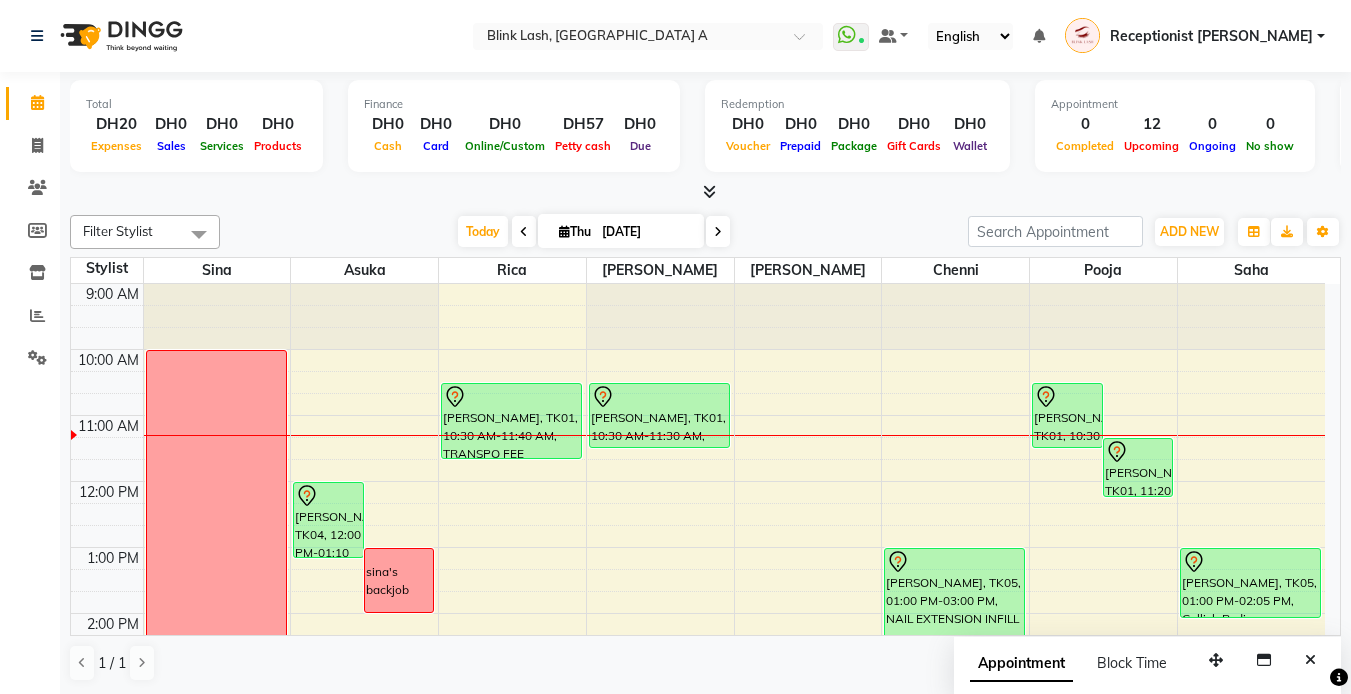 scroll, scrollTop: 0, scrollLeft: 0, axis: both 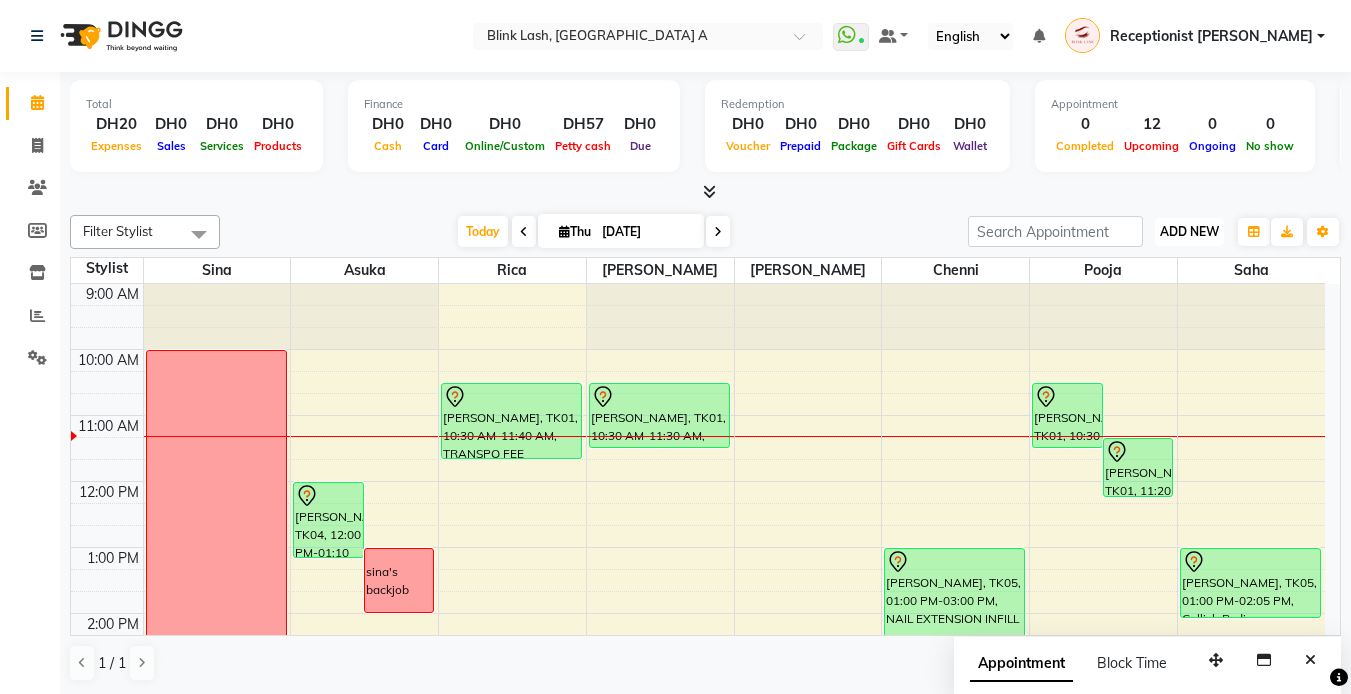 click on "ADD NEW" at bounding box center [1189, 231] 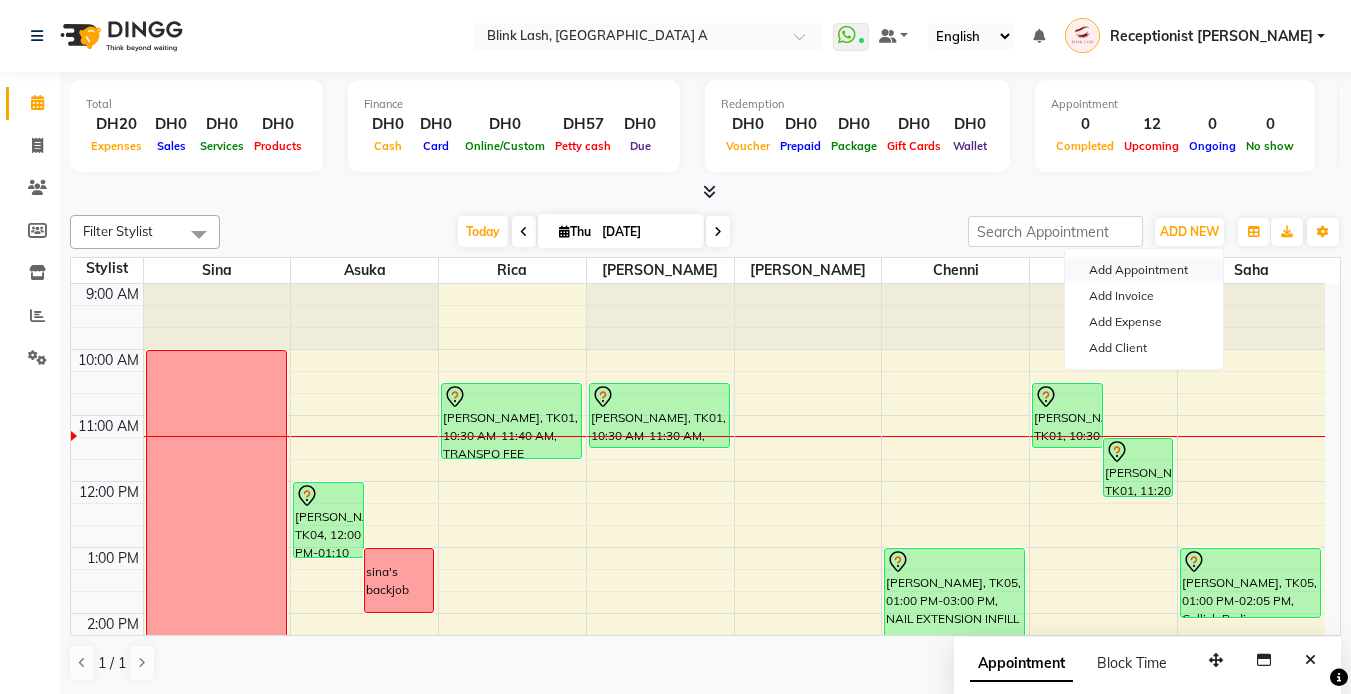 click on "Add Appointment" at bounding box center (1144, 270) 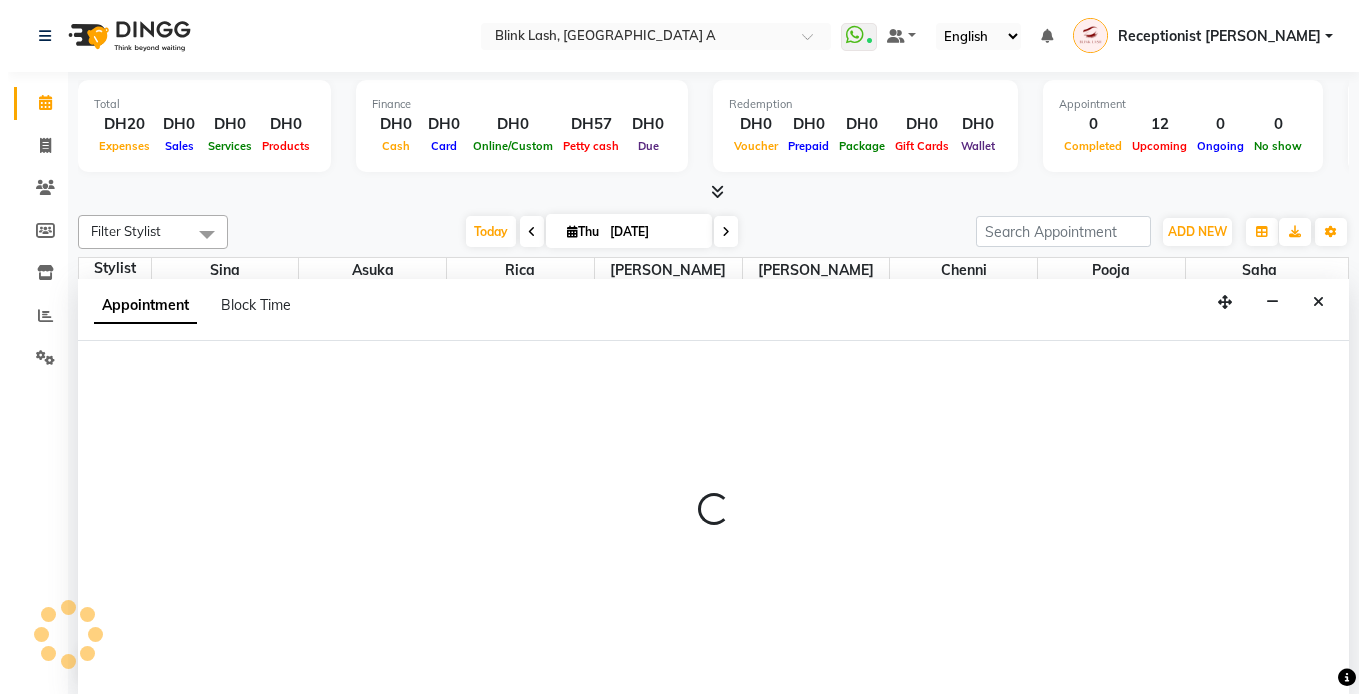 scroll, scrollTop: 1, scrollLeft: 0, axis: vertical 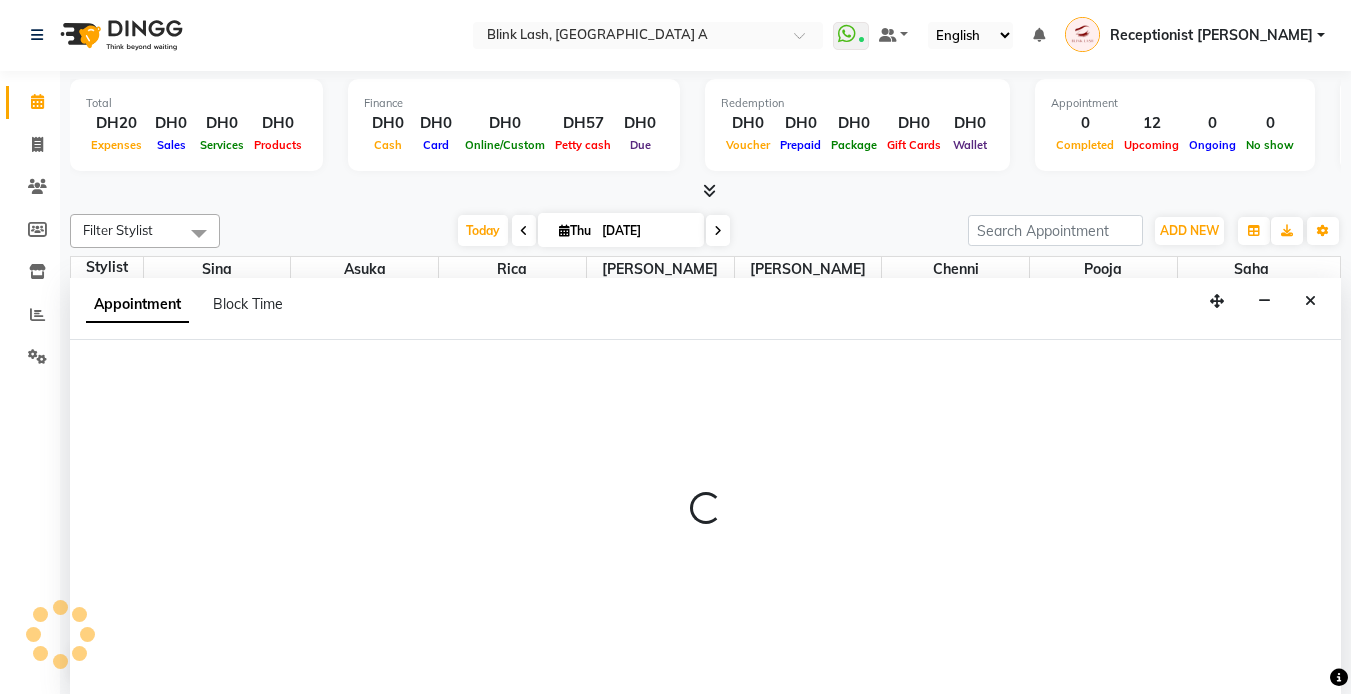 select on "tentative" 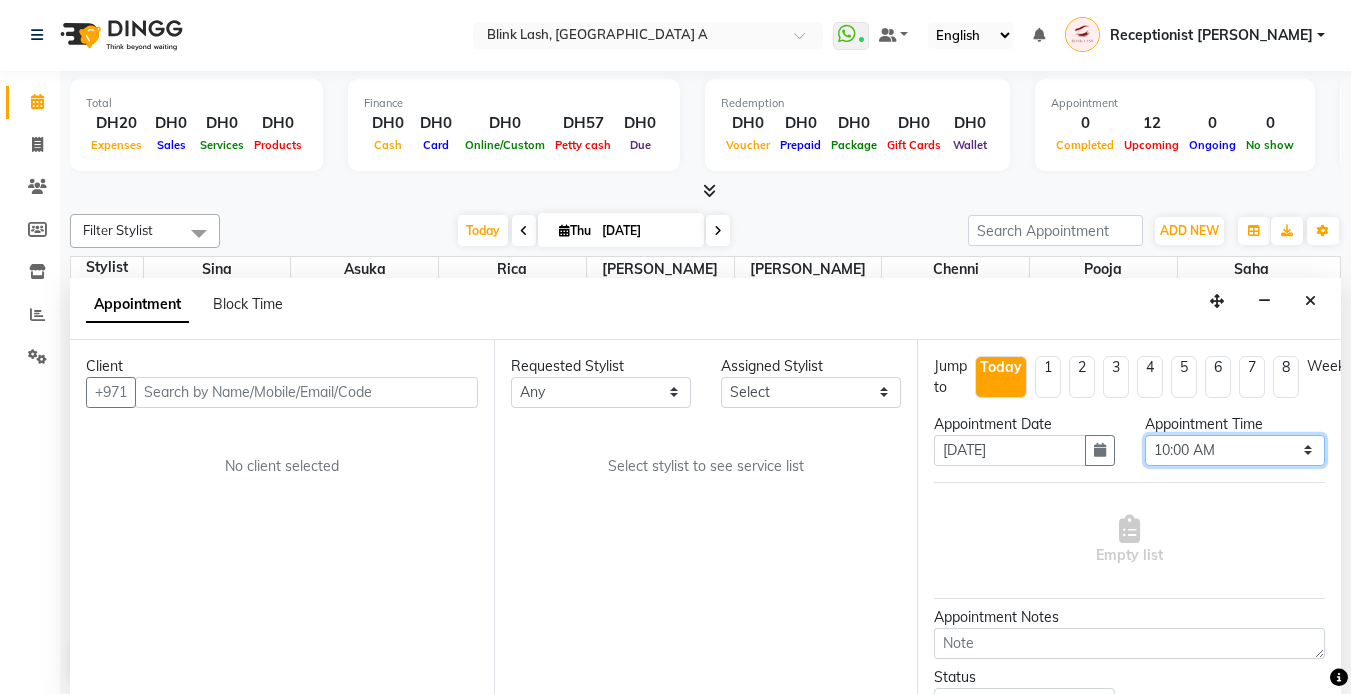 click on "Select 10:00 AM 10:05 AM 10:10 AM 10:15 AM 10:20 AM 10:25 AM 10:30 AM 10:35 AM 10:40 AM 10:45 AM 10:50 AM 10:55 AM 11:00 AM 11:05 AM 11:10 AM 11:15 AM 11:20 AM 11:25 AM 11:30 AM 11:35 AM 11:40 AM 11:45 AM 11:50 AM 11:55 AM 12:00 PM 12:05 PM 12:10 PM 12:15 PM 12:20 PM 12:25 PM 12:30 PM 12:35 PM 12:40 PM 12:45 PM 12:50 PM 12:55 PM 01:00 PM 01:05 PM 01:10 PM 01:15 PM 01:20 PM 01:25 PM 01:30 PM 01:35 PM 01:40 PM 01:45 PM 01:50 PM 01:55 PM 02:00 PM 02:05 PM 02:10 PM 02:15 PM 02:20 PM 02:25 PM 02:30 PM 02:35 PM 02:40 PM 02:45 PM 02:50 PM 02:55 PM 03:00 PM 03:05 PM 03:10 PM 03:15 PM 03:20 PM 03:25 PM 03:30 PM 03:35 PM 03:40 PM 03:45 PM 03:50 PM 03:55 PM 04:00 PM 04:05 PM 04:10 PM 04:15 PM 04:20 PM 04:25 PM 04:30 PM 04:35 PM 04:40 PM 04:45 PM 04:50 PM 04:55 PM 05:00 PM 05:05 PM 05:10 PM 05:15 PM 05:20 PM 05:25 PM 05:30 PM 05:35 PM 05:40 PM 05:45 PM 05:50 PM 05:55 PM 06:00 PM 06:05 PM 06:10 PM 06:15 PM 06:20 PM 06:25 PM 06:30 PM 06:35 PM 06:40 PM 06:45 PM 06:50 PM 06:55 PM 07:00 PM 07:05 PM 07:10 PM 07:15 PM 07:20 PM" at bounding box center [1235, 450] 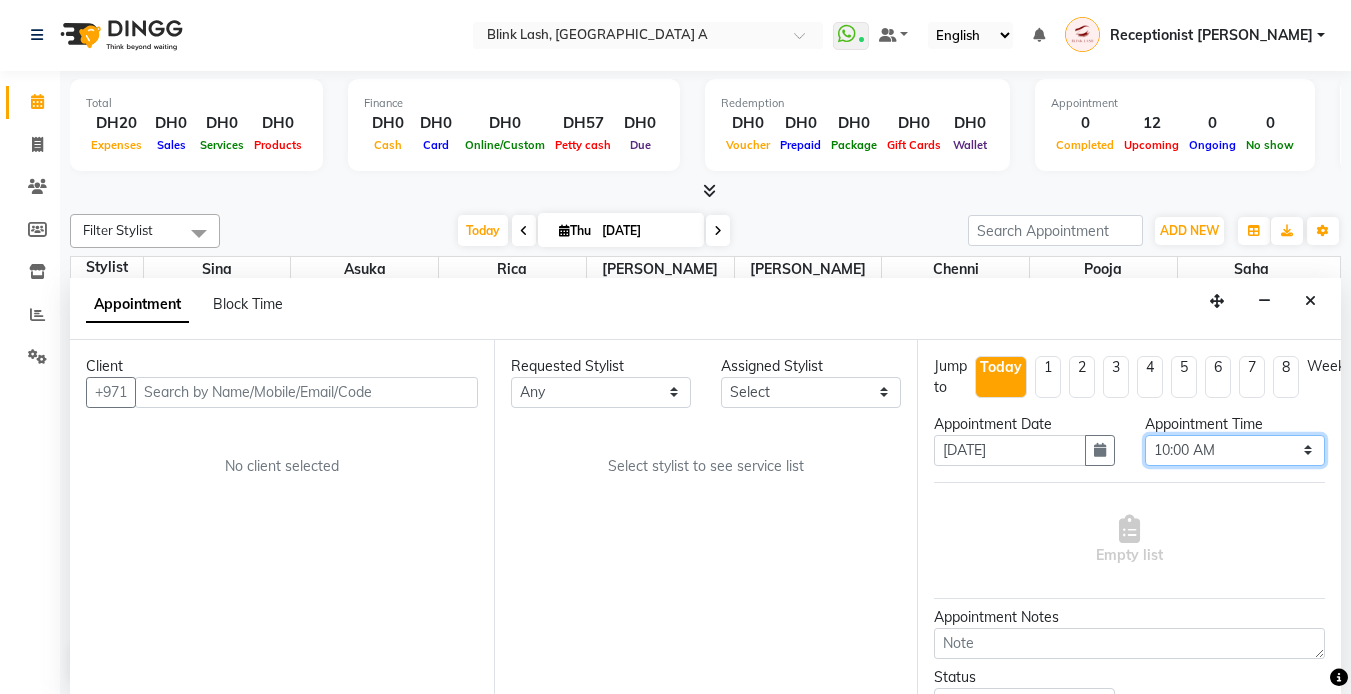 select on "720" 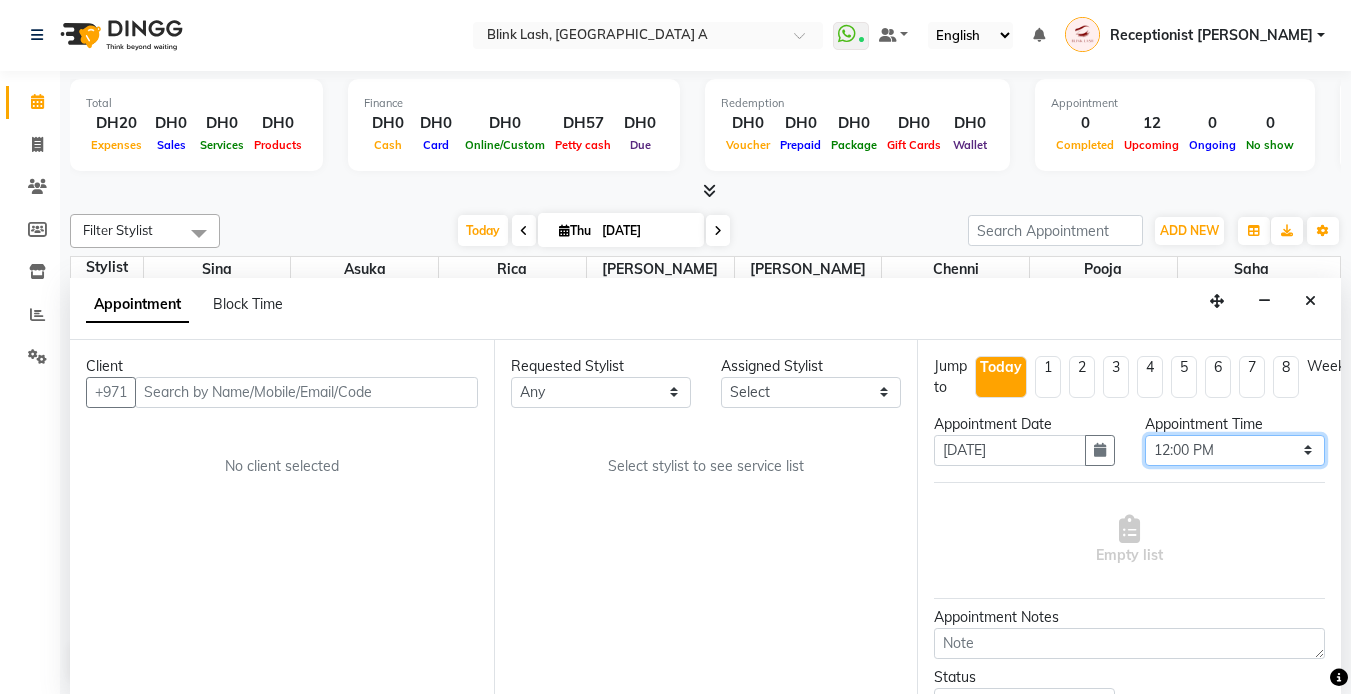 click on "Select 10:00 AM 10:05 AM 10:10 AM 10:15 AM 10:20 AM 10:25 AM 10:30 AM 10:35 AM 10:40 AM 10:45 AM 10:50 AM 10:55 AM 11:00 AM 11:05 AM 11:10 AM 11:15 AM 11:20 AM 11:25 AM 11:30 AM 11:35 AM 11:40 AM 11:45 AM 11:50 AM 11:55 AM 12:00 PM 12:05 PM 12:10 PM 12:15 PM 12:20 PM 12:25 PM 12:30 PM 12:35 PM 12:40 PM 12:45 PM 12:50 PM 12:55 PM 01:00 PM 01:05 PM 01:10 PM 01:15 PM 01:20 PM 01:25 PM 01:30 PM 01:35 PM 01:40 PM 01:45 PM 01:50 PM 01:55 PM 02:00 PM 02:05 PM 02:10 PM 02:15 PM 02:20 PM 02:25 PM 02:30 PM 02:35 PM 02:40 PM 02:45 PM 02:50 PM 02:55 PM 03:00 PM 03:05 PM 03:10 PM 03:15 PM 03:20 PM 03:25 PM 03:30 PM 03:35 PM 03:40 PM 03:45 PM 03:50 PM 03:55 PM 04:00 PM 04:05 PM 04:10 PM 04:15 PM 04:20 PM 04:25 PM 04:30 PM 04:35 PM 04:40 PM 04:45 PM 04:50 PM 04:55 PM 05:00 PM 05:05 PM 05:10 PM 05:15 PM 05:20 PM 05:25 PM 05:30 PM 05:35 PM 05:40 PM 05:45 PM 05:50 PM 05:55 PM 06:00 PM 06:05 PM 06:10 PM 06:15 PM 06:20 PM 06:25 PM 06:30 PM 06:35 PM 06:40 PM 06:45 PM 06:50 PM 06:55 PM 07:00 PM 07:05 PM 07:10 PM 07:15 PM 07:20 PM" at bounding box center (1235, 450) 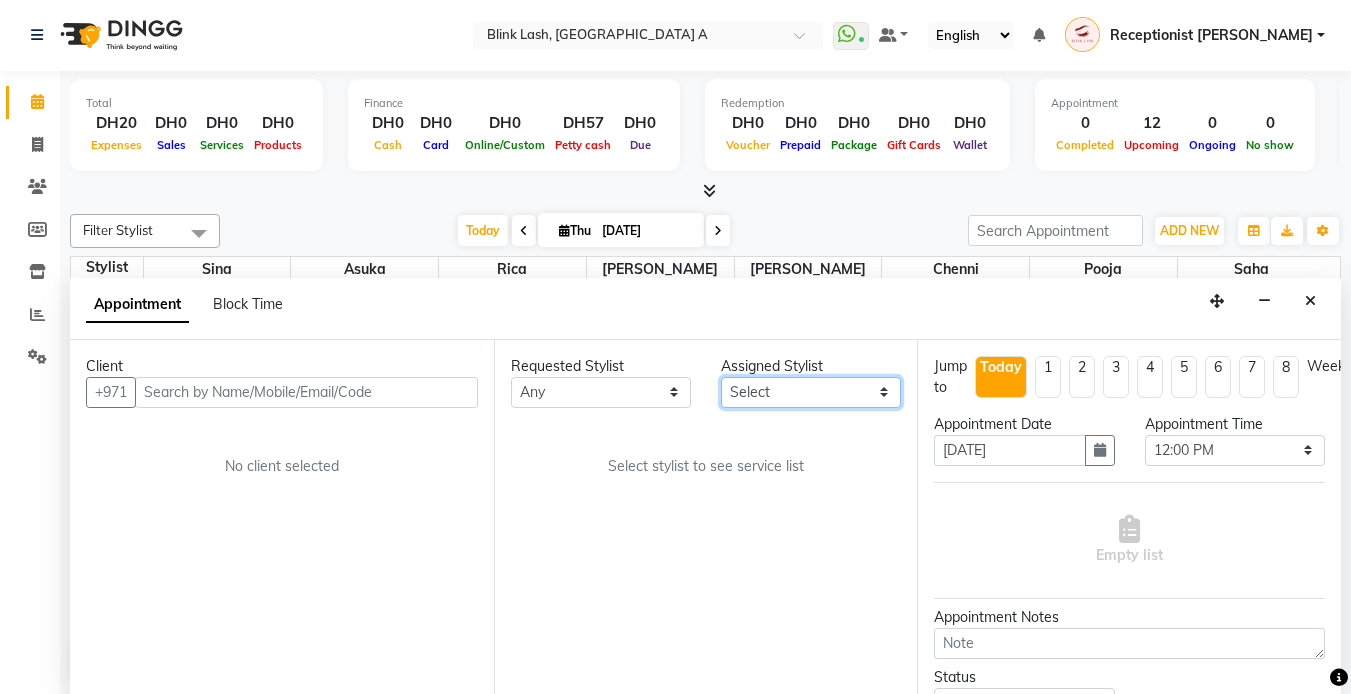 drag, startPoint x: 847, startPoint y: 388, endPoint x: 841, endPoint y: 405, distance: 18.027756 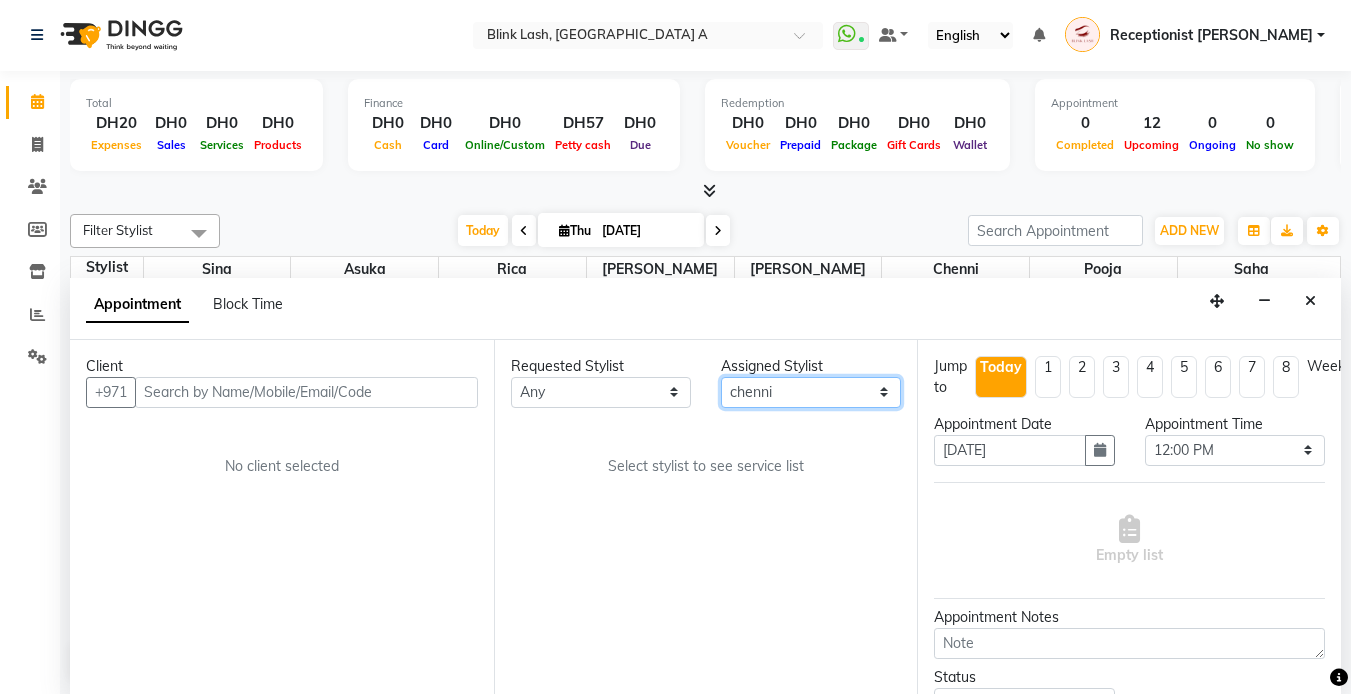 click on "Select [PERSON_NAME] [PERSON_NAME] pooja [PERSON_NAME]" at bounding box center (811, 392) 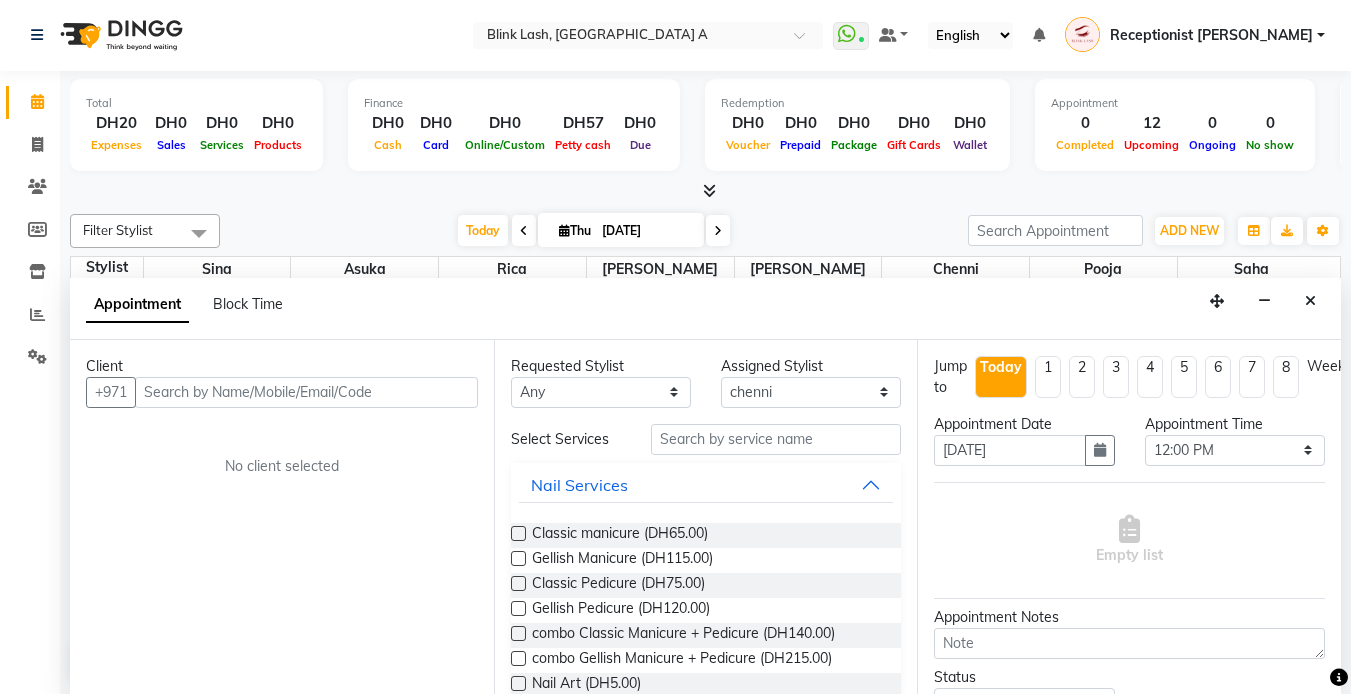click at bounding box center [776, 439] 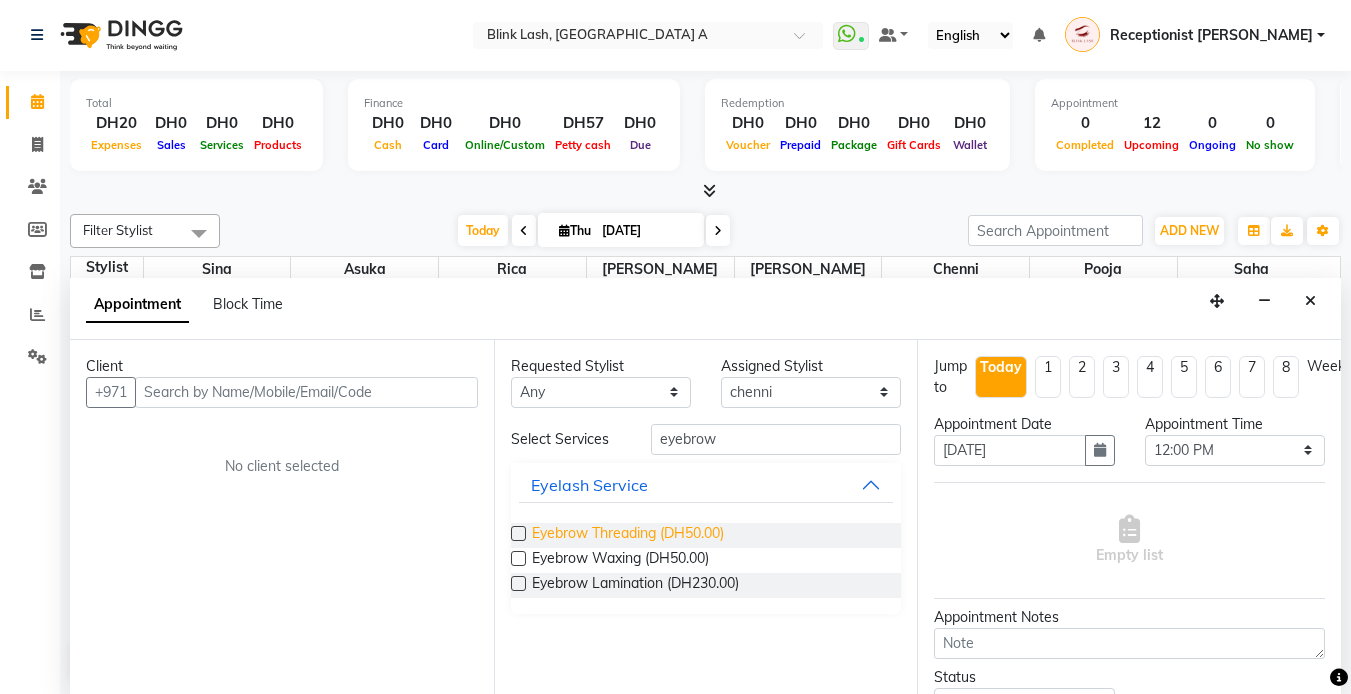 type on "eyebrow" 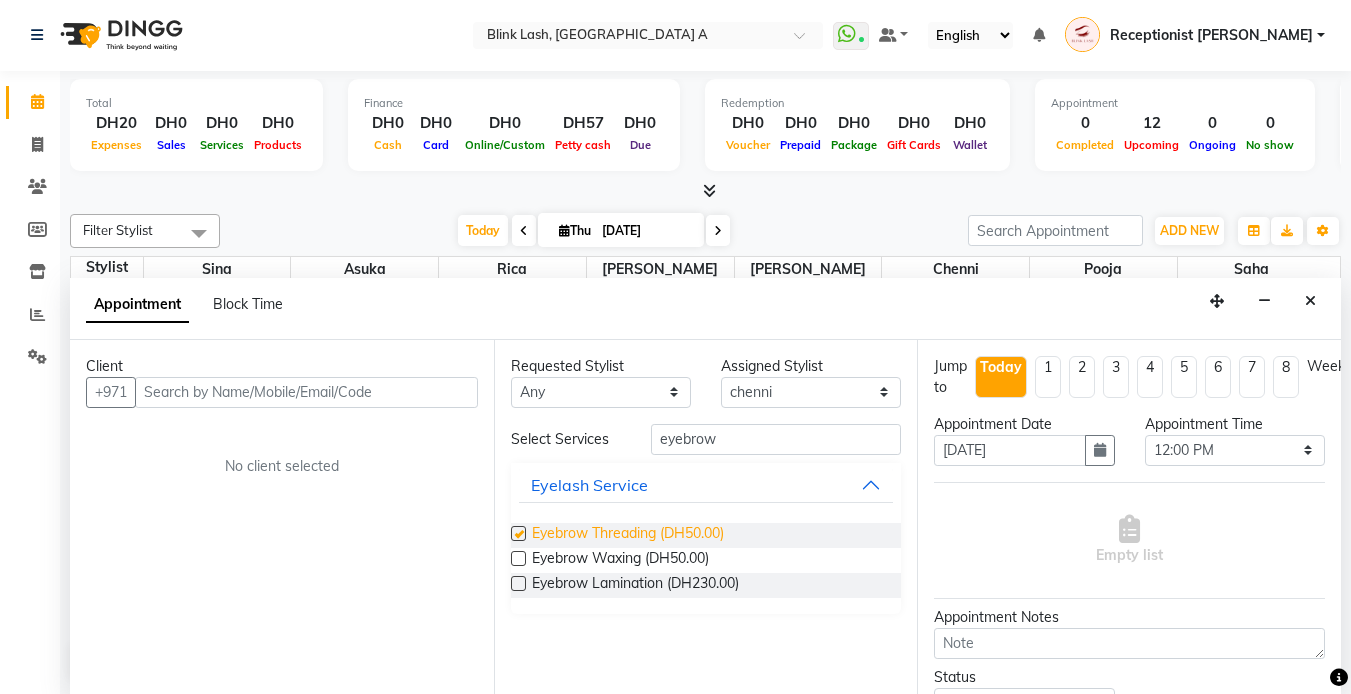checkbox on "false" 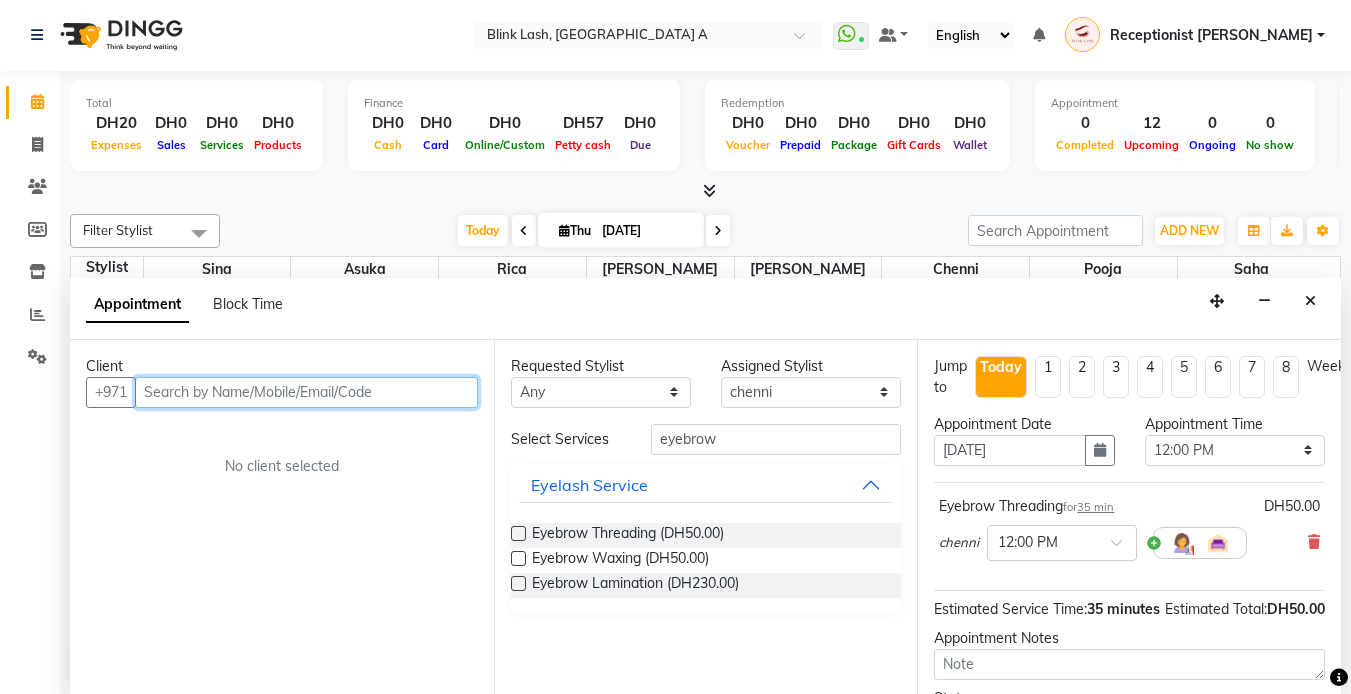 click at bounding box center (306, 392) 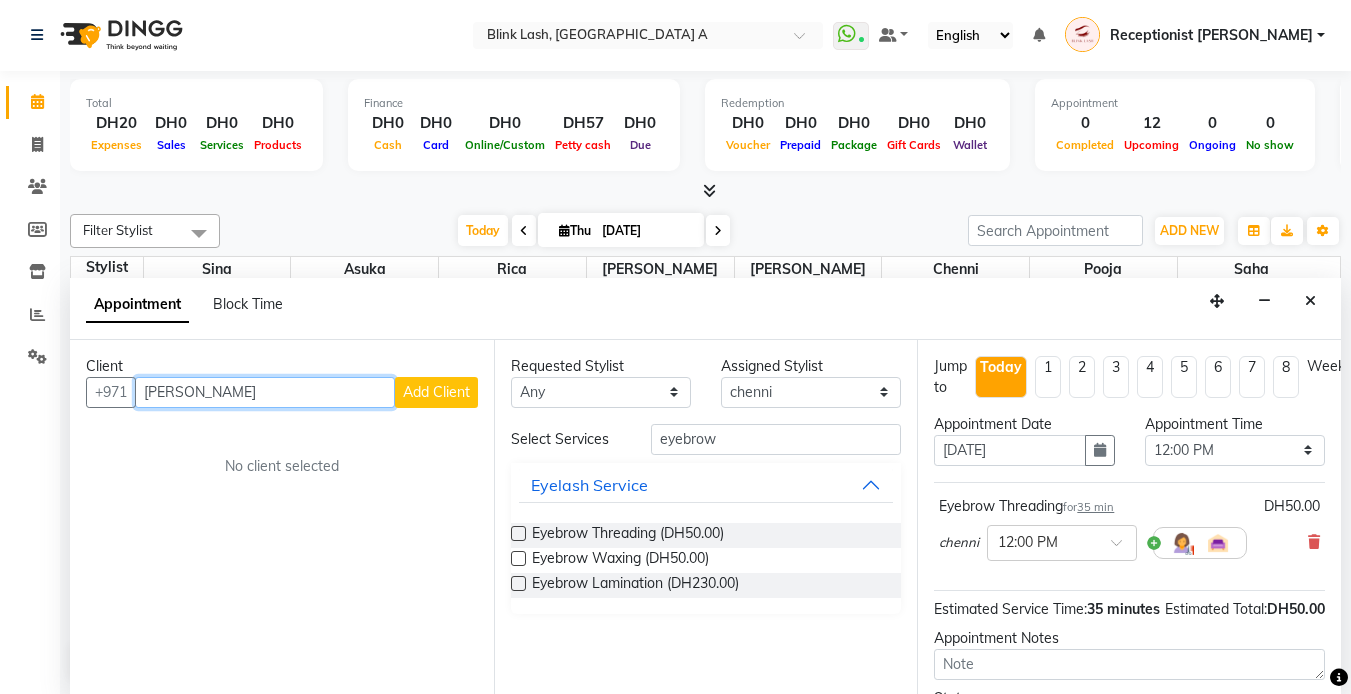 type on "Hanim" 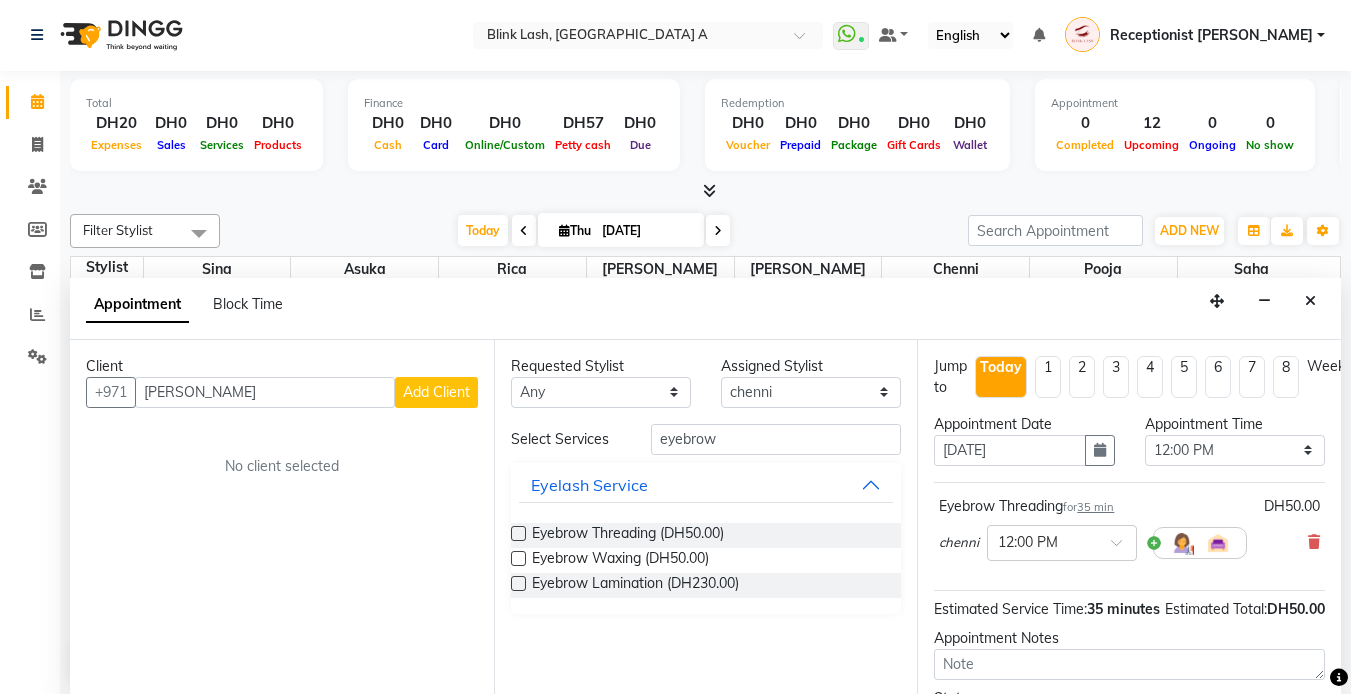 click on "Add Client" at bounding box center [436, 392] 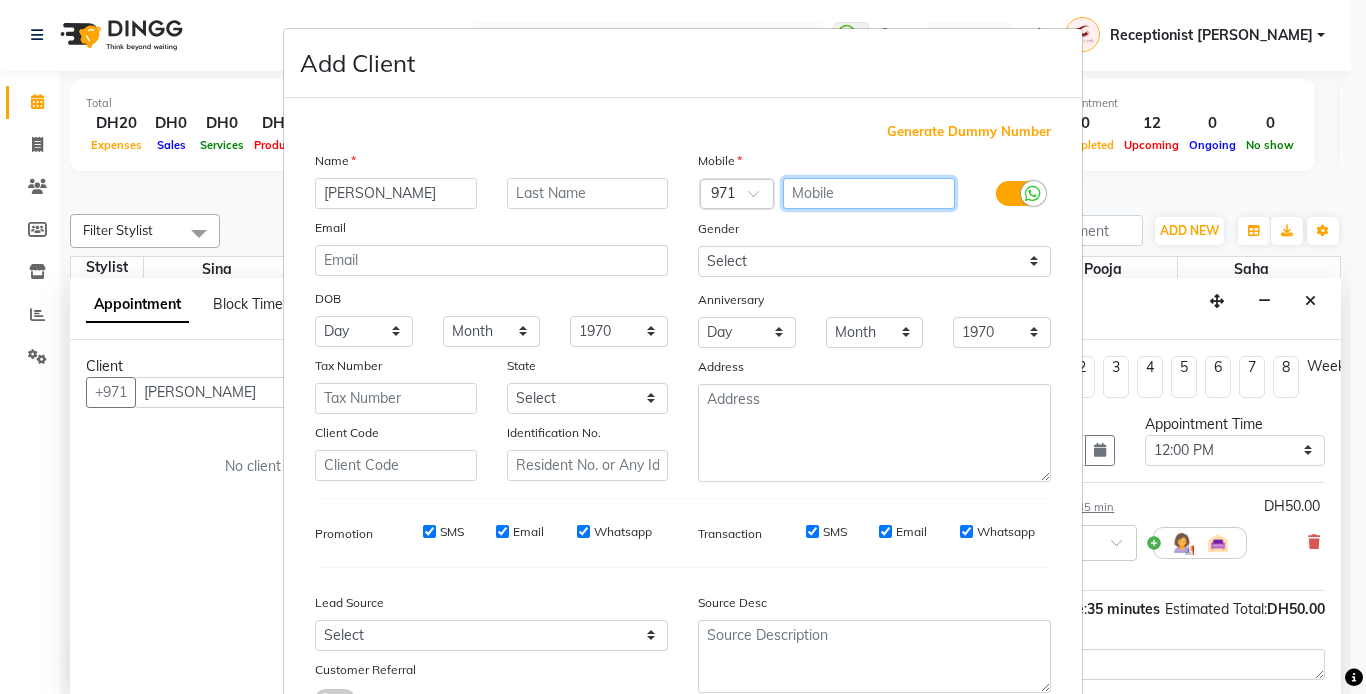 click at bounding box center (869, 193) 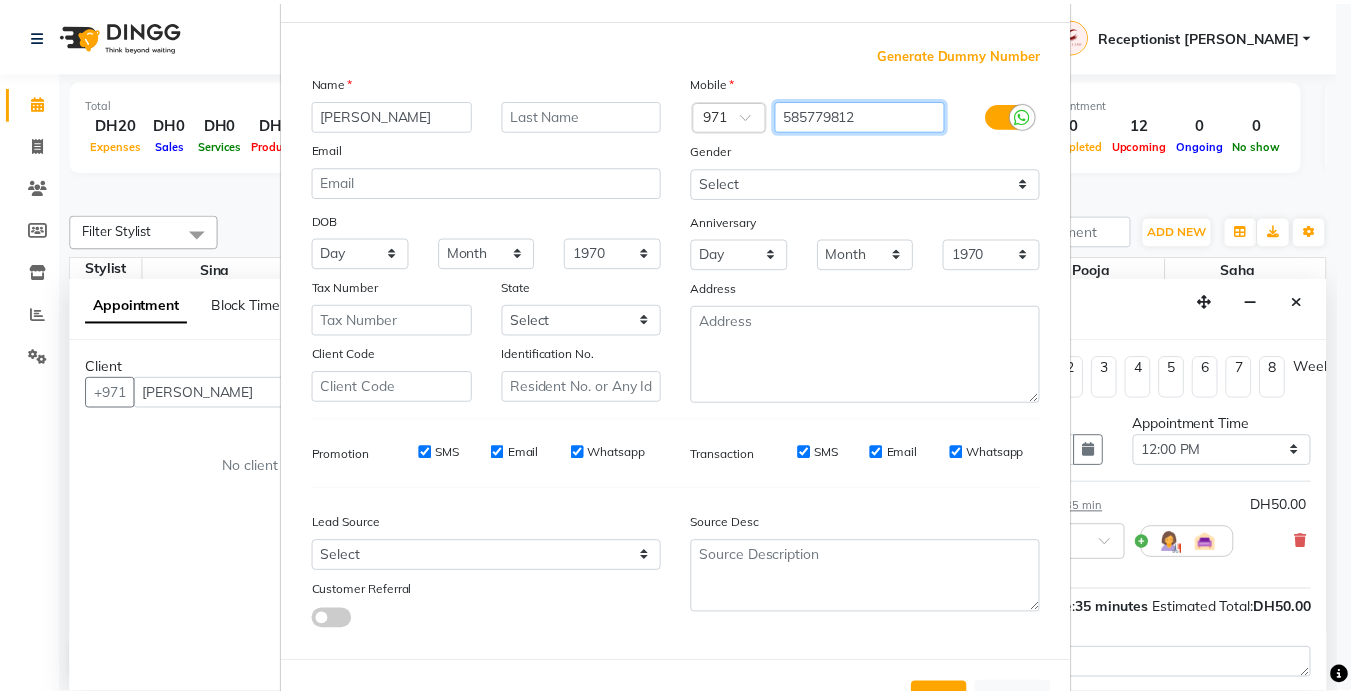 scroll, scrollTop: 155, scrollLeft: 0, axis: vertical 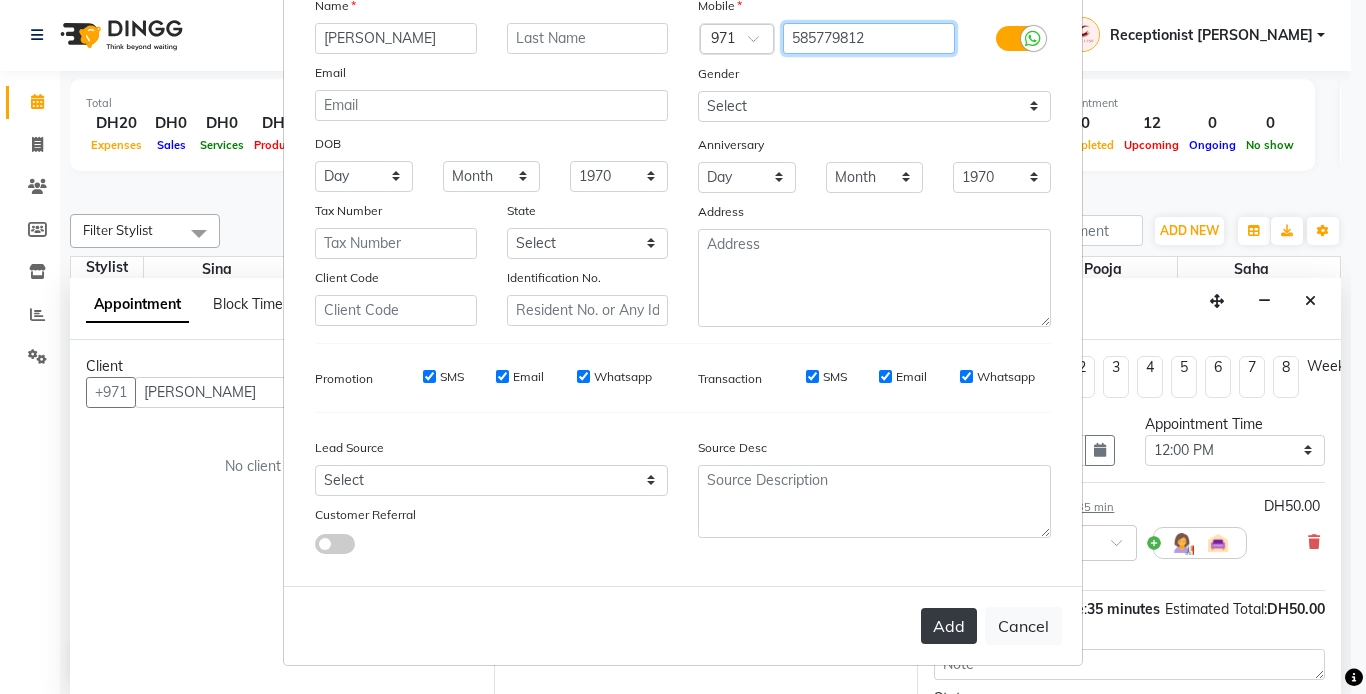 type on "585779812" 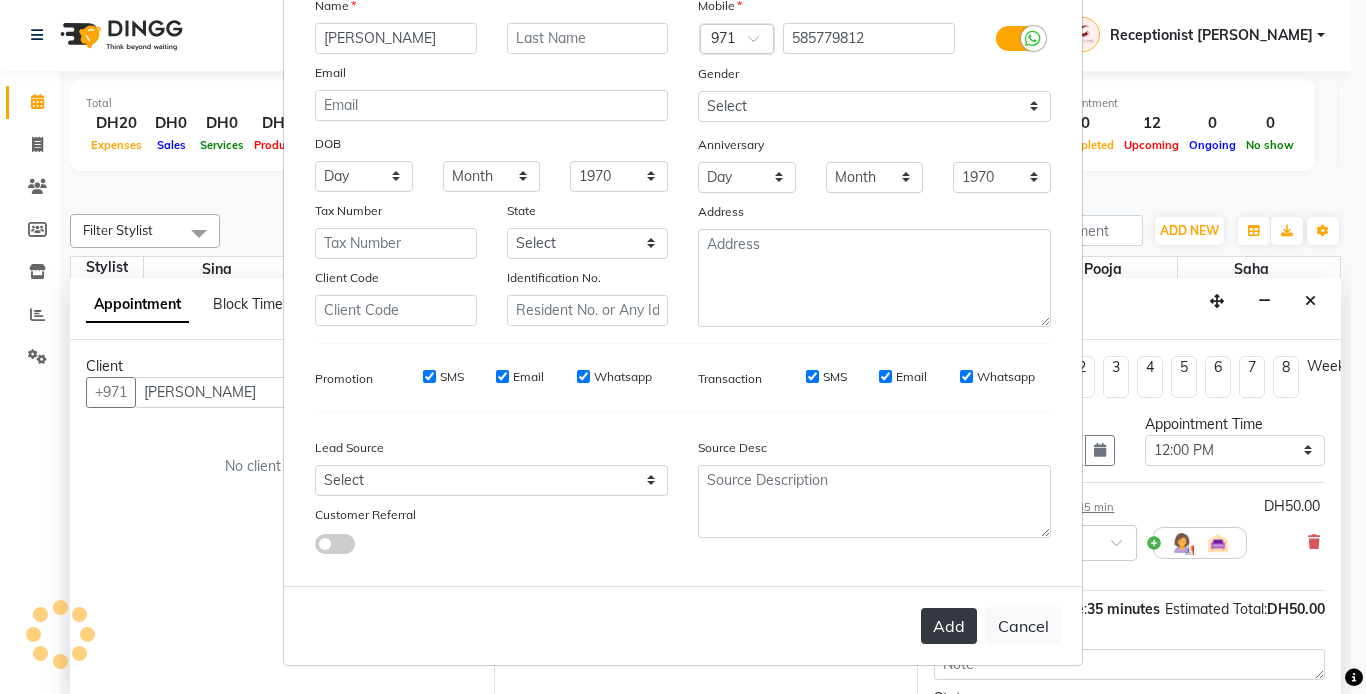 click on "Add" at bounding box center [949, 626] 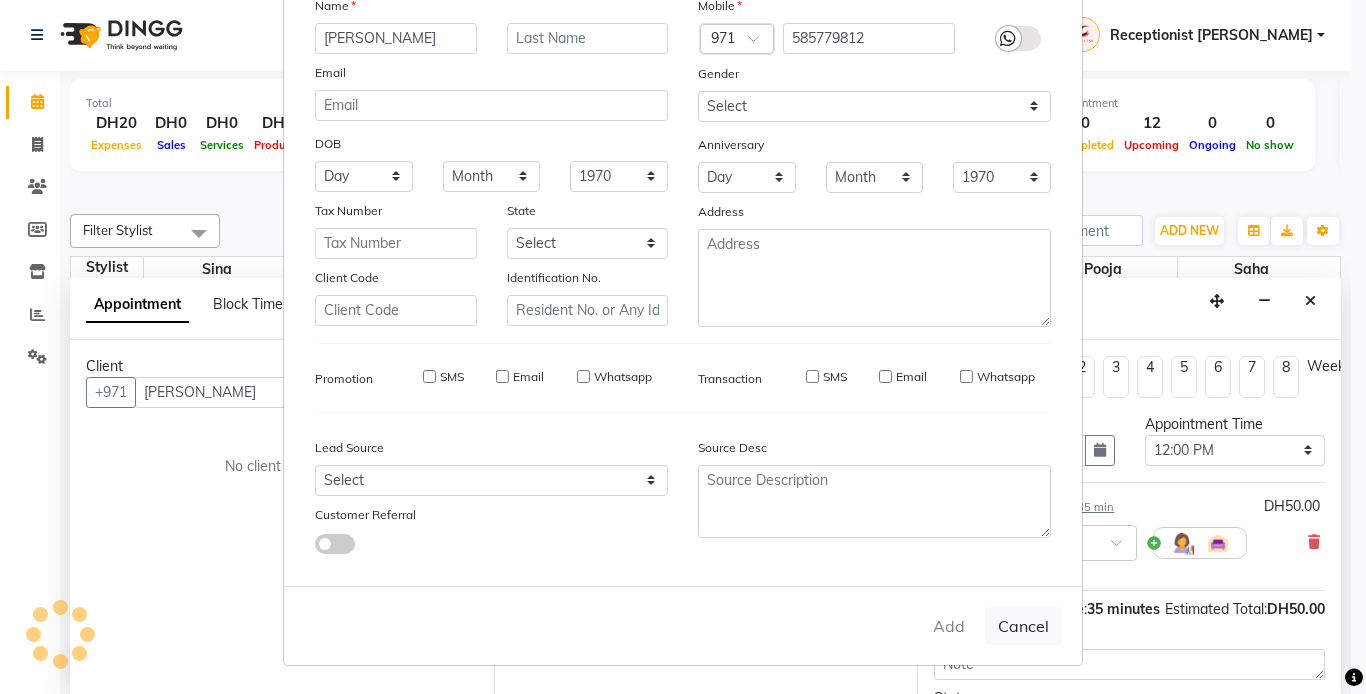 type on "585779812" 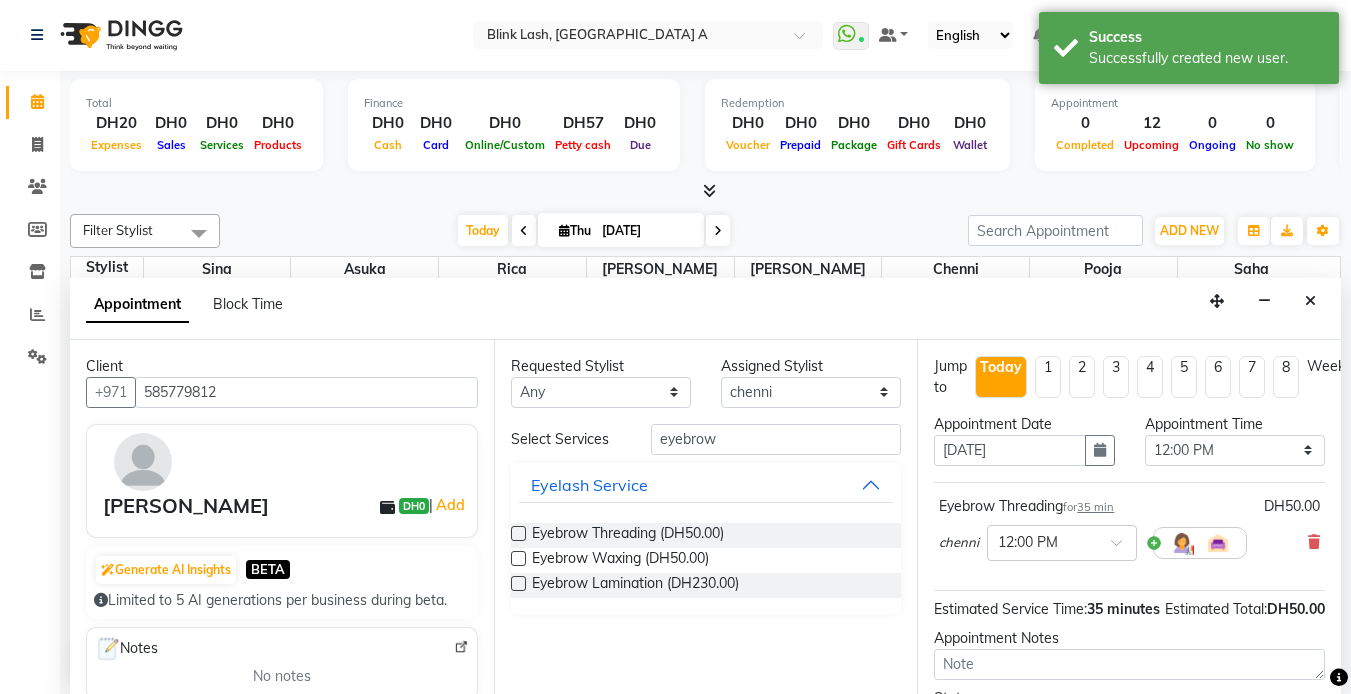 scroll, scrollTop: 208, scrollLeft: 0, axis: vertical 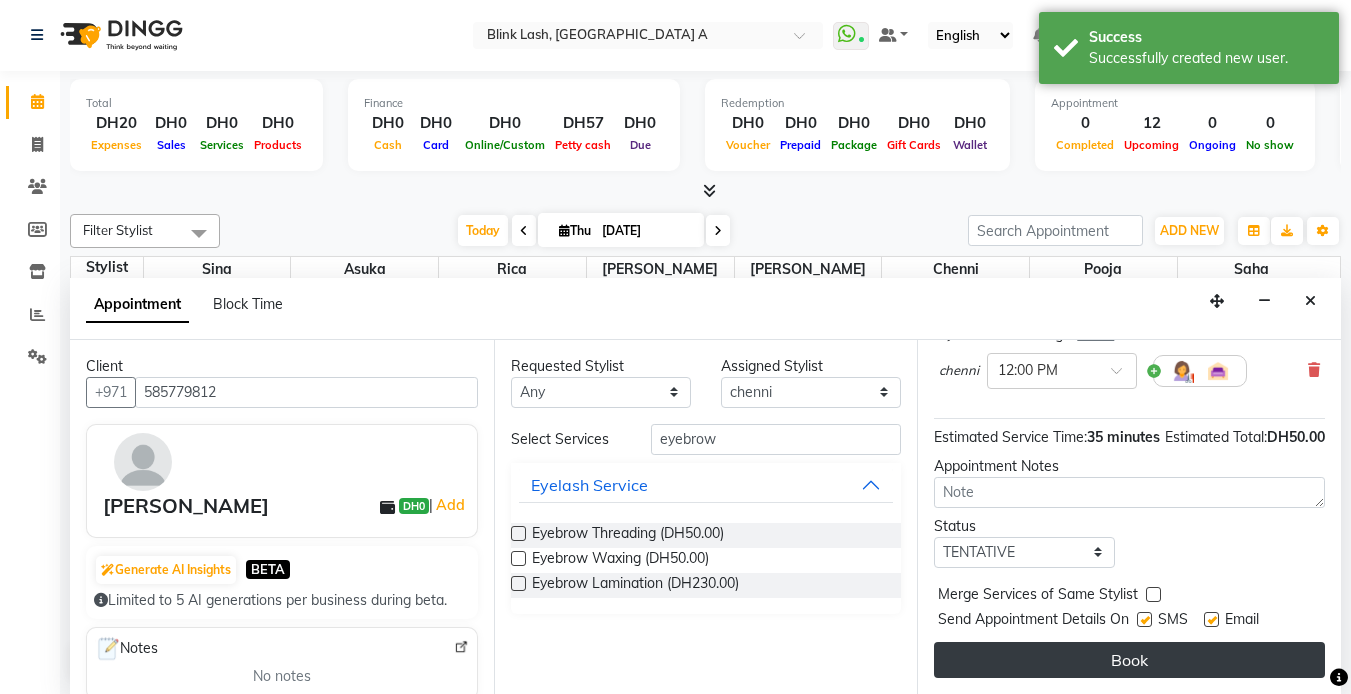 click on "Book" at bounding box center (1129, 660) 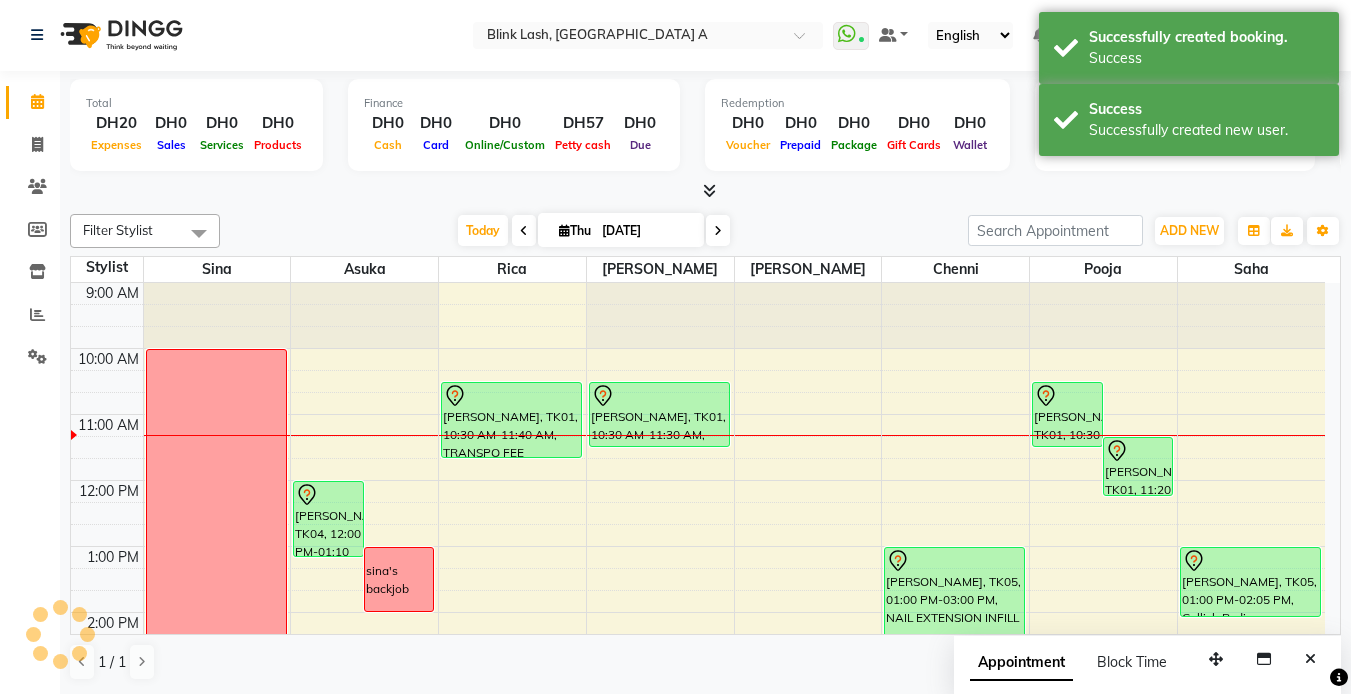 scroll, scrollTop: 0, scrollLeft: 0, axis: both 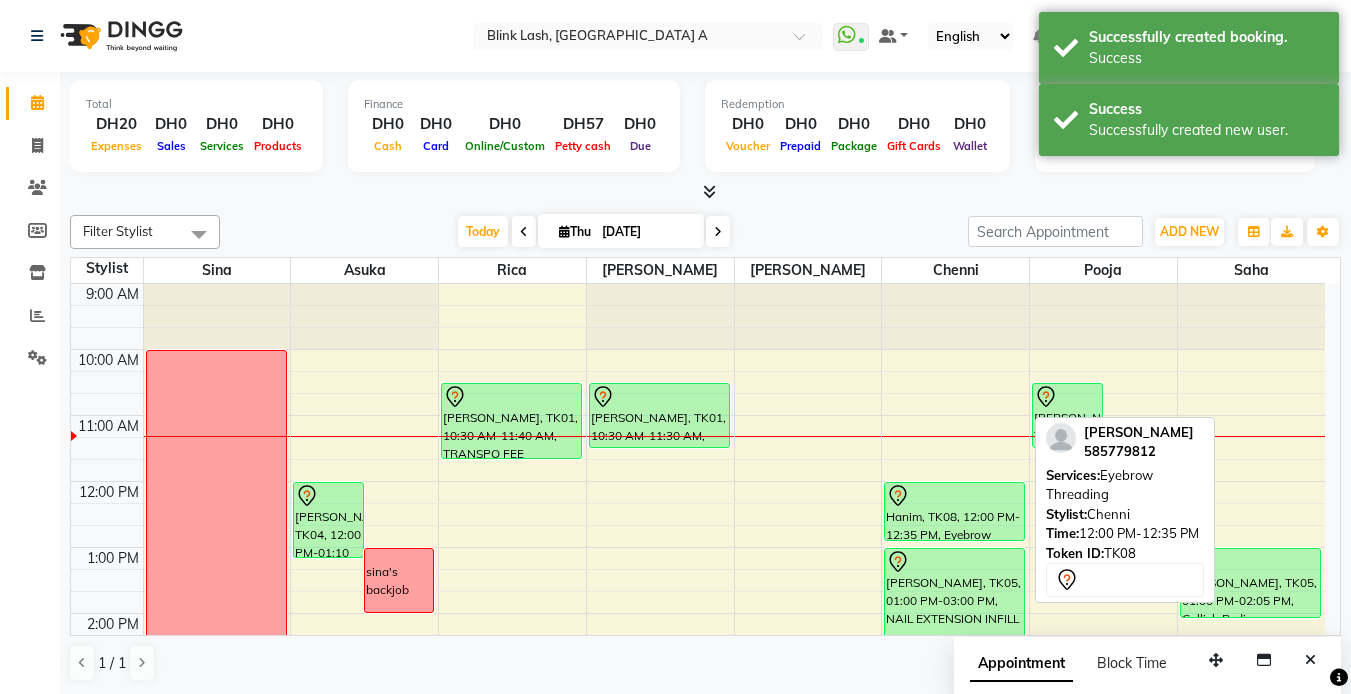 drag, startPoint x: 953, startPoint y: 514, endPoint x: 959, endPoint y: 530, distance: 17.088007 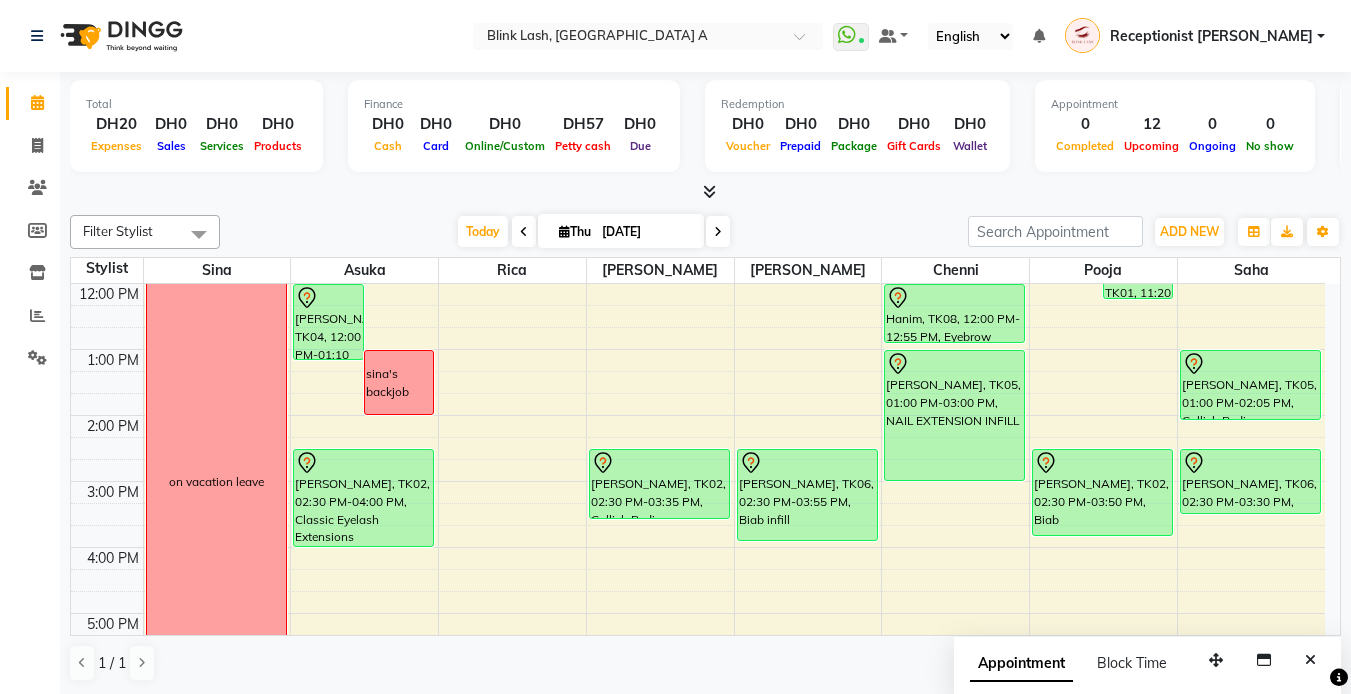 scroll, scrollTop: 200, scrollLeft: 0, axis: vertical 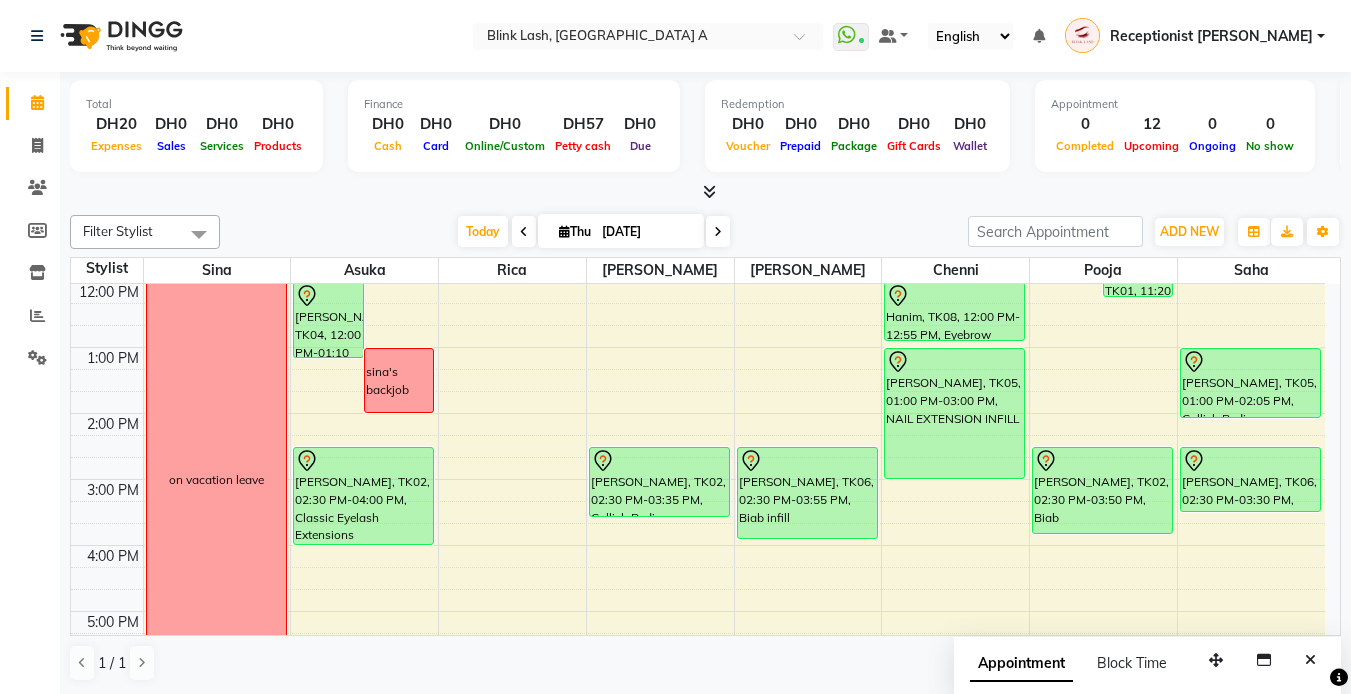 click at bounding box center (718, 231) 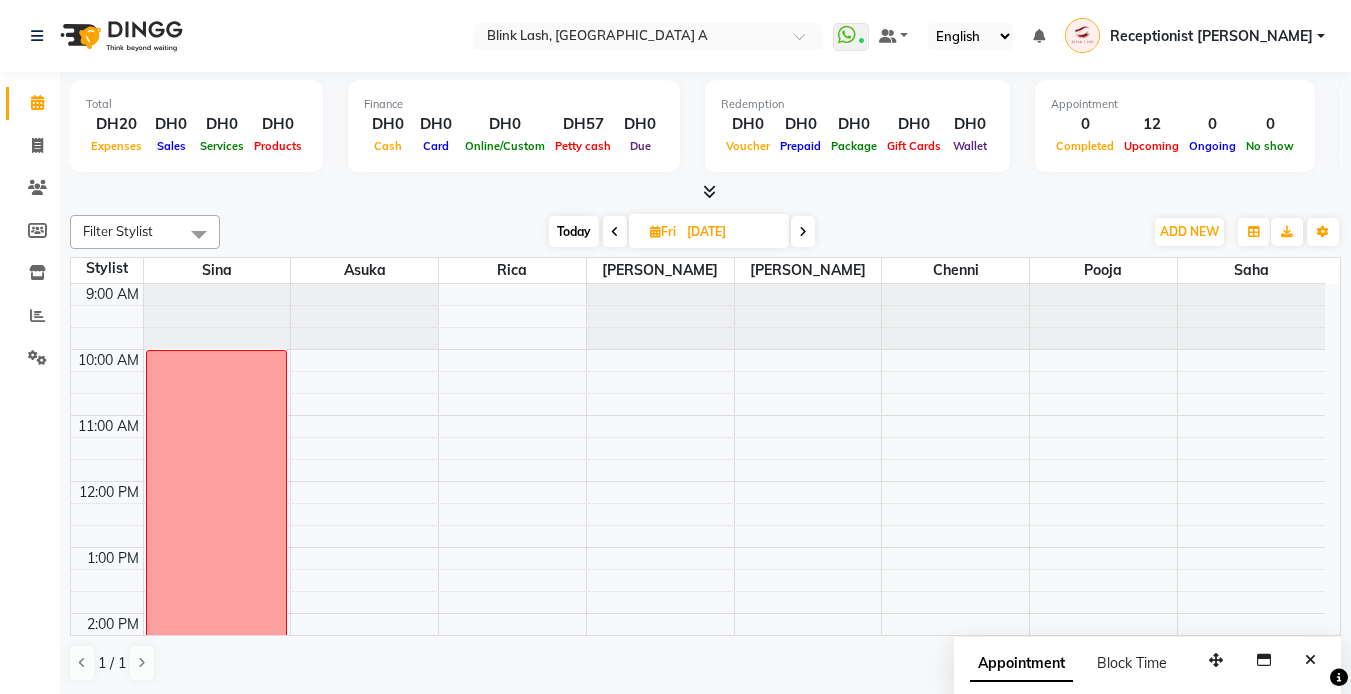 scroll, scrollTop: 400, scrollLeft: 0, axis: vertical 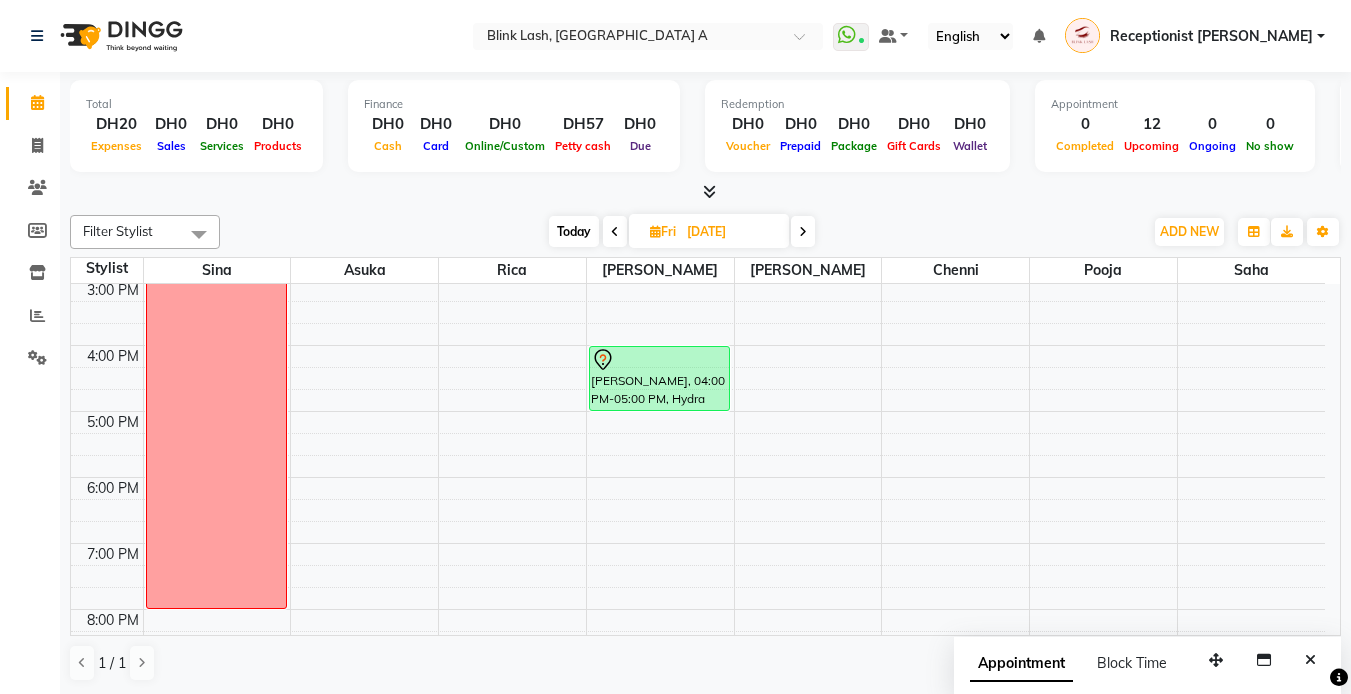 click at bounding box center [615, 232] 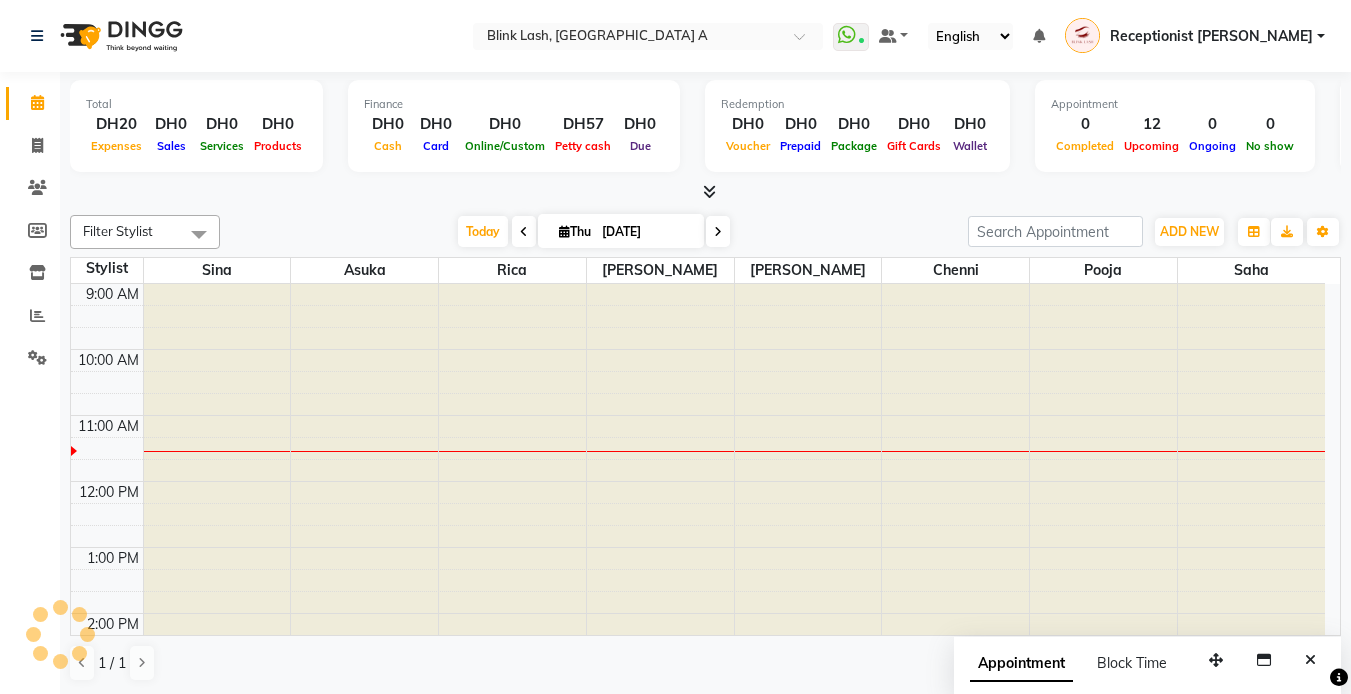 scroll, scrollTop: 133, scrollLeft: 0, axis: vertical 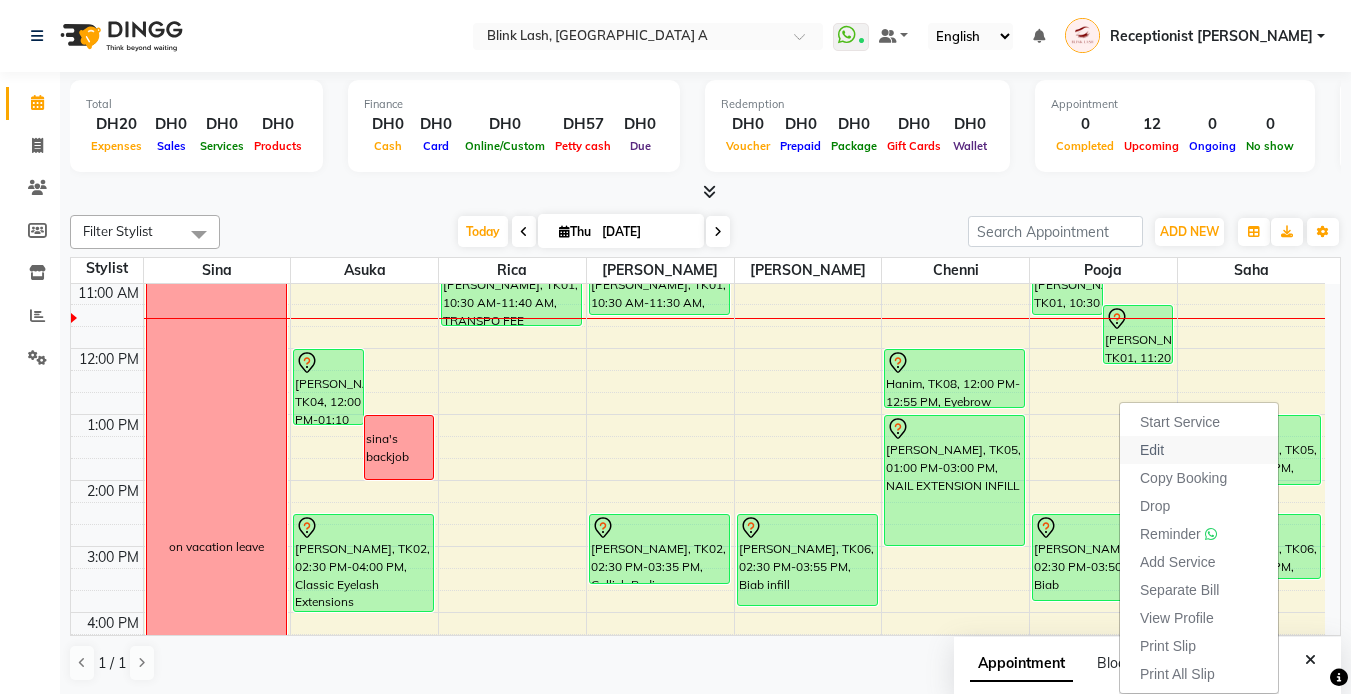 click on "Edit" at bounding box center [1152, 450] 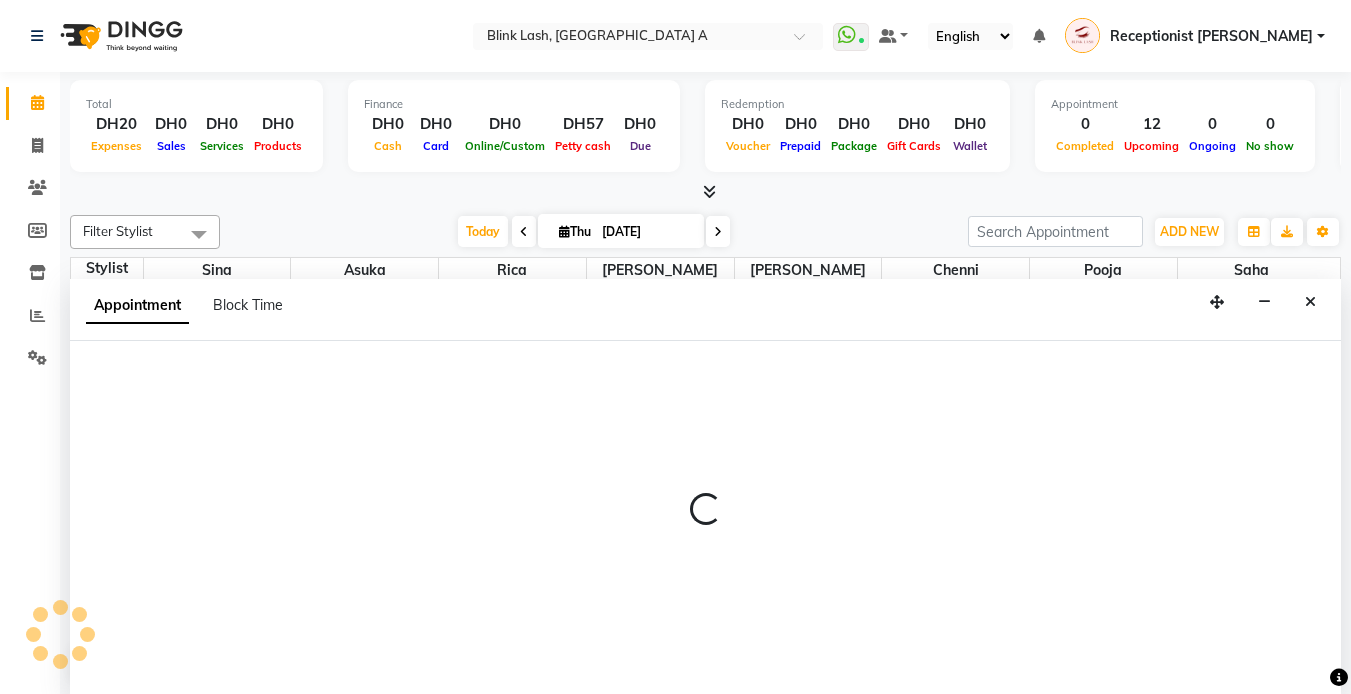 scroll, scrollTop: 1, scrollLeft: 0, axis: vertical 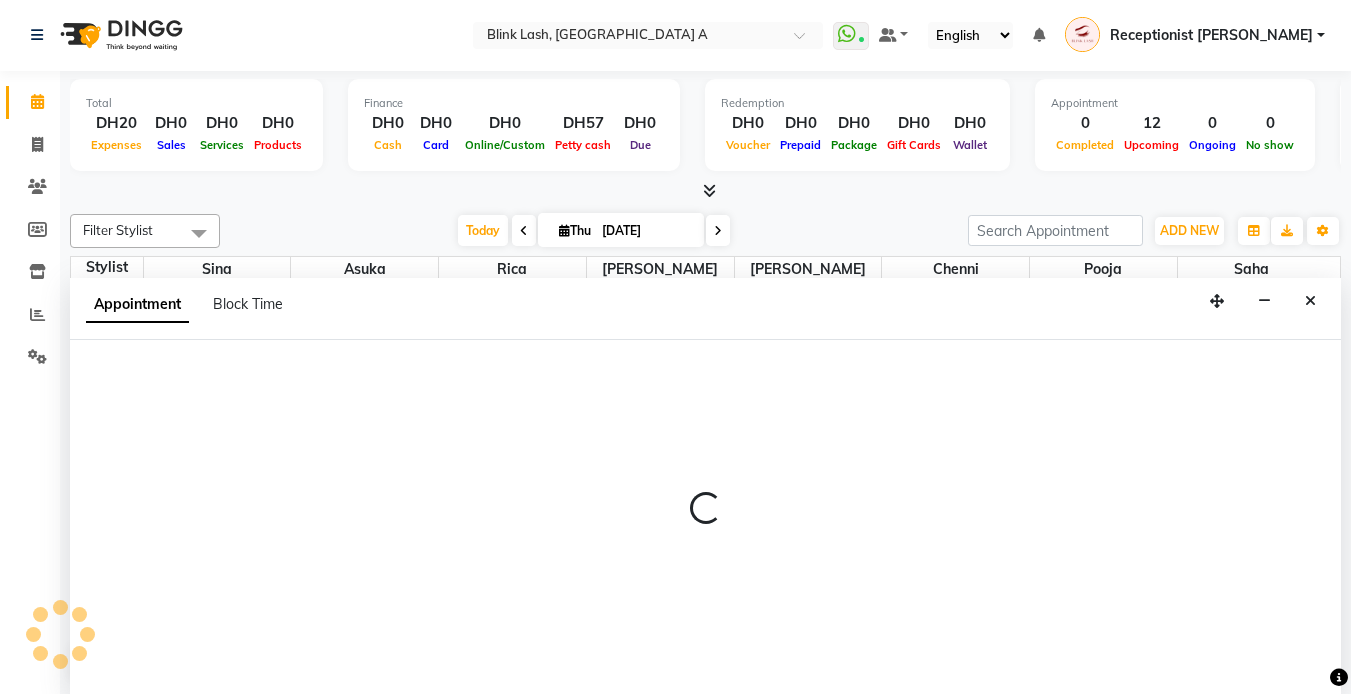 select on "tentative" 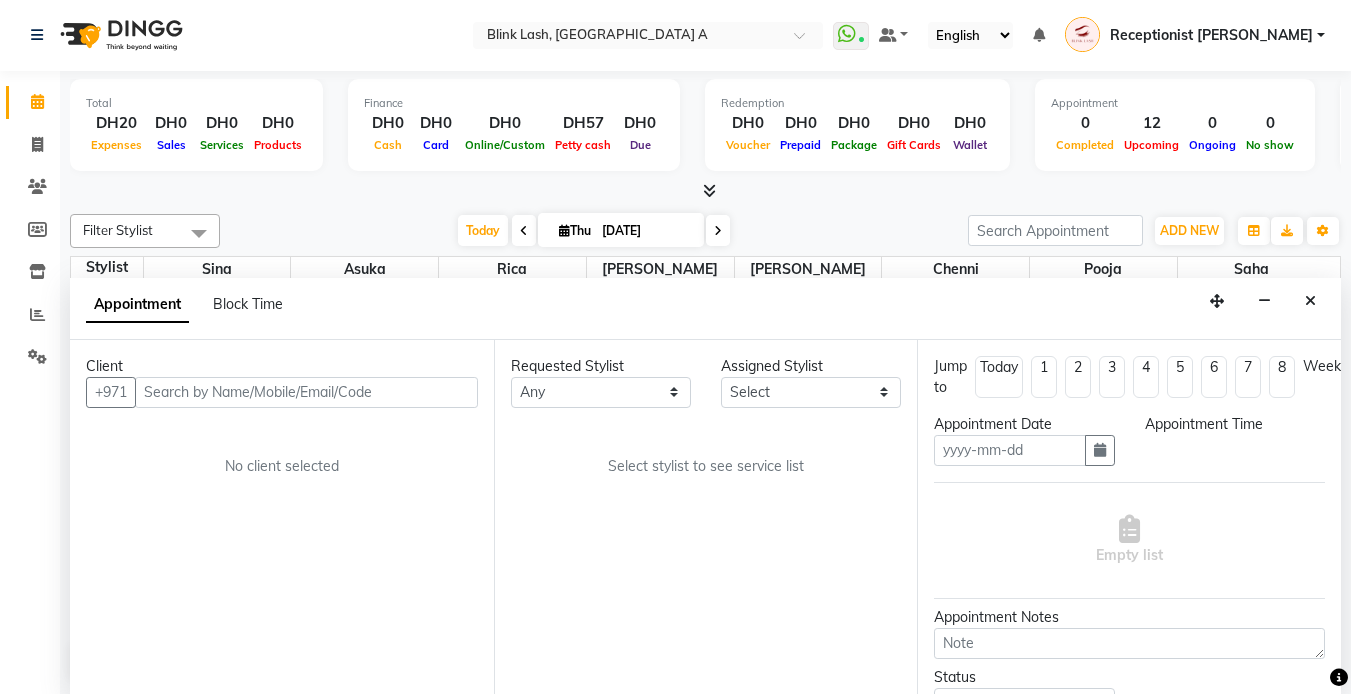 type on "[DATE]" 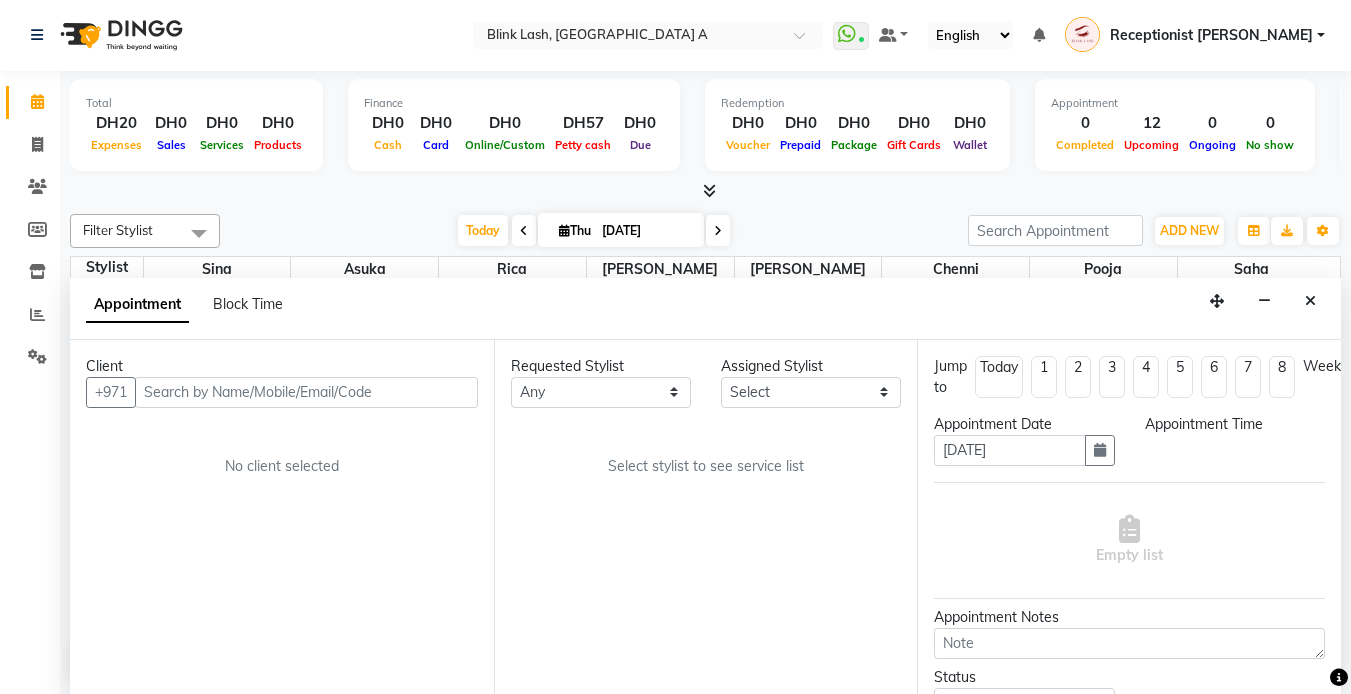 scroll, scrollTop: 0, scrollLeft: 0, axis: both 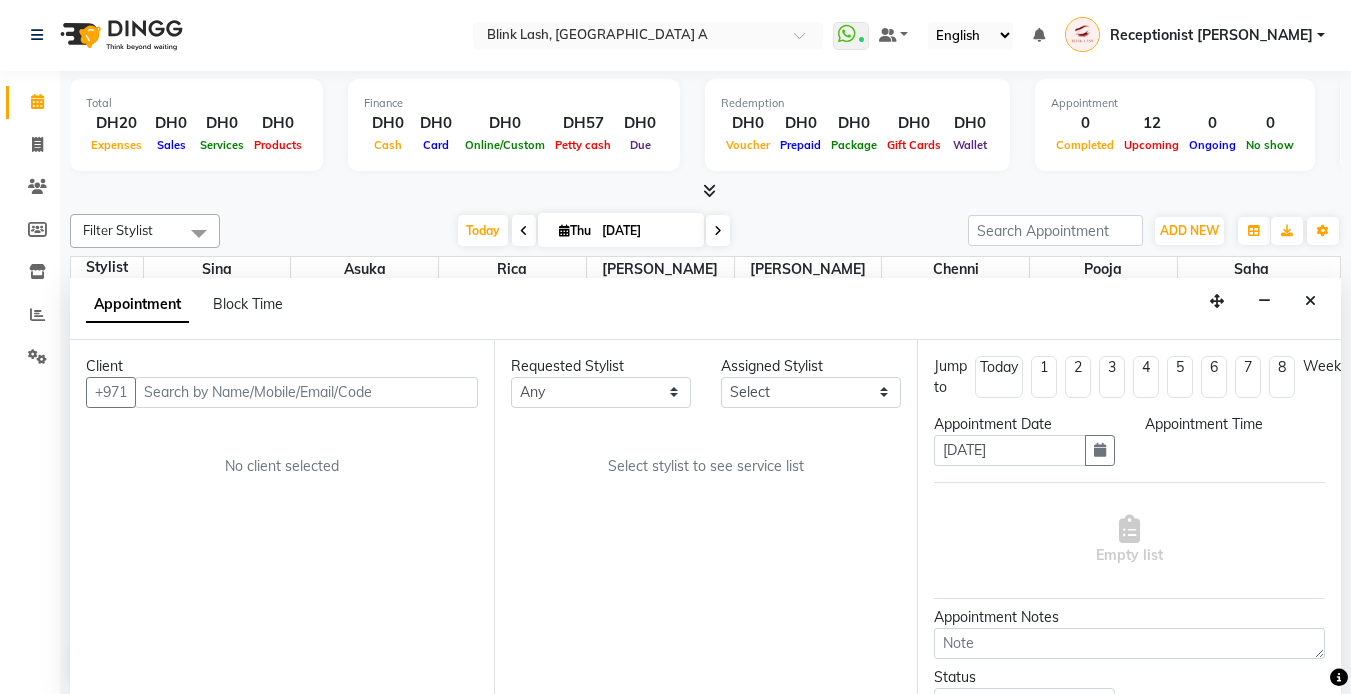 select on "870" 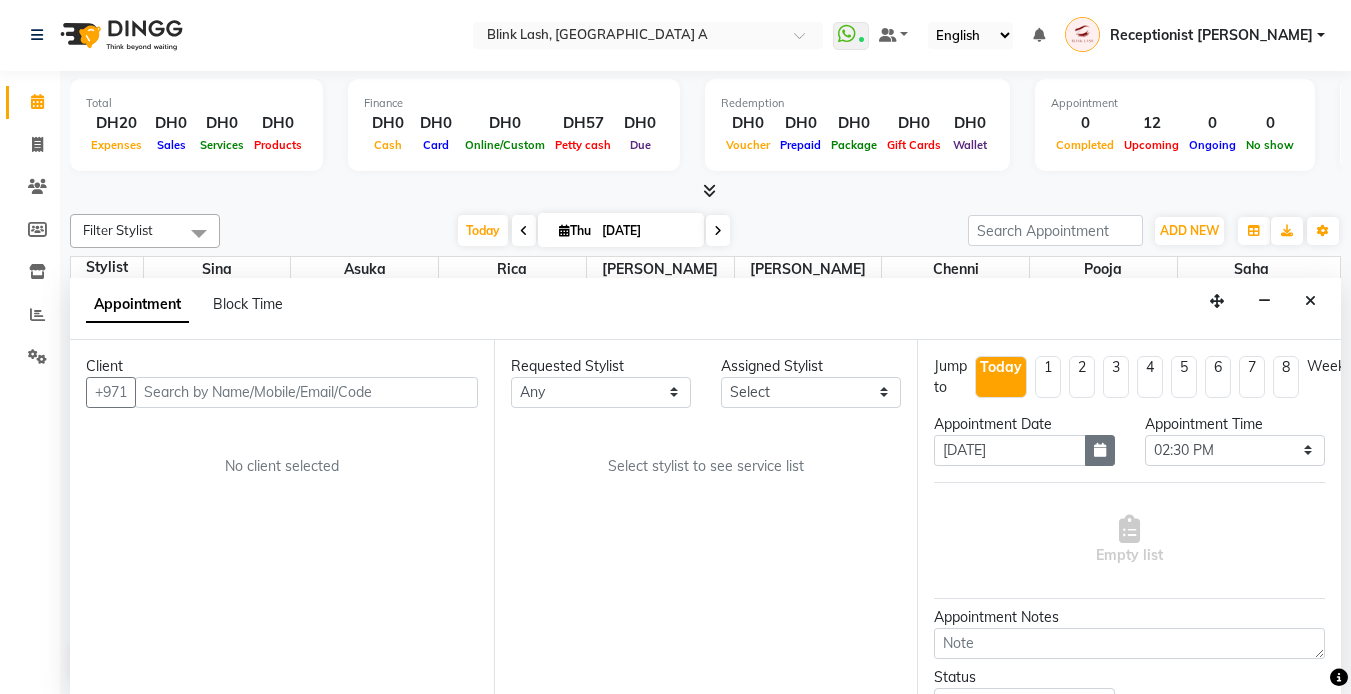 select on "71786" 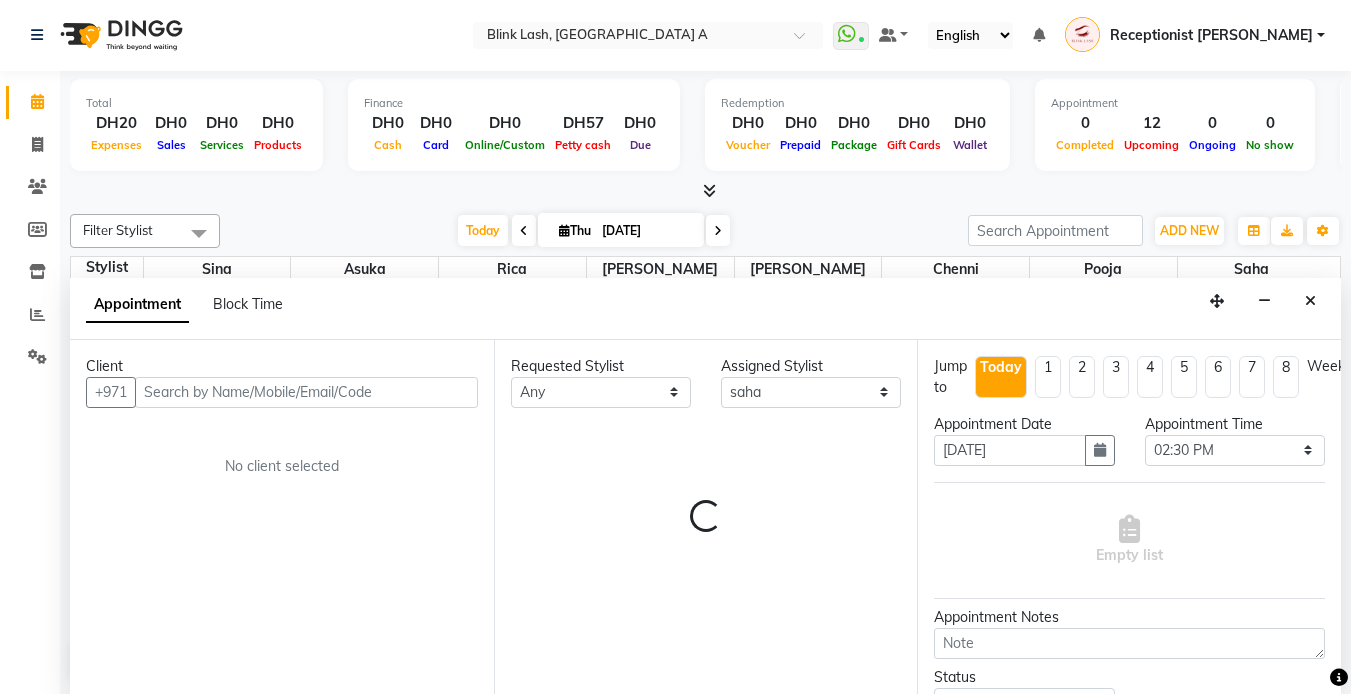 scroll, scrollTop: 133, scrollLeft: 0, axis: vertical 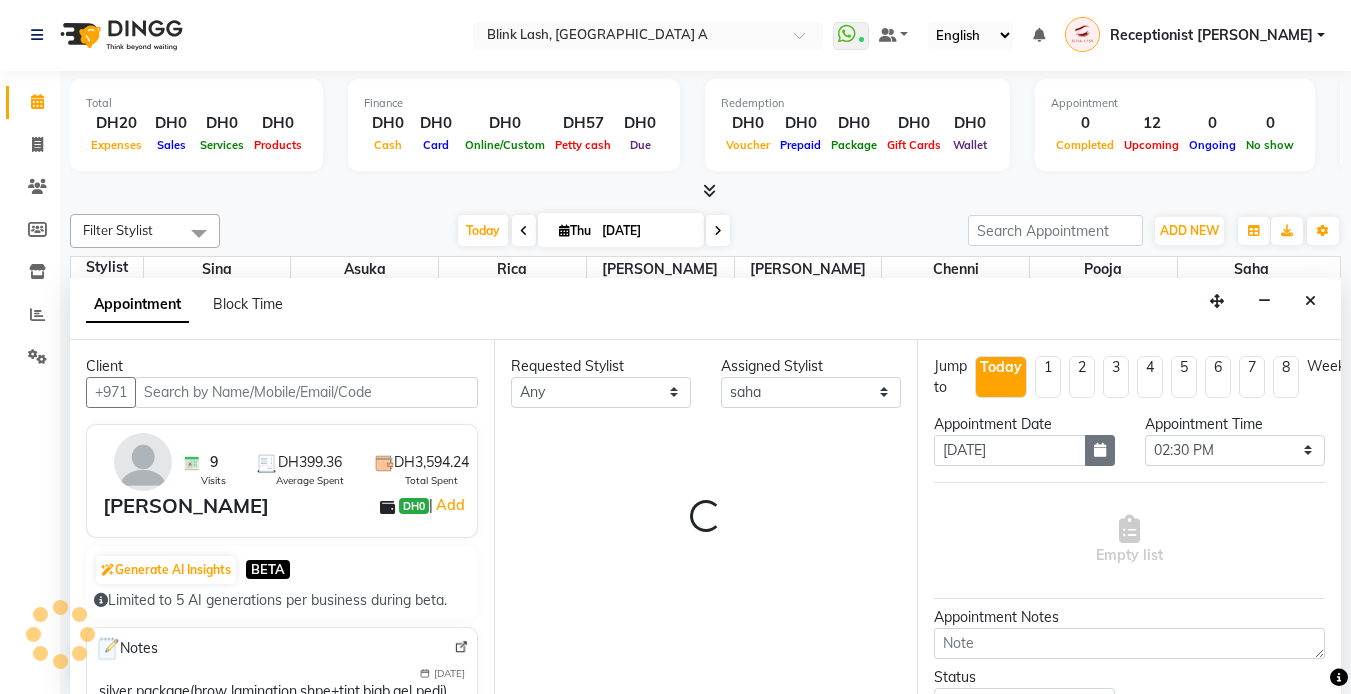 select on "2892" 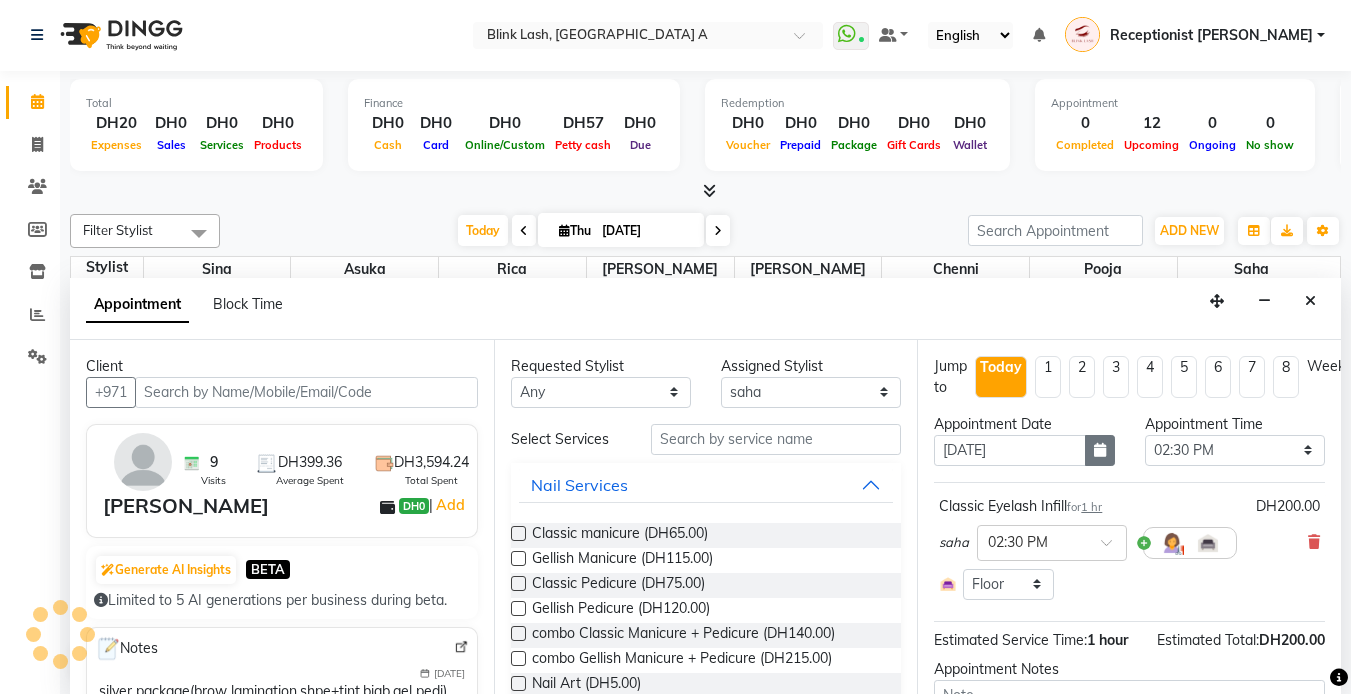 select on "2892" 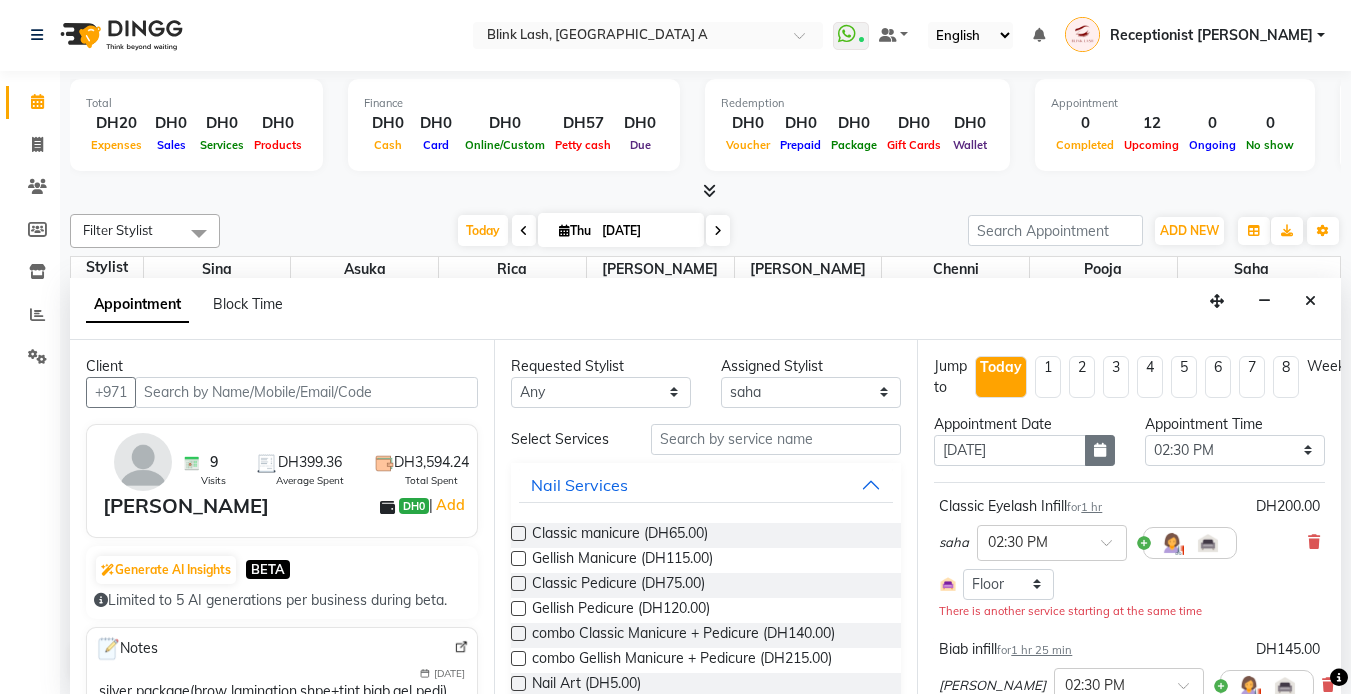 click at bounding box center [1100, 450] 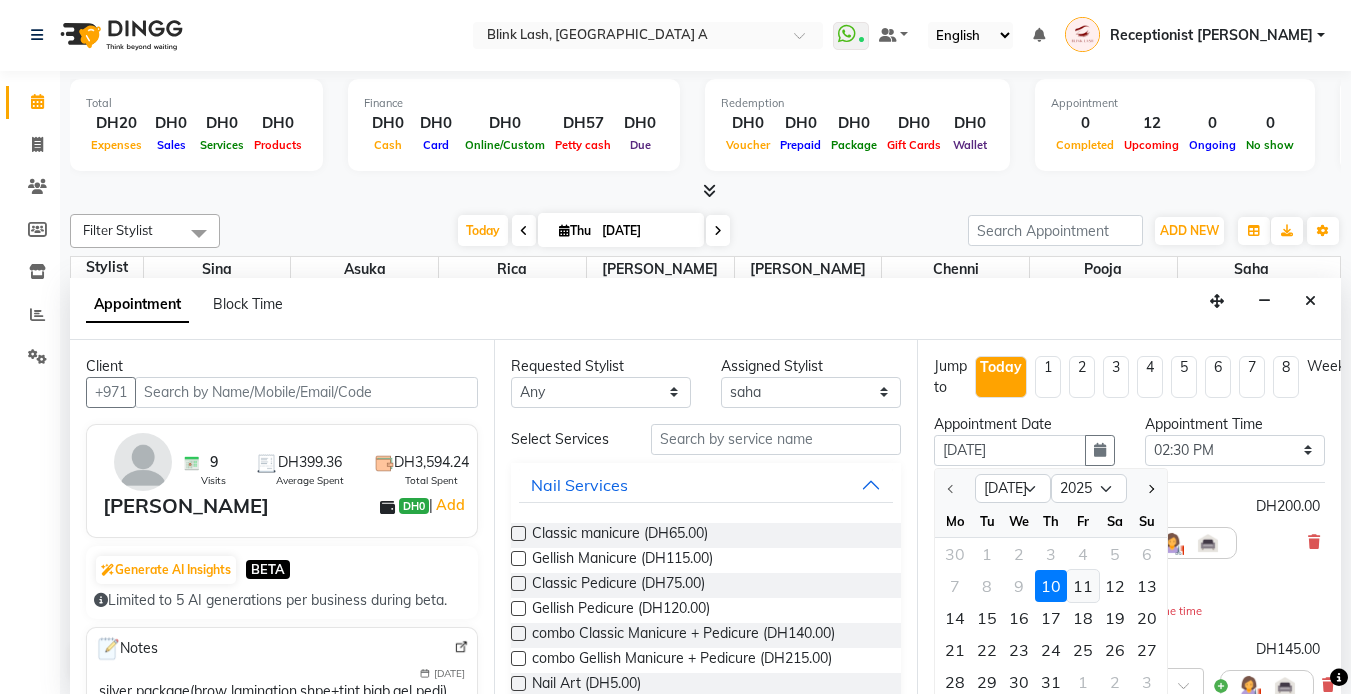 click on "11" at bounding box center [1083, 586] 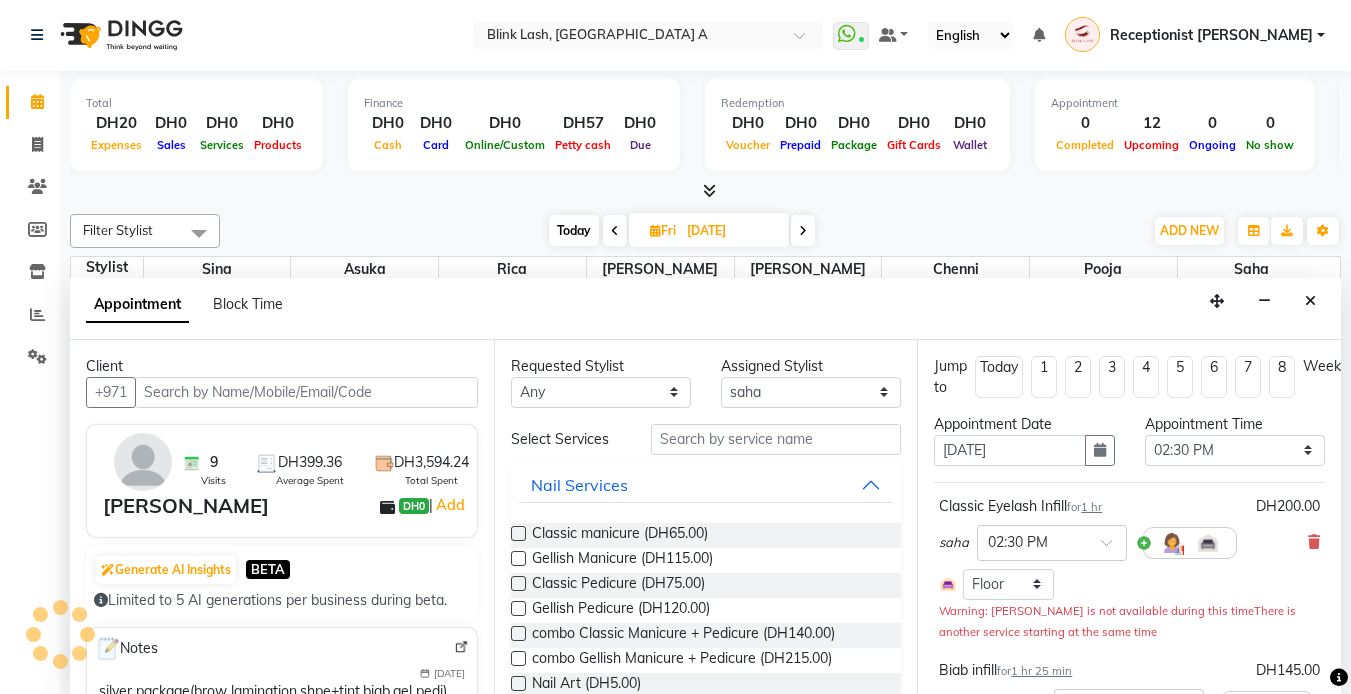 scroll, scrollTop: 133, scrollLeft: 0, axis: vertical 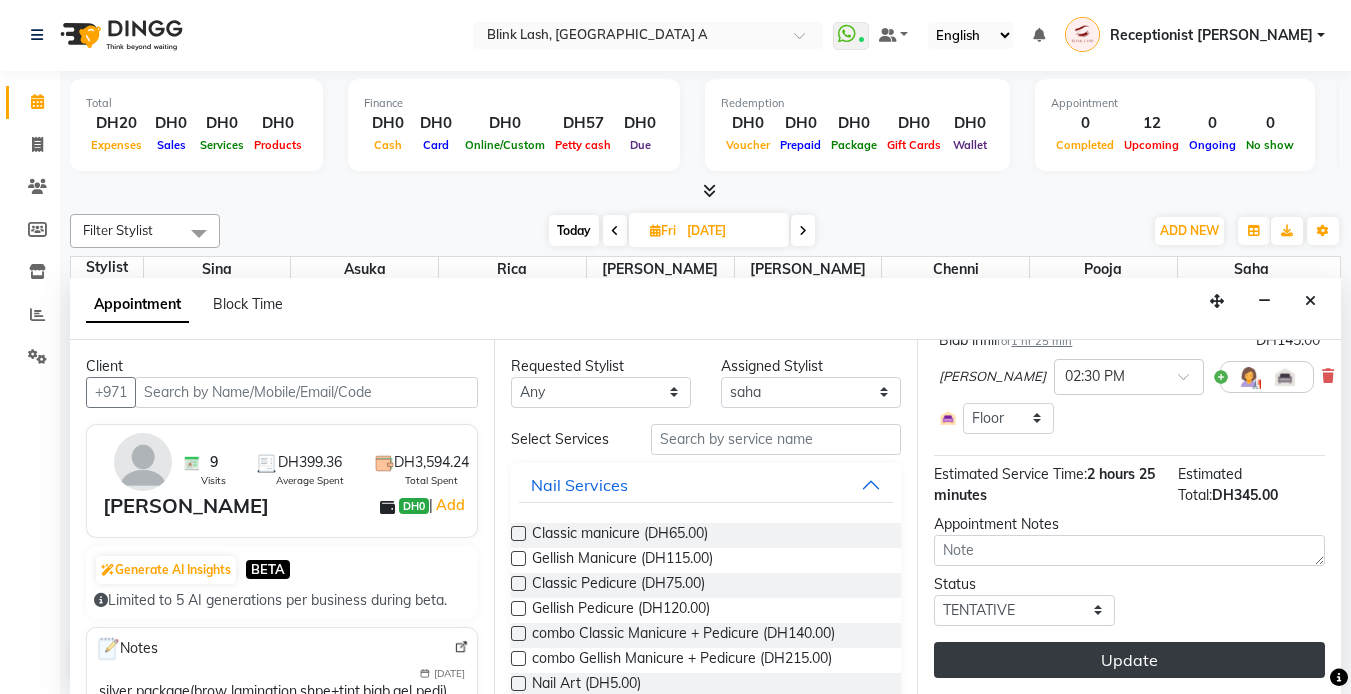 click on "Update" at bounding box center [1129, 660] 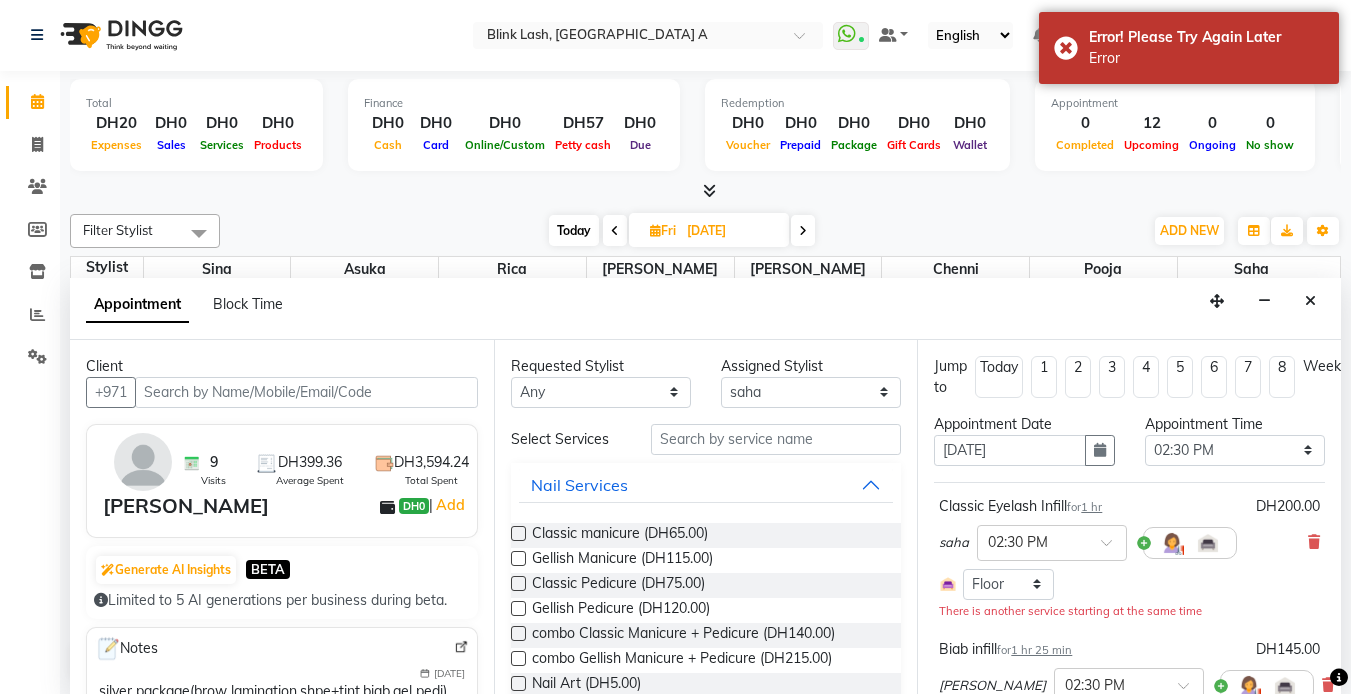 scroll, scrollTop: 324, scrollLeft: 0, axis: vertical 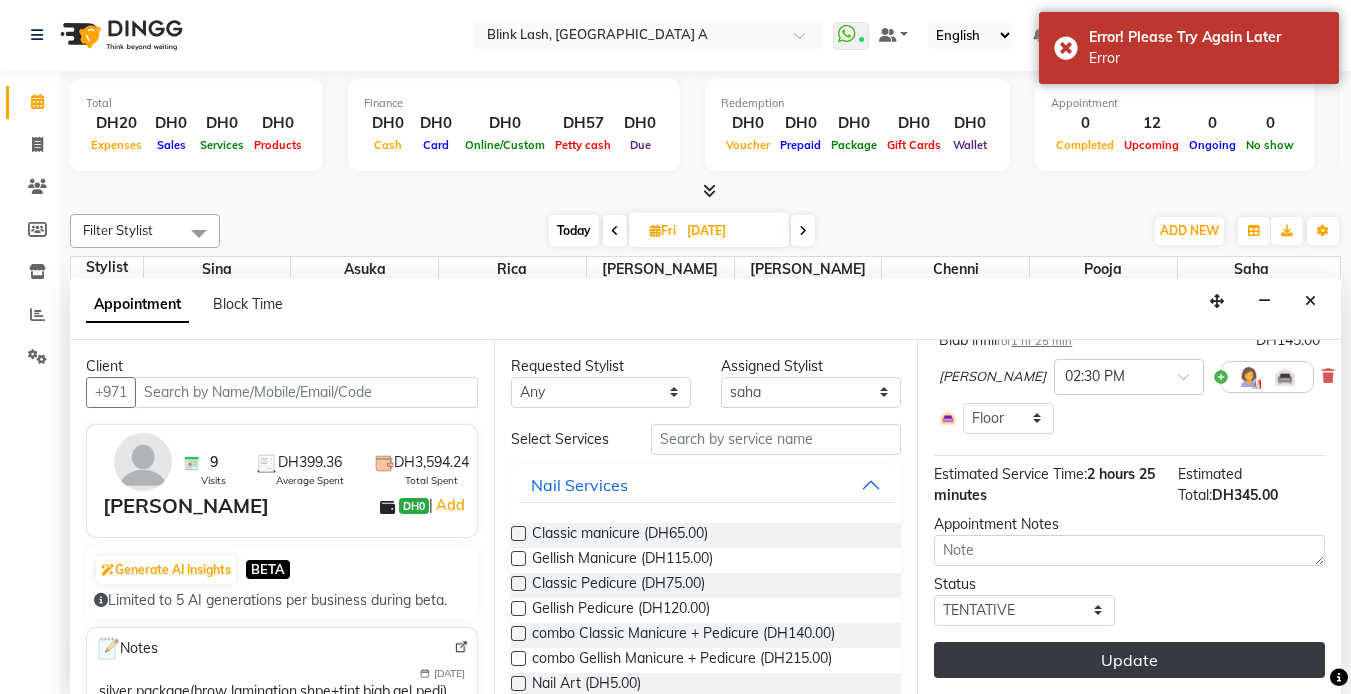 click on "Update" at bounding box center (1129, 660) 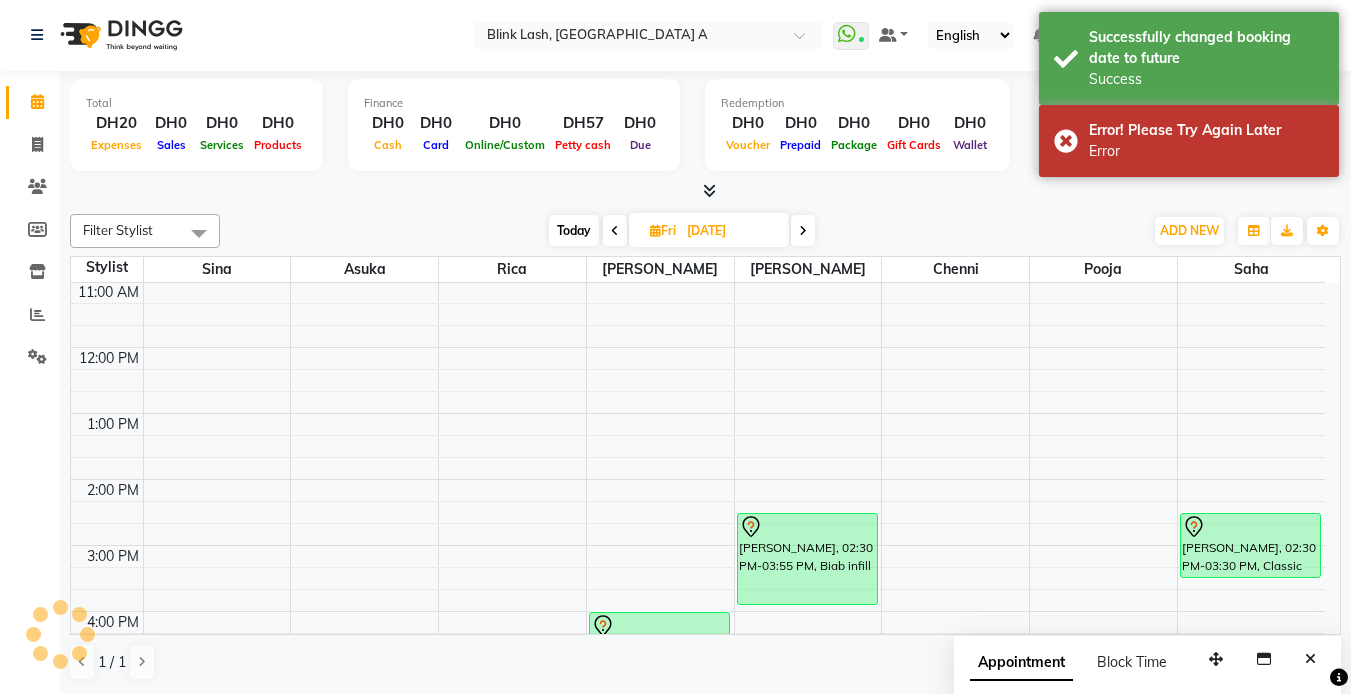 scroll, scrollTop: 0, scrollLeft: 0, axis: both 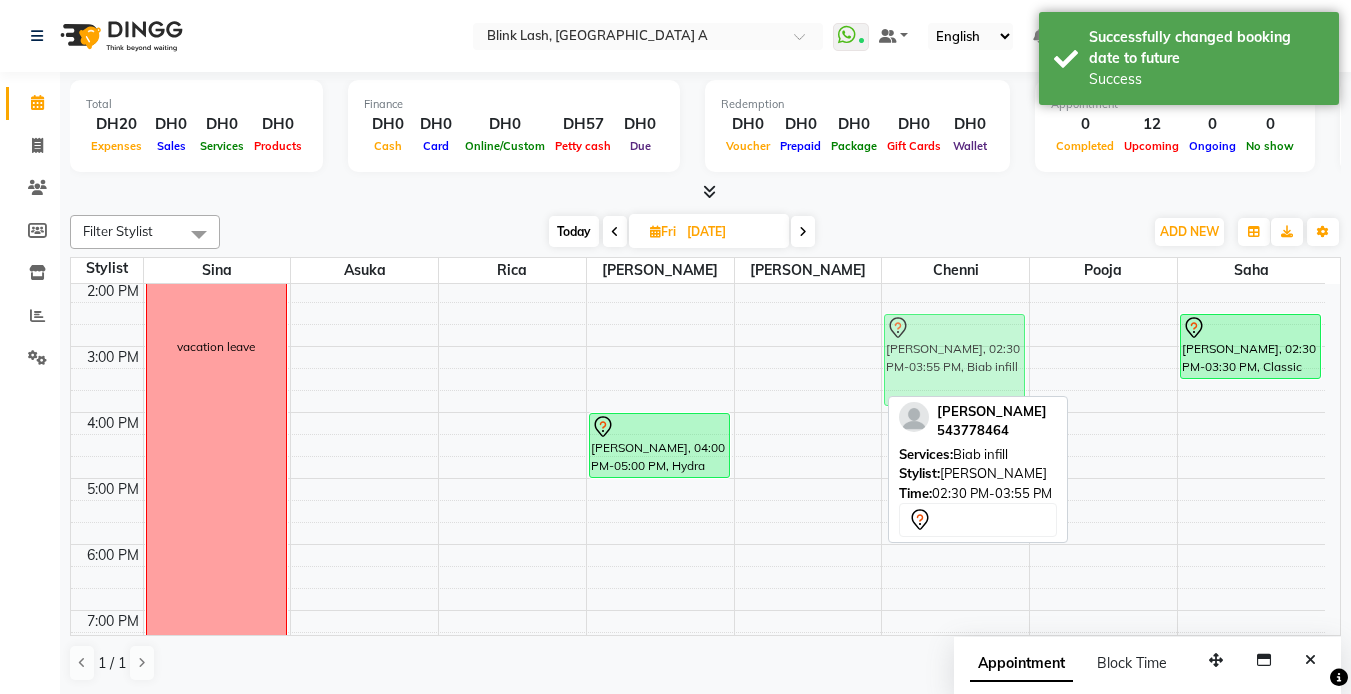 drag, startPoint x: 829, startPoint y: 345, endPoint x: 969, endPoint y: 349, distance: 140.05713 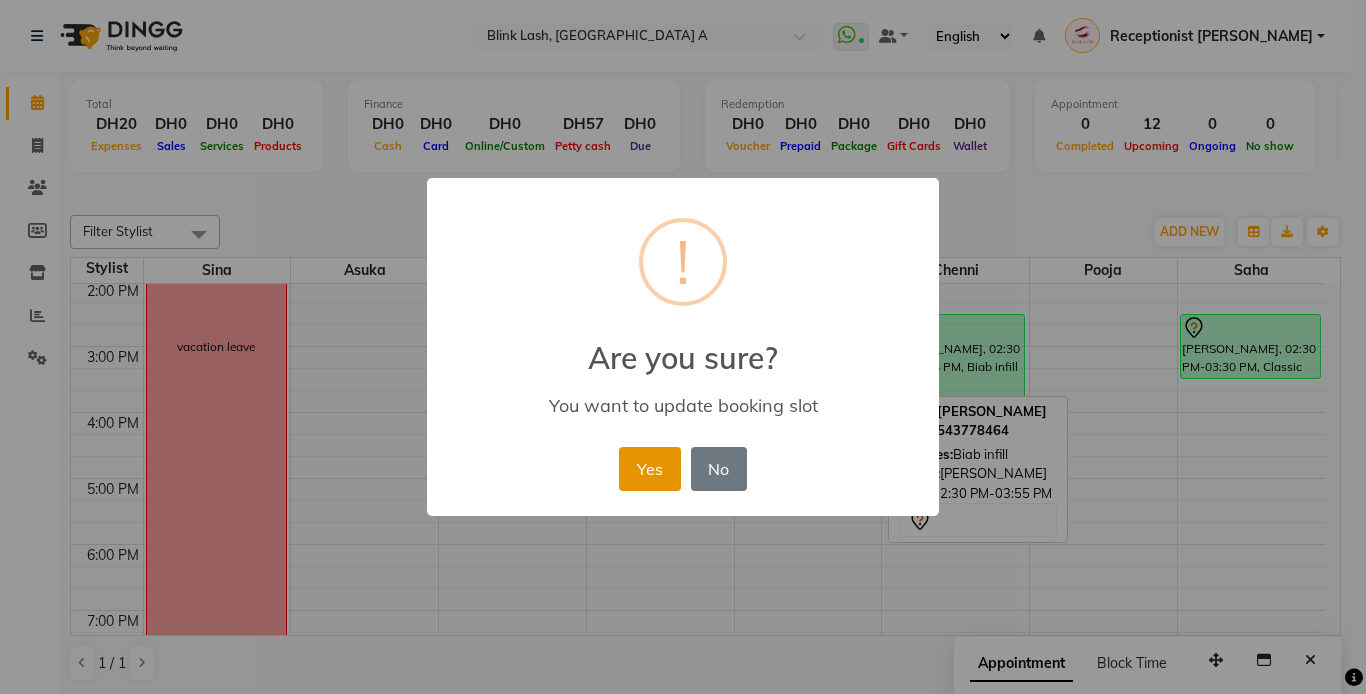 click on "Yes" at bounding box center [649, 469] 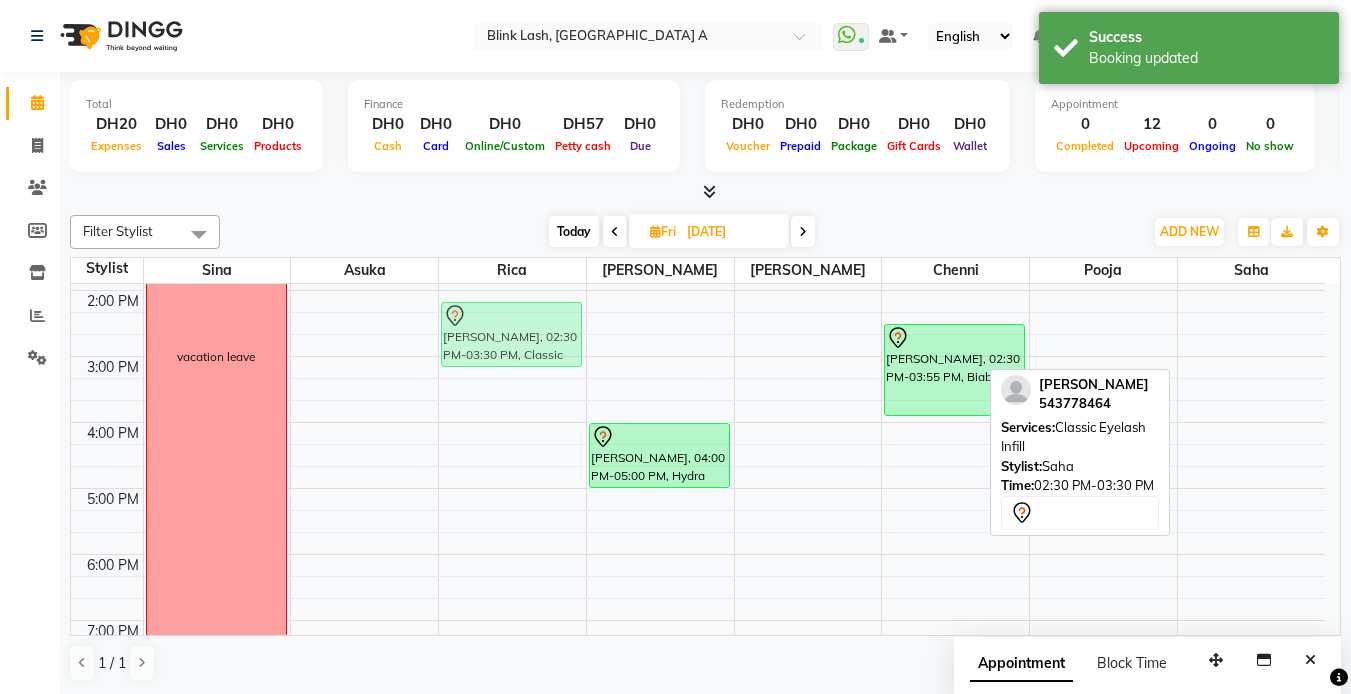 scroll, scrollTop: 319, scrollLeft: 0, axis: vertical 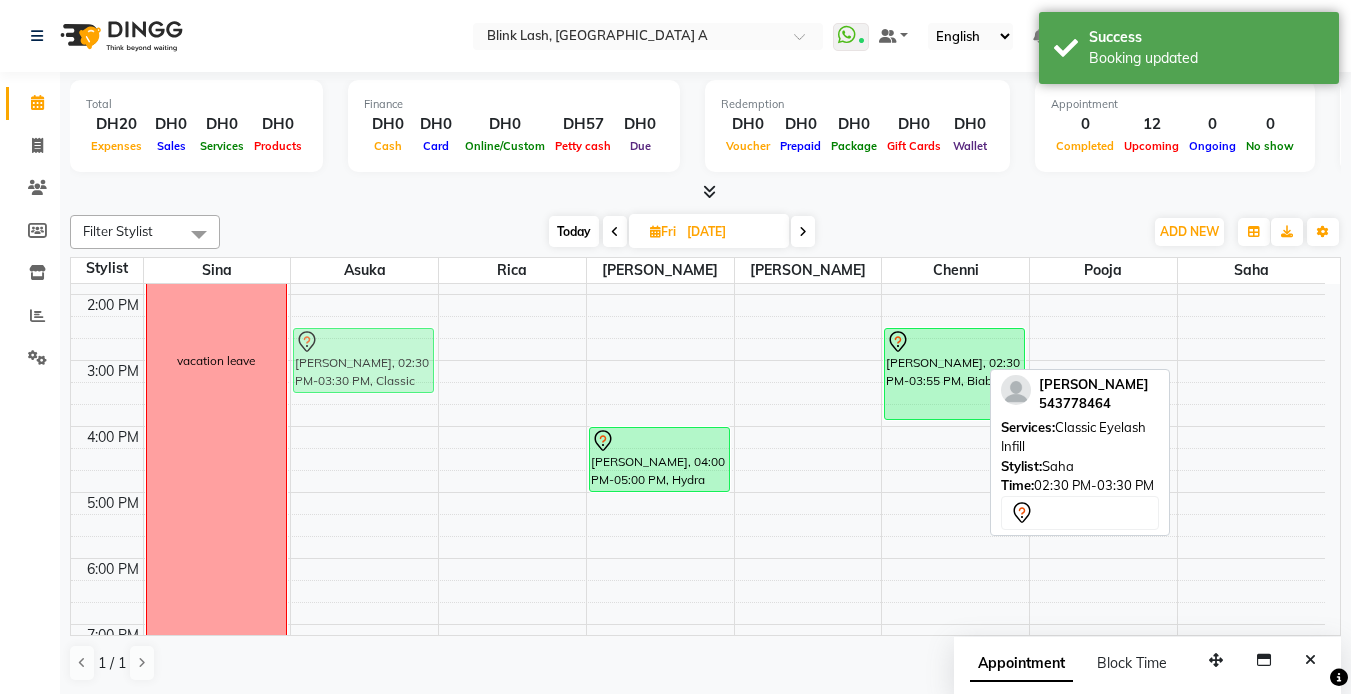 drag, startPoint x: 1253, startPoint y: 342, endPoint x: 382, endPoint y: 363, distance: 871.2531 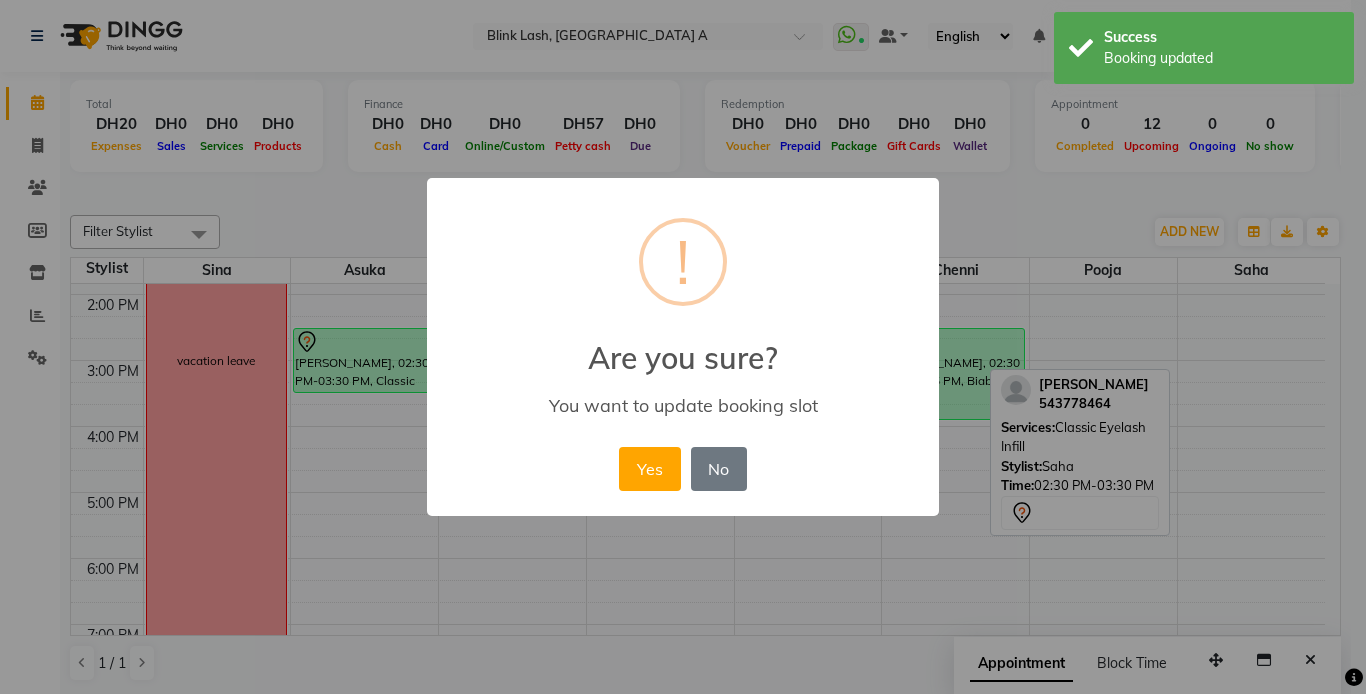 drag, startPoint x: 648, startPoint y: 466, endPoint x: 631, endPoint y: 456, distance: 19.723083 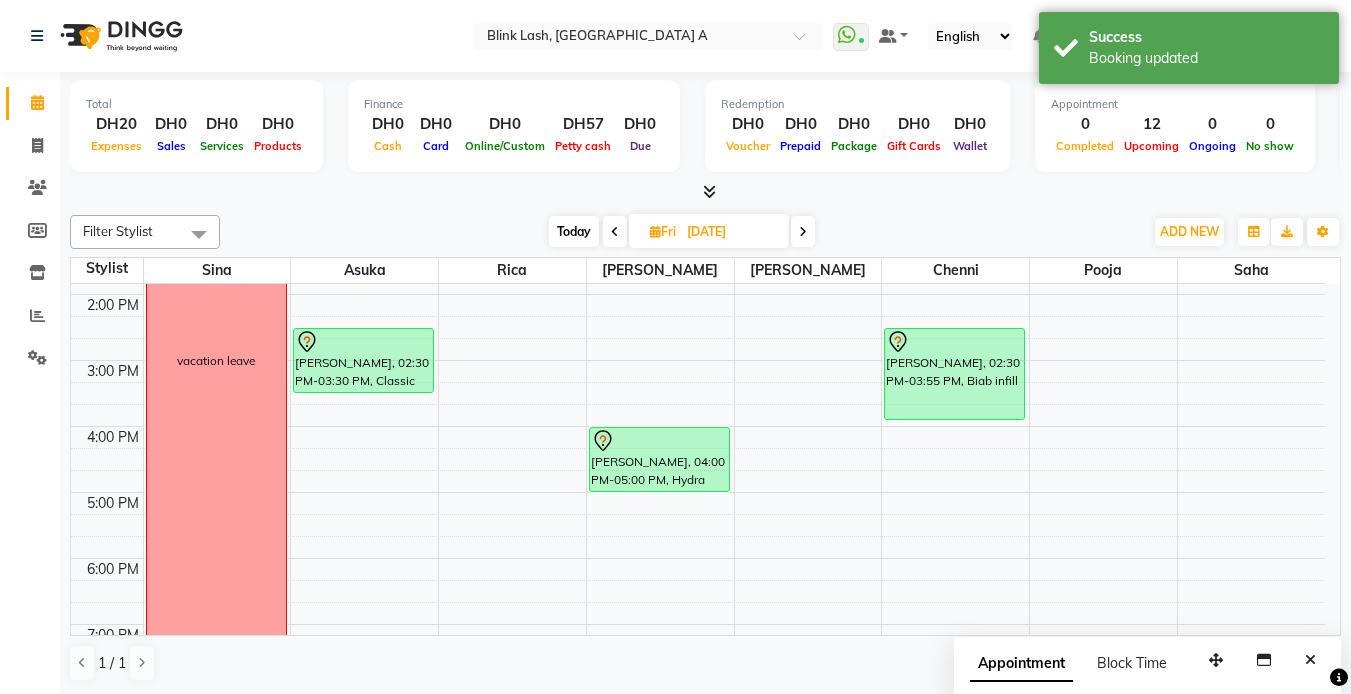 click at bounding box center [615, 232] 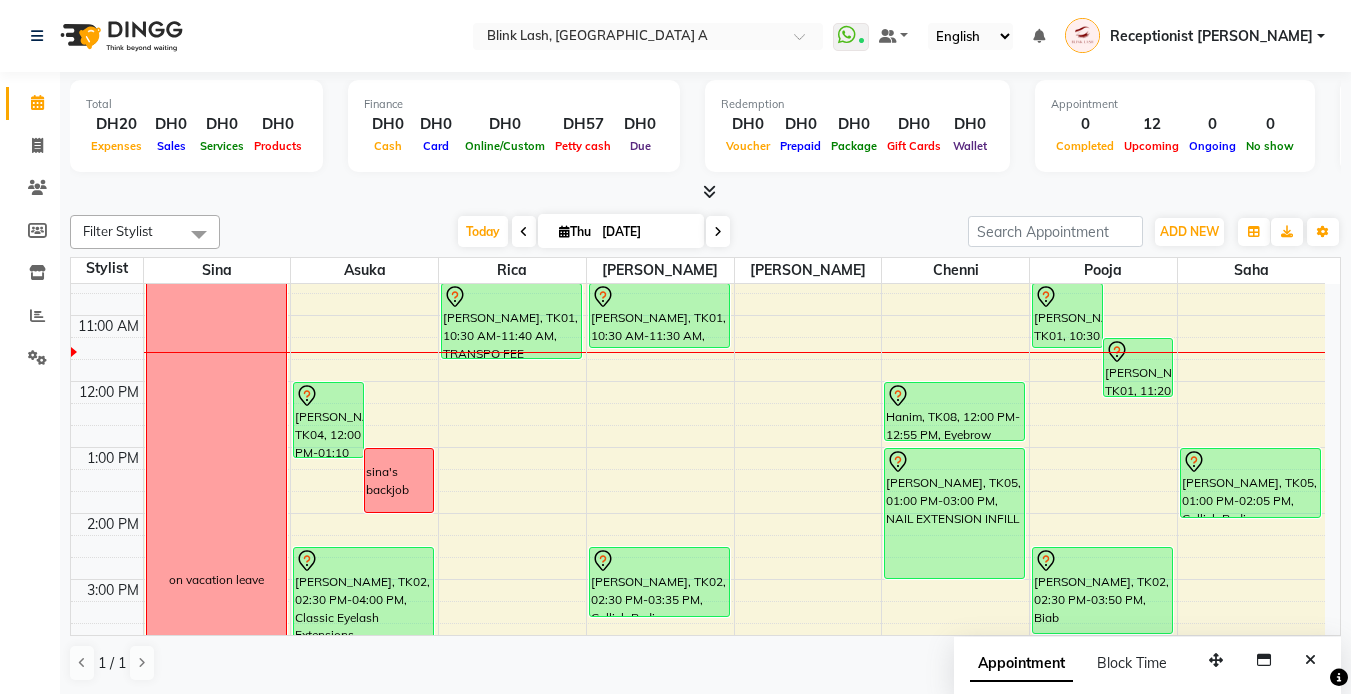 scroll, scrollTop: 200, scrollLeft: 0, axis: vertical 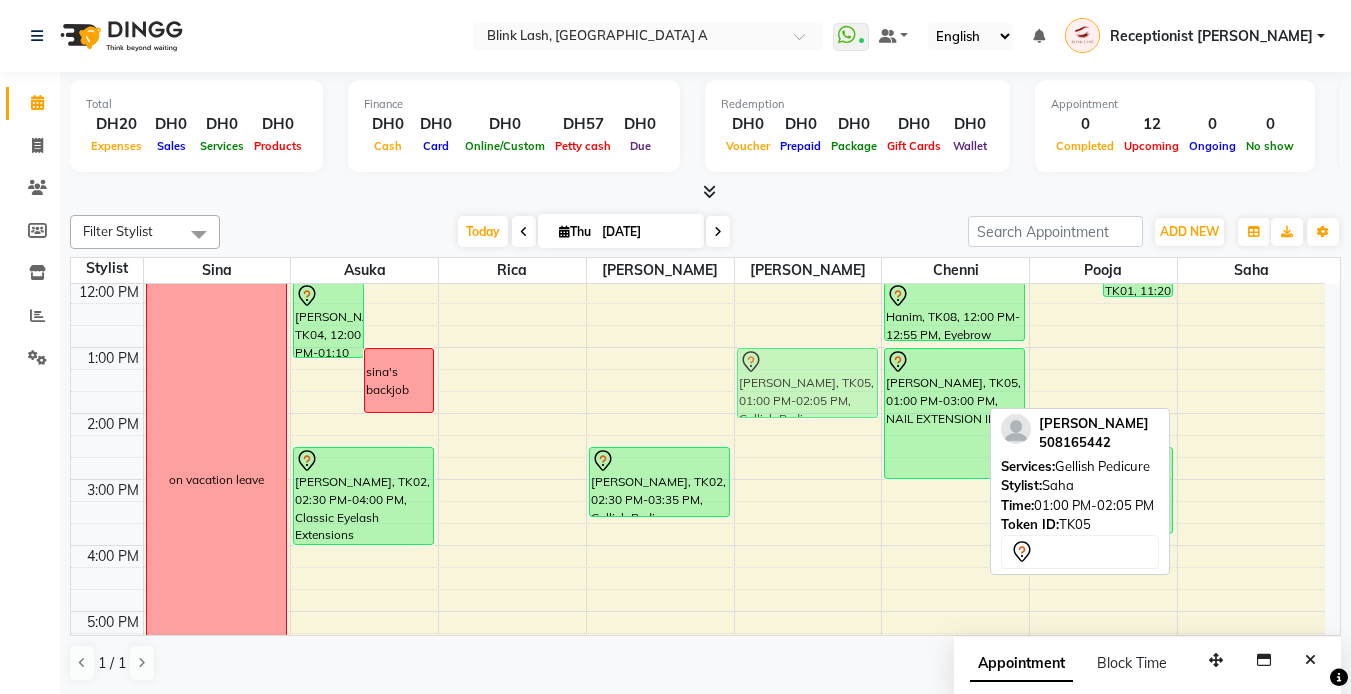 drag, startPoint x: 1254, startPoint y: 386, endPoint x: 848, endPoint y: 382, distance: 406.0197 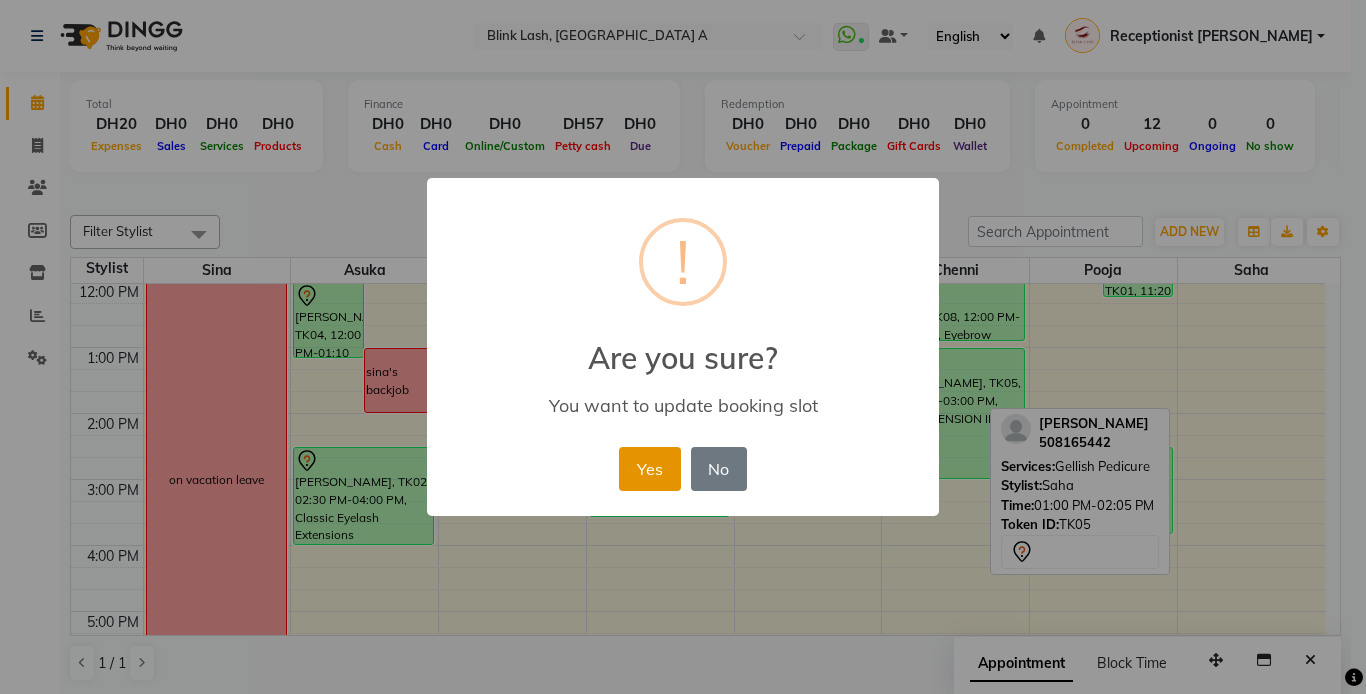 click on "Yes" at bounding box center (649, 469) 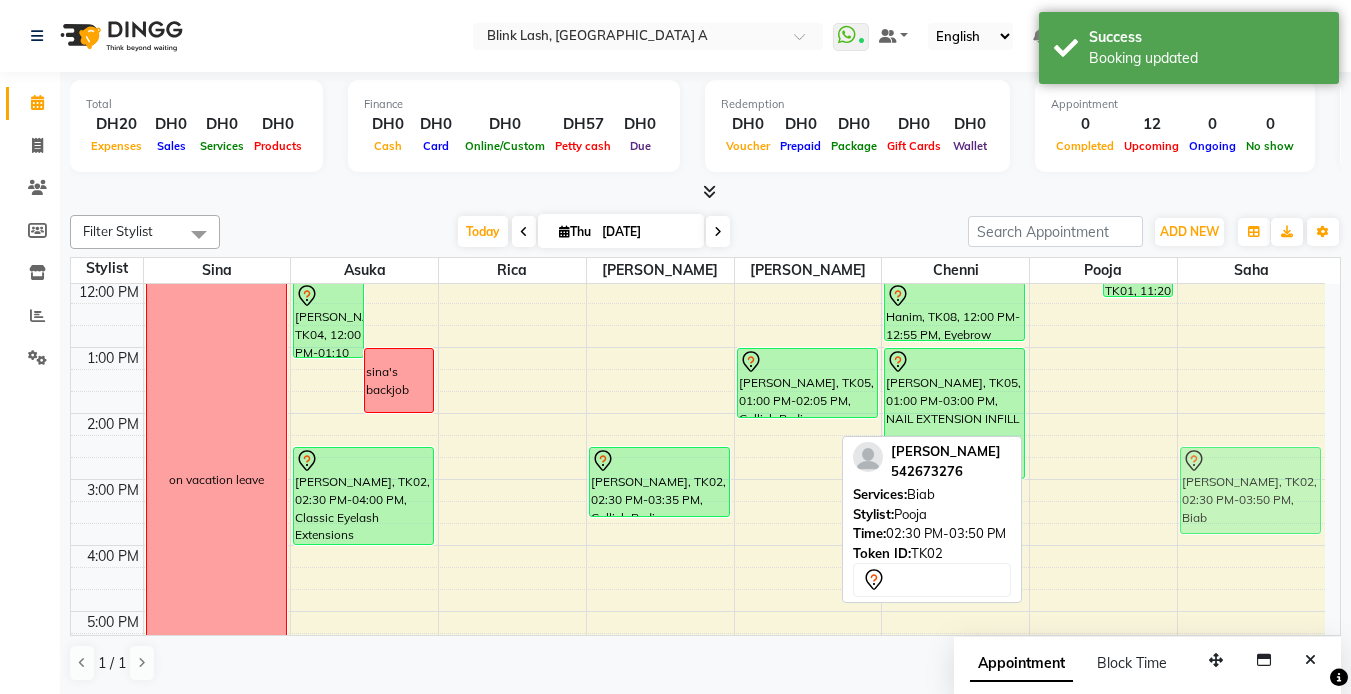 drag, startPoint x: 1071, startPoint y: 486, endPoint x: 1169, endPoint y: 484, distance: 98.02041 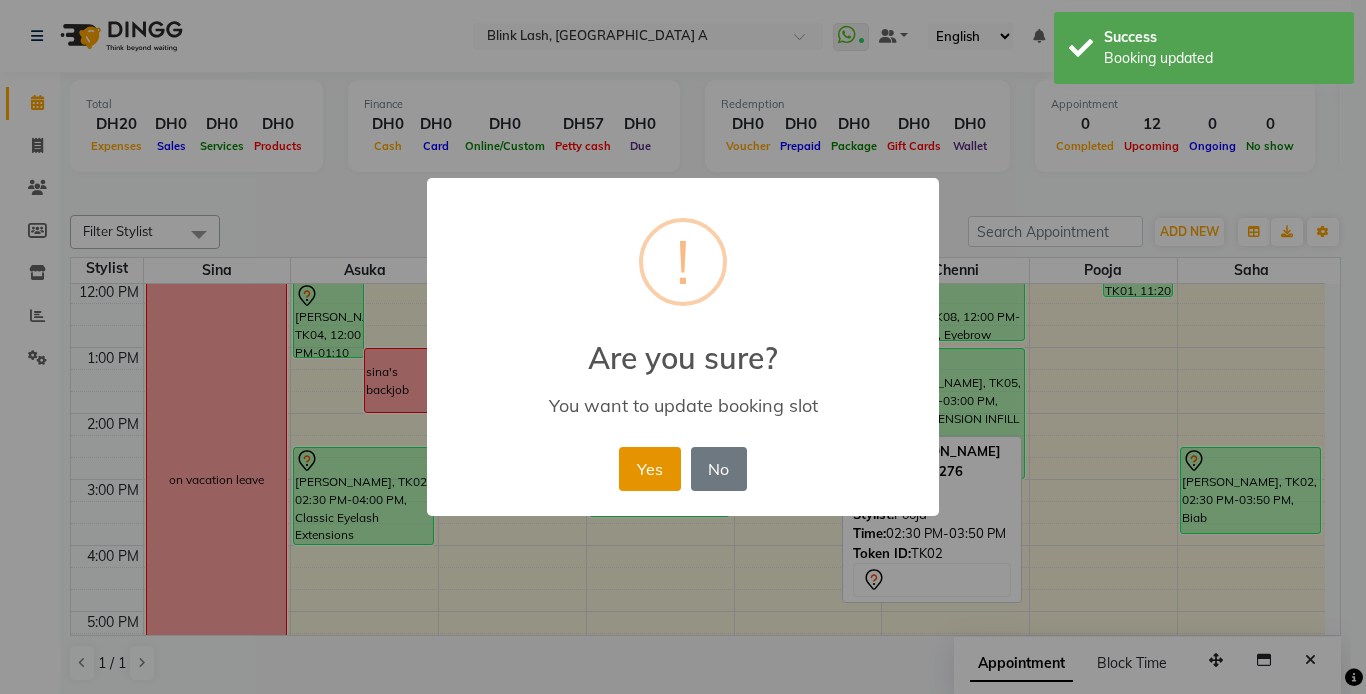 click on "Yes" at bounding box center (649, 469) 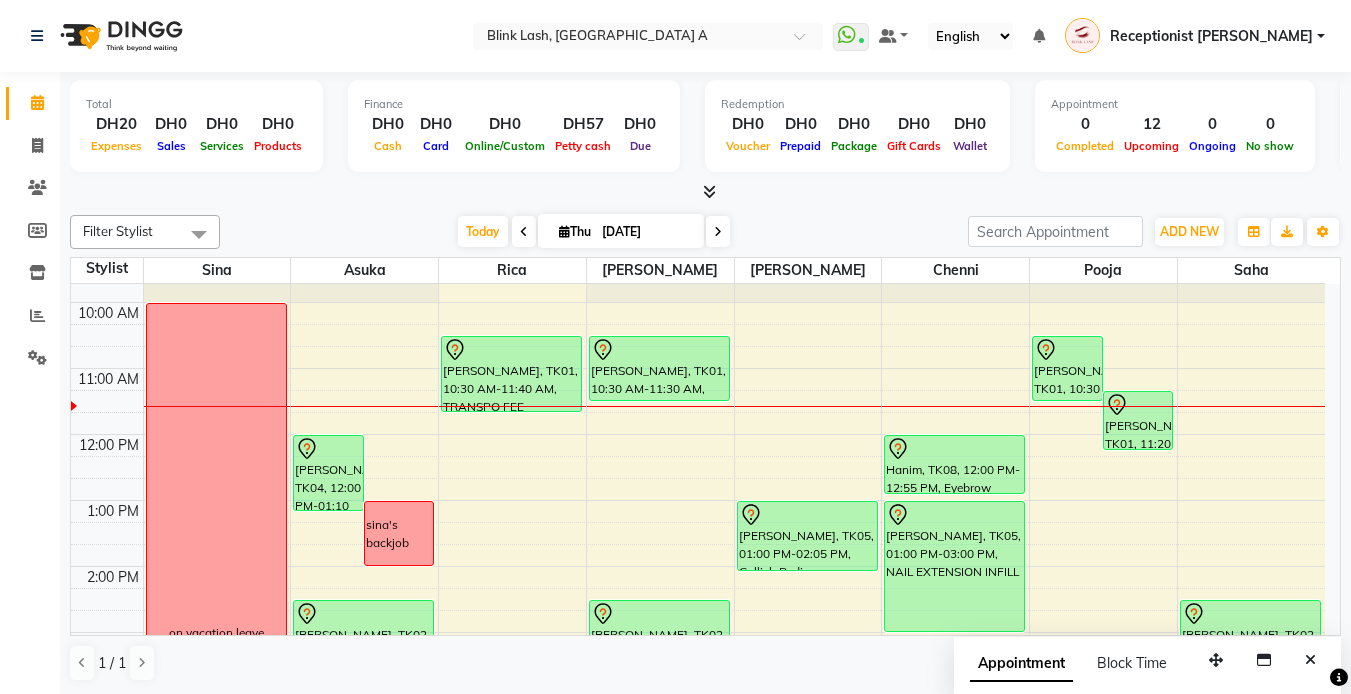 scroll, scrollTop: 0, scrollLeft: 0, axis: both 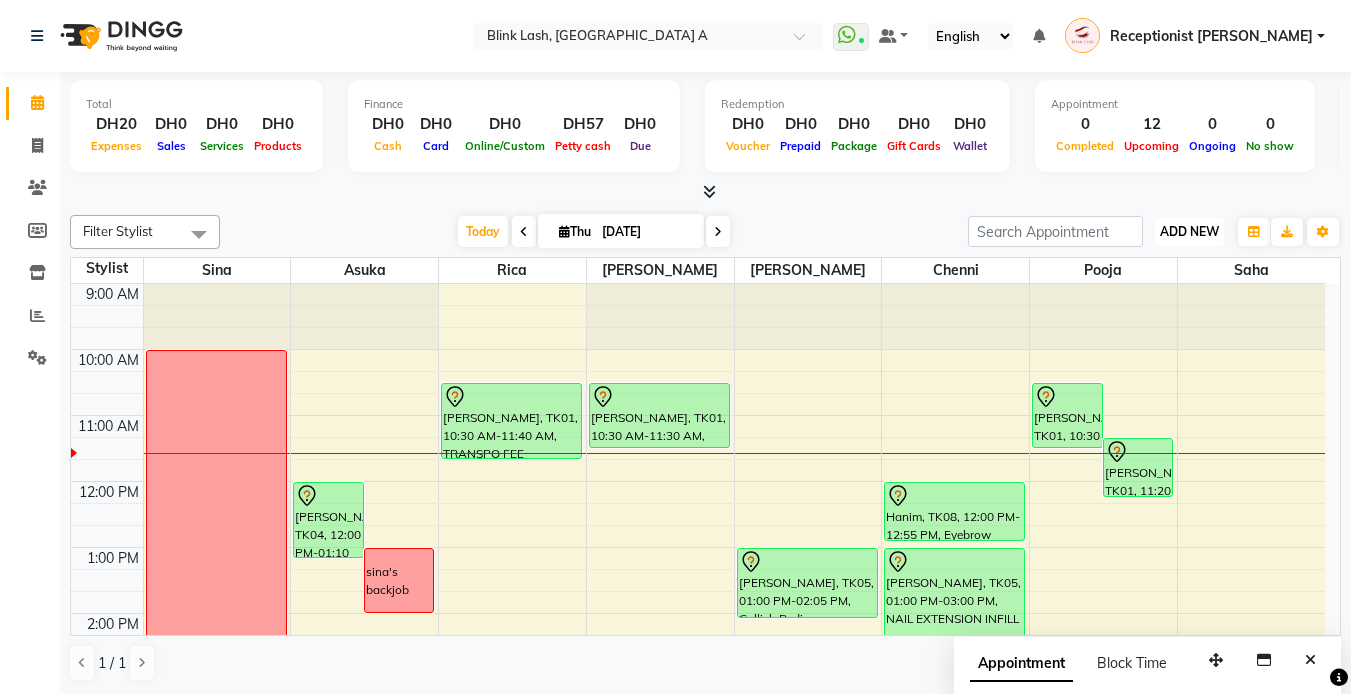 click on "ADD NEW" at bounding box center [1189, 231] 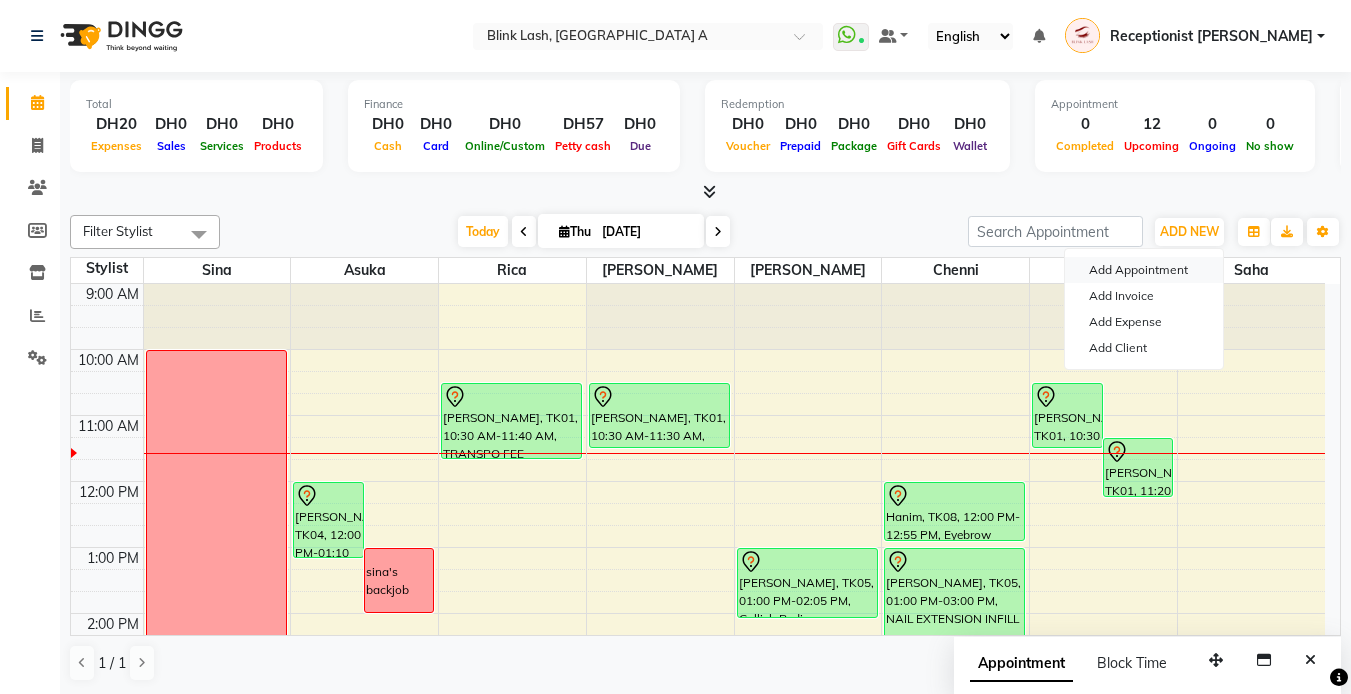 drag, startPoint x: 1161, startPoint y: 267, endPoint x: 1173, endPoint y: 315, distance: 49.47727 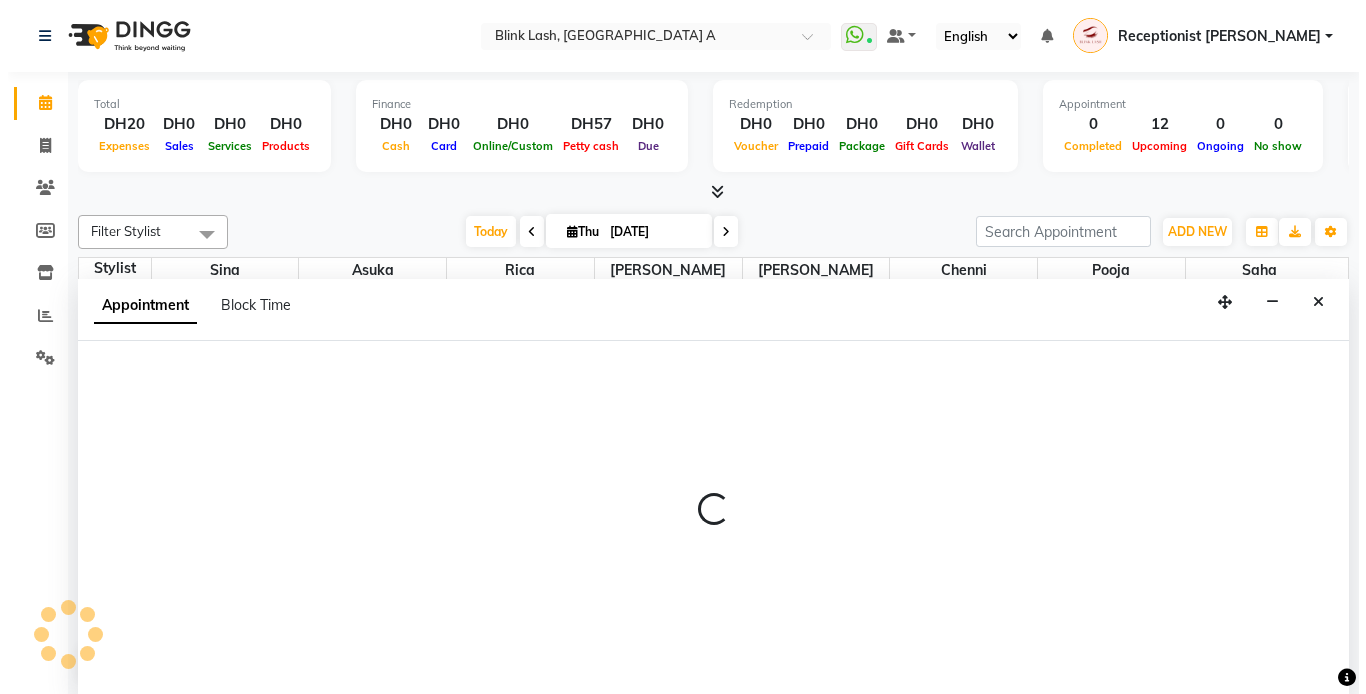 scroll, scrollTop: 1, scrollLeft: 0, axis: vertical 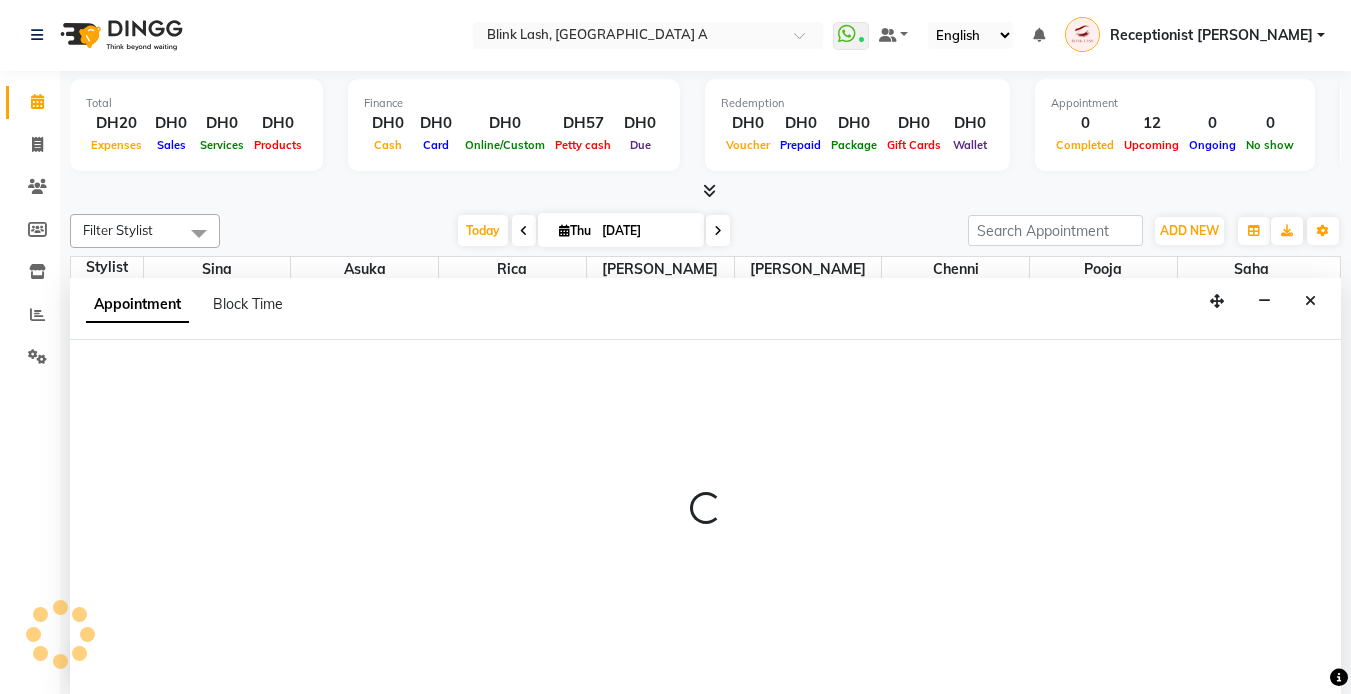select on "600" 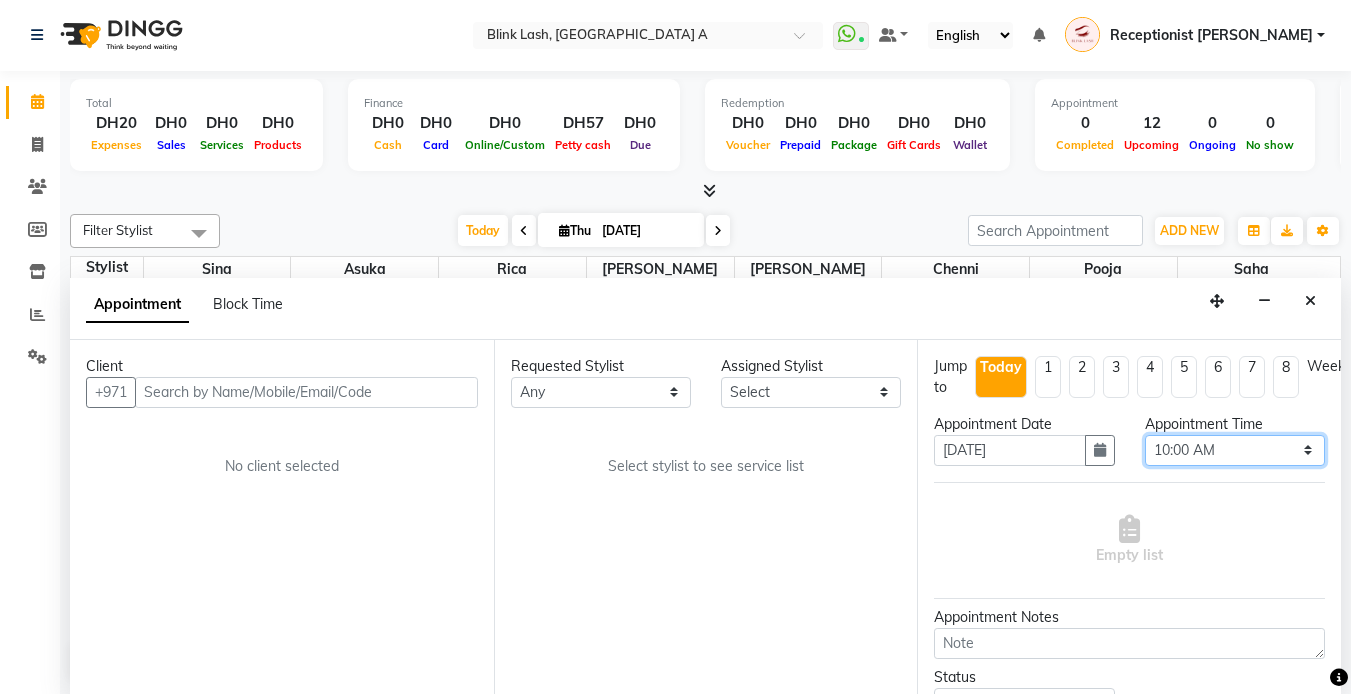 click on "Select 10:00 AM 10:05 AM 10:10 AM 10:15 AM 10:20 AM 10:25 AM 10:30 AM 10:35 AM 10:40 AM 10:45 AM 10:50 AM 10:55 AM 11:00 AM 11:05 AM 11:10 AM 11:15 AM 11:20 AM 11:25 AM 11:30 AM 11:35 AM 11:40 AM 11:45 AM 11:50 AM 11:55 AM 12:00 PM 12:05 PM 12:10 PM 12:15 PM 12:20 PM 12:25 PM 12:30 PM 12:35 PM 12:40 PM 12:45 PM 12:50 PM 12:55 PM 01:00 PM 01:05 PM 01:10 PM 01:15 PM 01:20 PM 01:25 PM 01:30 PM 01:35 PM 01:40 PM 01:45 PM 01:50 PM 01:55 PM 02:00 PM 02:05 PM 02:10 PM 02:15 PM 02:20 PM 02:25 PM 02:30 PM 02:35 PM 02:40 PM 02:45 PM 02:50 PM 02:55 PM 03:00 PM 03:05 PM 03:10 PM 03:15 PM 03:20 PM 03:25 PM 03:30 PM 03:35 PM 03:40 PM 03:45 PM 03:50 PM 03:55 PM 04:00 PM 04:05 PM 04:10 PM 04:15 PM 04:20 PM 04:25 PM 04:30 PM 04:35 PM 04:40 PM 04:45 PM 04:50 PM 04:55 PM 05:00 PM 05:05 PM 05:10 PM 05:15 PM 05:20 PM 05:25 PM 05:30 PM 05:35 PM 05:40 PM 05:45 PM 05:50 PM 05:55 PM 06:00 PM 06:05 PM 06:10 PM 06:15 PM 06:20 PM 06:25 PM 06:30 PM 06:35 PM 06:40 PM 06:45 PM 06:50 PM 06:55 PM 07:00 PM 07:05 PM 07:10 PM 07:15 PM 07:20 PM" at bounding box center (1235, 450) 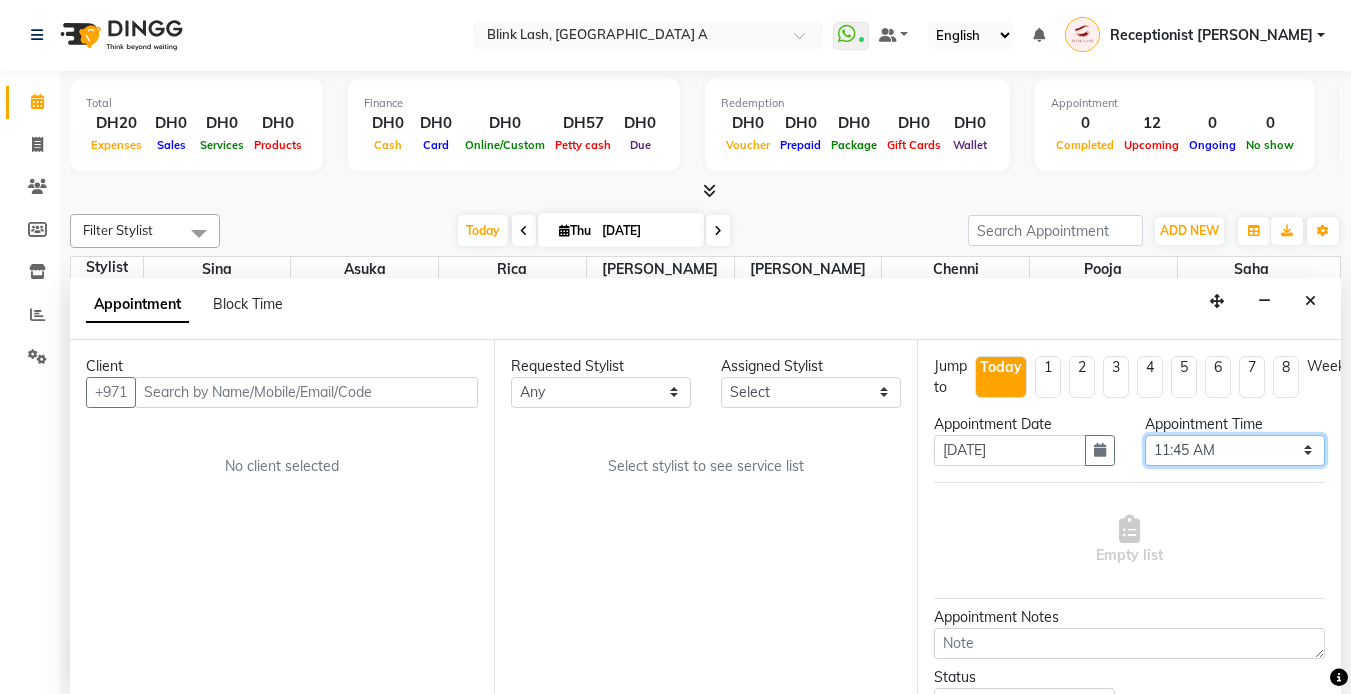 click on "Select 10:00 AM 10:05 AM 10:10 AM 10:15 AM 10:20 AM 10:25 AM 10:30 AM 10:35 AM 10:40 AM 10:45 AM 10:50 AM 10:55 AM 11:00 AM 11:05 AM 11:10 AM 11:15 AM 11:20 AM 11:25 AM 11:30 AM 11:35 AM 11:40 AM 11:45 AM 11:50 AM 11:55 AM 12:00 PM 12:05 PM 12:10 PM 12:15 PM 12:20 PM 12:25 PM 12:30 PM 12:35 PM 12:40 PM 12:45 PM 12:50 PM 12:55 PM 01:00 PM 01:05 PM 01:10 PM 01:15 PM 01:20 PM 01:25 PM 01:30 PM 01:35 PM 01:40 PM 01:45 PM 01:50 PM 01:55 PM 02:00 PM 02:05 PM 02:10 PM 02:15 PM 02:20 PM 02:25 PM 02:30 PM 02:35 PM 02:40 PM 02:45 PM 02:50 PM 02:55 PM 03:00 PM 03:05 PM 03:10 PM 03:15 PM 03:20 PM 03:25 PM 03:30 PM 03:35 PM 03:40 PM 03:45 PM 03:50 PM 03:55 PM 04:00 PM 04:05 PM 04:10 PM 04:15 PM 04:20 PM 04:25 PM 04:30 PM 04:35 PM 04:40 PM 04:45 PM 04:50 PM 04:55 PM 05:00 PM 05:05 PM 05:10 PM 05:15 PM 05:20 PM 05:25 PM 05:30 PM 05:35 PM 05:40 PM 05:45 PM 05:50 PM 05:55 PM 06:00 PM 06:05 PM 06:10 PM 06:15 PM 06:20 PM 06:25 PM 06:30 PM 06:35 PM 06:40 PM 06:45 PM 06:50 PM 06:55 PM 07:00 PM 07:05 PM 07:10 PM 07:15 PM 07:20 PM" at bounding box center (1235, 450) 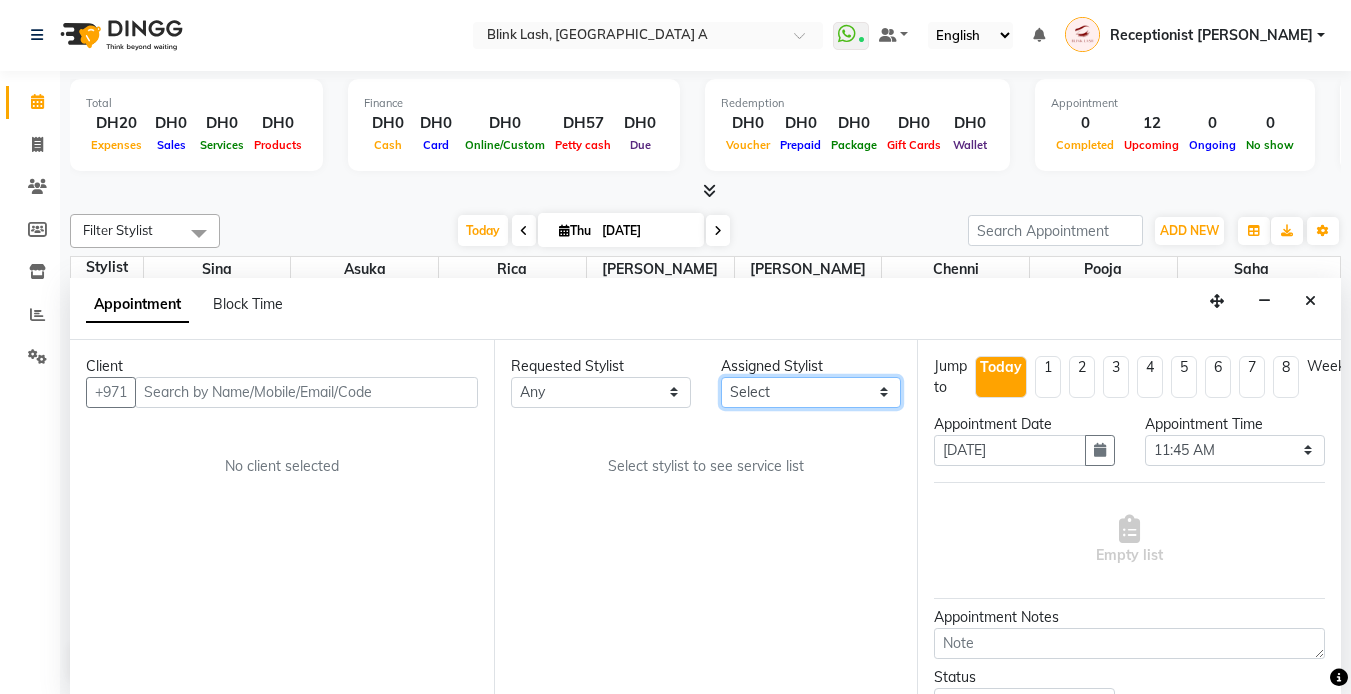 click on "Select [PERSON_NAME] [PERSON_NAME] pooja [PERSON_NAME]" at bounding box center (811, 392) 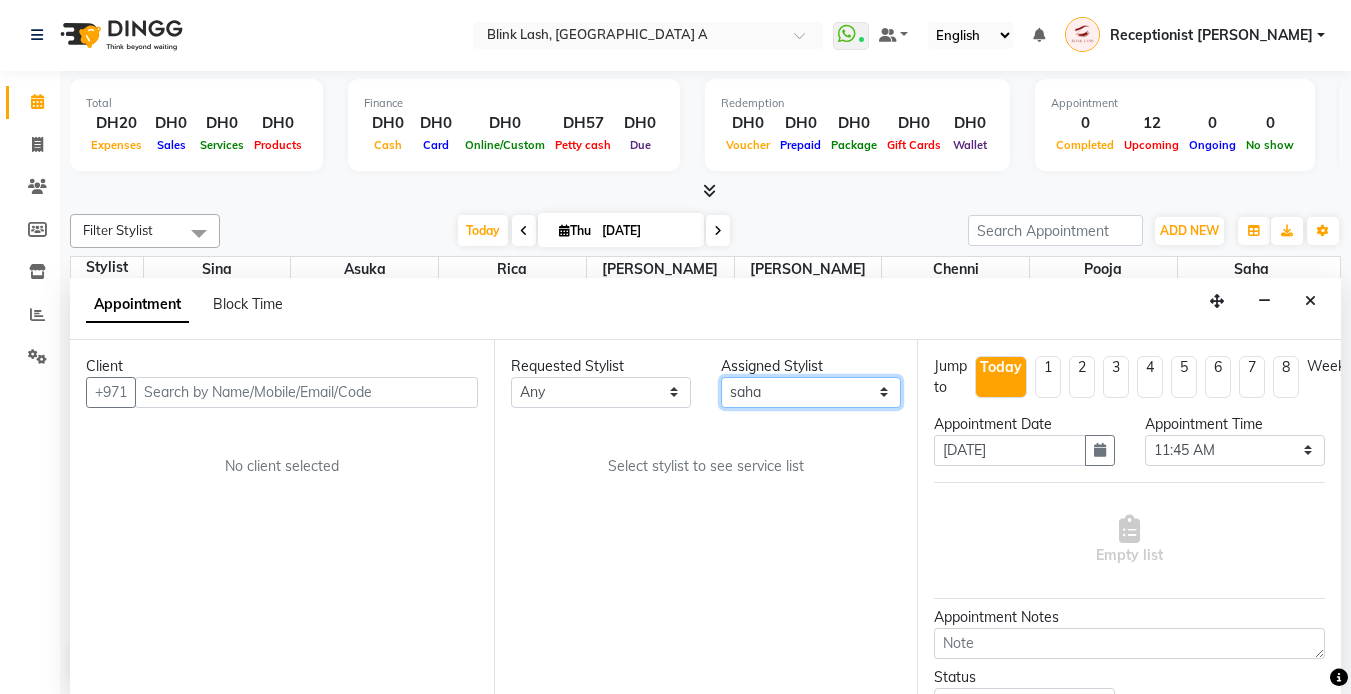 click on "Select [PERSON_NAME] [PERSON_NAME] pooja [PERSON_NAME]" at bounding box center [811, 392] 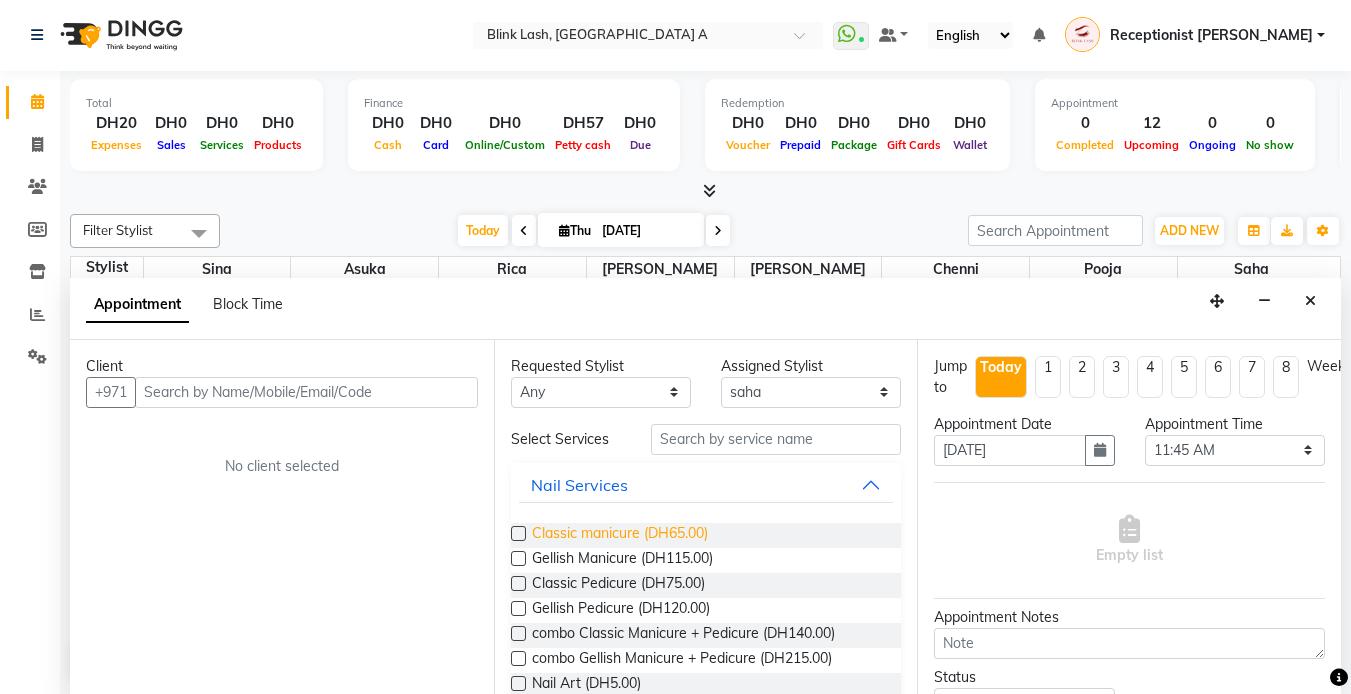 click on "Classic manicure (DH65.00)" at bounding box center (620, 535) 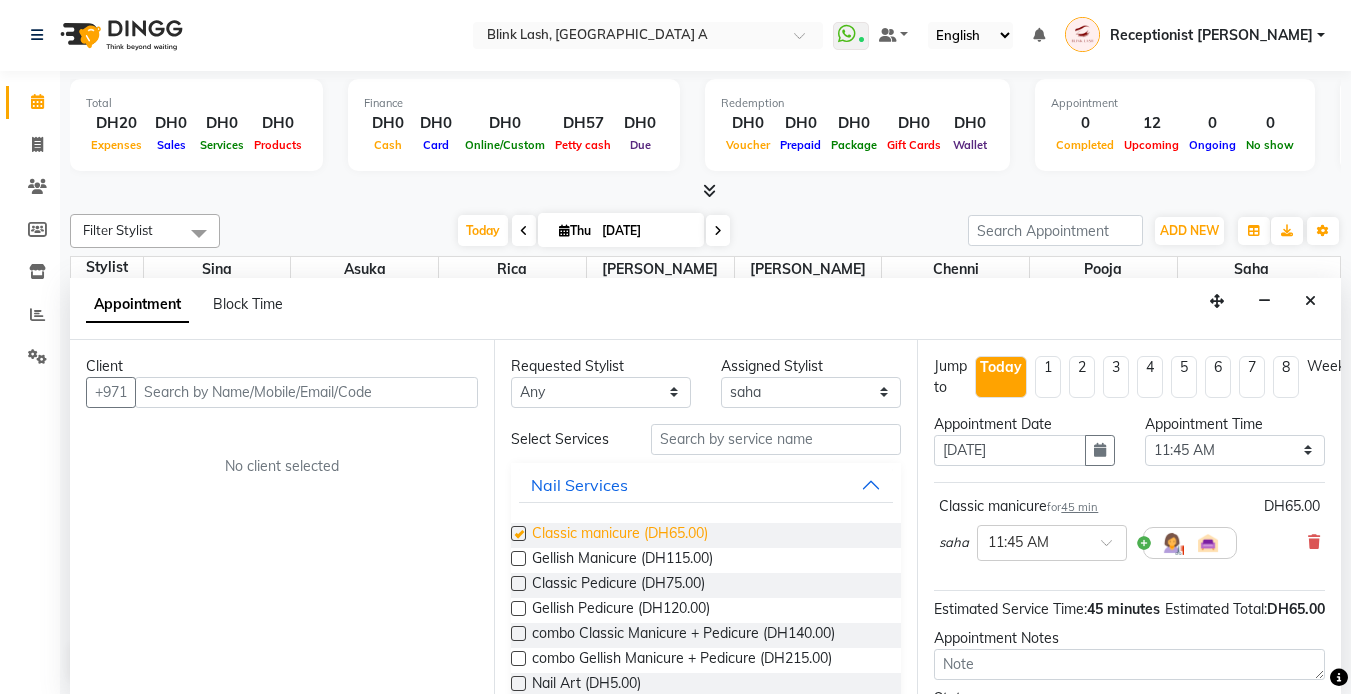 checkbox on "false" 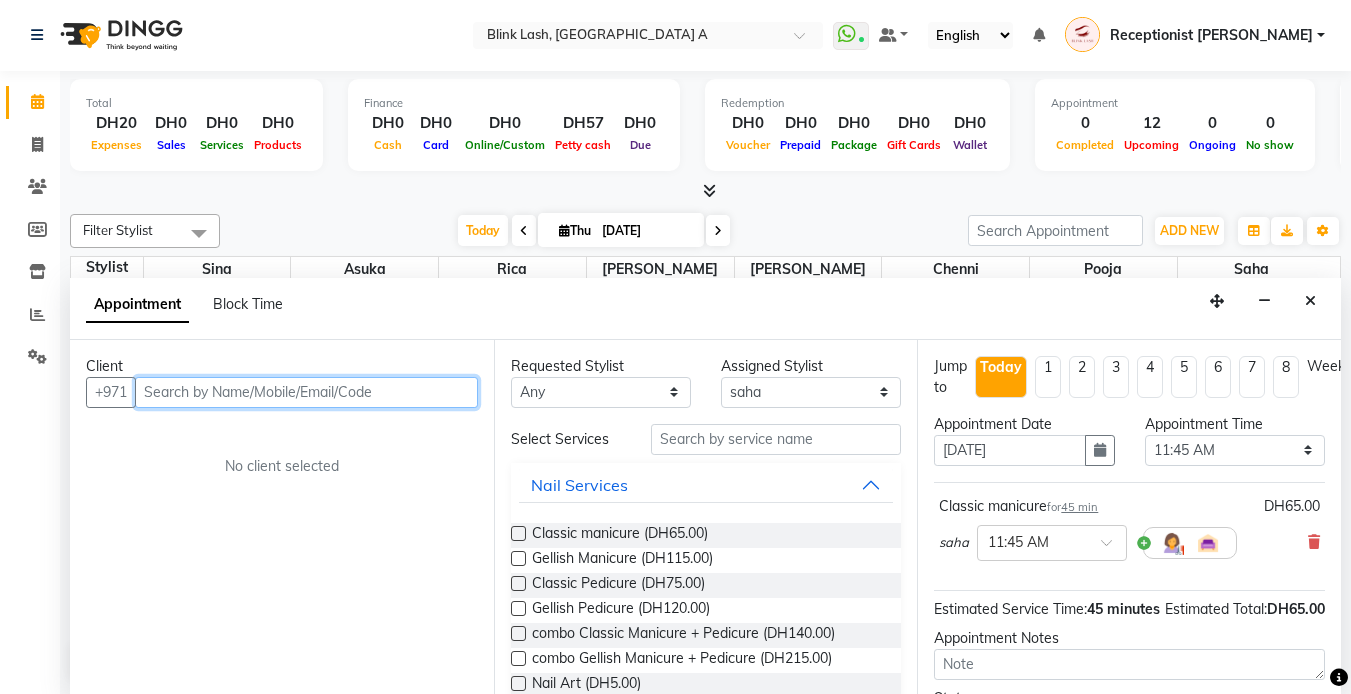 click at bounding box center [306, 392] 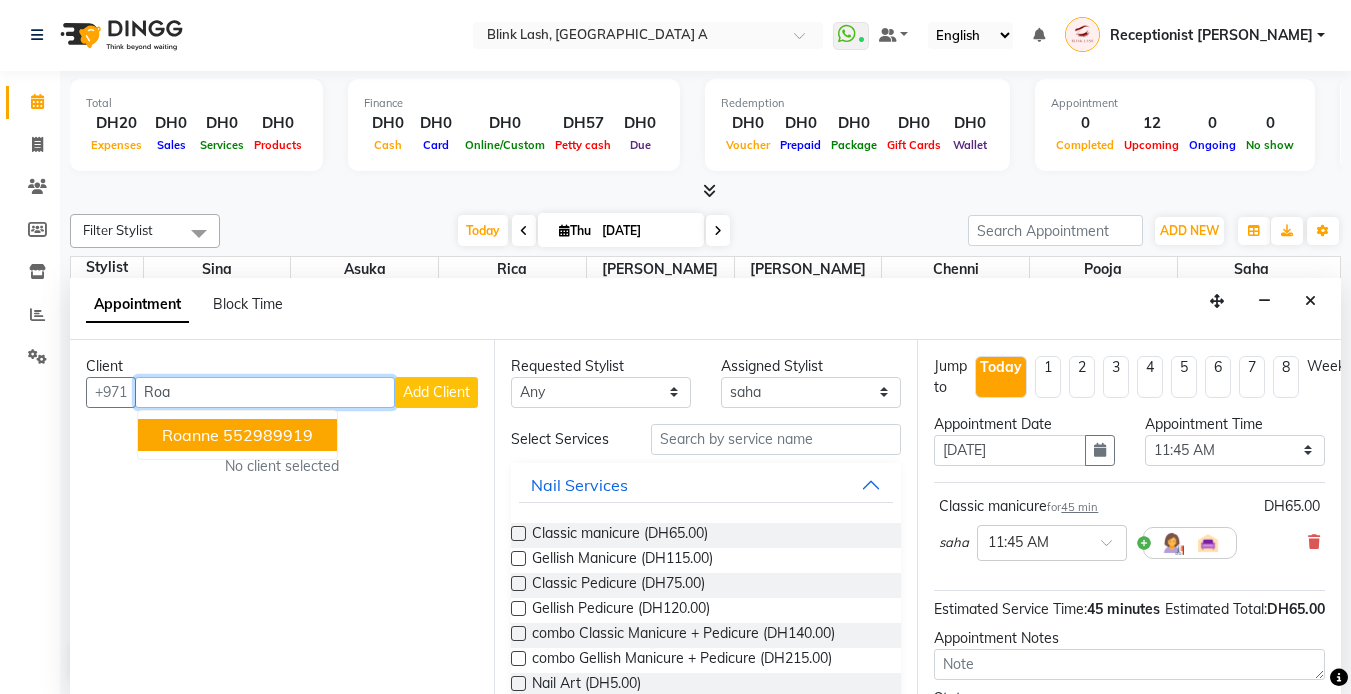 type on "Roa" 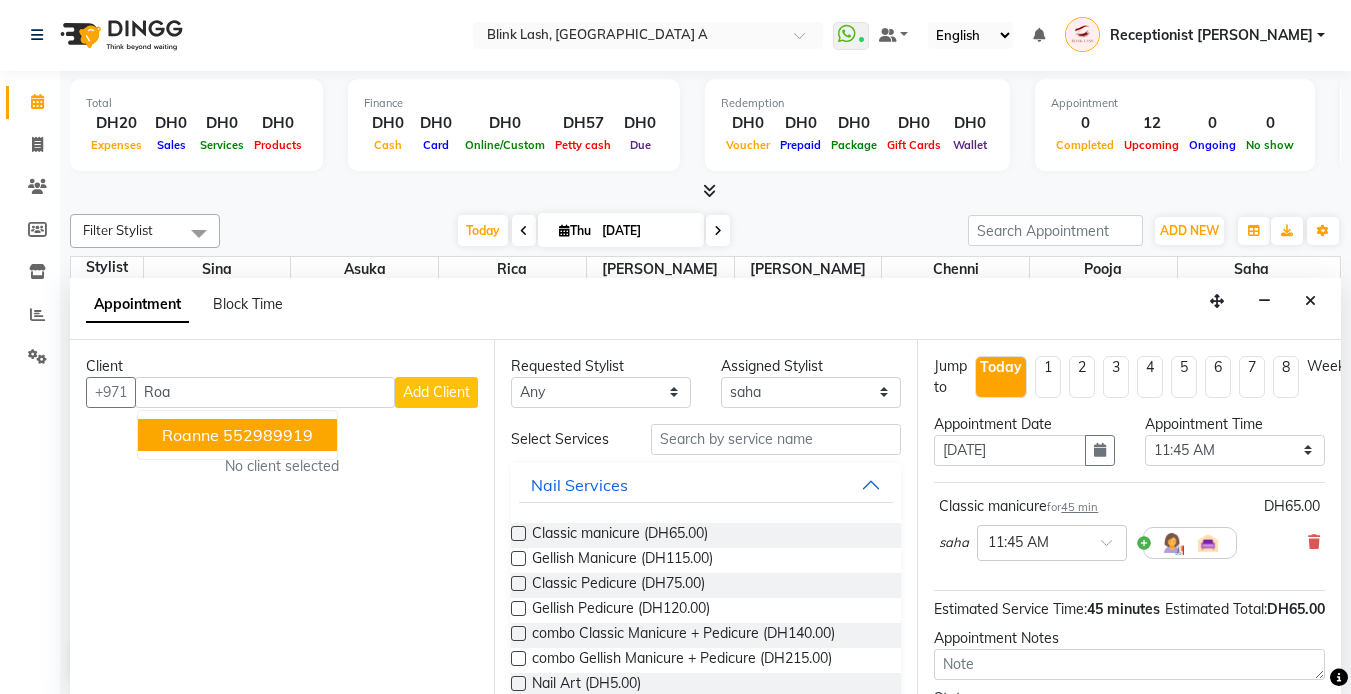 click on "Add Client" at bounding box center [436, 392] 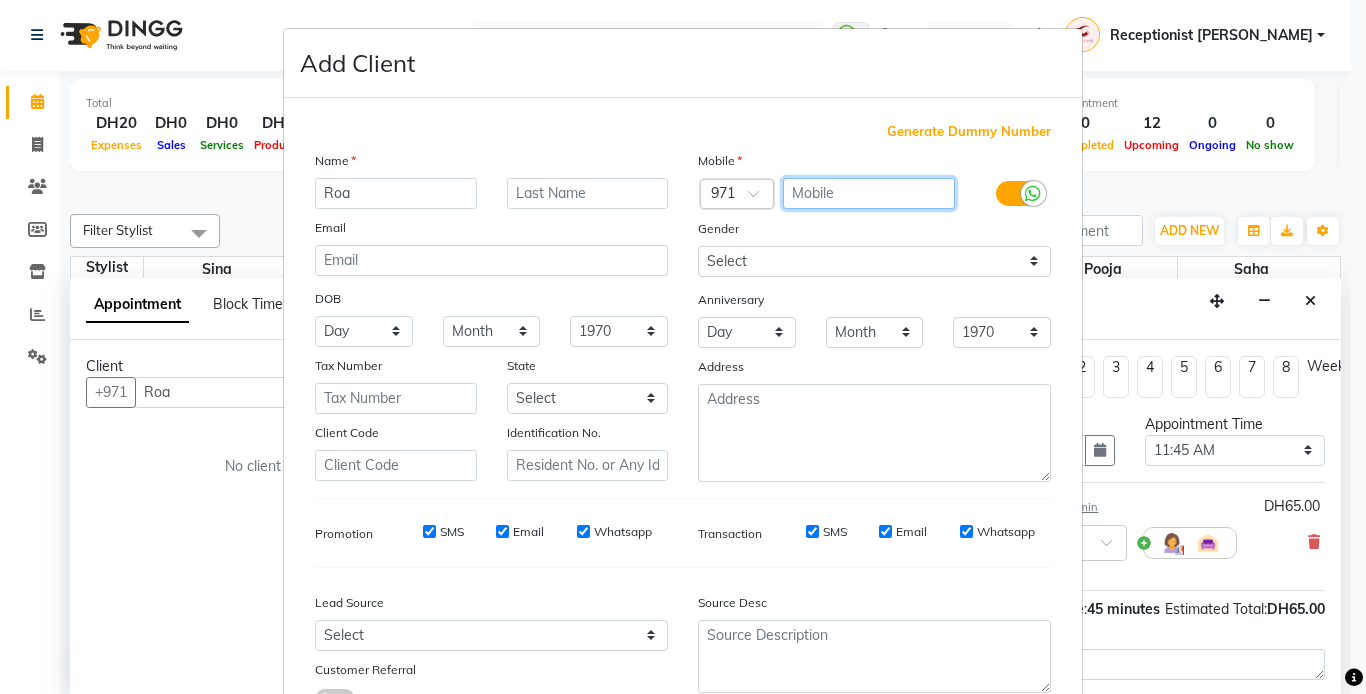 click at bounding box center (869, 193) 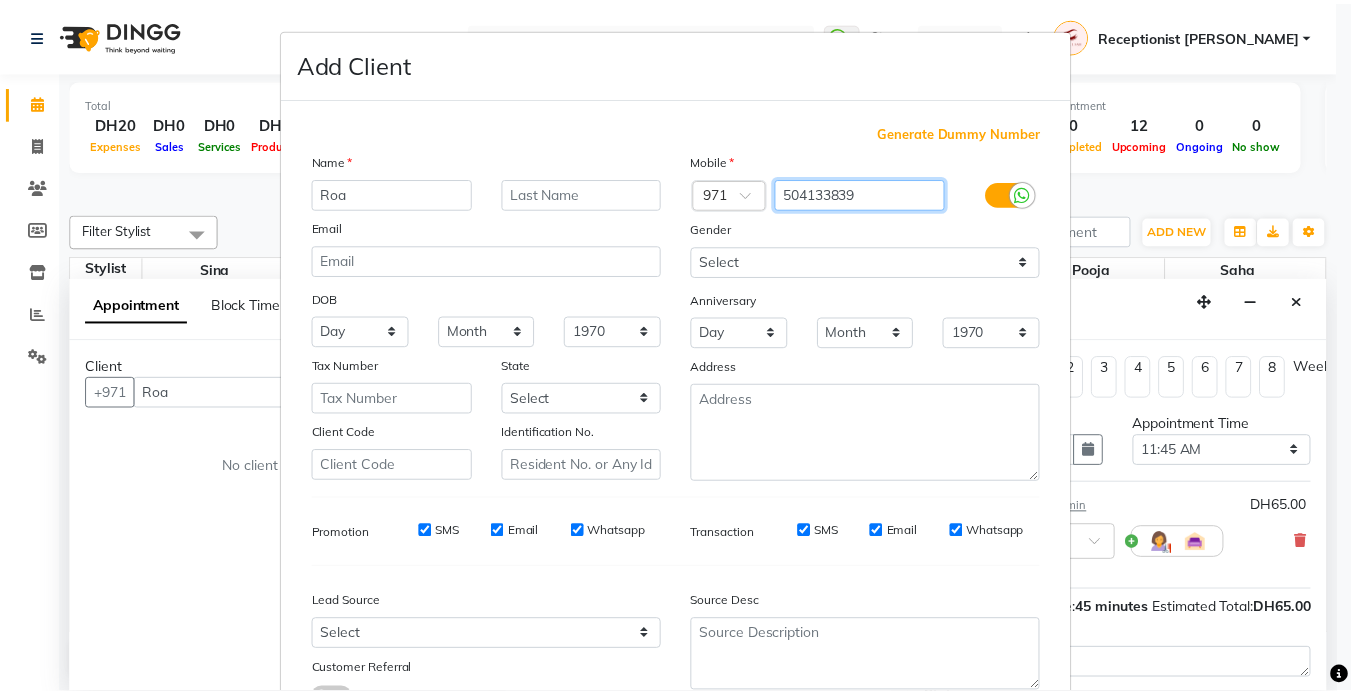 scroll, scrollTop: 155, scrollLeft: 0, axis: vertical 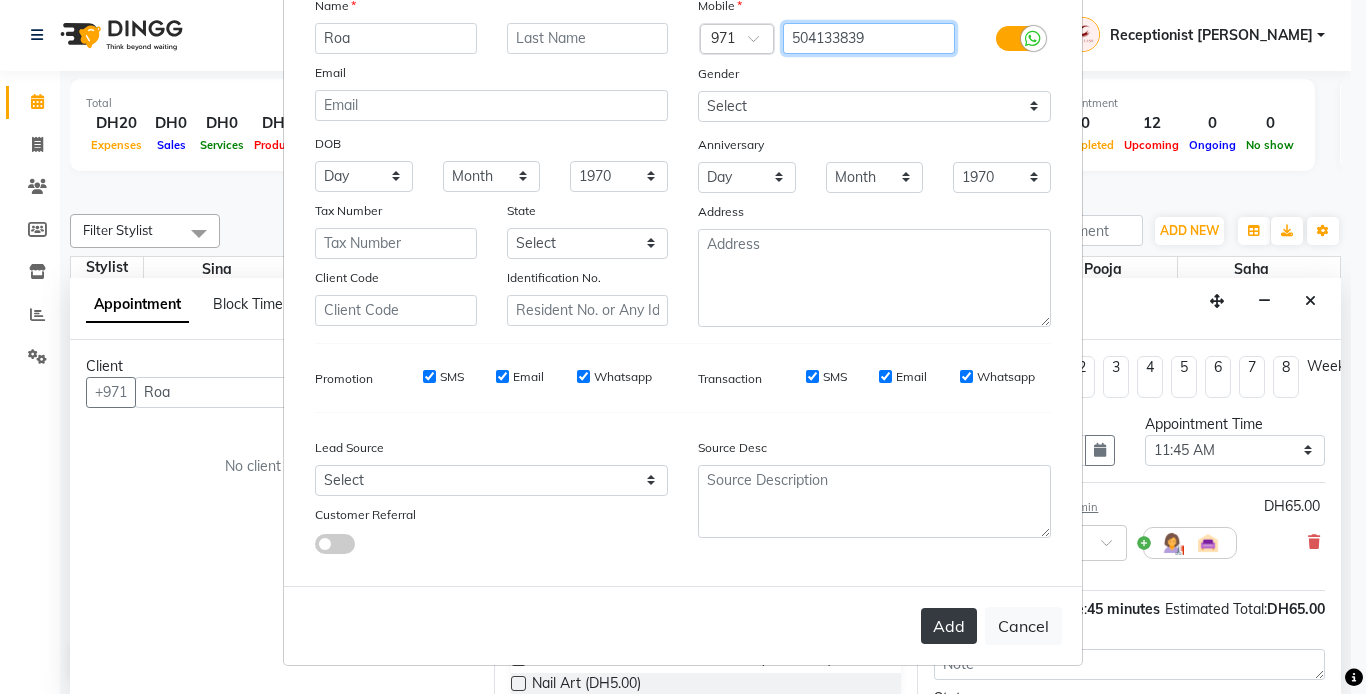 type on "504133839" 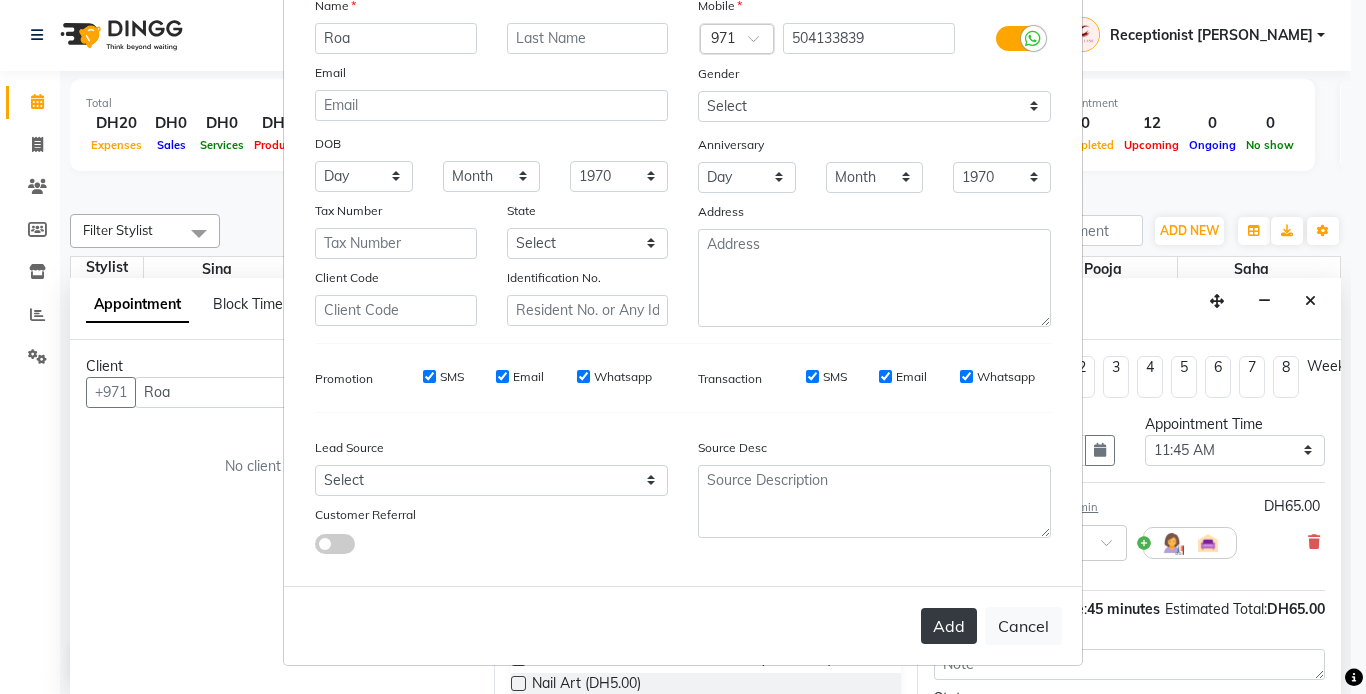 click on "Add" at bounding box center (949, 626) 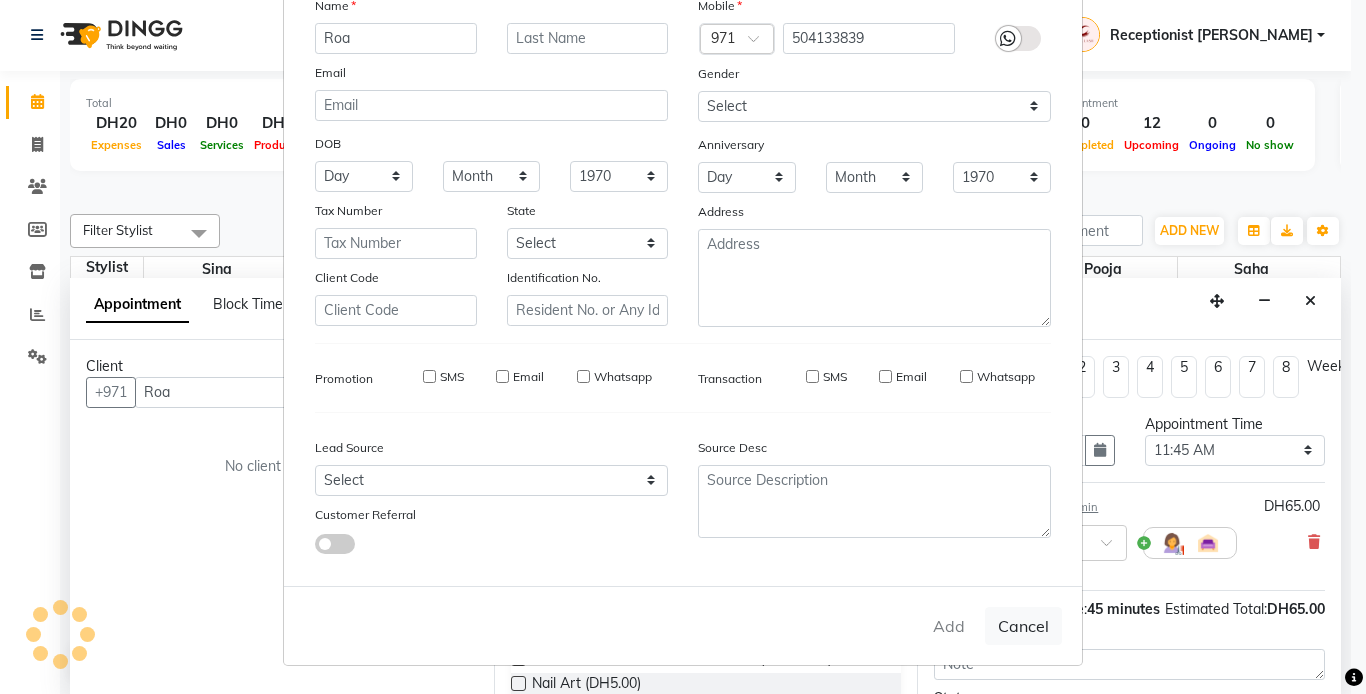 type on "504133839" 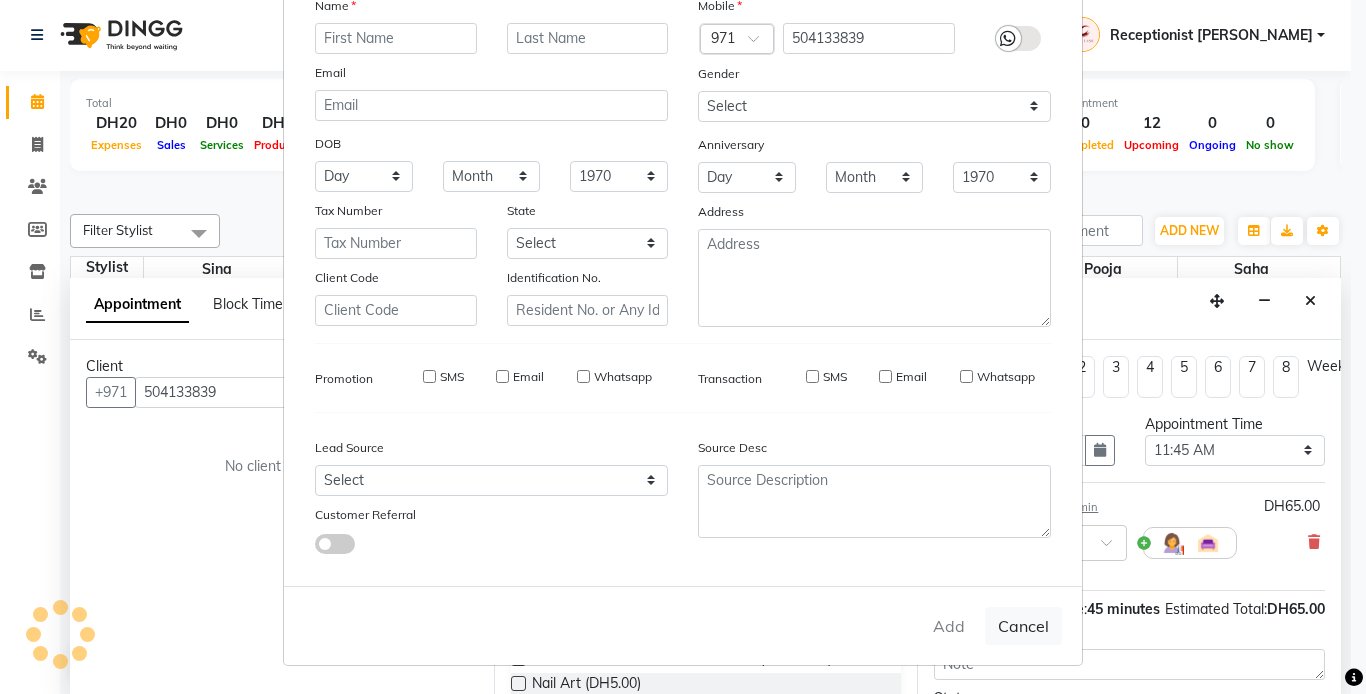 select 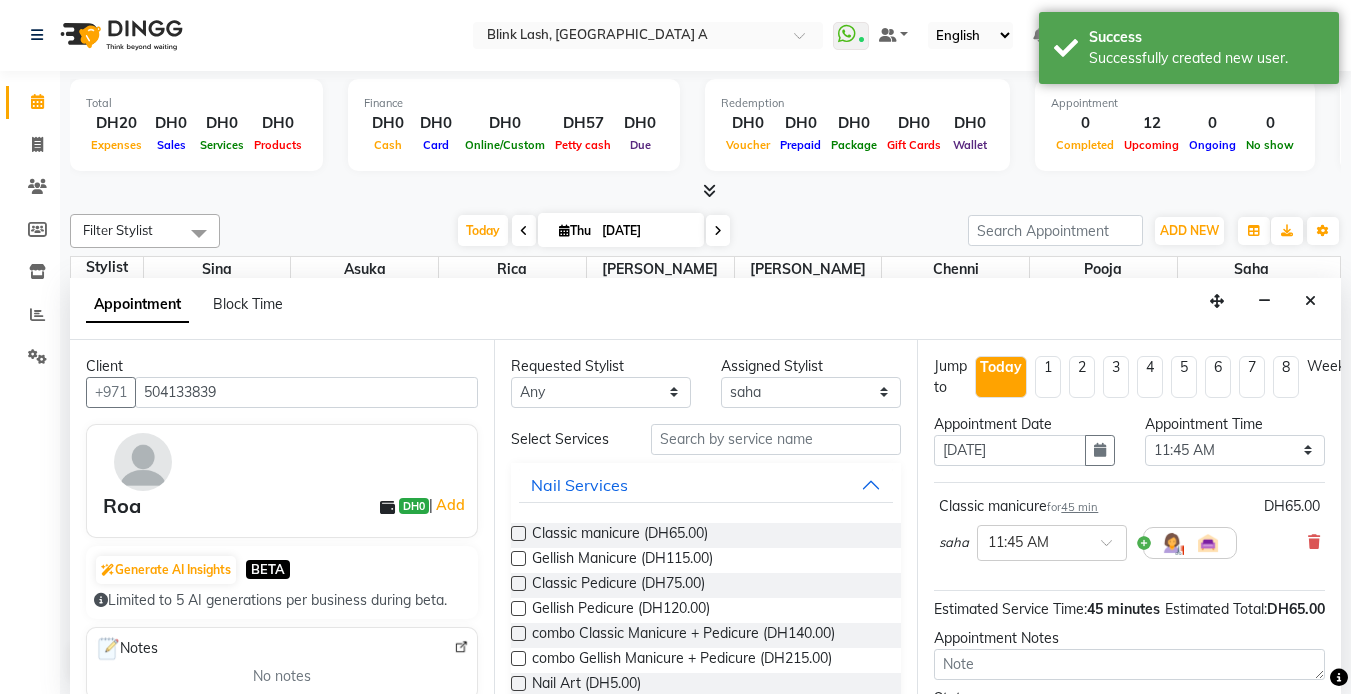 scroll, scrollTop: 208, scrollLeft: 0, axis: vertical 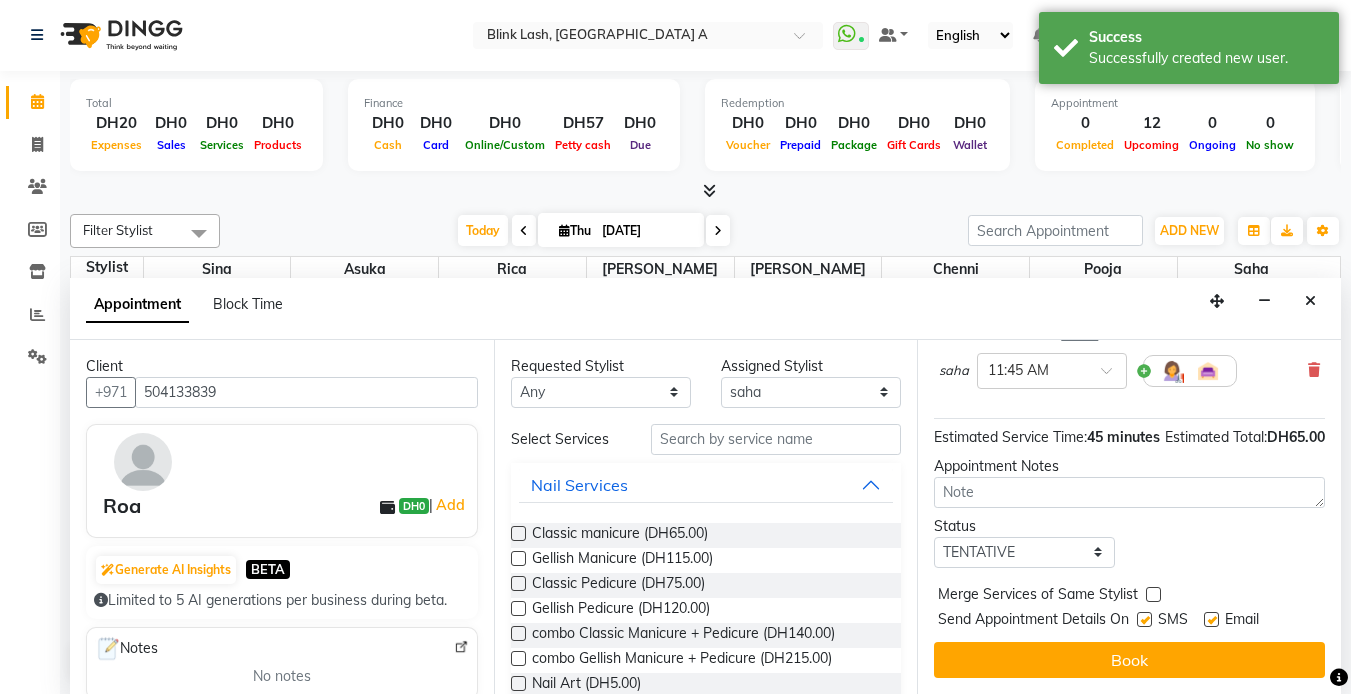 click on "Book" at bounding box center (1129, 660) 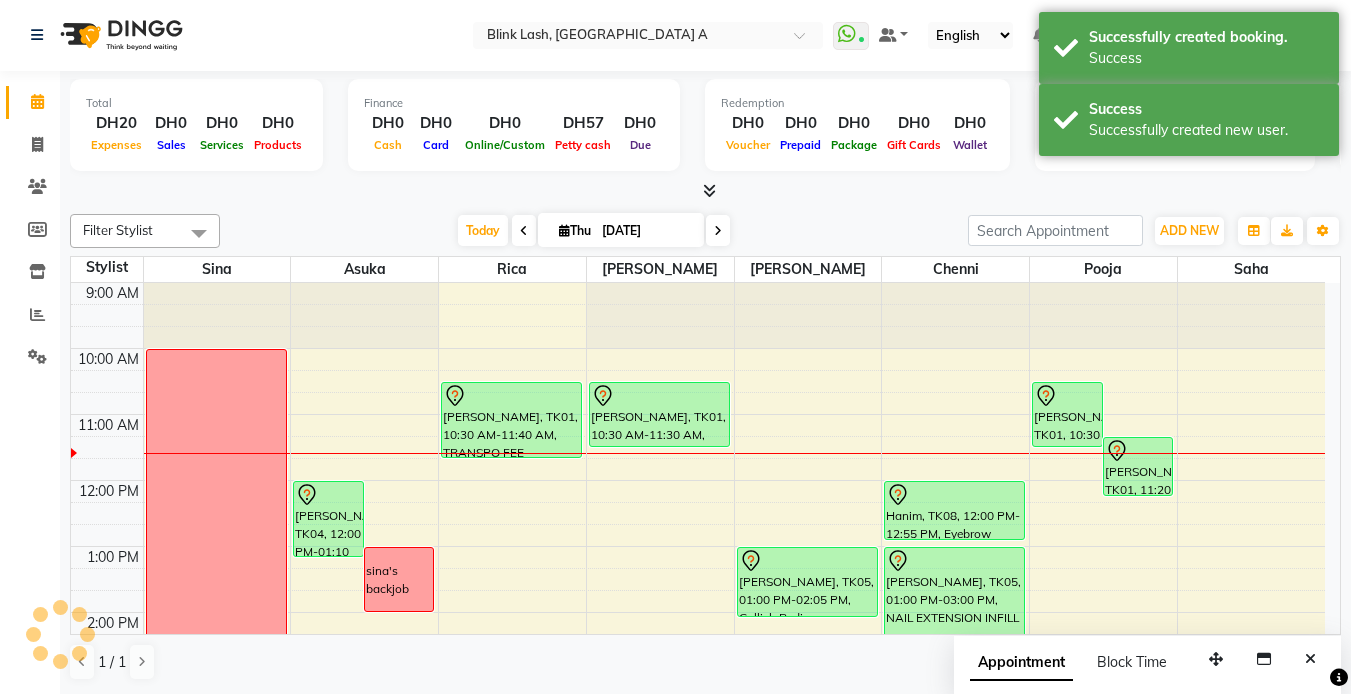 scroll, scrollTop: 0, scrollLeft: 0, axis: both 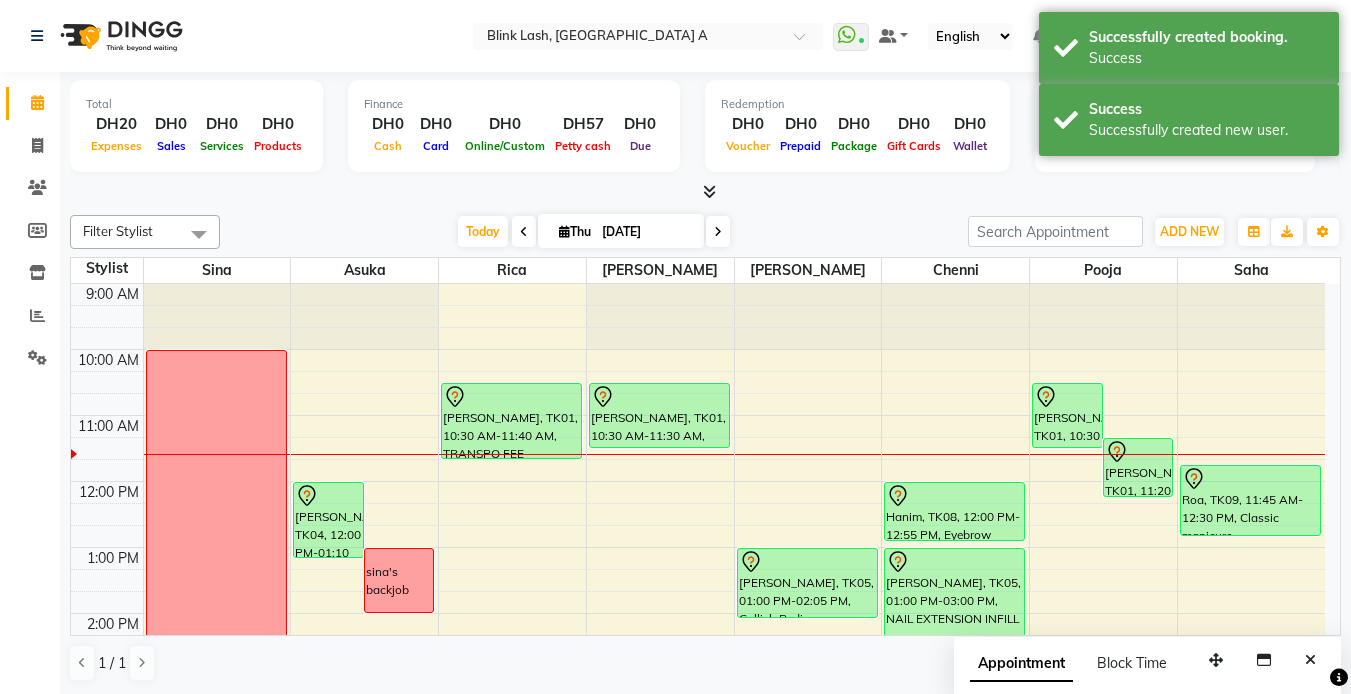 drag, startPoint x: 1273, startPoint y: 516, endPoint x: 1274, endPoint y: 528, distance: 12.0415945 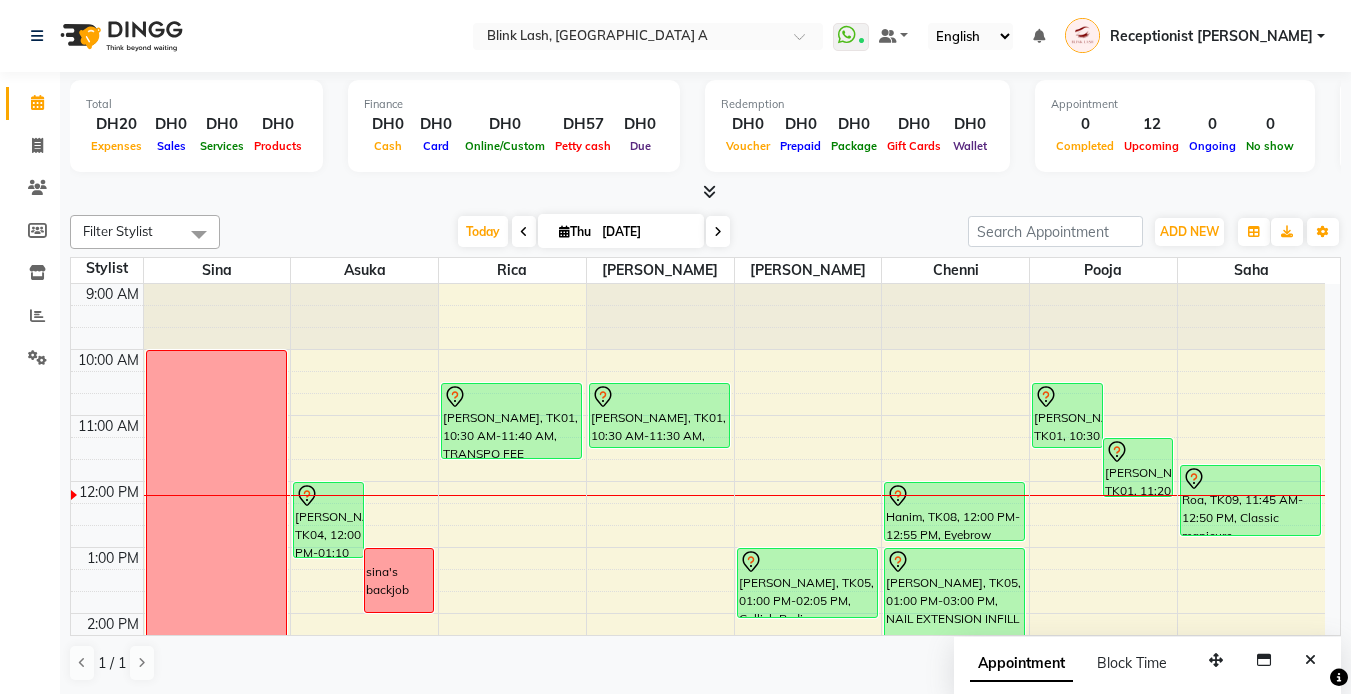 scroll, scrollTop: 100, scrollLeft: 0, axis: vertical 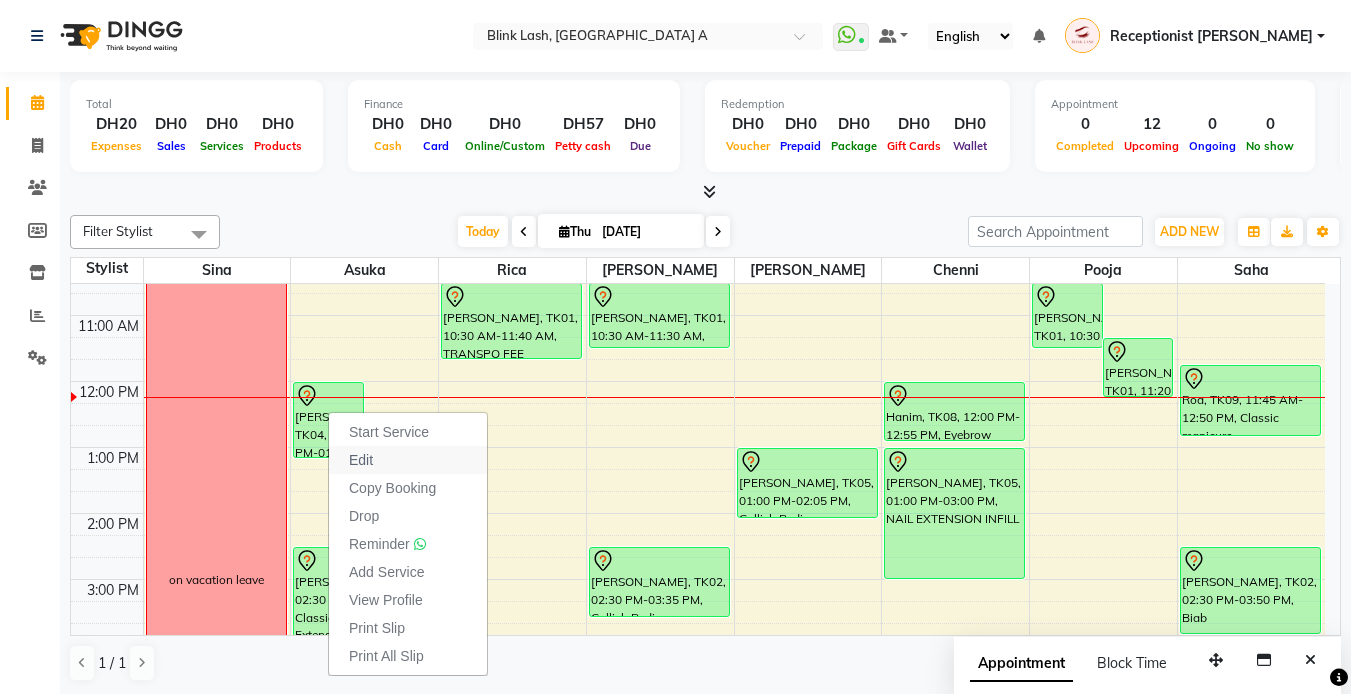 click on "Edit" at bounding box center (361, 460) 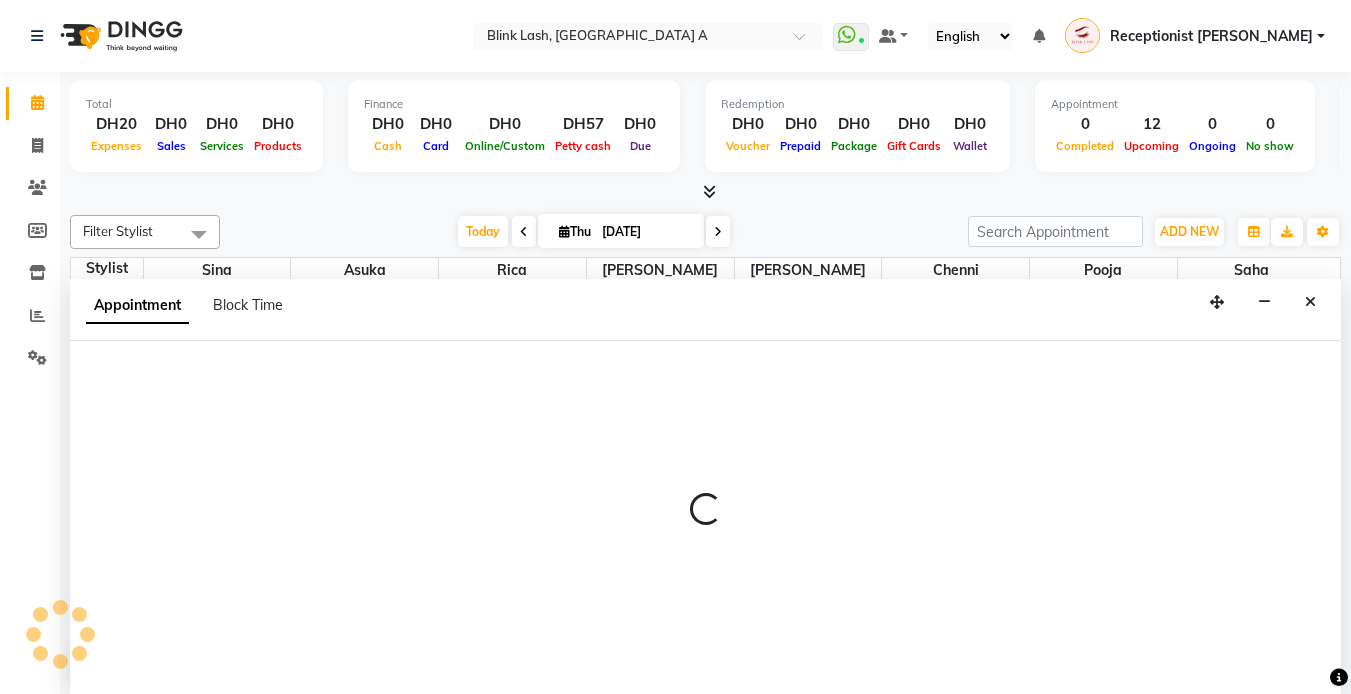 scroll, scrollTop: 1, scrollLeft: 0, axis: vertical 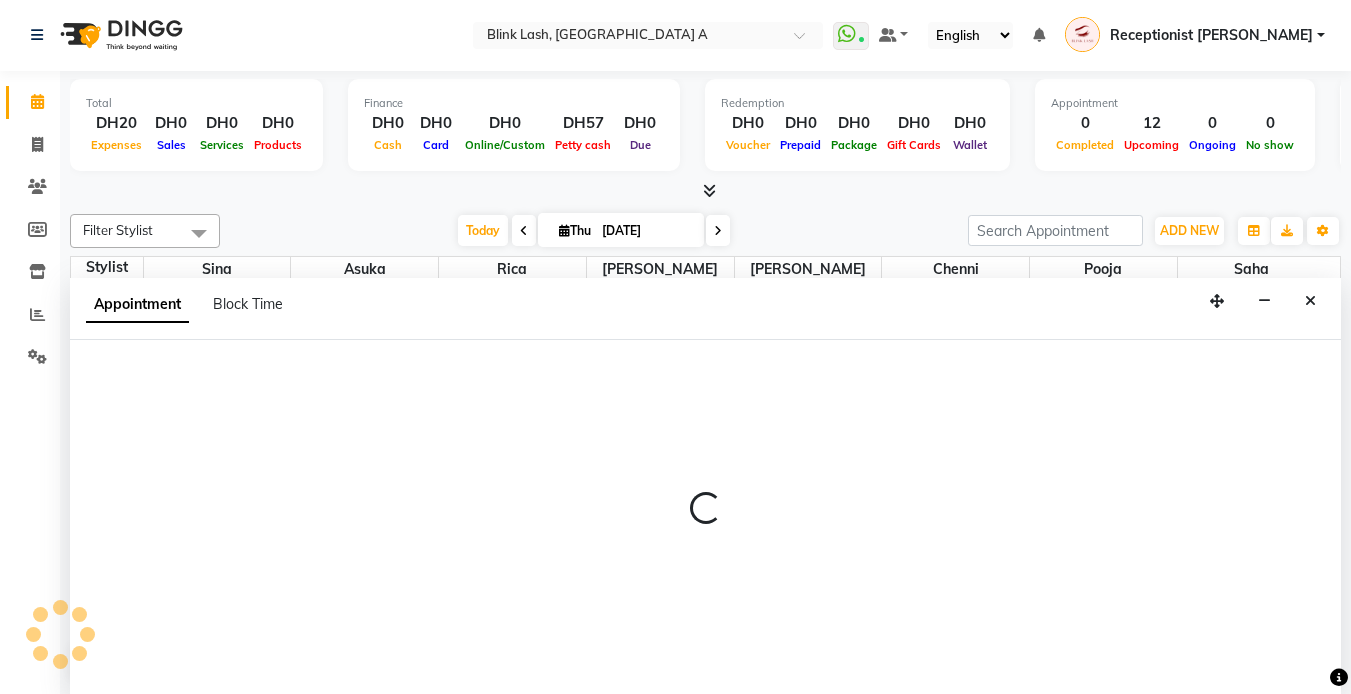 select on "tentative" 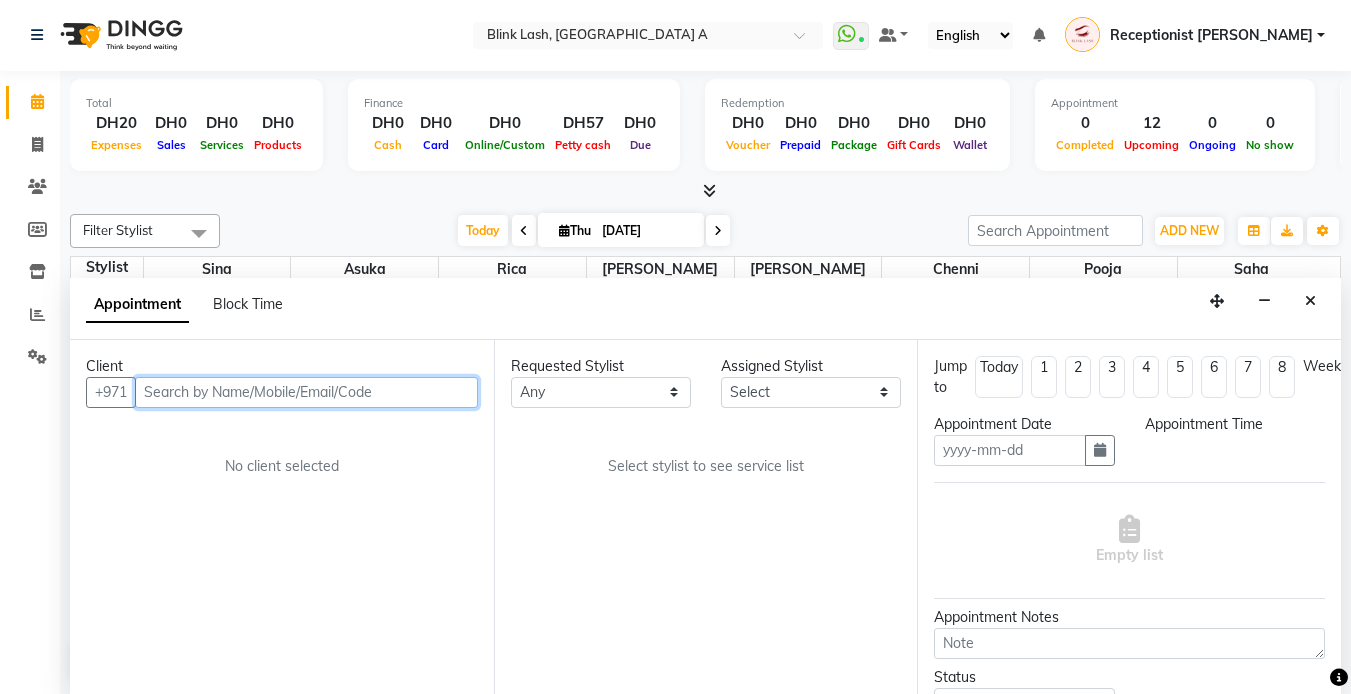 type on "[DATE]" 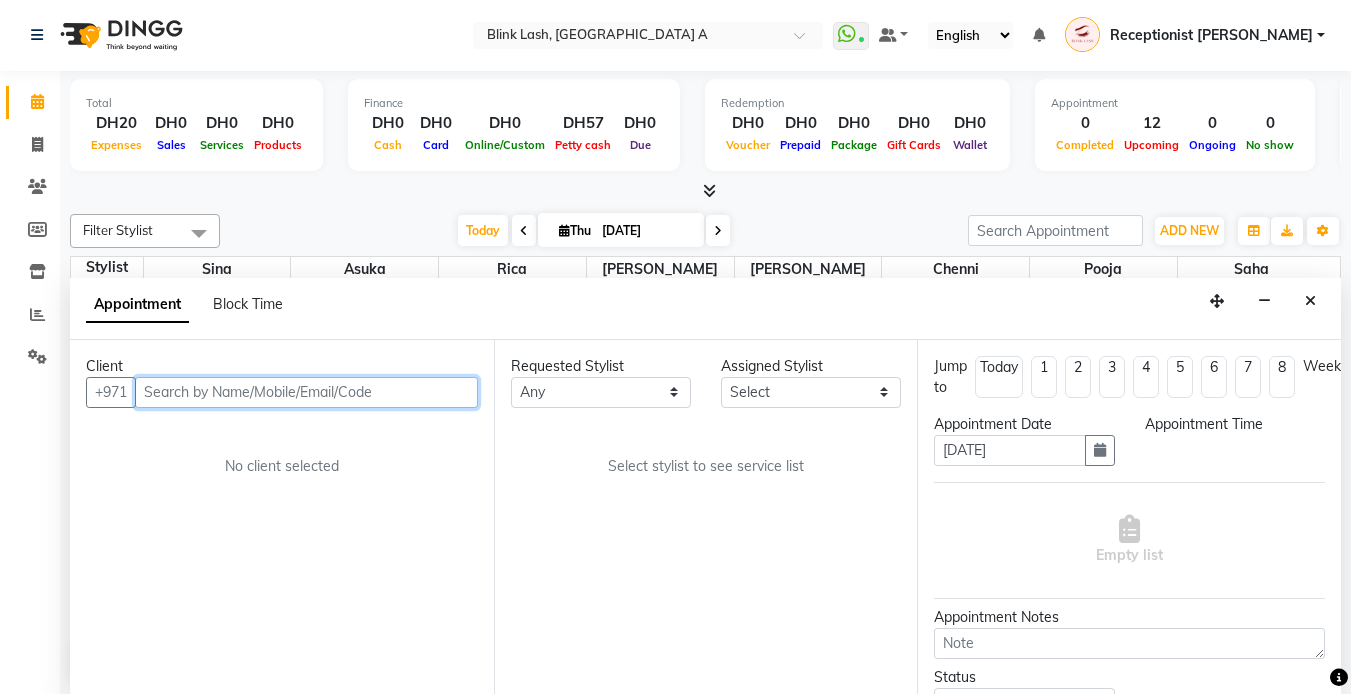 scroll, scrollTop: 0, scrollLeft: 0, axis: both 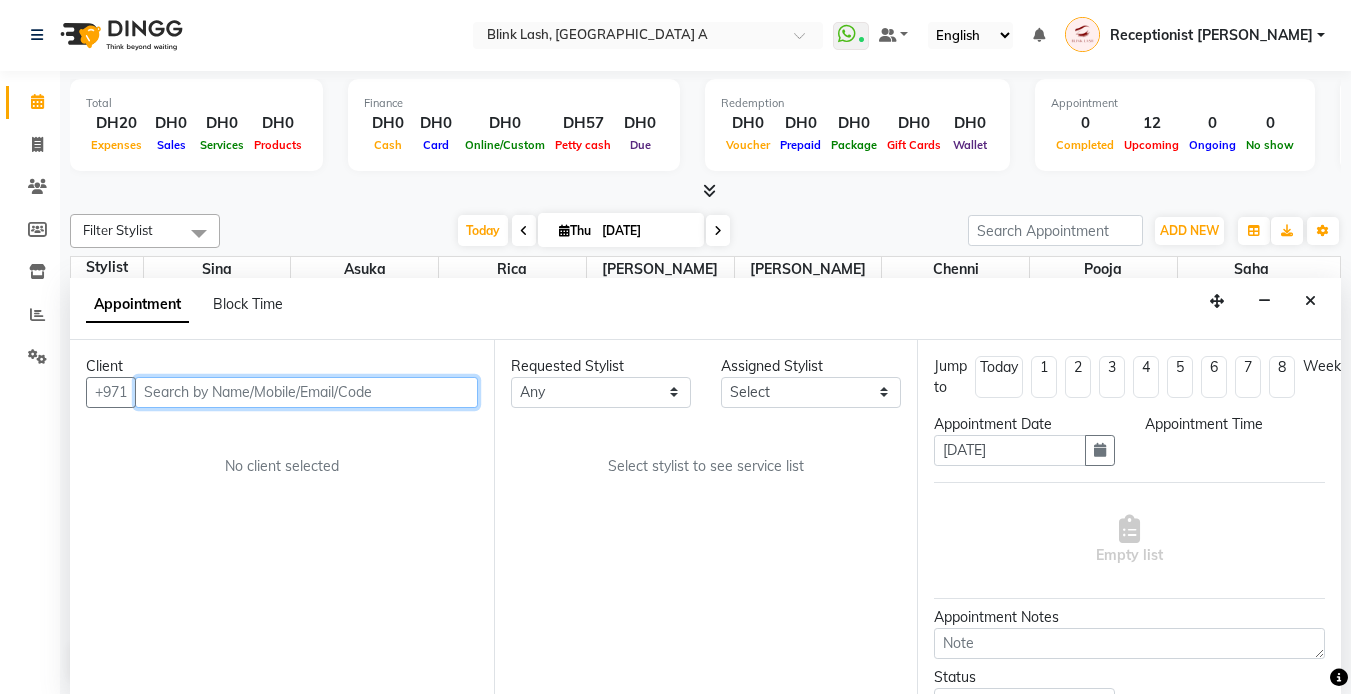 select on "720" 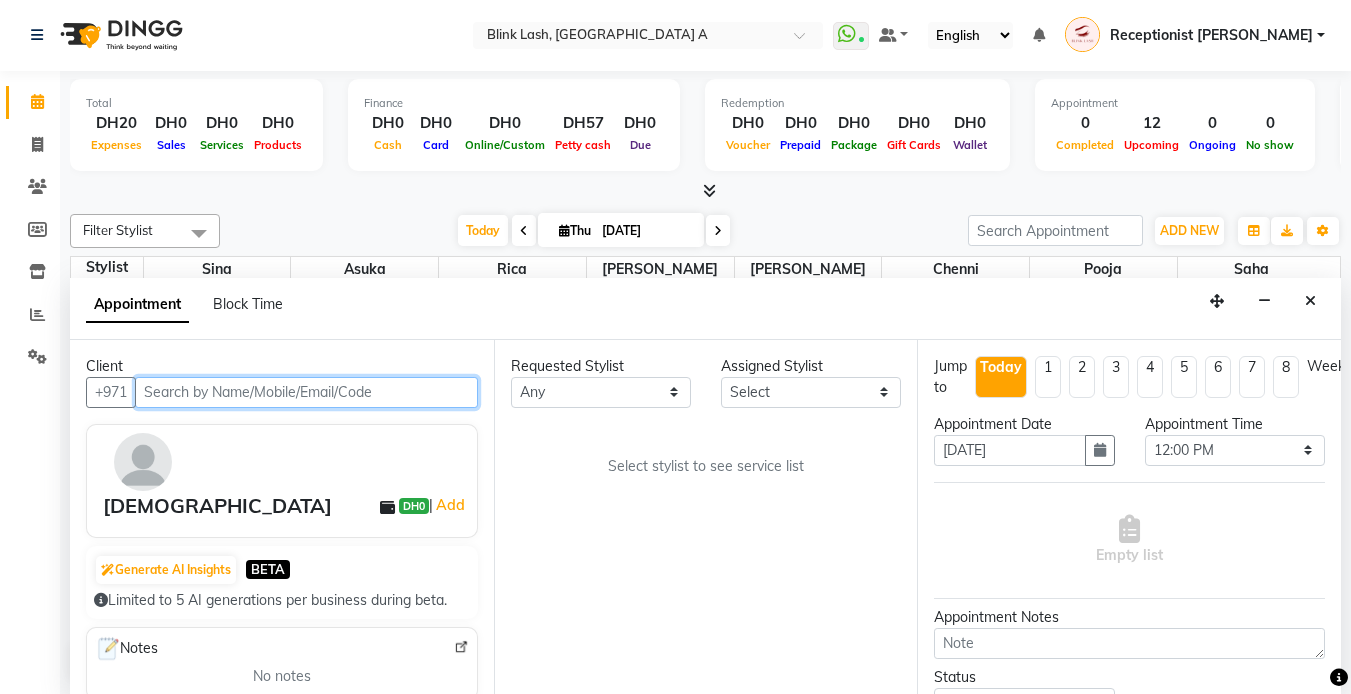 select on "42462" 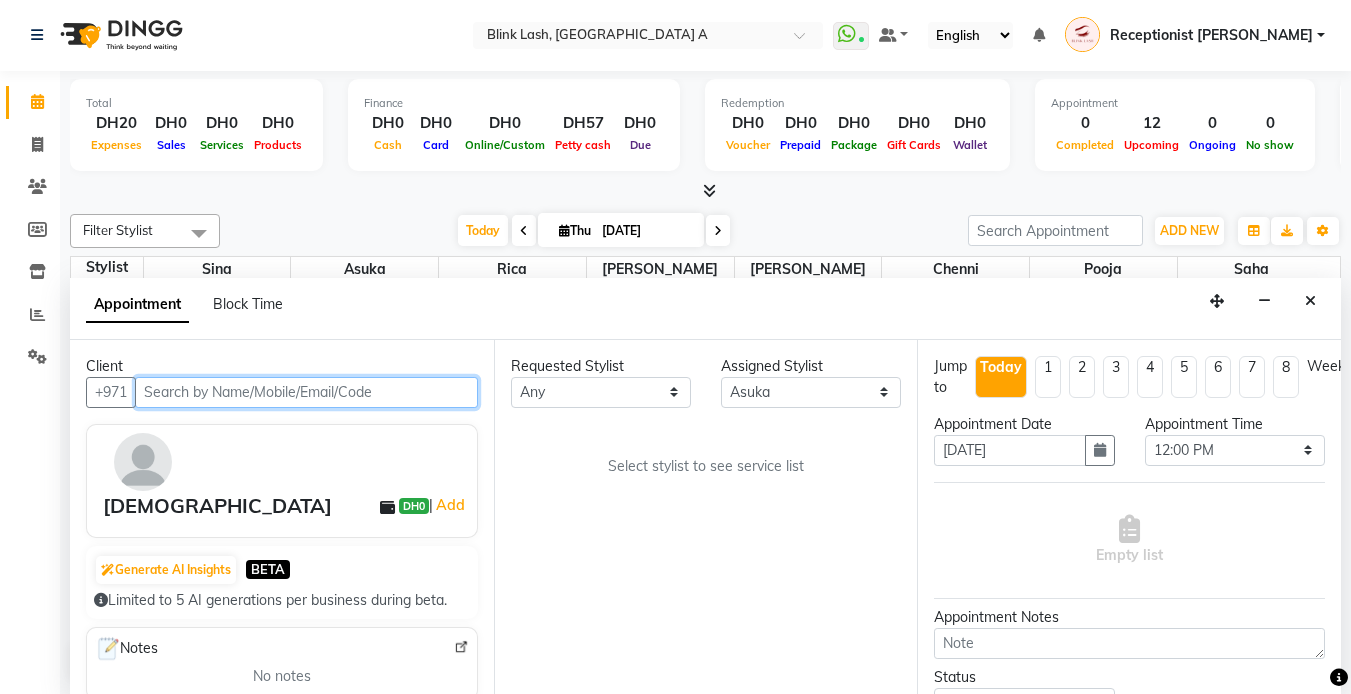 select on "2892" 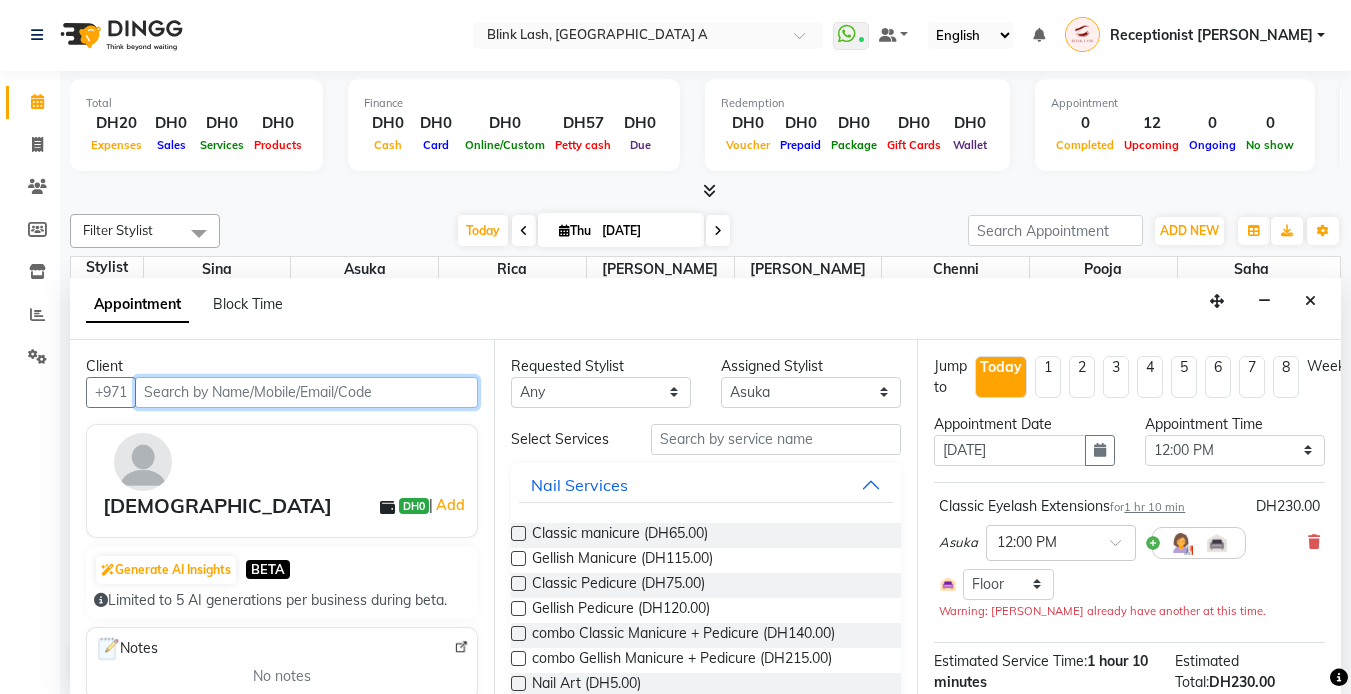 scroll, scrollTop: 199, scrollLeft: 0, axis: vertical 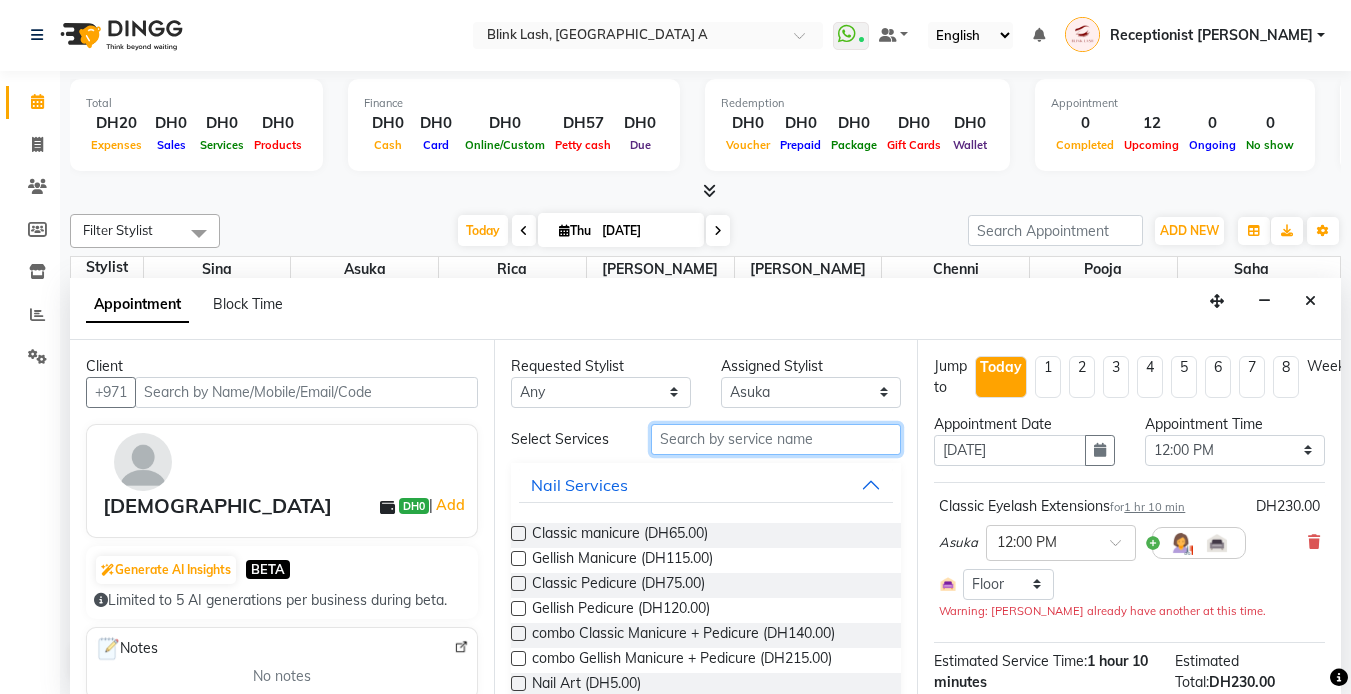 click at bounding box center [776, 439] 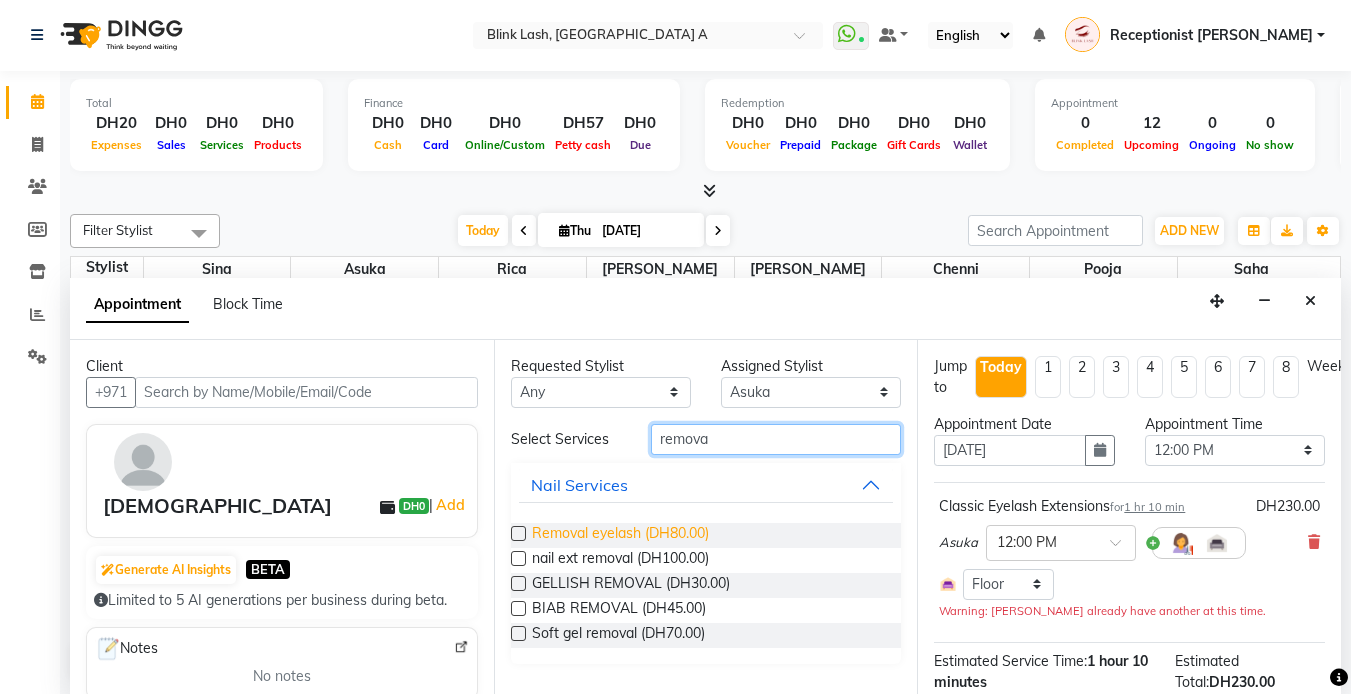 type on "remova" 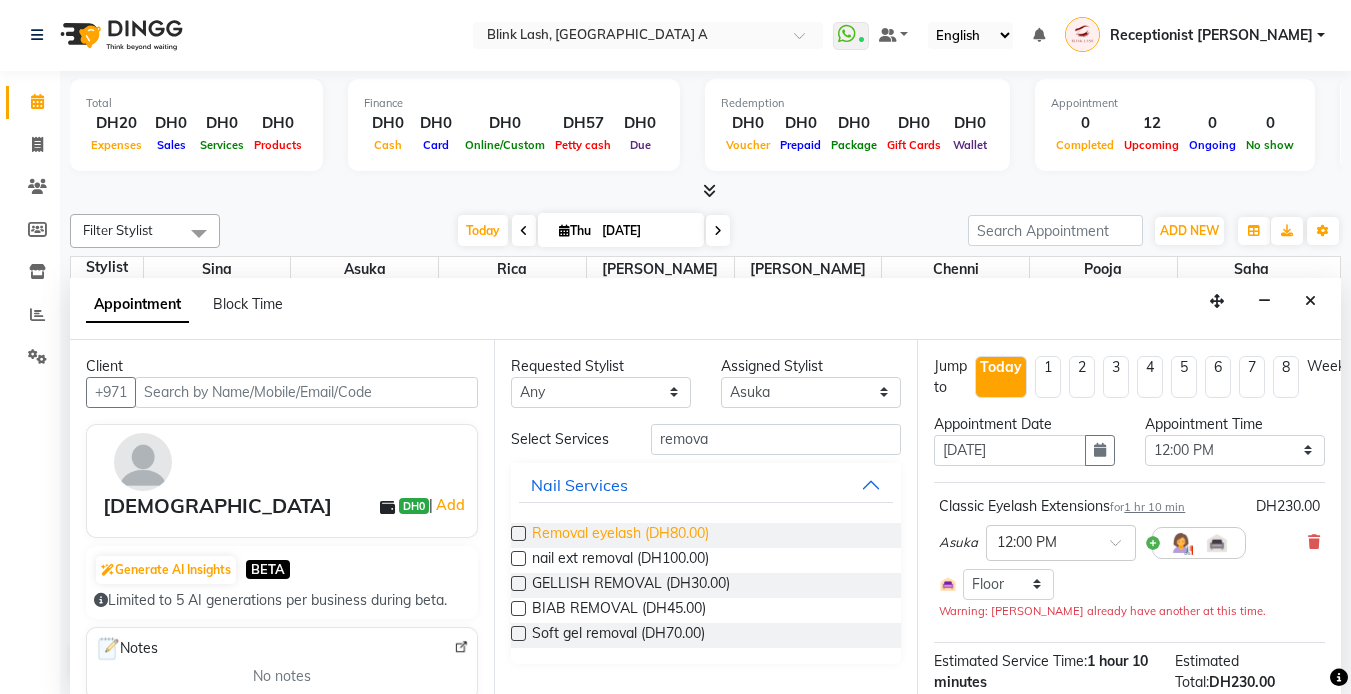 click on "Removal eyelash (DH80.00)" at bounding box center [620, 535] 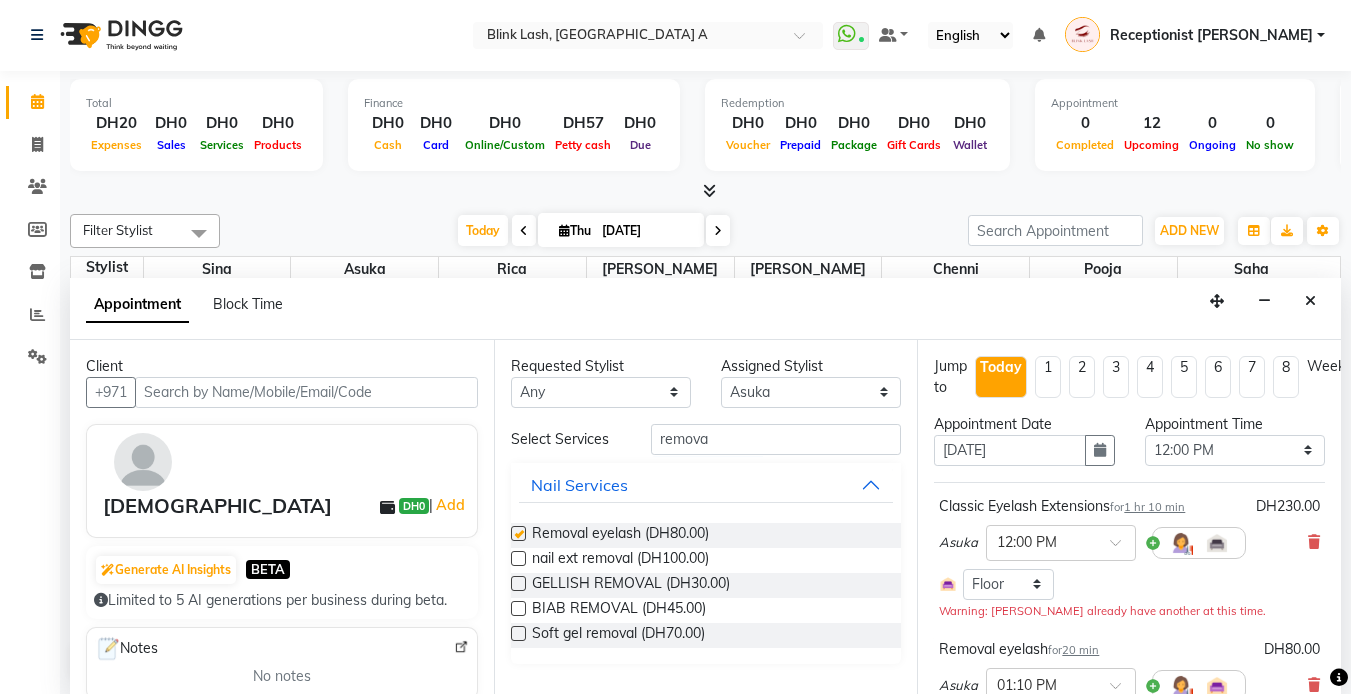 checkbox on "false" 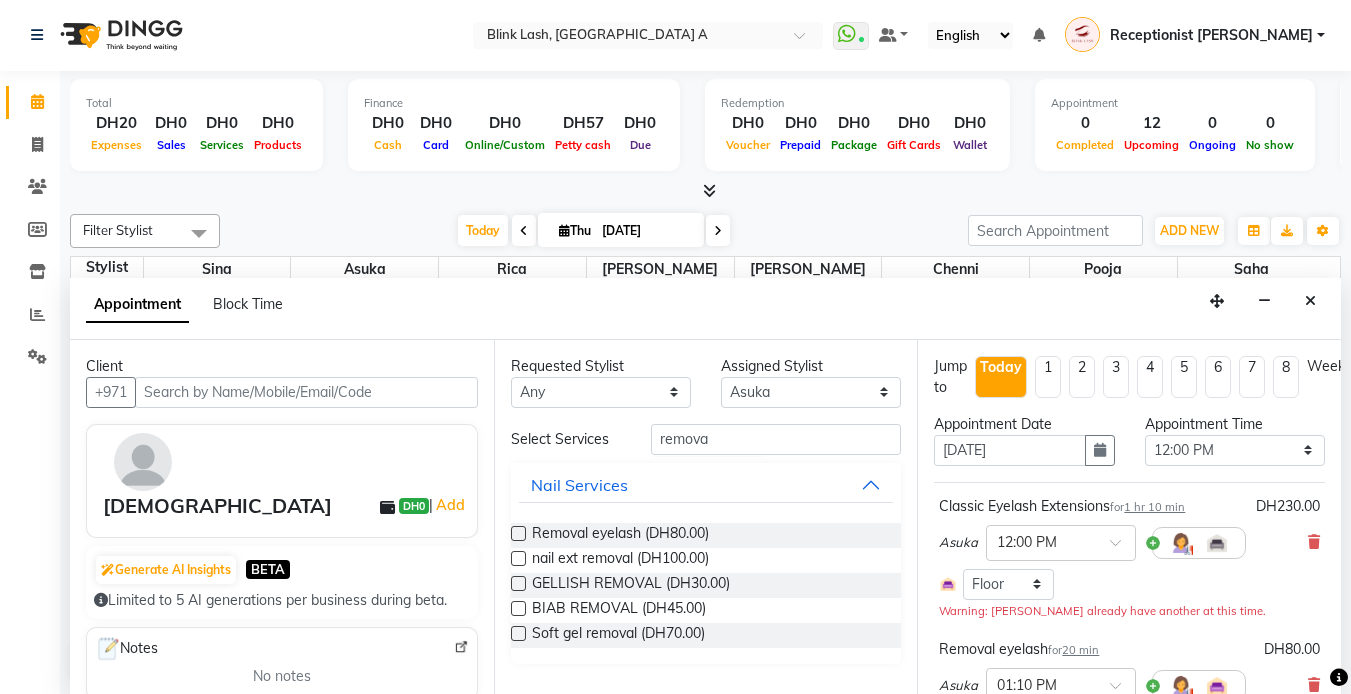 scroll, scrollTop: 293, scrollLeft: 0, axis: vertical 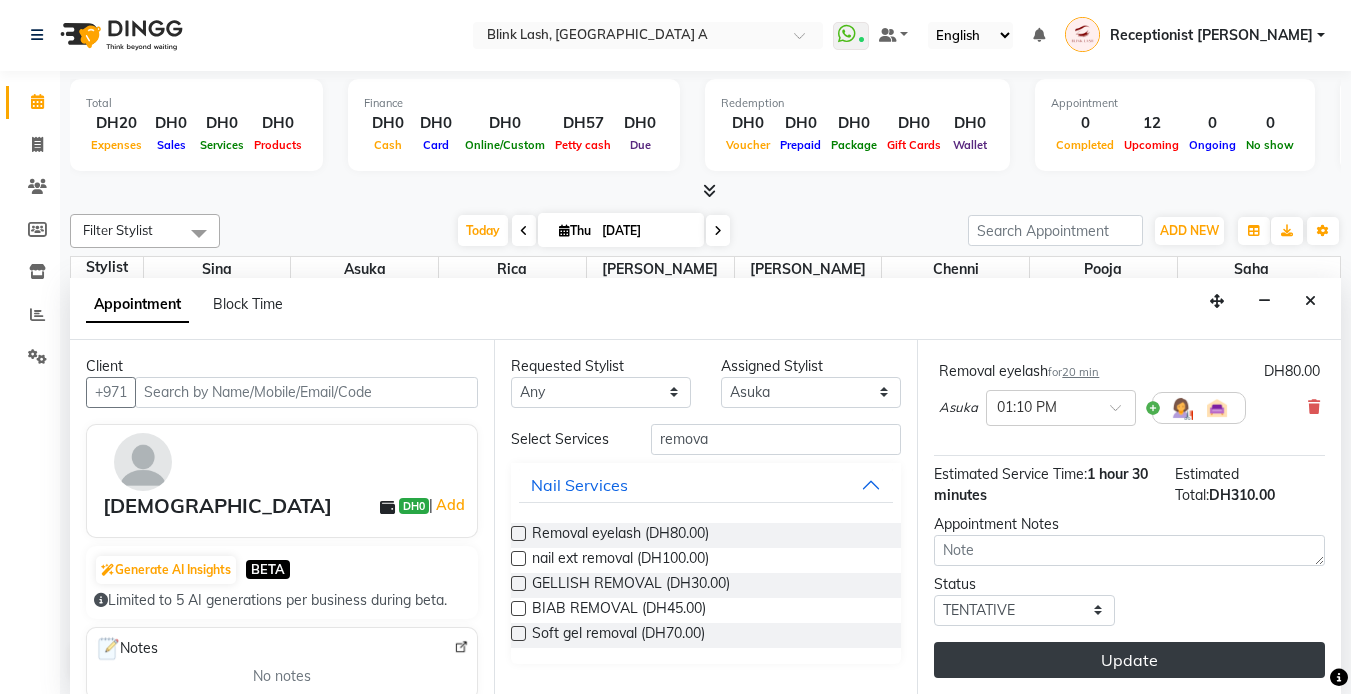 click on "Update" at bounding box center [1129, 660] 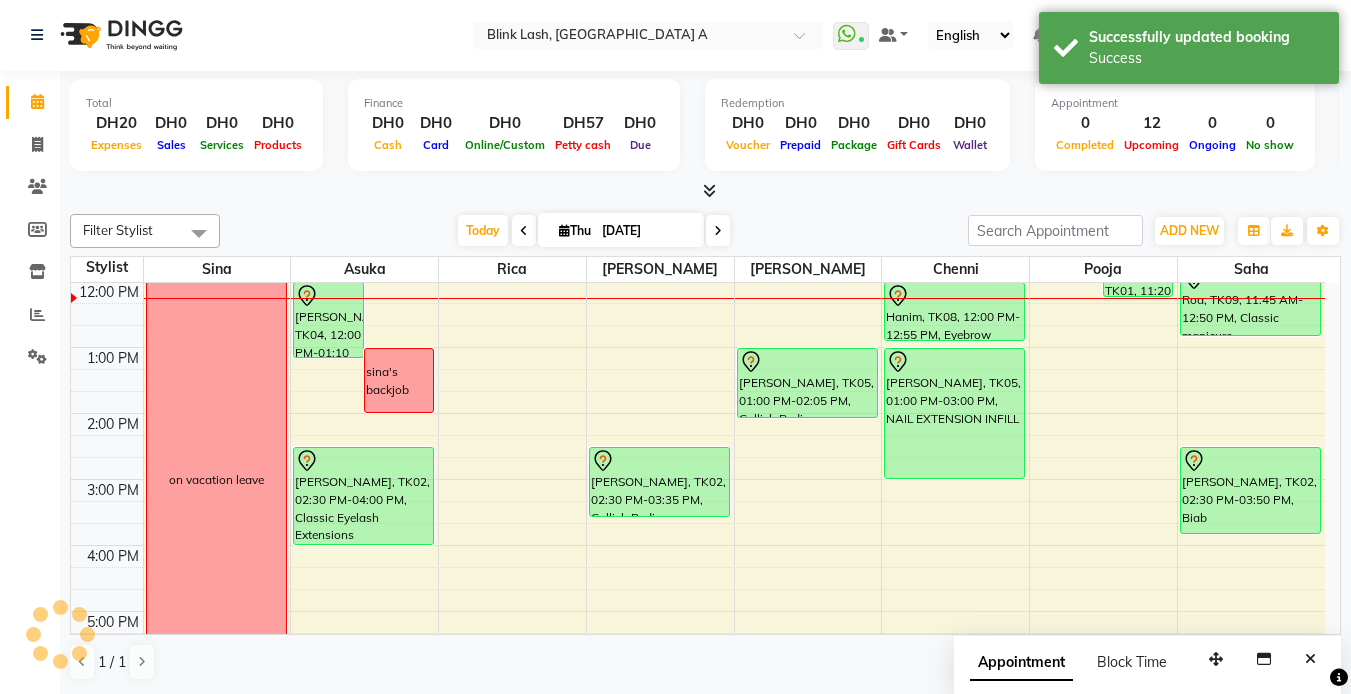 scroll, scrollTop: 0, scrollLeft: 0, axis: both 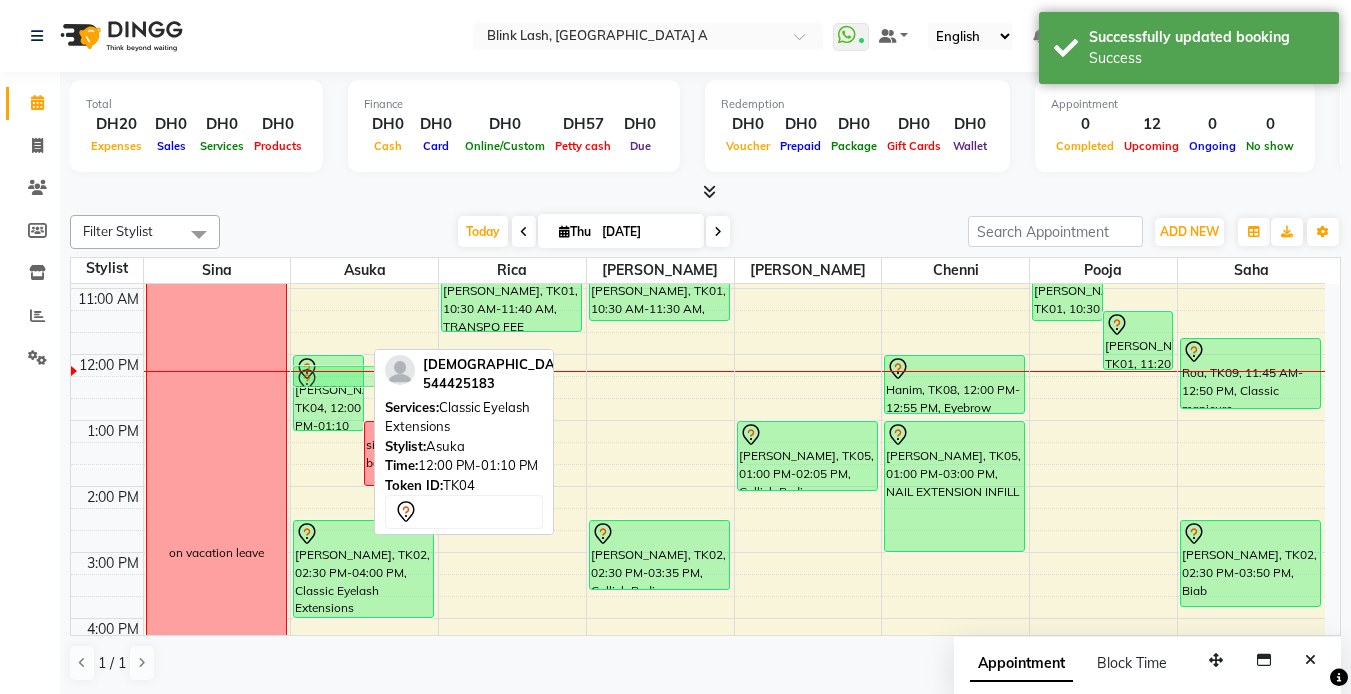 drag, startPoint x: 348, startPoint y: 363, endPoint x: 378, endPoint y: 360, distance: 30.149628 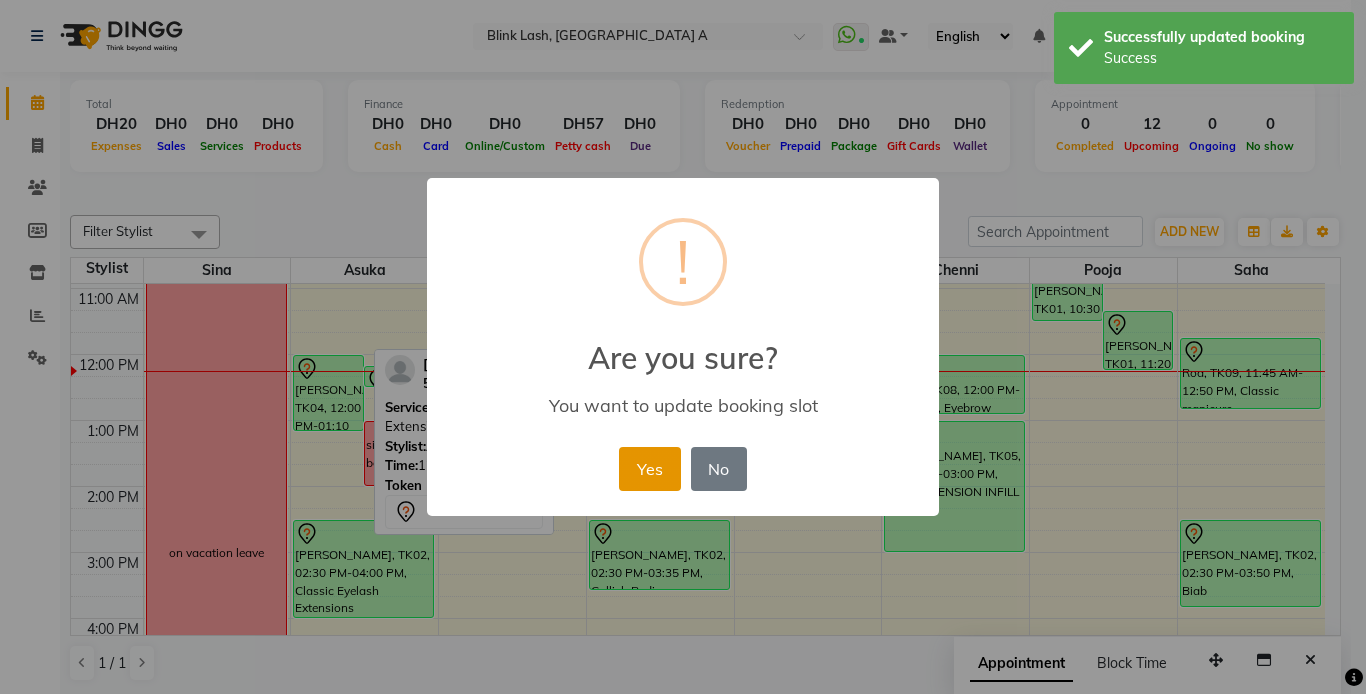 click on "Yes" at bounding box center (649, 469) 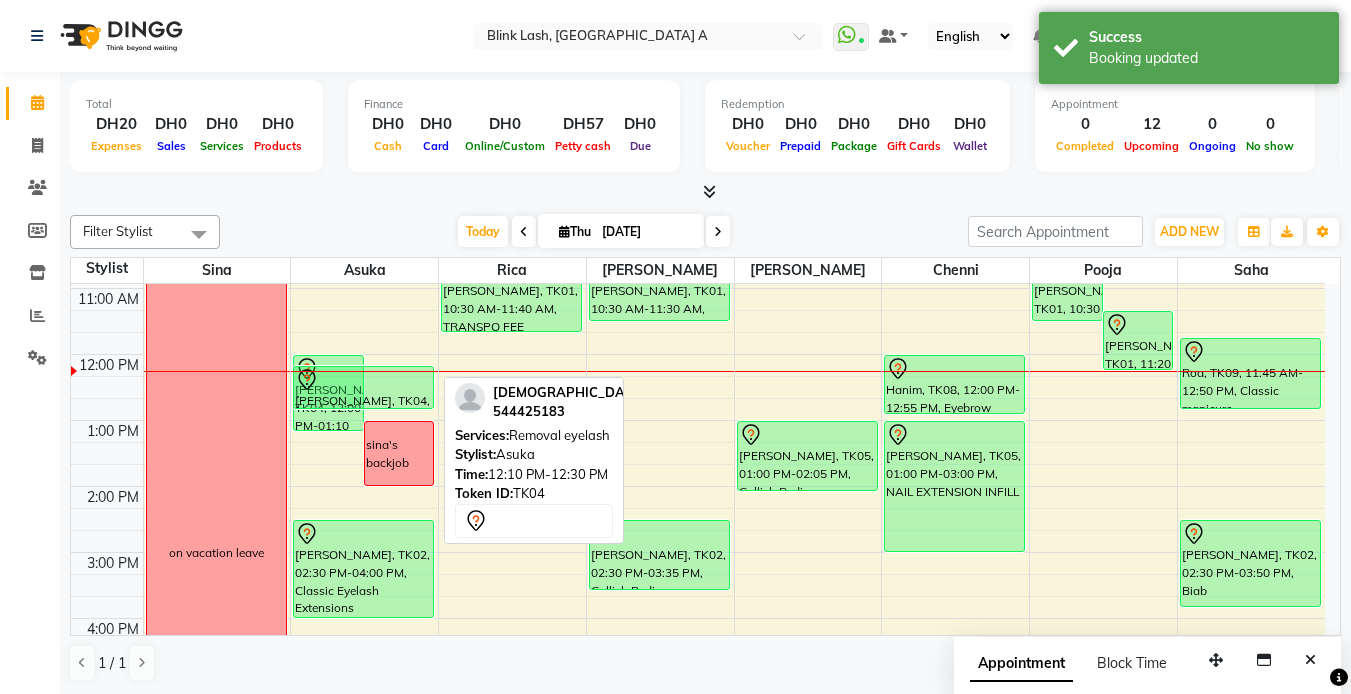 drag, startPoint x: 395, startPoint y: 381, endPoint x: 393, endPoint y: 407, distance: 26.076809 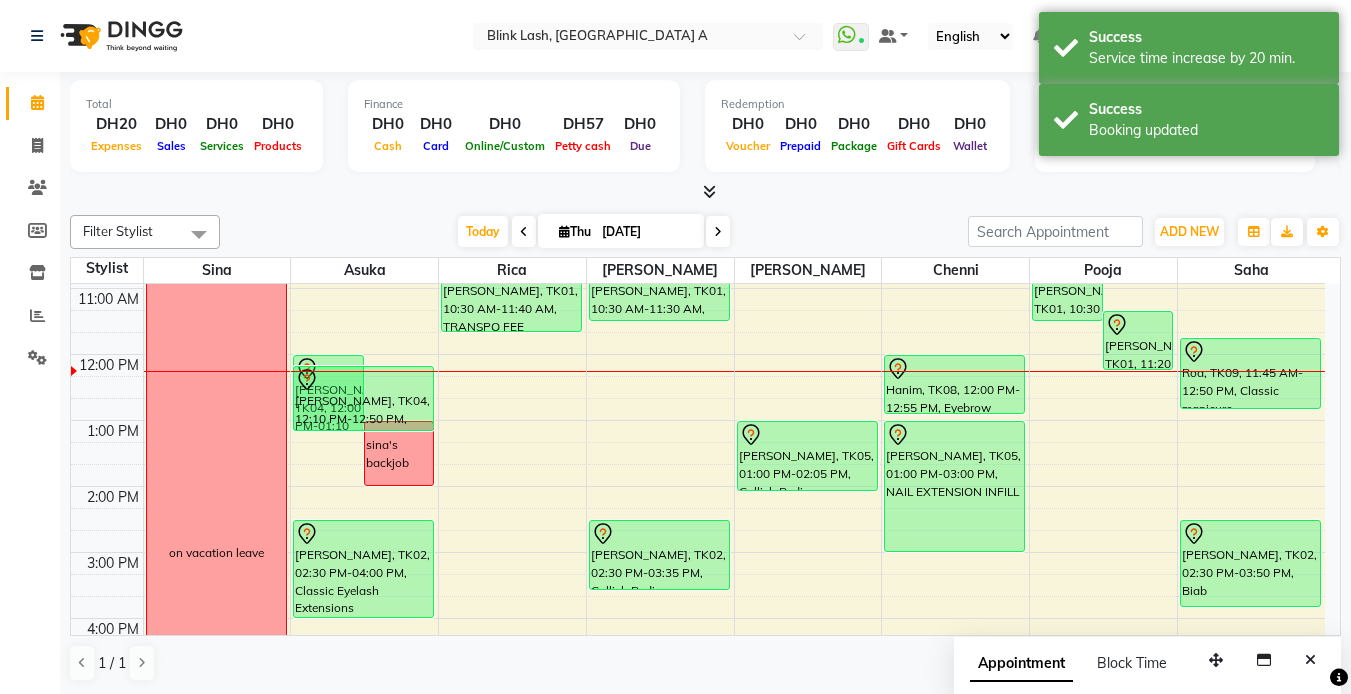 drag, startPoint x: 393, startPoint y: 410, endPoint x: 389, endPoint y: 441, distance: 31.257 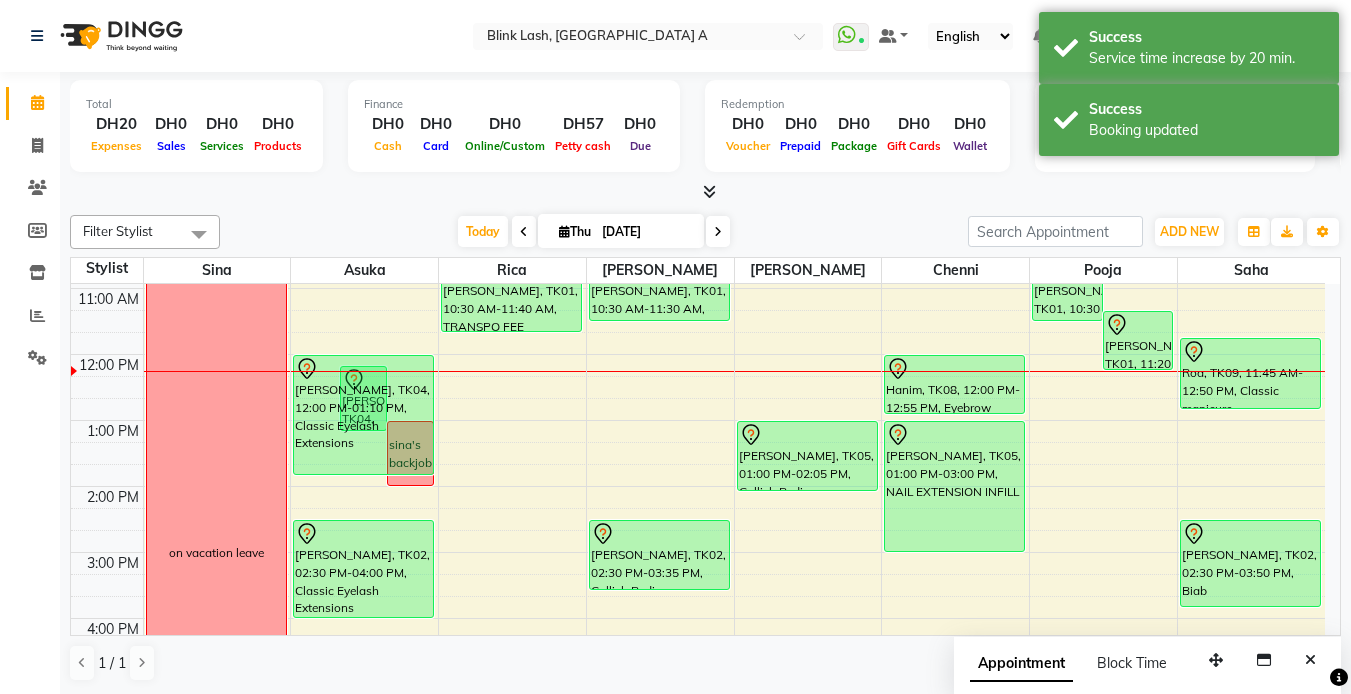 drag, startPoint x: 315, startPoint y: 430, endPoint x: 315, endPoint y: 465, distance: 35 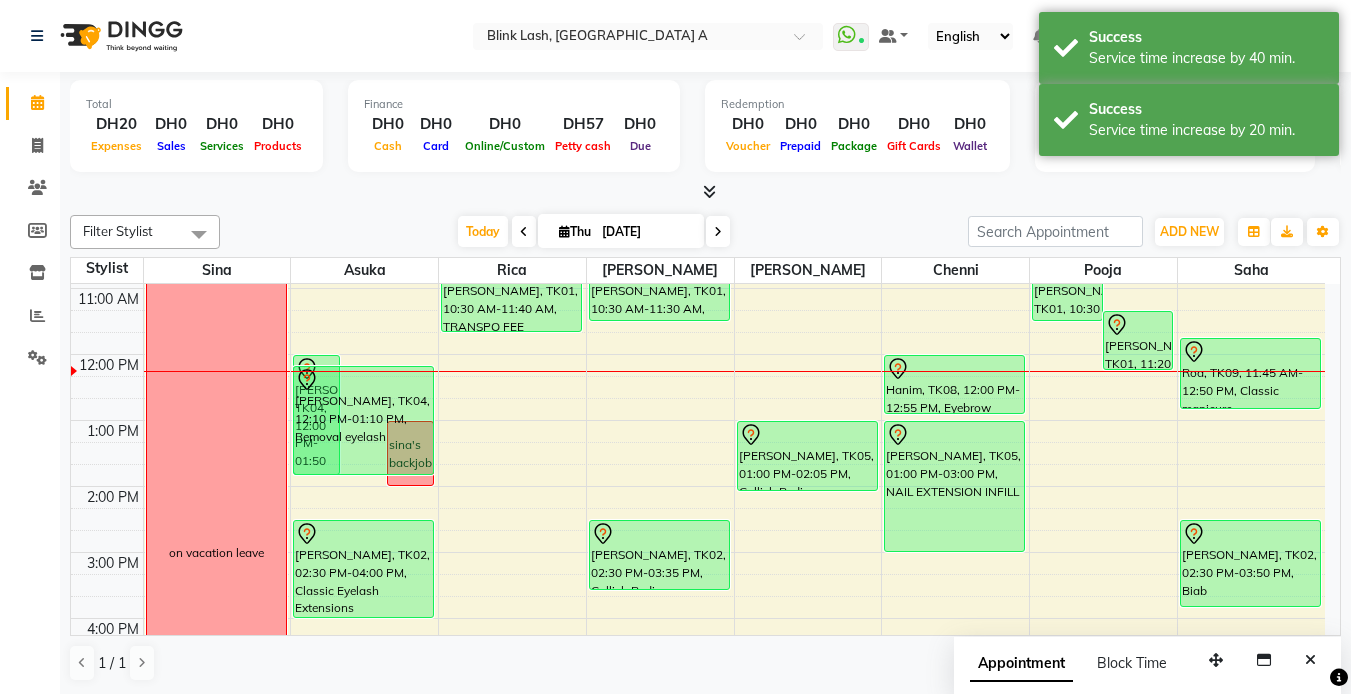 drag, startPoint x: 358, startPoint y: 428, endPoint x: 354, endPoint y: 477, distance: 49.162994 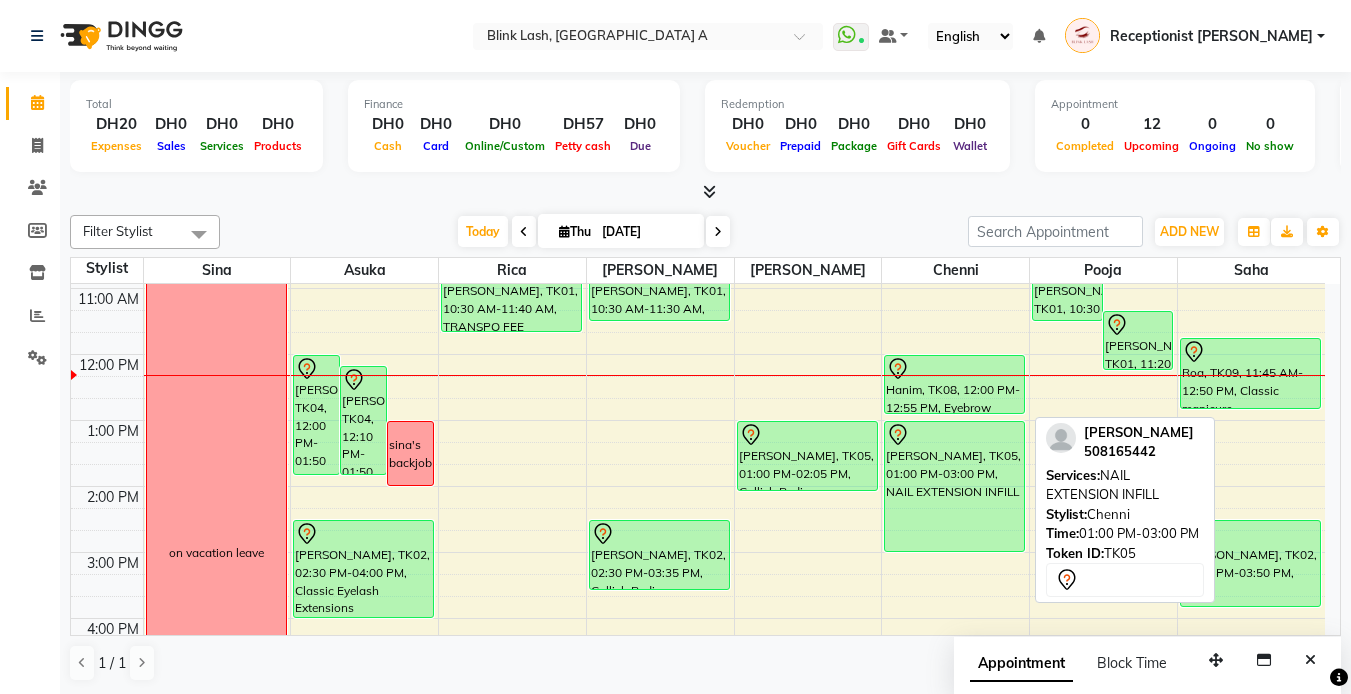 scroll, scrollTop: 27, scrollLeft: 0, axis: vertical 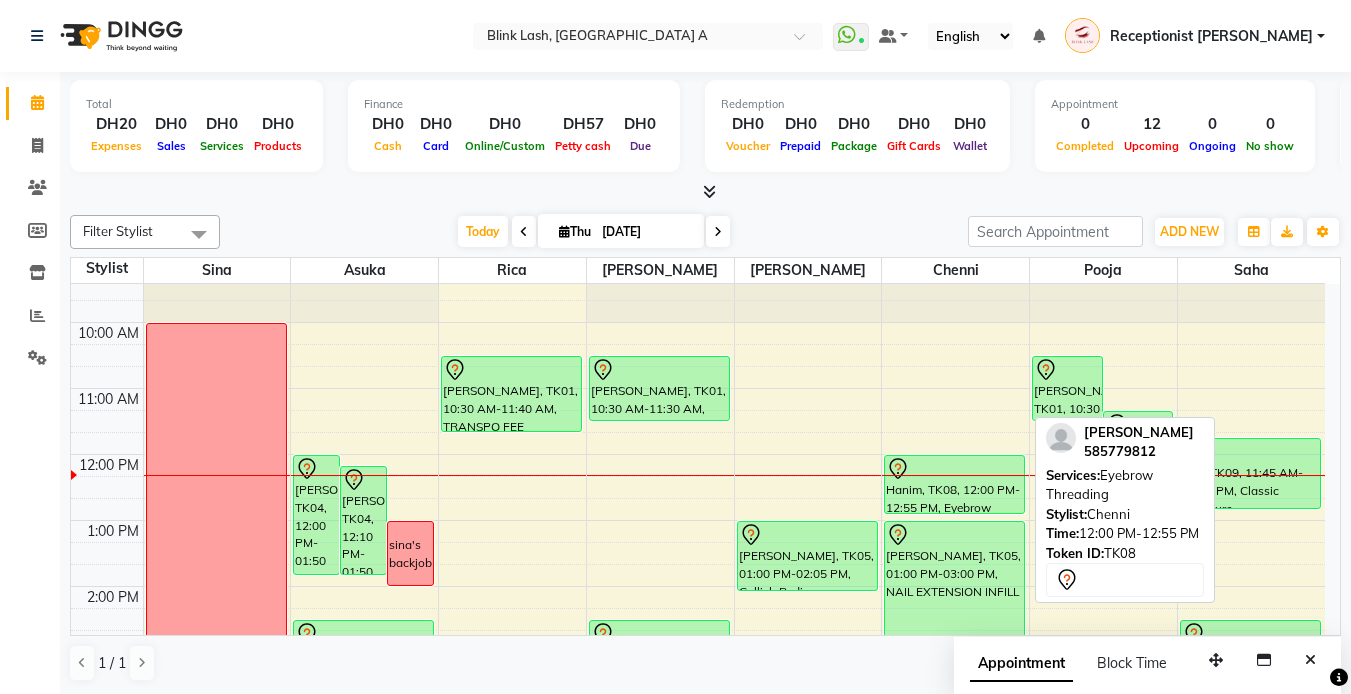 click on "Hanim, TK08, 12:00 PM-12:55 PM, Eyebrow Threading" at bounding box center [954, 484] 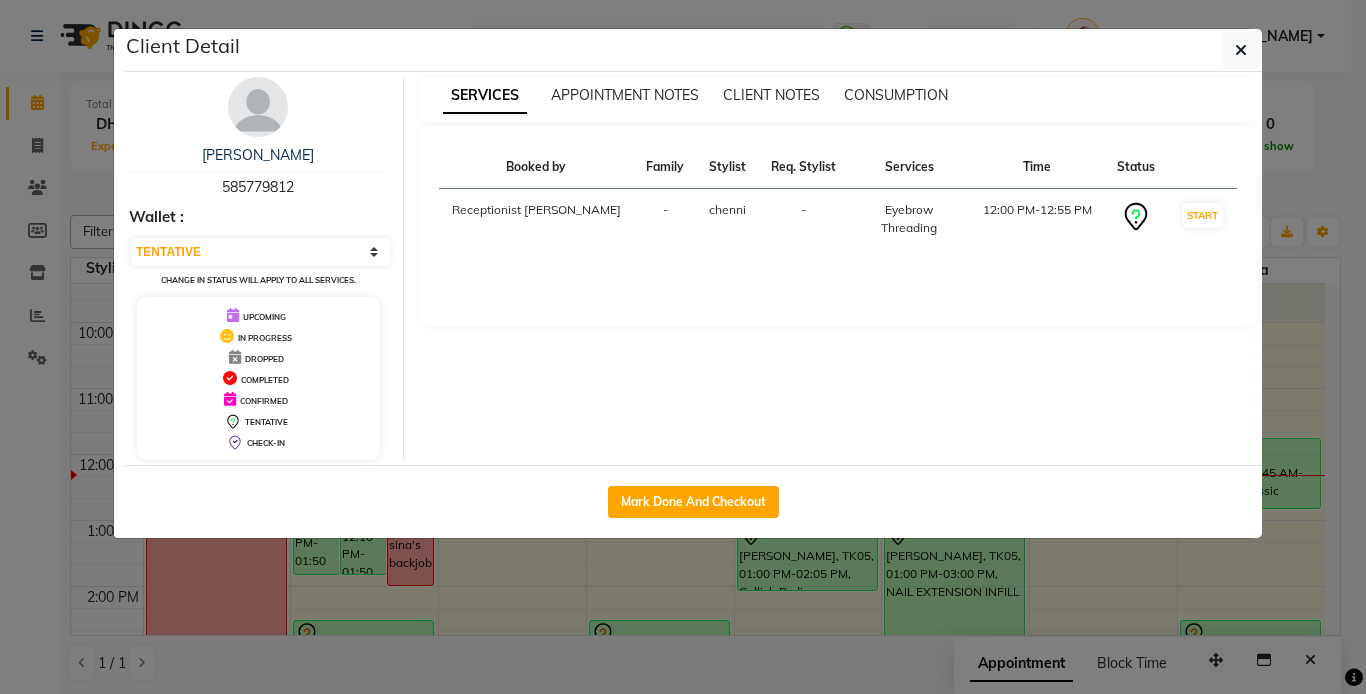drag, startPoint x: 718, startPoint y: 494, endPoint x: 1361, endPoint y: 493, distance: 643.0008 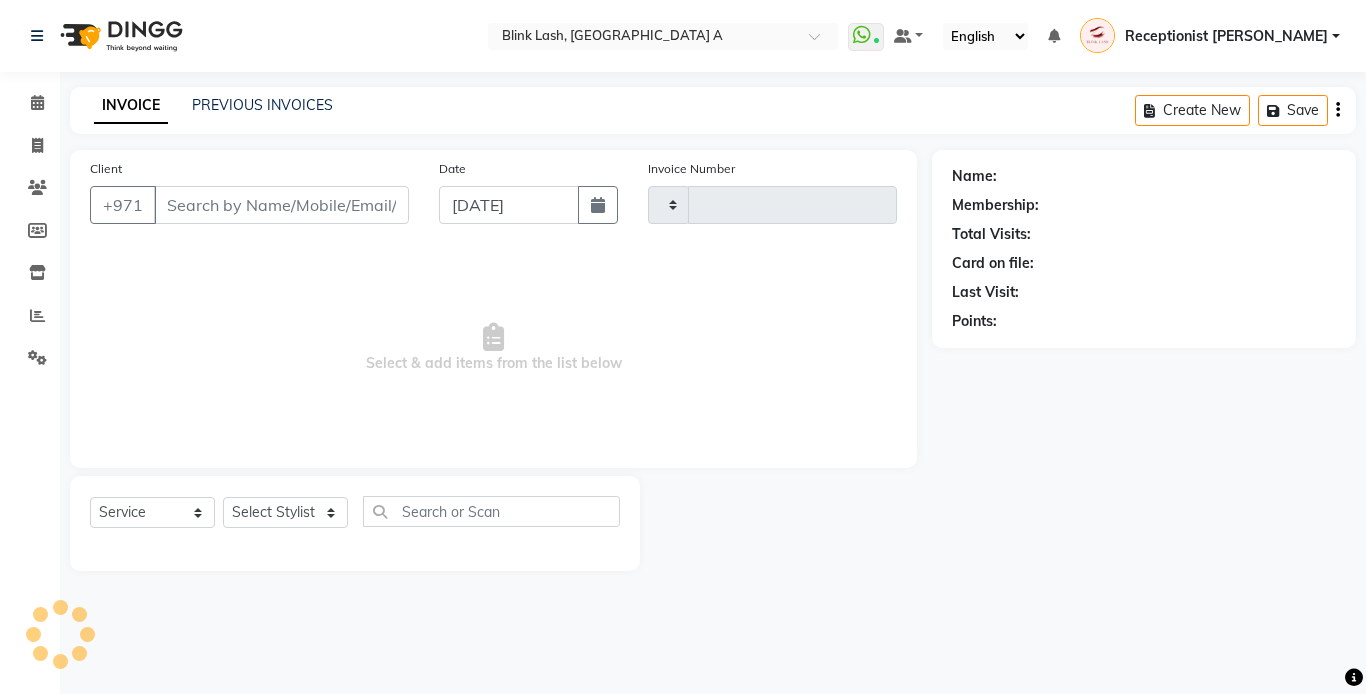 type on "1030" 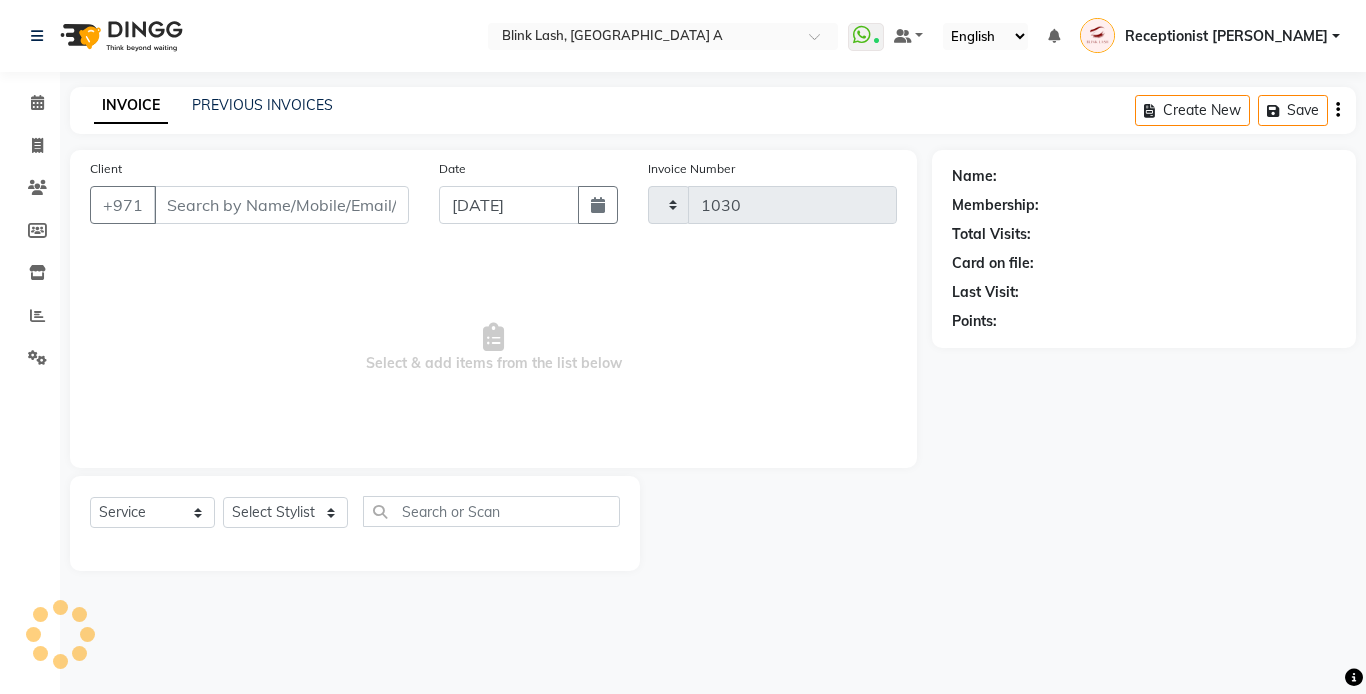 select on "5970" 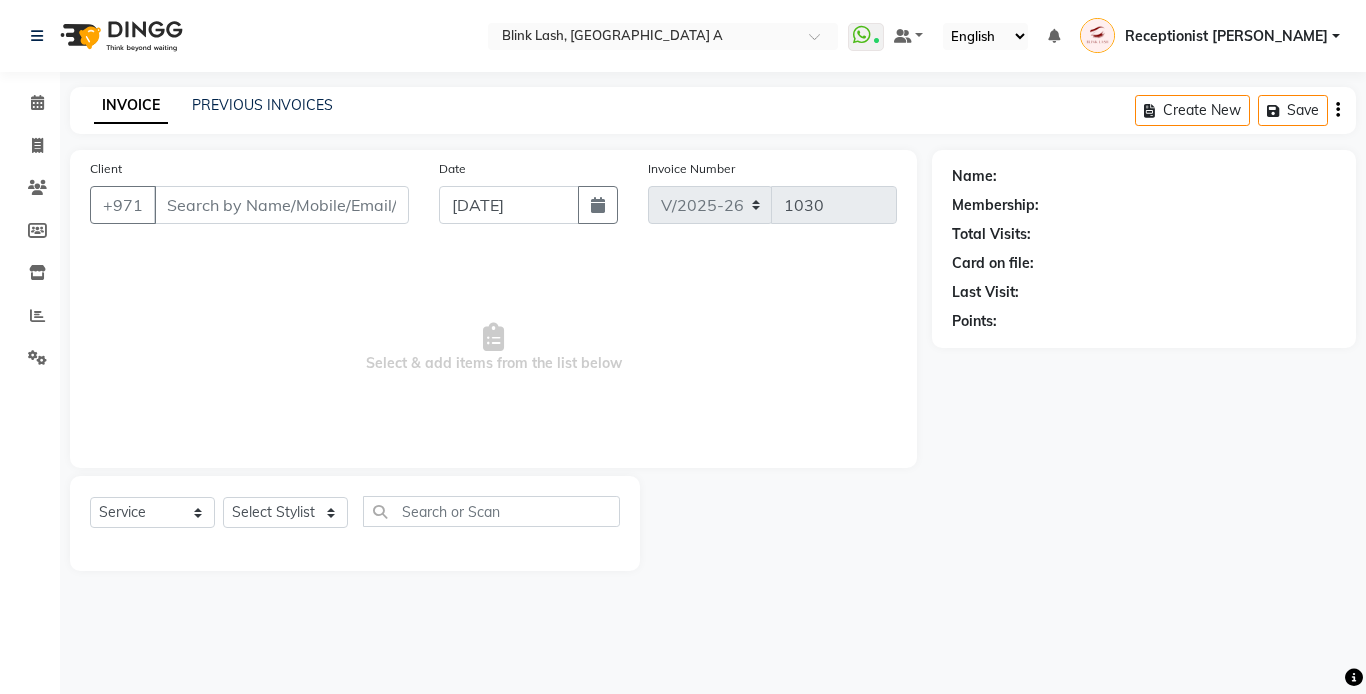 type on "585779812" 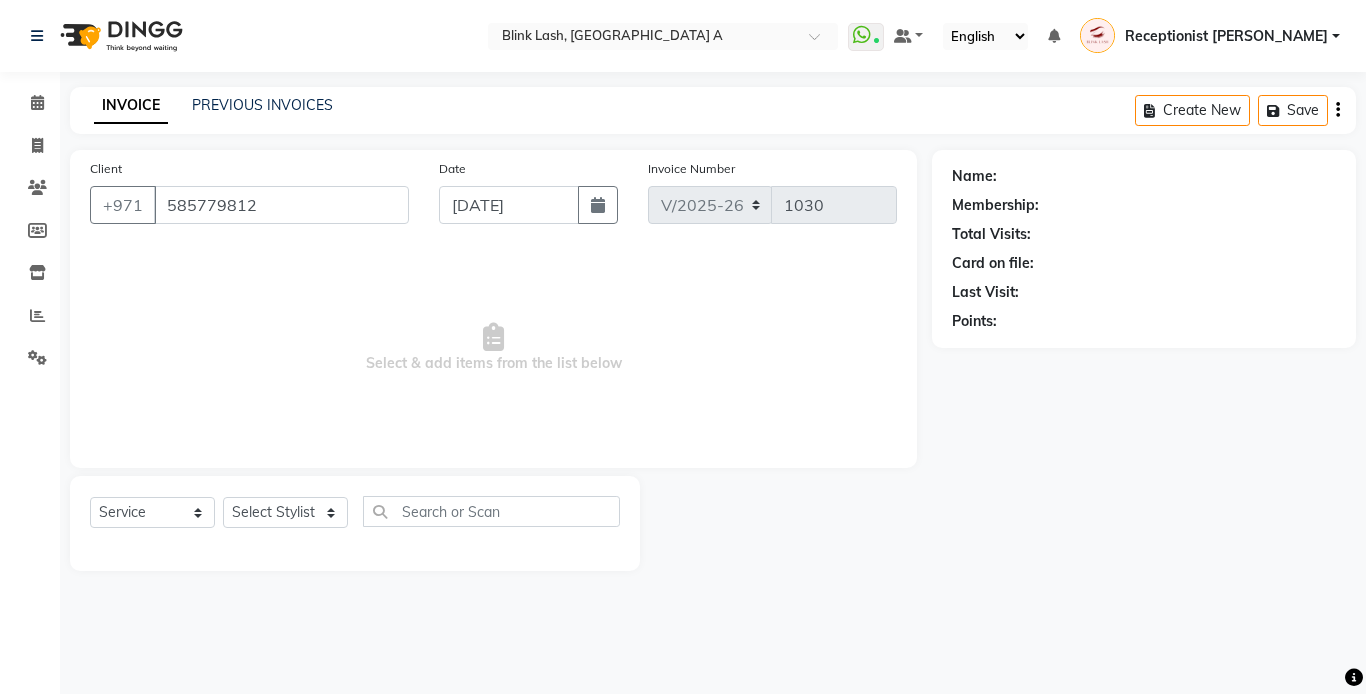 select on "57849" 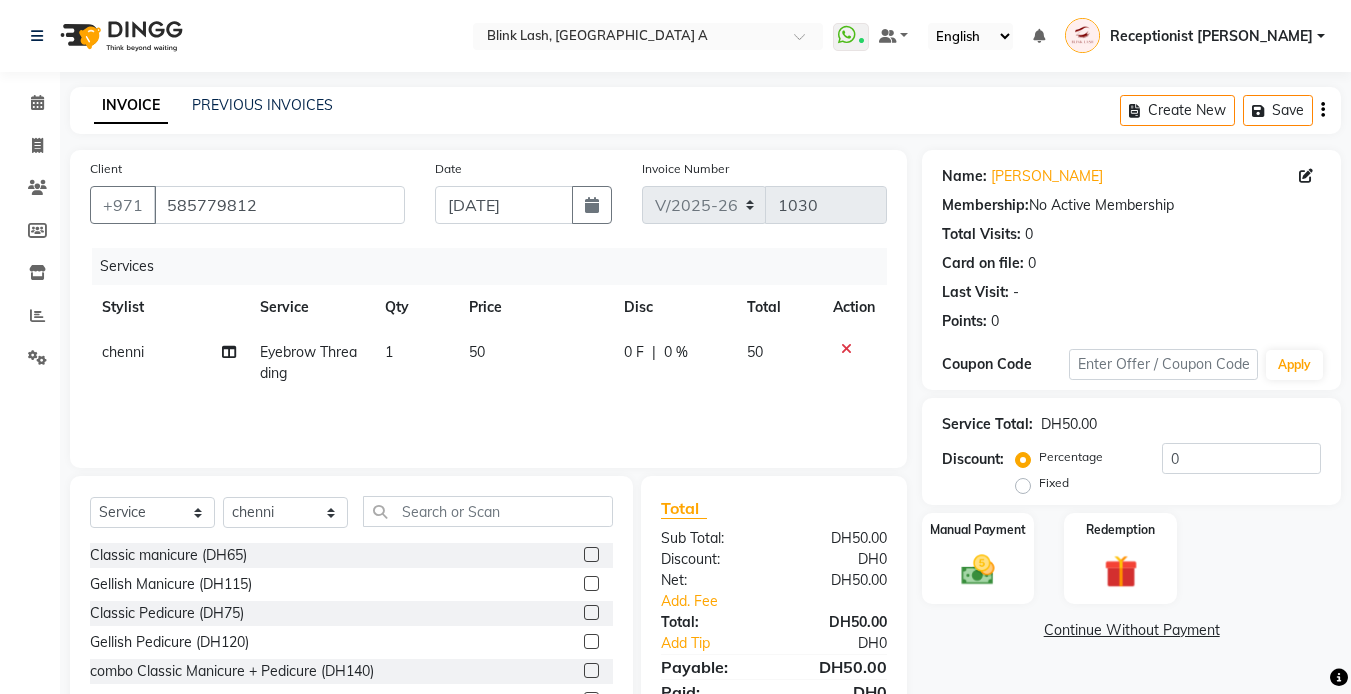 scroll, scrollTop: 107, scrollLeft: 0, axis: vertical 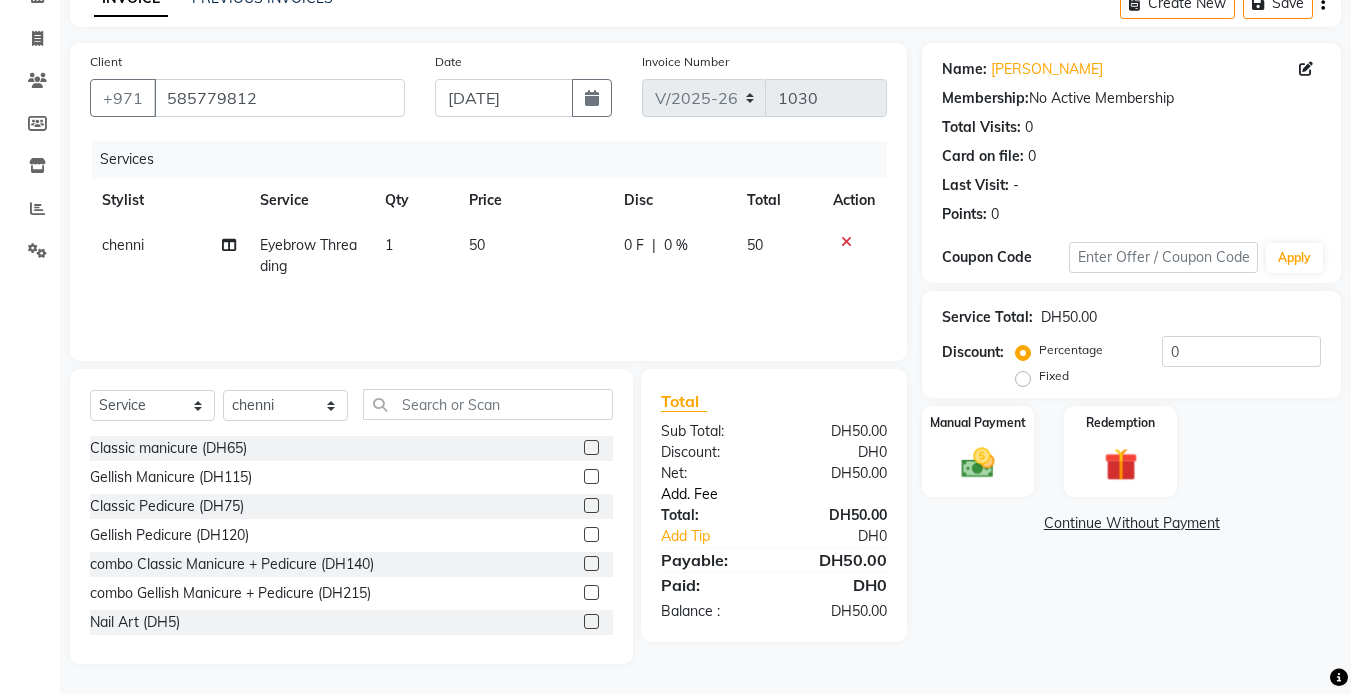 click on "Add. Fee" 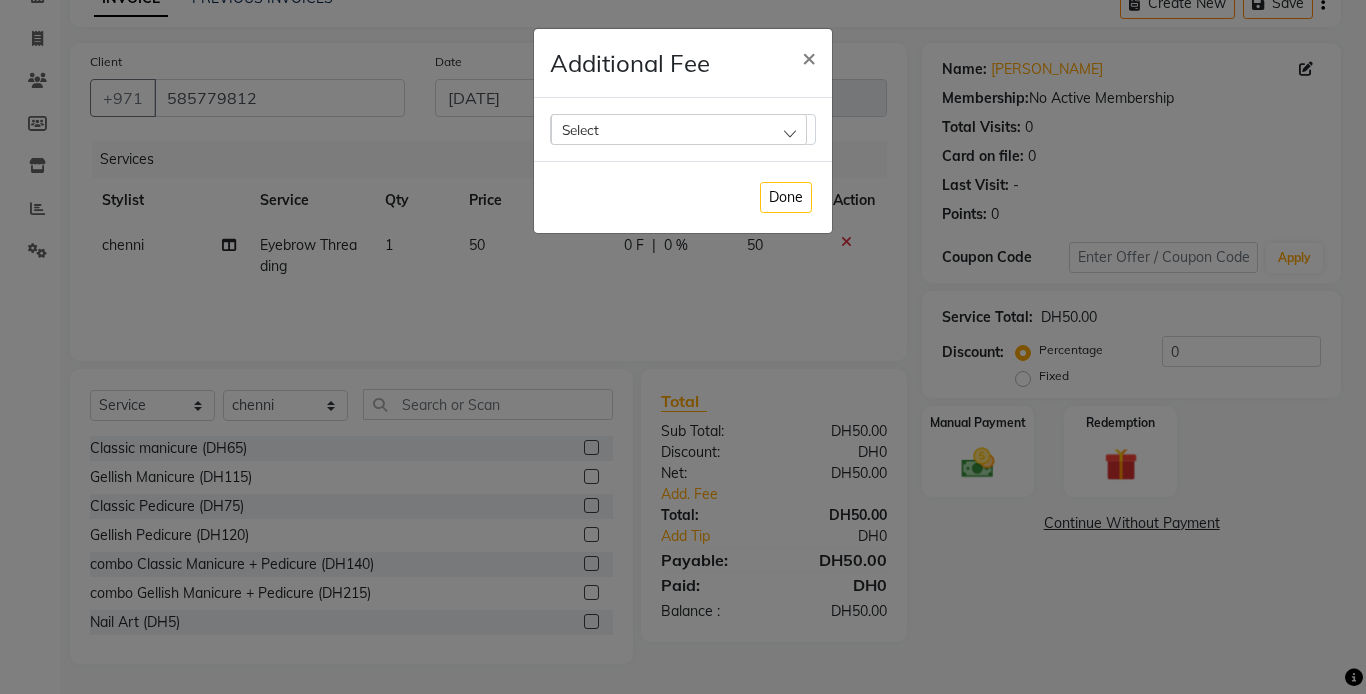 click on "Select" 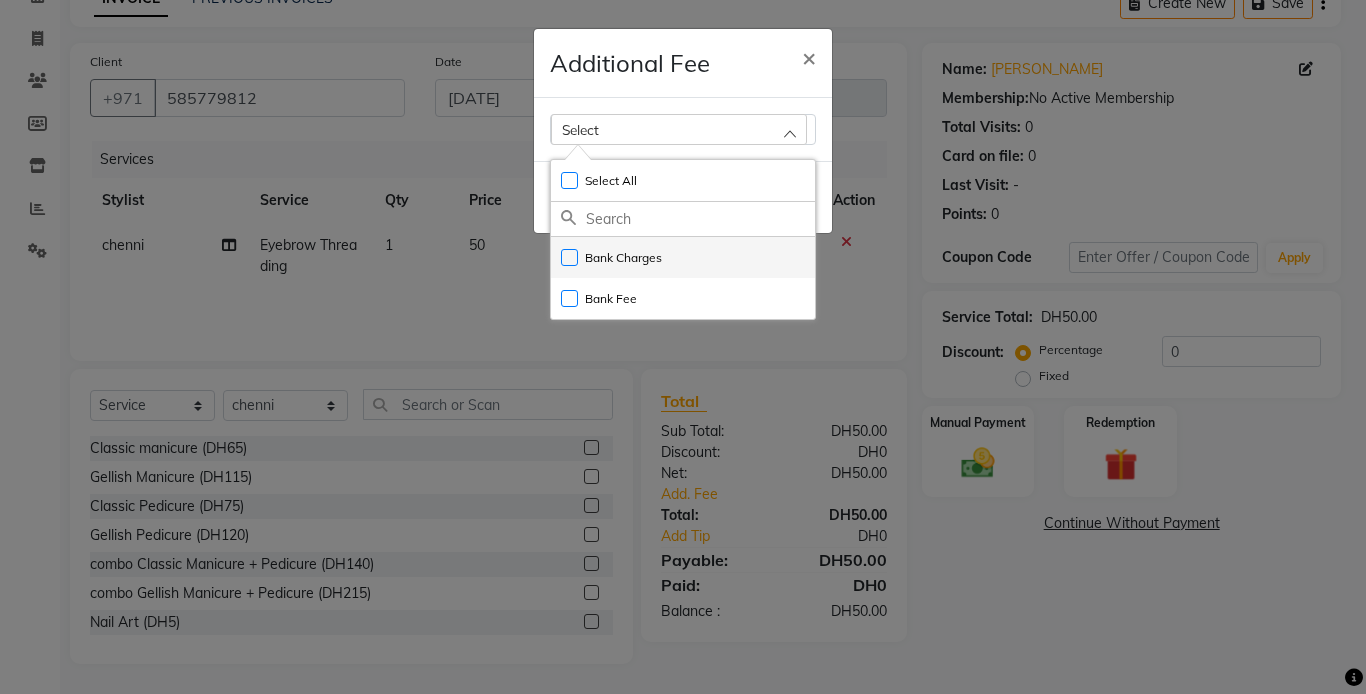 click on "Bank Charges" 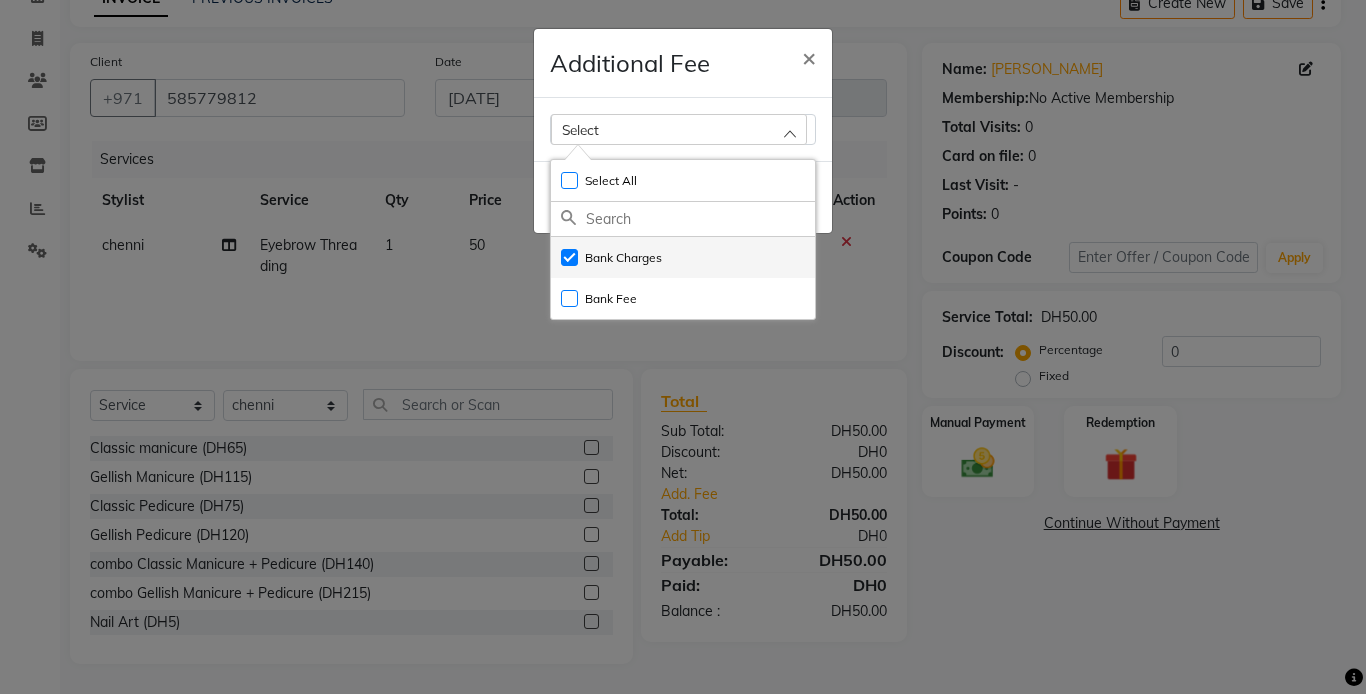 checkbox on "true" 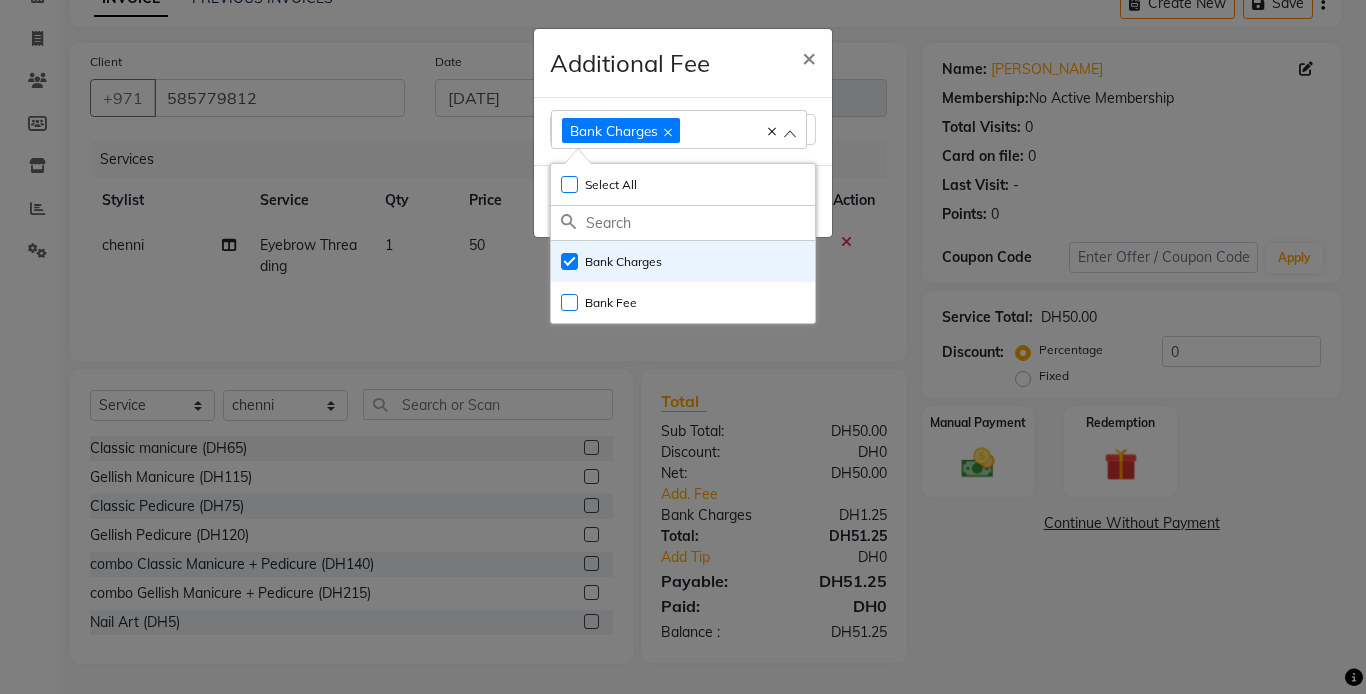 click on "Additional Fee × Bank Charges Select All UnSelect All Bank Charges Bank Fee  Done" 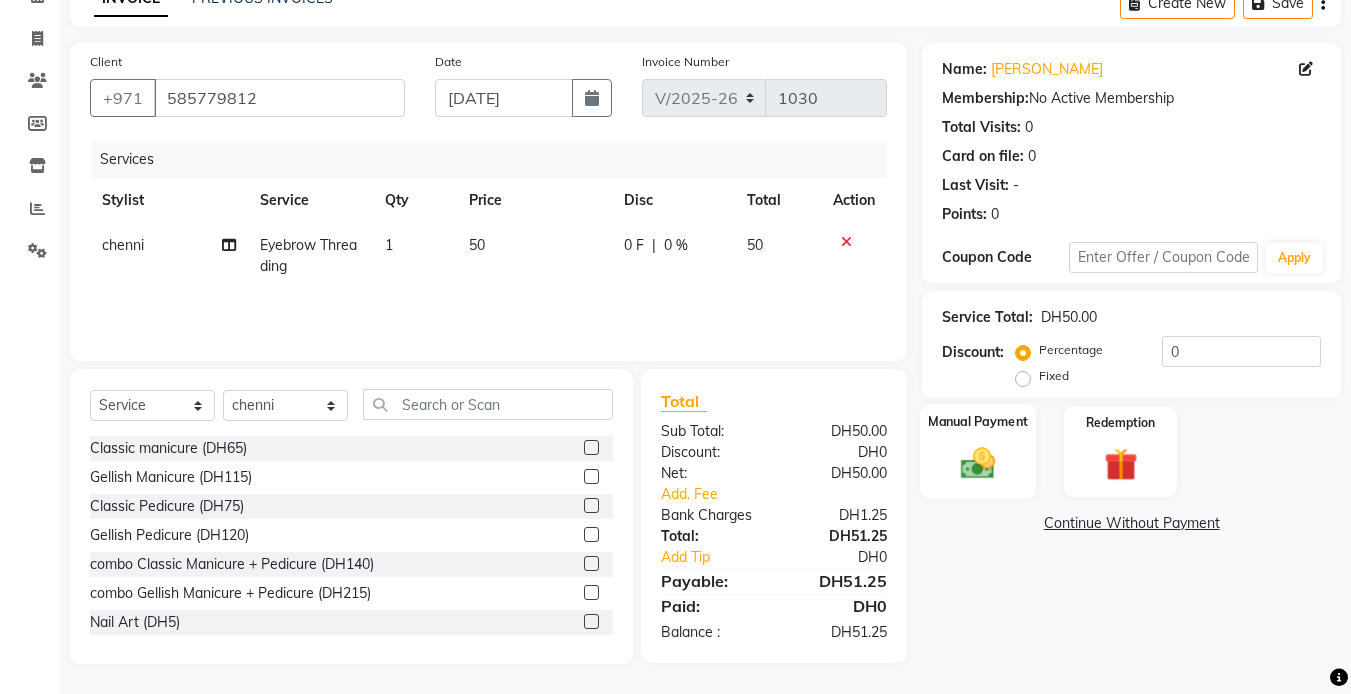 click 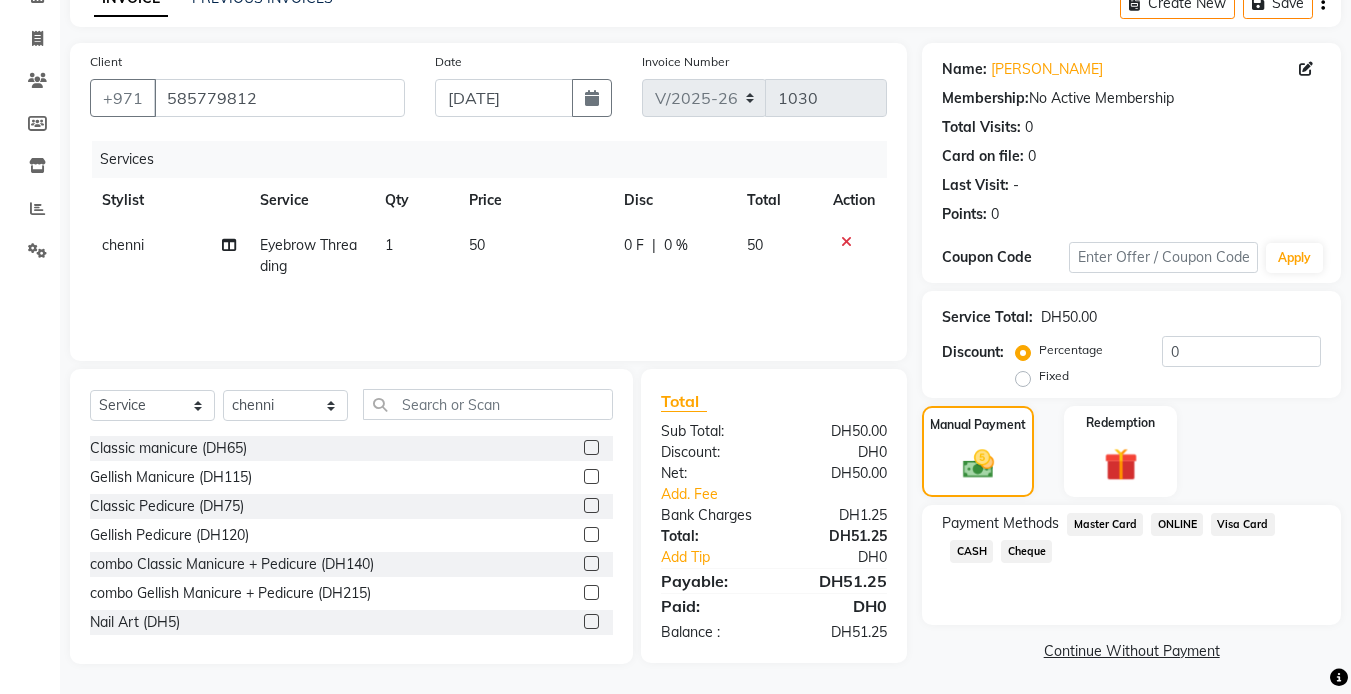 click on "Visa Card" 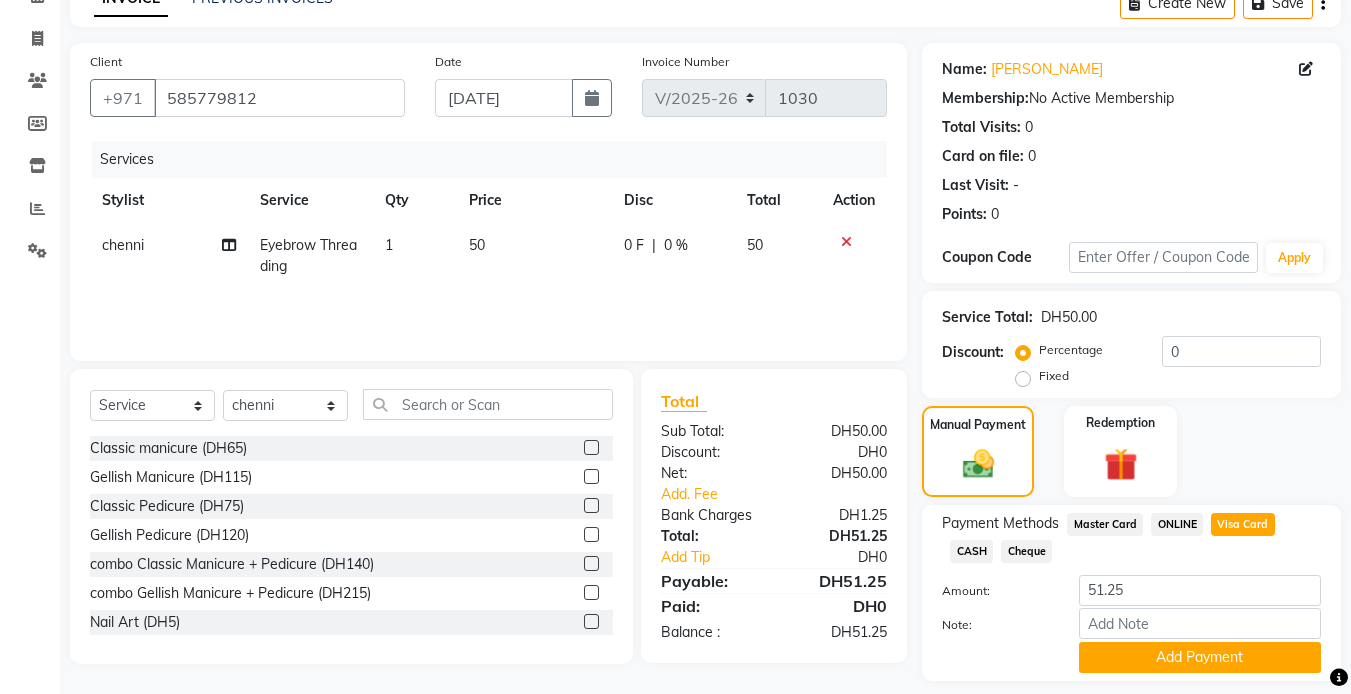 scroll, scrollTop: 165, scrollLeft: 0, axis: vertical 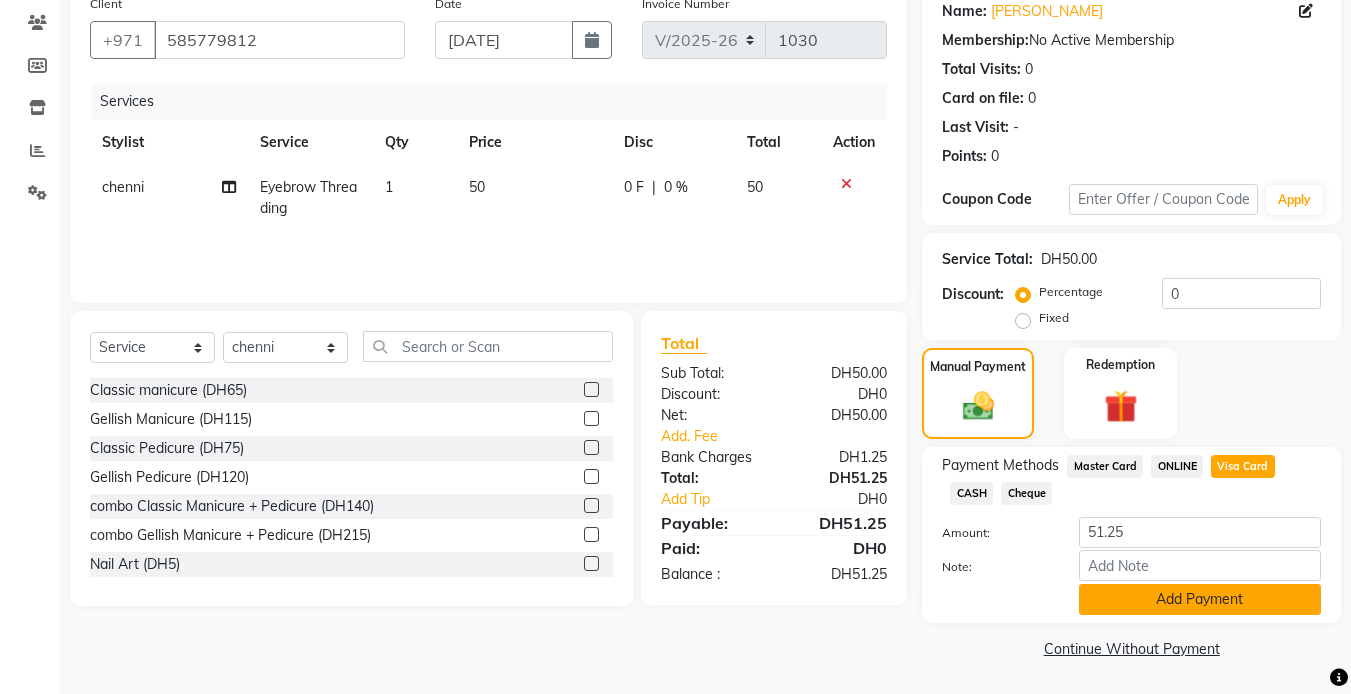click on "Add Payment" 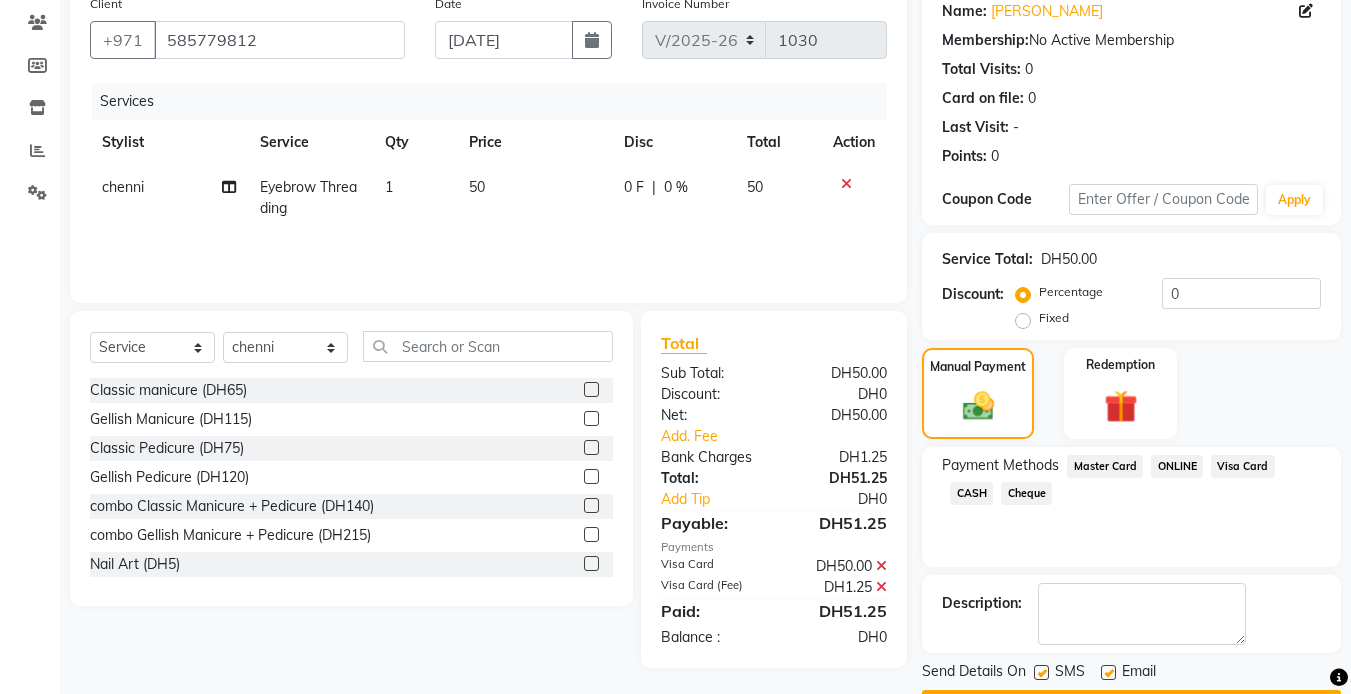 scroll, scrollTop: 222, scrollLeft: 0, axis: vertical 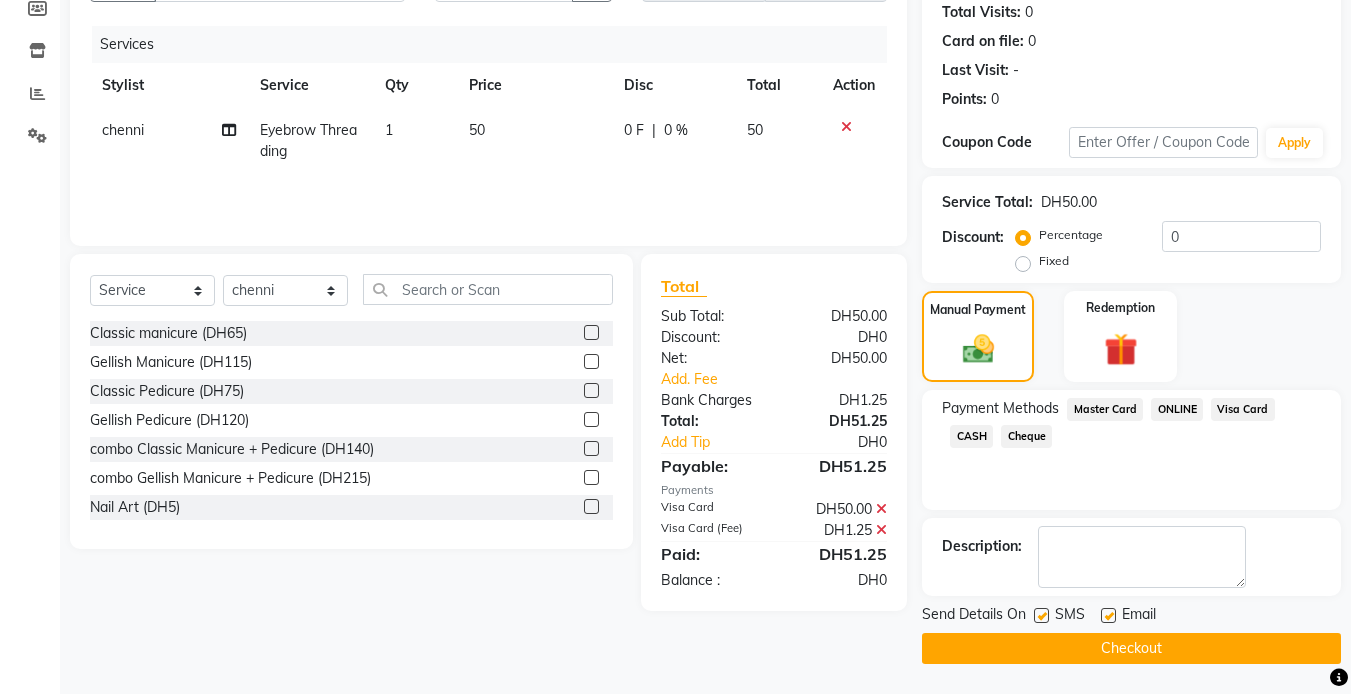 click on "Checkout" 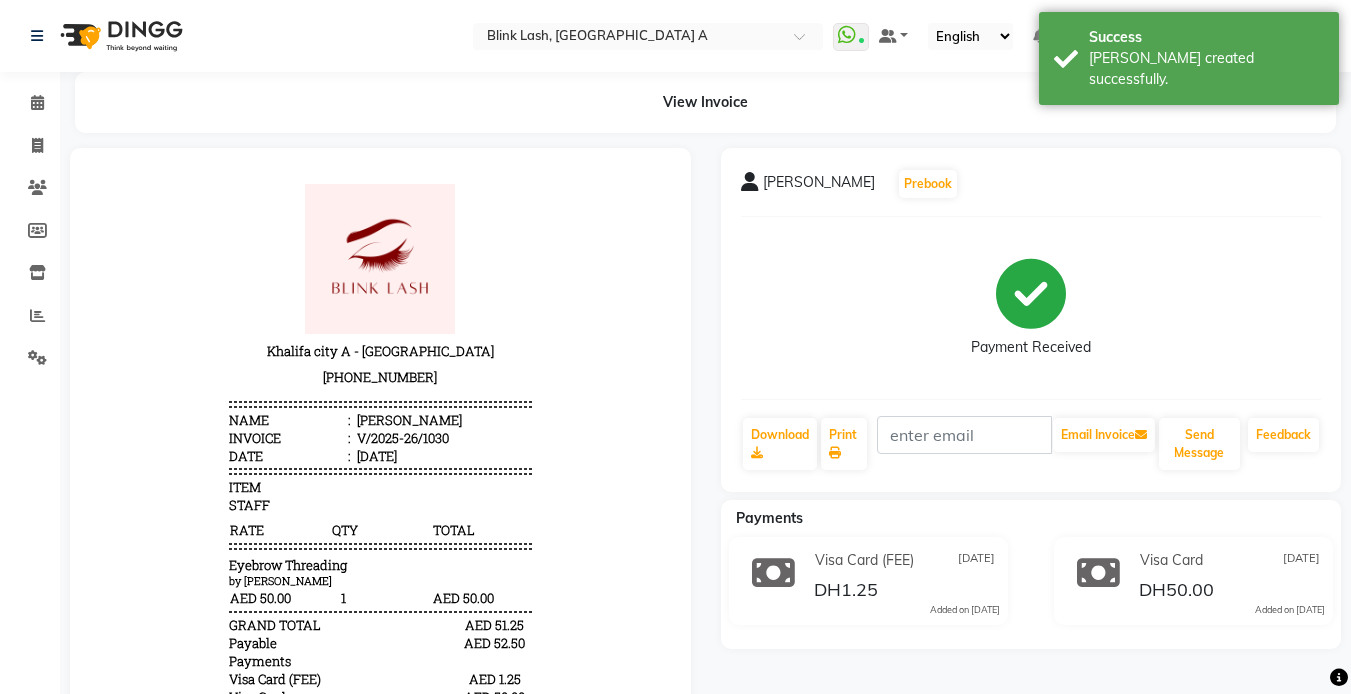 scroll, scrollTop: 0, scrollLeft: 0, axis: both 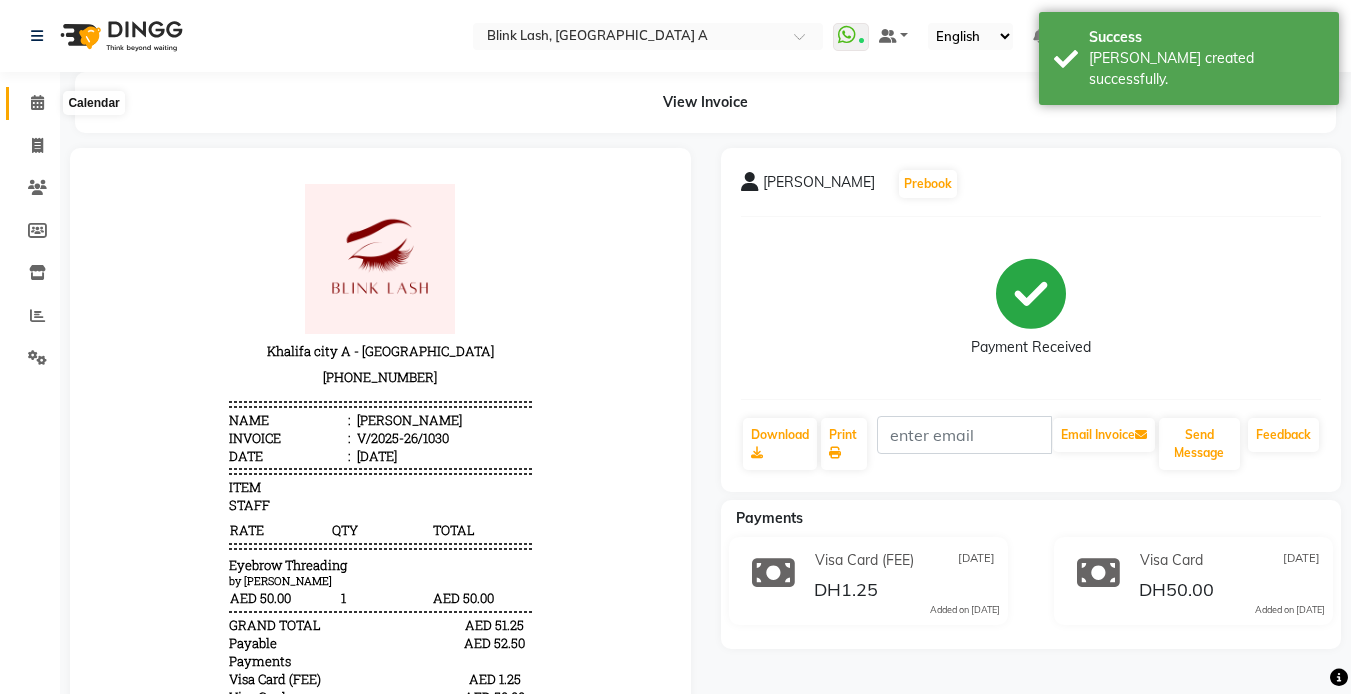 click 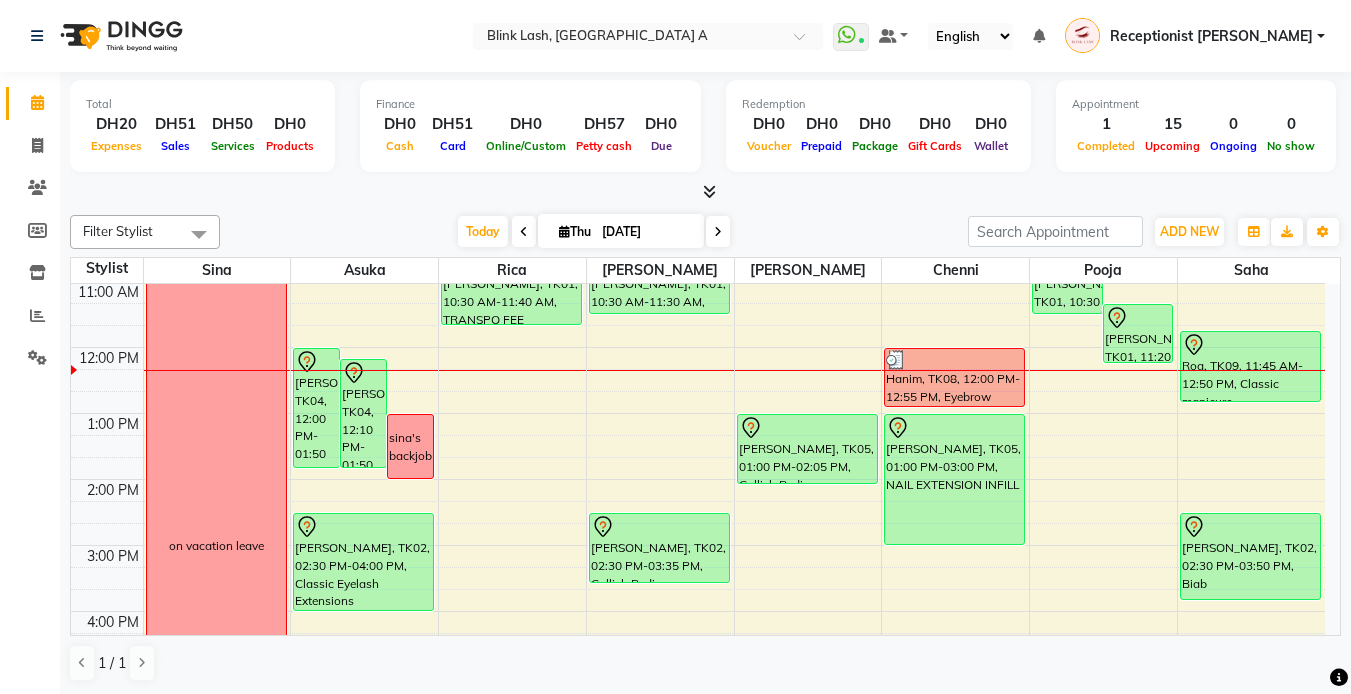 scroll, scrollTop: 100, scrollLeft: 0, axis: vertical 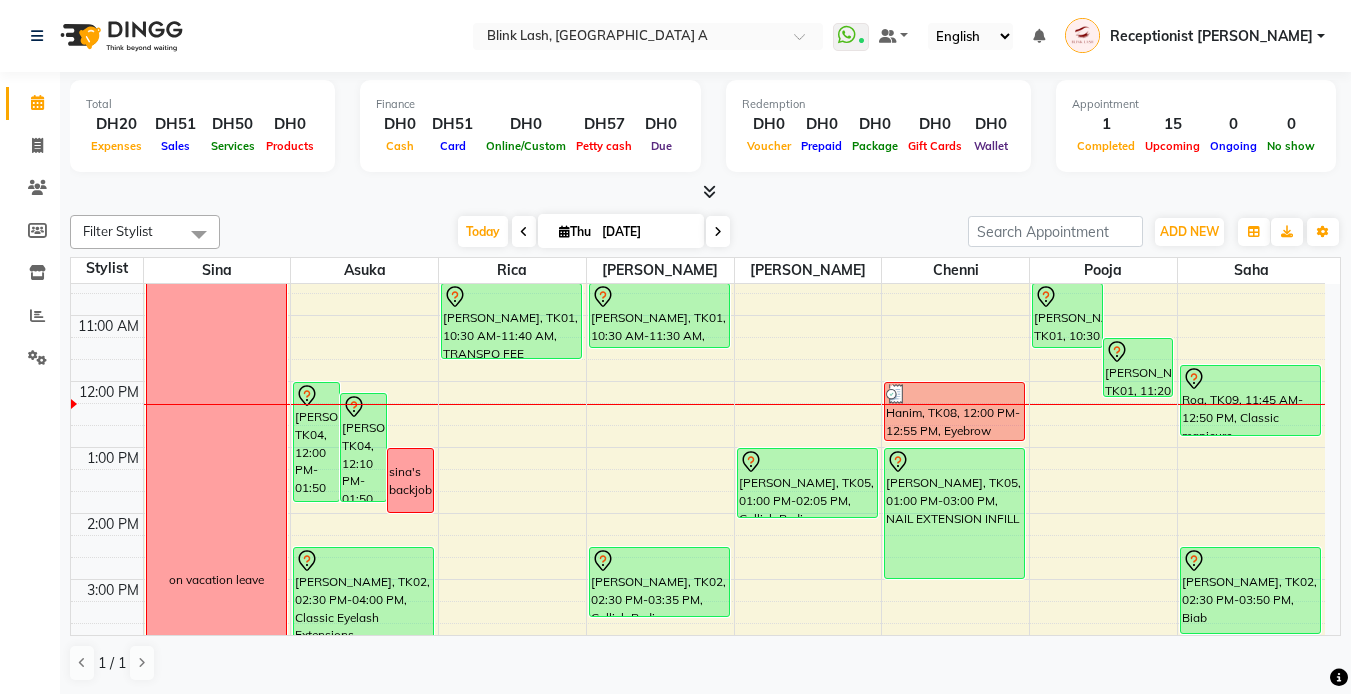 drag, startPoint x: 1279, startPoint y: 405, endPoint x: 1004, endPoint y: 87, distance: 420.41528 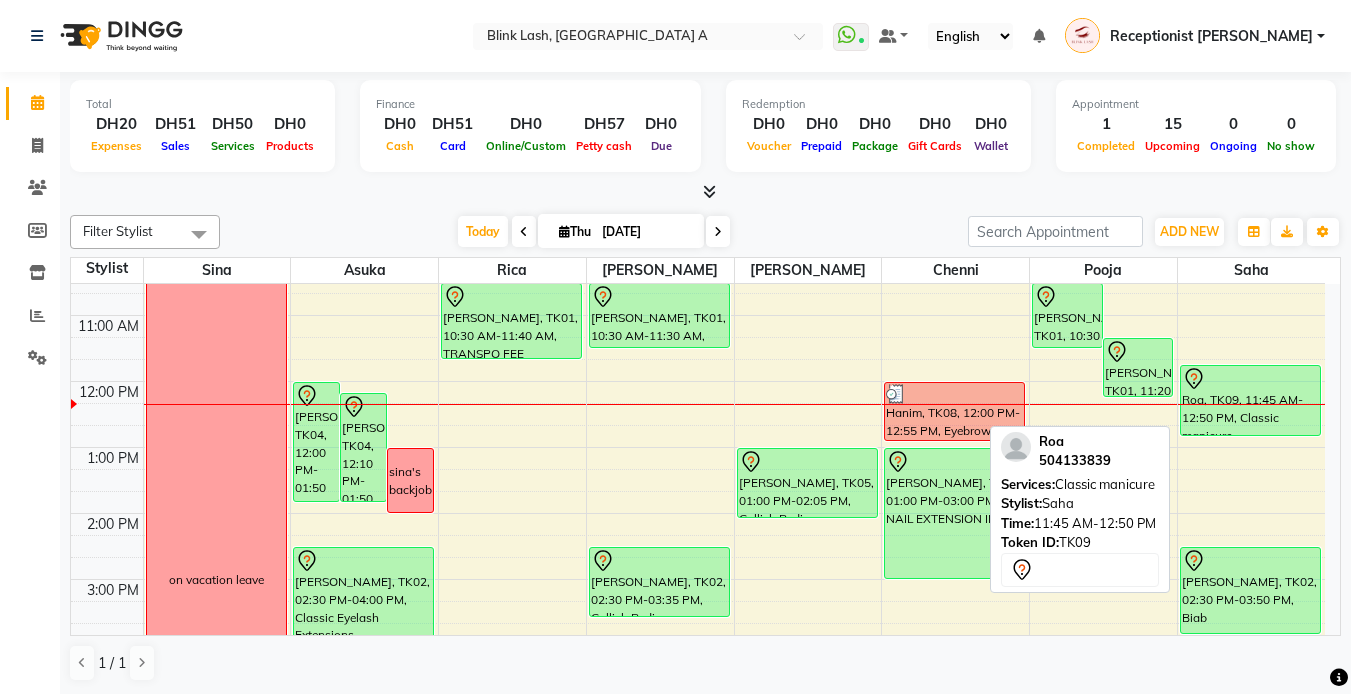 click at bounding box center (1251, 435) 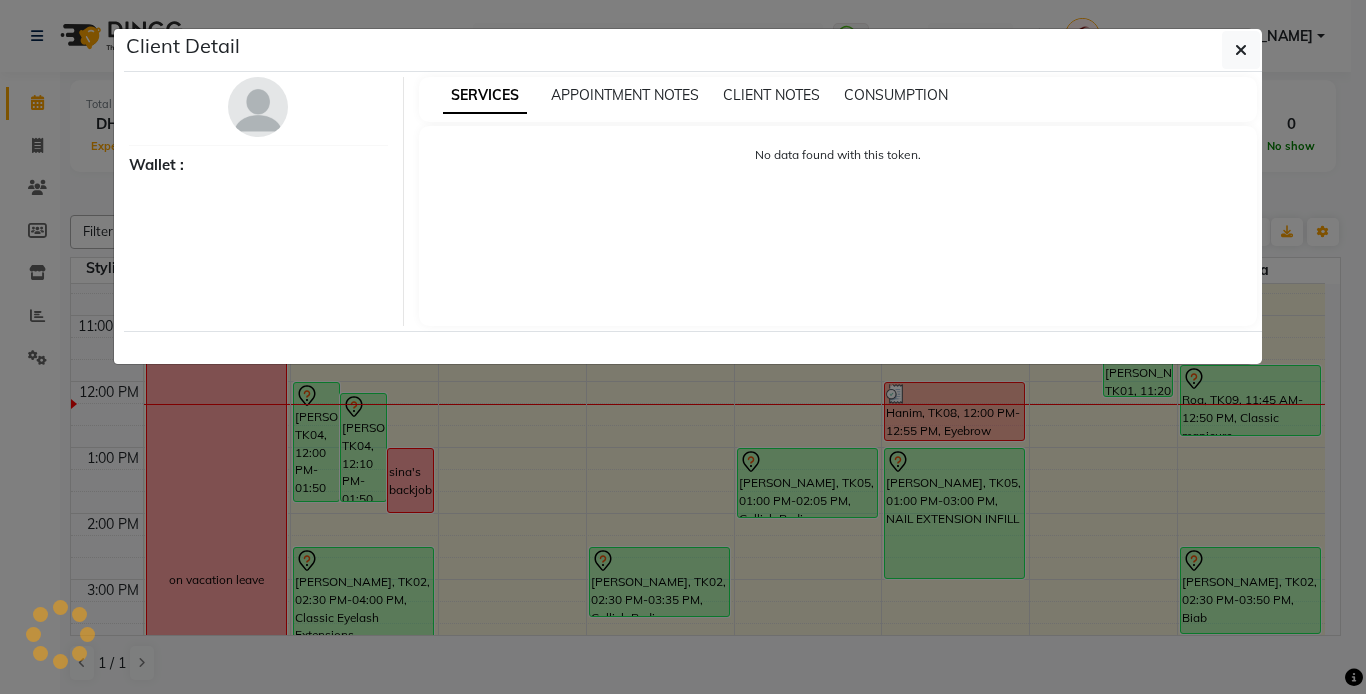 select on "7" 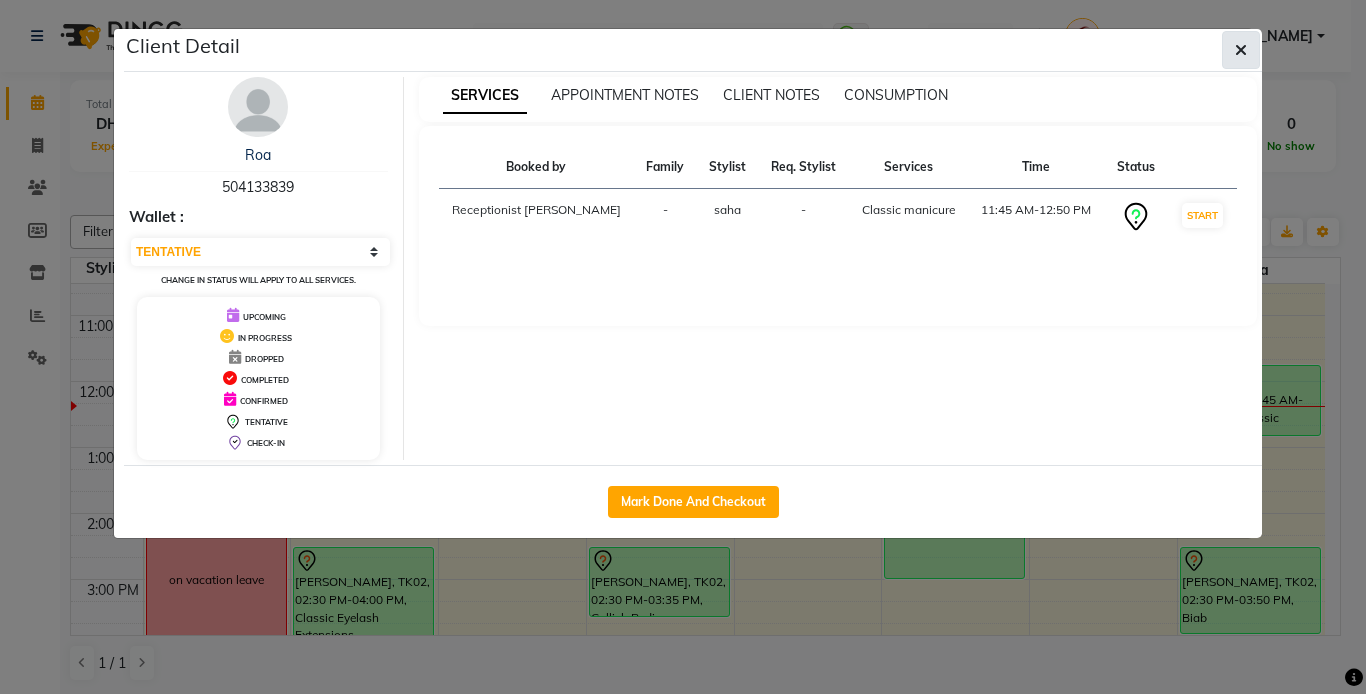 click 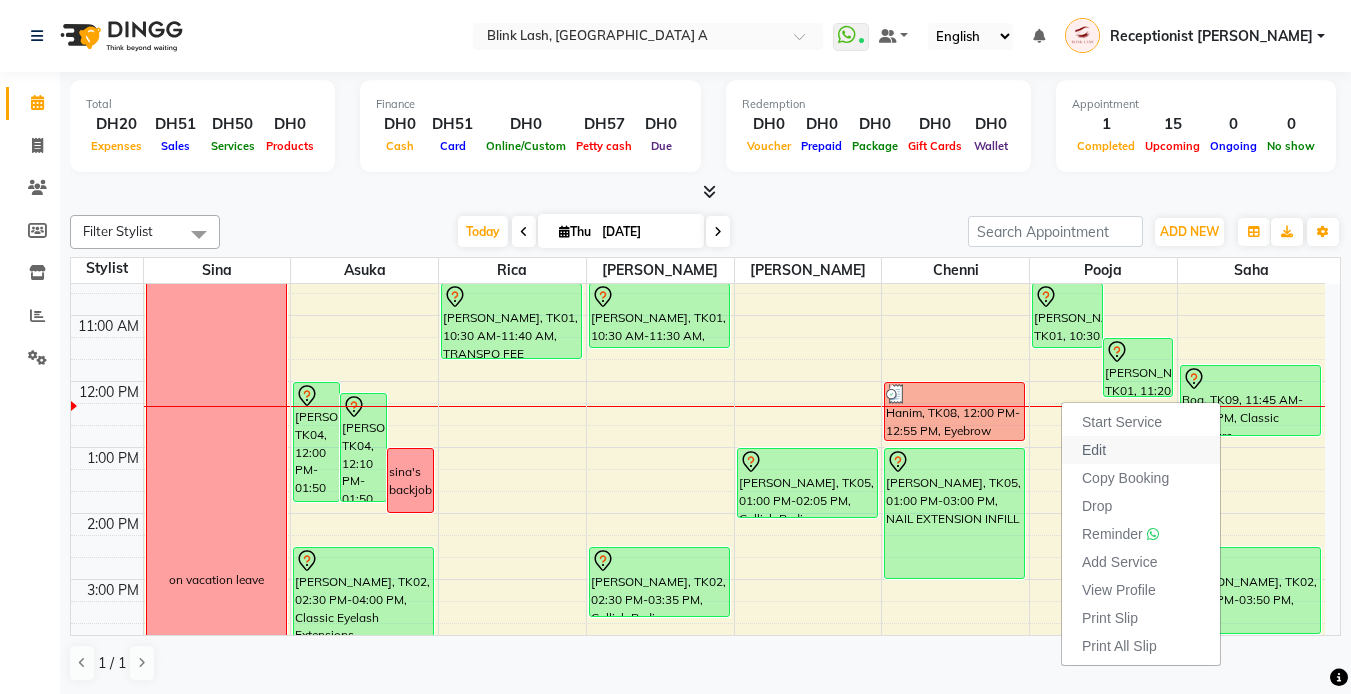 click on "Edit" at bounding box center [1094, 450] 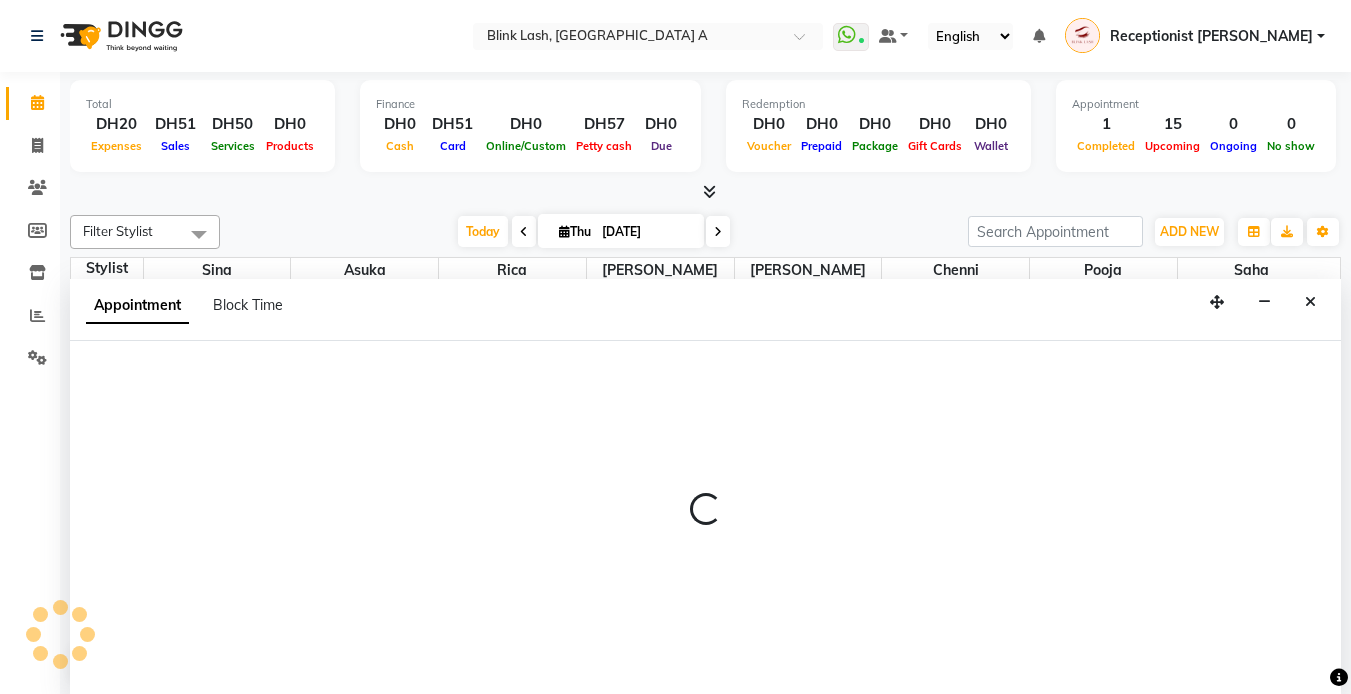 select on "tentative" 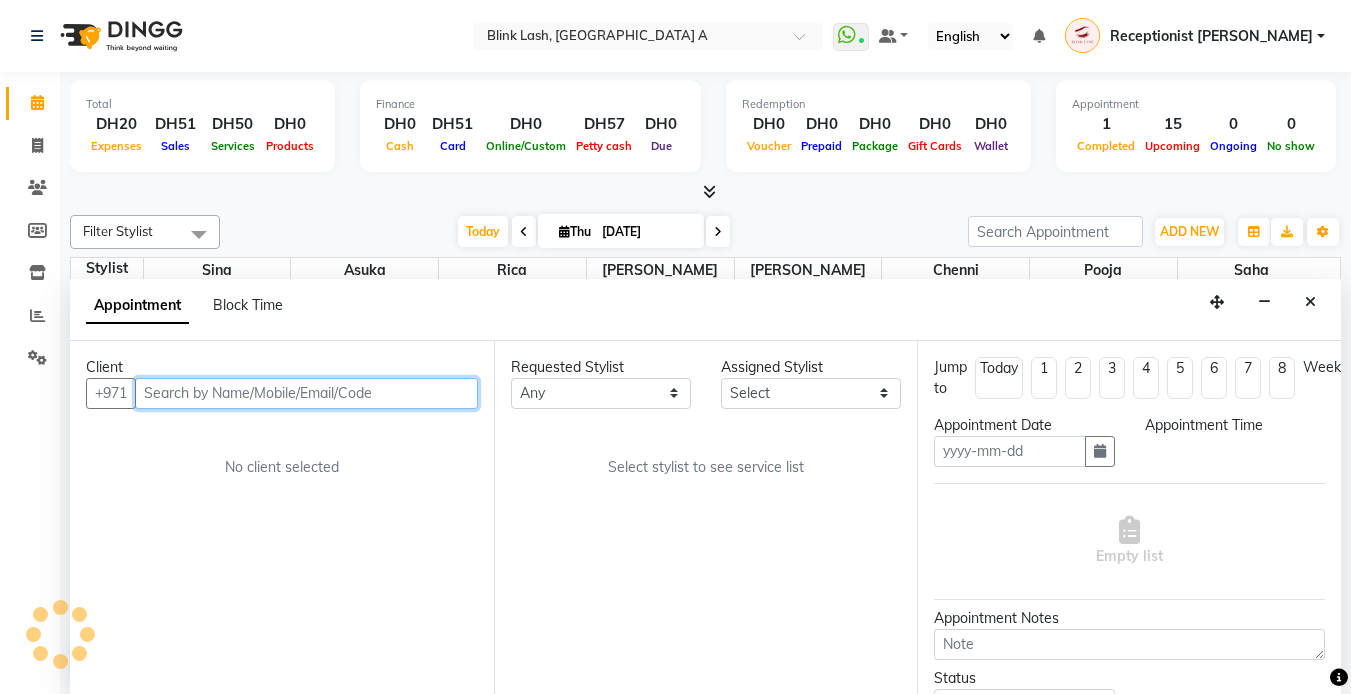 scroll, scrollTop: 1, scrollLeft: 0, axis: vertical 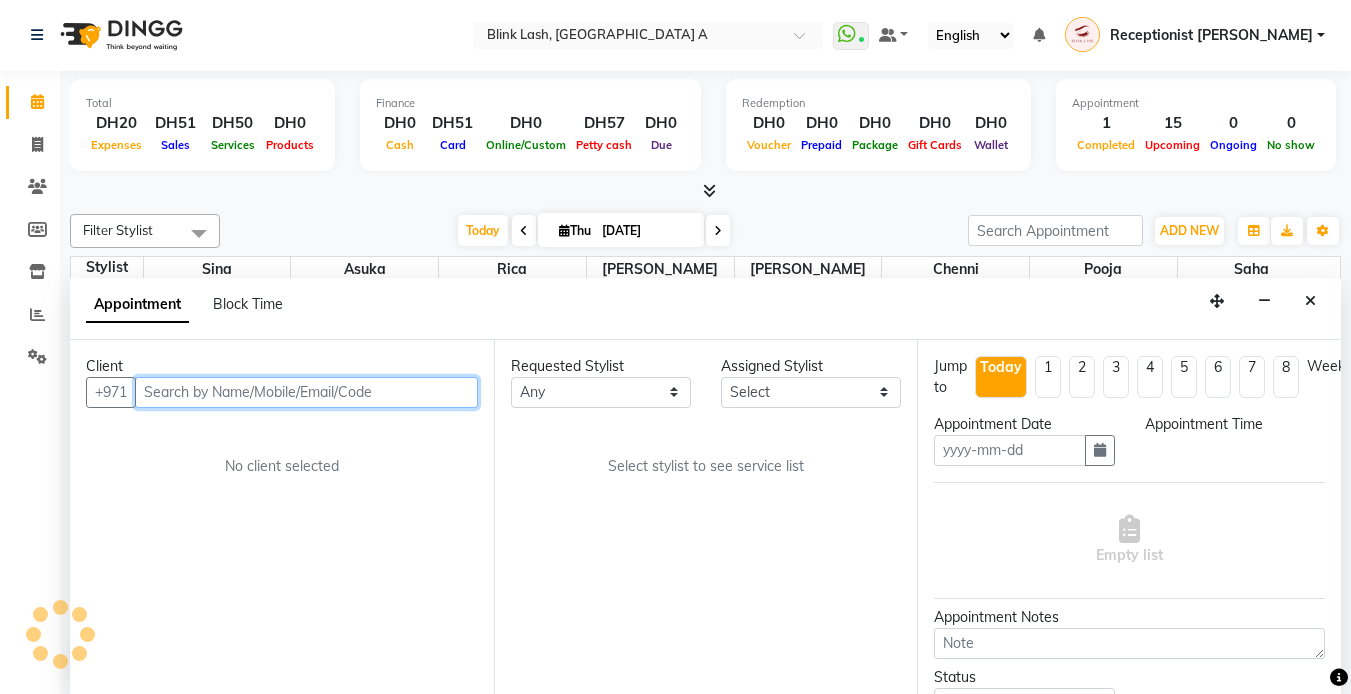 type on "[DATE]" 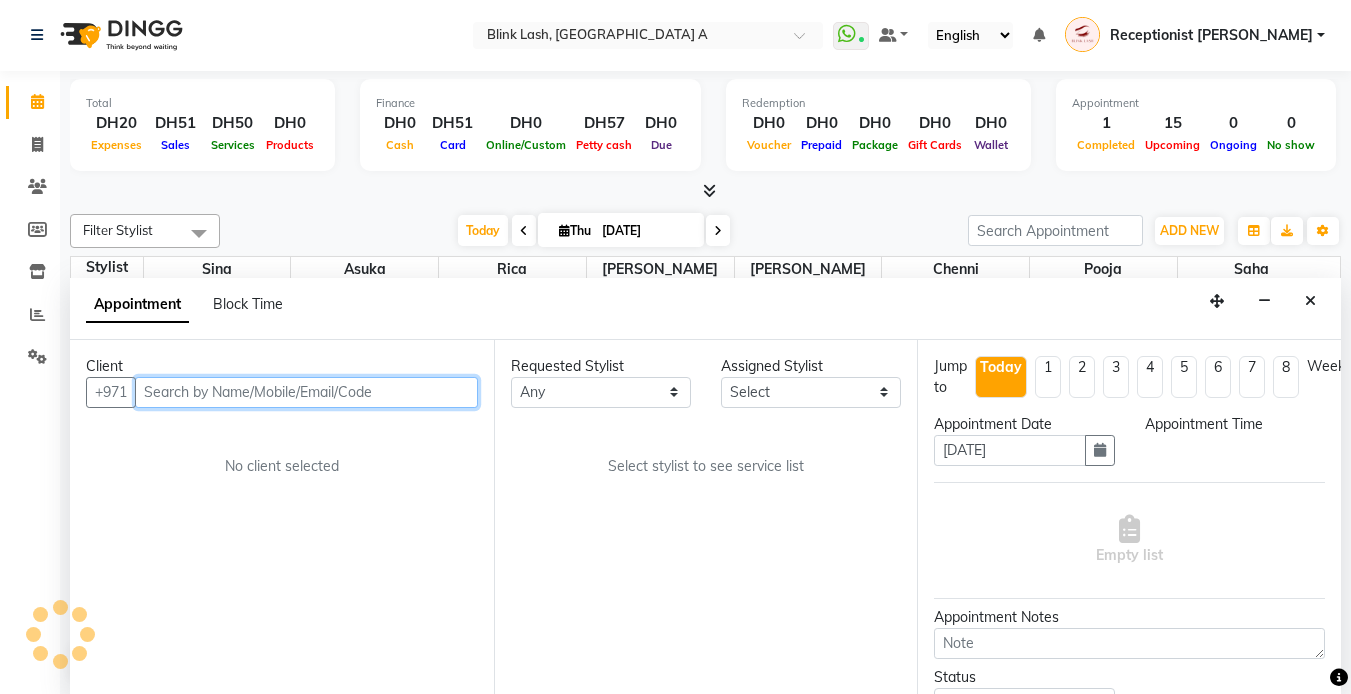 scroll, scrollTop: 0, scrollLeft: 0, axis: both 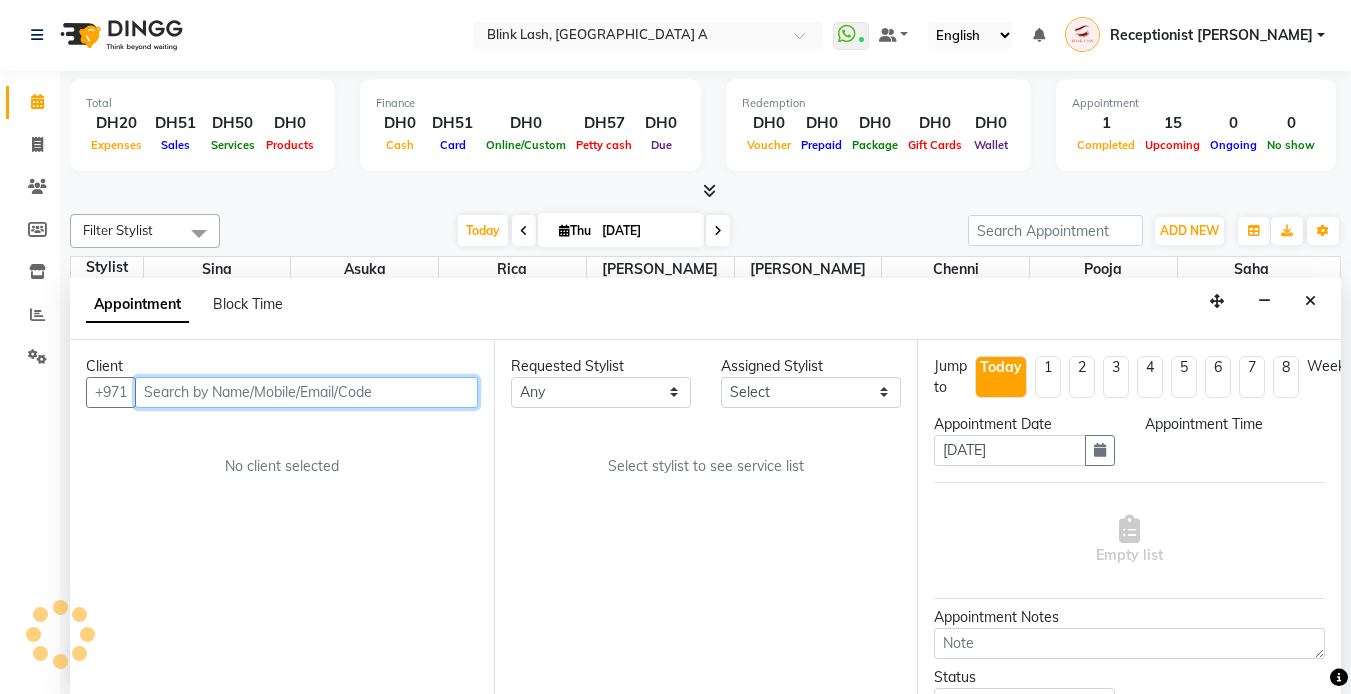 select on "705" 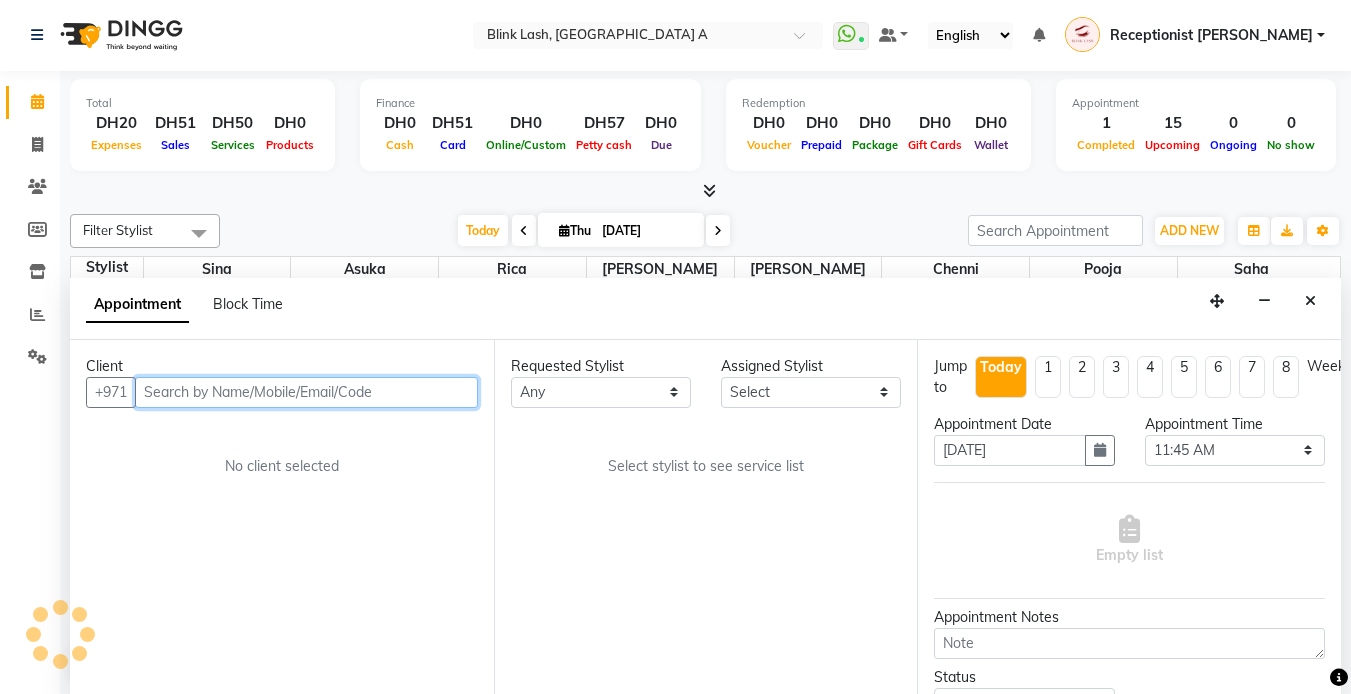select on "71786" 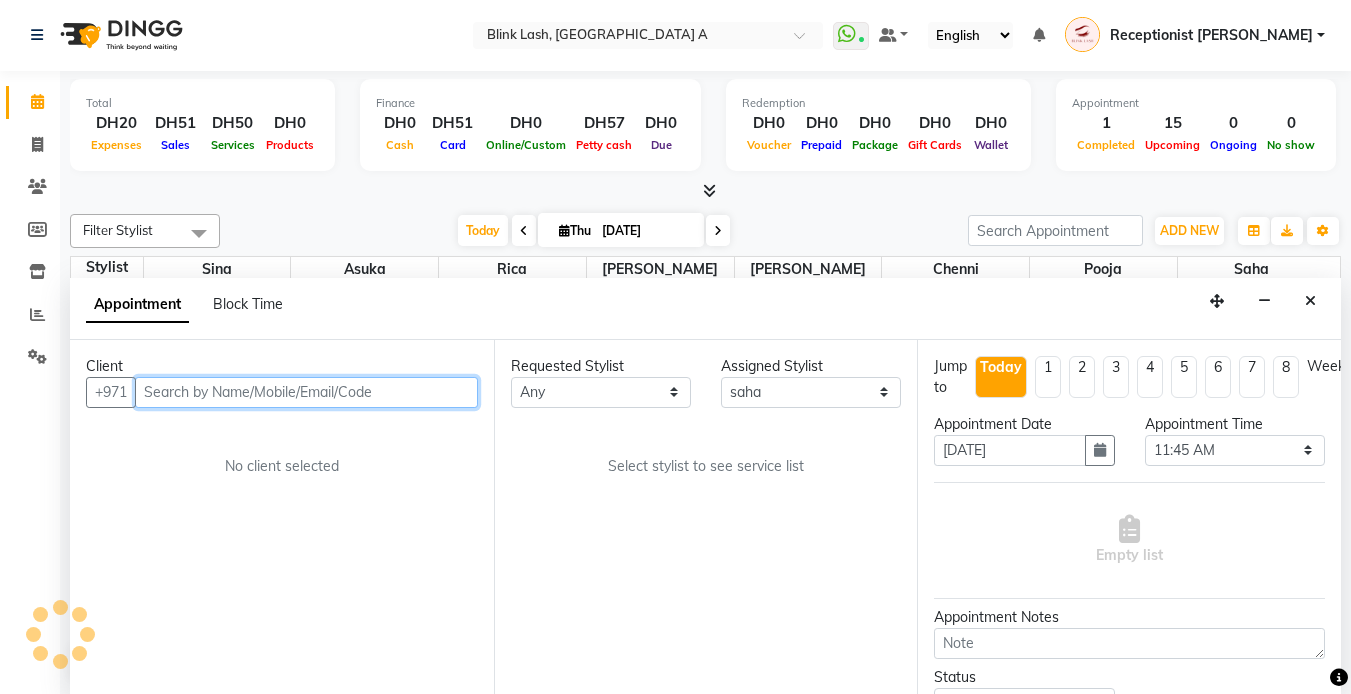 scroll, scrollTop: 199, scrollLeft: 0, axis: vertical 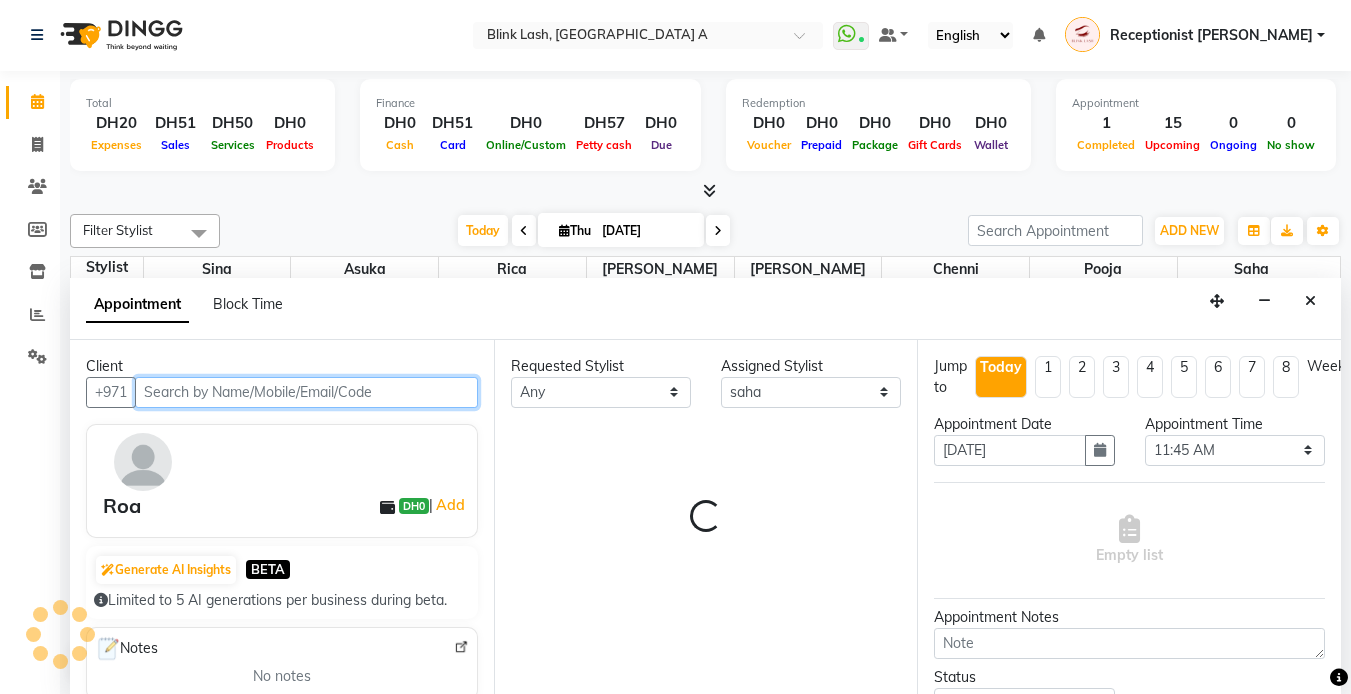 select on "2892" 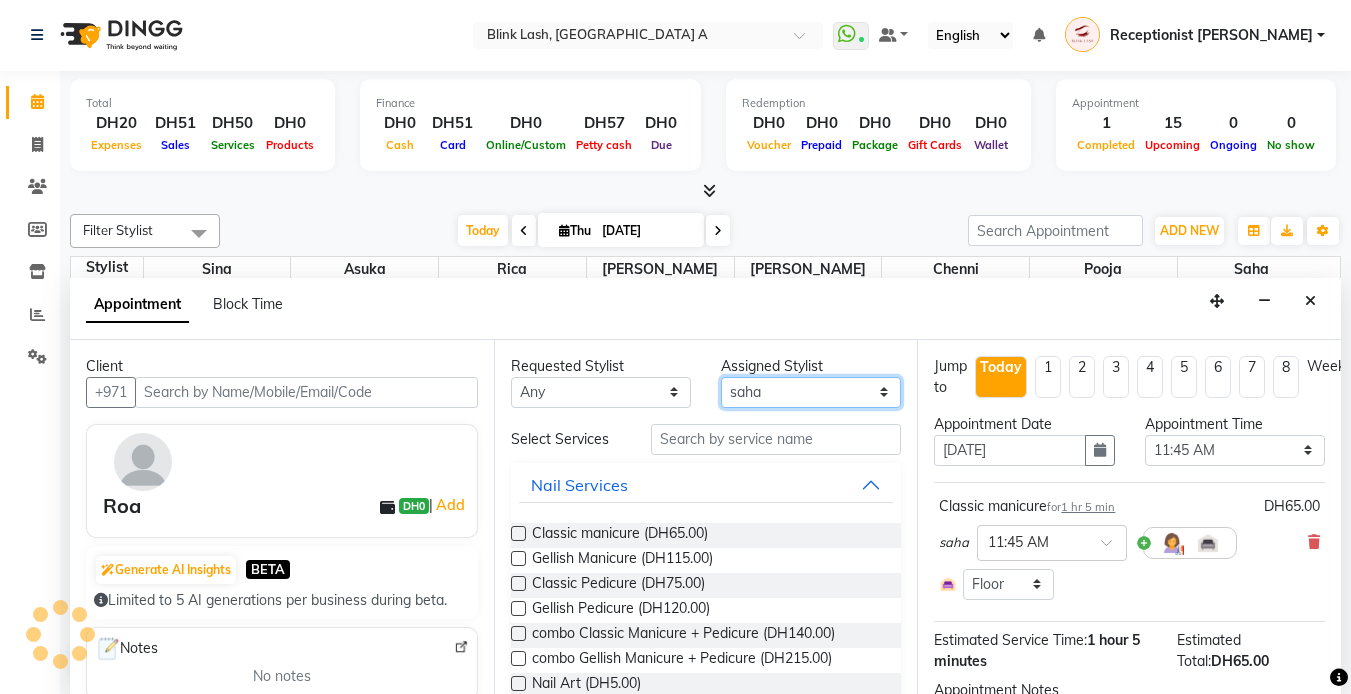 click on "Select [PERSON_NAME] [PERSON_NAME] pooja [PERSON_NAME]" at bounding box center [811, 392] 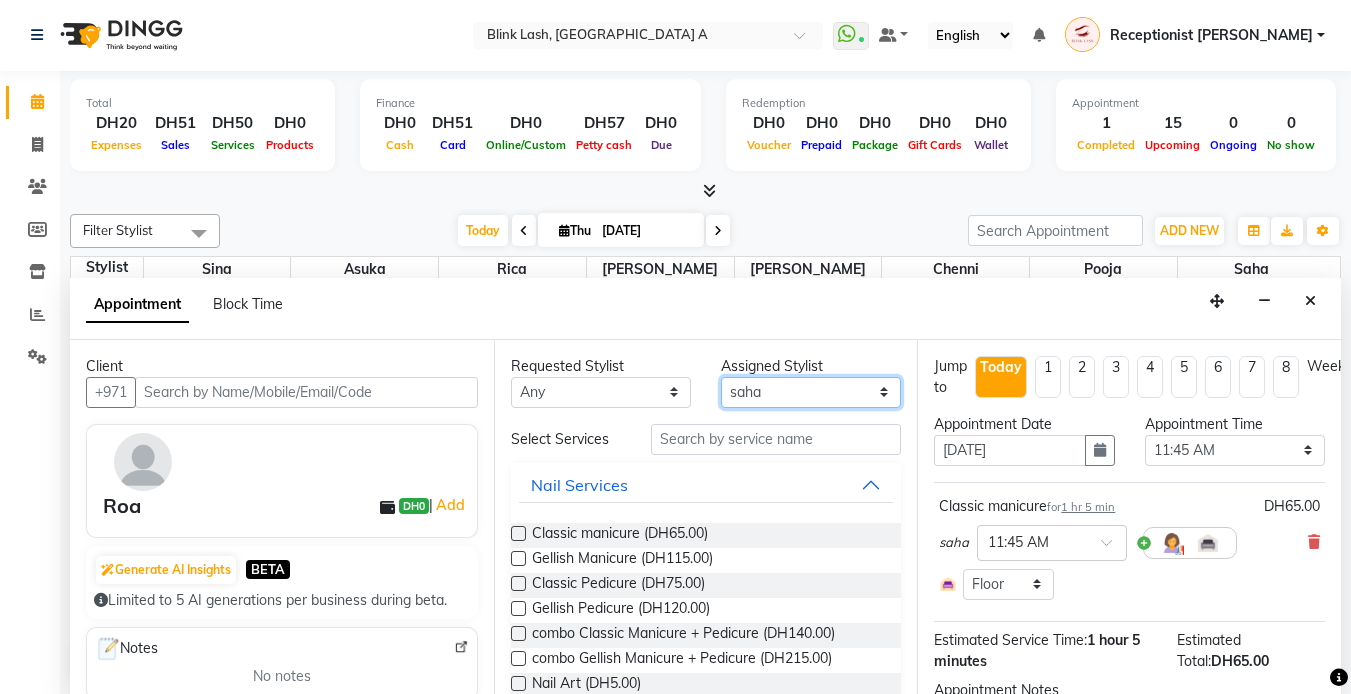 select on "57849" 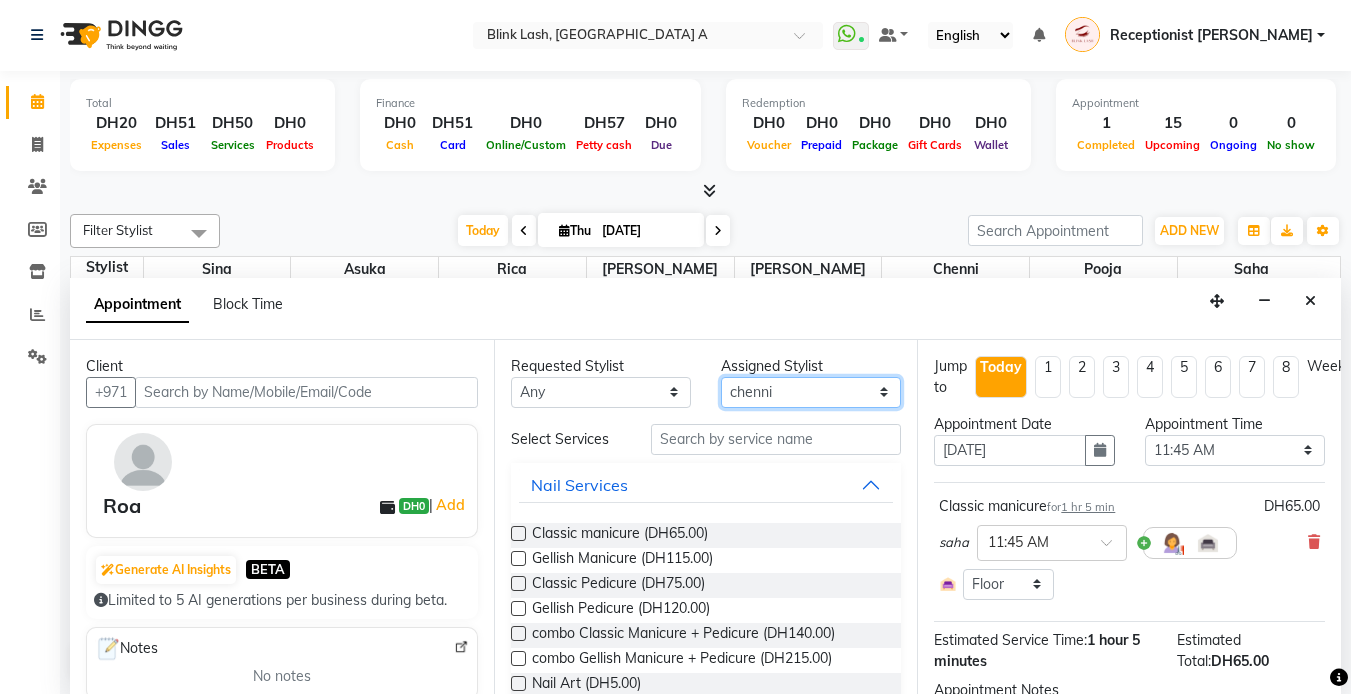 click on "Select [PERSON_NAME] [PERSON_NAME] pooja [PERSON_NAME]" at bounding box center (811, 392) 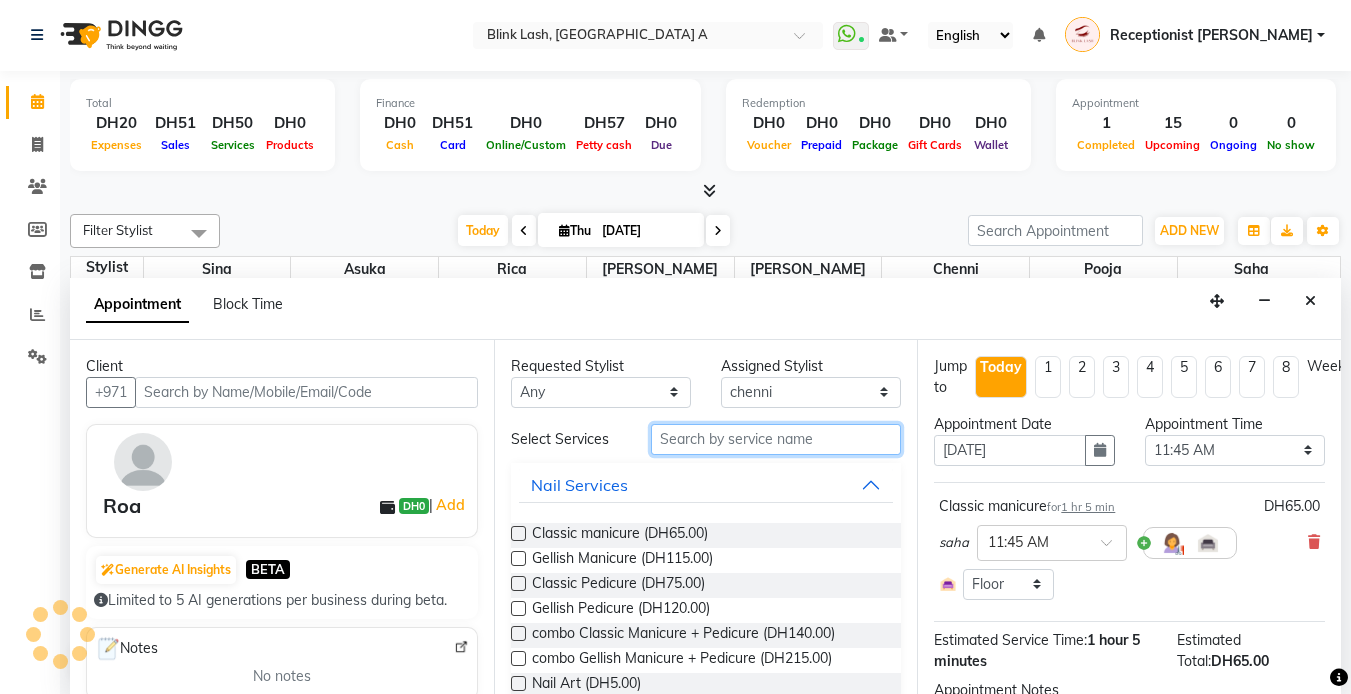 drag, startPoint x: 796, startPoint y: 440, endPoint x: 775, endPoint y: 429, distance: 23.70654 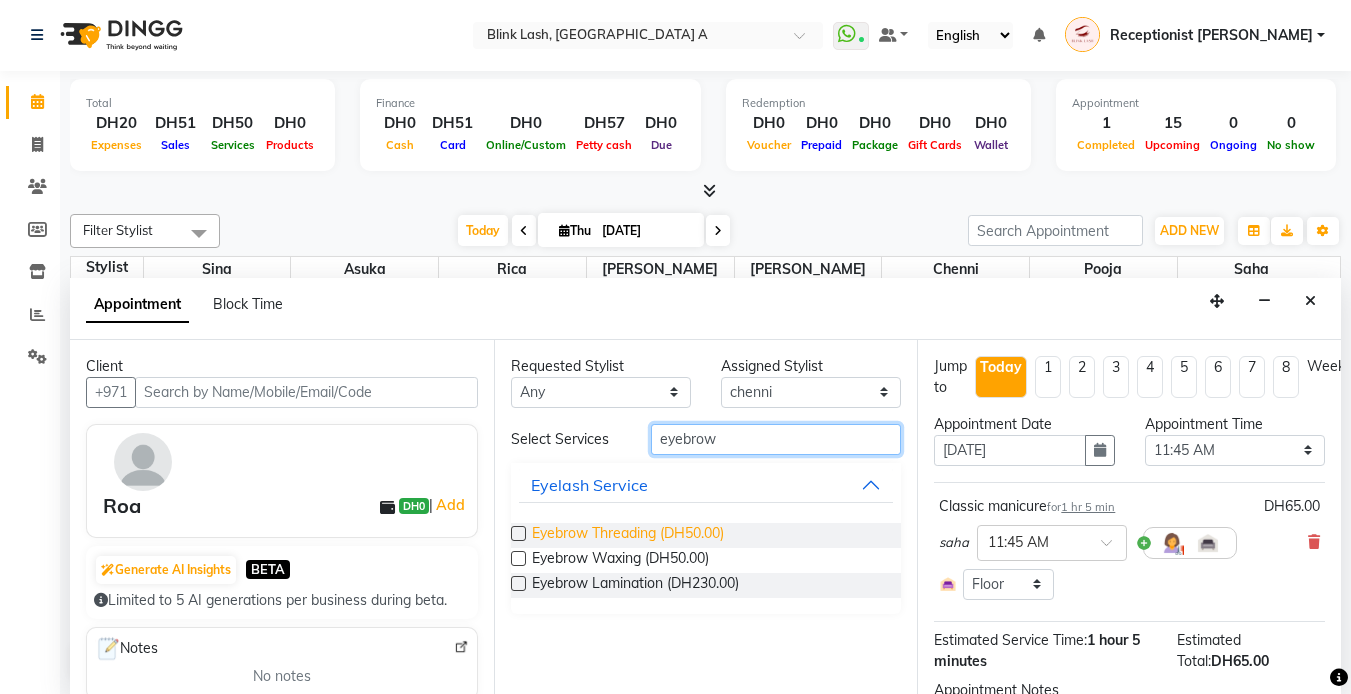 type on "eyebrow" 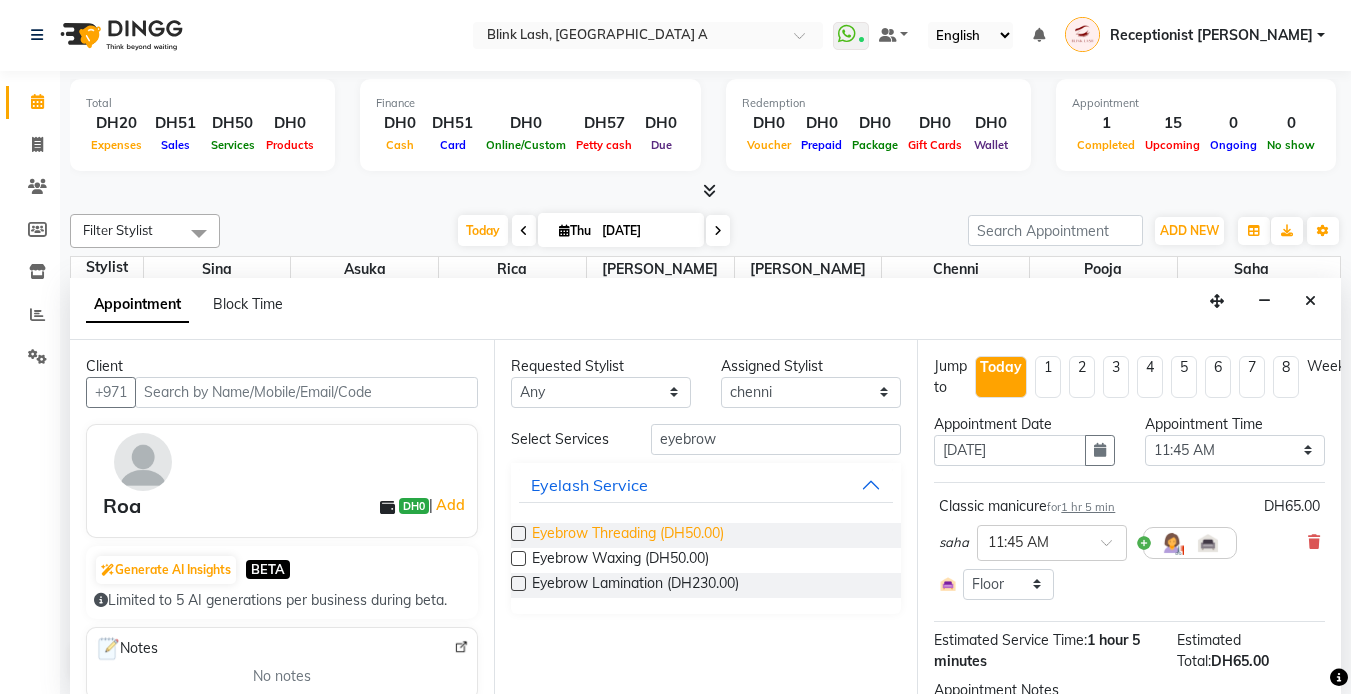 click on "Eyebrow Threading (DH50.00)" at bounding box center [628, 535] 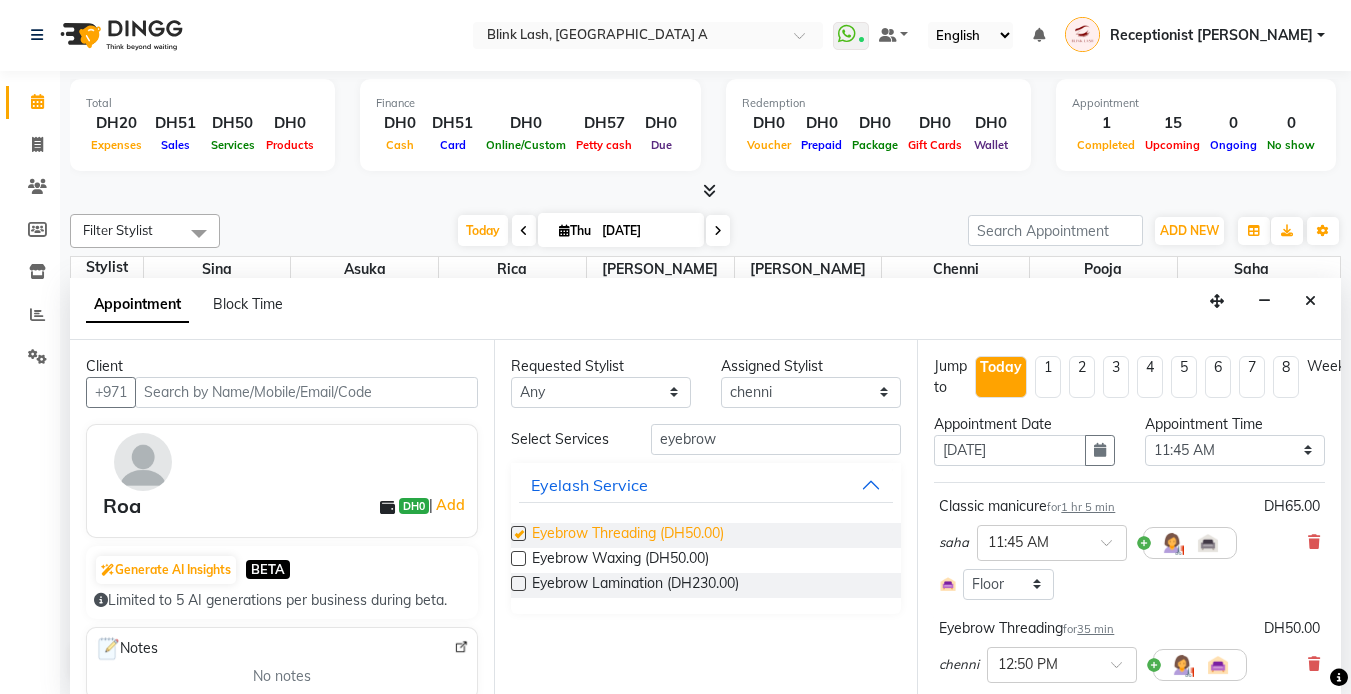 checkbox on "false" 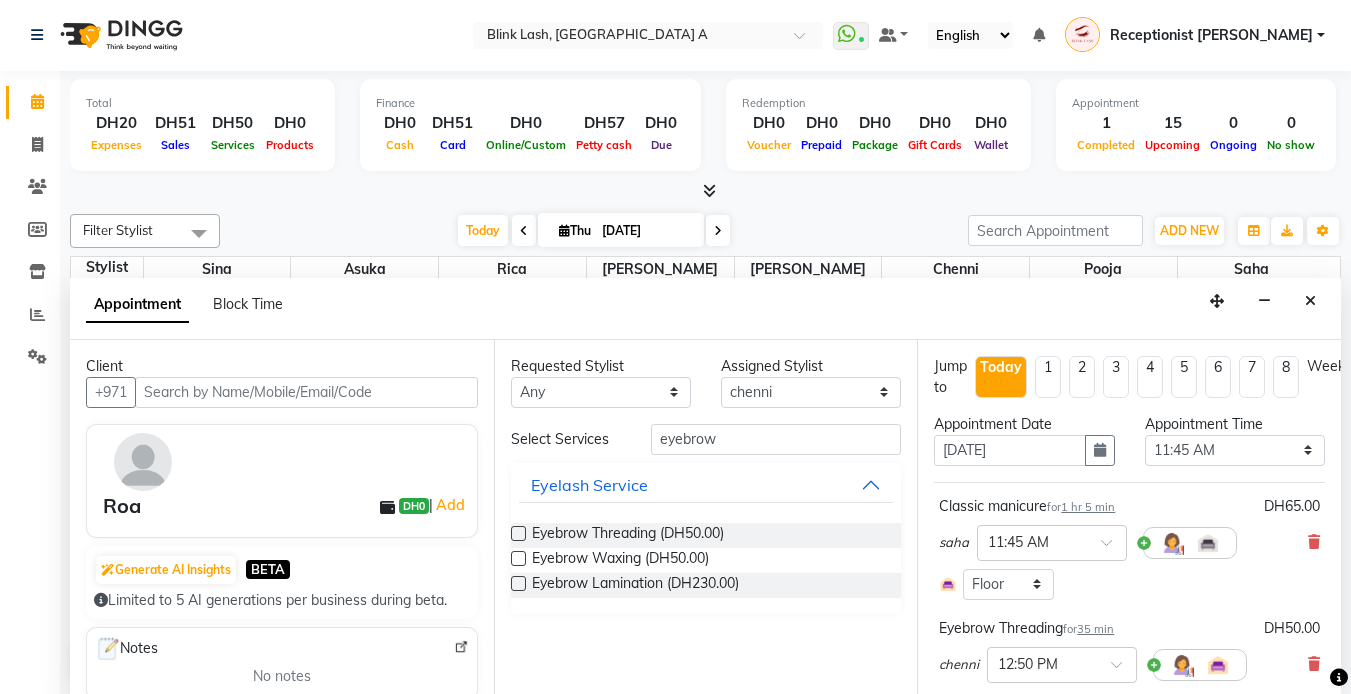 scroll, scrollTop: 272, scrollLeft: 0, axis: vertical 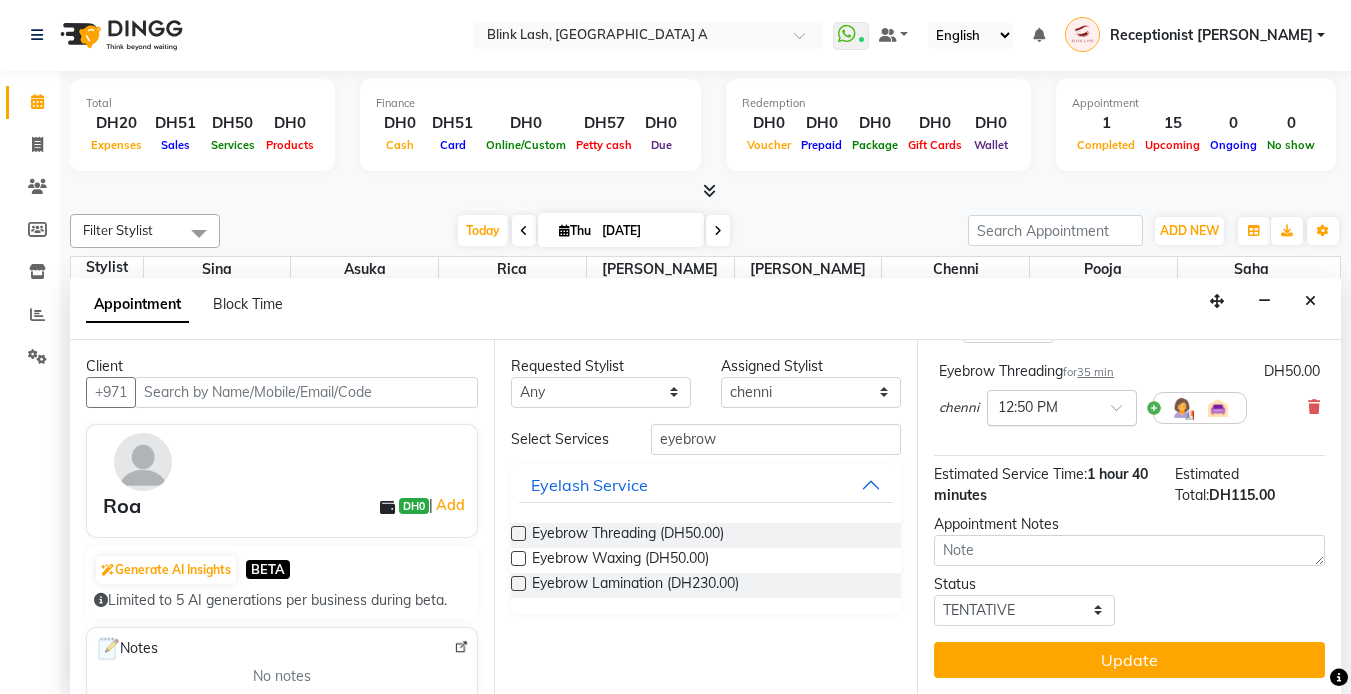 click at bounding box center [1062, 406] 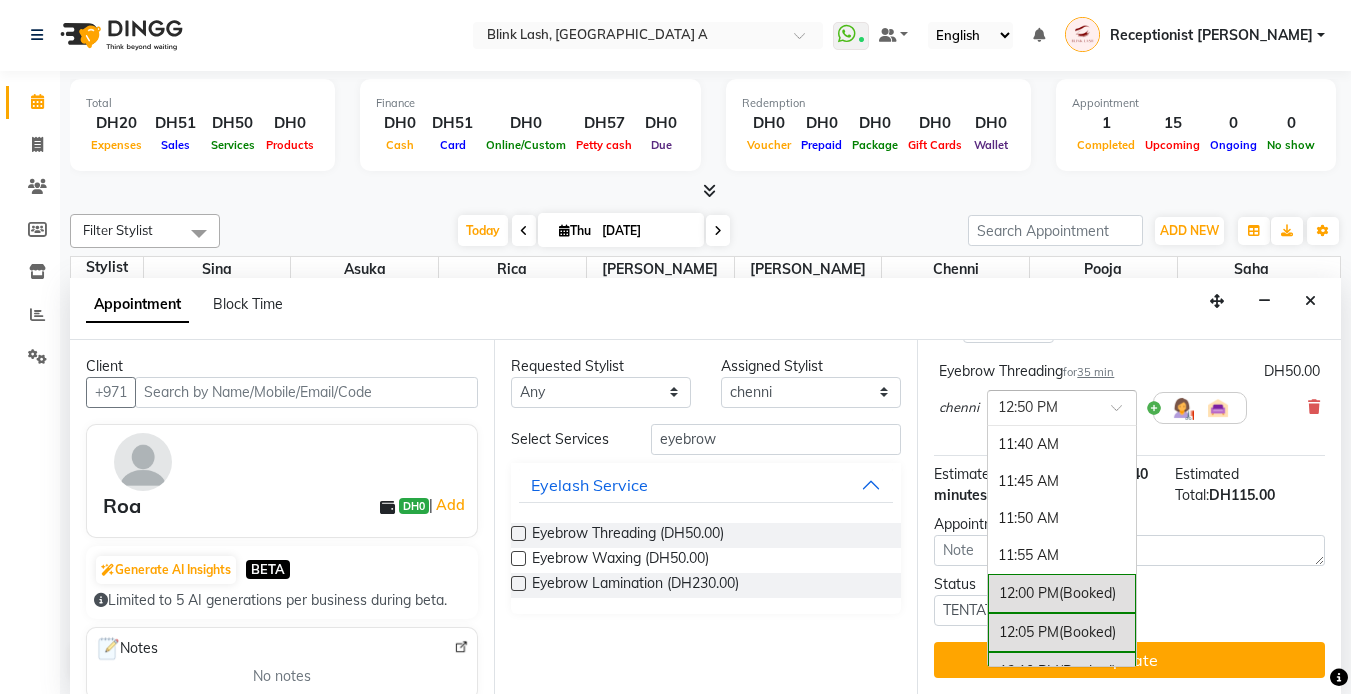 scroll, scrollTop: 678, scrollLeft: 0, axis: vertical 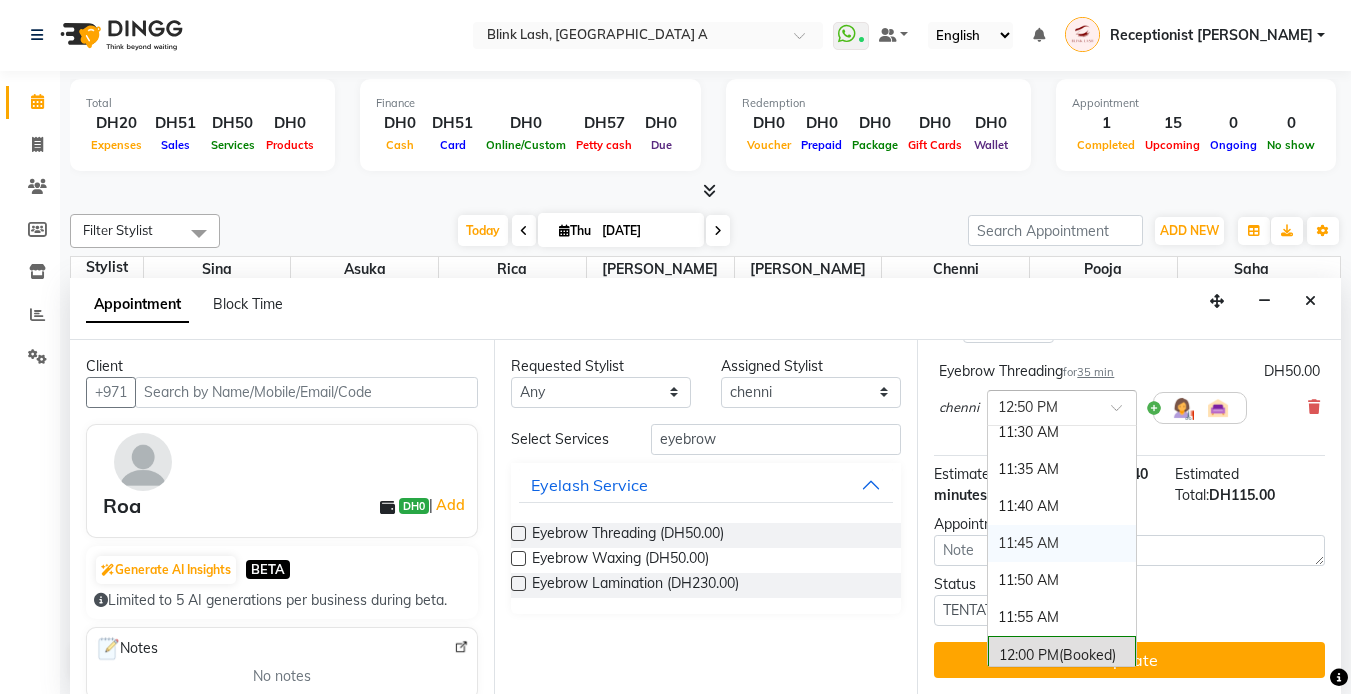 click on "11:45 AM" at bounding box center [1062, 543] 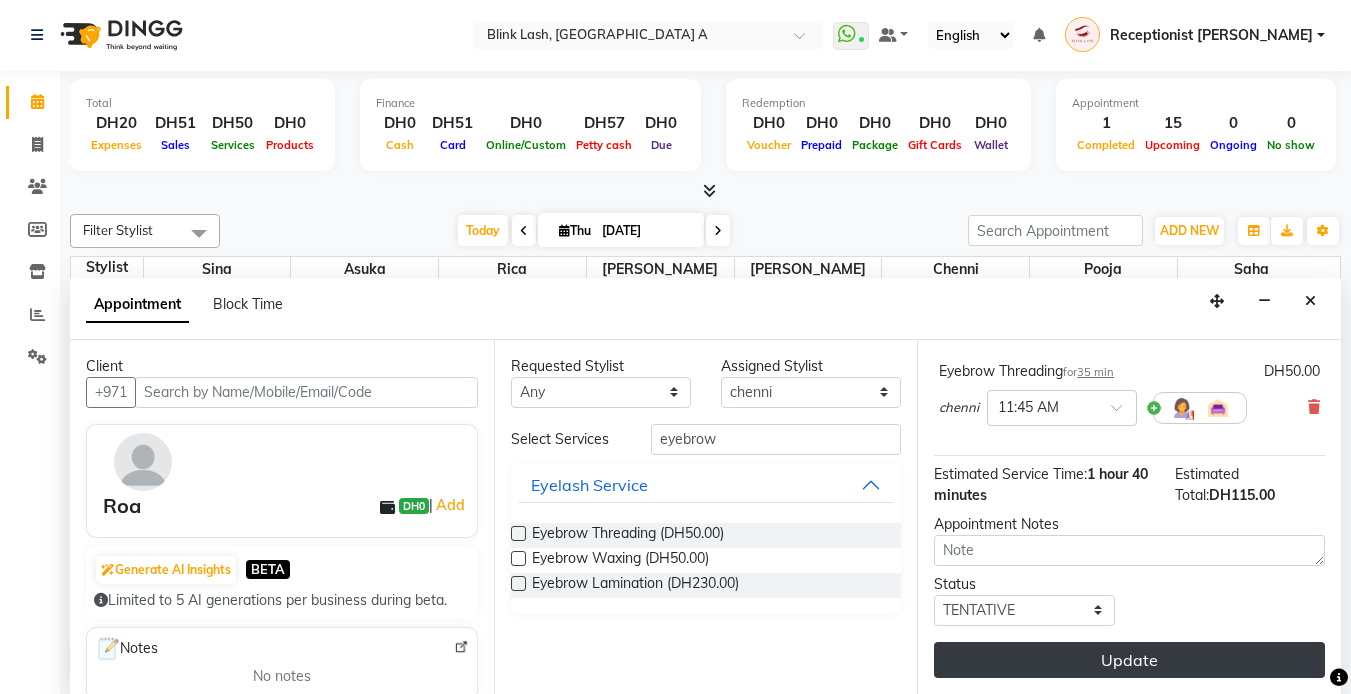 click on "Update" at bounding box center [1129, 660] 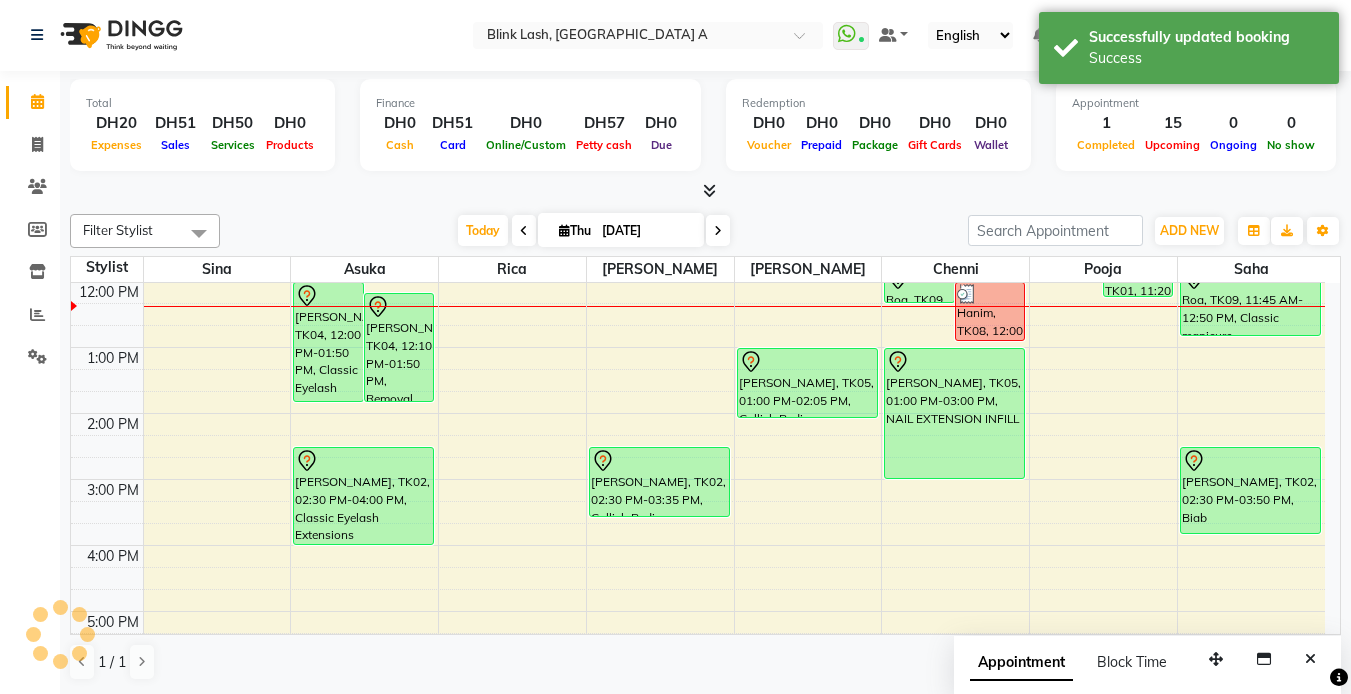 scroll, scrollTop: 0, scrollLeft: 0, axis: both 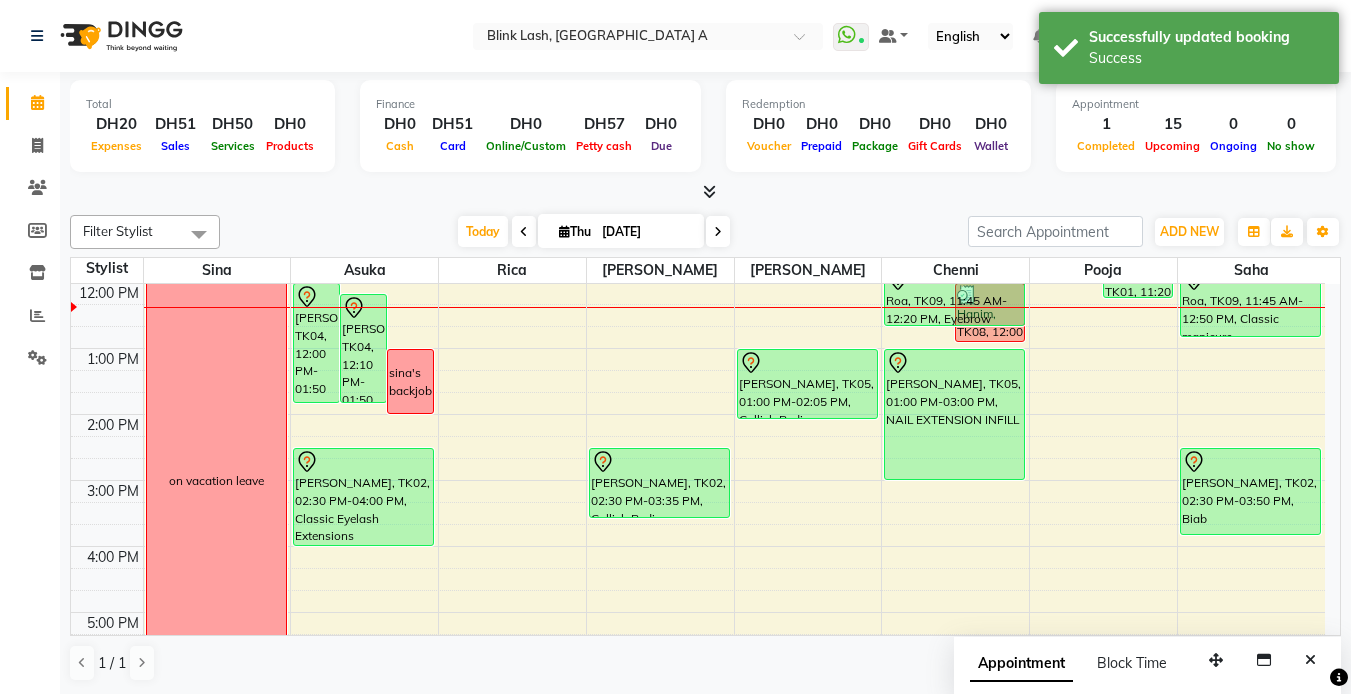 click on "Roa, TK09, 11:45 AM-12:20 PM, Eyebrow Threading     Hanim, TK08, 12:00 PM-12:55 PM, Eyebrow Threading             LEANNE, TK05, 01:00 PM-03:00 PM, NAIL EXTENSION INFILL             Rachel104, TK07, 07:15 PM-08:20 PM, Biab infill             Roa, TK09, 11:45 AM-12:20 PM, Eyebrow Threading" at bounding box center [955, 579] 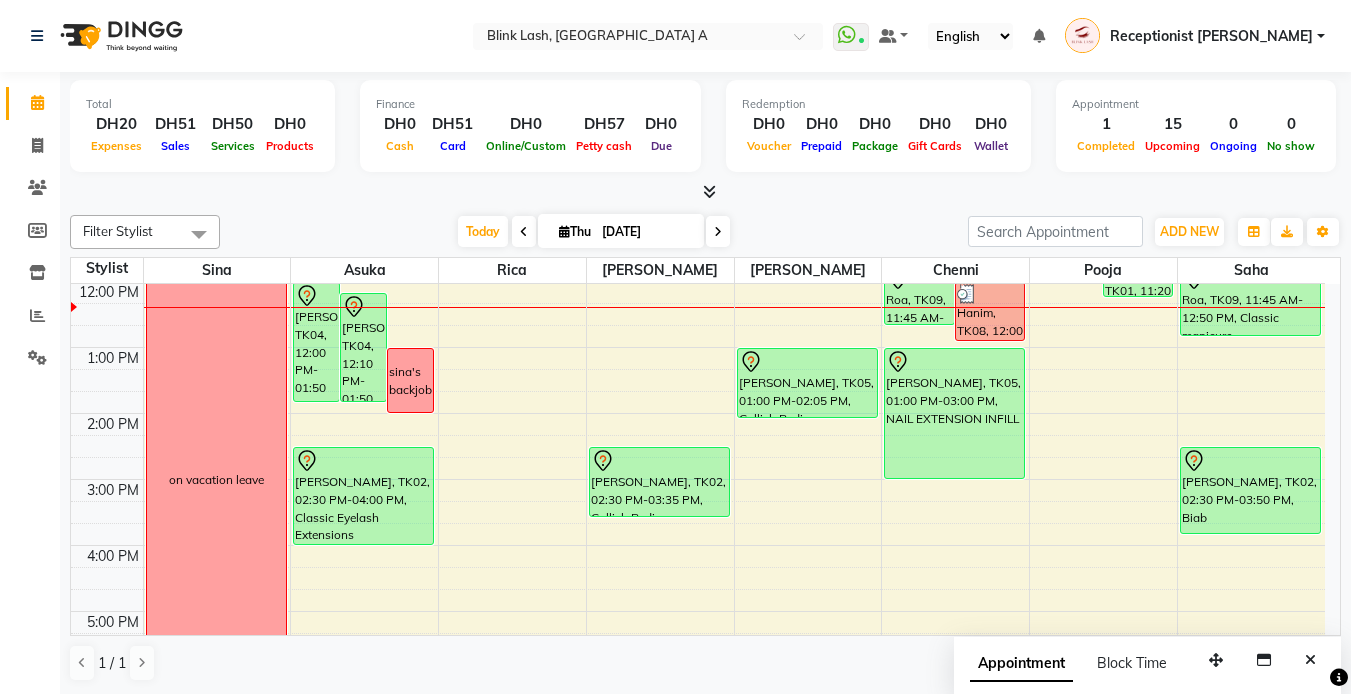 scroll, scrollTop: 100, scrollLeft: 0, axis: vertical 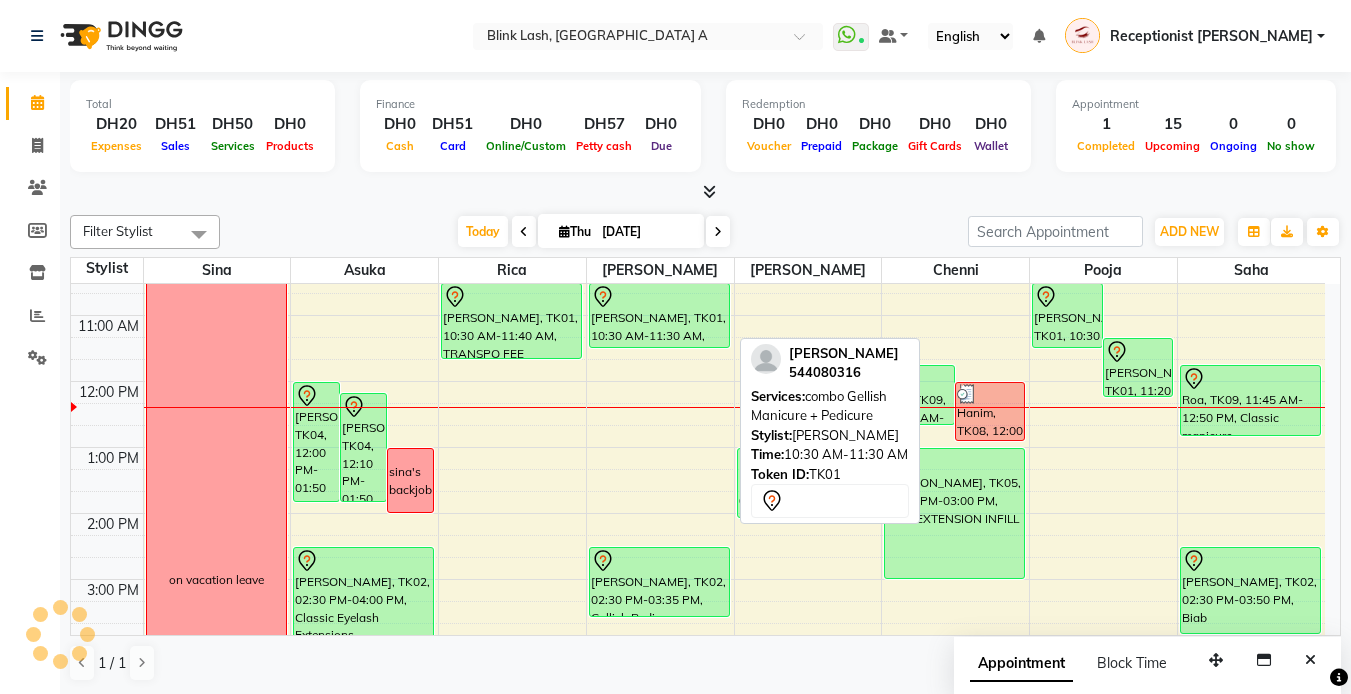 click on "[PERSON_NAME], TK01, 10:30 AM-11:30 AM,  combo Gellish Manicure + Pedicure" at bounding box center (659, 315) 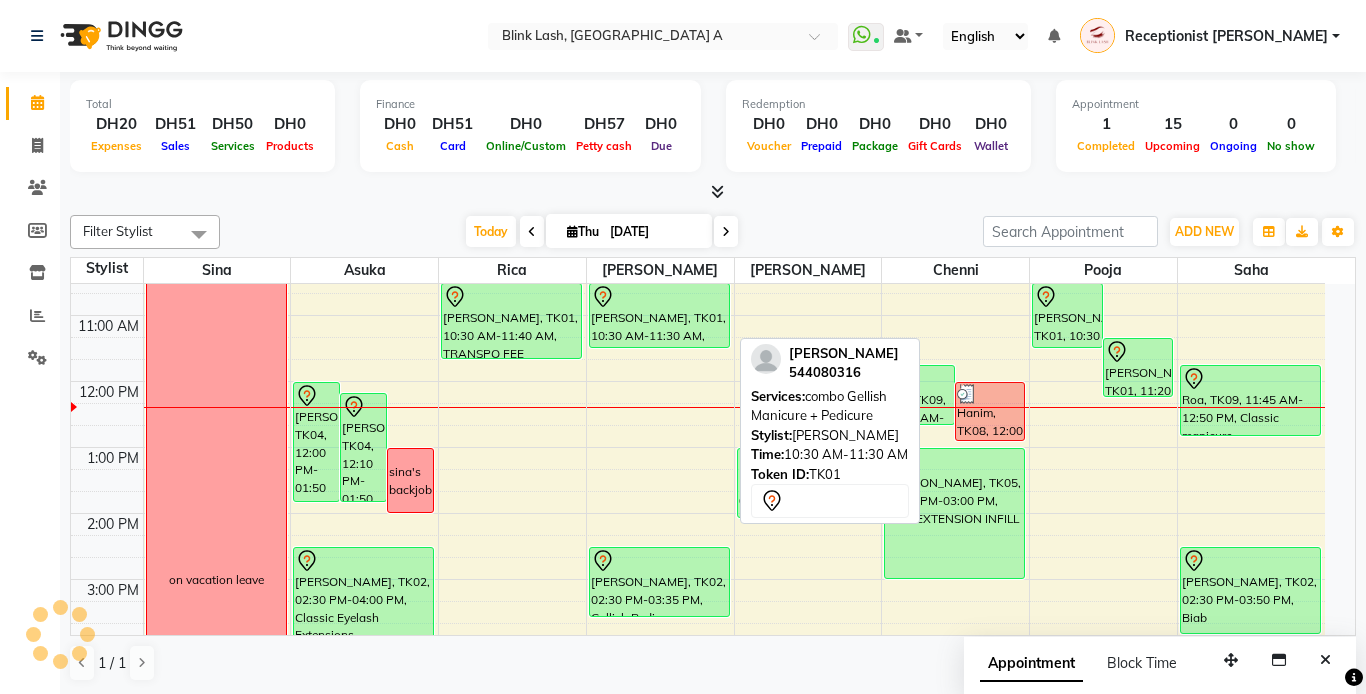 select on "7" 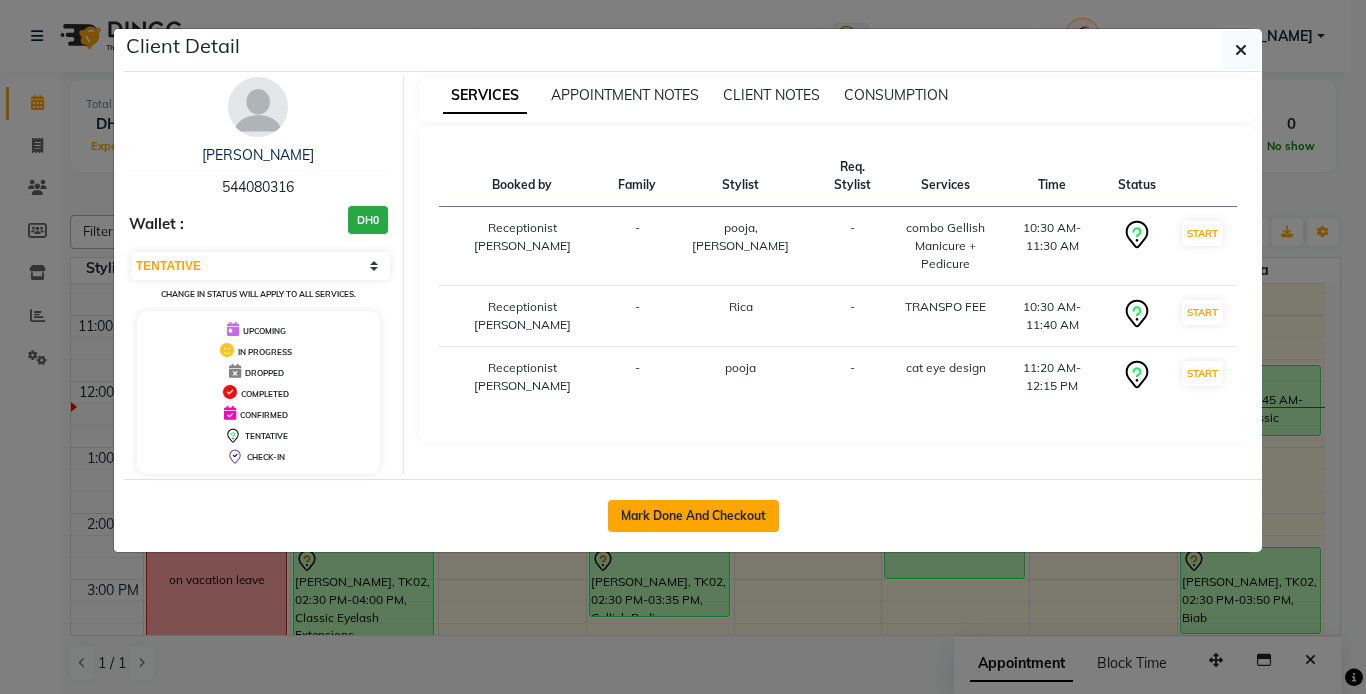 click on "Mark Done And Checkout" 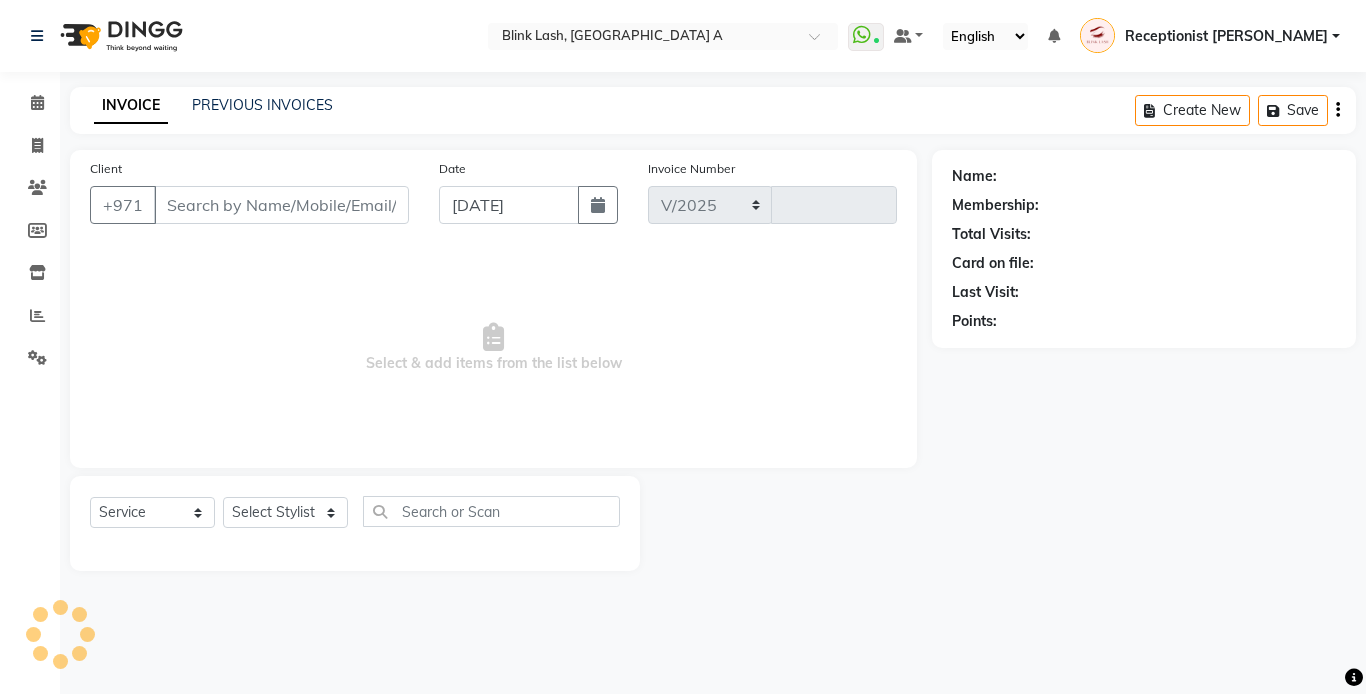 select on "5970" 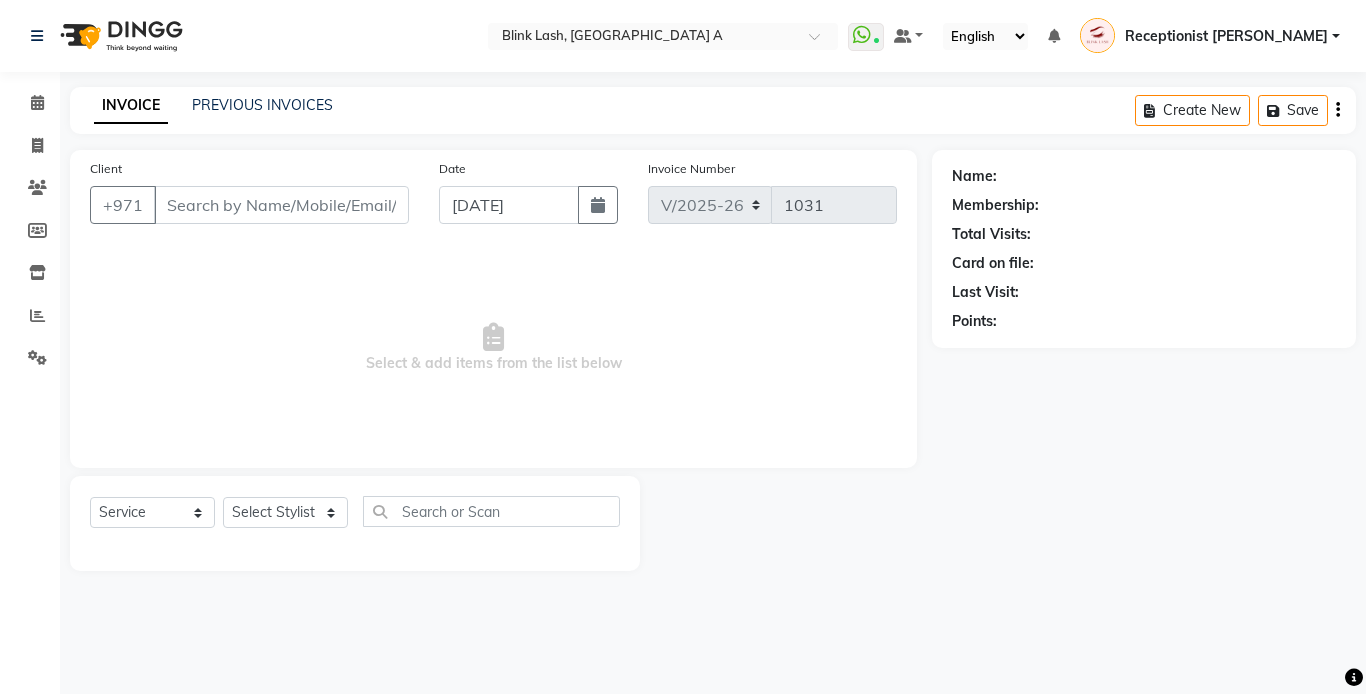 type on "544080316" 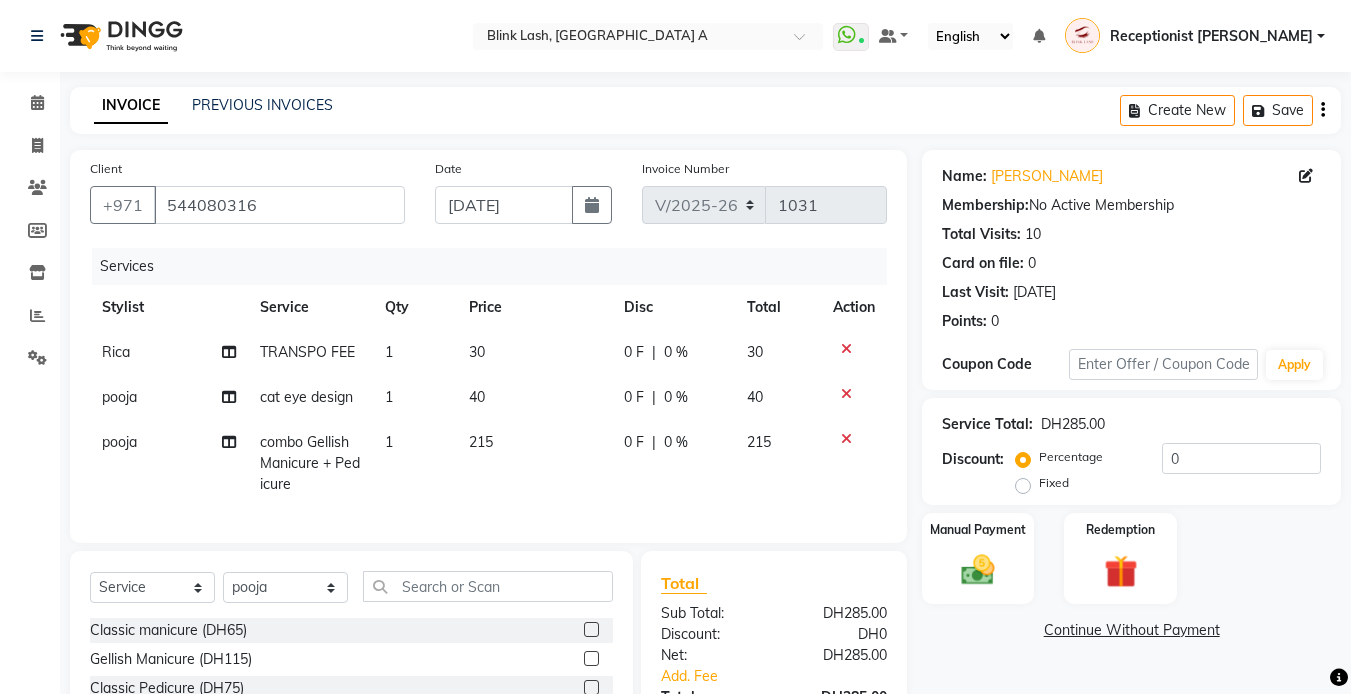 scroll, scrollTop: 197, scrollLeft: 0, axis: vertical 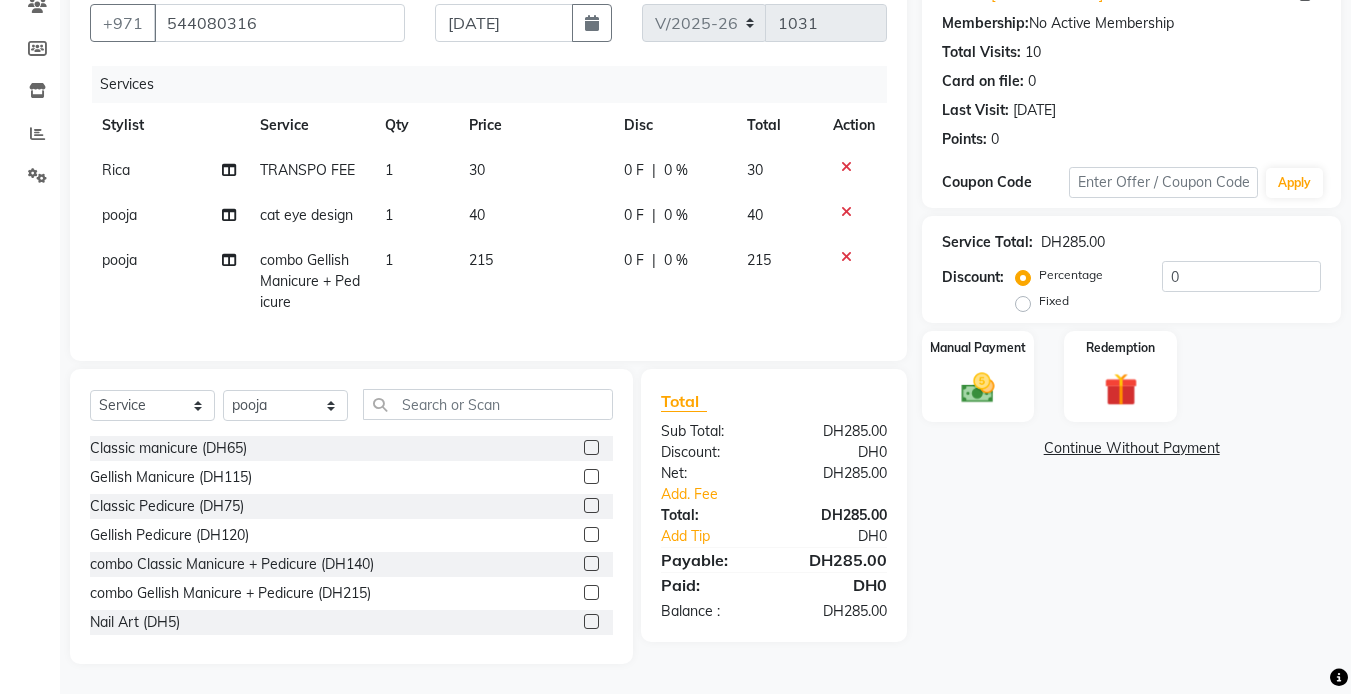 click on "Continue Without Payment" 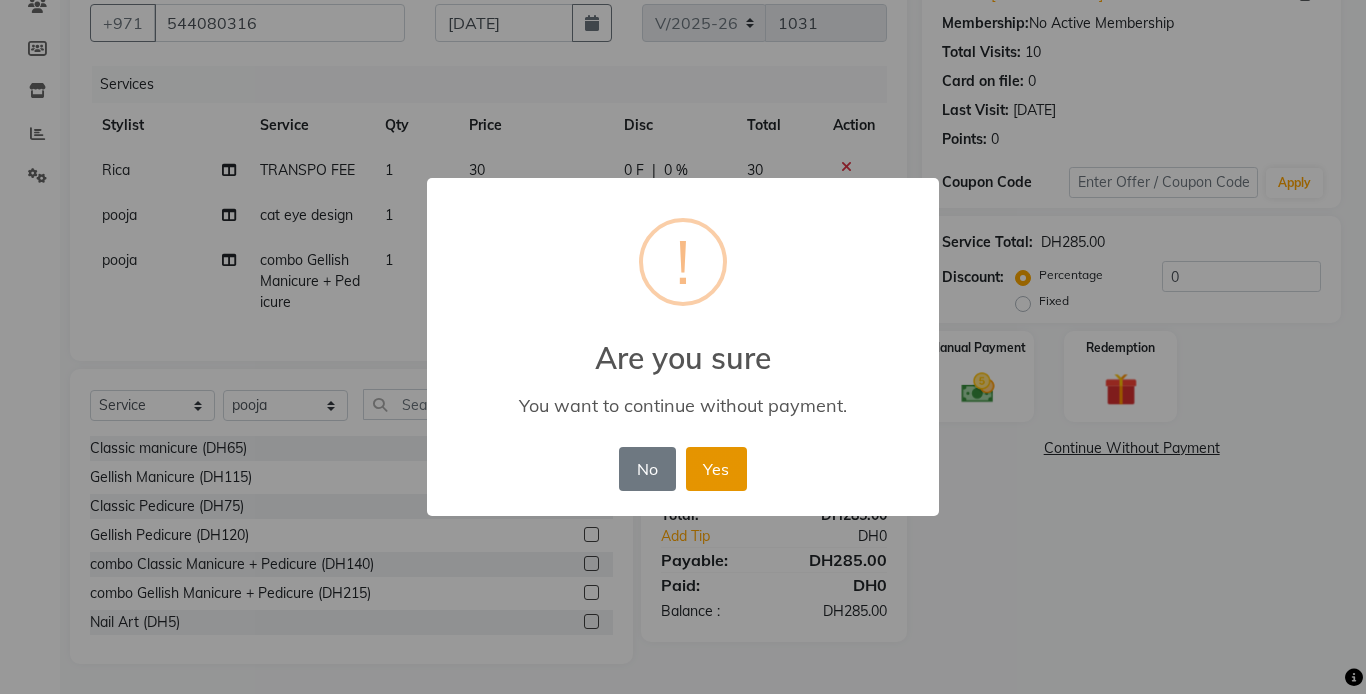 click on "Yes" at bounding box center (716, 469) 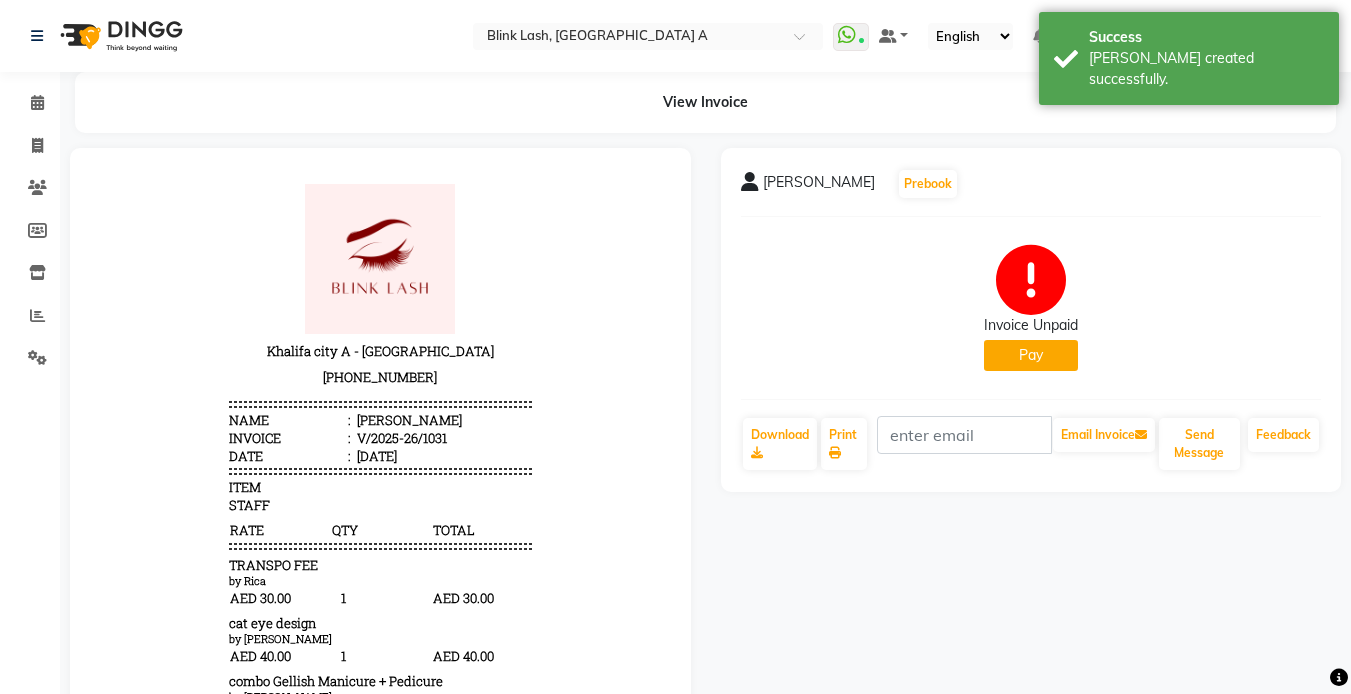 scroll, scrollTop: 0, scrollLeft: 0, axis: both 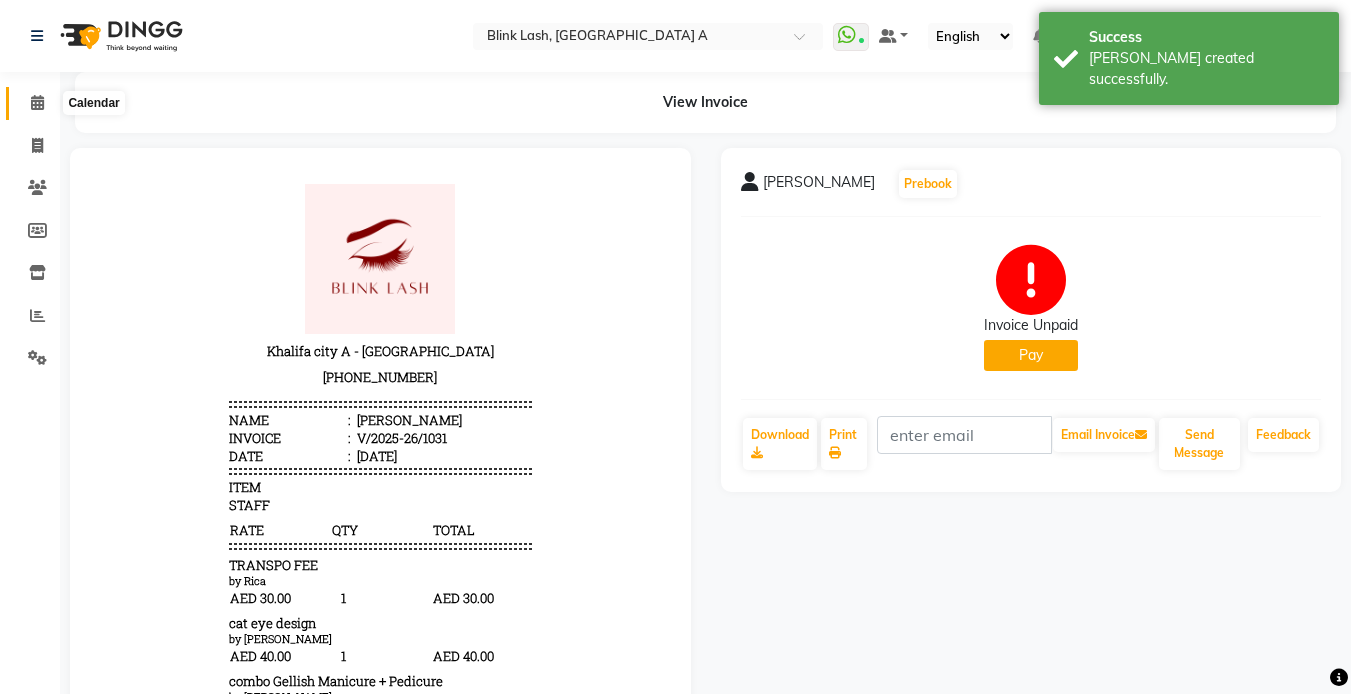 click 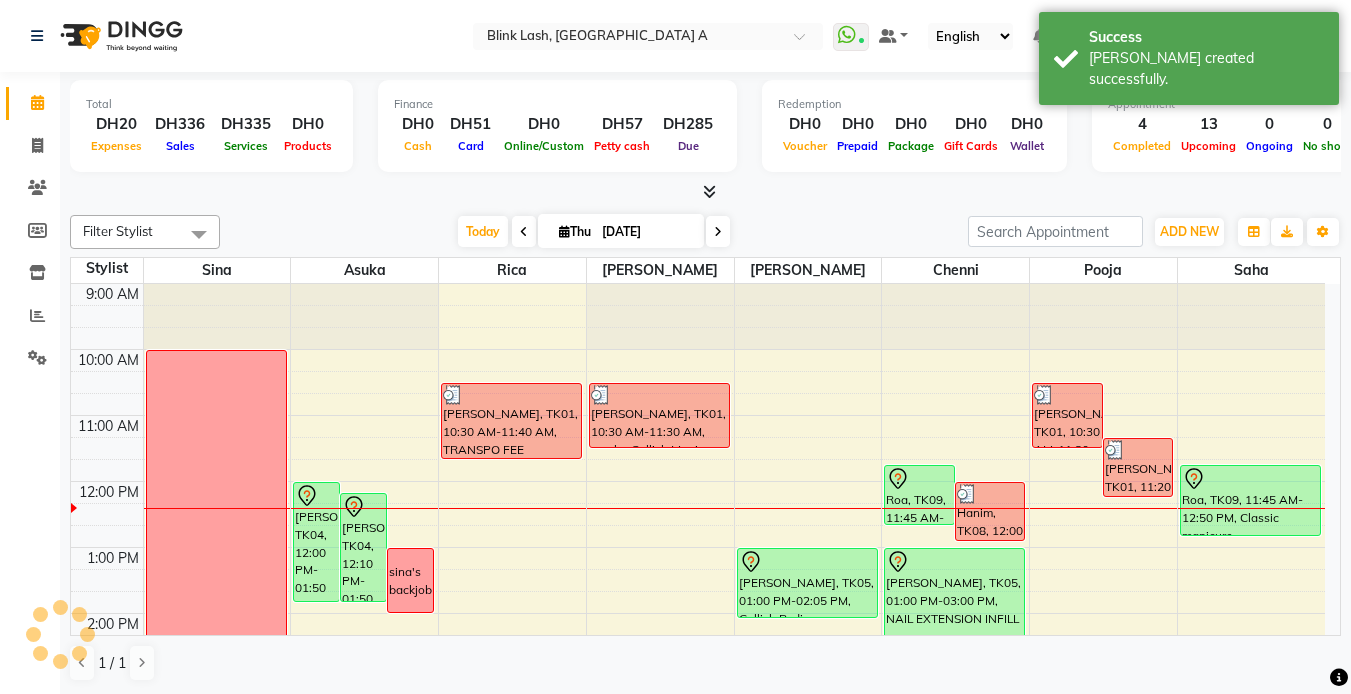 scroll, scrollTop: 0, scrollLeft: 0, axis: both 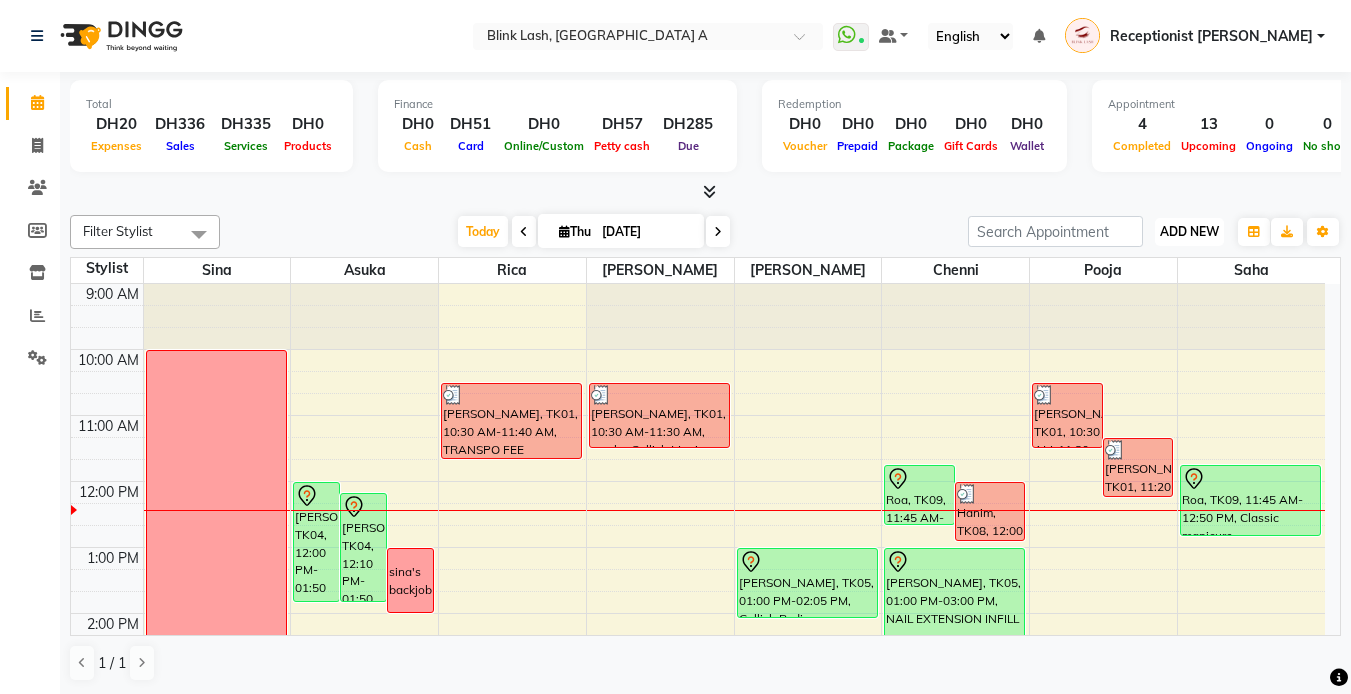 click on "ADD NEW" at bounding box center [1189, 231] 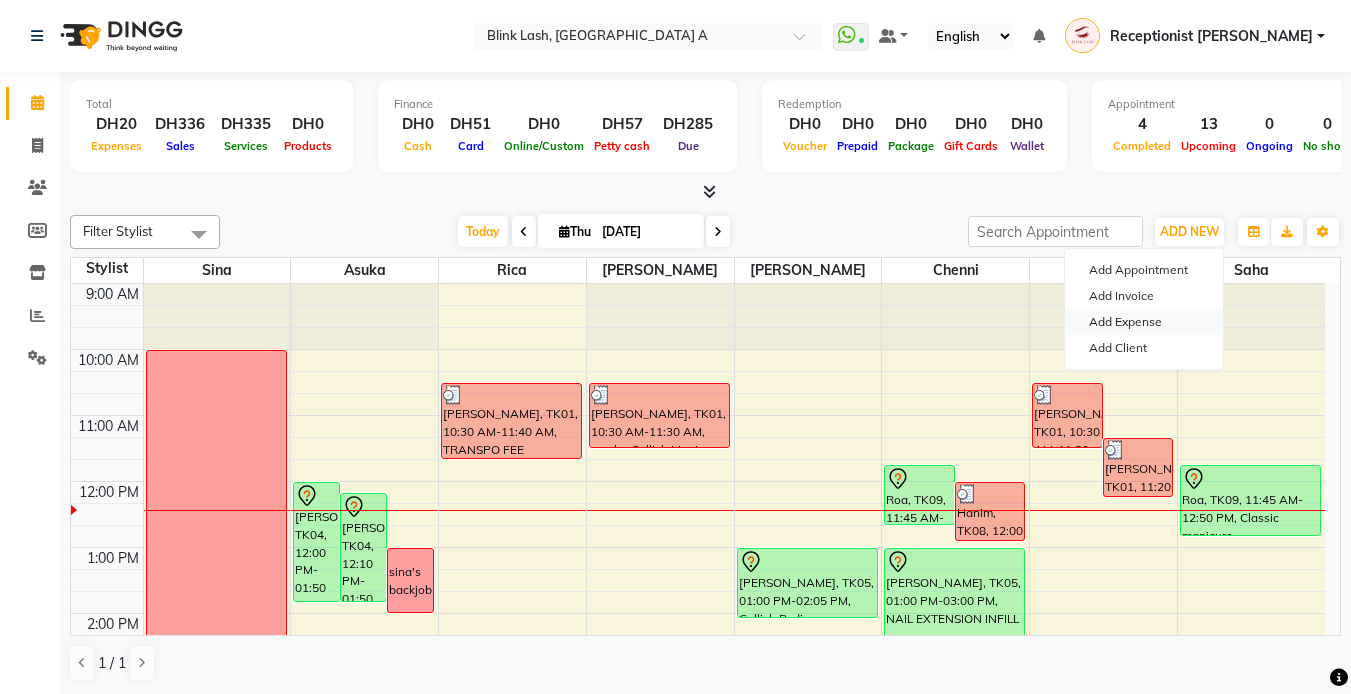 click on "Add Expense" at bounding box center (1144, 322) 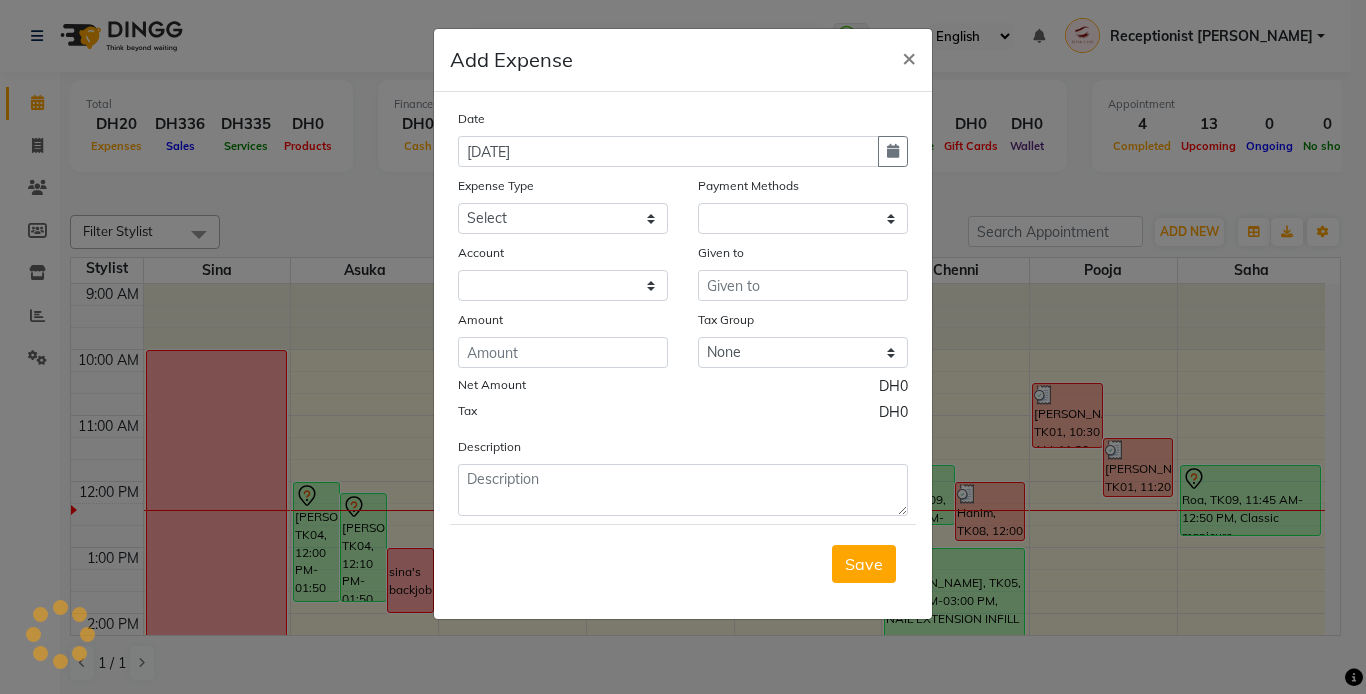 select on "1" 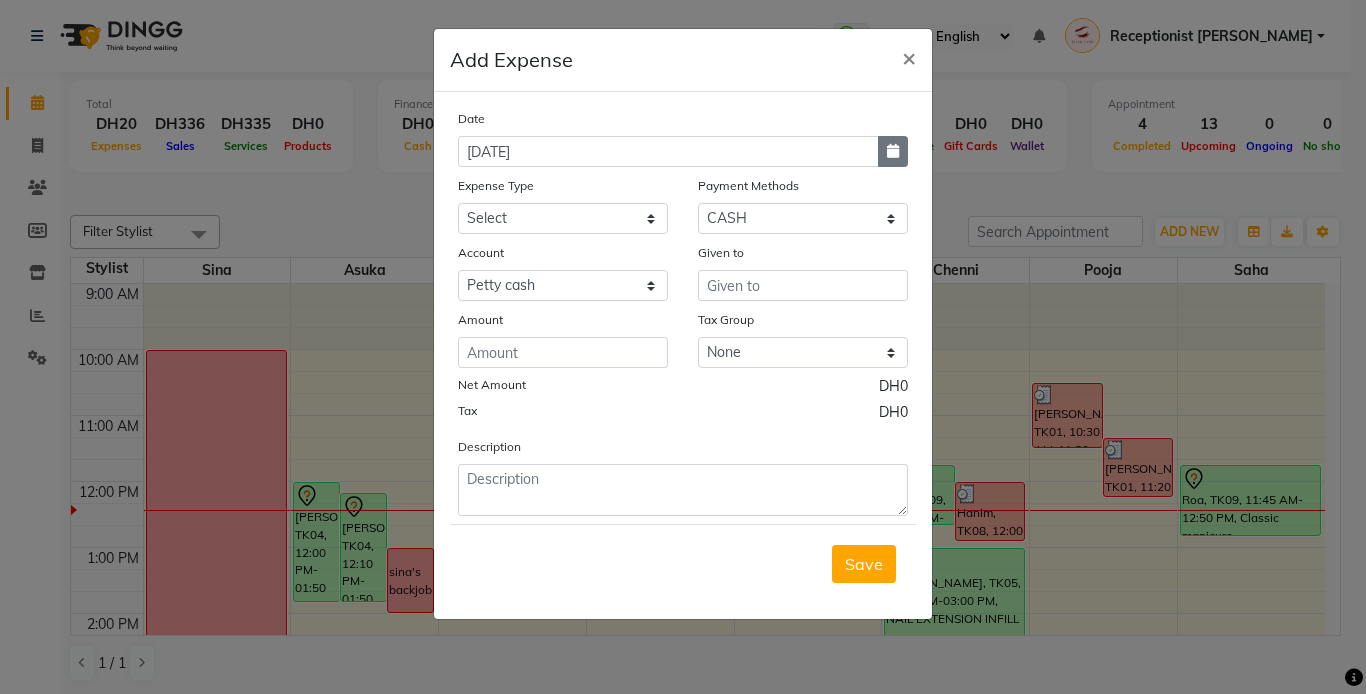 click 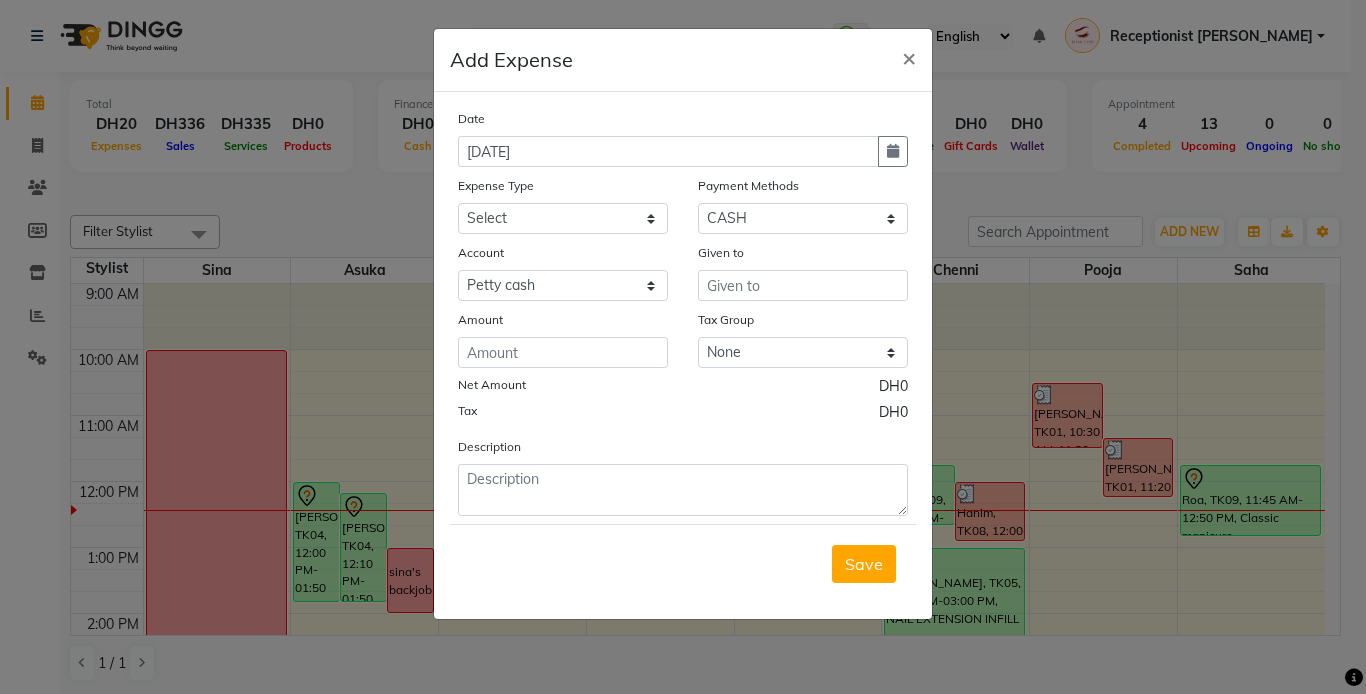 select on "7" 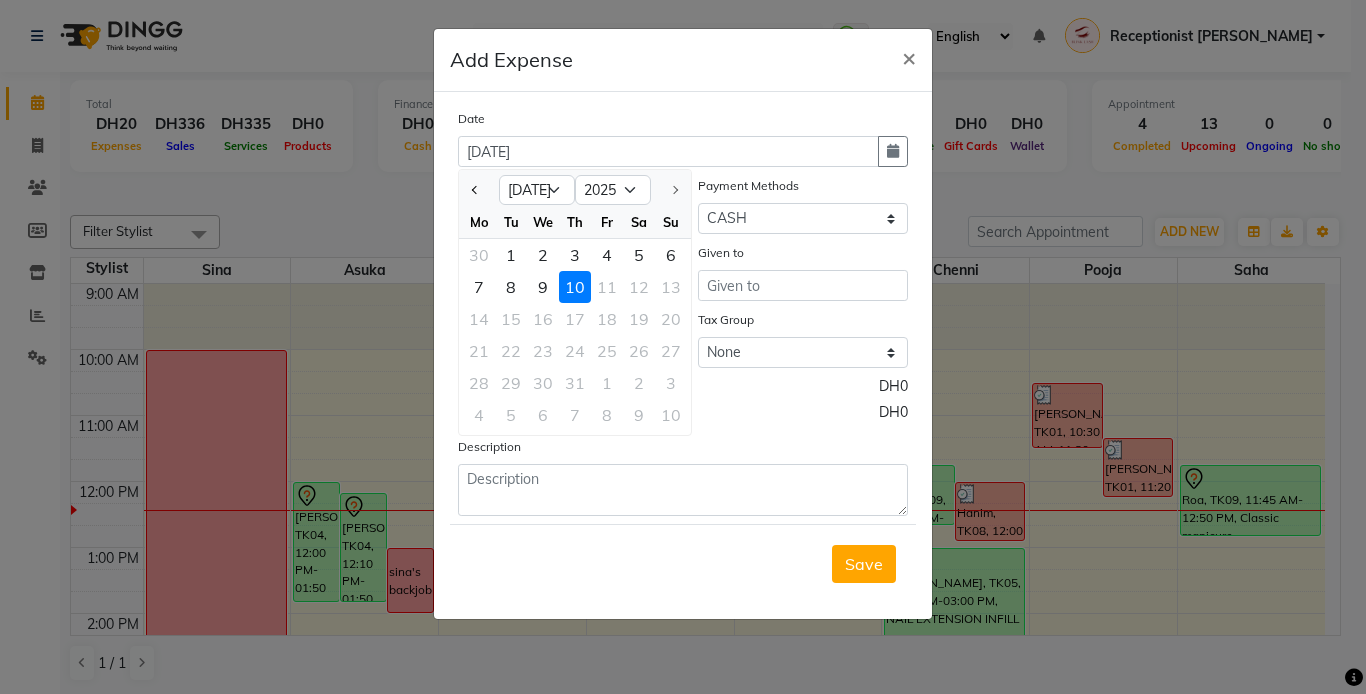 drag, startPoint x: 525, startPoint y: 284, endPoint x: 513, endPoint y: 287, distance: 12.369317 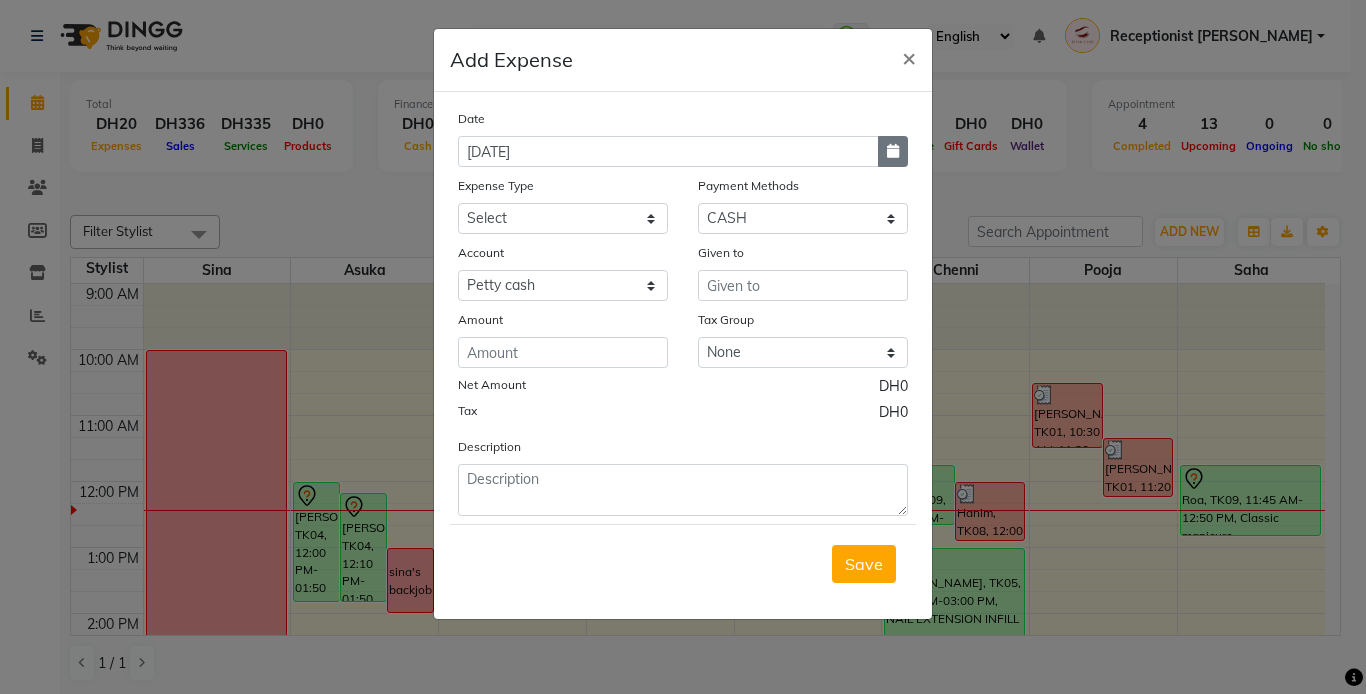 click 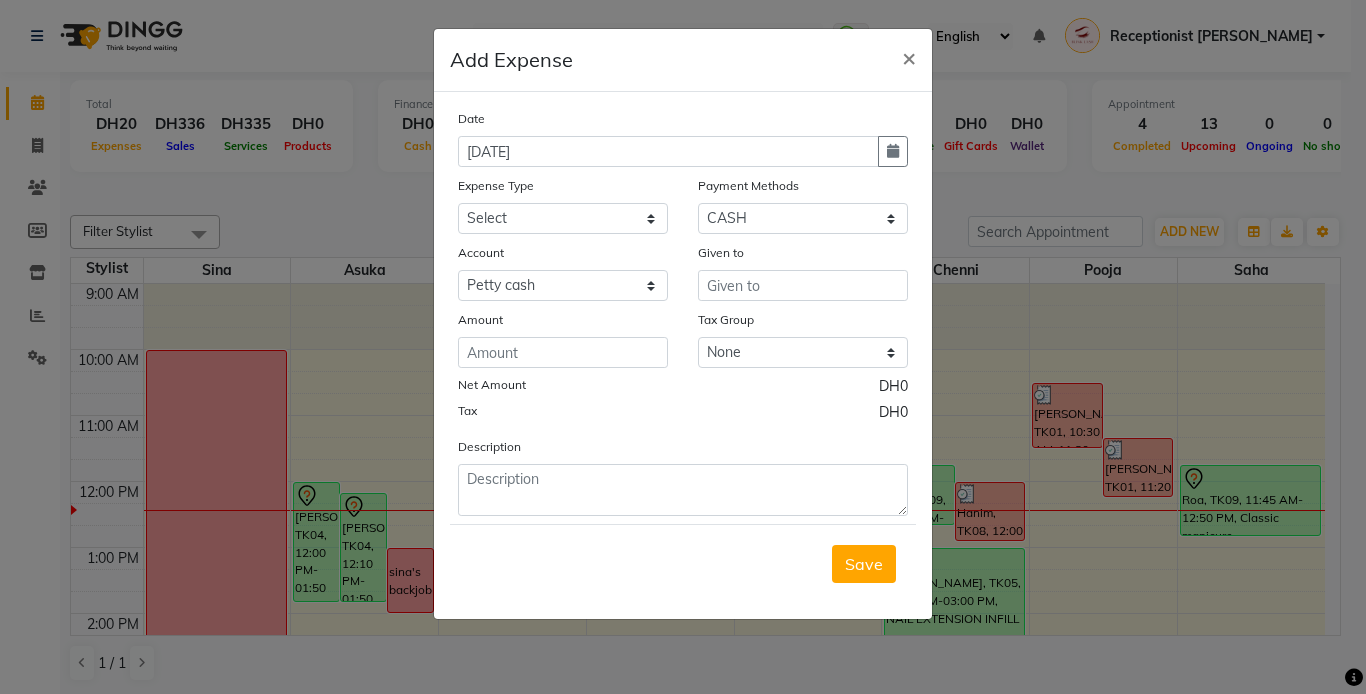 select on "7" 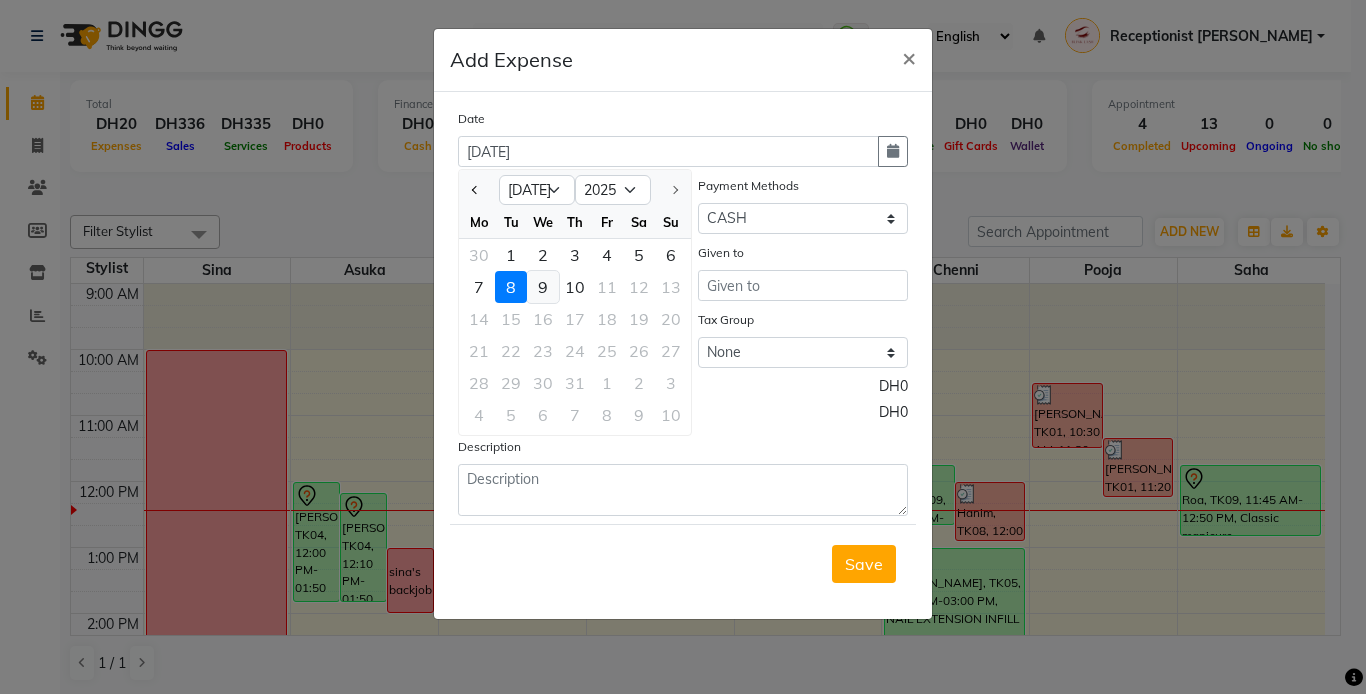 click on "9" 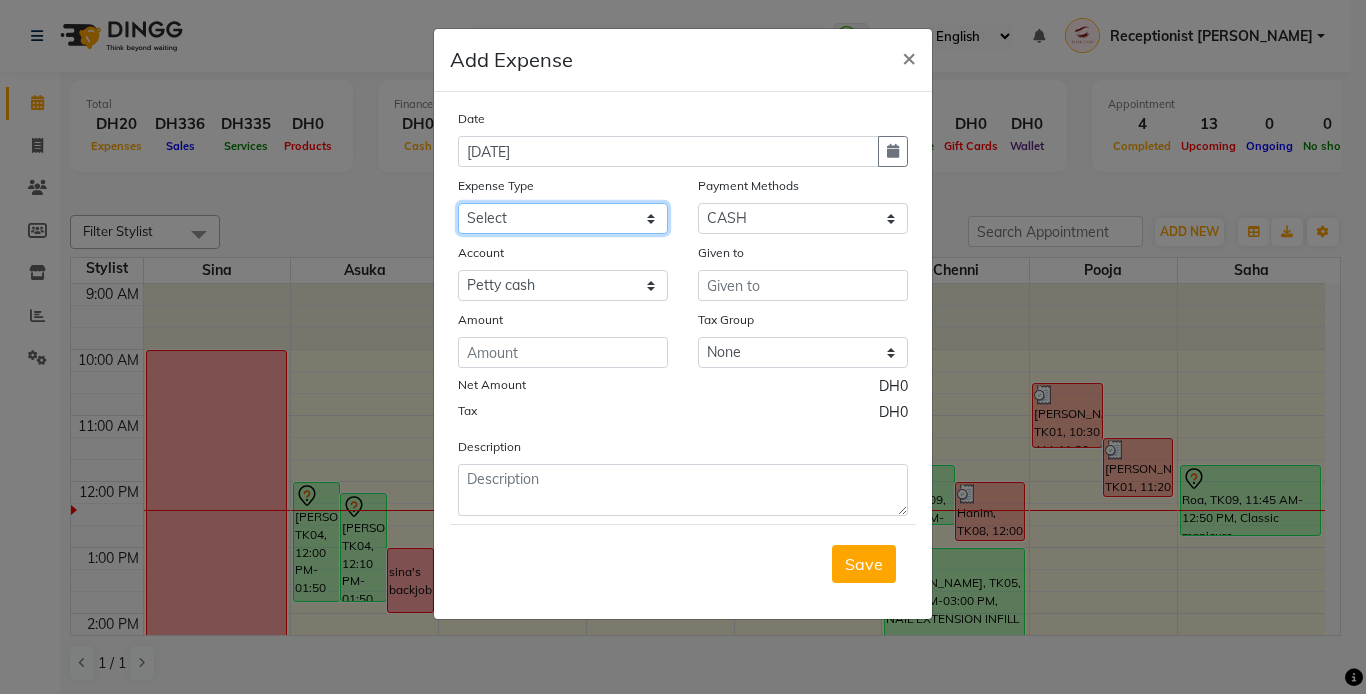 click on "Select ACCOMODATIONS RENT Advance Salary Bank charges carlift Car maintenance  Cash transfer to bank Cash transfer to hub Client Snacks Equipment Fuel Govt fee GROCERY STOCKS Incentive Insurance International purchase INTERNET LICENSE EXPENSES Maintenance Marketing Miscellaneous PRODUCTS Quickbook Refund Rent Salary shop renovation Staff Snacks staff tips Suppliers SUPPLIES Taxi Tips Utilities VISA EXPENSES Water WPS CHARGE" 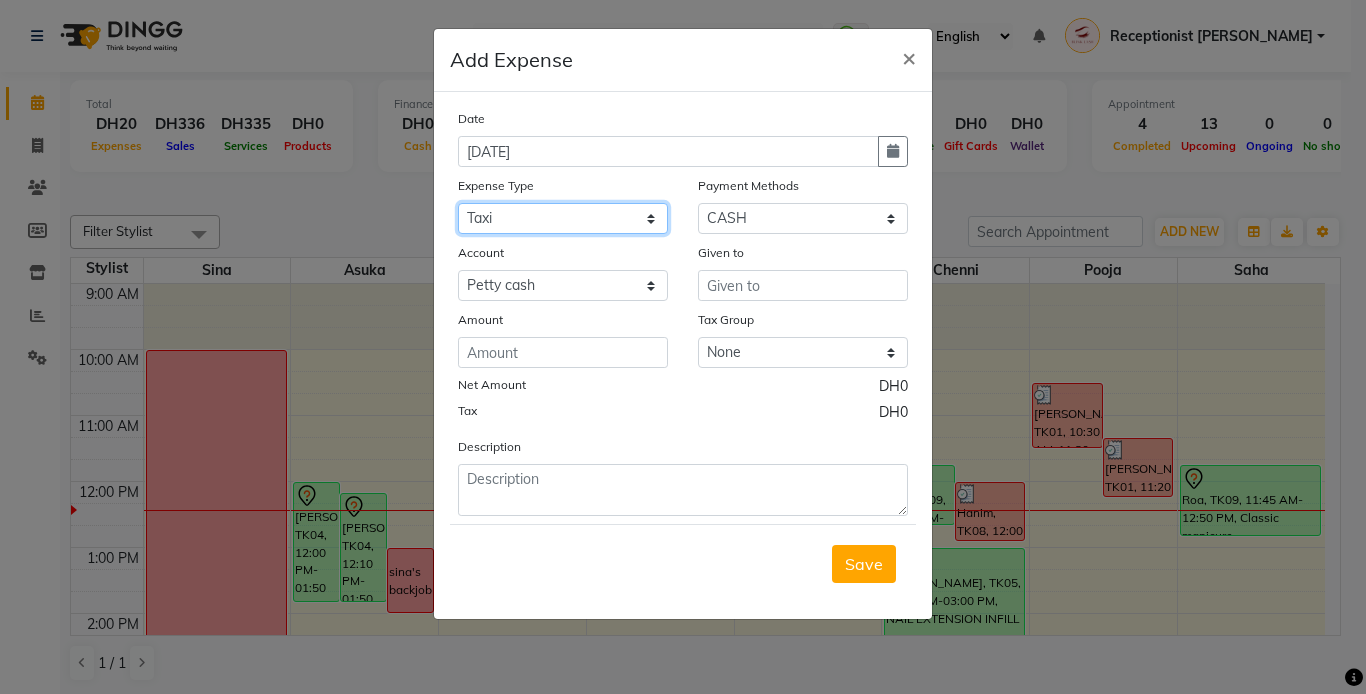 click on "Select ACCOMODATIONS RENT Advance Salary Bank charges carlift Car maintenance  Cash transfer to bank Cash transfer to hub Client Snacks Equipment Fuel Govt fee GROCERY STOCKS Incentive Insurance International purchase INTERNET LICENSE EXPENSES Maintenance Marketing Miscellaneous PRODUCTS Quickbook Refund Rent Salary shop renovation Staff Snacks staff tips Suppliers SUPPLIES Taxi Tips Utilities VISA EXPENSES Water WPS CHARGE" 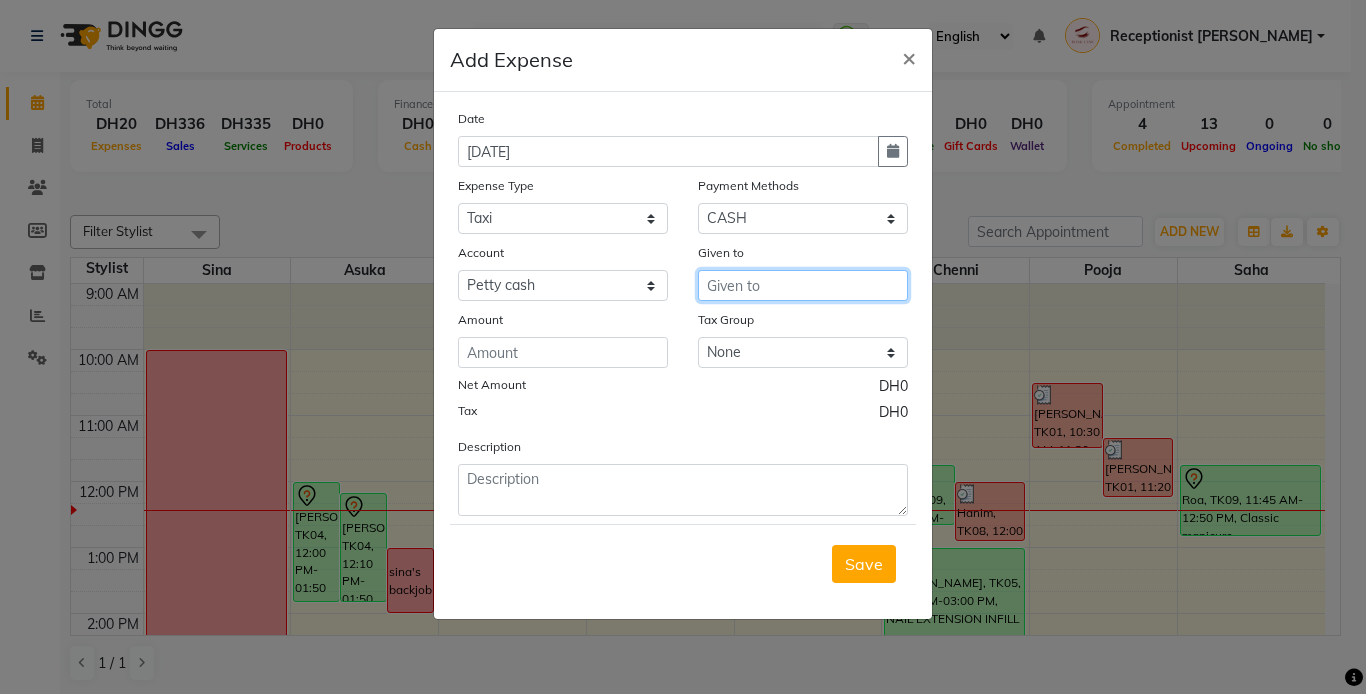 click at bounding box center (803, 285) 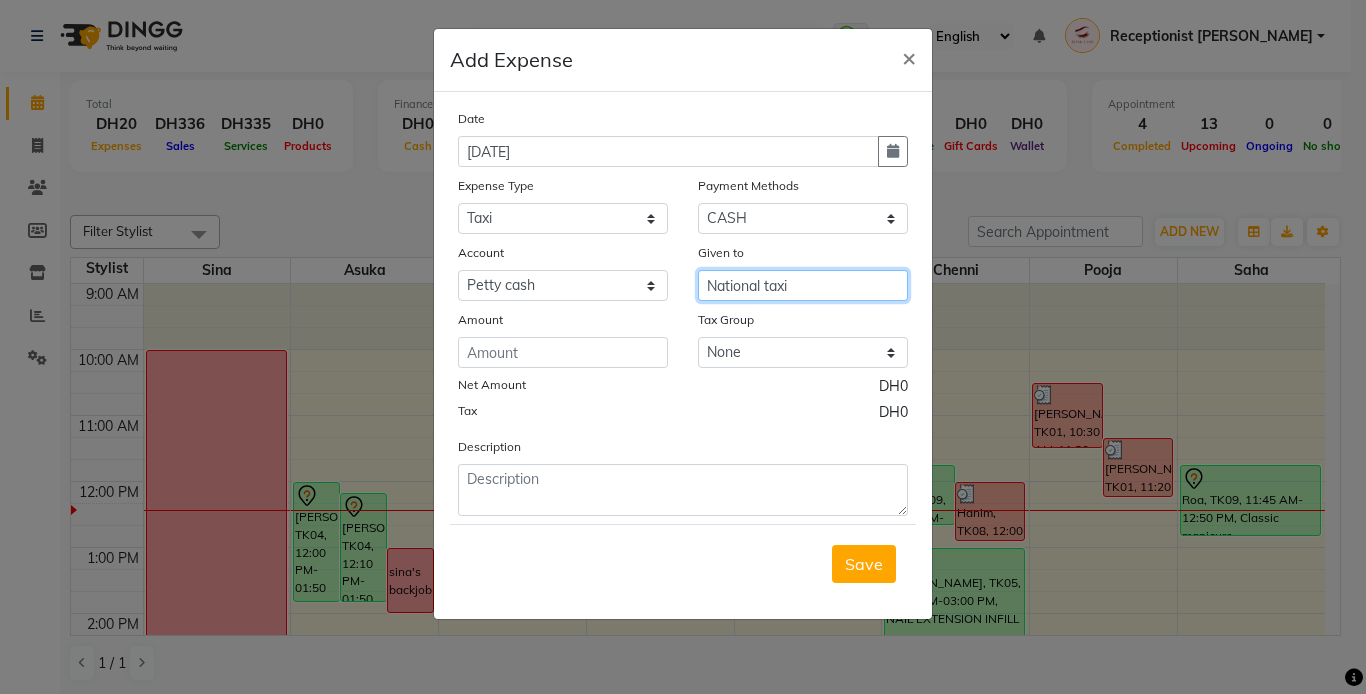 type on "National taxi" 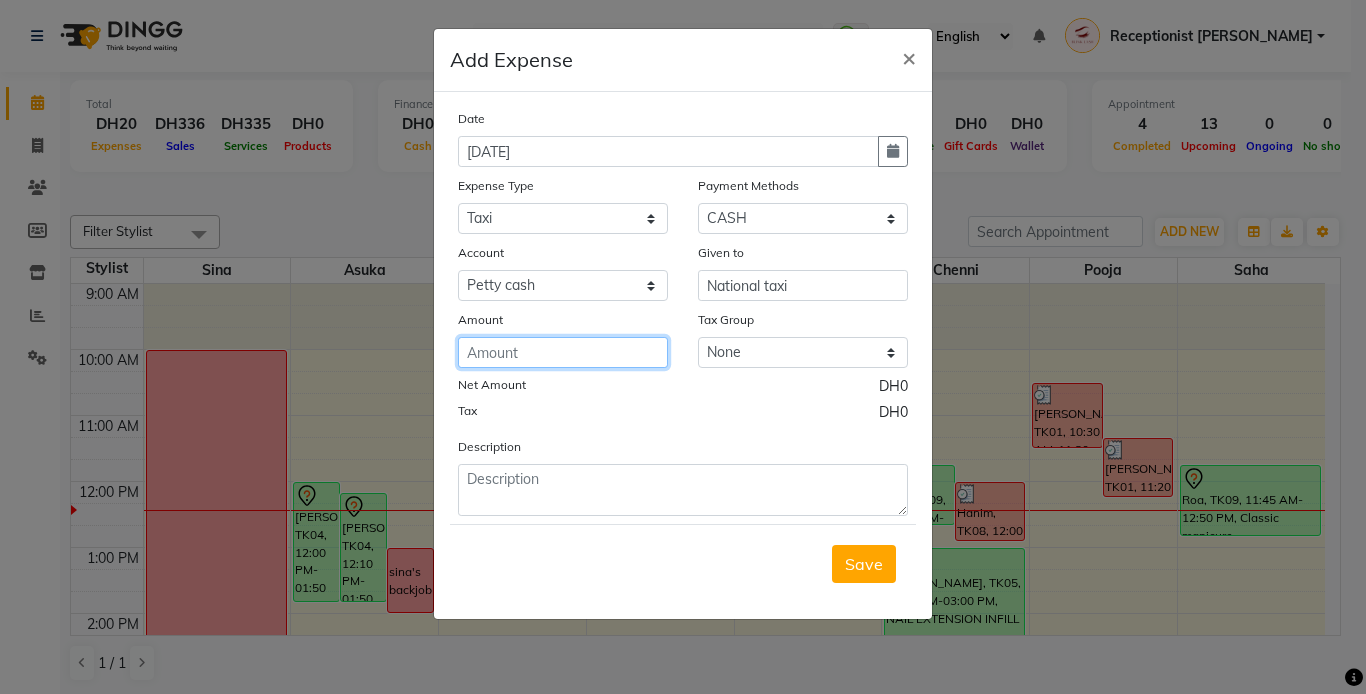 click 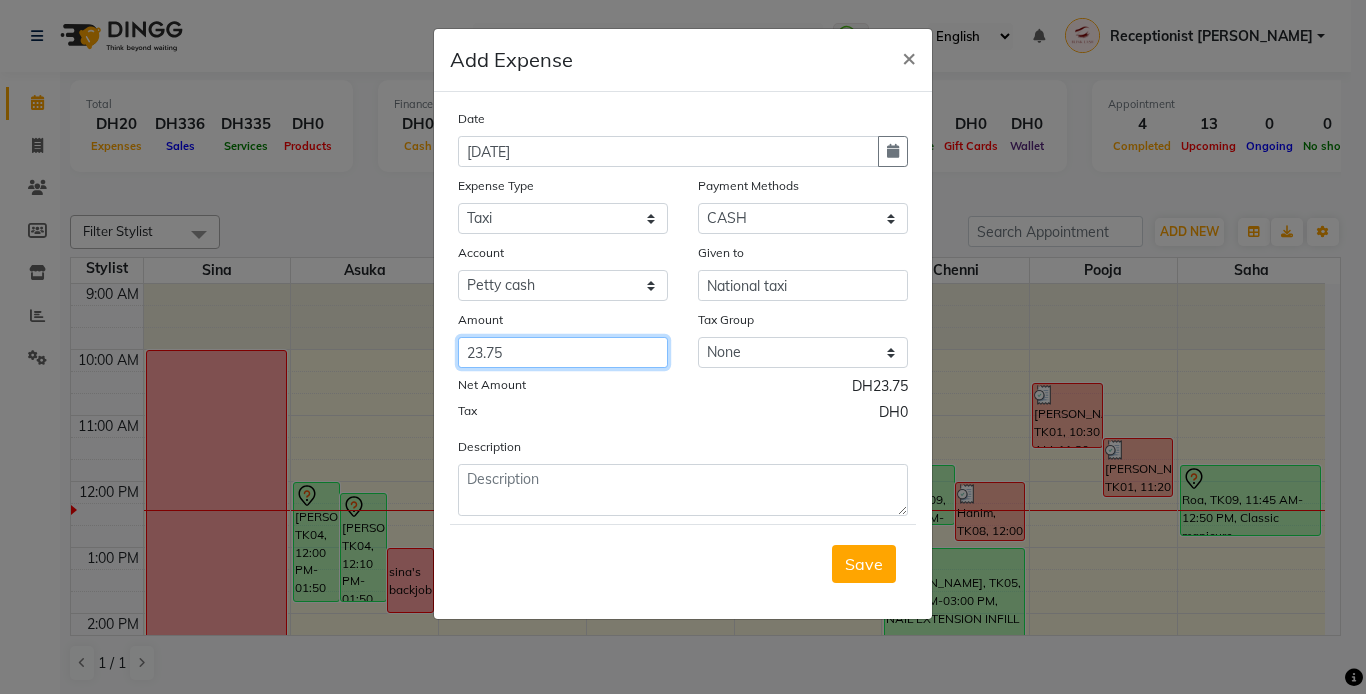 type on "23.75" 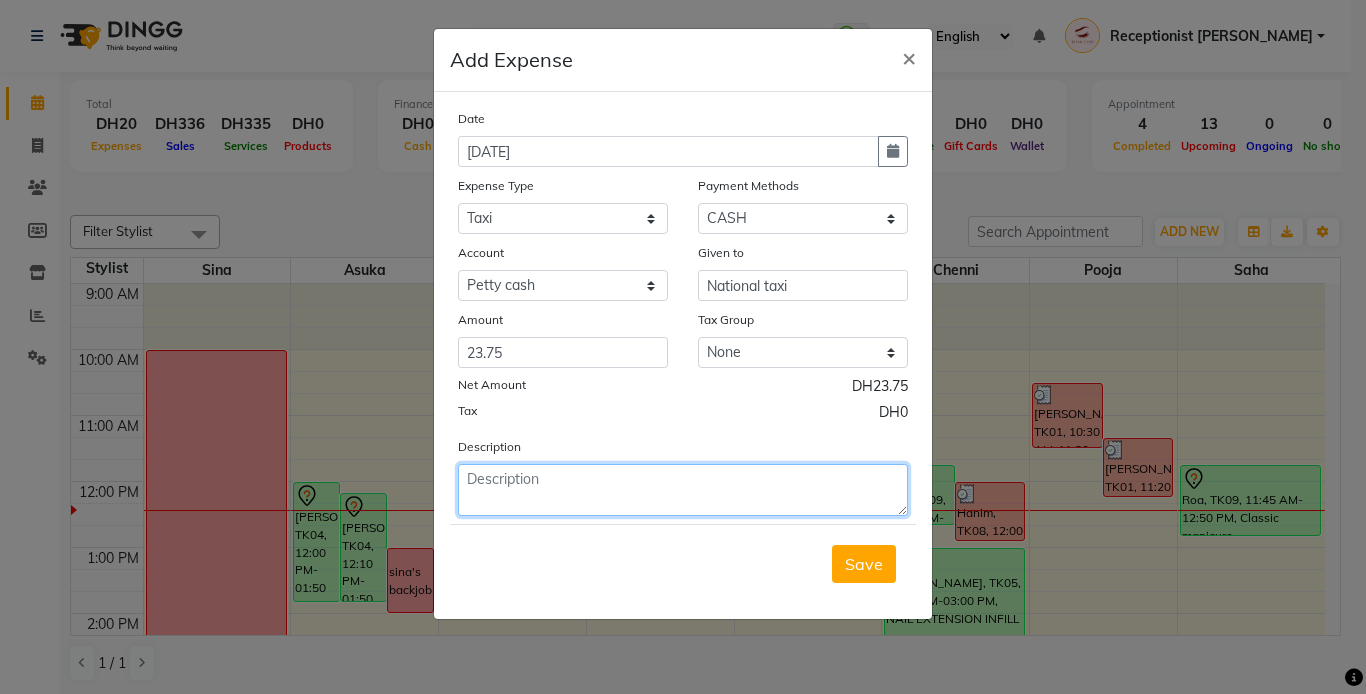 click 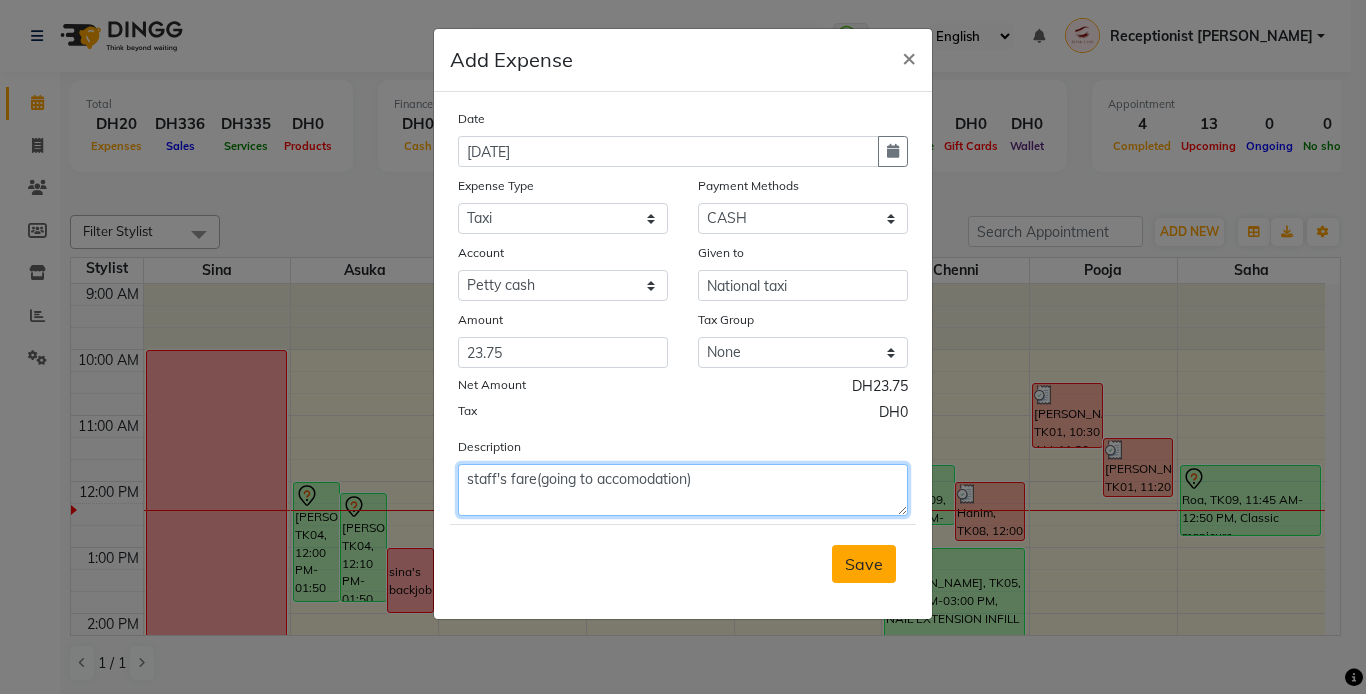 type on "staff's fare(going to accomodation)" 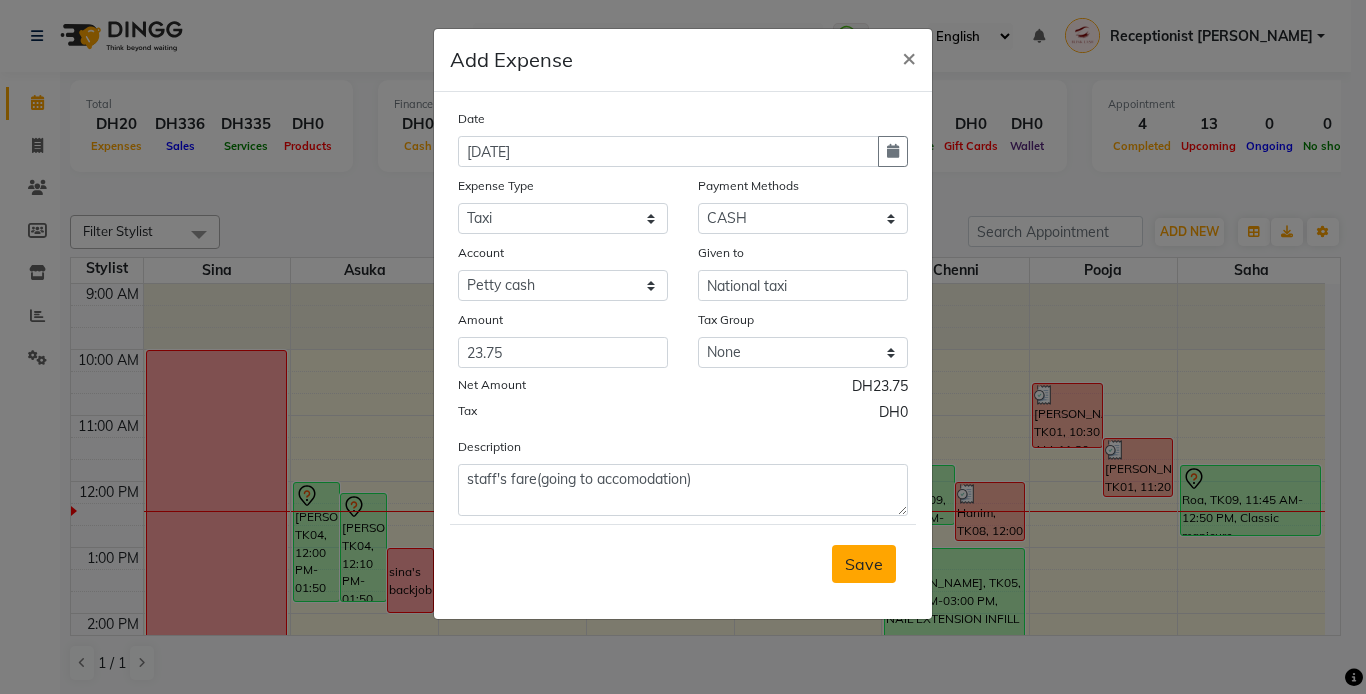 click on "Save" at bounding box center (864, 564) 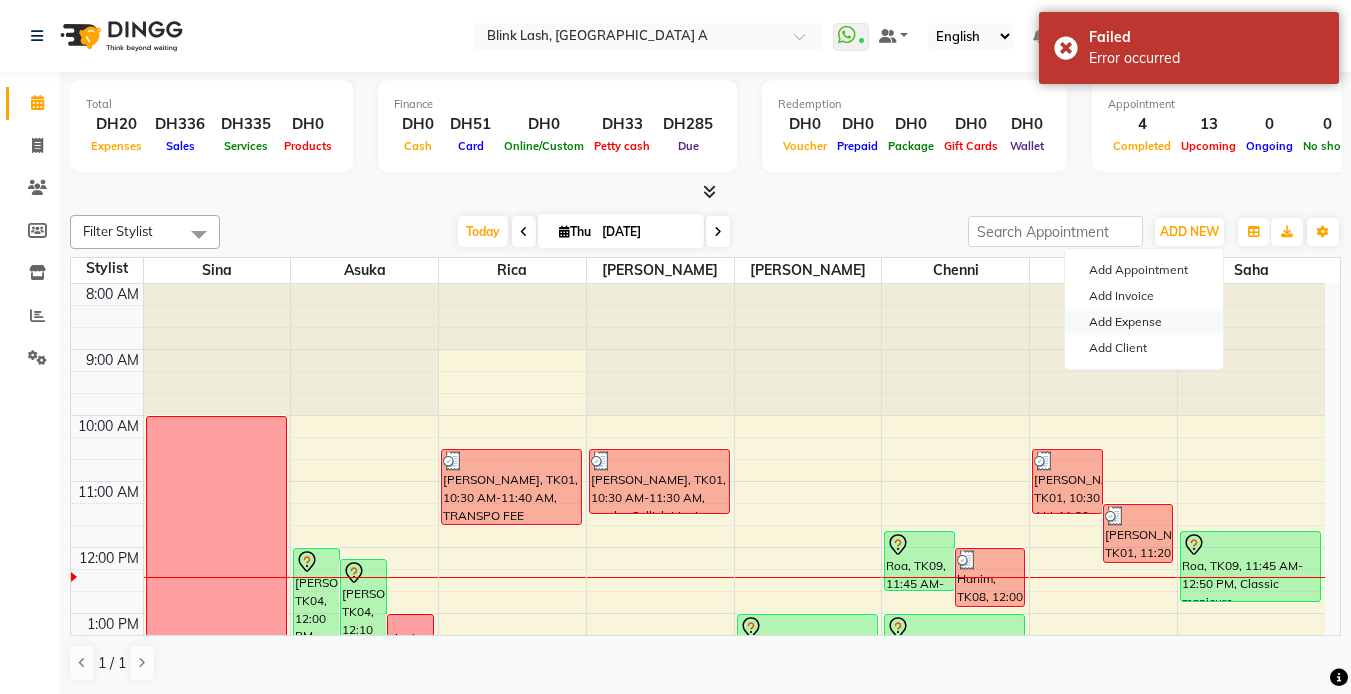 scroll, scrollTop: 0, scrollLeft: 0, axis: both 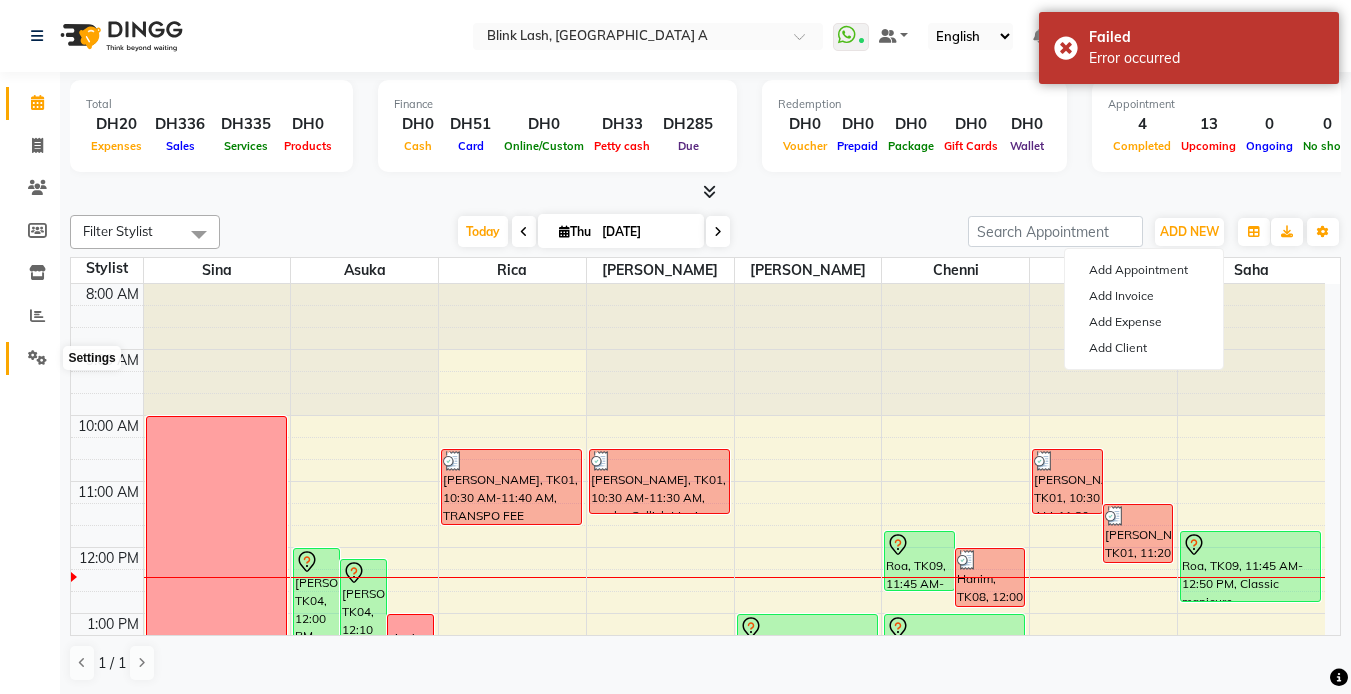 click 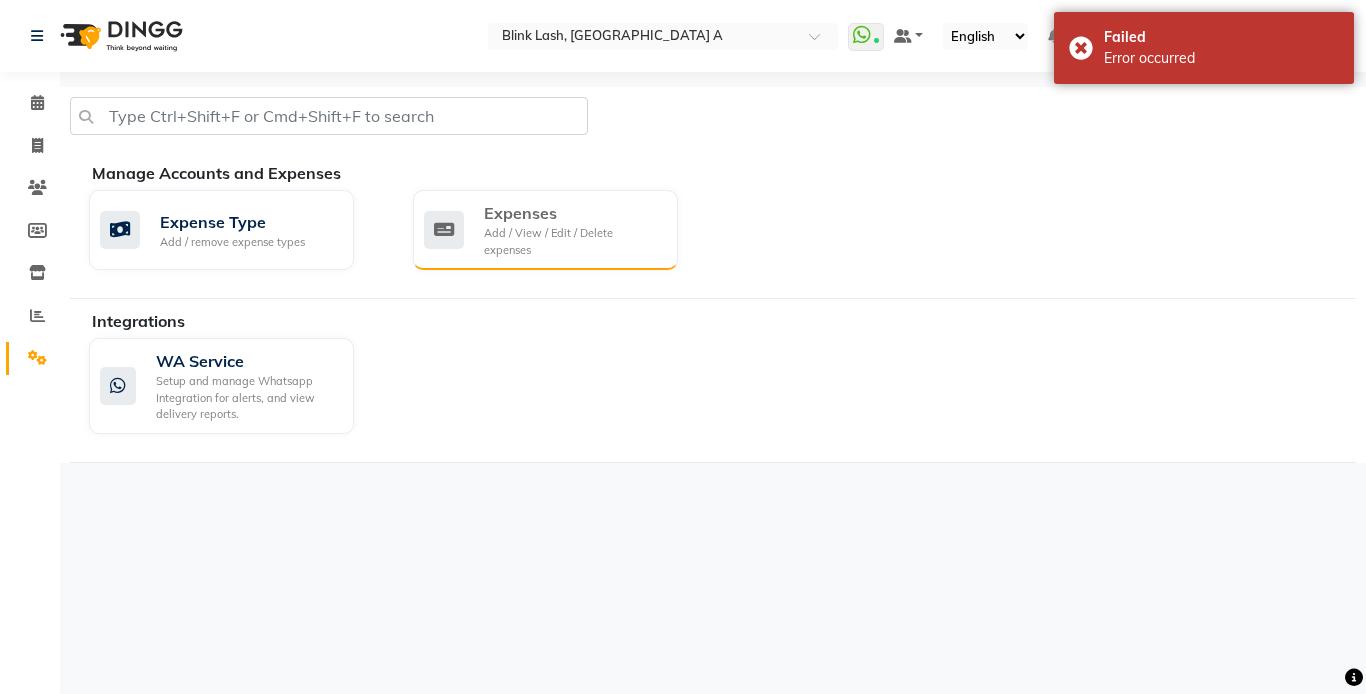 click on "Expenses" 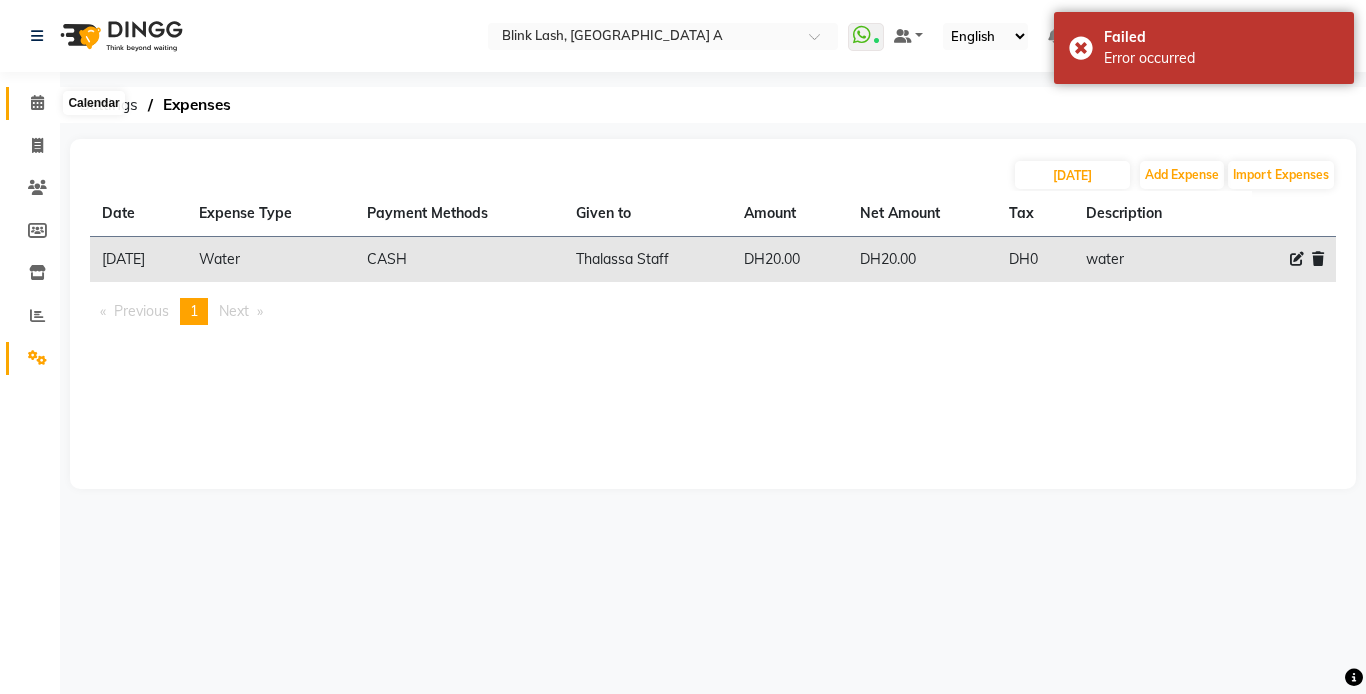 drag, startPoint x: 40, startPoint y: 102, endPoint x: 62, endPoint y: 35, distance: 70.5195 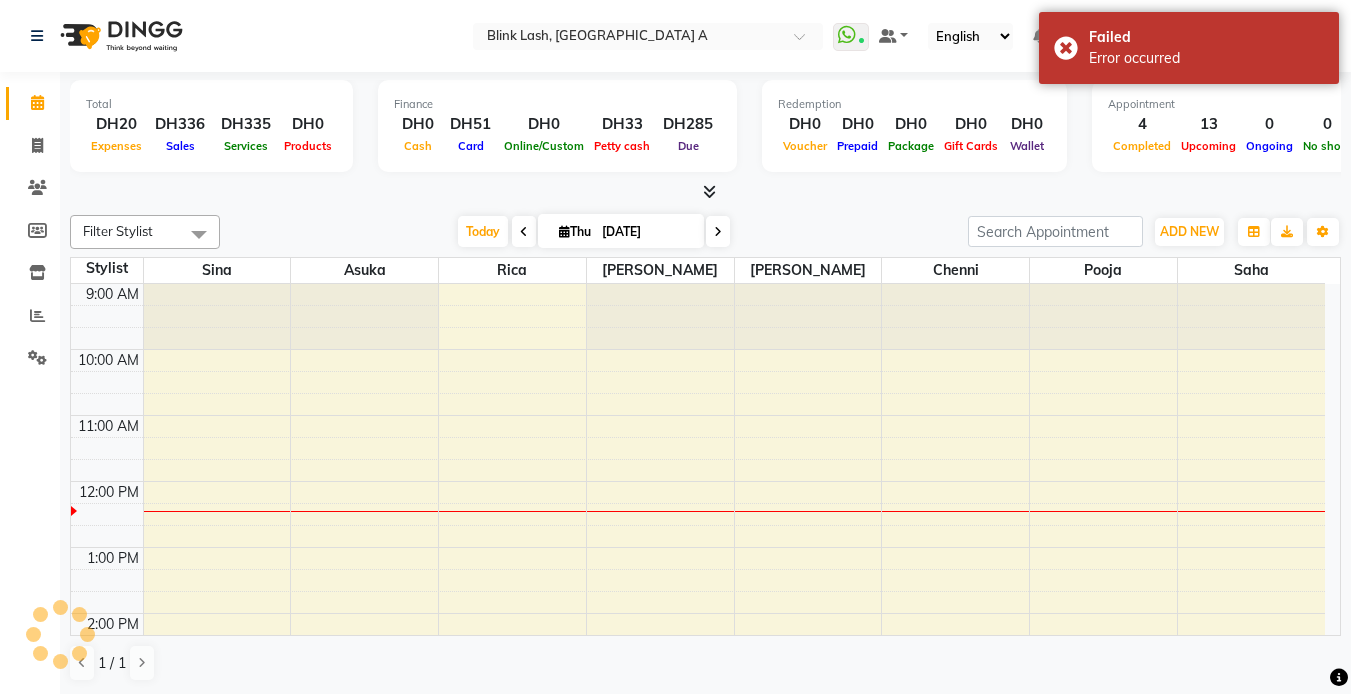 scroll, scrollTop: 0, scrollLeft: 0, axis: both 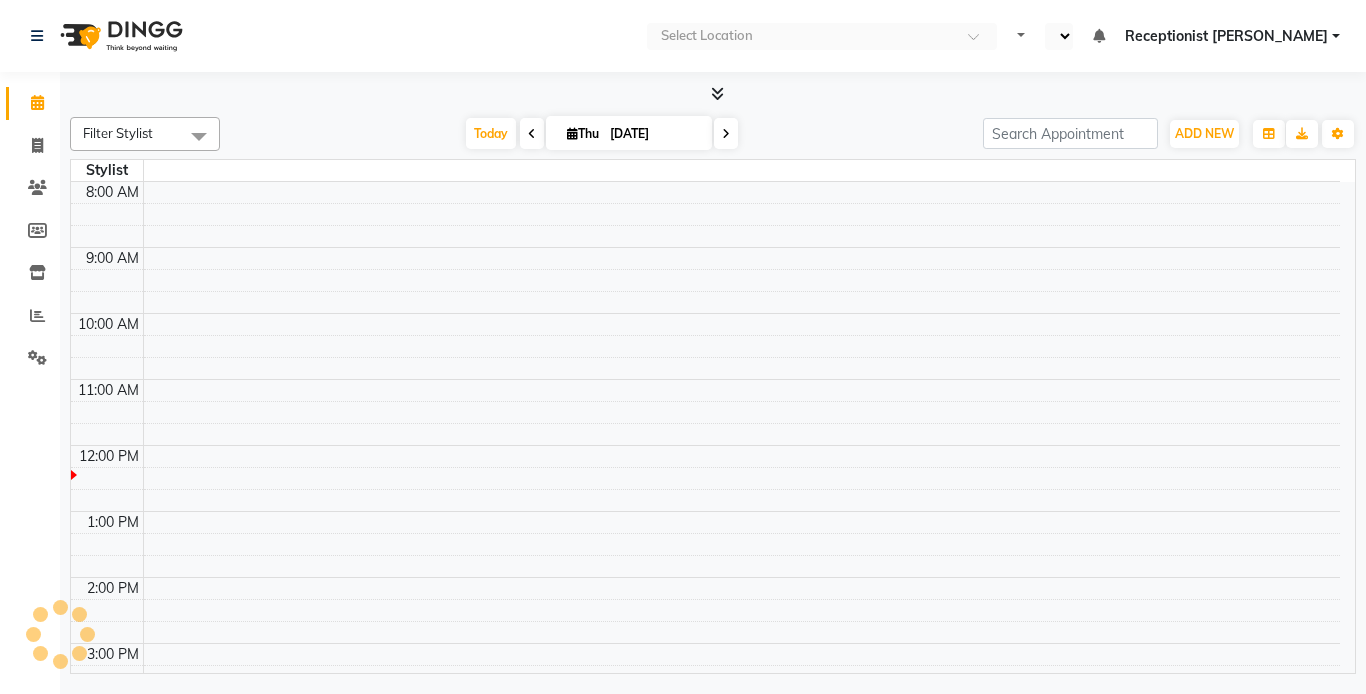 select on "en" 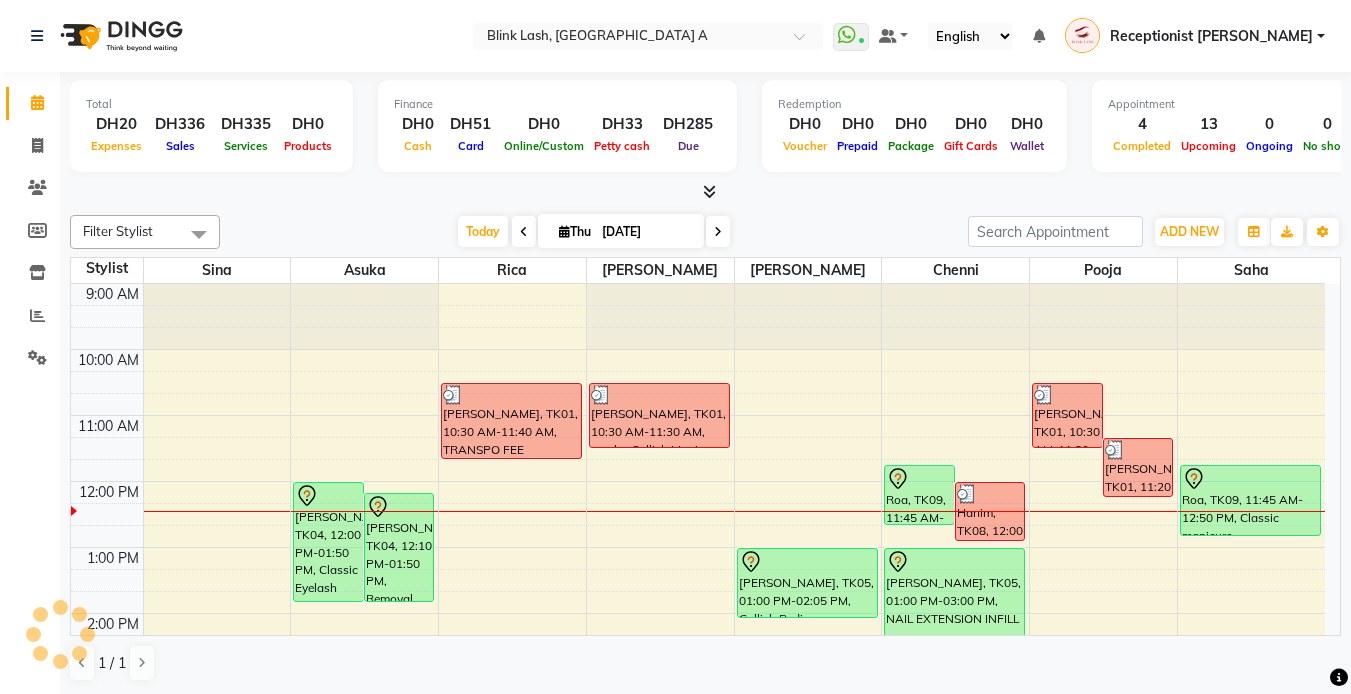 scroll, scrollTop: 0, scrollLeft: 0, axis: both 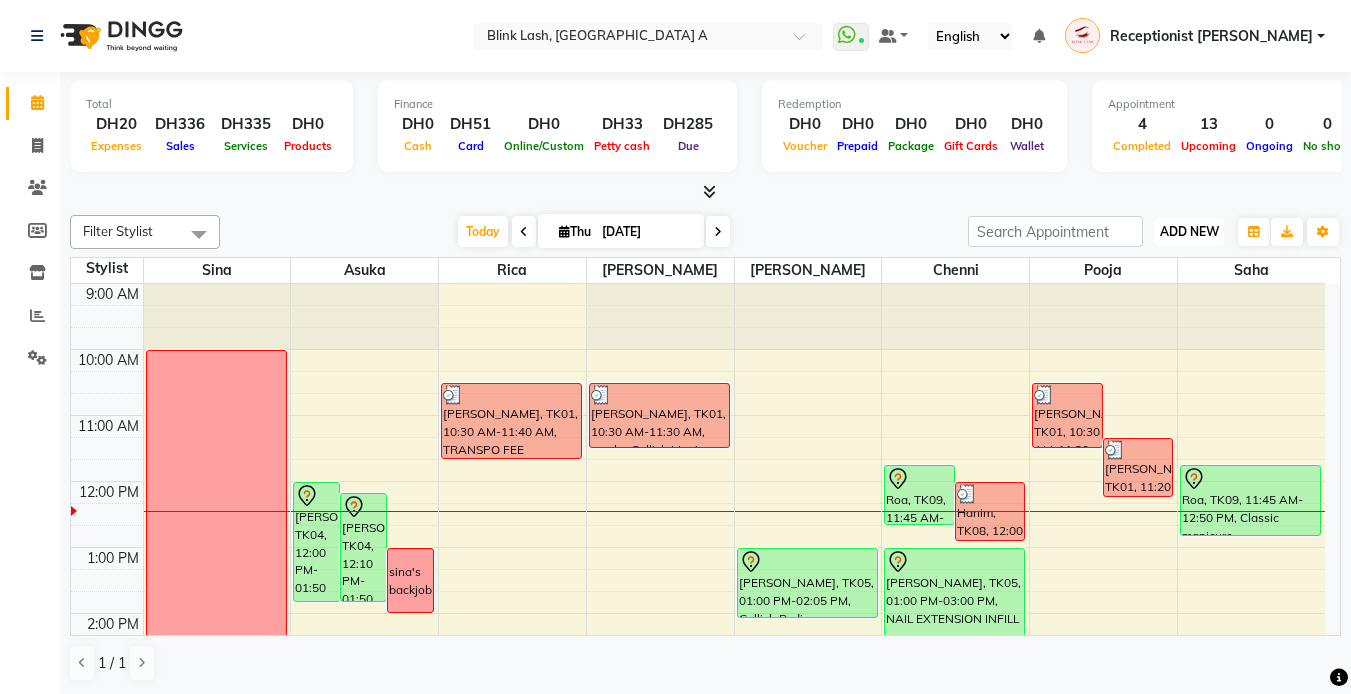 click on "ADD NEW" at bounding box center [1189, 231] 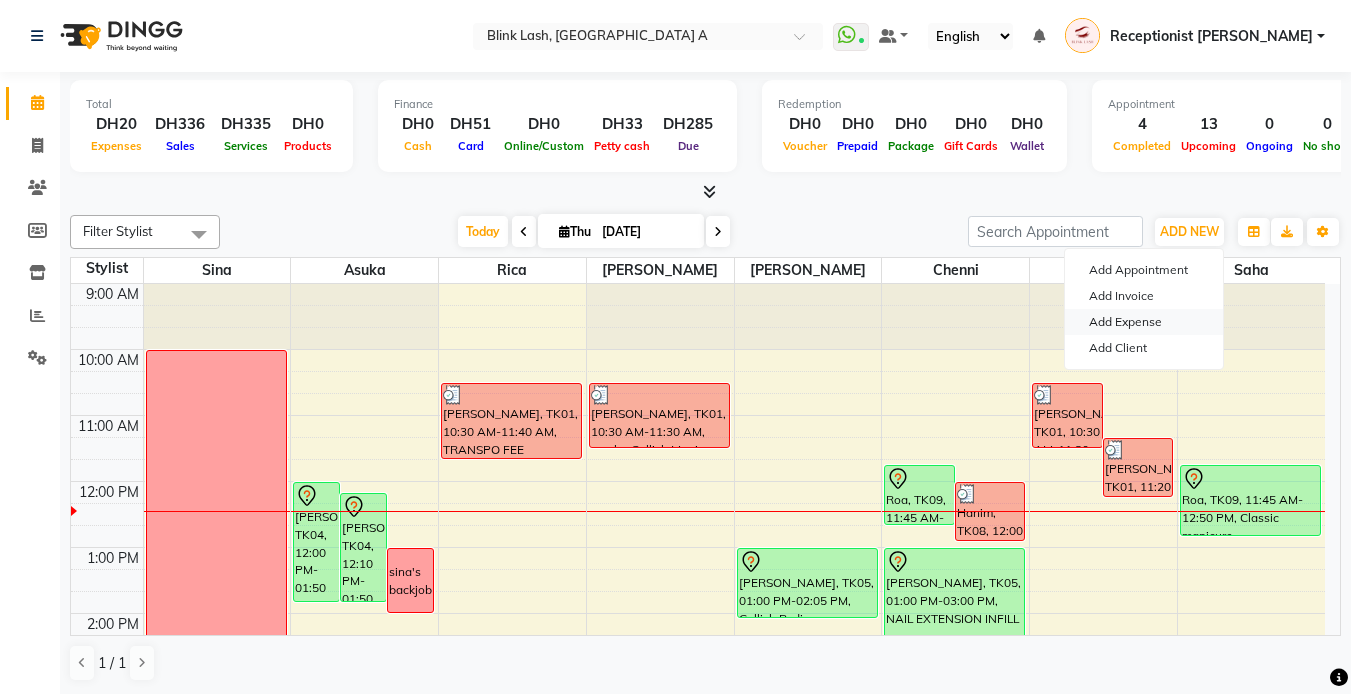 click on "Add Expense" at bounding box center (1144, 322) 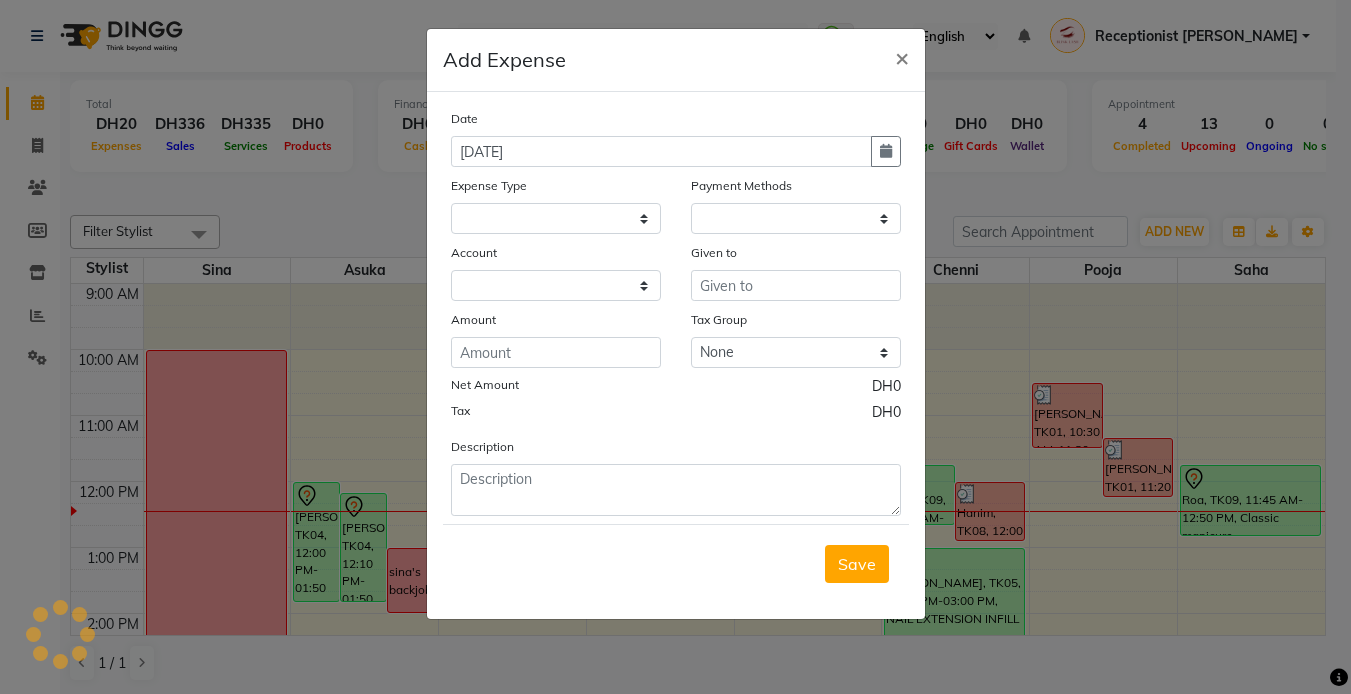 select 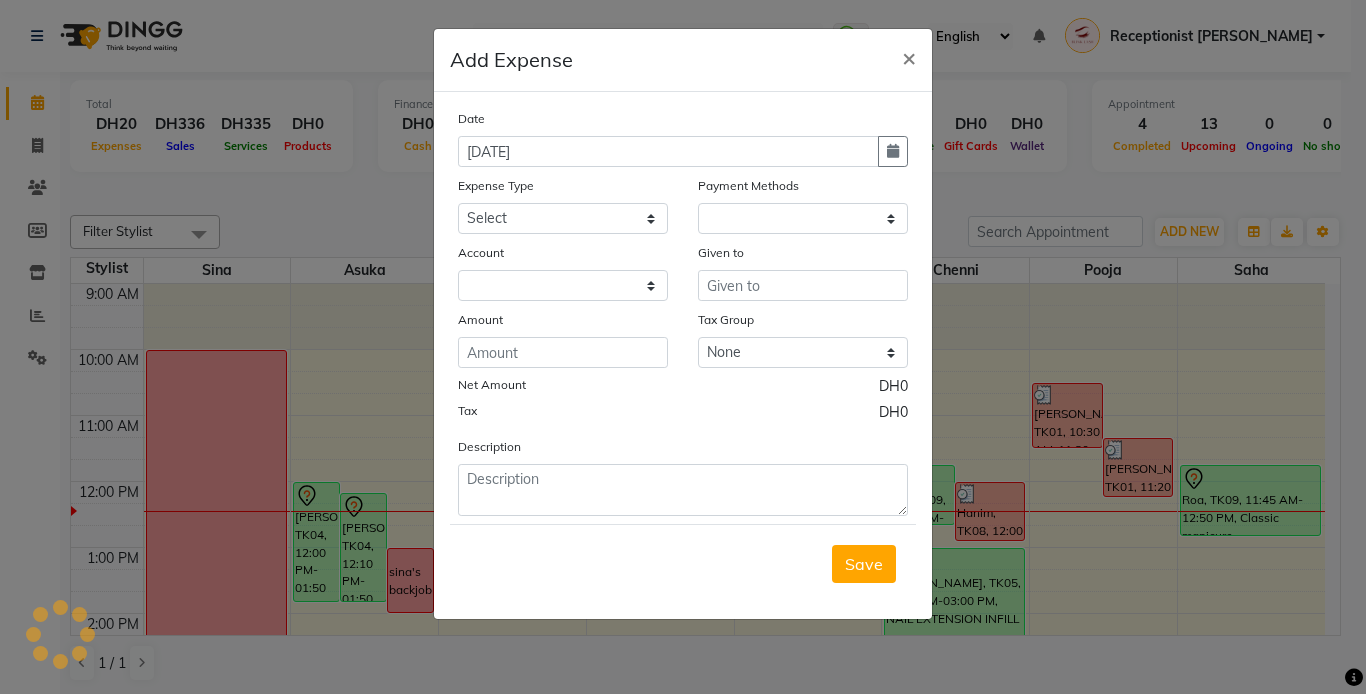 select on "1" 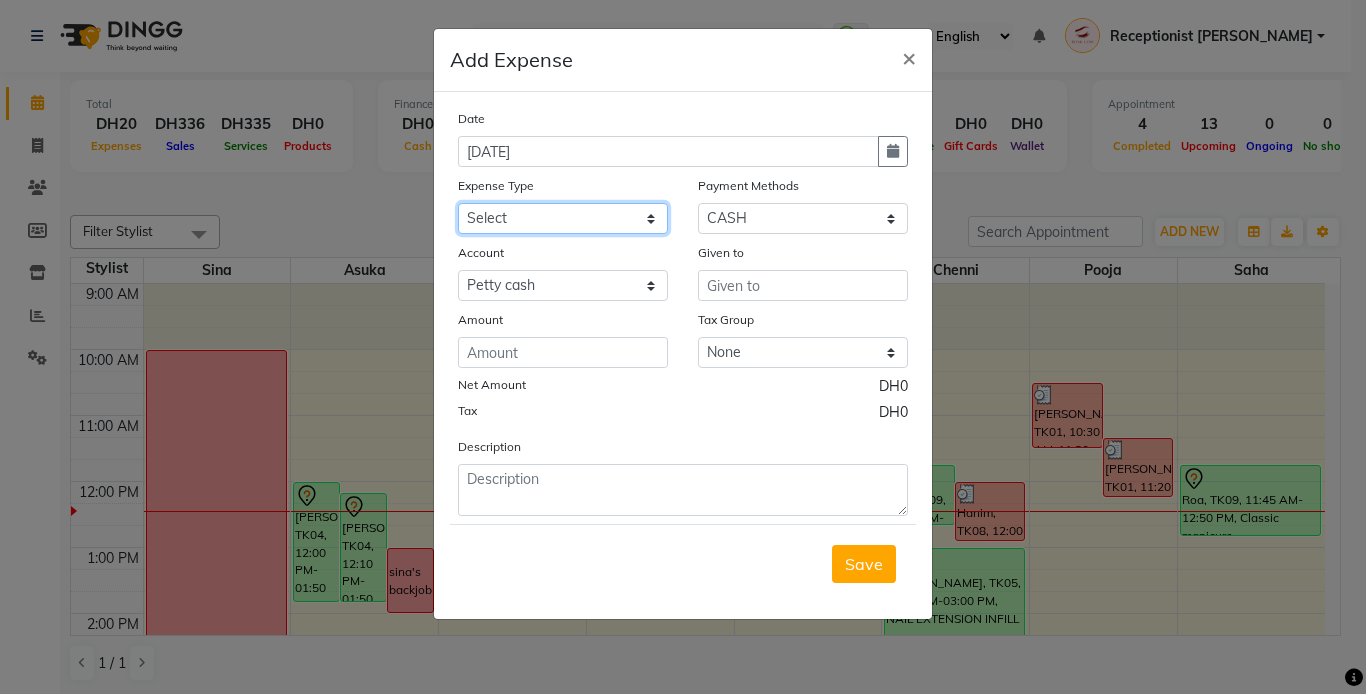 click on "Select ACCOMODATIONS RENT Advance Salary Bank charges carlift Car maintenance  Cash transfer to bank Cash transfer to hub Client Snacks Equipment Fuel Govt fee GROCERY STOCKS Incentive Insurance International purchase INTERNET LICENSE EXPENSES Maintenance Marketing Miscellaneous PRODUCTS Quickbook Refund Rent Salary shop renovation Staff Snacks staff tips Suppliers SUPPLIES Taxi Tips Utilities VISA EXPENSES Water WPS CHARGE" 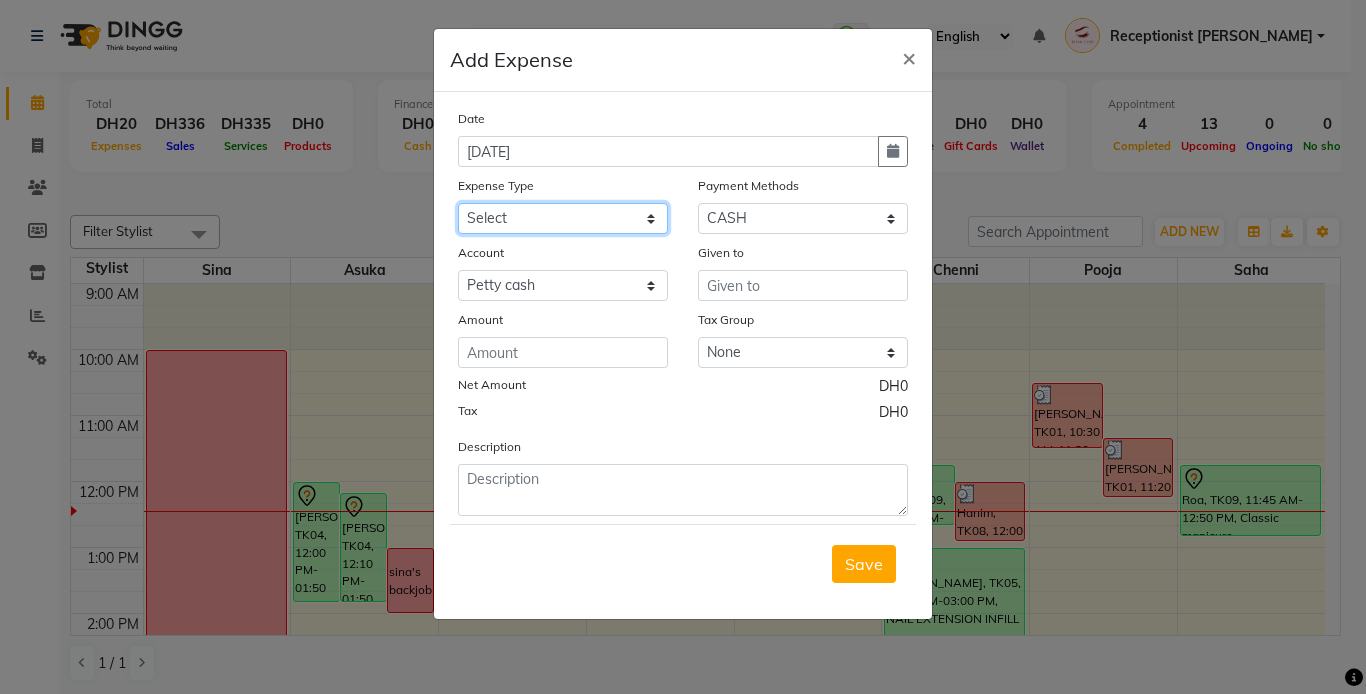 select on "20099" 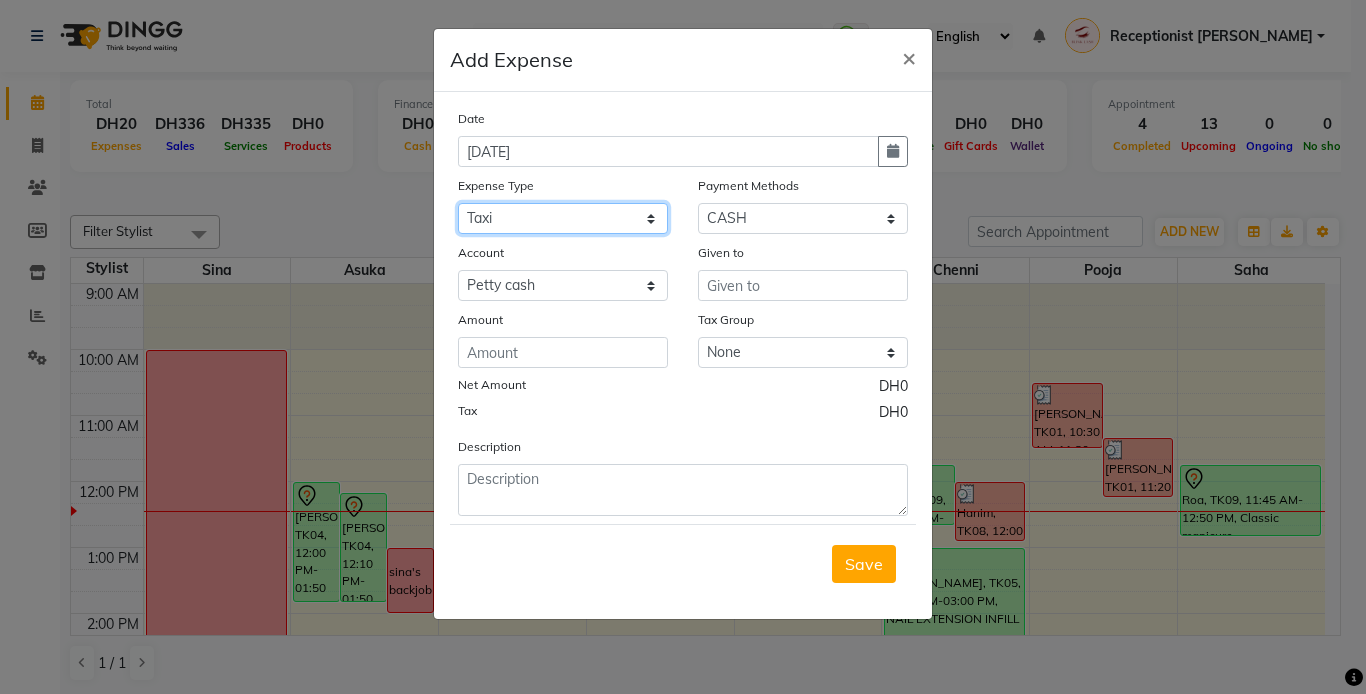 click on "Select ACCOMODATIONS RENT Advance Salary Bank charges carlift Car maintenance  Cash transfer to bank Cash transfer to hub Client Snacks Equipment Fuel Govt fee GROCERY STOCKS Incentive Insurance International purchase INTERNET LICENSE EXPENSES Maintenance Marketing Miscellaneous PRODUCTS Quickbook Refund Rent Salary shop renovation Staff Snacks staff tips Suppliers SUPPLIES Taxi Tips Utilities VISA EXPENSES Water WPS CHARGE" 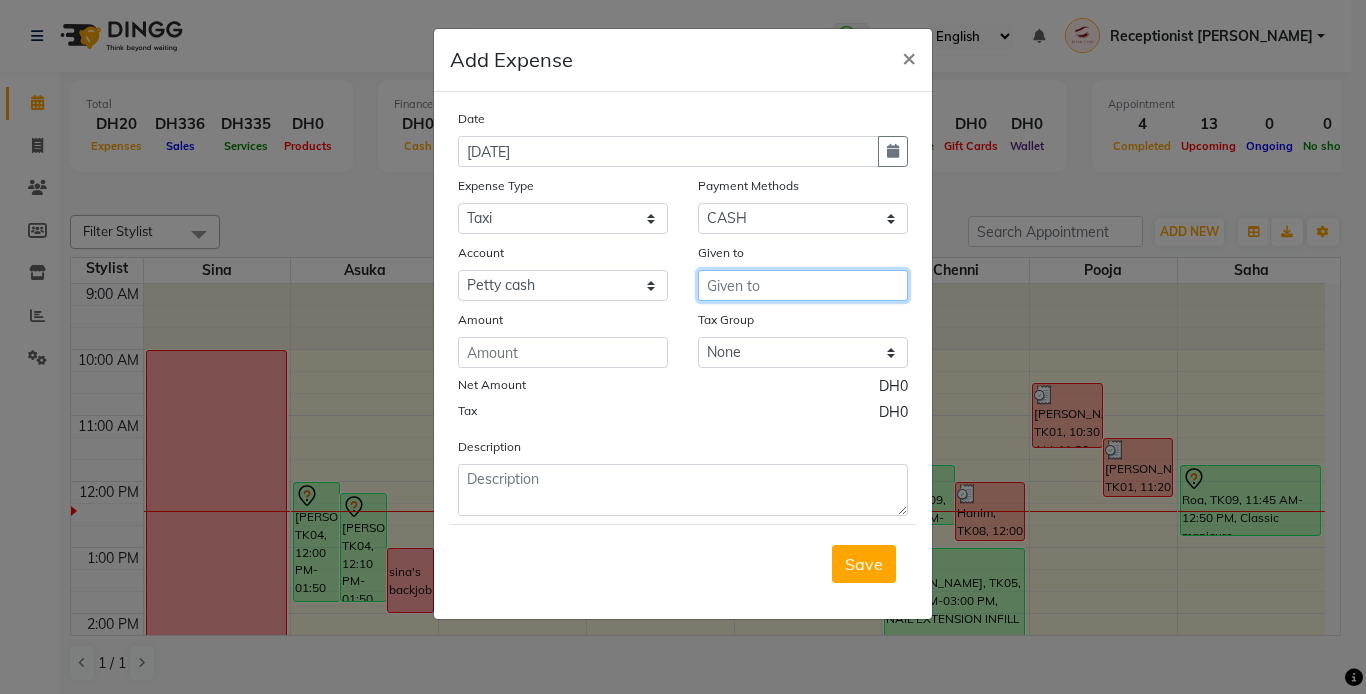 click at bounding box center [803, 285] 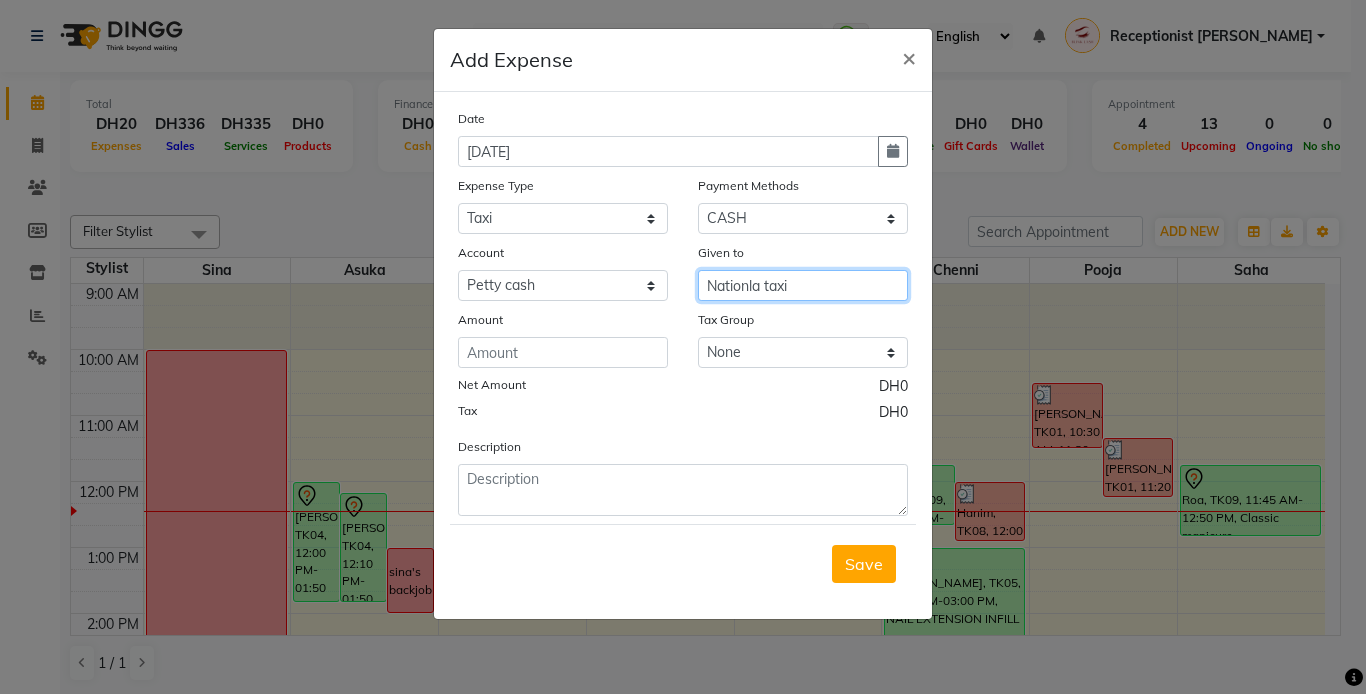 type on "Nationla taxi" 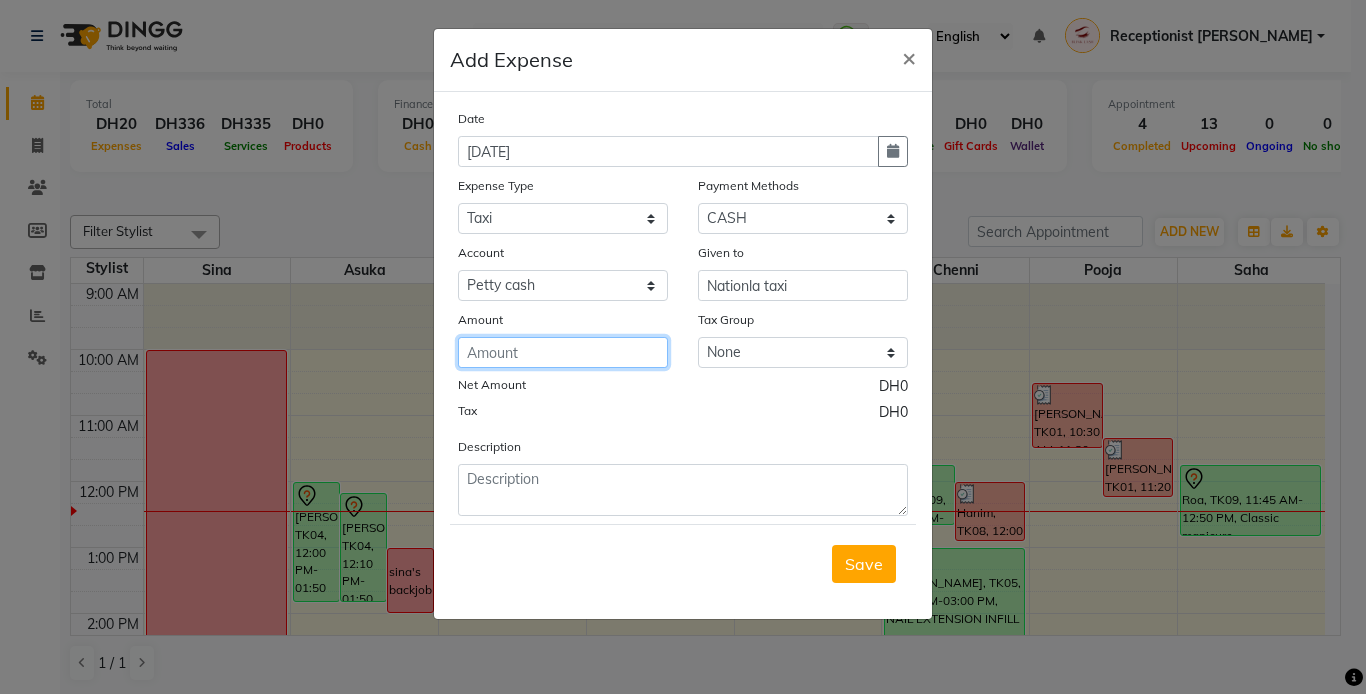 click 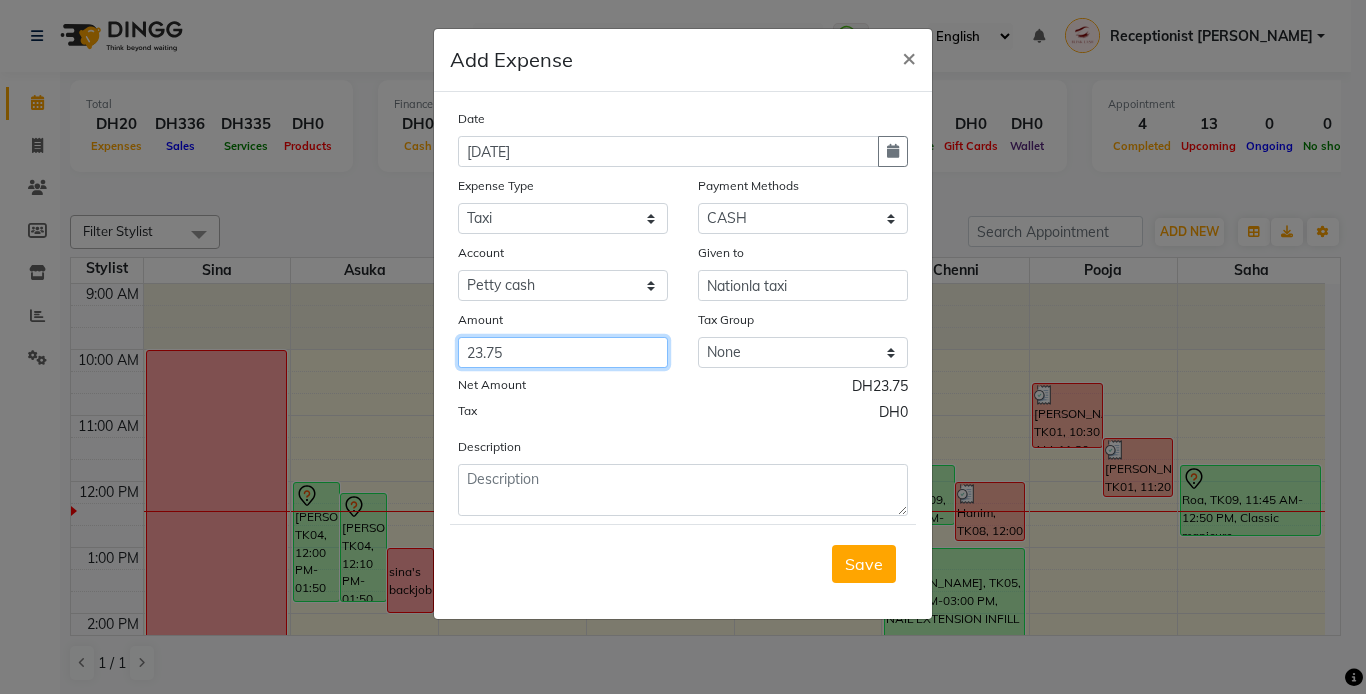 type on "23.75" 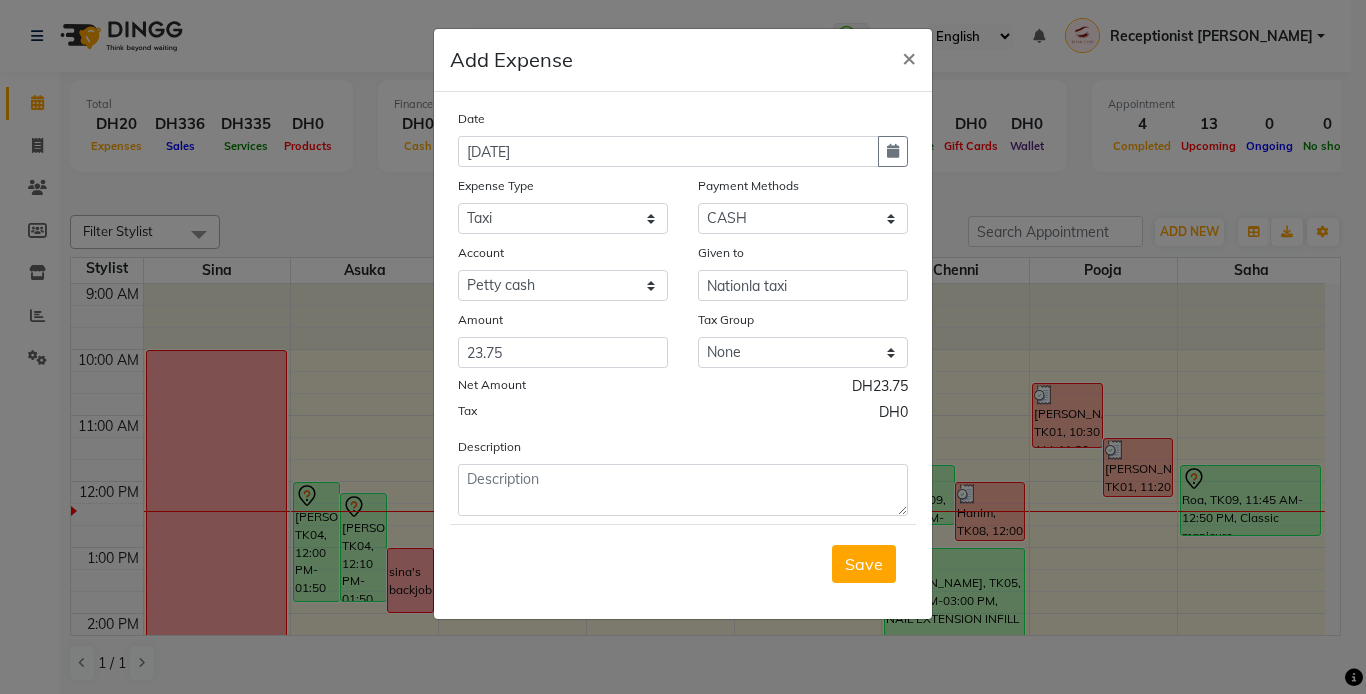 click on "Description" 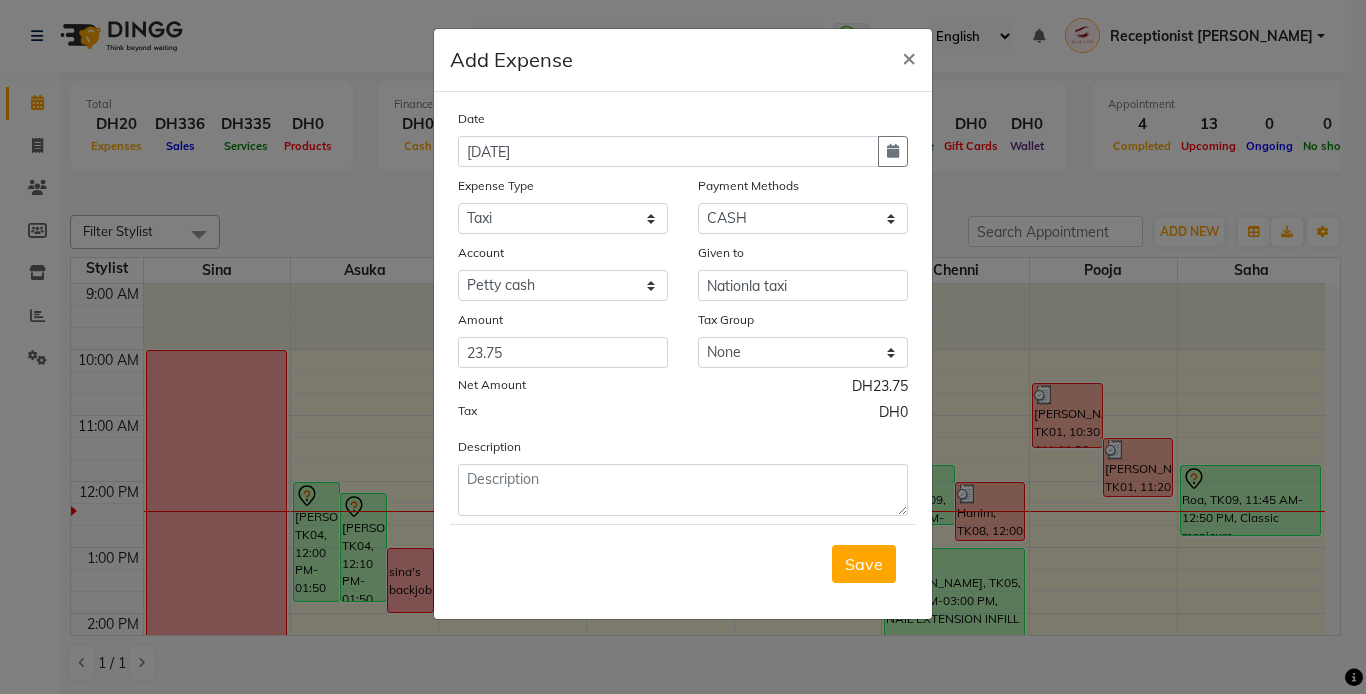 drag, startPoint x: 709, startPoint y: 524, endPoint x: 720, endPoint y: 506, distance: 21.095022 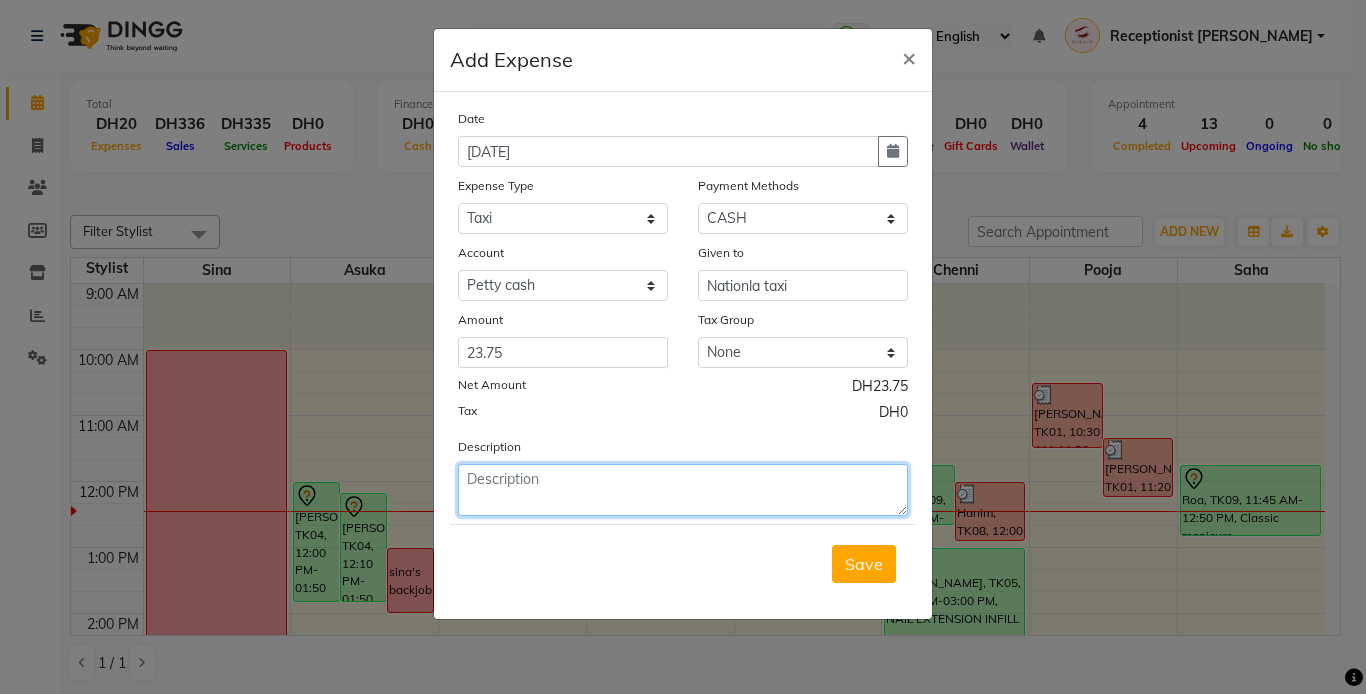click 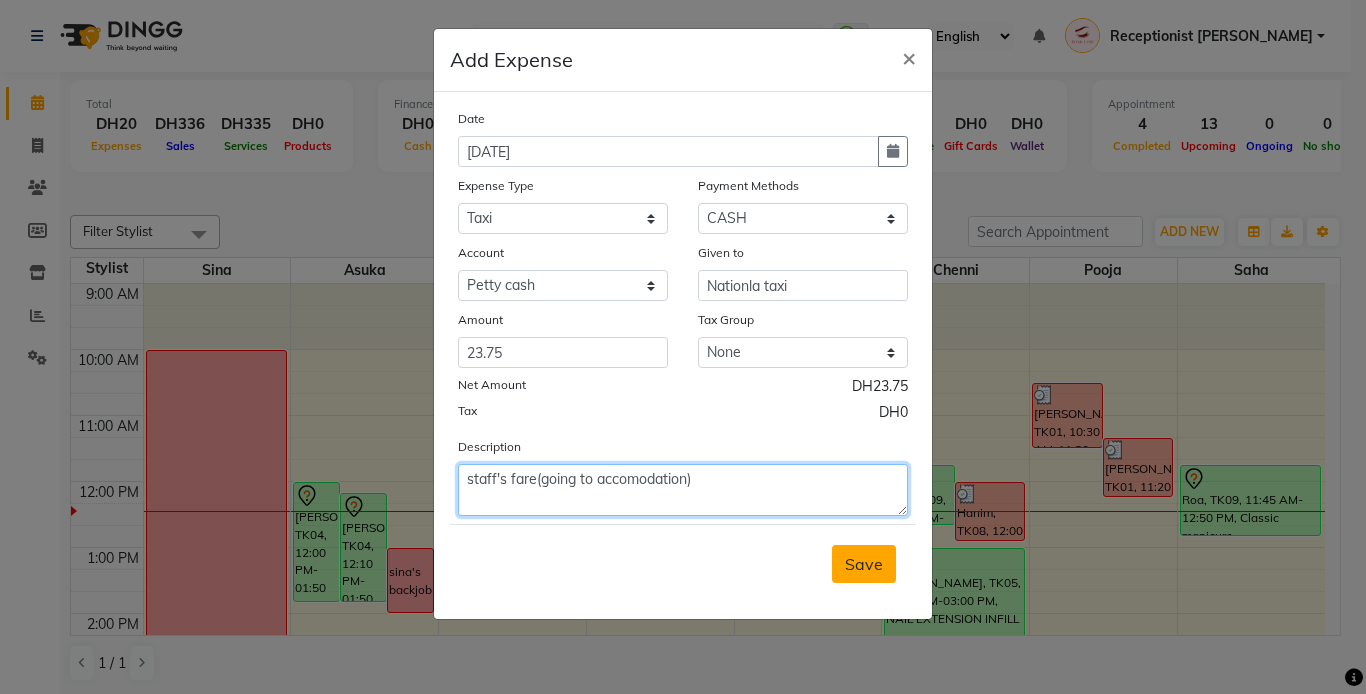 type on "staff's fare(going to accomodation)" 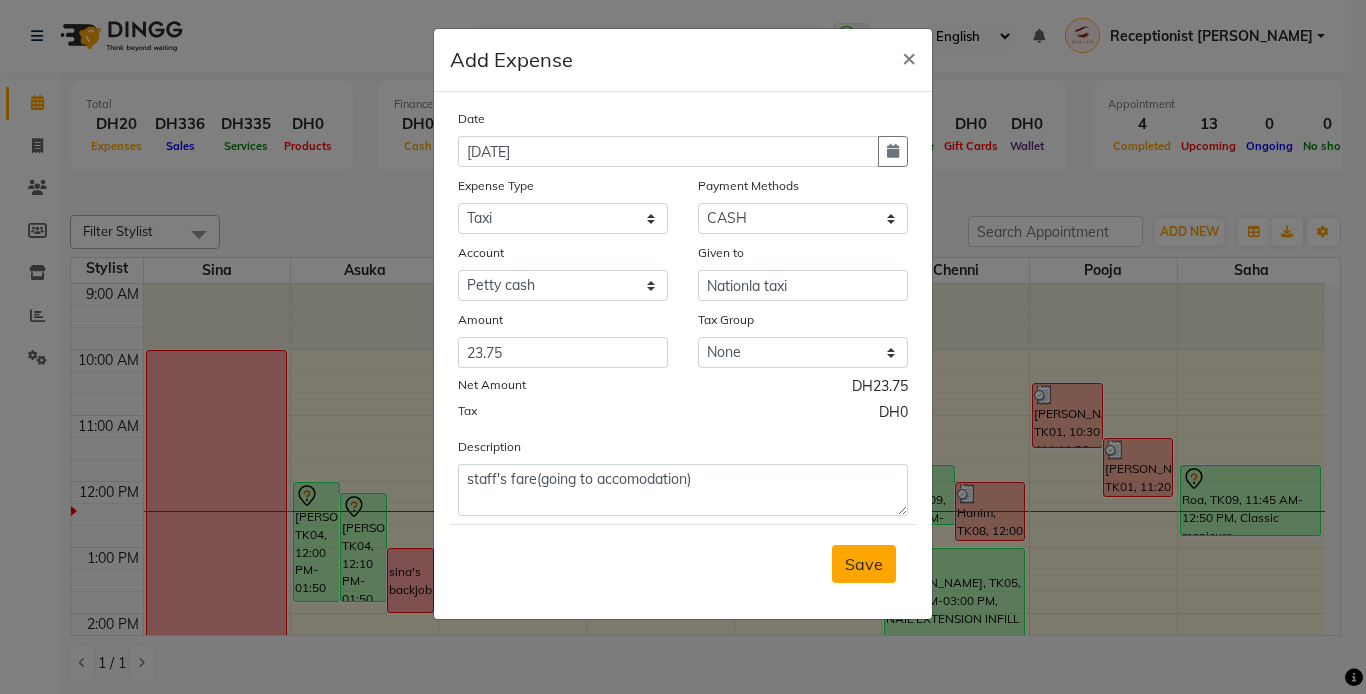 click on "Save" at bounding box center [864, 564] 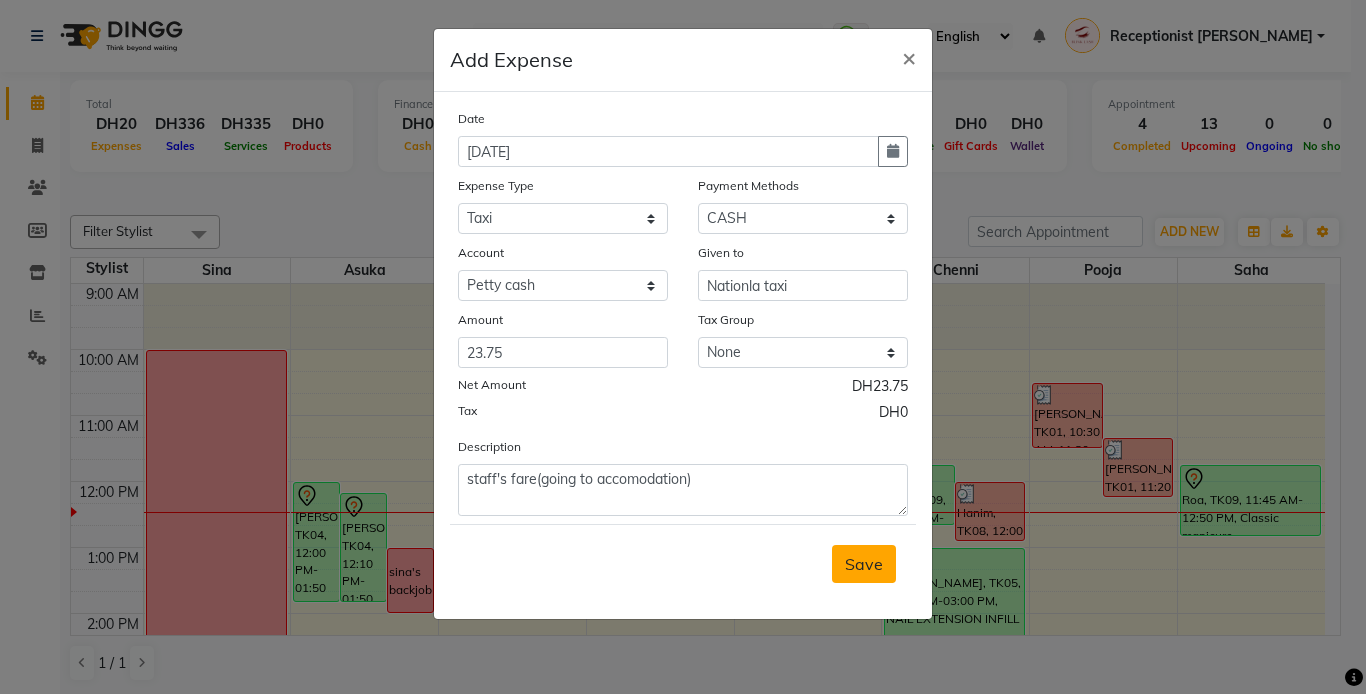 click on "Save" at bounding box center (864, 564) 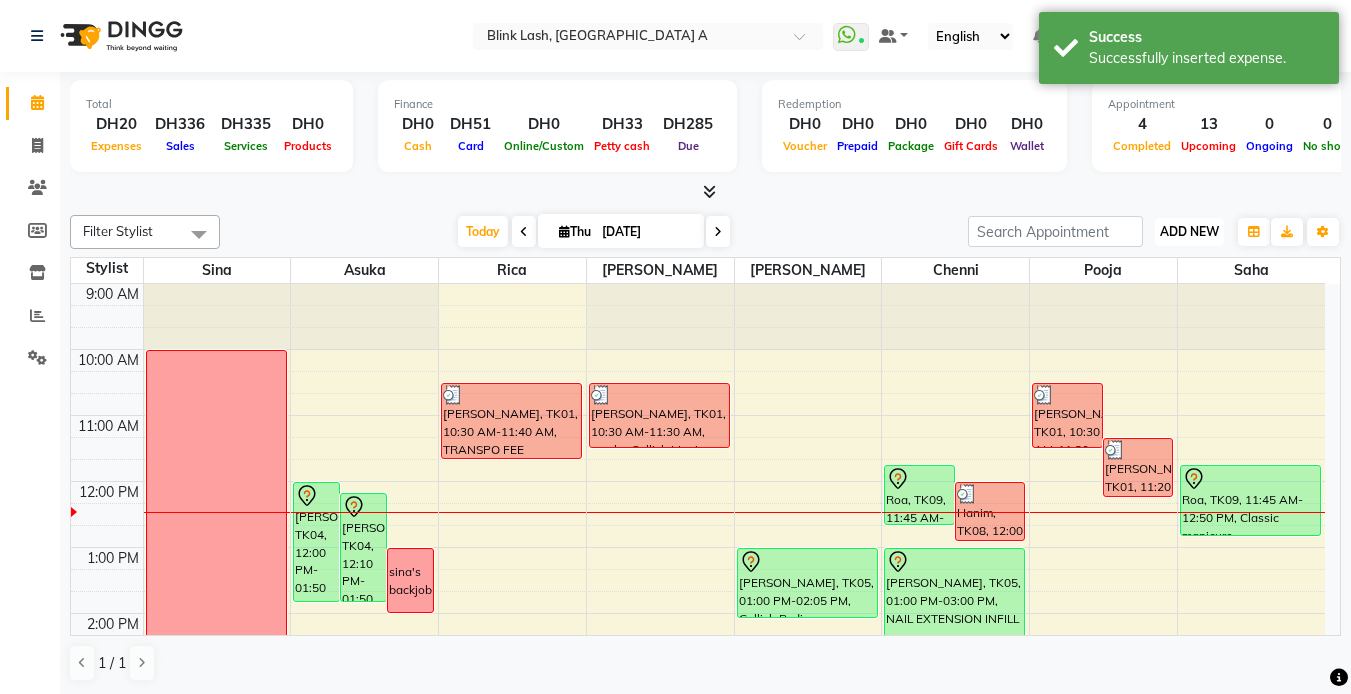 drag, startPoint x: 1180, startPoint y: 229, endPoint x: 1150, endPoint y: 305, distance: 81.706795 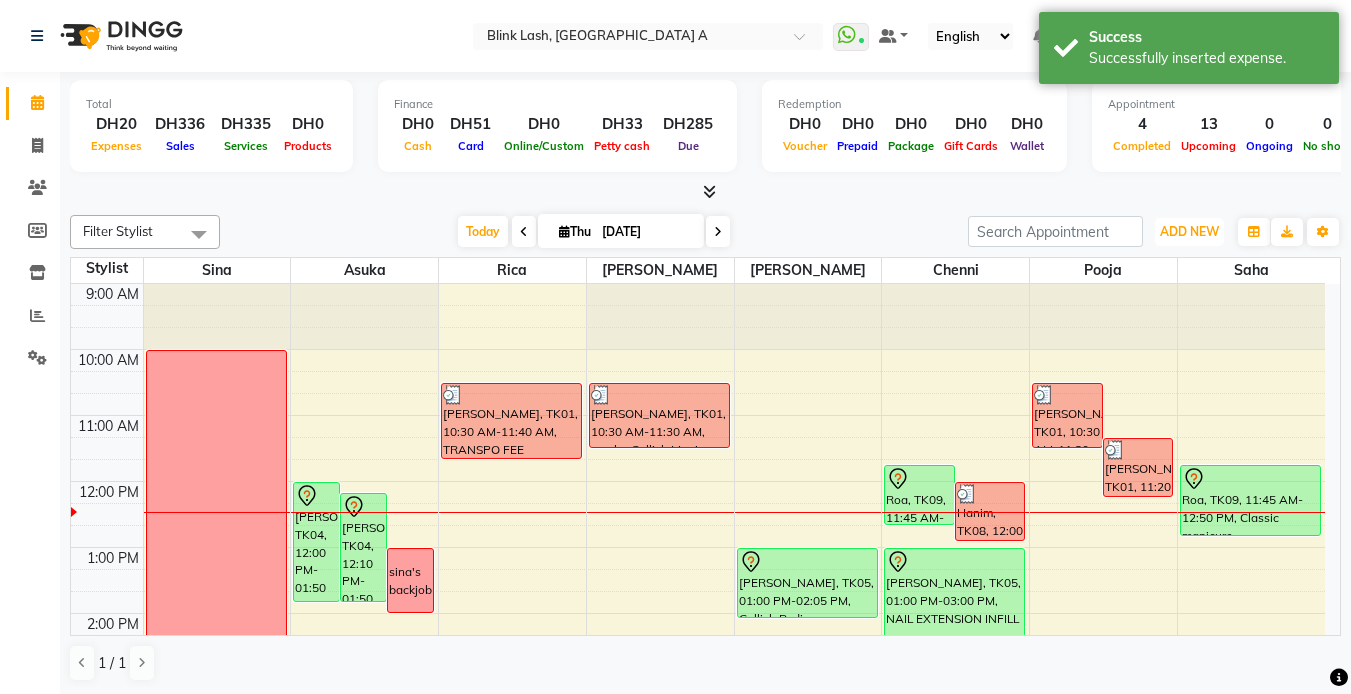 click on "ADD NEW" at bounding box center [1189, 231] 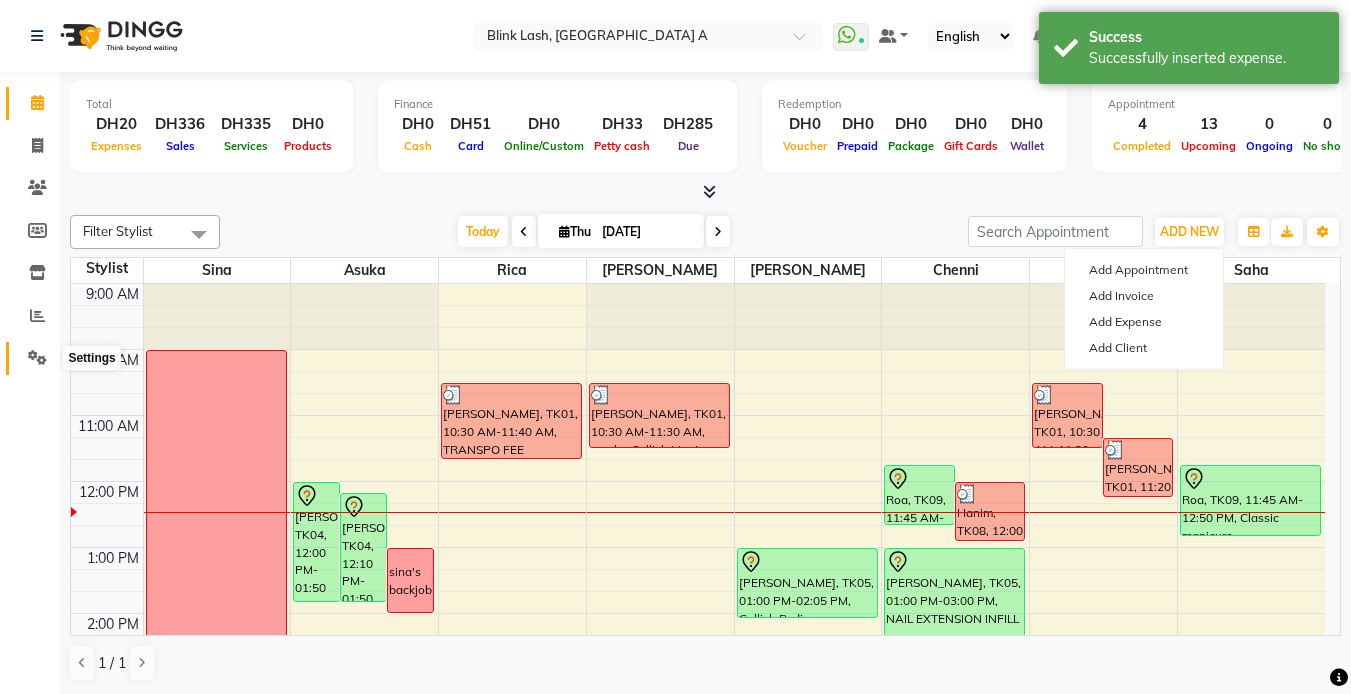 click 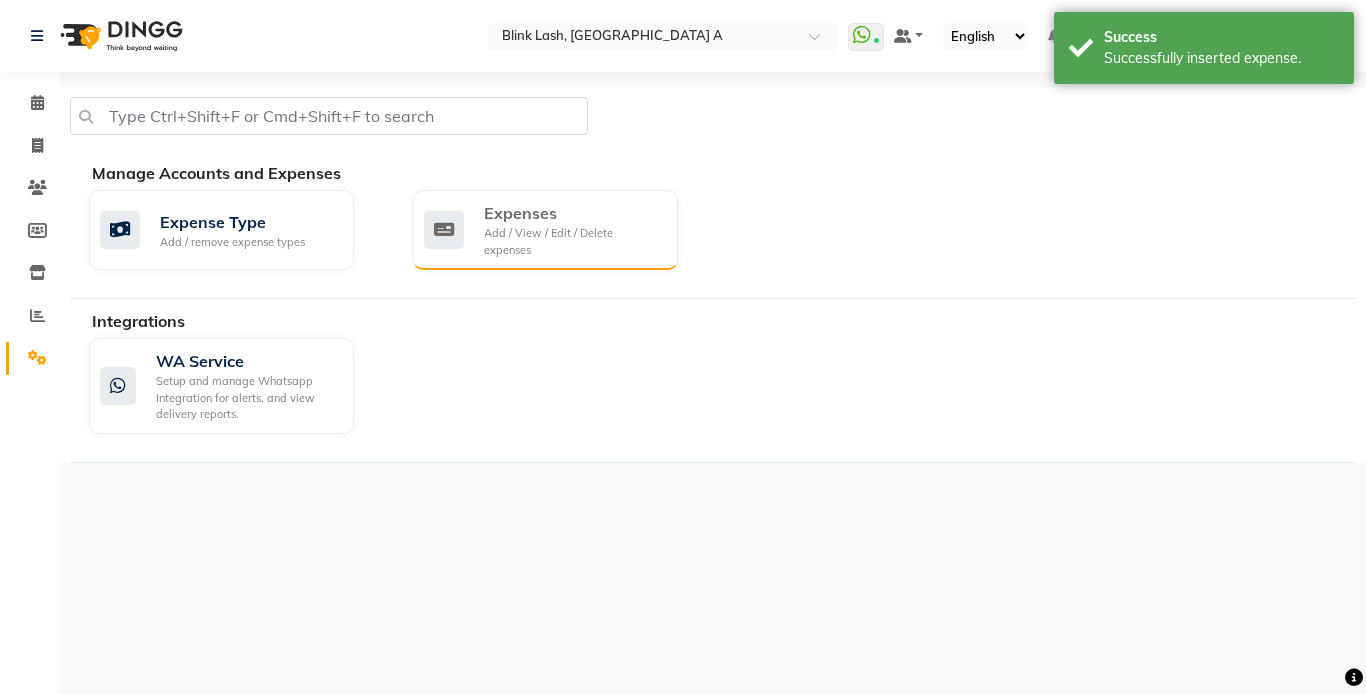 click on "Add / View / Edit / Delete expenses" 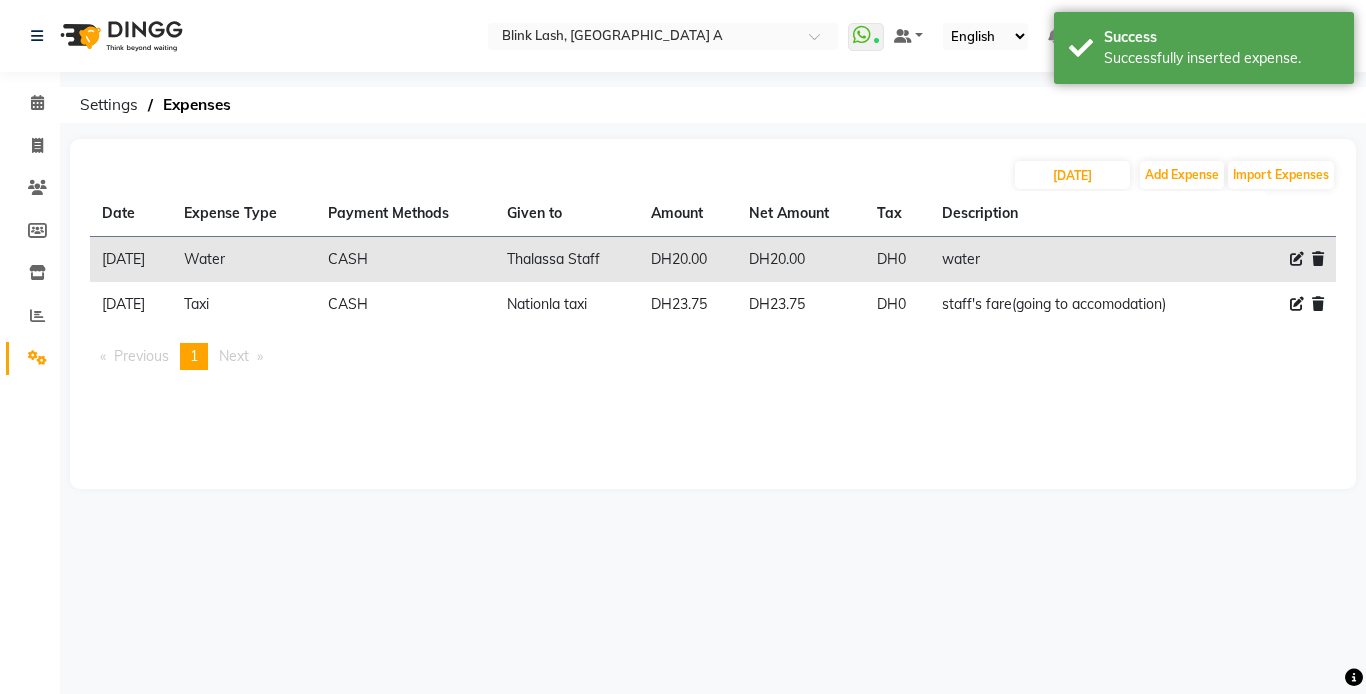 click 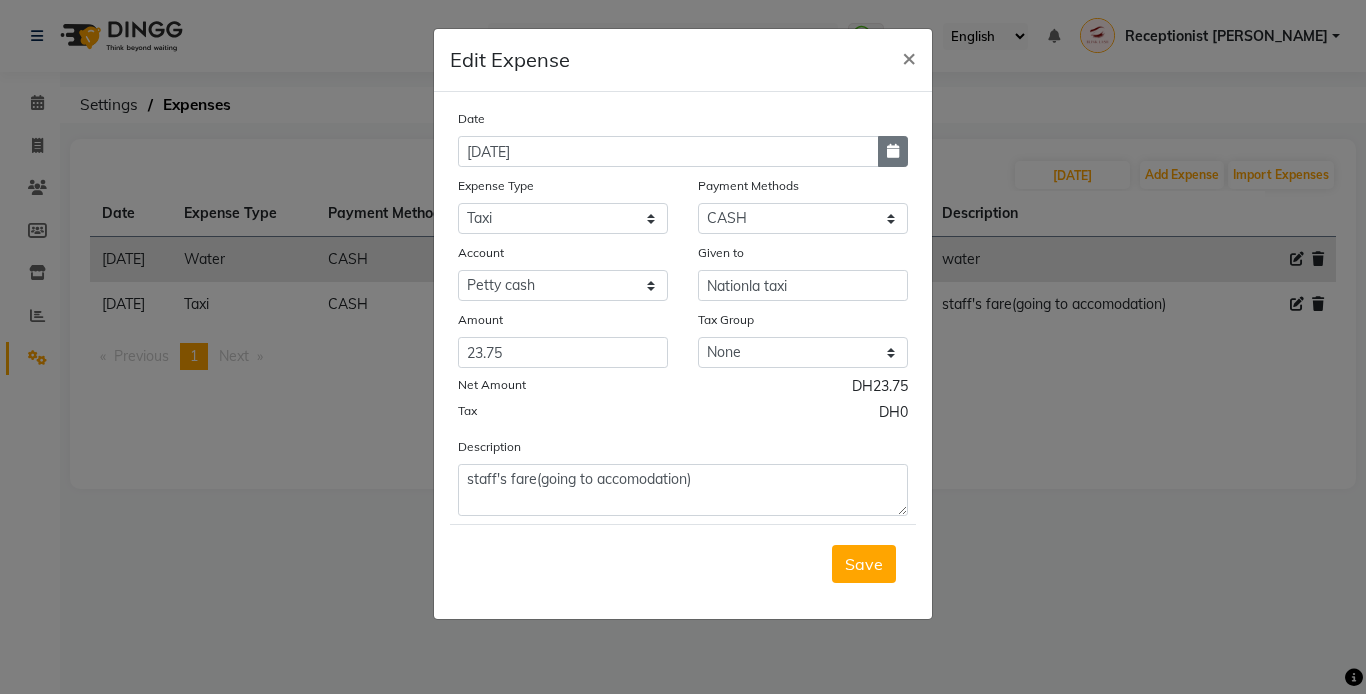 click 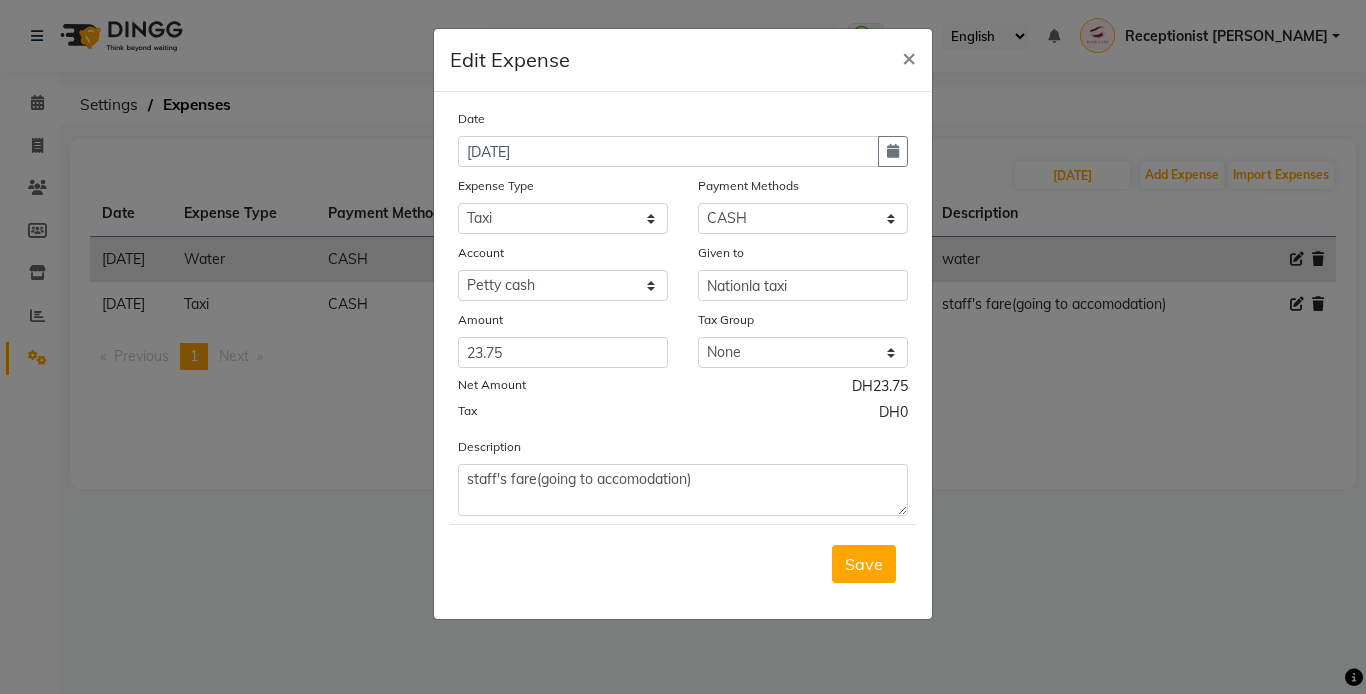 select on "7" 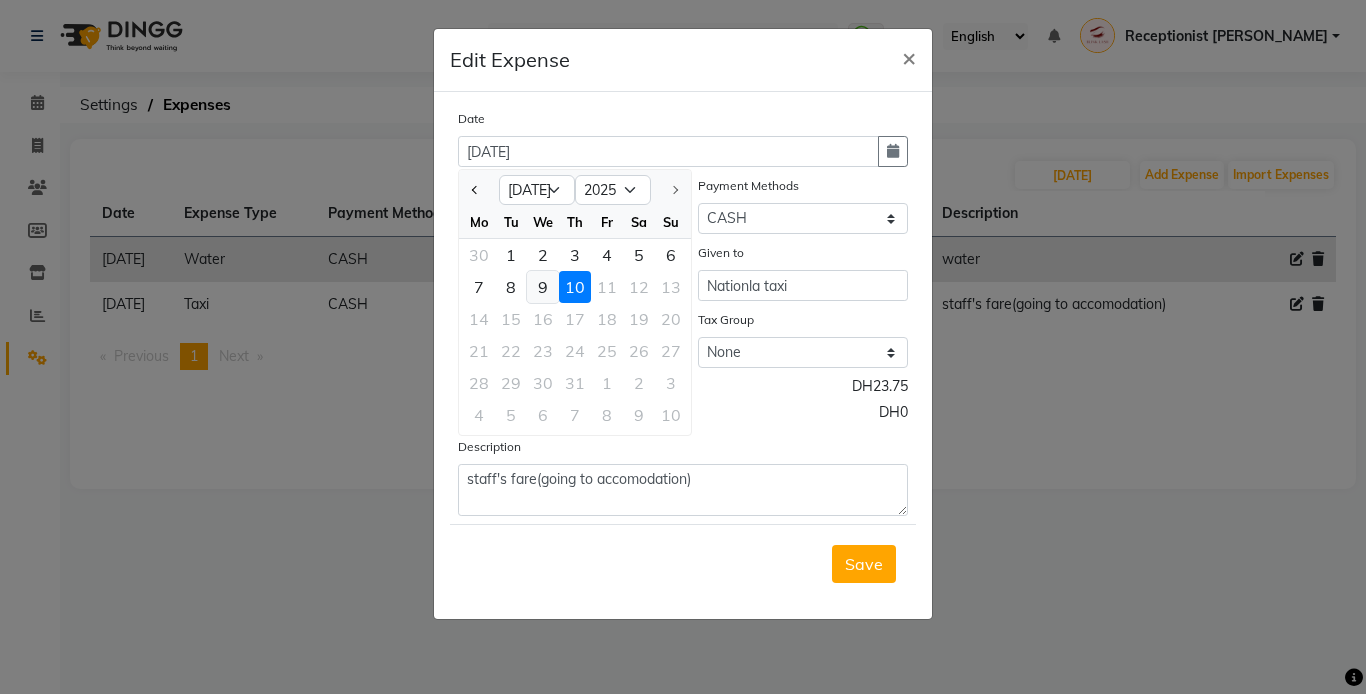 click on "9" 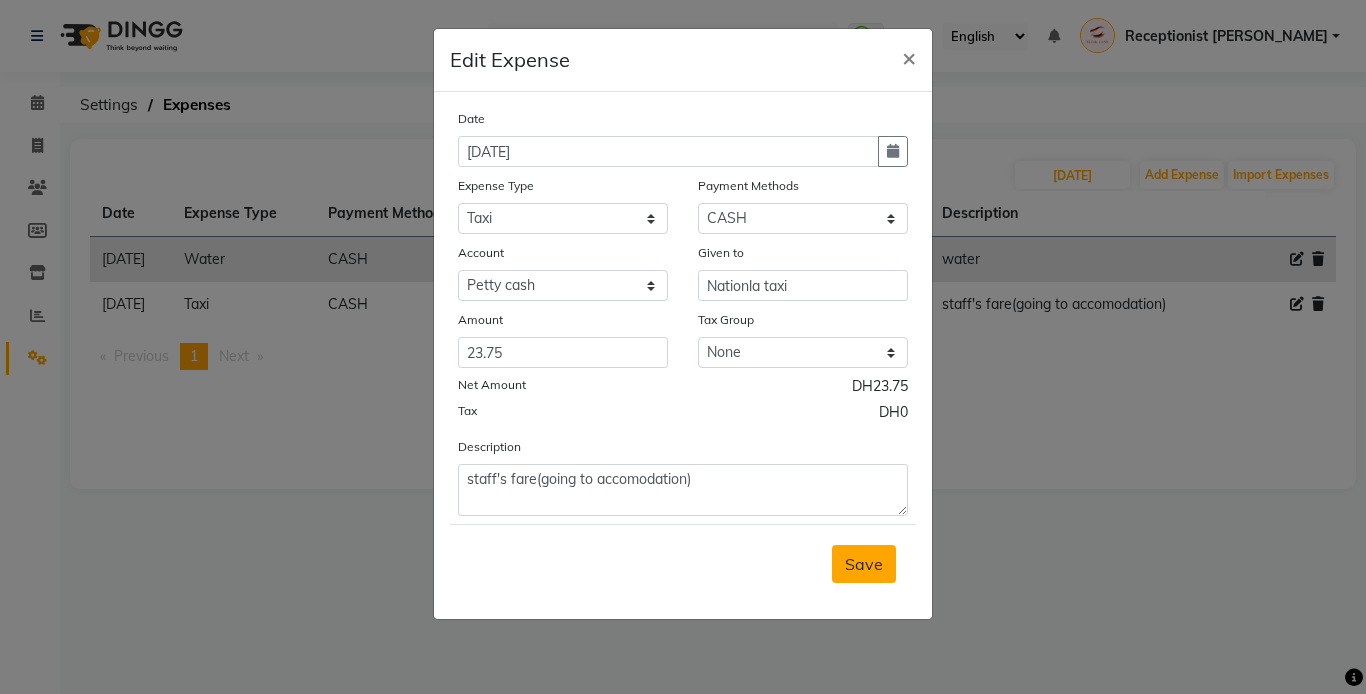 click on "Save" at bounding box center [864, 564] 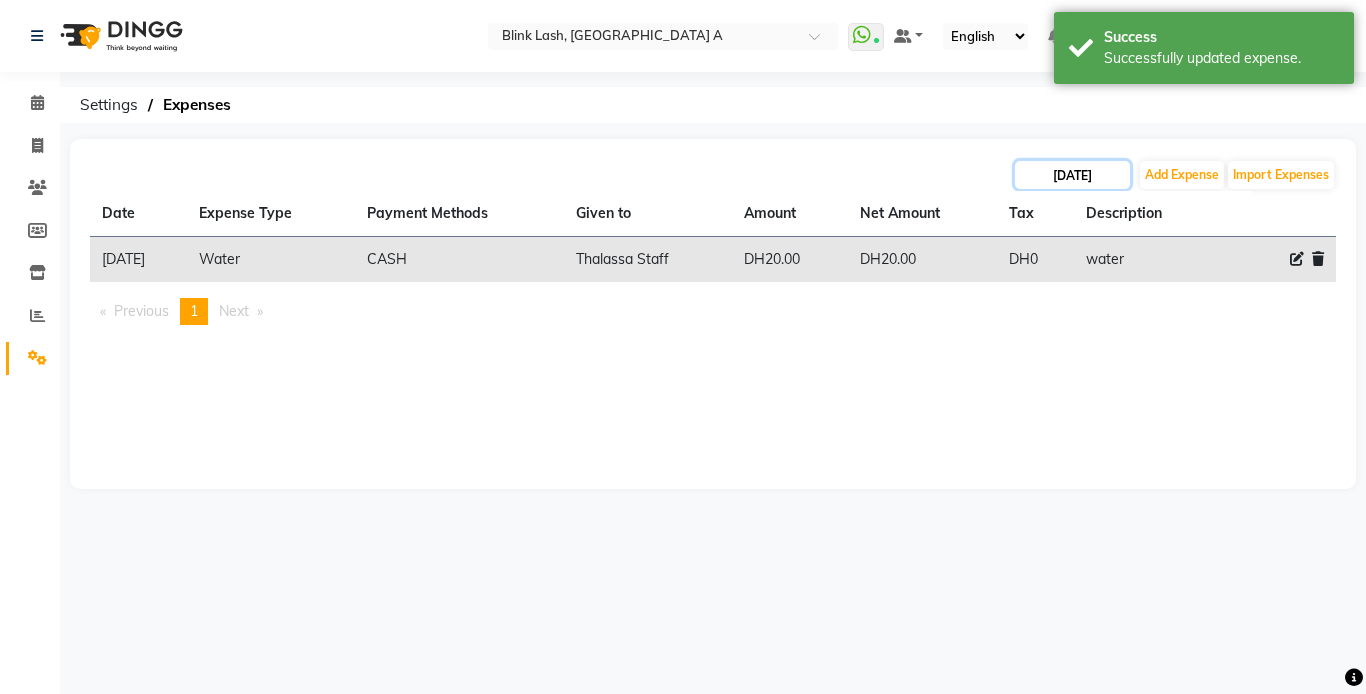 click on "[DATE]" 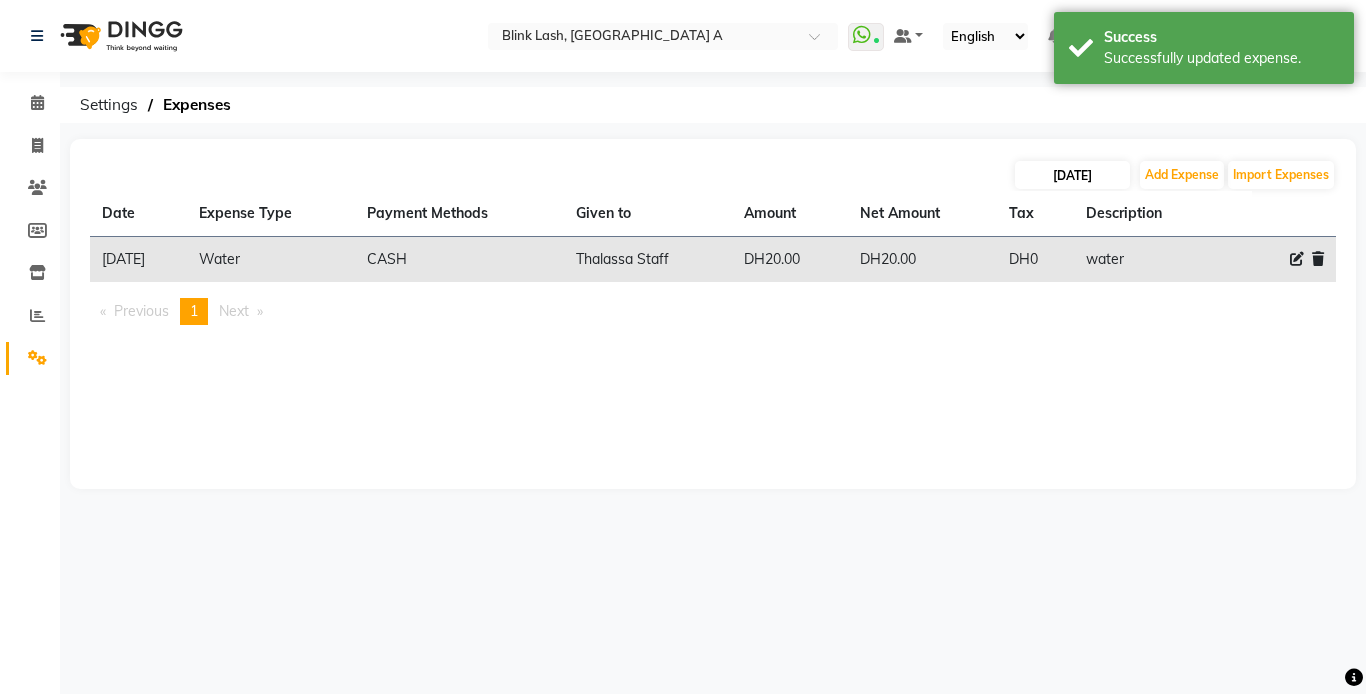 select on "7" 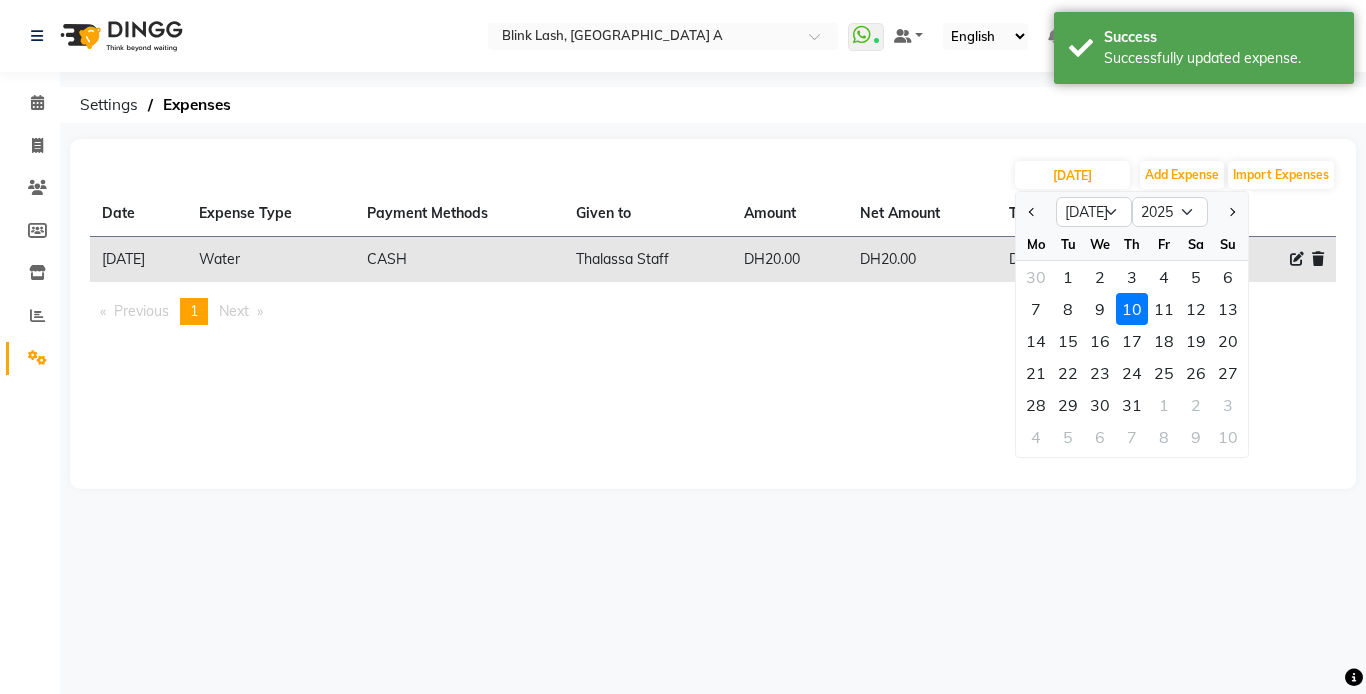 drag, startPoint x: 1104, startPoint y: 312, endPoint x: 1103, endPoint y: 350, distance: 38.013157 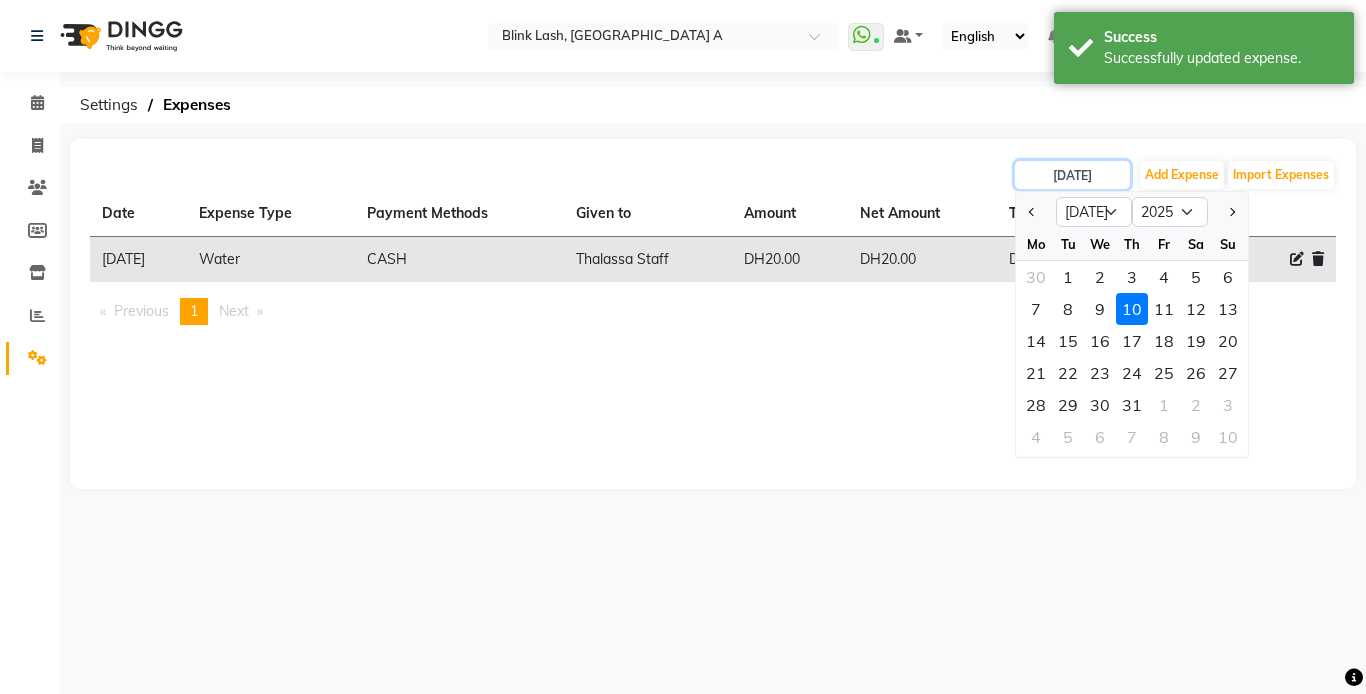type on "[DATE]" 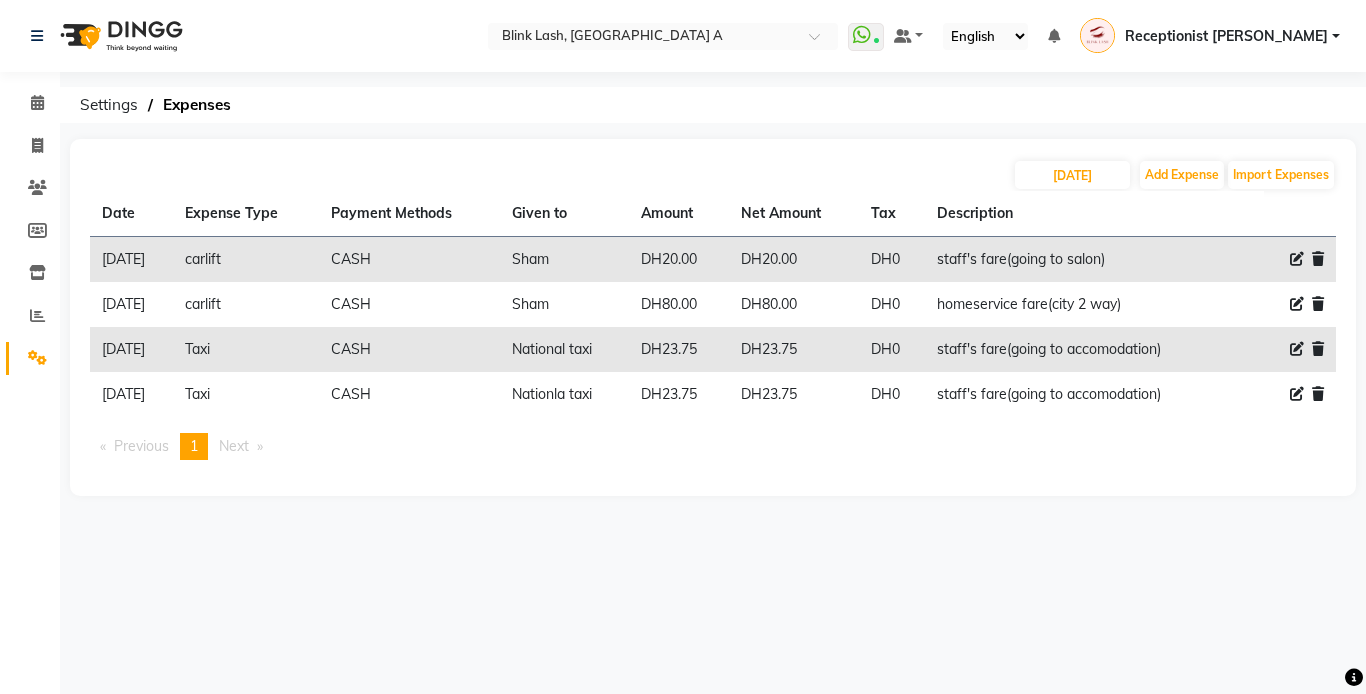 click 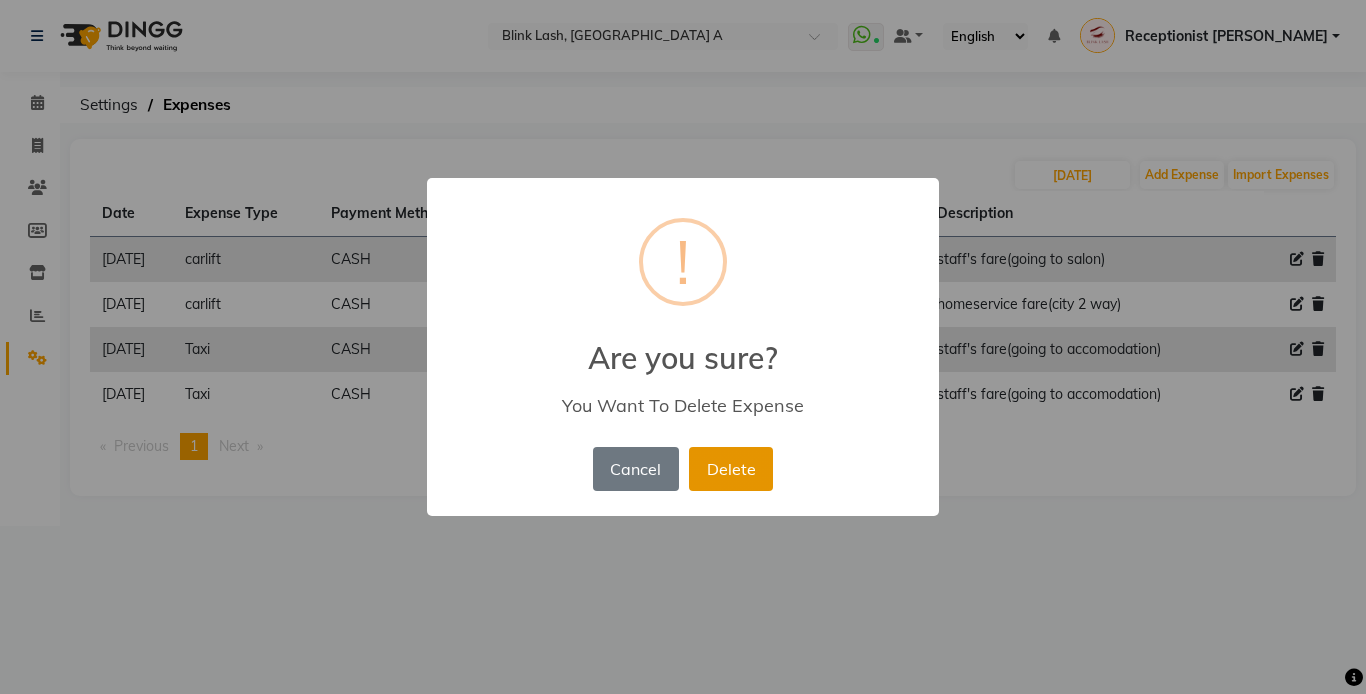 click on "Delete" at bounding box center [731, 469] 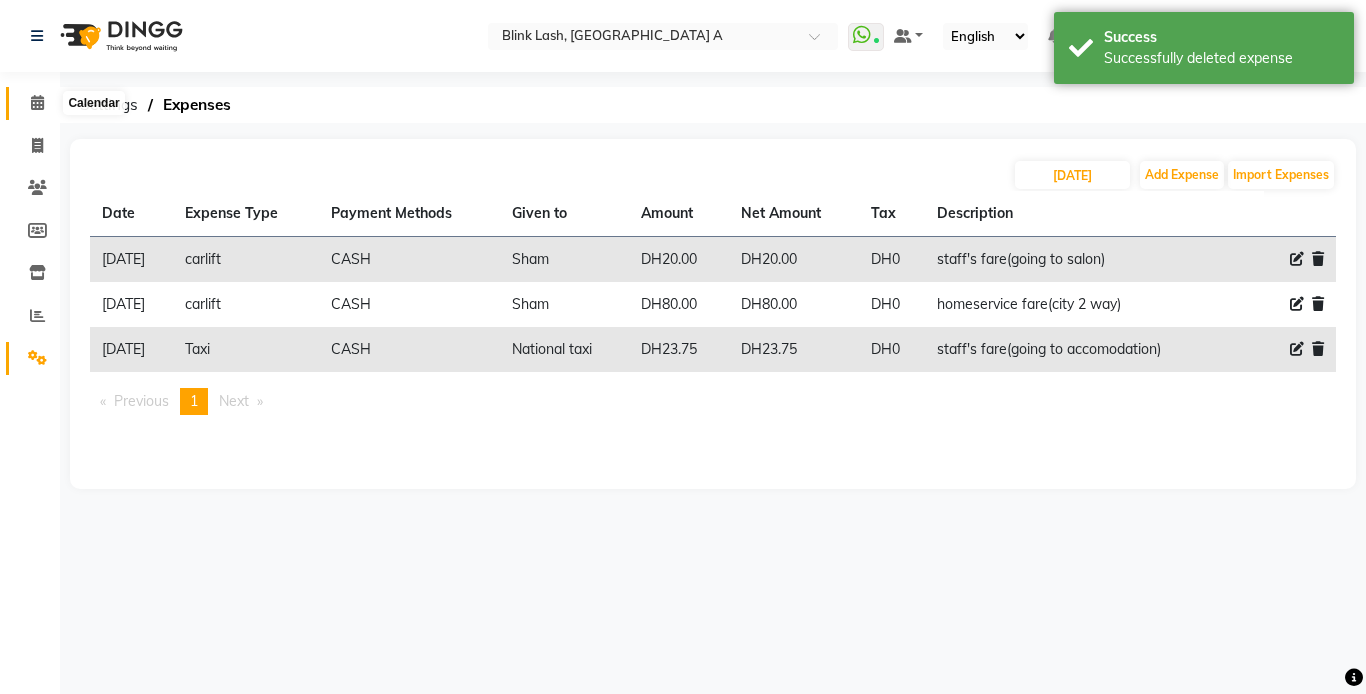 click 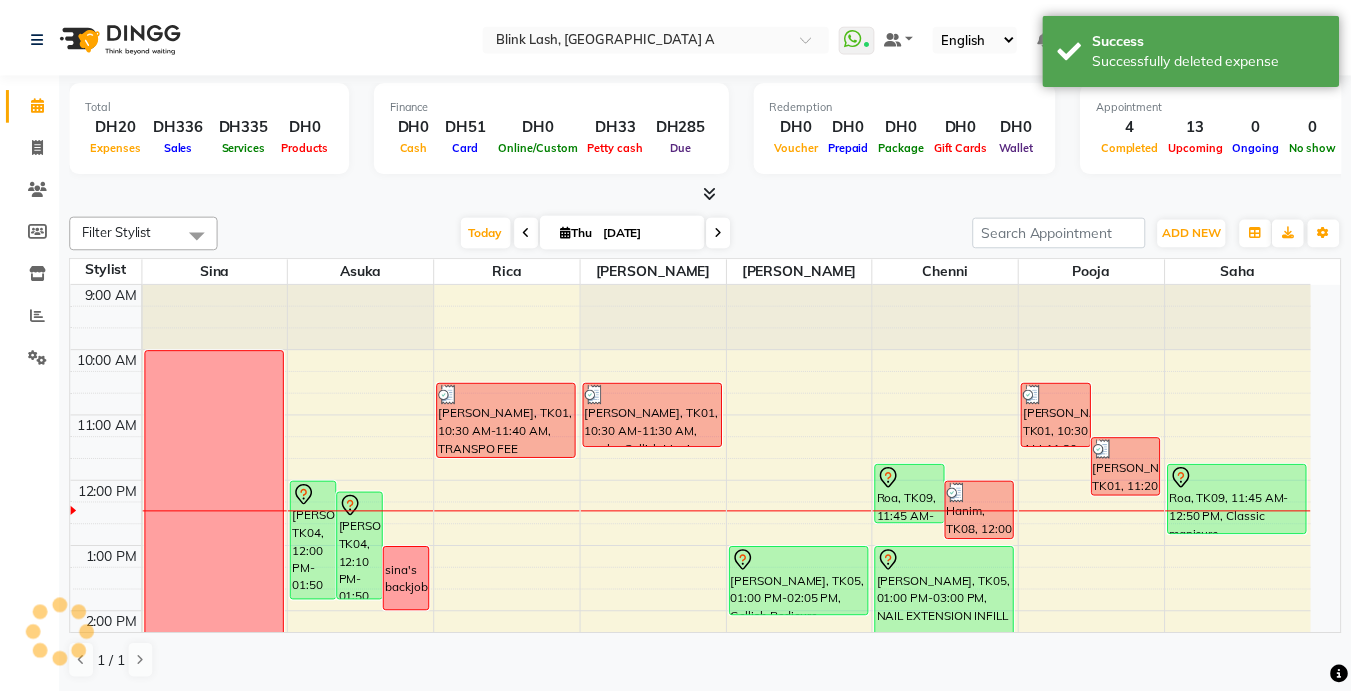 scroll, scrollTop: 0, scrollLeft: 0, axis: both 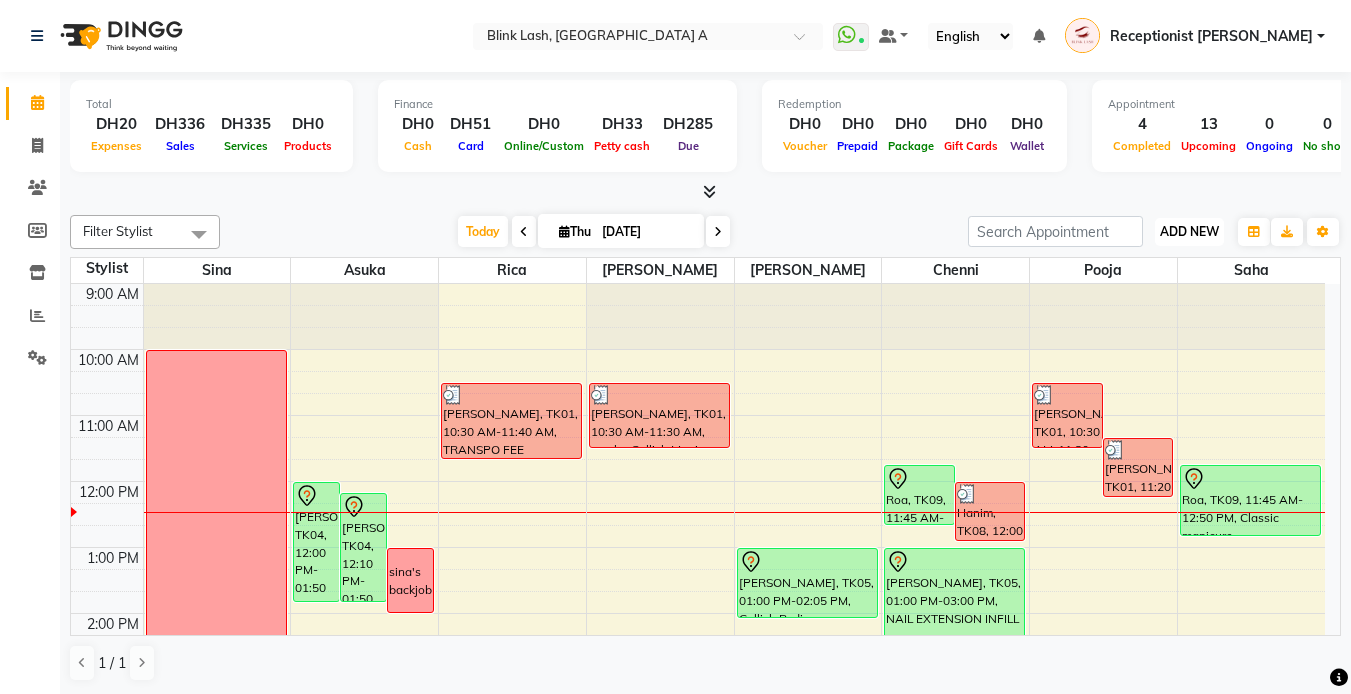 click on "ADD NEW" at bounding box center [1189, 231] 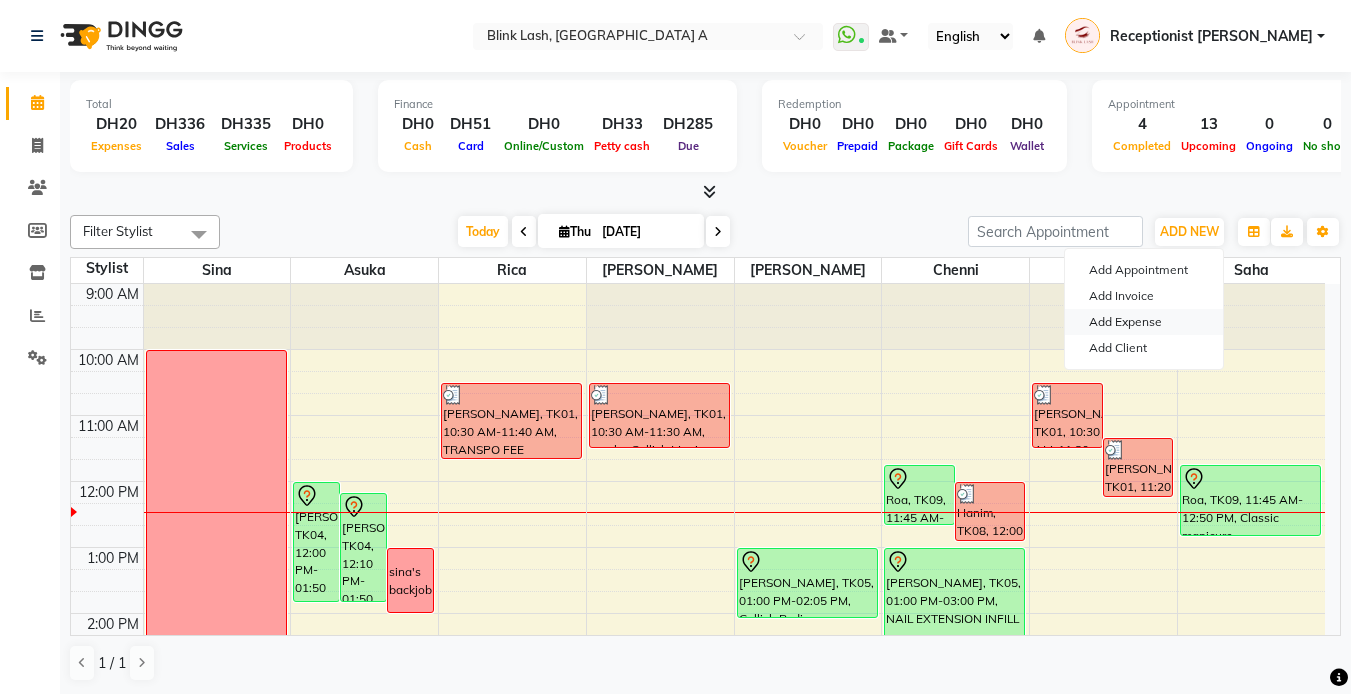click on "Add Expense" at bounding box center [1144, 322] 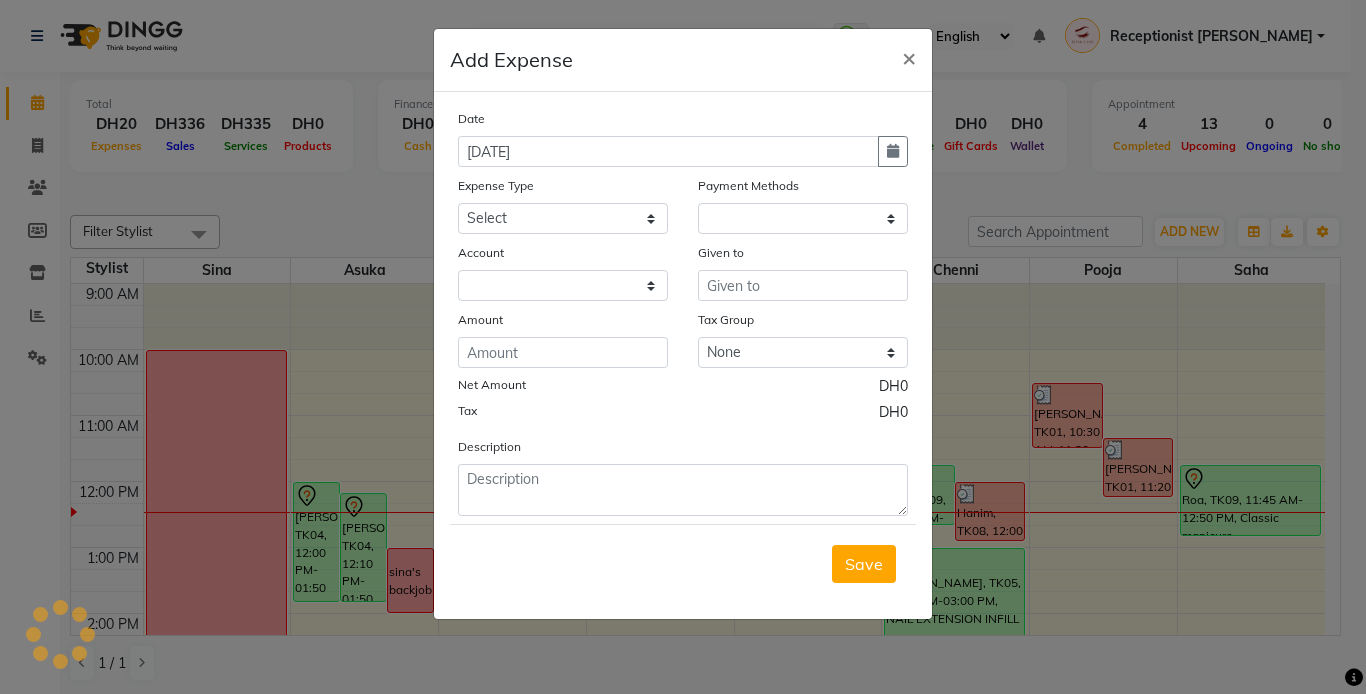 select on "1" 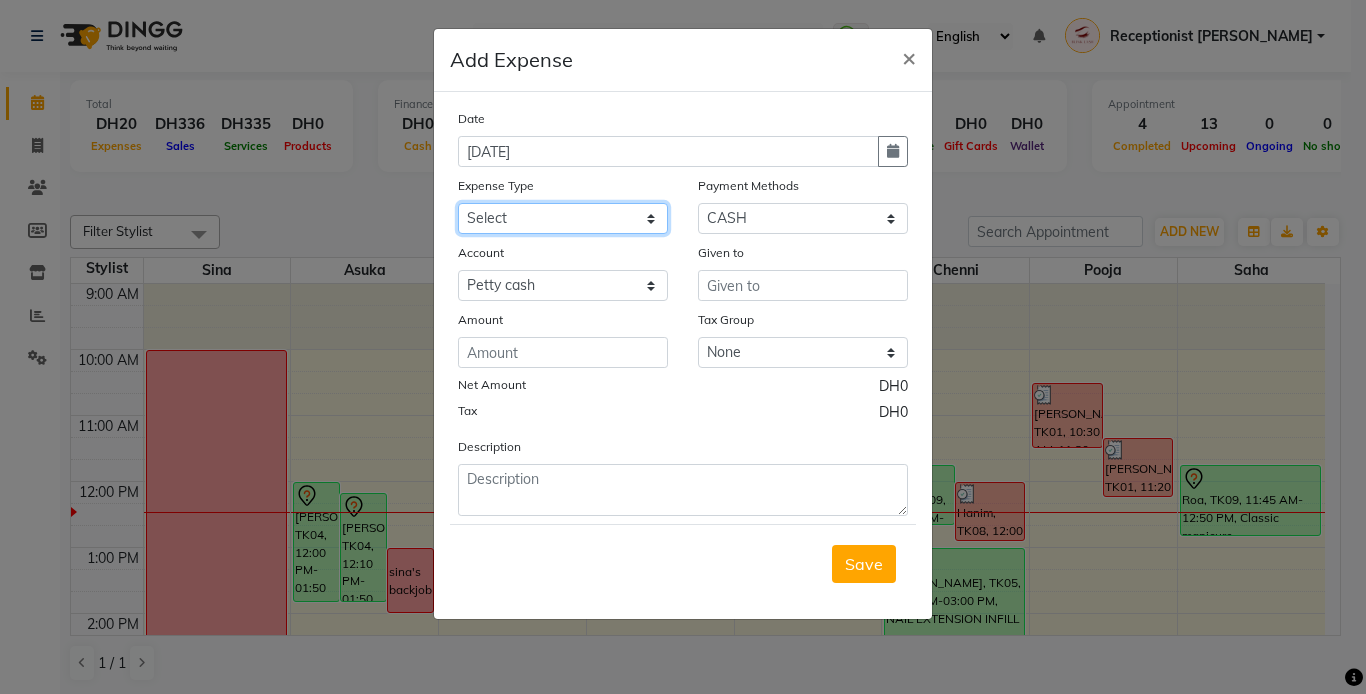 click on "Select ACCOMODATIONS RENT Advance Salary Bank charges carlift Car maintenance  Cash transfer to bank Cash transfer to hub Client Snacks Equipment Fuel Govt fee GROCERY STOCKS Incentive Insurance International purchase INTERNET LICENSE EXPENSES Maintenance Marketing Miscellaneous PRODUCTS Quickbook Refund Rent Salary shop renovation Staff Snacks staff tips Suppliers SUPPLIES Taxi Tips Utilities VISA EXPENSES Water WPS CHARGE" 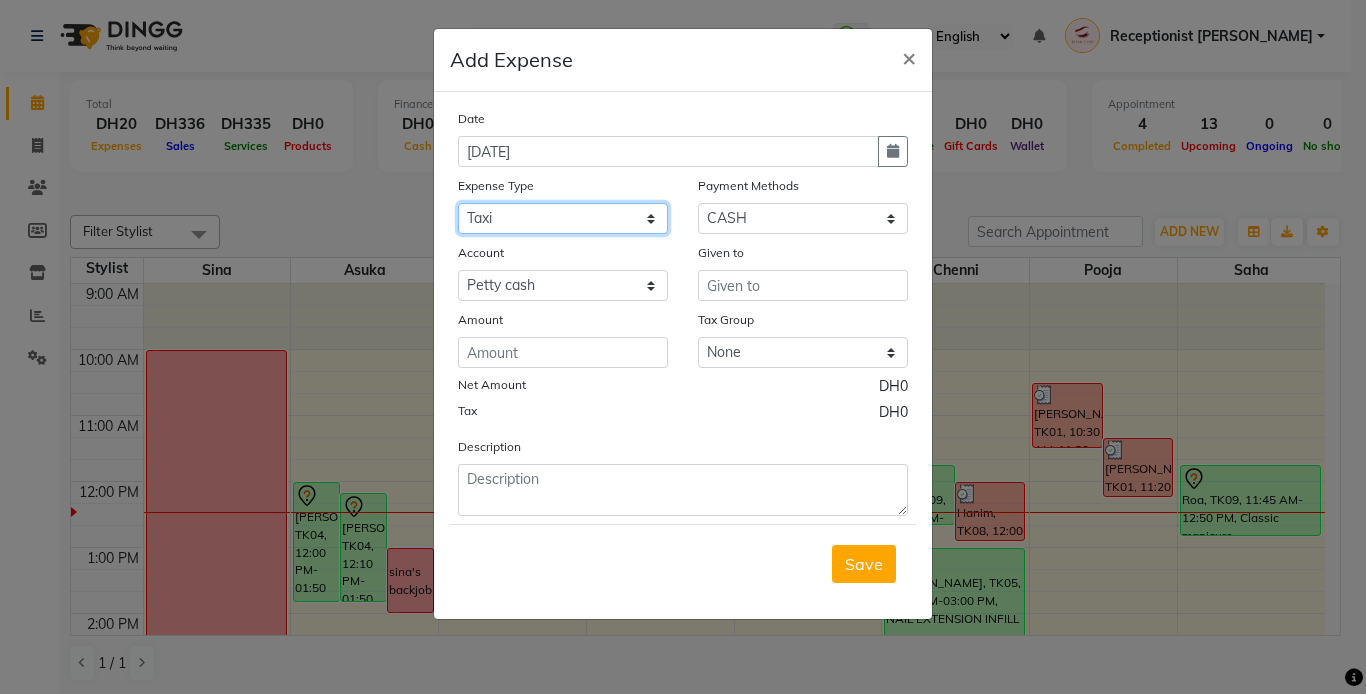 click on "Select ACCOMODATIONS RENT Advance Salary Bank charges carlift Car maintenance  Cash transfer to bank Cash transfer to hub Client Snacks Equipment Fuel Govt fee GROCERY STOCKS Incentive Insurance International purchase INTERNET LICENSE EXPENSES Maintenance Marketing Miscellaneous PRODUCTS Quickbook Refund Rent Salary shop renovation Staff Snacks staff tips Suppliers SUPPLIES Taxi Tips Utilities VISA EXPENSES Water WPS CHARGE" 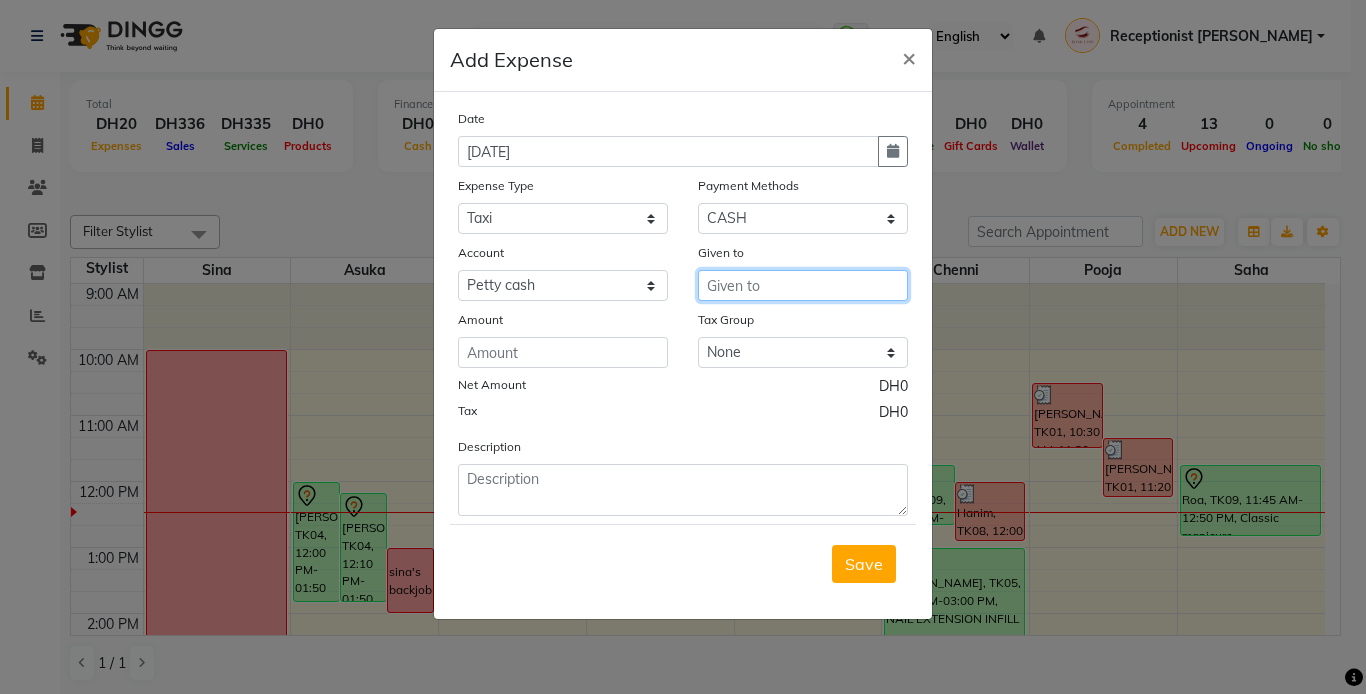 click at bounding box center [803, 285] 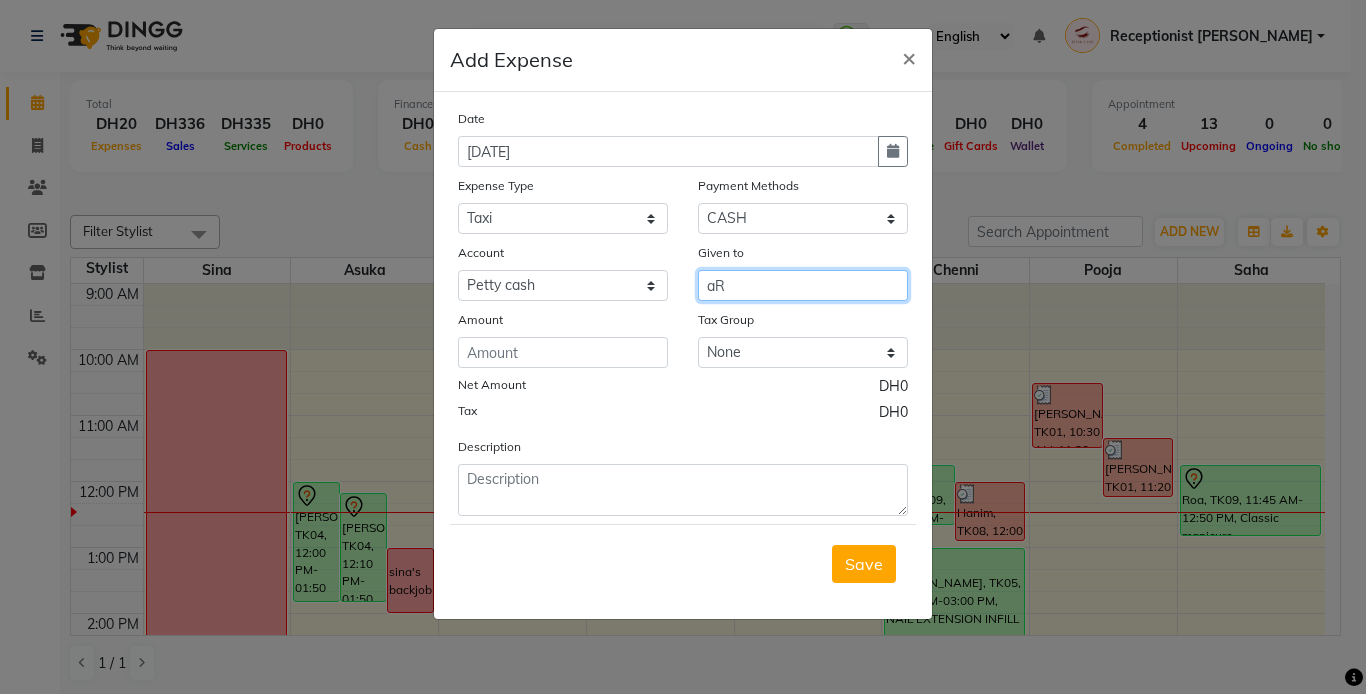 type on "a" 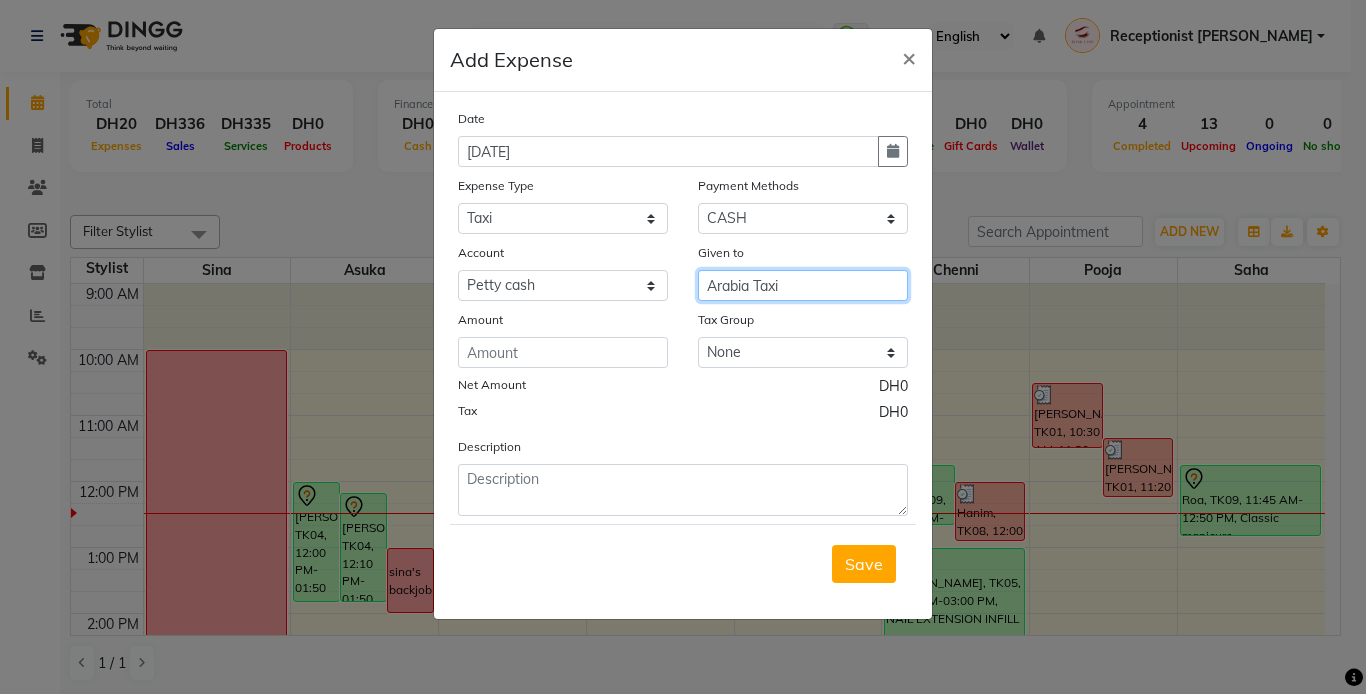 type on "Arabia Taxi" 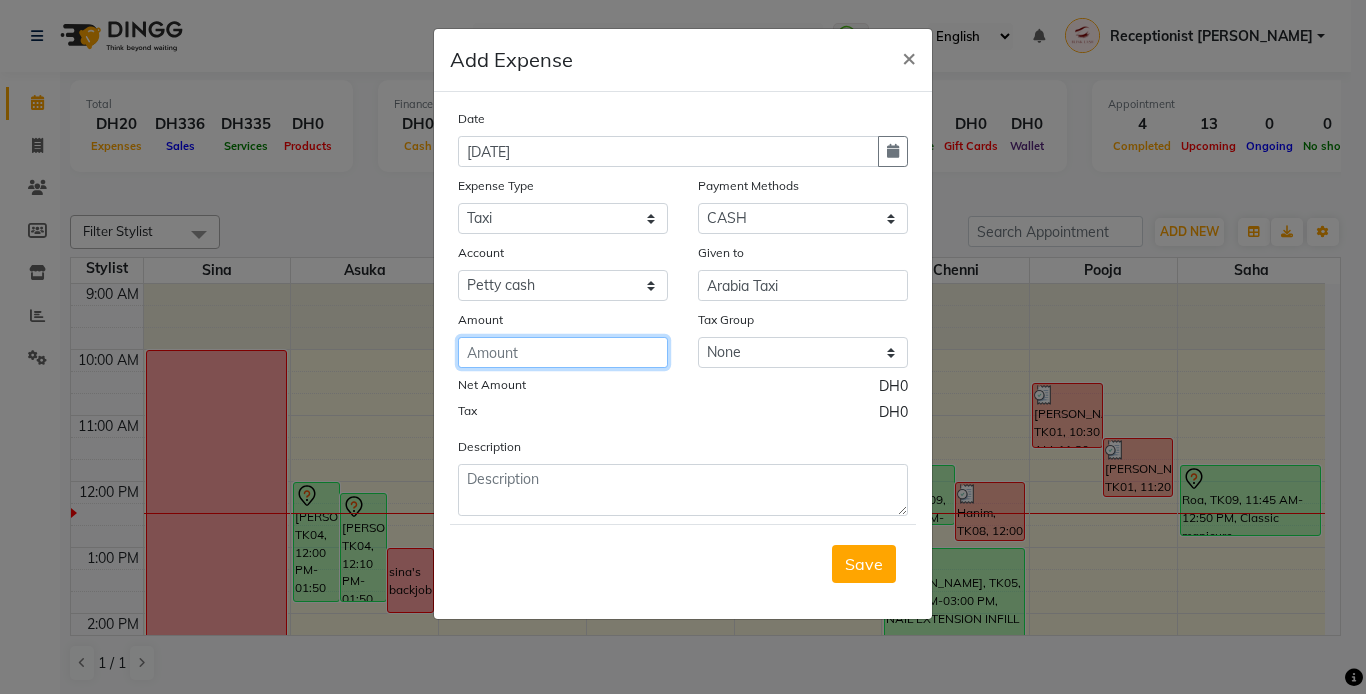 click 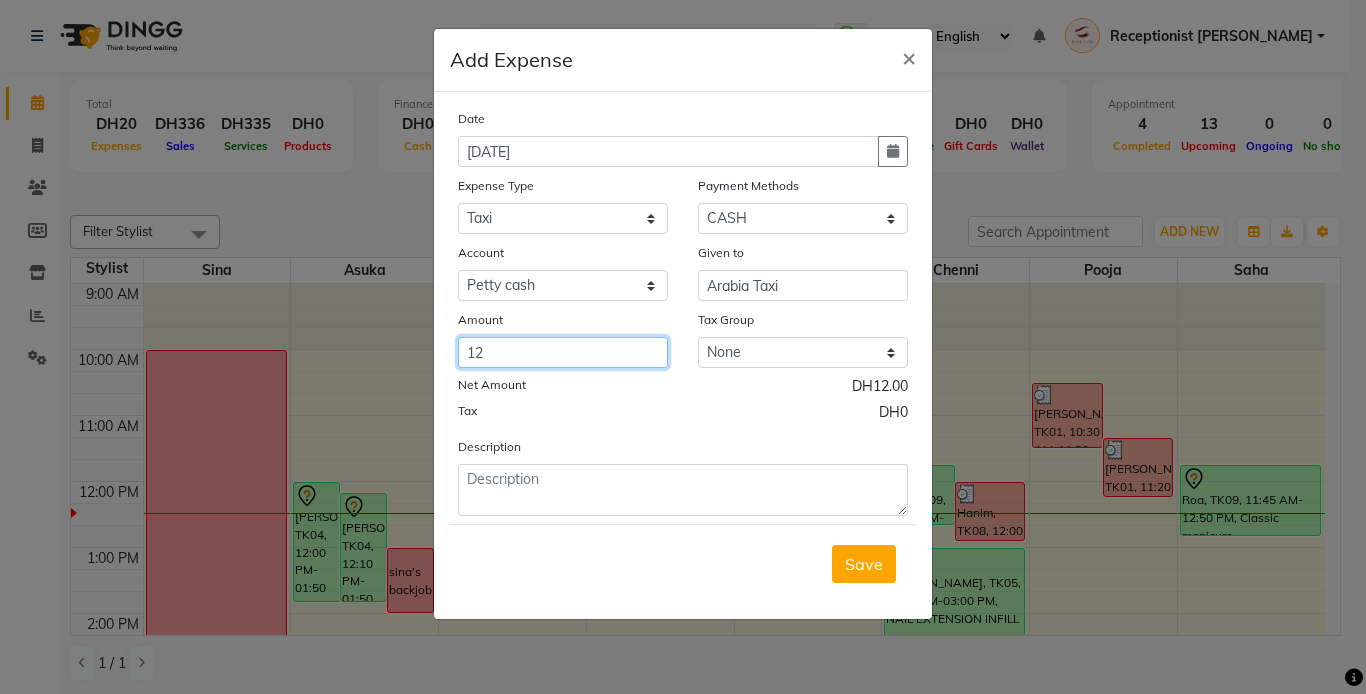 type on "12" 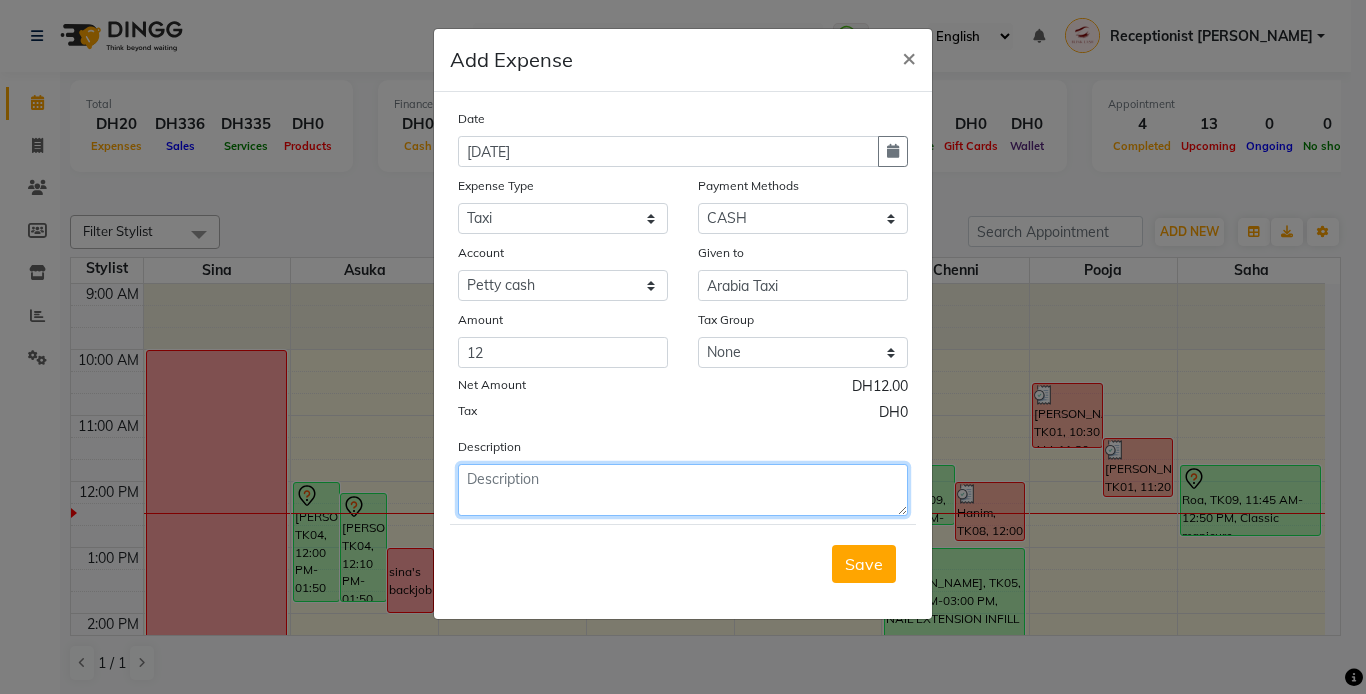 click 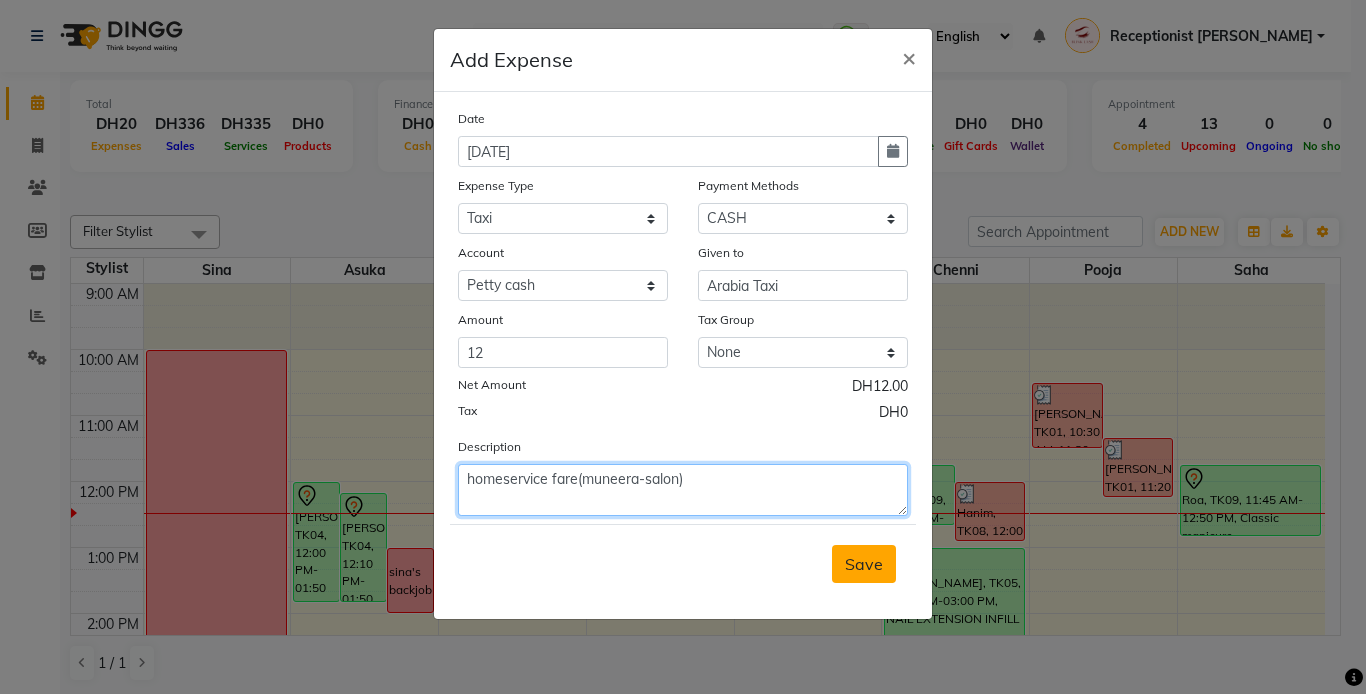 type on "homeservice fare(muneera-salon)" 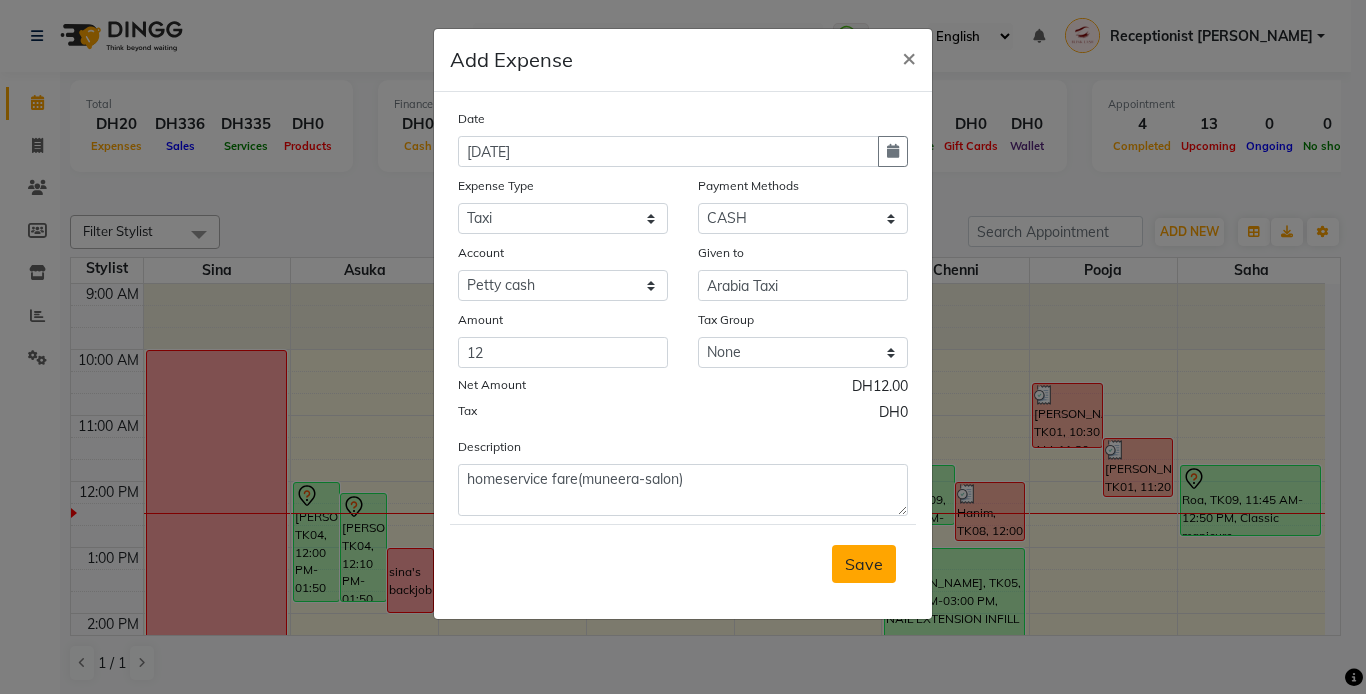 click on "Save" at bounding box center (864, 564) 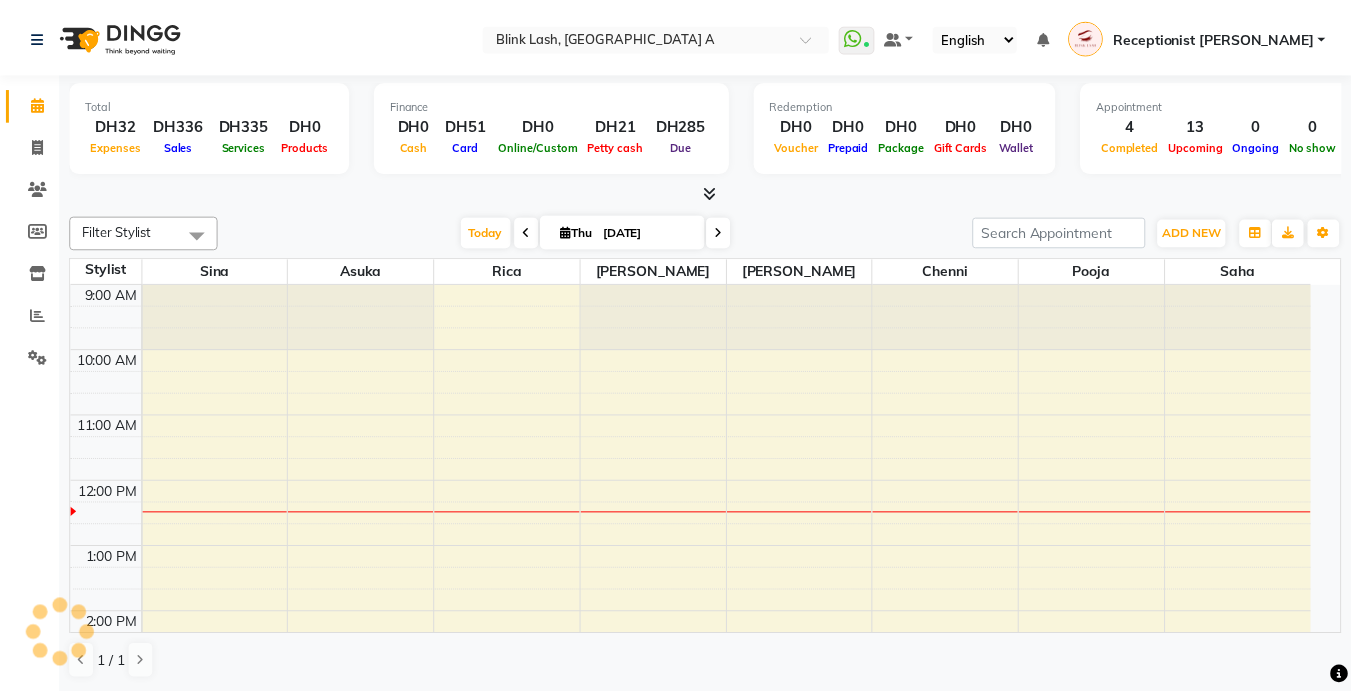 scroll, scrollTop: 0, scrollLeft: 0, axis: both 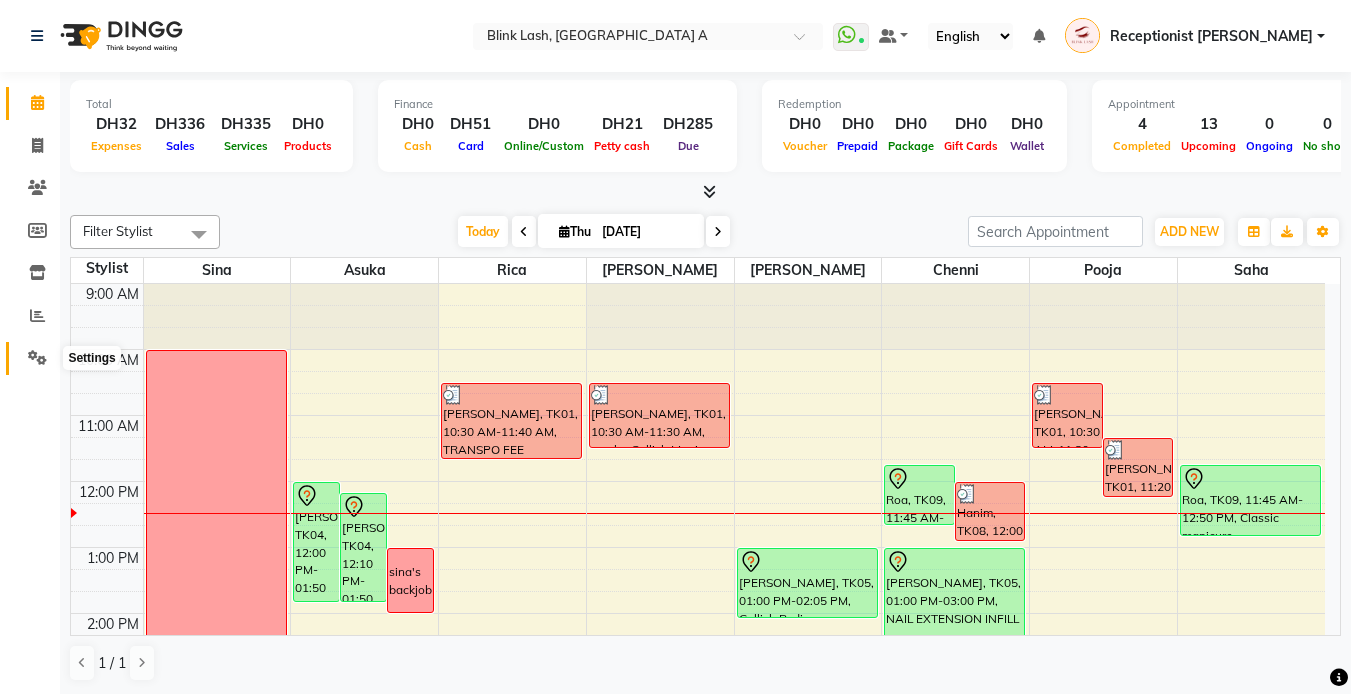 click 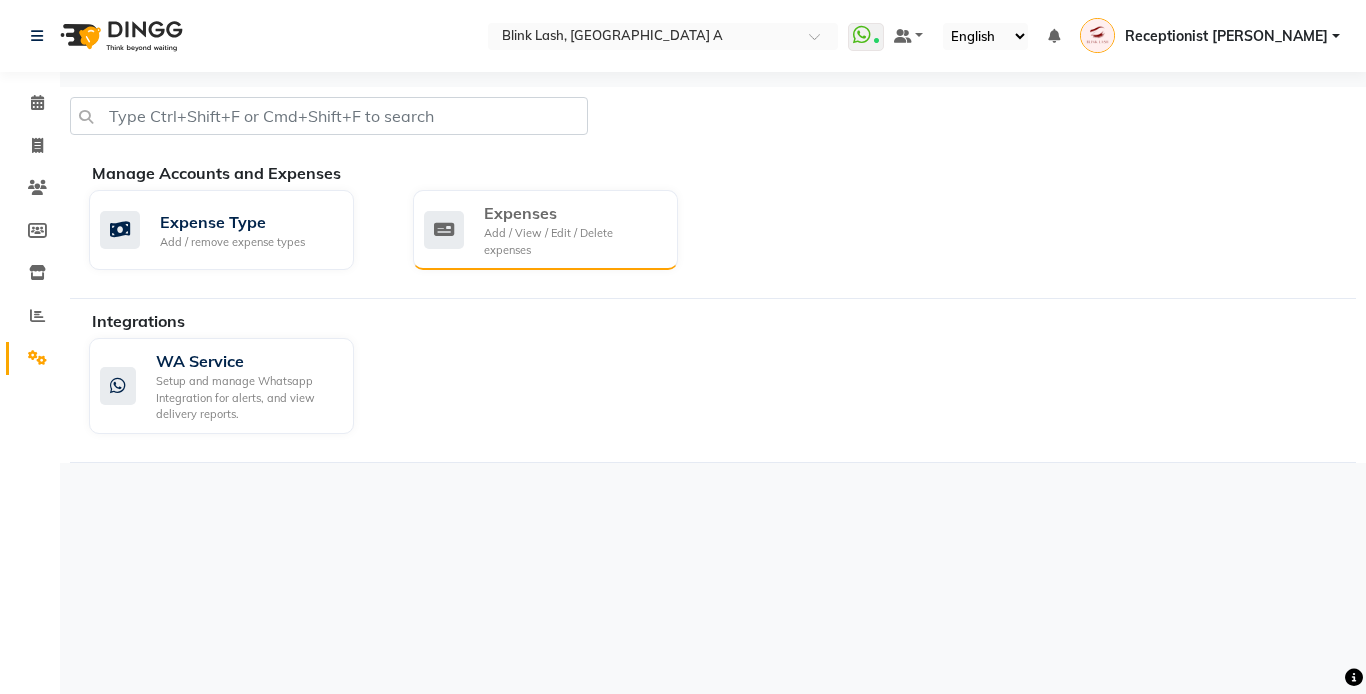 click on "Expenses" 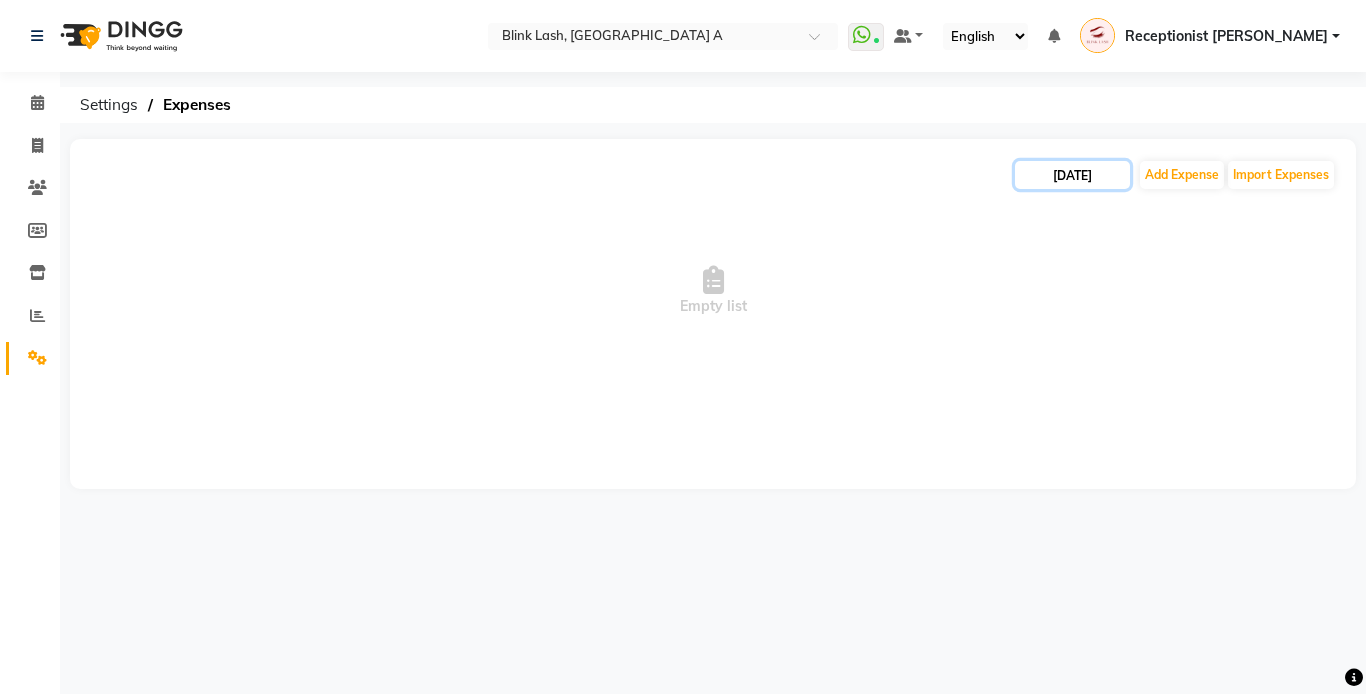 click on "[DATE]" 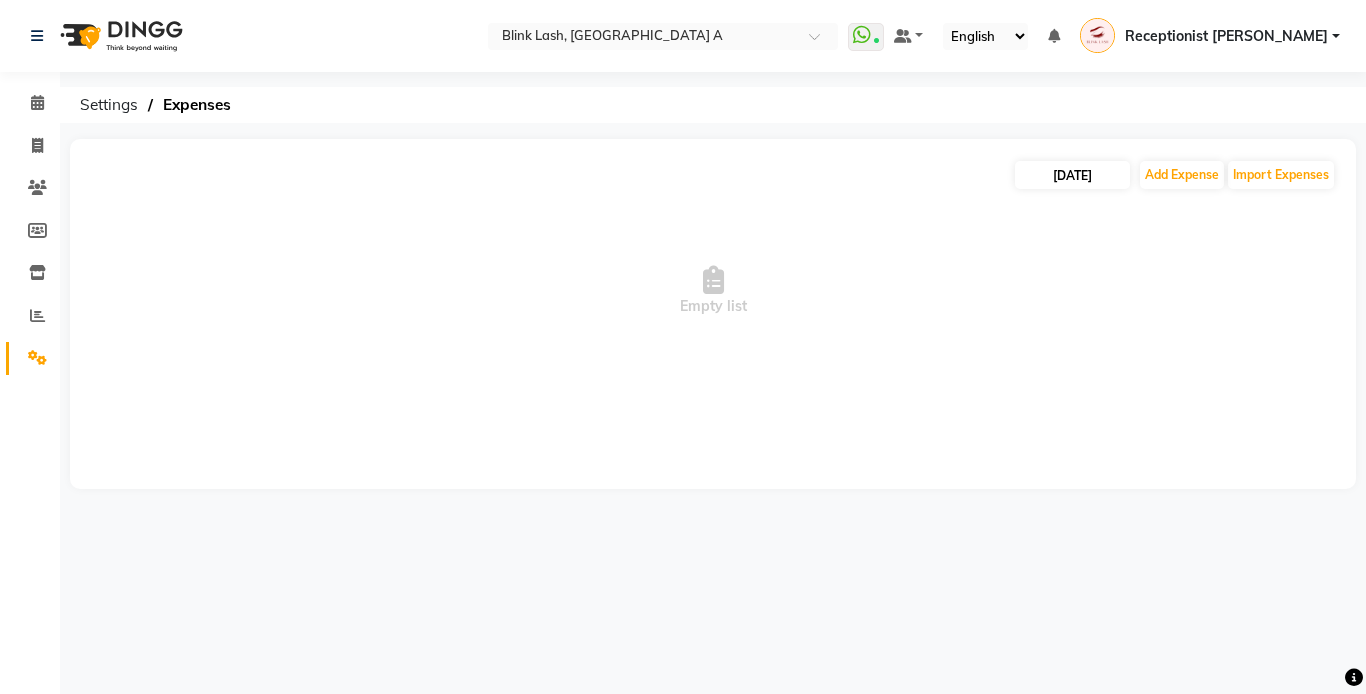select on "7" 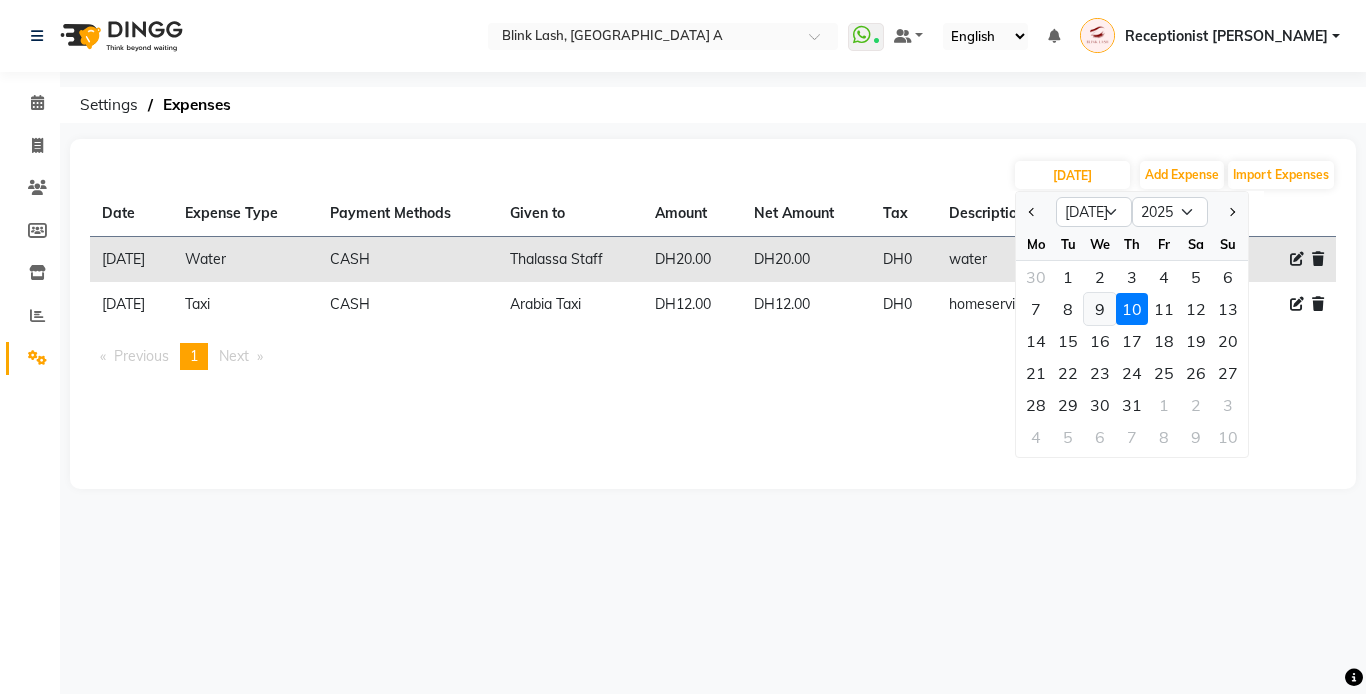 click on "9" 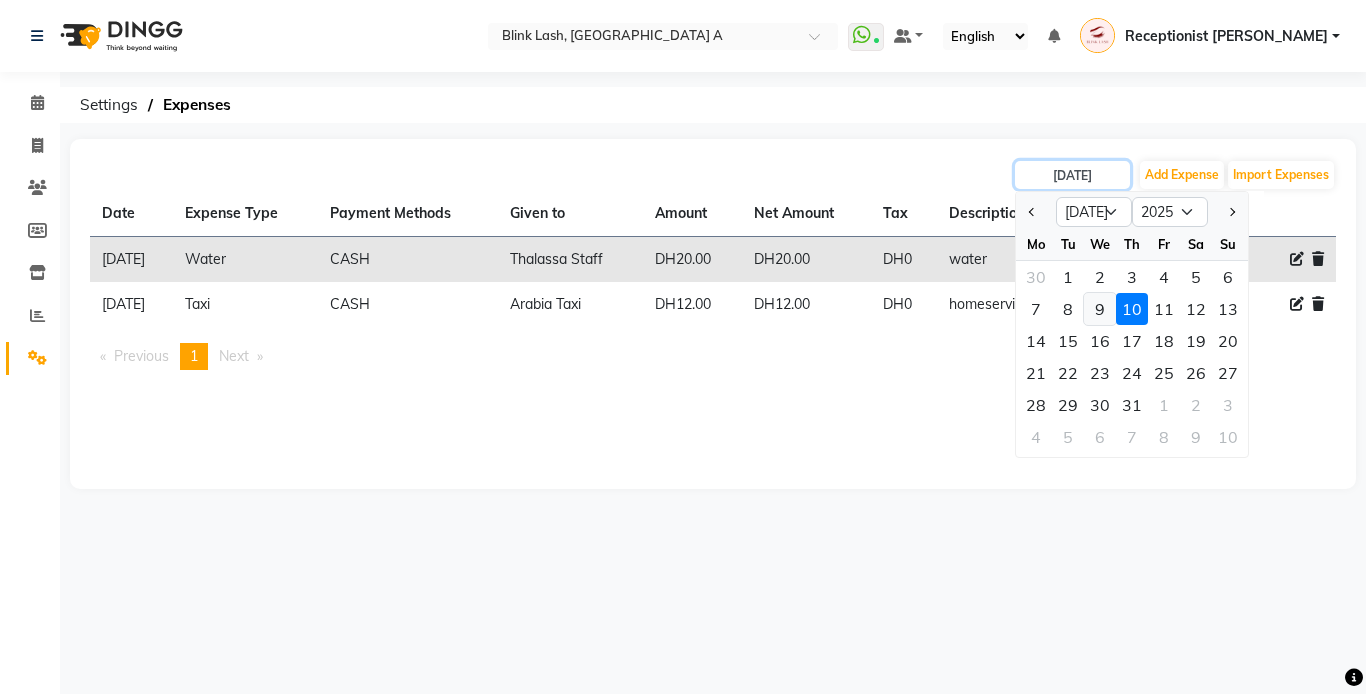 type on "[DATE]" 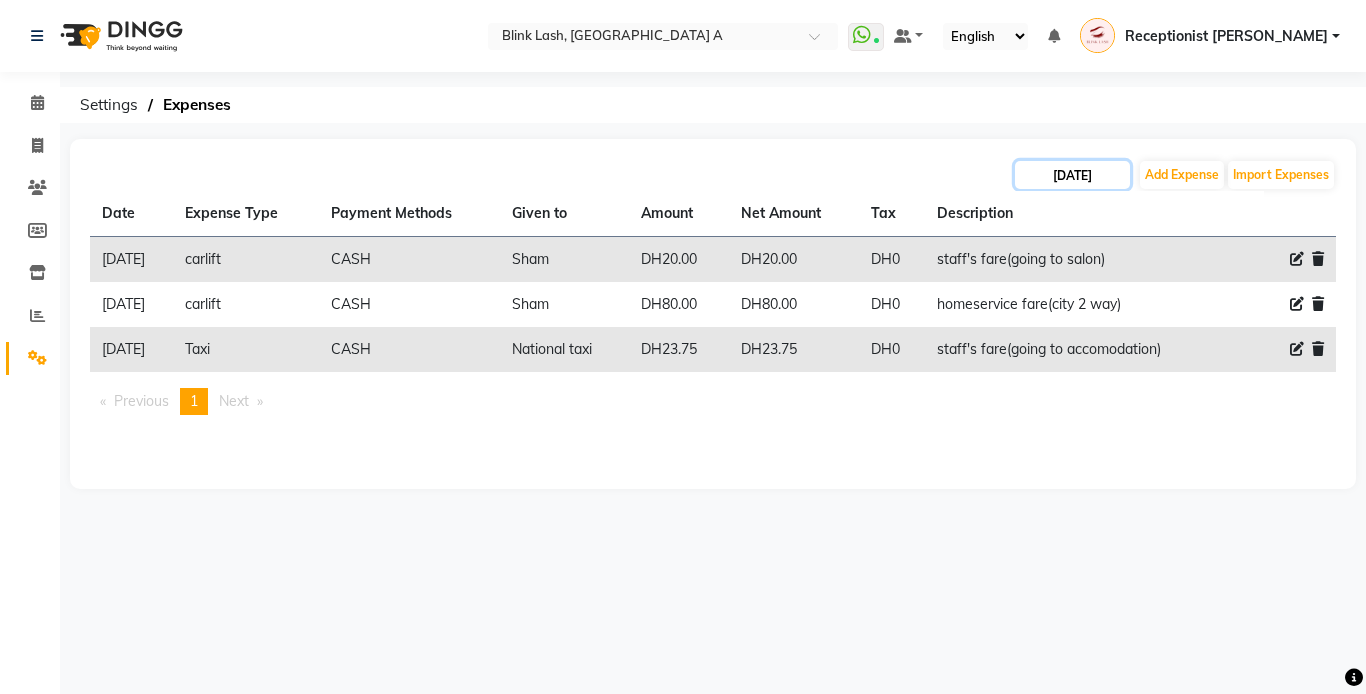 click on "[DATE]" 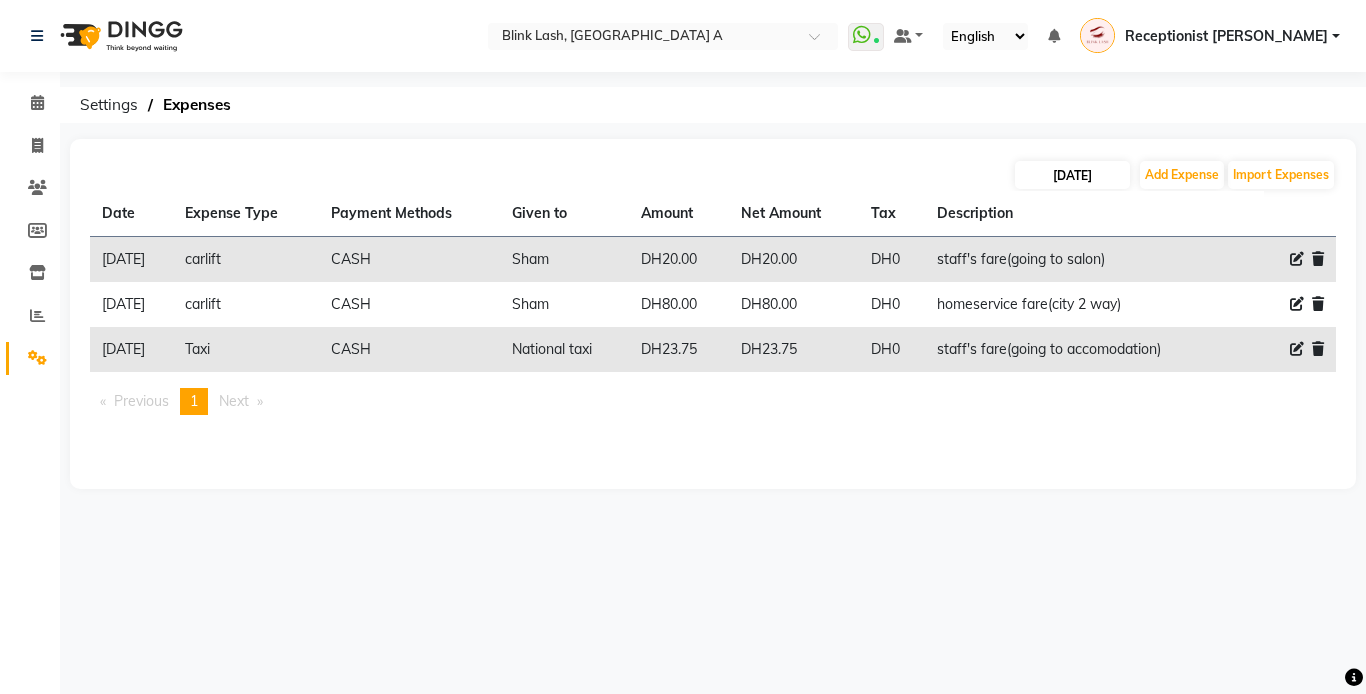 select on "7" 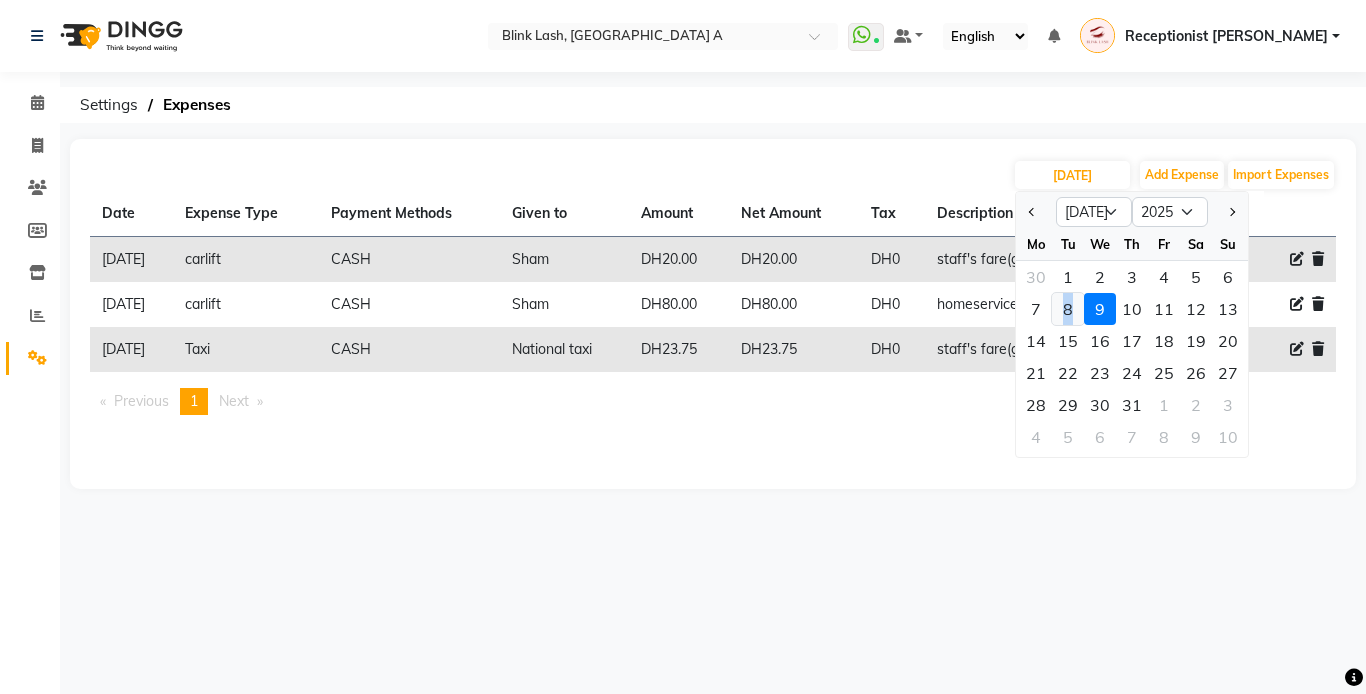 click on "8" 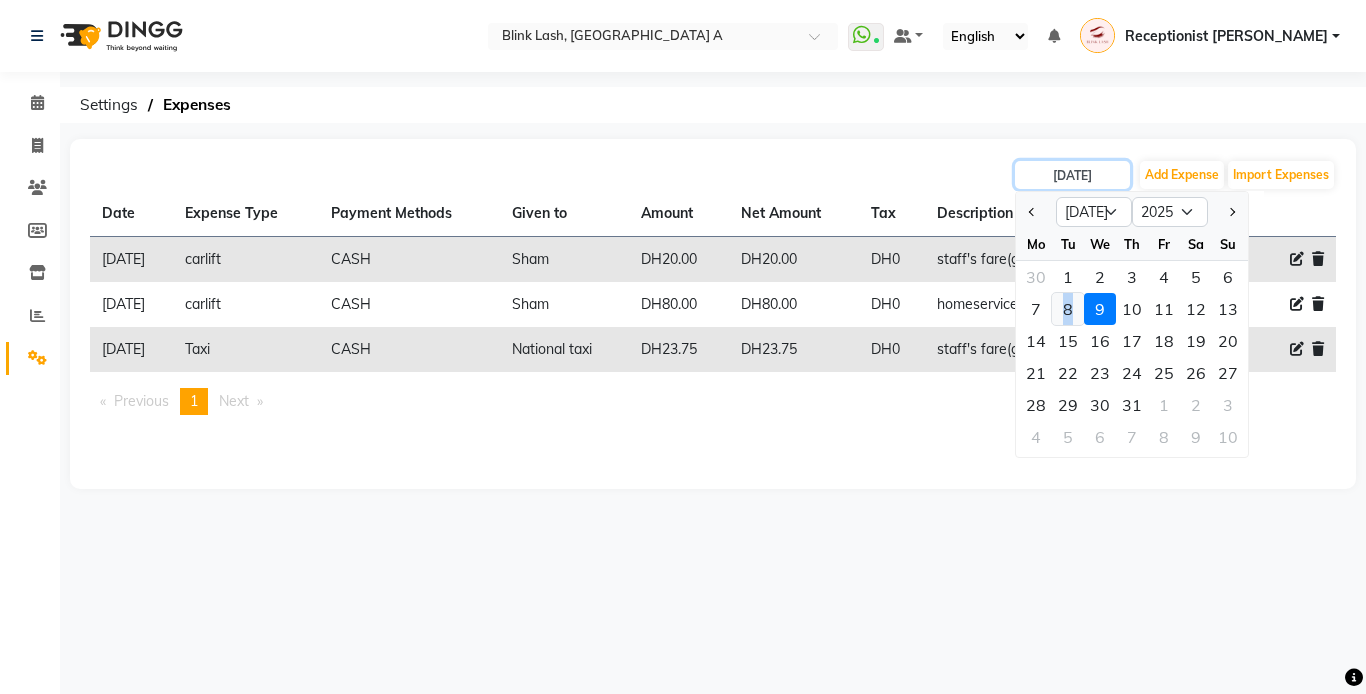 type on "[DATE]" 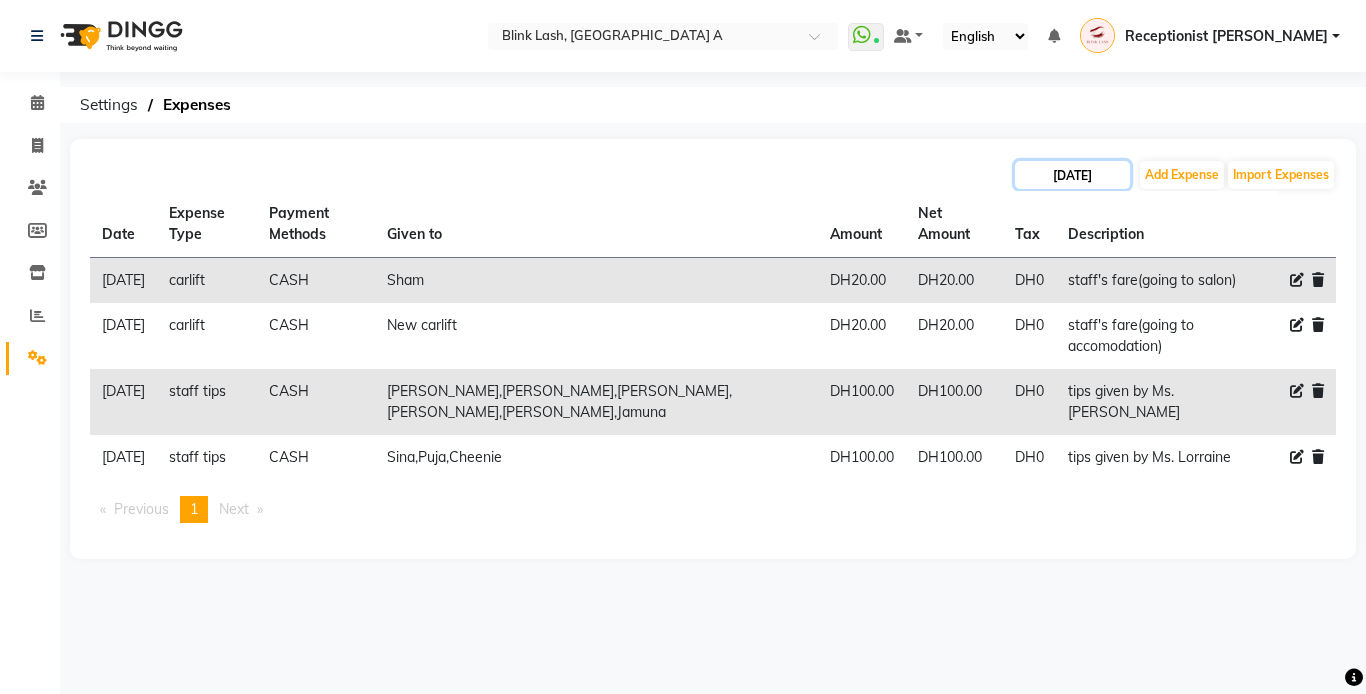 click on "[DATE]" 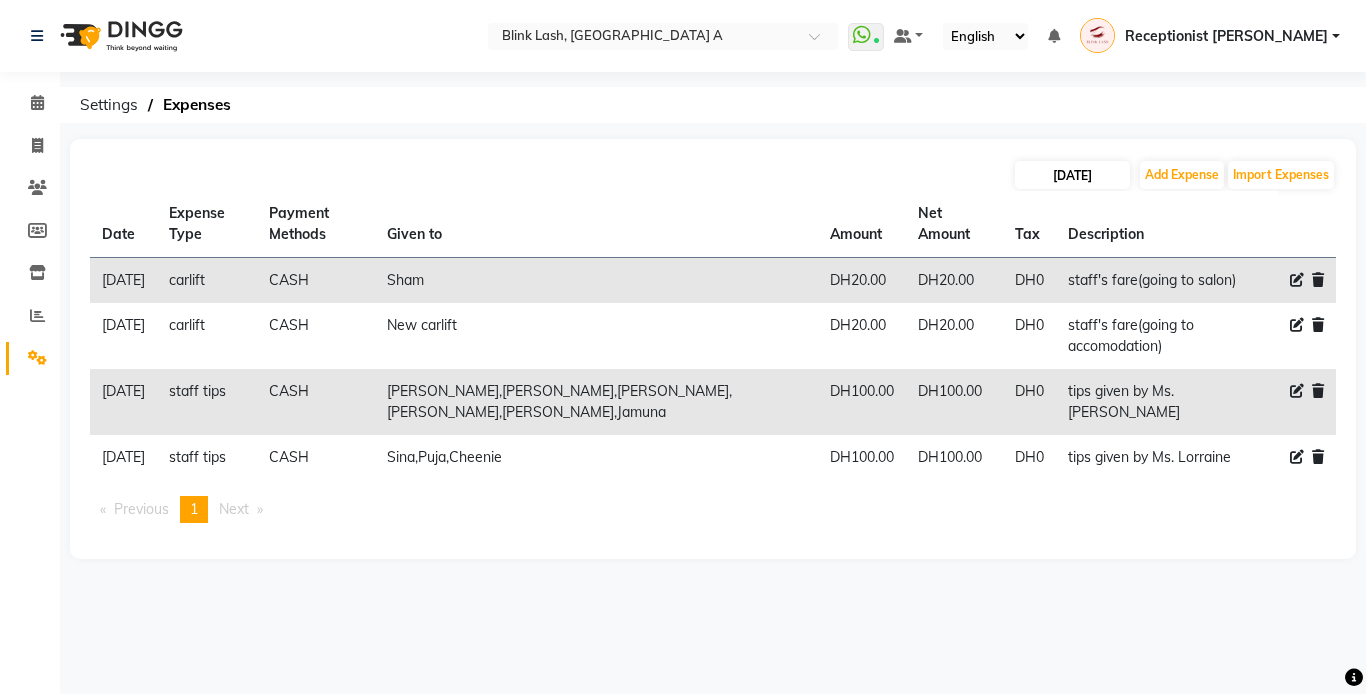 select on "7" 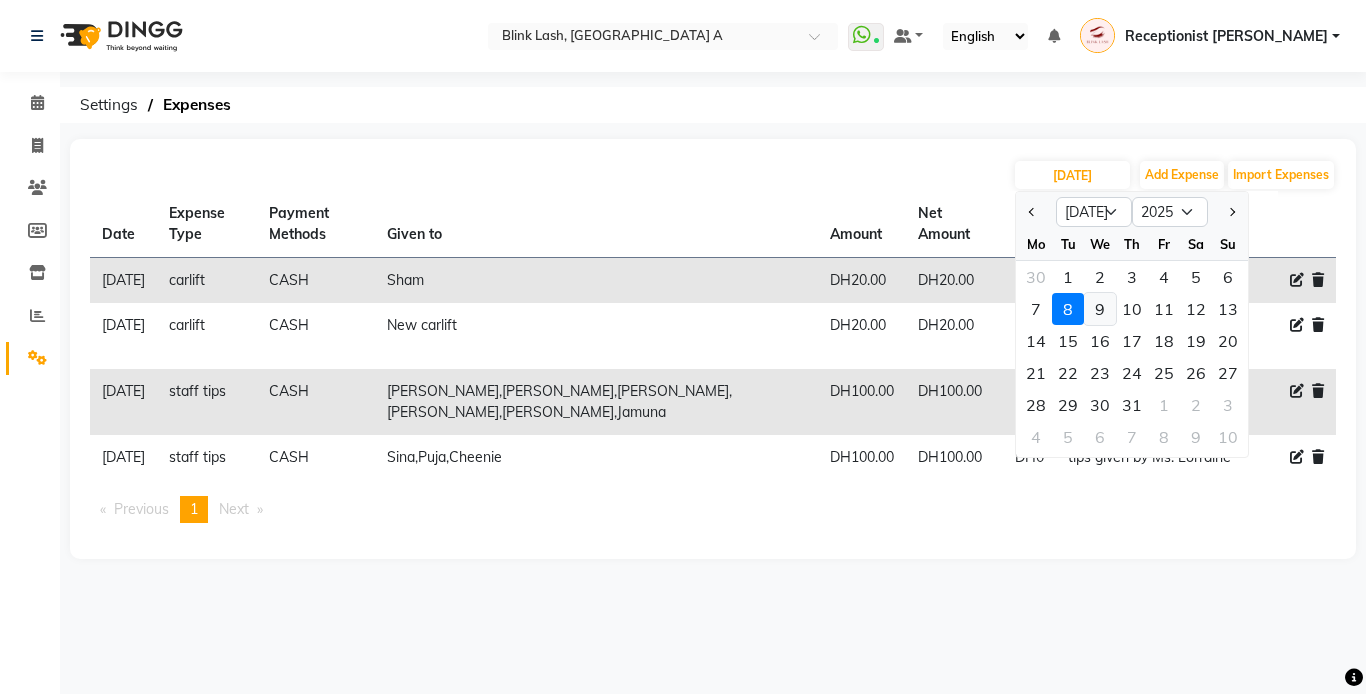 click on "9" 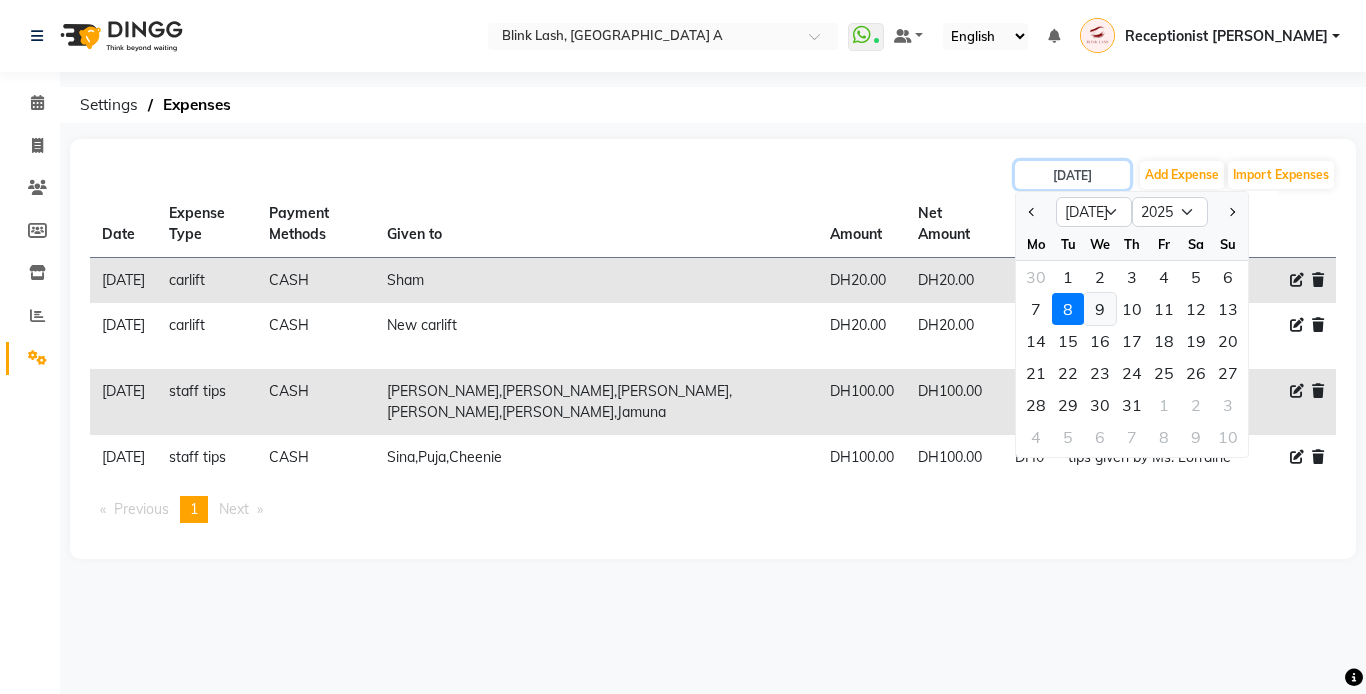 type on "[DATE]" 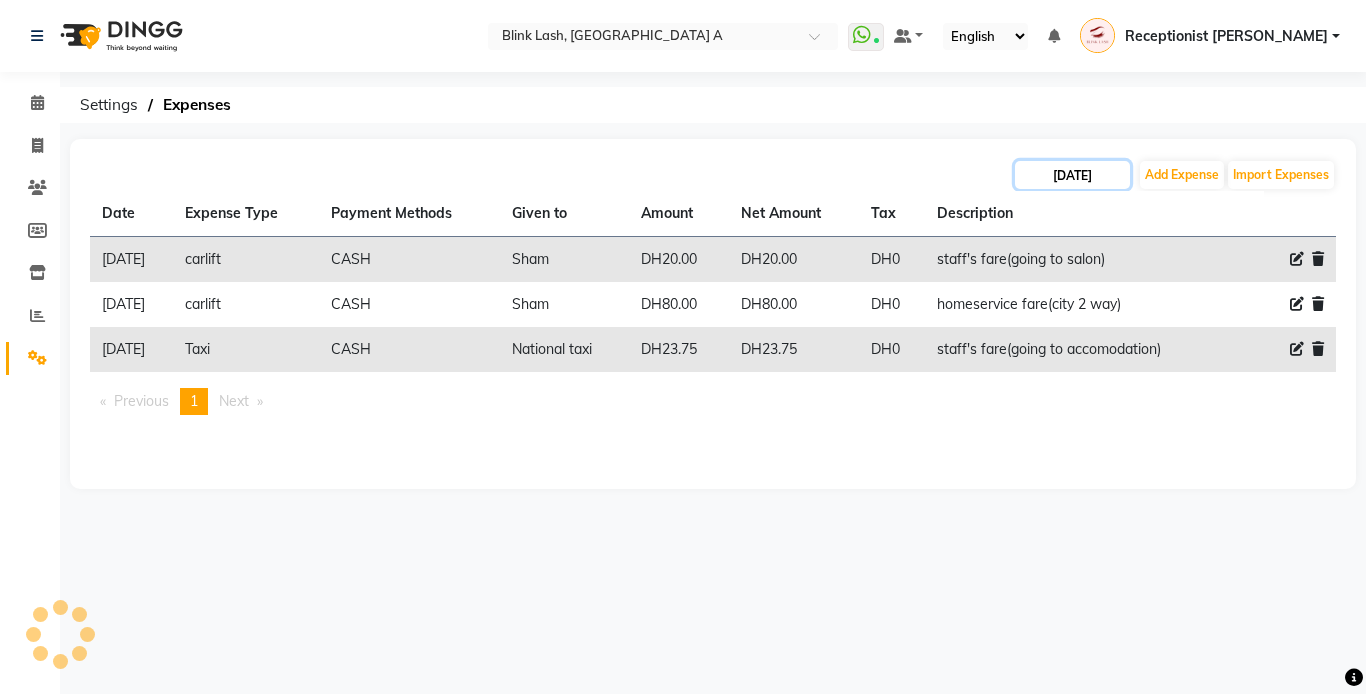 click on "[DATE]" 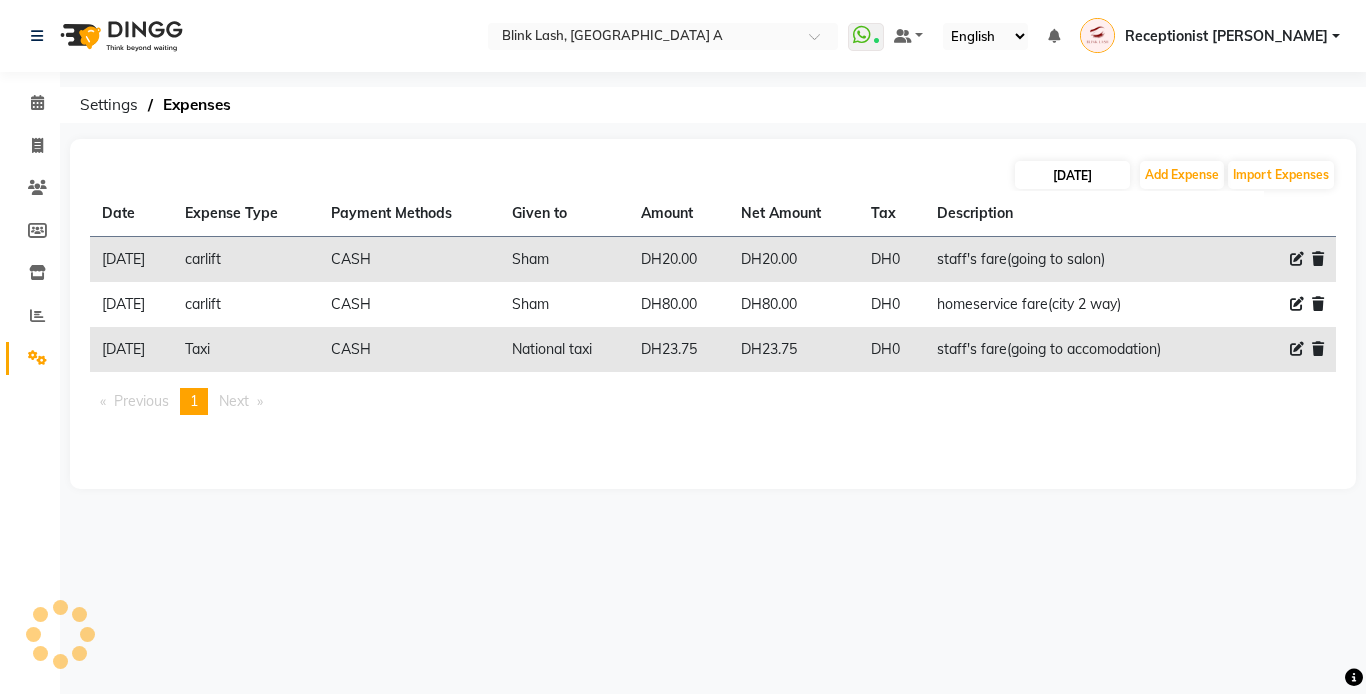 select on "7" 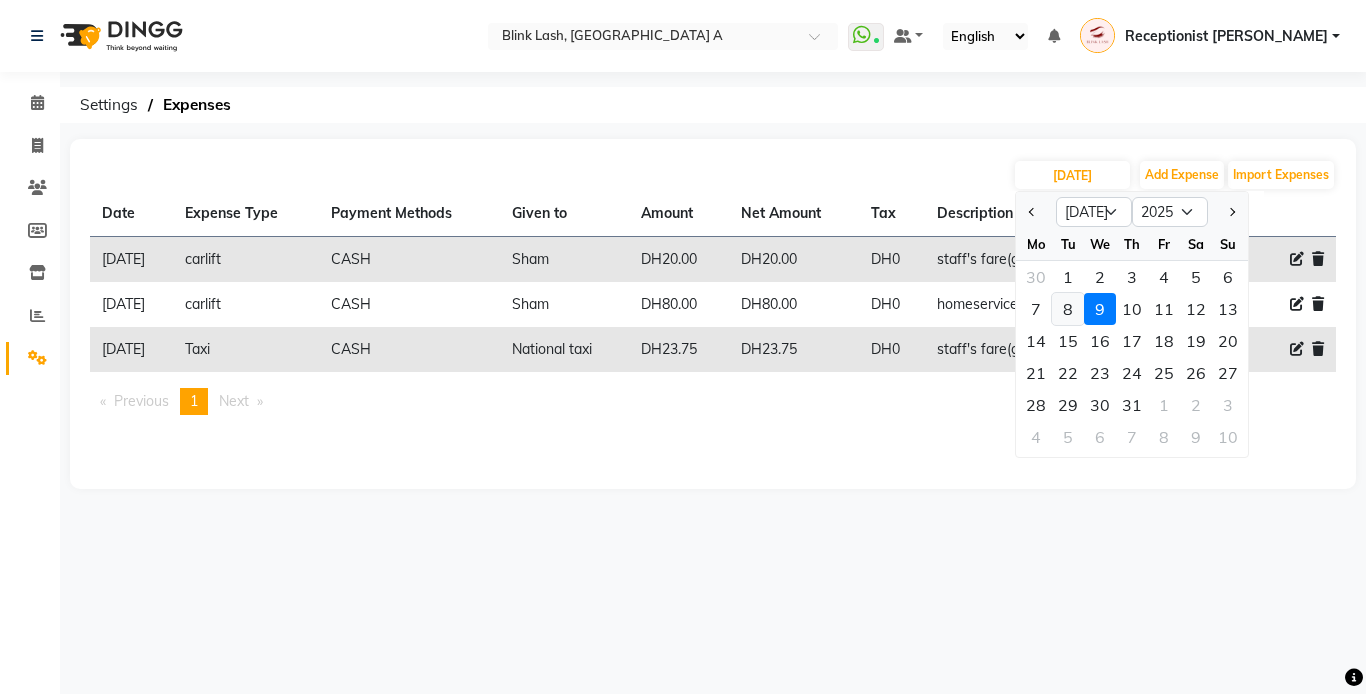 click on "8" 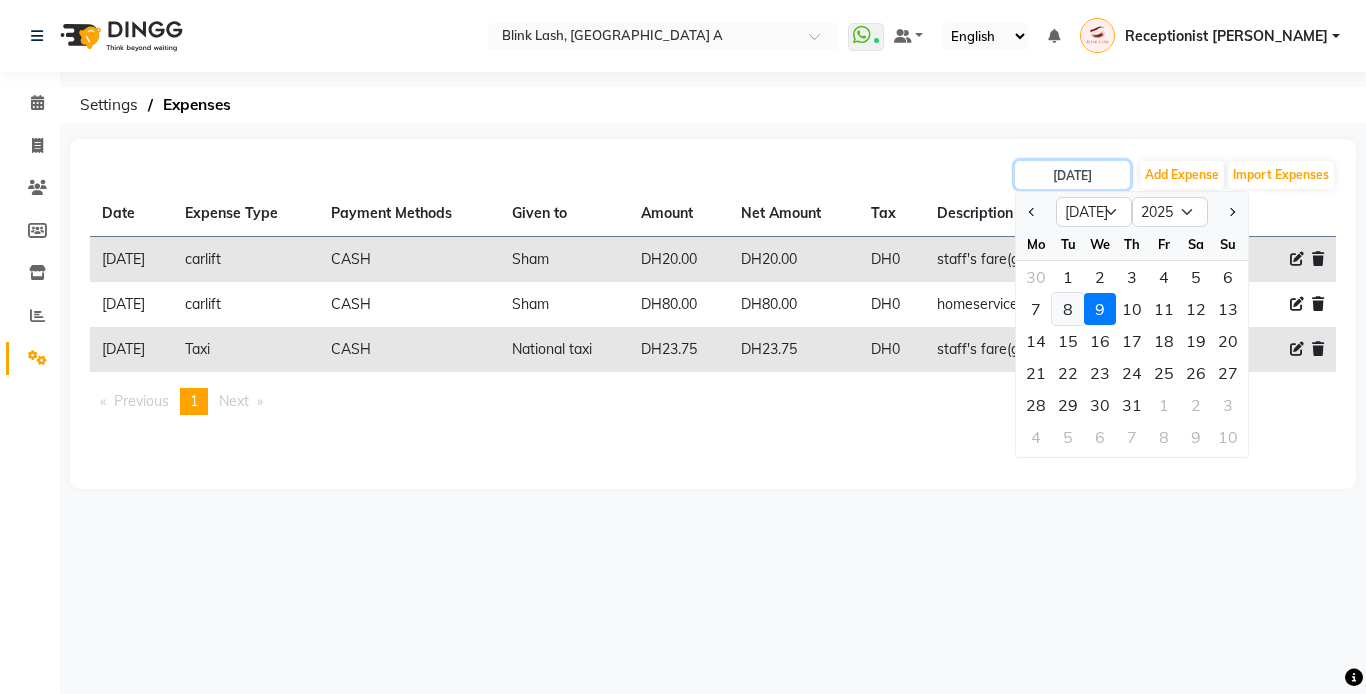 type on "[DATE]" 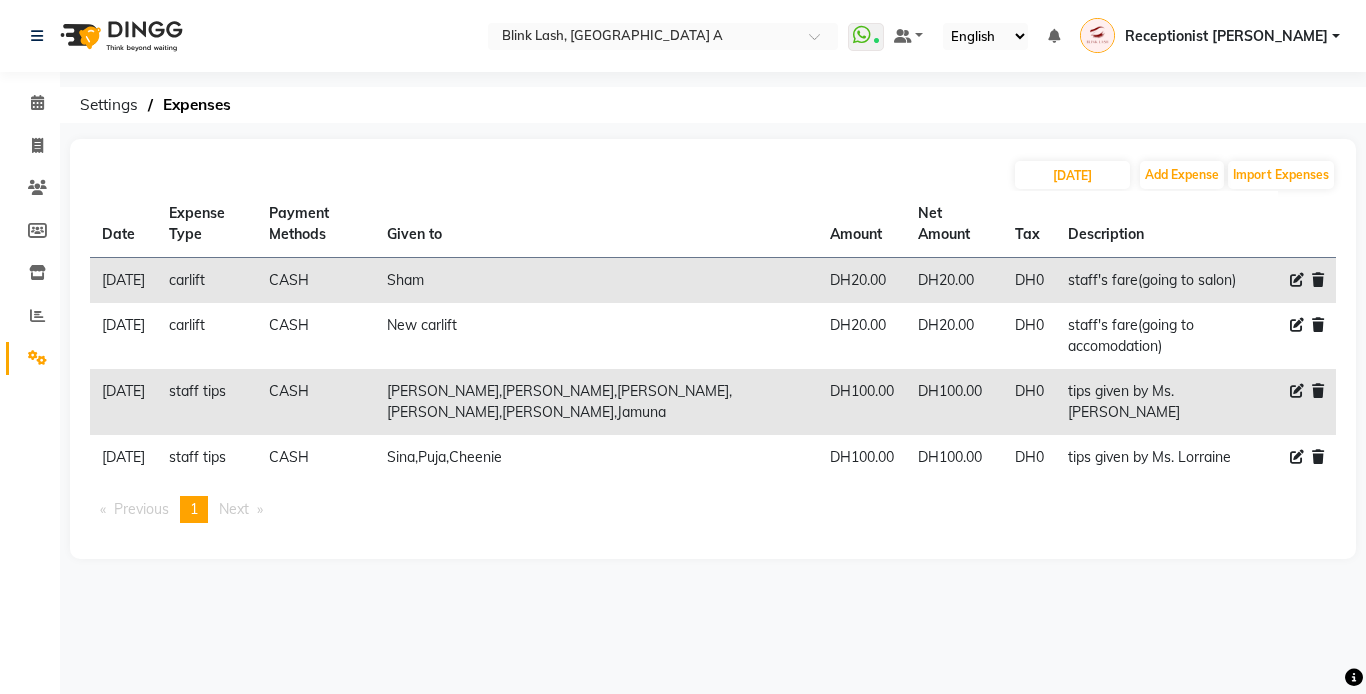 click on "Date Expense Type Payment Methods Given to Amount Net Amount Tax Description  [DATE]   carlift   CASH   Sham   DH20.00  DH20.00 DH0  staff's fare(going to salon)   [DATE]   carlift   CASH   New carlift   DH20.00  DH20.00 DH0  staff's fare(going to accomodation)   [DATE]   staff tips   [PERSON_NAME],[PERSON_NAME],[PERSON_NAME],[PERSON_NAME],[PERSON_NAME],Jamuna   DH100.00  DH100.00 DH0  tips given by Ms. [PERSON_NAME]   [DATE]   staff tips   CASH   [GEOGRAPHIC_DATA],Puja,Cheenie   DH100.00  DH100.00 DH0  tips given by [PERSON_NAME]  page  1 / 1  You're on page  1  Next  page" 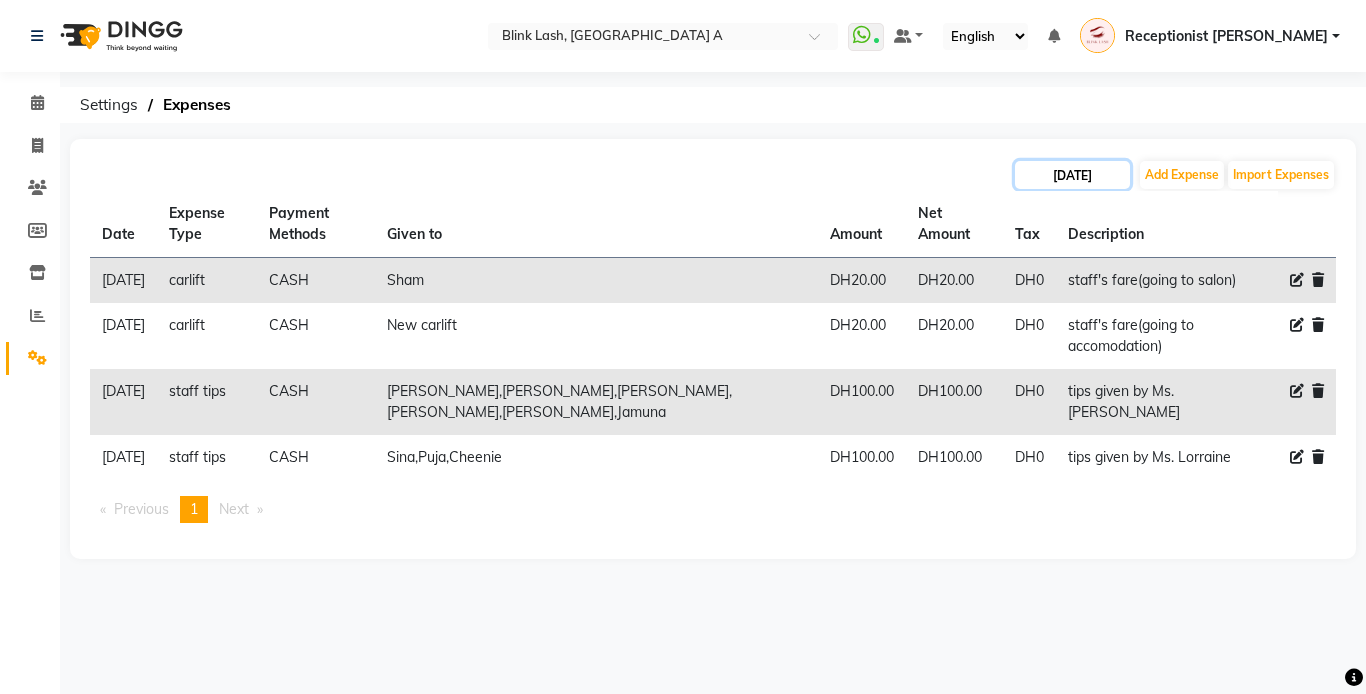 click on "[DATE]" 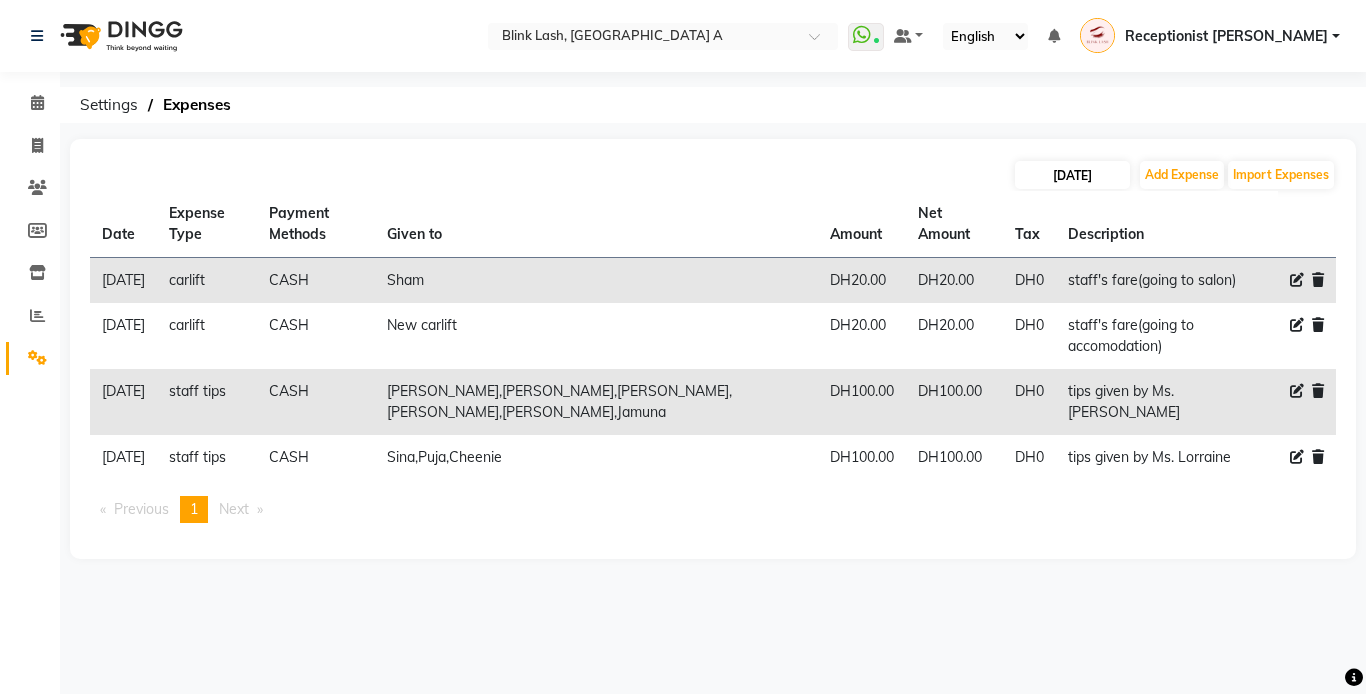 select on "7" 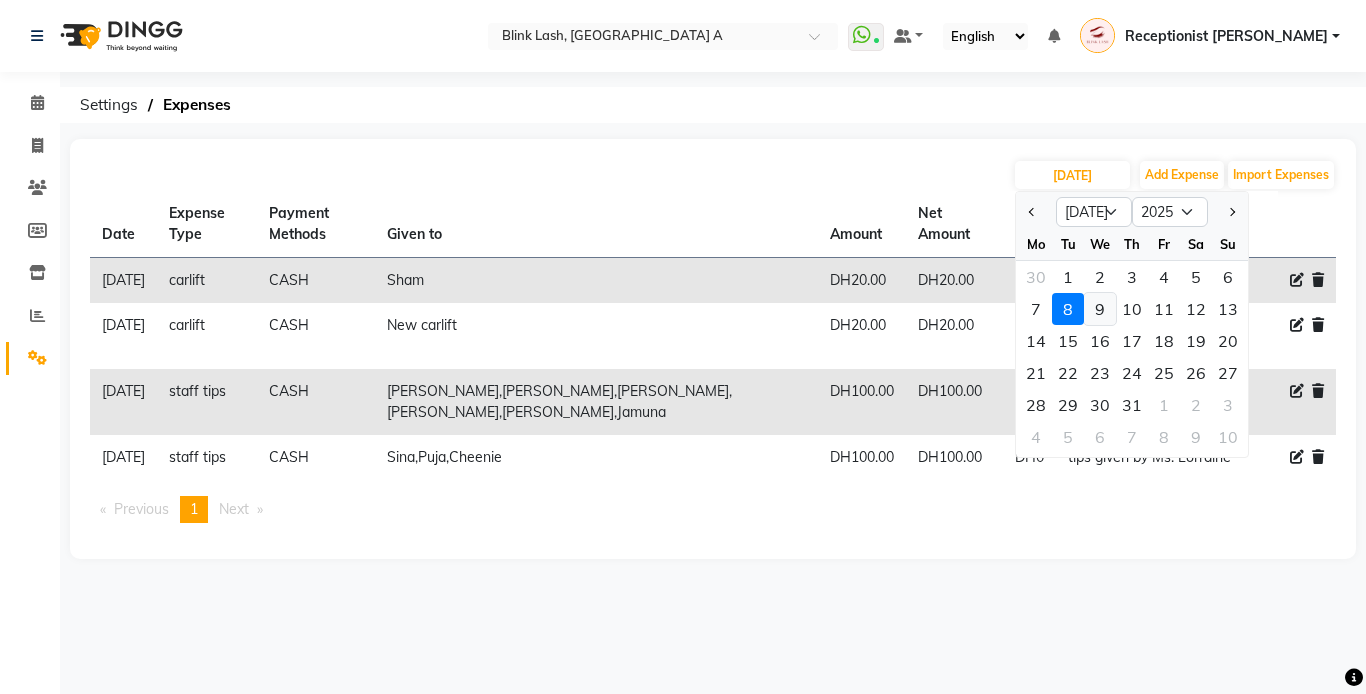 click on "9" 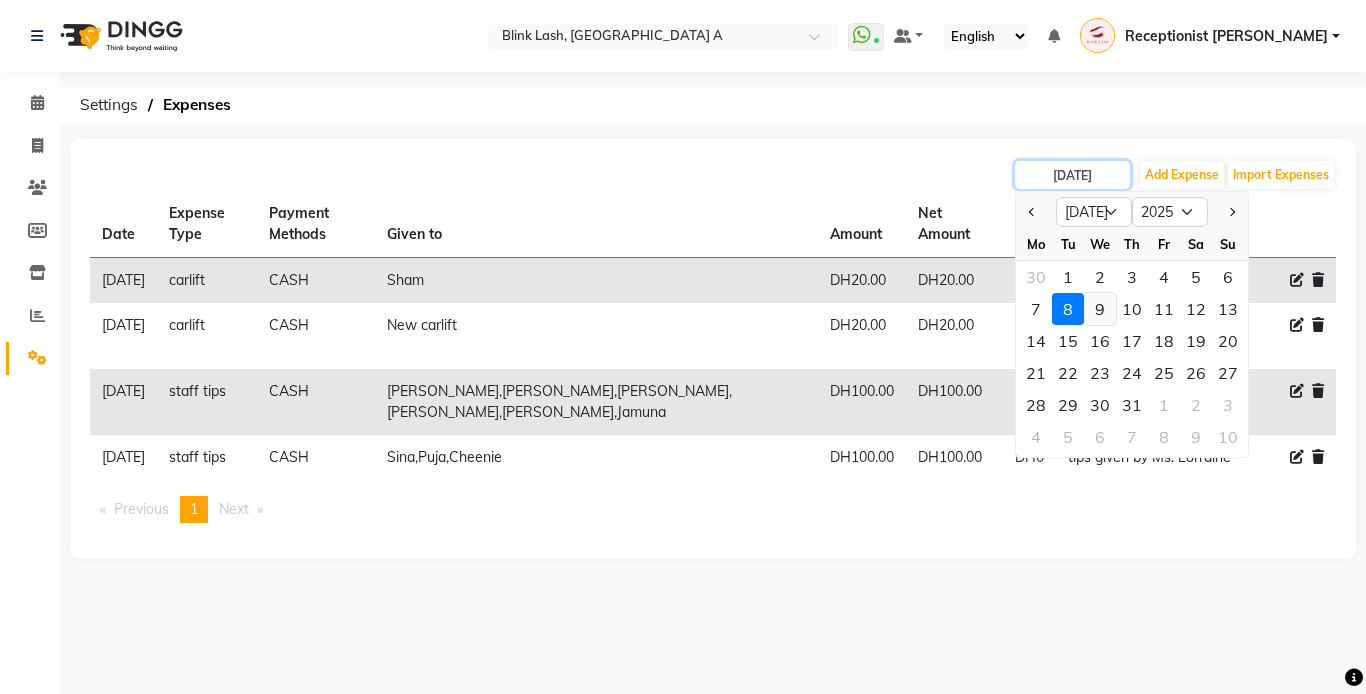 type on "[DATE]" 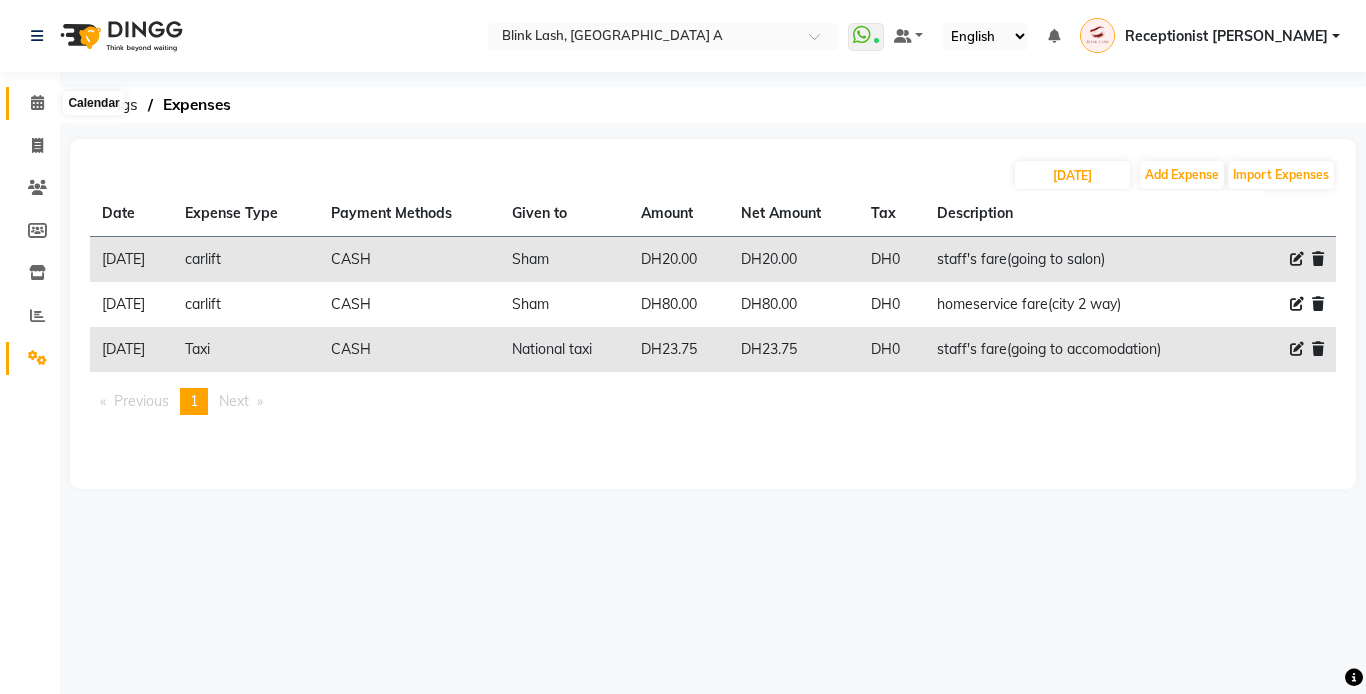 click 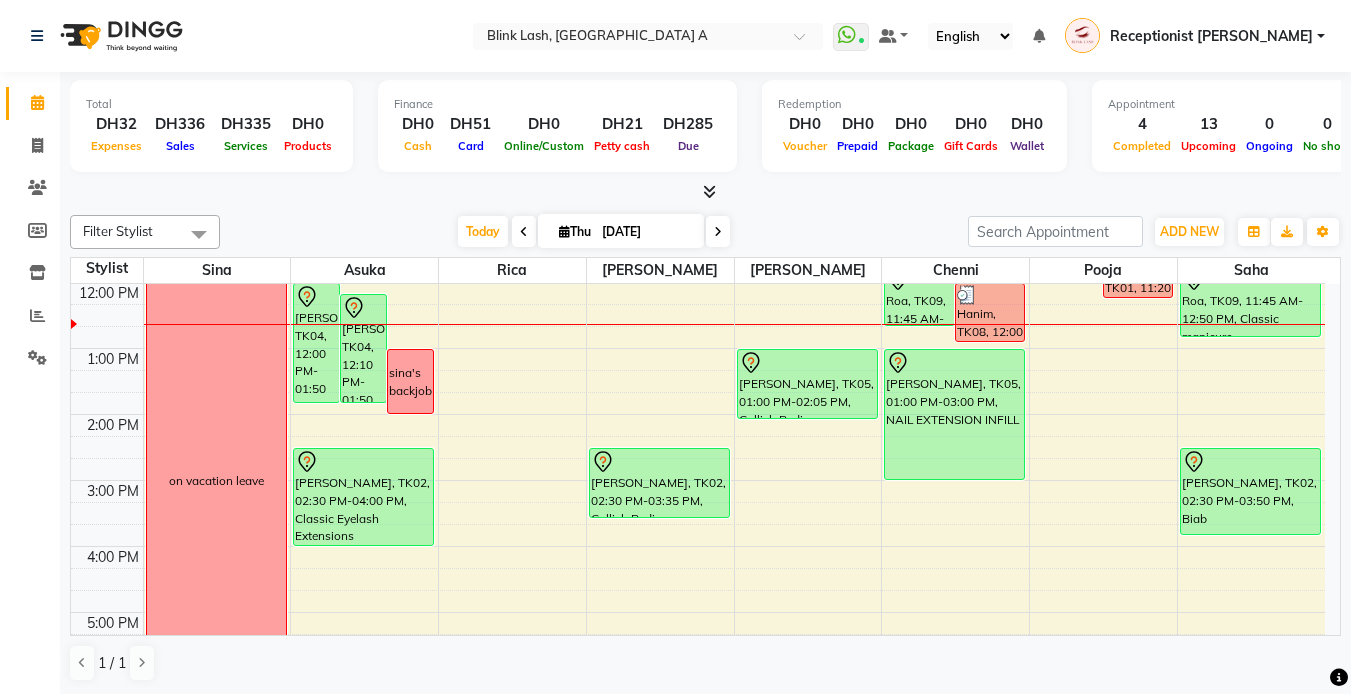 scroll, scrollTop: 200, scrollLeft: 0, axis: vertical 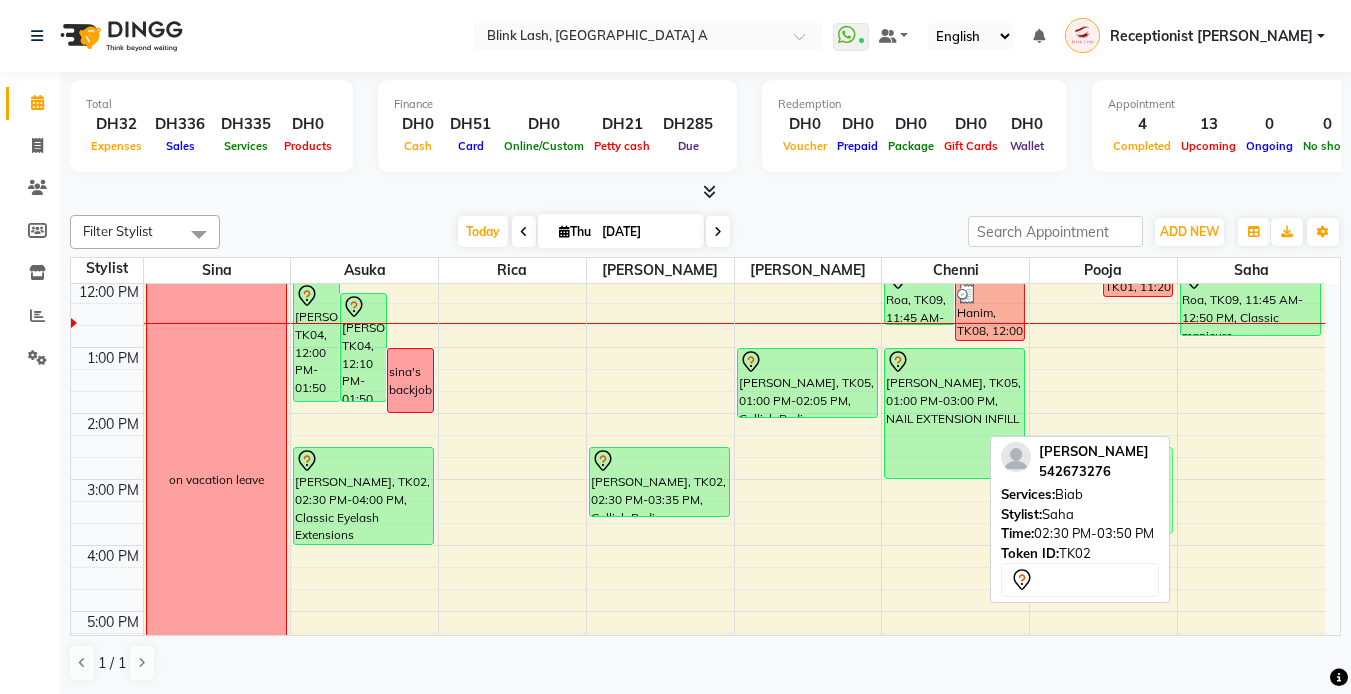 drag, startPoint x: 1275, startPoint y: 501, endPoint x: 1143, endPoint y: 499, distance: 132.01515 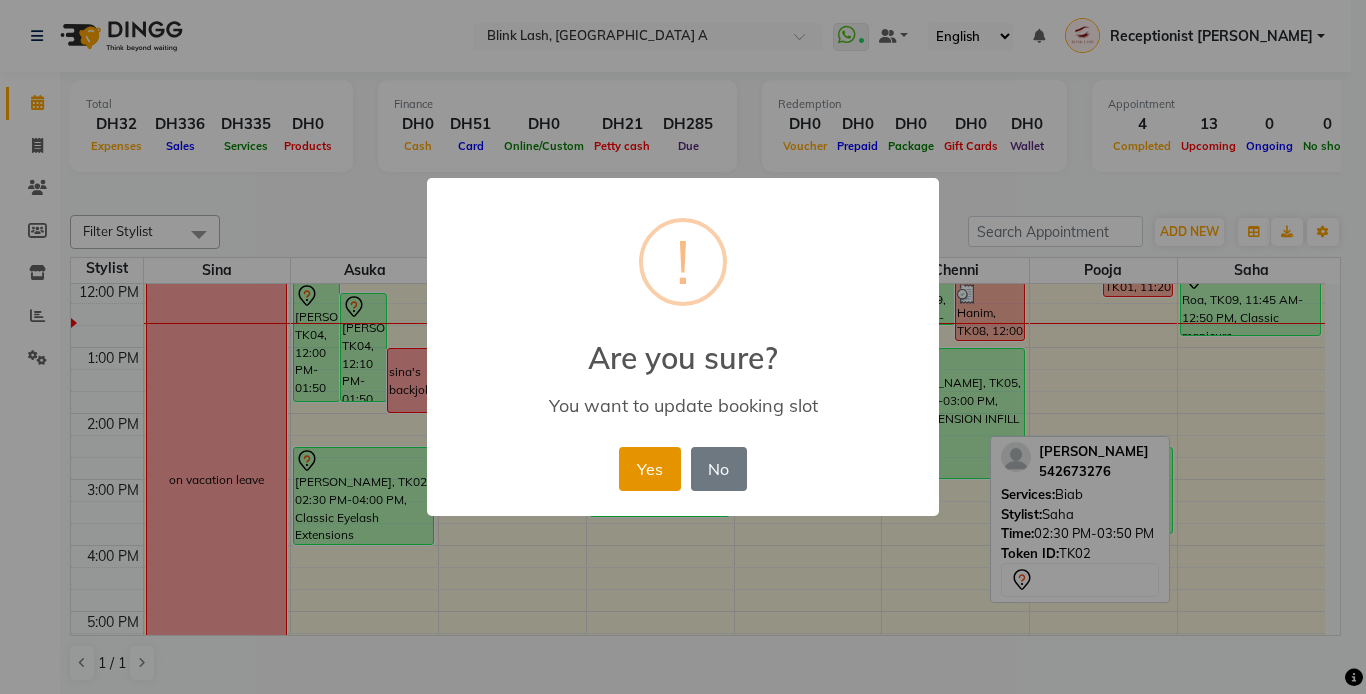 click on "Yes" at bounding box center [649, 469] 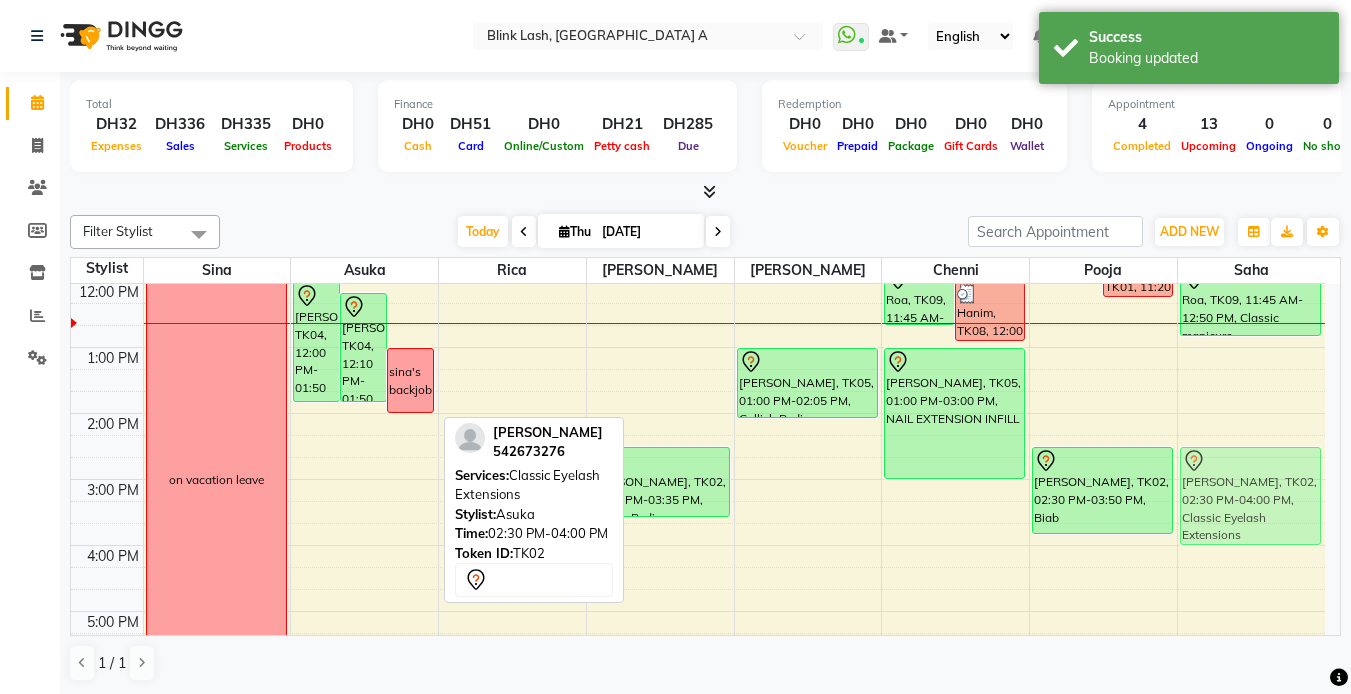 drag, startPoint x: 378, startPoint y: 475, endPoint x: 1304, endPoint y: 471, distance: 926.00867 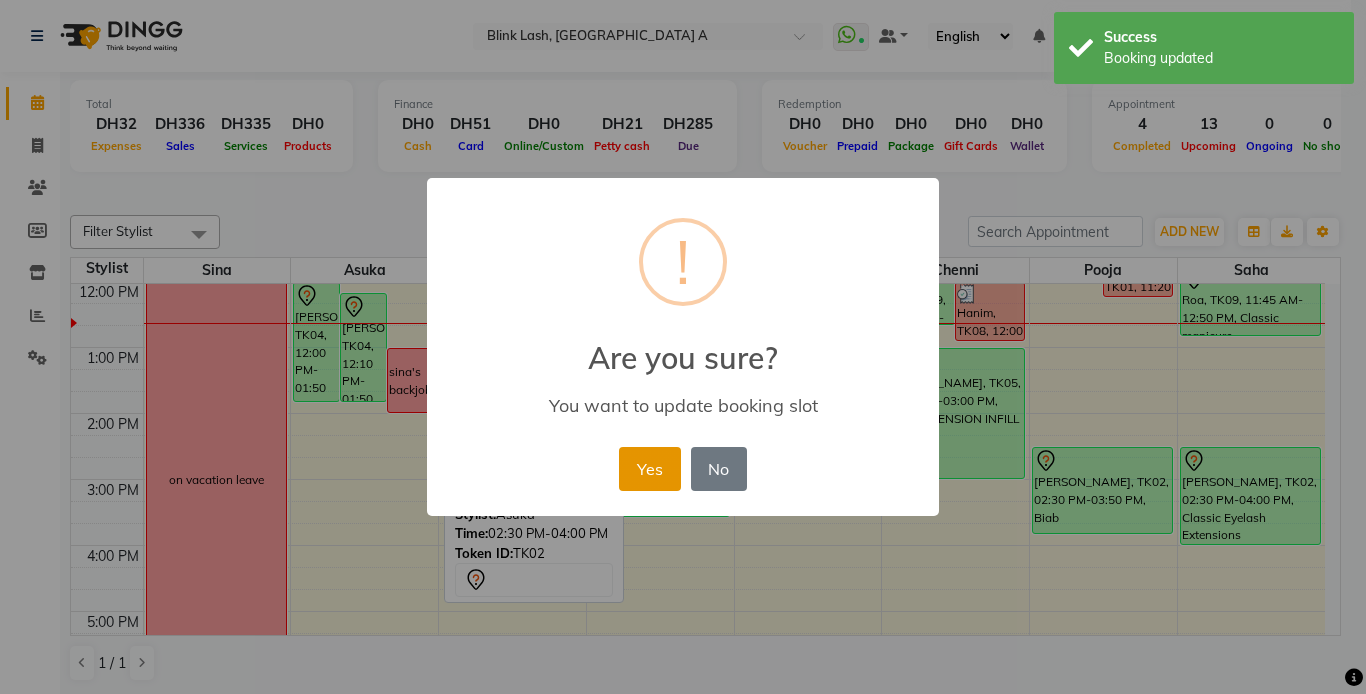click on "Yes" at bounding box center [649, 469] 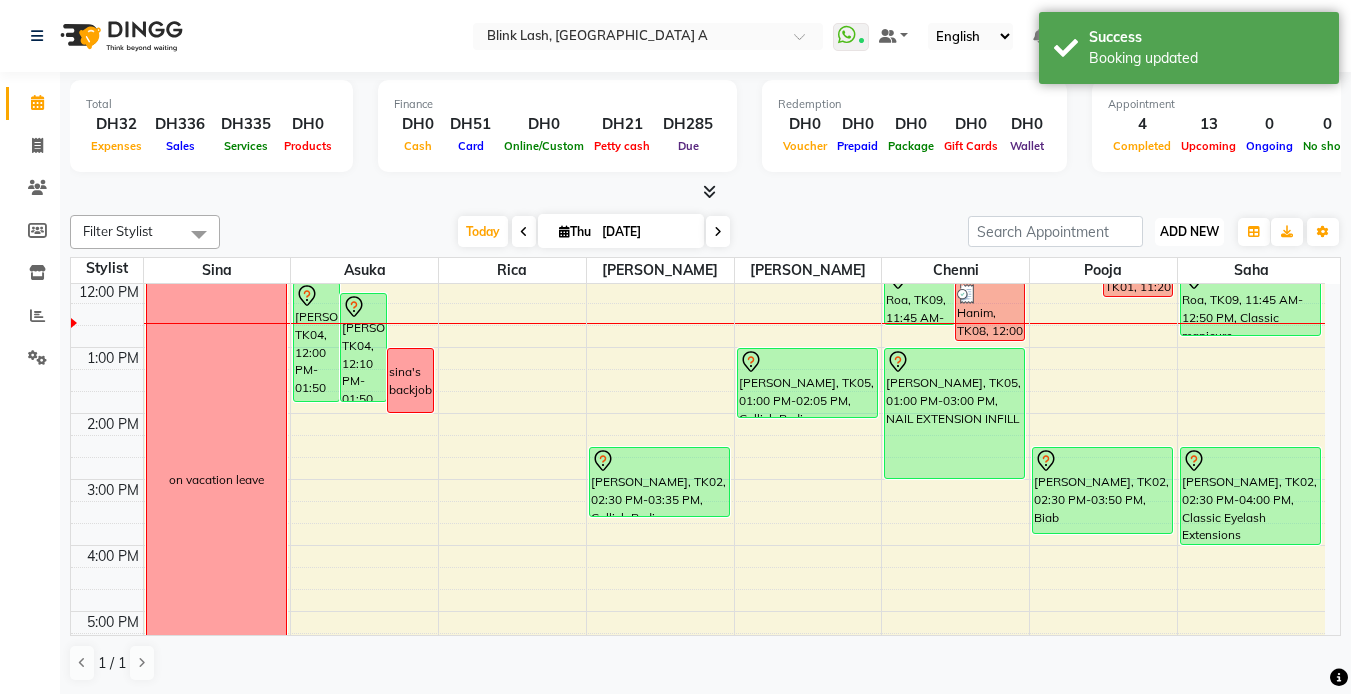 click on "ADD NEW" at bounding box center [1189, 231] 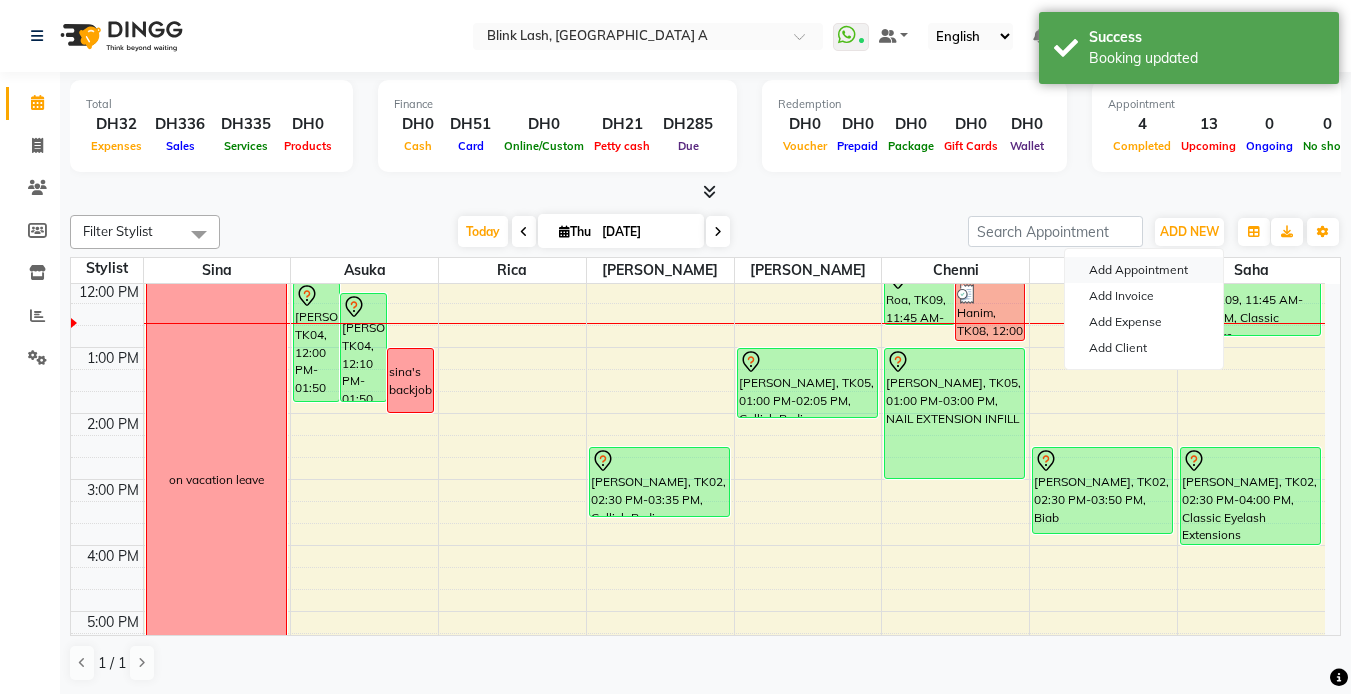 click on "Add Appointment" at bounding box center [1144, 270] 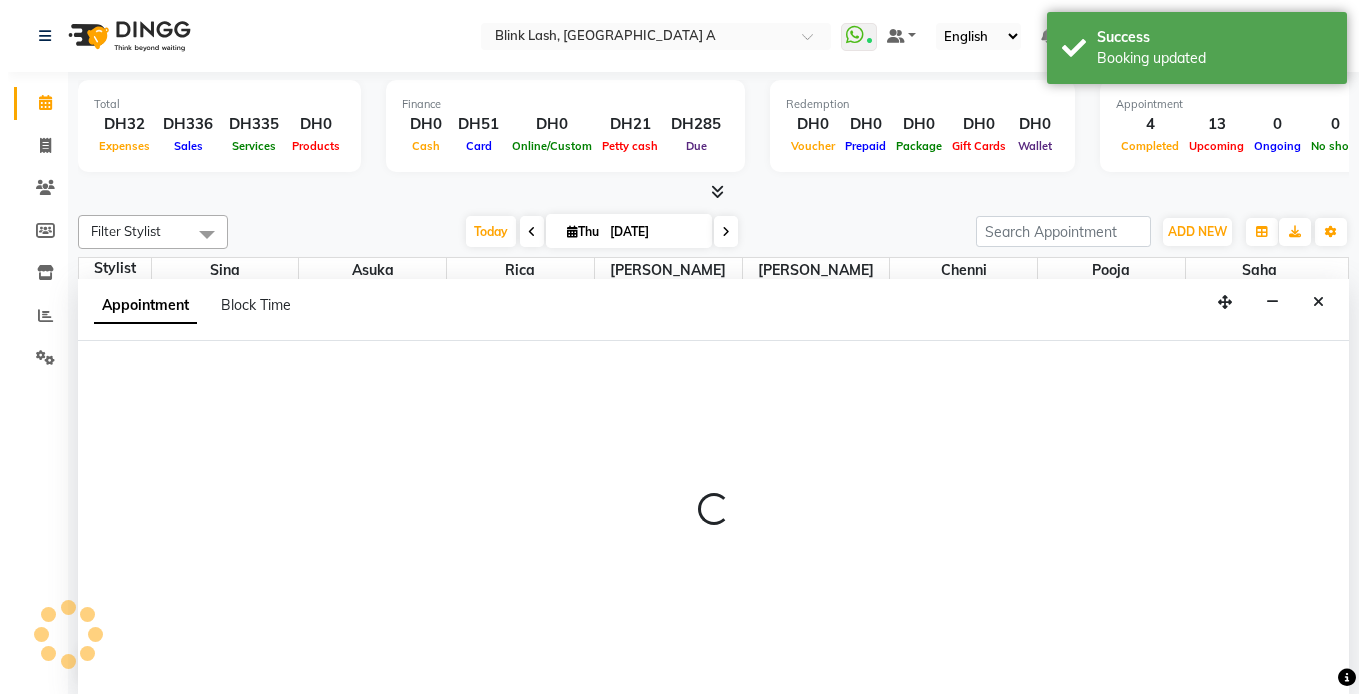 scroll, scrollTop: 1, scrollLeft: 0, axis: vertical 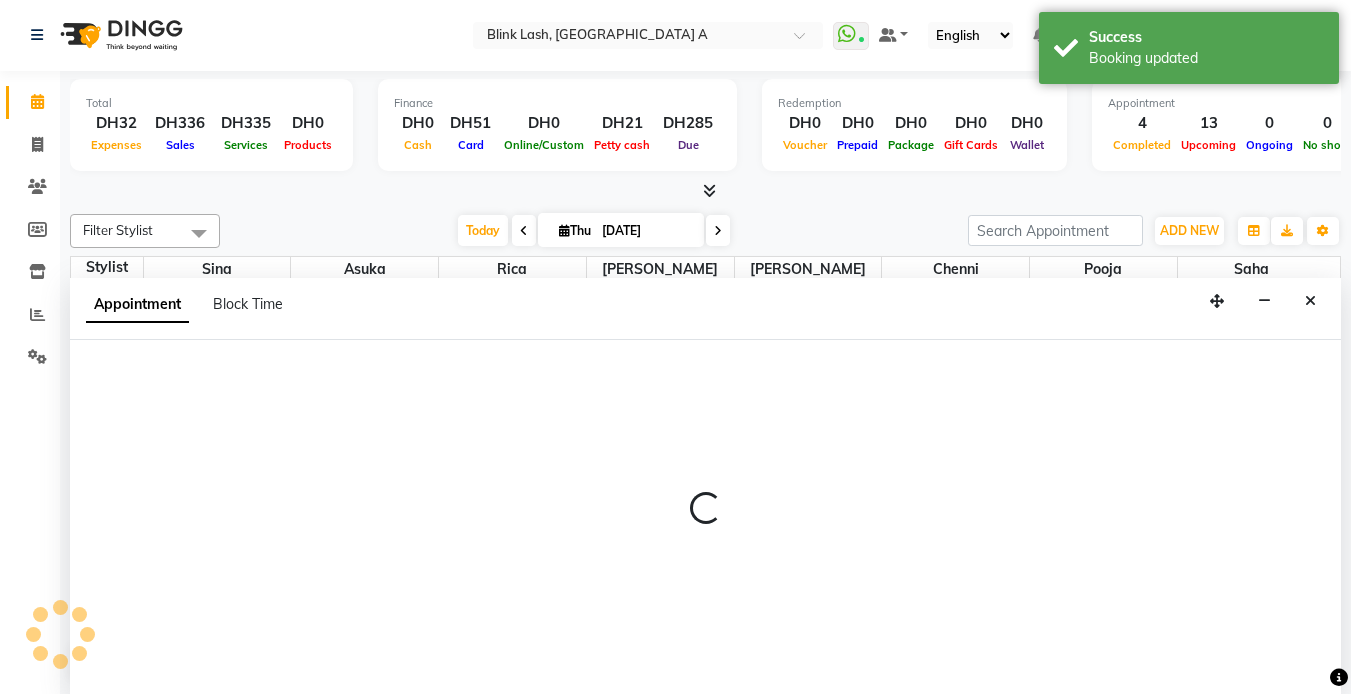 select on "600" 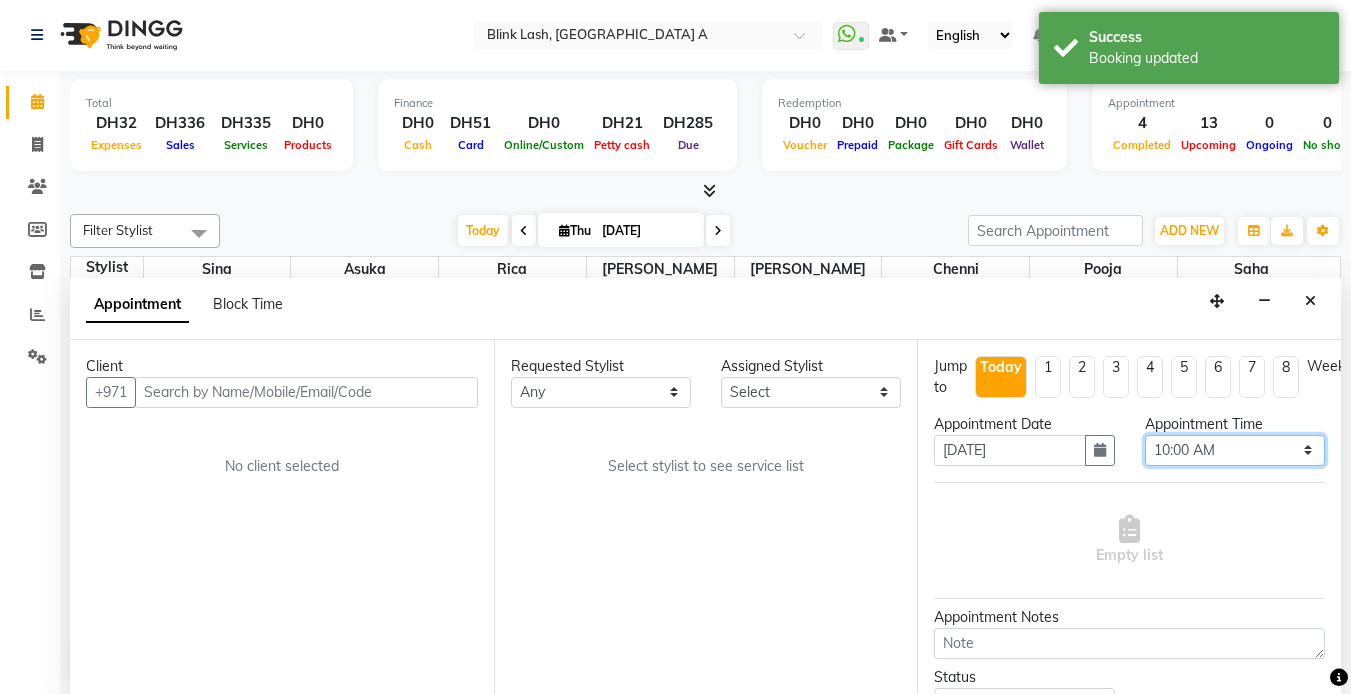 click on "Select 10:00 AM 10:05 AM 10:10 AM 10:15 AM 10:20 AM 10:25 AM 10:30 AM 10:35 AM 10:40 AM 10:45 AM 10:50 AM 10:55 AM 11:00 AM 11:05 AM 11:10 AM 11:15 AM 11:20 AM 11:25 AM 11:30 AM 11:35 AM 11:40 AM 11:45 AM 11:50 AM 11:55 AM 12:00 PM 12:05 PM 12:10 PM 12:15 PM 12:20 PM 12:25 PM 12:30 PM 12:35 PM 12:40 PM 12:45 PM 12:50 PM 12:55 PM 01:00 PM 01:05 PM 01:10 PM 01:15 PM 01:20 PM 01:25 PM 01:30 PM 01:35 PM 01:40 PM 01:45 PM 01:50 PM 01:55 PM 02:00 PM 02:05 PM 02:10 PM 02:15 PM 02:20 PM 02:25 PM 02:30 PM 02:35 PM 02:40 PM 02:45 PM 02:50 PM 02:55 PM 03:00 PM 03:05 PM 03:10 PM 03:15 PM 03:20 PM 03:25 PM 03:30 PM 03:35 PM 03:40 PM 03:45 PM 03:50 PM 03:55 PM 04:00 PM 04:05 PM 04:10 PM 04:15 PM 04:20 PM 04:25 PM 04:30 PM 04:35 PM 04:40 PM 04:45 PM 04:50 PM 04:55 PM 05:00 PM 05:05 PM 05:10 PM 05:15 PM 05:20 PM 05:25 PM 05:30 PM 05:35 PM 05:40 PM 05:45 PM 05:50 PM 05:55 PM 06:00 PM 06:05 PM 06:10 PM 06:15 PM 06:20 PM 06:25 PM 06:30 PM 06:35 PM 06:40 PM 06:45 PM 06:50 PM 06:55 PM 07:00 PM 07:05 PM 07:10 PM 07:15 PM 07:20 PM" at bounding box center [1235, 450] 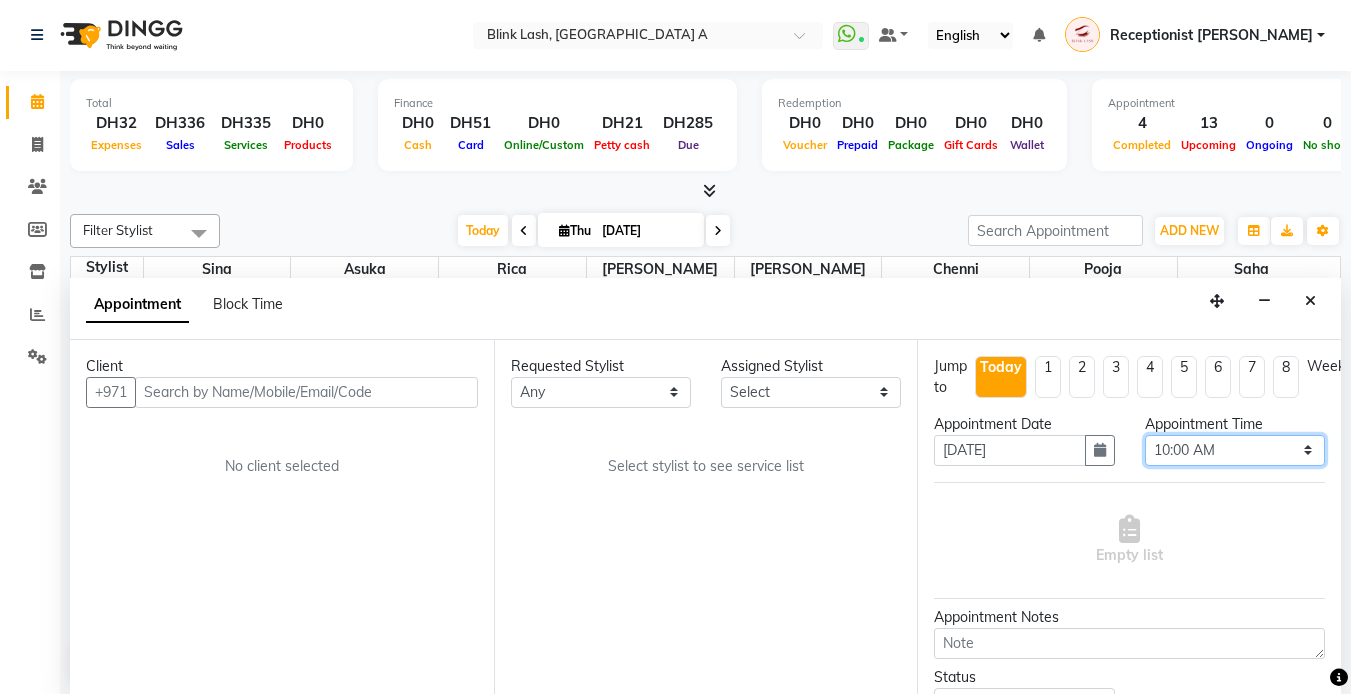 select on "900" 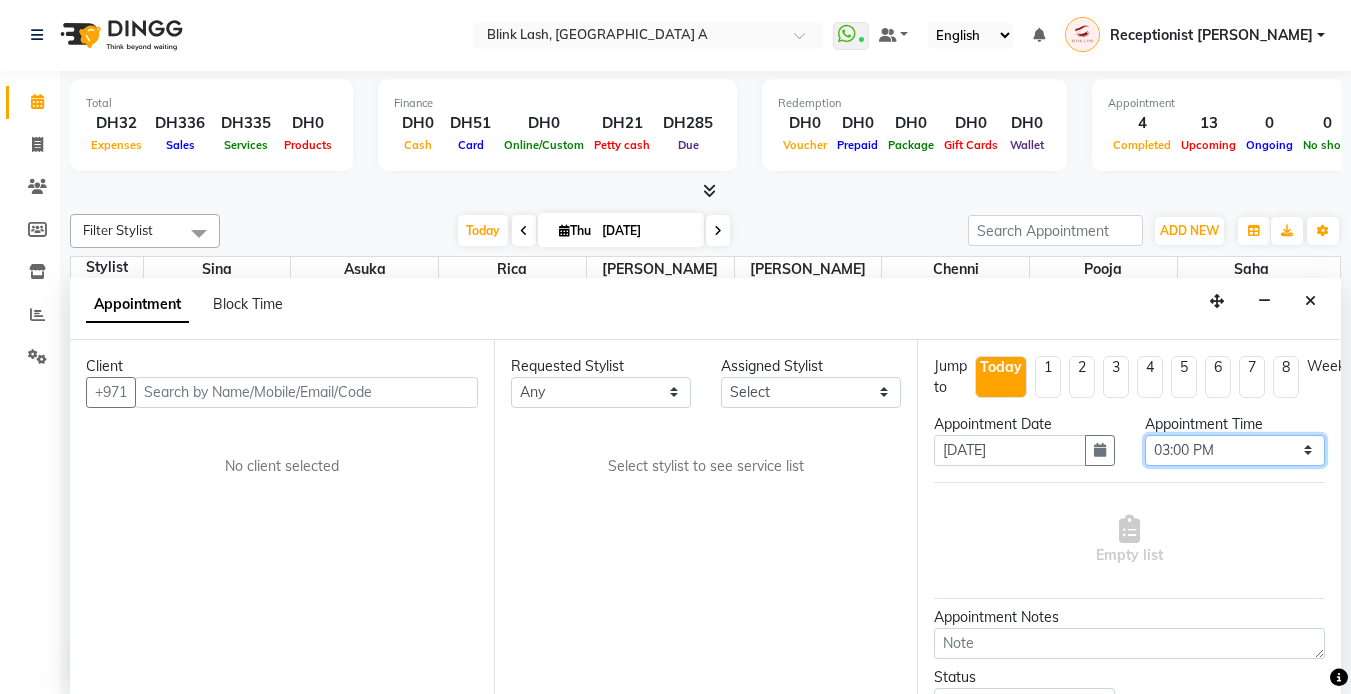 click on "Select 10:00 AM 10:05 AM 10:10 AM 10:15 AM 10:20 AM 10:25 AM 10:30 AM 10:35 AM 10:40 AM 10:45 AM 10:50 AM 10:55 AM 11:00 AM 11:05 AM 11:10 AM 11:15 AM 11:20 AM 11:25 AM 11:30 AM 11:35 AM 11:40 AM 11:45 AM 11:50 AM 11:55 AM 12:00 PM 12:05 PM 12:10 PM 12:15 PM 12:20 PM 12:25 PM 12:30 PM 12:35 PM 12:40 PM 12:45 PM 12:50 PM 12:55 PM 01:00 PM 01:05 PM 01:10 PM 01:15 PM 01:20 PM 01:25 PM 01:30 PM 01:35 PM 01:40 PM 01:45 PM 01:50 PM 01:55 PM 02:00 PM 02:05 PM 02:10 PM 02:15 PM 02:20 PM 02:25 PM 02:30 PM 02:35 PM 02:40 PM 02:45 PM 02:50 PM 02:55 PM 03:00 PM 03:05 PM 03:10 PM 03:15 PM 03:20 PM 03:25 PM 03:30 PM 03:35 PM 03:40 PM 03:45 PM 03:50 PM 03:55 PM 04:00 PM 04:05 PM 04:10 PM 04:15 PM 04:20 PM 04:25 PM 04:30 PM 04:35 PM 04:40 PM 04:45 PM 04:50 PM 04:55 PM 05:00 PM 05:05 PM 05:10 PM 05:15 PM 05:20 PM 05:25 PM 05:30 PM 05:35 PM 05:40 PM 05:45 PM 05:50 PM 05:55 PM 06:00 PM 06:05 PM 06:10 PM 06:15 PM 06:20 PM 06:25 PM 06:30 PM 06:35 PM 06:40 PM 06:45 PM 06:50 PM 06:55 PM 07:00 PM 07:05 PM 07:10 PM 07:15 PM 07:20 PM" at bounding box center (1235, 450) 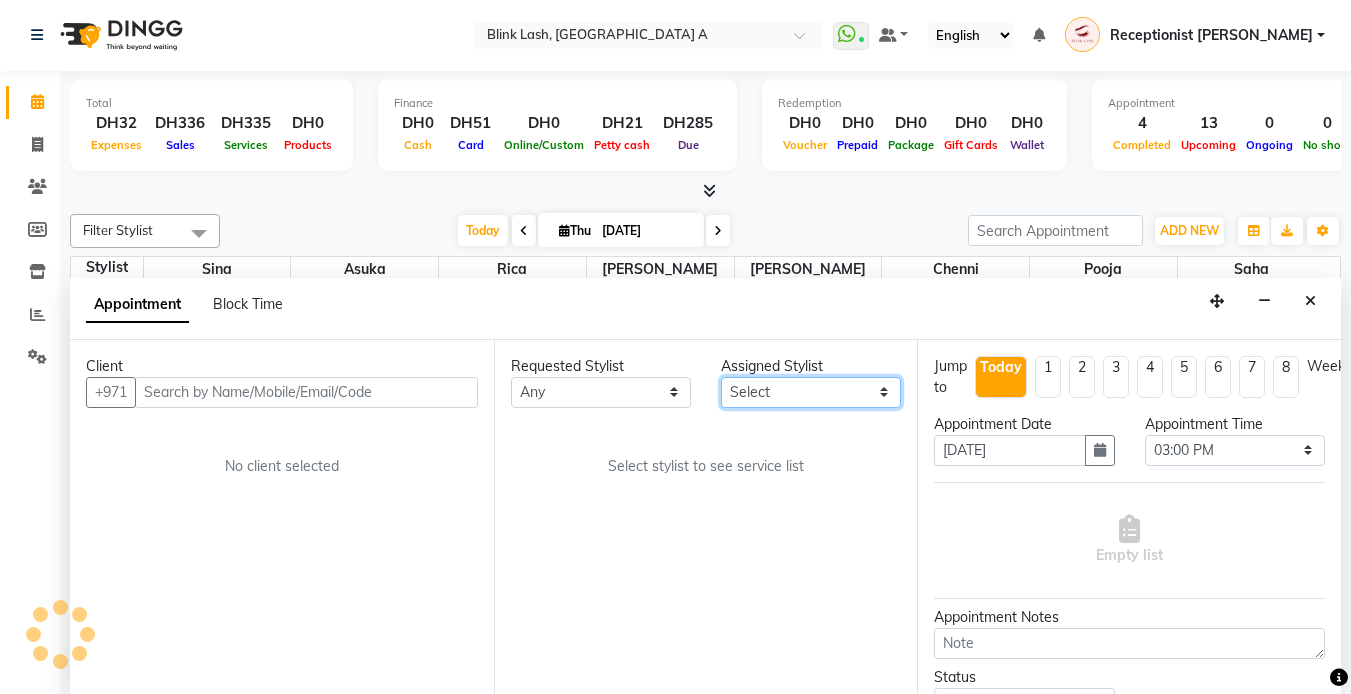 drag, startPoint x: 854, startPoint y: 383, endPoint x: 851, endPoint y: 404, distance: 21.213203 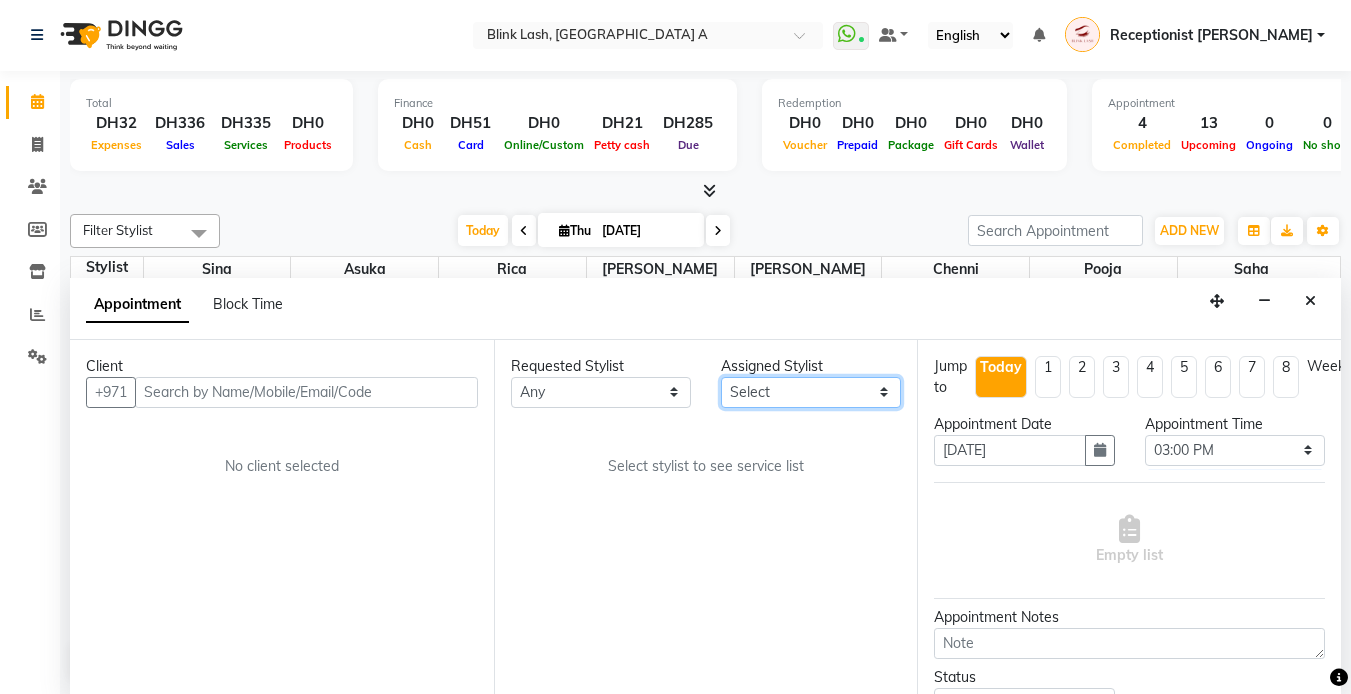 select on "42462" 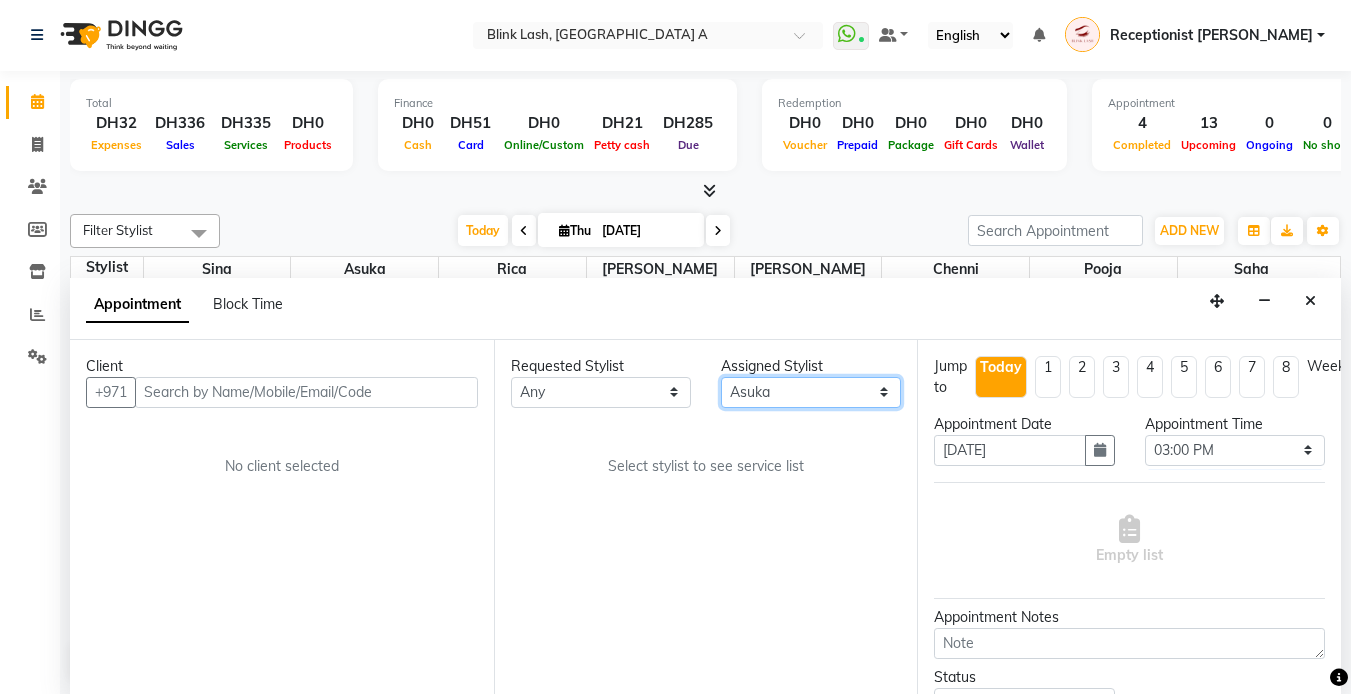click on "Select [PERSON_NAME] [PERSON_NAME] pooja [PERSON_NAME]" at bounding box center [811, 392] 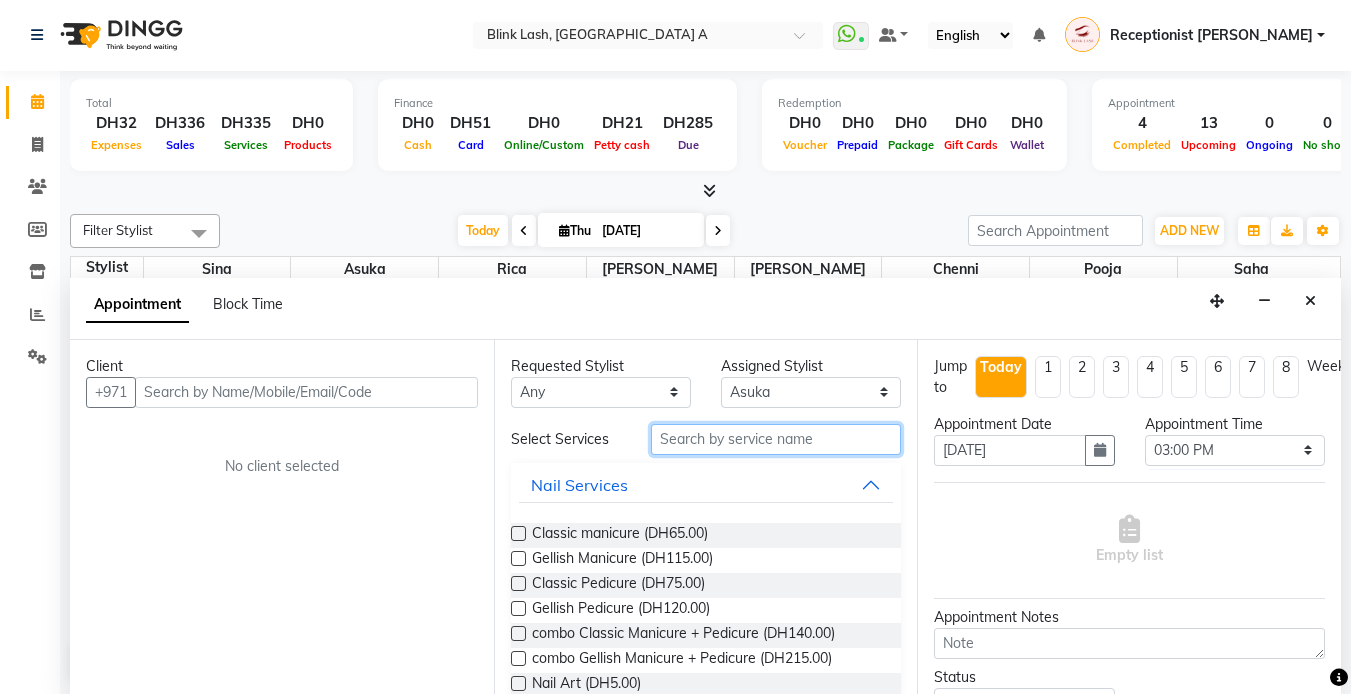 drag, startPoint x: 843, startPoint y: 457, endPoint x: 819, endPoint y: 445, distance: 26.832815 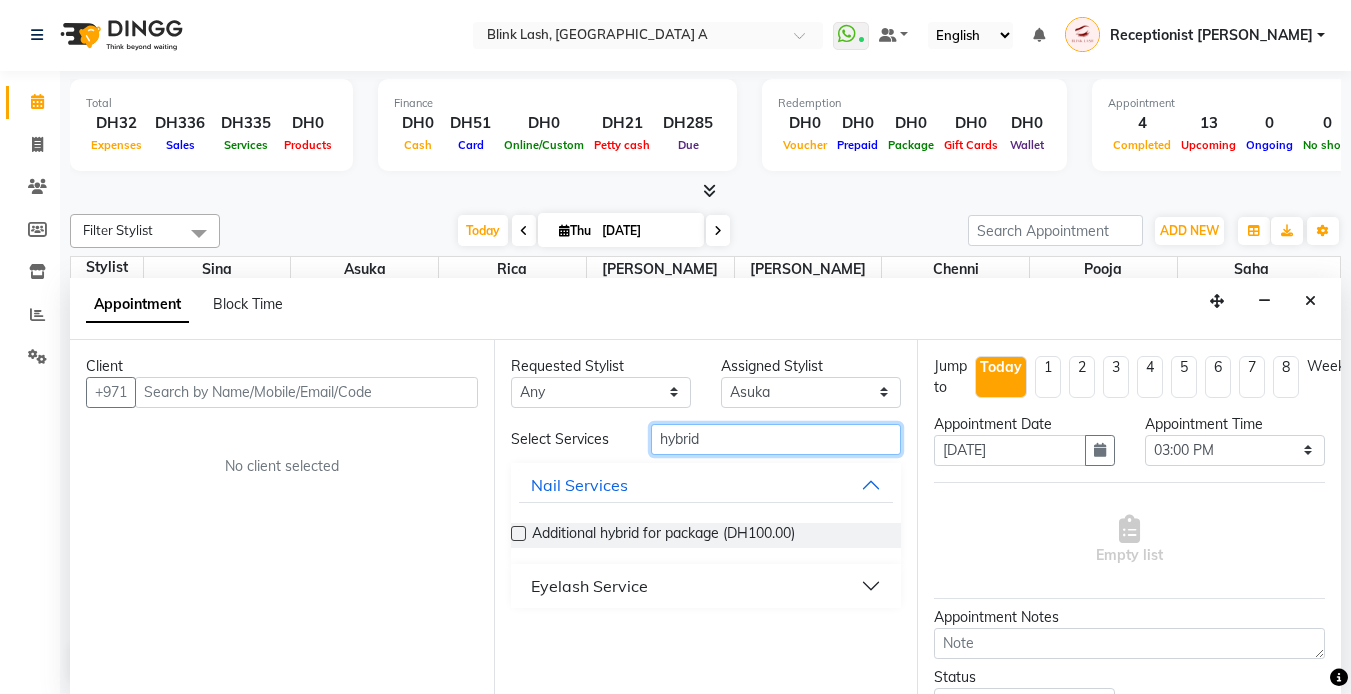 type on "hybrid" 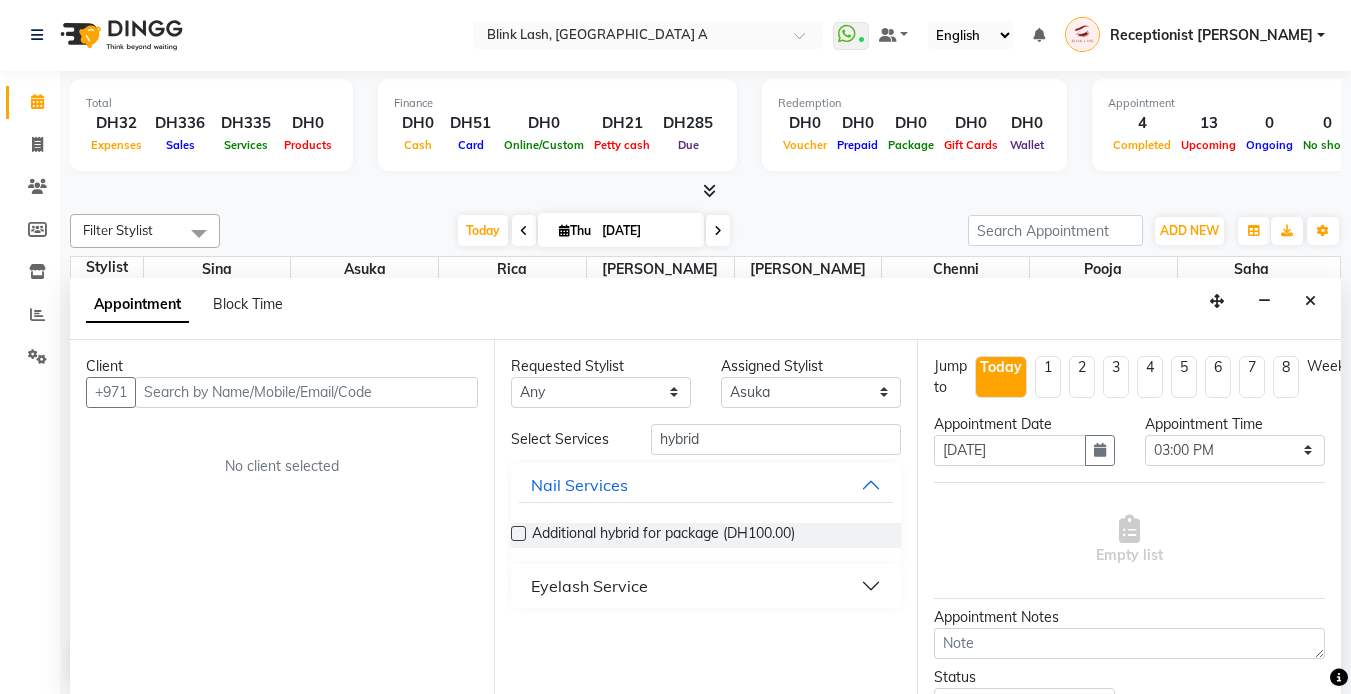 click on "Eyelash Service" at bounding box center [706, 586] 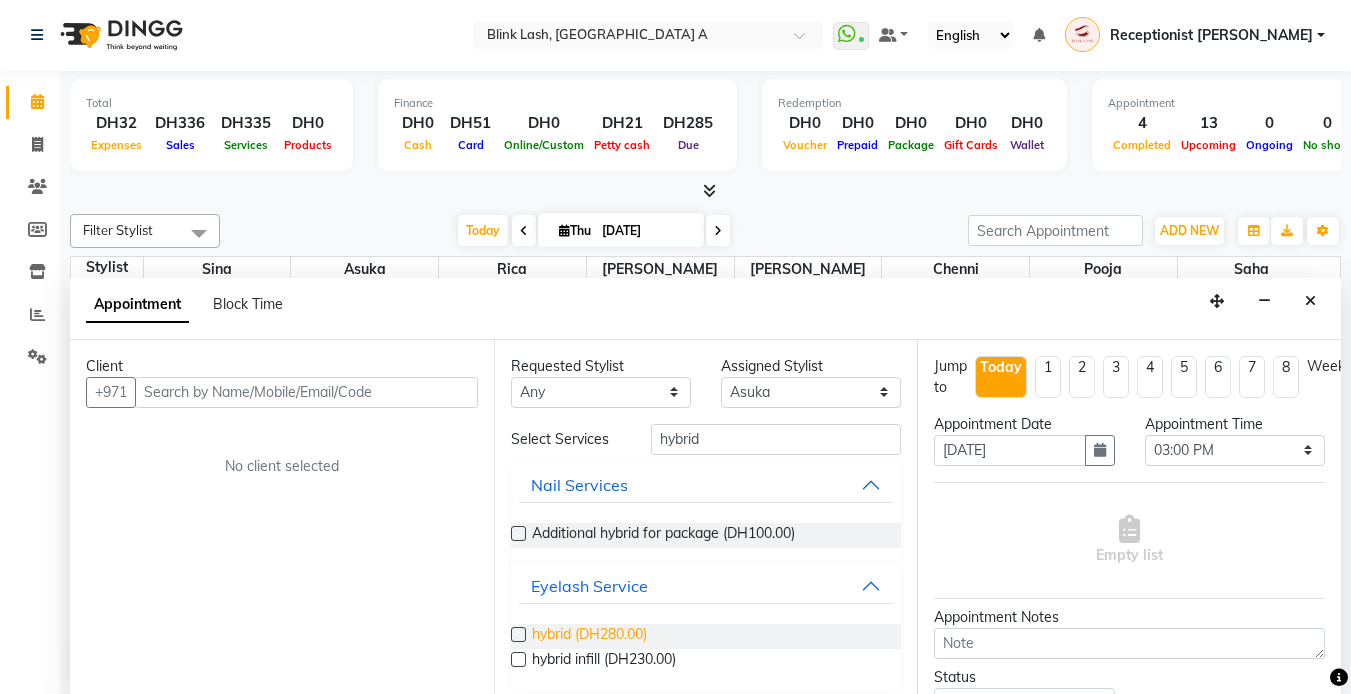 click on "hybrid (DH280.00)" at bounding box center (589, 636) 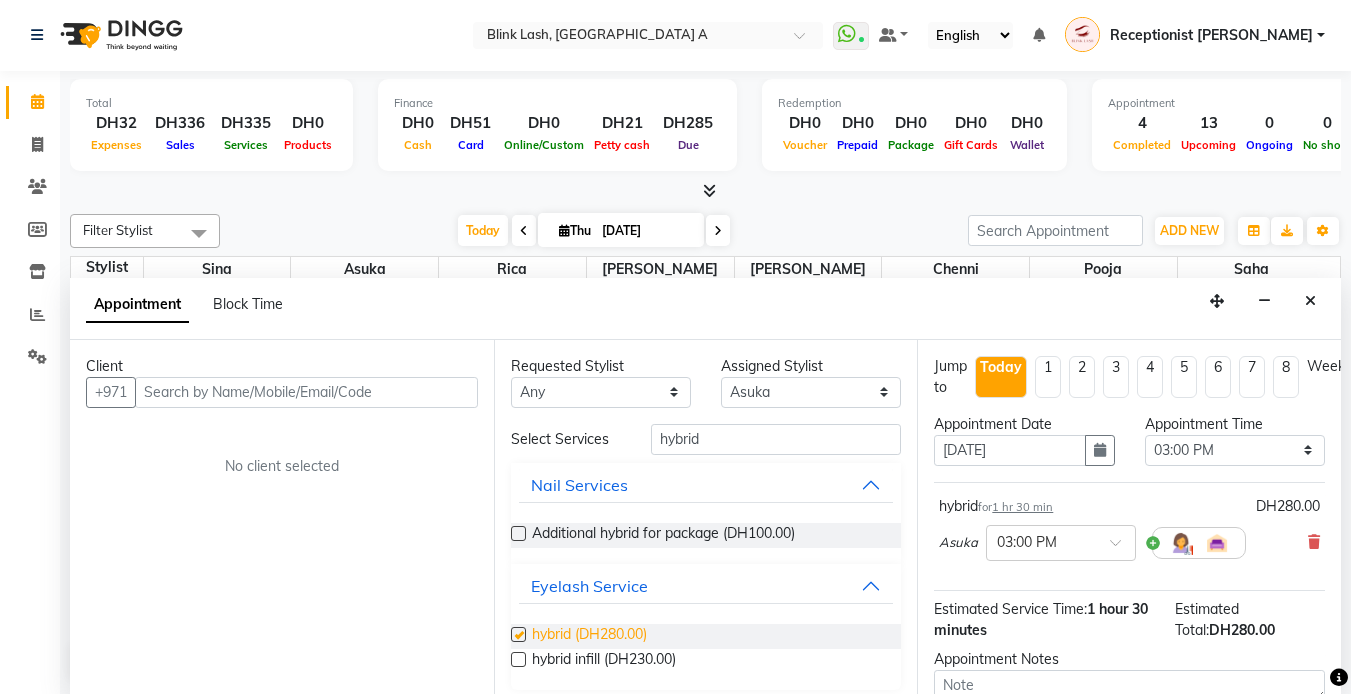 checkbox on "false" 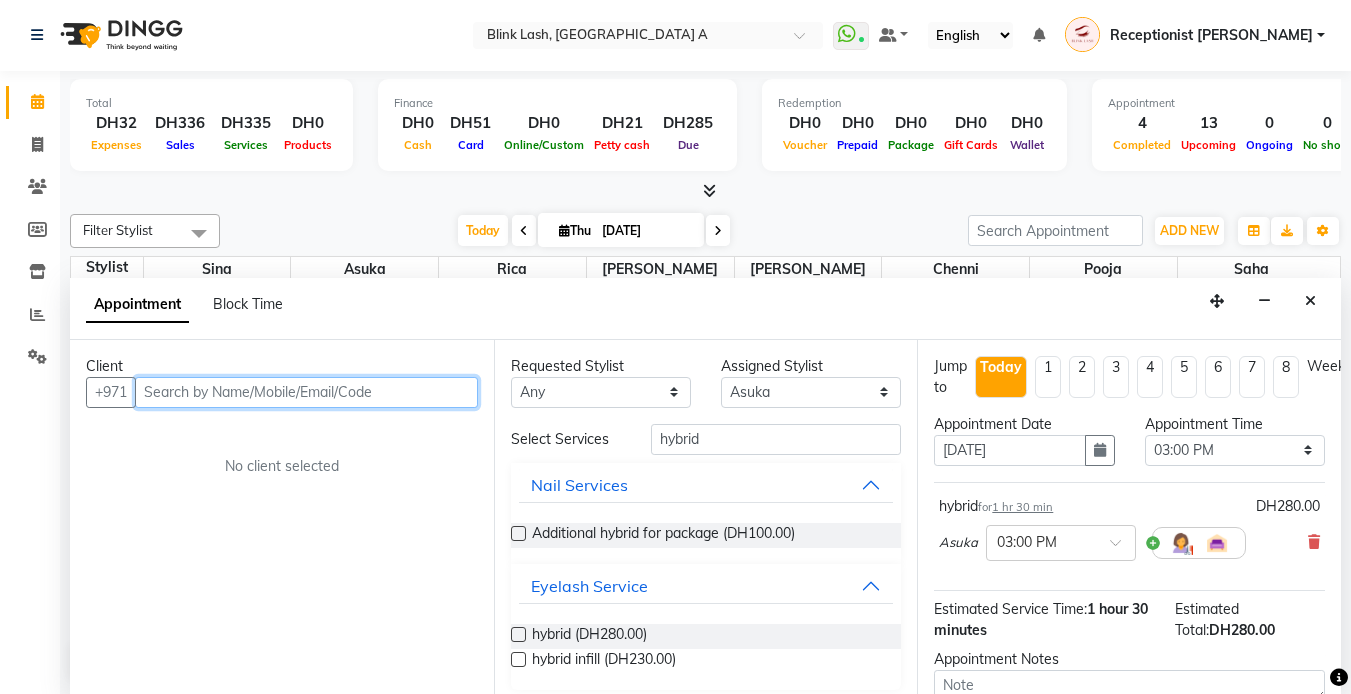 click at bounding box center (306, 392) 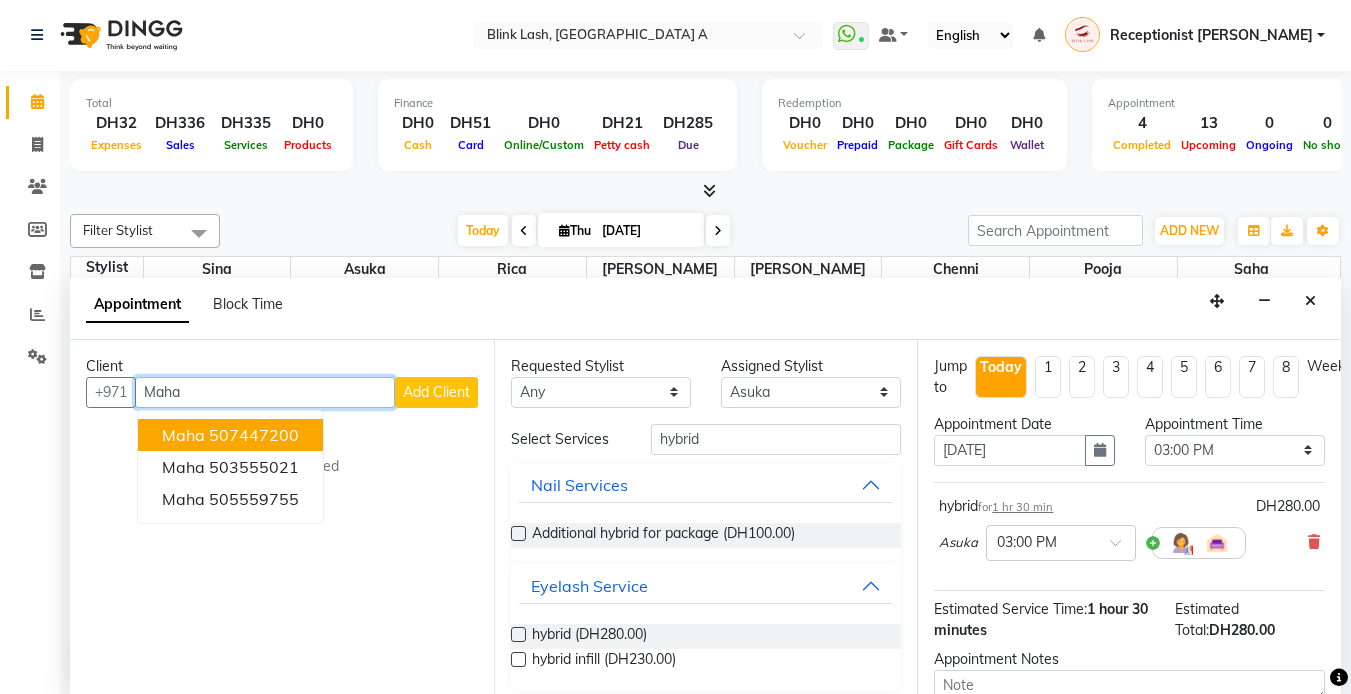 type on "Maha" 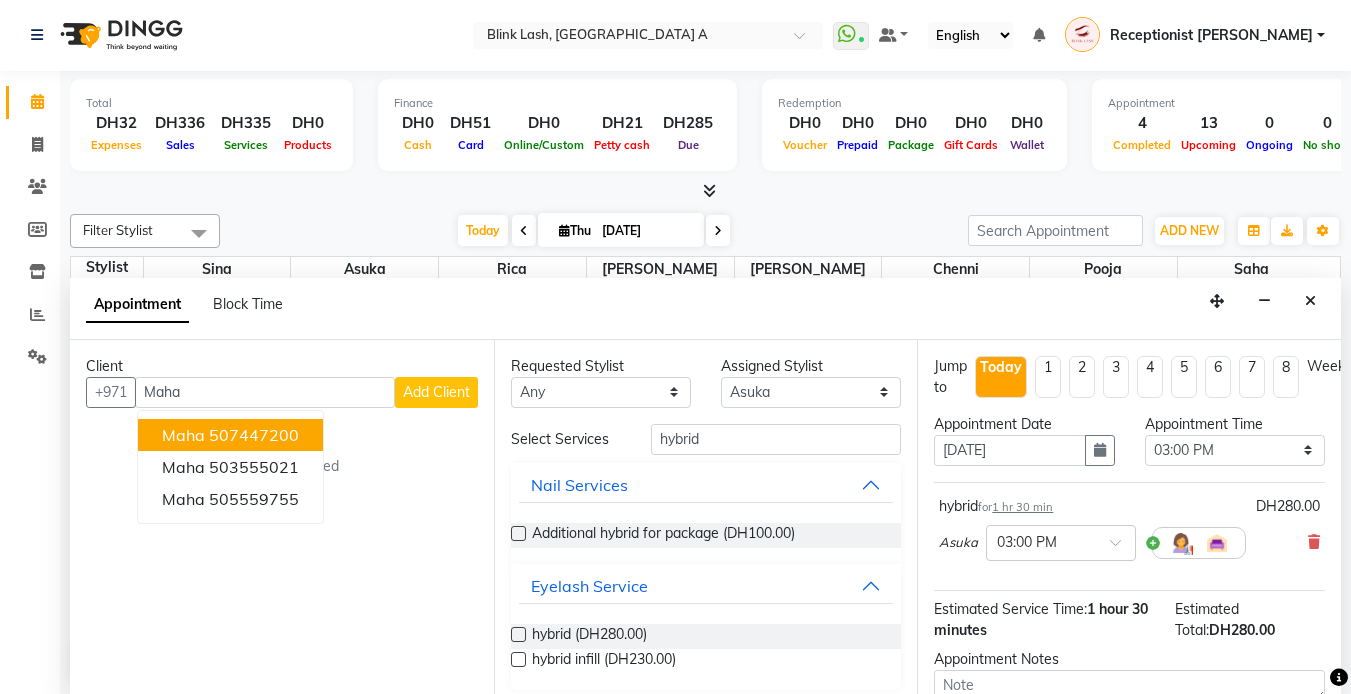 click on "Add Client" at bounding box center [436, 392] 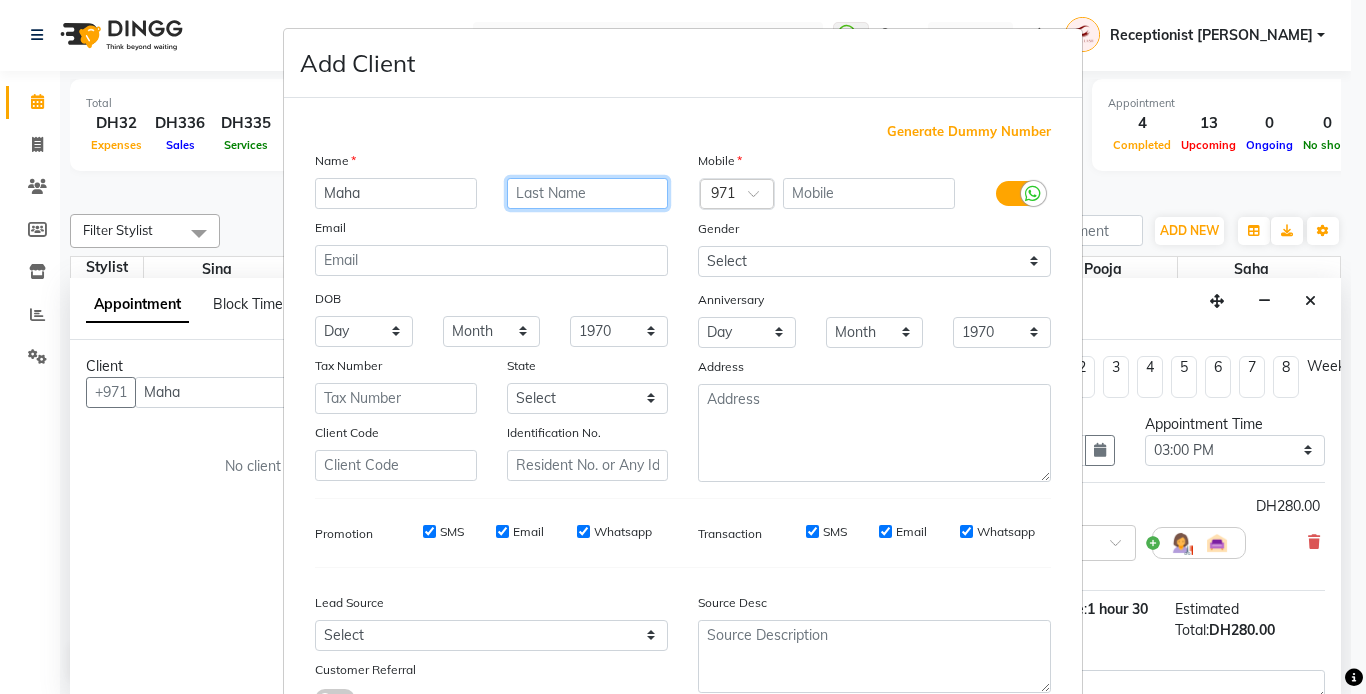 click at bounding box center [588, 193] 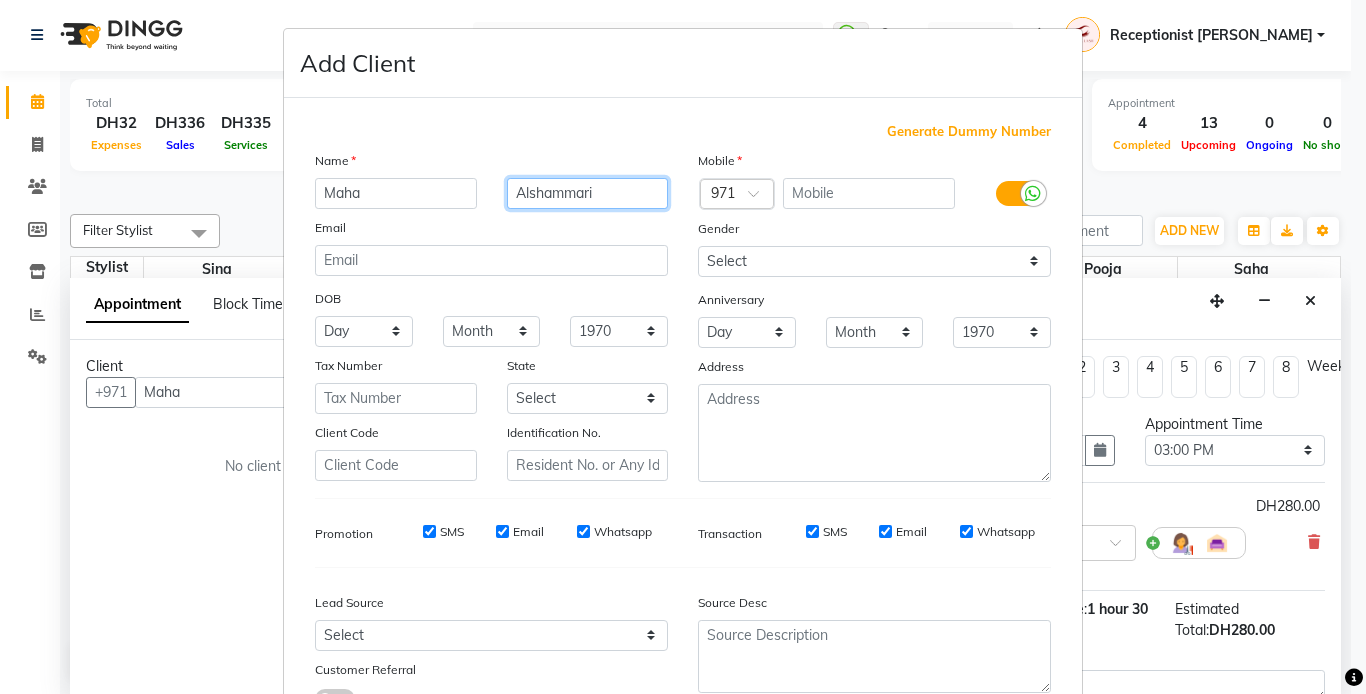 type on "Alshammari" 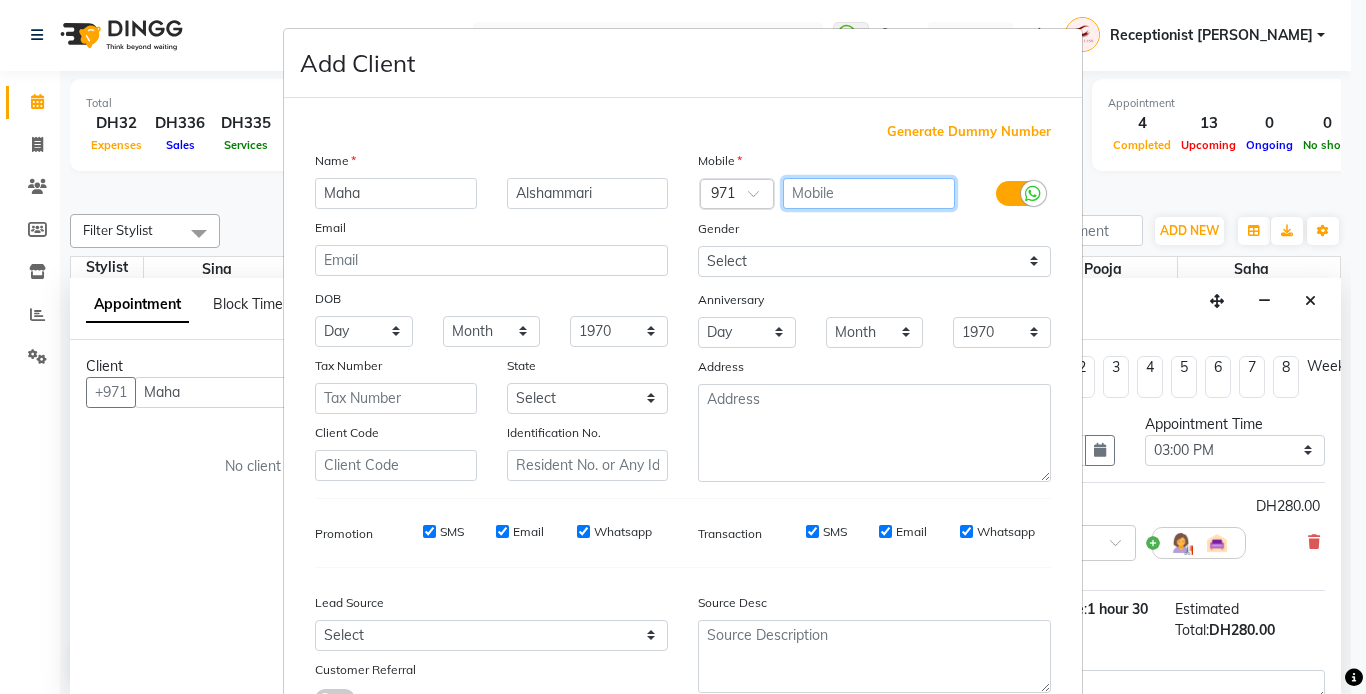 click at bounding box center [869, 193] 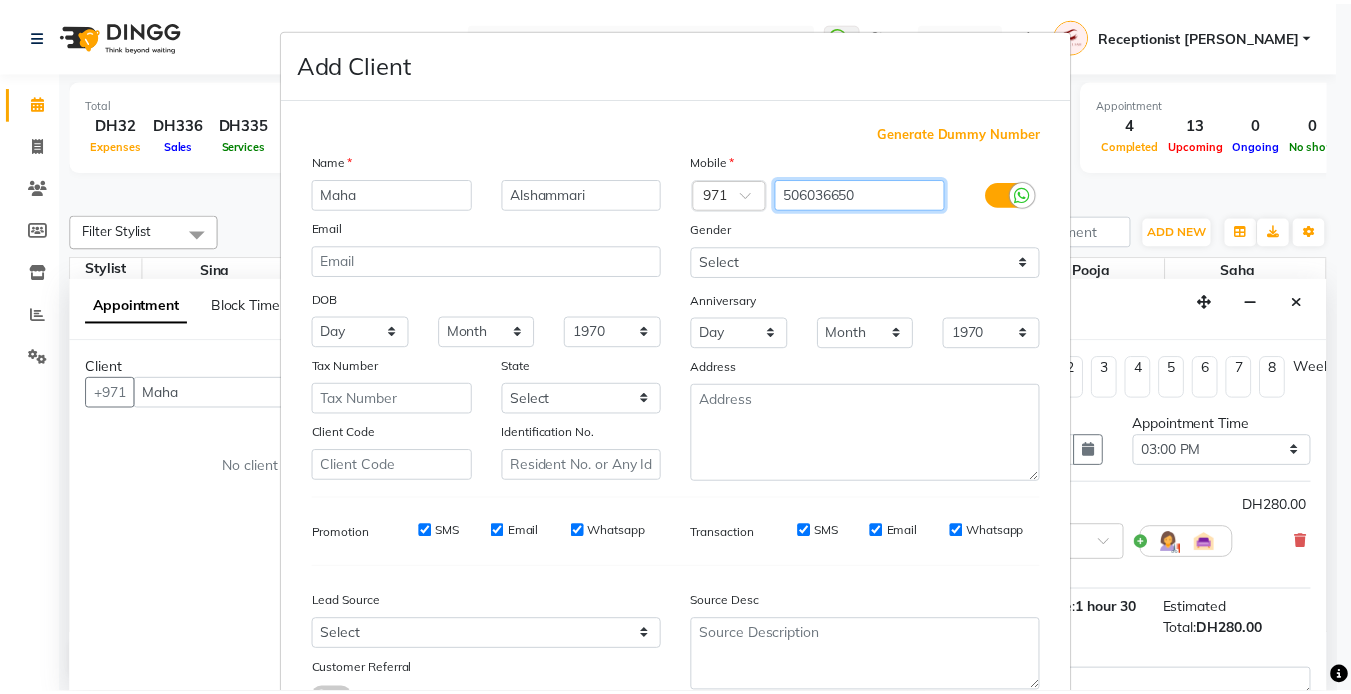 scroll, scrollTop: 155, scrollLeft: 0, axis: vertical 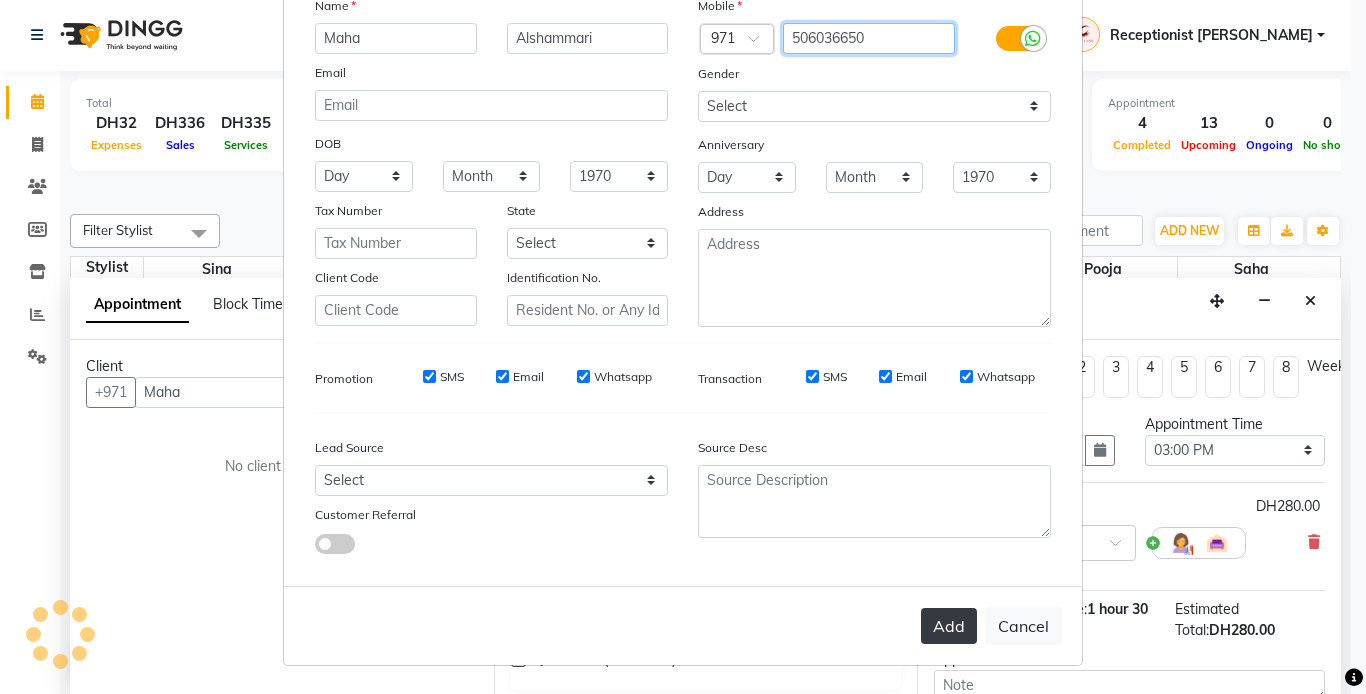 type on "506036650" 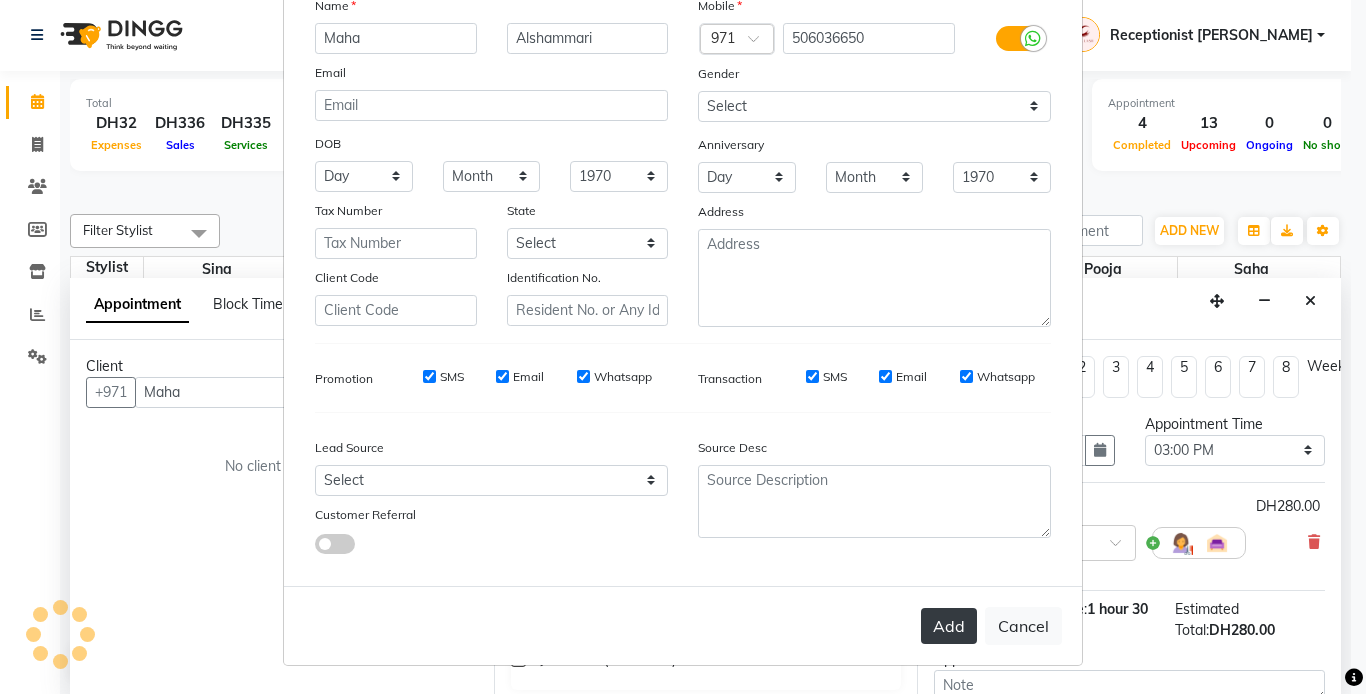 click on "Add" at bounding box center (949, 626) 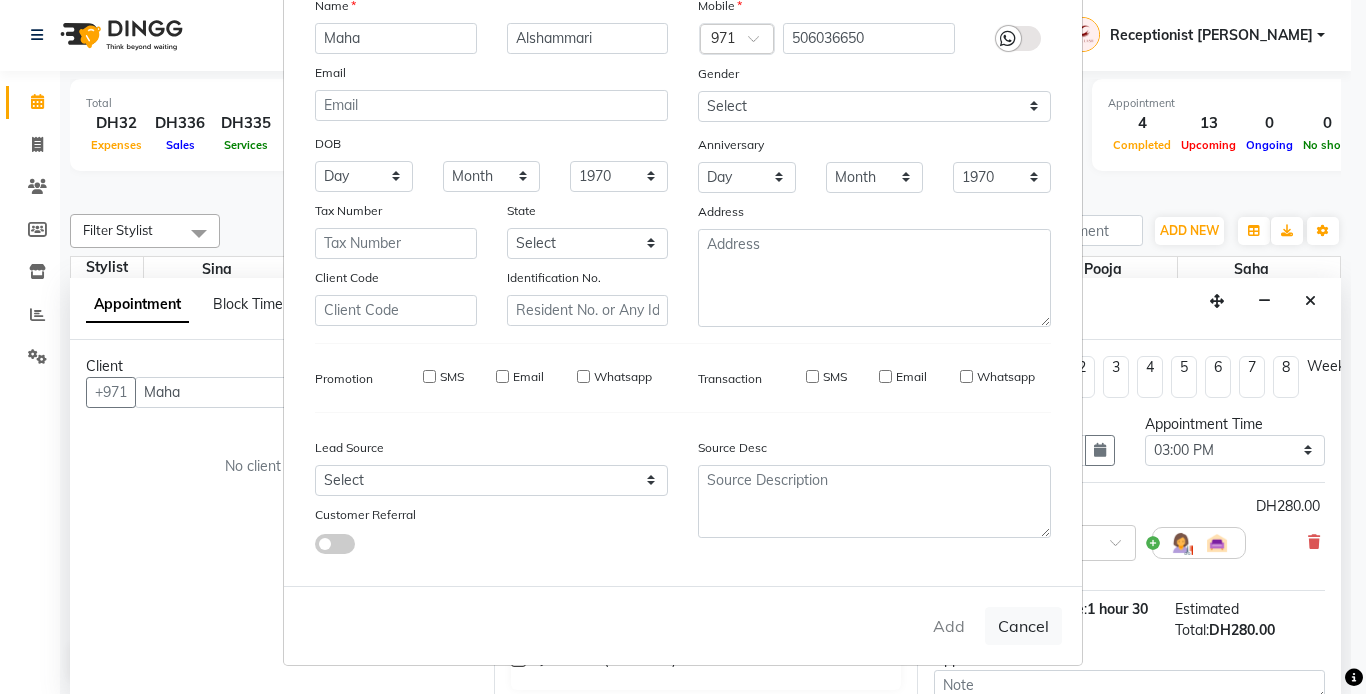 type on "506036650" 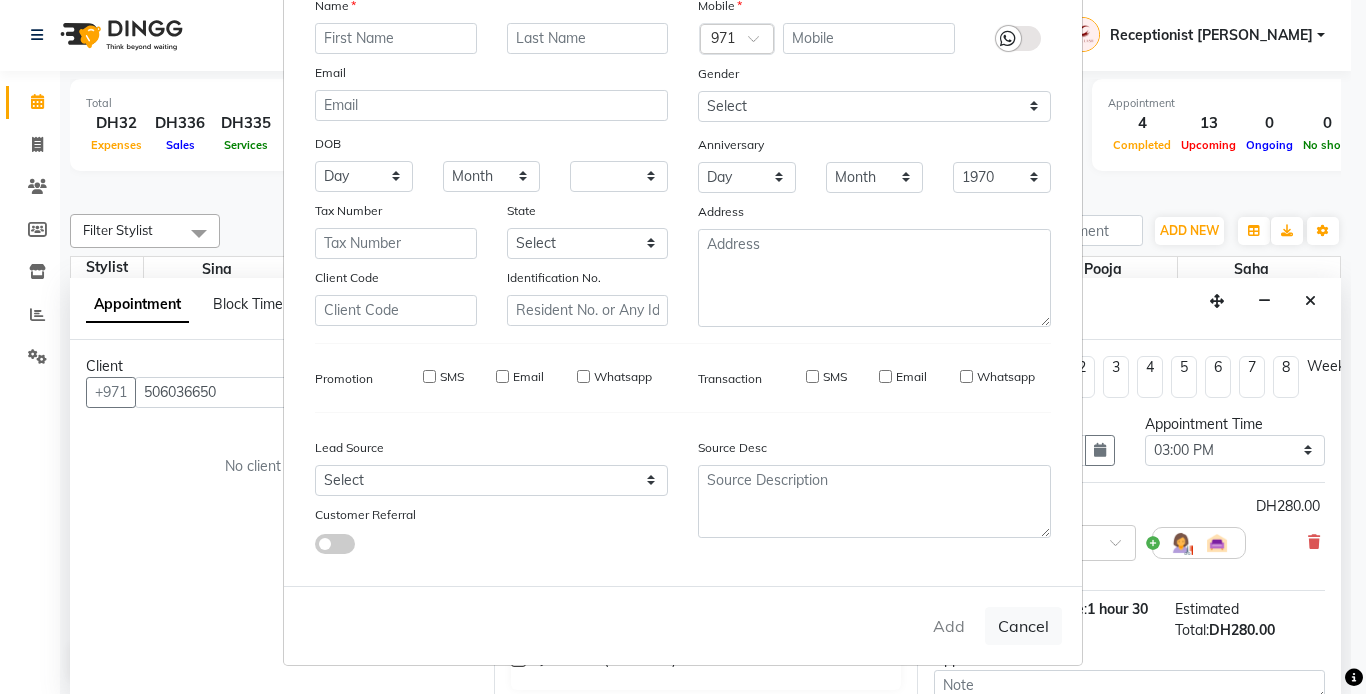 select 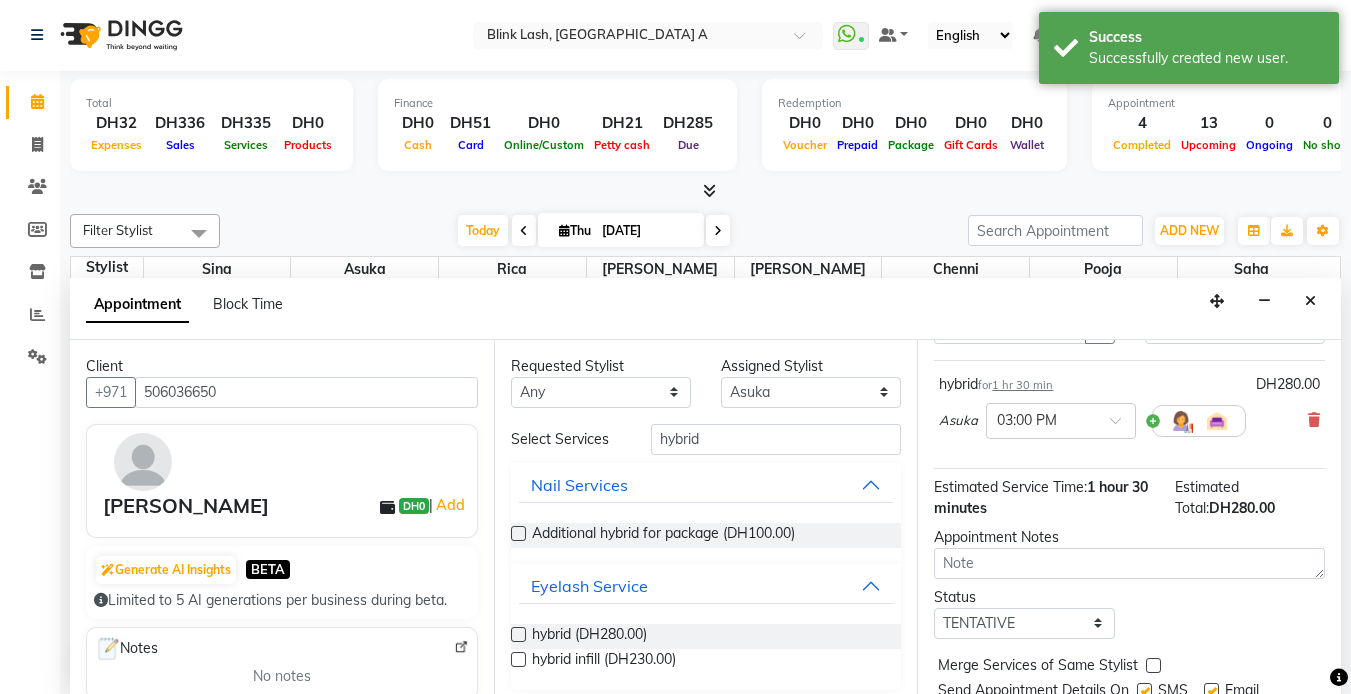 scroll, scrollTop: 208, scrollLeft: 0, axis: vertical 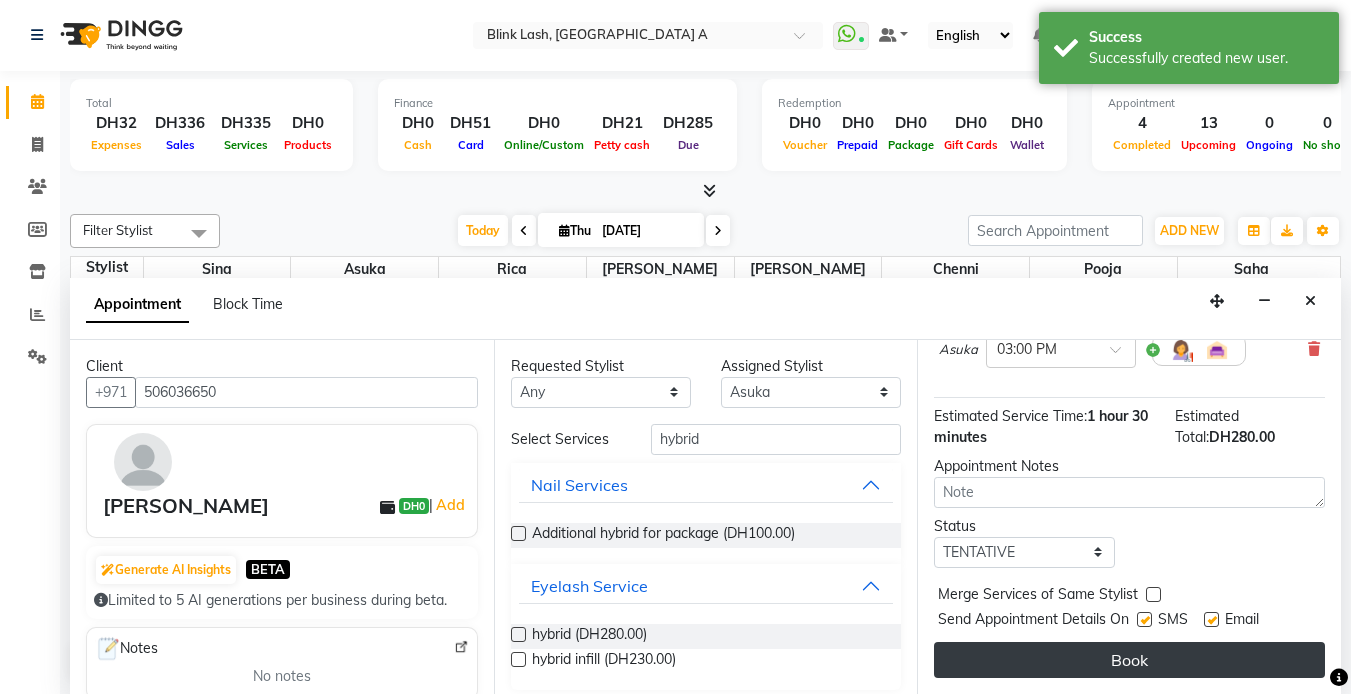 click on "Book" at bounding box center (1129, 660) 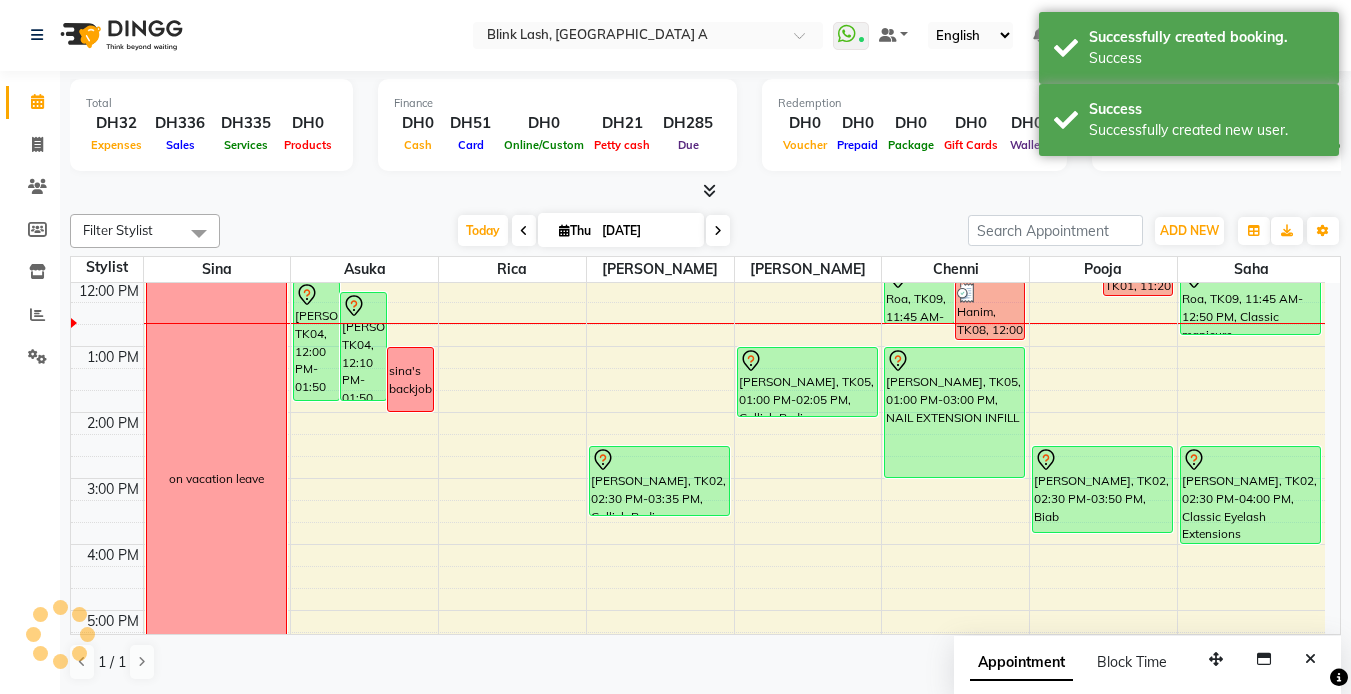 scroll, scrollTop: 0, scrollLeft: 0, axis: both 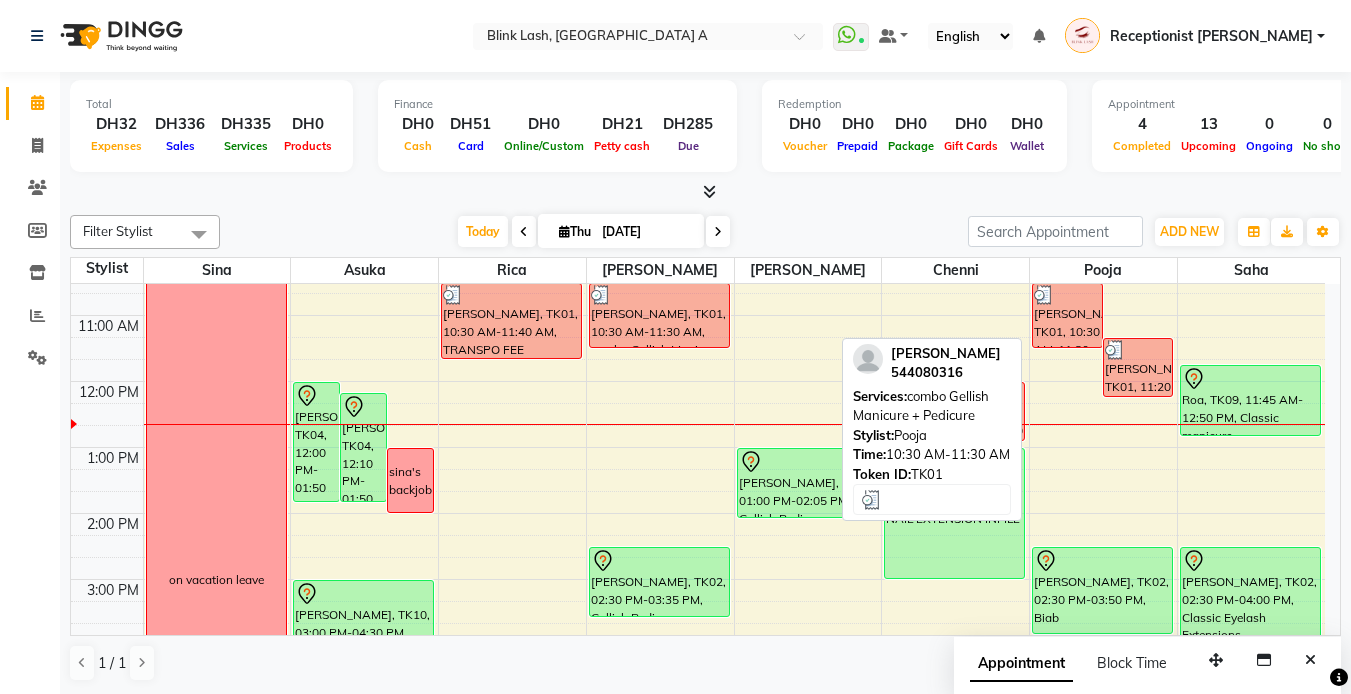 click on "[PERSON_NAME], TK01, 10:30 AM-11:30 AM,  combo Gellish Manicure + Pedicure" at bounding box center (1067, 315) 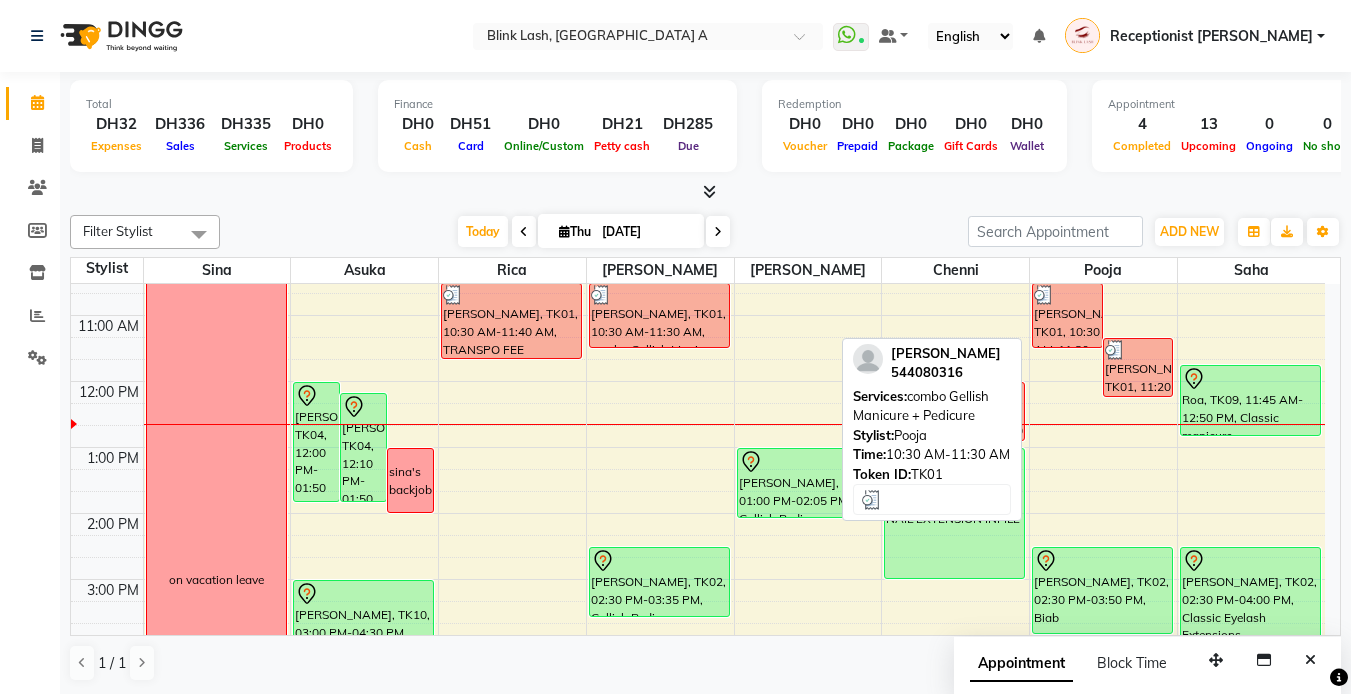 click on "[PERSON_NAME], TK01, 10:30 AM-11:30 AM,  combo Gellish Manicure + Pedicure" at bounding box center [1067, 315] 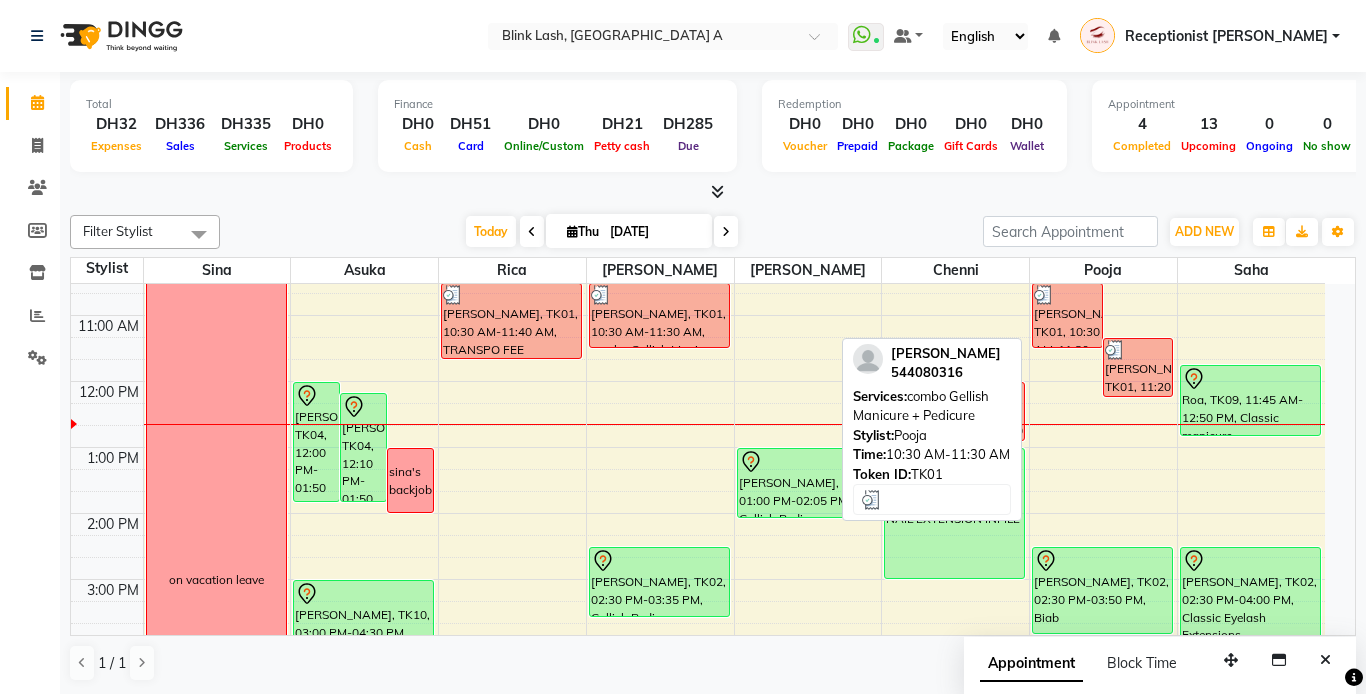 select on "3" 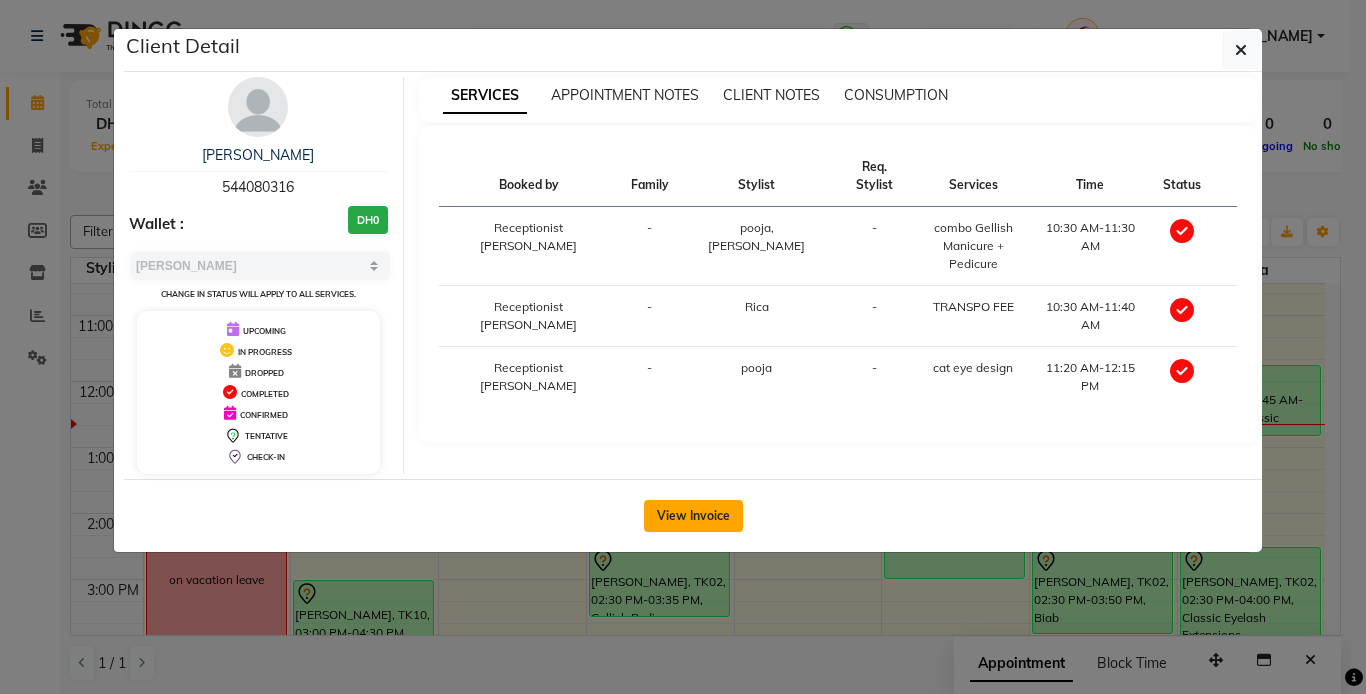 click on "View Invoice" 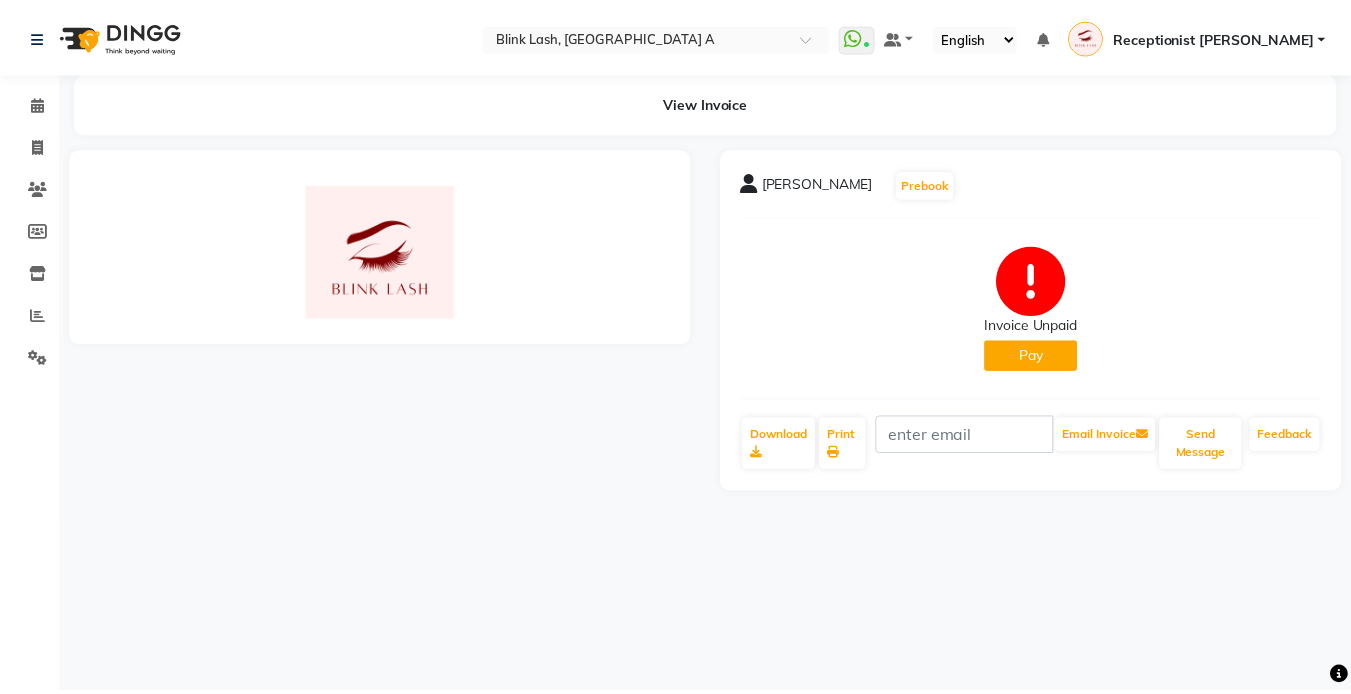 scroll, scrollTop: 0, scrollLeft: 0, axis: both 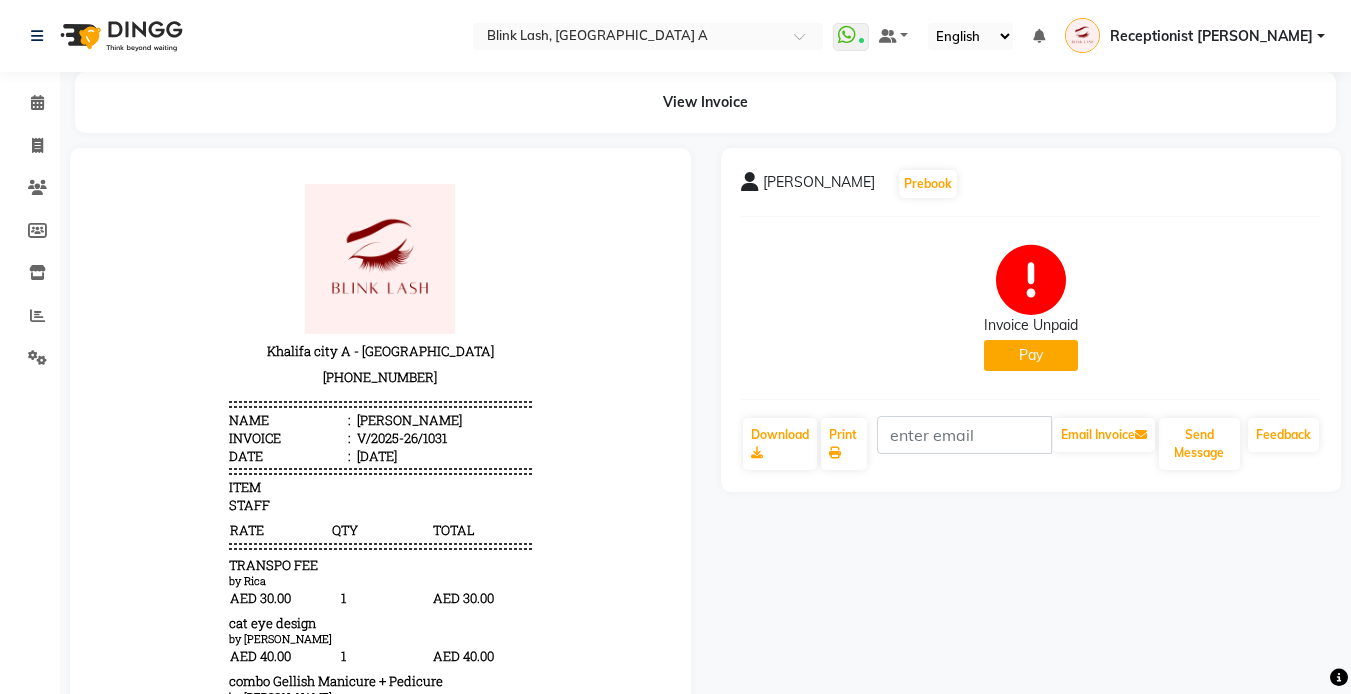 click on "Pay" 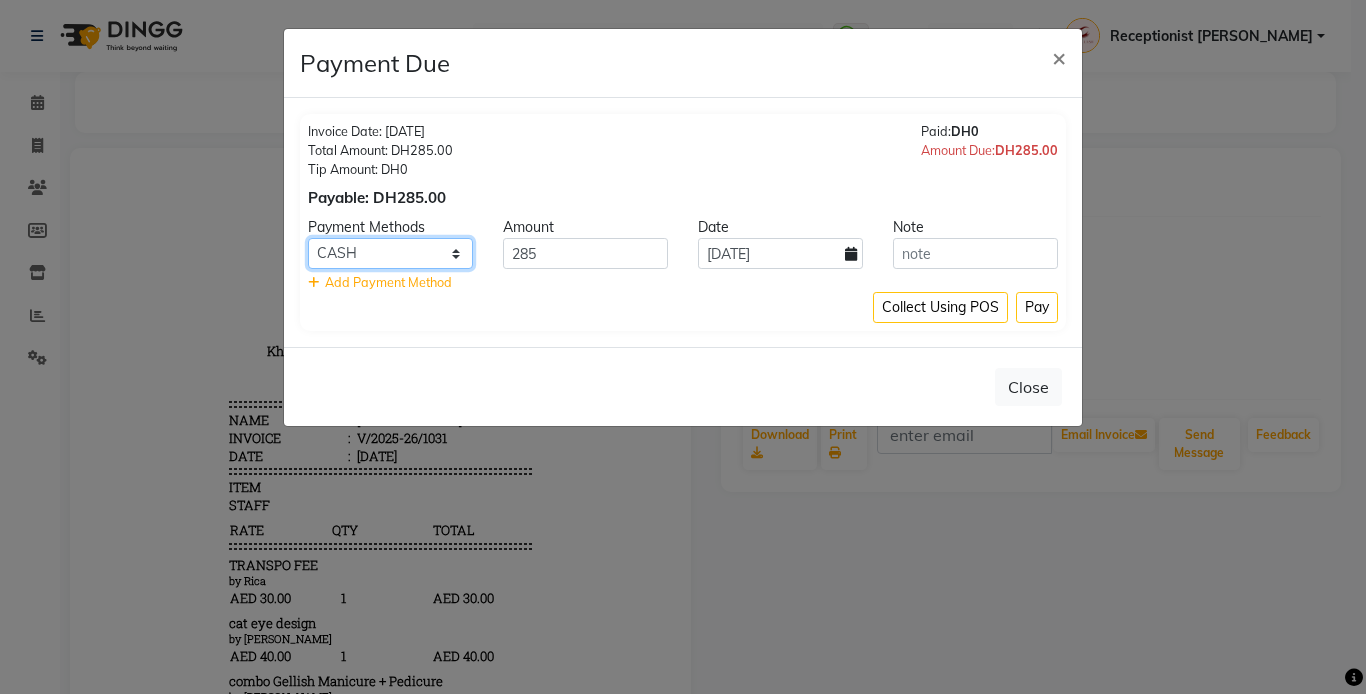 click on "Master Card ONLINE Visa Card CASH Cheque" 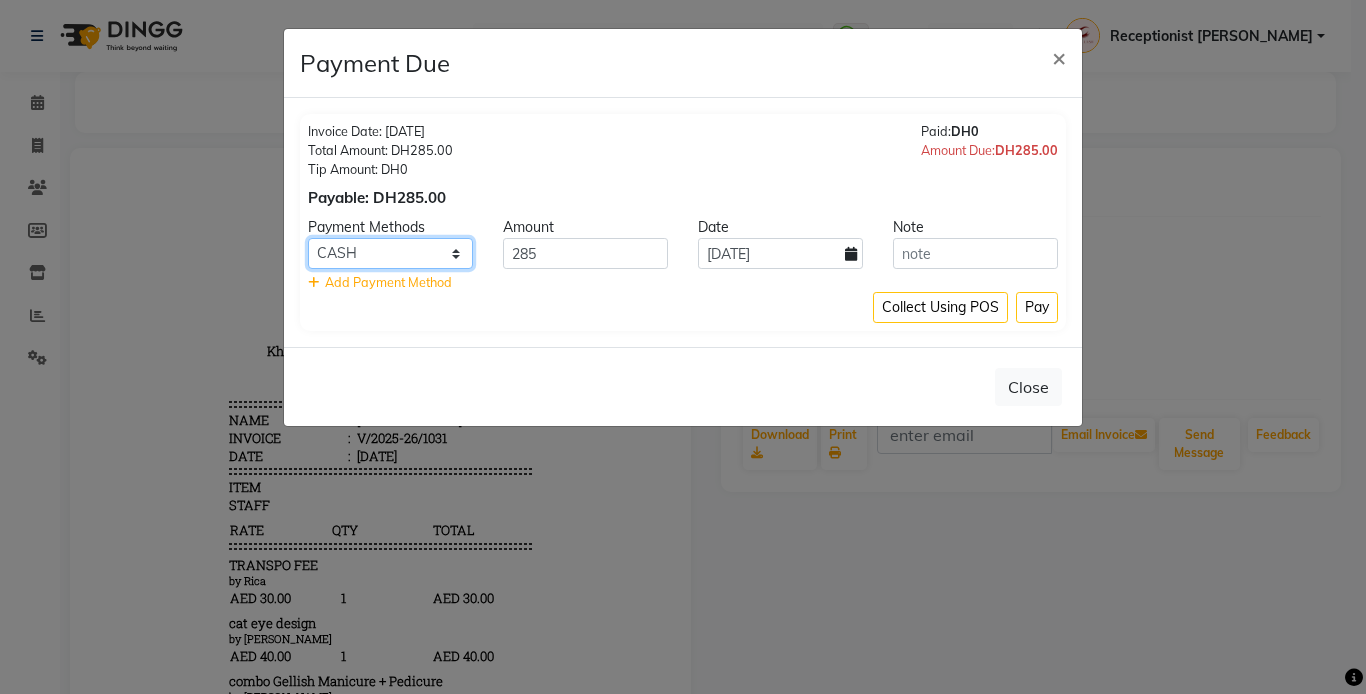 select on "3" 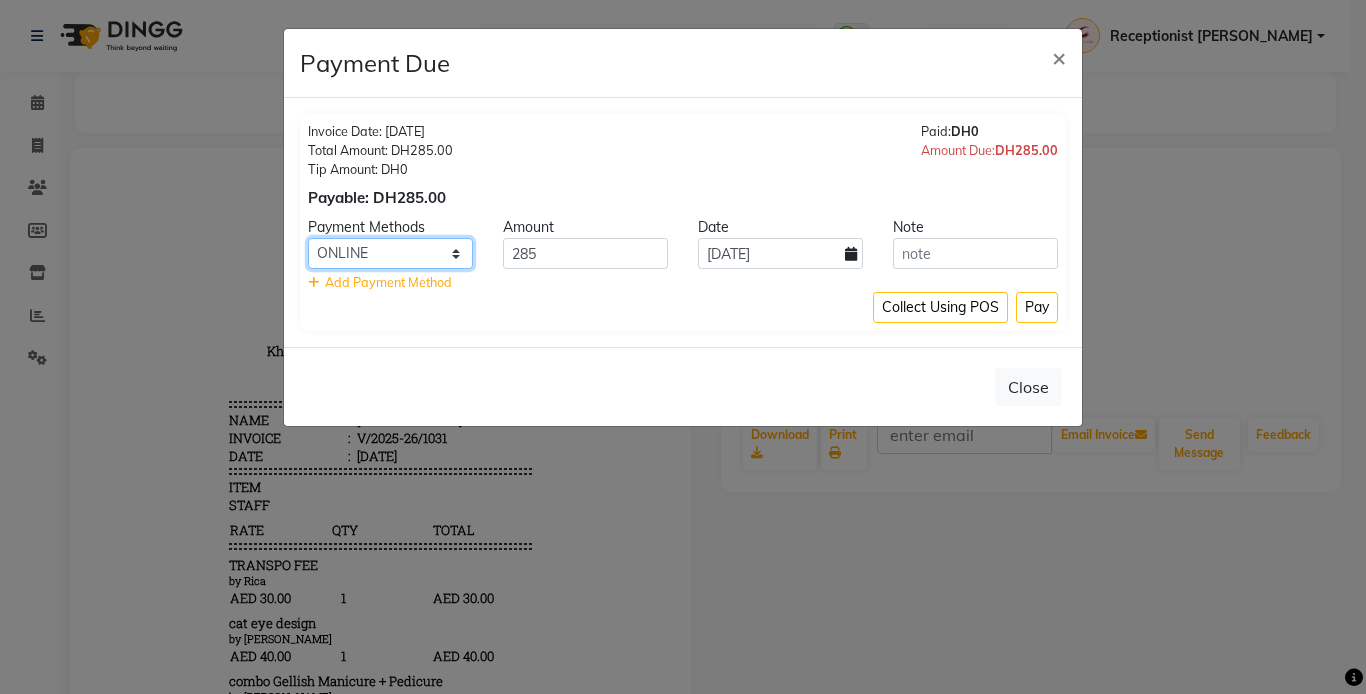 click on "Master Card ONLINE Visa Card CASH Cheque" 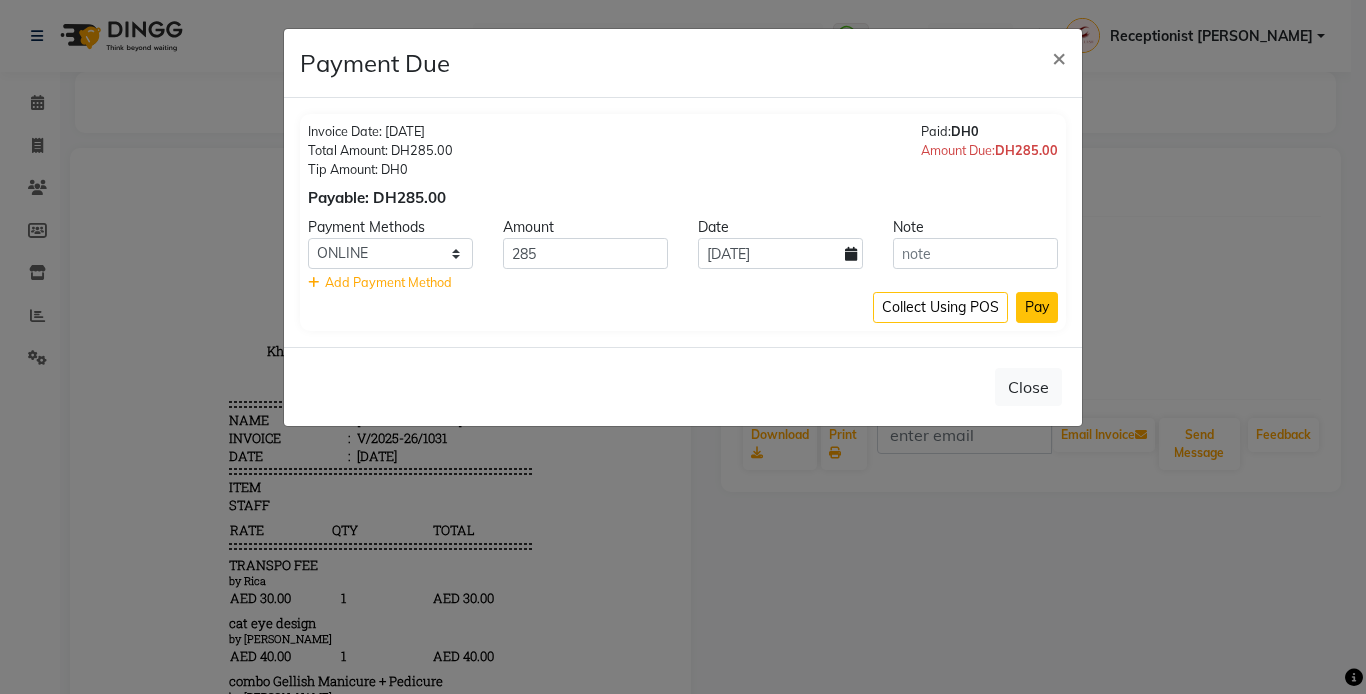 click on "Pay" 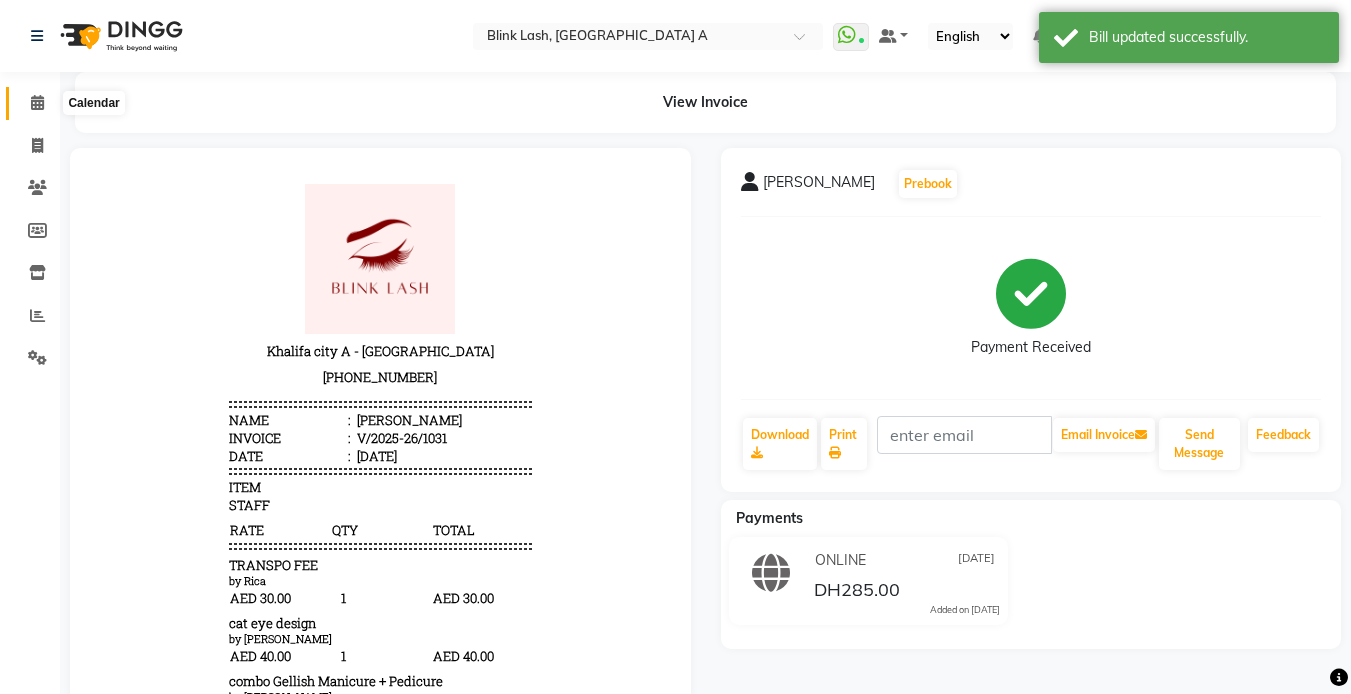 click 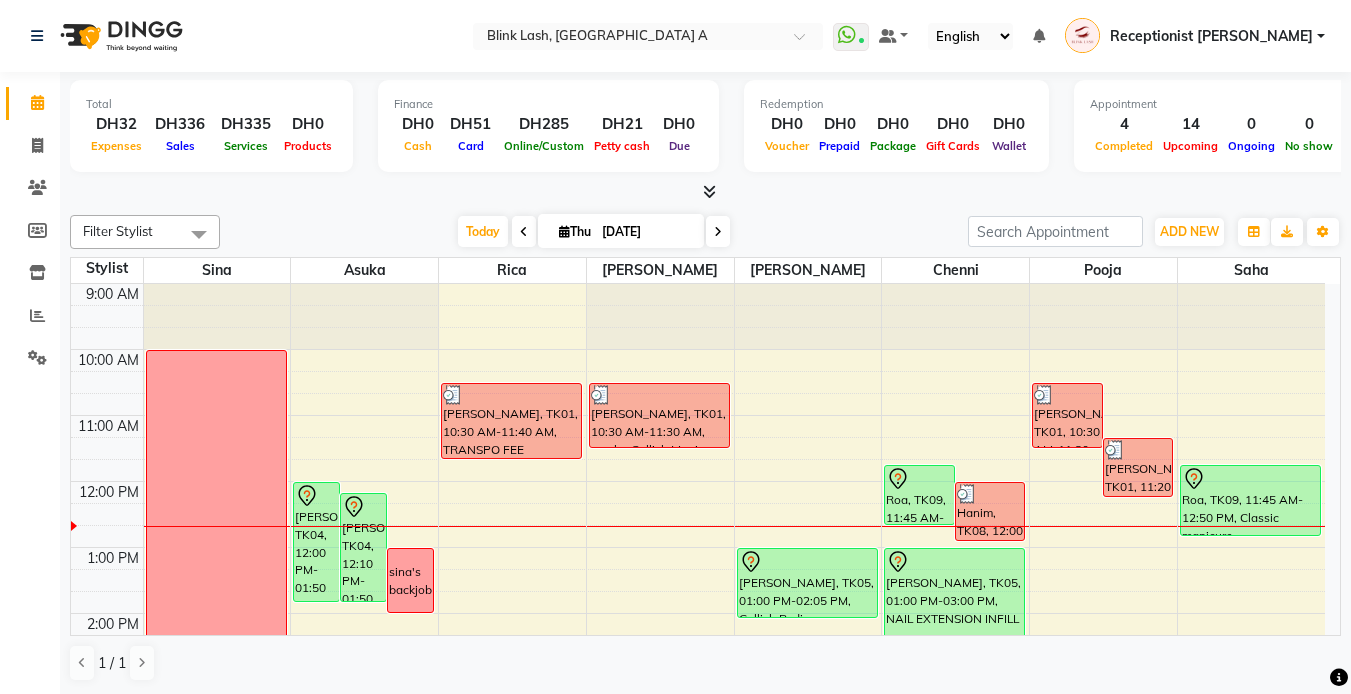 scroll, scrollTop: 300, scrollLeft: 0, axis: vertical 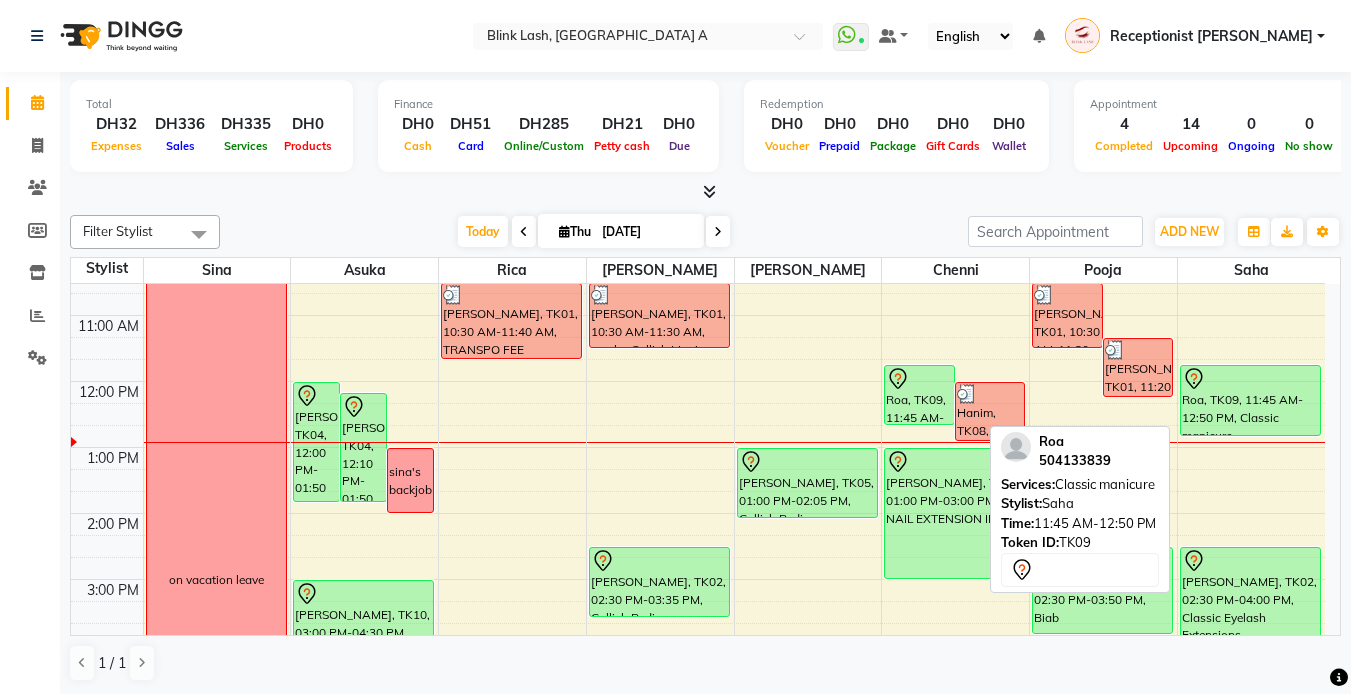 click on "Roa, TK09, 11:45 AM-12:50 PM, Classic manicure" at bounding box center [1251, 400] 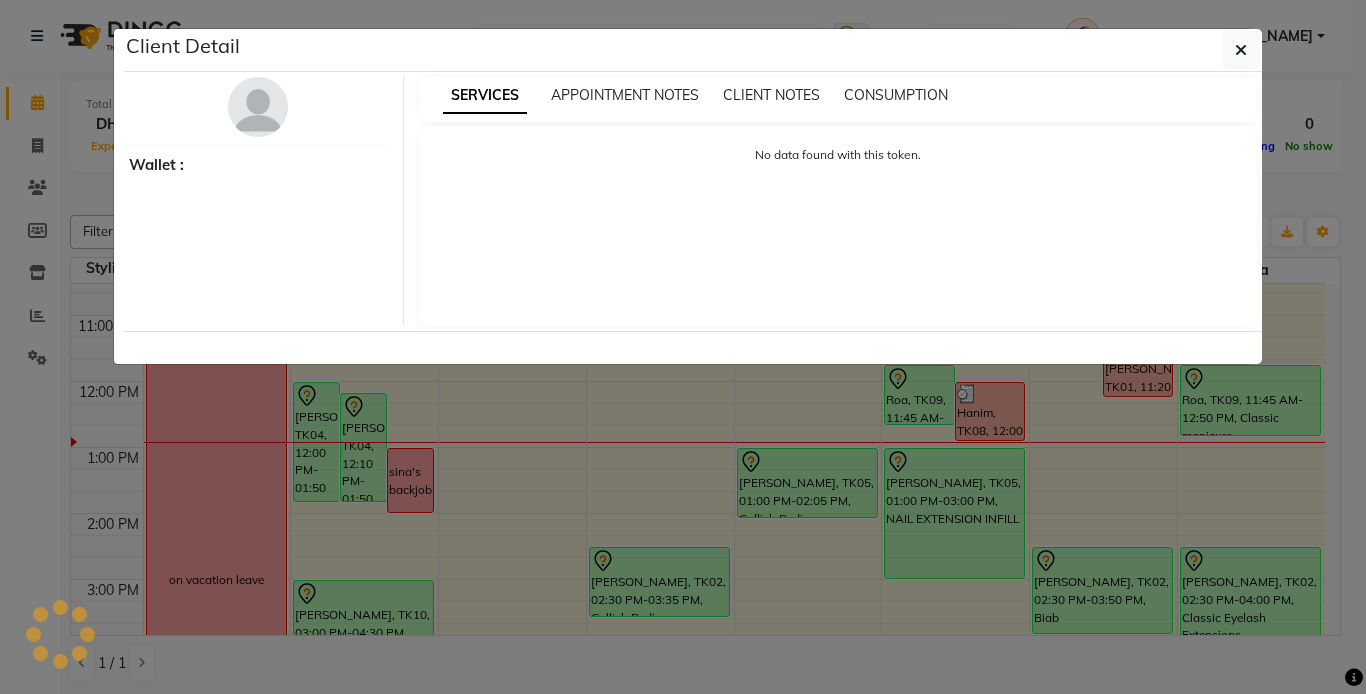 select on "7" 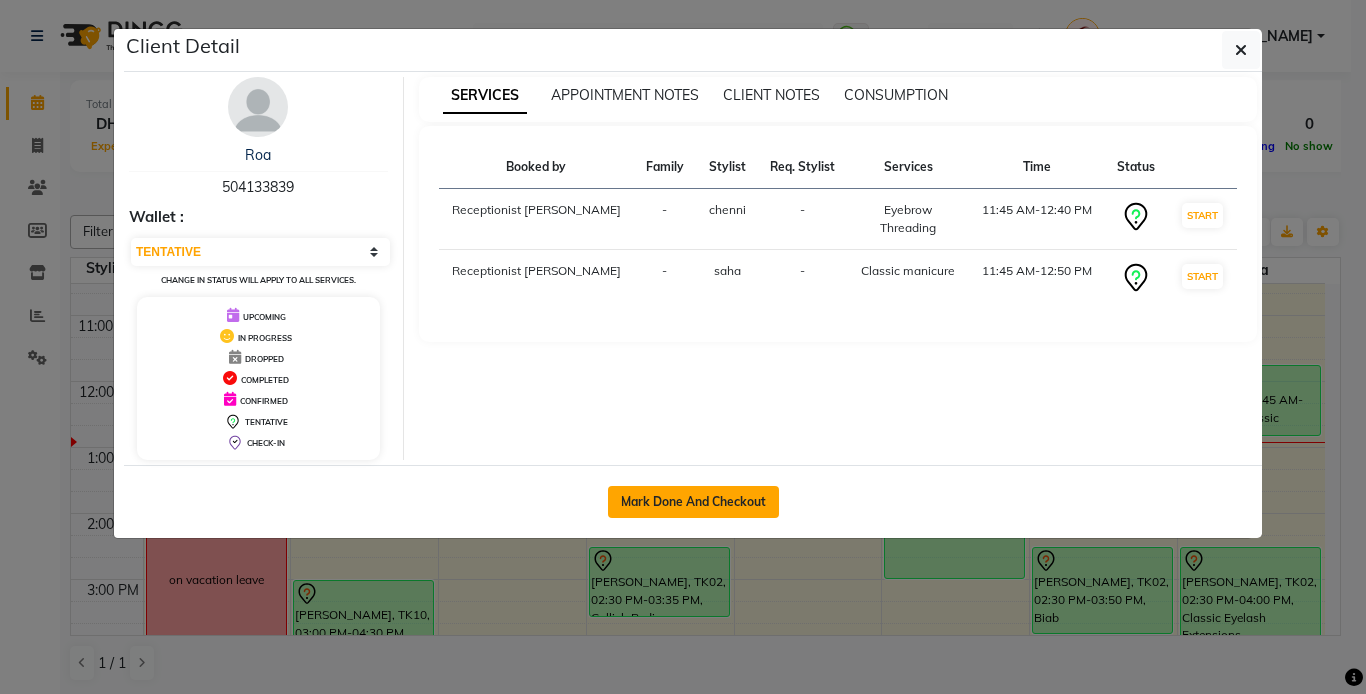 click on "Mark Done And Checkout" 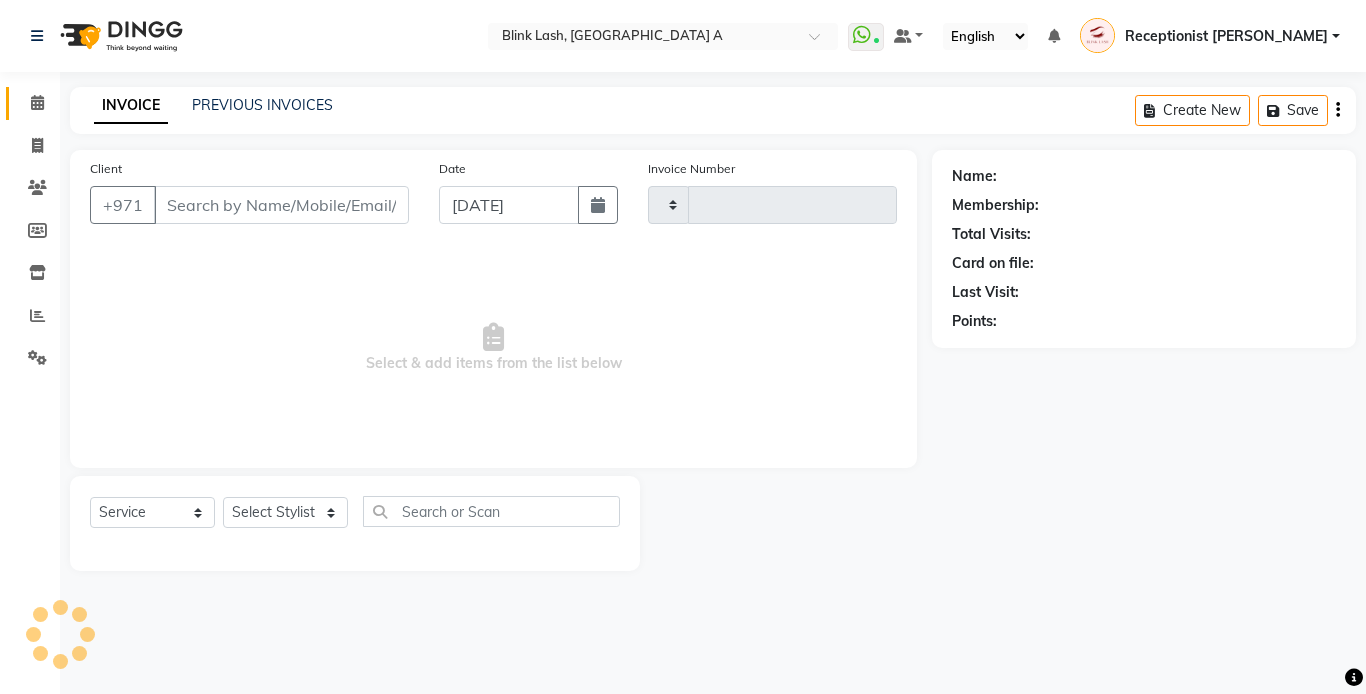 type on "1032" 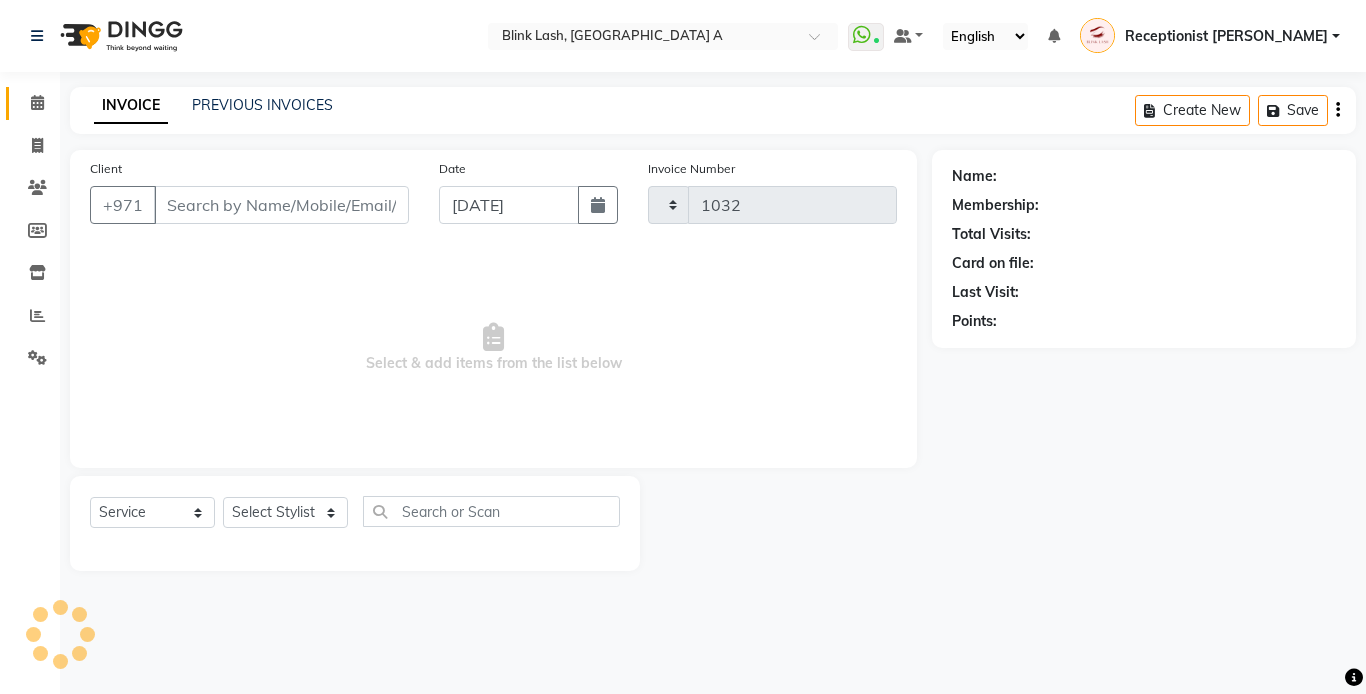 select on "5970" 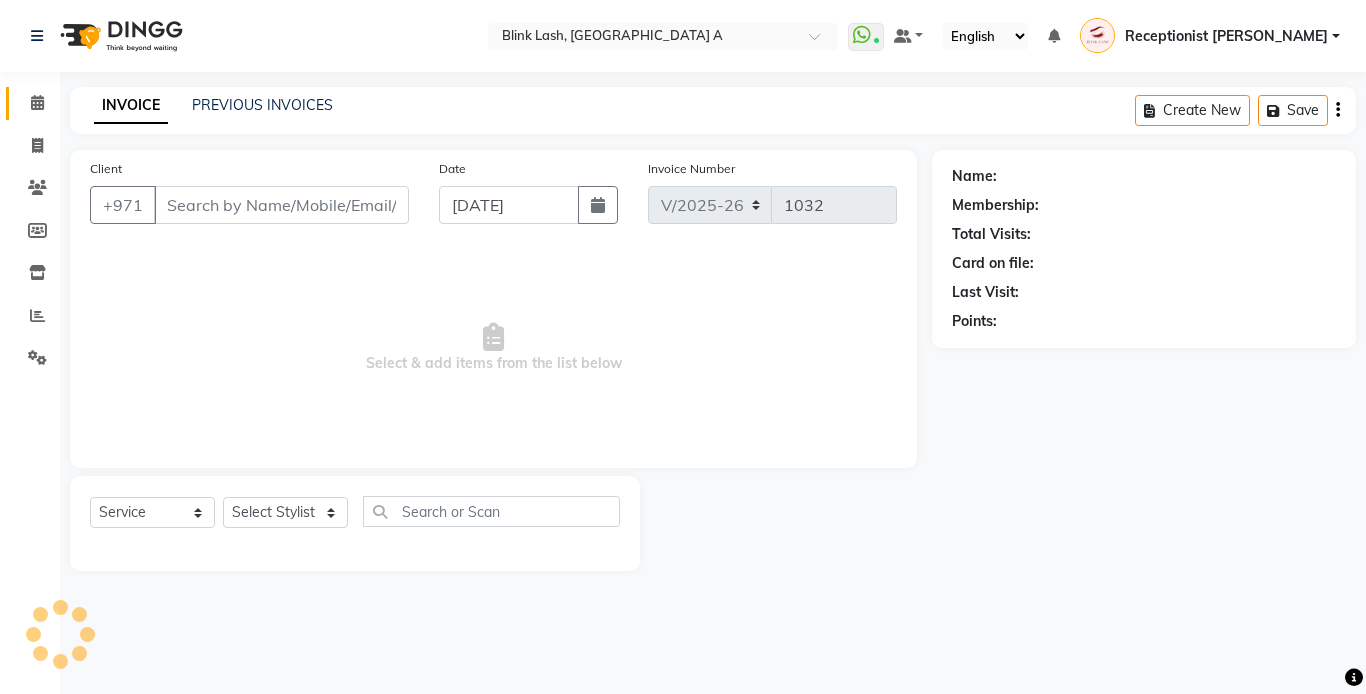 type on "504133839" 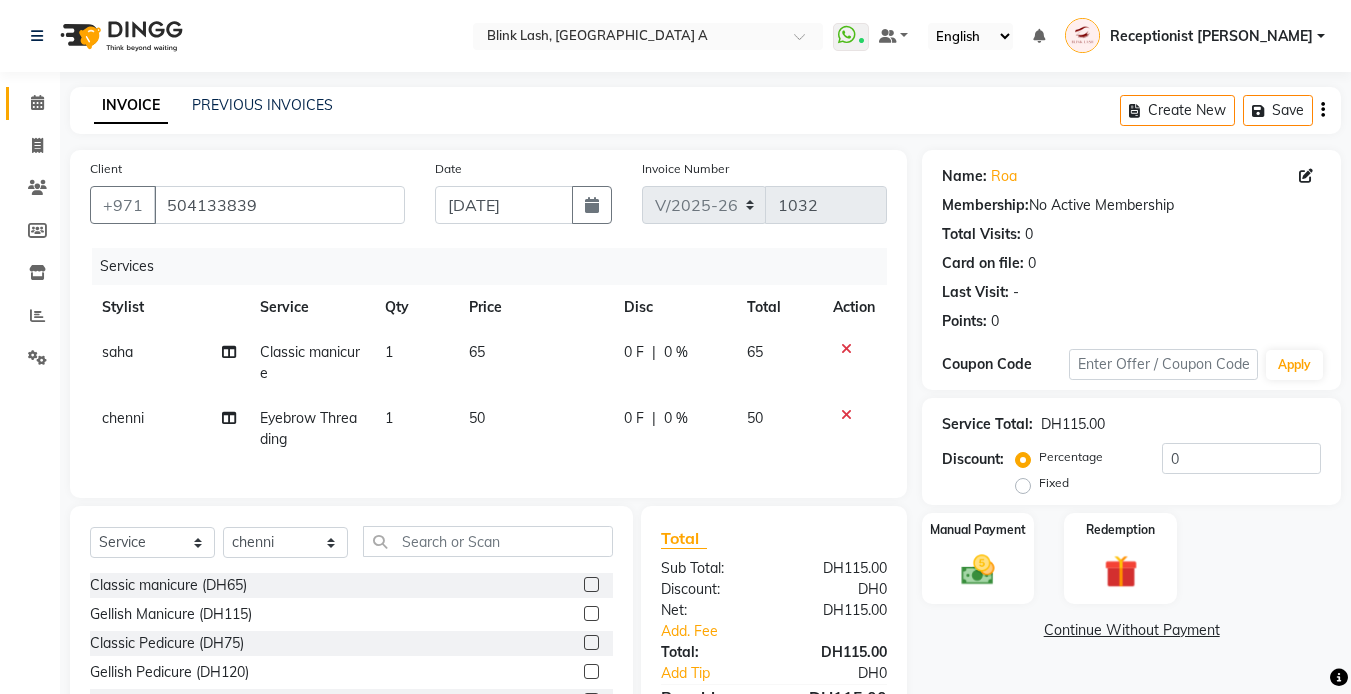 scroll, scrollTop: 152, scrollLeft: 0, axis: vertical 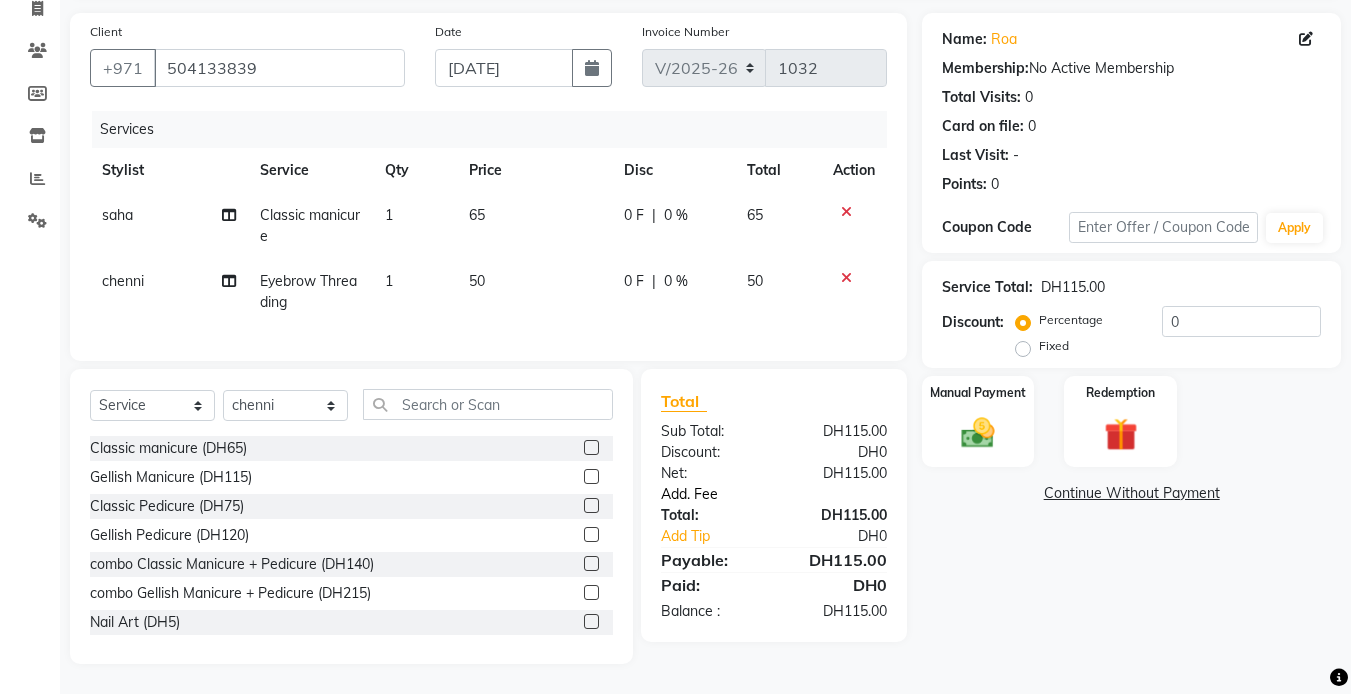 click on "Add. Fee" 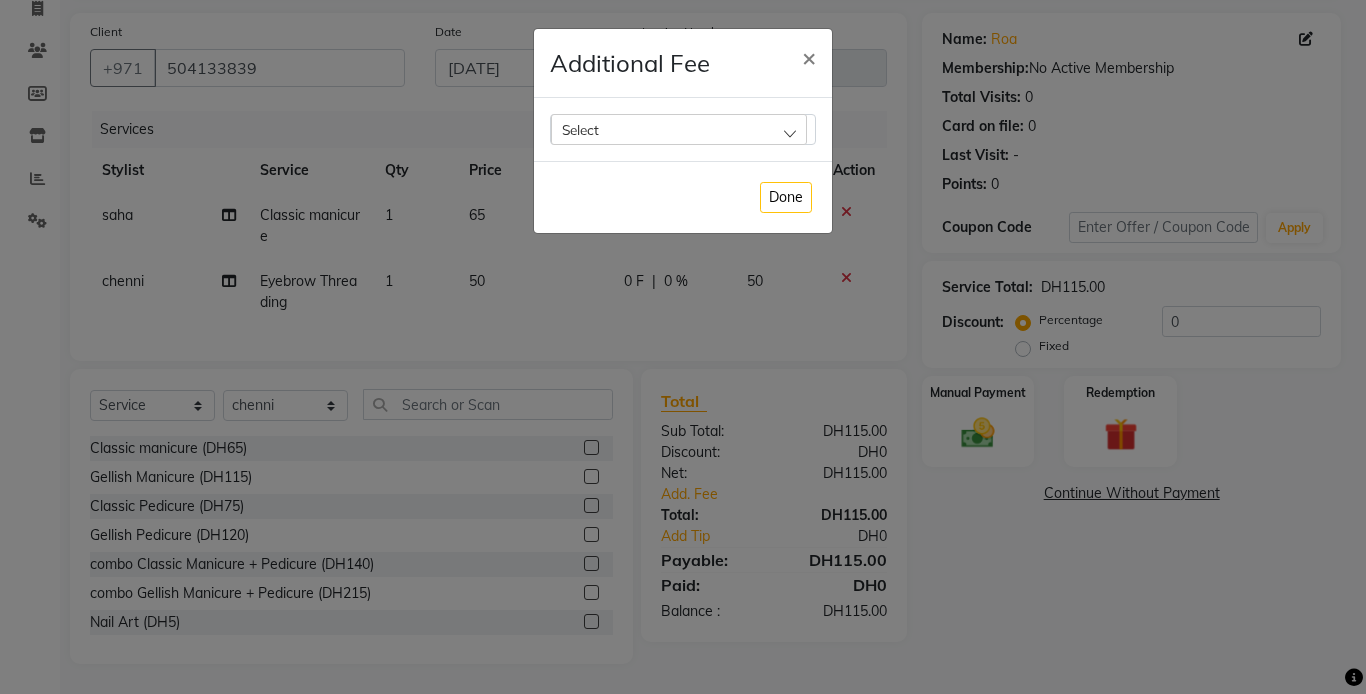click on "Select" 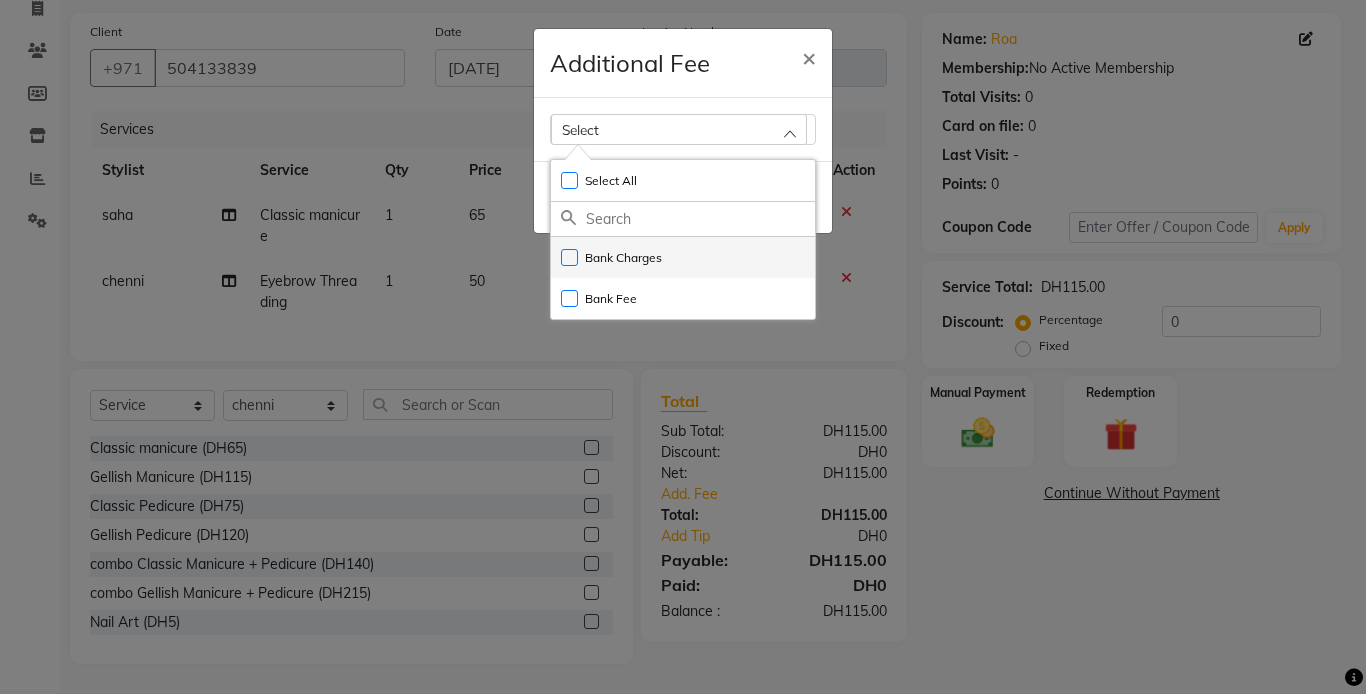 click on "Bank Charges" 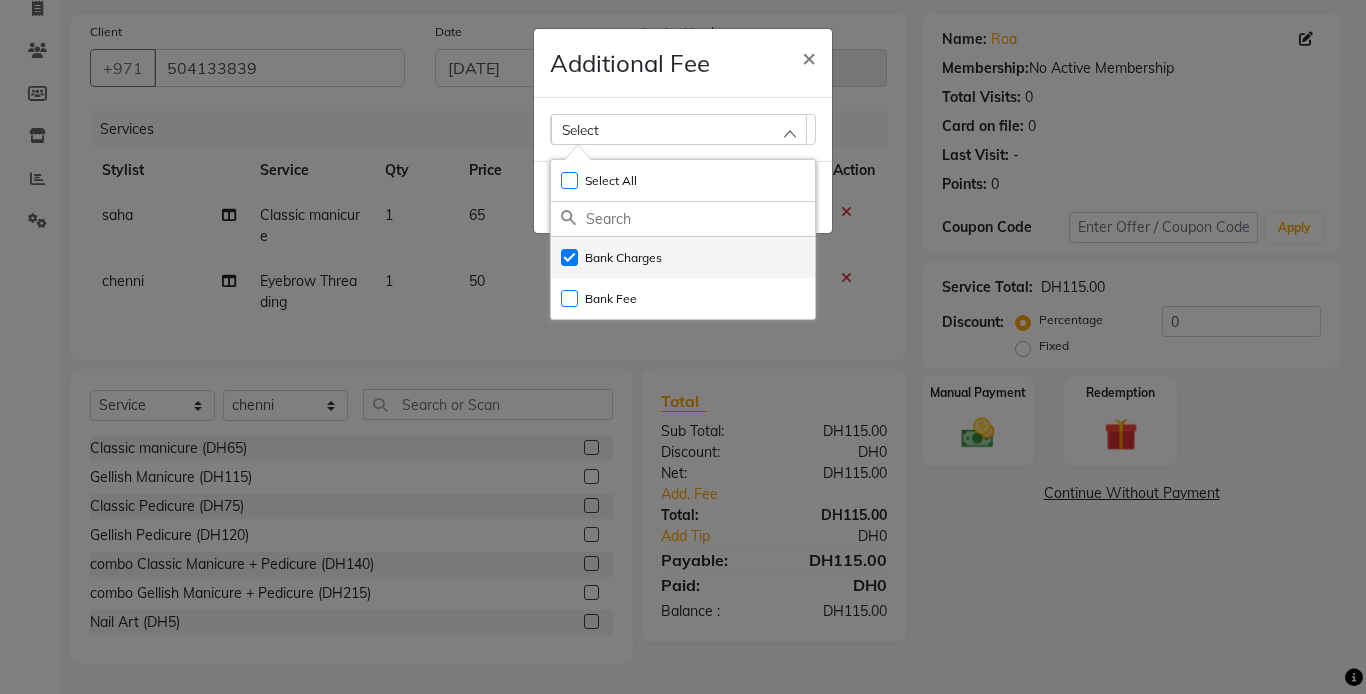 checkbox on "true" 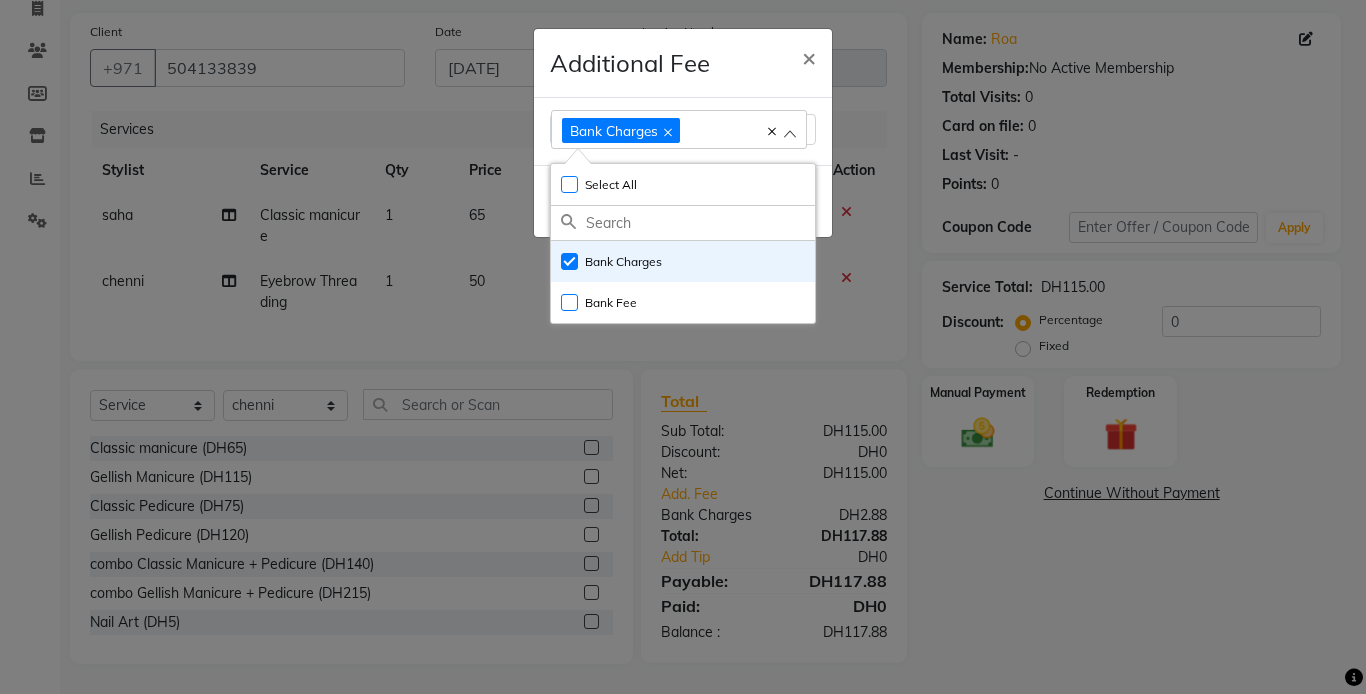 click on "Additional Fee × Bank Charges Select All UnSelect All Bank Charges Bank Fee  Done" 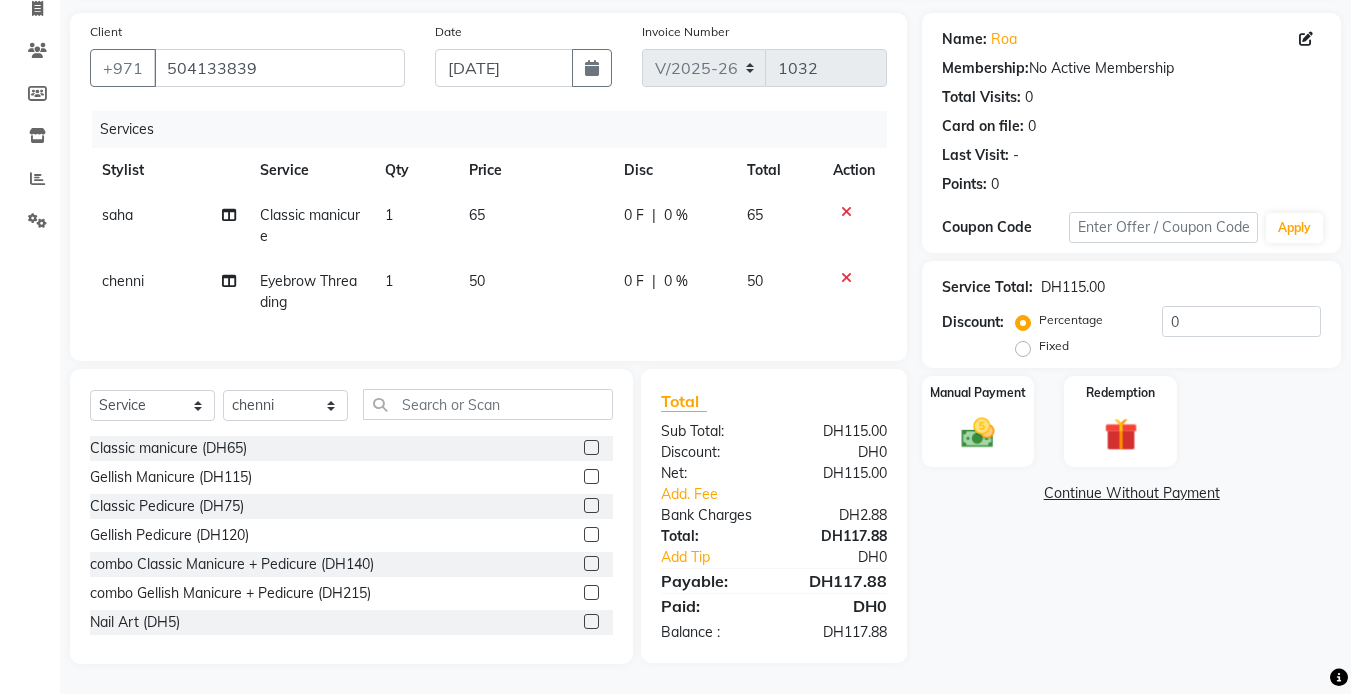 click 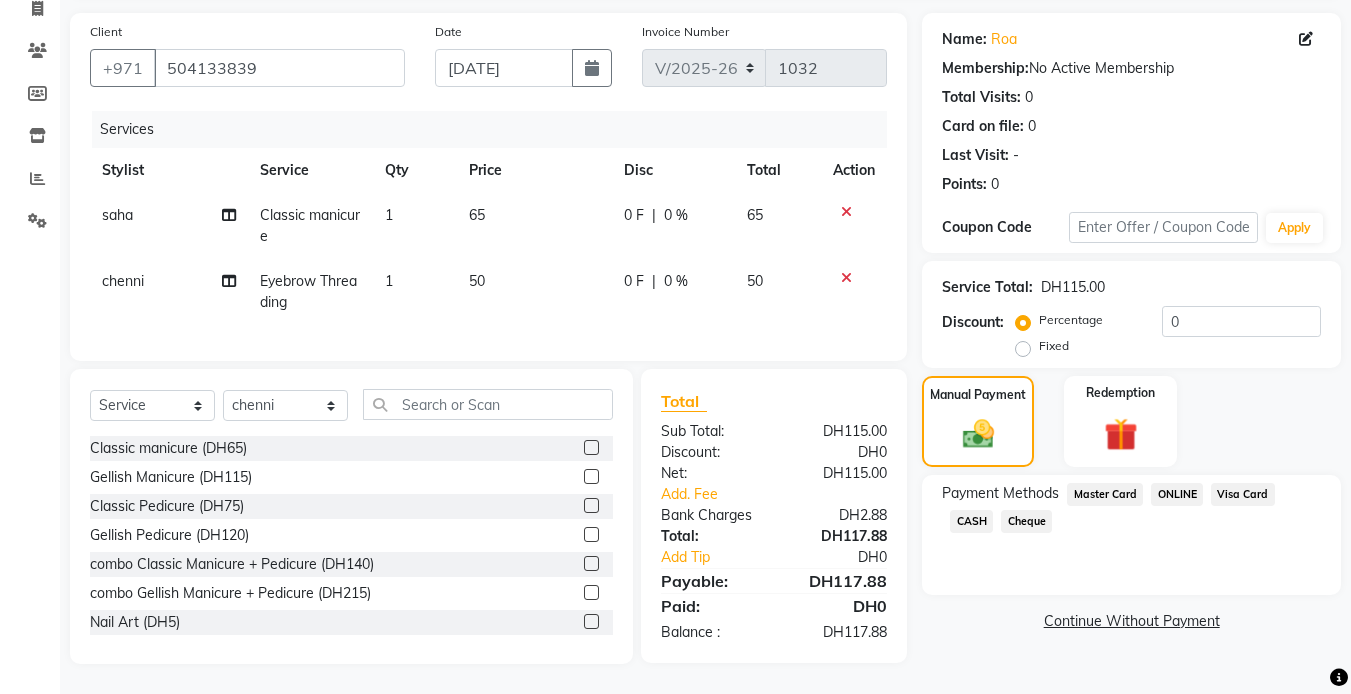 click on "Visa Card" 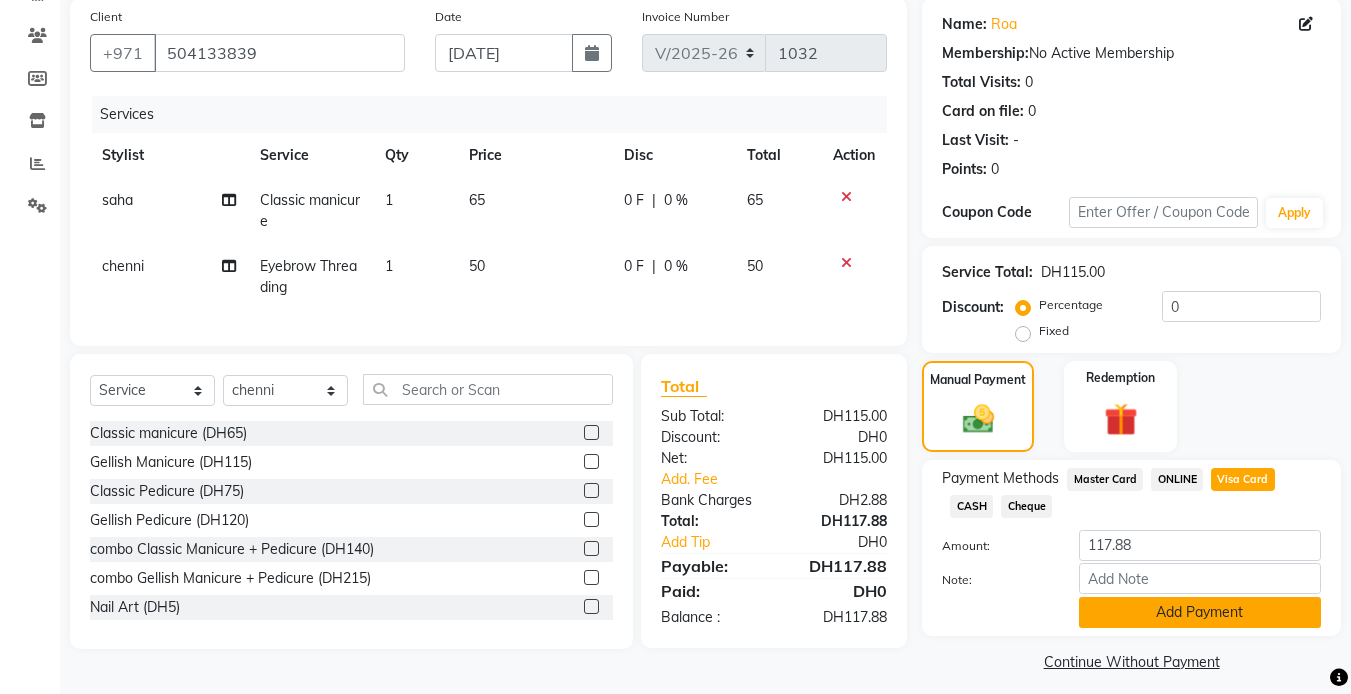 click on "Add Payment" 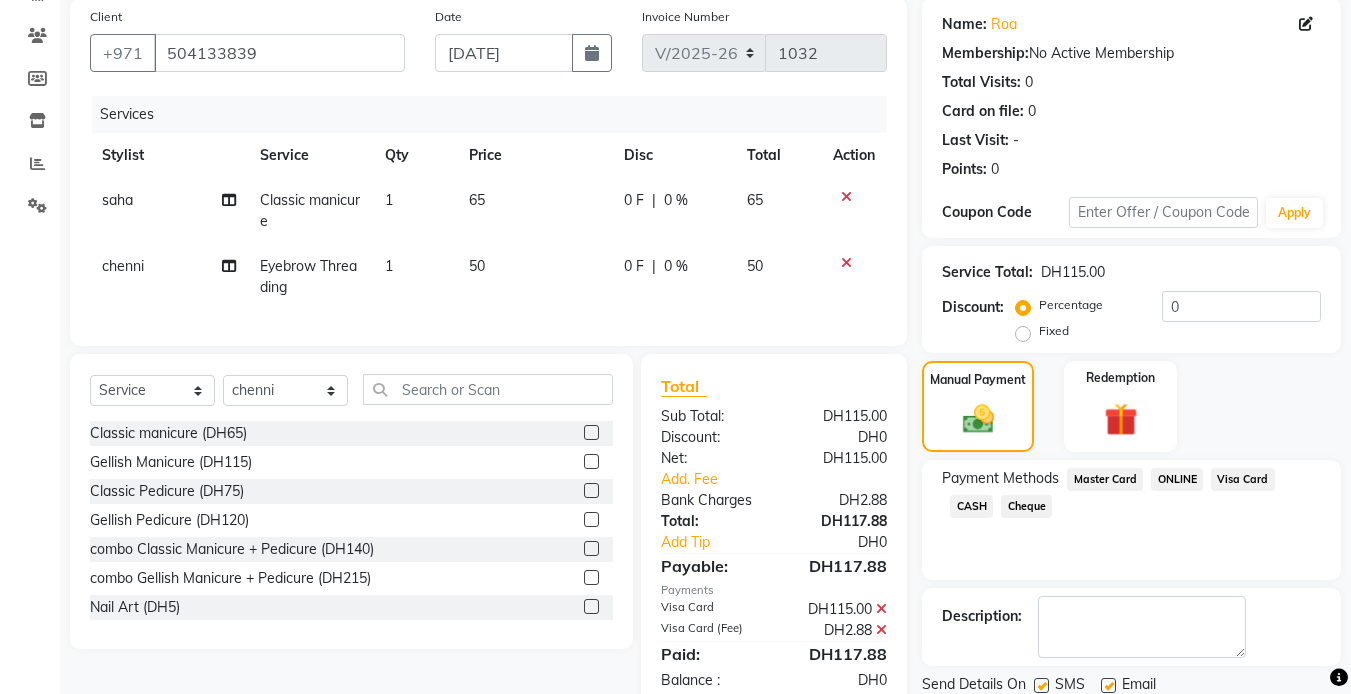 scroll, scrollTop: 222, scrollLeft: 0, axis: vertical 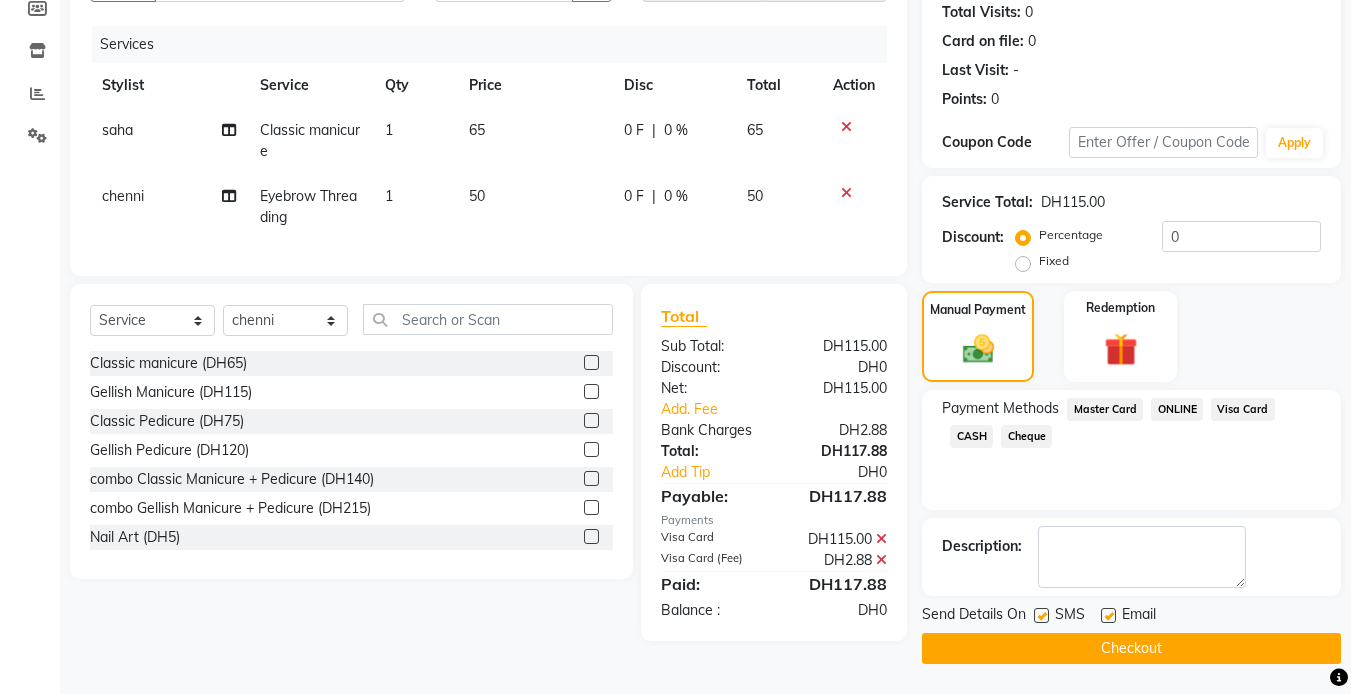 click on "Checkout" 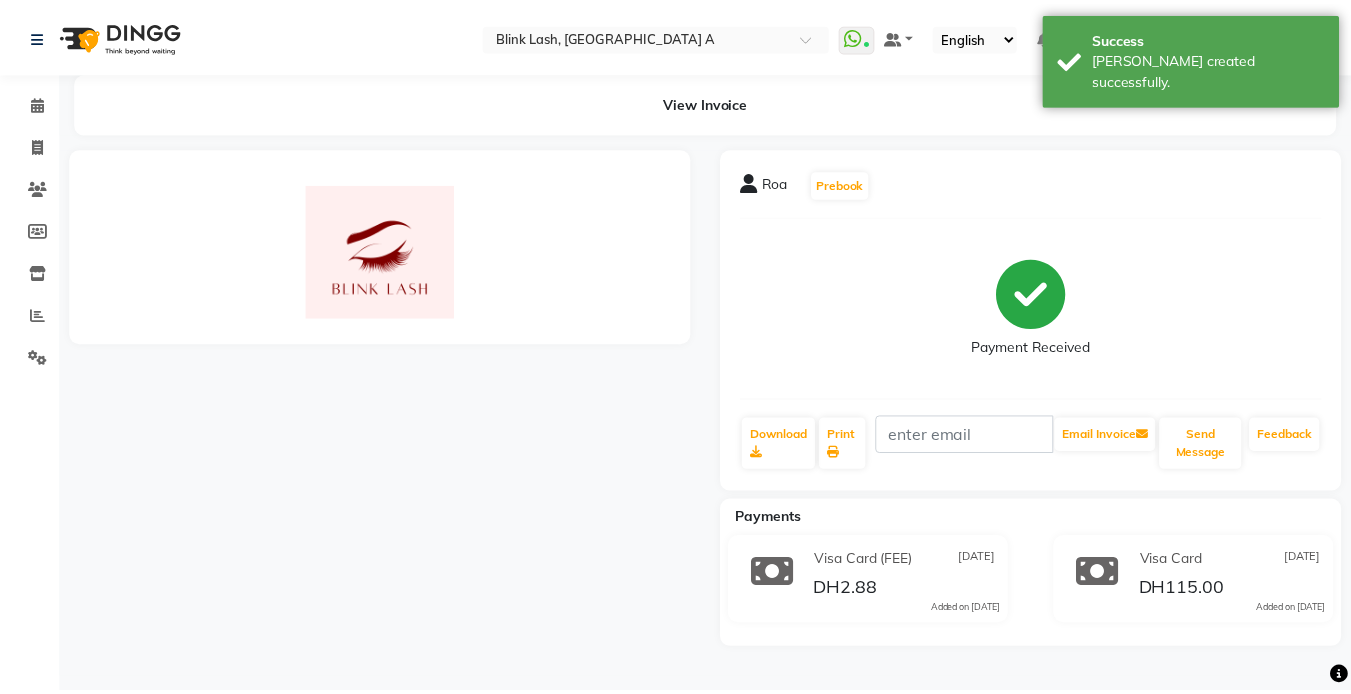 scroll, scrollTop: 0, scrollLeft: 0, axis: both 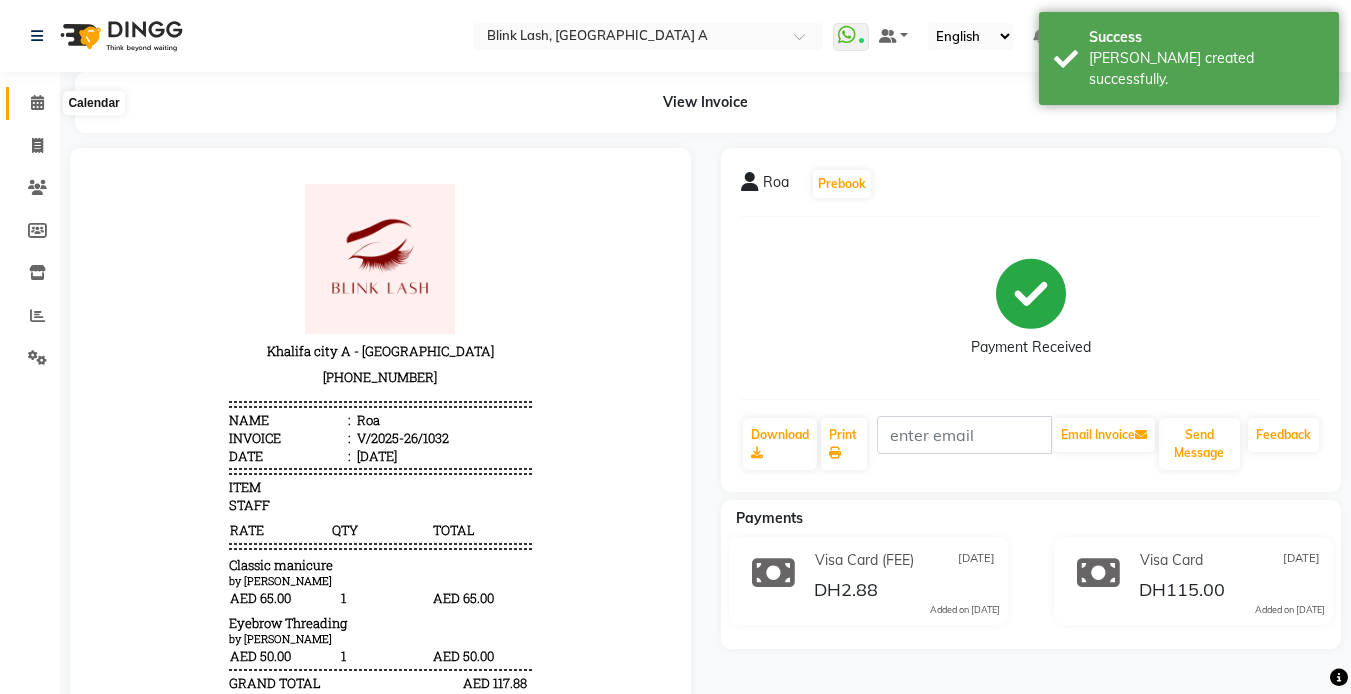 click 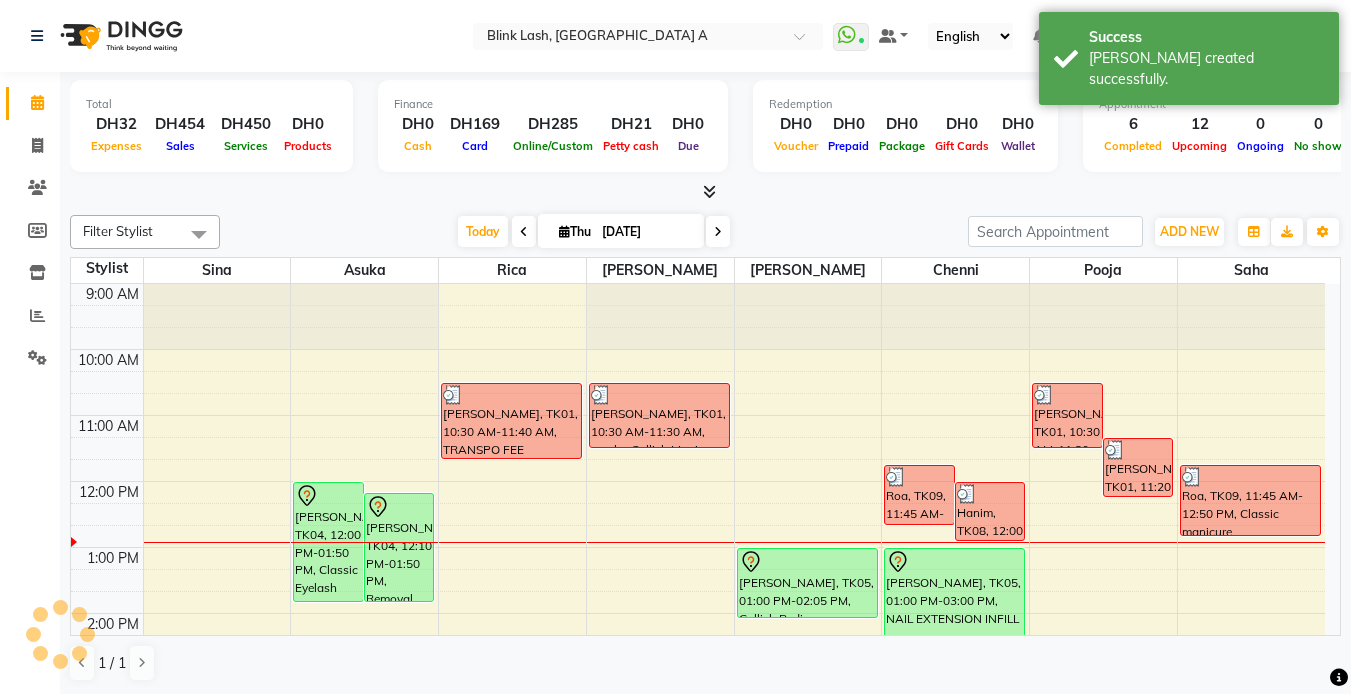 scroll, scrollTop: 0, scrollLeft: 0, axis: both 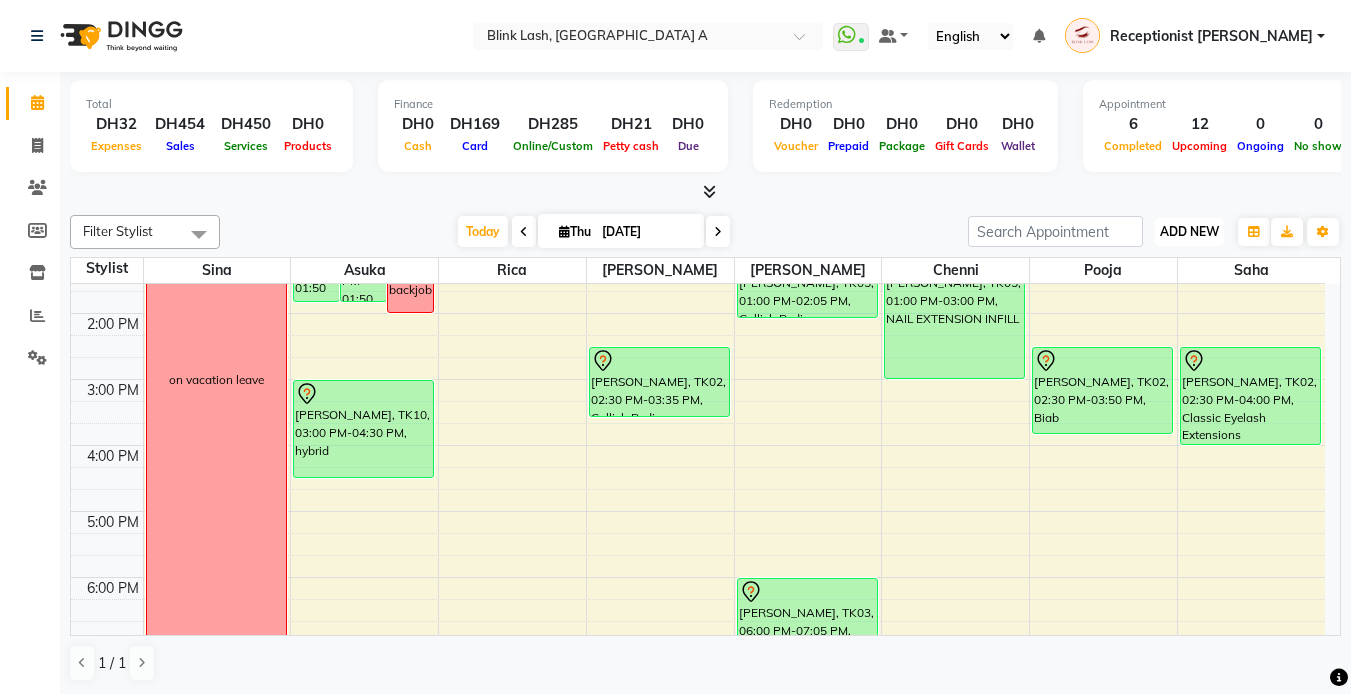 click on "ADD NEW" at bounding box center [1189, 231] 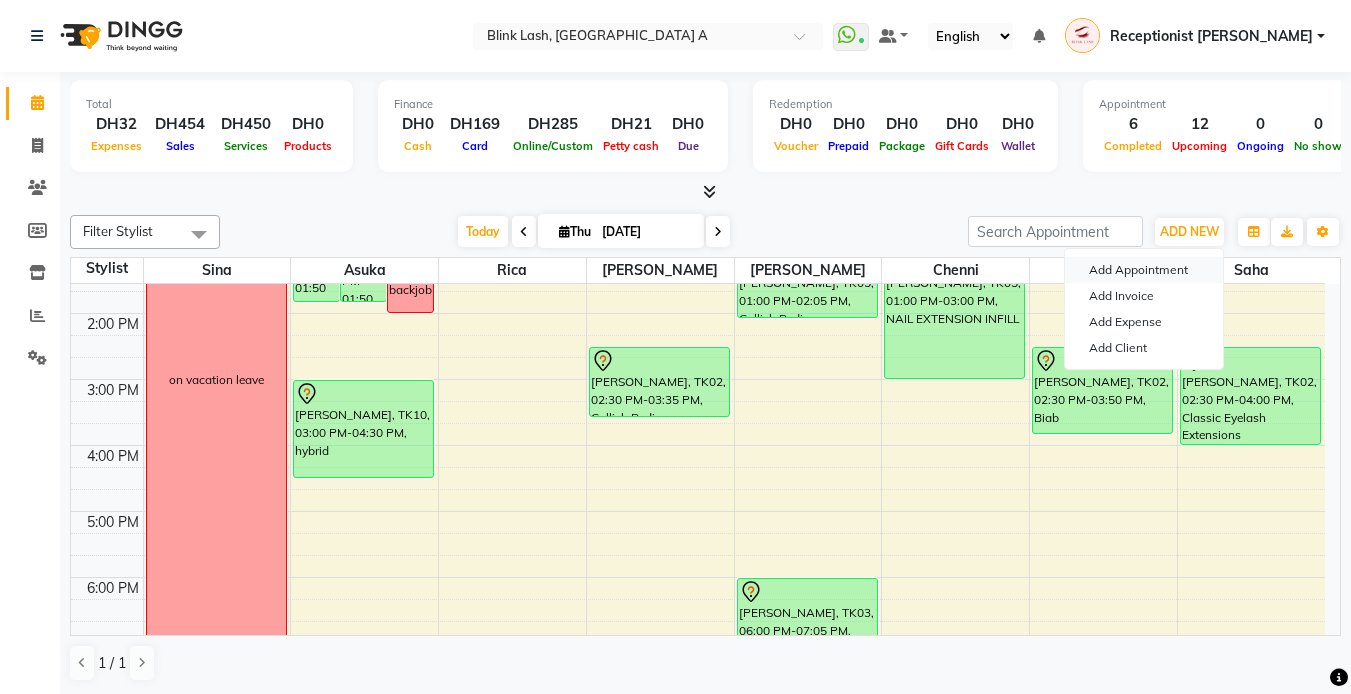 click on "Add Appointment" at bounding box center (1144, 270) 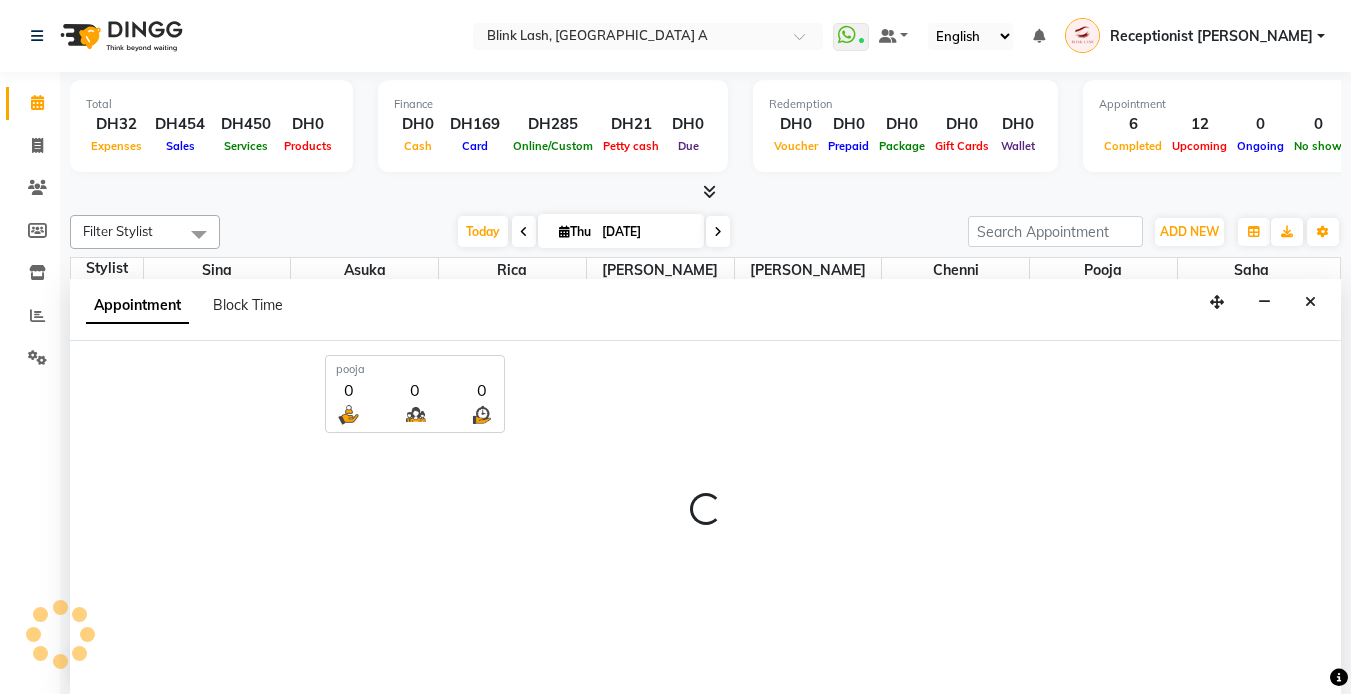 select on "tentative" 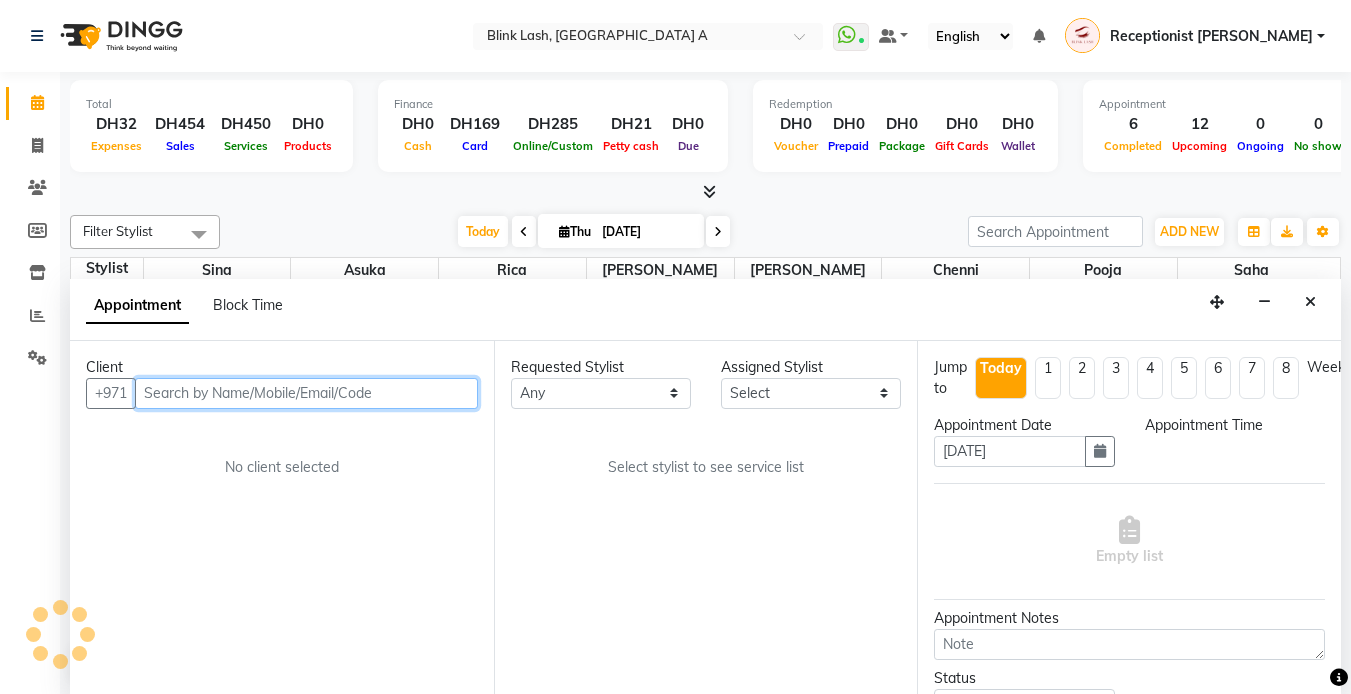 scroll, scrollTop: 1, scrollLeft: 0, axis: vertical 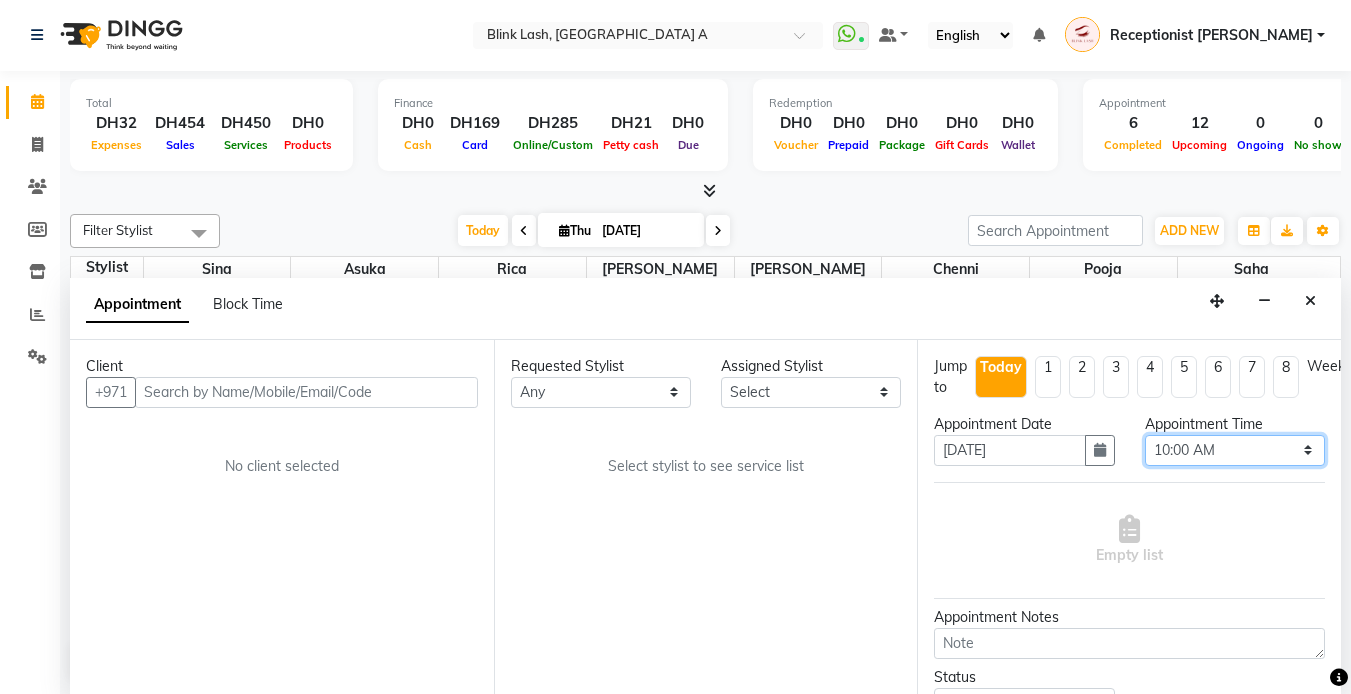 click on "Select 10:00 AM 10:05 AM 10:10 AM 10:15 AM 10:20 AM 10:25 AM 10:30 AM 10:35 AM 10:40 AM 10:45 AM 10:50 AM 10:55 AM 11:00 AM 11:05 AM 11:10 AM 11:15 AM 11:20 AM 11:25 AM 11:30 AM 11:35 AM 11:40 AM 11:45 AM 11:50 AM 11:55 AM 12:00 PM 12:05 PM 12:10 PM 12:15 PM 12:20 PM 12:25 PM 12:30 PM 12:35 PM 12:40 PM 12:45 PM 12:50 PM 12:55 PM 01:00 PM 01:05 PM 01:10 PM 01:15 PM 01:20 PM 01:25 PM 01:30 PM 01:35 PM 01:40 PM 01:45 PM 01:50 PM 01:55 PM 02:00 PM 02:05 PM 02:10 PM 02:15 PM 02:20 PM 02:25 PM 02:30 PM 02:35 PM 02:40 PM 02:45 PM 02:50 PM 02:55 PM 03:00 PM 03:05 PM 03:10 PM 03:15 PM 03:20 PM 03:25 PM 03:30 PM 03:35 PM 03:40 PM 03:45 PM 03:50 PM 03:55 PM 04:00 PM 04:05 PM 04:10 PM 04:15 PM 04:20 PM 04:25 PM 04:30 PM 04:35 PM 04:40 PM 04:45 PM 04:50 PM 04:55 PM 05:00 PM 05:05 PM 05:10 PM 05:15 PM 05:20 PM 05:25 PM 05:30 PM 05:35 PM 05:40 PM 05:45 PM 05:50 PM 05:55 PM 06:00 PM 06:05 PM 06:10 PM 06:15 PM 06:20 PM 06:25 PM 06:30 PM 06:35 PM 06:40 PM 06:45 PM 06:50 PM 06:55 PM 07:00 PM 07:05 PM 07:10 PM 07:15 PM 07:20 PM" at bounding box center [1235, 450] 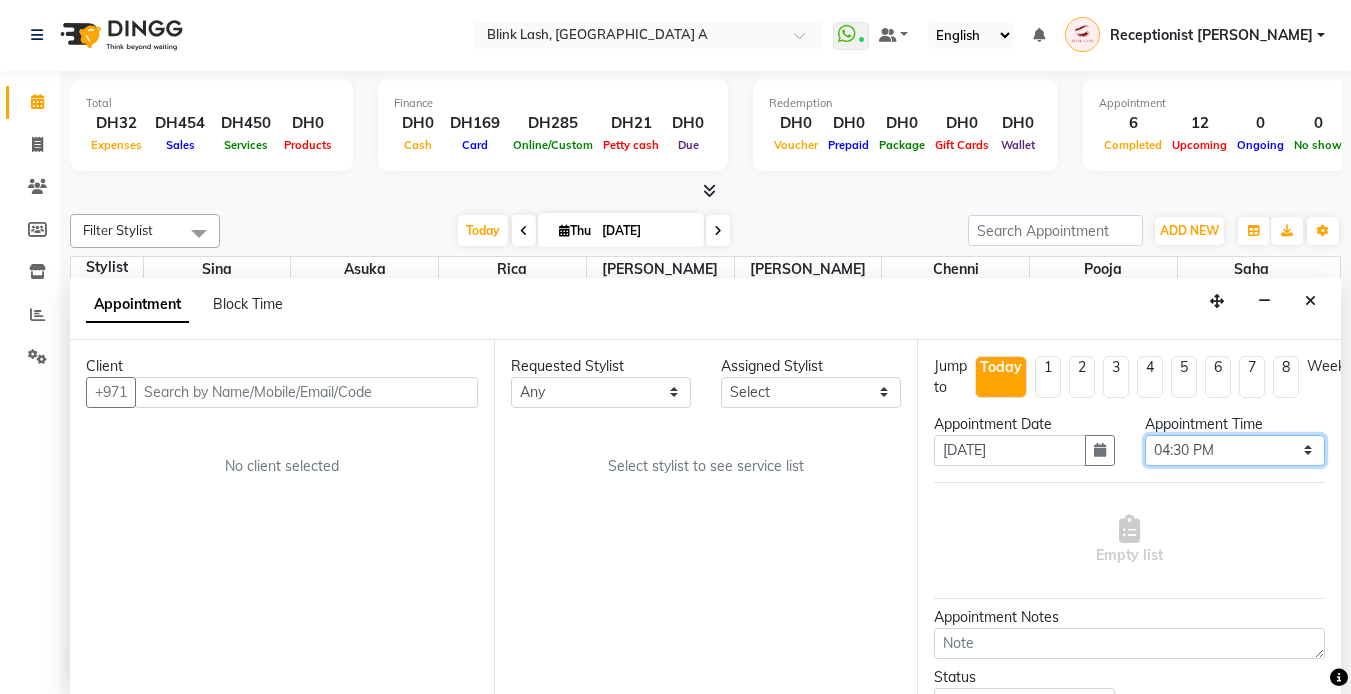 click on "Select 10:00 AM 10:05 AM 10:10 AM 10:15 AM 10:20 AM 10:25 AM 10:30 AM 10:35 AM 10:40 AM 10:45 AM 10:50 AM 10:55 AM 11:00 AM 11:05 AM 11:10 AM 11:15 AM 11:20 AM 11:25 AM 11:30 AM 11:35 AM 11:40 AM 11:45 AM 11:50 AM 11:55 AM 12:00 PM 12:05 PM 12:10 PM 12:15 PM 12:20 PM 12:25 PM 12:30 PM 12:35 PM 12:40 PM 12:45 PM 12:50 PM 12:55 PM 01:00 PM 01:05 PM 01:10 PM 01:15 PM 01:20 PM 01:25 PM 01:30 PM 01:35 PM 01:40 PM 01:45 PM 01:50 PM 01:55 PM 02:00 PM 02:05 PM 02:10 PM 02:15 PM 02:20 PM 02:25 PM 02:30 PM 02:35 PM 02:40 PM 02:45 PM 02:50 PM 02:55 PM 03:00 PM 03:05 PM 03:10 PM 03:15 PM 03:20 PM 03:25 PM 03:30 PM 03:35 PM 03:40 PM 03:45 PM 03:50 PM 03:55 PM 04:00 PM 04:05 PM 04:10 PM 04:15 PM 04:20 PM 04:25 PM 04:30 PM 04:35 PM 04:40 PM 04:45 PM 04:50 PM 04:55 PM 05:00 PM 05:05 PM 05:10 PM 05:15 PM 05:20 PM 05:25 PM 05:30 PM 05:35 PM 05:40 PM 05:45 PM 05:50 PM 05:55 PM 06:00 PM 06:05 PM 06:10 PM 06:15 PM 06:20 PM 06:25 PM 06:30 PM 06:35 PM 06:40 PM 06:45 PM 06:50 PM 06:55 PM 07:00 PM 07:05 PM 07:10 PM 07:15 PM 07:20 PM" at bounding box center (1235, 450) 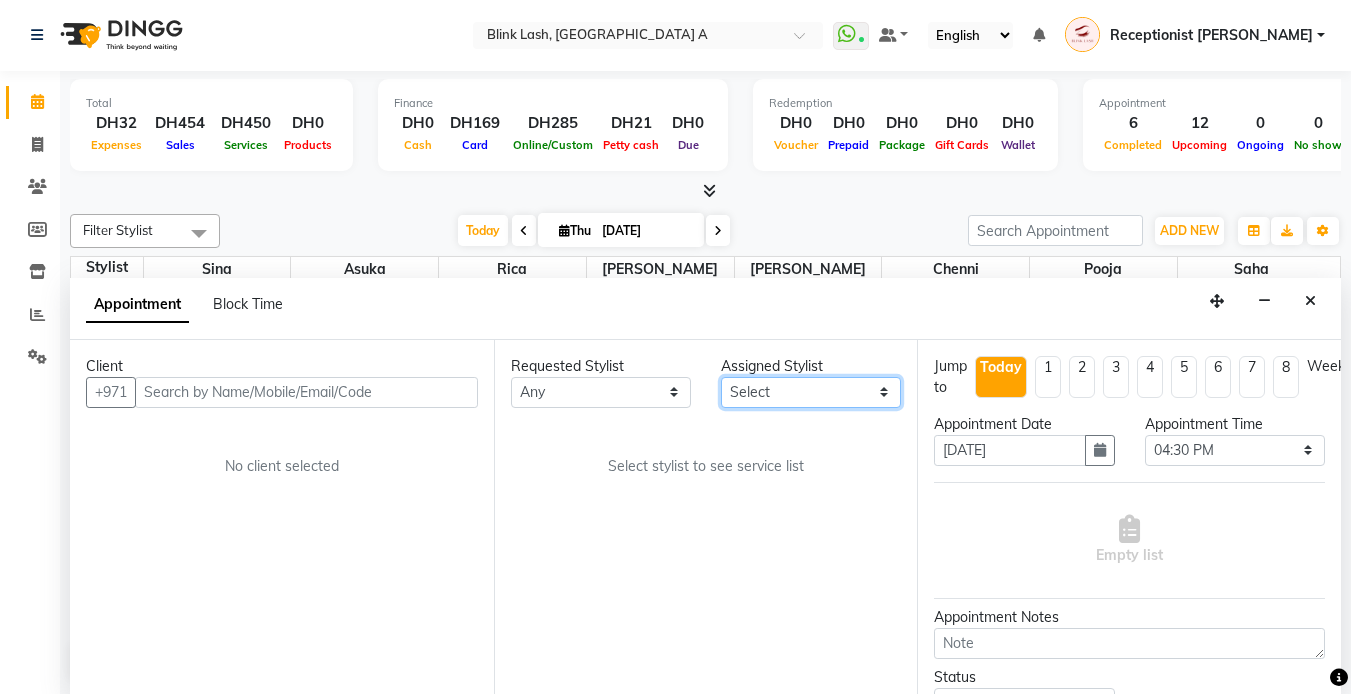 drag, startPoint x: 863, startPoint y: 389, endPoint x: 856, endPoint y: 409, distance: 21.189621 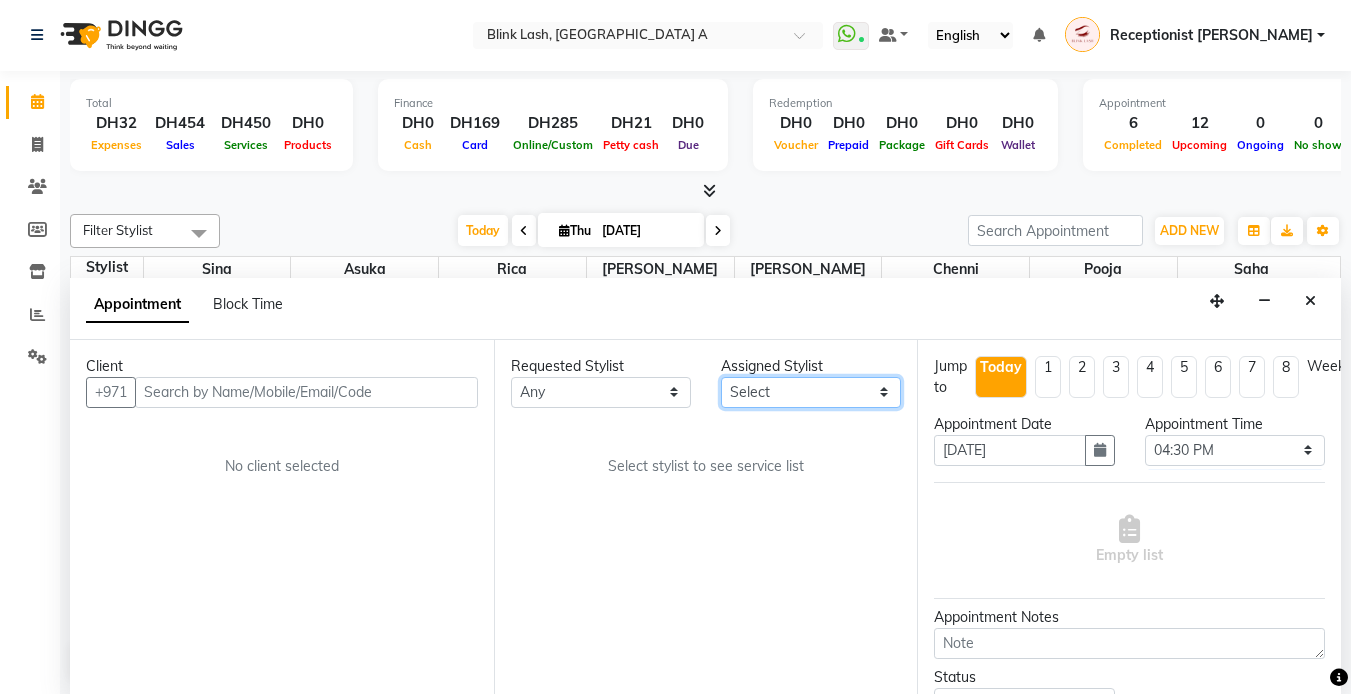 select on "42462" 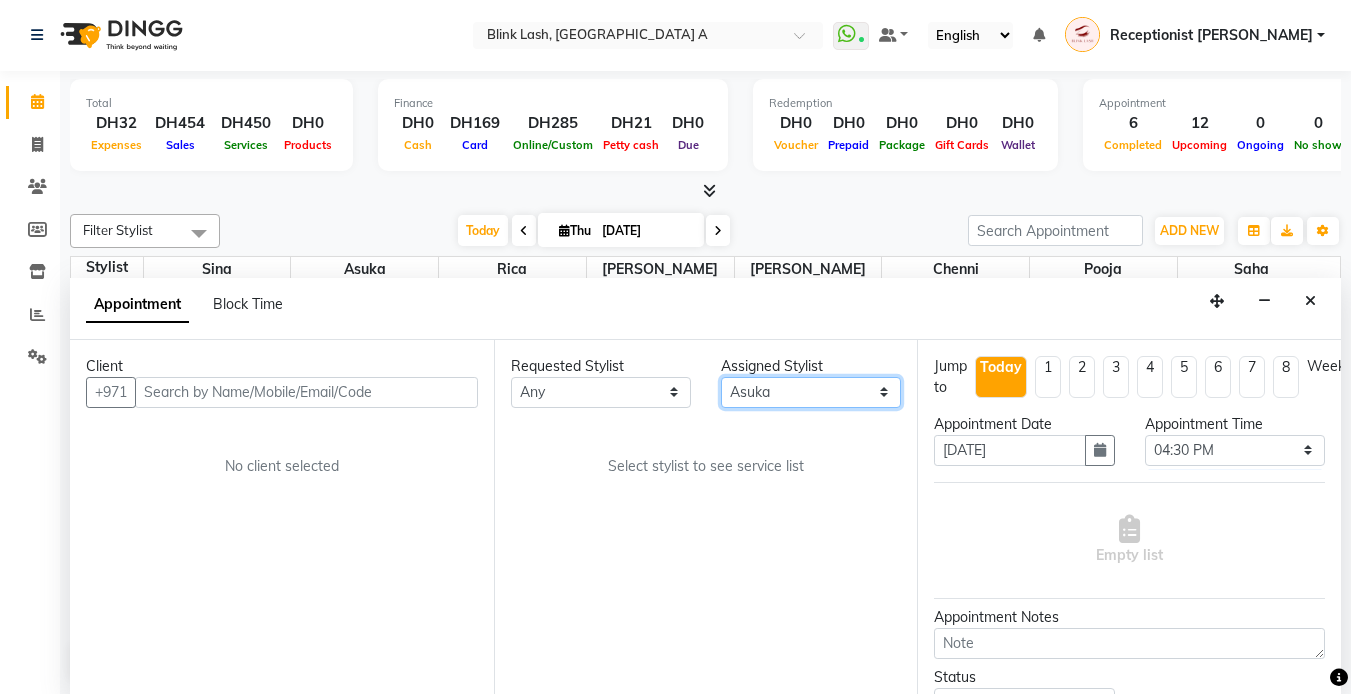 click on "Select [PERSON_NAME] [PERSON_NAME] pooja [PERSON_NAME]" at bounding box center (811, 392) 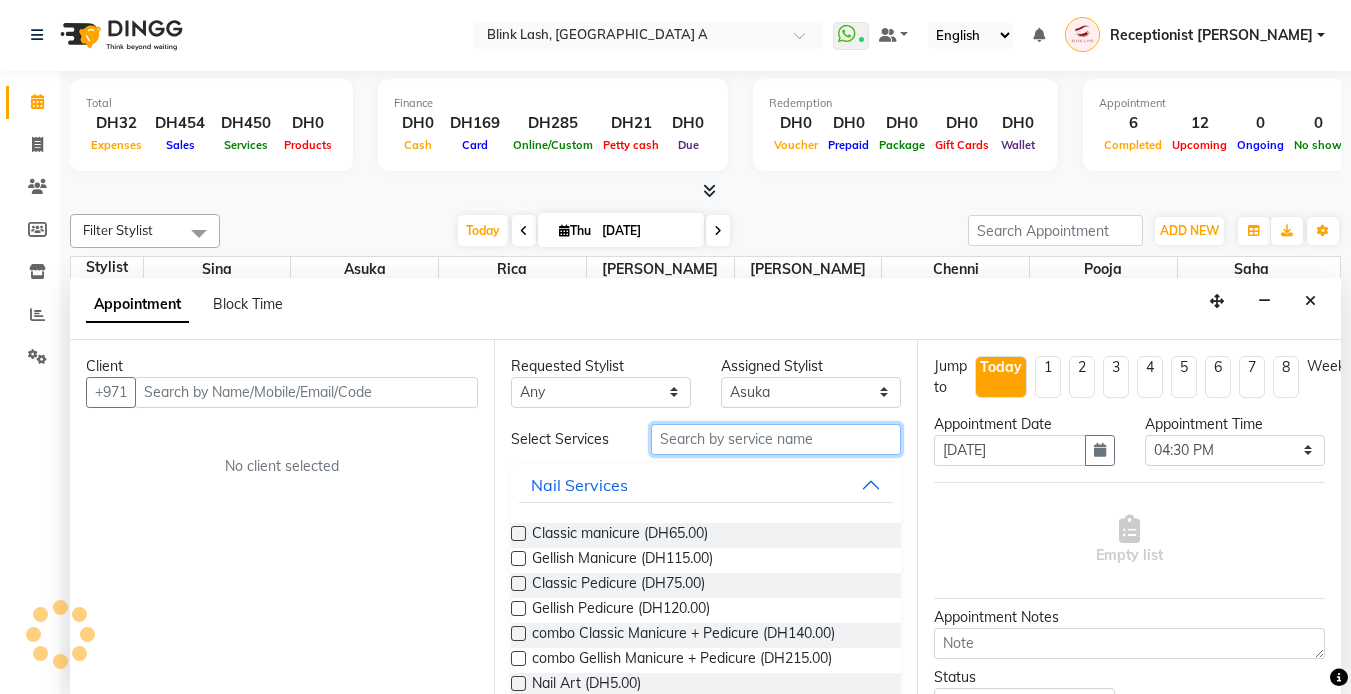 click at bounding box center (776, 439) 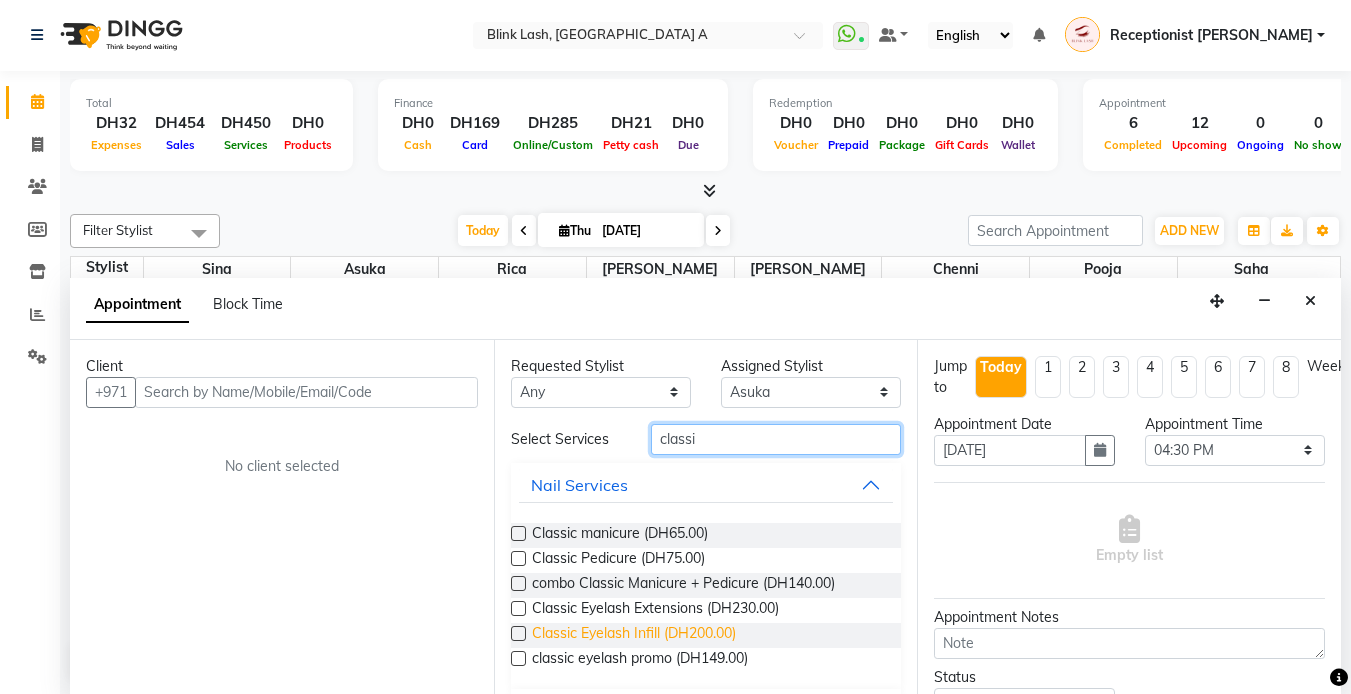type on "classi" 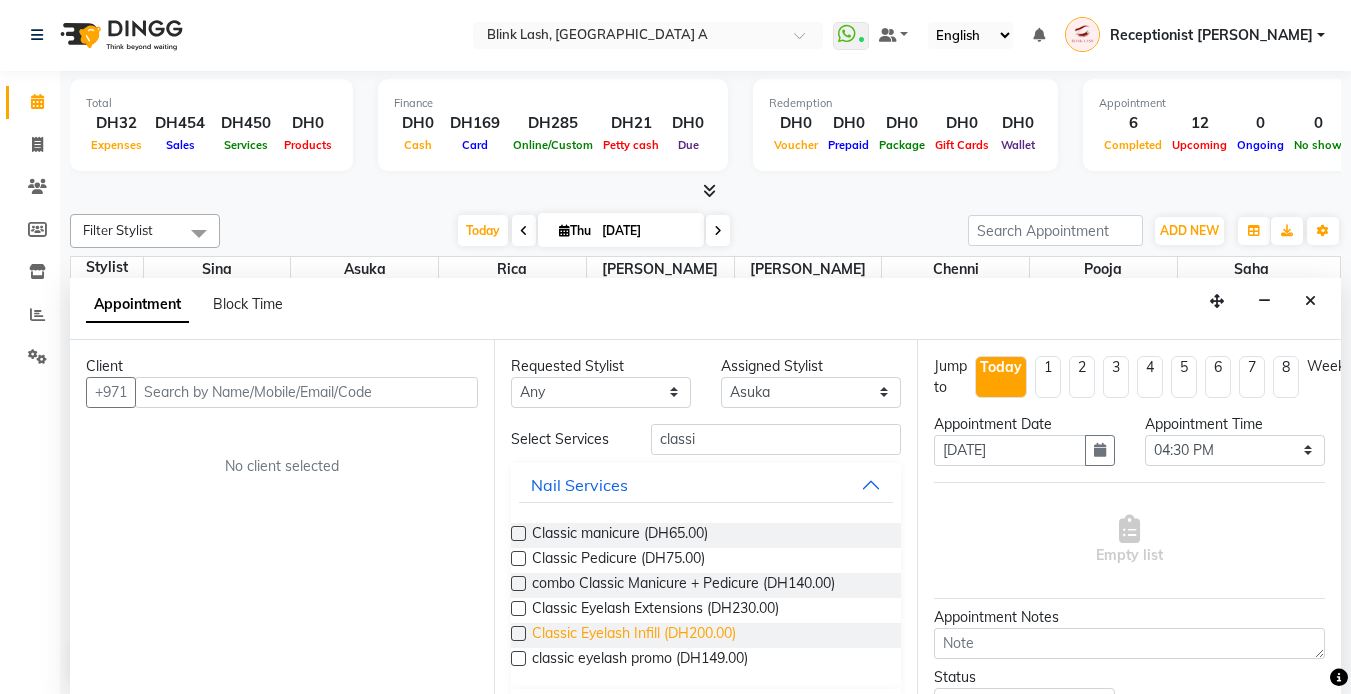 click on "Classic Eyelash Infill (DH200.00)" at bounding box center (634, 635) 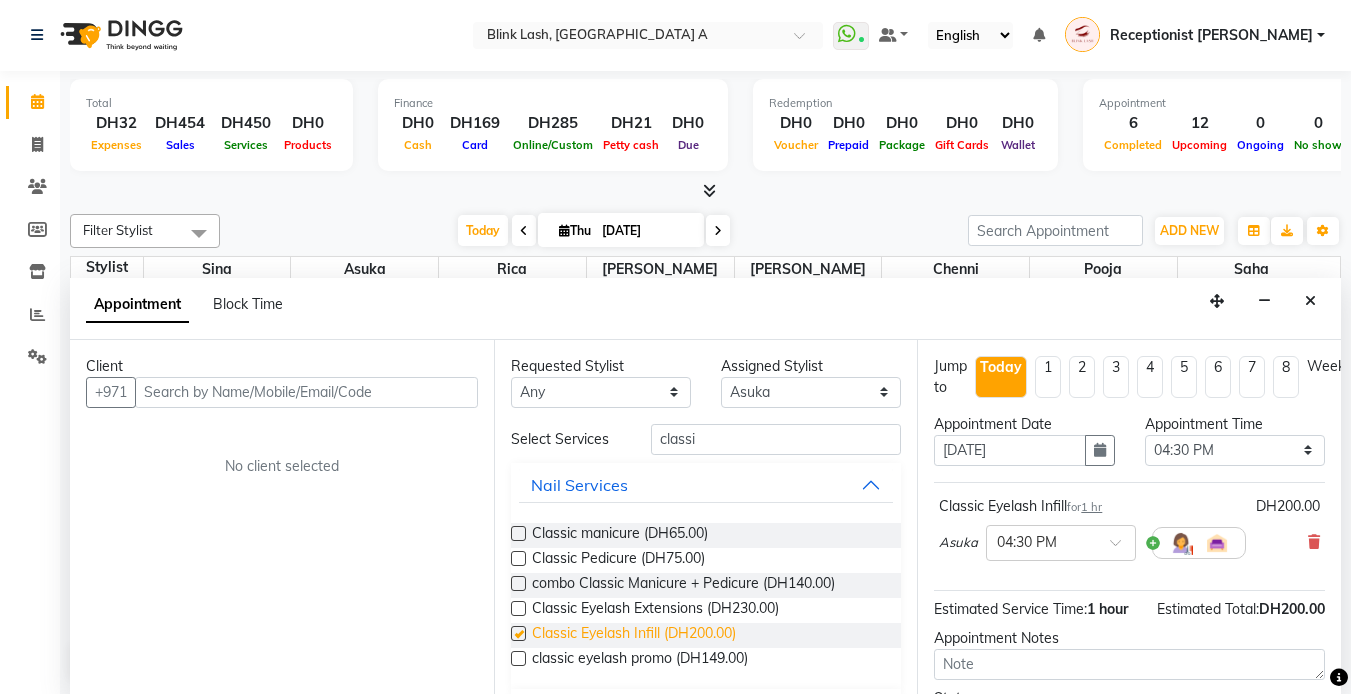 checkbox on "false" 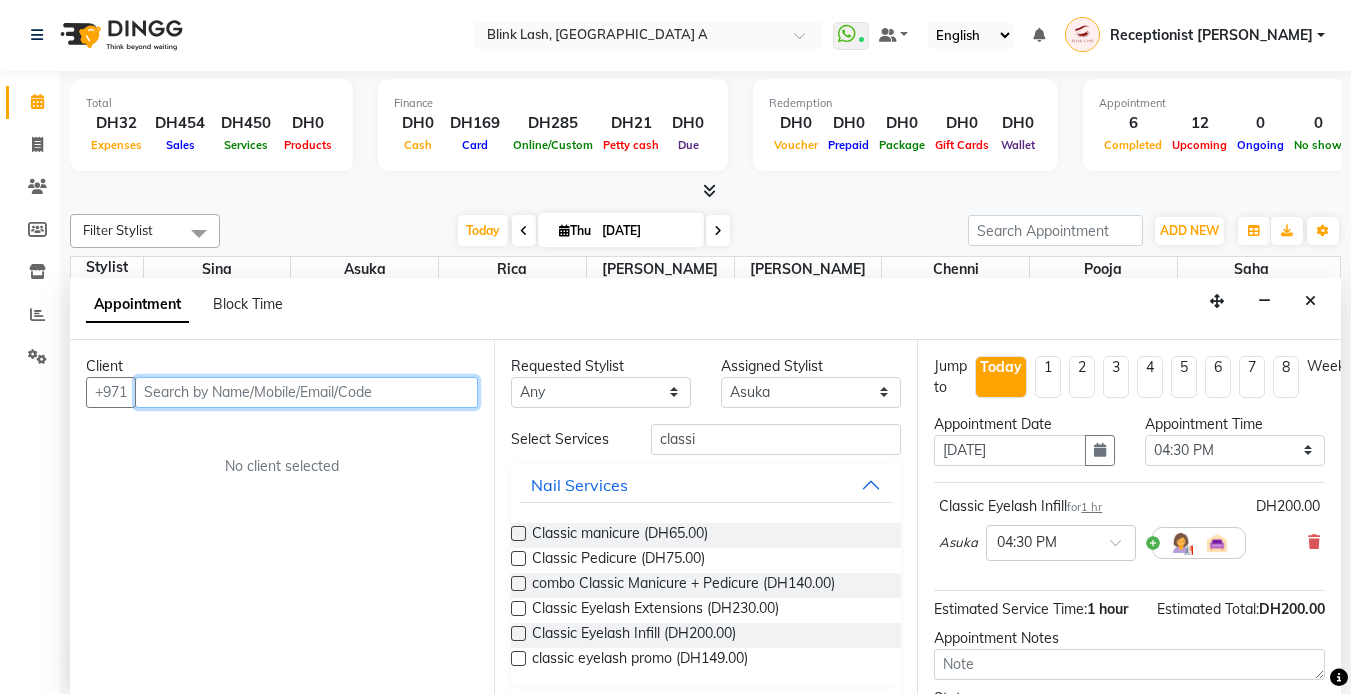 click at bounding box center (306, 392) 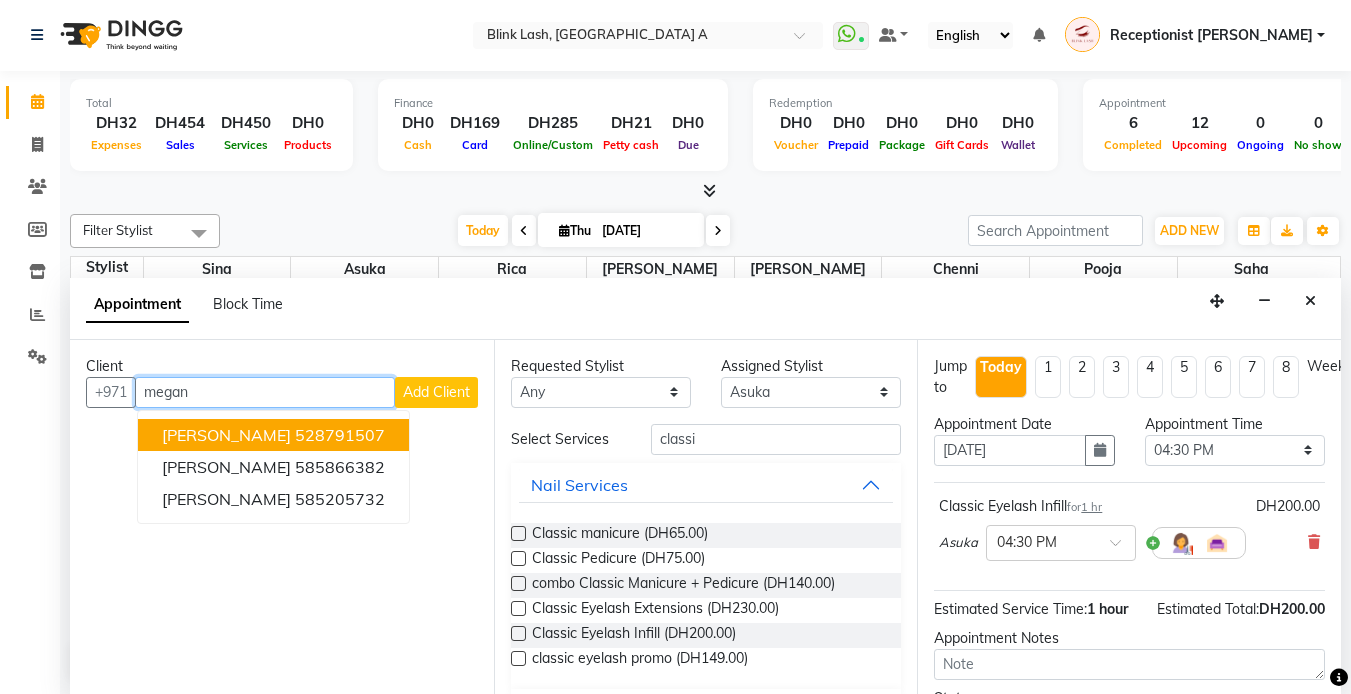click on "MEGAN  528791507" at bounding box center [273, 435] 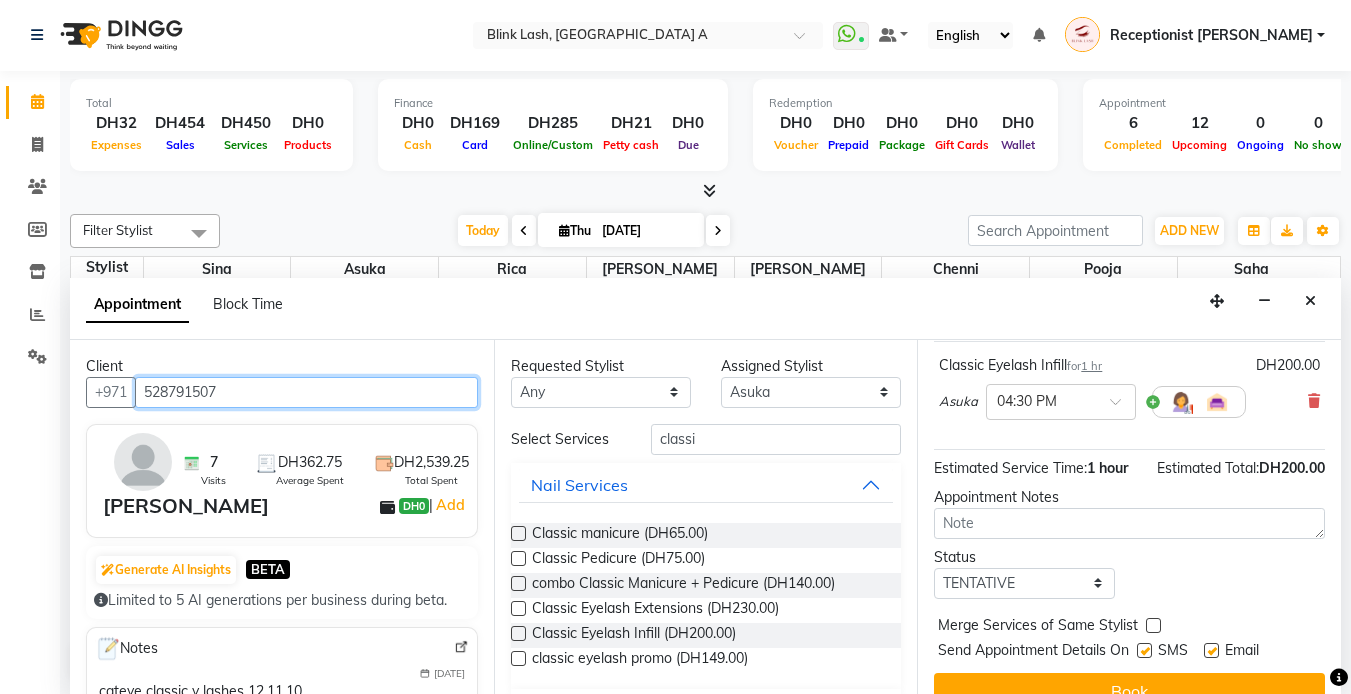 scroll, scrollTop: 187, scrollLeft: 0, axis: vertical 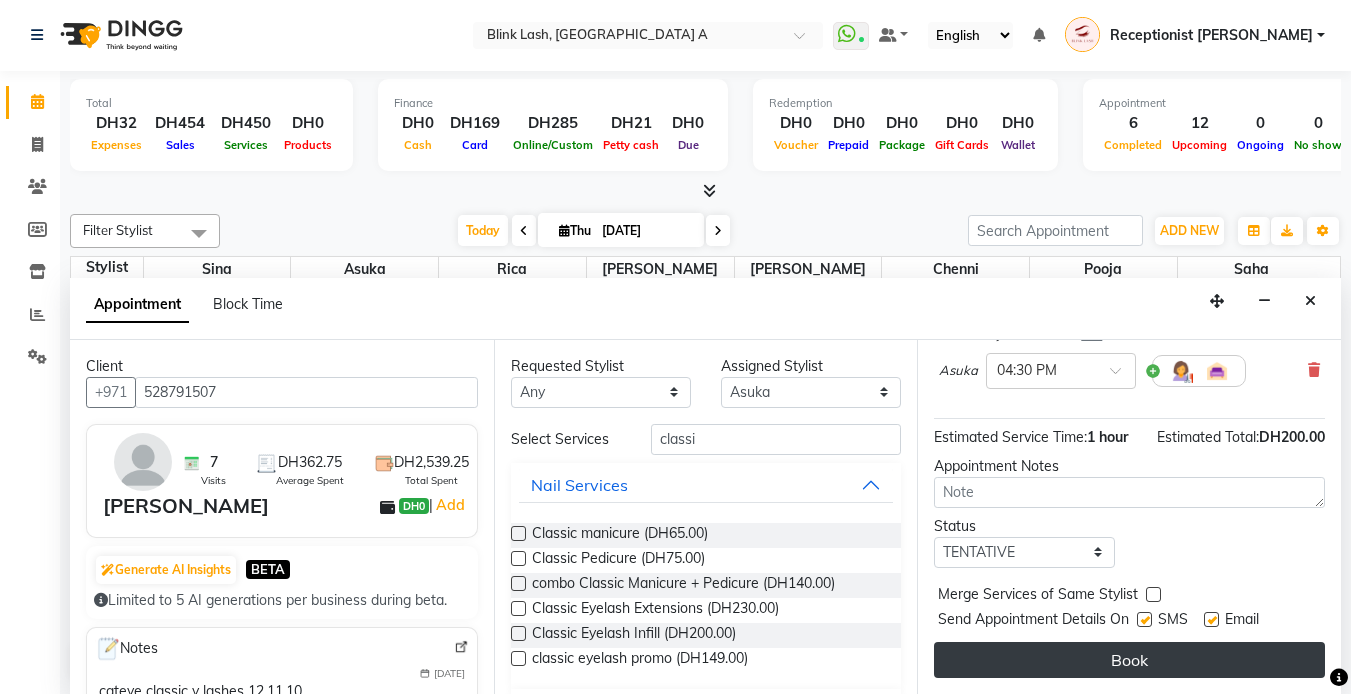 click on "Book" at bounding box center [1129, 660] 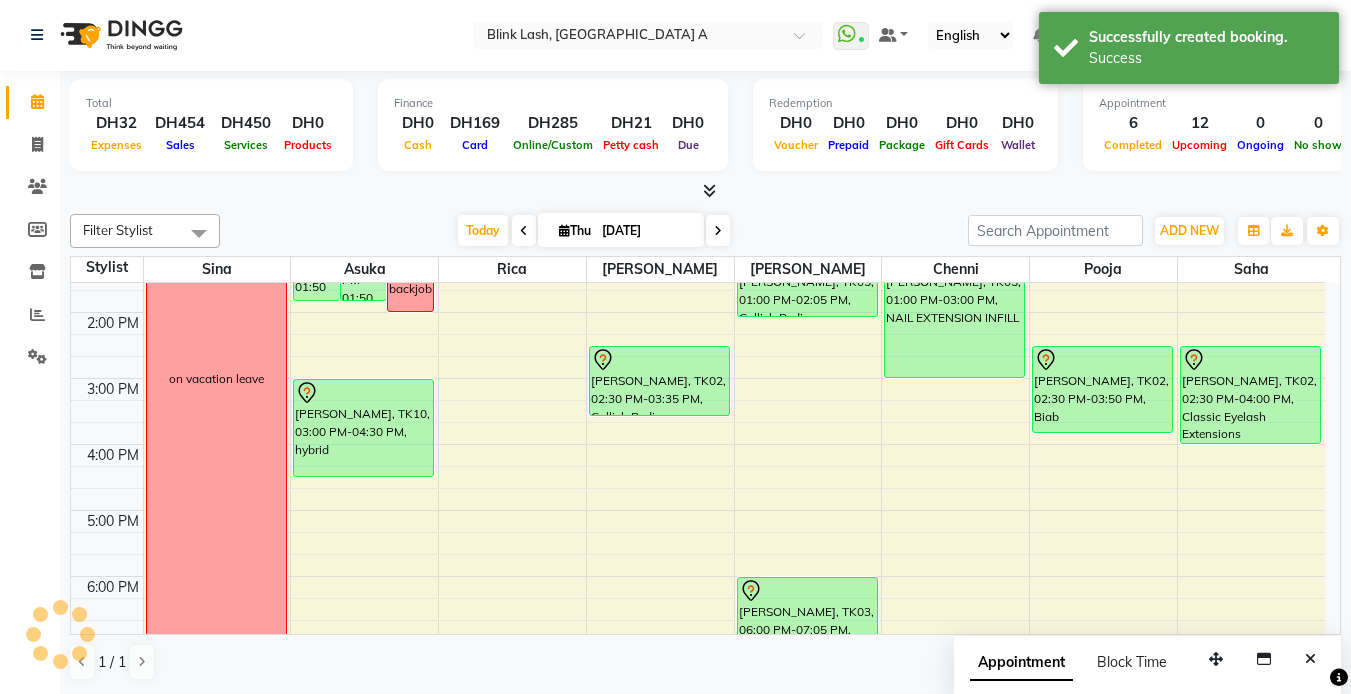 scroll, scrollTop: 0, scrollLeft: 0, axis: both 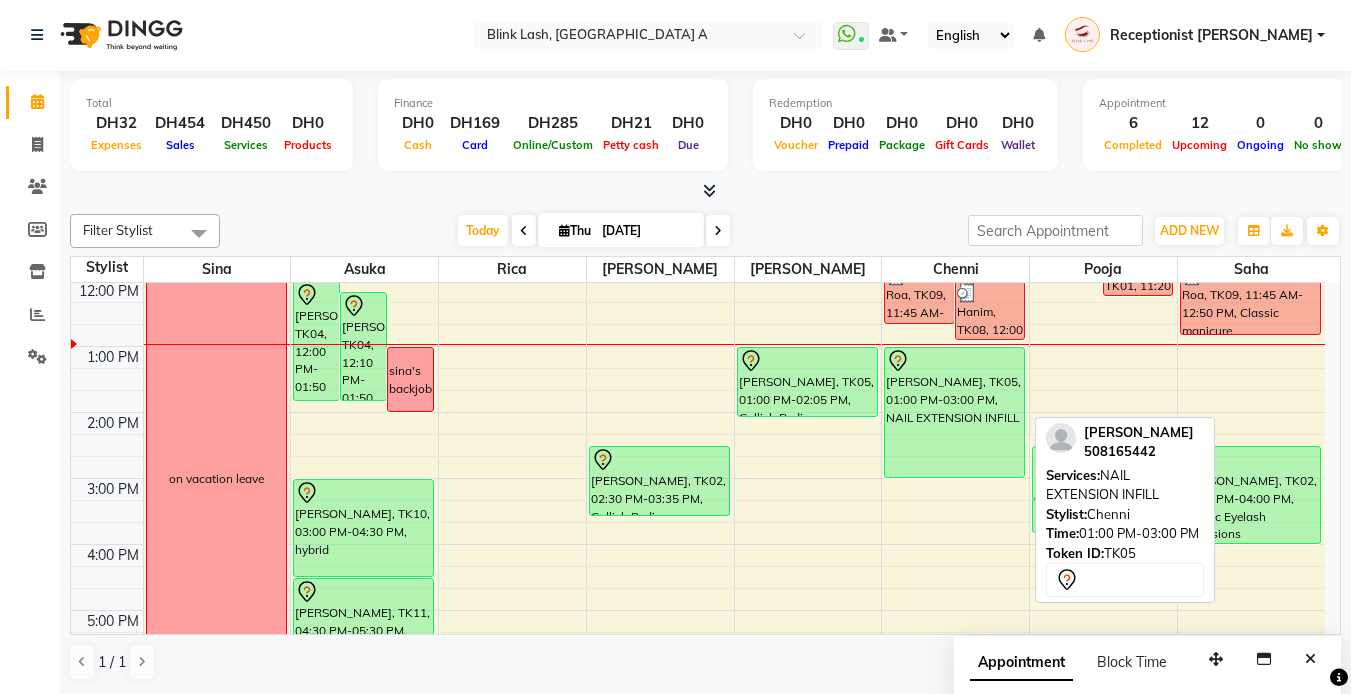 click on "LEANNE, TK05, 01:00 PM-03:00 PM, NAIL EXTENSION INFILL" at bounding box center [954, 412] 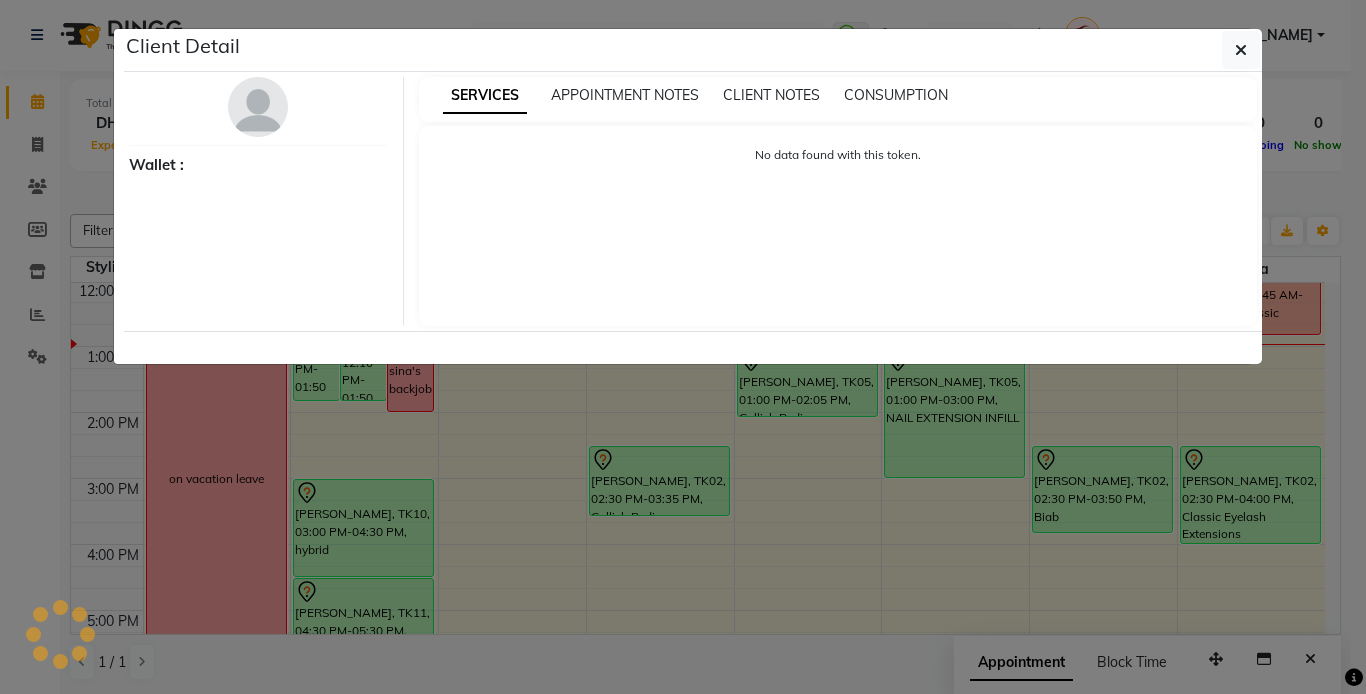 select on "7" 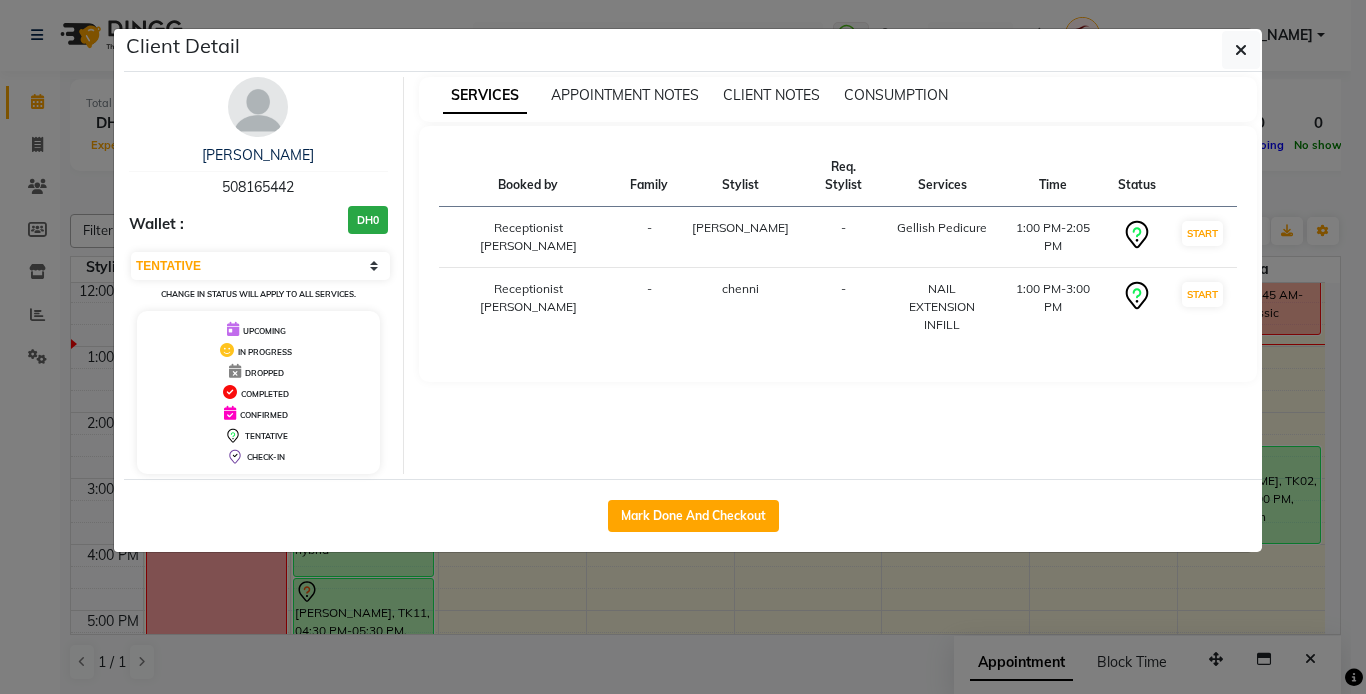 click at bounding box center [258, 107] 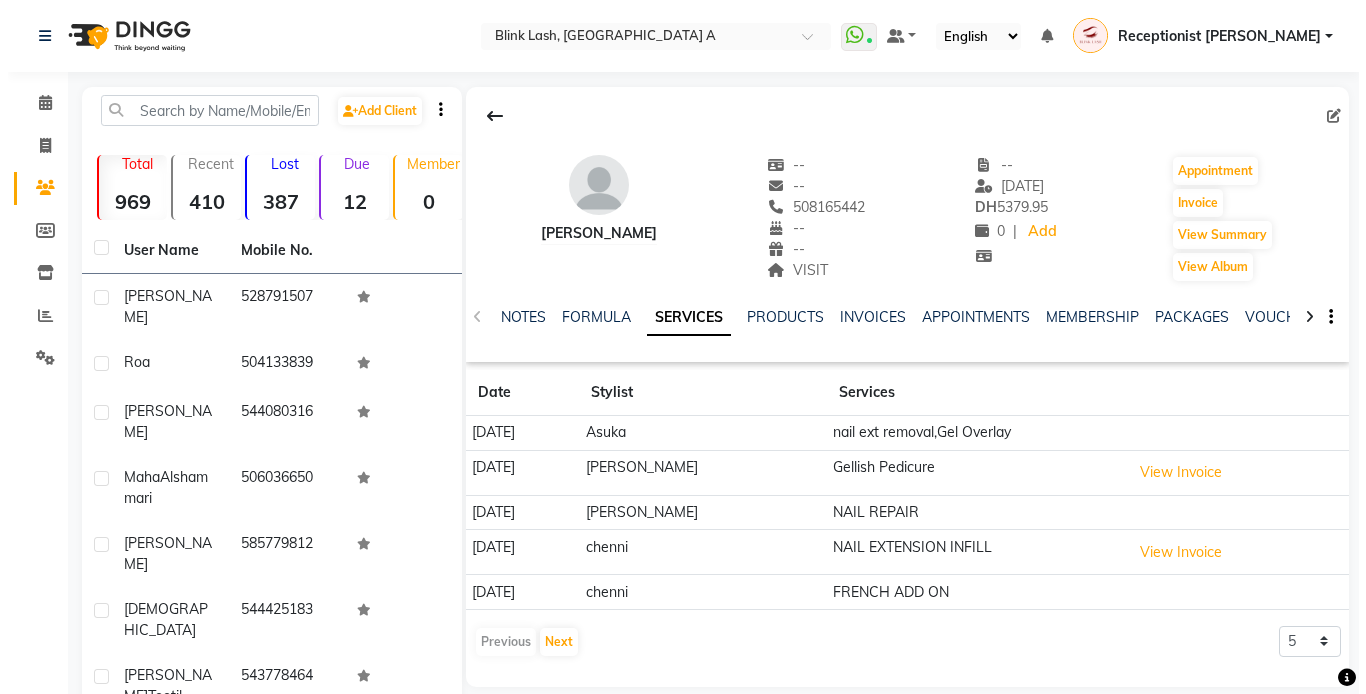 scroll, scrollTop: 100, scrollLeft: 0, axis: vertical 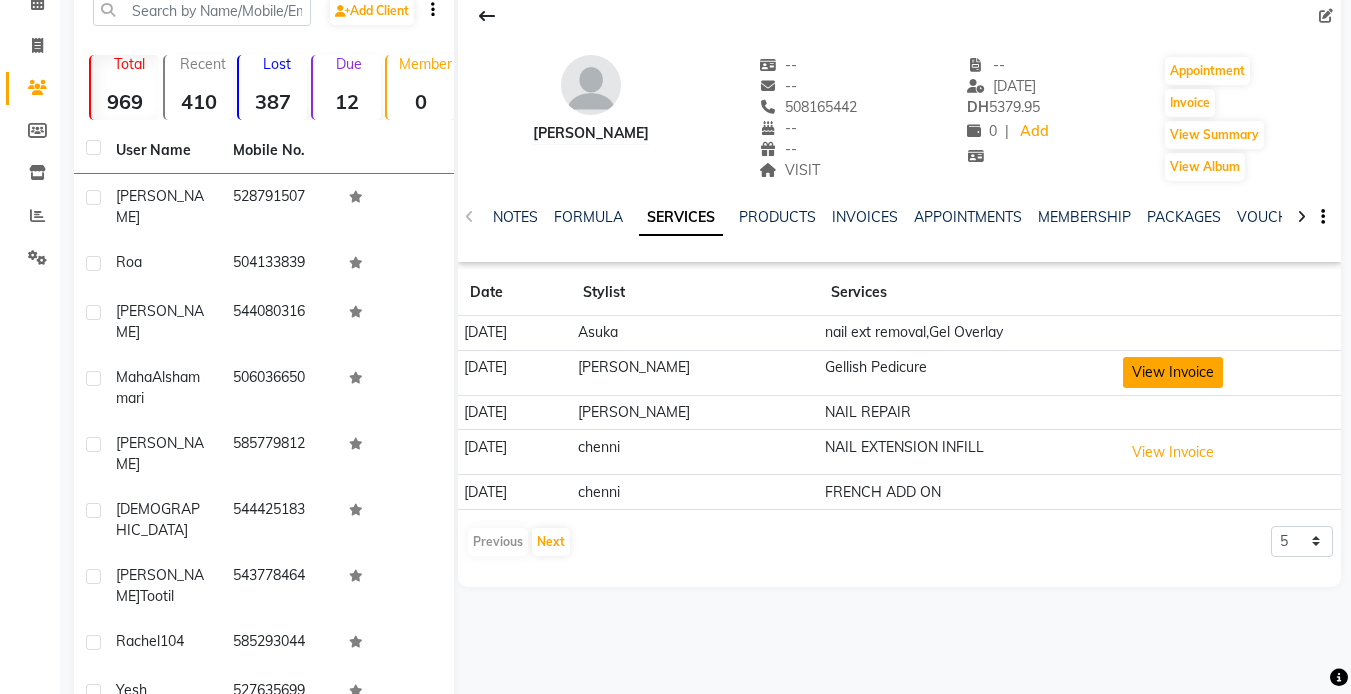 click on "View Invoice" 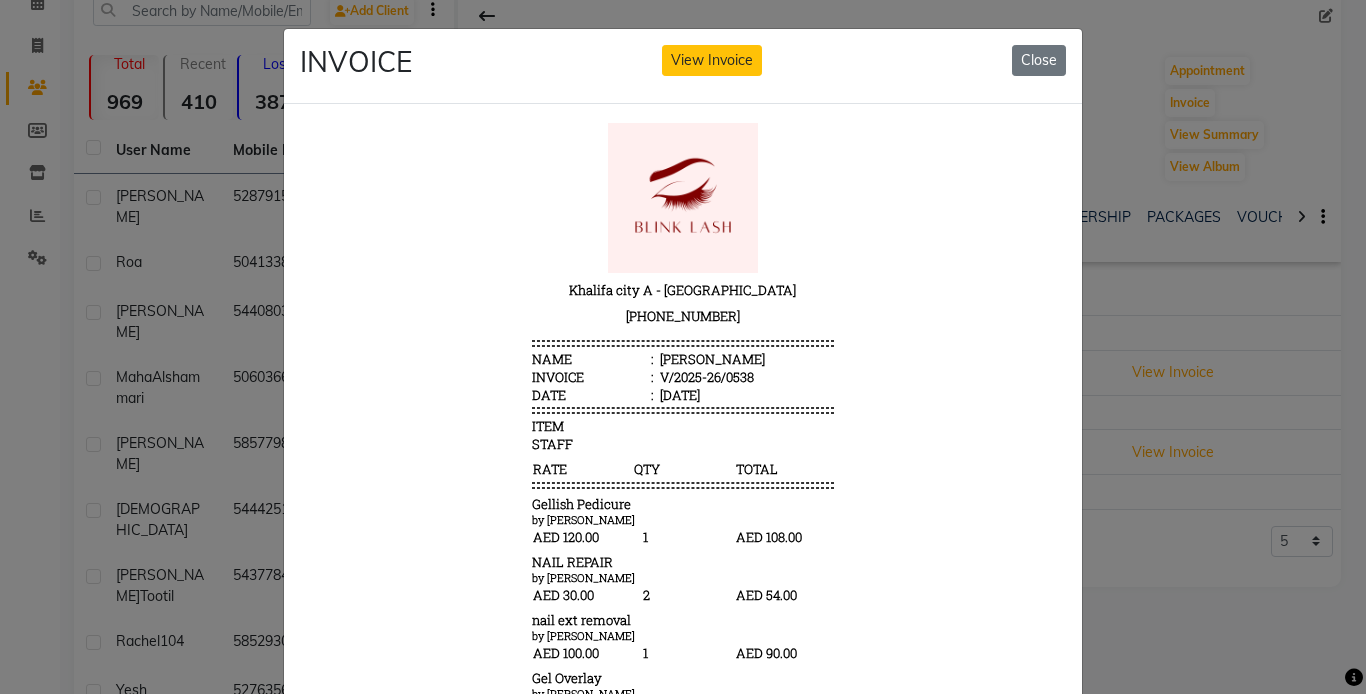 scroll, scrollTop: 16, scrollLeft: 0, axis: vertical 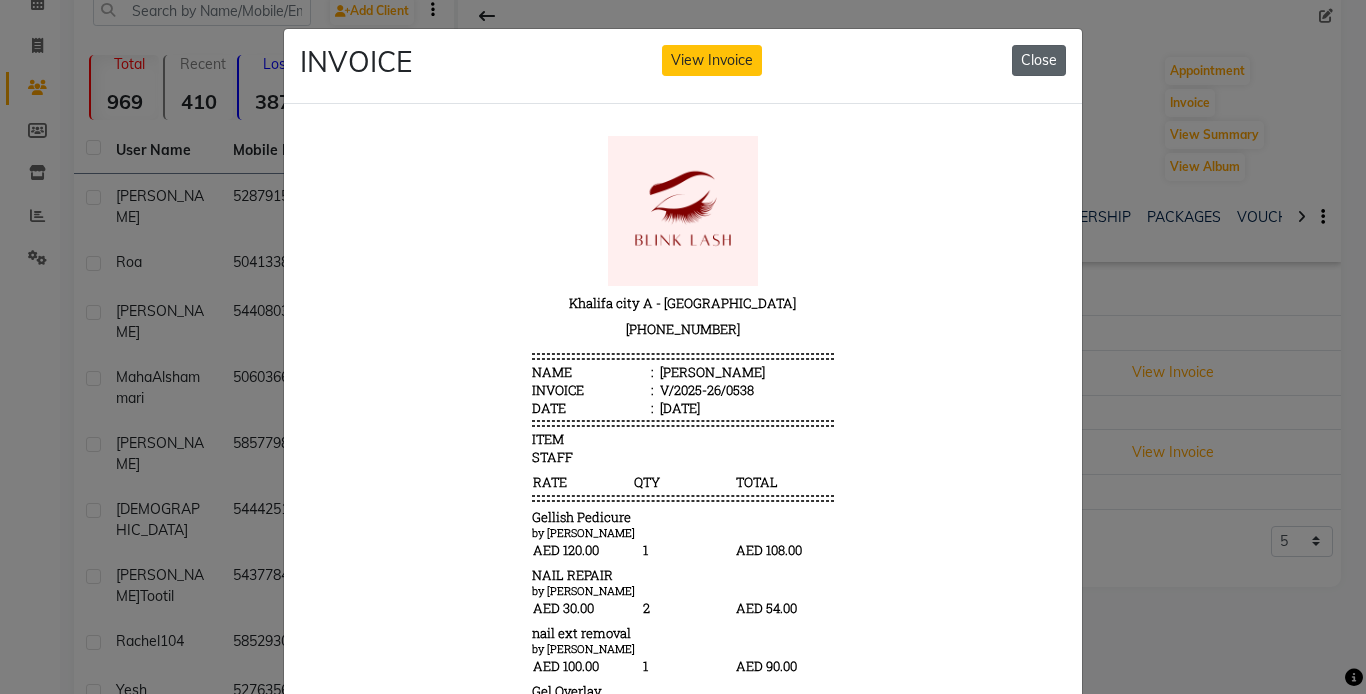 click on "Close" 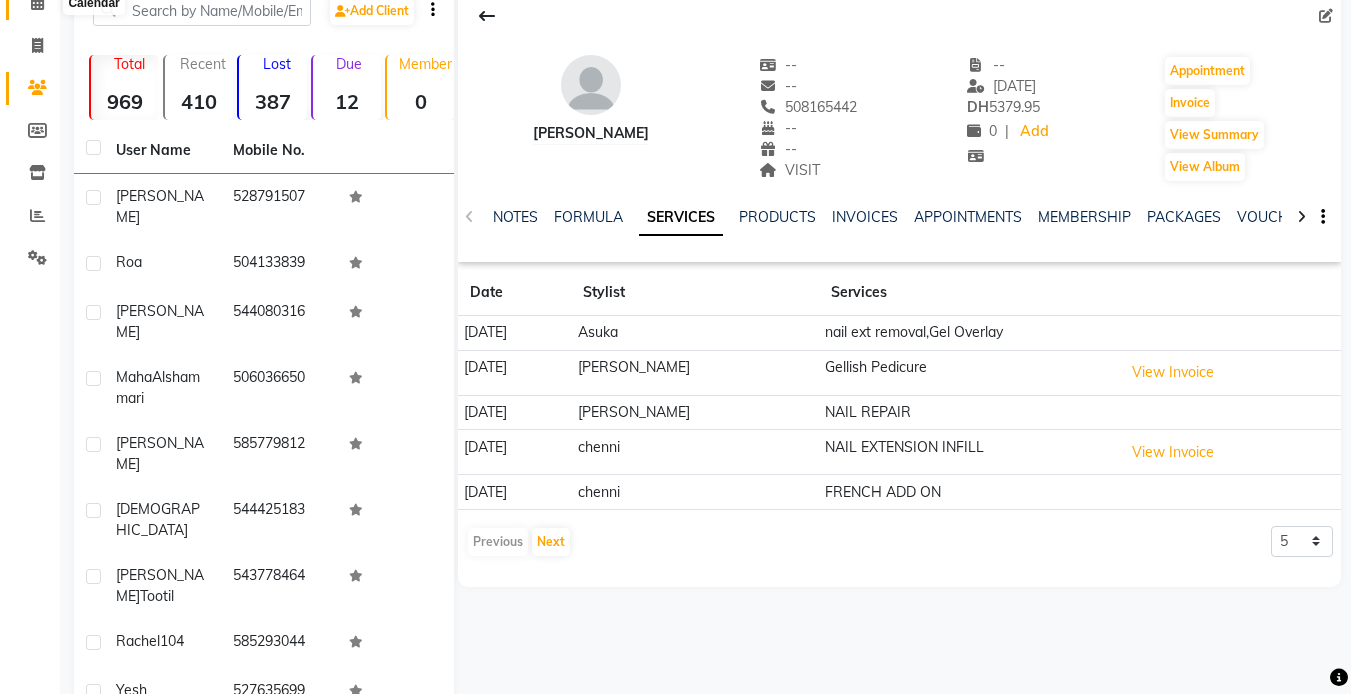 drag, startPoint x: 42, startPoint y: 6, endPoint x: 80, endPoint y: 41, distance: 51.662365 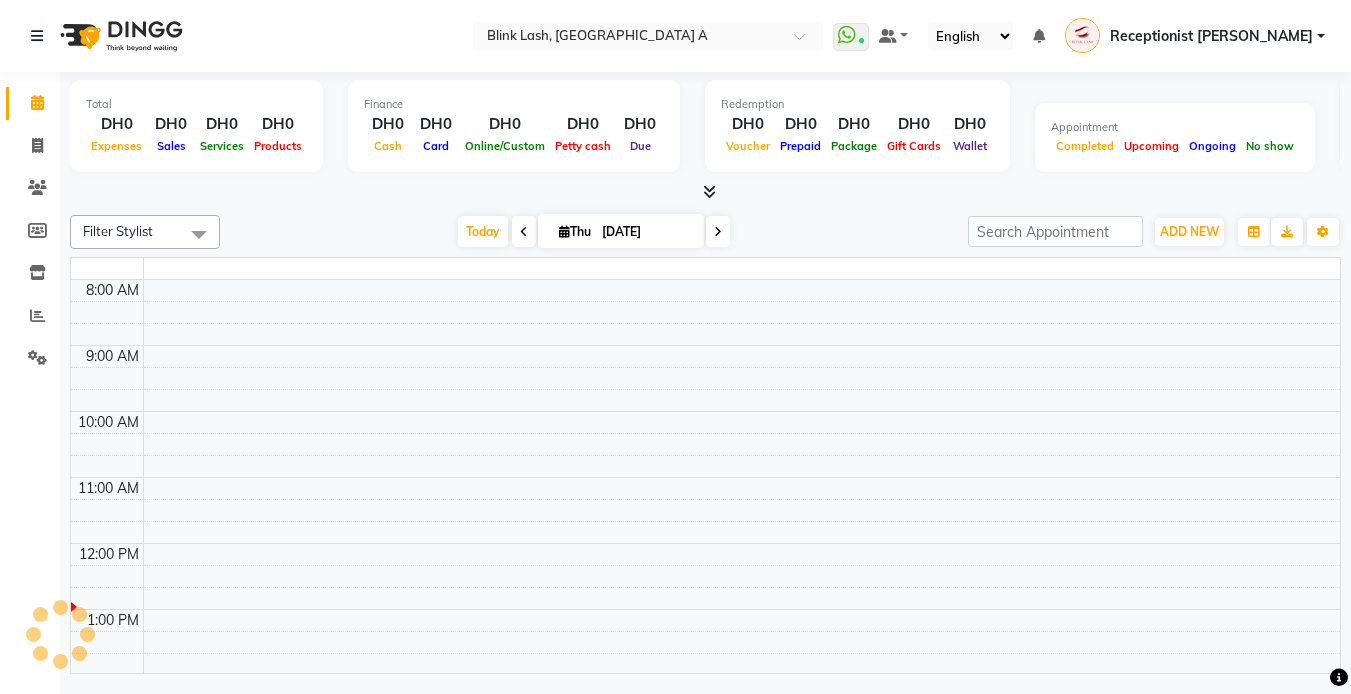 scroll, scrollTop: 0, scrollLeft: 0, axis: both 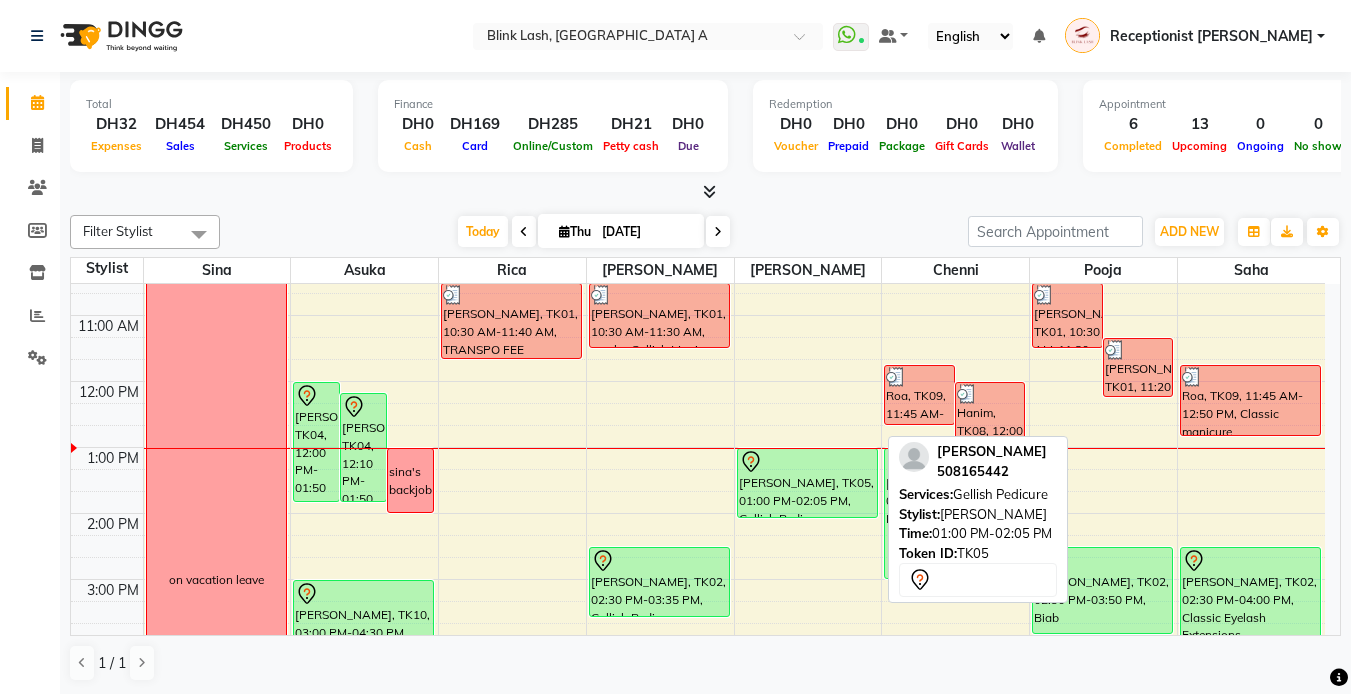 click on "[PERSON_NAME], TK05, 01:00 PM-02:05 PM, Gellish Pedicure" at bounding box center [807, 483] 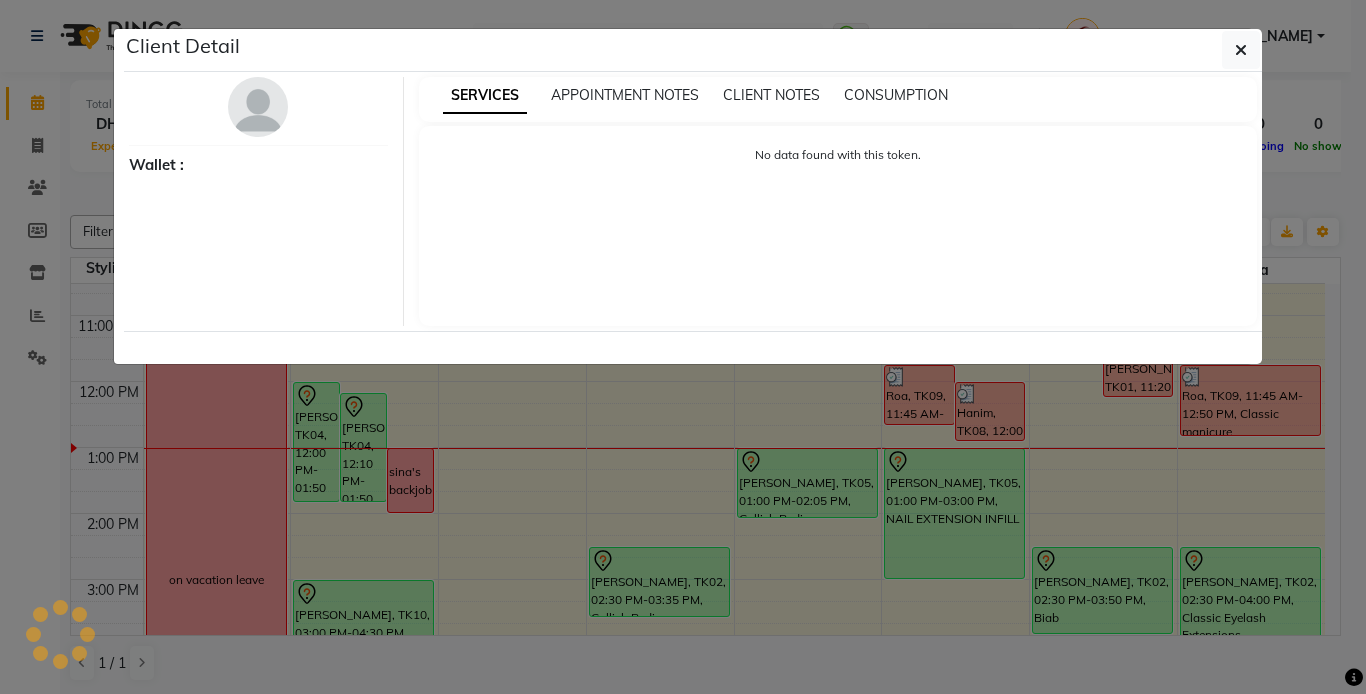 select on "7" 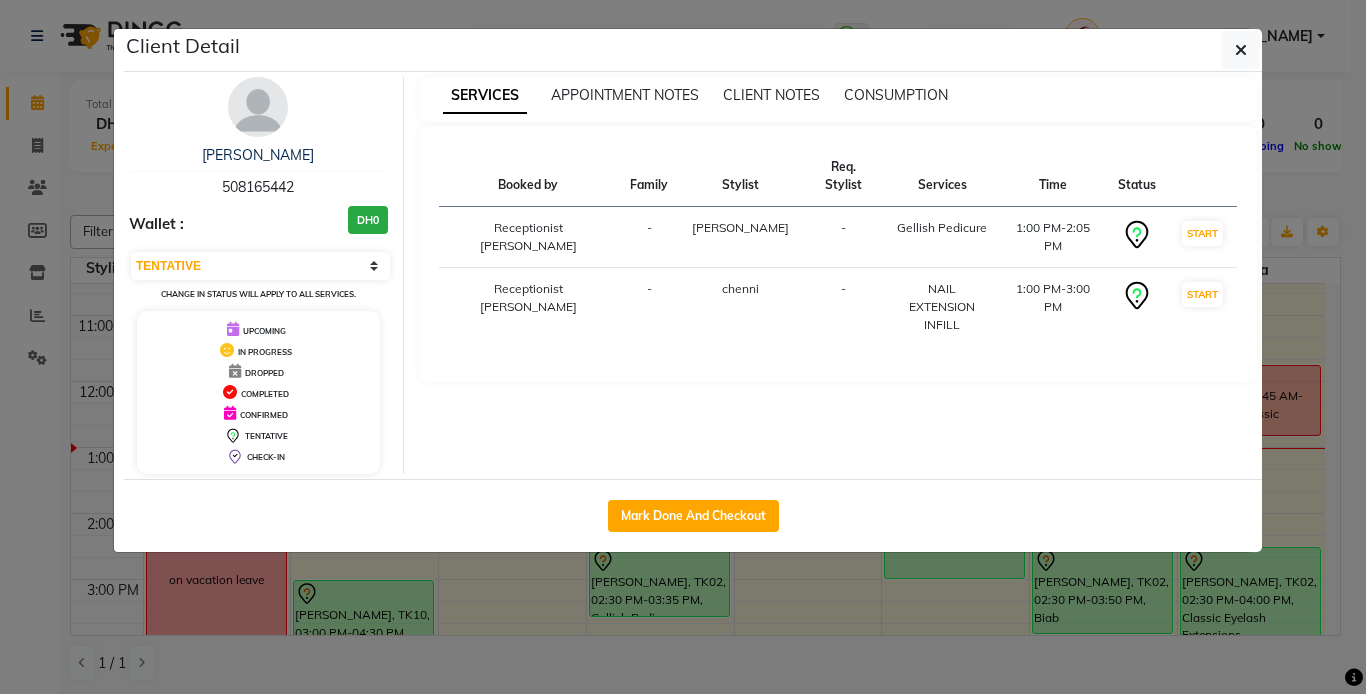 click at bounding box center [258, 107] 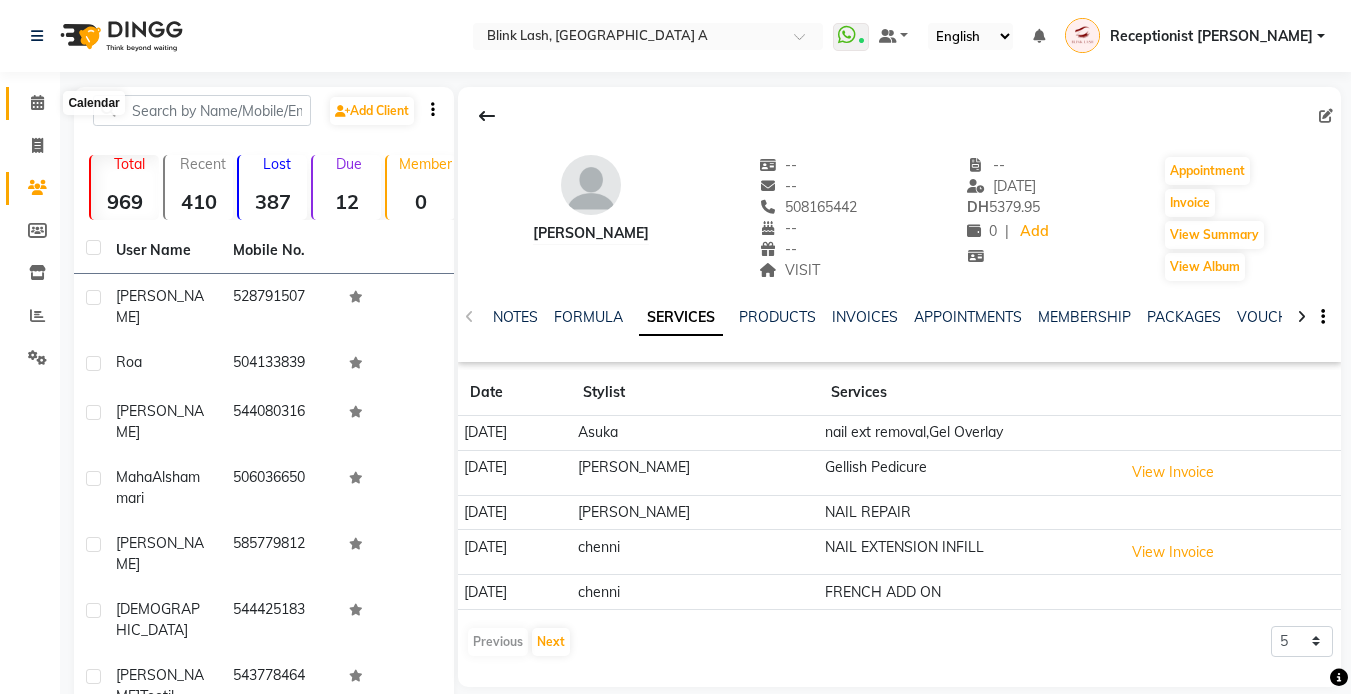 click 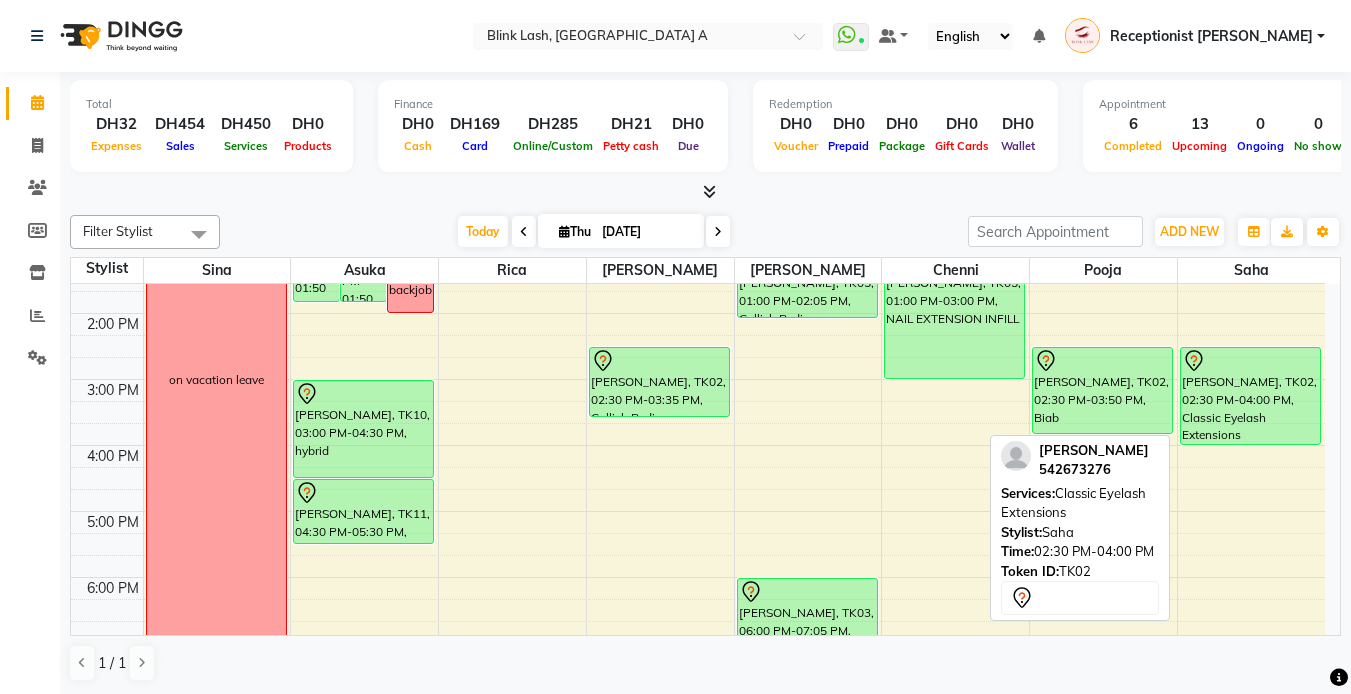 scroll, scrollTop: 200, scrollLeft: 0, axis: vertical 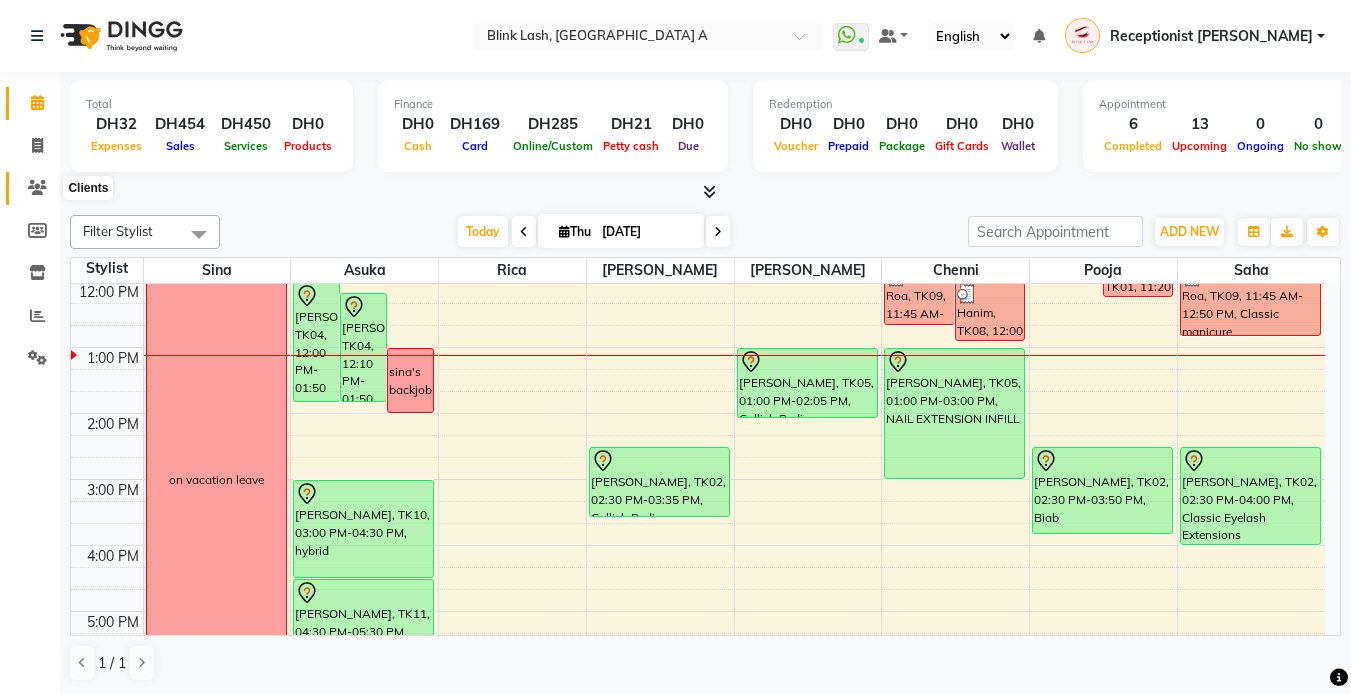 click 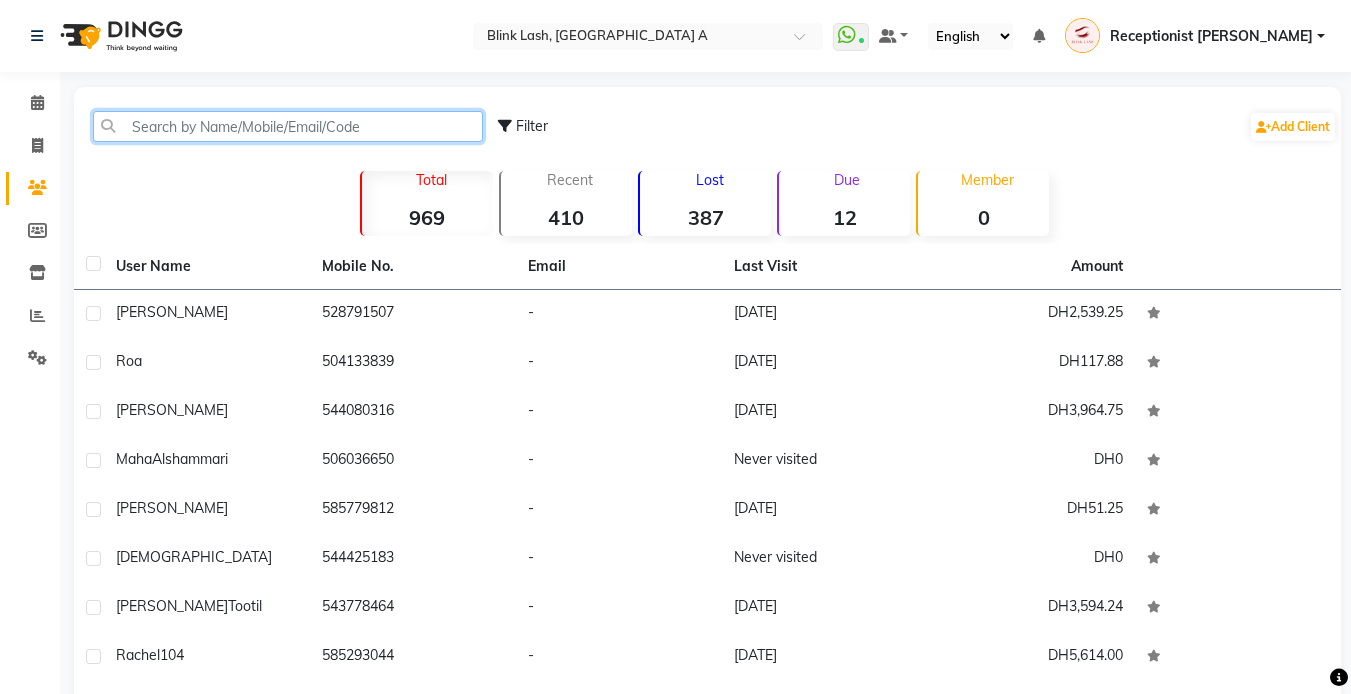 click 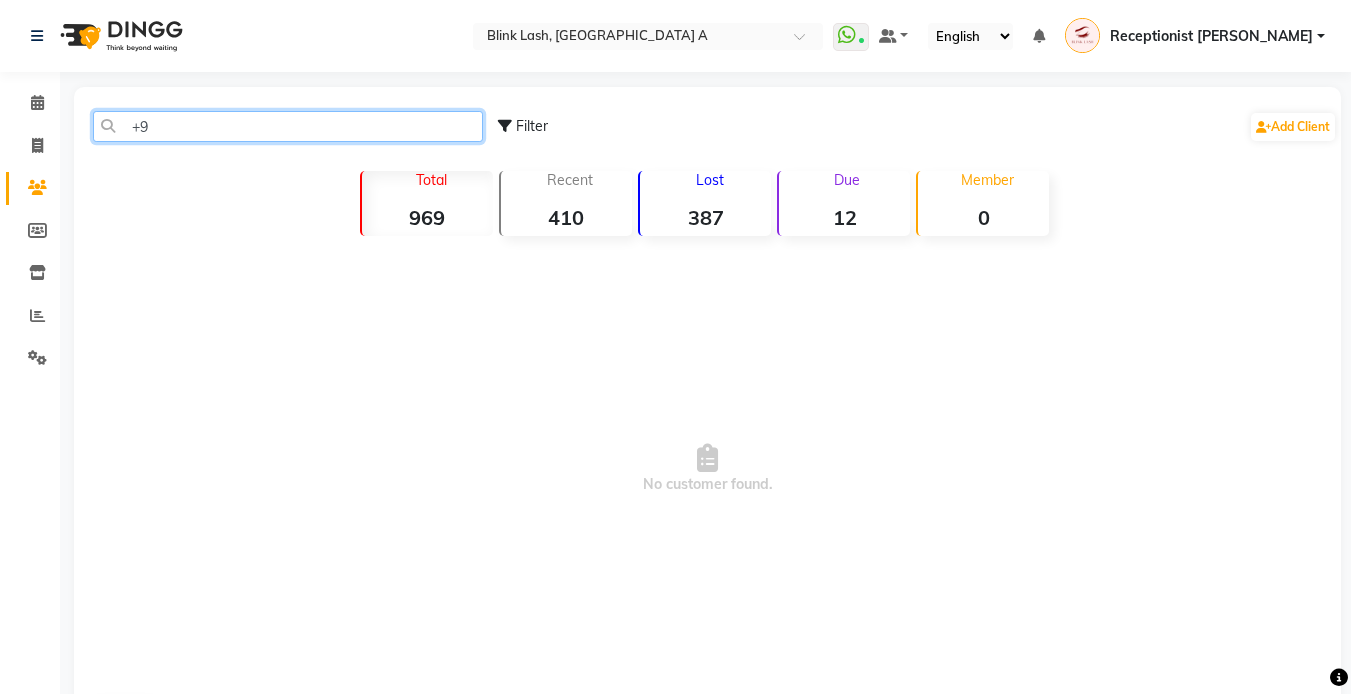 type on "+" 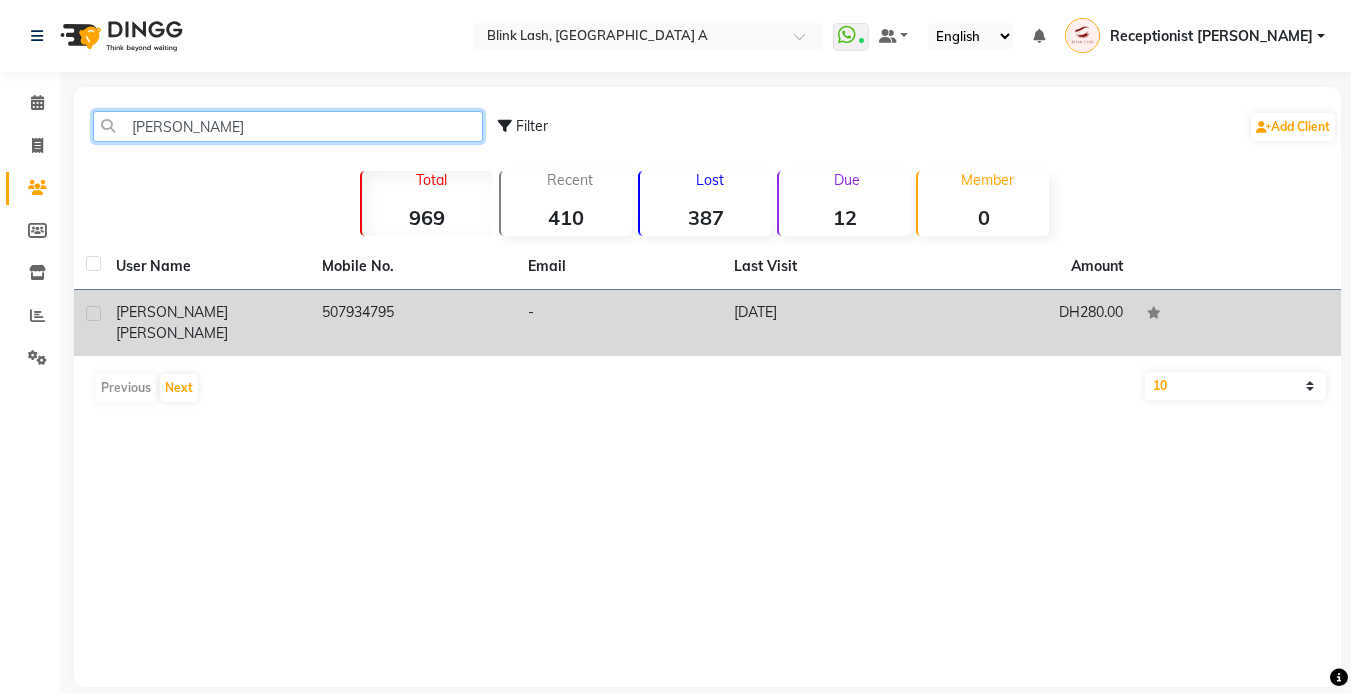 type on "diana" 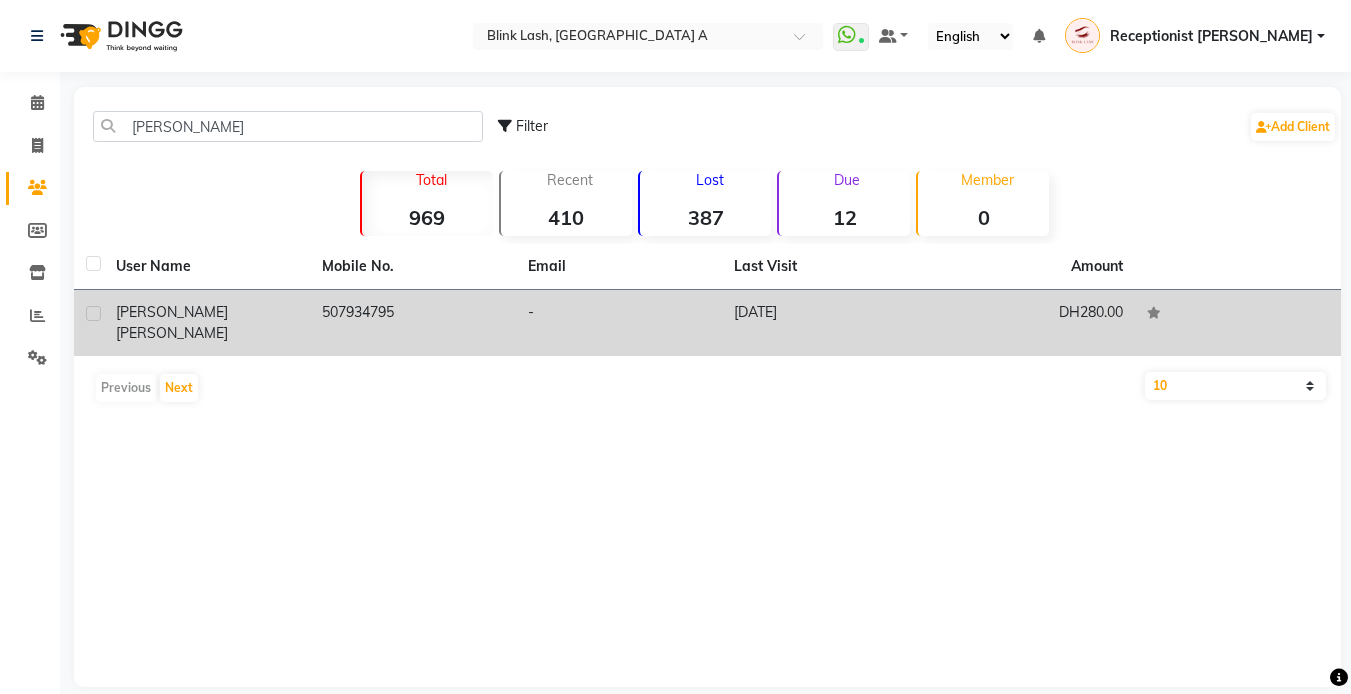 click on "diana  alvarez" 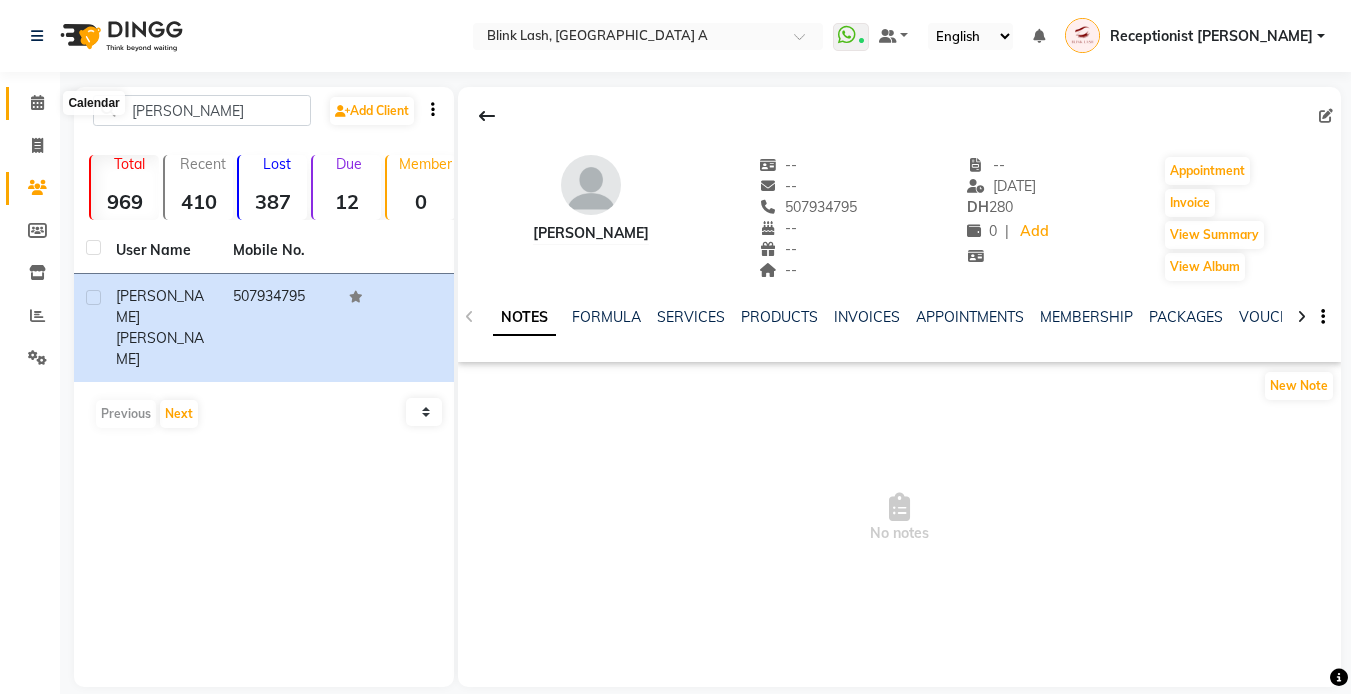 click 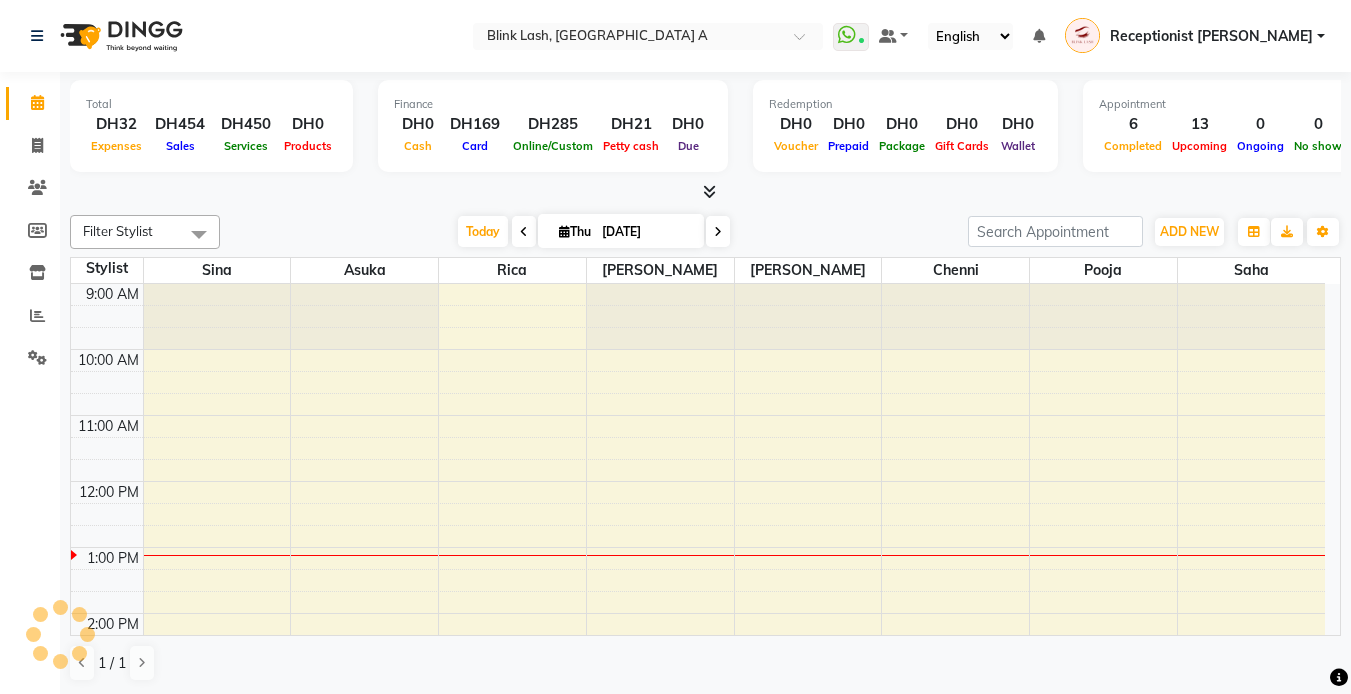 scroll, scrollTop: 0, scrollLeft: 0, axis: both 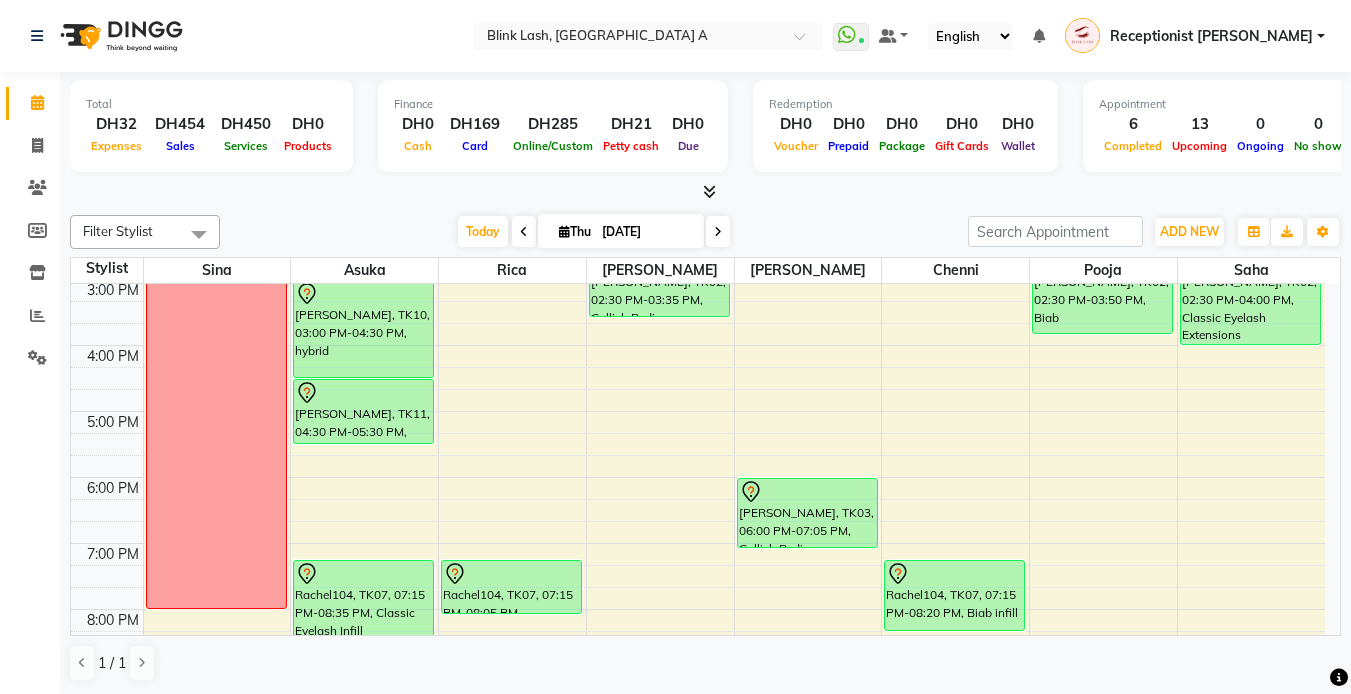 click at bounding box center [718, 231] 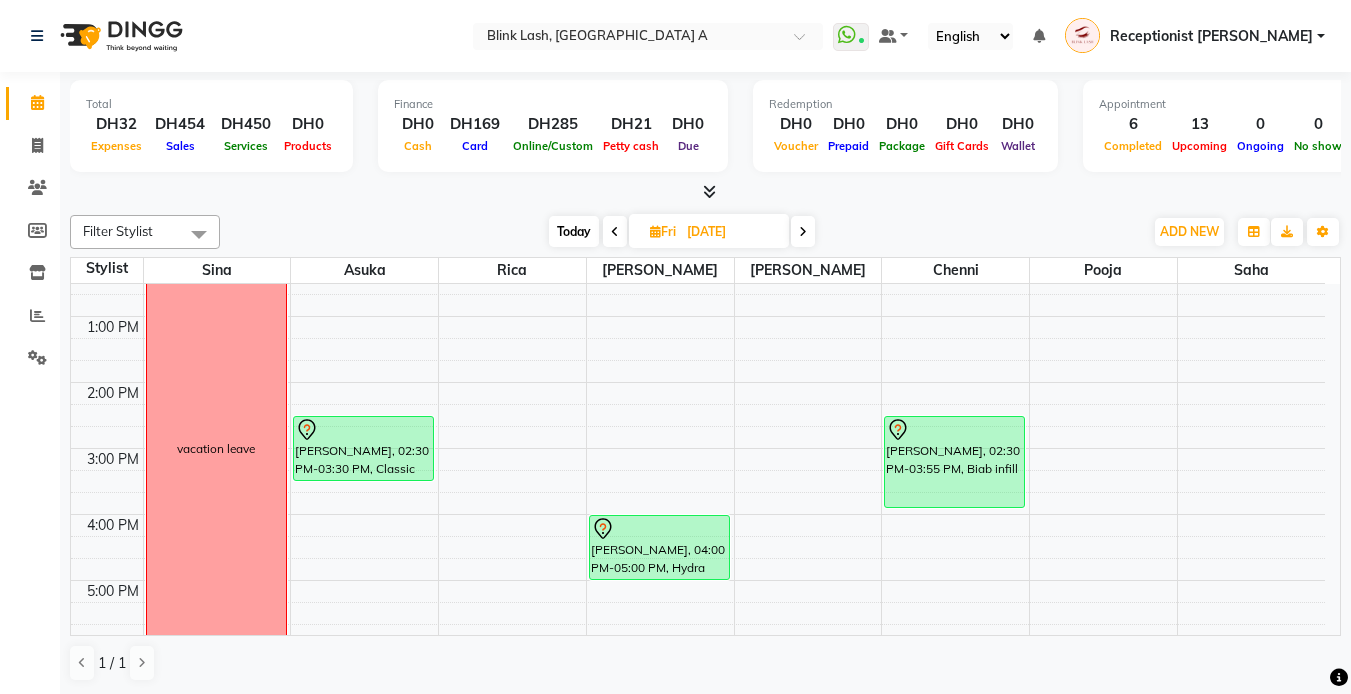 scroll, scrollTop: 338, scrollLeft: 0, axis: vertical 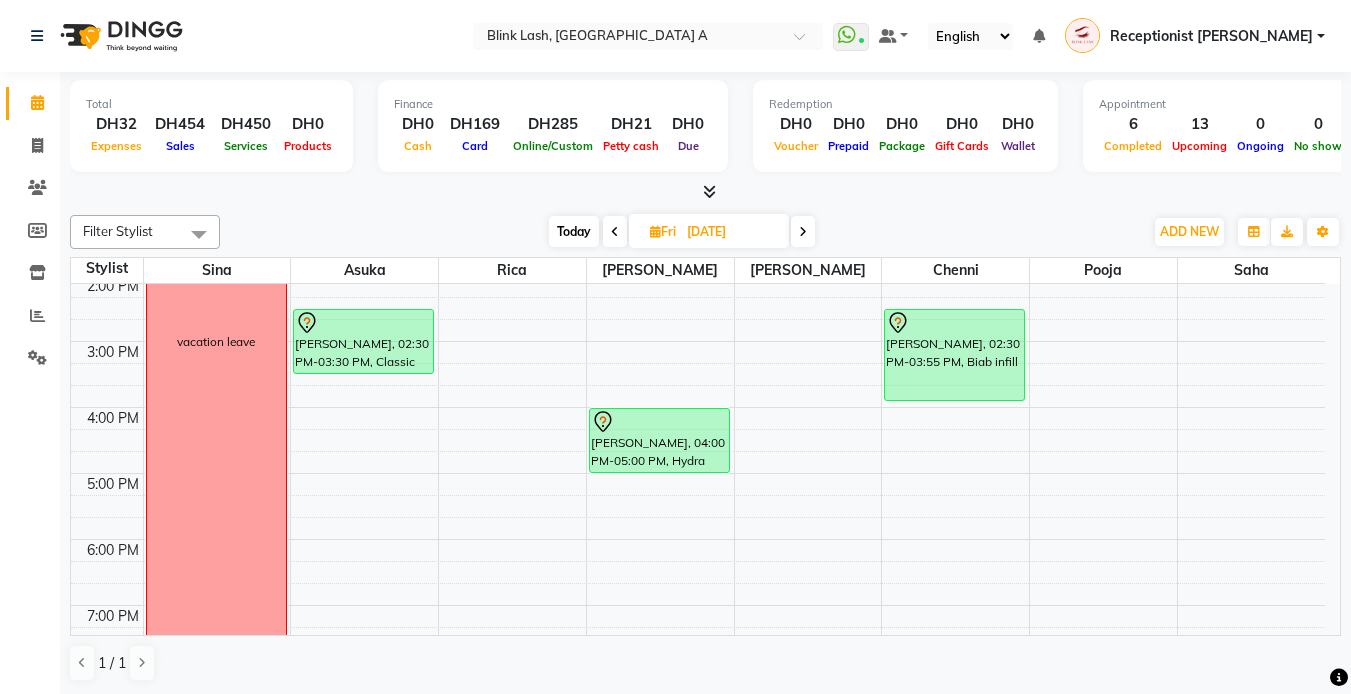 click on "Today" at bounding box center [574, 231] 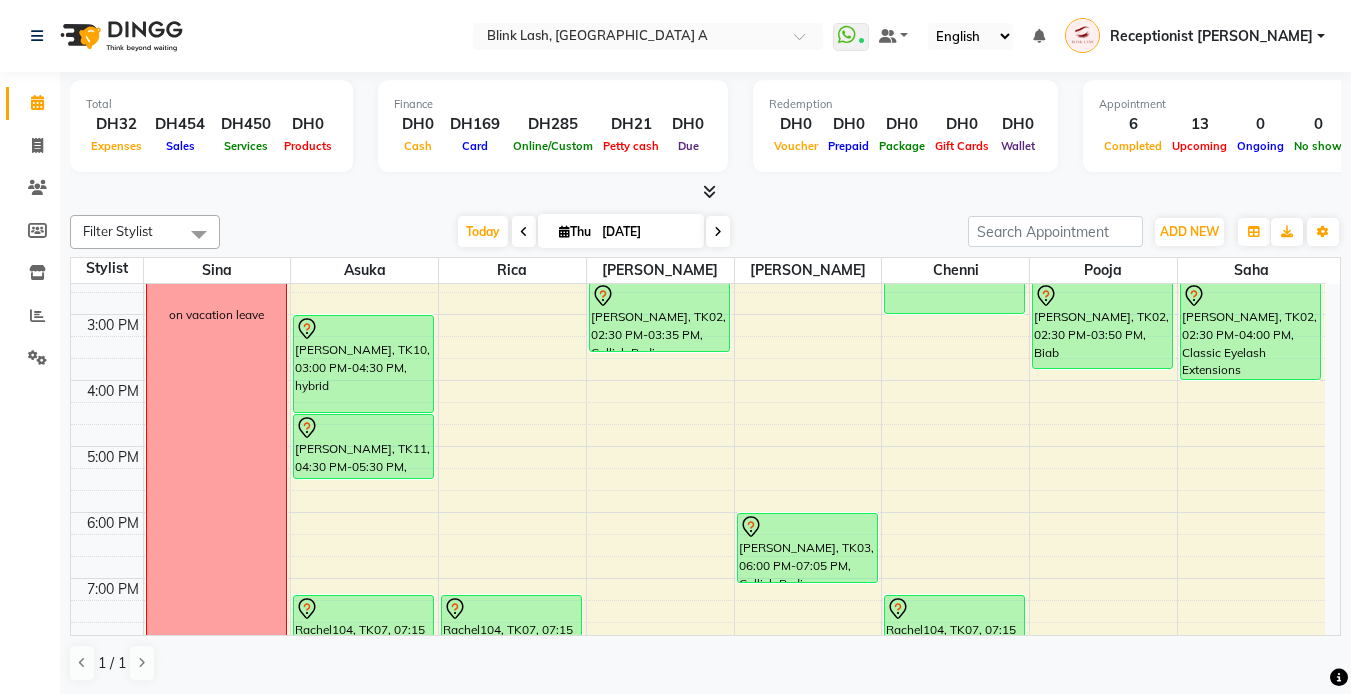 scroll, scrollTop: 465, scrollLeft: 0, axis: vertical 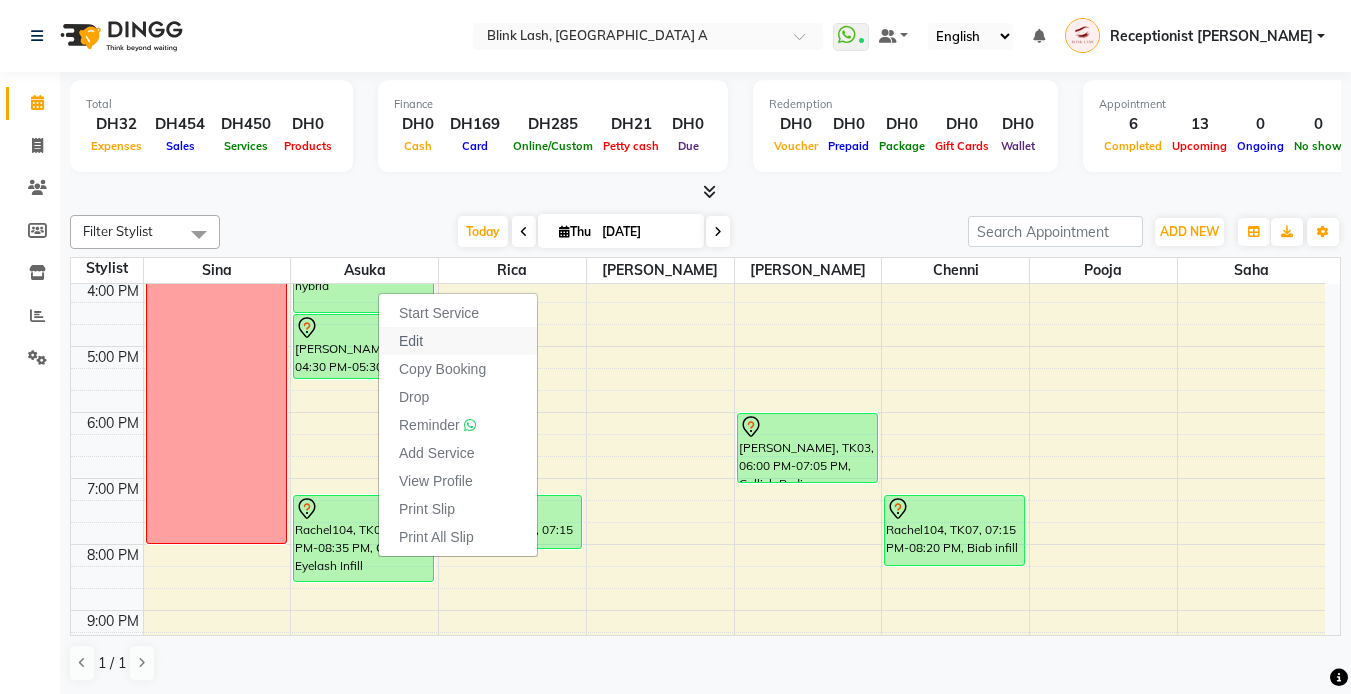 click on "Edit" at bounding box center (411, 341) 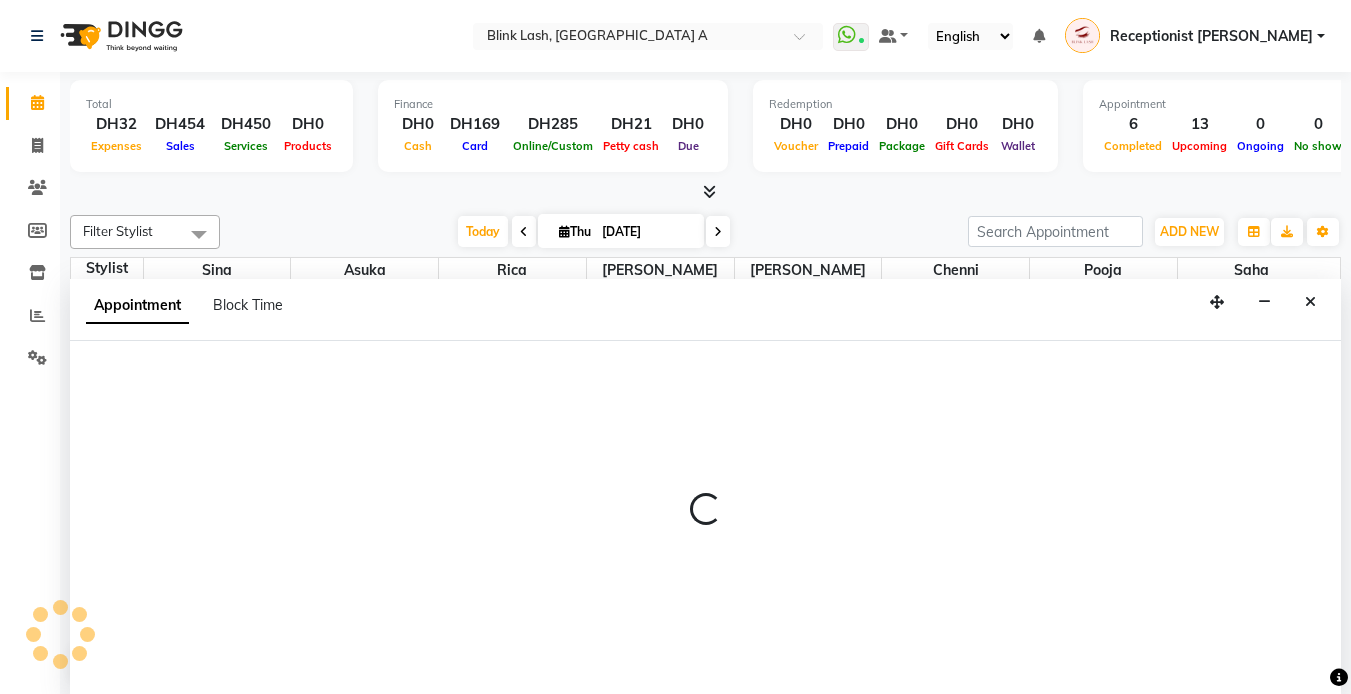 scroll, scrollTop: 1, scrollLeft: 0, axis: vertical 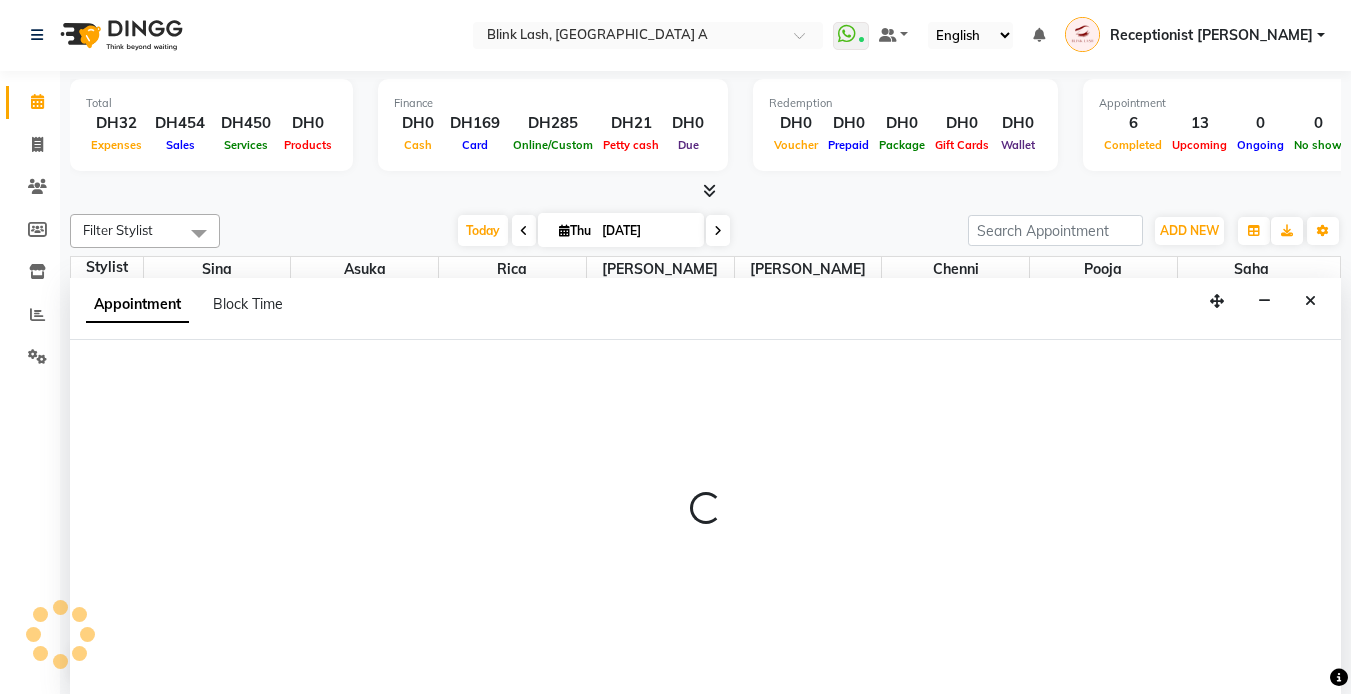 select on "tentative" 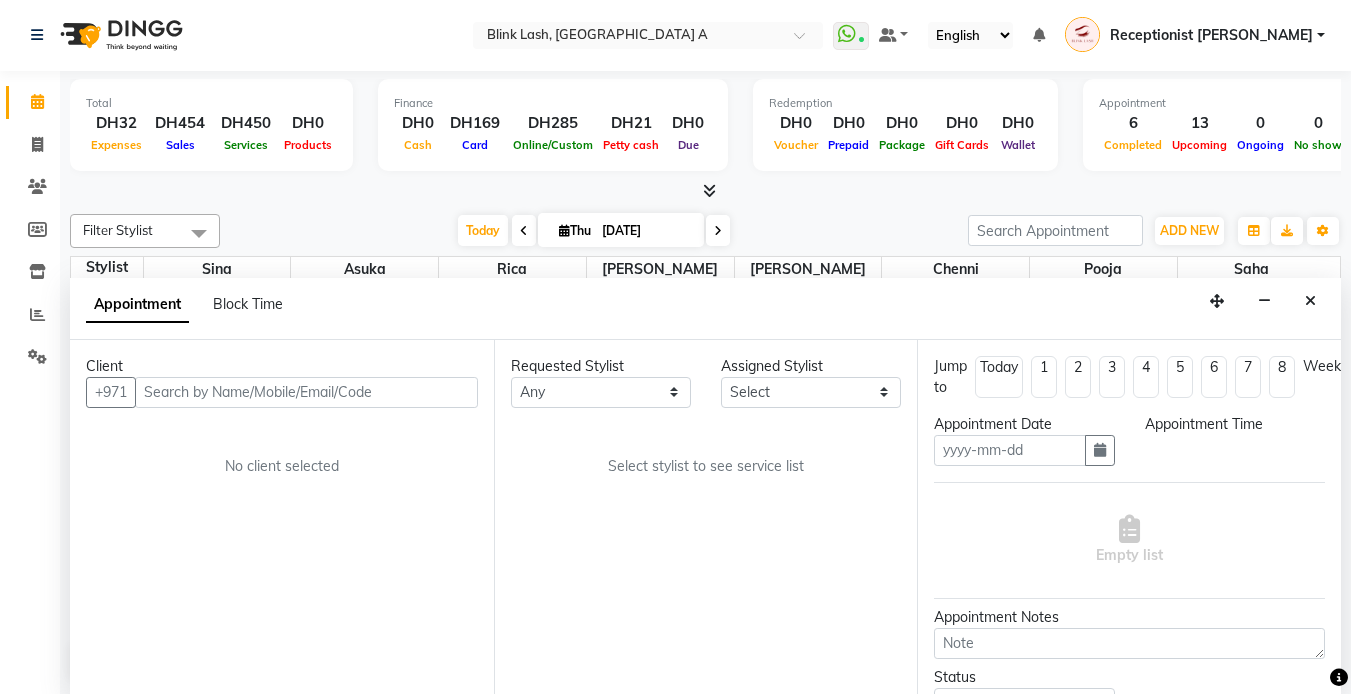 type on "[DATE]" 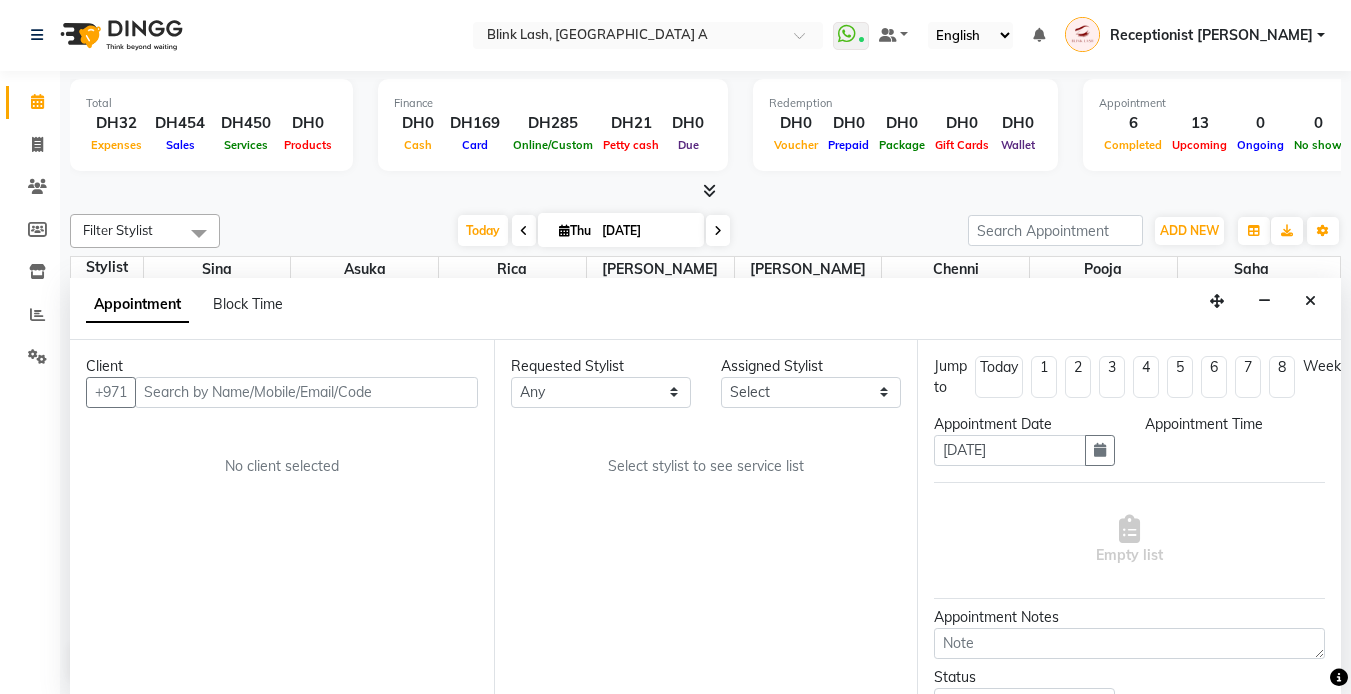 select on "900" 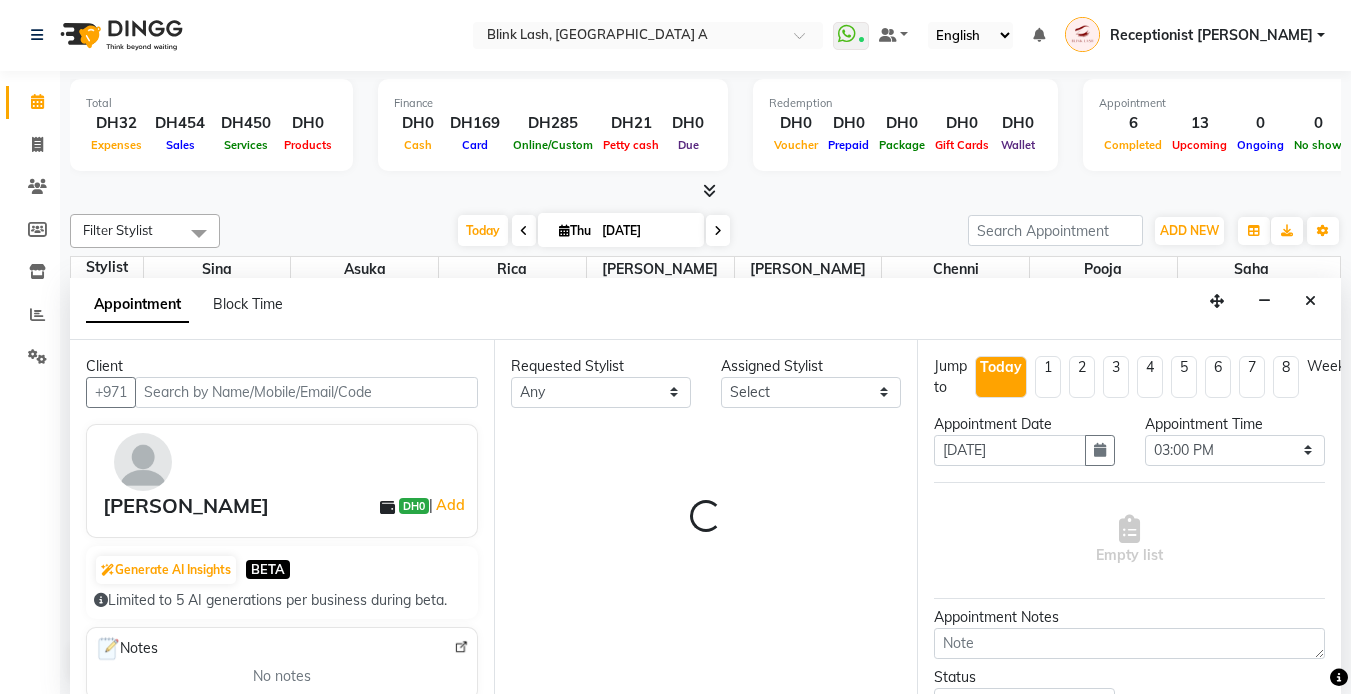 scroll, scrollTop: 265, scrollLeft: 0, axis: vertical 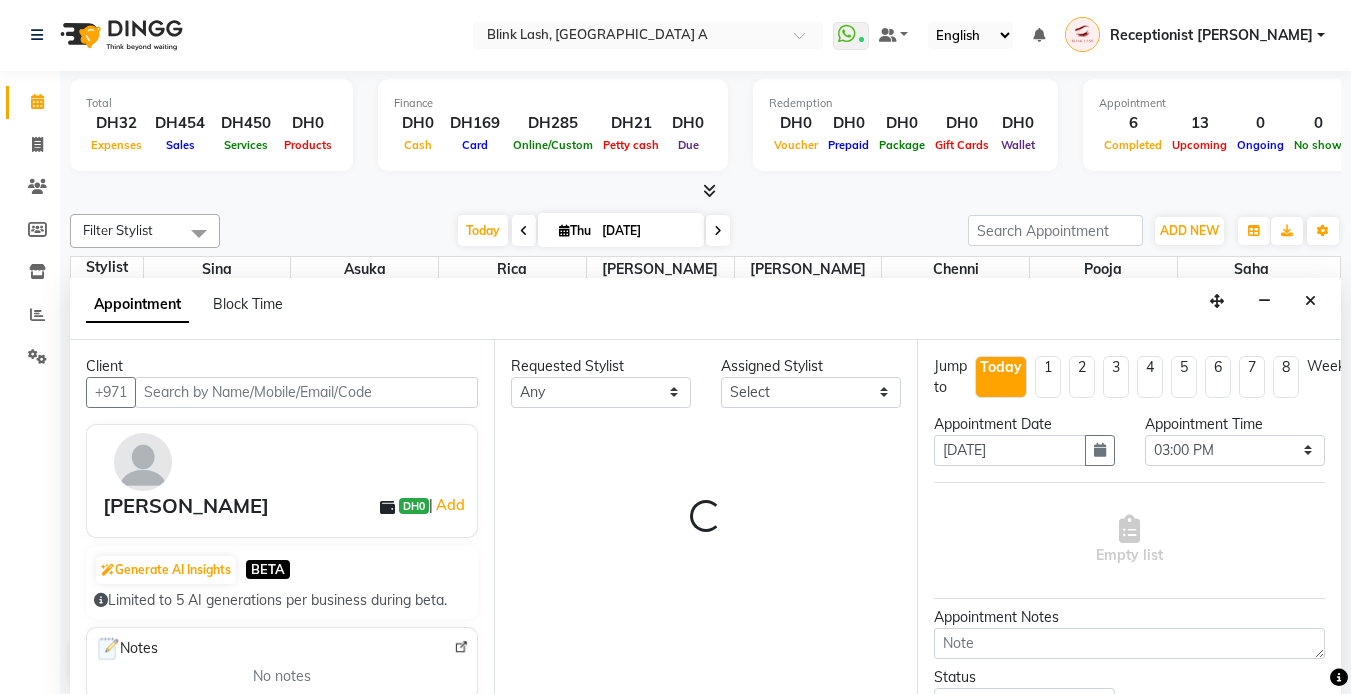 select on "42462" 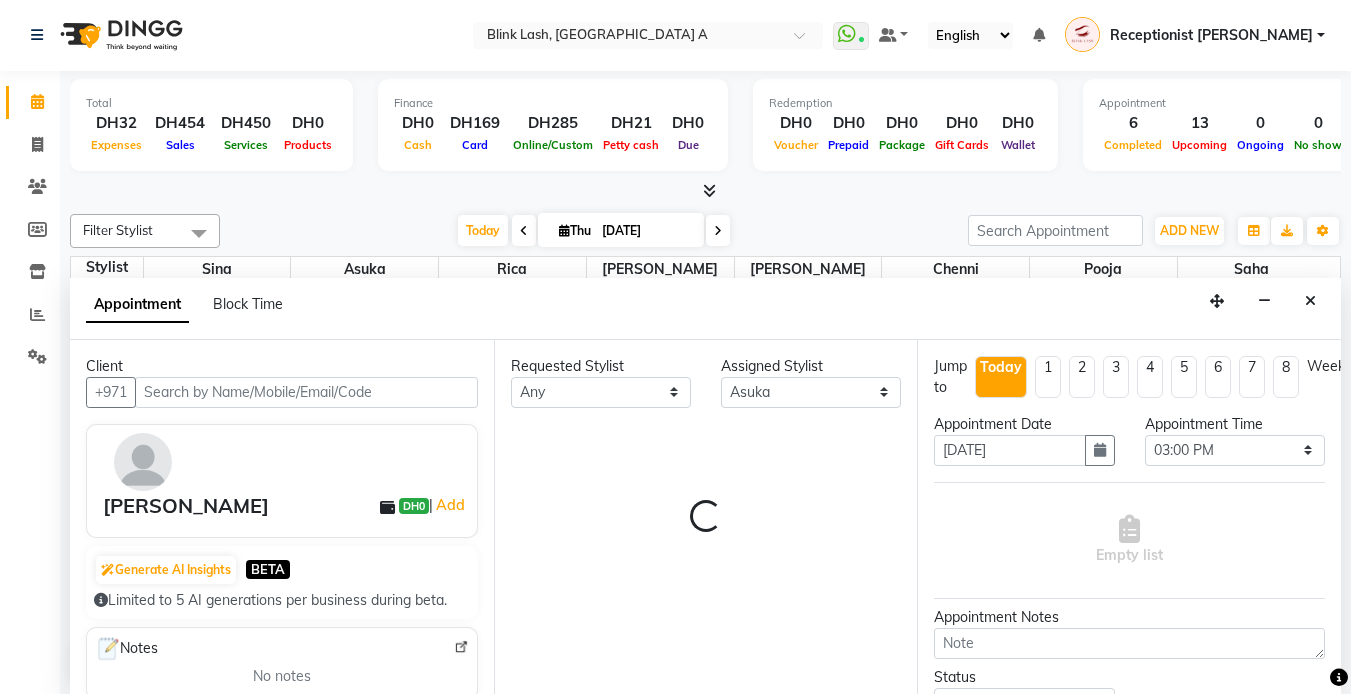 select on "2892" 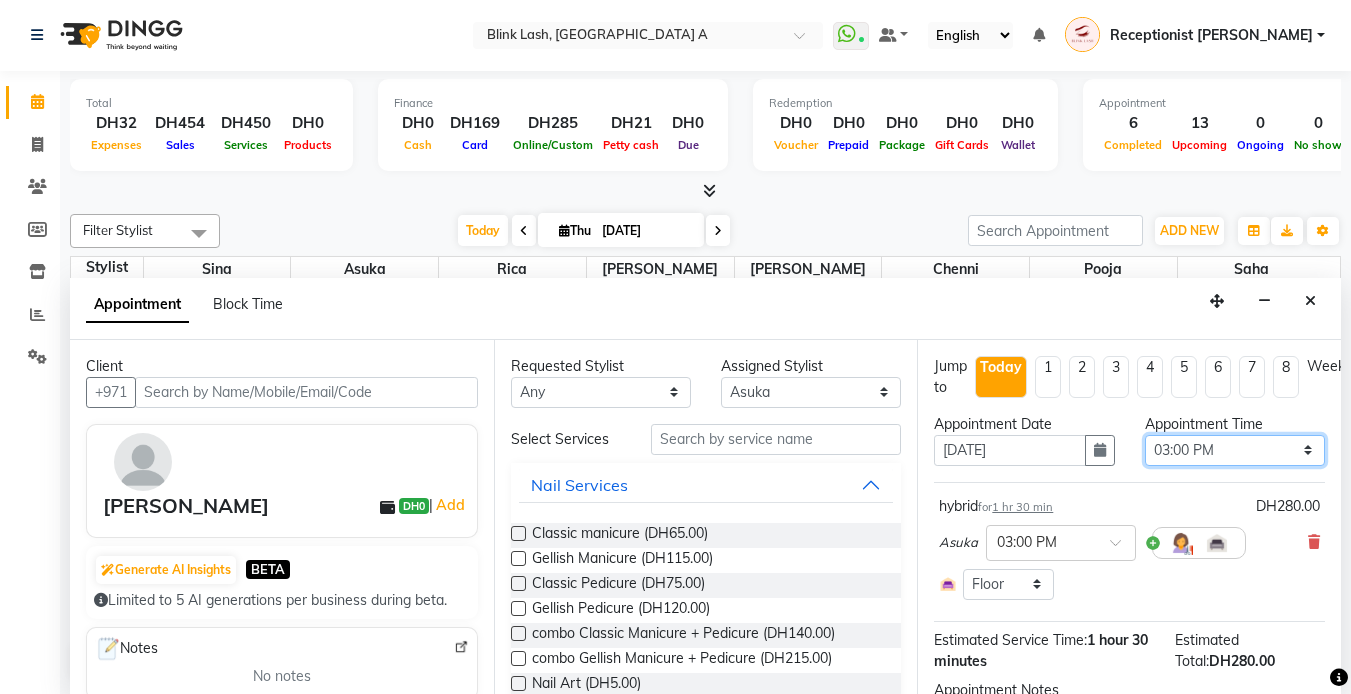 drag, startPoint x: 1287, startPoint y: 449, endPoint x: 1283, endPoint y: 436, distance: 13.601471 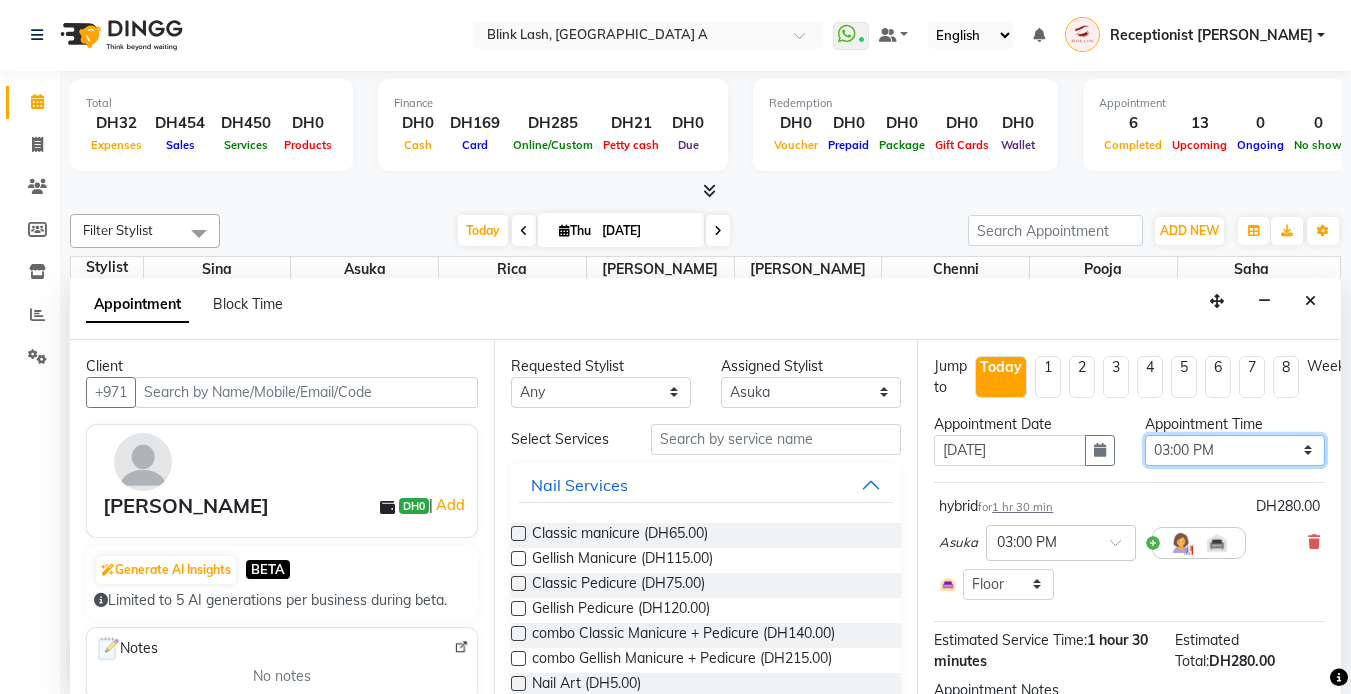 select on "1050" 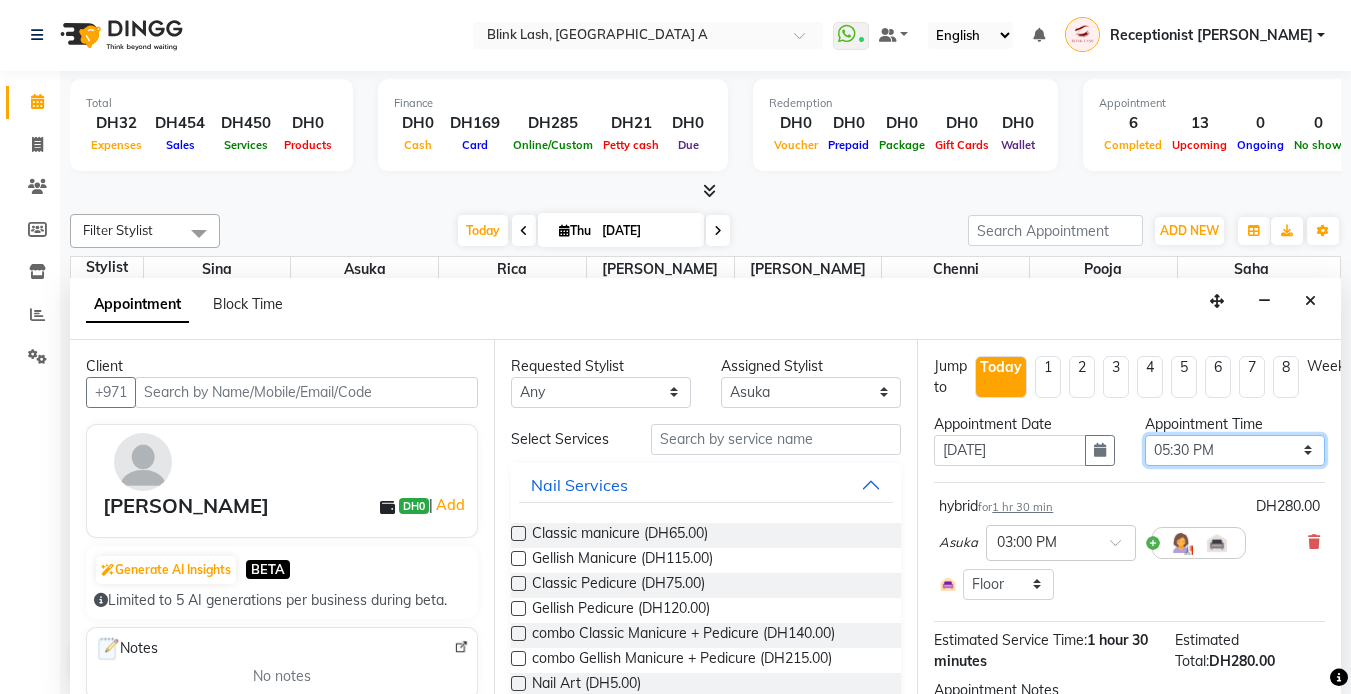 click on "Select 10:00 AM 10:05 AM 10:10 AM 10:15 AM 10:20 AM 10:25 AM 10:30 AM 10:35 AM 10:40 AM 10:45 AM 10:50 AM 10:55 AM 11:00 AM 11:05 AM 11:10 AM 11:15 AM 11:20 AM 11:25 AM 11:30 AM 11:35 AM 11:40 AM 11:45 AM 11:50 AM 11:55 AM 12:00 PM 12:05 PM 12:10 PM 12:15 PM 12:20 PM 12:25 PM 12:30 PM 12:35 PM 12:40 PM 12:45 PM 12:50 PM 12:55 PM 01:00 PM 01:05 PM 01:10 PM 01:15 PM 01:20 PM 01:25 PM 01:30 PM 01:35 PM 01:40 PM 01:45 PM 01:50 PM 01:55 PM 02:00 PM 02:05 PM 02:10 PM 02:15 PM 02:20 PM 02:25 PM 02:30 PM 02:35 PM 02:40 PM 02:45 PM 02:50 PM 02:55 PM 03:00 PM 03:05 PM 03:10 PM 03:15 PM 03:20 PM 03:25 PM 03:30 PM 03:35 PM 03:40 PM 03:45 PM 03:50 PM 03:55 PM 04:00 PM 04:05 PM 04:10 PM 04:15 PM 04:20 PM 04:25 PM 04:30 PM 04:35 PM 04:40 PM 04:45 PM 04:50 PM 04:55 PM 05:00 PM 05:05 PM 05:10 PM 05:15 PM 05:20 PM 05:25 PM 05:30 PM 05:35 PM 05:40 PM 05:45 PM 05:50 PM 05:55 PM 06:00 PM 06:05 PM 06:10 PM 06:15 PM 06:20 PM 06:25 PM 06:30 PM 06:35 PM 06:40 PM 06:45 PM 06:50 PM 06:55 PM 07:00 PM 07:05 PM 07:10 PM 07:15 PM 07:20 PM" at bounding box center (1235, 450) 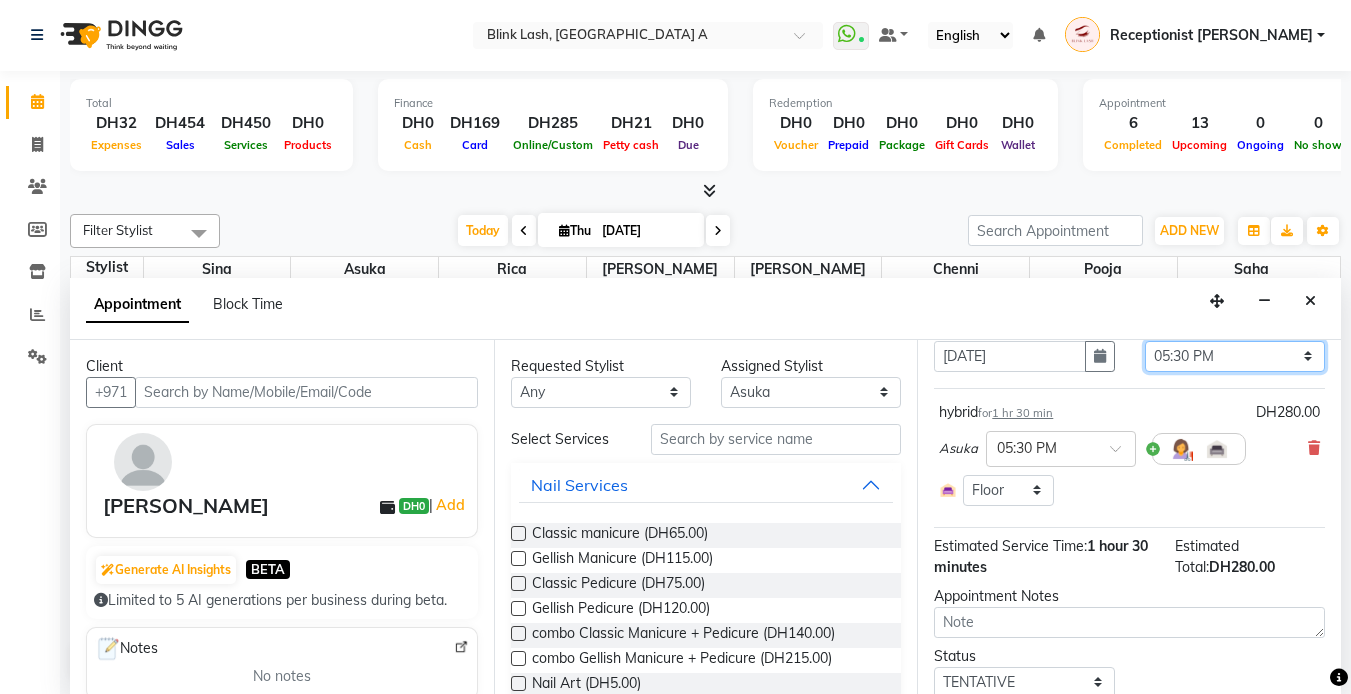 scroll, scrollTop: 181, scrollLeft: 0, axis: vertical 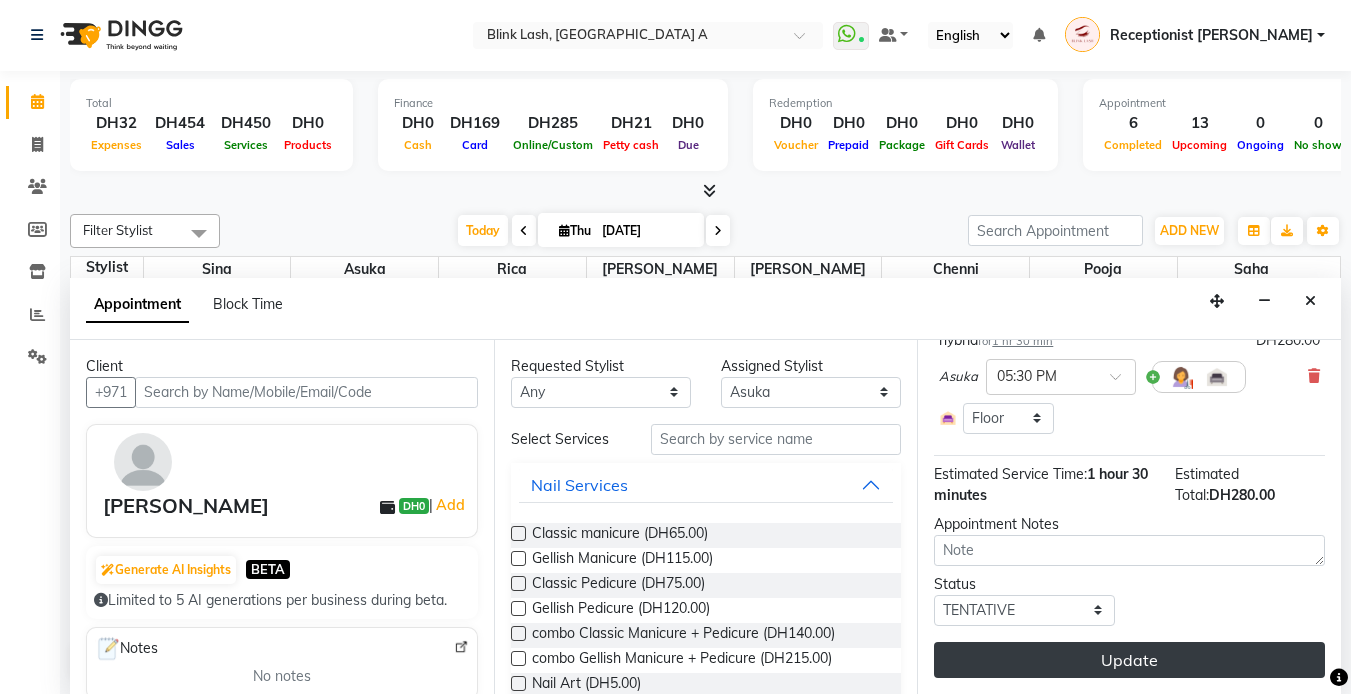 click on "Update" at bounding box center (1129, 660) 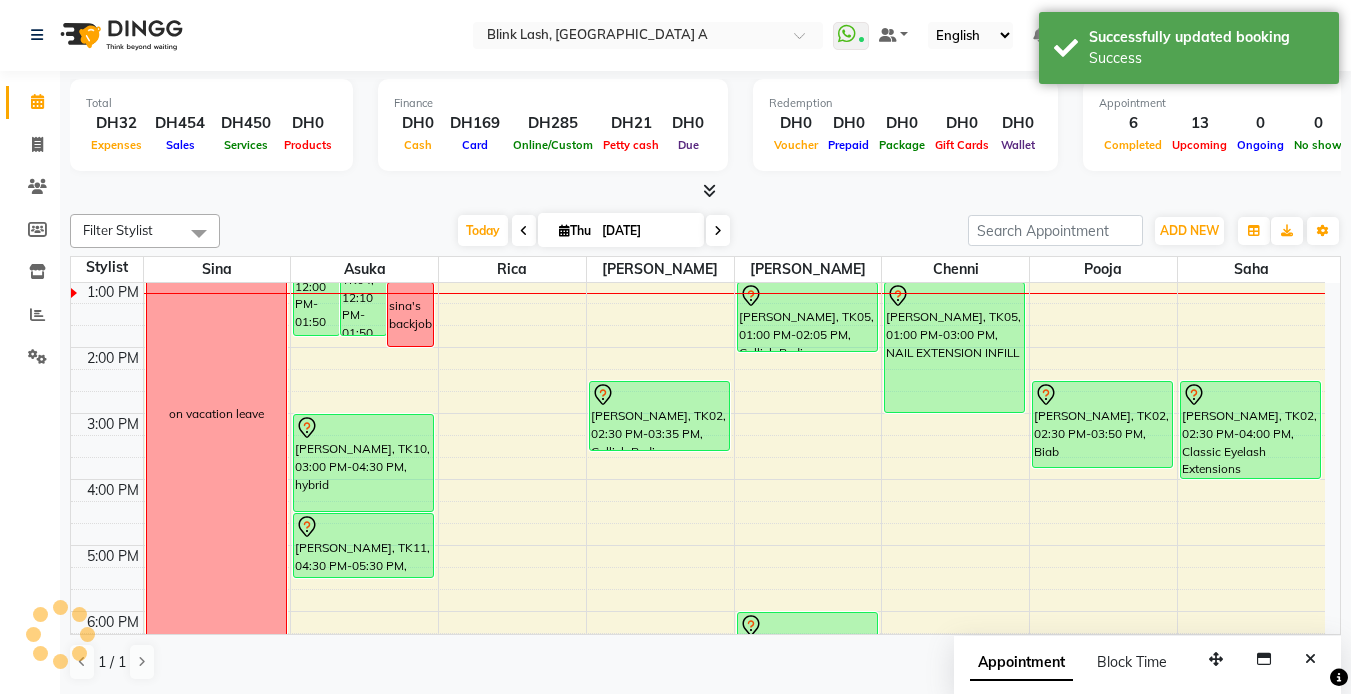 scroll, scrollTop: 0, scrollLeft: 0, axis: both 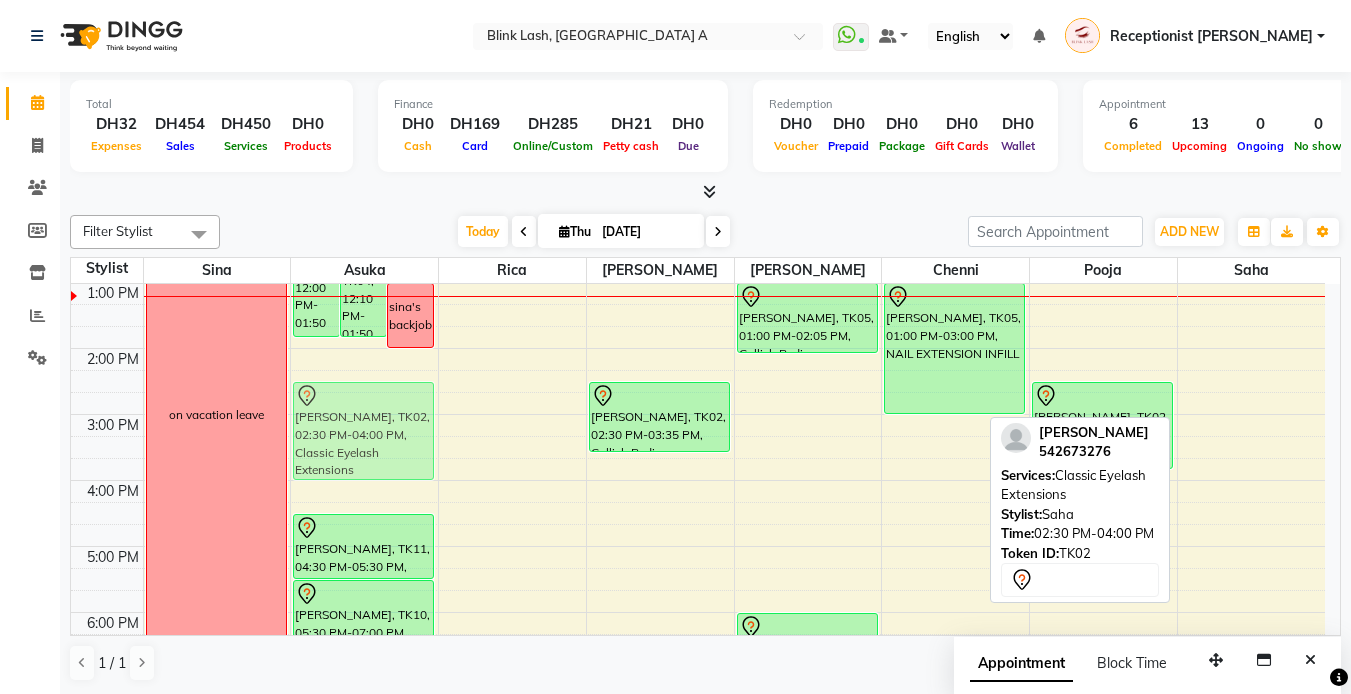 drag, startPoint x: 1281, startPoint y: 433, endPoint x: 373, endPoint y: 433, distance: 908 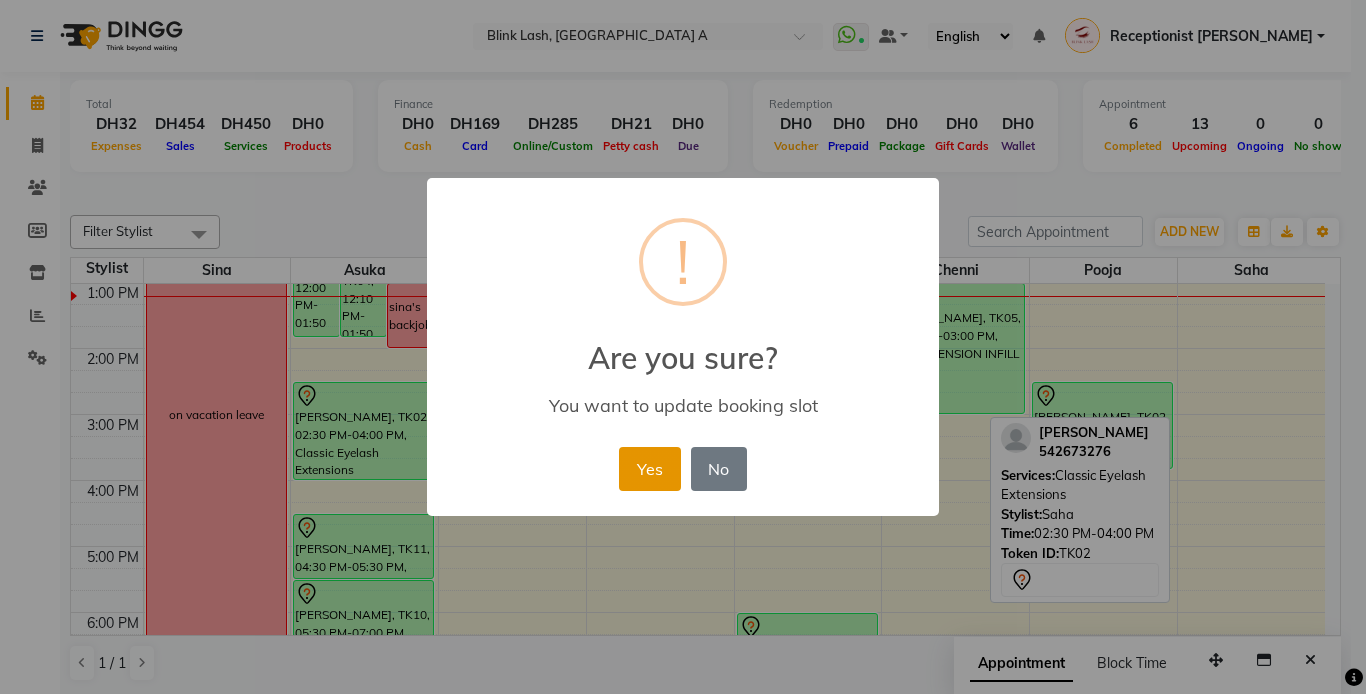click on "Yes" at bounding box center [649, 469] 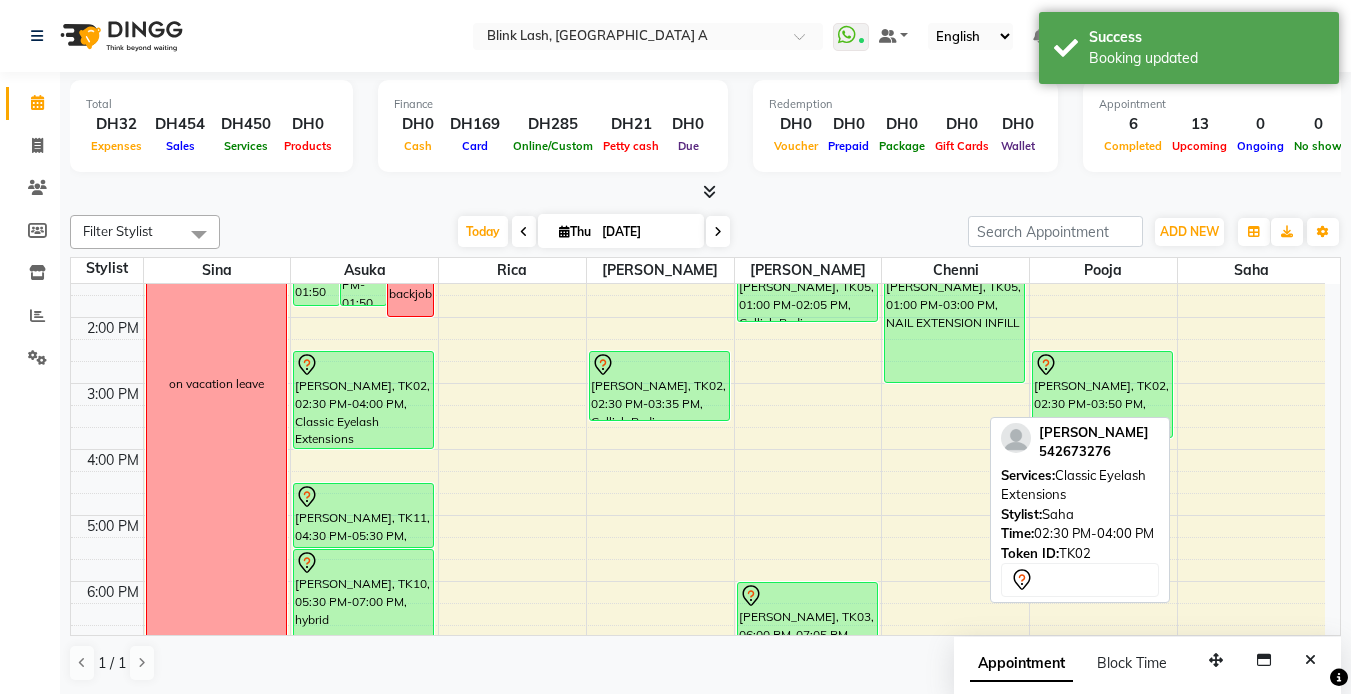 scroll, scrollTop: 300, scrollLeft: 0, axis: vertical 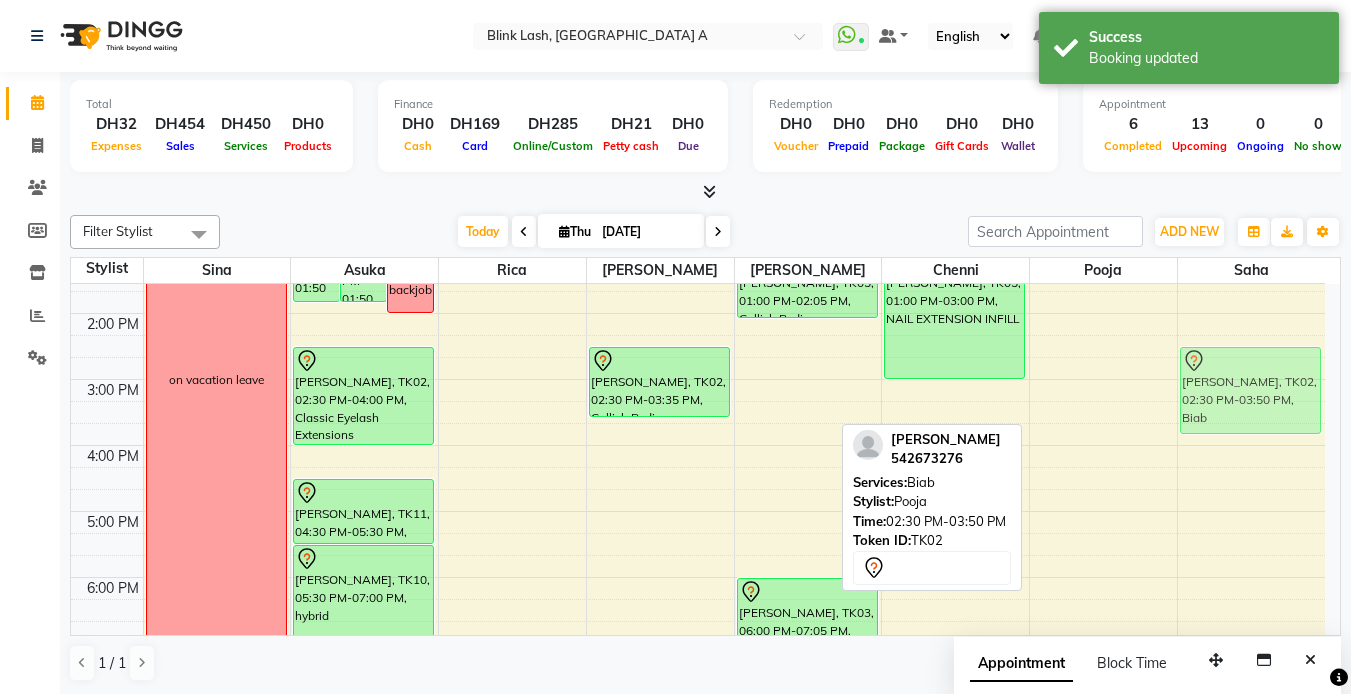 drag, startPoint x: 1085, startPoint y: 395, endPoint x: 1185, endPoint y: 384, distance: 100.60318 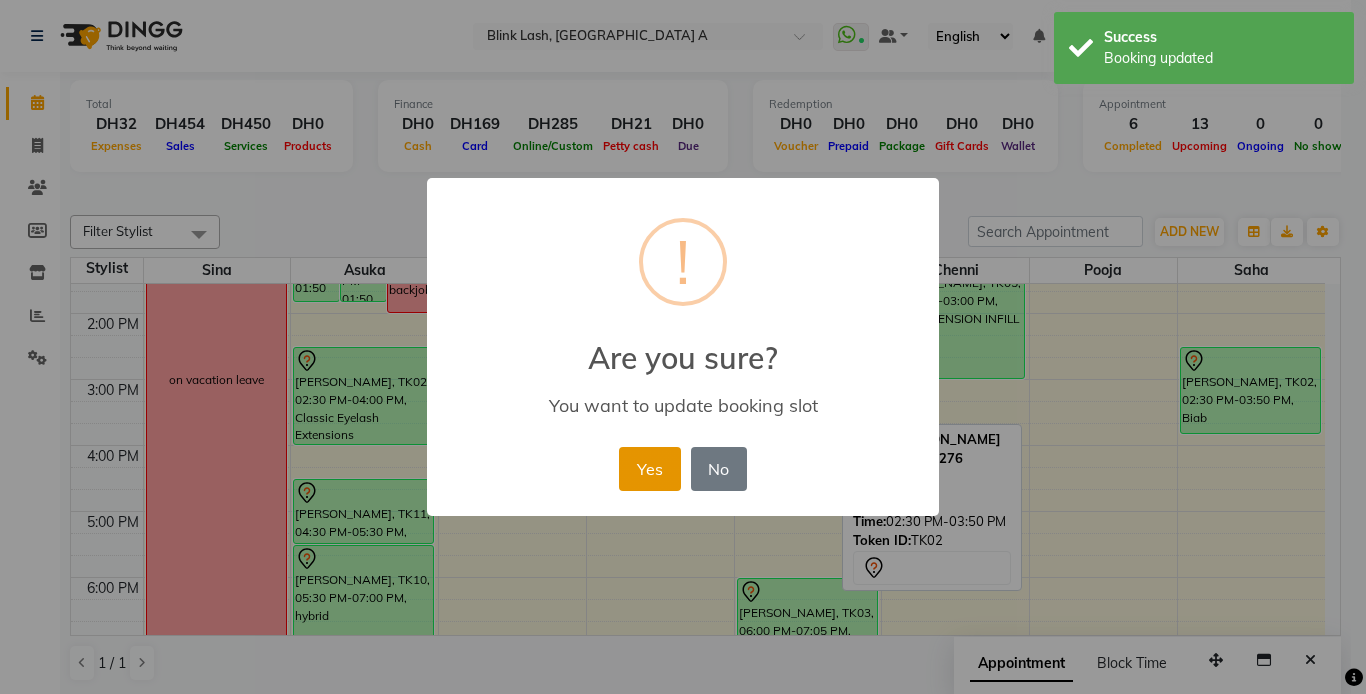 click on "Yes" at bounding box center [649, 469] 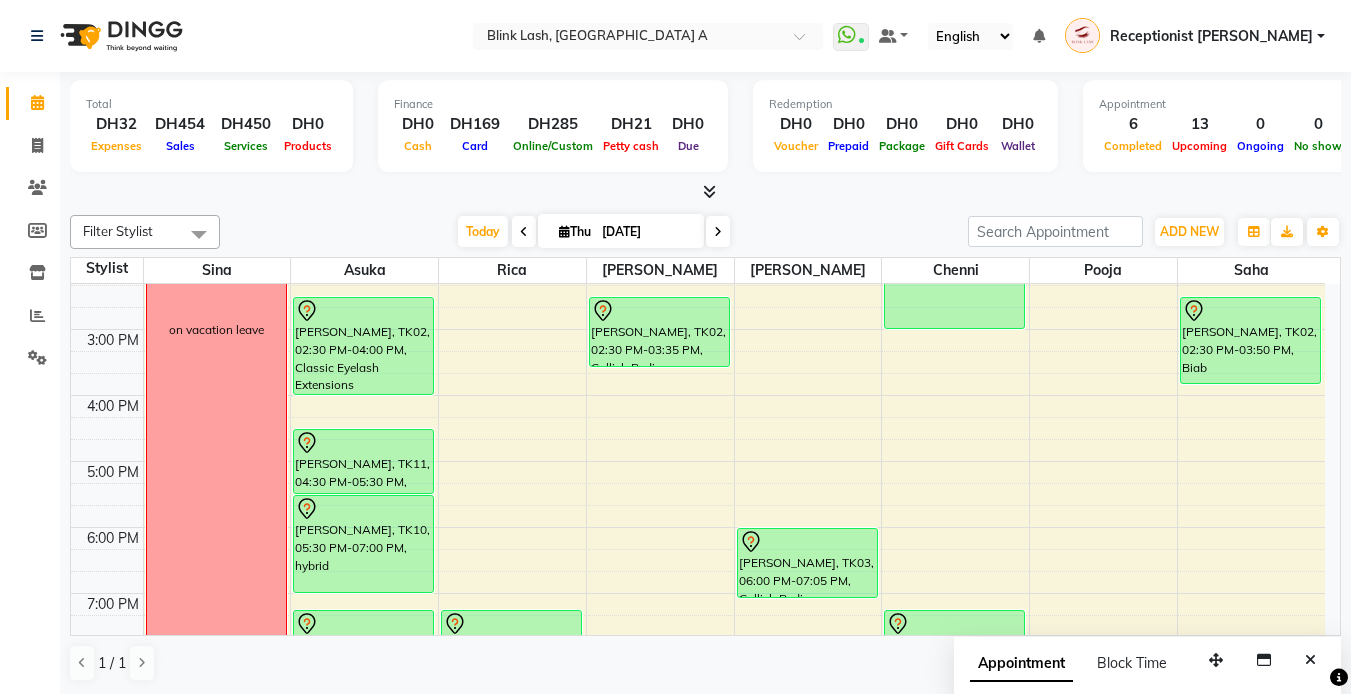 scroll, scrollTop: 400, scrollLeft: 0, axis: vertical 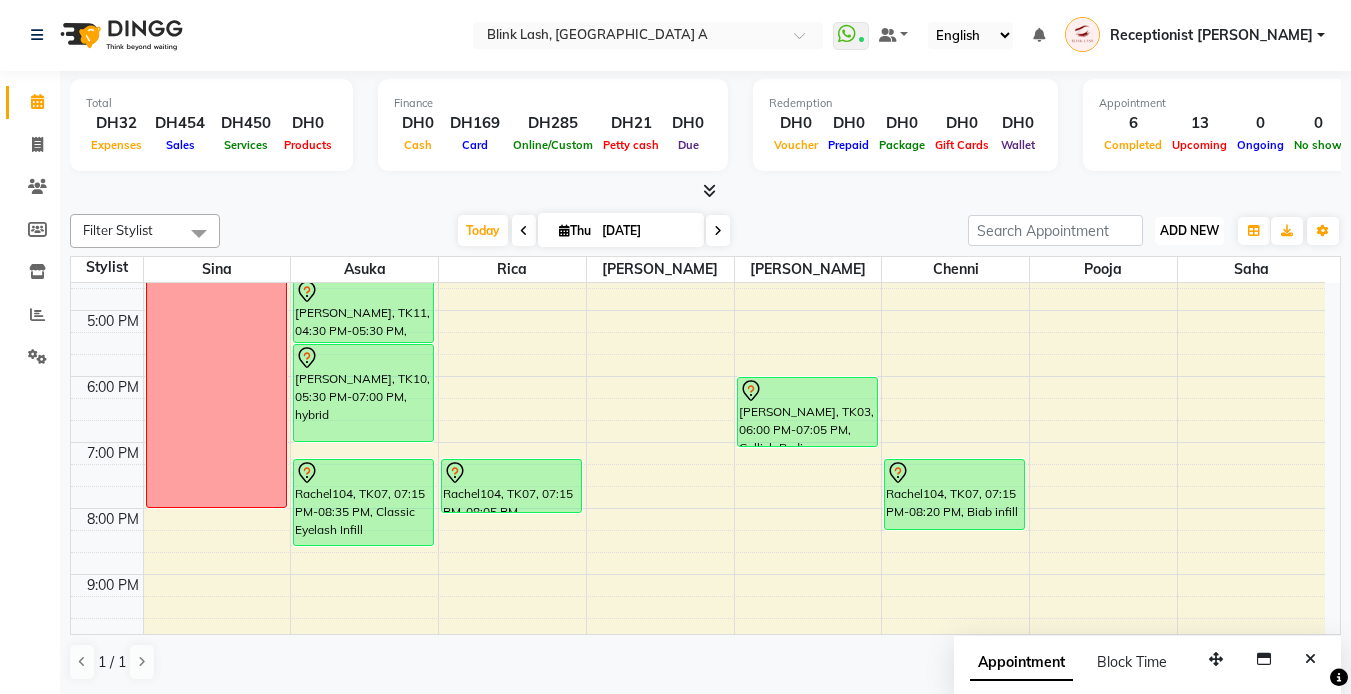 click on "ADD NEW" at bounding box center (1189, 230) 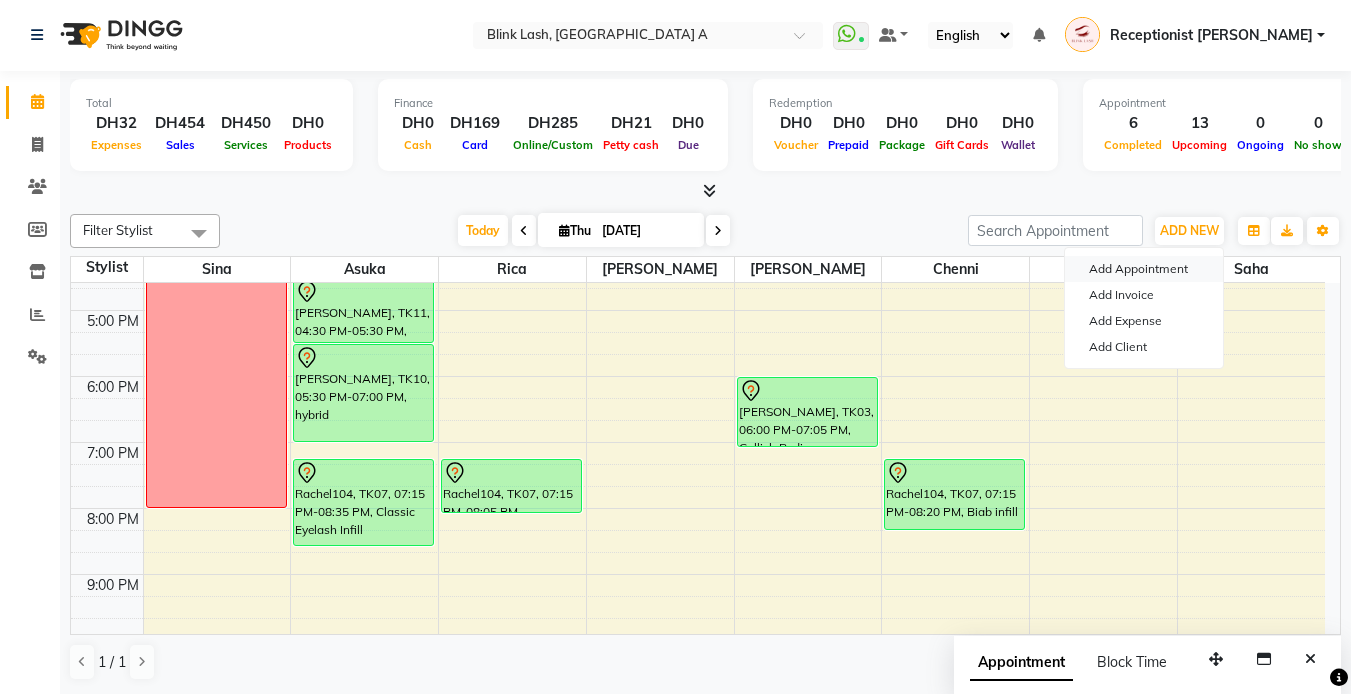 click on "Add Appointment" at bounding box center (1144, 269) 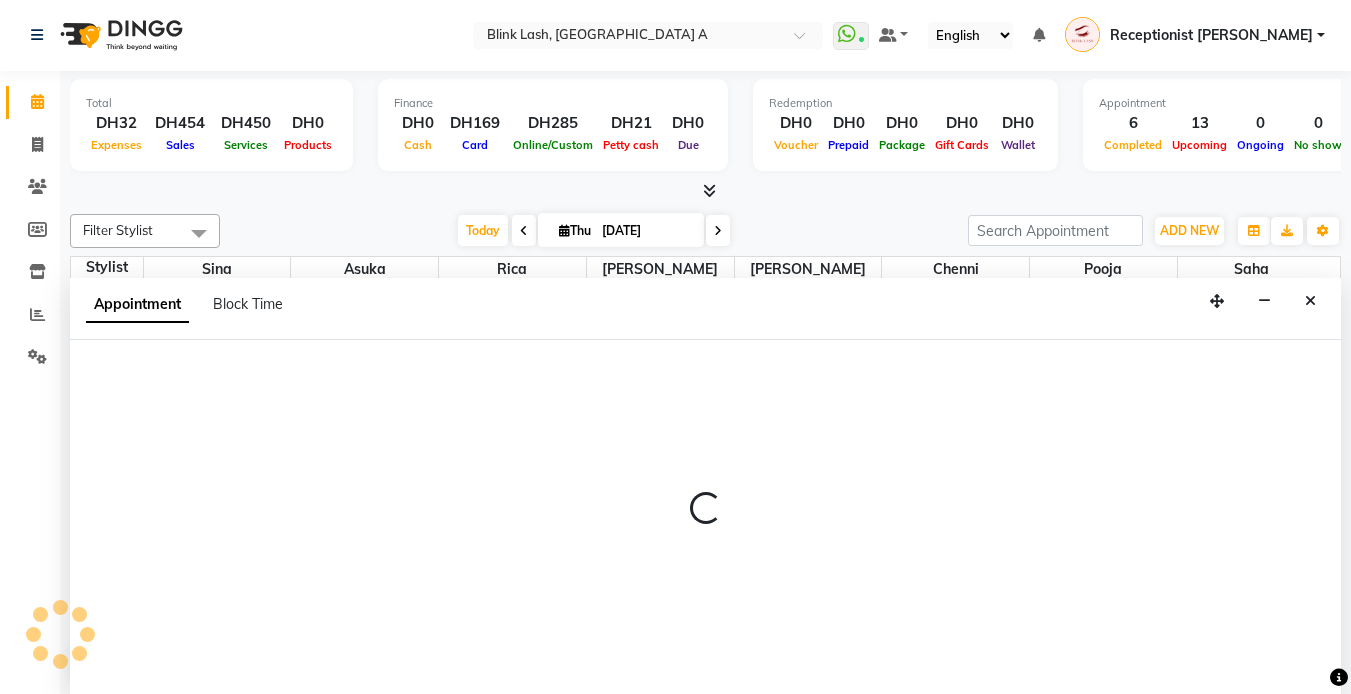 select on "600" 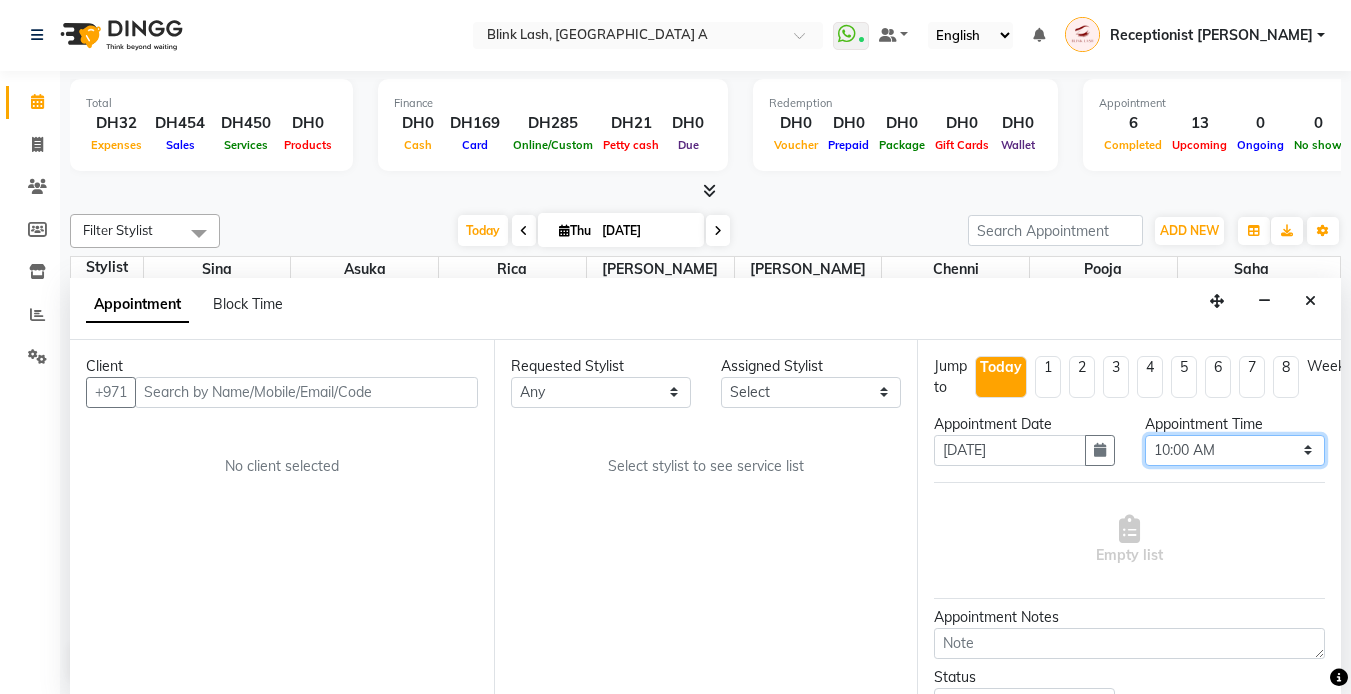 click on "Select 10:00 AM 10:05 AM 10:10 AM 10:15 AM 10:20 AM 10:25 AM 10:30 AM 10:35 AM 10:40 AM 10:45 AM 10:50 AM 10:55 AM 11:00 AM 11:05 AM 11:10 AM 11:15 AM 11:20 AM 11:25 AM 11:30 AM 11:35 AM 11:40 AM 11:45 AM 11:50 AM 11:55 AM 12:00 PM 12:05 PM 12:10 PM 12:15 PM 12:20 PM 12:25 PM 12:30 PM 12:35 PM 12:40 PM 12:45 PM 12:50 PM 12:55 PM 01:00 PM 01:05 PM 01:10 PM 01:15 PM 01:20 PM 01:25 PM 01:30 PM 01:35 PM 01:40 PM 01:45 PM 01:50 PM 01:55 PM 02:00 PM 02:05 PM 02:10 PM 02:15 PM 02:20 PM 02:25 PM 02:30 PM 02:35 PM 02:40 PM 02:45 PM 02:50 PM 02:55 PM 03:00 PM 03:05 PM 03:10 PM 03:15 PM 03:20 PM 03:25 PM 03:30 PM 03:35 PM 03:40 PM 03:45 PM 03:50 PM 03:55 PM 04:00 PM 04:05 PM 04:10 PM 04:15 PM 04:20 PM 04:25 PM 04:30 PM 04:35 PM 04:40 PM 04:45 PM 04:50 PM 04:55 PM 05:00 PM 05:05 PM 05:10 PM 05:15 PM 05:20 PM 05:25 PM 05:30 PM 05:35 PM 05:40 PM 05:45 PM 05:50 PM 05:55 PM 06:00 PM 06:05 PM 06:10 PM 06:15 PM 06:20 PM 06:25 PM 06:30 PM 06:35 PM 06:40 PM 06:45 PM 06:50 PM 06:55 PM 07:00 PM 07:05 PM 07:10 PM 07:15 PM 07:20 PM" at bounding box center [1235, 450] 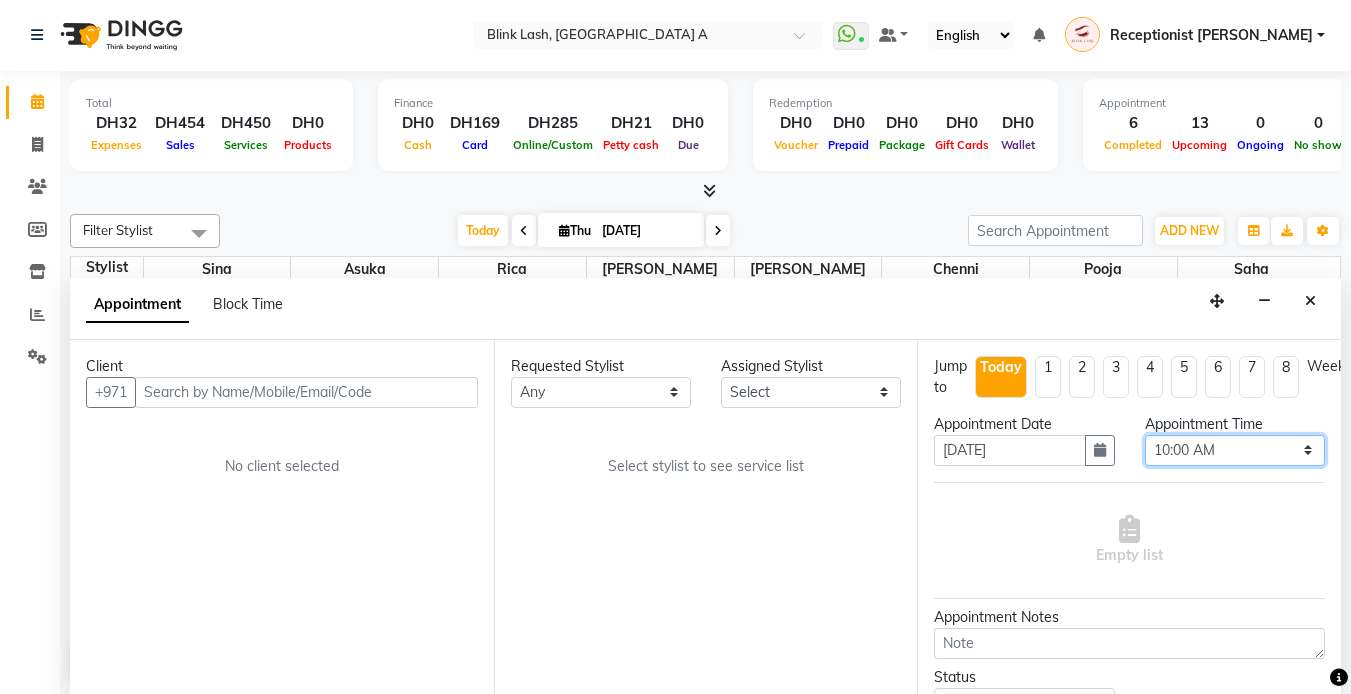 select on "1170" 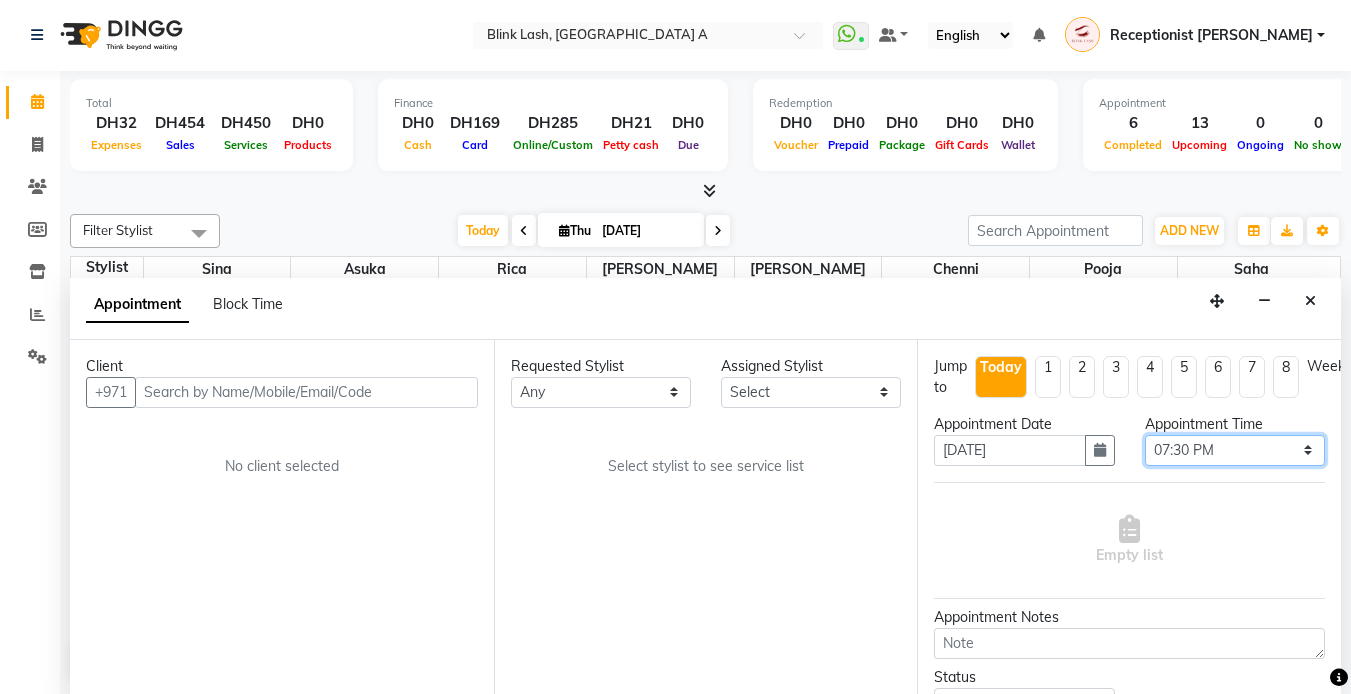click on "Select 10:00 AM 10:05 AM 10:10 AM 10:15 AM 10:20 AM 10:25 AM 10:30 AM 10:35 AM 10:40 AM 10:45 AM 10:50 AM 10:55 AM 11:00 AM 11:05 AM 11:10 AM 11:15 AM 11:20 AM 11:25 AM 11:30 AM 11:35 AM 11:40 AM 11:45 AM 11:50 AM 11:55 AM 12:00 PM 12:05 PM 12:10 PM 12:15 PM 12:20 PM 12:25 PM 12:30 PM 12:35 PM 12:40 PM 12:45 PM 12:50 PM 12:55 PM 01:00 PM 01:05 PM 01:10 PM 01:15 PM 01:20 PM 01:25 PM 01:30 PM 01:35 PM 01:40 PM 01:45 PM 01:50 PM 01:55 PM 02:00 PM 02:05 PM 02:10 PM 02:15 PM 02:20 PM 02:25 PM 02:30 PM 02:35 PM 02:40 PM 02:45 PM 02:50 PM 02:55 PM 03:00 PM 03:05 PM 03:10 PM 03:15 PM 03:20 PM 03:25 PM 03:30 PM 03:35 PM 03:40 PM 03:45 PM 03:50 PM 03:55 PM 04:00 PM 04:05 PM 04:10 PM 04:15 PM 04:20 PM 04:25 PM 04:30 PM 04:35 PM 04:40 PM 04:45 PM 04:50 PM 04:55 PM 05:00 PM 05:05 PM 05:10 PM 05:15 PM 05:20 PM 05:25 PM 05:30 PM 05:35 PM 05:40 PM 05:45 PM 05:50 PM 05:55 PM 06:00 PM 06:05 PM 06:10 PM 06:15 PM 06:20 PM 06:25 PM 06:30 PM 06:35 PM 06:40 PM 06:45 PM 06:50 PM 06:55 PM 07:00 PM 07:05 PM 07:10 PM 07:15 PM 07:20 PM" at bounding box center (1235, 450) 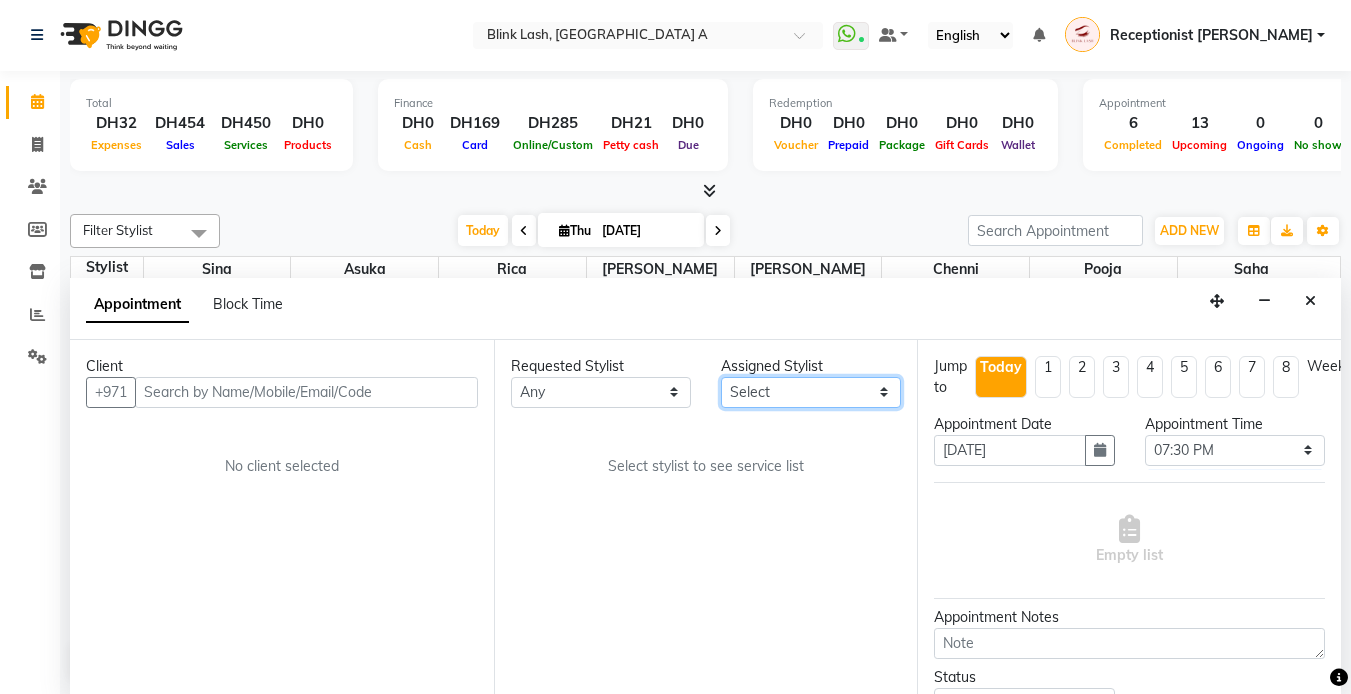 drag, startPoint x: 860, startPoint y: 396, endPoint x: 854, endPoint y: 406, distance: 11.661903 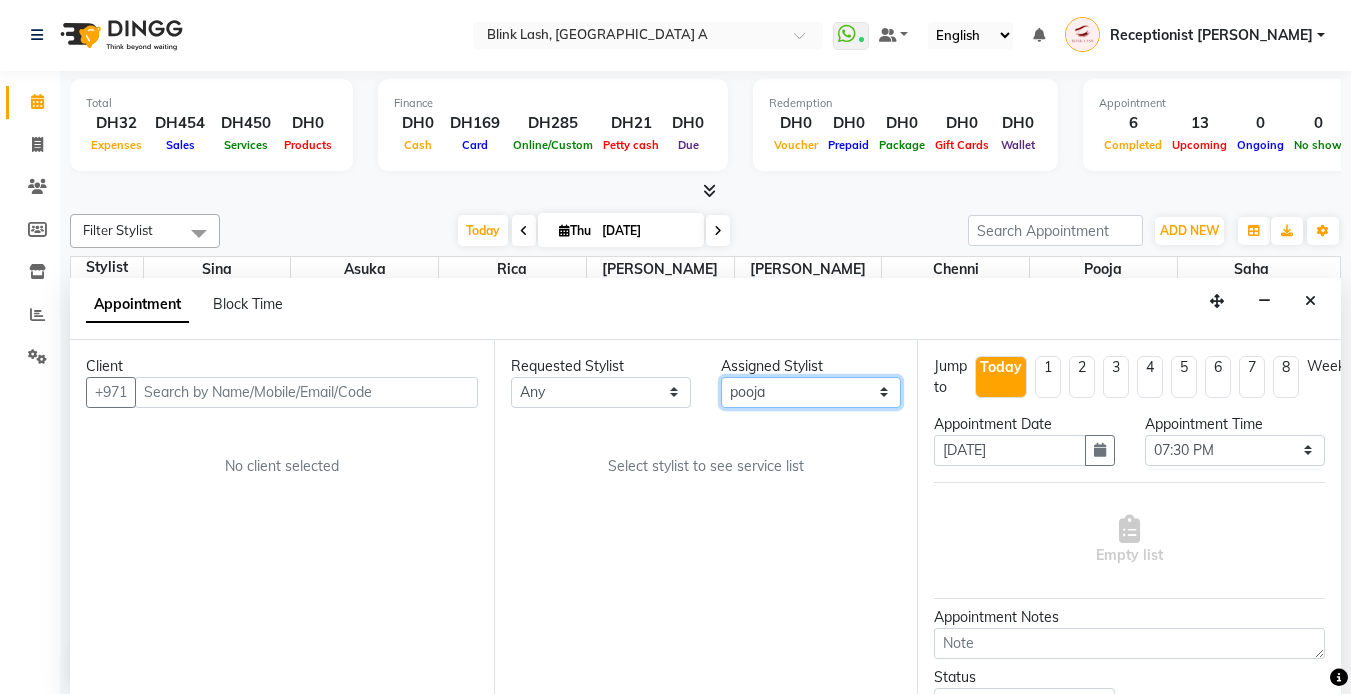 click on "Select [PERSON_NAME] [PERSON_NAME] pooja [PERSON_NAME]" at bounding box center [811, 392] 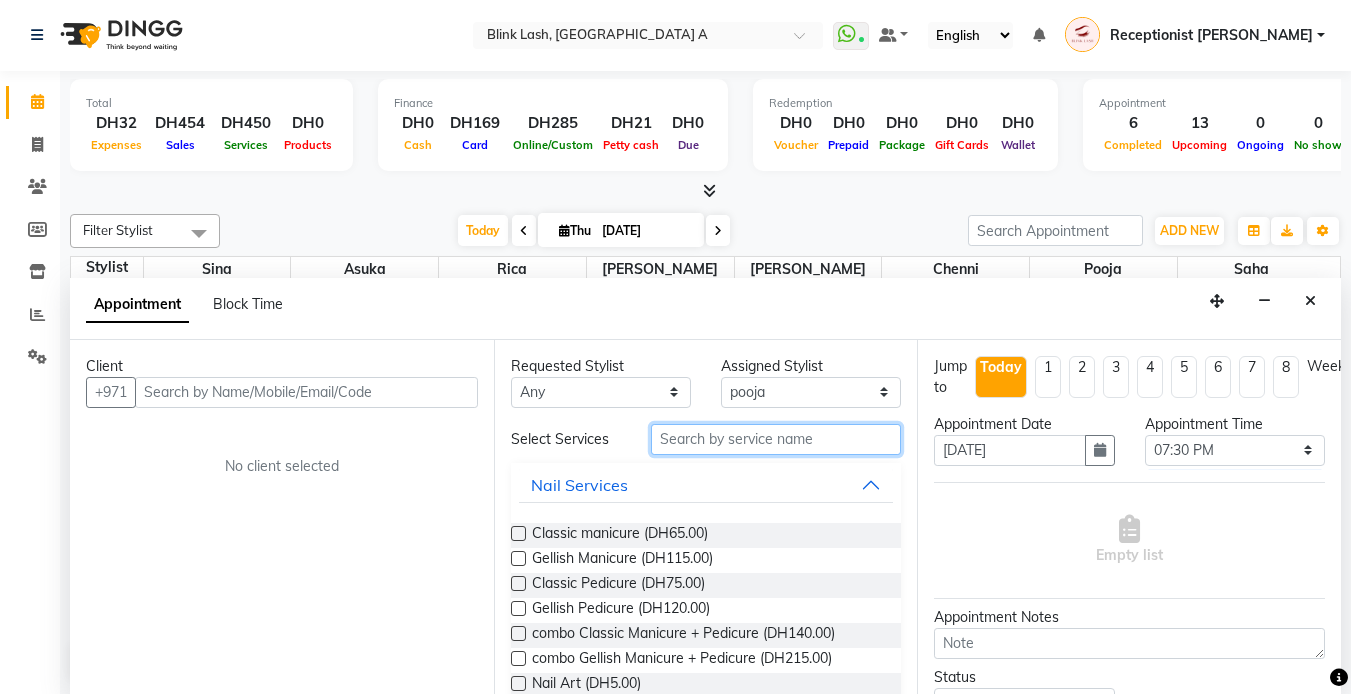 click at bounding box center (776, 439) 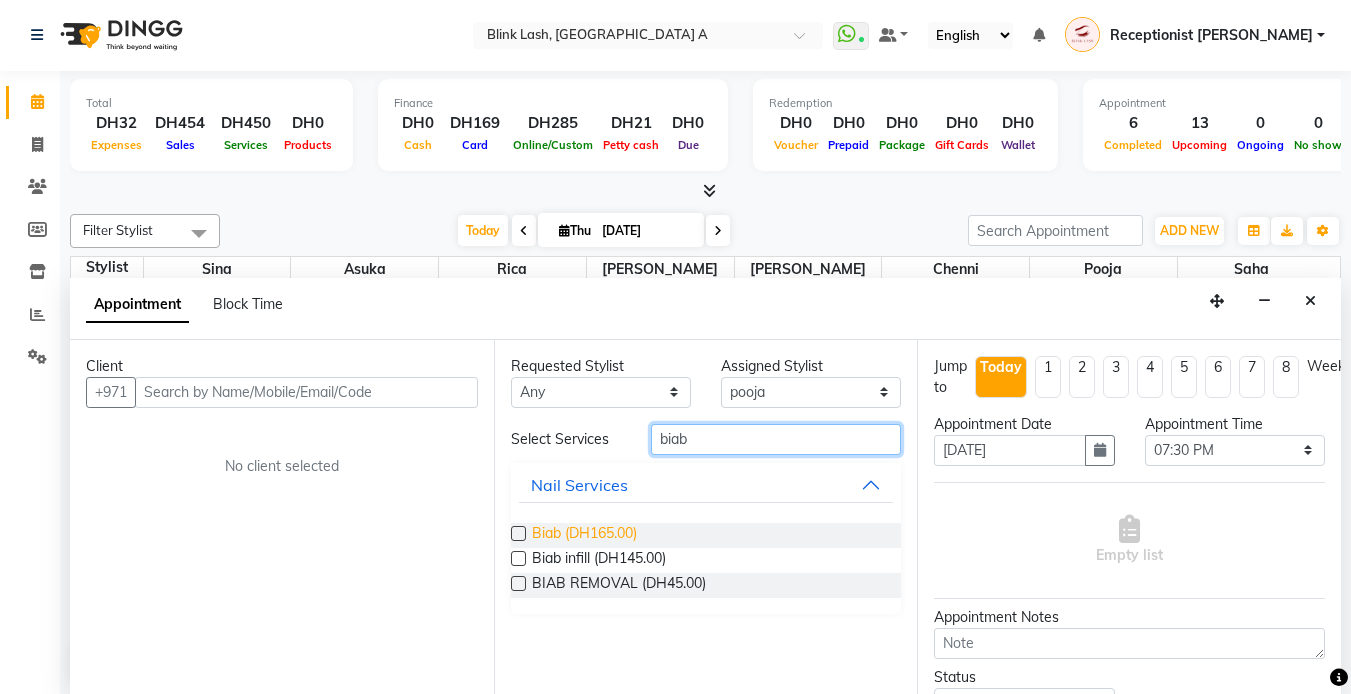 type on "biab" 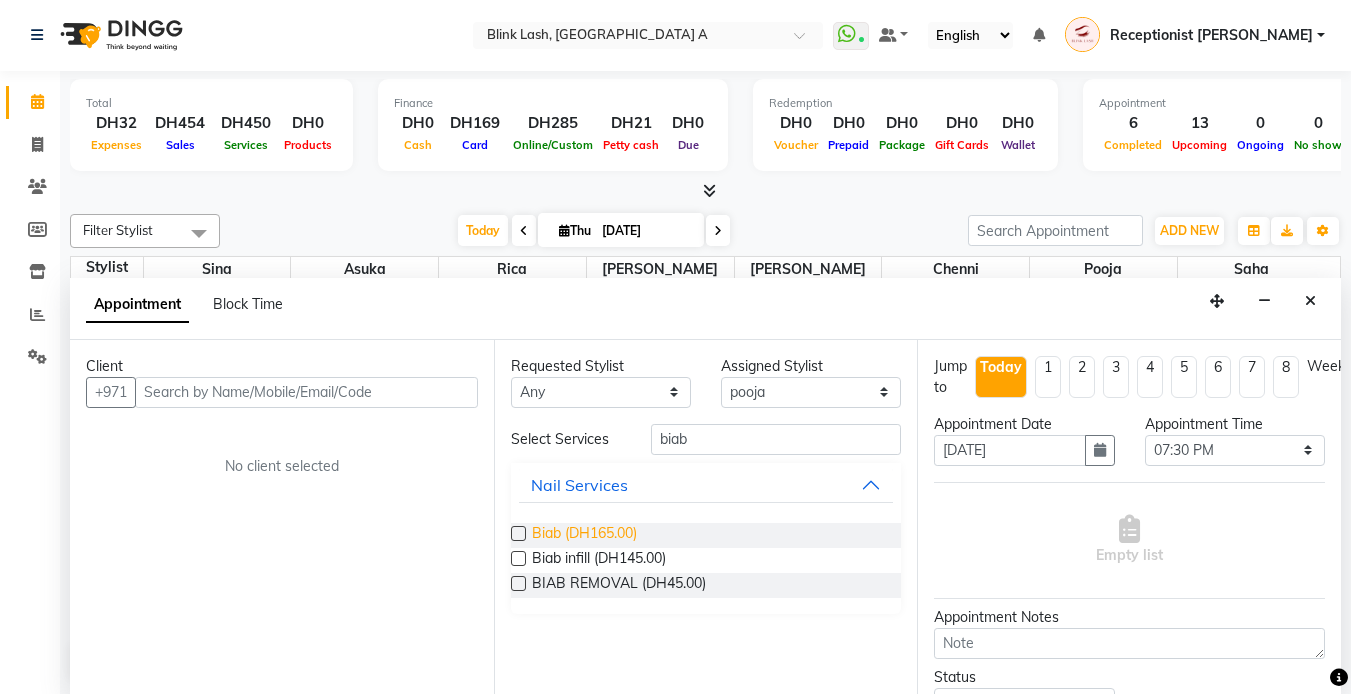 click on "Biab (DH165.00)" at bounding box center [584, 535] 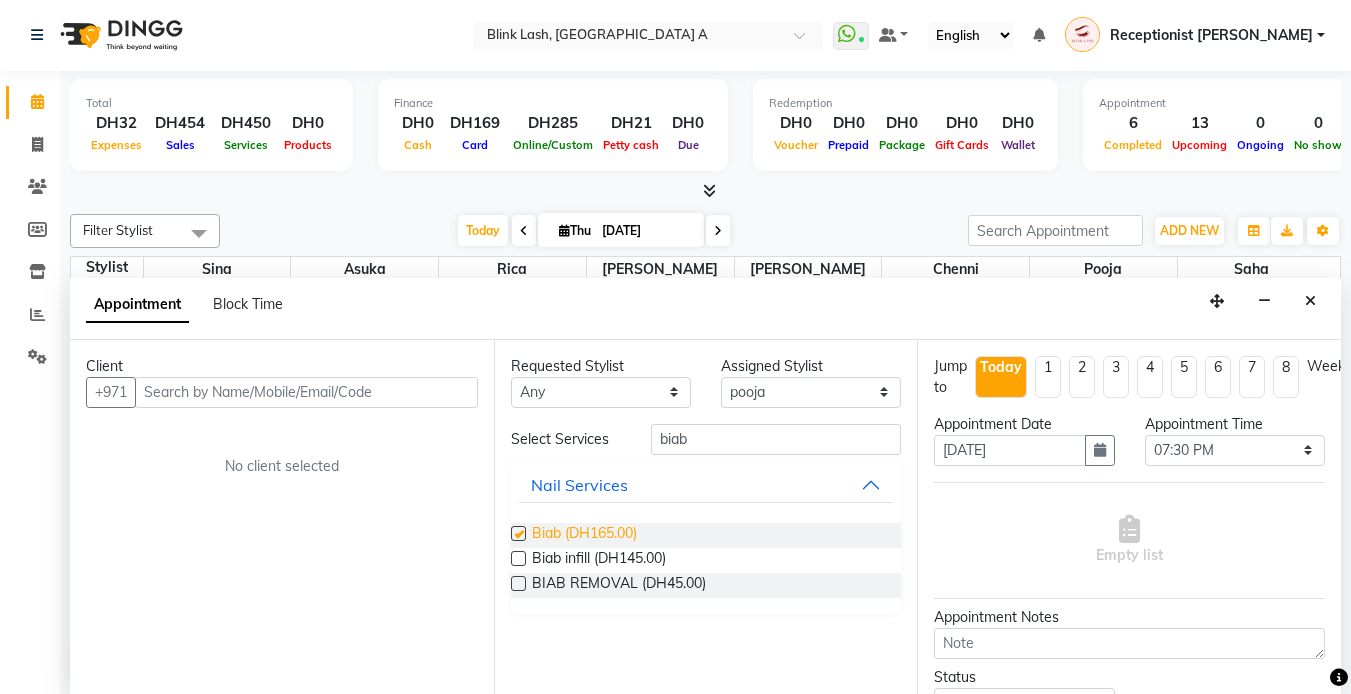 checkbox on "false" 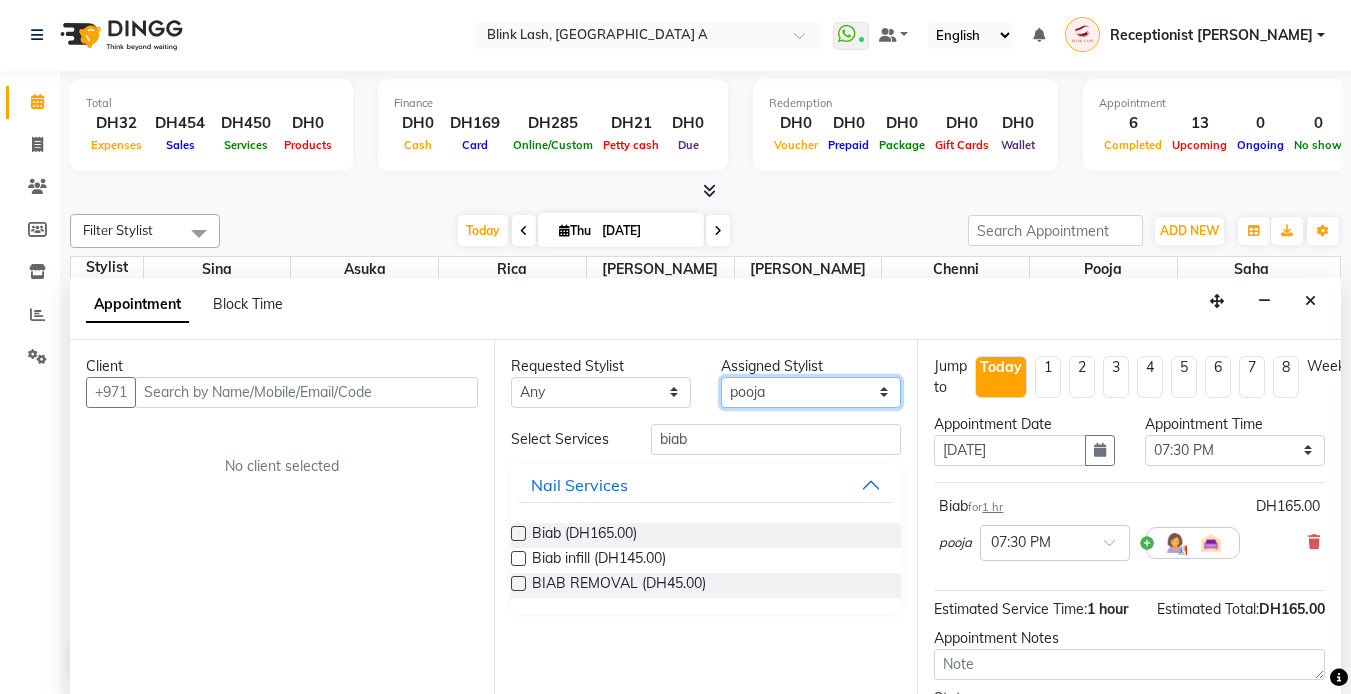 click on "Select [PERSON_NAME] [PERSON_NAME] pooja [PERSON_NAME]" at bounding box center (811, 392) 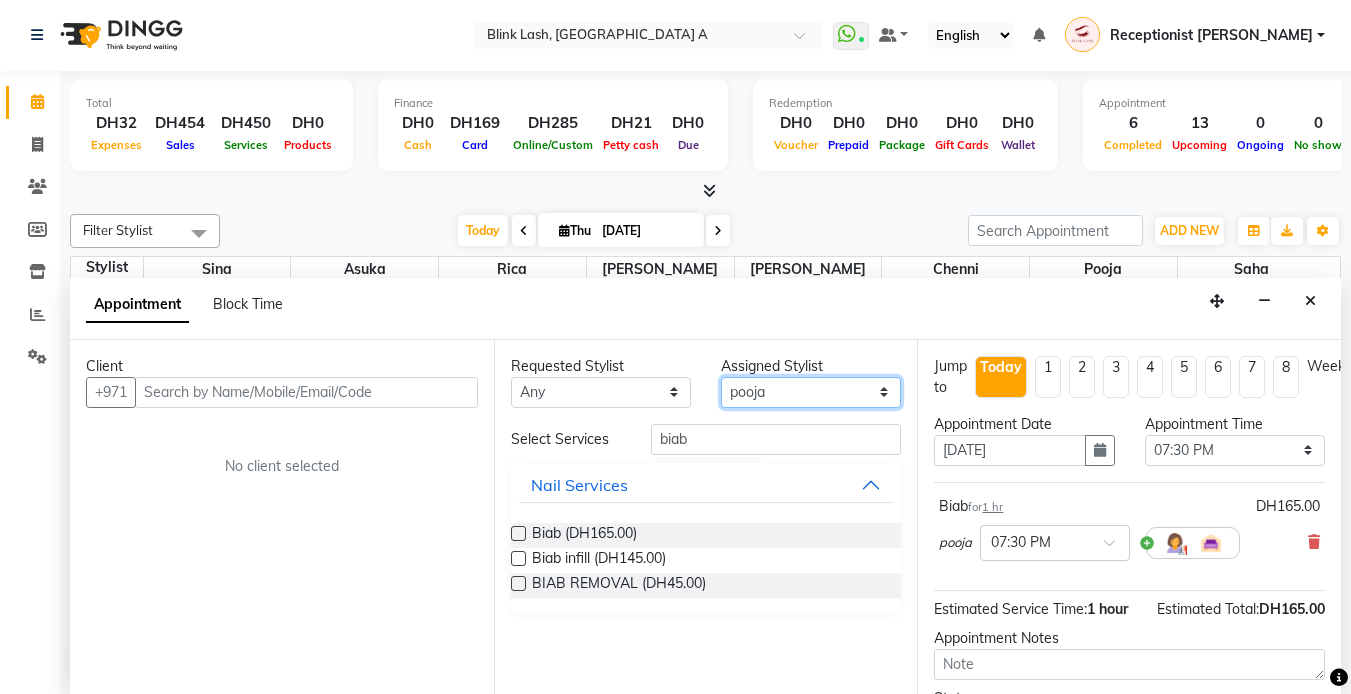 select on "46934" 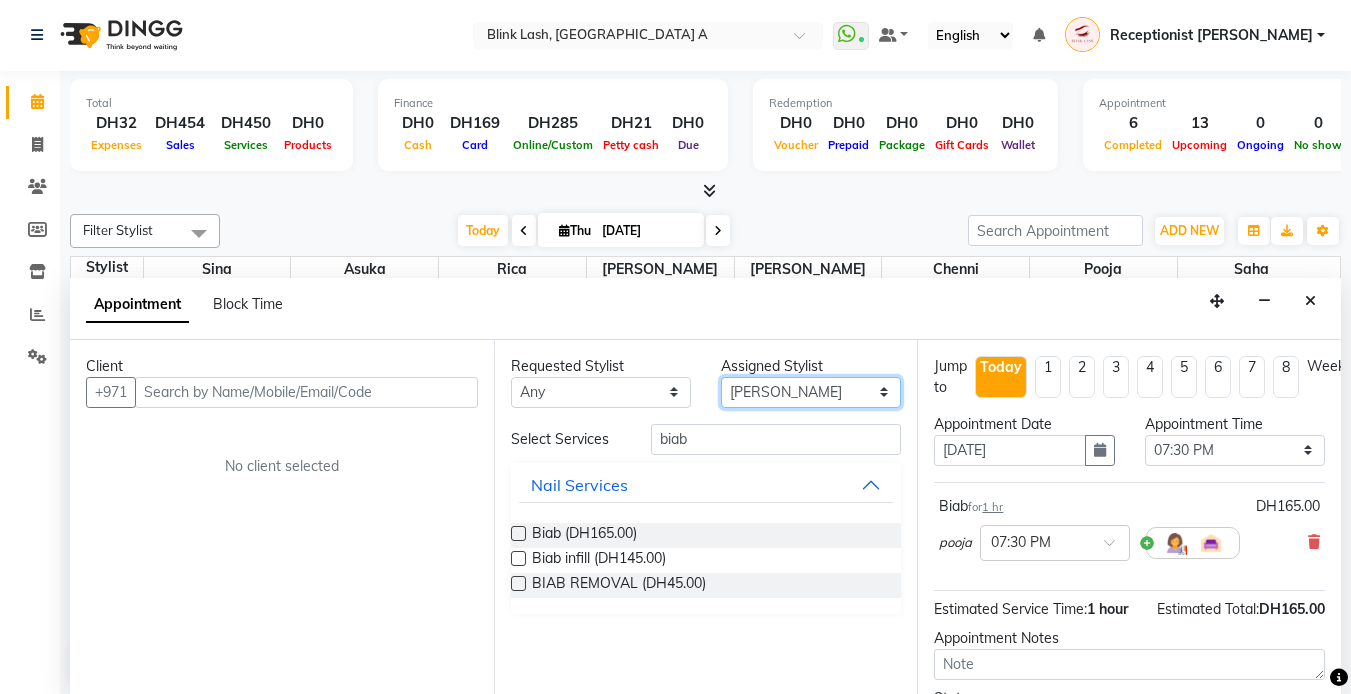 click on "Select [PERSON_NAME] [PERSON_NAME] pooja [PERSON_NAME]" at bounding box center (811, 392) 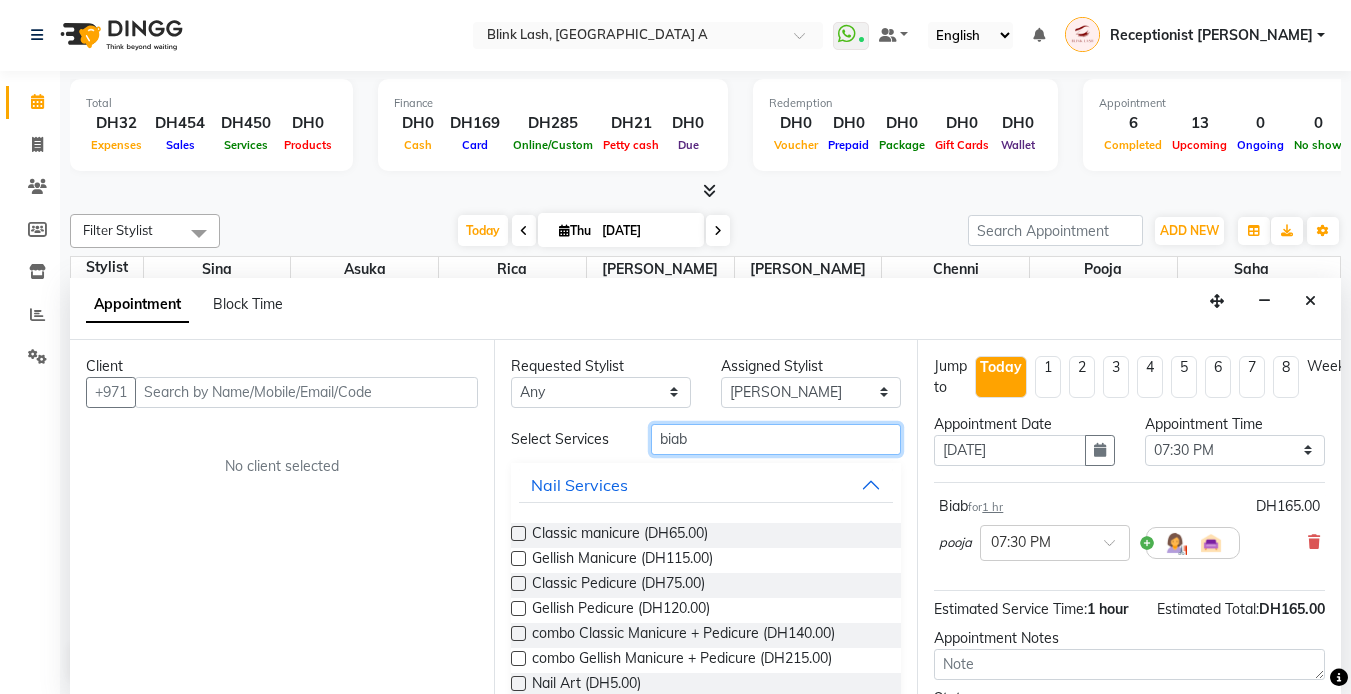 click on "biab" at bounding box center [776, 439] 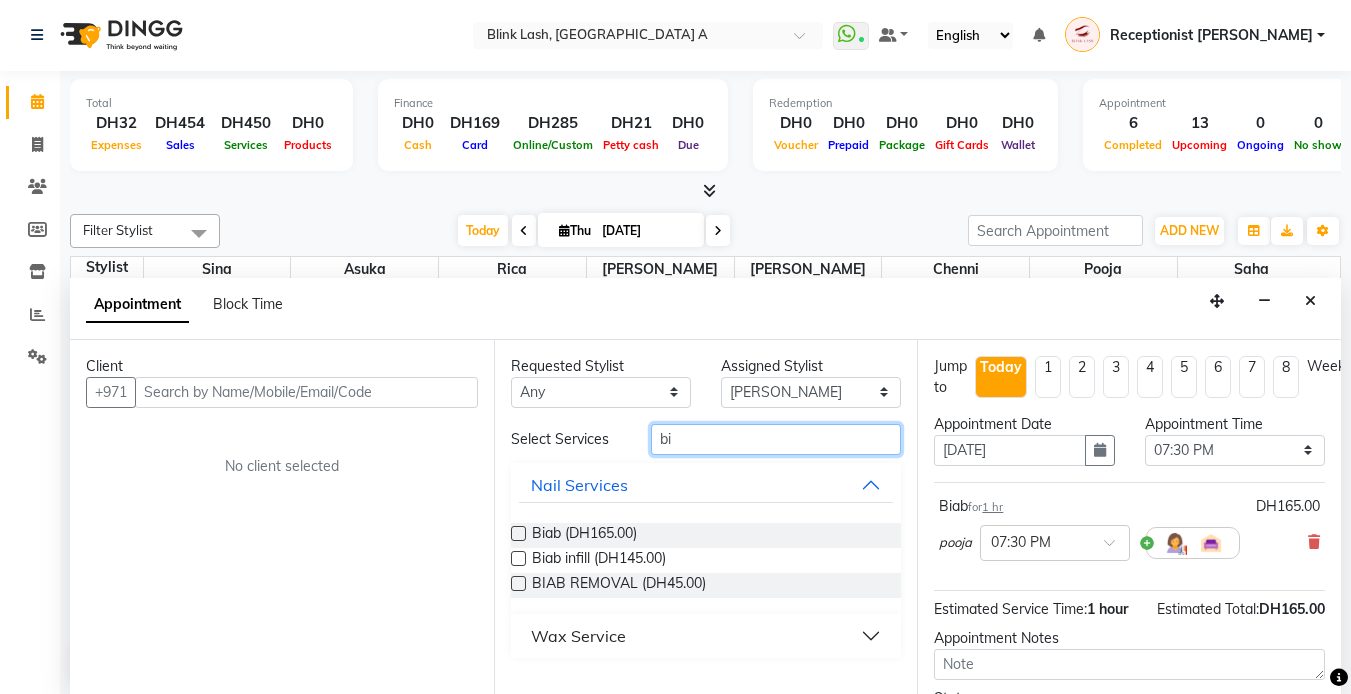 type on "b" 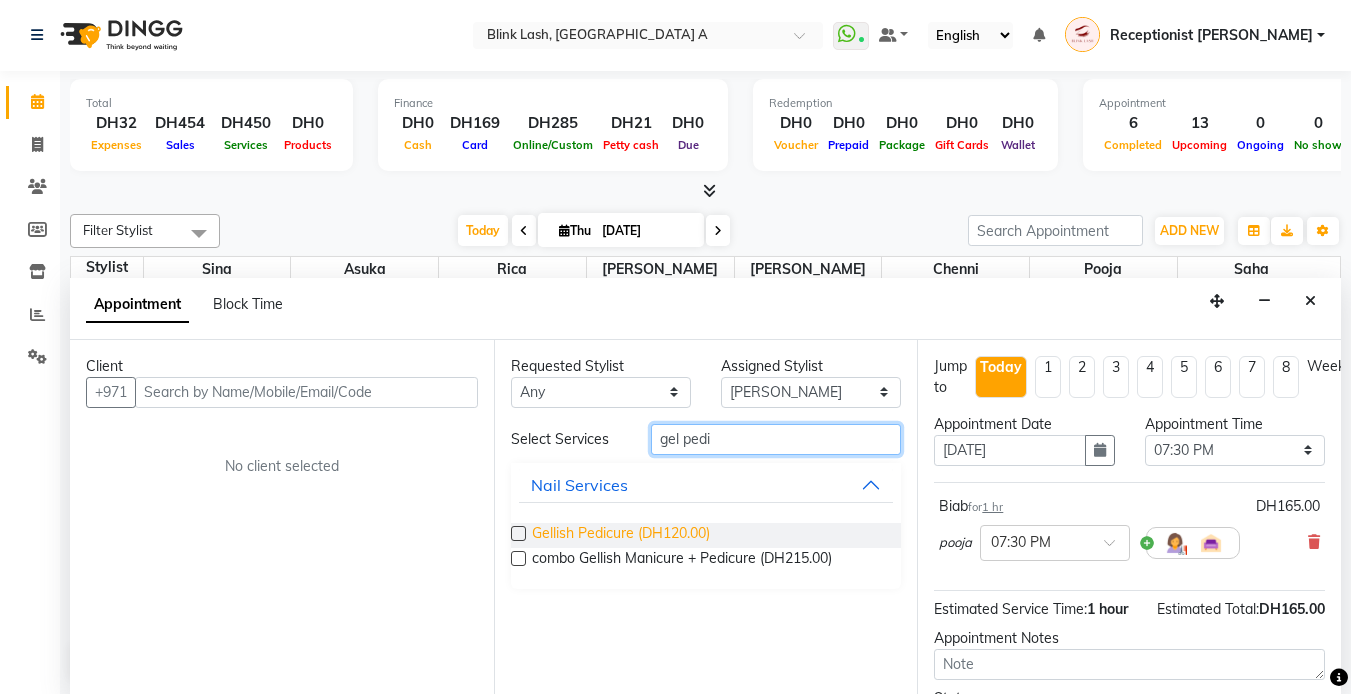 type on "gel pedi" 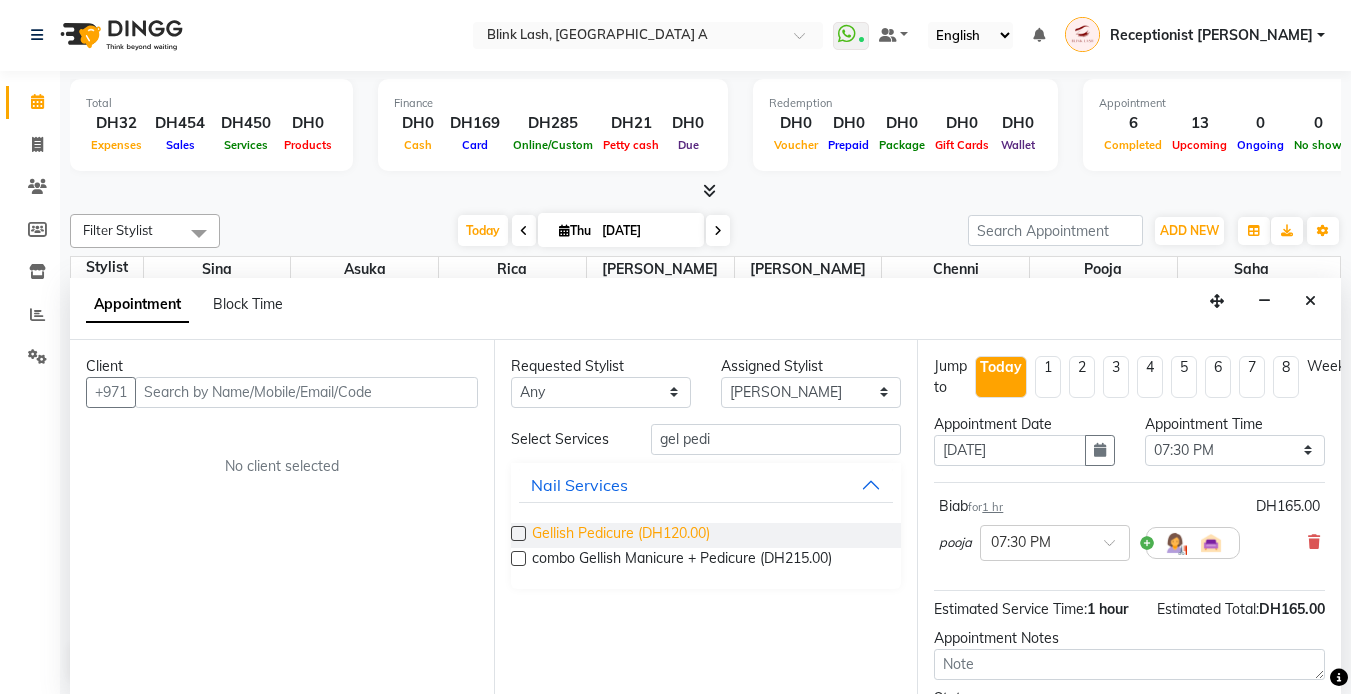 click on "Gellish Pedicure (DH120.00)" at bounding box center (621, 535) 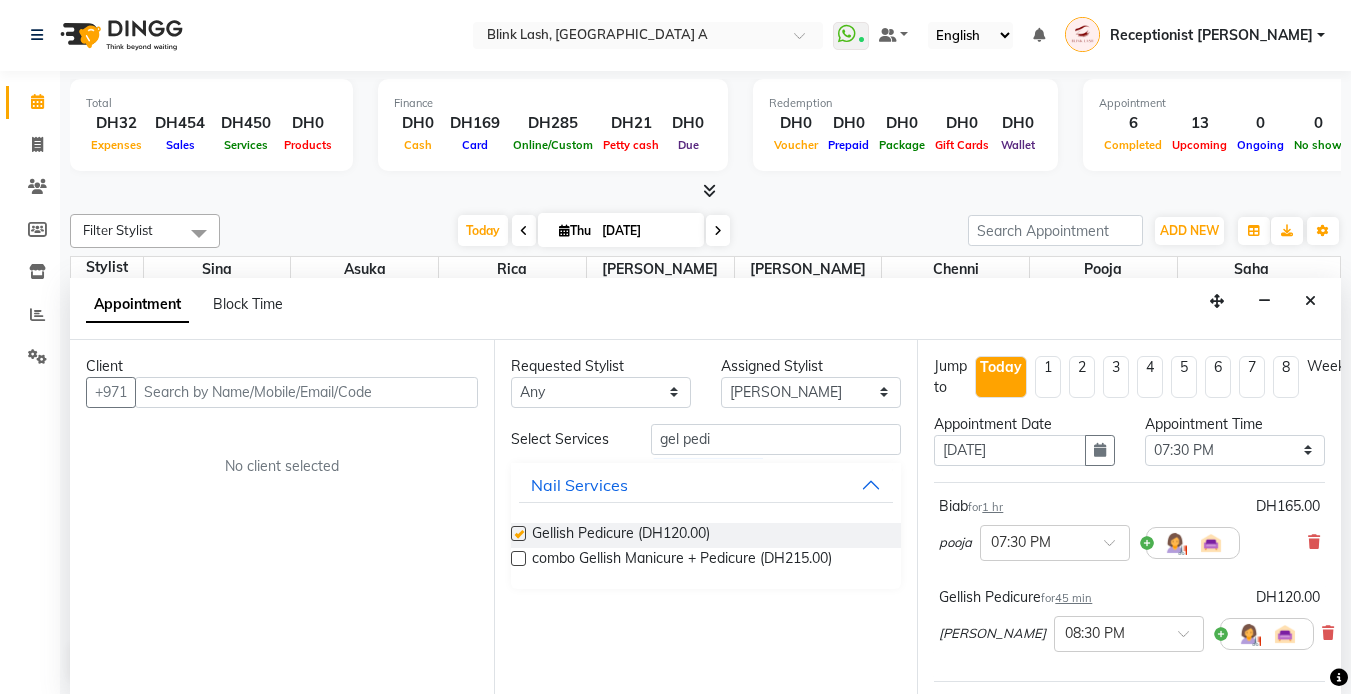 checkbox on "false" 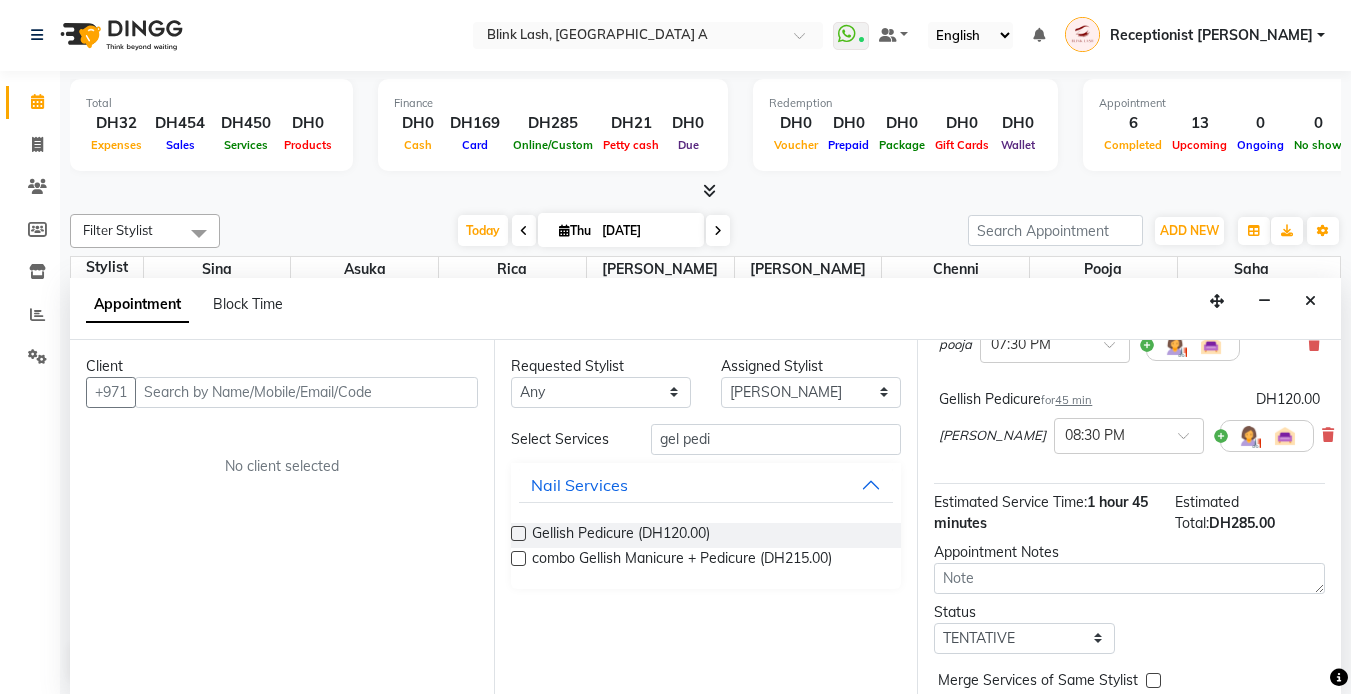 scroll, scrollTop: 200, scrollLeft: 0, axis: vertical 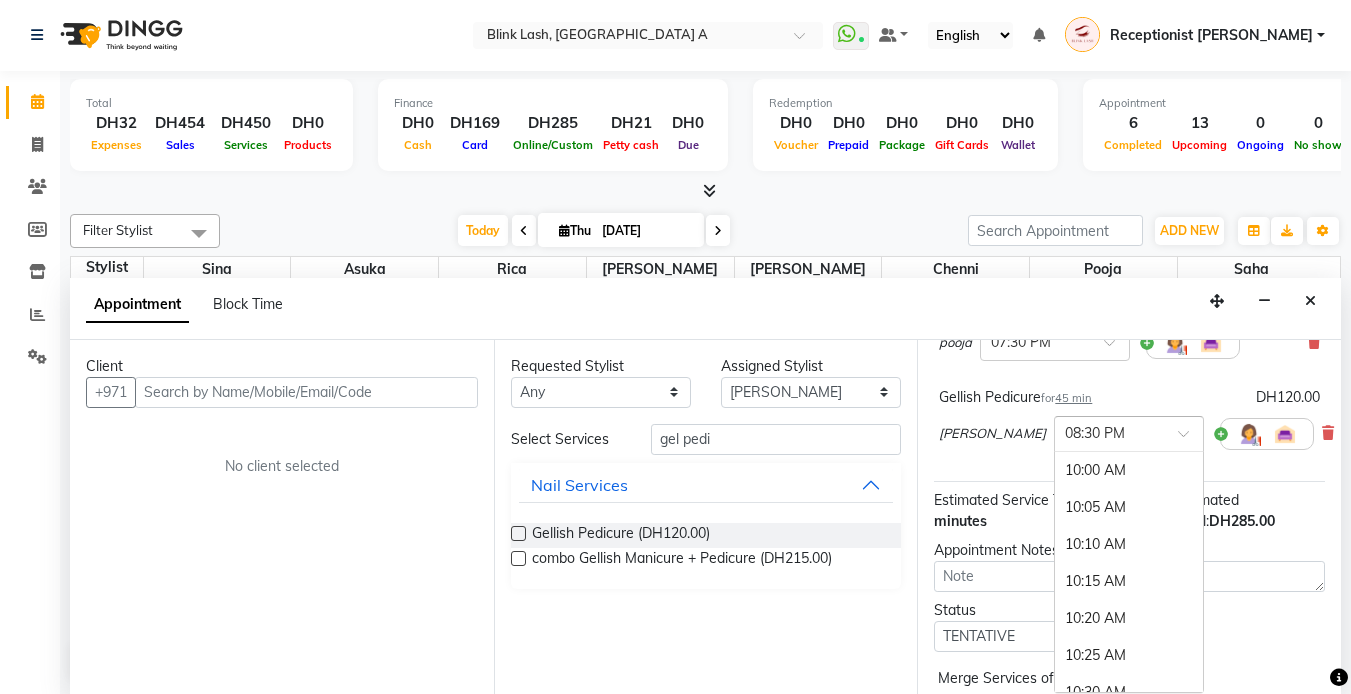 click at bounding box center [1129, 432] 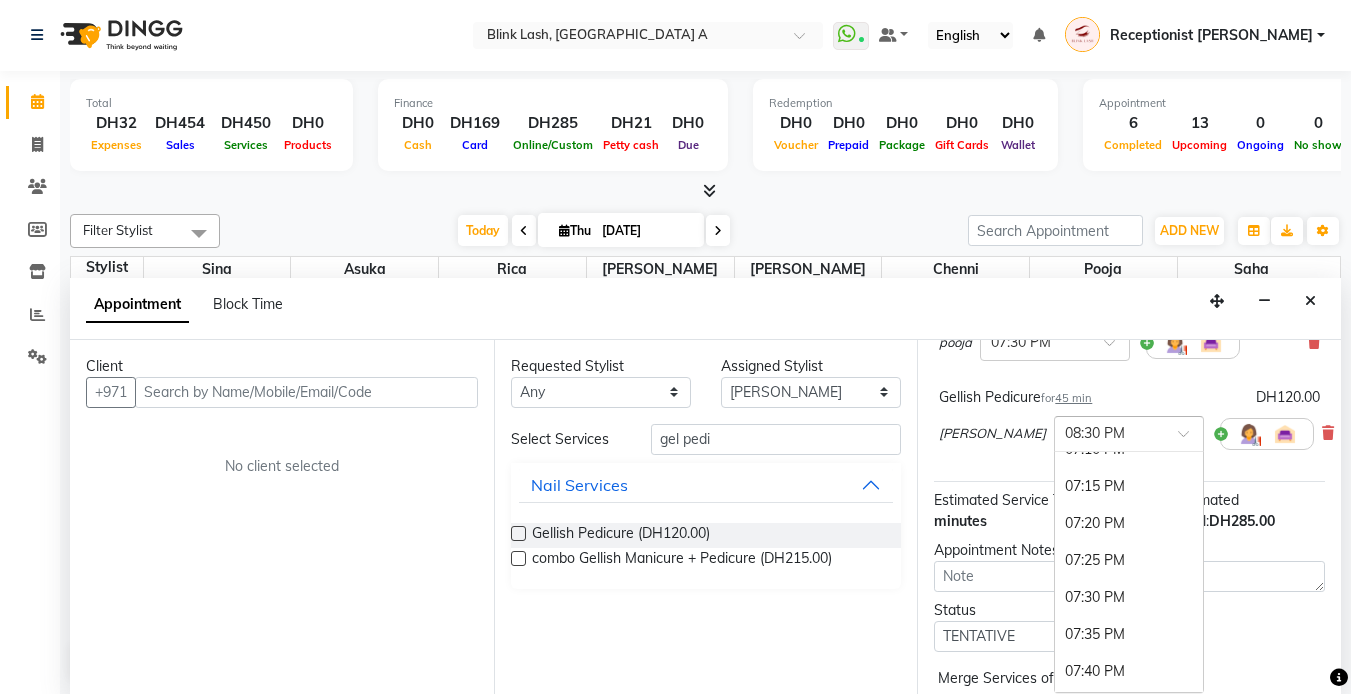 scroll, scrollTop: 4088, scrollLeft: 0, axis: vertical 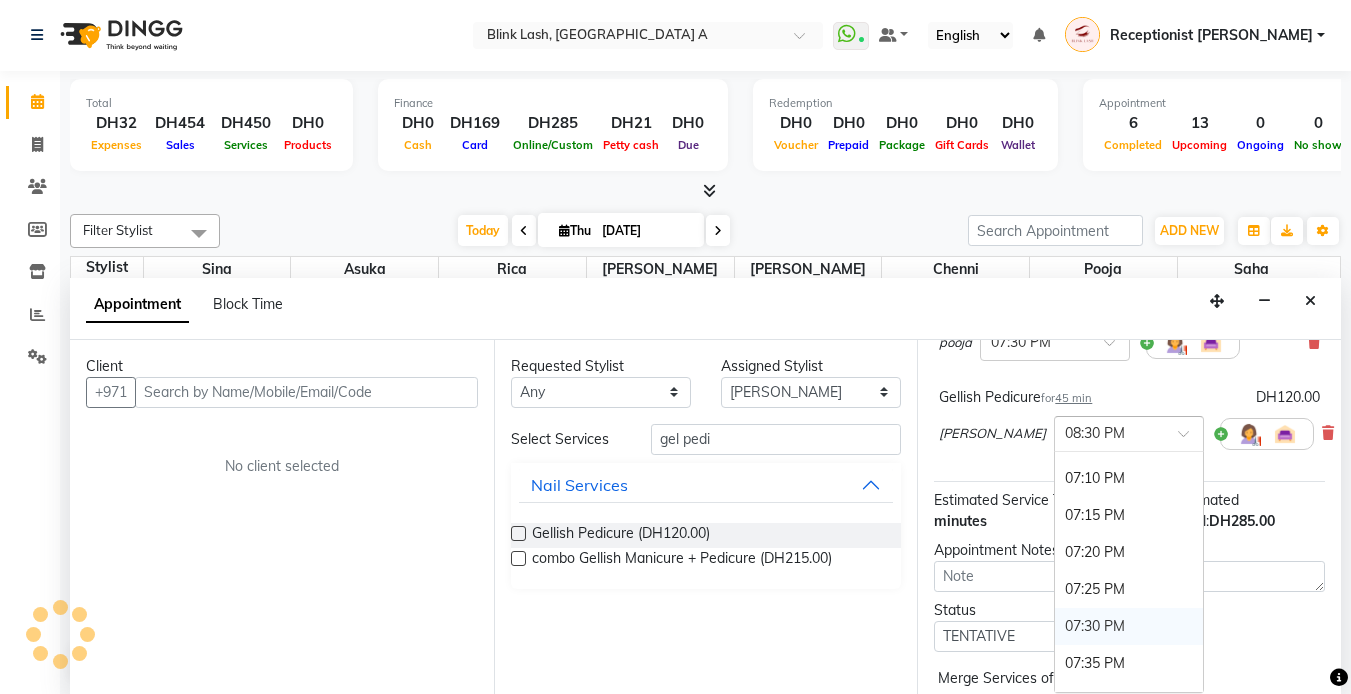 click on "07:30 PM" at bounding box center [1129, 626] 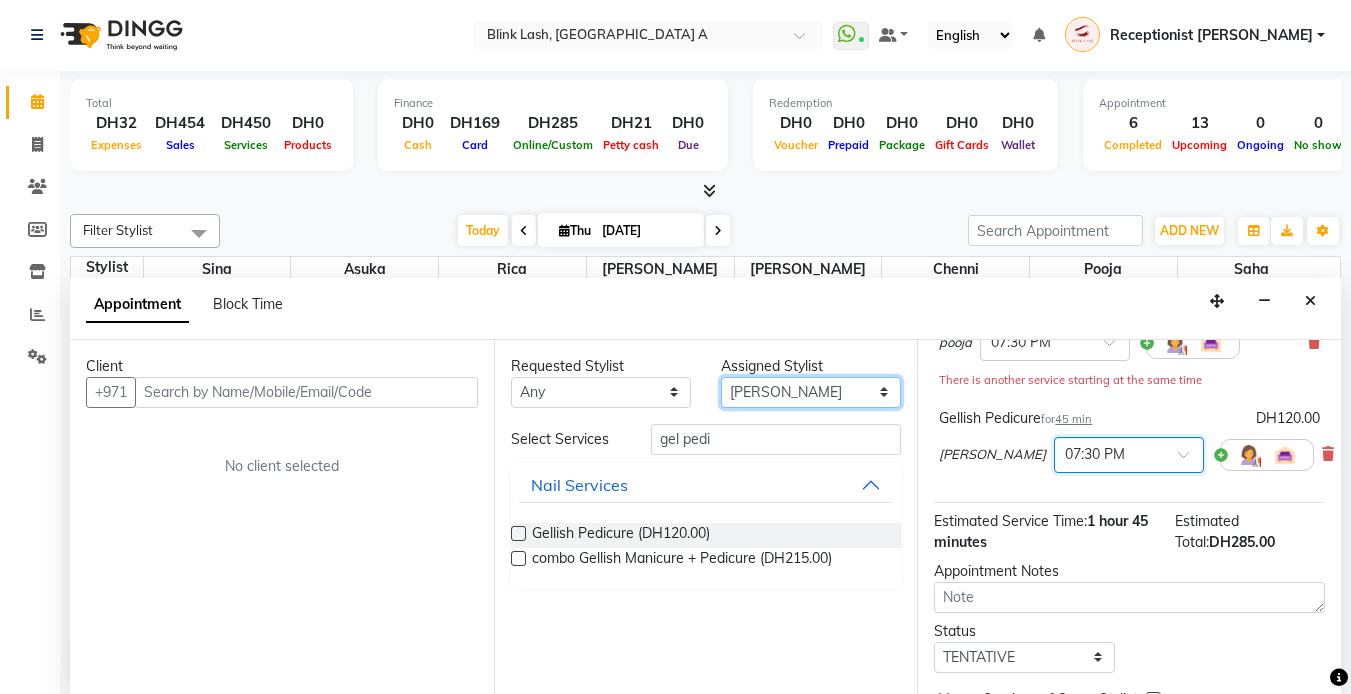 drag, startPoint x: 823, startPoint y: 386, endPoint x: 820, endPoint y: 402, distance: 16.27882 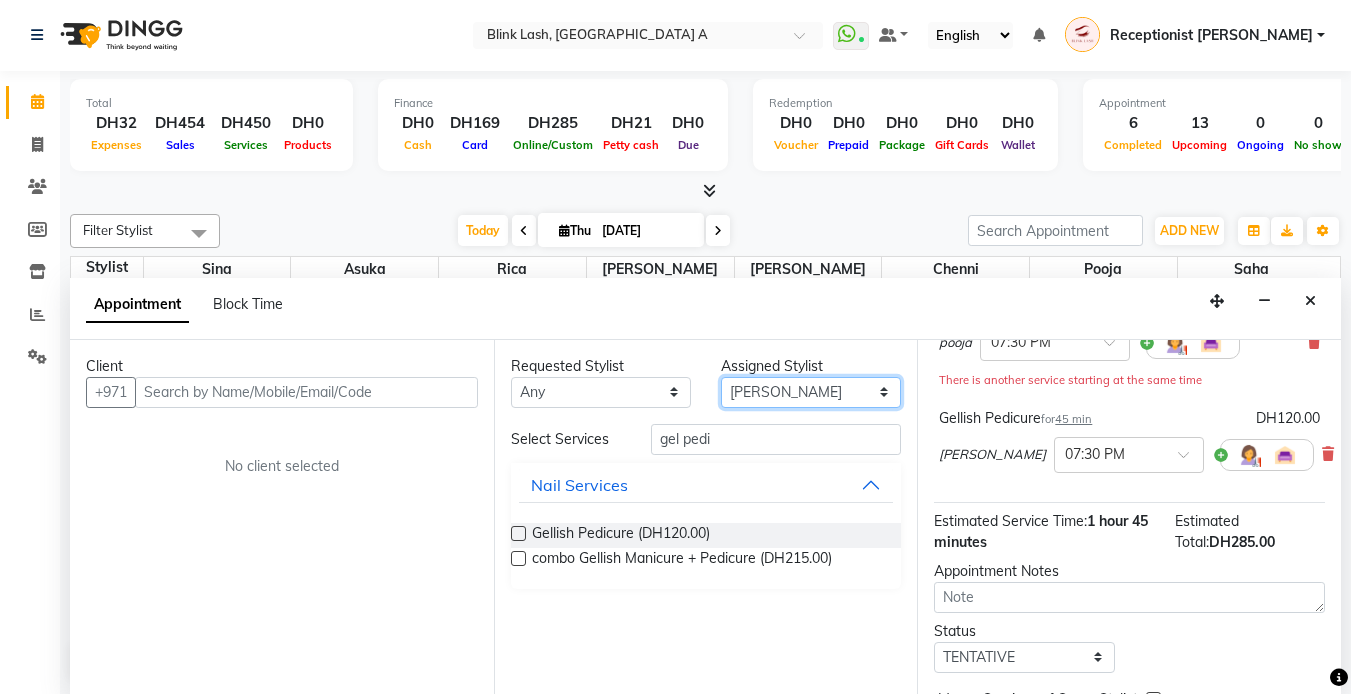 select on "42464" 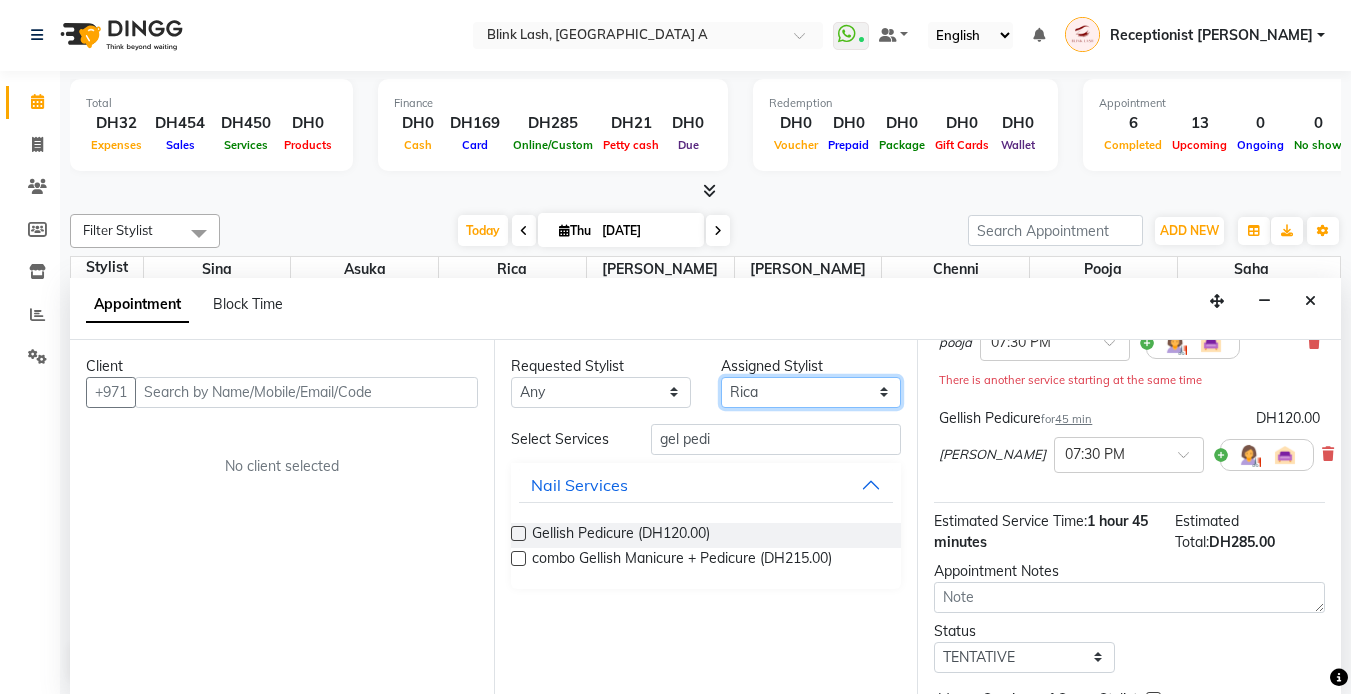 click on "Select [PERSON_NAME] [PERSON_NAME] pooja [PERSON_NAME]" at bounding box center (811, 392) 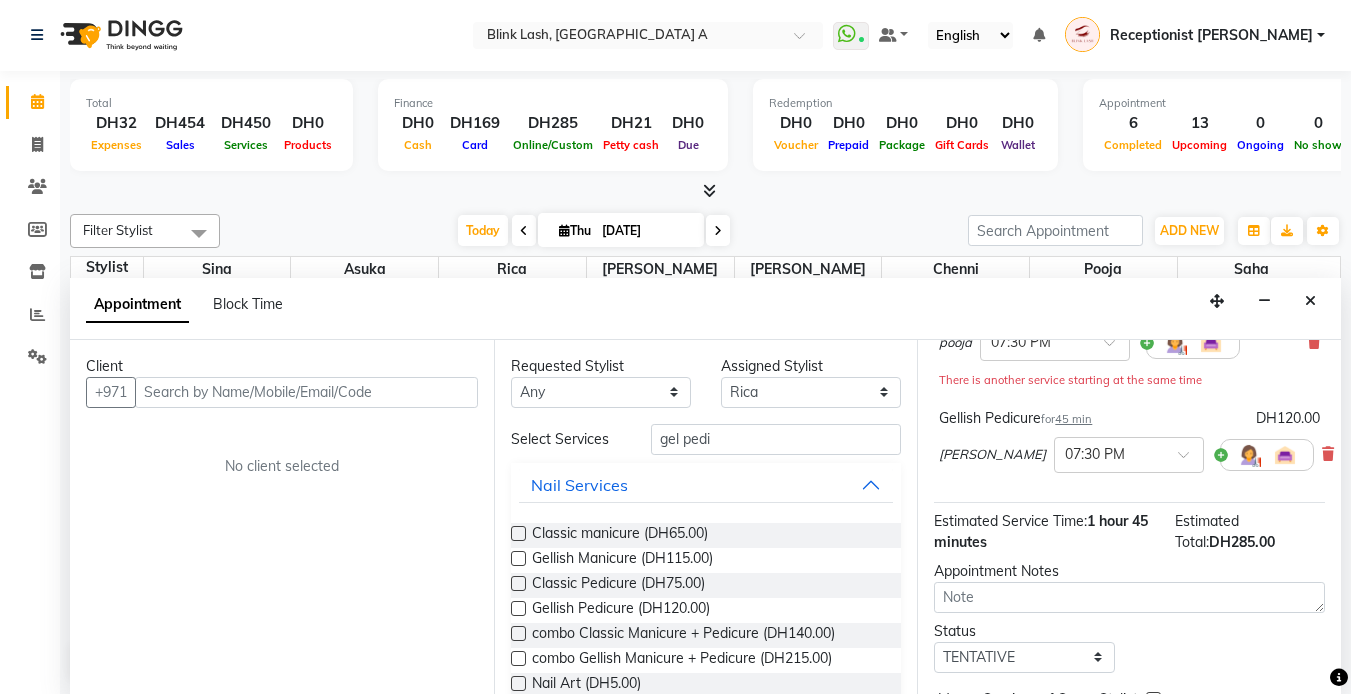 drag, startPoint x: 766, startPoint y: 479, endPoint x: 765, endPoint y: 457, distance: 22.022715 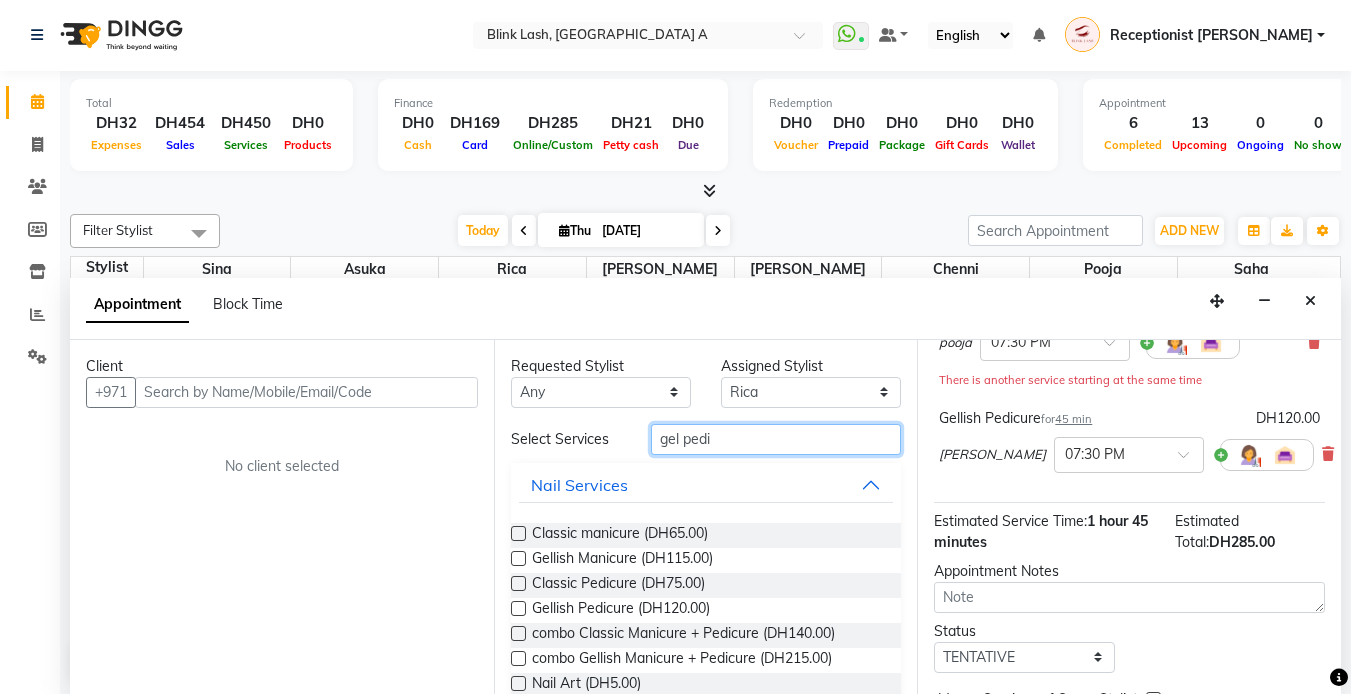 click on "gel pedi" at bounding box center (776, 439) 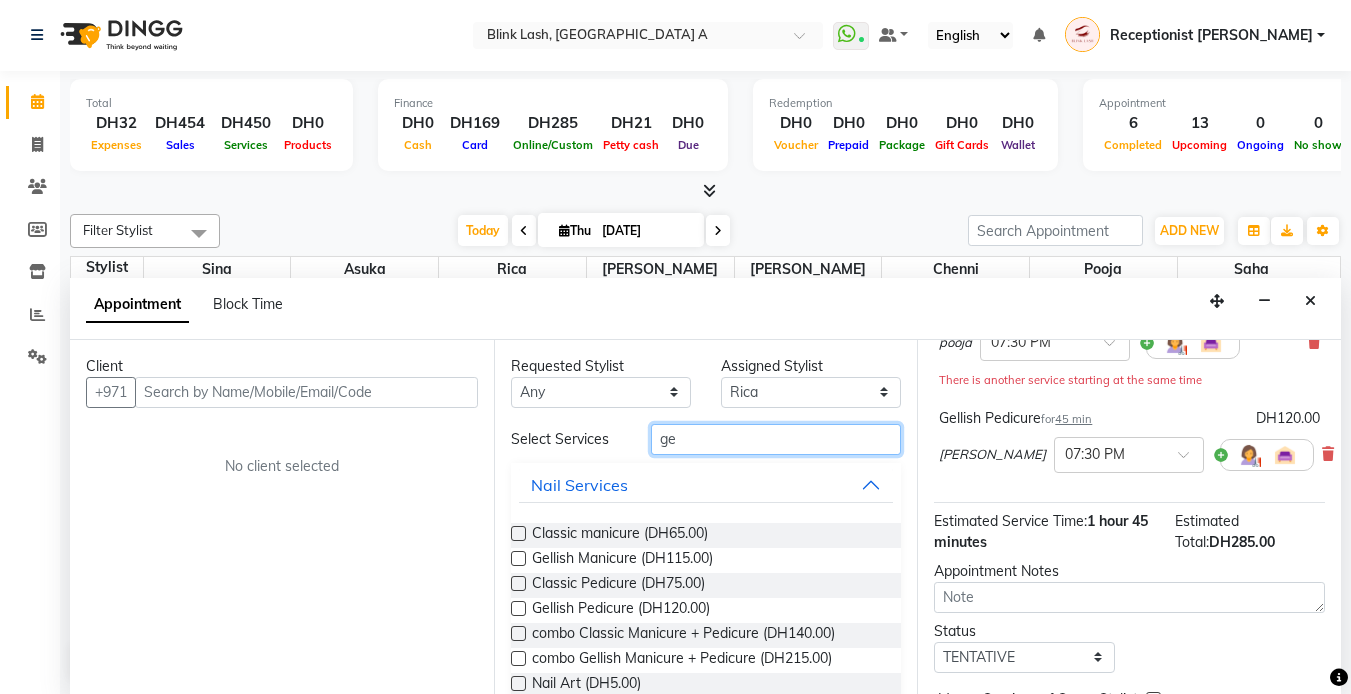 type on "g" 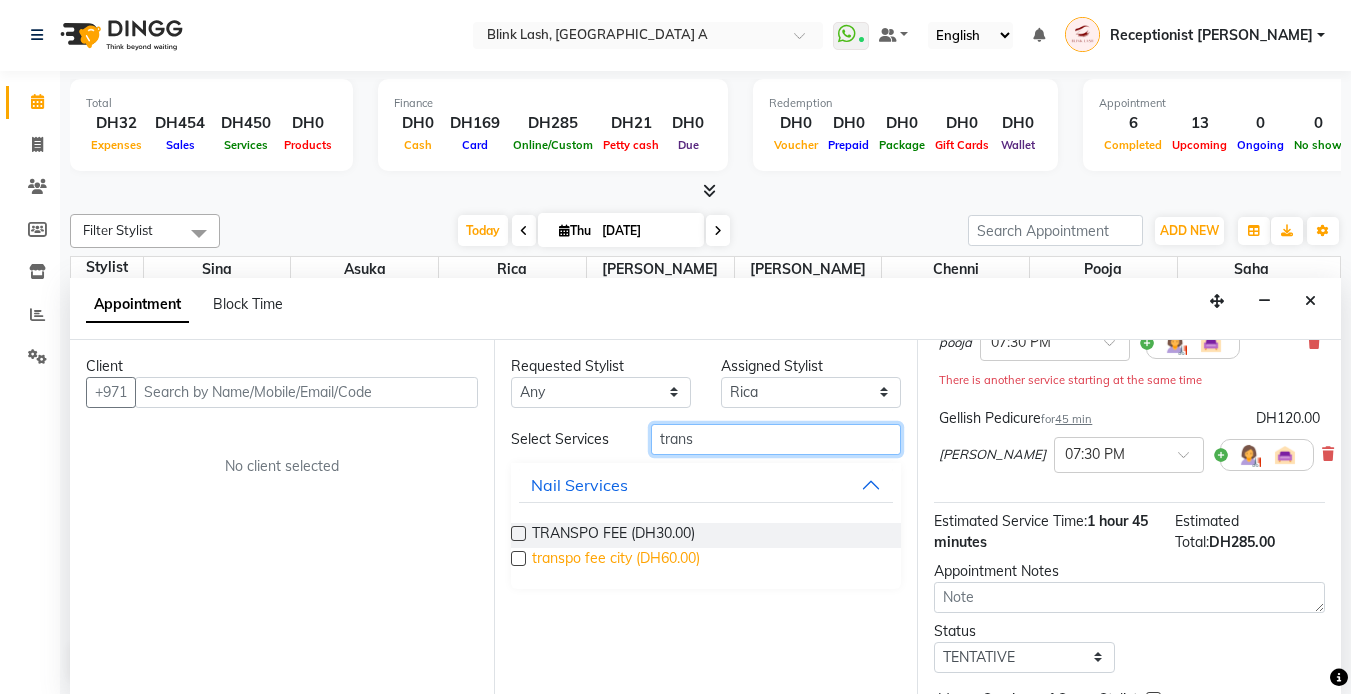 type on "trans" 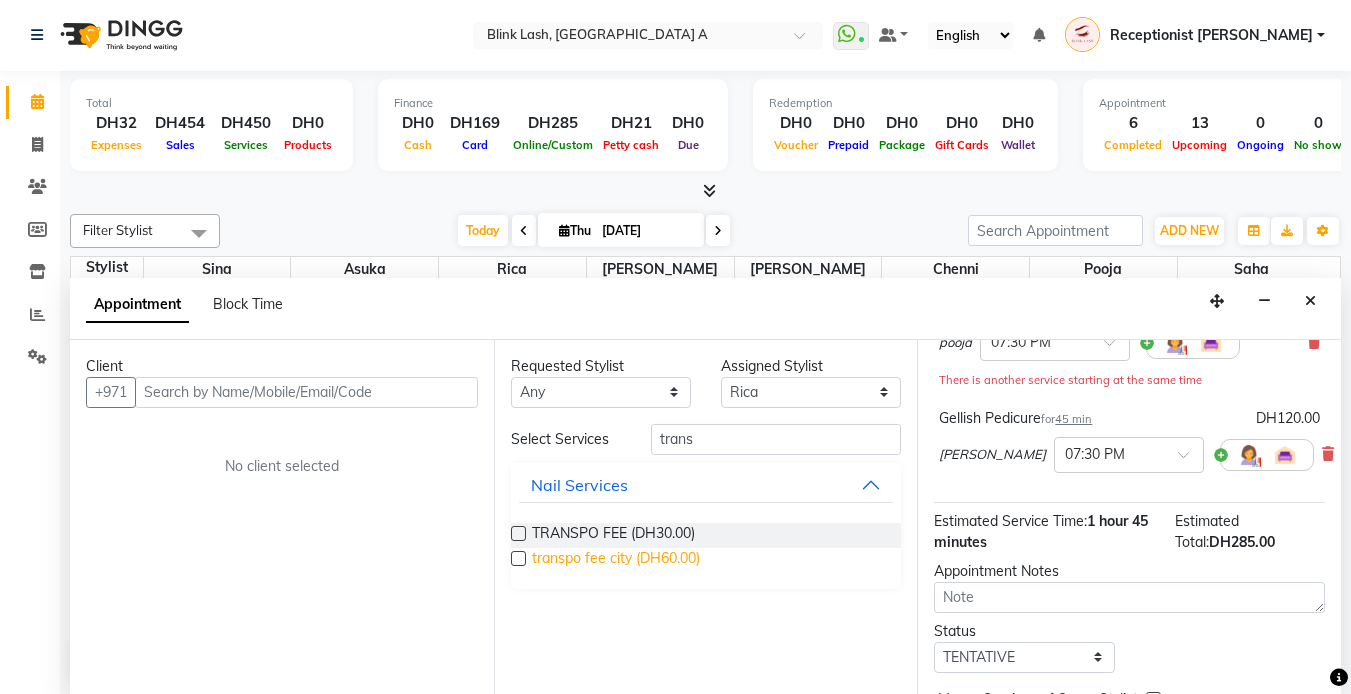 click on "transpo fee city (DH60.00)" at bounding box center [616, 560] 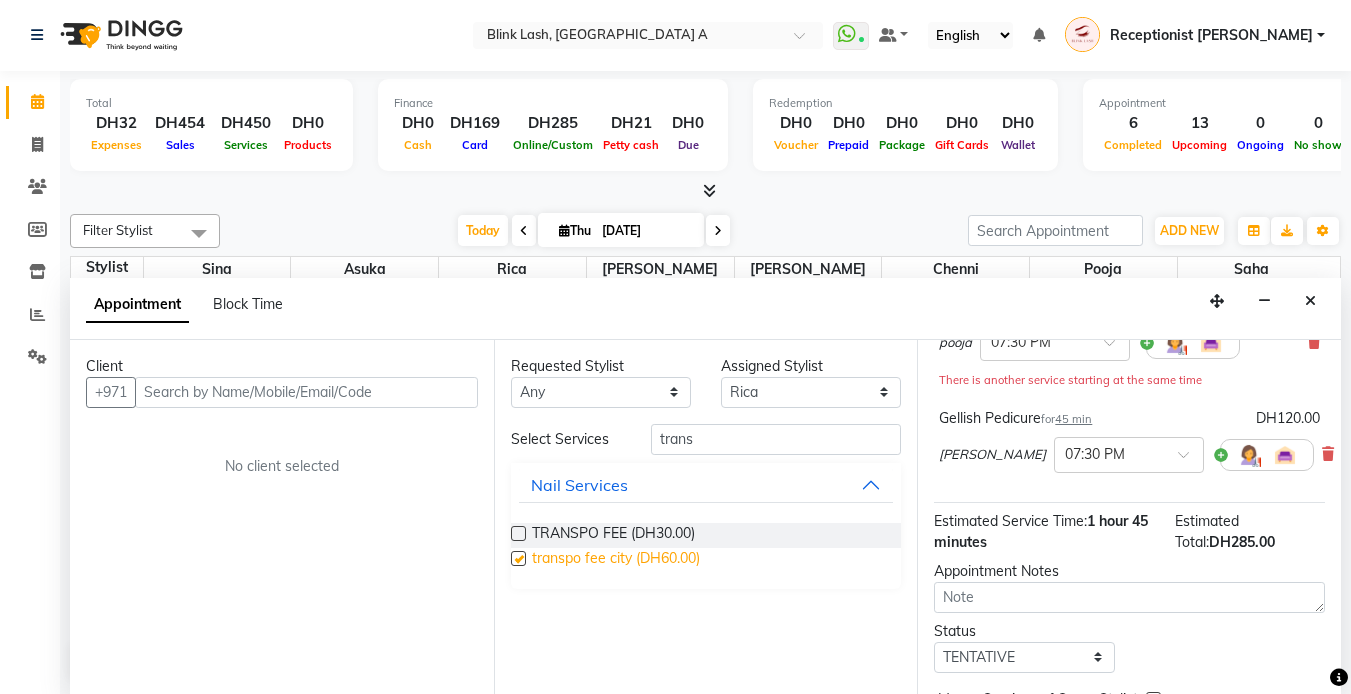 checkbox on "false" 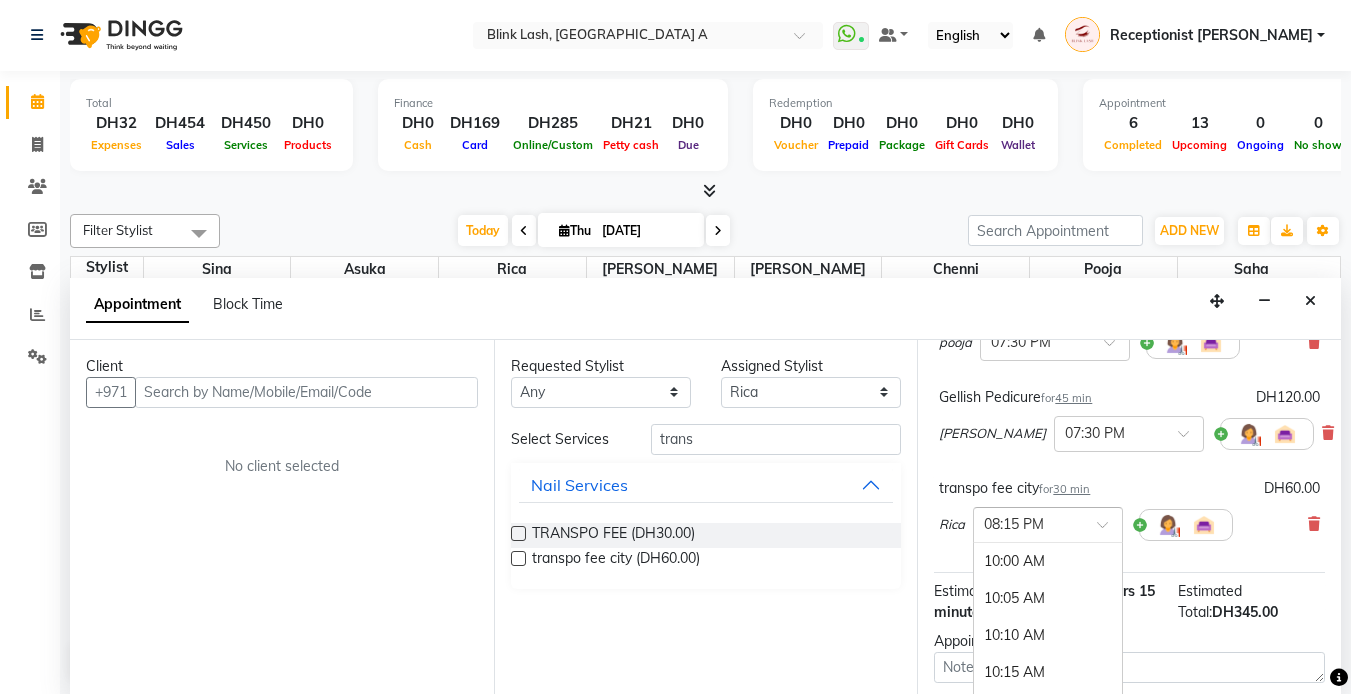 click at bounding box center [1109, 530] 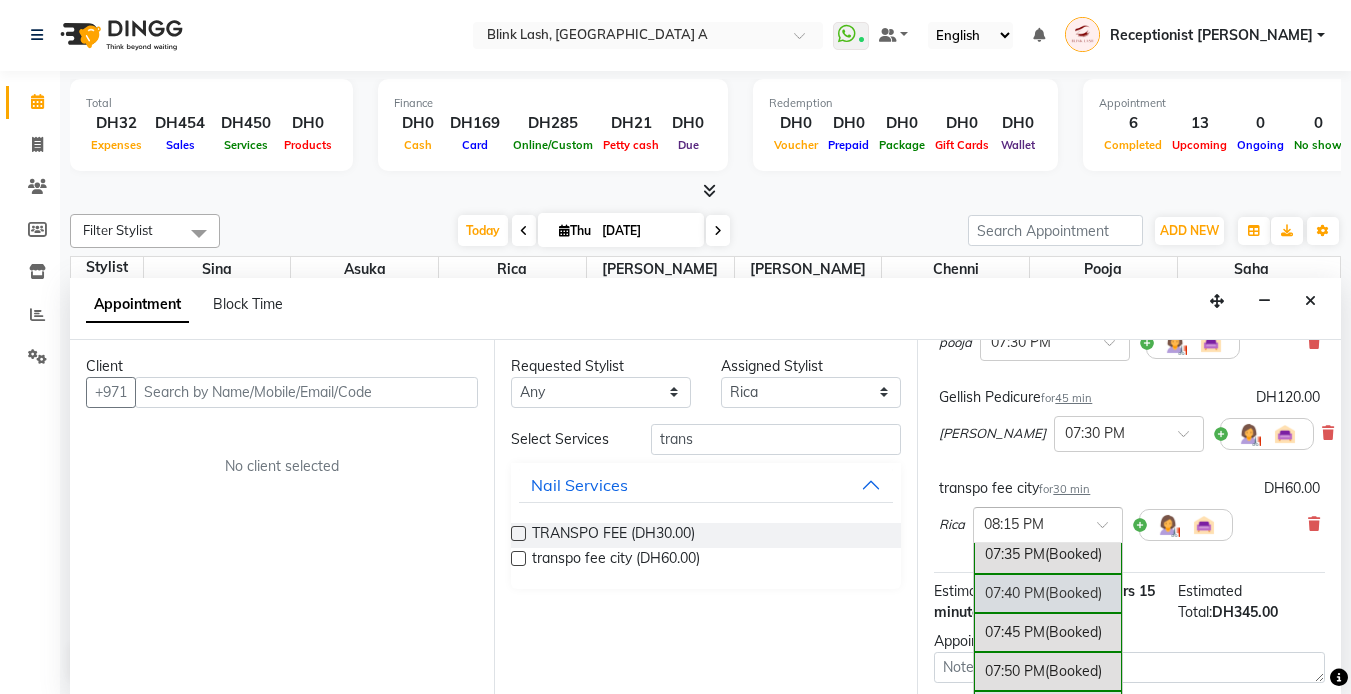 scroll, scrollTop: 4199, scrollLeft: 0, axis: vertical 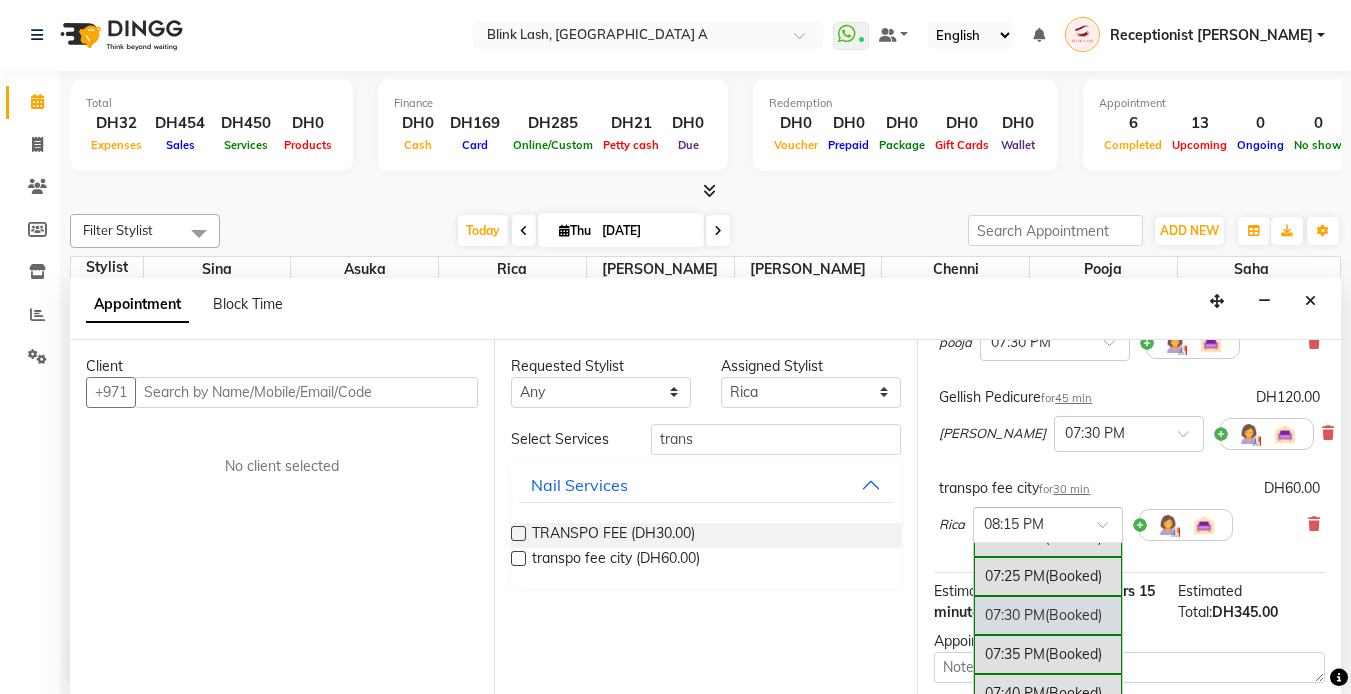 click on "07:30 PM   (Booked)" at bounding box center (1048, 615) 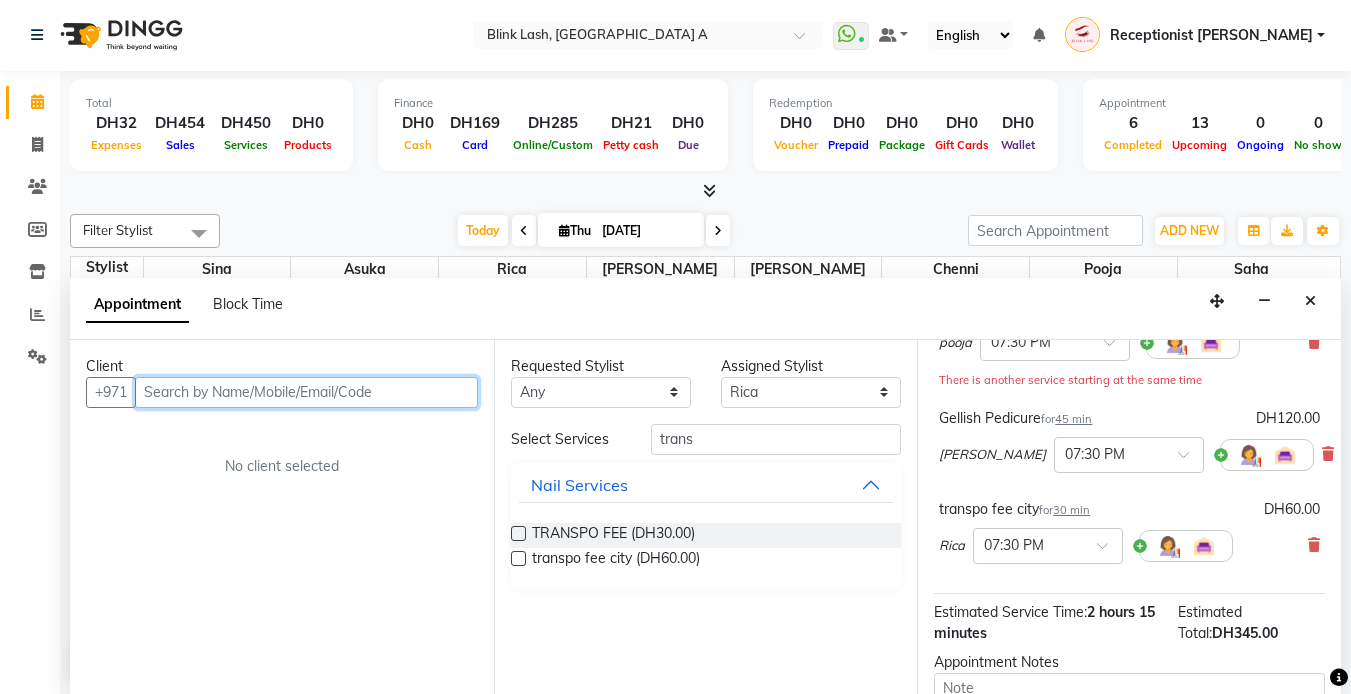 click at bounding box center (306, 392) 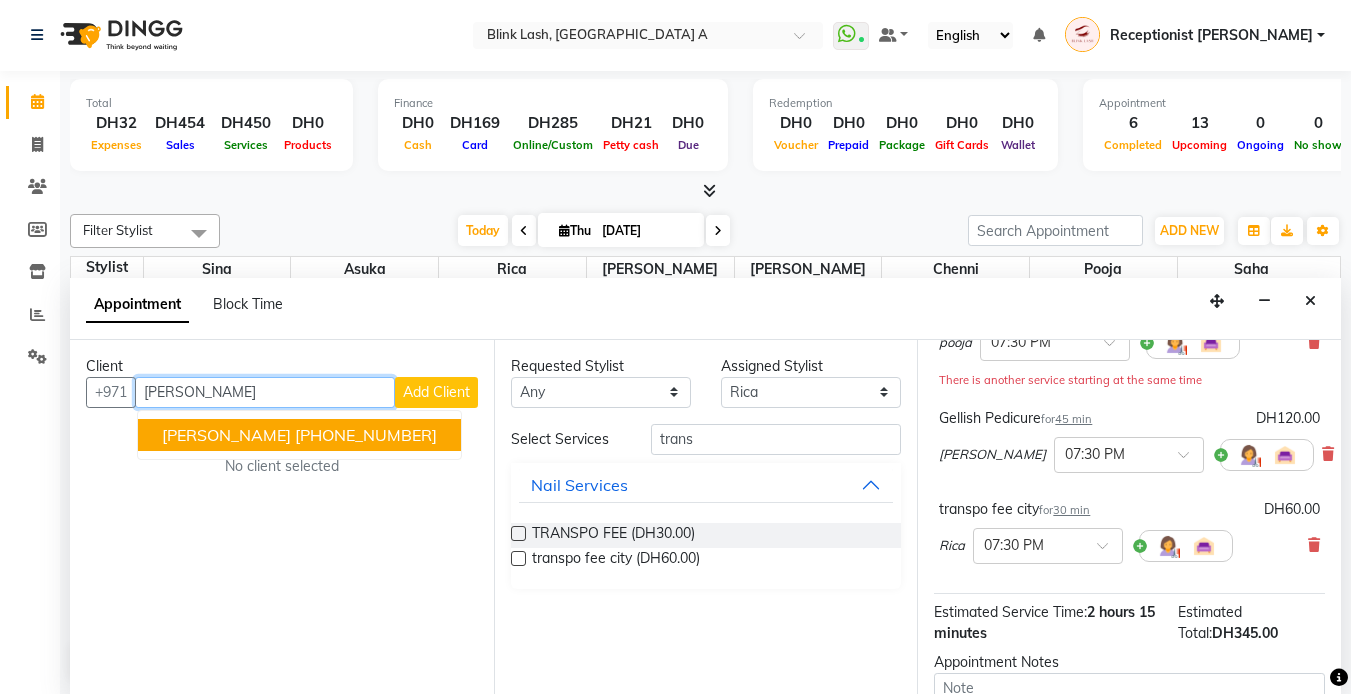 click on "+44  7984526882" at bounding box center [366, 435] 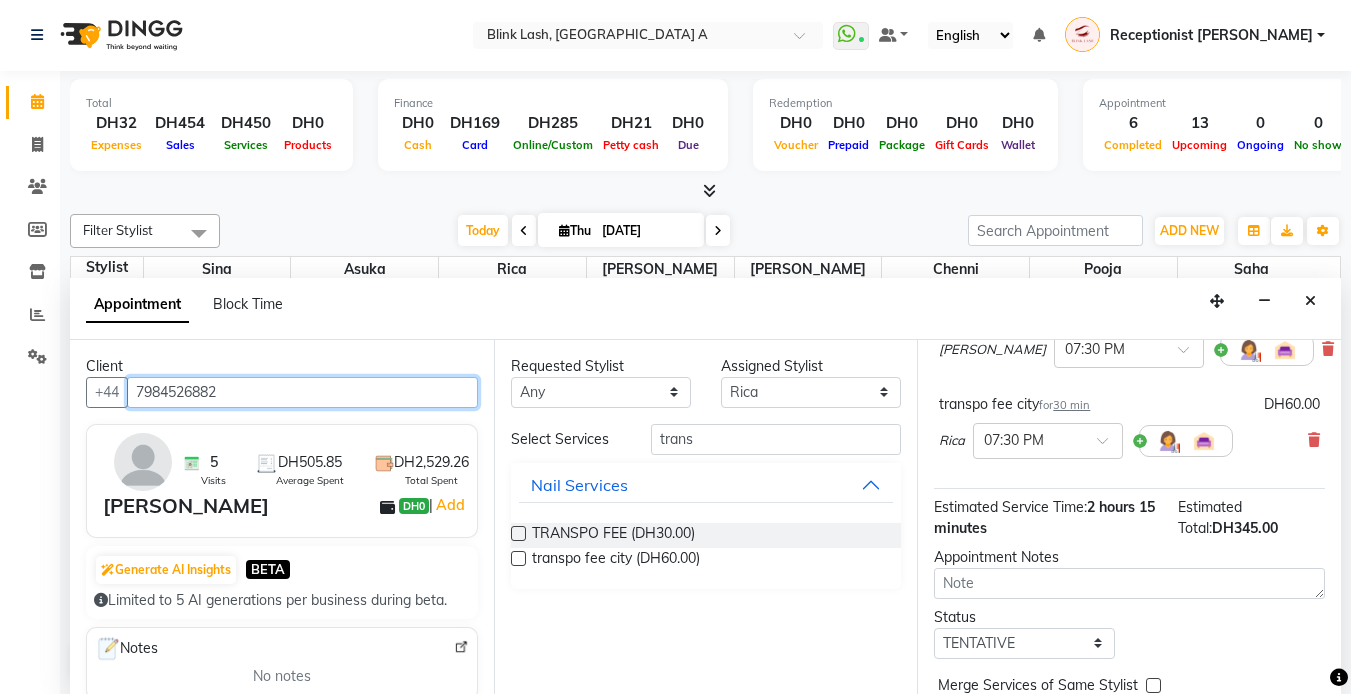 scroll, scrollTop: 411, scrollLeft: 0, axis: vertical 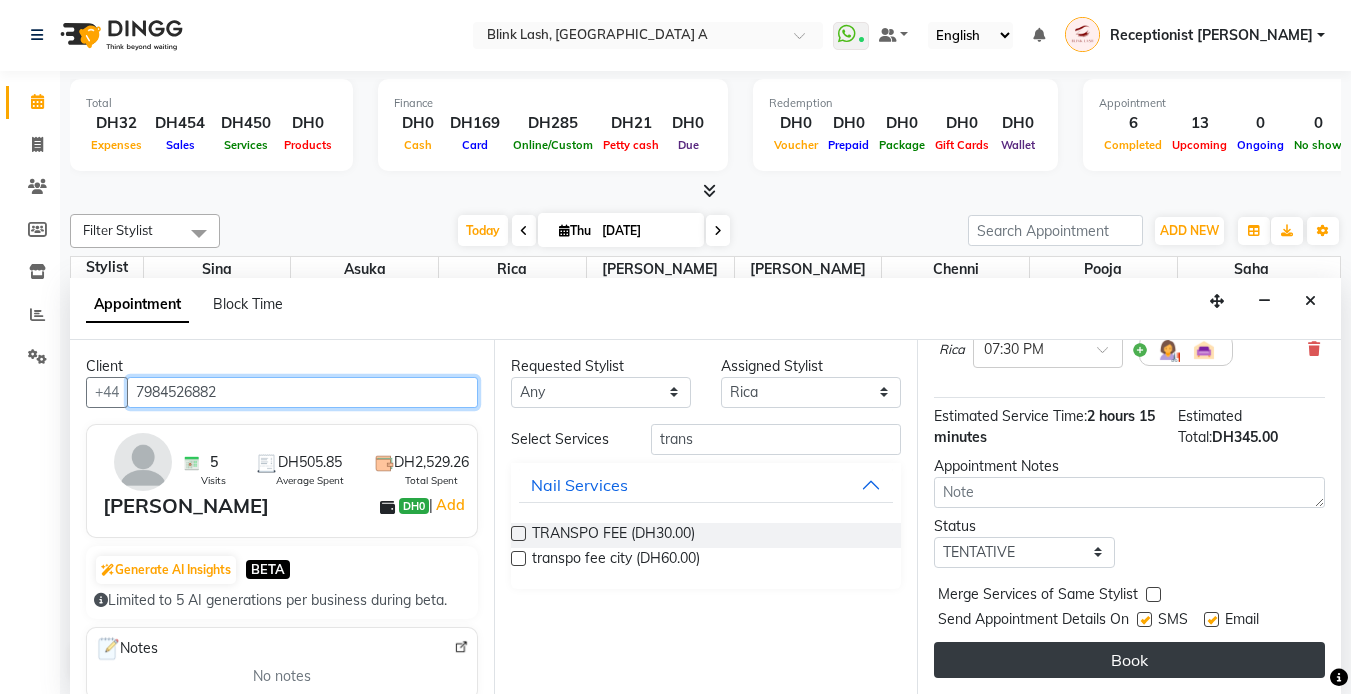 type on "7984526882" 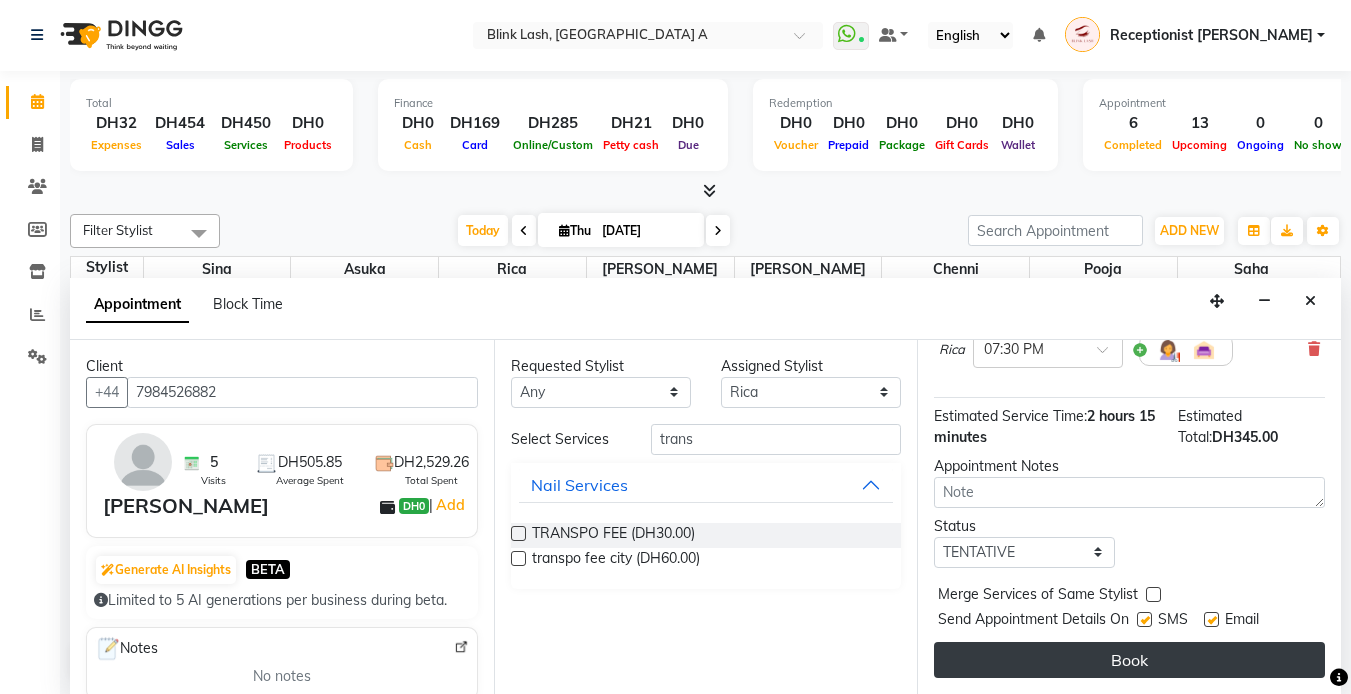 click on "Book" at bounding box center [1129, 660] 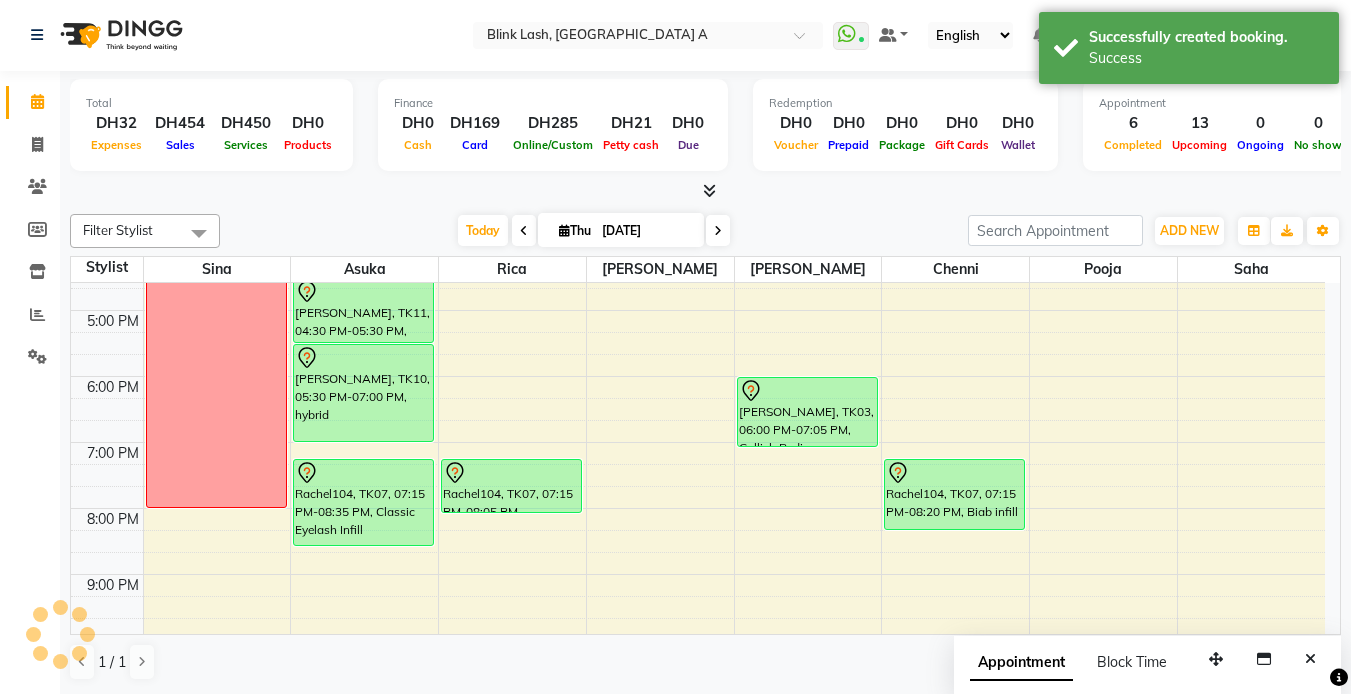 scroll, scrollTop: 0, scrollLeft: 0, axis: both 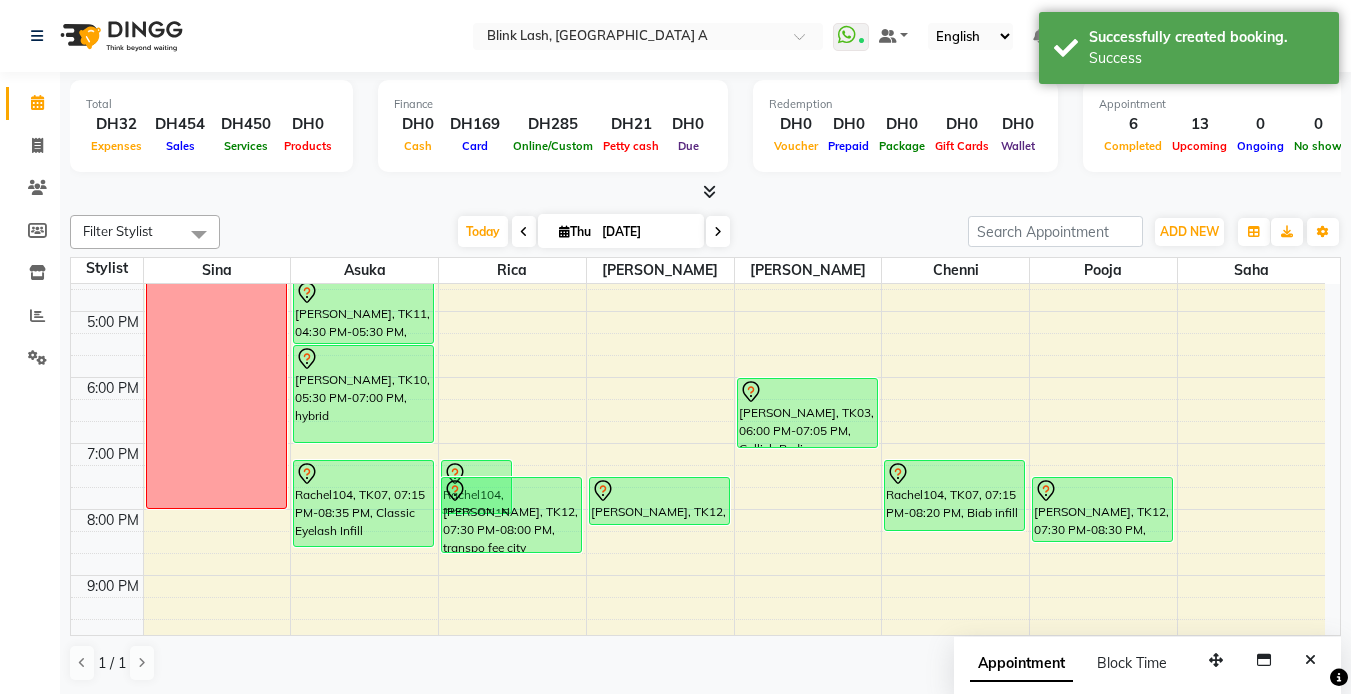 drag, startPoint x: 544, startPoint y: 506, endPoint x: 537, endPoint y: 534, distance: 28.86174 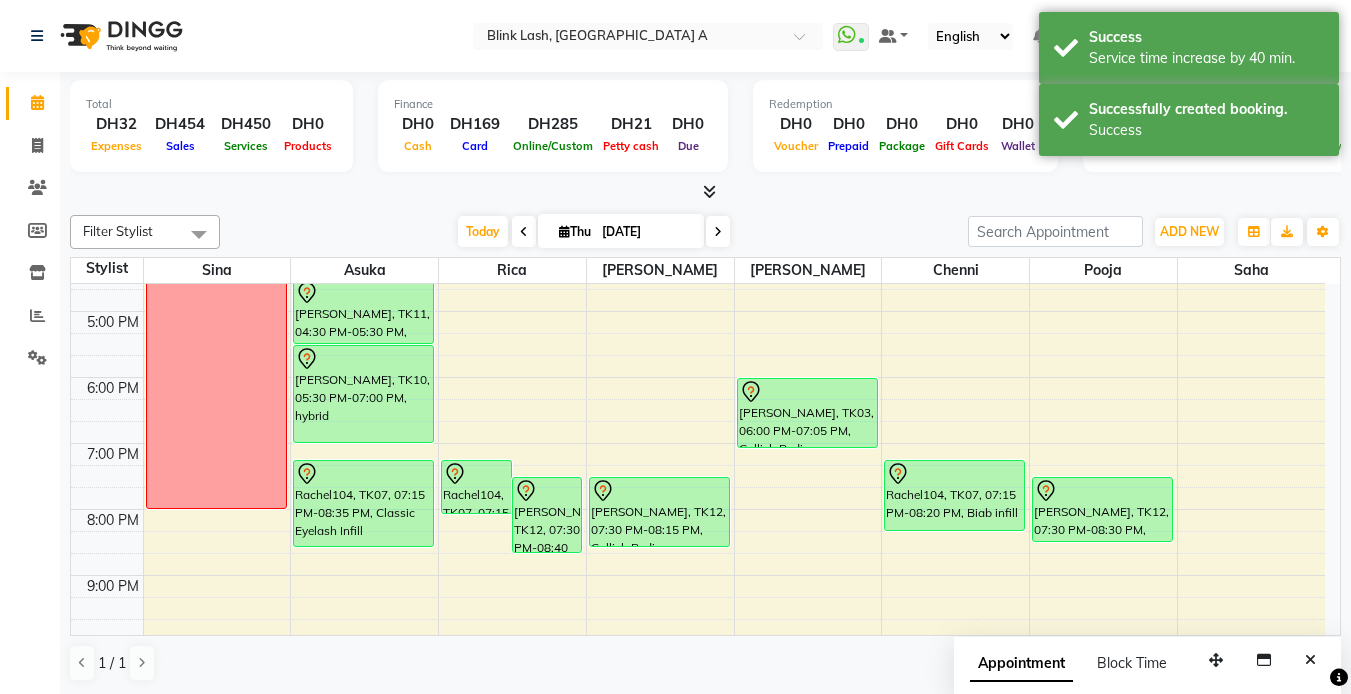 drag, startPoint x: 689, startPoint y: 520, endPoint x: 689, endPoint y: 546, distance: 26 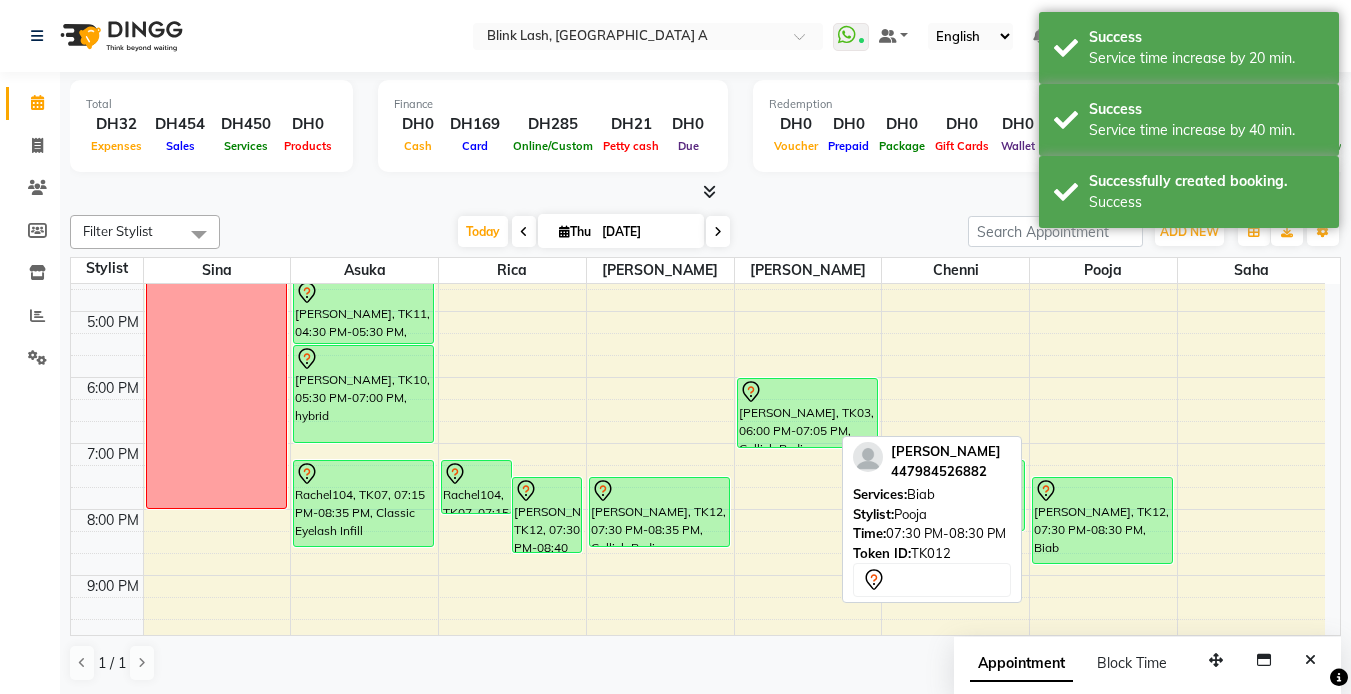 drag, startPoint x: 1119, startPoint y: 537, endPoint x: 1119, endPoint y: 573, distance: 36 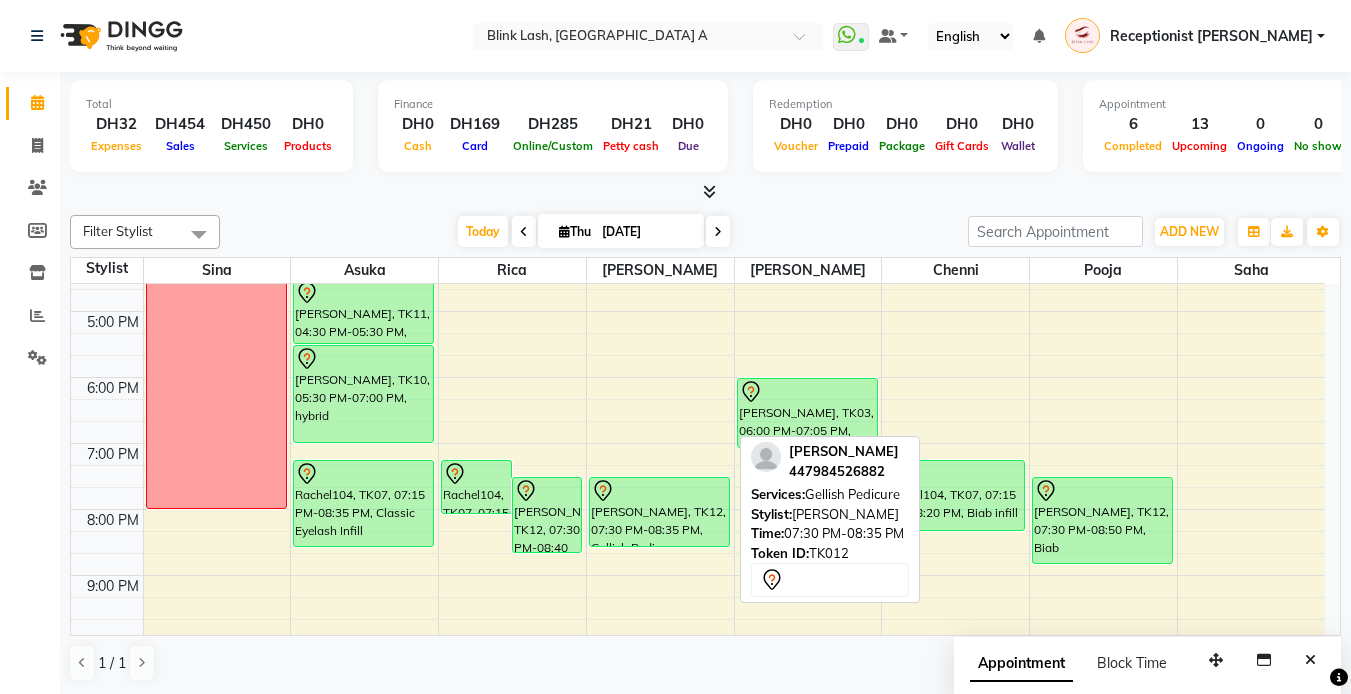 click on "[PERSON_NAME], TK12, 07:30 PM-08:35 PM, Gellish Pedicure" at bounding box center [659, 512] 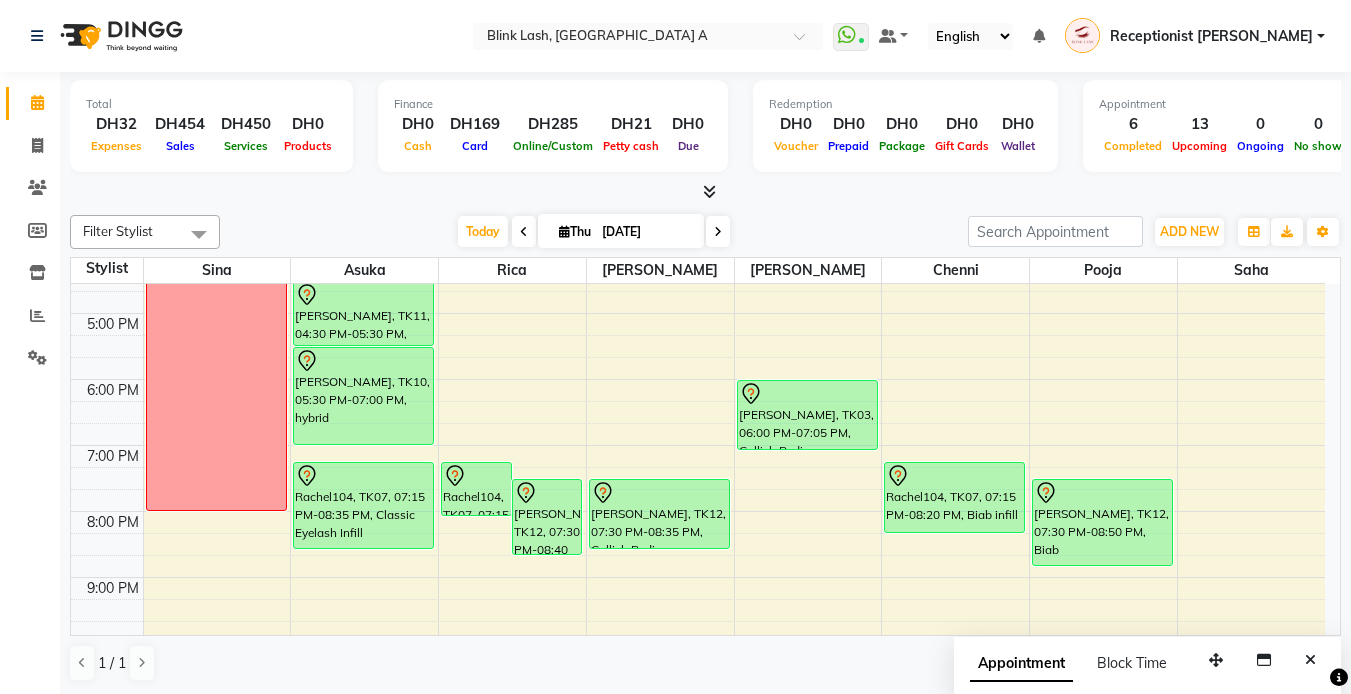 scroll, scrollTop: 500, scrollLeft: 0, axis: vertical 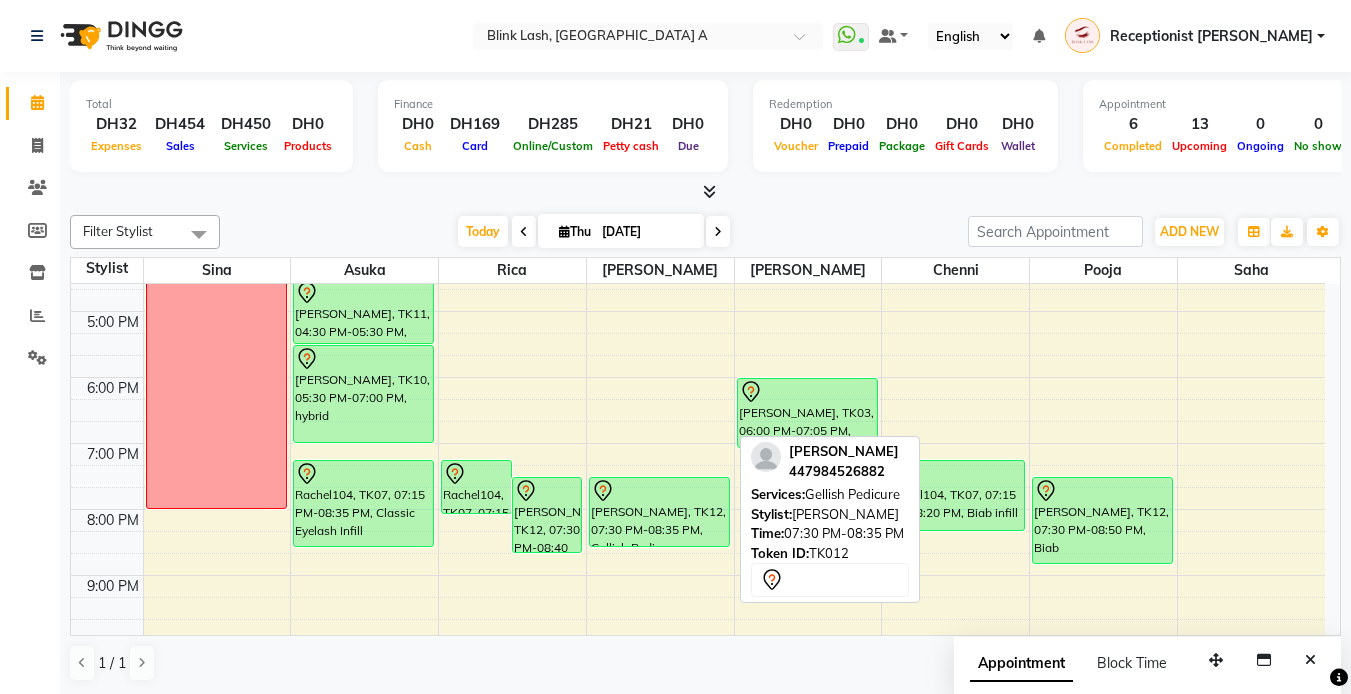 click on "[PERSON_NAME], TK12, 07:30 PM-08:35 PM, Gellish Pedicure" at bounding box center [659, 512] 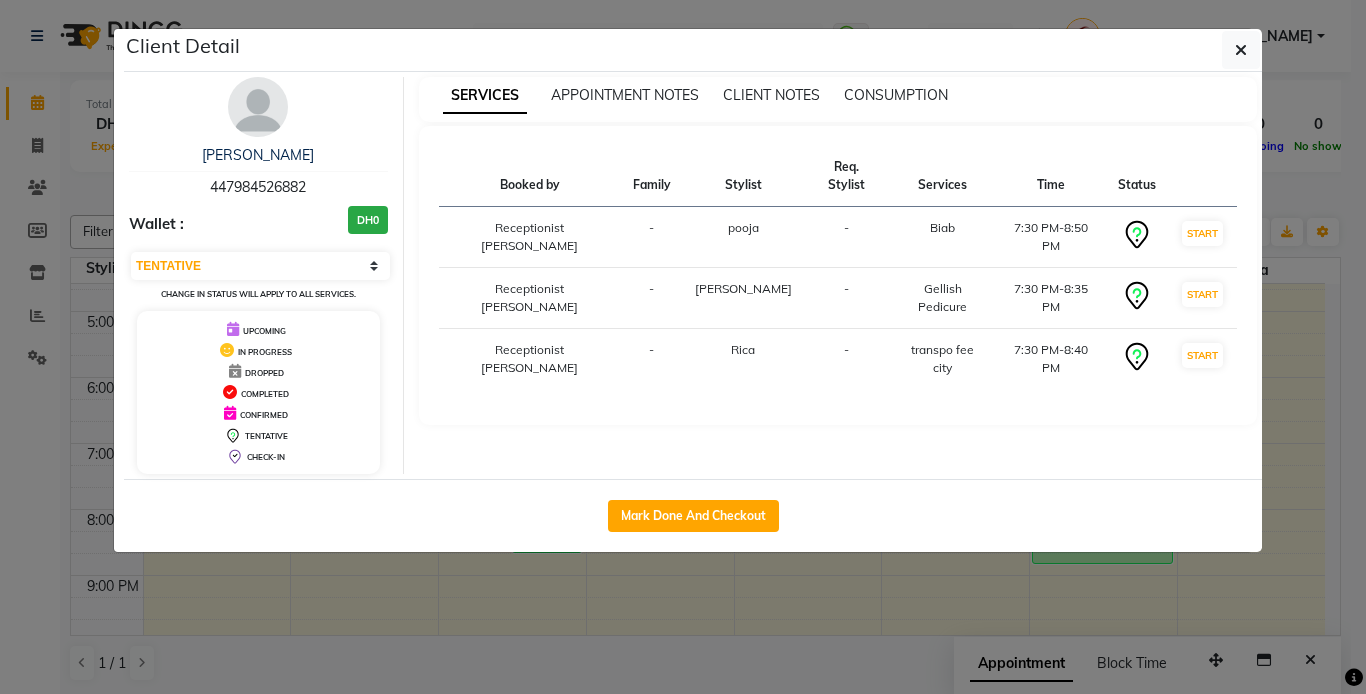 click at bounding box center (258, 107) 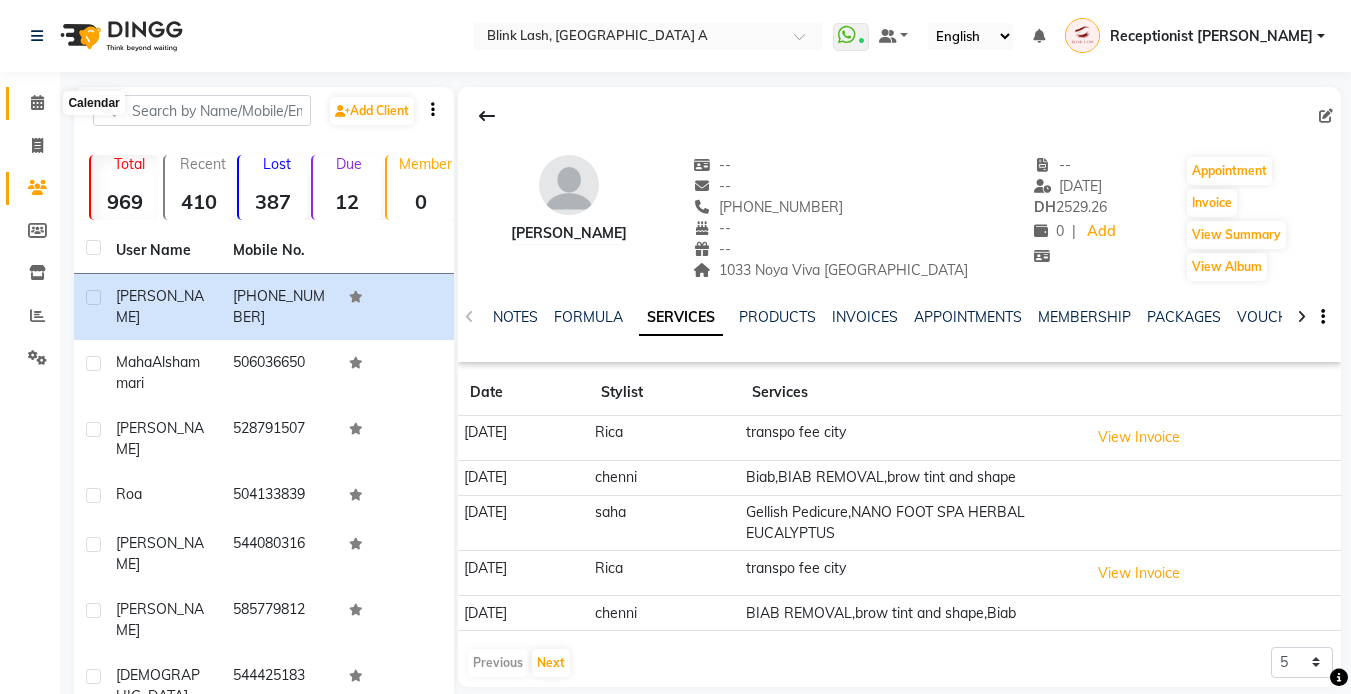 click 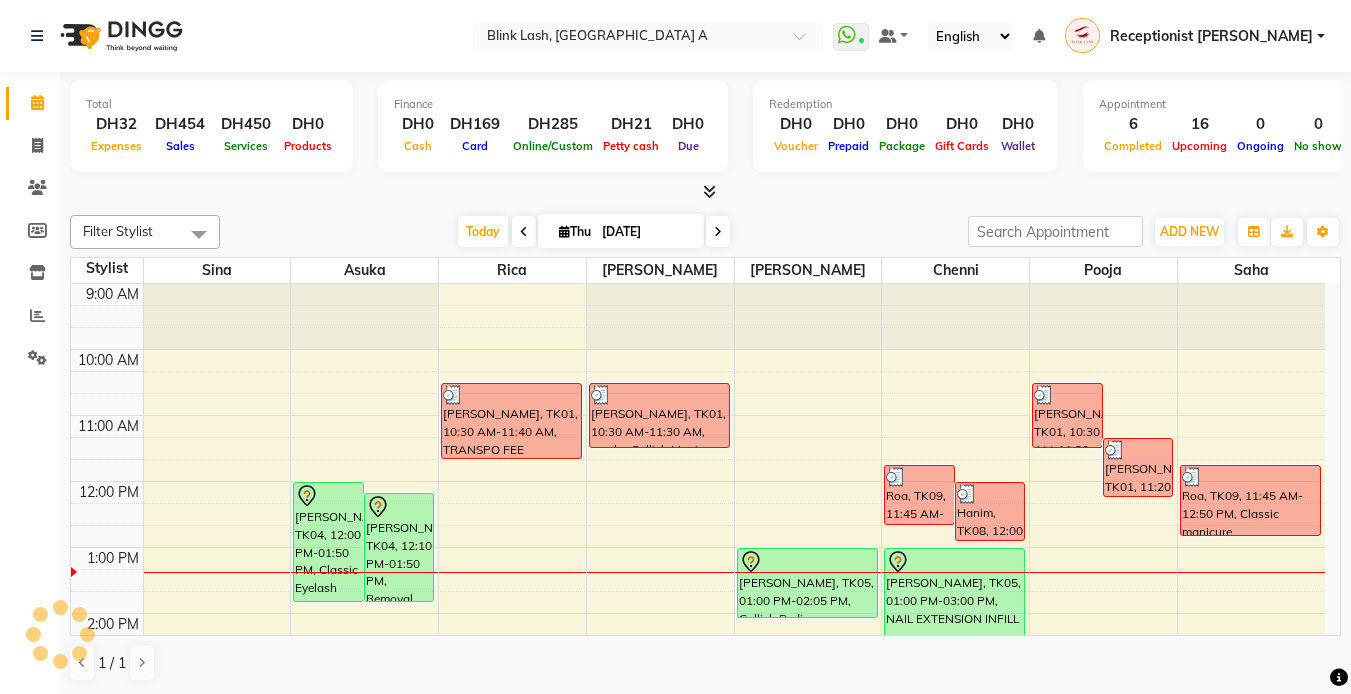 scroll, scrollTop: 0, scrollLeft: 0, axis: both 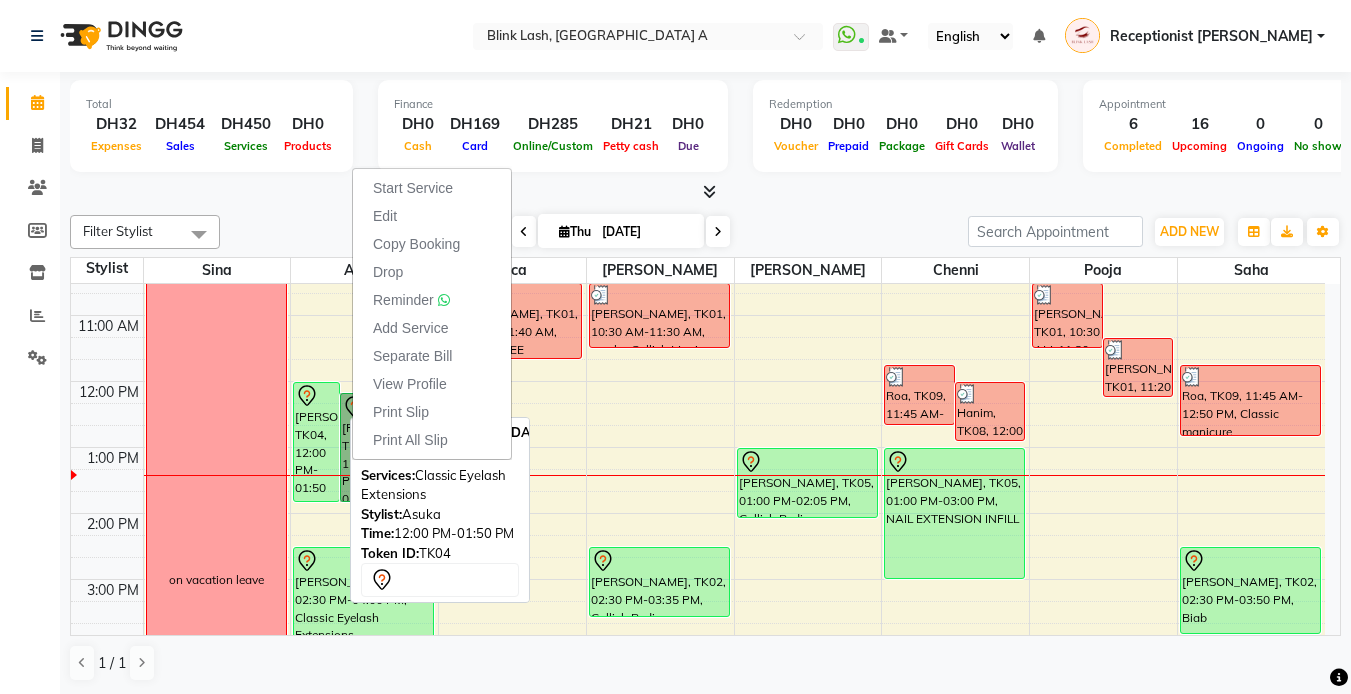 click on "Vaish, TK04, 12:00 PM-01:50 PM, Classic Eyelash Extensions" at bounding box center [316, 442] 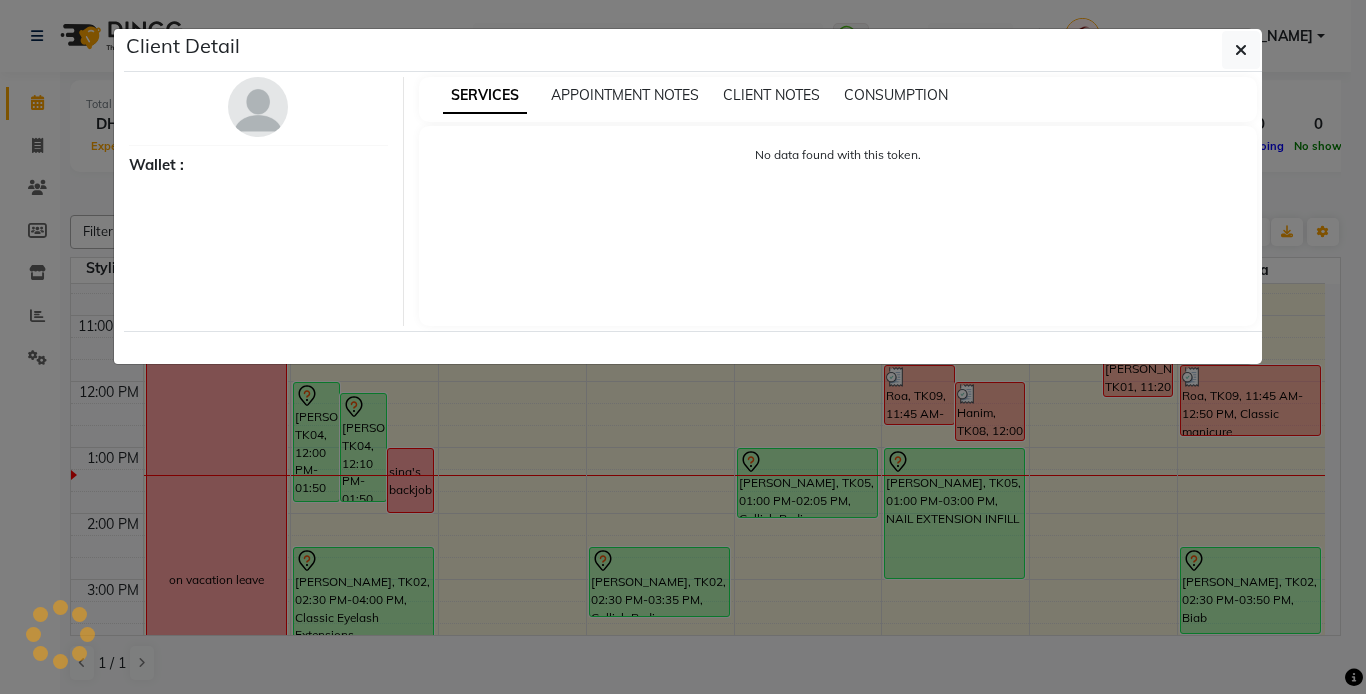 select on "7" 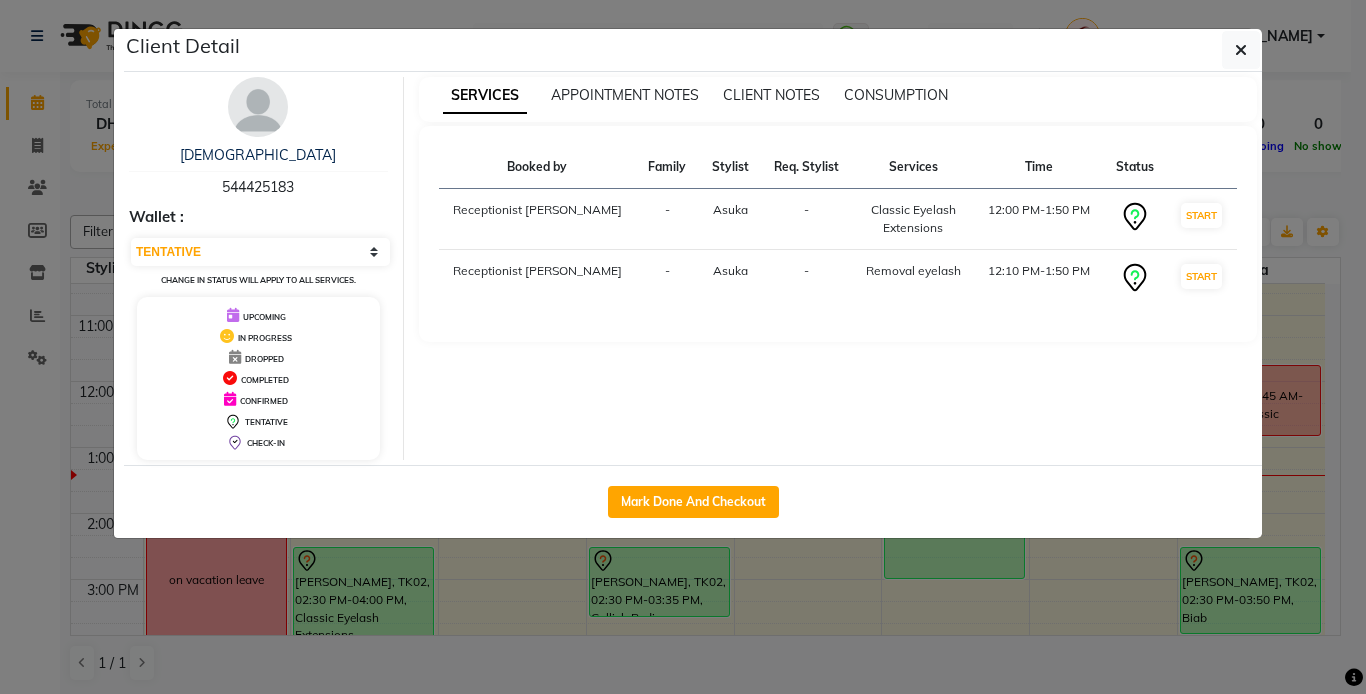 drag, startPoint x: 1238, startPoint y: 54, endPoint x: 1218, endPoint y: 74, distance: 28.284271 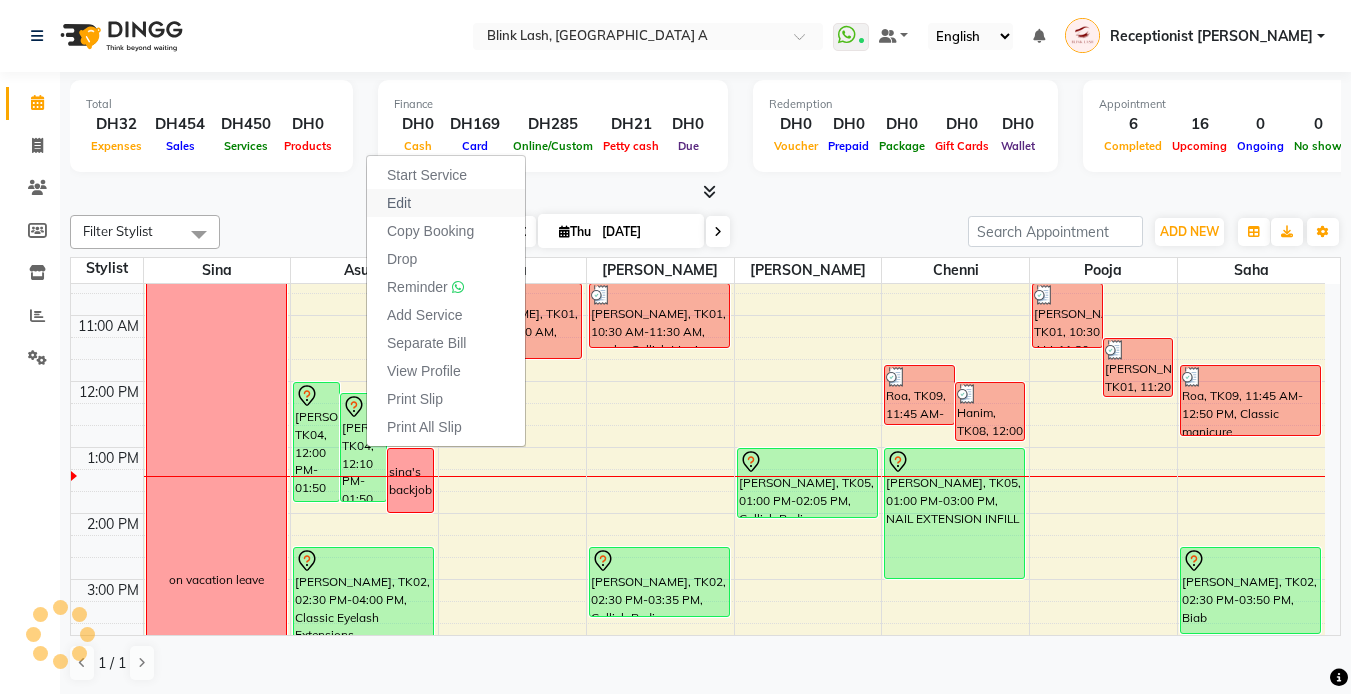 click on "Edit" at bounding box center (399, 203) 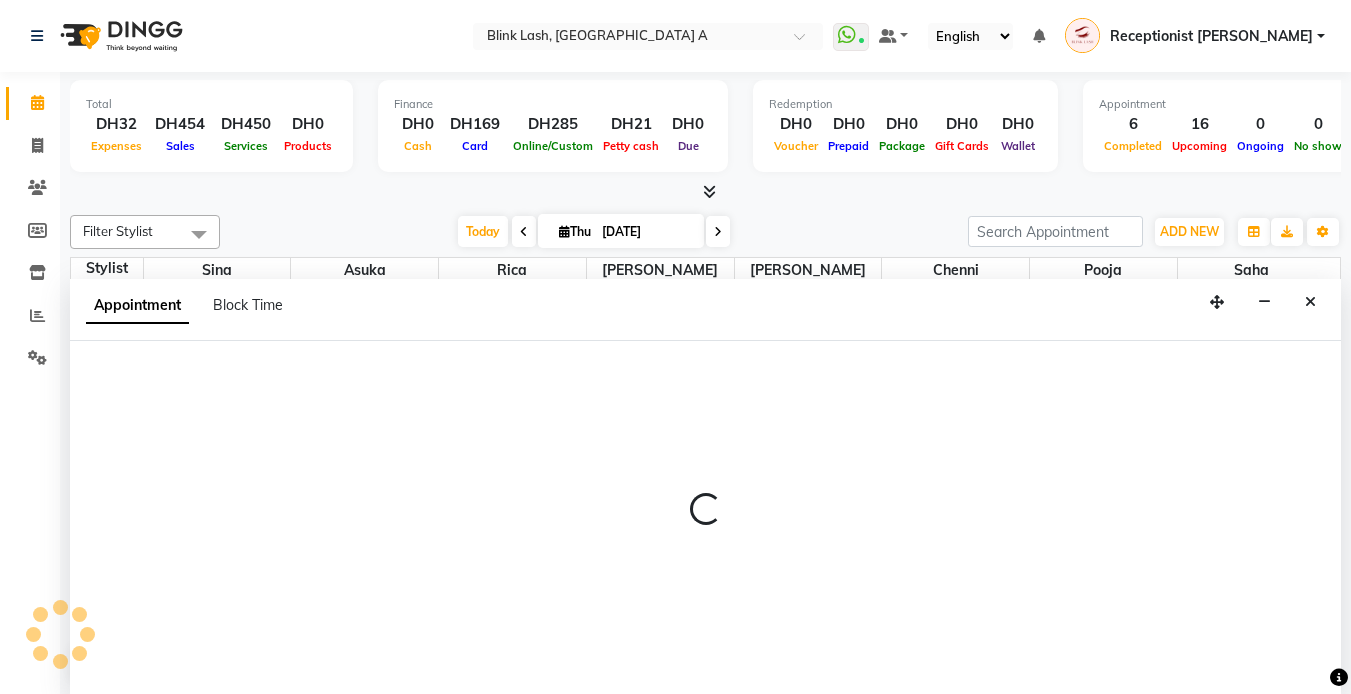 scroll, scrollTop: 1, scrollLeft: 0, axis: vertical 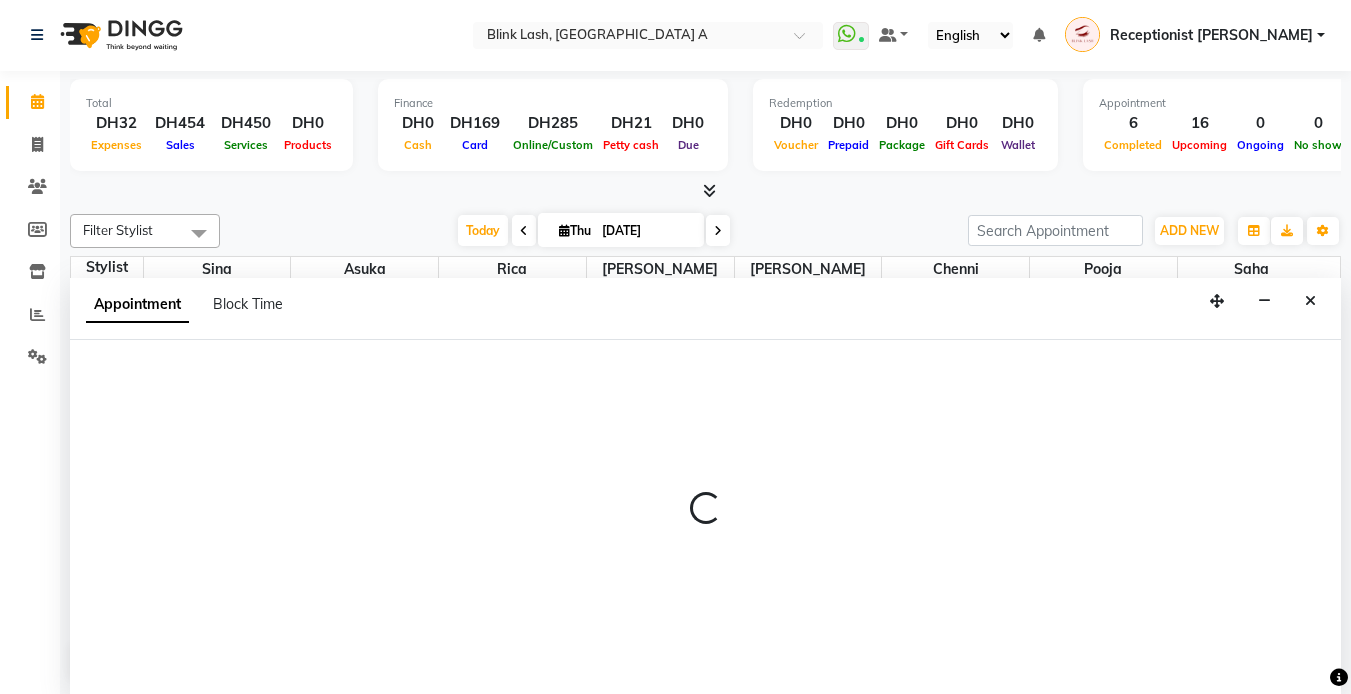 select on "tentative" 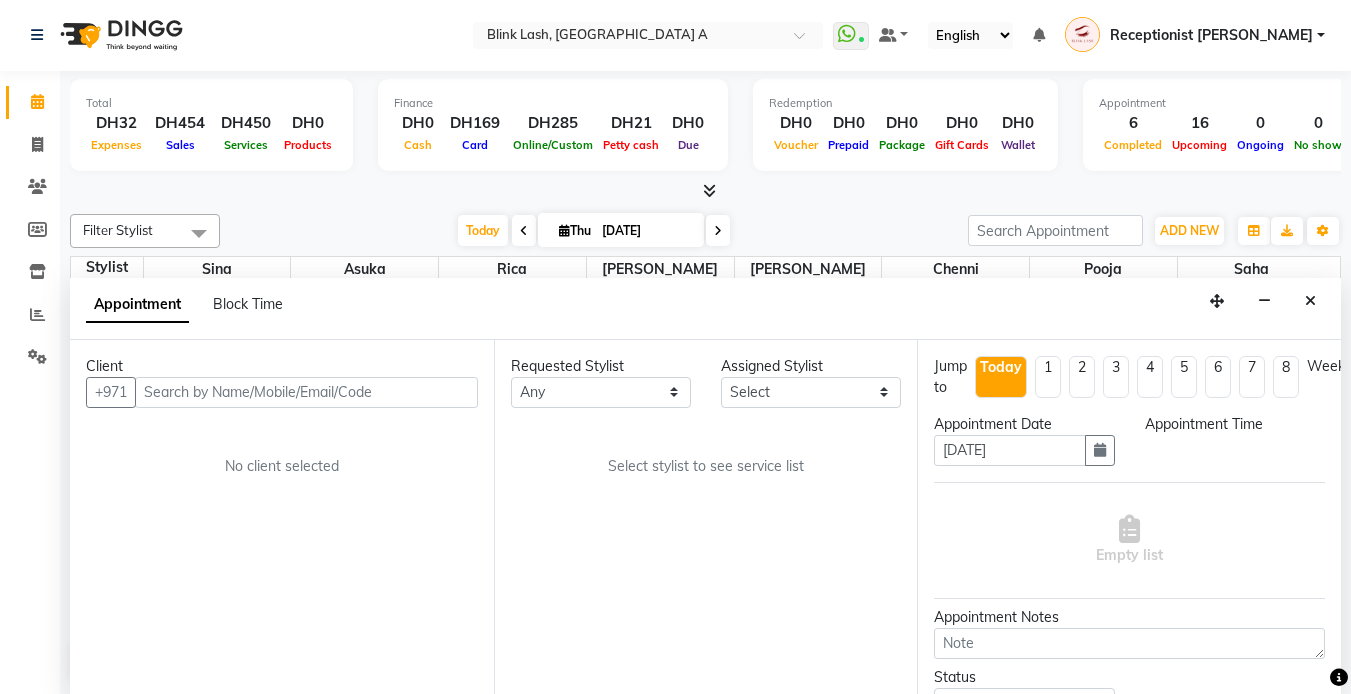 scroll, scrollTop: 0, scrollLeft: 0, axis: both 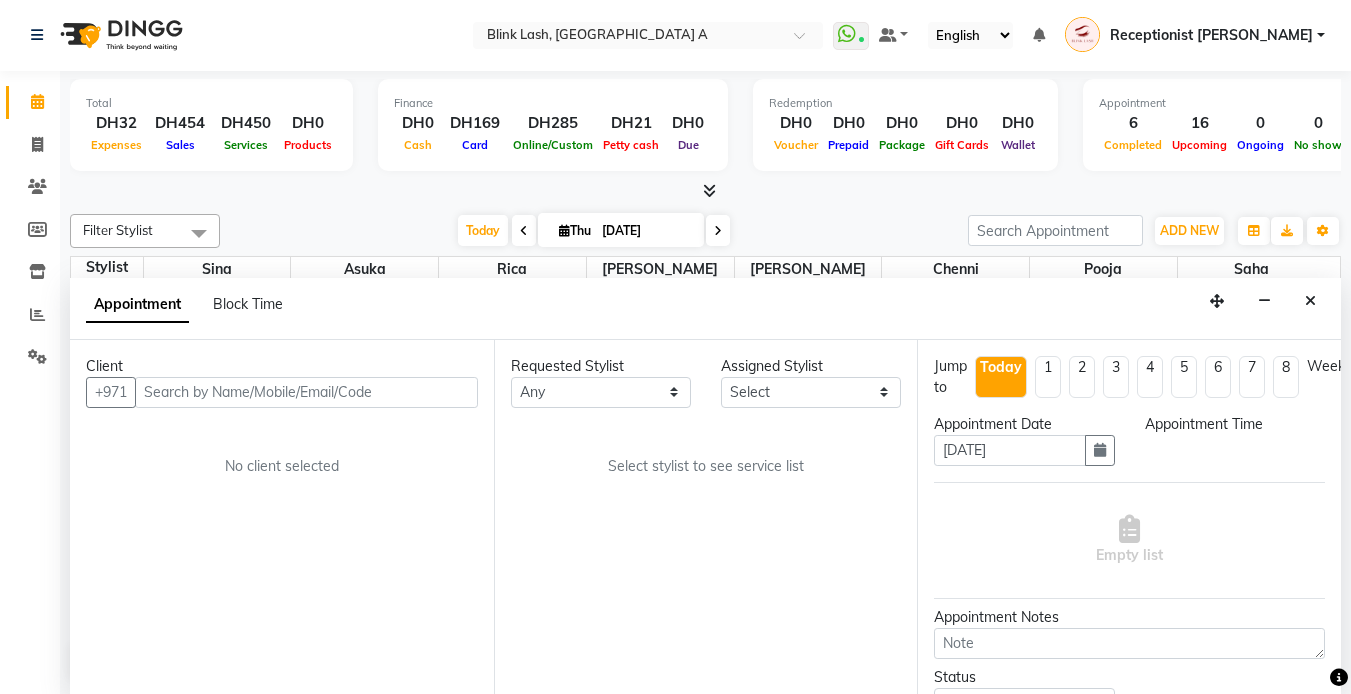 select on "42462" 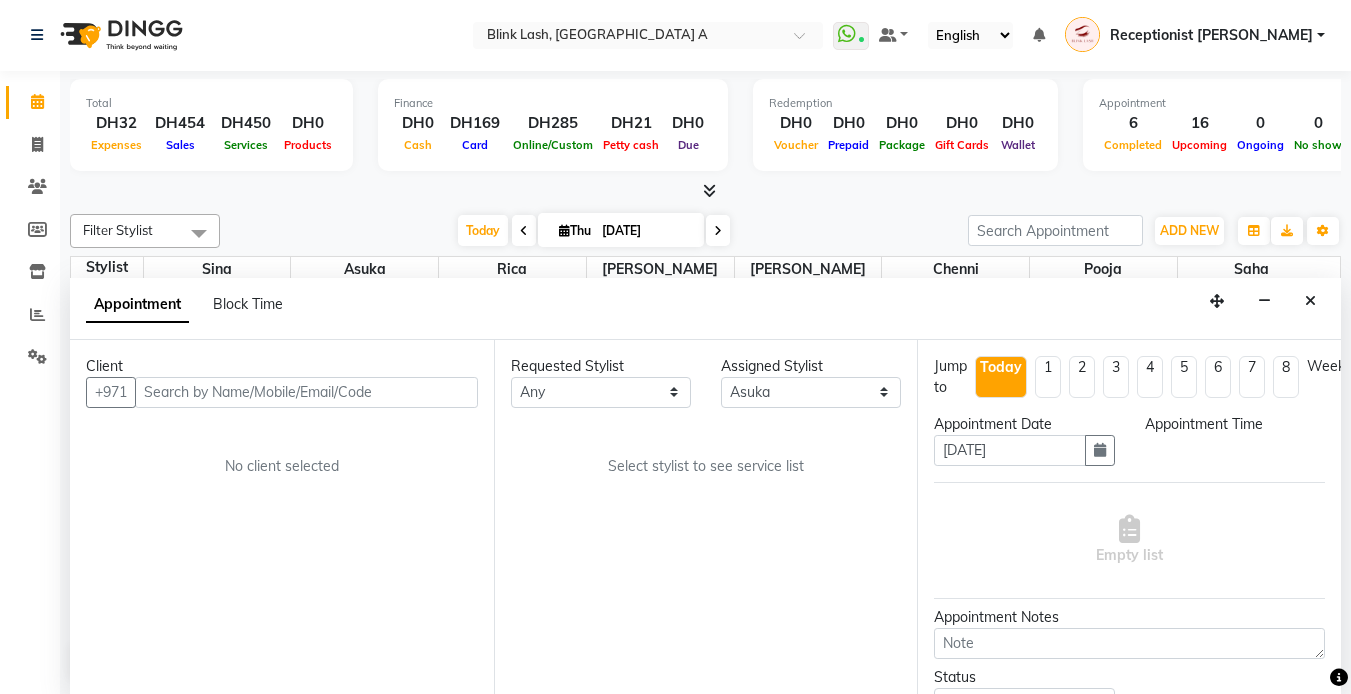 select on "720" 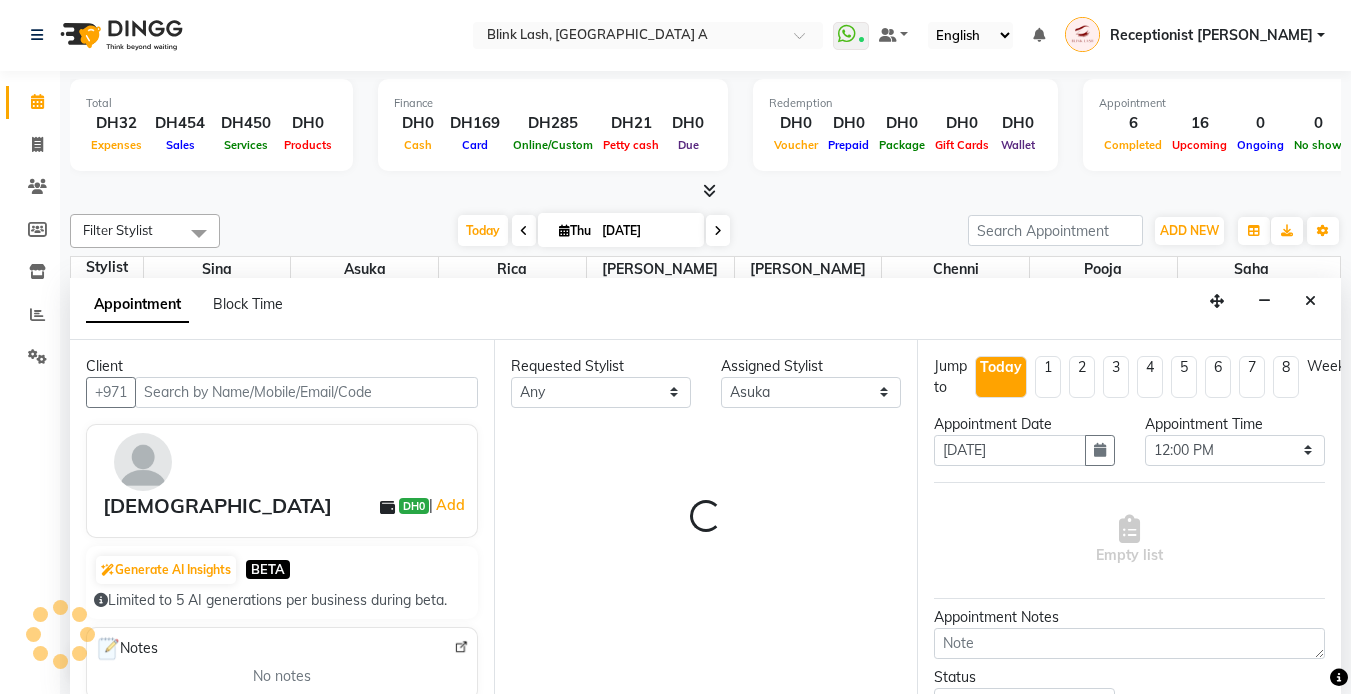 scroll, scrollTop: 265, scrollLeft: 0, axis: vertical 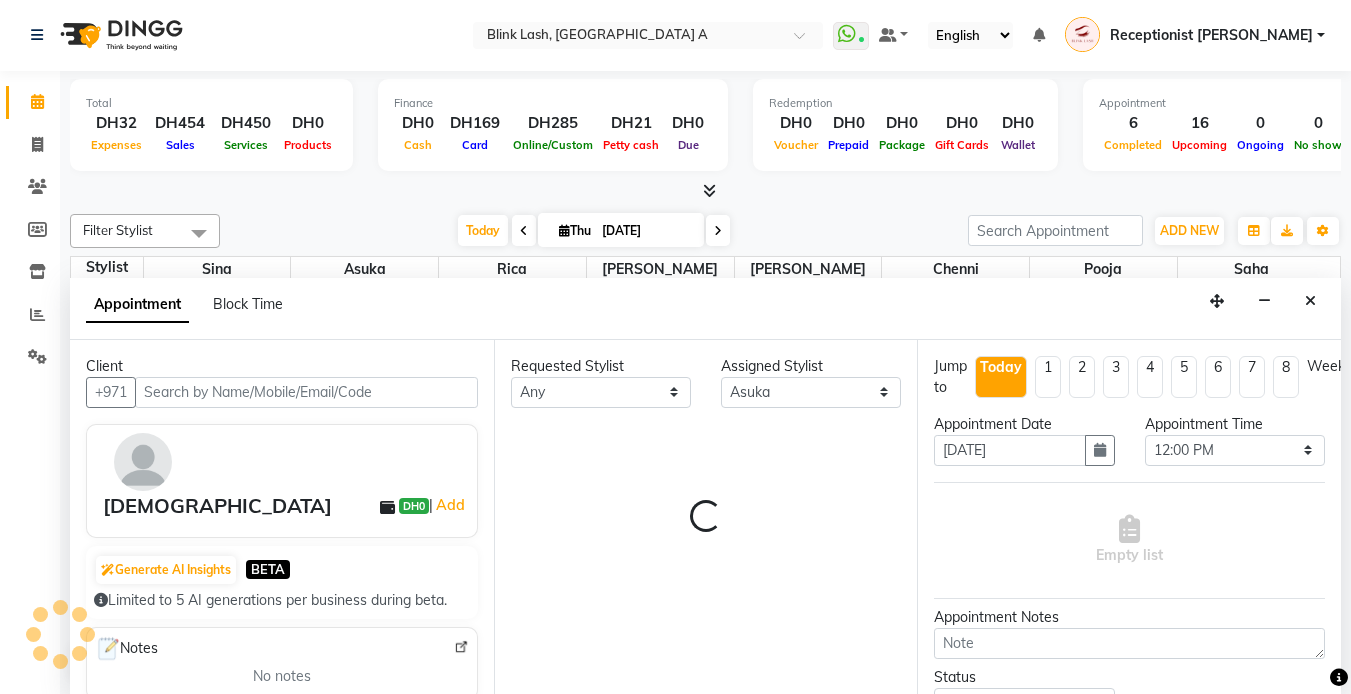 select on "2892" 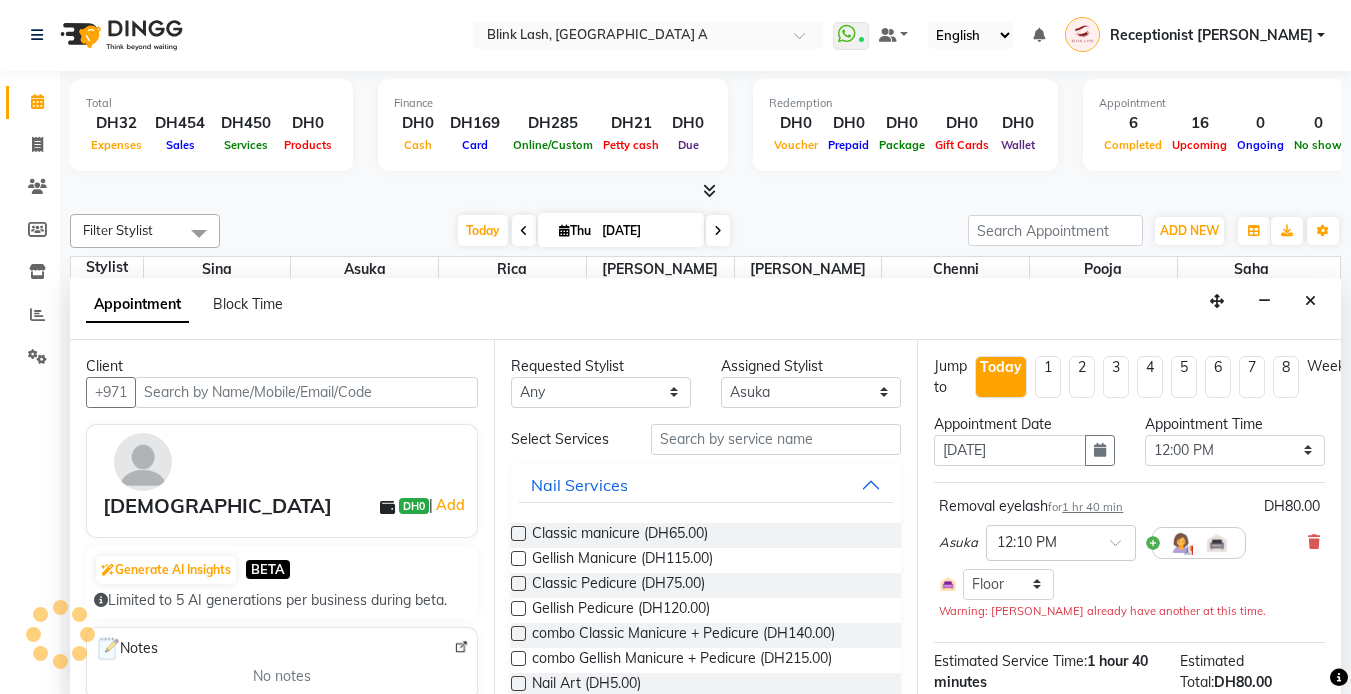 select on "2892" 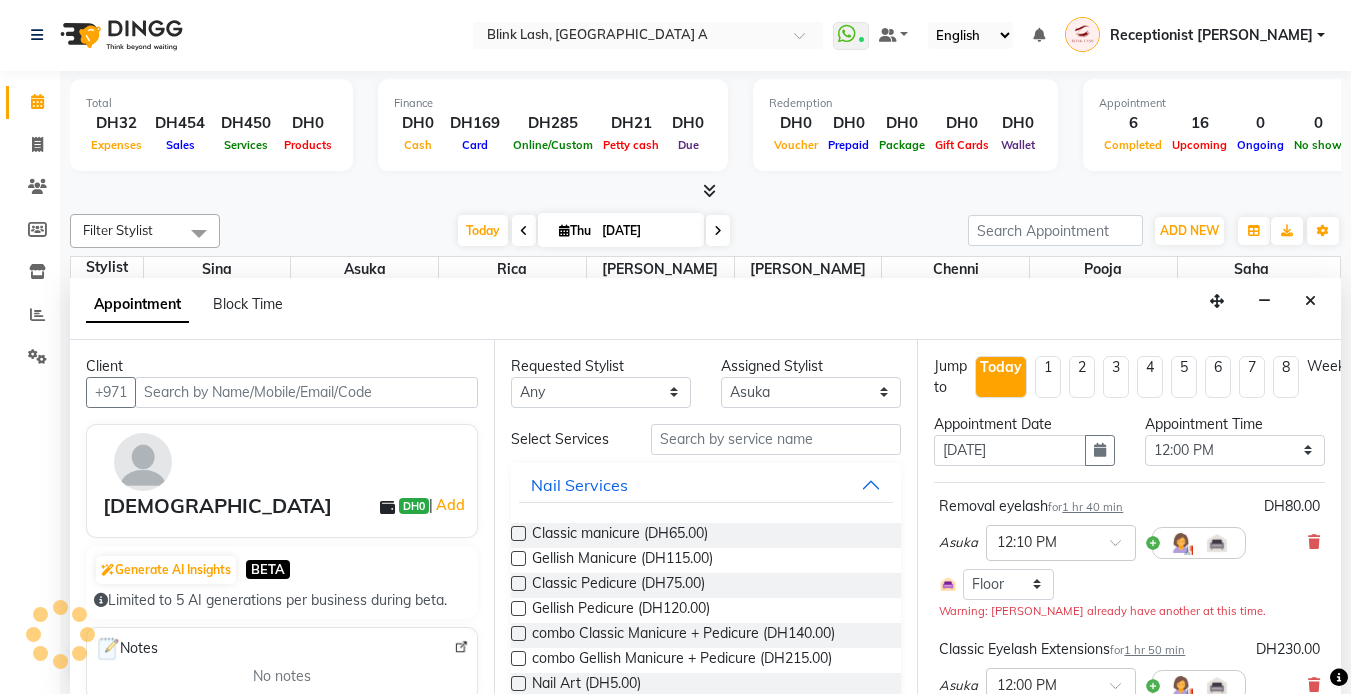 scroll, scrollTop: 200, scrollLeft: 0, axis: vertical 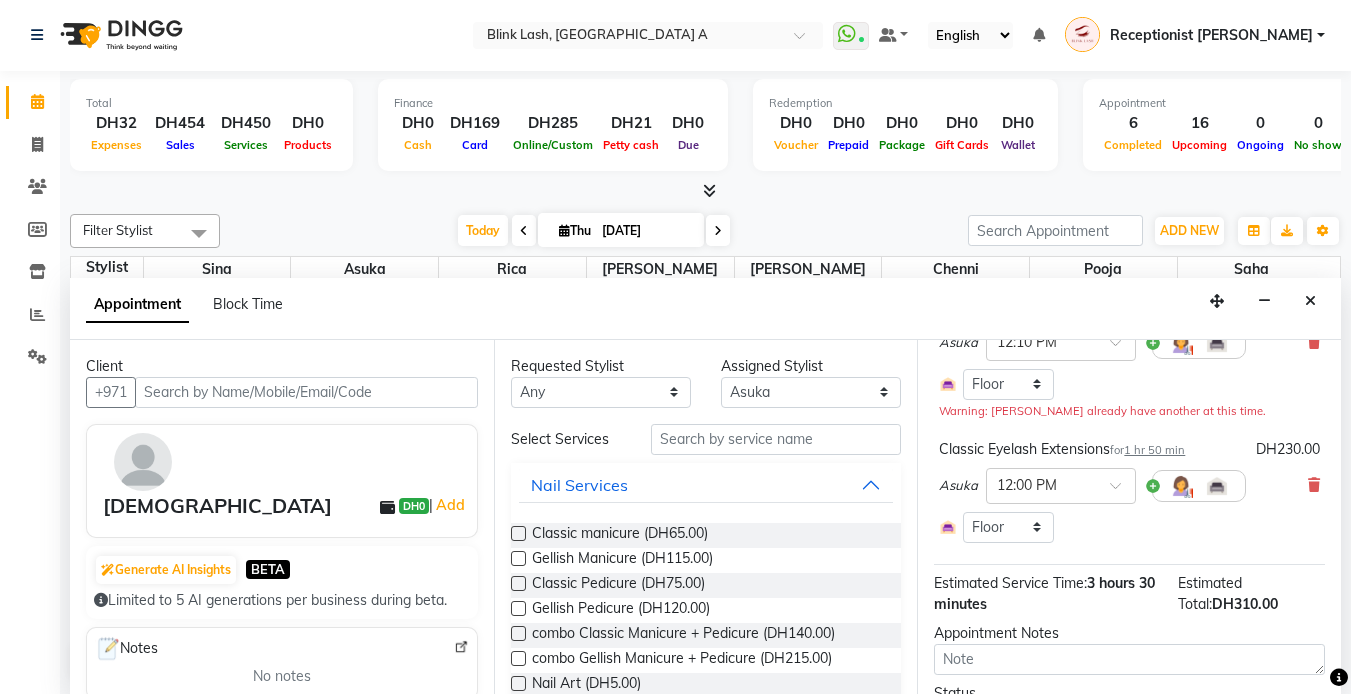click on "Asuka × 12:00 PM" at bounding box center [1129, 486] 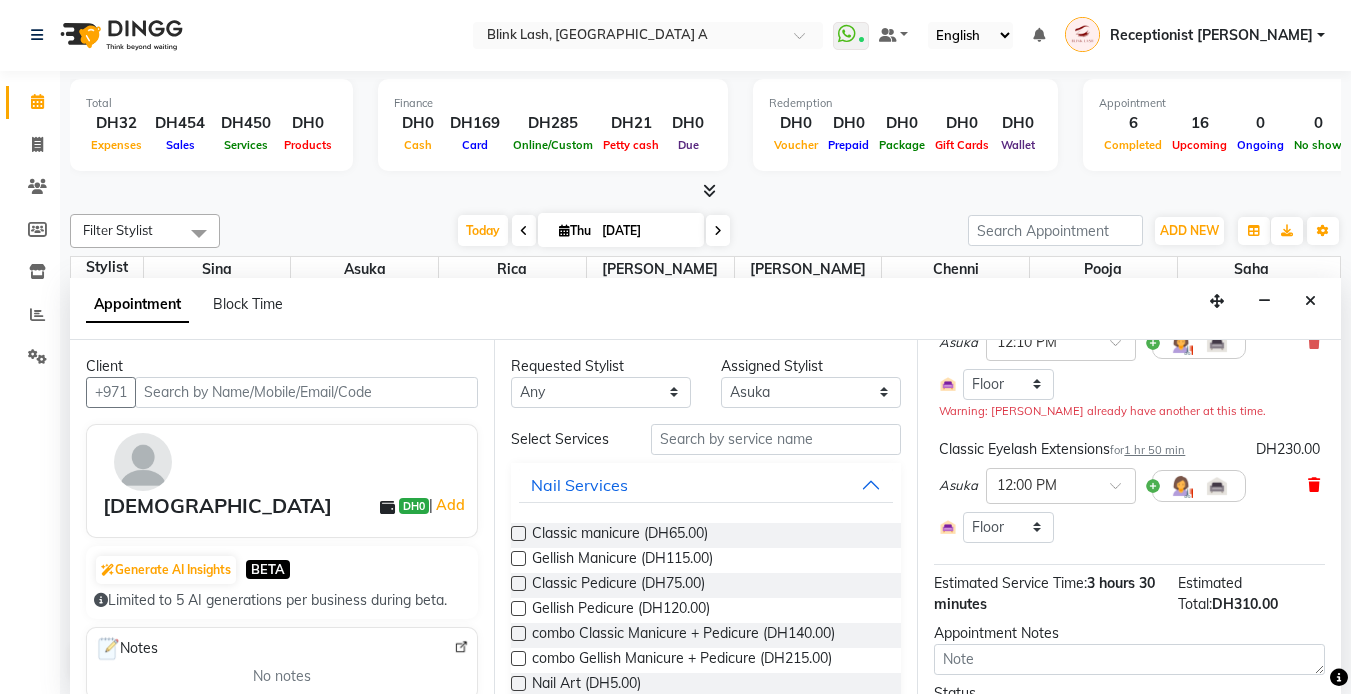 click at bounding box center (1314, 485) 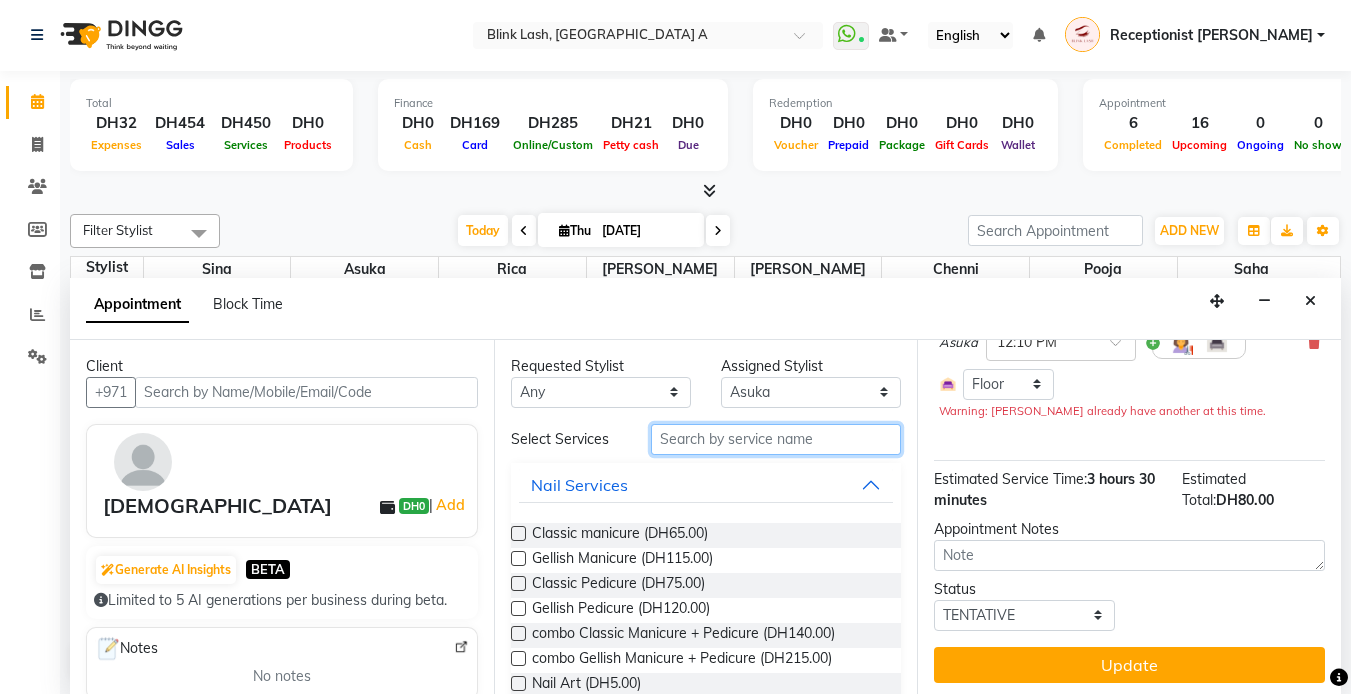 click at bounding box center (776, 439) 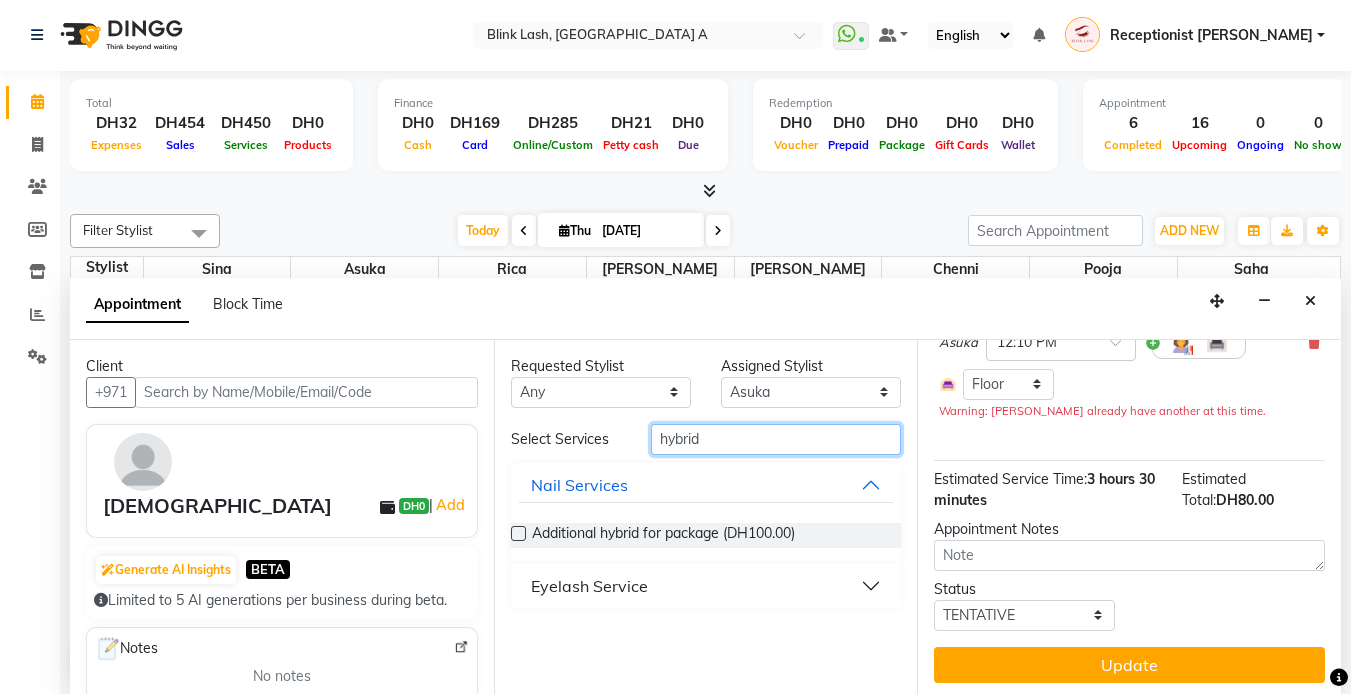 type on "hybrid" 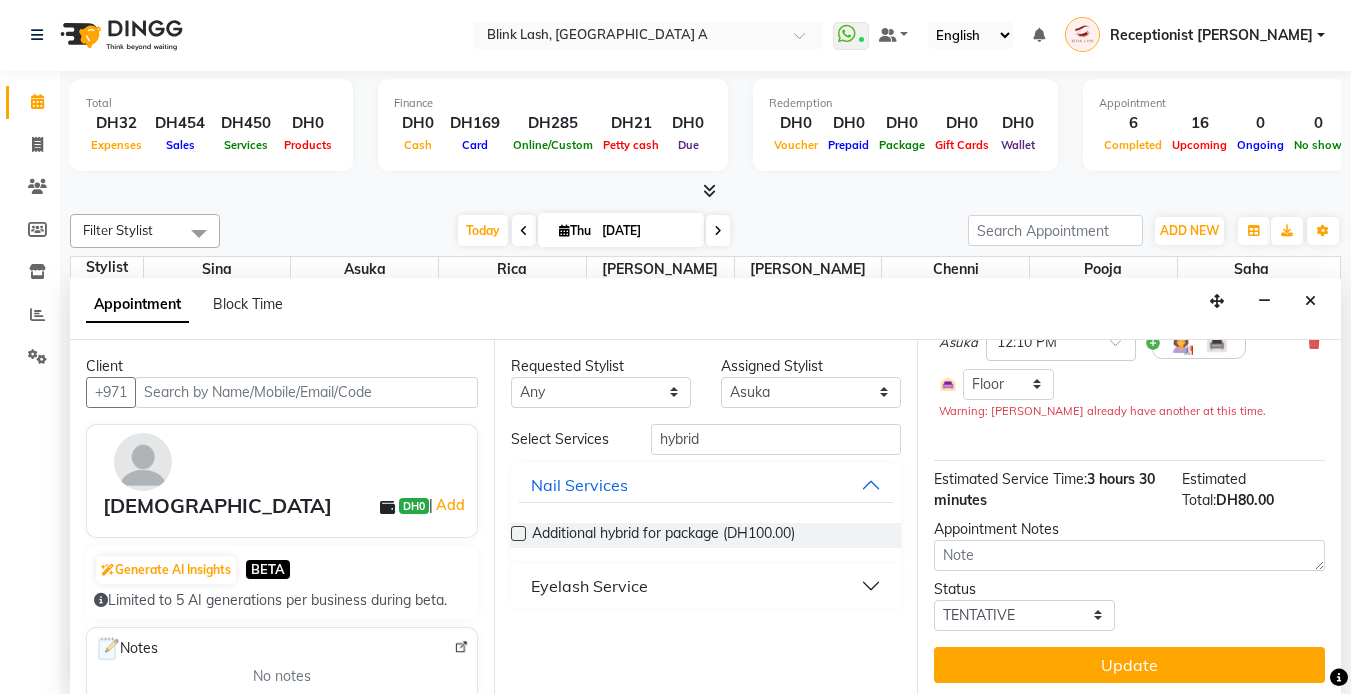 click on "Eyelash Service" at bounding box center [589, 586] 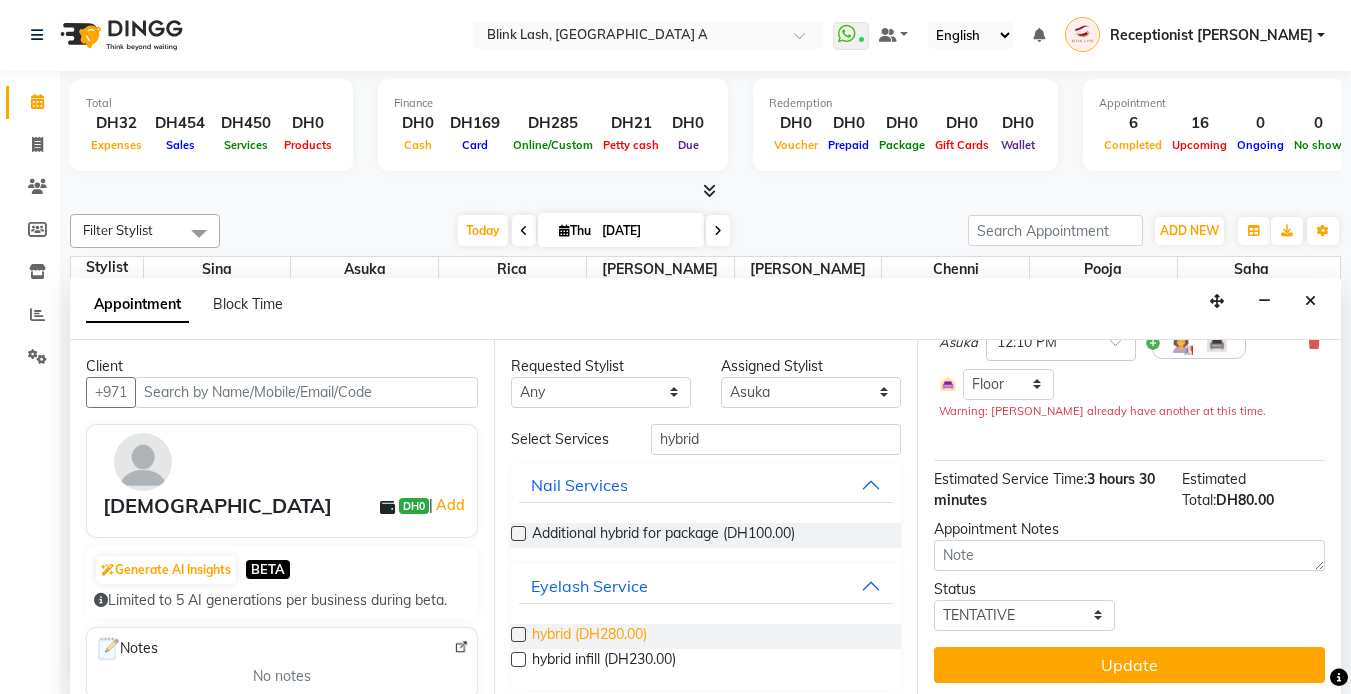 click on "hybrid (DH280.00)" at bounding box center (589, 636) 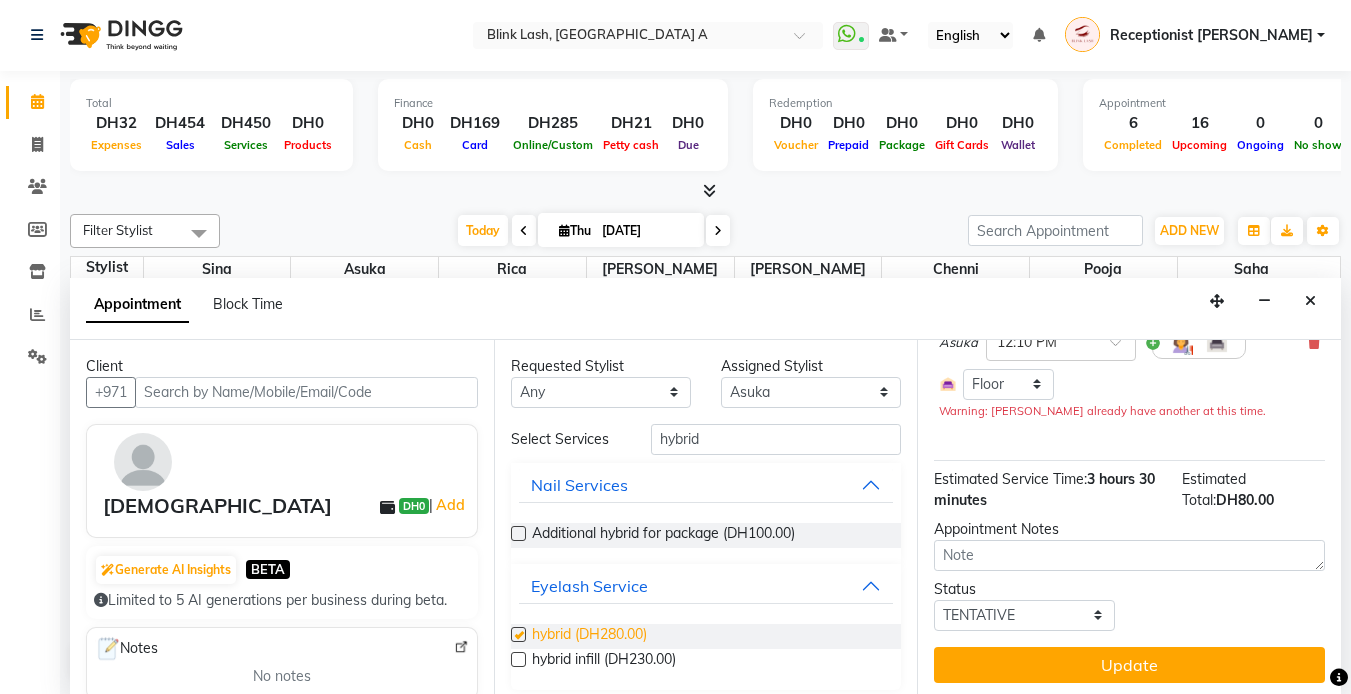 checkbox on "false" 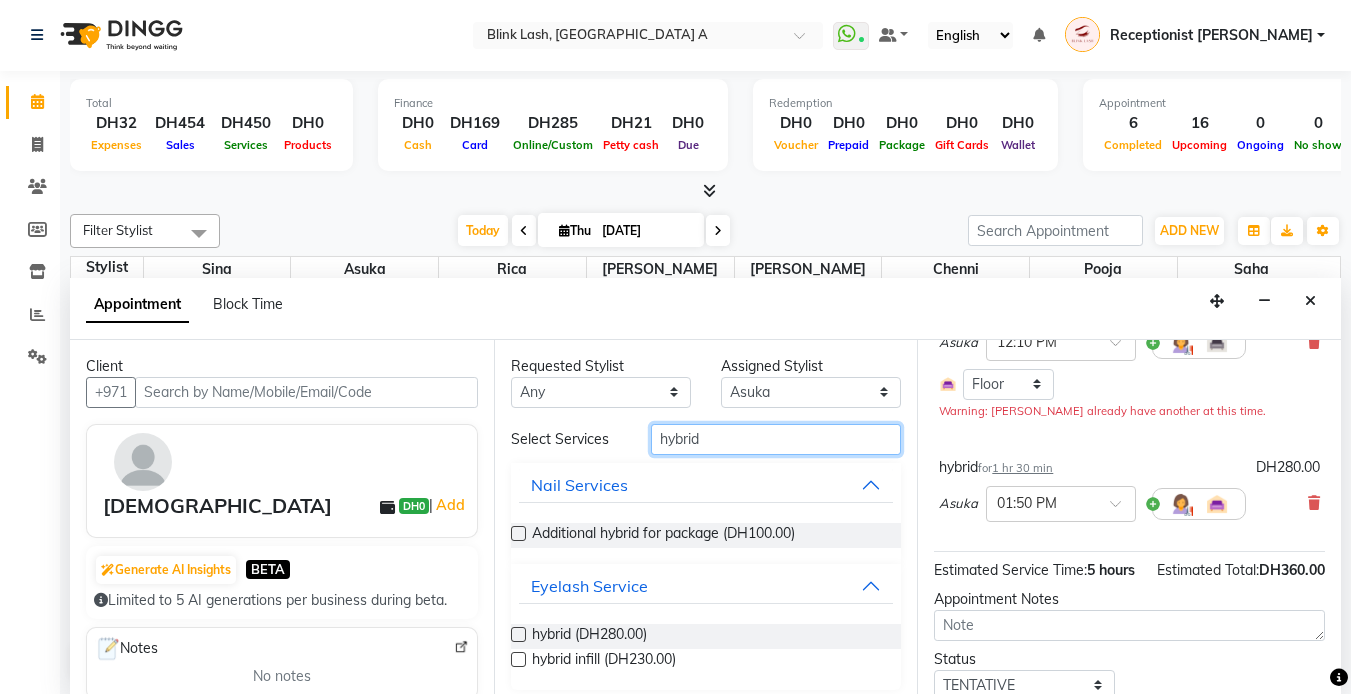 click on "hybrid" at bounding box center [776, 439] 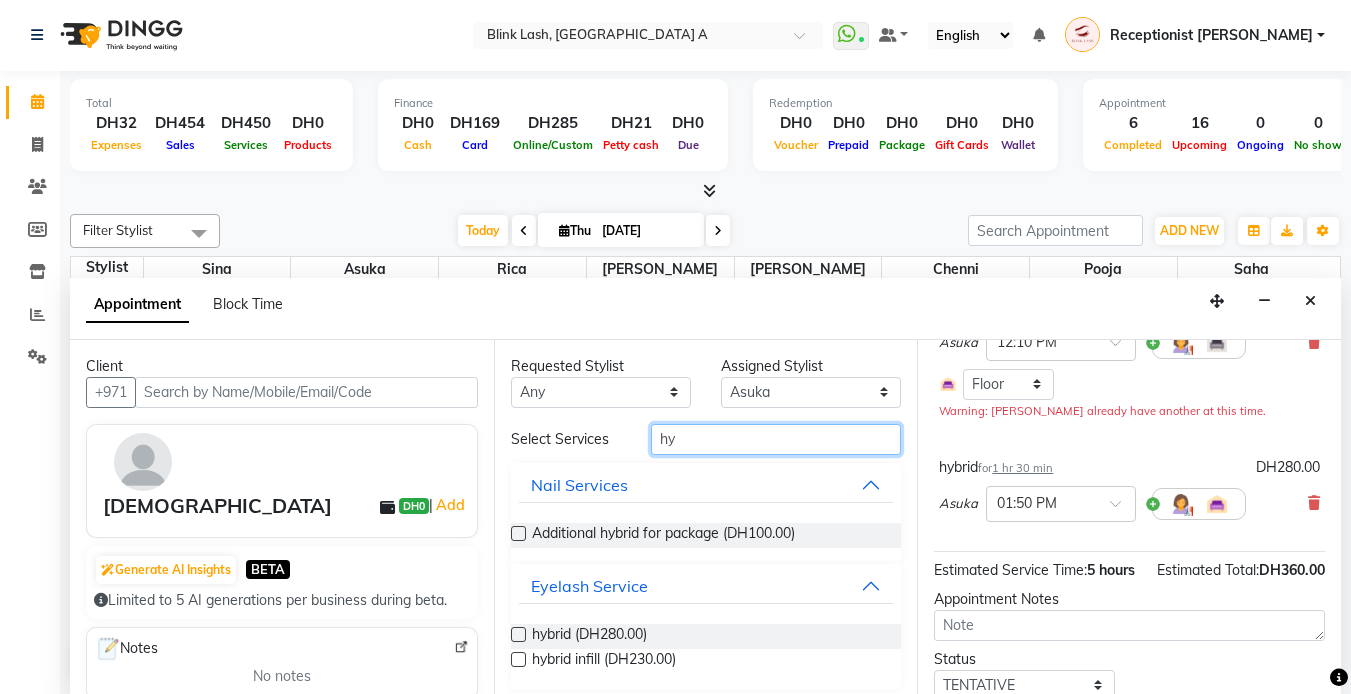 type on "h" 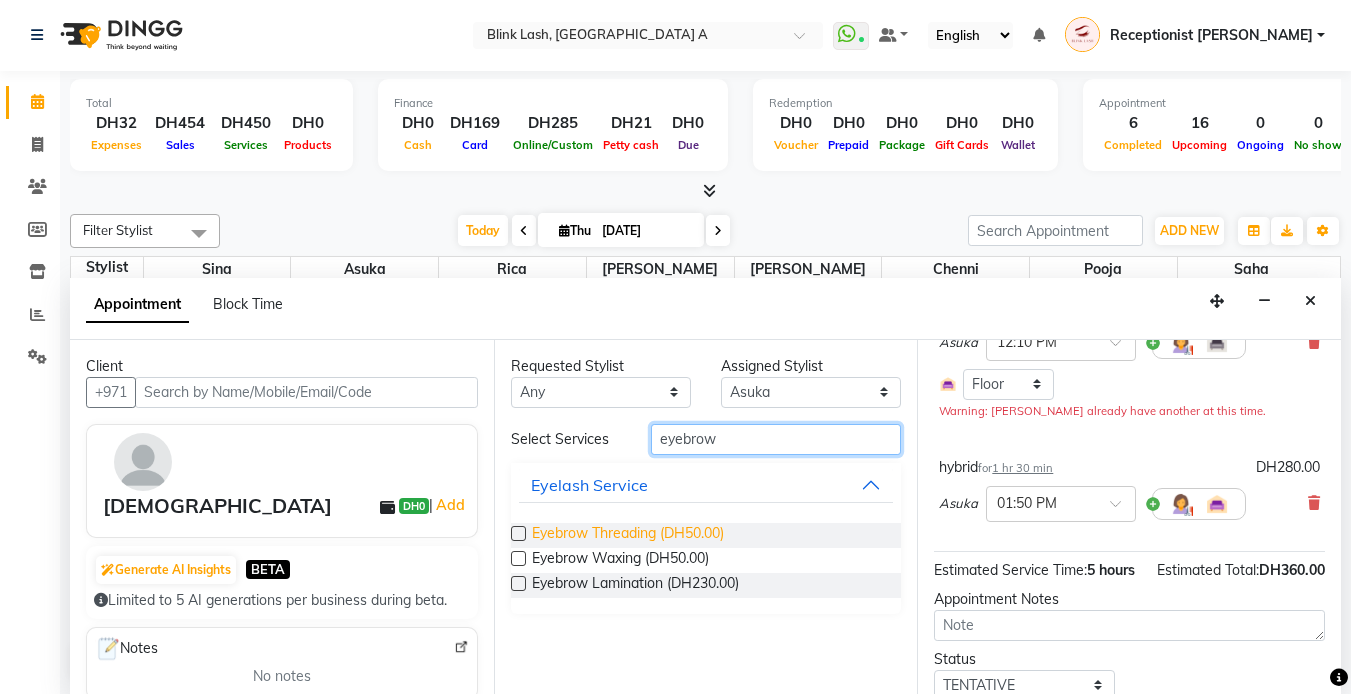 type on "eyebrow" 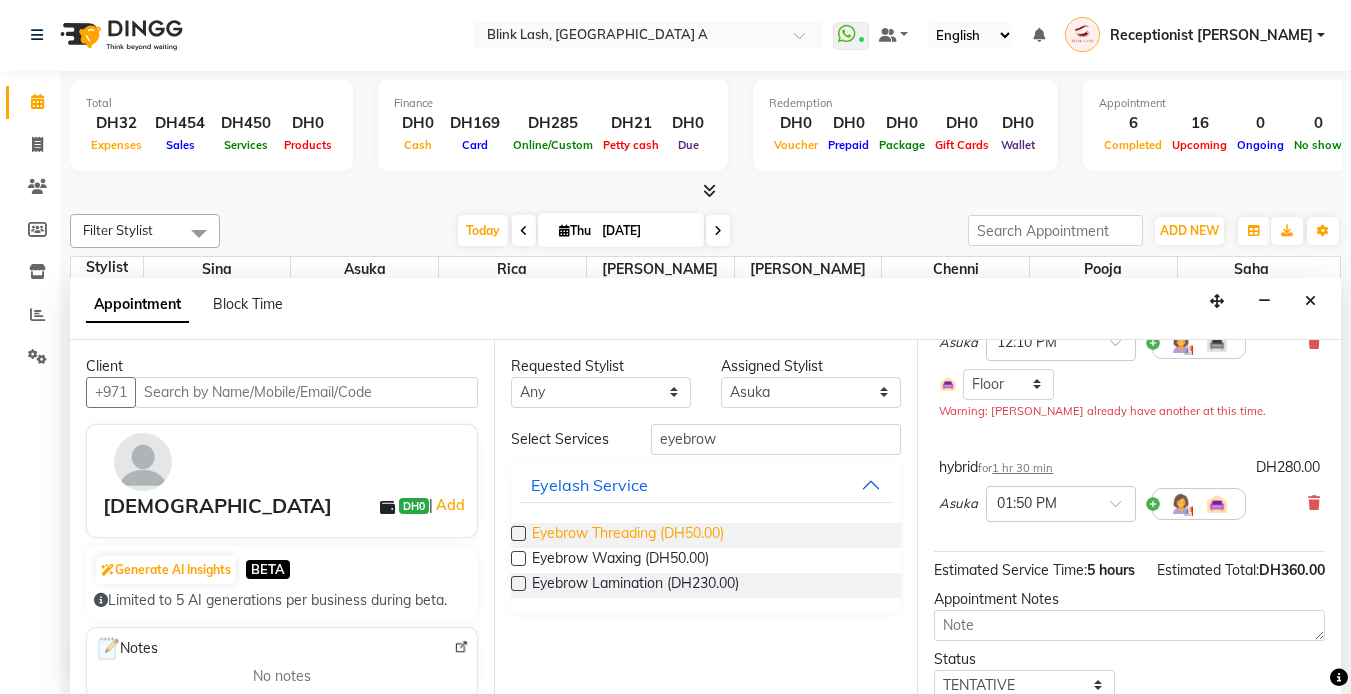 click on "Eyebrow Threading (DH50.00)" at bounding box center (628, 535) 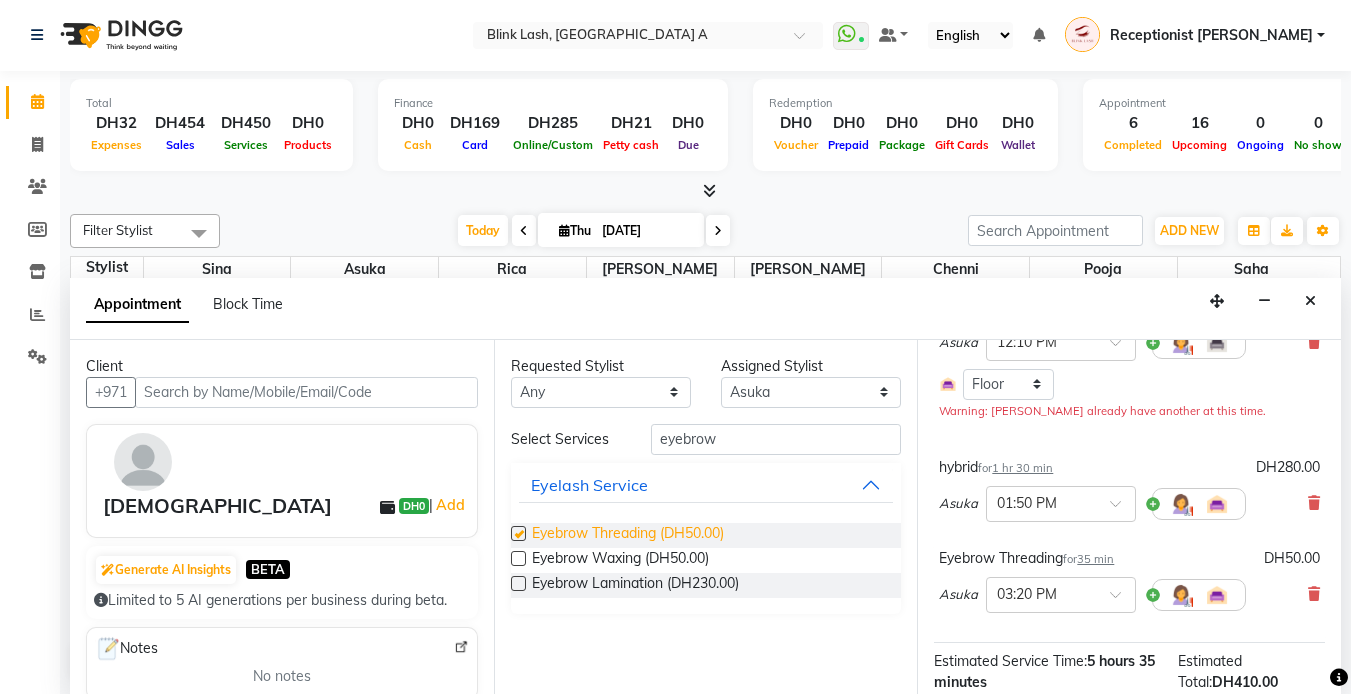 checkbox on "false" 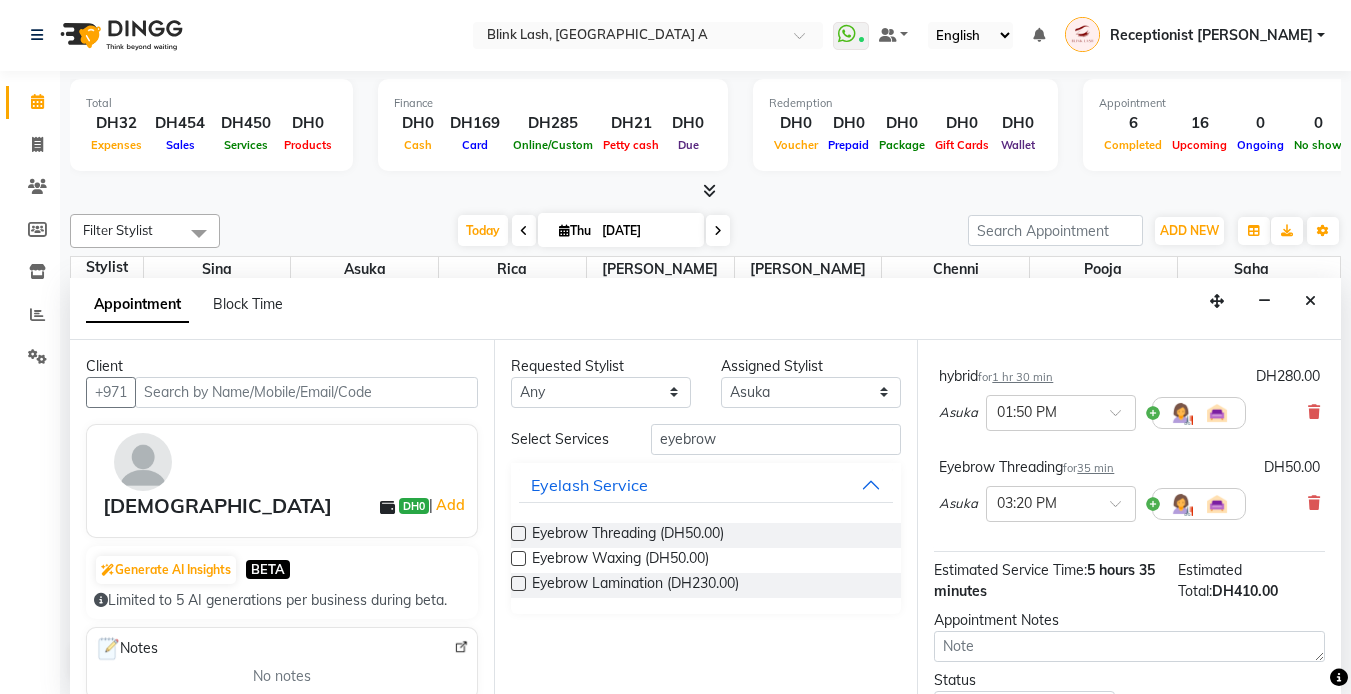 scroll, scrollTop: 402, scrollLeft: 0, axis: vertical 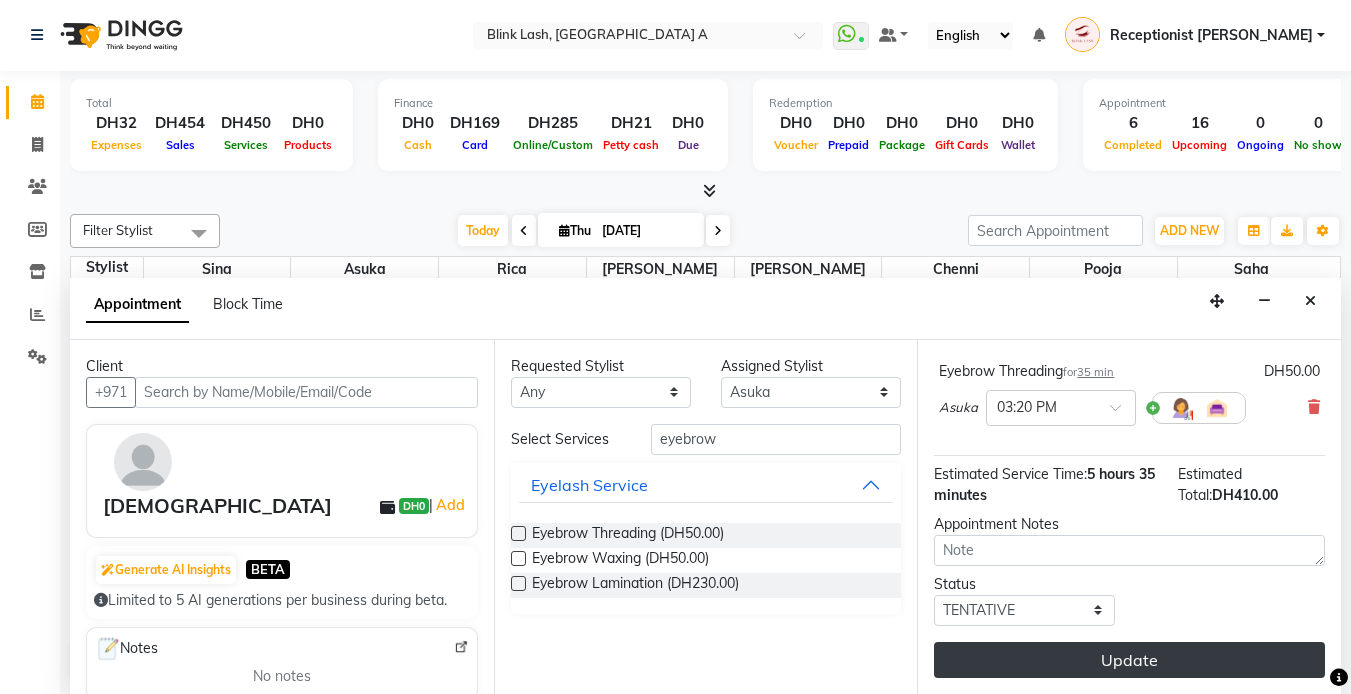 click on "Update" at bounding box center (1129, 660) 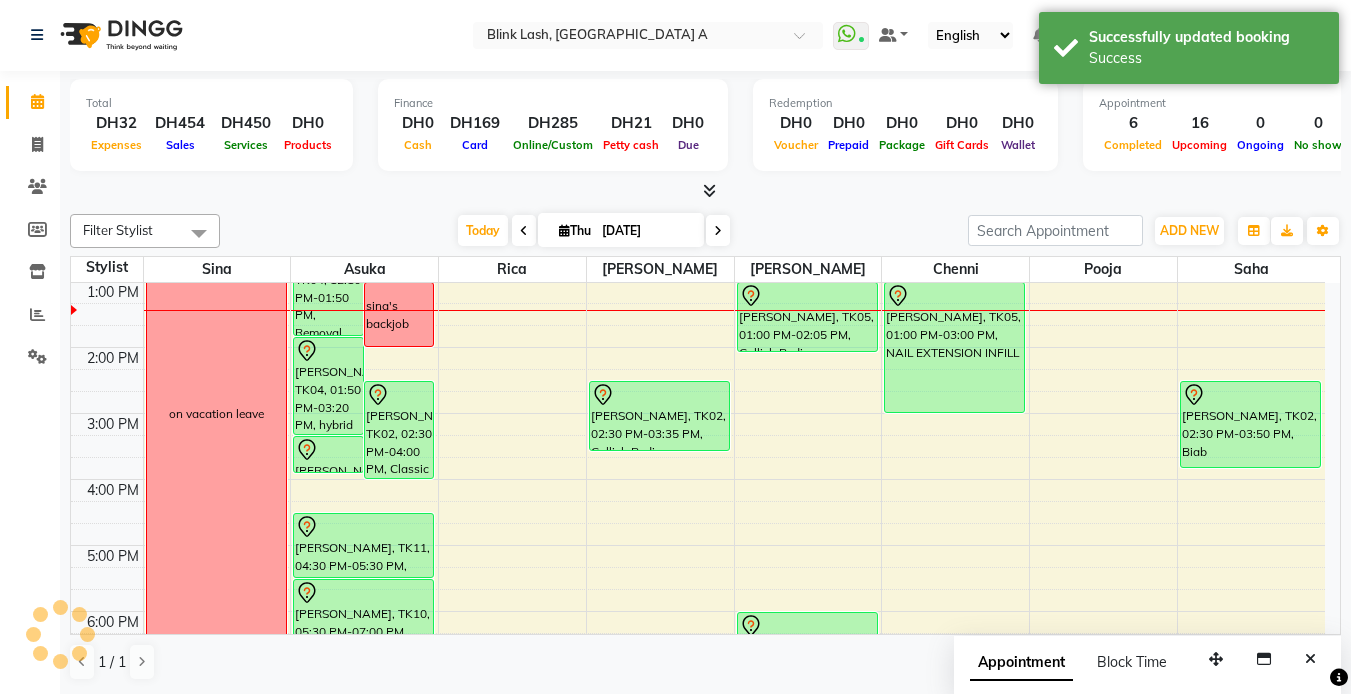 scroll, scrollTop: 0, scrollLeft: 0, axis: both 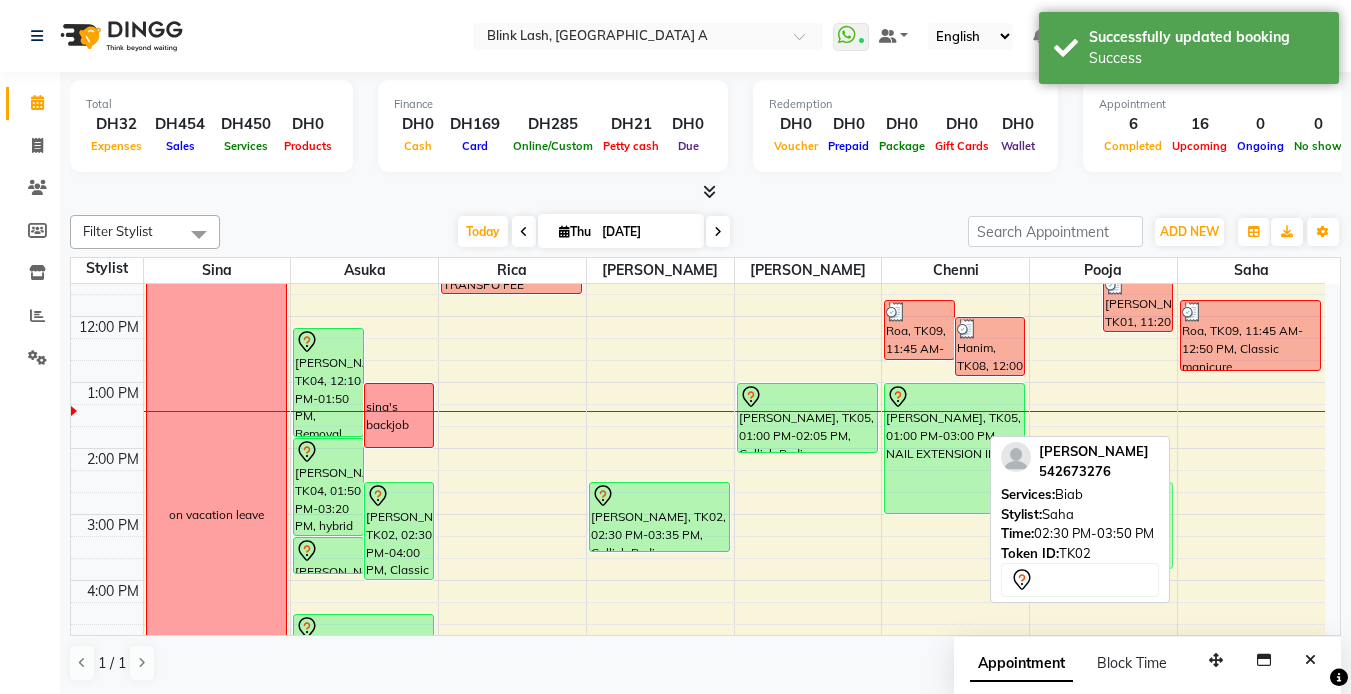 drag, startPoint x: 1280, startPoint y: 531, endPoint x: 1177, endPoint y: 528, distance: 103.04368 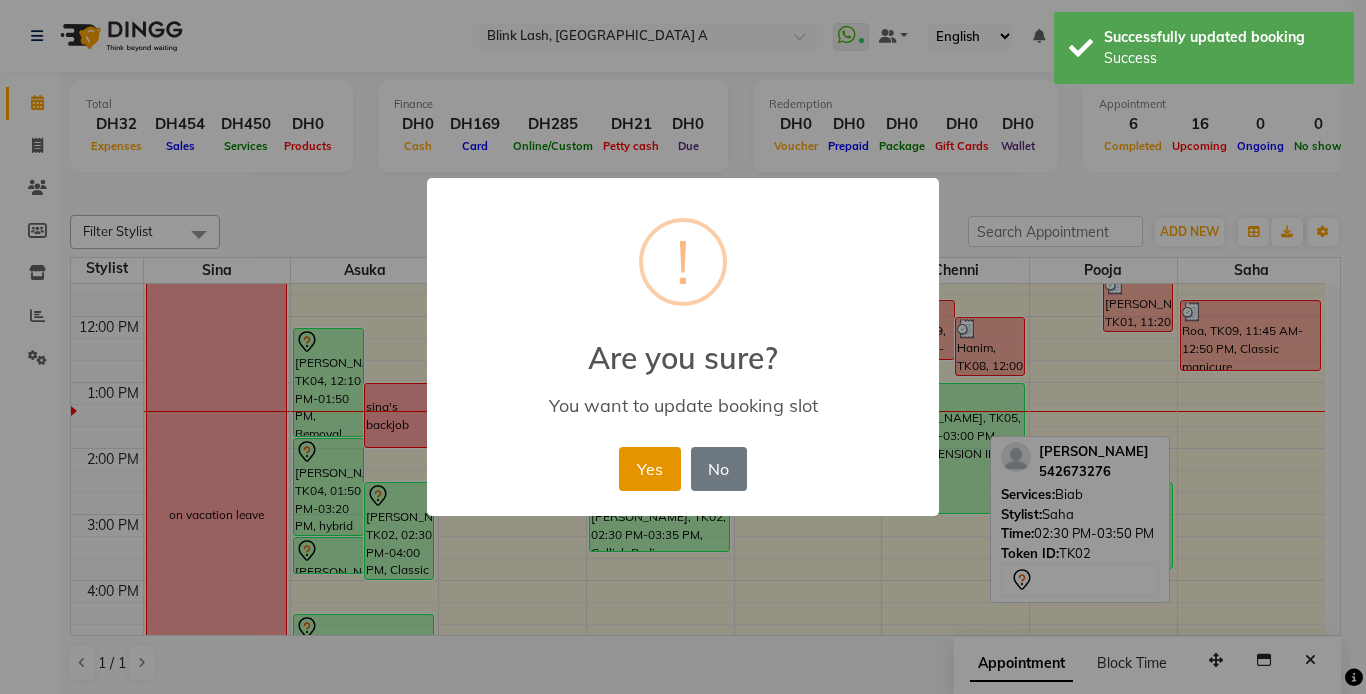 click on "Yes" at bounding box center (649, 469) 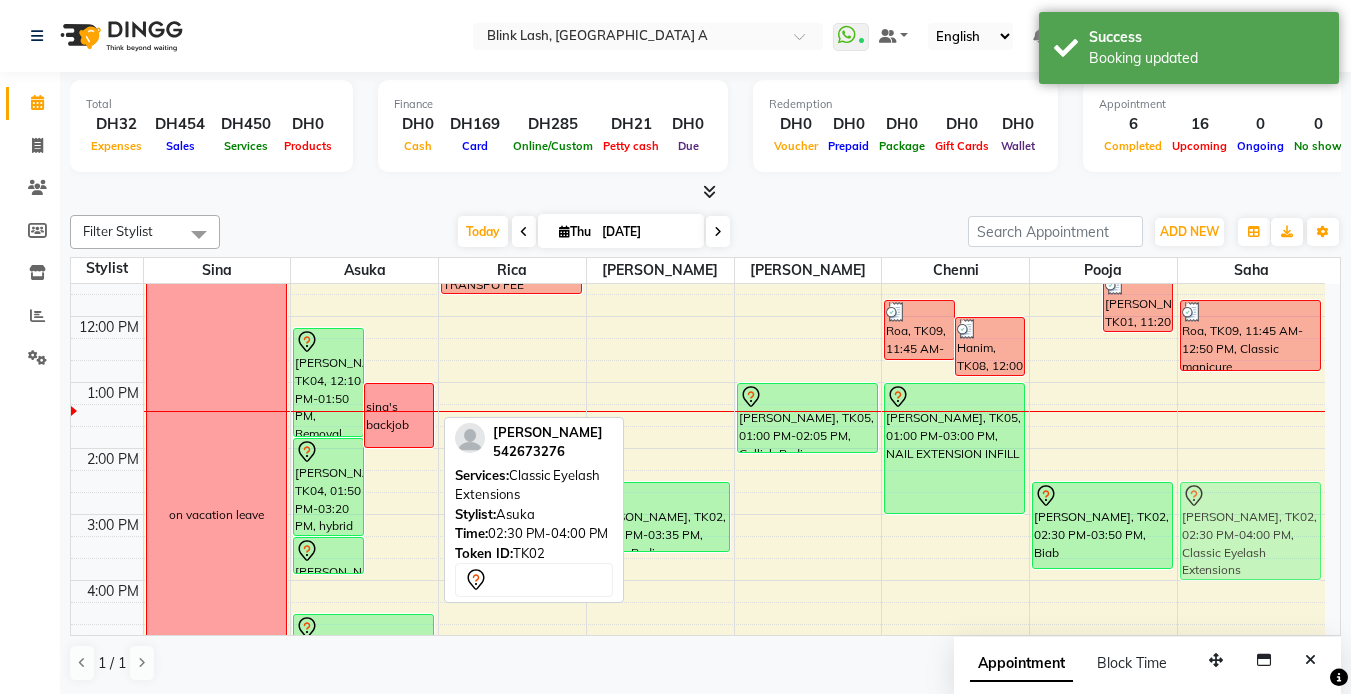 drag, startPoint x: 385, startPoint y: 521, endPoint x: 1228, endPoint y: 518, distance: 843.0053 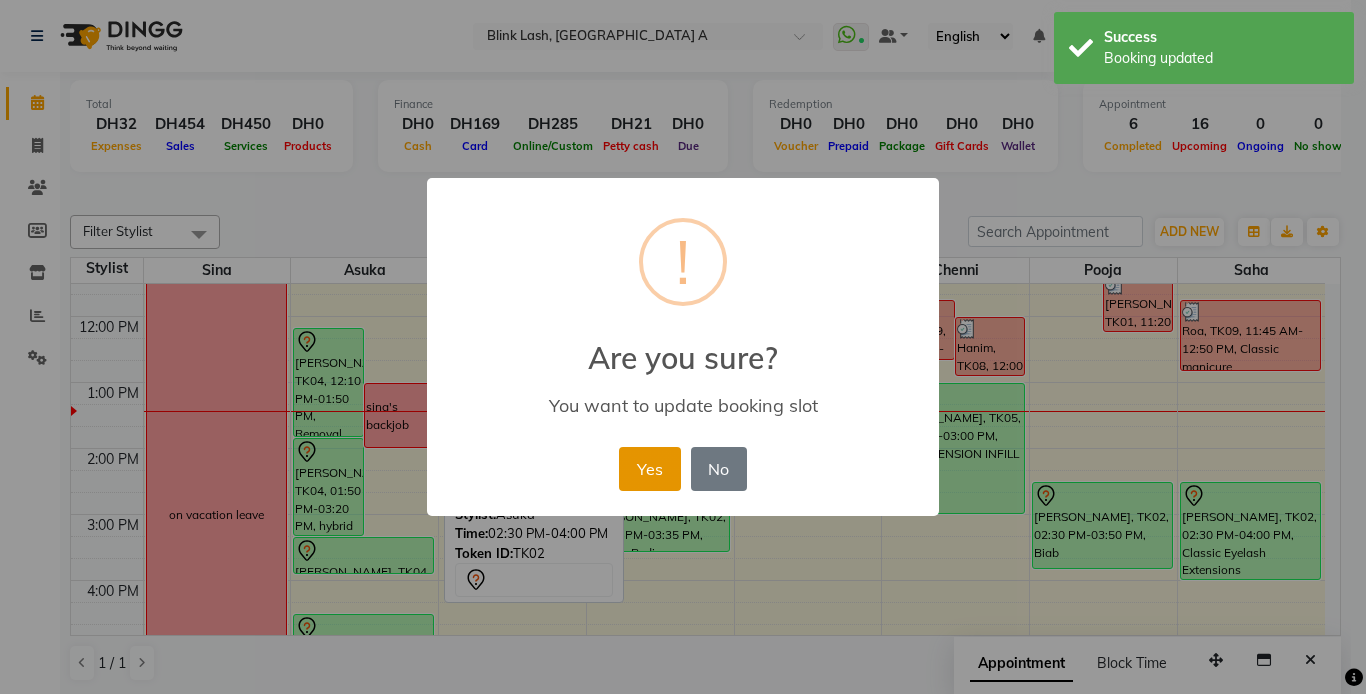 click on "Yes" at bounding box center (649, 469) 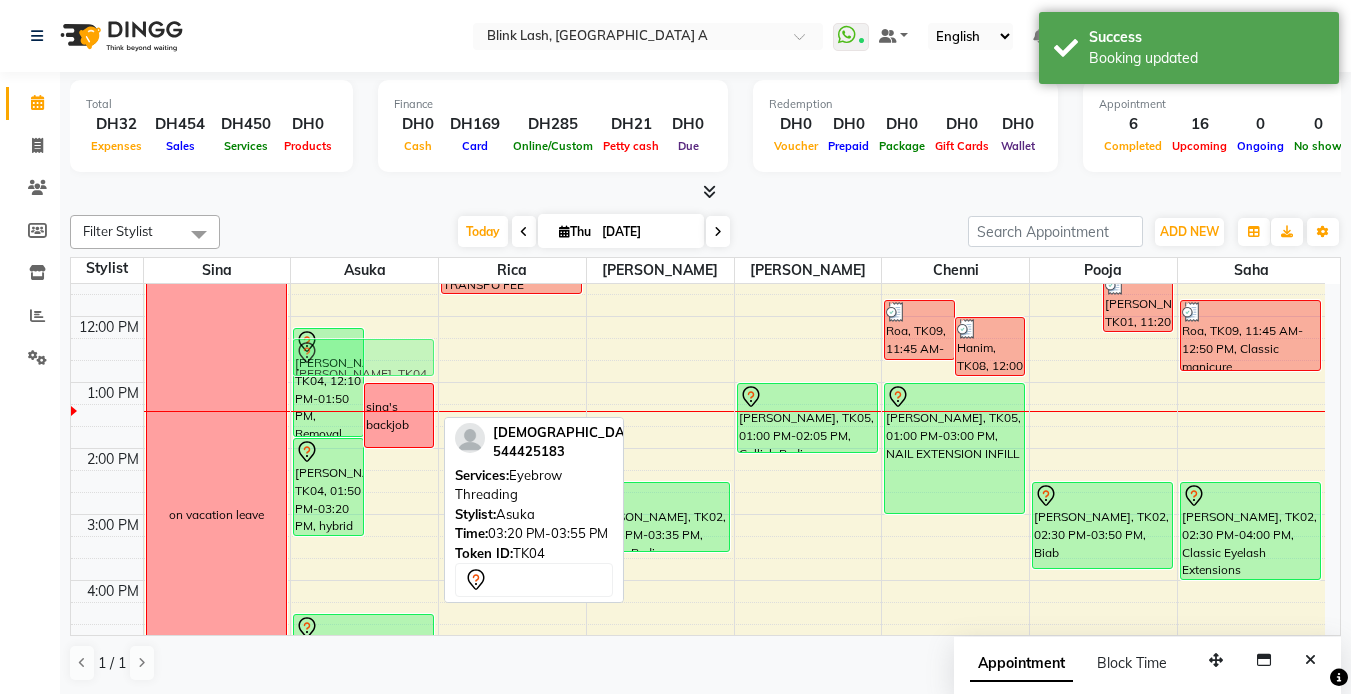 drag, startPoint x: 378, startPoint y: 567, endPoint x: 391, endPoint y: 366, distance: 201.41995 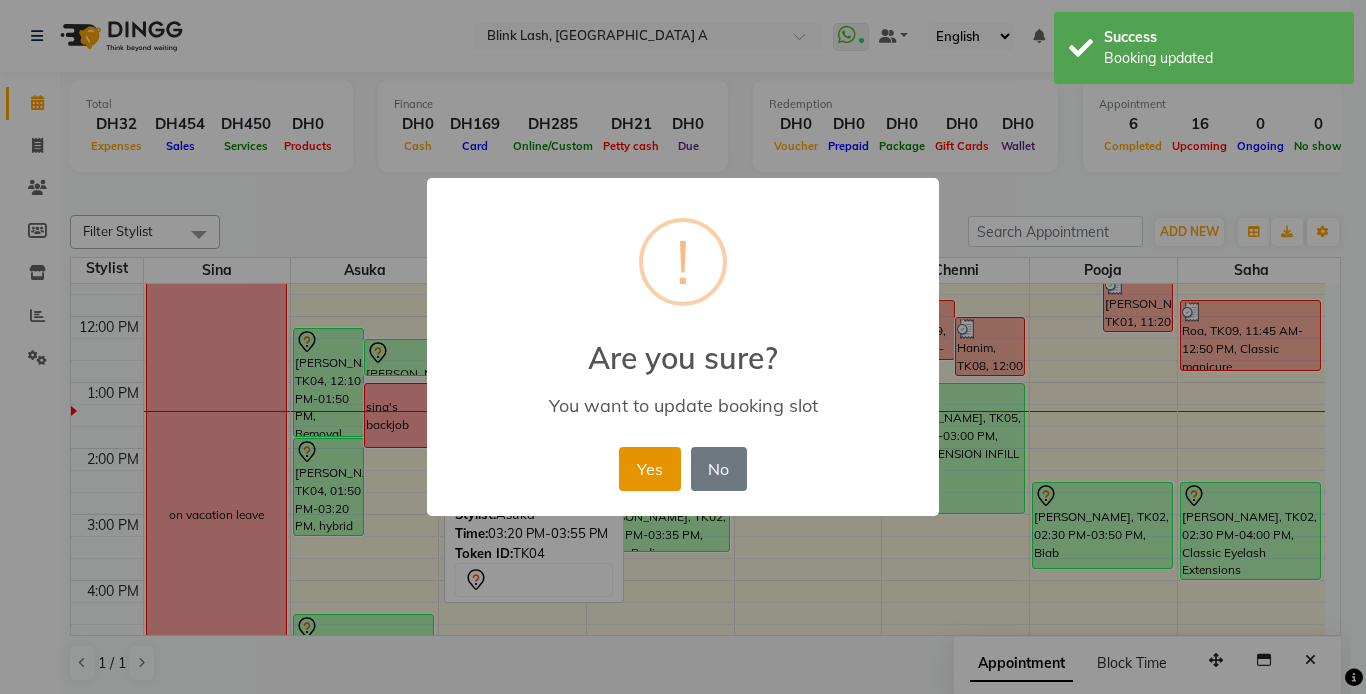 click on "Yes" at bounding box center [649, 469] 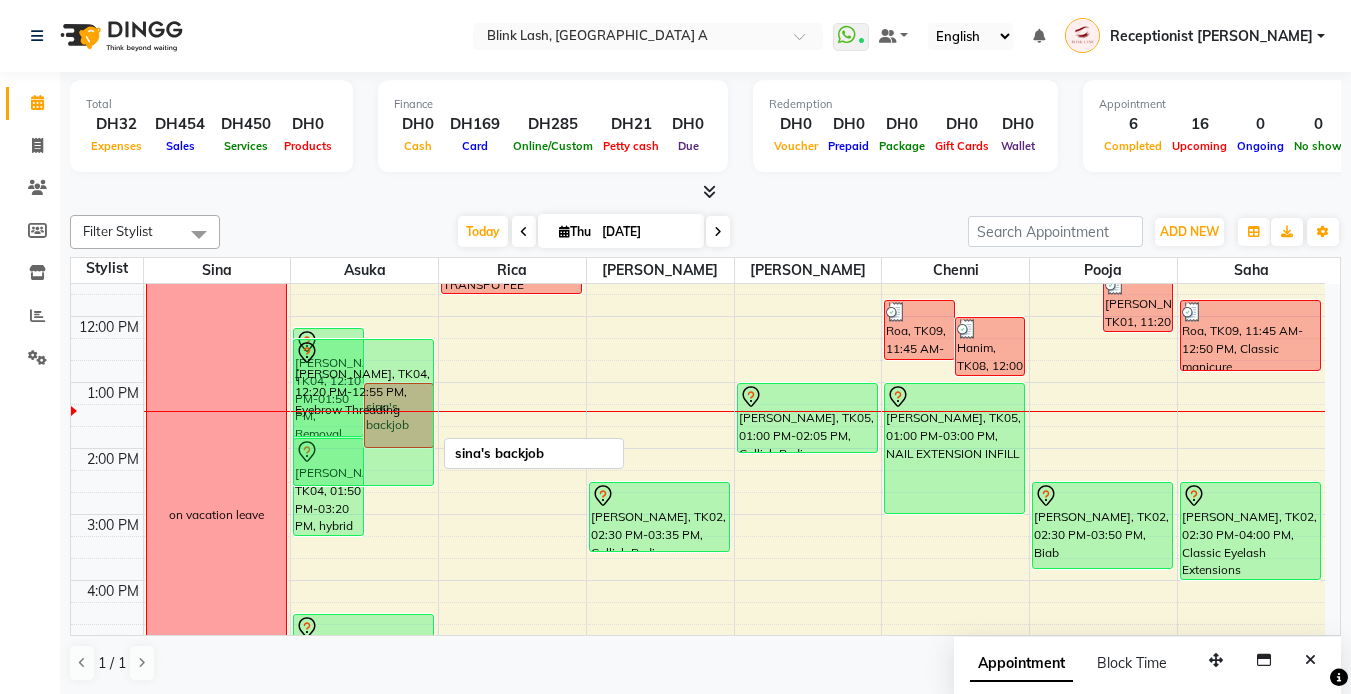 drag, startPoint x: 406, startPoint y: 375, endPoint x: 391, endPoint y: 482, distance: 108.04629 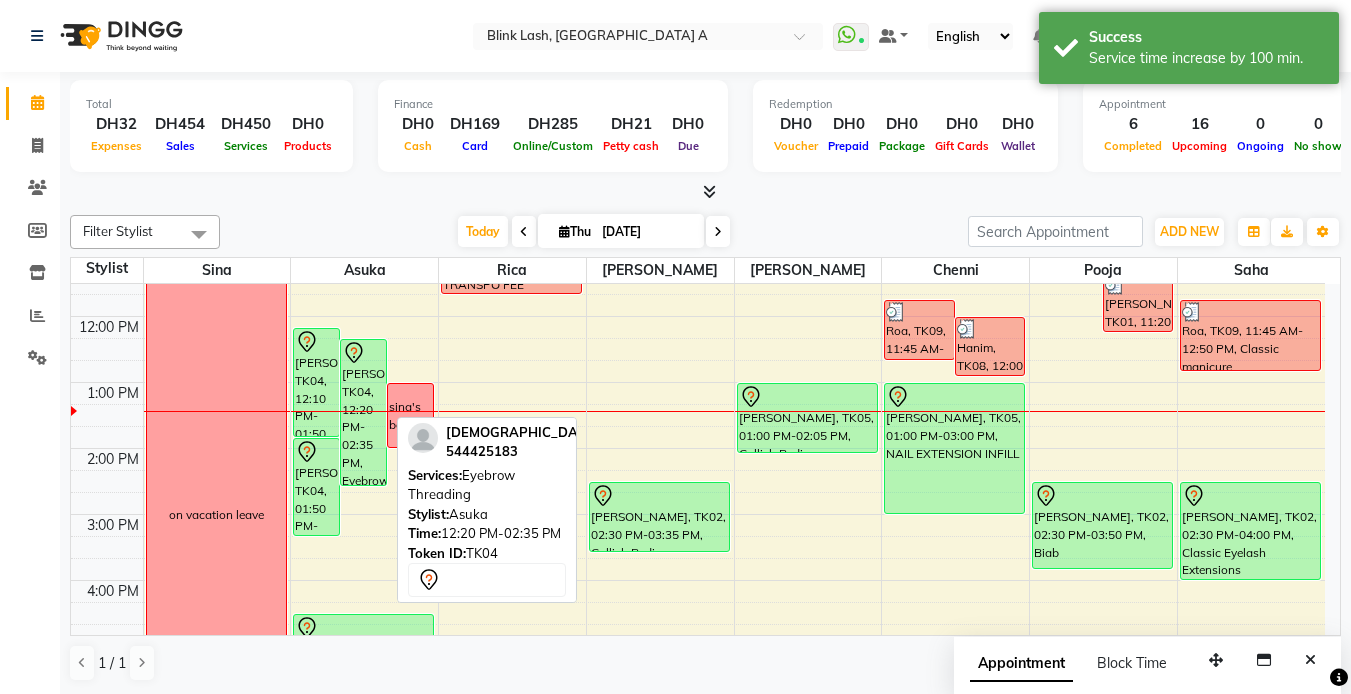 click on "[PERSON_NAME], TK04, 12:20 PM-02:35 PM, Eyebrow Threading" at bounding box center (363, 412) 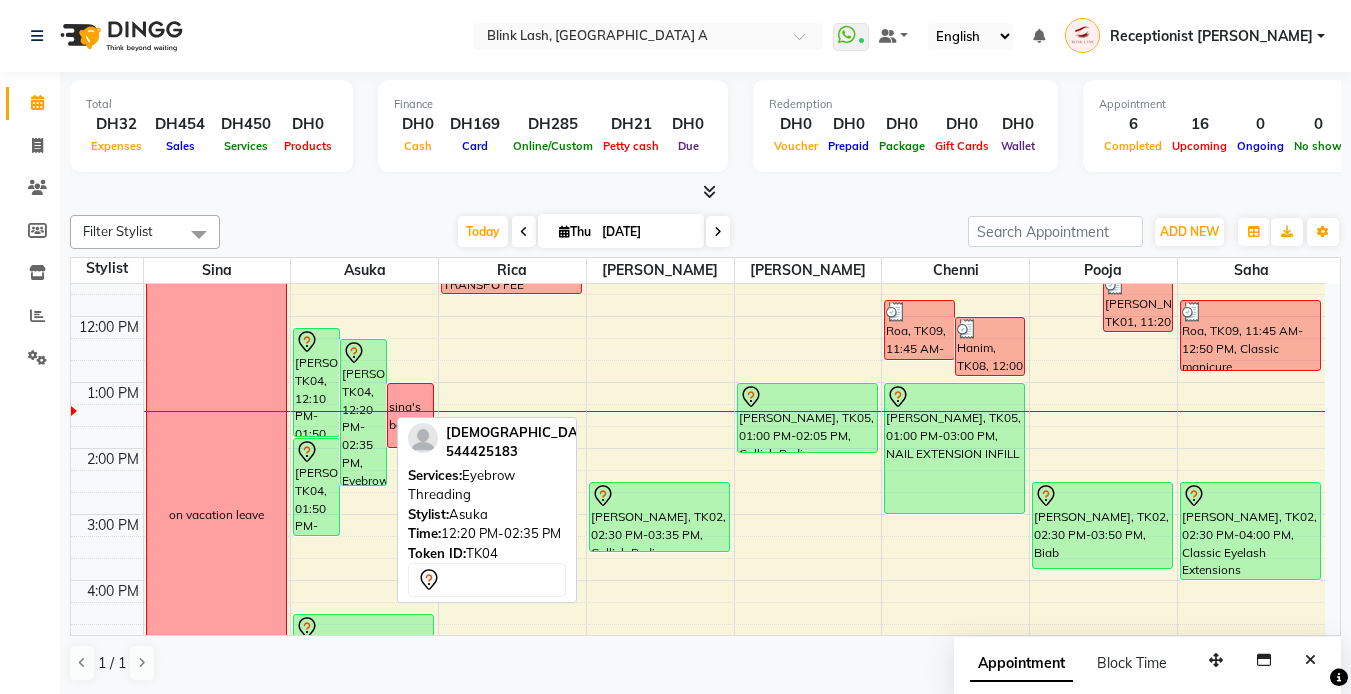 click on "[PERSON_NAME], TK04, 12:20 PM-02:35 PM, Eyebrow Threading" at bounding box center [363, 412] 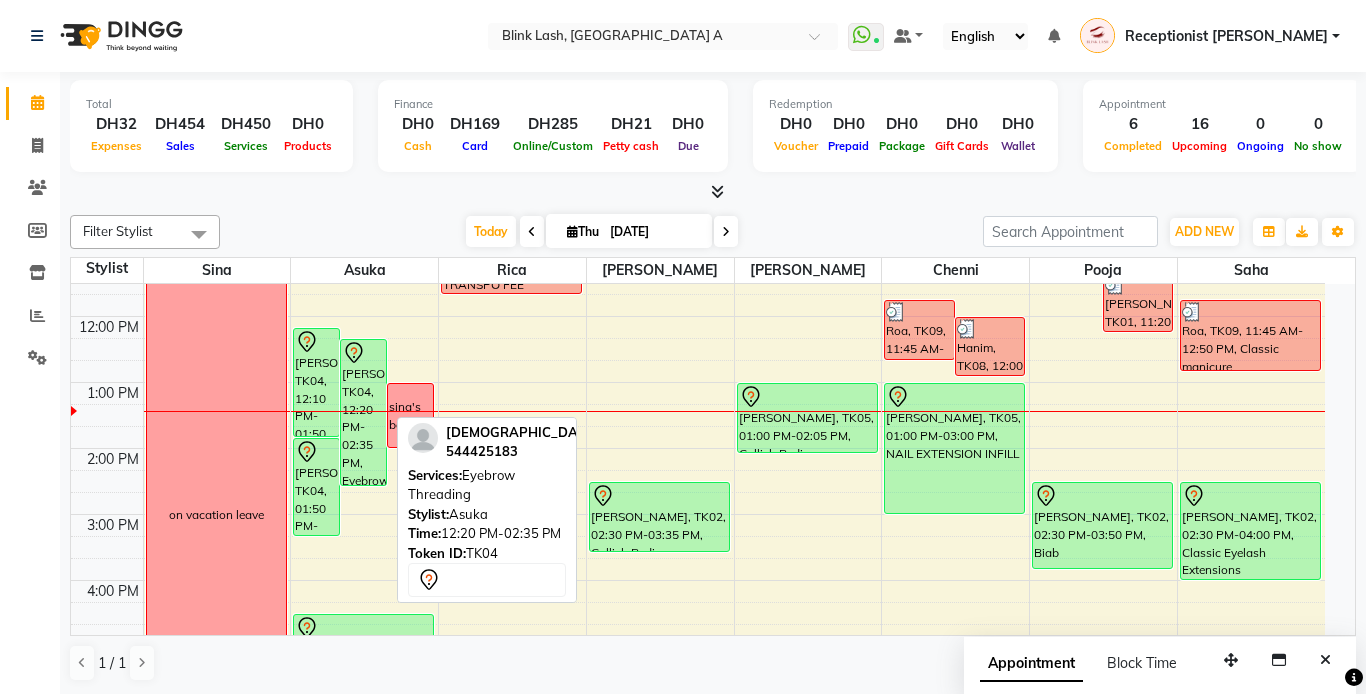 select on "7" 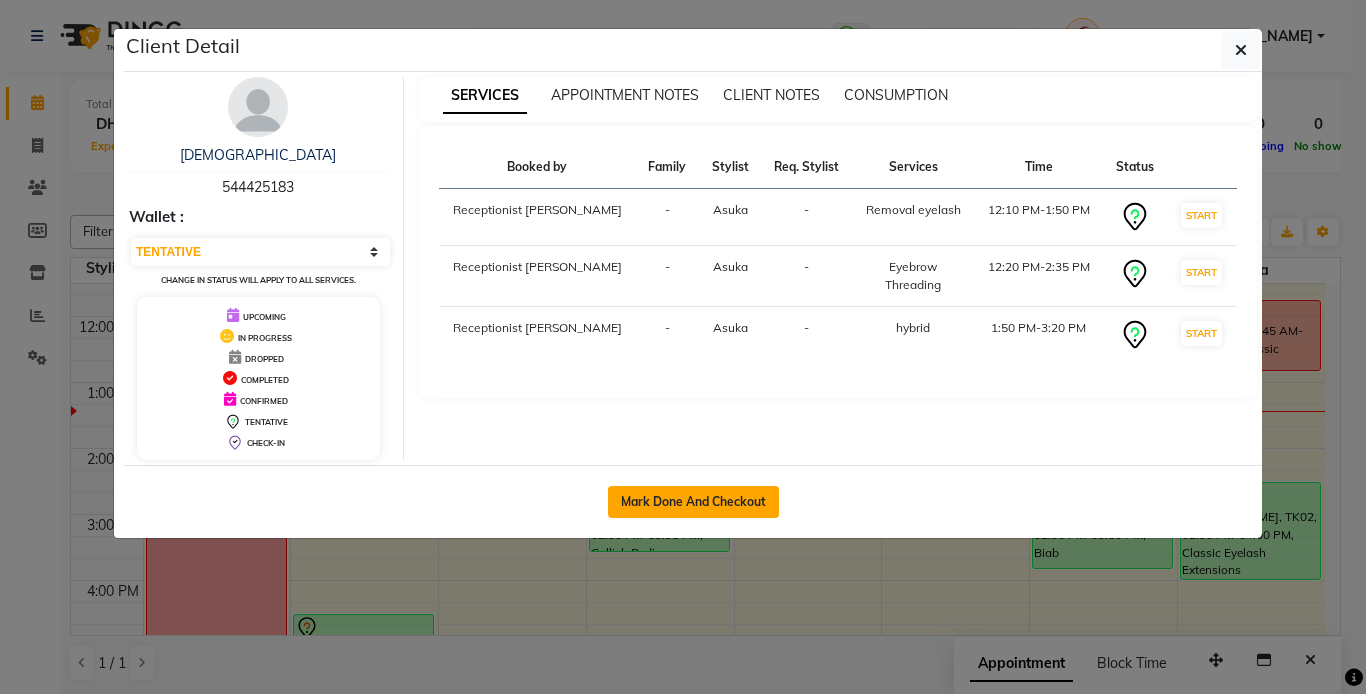 click on "Mark Done And Checkout" 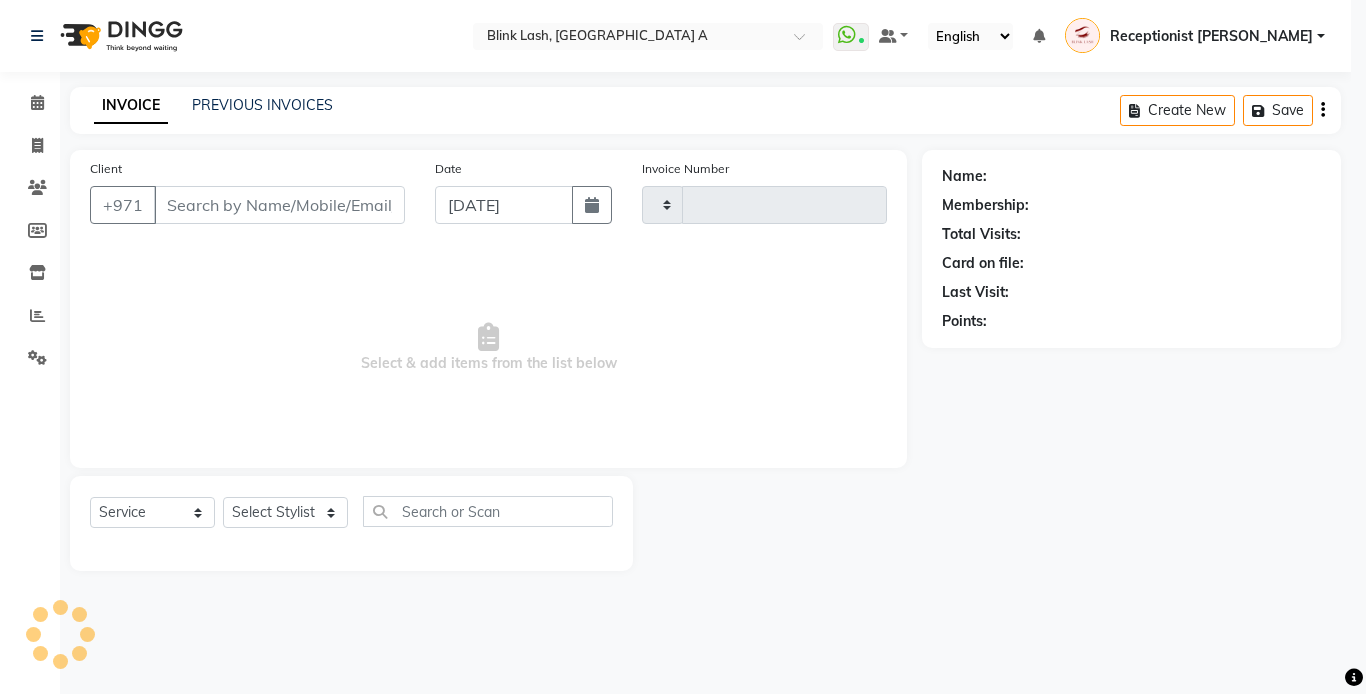 type on "1033" 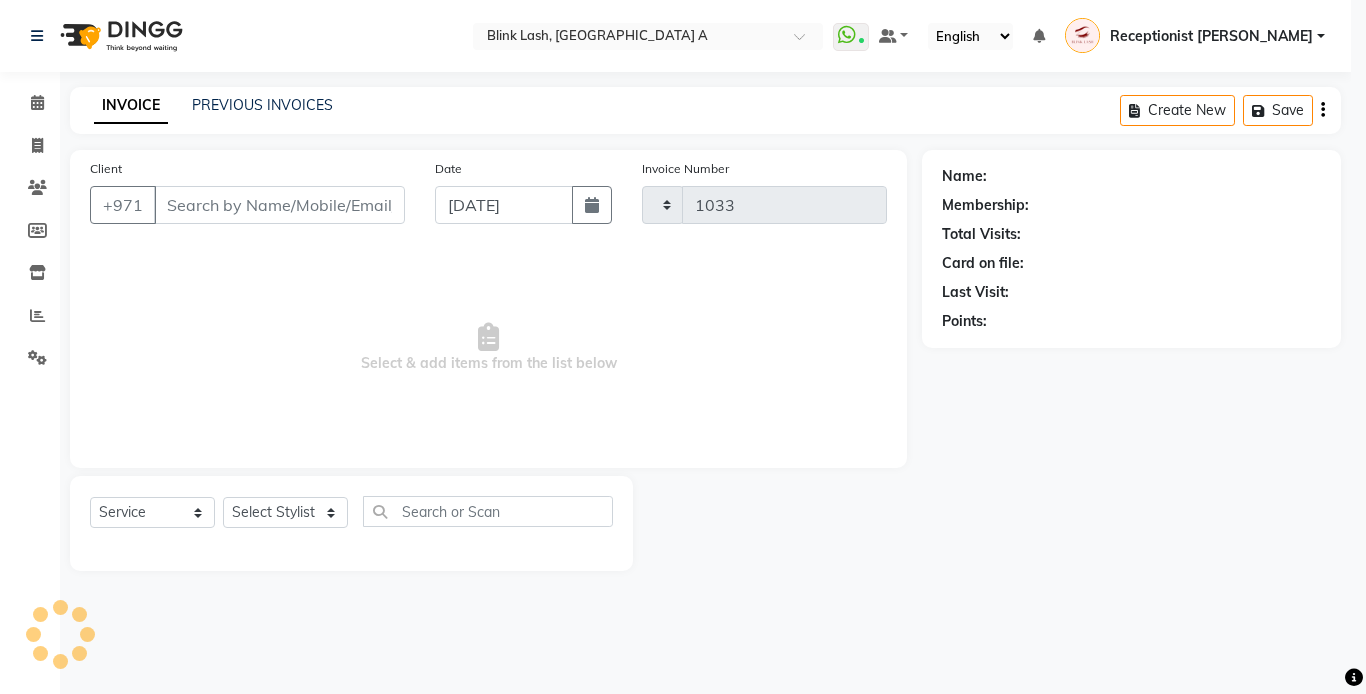 select on "5970" 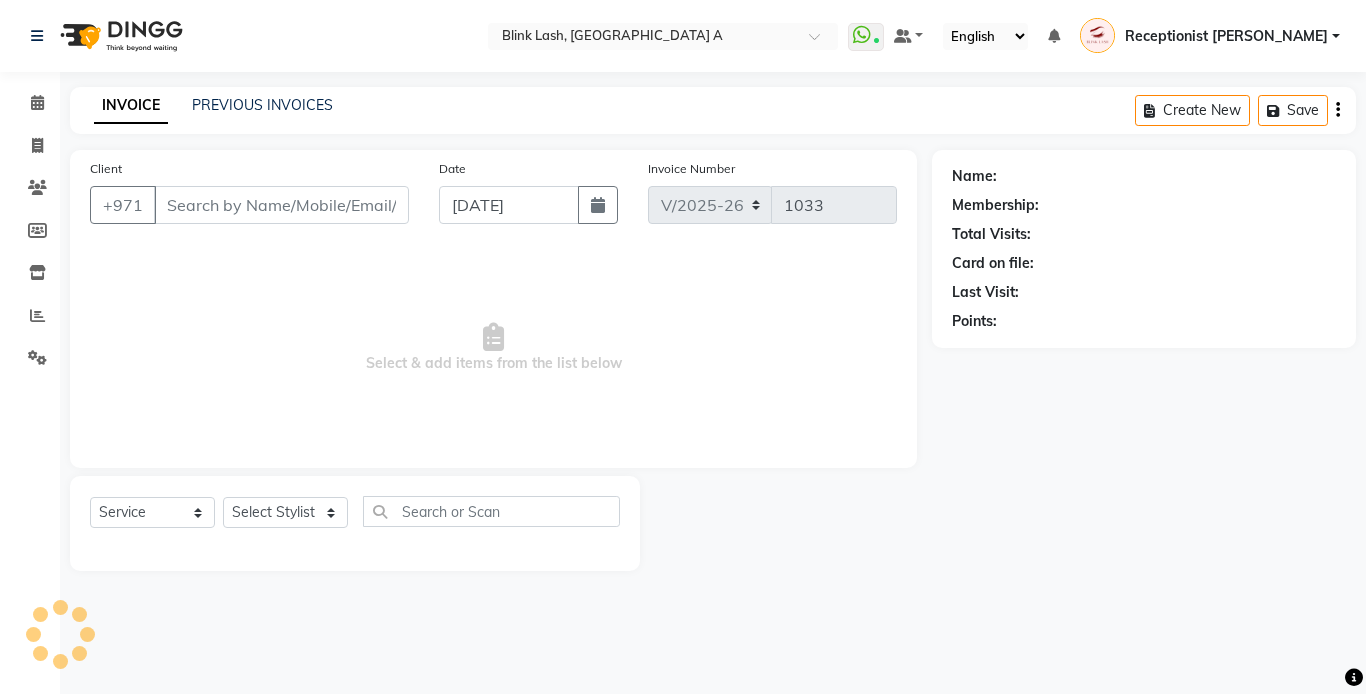 type on "544425183" 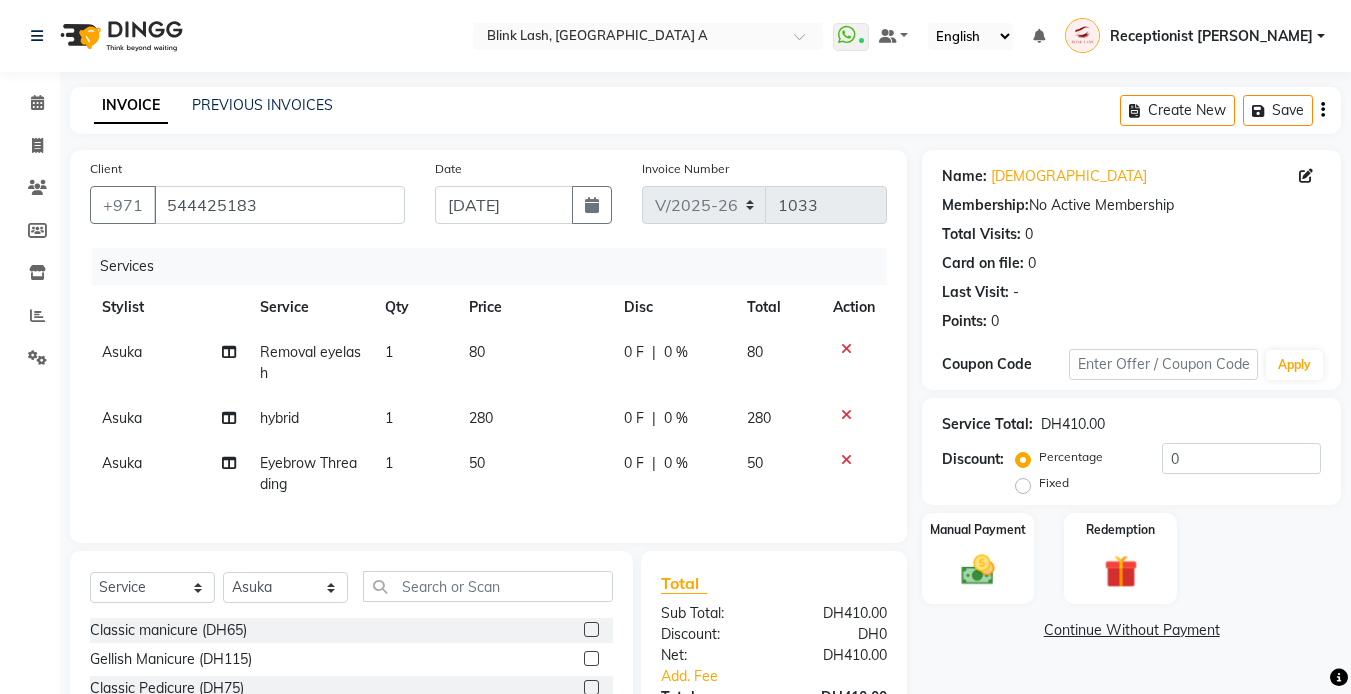 scroll, scrollTop: 197, scrollLeft: 0, axis: vertical 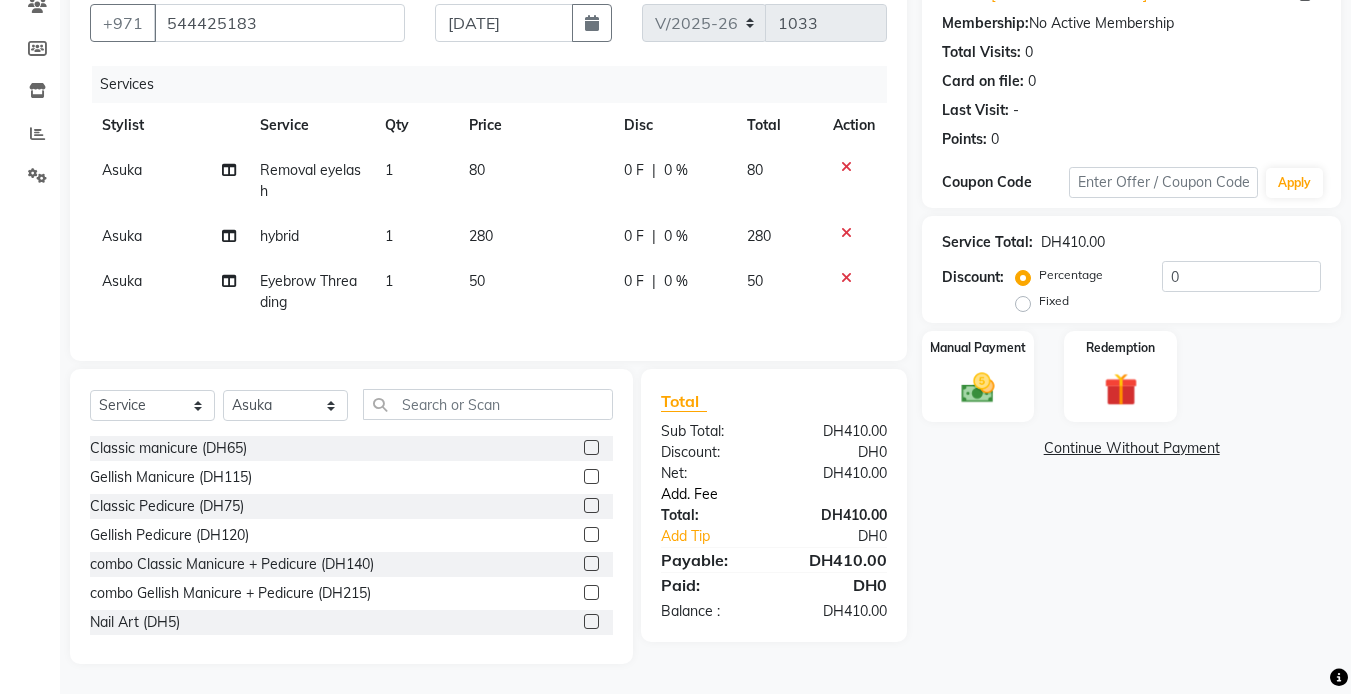 click on "Add. Fee" 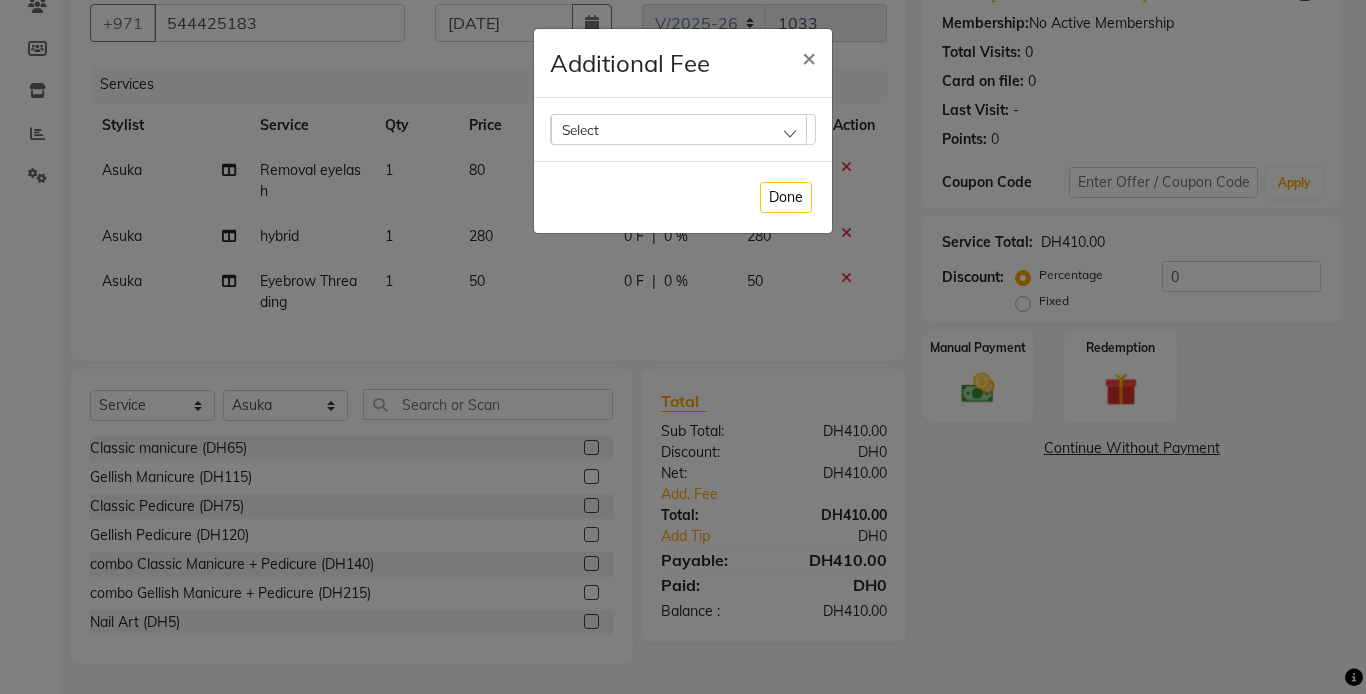 click on "Select" 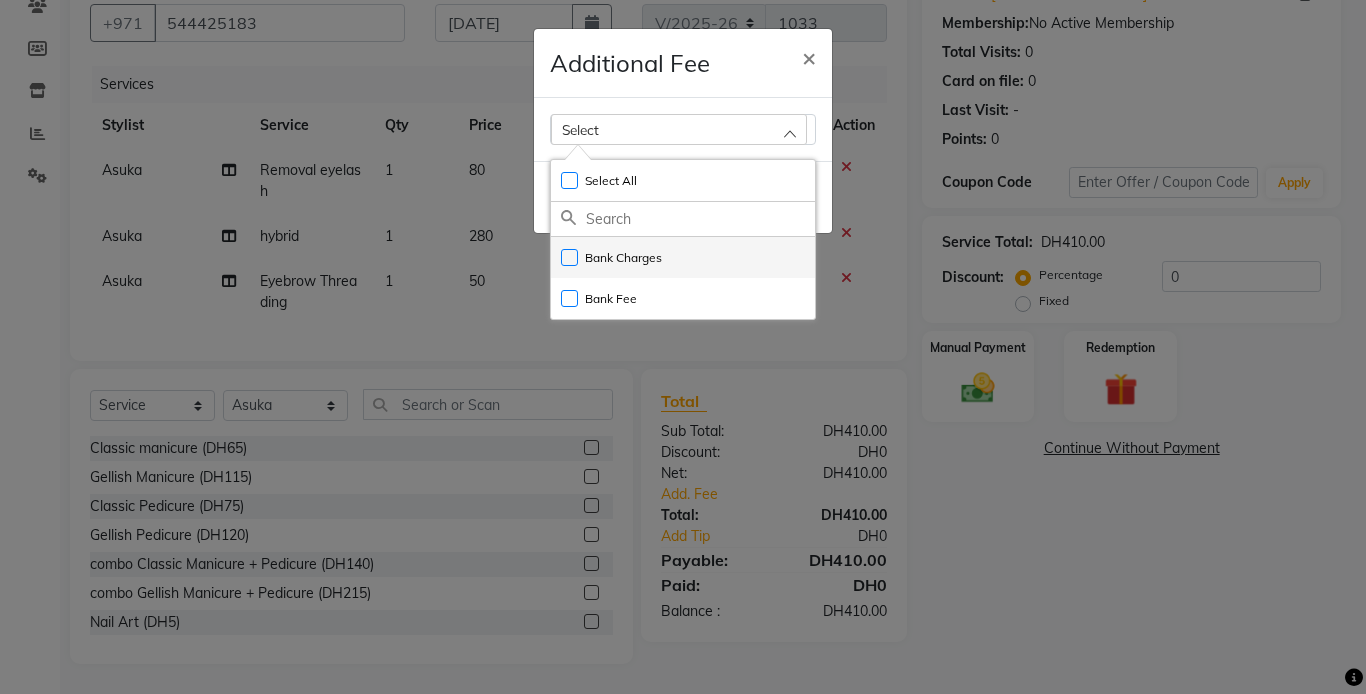 click on "Bank Charges" 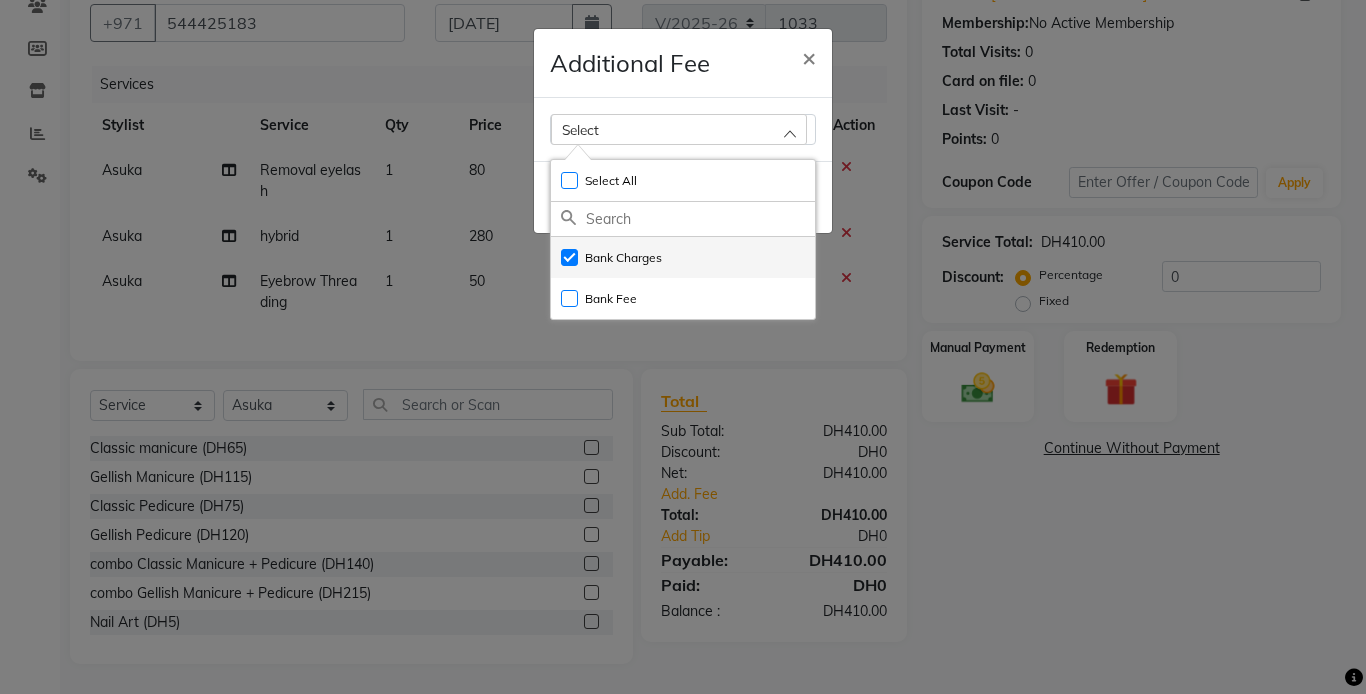 checkbox on "true" 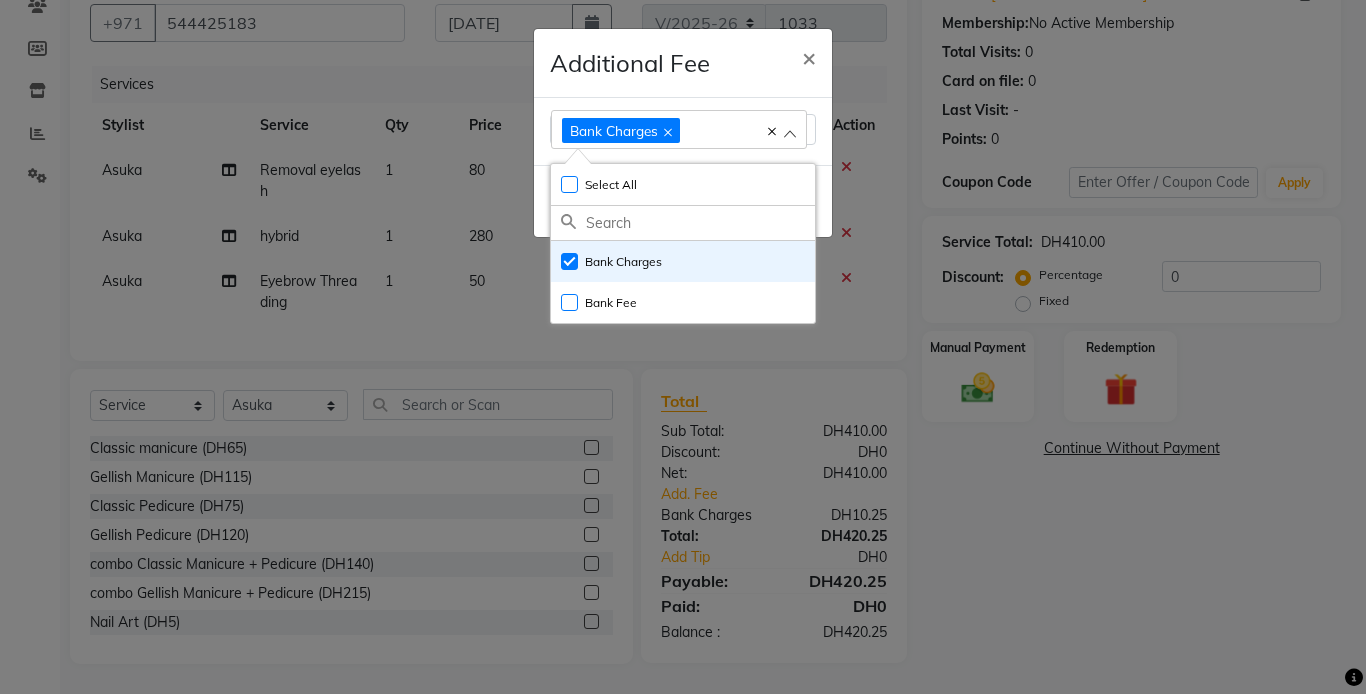 click on "Additional Fee × Bank Charges Select All UnSelect All Bank Charges Bank Fee  Done" 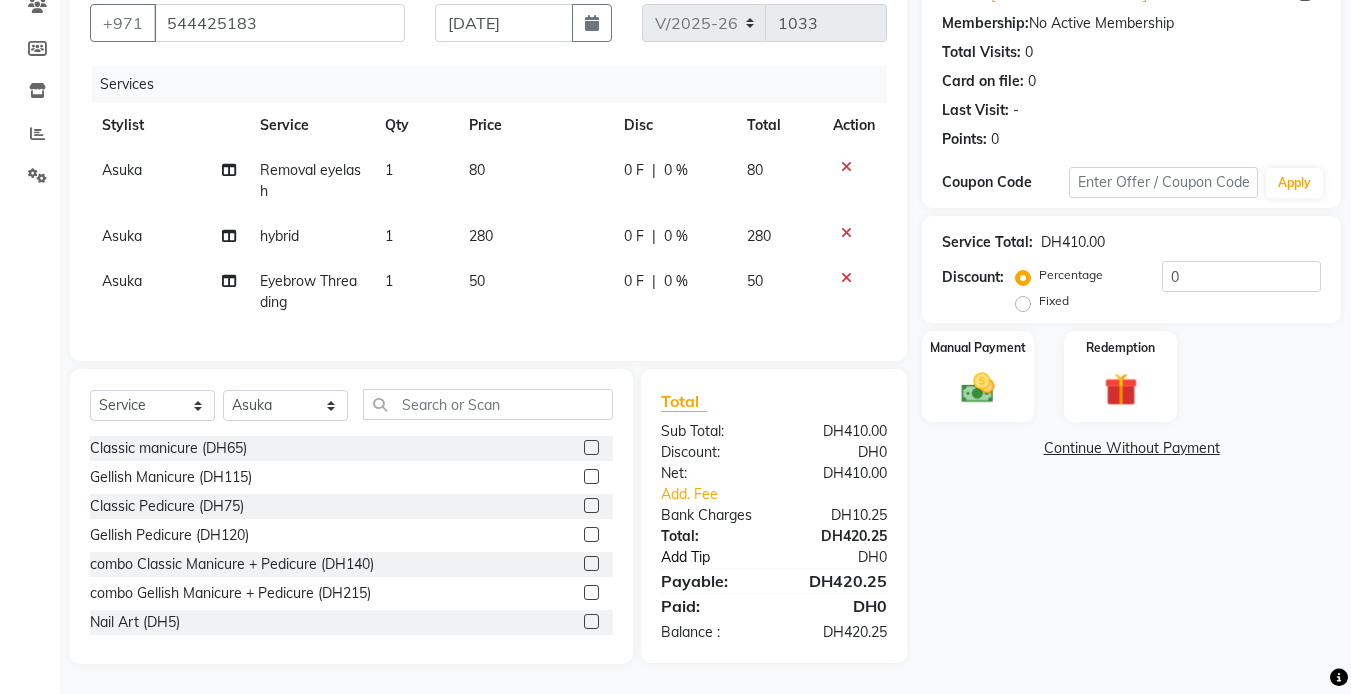 click on "Add Tip" 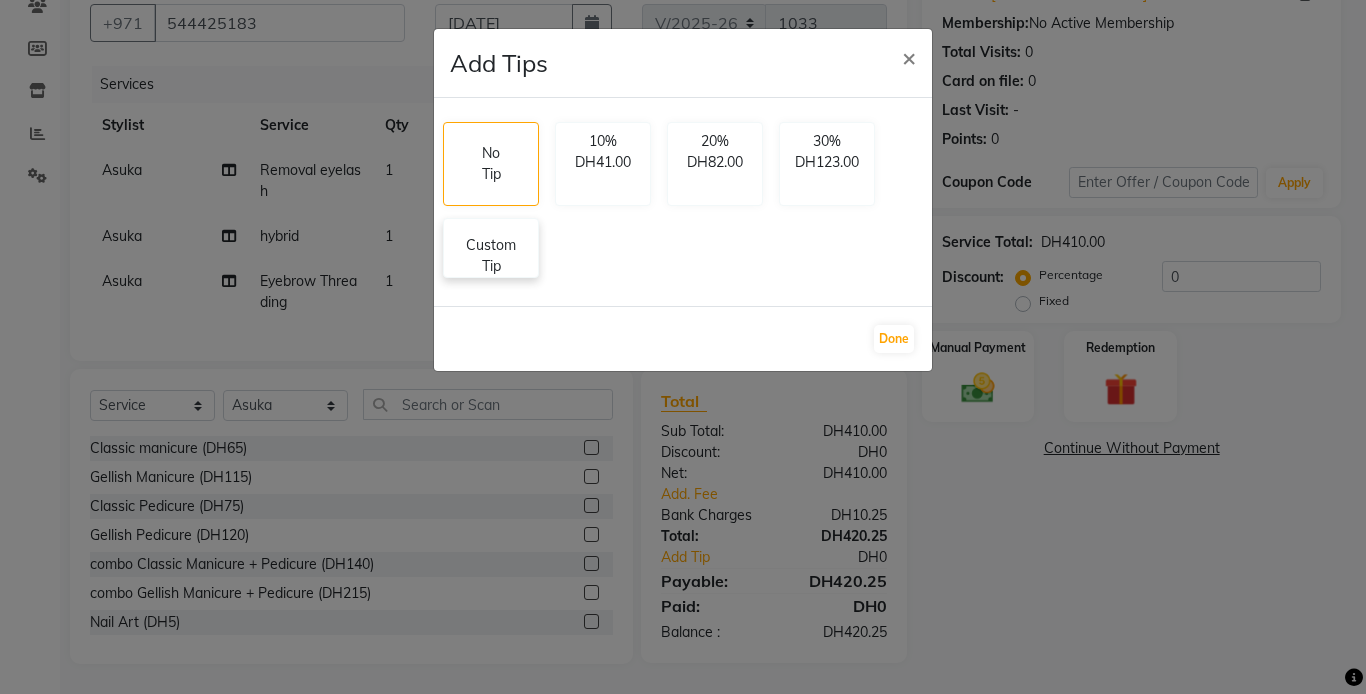 click on "Custom Tip" 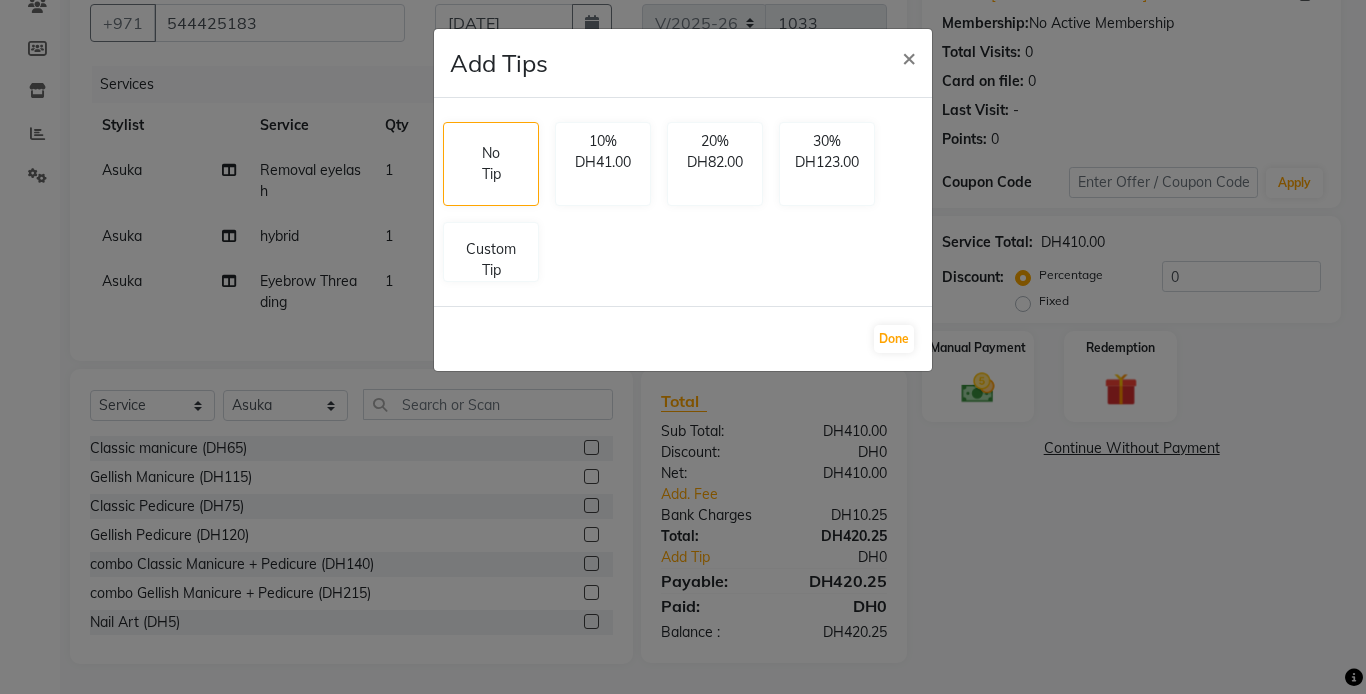 select on "42462" 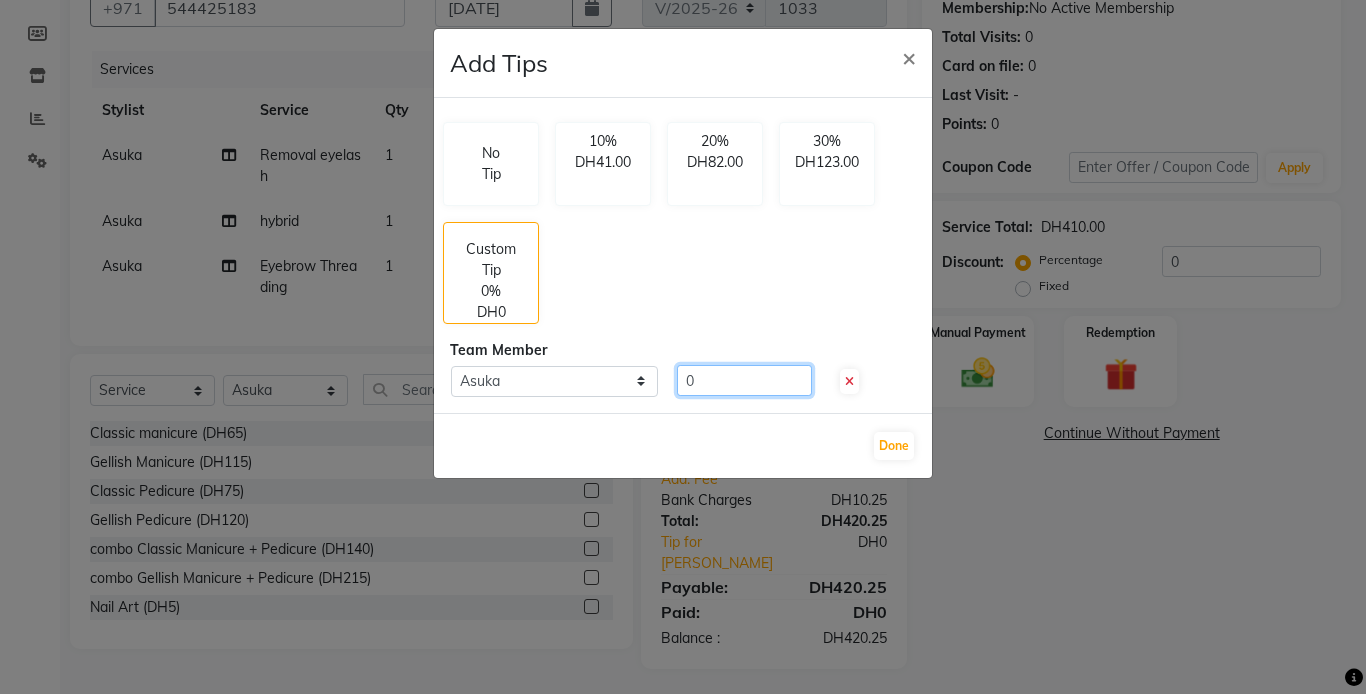 click on "0" 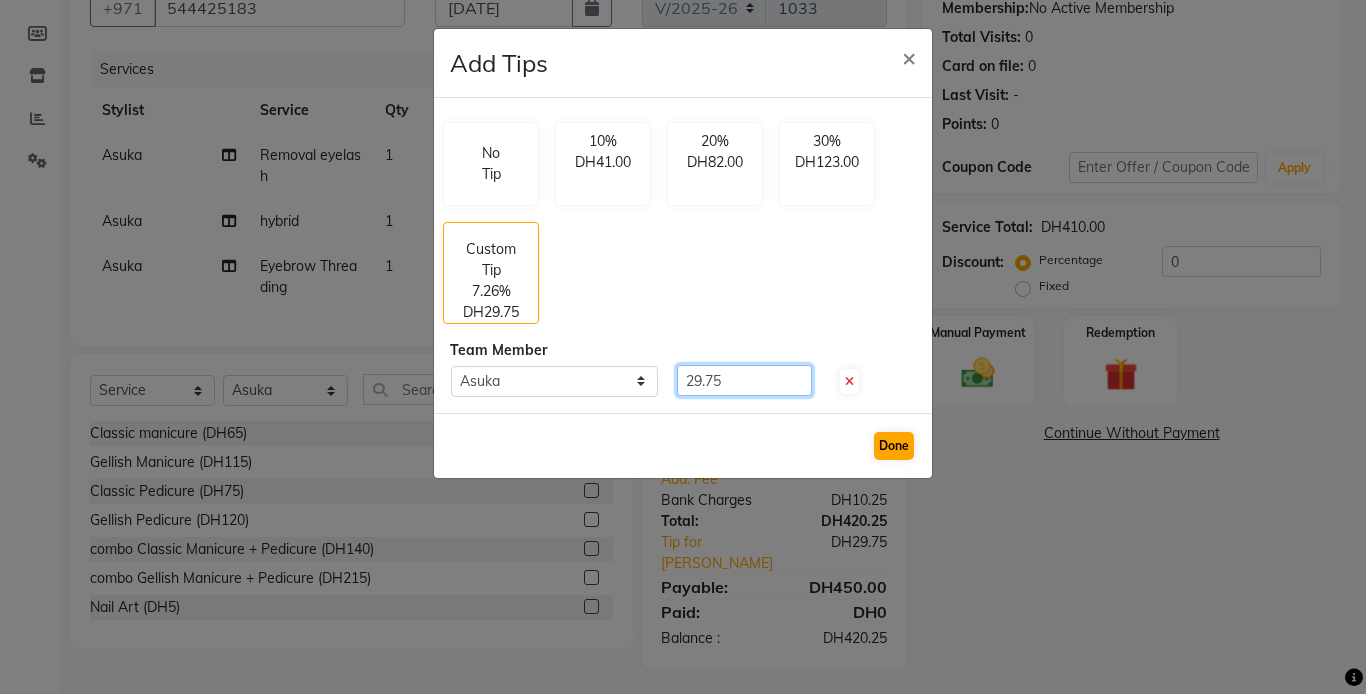 type on "29.75" 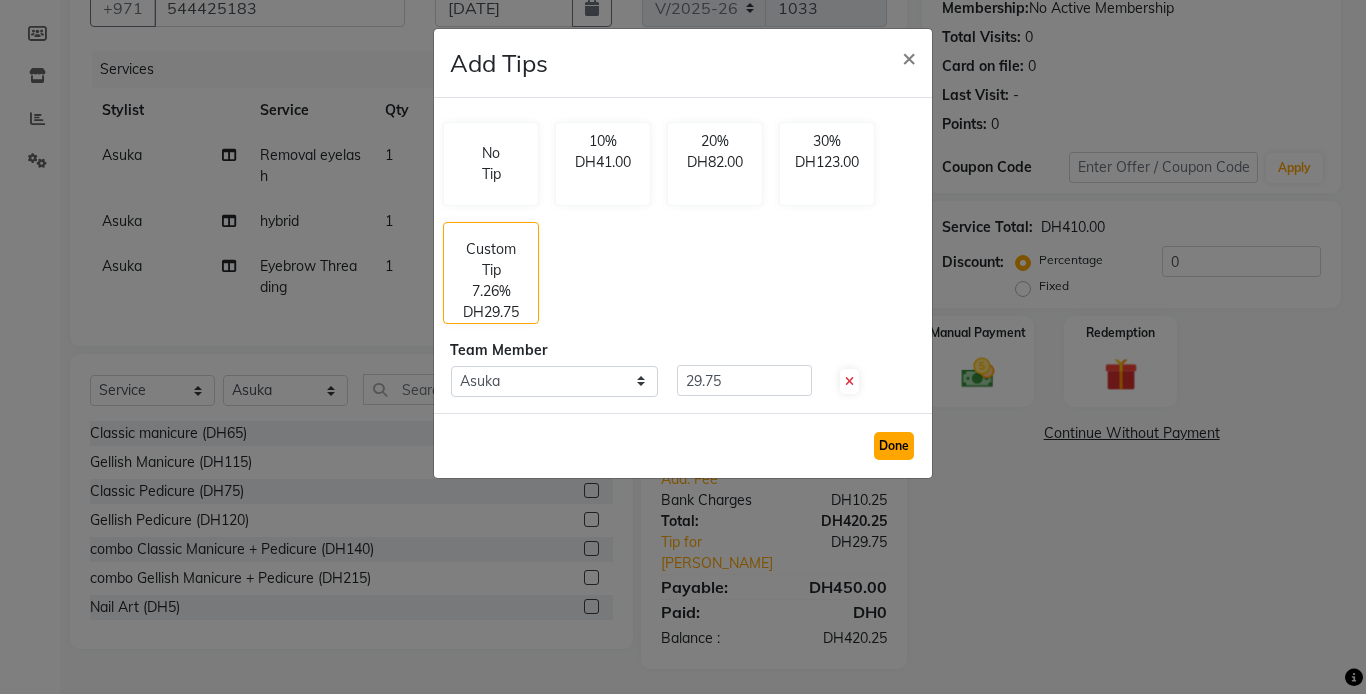 click on "Done" 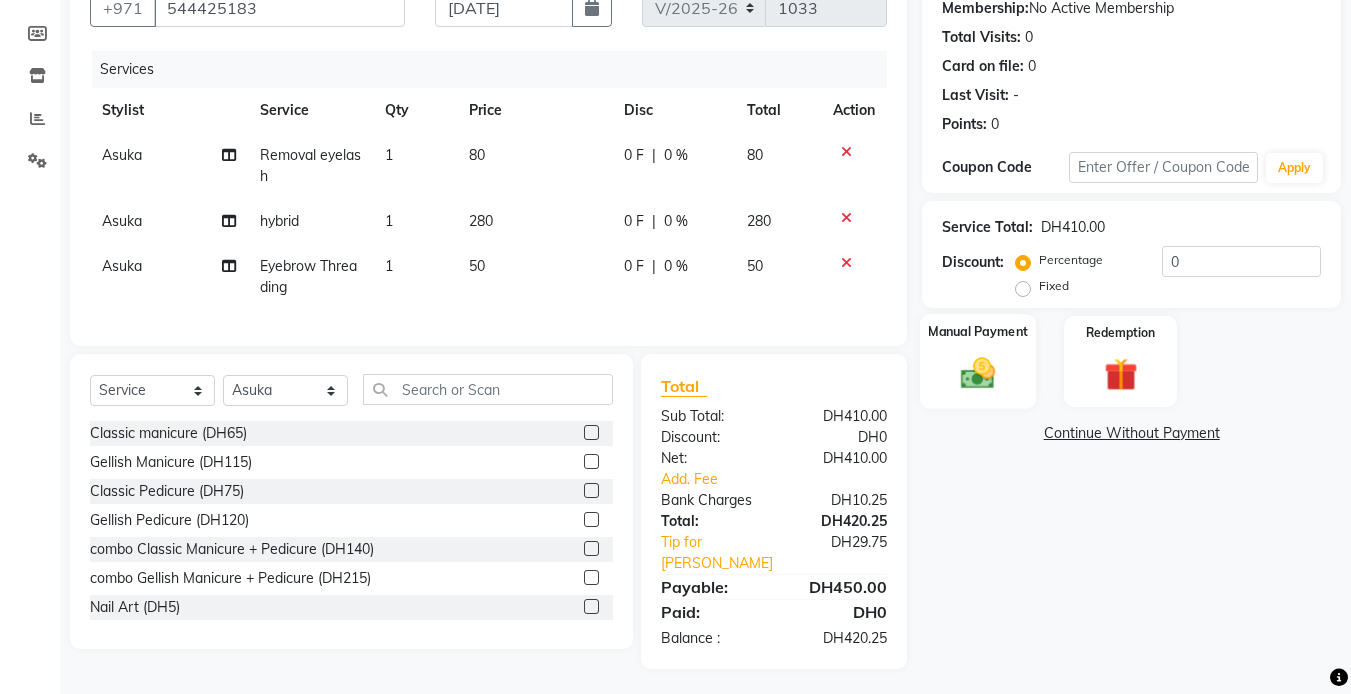 click 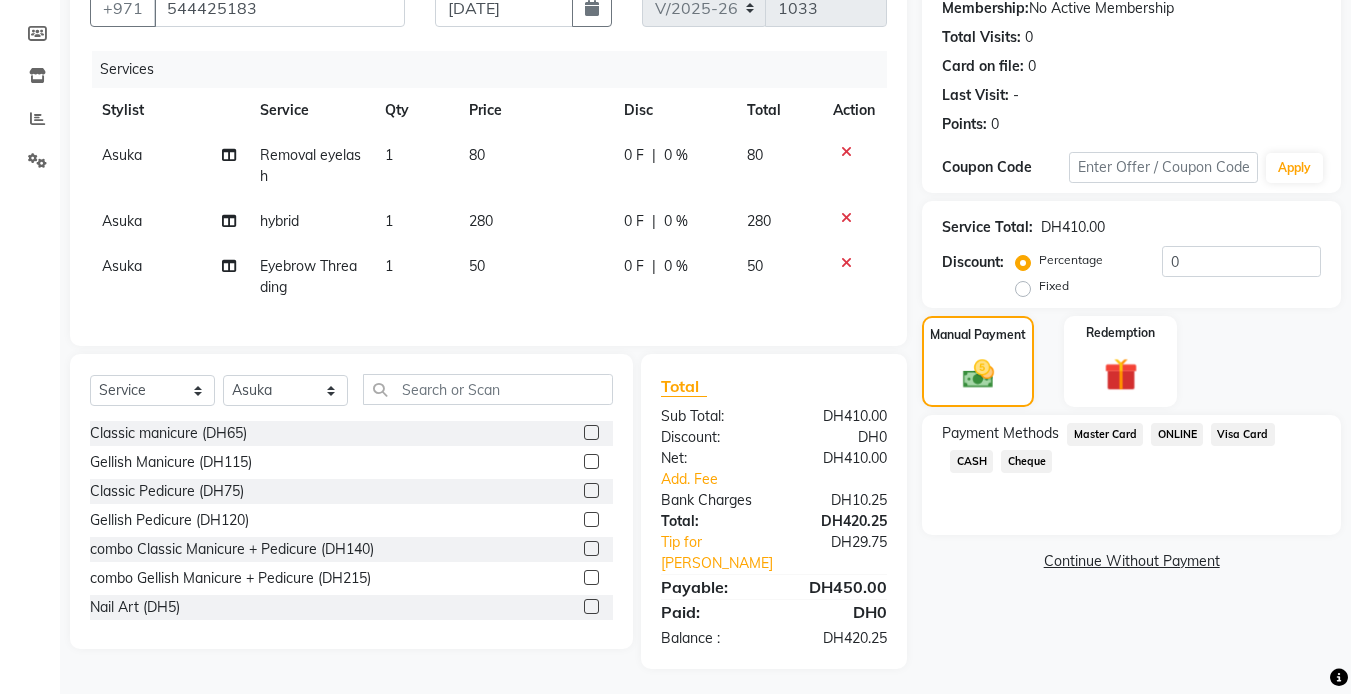 click on "Visa Card" 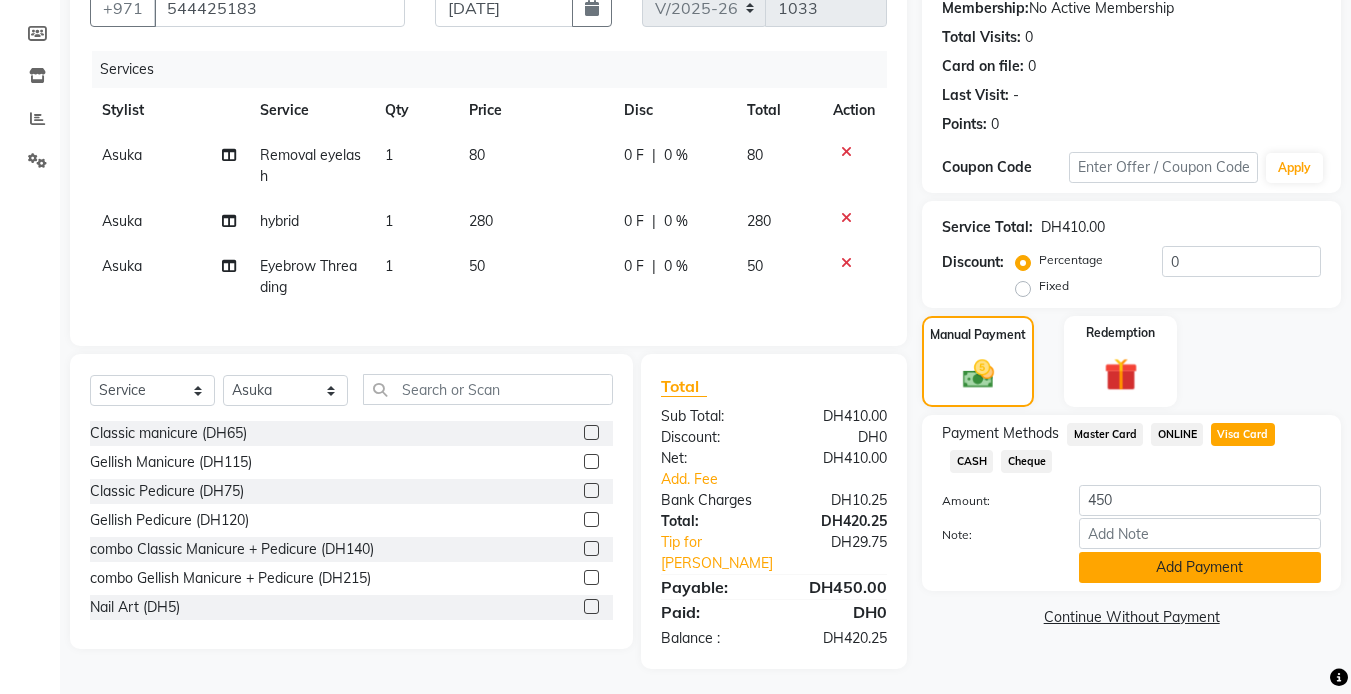 click on "Add Payment" 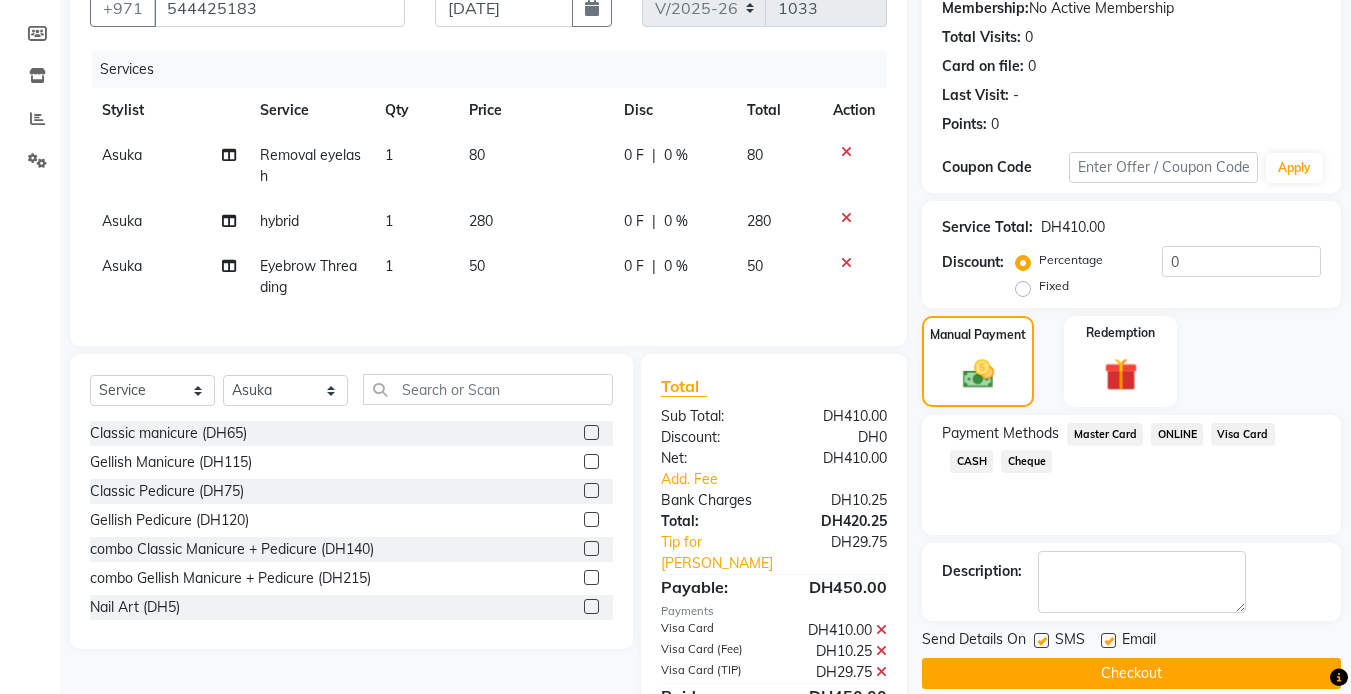 scroll, scrollTop: 280, scrollLeft: 0, axis: vertical 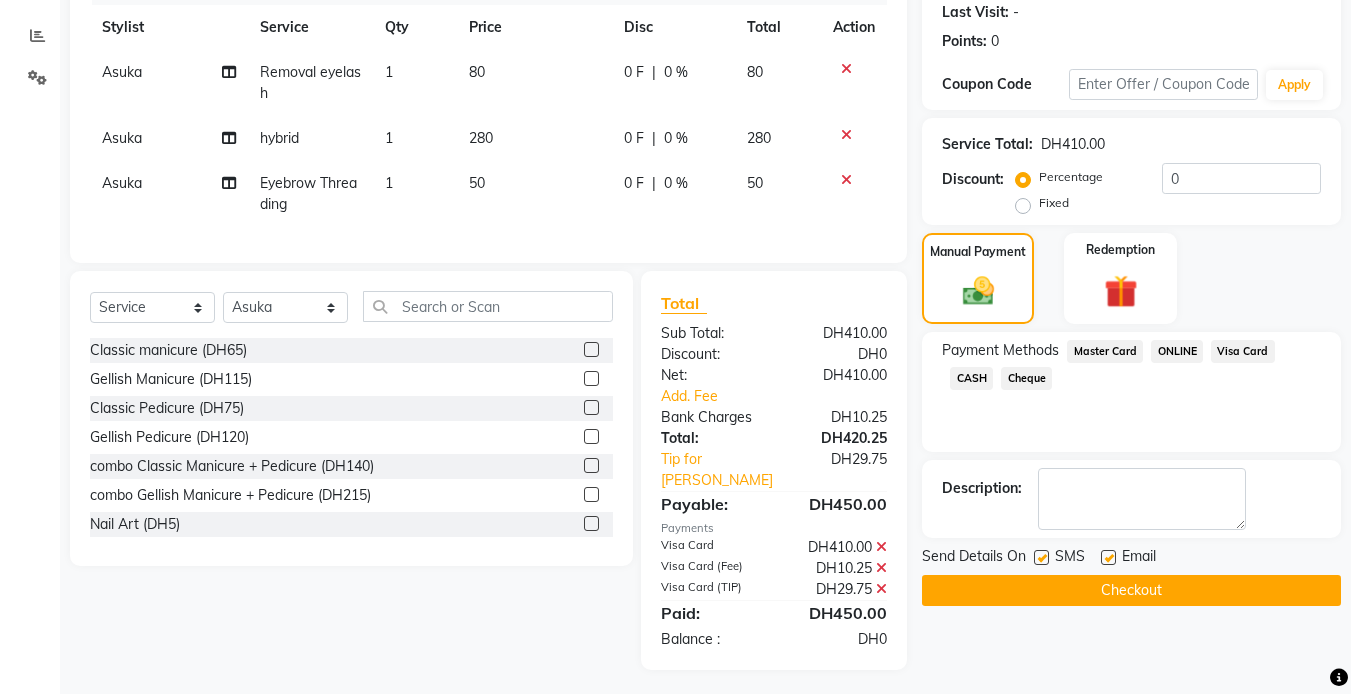 click on "Checkout" 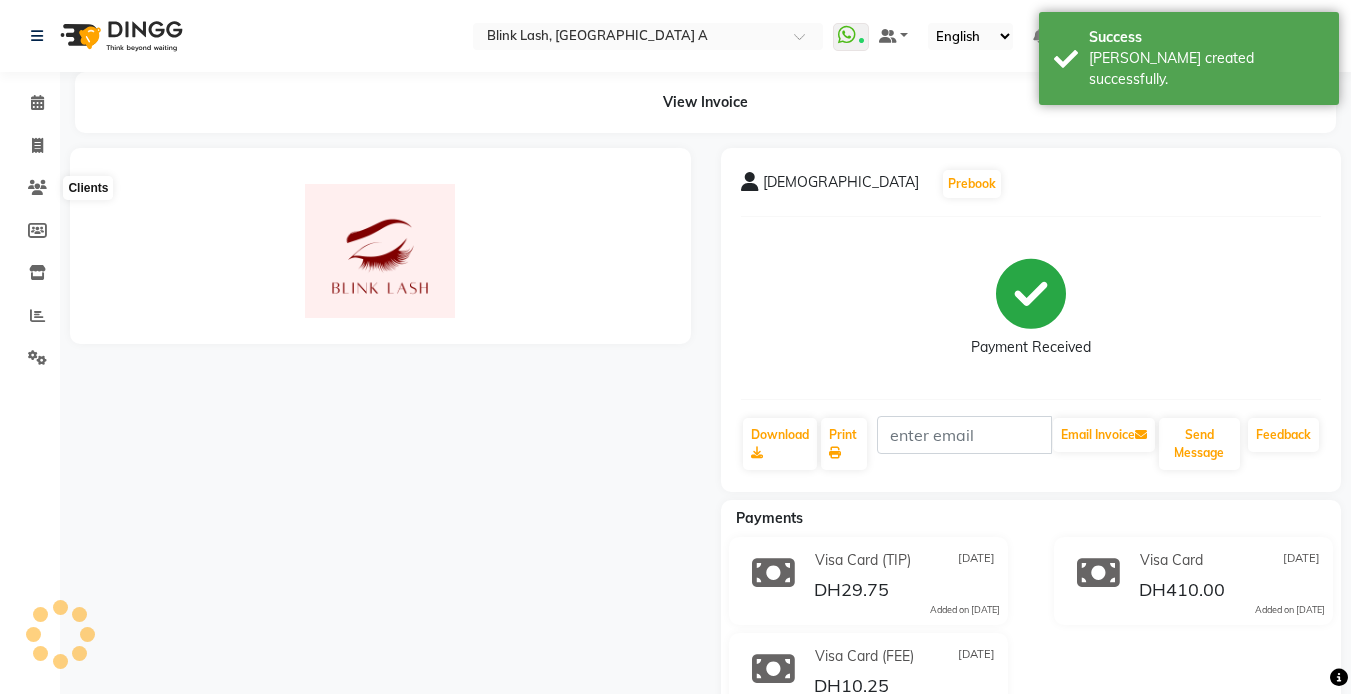 scroll, scrollTop: 0, scrollLeft: 0, axis: both 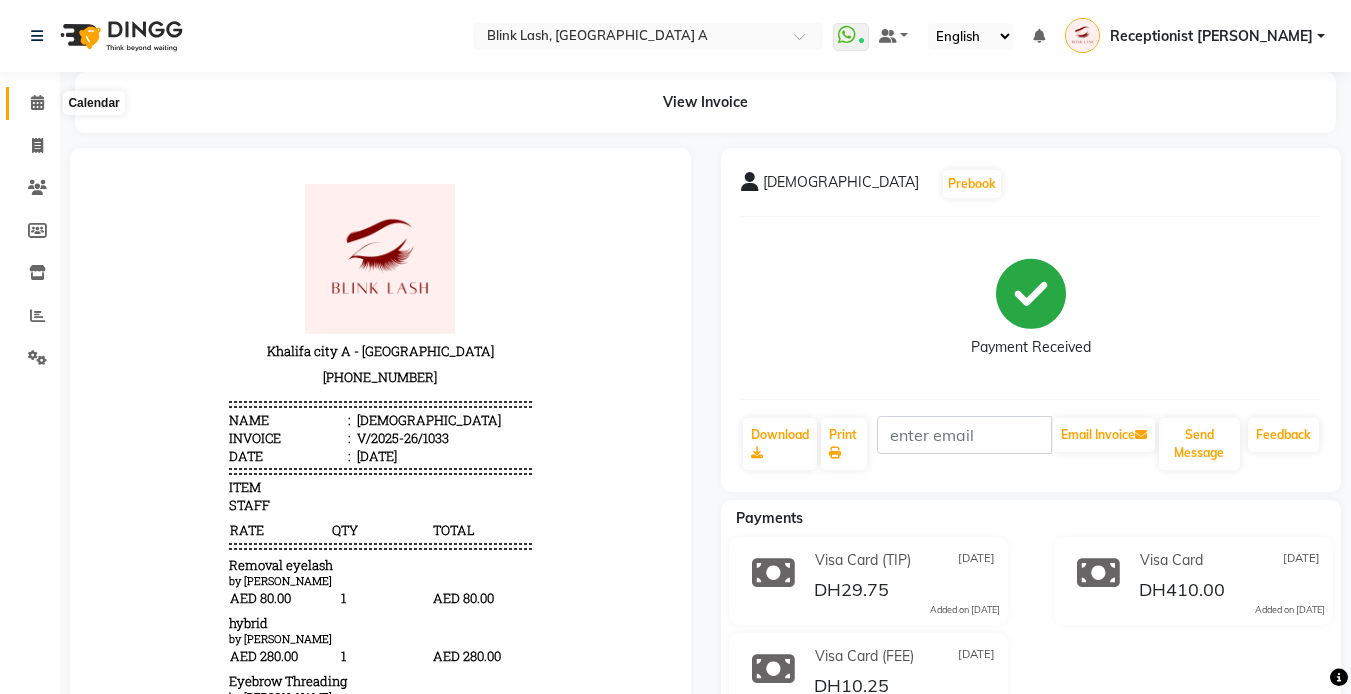 click 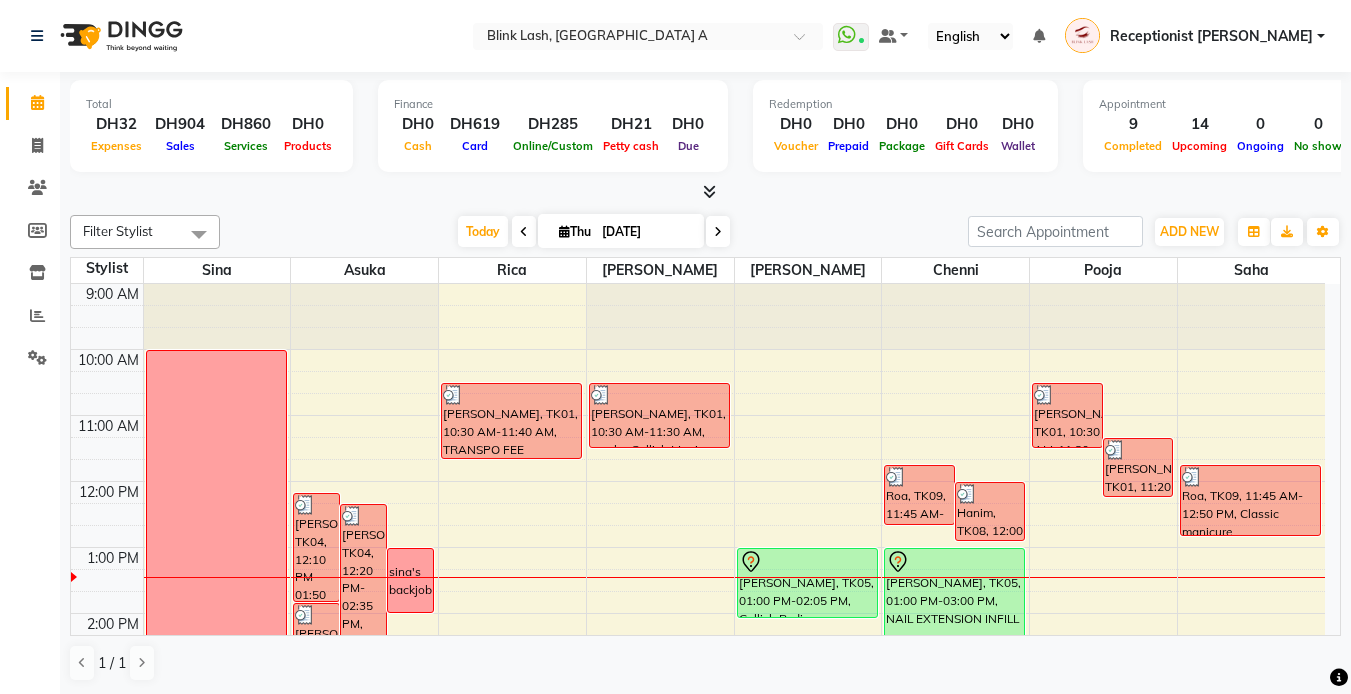 scroll, scrollTop: 200, scrollLeft: 0, axis: vertical 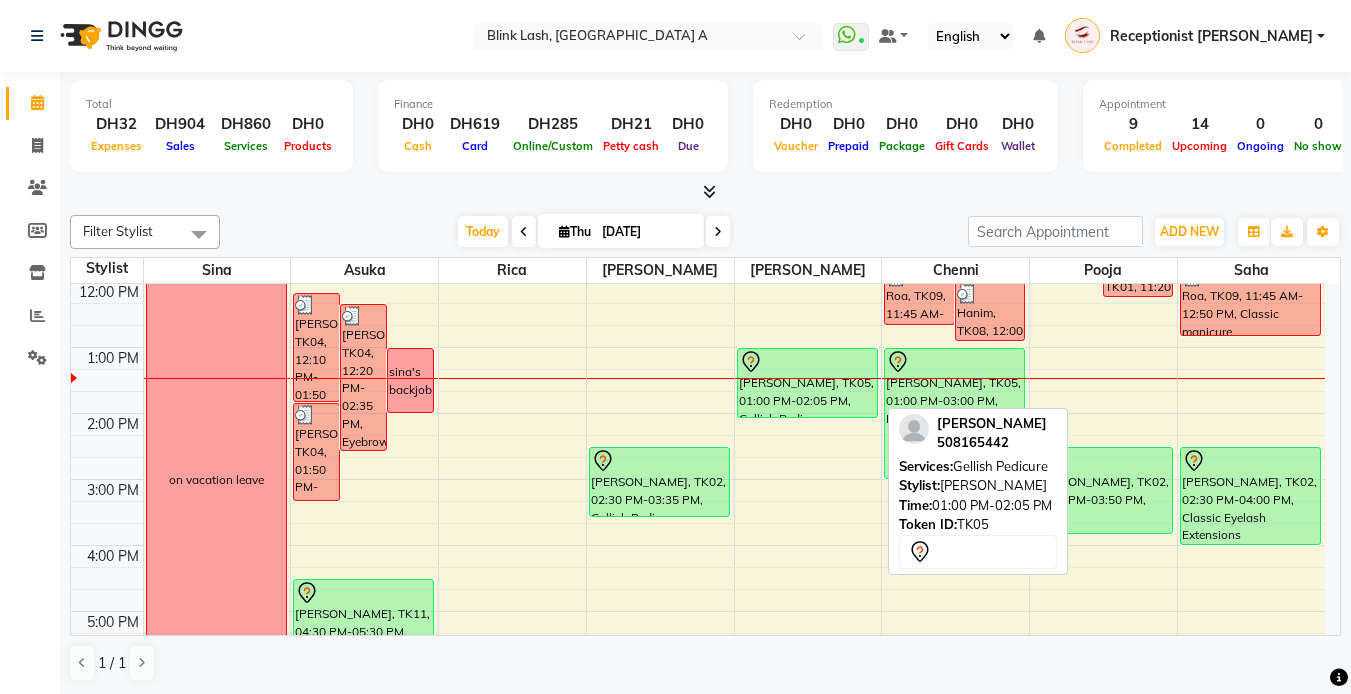 click on "[PERSON_NAME], TK05, 01:00 PM-02:05 PM, Gellish Pedicure" at bounding box center (807, 383) 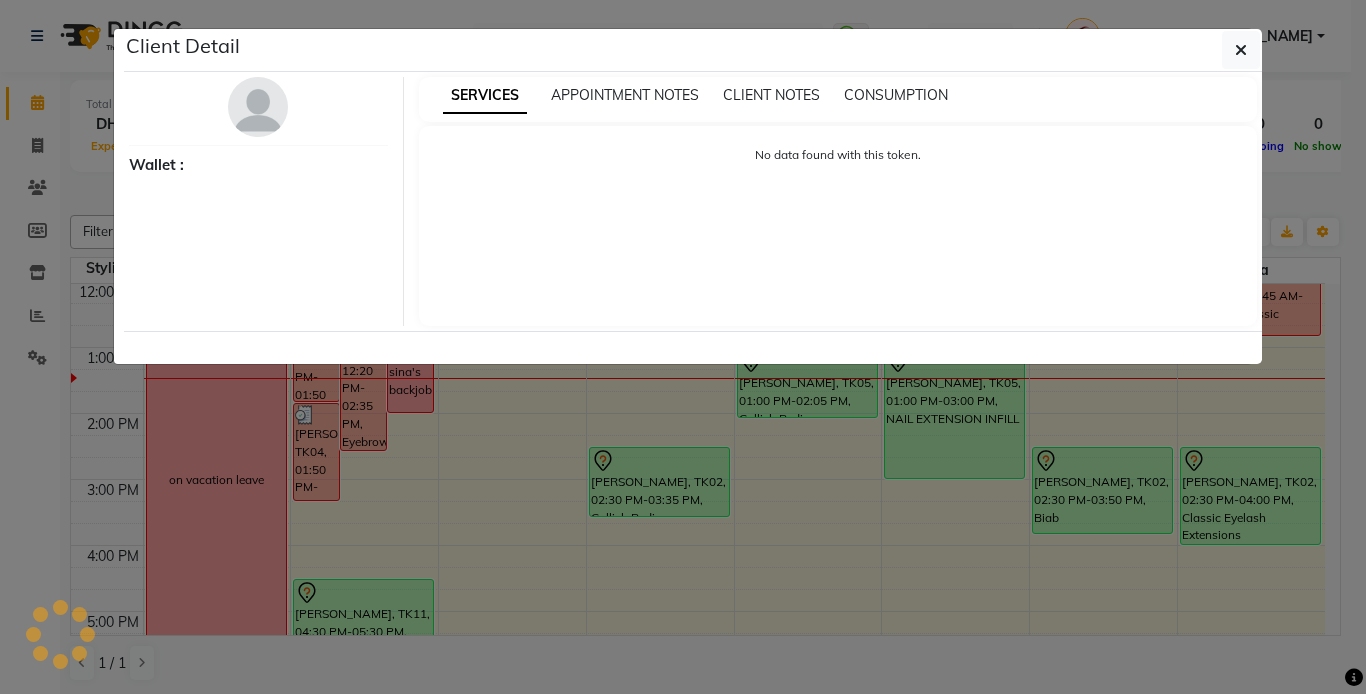 select on "7" 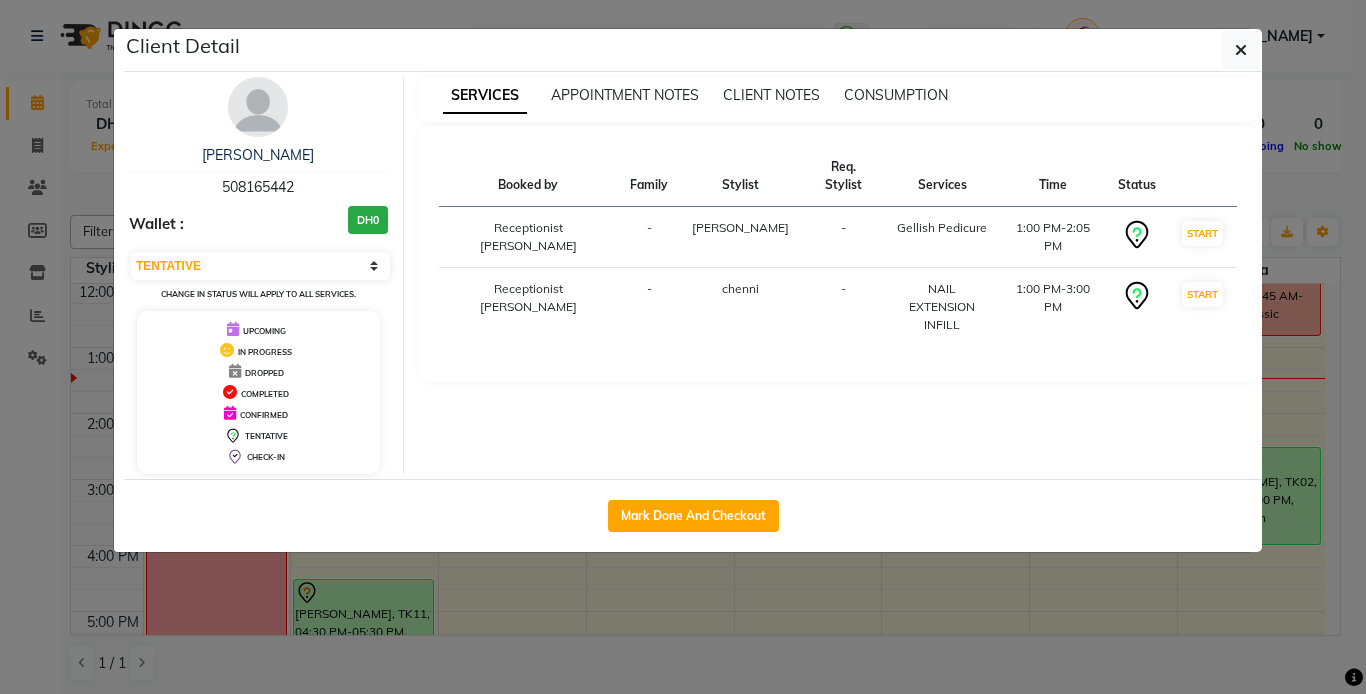 click at bounding box center [258, 107] 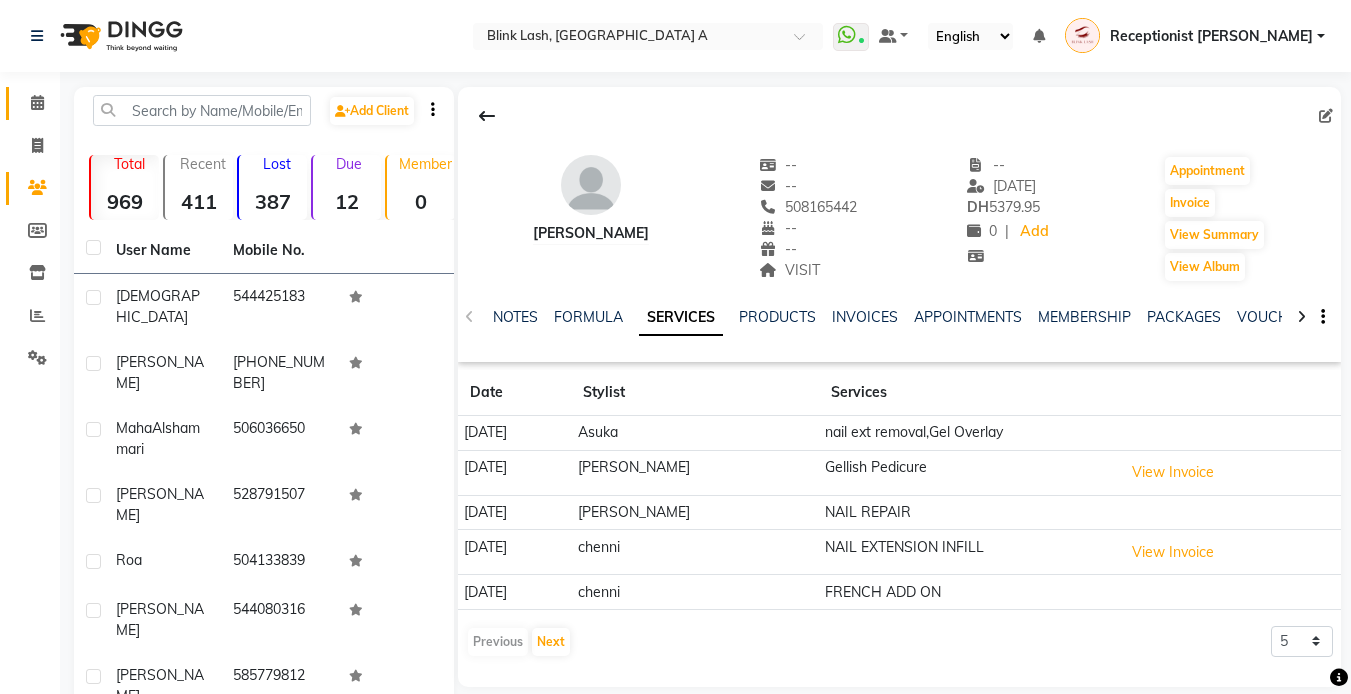 scroll, scrollTop: 190, scrollLeft: 0, axis: vertical 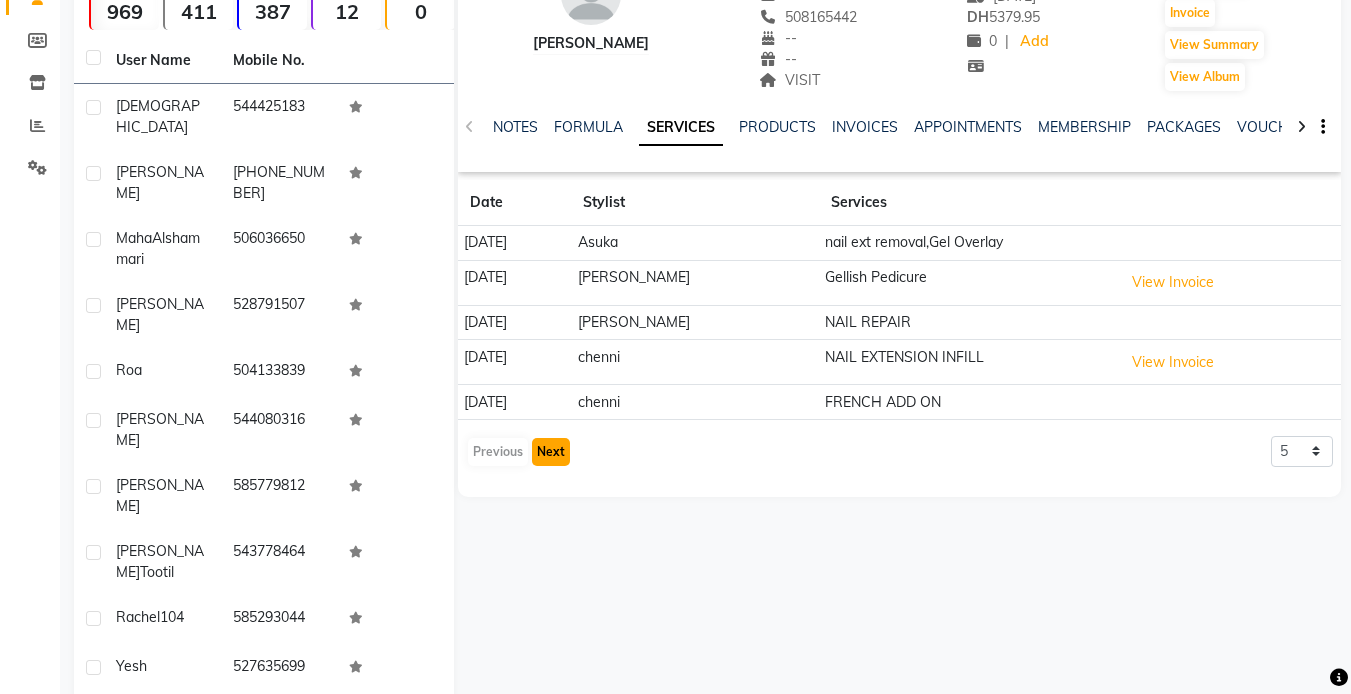 click on "Next" 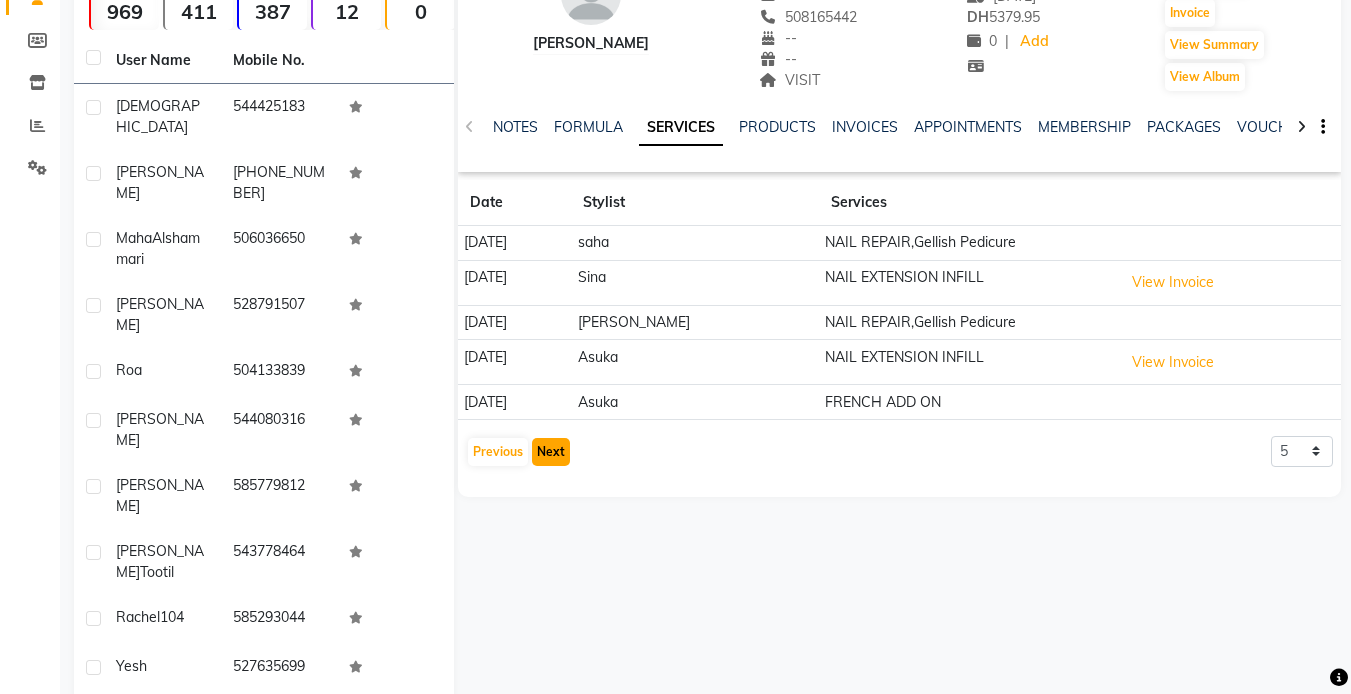click on "Next" 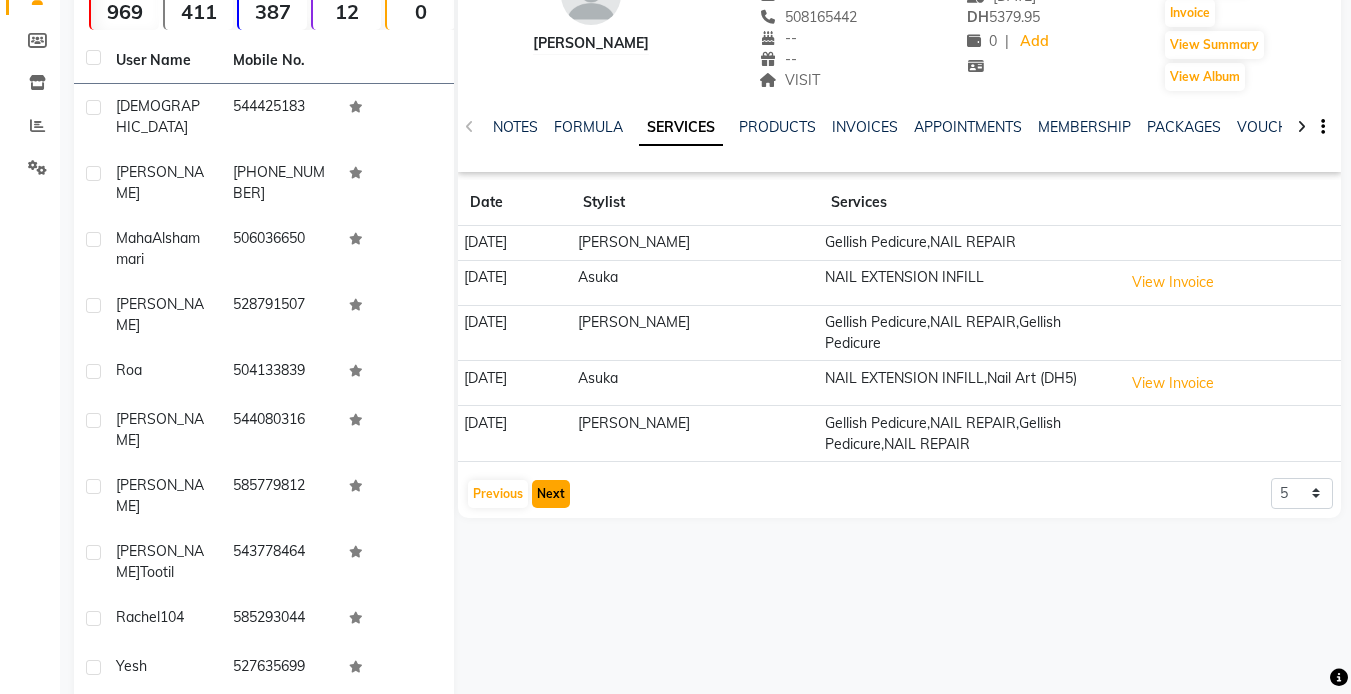 click on "Next" 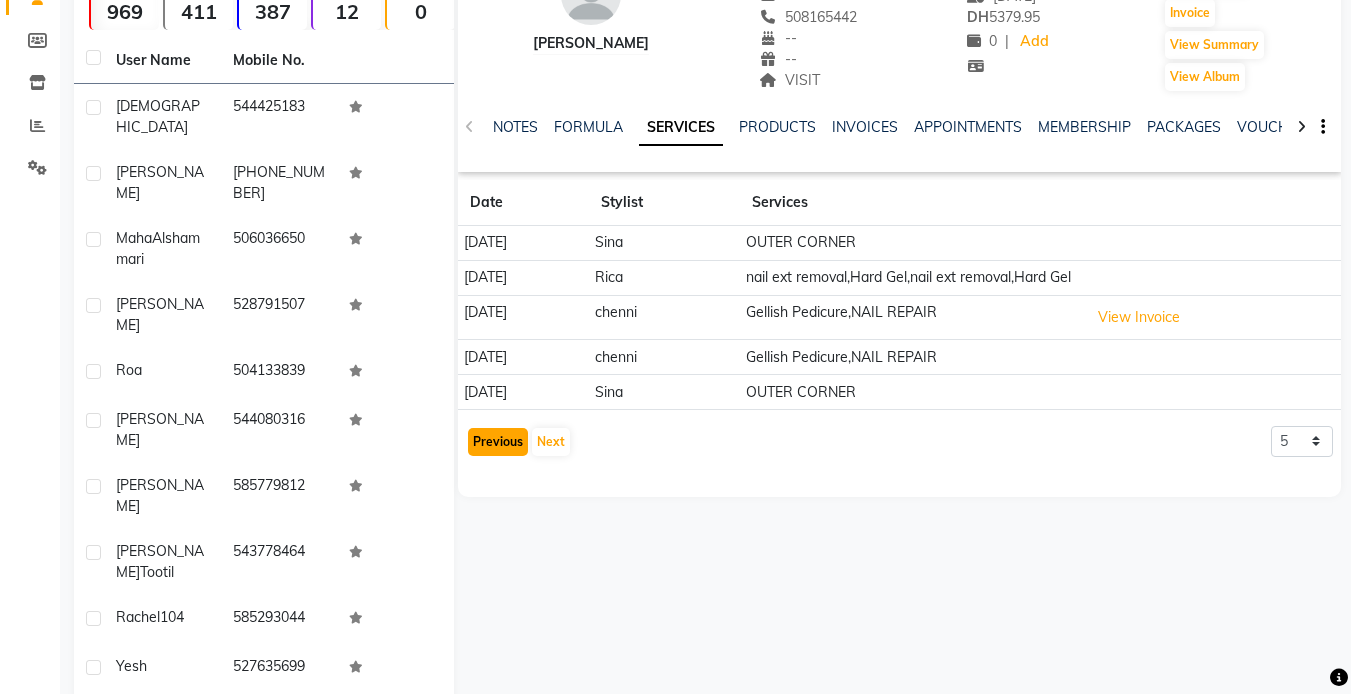 click on "Previous" 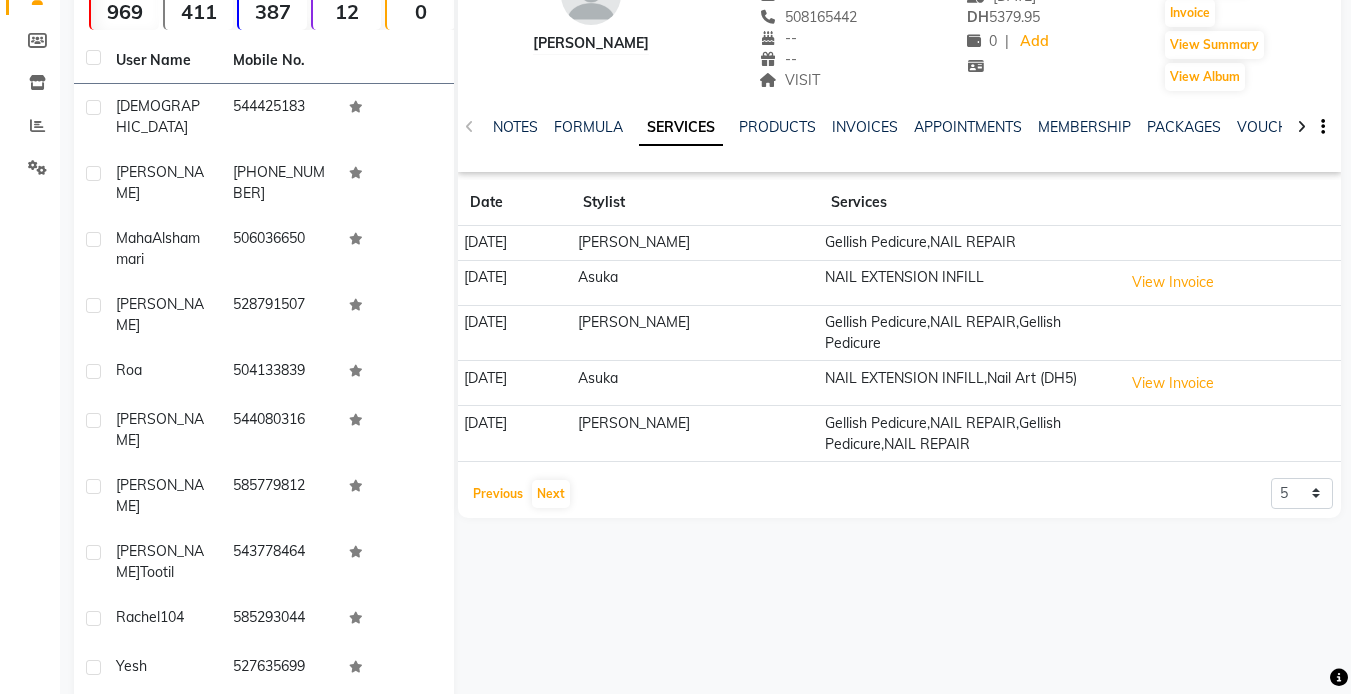 scroll, scrollTop: 0, scrollLeft: 0, axis: both 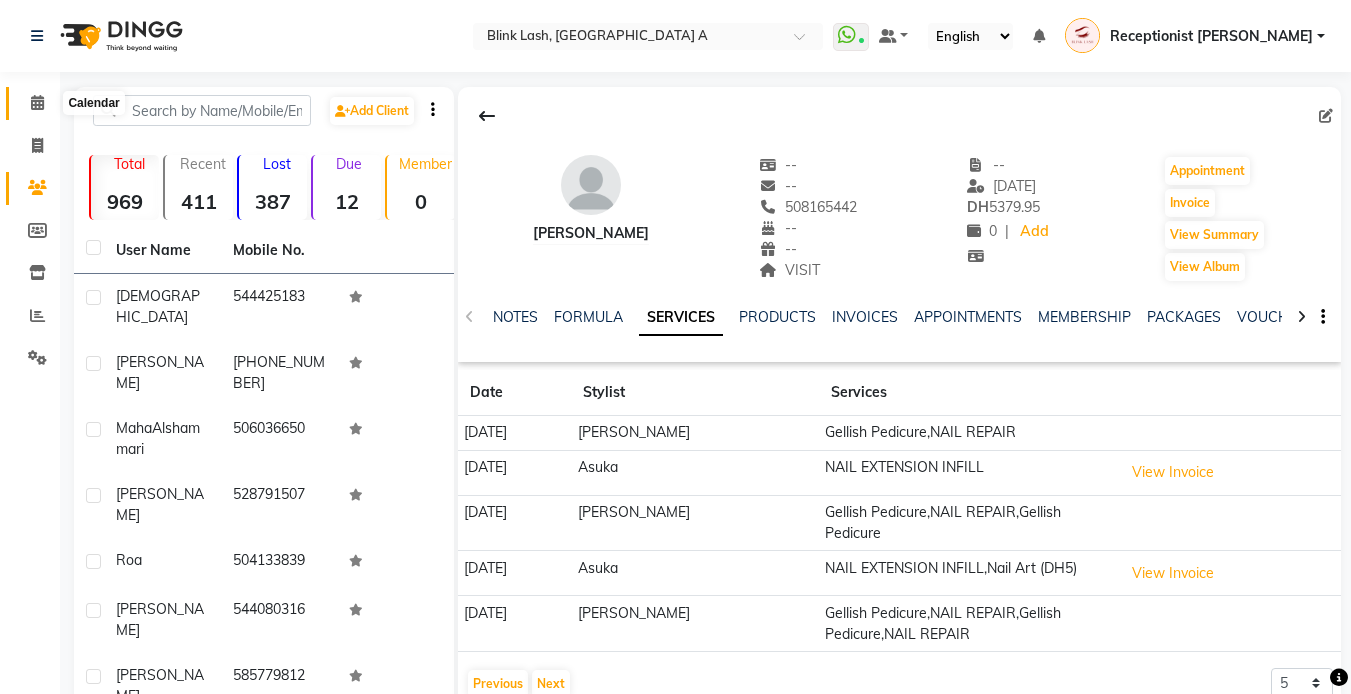 click 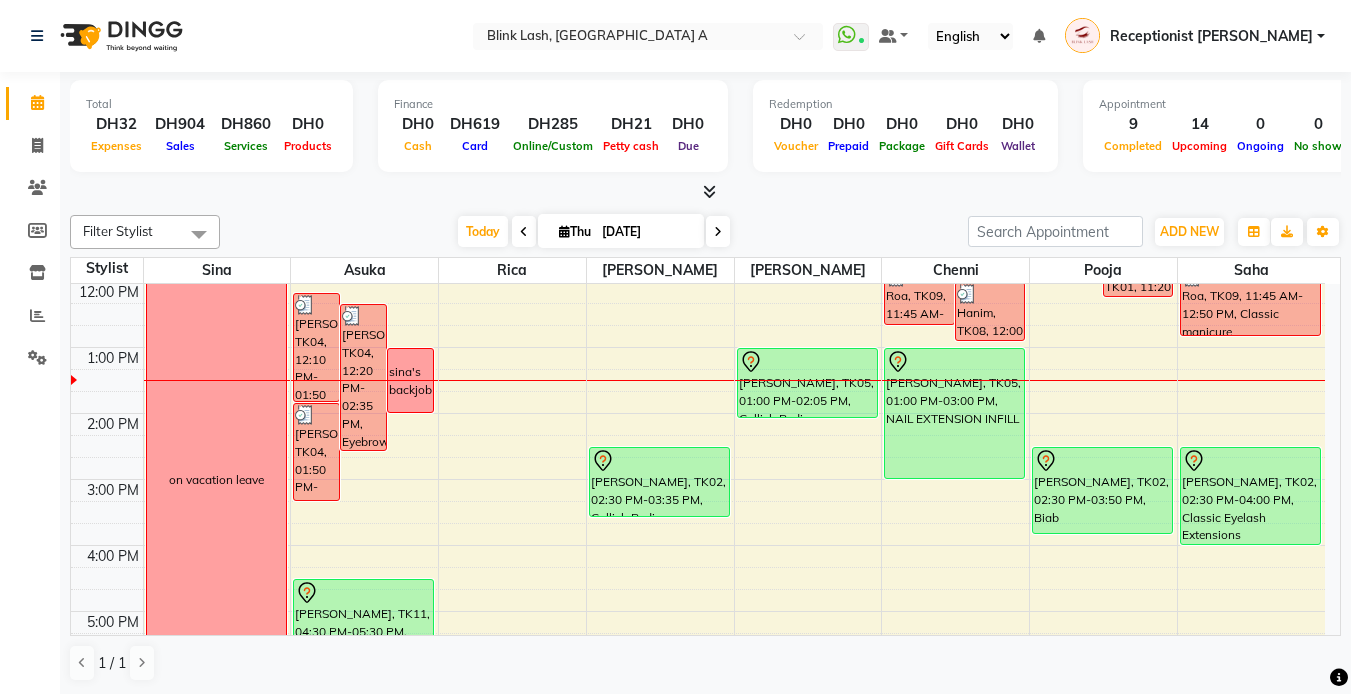 scroll, scrollTop: 300, scrollLeft: 0, axis: vertical 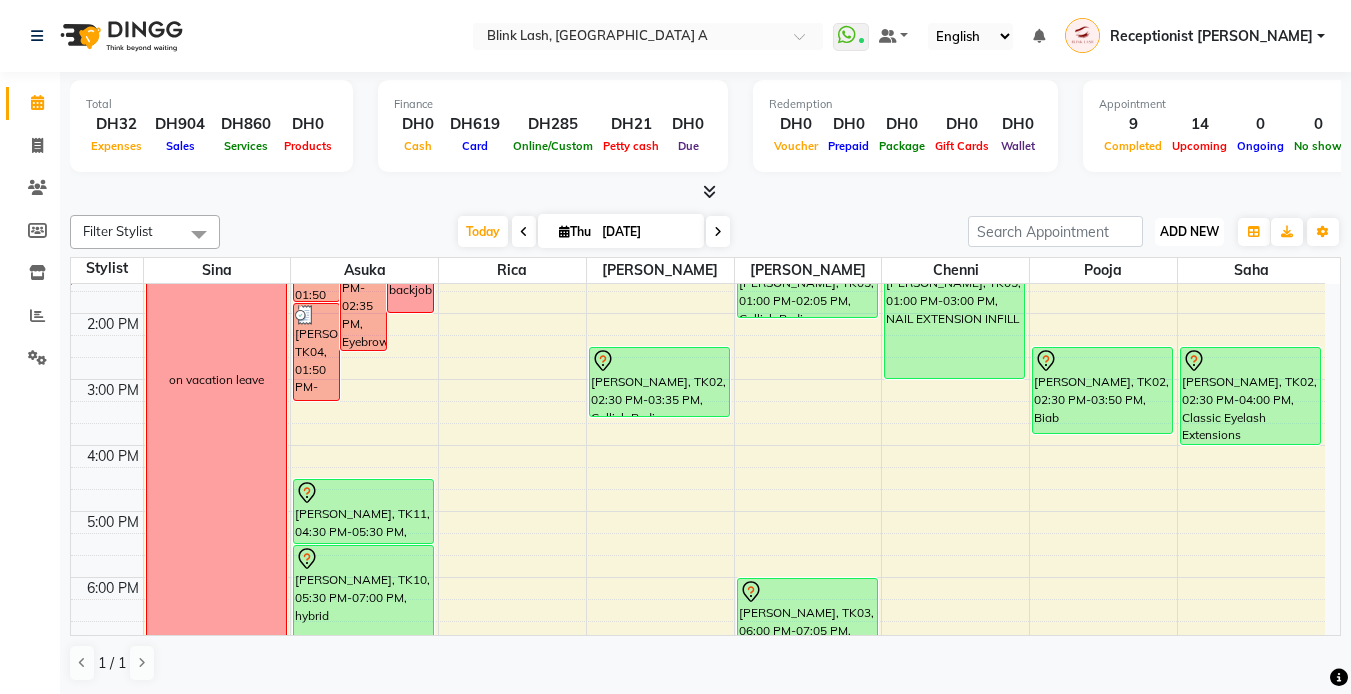 click on "ADD NEW" at bounding box center [1189, 231] 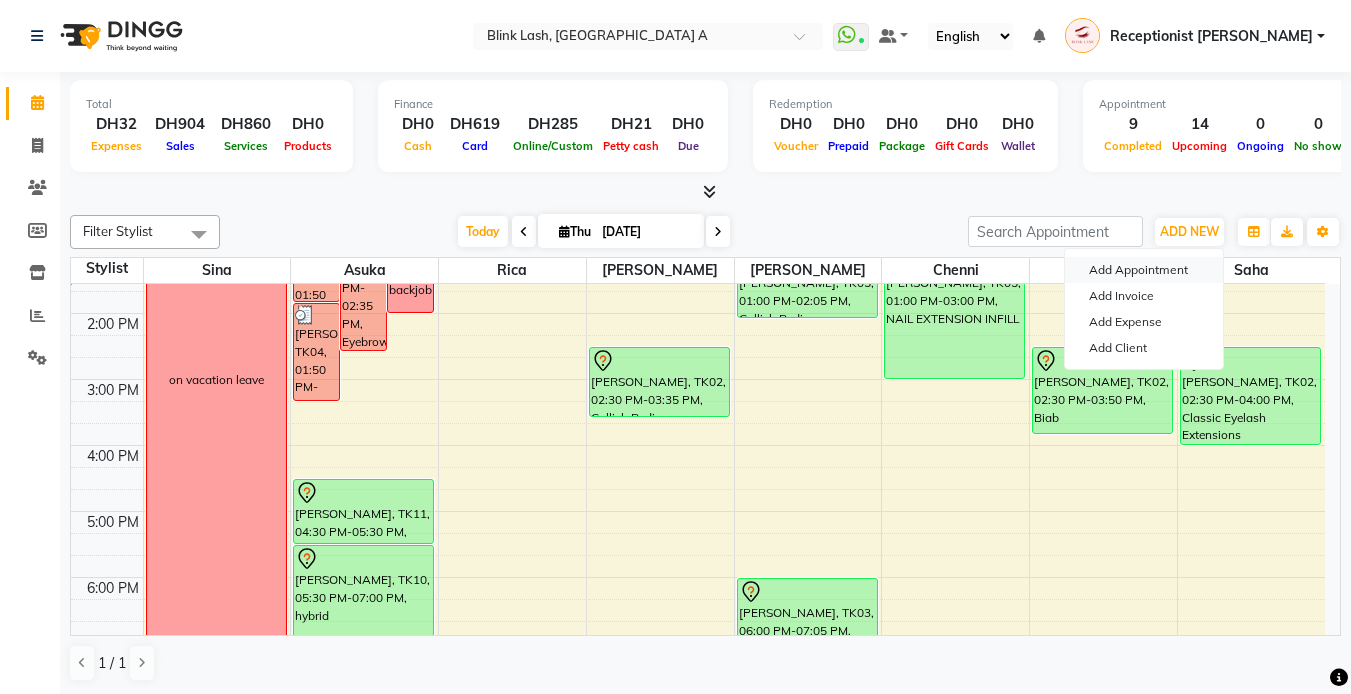 click on "Add Appointment" at bounding box center [1144, 270] 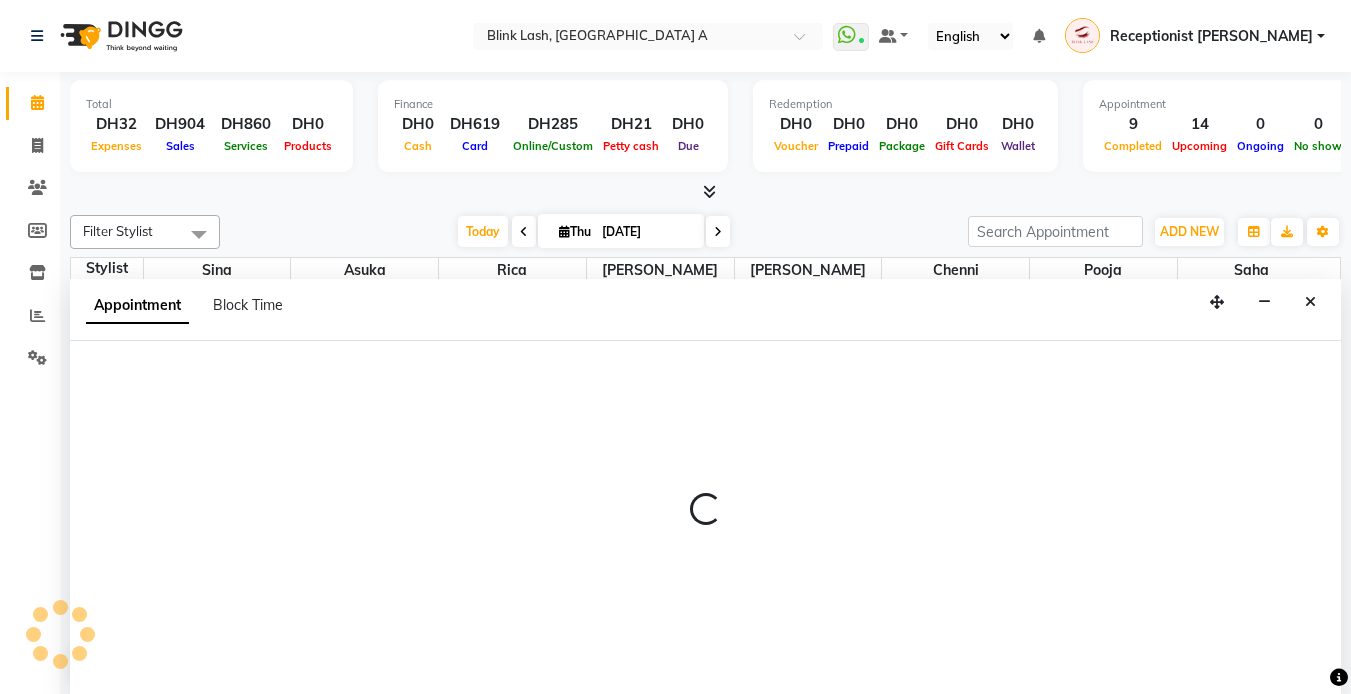 scroll, scrollTop: 1, scrollLeft: 0, axis: vertical 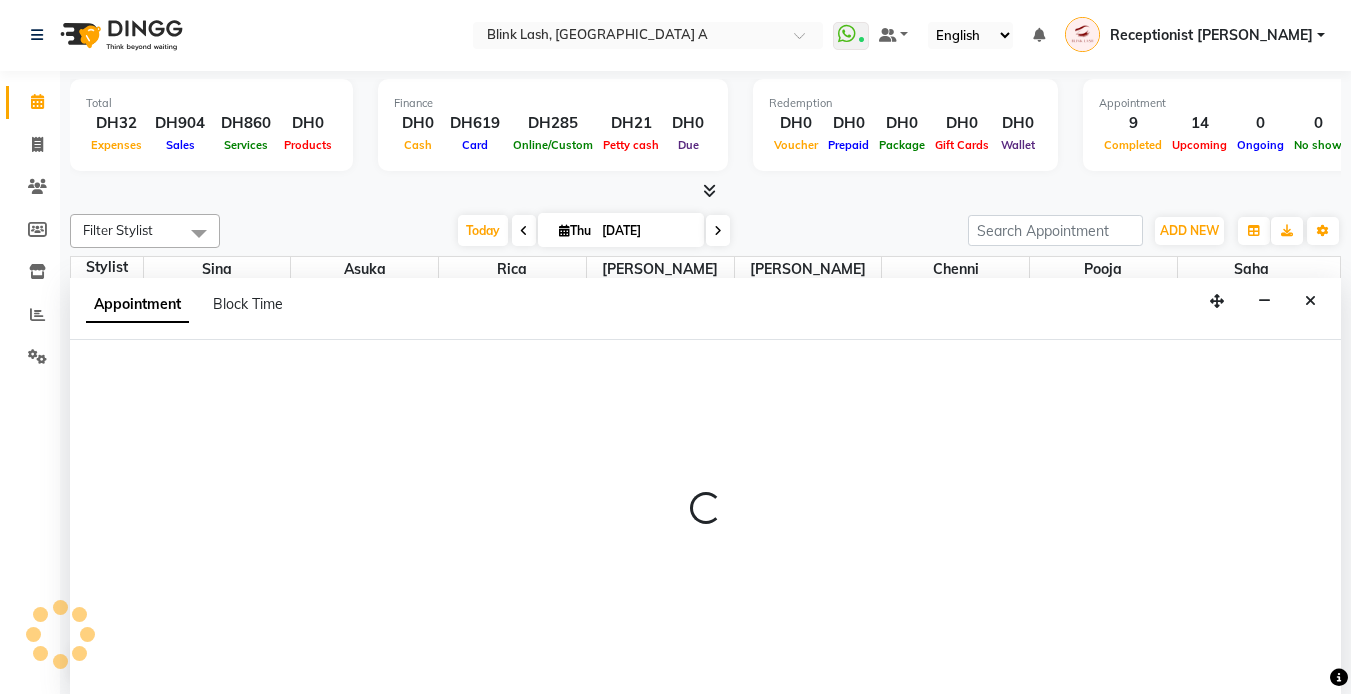select on "600" 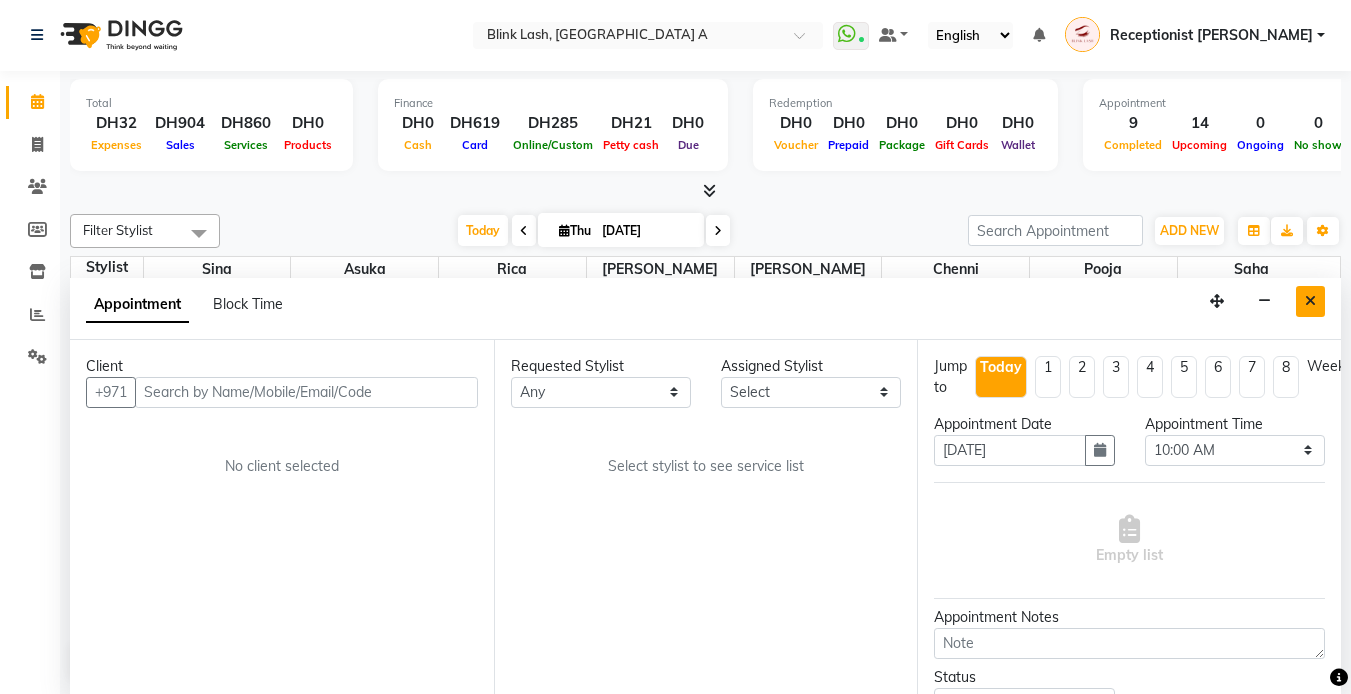 click at bounding box center (1310, 301) 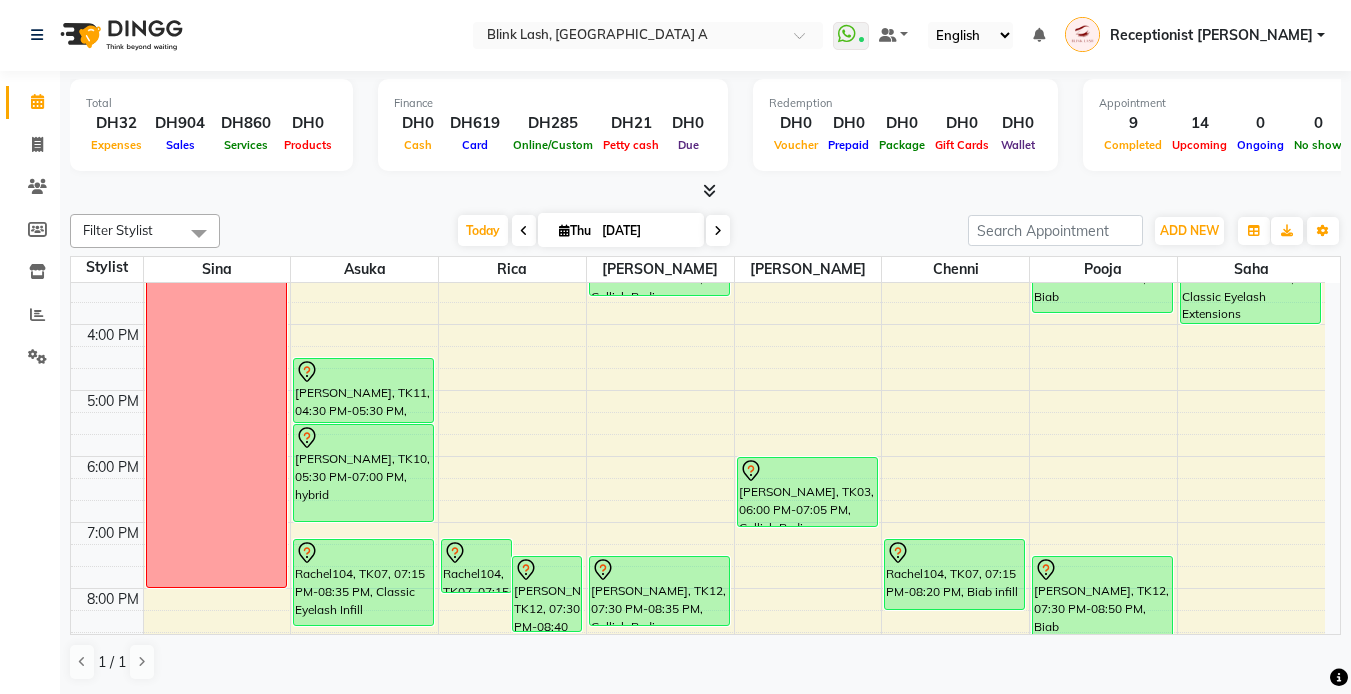 scroll, scrollTop: 600, scrollLeft: 0, axis: vertical 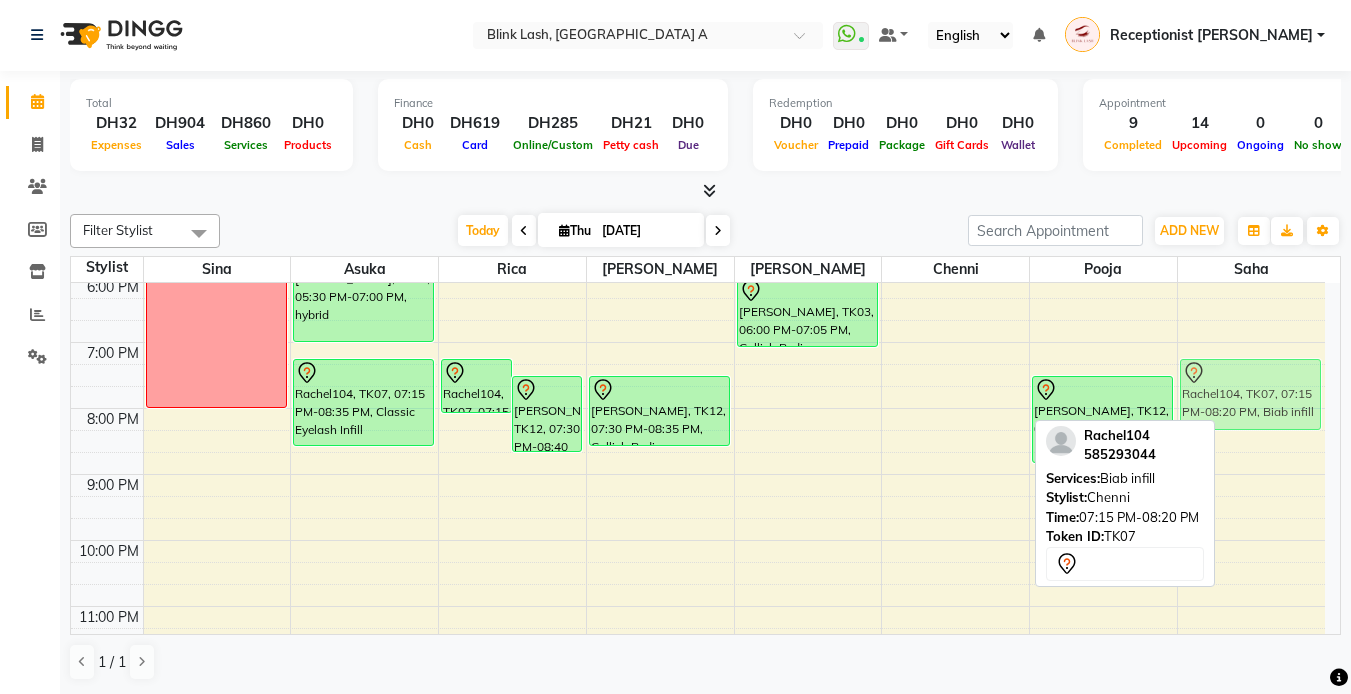 drag, startPoint x: 955, startPoint y: 397, endPoint x: 1213, endPoint y: 396, distance: 258.00195 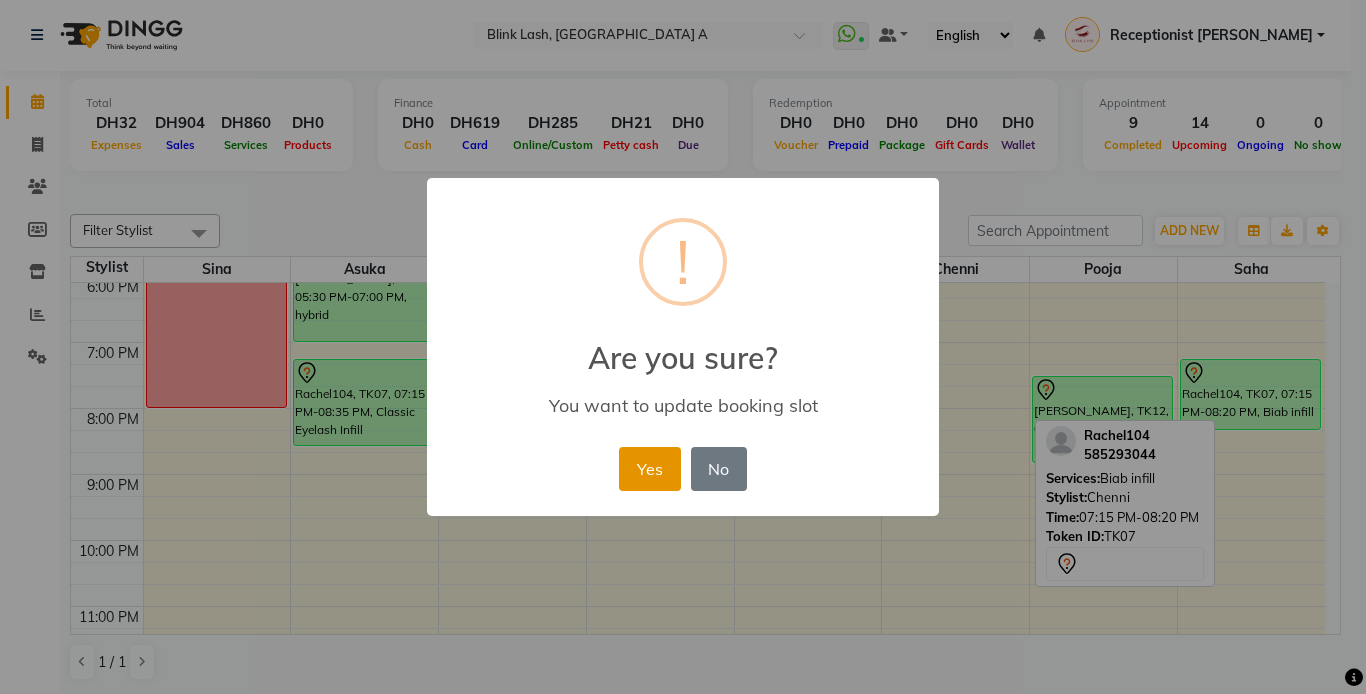 click on "Yes" at bounding box center [649, 469] 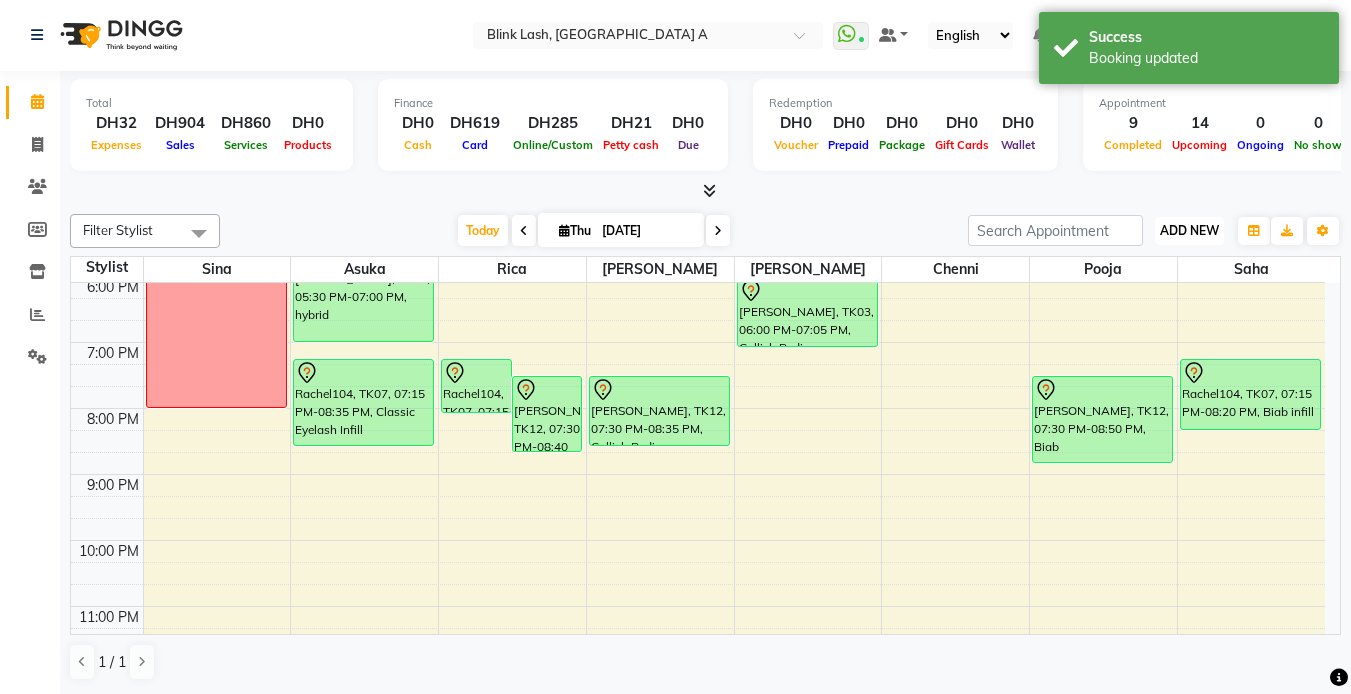 click on "ADD NEW" at bounding box center (1189, 230) 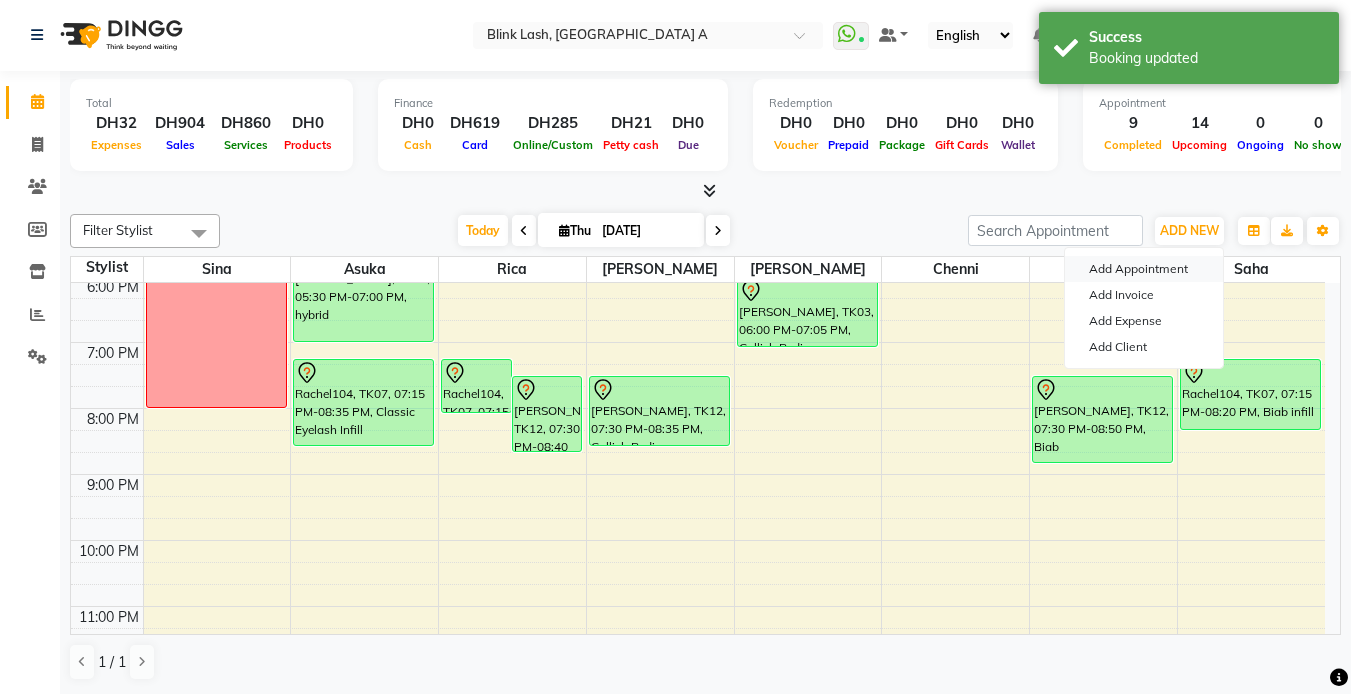 click on "Add Appointment" at bounding box center [1144, 269] 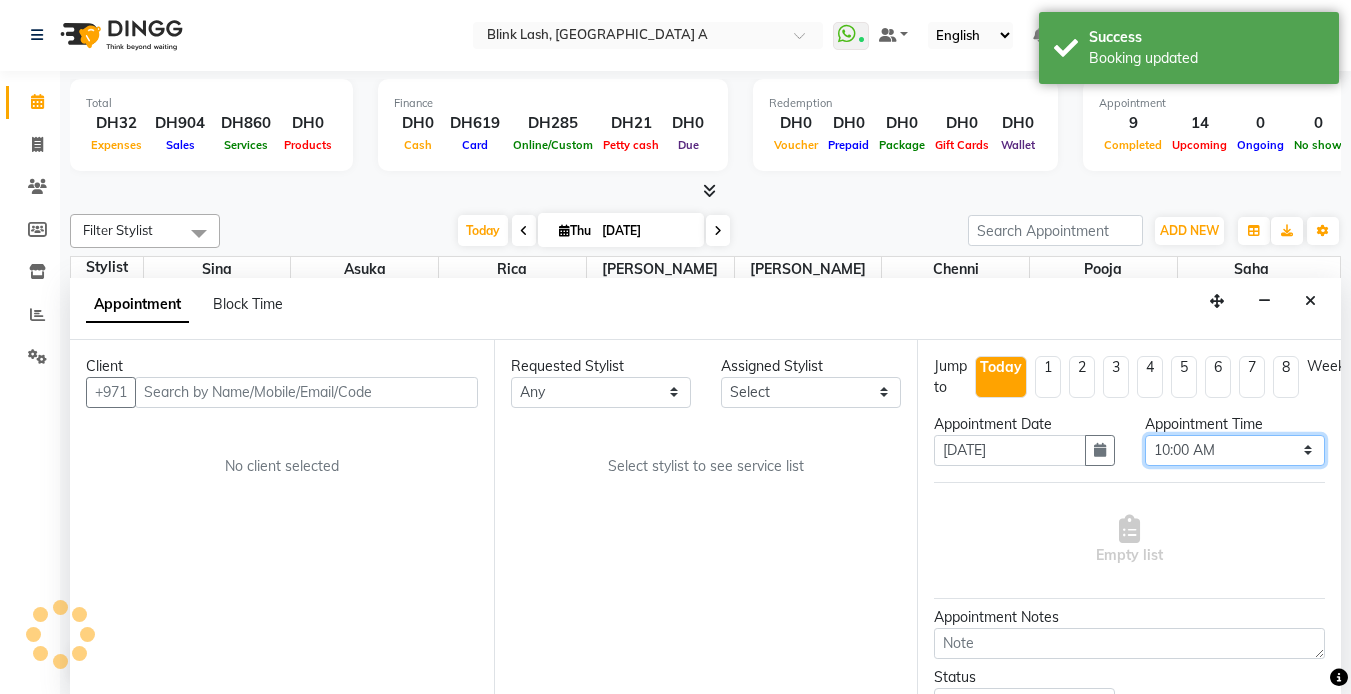 click on "Select 10:00 AM 10:05 AM 10:10 AM 10:15 AM 10:20 AM 10:25 AM 10:30 AM 10:35 AM 10:40 AM 10:45 AM 10:50 AM 10:55 AM 11:00 AM 11:05 AM 11:10 AM 11:15 AM 11:20 AM 11:25 AM 11:30 AM 11:35 AM 11:40 AM 11:45 AM 11:50 AM 11:55 AM 12:00 PM 12:05 PM 12:10 PM 12:15 PM 12:20 PM 12:25 PM 12:30 PM 12:35 PM 12:40 PM 12:45 PM 12:50 PM 12:55 PM 01:00 PM 01:05 PM 01:10 PM 01:15 PM 01:20 PM 01:25 PM 01:30 PM 01:35 PM 01:40 PM 01:45 PM 01:50 PM 01:55 PM 02:00 PM 02:05 PM 02:10 PM 02:15 PM 02:20 PM 02:25 PM 02:30 PM 02:35 PM 02:40 PM 02:45 PM 02:50 PM 02:55 PM 03:00 PM 03:05 PM 03:10 PM 03:15 PM 03:20 PM 03:25 PM 03:30 PM 03:35 PM 03:40 PM 03:45 PM 03:50 PM 03:55 PM 04:00 PM 04:05 PM 04:10 PM 04:15 PM 04:20 PM 04:25 PM 04:30 PM 04:35 PM 04:40 PM 04:45 PM 04:50 PM 04:55 PM 05:00 PM 05:05 PM 05:10 PM 05:15 PM 05:20 PM 05:25 PM 05:30 PM 05:35 PM 05:40 PM 05:45 PM 05:50 PM 05:55 PM 06:00 PM 06:05 PM 06:10 PM 06:15 PM 06:20 PM 06:25 PM 06:30 PM 06:35 PM 06:40 PM 06:45 PM 06:50 PM 06:55 PM 07:00 PM 07:05 PM 07:10 PM 07:15 PM 07:20 PM" at bounding box center (1235, 450) 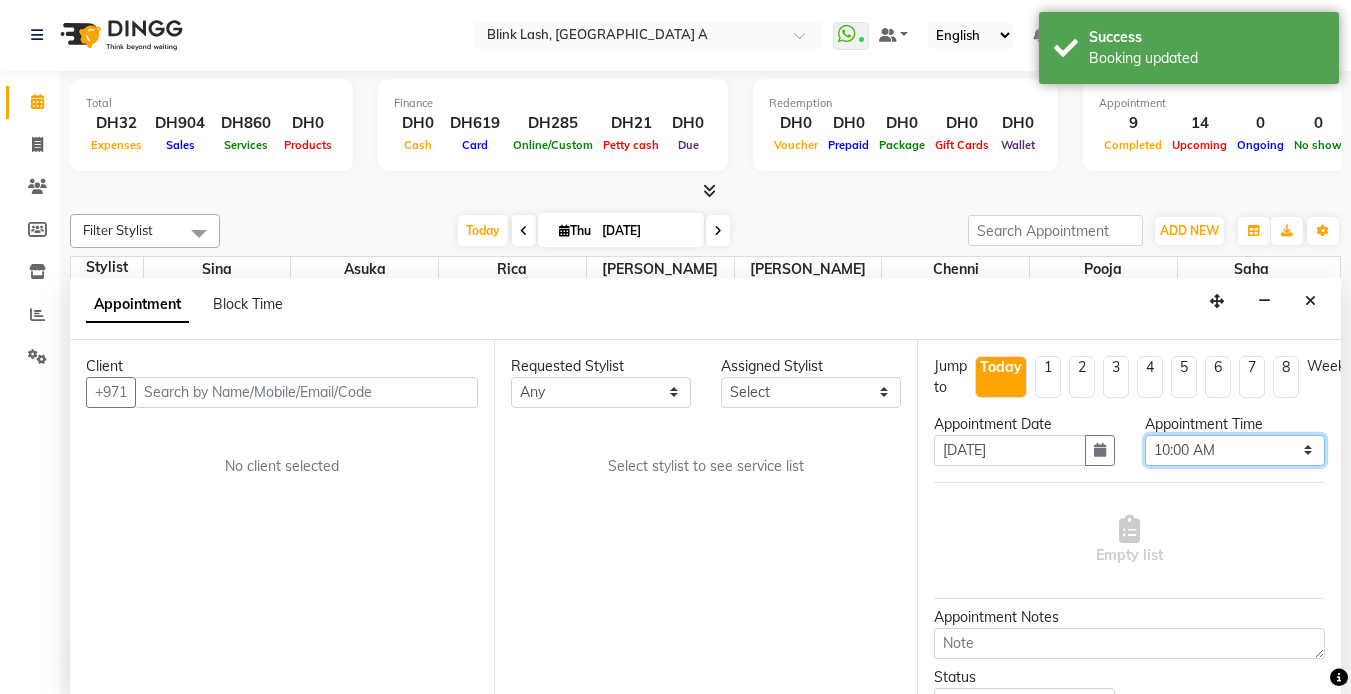 select on "1140" 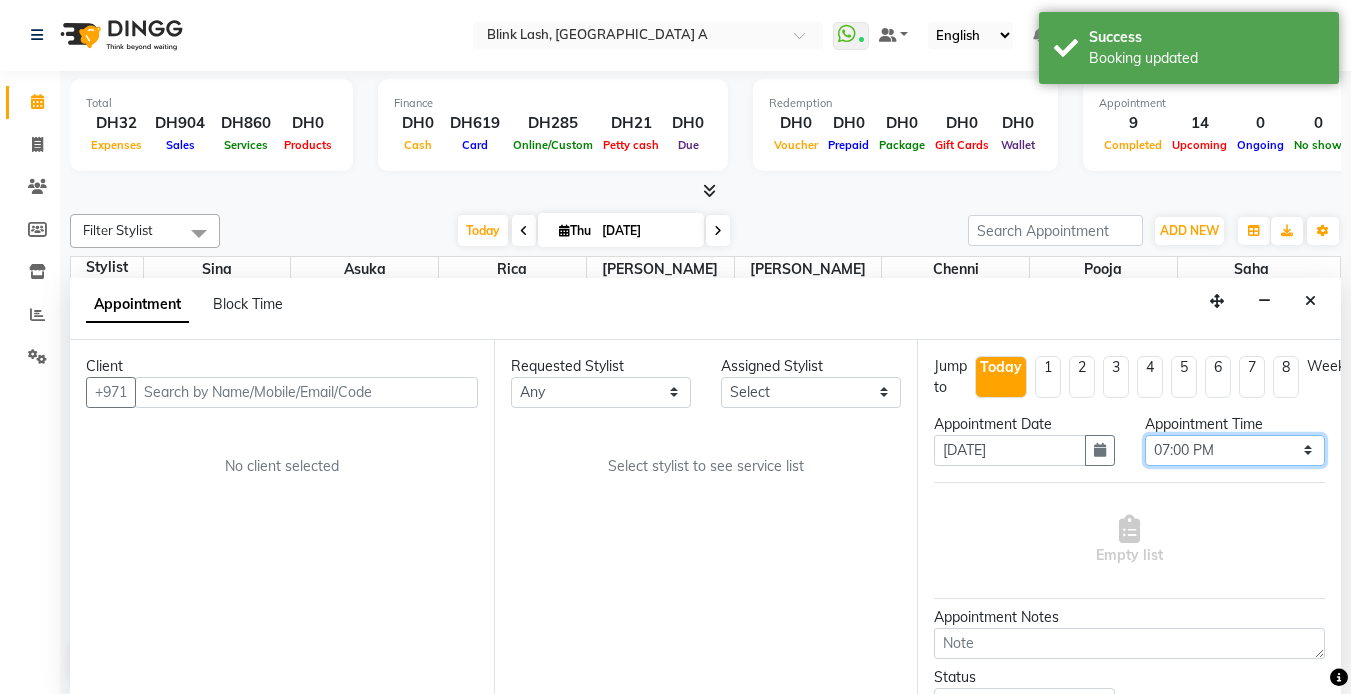 click on "Select 10:00 AM 10:05 AM 10:10 AM 10:15 AM 10:20 AM 10:25 AM 10:30 AM 10:35 AM 10:40 AM 10:45 AM 10:50 AM 10:55 AM 11:00 AM 11:05 AM 11:10 AM 11:15 AM 11:20 AM 11:25 AM 11:30 AM 11:35 AM 11:40 AM 11:45 AM 11:50 AM 11:55 AM 12:00 PM 12:05 PM 12:10 PM 12:15 PM 12:20 PM 12:25 PM 12:30 PM 12:35 PM 12:40 PM 12:45 PM 12:50 PM 12:55 PM 01:00 PM 01:05 PM 01:10 PM 01:15 PM 01:20 PM 01:25 PM 01:30 PM 01:35 PM 01:40 PM 01:45 PM 01:50 PM 01:55 PM 02:00 PM 02:05 PM 02:10 PM 02:15 PM 02:20 PM 02:25 PM 02:30 PM 02:35 PM 02:40 PM 02:45 PM 02:50 PM 02:55 PM 03:00 PM 03:05 PM 03:10 PM 03:15 PM 03:20 PM 03:25 PM 03:30 PM 03:35 PM 03:40 PM 03:45 PM 03:50 PM 03:55 PM 04:00 PM 04:05 PM 04:10 PM 04:15 PM 04:20 PM 04:25 PM 04:30 PM 04:35 PM 04:40 PM 04:45 PM 04:50 PM 04:55 PM 05:00 PM 05:05 PM 05:10 PM 05:15 PM 05:20 PM 05:25 PM 05:30 PM 05:35 PM 05:40 PM 05:45 PM 05:50 PM 05:55 PM 06:00 PM 06:05 PM 06:10 PM 06:15 PM 06:20 PM 06:25 PM 06:30 PM 06:35 PM 06:40 PM 06:45 PM 06:50 PM 06:55 PM 07:00 PM 07:05 PM 07:10 PM 07:15 PM 07:20 PM" at bounding box center (1235, 450) 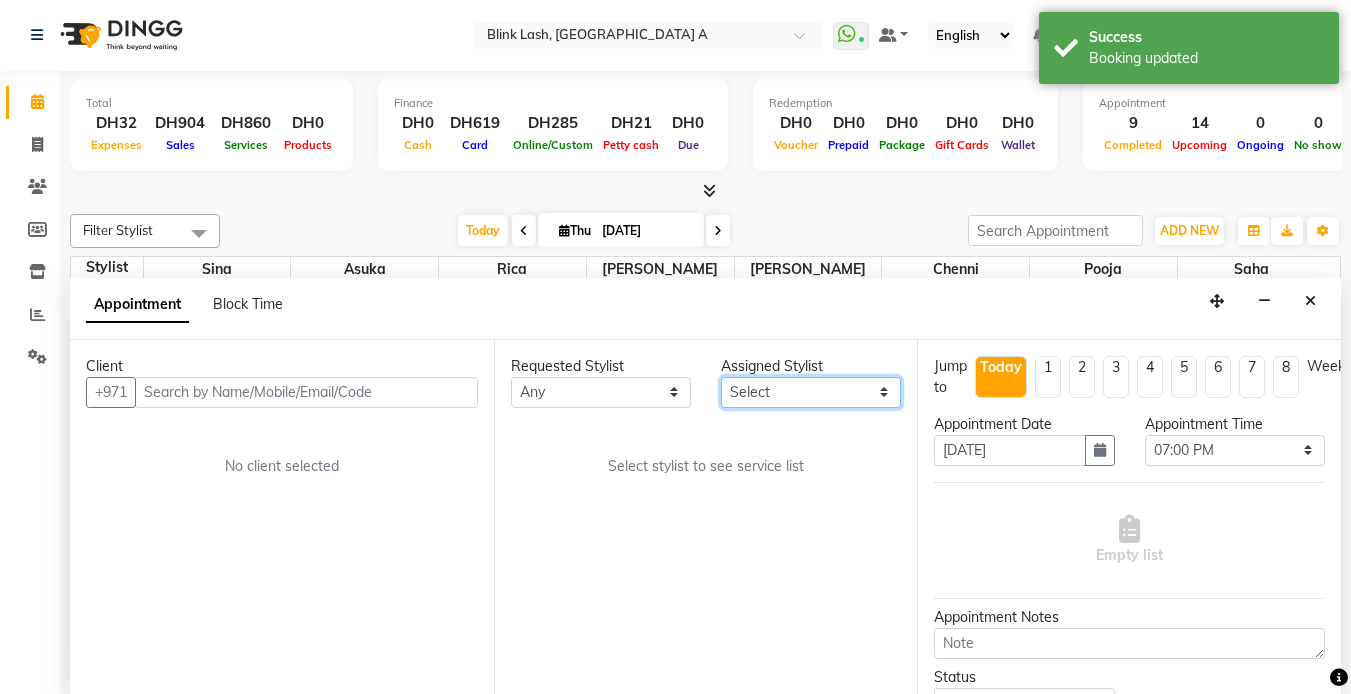 click on "Select [PERSON_NAME] [PERSON_NAME] pooja [PERSON_NAME]" at bounding box center (811, 392) 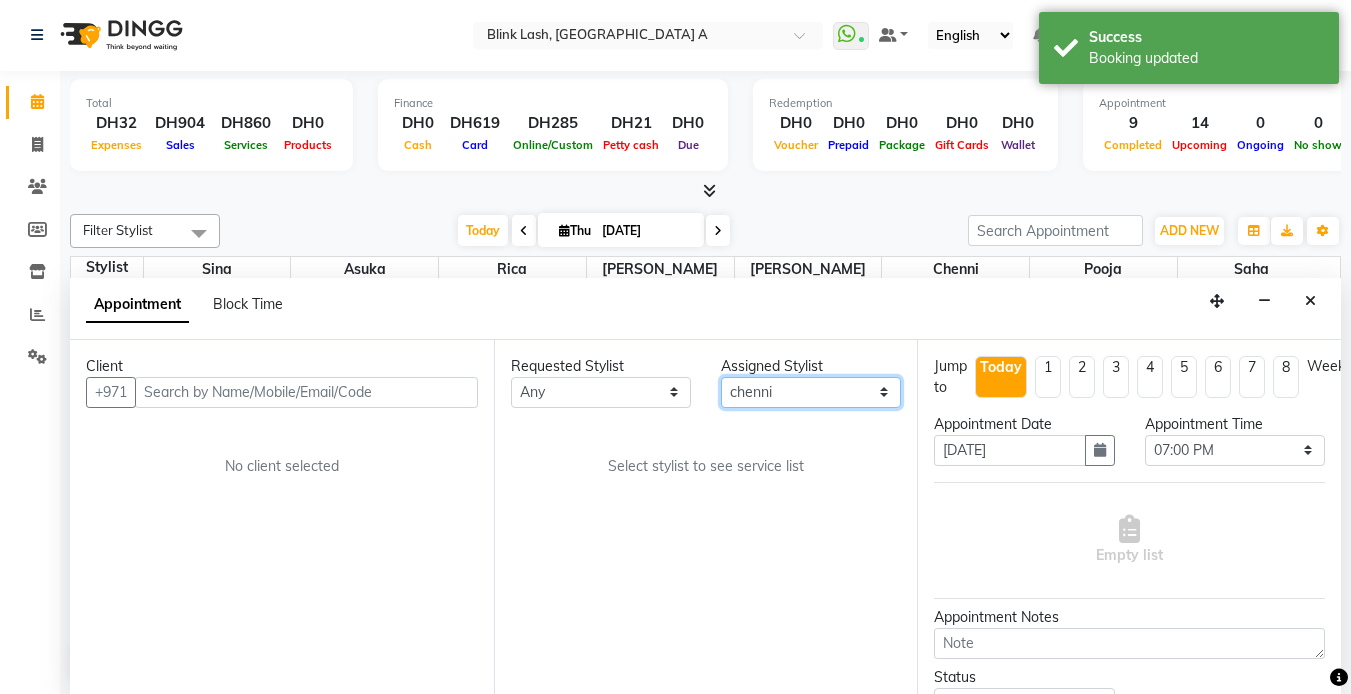 click on "Select [PERSON_NAME] [PERSON_NAME] pooja [PERSON_NAME]" at bounding box center [811, 392] 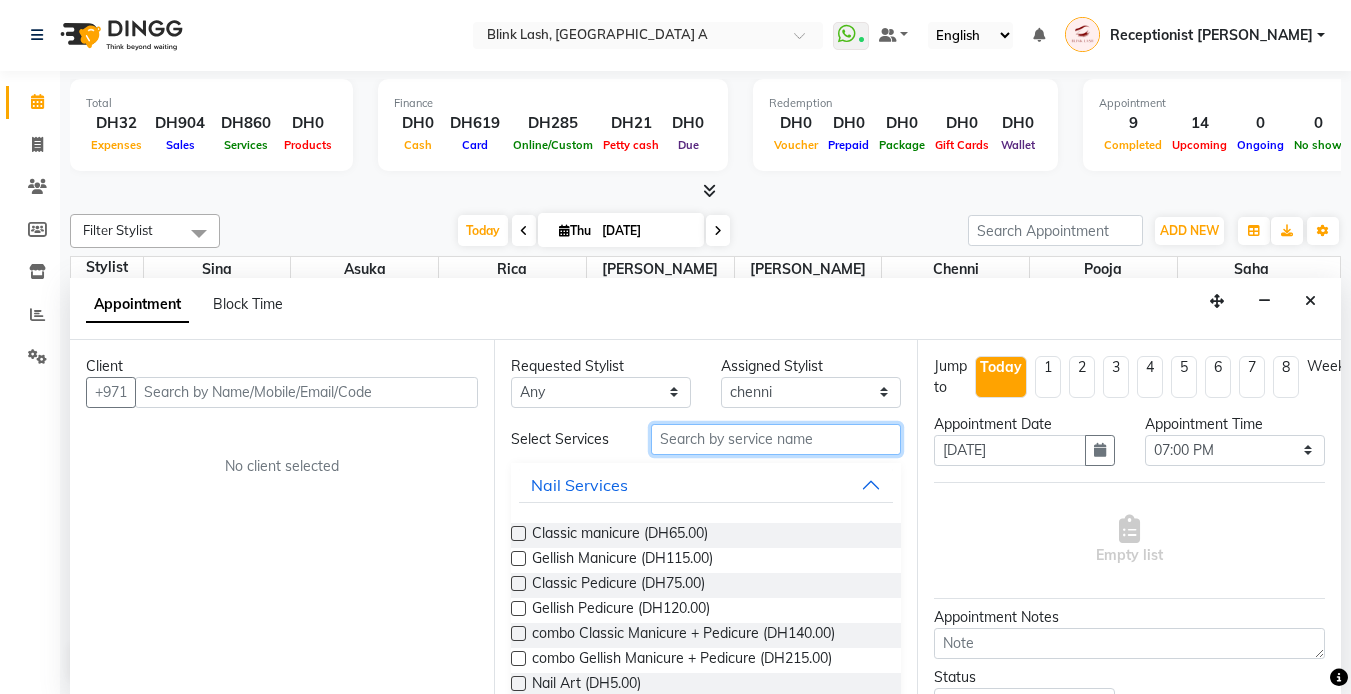 click at bounding box center [776, 439] 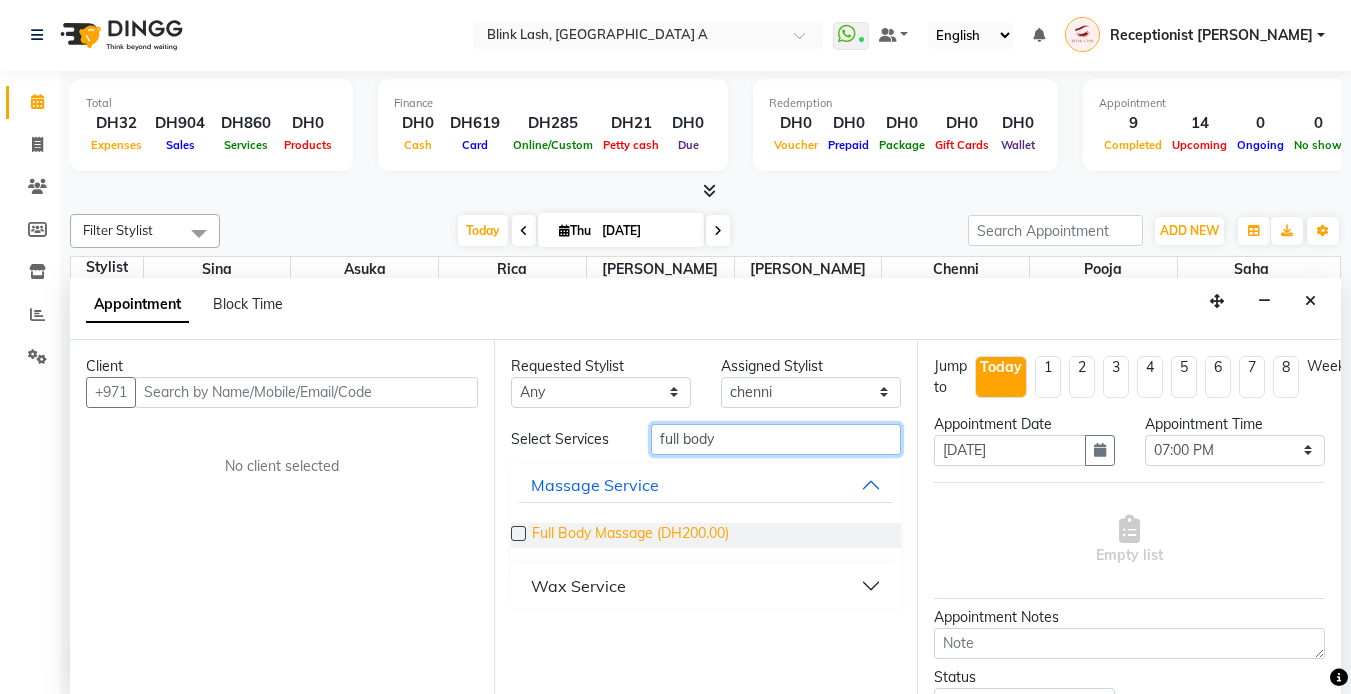 type on "full body" 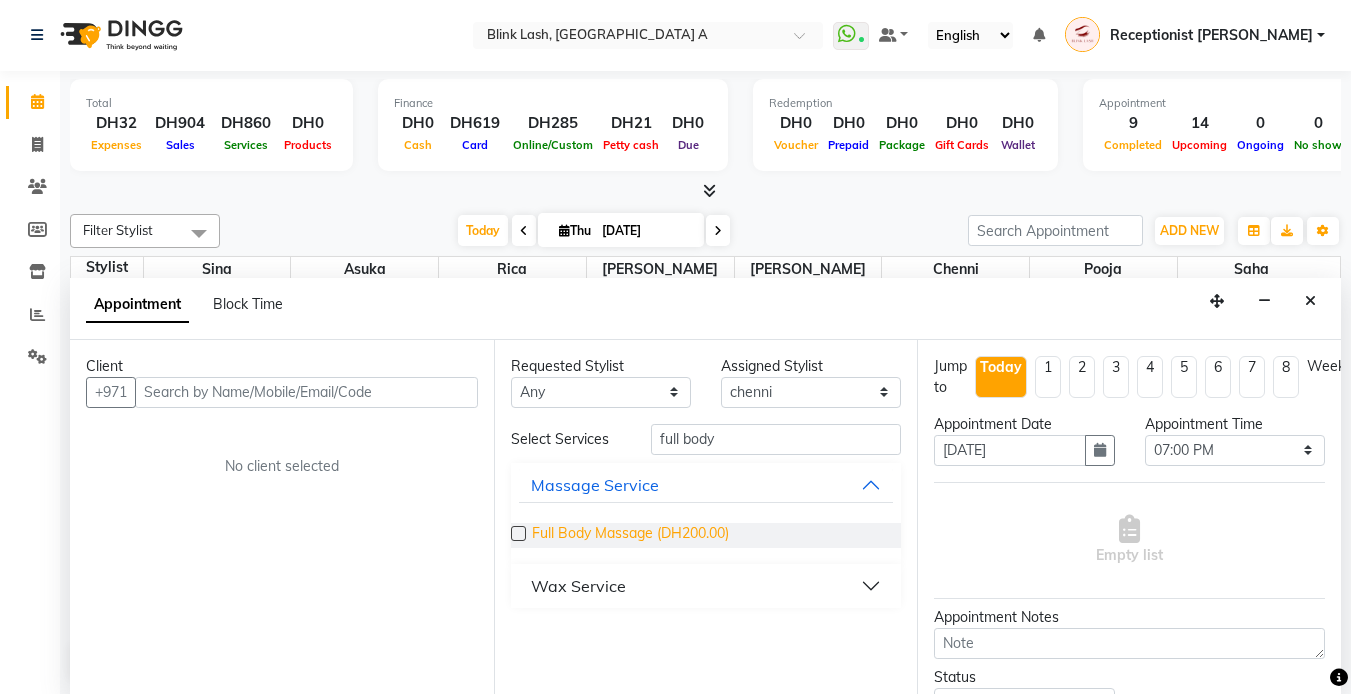 click on "Full Body Massage (DH200.00)" at bounding box center (630, 535) 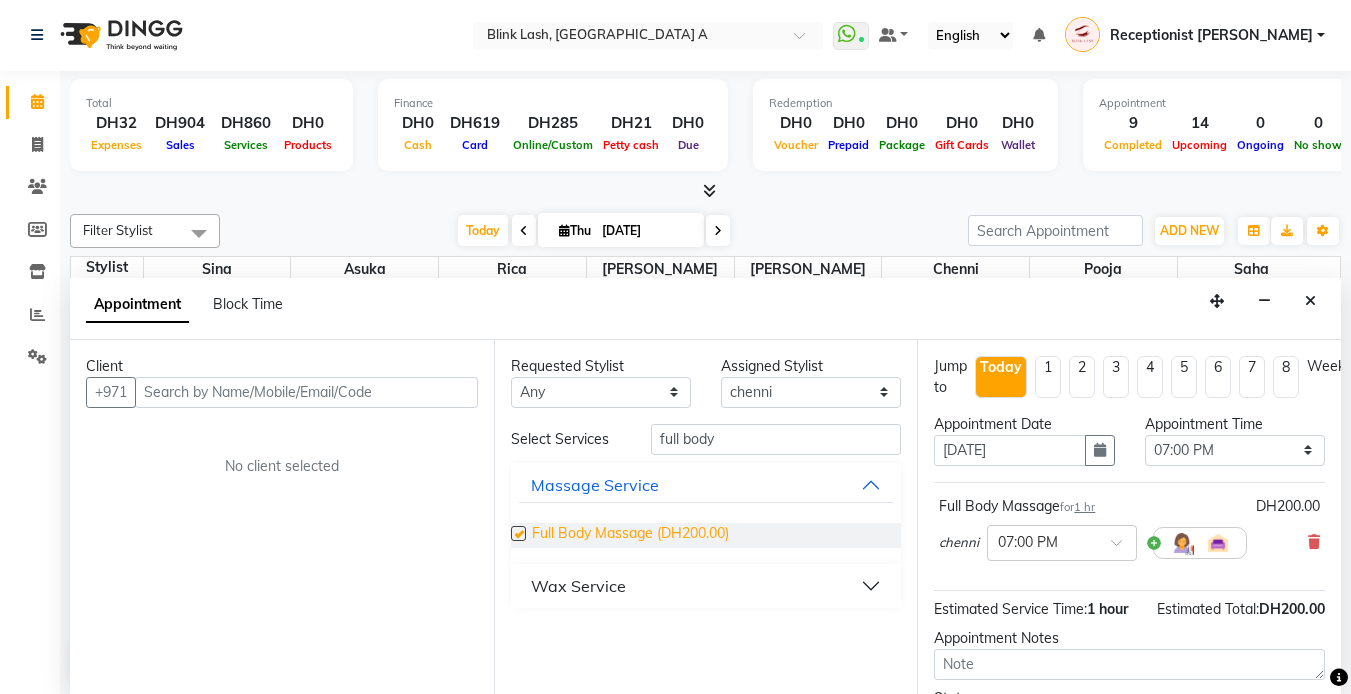 checkbox on "false" 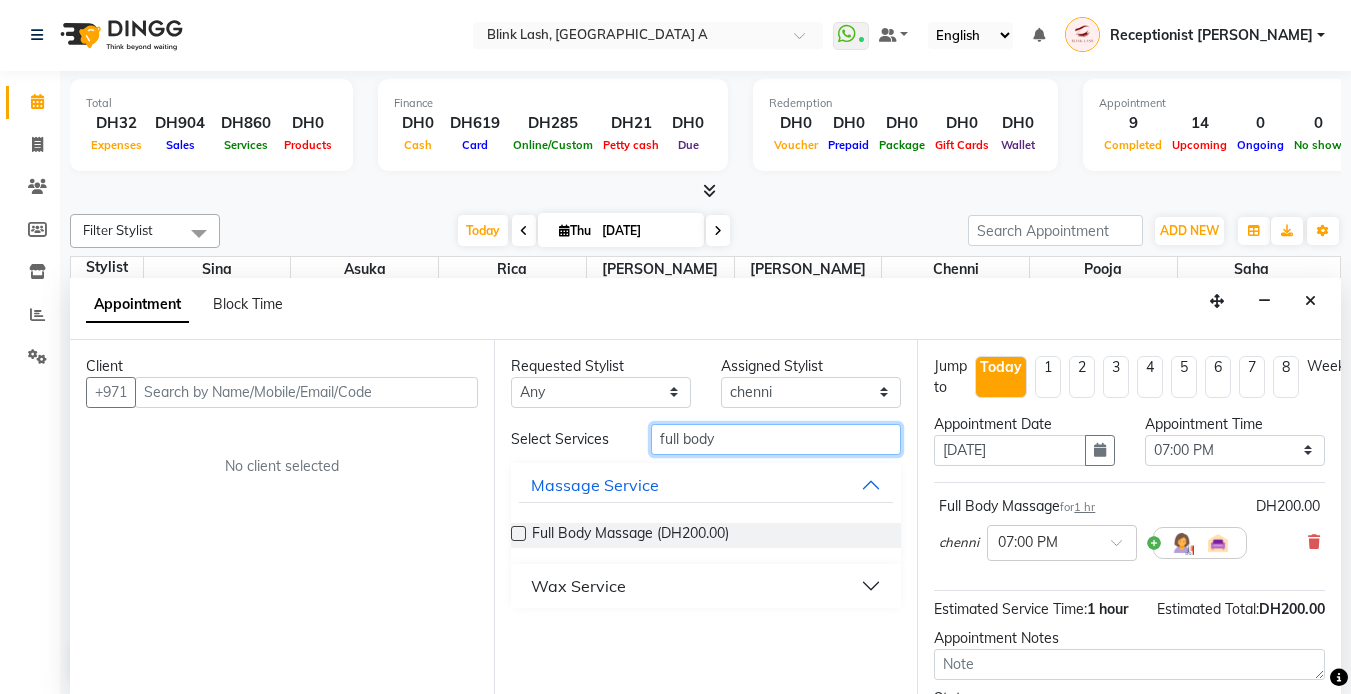 click on "full body" at bounding box center [776, 439] 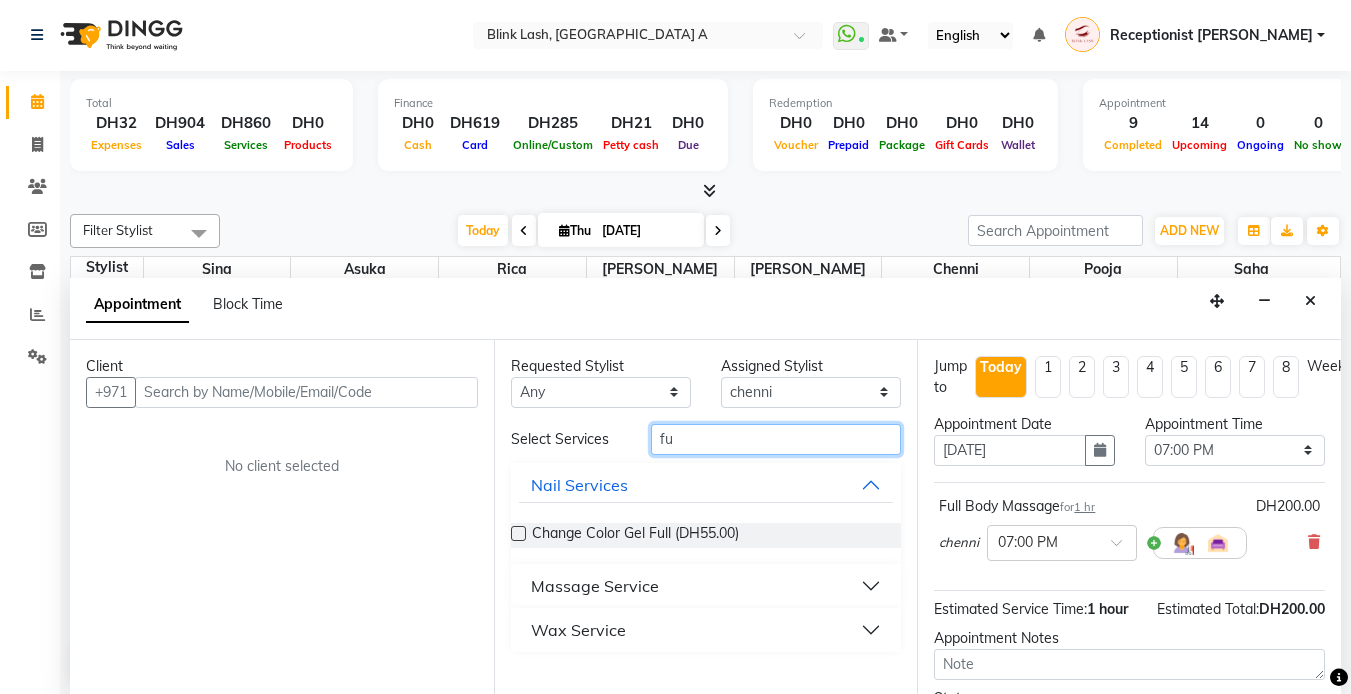 type on "f" 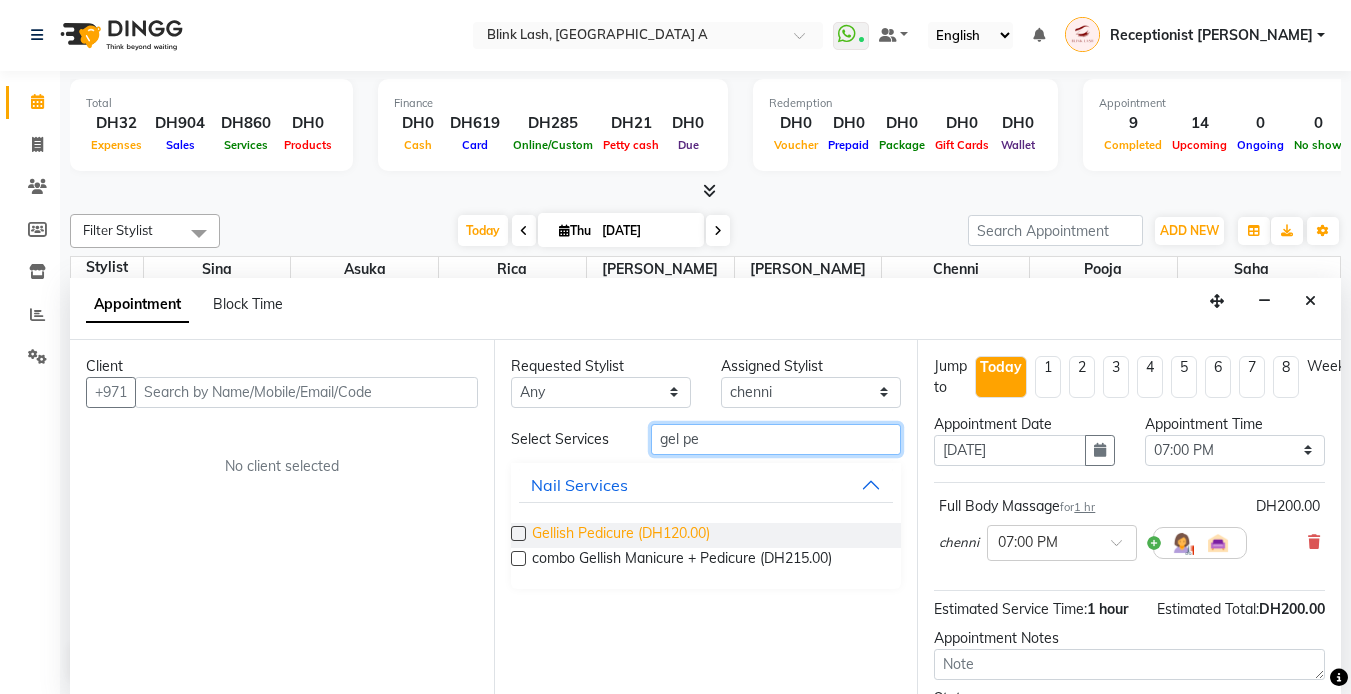 type on "gel pe" 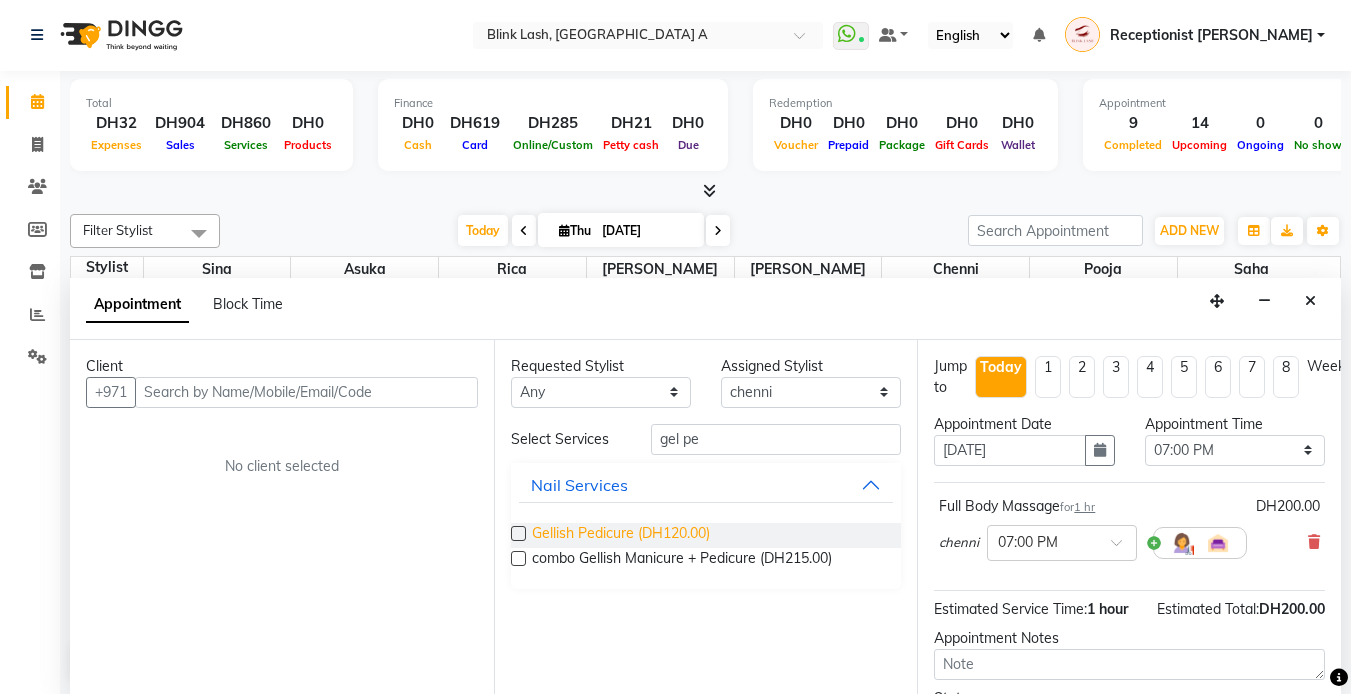 click on "Gellish Pedicure (DH120.00)" at bounding box center (621, 535) 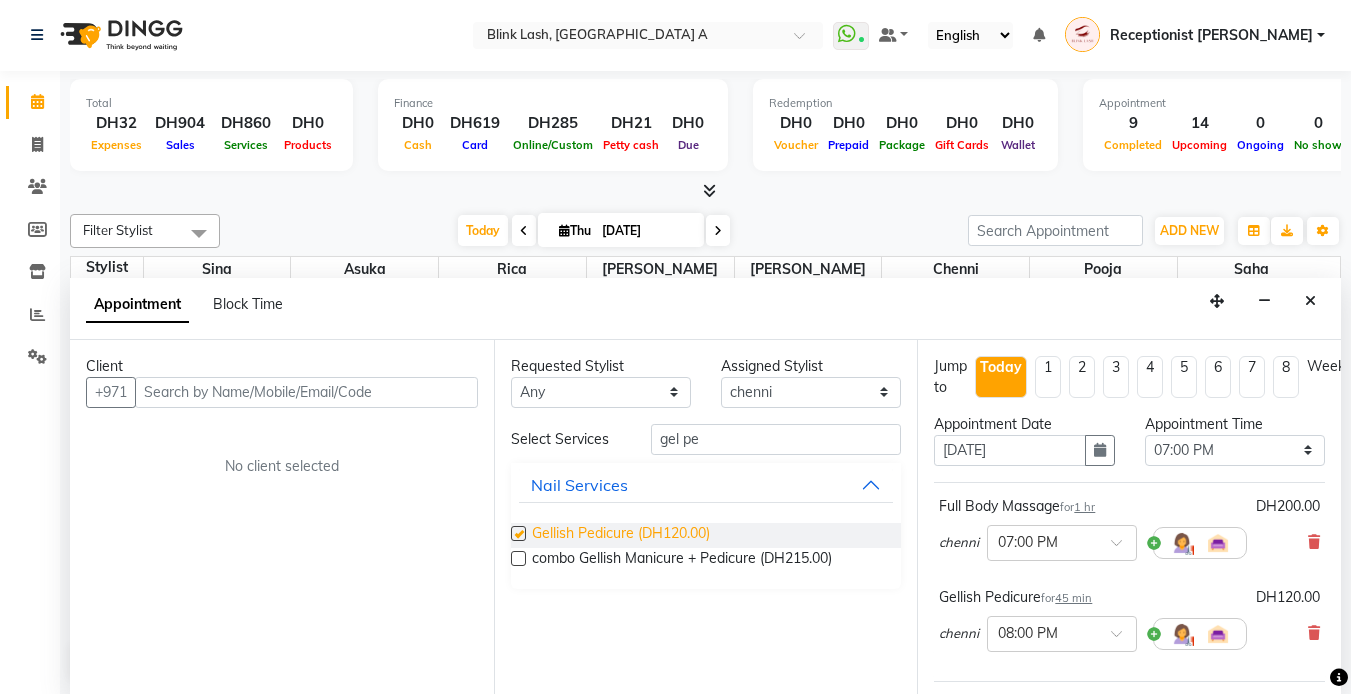 checkbox on "false" 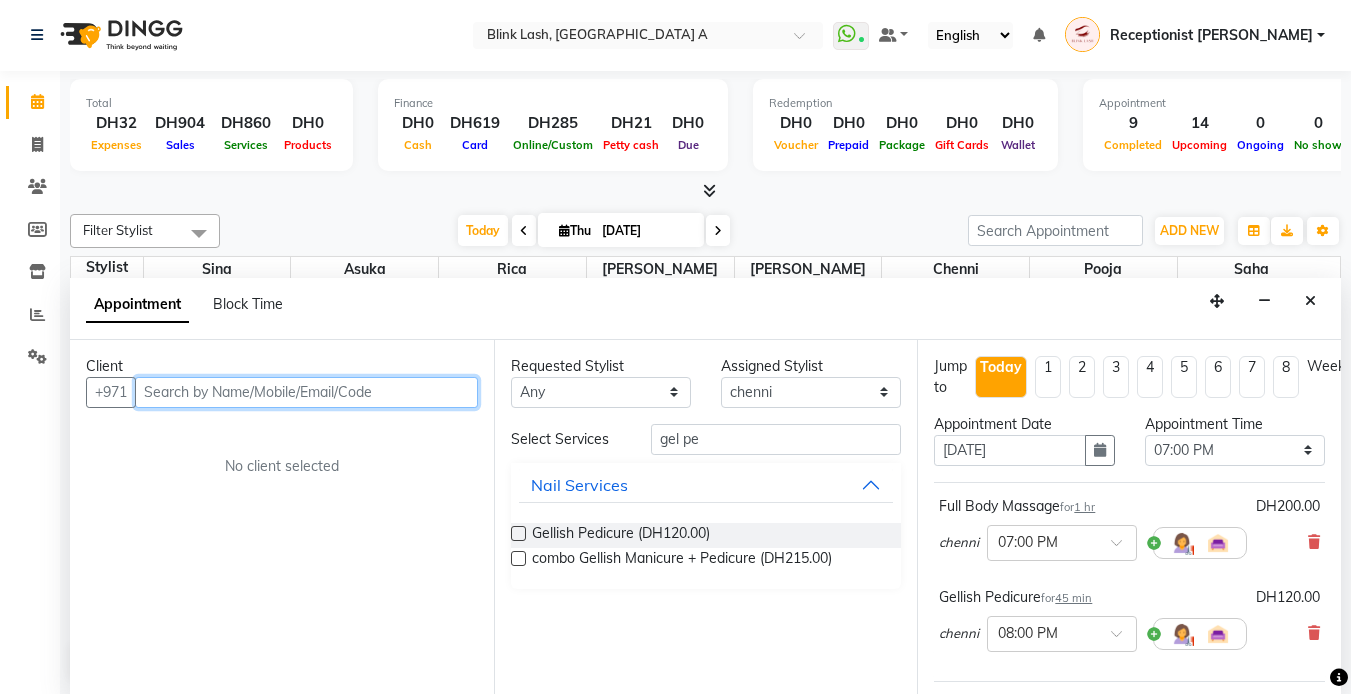 click at bounding box center (306, 392) 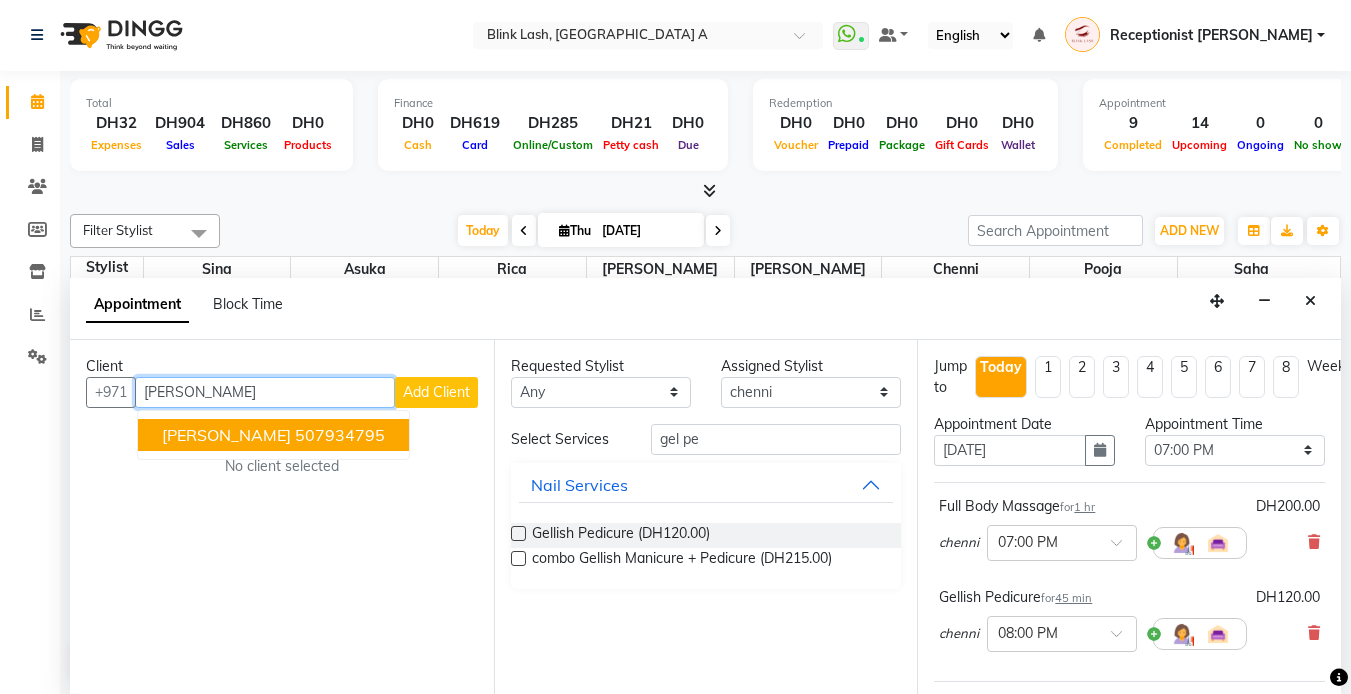 click on "507934795" at bounding box center [340, 435] 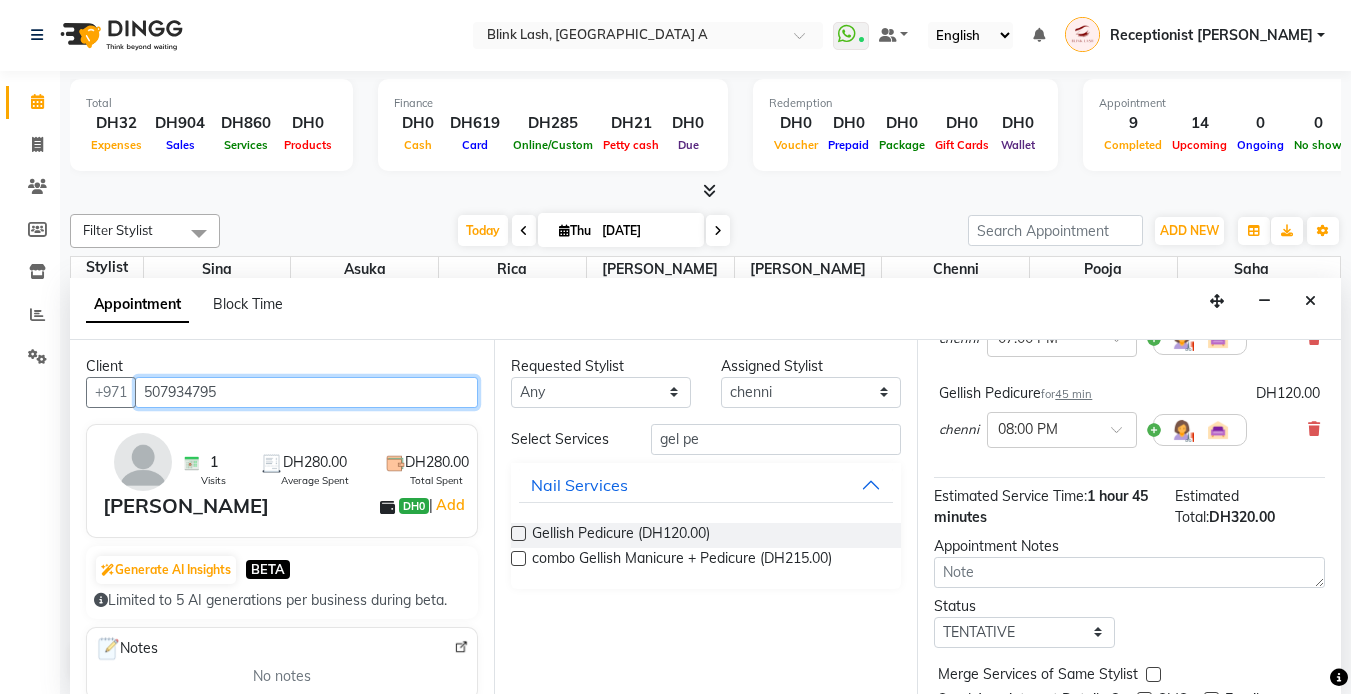 scroll, scrollTop: 299, scrollLeft: 0, axis: vertical 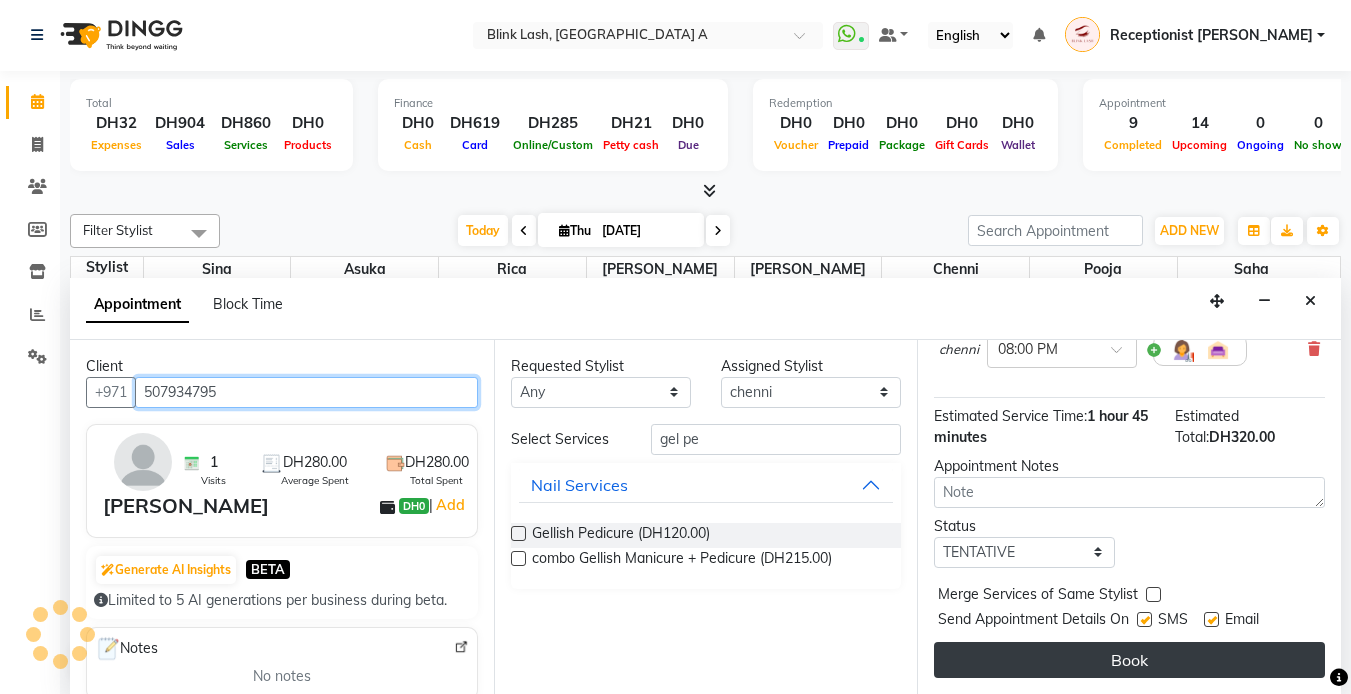 type on "507934795" 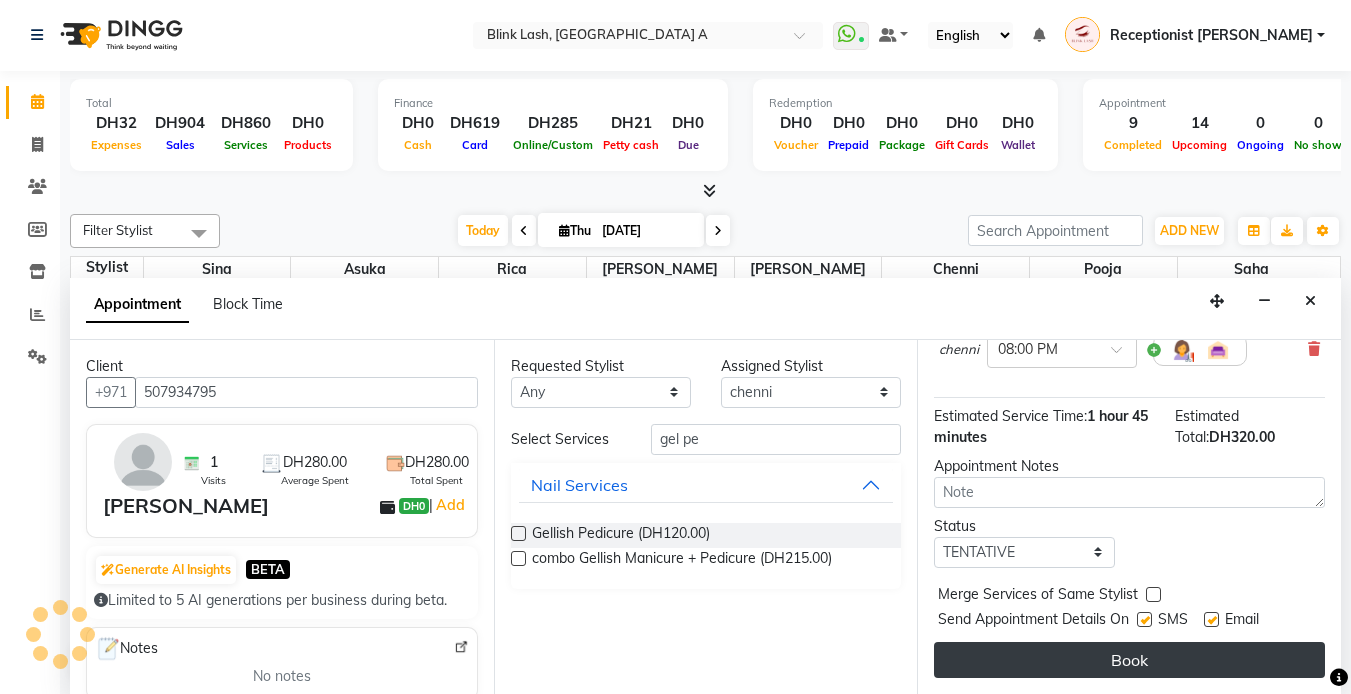click on "Book" at bounding box center (1129, 660) 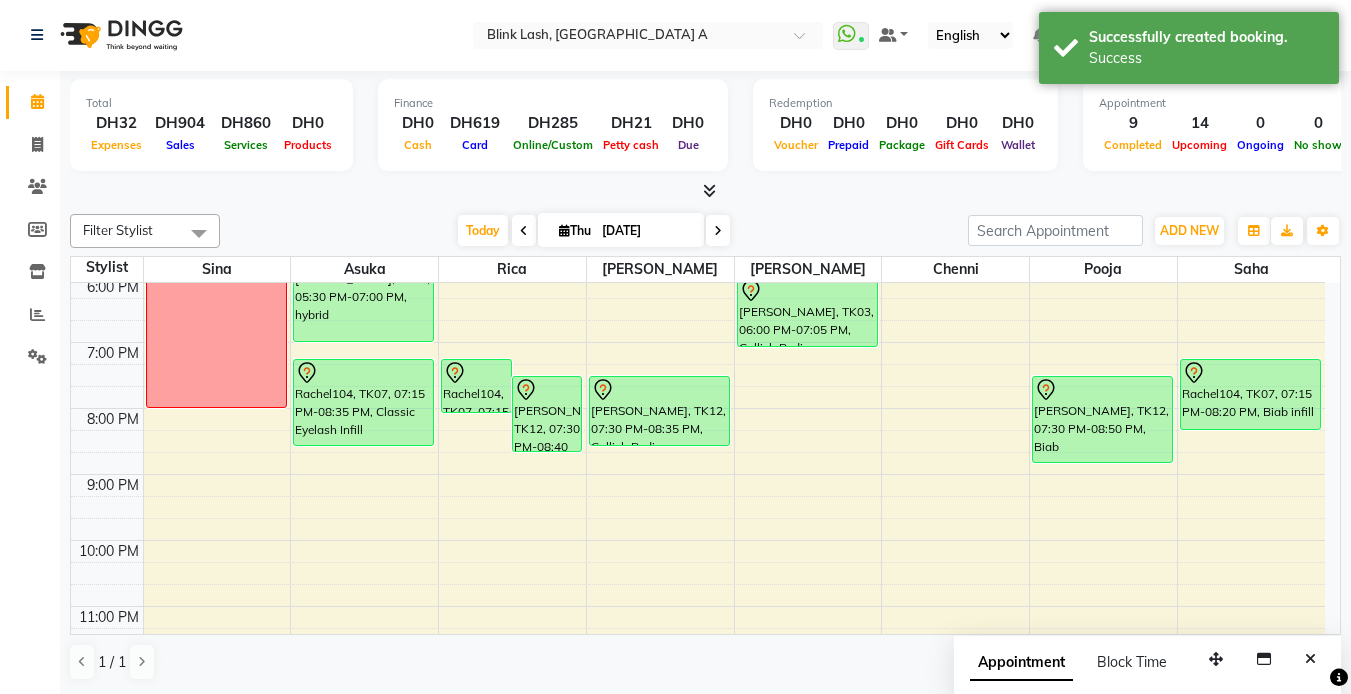 scroll, scrollTop: 0, scrollLeft: 0, axis: both 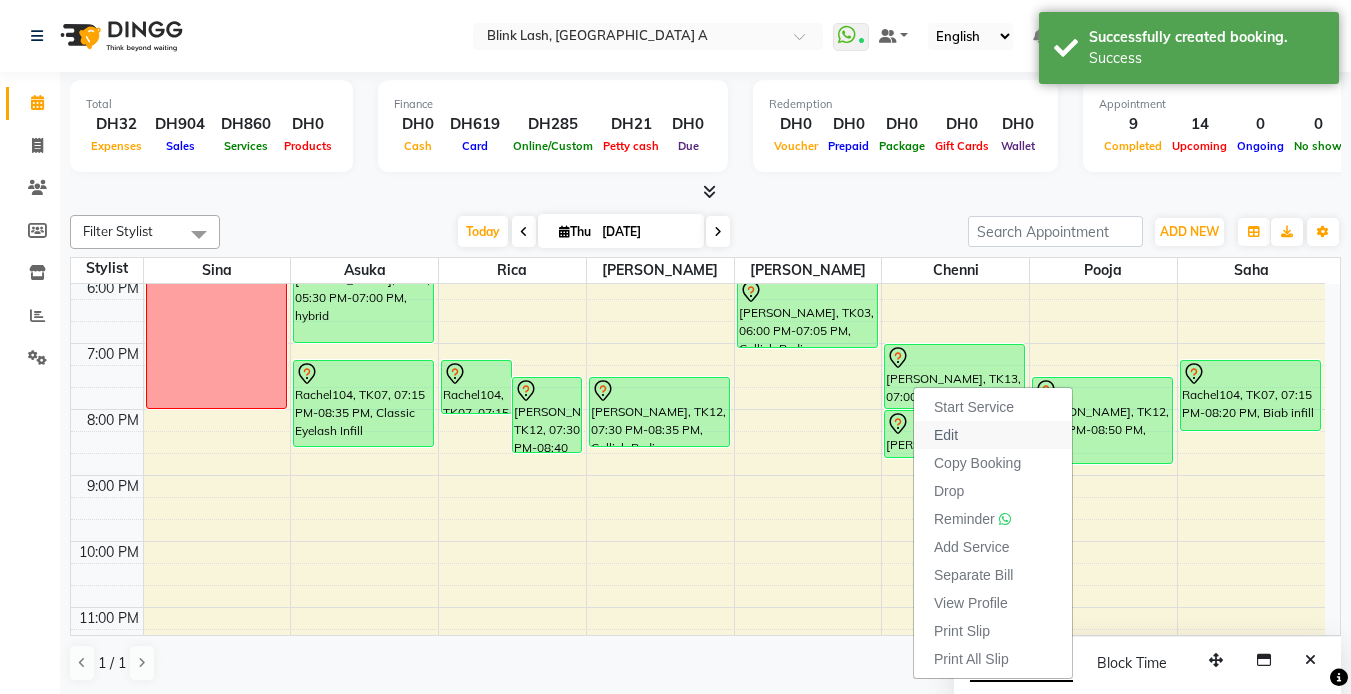 click on "Edit" at bounding box center (946, 435) 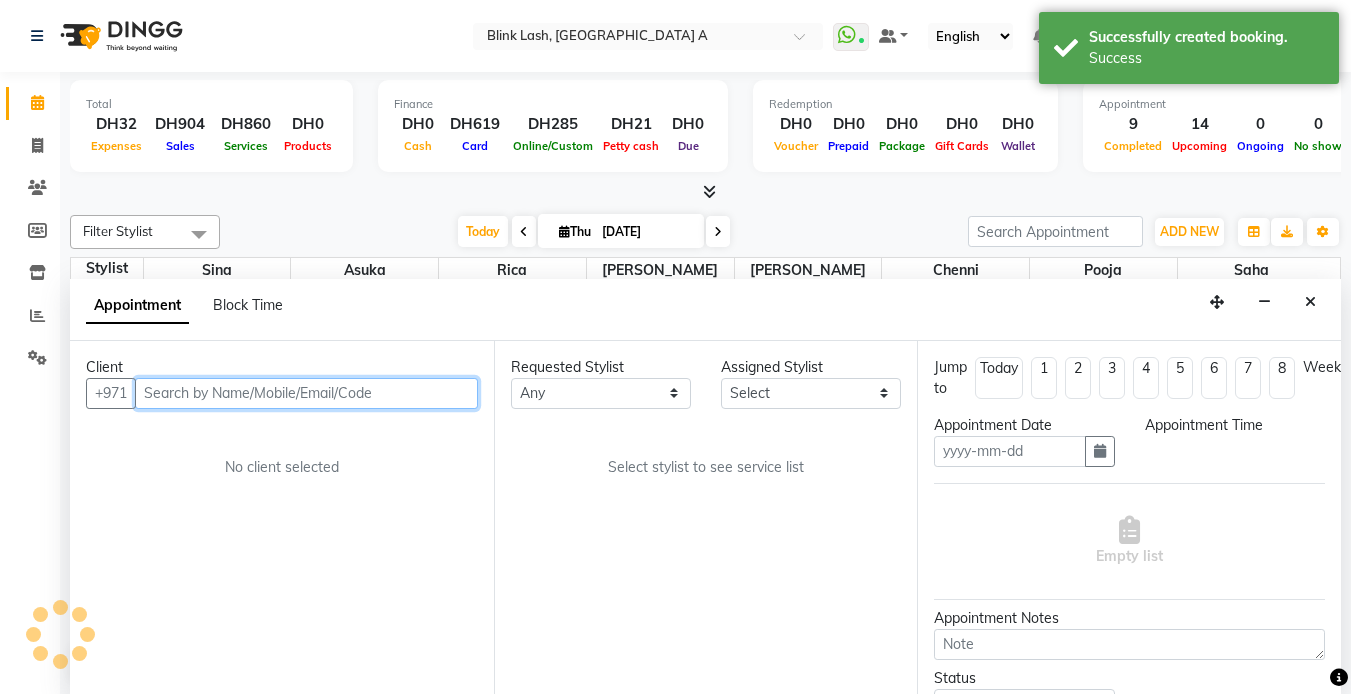 scroll, scrollTop: 1, scrollLeft: 0, axis: vertical 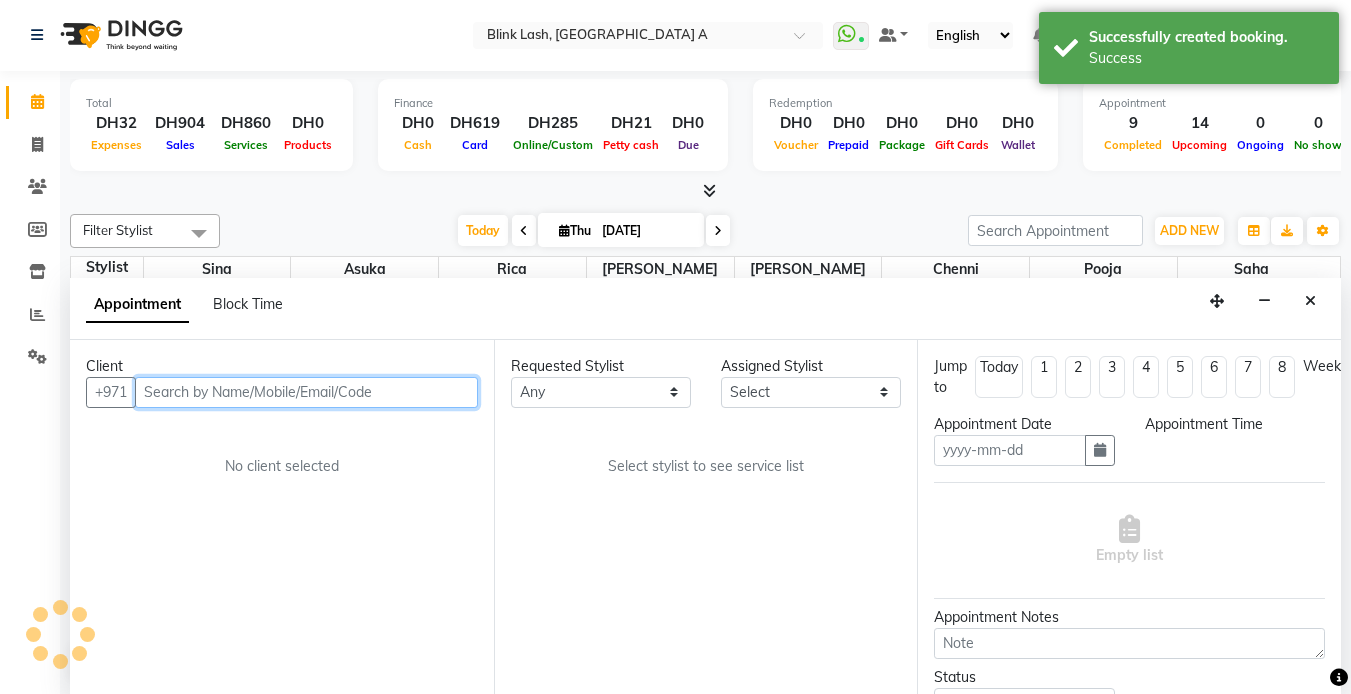 type on "[DATE]" 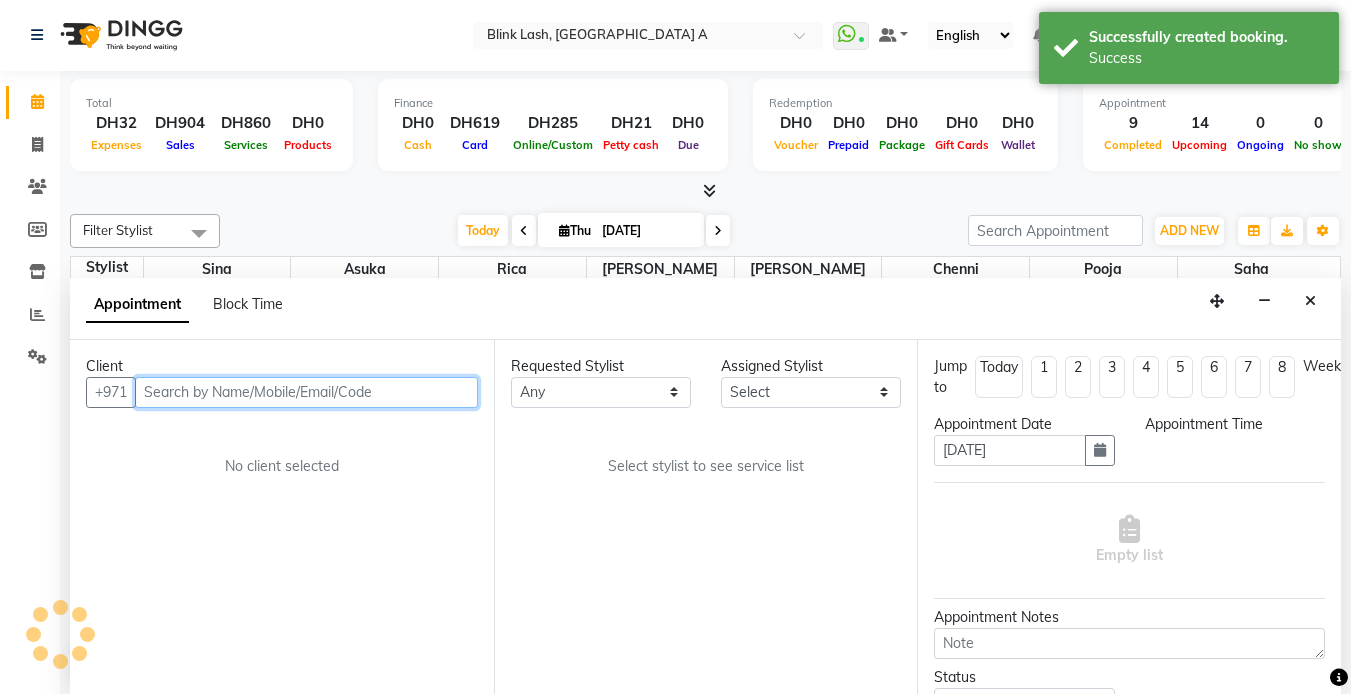 scroll, scrollTop: 0, scrollLeft: 0, axis: both 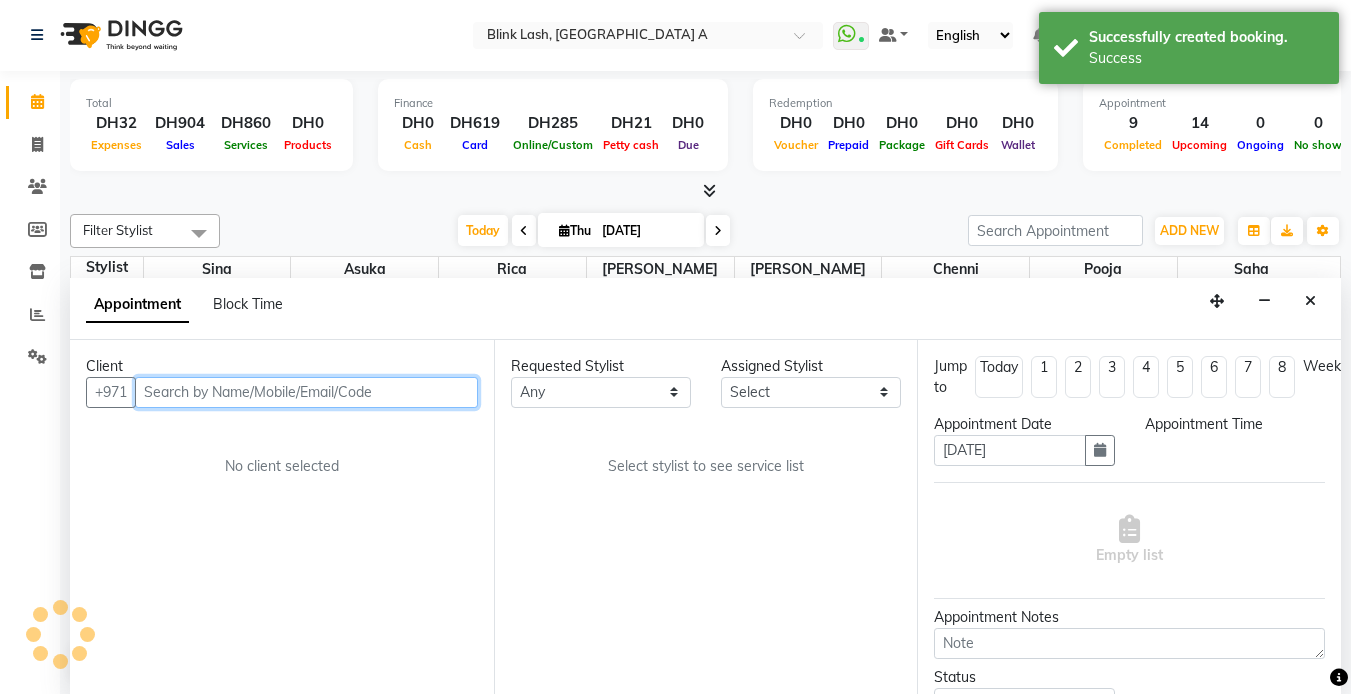 select on "1140" 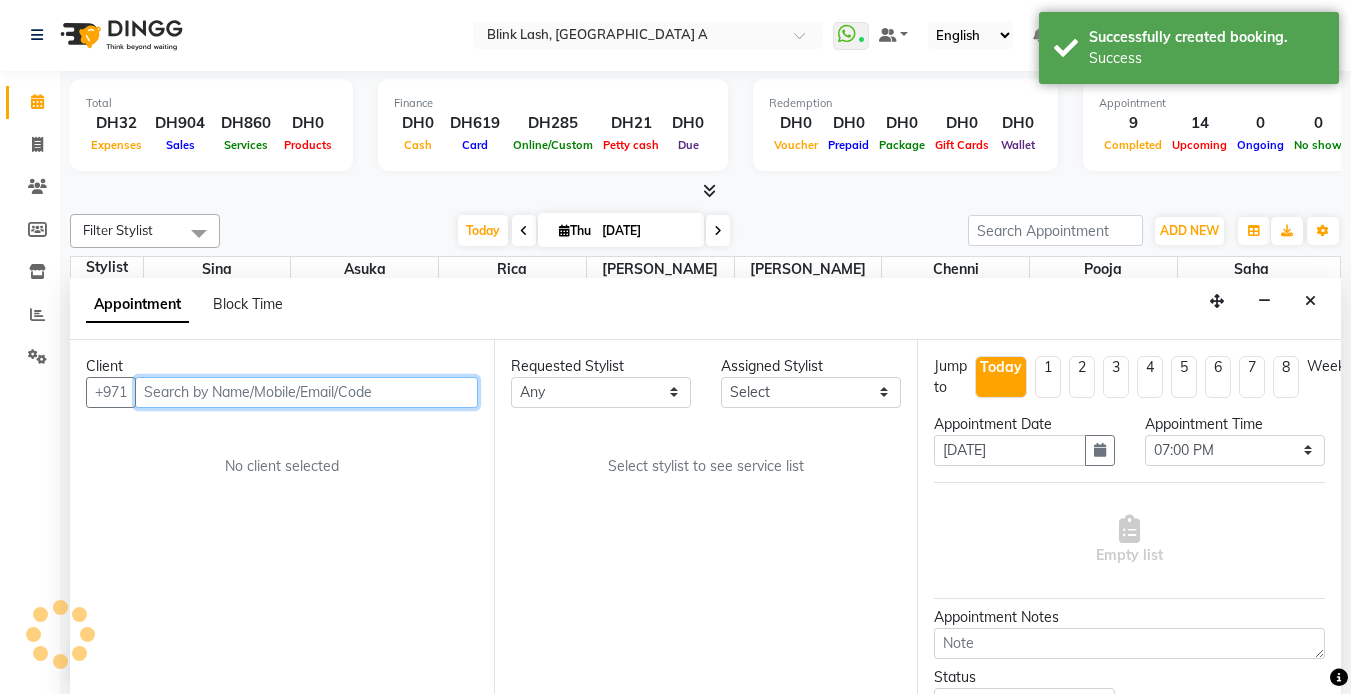 select on "57849" 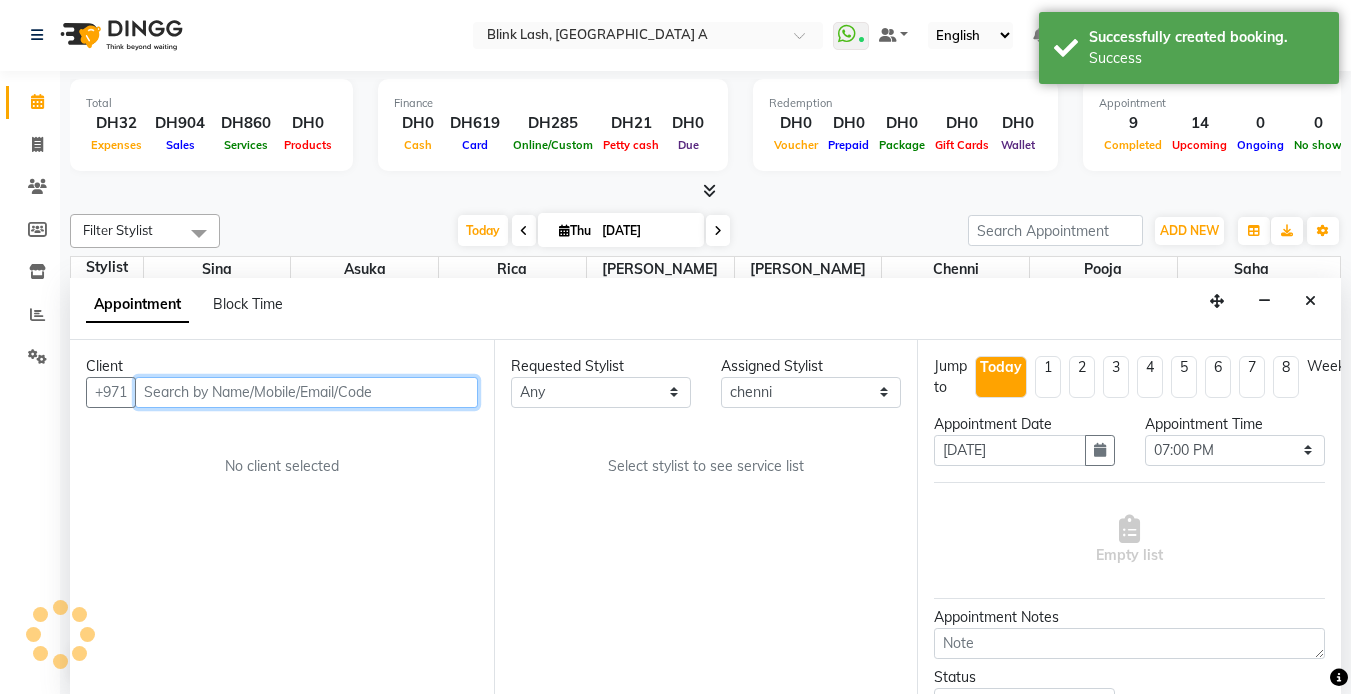 select on "2892" 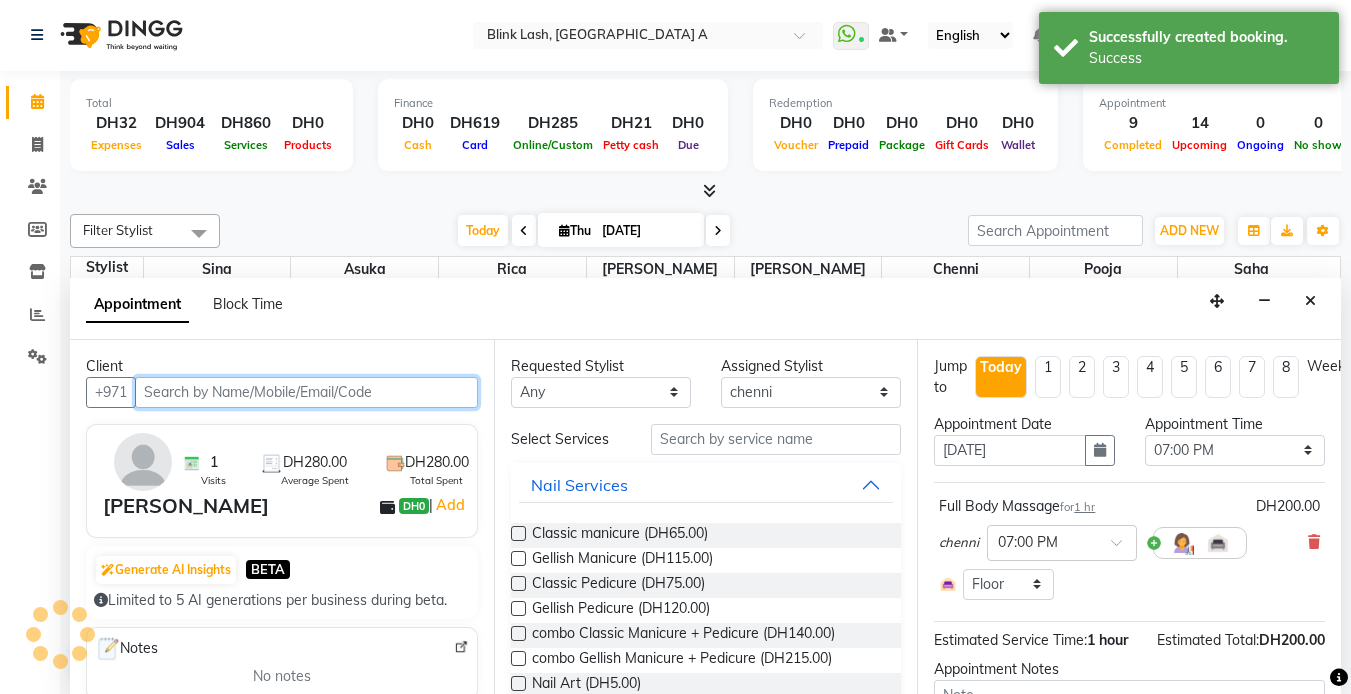 scroll, scrollTop: 265, scrollLeft: 0, axis: vertical 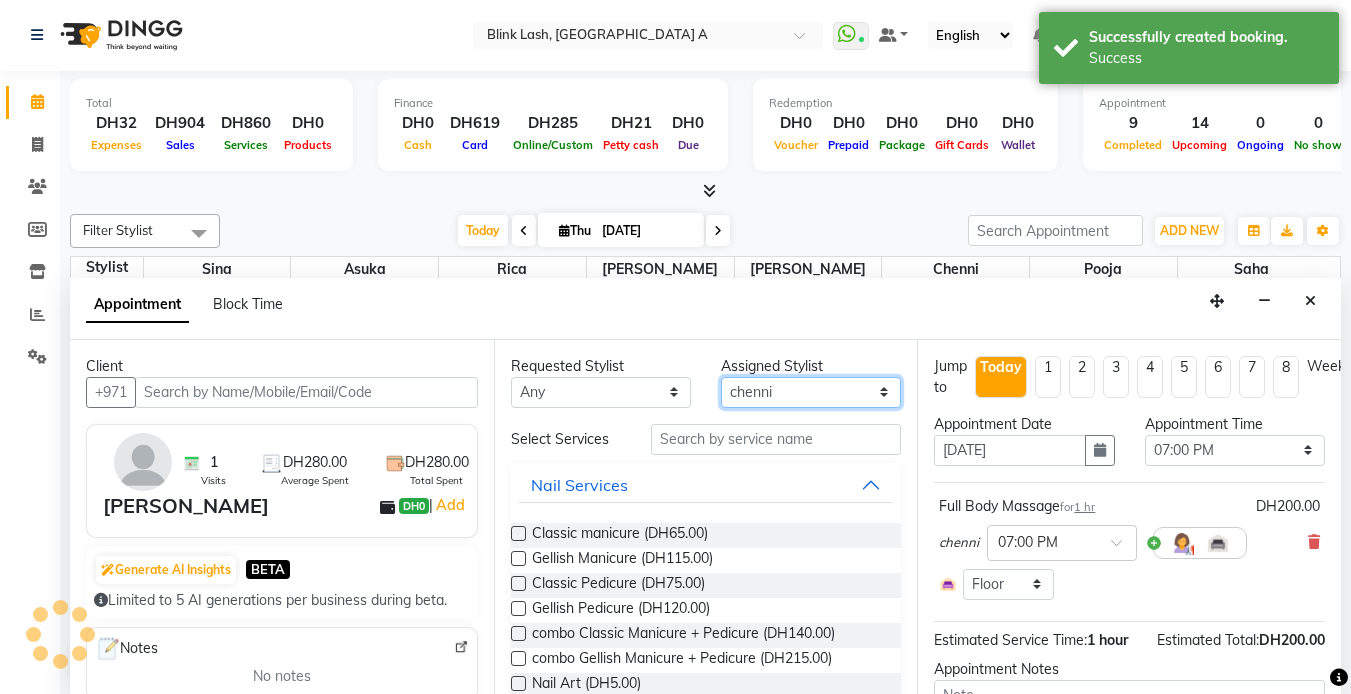 drag, startPoint x: 848, startPoint y: 387, endPoint x: 848, endPoint y: 405, distance: 18 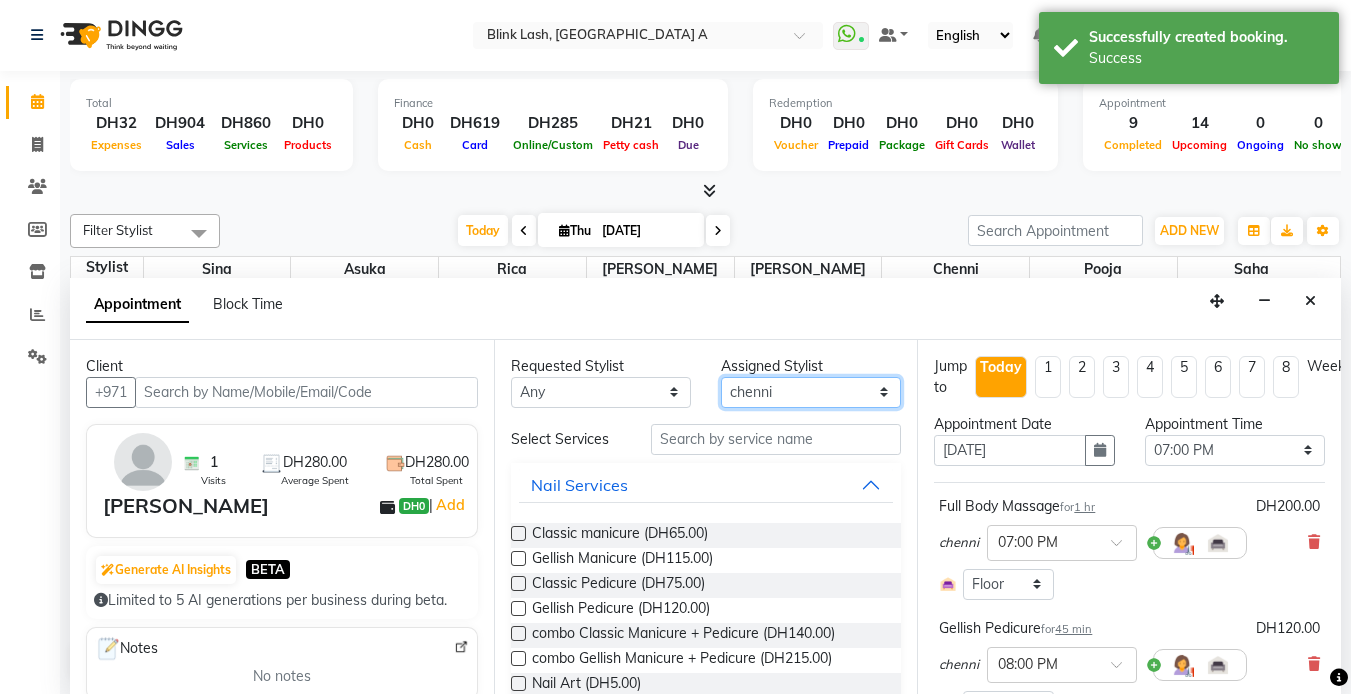 select on "42464" 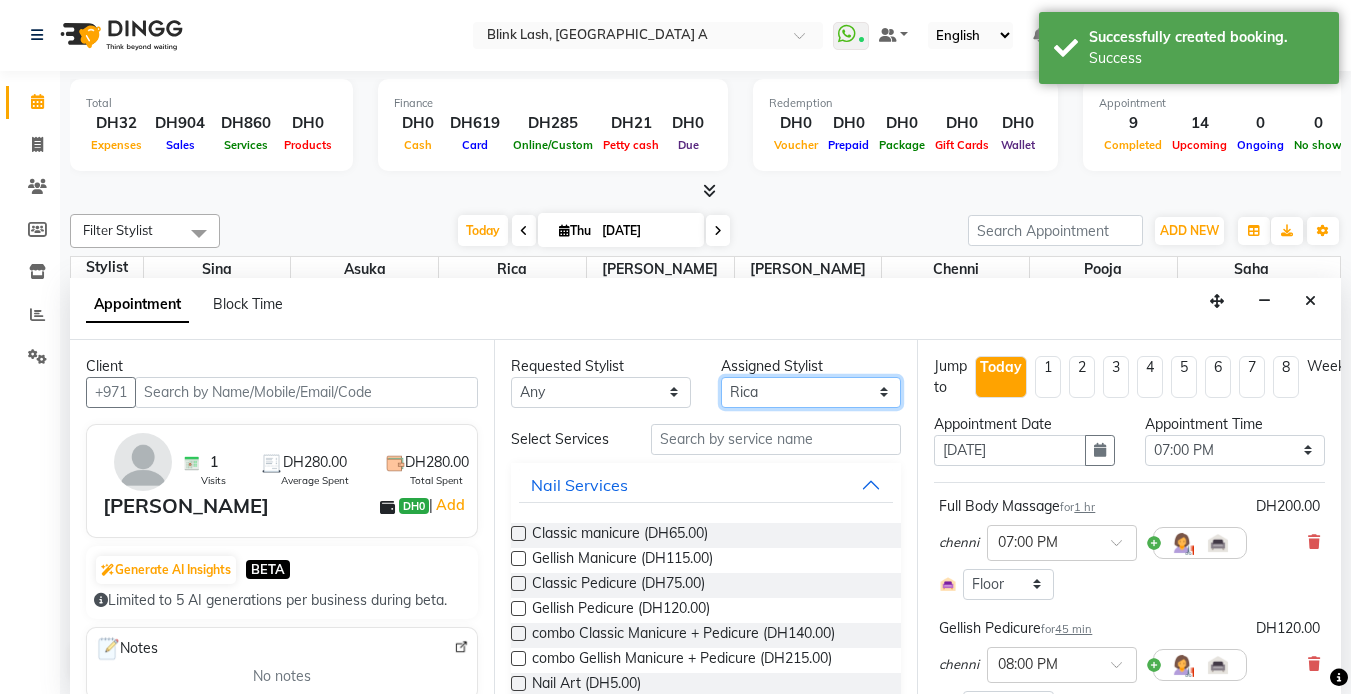 click on "Select [PERSON_NAME] [PERSON_NAME] pooja [PERSON_NAME]" at bounding box center (811, 392) 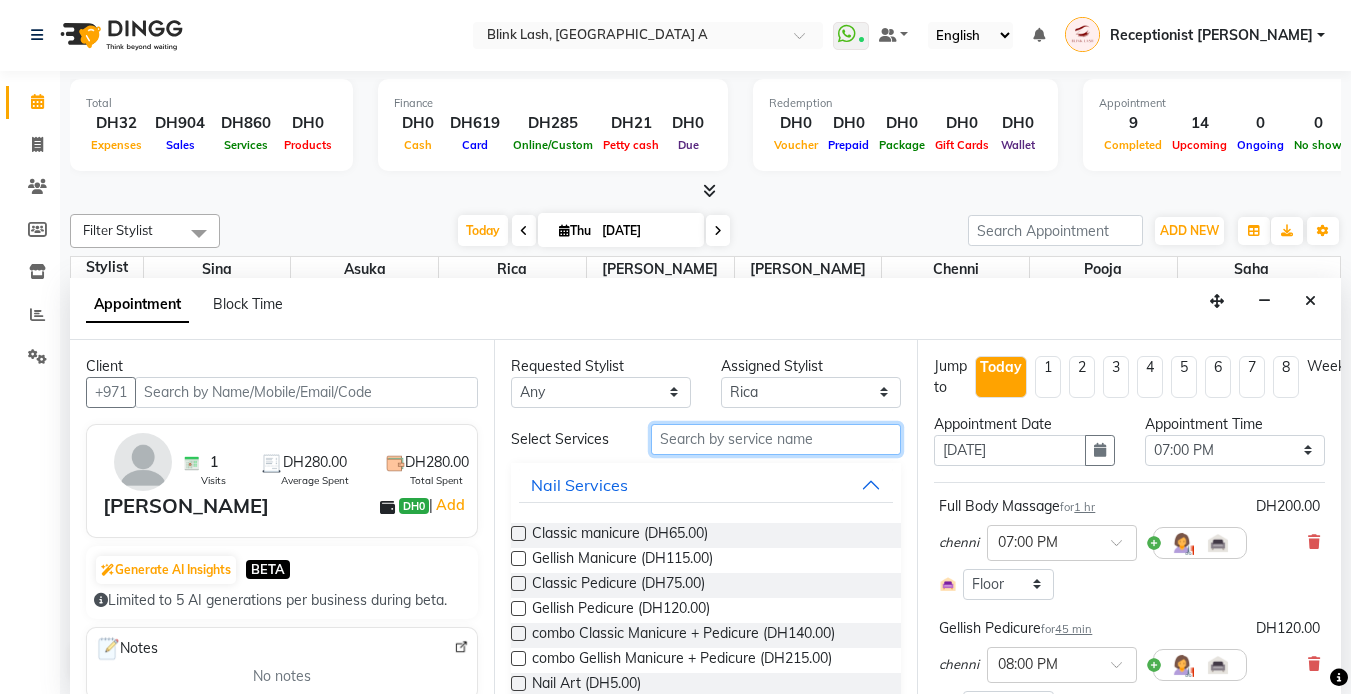drag, startPoint x: 772, startPoint y: 443, endPoint x: 839, endPoint y: 434, distance: 67.601776 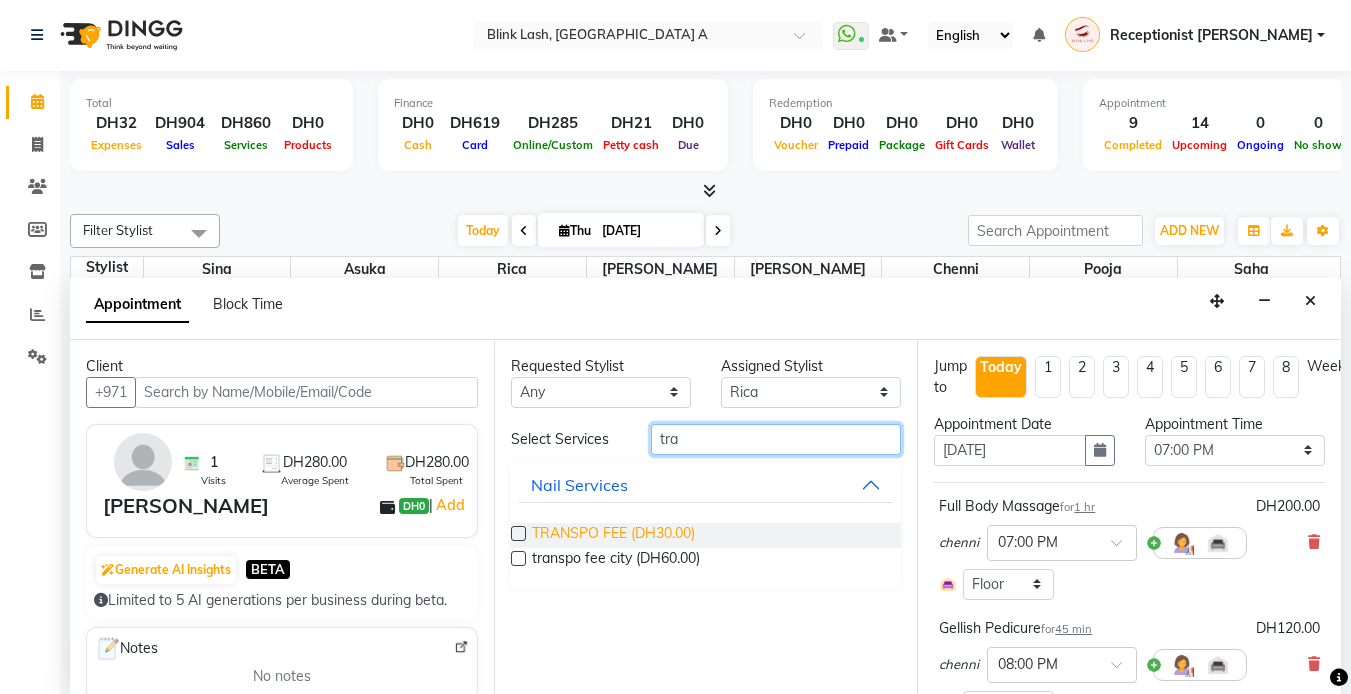 type on "tra" 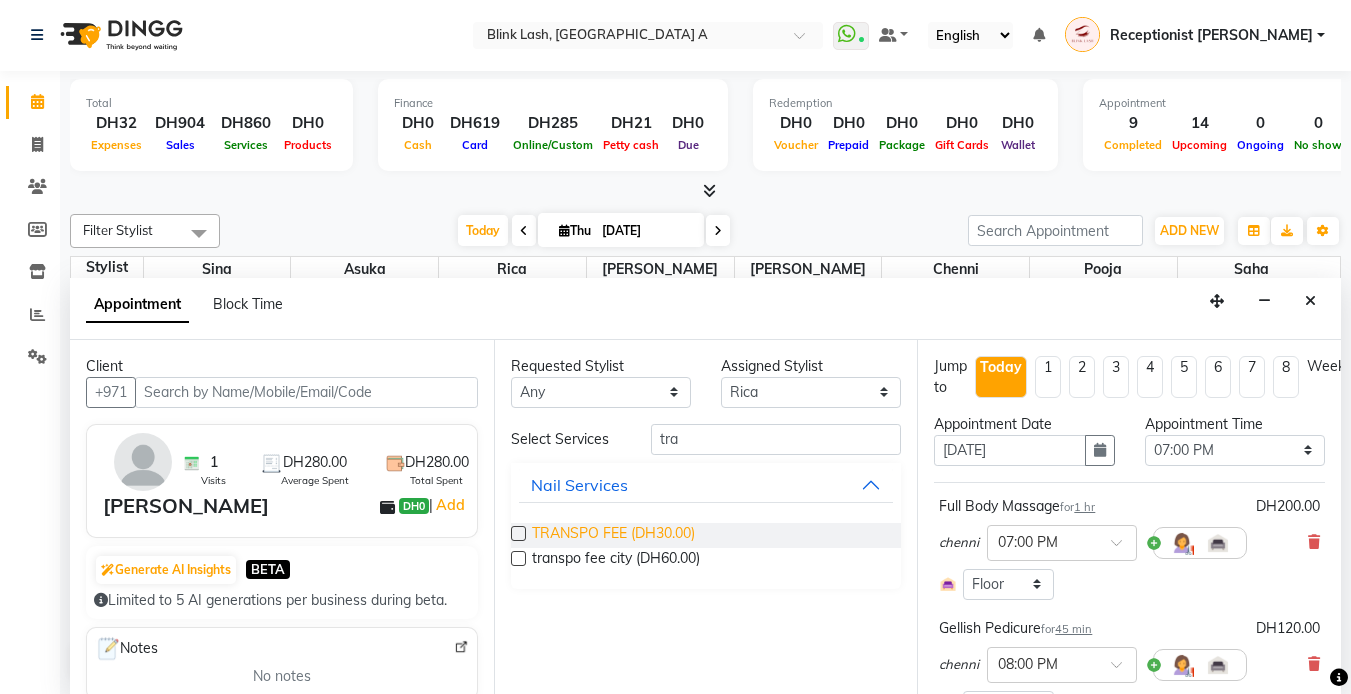 click on "TRANSPO FEE (DH30.00)" at bounding box center [613, 535] 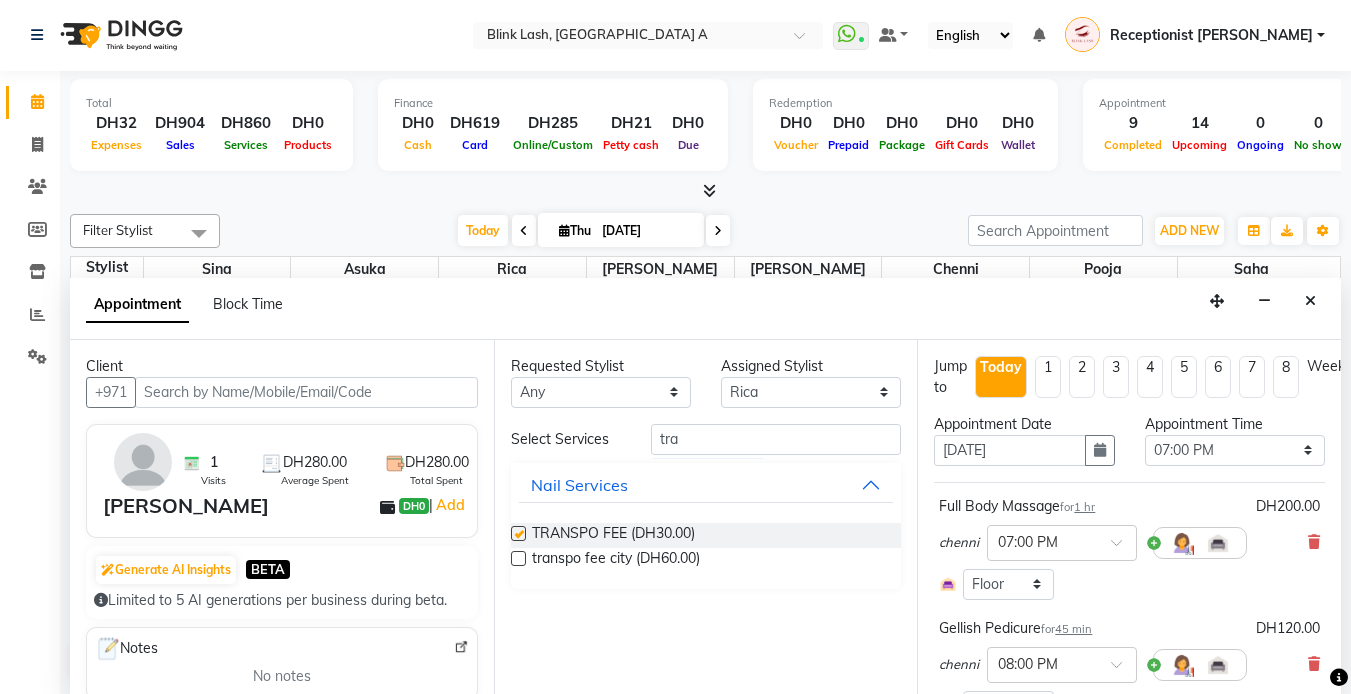 checkbox on "false" 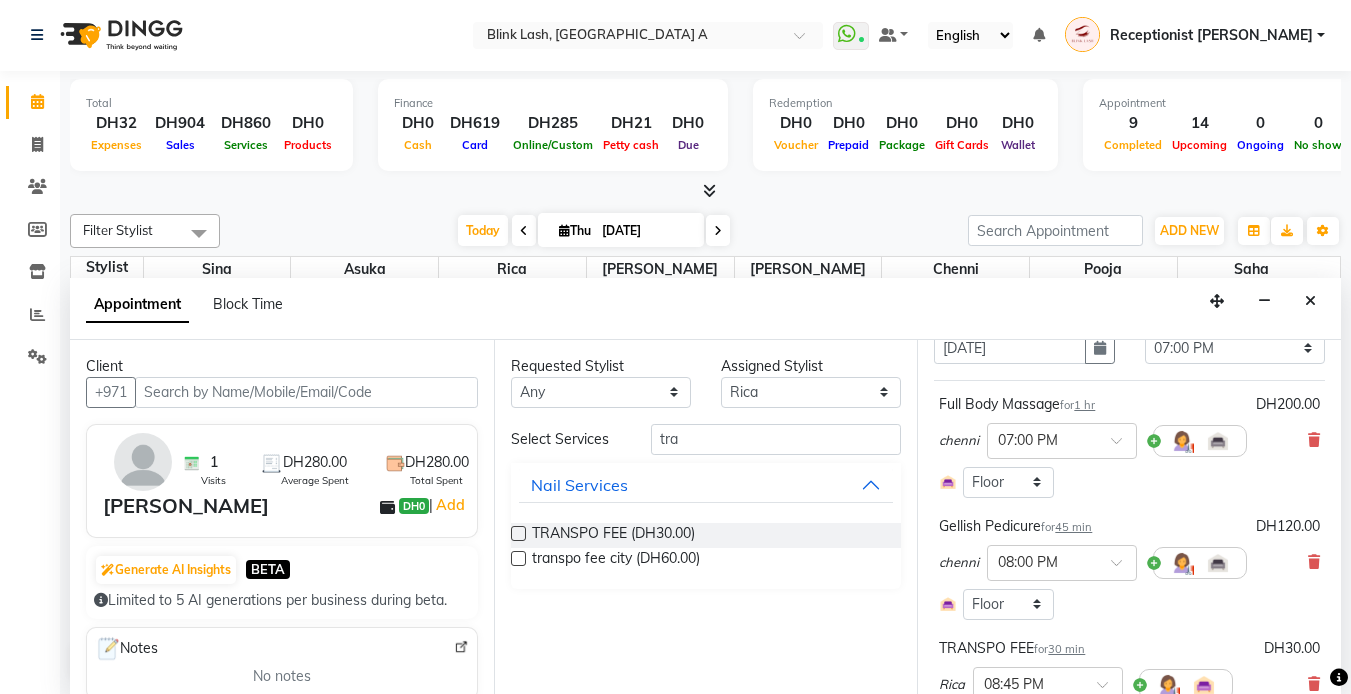 scroll, scrollTop: 200, scrollLeft: 0, axis: vertical 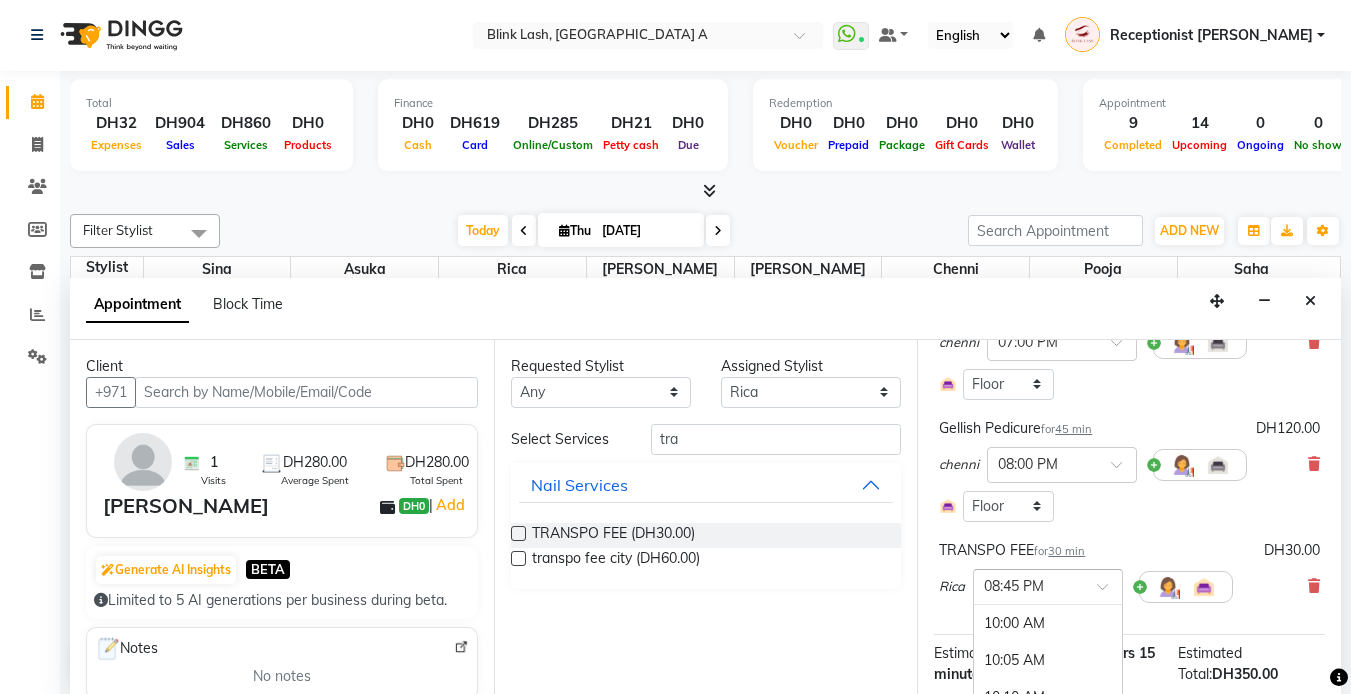 click at bounding box center (1048, 585) 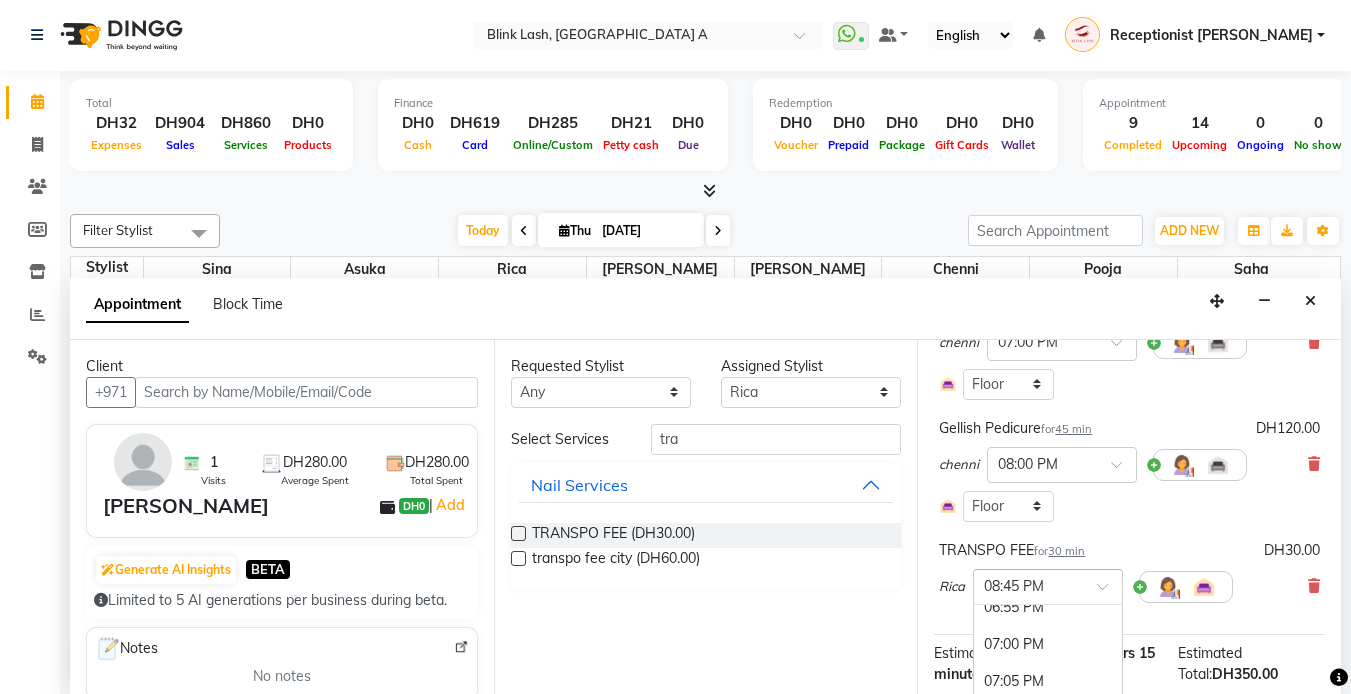 scroll, scrollTop: 4035, scrollLeft: 0, axis: vertical 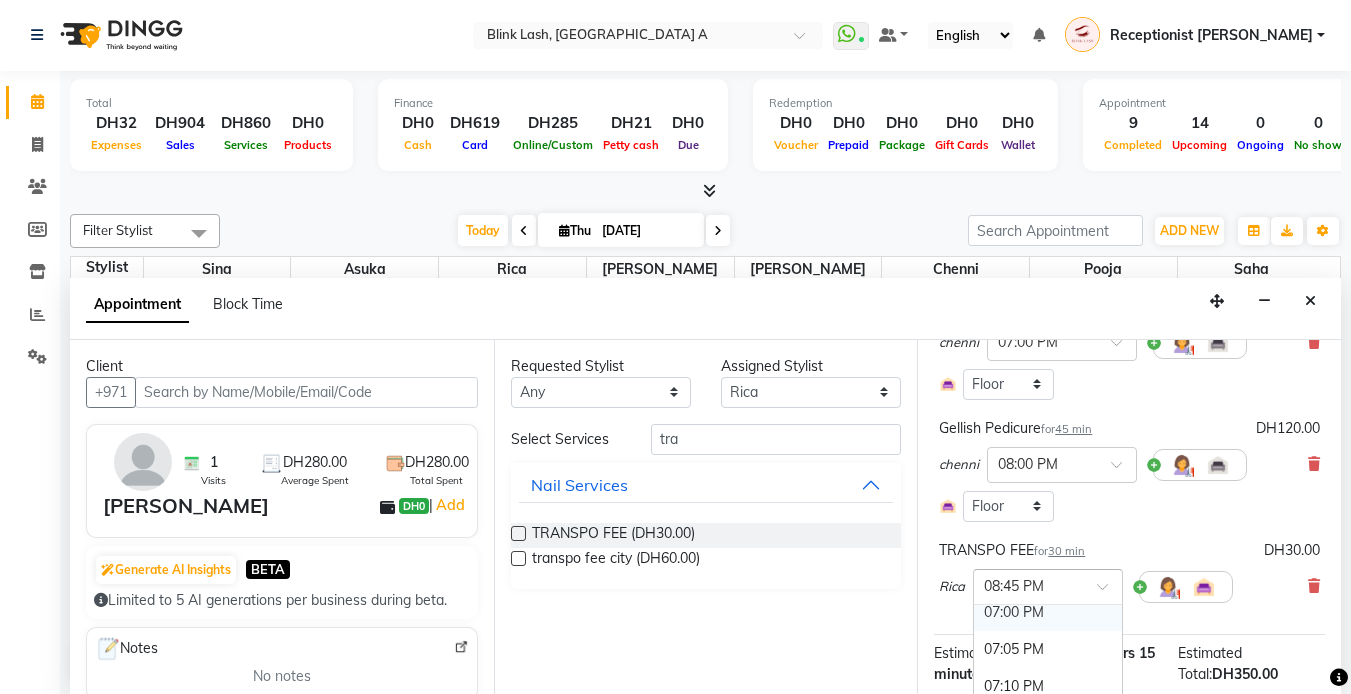 click on "07:00 PM" at bounding box center [1048, 612] 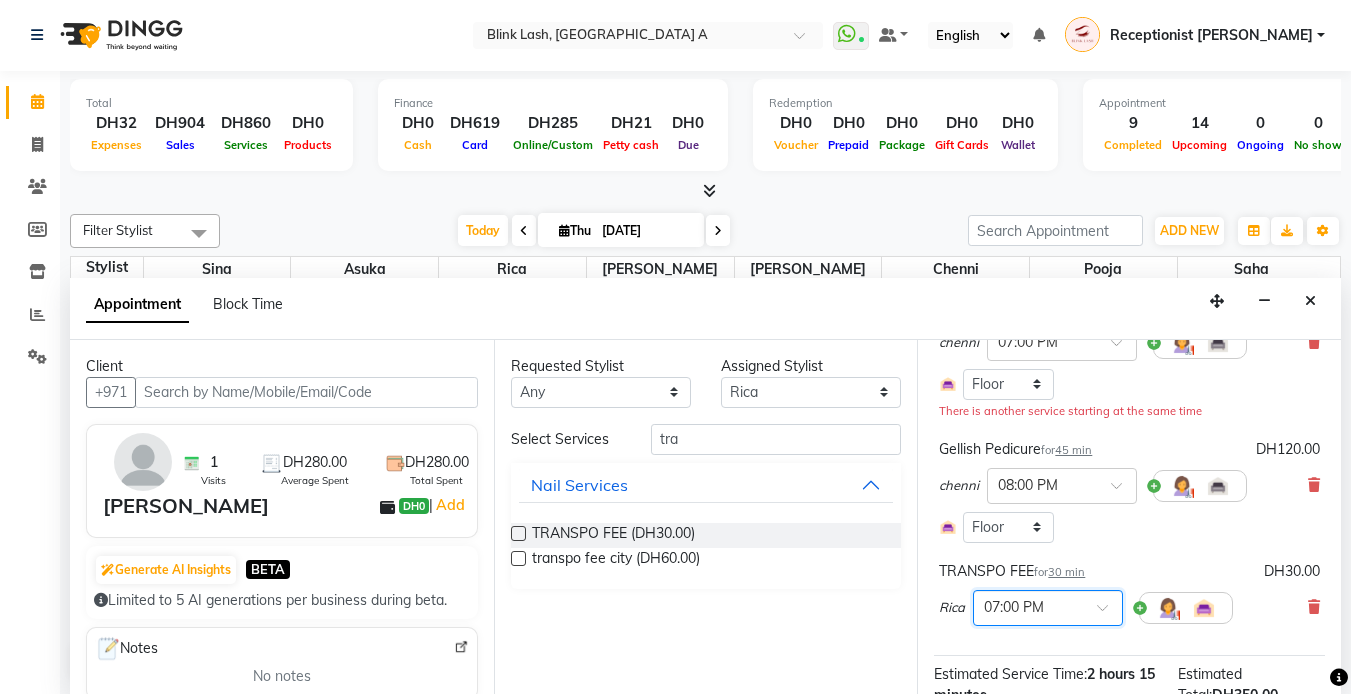 scroll, scrollTop: 415, scrollLeft: 0, axis: vertical 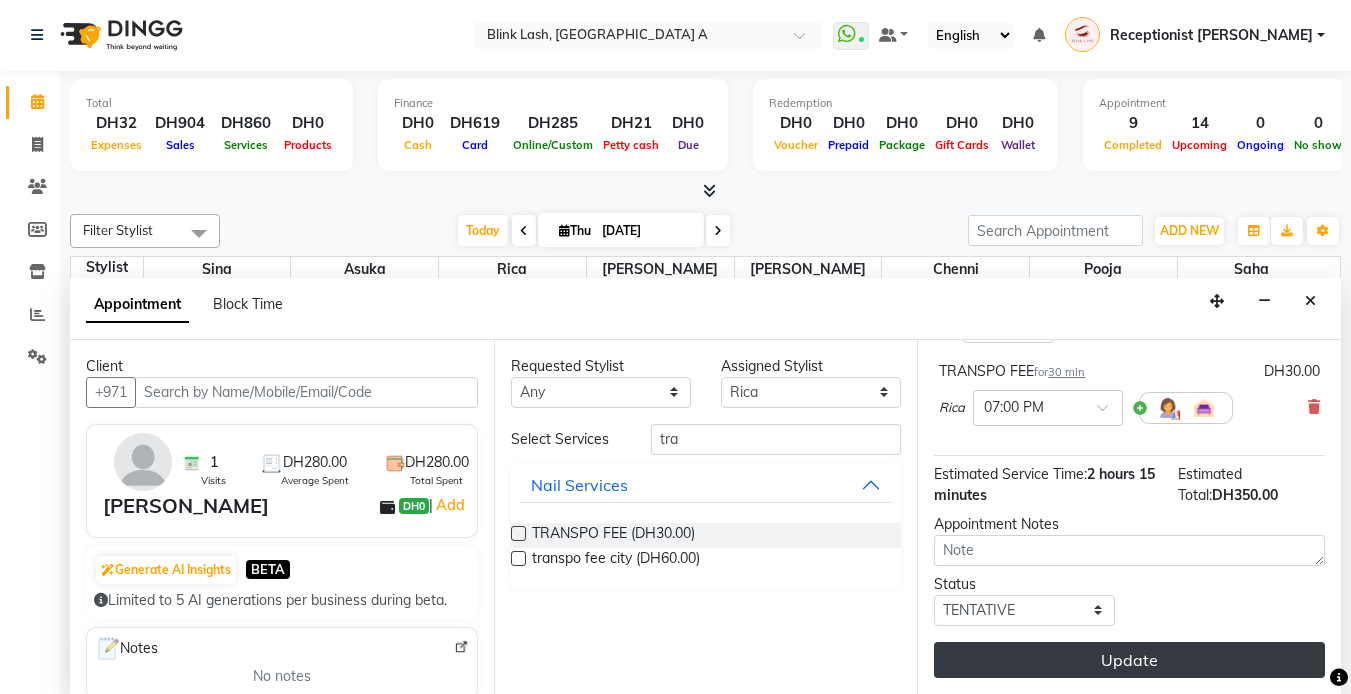 click on "Update" at bounding box center [1129, 660] 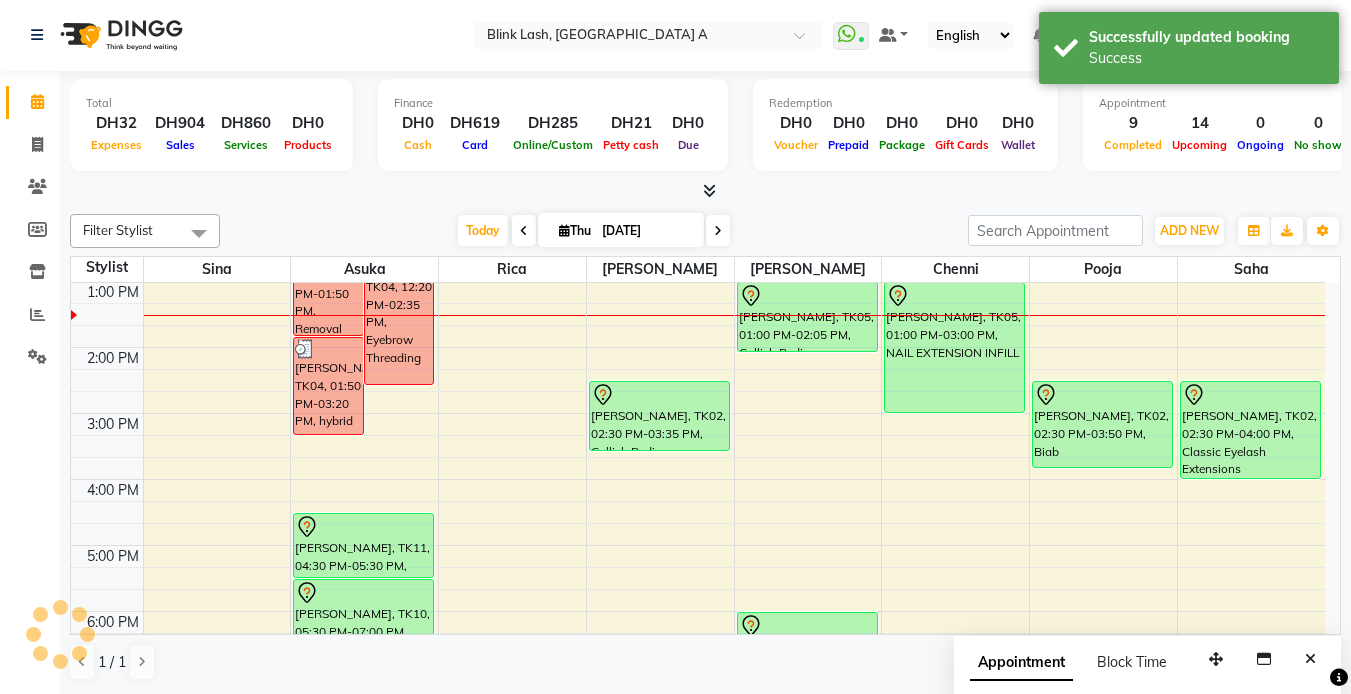 scroll, scrollTop: 0, scrollLeft: 0, axis: both 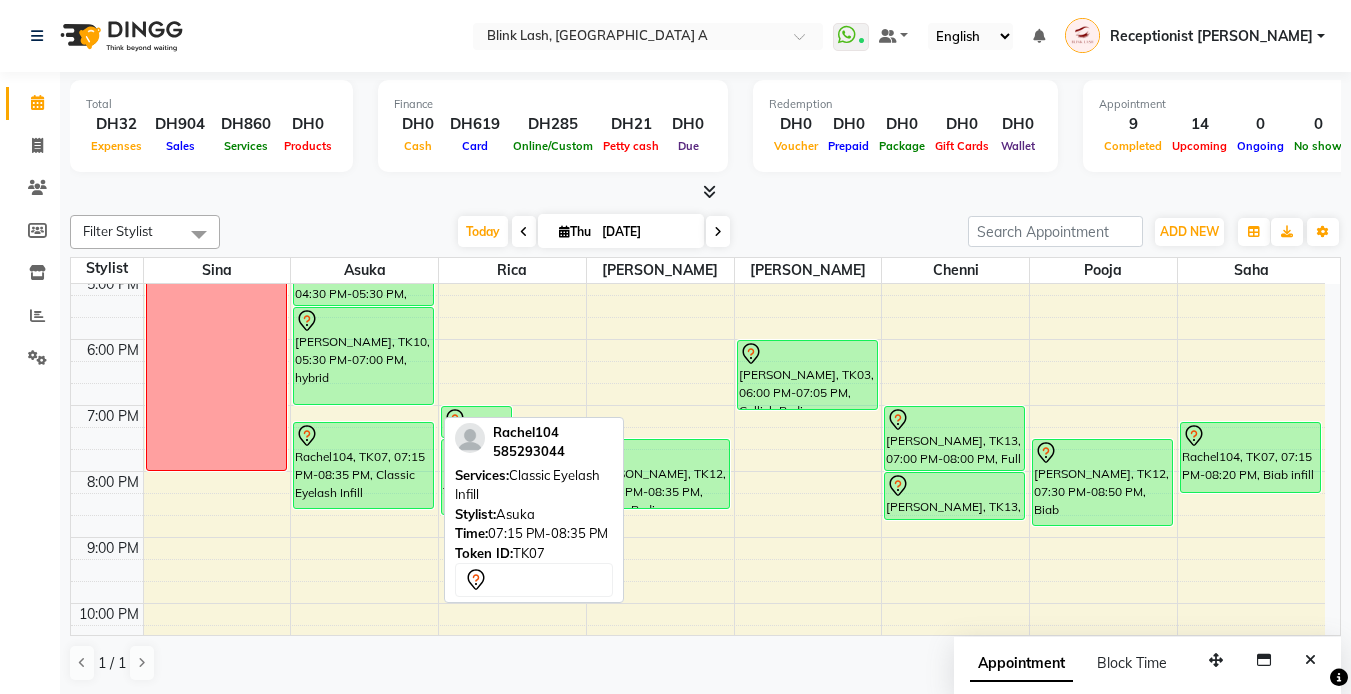 click on "Rachel104, TK07, 07:15 PM-08:35 PM, Classic Eyelash Infill" at bounding box center [363, 465] 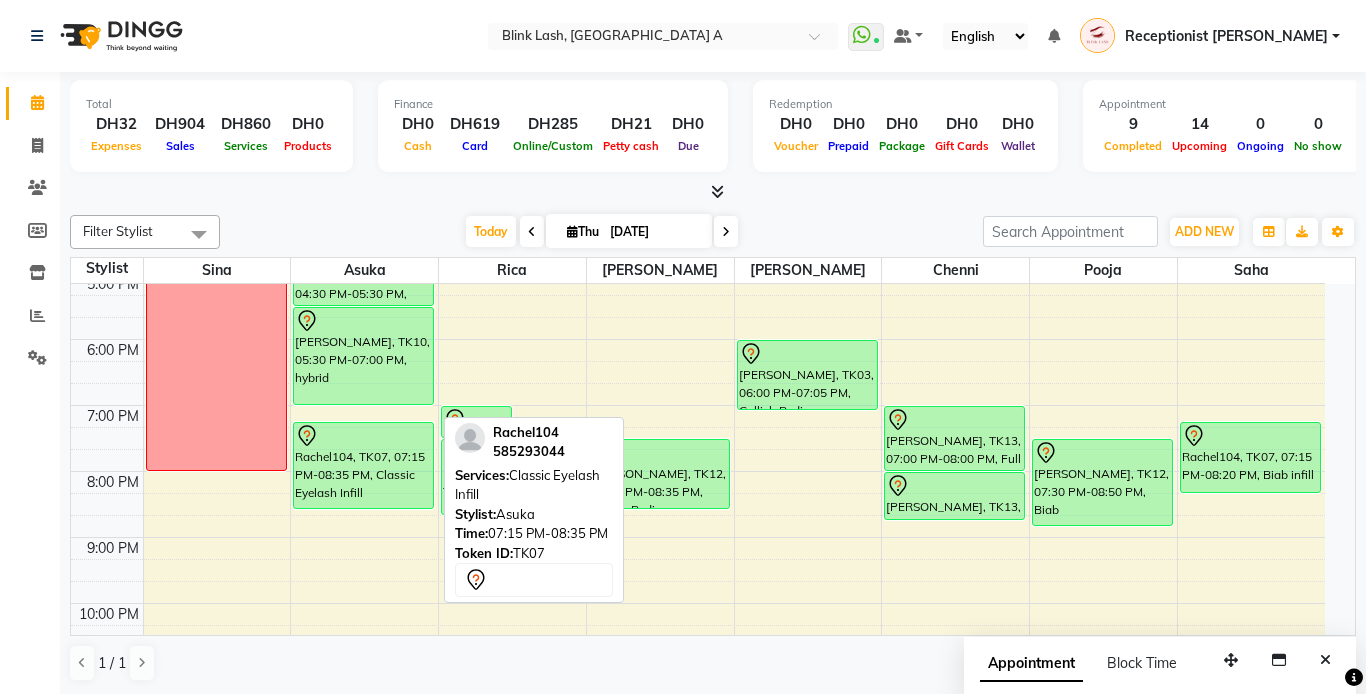 select on "7" 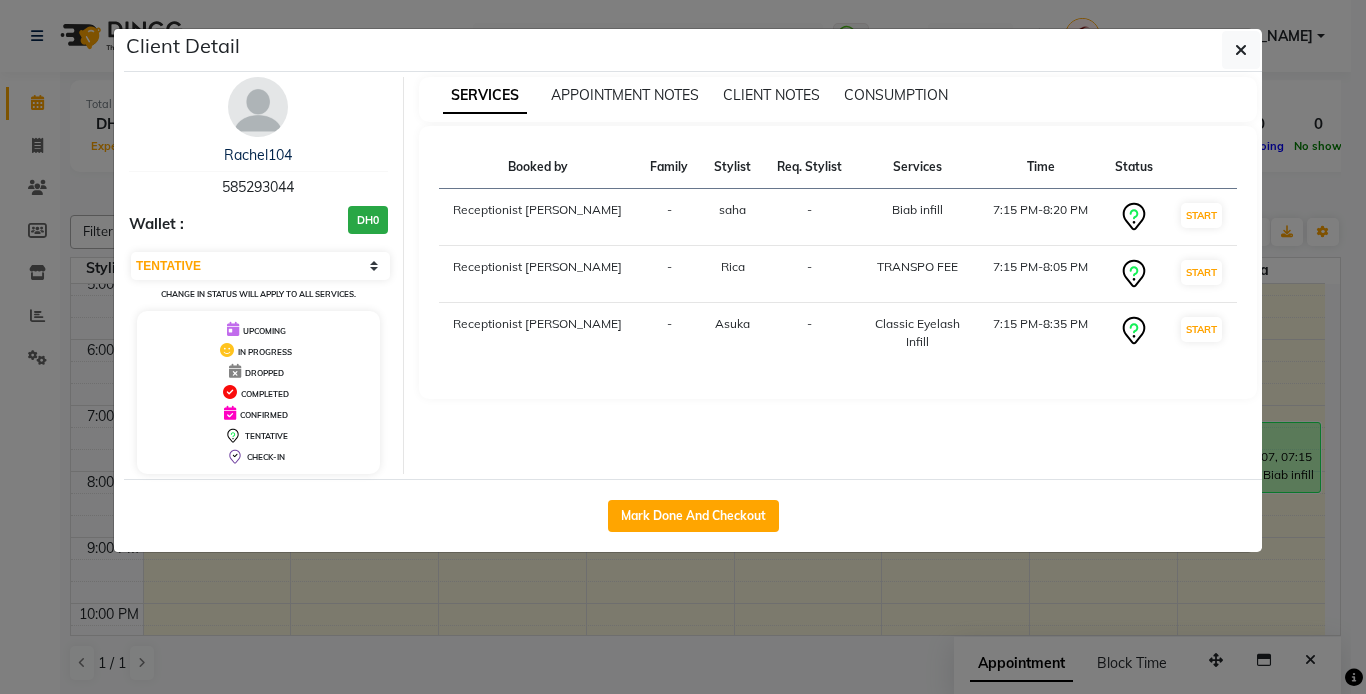 click at bounding box center [258, 107] 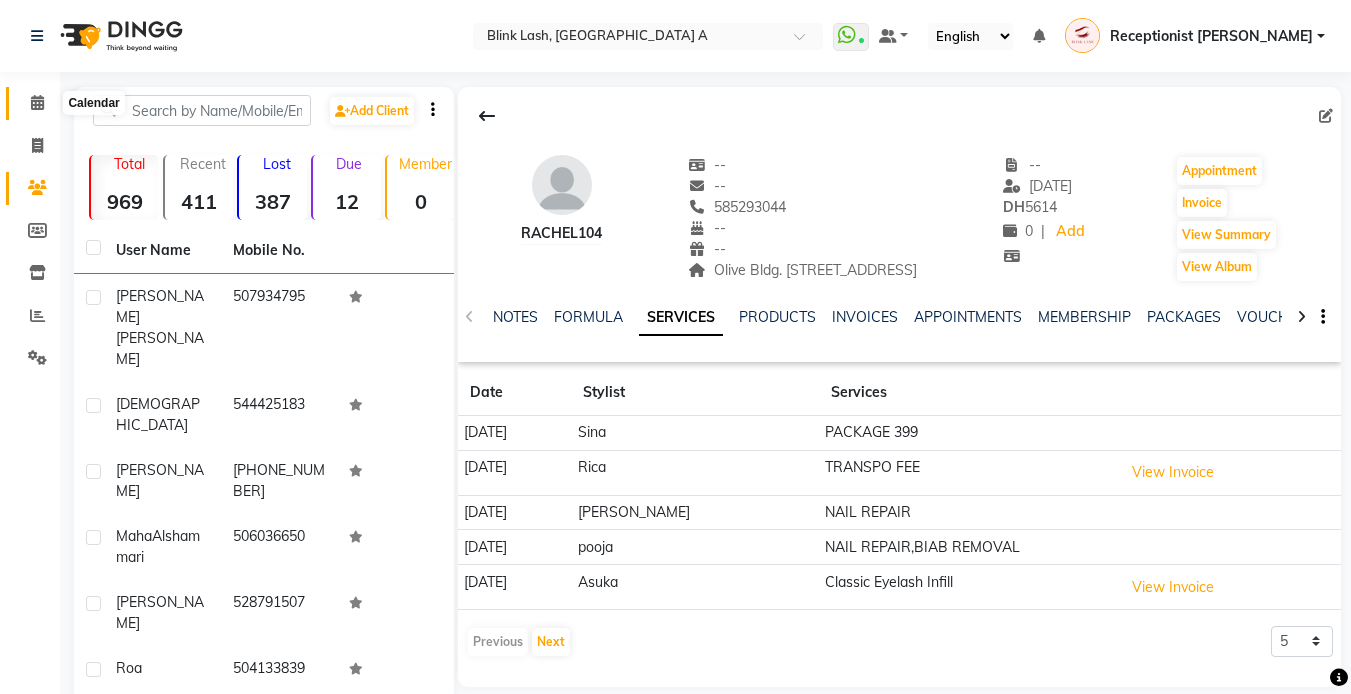 drag, startPoint x: 34, startPoint y: 104, endPoint x: 0, endPoint y: 423, distance: 320.8068 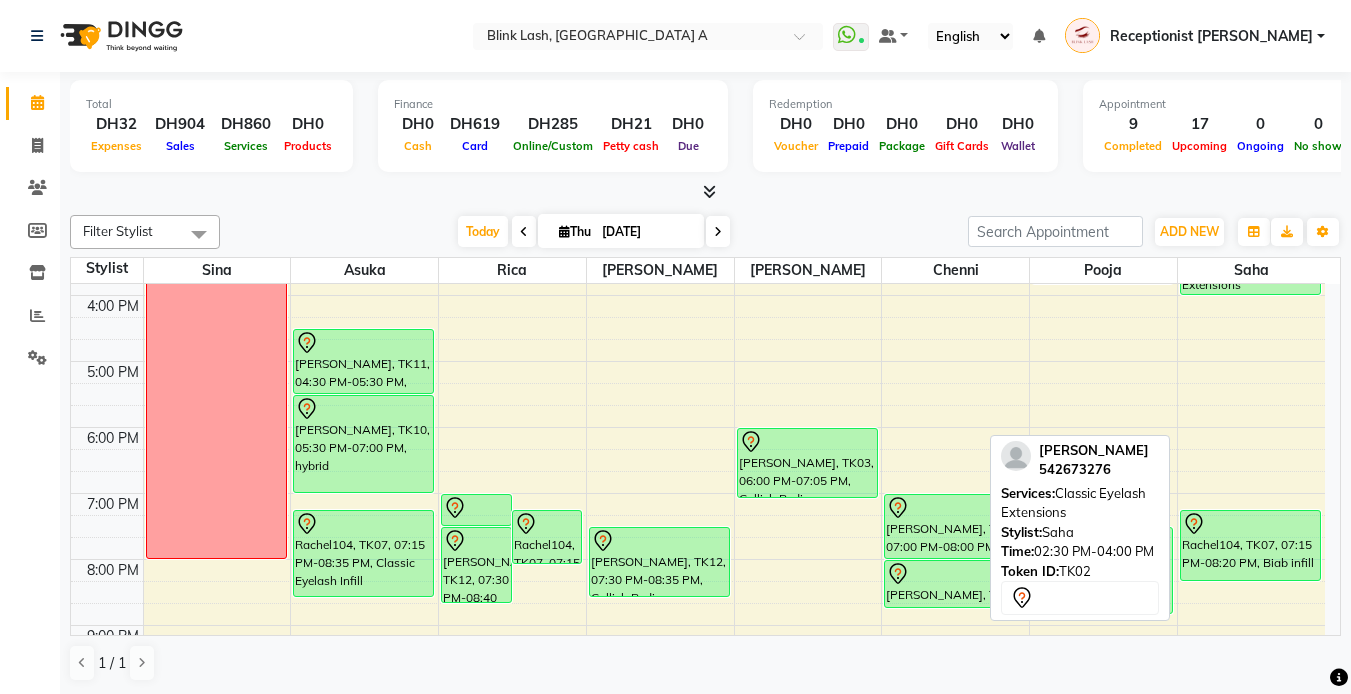 scroll, scrollTop: 500, scrollLeft: 0, axis: vertical 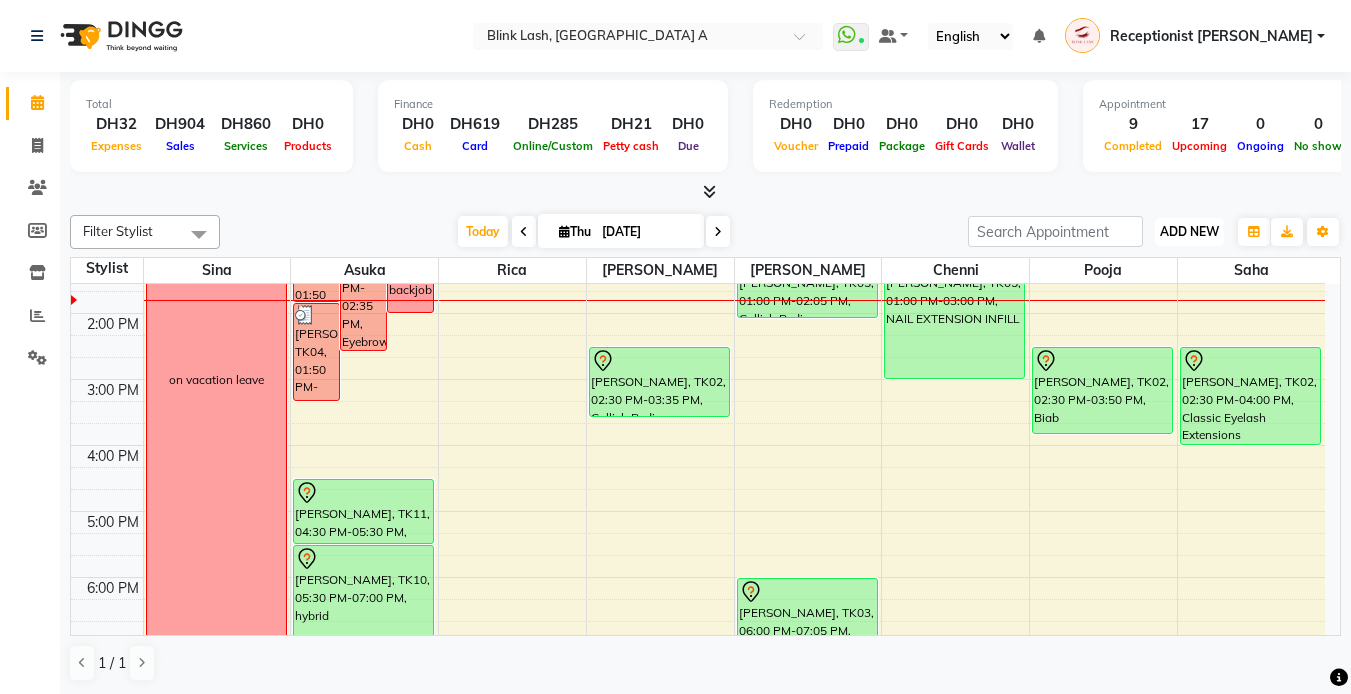 click on "ADD NEW" at bounding box center [1189, 231] 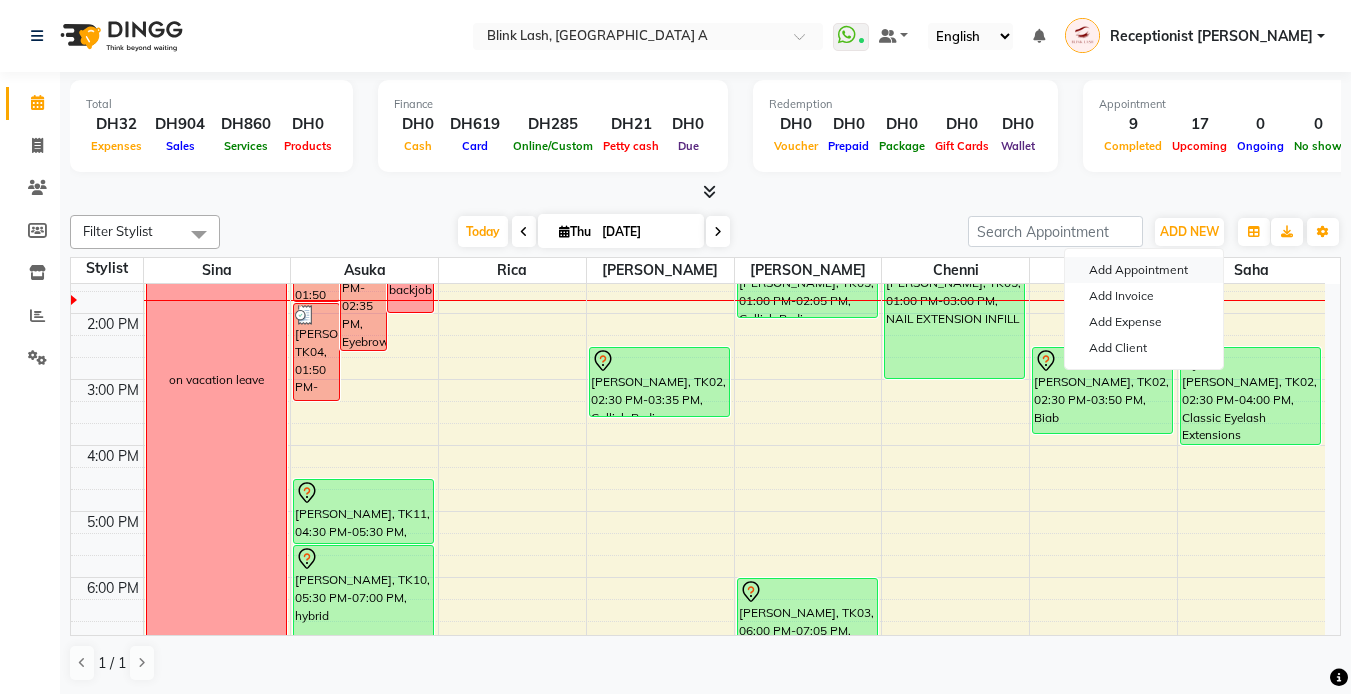 click on "Add Appointment" at bounding box center (1144, 270) 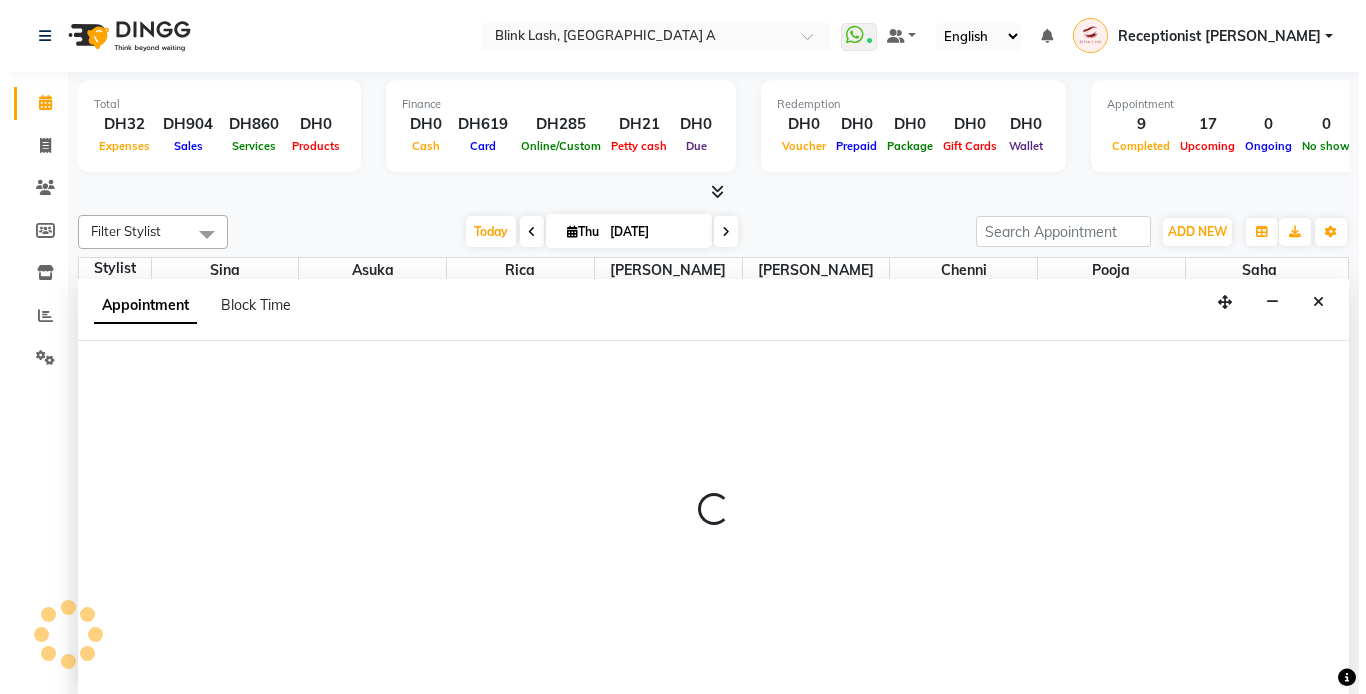 scroll, scrollTop: 1, scrollLeft: 0, axis: vertical 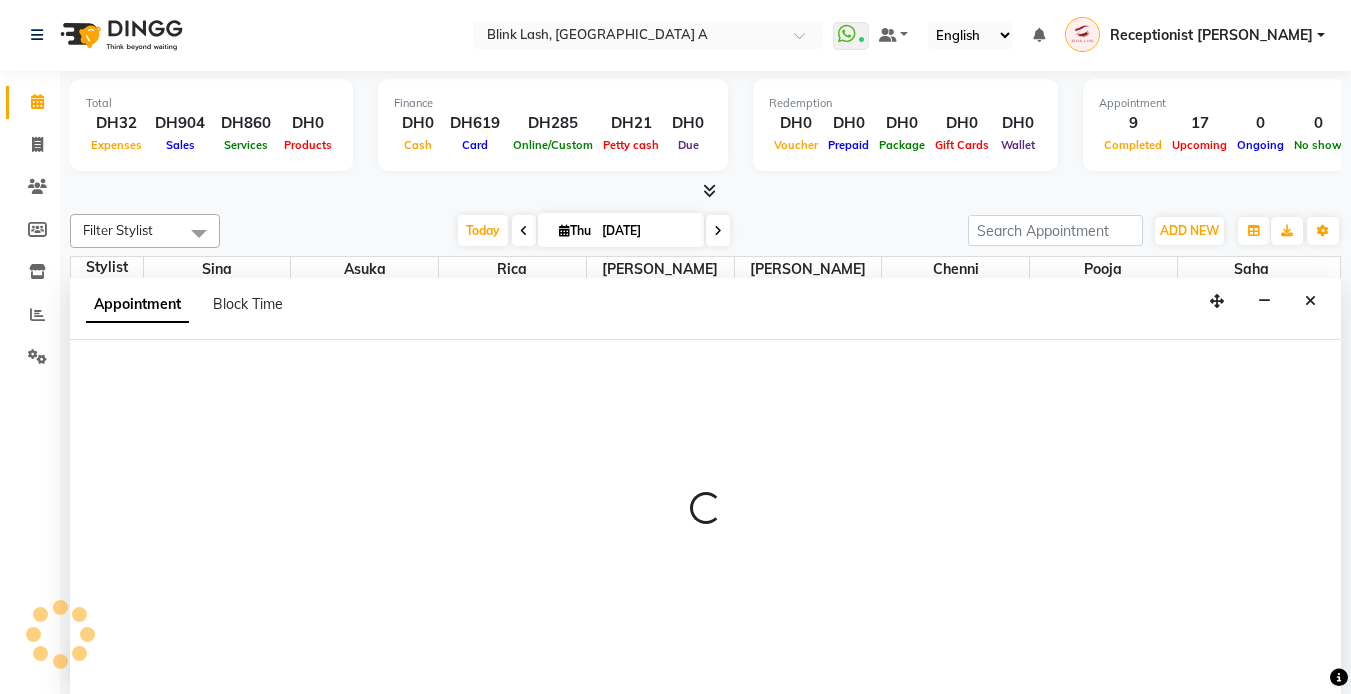 select on "600" 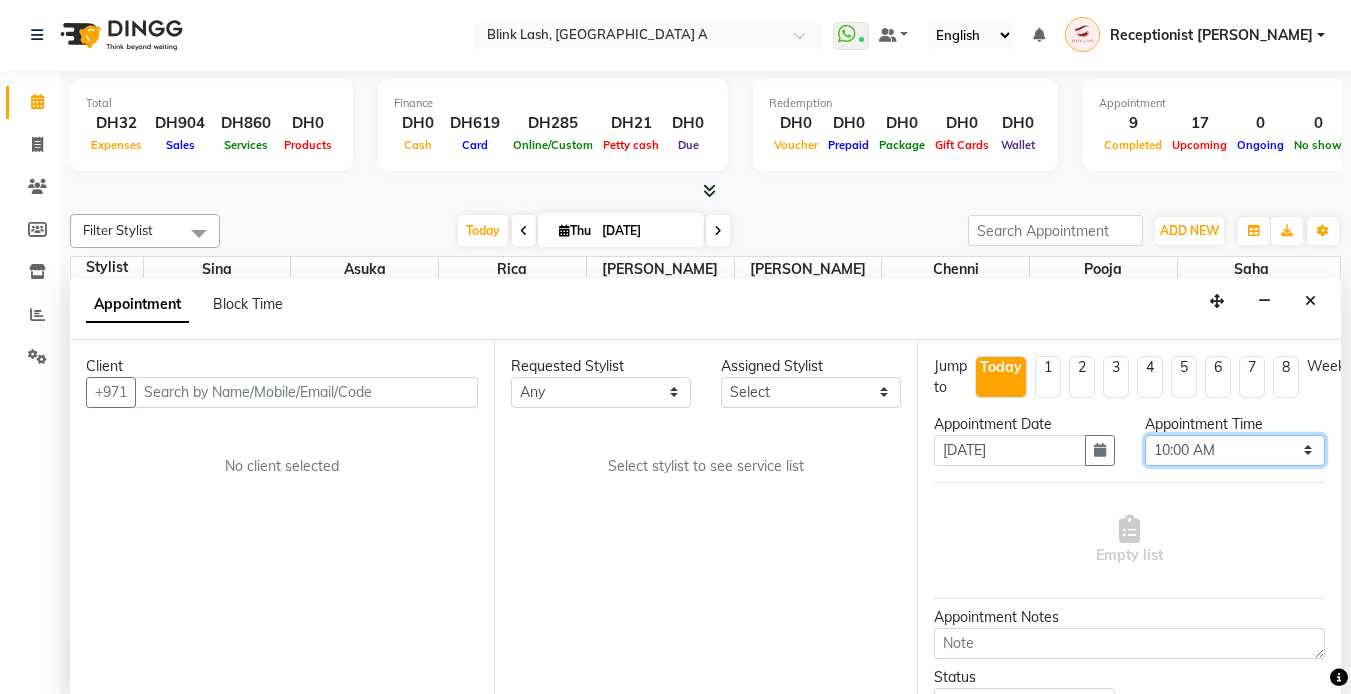 click on "Select 10:00 AM 10:05 AM 10:10 AM 10:15 AM 10:20 AM 10:25 AM 10:30 AM 10:35 AM 10:40 AM 10:45 AM 10:50 AM 10:55 AM 11:00 AM 11:05 AM 11:10 AM 11:15 AM 11:20 AM 11:25 AM 11:30 AM 11:35 AM 11:40 AM 11:45 AM 11:50 AM 11:55 AM 12:00 PM 12:05 PM 12:10 PM 12:15 PM 12:20 PM 12:25 PM 12:30 PM 12:35 PM 12:40 PM 12:45 PM 12:50 PM 12:55 PM 01:00 PM 01:05 PM 01:10 PM 01:15 PM 01:20 PM 01:25 PM 01:30 PM 01:35 PM 01:40 PM 01:45 PM 01:50 PM 01:55 PM 02:00 PM 02:05 PM 02:10 PM 02:15 PM 02:20 PM 02:25 PM 02:30 PM 02:35 PM 02:40 PM 02:45 PM 02:50 PM 02:55 PM 03:00 PM 03:05 PM 03:10 PM 03:15 PM 03:20 PM 03:25 PM 03:30 PM 03:35 PM 03:40 PM 03:45 PM 03:50 PM 03:55 PM 04:00 PM 04:05 PM 04:10 PM 04:15 PM 04:20 PM 04:25 PM 04:30 PM 04:35 PM 04:40 PM 04:45 PM 04:50 PM 04:55 PM 05:00 PM 05:05 PM 05:10 PM 05:15 PM 05:20 PM 05:25 PM 05:30 PM 05:35 PM 05:40 PM 05:45 PM 05:50 PM 05:55 PM 06:00 PM 06:05 PM 06:10 PM 06:15 PM 06:20 PM 06:25 PM 06:30 PM 06:35 PM 06:40 PM 06:45 PM 06:50 PM 06:55 PM 07:00 PM 07:05 PM 07:10 PM 07:15 PM 07:20 PM" at bounding box center [1235, 450] 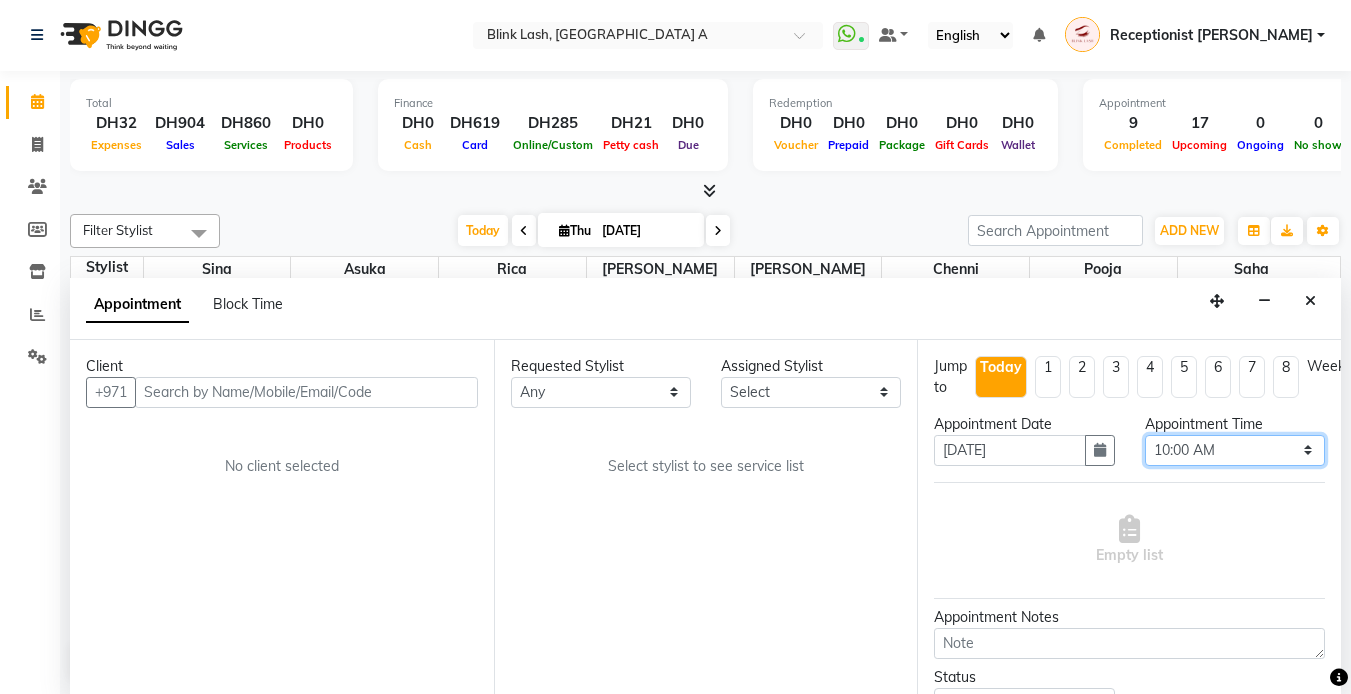 select on "1020" 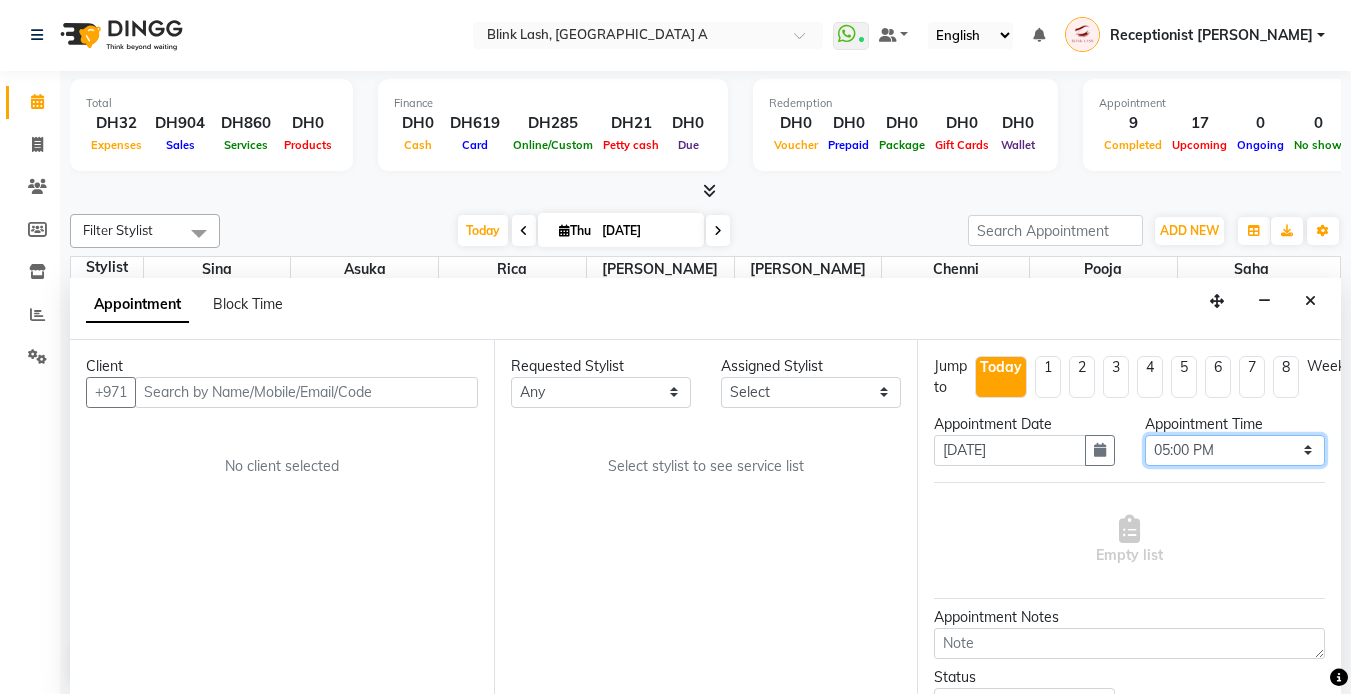 click on "Select 10:00 AM 10:05 AM 10:10 AM 10:15 AM 10:20 AM 10:25 AM 10:30 AM 10:35 AM 10:40 AM 10:45 AM 10:50 AM 10:55 AM 11:00 AM 11:05 AM 11:10 AM 11:15 AM 11:20 AM 11:25 AM 11:30 AM 11:35 AM 11:40 AM 11:45 AM 11:50 AM 11:55 AM 12:00 PM 12:05 PM 12:10 PM 12:15 PM 12:20 PM 12:25 PM 12:30 PM 12:35 PM 12:40 PM 12:45 PM 12:50 PM 12:55 PM 01:00 PM 01:05 PM 01:10 PM 01:15 PM 01:20 PM 01:25 PM 01:30 PM 01:35 PM 01:40 PM 01:45 PM 01:50 PM 01:55 PM 02:00 PM 02:05 PM 02:10 PM 02:15 PM 02:20 PM 02:25 PM 02:30 PM 02:35 PM 02:40 PM 02:45 PM 02:50 PM 02:55 PM 03:00 PM 03:05 PM 03:10 PM 03:15 PM 03:20 PM 03:25 PM 03:30 PM 03:35 PM 03:40 PM 03:45 PM 03:50 PM 03:55 PM 04:00 PM 04:05 PM 04:10 PM 04:15 PM 04:20 PM 04:25 PM 04:30 PM 04:35 PM 04:40 PM 04:45 PM 04:50 PM 04:55 PM 05:00 PM 05:05 PM 05:10 PM 05:15 PM 05:20 PM 05:25 PM 05:30 PM 05:35 PM 05:40 PM 05:45 PM 05:50 PM 05:55 PM 06:00 PM 06:05 PM 06:10 PM 06:15 PM 06:20 PM 06:25 PM 06:30 PM 06:35 PM 06:40 PM 06:45 PM 06:50 PM 06:55 PM 07:00 PM 07:05 PM 07:10 PM 07:15 PM 07:20 PM" at bounding box center [1235, 450] 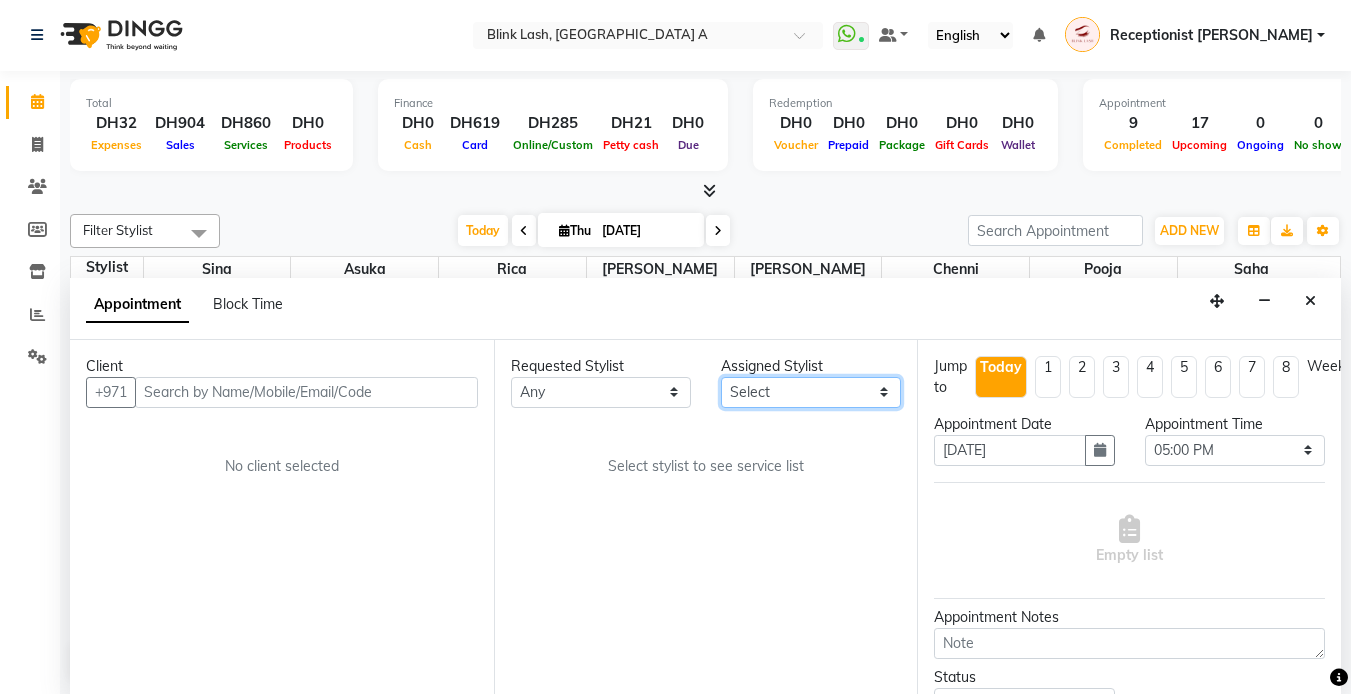 click on "Select [PERSON_NAME] [PERSON_NAME] pooja [PERSON_NAME]" at bounding box center (811, 392) 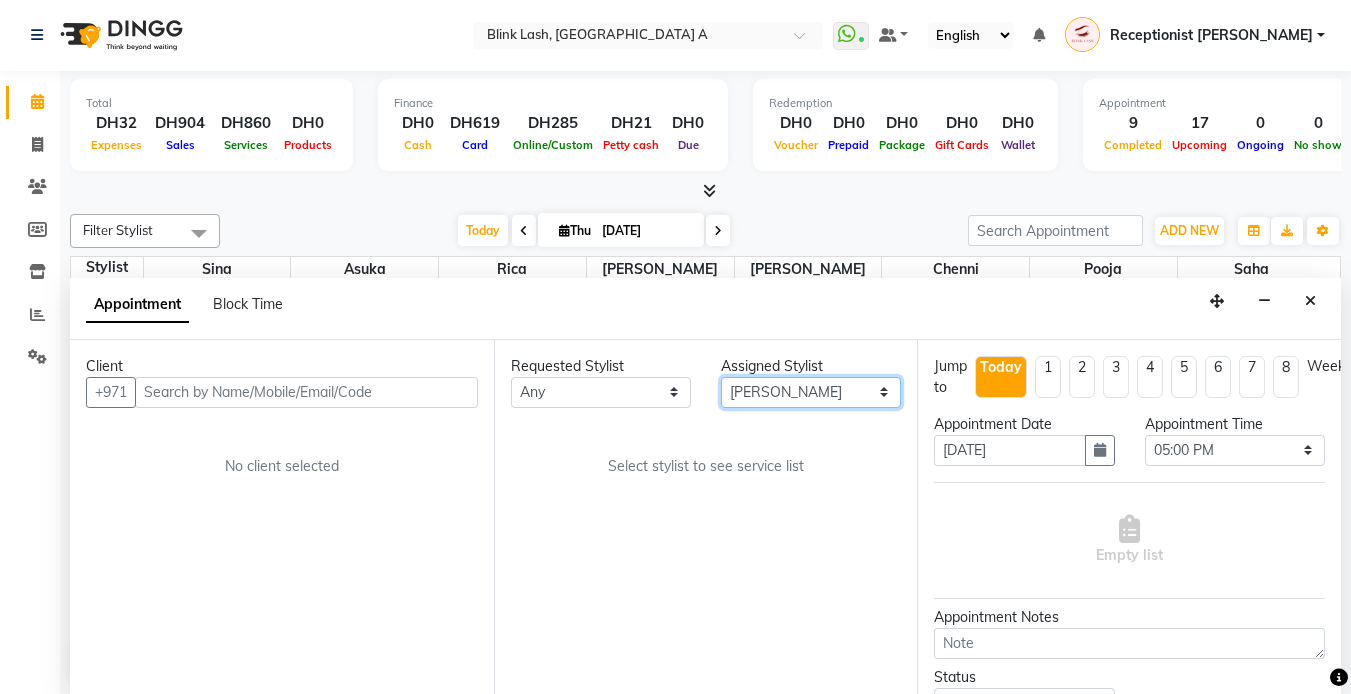 click on "Select [PERSON_NAME] [PERSON_NAME] pooja [PERSON_NAME]" at bounding box center (811, 392) 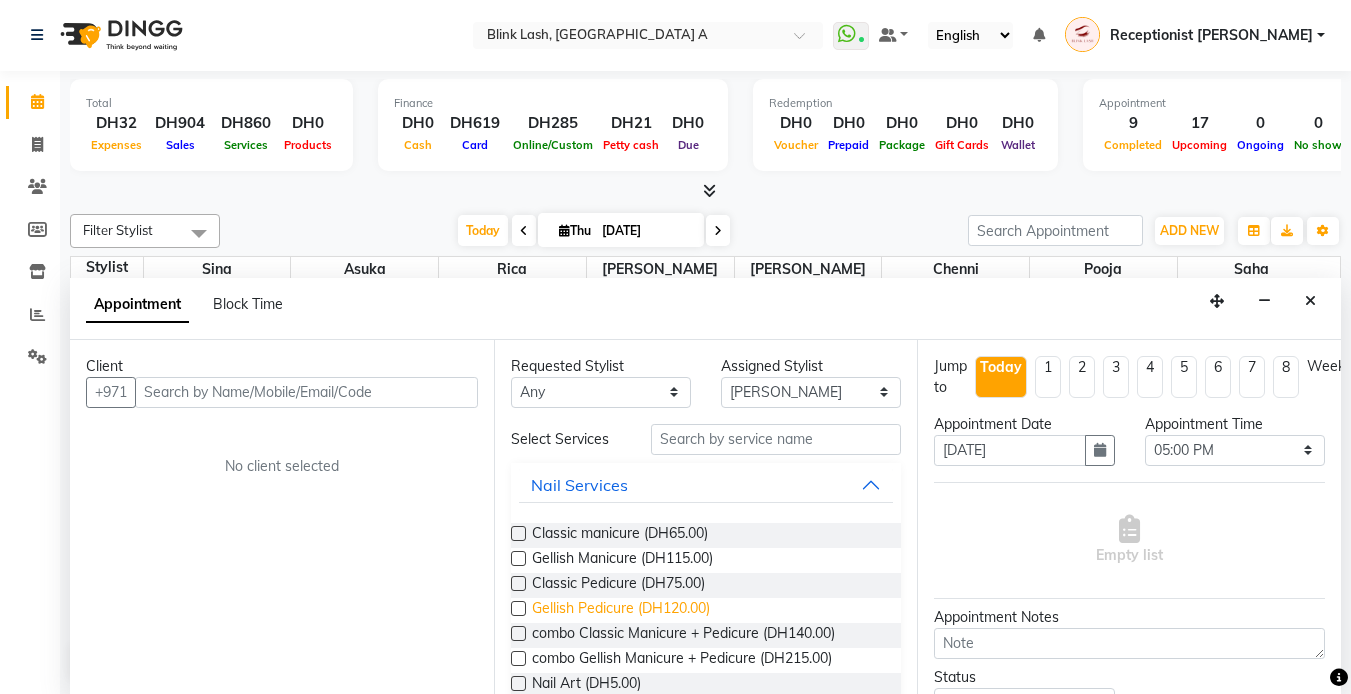 click on "Gellish Pedicure (DH120.00)" at bounding box center (621, 610) 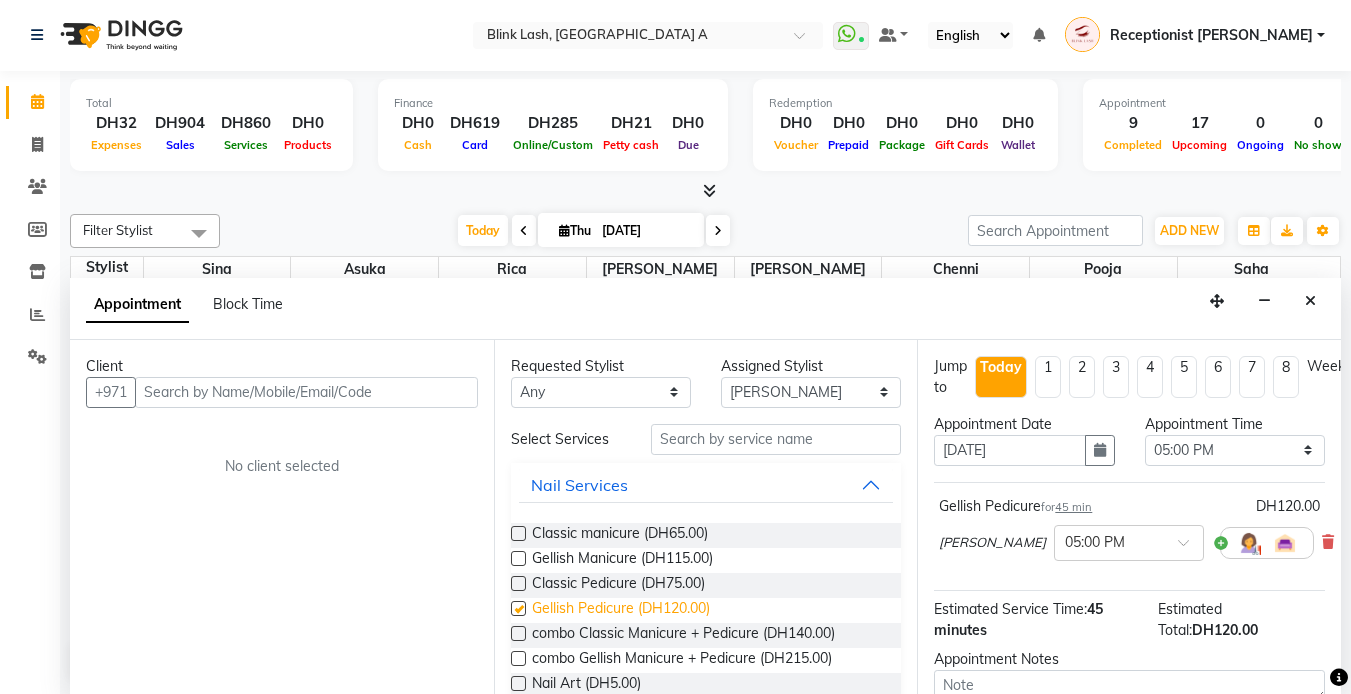 checkbox on "false" 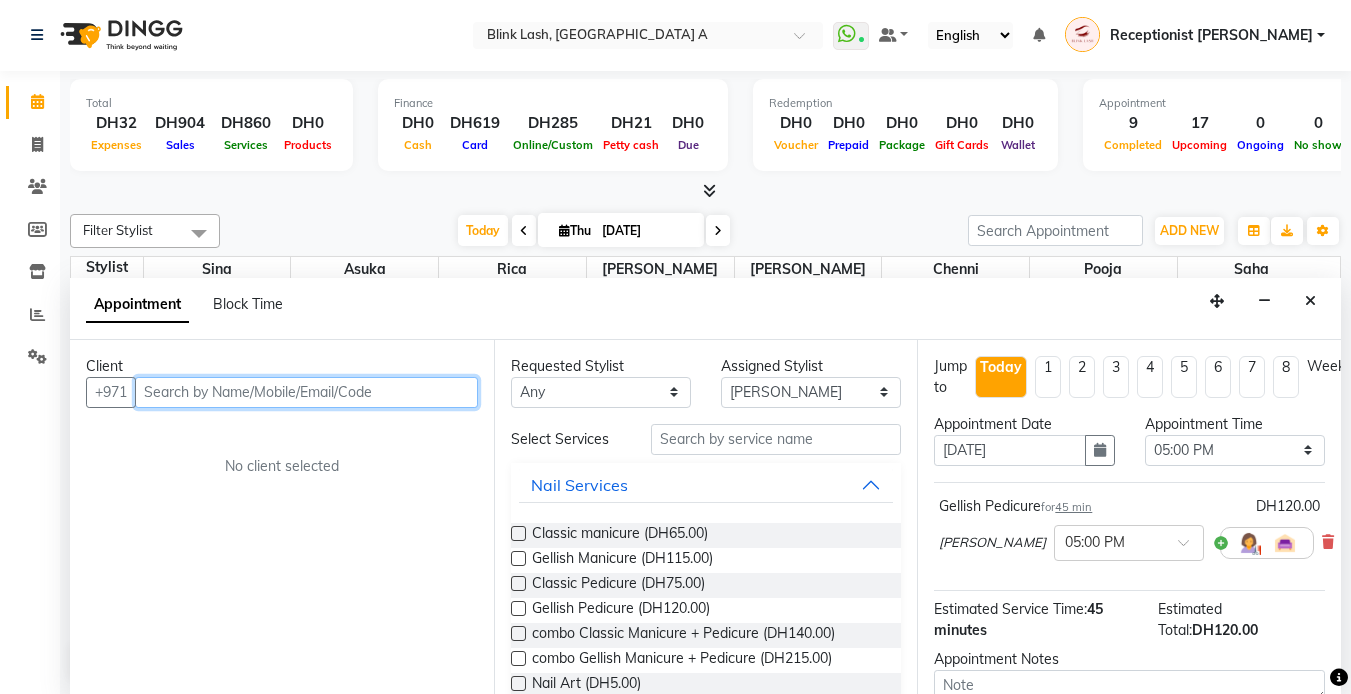 click at bounding box center (306, 392) 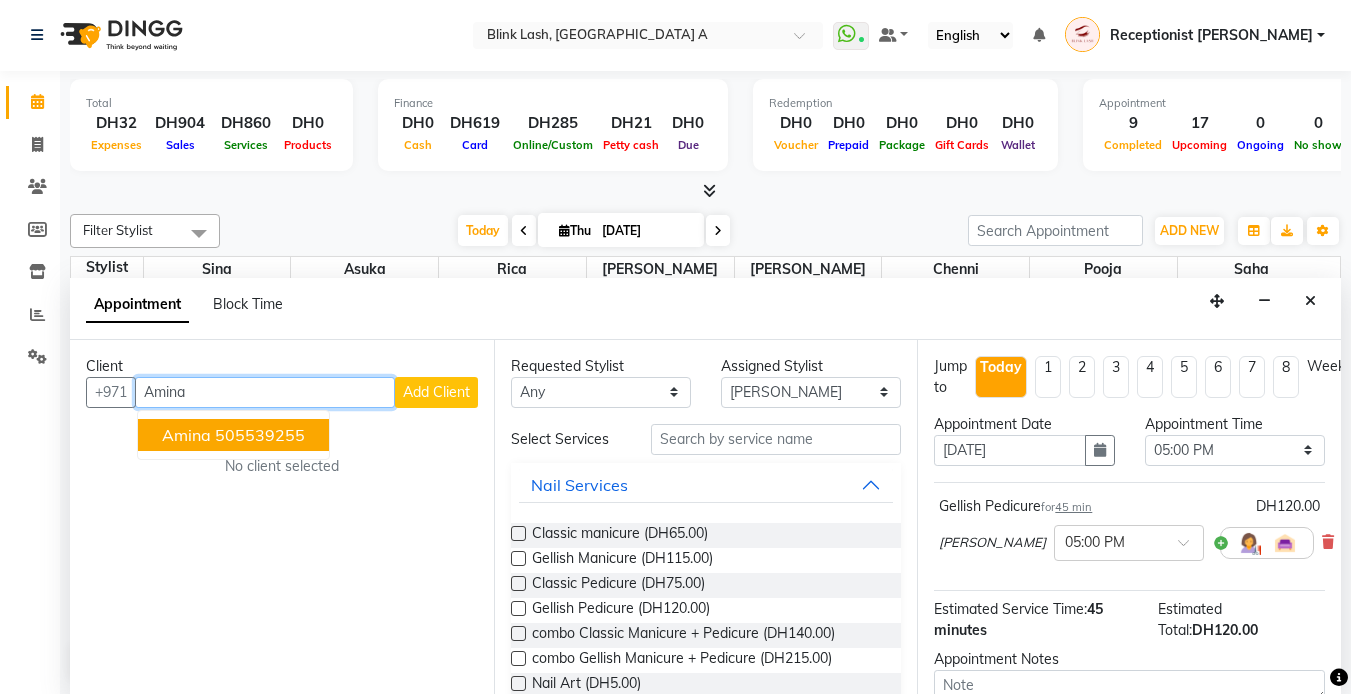 type on "Amina" 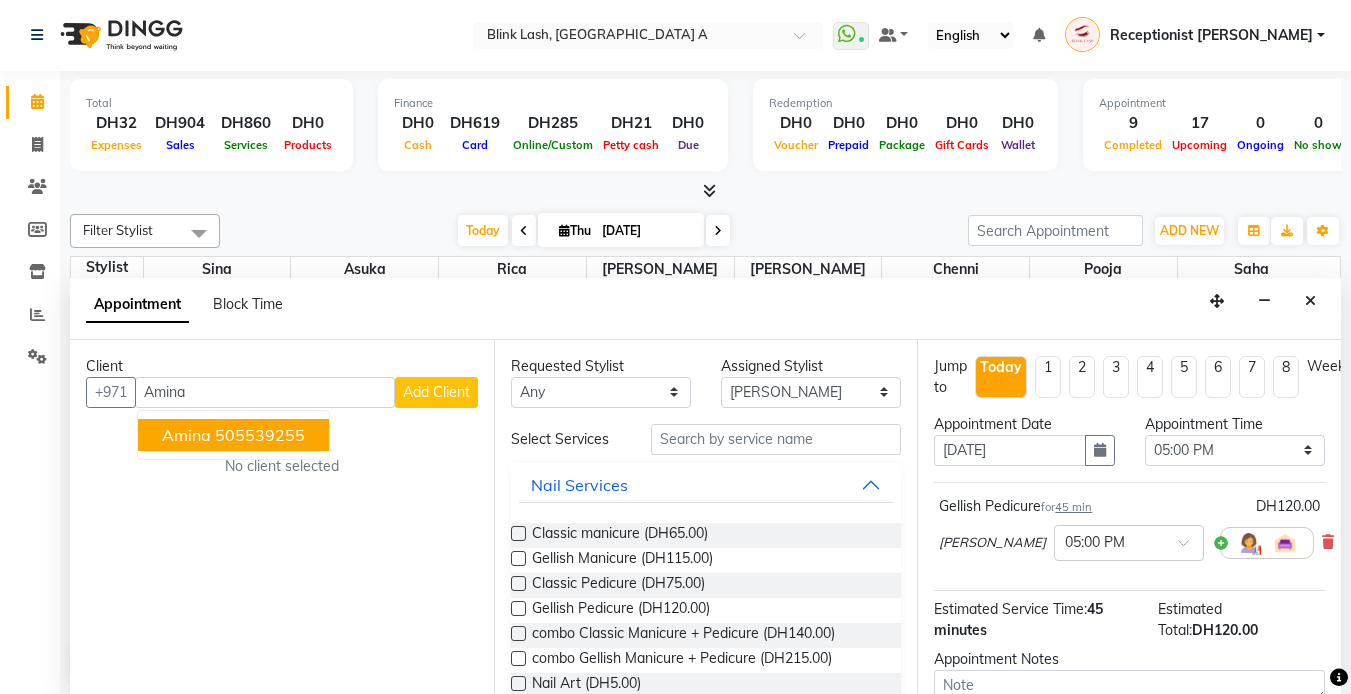 click on "Add Client" at bounding box center (436, 392) 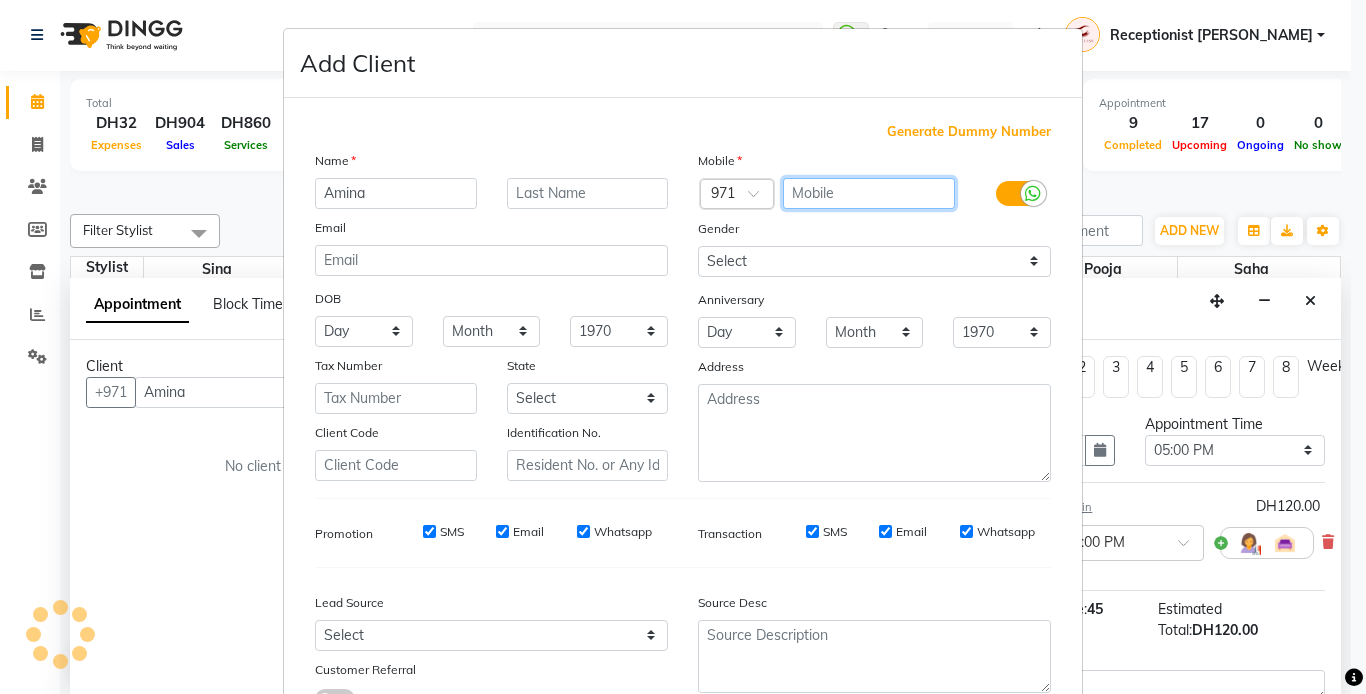 click at bounding box center (869, 193) 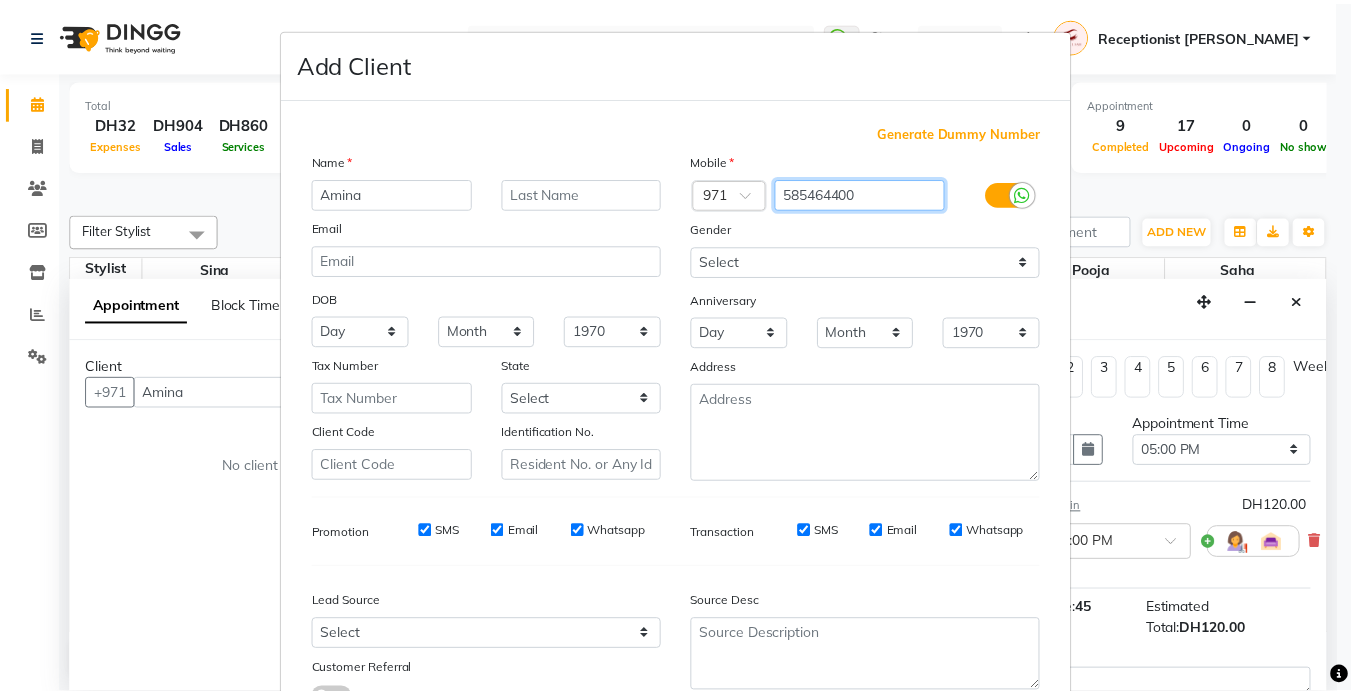 scroll, scrollTop: 155, scrollLeft: 0, axis: vertical 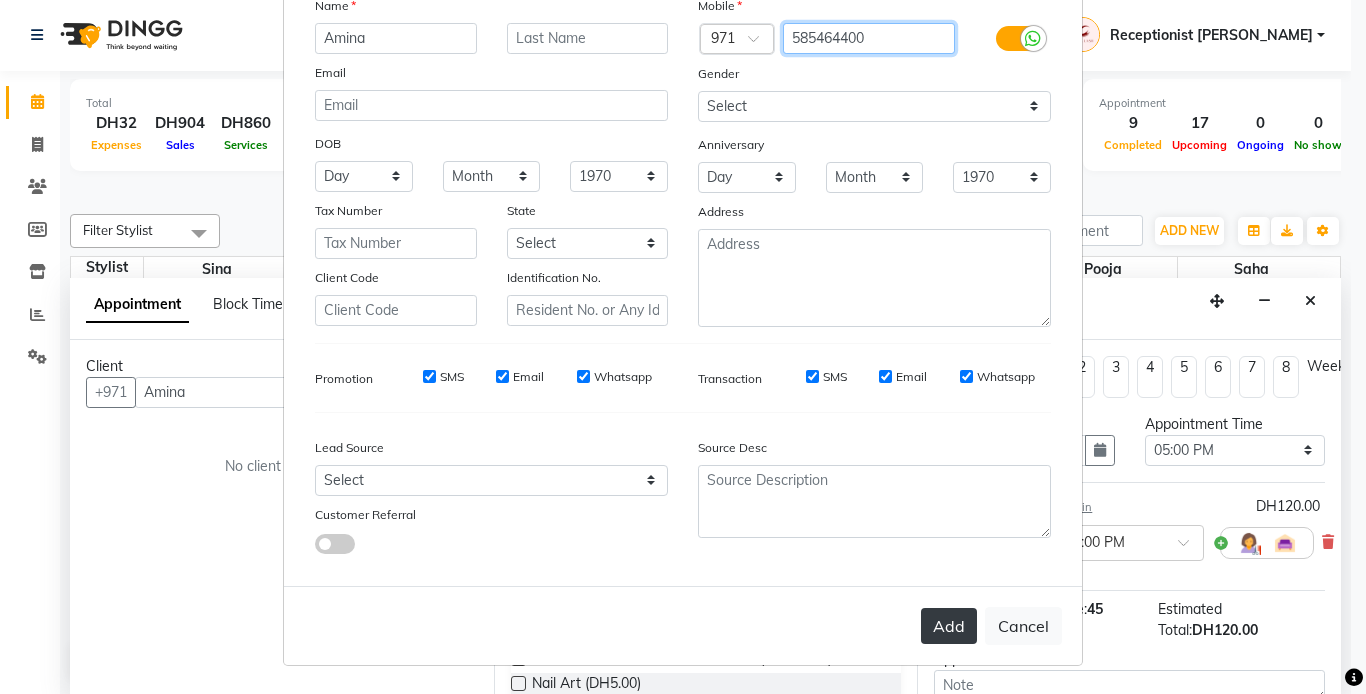 type on "585464400" 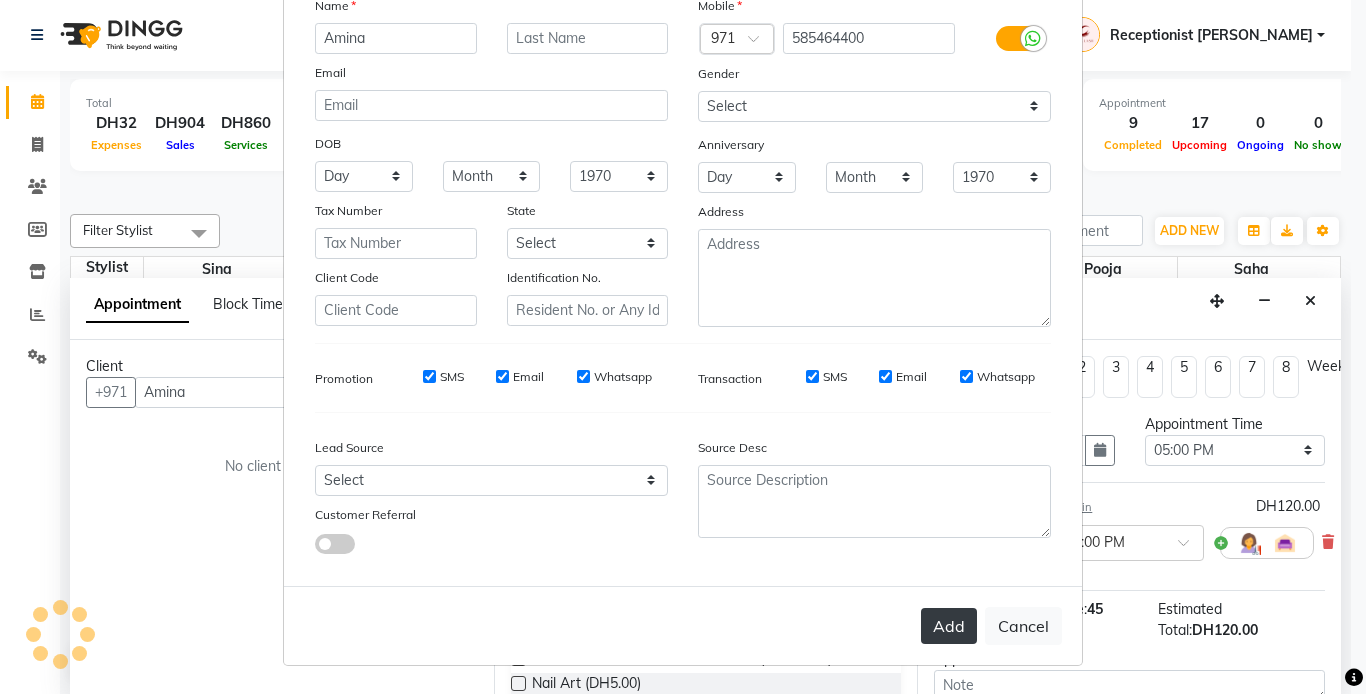 click on "Add" at bounding box center [949, 626] 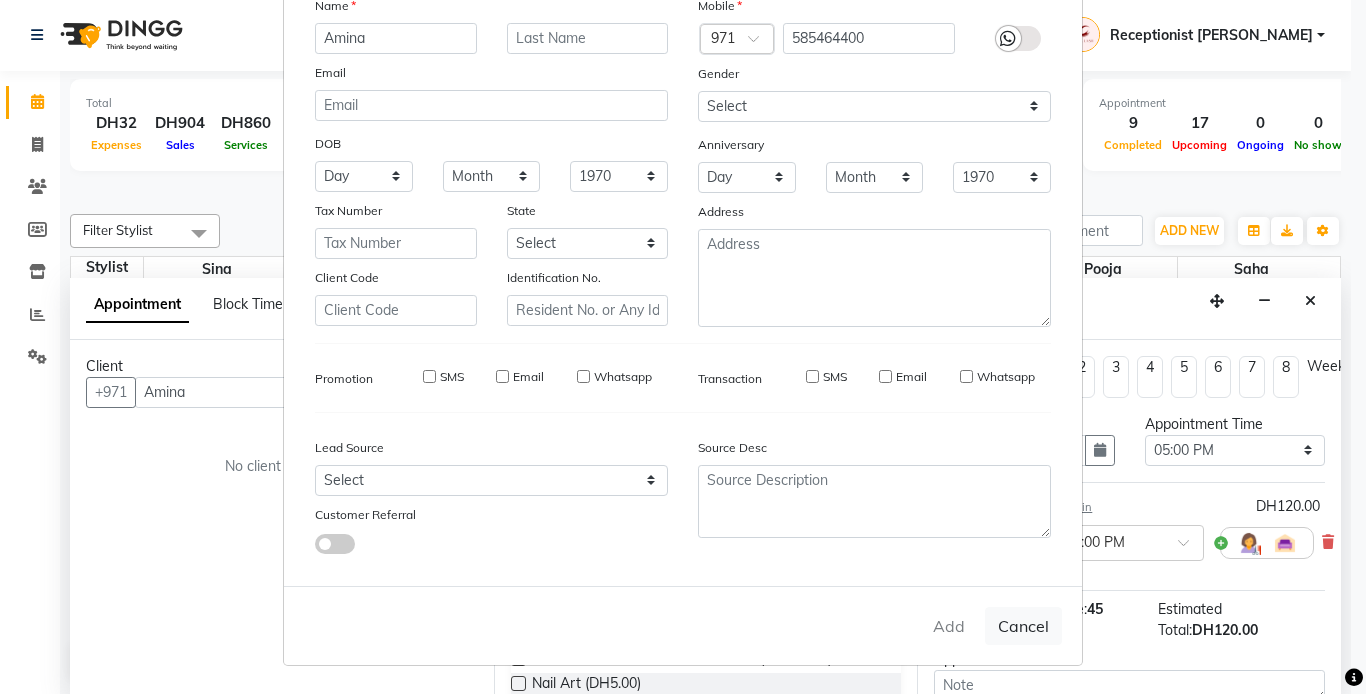 type on "585464400" 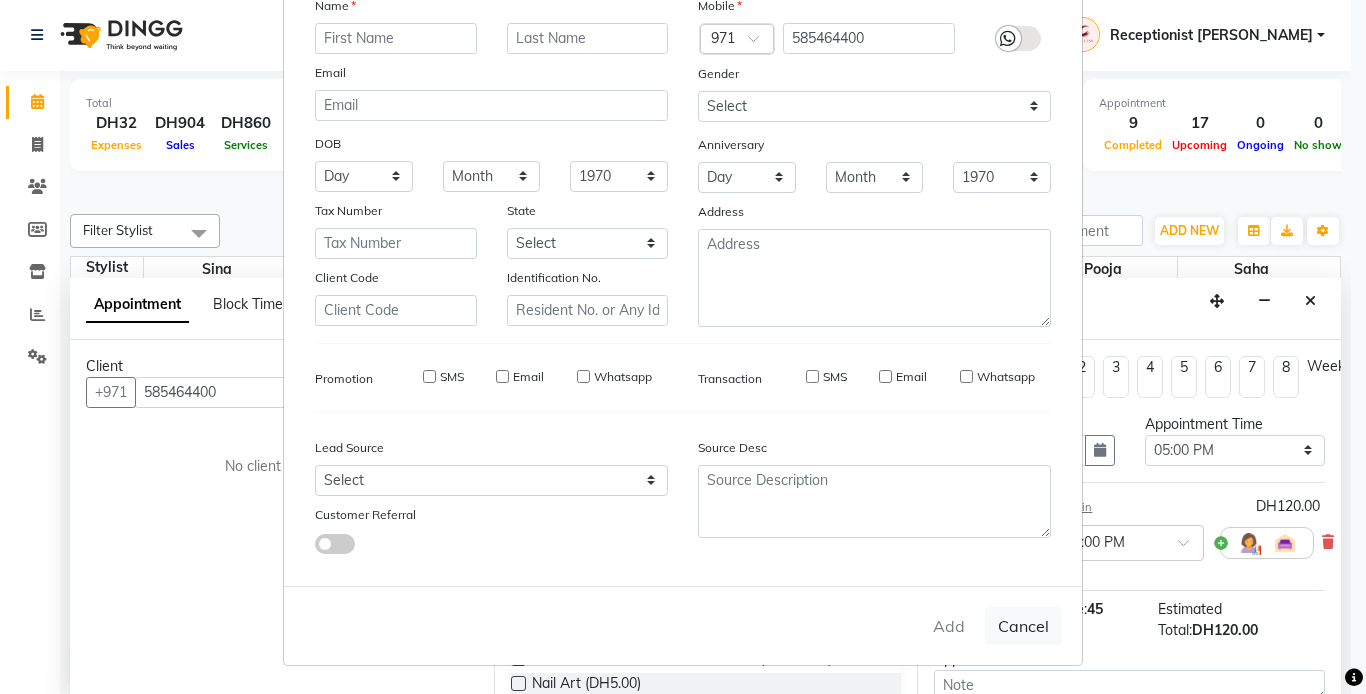 select 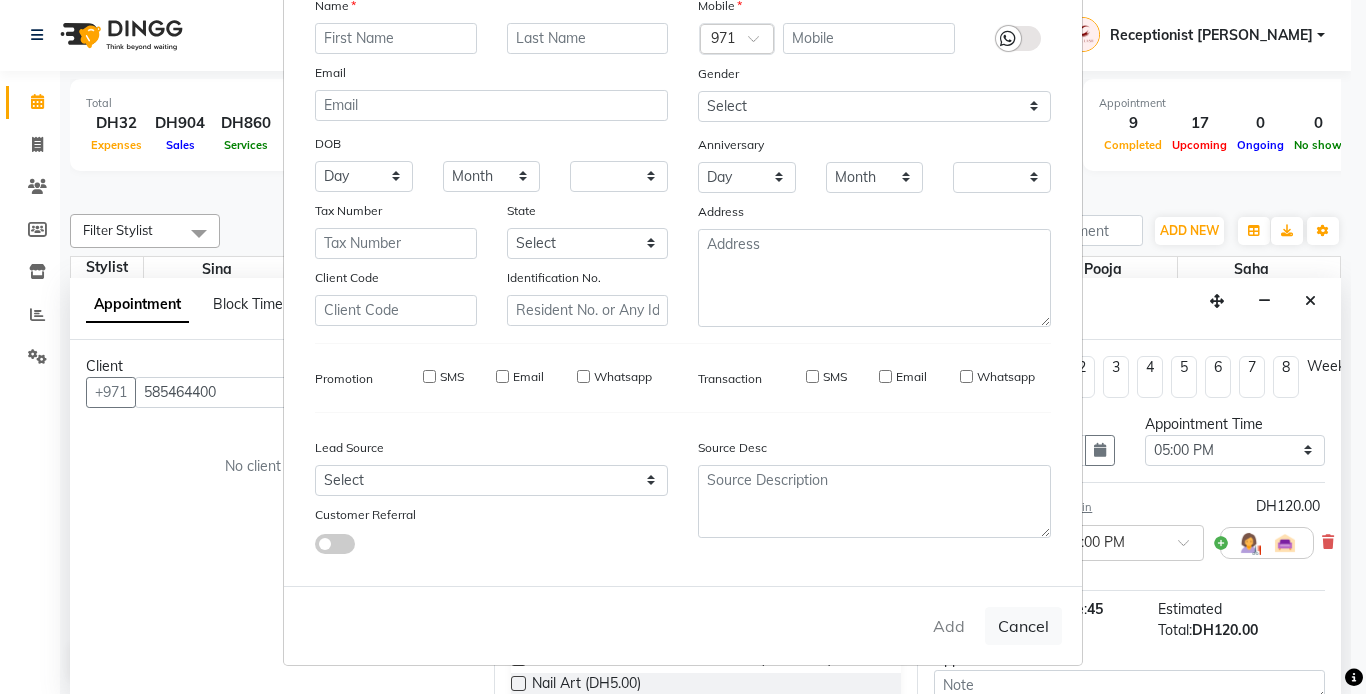 checkbox on "false" 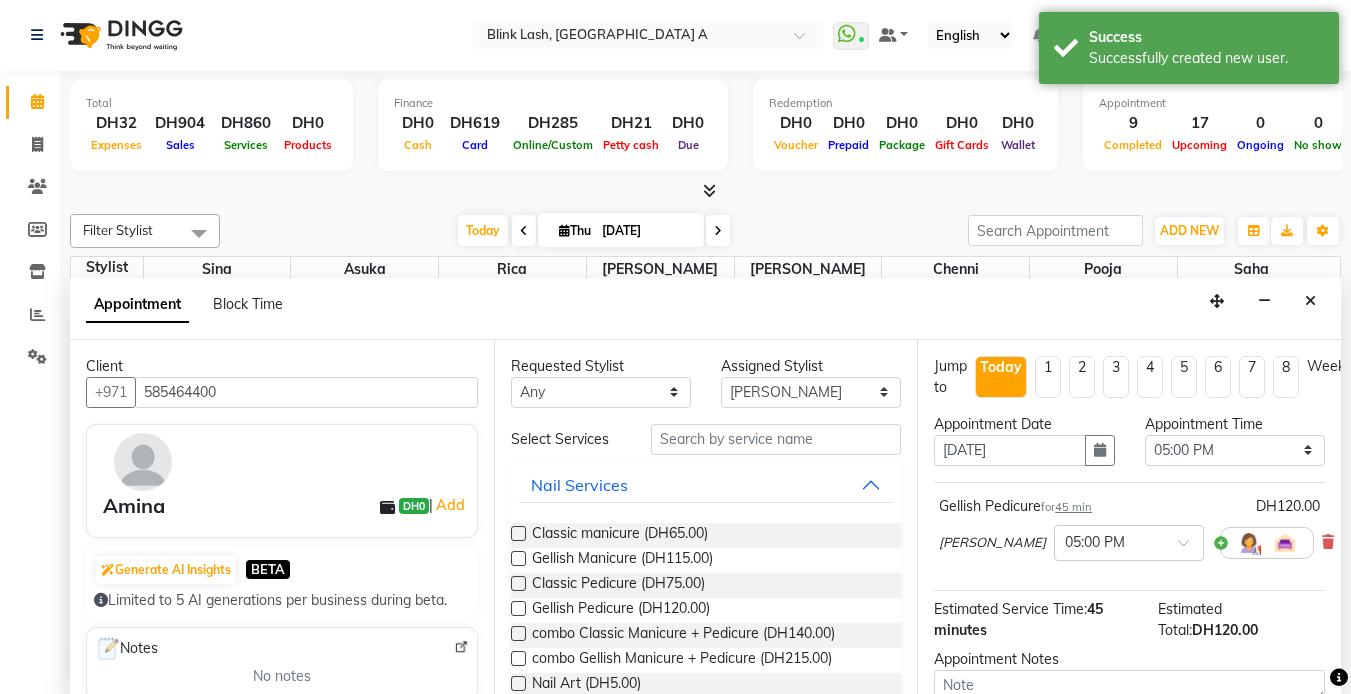 scroll, scrollTop: 208, scrollLeft: 0, axis: vertical 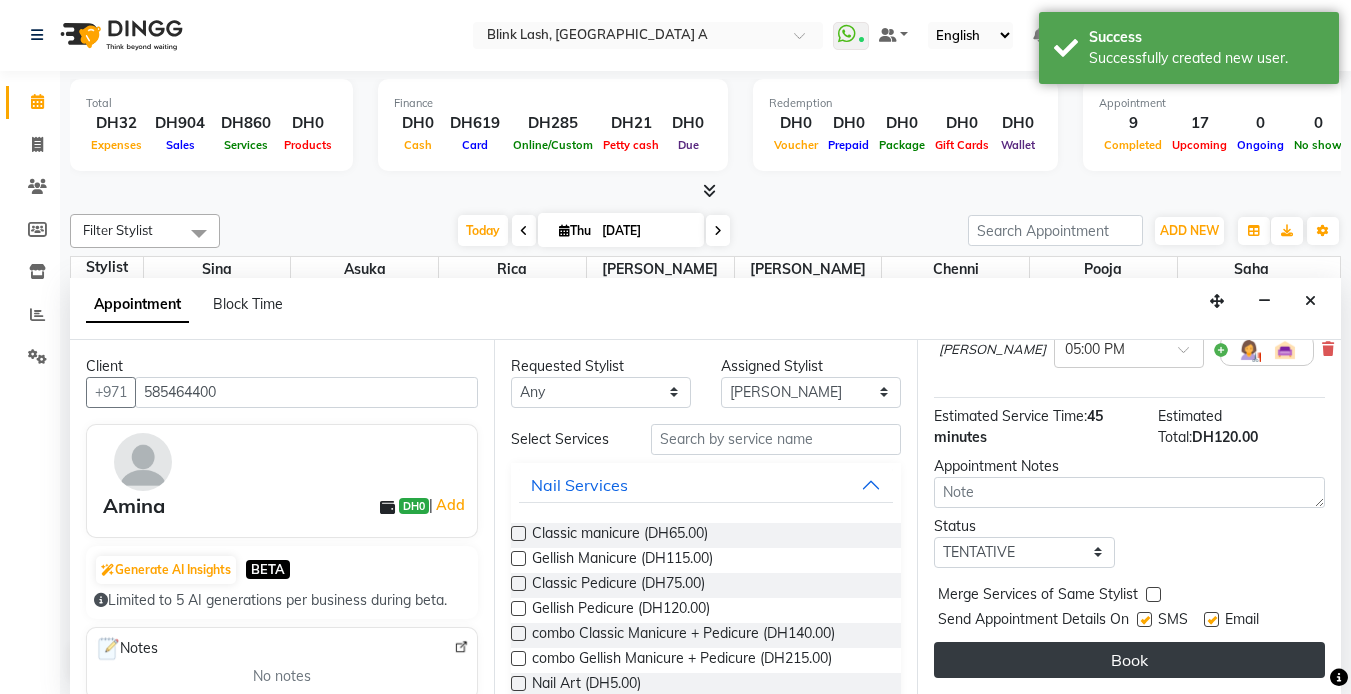 click on "Book" at bounding box center [1129, 660] 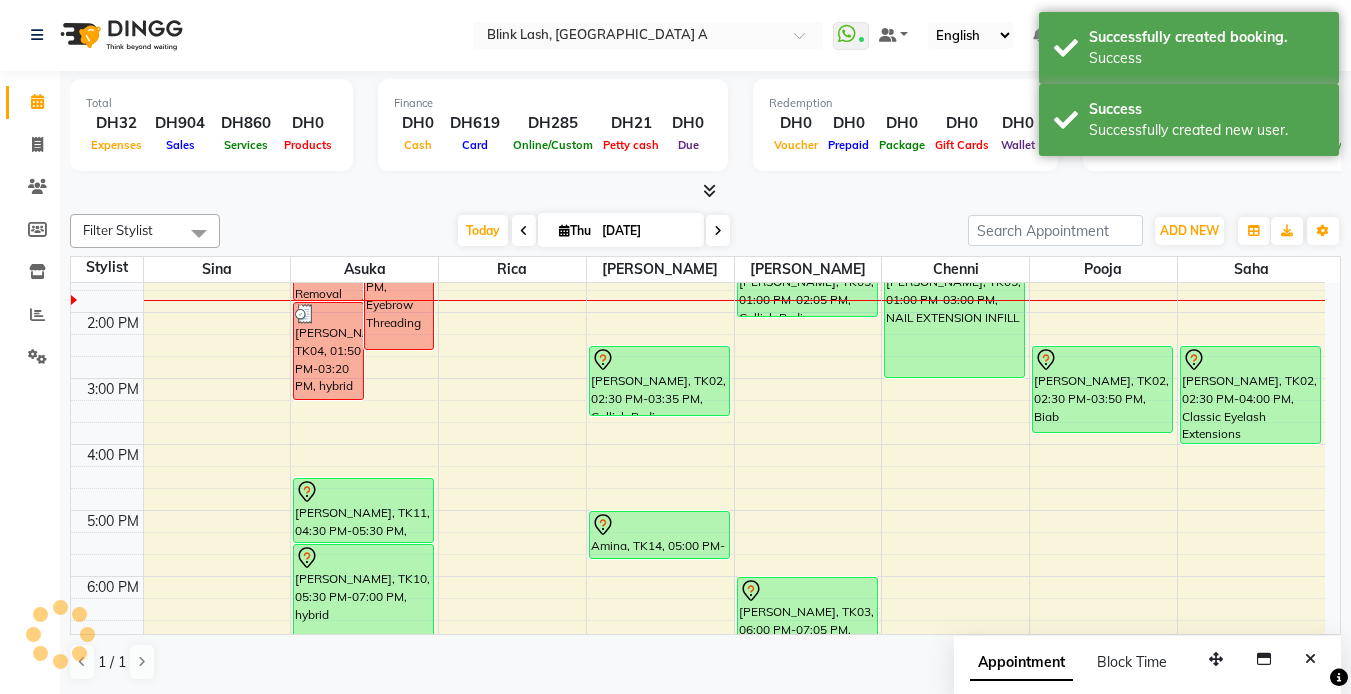 scroll, scrollTop: 0, scrollLeft: 0, axis: both 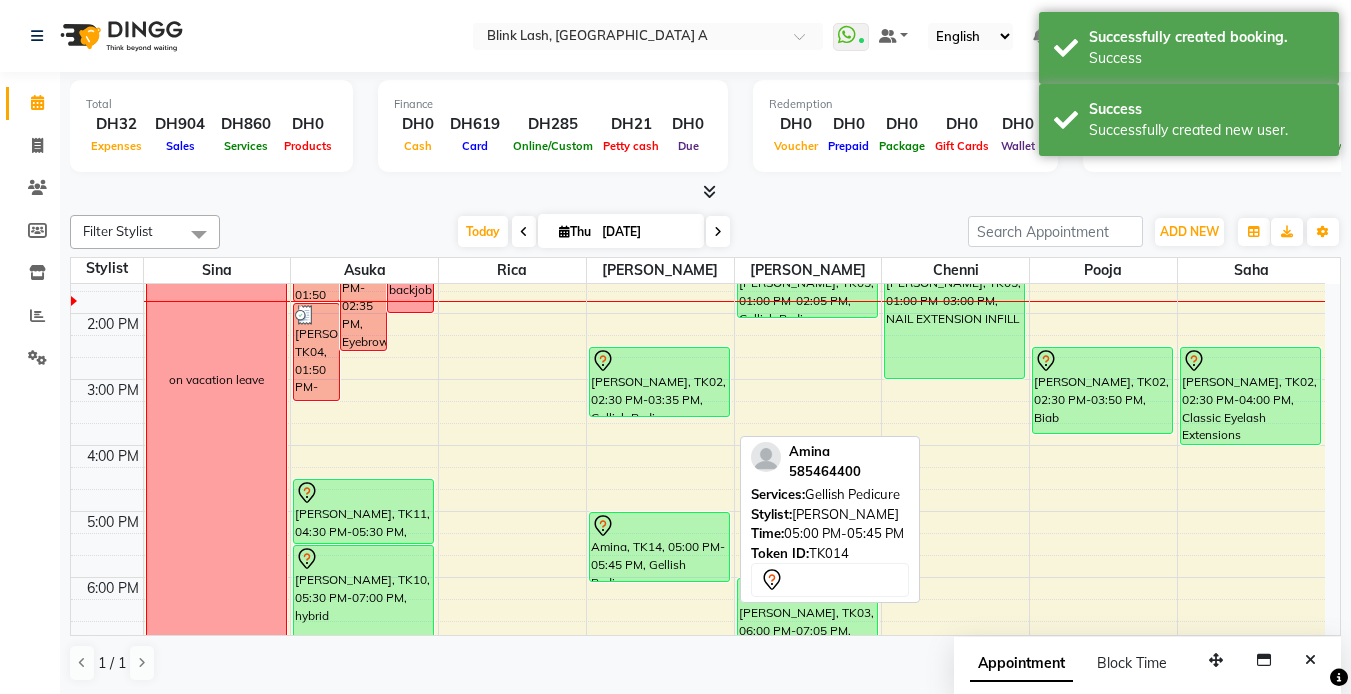 drag, startPoint x: 663, startPoint y: 554, endPoint x: 664, endPoint y: 572, distance: 18.027756 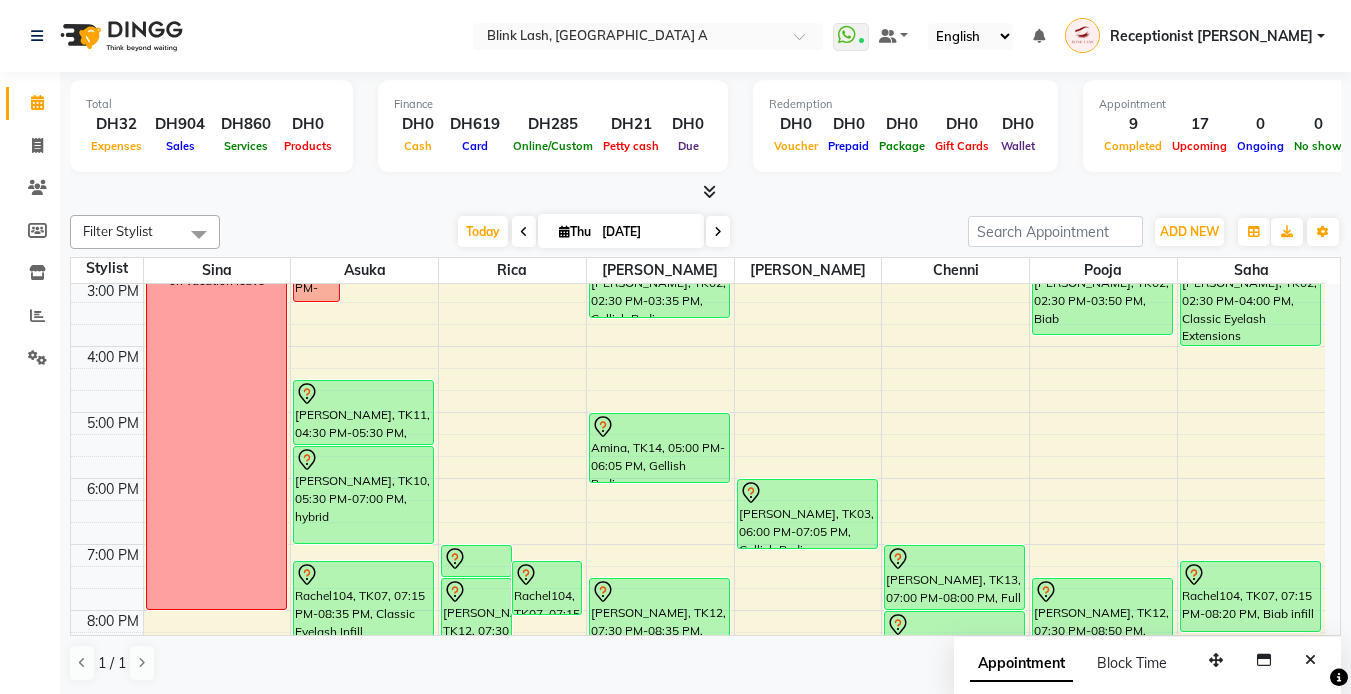 scroll, scrollTop: 400, scrollLeft: 0, axis: vertical 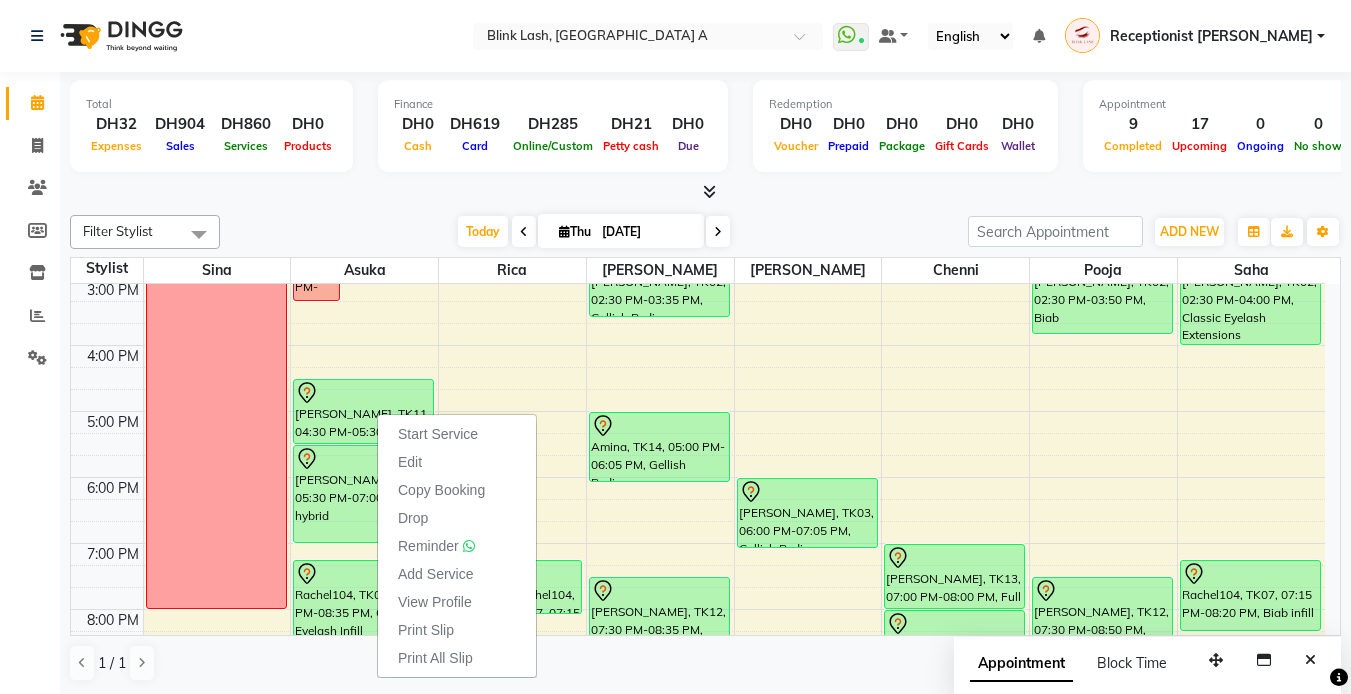 drag, startPoint x: 407, startPoint y: 208, endPoint x: 409, endPoint y: 339, distance: 131.01526 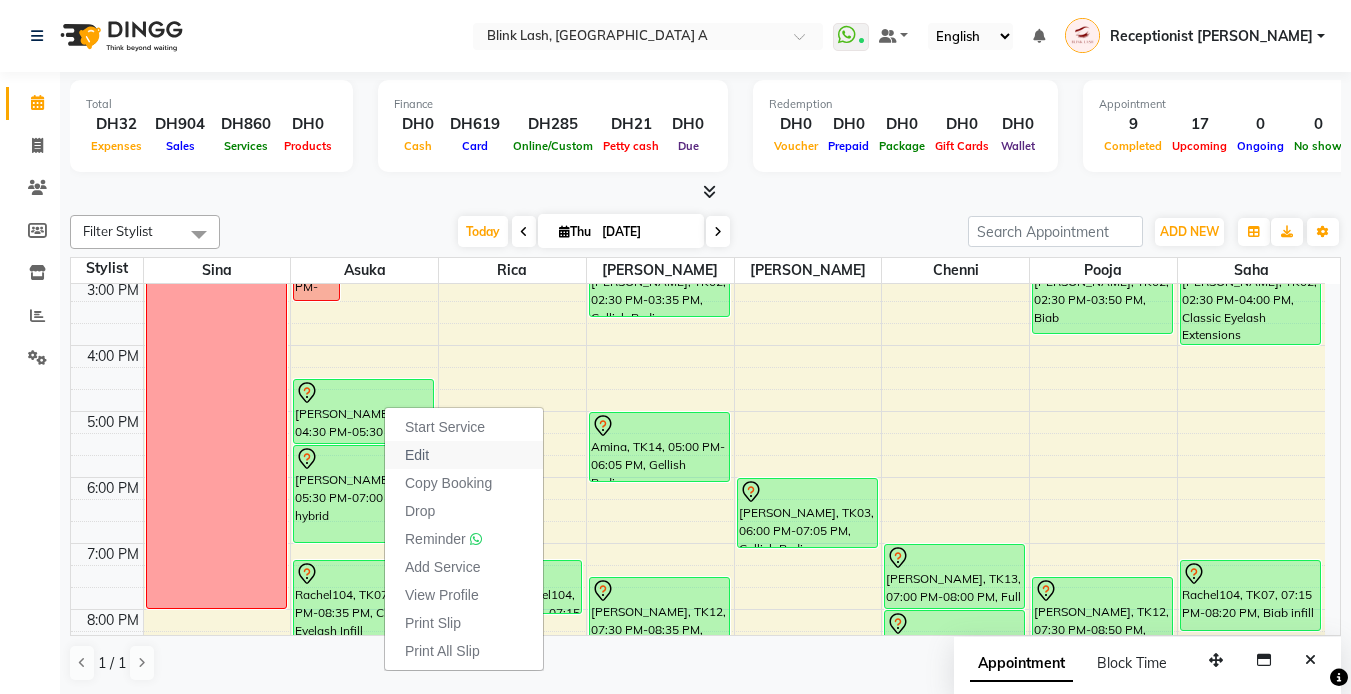 click on "Edit" at bounding box center (417, 455) 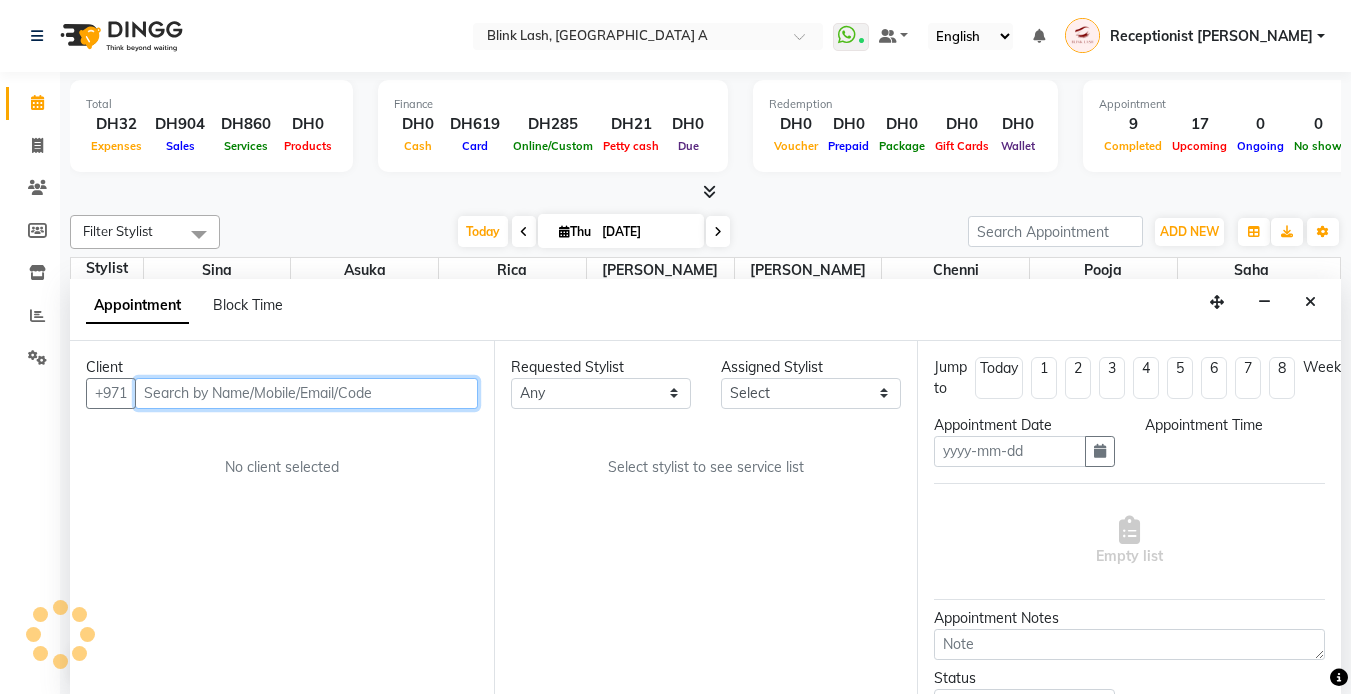 scroll, scrollTop: 1, scrollLeft: 0, axis: vertical 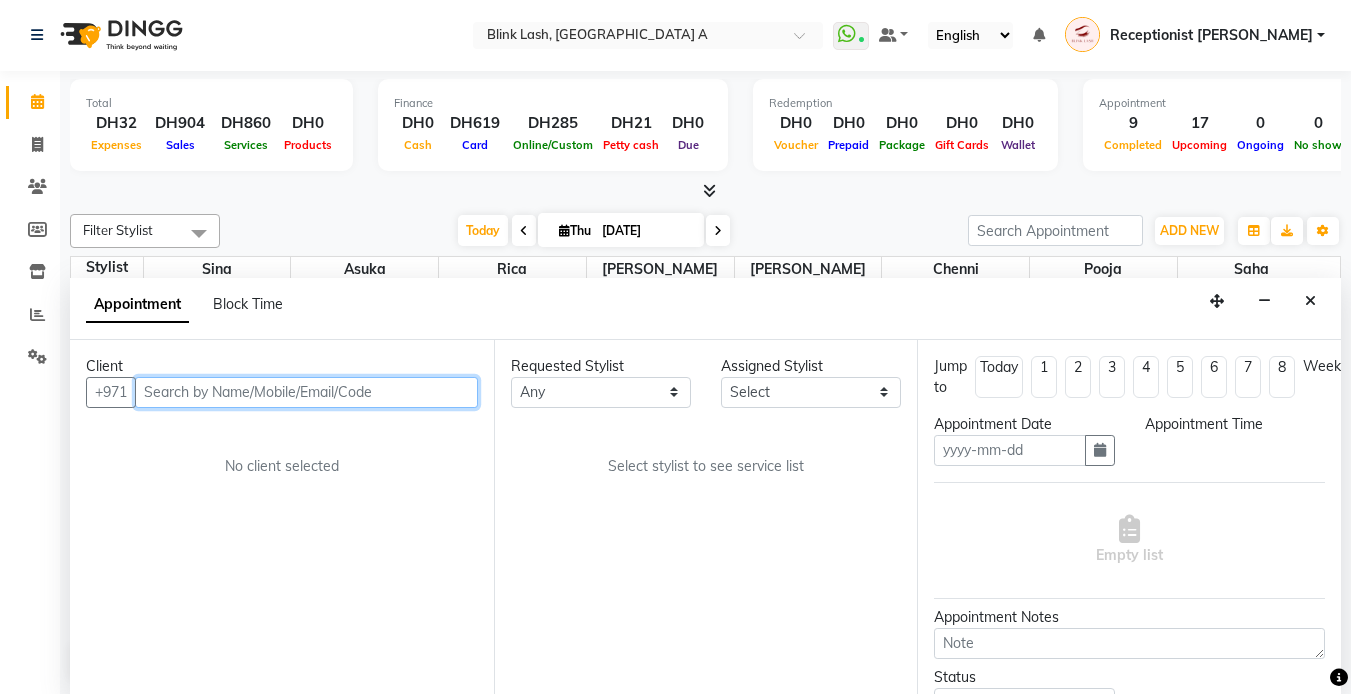 type on "[DATE]" 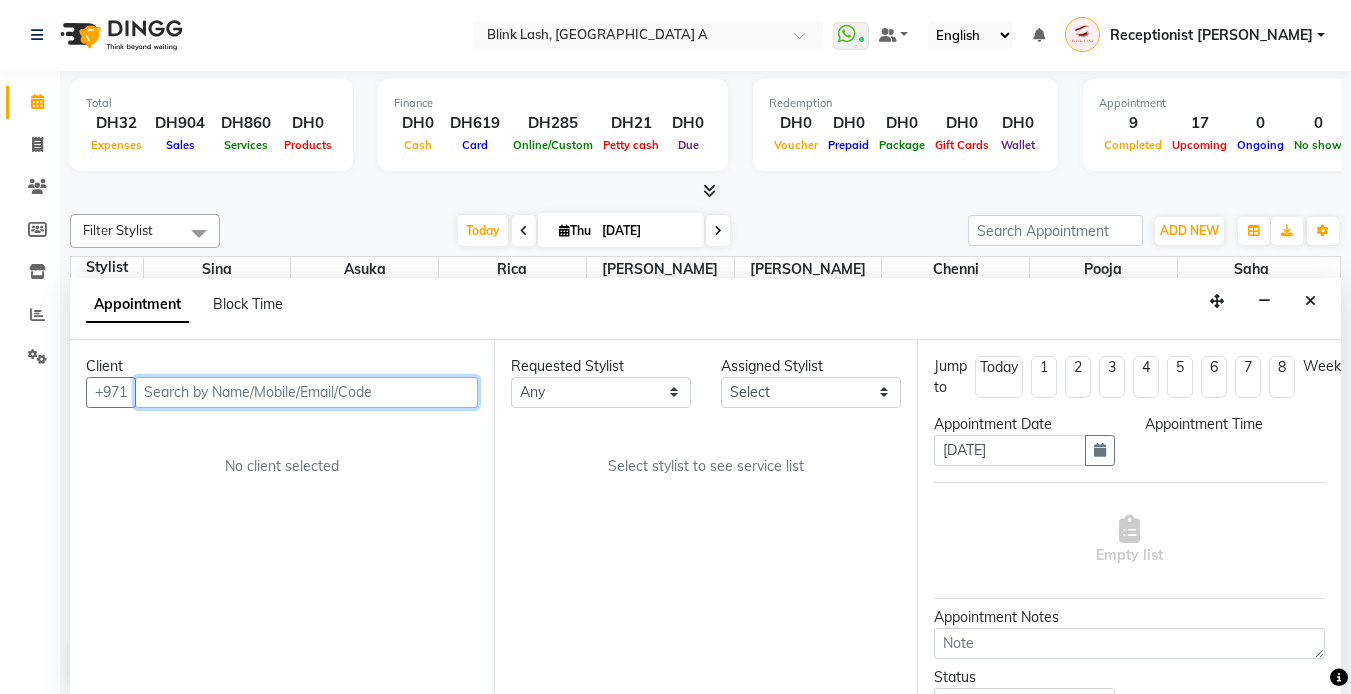 scroll, scrollTop: 0, scrollLeft: 0, axis: both 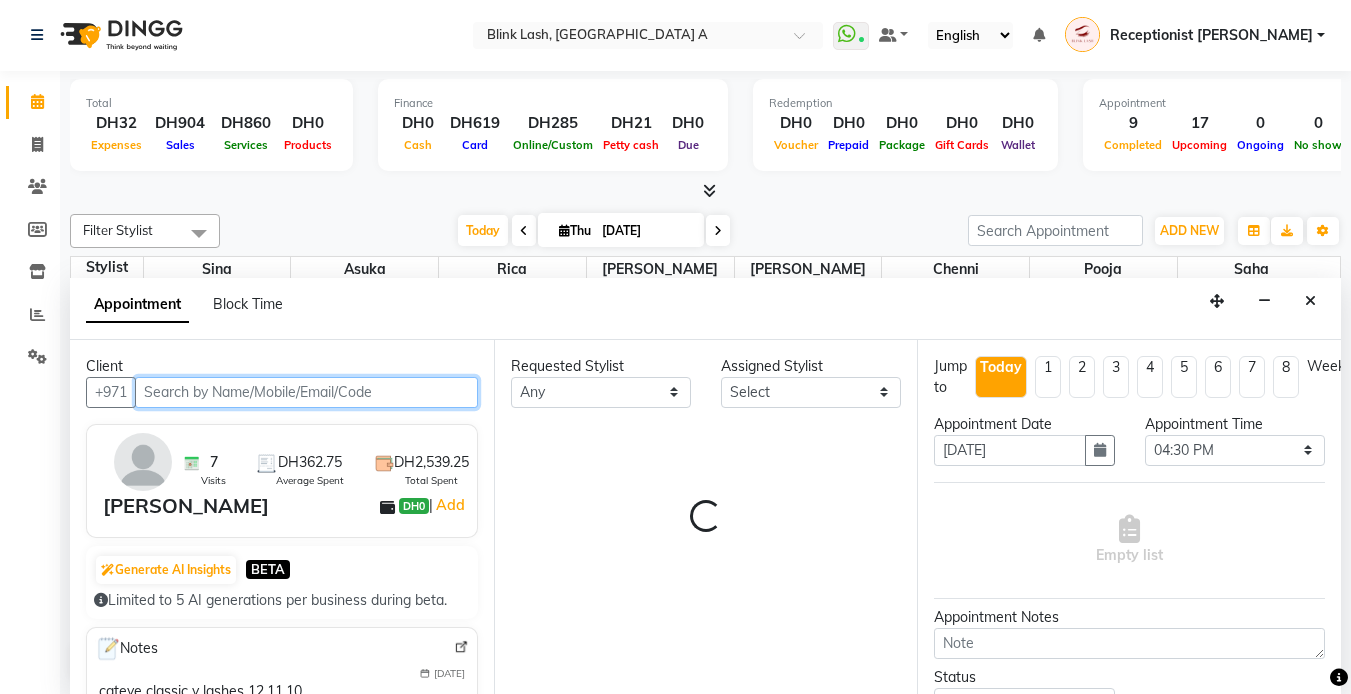 select on "42462" 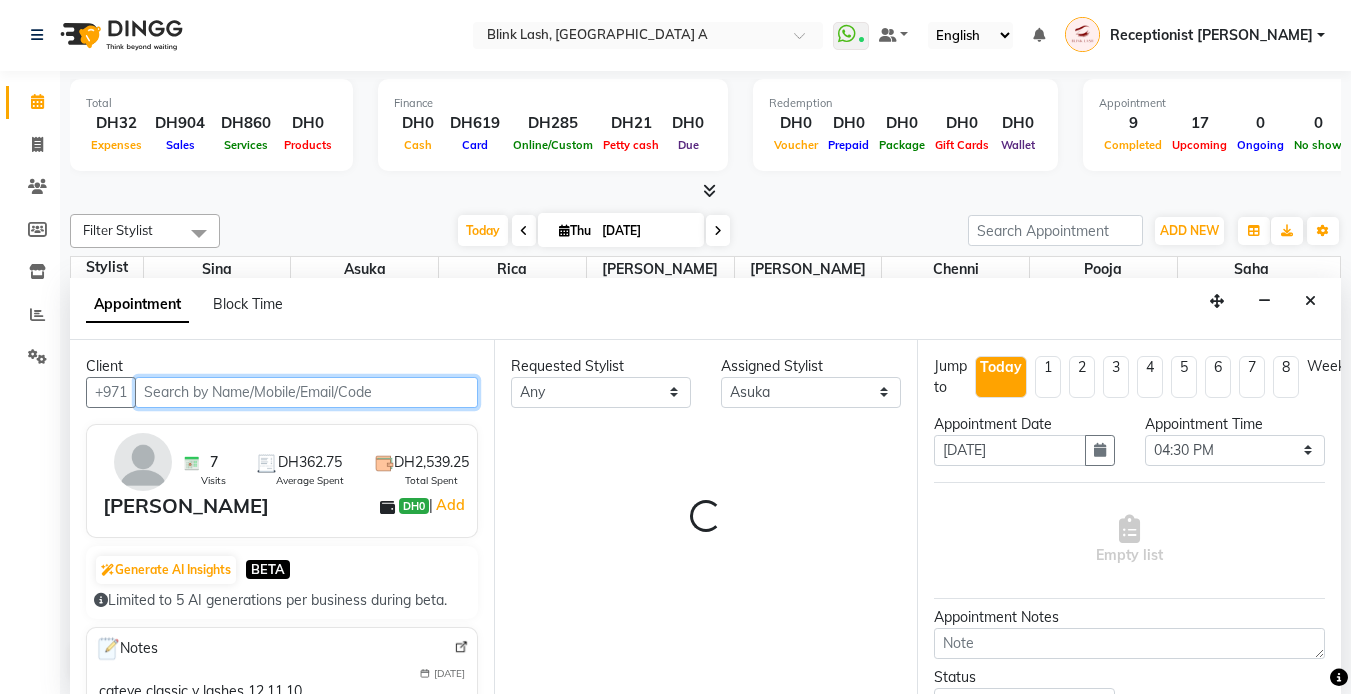 scroll, scrollTop: 265, scrollLeft: 0, axis: vertical 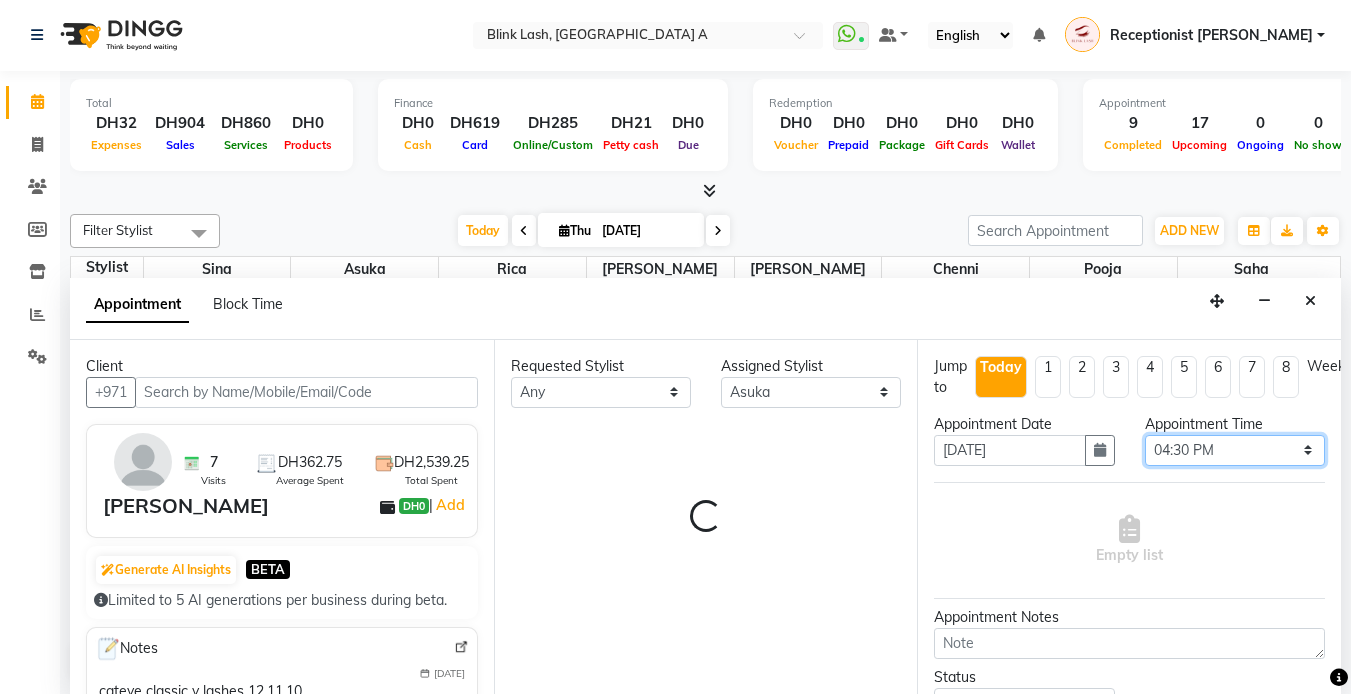 click on "Select 10:00 AM 10:05 AM 10:10 AM 10:15 AM 10:20 AM 10:25 AM 10:30 AM 10:35 AM 10:40 AM 10:45 AM 10:50 AM 10:55 AM 11:00 AM 11:05 AM 11:10 AM 11:15 AM 11:20 AM 11:25 AM 11:30 AM 11:35 AM 11:40 AM 11:45 AM 11:50 AM 11:55 AM 12:00 PM 12:05 PM 12:10 PM 12:15 PM 12:20 PM 12:25 PM 12:30 PM 12:35 PM 12:40 PM 12:45 PM 12:50 PM 12:55 PM 01:00 PM 01:05 PM 01:10 PM 01:15 PM 01:20 PM 01:25 PM 01:30 PM 01:35 PM 01:40 PM 01:45 PM 01:50 PM 01:55 PM 02:00 PM 02:05 PM 02:10 PM 02:15 PM 02:20 PM 02:25 PM 02:30 PM 02:35 PM 02:40 PM 02:45 PM 02:50 PM 02:55 PM 03:00 PM 03:05 PM 03:10 PM 03:15 PM 03:20 PM 03:25 PM 03:30 PM 03:35 PM 03:40 PM 03:45 PM 03:50 PM 03:55 PM 04:00 PM 04:05 PM 04:10 PM 04:15 PM 04:20 PM 04:25 PM 04:30 PM 04:35 PM 04:40 PM 04:45 PM 04:50 PM 04:55 PM 05:00 PM 05:05 PM 05:10 PM 05:15 PM 05:20 PM 05:25 PM 05:30 PM 05:35 PM 05:40 PM 05:45 PM 05:50 PM 05:55 PM 06:00 PM 06:05 PM 06:10 PM 06:15 PM 06:20 PM 06:25 PM 06:30 PM 06:35 PM 06:40 PM 06:45 PM 06:50 PM 06:55 PM 07:00 PM 07:05 PM 07:10 PM 07:15 PM 07:20 PM" at bounding box center (1235, 450) 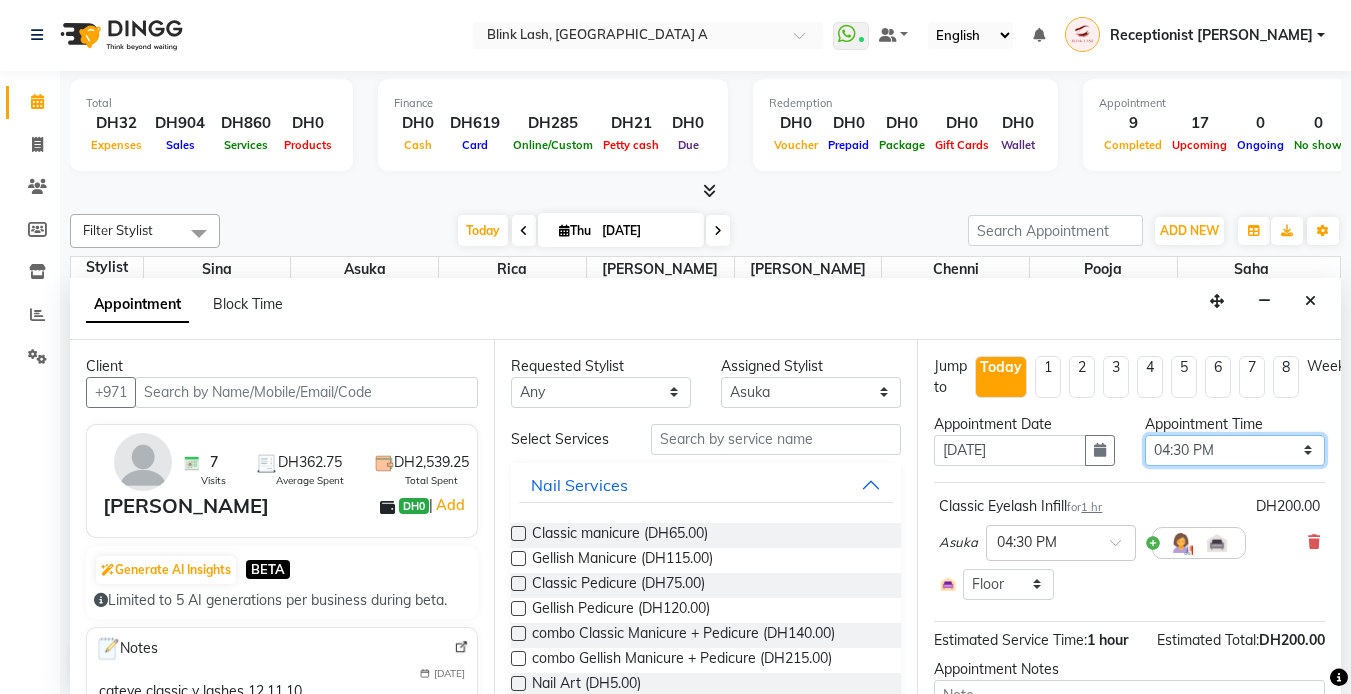select on "1050" 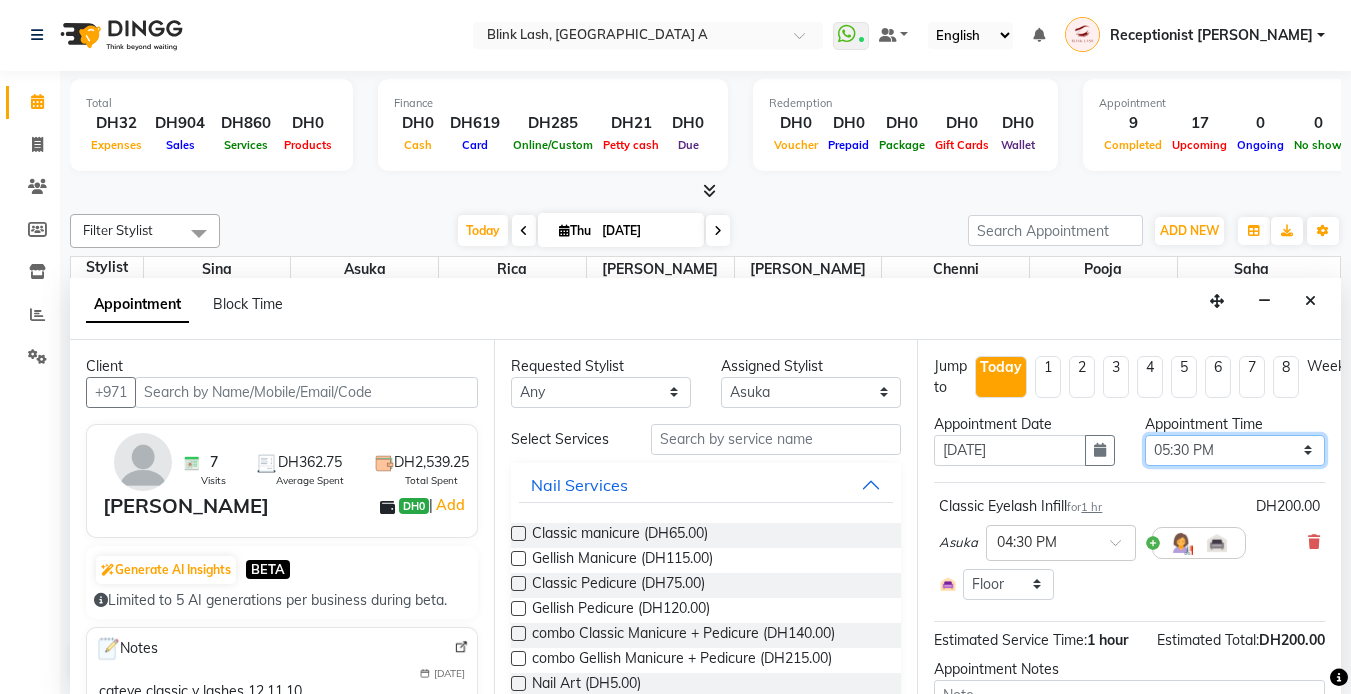 click on "Select 10:00 AM 10:05 AM 10:10 AM 10:15 AM 10:20 AM 10:25 AM 10:30 AM 10:35 AM 10:40 AM 10:45 AM 10:50 AM 10:55 AM 11:00 AM 11:05 AM 11:10 AM 11:15 AM 11:20 AM 11:25 AM 11:30 AM 11:35 AM 11:40 AM 11:45 AM 11:50 AM 11:55 AM 12:00 PM 12:05 PM 12:10 PM 12:15 PM 12:20 PM 12:25 PM 12:30 PM 12:35 PM 12:40 PM 12:45 PM 12:50 PM 12:55 PM 01:00 PM 01:05 PM 01:10 PM 01:15 PM 01:20 PM 01:25 PM 01:30 PM 01:35 PM 01:40 PM 01:45 PM 01:50 PM 01:55 PM 02:00 PM 02:05 PM 02:10 PM 02:15 PM 02:20 PM 02:25 PM 02:30 PM 02:35 PM 02:40 PM 02:45 PM 02:50 PM 02:55 PM 03:00 PM 03:05 PM 03:10 PM 03:15 PM 03:20 PM 03:25 PM 03:30 PM 03:35 PM 03:40 PM 03:45 PM 03:50 PM 03:55 PM 04:00 PM 04:05 PM 04:10 PM 04:15 PM 04:20 PM 04:25 PM 04:30 PM 04:35 PM 04:40 PM 04:45 PM 04:50 PM 04:55 PM 05:00 PM 05:05 PM 05:10 PM 05:15 PM 05:20 PM 05:25 PM 05:30 PM 05:35 PM 05:40 PM 05:45 PM 05:50 PM 05:55 PM 06:00 PM 06:05 PM 06:10 PM 06:15 PM 06:20 PM 06:25 PM 06:30 PM 06:35 PM 06:40 PM 06:45 PM 06:50 PM 06:55 PM 07:00 PM 07:05 PM 07:10 PM 07:15 PM 07:20 PM" at bounding box center (1235, 450) 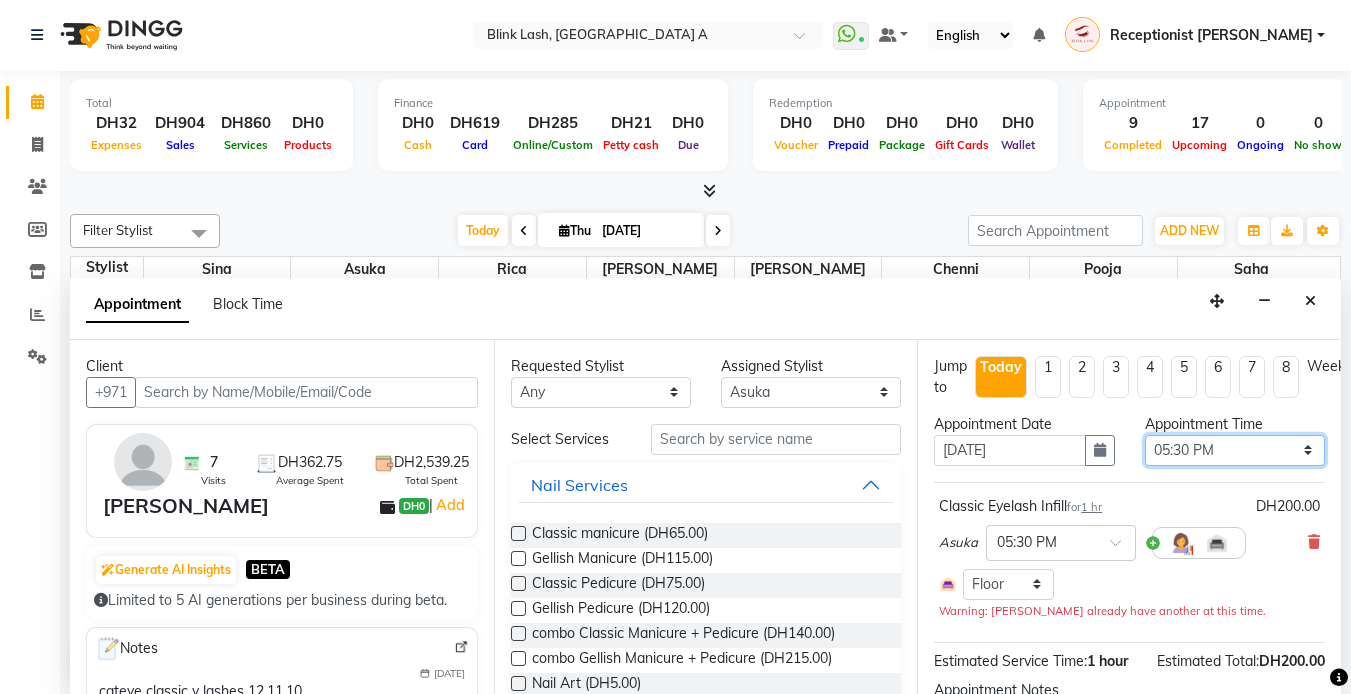scroll, scrollTop: 181, scrollLeft: 0, axis: vertical 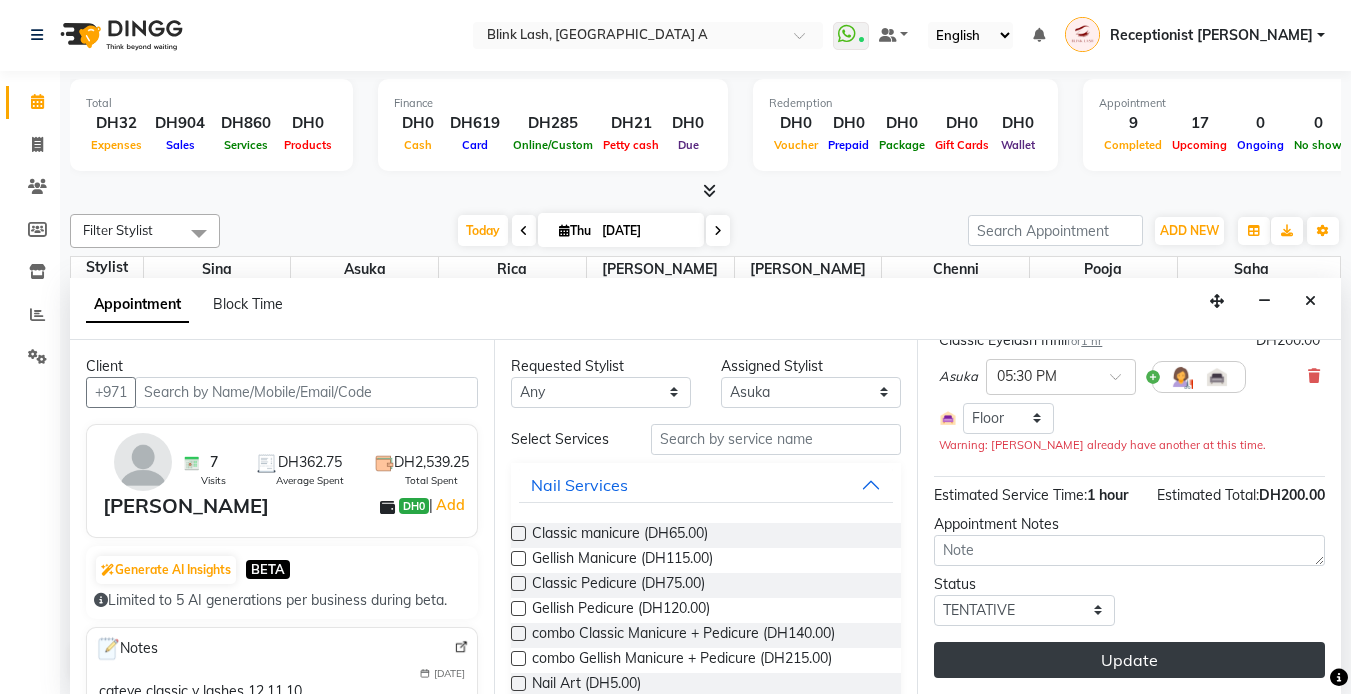 click on "Update" at bounding box center (1129, 660) 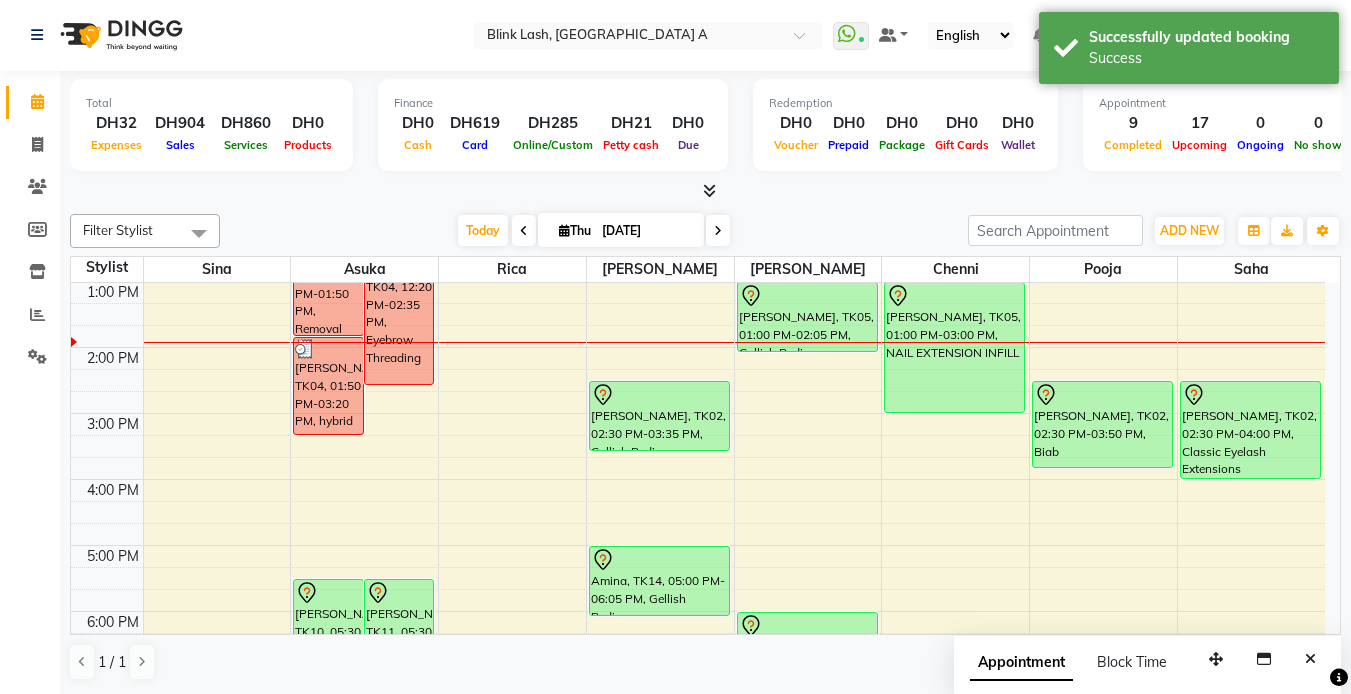 scroll, scrollTop: 0, scrollLeft: 0, axis: both 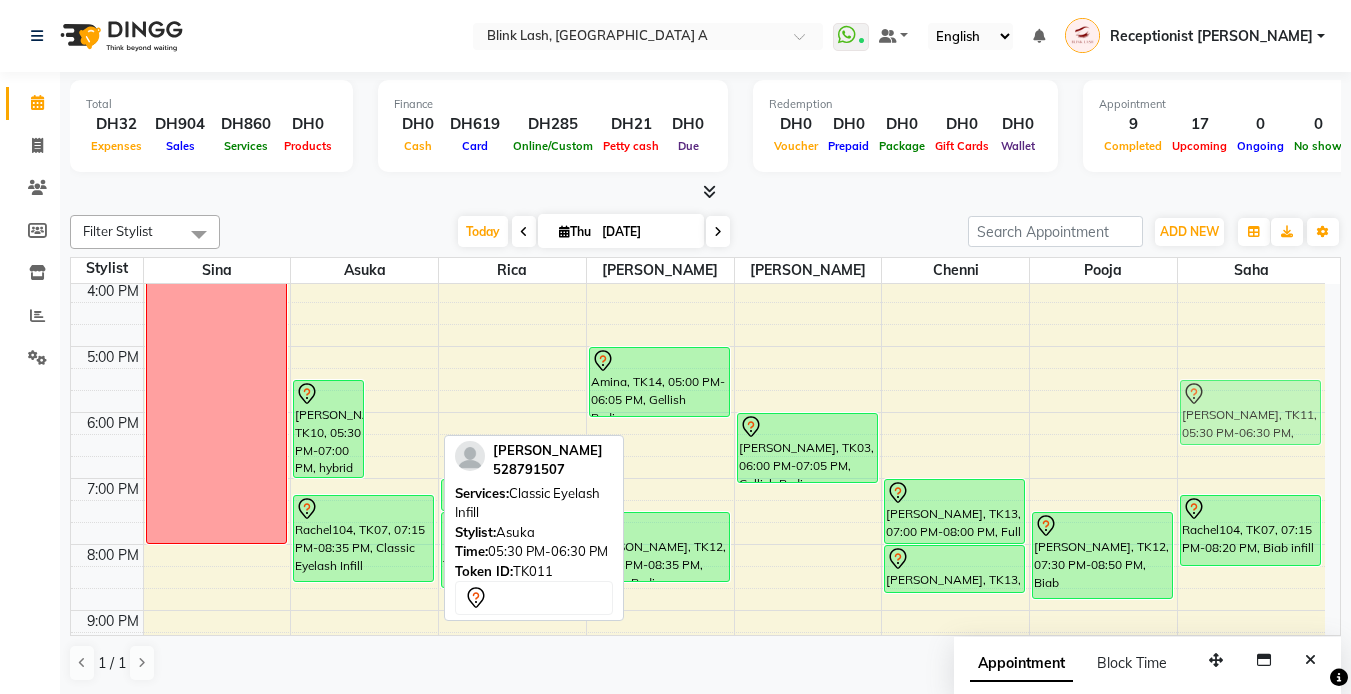 drag, startPoint x: 394, startPoint y: 402, endPoint x: 1253, endPoint y: 406, distance: 859.00934 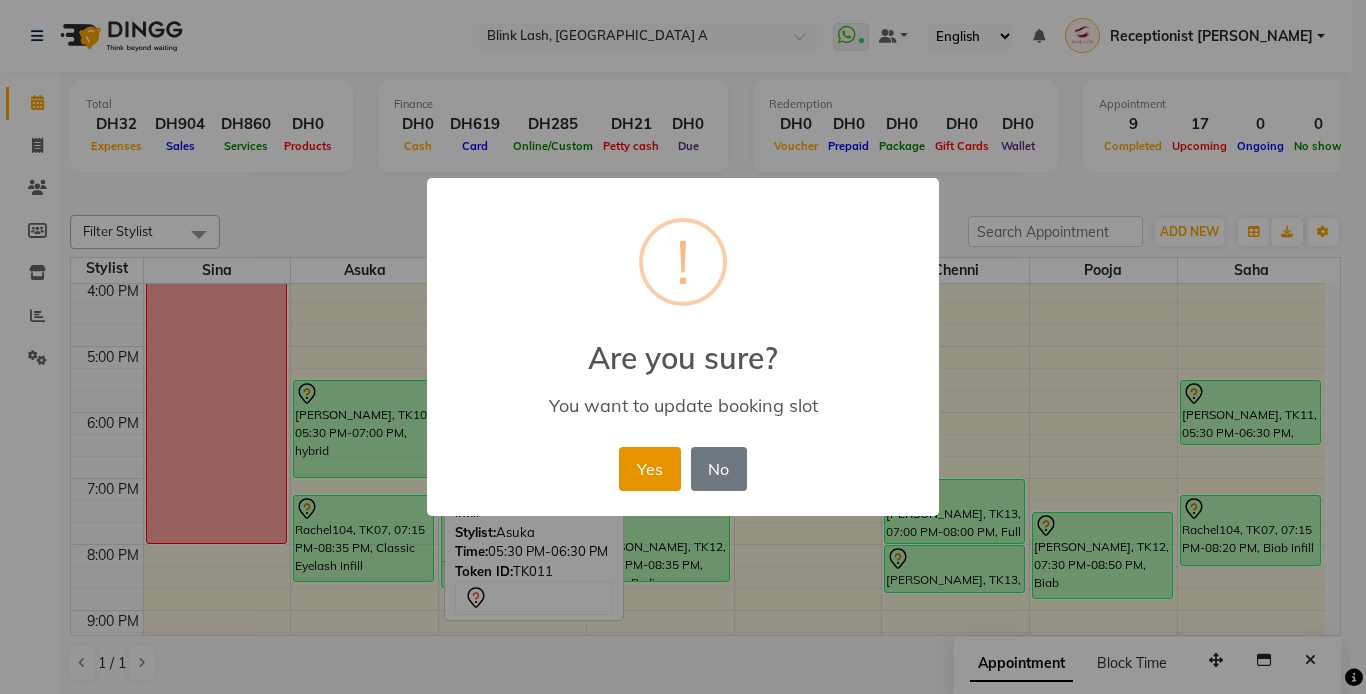 click on "Yes" at bounding box center (649, 469) 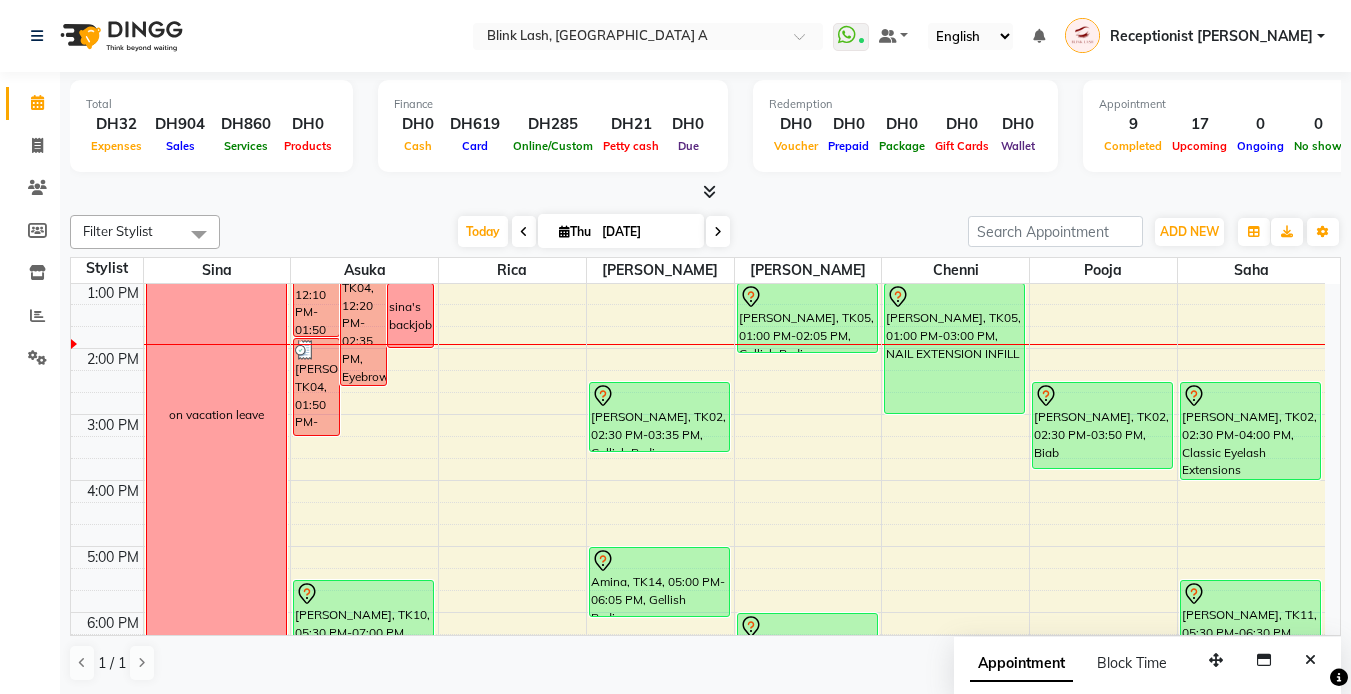 scroll, scrollTop: 365, scrollLeft: 0, axis: vertical 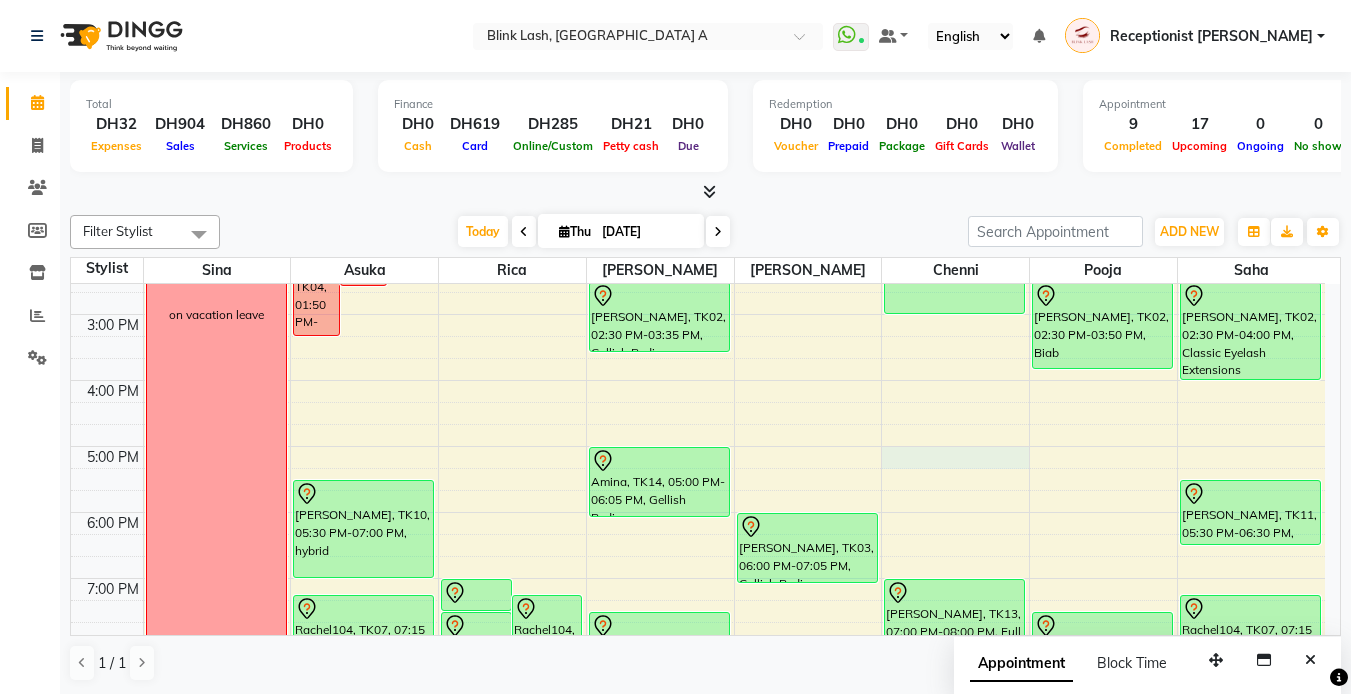 click on "9:00 AM 10:00 AM 11:00 AM 12:00 PM 1:00 PM 2:00 PM 3:00 PM 4:00 PM 5:00 PM 6:00 PM 7:00 PM 8:00 PM 9:00 PM 10:00 PM 11:00 PM  on vacation leave      Vaish, TK04, 12:10 PM-01:50 PM, Removal eyelash     Vaish, TK04, 12:20 PM-02:35 PM, Eyebrow Threading  sina's backjob      Vaish, TK04, 01:50 PM-03:20 PM, hybrid             Maha Alshammari, TK10, 05:30 PM-07:00 PM, hybrid             Rachel104, TK07, 07:15 PM-08:35 PM, Classic Eyelash Infill             diana alvarez, TK13, 07:00 PM-07:30 PM, TRANSPO FEE             Rachel104, TK07, 07:15 PM-08:05 PM, TRANSPO FEE             Jodi, TK12, 07:30 PM-08:40 PM, transpo fee city     hilda, TK01, 10:30 AM-11:40 AM, TRANSPO FEE     hilda, TK01, 10:30 AM-11:30 AM,  combo Gellish Manicure + Pedicure             katie dyke, TK02, 02:30 PM-03:35 PM, Gellish Pedicure             Amina, TK14, 05:00 PM-06:05 PM, Gellish Pedicure             Jodi, TK12, 07:30 PM-08:35 PM, Gellish Pedicure             LEANNE, TK05, 01:00 PM-02:05 PM, Gellish Pedicure" at bounding box center (698, 413) 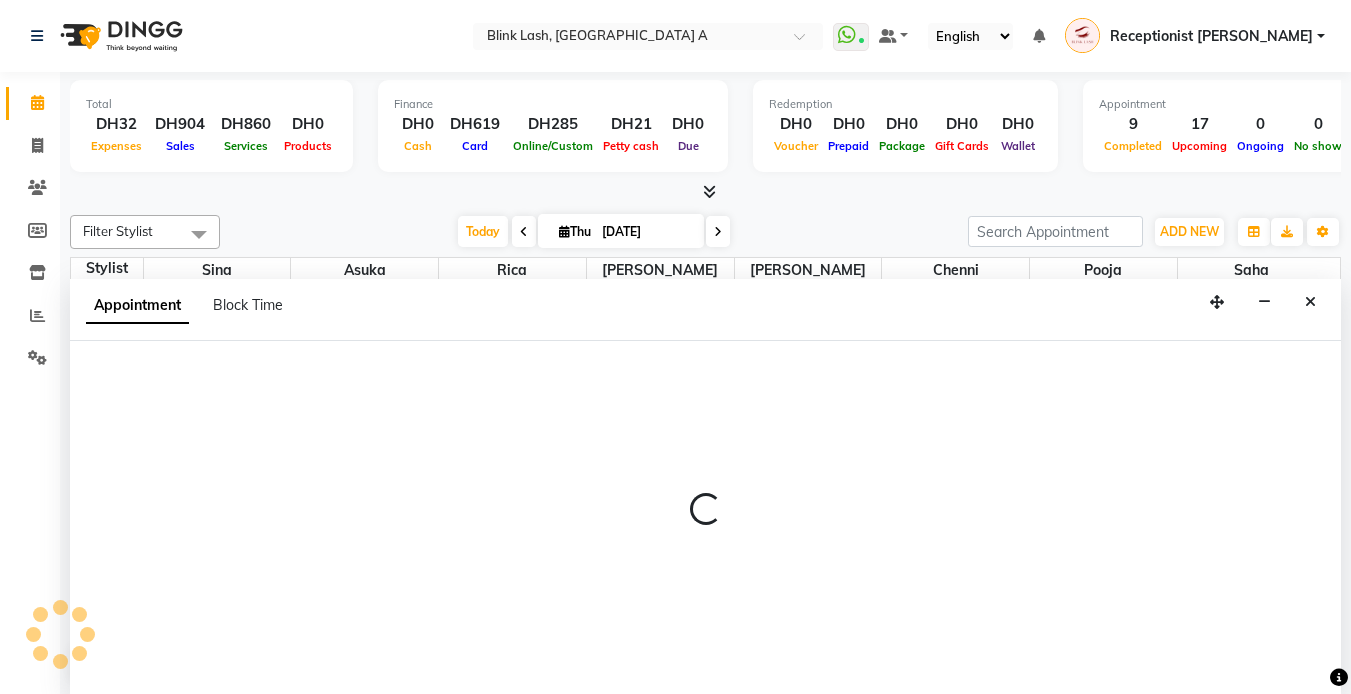 scroll, scrollTop: 1, scrollLeft: 0, axis: vertical 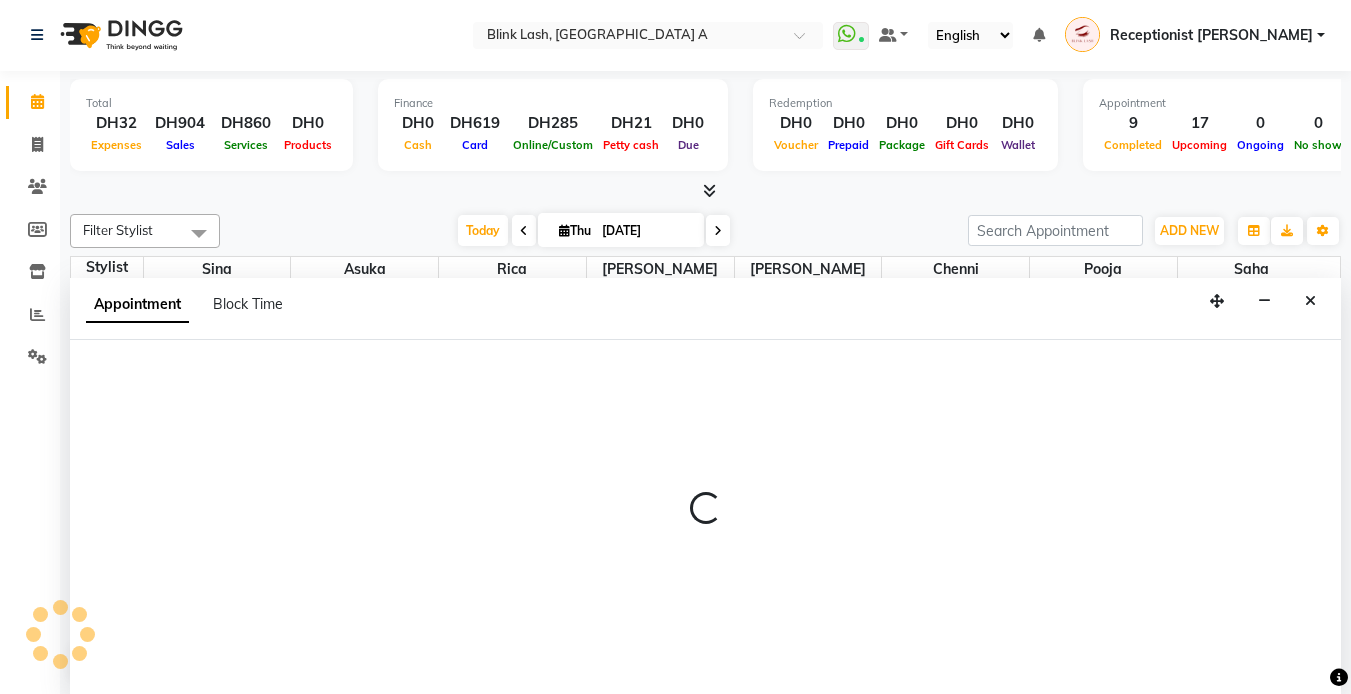 select on "57849" 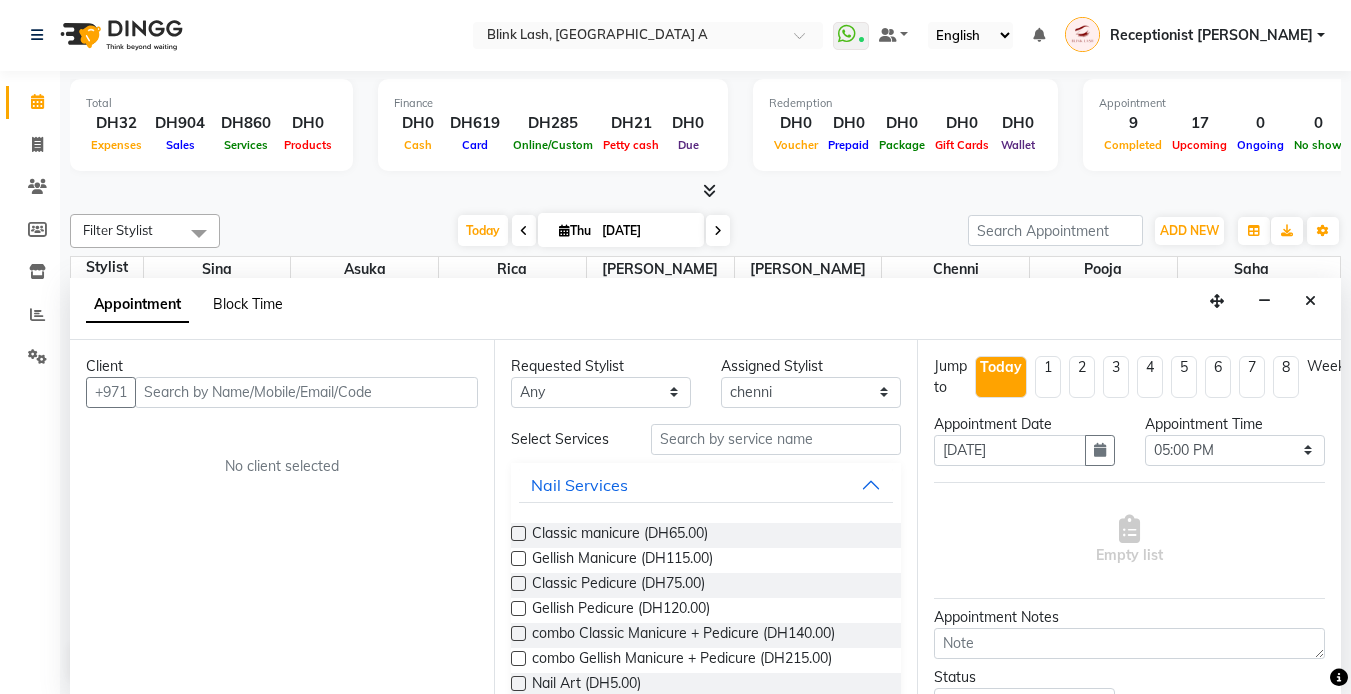 click on "Block Time" at bounding box center (248, 304) 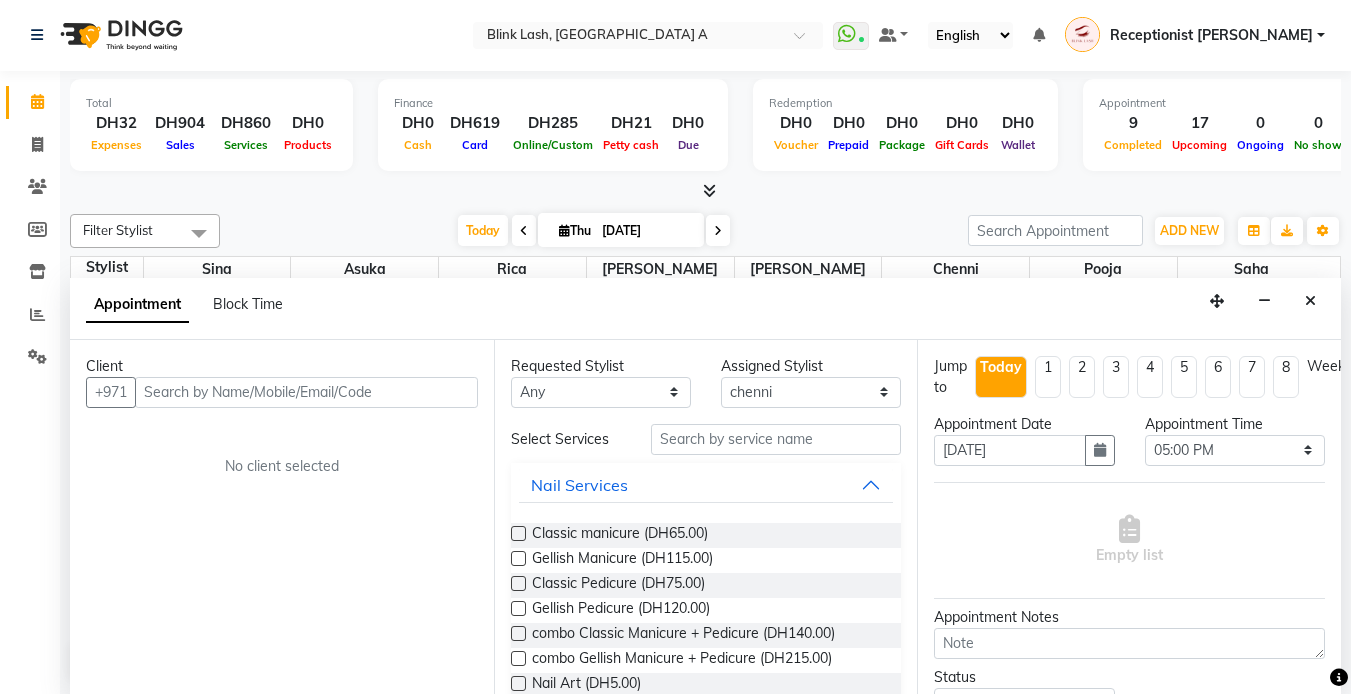 select on "57849" 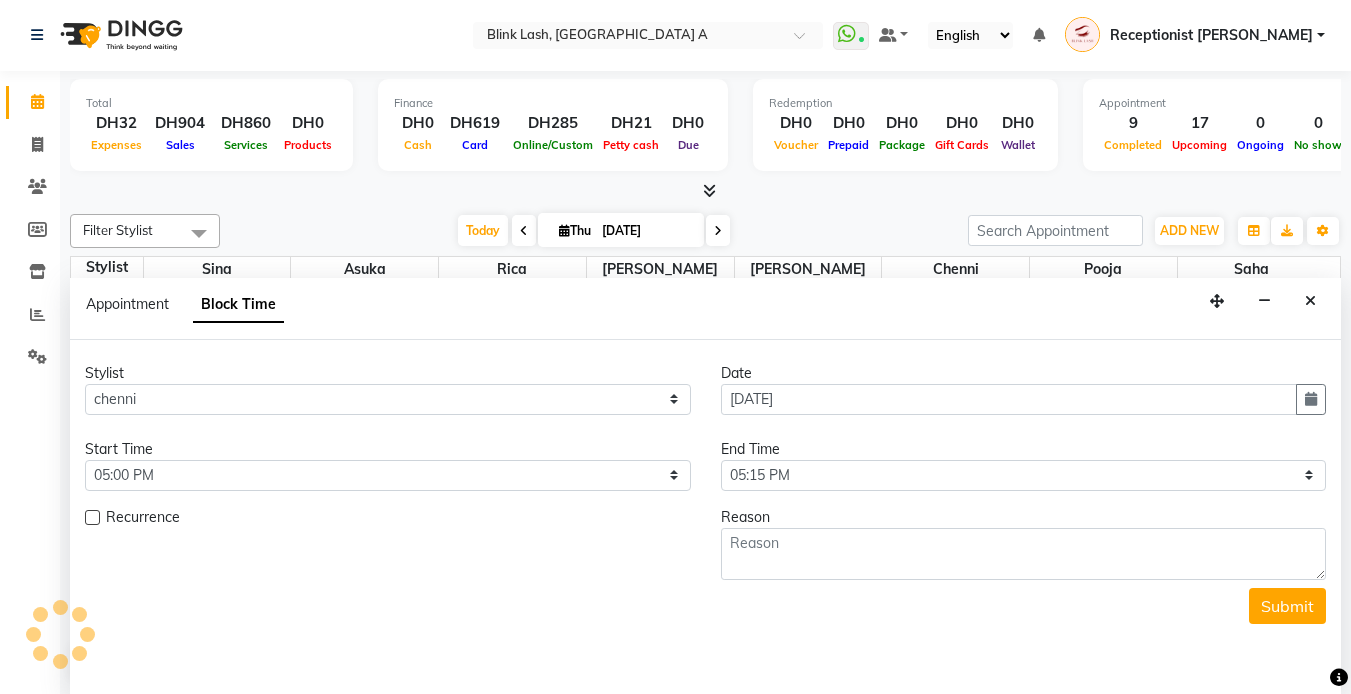 scroll, scrollTop: 265, scrollLeft: 0, axis: vertical 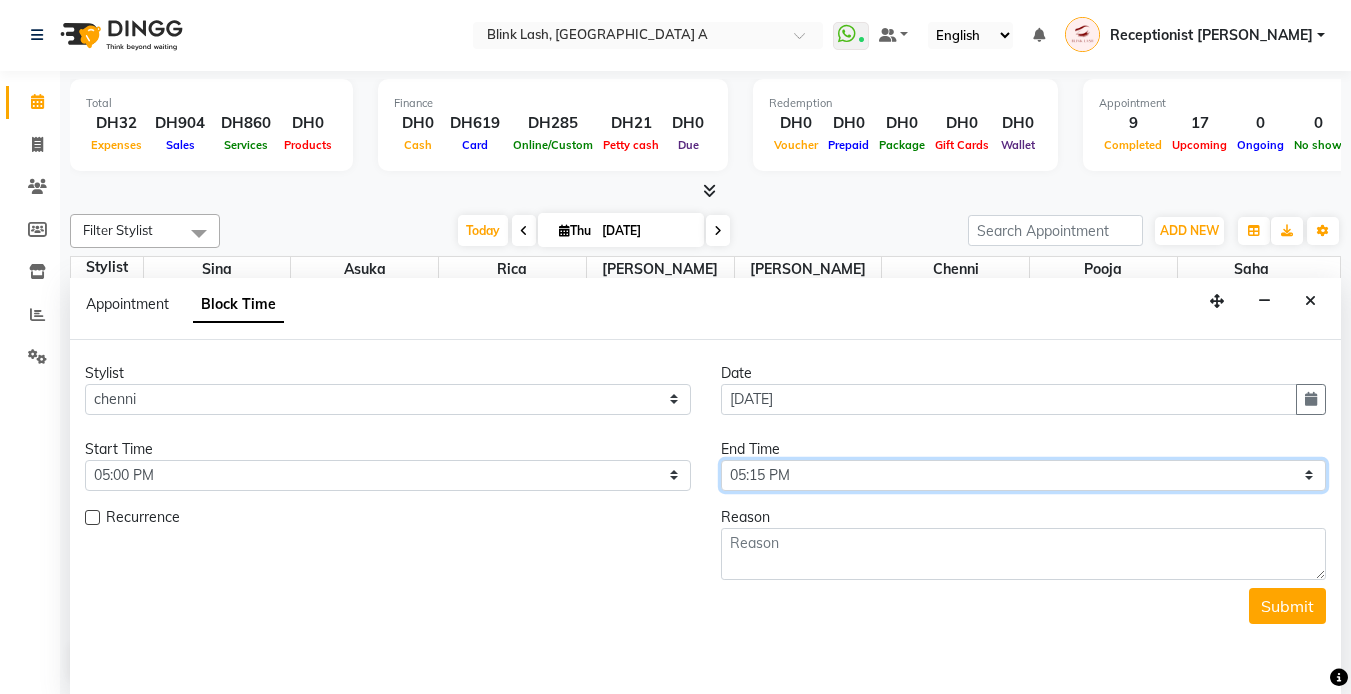 drag, startPoint x: 1307, startPoint y: 479, endPoint x: 1299, endPoint y: 466, distance: 15.264338 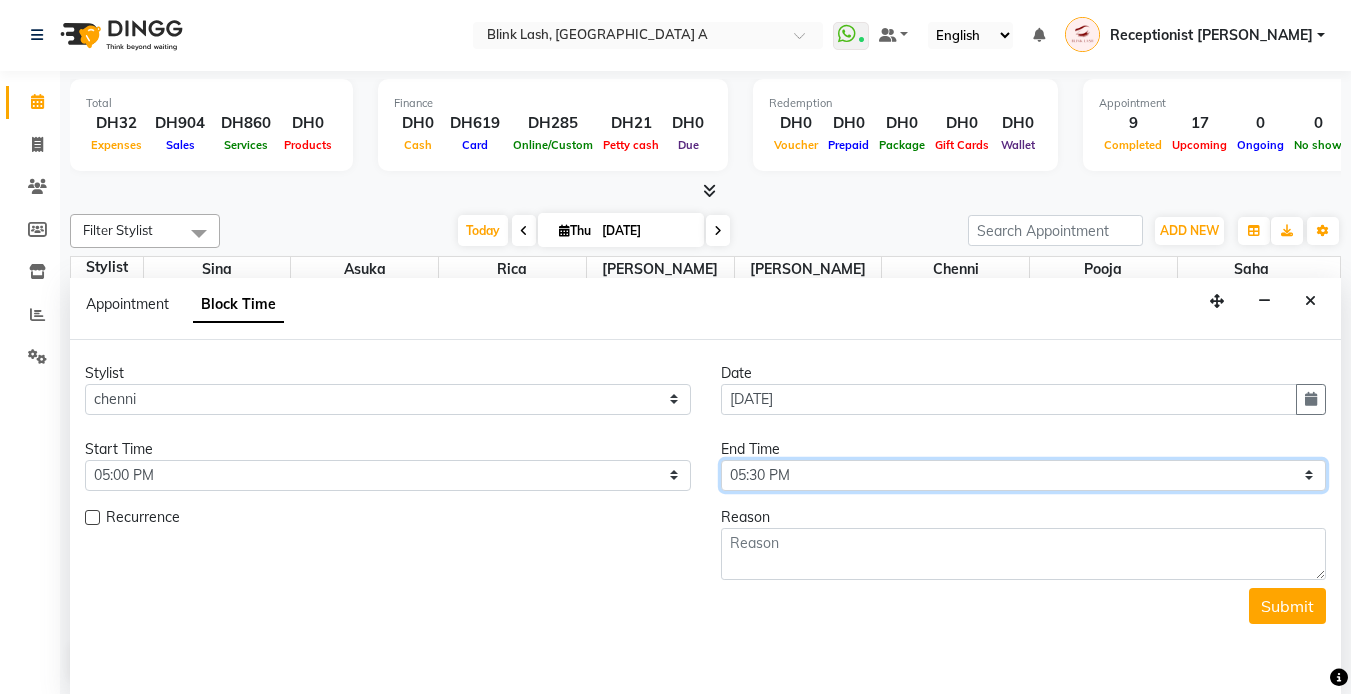 click on "Select 10:00 AM 10:05 AM 10:10 AM 10:15 AM 10:20 AM 10:25 AM 10:30 AM 10:35 AM 10:40 AM 10:45 AM 10:50 AM 10:55 AM 11:00 AM 11:05 AM 11:10 AM 11:15 AM 11:20 AM 11:25 AM 11:30 AM 11:35 AM 11:40 AM 11:45 AM 11:50 AM 11:55 AM 12:00 PM 12:05 PM 12:10 PM 12:15 PM 12:20 PM 12:25 PM 12:30 PM 12:35 PM 12:40 PM 12:45 PM 12:50 PM 12:55 PM 01:00 PM 01:05 PM 01:10 PM 01:15 PM 01:20 PM 01:25 PM 01:30 PM 01:35 PM 01:40 PM 01:45 PM 01:50 PM 01:55 PM 02:00 PM 02:05 PM 02:10 PM 02:15 PM 02:20 PM 02:25 PM 02:30 PM 02:35 PM 02:40 PM 02:45 PM 02:50 PM 02:55 PM 03:00 PM 03:05 PM 03:10 PM 03:15 PM 03:20 PM 03:25 PM 03:30 PM 03:35 PM 03:40 PM 03:45 PM 03:50 PM 03:55 PM 04:00 PM 04:05 PM 04:10 PM 04:15 PM 04:20 PM 04:25 PM 04:30 PM 04:35 PM 04:40 PM 04:45 PM 04:50 PM 04:55 PM 05:00 PM 05:05 PM 05:10 PM 05:15 PM 05:20 PM 05:25 PM 05:30 PM 05:35 PM 05:40 PM 05:45 PM 05:50 PM 05:55 PM 06:00 PM 06:05 PM 06:10 PM 06:15 PM 06:20 PM 06:25 PM 06:30 PM 06:35 PM 06:40 PM 06:45 PM 06:50 PM 06:55 PM 07:00 PM 07:05 PM 07:10 PM 07:15 PM 07:20 PM" at bounding box center [1024, 475] 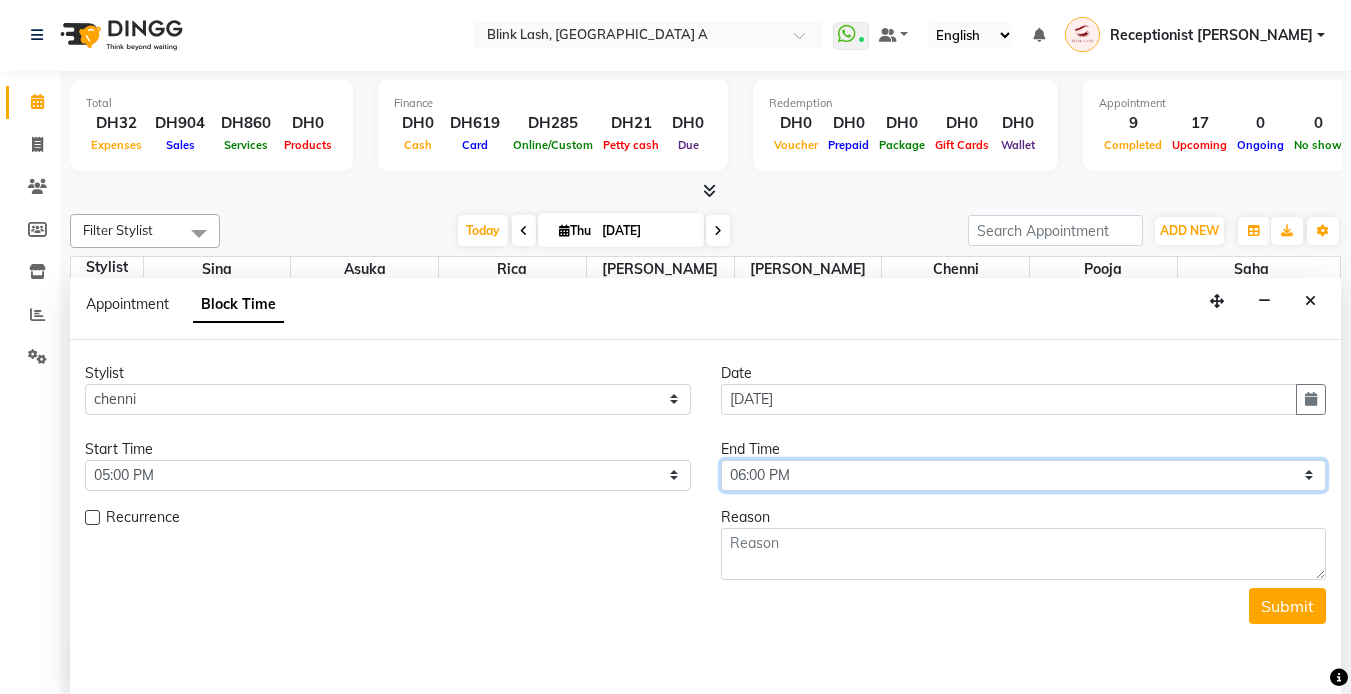 click on "Select 10:00 AM 10:05 AM 10:10 AM 10:15 AM 10:20 AM 10:25 AM 10:30 AM 10:35 AM 10:40 AM 10:45 AM 10:50 AM 10:55 AM 11:00 AM 11:05 AM 11:10 AM 11:15 AM 11:20 AM 11:25 AM 11:30 AM 11:35 AM 11:40 AM 11:45 AM 11:50 AM 11:55 AM 12:00 PM 12:05 PM 12:10 PM 12:15 PM 12:20 PM 12:25 PM 12:30 PM 12:35 PM 12:40 PM 12:45 PM 12:50 PM 12:55 PM 01:00 PM 01:05 PM 01:10 PM 01:15 PM 01:20 PM 01:25 PM 01:30 PM 01:35 PM 01:40 PM 01:45 PM 01:50 PM 01:55 PM 02:00 PM 02:05 PM 02:10 PM 02:15 PM 02:20 PM 02:25 PM 02:30 PM 02:35 PM 02:40 PM 02:45 PM 02:50 PM 02:55 PM 03:00 PM 03:05 PM 03:10 PM 03:15 PM 03:20 PM 03:25 PM 03:30 PM 03:35 PM 03:40 PM 03:45 PM 03:50 PM 03:55 PM 04:00 PM 04:05 PM 04:10 PM 04:15 PM 04:20 PM 04:25 PM 04:30 PM 04:35 PM 04:40 PM 04:45 PM 04:50 PM 04:55 PM 05:00 PM 05:05 PM 05:10 PM 05:15 PM 05:20 PM 05:25 PM 05:30 PM 05:35 PM 05:40 PM 05:45 PM 05:50 PM 05:55 PM 06:00 PM 06:05 PM 06:10 PM 06:15 PM 06:20 PM 06:25 PM 06:30 PM 06:35 PM 06:40 PM 06:45 PM 06:50 PM 06:55 PM 07:00 PM 07:05 PM 07:10 PM 07:15 PM 07:20 PM" at bounding box center (1024, 475) 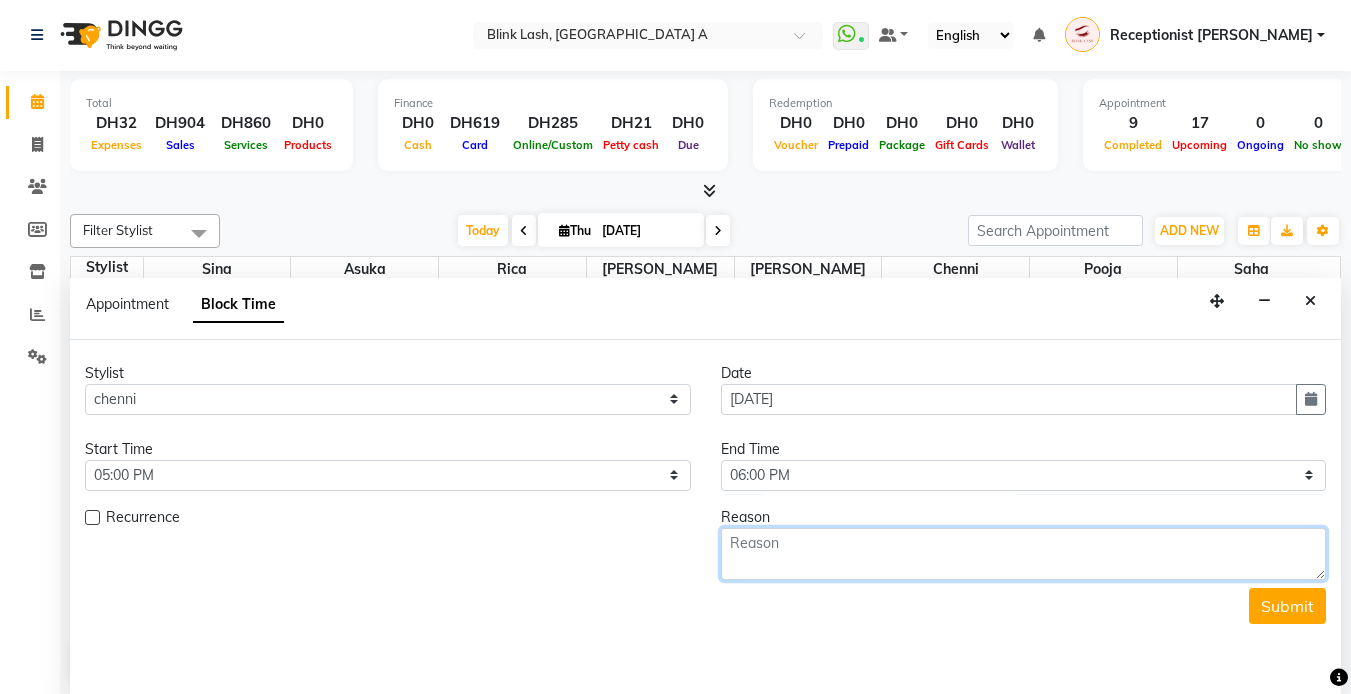 click at bounding box center (1024, 554) 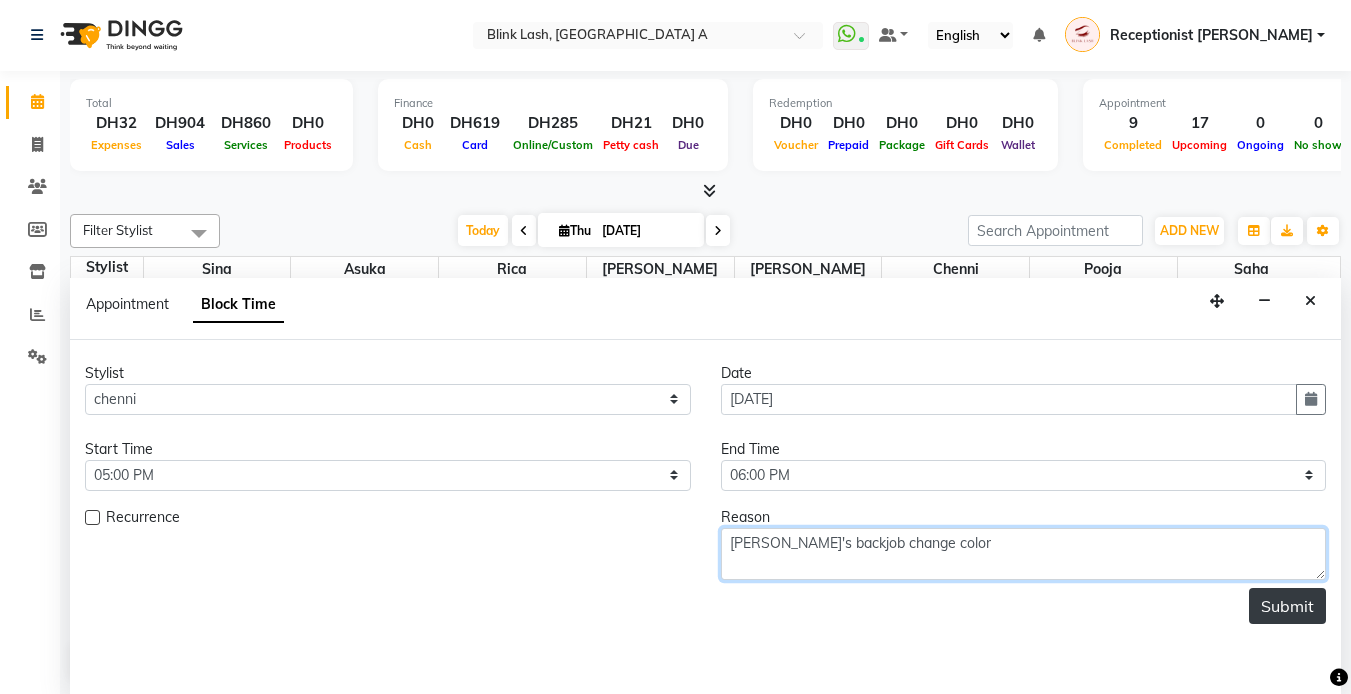 type on "[PERSON_NAME]'s backjob change color" 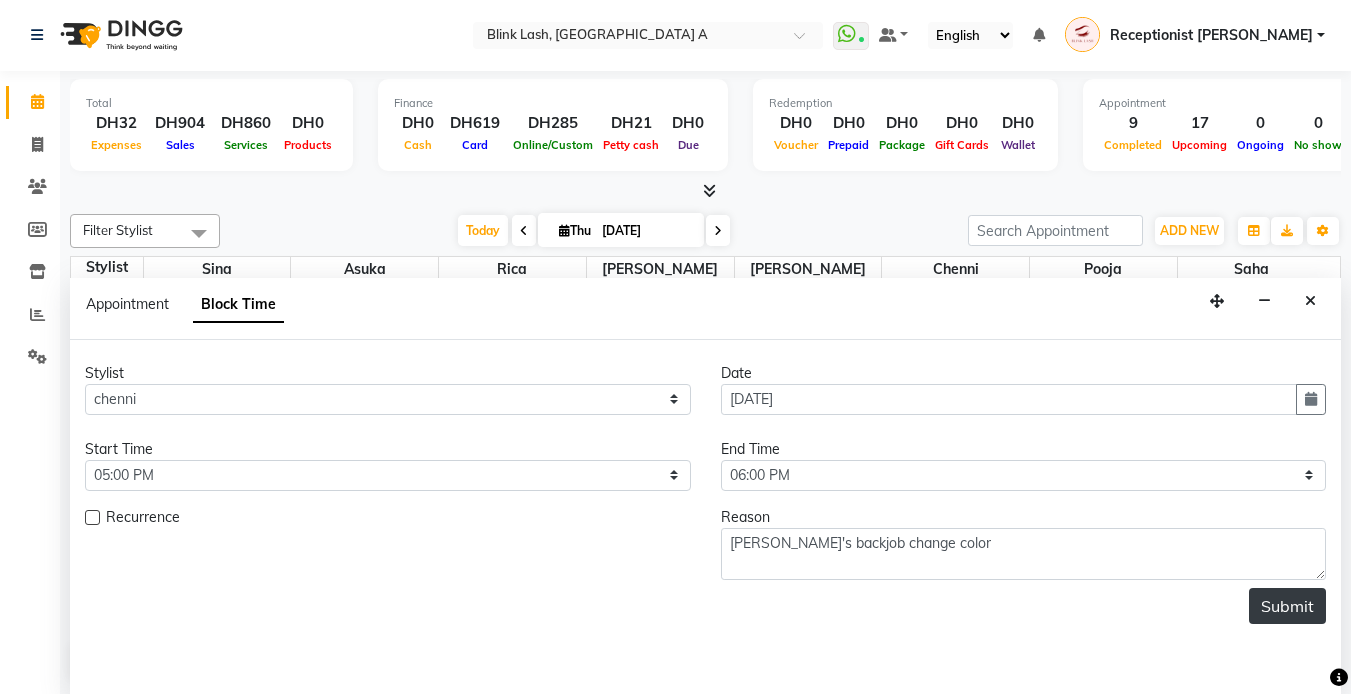 click on "Submit" at bounding box center [1287, 606] 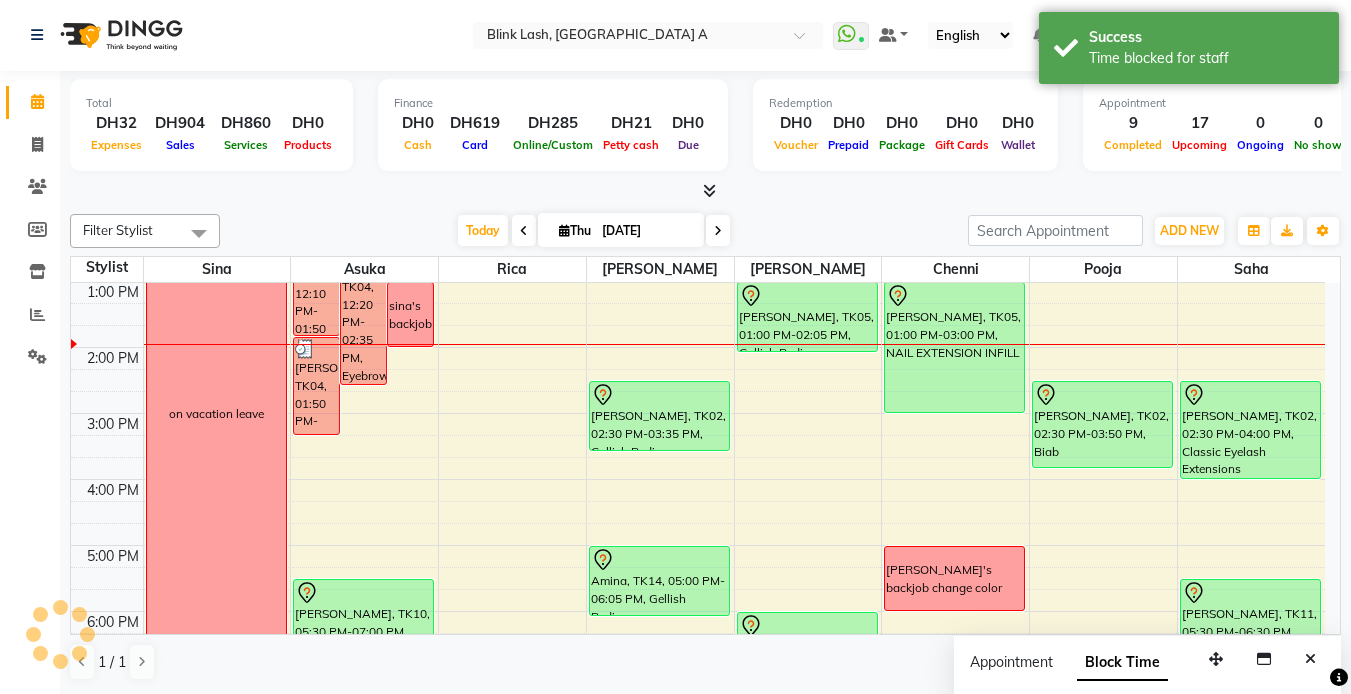scroll, scrollTop: 0, scrollLeft: 0, axis: both 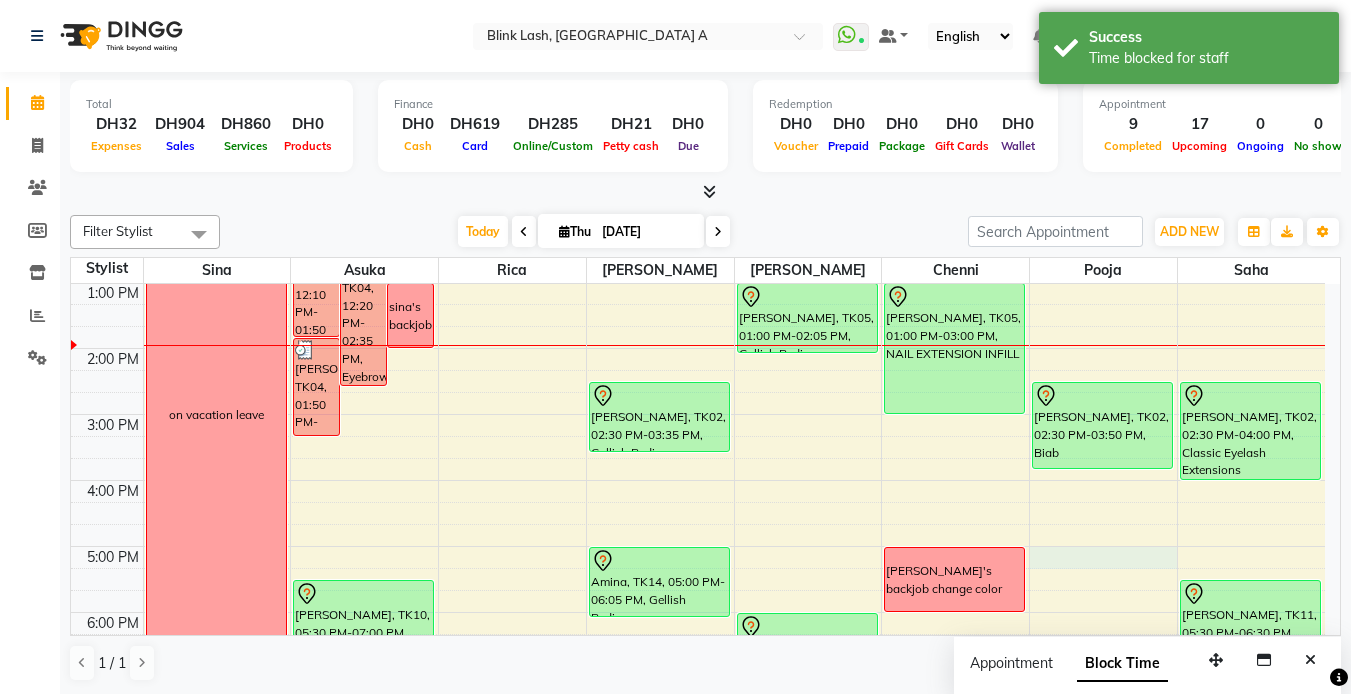 click on "9:00 AM 10:00 AM 11:00 AM 12:00 PM 1:00 PM 2:00 PM 3:00 PM 4:00 PM 5:00 PM 6:00 PM 7:00 PM 8:00 PM 9:00 PM 10:00 PM 11:00 PM  on vacation leave      Vaish, TK04, 12:10 PM-01:50 PM, Removal eyelash     Vaish, TK04, 12:20 PM-02:35 PM, Eyebrow Threading  sina's backjob      Vaish, TK04, 01:50 PM-03:20 PM, hybrid             Maha Alshammari, TK10, 05:30 PM-07:00 PM, hybrid             Rachel104, TK07, 07:15 PM-08:35 PM, Classic Eyelash Infill             diana alvarez, TK13, 07:00 PM-07:30 PM, TRANSPO FEE             Rachel104, TK07, 07:15 PM-08:05 PM, TRANSPO FEE             Jodi, TK12, 07:30 PM-08:40 PM, transpo fee city     hilda, TK01, 10:30 AM-11:40 AM, TRANSPO FEE     hilda, TK01, 10:30 AM-11:30 AM,  combo Gellish Manicure + Pedicure             katie dyke, TK02, 02:30 PM-03:35 PM, Gellish Pedicure             Amina, TK14, 05:00 PM-06:05 PM, Gellish Pedicure             Jodi, TK12, 07:30 PM-08:35 PM, Gellish Pedicure             LEANNE, TK05, 01:00 PM-02:05 PM, Gellish Pedicure" at bounding box center [698, 513] 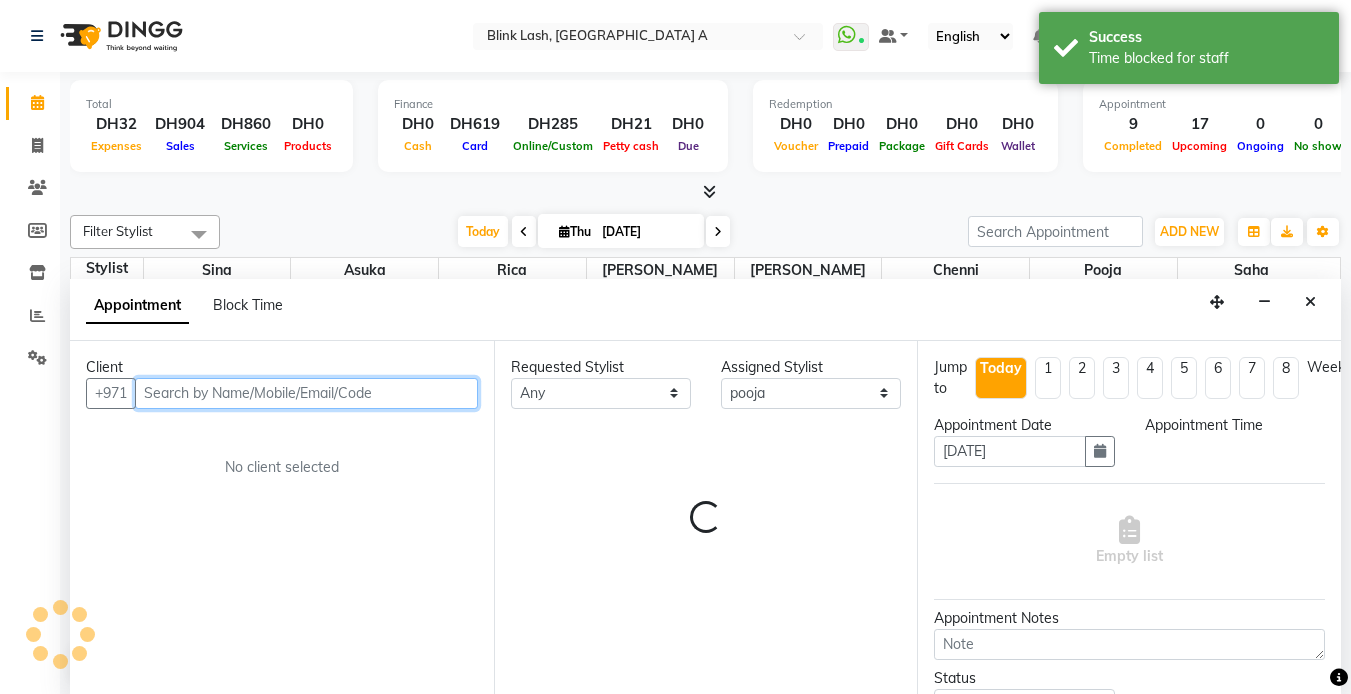 select on "1020" 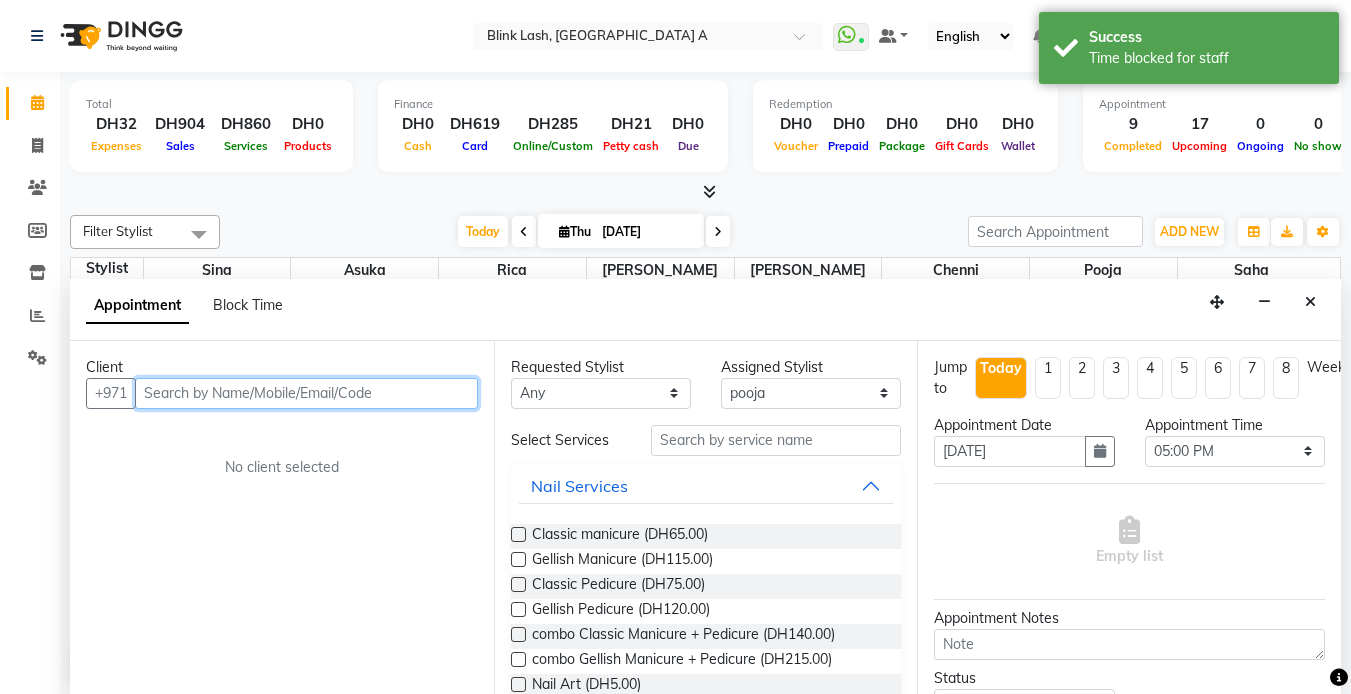 scroll, scrollTop: 1, scrollLeft: 0, axis: vertical 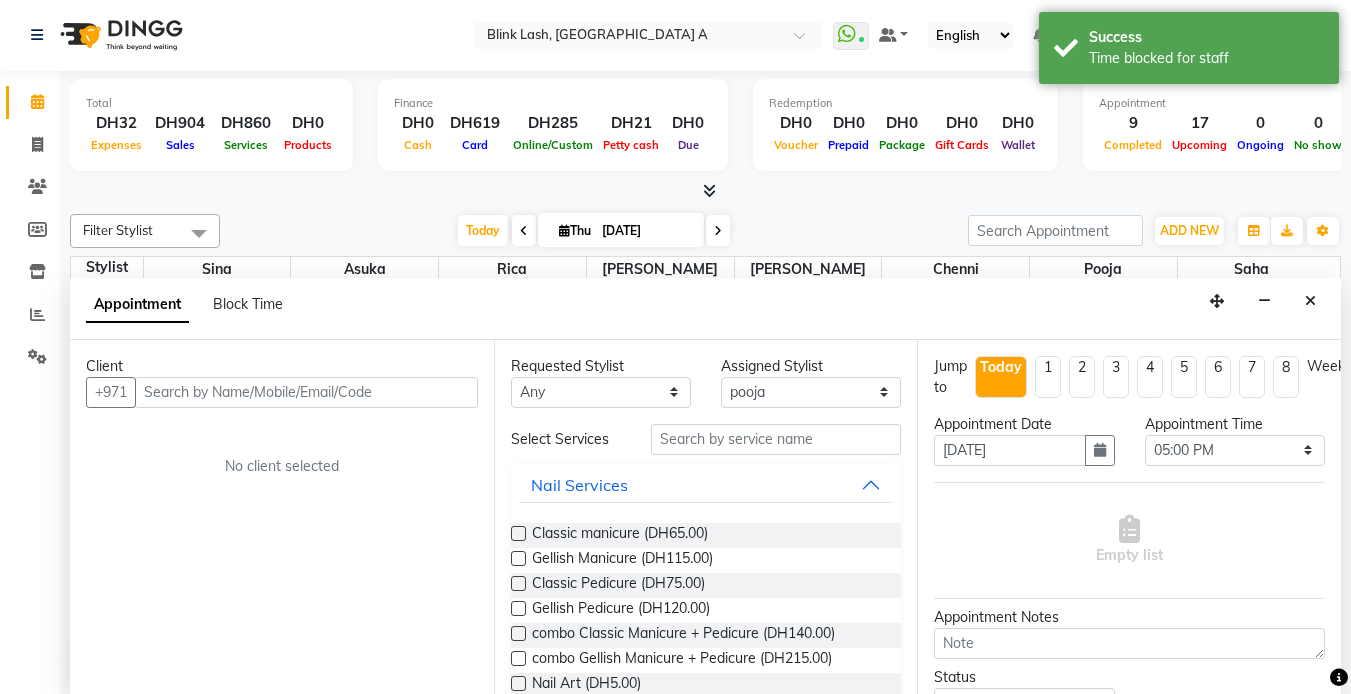 click on "Appointment Block Time" at bounding box center [184, 304] 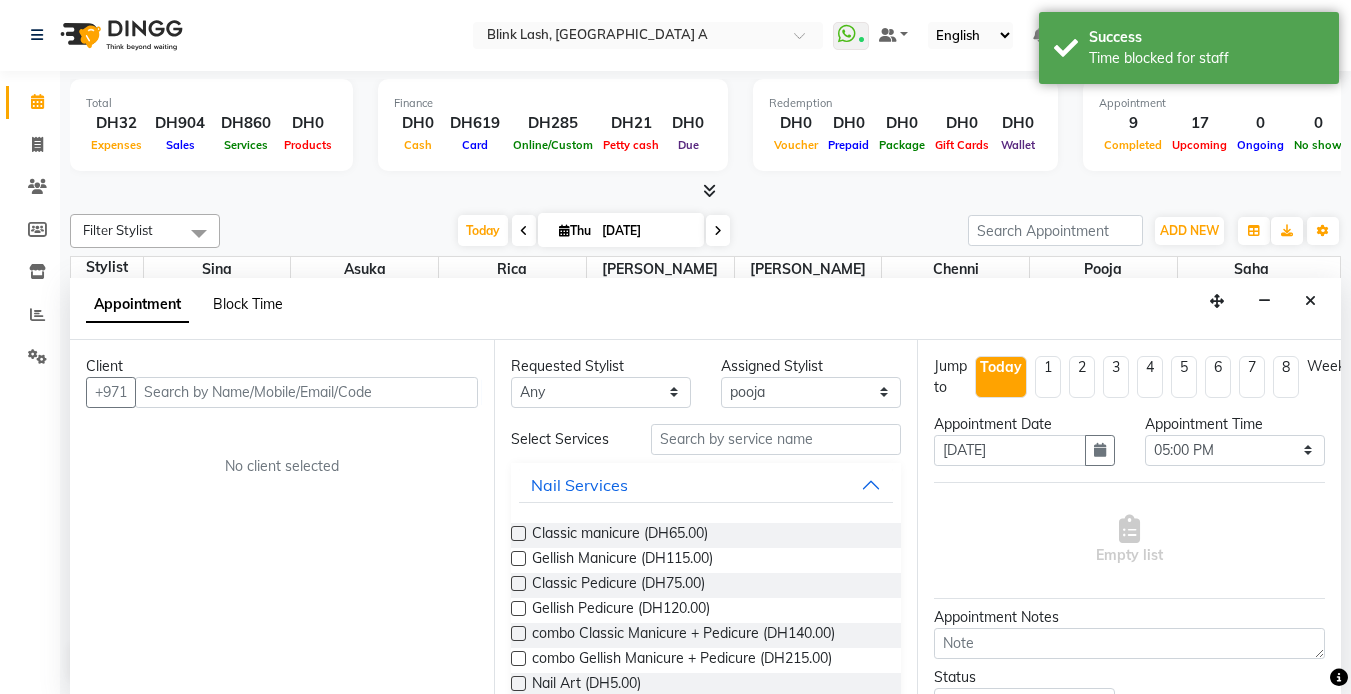 click on "Block Time" at bounding box center (248, 304) 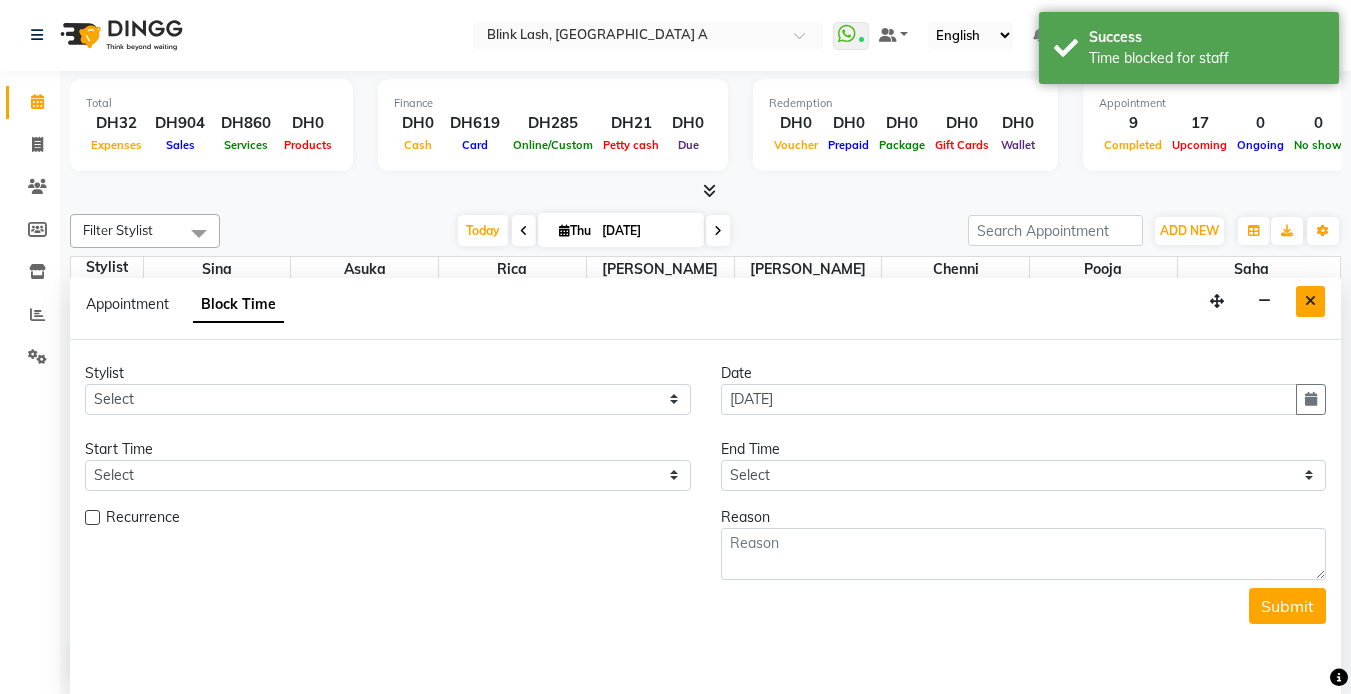 click at bounding box center (1310, 301) 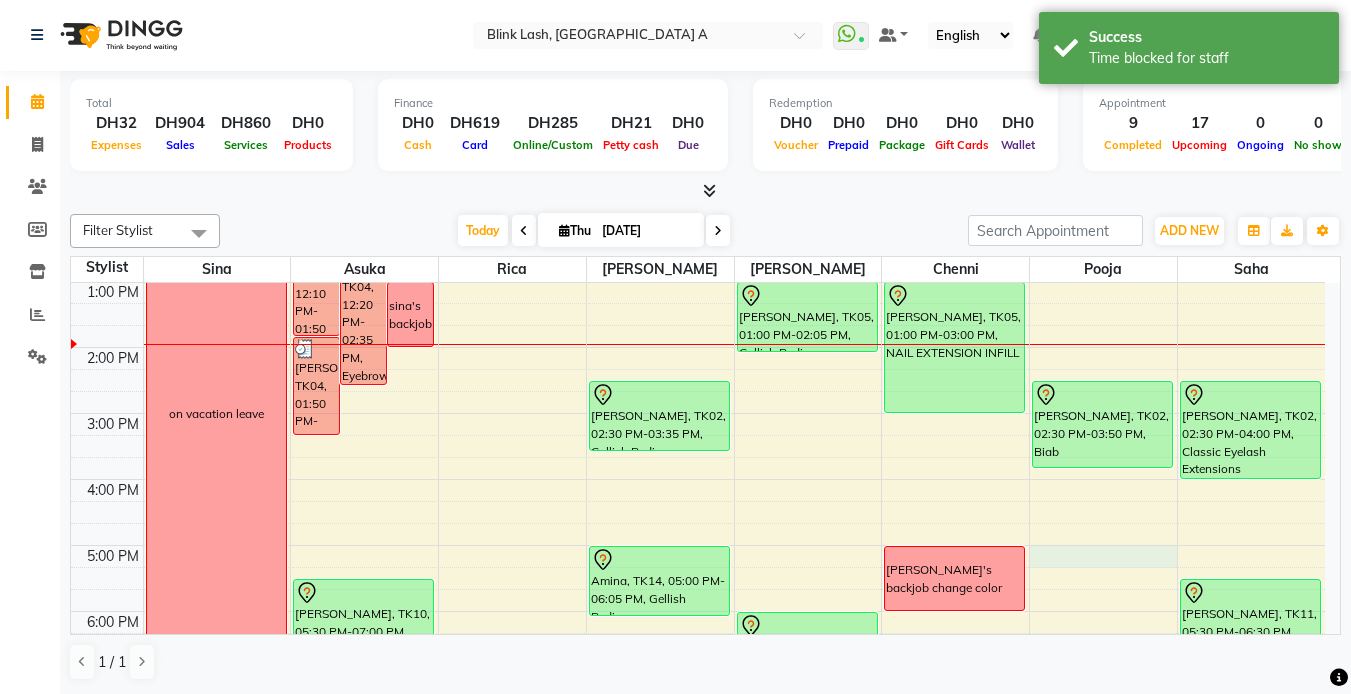 click on "9:00 AM 10:00 AM 11:00 AM 12:00 PM 1:00 PM 2:00 PM 3:00 PM 4:00 PM 5:00 PM 6:00 PM 7:00 PM 8:00 PM 9:00 PM 10:00 PM 11:00 PM  on vacation leave      Vaish, TK04, 12:10 PM-01:50 PM, Removal eyelash     Vaish, TK04, 12:20 PM-02:35 PM, Eyebrow Threading  sina's backjob      Vaish, TK04, 01:50 PM-03:20 PM, hybrid             Maha Alshammari, TK10, 05:30 PM-07:00 PM, hybrid             Rachel104, TK07, 07:15 PM-08:35 PM, Classic Eyelash Infill             diana alvarez, TK13, 07:00 PM-07:30 PM, TRANSPO FEE             Rachel104, TK07, 07:15 PM-08:05 PM, TRANSPO FEE             Jodi, TK12, 07:30 PM-08:40 PM, transpo fee city     hilda, TK01, 10:30 AM-11:40 AM, TRANSPO FEE     hilda, TK01, 10:30 AM-11:30 AM,  combo Gellish Manicure + Pedicure             katie dyke, TK02, 02:30 PM-03:35 PM, Gellish Pedicure             Amina, TK14, 05:00 PM-06:05 PM, Gellish Pedicure             Jodi, TK12, 07:30 PM-08:35 PM, Gellish Pedicure             LEANNE, TK05, 01:00 PM-02:05 PM, Gellish Pedicure" at bounding box center [698, 512] 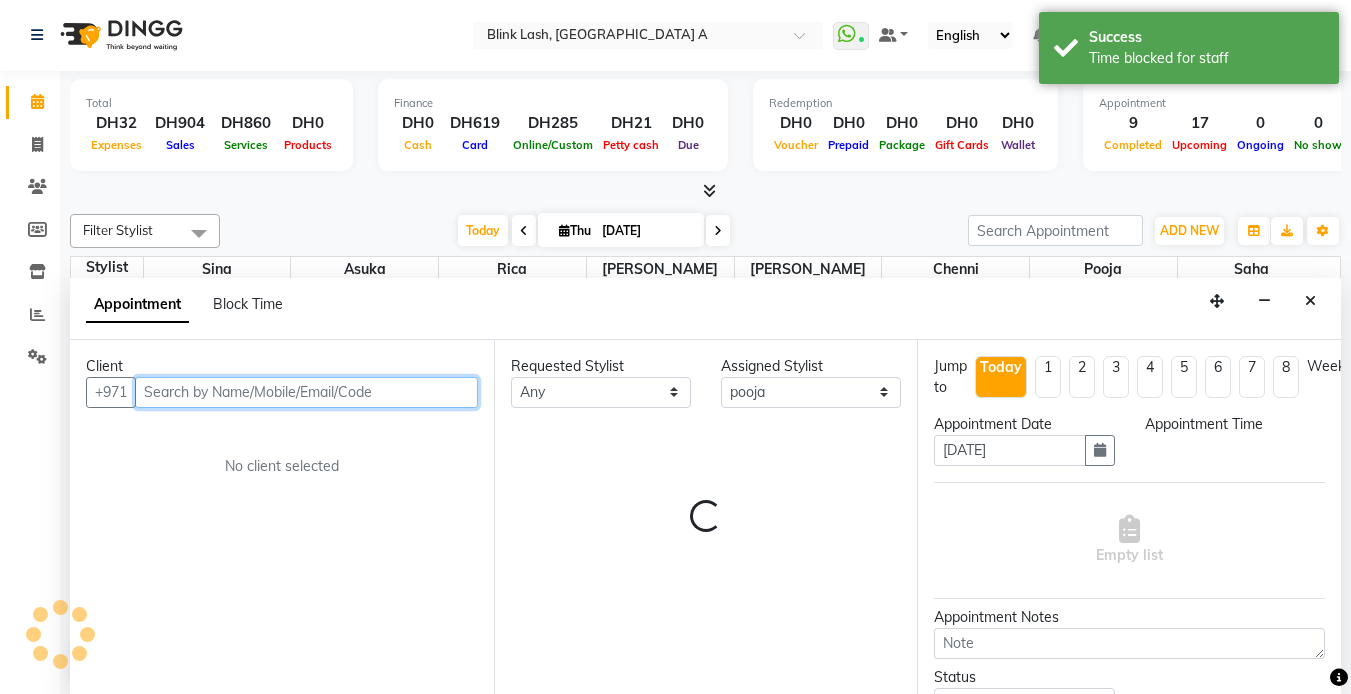 select on "1020" 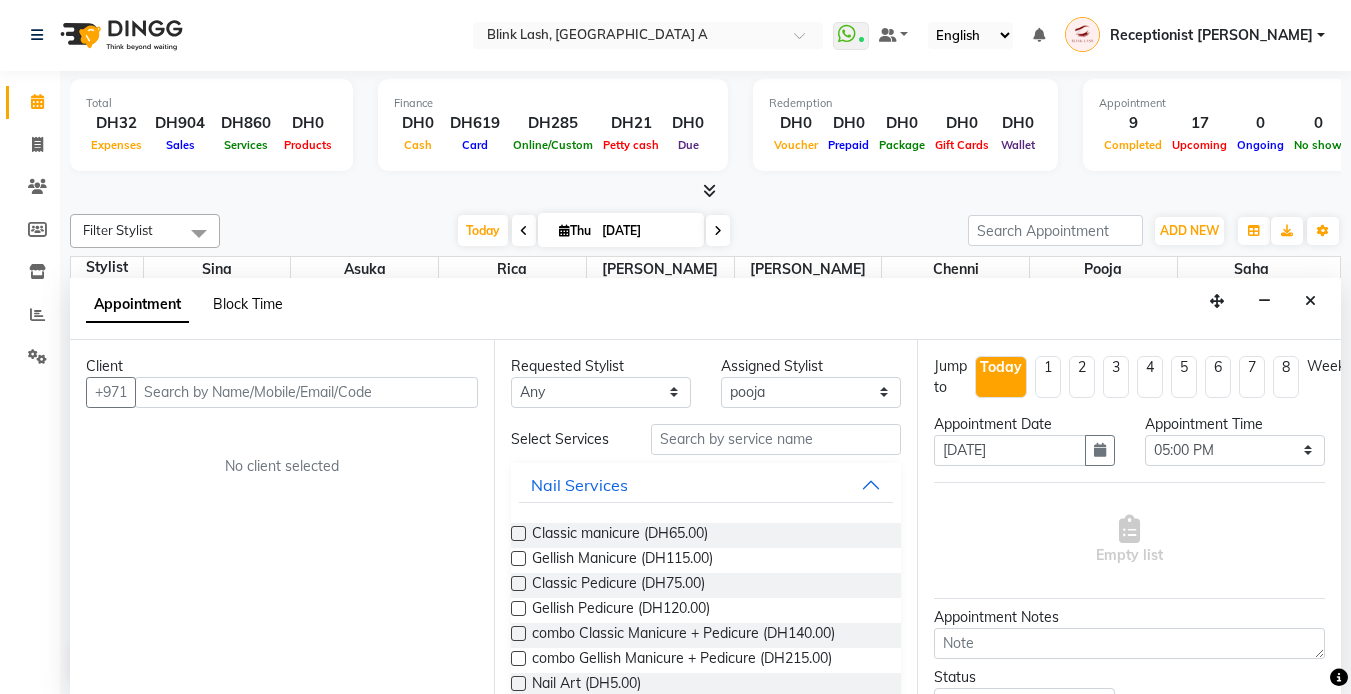 click on "Block Time" at bounding box center [248, 304] 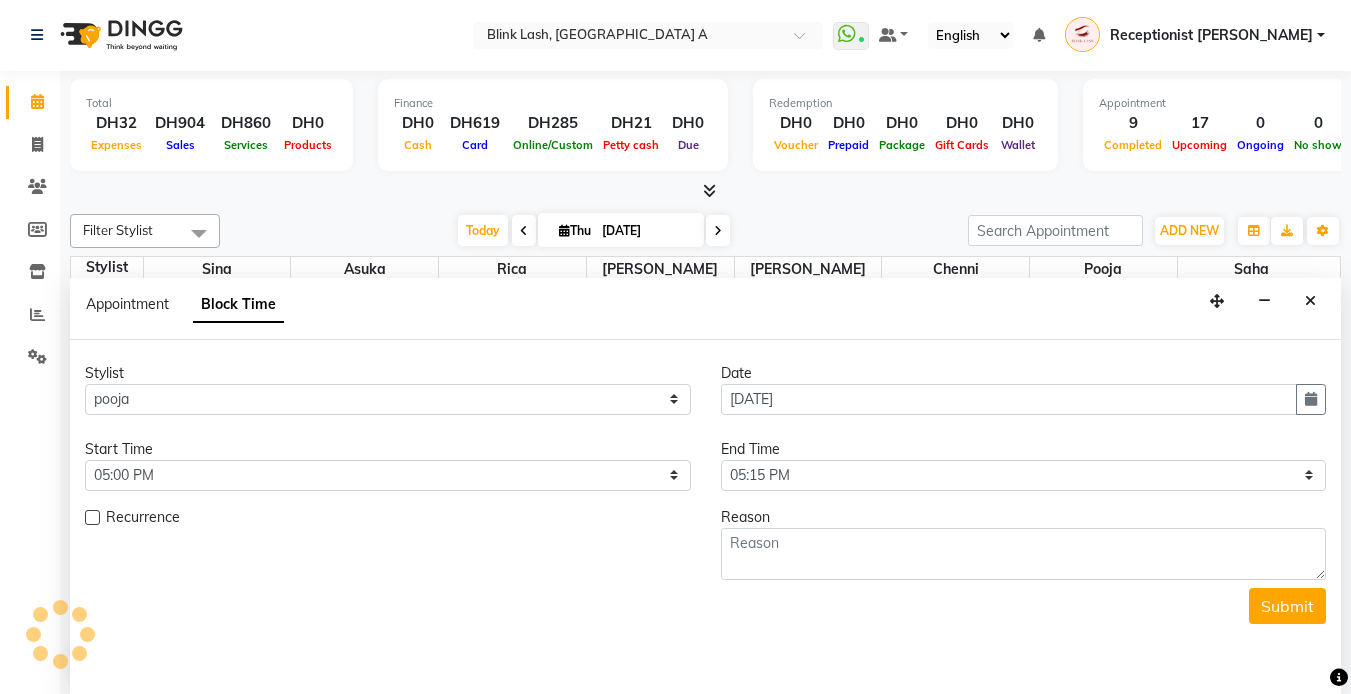 scroll, scrollTop: 265, scrollLeft: 0, axis: vertical 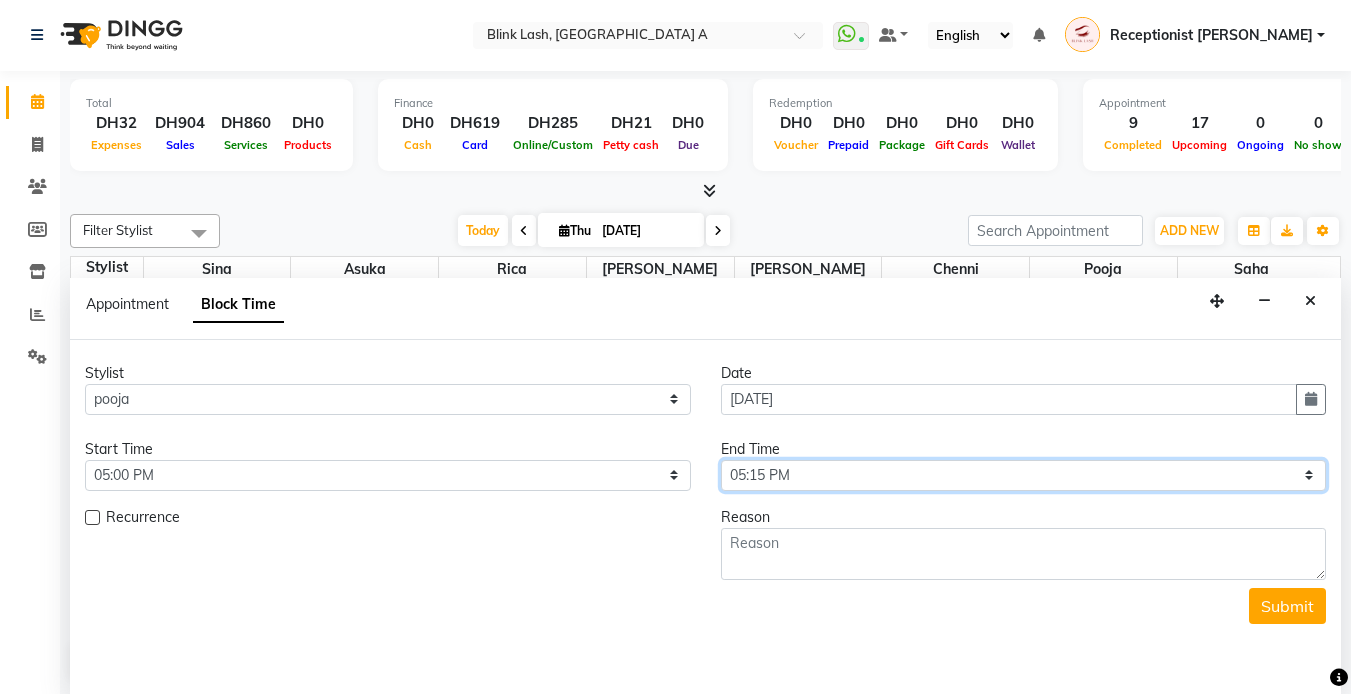 click on "Select 10:00 AM 10:05 AM 10:10 AM 10:15 AM 10:20 AM 10:25 AM 10:30 AM 10:35 AM 10:40 AM 10:45 AM 10:50 AM 10:55 AM 11:00 AM 11:05 AM 11:10 AM 11:15 AM 11:20 AM 11:25 AM 11:30 AM 11:35 AM 11:40 AM 11:45 AM 11:50 AM 11:55 AM 12:00 PM 12:05 PM 12:10 PM 12:15 PM 12:20 PM 12:25 PM 12:30 PM 12:35 PM 12:40 PM 12:45 PM 12:50 PM 12:55 PM 01:00 PM 01:05 PM 01:10 PM 01:15 PM 01:20 PM 01:25 PM 01:30 PM 01:35 PM 01:40 PM 01:45 PM 01:50 PM 01:55 PM 02:00 PM 02:05 PM 02:10 PM 02:15 PM 02:20 PM 02:25 PM 02:30 PM 02:35 PM 02:40 PM 02:45 PM 02:50 PM 02:55 PM 03:00 PM 03:05 PM 03:10 PM 03:15 PM 03:20 PM 03:25 PM 03:30 PM 03:35 PM 03:40 PM 03:45 PM 03:50 PM 03:55 PM 04:00 PM 04:05 PM 04:10 PM 04:15 PM 04:20 PM 04:25 PM 04:30 PM 04:35 PM 04:40 PM 04:45 PM 04:50 PM 04:55 PM 05:00 PM 05:05 PM 05:10 PM 05:15 PM 05:20 PM 05:25 PM 05:30 PM 05:35 PM 05:40 PM 05:45 PM 05:50 PM 05:55 PM 06:00 PM 06:05 PM 06:10 PM 06:15 PM 06:20 PM 06:25 PM 06:30 PM 06:35 PM 06:40 PM 06:45 PM 06:50 PM 06:55 PM 07:00 PM 07:05 PM 07:10 PM 07:15 PM 07:20 PM" at bounding box center [1024, 475] 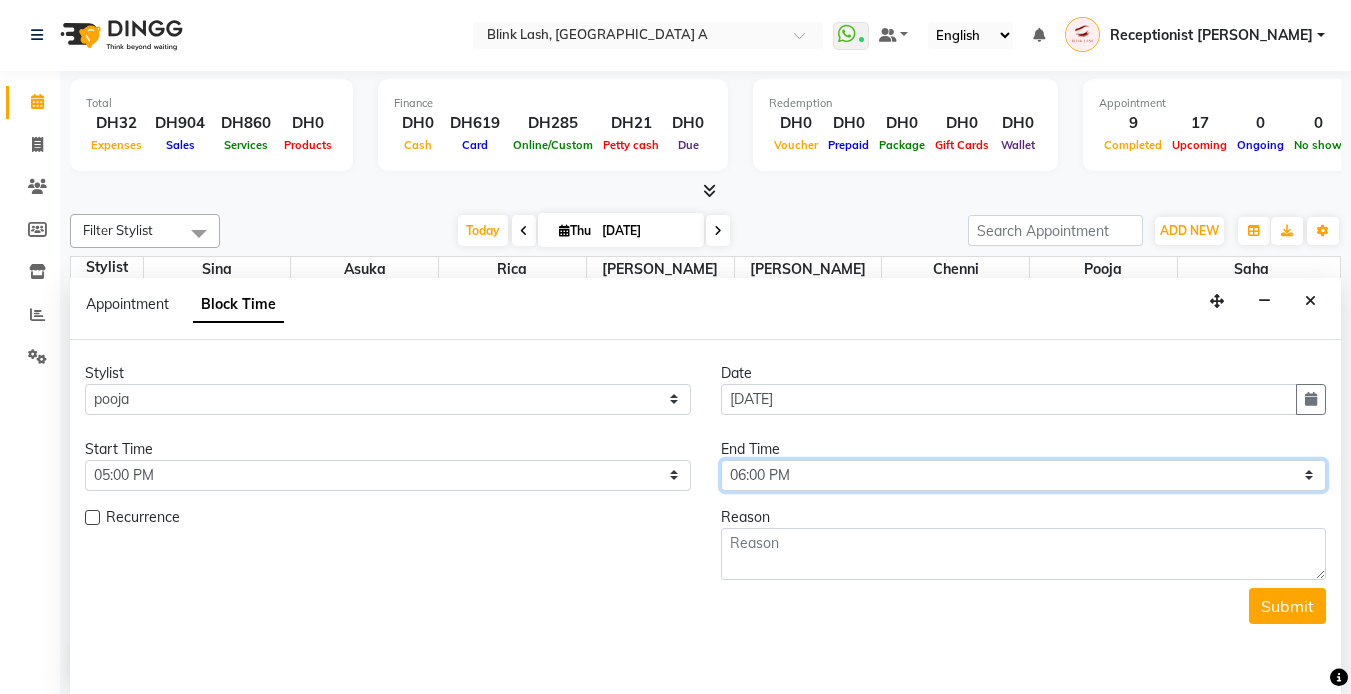 click on "Select 10:00 AM 10:05 AM 10:10 AM 10:15 AM 10:20 AM 10:25 AM 10:30 AM 10:35 AM 10:40 AM 10:45 AM 10:50 AM 10:55 AM 11:00 AM 11:05 AM 11:10 AM 11:15 AM 11:20 AM 11:25 AM 11:30 AM 11:35 AM 11:40 AM 11:45 AM 11:50 AM 11:55 AM 12:00 PM 12:05 PM 12:10 PM 12:15 PM 12:20 PM 12:25 PM 12:30 PM 12:35 PM 12:40 PM 12:45 PM 12:50 PM 12:55 PM 01:00 PM 01:05 PM 01:10 PM 01:15 PM 01:20 PM 01:25 PM 01:30 PM 01:35 PM 01:40 PM 01:45 PM 01:50 PM 01:55 PM 02:00 PM 02:05 PM 02:10 PM 02:15 PM 02:20 PM 02:25 PM 02:30 PM 02:35 PM 02:40 PM 02:45 PM 02:50 PM 02:55 PM 03:00 PM 03:05 PM 03:10 PM 03:15 PM 03:20 PM 03:25 PM 03:30 PM 03:35 PM 03:40 PM 03:45 PM 03:50 PM 03:55 PM 04:00 PM 04:05 PM 04:10 PM 04:15 PM 04:20 PM 04:25 PM 04:30 PM 04:35 PM 04:40 PM 04:45 PM 04:50 PM 04:55 PM 05:00 PM 05:05 PM 05:10 PM 05:15 PM 05:20 PM 05:25 PM 05:30 PM 05:35 PM 05:40 PM 05:45 PM 05:50 PM 05:55 PM 06:00 PM 06:05 PM 06:10 PM 06:15 PM 06:20 PM 06:25 PM 06:30 PM 06:35 PM 06:40 PM 06:45 PM 06:50 PM 06:55 PM 07:00 PM 07:05 PM 07:10 PM 07:15 PM 07:20 PM" at bounding box center [1024, 475] 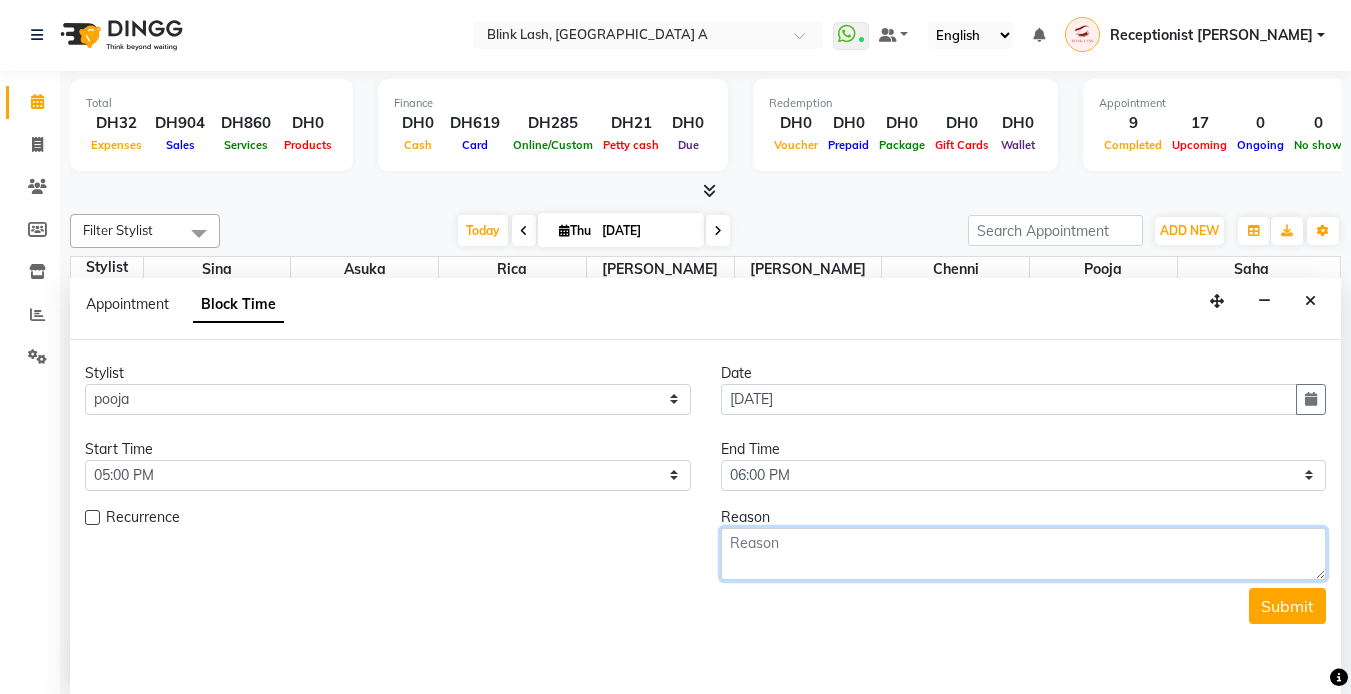 click at bounding box center (1024, 554) 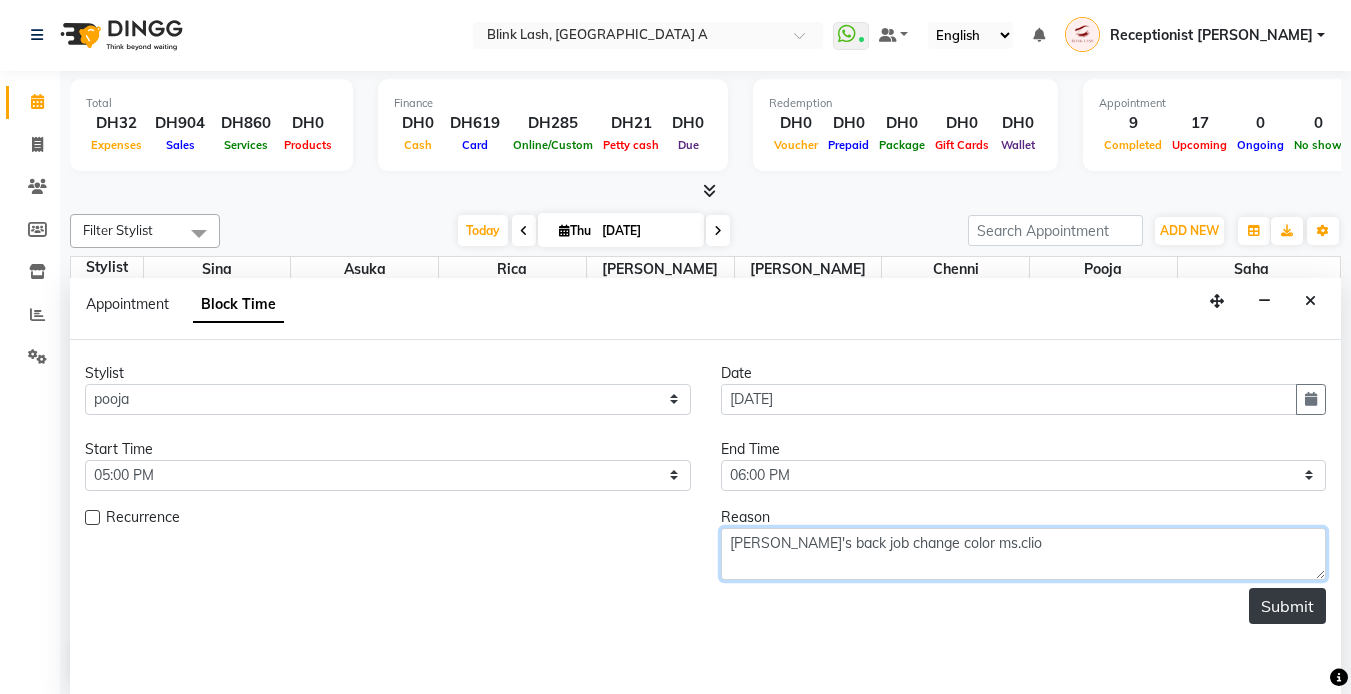 type on "[PERSON_NAME]'s back job change color ms.clio" 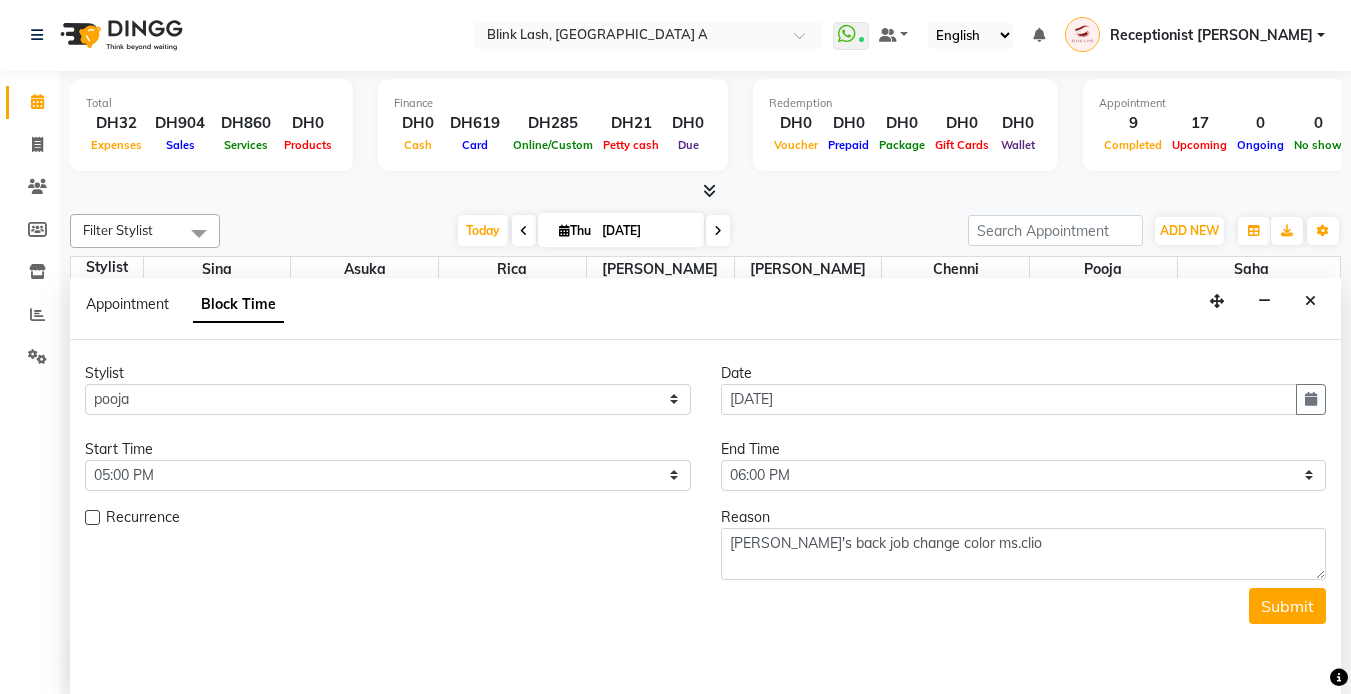 click on "Submit" at bounding box center (1287, 606) 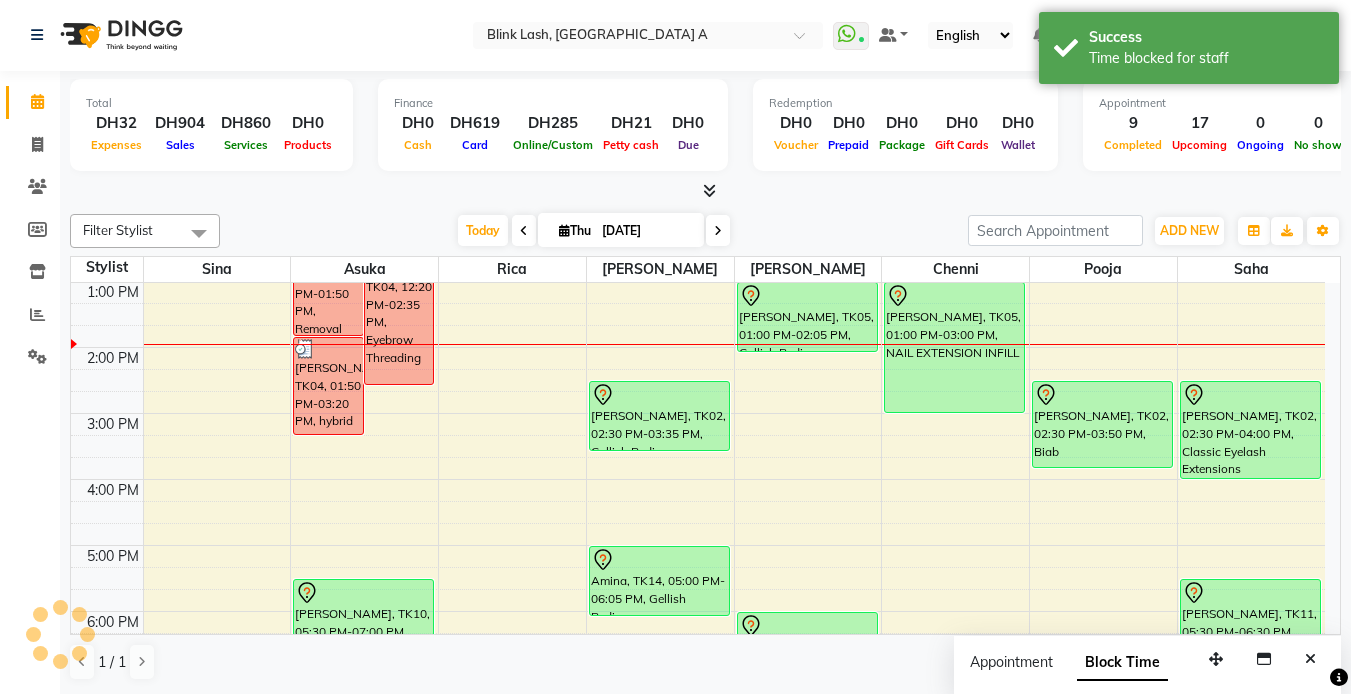 scroll, scrollTop: 0, scrollLeft: 0, axis: both 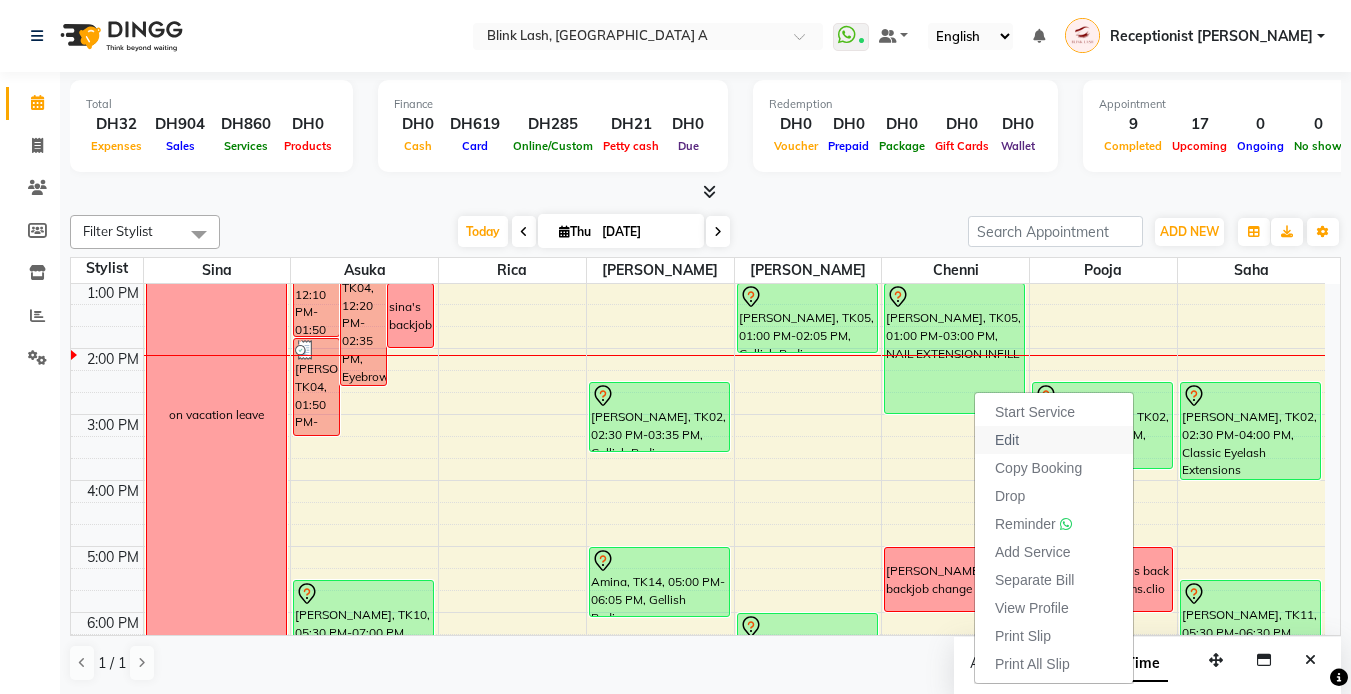 click on "Edit" at bounding box center [1007, 440] 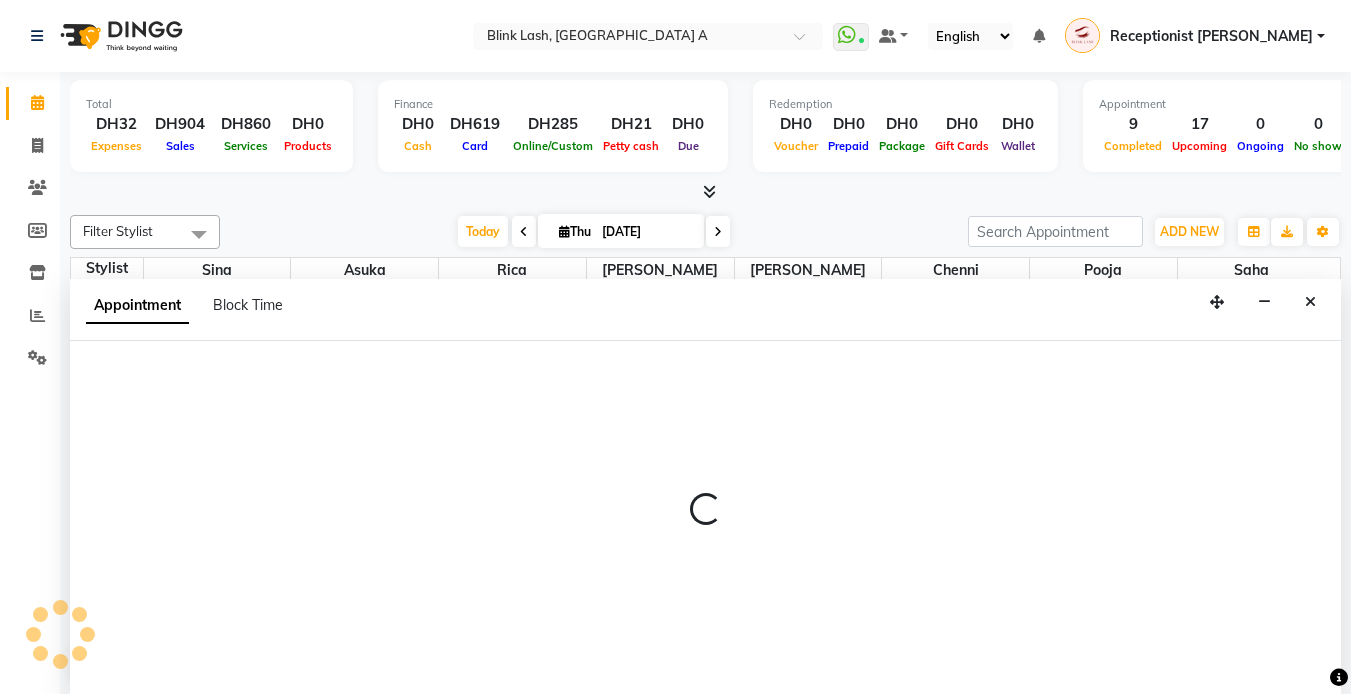 select on "tentative" 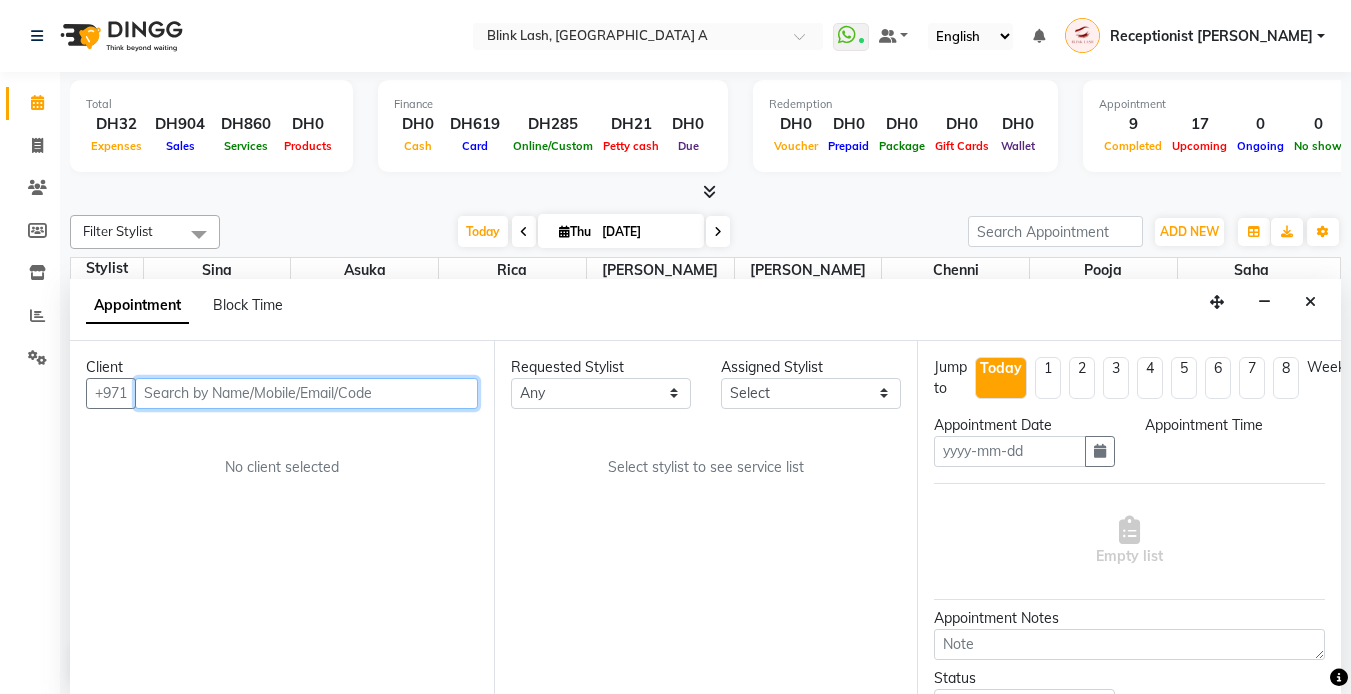 type on "[DATE]" 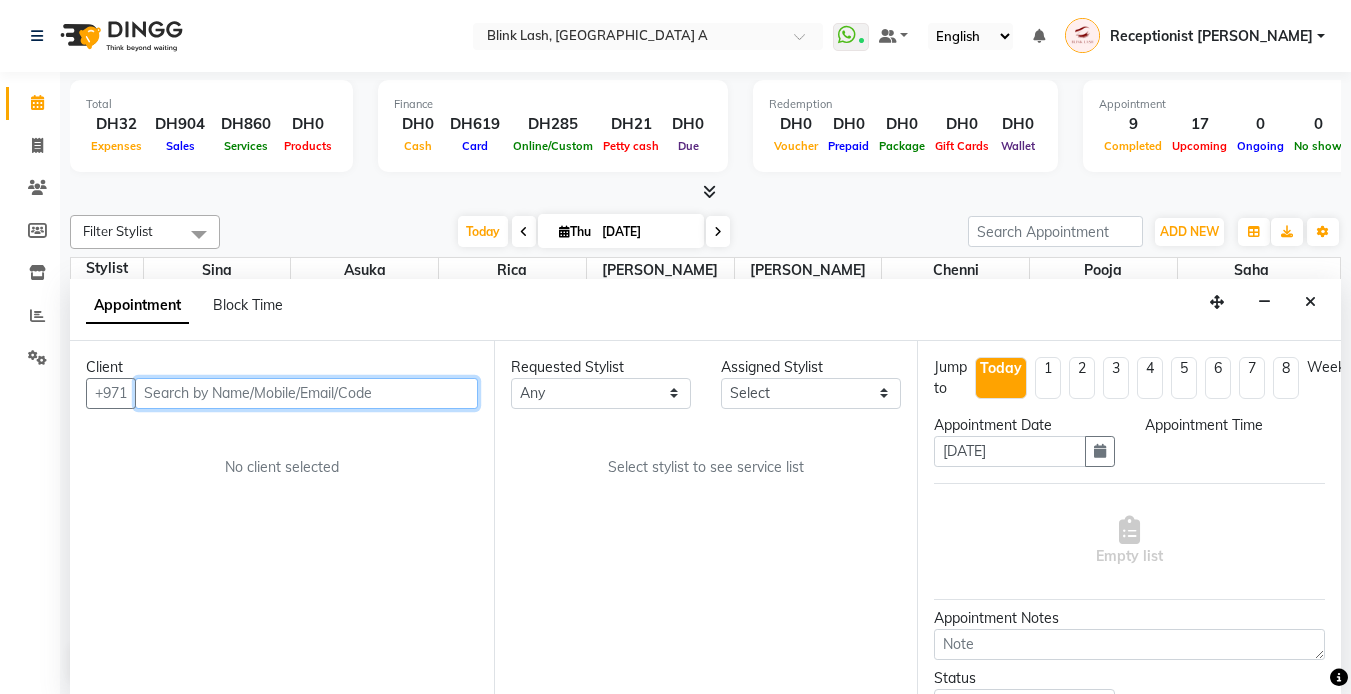 scroll, scrollTop: 1, scrollLeft: 0, axis: vertical 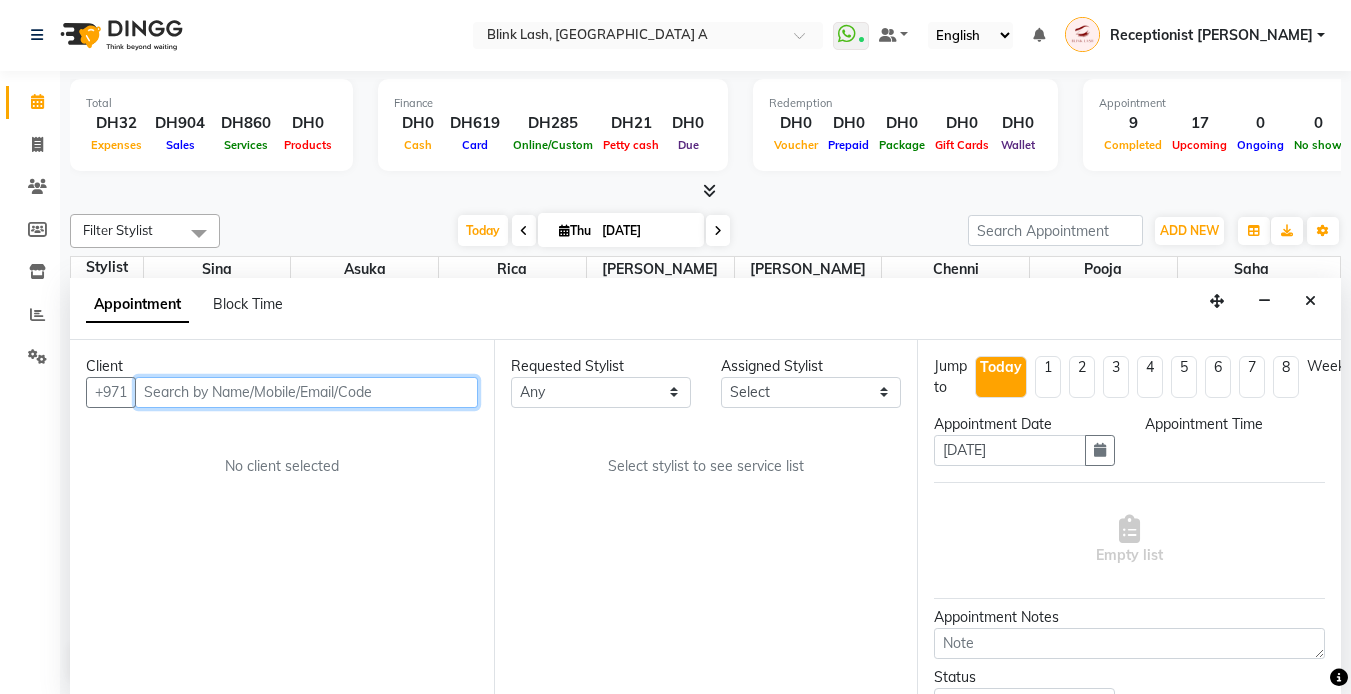 select on "780" 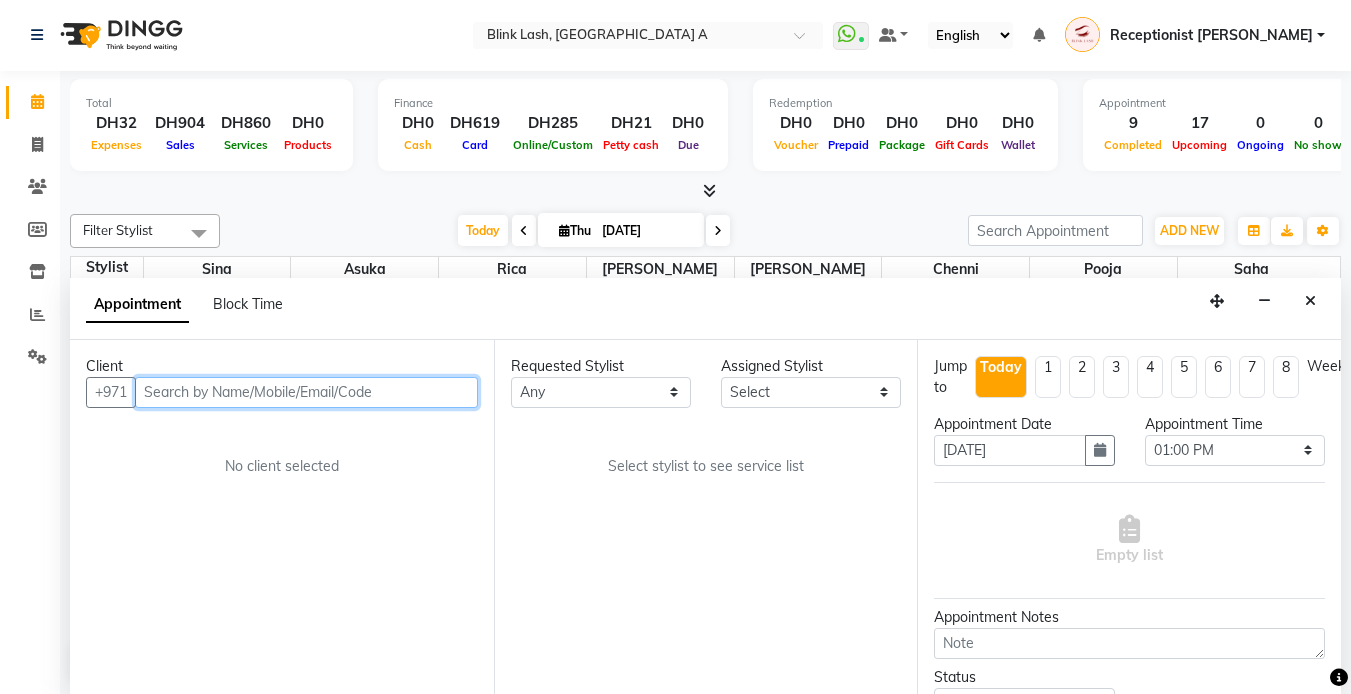 select on "57849" 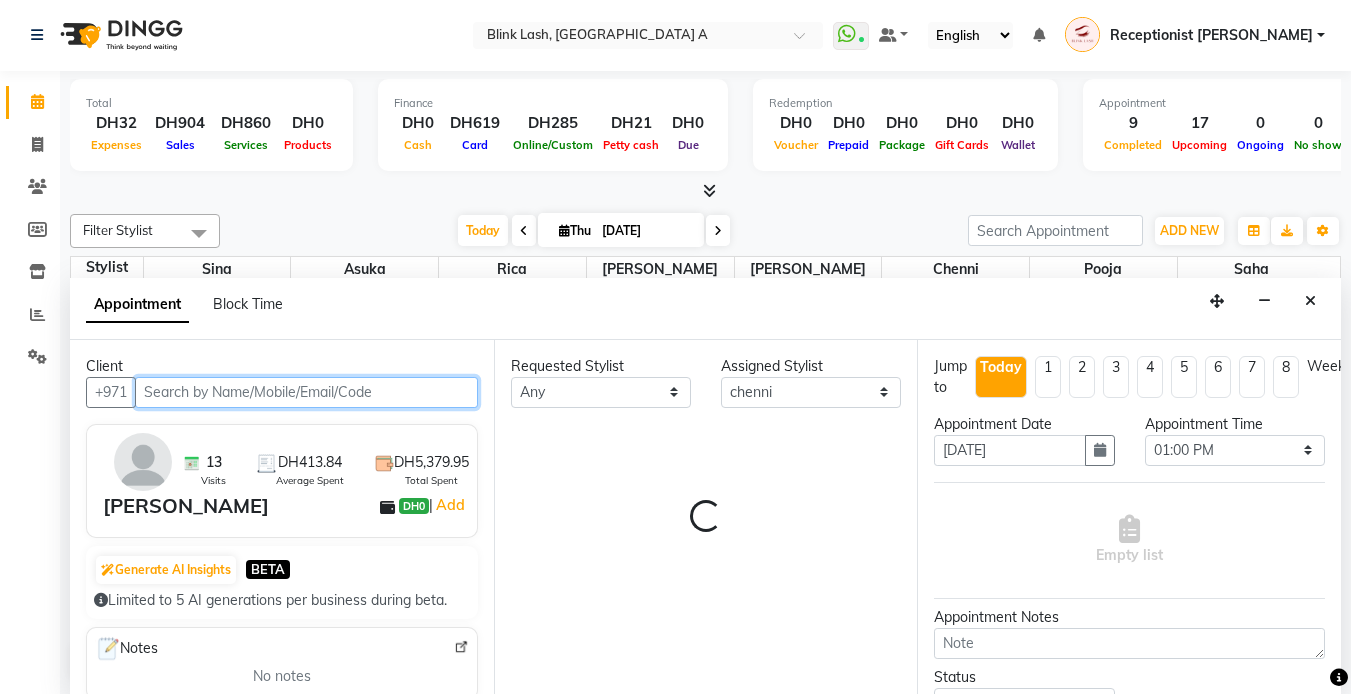 scroll, scrollTop: 331, scrollLeft: 0, axis: vertical 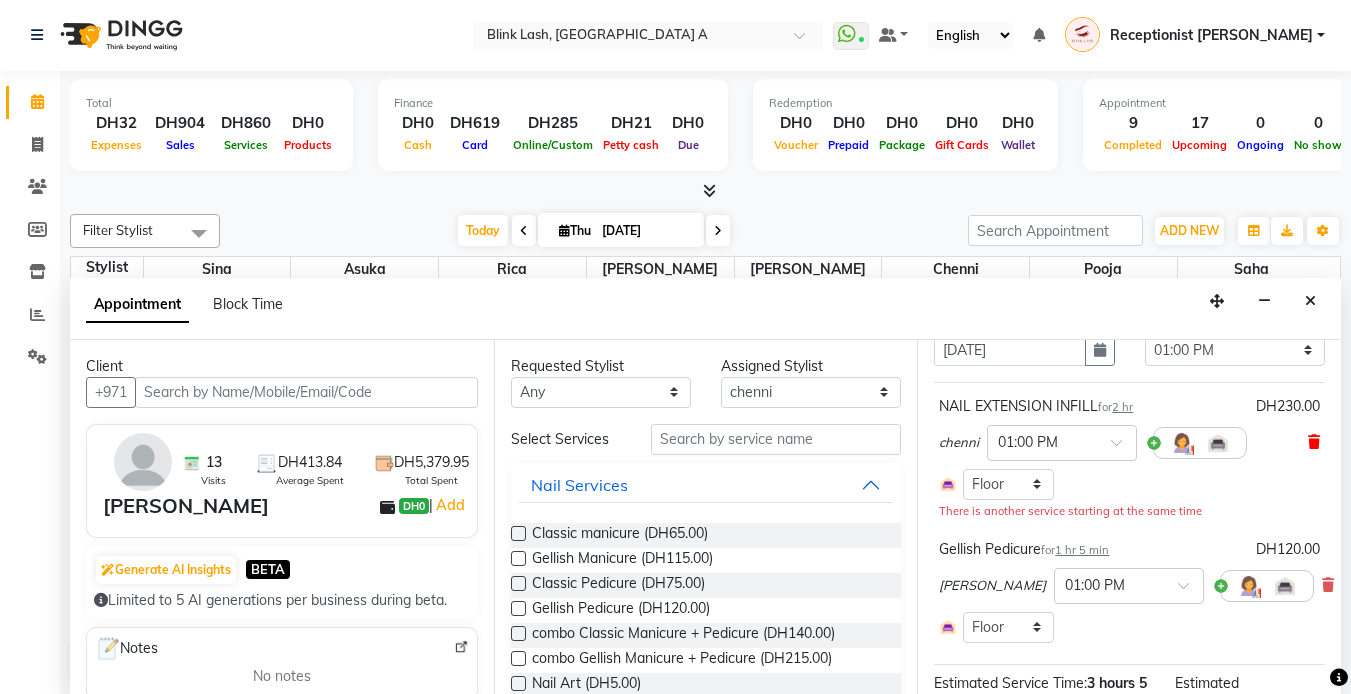 click at bounding box center (1314, 442) 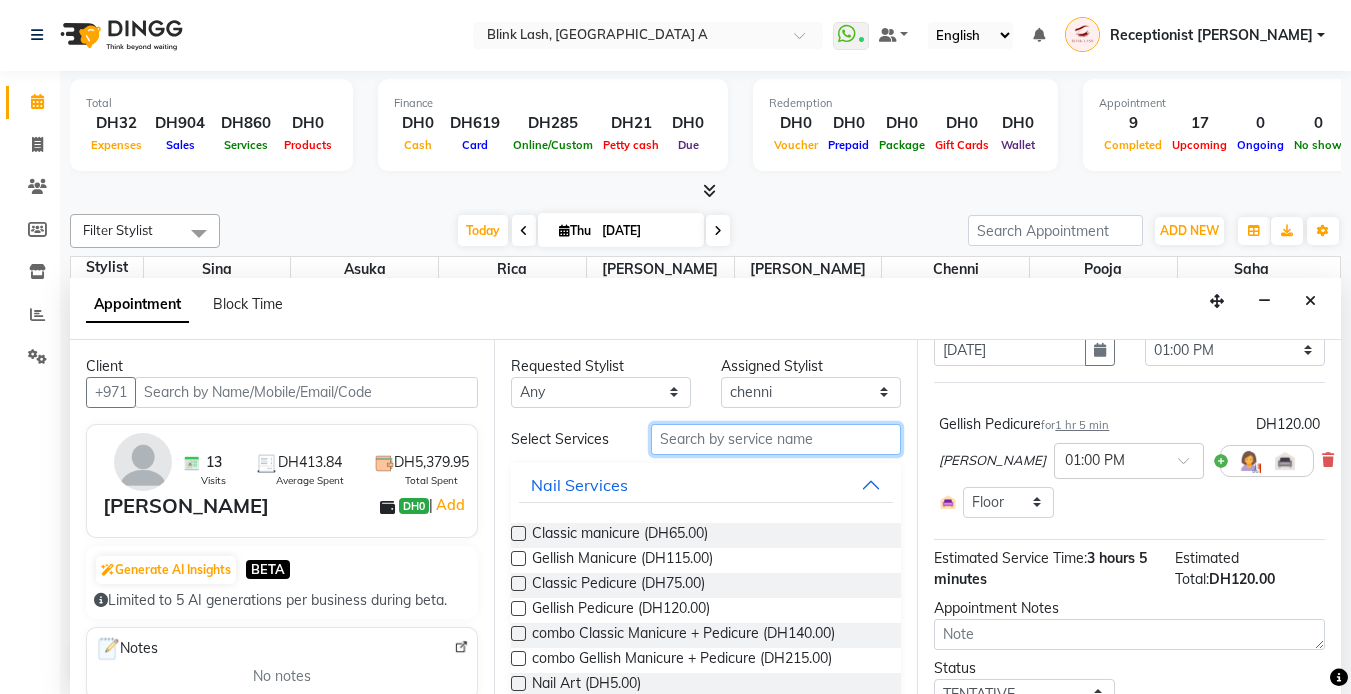 click at bounding box center [776, 439] 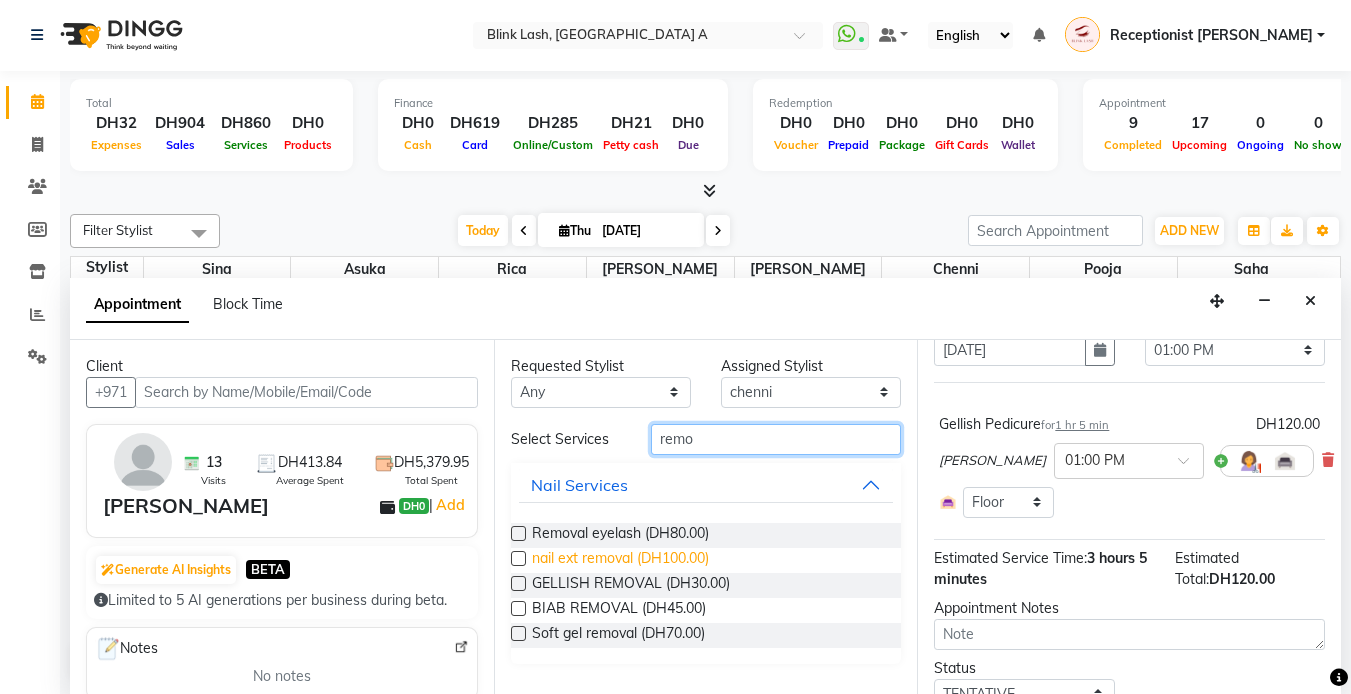 type on "remo" 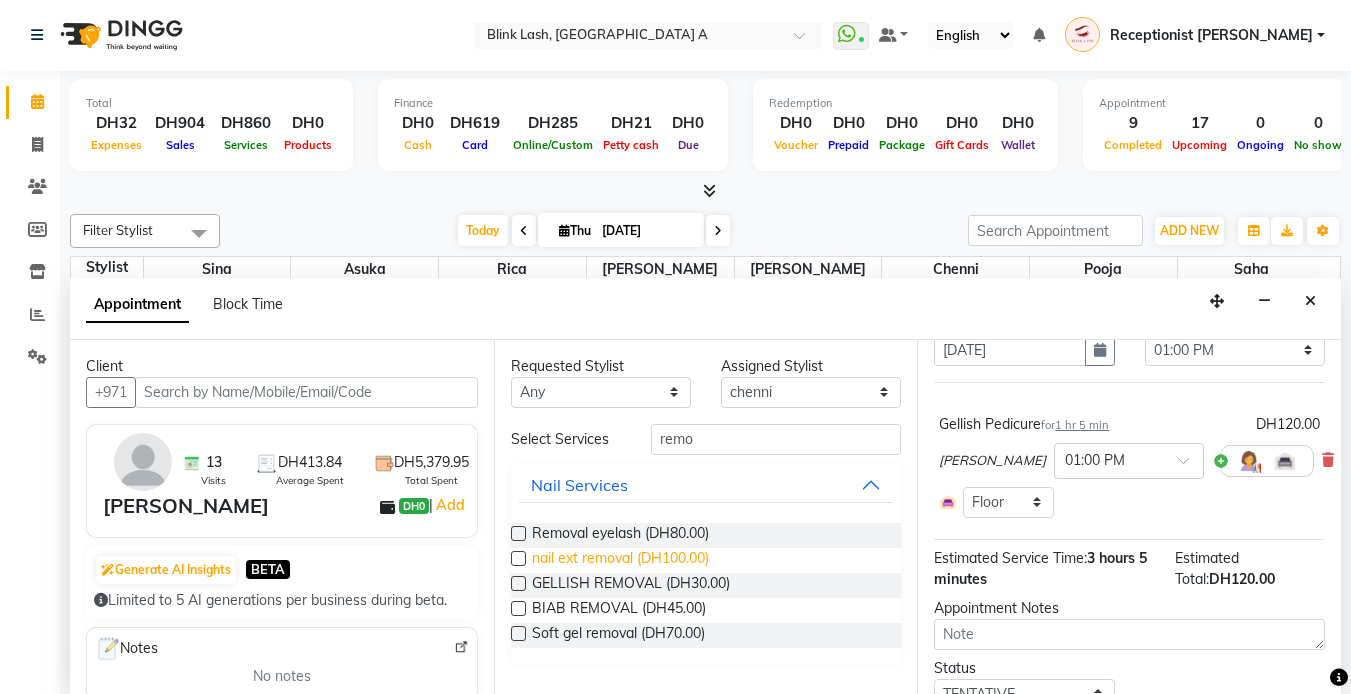 click on "nail ext removal (DH100.00)" at bounding box center [620, 560] 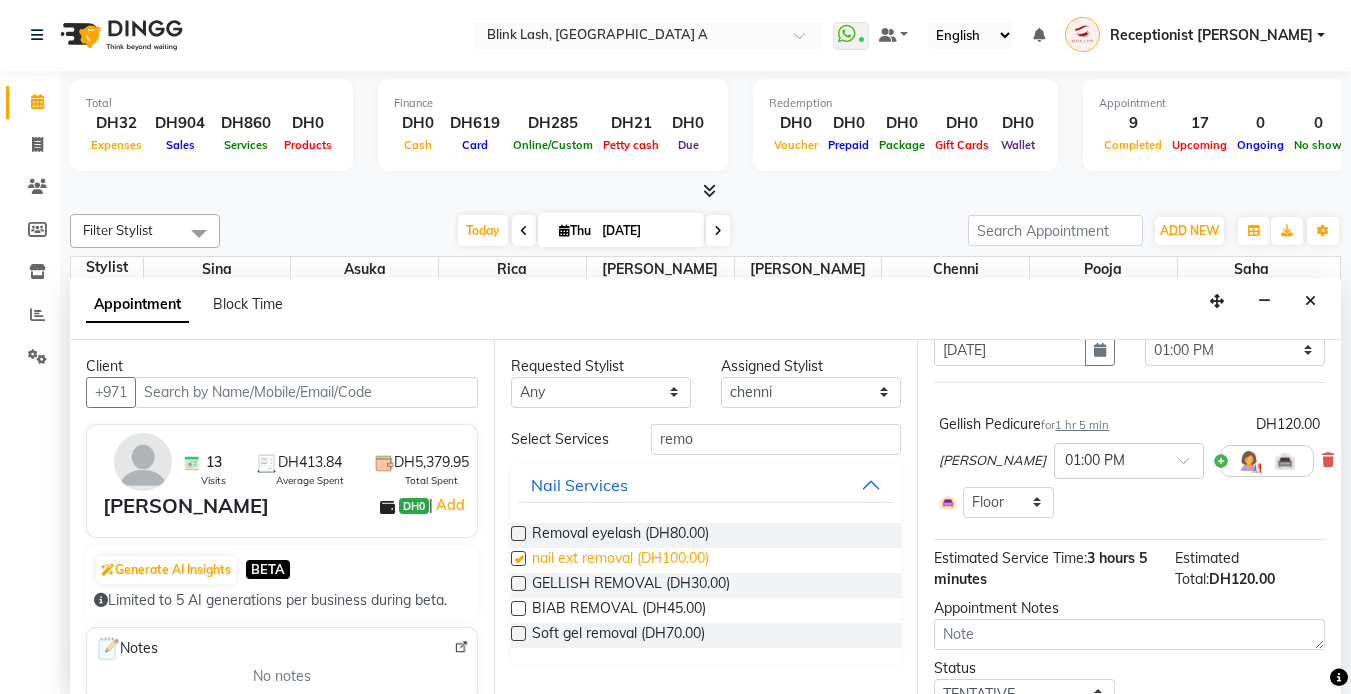 checkbox on "false" 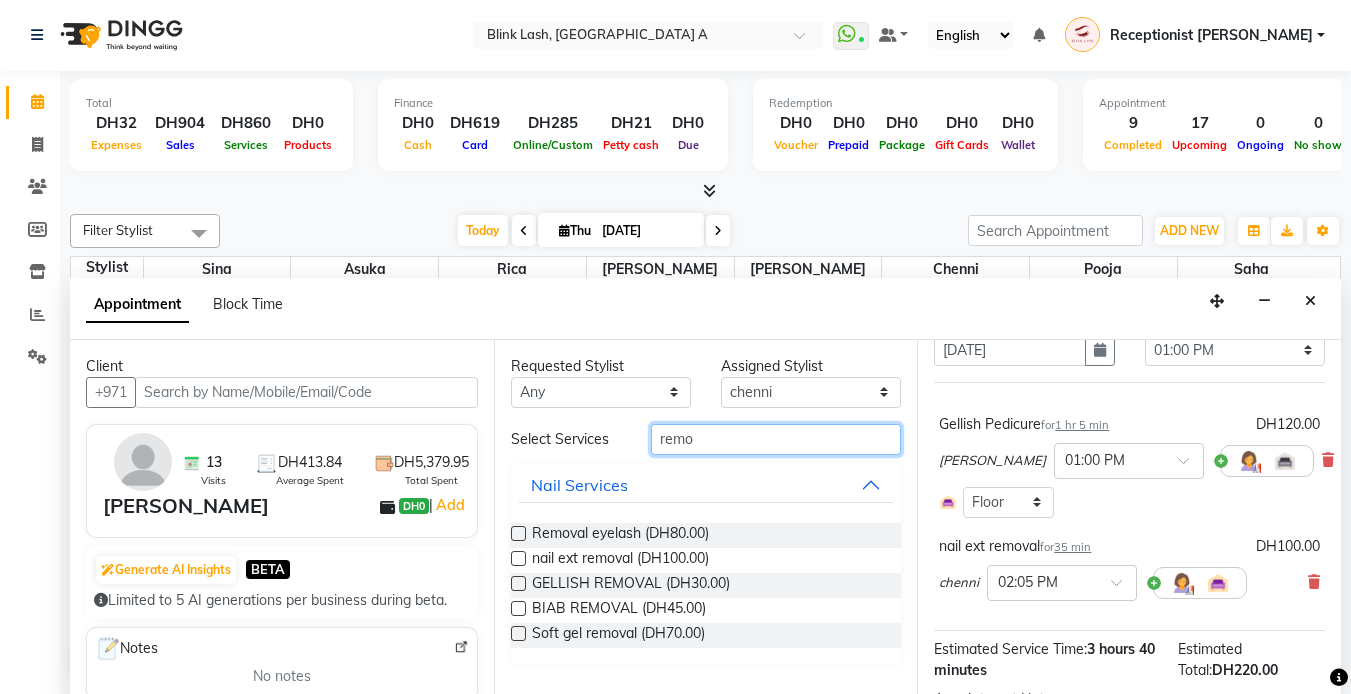 click on "remo" at bounding box center [776, 439] 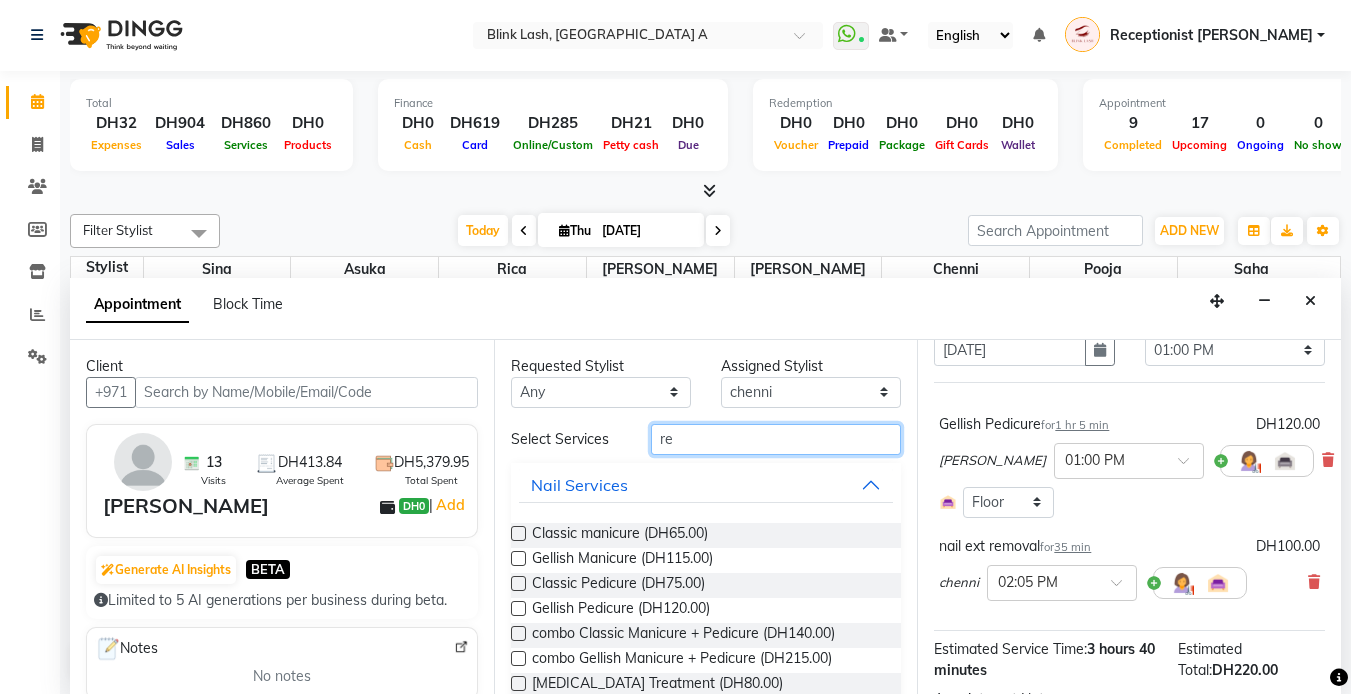 type on "r" 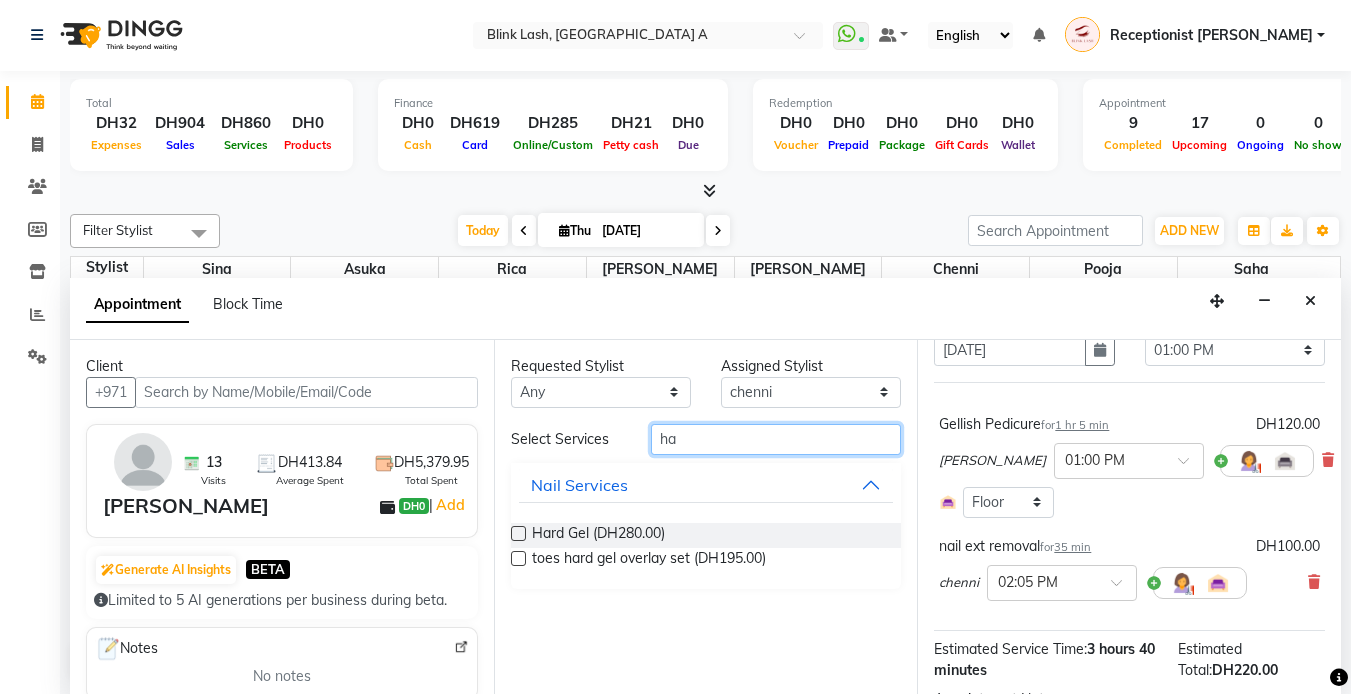 type on "h" 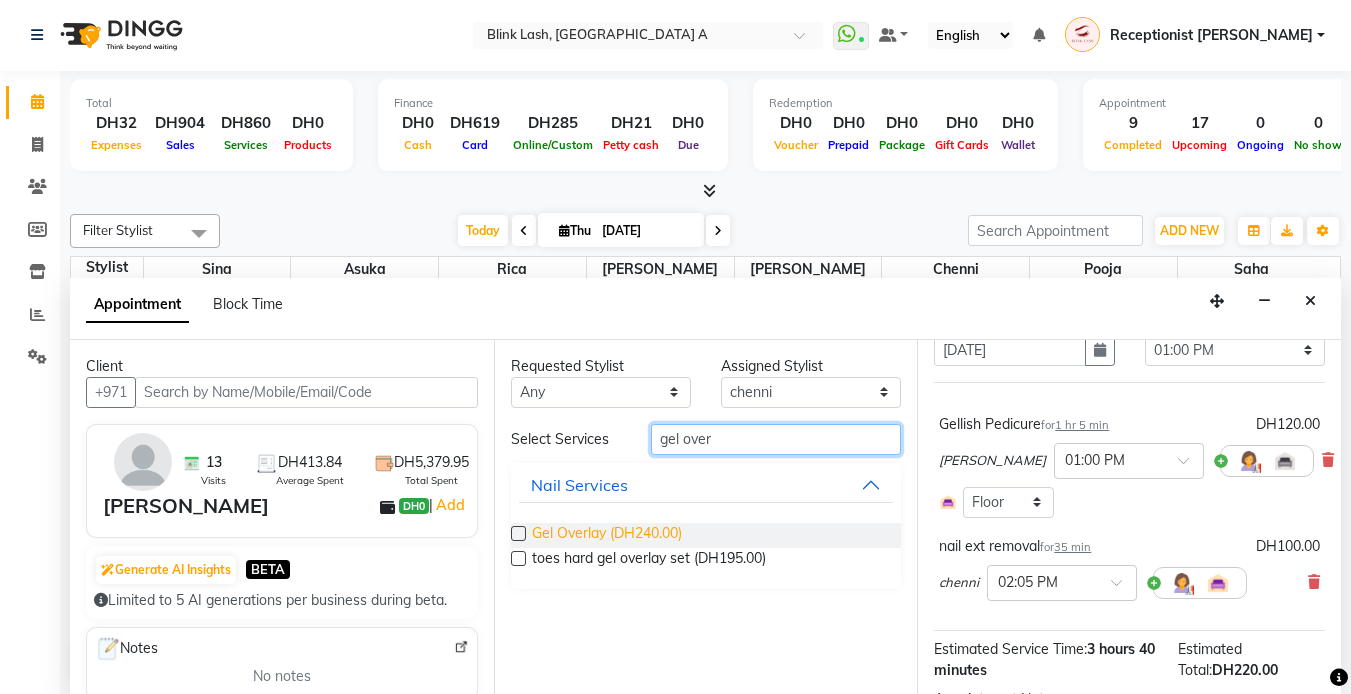 type on "gel over" 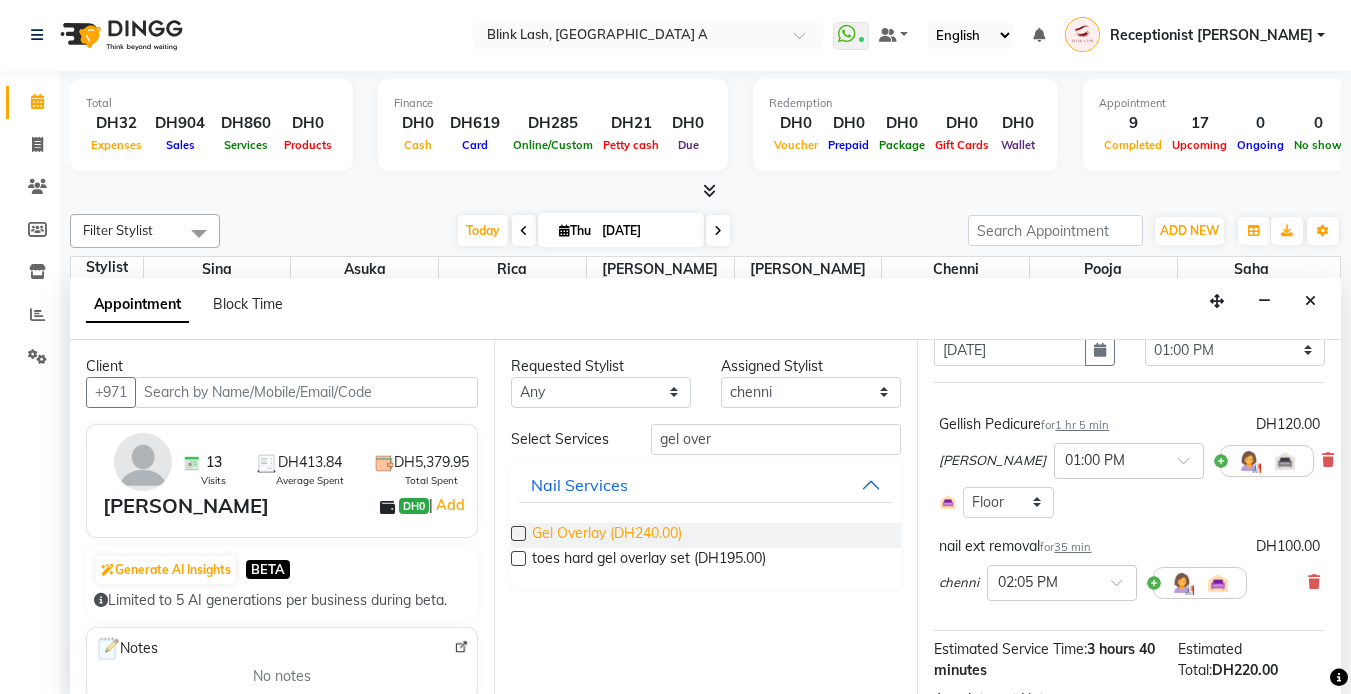click on "Gel Overlay (DH240.00)" at bounding box center [607, 535] 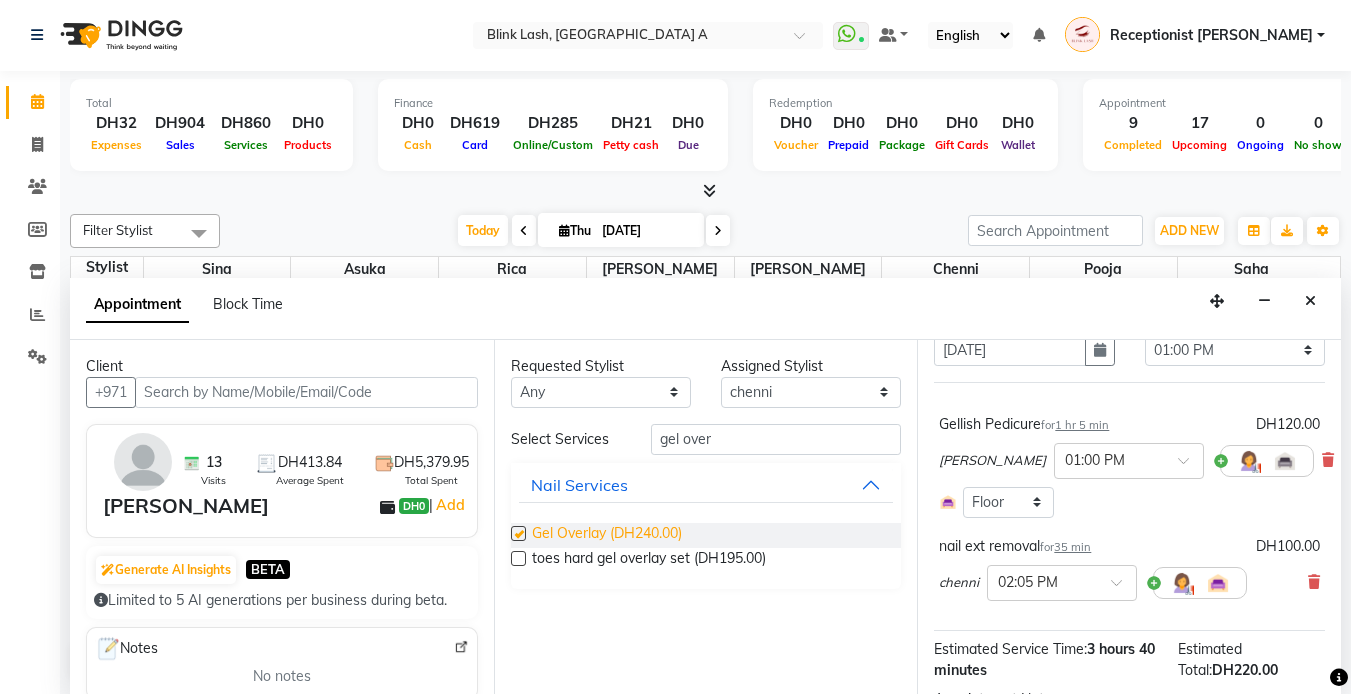 checkbox on "false" 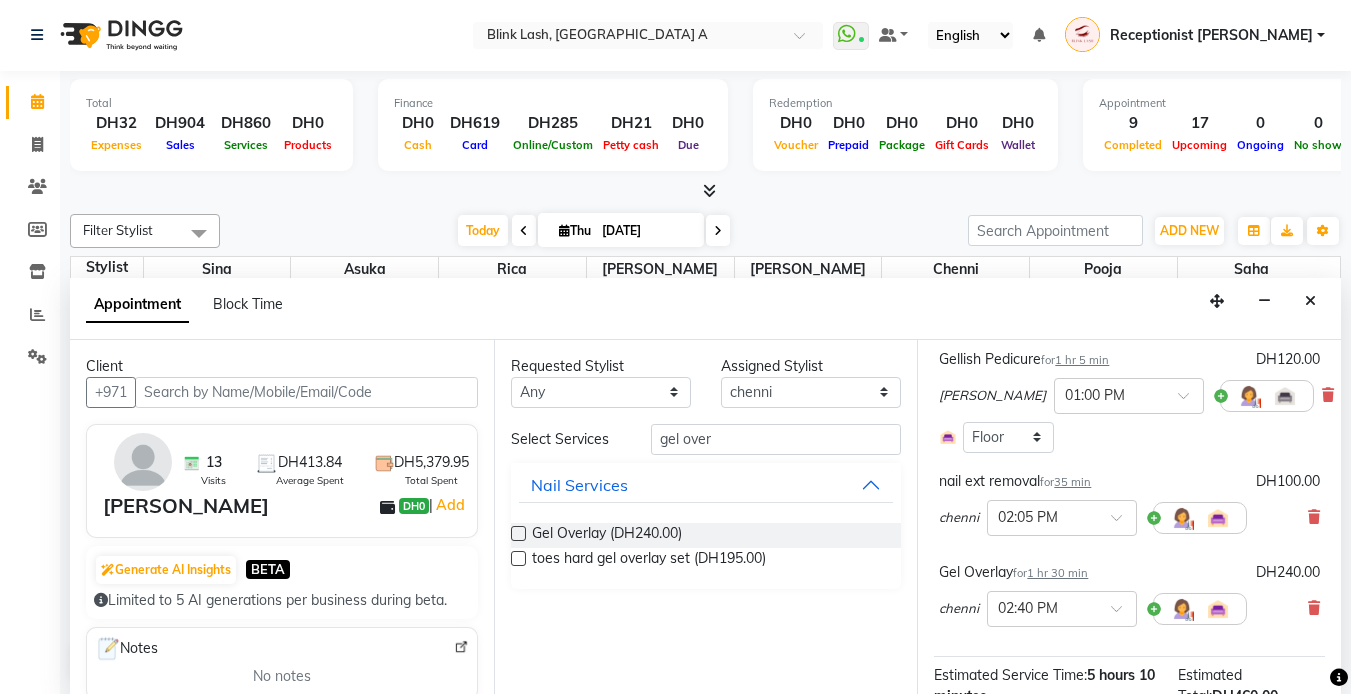 scroll, scrollTop: 200, scrollLeft: 0, axis: vertical 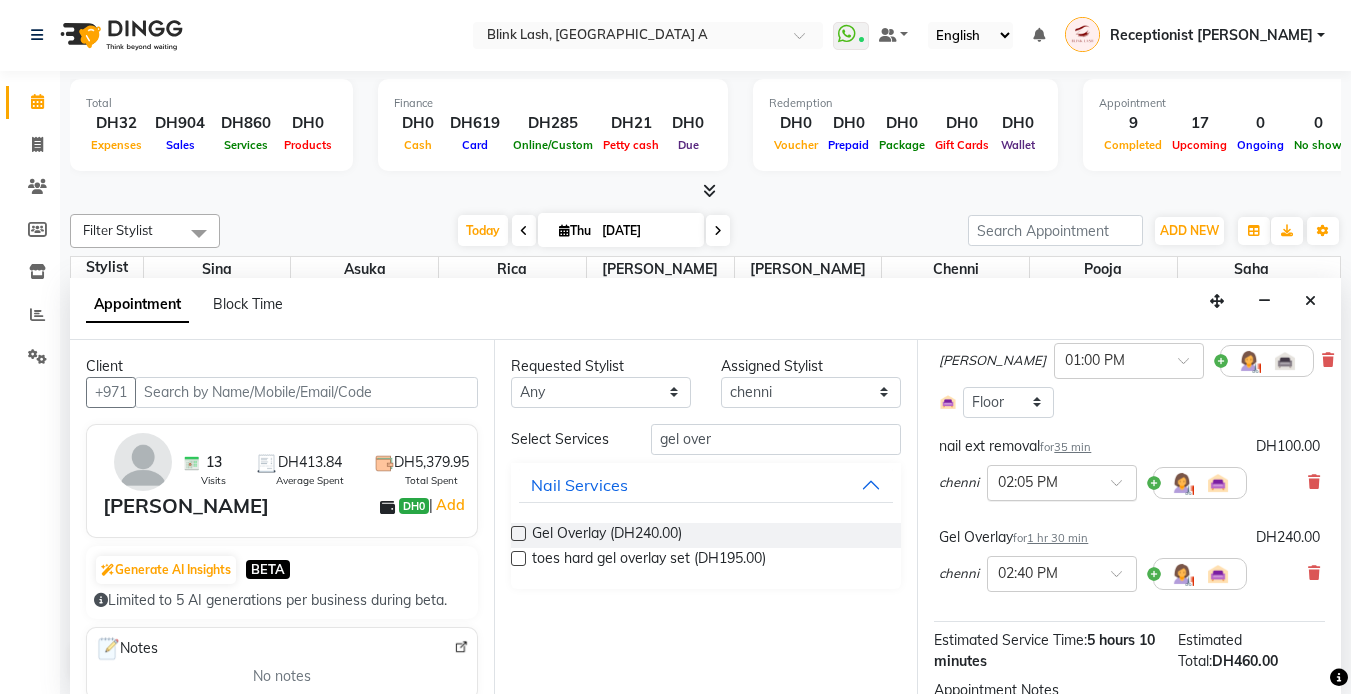 click at bounding box center (1042, 481) 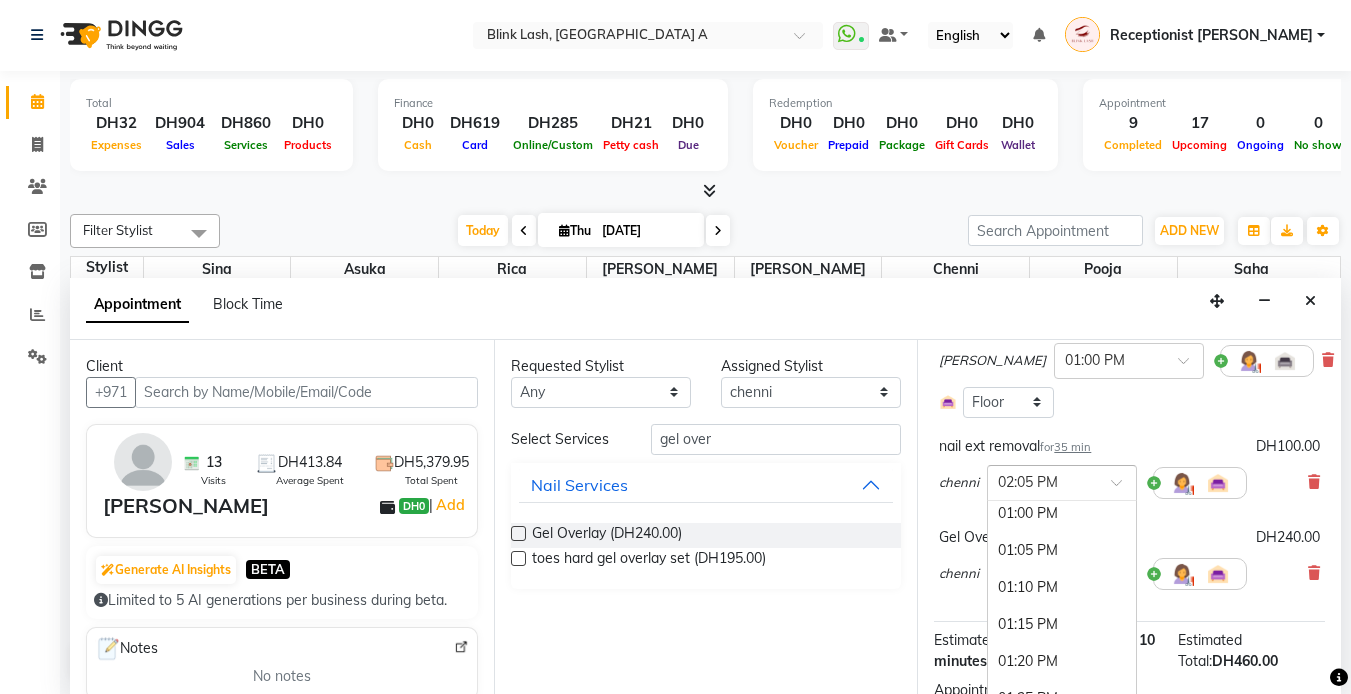 scroll, scrollTop: 1341, scrollLeft: 0, axis: vertical 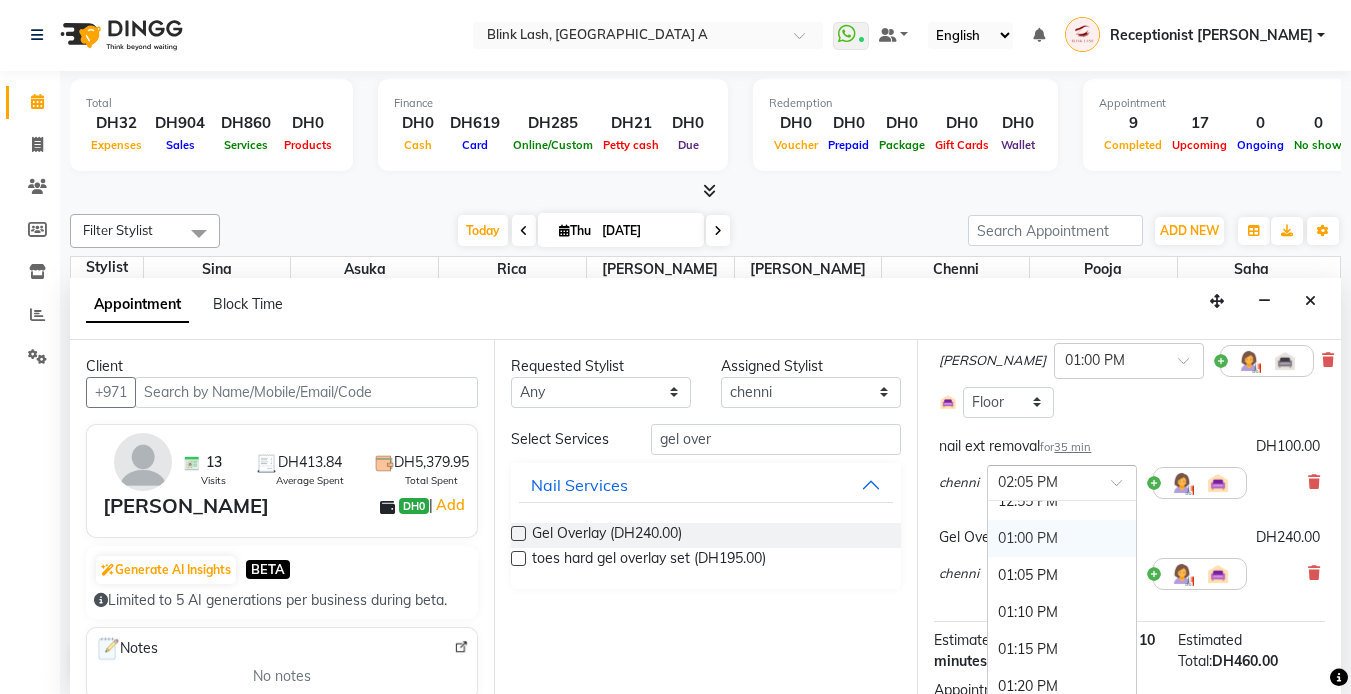 click on "01:00 PM" at bounding box center (1062, 538) 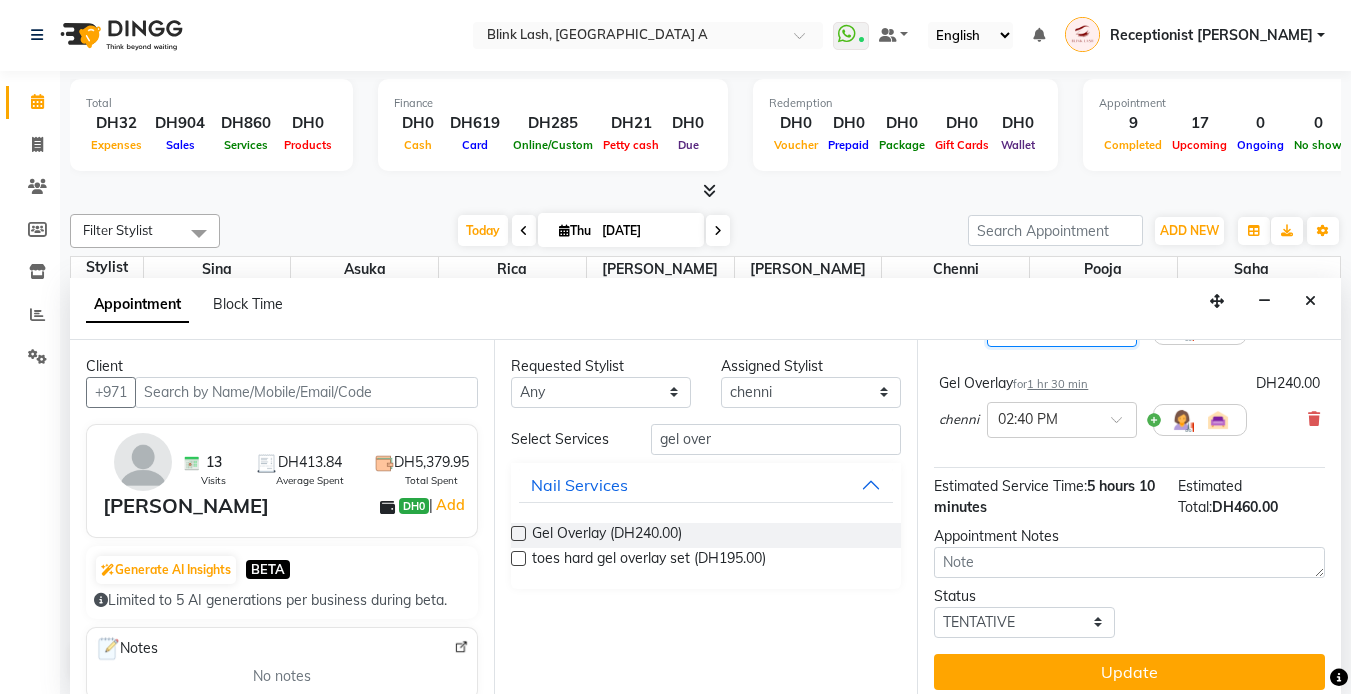 scroll, scrollTop: 381, scrollLeft: 0, axis: vertical 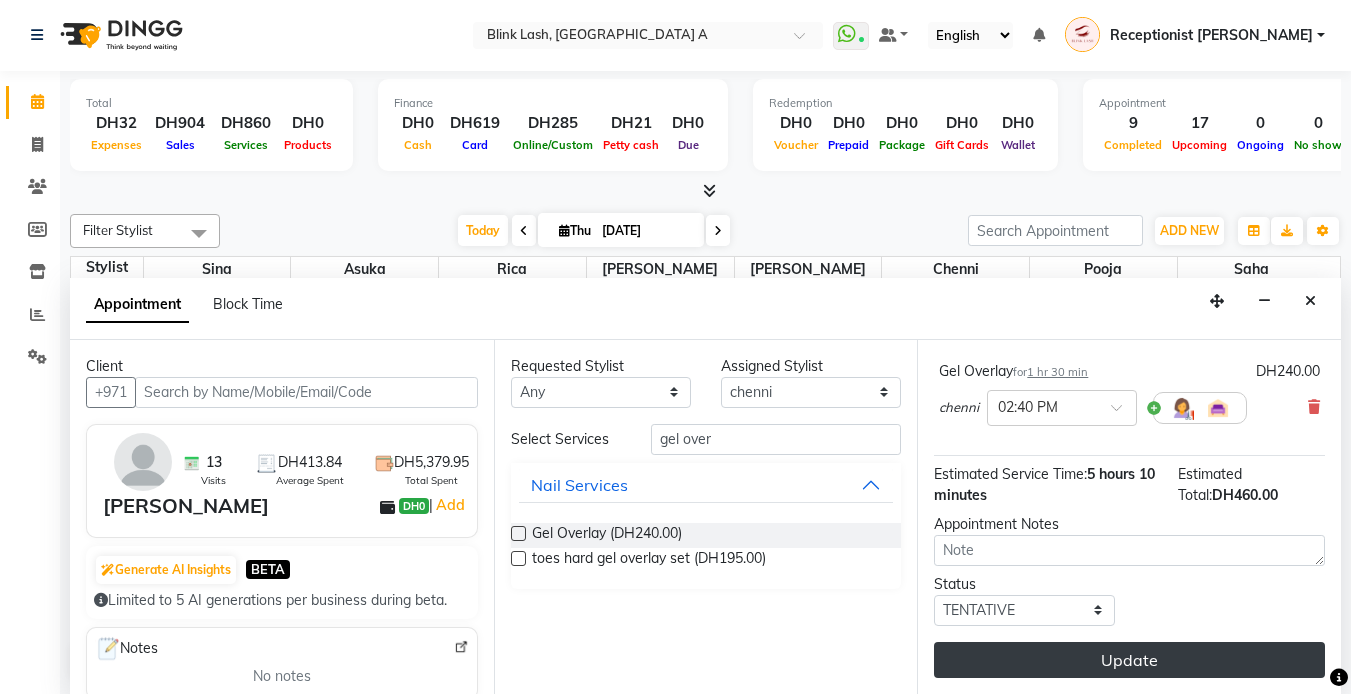 click on "Update" at bounding box center (1129, 660) 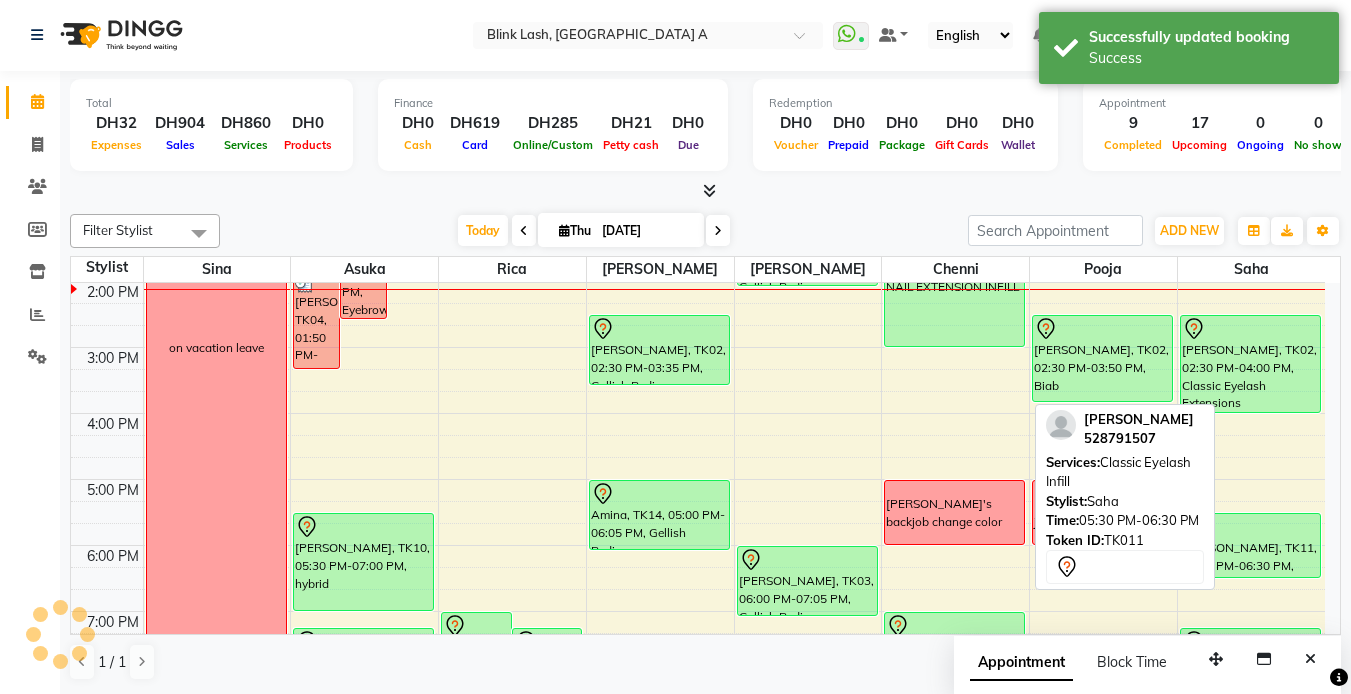 scroll, scrollTop: 0, scrollLeft: 0, axis: both 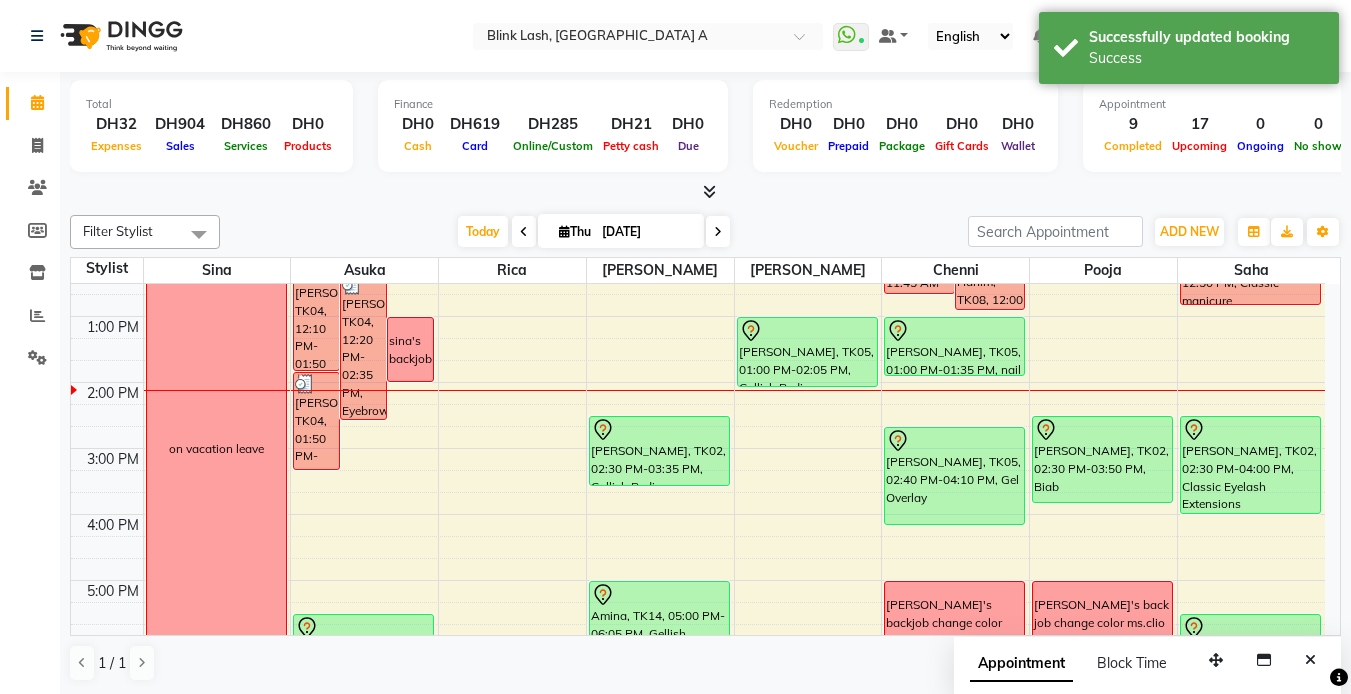 drag, startPoint x: 978, startPoint y: 353, endPoint x: 975, endPoint y: 363, distance: 10.440307 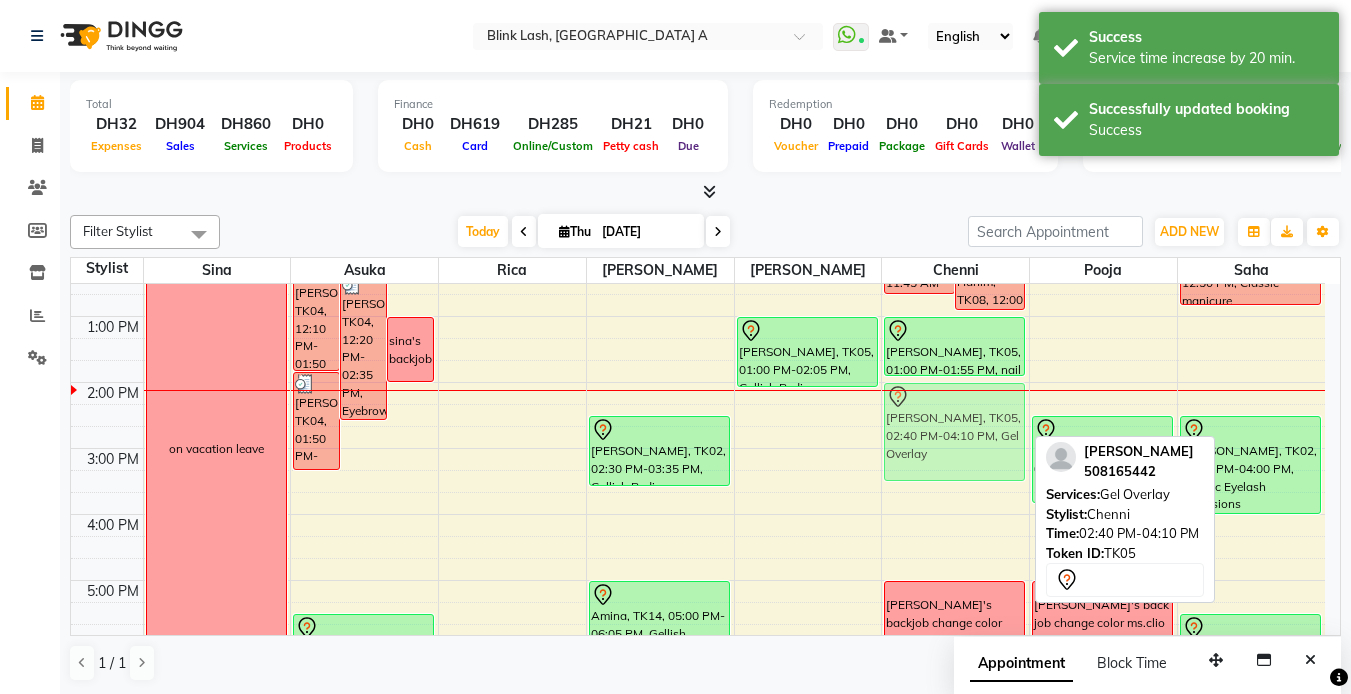 drag, startPoint x: 960, startPoint y: 445, endPoint x: 973, endPoint y: 390, distance: 56.515484 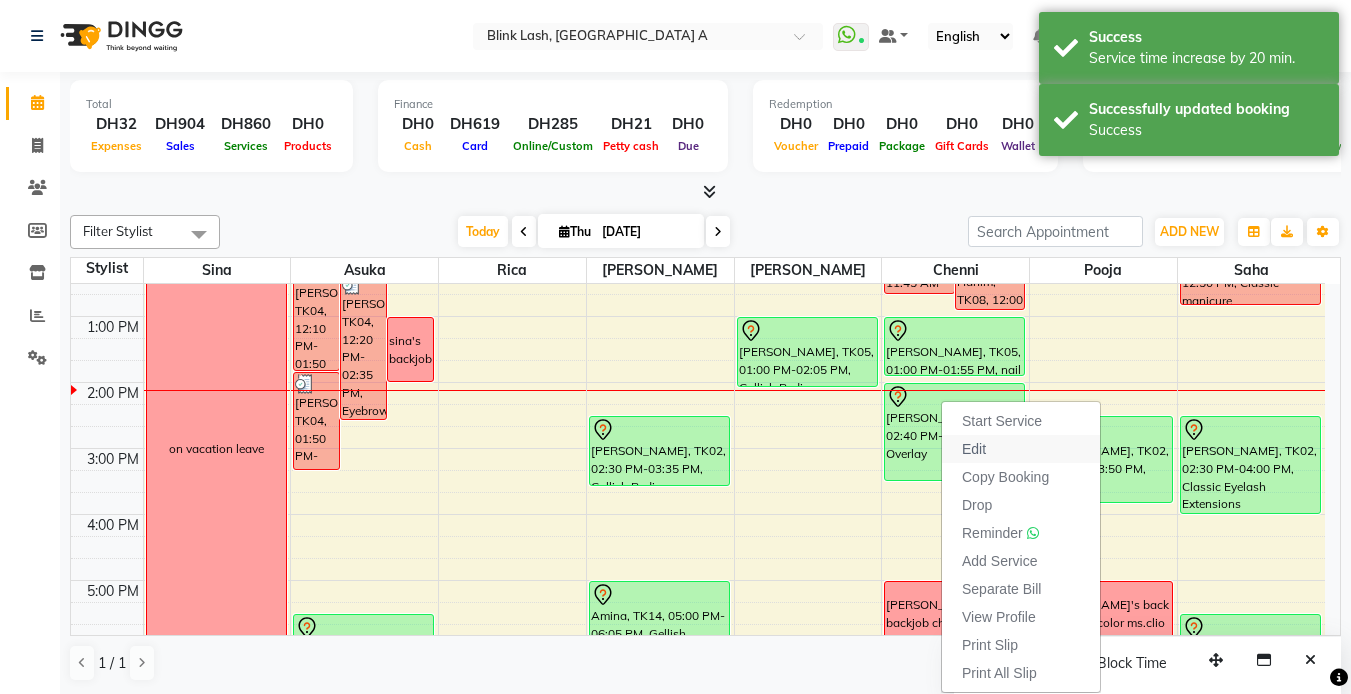 click on "Edit" at bounding box center [974, 449] 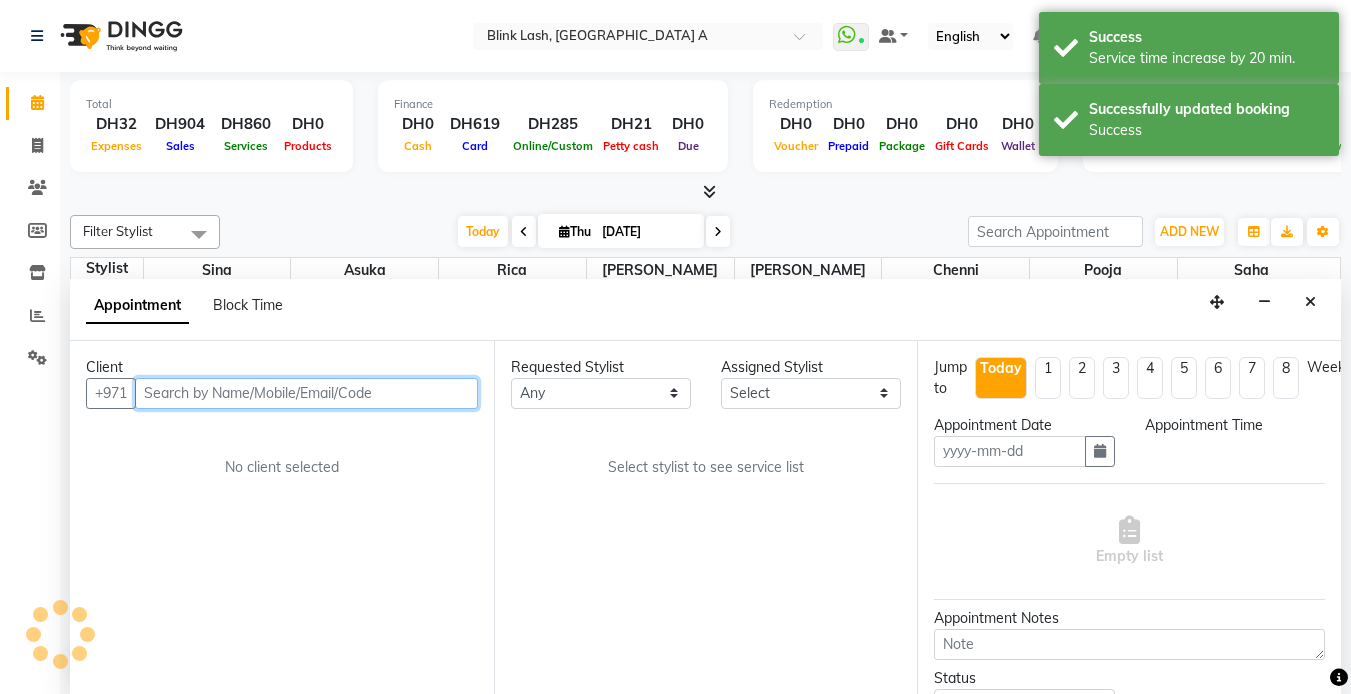 type on "[DATE]" 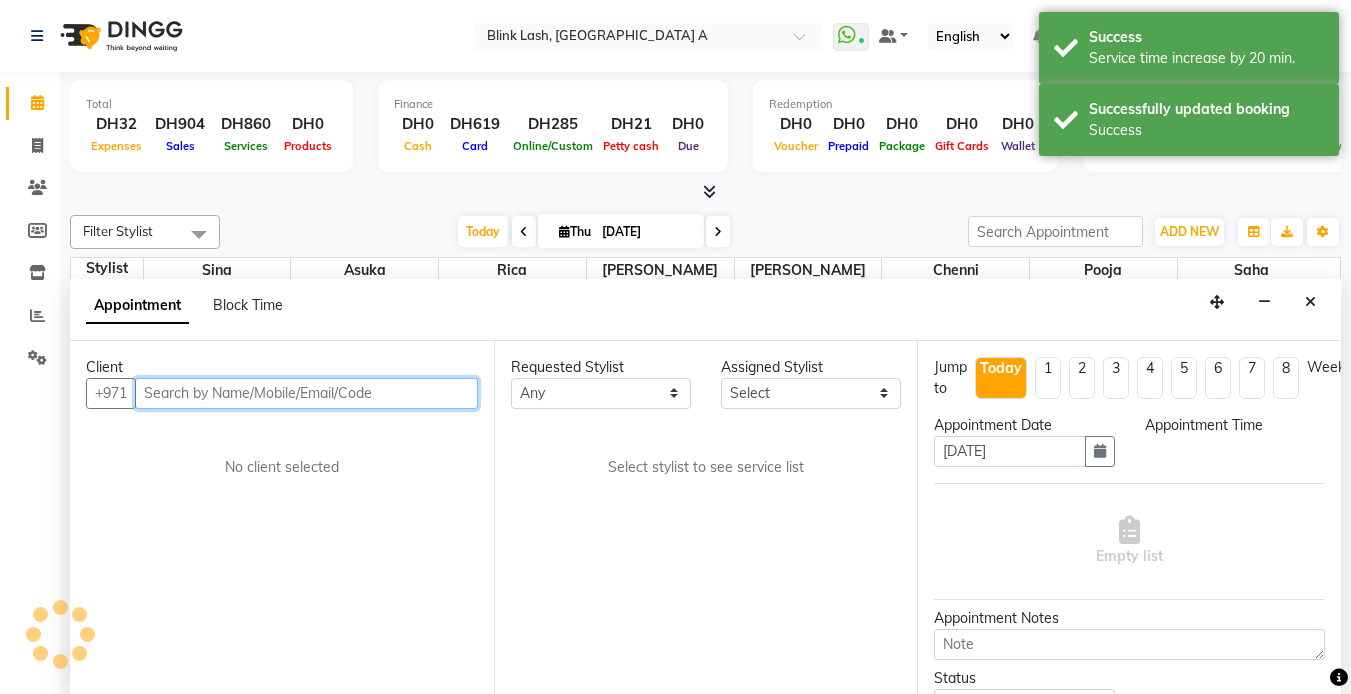 scroll, scrollTop: 1, scrollLeft: 0, axis: vertical 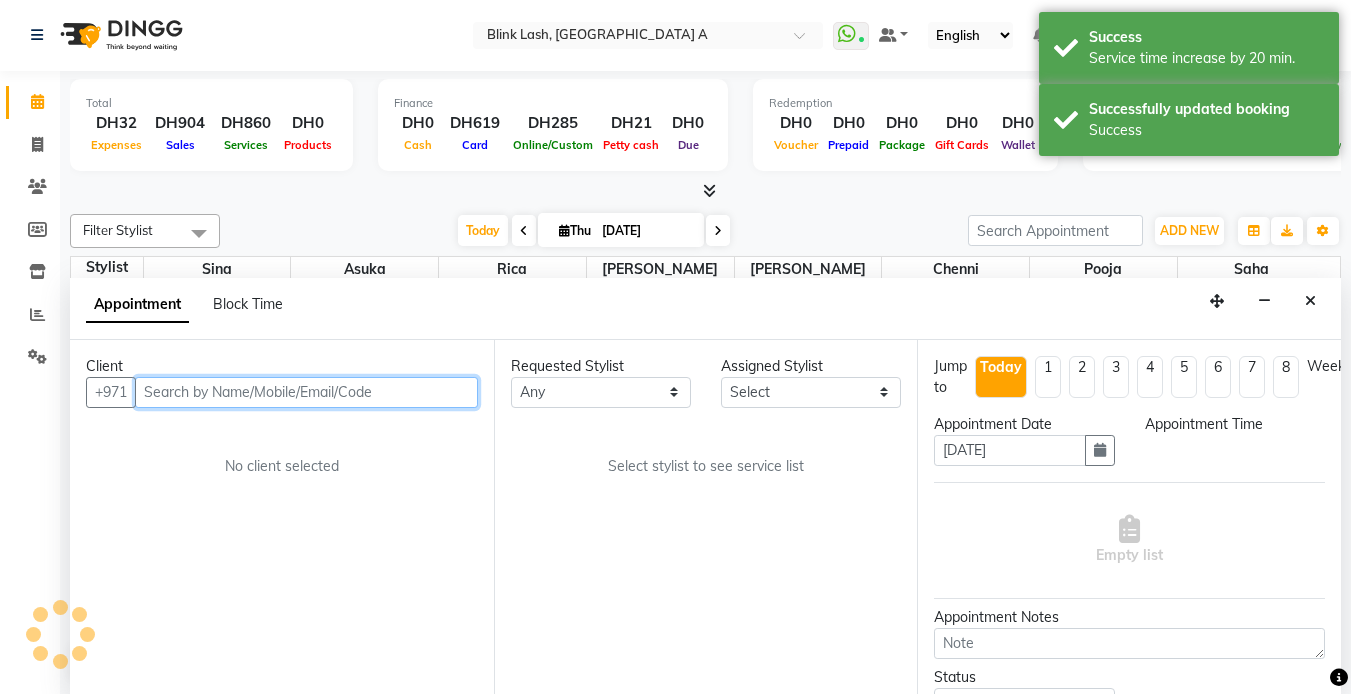 select on "780" 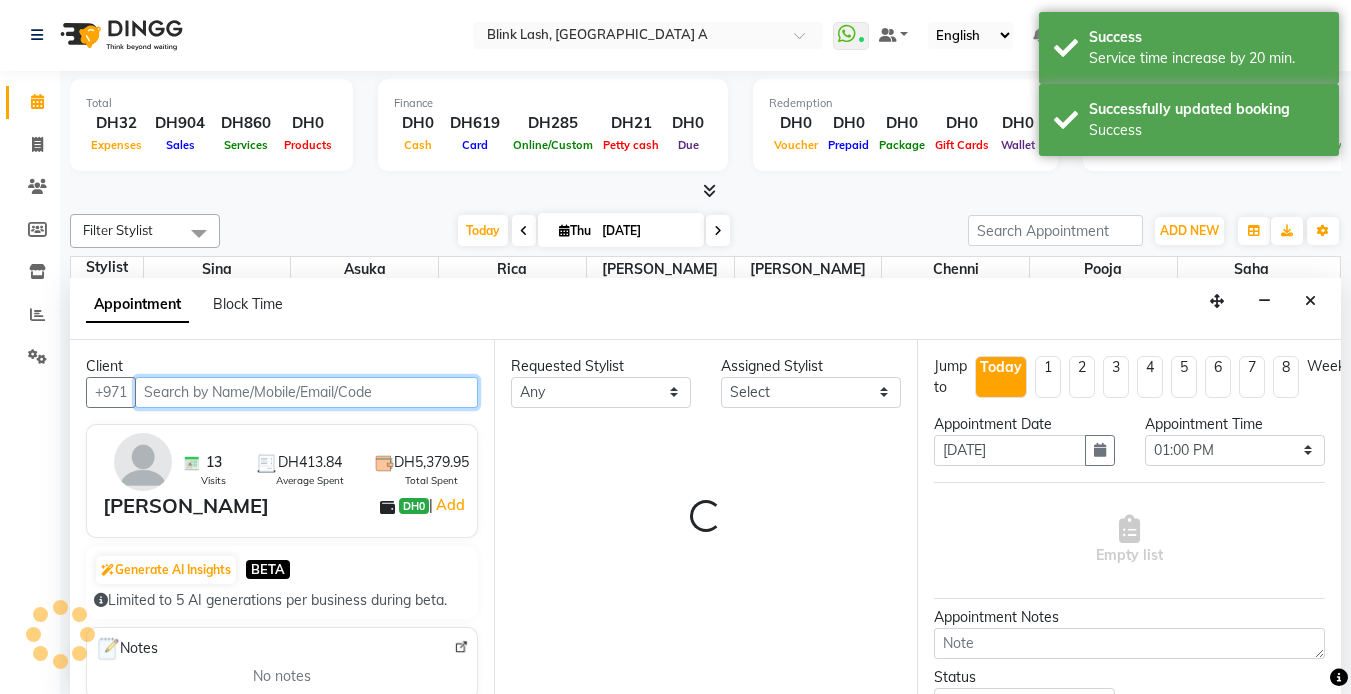 select on "57849" 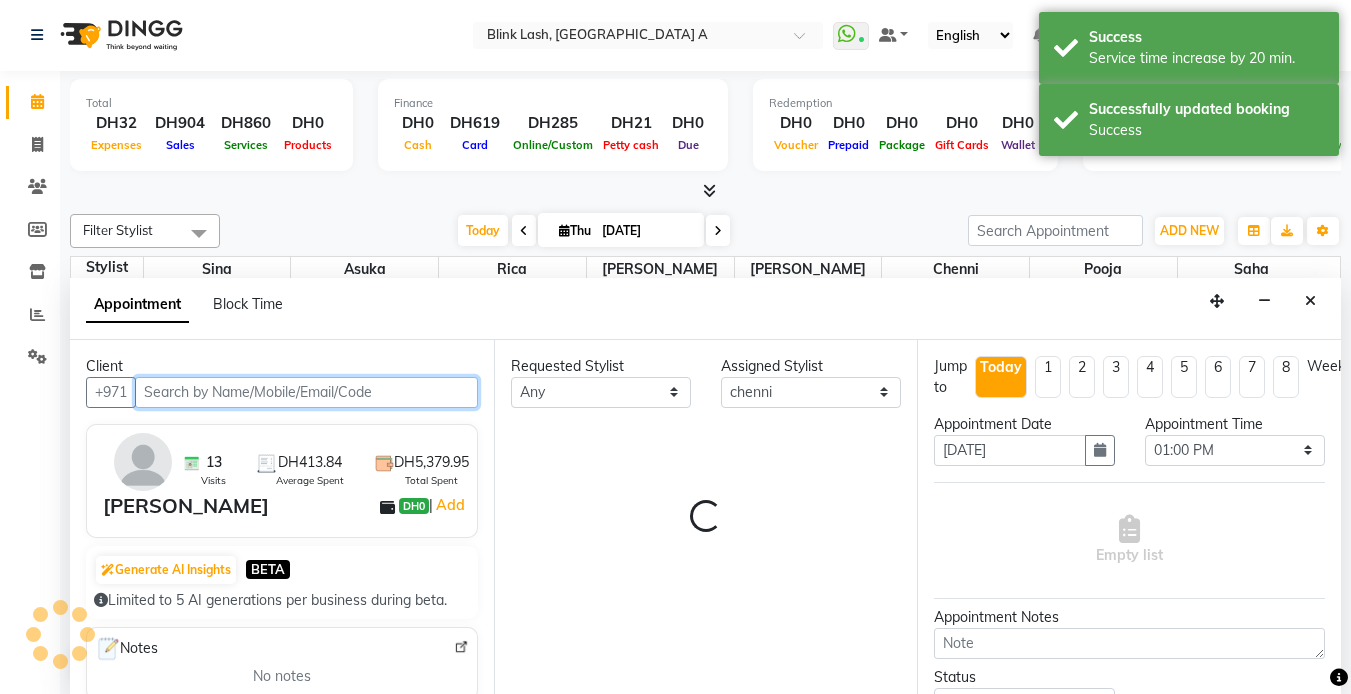 select on "2892" 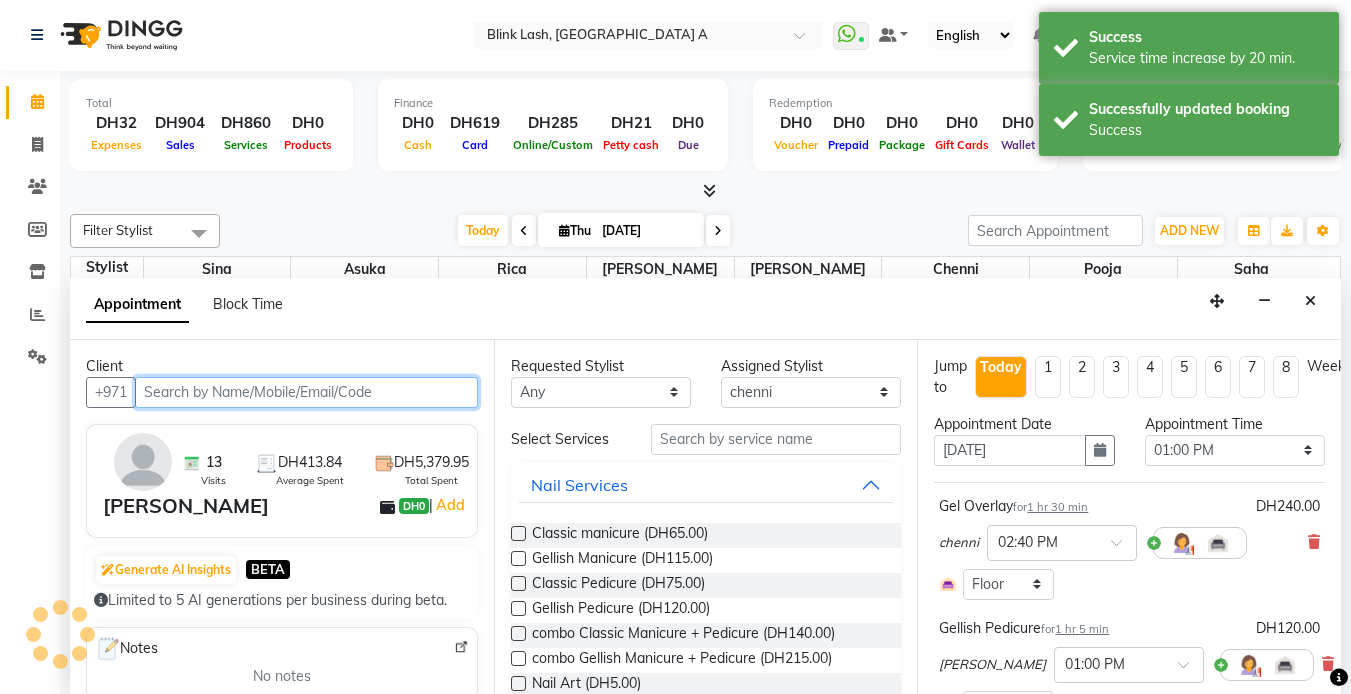 select on "2892" 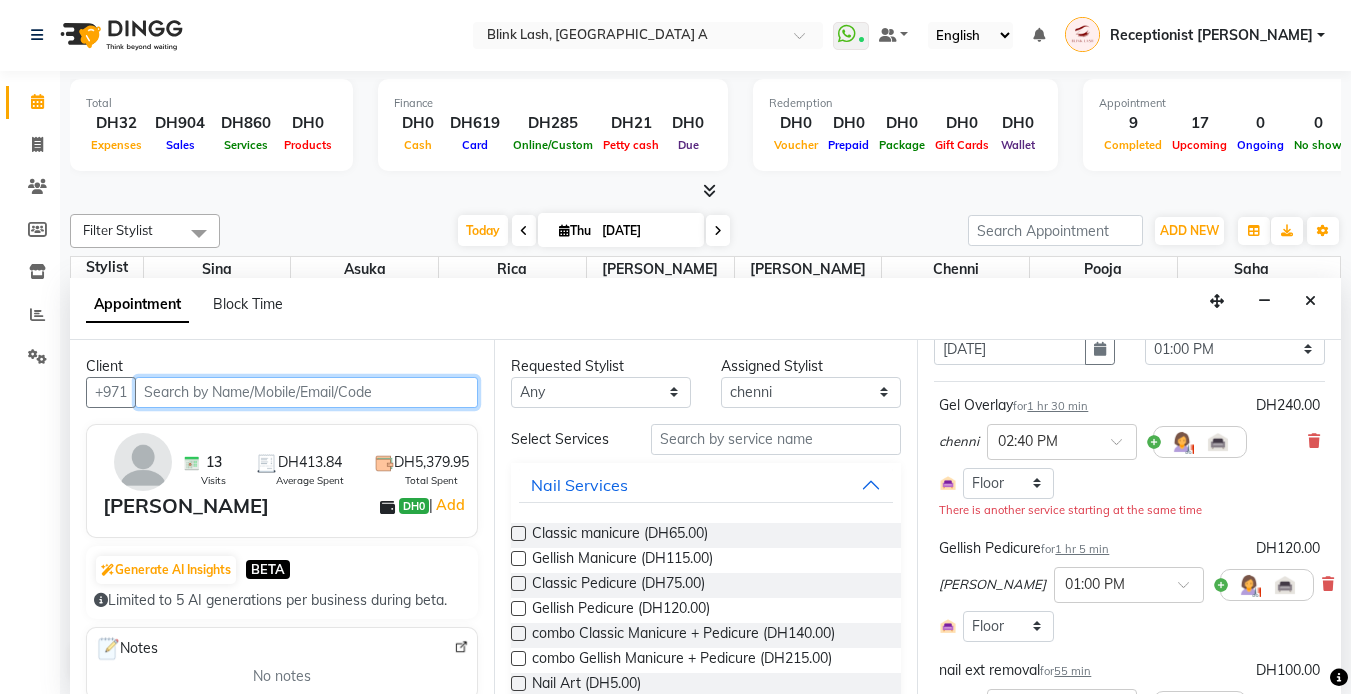 scroll, scrollTop: 100, scrollLeft: 0, axis: vertical 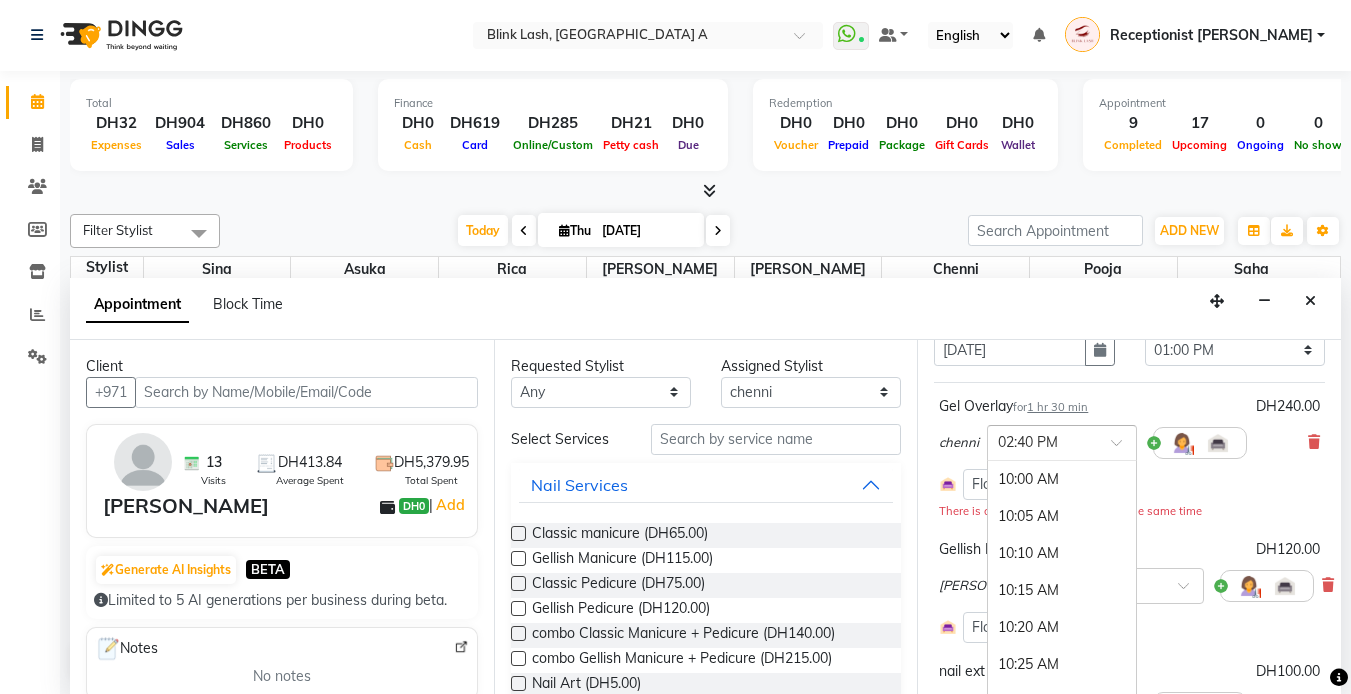 click at bounding box center [1062, 441] 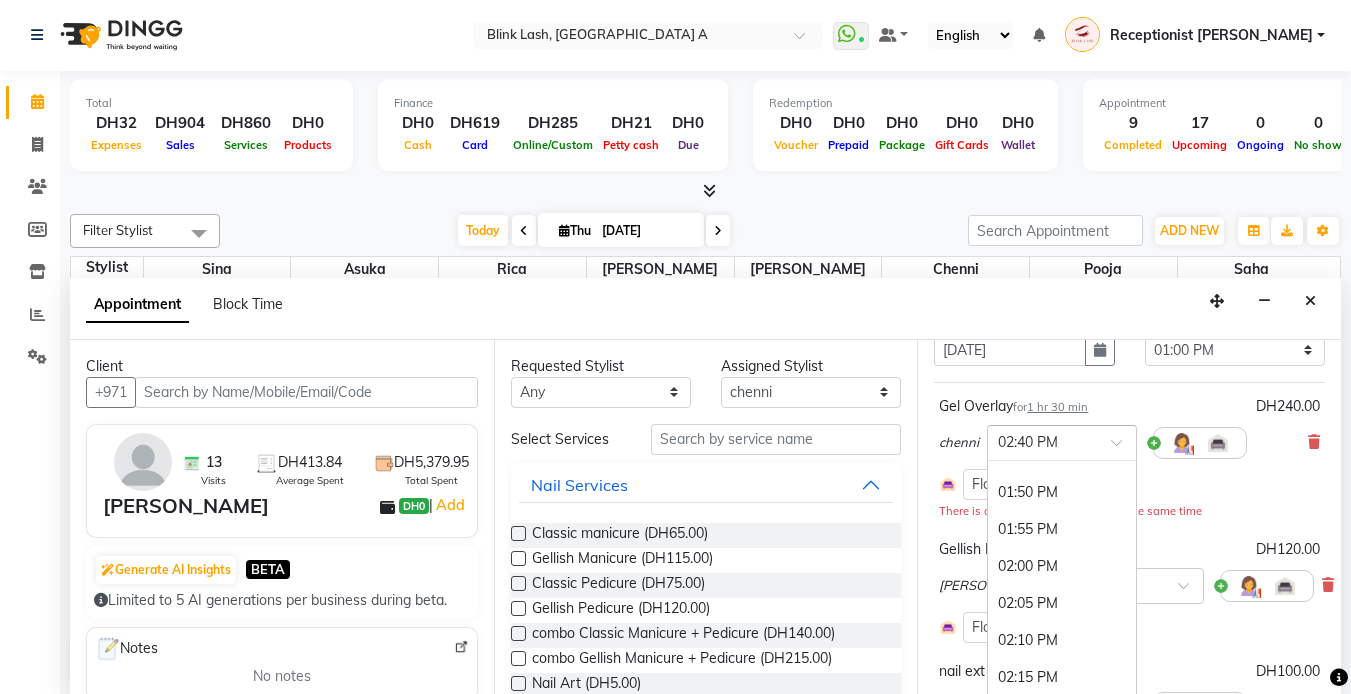 scroll, scrollTop: 1700, scrollLeft: 0, axis: vertical 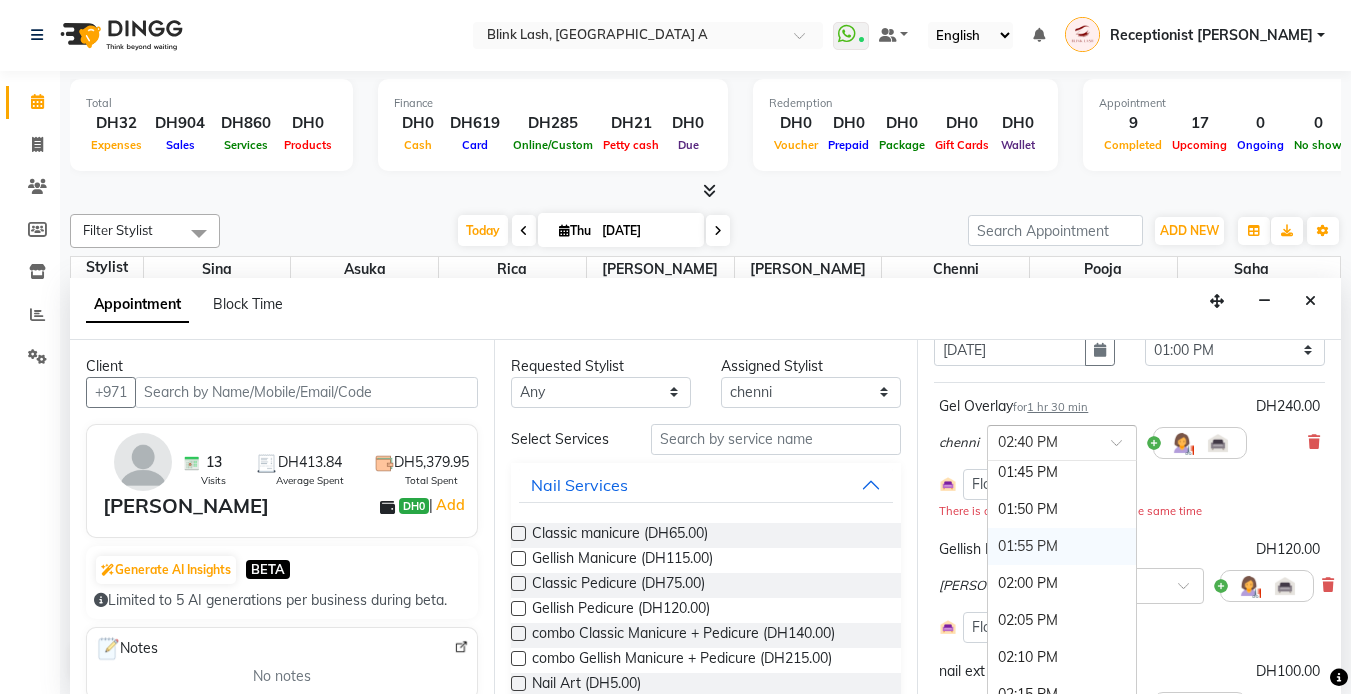 click on "01:55 PM" at bounding box center (1062, 546) 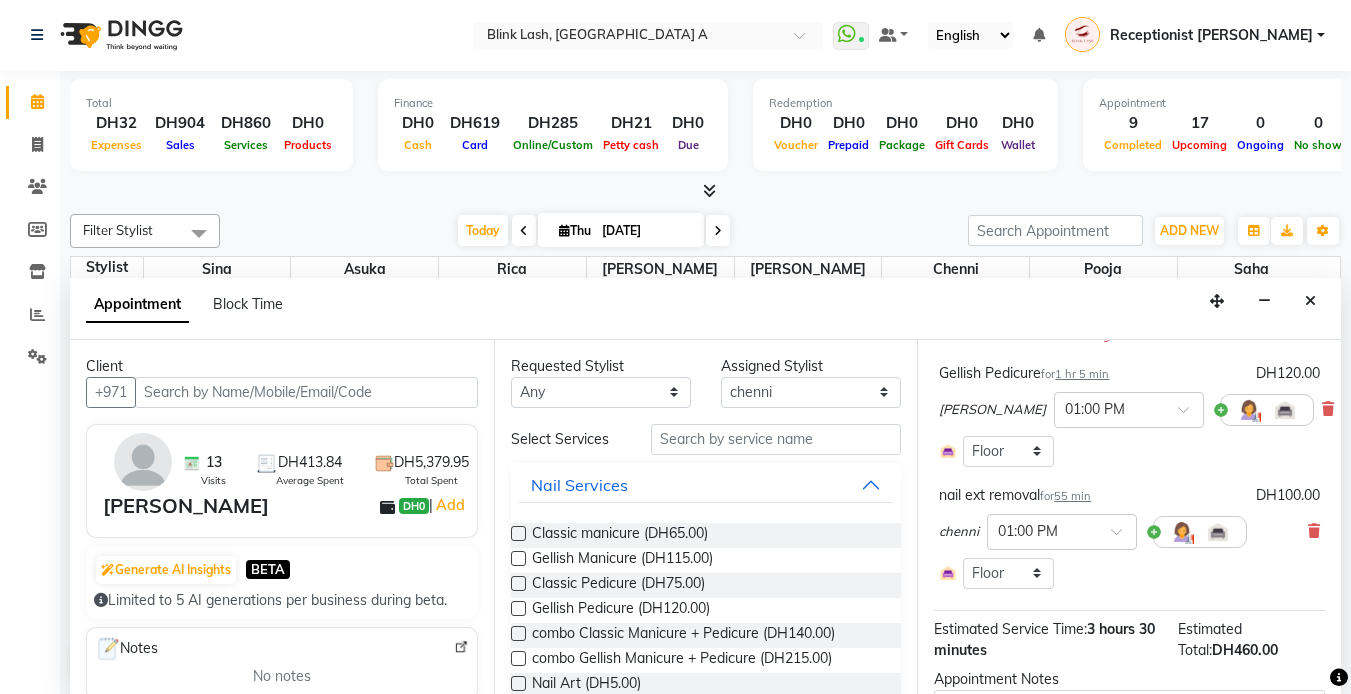 scroll, scrollTop: 446, scrollLeft: 0, axis: vertical 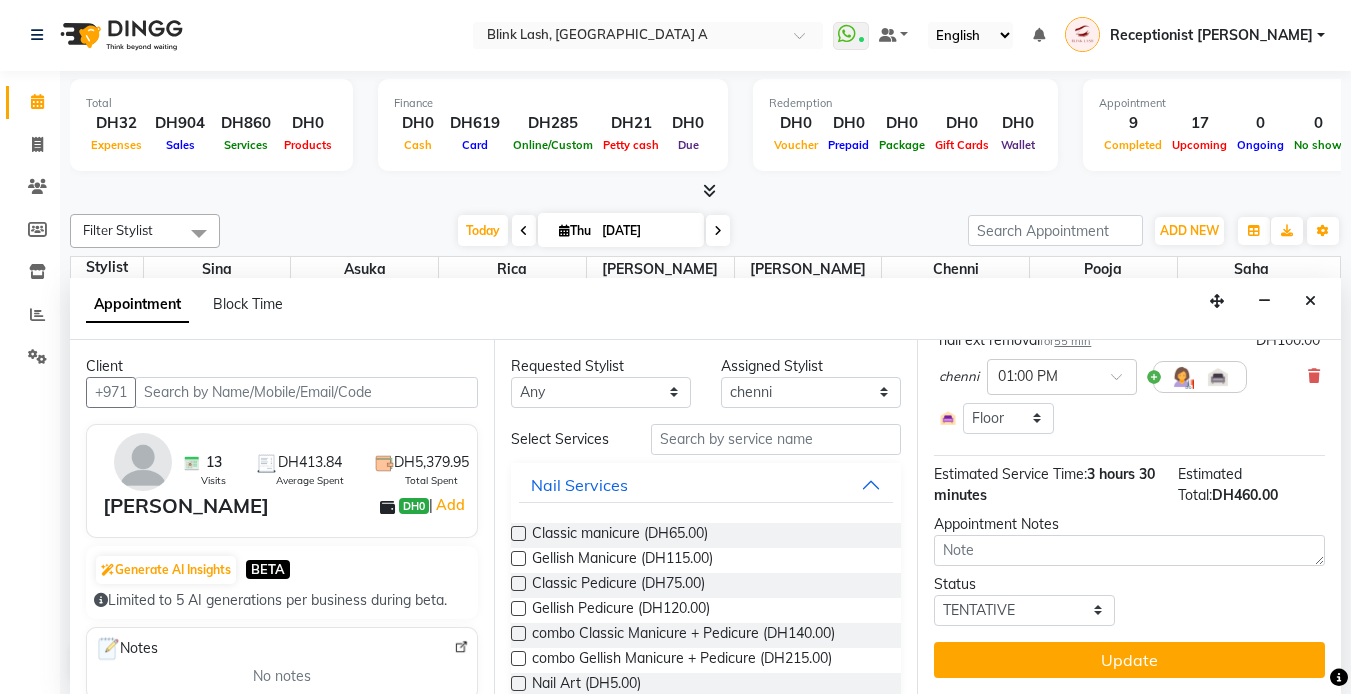 click on "Update" at bounding box center [1129, 660] 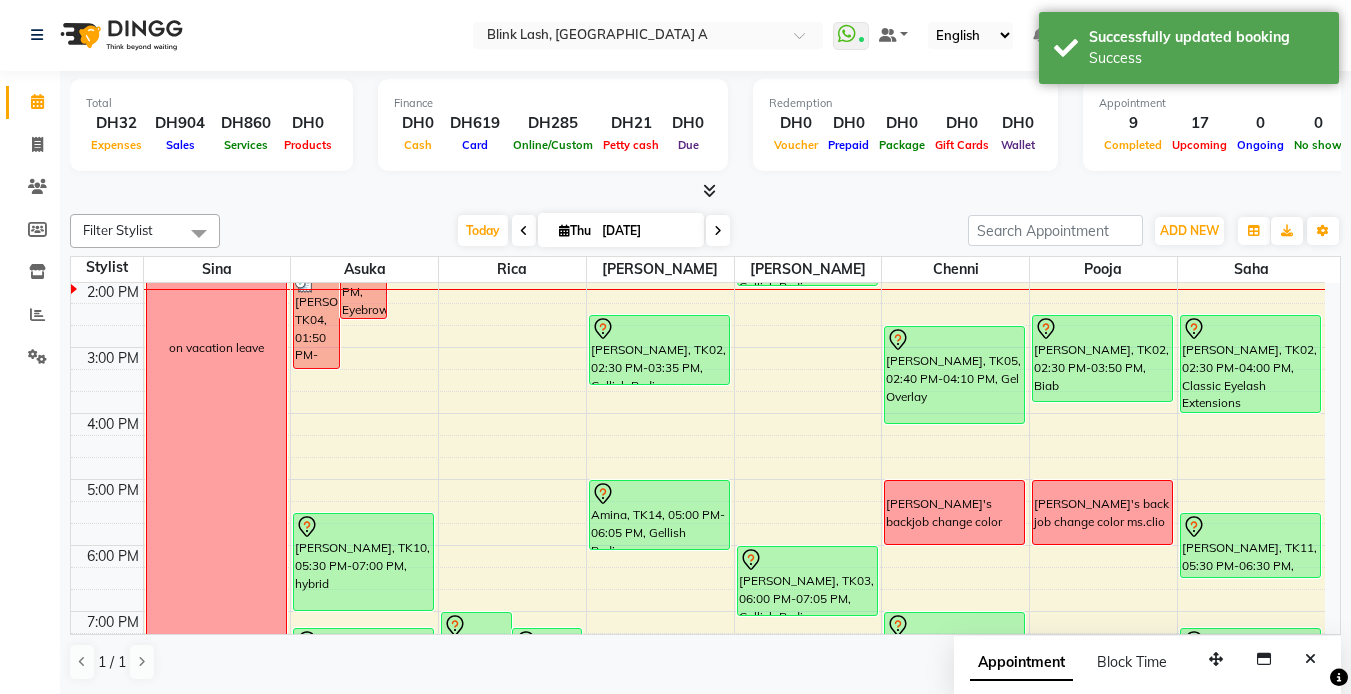 scroll, scrollTop: 0, scrollLeft: 0, axis: both 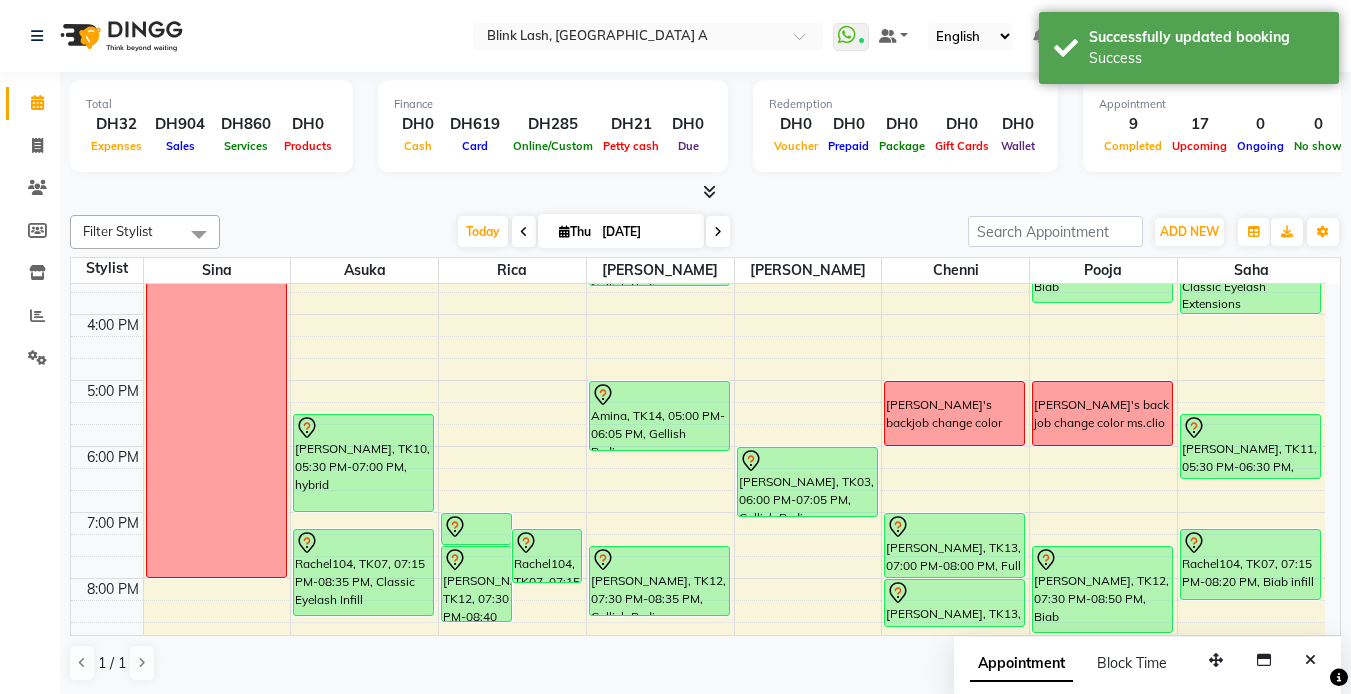 click at bounding box center (718, 232) 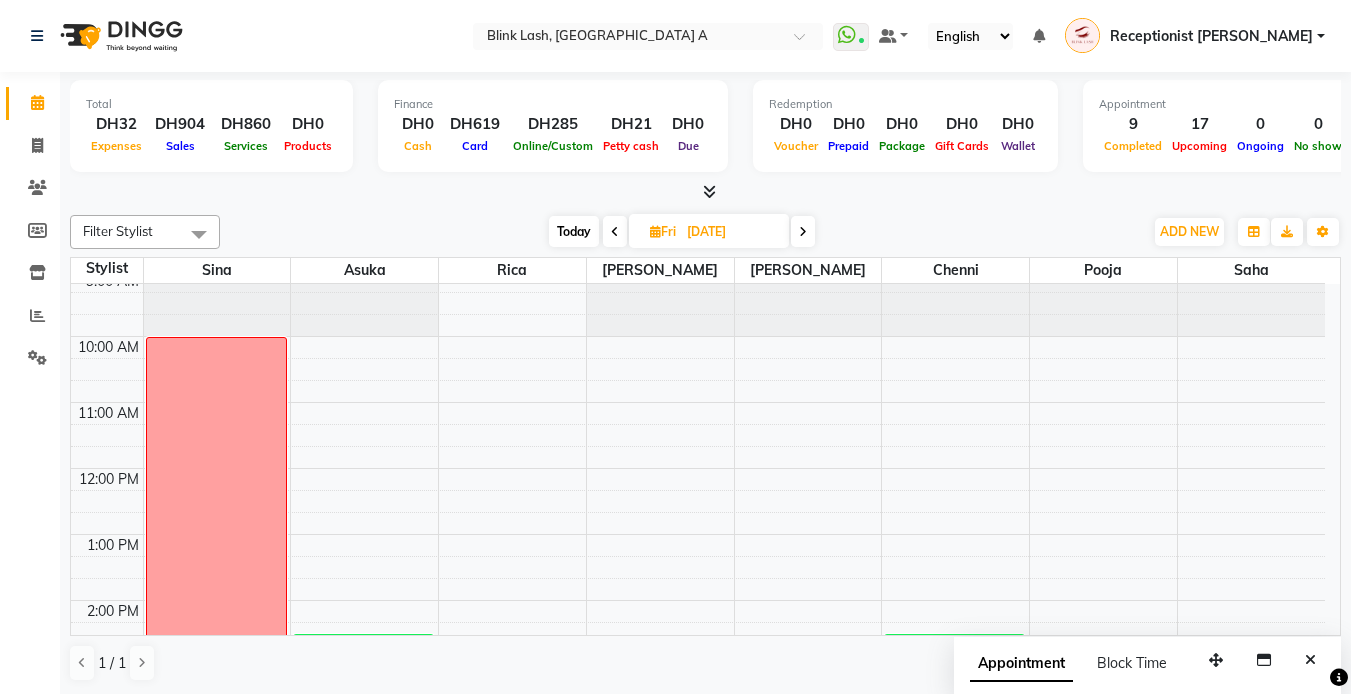 scroll, scrollTop: 0, scrollLeft: 0, axis: both 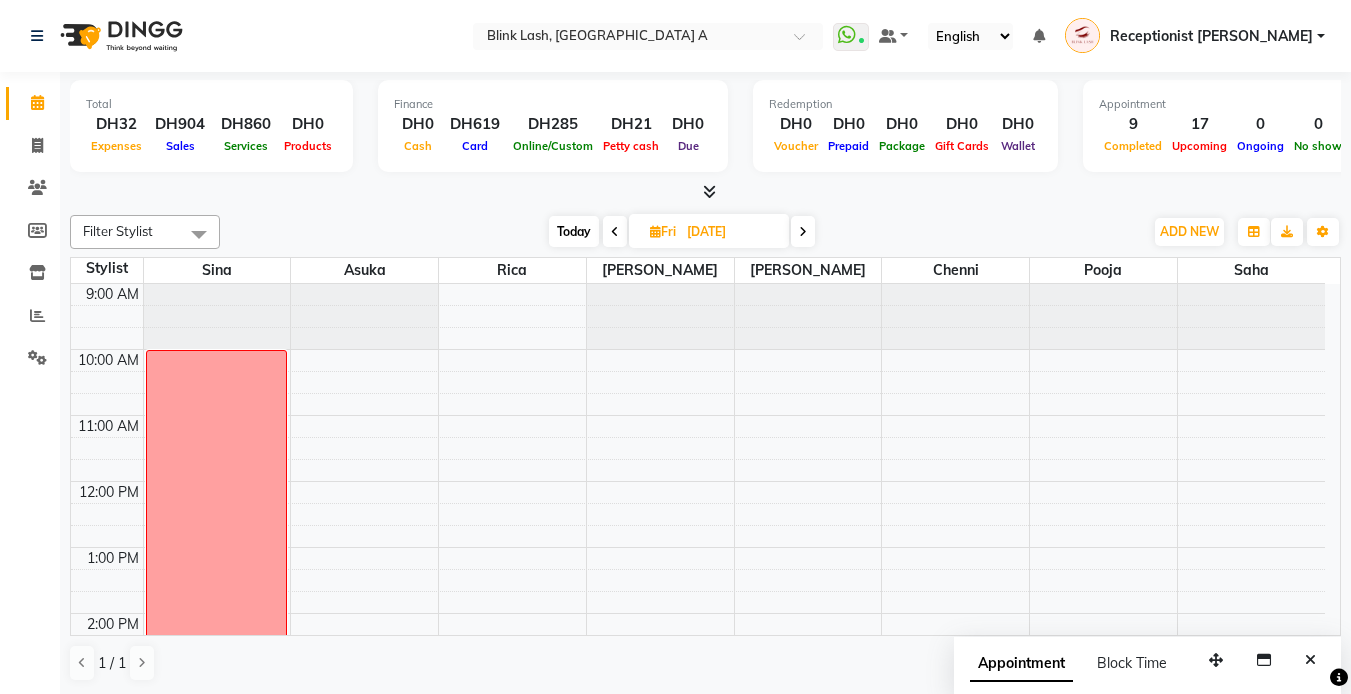 click at bounding box center [803, 232] 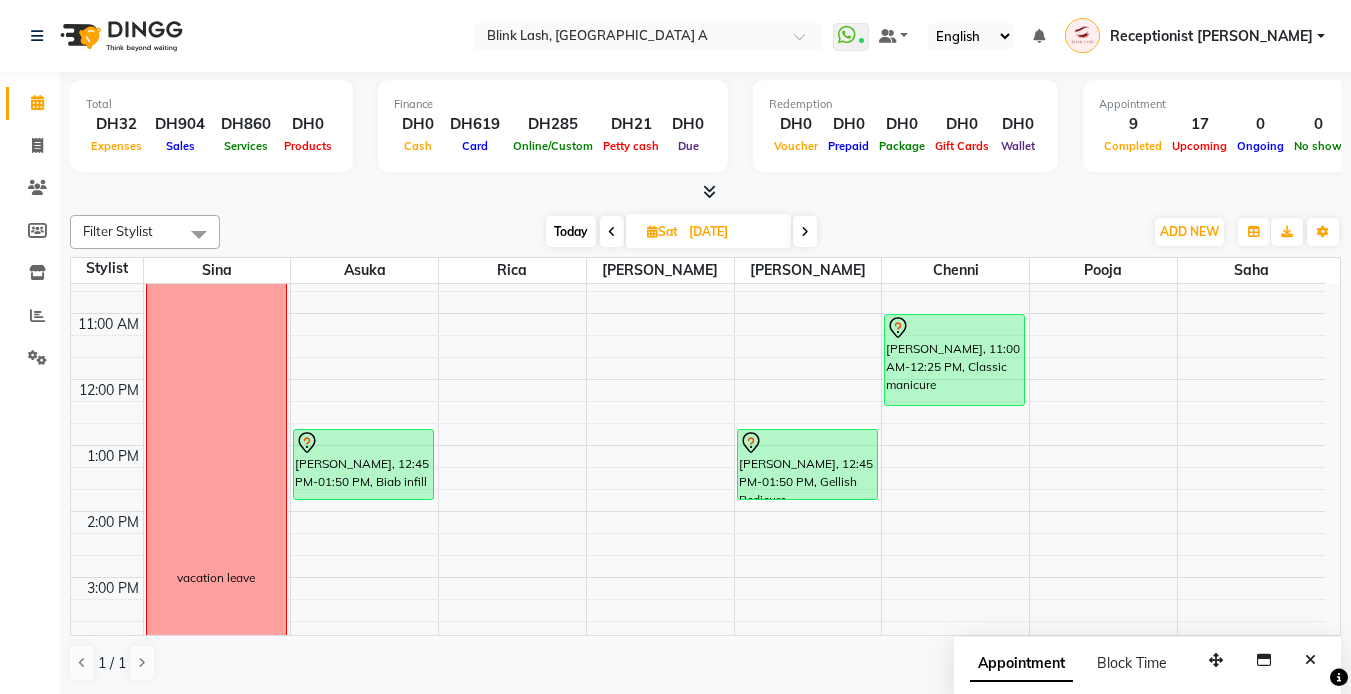 scroll, scrollTop: 100, scrollLeft: 0, axis: vertical 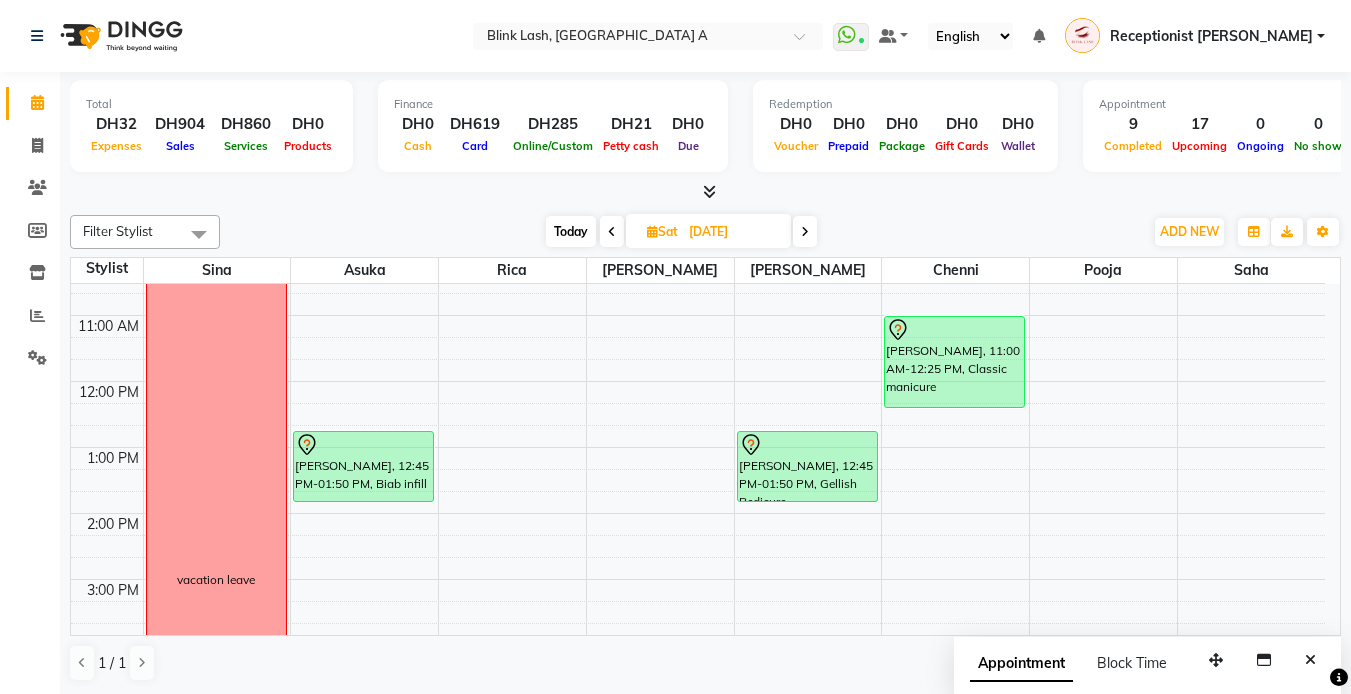click on "Today" at bounding box center (571, 231) 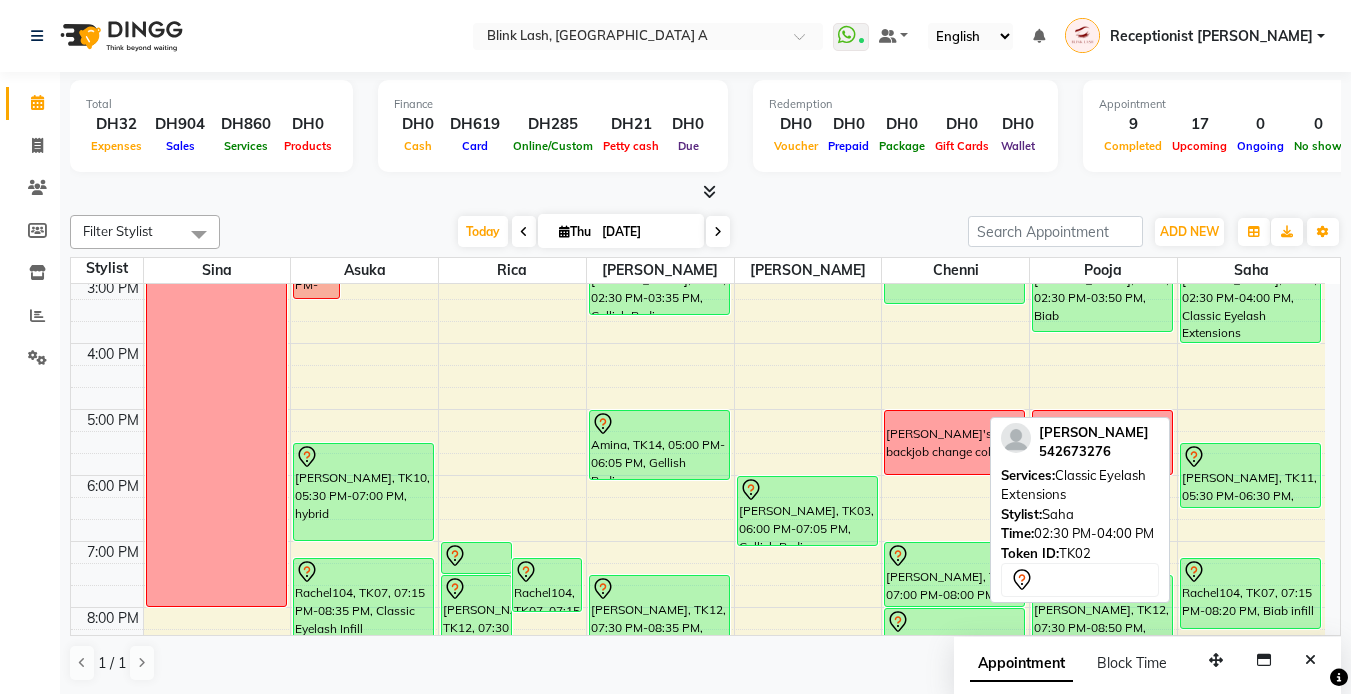 scroll, scrollTop: 438, scrollLeft: 0, axis: vertical 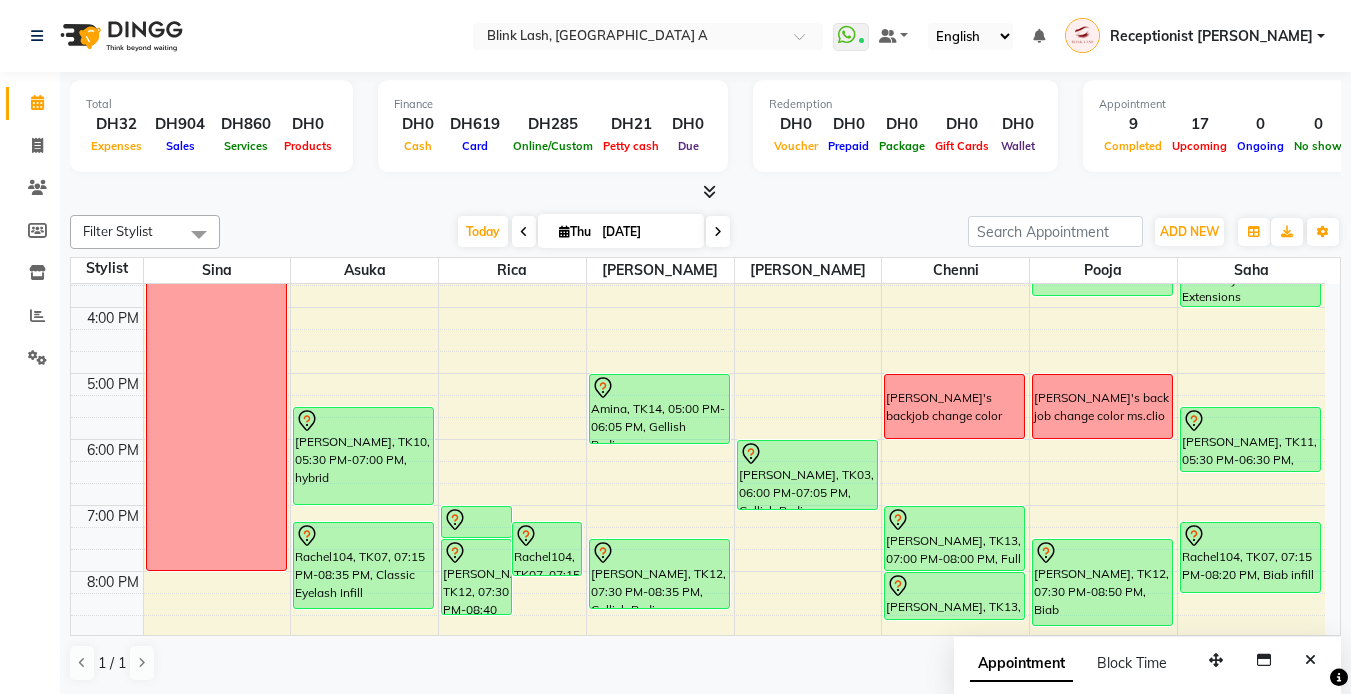 click at bounding box center [709, 191] 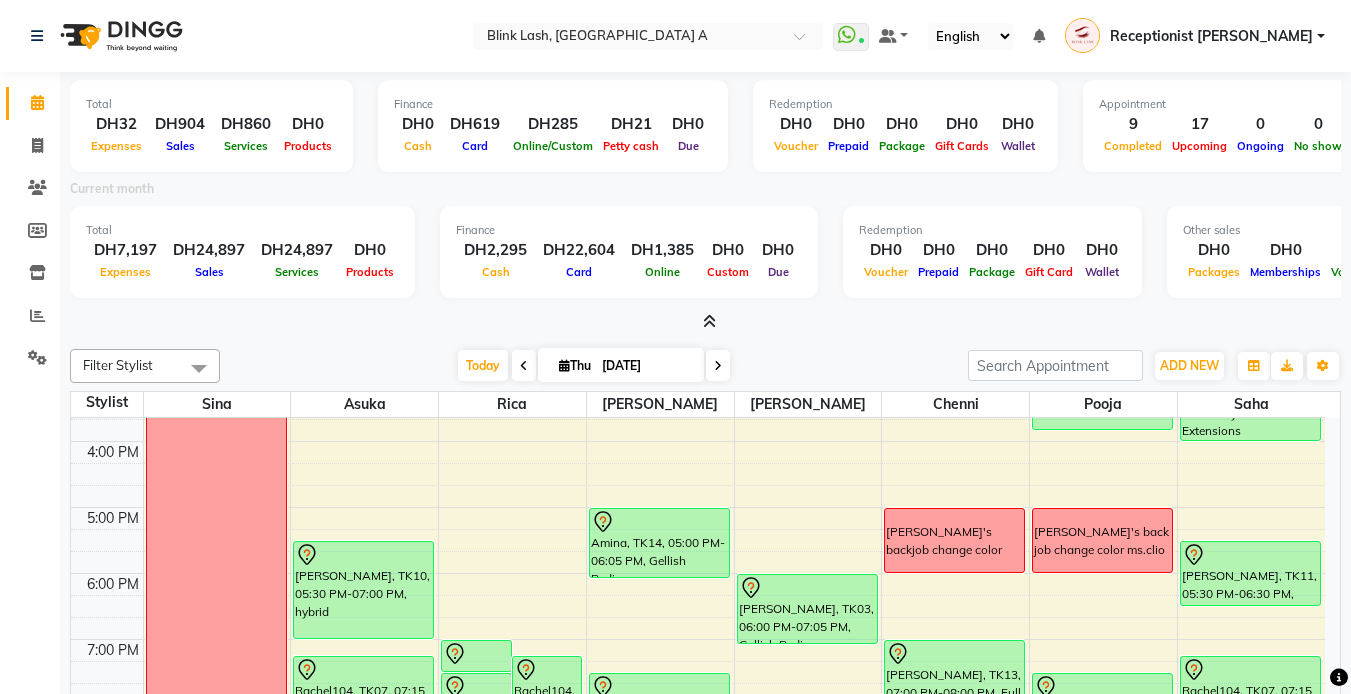 click at bounding box center (709, 321) 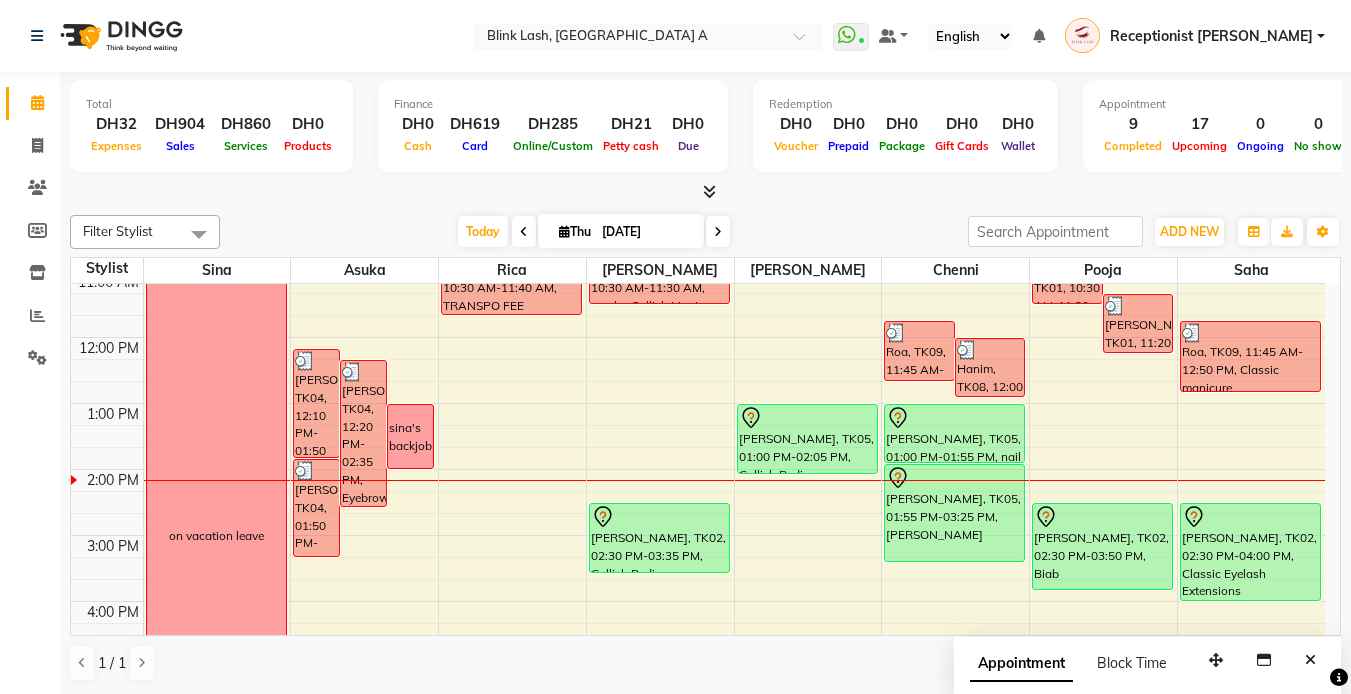 scroll, scrollTop: 300, scrollLeft: 0, axis: vertical 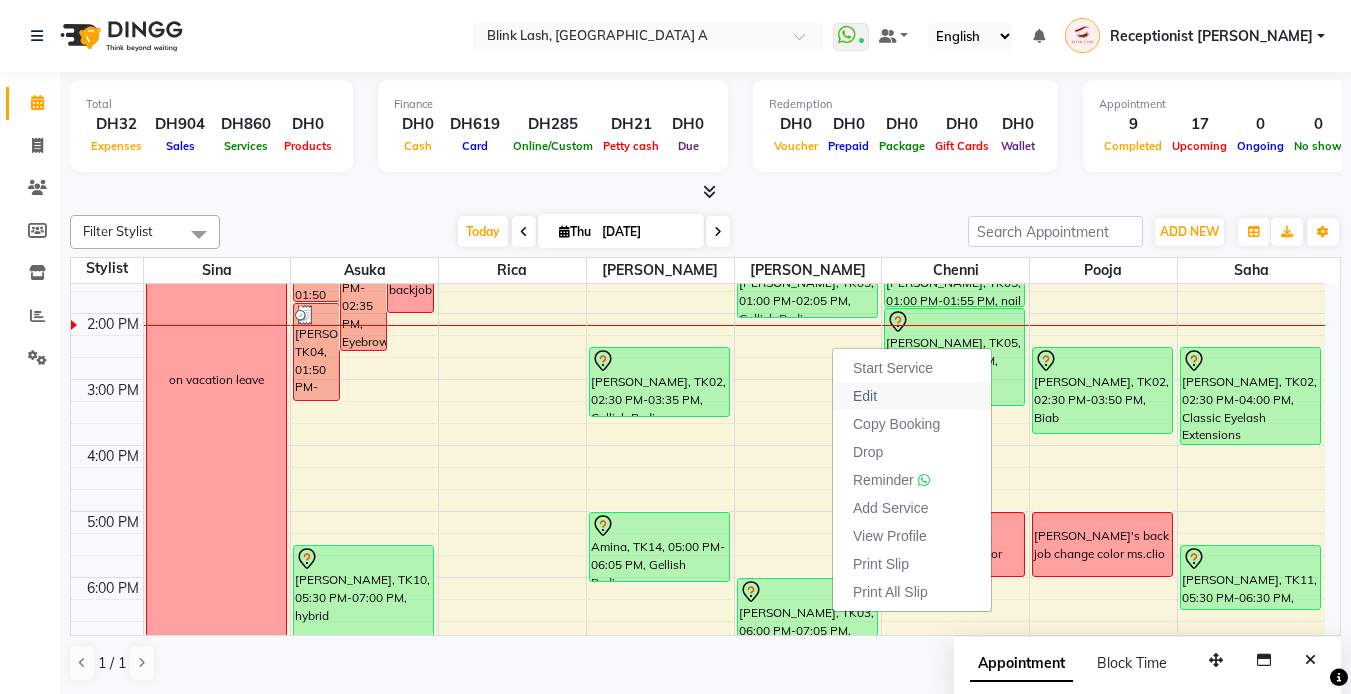 click on "Edit" at bounding box center [912, 396] 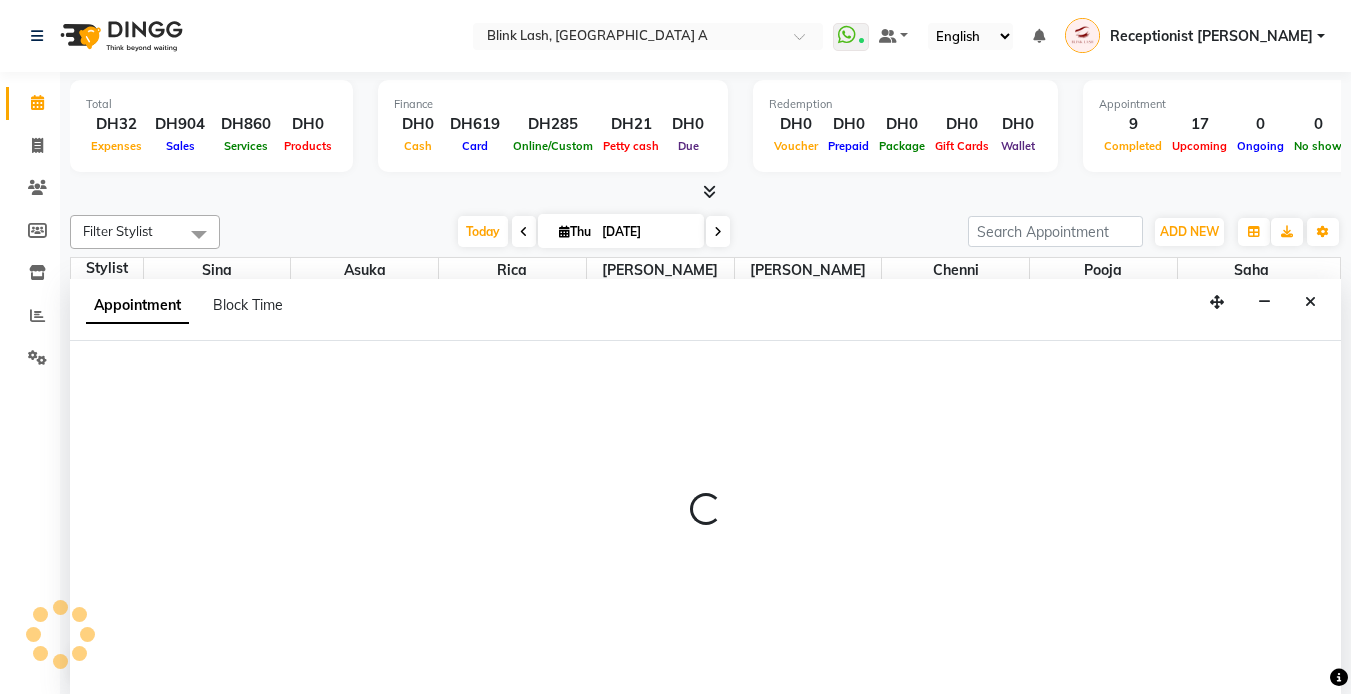 select on "tentative" 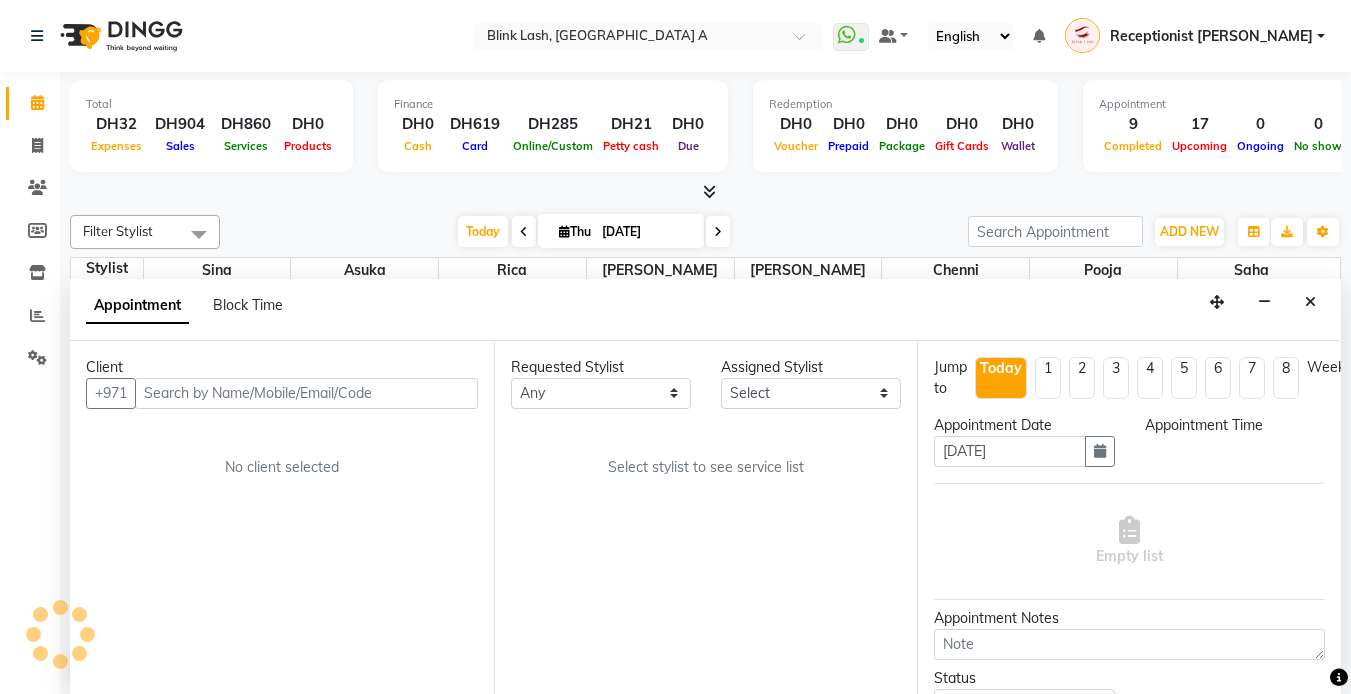 scroll, scrollTop: 1, scrollLeft: 0, axis: vertical 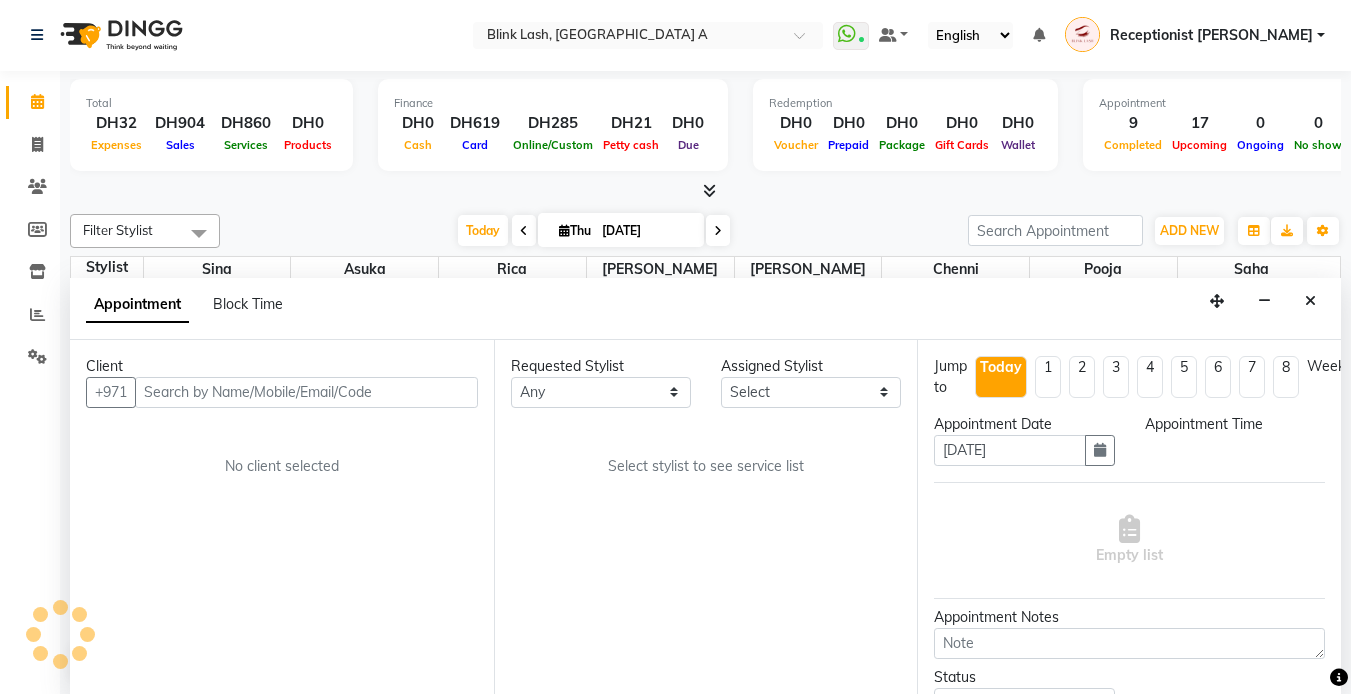 select on "1080" 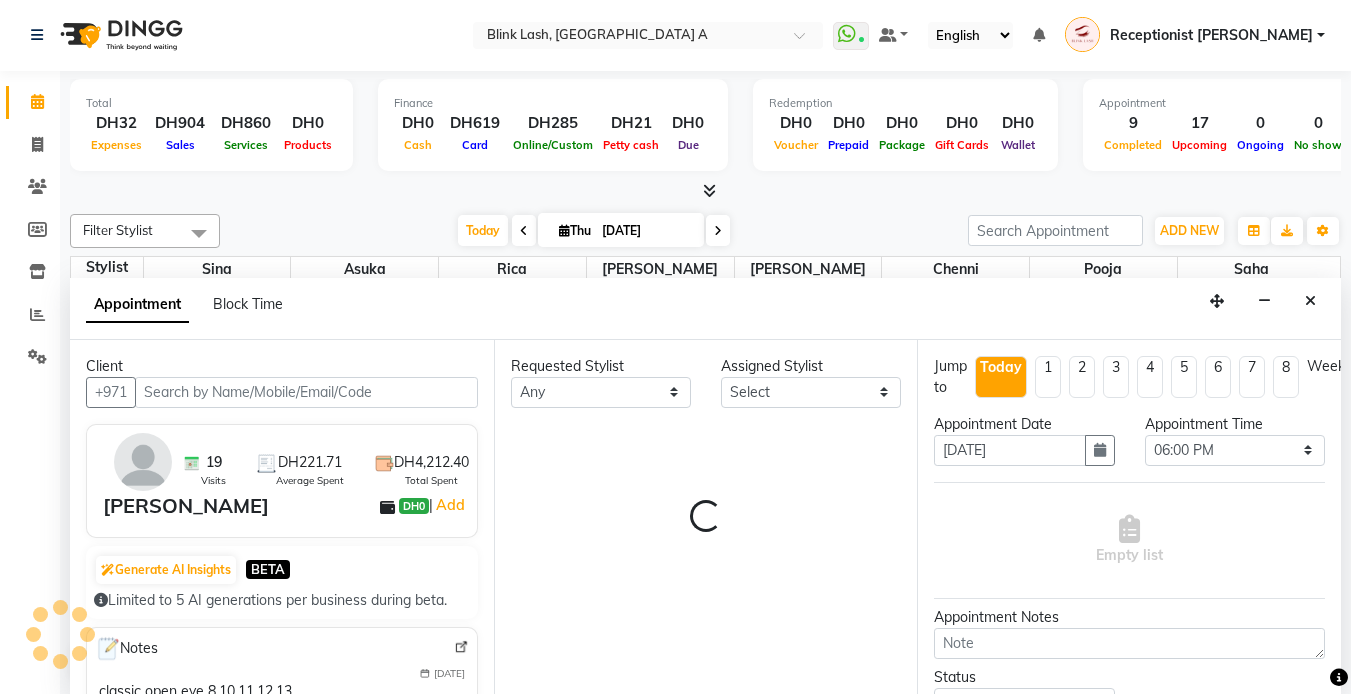 select on "51148" 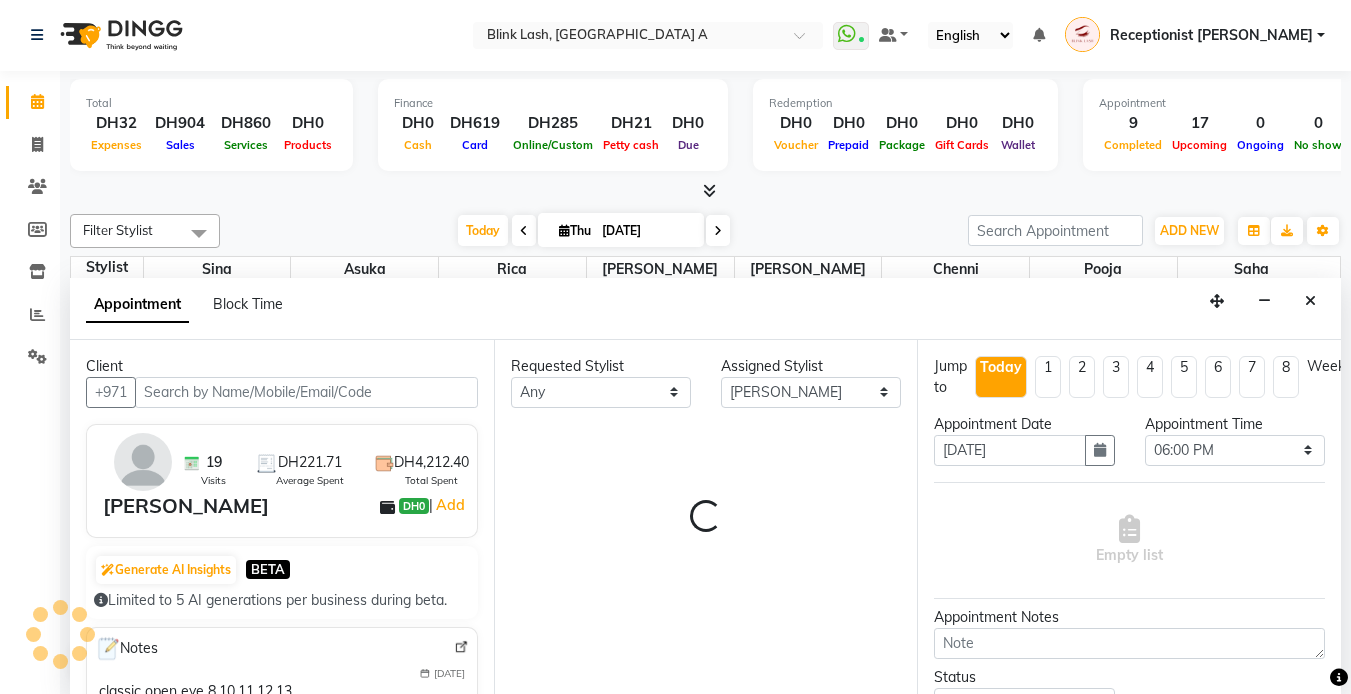 scroll, scrollTop: 331, scrollLeft: 0, axis: vertical 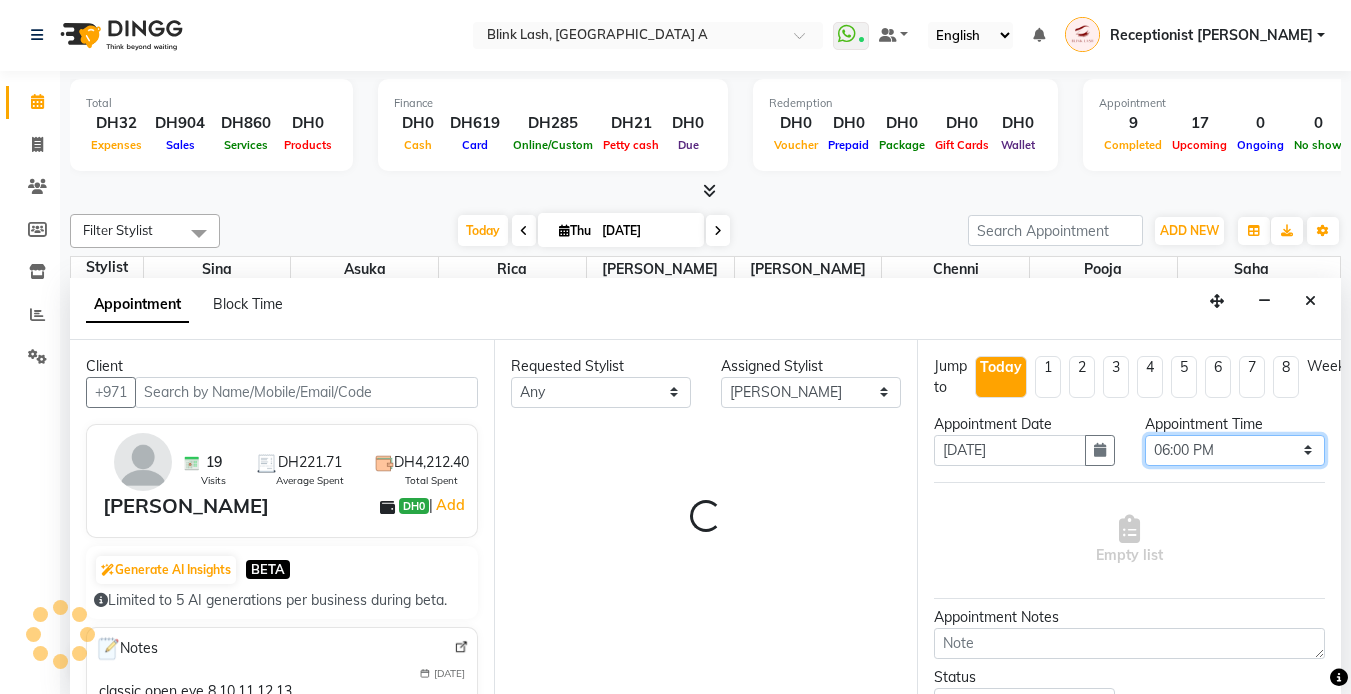 click on "Select 10:00 AM 10:05 AM 10:10 AM 10:15 AM 10:20 AM 10:25 AM 10:30 AM 10:35 AM 10:40 AM 10:45 AM 10:50 AM 10:55 AM 11:00 AM 11:05 AM 11:10 AM 11:15 AM 11:20 AM 11:25 AM 11:30 AM 11:35 AM 11:40 AM 11:45 AM 11:50 AM 11:55 AM 12:00 PM 12:05 PM 12:10 PM 12:15 PM 12:20 PM 12:25 PM 12:30 PM 12:35 PM 12:40 PM 12:45 PM 12:50 PM 12:55 PM 01:00 PM 01:05 PM 01:10 PM 01:15 PM 01:20 PM 01:25 PM 01:30 PM 01:35 PM 01:40 PM 01:45 PM 01:50 PM 01:55 PM 02:00 PM 02:05 PM 02:10 PM 02:15 PM 02:20 PM 02:25 PM 02:30 PM 02:35 PM 02:40 PM 02:45 PM 02:50 PM 02:55 PM 03:00 PM 03:05 PM 03:10 PM 03:15 PM 03:20 PM 03:25 PM 03:30 PM 03:35 PM 03:40 PM 03:45 PM 03:50 PM 03:55 PM 04:00 PM 04:05 PM 04:10 PM 04:15 PM 04:20 PM 04:25 PM 04:30 PM 04:35 PM 04:40 PM 04:45 PM 04:50 PM 04:55 PM 05:00 PM 05:05 PM 05:10 PM 05:15 PM 05:20 PM 05:25 PM 05:30 PM 05:35 PM 05:40 PM 05:45 PM 05:50 PM 05:55 PM 06:00 PM 06:05 PM 06:10 PM 06:15 PM 06:20 PM 06:25 PM 06:30 PM 06:35 PM 06:40 PM 06:45 PM 06:50 PM 06:55 PM 07:00 PM 07:05 PM 07:10 PM 07:15 PM 07:20 PM" at bounding box center (1235, 450) 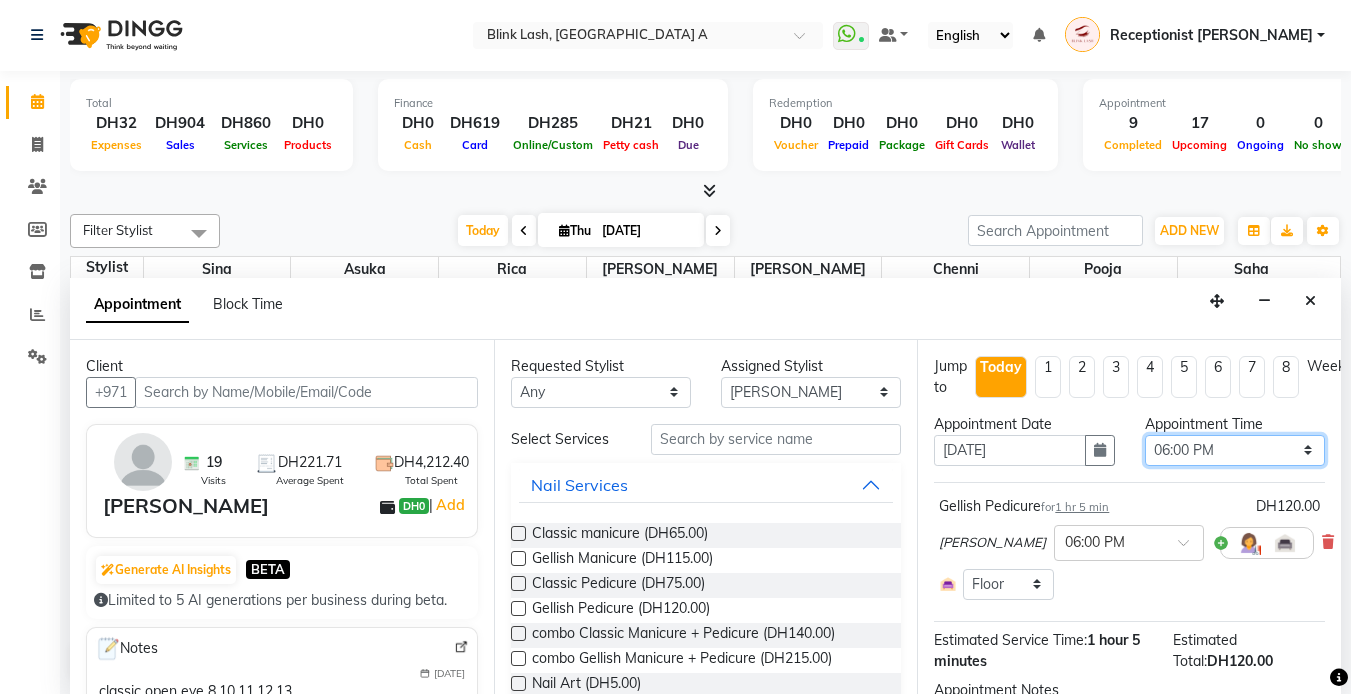 select on "900" 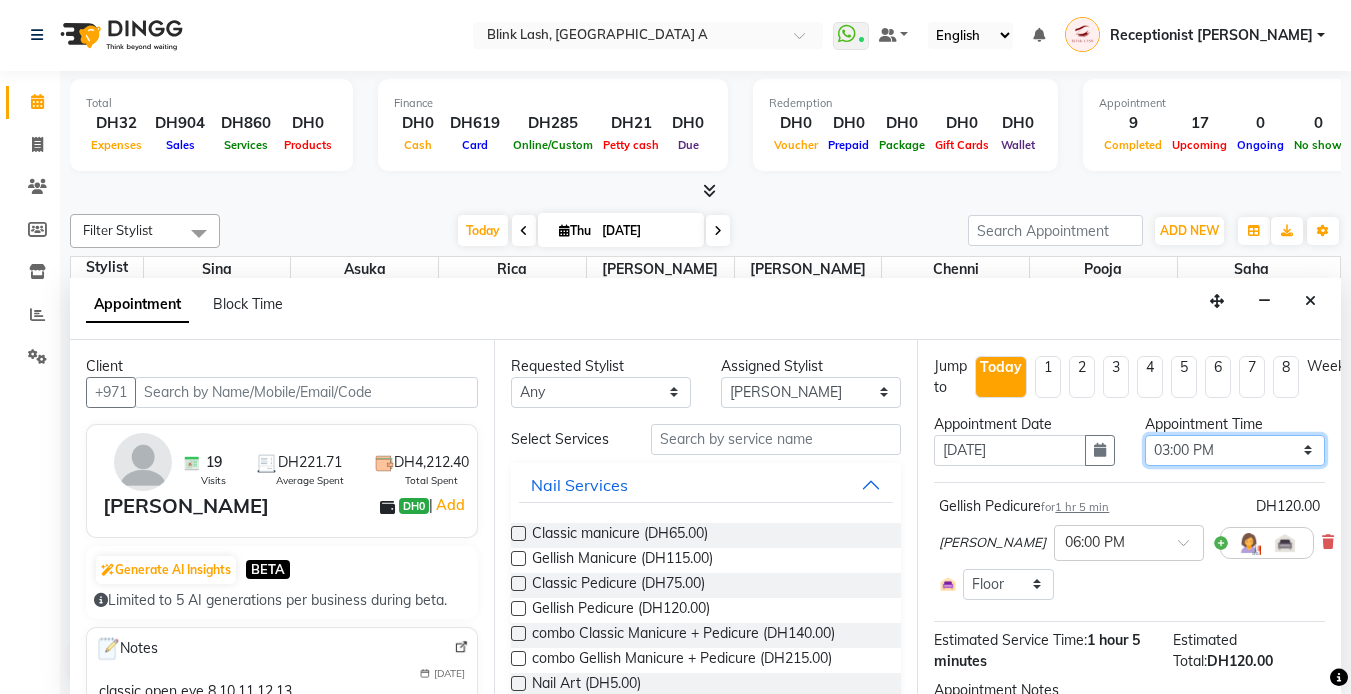 click on "Select 10:00 AM 10:05 AM 10:10 AM 10:15 AM 10:20 AM 10:25 AM 10:30 AM 10:35 AM 10:40 AM 10:45 AM 10:50 AM 10:55 AM 11:00 AM 11:05 AM 11:10 AM 11:15 AM 11:20 AM 11:25 AM 11:30 AM 11:35 AM 11:40 AM 11:45 AM 11:50 AM 11:55 AM 12:00 PM 12:05 PM 12:10 PM 12:15 PM 12:20 PM 12:25 PM 12:30 PM 12:35 PM 12:40 PM 12:45 PM 12:50 PM 12:55 PM 01:00 PM 01:05 PM 01:10 PM 01:15 PM 01:20 PM 01:25 PM 01:30 PM 01:35 PM 01:40 PM 01:45 PM 01:50 PM 01:55 PM 02:00 PM 02:05 PM 02:10 PM 02:15 PM 02:20 PM 02:25 PM 02:30 PM 02:35 PM 02:40 PM 02:45 PM 02:50 PM 02:55 PM 03:00 PM 03:05 PM 03:10 PM 03:15 PM 03:20 PM 03:25 PM 03:30 PM 03:35 PM 03:40 PM 03:45 PM 03:50 PM 03:55 PM 04:00 PM 04:05 PM 04:10 PM 04:15 PM 04:20 PM 04:25 PM 04:30 PM 04:35 PM 04:40 PM 04:45 PM 04:50 PM 04:55 PM 05:00 PM 05:05 PM 05:10 PM 05:15 PM 05:20 PM 05:25 PM 05:30 PM 05:35 PM 05:40 PM 05:45 PM 05:50 PM 05:55 PM 06:00 PM 06:05 PM 06:10 PM 06:15 PM 06:20 PM 06:25 PM 06:30 PM 06:35 PM 06:40 PM 06:45 PM 06:50 PM 06:55 PM 07:00 PM 07:05 PM 07:10 PM 07:15 PM 07:20 PM" at bounding box center (1235, 450) 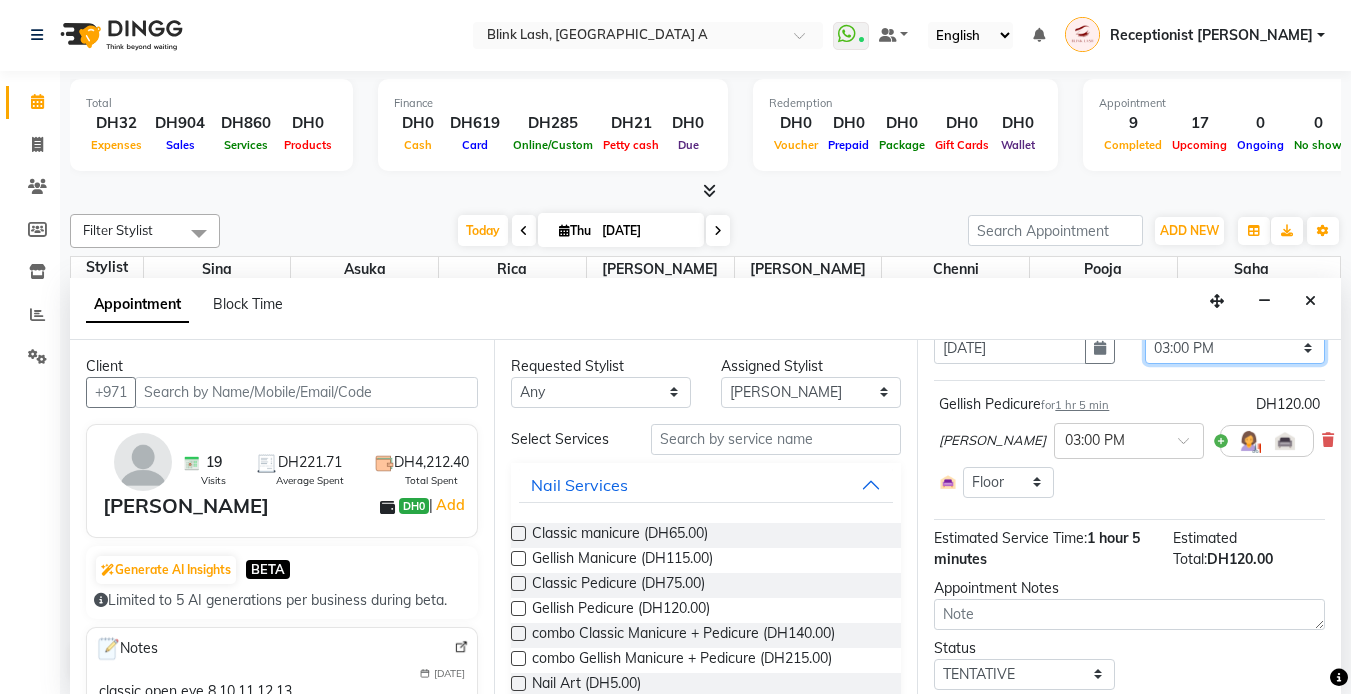 scroll, scrollTop: 181, scrollLeft: 0, axis: vertical 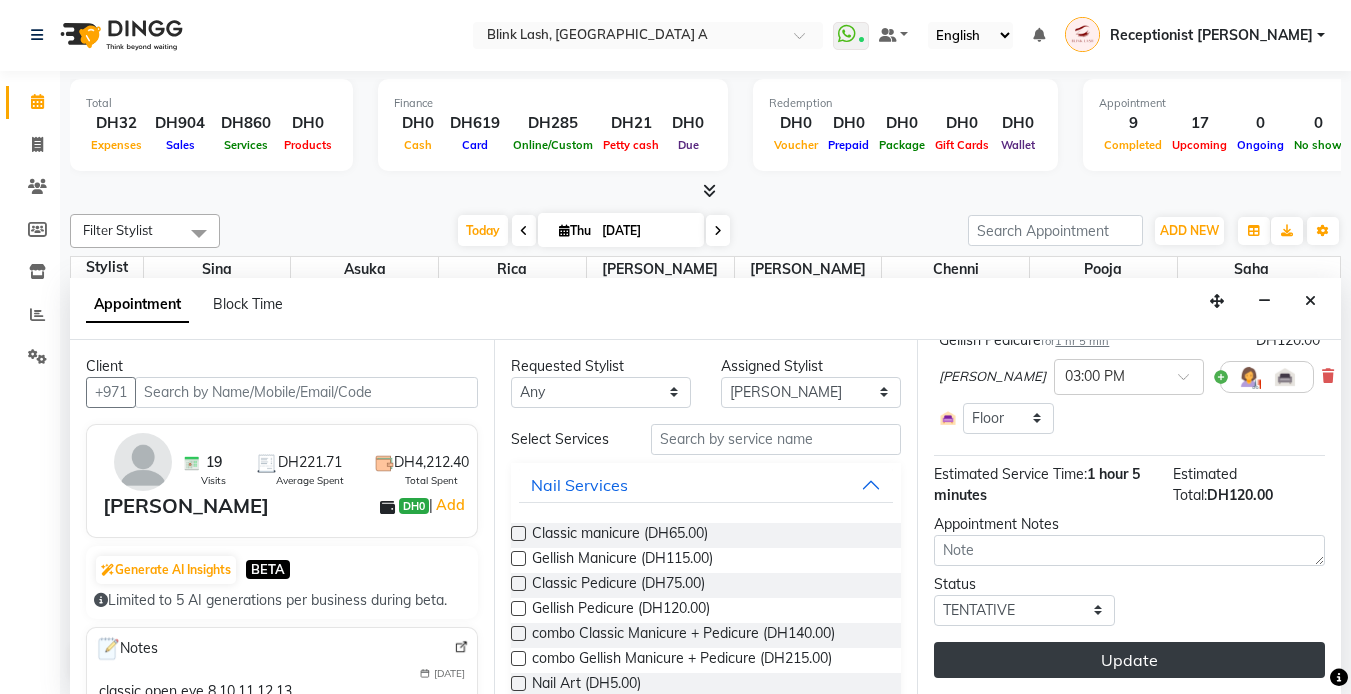 click on "Update" at bounding box center (1129, 660) 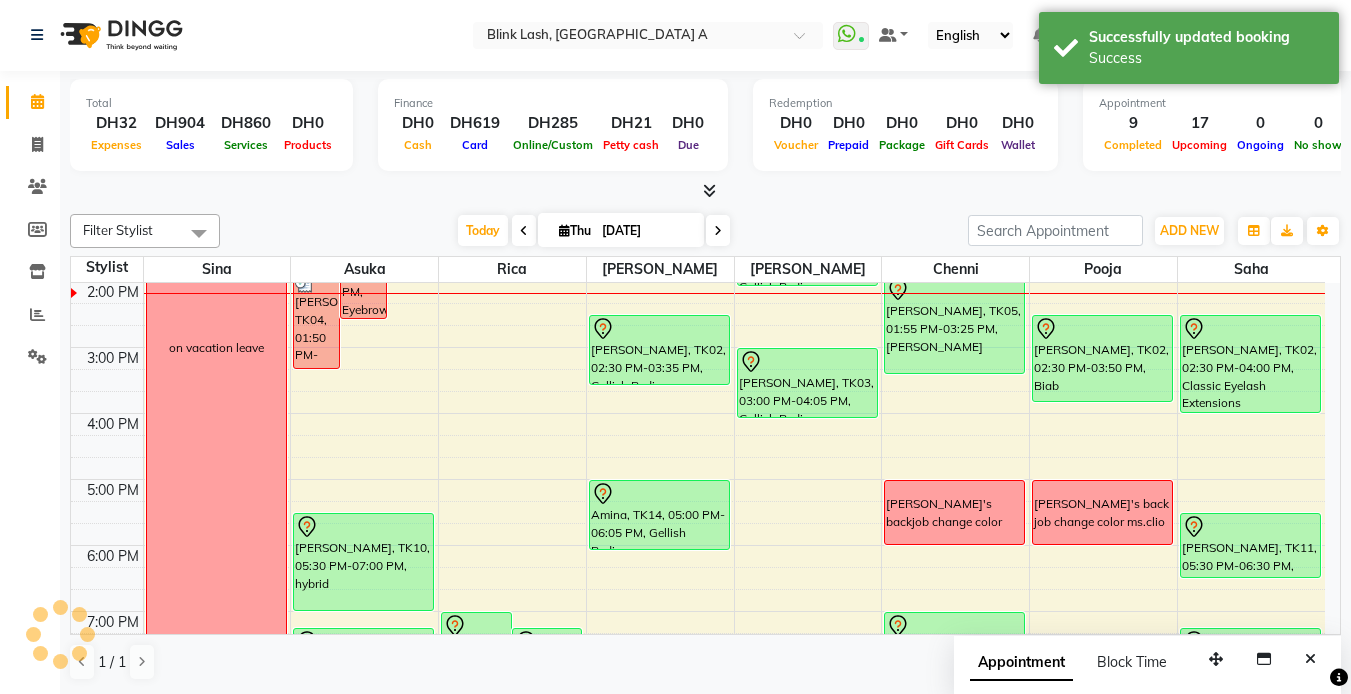 scroll, scrollTop: 0, scrollLeft: 0, axis: both 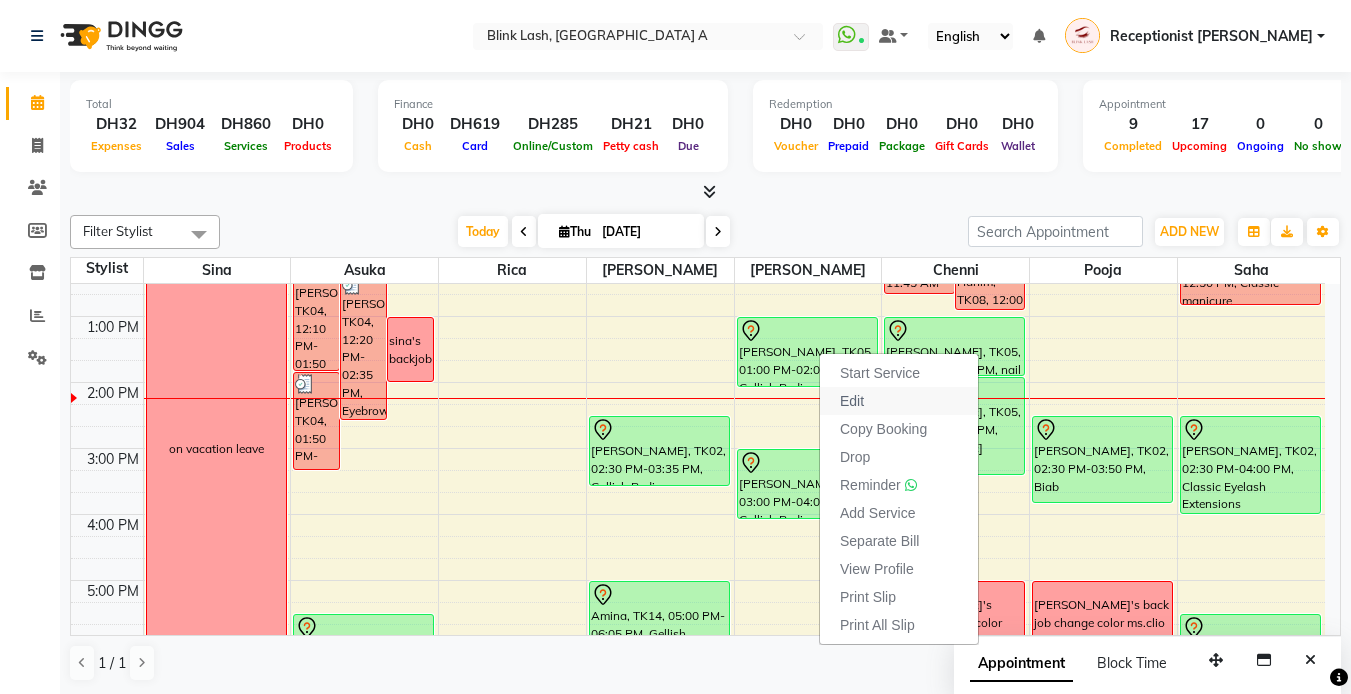 click on "Edit" at bounding box center (852, 401) 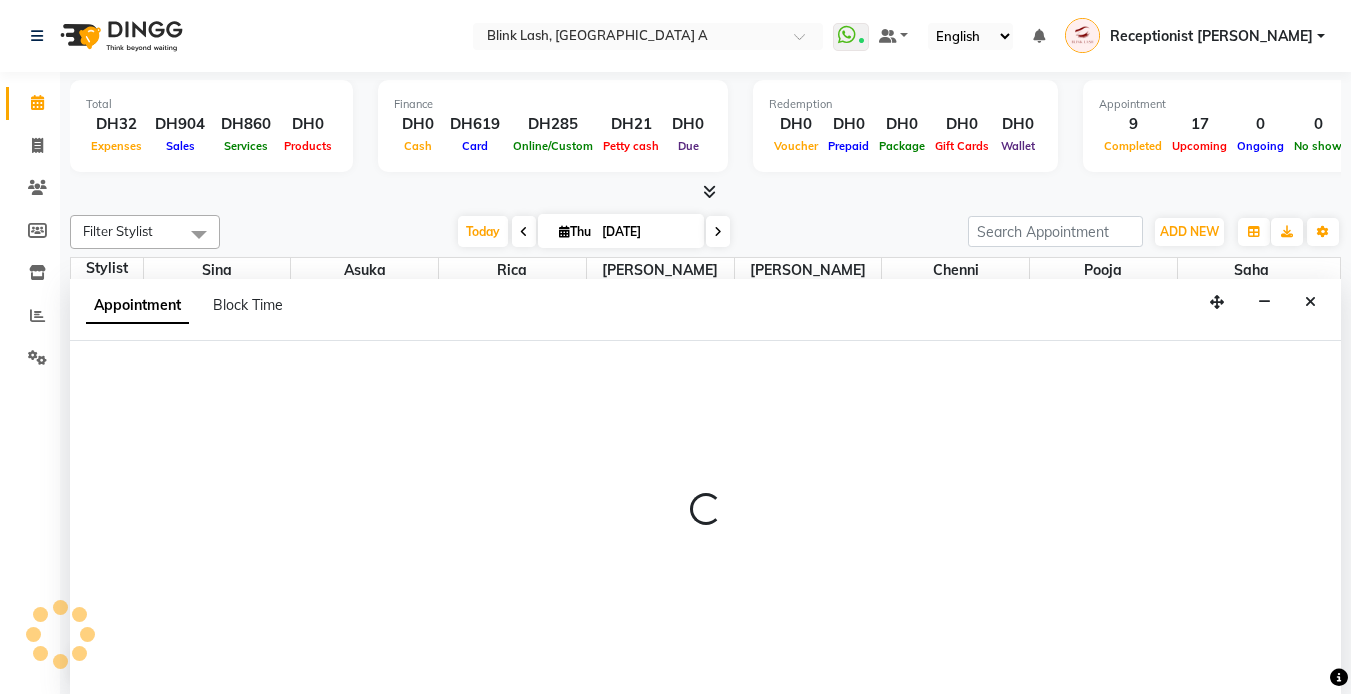 select on "tentative" 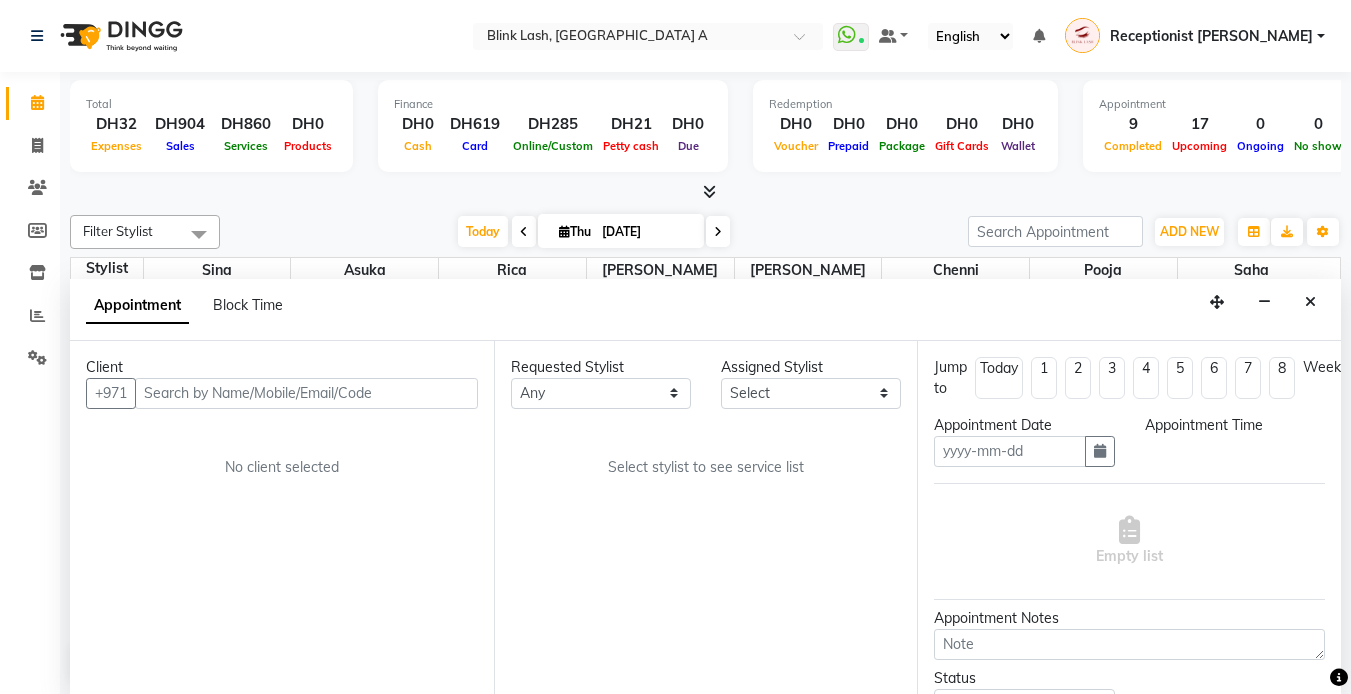 scroll, scrollTop: 1, scrollLeft: 0, axis: vertical 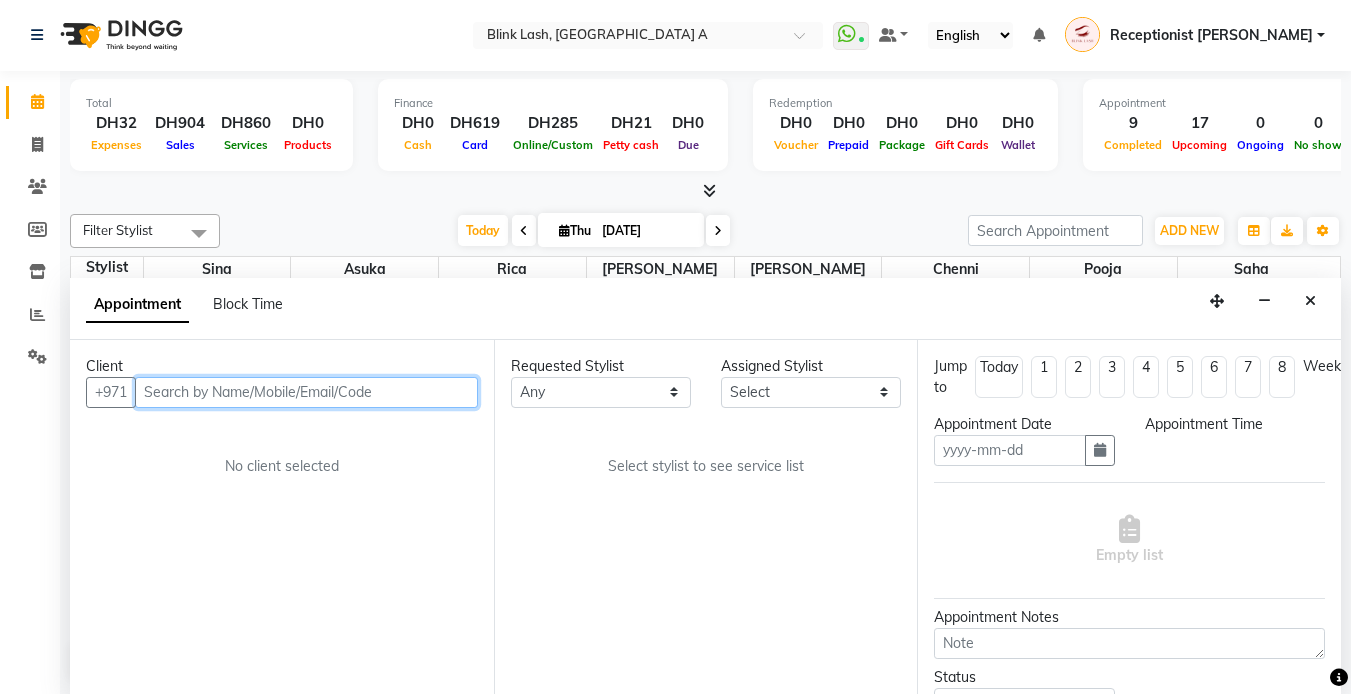 type on "[DATE]" 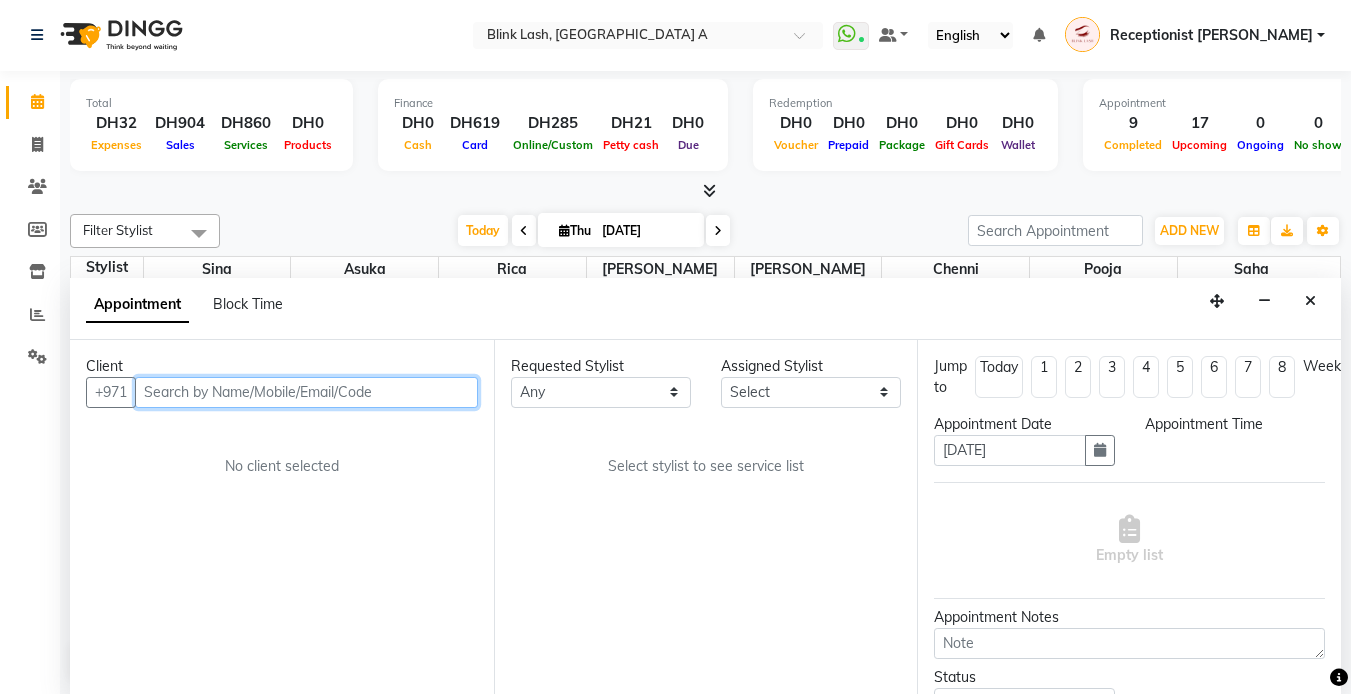 select on "780" 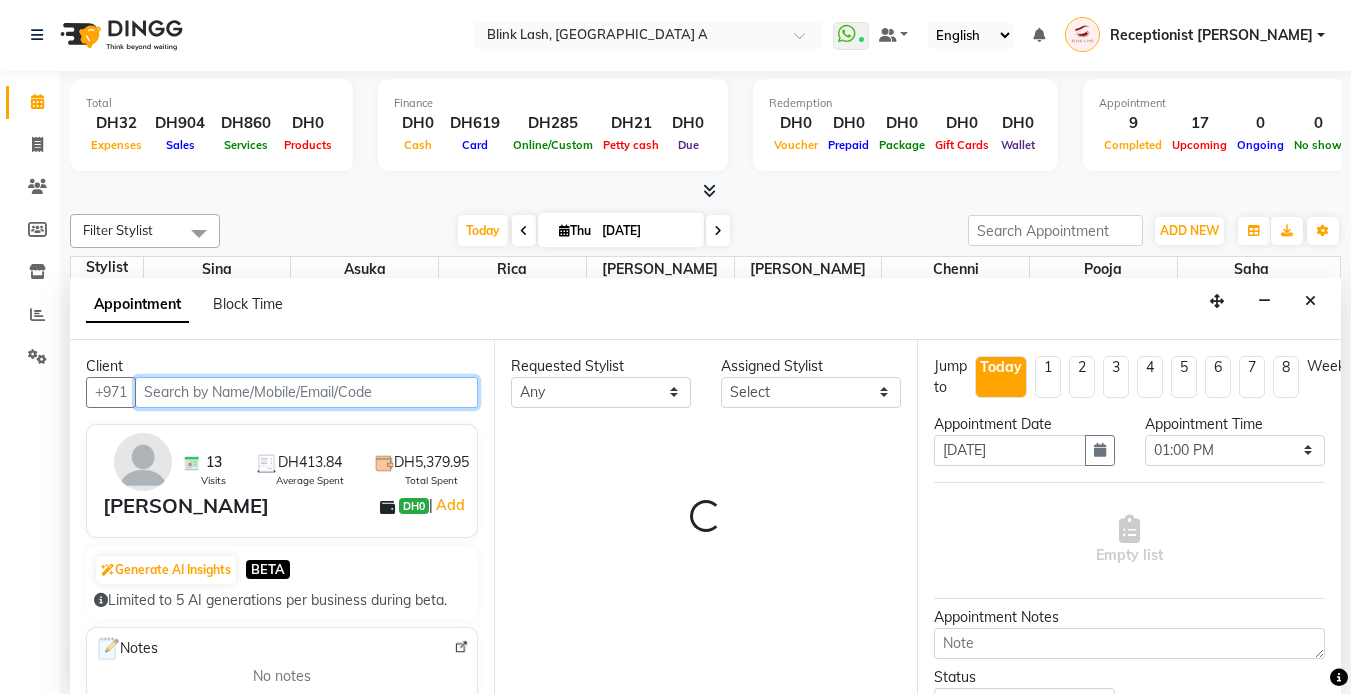scroll, scrollTop: 331, scrollLeft: 0, axis: vertical 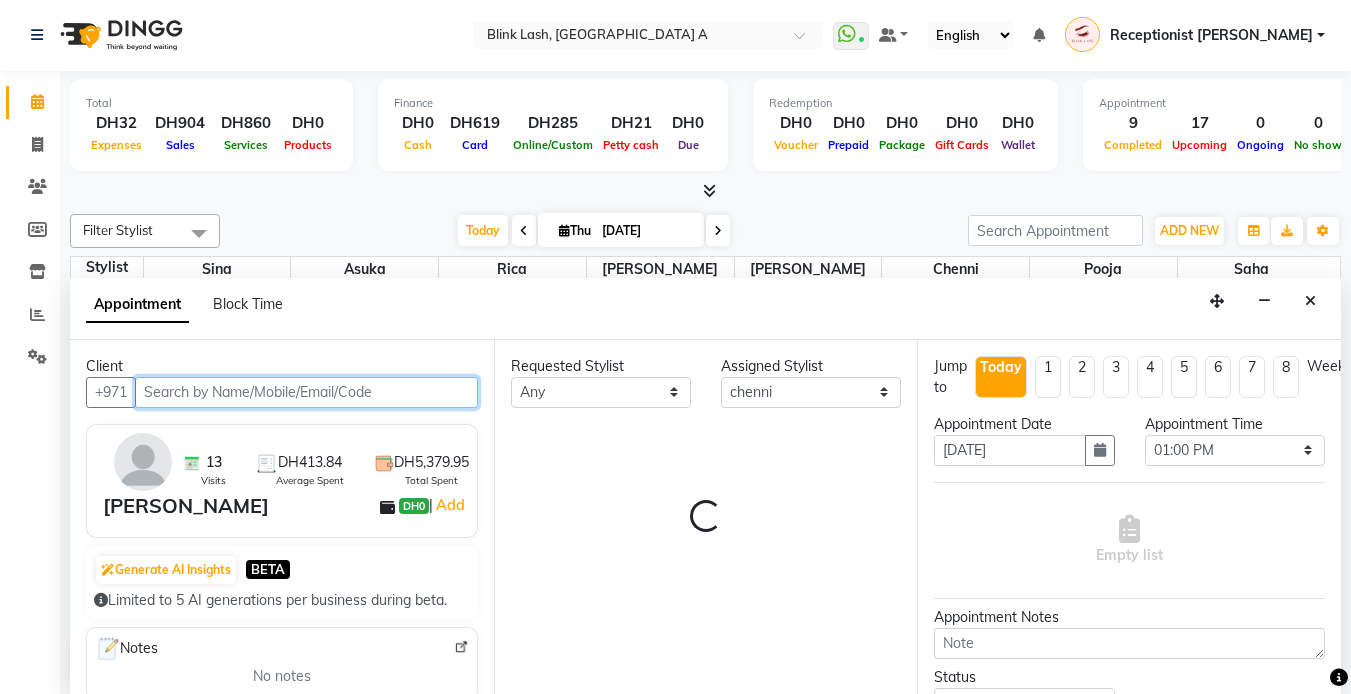 select on "2892" 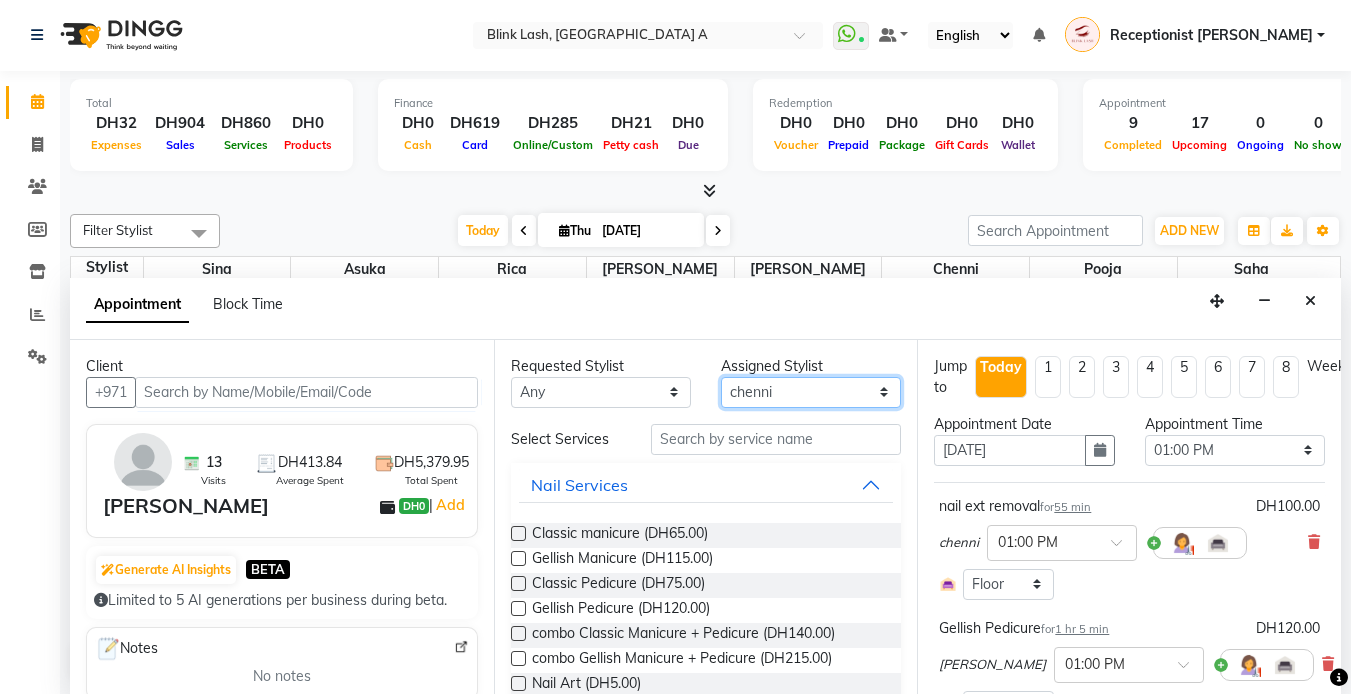 drag, startPoint x: 825, startPoint y: 388, endPoint x: 820, endPoint y: 404, distance: 16.763054 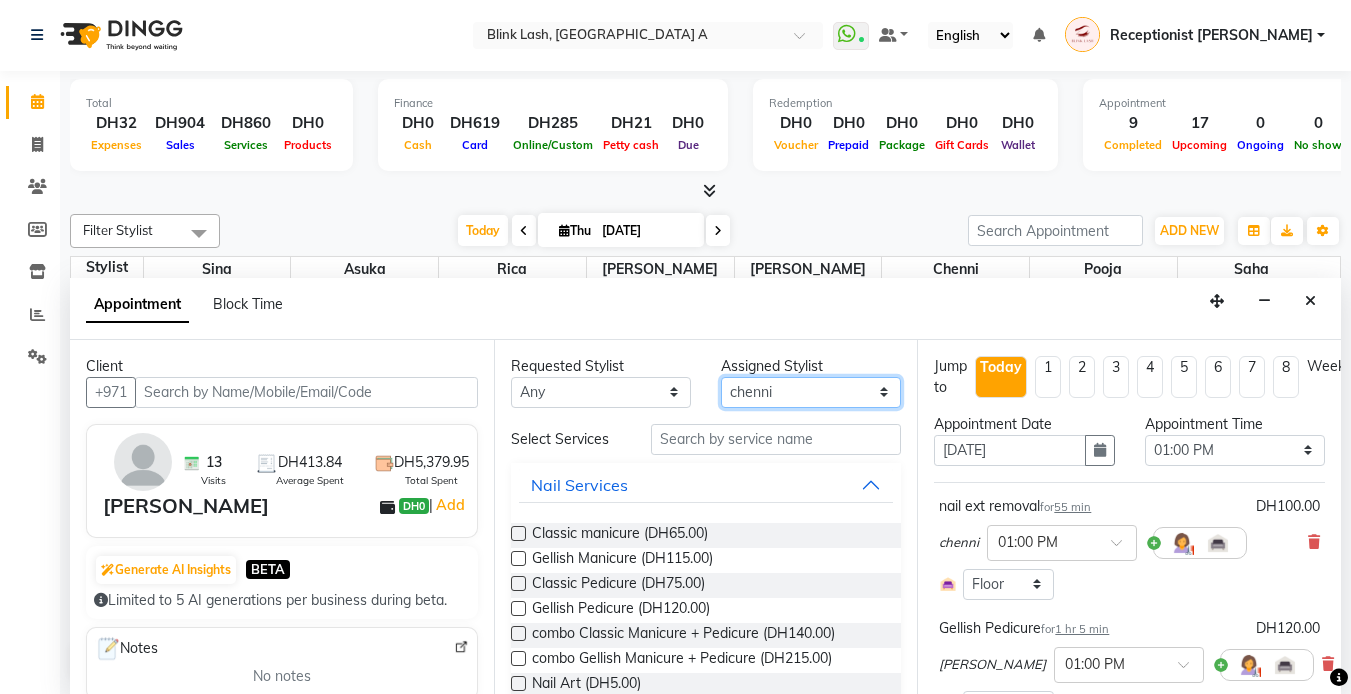 select on "51148" 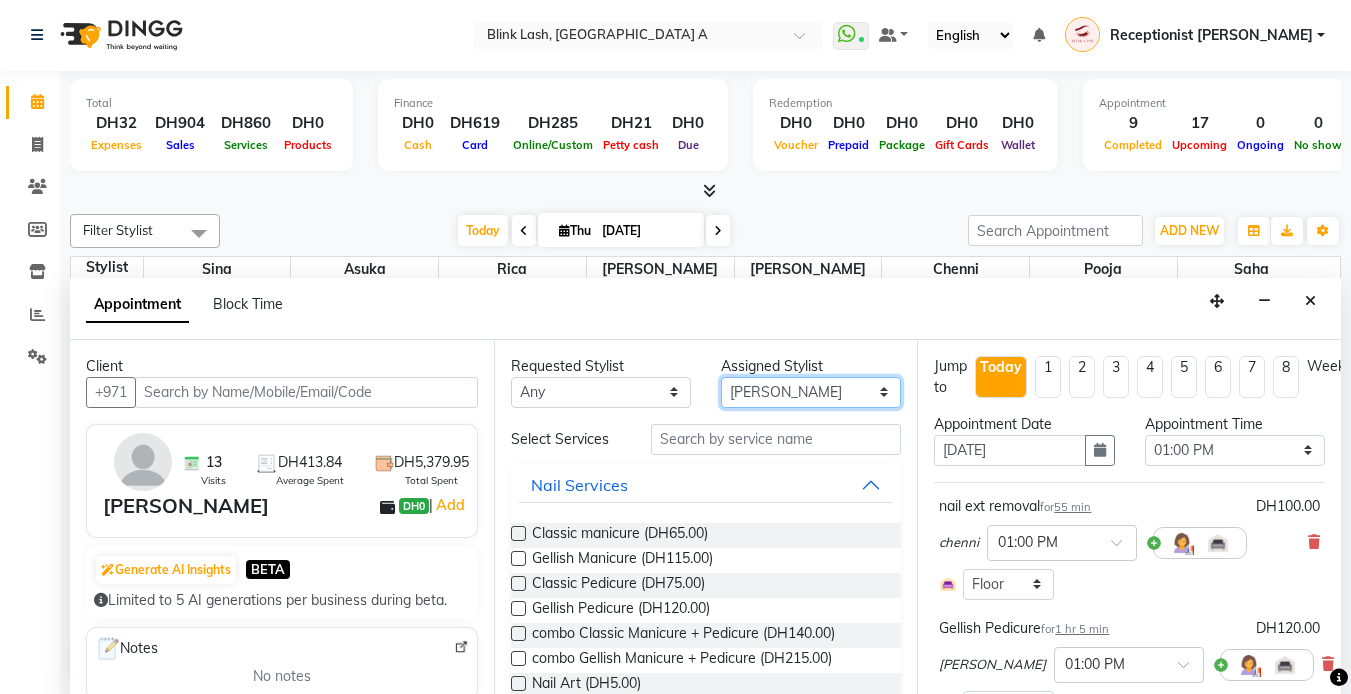 click on "Select [PERSON_NAME] [PERSON_NAME] pooja [PERSON_NAME]" at bounding box center (811, 392) 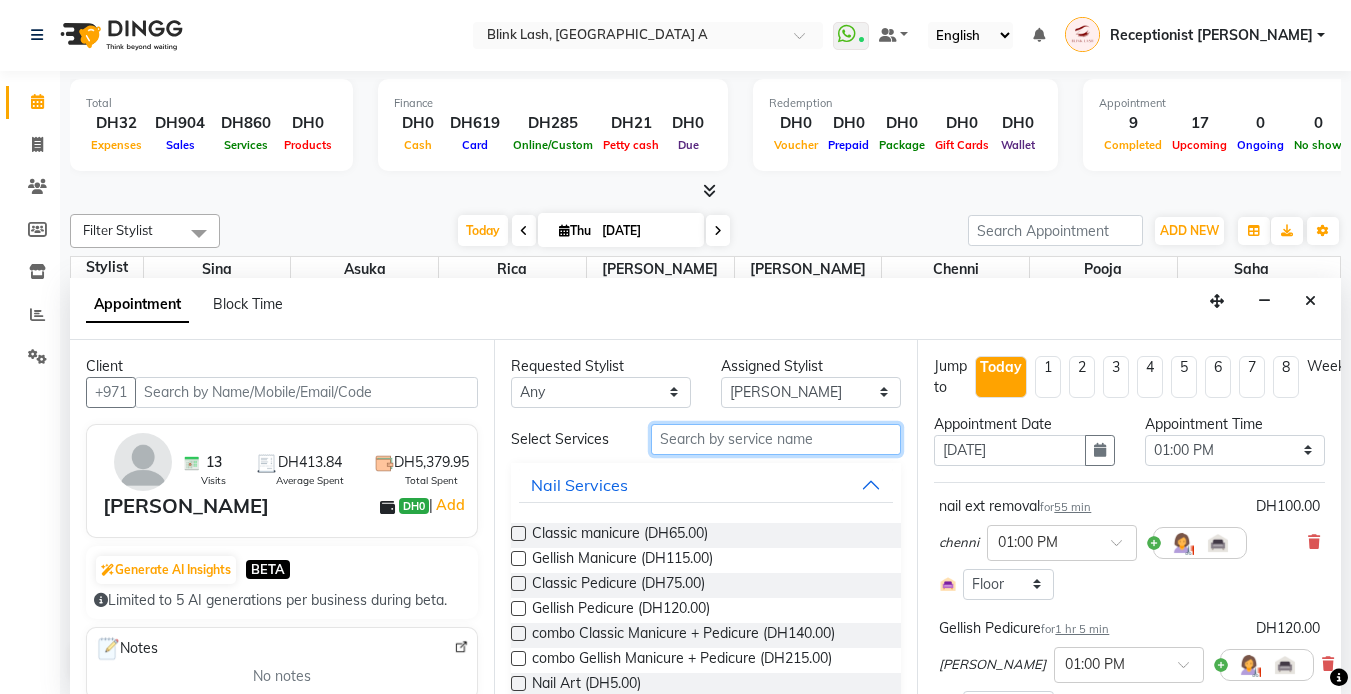 click at bounding box center [776, 439] 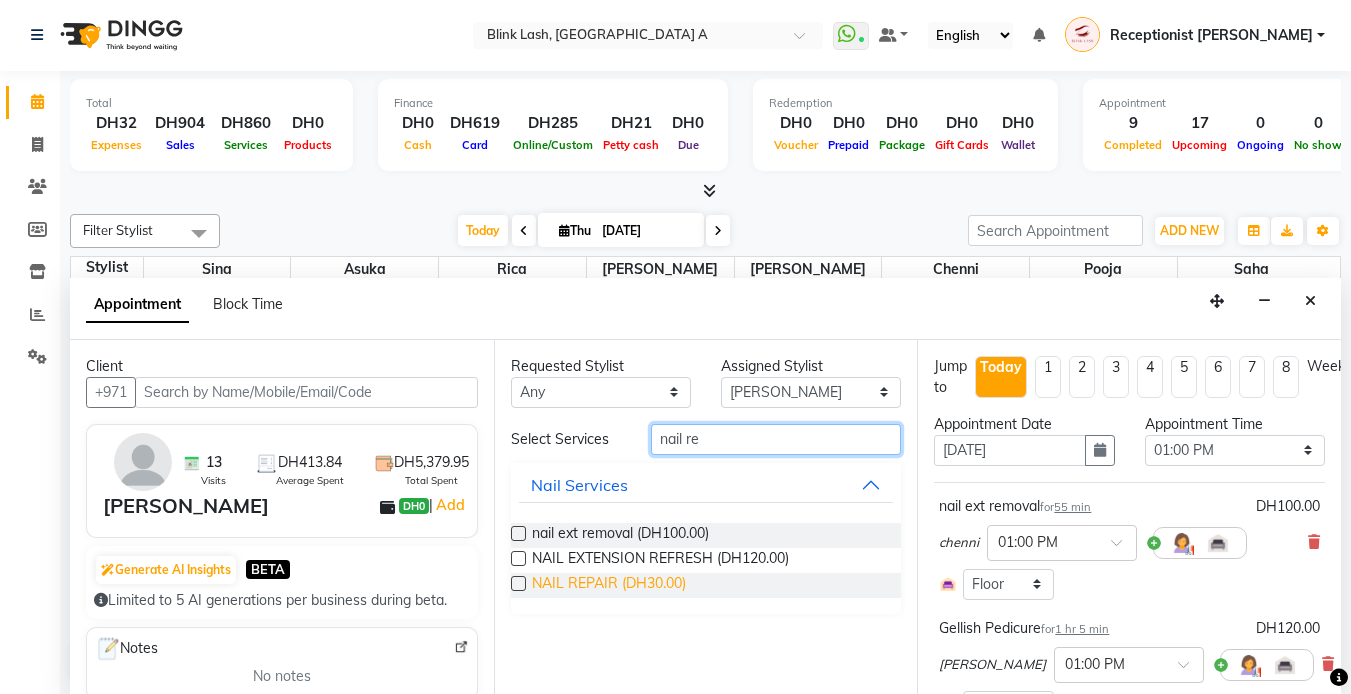 type 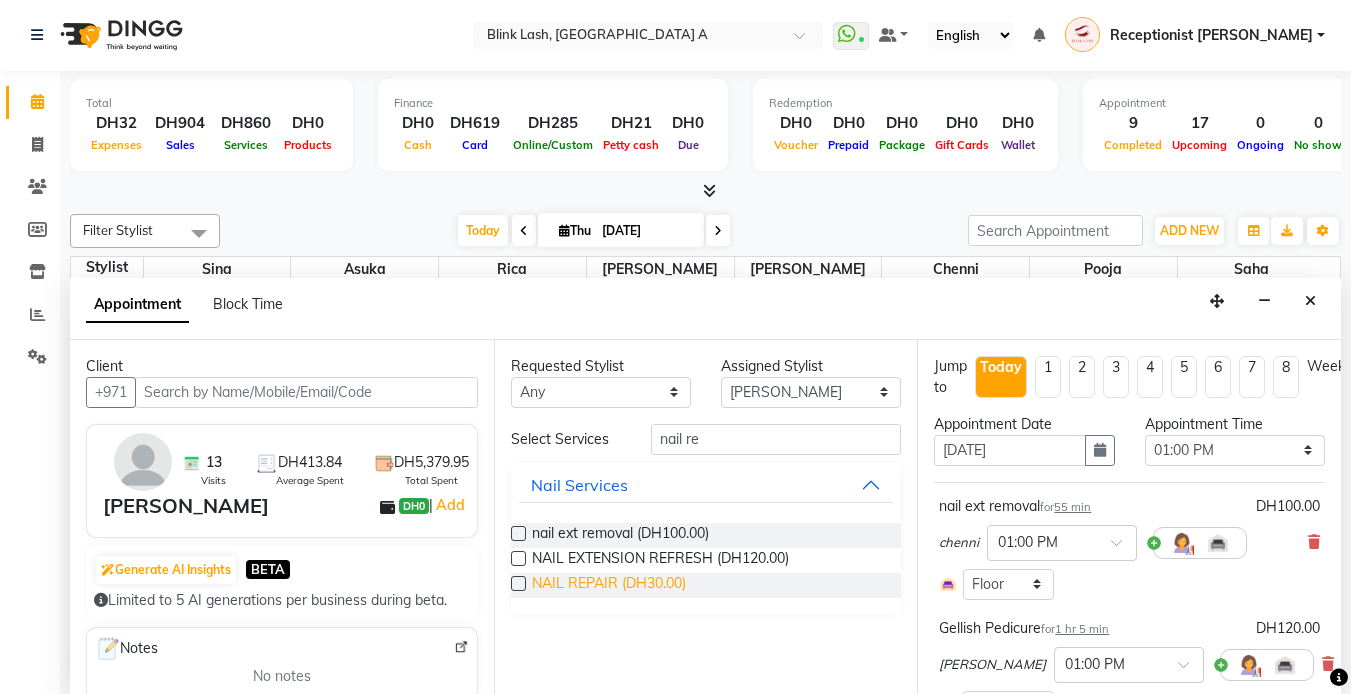 click on "NAIL REPAIR (DH30.00)" at bounding box center (609, 585) 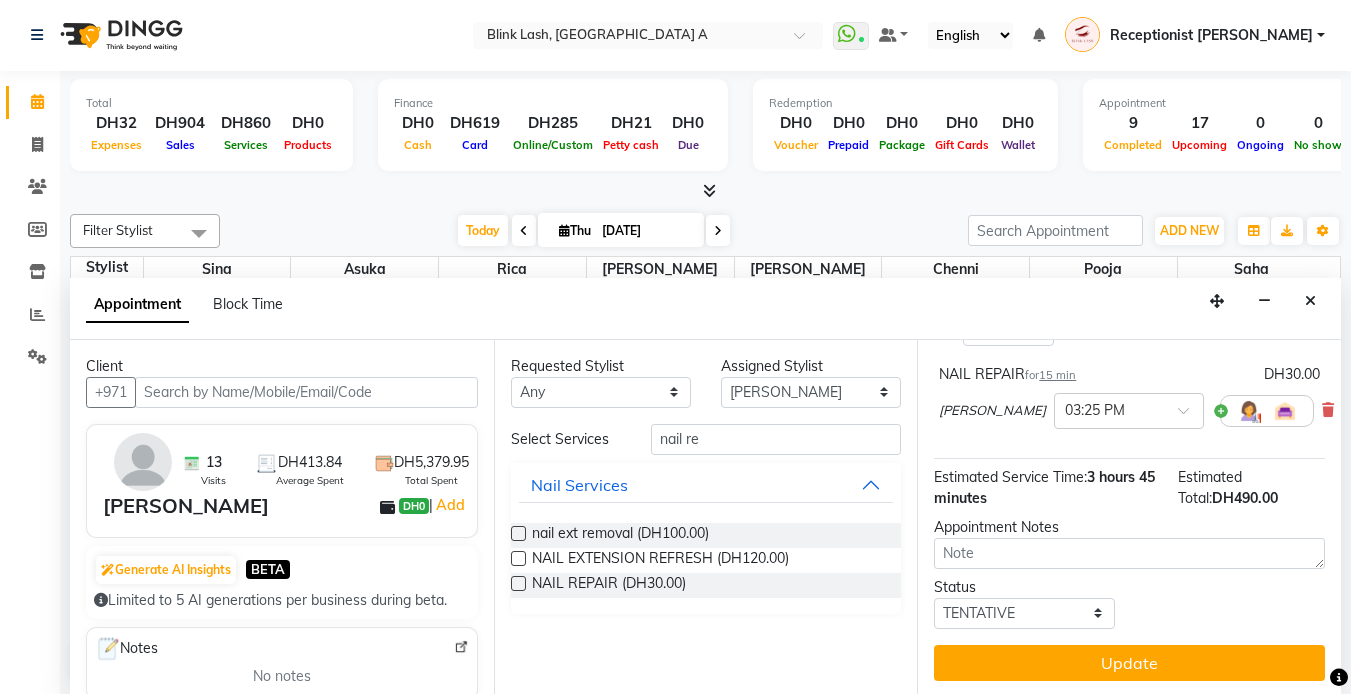 scroll, scrollTop: 500, scrollLeft: 0, axis: vertical 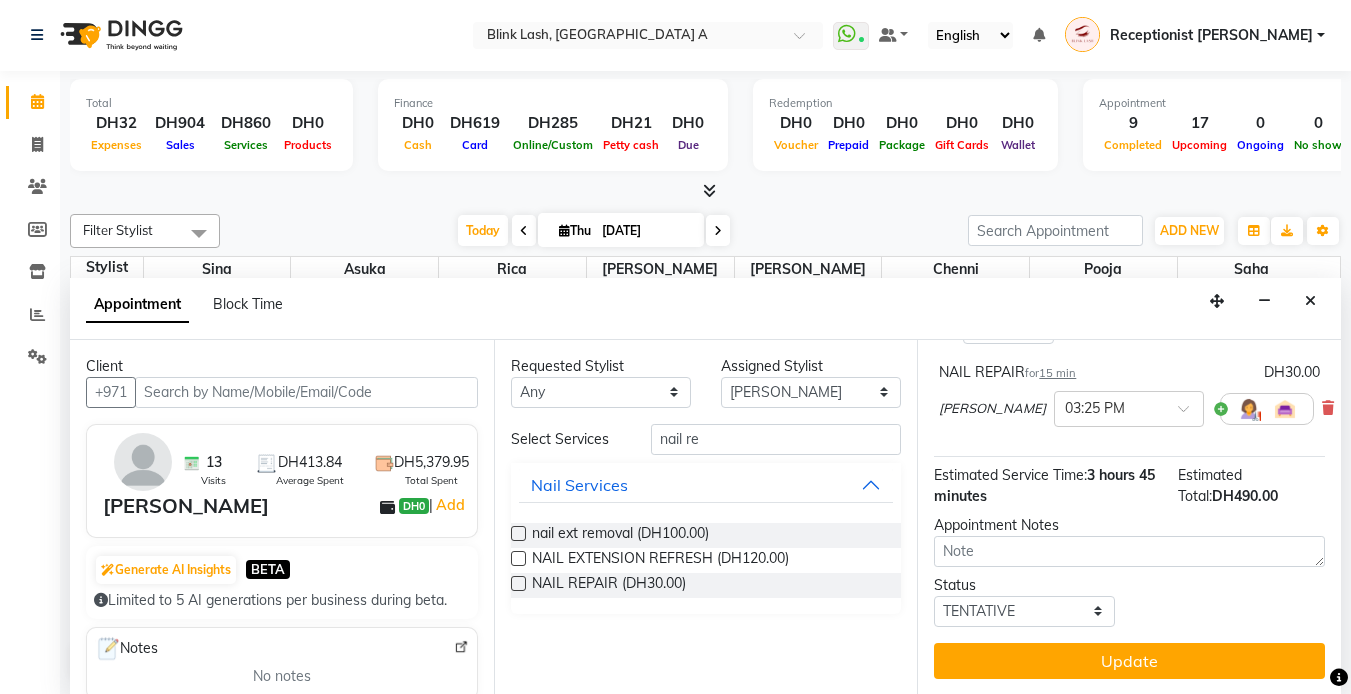 click on "Jump to Today 1 2 3 4 5 6 7 8 Weeks Appointment Date 10-07-2025 Appointment Time Select 10:00 AM 10:05 AM 10:10 AM 10:15 AM 10:20 AM 10:25 AM 10:30 AM 10:35 AM 10:40 AM 10:45 AM 10:50 AM 10:55 AM 11:00 AM 11:05 AM 11:10 AM 11:15 AM 11:20 AM 11:25 AM 11:30 AM 11:35 AM 11:40 AM 11:45 AM 11:50 AM 11:55 AM 12:00 PM 12:05 PM 12:10 PM 12:15 PM 12:20 PM 12:25 PM 12:30 PM 12:35 PM 12:40 PM 12:45 PM 12:50 PM 12:55 PM 01:00 PM 01:05 PM 01:10 PM 01:15 PM 01:20 PM 01:25 PM 01:30 PM 01:35 PM 01:40 PM 01:45 PM 01:50 PM 01:55 PM 02:00 PM 02:05 PM 02:10 PM 02:15 PM 02:20 PM 02:25 PM 02:30 PM 02:35 PM 02:40 PM 02:45 PM 02:50 PM 02:55 PM 03:00 PM 03:05 PM 03:10 PM 03:15 PM 03:20 PM 03:25 PM 03:30 PM 03:35 PM 03:40 PM 03:45 PM 03:50 PM 03:55 PM 04:00 PM 04:05 PM 04:10 PM 04:15 PM 04:20 PM 04:25 PM 04:30 PM 04:35 PM 04:40 PM 04:45 PM 04:50 PM 04:55 PM 05:00 PM 05:05 PM 05:10 PM 05:15 PM 05:20 PM 05:25 PM 05:30 PM 05:35 PM 05:40 PM 05:45 PM 05:50 PM 05:55 PM 06:00 PM 06:05 PM 06:10 PM 06:15 PM 06:20 PM 06:25 PM 06:30 PM 06:35 PM" at bounding box center (1129, 517) 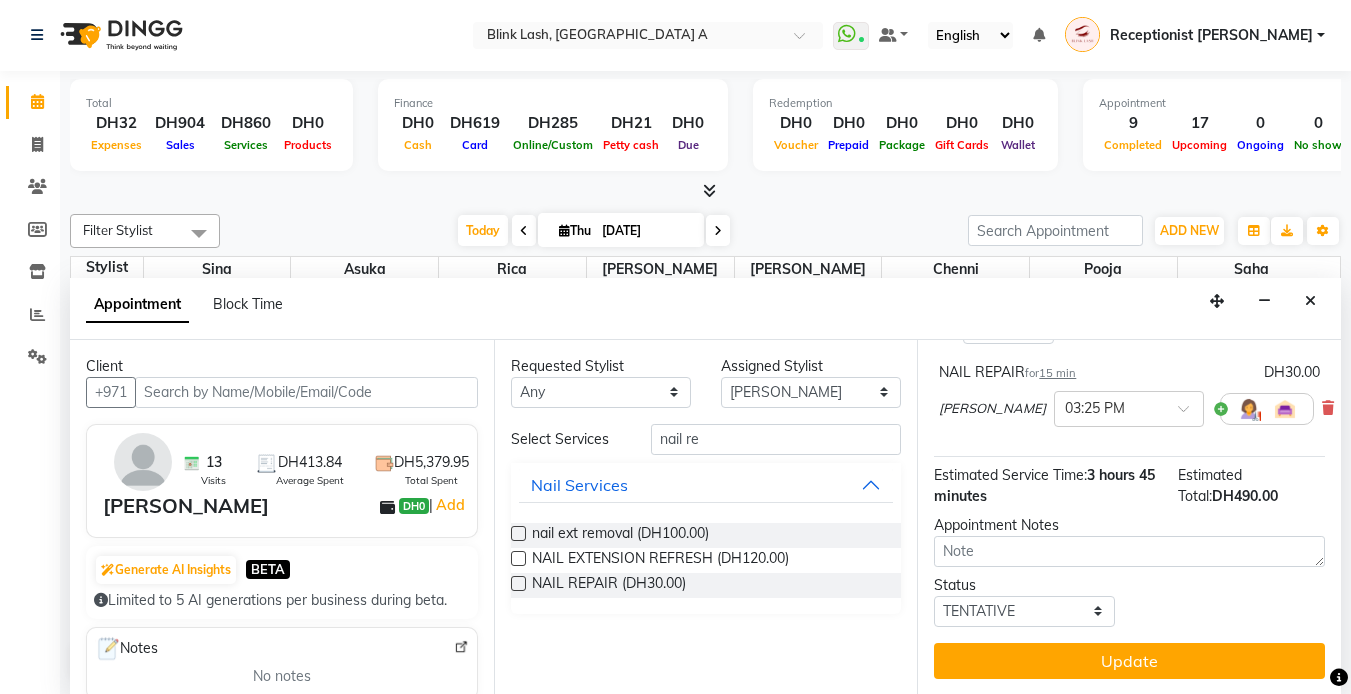 click on "Update" at bounding box center (1129, 661) 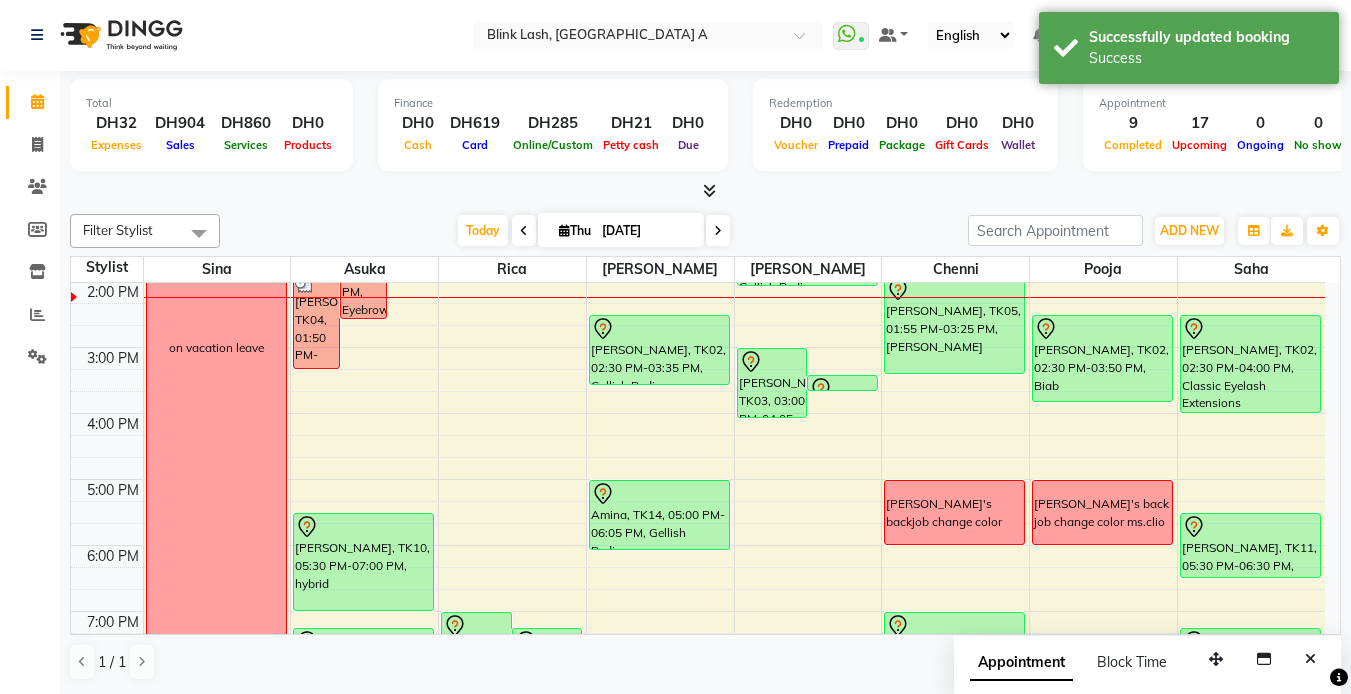 scroll, scrollTop: 0, scrollLeft: 0, axis: both 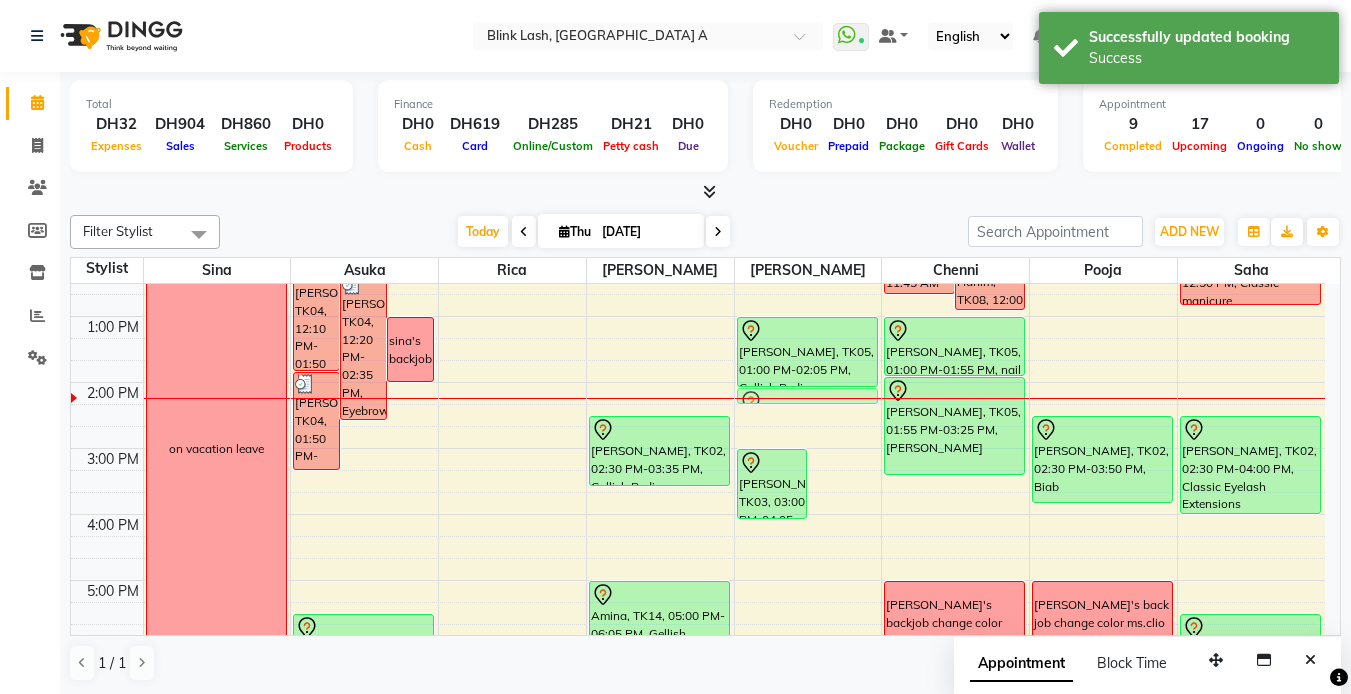 drag, startPoint x: 842, startPoint y: 479, endPoint x: 808, endPoint y: 383, distance: 101.84302 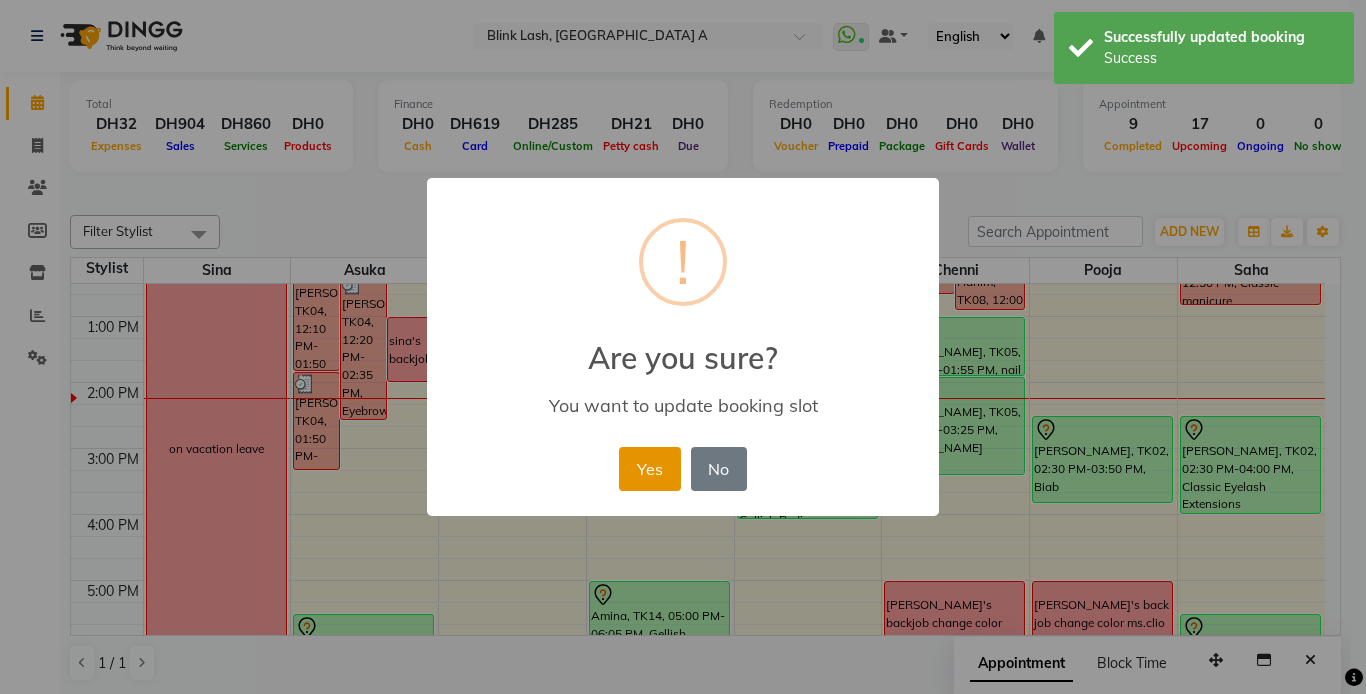 click on "Yes" at bounding box center [649, 469] 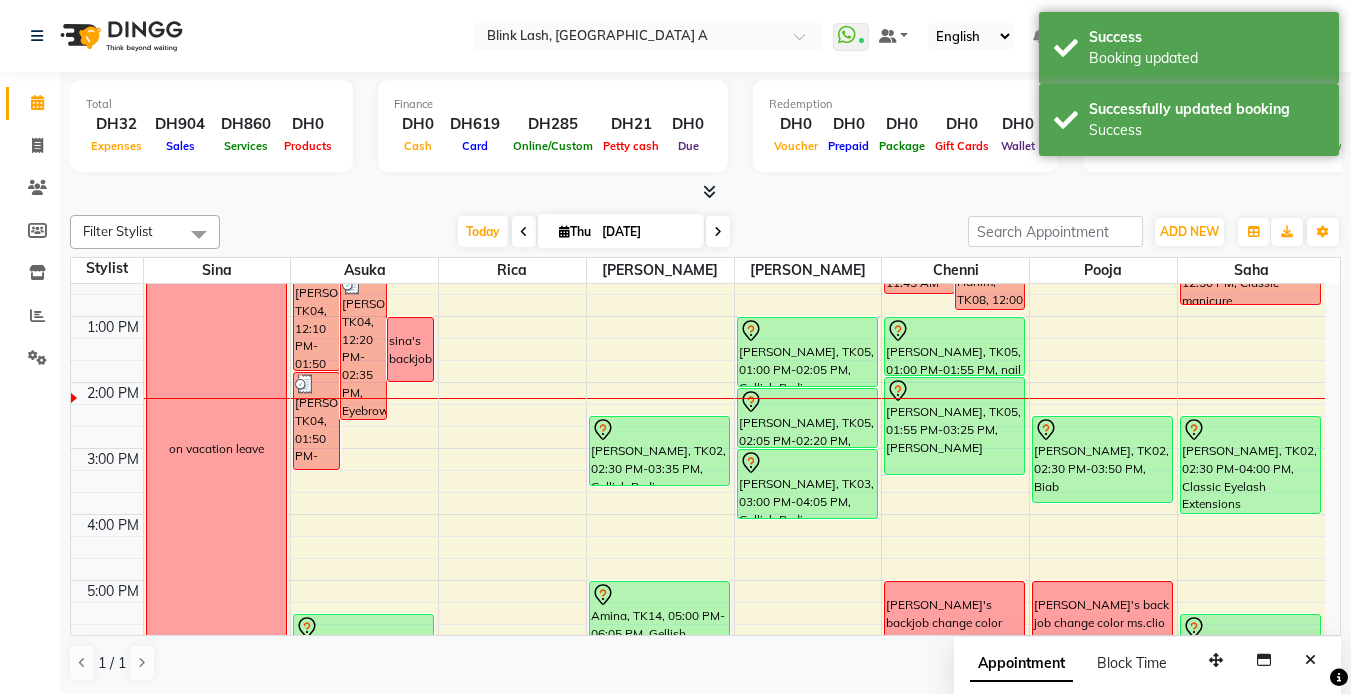 drag, startPoint x: 802, startPoint y: 400, endPoint x: 797, endPoint y: 433, distance: 33.37664 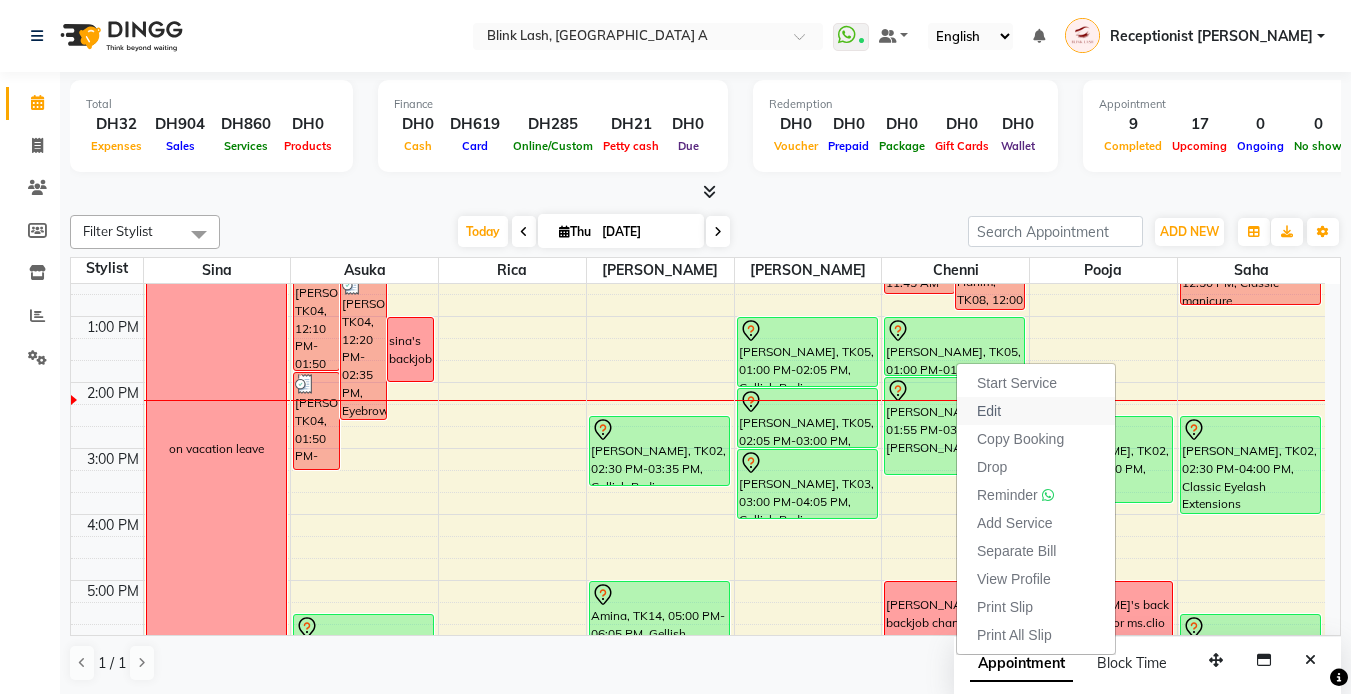 click on "Edit" at bounding box center [989, 411] 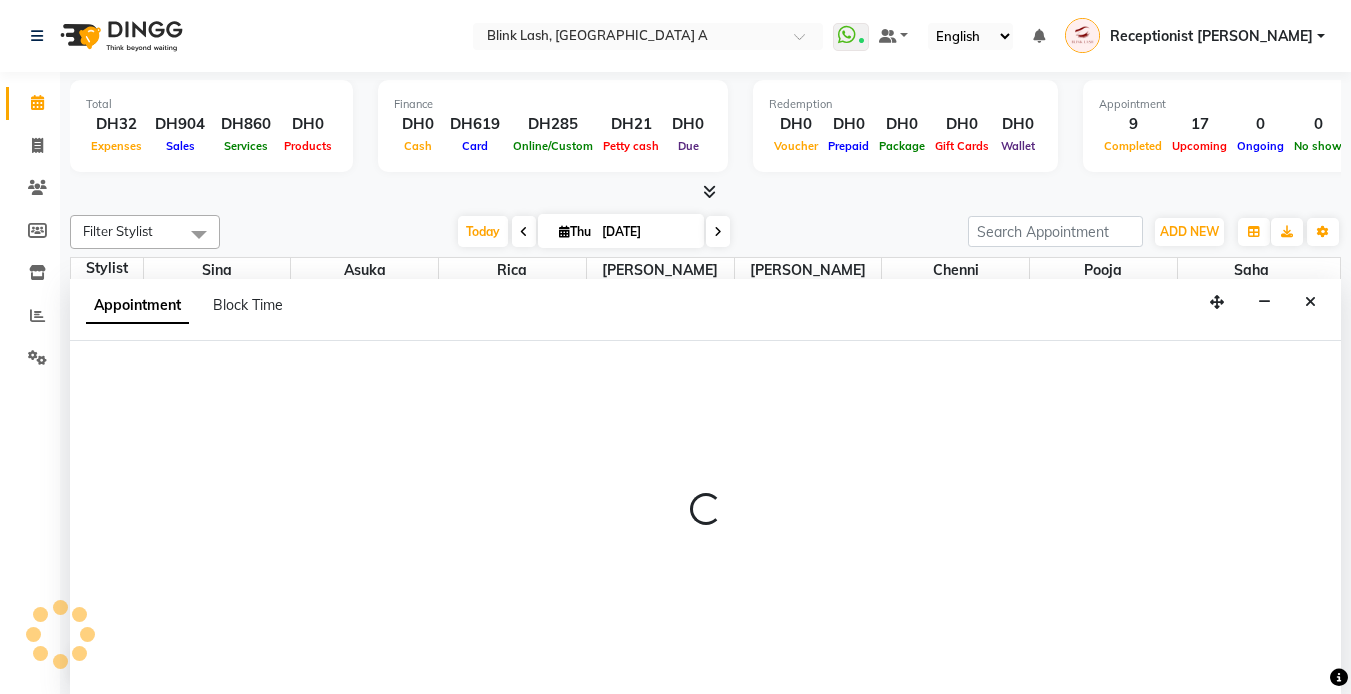 scroll, scrollTop: 1, scrollLeft: 0, axis: vertical 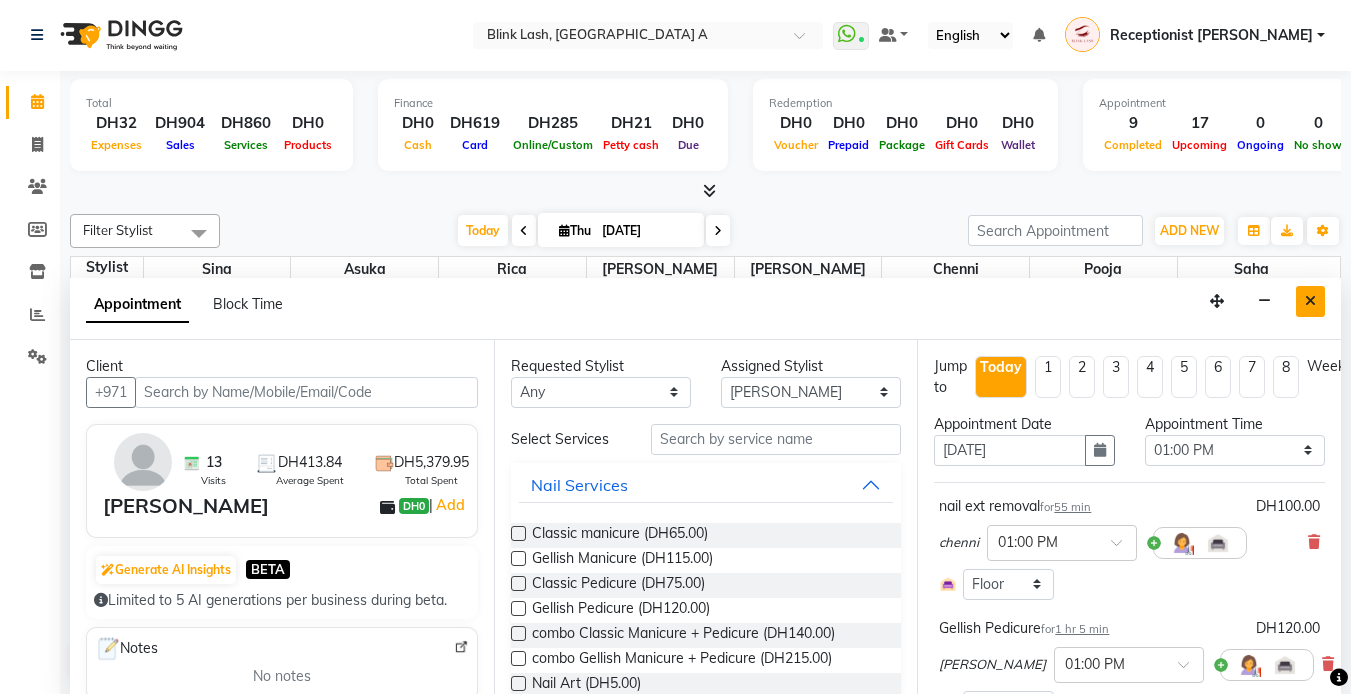click at bounding box center [1310, 301] 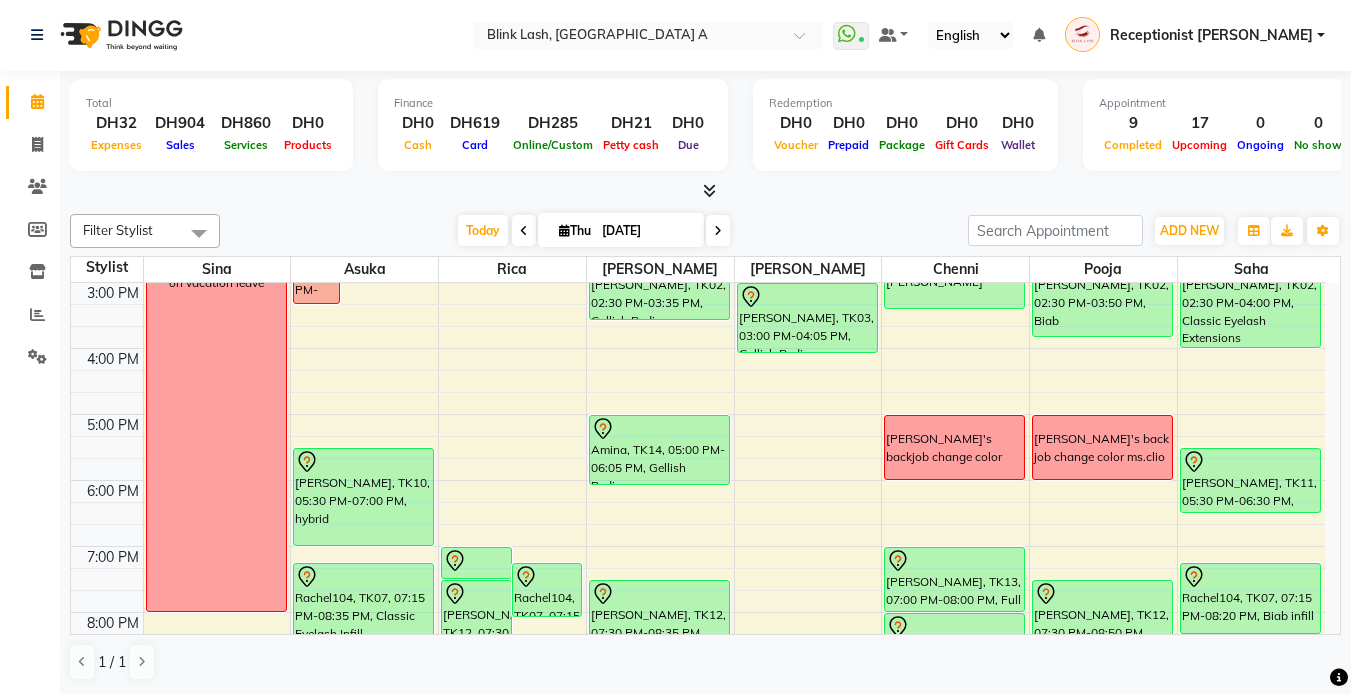 scroll, scrollTop: 431, scrollLeft: 0, axis: vertical 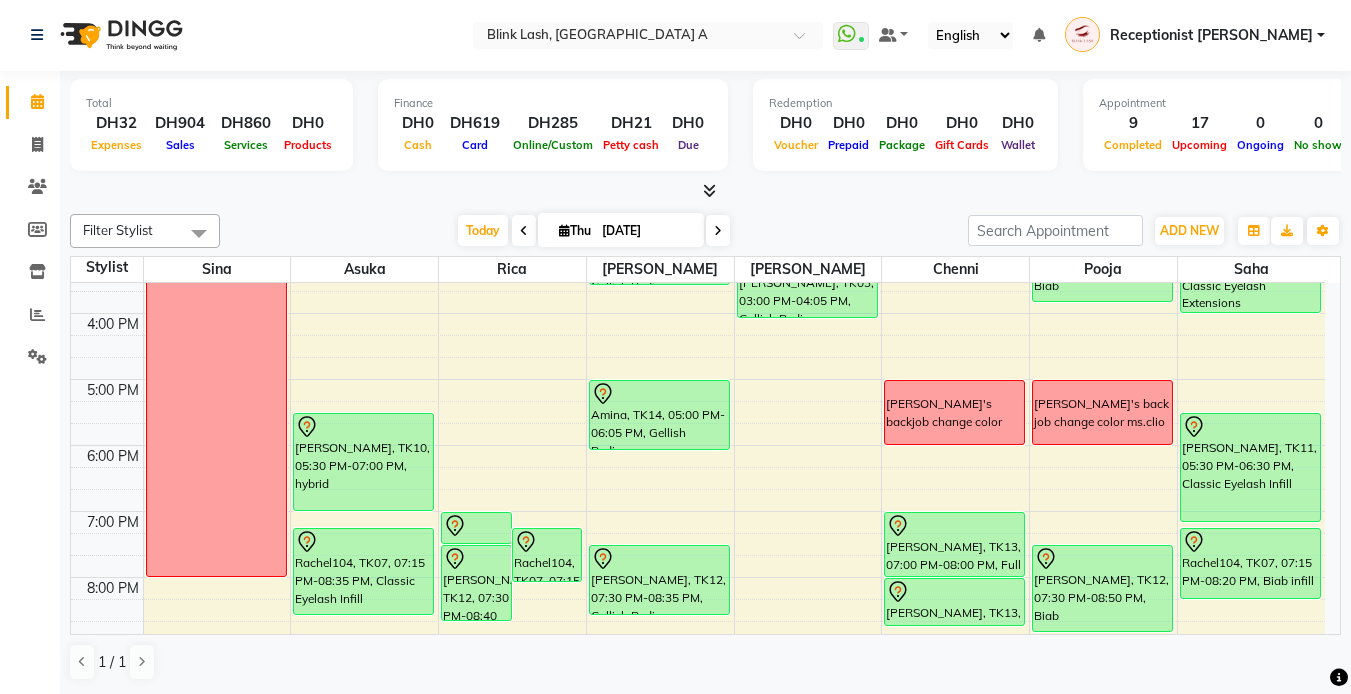 drag, startPoint x: 1257, startPoint y: 472, endPoint x: 1257, endPoint y: 515, distance: 43 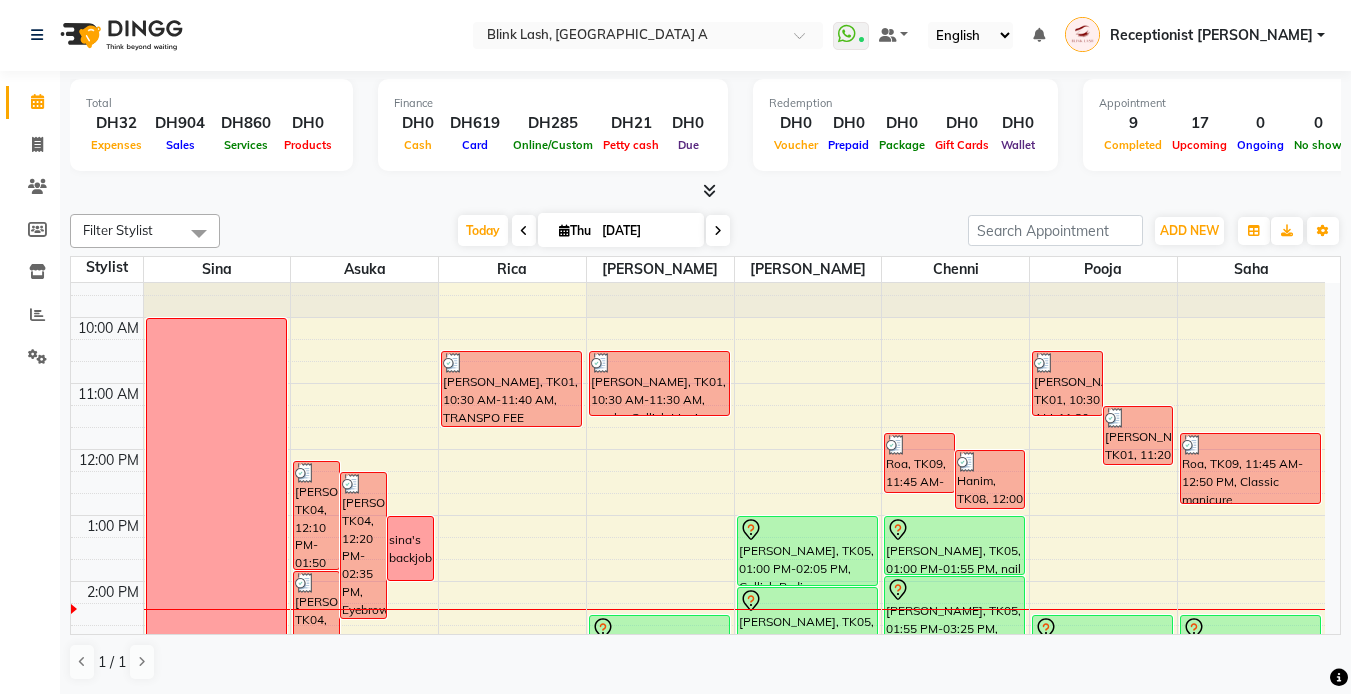 scroll, scrollTop: 0, scrollLeft: 0, axis: both 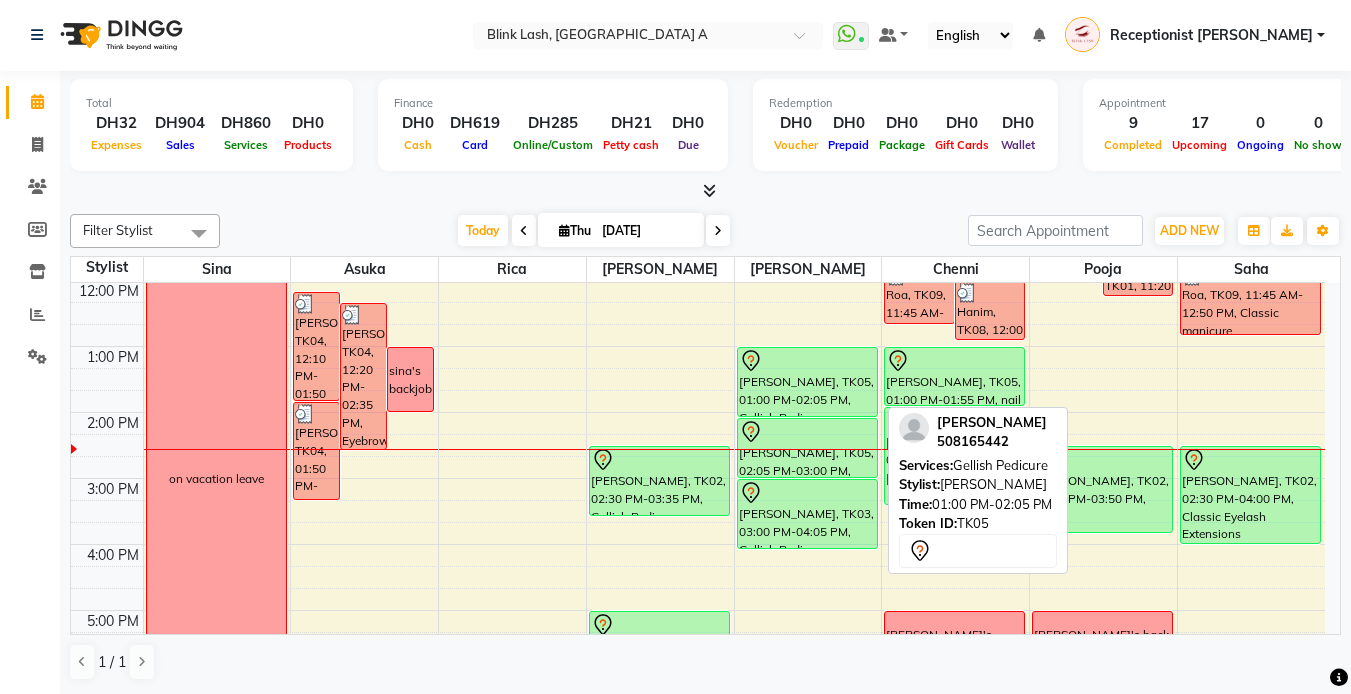 click on "[PERSON_NAME], TK05, 01:00 PM-02:05 PM, Gellish Pedicure" at bounding box center (807, 382) 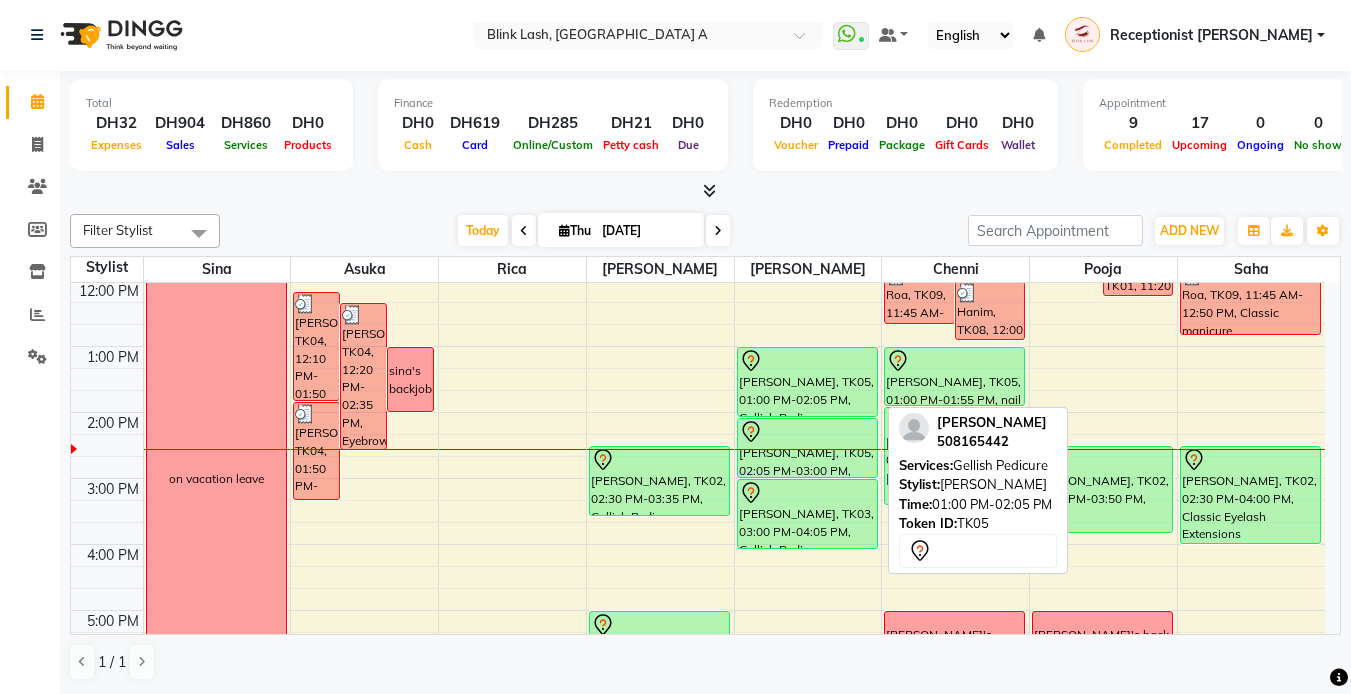 click on "[PERSON_NAME], TK05, 01:00 PM-02:05 PM, Gellish Pedicure" at bounding box center [807, 382] 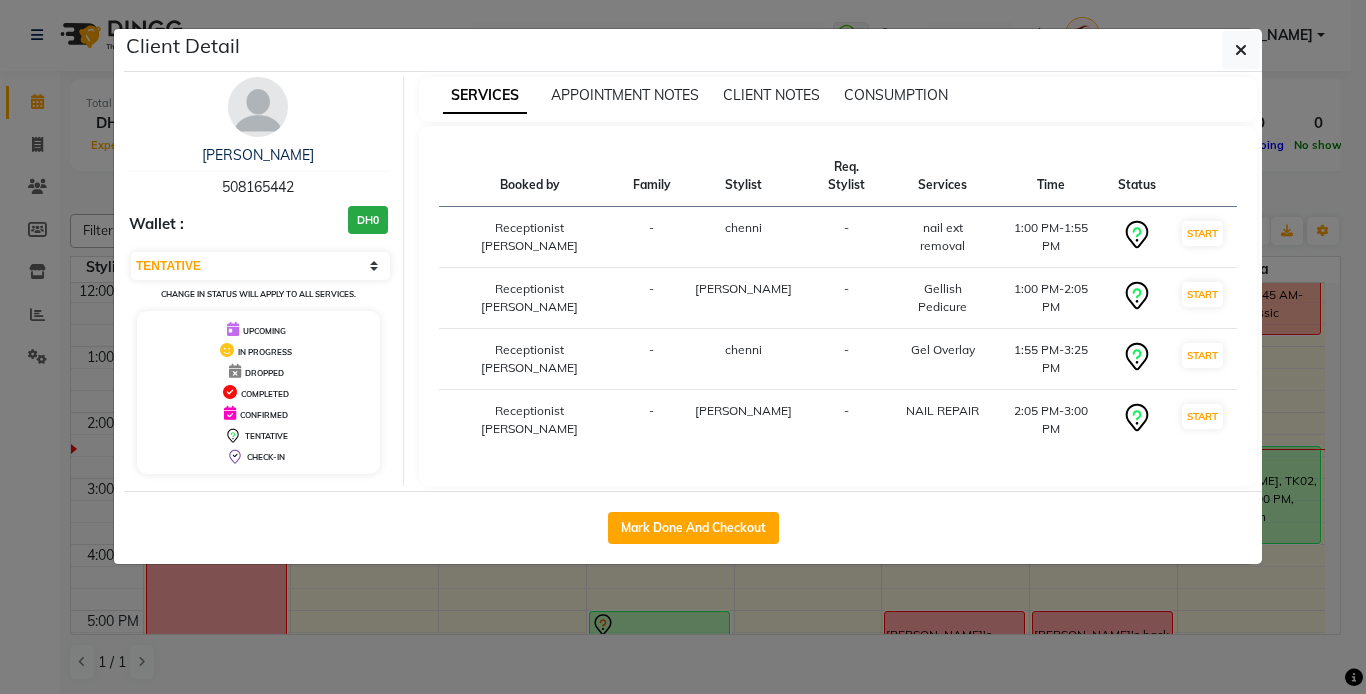 click at bounding box center [258, 107] 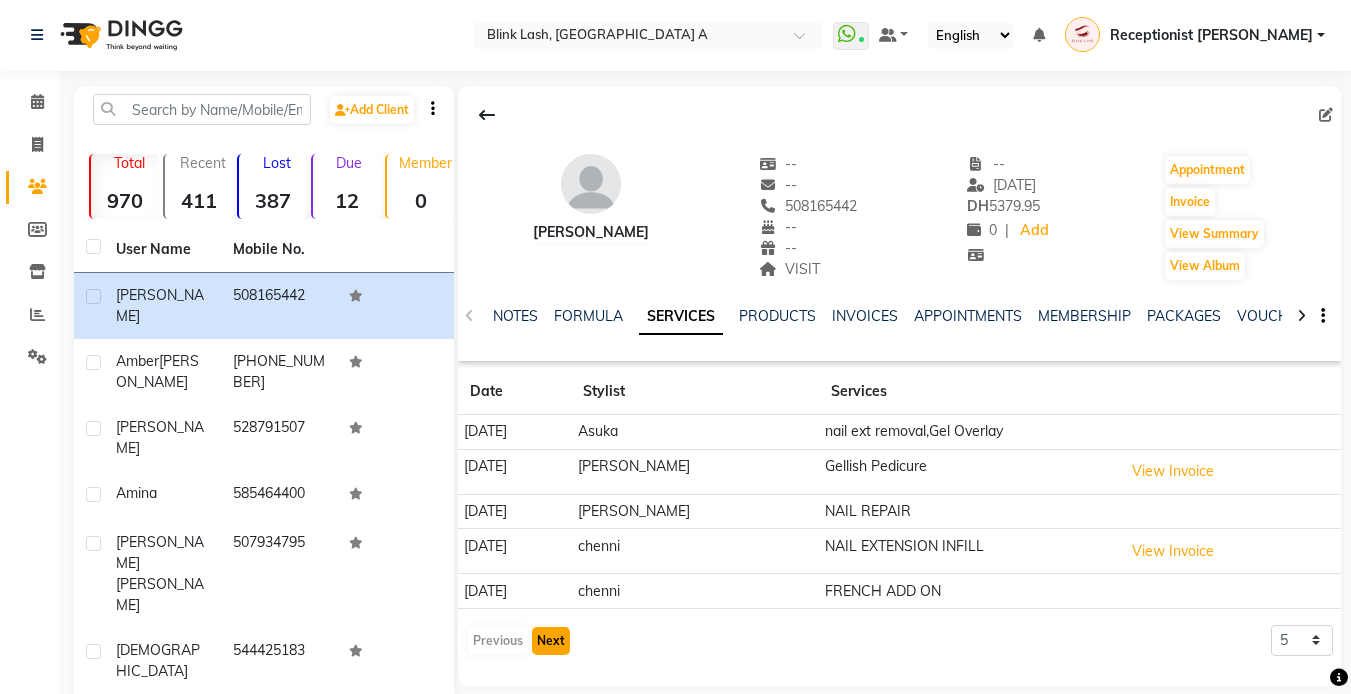click on "Next" 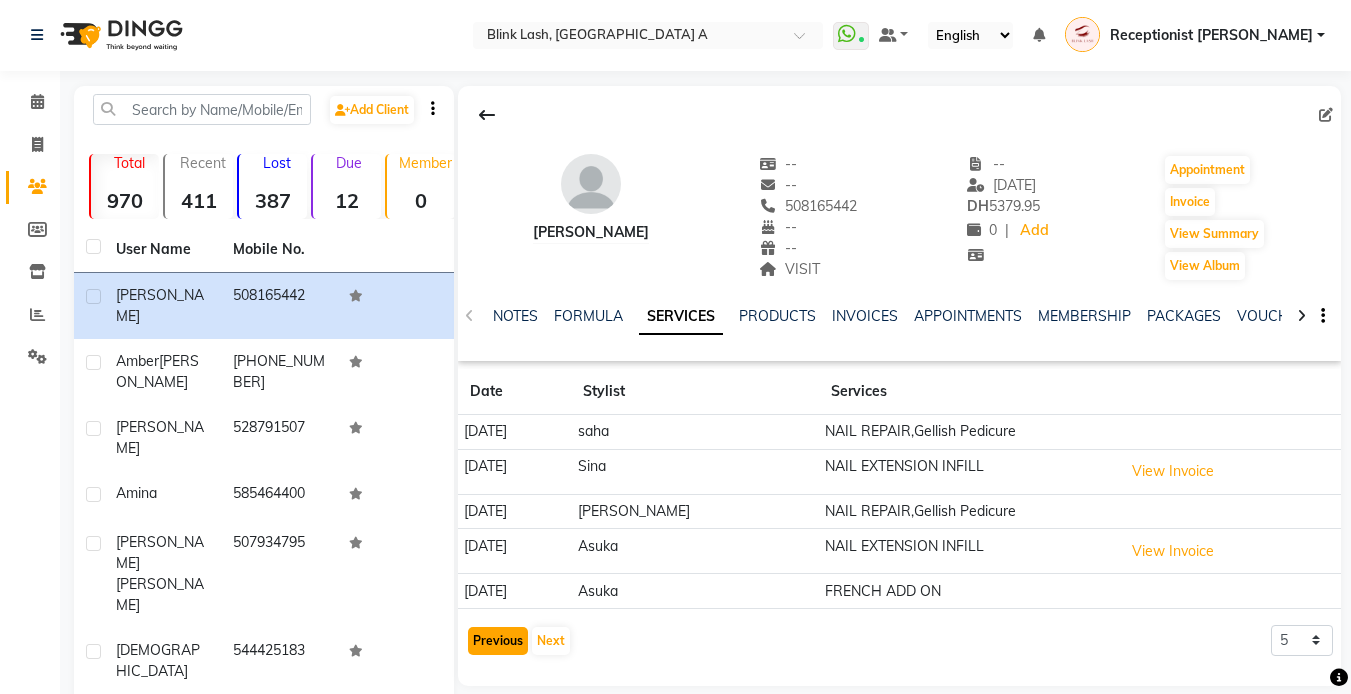 click on "Previous" 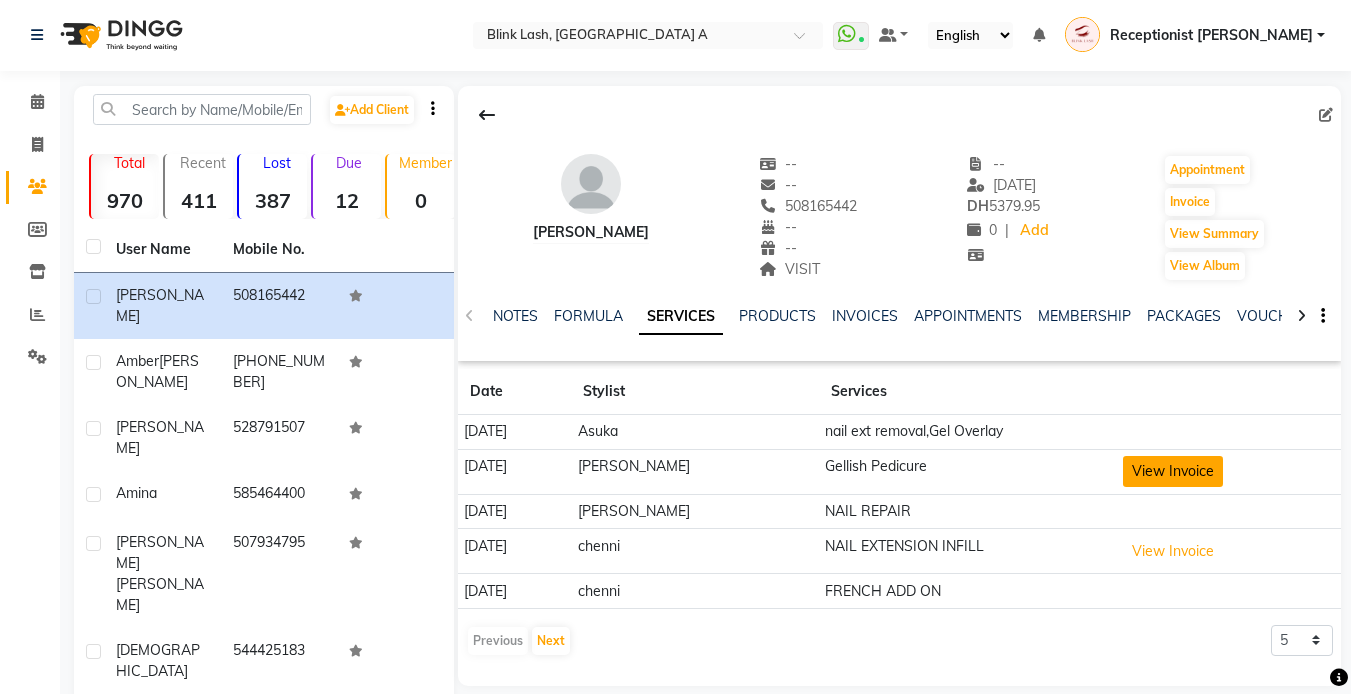 click on "View Invoice" 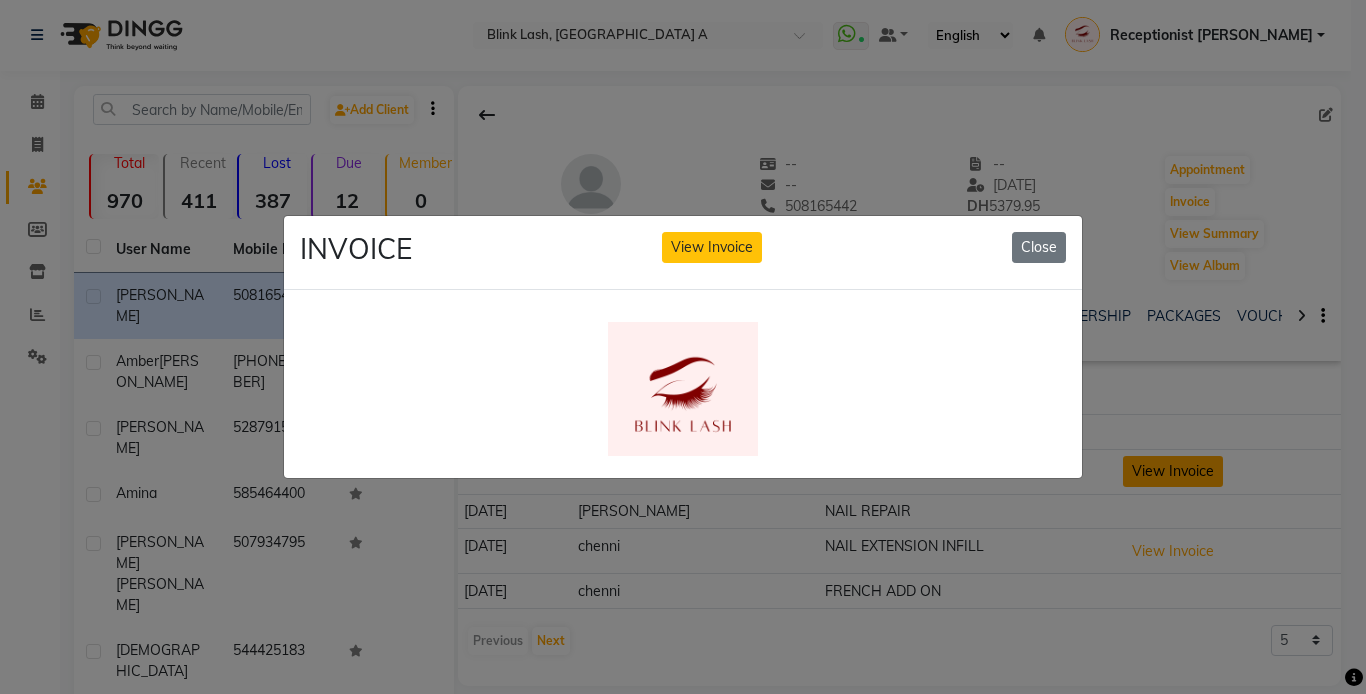 scroll, scrollTop: 0, scrollLeft: 0, axis: both 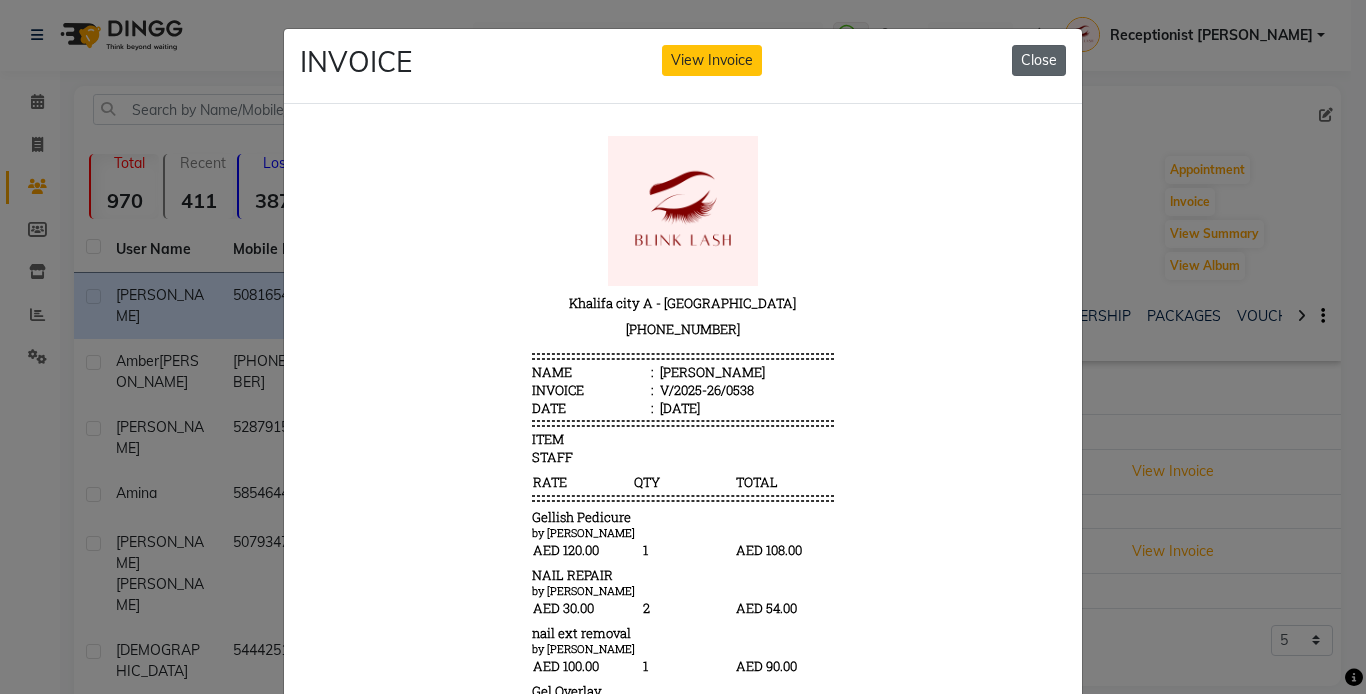 click on "Close" 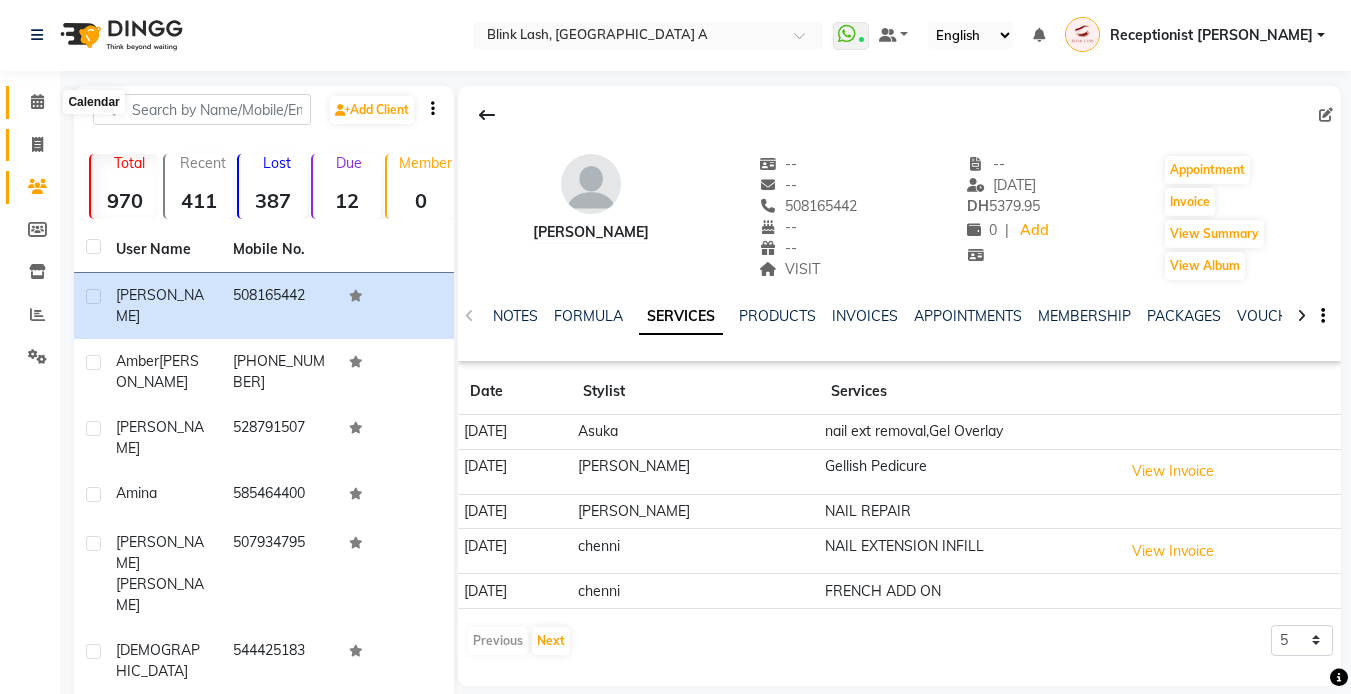 drag, startPoint x: 31, startPoint y: 101, endPoint x: 38, endPoint y: 144, distance: 43.56604 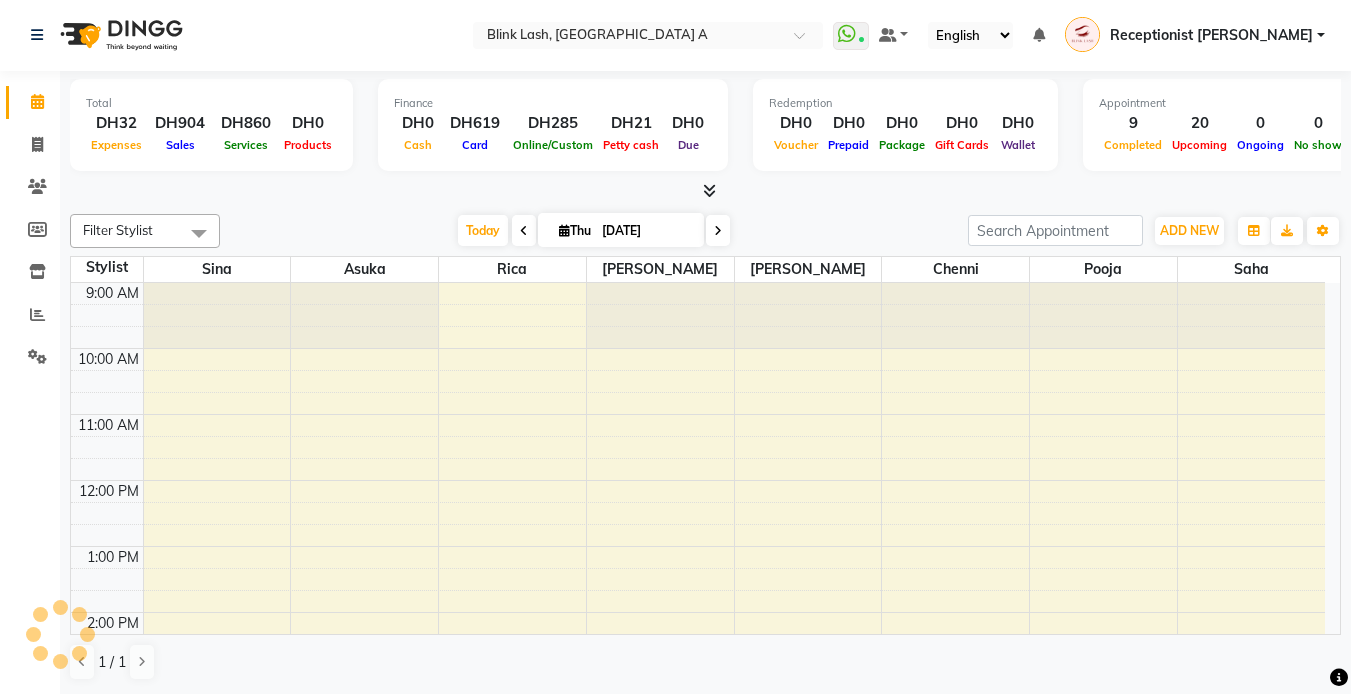 scroll, scrollTop: 0, scrollLeft: 0, axis: both 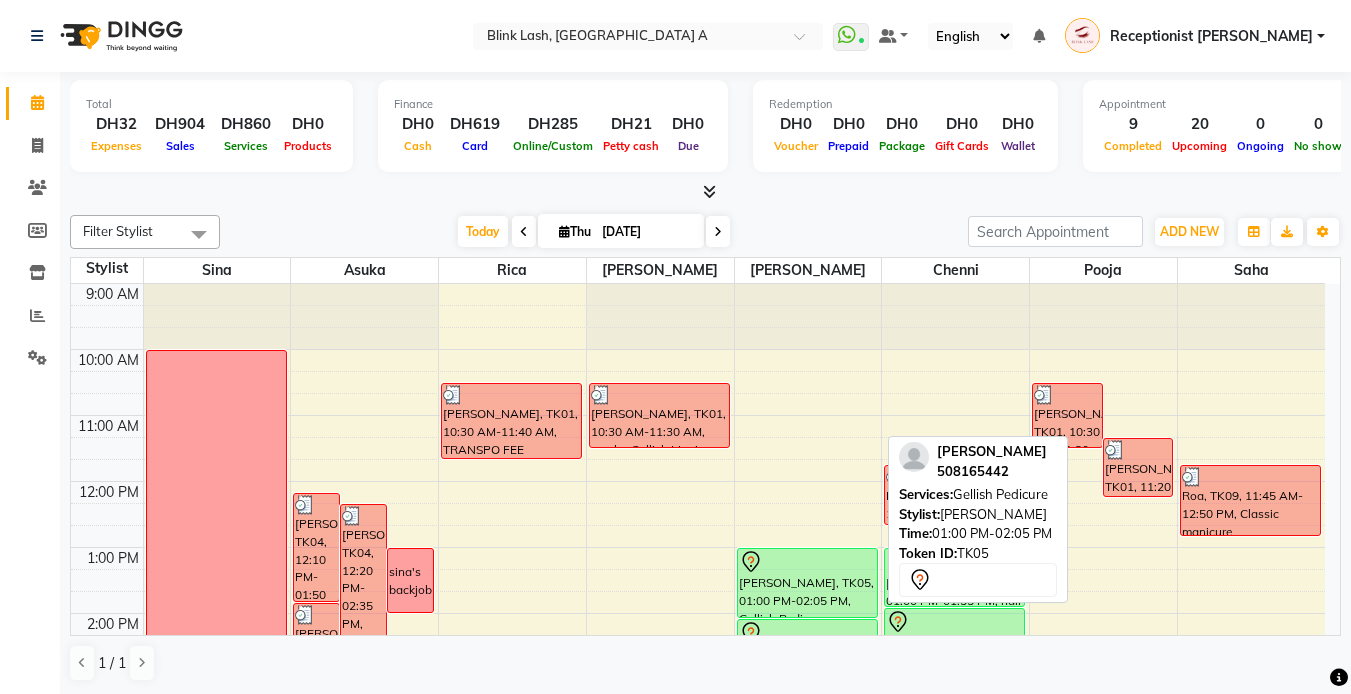 click on "[PERSON_NAME], TK05, 01:00 PM-02:05 PM, Gellish Pedicure" at bounding box center [807, 583] 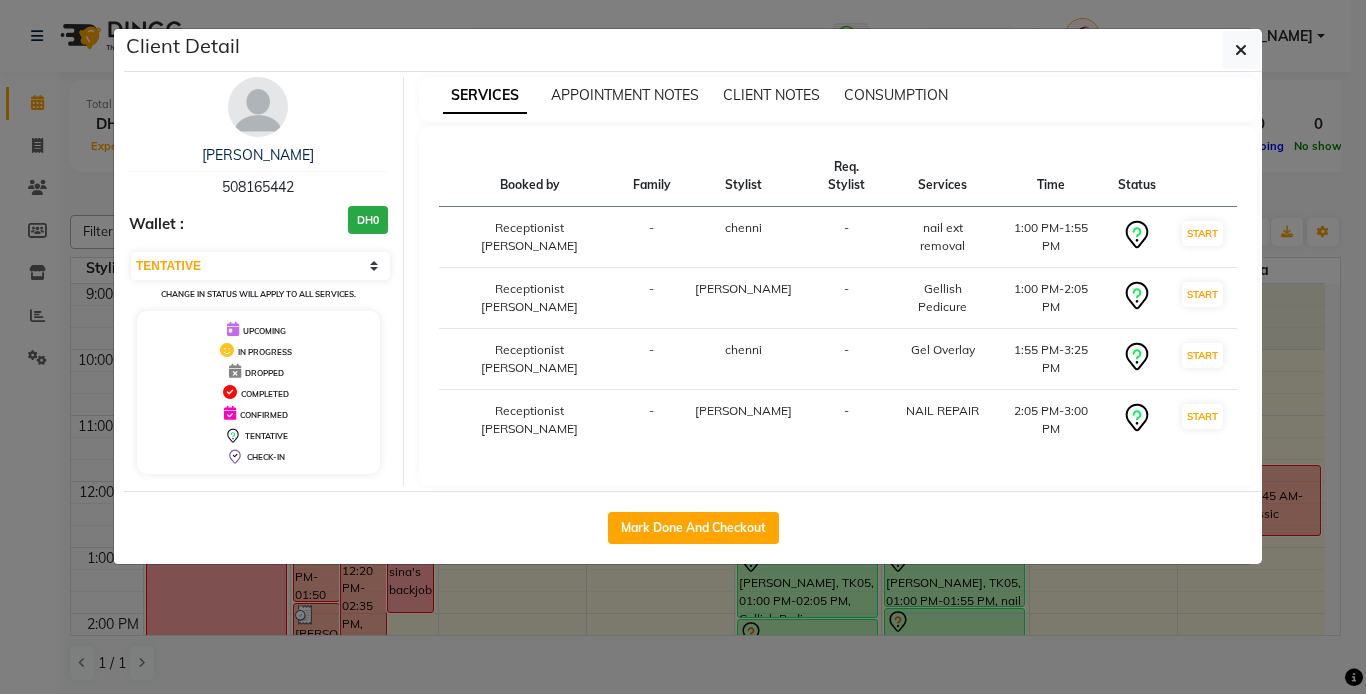 click at bounding box center [258, 107] 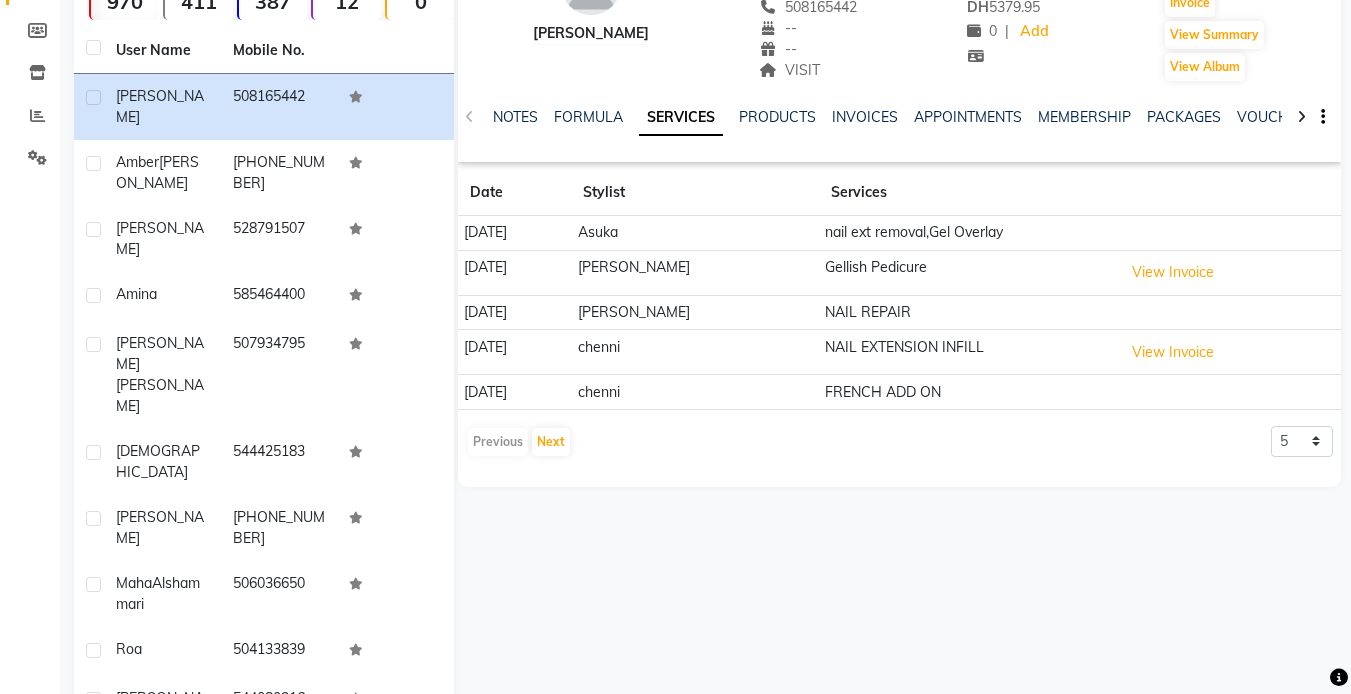 scroll, scrollTop: 0, scrollLeft: 0, axis: both 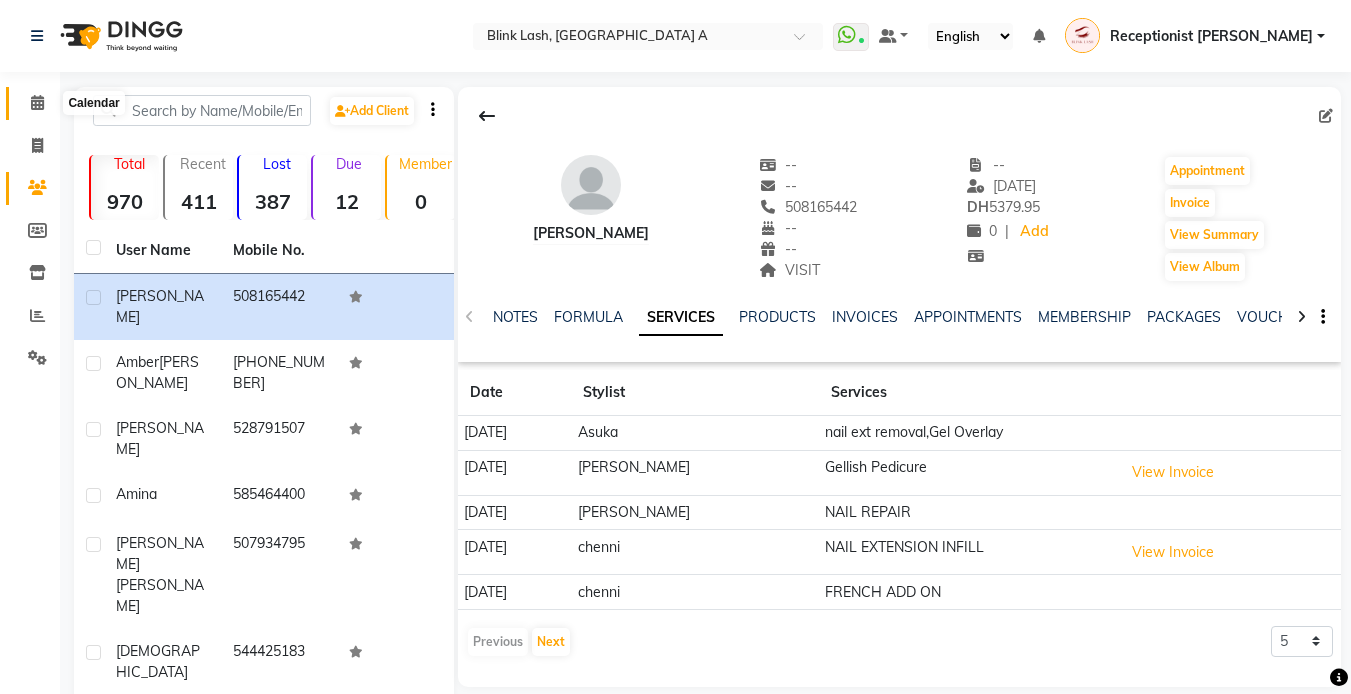 click 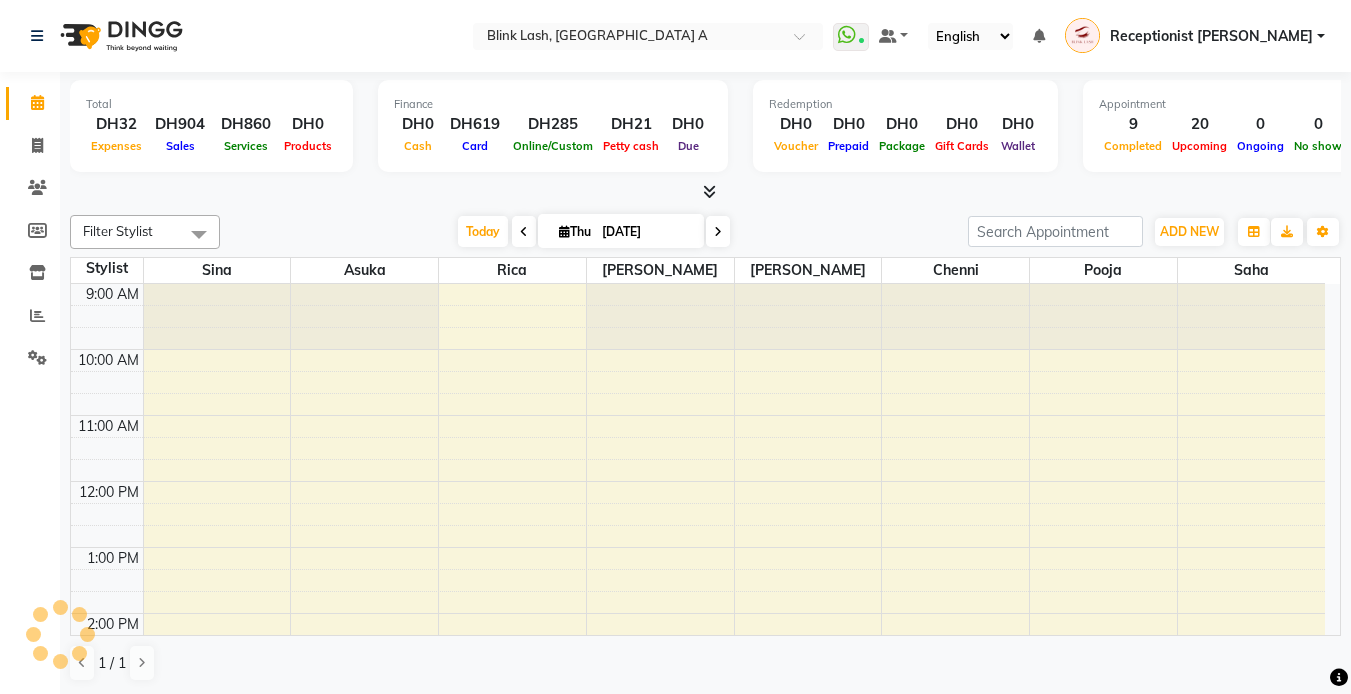 scroll, scrollTop: 0, scrollLeft: 0, axis: both 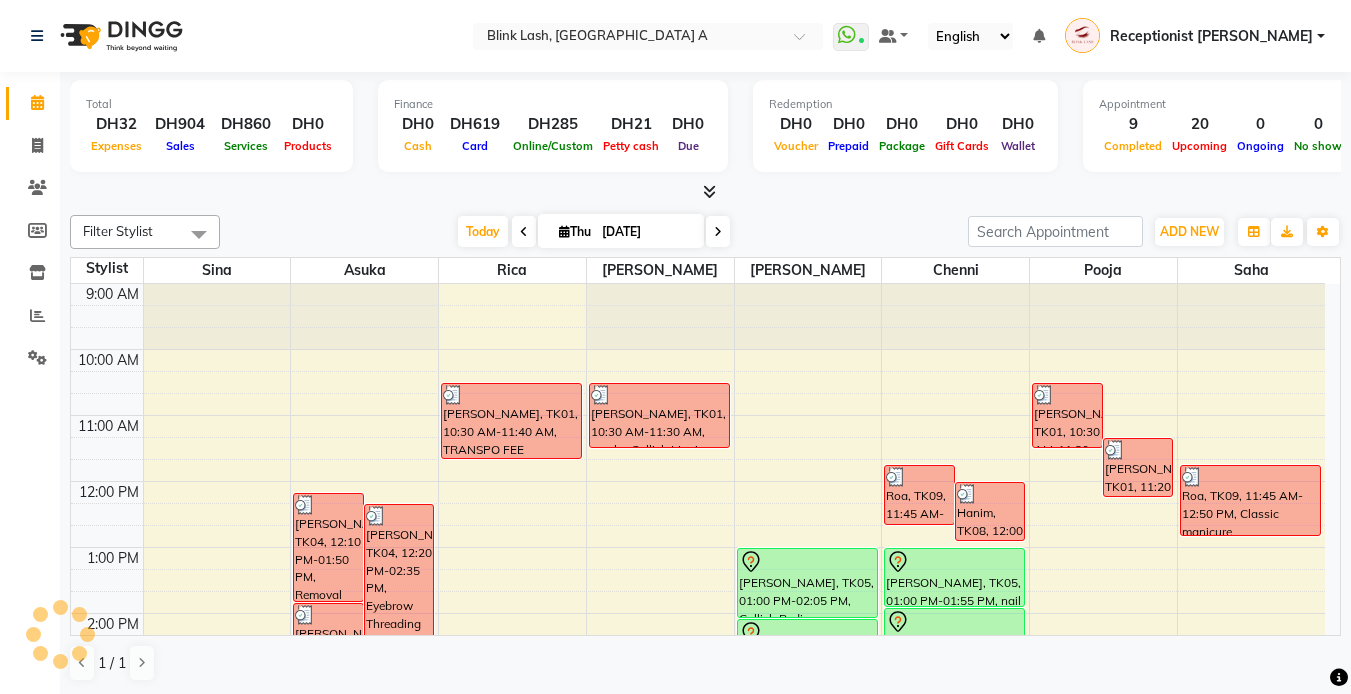 click at bounding box center [564, 231] 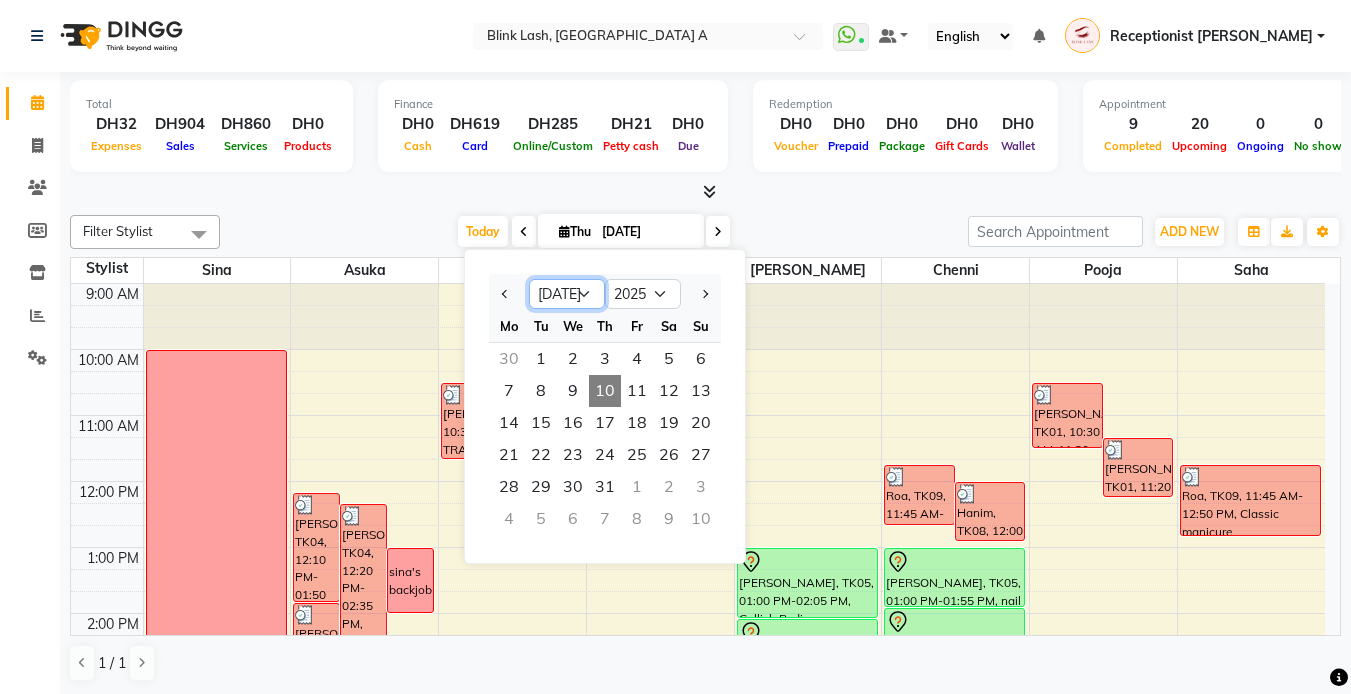 drag, startPoint x: 586, startPoint y: 286, endPoint x: 585, endPoint y: 306, distance: 20.024984 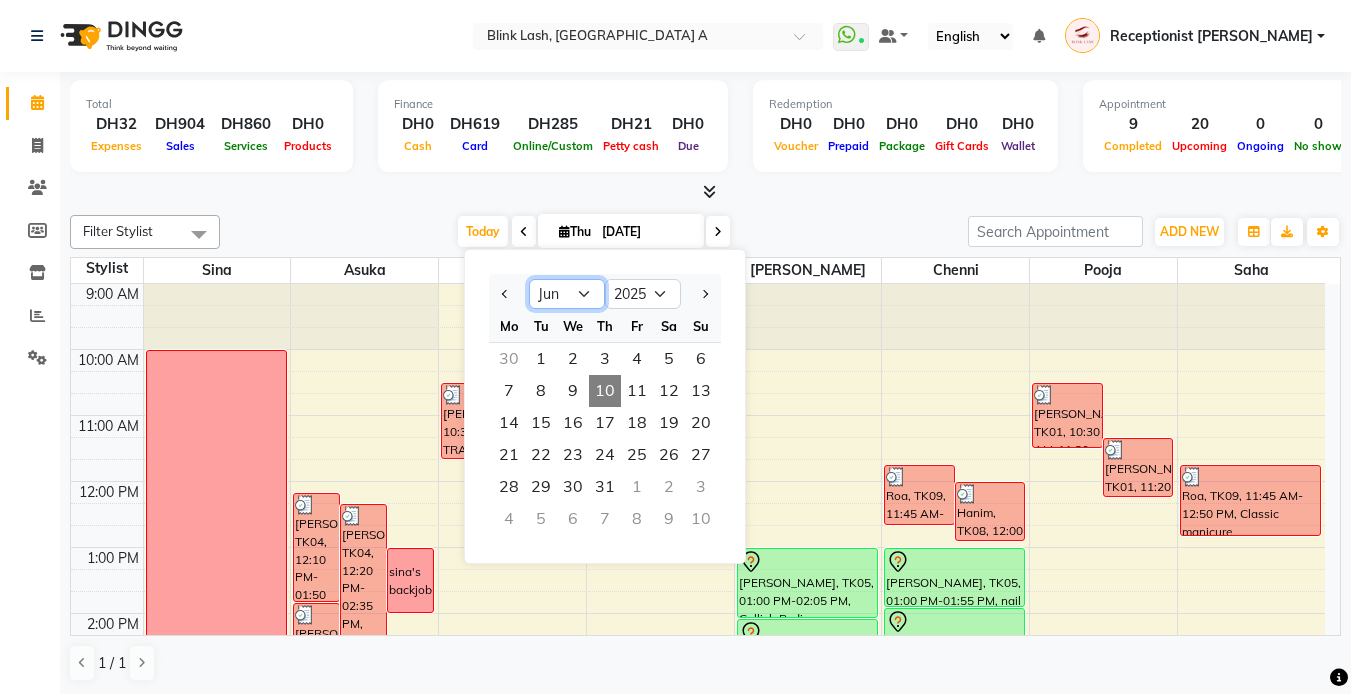 click on "Jan Feb Mar Apr May Jun Jul Aug Sep Oct Nov Dec" at bounding box center [567, 294] 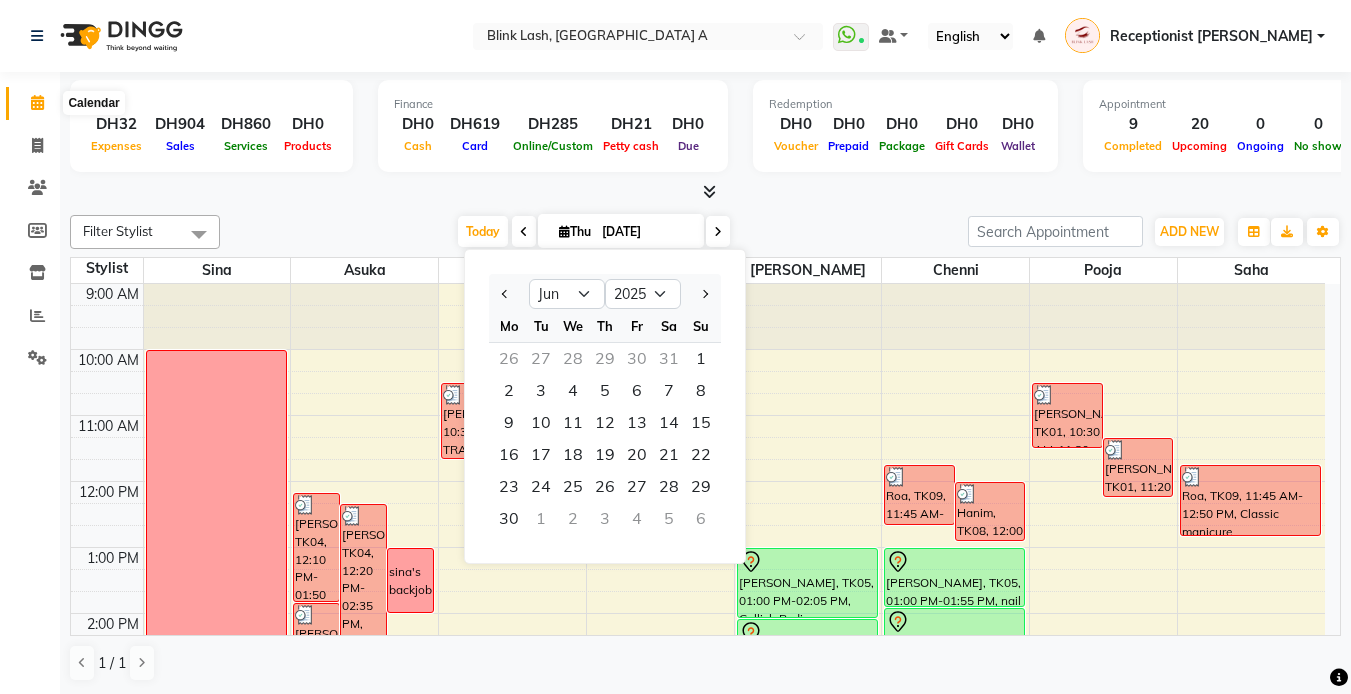 click 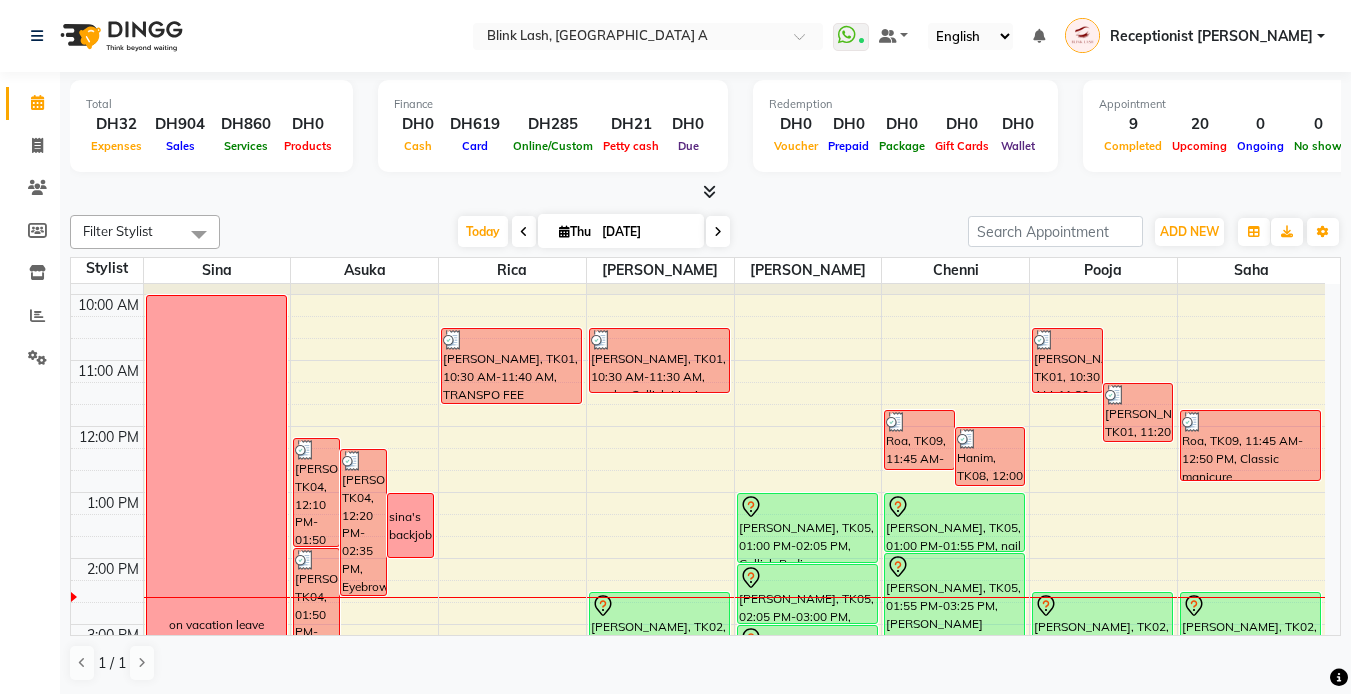 scroll, scrollTop: 100, scrollLeft: 0, axis: vertical 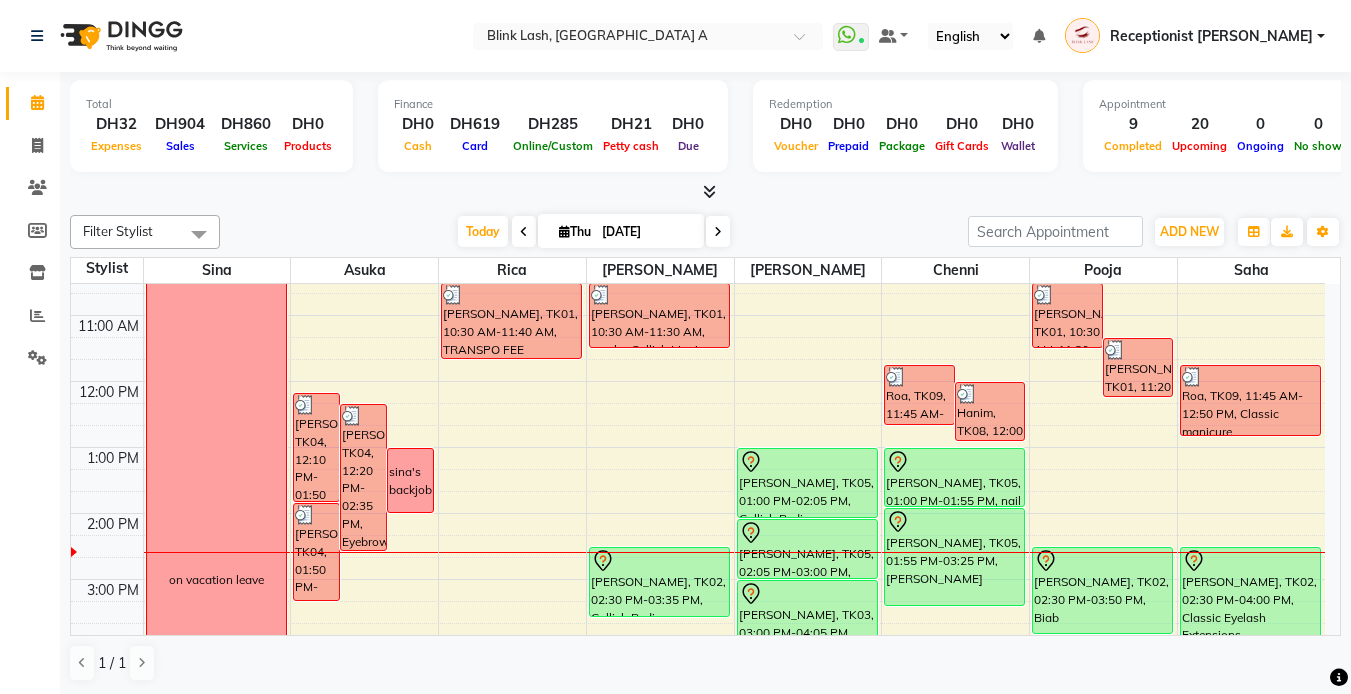 click at bounding box center [564, 231] 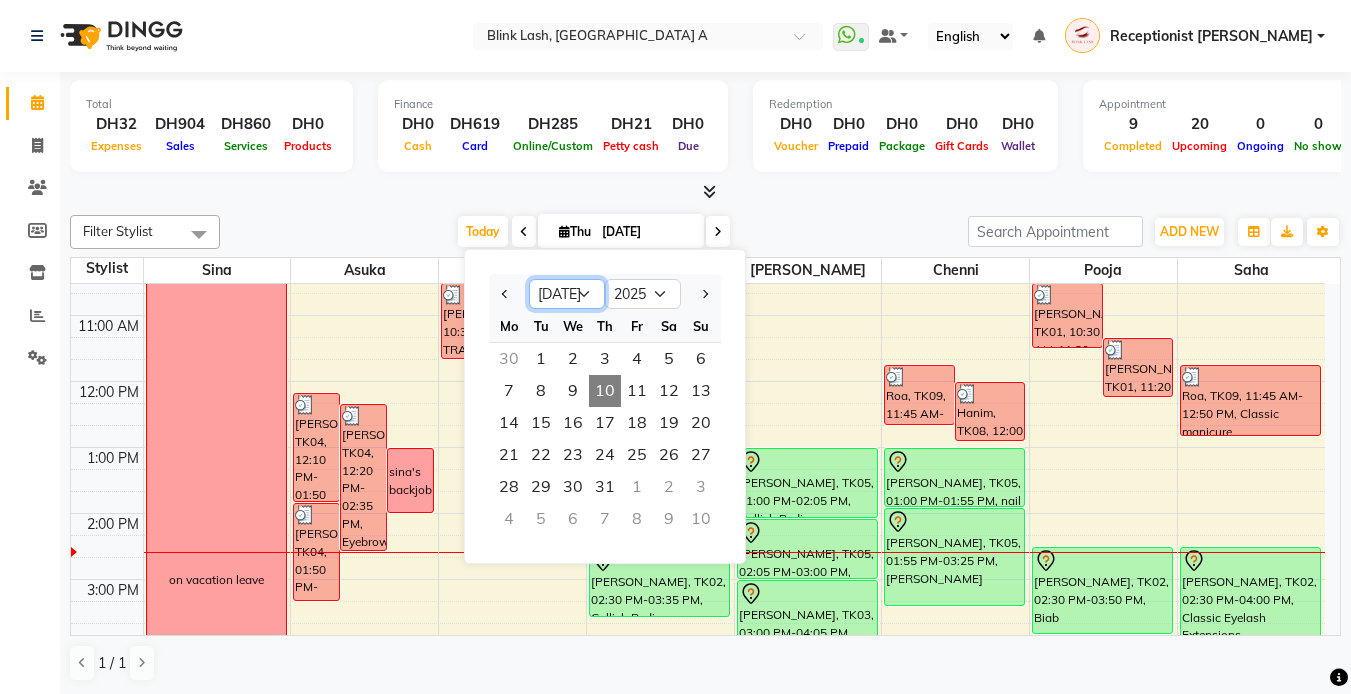 click on "Jan Feb Mar Apr May Jun Jul Aug Sep Oct Nov Dec" at bounding box center (567, 294) 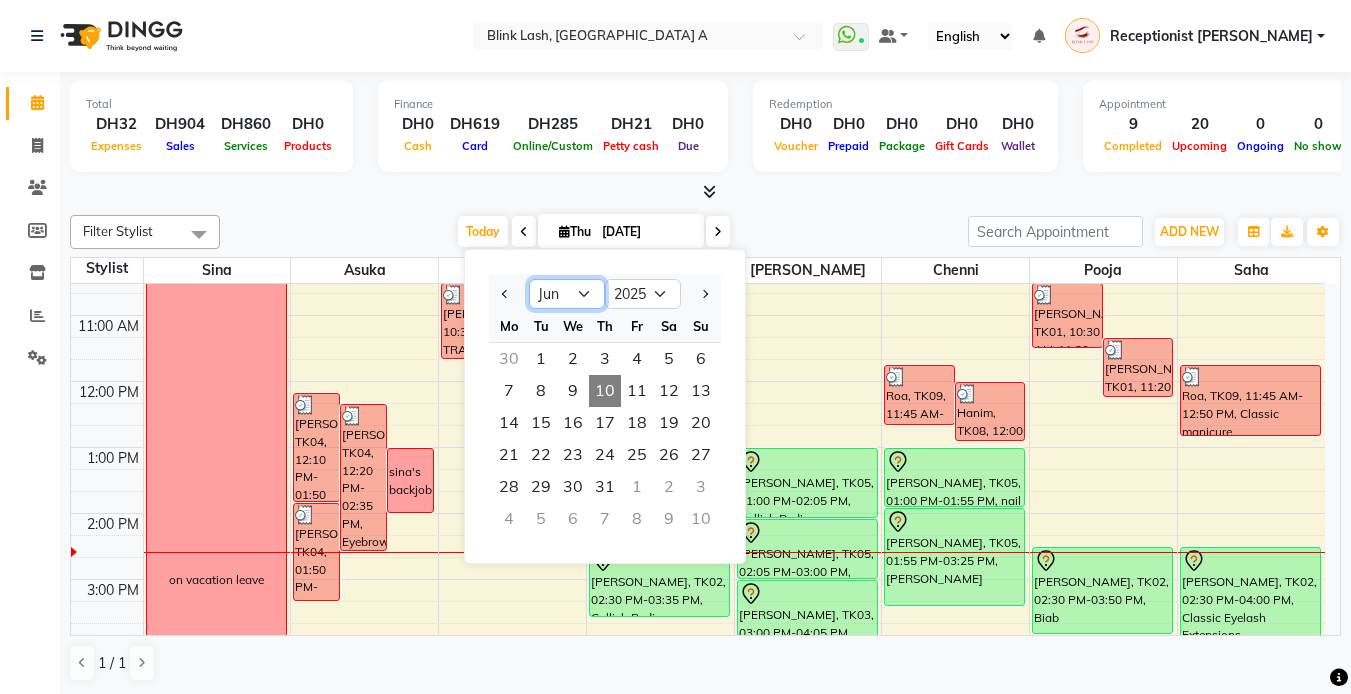 click on "Jan Feb Mar Apr May Jun Jul Aug Sep Oct Nov Dec" at bounding box center (567, 294) 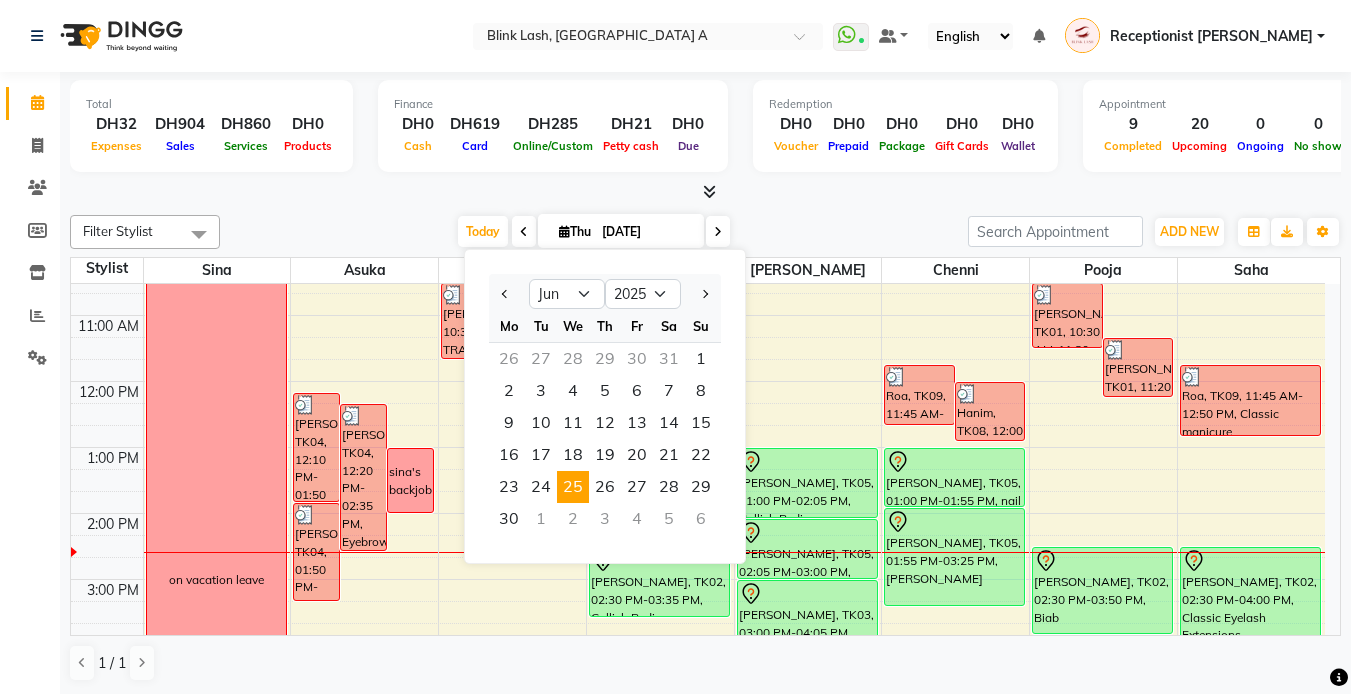 click on "25" at bounding box center [573, 487] 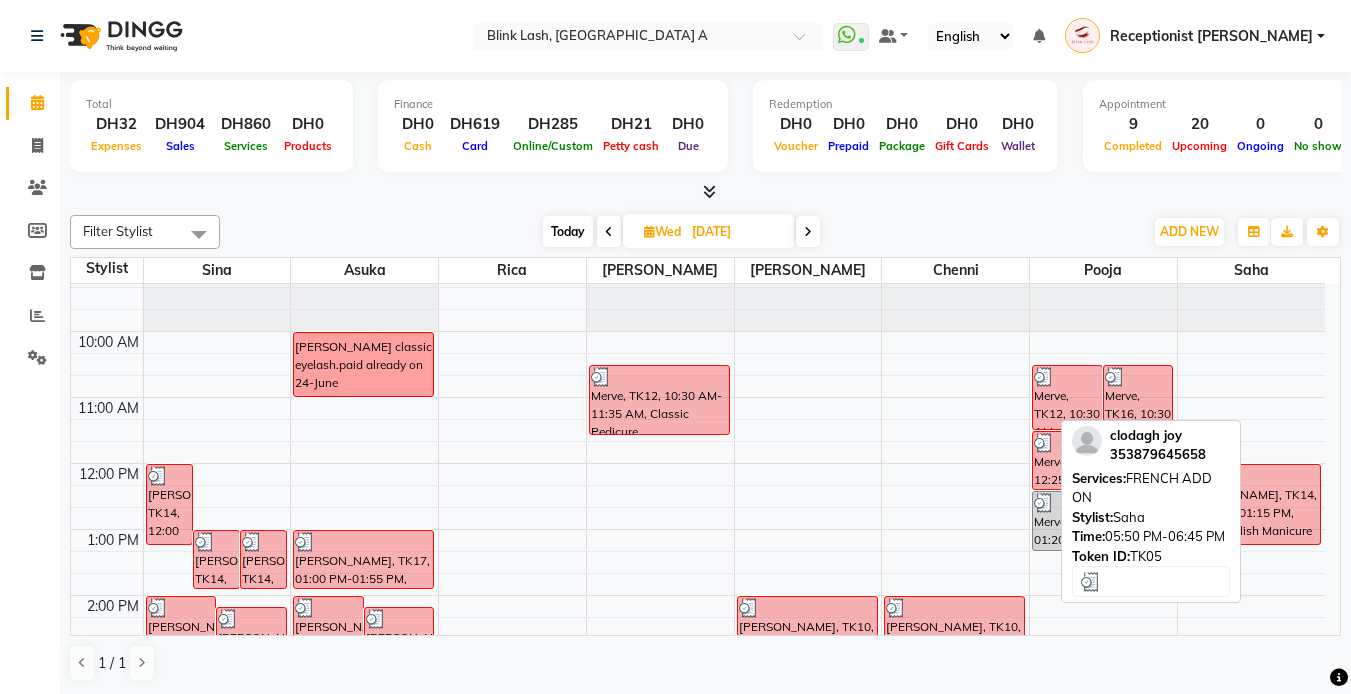 scroll, scrollTop: 0, scrollLeft: 0, axis: both 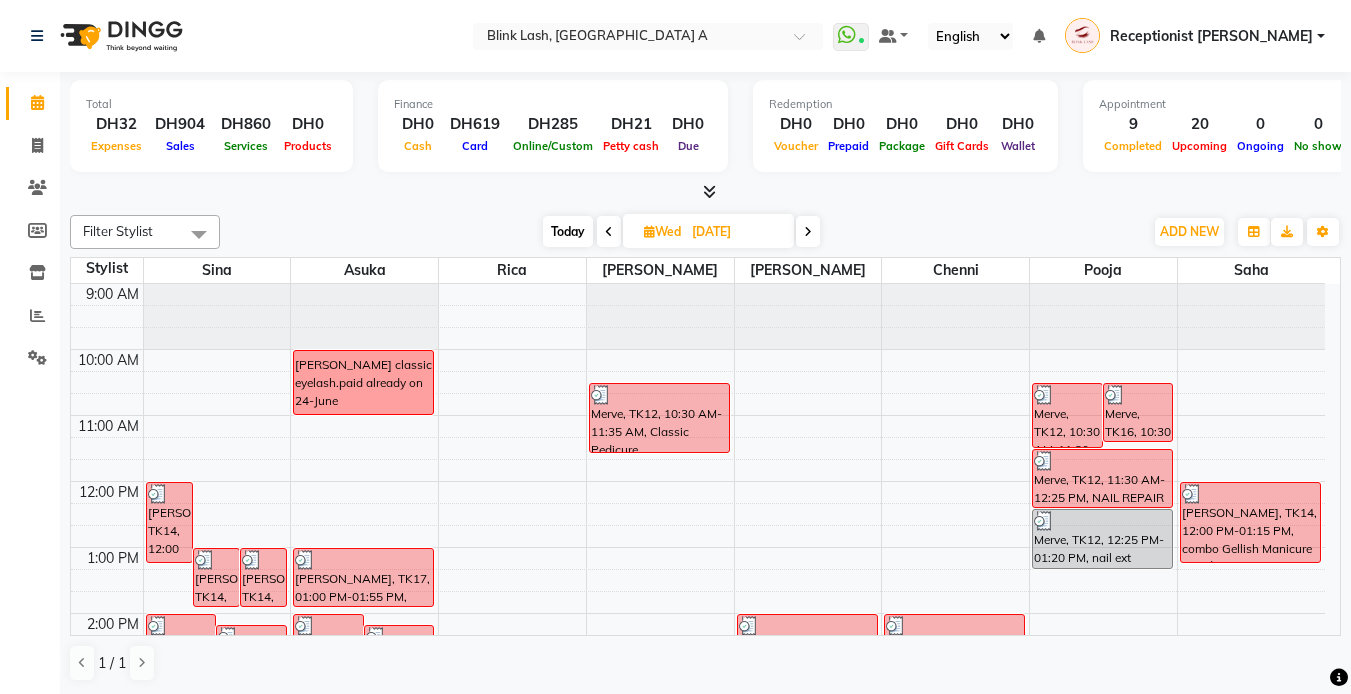 click at bounding box center [808, 231] 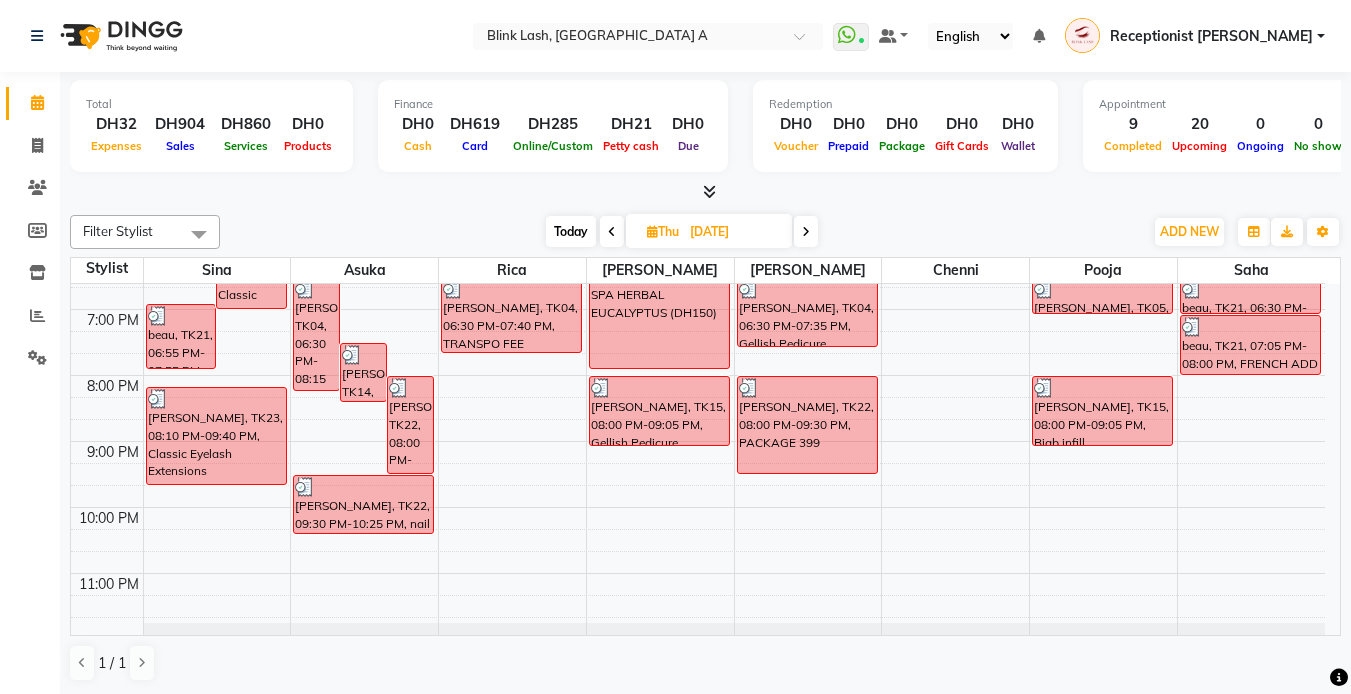 scroll, scrollTop: 638, scrollLeft: 0, axis: vertical 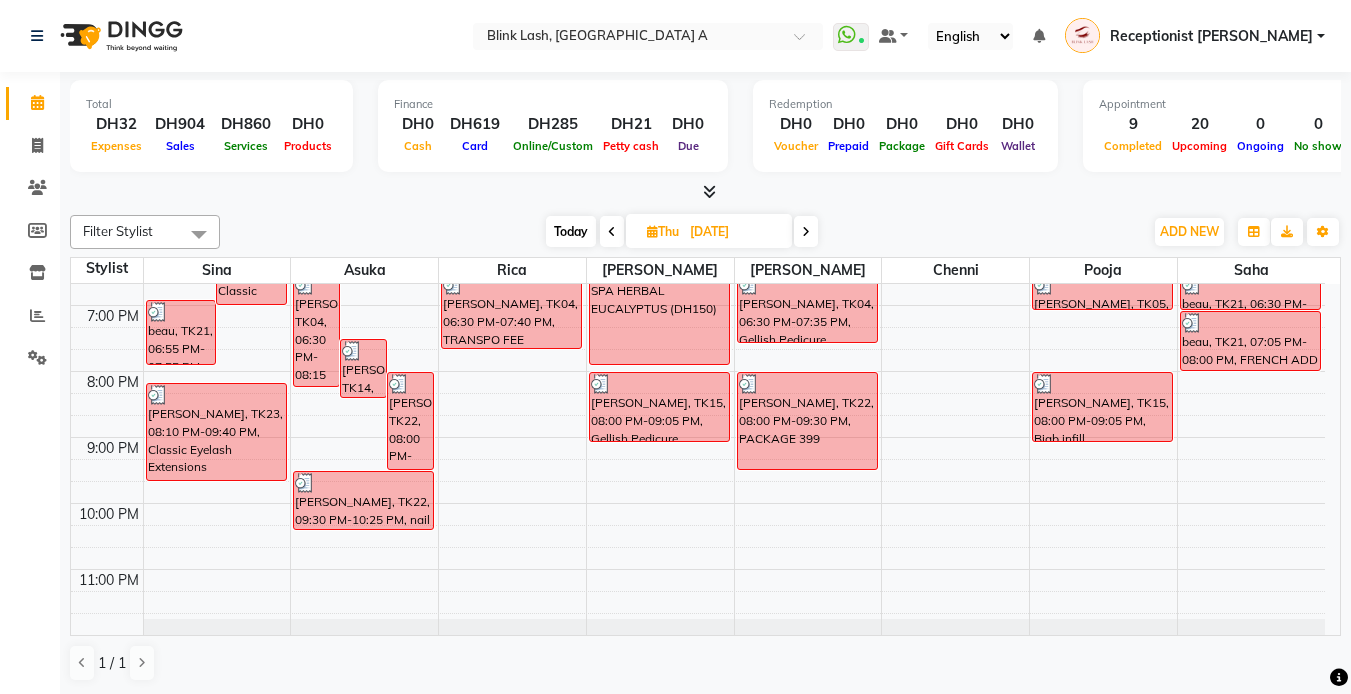 click at bounding box center (806, 232) 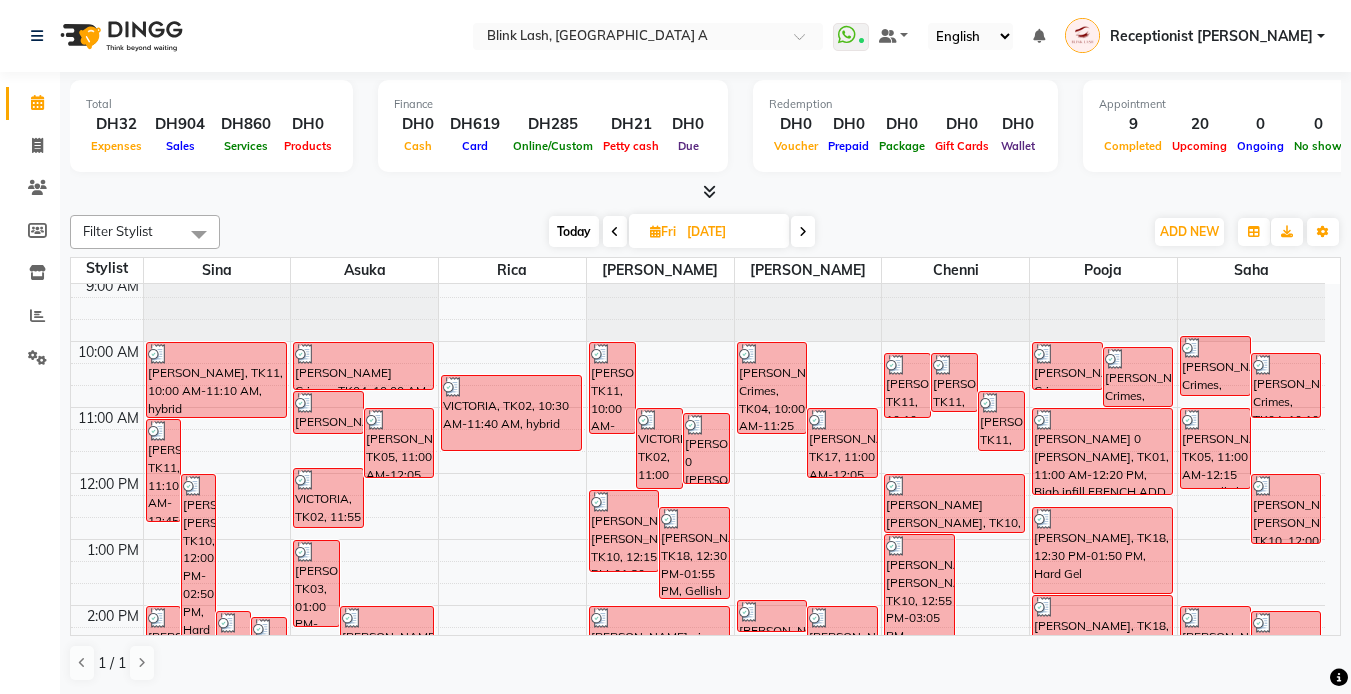scroll, scrollTop: 0, scrollLeft: 0, axis: both 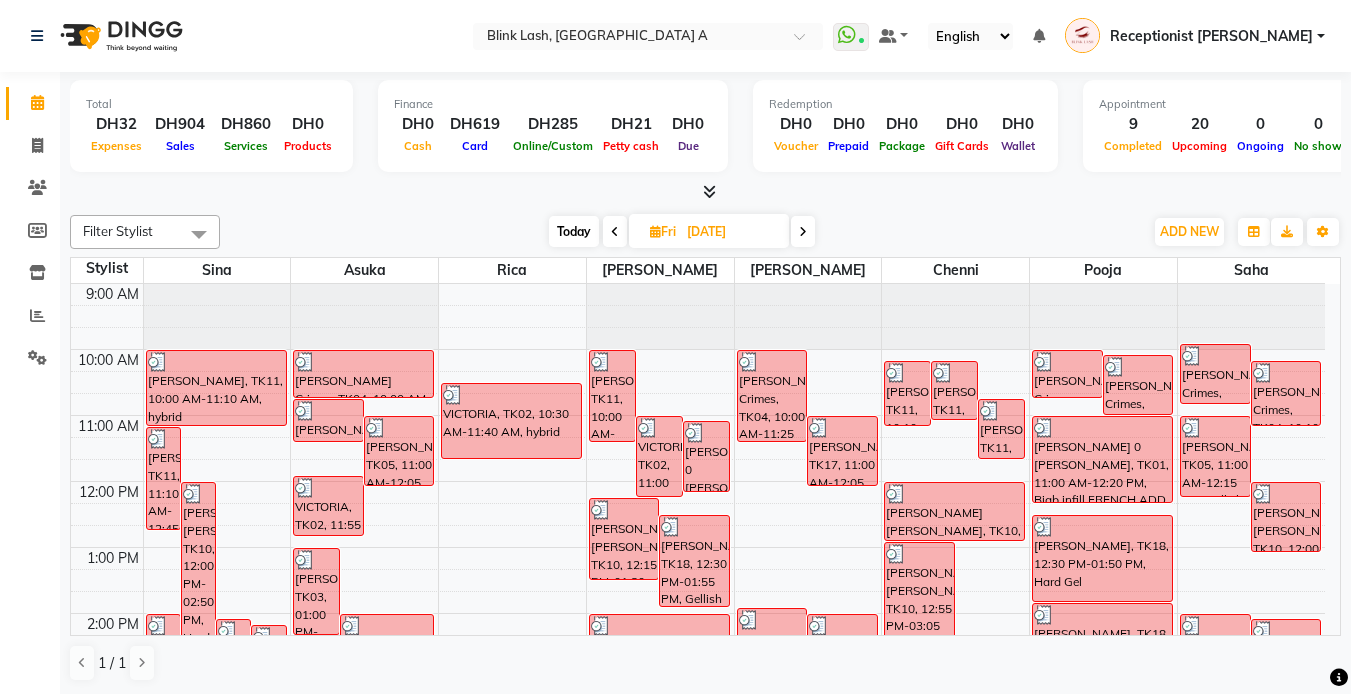 click on "Today" at bounding box center [574, 231] 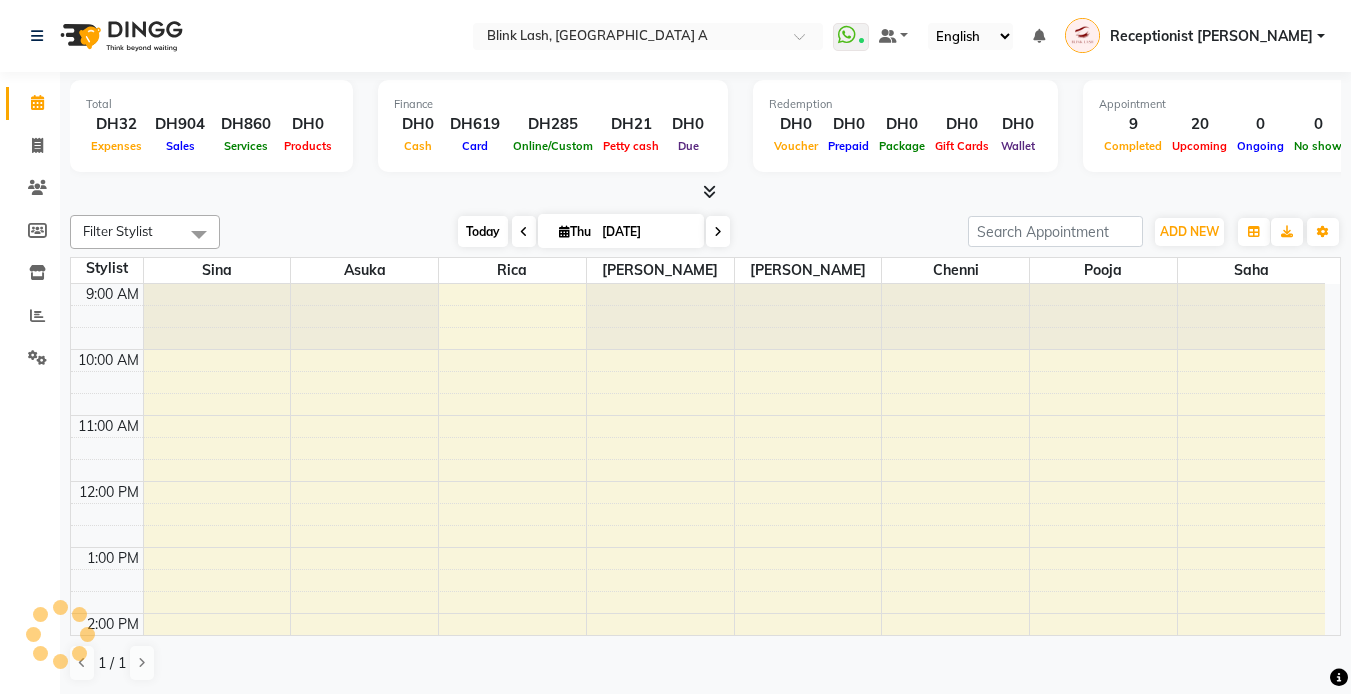 scroll, scrollTop: 331, scrollLeft: 0, axis: vertical 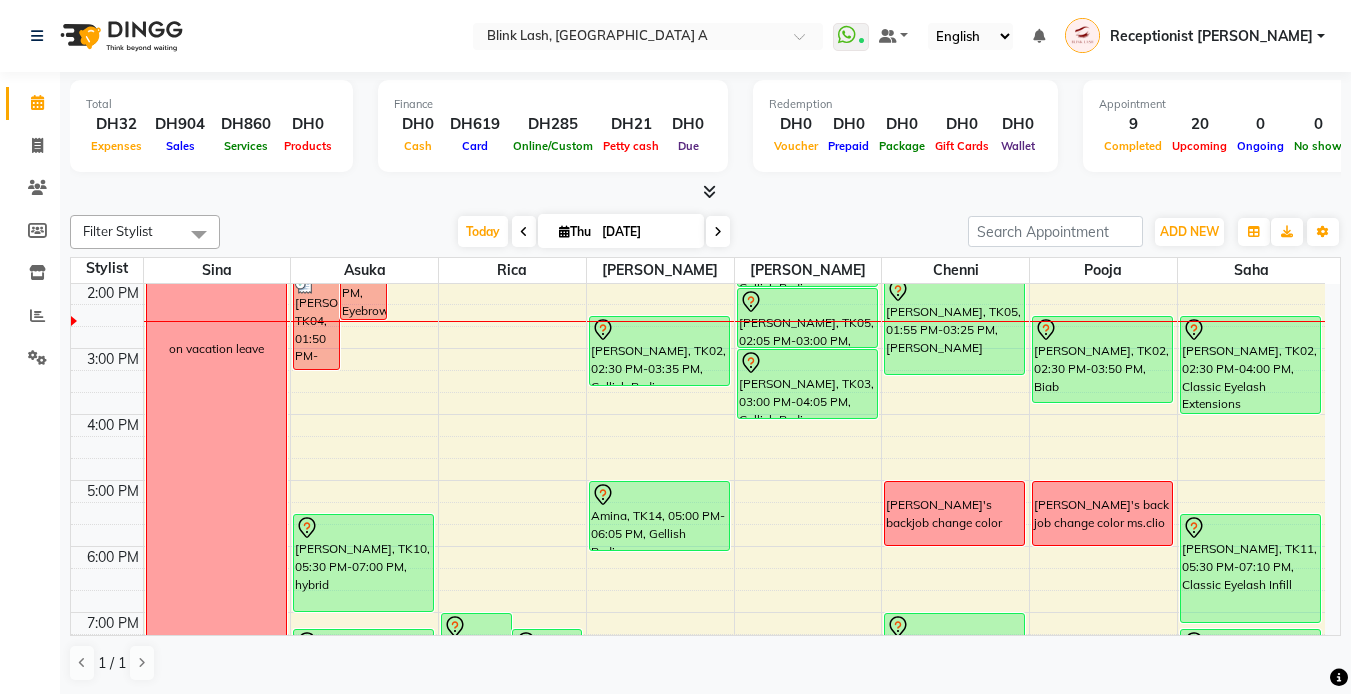 click at bounding box center (564, 231) 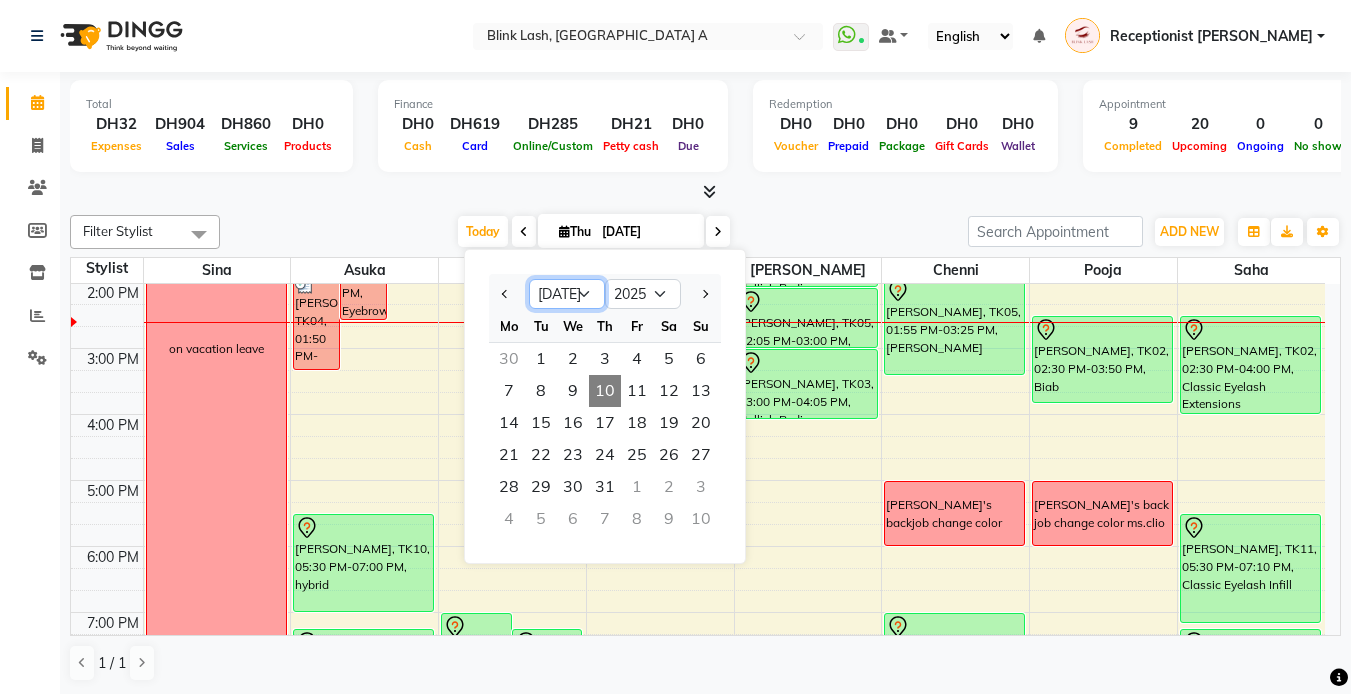 click on "Jan Feb Mar Apr May Jun Jul Aug Sep Oct Nov Dec" at bounding box center [567, 294] 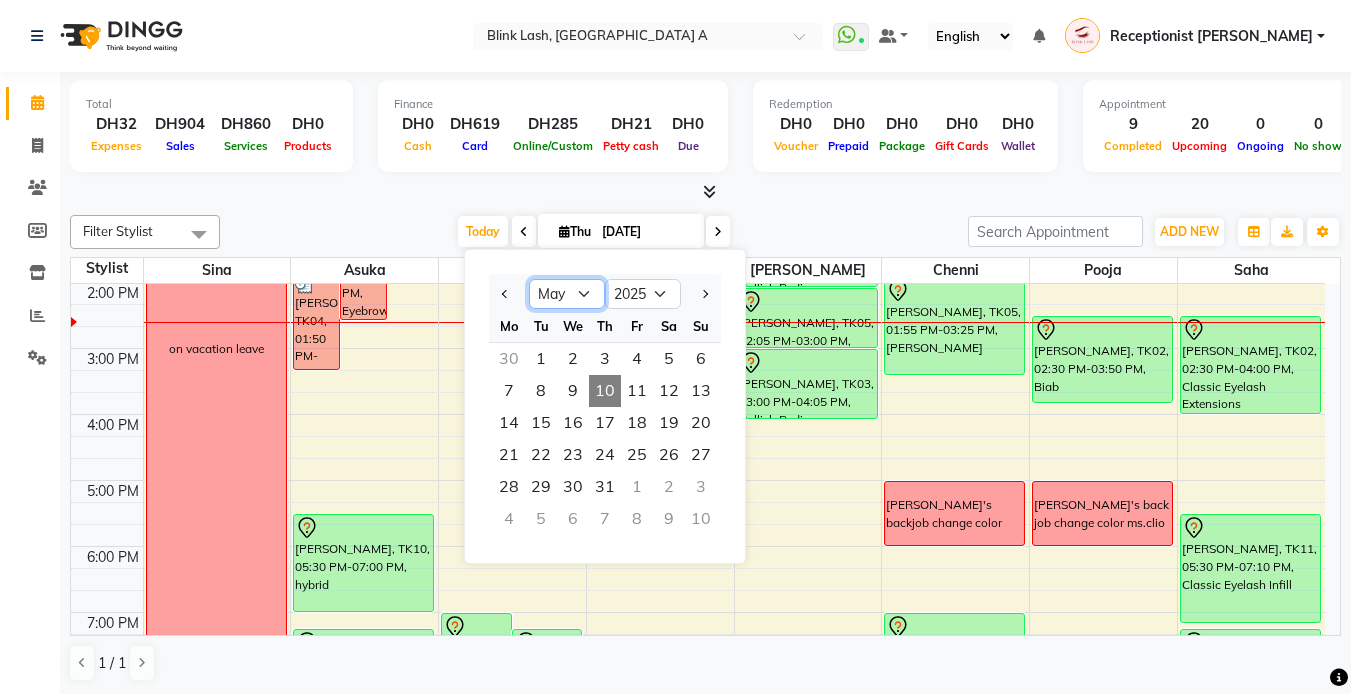 click on "Jan Feb Mar Apr May Jun Jul Aug Sep Oct Nov Dec" at bounding box center (567, 294) 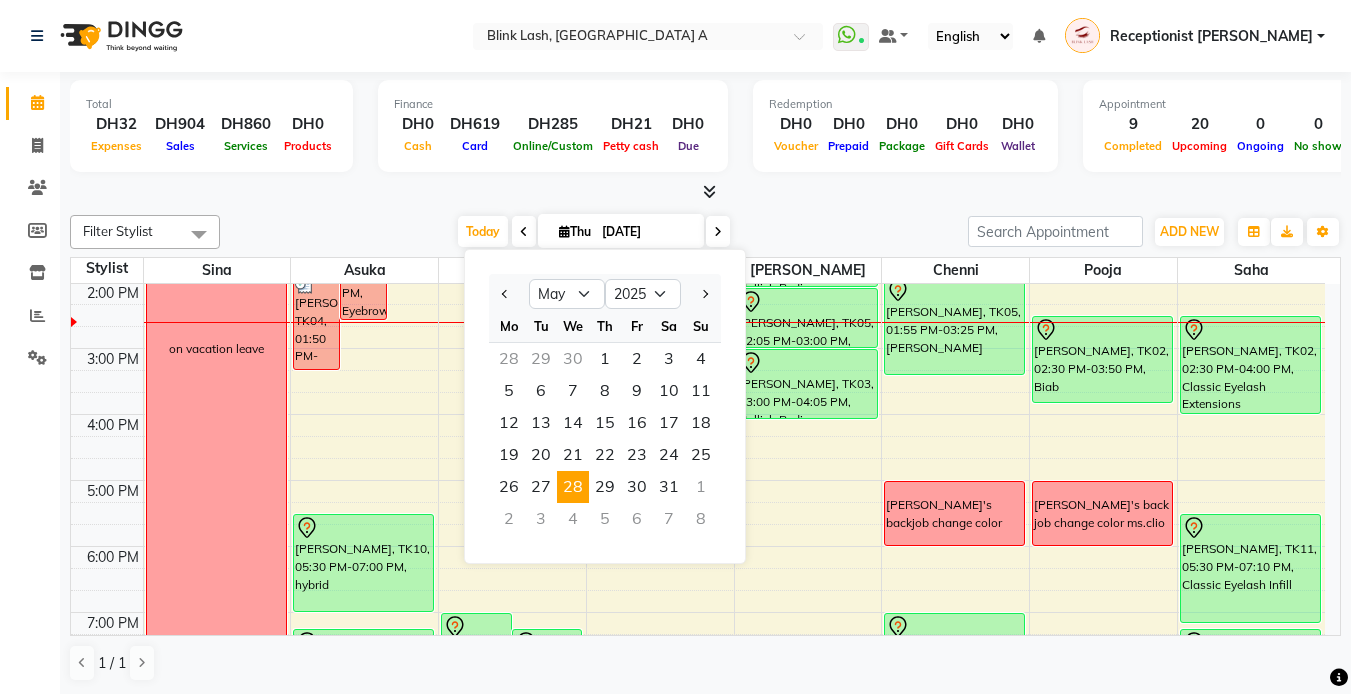 click on "28" at bounding box center (573, 487) 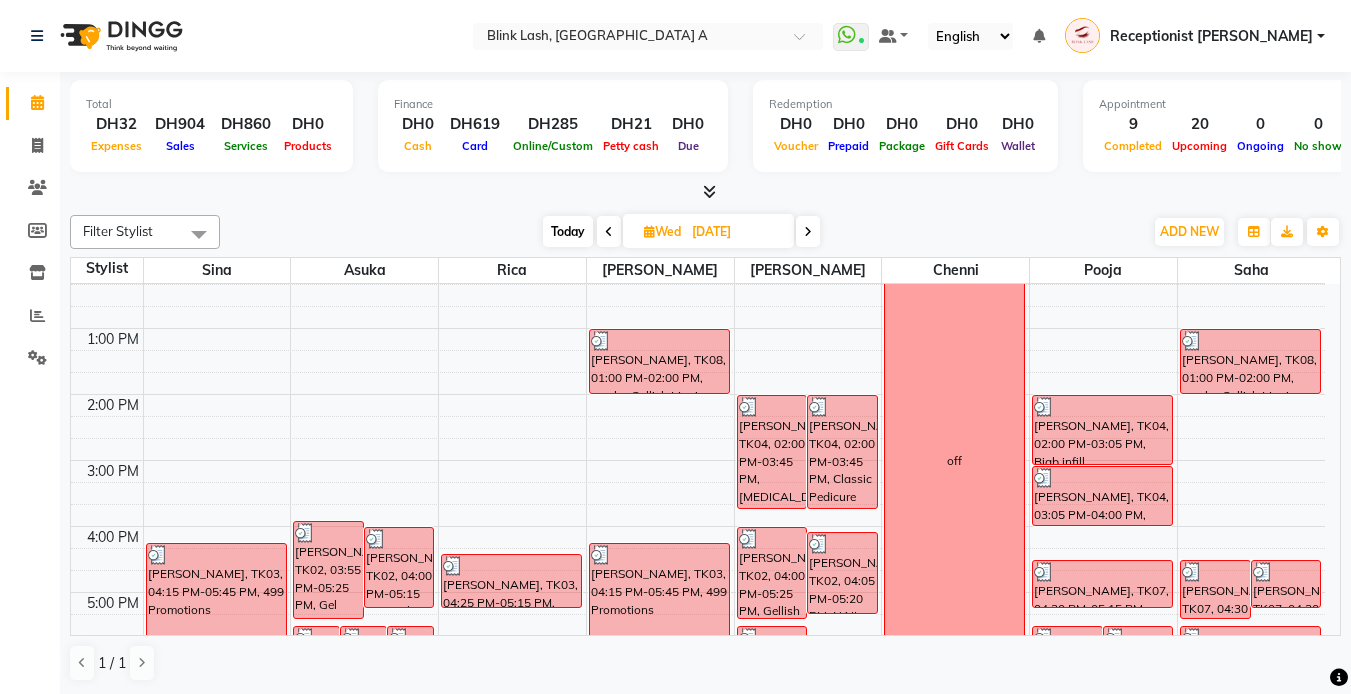 scroll, scrollTop: 31, scrollLeft: 0, axis: vertical 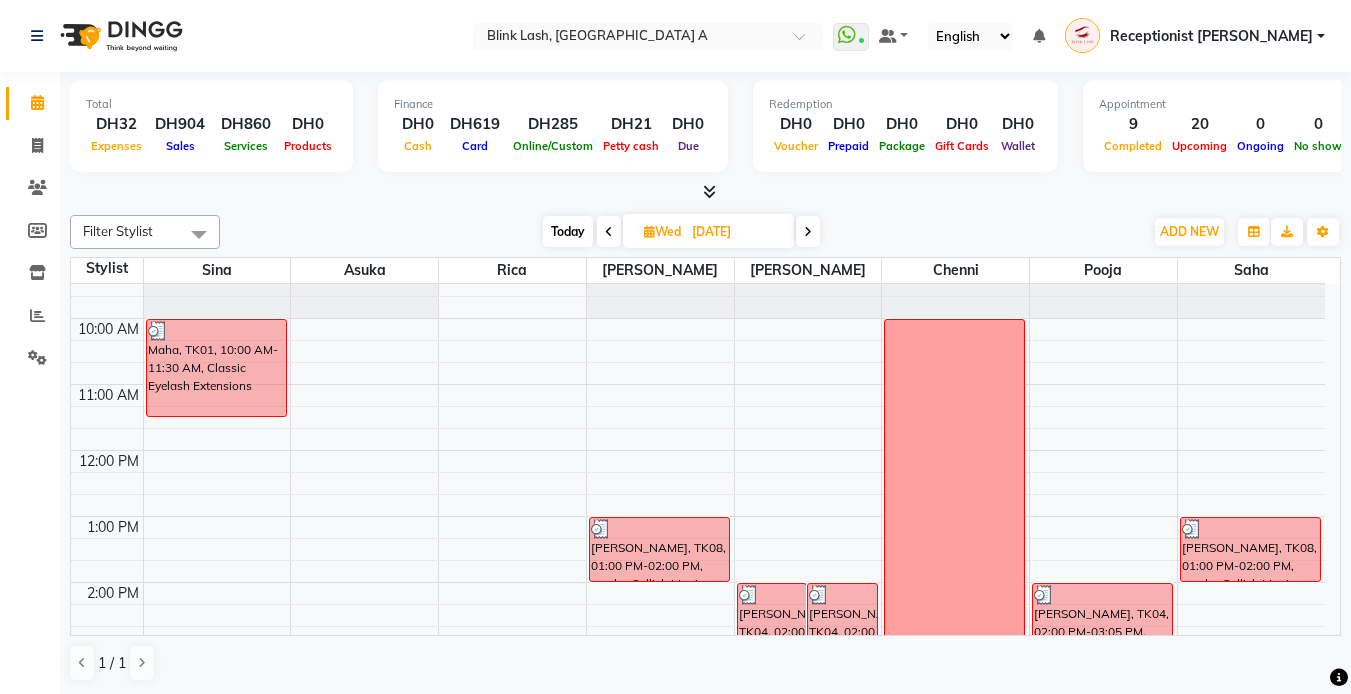 click on "Today" at bounding box center (568, 231) 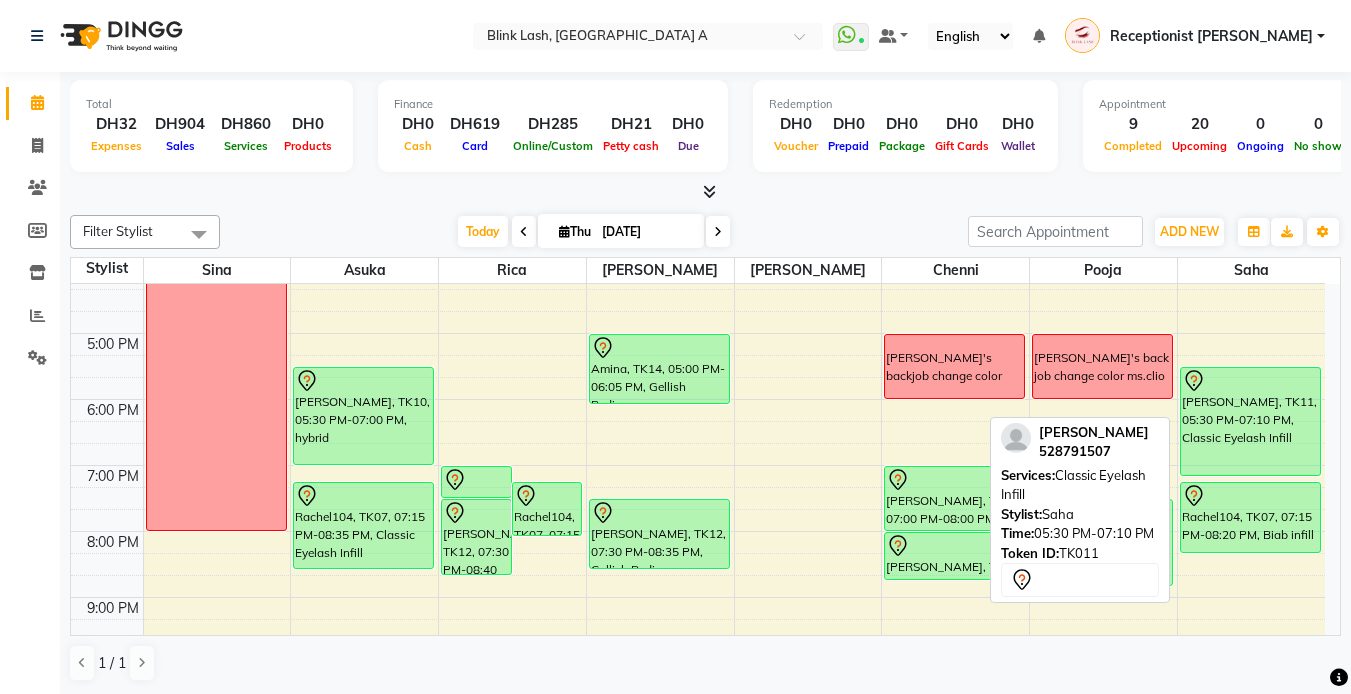 scroll, scrollTop: 431, scrollLeft: 0, axis: vertical 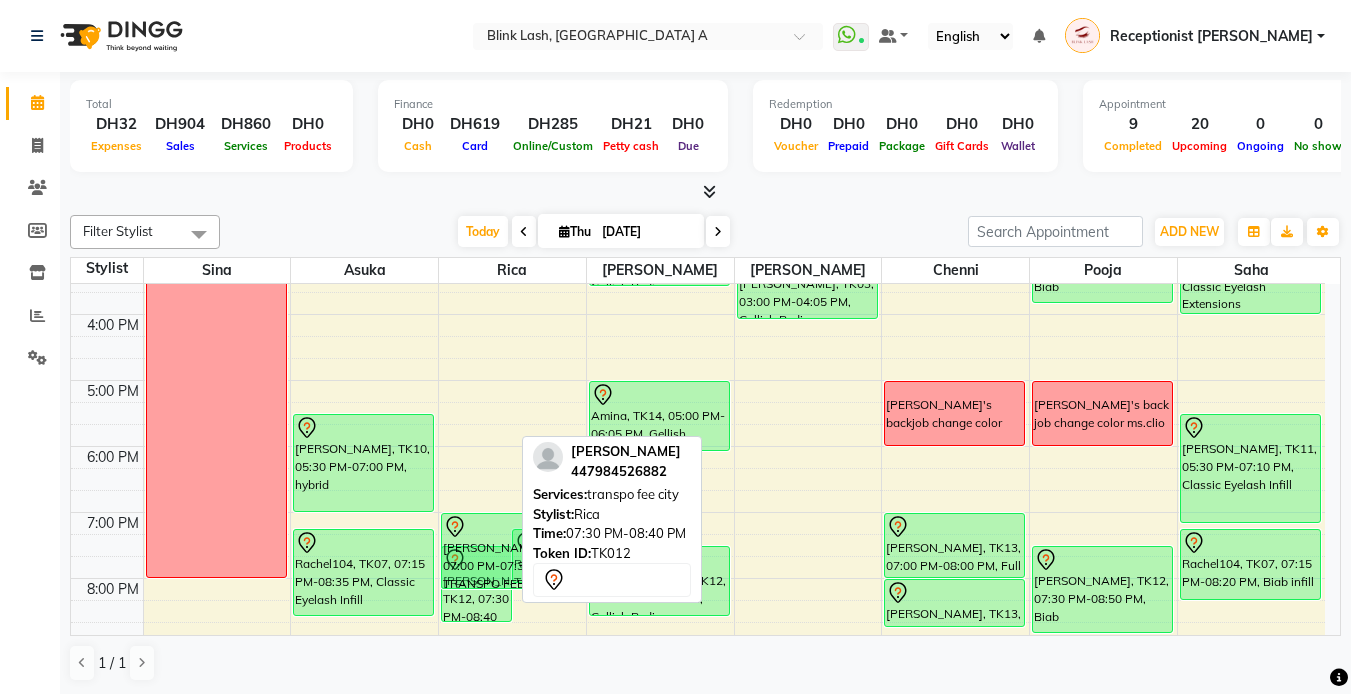drag, startPoint x: 485, startPoint y: 540, endPoint x: 479, endPoint y: 579, distance: 39.45884 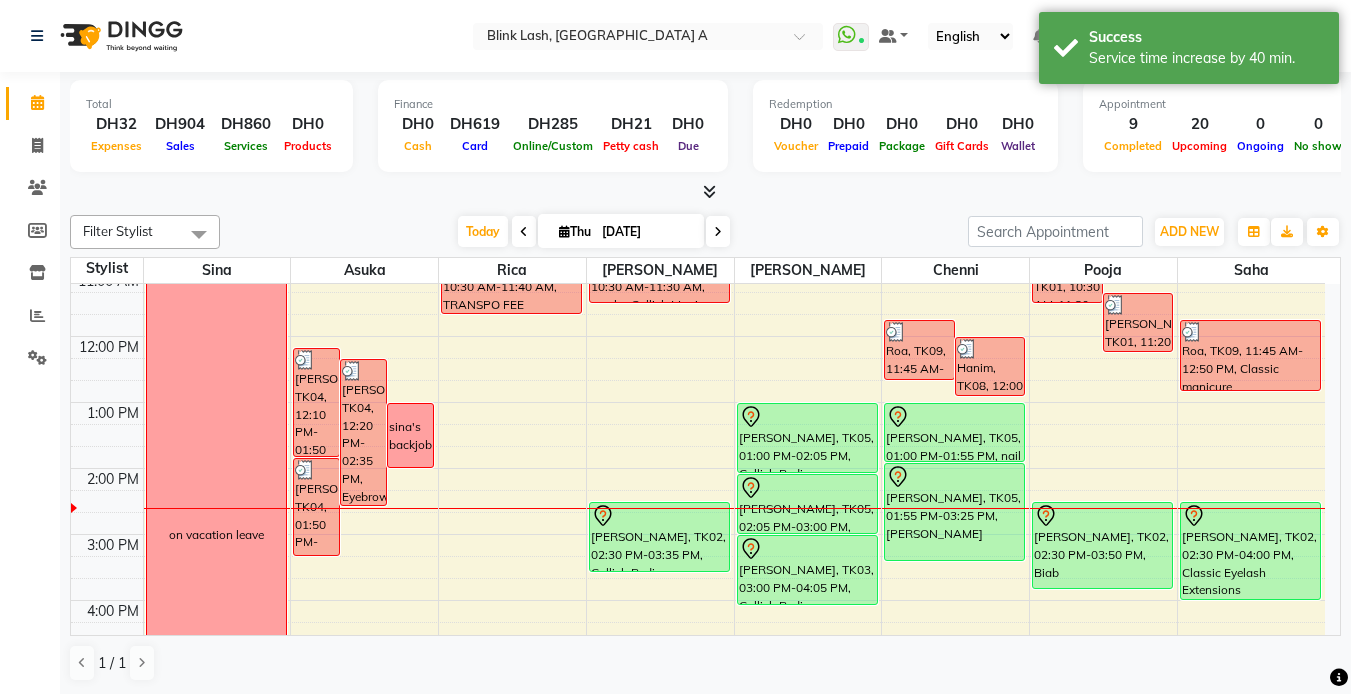scroll, scrollTop: 300, scrollLeft: 0, axis: vertical 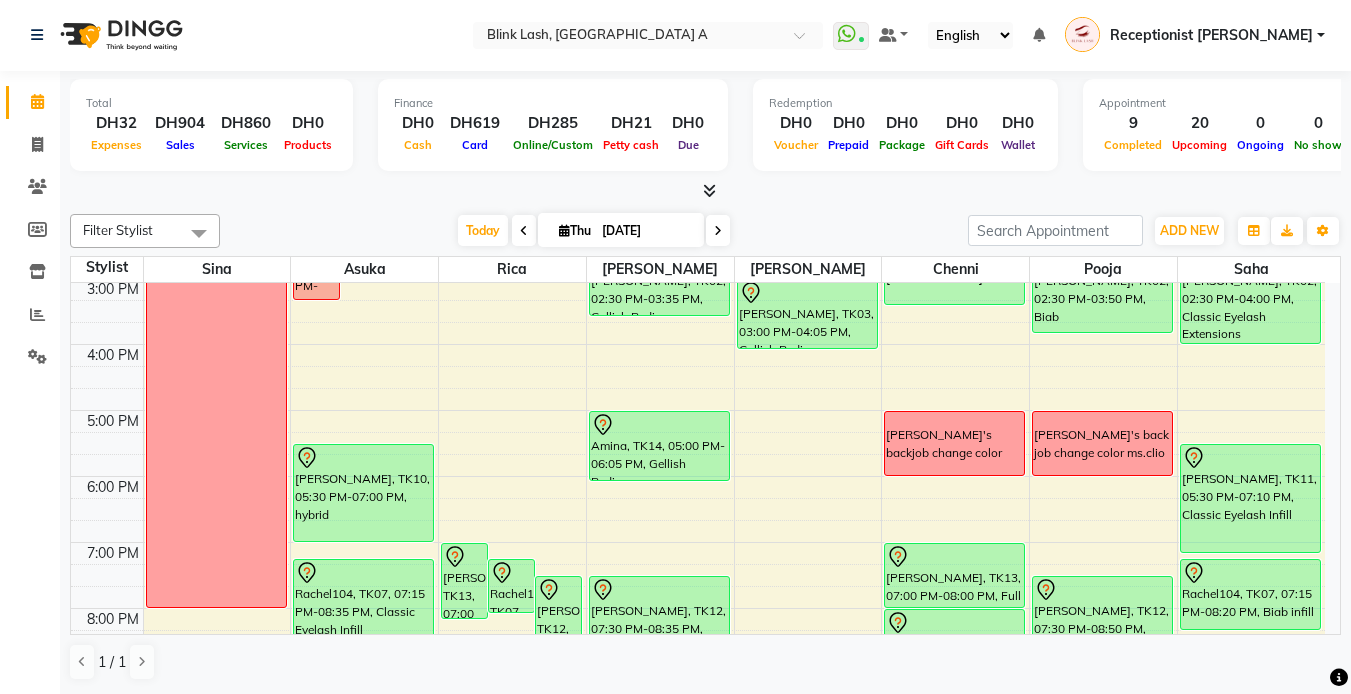 click at bounding box center [709, 190] 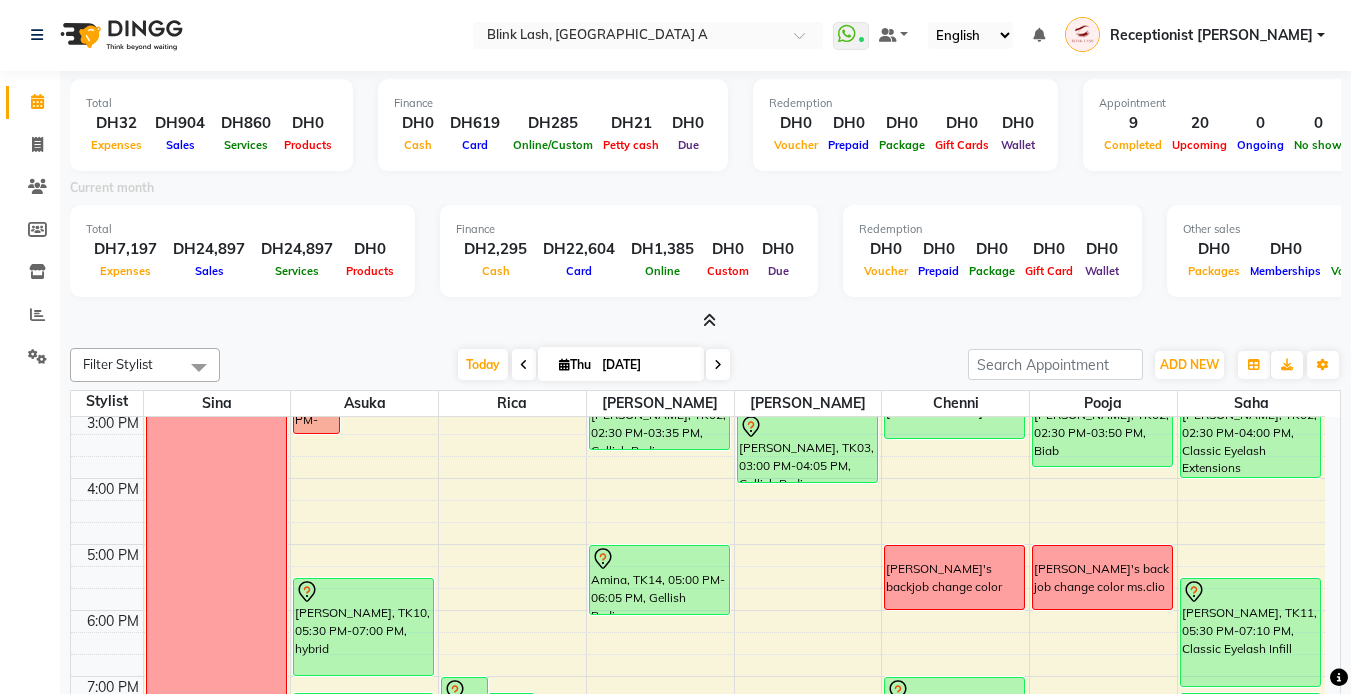 click at bounding box center [709, 320] 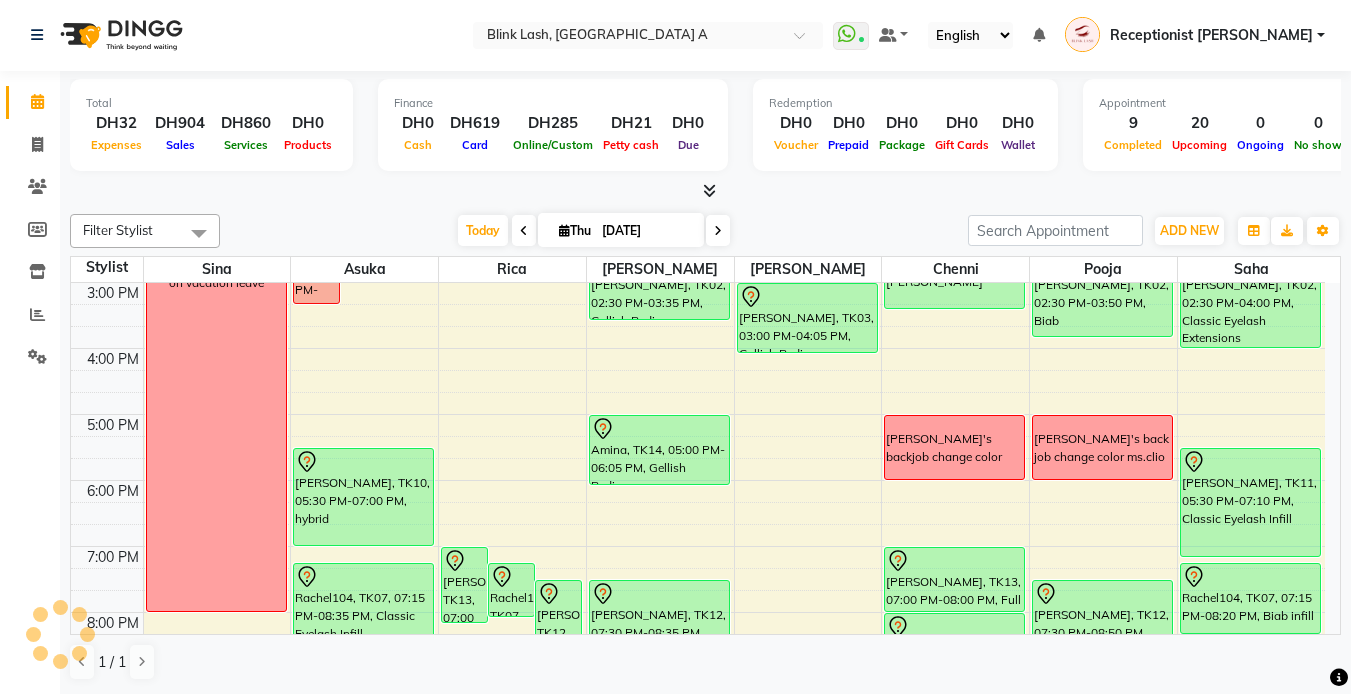 scroll, scrollTop: 400, scrollLeft: 0, axis: vertical 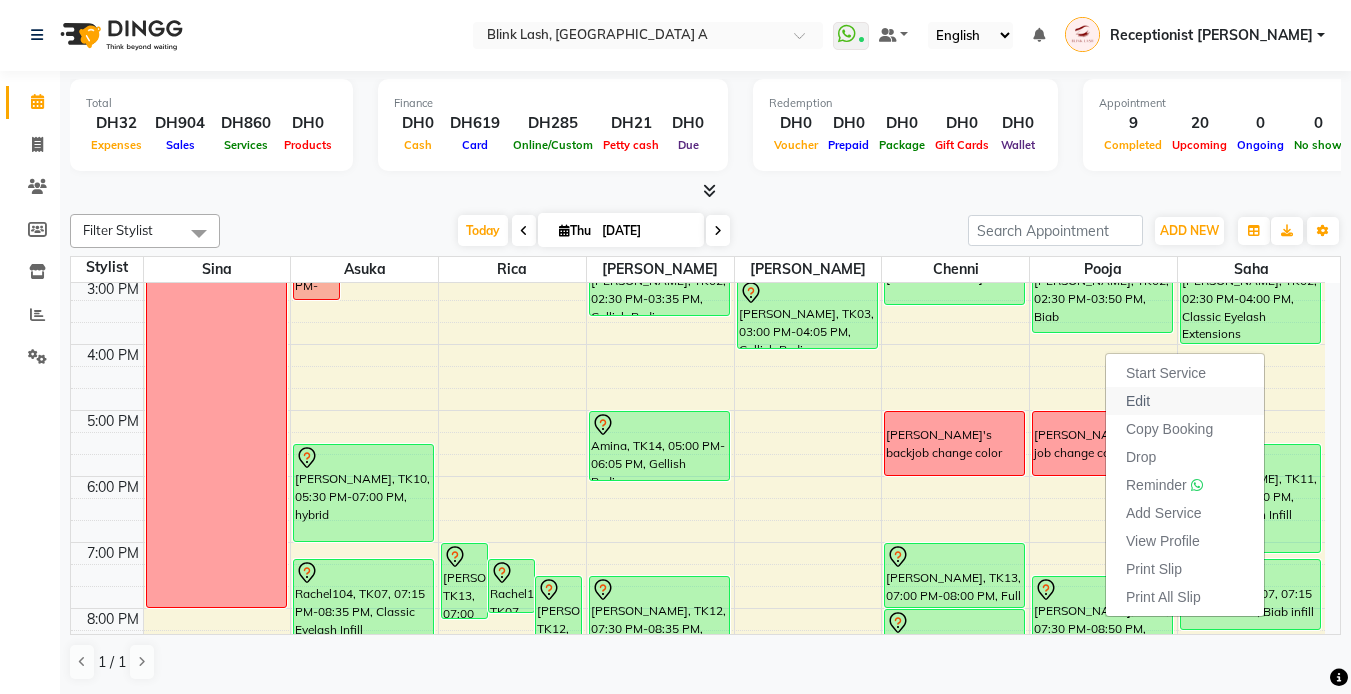 click on "Edit" at bounding box center (1138, 401) 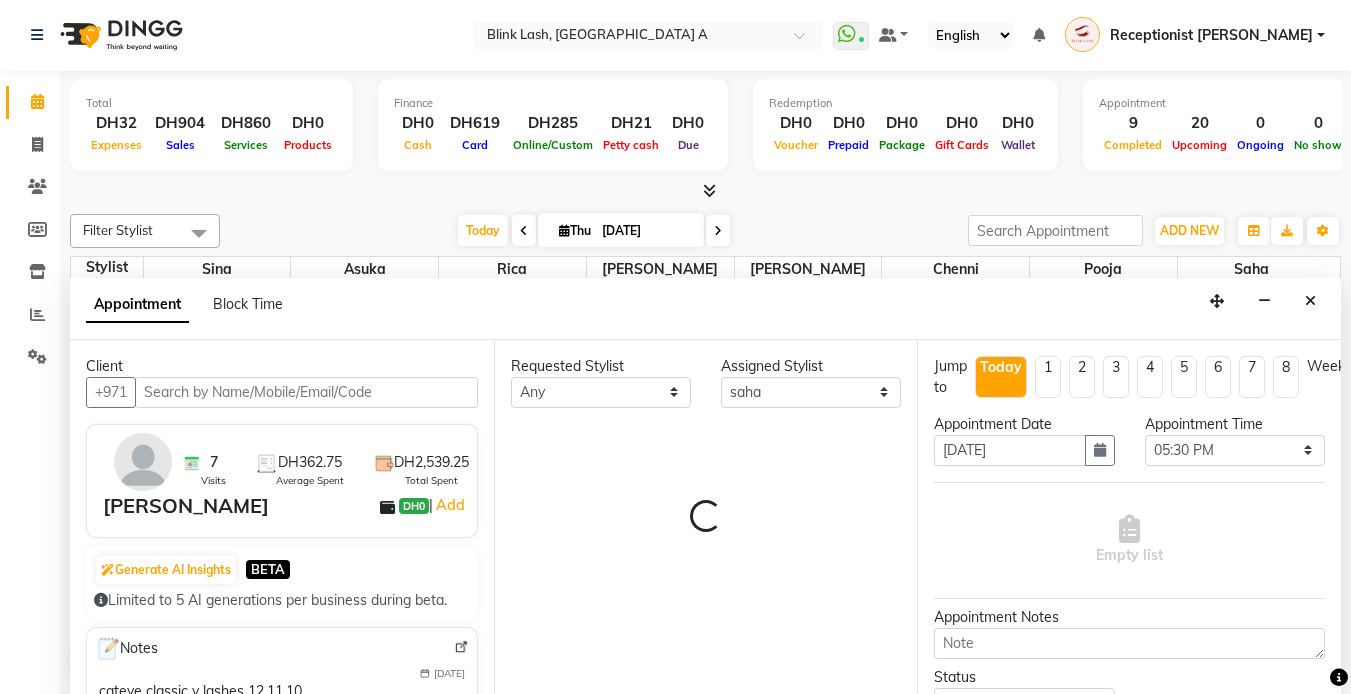 scroll, scrollTop: 331, scrollLeft: 0, axis: vertical 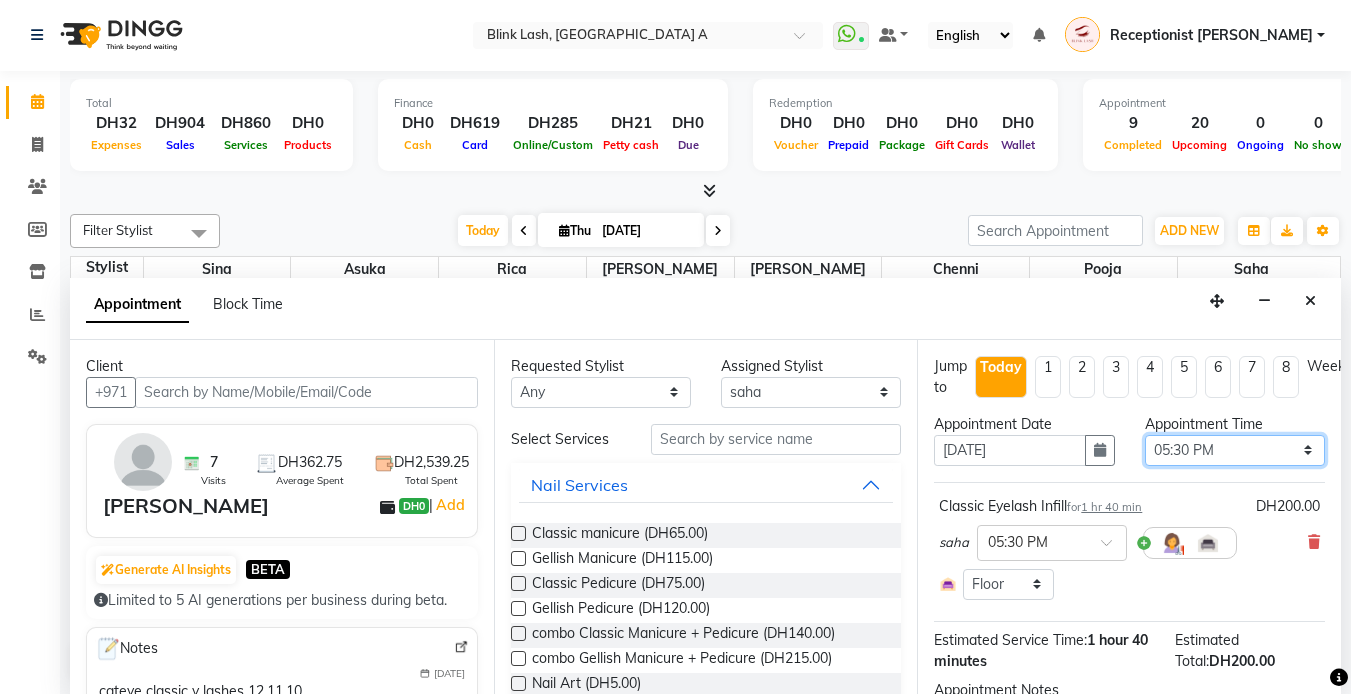 click on "Select 10:00 AM 10:05 AM 10:10 AM 10:15 AM 10:20 AM 10:25 AM 10:30 AM 10:35 AM 10:40 AM 10:45 AM 10:50 AM 10:55 AM 11:00 AM 11:05 AM 11:10 AM 11:15 AM 11:20 AM 11:25 AM 11:30 AM 11:35 AM 11:40 AM 11:45 AM 11:50 AM 11:55 AM 12:00 PM 12:05 PM 12:10 PM 12:15 PM 12:20 PM 12:25 PM 12:30 PM 12:35 PM 12:40 PM 12:45 PM 12:50 PM 12:55 PM 01:00 PM 01:05 PM 01:10 PM 01:15 PM 01:20 PM 01:25 PM 01:30 PM 01:35 PM 01:40 PM 01:45 PM 01:50 PM 01:55 PM 02:00 PM 02:05 PM 02:10 PM 02:15 PM 02:20 PM 02:25 PM 02:30 PM 02:35 PM 02:40 PM 02:45 PM 02:50 PM 02:55 PM 03:00 PM 03:05 PM 03:10 PM 03:15 PM 03:20 PM 03:25 PM 03:30 PM 03:35 PM 03:40 PM 03:45 PM 03:50 PM 03:55 PM 04:00 PM 04:05 PM 04:10 PM 04:15 PM 04:20 PM 04:25 PM 04:30 PM 04:35 PM 04:40 PM 04:45 PM 04:50 PM 04:55 PM 05:00 PM 05:05 PM 05:10 PM 05:15 PM 05:20 PM 05:25 PM 05:30 PM 05:35 PM 05:40 PM 05:45 PM 05:50 PM 05:55 PM 06:00 PM 06:05 PM 06:10 PM 06:15 PM 06:20 PM 06:25 PM 06:30 PM 06:35 PM 06:40 PM 06:45 PM 06:50 PM 06:55 PM 07:00 PM 07:05 PM 07:10 PM 07:15 PM 07:20 PM" at bounding box center [1235, 450] 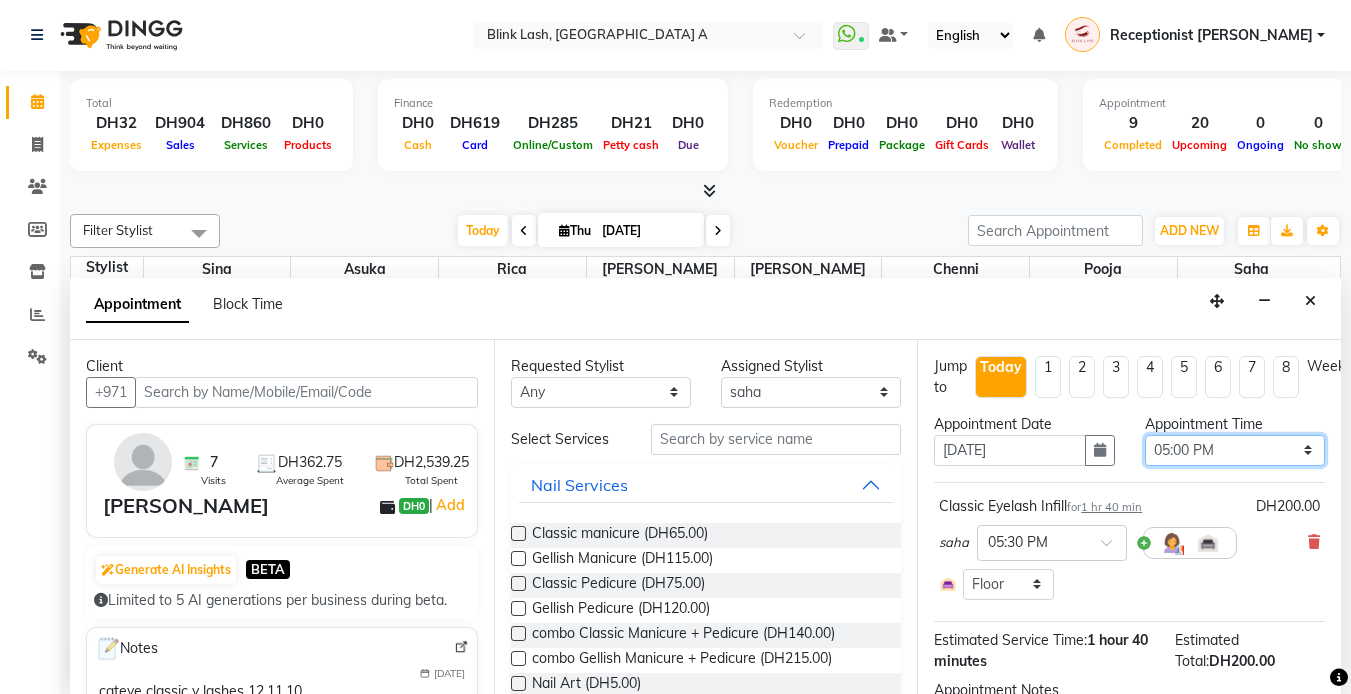 click on "Select 10:00 AM 10:05 AM 10:10 AM 10:15 AM 10:20 AM 10:25 AM 10:30 AM 10:35 AM 10:40 AM 10:45 AM 10:50 AM 10:55 AM 11:00 AM 11:05 AM 11:10 AM 11:15 AM 11:20 AM 11:25 AM 11:30 AM 11:35 AM 11:40 AM 11:45 AM 11:50 AM 11:55 AM 12:00 PM 12:05 PM 12:10 PM 12:15 PM 12:20 PM 12:25 PM 12:30 PM 12:35 PM 12:40 PM 12:45 PM 12:50 PM 12:55 PM 01:00 PM 01:05 PM 01:10 PM 01:15 PM 01:20 PM 01:25 PM 01:30 PM 01:35 PM 01:40 PM 01:45 PM 01:50 PM 01:55 PM 02:00 PM 02:05 PM 02:10 PM 02:15 PM 02:20 PM 02:25 PM 02:30 PM 02:35 PM 02:40 PM 02:45 PM 02:50 PM 02:55 PM 03:00 PM 03:05 PM 03:10 PM 03:15 PM 03:20 PM 03:25 PM 03:30 PM 03:35 PM 03:40 PM 03:45 PM 03:50 PM 03:55 PM 04:00 PM 04:05 PM 04:10 PM 04:15 PM 04:20 PM 04:25 PM 04:30 PM 04:35 PM 04:40 PM 04:45 PM 04:50 PM 04:55 PM 05:00 PM 05:05 PM 05:10 PM 05:15 PM 05:20 PM 05:25 PM 05:30 PM 05:35 PM 05:40 PM 05:45 PM 05:50 PM 05:55 PM 06:00 PM 06:05 PM 06:10 PM 06:15 PM 06:20 PM 06:25 PM 06:30 PM 06:35 PM 06:40 PM 06:45 PM 06:50 PM 06:55 PM 07:00 PM 07:05 PM 07:10 PM 07:15 PM 07:20 PM" at bounding box center (1235, 450) 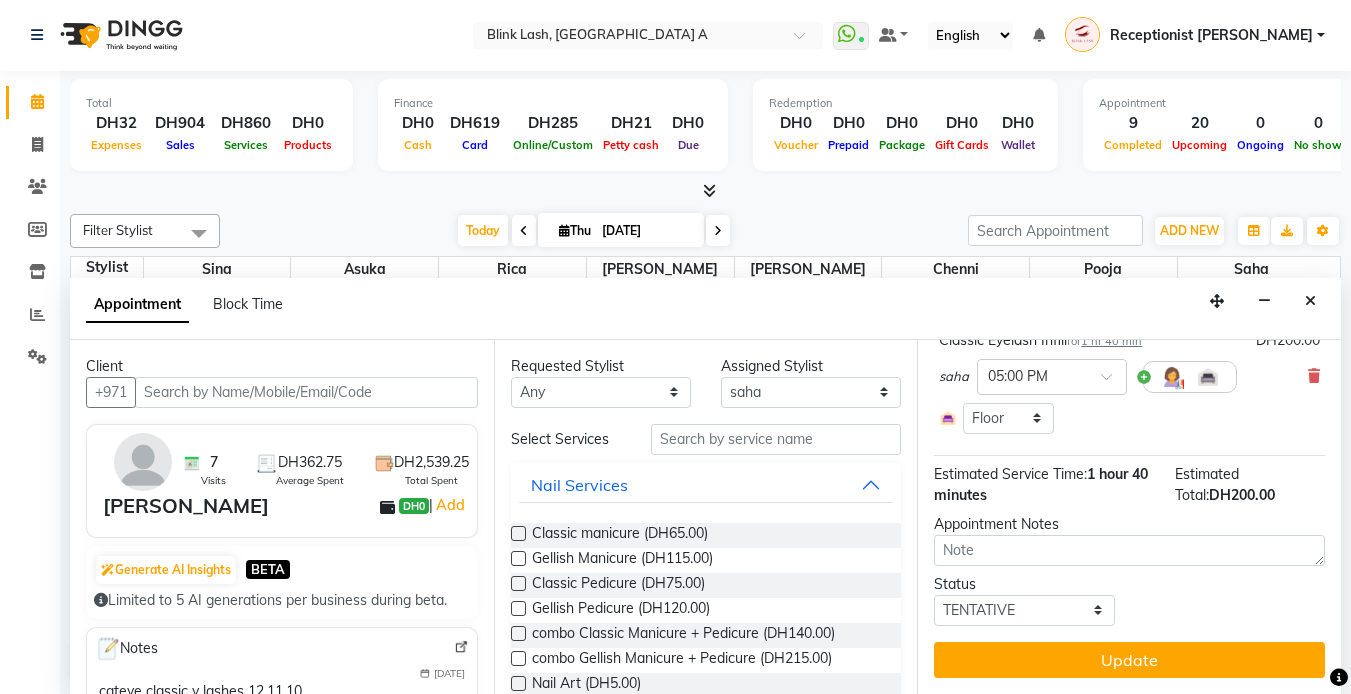 scroll, scrollTop: 181, scrollLeft: 0, axis: vertical 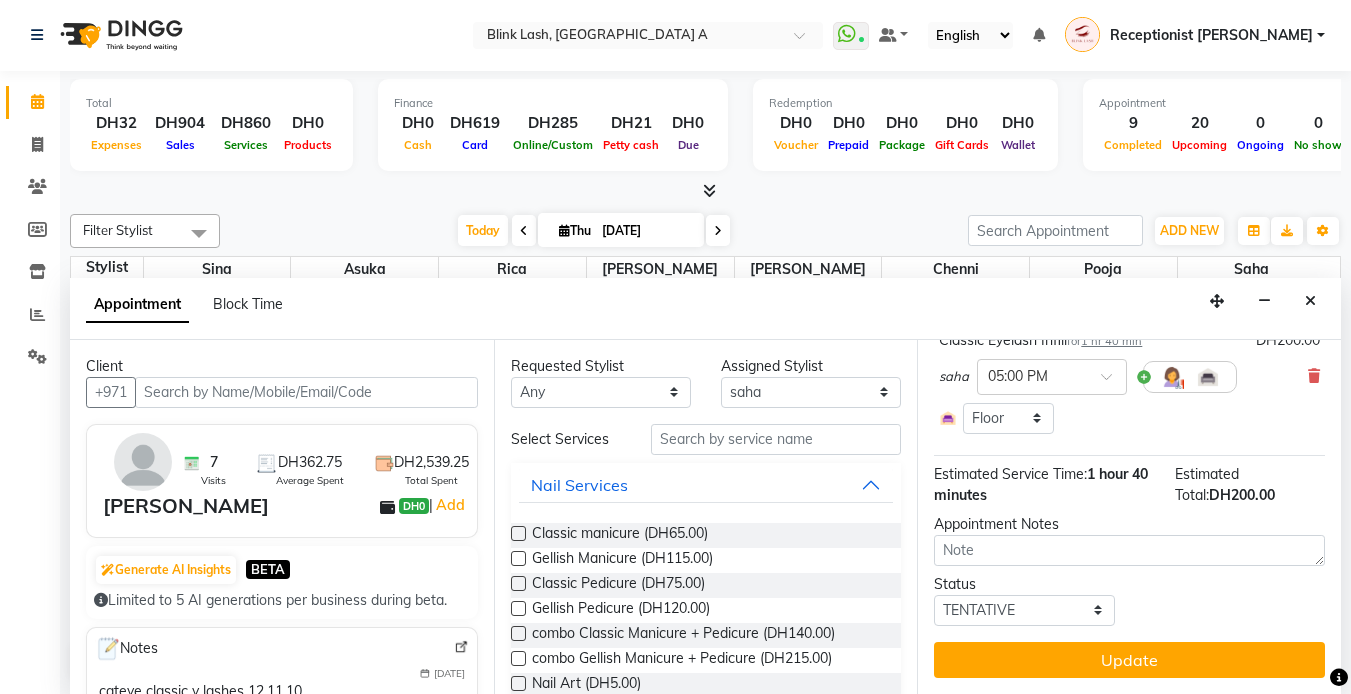 click on "Update" at bounding box center (1129, 660) 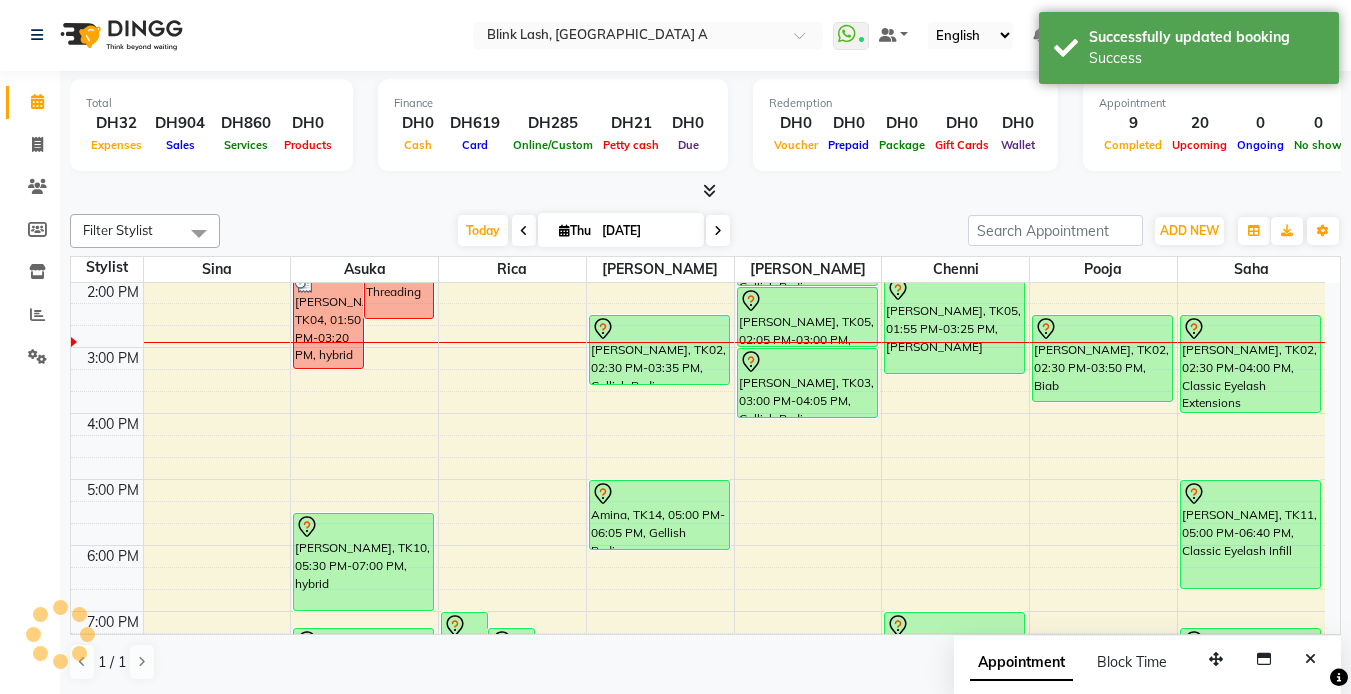 scroll, scrollTop: 0, scrollLeft: 0, axis: both 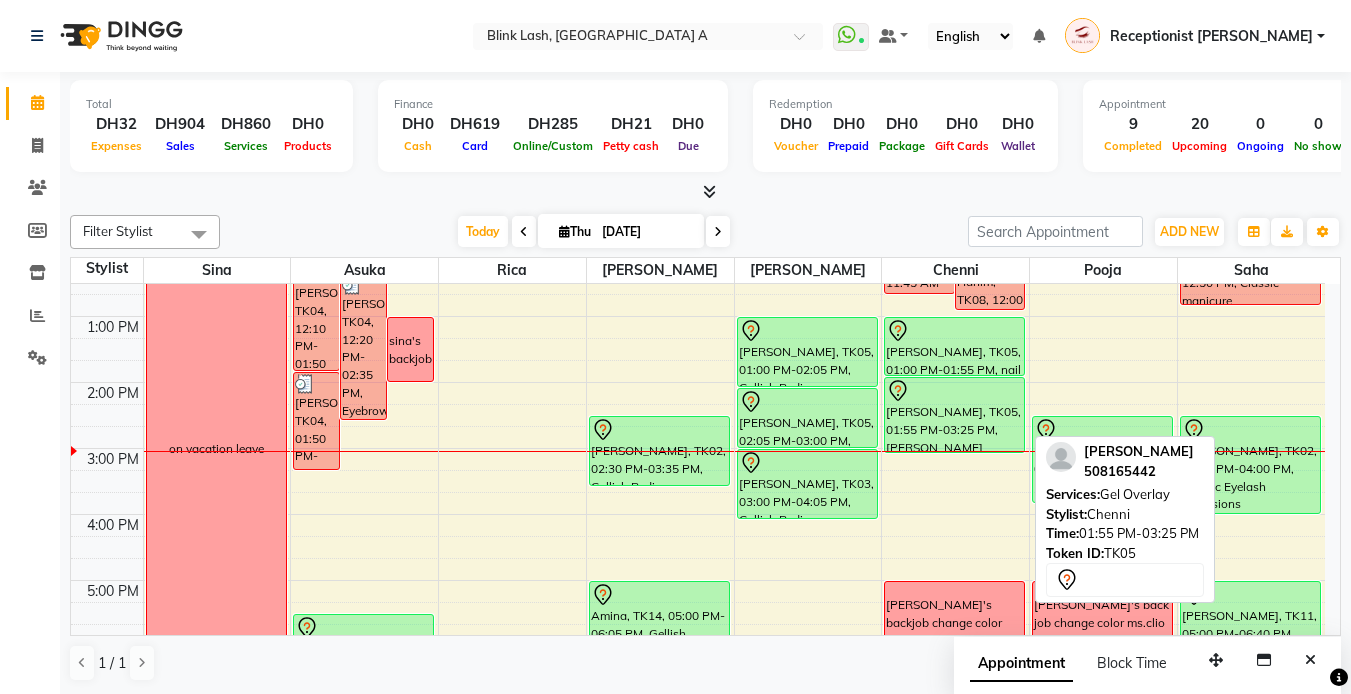drag, startPoint x: 957, startPoint y: 470, endPoint x: 960, endPoint y: 439, distance: 31.144823 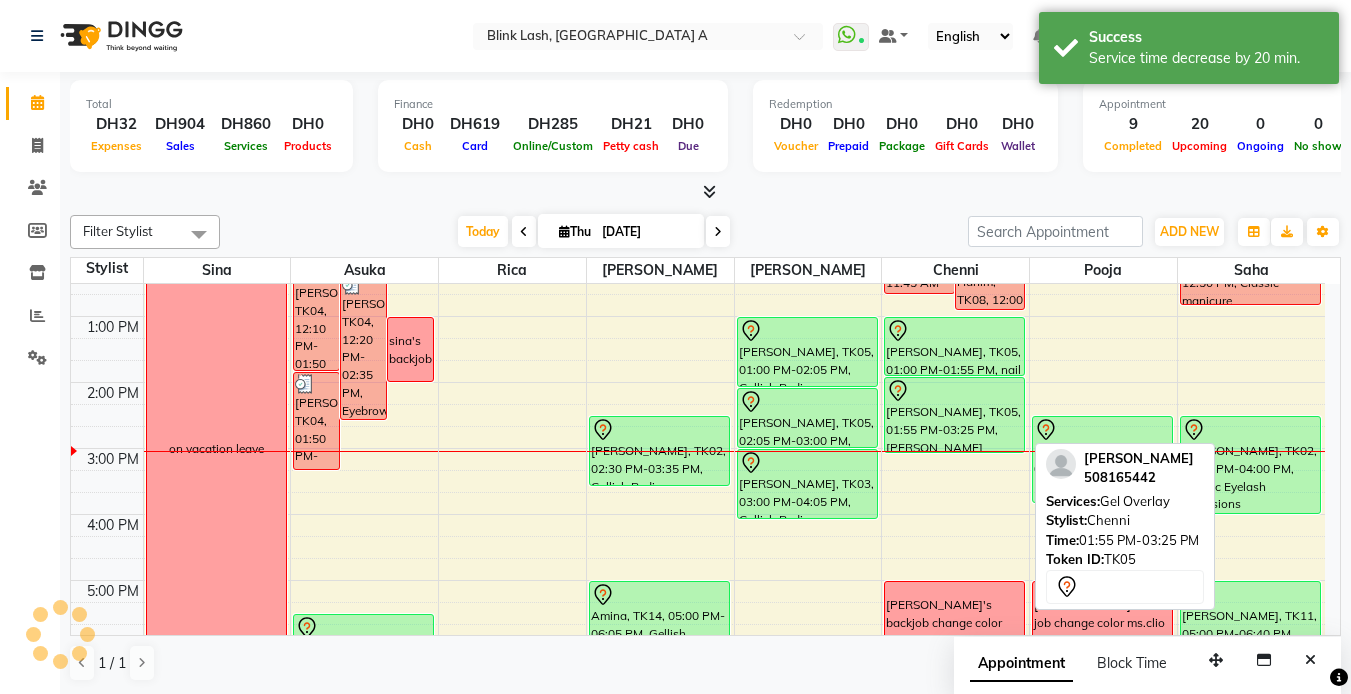 click on "LEANNE, TK05, 01:55 PM-03:25 PM, Gel Overlay" at bounding box center [954, 415] 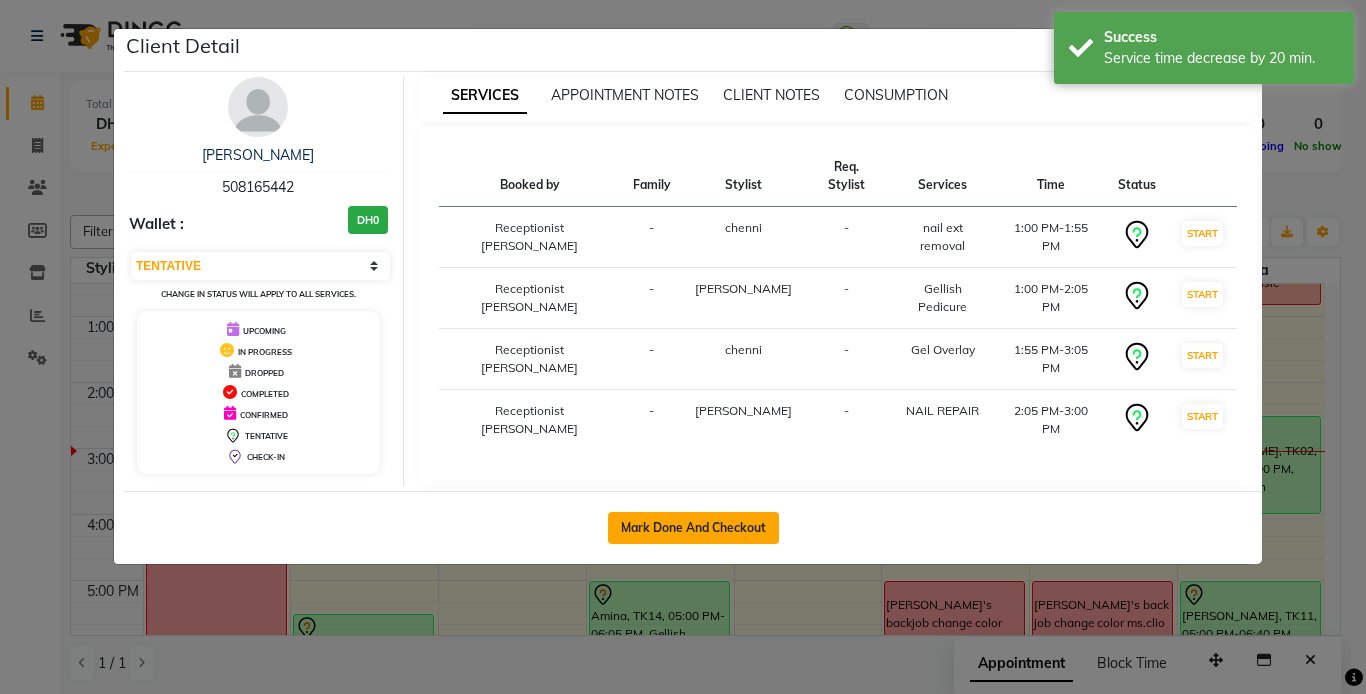 click on "Mark Done And Checkout" 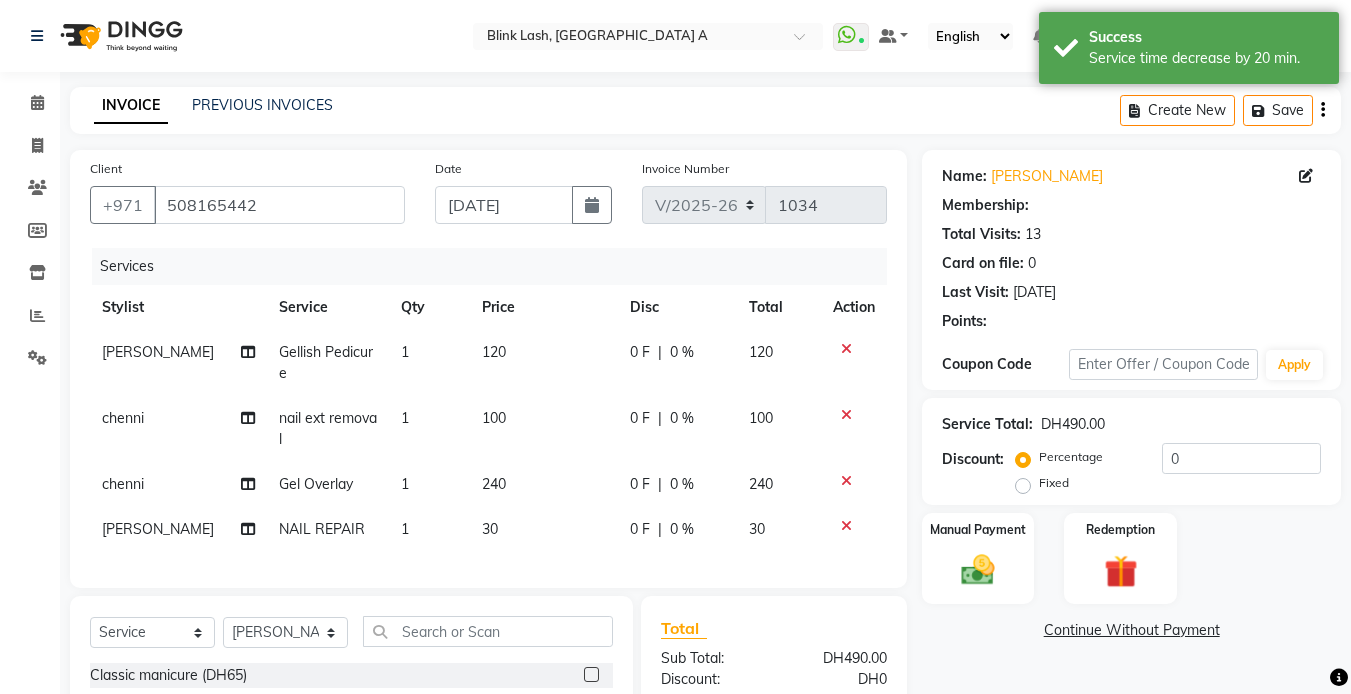 scroll, scrollTop: 242, scrollLeft: 0, axis: vertical 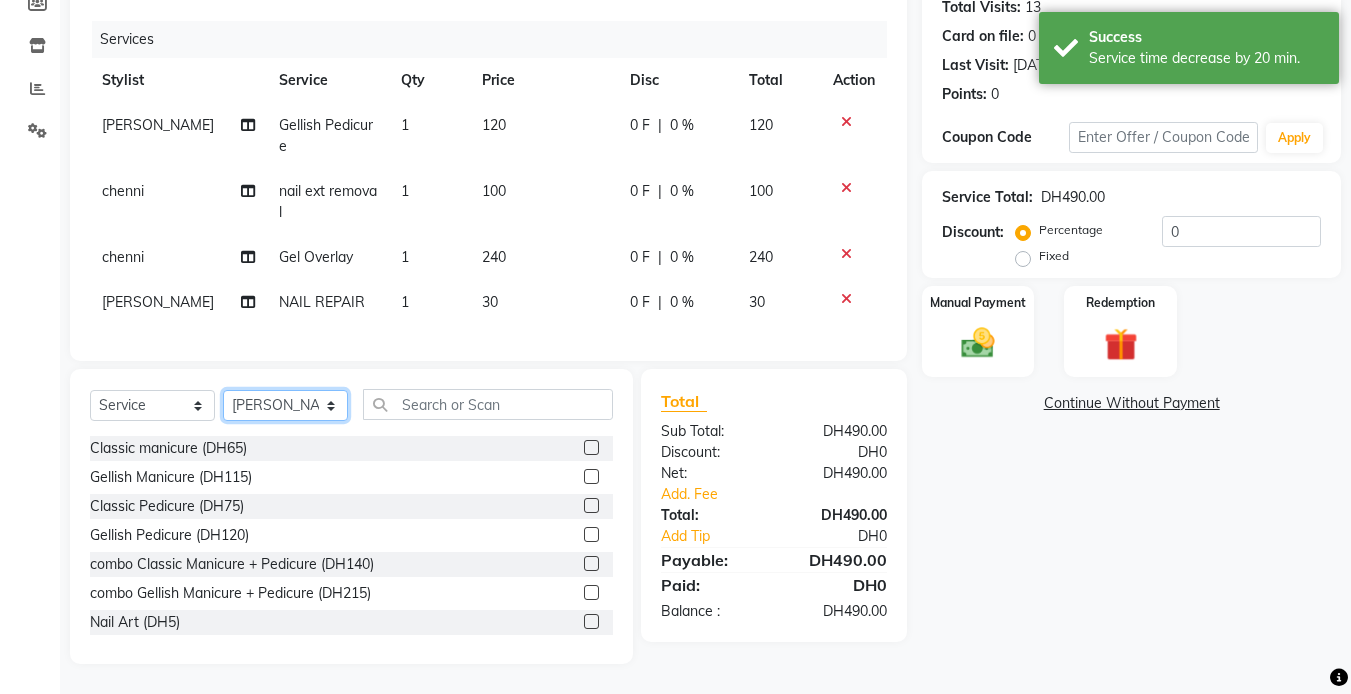 click on "Select Stylist Accounts Asuka chenni INGRID jumana pooja Receptionist lyn Rica saha Sina" 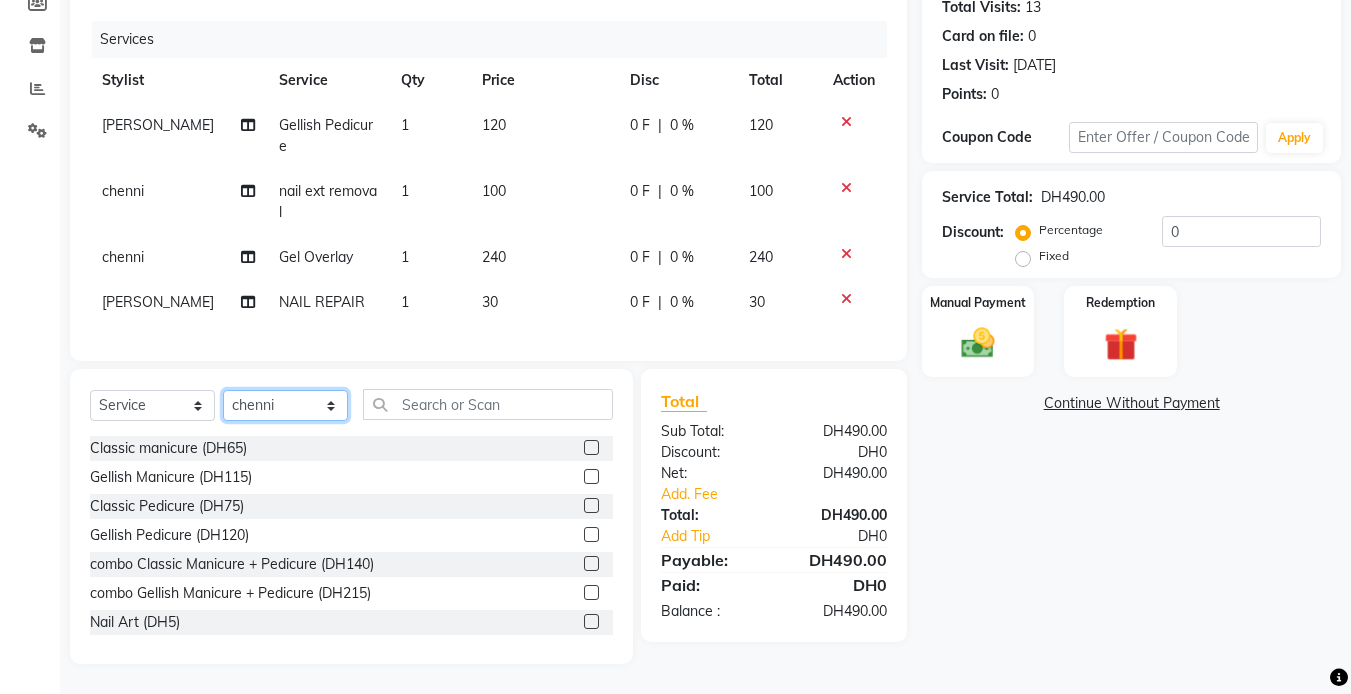 click on "Select Stylist Accounts Asuka chenni INGRID jumana pooja Receptionist lyn Rica saha Sina" 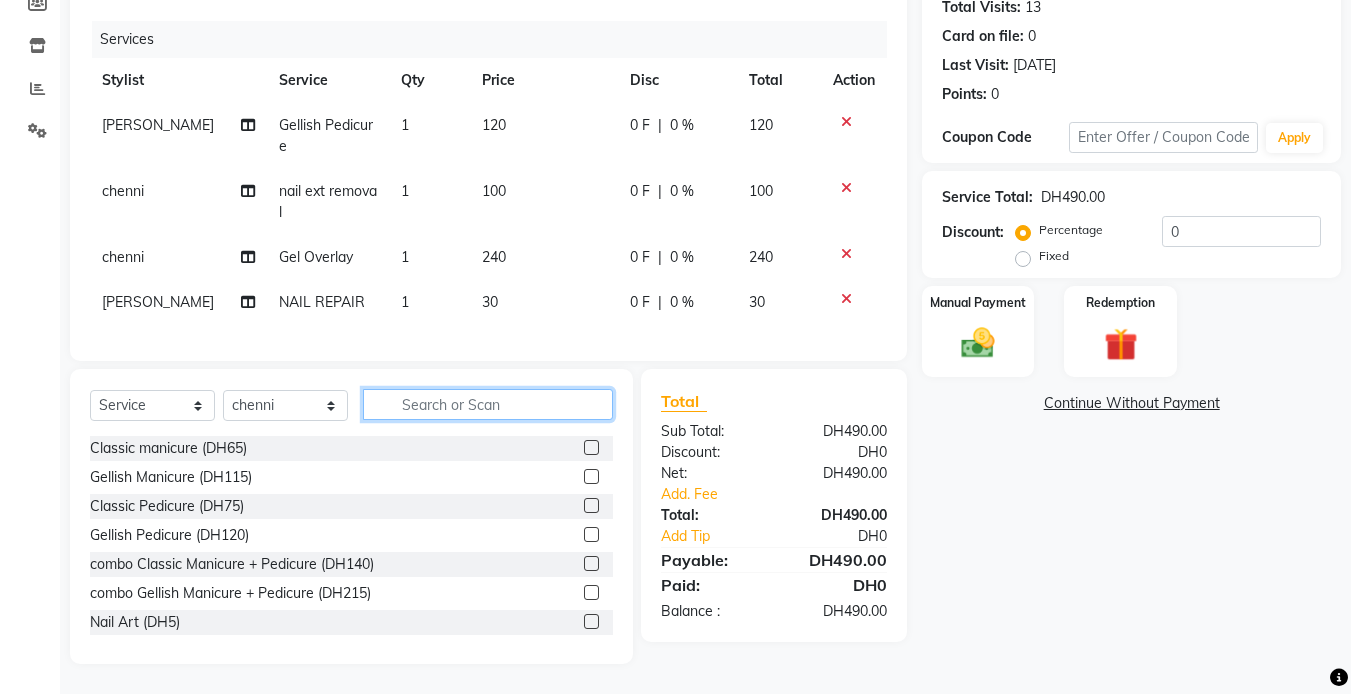 click 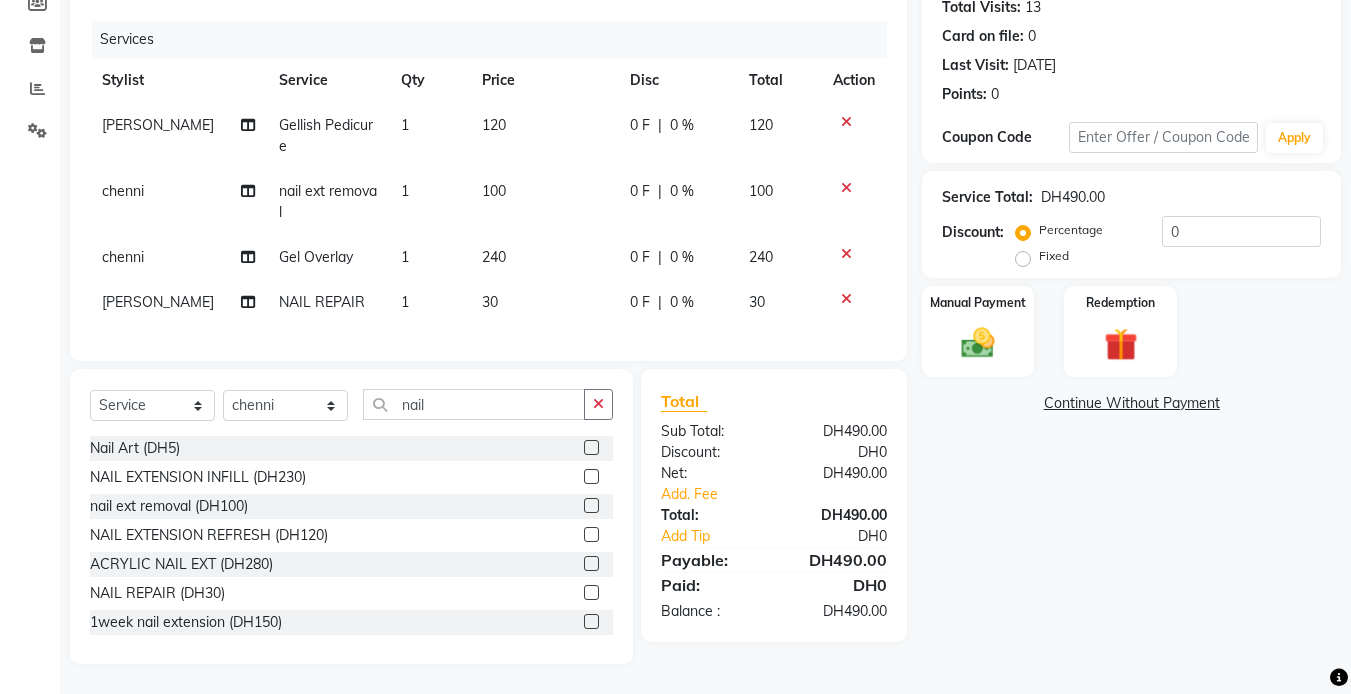 click 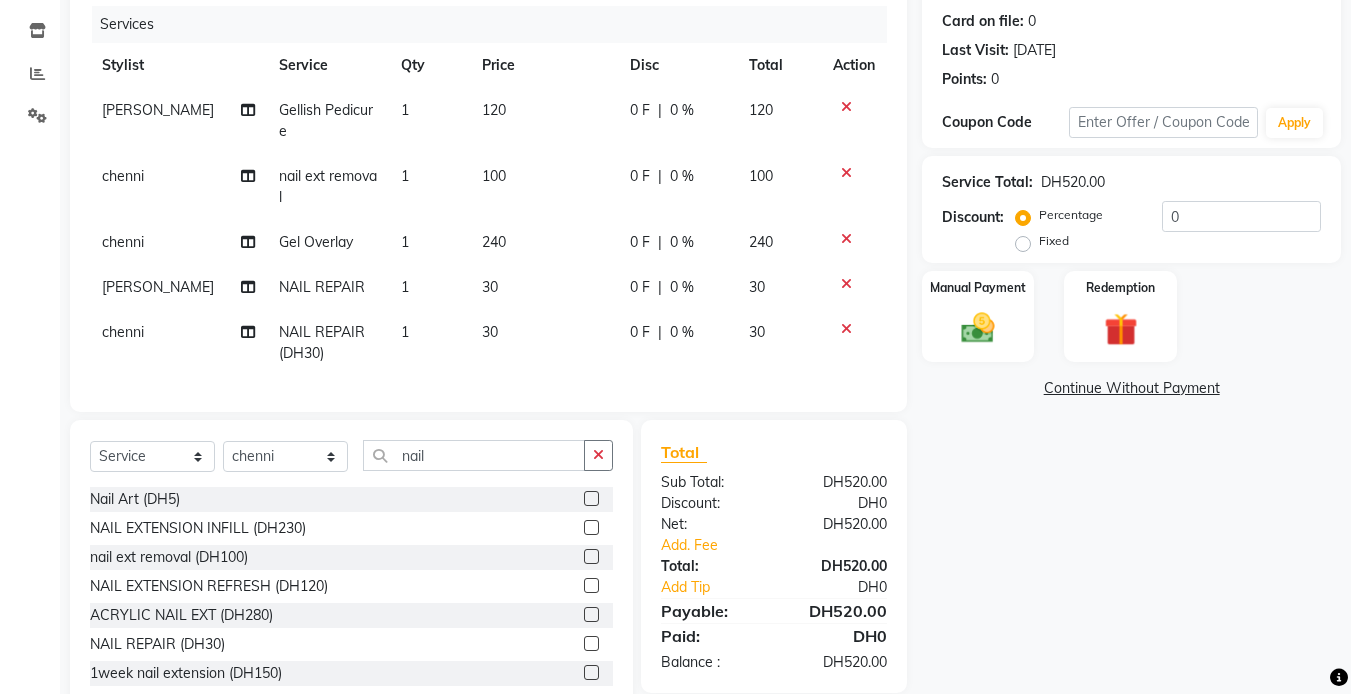 click on "NAIL REPAIR" 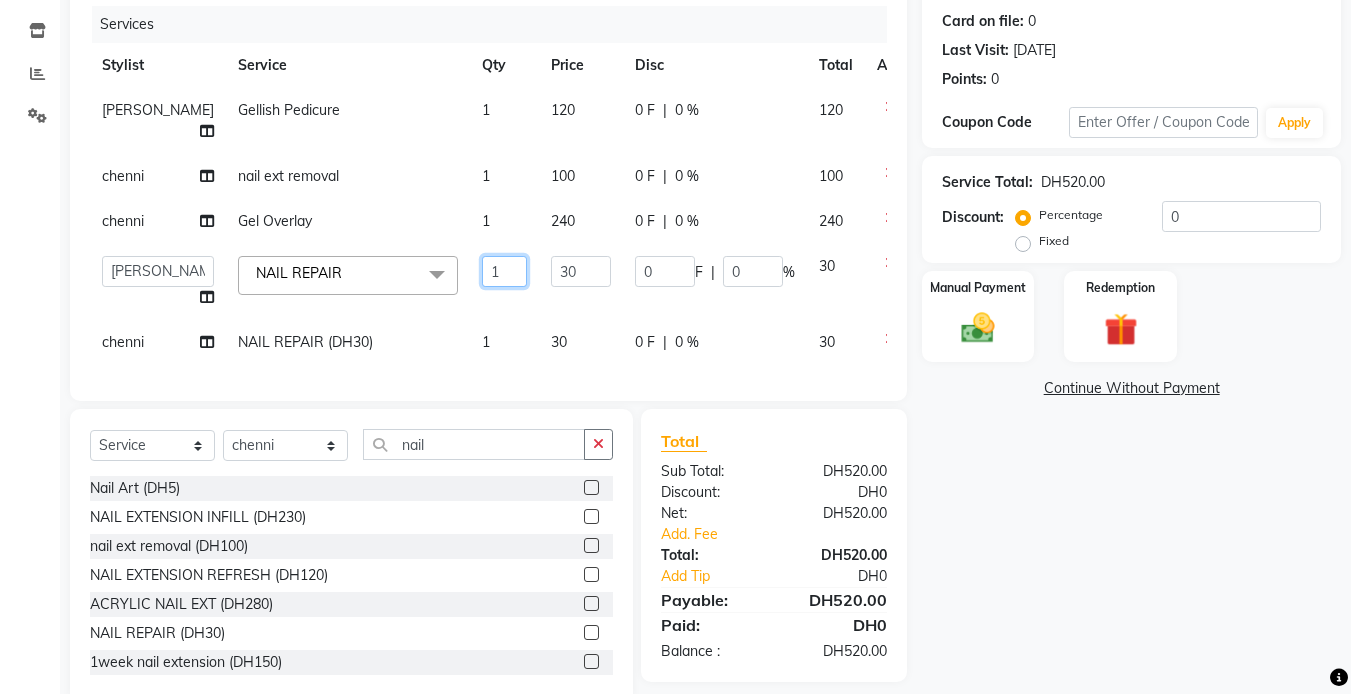 click on "1" 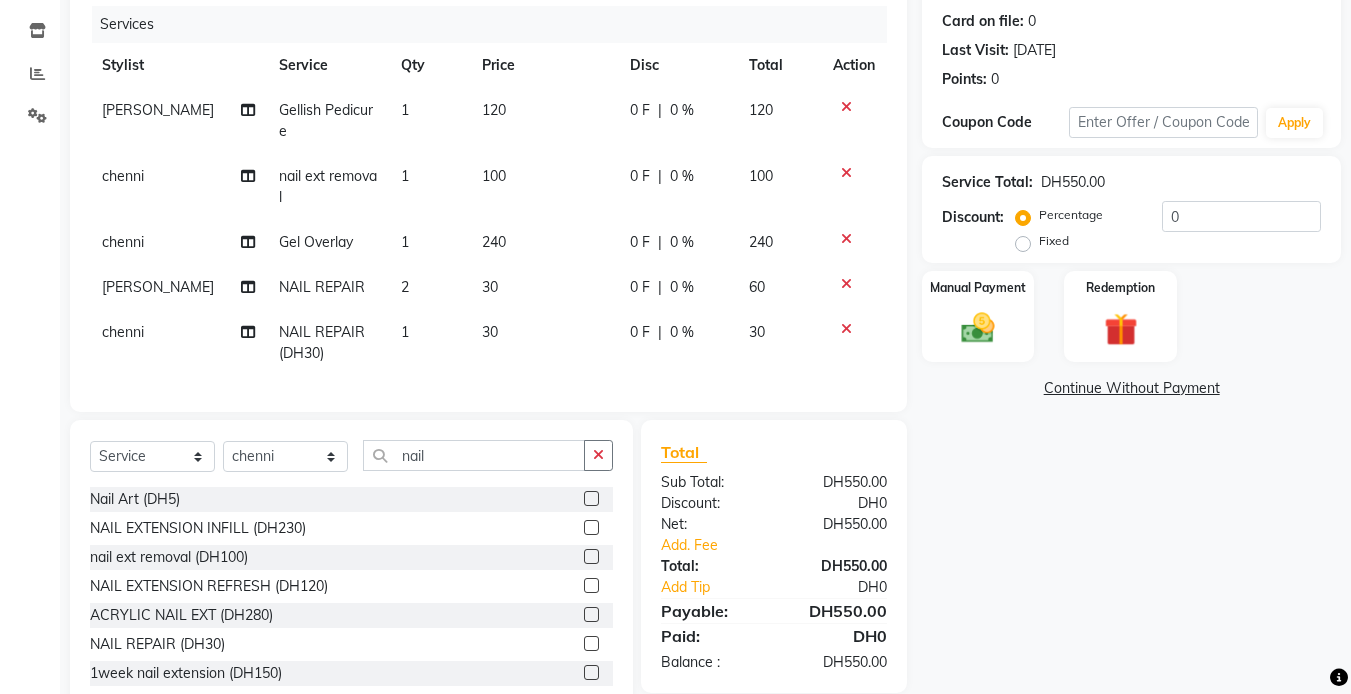click on "Name: Leanne  Membership:  No Active Membership  Total Visits:  13 Card on file:  0 Last Visit:   28-05-2025 Points:   0  Coupon Code Apply Service Total:  DH550.00  Discount:  Percentage   Fixed  0 Manual Payment Redemption  Continue Without Payment" 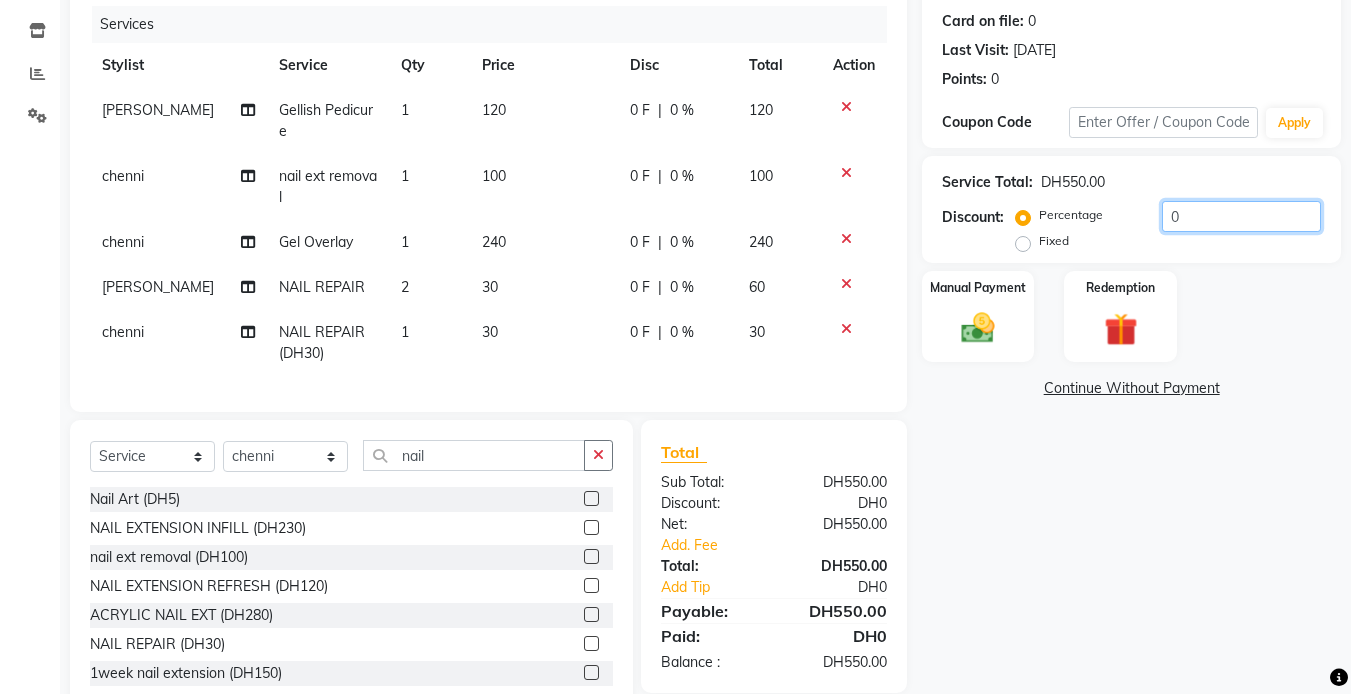 click on "0" 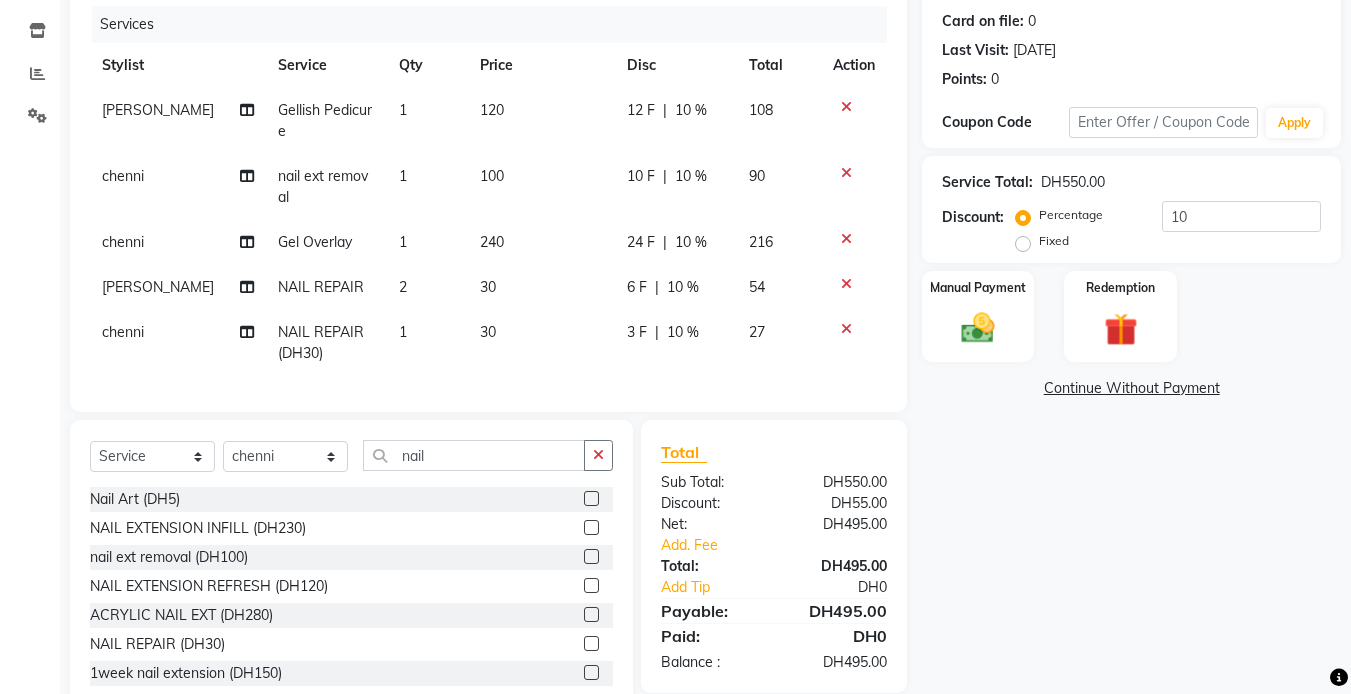 click on "Name: Leanne  Membership:  No Active Membership  Total Visits:  13 Card on file:  0 Last Visit:   28-05-2025 Points:   0  Coupon Code Apply Service Total:  DH550.00  Discount:  Percentage   Fixed  10 Manual Payment Redemption  Continue Without Payment" 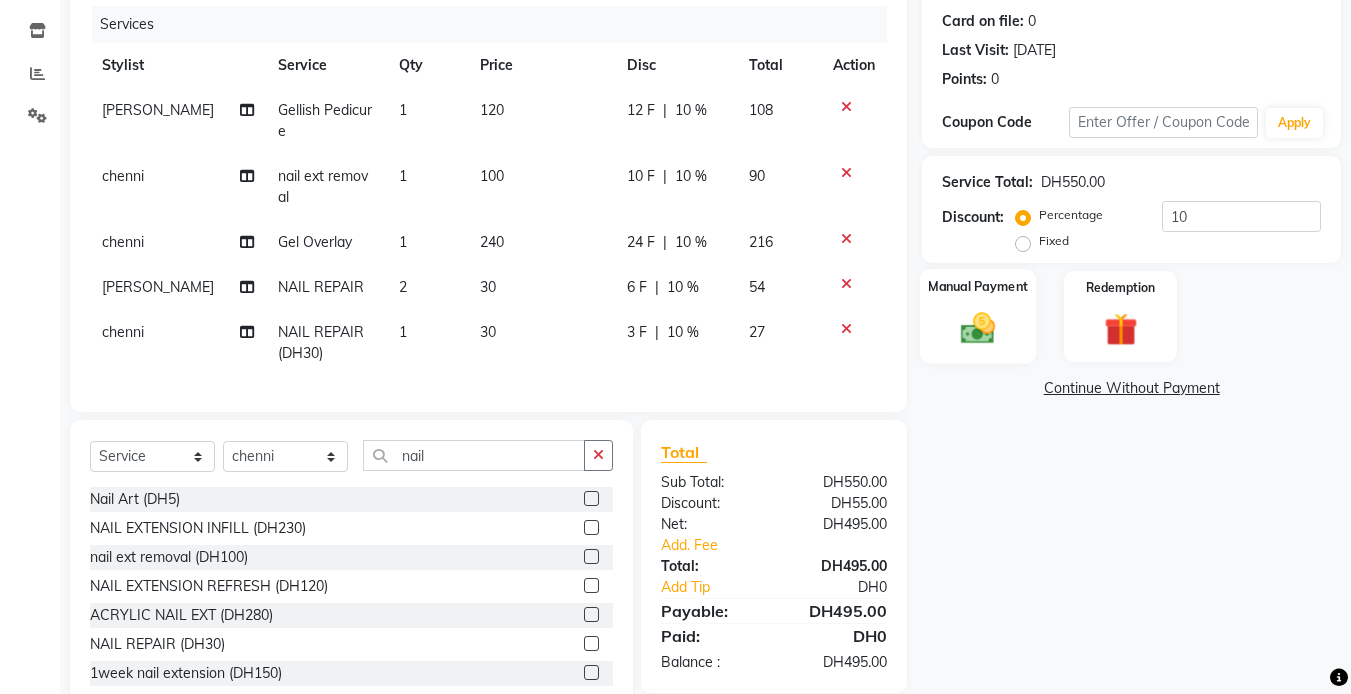 scroll, scrollTop: 308, scrollLeft: 0, axis: vertical 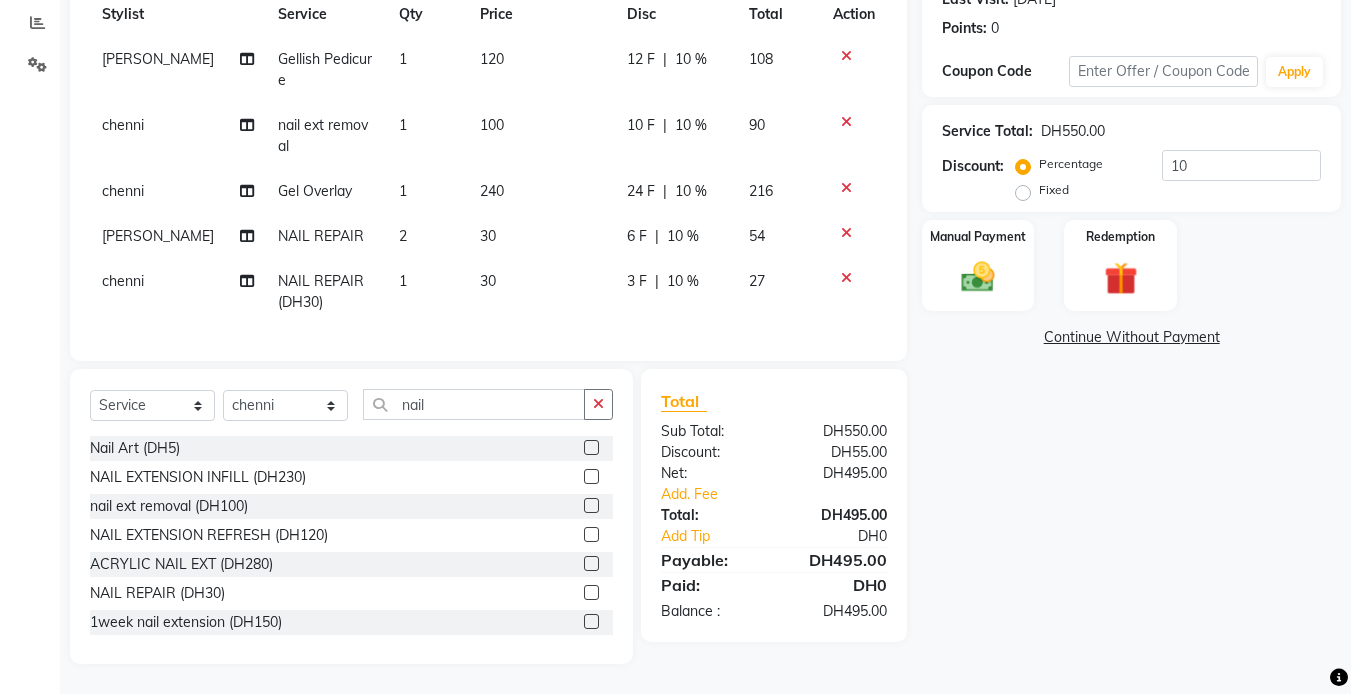 click on "Continue Without Payment" 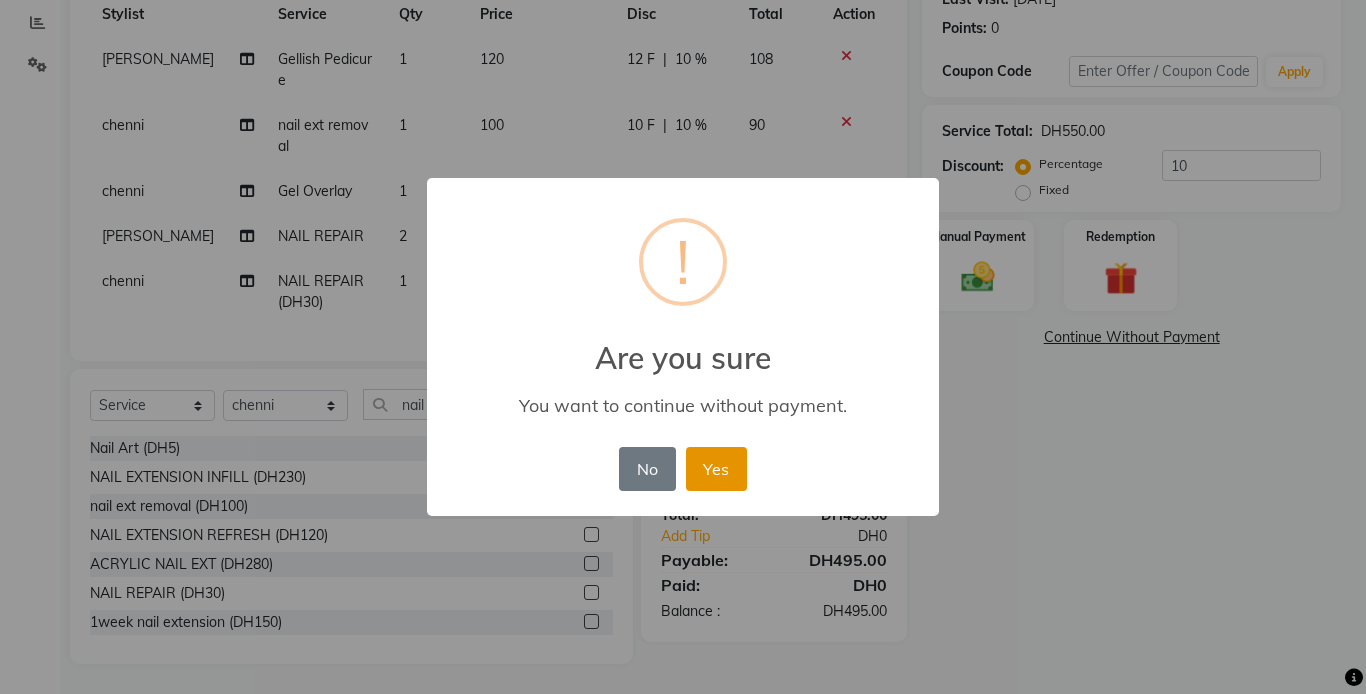 click on "Yes" at bounding box center [716, 469] 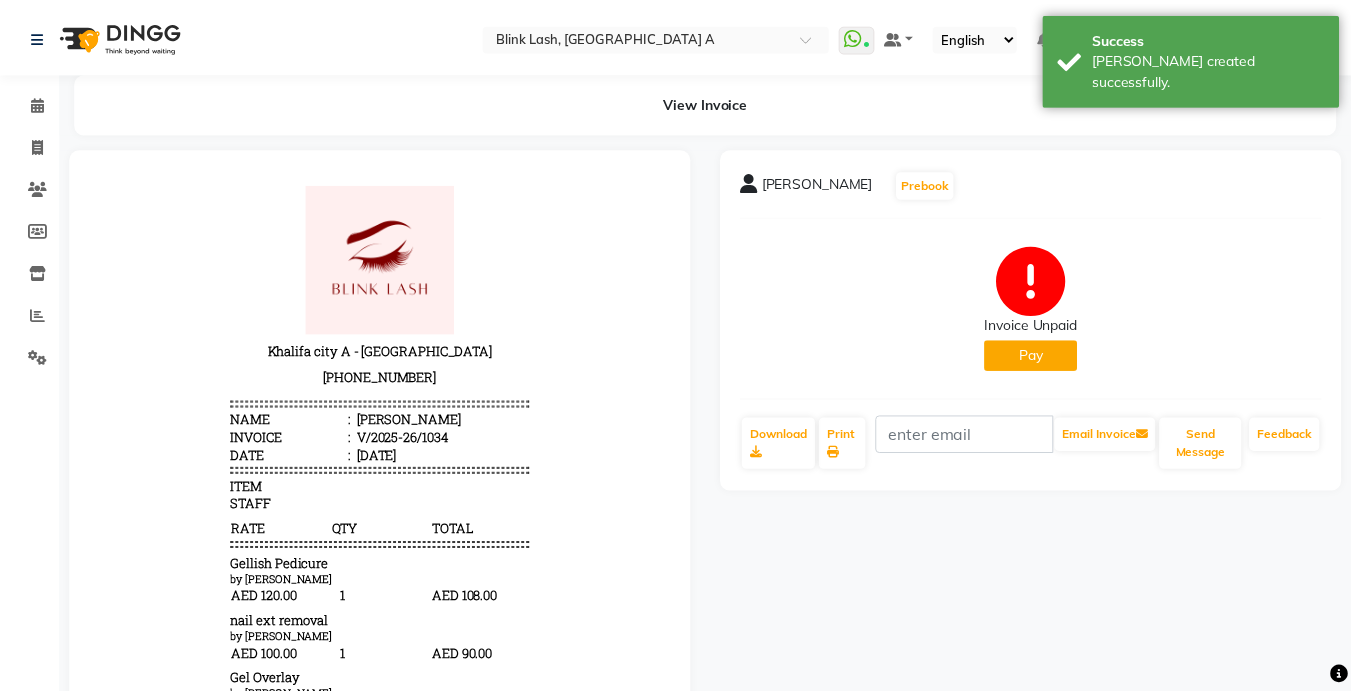 scroll, scrollTop: 0, scrollLeft: 0, axis: both 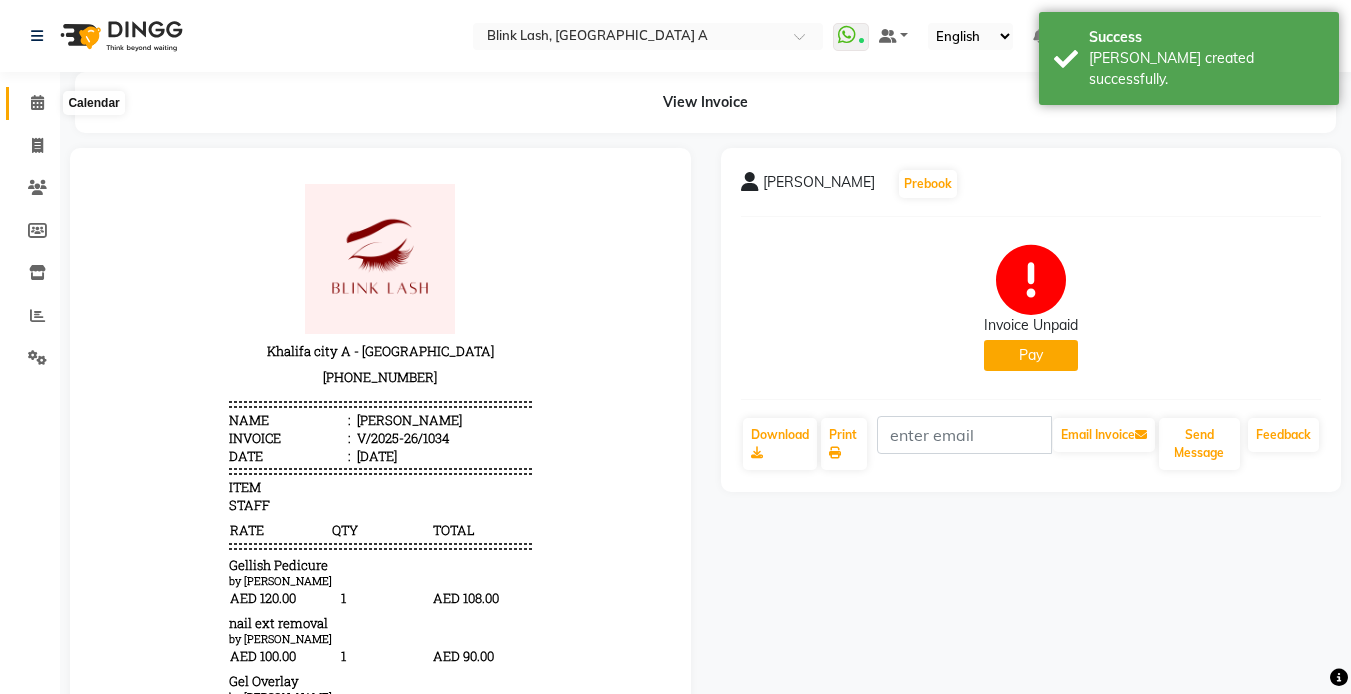 drag, startPoint x: 36, startPoint y: 105, endPoint x: 37, endPoint y: 119, distance: 14.035668 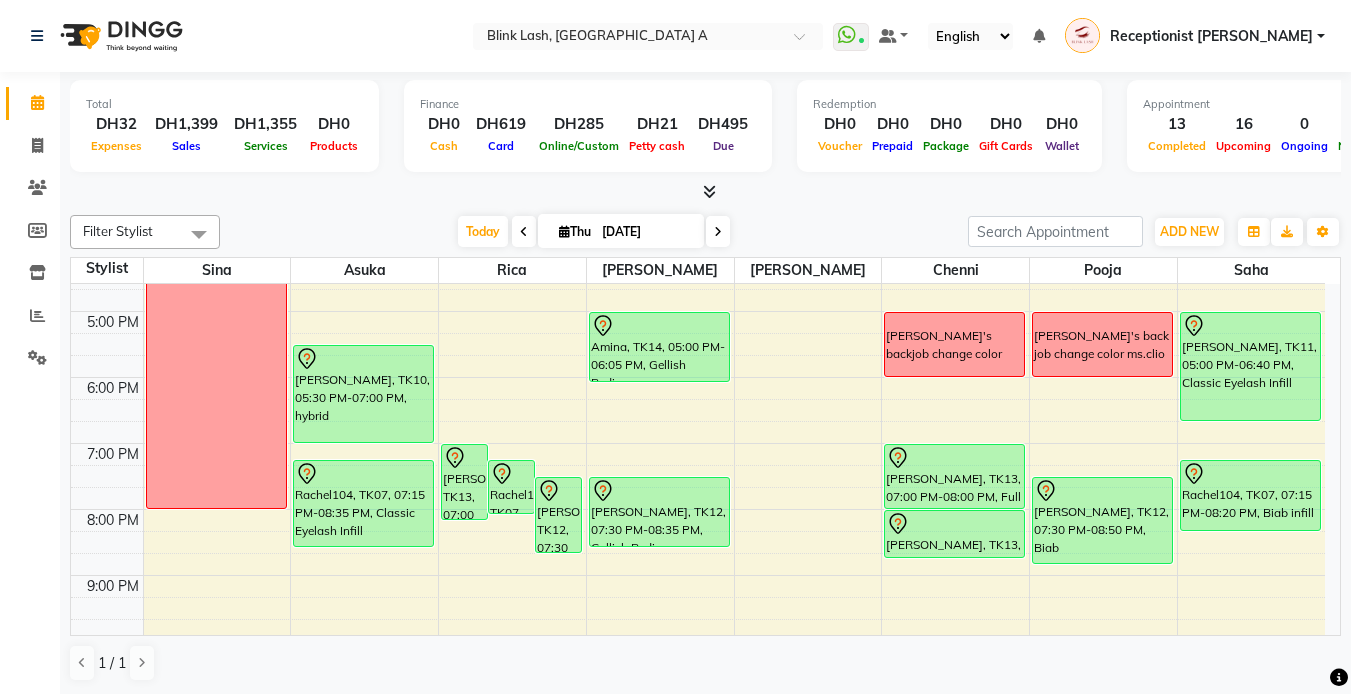 scroll, scrollTop: 600, scrollLeft: 0, axis: vertical 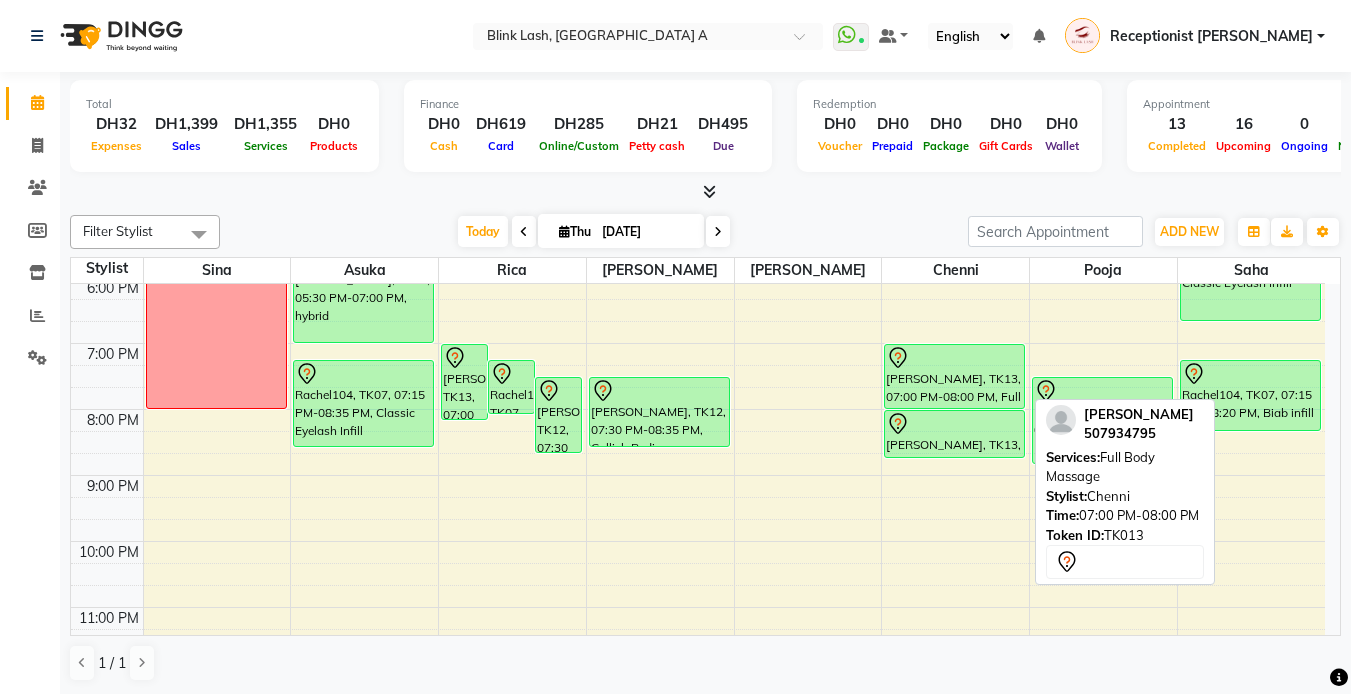 click at bounding box center (954, 358) 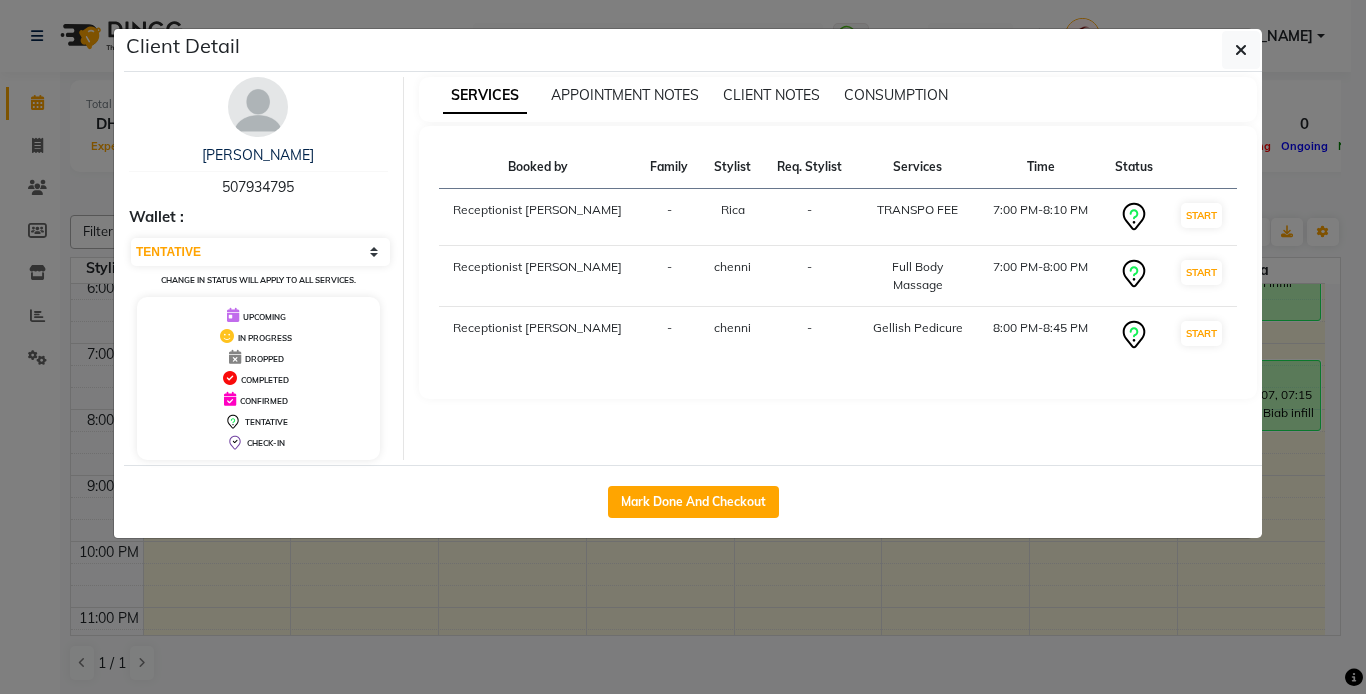 drag, startPoint x: 238, startPoint y: 108, endPoint x: 247, endPoint y: 182, distance: 74.54529 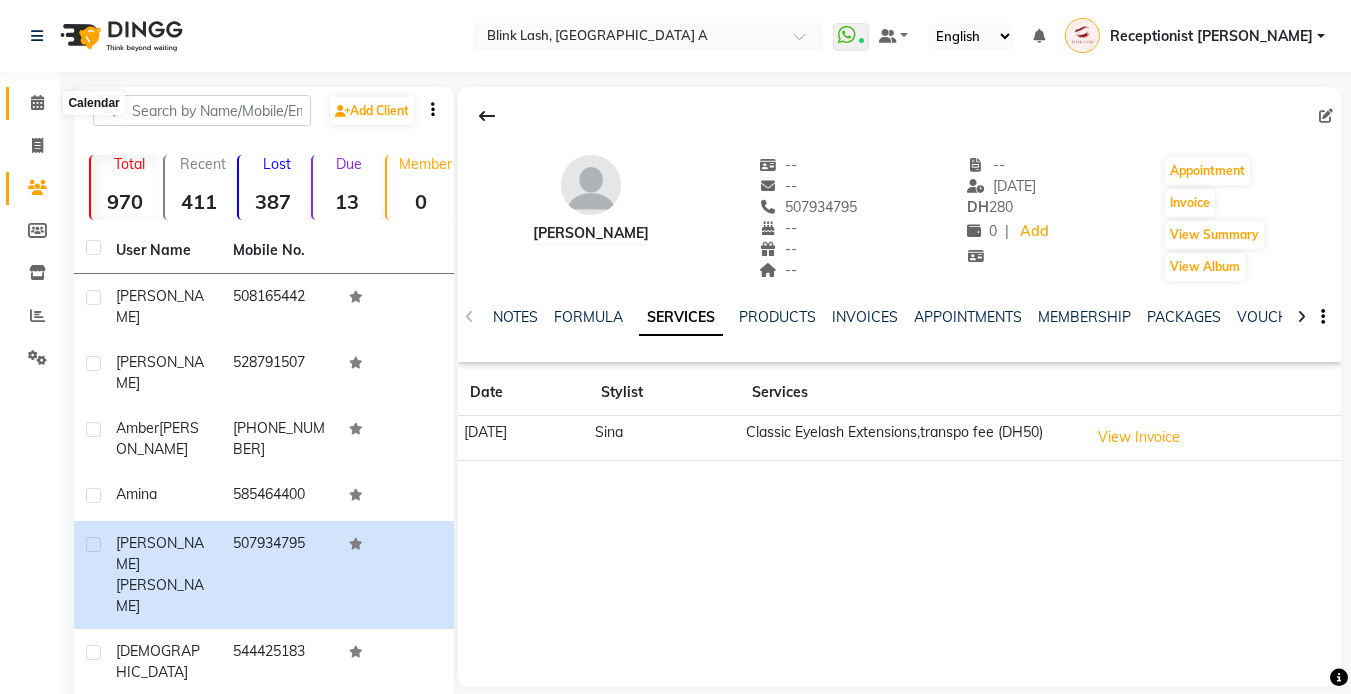 click 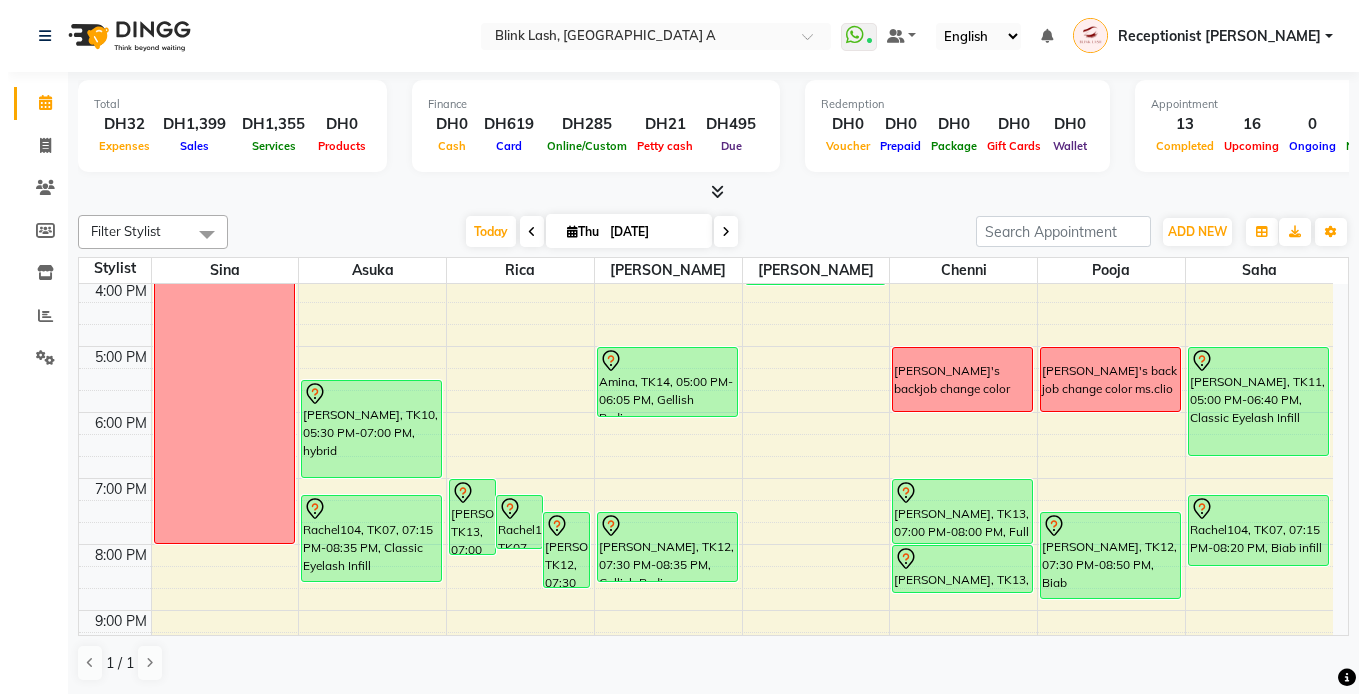 scroll, scrollTop: 500, scrollLeft: 0, axis: vertical 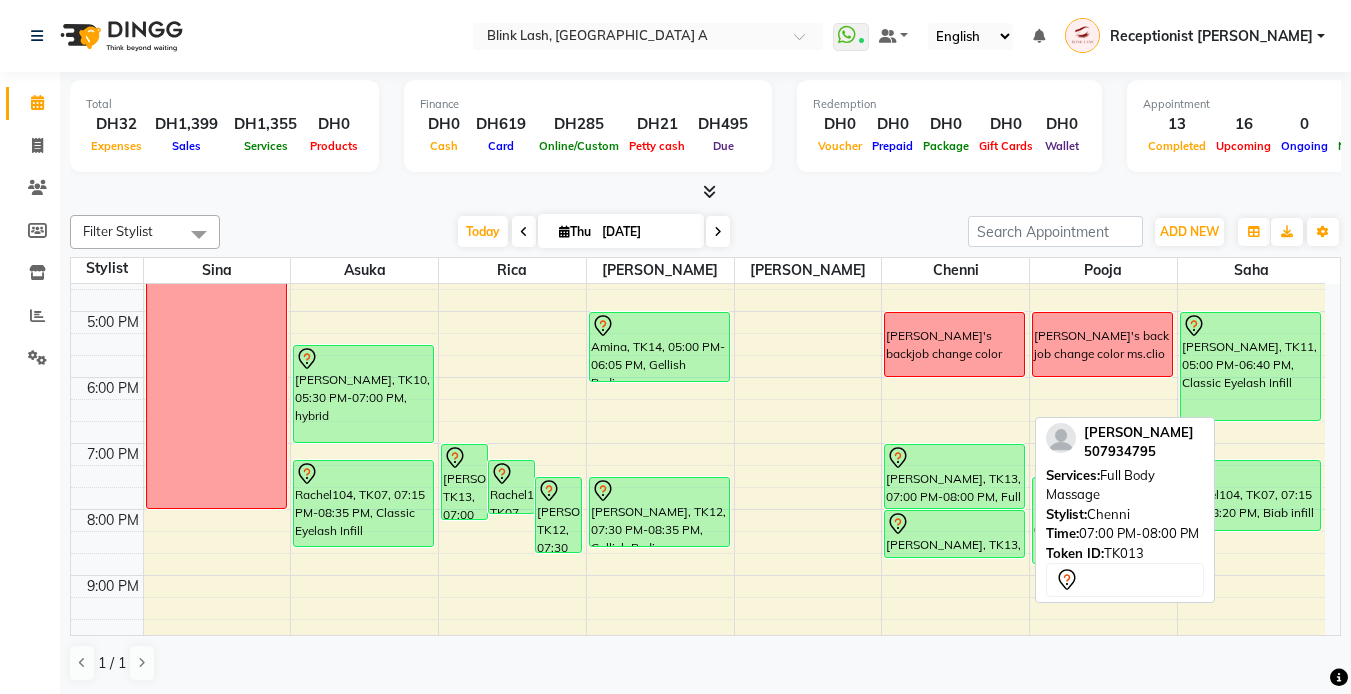 click on "[PERSON_NAME], TK13, 07:00 PM-08:00 PM, Full Body Massage" at bounding box center [954, 476] 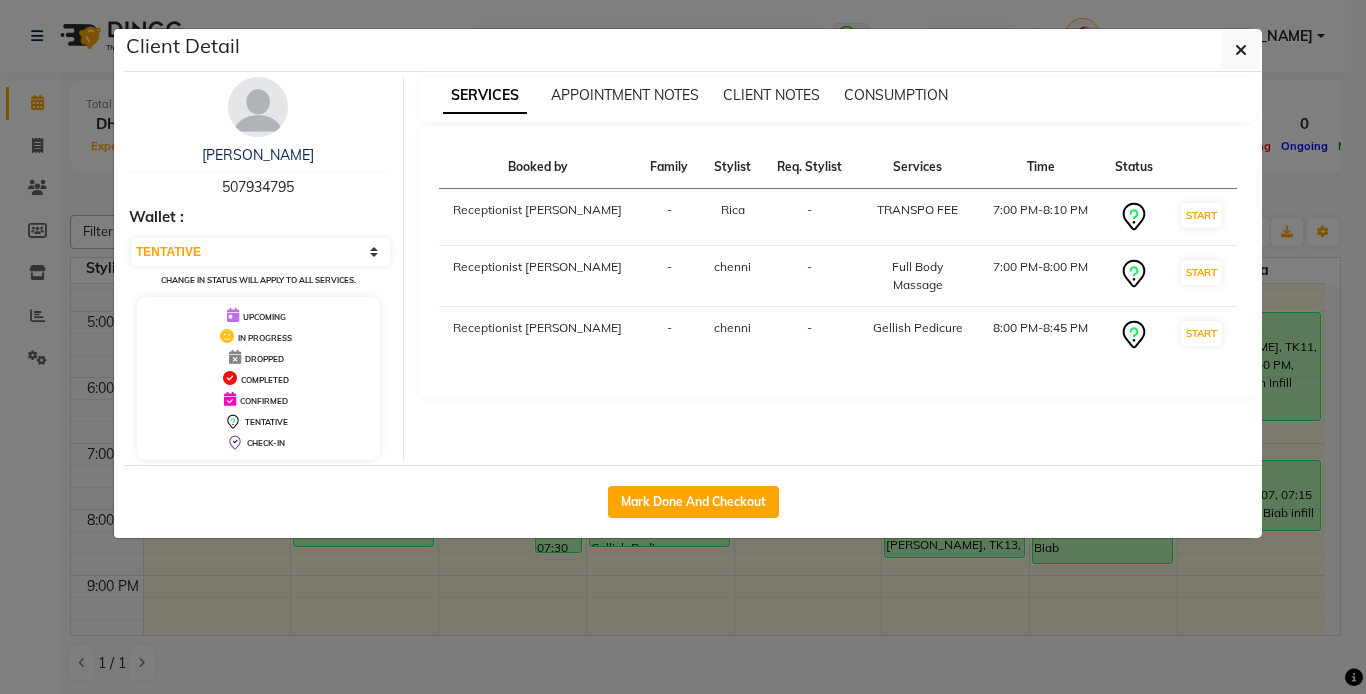 click at bounding box center [258, 107] 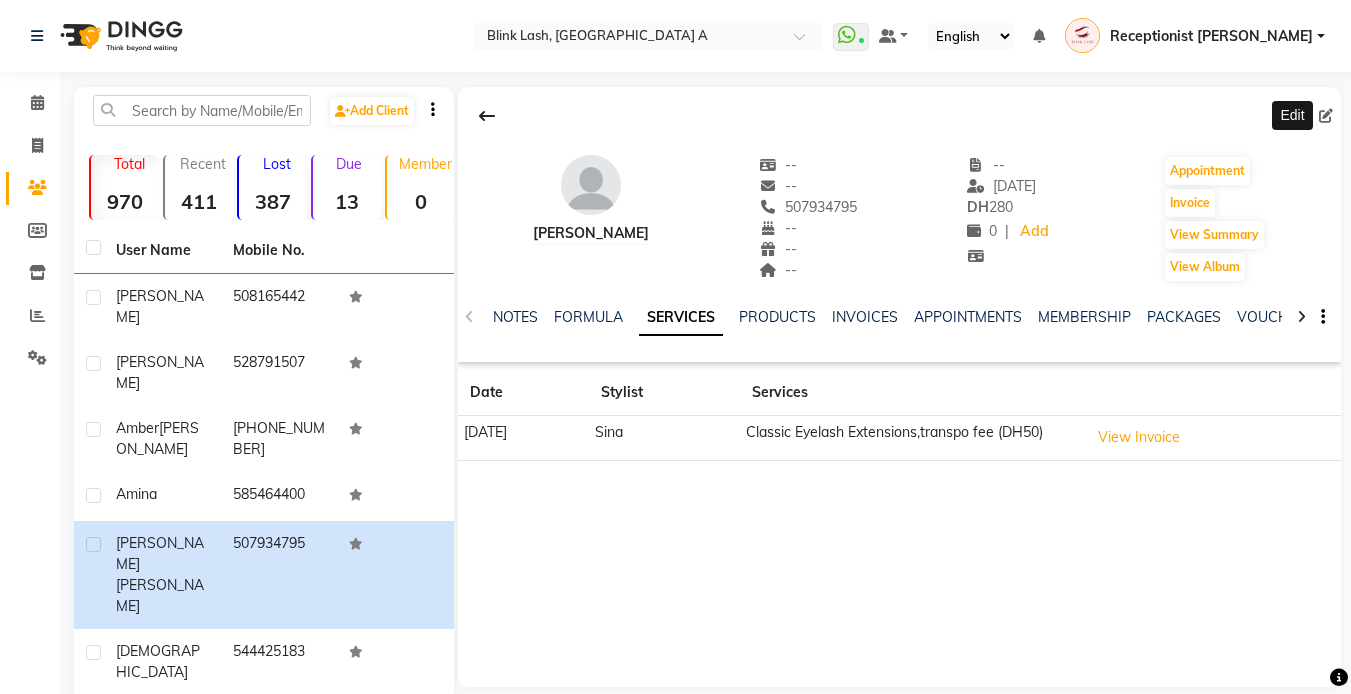 click 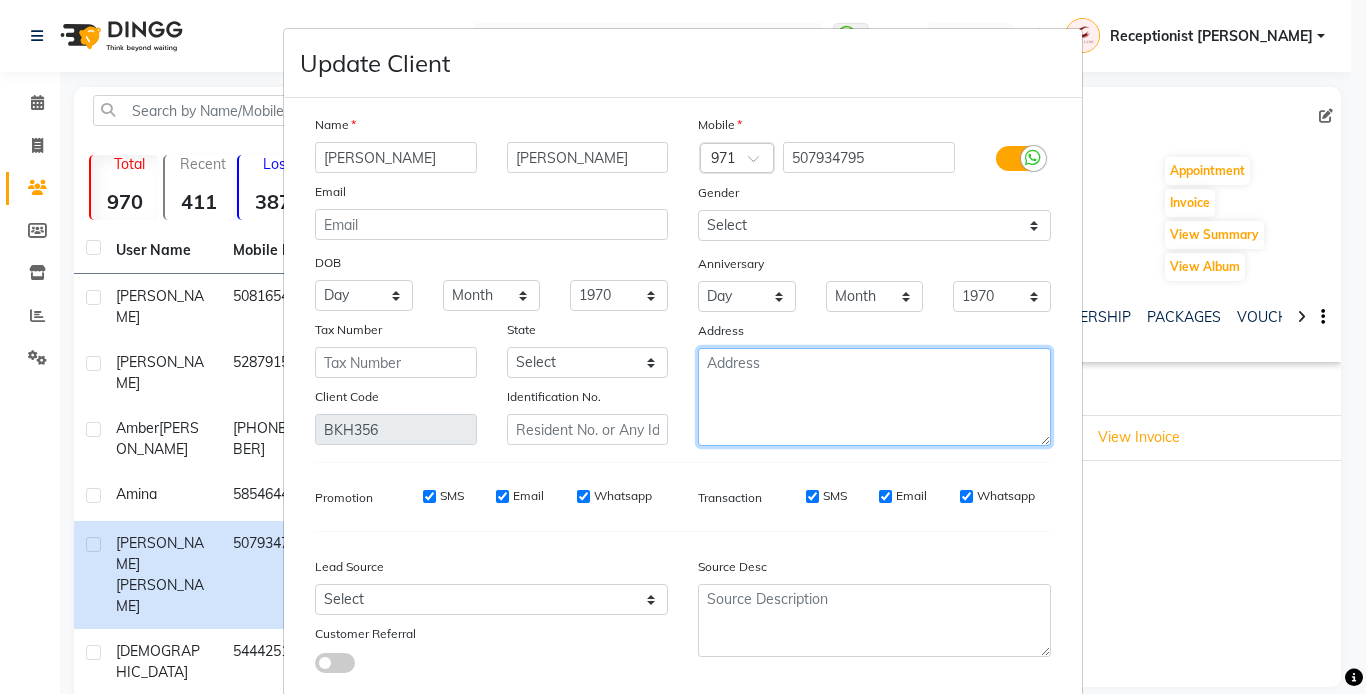 click at bounding box center (874, 397) 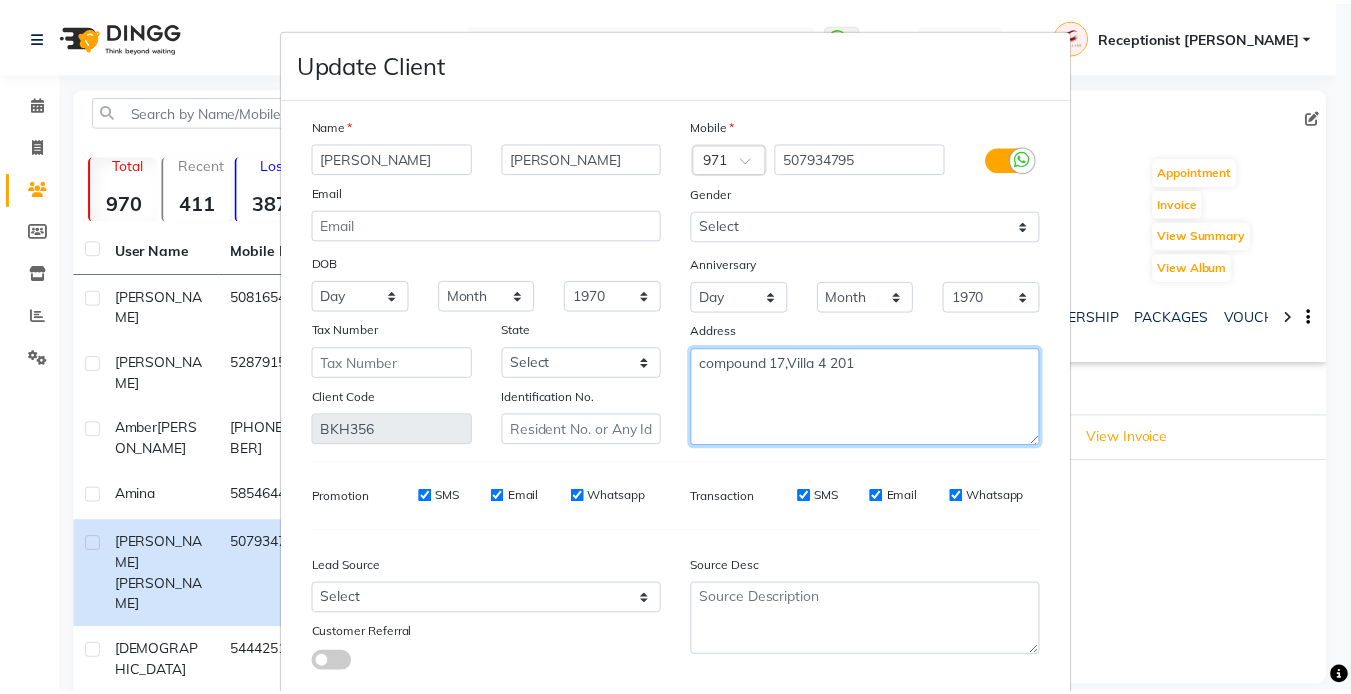 scroll, scrollTop: 119, scrollLeft: 0, axis: vertical 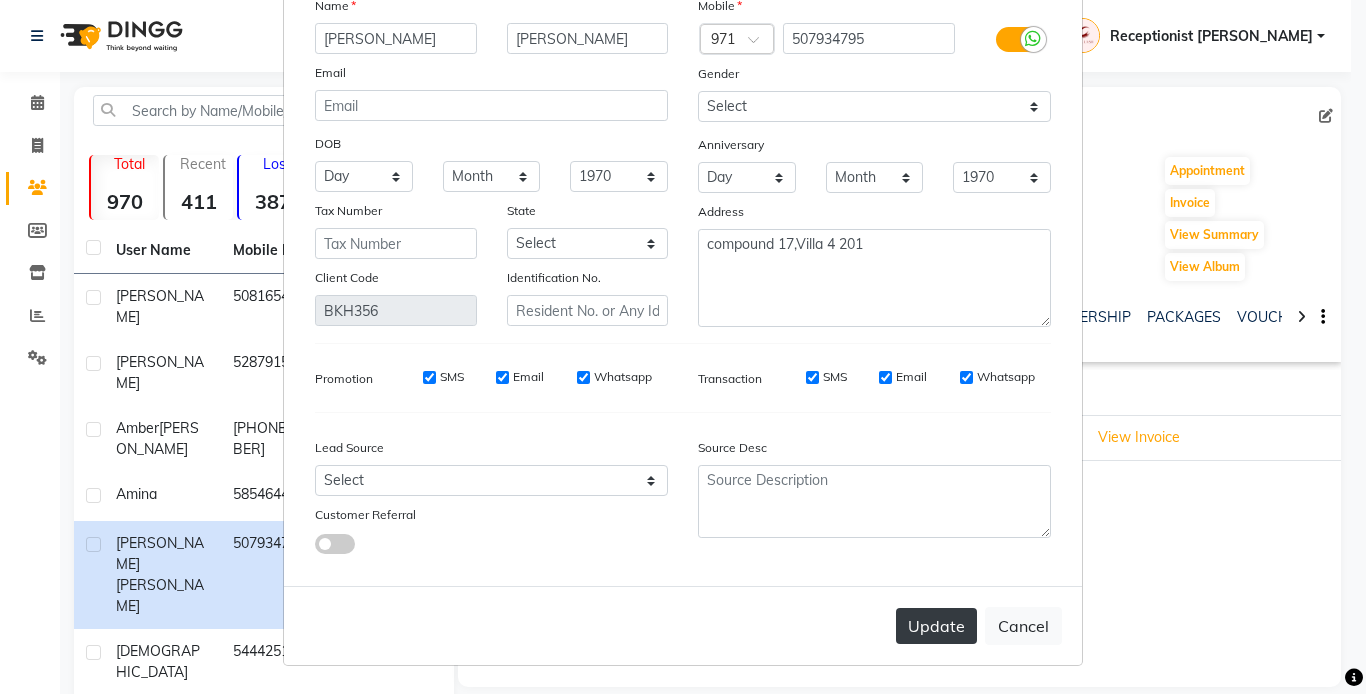 click on "Update" at bounding box center [936, 626] 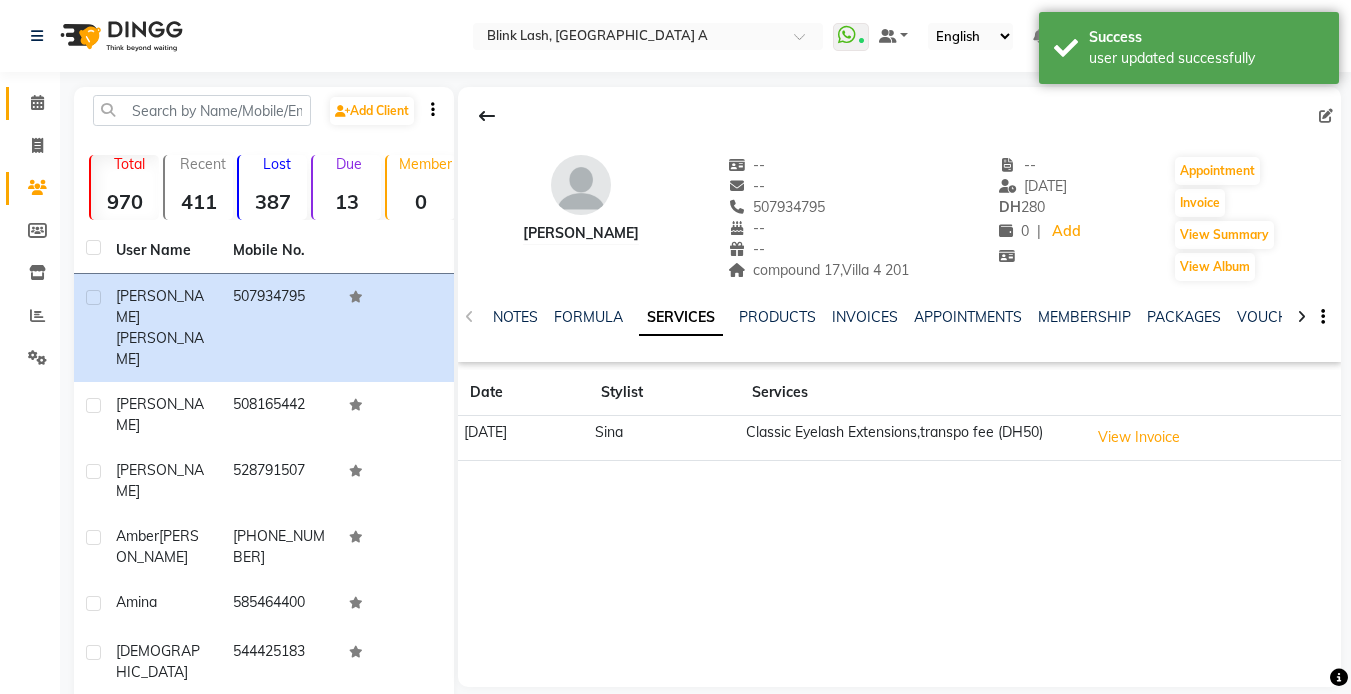 click 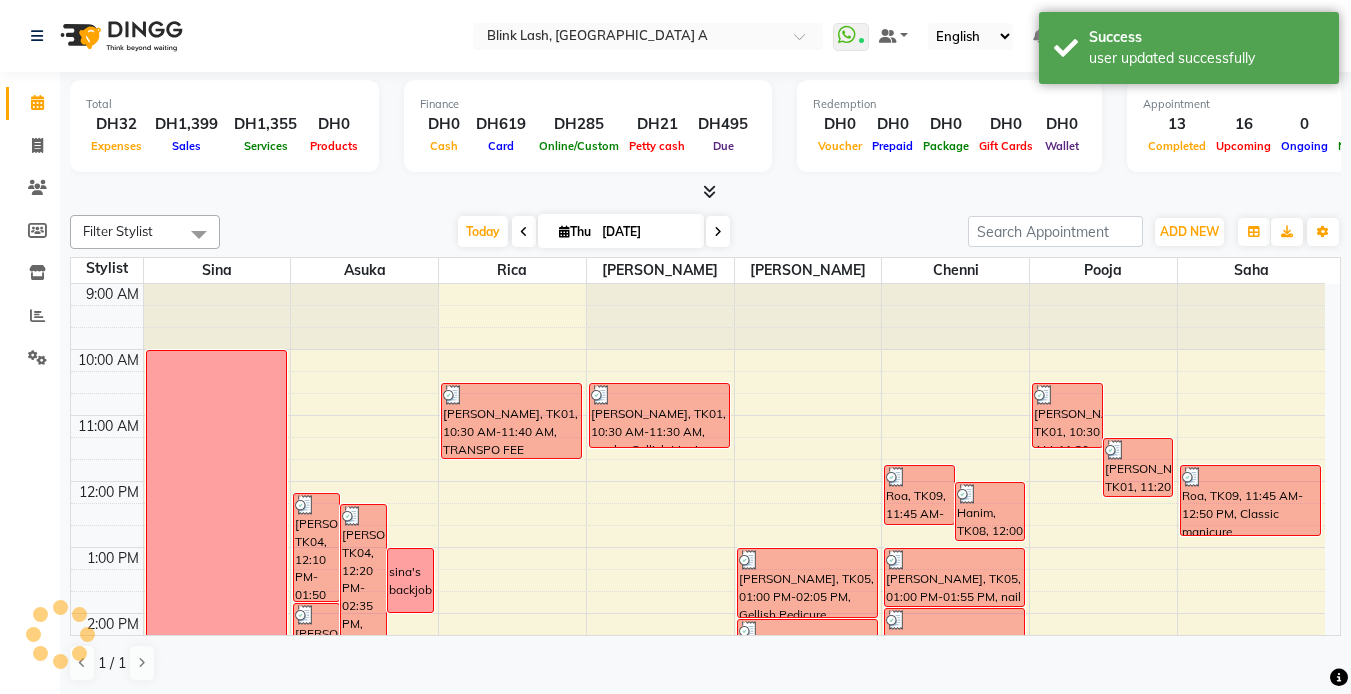 scroll, scrollTop: 0, scrollLeft: 0, axis: both 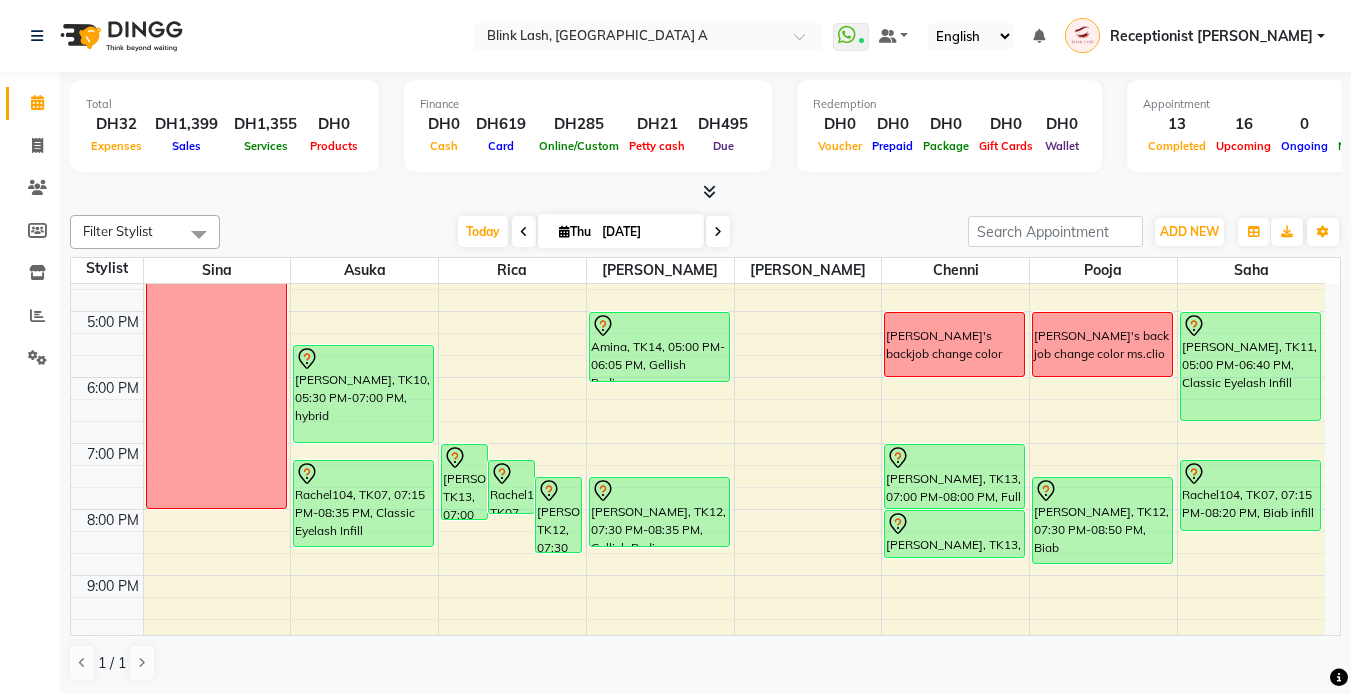 click at bounding box center [718, 231] 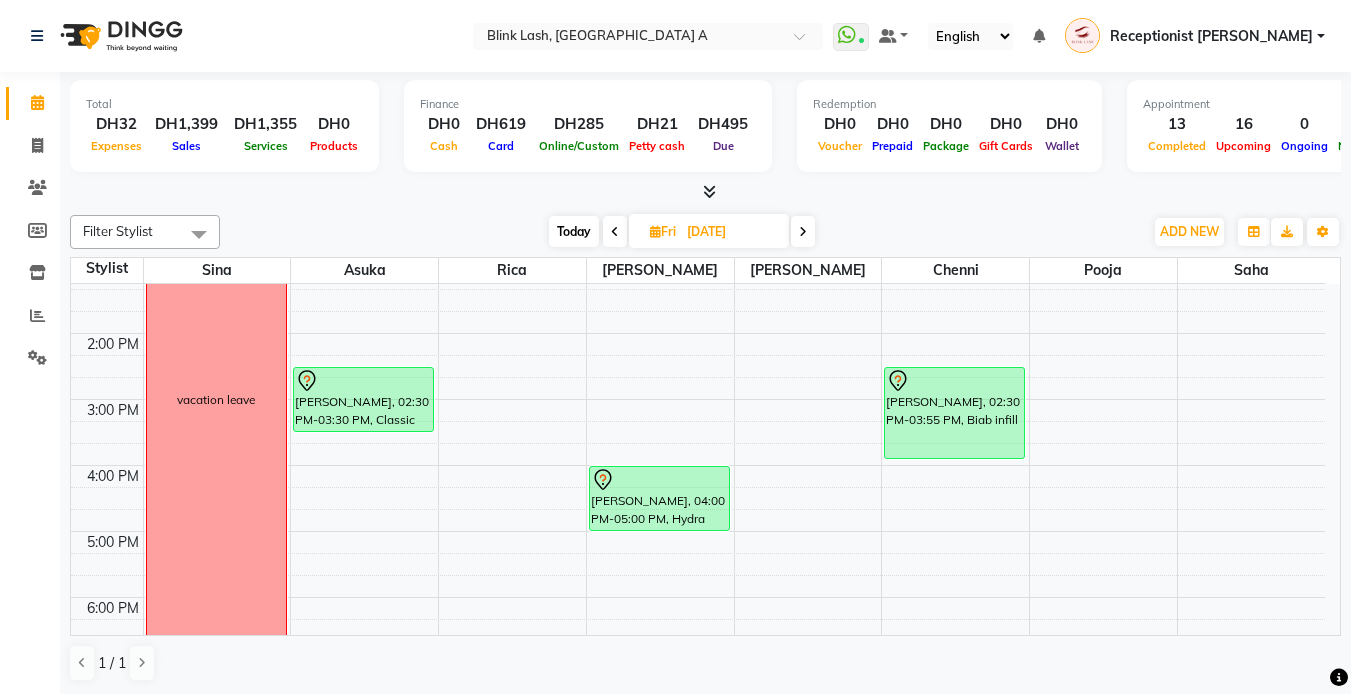 scroll, scrollTop: 0, scrollLeft: 0, axis: both 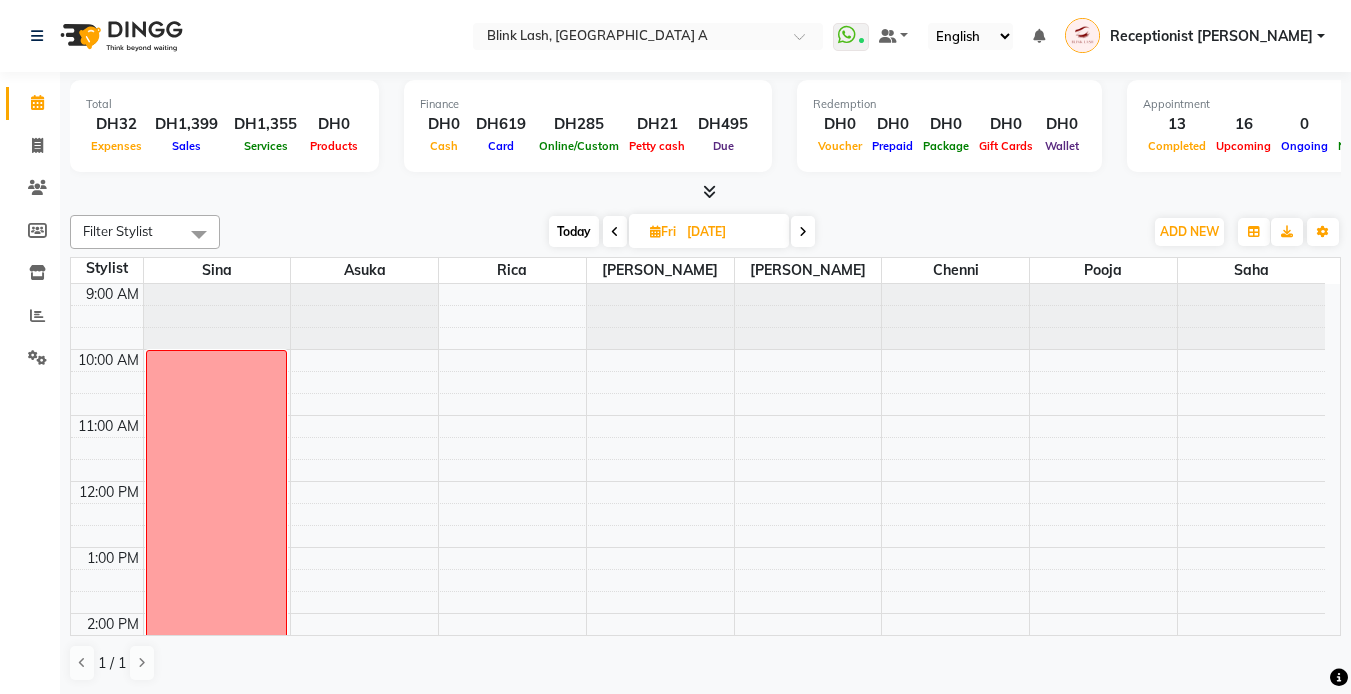 click on "Today" at bounding box center (574, 231) 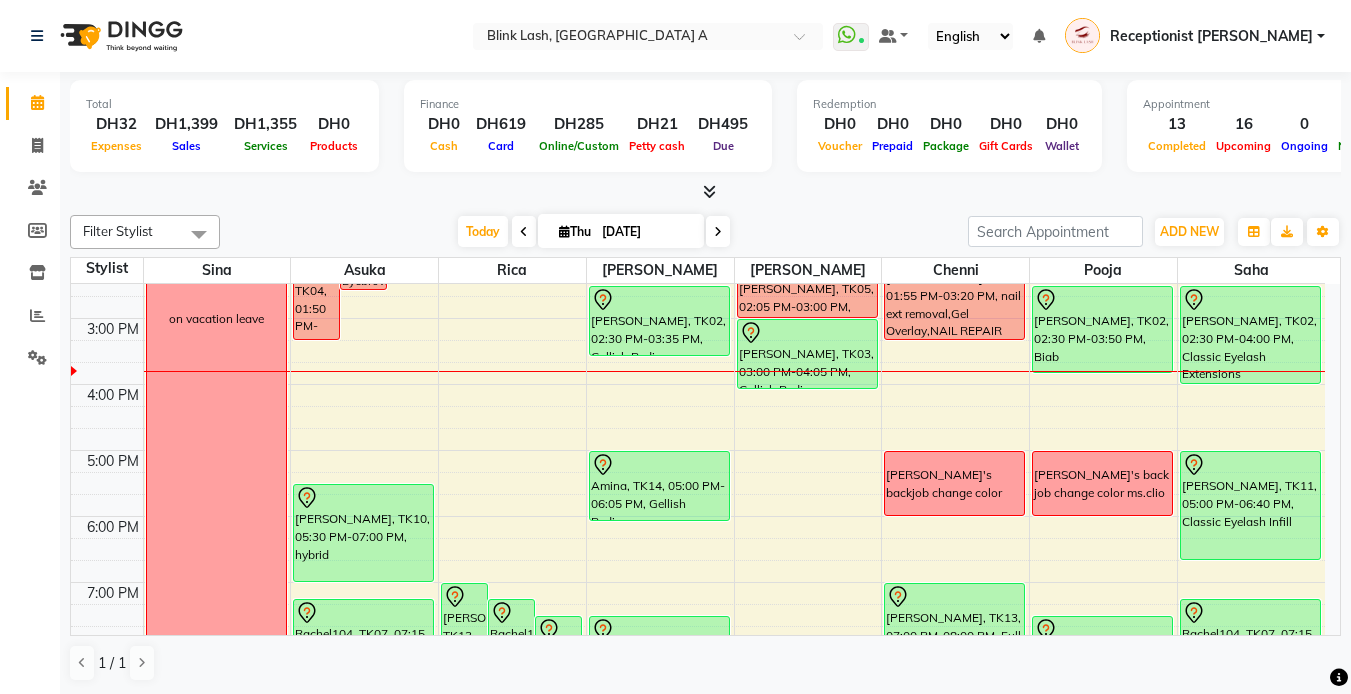 scroll, scrollTop: 397, scrollLeft: 0, axis: vertical 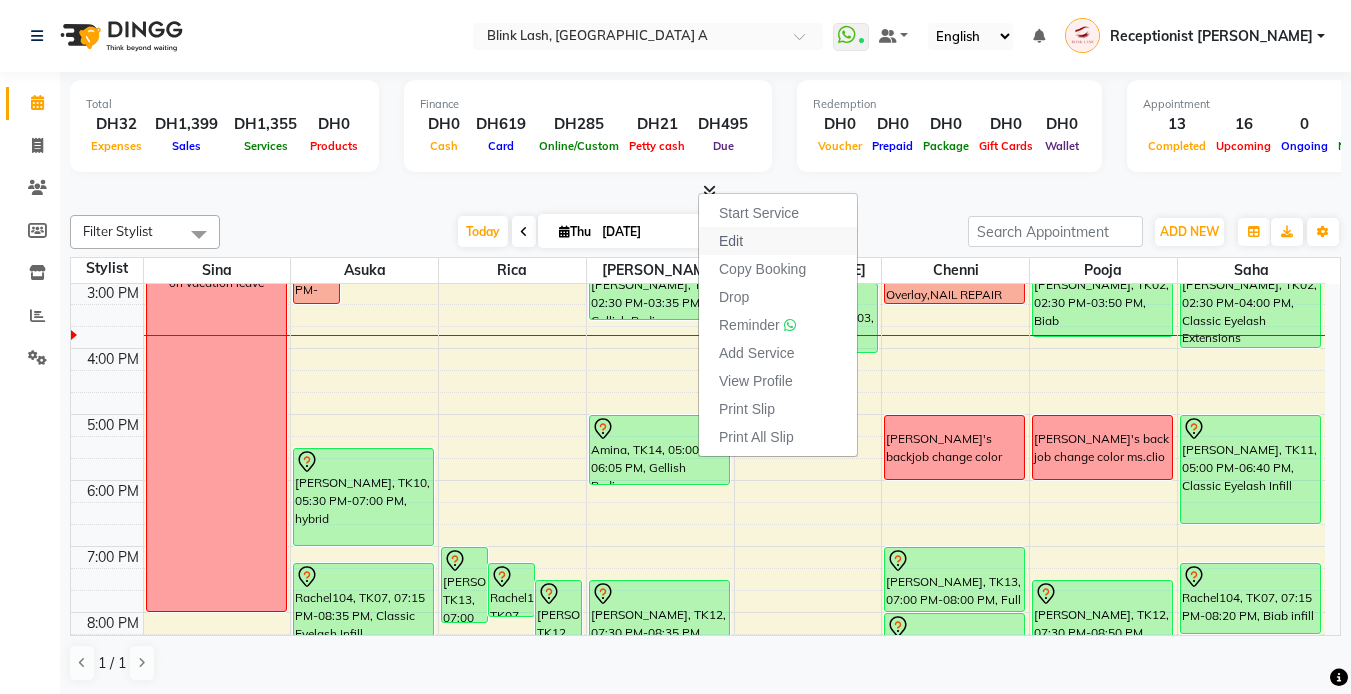 click on "Edit" at bounding box center (731, 241) 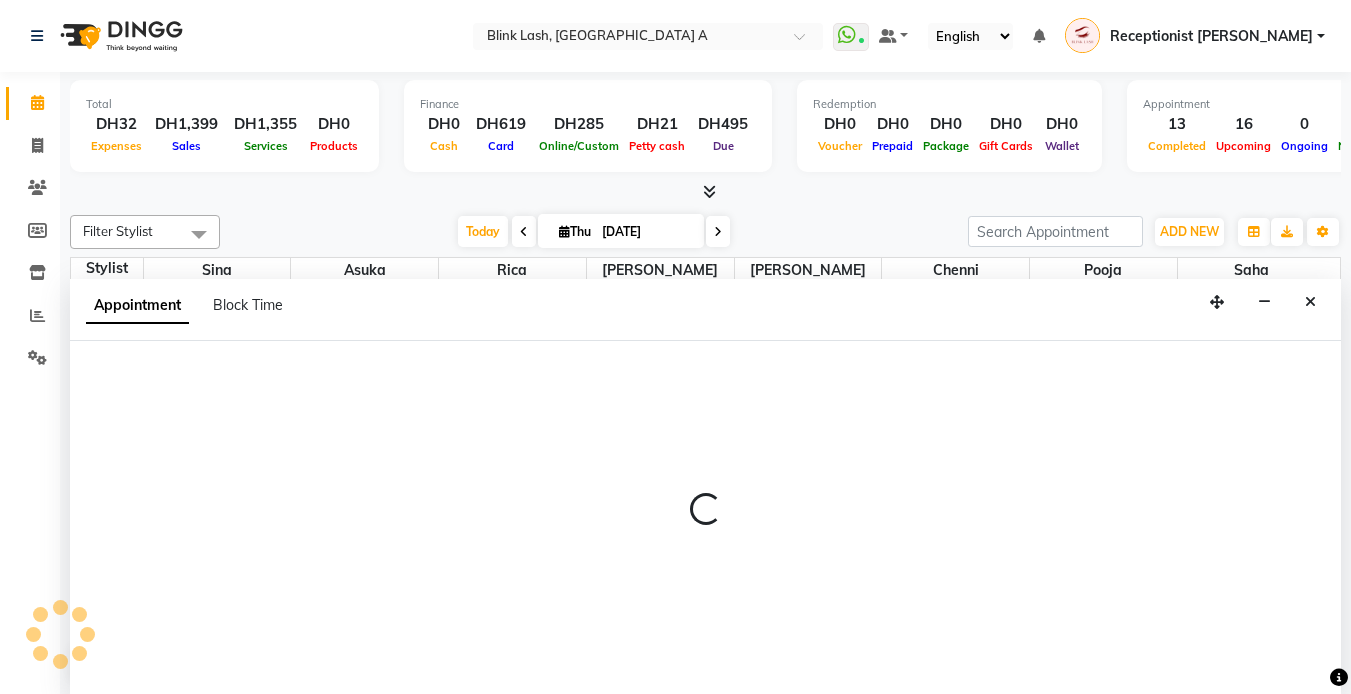 scroll, scrollTop: 1, scrollLeft: 0, axis: vertical 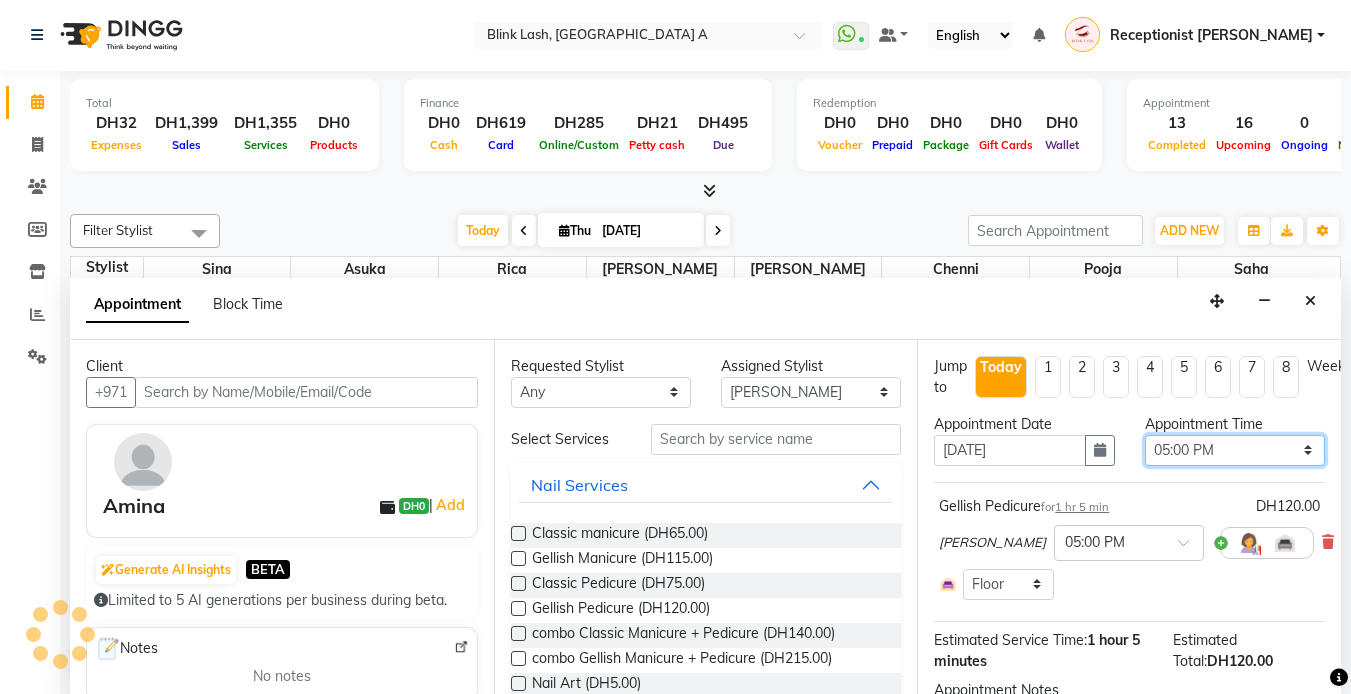 click on "Select 10:00 AM 10:05 AM 10:10 AM 10:15 AM 10:20 AM 10:25 AM 10:30 AM 10:35 AM 10:40 AM 10:45 AM 10:50 AM 10:55 AM 11:00 AM 11:05 AM 11:10 AM 11:15 AM 11:20 AM 11:25 AM 11:30 AM 11:35 AM 11:40 AM 11:45 AM 11:50 AM 11:55 AM 12:00 PM 12:05 PM 12:10 PM 12:15 PM 12:20 PM 12:25 PM 12:30 PM 12:35 PM 12:40 PM 12:45 PM 12:50 PM 12:55 PM 01:00 PM 01:05 PM 01:10 PM 01:15 PM 01:20 PM 01:25 PM 01:30 PM 01:35 PM 01:40 PM 01:45 PM 01:50 PM 01:55 PM 02:00 PM 02:05 PM 02:10 PM 02:15 PM 02:20 PM 02:25 PM 02:30 PM 02:35 PM 02:40 PM 02:45 PM 02:50 PM 02:55 PM 03:00 PM 03:05 PM 03:10 PM 03:15 PM 03:20 PM 03:25 PM 03:30 PM 03:35 PM 03:40 PM 03:45 PM 03:50 PM 03:55 PM 04:00 PM 04:05 PM 04:10 PM 04:15 PM 04:20 PM 04:25 PM 04:30 PM 04:35 PM 04:40 PM 04:45 PM 04:50 PM 04:55 PM 05:00 PM 05:05 PM 05:10 PM 05:15 PM 05:20 PM 05:25 PM 05:30 PM 05:35 PM 05:40 PM 05:45 PM 05:50 PM 05:55 PM 06:00 PM 06:05 PM 06:10 PM 06:15 PM 06:20 PM 06:25 PM 06:30 PM 06:35 PM 06:40 PM 06:45 PM 06:50 PM 06:55 PM 07:00 PM 07:05 PM 07:10 PM 07:15 PM 07:20 PM" at bounding box center (1235, 450) 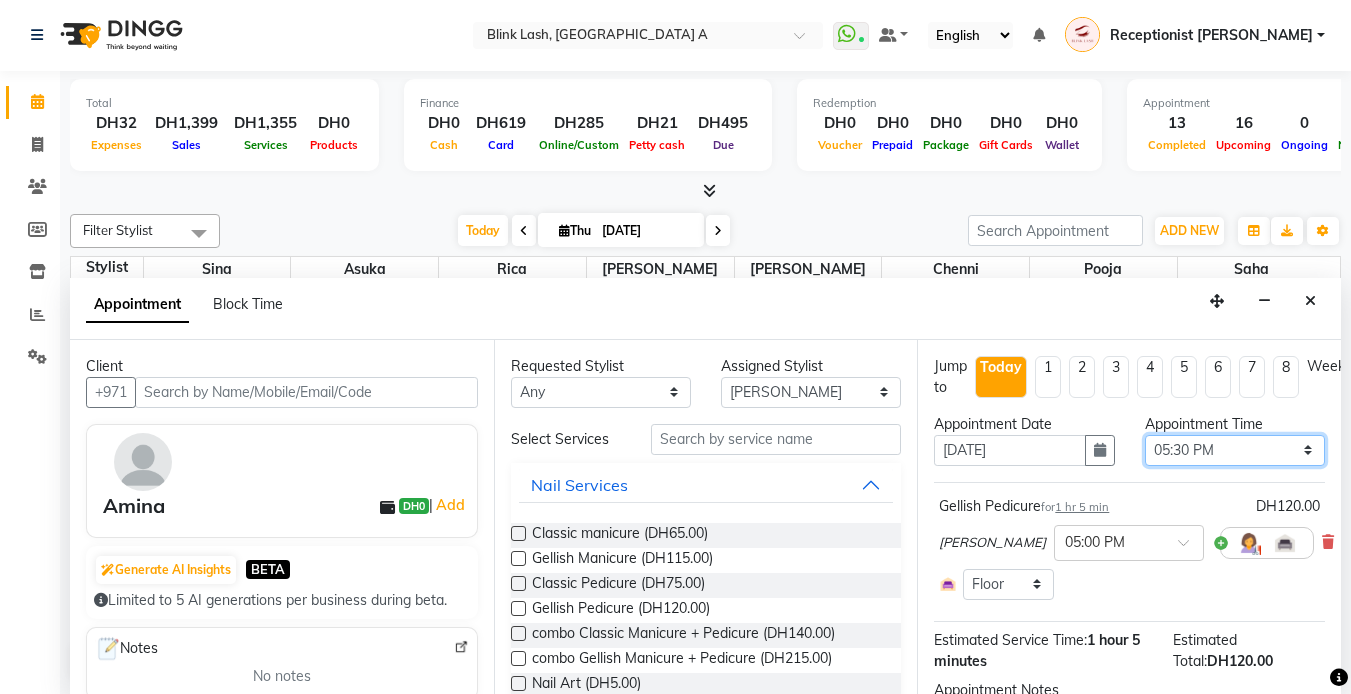 click on "Select 10:00 AM 10:05 AM 10:10 AM 10:15 AM 10:20 AM 10:25 AM 10:30 AM 10:35 AM 10:40 AM 10:45 AM 10:50 AM 10:55 AM 11:00 AM 11:05 AM 11:10 AM 11:15 AM 11:20 AM 11:25 AM 11:30 AM 11:35 AM 11:40 AM 11:45 AM 11:50 AM 11:55 AM 12:00 PM 12:05 PM 12:10 PM 12:15 PM 12:20 PM 12:25 PM 12:30 PM 12:35 PM 12:40 PM 12:45 PM 12:50 PM 12:55 PM 01:00 PM 01:05 PM 01:10 PM 01:15 PM 01:20 PM 01:25 PM 01:30 PM 01:35 PM 01:40 PM 01:45 PM 01:50 PM 01:55 PM 02:00 PM 02:05 PM 02:10 PM 02:15 PM 02:20 PM 02:25 PM 02:30 PM 02:35 PM 02:40 PM 02:45 PM 02:50 PM 02:55 PM 03:00 PM 03:05 PM 03:10 PM 03:15 PM 03:20 PM 03:25 PM 03:30 PM 03:35 PM 03:40 PM 03:45 PM 03:50 PM 03:55 PM 04:00 PM 04:05 PM 04:10 PM 04:15 PM 04:20 PM 04:25 PM 04:30 PM 04:35 PM 04:40 PM 04:45 PM 04:50 PM 04:55 PM 05:00 PM 05:05 PM 05:10 PM 05:15 PM 05:20 PM 05:25 PM 05:30 PM 05:35 PM 05:40 PM 05:45 PM 05:50 PM 05:55 PM 06:00 PM 06:05 PM 06:10 PM 06:15 PM 06:20 PM 06:25 PM 06:30 PM 06:35 PM 06:40 PM 06:45 PM 06:50 PM 06:55 PM 07:00 PM 07:05 PM 07:10 PM 07:15 PM 07:20 PM" at bounding box center (1235, 450) 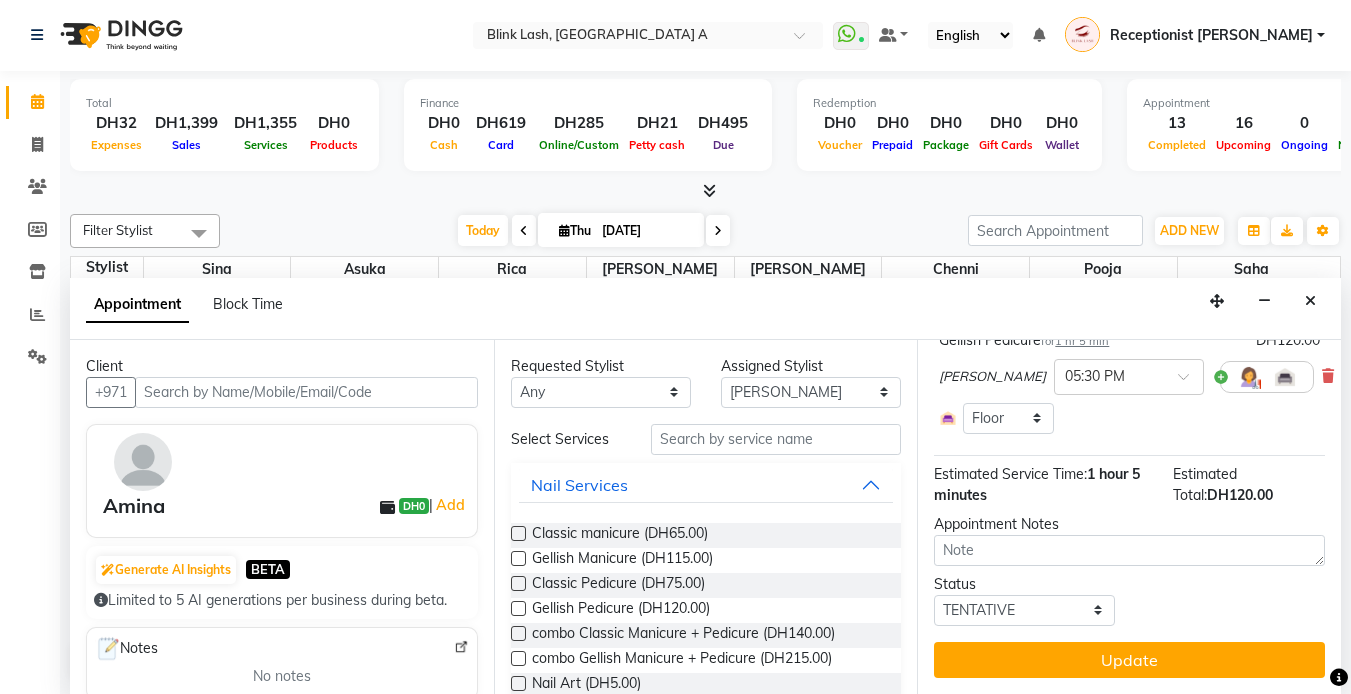 scroll, scrollTop: 181, scrollLeft: 0, axis: vertical 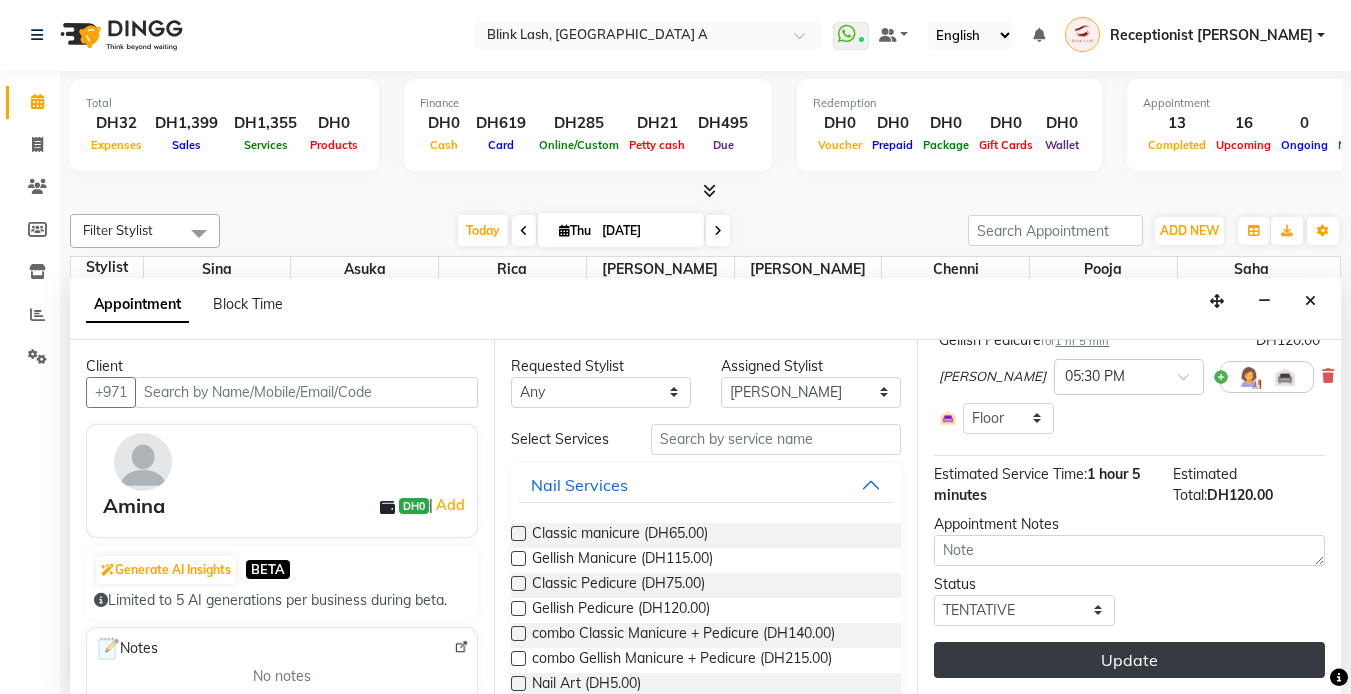 click on "Update" at bounding box center [1129, 660] 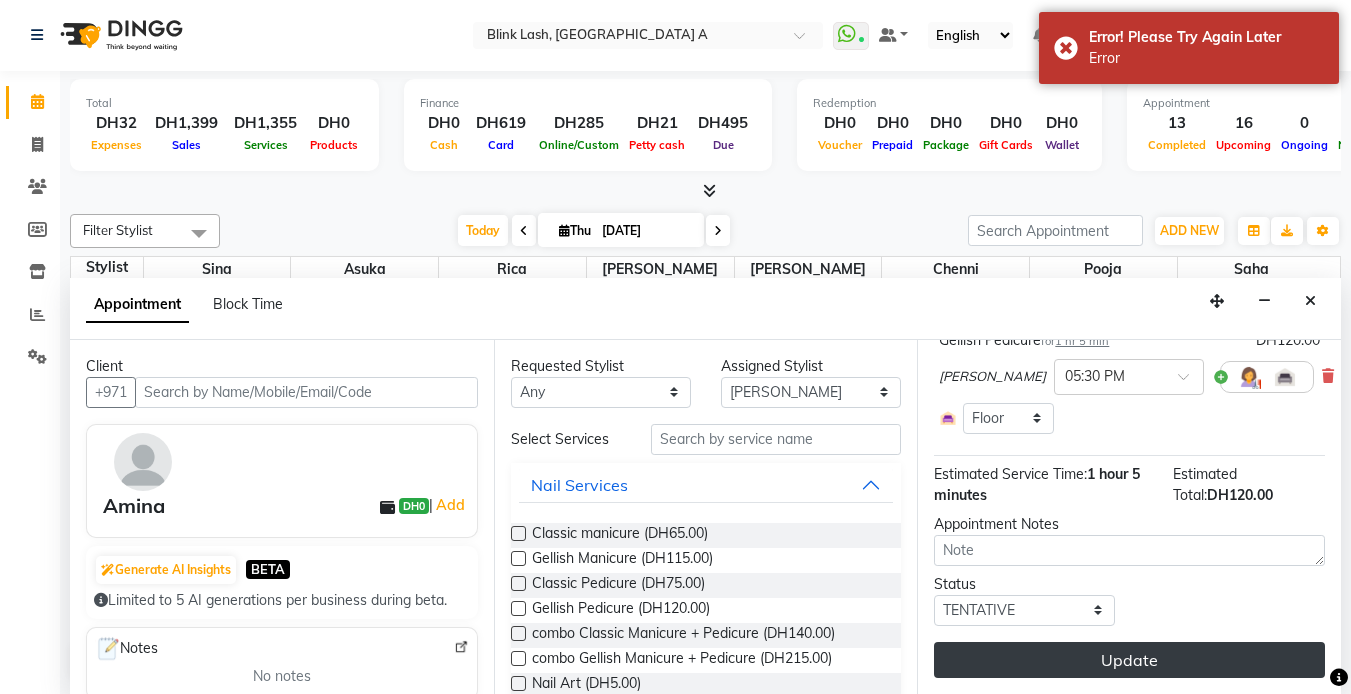 click on "Update" at bounding box center [1129, 660] 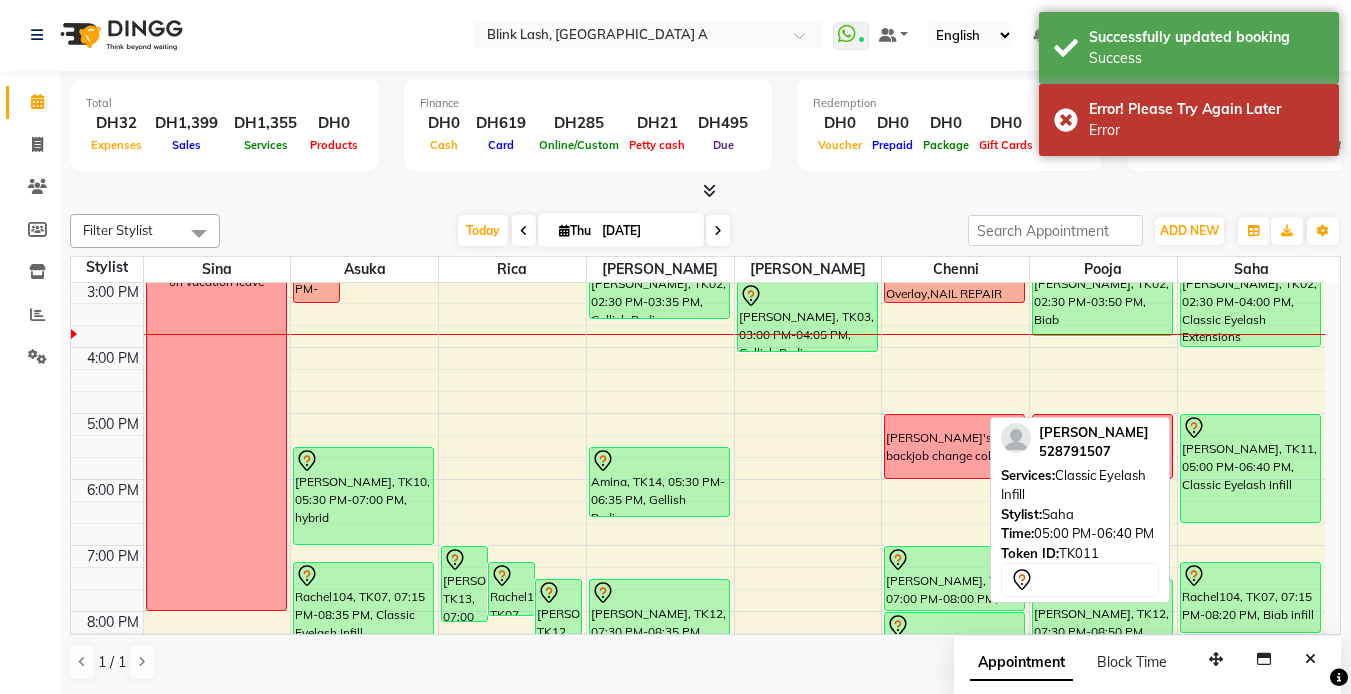 scroll, scrollTop: 0, scrollLeft: 0, axis: both 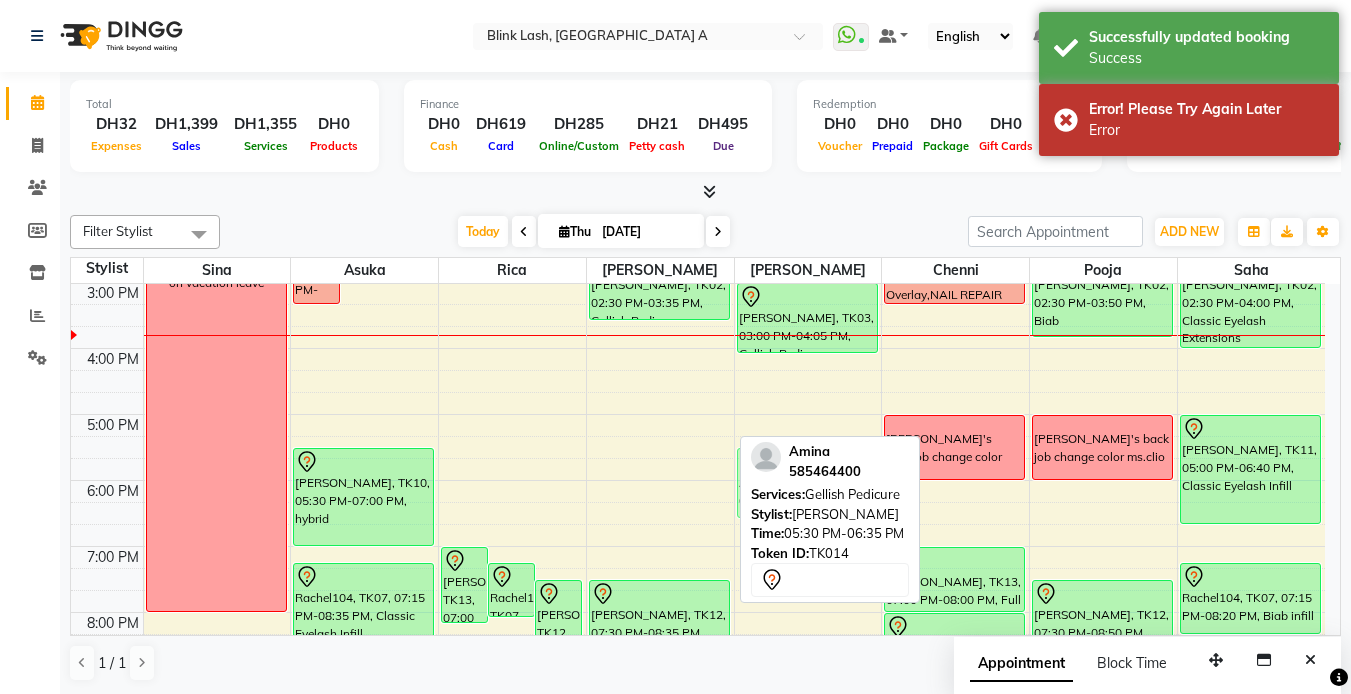 drag, startPoint x: 672, startPoint y: 483, endPoint x: 774, endPoint y: 486, distance: 102.044106 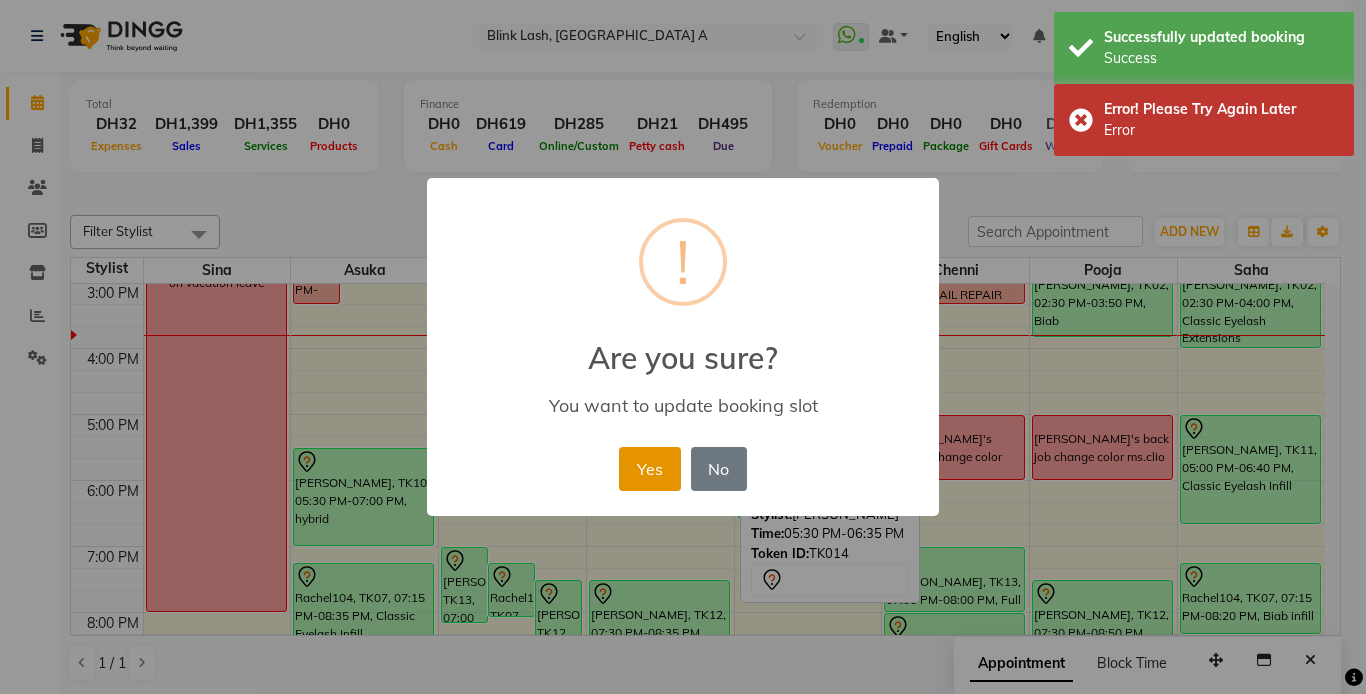 click on "Yes" at bounding box center (649, 469) 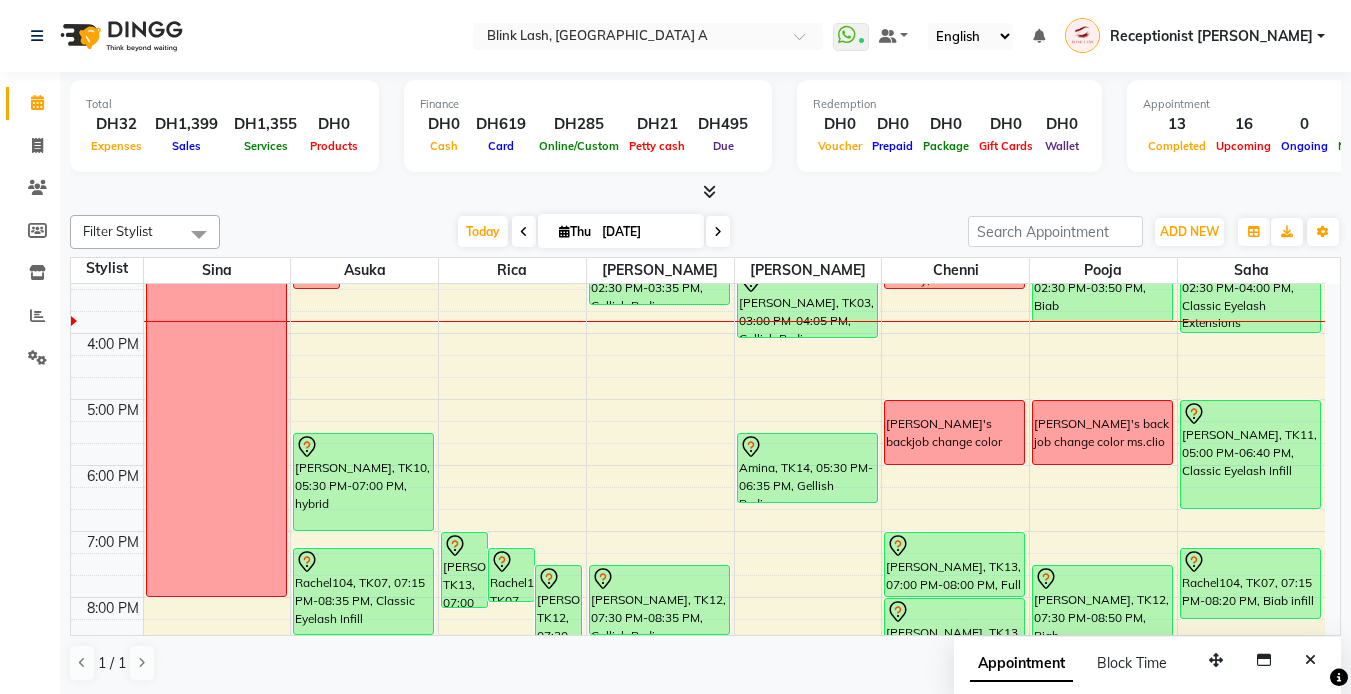 scroll, scrollTop: 400, scrollLeft: 0, axis: vertical 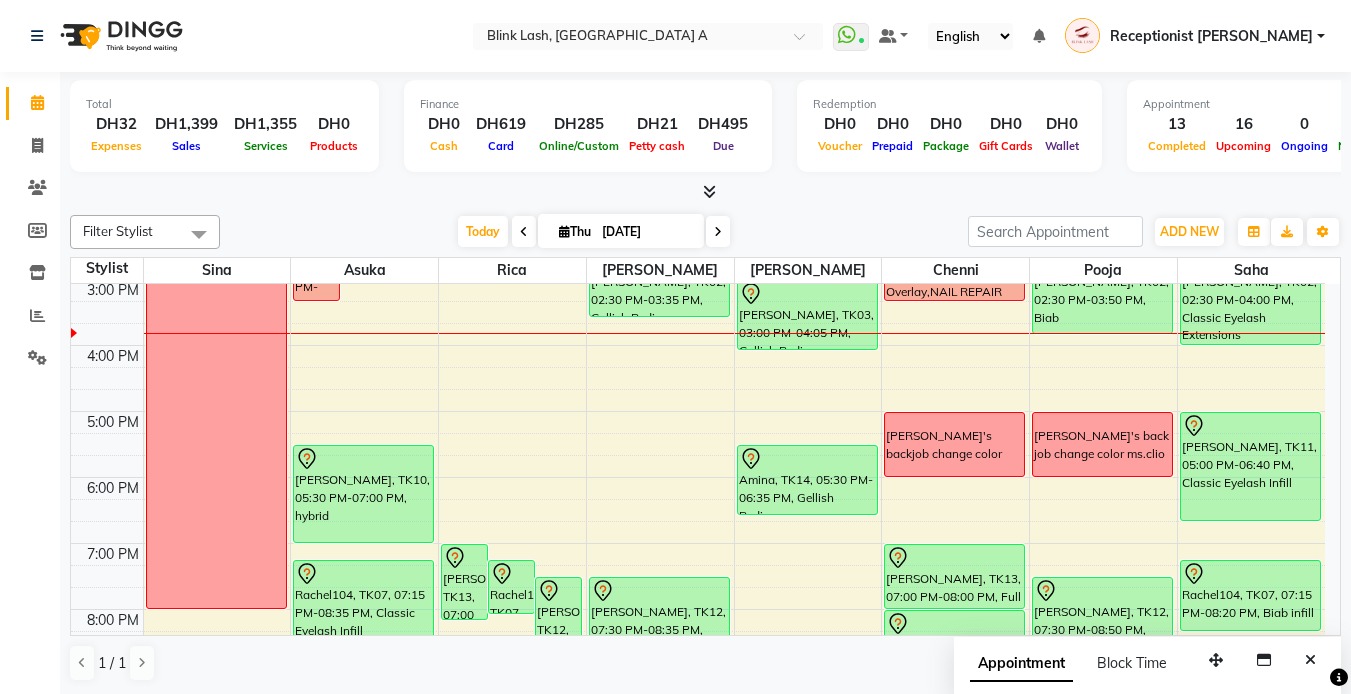 click at bounding box center [718, 231] 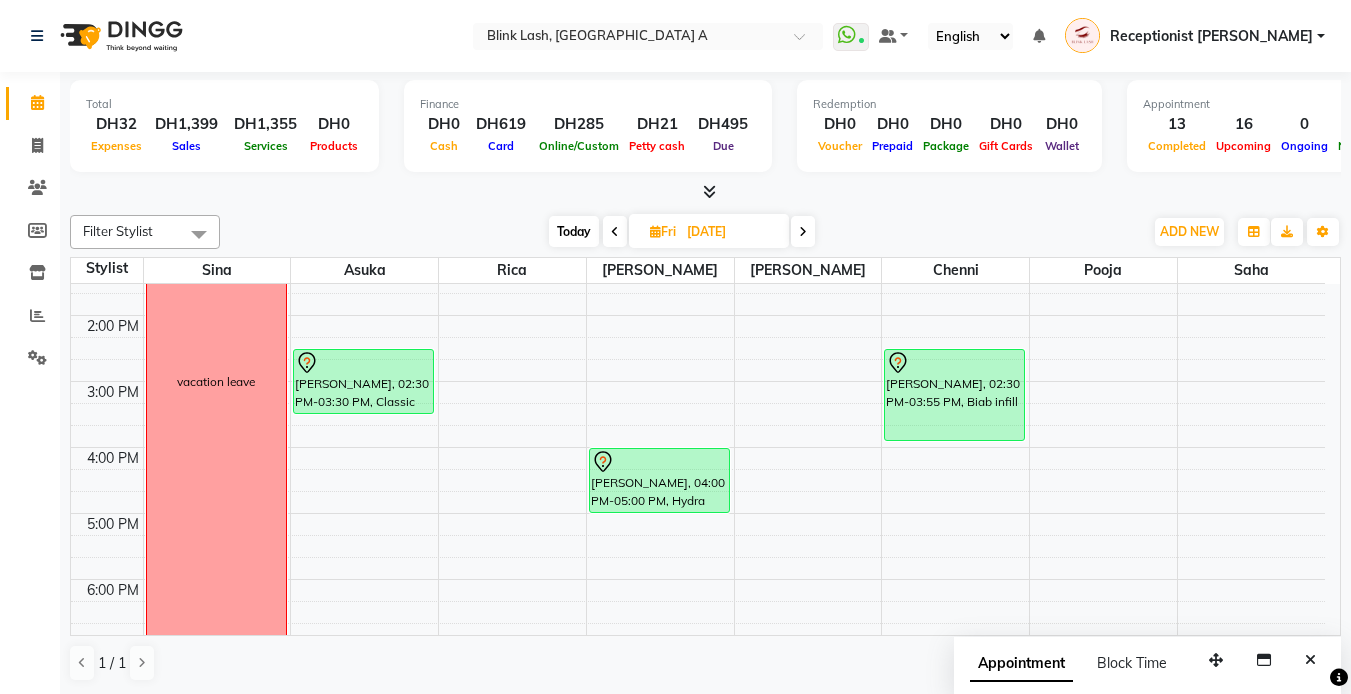 scroll, scrollTop: 300, scrollLeft: 0, axis: vertical 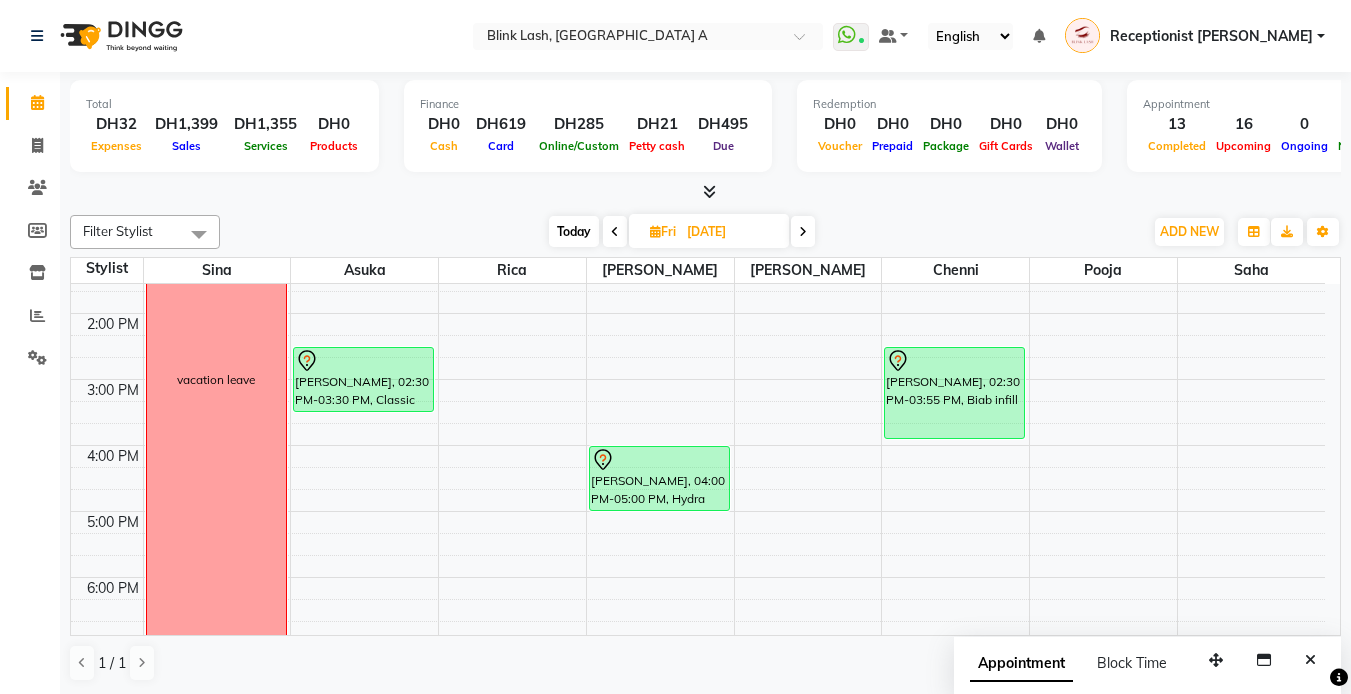 click at bounding box center (803, 231) 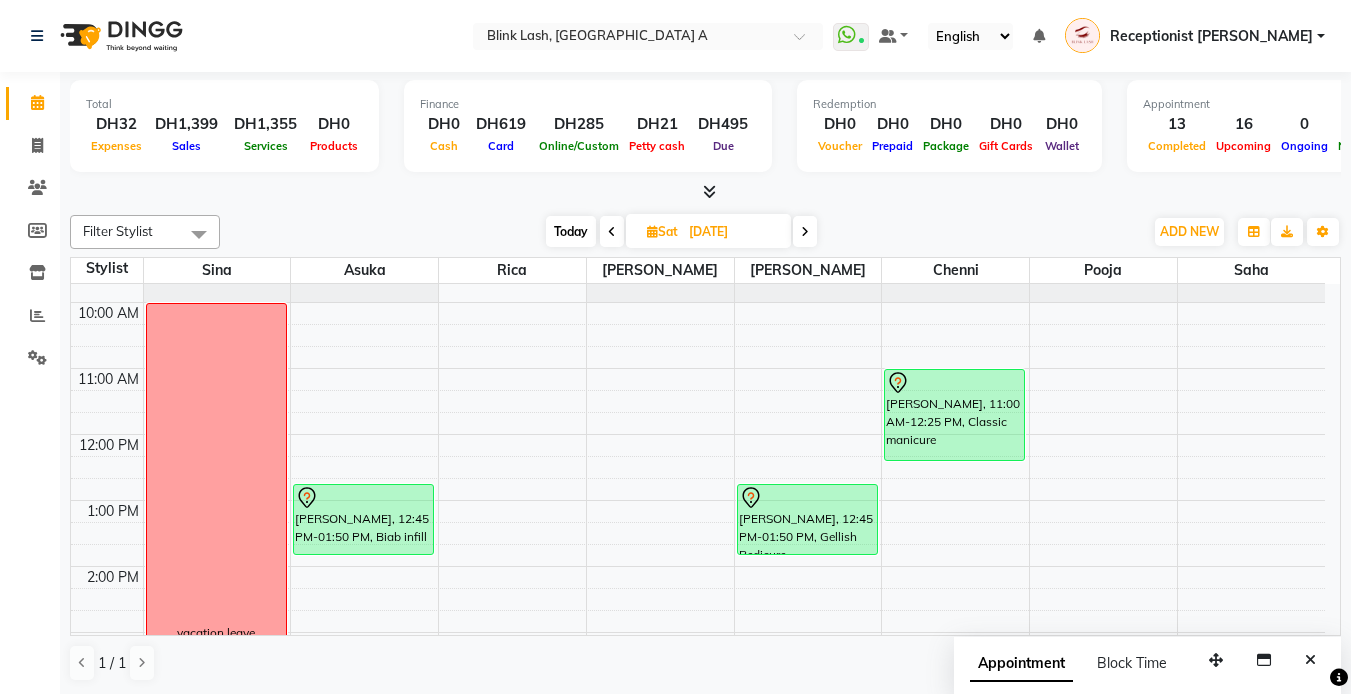scroll, scrollTop: 0, scrollLeft: 0, axis: both 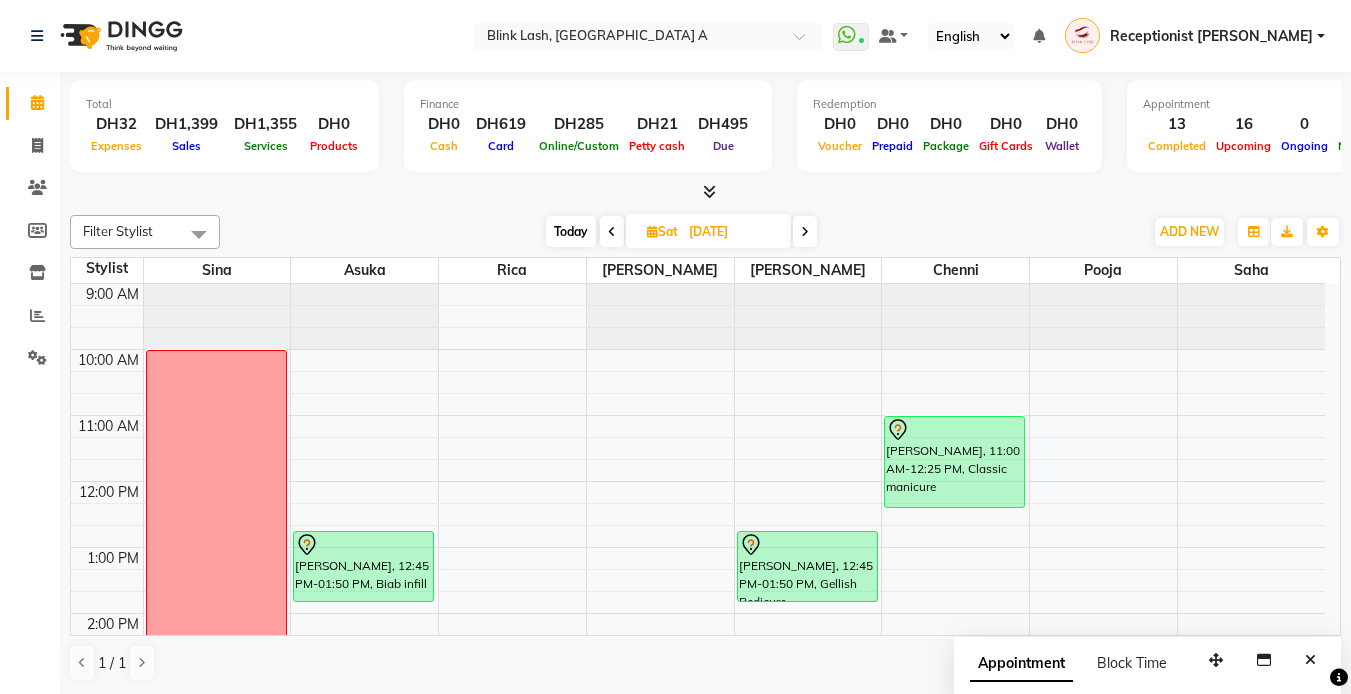 click on "Today" at bounding box center [571, 231] 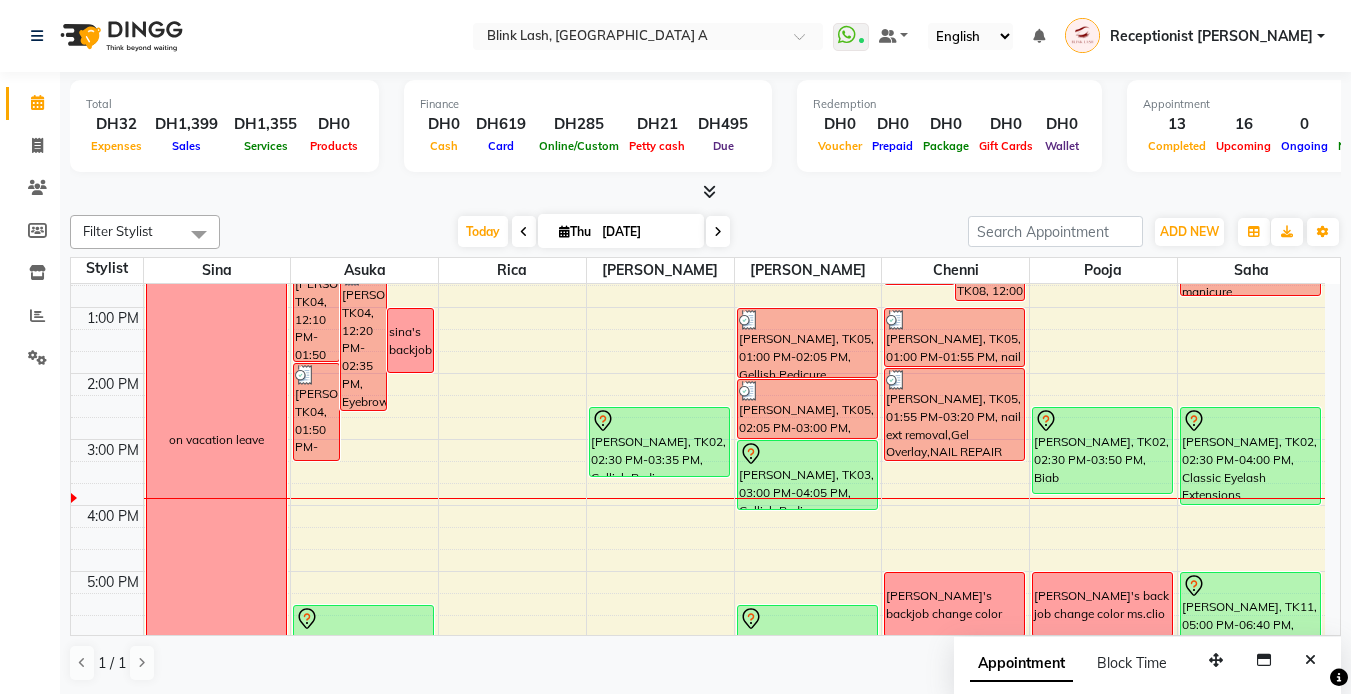 scroll, scrollTop: 238, scrollLeft: 0, axis: vertical 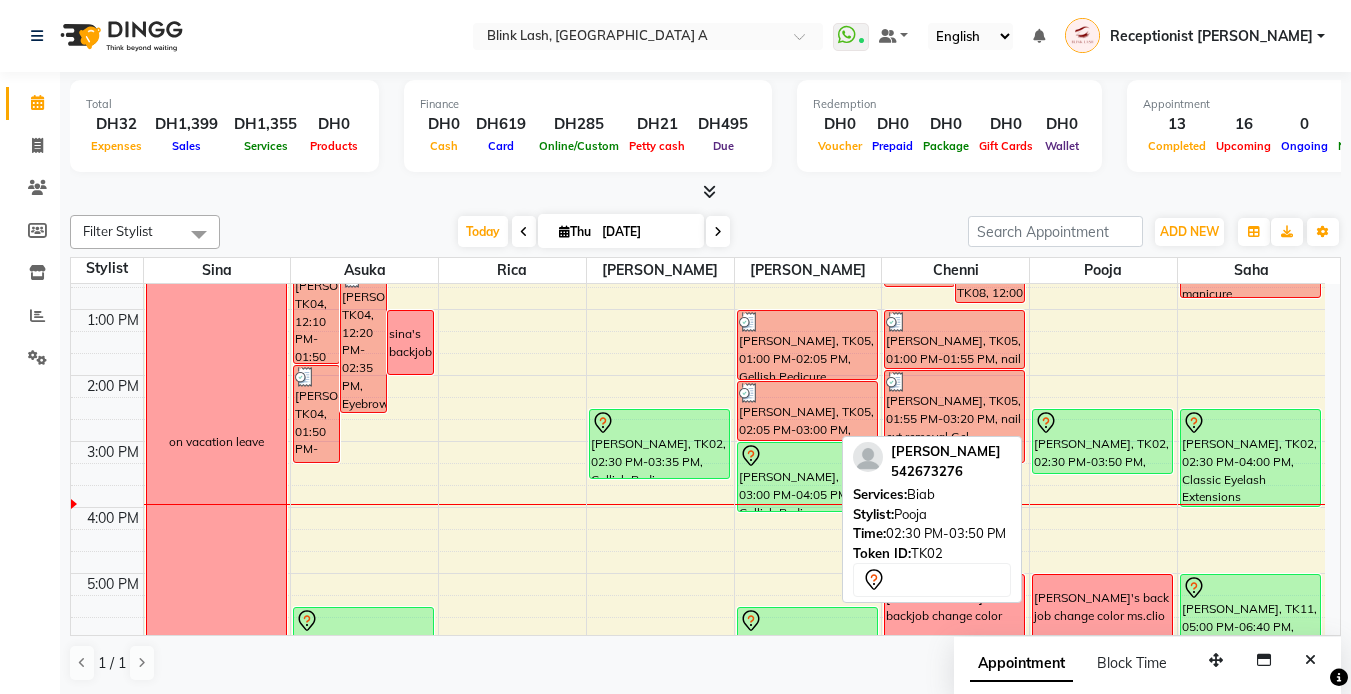 drag, startPoint x: 1112, startPoint y: 490, endPoint x: 1117, endPoint y: 476, distance: 14.866069 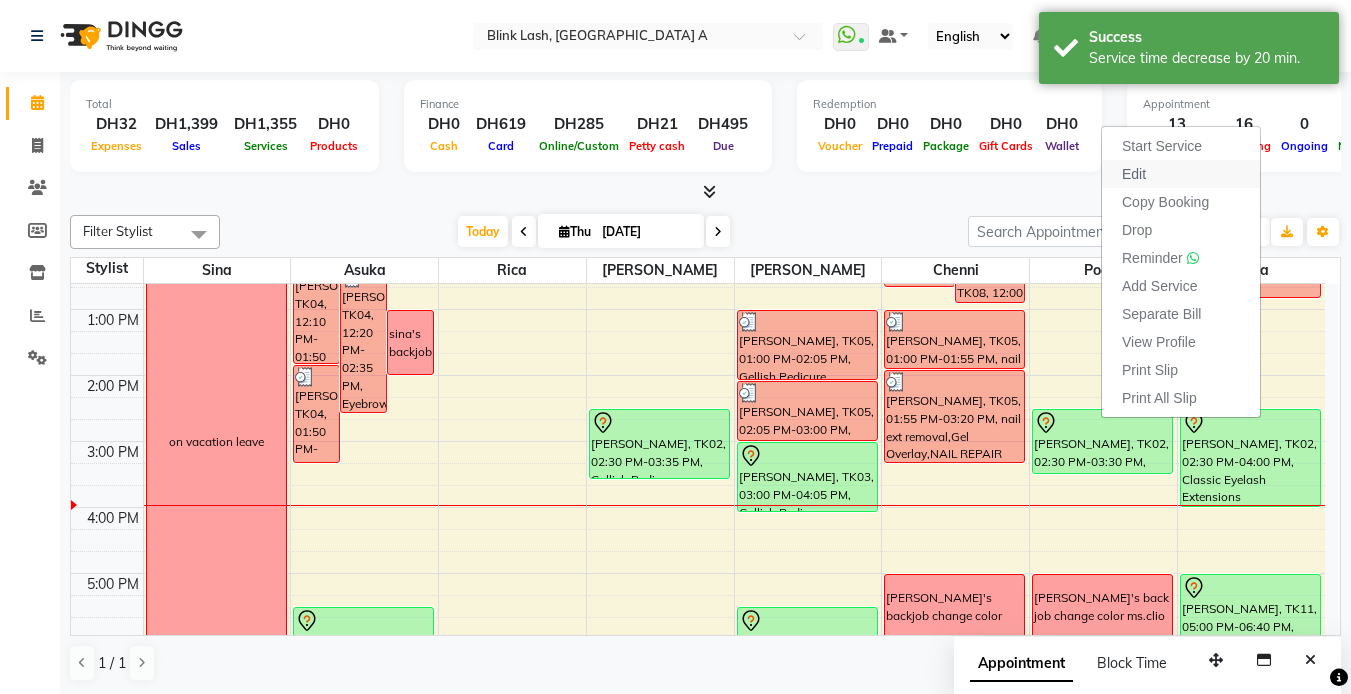 click on "Edit" at bounding box center [1134, 174] 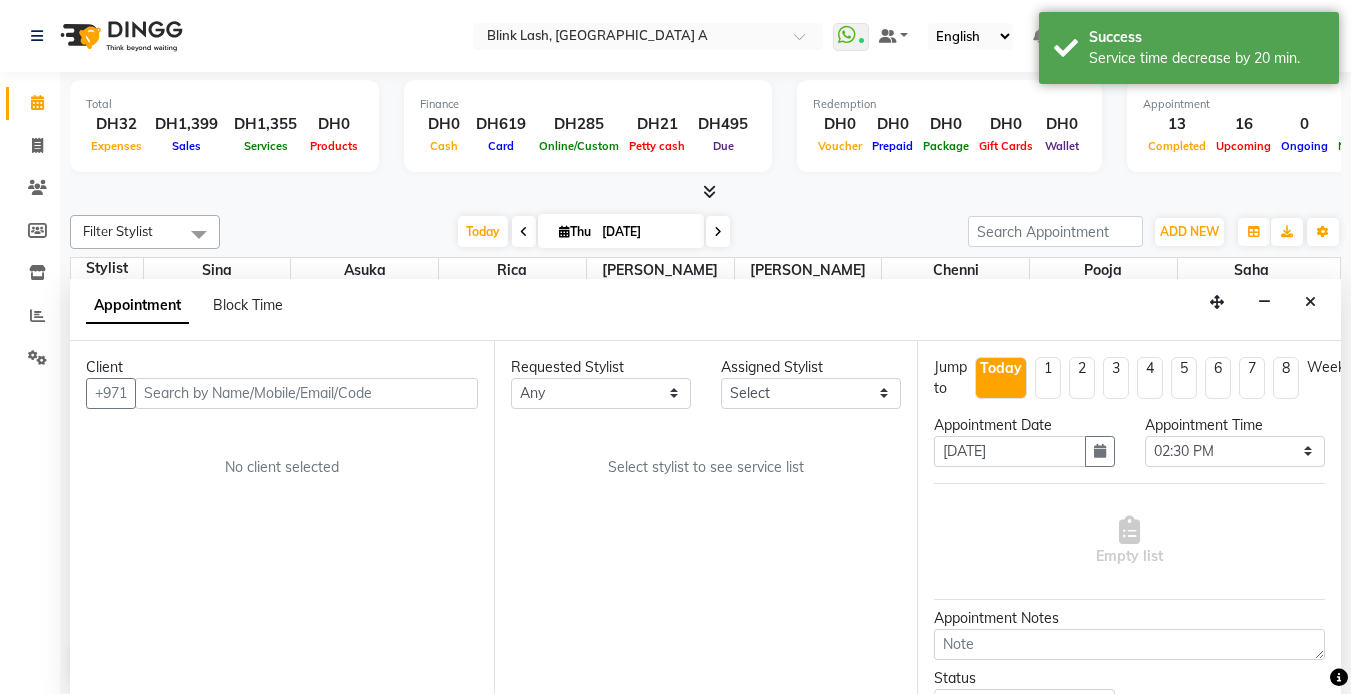 scroll, scrollTop: 1, scrollLeft: 0, axis: vertical 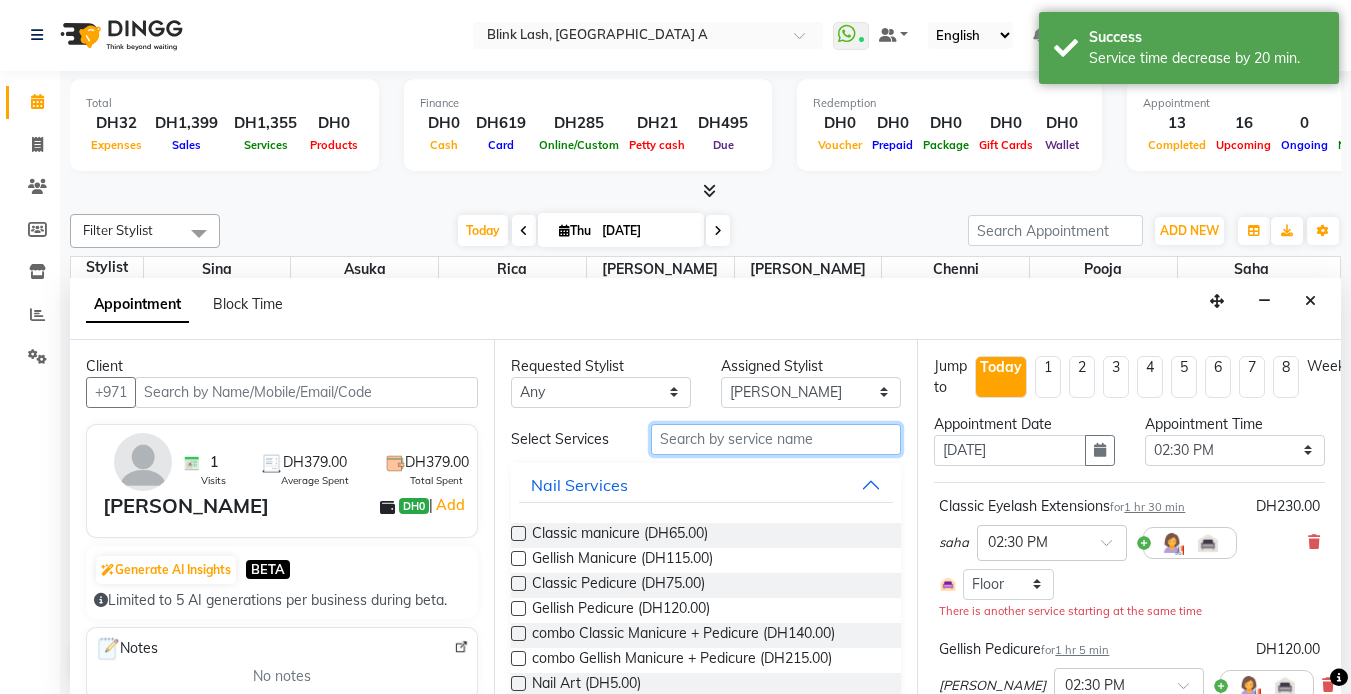 click at bounding box center [776, 439] 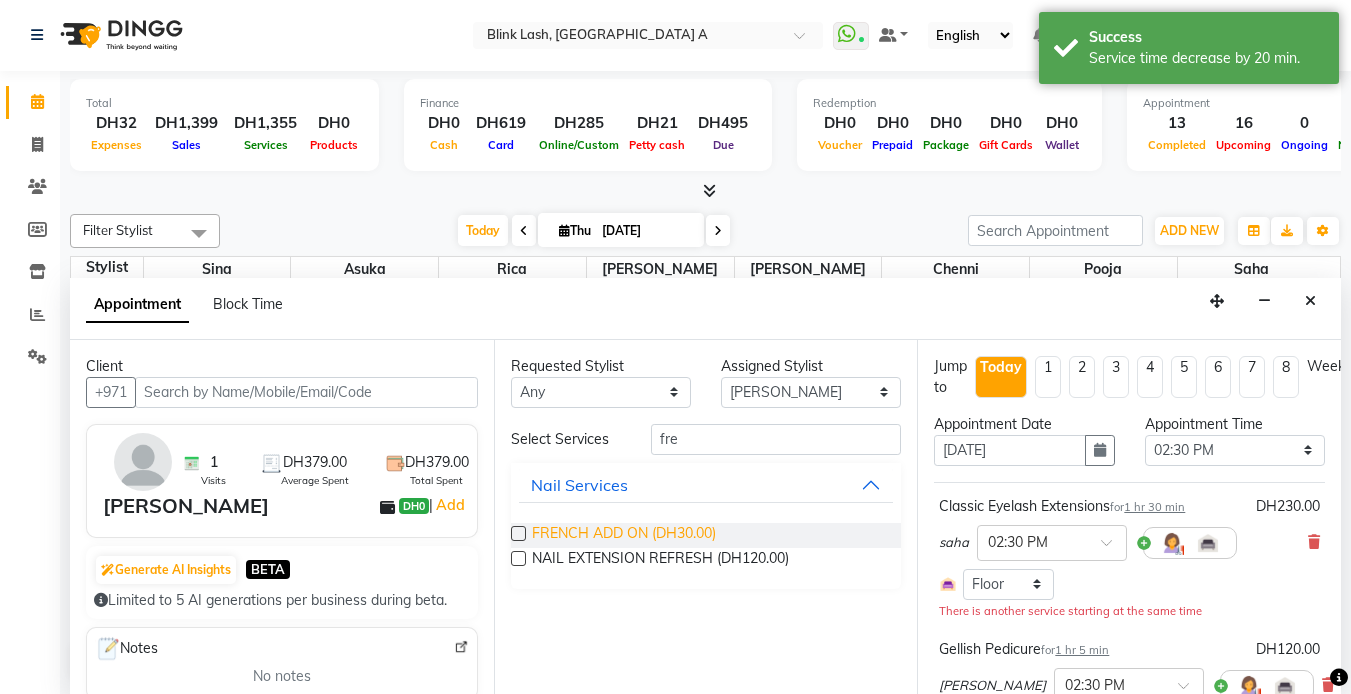 click on "FRENCH ADD ON (DH30.00)" at bounding box center (624, 535) 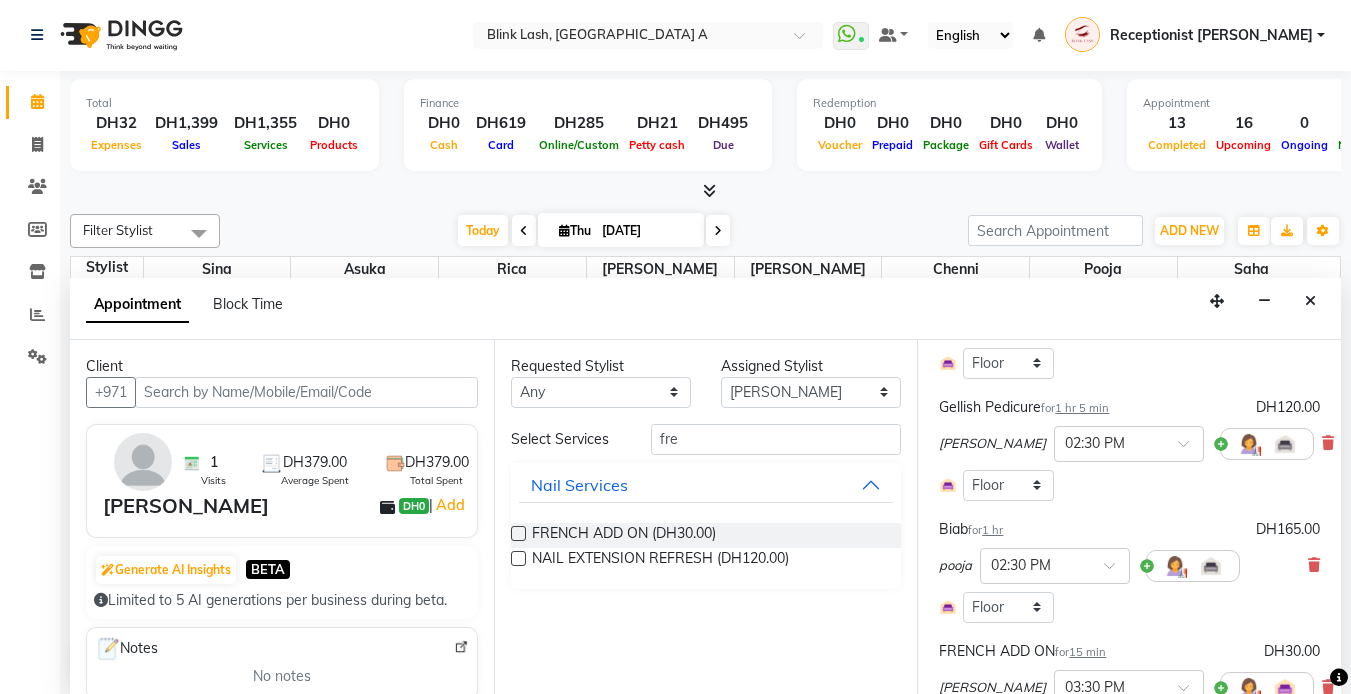 scroll, scrollTop: 200, scrollLeft: 0, axis: vertical 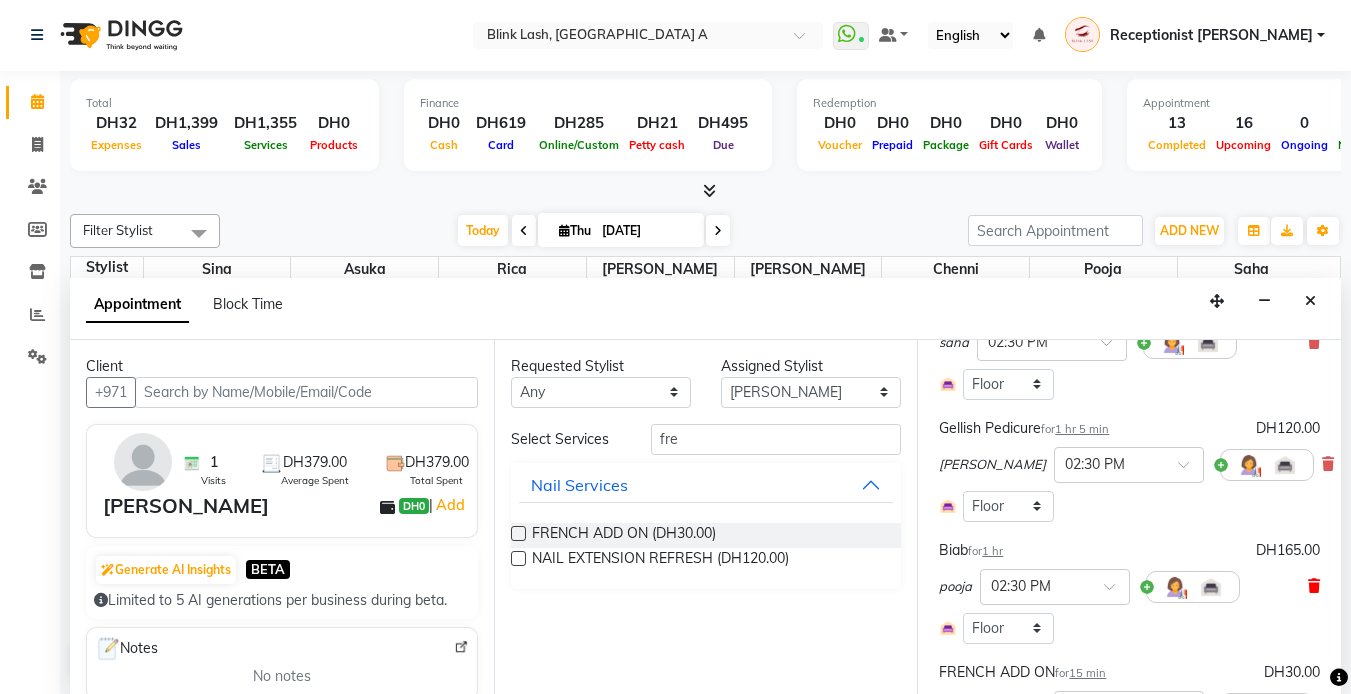 click at bounding box center [1314, 586] 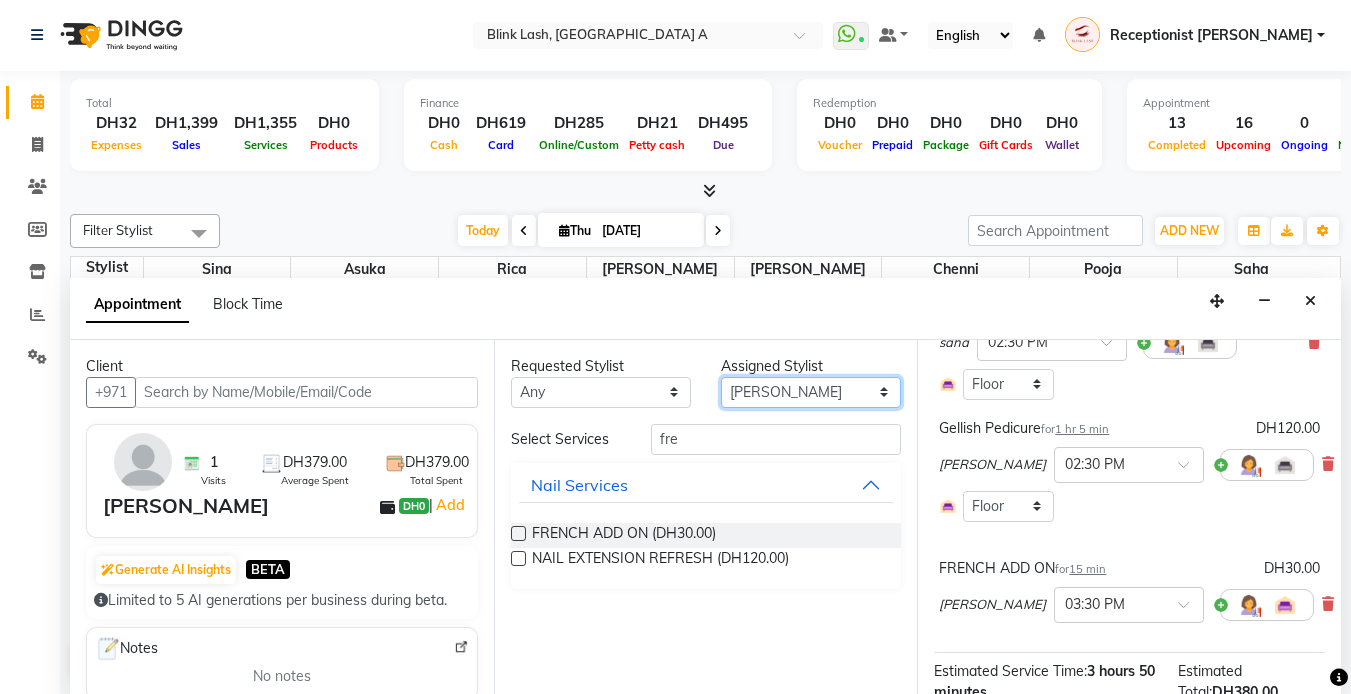 drag, startPoint x: 874, startPoint y: 392, endPoint x: 870, endPoint y: 409, distance: 17.464249 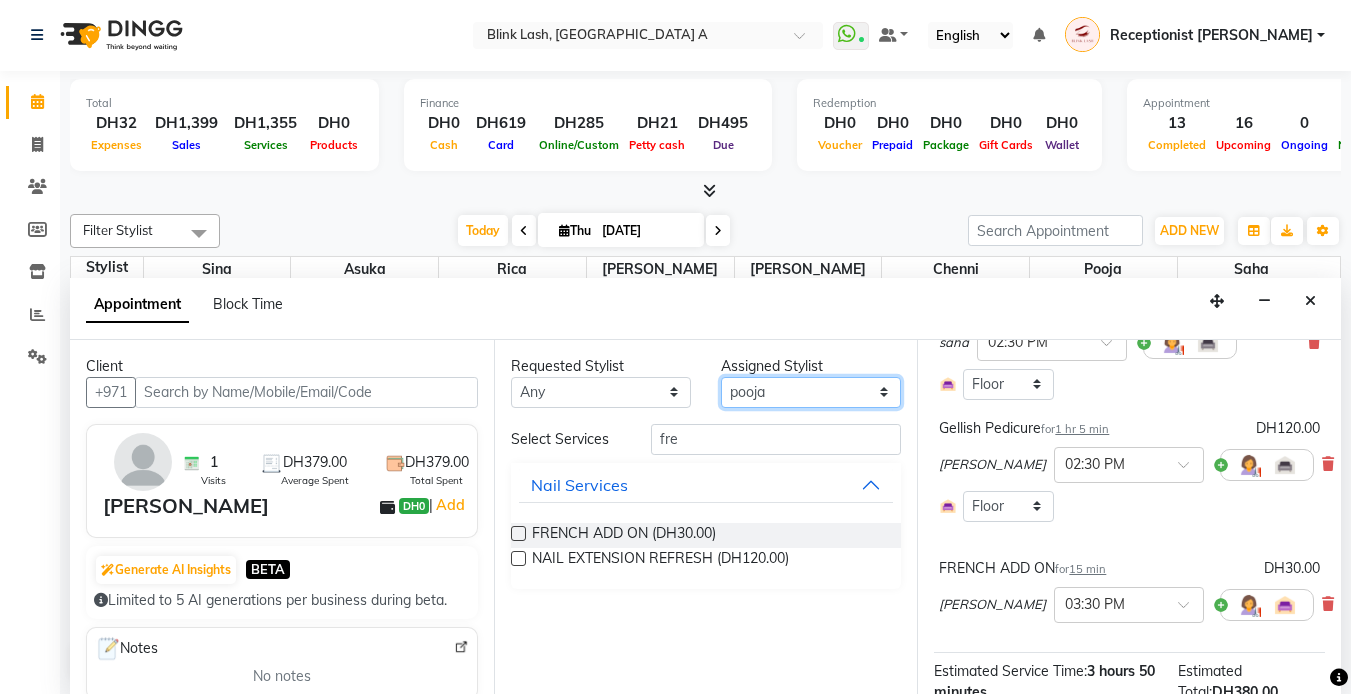 click on "Select [PERSON_NAME] [PERSON_NAME] pooja [PERSON_NAME]" at bounding box center [811, 392] 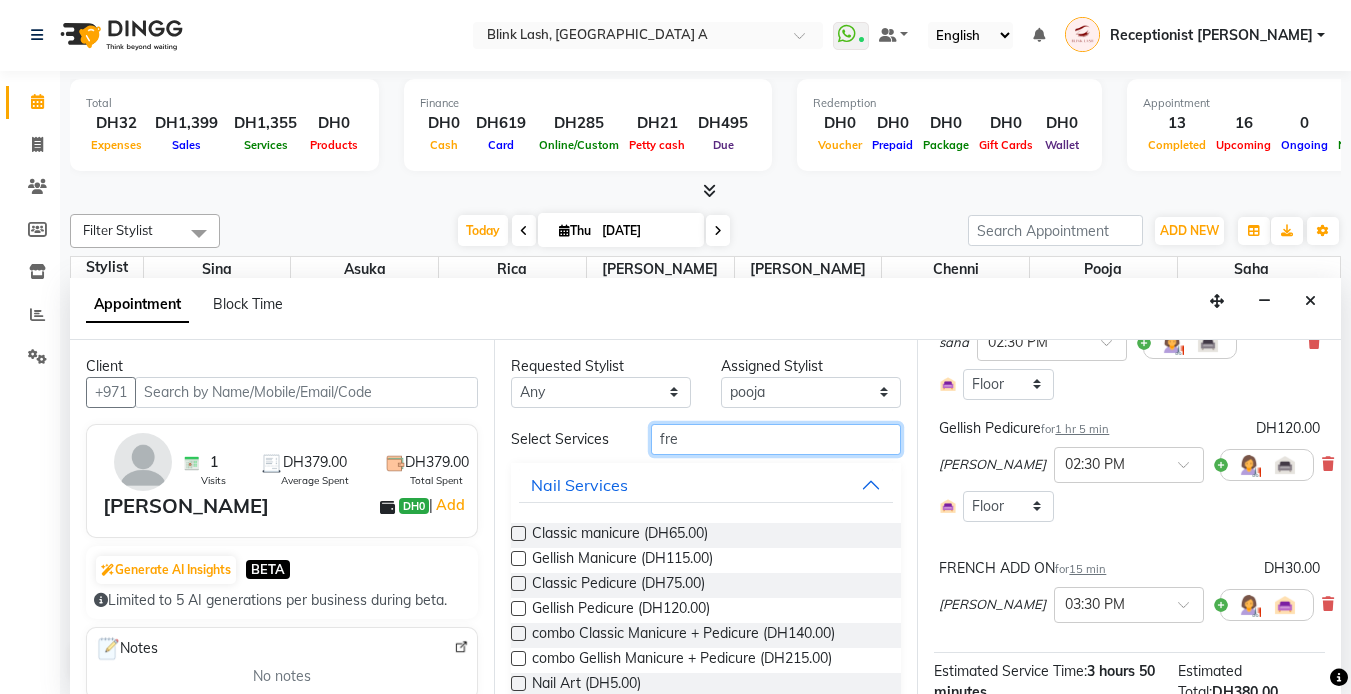 click on "fre" at bounding box center [776, 439] 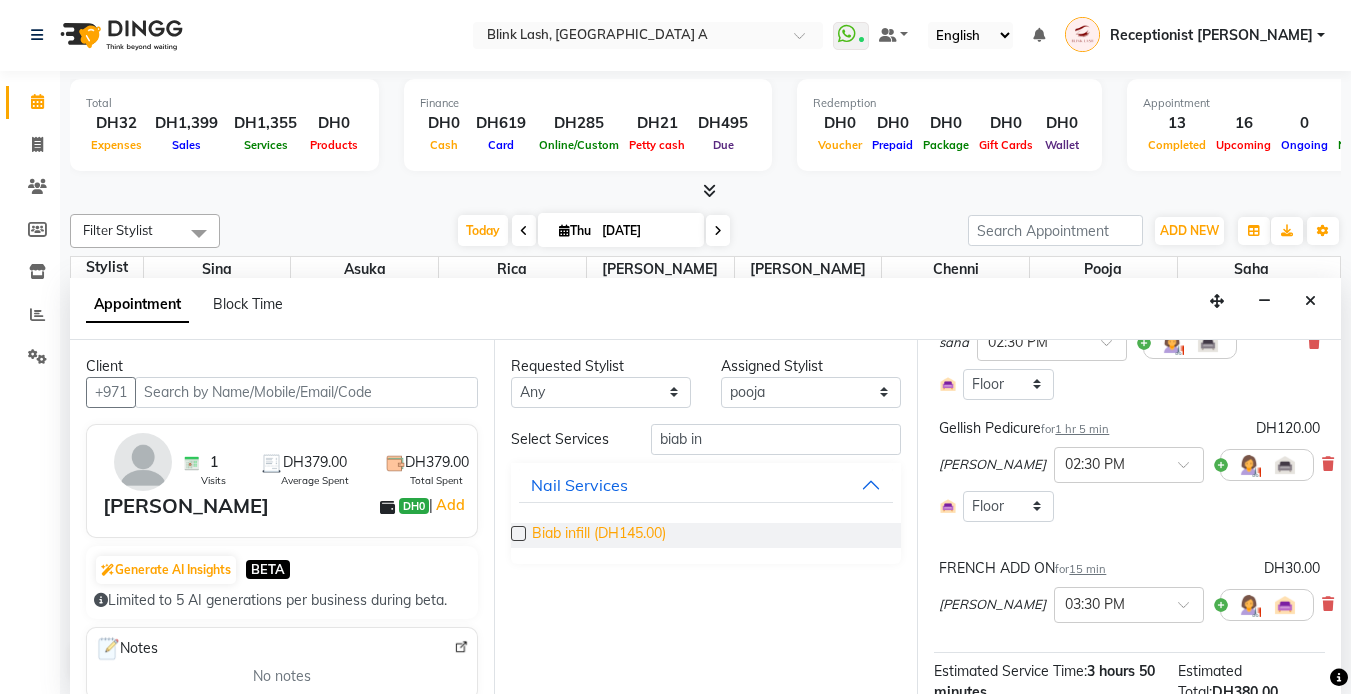 click on "Biab infill (DH145.00)" at bounding box center [599, 535] 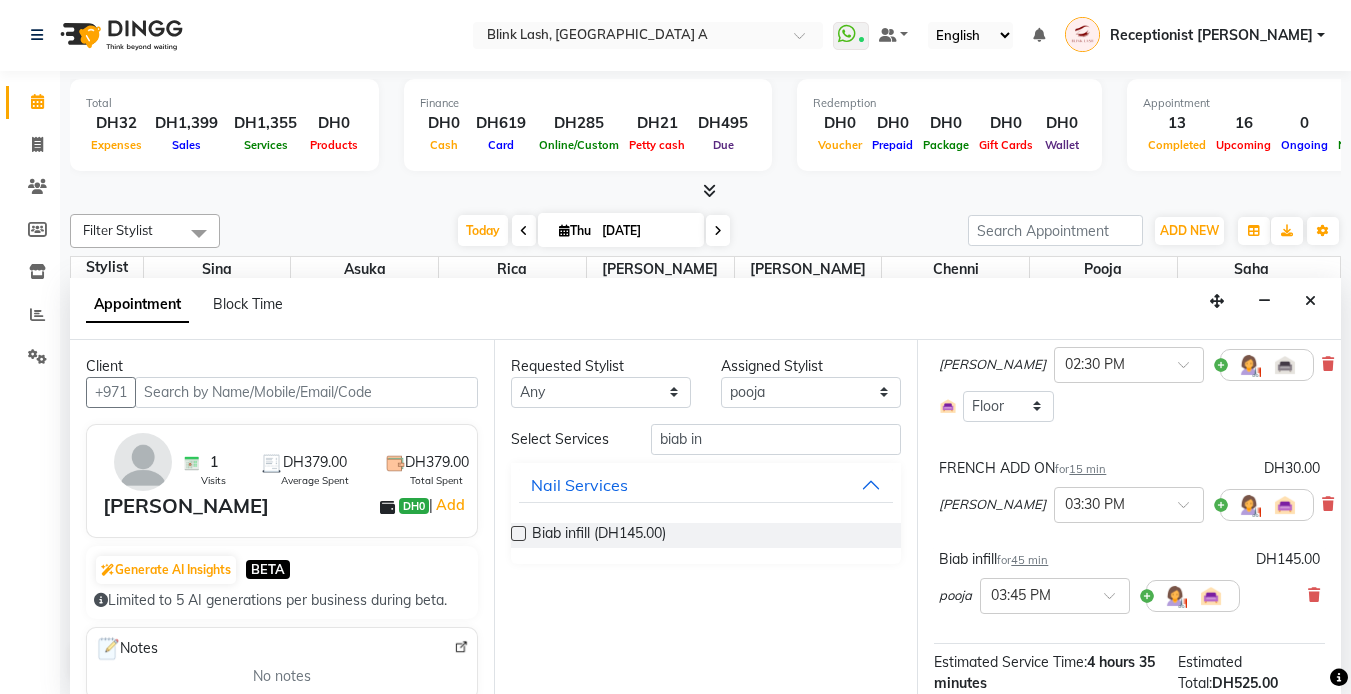 scroll, scrollTop: 503, scrollLeft: 0, axis: vertical 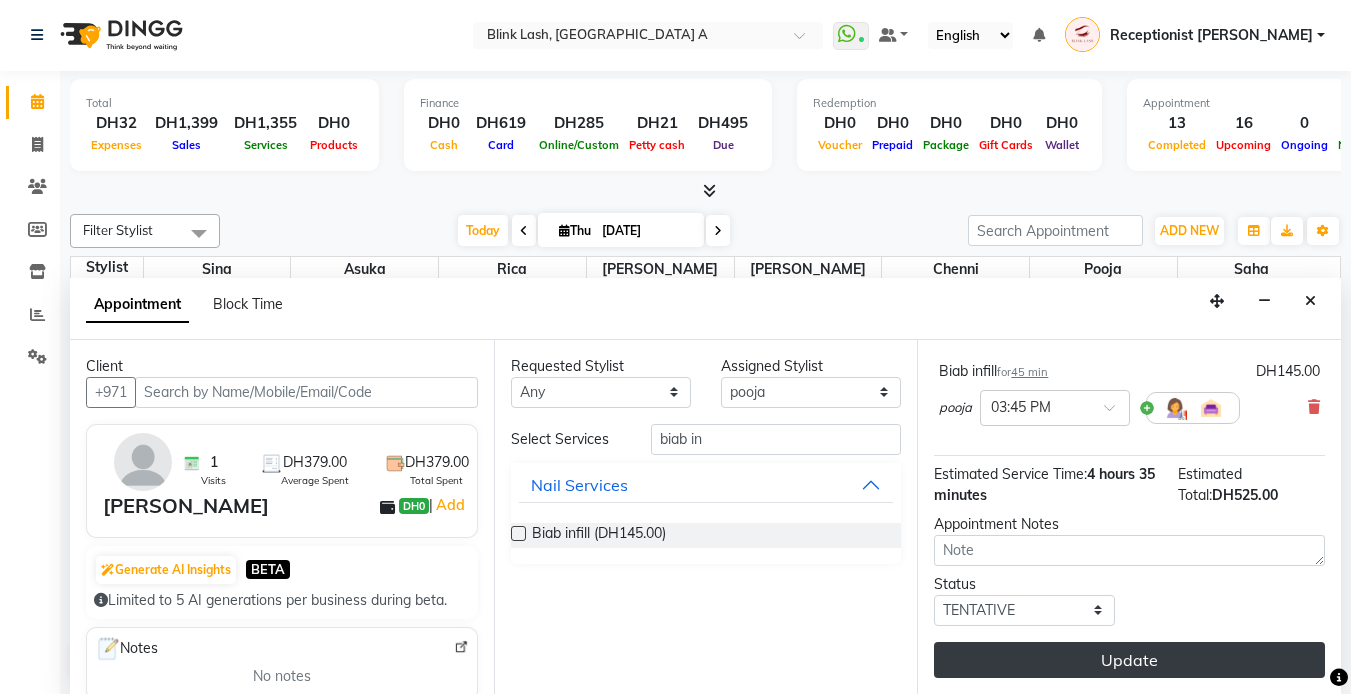 click on "Update" at bounding box center (1129, 660) 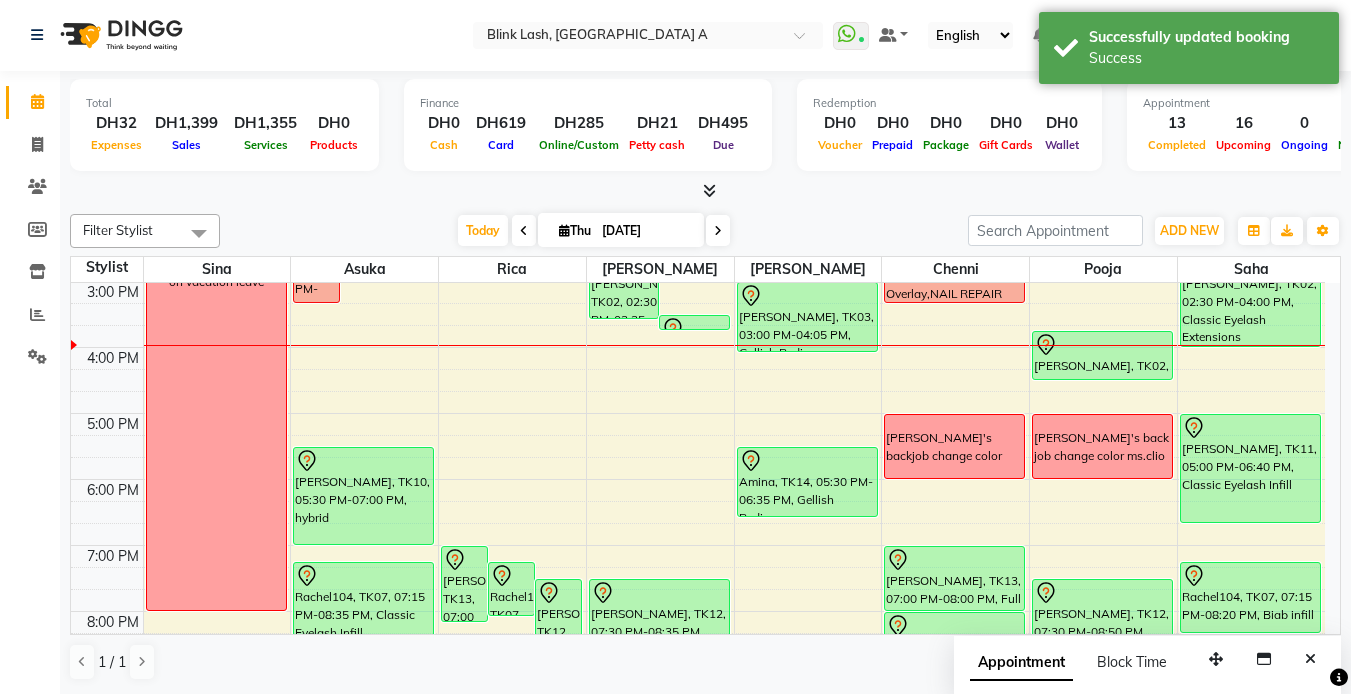 scroll, scrollTop: 0, scrollLeft: 0, axis: both 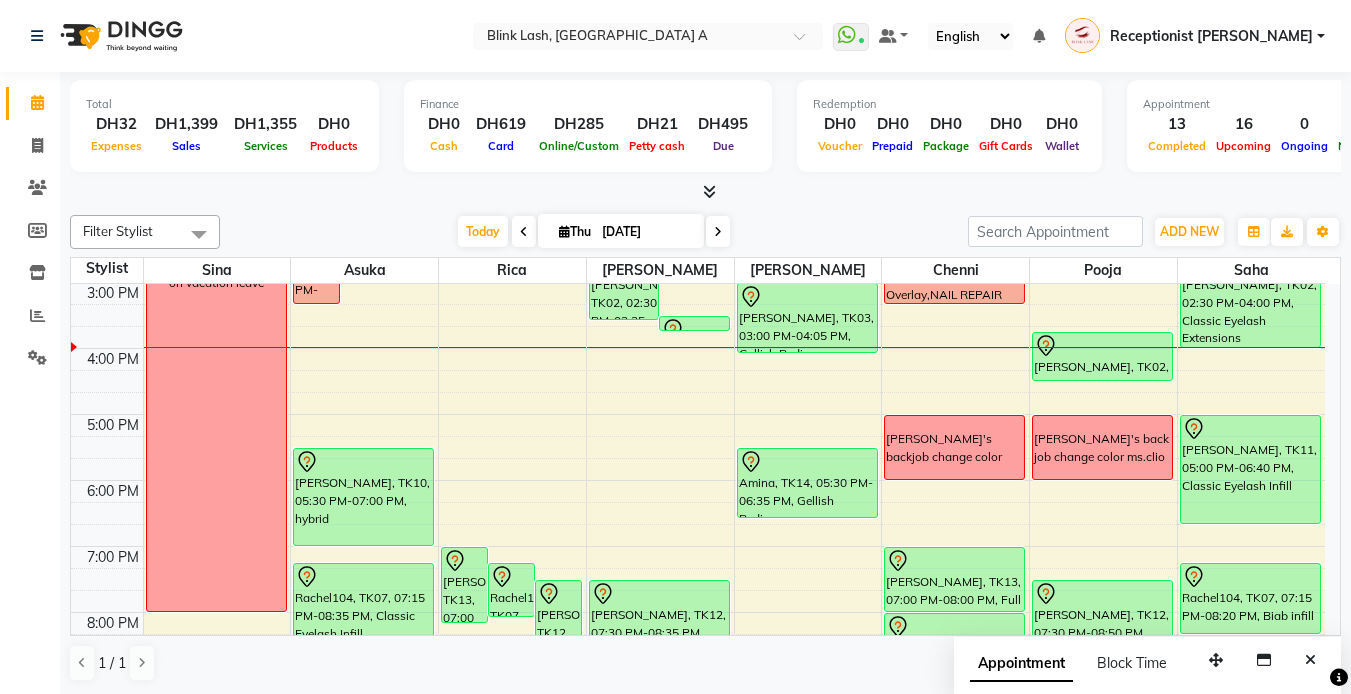 click at bounding box center [524, 231] 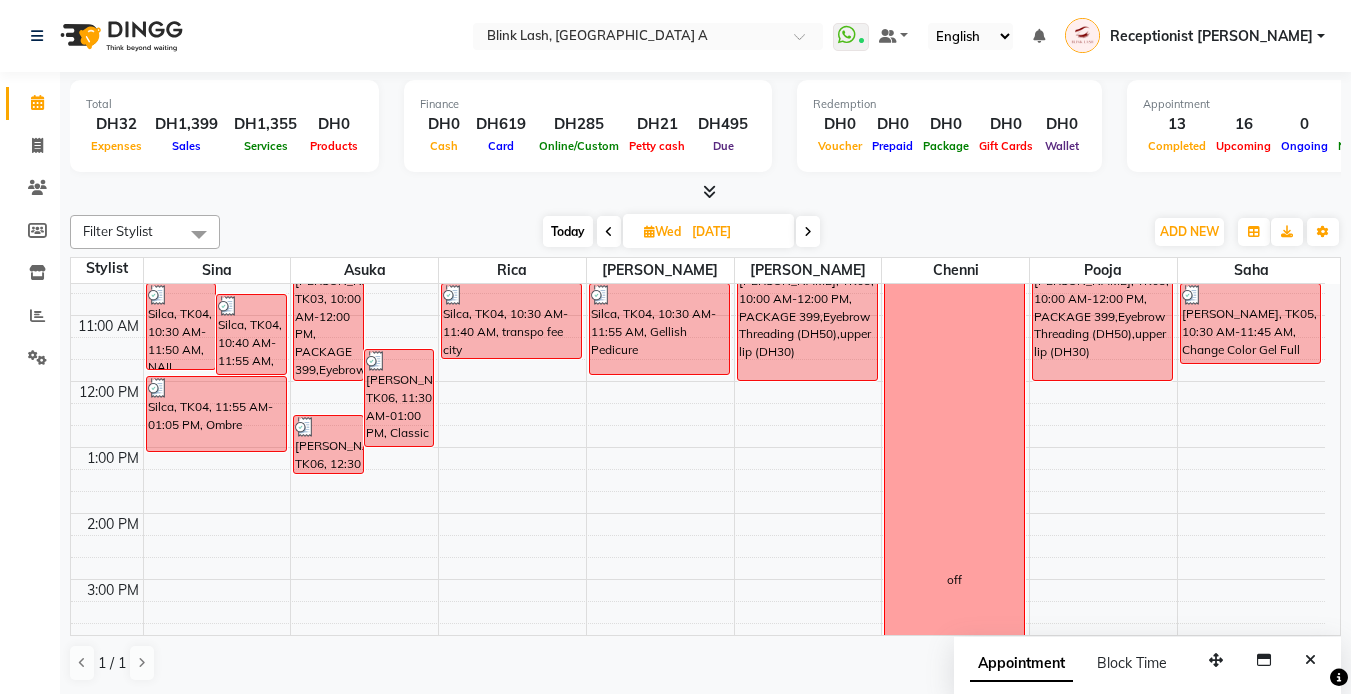 scroll, scrollTop: 0, scrollLeft: 0, axis: both 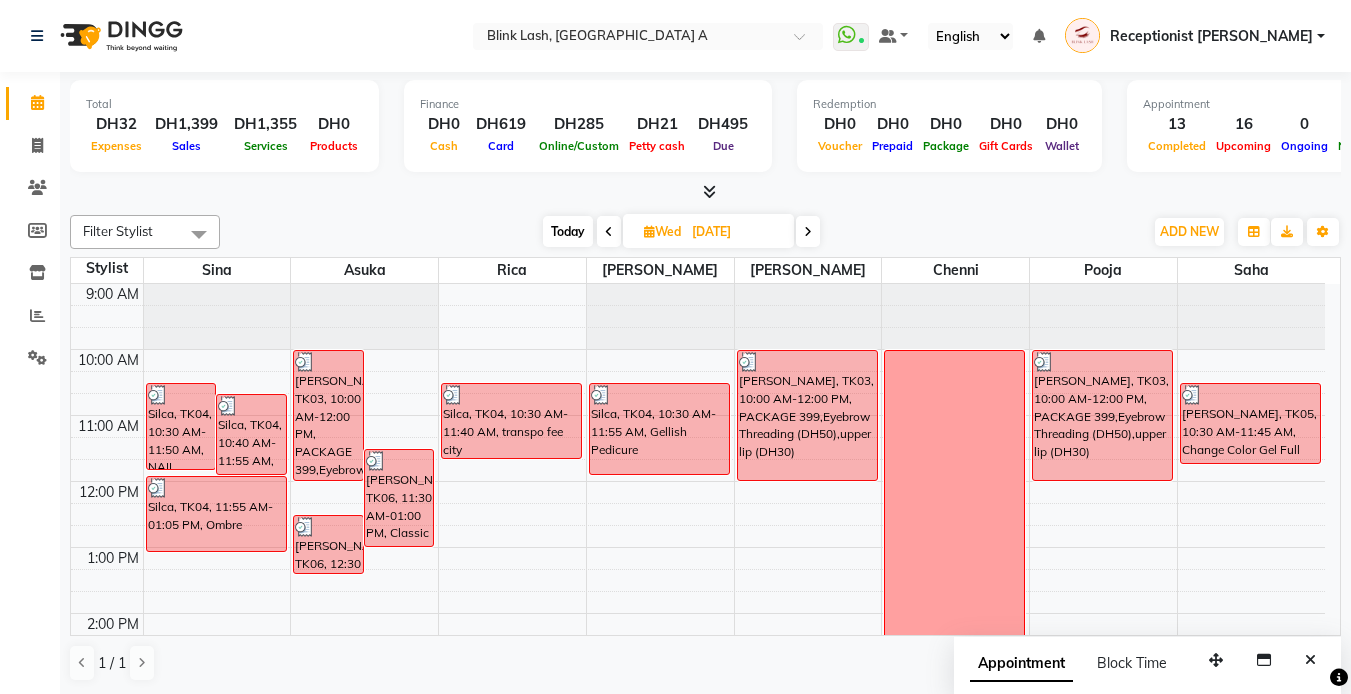 click on "Today" at bounding box center [568, 231] 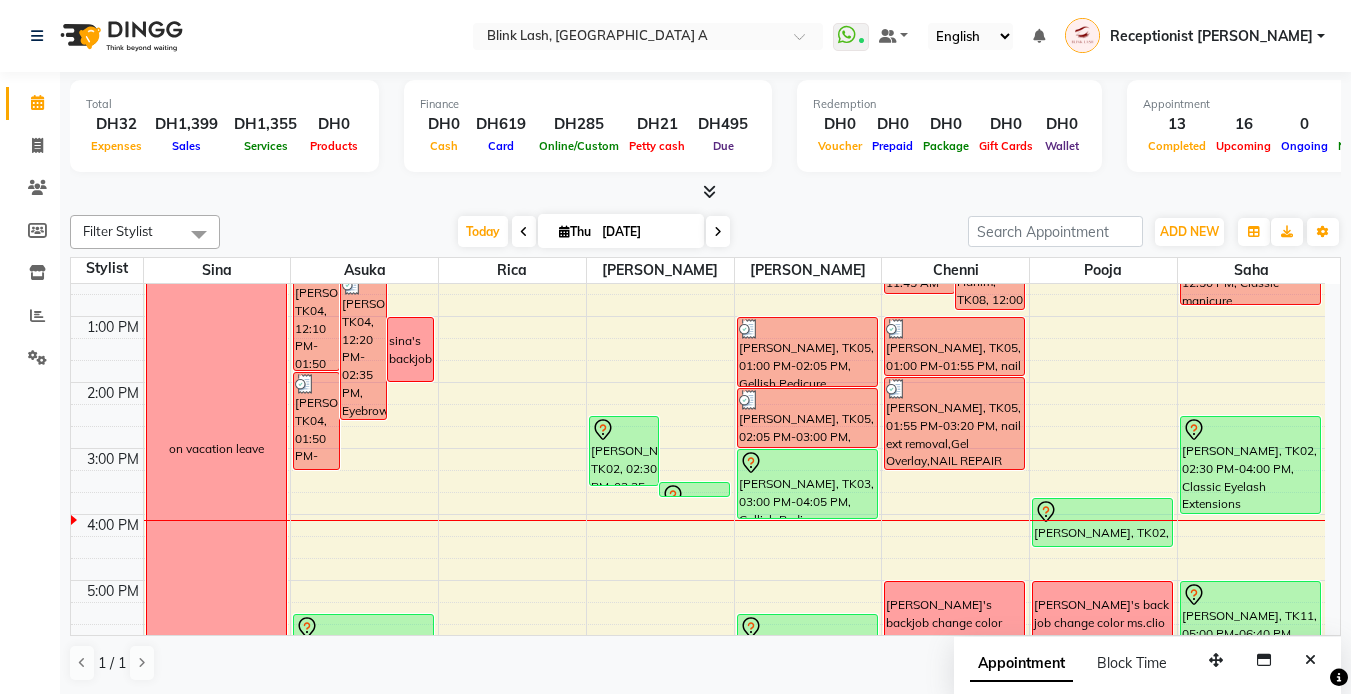 scroll, scrollTop: 163, scrollLeft: 0, axis: vertical 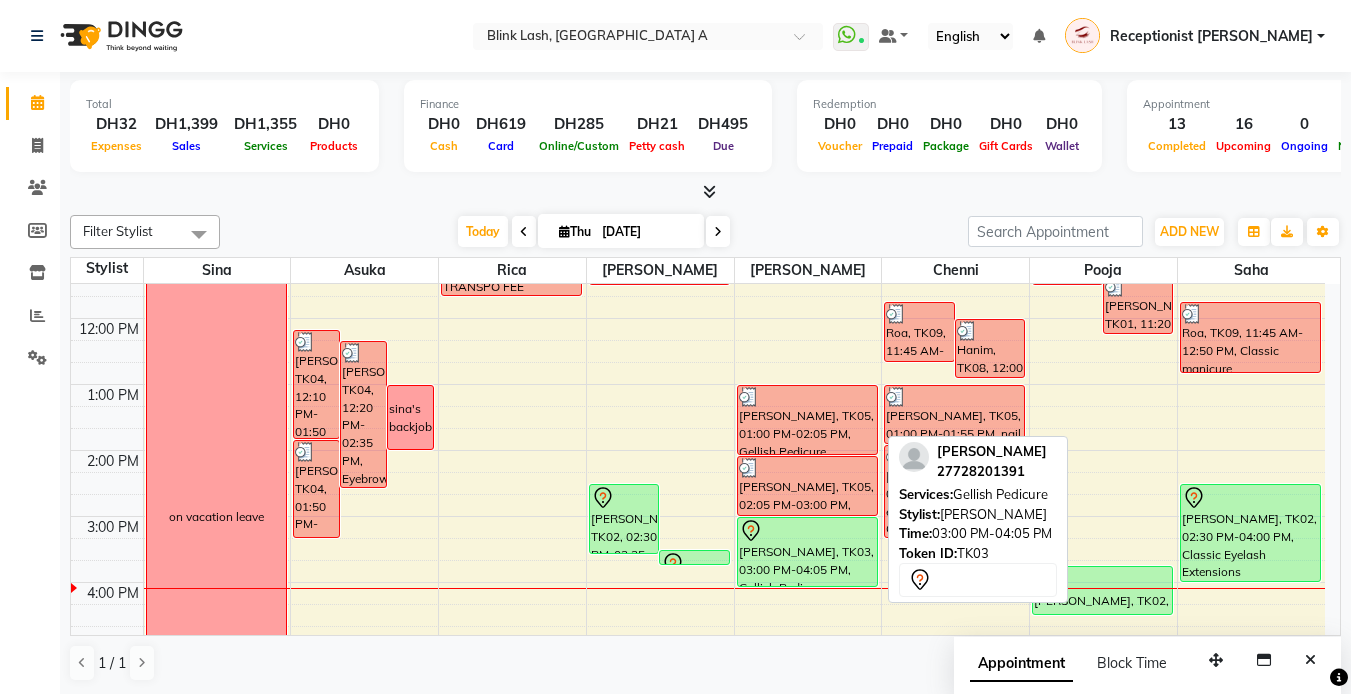 click at bounding box center (807, 531) 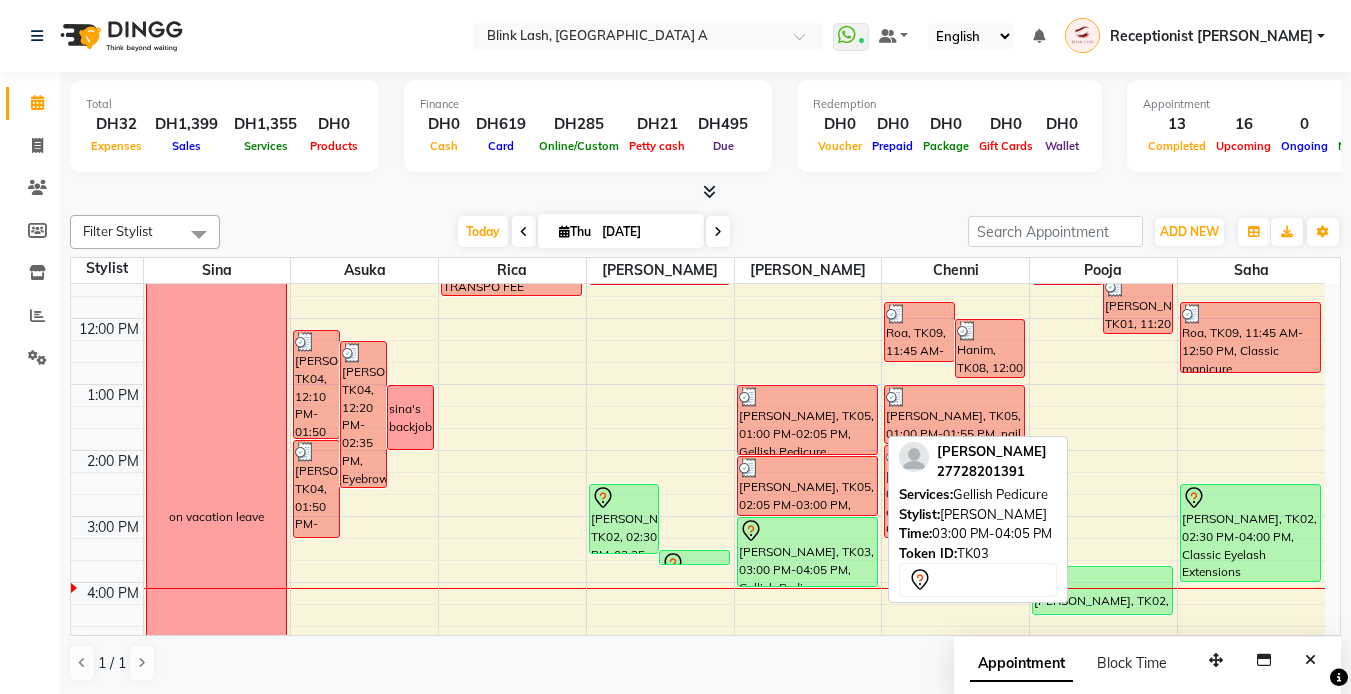 click at bounding box center (807, 531) 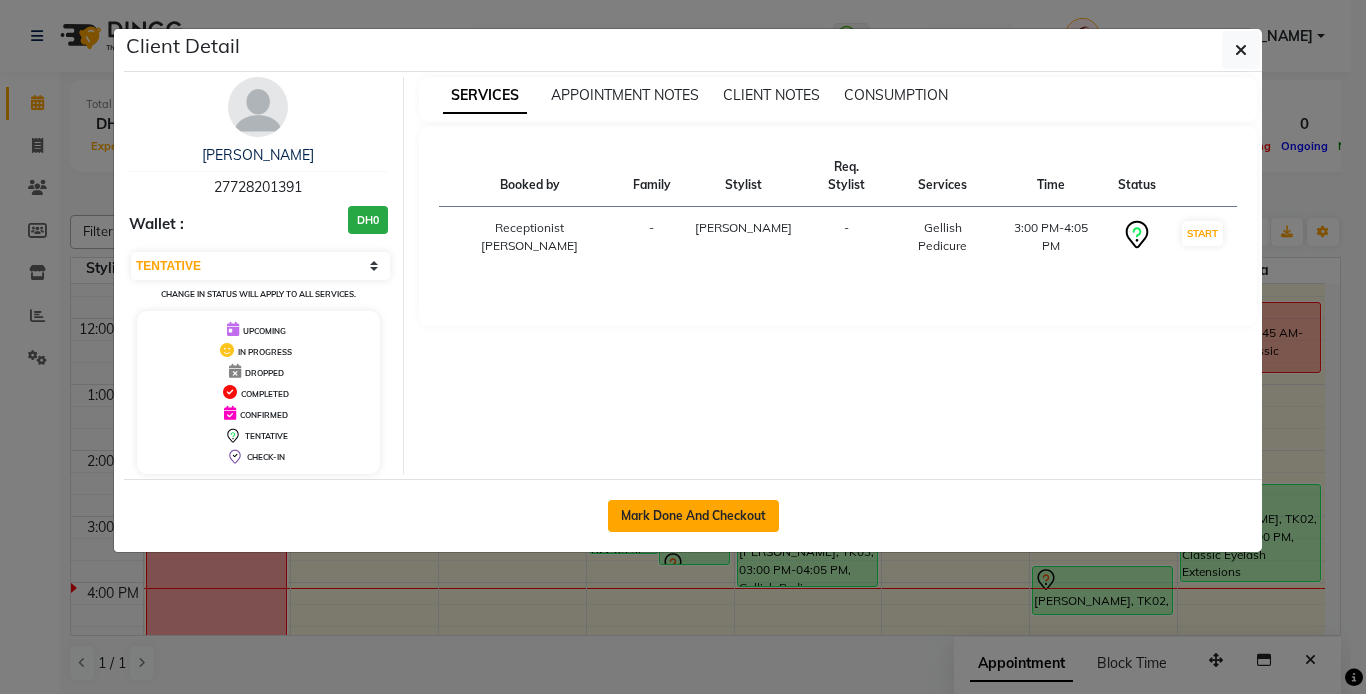 click on "Mark Done And Checkout" 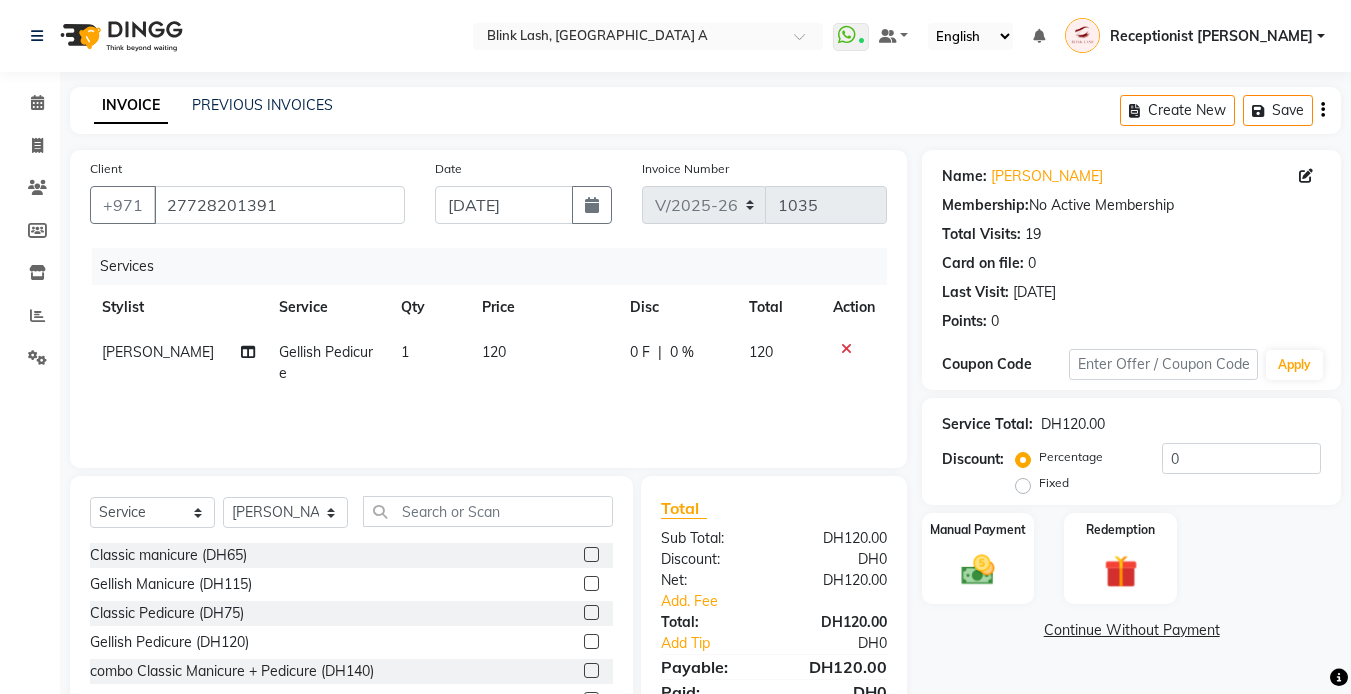 scroll, scrollTop: 107, scrollLeft: 0, axis: vertical 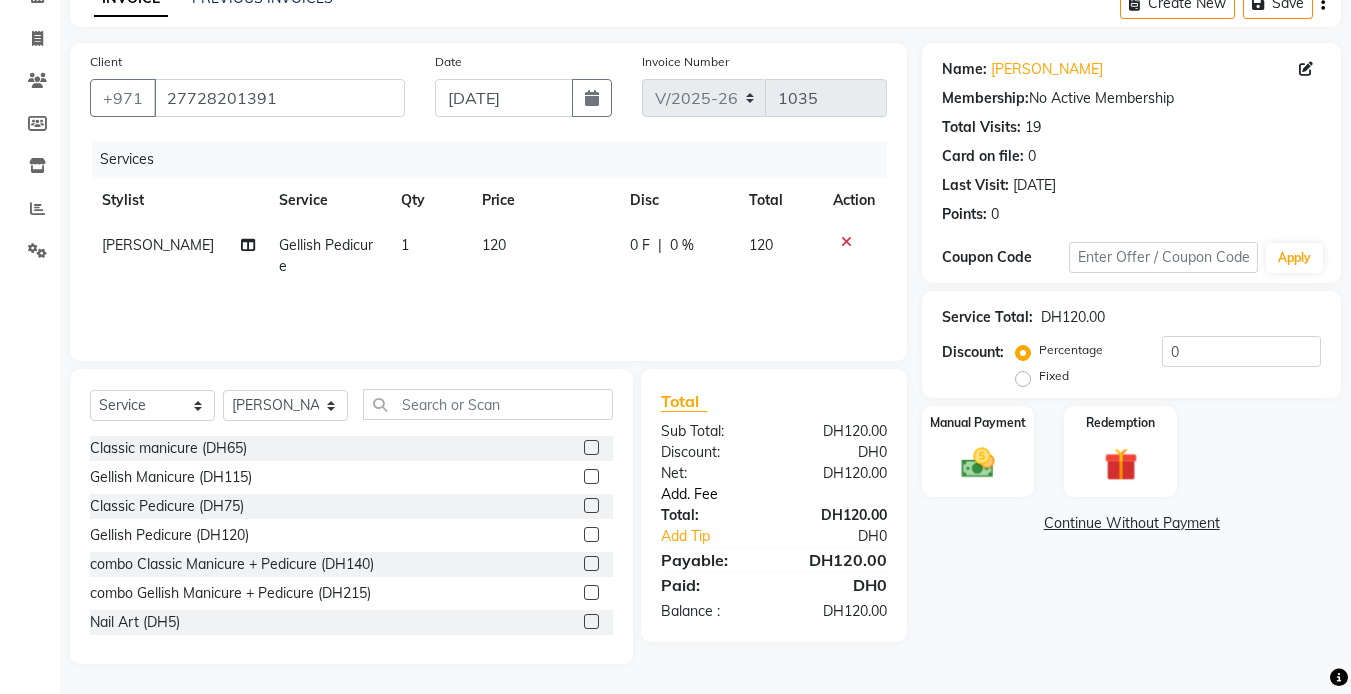 click on "Add. Fee" 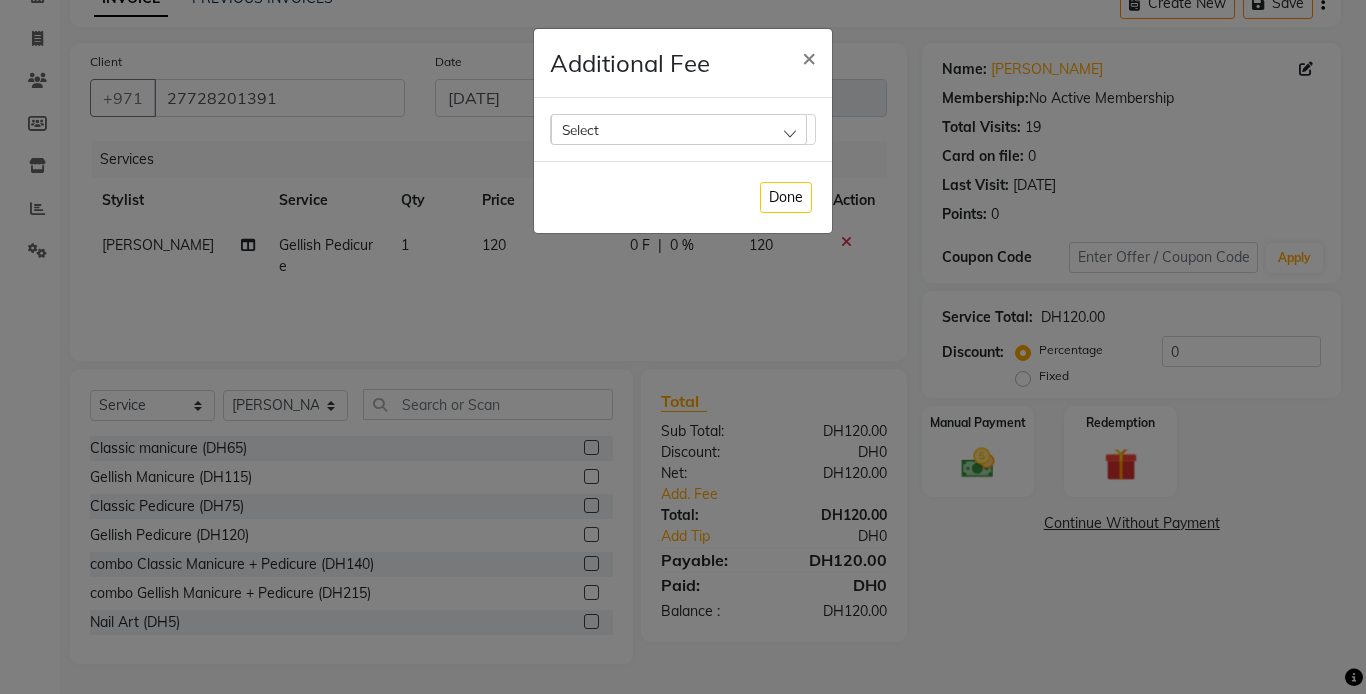 click on "Select" 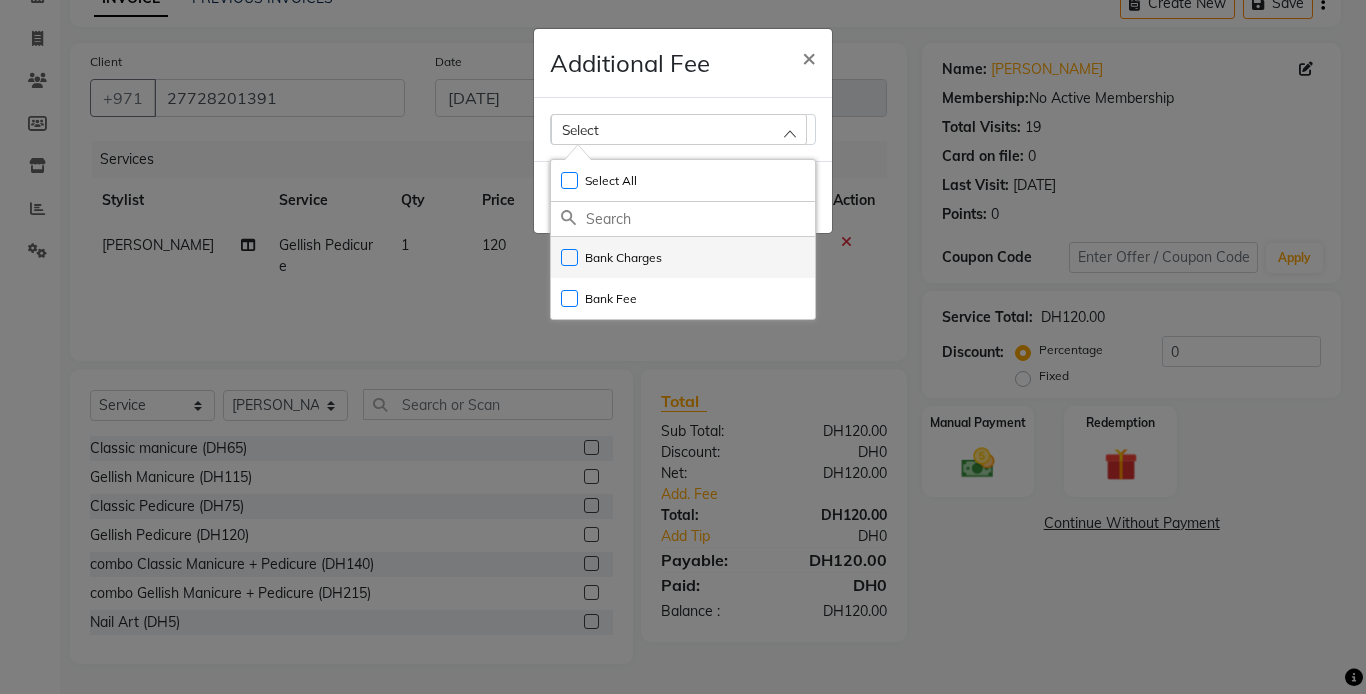 click on "Bank Charges" 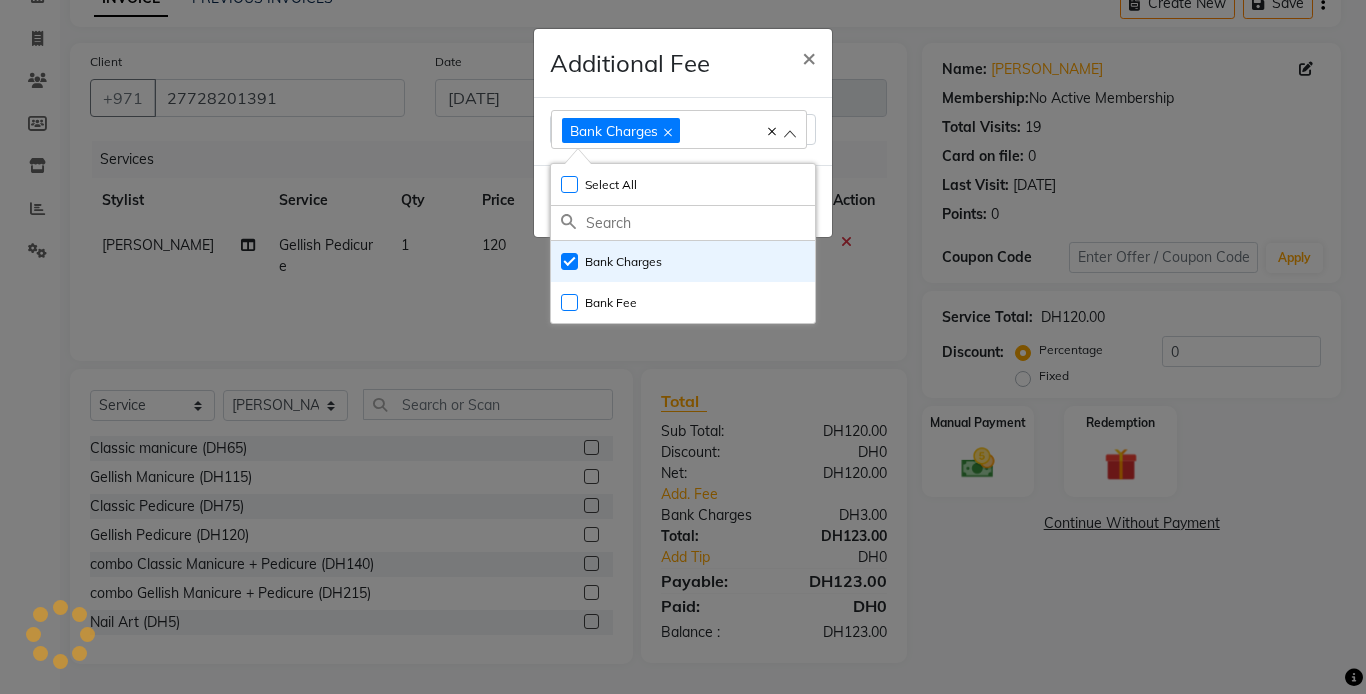click on "Additional Fee × Bank Charges Select All UnSelect All Bank Charges Bank Fee  Done" 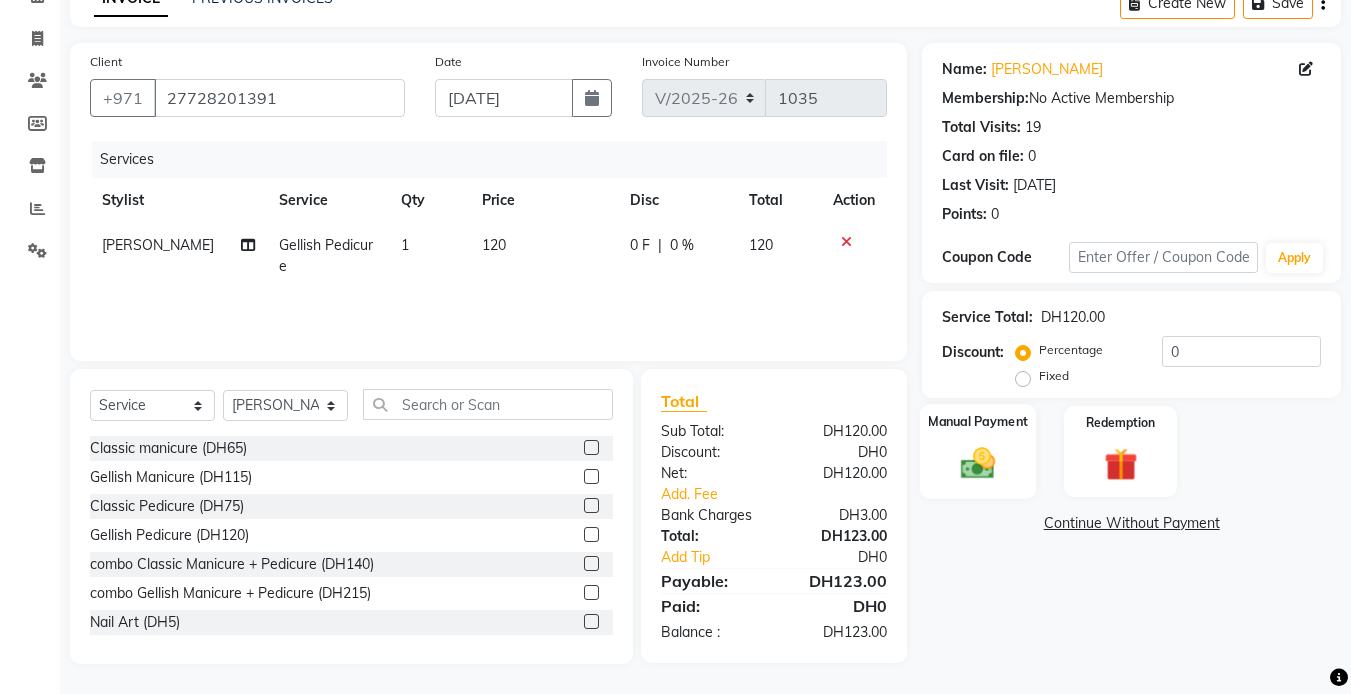 click 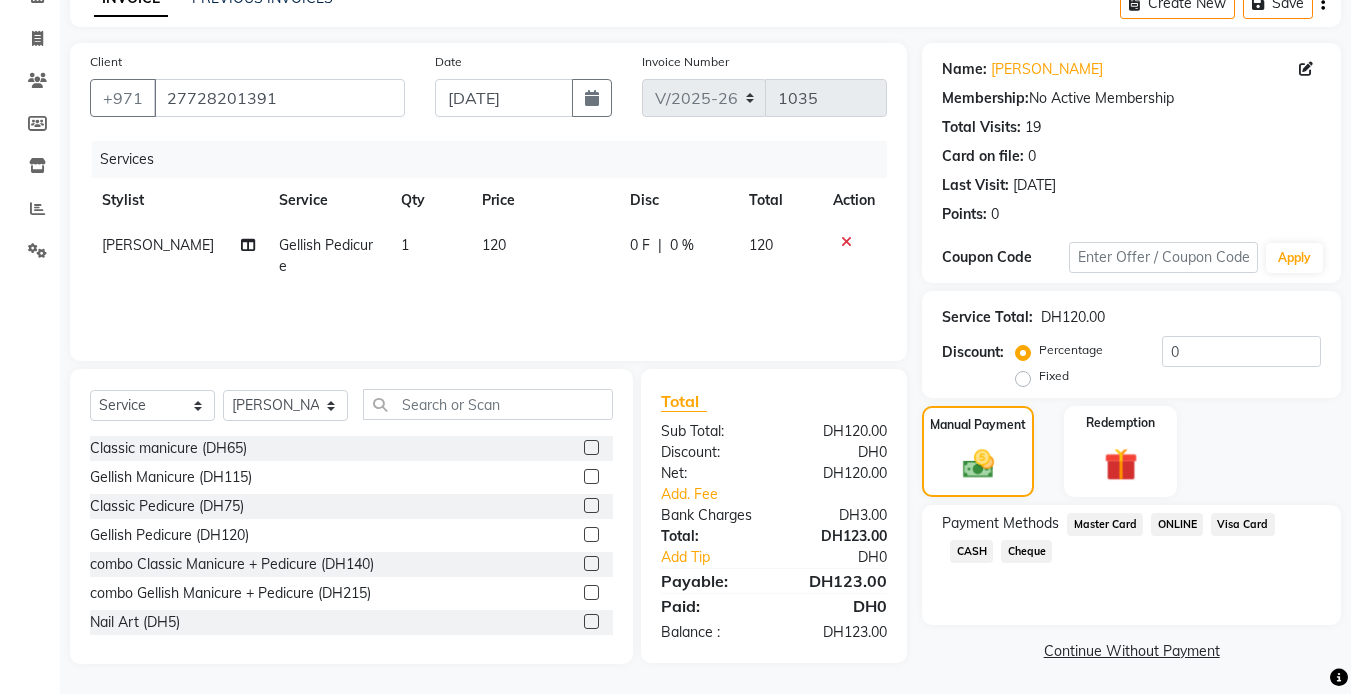 click on "Visa Card" 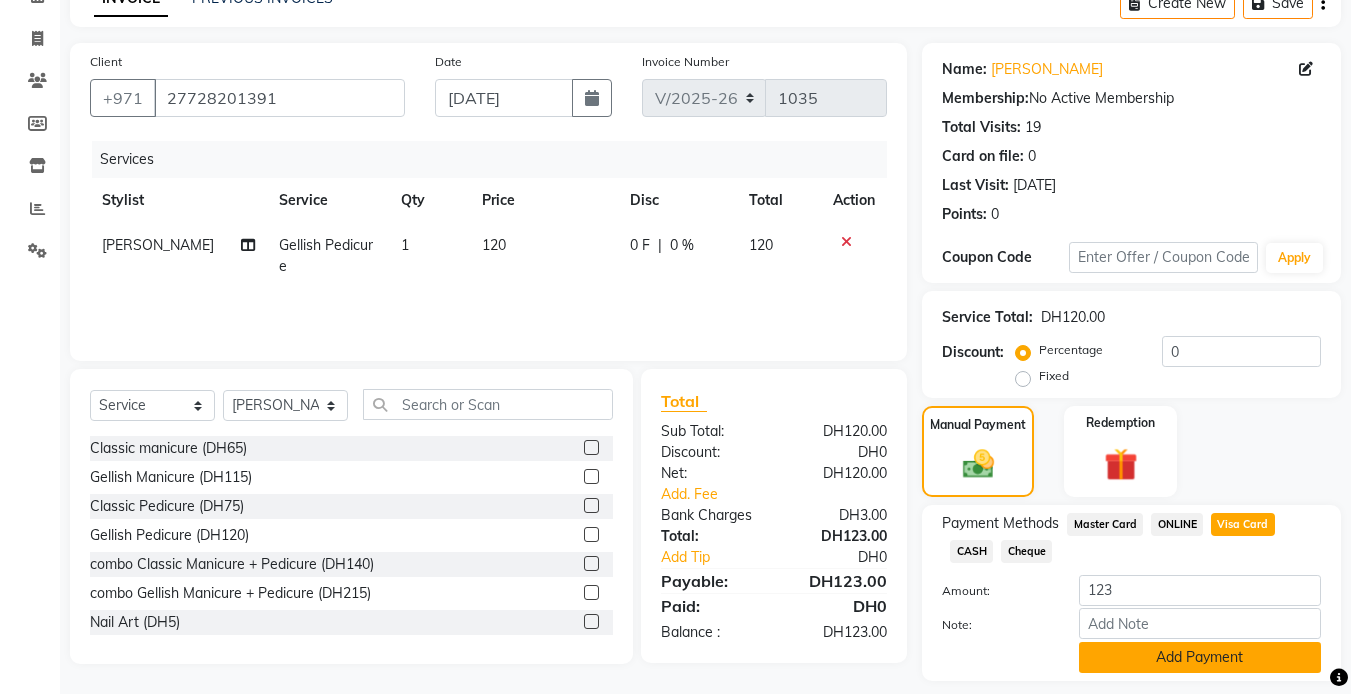 click on "Add Payment" 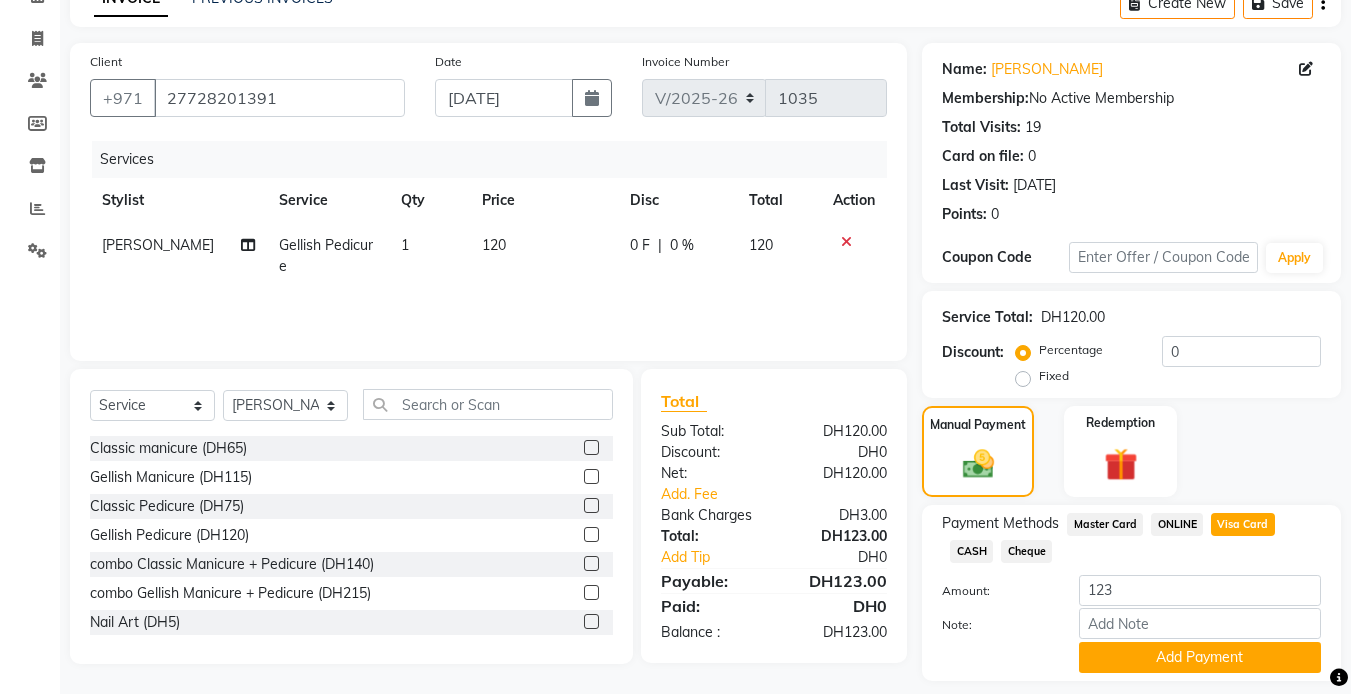 scroll, scrollTop: 165, scrollLeft: 0, axis: vertical 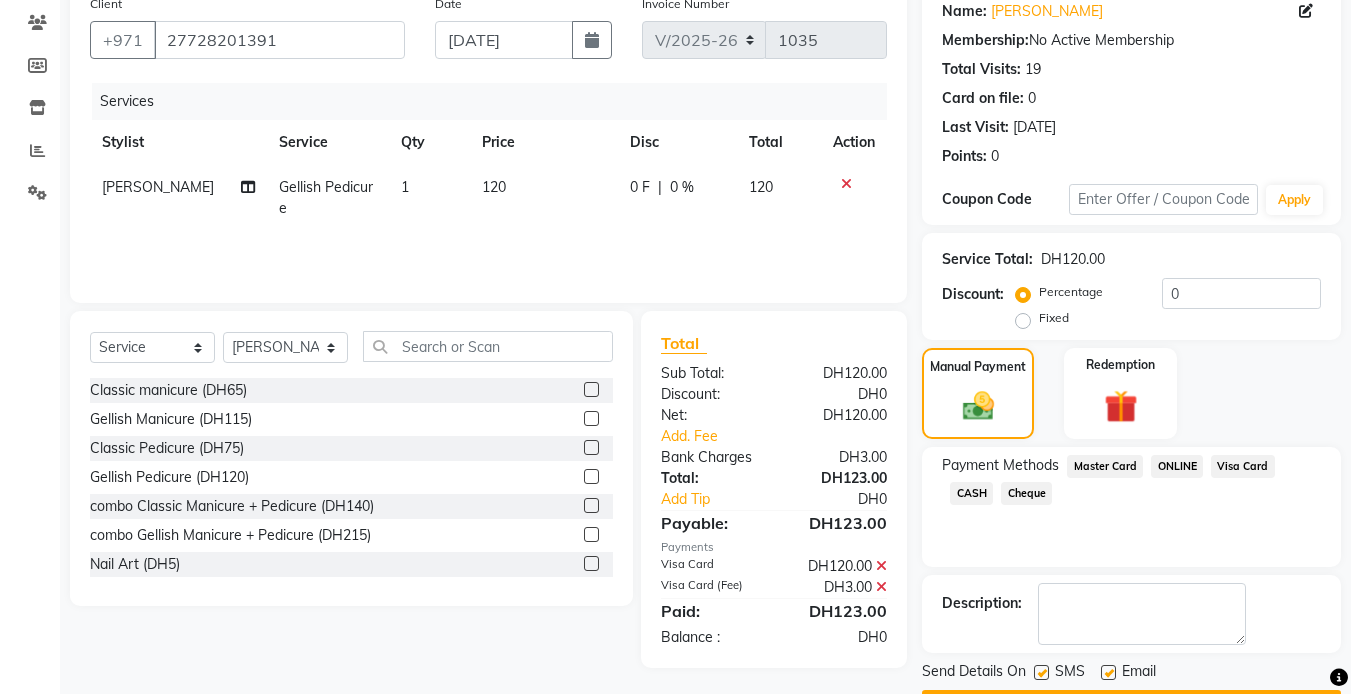 click on "Checkout" 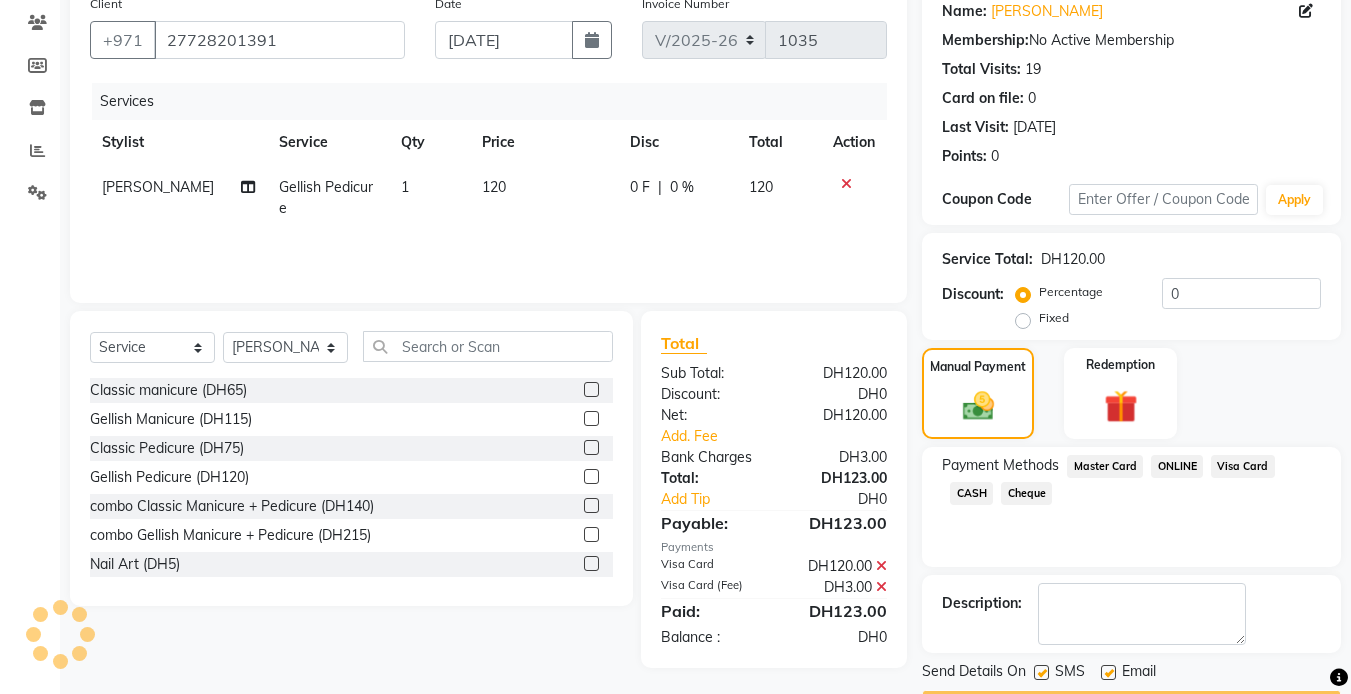 scroll, scrollTop: 222, scrollLeft: 0, axis: vertical 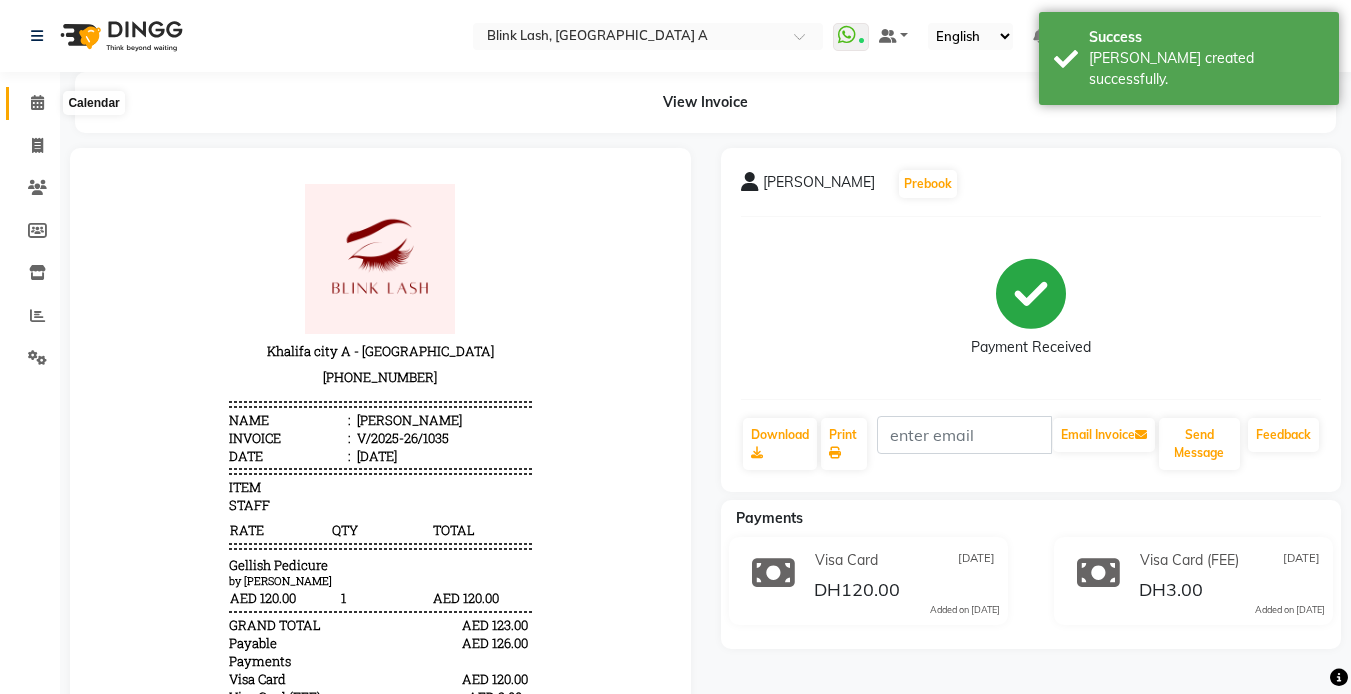 click 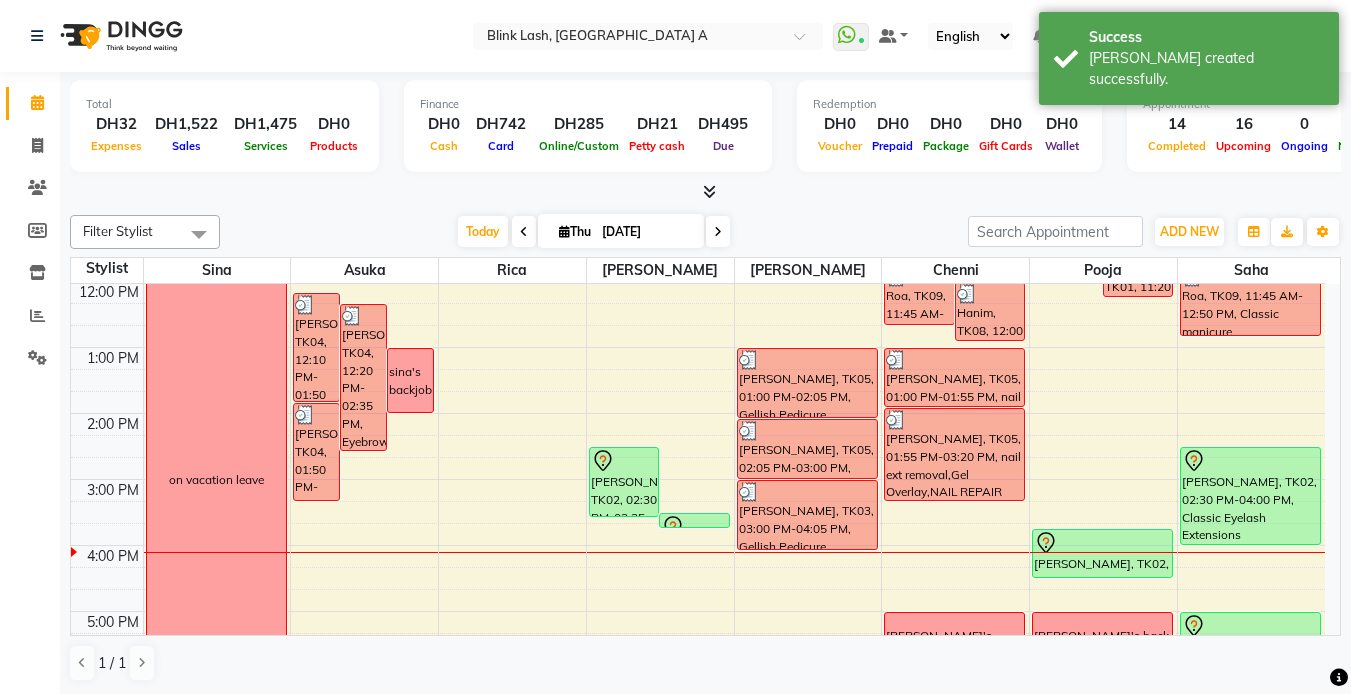 scroll, scrollTop: 300, scrollLeft: 0, axis: vertical 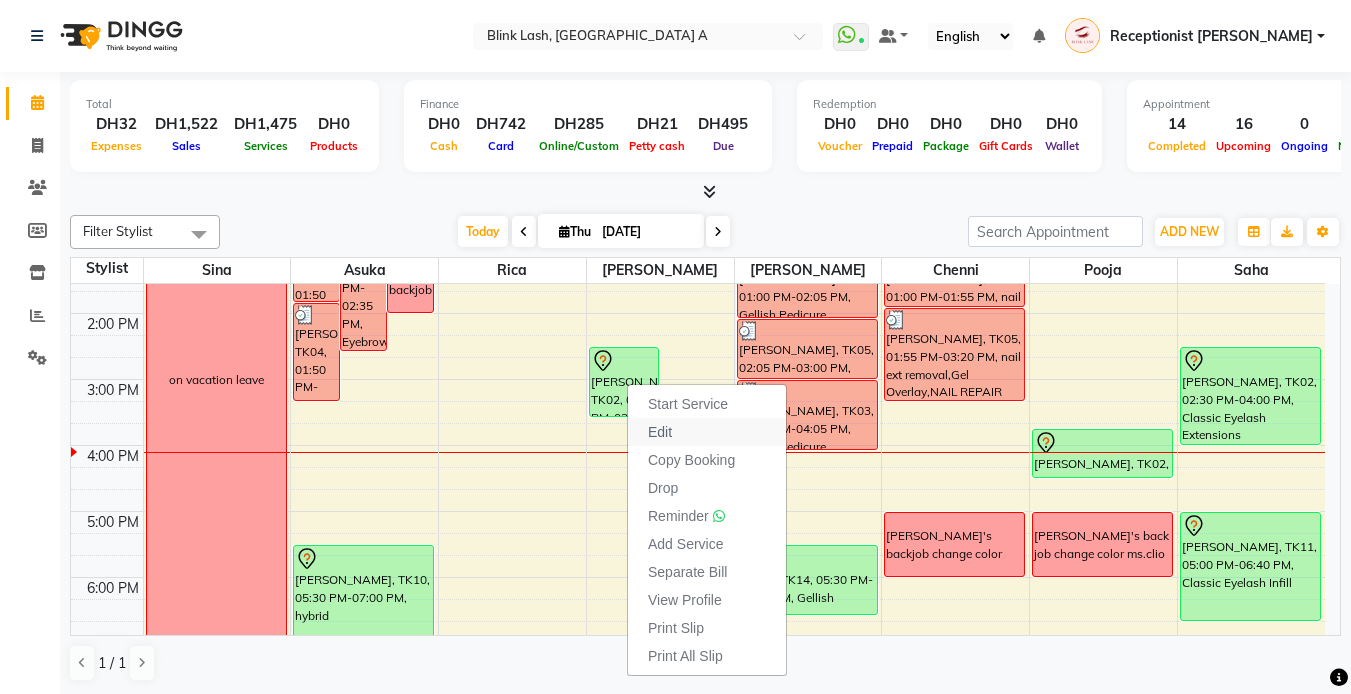 click on "Edit" at bounding box center (660, 432) 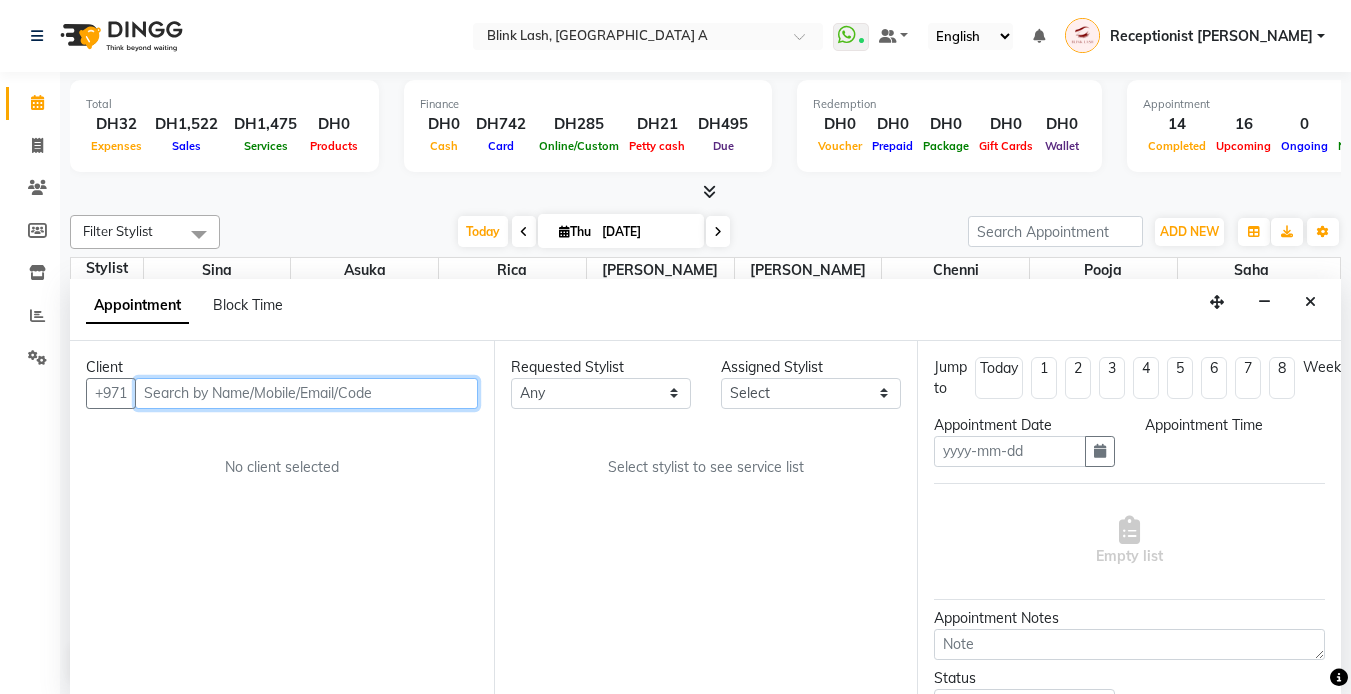 scroll, scrollTop: 1, scrollLeft: 0, axis: vertical 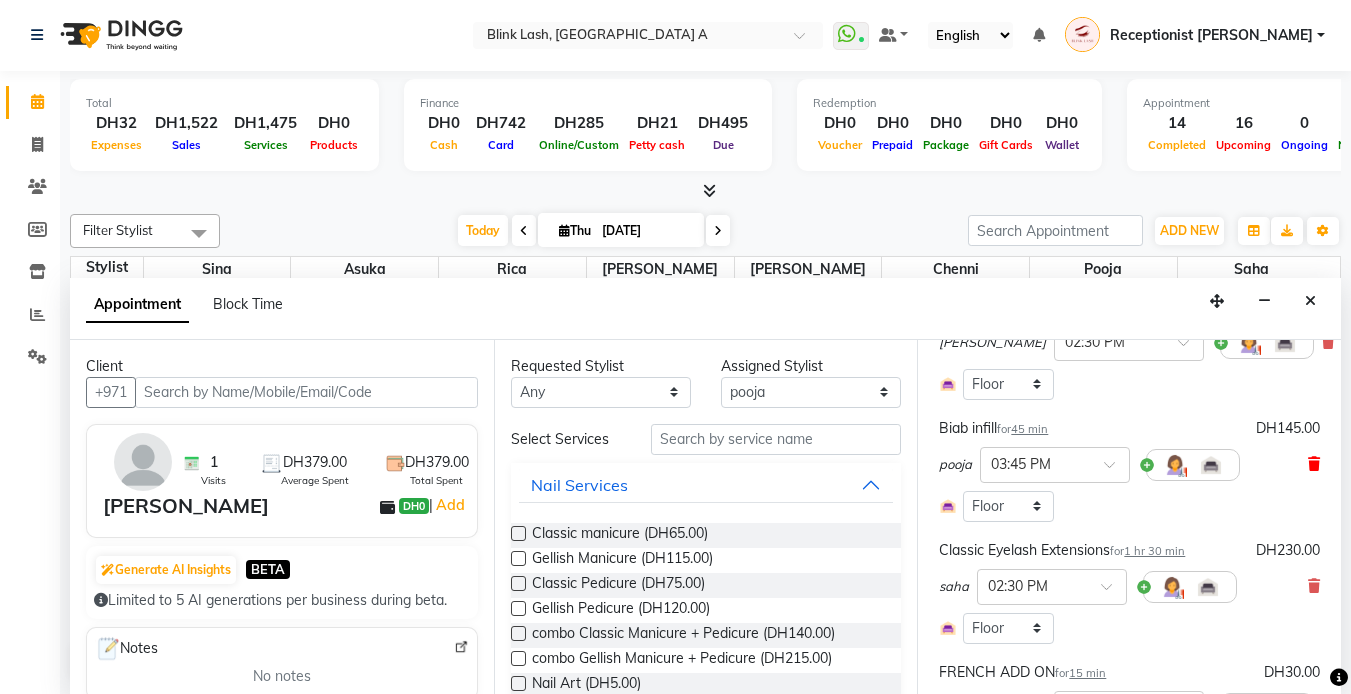 click at bounding box center [1314, 464] 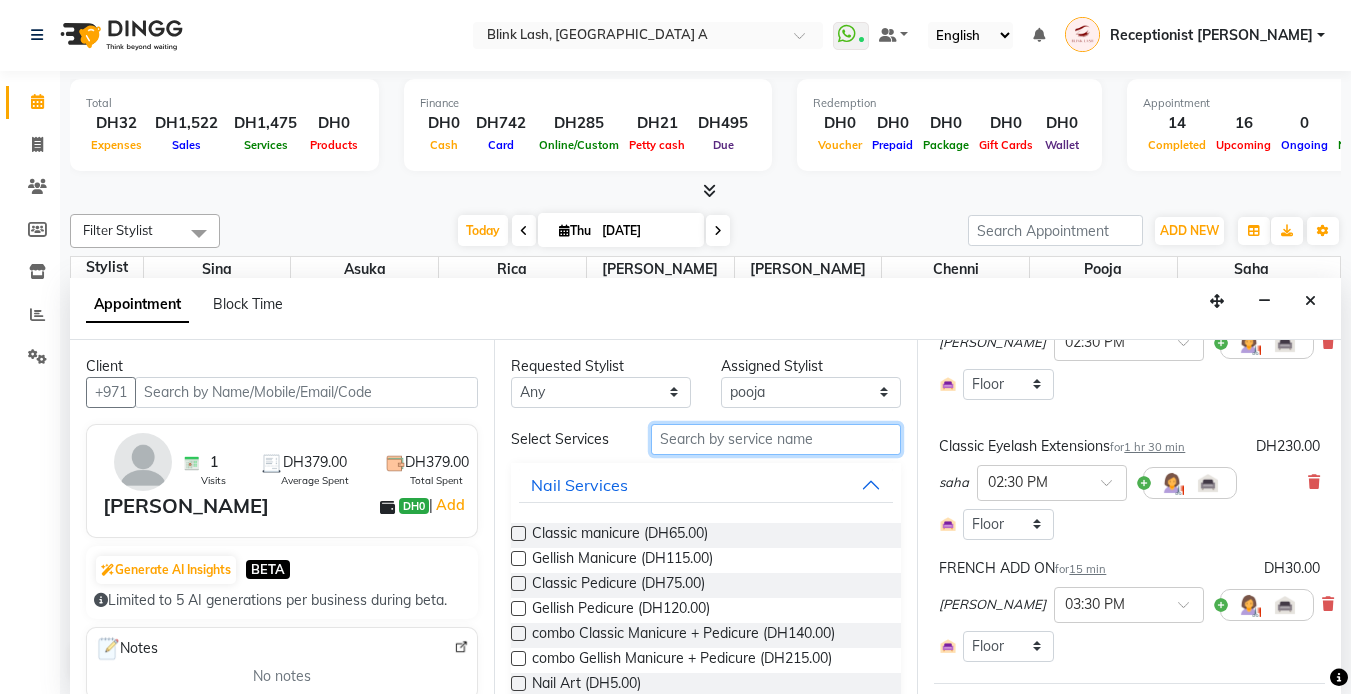 click at bounding box center [776, 439] 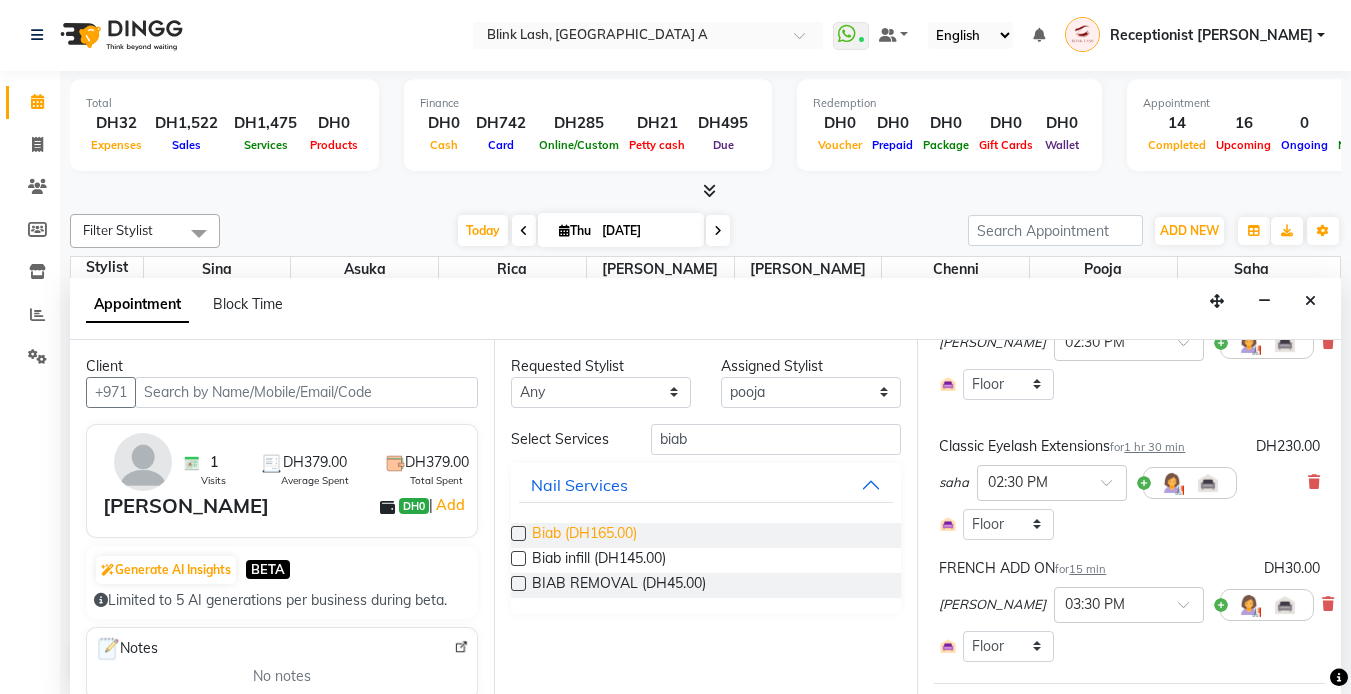 click on "Biab (DH165.00)" at bounding box center [584, 535] 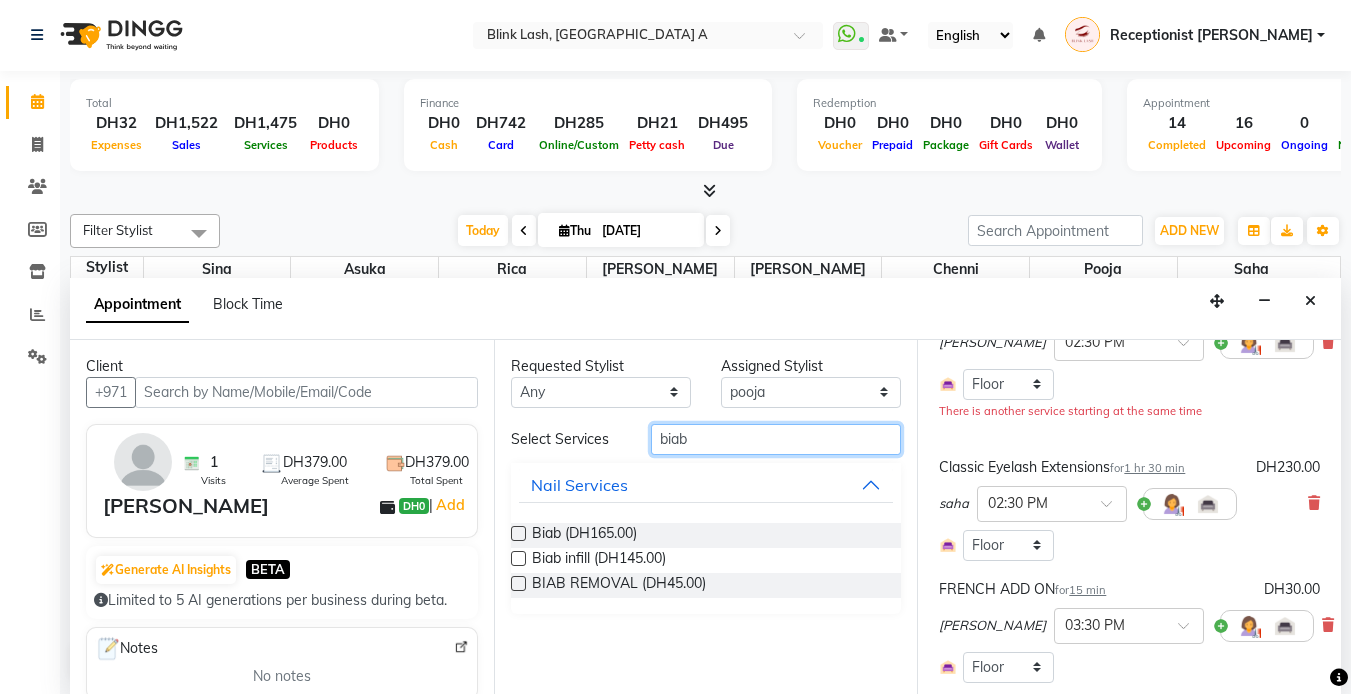 click on "biab" at bounding box center (776, 439) 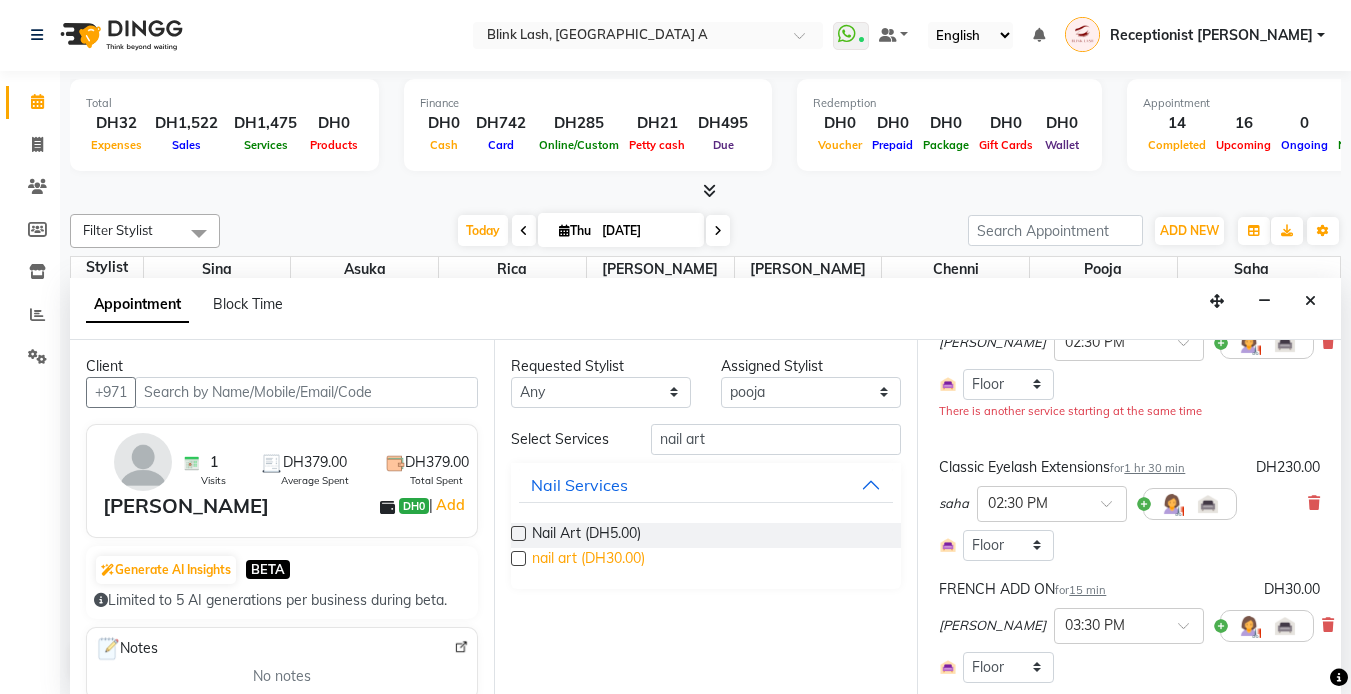 click on "nail art  (DH30.00)" at bounding box center (588, 560) 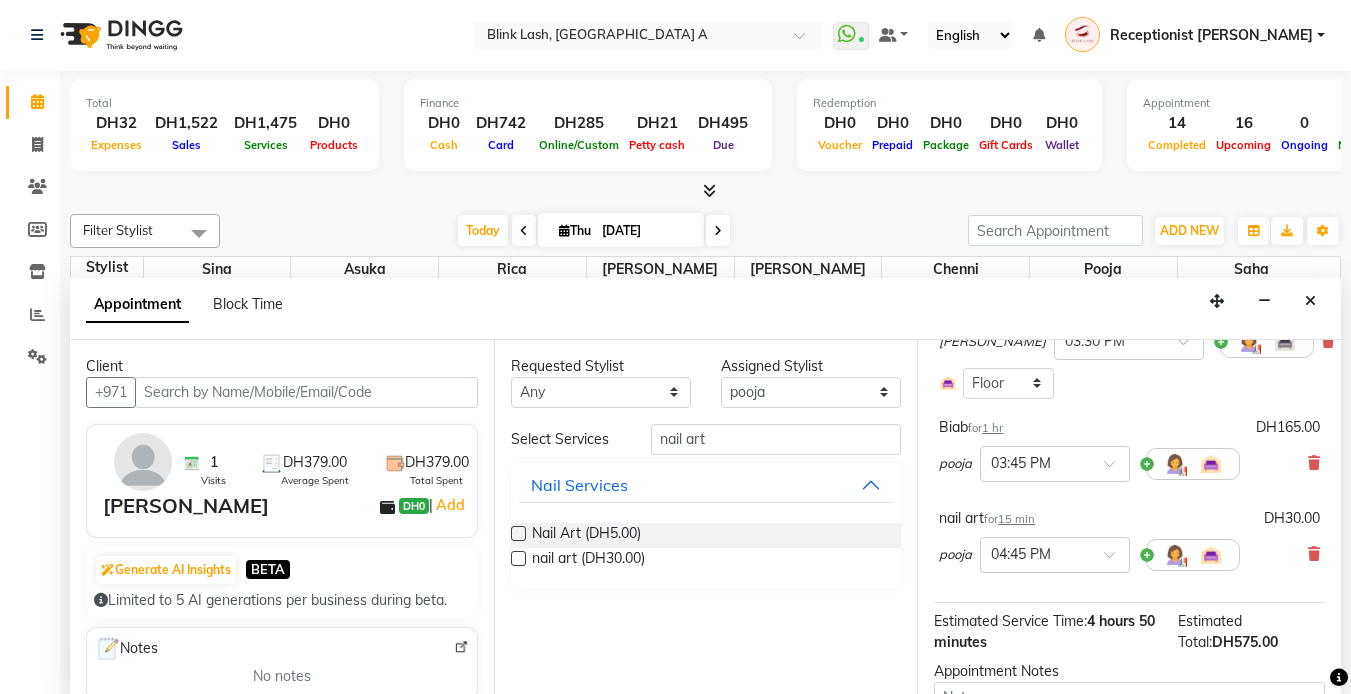 scroll, scrollTop: 625, scrollLeft: 0, axis: vertical 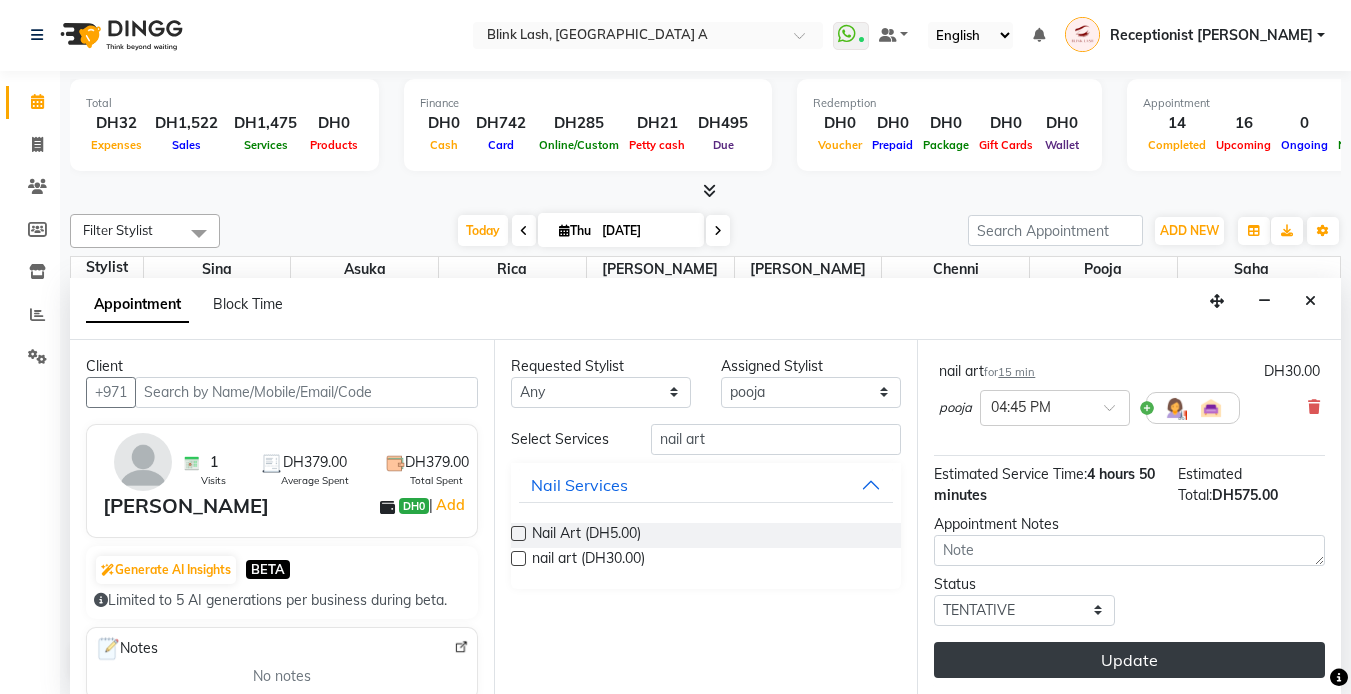 click on "Update" at bounding box center [1129, 660] 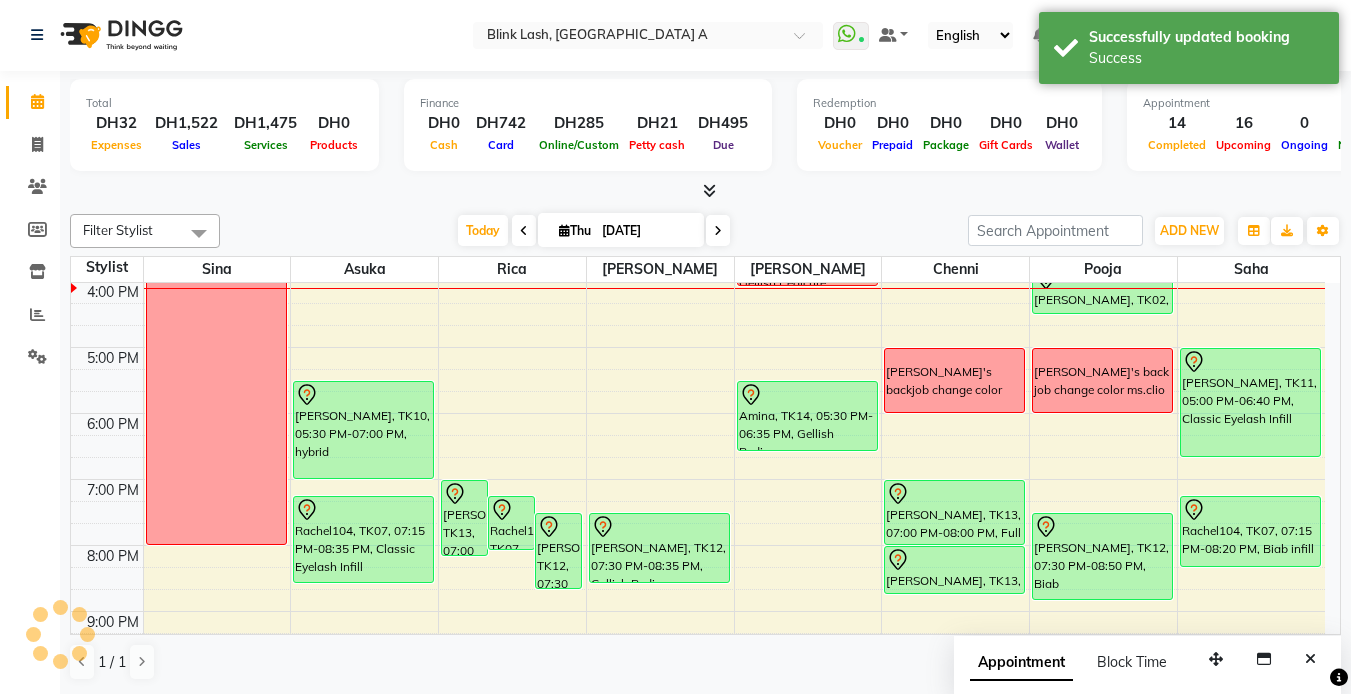 scroll, scrollTop: 0, scrollLeft: 0, axis: both 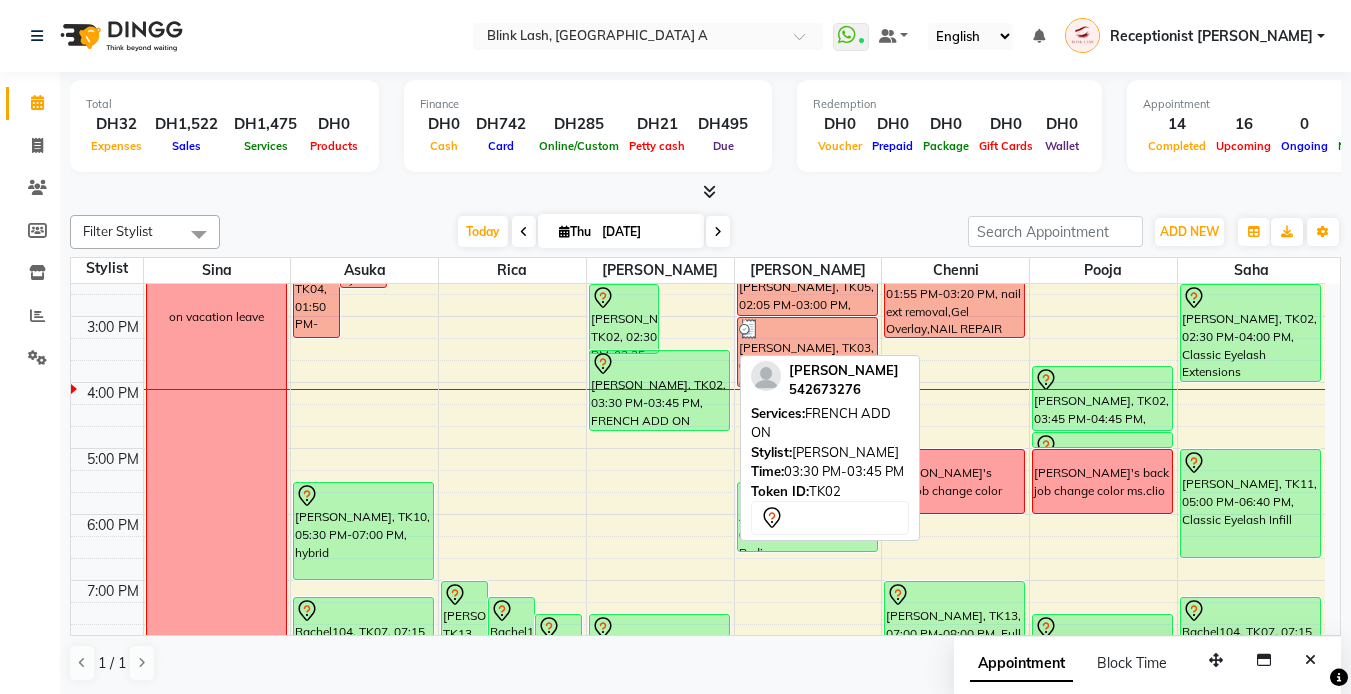 drag, startPoint x: 694, startPoint y: 360, endPoint x: 689, endPoint y: 407, distance: 47.26521 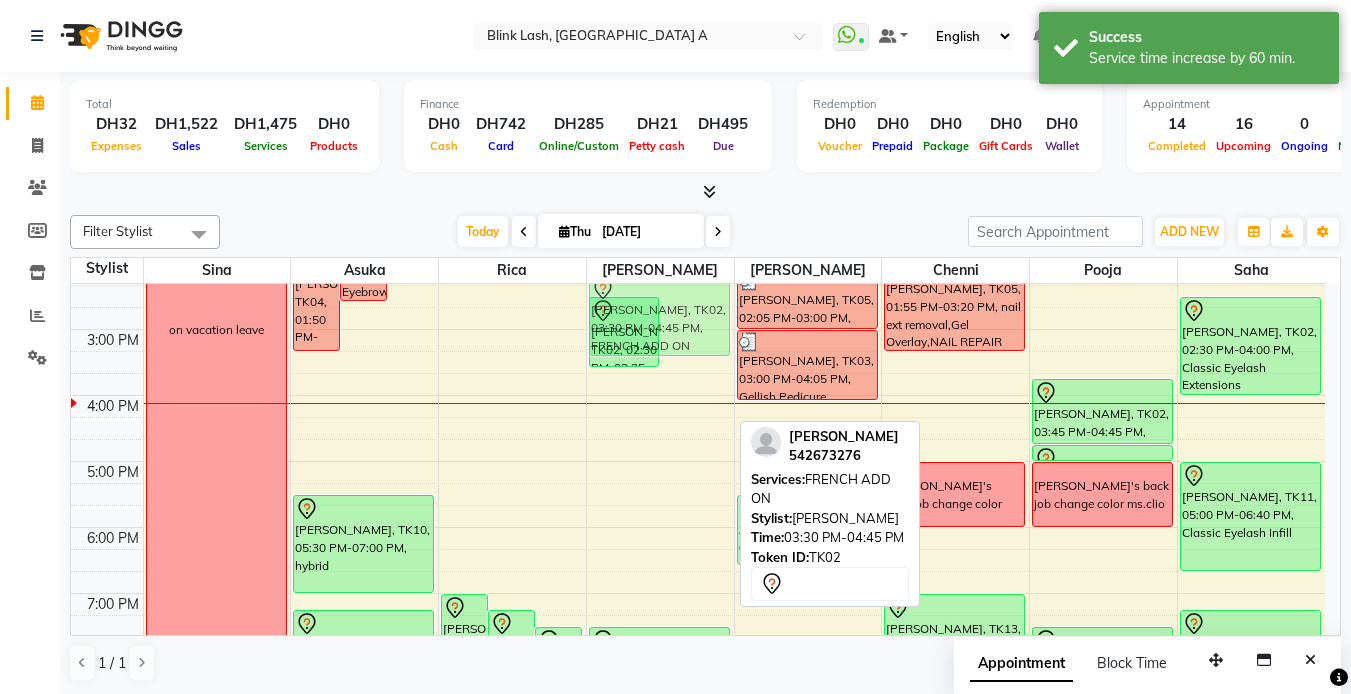 drag, startPoint x: 694, startPoint y: 386, endPoint x: 685, endPoint y: 314, distance: 72.56032 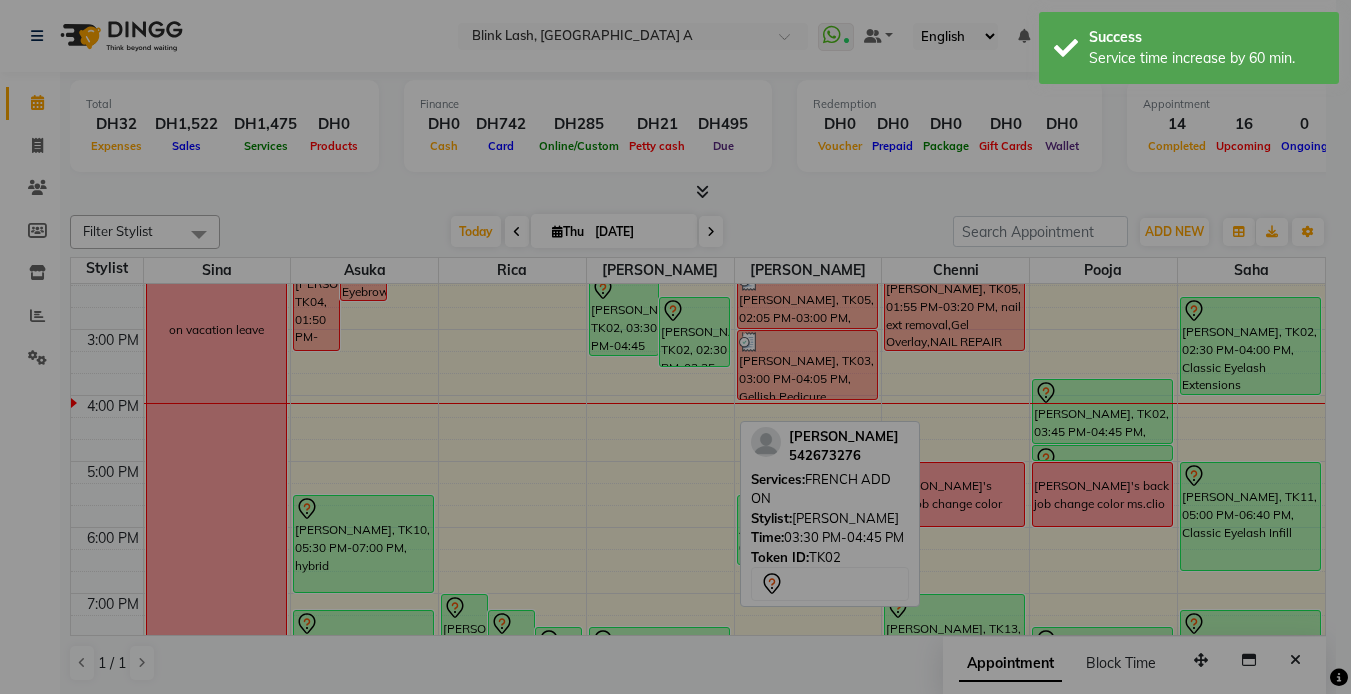 scroll, scrollTop: 345, scrollLeft: 0, axis: vertical 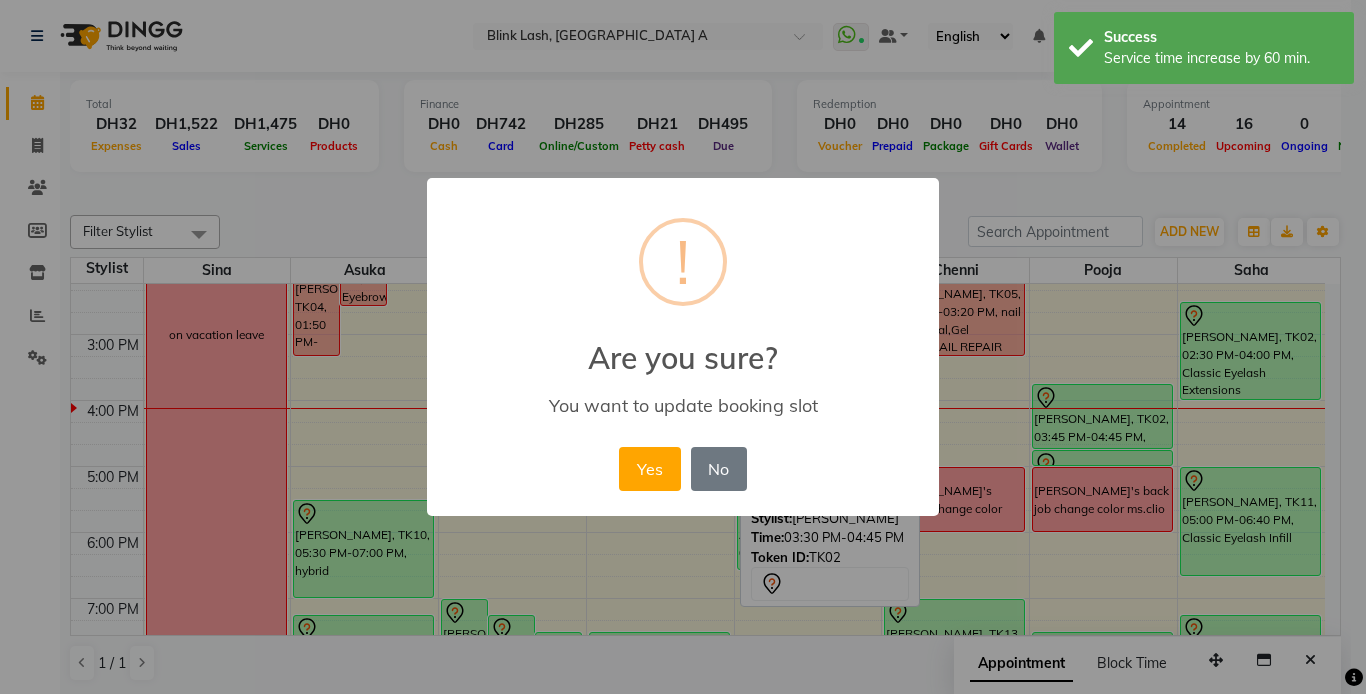 drag, startPoint x: 718, startPoint y: 472, endPoint x: 707, endPoint y: 396, distance: 76.79192 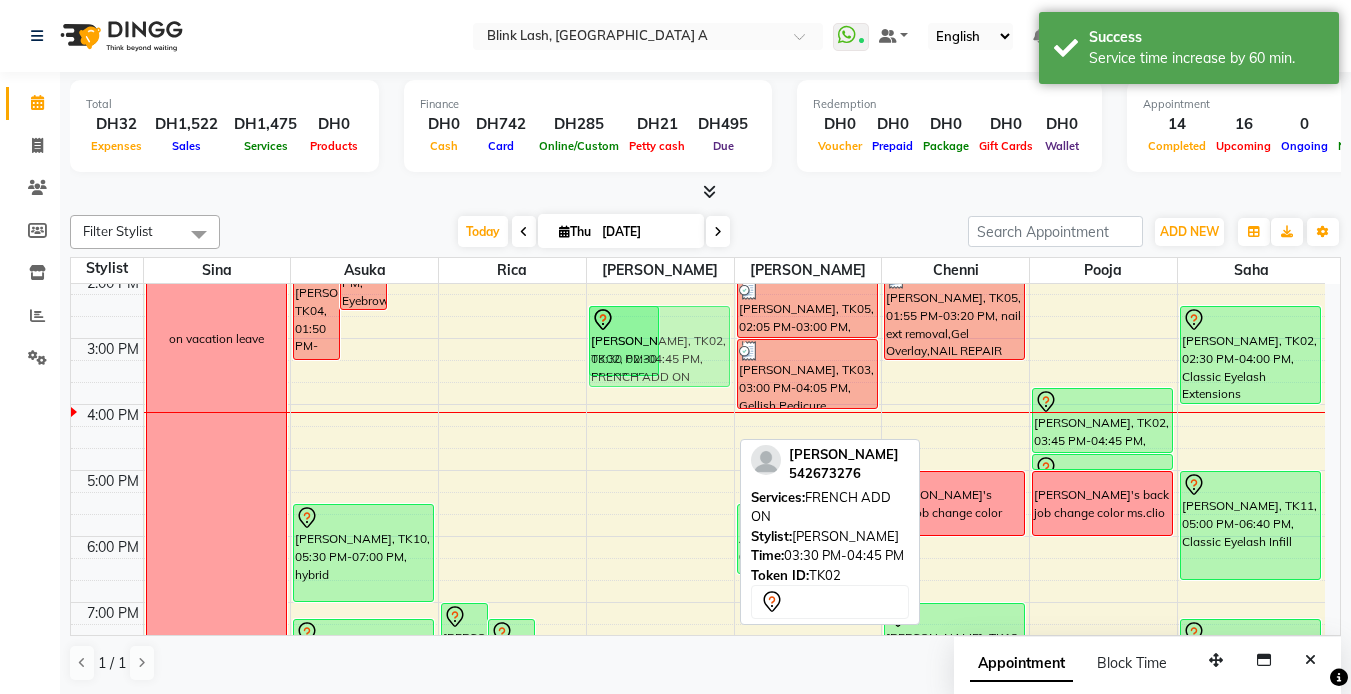 scroll, scrollTop: 339, scrollLeft: 0, axis: vertical 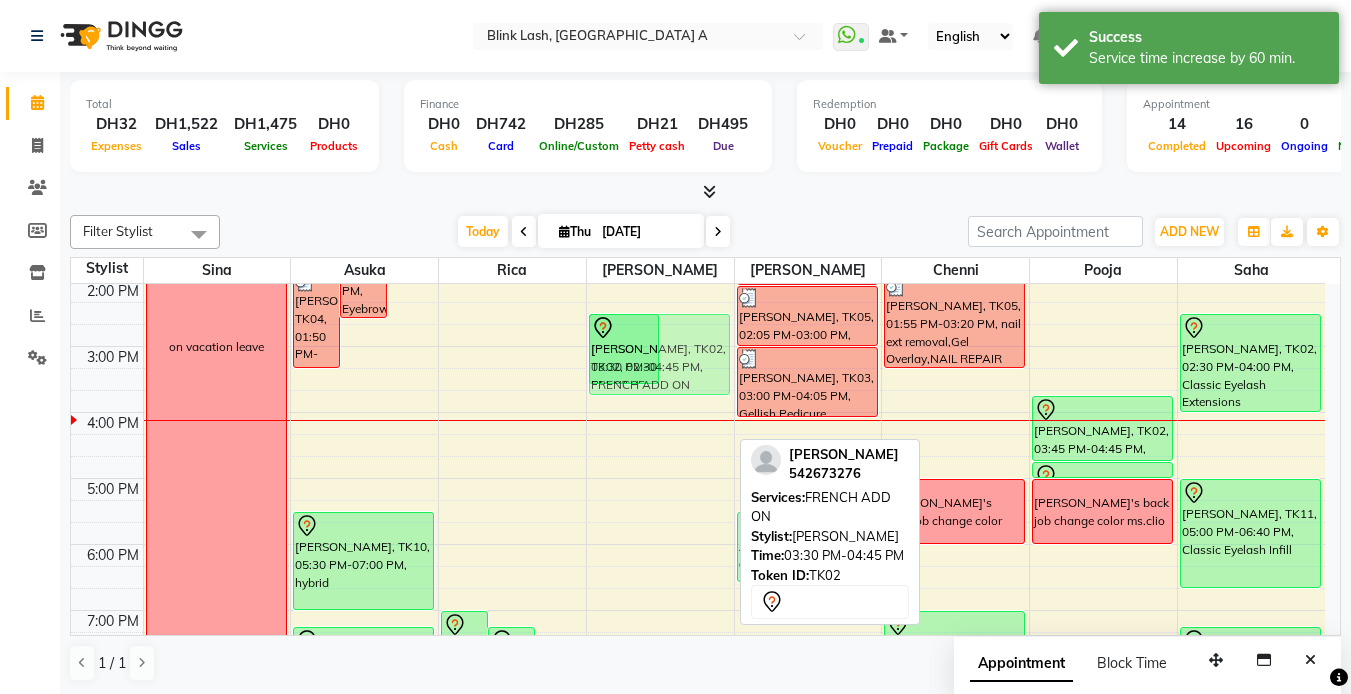 drag, startPoint x: 701, startPoint y: 377, endPoint x: 692, endPoint y: 320, distance: 57.706154 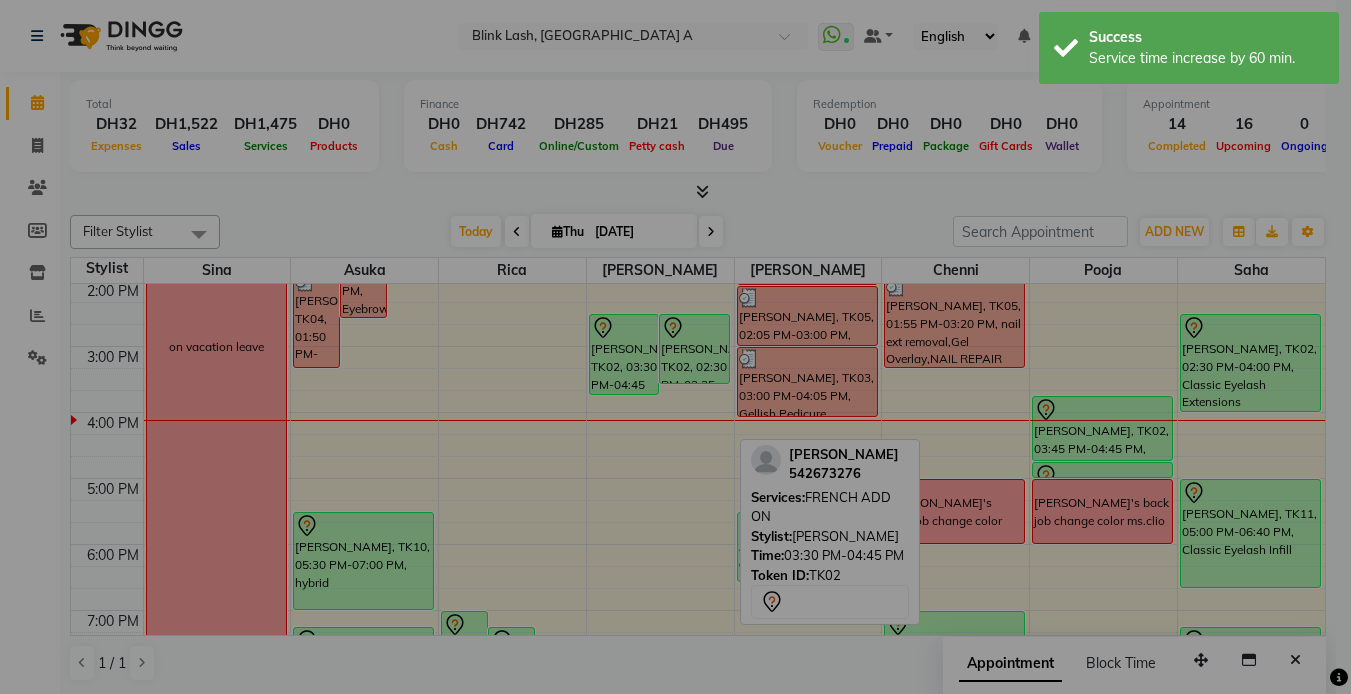 scroll, scrollTop: 329, scrollLeft: 0, axis: vertical 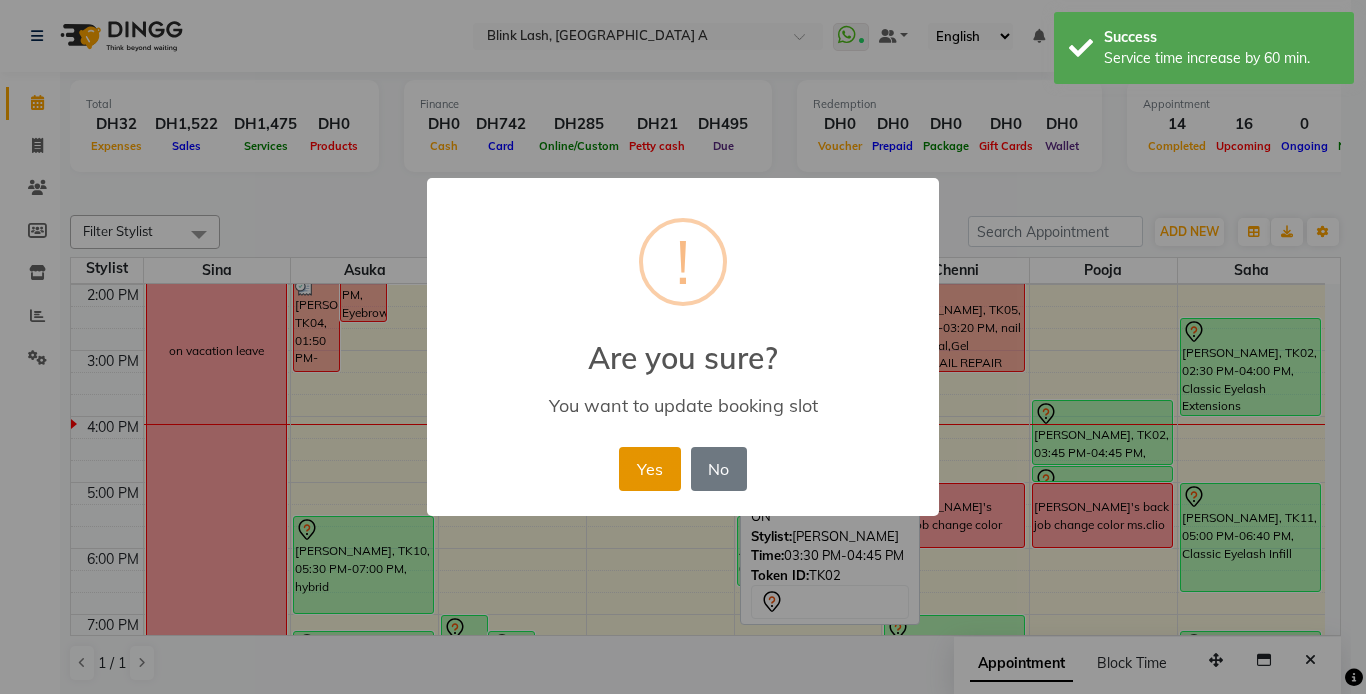 click on "Yes" at bounding box center (649, 469) 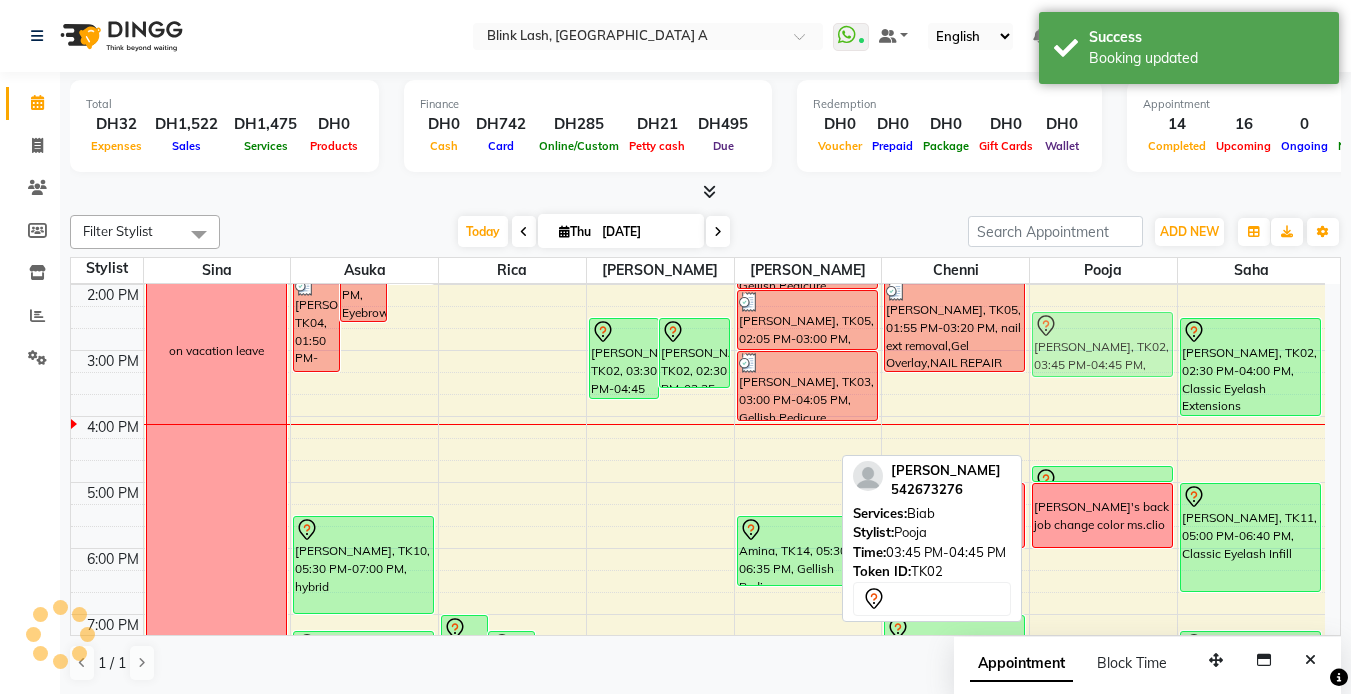 drag, startPoint x: 1101, startPoint y: 429, endPoint x: 1088, endPoint y: 348, distance: 82.036575 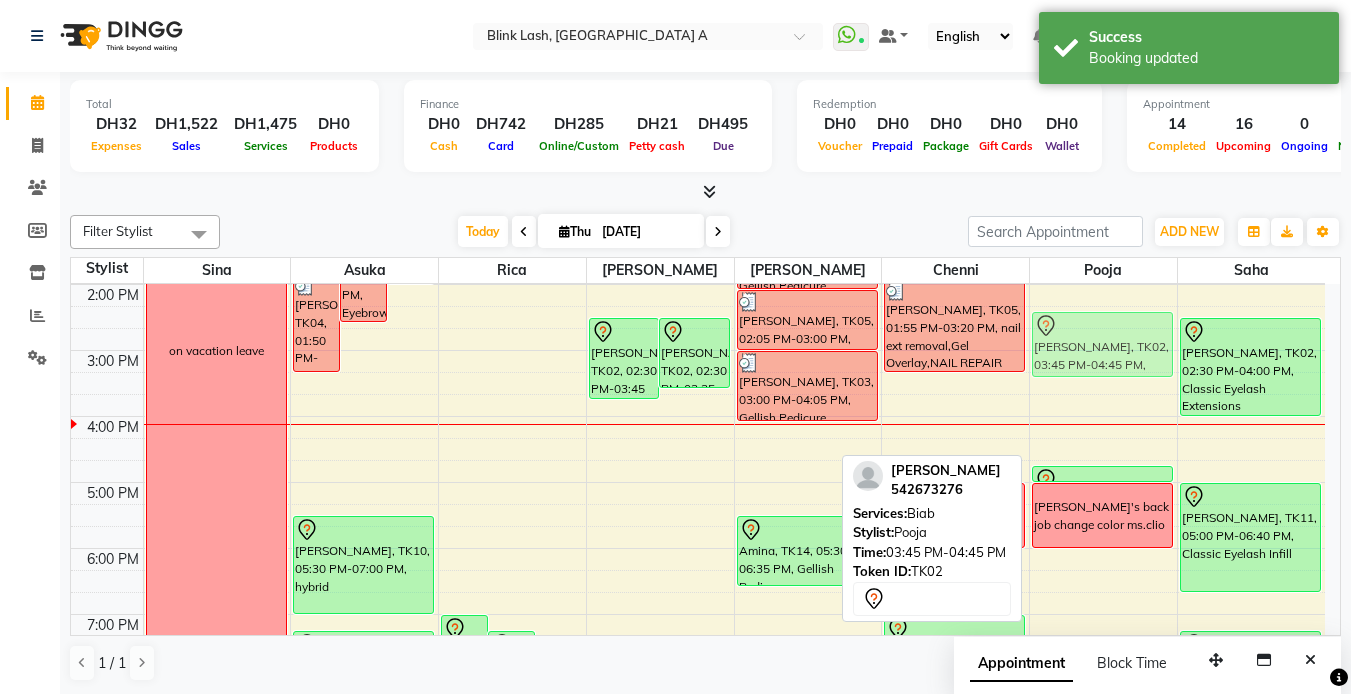 drag, startPoint x: 1126, startPoint y: 423, endPoint x: 1110, endPoint y: 340, distance: 84.5281 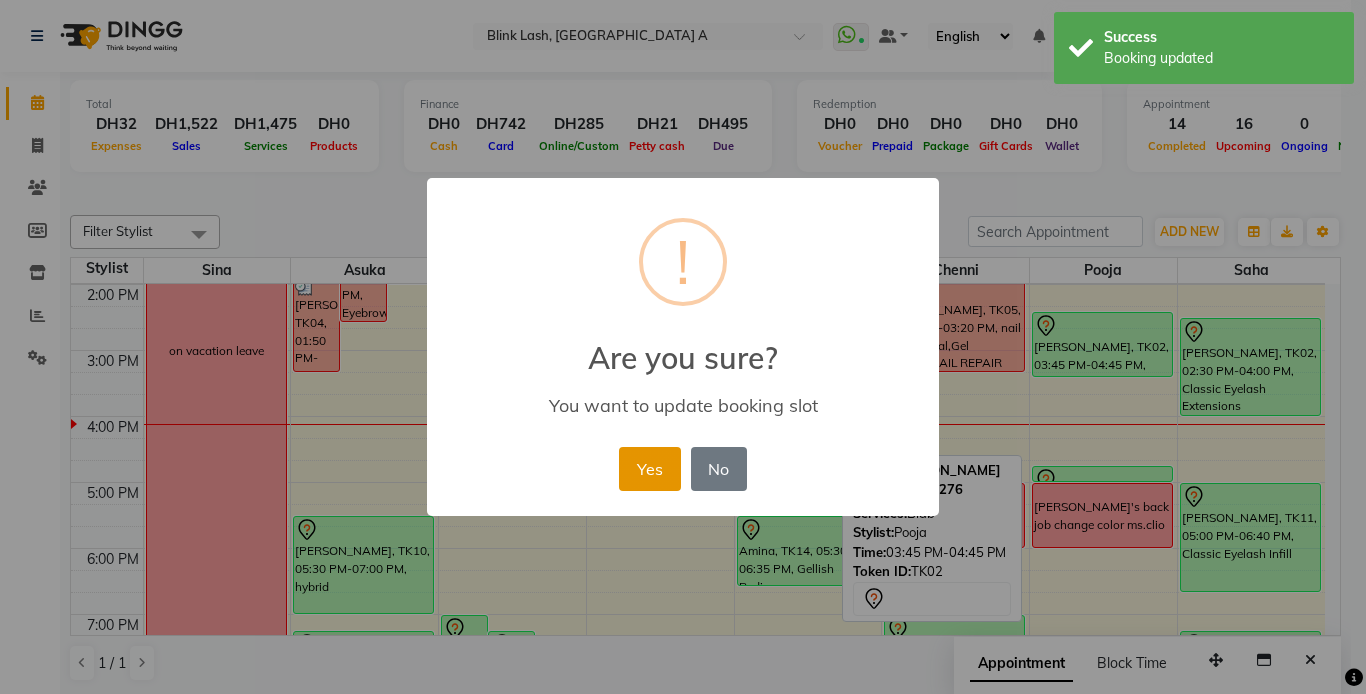 click on "Yes" at bounding box center (649, 469) 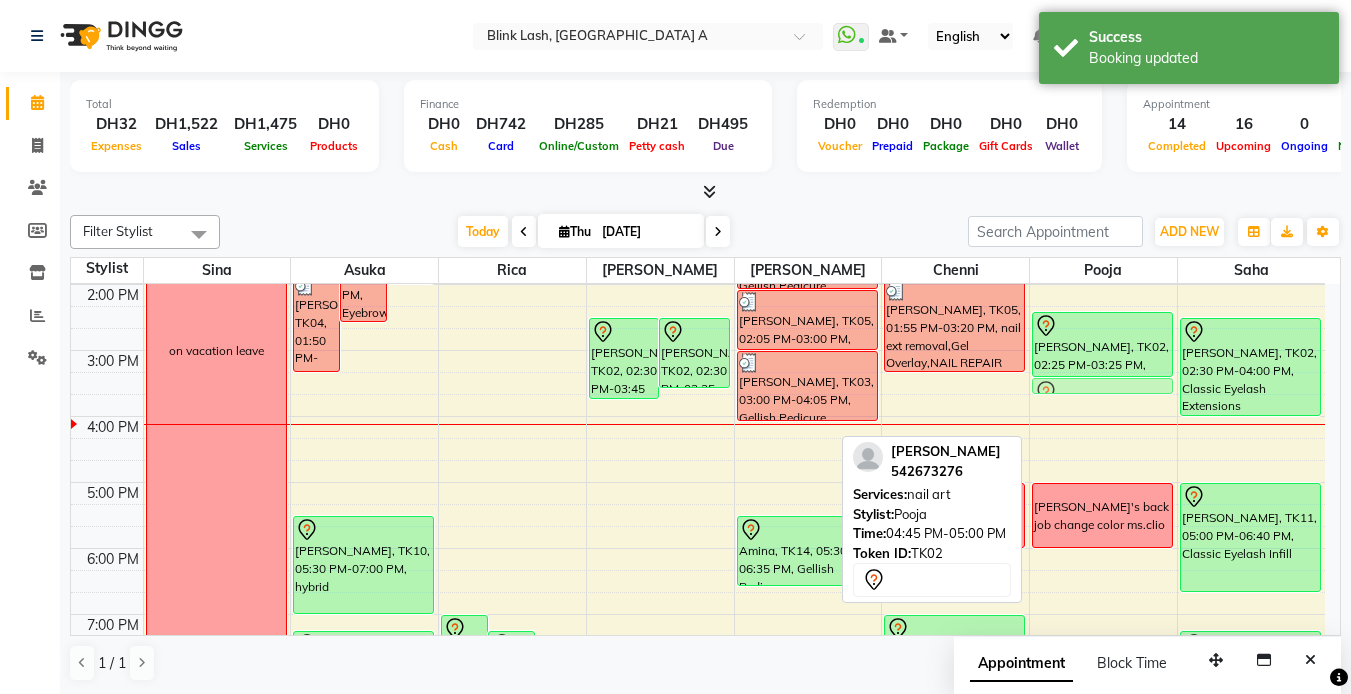 drag, startPoint x: 1085, startPoint y: 473, endPoint x: 1101, endPoint y: 387, distance: 87.47571 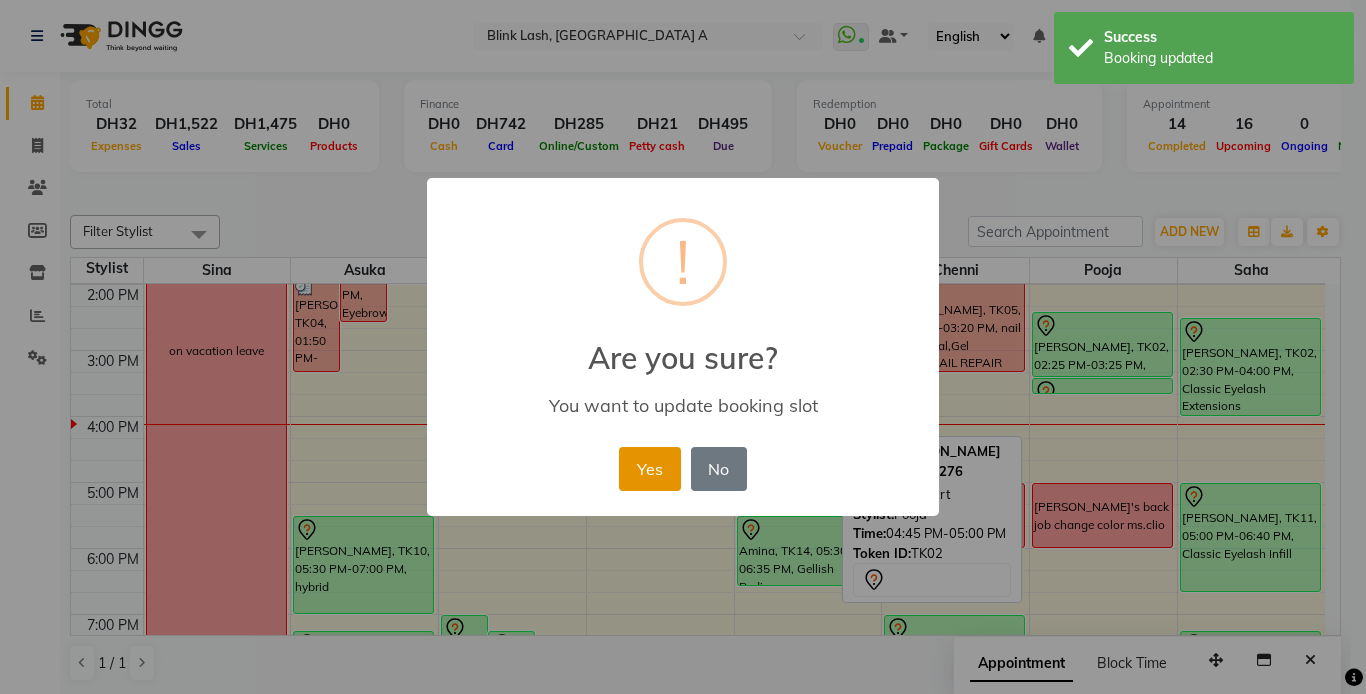 click on "Yes" at bounding box center [649, 469] 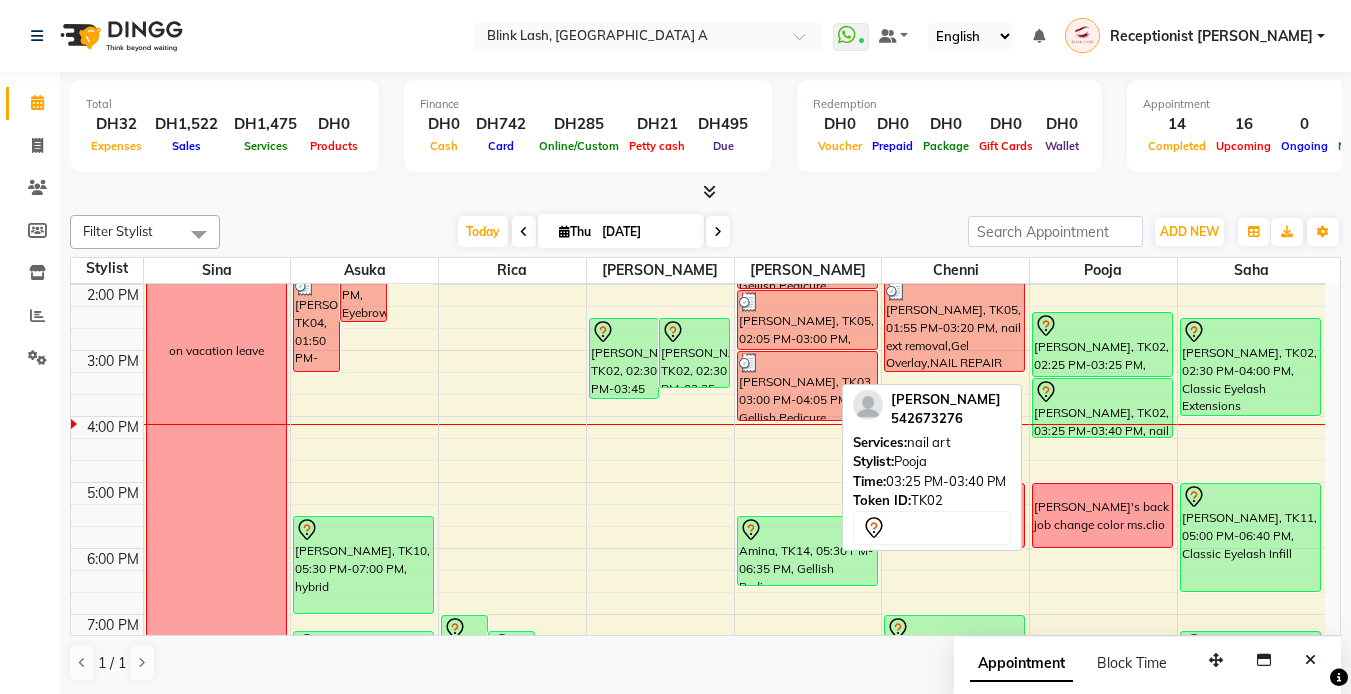 click on "hilda, TK01, 10:30 AM-11:30 AM,  combo Gellish Manicure + Pedicure     hilda, TK01, 11:20 AM-12:15 PM, cat eye design             katie dyke, TK02, 02:25 PM-03:25 PM, Biab             katie dyke, TK02, 03:25 PM-03:40 PM, nail art   jamuna's back job change color ms.clio              Jodi, TK12, 07:30 PM-08:50 PM, Biab             katie dyke, TK02, 03:25 PM-03:40 PM, nail art" at bounding box center [1103, 449] 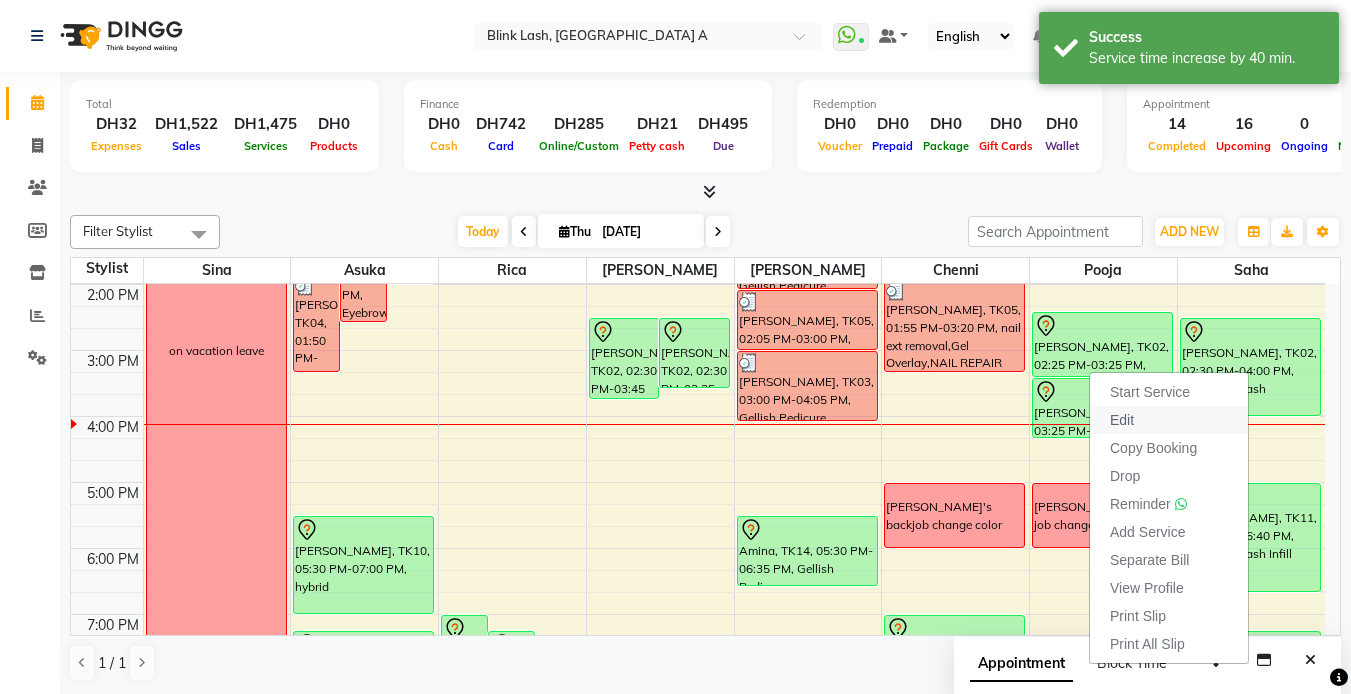 click on "Edit" at bounding box center [1122, 420] 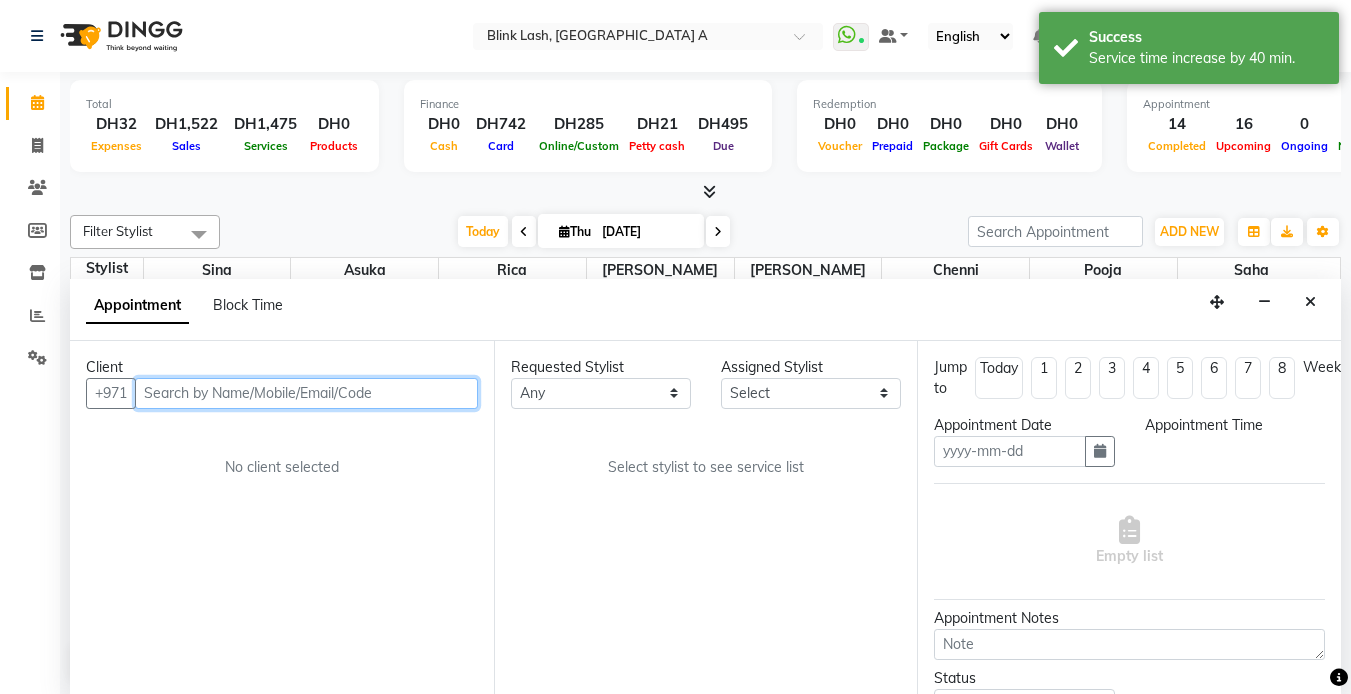 scroll, scrollTop: 1, scrollLeft: 0, axis: vertical 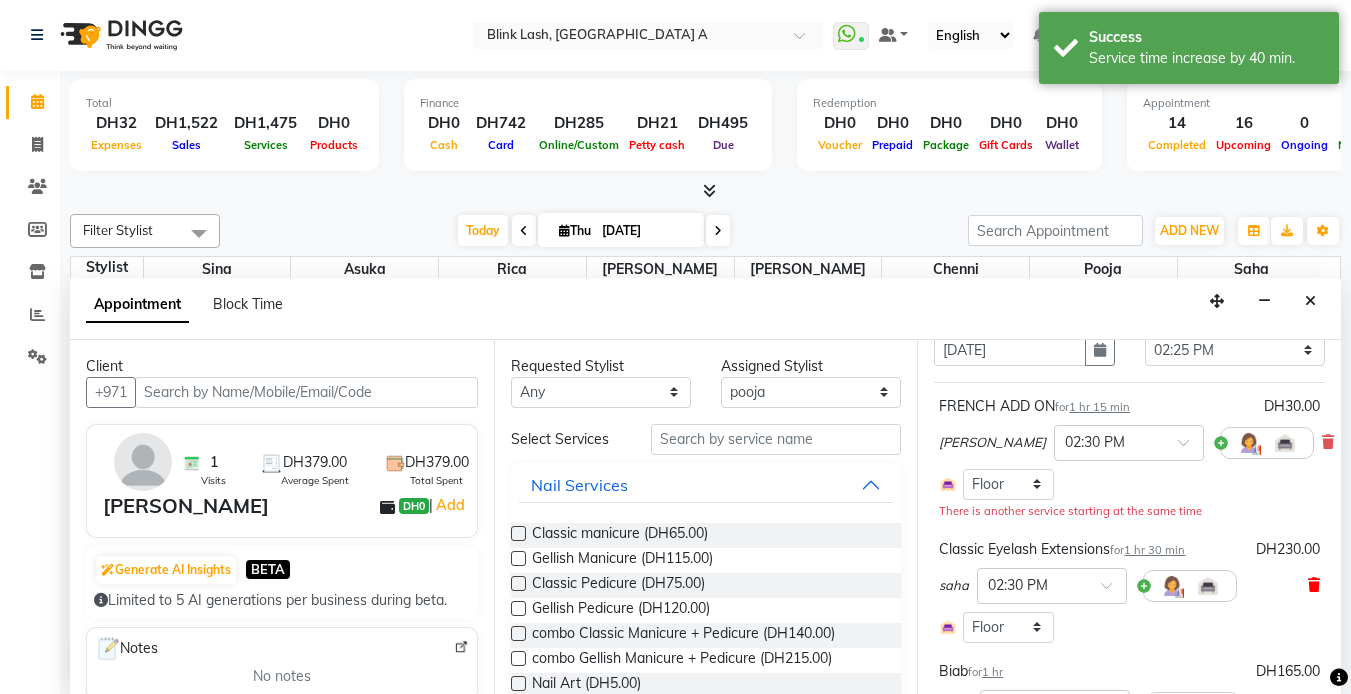 click at bounding box center [1314, 585] 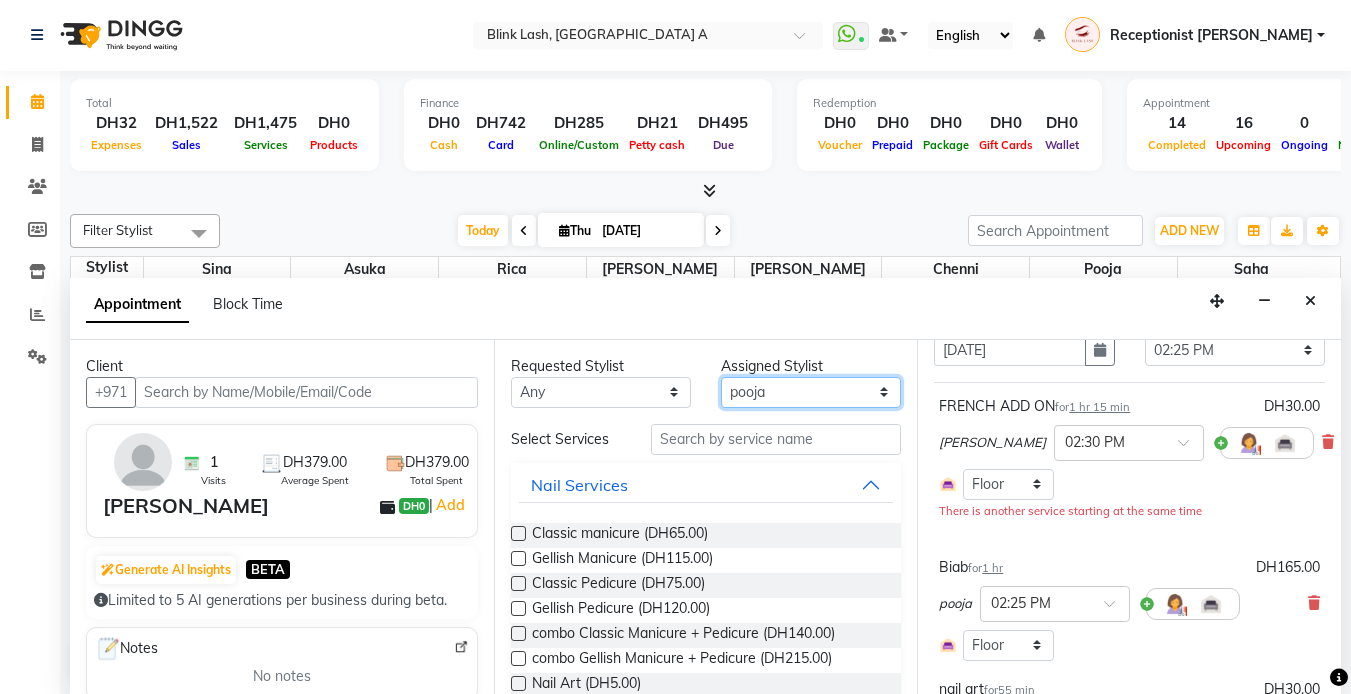 drag, startPoint x: 763, startPoint y: 385, endPoint x: 761, endPoint y: 408, distance: 23.086792 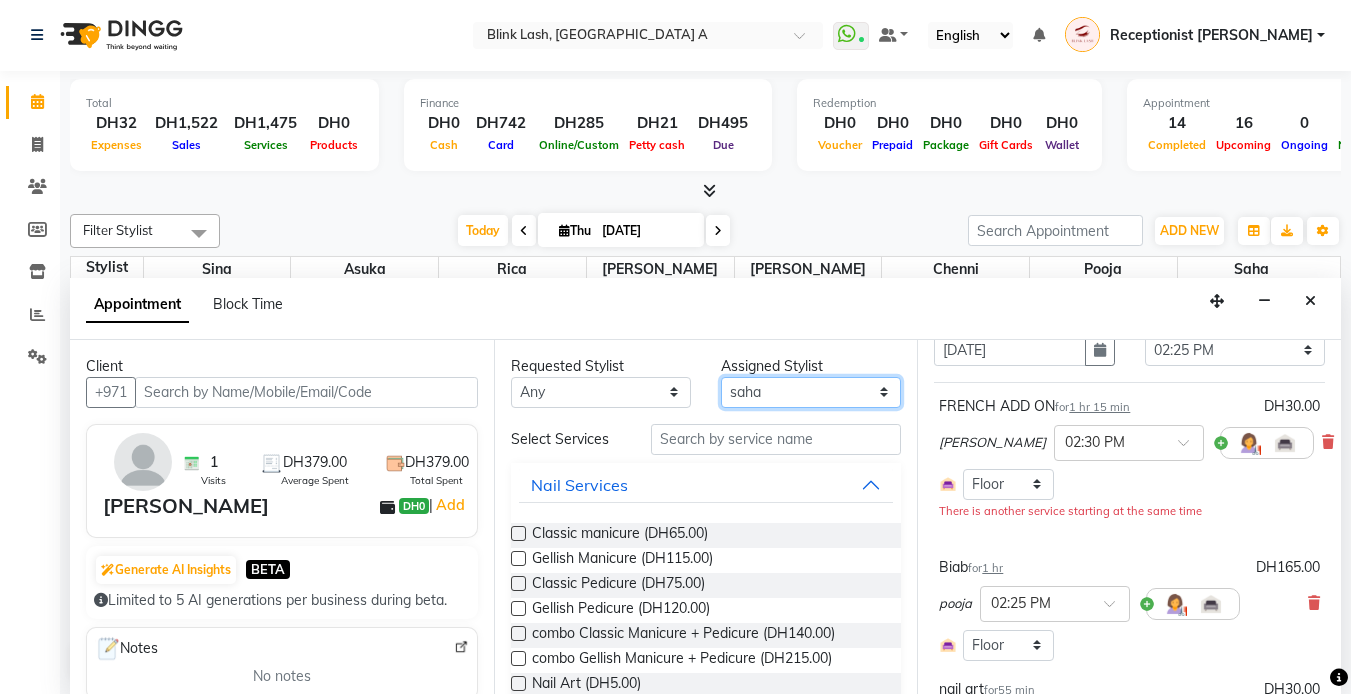 click on "Select [PERSON_NAME] [PERSON_NAME] pooja [PERSON_NAME]" at bounding box center [811, 392] 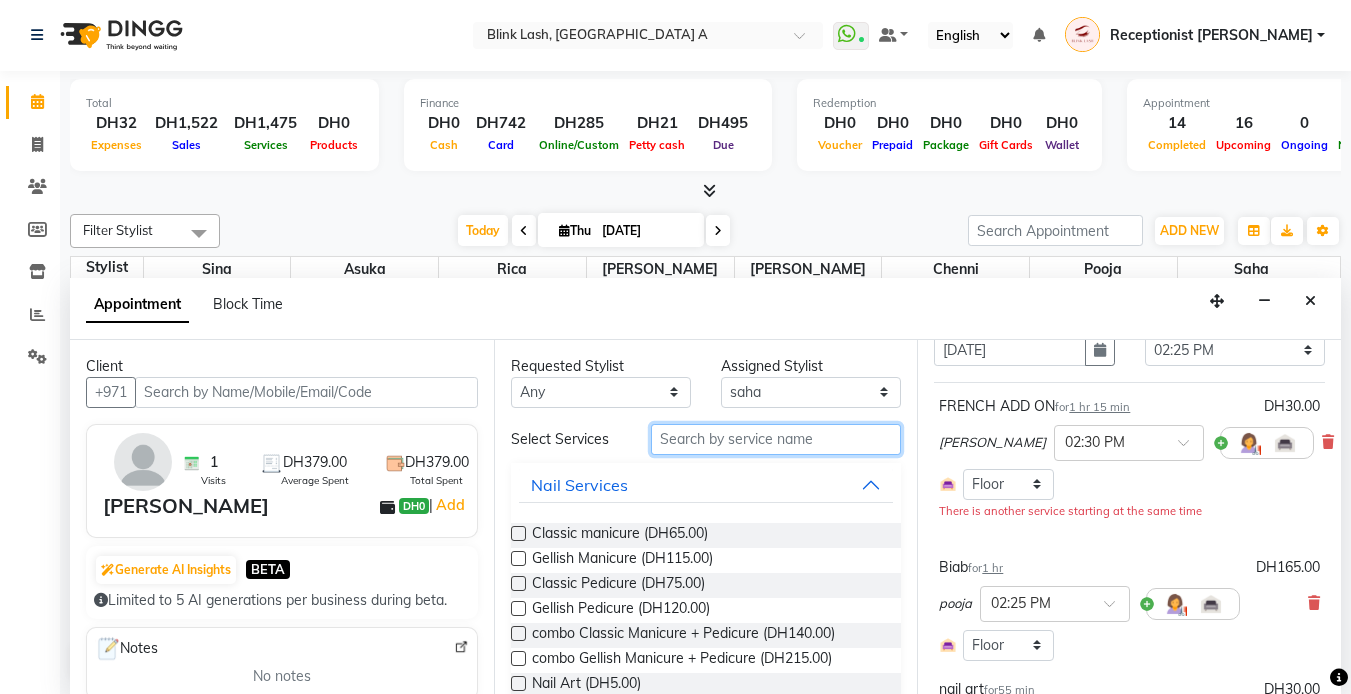 click at bounding box center [776, 439] 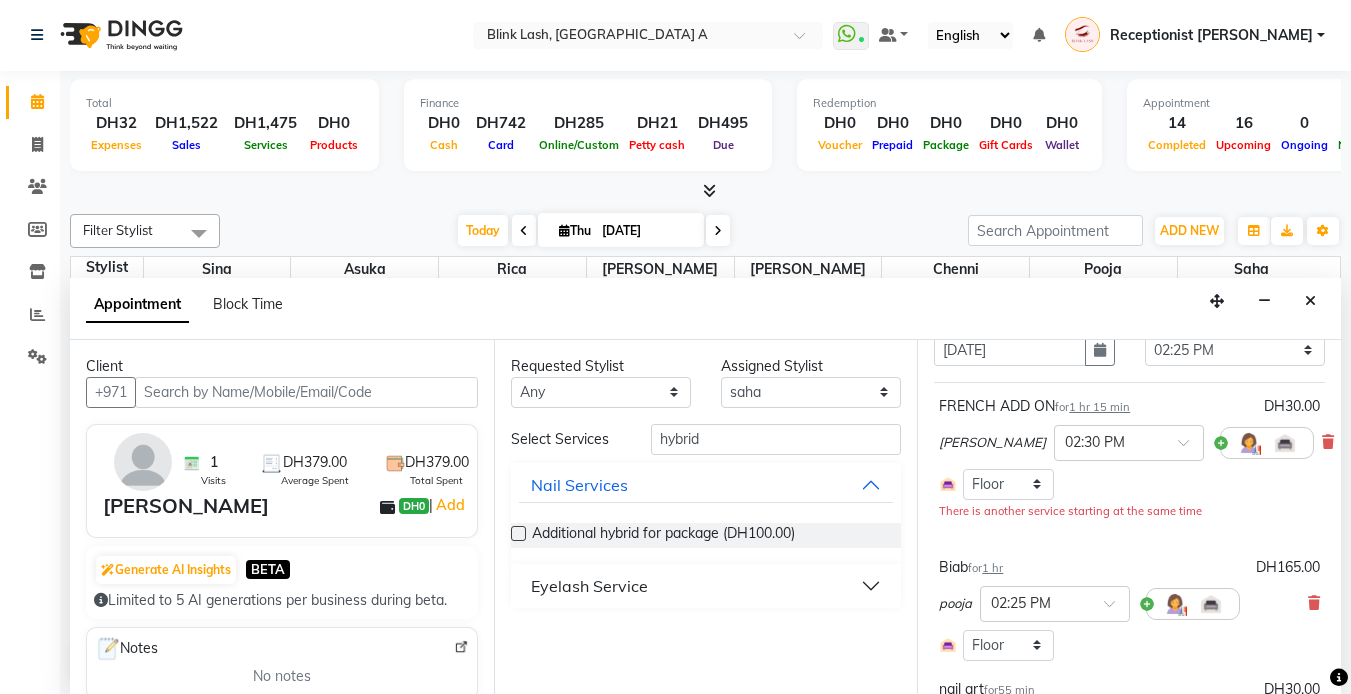 click on "Eyelash Service" at bounding box center [706, 586] 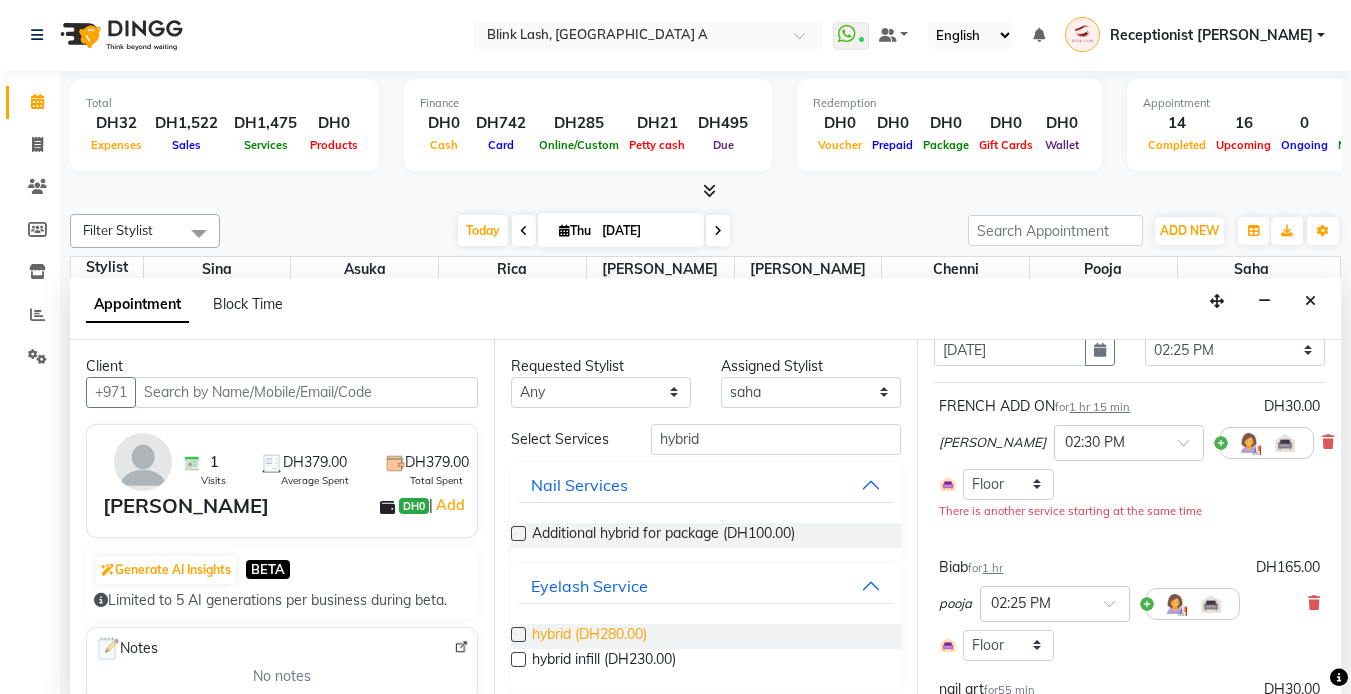 click on "hybrid (DH280.00)" at bounding box center (589, 636) 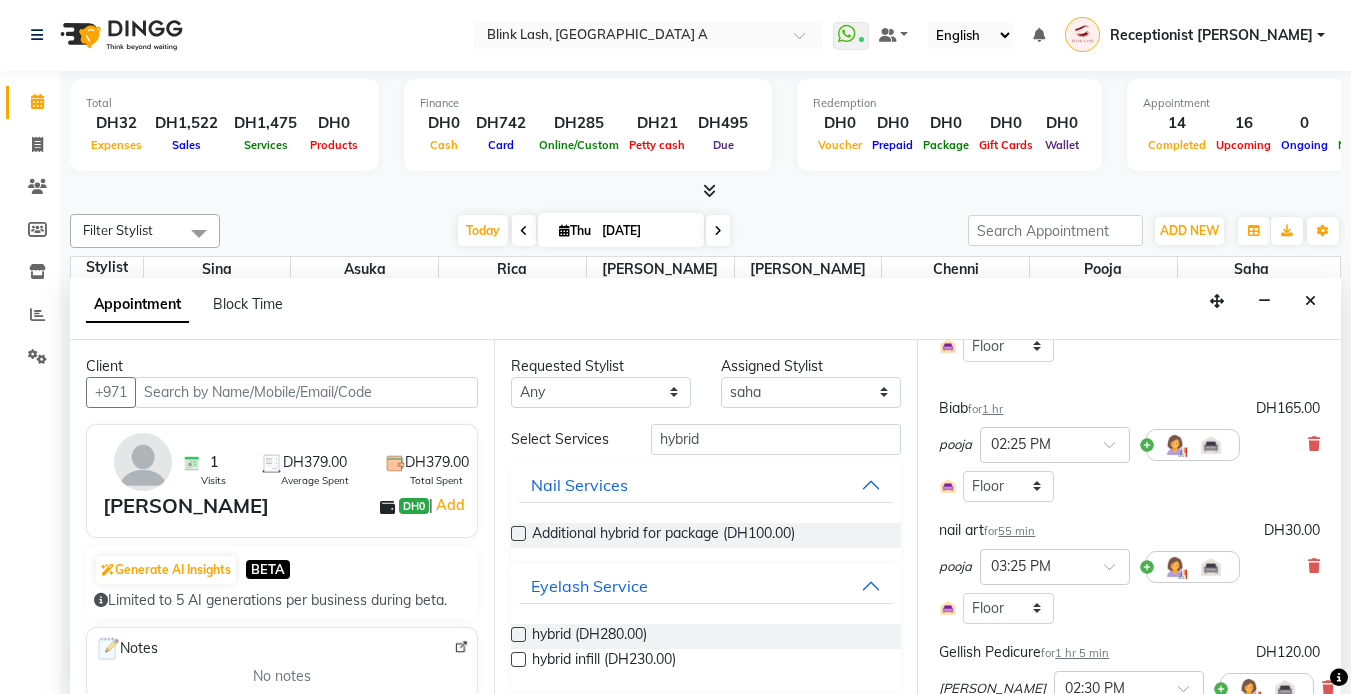 scroll, scrollTop: 300, scrollLeft: 0, axis: vertical 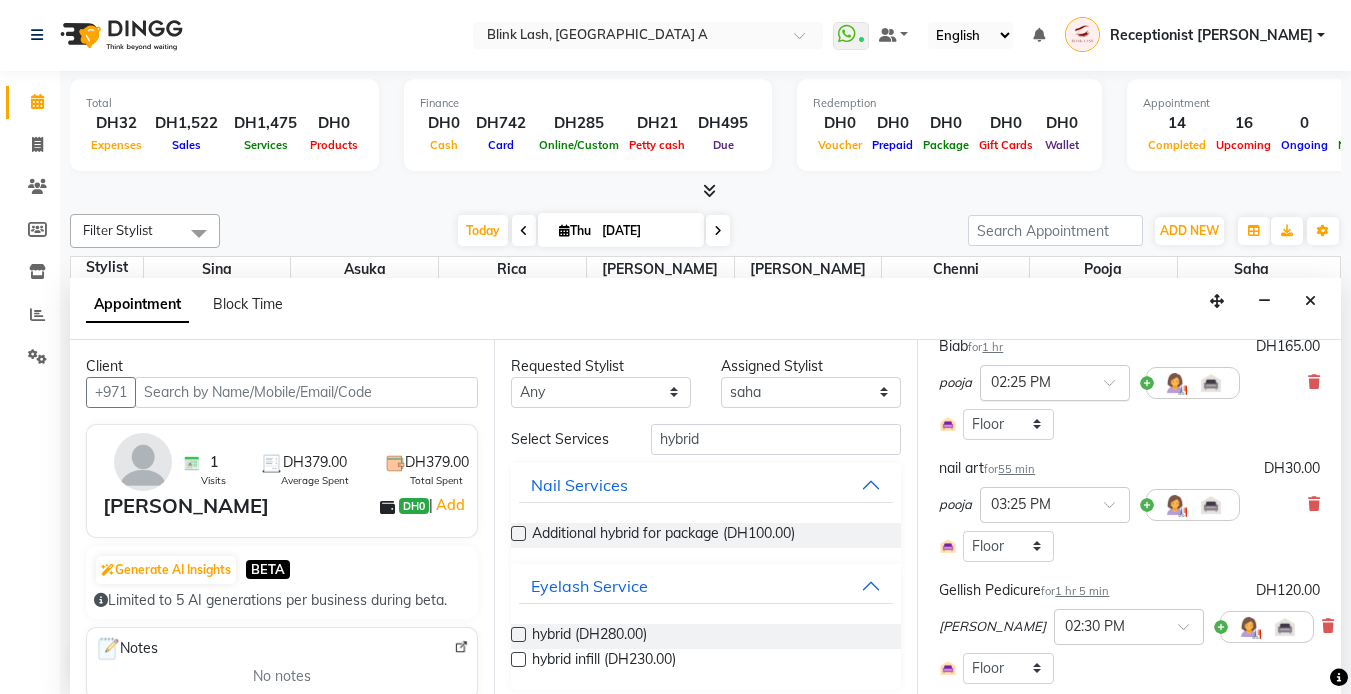 click at bounding box center (1055, 381) 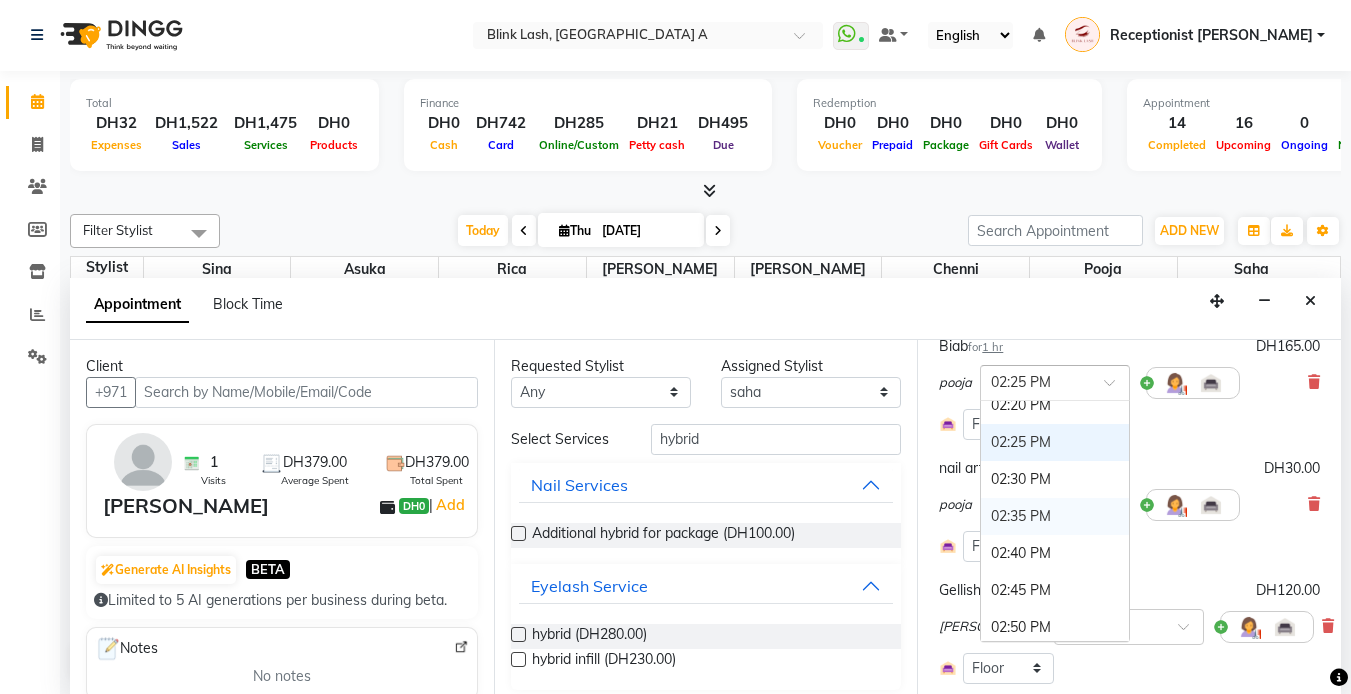 scroll, scrollTop: 2003, scrollLeft: 0, axis: vertical 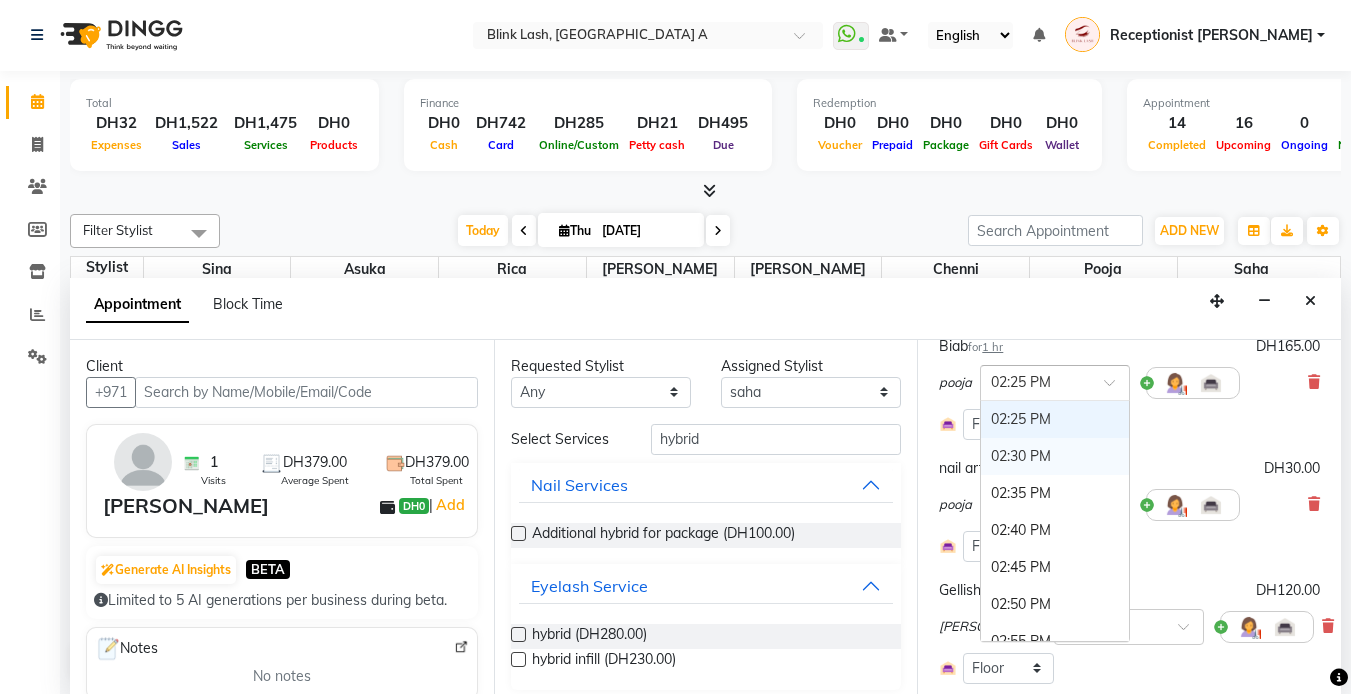 click on "02:30 PM" at bounding box center [1055, 456] 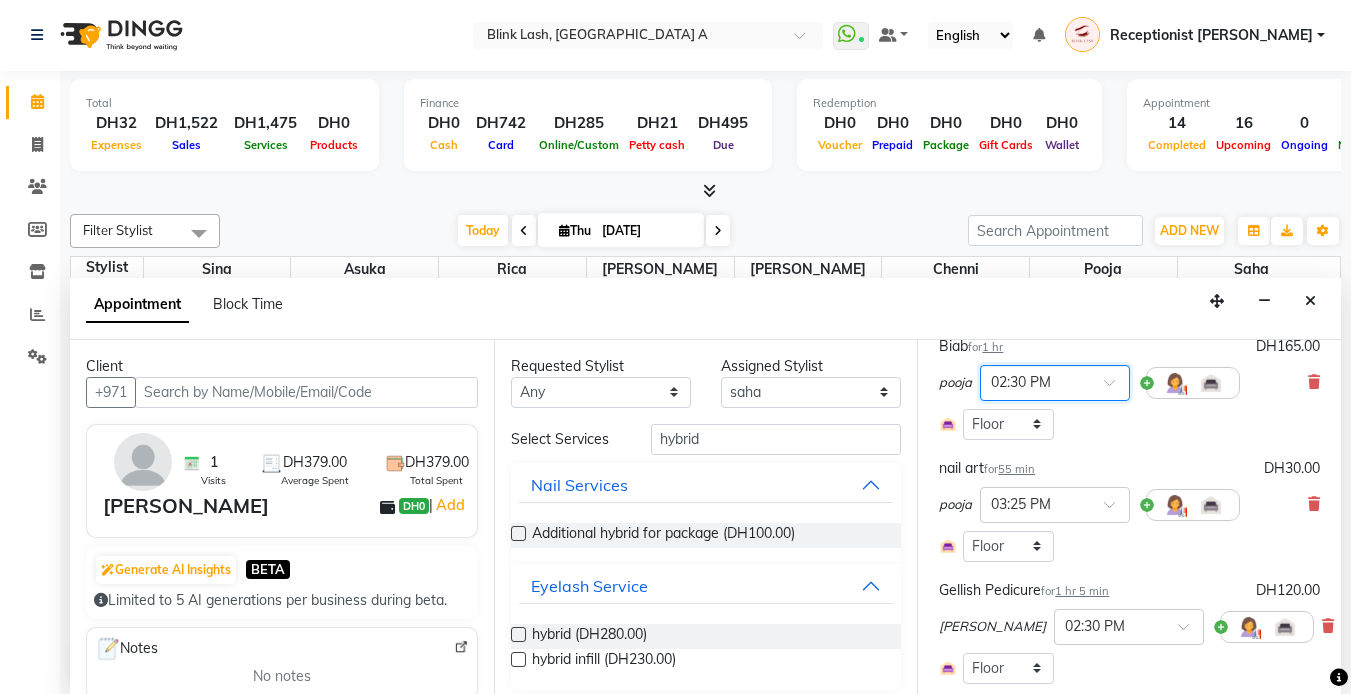 scroll, scrollTop: 656, scrollLeft: 0, axis: vertical 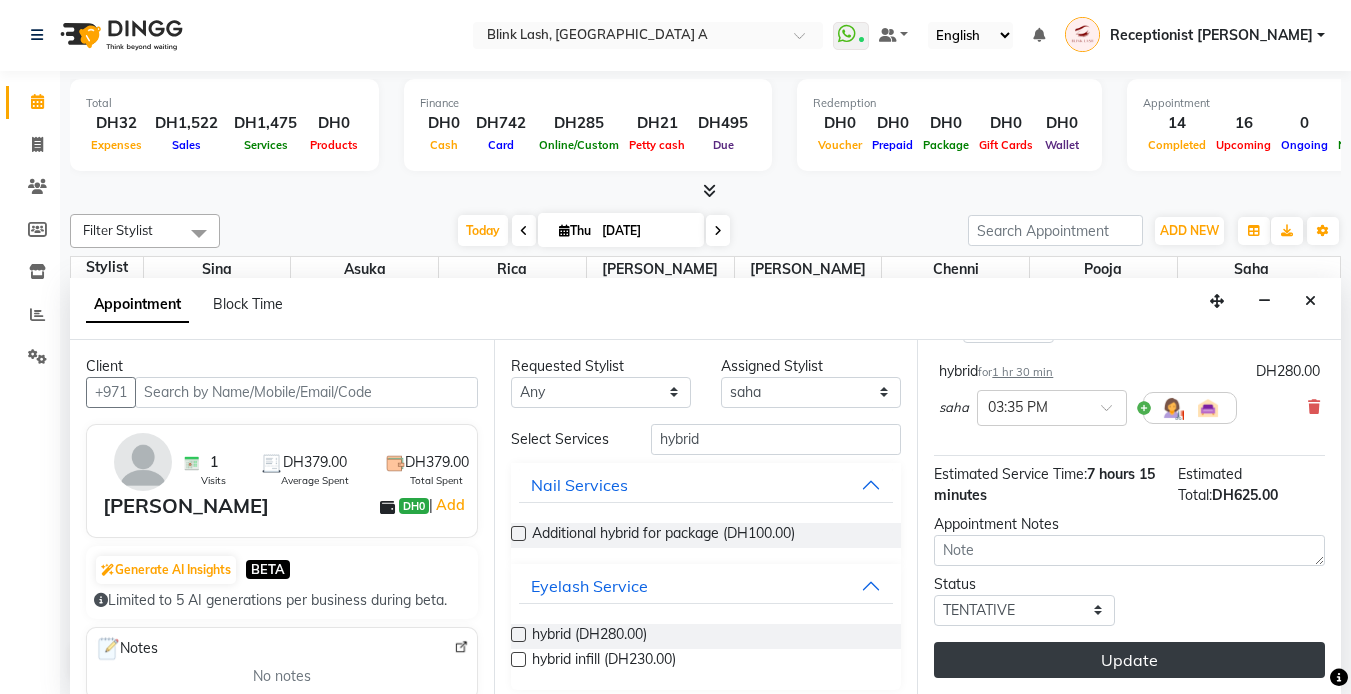 click on "Update" at bounding box center [1129, 660] 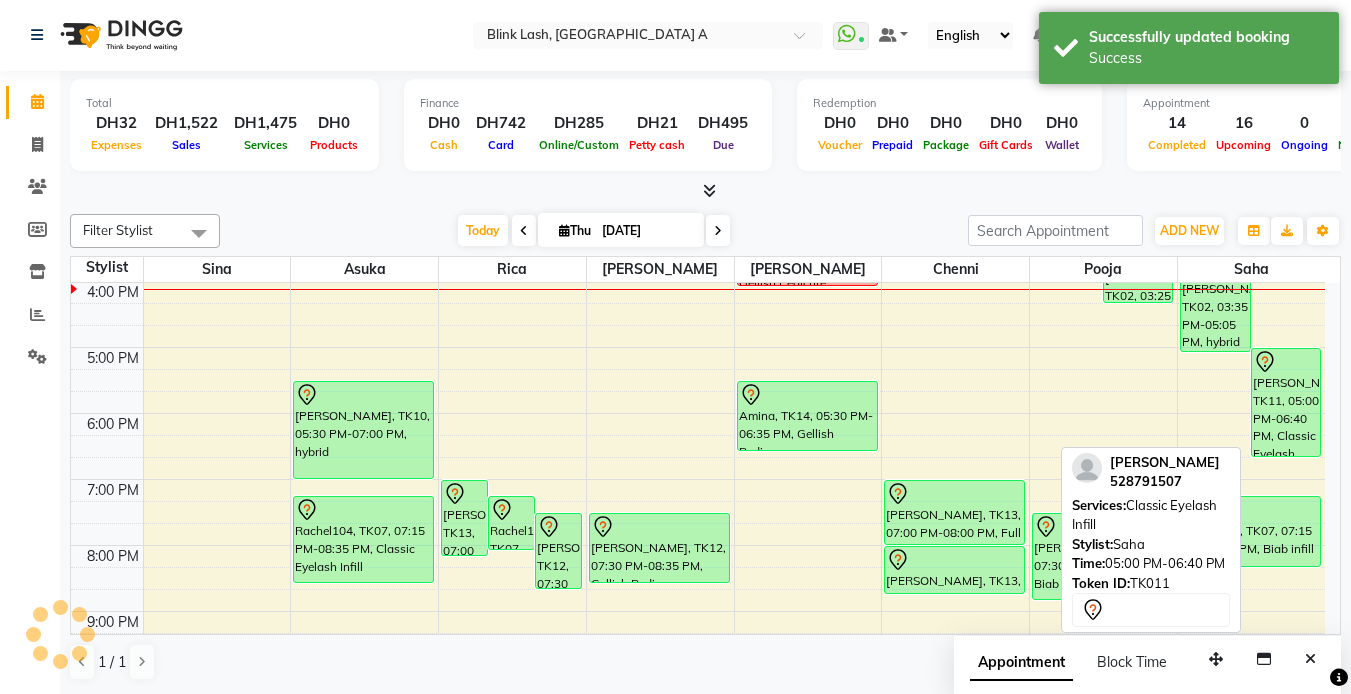 scroll, scrollTop: 0, scrollLeft: 0, axis: both 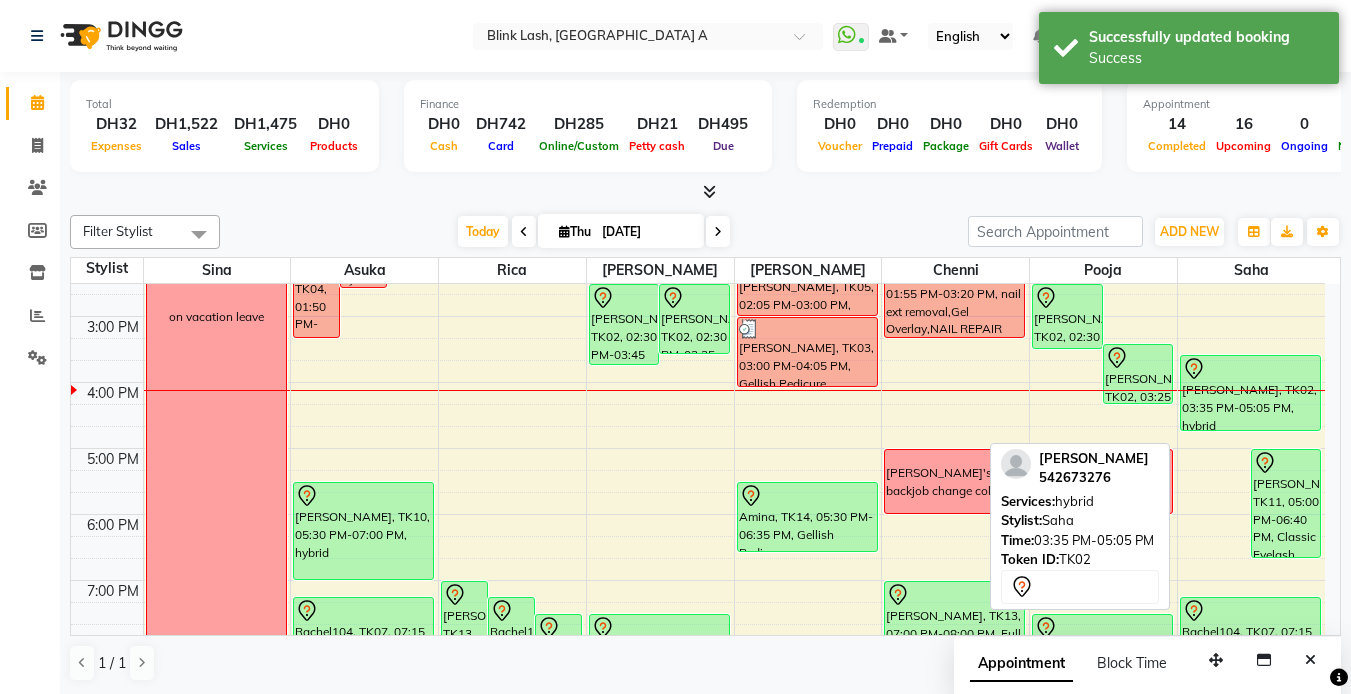 drag, startPoint x: 1223, startPoint y: 450, endPoint x: 1225, endPoint y: 432, distance: 18.110771 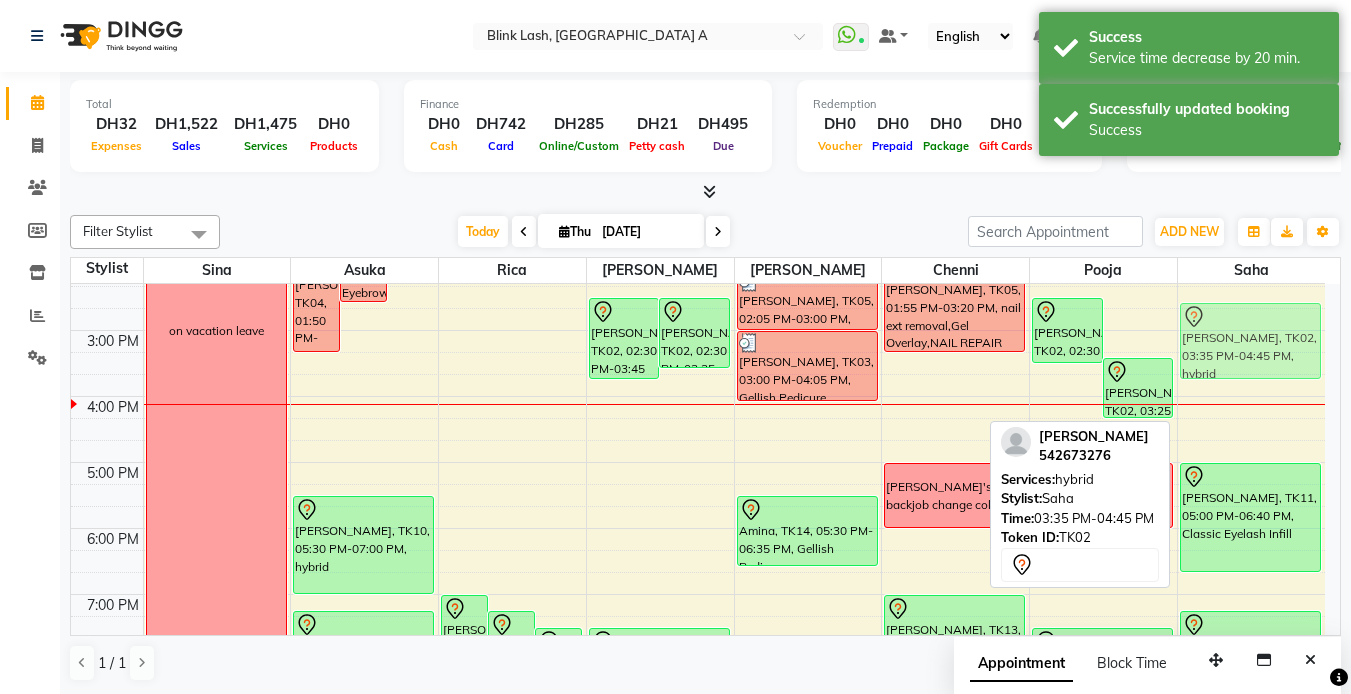 scroll, scrollTop: 347, scrollLeft: 0, axis: vertical 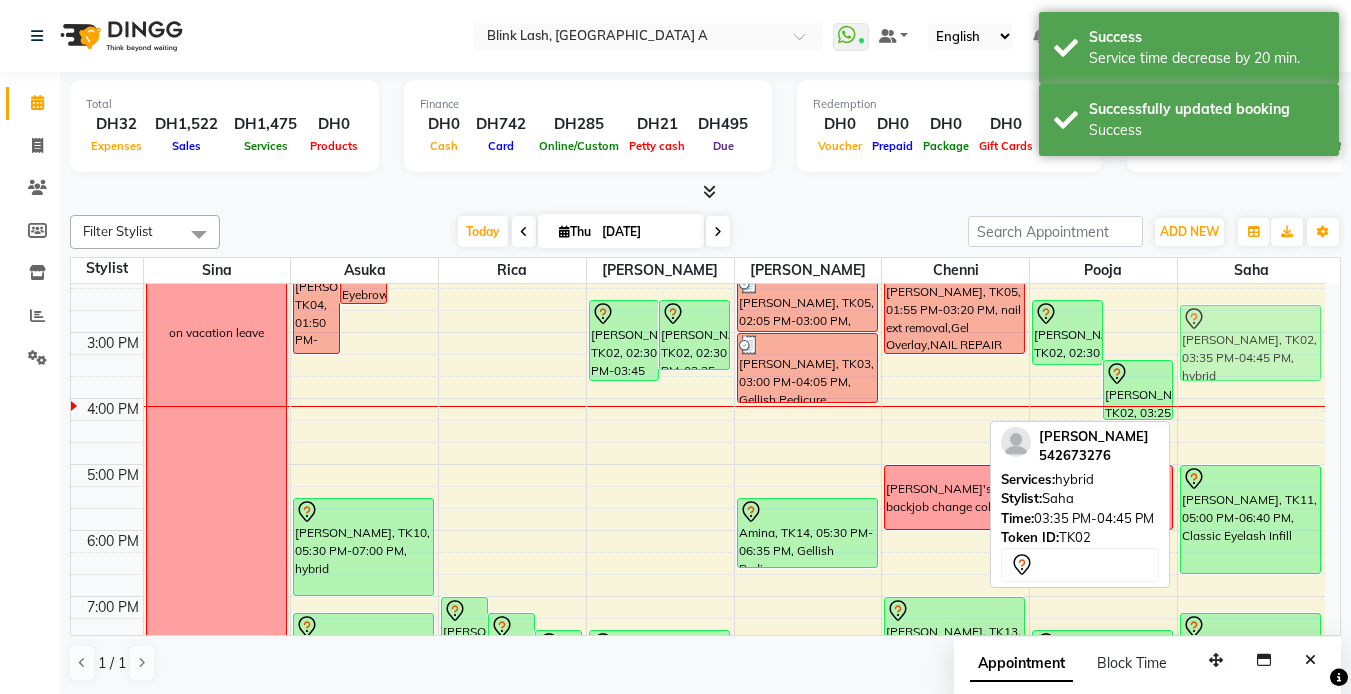 drag, startPoint x: 1264, startPoint y: 376, endPoint x: 1260, endPoint y: 334, distance: 42.190044 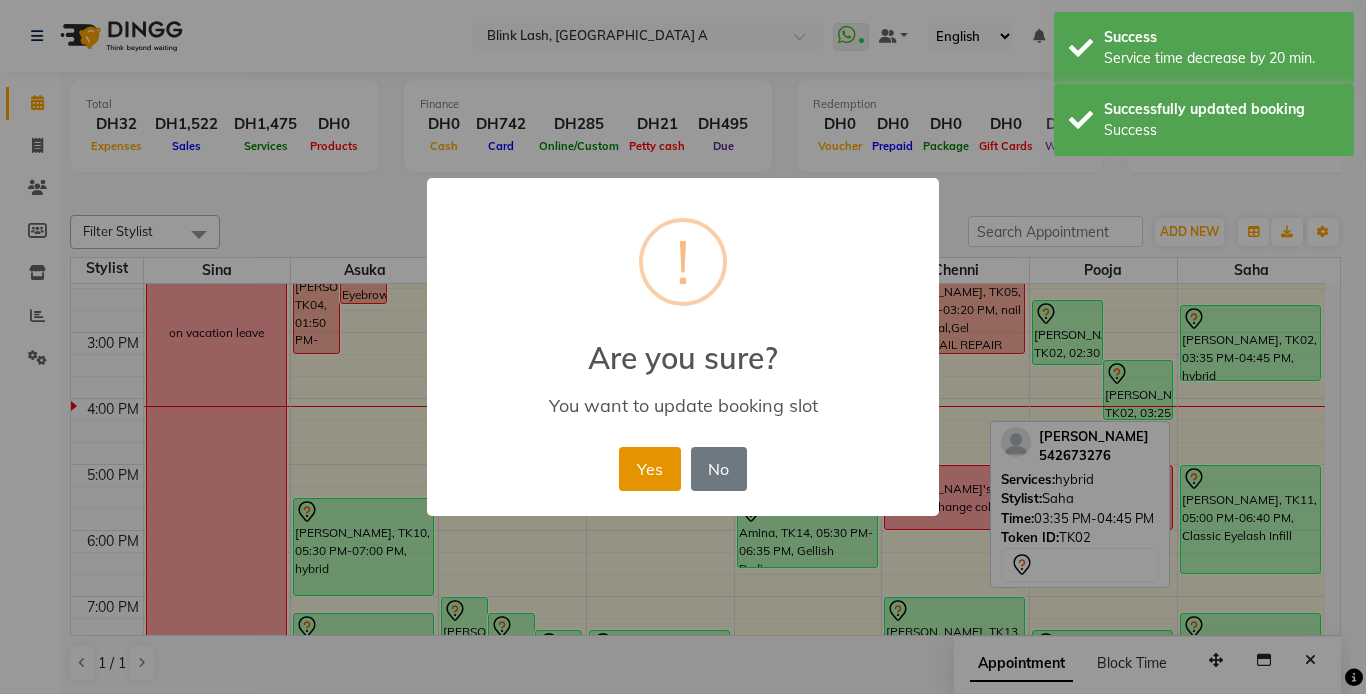 click on "Yes" at bounding box center (649, 469) 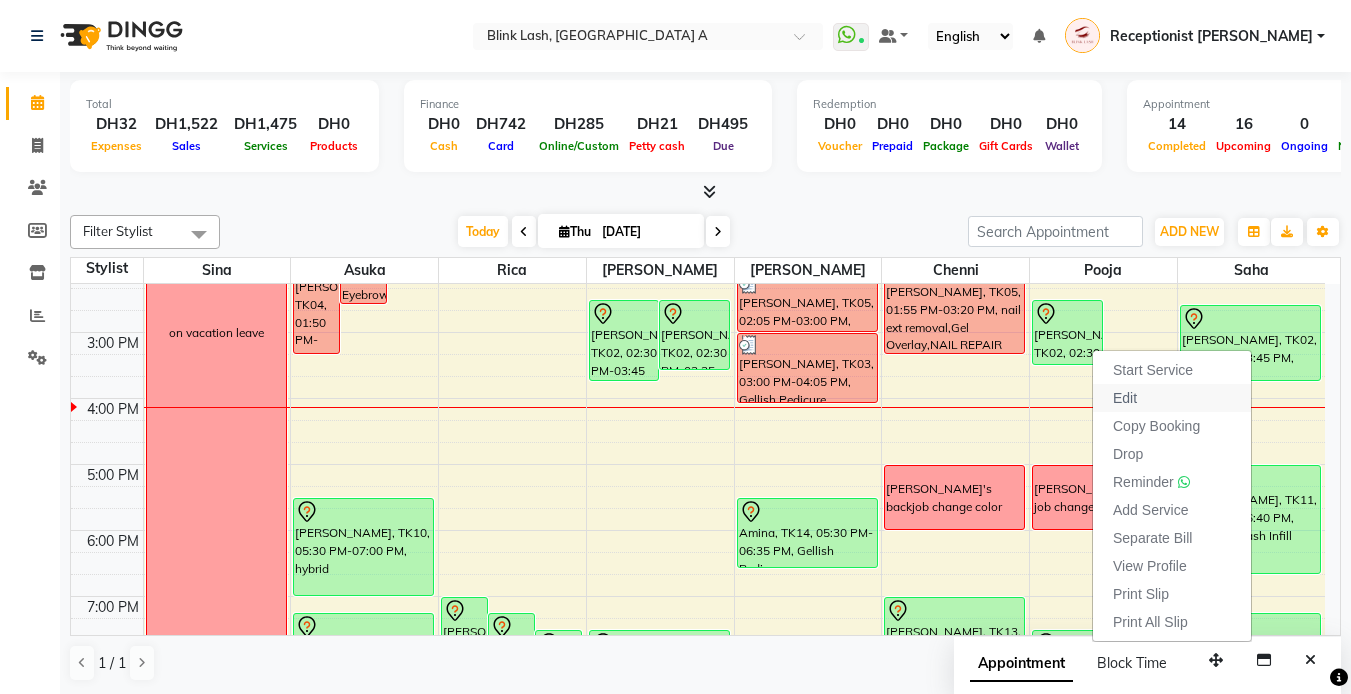 click on "Edit" at bounding box center (1125, 398) 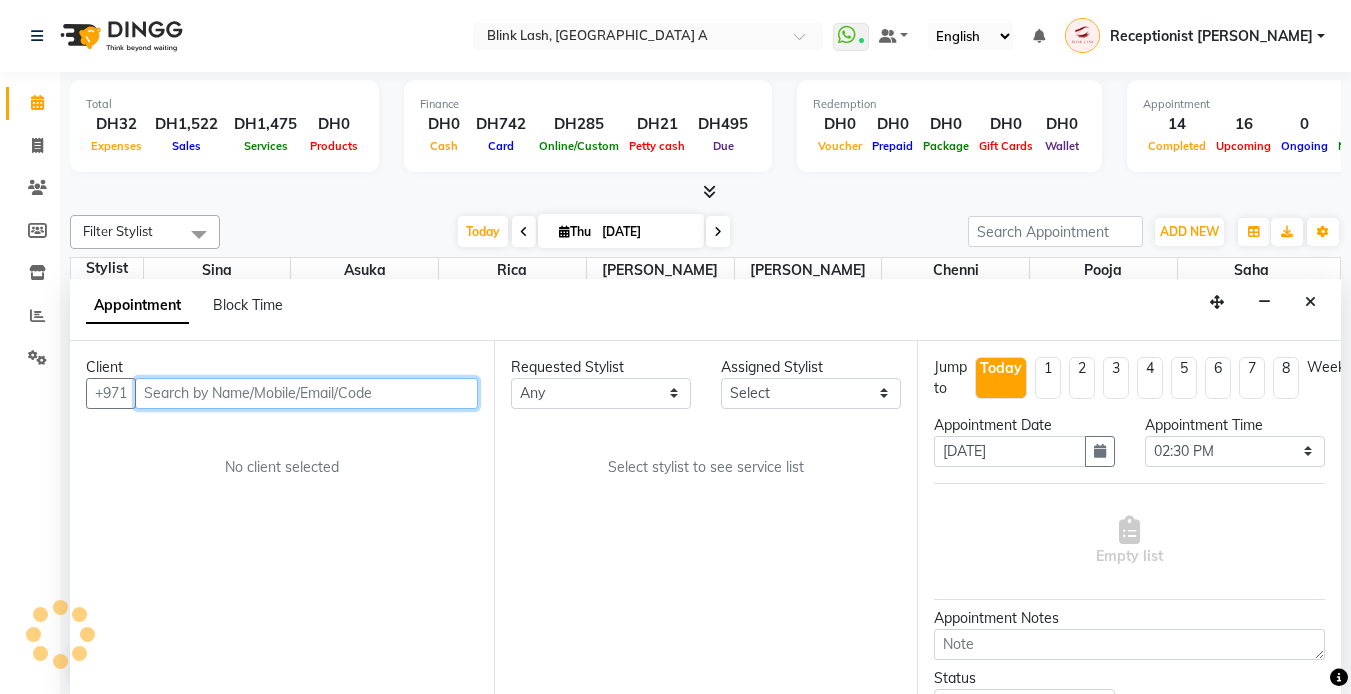 scroll, scrollTop: 1, scrollLeft: 0, axis: vertical 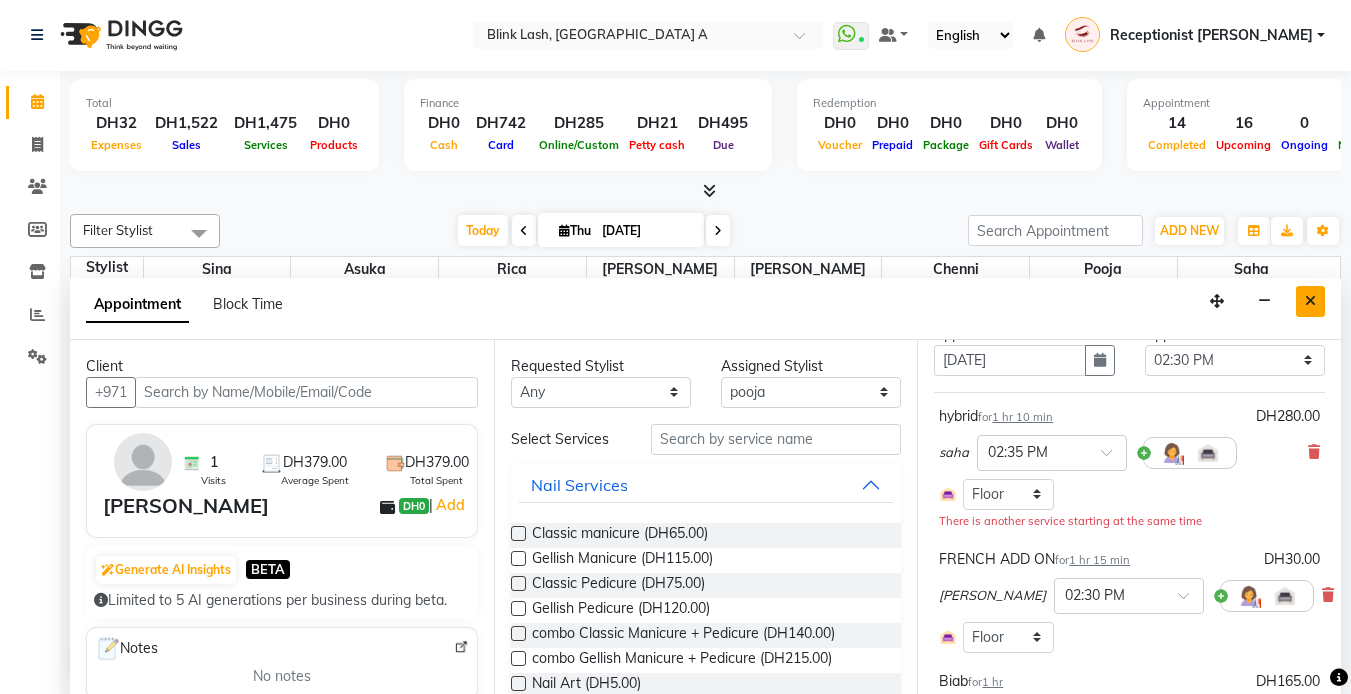 click at bounding box center [1310, 301] 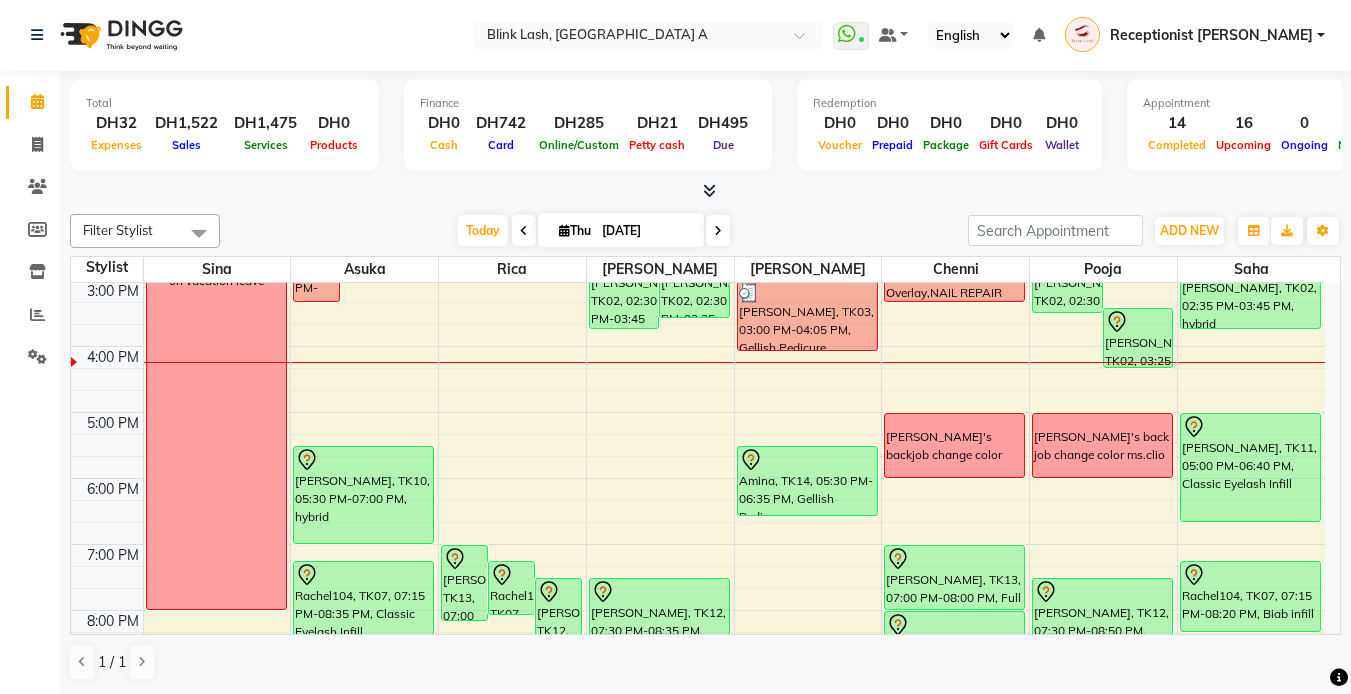 scroll, scrollTop: 263, scrollLeft: 0, axis: vertical 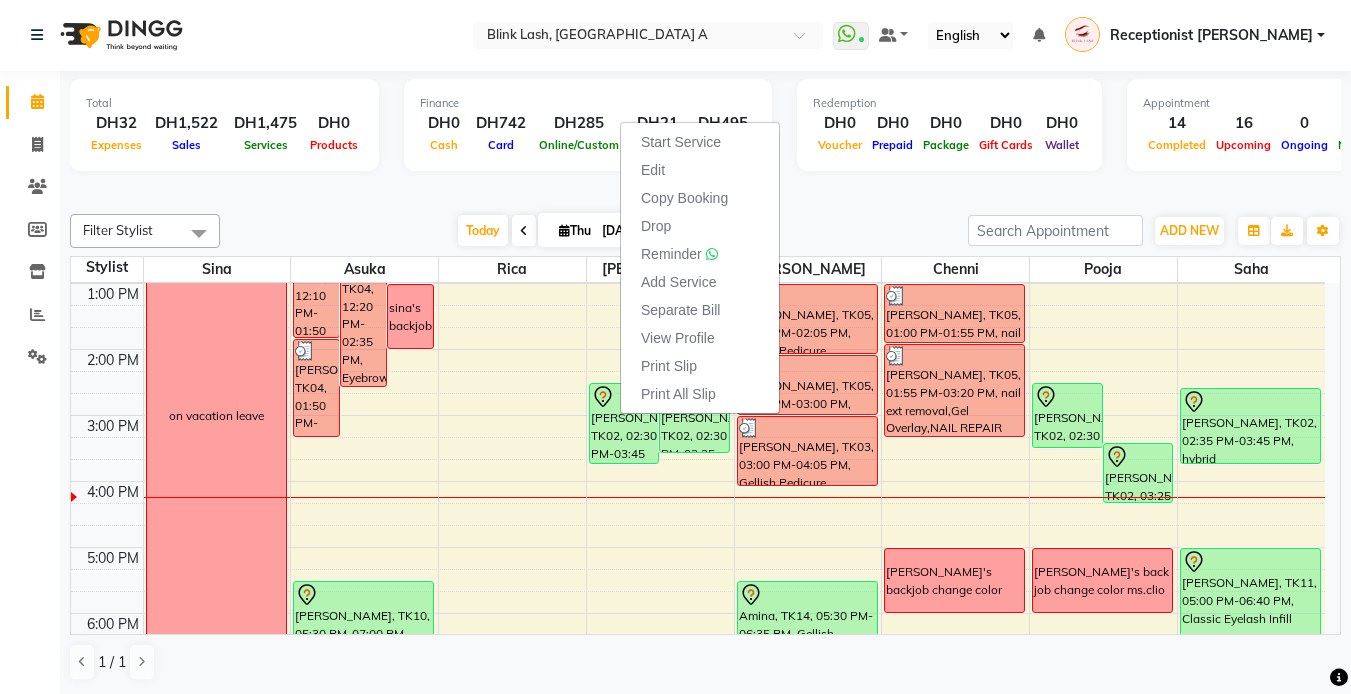 click on "Edit" at bounding box center [653, 170] 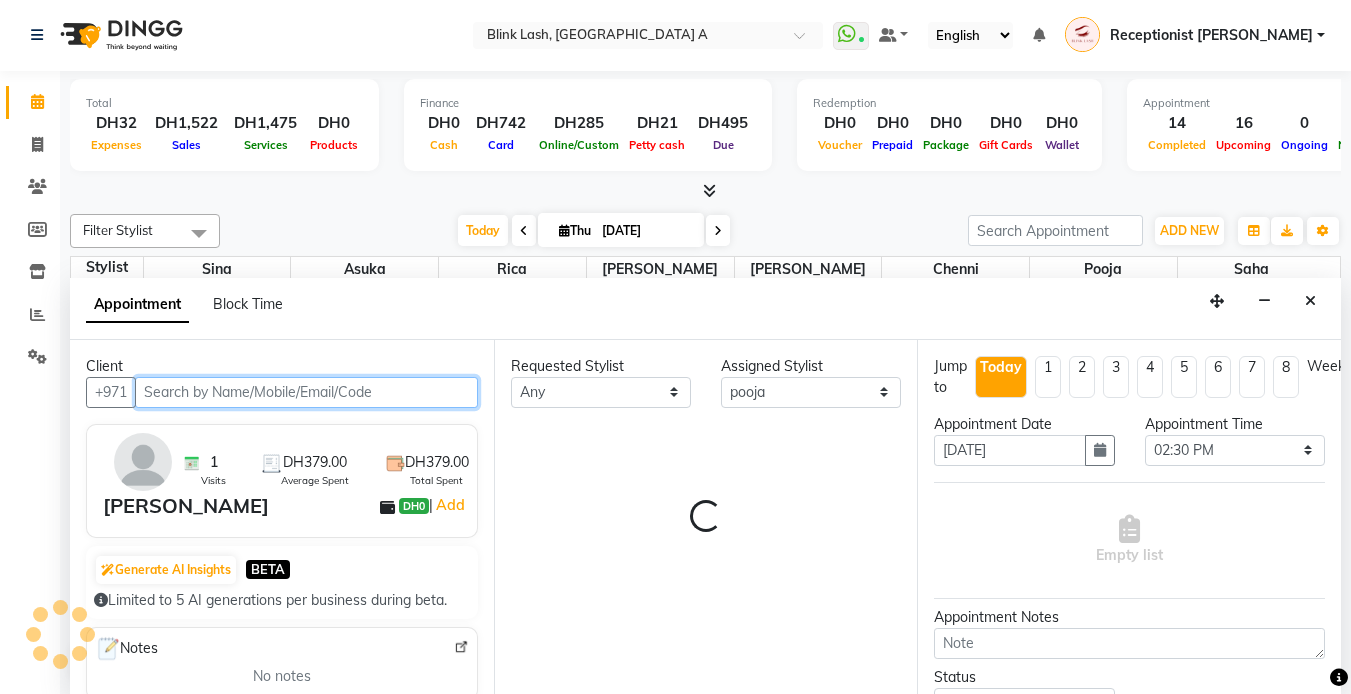 scroll, scrollTop: 463, scrollLeft: 0, axis: vertical 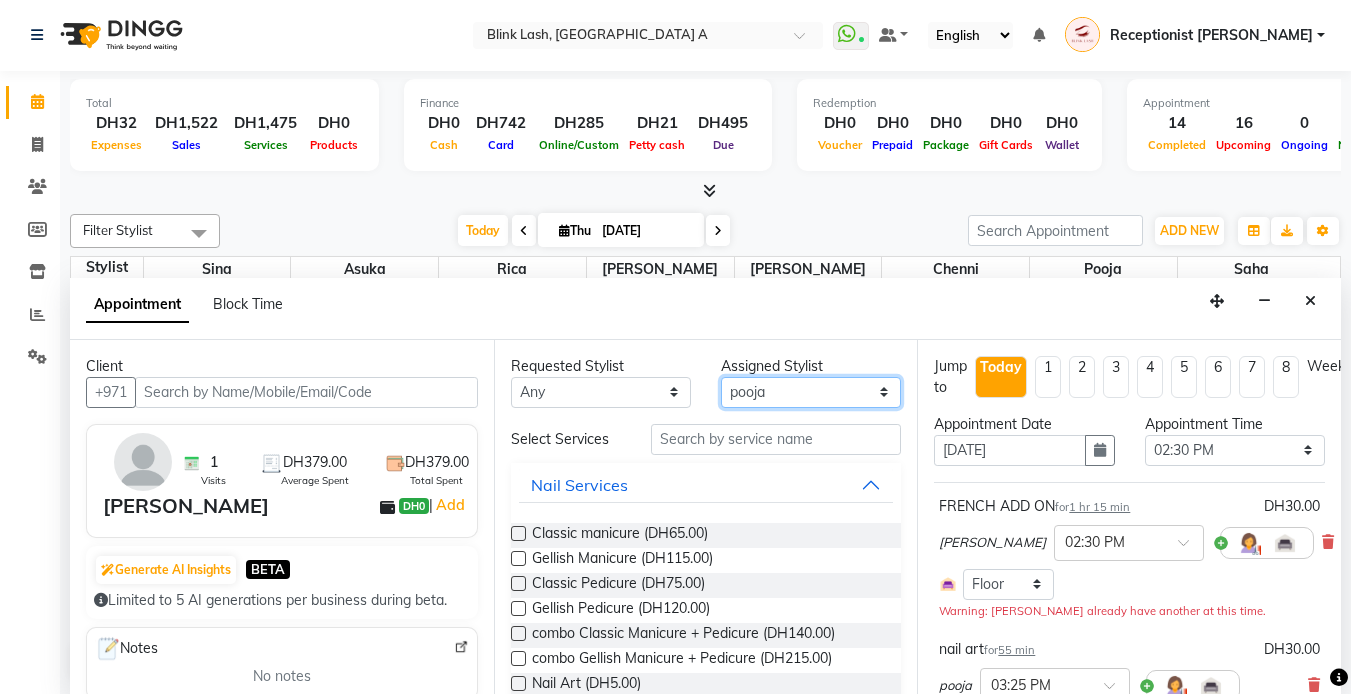 drag, startPoint x: 820, startPoint y: 389, endPoint x: 820, endPoint y: 408, distance: 19 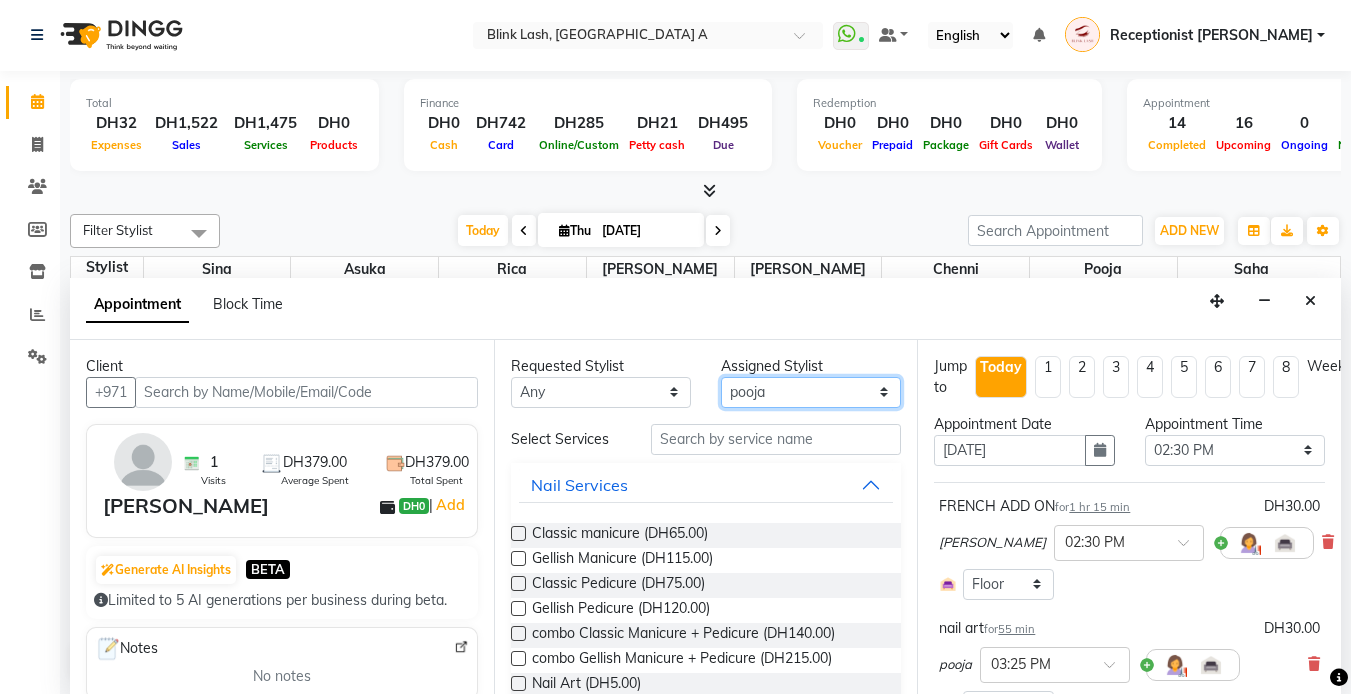 click on "Select [PERSON_NAME] [PERSON_NAME] pooja [PERSON_NAME]" at bounding box center [811, 392] 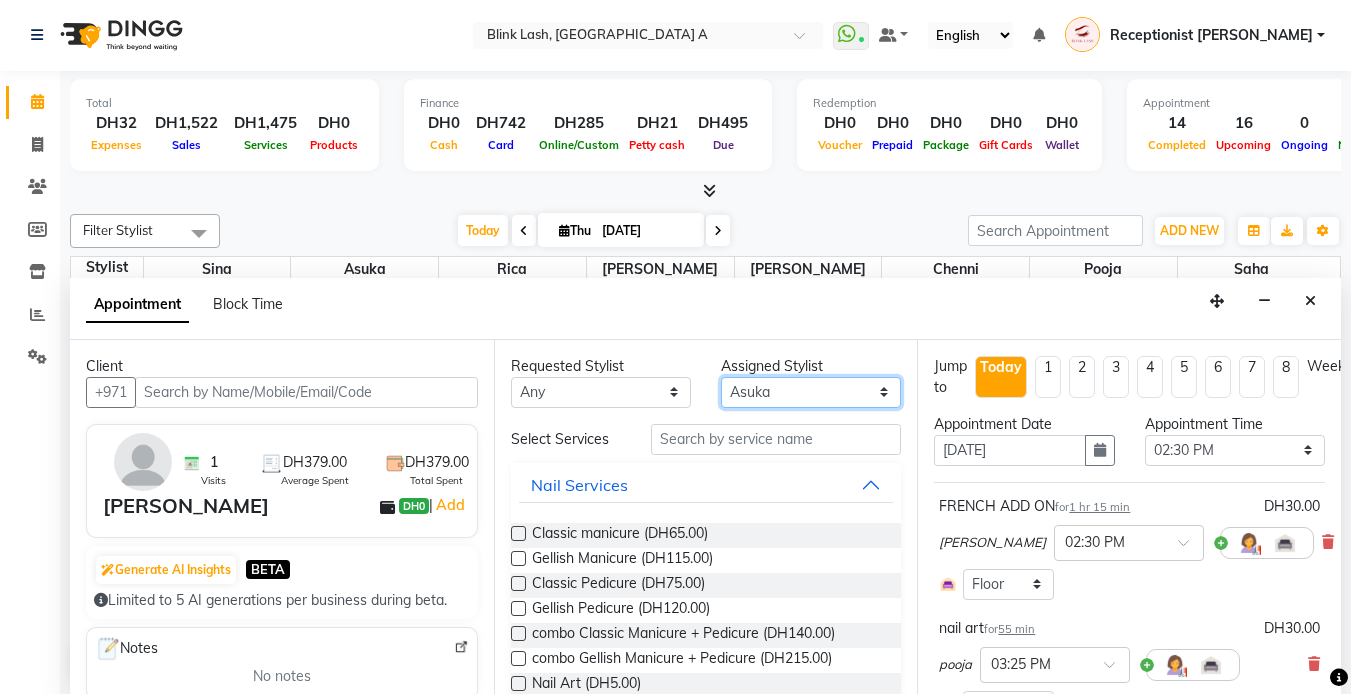 click on "Select [PERSON_NAME] [PERSON_NAME] pooja [PERSON_NAME]" at bounding box center (811, 392) 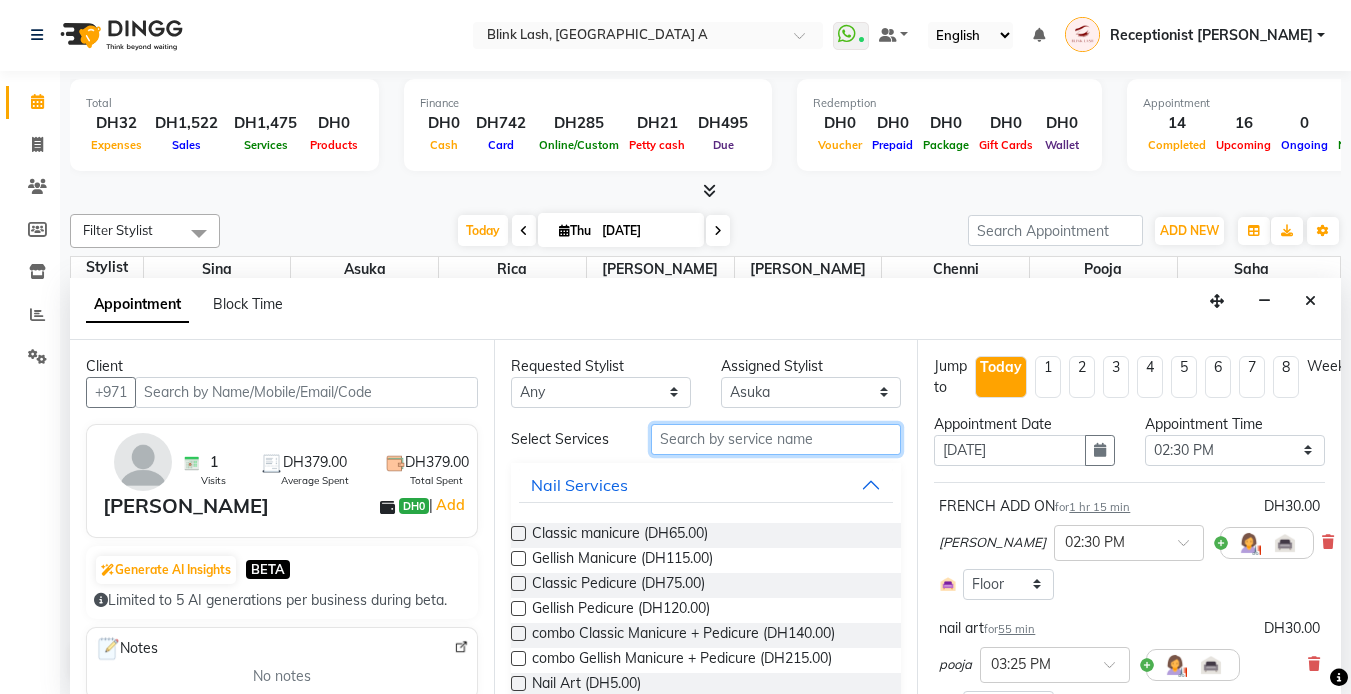 click at bounding box center (776, 439) 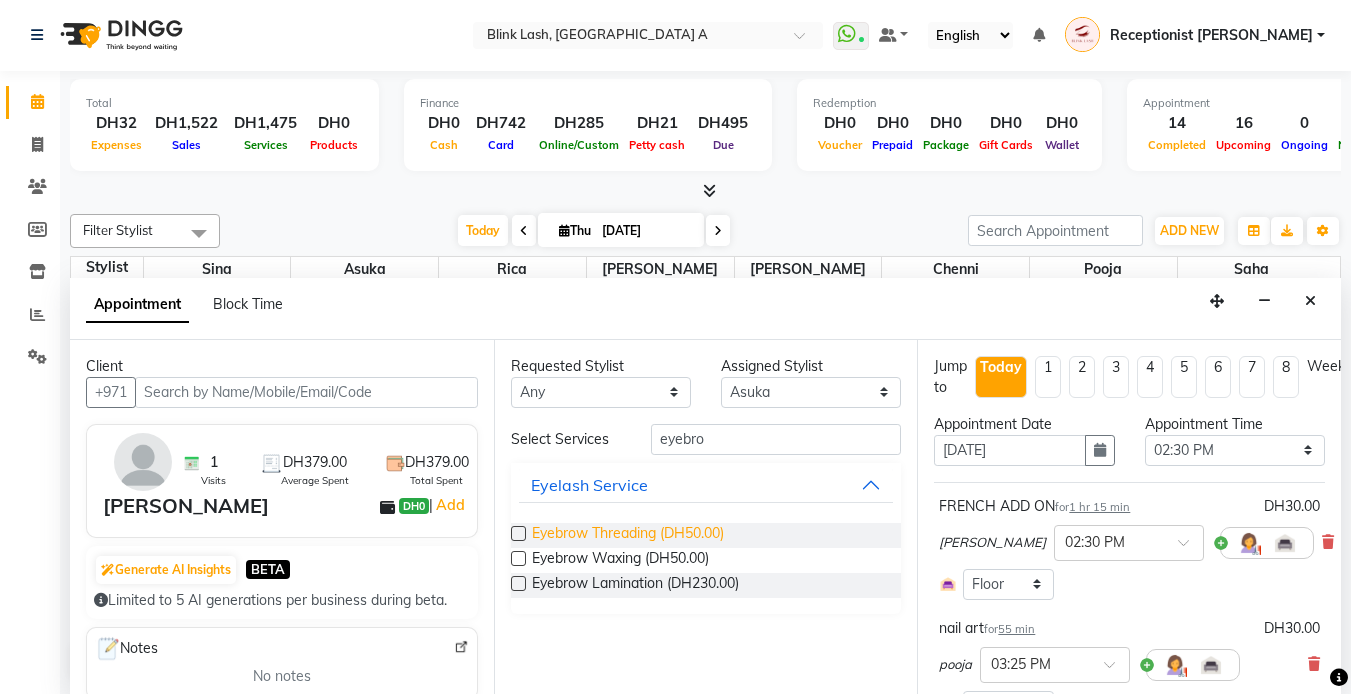 click on "Eyebrow Threading (DH50.00)" at bounding box center [628, 535] 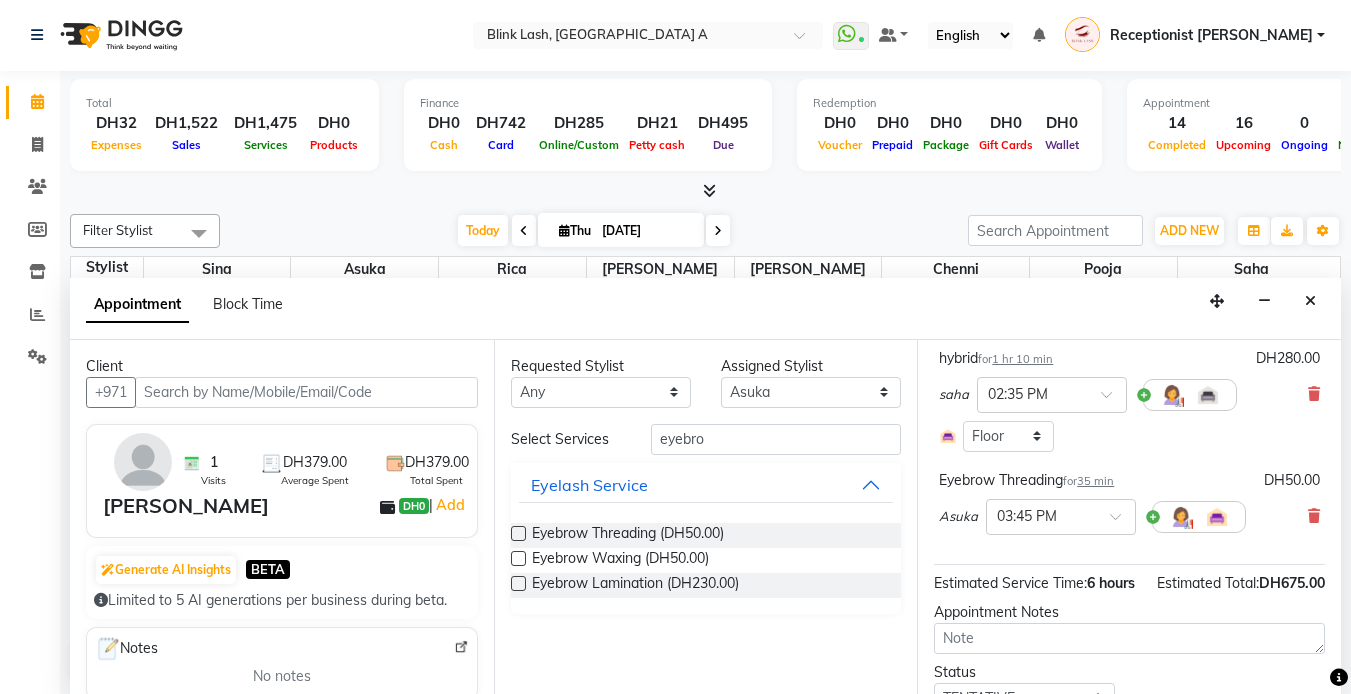scroll, scrollTop: 760, scrollLeft: 0, axis: vertical 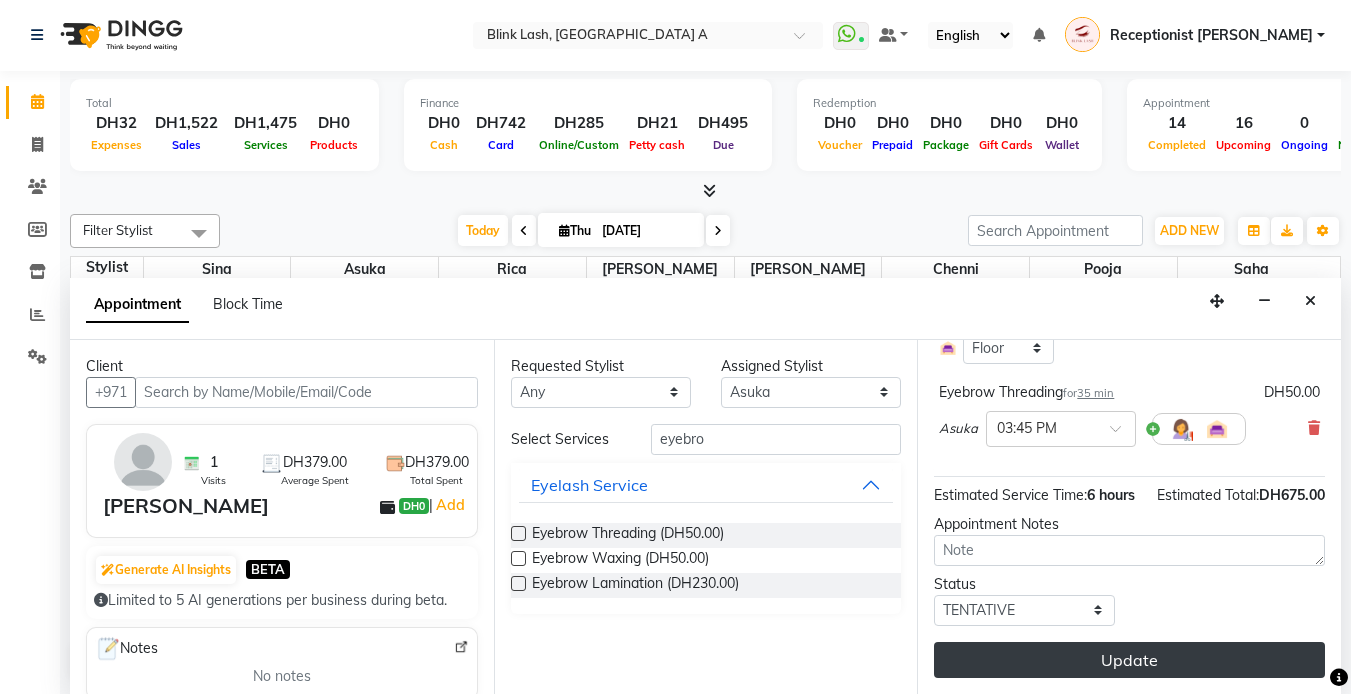 click on "Update" at bounding box center (1129, 660) 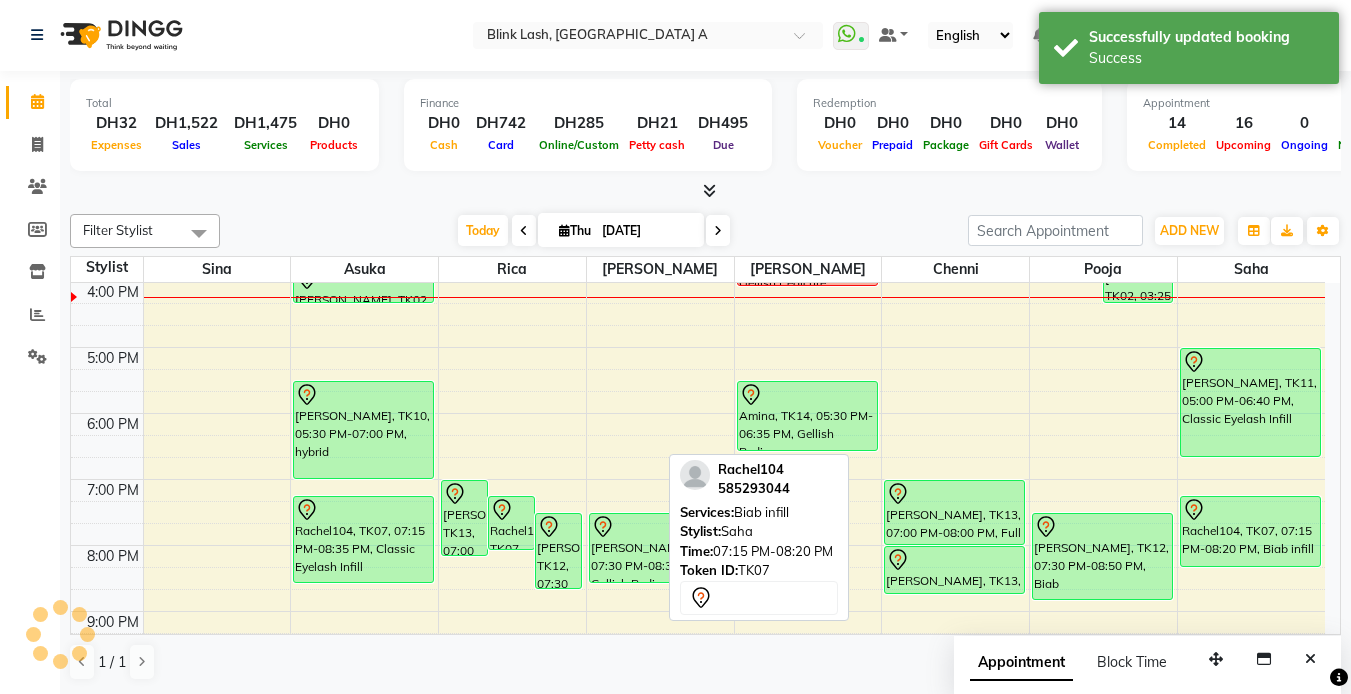 scroll, scrollTop: 0, scrollLeft: 0, axis: both 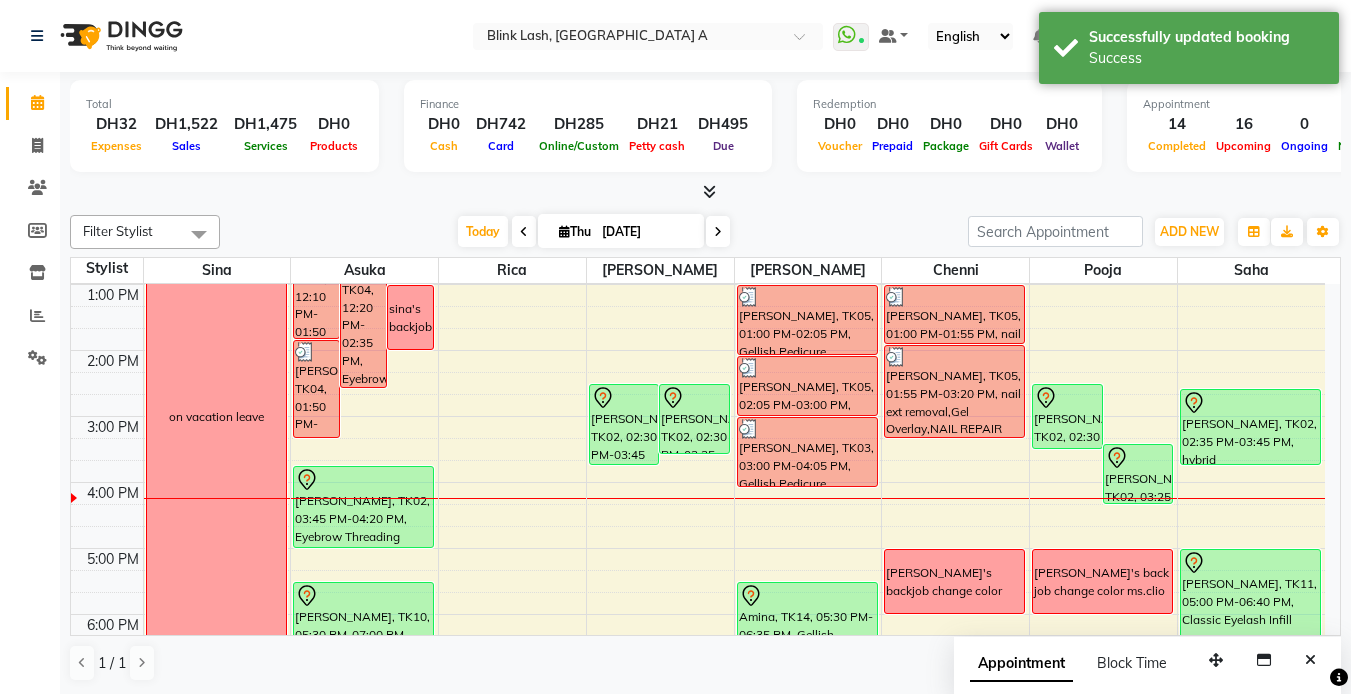 click on "Vaish, TK04, 12:10 PM-01:50 PM, Removal eyelash     Vaish, TK04, 12:20 PM-02:35 PM, Eyebrow Threading  sina's backjob      Vaish, TK04, 01:50 PM-03:20 PM, hybrid             katie dyke, TK02, 03:45 PM-04:20 PM, Eyebrow Threading             Maha Alshammari, TK10, 05:30 PM-07:00 PM, hybrid             Rachel104, TK07, 07:15 PM-08:35 PM, Classic Eyelash Infill             katie dyke, TK02, 03:45 PM-04:20 PM, Eyebrow Threading" at bounding box center [364, 515] 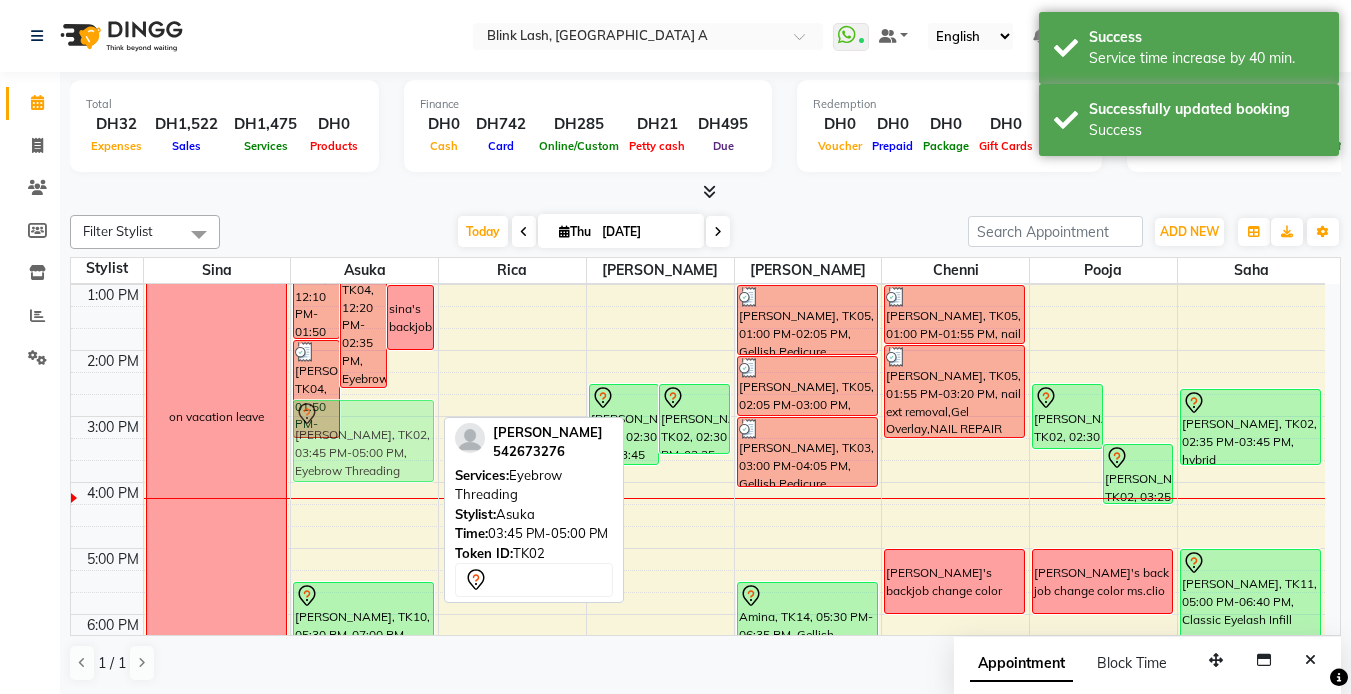 drag, startPoint x: 371, startPoint y: 491, endPoint x: 389, endPoint y: 423, distance: 70.34202 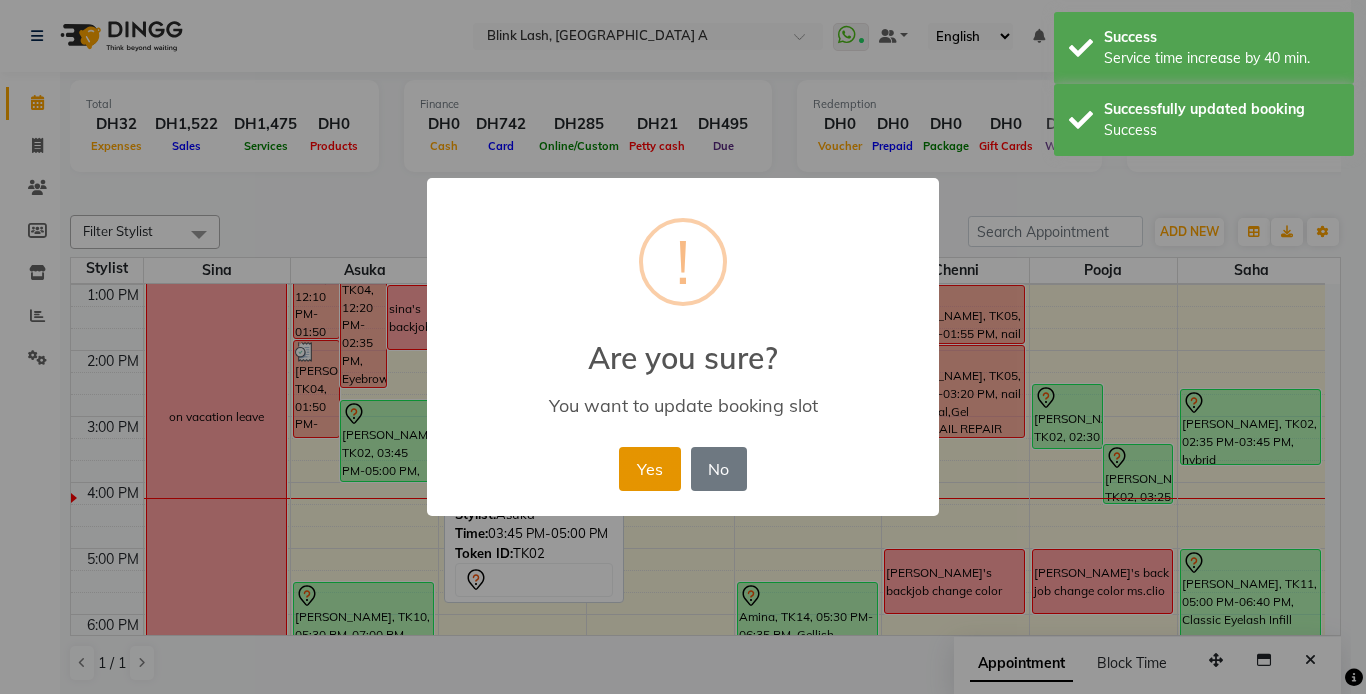 click on "Yes" at bounding box center (649, 469) 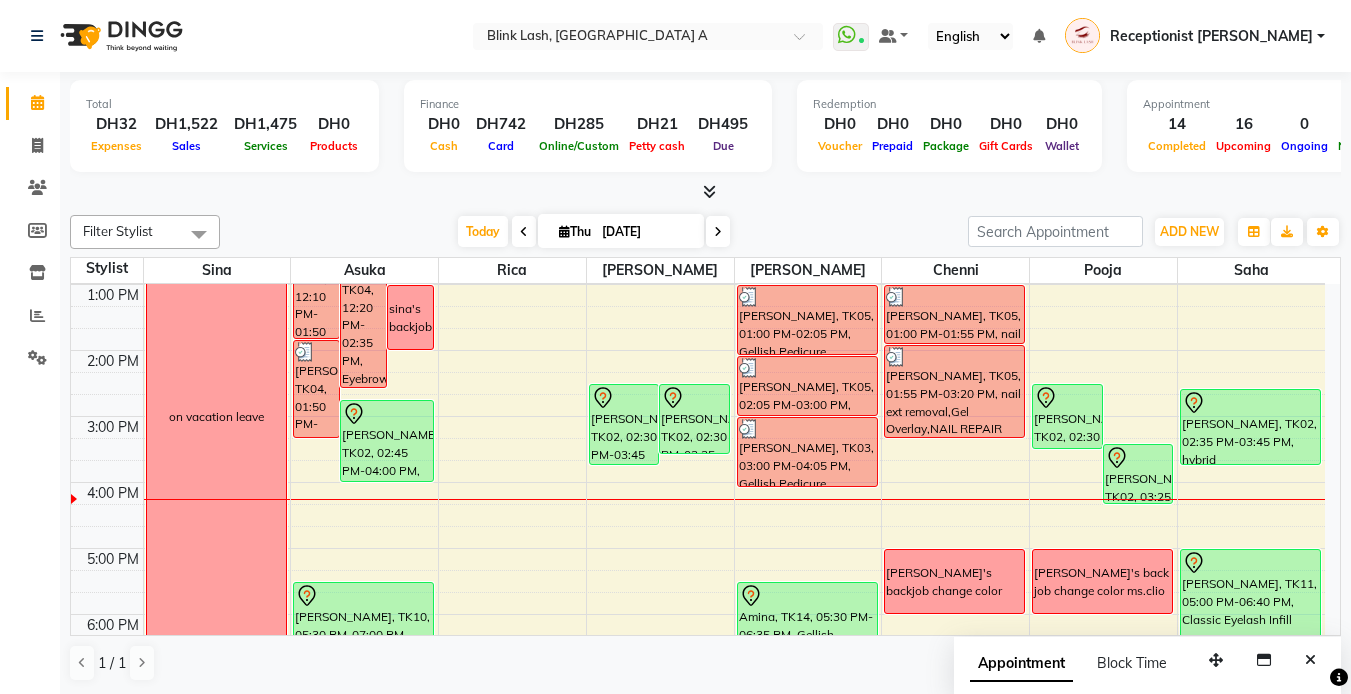click at bounding box center (718, 231) 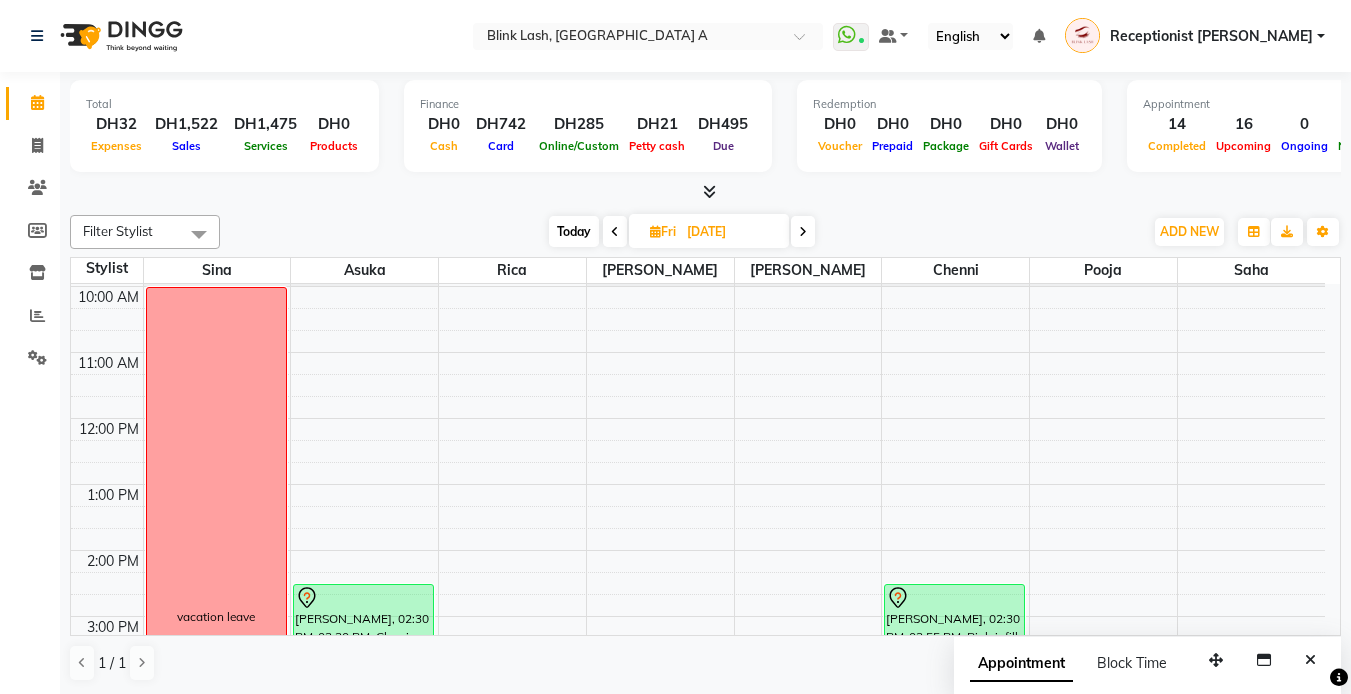 scroll, scrollTop: 0, scrollLeft: 0, axis: both 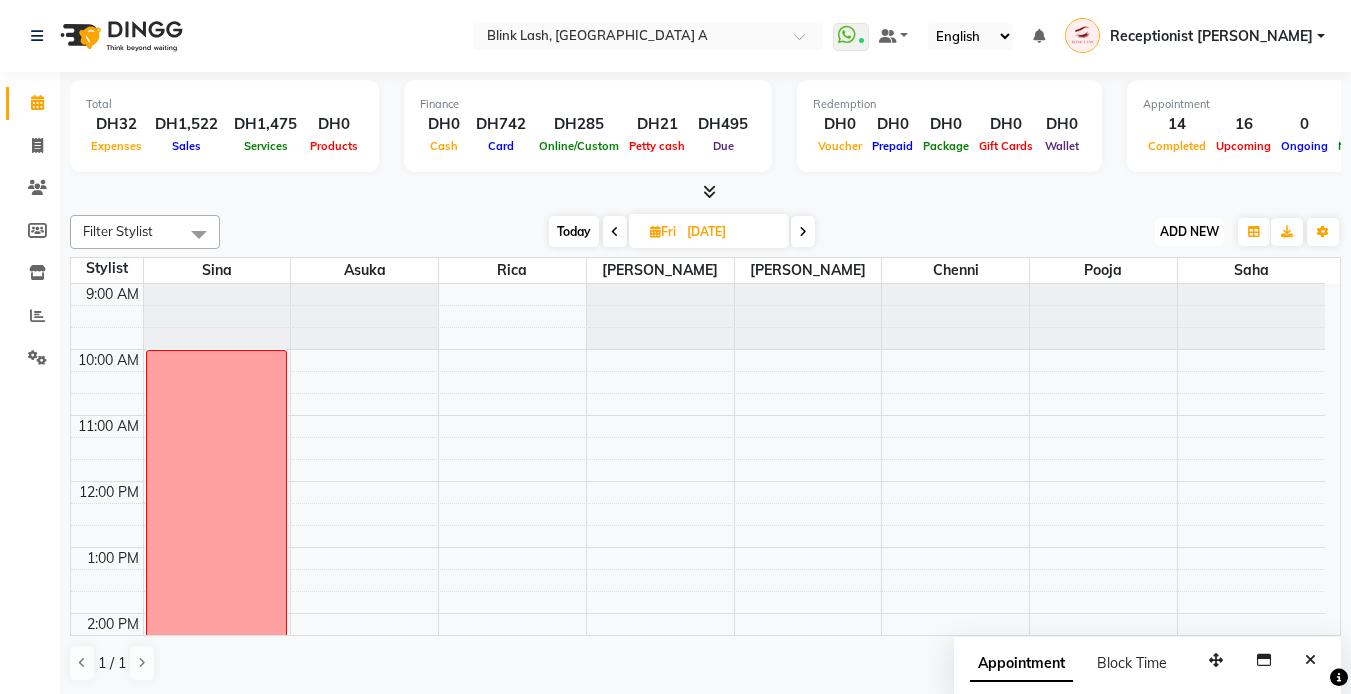 click on "ADD NEW Toggle Dropdown" at bounding box center (1189, 232) 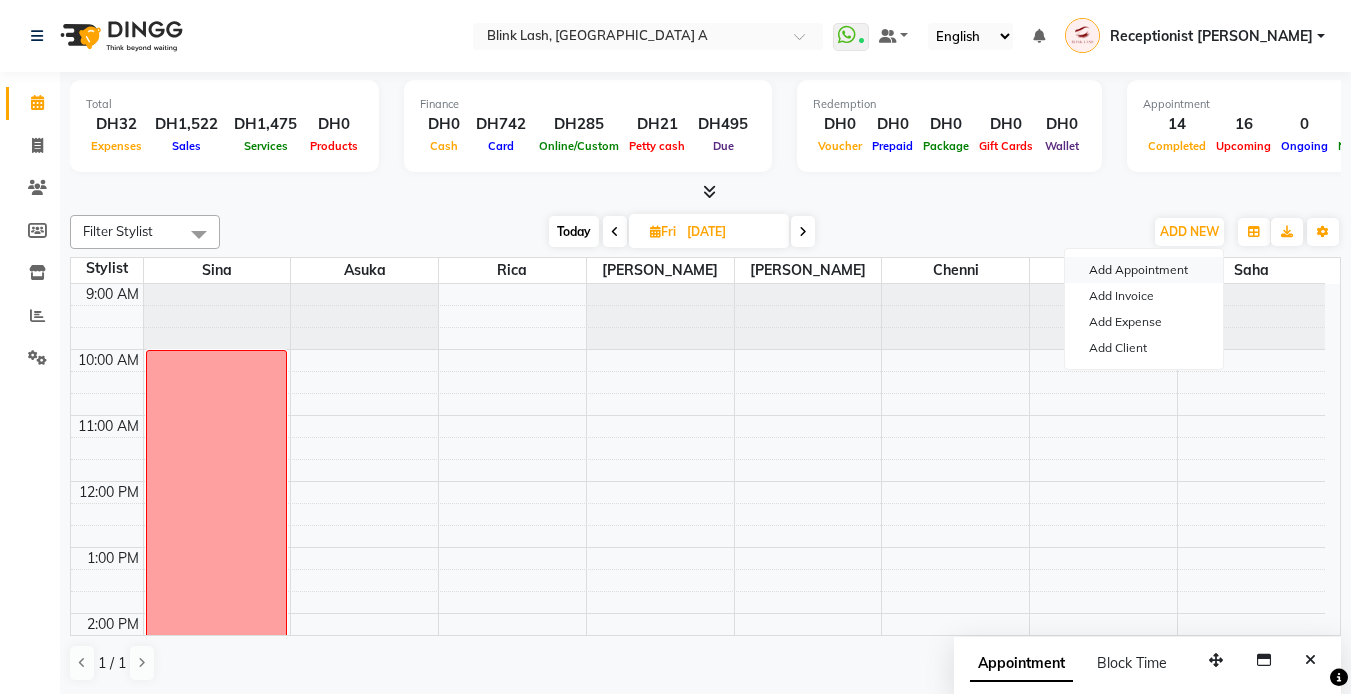 click on "Add Appointment" at bounding box center (1144, 270) 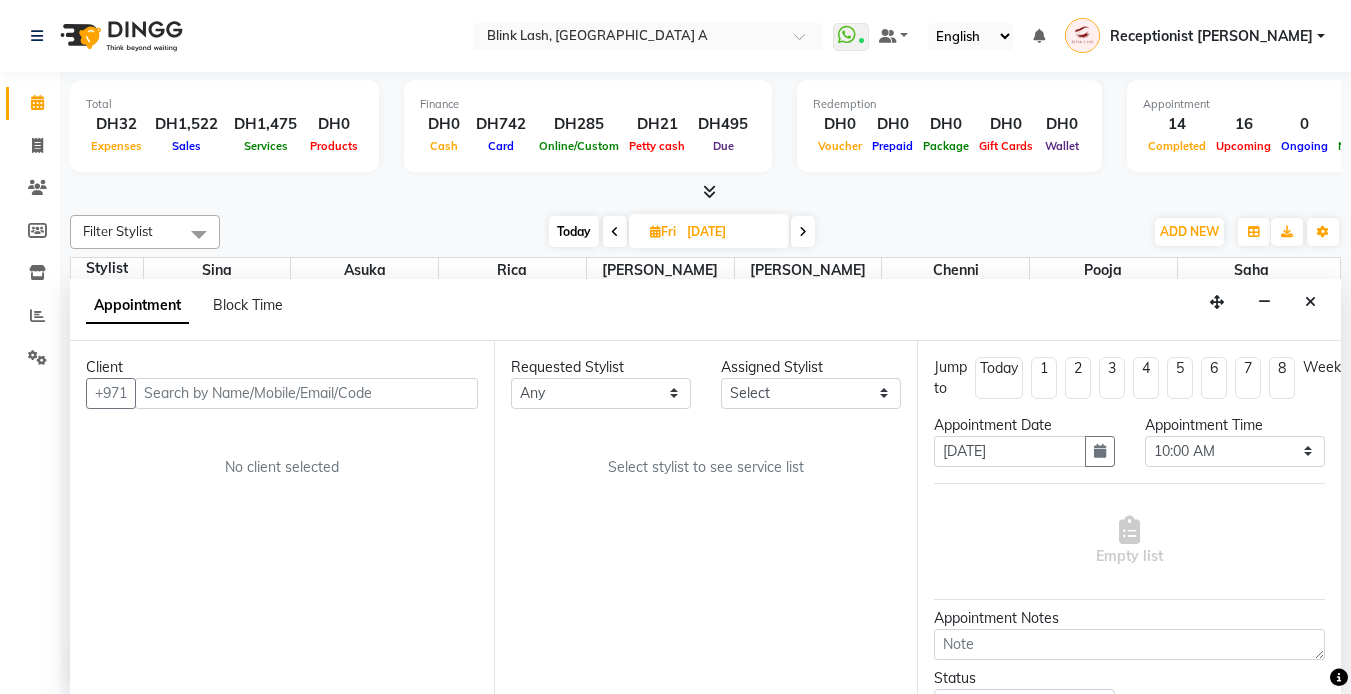 scroll, scrollTop: 1, scrollLeft: 0, axis: vertical 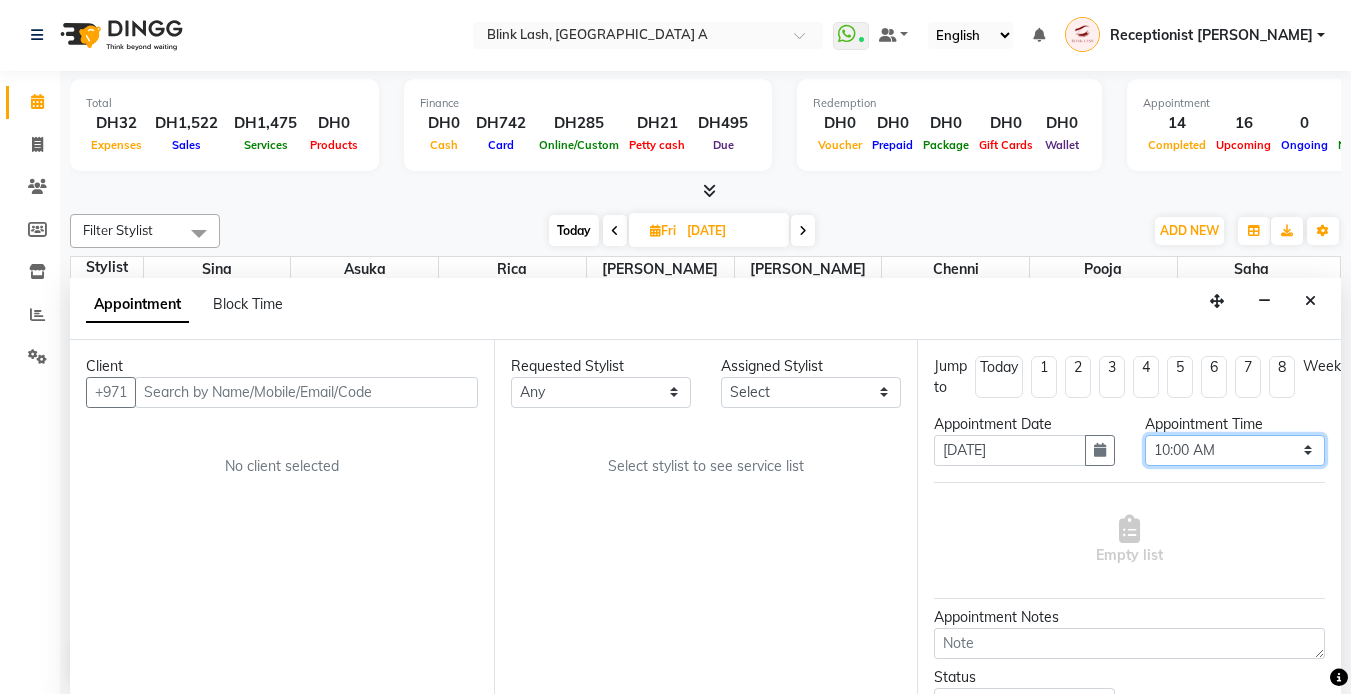 click on "Select 10:00 AM 10:05 AM 10:10 AM 10:15 AM 10:20 AM 10:25 AM 10:30 AM 10:35 AM 10:40 AM 10:45 AM 10:50 AM 10:55 AM 11:00 AM 11:05 AM 11:10 AM 11:15 AM 11:20 AM 11:25 AM 11:30 AM 11:35 AM 11:40 AM 11:45 AM 11:50 AM 11:55 AM 12:00 PM 12:05 PM 12:10 PM 12:15 PM 12:20 PM 12:25 PM 12:30 PM 12:35 PM 12:40 PM 12:45 PM 12:50 PM 12:55 PM 01:00 PM 01:05 PM 01:10 PM 01:15 PM 01:20 PM 01:25 PM 01:30 PM 01:35 PM 01:40 PM 01:45 PM 01:50 PM 01:55 PM 02:00 PM 02:05 PM 02:10 PM 02:15 PM 02:20 PM 02:25 PM 02:30 PM 02:35 PM 02:40 PM 02:45 PM 02:50 PM 02:55 PM 03:00 PM 03:05 PM 03:10 PM 03:15 PM 03:20 PM 03:25 PM 03:30 PM 03:35 PM 03:40 PM 03:45 PM 03:50 PM 03:55 PM 04:00 PM 04:05 PM 04:10 PM 04:15 PM 04:20 PM 04:25 PM 04:30 PM 04:35 PM 04:40 PM 04:45 PM 04:50 PM 04:55 PM 05:00 PM 05:05 PM 05:10 PM 05:15 PM 05:20 PM 05:25 PM 05:30 PM 05:35 PM 05:40 PM 05:45 PM 05:50 PM 05:55 PM 06:00 PM 06:05 PM 06:10 PM 06:15 PM 06:20 PM 06:25 PM 06:30 PM 06:35 PM 06:40 PM 06:45 PM 06:50 PM 06:55 PM 07:00 PM 07:05 PM 07:10 PM 07:15 PM 07:20 PM" at bounding box center (1235, 450) 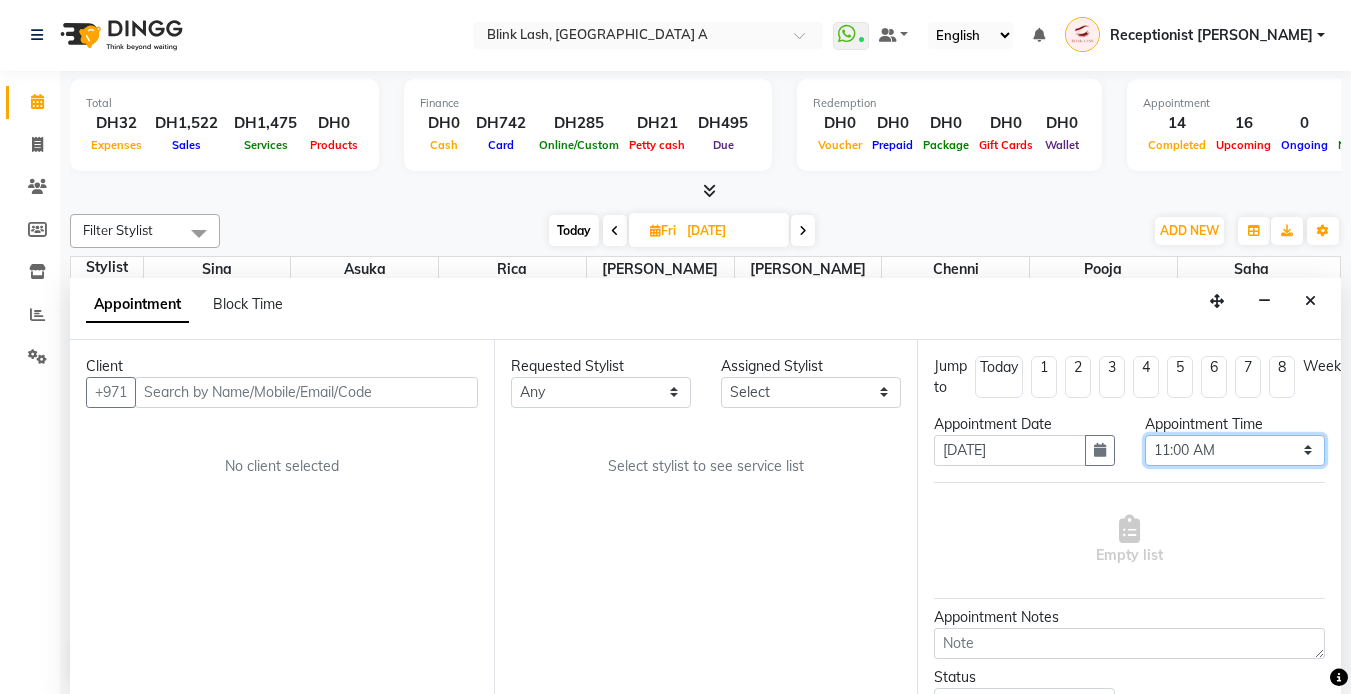 click on "Select 10:00 AM 10:05 AM 10:10 AM 10:15 AM 10:20 AM 10:25 AM 10:30 AM 10:35 AM 10:40 AM 10:45 AM 10:50 AM 10:55 AM 11:00 AM 11:05 AM 11:10 AM 11:15 AM 11:20 AM 11:25 AM 11:30 AM 11:35 AM 11:40 AM 11:45 AM 11:50 AM 11:55 AM 12:00 PM 12:05 PM 12:10 PM 12:15 PM 12:20 PM 12:25 PM 12:30 PM 12:35 PM 12:40 PM 12:45 PM 12:50 PM 12:55 PM 01:00 PM 01:05 PM 01:10 PM 01:15 PM 01:20 PM 01:25 PM 01:30 PM 01:35 PM 01:40 PM 01:45 PM 01:50 PM 01:55 PM 02:00 PM 02:05 PM 02:10 PM 02:15 PM 02:20 PM 02:25 PM 02:30 PM 02:35 PM 02:40 PM 02:45 PM 02:50 PM 02:55 PM 03:00 PM 03:05 PM 03:10 PM 03:15 PM 03:20 PM 03:25 PM 03:30 PM 03:35 PM 03:40 PM 03:45 PM 03:50 PM 03:55 PM 04:00 PM 04:05 PM 04:10 PM 04:15 PM 04:20 PM 04:25 PM 04:30 PM 04:35 PM 04:40 PM 04:45 PM 04:50 PM 04:55 PM 05:00 PM 05:05 PM 05:10 PM 05:15 PM 05:20 PM 05:25 PM 05:30 PM 05:35 PM 05:40 PM 05:45 PM 05:50 PM 05:55 PM 06:00 PM 06:05 PM 06:10 PM 06:15 PM 06:20 PM 06:25 PM 06:30 PM 06:35 PM 06:40 PM 06:45 PM 06:50 PM 06:55 PM 07:00 PM 07:05 PM 07:10 PM 07:15 PM 07:20 PM" at bounding box center (1235, 450) 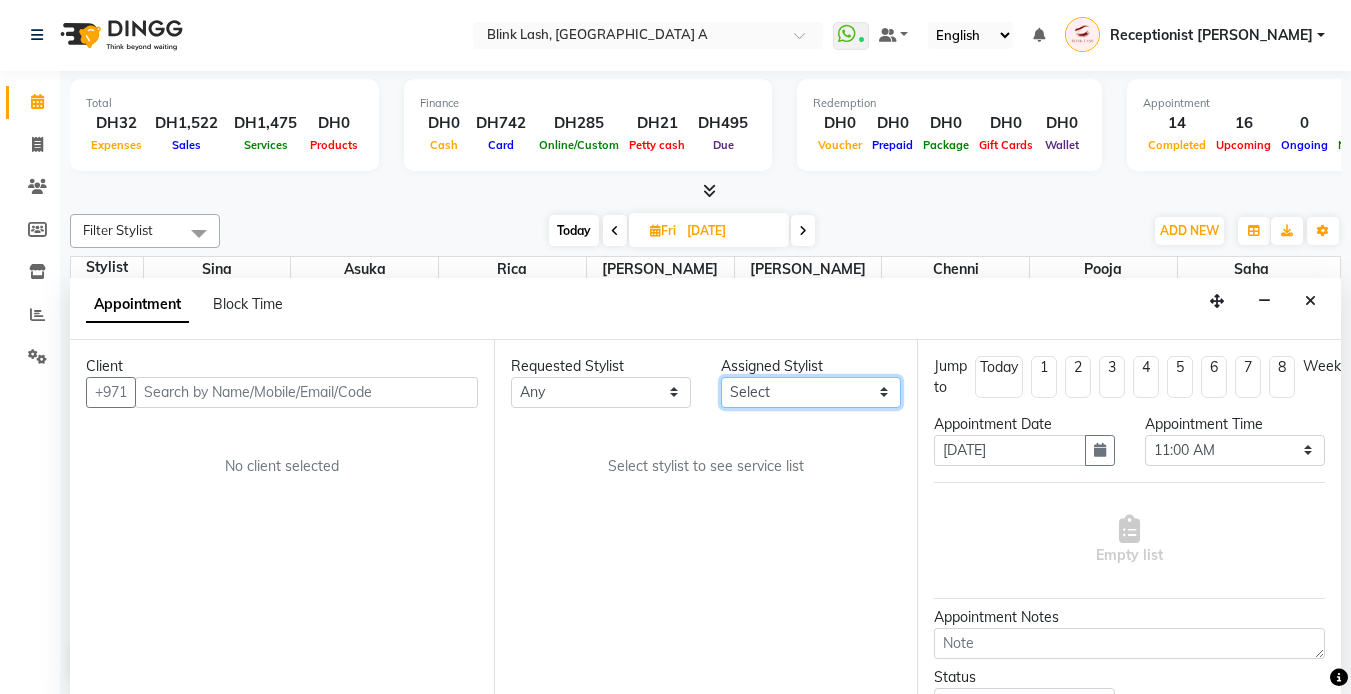 click on "Select [PERSON_NAME] [PERSON_NAME] pooja [PERSON_NAME]" at bounding box center (811, 392) 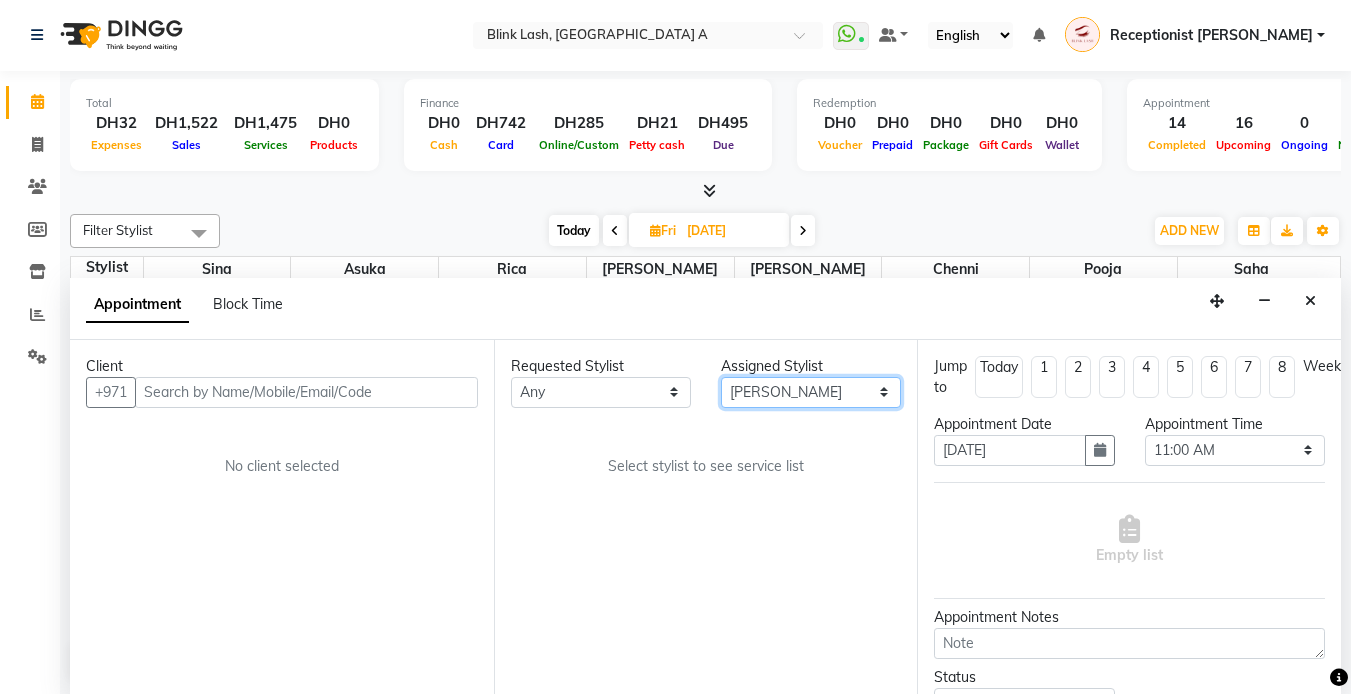 click on "Select [PERSON_NAME] [PERSON_NAME] pooja [PERSON_NAME]" at bounding box center (811, 392) 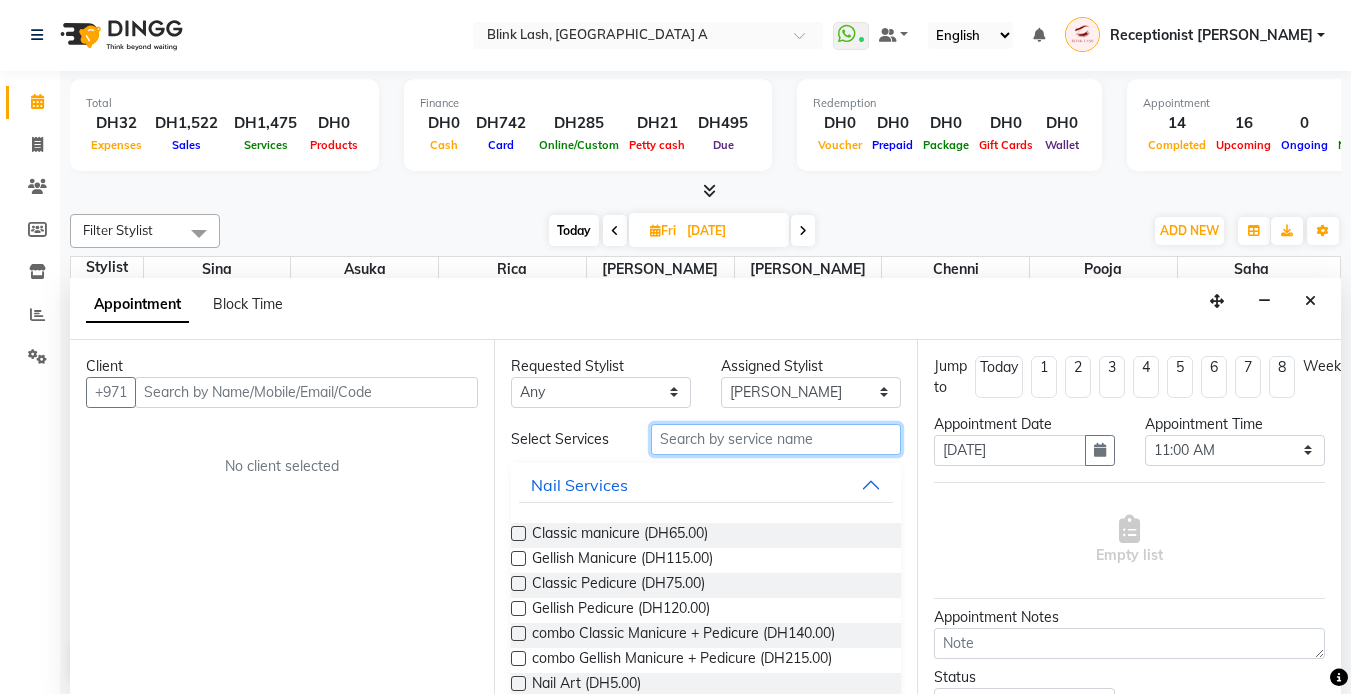 click at bounding box center (776, 439) 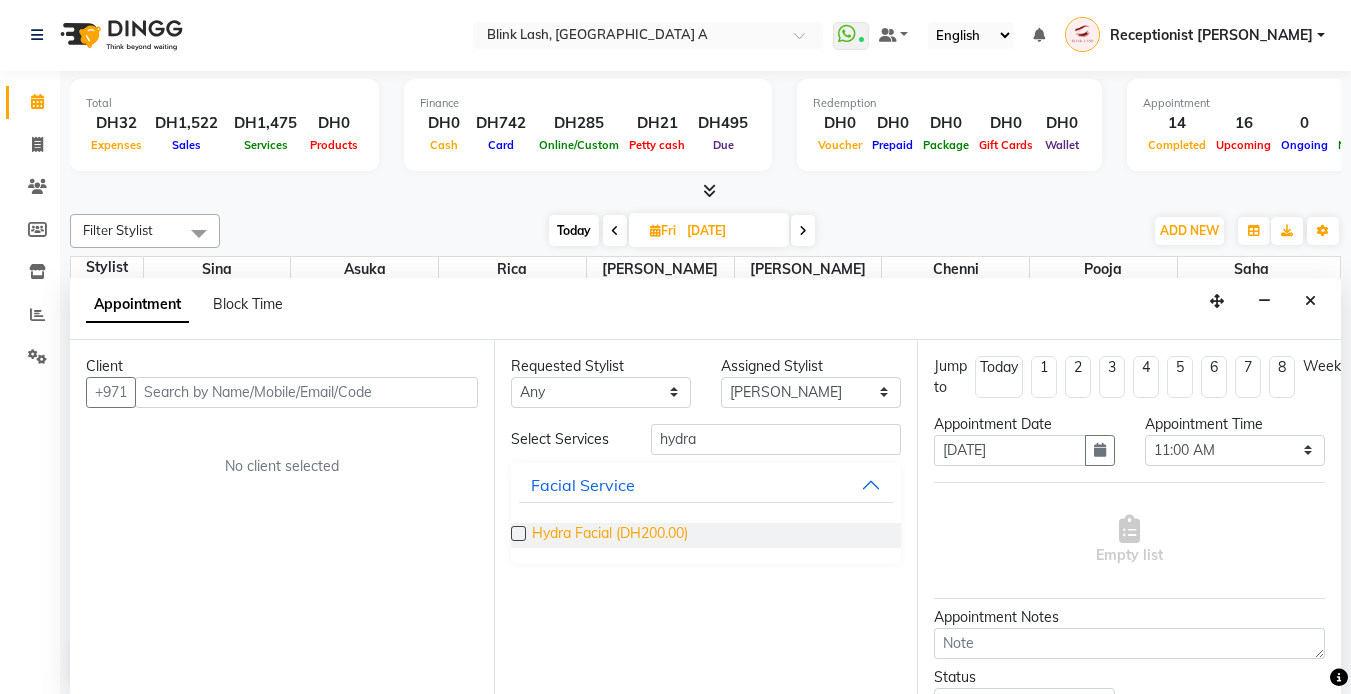 click on "Hydra Facial (DH200.00)" at bounding box center [610, 535] 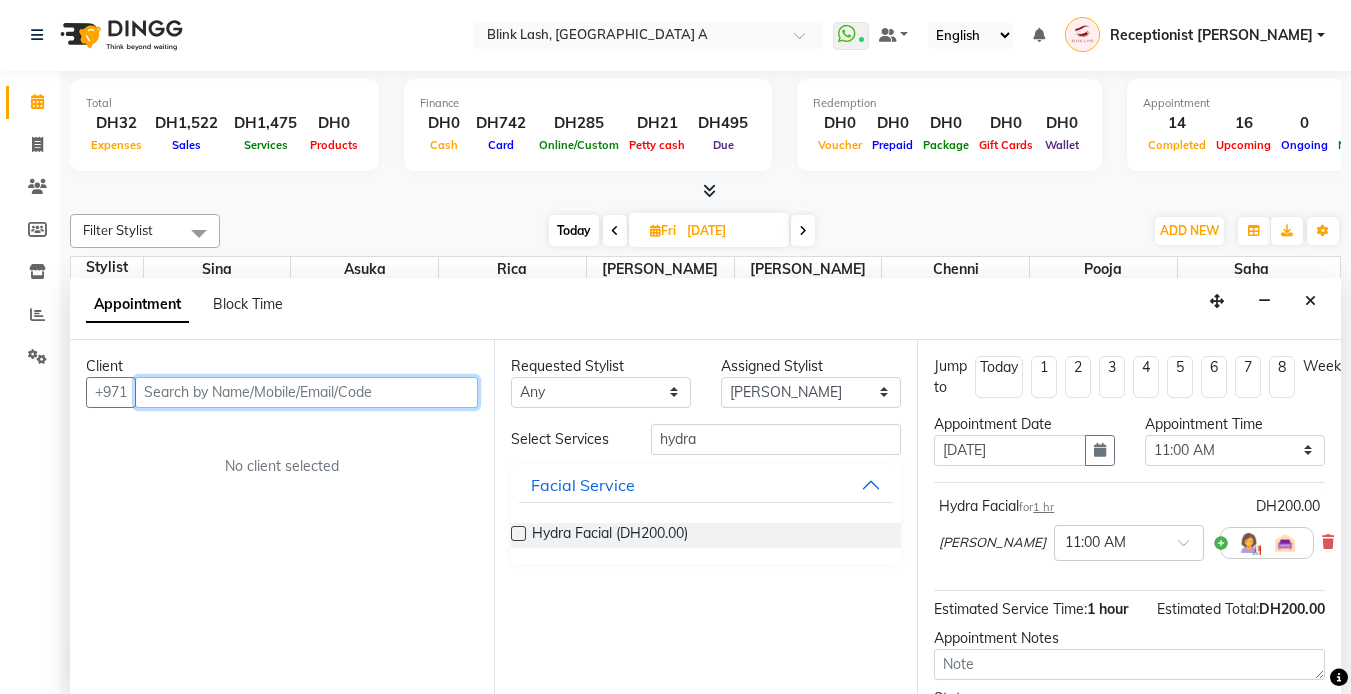 click at bounding box center [306, 392] 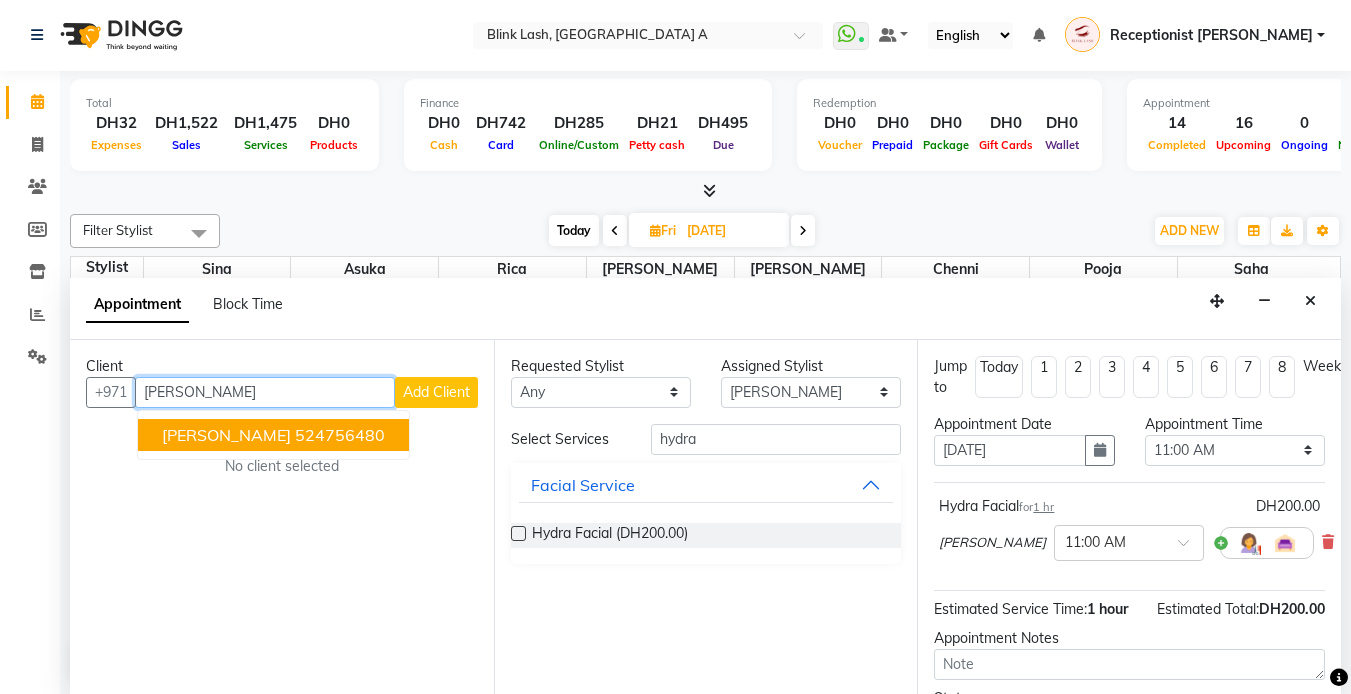 click on "524756480" at bounding box center (340, 435) 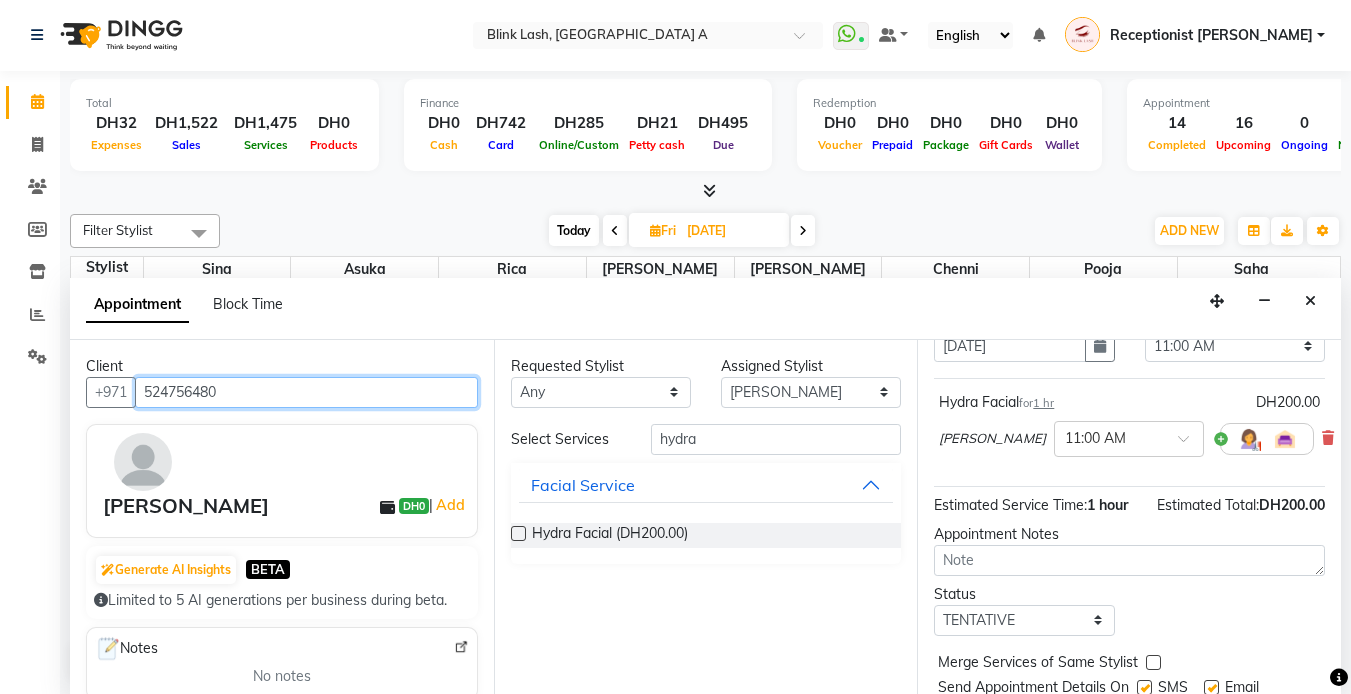 scroll, scrollTop: 187, scrollLeft: 0, axis: vertical 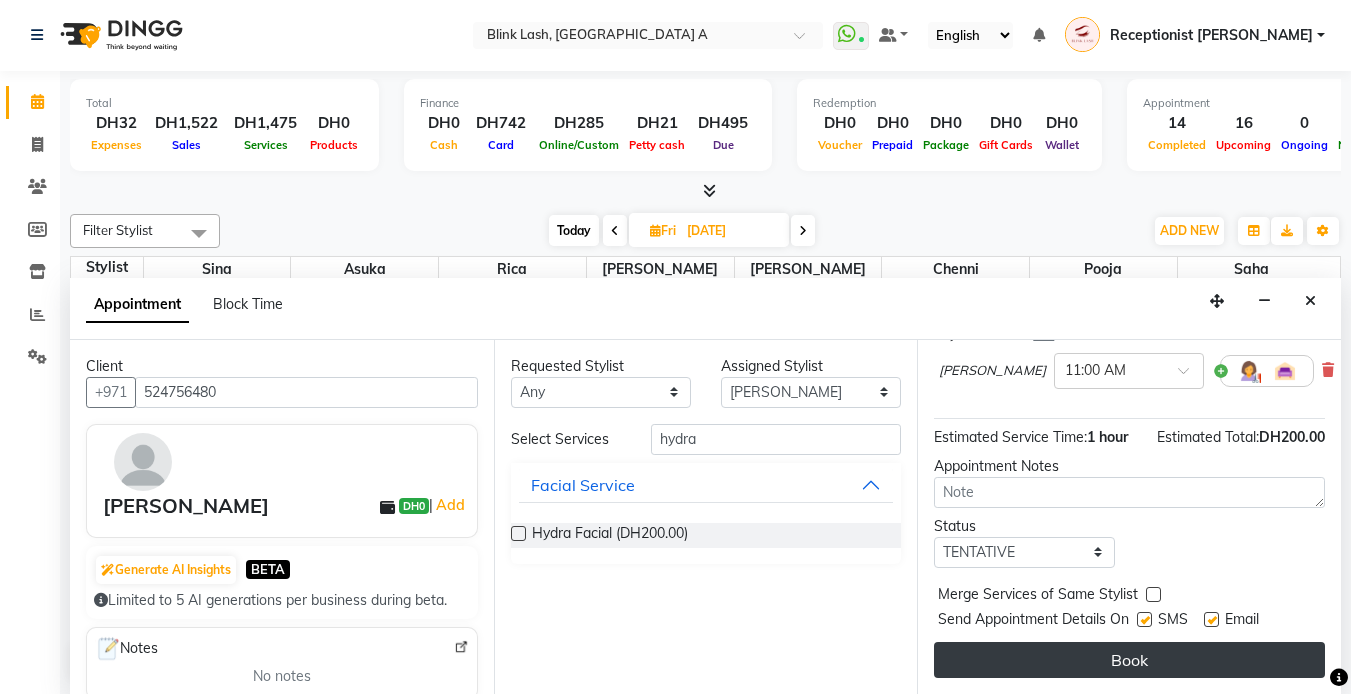 click on "Book" at bounding box center (1129, 660) 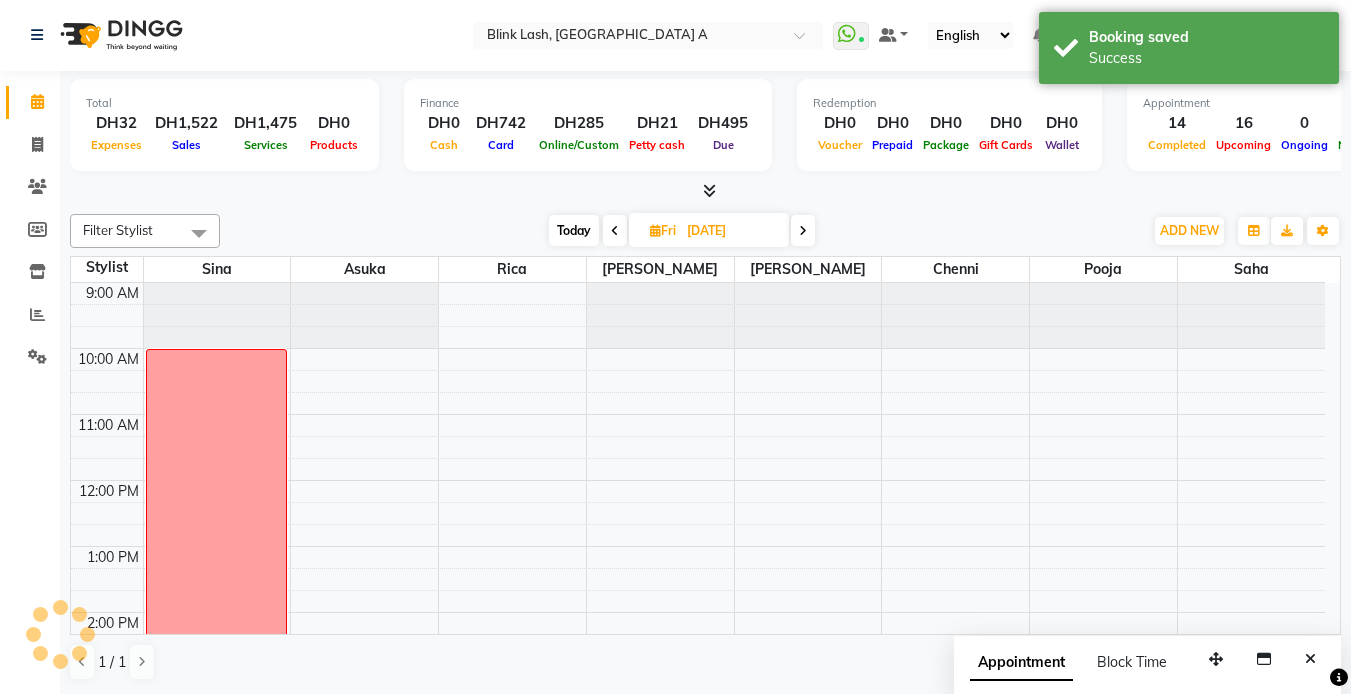 scroll, scrollTop: 0, scrollLeft: 0, axis: both 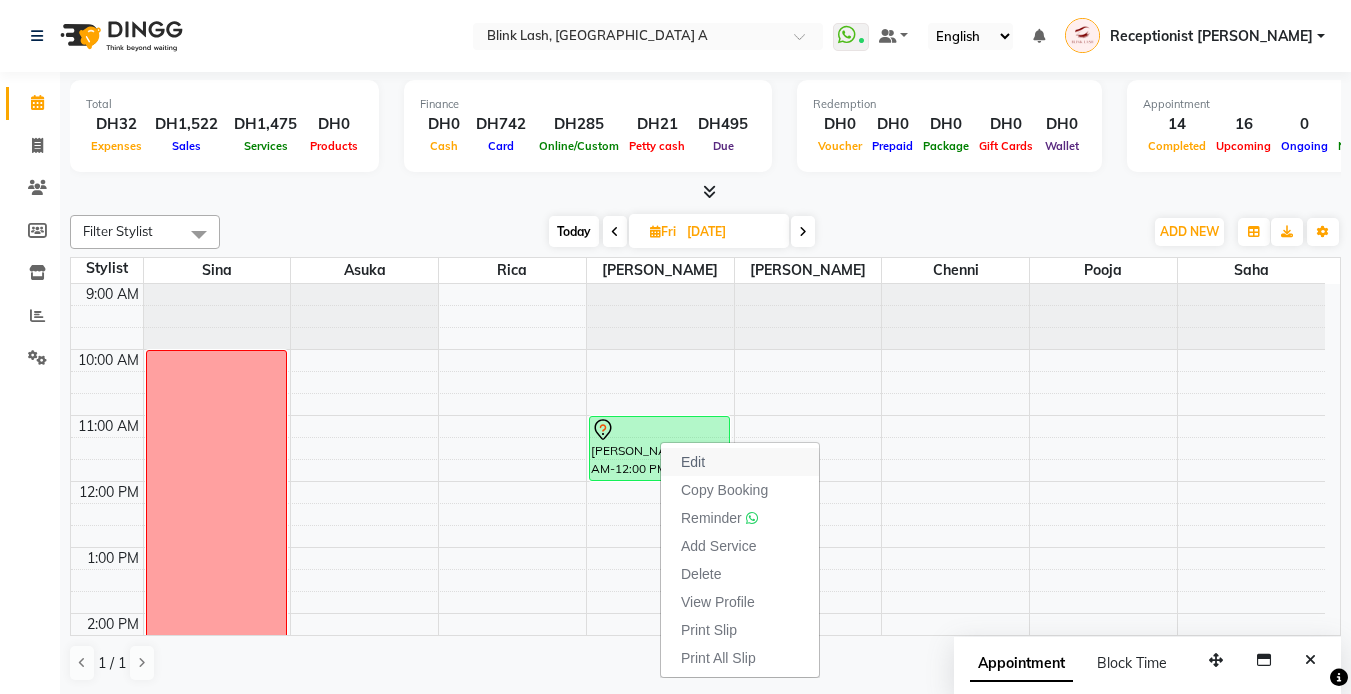 click on "Edit" at bounding box center (693, 462) 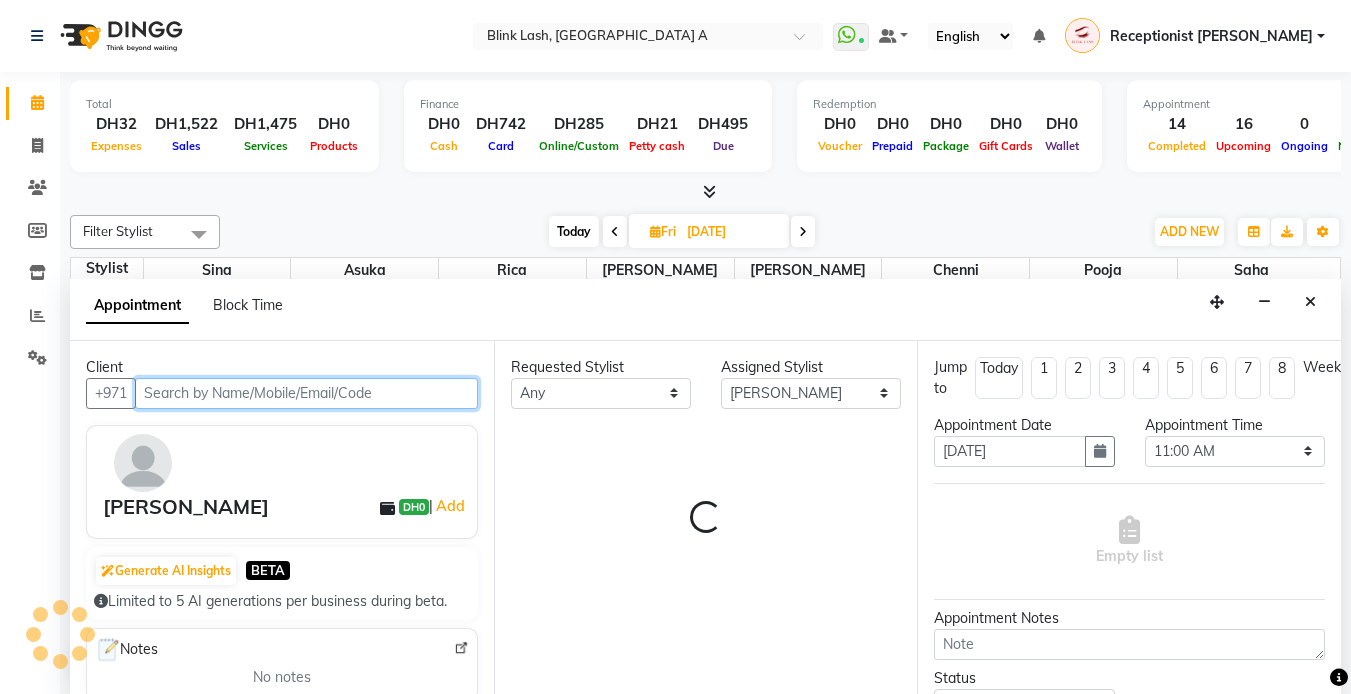 scroll, scrollTop: 1, scrollLeft: 0, axis: vertical 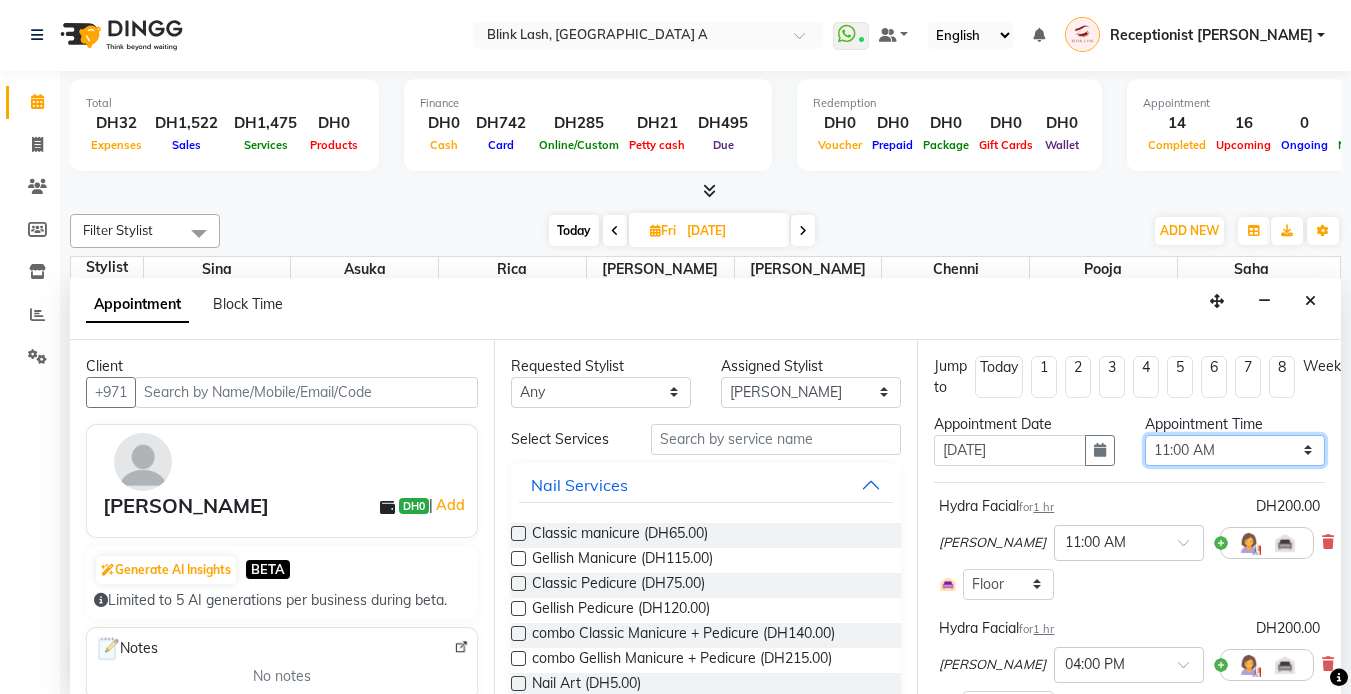 click on "Select 10:00 AM 10:05 AM 10:10 AM 10:15 AM 10:20 AM 10:25 AM 10:30 AM 10:35 AM 10:40 AM 10:45 AM 10:50 AM 10:55 AM 11:00 AM 11:05 AM 11:10 AM 11:15 AM 11:20 AM 11:25 AM 11:30 AM 11:35 AM 11:40 AM 11:45 AM 11:50 AM 11:55 AM 12:00 PM 12:05 PM 12:10 PM 12:15 PM 12:20 PM 12:25 PM 12:30 PM 12:35 PM 12:40 PM 12:45 PM 12:50 PM 12:55 PM 01:00 PM 01:05 PM 01:10 PM 01:15 PM 01:20 PM 01:25 PM 01:30 PM 01:35 PM 01:40 PM 01:45 PM 01:50 PM 01:55 PM 02:00 PM 02:05 PM 02:10 PM 02:15 PM 02:20 PM 02:25 PM 02:30 PM 02:35 PM 02:40 PM 02:45 PM 02:50 PM 02:55 PM 03:00 PM 03:05 PM 03:10 PM 03:15 PM 03:20 PM 03:25 PM 03:30 PM 03:35 PM 03:40 PM 03:45 PM 03:50 PM 03:55 PM 04:00 PM 04:05 PM 04:10 PM 04:15 PM 04:20 PM 04:25 PM 04:30 PM 04:35 PM 04:40 PM 04:45 PM 04:50 PM 04:55 PM 05:00 PM 05:05 PM 05:10 PM 05:15 PM 05:20 PM 05:25 PM 05:30 PM 05:35 PM 05:40 PM 05:45 PM 05:50 PM 05:55 PM 06:00 PM 06:05 PM 06:10 PM 06:15 PM 06:20 PM 06:25 PM 06:30 PM 06:35 PM 06:40 PM 06:45 PM 06:50 PM 06:55 PM 07:00 PM 07:05 PM 07:10 PM 07:15 PM 07:20 PM" at bounding box center [1235, 450] 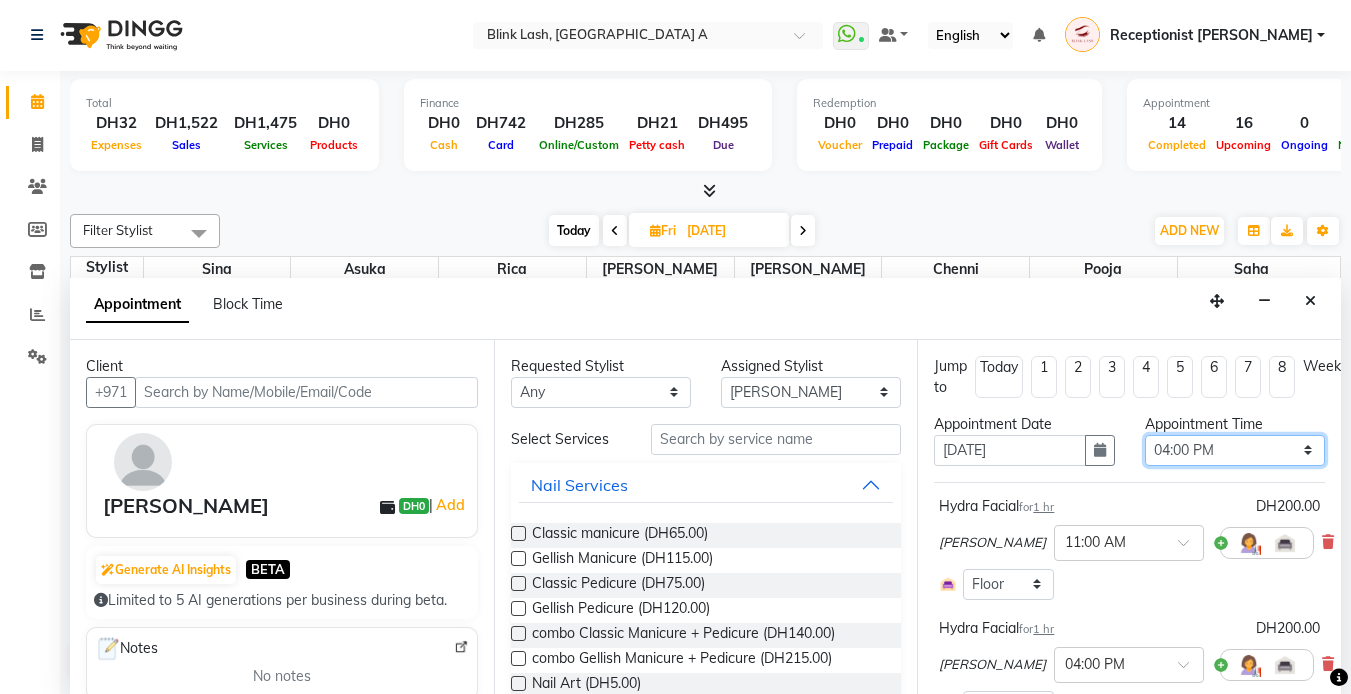 click on "Select 10:00 AM 10:05 AM 10:10 AM 10:15 AM 10:20 AM 10:25 AM 10:30 AM 10:35 AM 10:40 AM 10:45 AM 10:50 AM 10:55 AM 11:00 AM 11:05 AM 11:10 AM 11:15 AM 11:20 AM 11:25 AM 11:30 AM 11:35 AM 11:40 AM 11:45 AM 11:50 AM 11:55 AM 12:00 PM 12:05 PM 12:10 PM 12:15 PM 12:20 PM 12:25 PM 12:30 PM 12:35 PM 12:40 PM 12:45 PM 12:50 PM 12:55 PM 01:00 PM 01:05 PM 01:10 PM 01:15 PM 01:20 PM 01:25 PM 01:30 PM 01:35 PM 01:40 PM 01:45 PM 01:50 PM 01:55 PM 02:00 PM 02:05 PM 02:10 PM 02:15 PM 02:20 PM 02:25 PM 02:30 PM 02:35 PM 02:40 PM 02:45 PM 02:50 PM 02:55 PM 03:00 PM 03:05 PM 03:10 PM 03:15 PM 03:20 PM 03:25 PM 03:30 PM 03:35 PM 03:40 PM 03:45 PM 03:50 PM 03:55 PM 04:00 PM 04:05 PM 04:10 PM 04:15 PM 04:20 PM 04:25 PM 04:30 PM 04:35 PM 04:40 PM 04:45 PM 04:50 PM 04:55 PM 05:00 PM 05:05 PM 05:10 PM 05:15 PM 05:20 PM 05:25 PM 05:30 PM 05:35 PM 05:40 PM 05:45 PM 05:50 PM 05:55 PM 06:00 PM 06:05 PM 06:10 PM 06:15 PM 06:20 PM 06:25 PM 06:30 PM 06:35 PM 06:40 PM 06:45 PM 06:50 PM 06:55 PM 07:00 PM 07:05 PM 07:10 PM 07:15 PM 07:20 PM" at bounding box center (1235, 450) 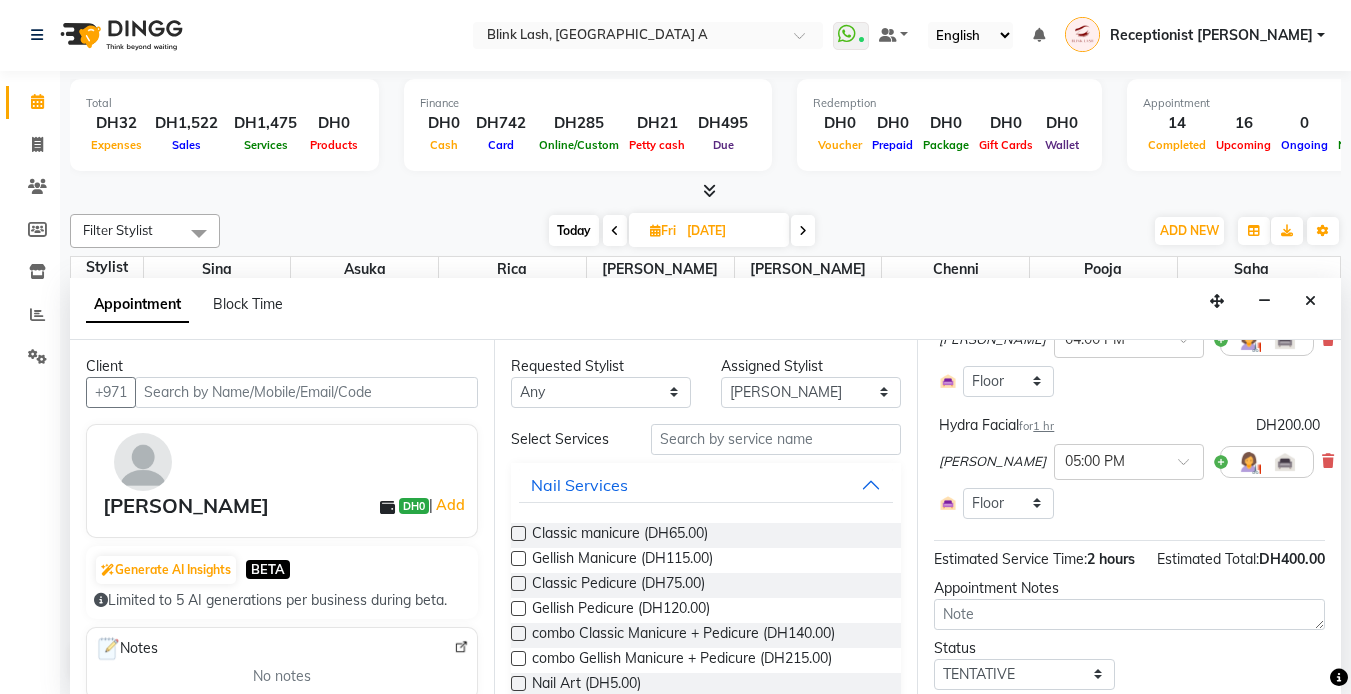 scroll, scrollTop: 303, scrollLeft: 0, axis: vertical 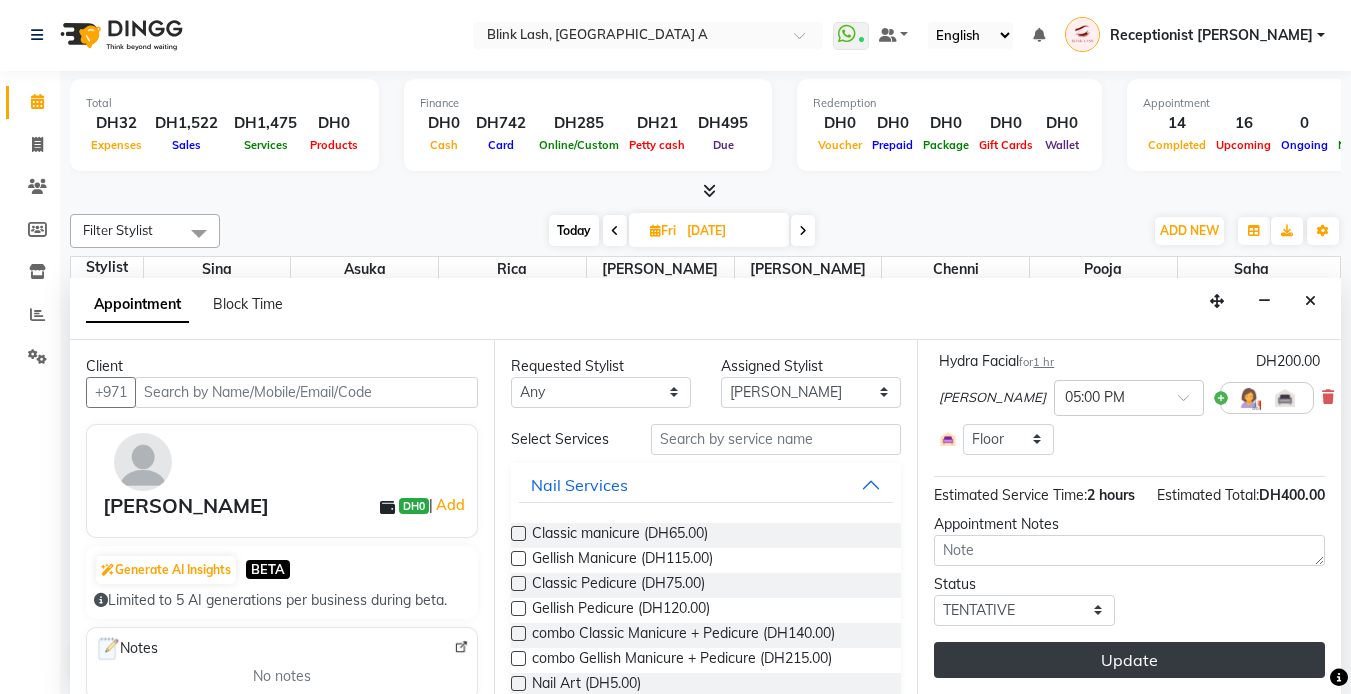 click on "Update" at bounding box center [1129, 660] 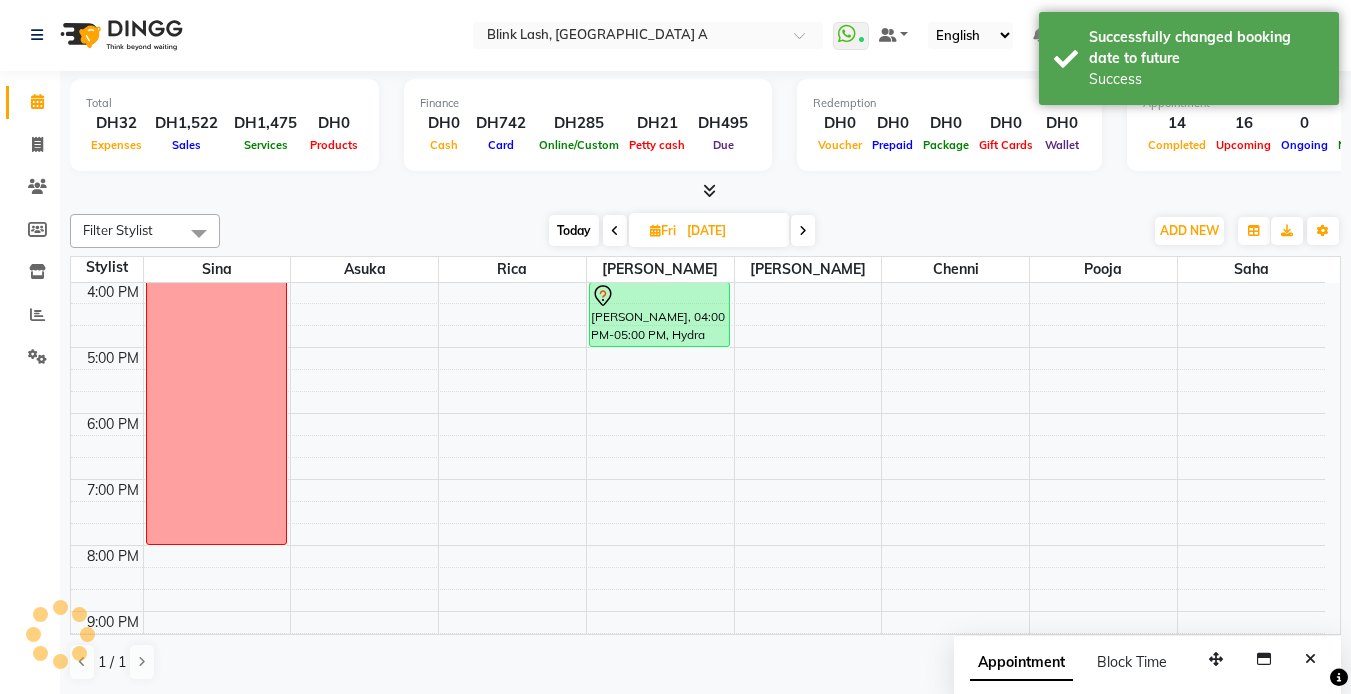 scroll, scrollTop: 0, scrollLeft: 0, axis: both 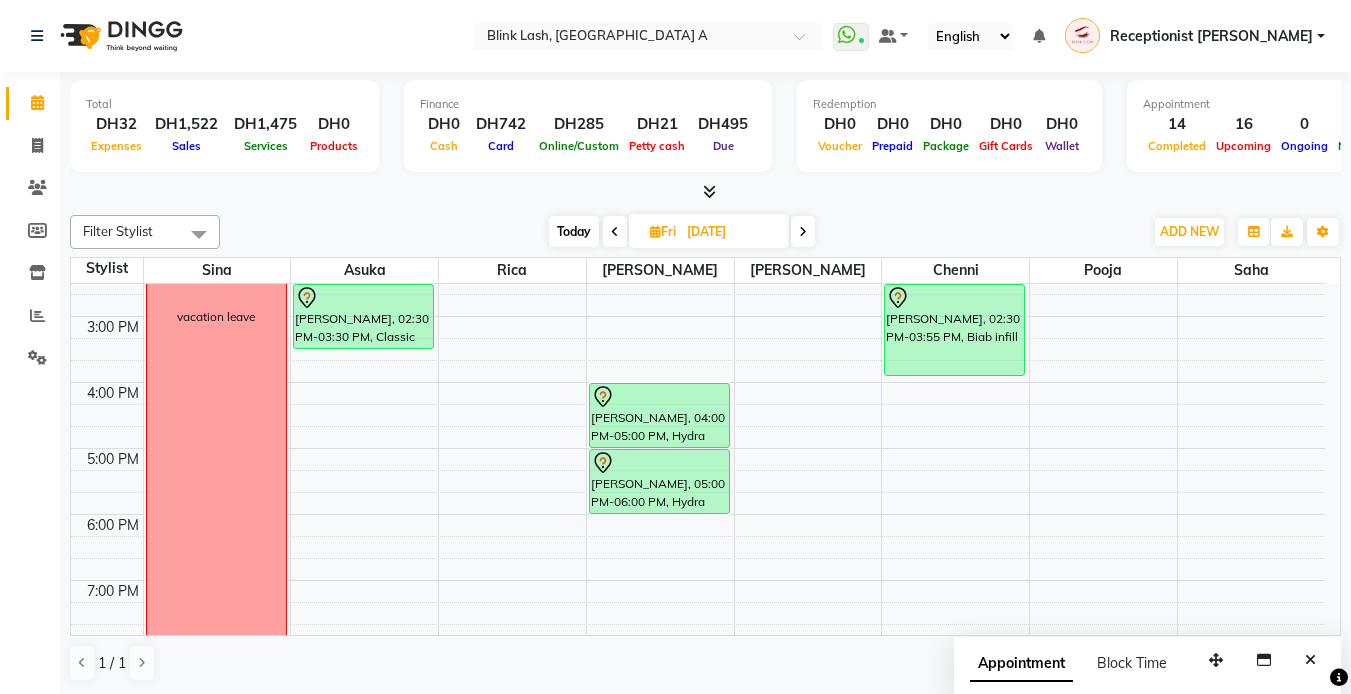 click on "Today" at bounding box center (574, 231) 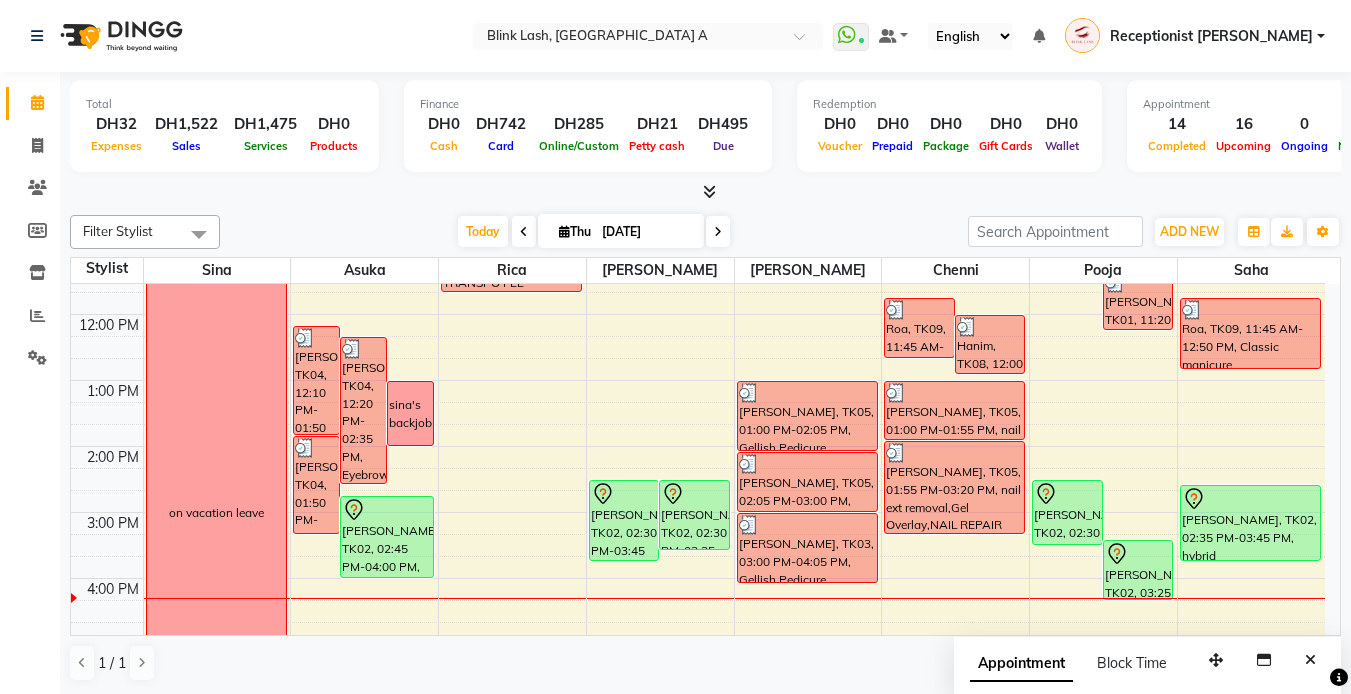 scroll, scrollTop: 163, scrollLeft: 0, axis: vertical 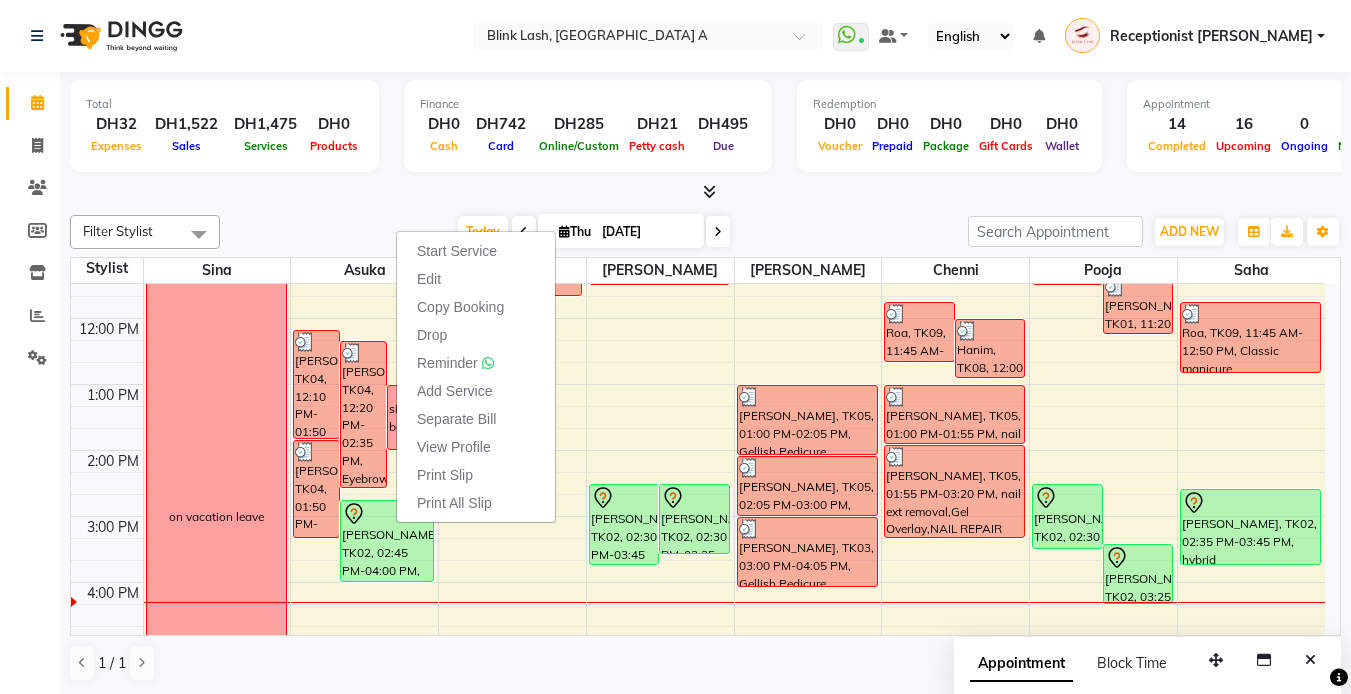 click at bounding box center (705, 192) 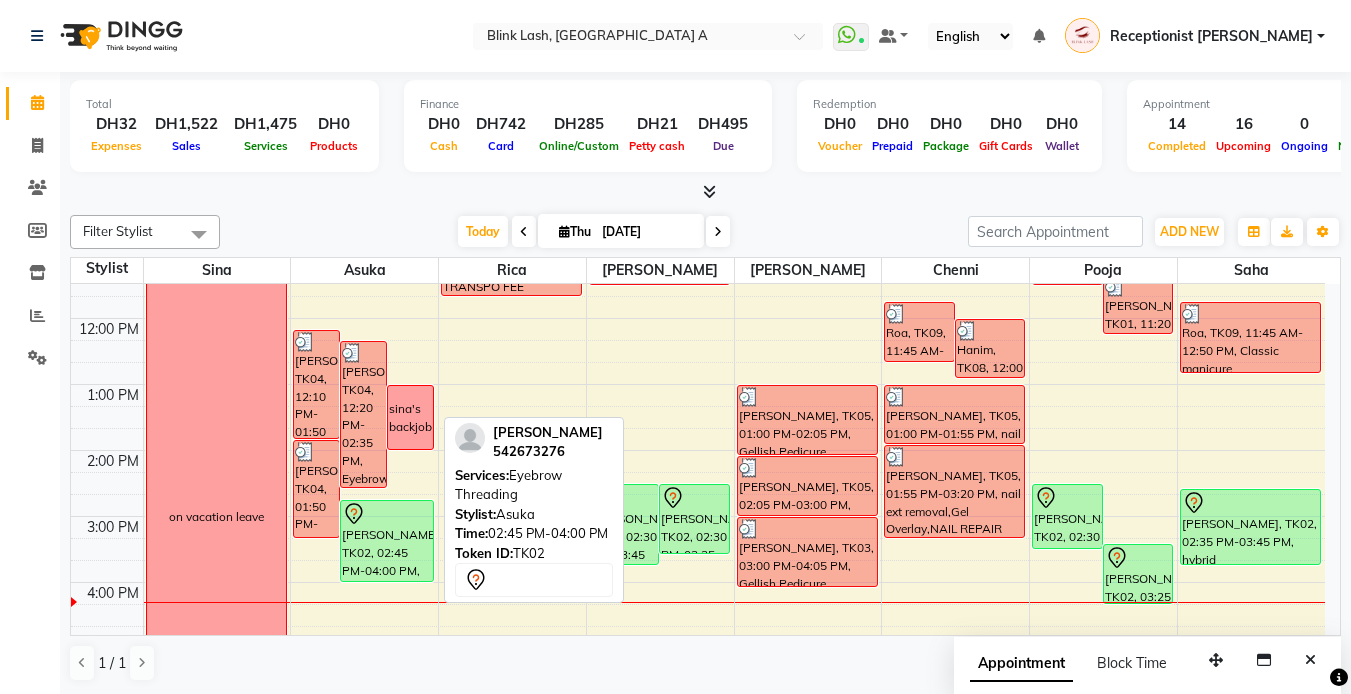 click on "katie dyke, TK02, 02:45 PM-04:00 PM, Eyebrow Threading" at bounding box center (387, 541) 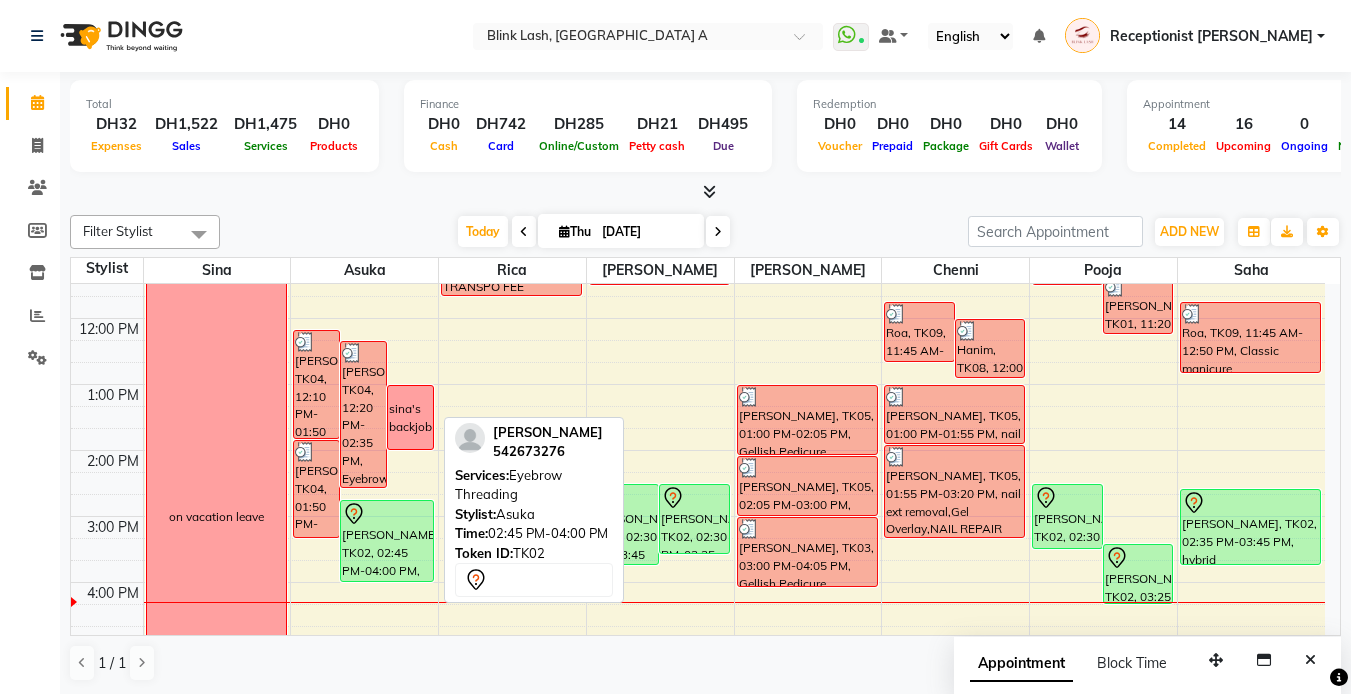 click on "katie dyke, TK02, 02:45 PM-04:00 PM, Eyebrow Threading" at bounding box center [387, 541] 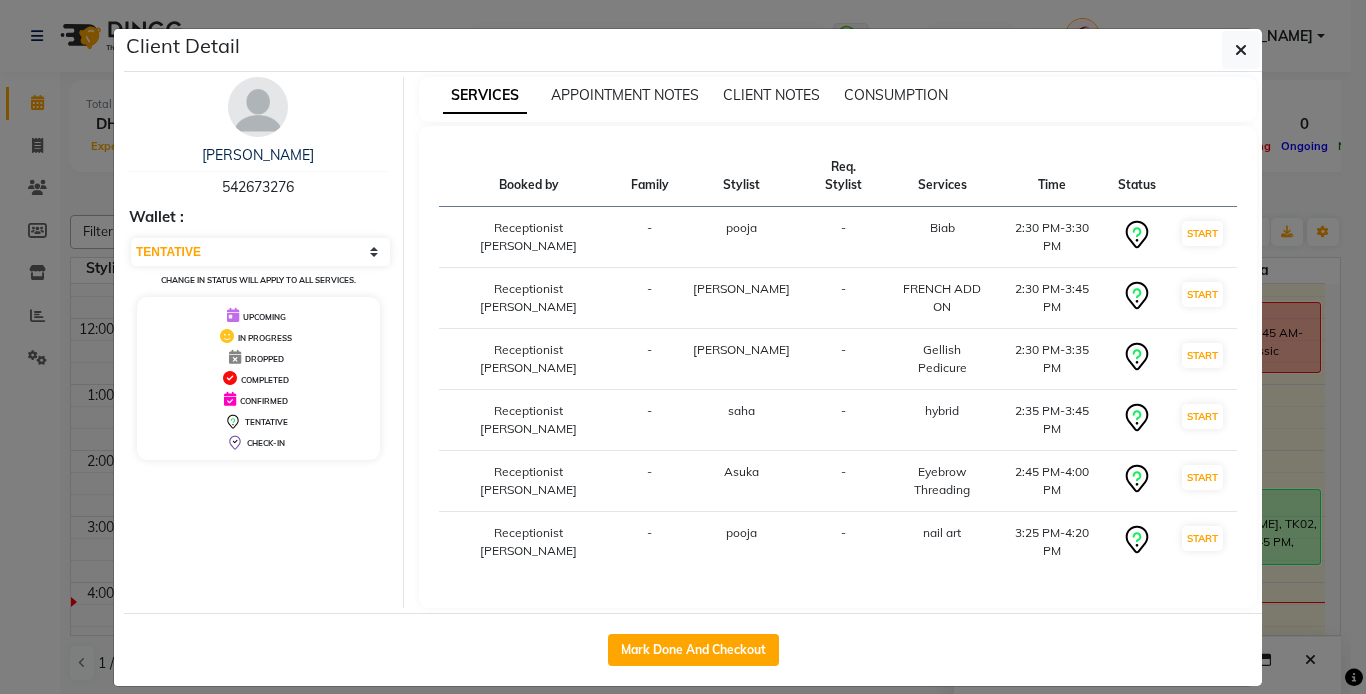 click at bounding box center (258, 107) 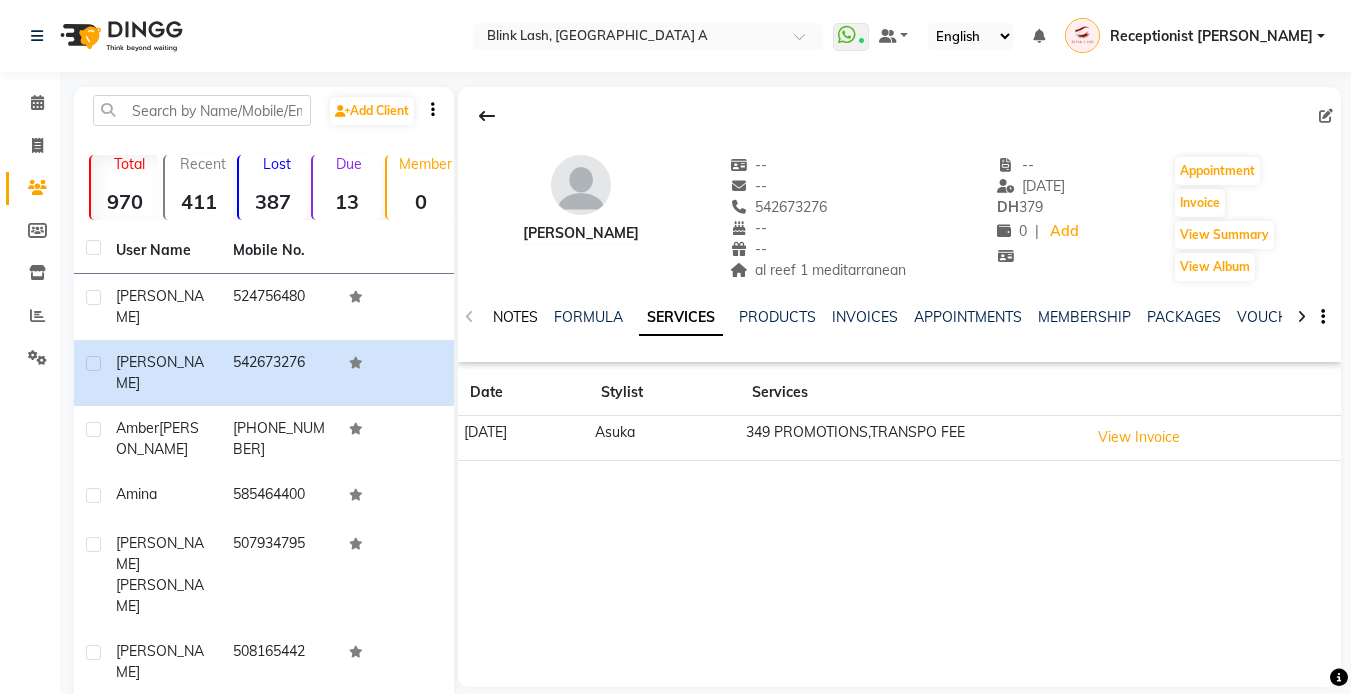 click on "NOTES" 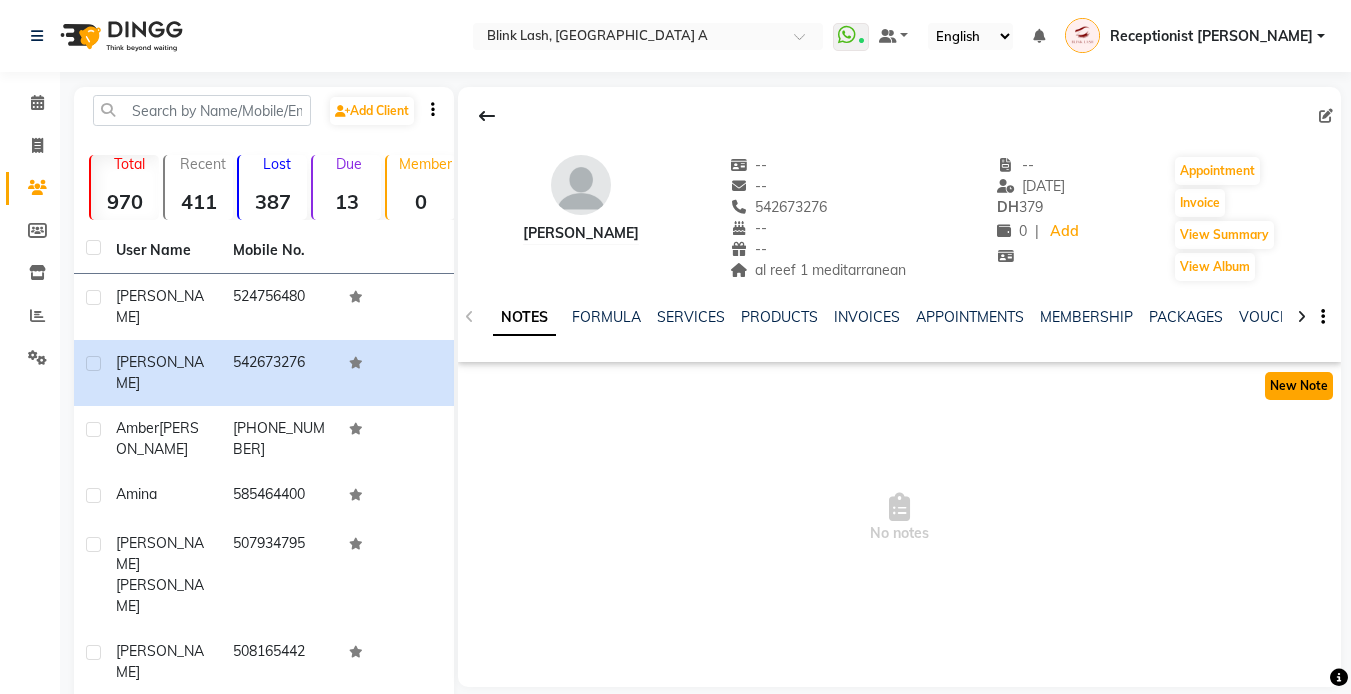 click on "New Note" 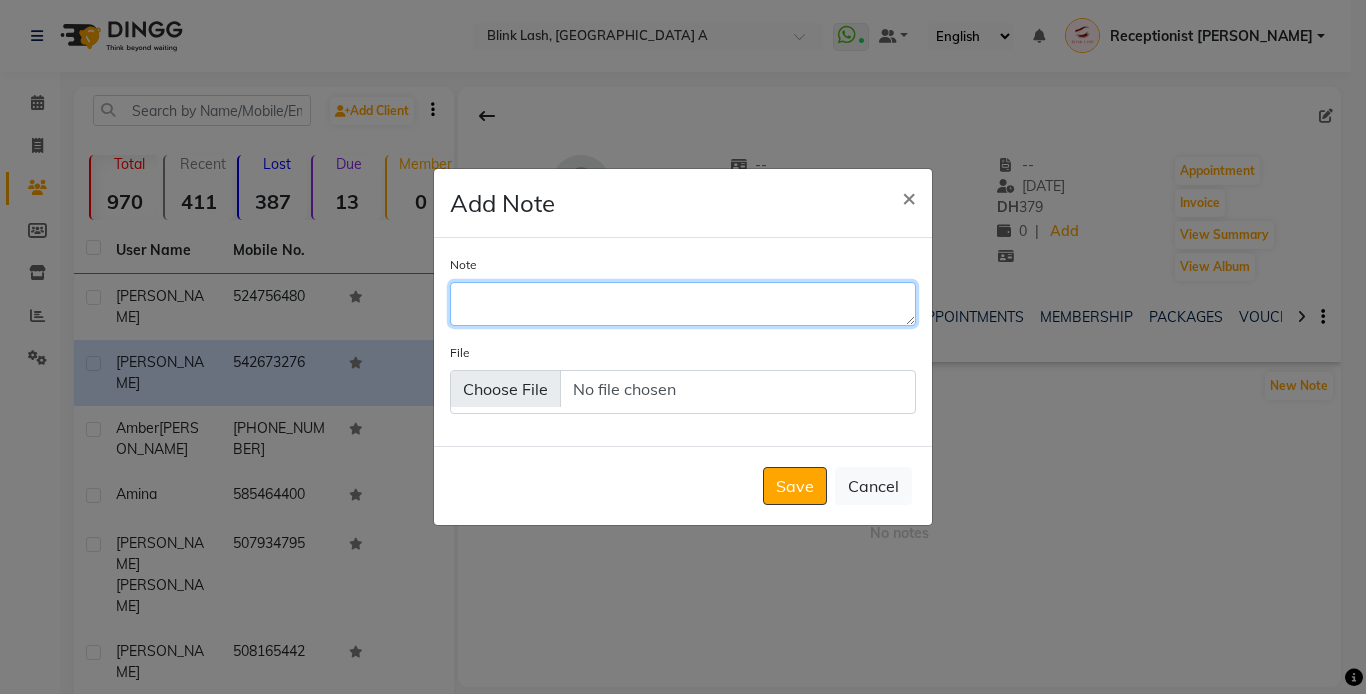 click on "Note" at bounding box center (683, 304) 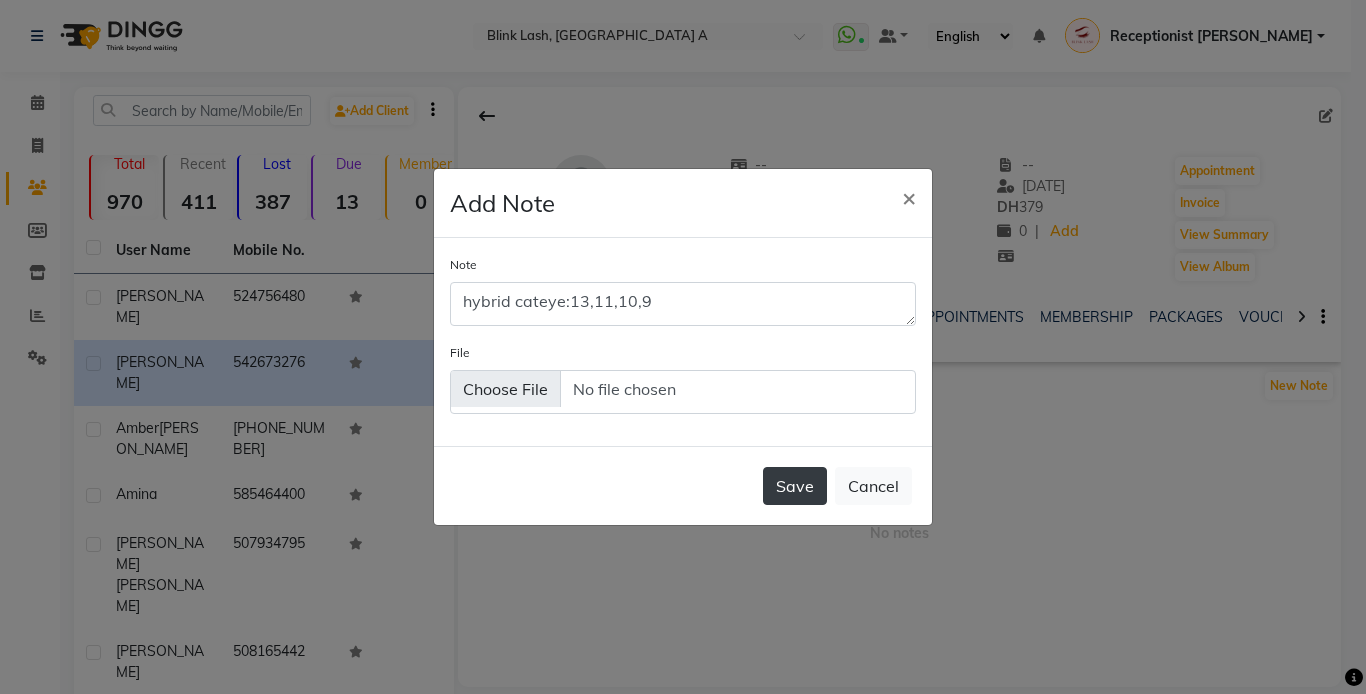 click on "Save" 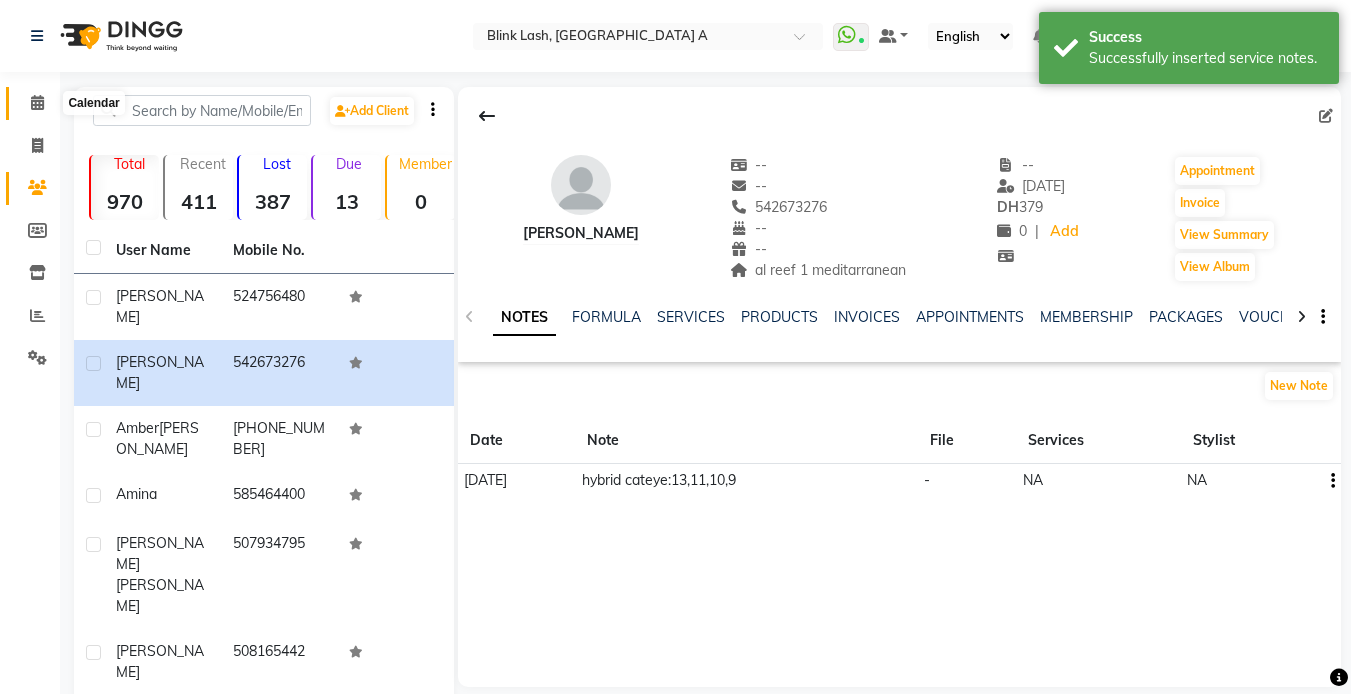drag, startPoint x: 26, startPoint y: 101, endPoint x: 39, endPoint y: 117, distance: 20.615528 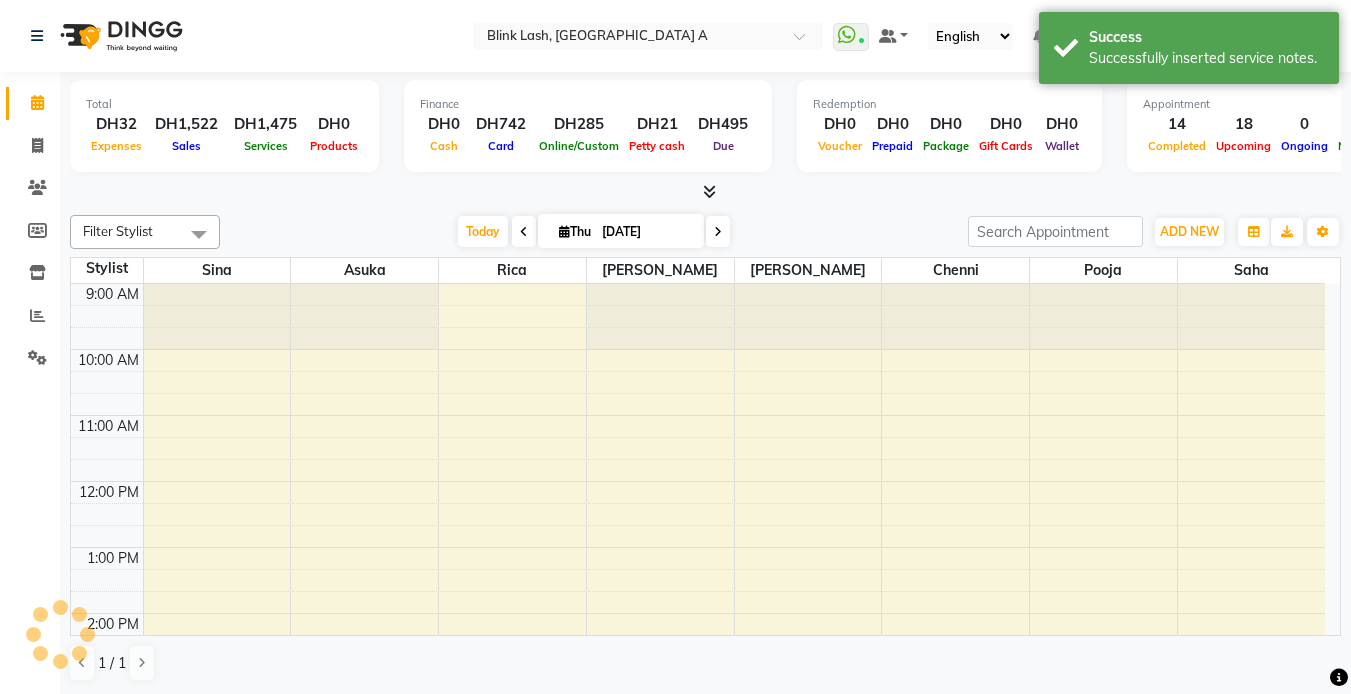 scroll, scrollTop: 0, scrollLeft: 0, axis: both 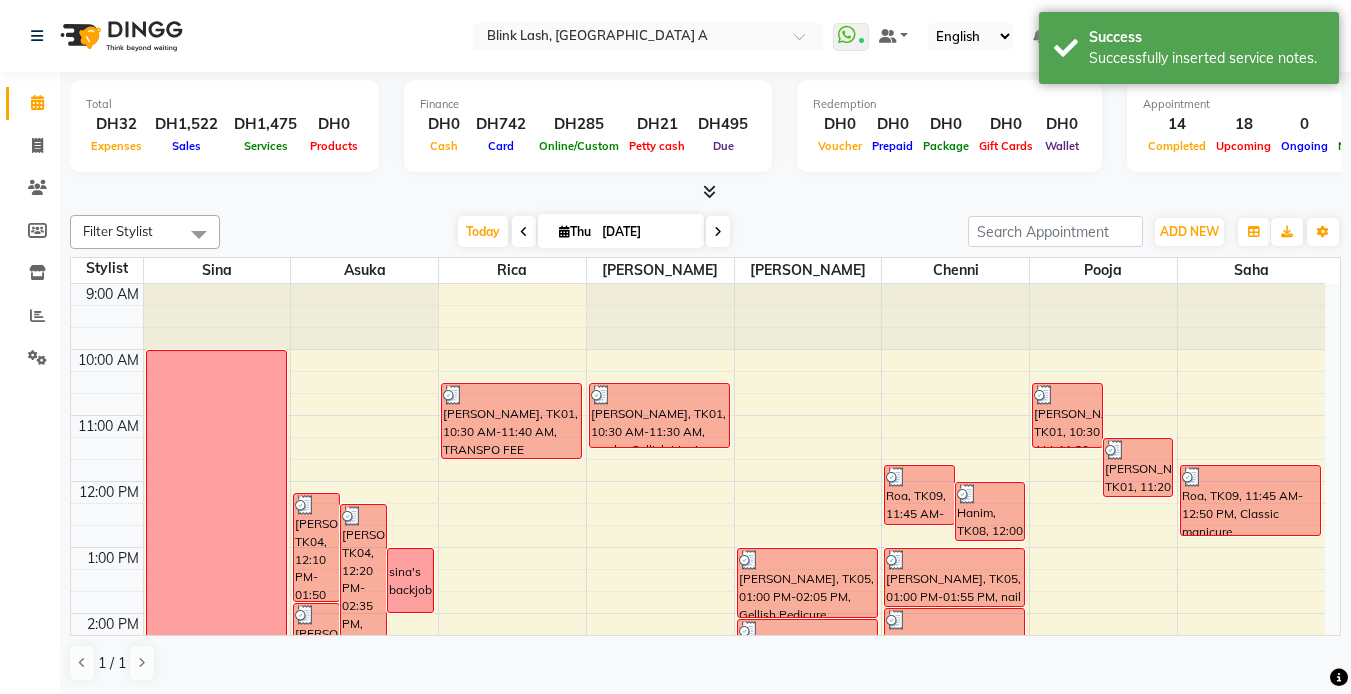 click at bounding box center (718, 231) 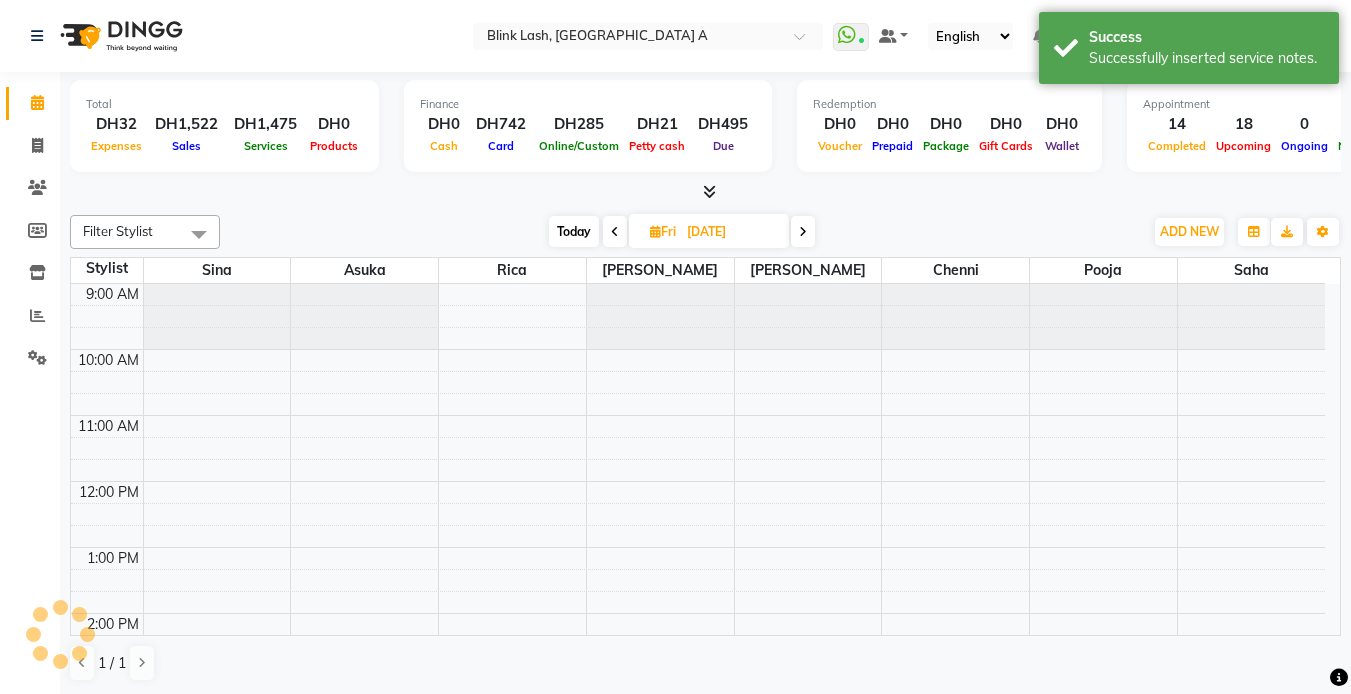 scroll, scrollTop: 463, scrollLeft: 0, axis: vertical 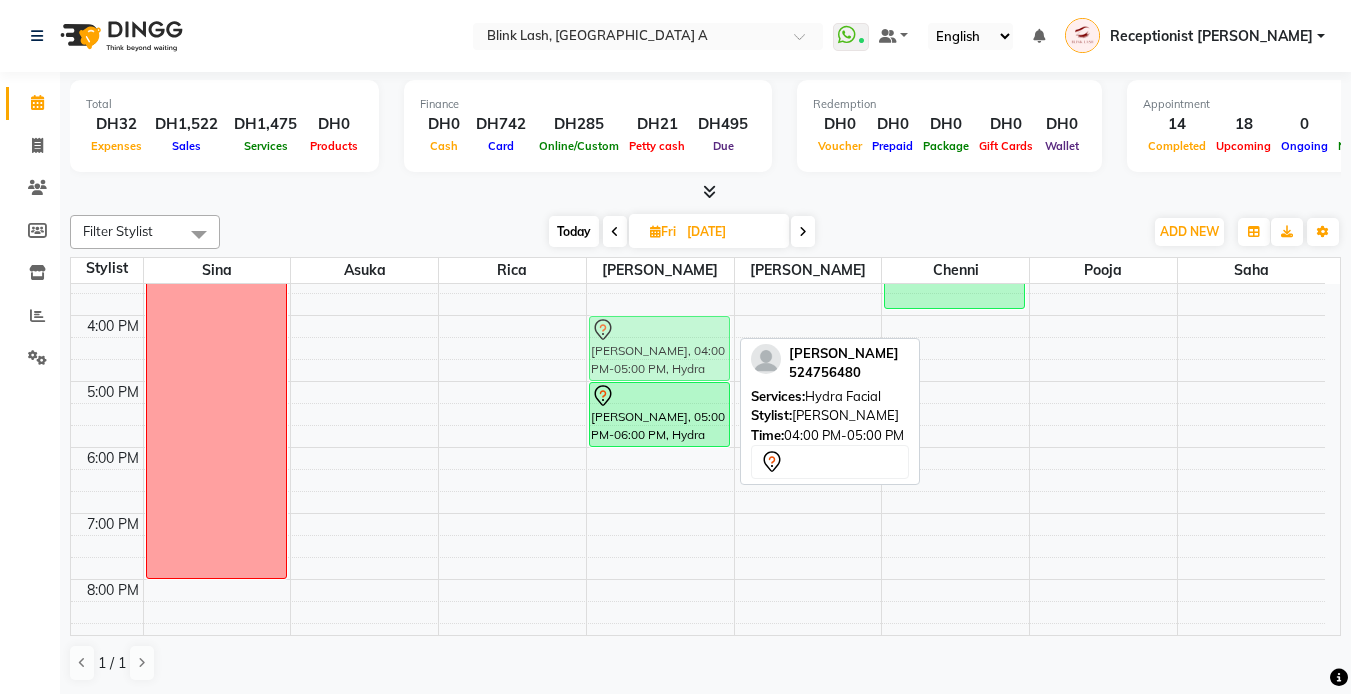 drag, startPoint x: 660, startPoint y: 306, endPoint x: 665, endPoint y: 348, distance: 42.296574 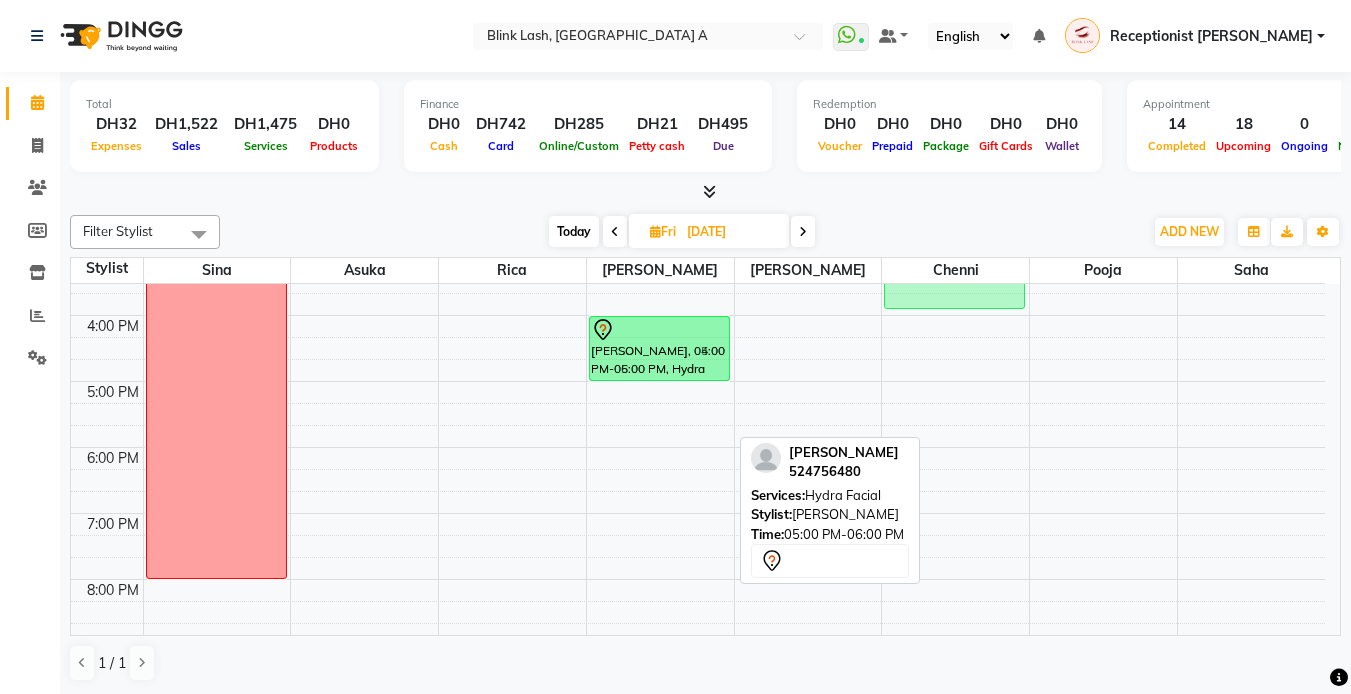 click on "Vidhi, 04:00 PM-05:00 PM, Hydra Facial             Vidhi, 05:00 PM-06:00 PM, Hydra Facial             Vidhi, 05:00 PM-06:00 PM, Hydra Facial" at bounding box center [660, 348] 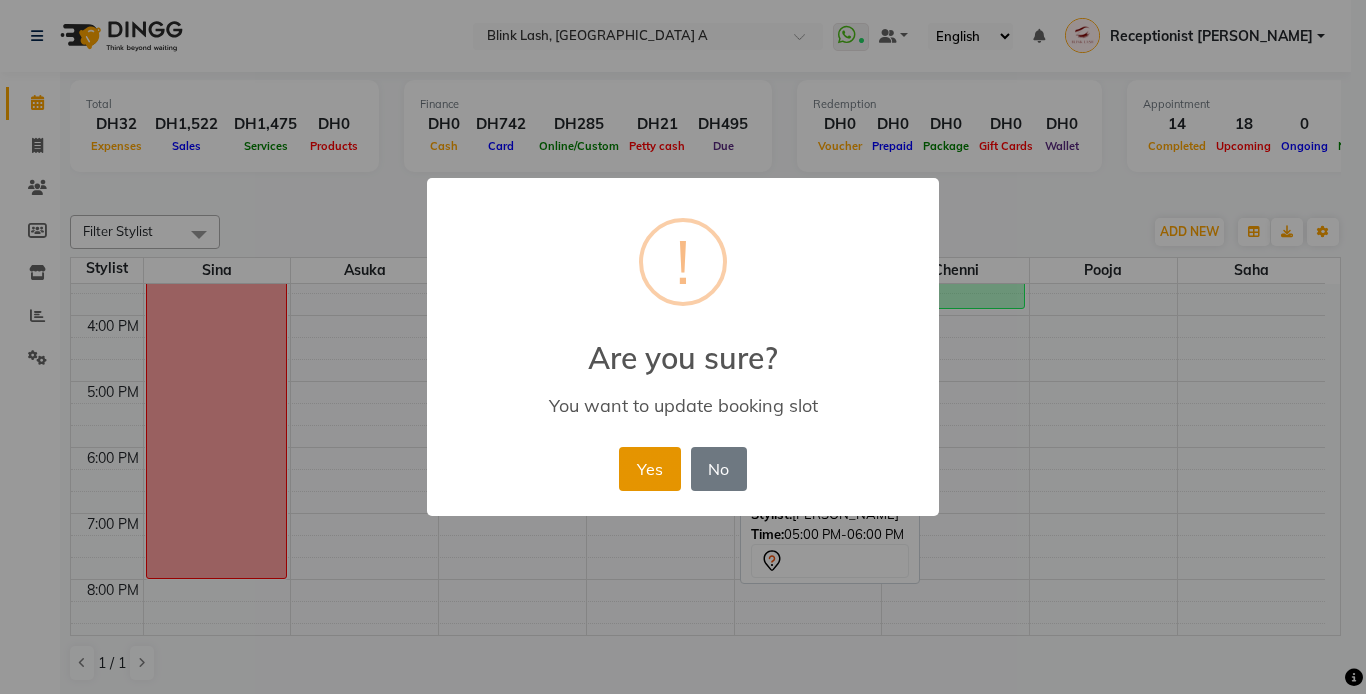 click on "Yes" at bounding box center [649, 469] 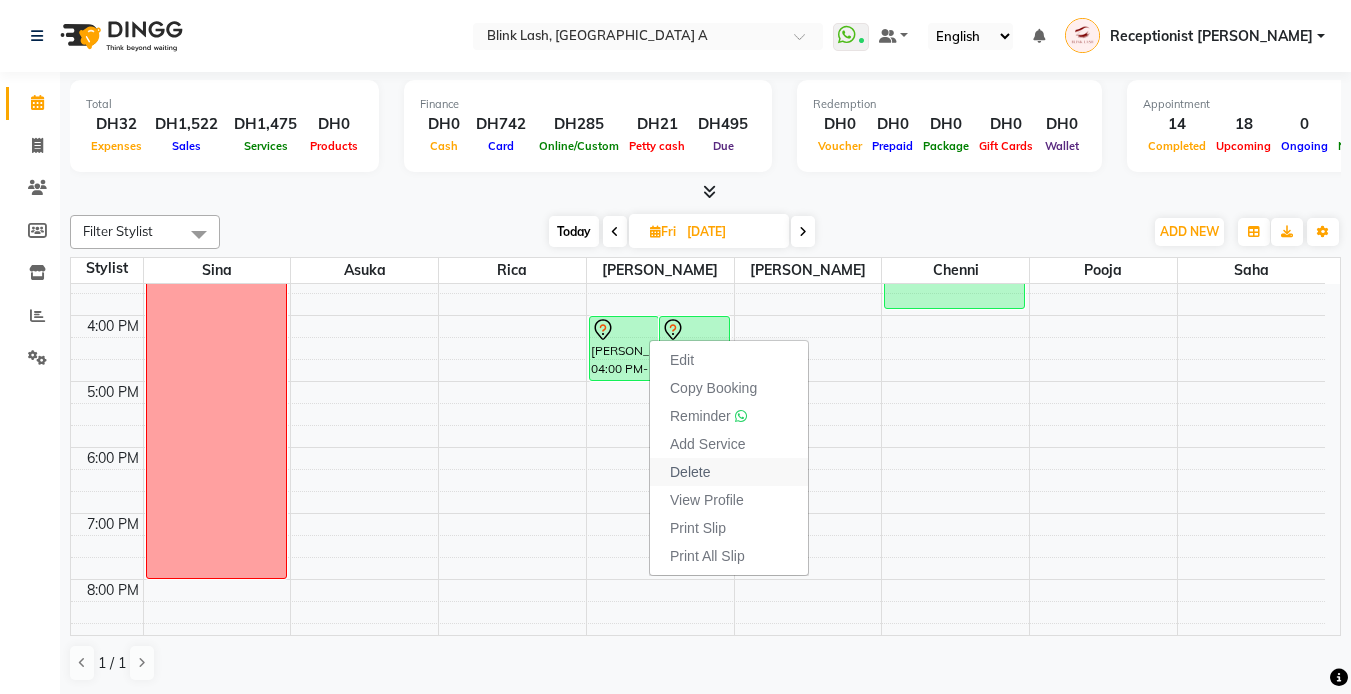 click on "Delete" at bounding box center (690, 472) 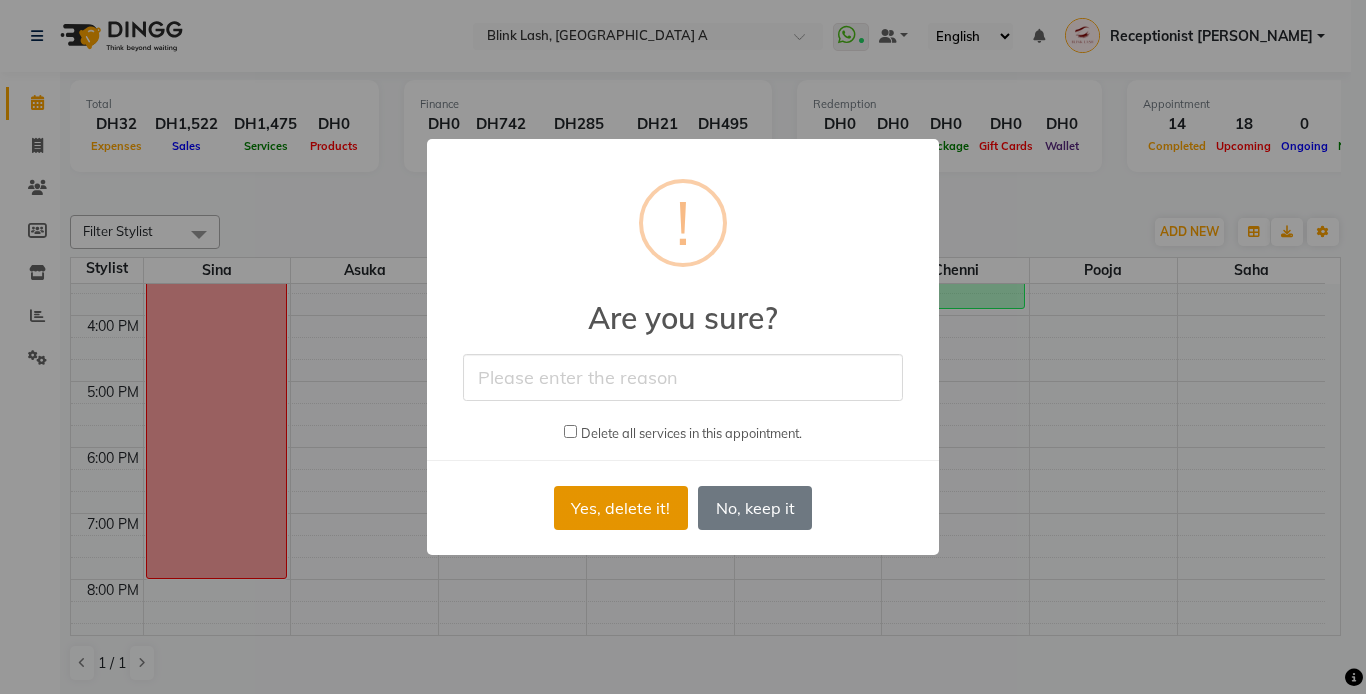 drag, startPoint x: 569, startPoint y: 432, endPoint x: 572, endPoint y: 489, distance: 57.07889 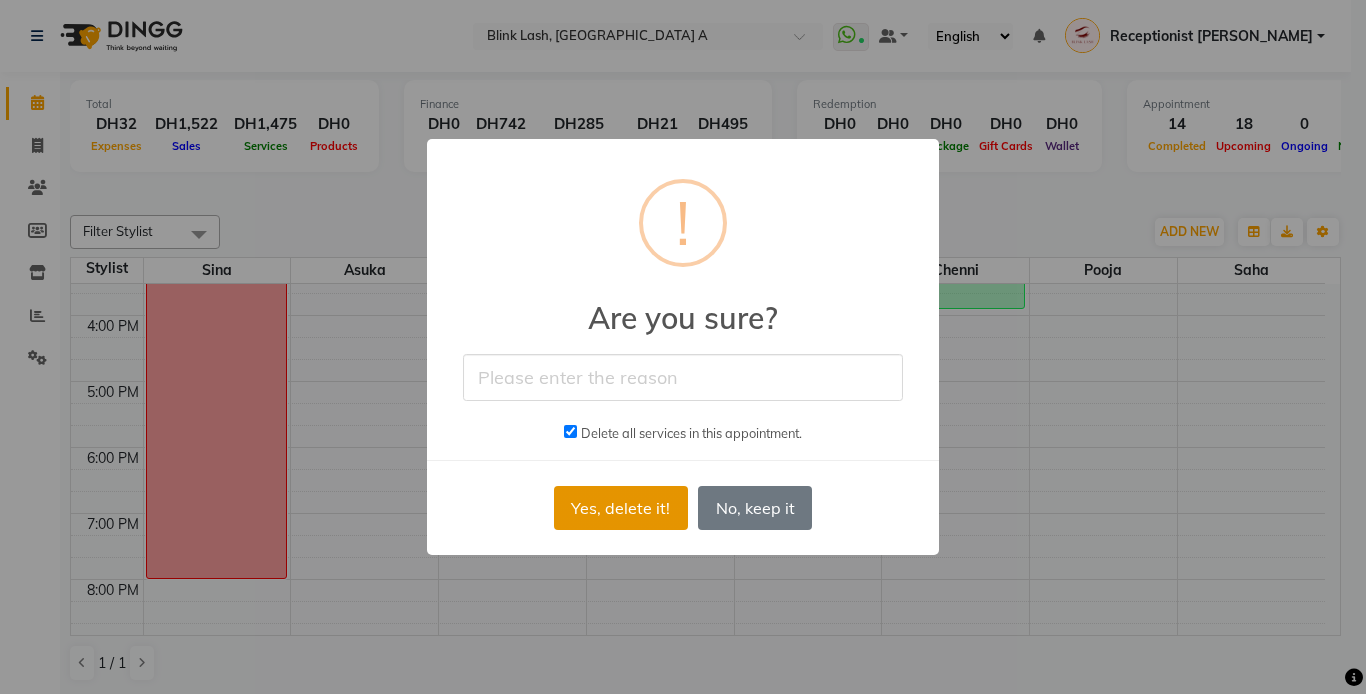click on "Yes, delete it!" at bounding box center (621, 508) 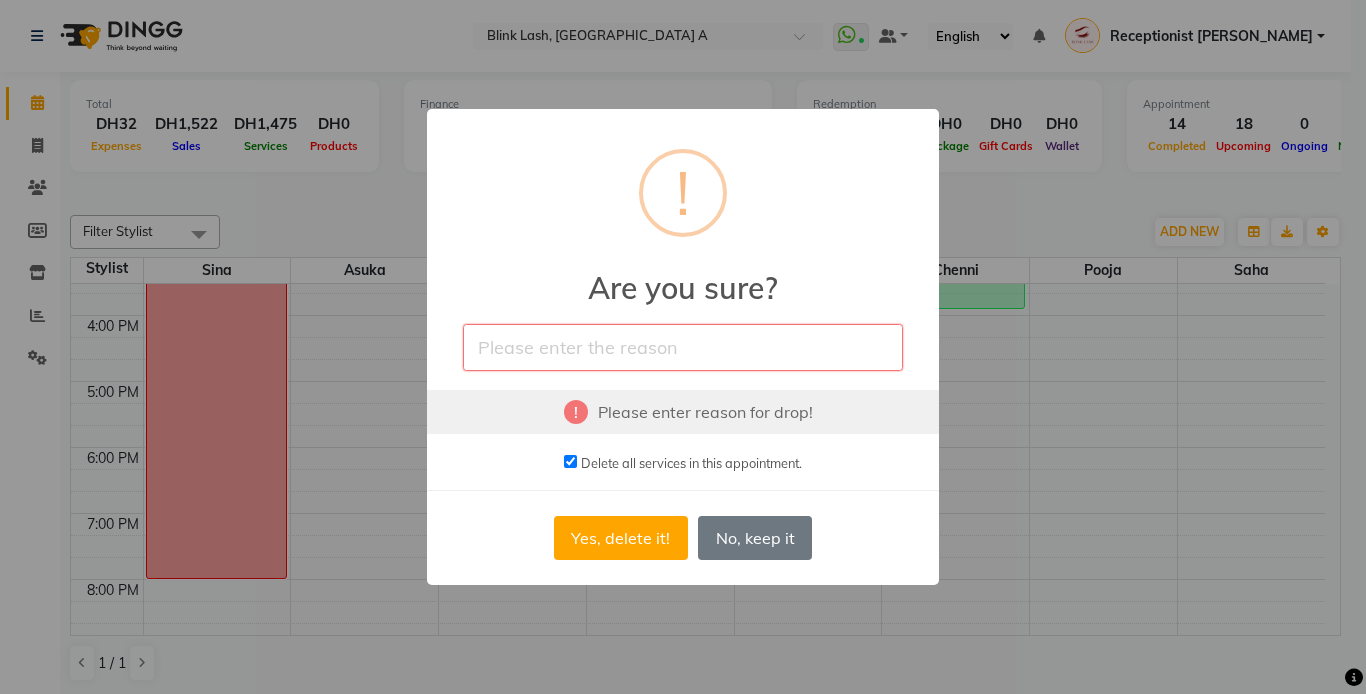 click at bounding box center [683, 347] 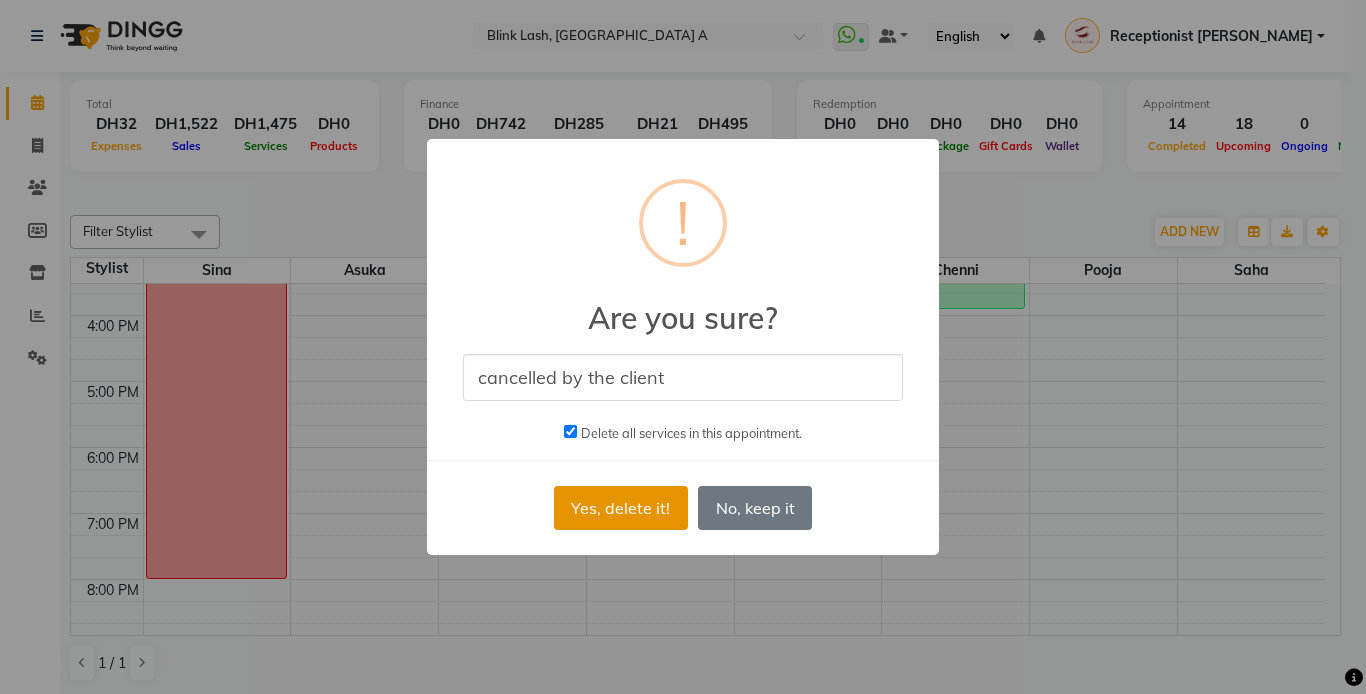 click on "Yes, delete it!" at bounding box center [621, 508] 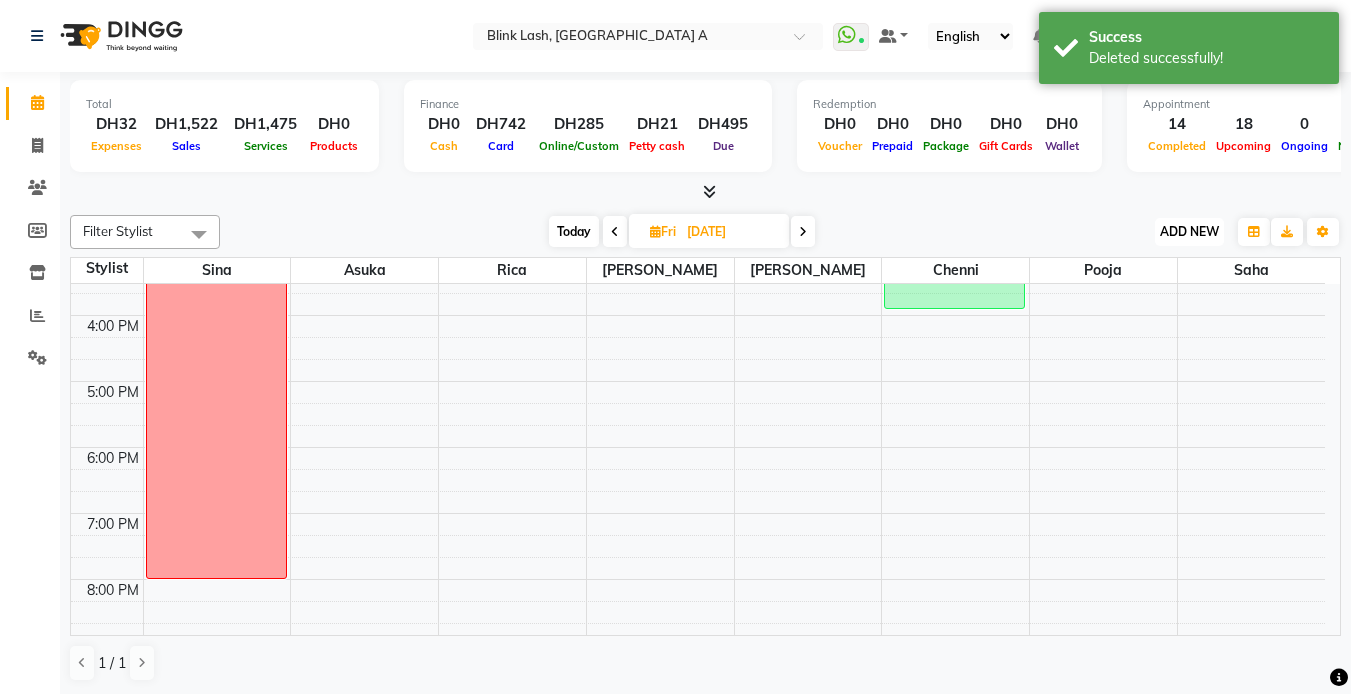 click on "ADD NEW" at bounding box center (1189, 231) 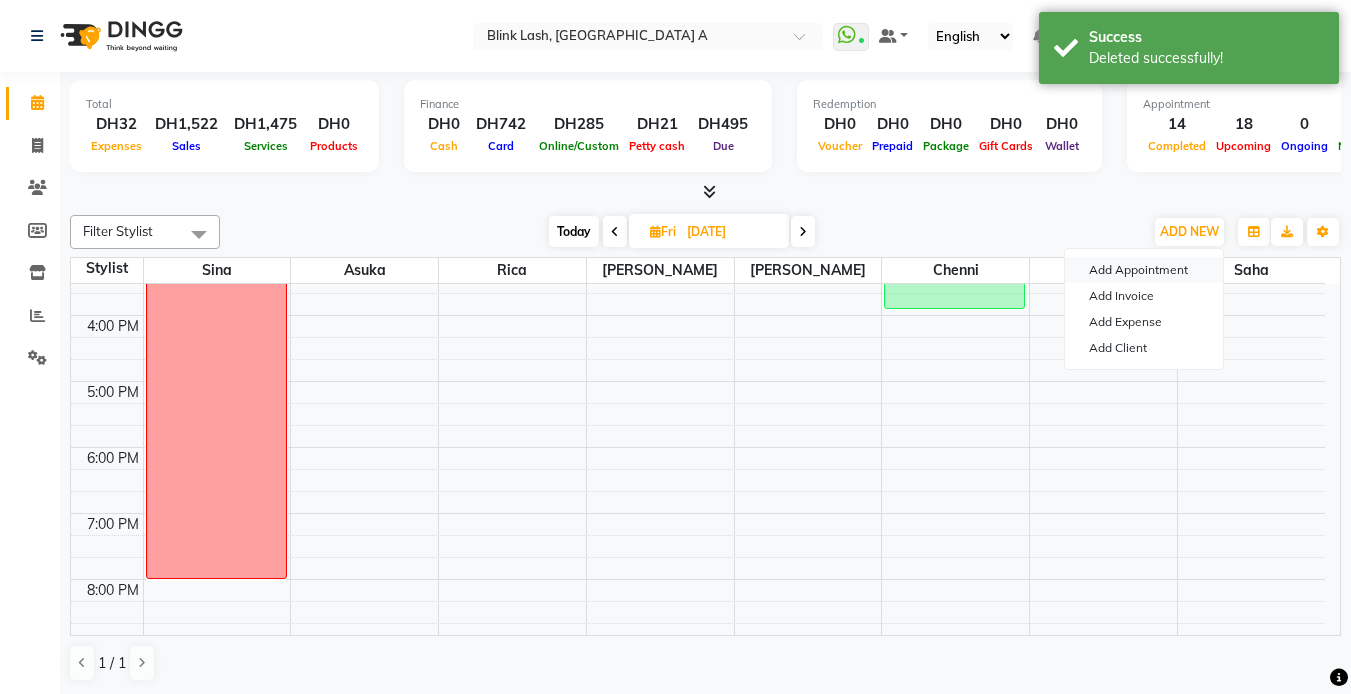 click on "Add Appointment" at bounding box center (1144, 270) 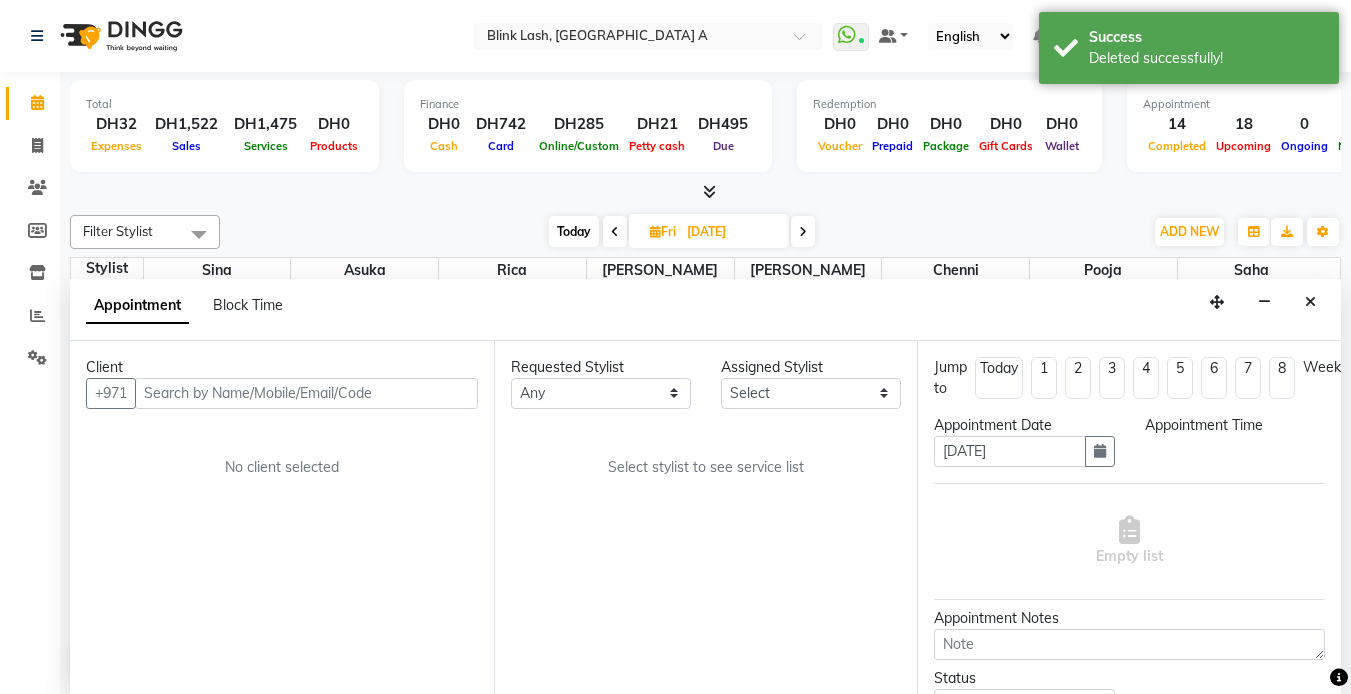 scroll, scrollTop: 1, scrollLeft: 0, axis: vertical 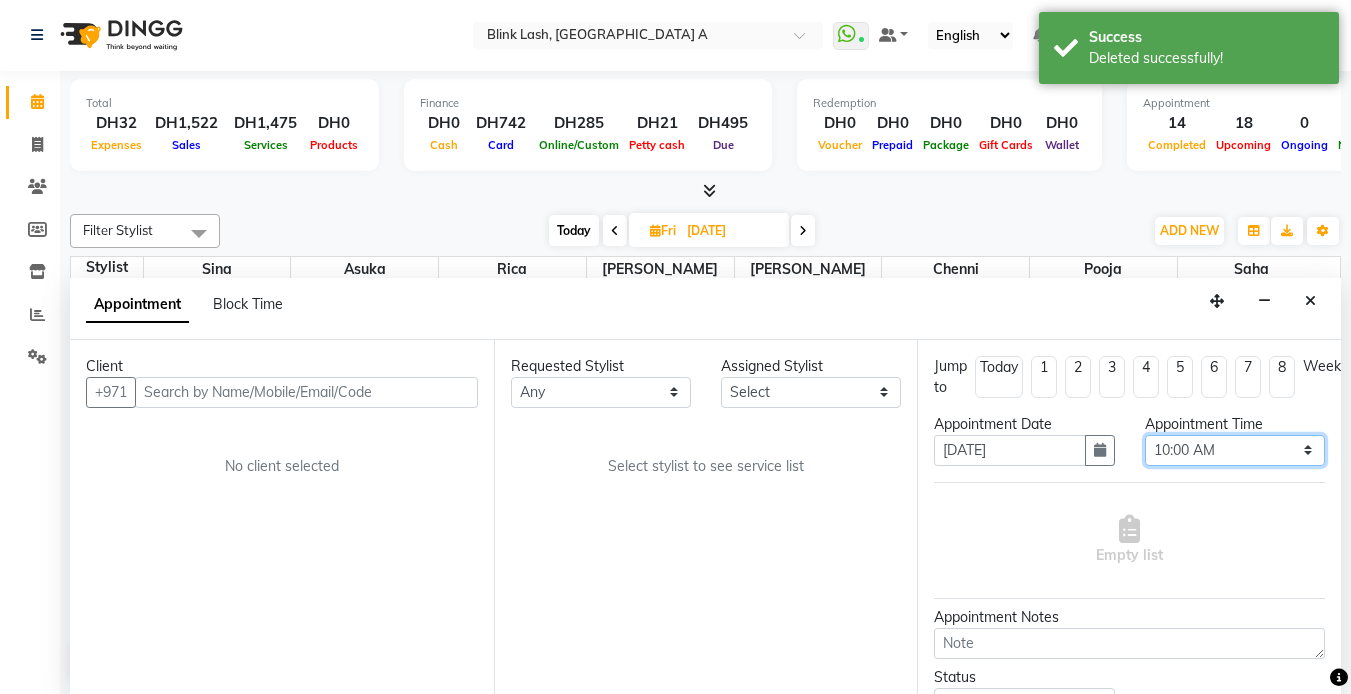 click on "Select 10:00 AM 10:05 AM 10:10 AM 10:15 AM 10:20 AM 10:25 AM 10:30 AM 10:35 AM 10:40 AM 10:45 AM 10:50 AM 10:55 AM 11:00 AM 11:05 AM 11:10 AM 11:15 AM 11:20 AM 11:25 AM 11:30 AM 11:35 AM 11:40 AM 11:45 AM 11:50 AM 11:55 AM 12:00 PM 12:05 PM 12:10 PM 12:15 PM 12:20 PM 12:25 PM 12:30 PM 12:35 PM 12:40 PM 12:45 PM 12:50 PM 12:55 PM 01:00 PM 01:05 PM 01:10 PM 01:15 PM 01:20 PM 01:25 PM 01:30 PM 01:35 PM 01:40 PM 01:45 PM 01:50 PM 01:55 PM 02:00 PM 02:05 PM 02:10 PM 02:15 PM 02:20 PM 02:25 PM 02:30 PM 02:35 PM 02:40 PM 02:45 PM 02:50 PM 02:55 PM 03:00 PM 03:05 PM 03:10 PM 03:15 PM 03:20 PM 03:25 PM 03:30 PM 03:35 PM 03:40 PM 03:45 PM 03:50 PM 03:55 PM 04:00 PM 04:05 PM 04:10 PM 04:15 PM 04:20 PM 04:25 PM 04:30 PM 04:35 PM 04:40 PM 04:45 PM 04:50 PM 04:55 PM 05:00 PM 05:05 PM 05:10 PM 05:15 PM 05:20 PM 05:25 PM 05:30 PM 05:35 PM 05:40 PM 05:45 PM 05:50 PM 05:55 PM 06:00 PM 06:05 PM 06:10 PM 06:15 PM 06:20 PM 06:25 PM 06:30 PM 06:35 PM 06:40 PM 06:45 PM 06:50 PM 06:55 PM 07:00 PM 07:05 PM 07:10 PM 07:15 PM 07:20 PM" at bounding box center [1235, 450] 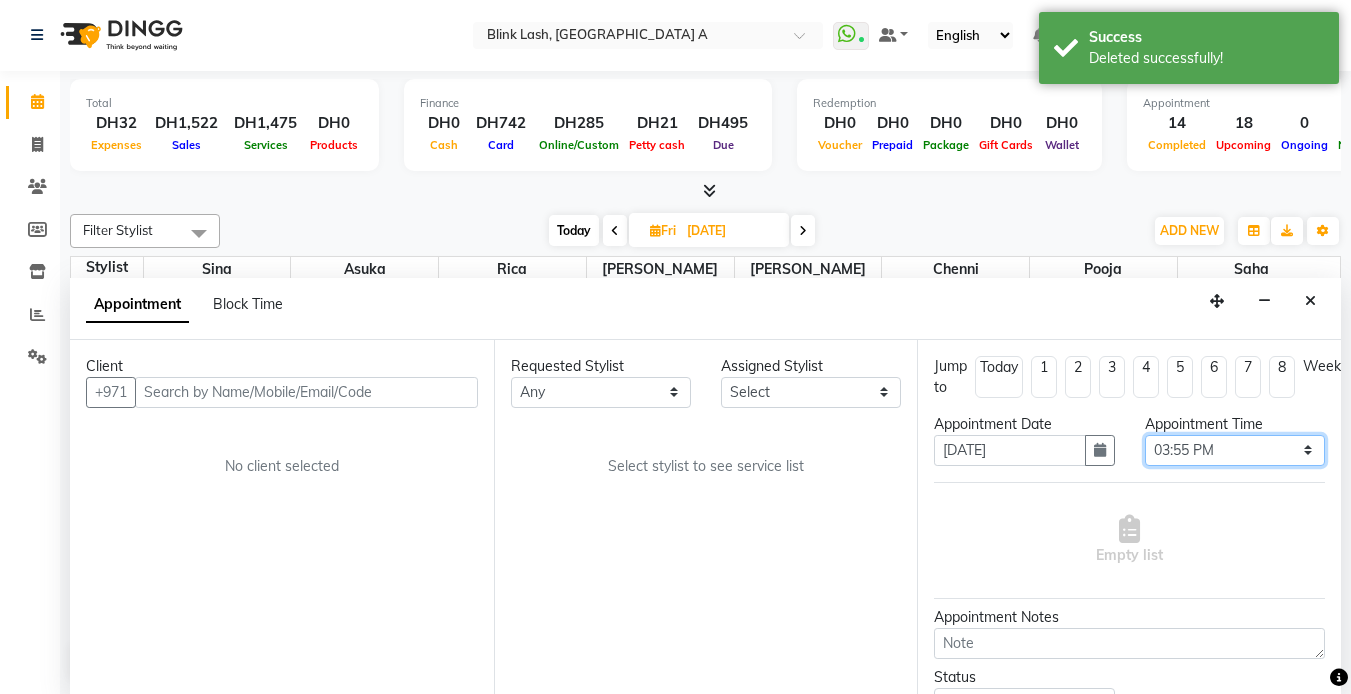 click on "Select 10:00 AM 10:05 AM 10:10 AM 10:15 AM 10:20 AM 10:25 AM 10:30 AM 10:35 AM 10:40 AM 10:45 AM 10:50 AM 10:55 AM 11:00 AM 11:05 AM 11:10 AM 11:15 AM 11:20 AM 11:25 AM 11:30 AM 11:35 AM 11:40 AM 11:45 AM 11:50 AM 11:55 AM 12:00 PM 12:05 PM 12:10 PM 12:15 PM 12:20 PM 12:25 PM 12:30 PM 12:35 PM 12:40 PM 12:45 PM 12:50 PM 12:55 PM 01:00 PM 01:05 PM 01:10 PM 01:15 PM 01:20 PM 01:25 PM 01:30 PM 01:35 PM 01:40 PM 01:45 PM 01:50 PM 01:55 PM 02:00 PM 02:05 PM 02:10 PM 02:15 PM 02:20 PM 02:25 PM 02:30 PM 02:35 PM 02:40 PM 02:45 PM 02:50 PM 02:55 PM 03:00 PM 03:05 PM 03:10 PM 03:15 PM 03:20 PM 03:25 PM 03:30 PM 03:35 PM 03:40 PM 03:45 PM 03:50 PM 03:55 PM 04:00 PM 04:05 PM 04:10 PM 04:15 PM 04:20 PM 04:25 PM 04:30 PM 04:35 PM 04:40 PM 04:45 PM 04:50 PM 04:55 PM 05:00 PM 05:05 PM 05:10 PM 05:15 PM 05:20 PM 05:25 PM 05:30 PM 05:35 PM 05:40 PM 05:45 PM 05:50 PM 05:55 PM 06:00 PM 06:05 PM 06:10 PM 06:15 PM 06:20 PM 06:25 PM 06:30 PM 06:35 PM 06:40 PM 06:45 PM 06:50 PM 06:55 PM 07:00 PM 07:05 PM 07:10 PM 07:15 PM 07:20 PM" at bounding box center [1235, 450] 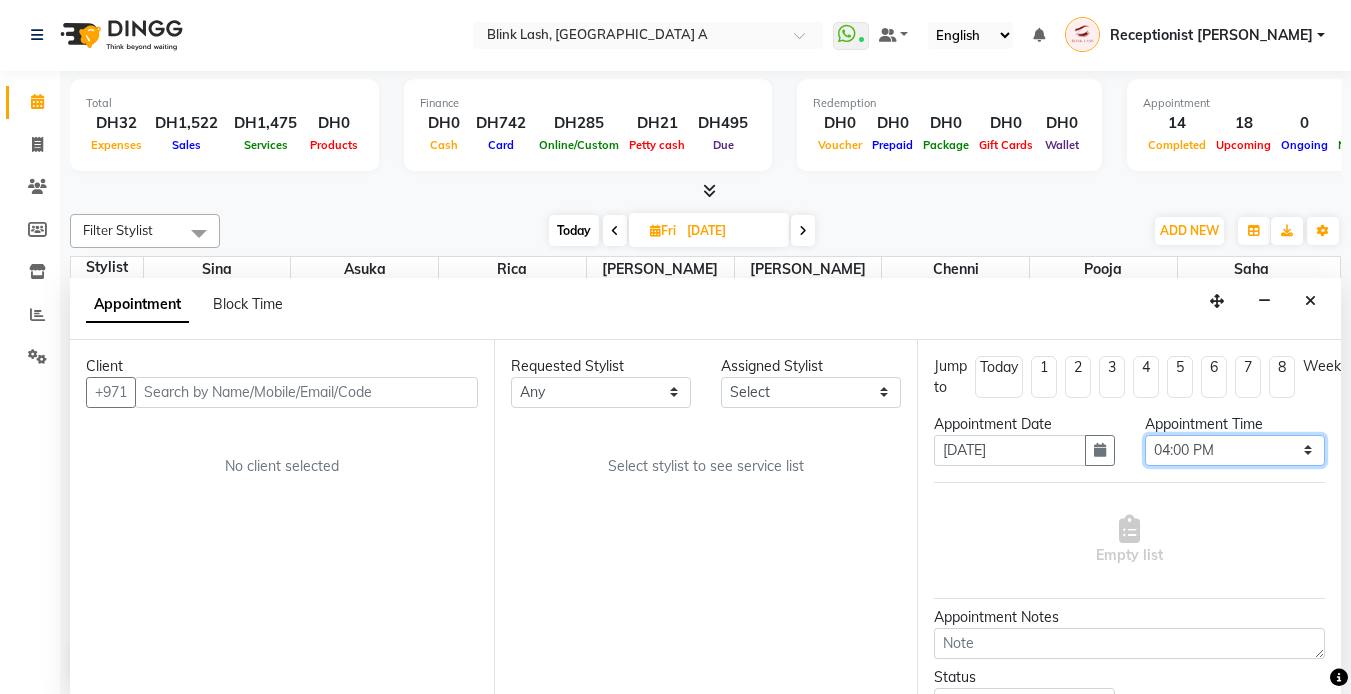 click on "Select 10:00 AM 10:05 AM 10:10 AM 10:15 AM 10:20 AM 10:25 AM 10:30 AM 10:35 AM 10:40 AM 10:45 AM 10:50 AM 10:55 AM 11:00 AM 11:05 AM 11:10 AM 11:15 AM 11:20 AM 11:25 AM 11:30 AM 11:35 AM 11:40 AM 11:45 AM 11:50 AM 11:55 AM 12:00 PM 12:05 PM 12:10 PM 12:15 PM 12:20 PM 12:25 PM 12:30 PM 12:35 PM 12:40 PM 12:45 PM 12:50 PM 12:55 PM 01:00 PM 01:05 PM 01:10 PM 01:15 PM 01:20 PM 01:25 PM 01:30 PM 01:35 PM 01:40 PM 01:45 PM 01:50 PM 01:55 PM 02:00 PM 02:05 PM 02:10 PM 02:15 PM 02:20 PM 02:25 PM 02:30 PM 02:35 PM 02:40 PM 02:45 PM 02:50 PM 02:55 PM 03:00 PM 03:05 PM 03:10 PM 03:15 PM 03:20 PM 03:25 PM 03:30 PM 03:35 PM 03:40 PM 03:45 PM 03:50 PM 03:55 PM 04:00 PM 04:05 PM 04:10 PM 04:15 PM 04:20 PM 04:25 PM 04:30 PM 04:35 PM 04:40 PM 04:45 PM 04:50 PM 04:55 PM 05:00 PM 05:05 PM 05:10 PM 05:15 PM 05:20 PM 05:25 PM 05:30 PM 05:35 PM 05:40 PM 05:45 PM 05:50 PM 05:55 PM 06:00 PM 06:05 PM 06:10 PM 06:15 PM 06:20 PM 06:25 PM 06:30 PM 06:35 PM 06:40 PM 06:45 PM 06:50 PM 06:55 PM 07:00 PM 07:05 PM 07:10 PM 07:15 PM 07:20 PM" at bounding box center [1235, 450] 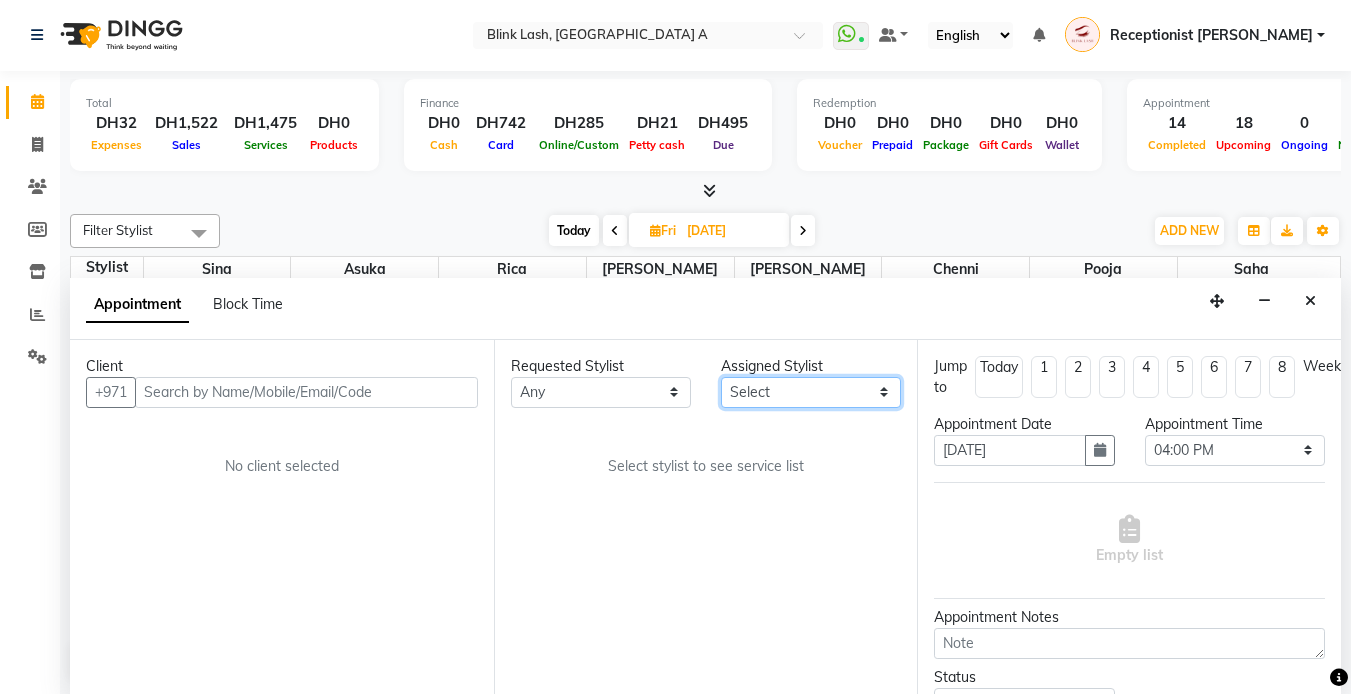 click on "Select [PERSON_NAME] [PERSON_NAME] pooja [PERSON_NAME]" at bounding box center (811, 392) 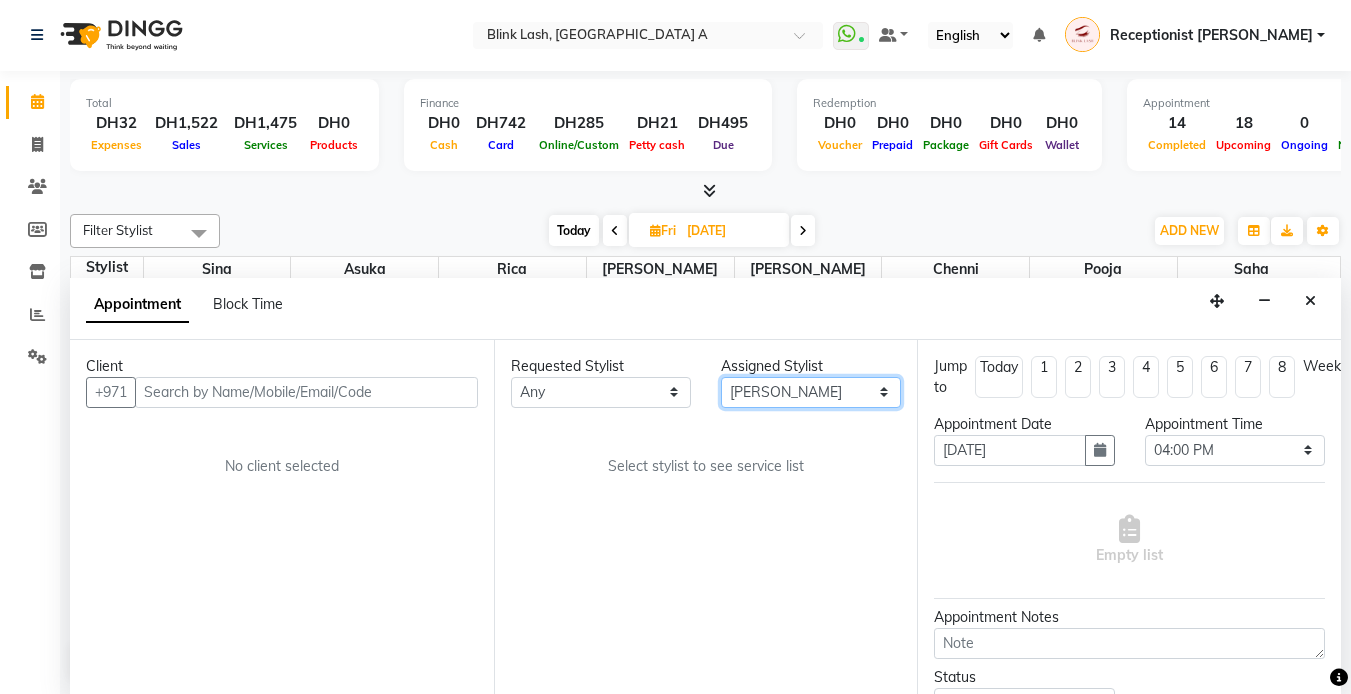 click on "Select [PERSON_NAME] [PERSON_NAME] pooja [PERSON_NAME]" at bounding box center [811, 392] 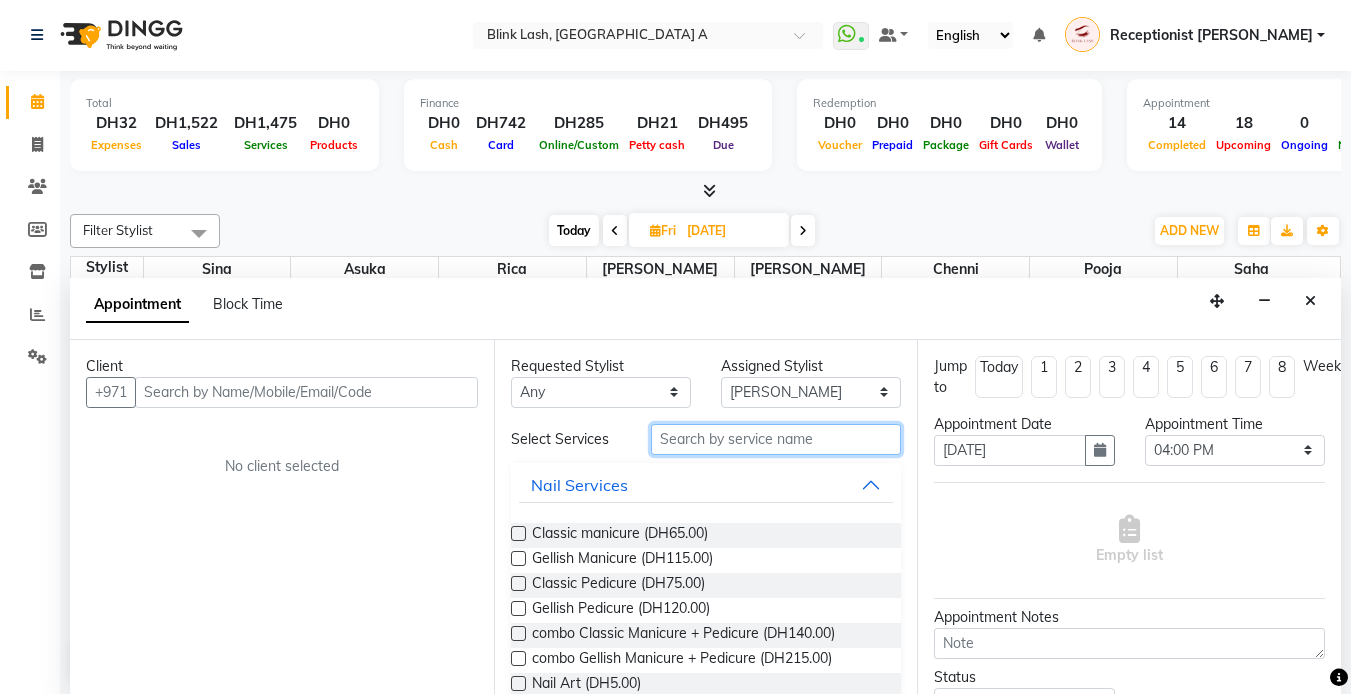 click at bounding box center (776, 439) 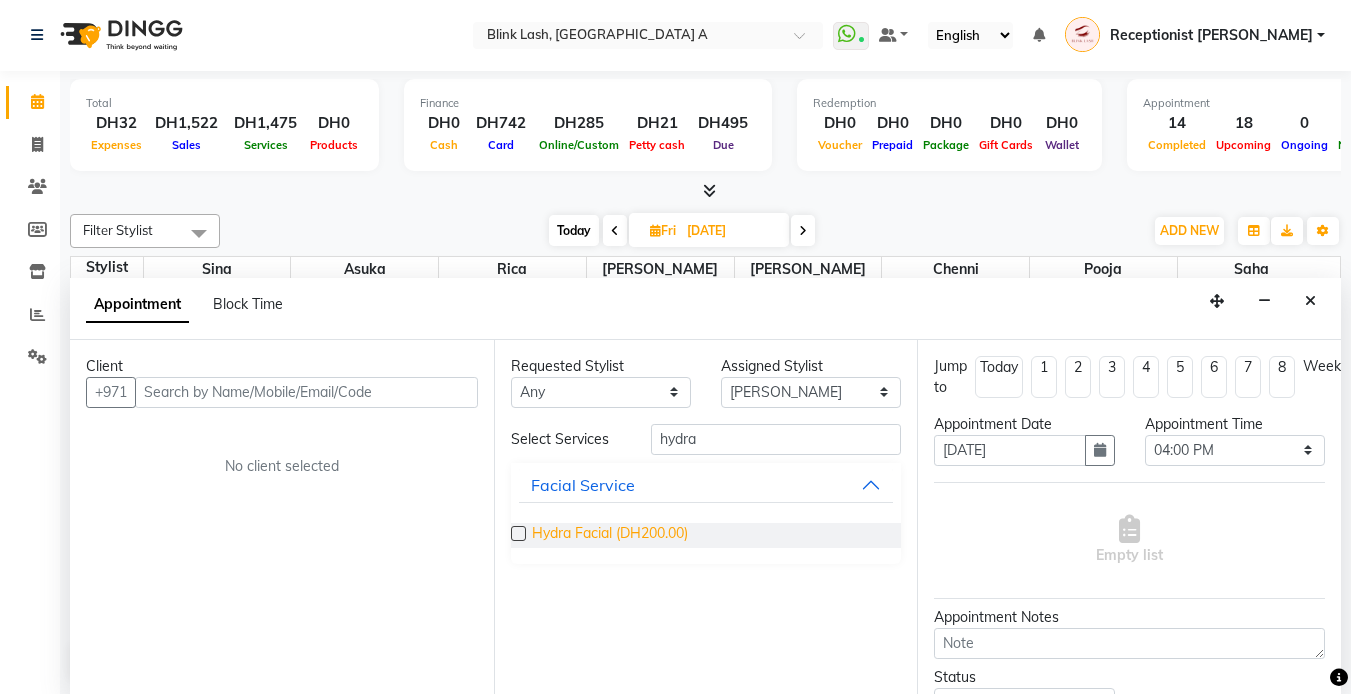 click on "Hydra Facial (DH200.00)" at bounding box center [610, 535] 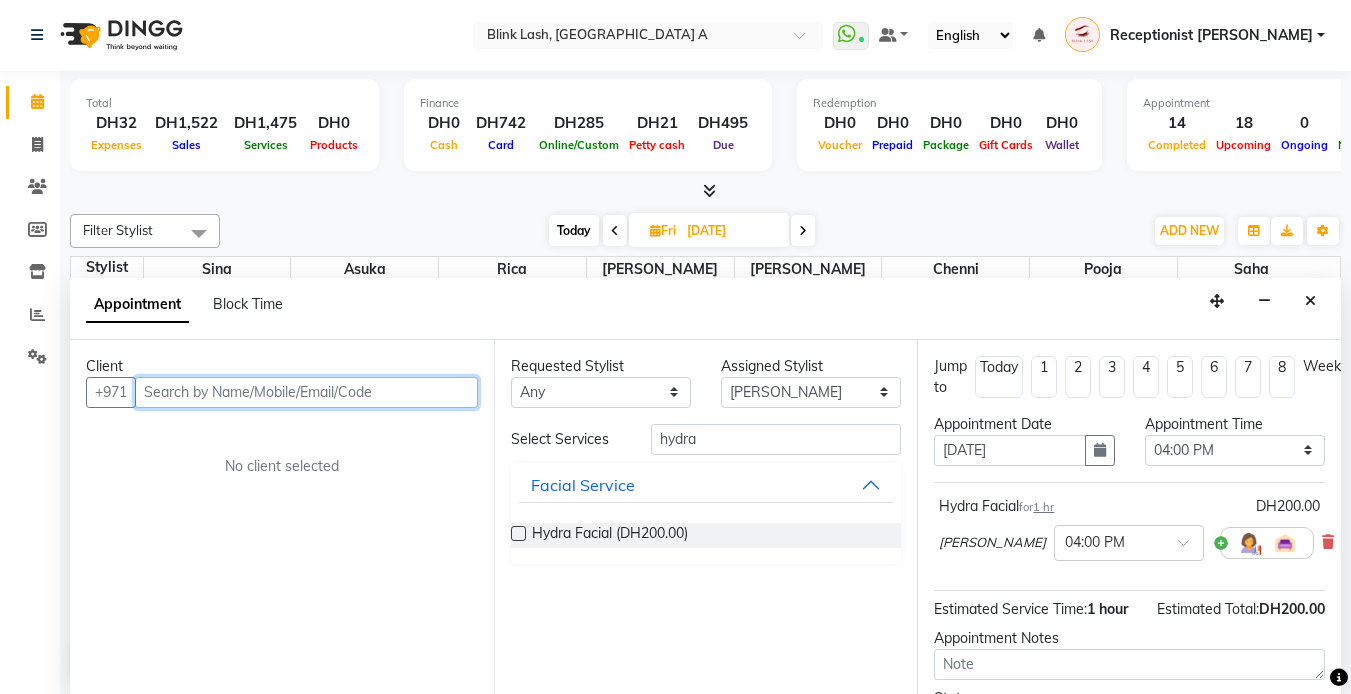 click at bounding box center [306, 392] 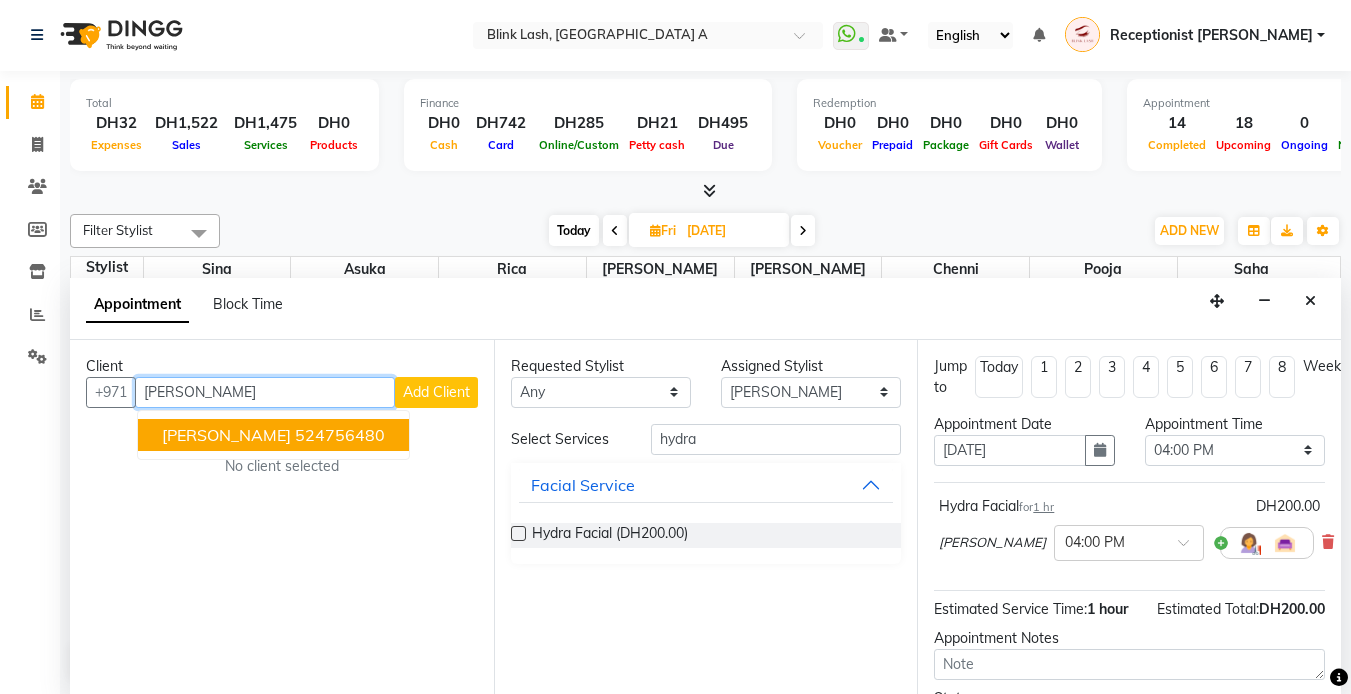 click on "524756480" at bounding box center (340, 435) 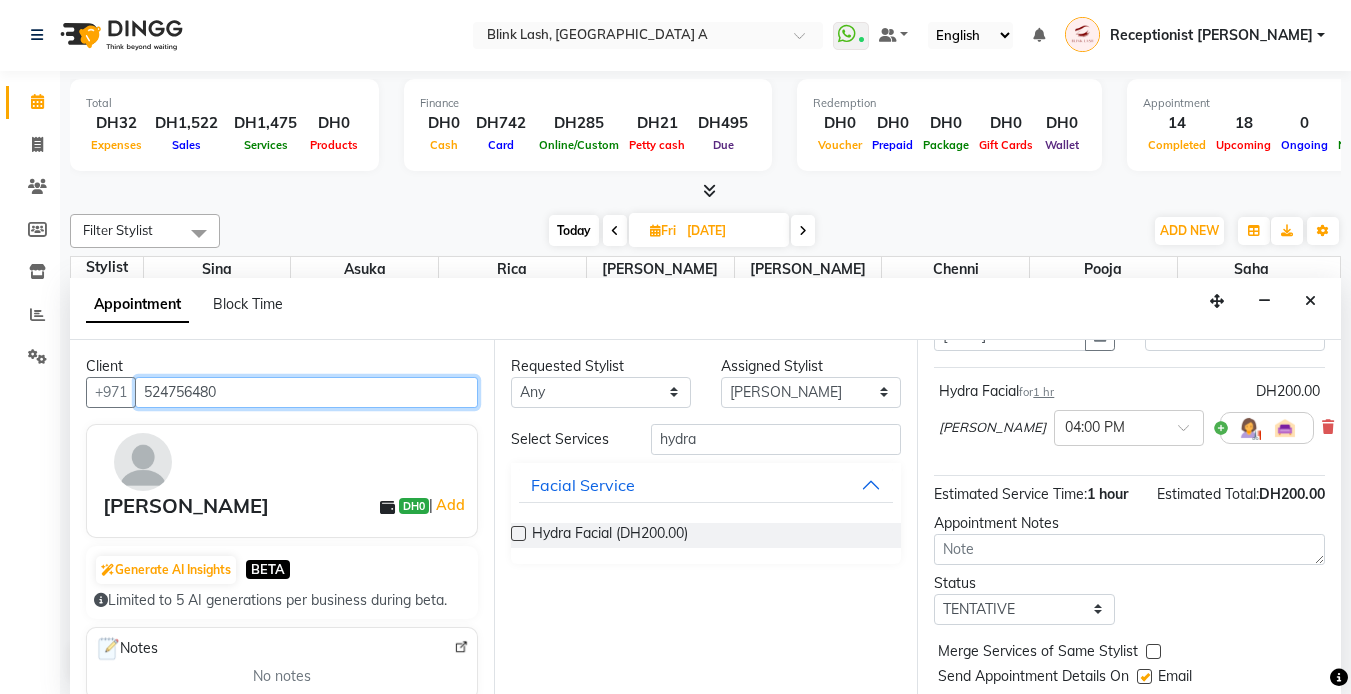 scroll, scrollTop: 187, scrollLeft: 0, axis: vertical 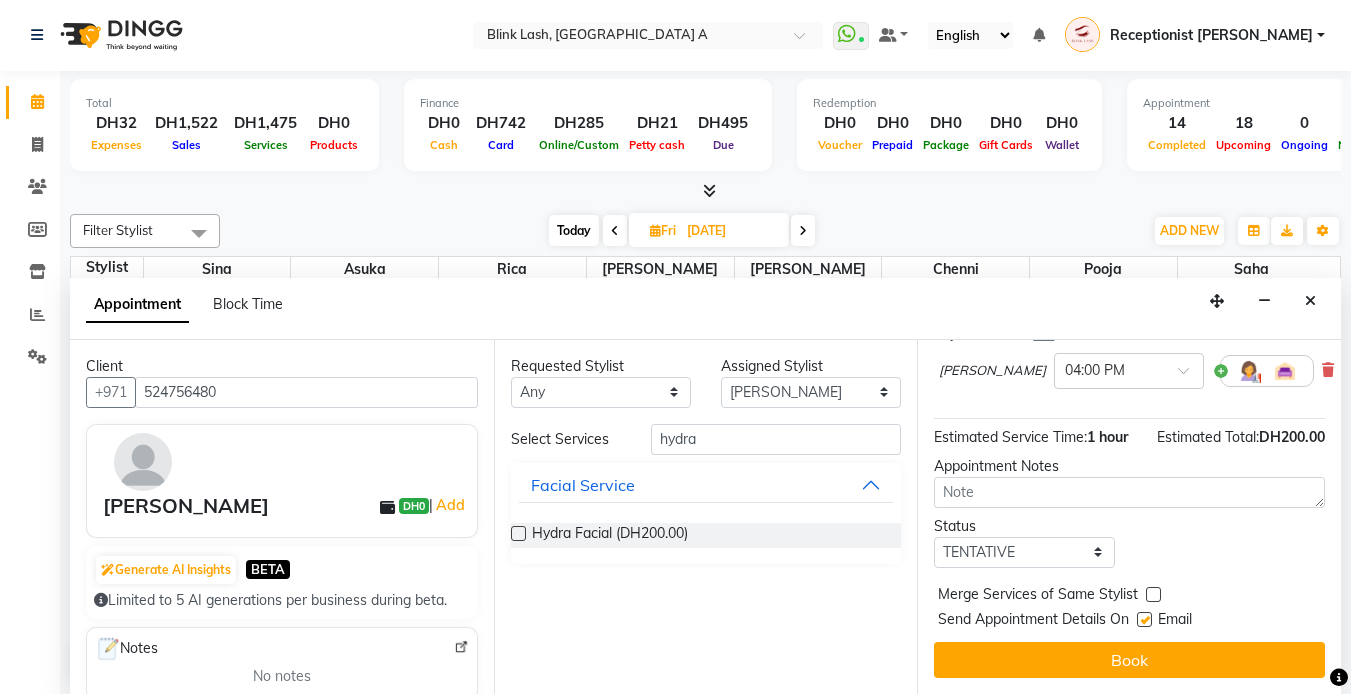 click on "Book" at bounding box center (1129, 660) 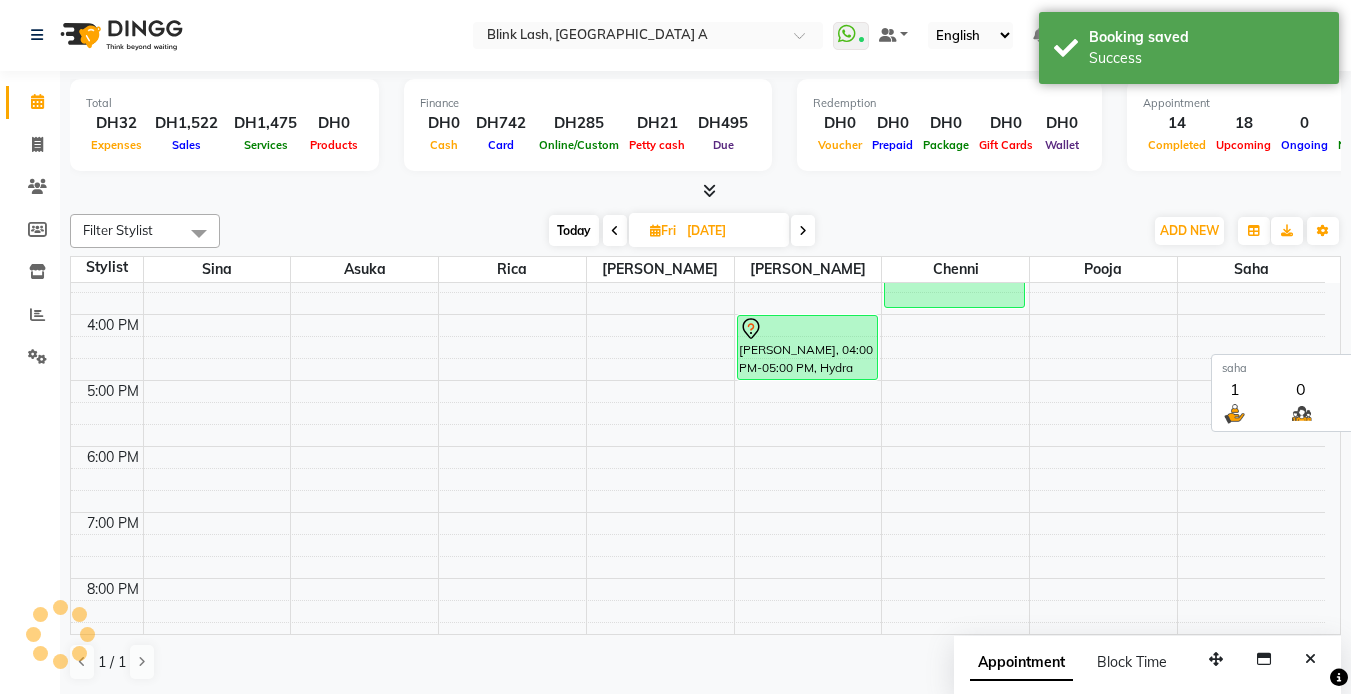 scroll, scrollTop: 0, scrollLeft: 0, axis: both 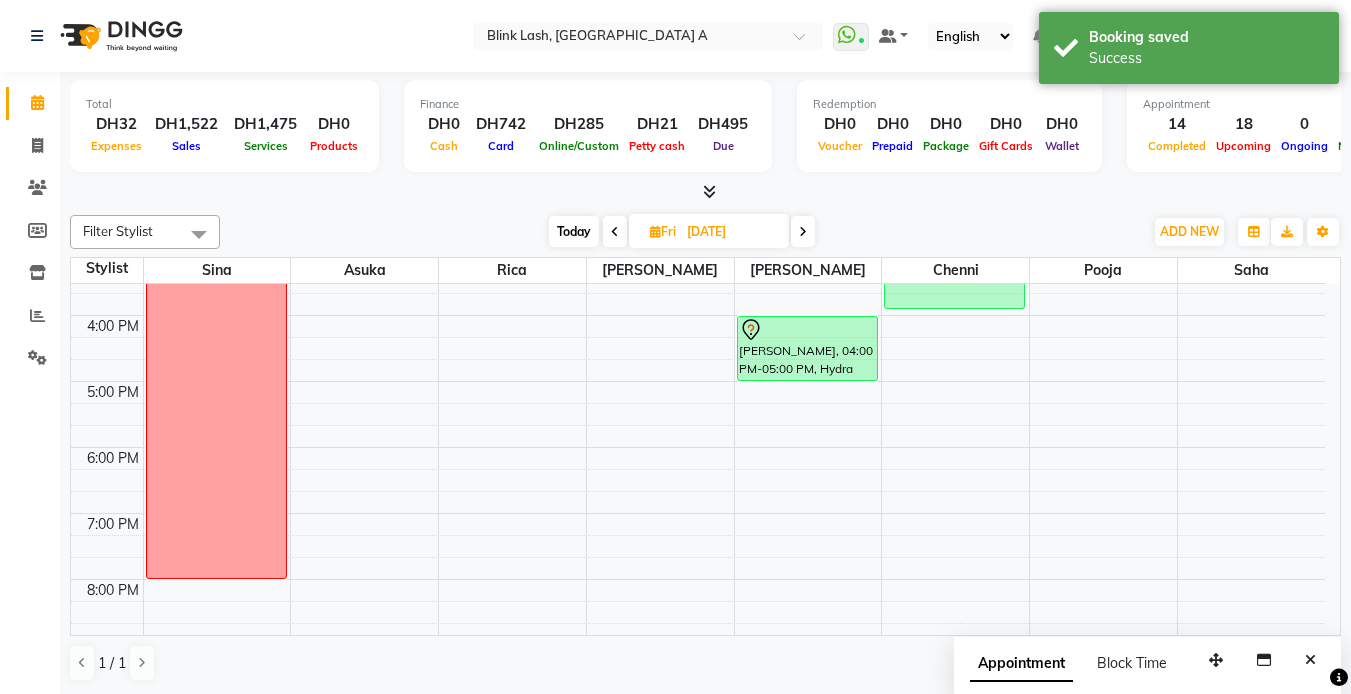 click on "Today" at bounding box center [574, 231] 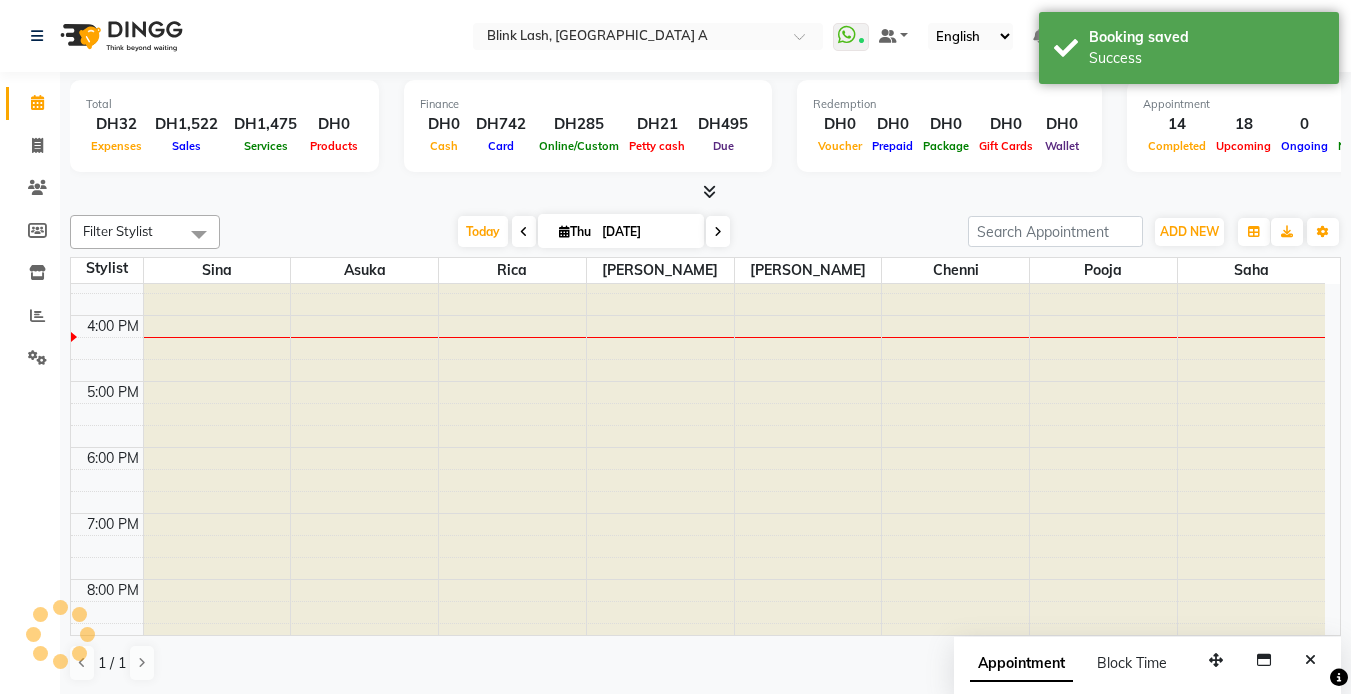 scroll, scrollTop: 463, scrollLeft: 0, axis: vertical 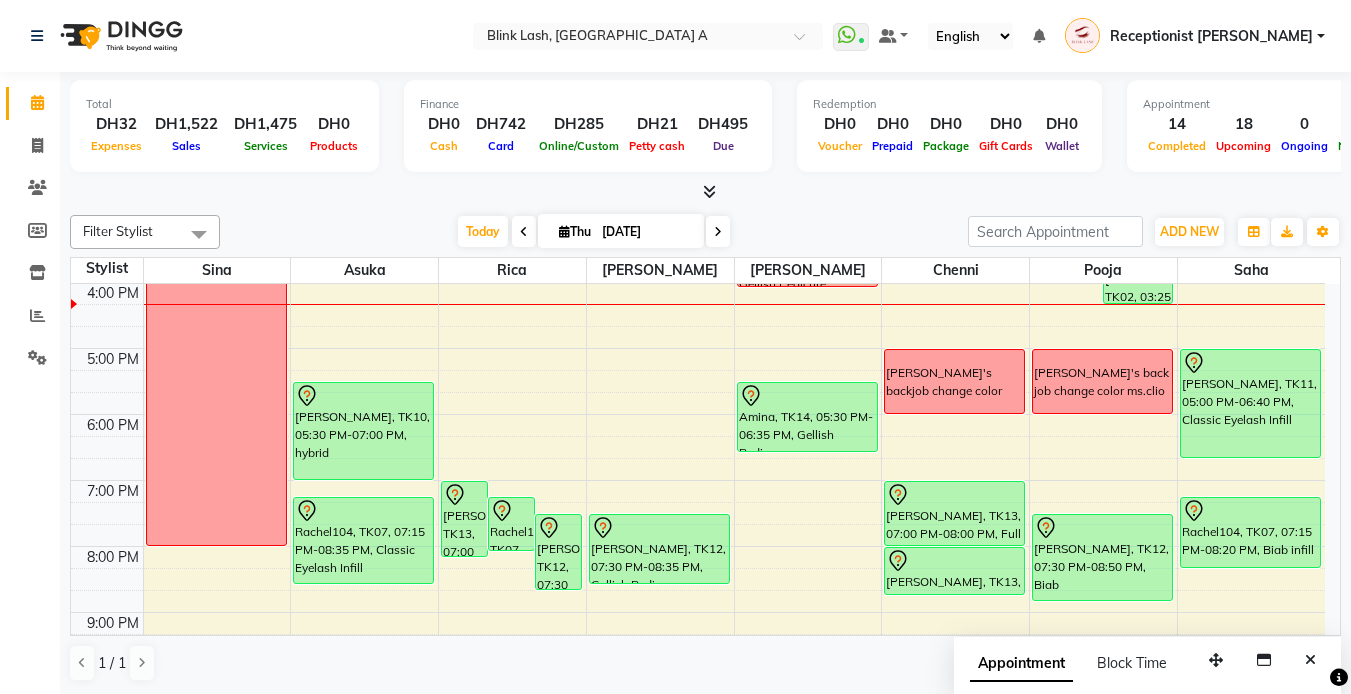 click at bounding box center [718, 231] 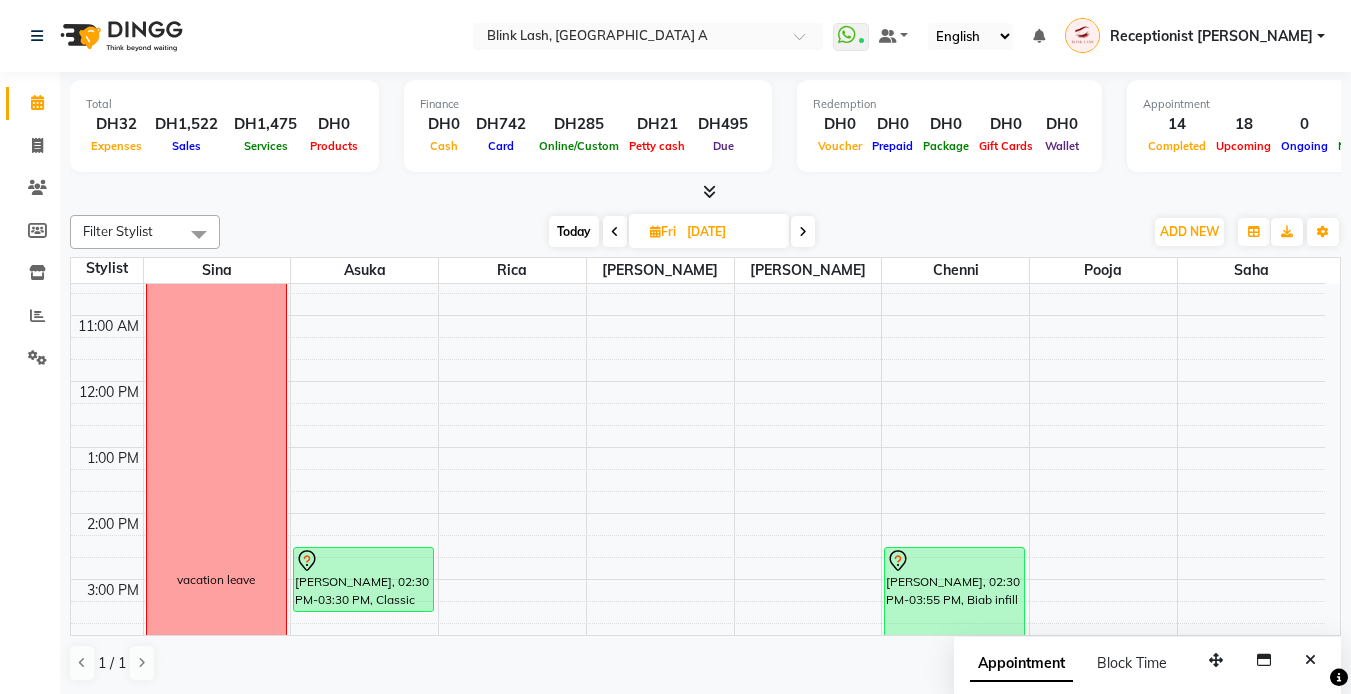 scroll, scrollTop: 0, scrollLeft: 0, axis: both 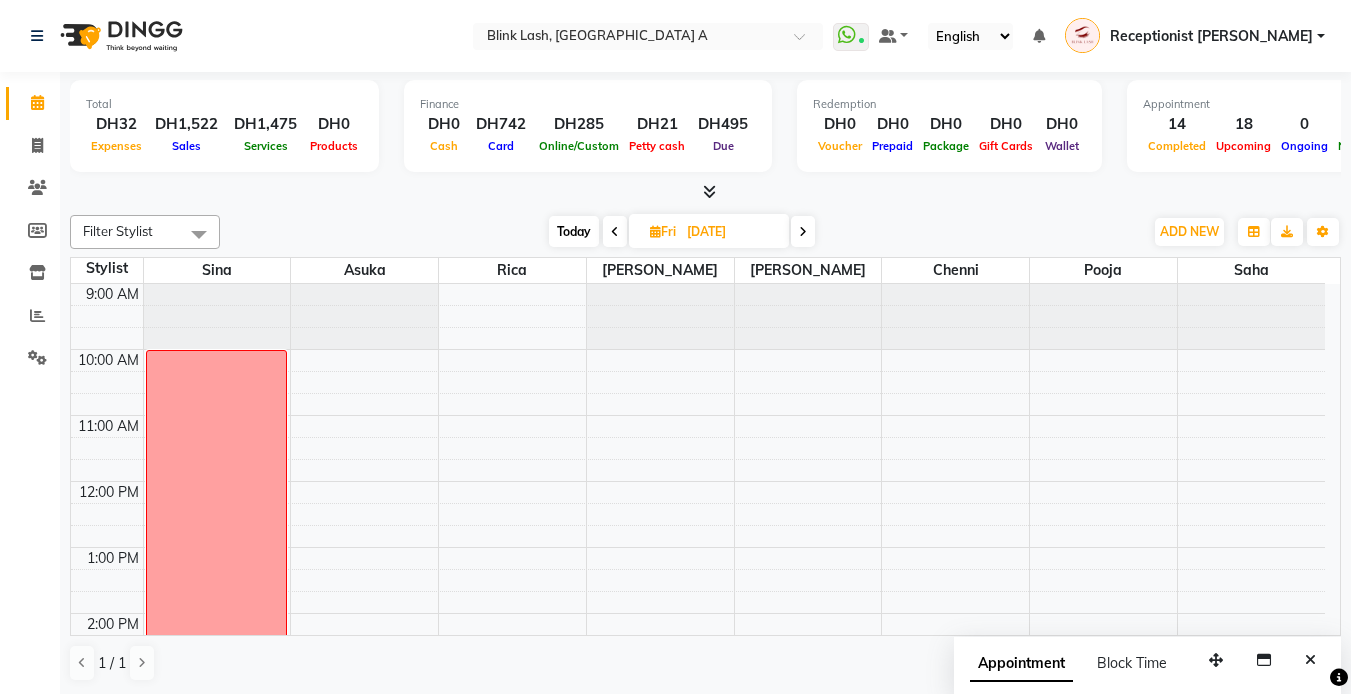 click on "Today" at bounding box center (574, 231) 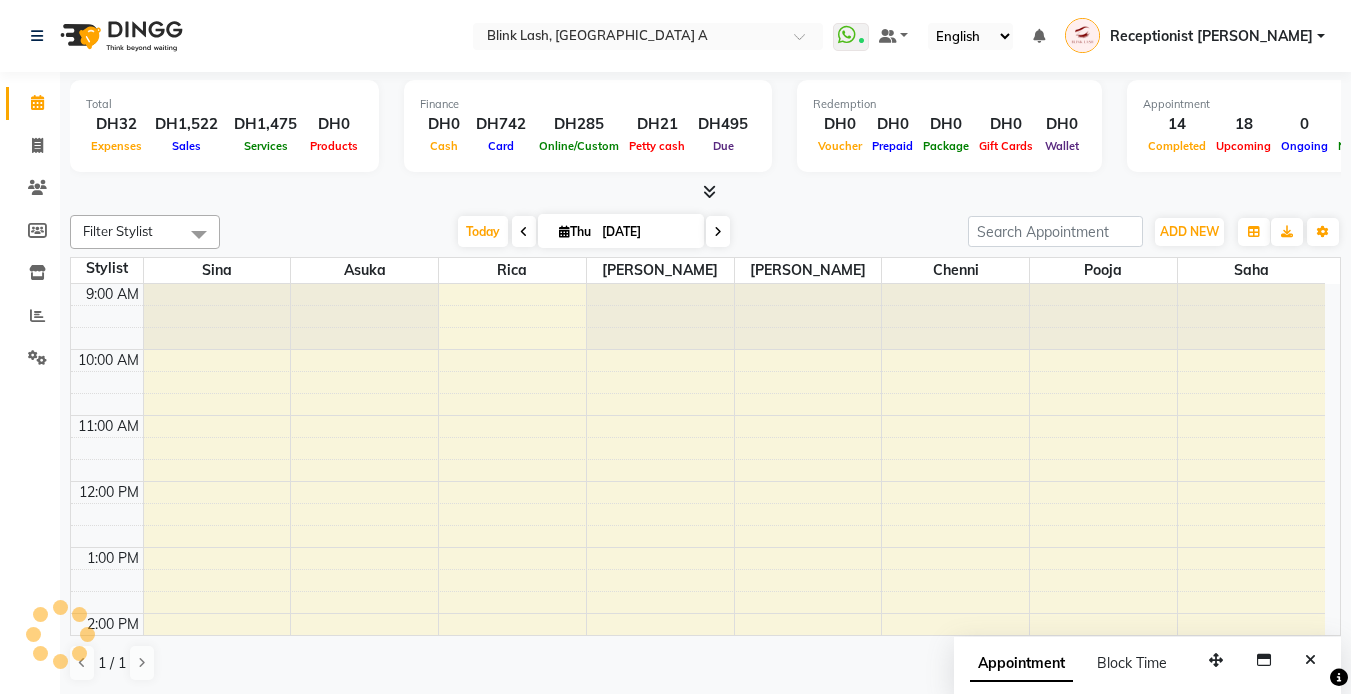 scroll, scrollTop: 463, scrollLeft: 0, axis: vertical 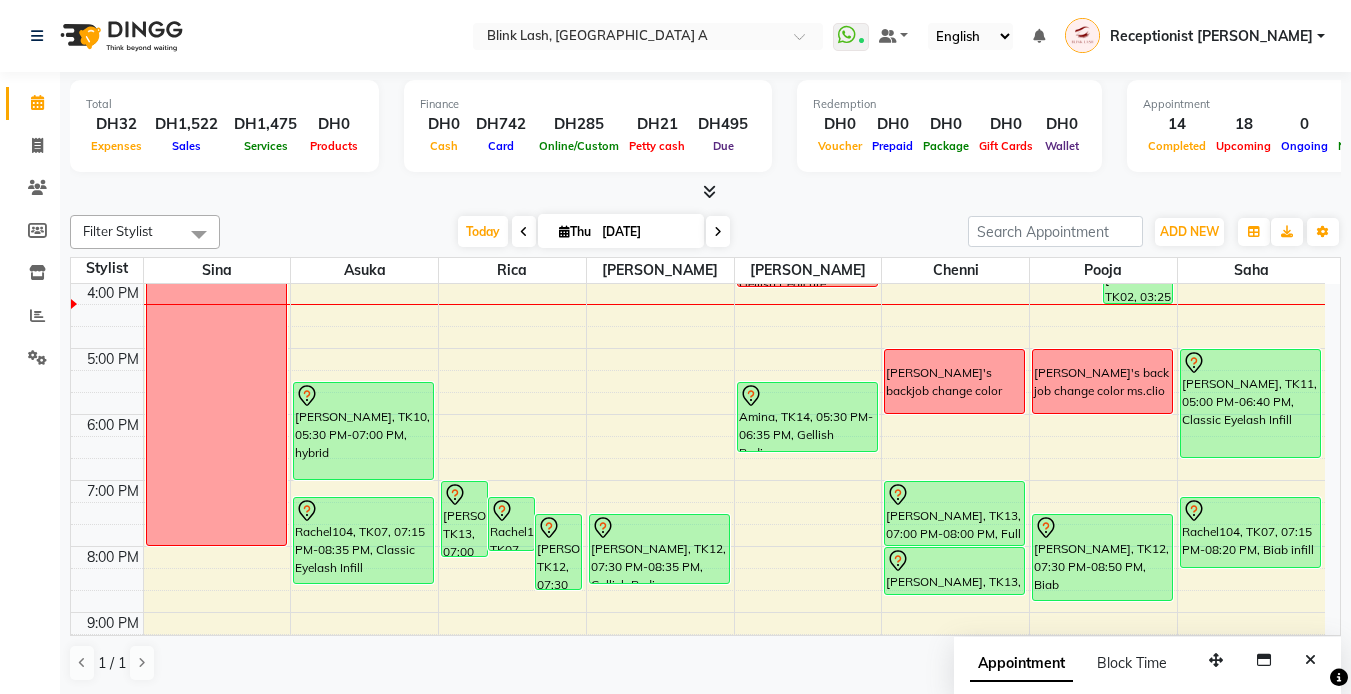 click at bounding box center (718, 232) 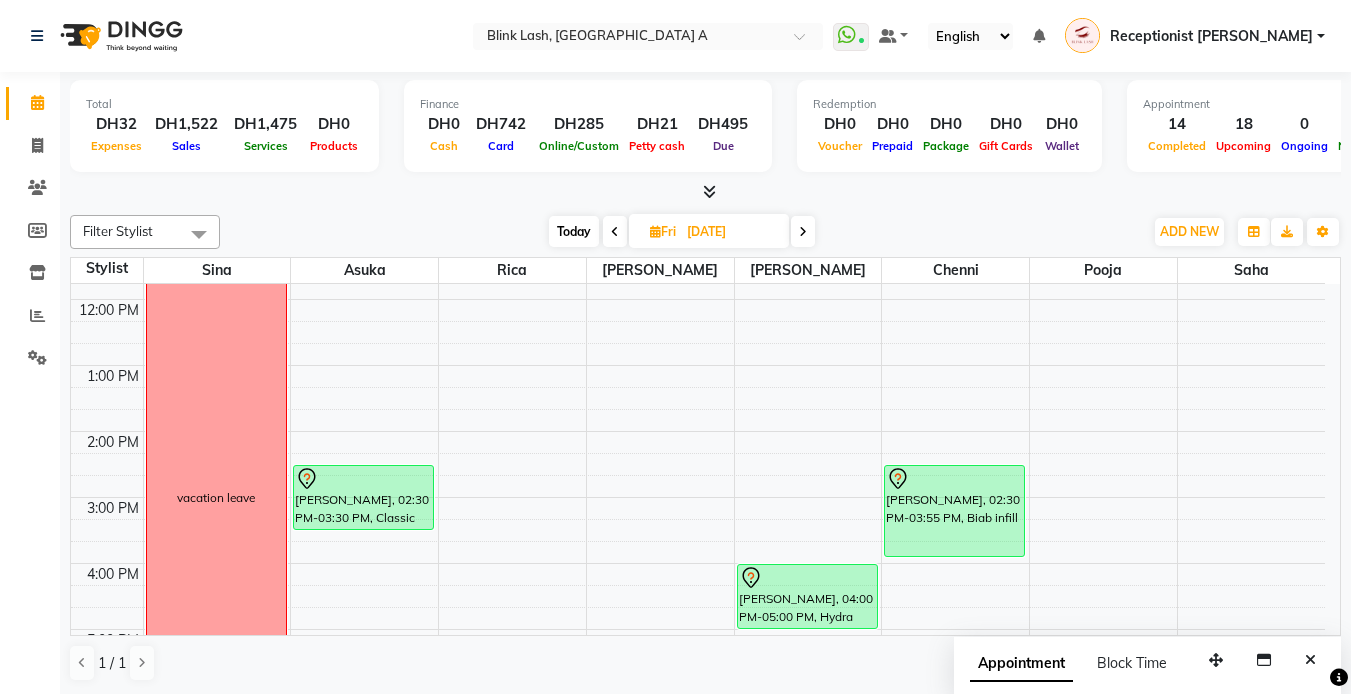 scroll, scrollTop: 0, scrollLeft: 0, axis: both 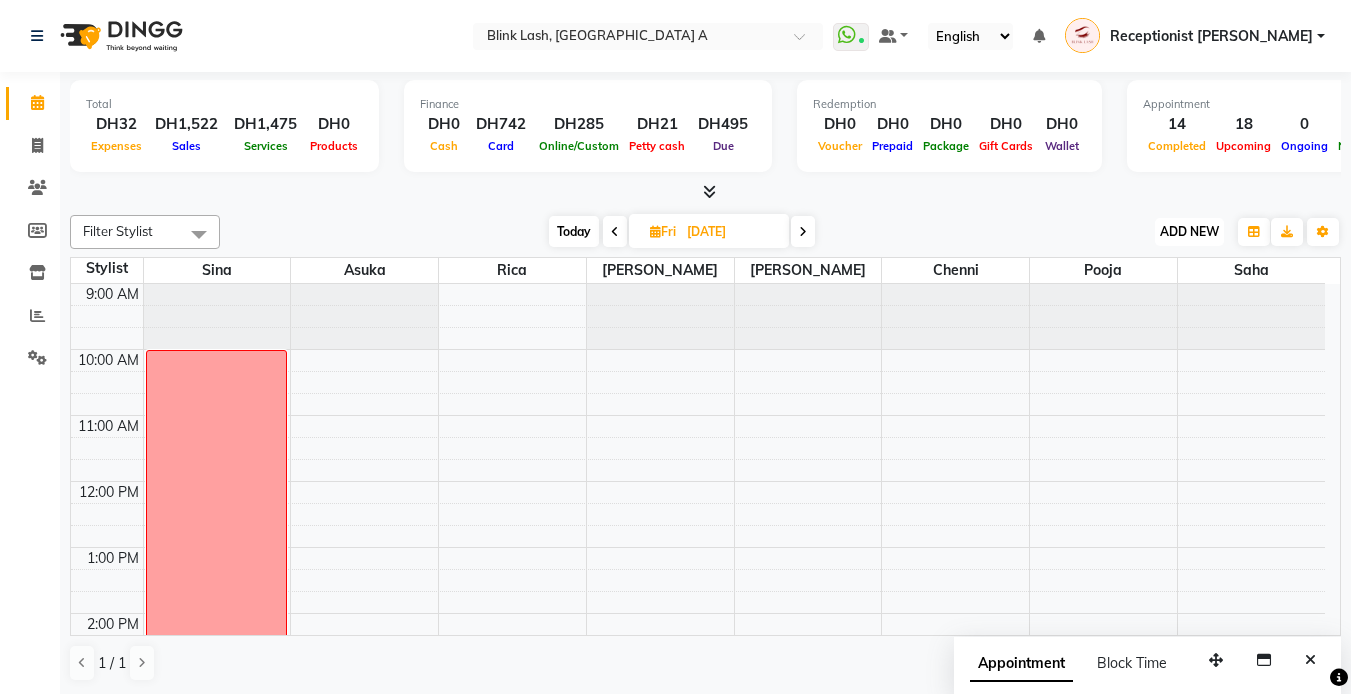 click on "ADD NEW" at bounding box center [1189, 231] 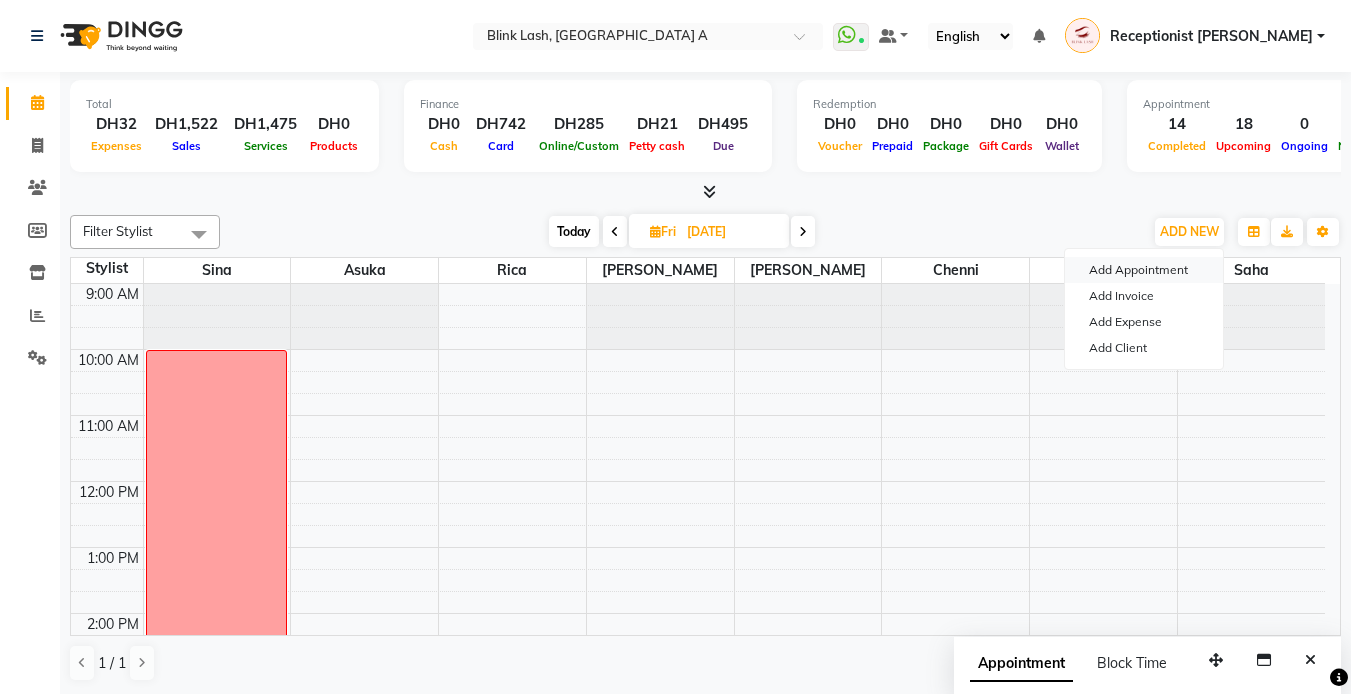 click on "Add Appointment" at bounding box center (1144, 270) 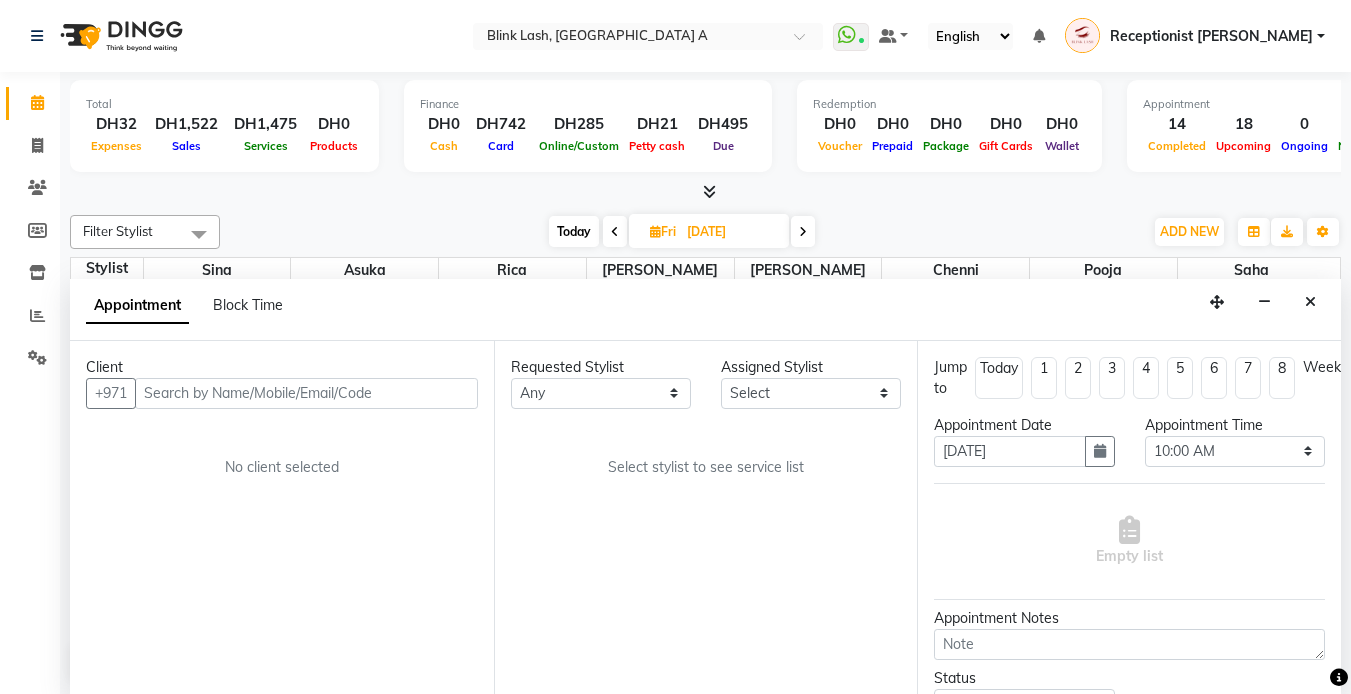 click on "Select 10:00 AM 10:05 AM 10:10 AM 10:15 AM 10:20 AM 10:25 AM 10:30 AM 10:35 AM 10:40 AM 10:45 AM 10:50 AM 10:55 AM 11:00 AM 11:05 AM 11:10 AM 11:15 AM 11:20 AM 11:25 AM 11:30 AM 11:35 AM 11:40 AM 11:45 AM 11:50 AM 11:55 AM 12:00 PM 12:05 PM 12:10 PM 12:15 PM 12:20 PM 12:25 PM 12:30 PM 12:35 PM 12:40 PM 12:45 PM 12:50 PM 12:55 PM 01:00 PM 01:05 PM 01:10 PM 01:15 PM 01:20 PM 01:25 PM 01:30 PM 01:35 PM 01:40 PM 01:45 PM 01:50 PM 01:55 PM 02:00 PM 02:05 PM 02:10 PM 02:15 PM 02:20 PM 02:25 PM 02:30 PM 02:35 PM 02:40 PM 02:45 PM 02:50 PM 02:55 PM 03:00 PM 03:05 PM 03:10 PM 03:15 PM 03:20 PM 03:25 PM 03:30 PM 03:35 PM 03:40 PM 03:45 PM 03:50 PM 03:55 PM 04:00 PM 04:05 PM 04:10 PM 04:15 PM 04:20 PM 04:25 PM 04:30 PM 04:35 PM 04:40 PM 04:45 PM 04:50 PM 04:55 PM 05:00 PM 05:05 PM 05:10 PM 05:15 PM 05:20 PM 05:25 PM 05:30 PM 05:35 PM 05:40 PM 05:45 PM 05:50 PM 05:55 PM 06:00 PM 06:05 PM 06:10 PM 06:15 PM 06:20 PM 06:25 PM 06:30 PM 06:35 PM 06:40 PM 06:45 PM 06:50 PM 06:55 PM 07:00 PM 07:05 PM 07:10 PM 07:15 PM 07:20 PM" at bounding box center (1235, 451) 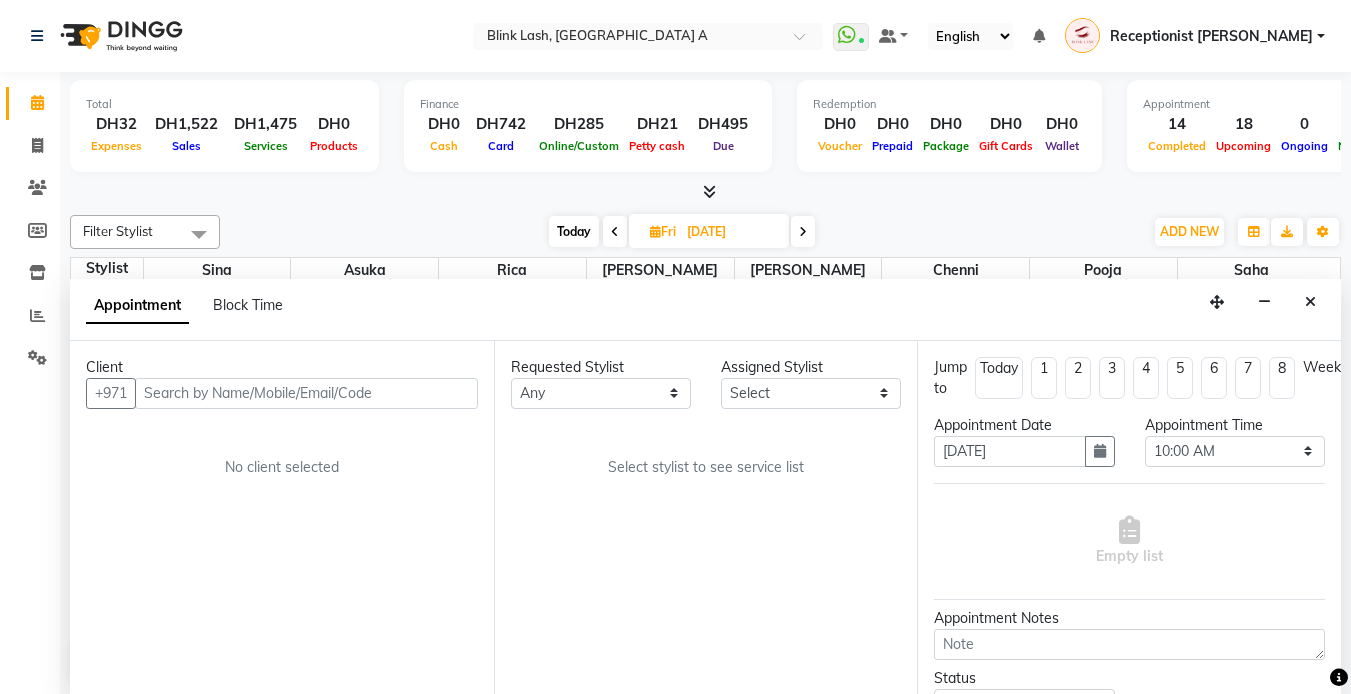 scroll, scrollTop: 1, scrollLeft: 0, axis: vertical 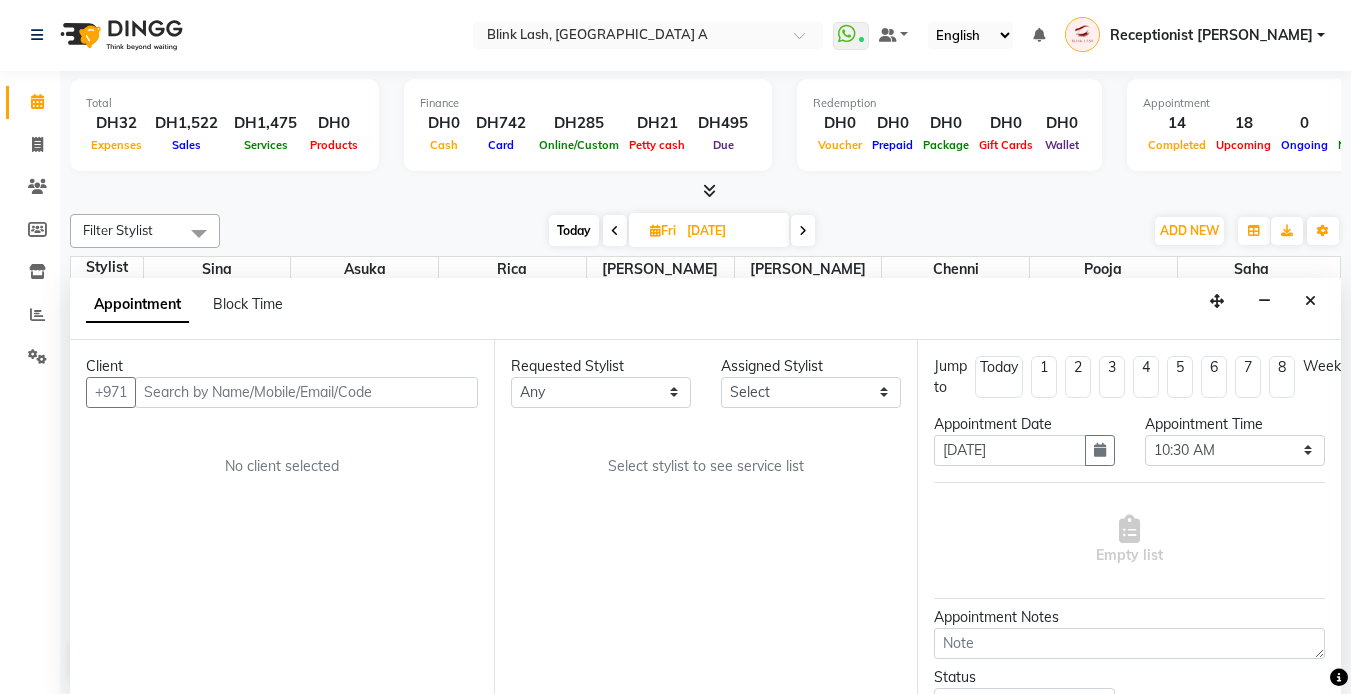 click on "Select 10:00 AM 10:05 AM 10:10 AM 10:15 AM 10:20 AM 10:25 AM 10:30 AM 10:35 AM 10:40 AM 10:45 AM 10:50 AM 10:55 AM 11:00 AM 11:05 AM 11:10 AM 11:15 AM 11:20 AM 11:25 AM 11:30 AM 11:35 AM 11:40 AM 11:45 AM 11:50 AM 11:55 AM 12:00 PM 12:05 PM 12:10 PM 12:15 PM 12:20 PM 12:25 PM 12:30 PM 12:35 PM 12:40 PM 12:45 PM 12:50 PM 12:55 PM 01:00 PM 01:05 PM 01:10 PM 01:15 PM 01:20 PM 01:25 PM 01:30 PM 01:35 PM 01:40 PM 01:45 PM 01:50 PM 01:55 PM 02:00 PM 02:05 PM 02:10 PM 02:15 PM 02:20 PM 02:25 PM 02:30 PM 02:35 PM 02:40 PM 02:45 PM 02:50 PM 02:55 PM 03:00 PM 03:05 PM 03:10 PM 03:15 PM 03:20 PM 03:25 PM 03:30 PM 03:35 PM 03:40 PM 03:45 PM 03:50 PM 03:55 PM 04:00 PM 04:05 PM 04:10 PM 04:15 PM 04:20 PM 04:25 PM 04:30 PM 04:35 PM 04:40 PM 04:45 PM 04:50 PM 04:55 PM 05:00 PM 05:05 PM 05:10 PM 05:15 PM 05:20 PM 05:25 PM 05:30 PM 05:35 PM 05:40 PM 05:45 PM 05:50 PM 05:55 PM 06:00 PM 06:05 PM 06:10 PM 06:15 PM 06:20 PM 06:25 PM 06:30 PM 06:35 PM 06:40 PM 06:45 PM 06:50 PM 06:55 PM 07:00 PM 07:05 PM 07:10 PM 07:15 PM 07:20 PM" at bounding box center [1235, 450] 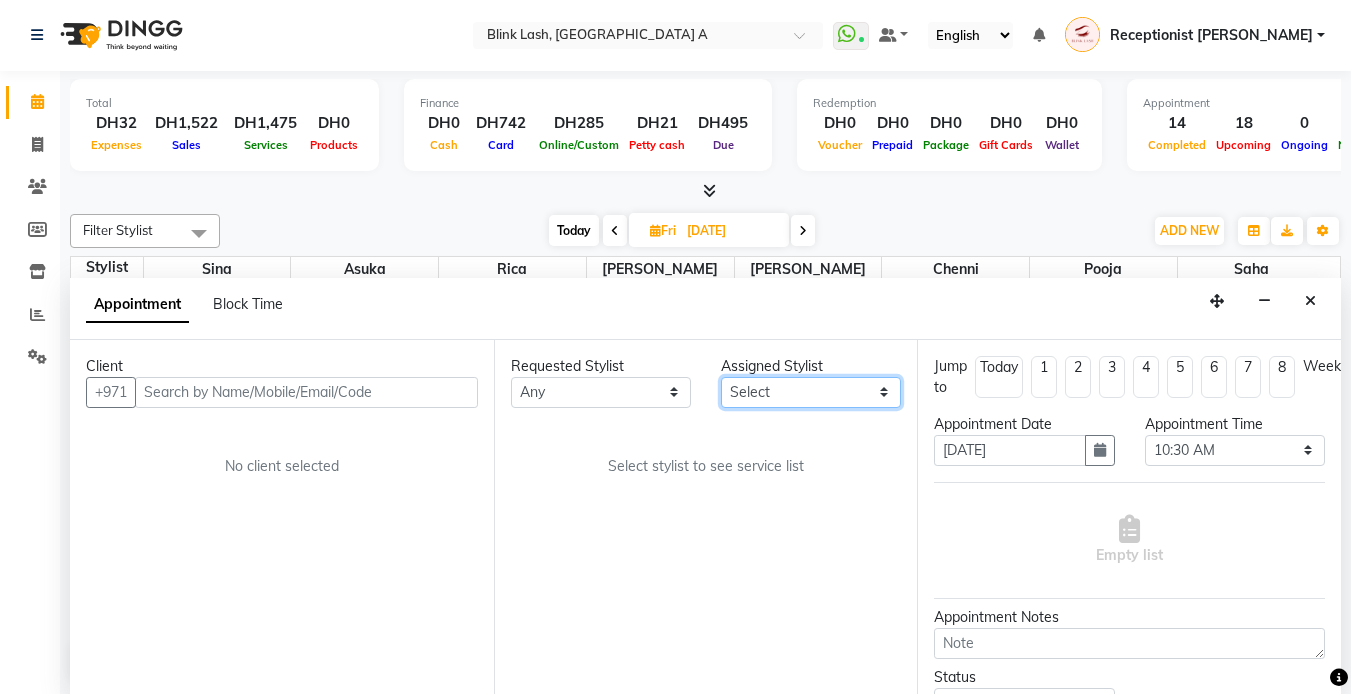 click on "Select [PERSON_NAME] [PERSON_NAME] pooja [PERSON_NAME]" at bounding box center (811, 392) 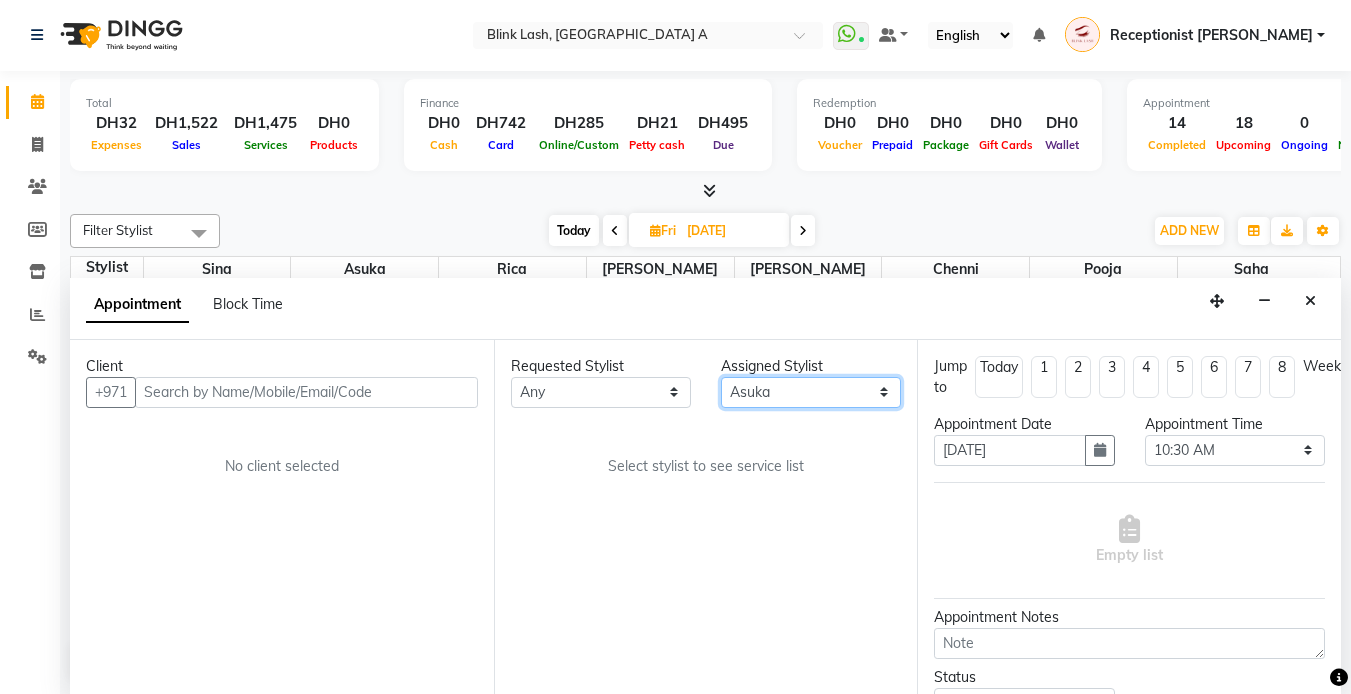 click on "Select [PERSON_NAME] [PERSON_NAME] pooja [PERSON_NAME]" at bounding box center (811, 392) 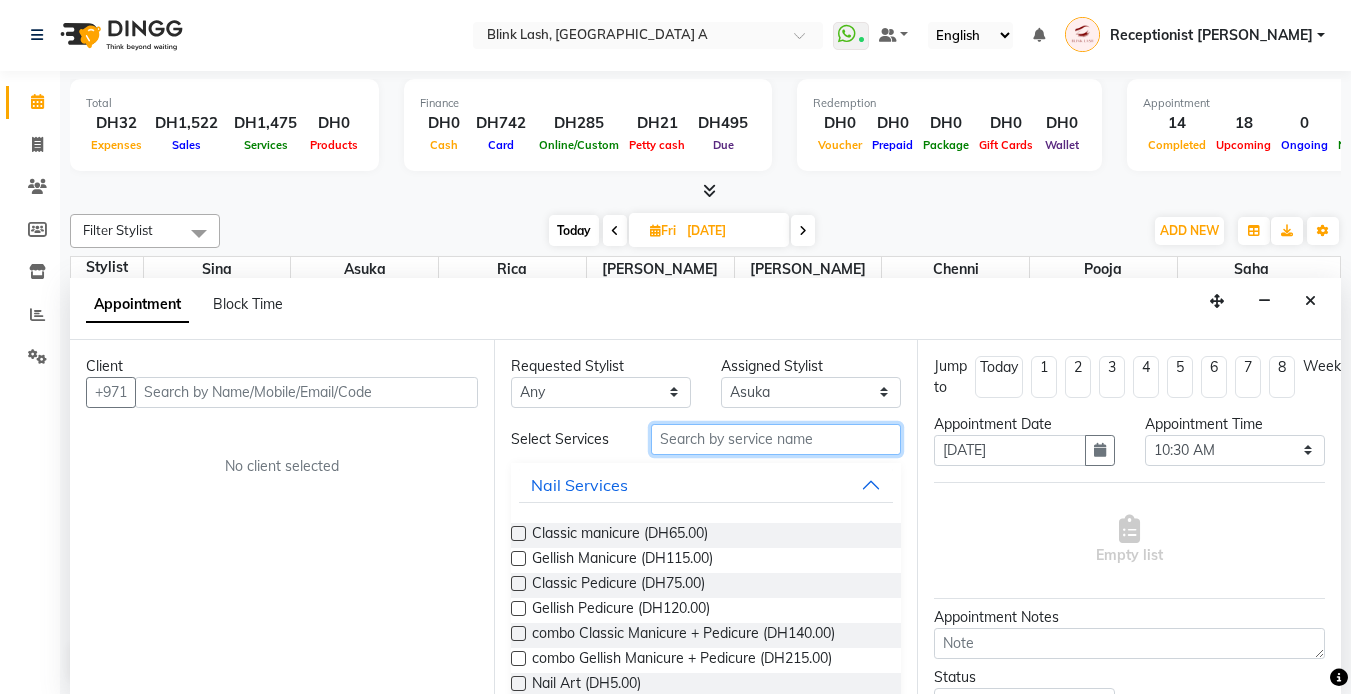 click at bounding box center (776, 439) 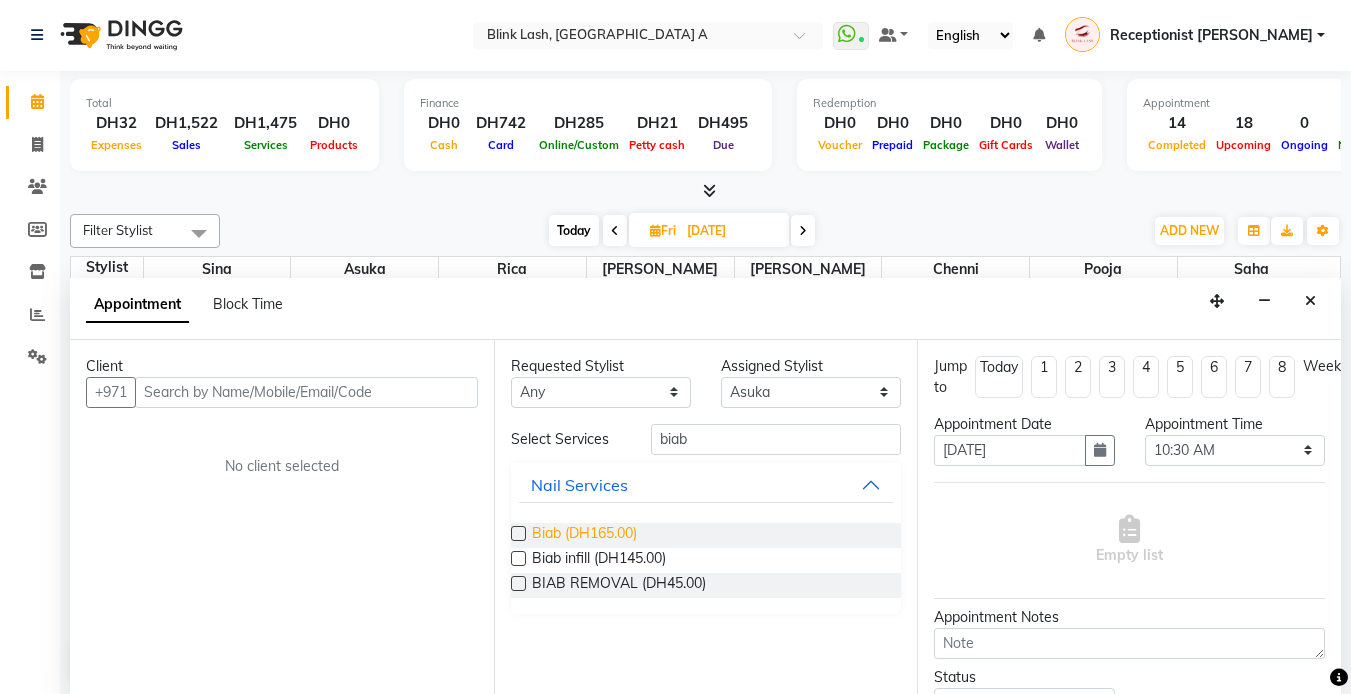 click on "Biab (DH165.00)" at bounding box center (584, 535) 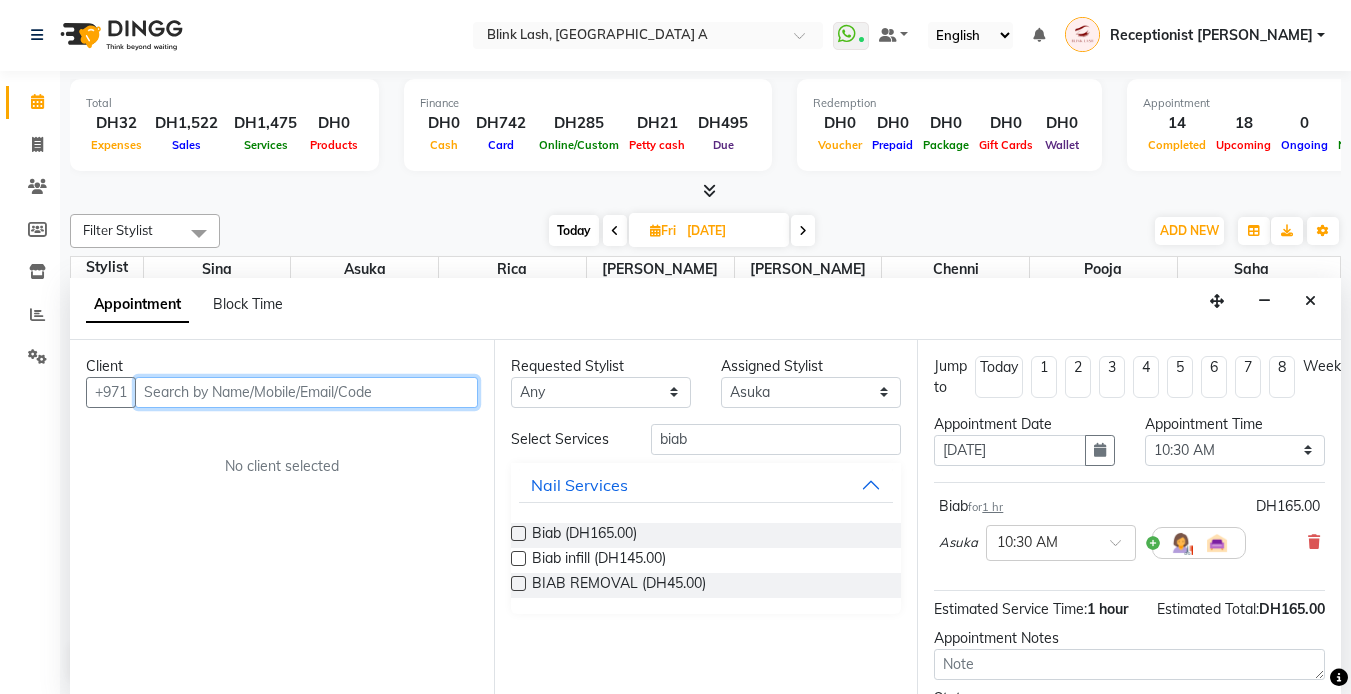 click at bounding box center [306, 392] 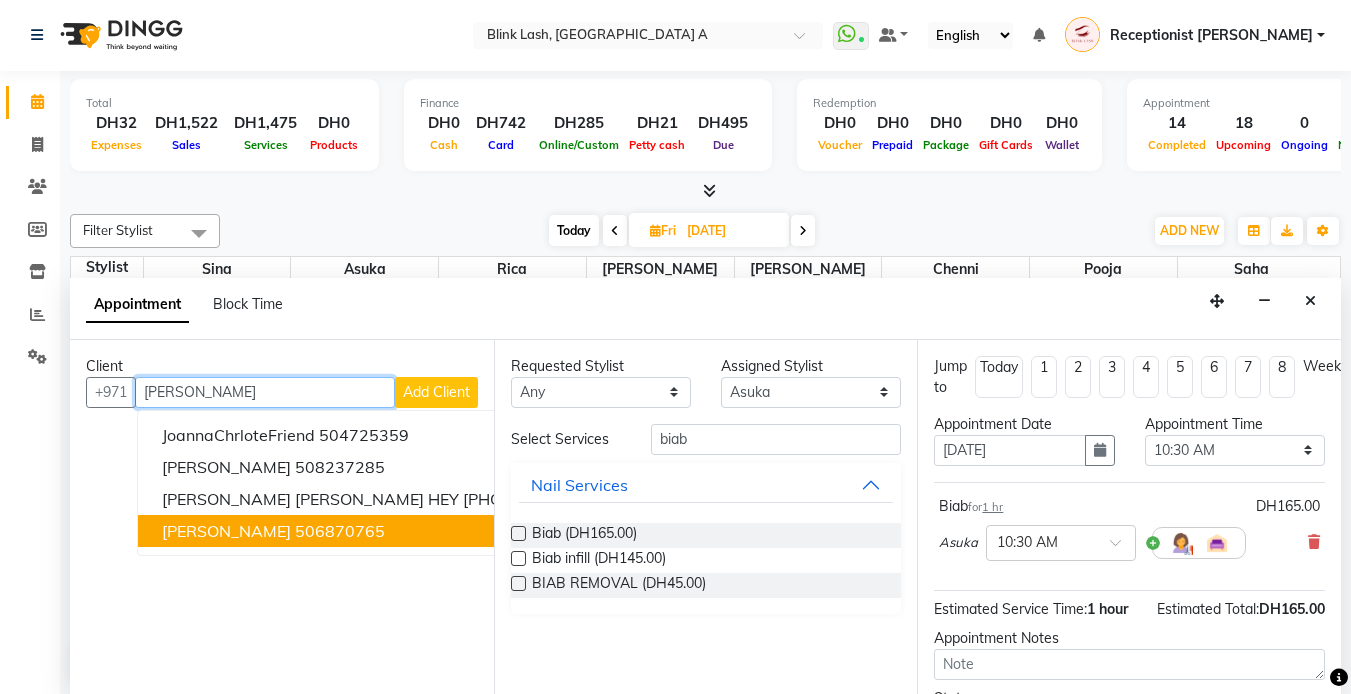click on "506870765" at bounding box center [340, 531] 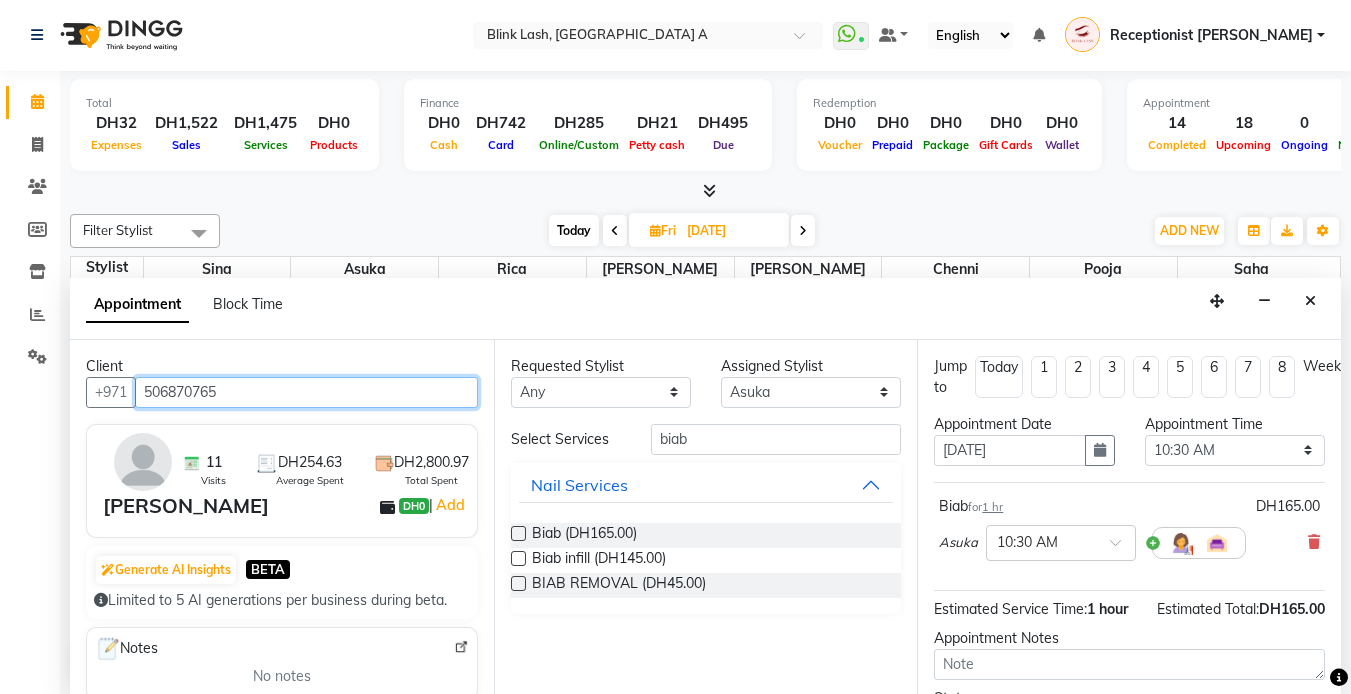 scroll, scrollTop: 187, scrollLeft: 0, axis: vertical 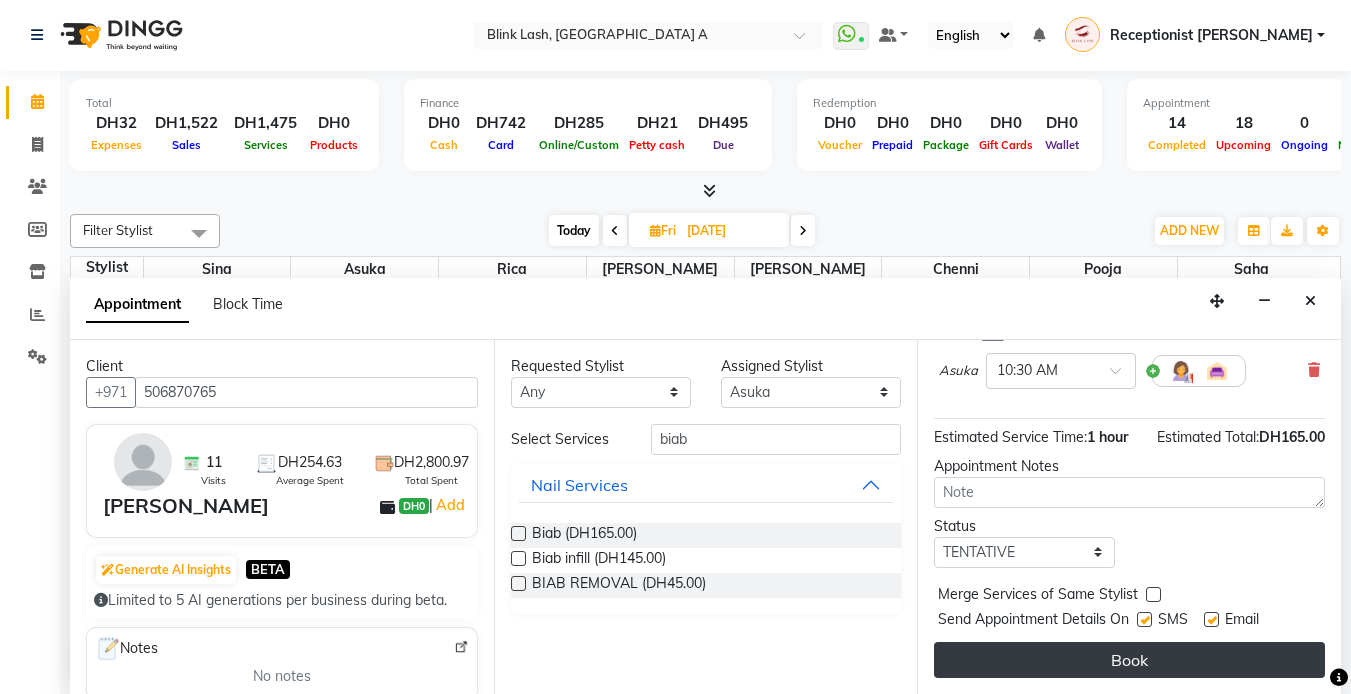 click on "Book" at bounding box center (1129, 660) 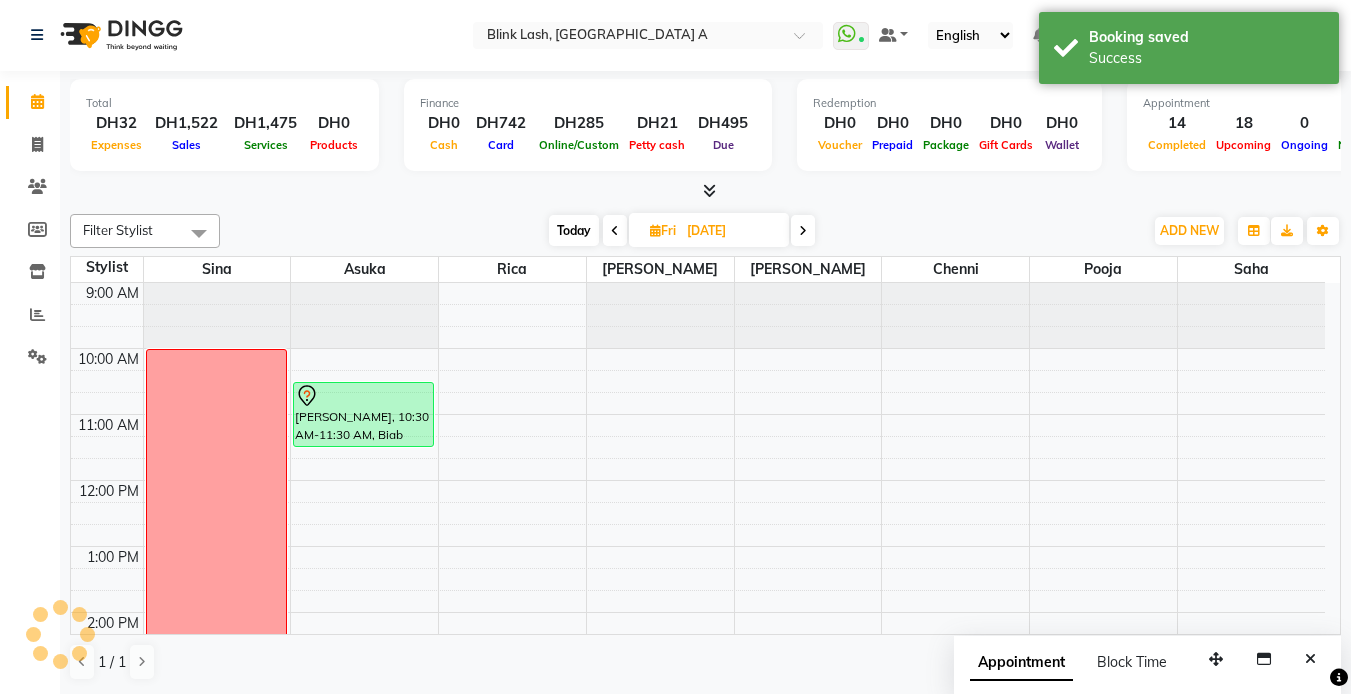 scroll, scrollTop: 0, scrollLeft: 0, axis: both 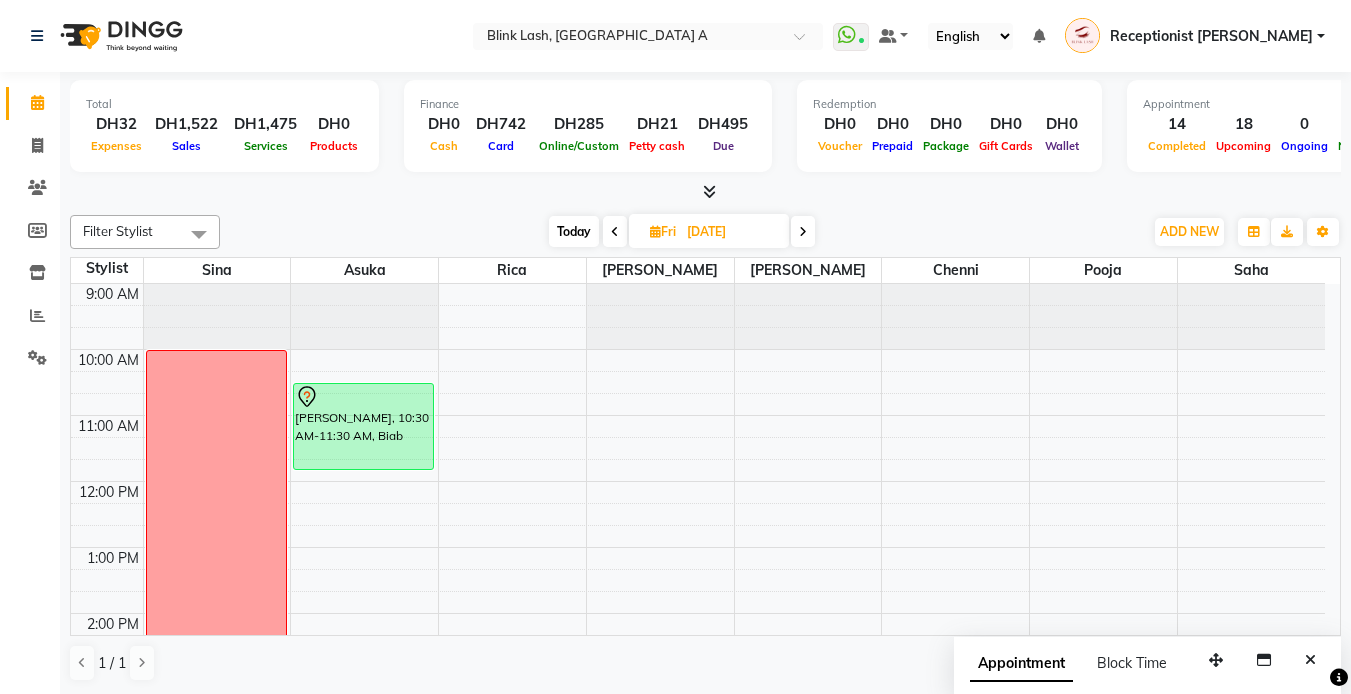 drag, startPoint x: 379, startPoint y: 446, endPoint x: 375, endPoint y: 477, distance: 31.257 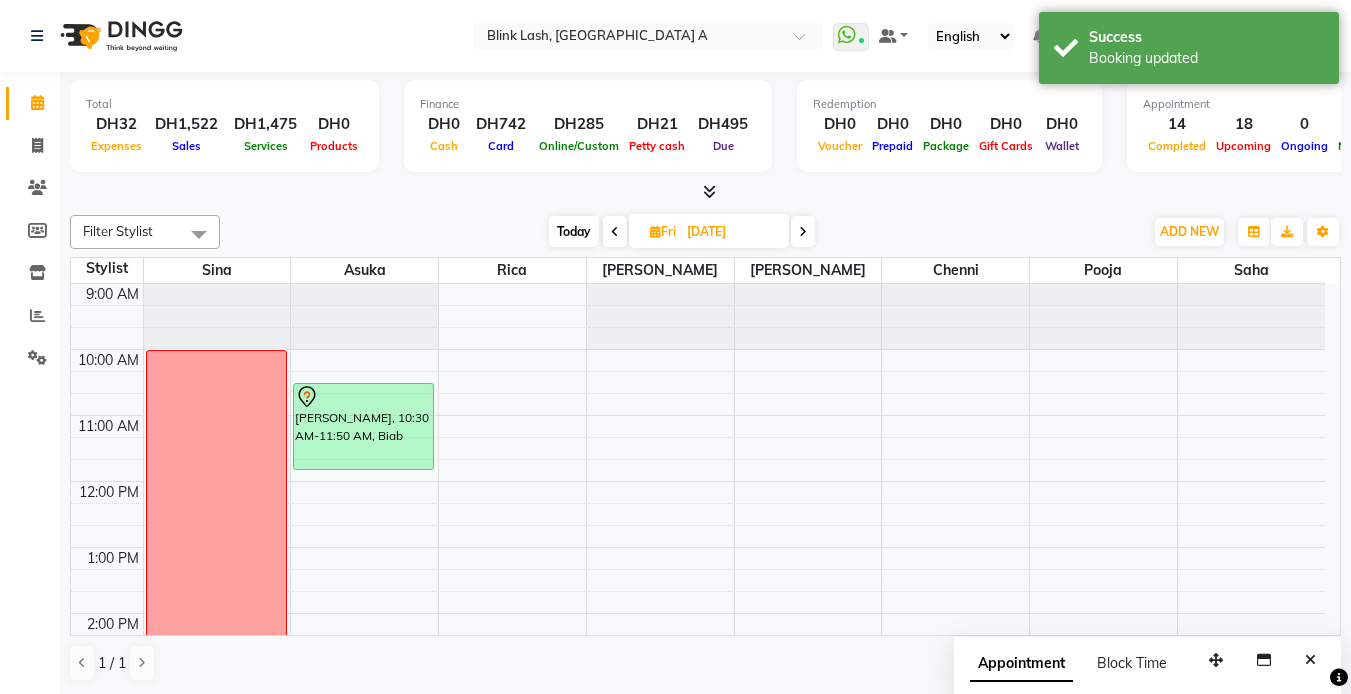 click on "Today" at bounding box center [574, 231] 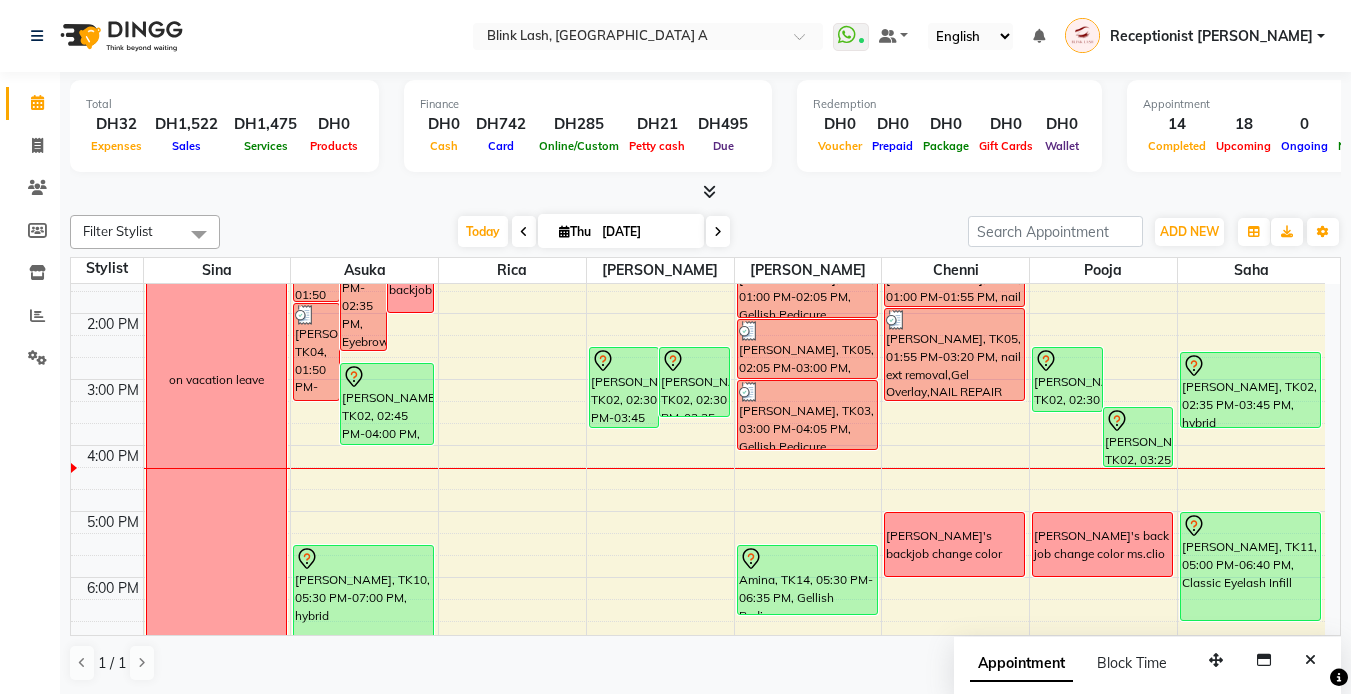 scroll, scrollTop: 400, scrollLeft: 0, axis: vertical 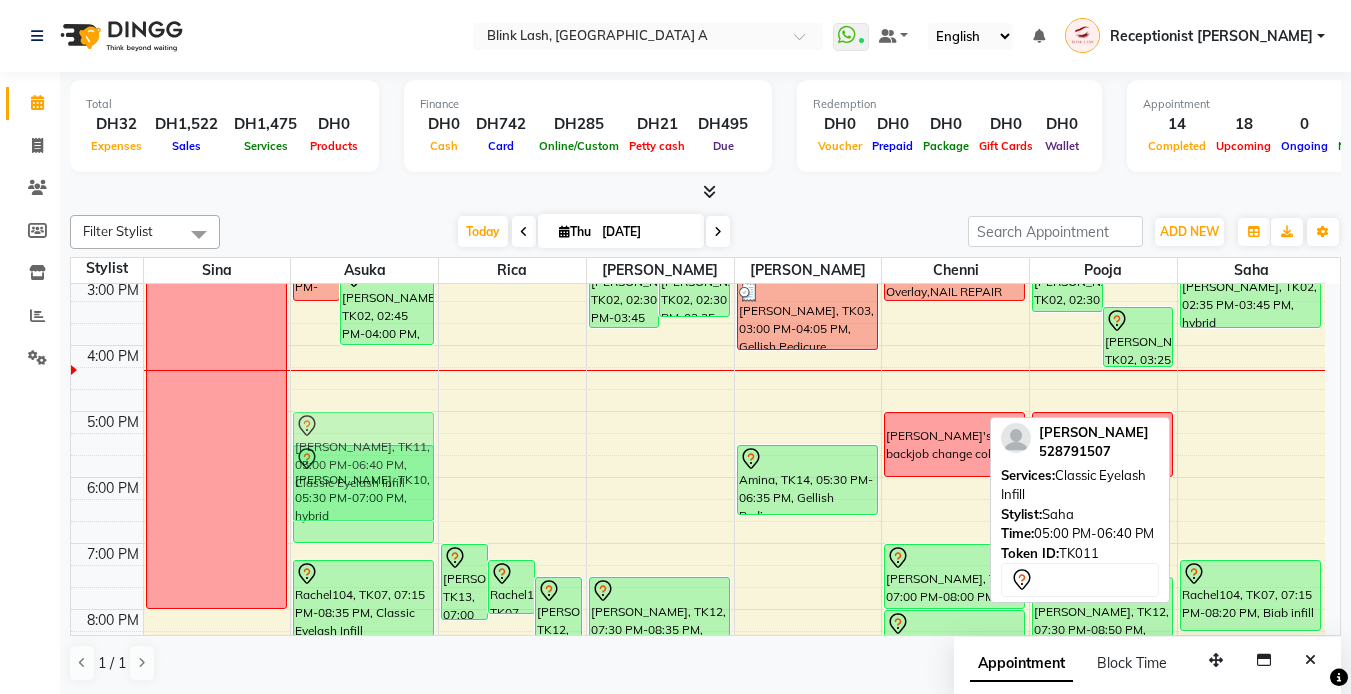 drag, startPoint x: 1262, startPoint y: 449, endPoint x: 357, endPoint y: 439, distance: 905.05524 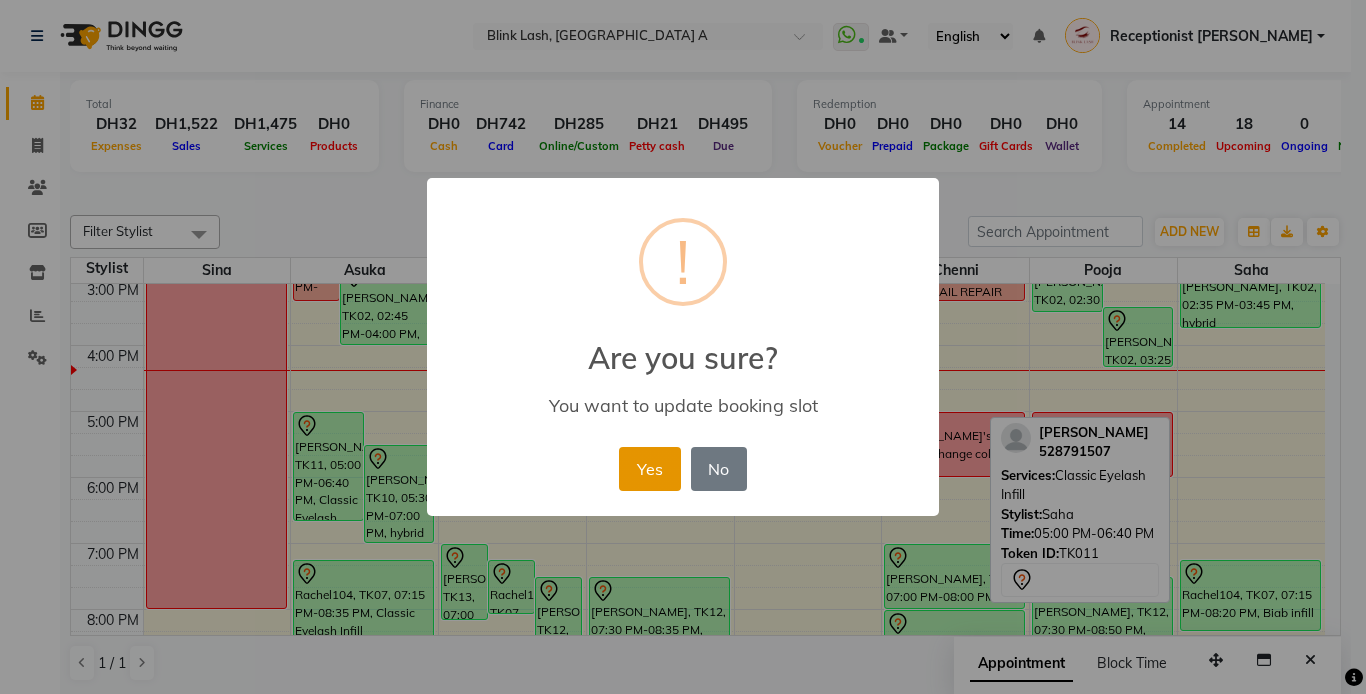 click on "Yes" at bounding box center [649, 469] 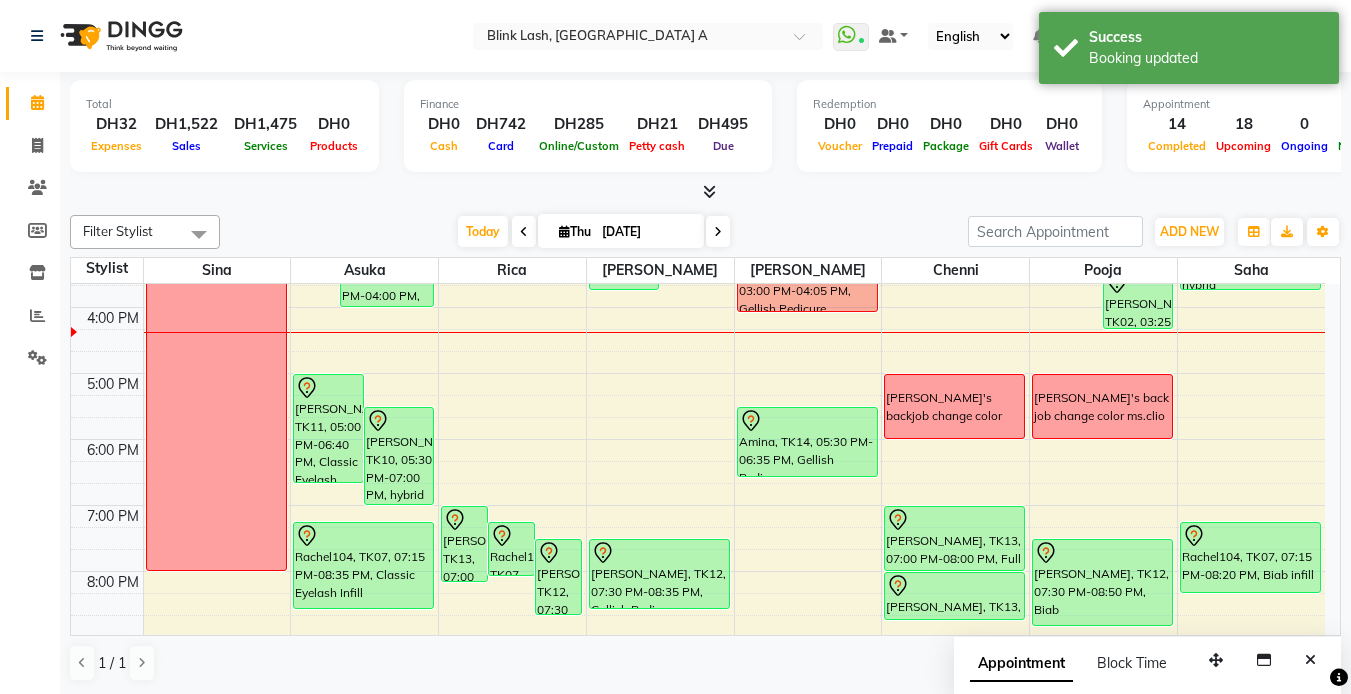 scroll, scrollTop: 338, scrollLeft: 0, axis: vertical 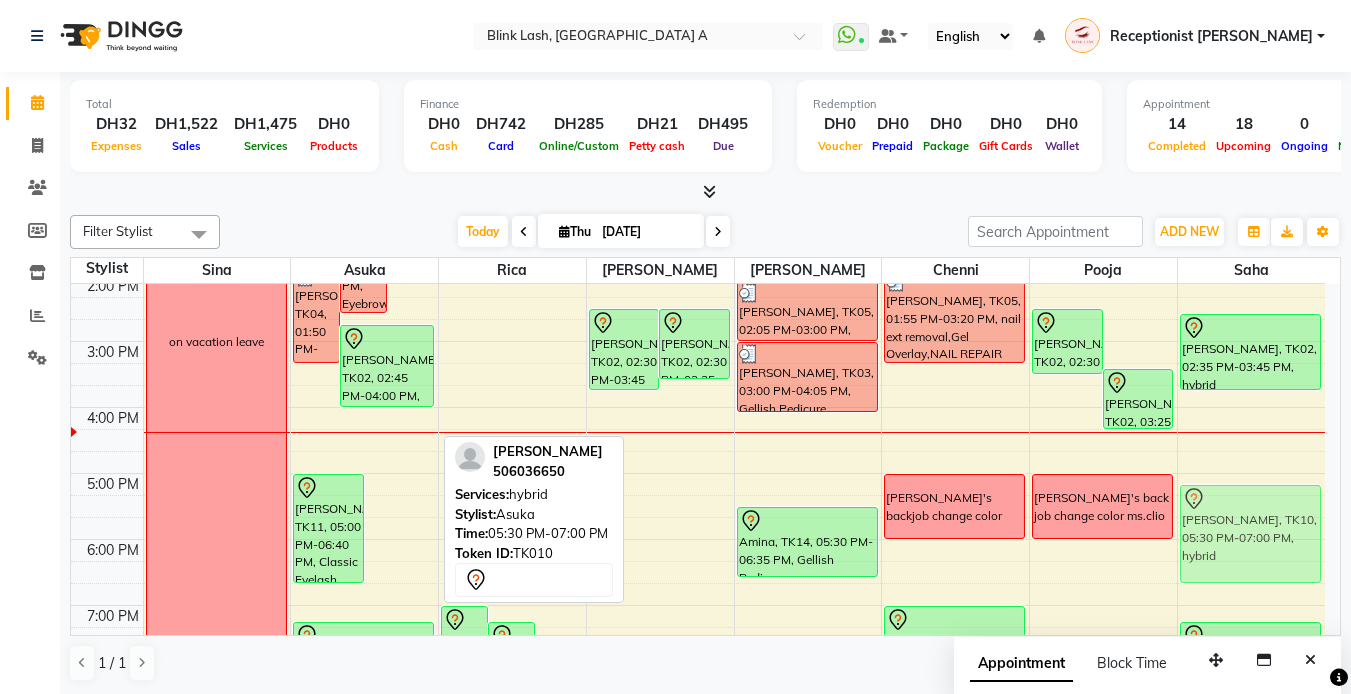 drag, startPoint x: 402, startPoint y: 556, endPoint x: 1243, endPoint y: 542, distance: 841.1165 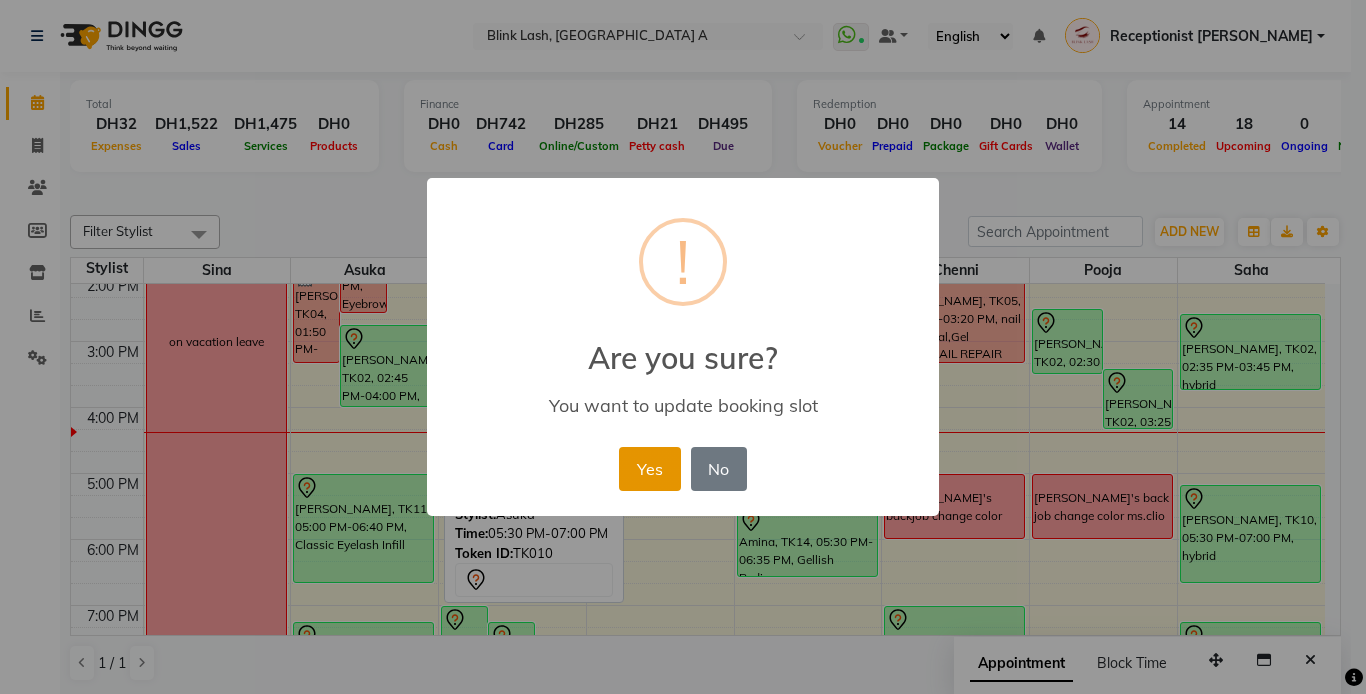click on "Yes" at bounding box center [649, 469] 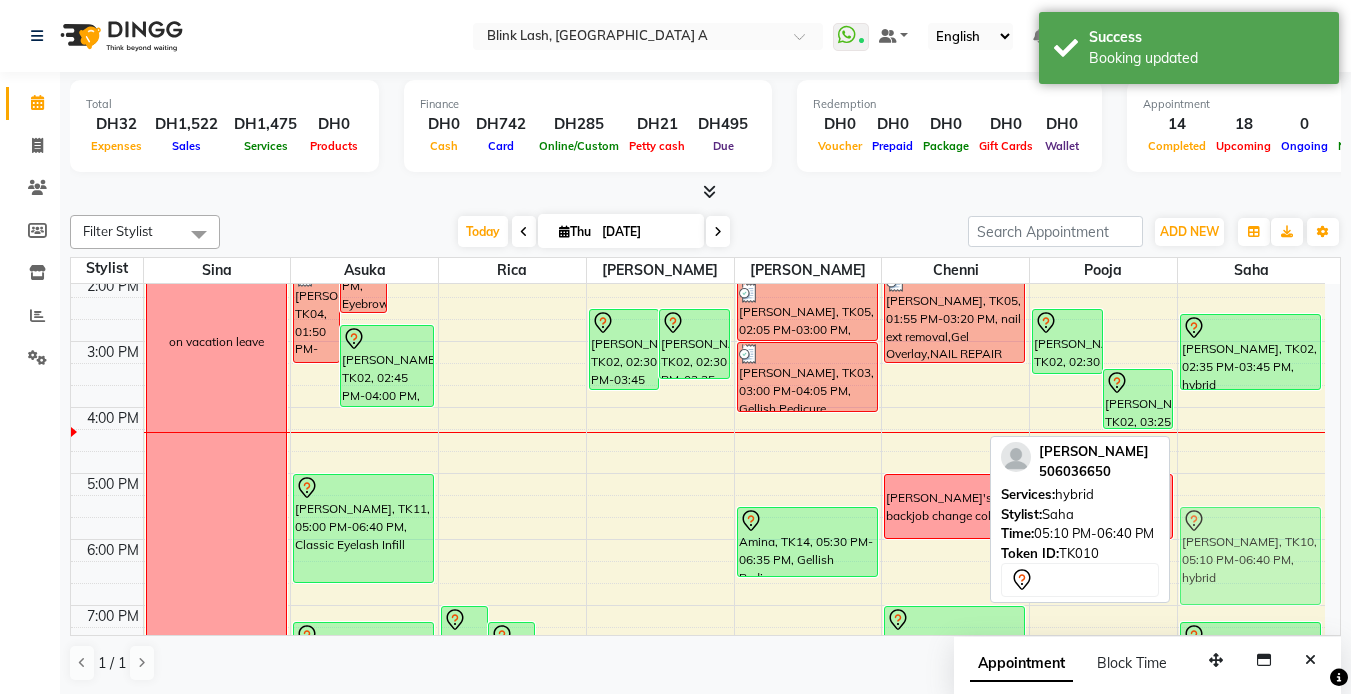 click on "Roa, TK09, 11:45 AM-12:50 PM, Classic manicure             katie dyke, TK02, 02:35 PM-03:45 PM, hybrid             Maha Alshammari, TK10, 05:10 PM-06:40 PM, hybrid             Rachel104, TK07, 07:15 PM-08:20 PM, Biab infill             Maha Alshammari, TK10, 05:10 PM-06:40 PM, hybrid" at bounding box center (1251, 440) 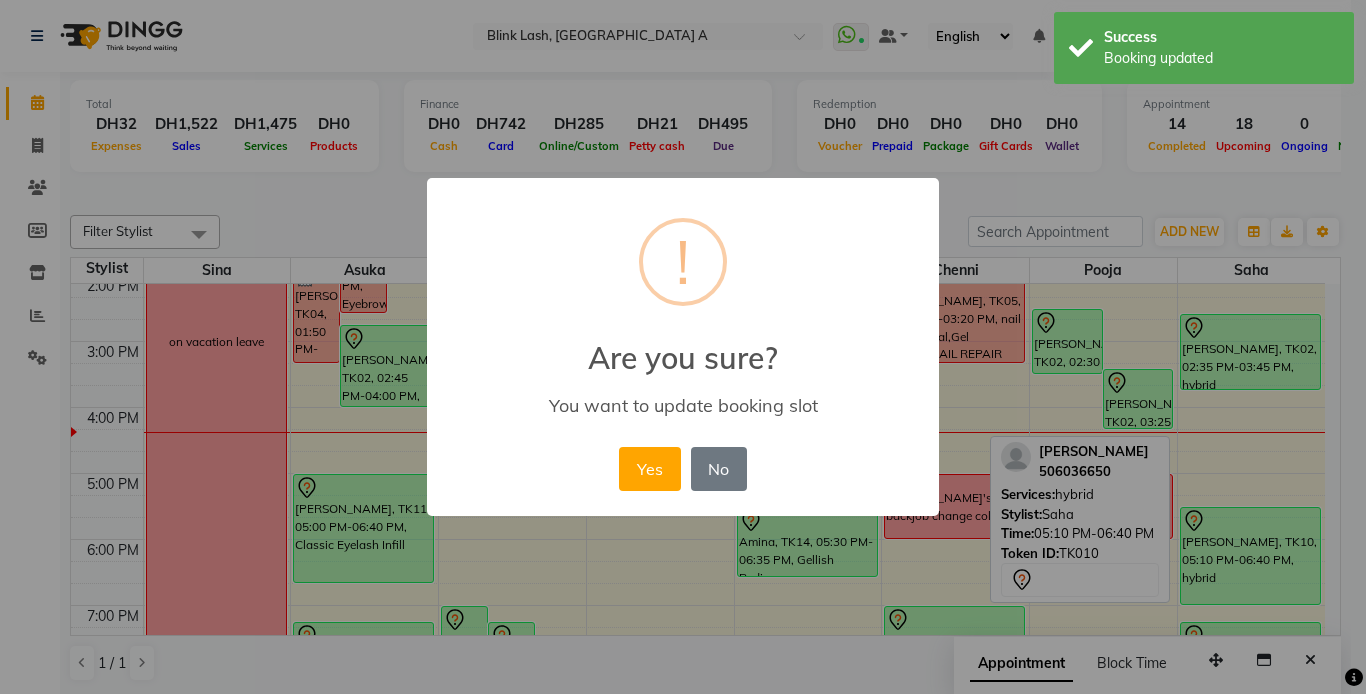 click on "Yes" at bounding box center [649, 469] 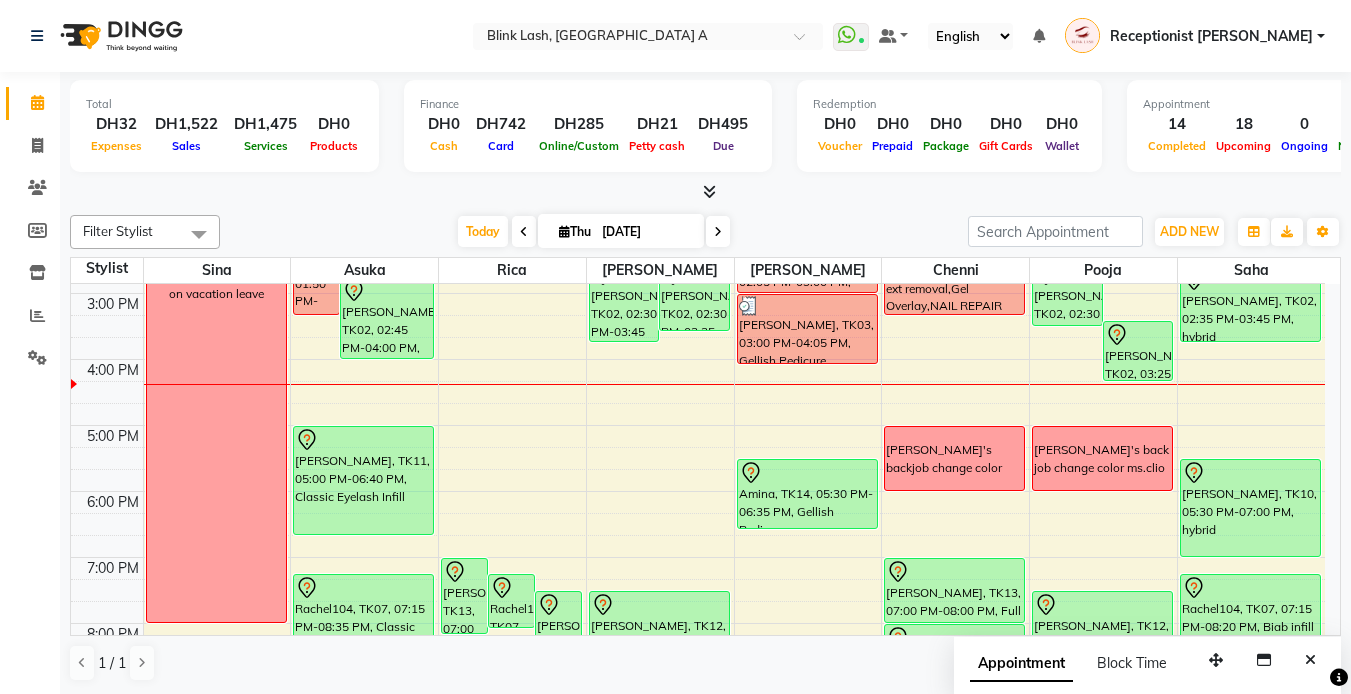 scroll, scrollTop: 338, scrollLeft: 0, axis: vertical 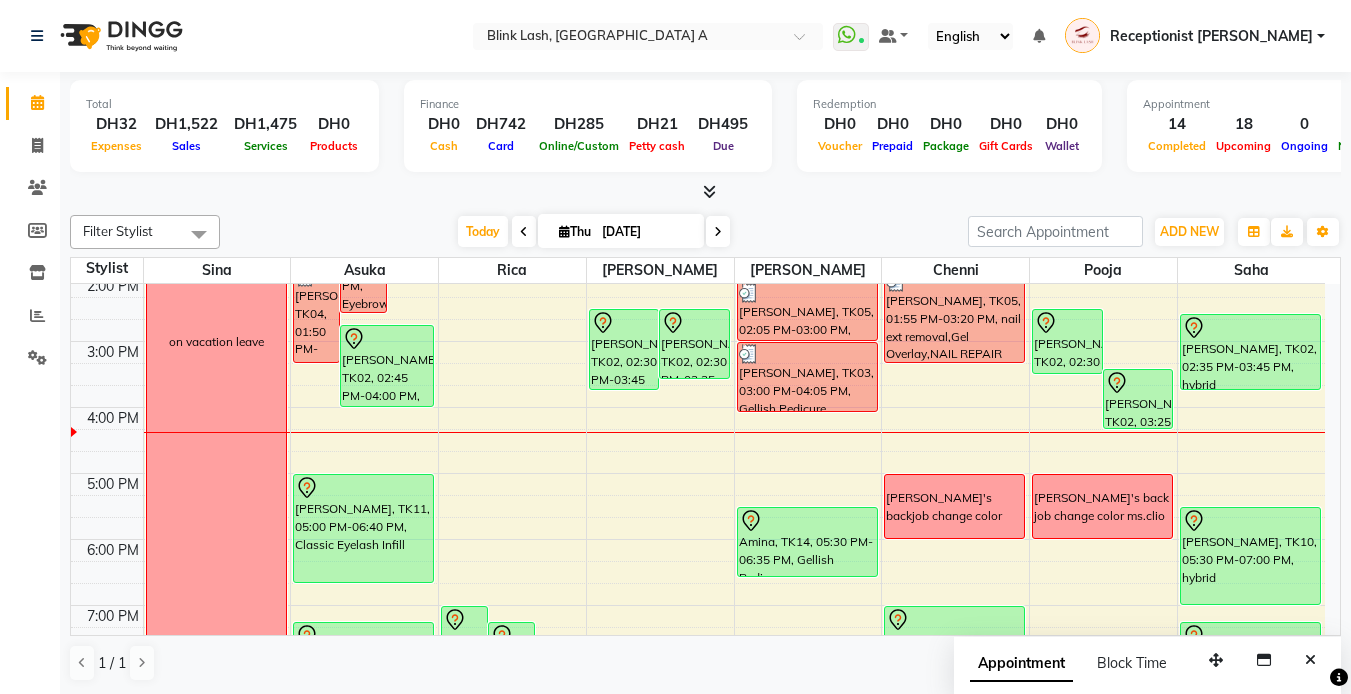 click at bounding box center (524, 231) 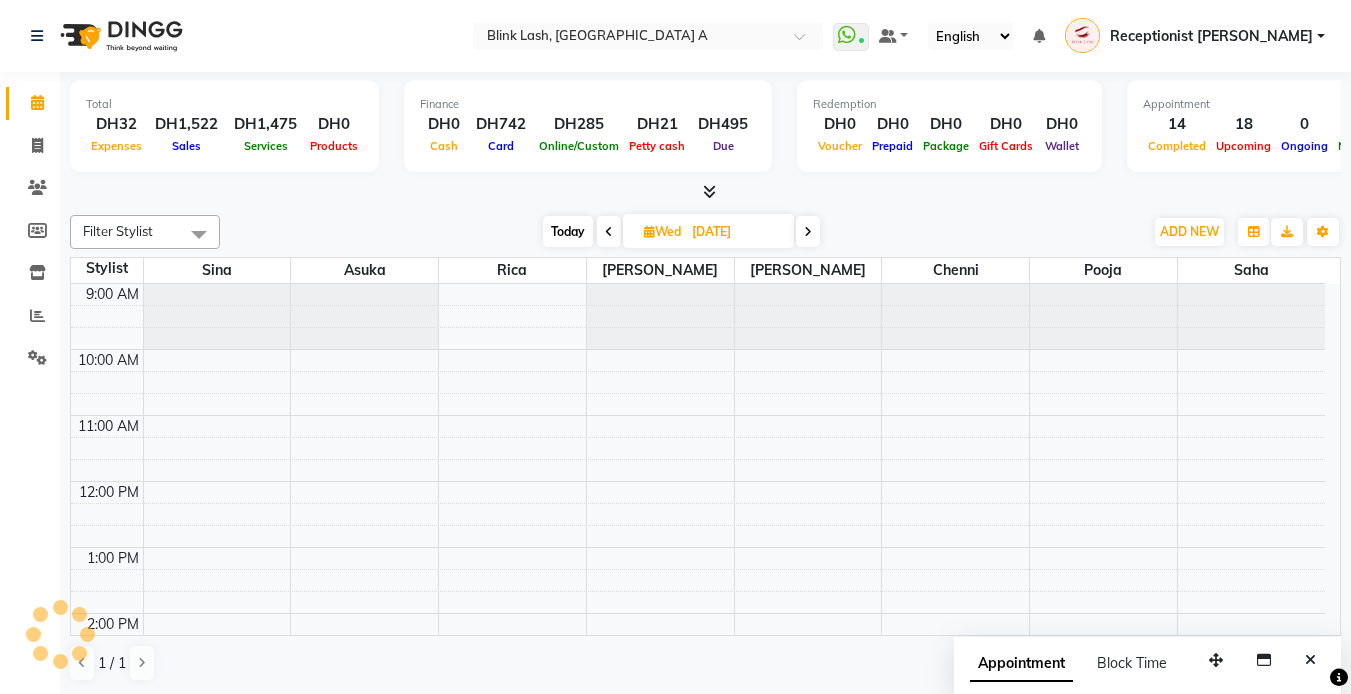 scroll, scrollTop: 463, scrollLeft: 0, axis: vertical 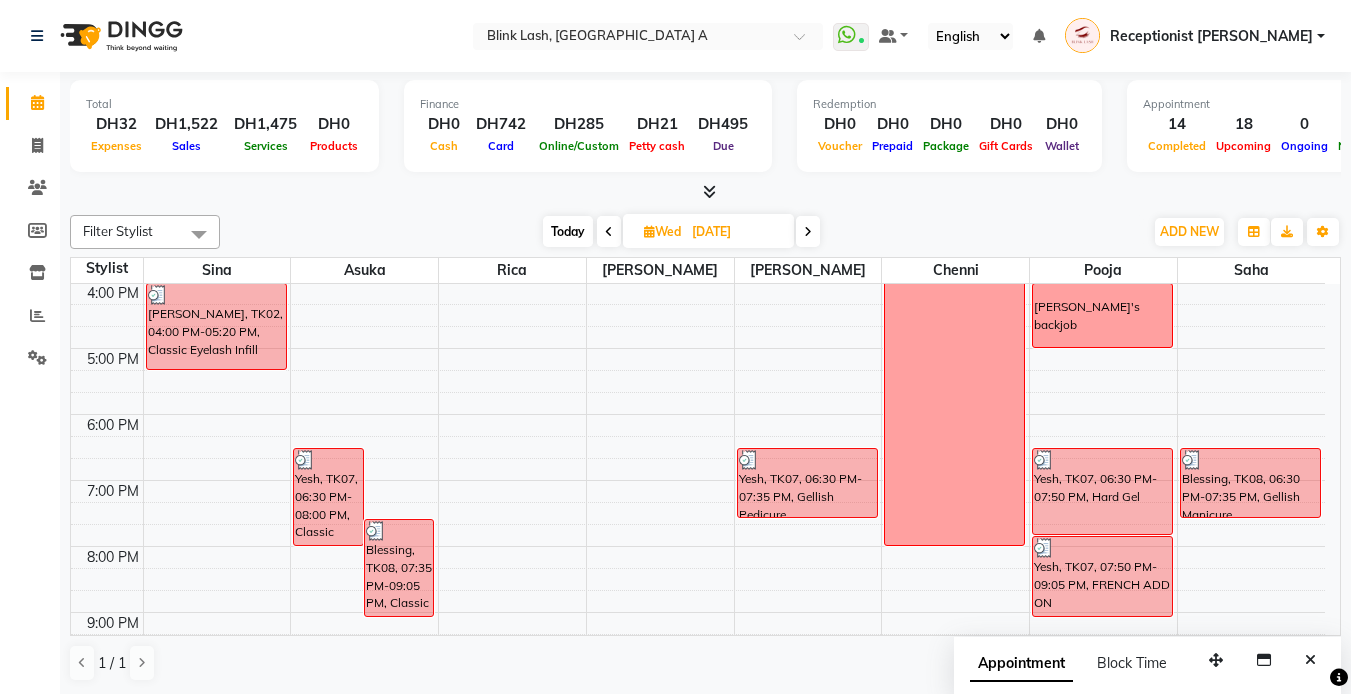 click on "Today" at bounding box center [568, 231] 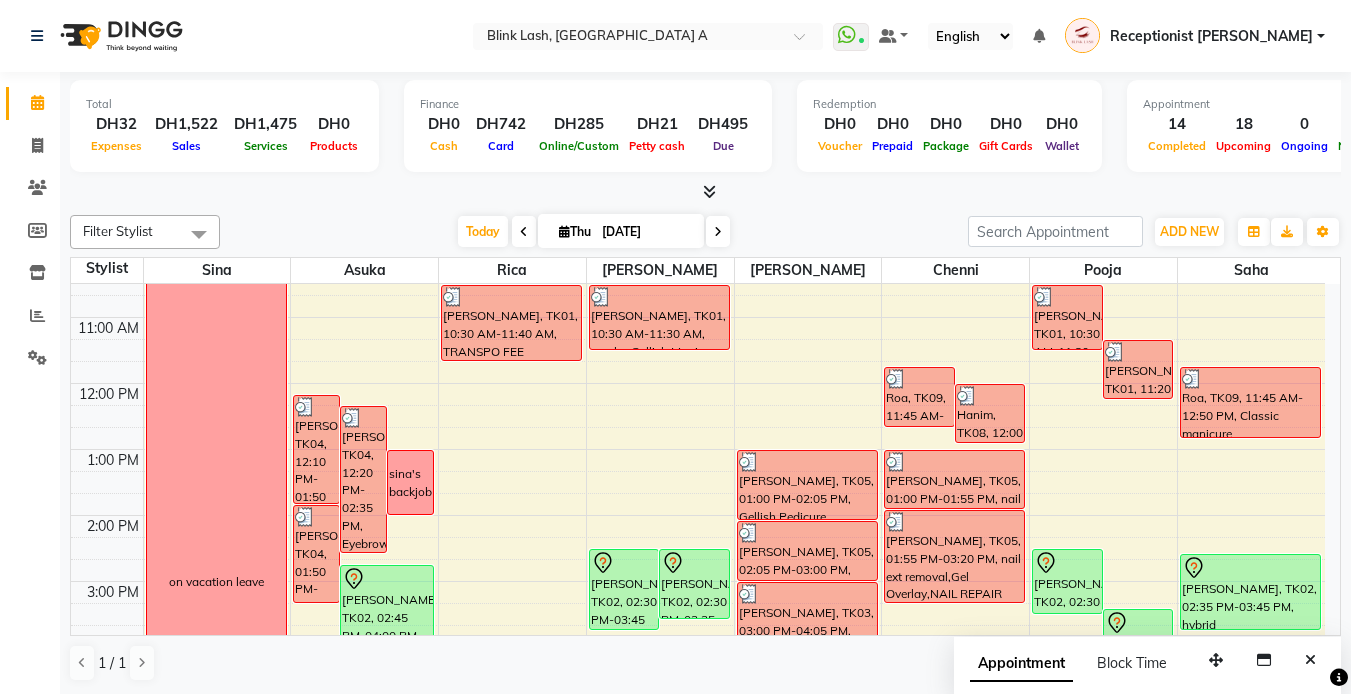 scroll, scrollTop: 63, scrollLeft: 0, axis: vertical 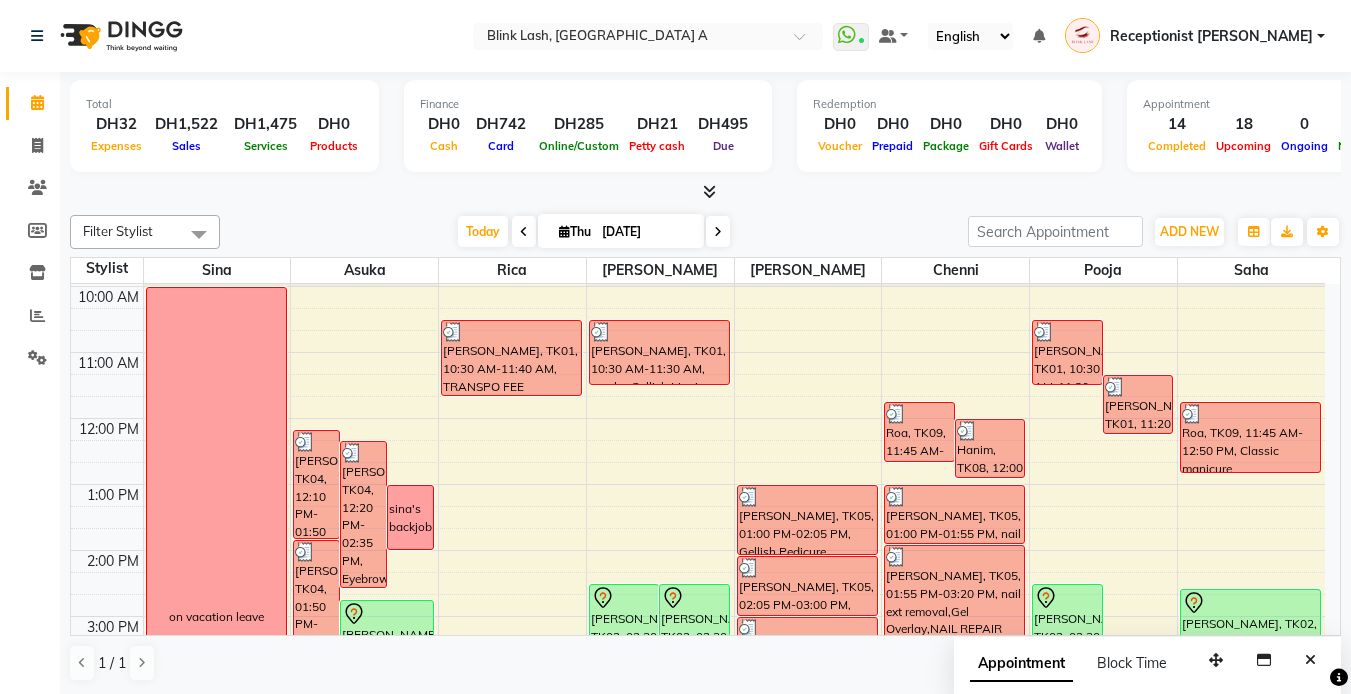 click at bounding box center (524, 231) 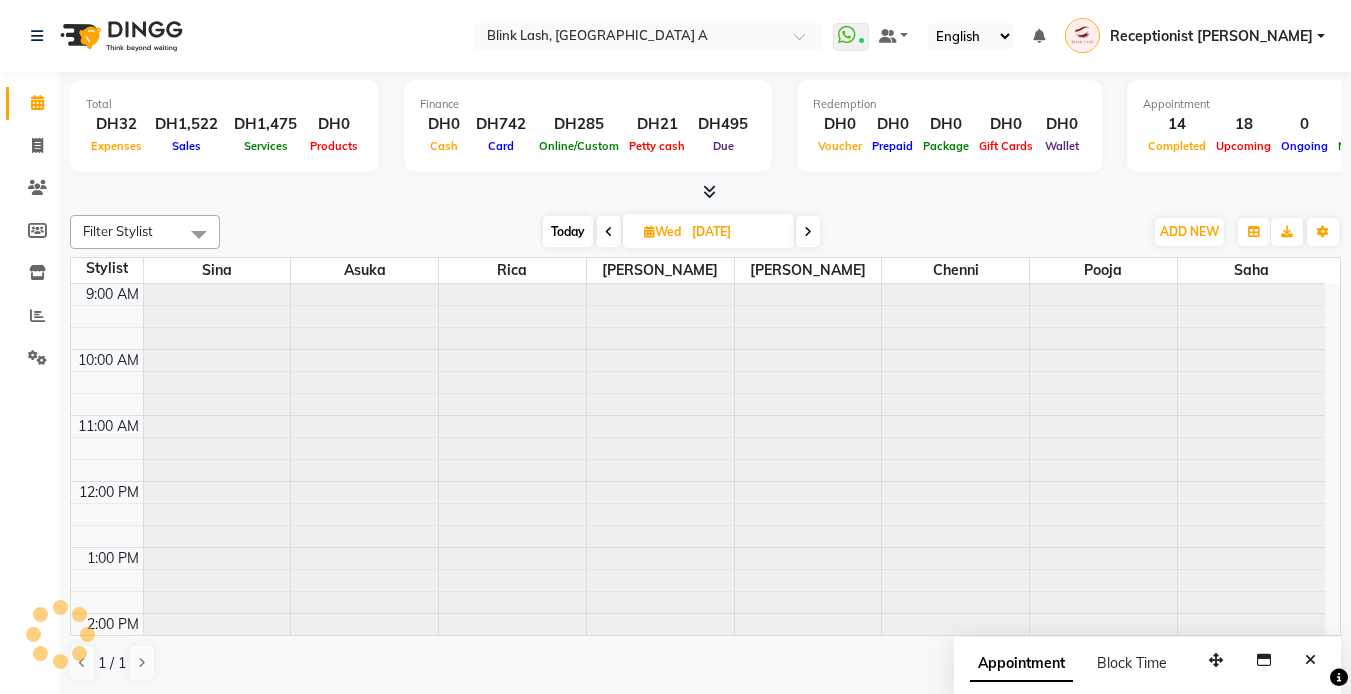 scroll, scrollTop: 463, scrollLeft: 0, axis: vertical 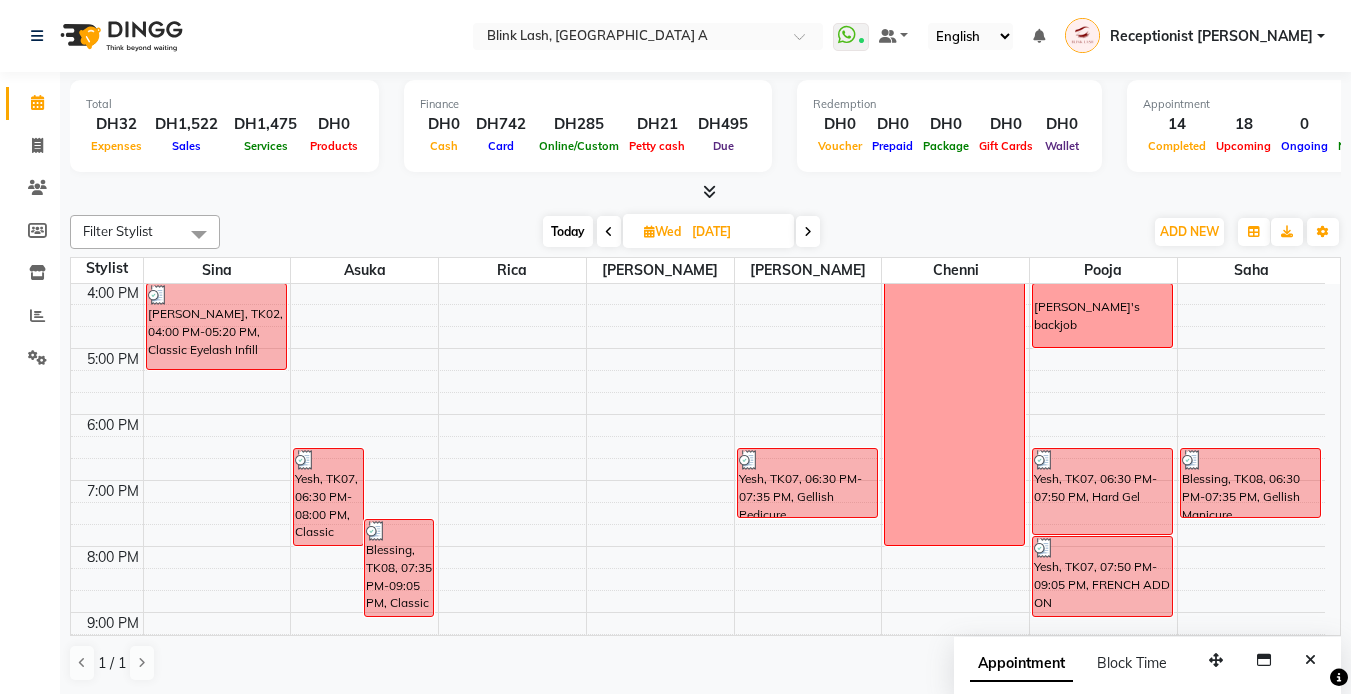 click at bounding box center (609, 231) 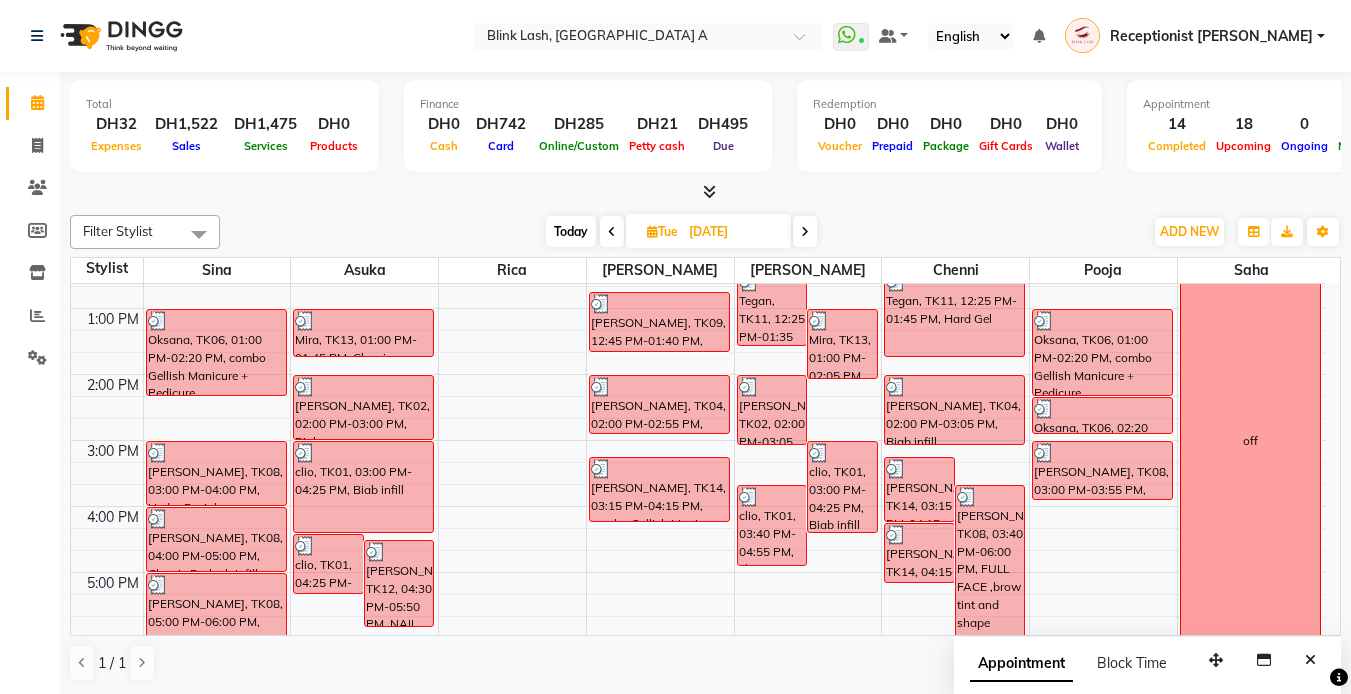 scroll, scrollTop: 238, scrollLeft: 0, axis: vertical 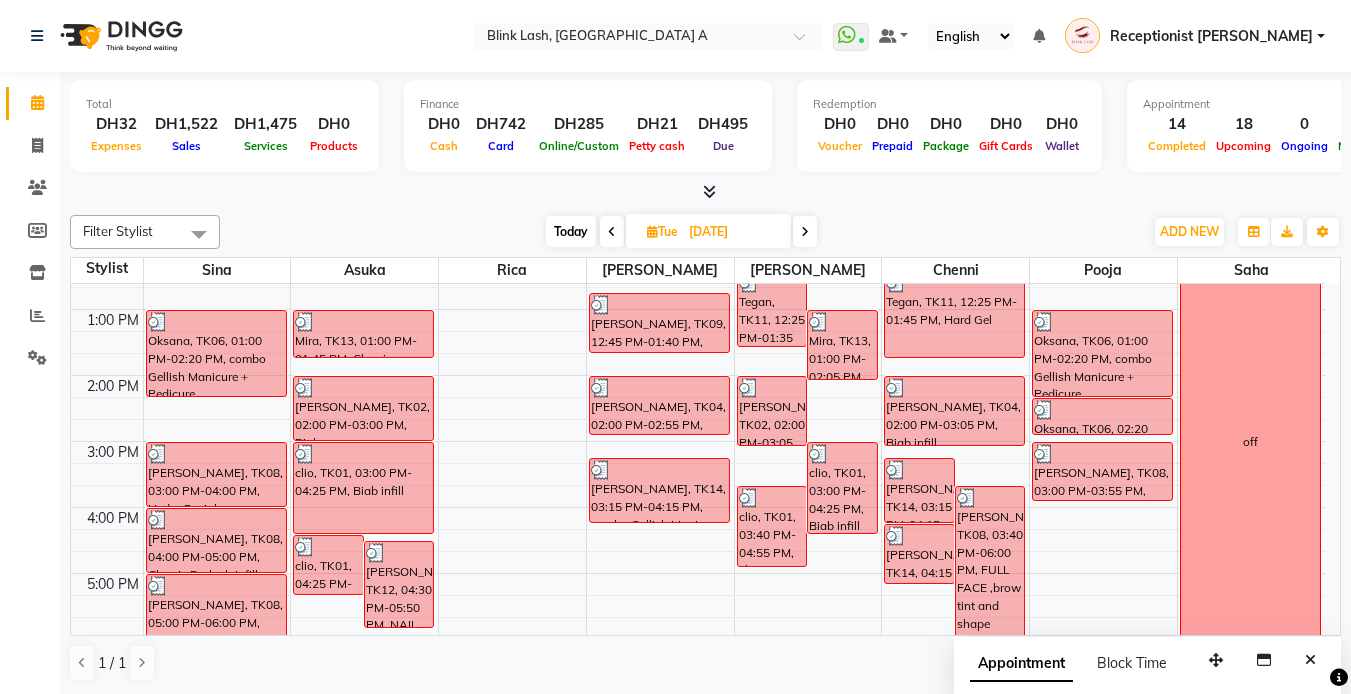click on "Today" at bounding box center [571, 231] 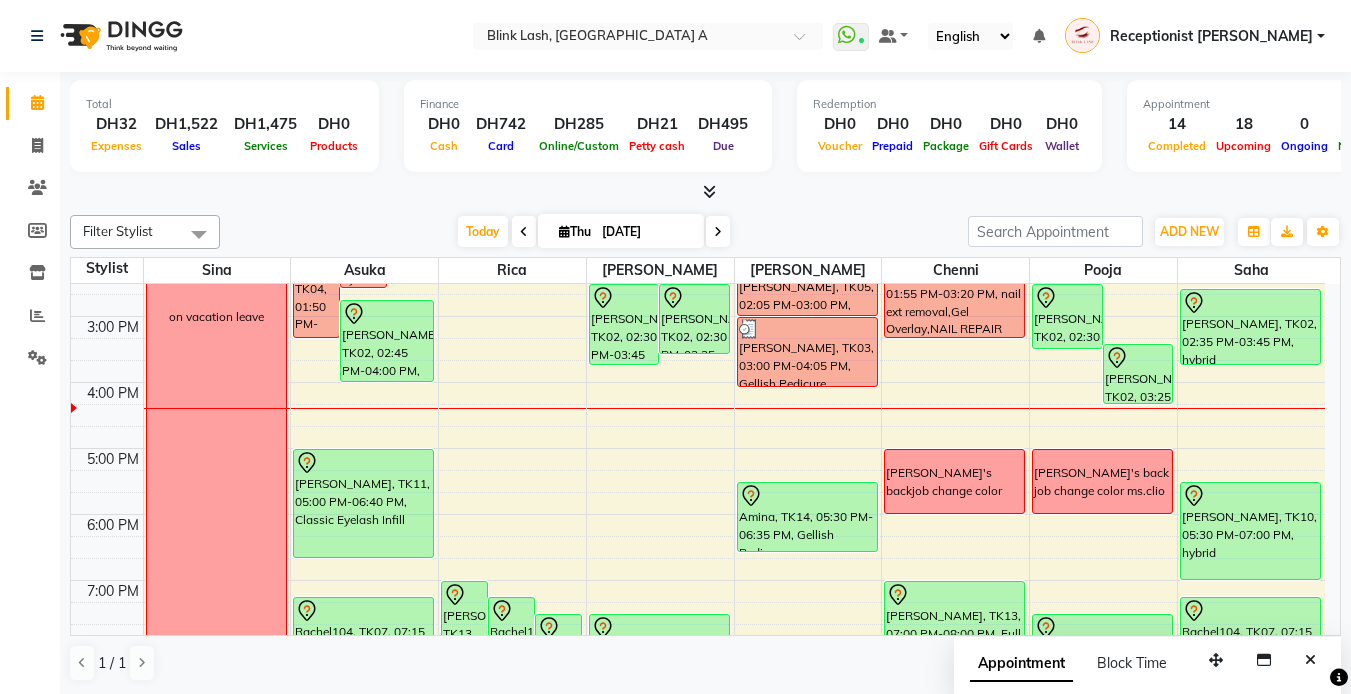 scroll, scrollTop: 463, scrollLeft: 0, axis: vertical 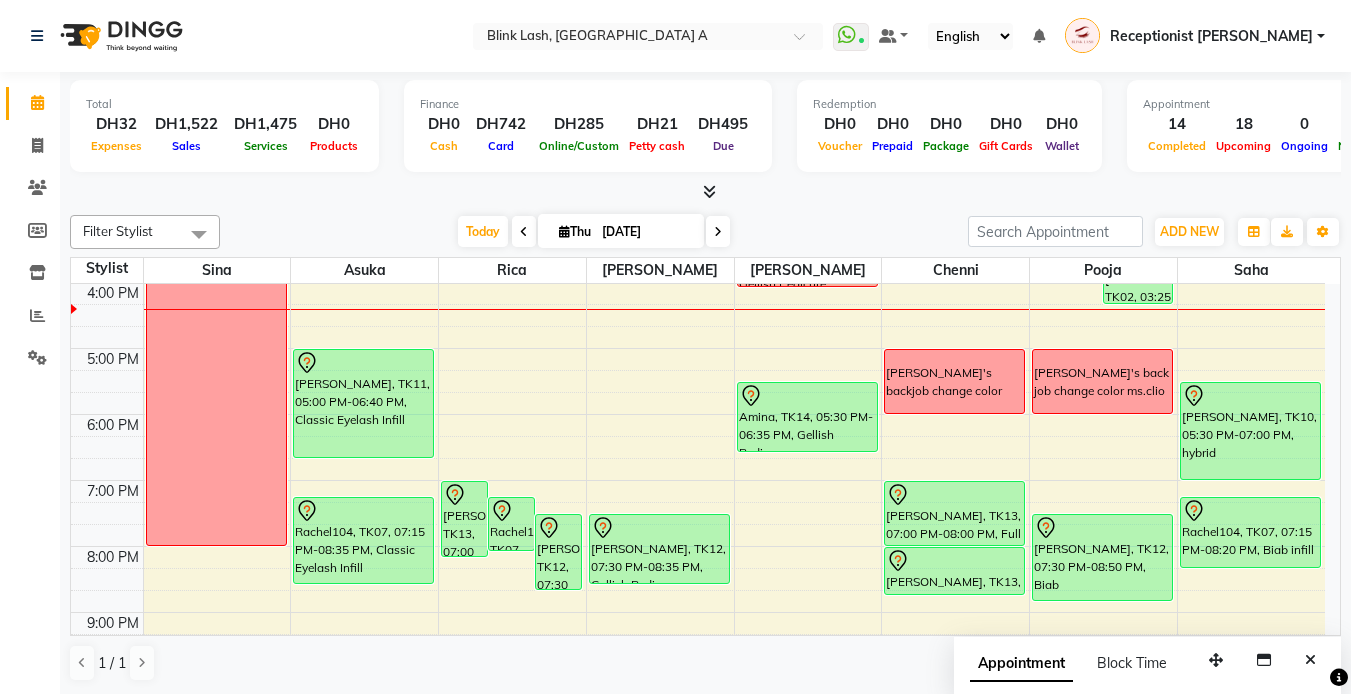click at bounding box center (718, 231) 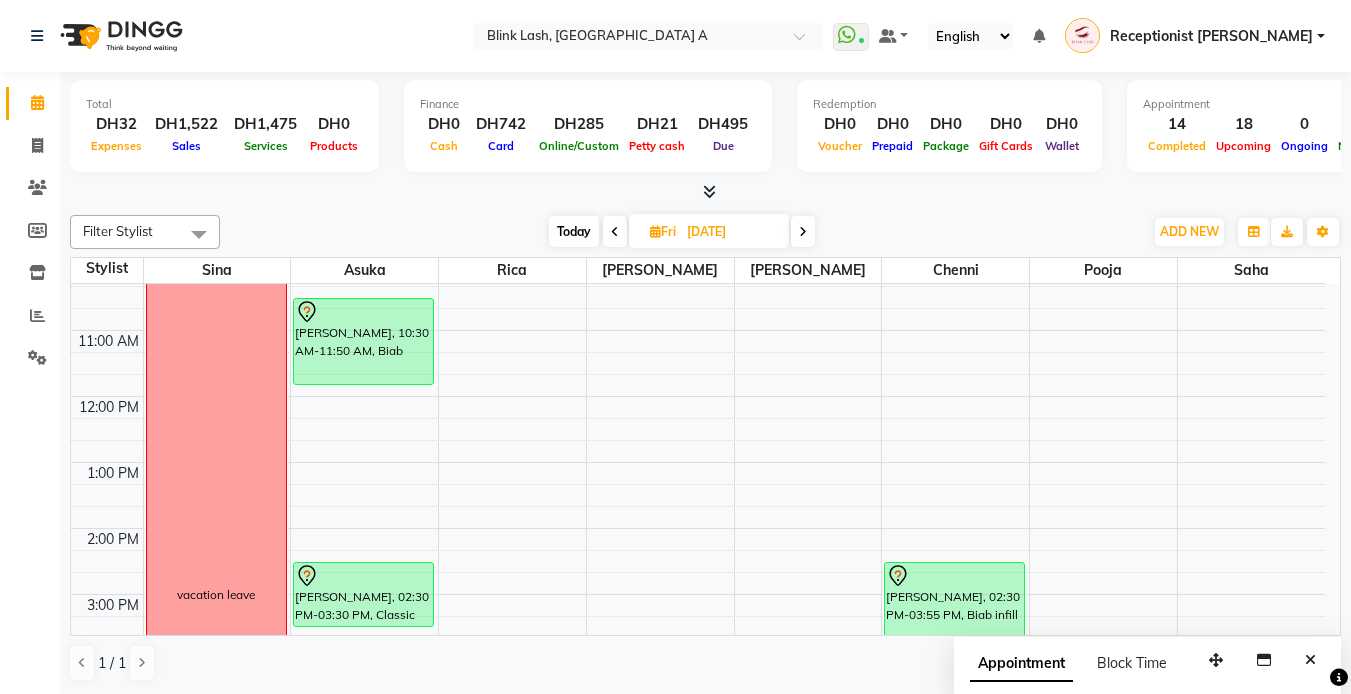 scroll, scrollTop: 0, scrollLeft: 0, axis: both 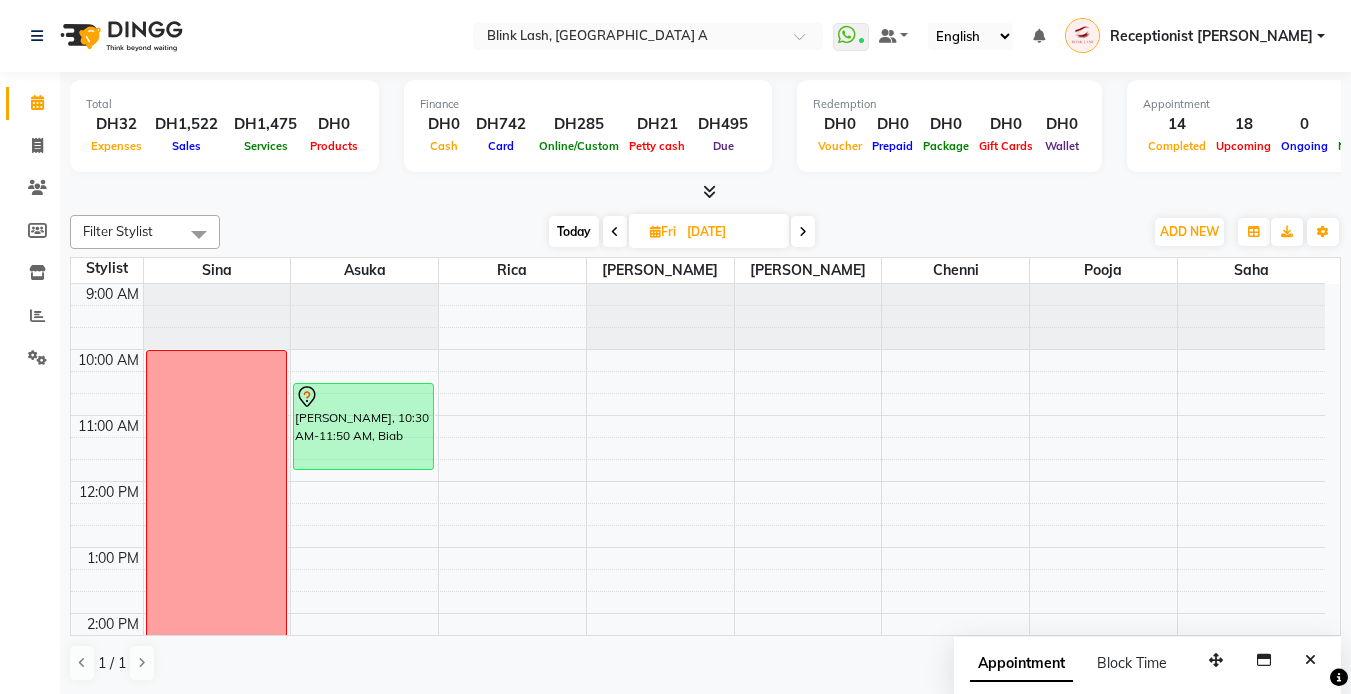 click on "Today" at bounding box center (574, 231) 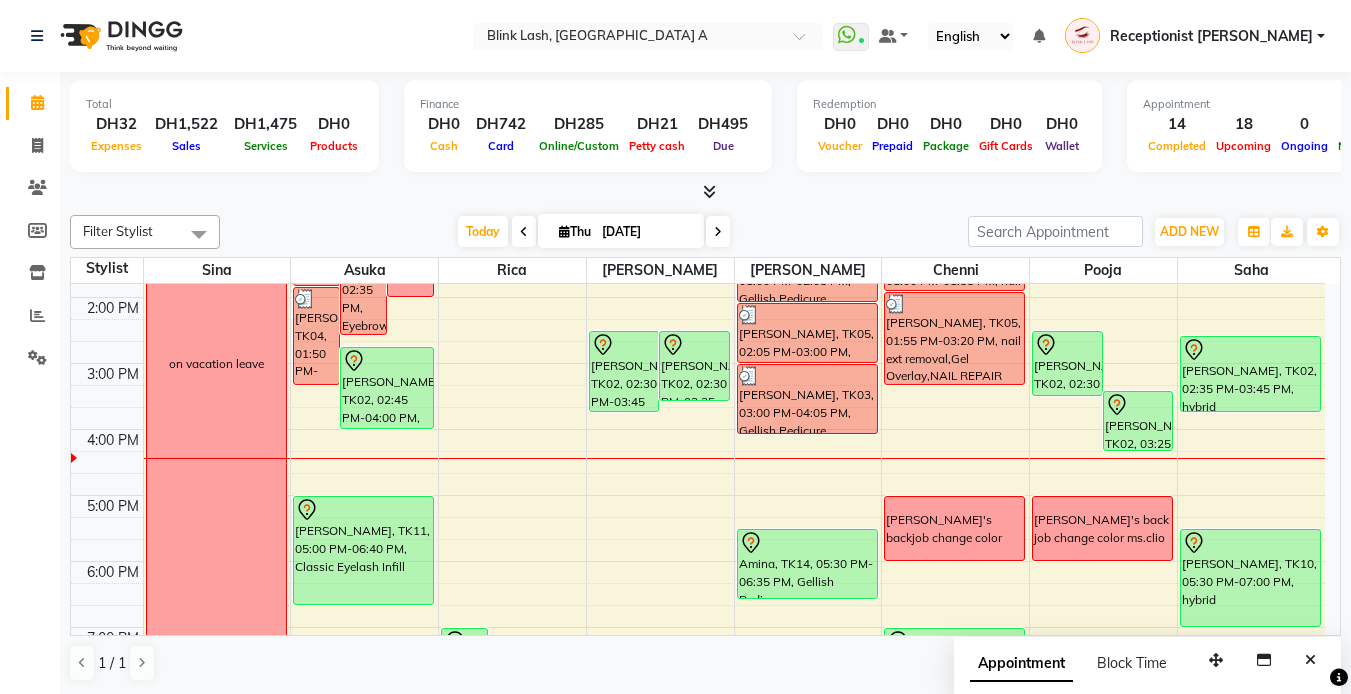 scroll, scrollTop: 363, scrollLeft: 0, axis: vertical 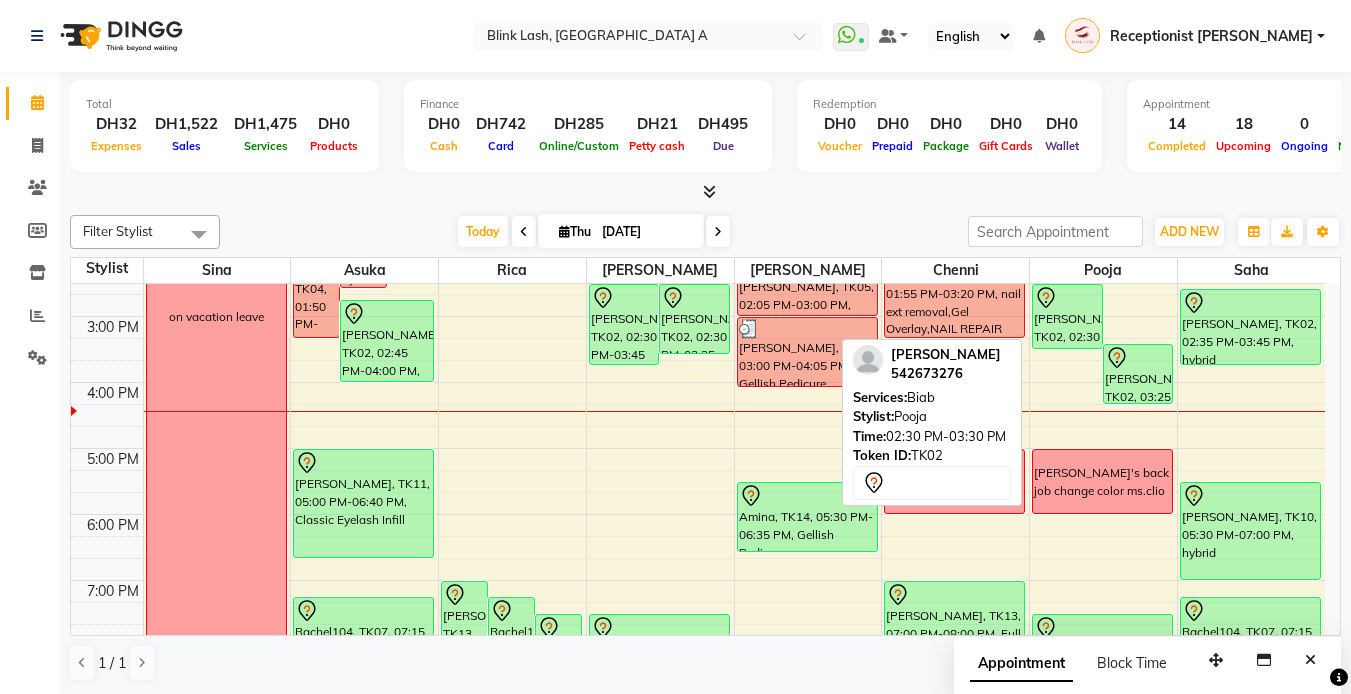 click 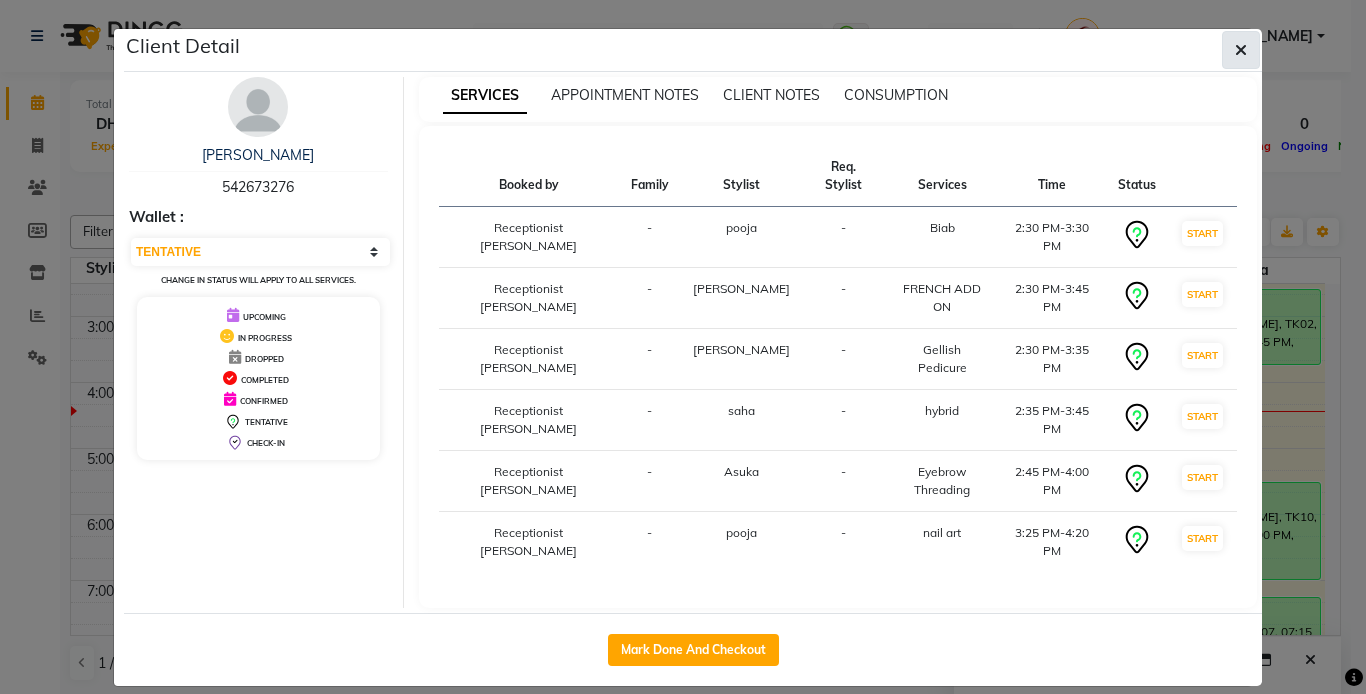 click 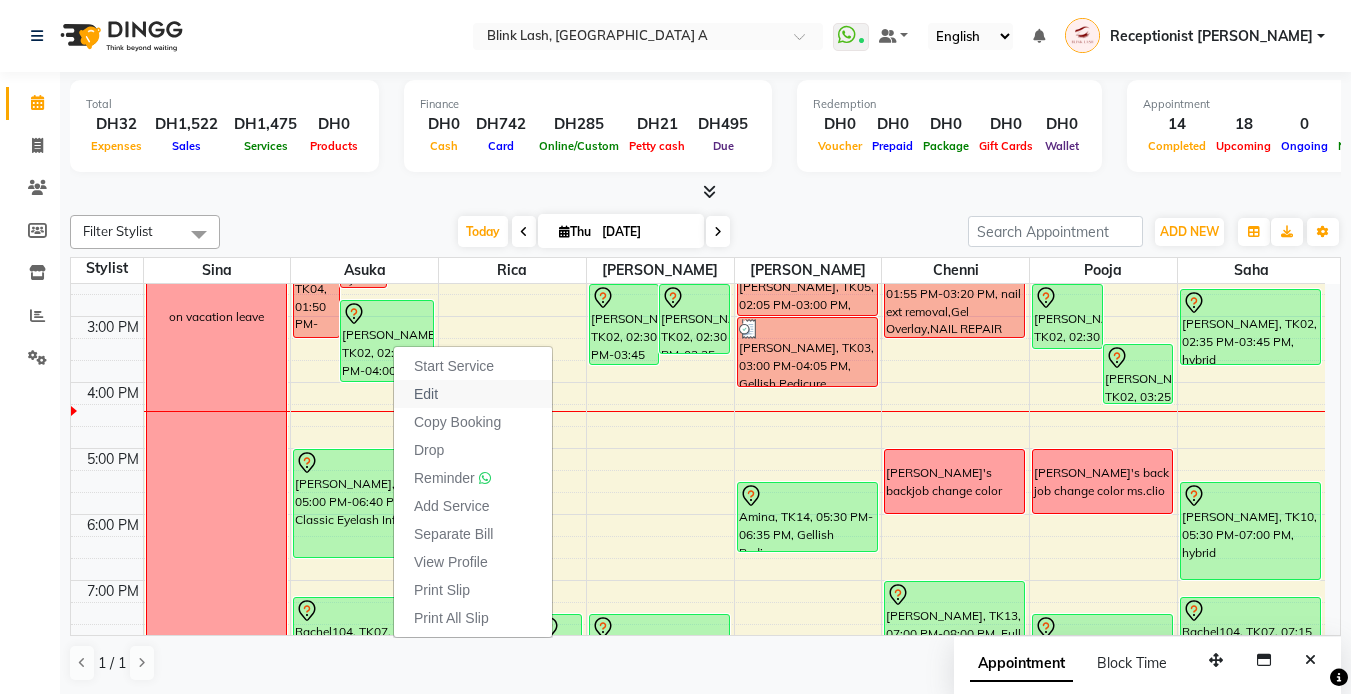 click on "Edit" at bounding box center (426, 394) 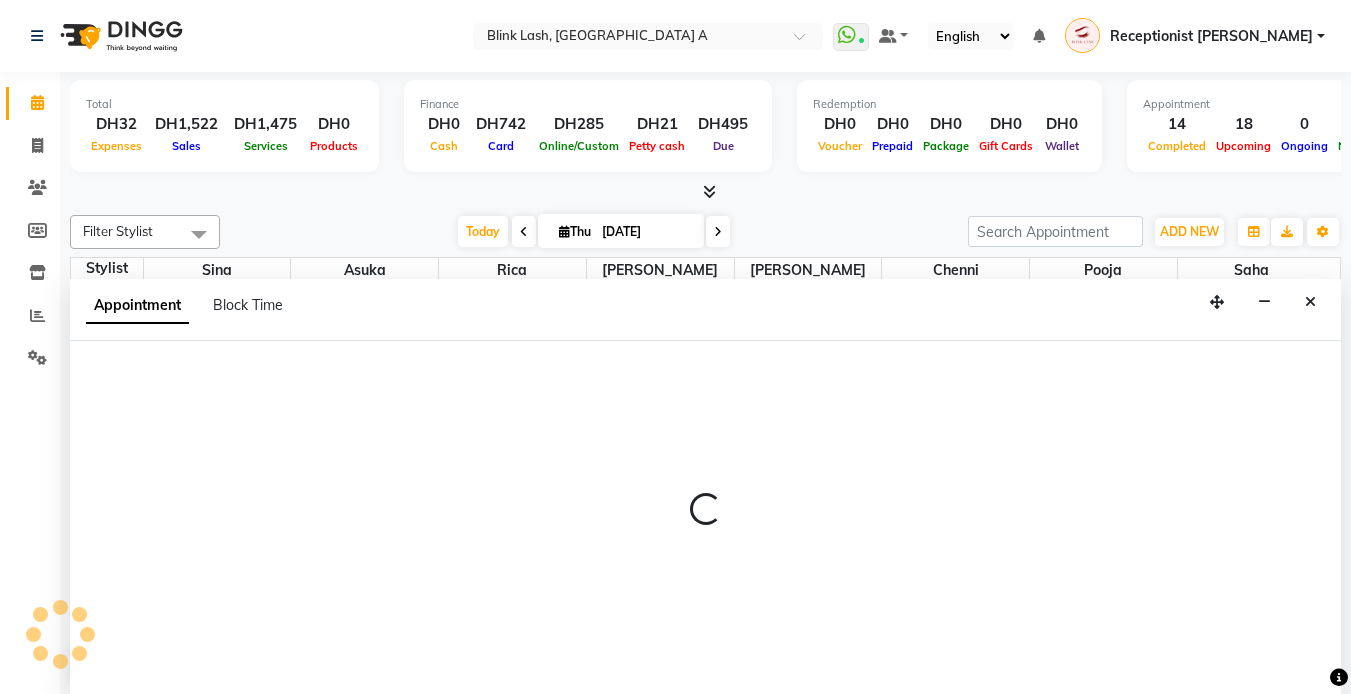 select on "tentative" 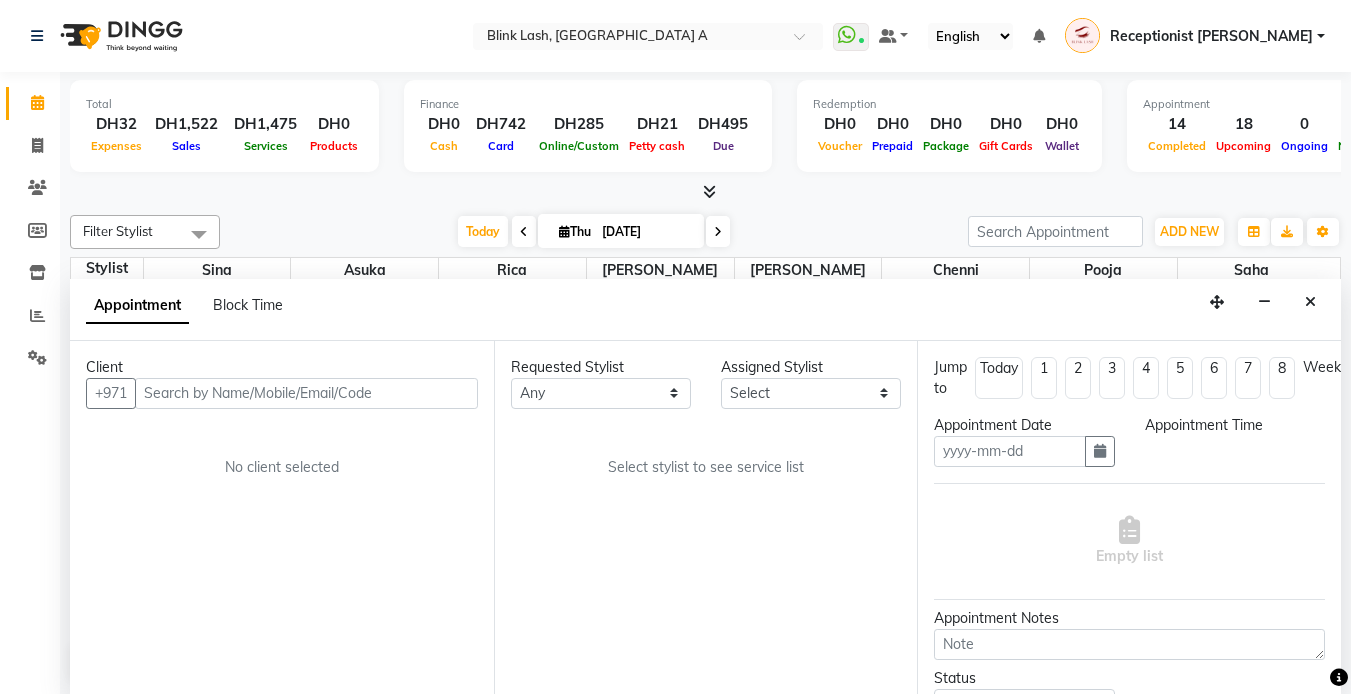scroll, scrollTop: 1, scrollLeft: 0, axis: vertical 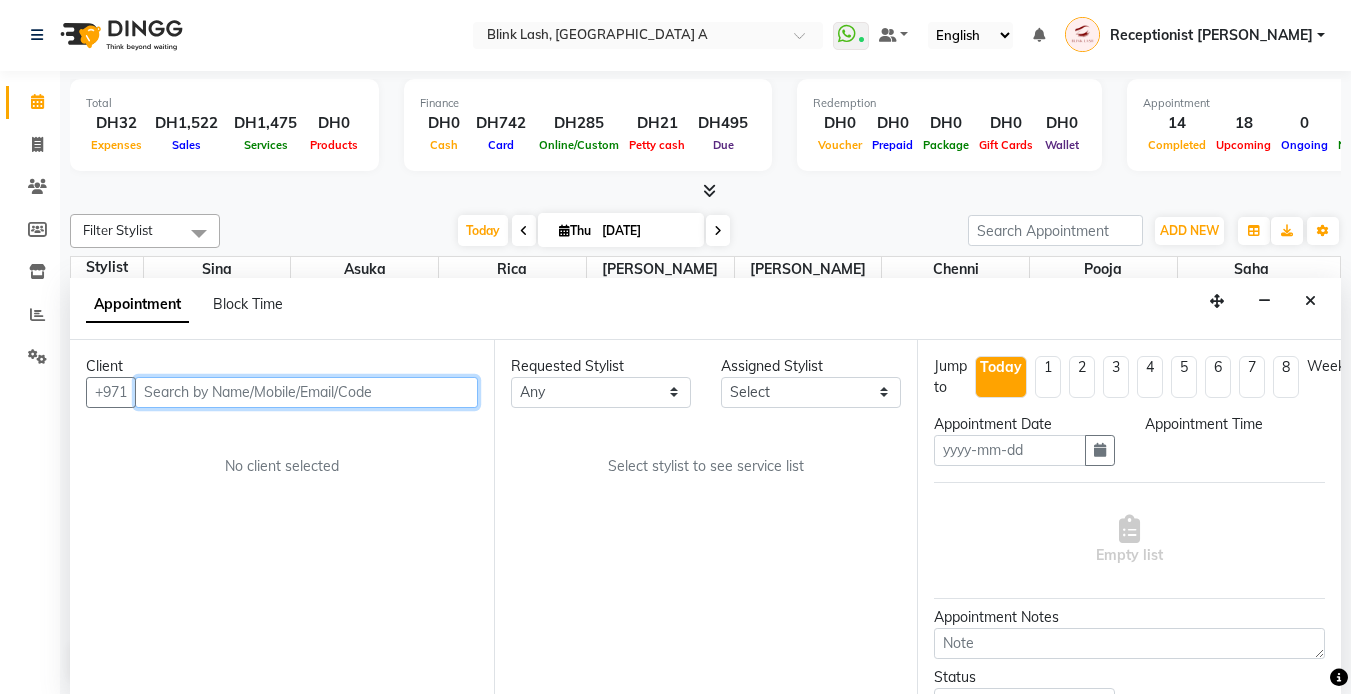 type on "[DATE]" 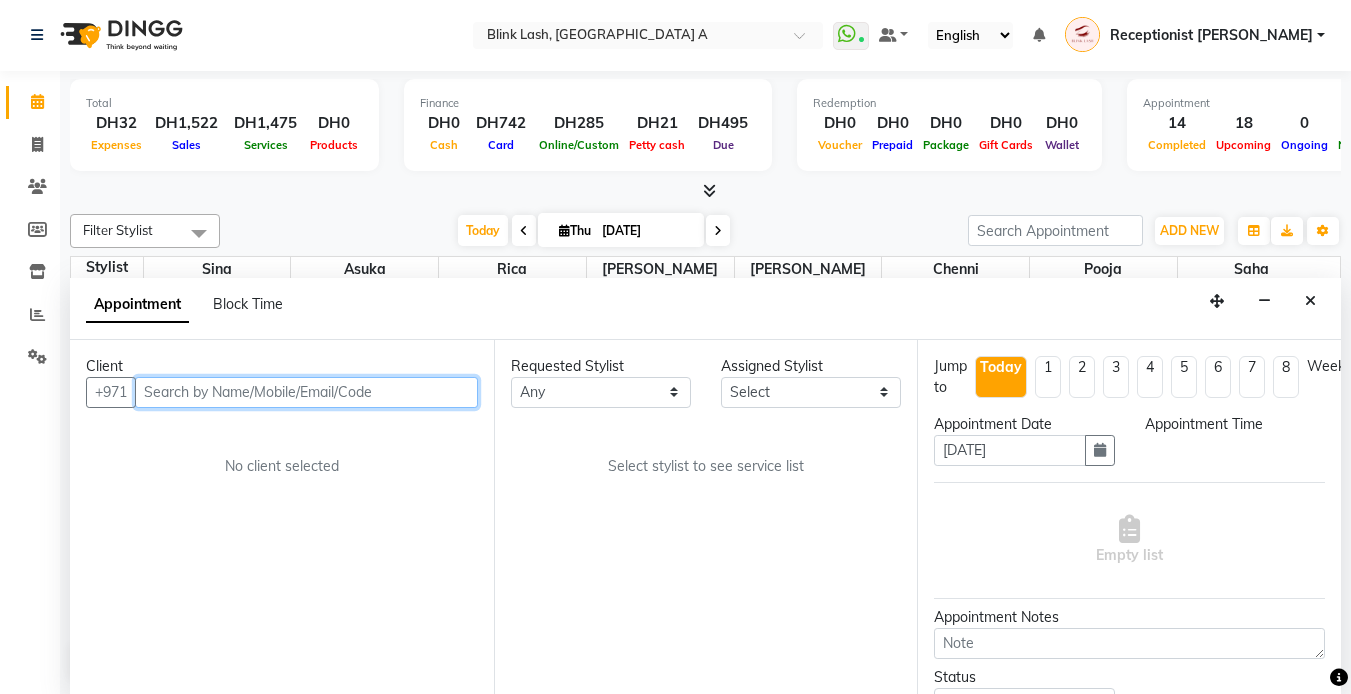 select on "870" 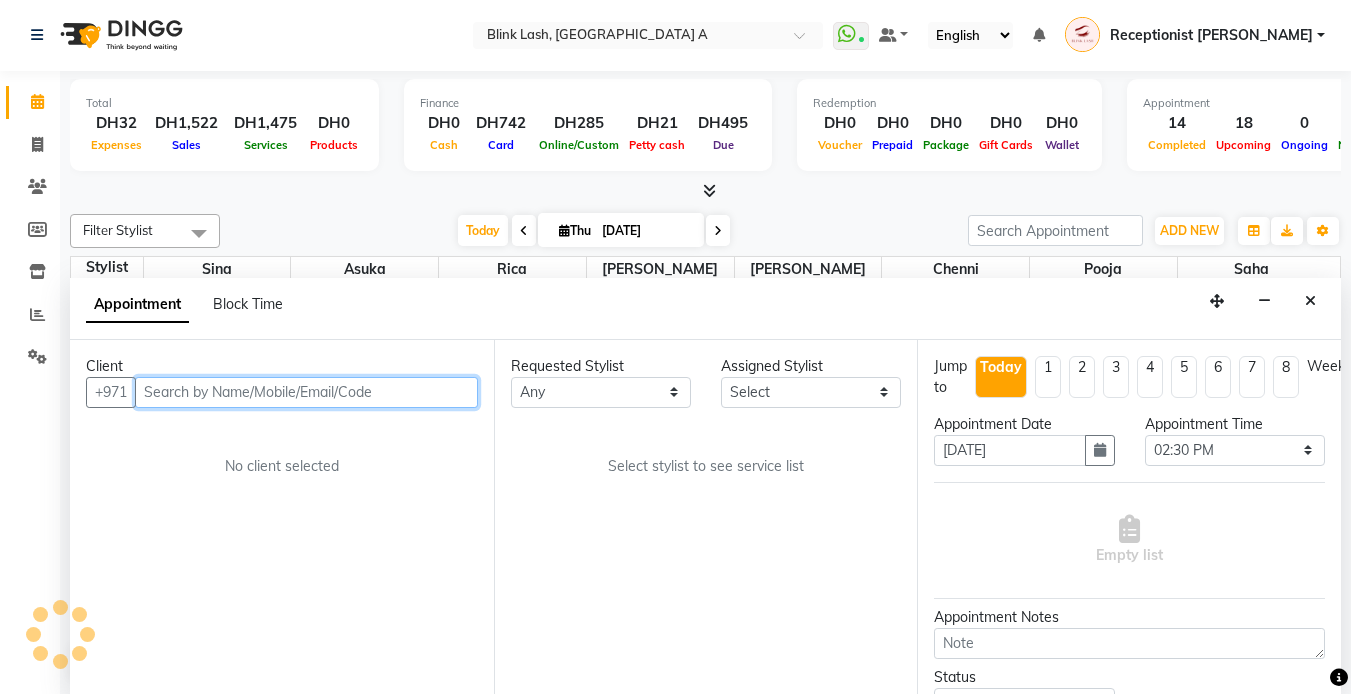 scroll, scrollTop: 0, scrollLeft: 0, axis: both 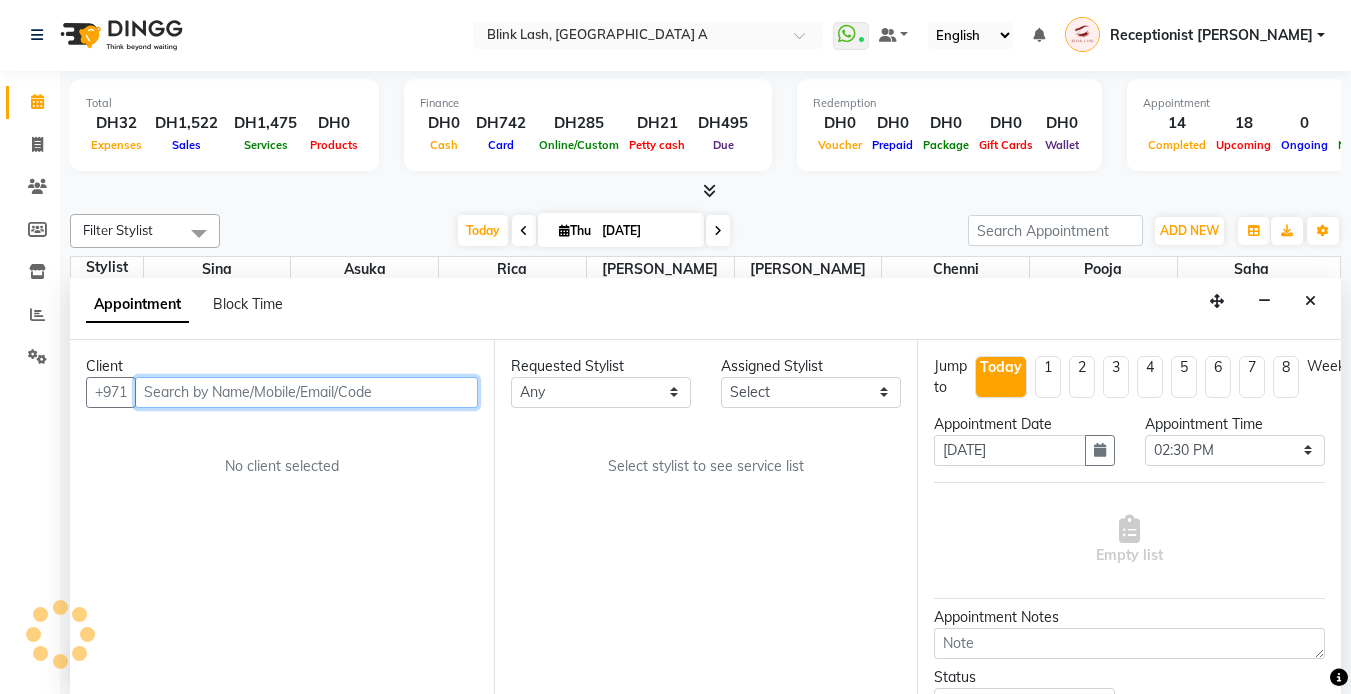 select on "63341" 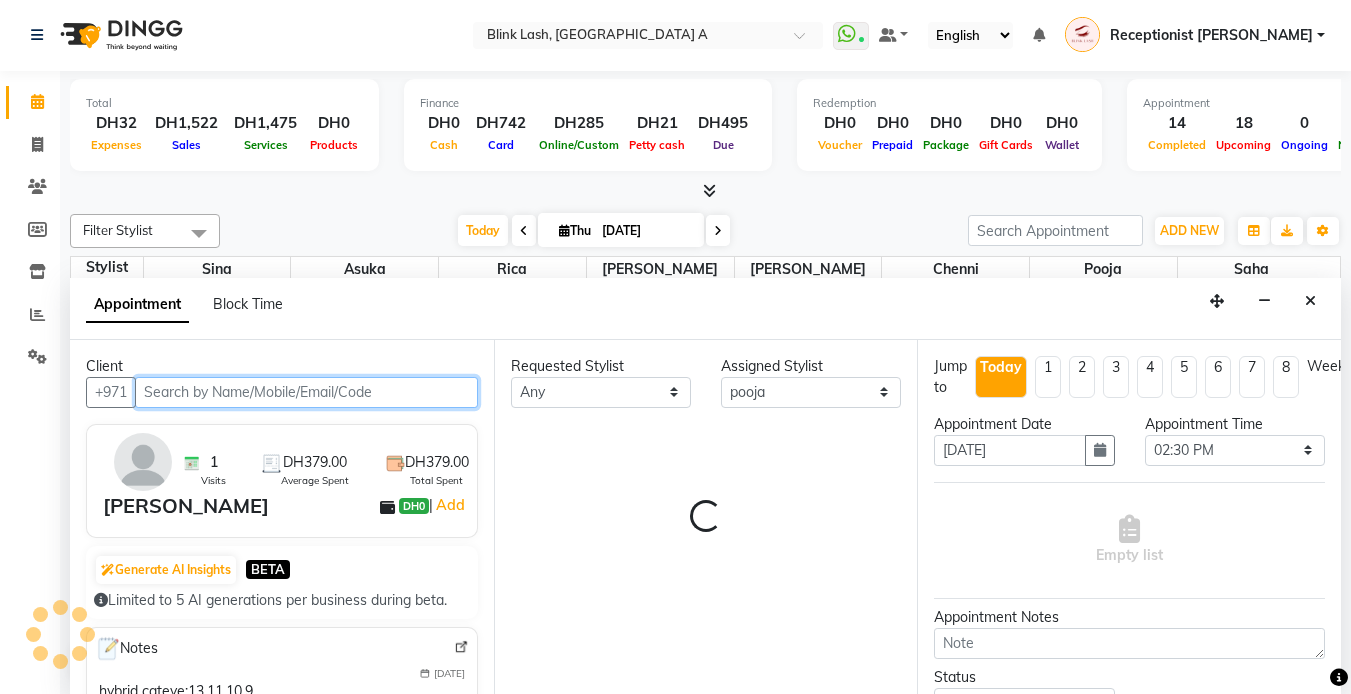 scroll, scrollTop: 463, scrollLeft: 0, axis: vertical 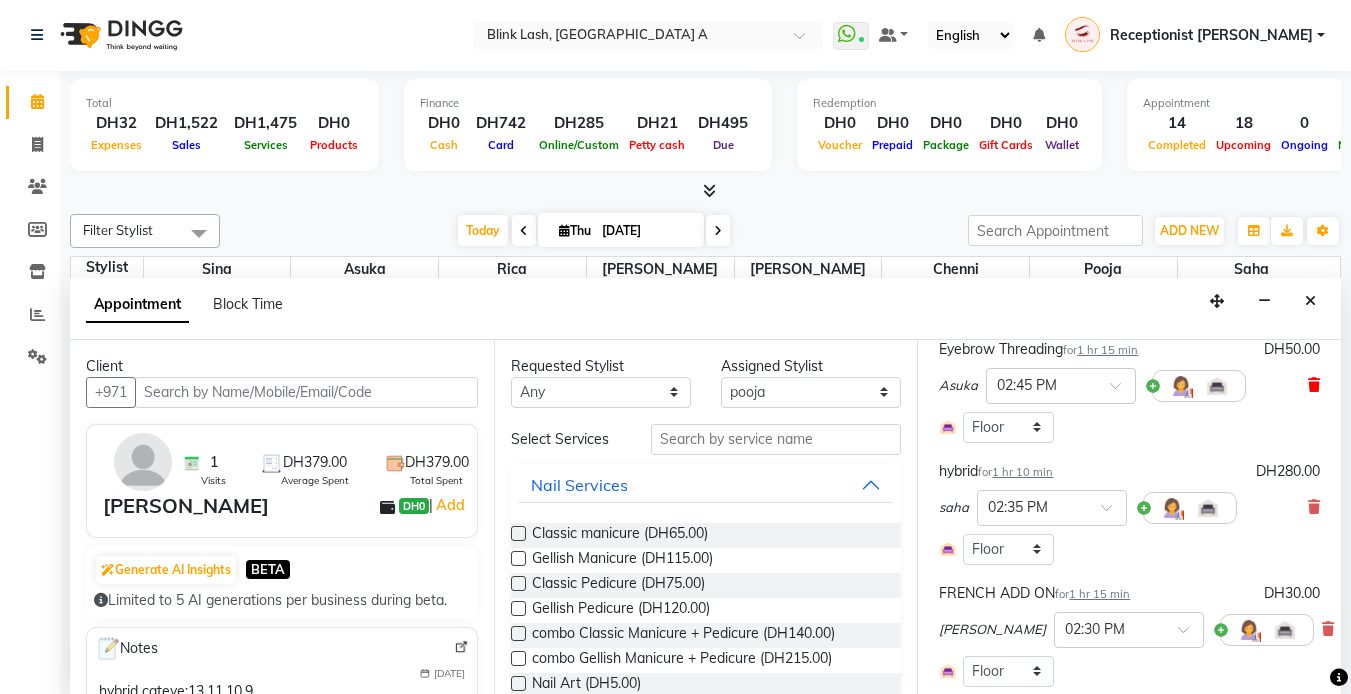 click at bounding box center (1314, 385) 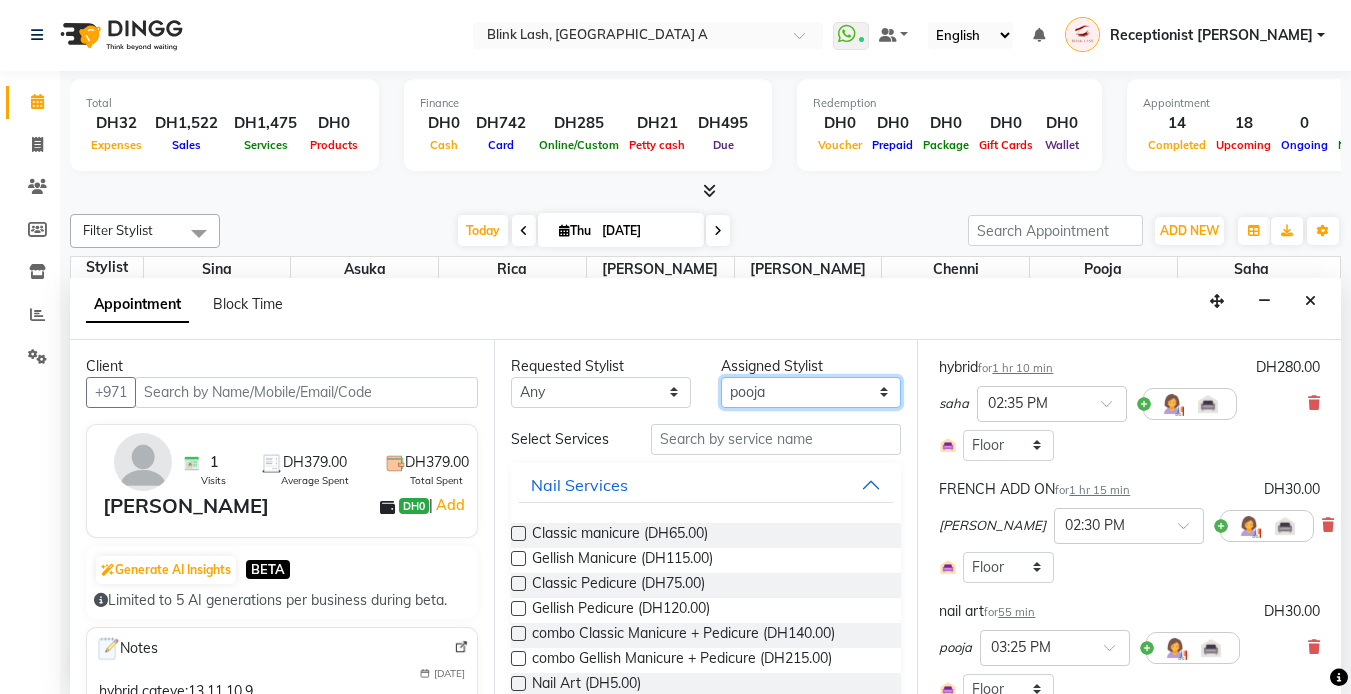 drag, startPoint x: 834, startPoint y: 391, endPoint x: 831, endPoint y: 403, distance: 12.369317 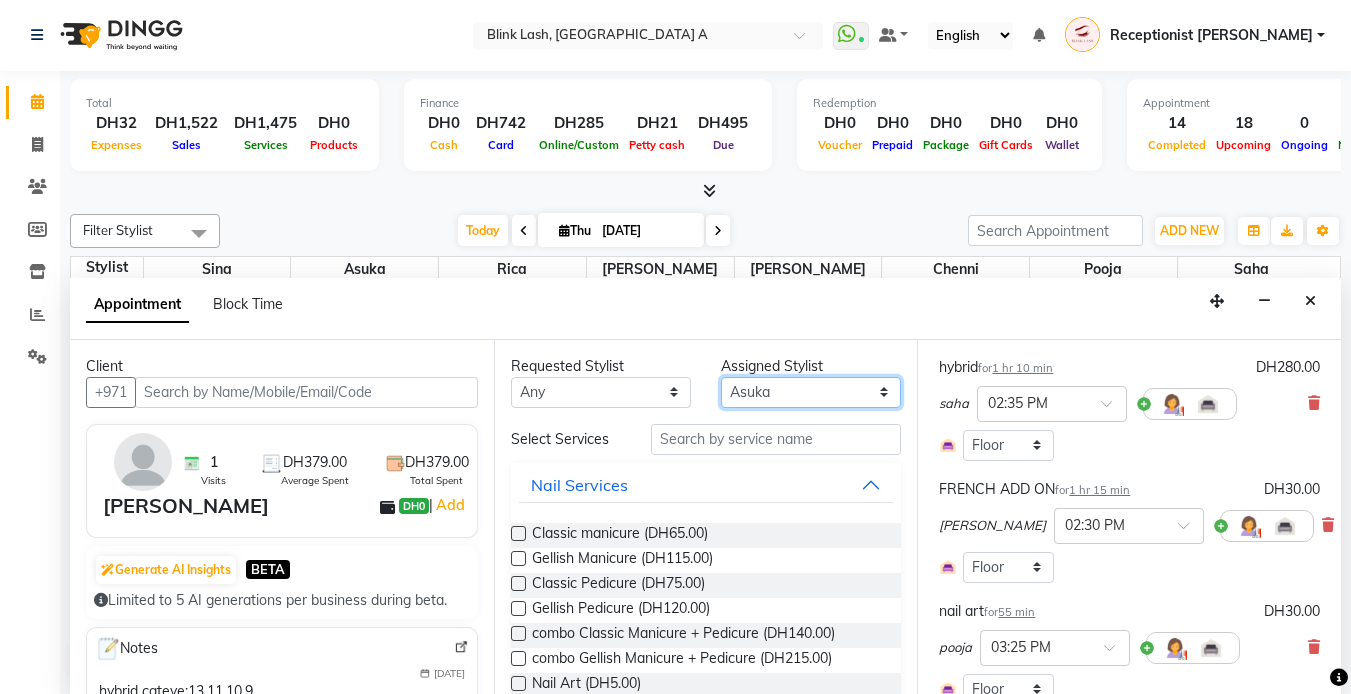 click on "Select [PERSON_NAME] [PERSON_NAME] pooja [PERSON_NAME]" at bounding box center [811, 392] 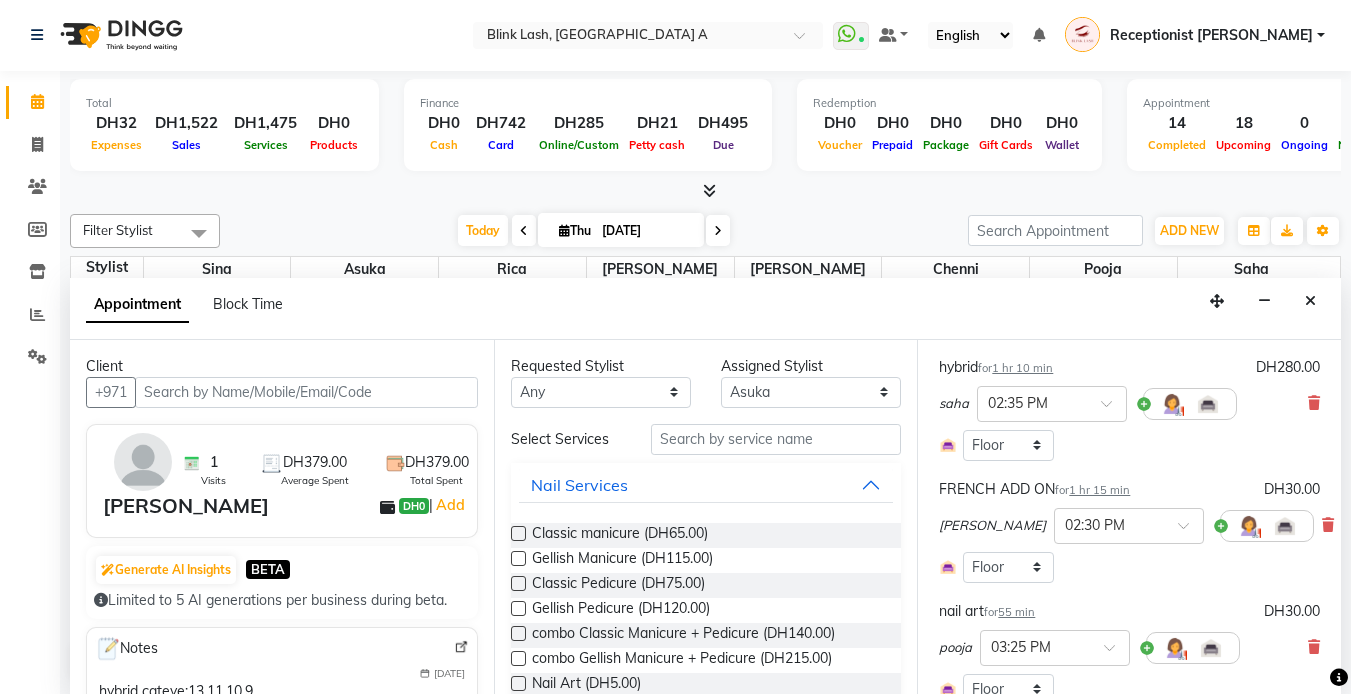 click at bounding box center [776, 439] 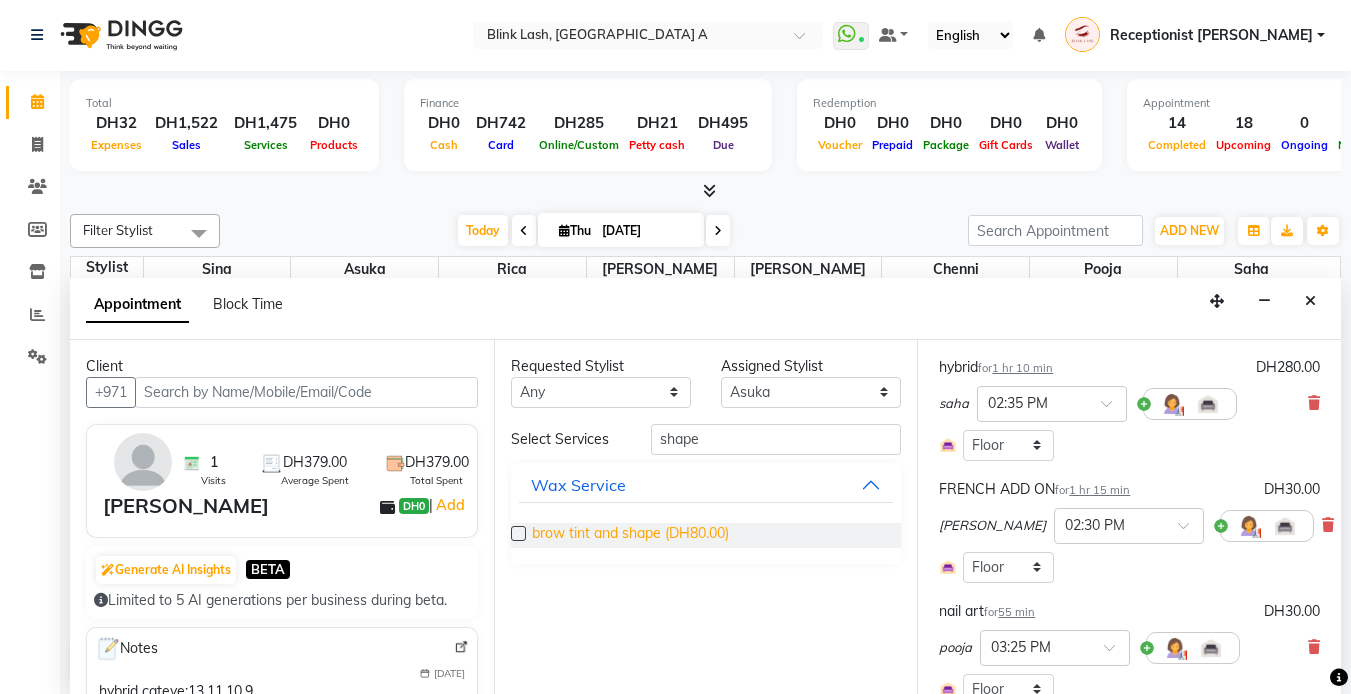 type on "shape" 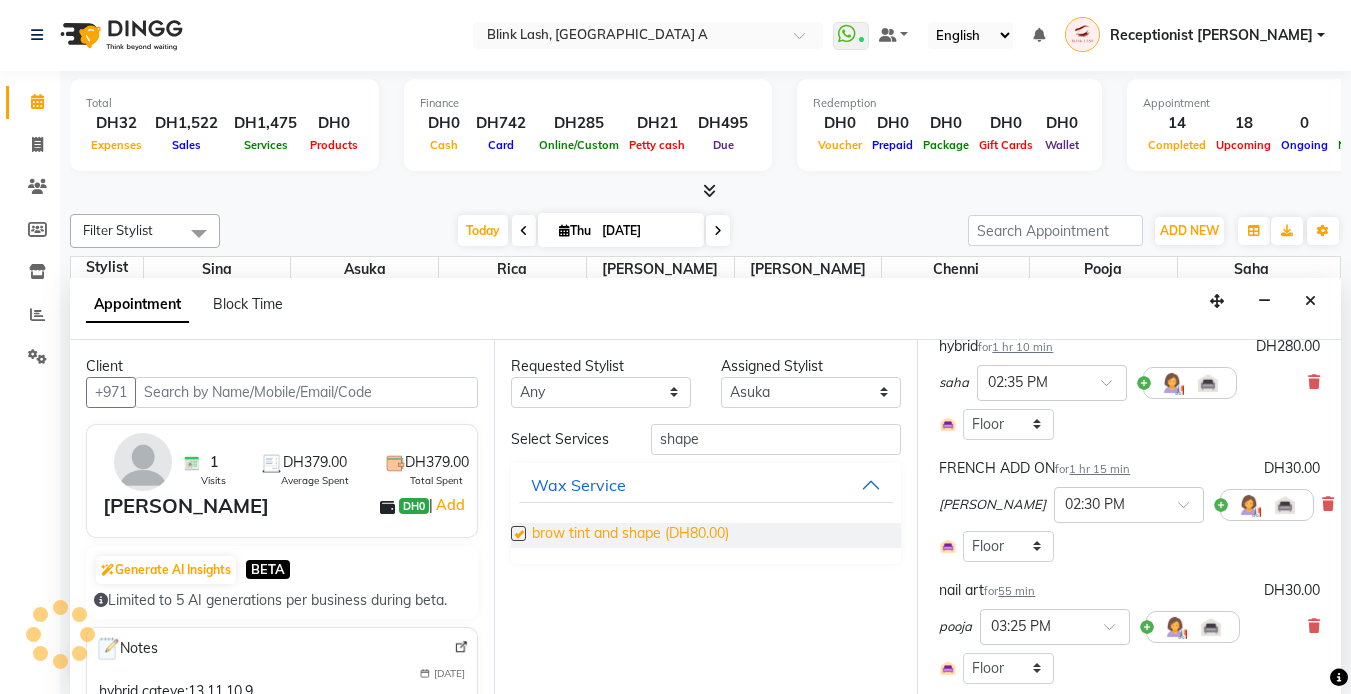 scroll, scrollTop: 279, scrollLeft: 0, axis: vertical 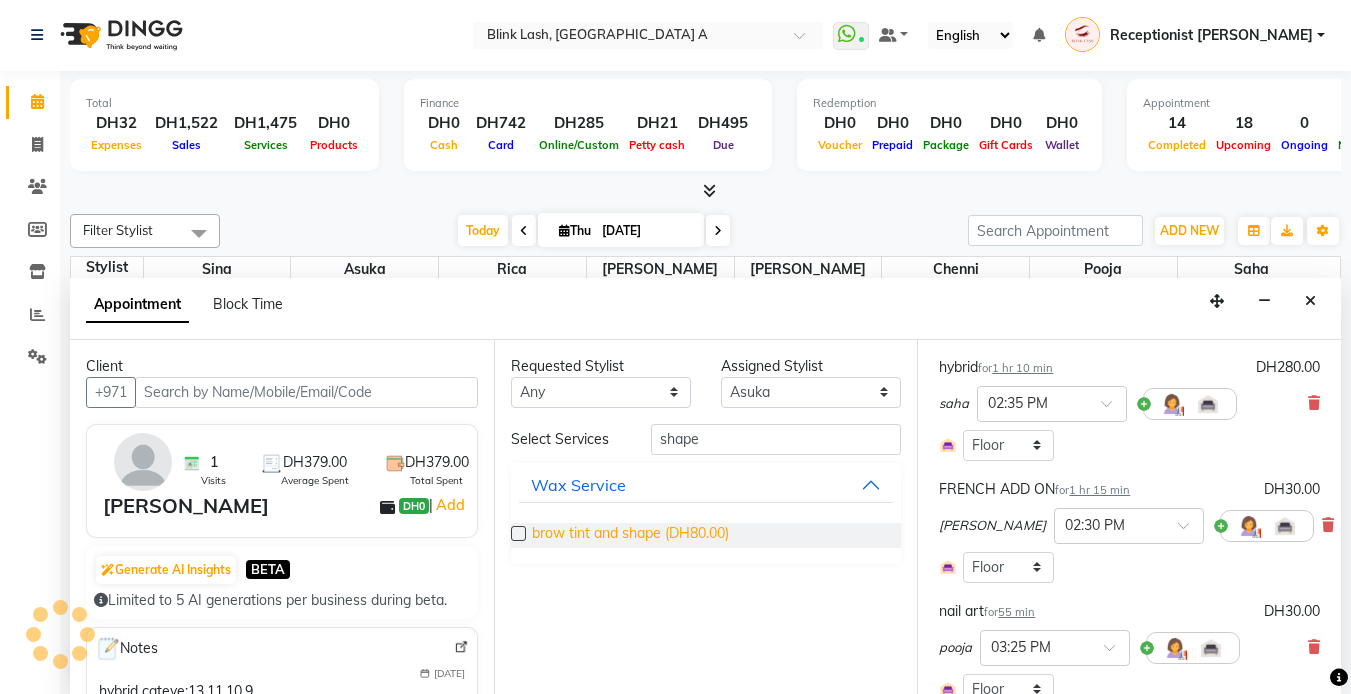 checkbox on "false" 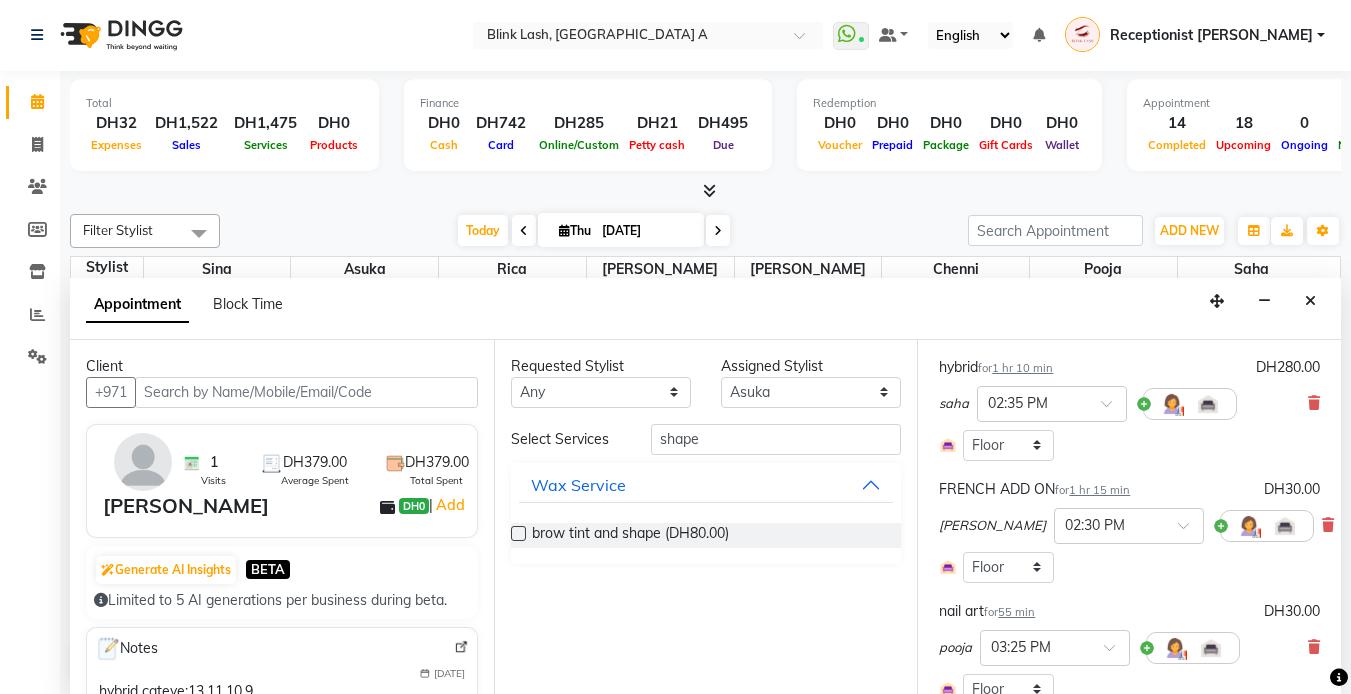 scroll, scrollTop: 778, scrollLeft: 0, axis: vertical 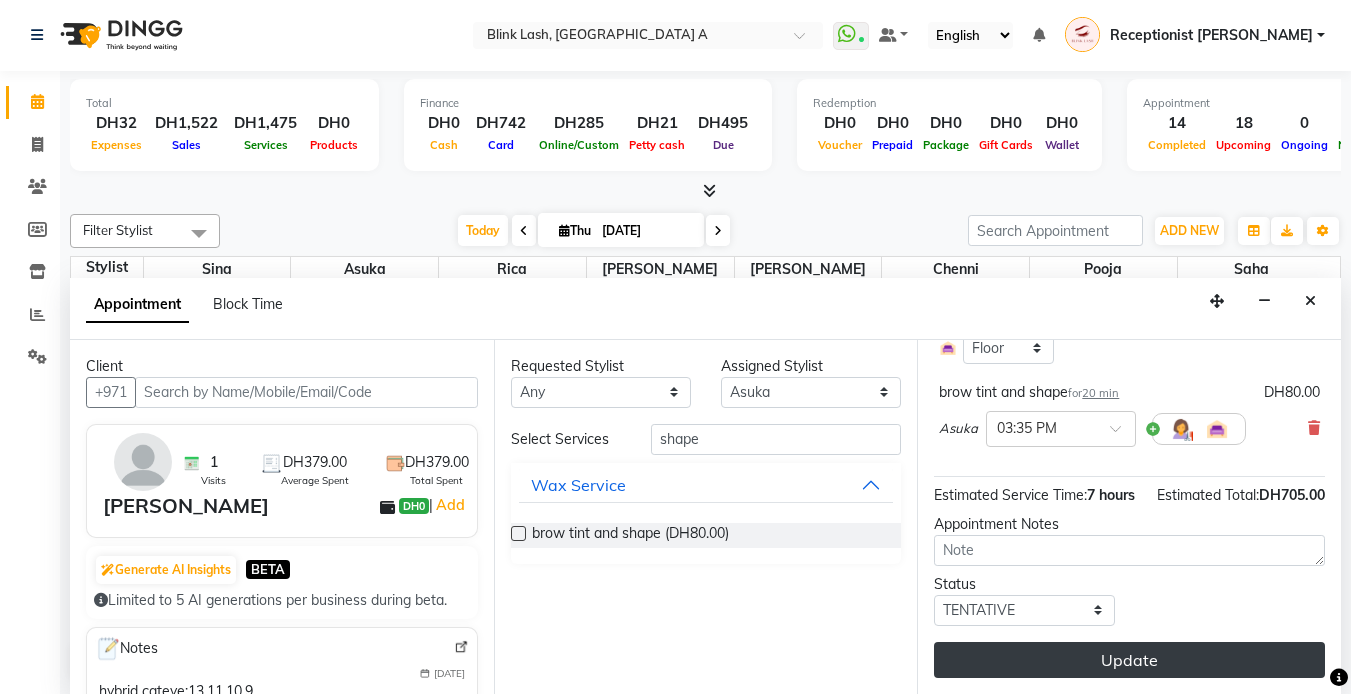 click on "Update" at bounding box center (1129, 660) 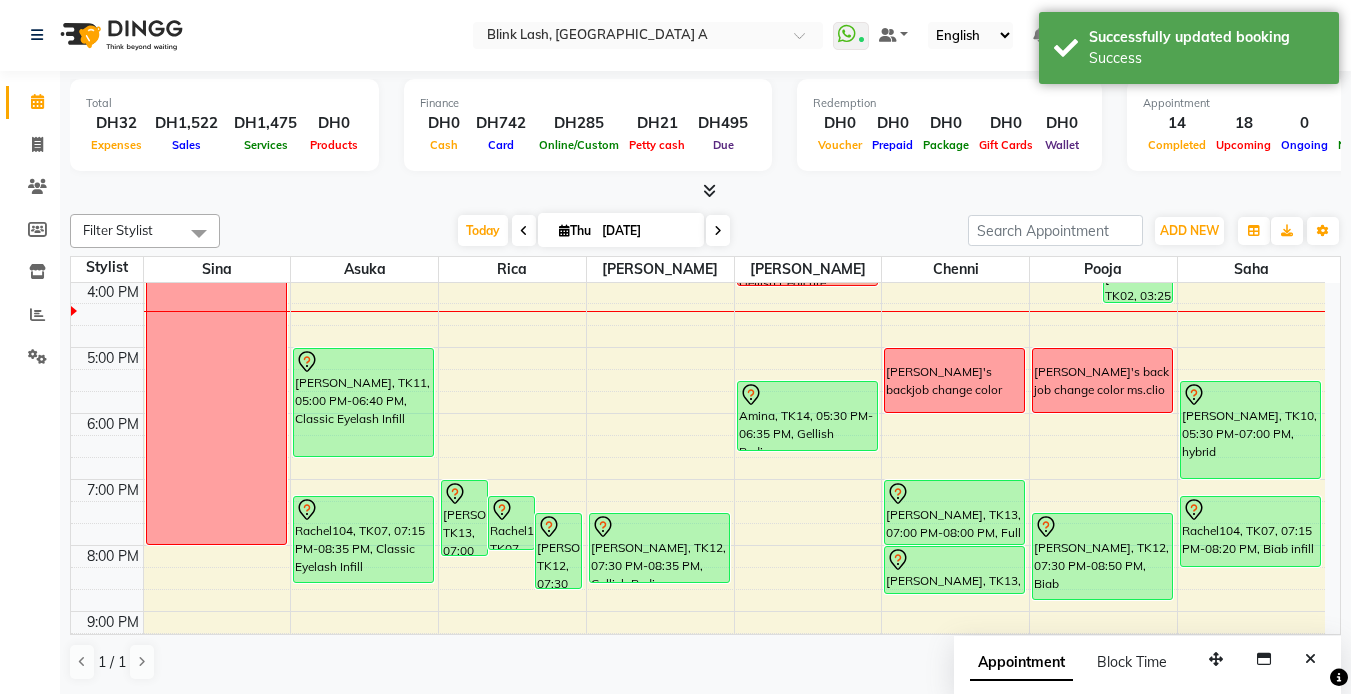 scroll, scrollTop: 0, scrollLeft: 0, axis: both 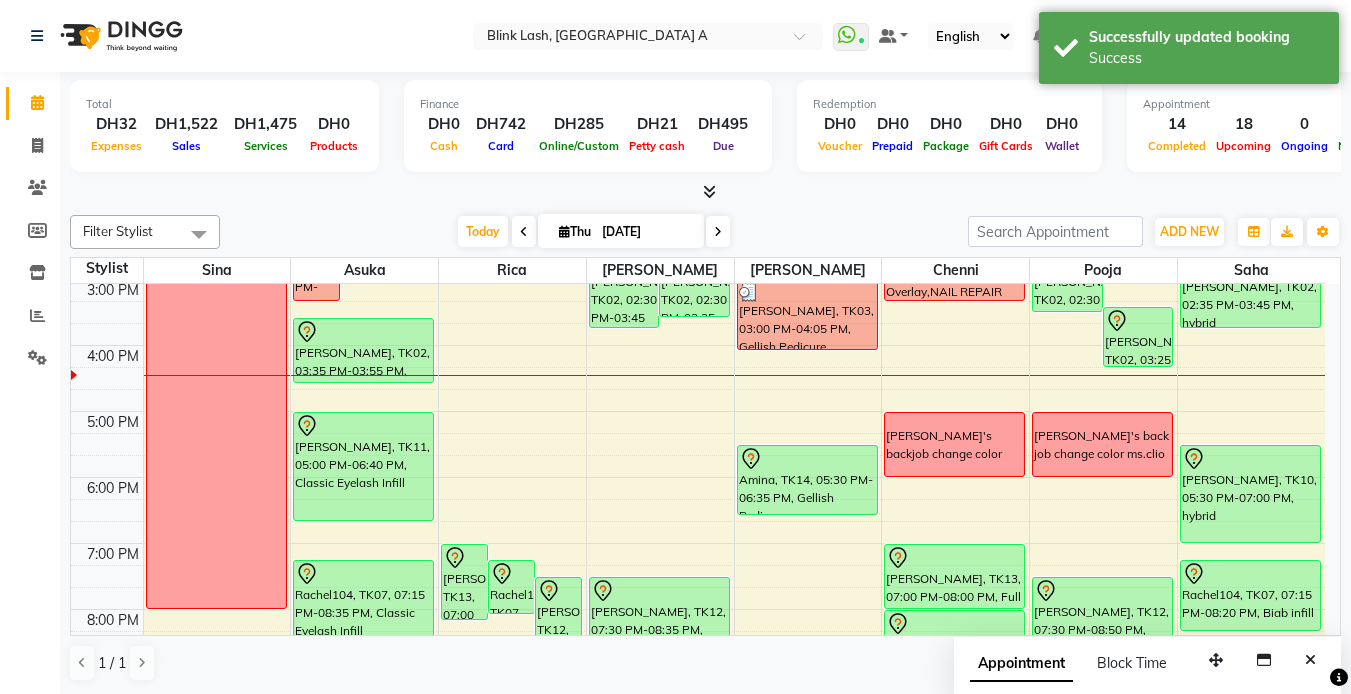 drag, startPoint x: 380, startPoint y: 337, endPoint x: 373, endPoint y: 368, distance: 31.780497 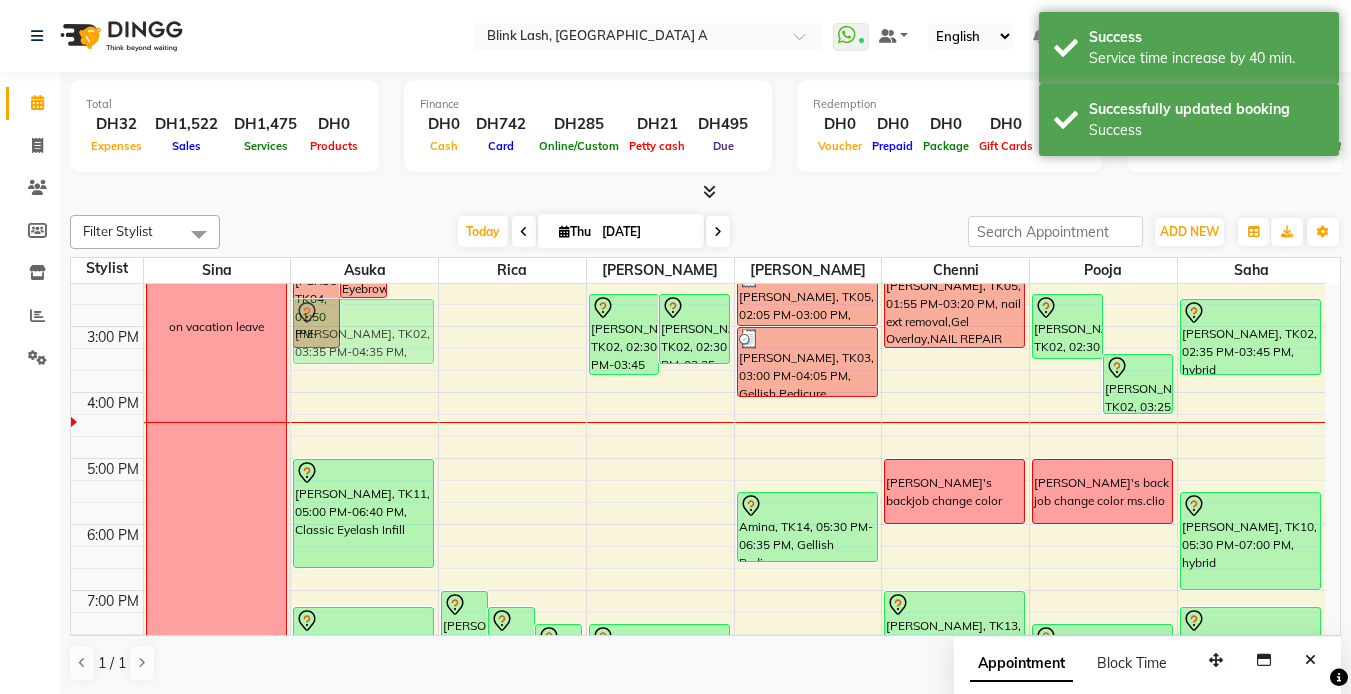 drag, startPoint x: 373, startPoint y: 344, endPoint x: 388, endPoint y: 328, distance: 21.931713 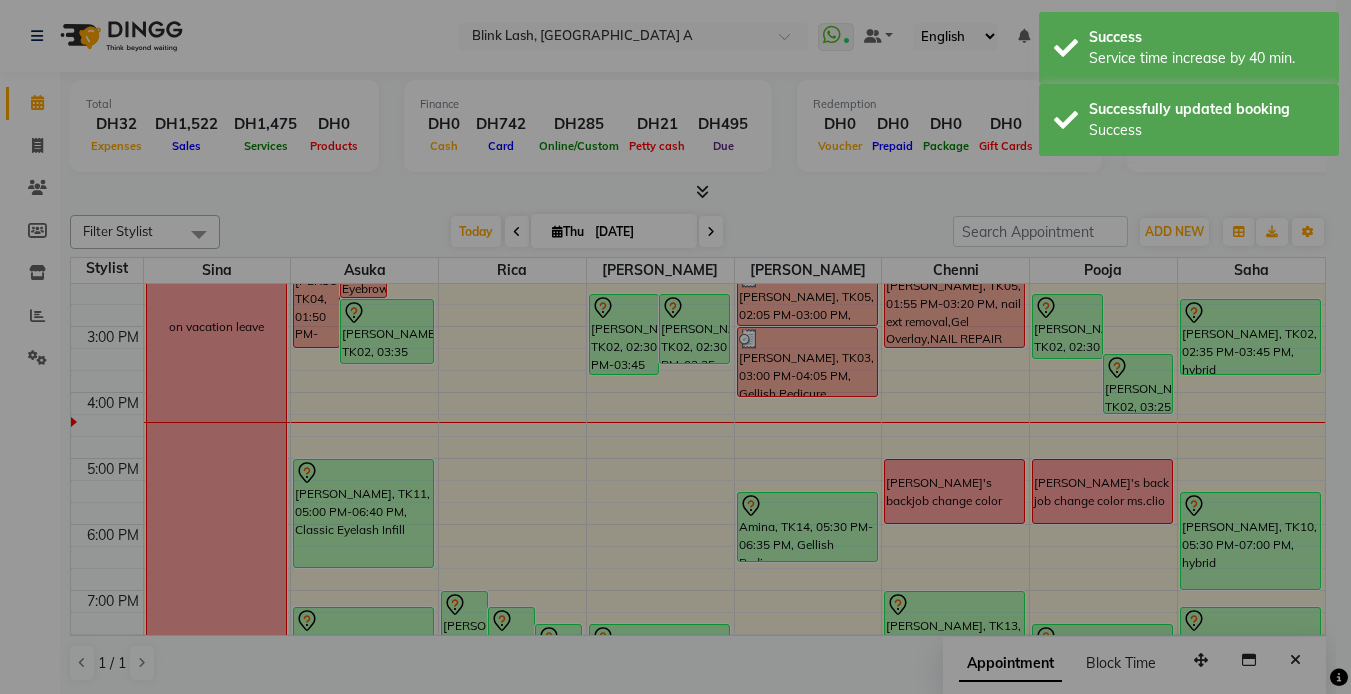 scroll, scrollTop: 352, scrollLeft: 0, axis: vertical 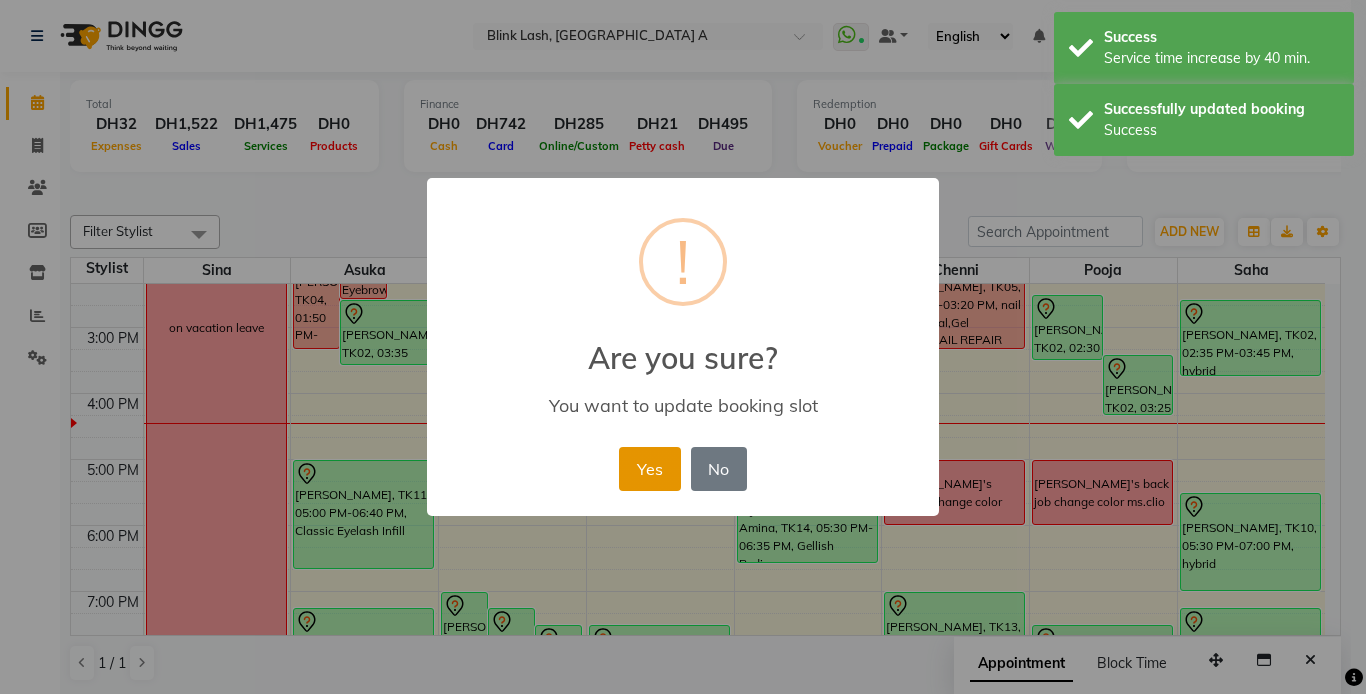 click on "Yes" at bounding box center [649, 469] 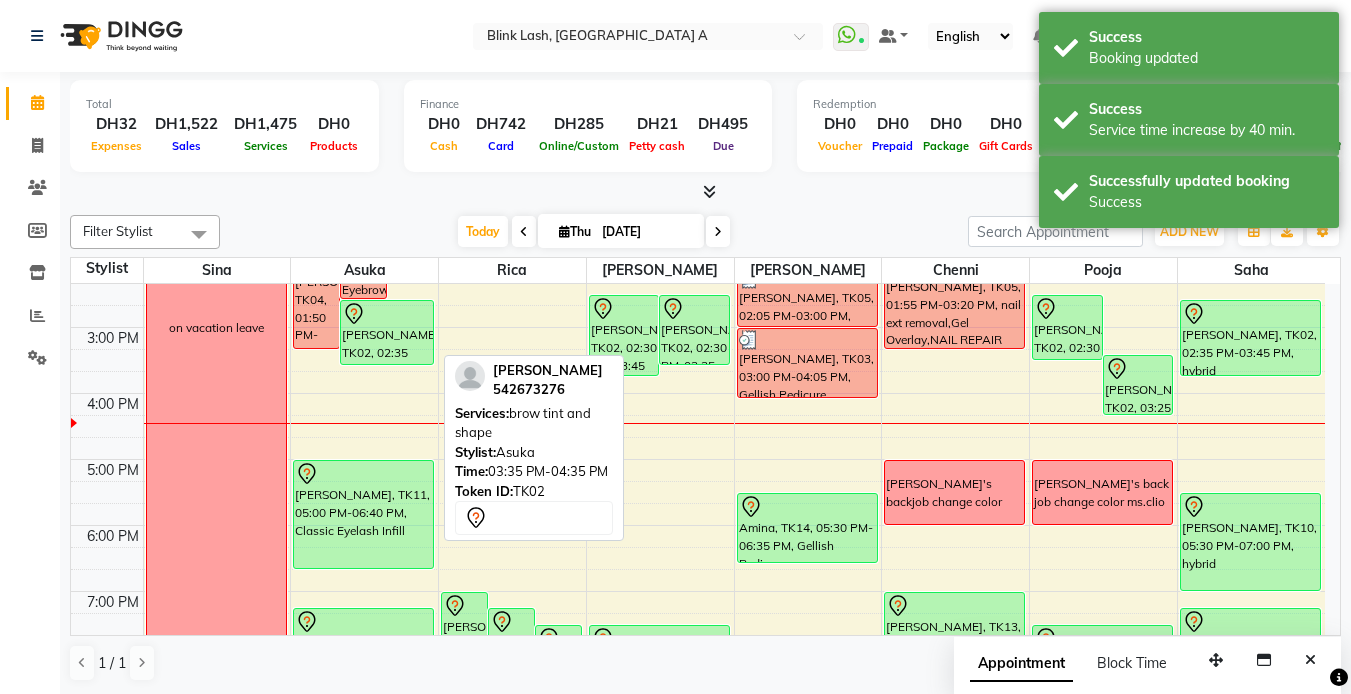 click on "[PERSON_NAME], TK02, 02:35 PM-03:35 PM, brow tint and shape" at bounding box center [387, 332] 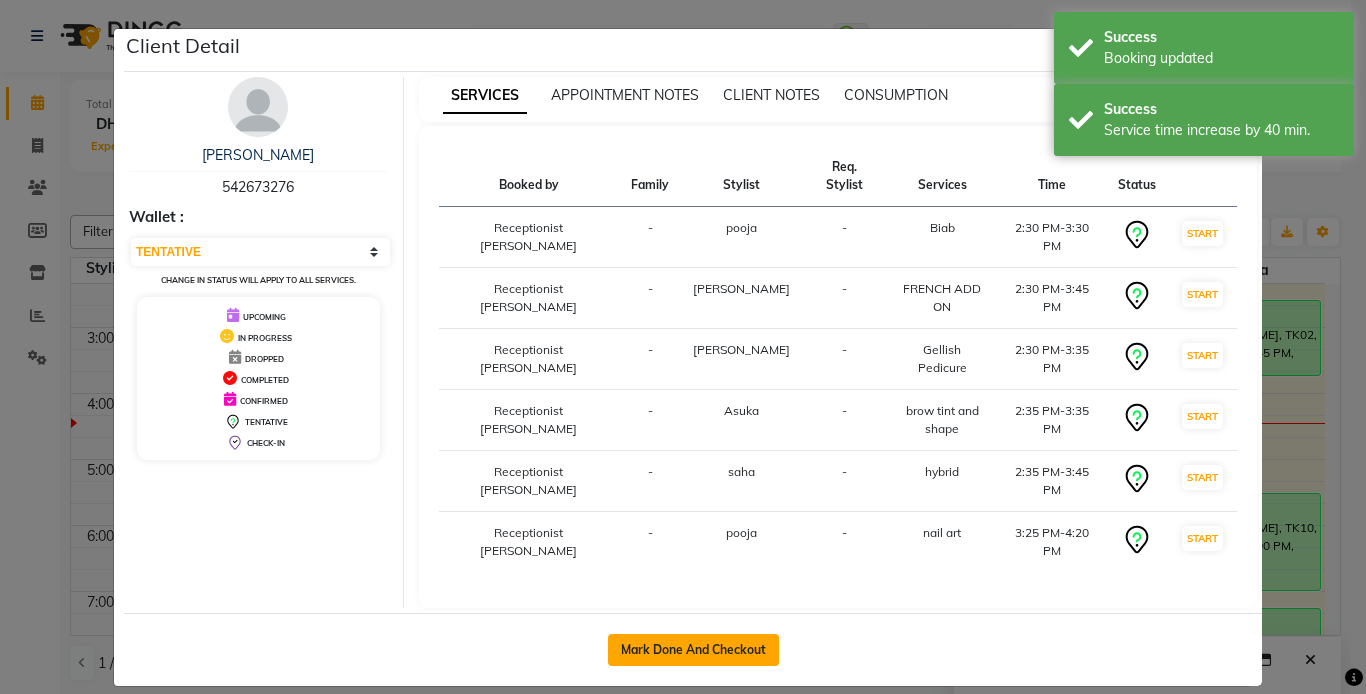 click on "Mark Done And Checkout" 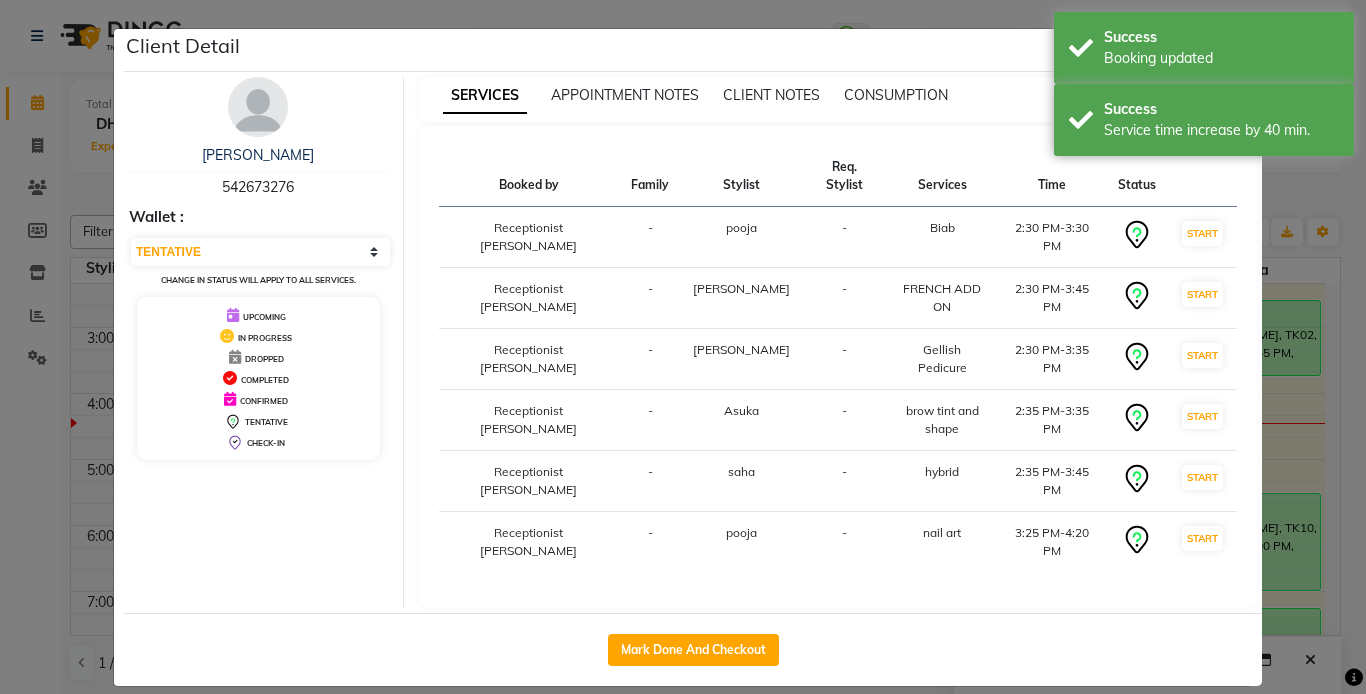 select on "service" 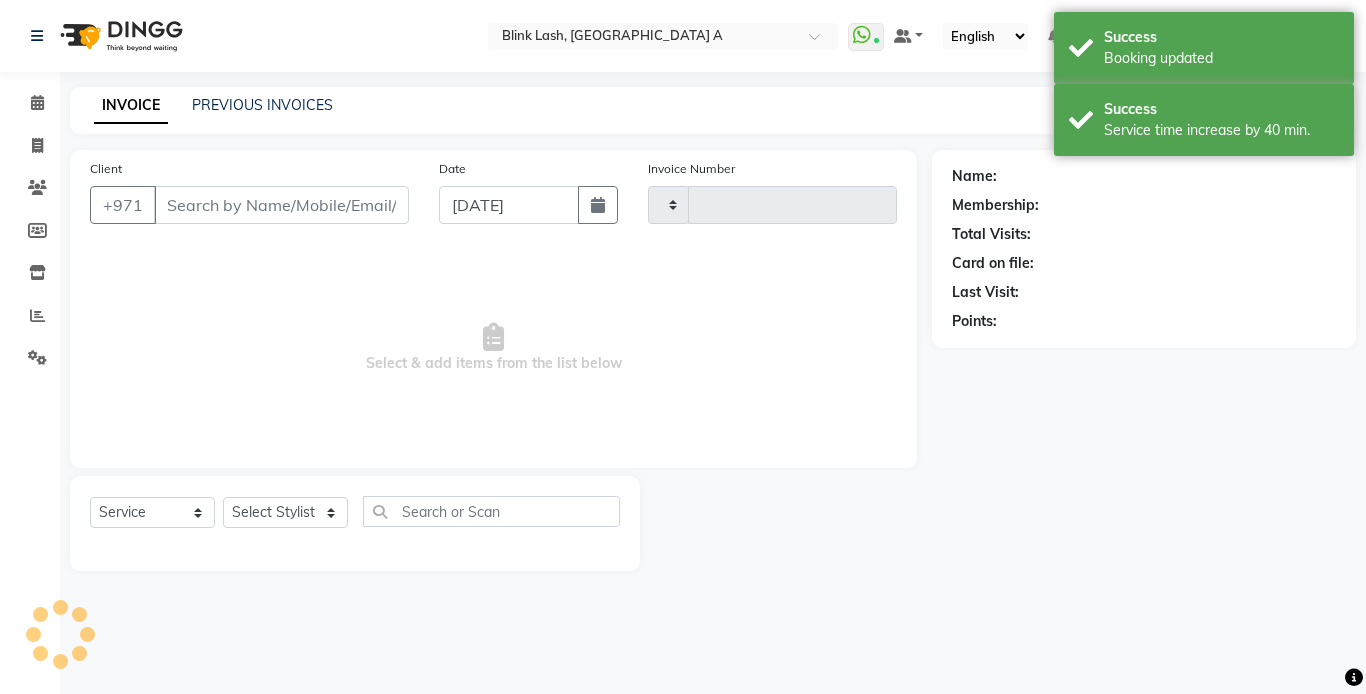 type on "1036" 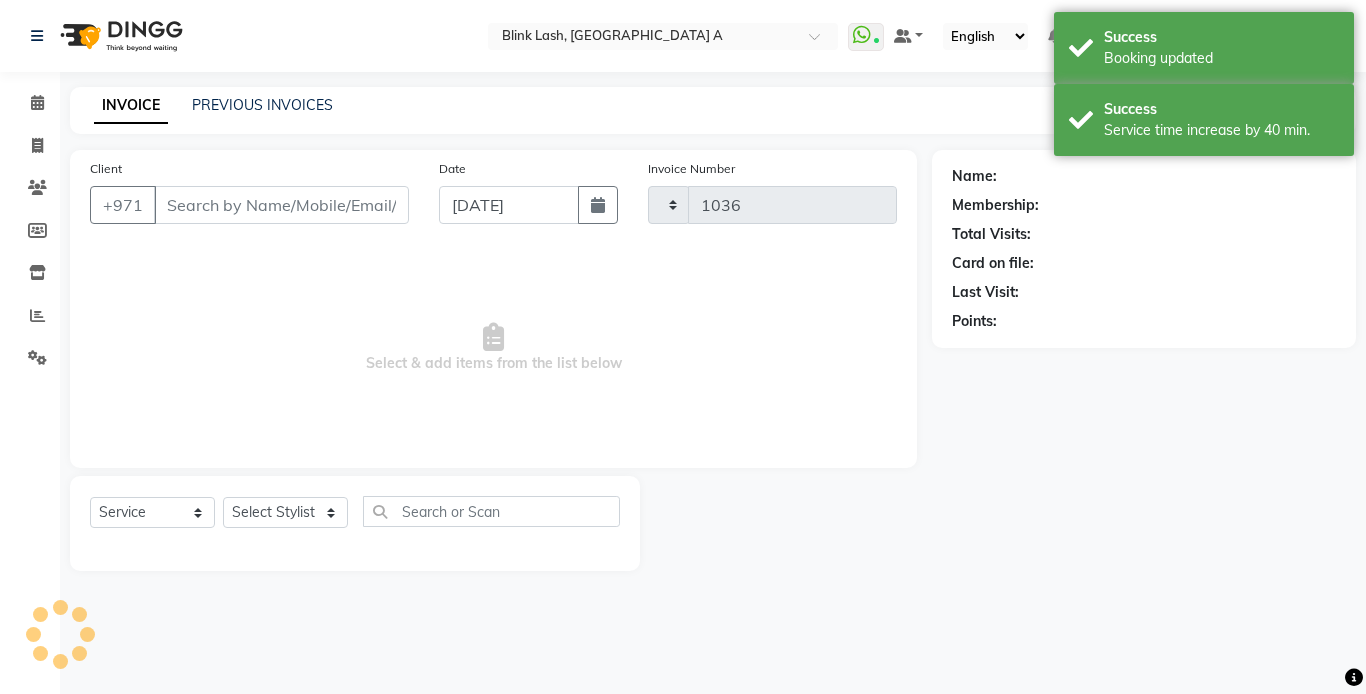 select on "5970" 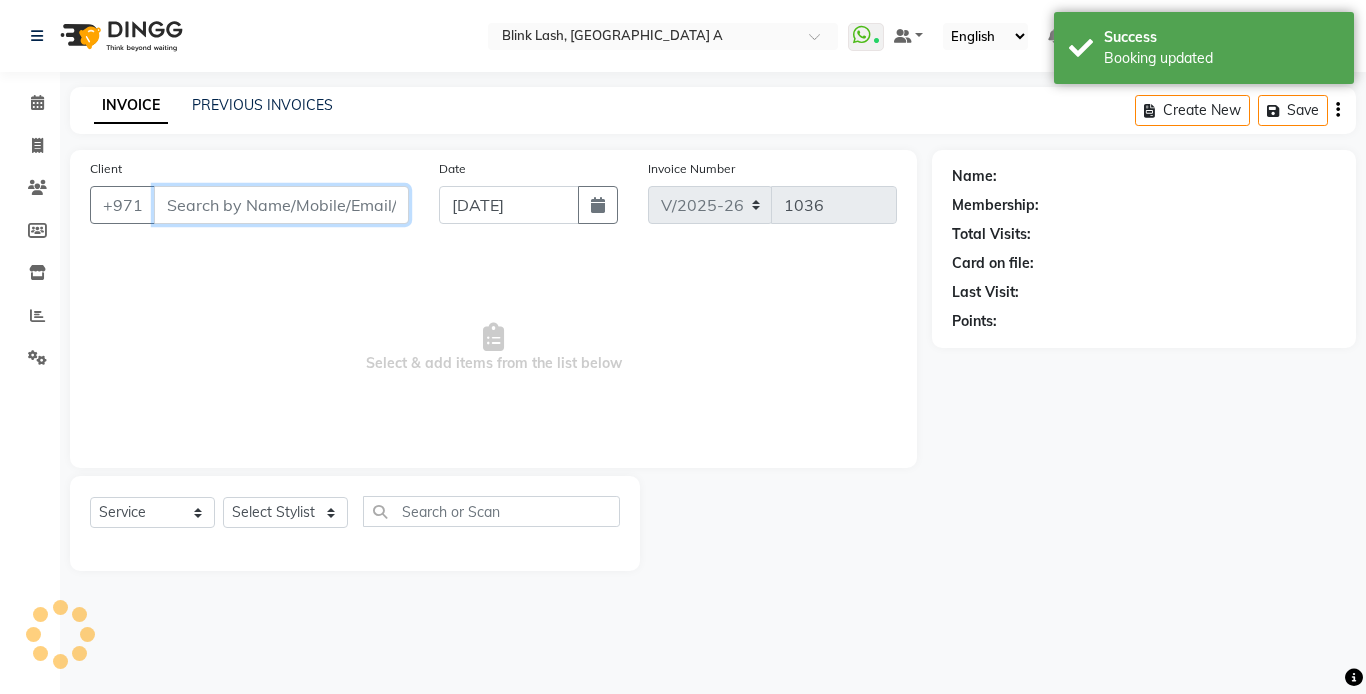 type on "542673276" 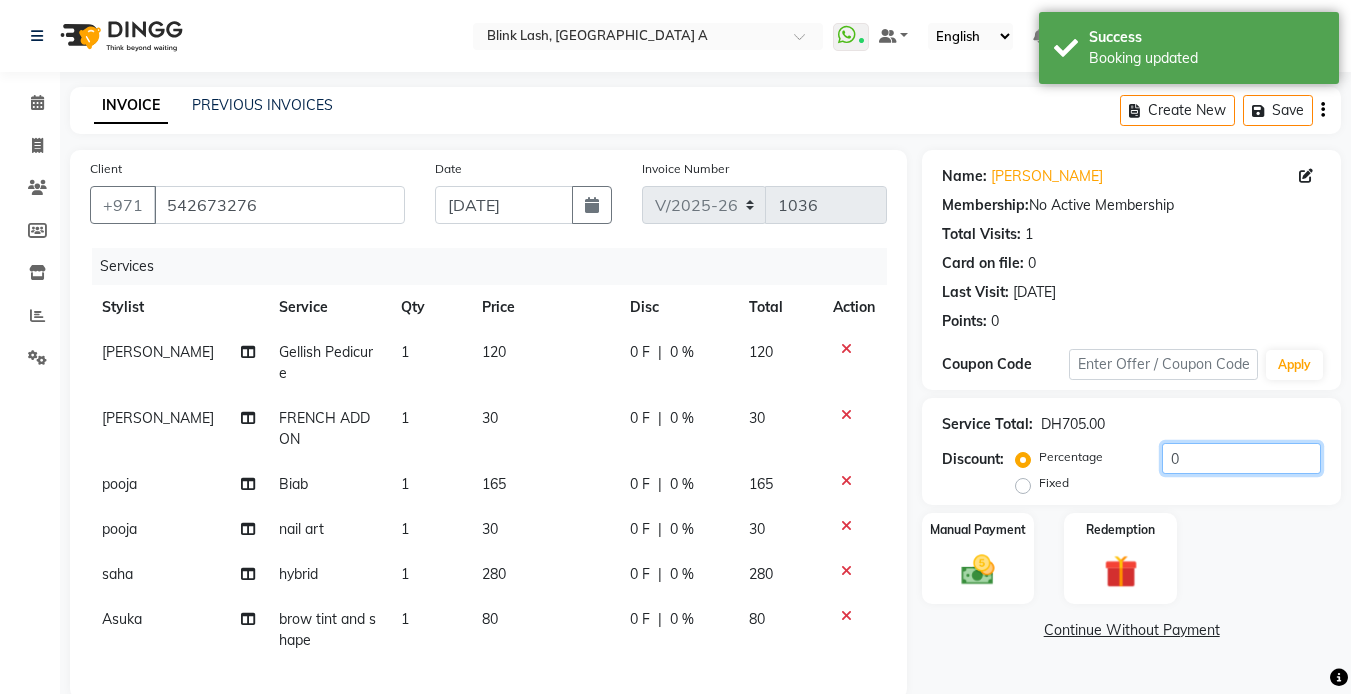 click on "0" 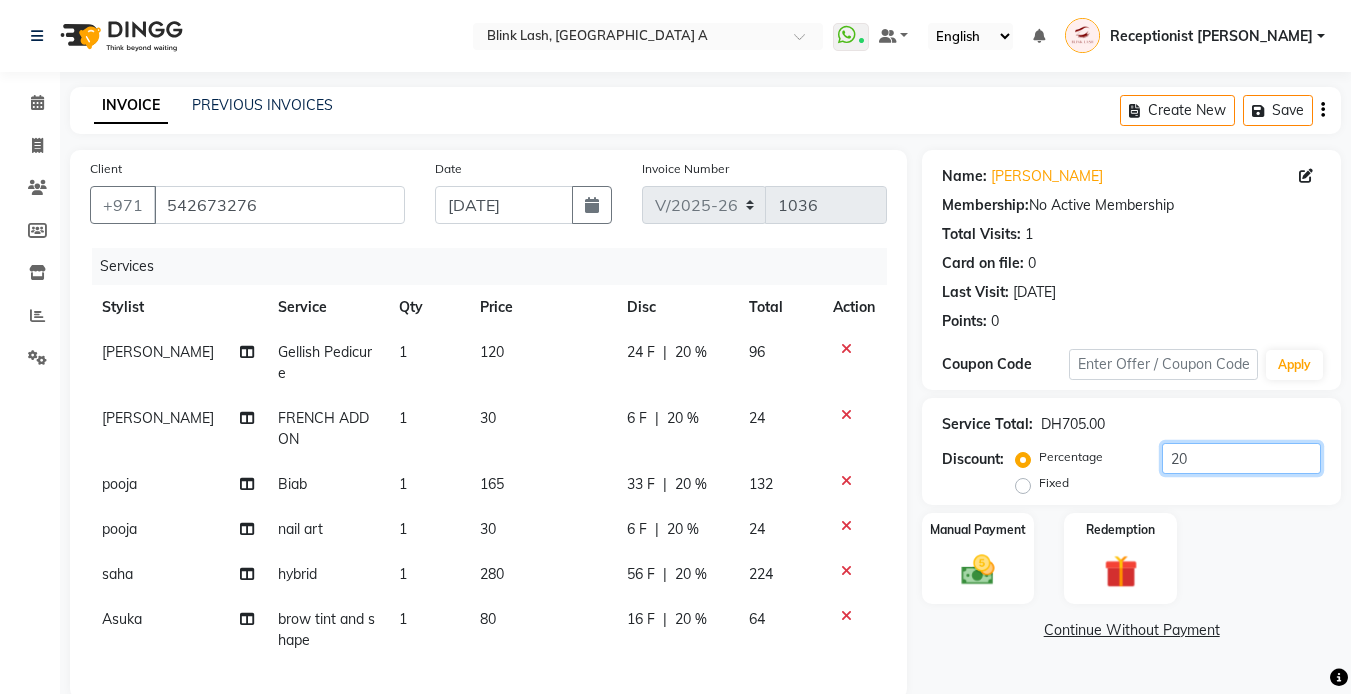 type on "20" 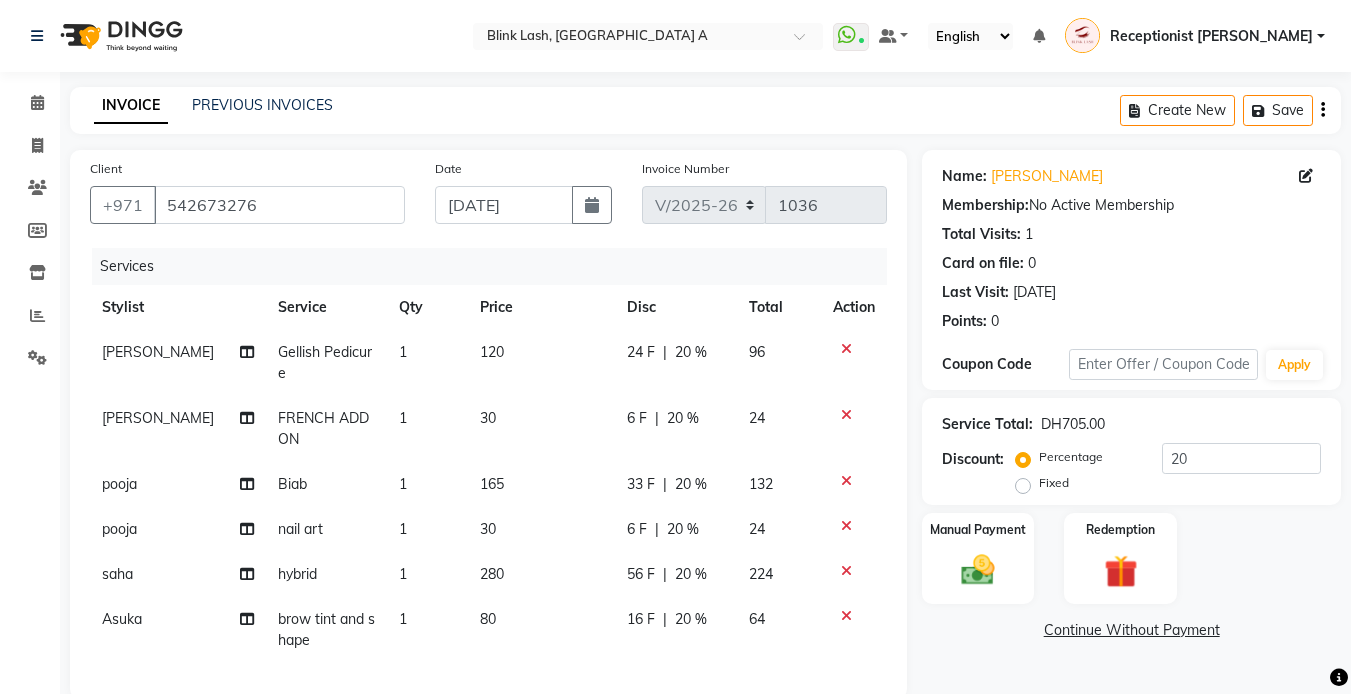 click on "Manual Payment Redemption" 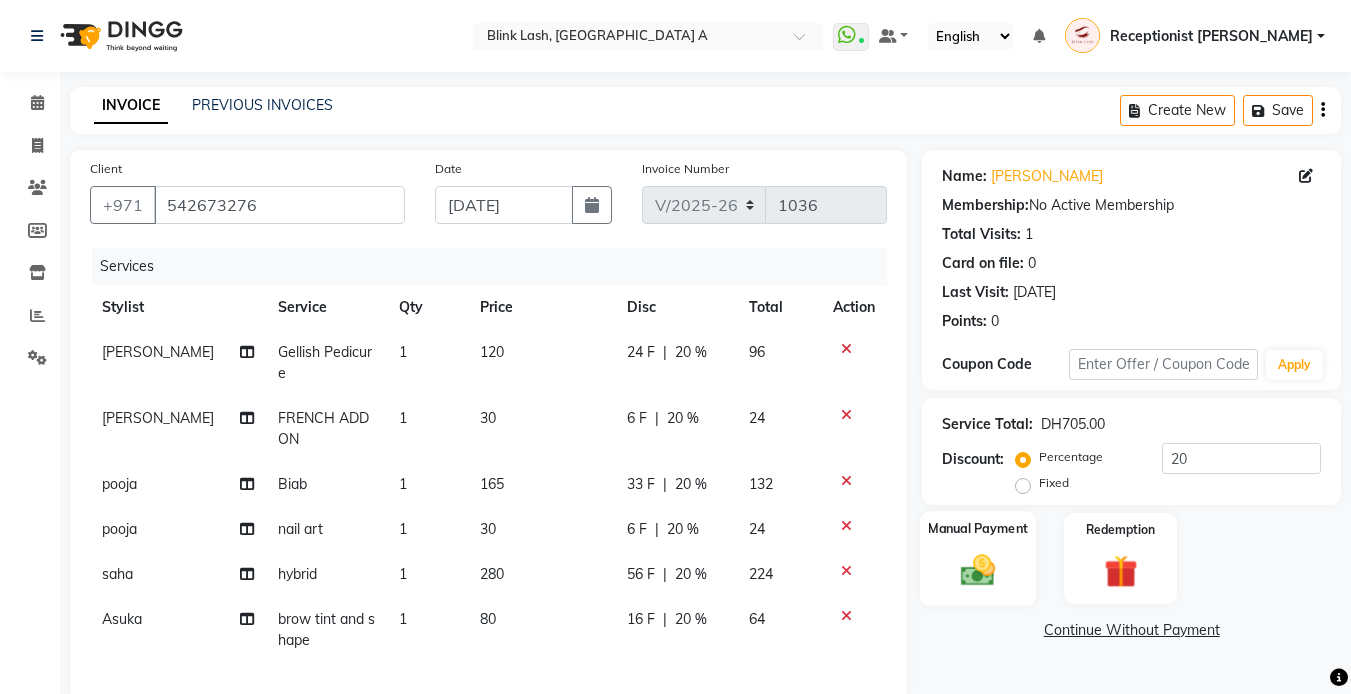 scroll, scrollTop: 200, scrollLeft: 0, axis: vertical 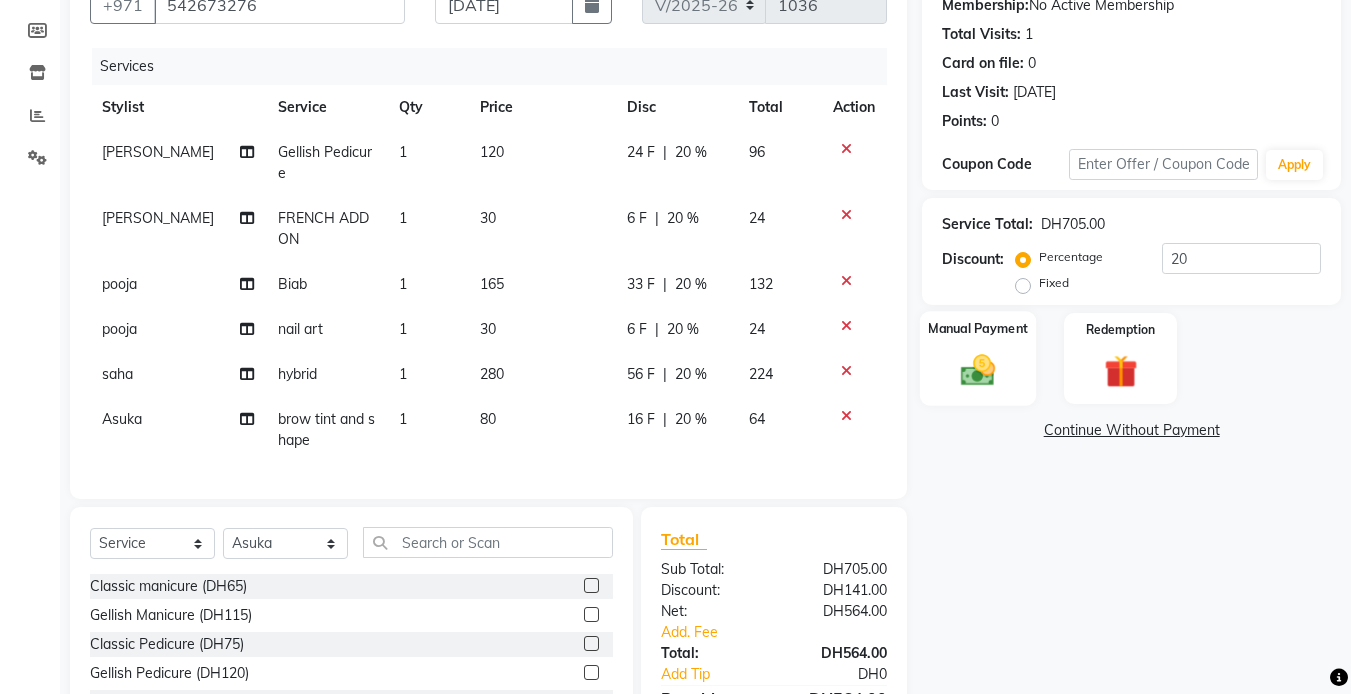 click 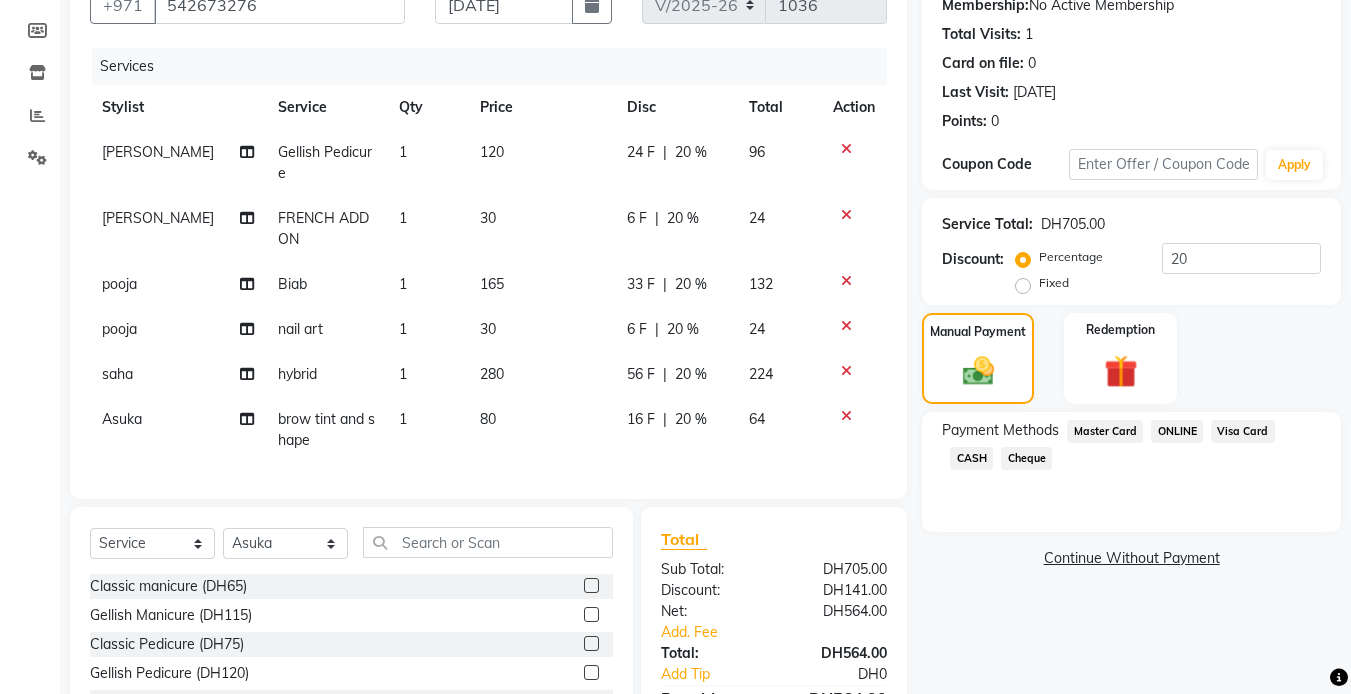 click on "CASH" 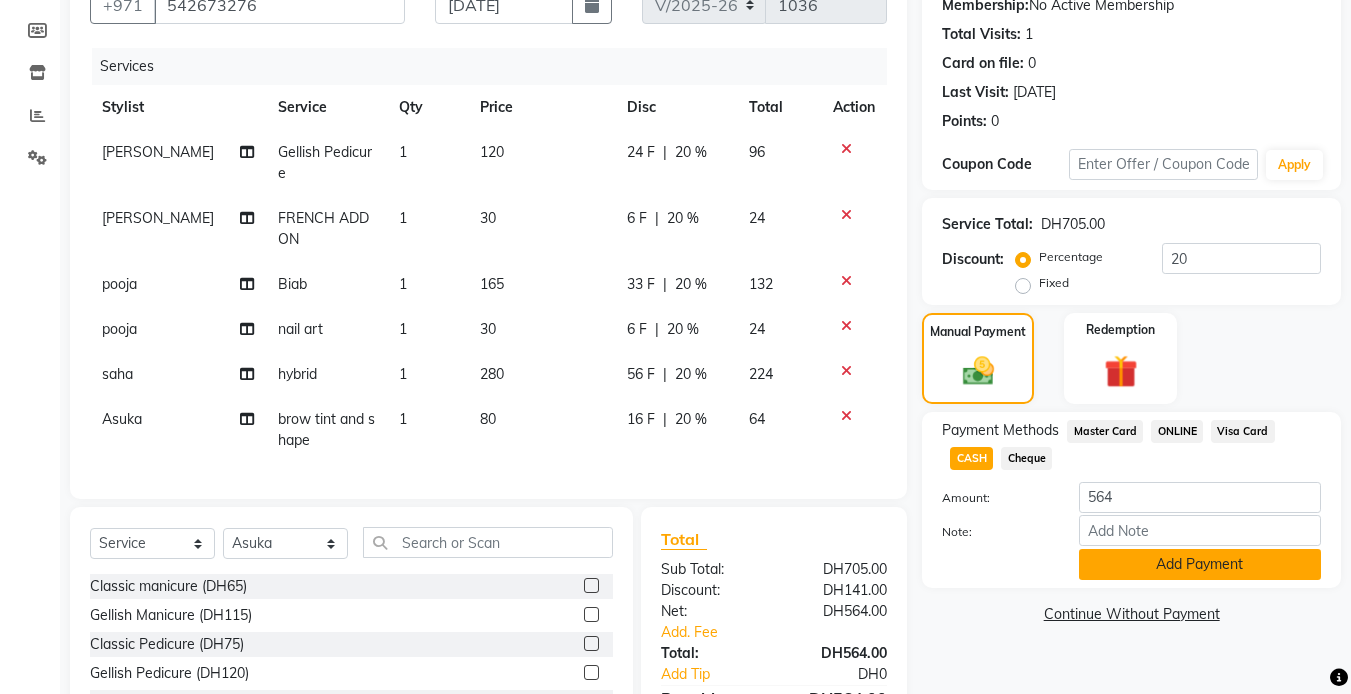 click on "Add Payment" 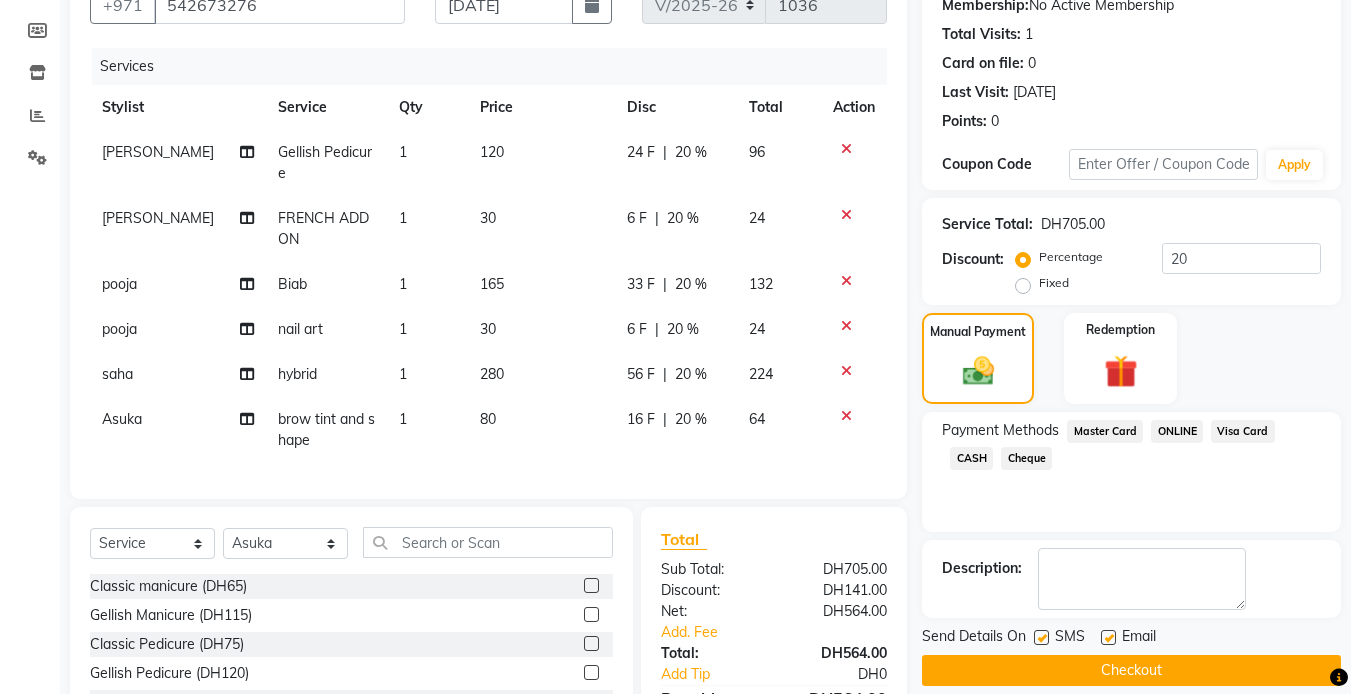 click on "Checkout" 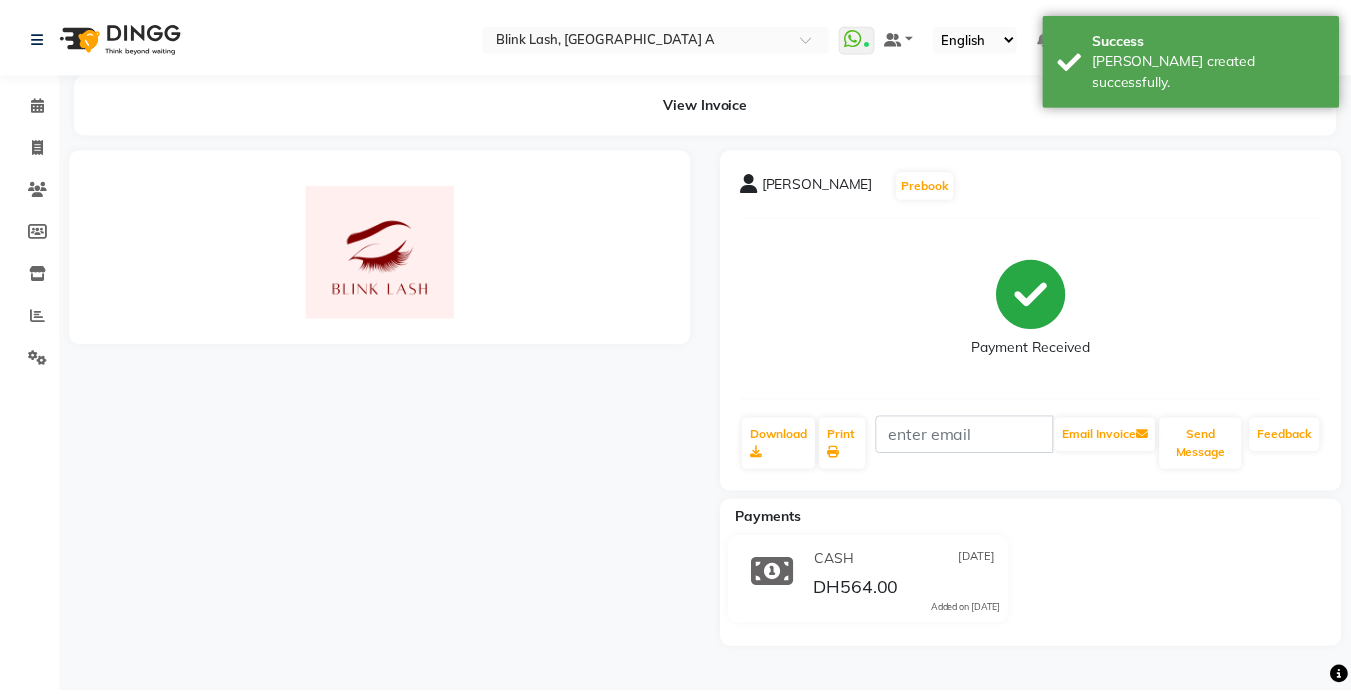 scroll, scrollTop: 0, scrollLeft: 0, axis: both 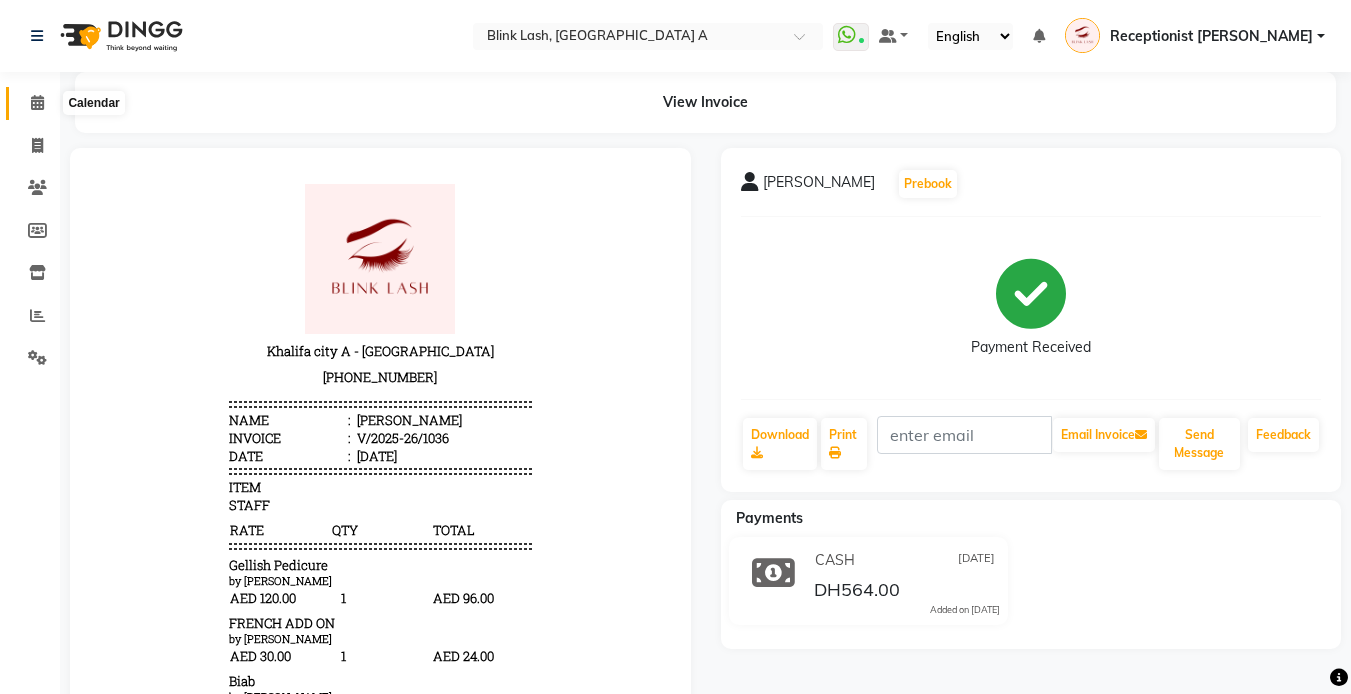 click 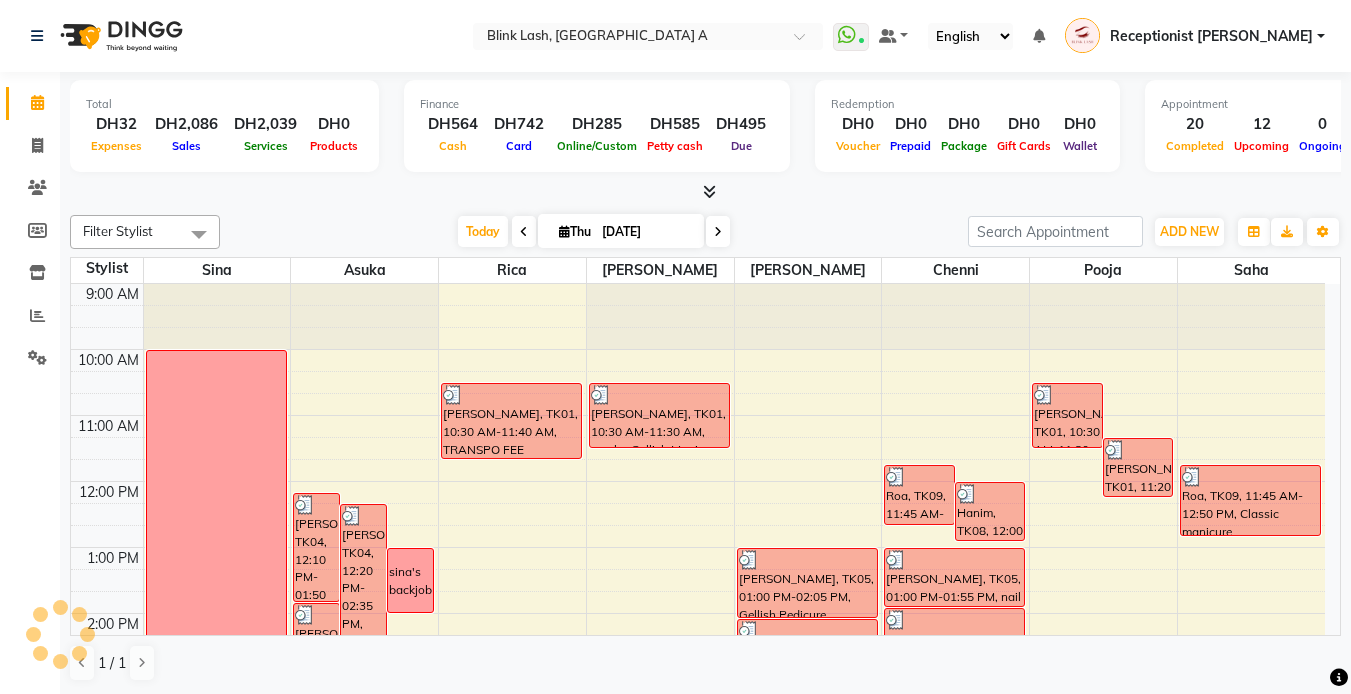 scroll, scrollTop: 0, scrollLeft: 0, axis: both 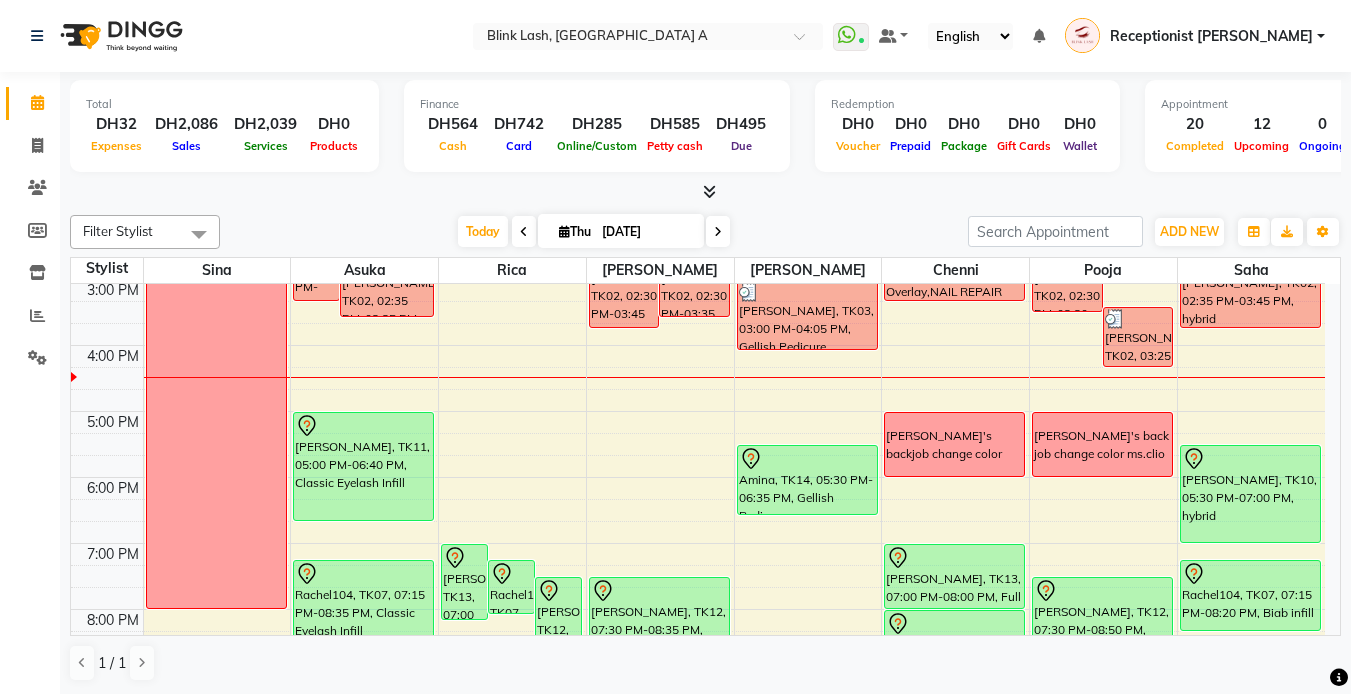 click at bounding box center (718, 231) 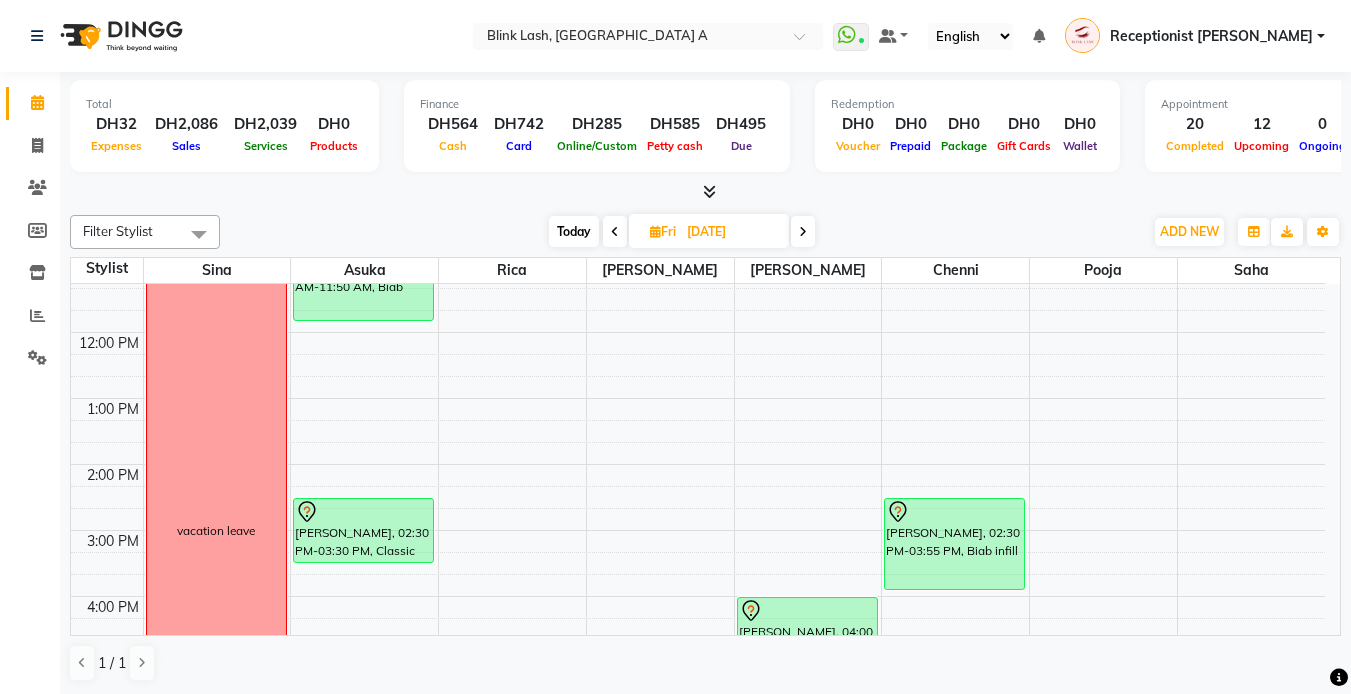 scroll, scrollTop: 100, scrollLeft: 0, axis: vertical 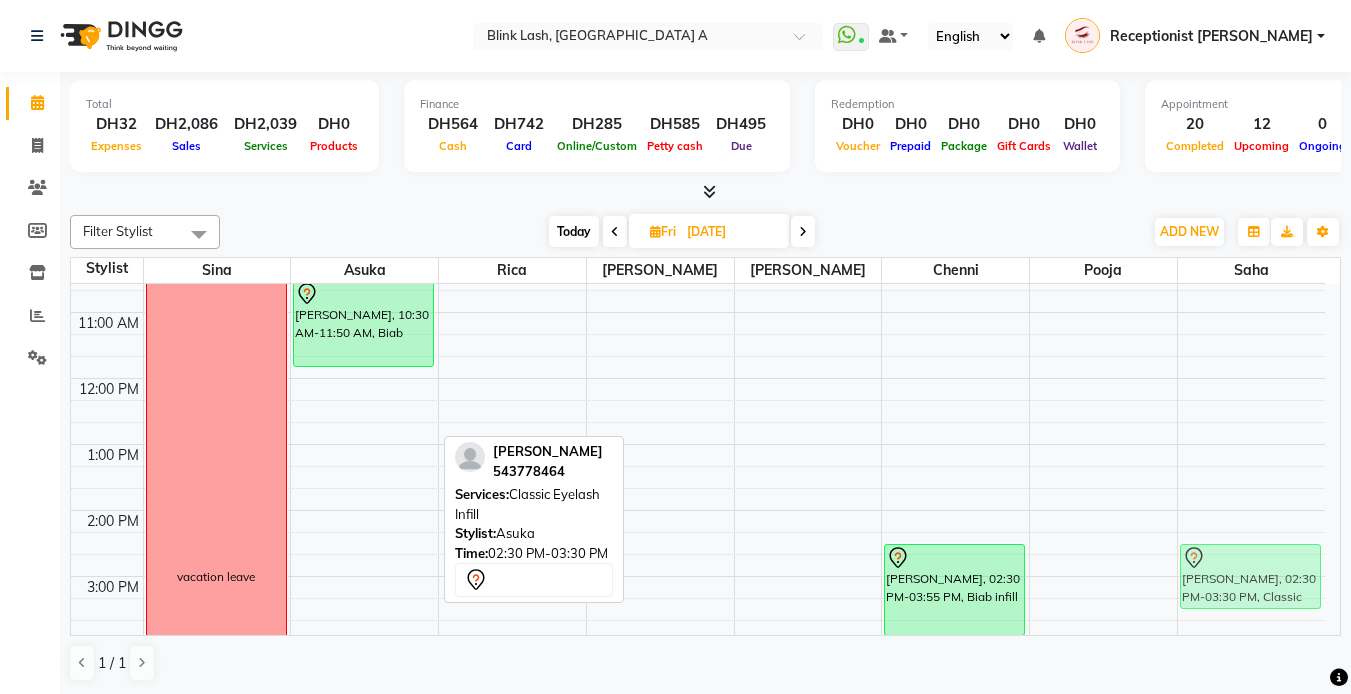 drag, startPoint x: 384, startPoint y: 578, endPoint x: 1299, endPoint y: 565, distance: 915.09235 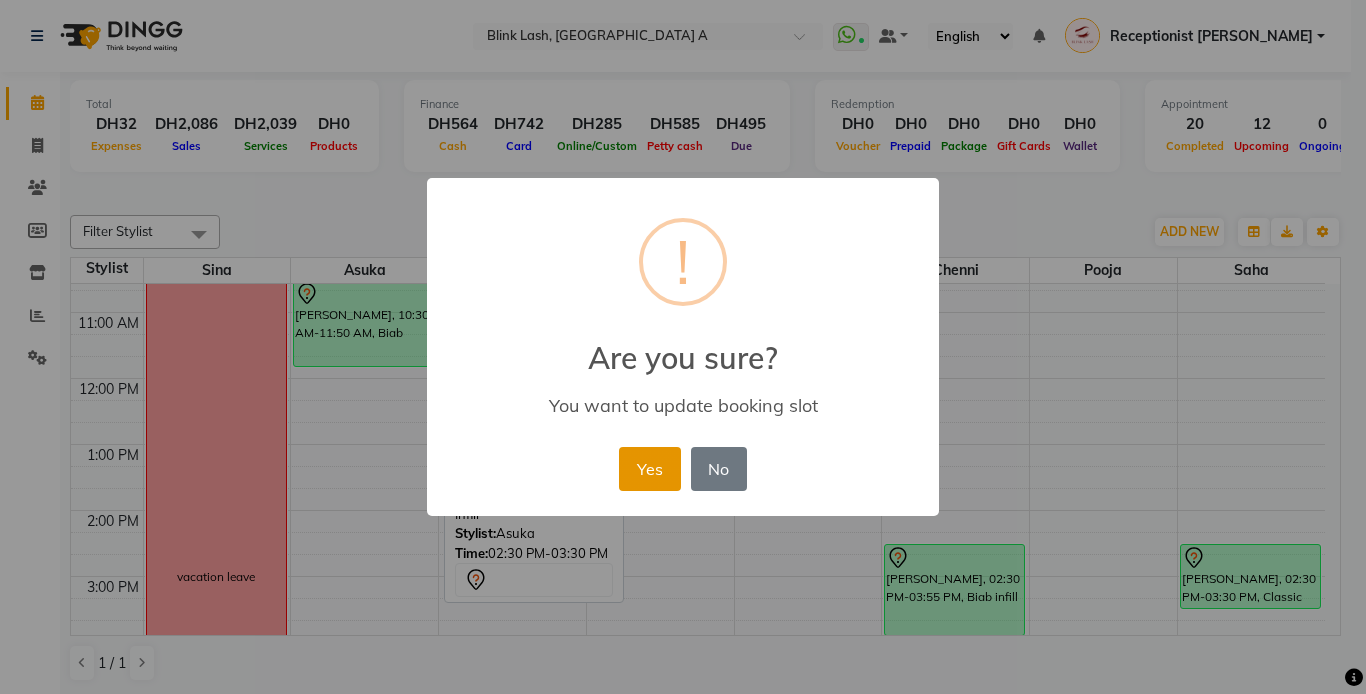 click on "Yes" at bounding box center [649, 469] 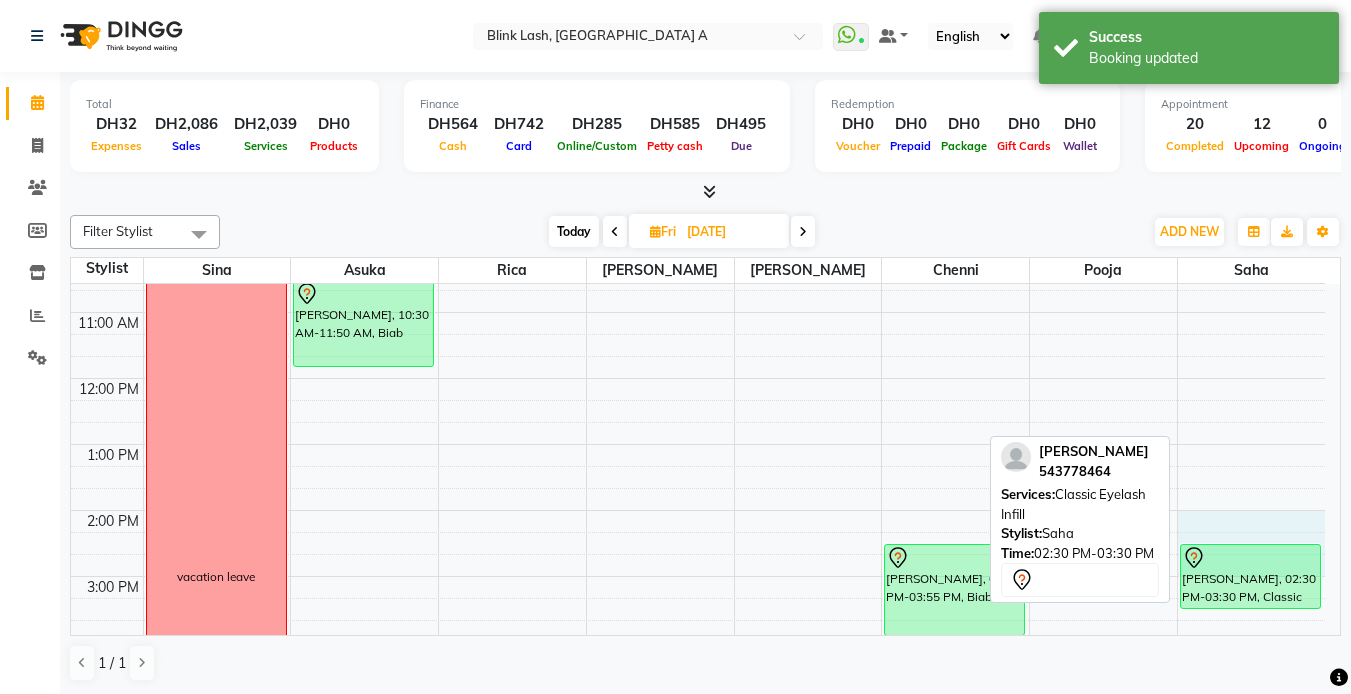 drag, startPoint x: 1250, startPoint y: 530, endPoint x: 1365, endPoint y: 478, distance: 126.210144 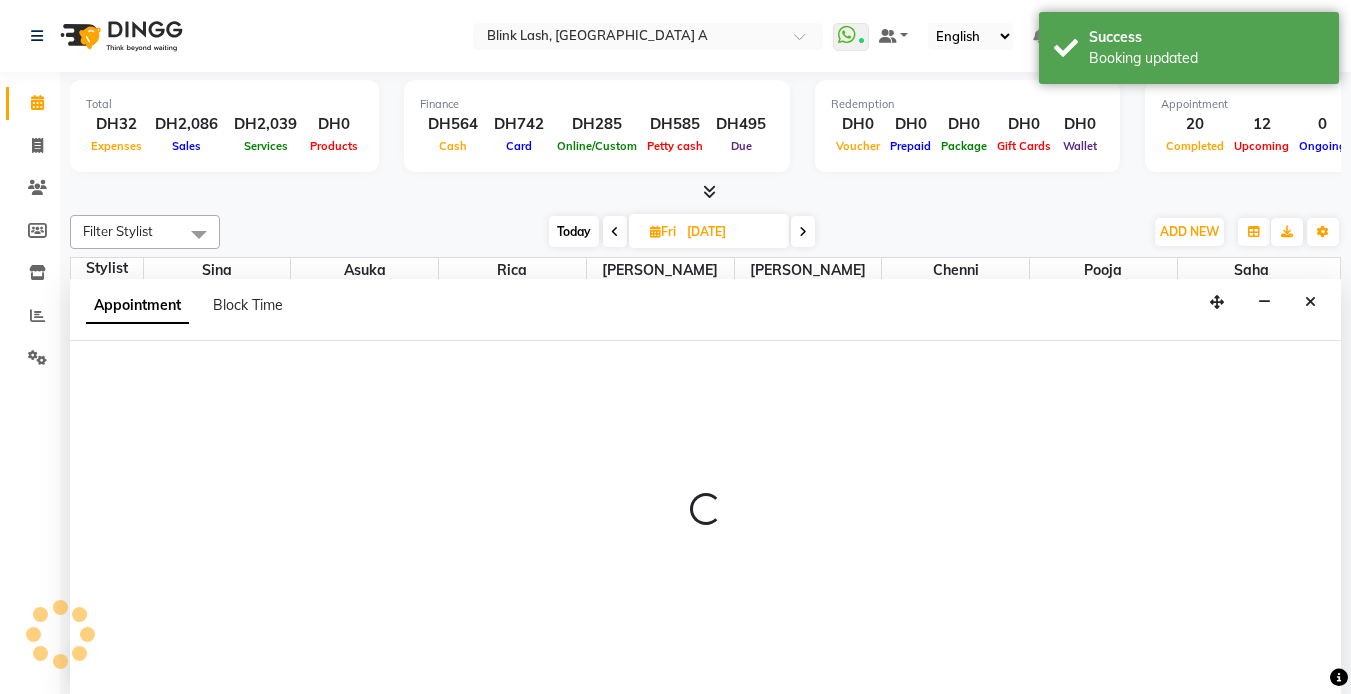 select on "71786" 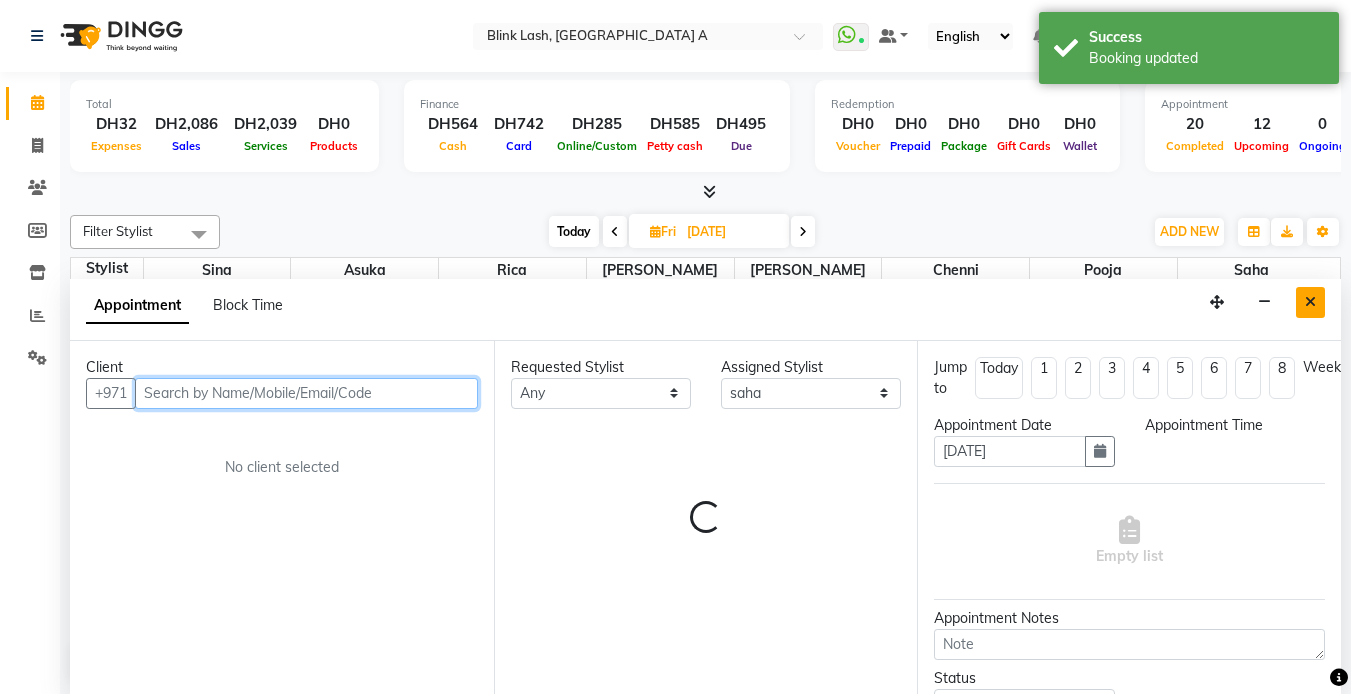select on "840" 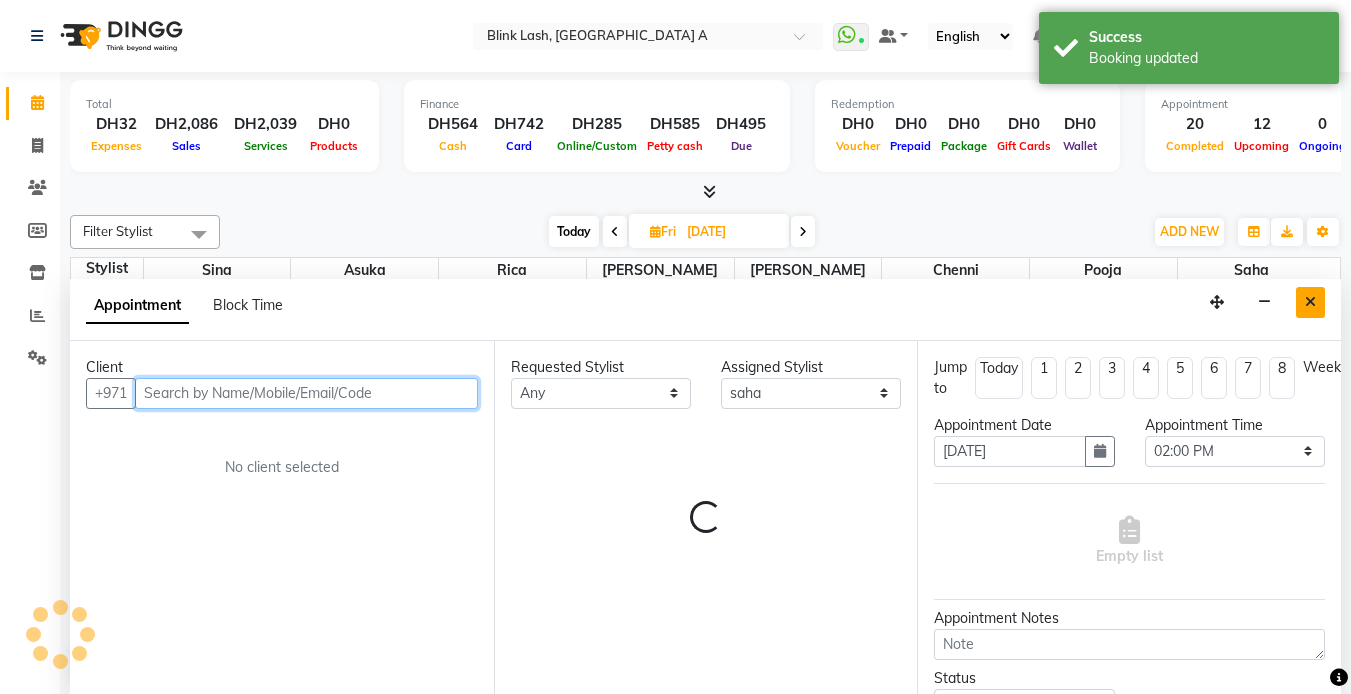scroll, scrollTop: 1, scrollLeft: 0, axis: vertical 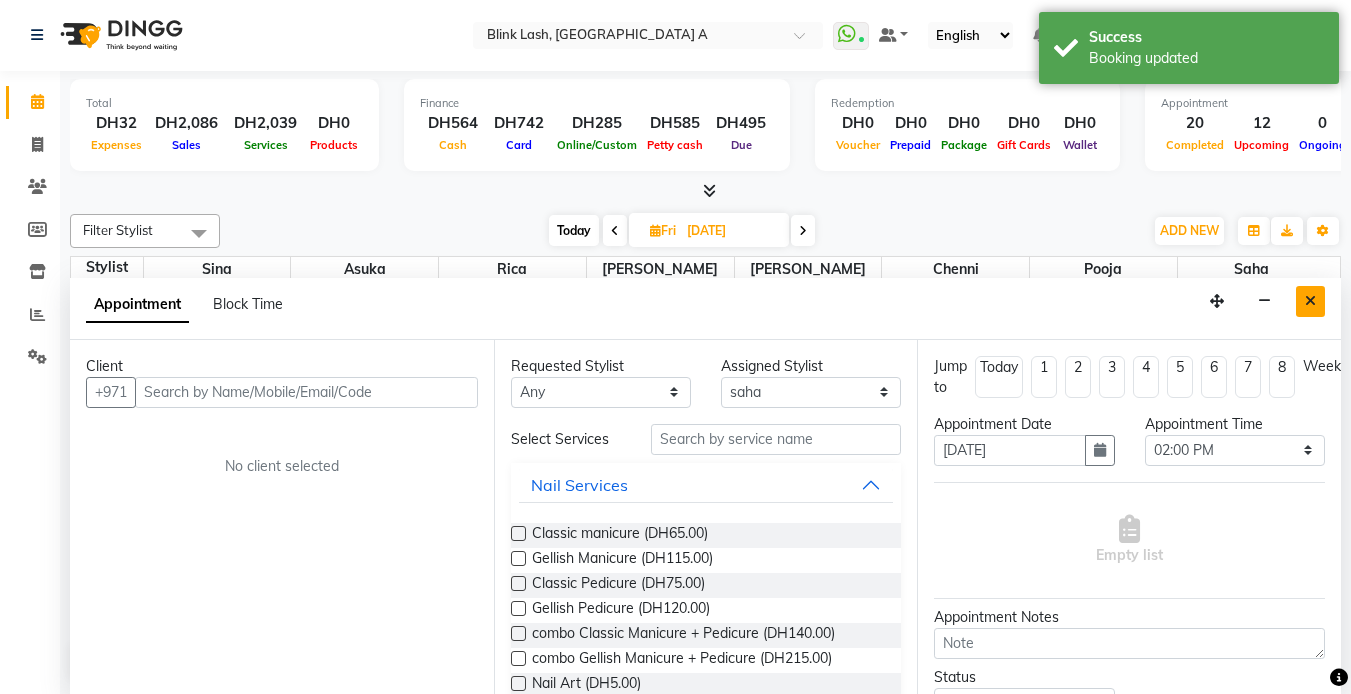 click at bounding box center (1310, 301) 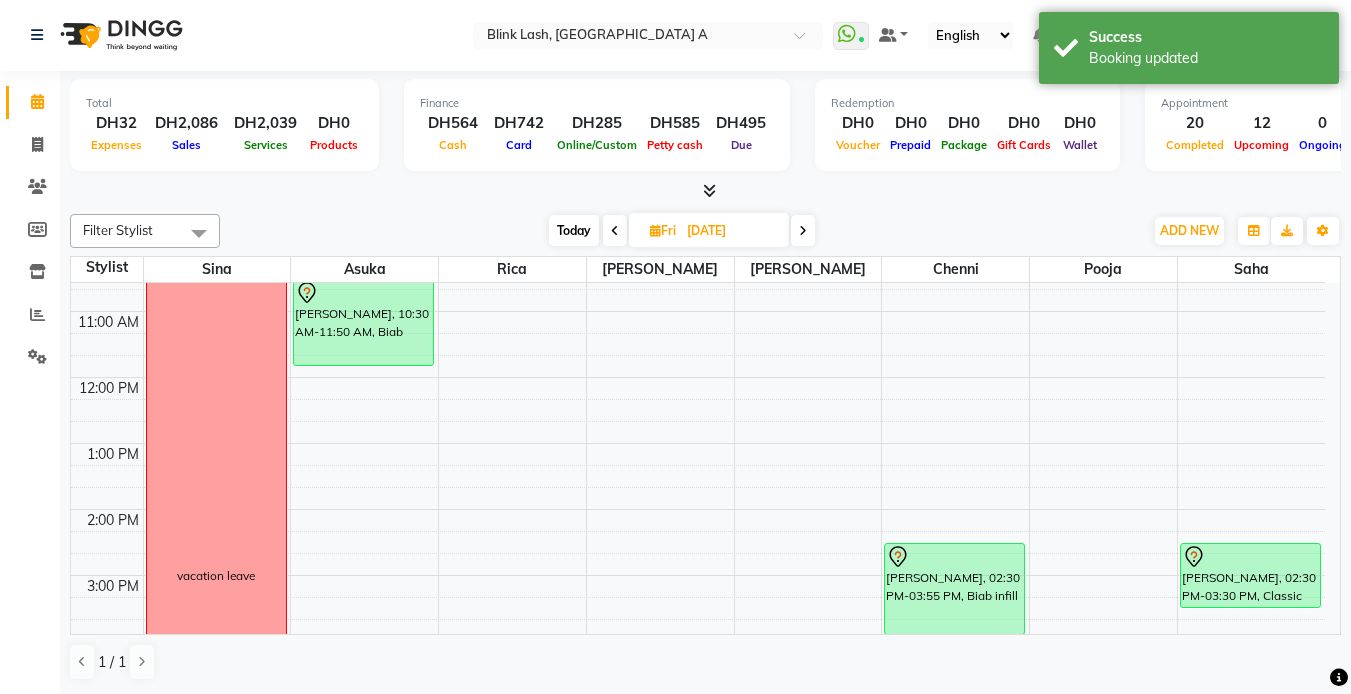 scroll, scrollTop: 203, scrollLeft: 0, axis: vertical 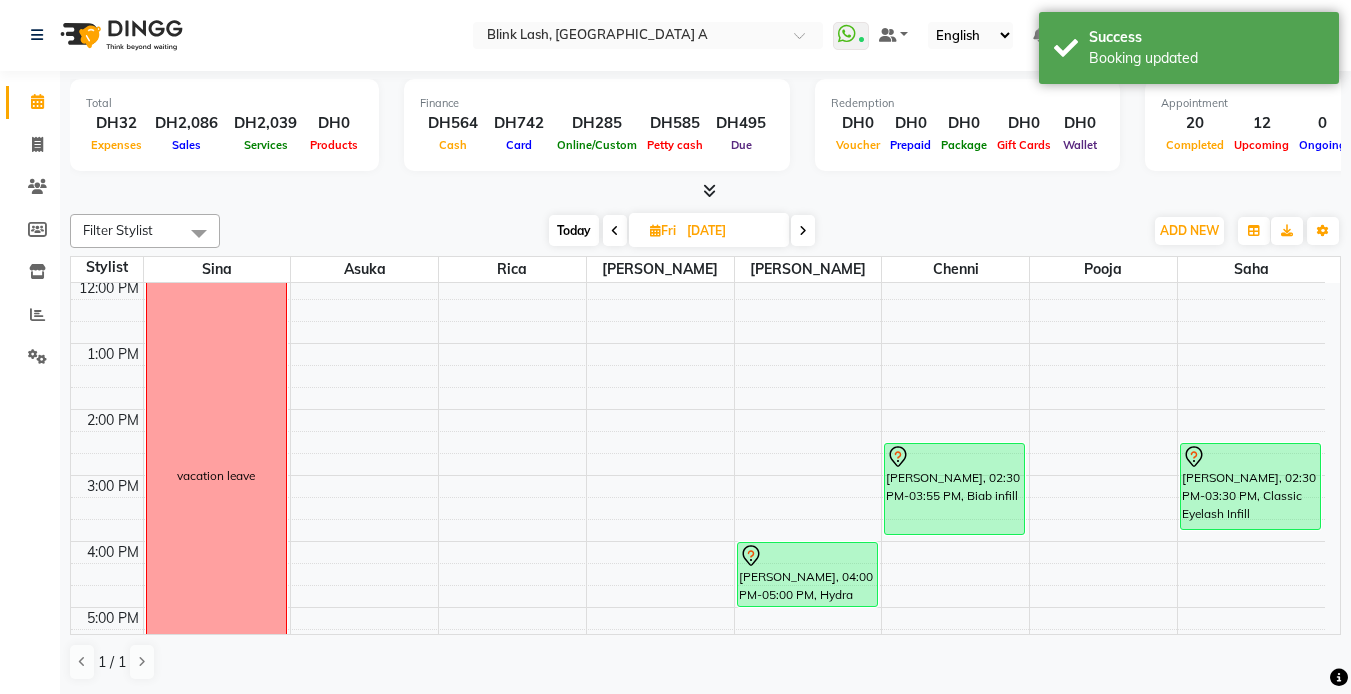 drag, startPoint x: 1259, startPoint y: 505, endPoint x: 1259, endPoint y: 524, distance: 19 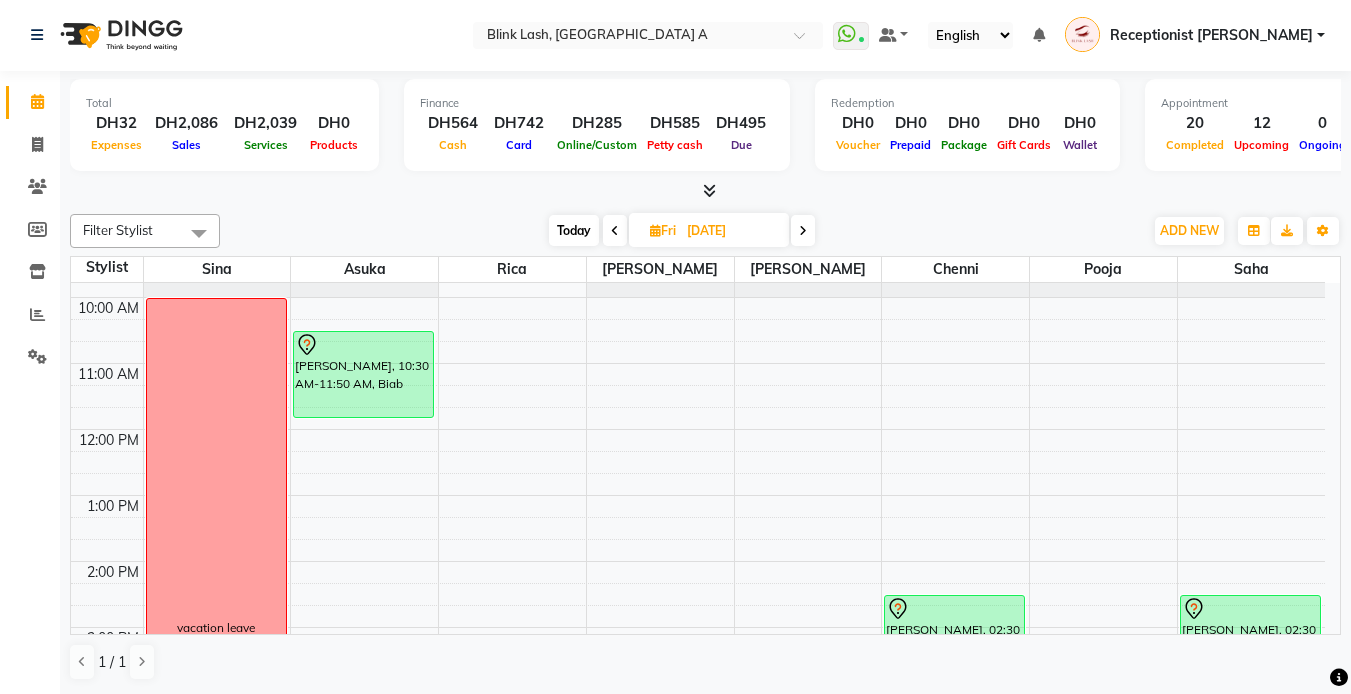 scroll, scrollTop: 3, scrollLeft: 0, axis: vertical 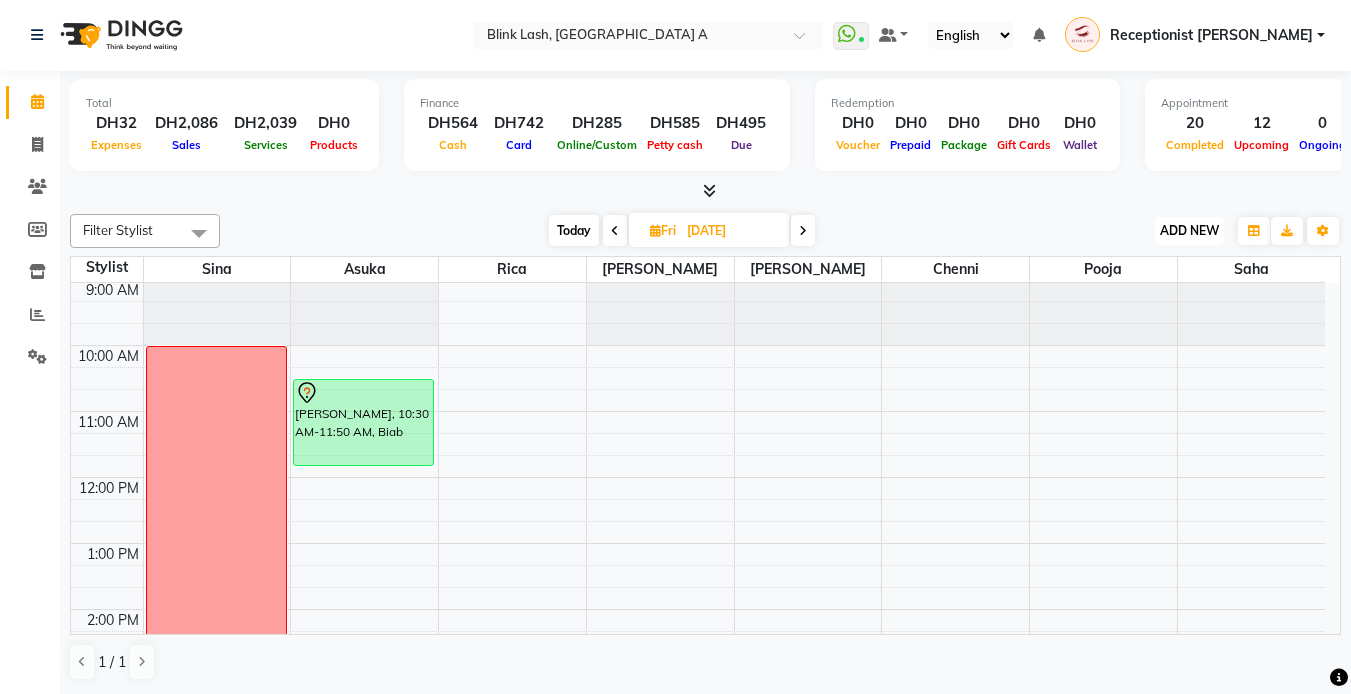 click on "ADD NEW Toggle Dropdown" at bounding box center [1189, 231] 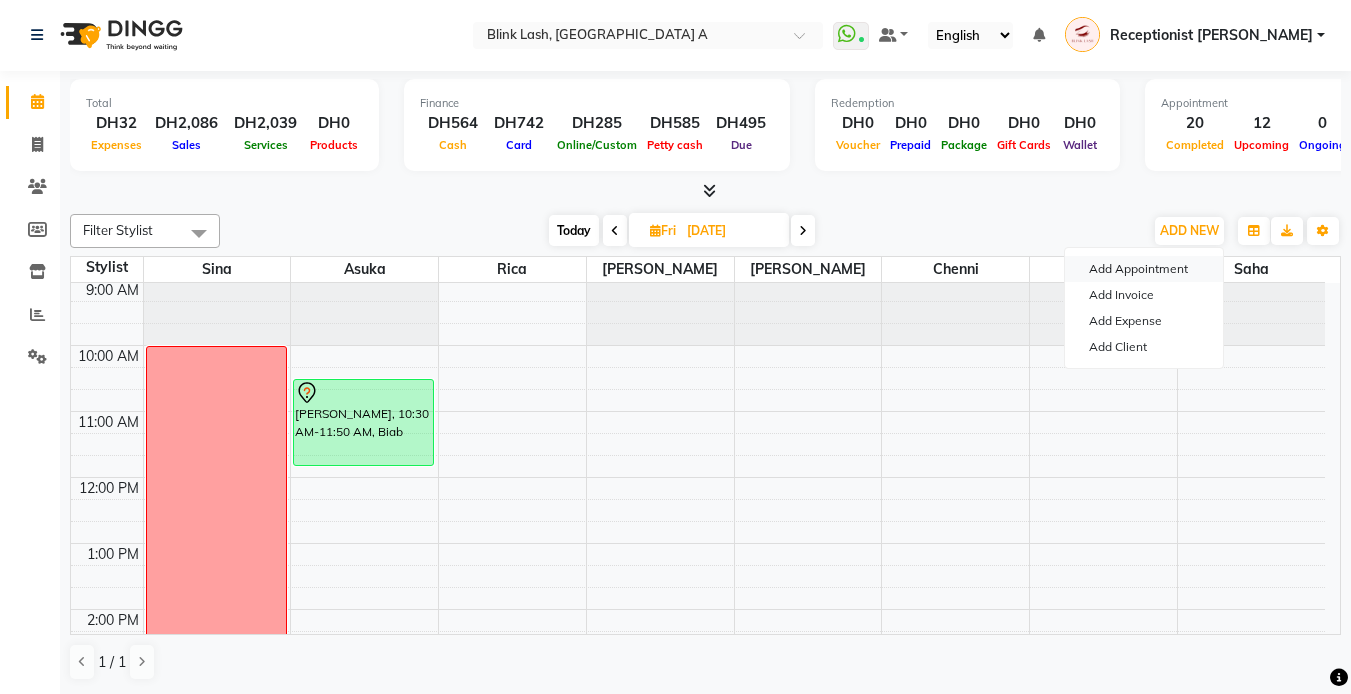 click on "Add Appointment" at bounding box center (1144, 269) 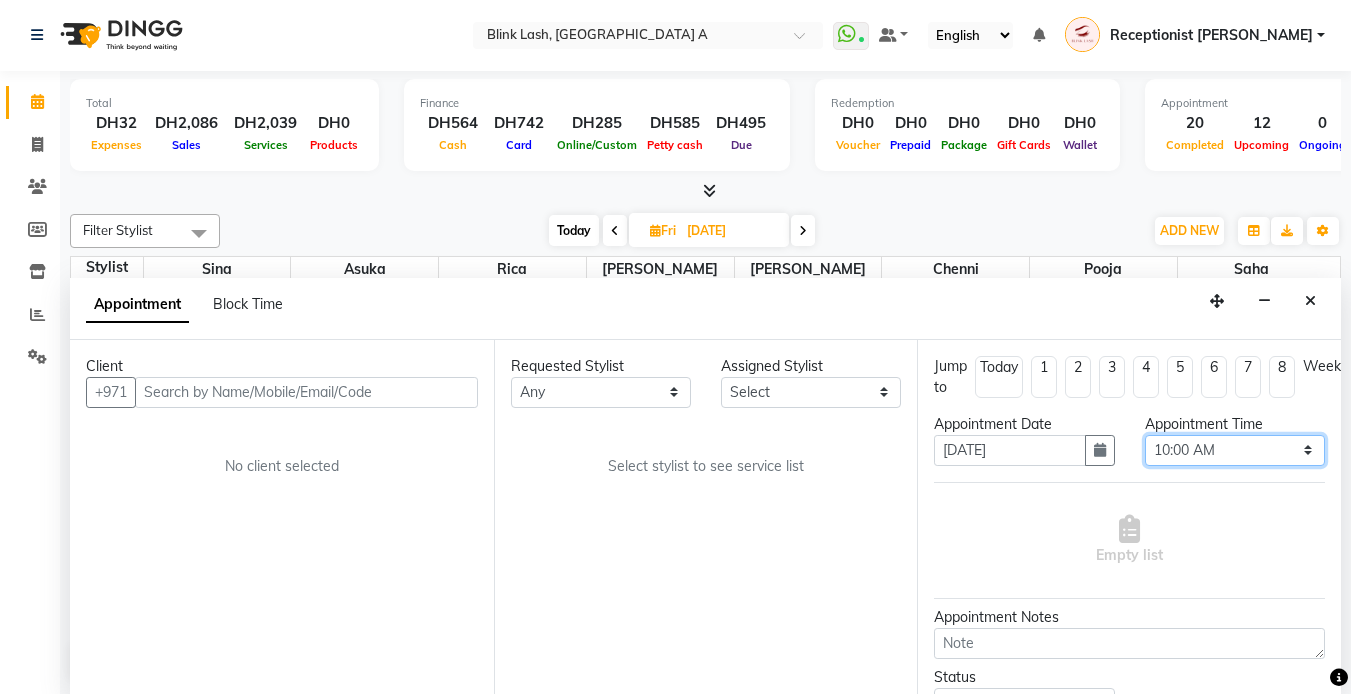 click on "Select 10:00 AM 10:05 AM 10:10 AM 10:15 AM 10:20 AM 10:25 AM 10:30 AM 10:35 AM 10:40 AM 10:45 AM 10:50 AM 10:55 AM 11:00 AM 11:05 AM 11:10 AM 11:15 AM 11:20 AM 11:25 AM 11:30 AM 11:35 AM 11:40 AM 11:45 AM 11:50 AM 11:55 AM 12:00 PM 12:05 PM 12:10 PM 12:15 PM 12:20 PM 12:25 PM 12:30 PM 12:35 PM 12:40 PM 12:45 PM 12:50 PM 12:55 PM 01:00 PM 01:05 PM 01:10 PM 01:15 PM 01:20 PM 01:25 PM 01:30 PM 01:35 PM 01:40 PM 01:45 PM 01:50 PM 01:55 PM 02:00 PM 02:05 PM 02:10 PM 02:15 PM 02:20 PM 02:25 PM 02:30 PM 02:35 PM 02:40 PM 02:45 PM 02:50 PM 02:55 PM 03:00 PM 03:05 PM 03:10 PM 03:15 PM 03:20 PM 03:25 PM 03:30 PM 03:35 PM 03:40 PM 03:45 PM 03:50 PM 03:55 PM 04:00 PM 04:05 PM 04:10 PM 04:15 PM 04:20 PM 04:25 PM 04:30 PM 04:35 PM 04:40 PM 04:45 PM 04:50 PM 04:55 PM 05:00 PM 05:05 PM 05:10 PM 05:15 PM 05:20 PM 05:25 PM 05:30 PM 05:35 PM 05:40 PM 05:45 PM 05:50 PM 05:55 PM 06:00 PM 06:05 PM 06:10 PM 06:15 PM 06:20 PM 06:25 PM 06:30 PM 06:35 PM 06:40 PM 06:45 PM 06:50 PM 06:55 PM 07:00 PM 07:05 PM 07:10 PM 07:15 PM 07:20 PM" at bounding box center [1235, 450] 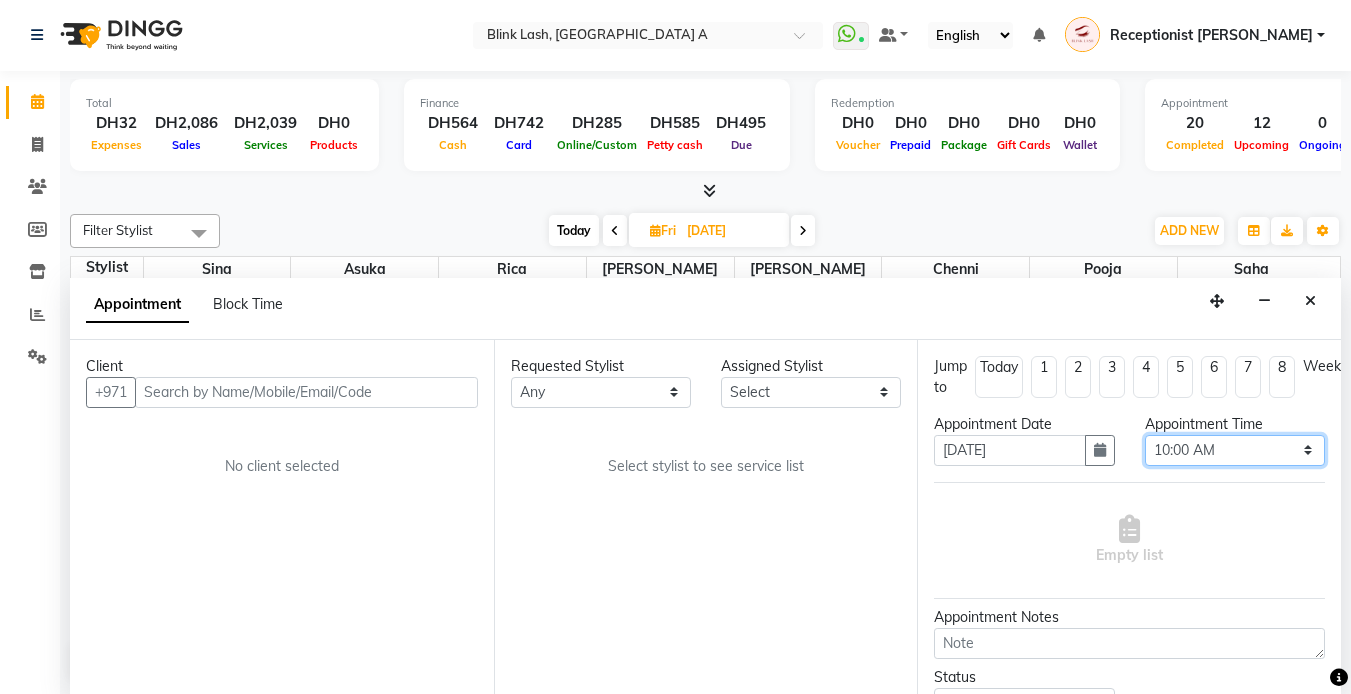 select on "810" 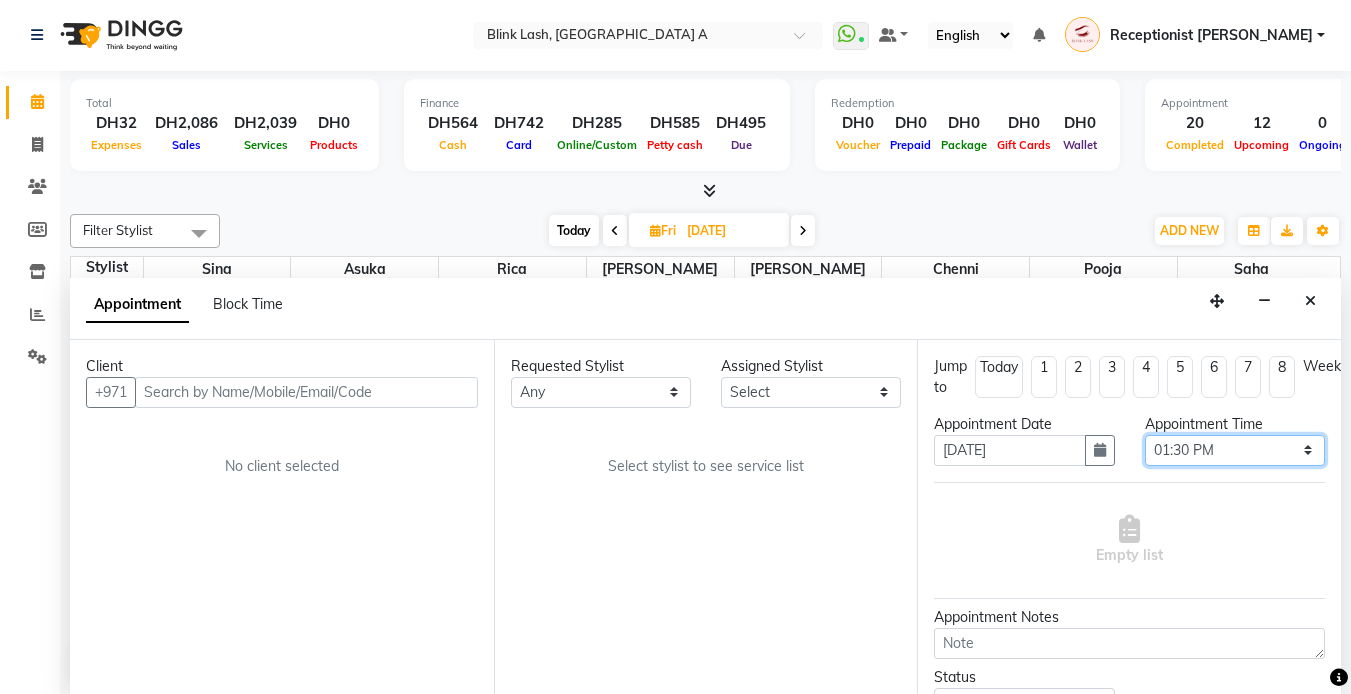 click on "Select 10:00 AM 10:05 AM 10:10 AM 10:15 AM 10:20 AM 10:25 AM 10:30 AM 10:35 AM 10:40 AM 10:45 AM 10:50 AM 10:55 AM 11:00 AM 11:05 AM 11:10 AM 11:15 AM 11:20 AM 11:25 AM 11:30 AM 11:35 AM 11:40 AM 11:45 AM 11:50 AM 11:55 AM 12:00 PM 12:05 PM 12:10 PM 12:15 PM 12:20 PM 12:25 PM 12:30 PM 12:35 PM 12:40 PM 12:45 PM 12:50 PM 12:55 PM 01:00 PM 01:05 PM 01:10 PM 01:15 PM 01:20 PM 01:25 PM 01:30 PM 01:35 PM 01:40 PM 01:45 PM 01:50 PM 01:55 PM 02:00 PM 02:05 PM 02:10 PM 02:15 PM 02:20 PM 02:25 PM 02:30 PM 02:35 PM 02:40 PM 02:45 PM 02:50 PM 02:55 PM 03:00 PM 03:05 PM 03:10 PM 03:15 PM 03:20 PM 03:25 PM 03:30 PM 03:35 PM 03:40 PM 03:45 PM 03:50 PM 03:55 PM 04:00 PM 04:05 PM 04:10 PM 04:15 PM 04:20 PM 04:25 PM 04:30 PM 04:35 PM 04:40 PM 04:45 PM 04:50 PM 04:55 PM 05:00 PM 05:05 PM 05:10 PM 05:15 PM 05:20 PM 05:25 PM 05:30 PM 05:35 PM 05:40 PM 05:45 PM 05:50 PM 05:55 PM 06:00 PM 06:05 PM 06:10 PM 06:15 PM 06:20 PM 06:25 PM 06:30 PM 06:35 PM 06:40 PM 06:45 PM 06:50 PM 06:55 PM 07:00 PM 07:05 PM 07:10 PM 07:15 PM 07:20 PM" at bounding box center [1235, 450] 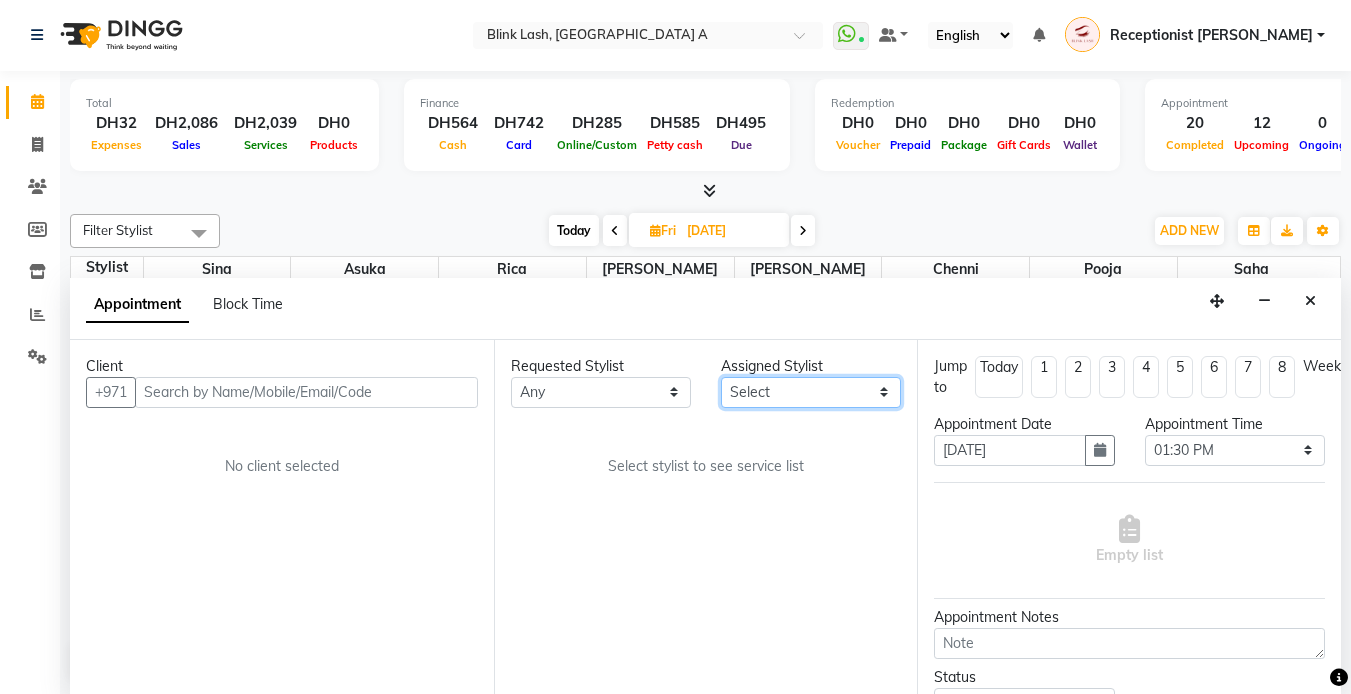 click on "Select [PERSON_NAME] [PERSON_NAME] pooja [PERSON_NAME]" at bounding box center [811, 392] 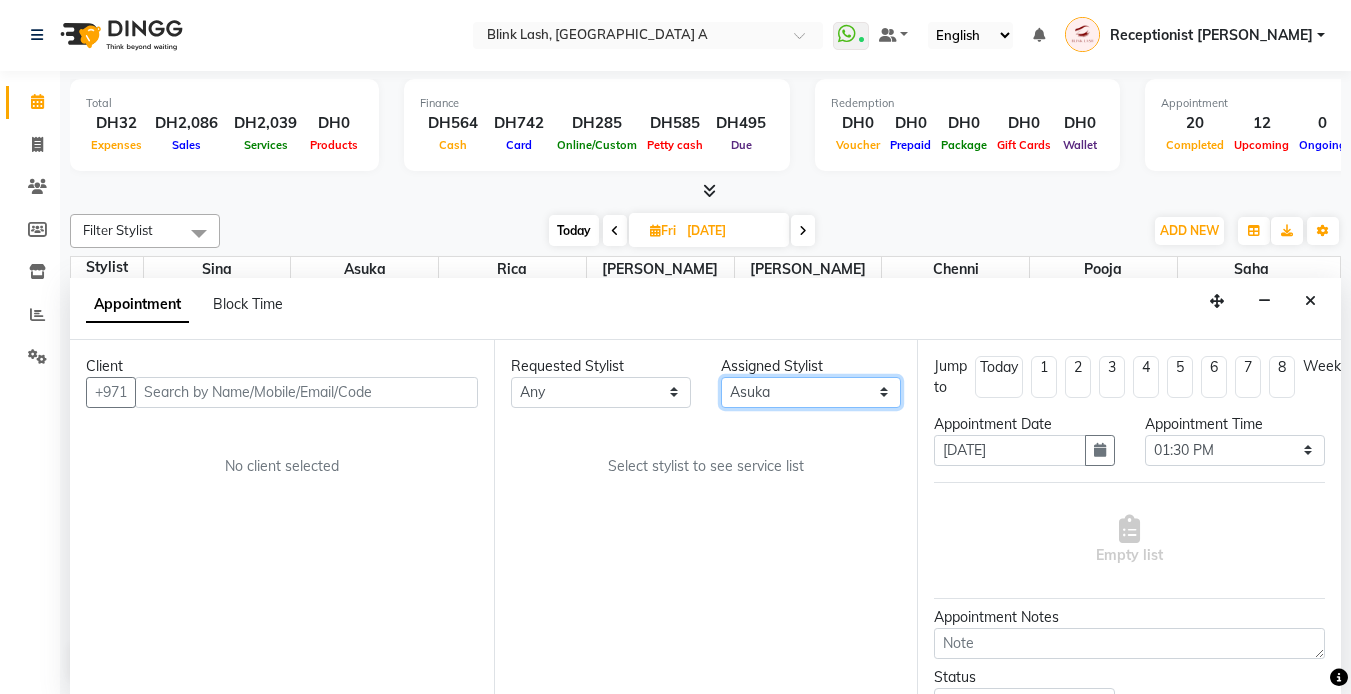 click on "Select [PERSON_NAME] [PERSON_NAME] pooja [PERSON_NAME]" at bounding box center (811, 392) 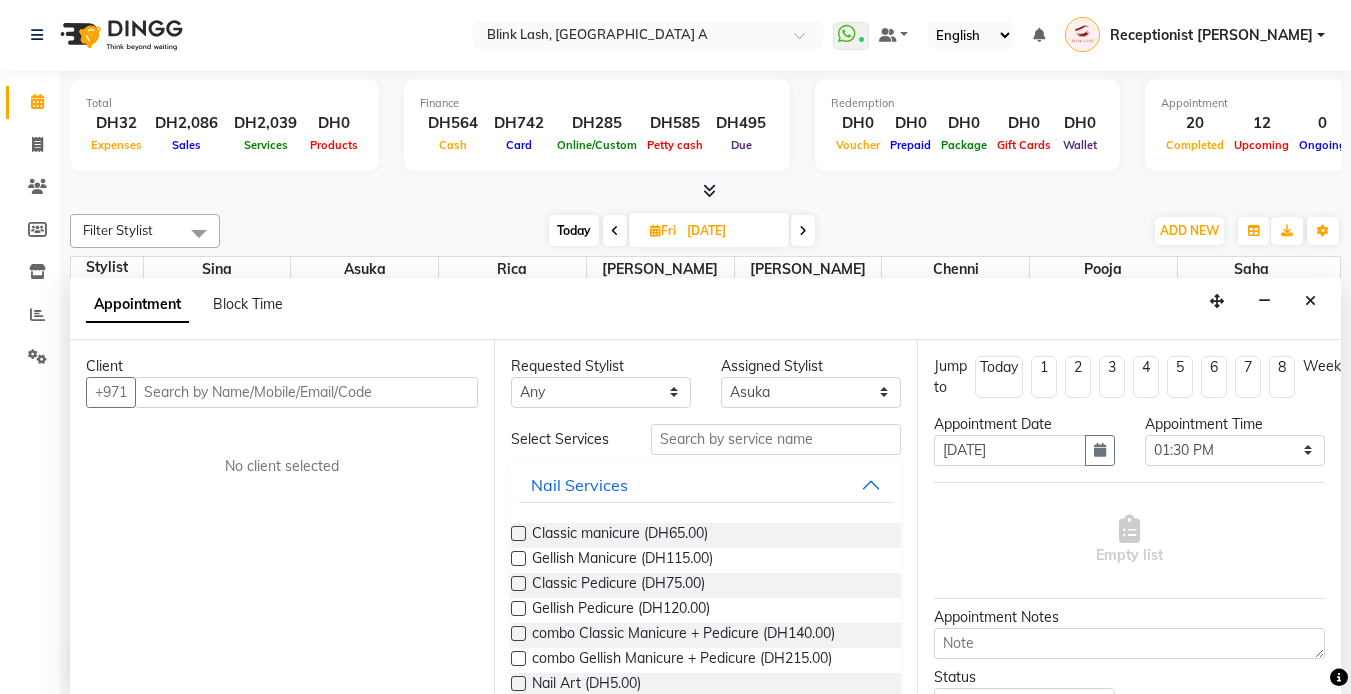 click at bounding box center (776, 439) 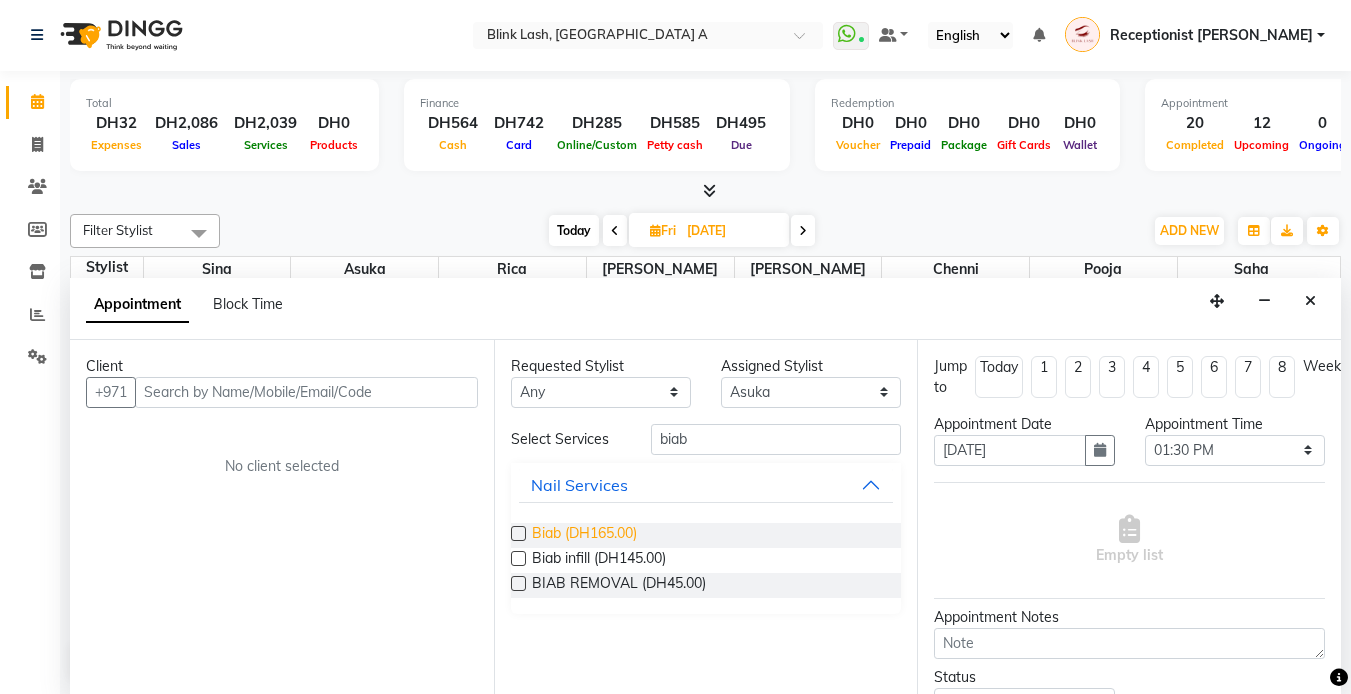 type on "biab" 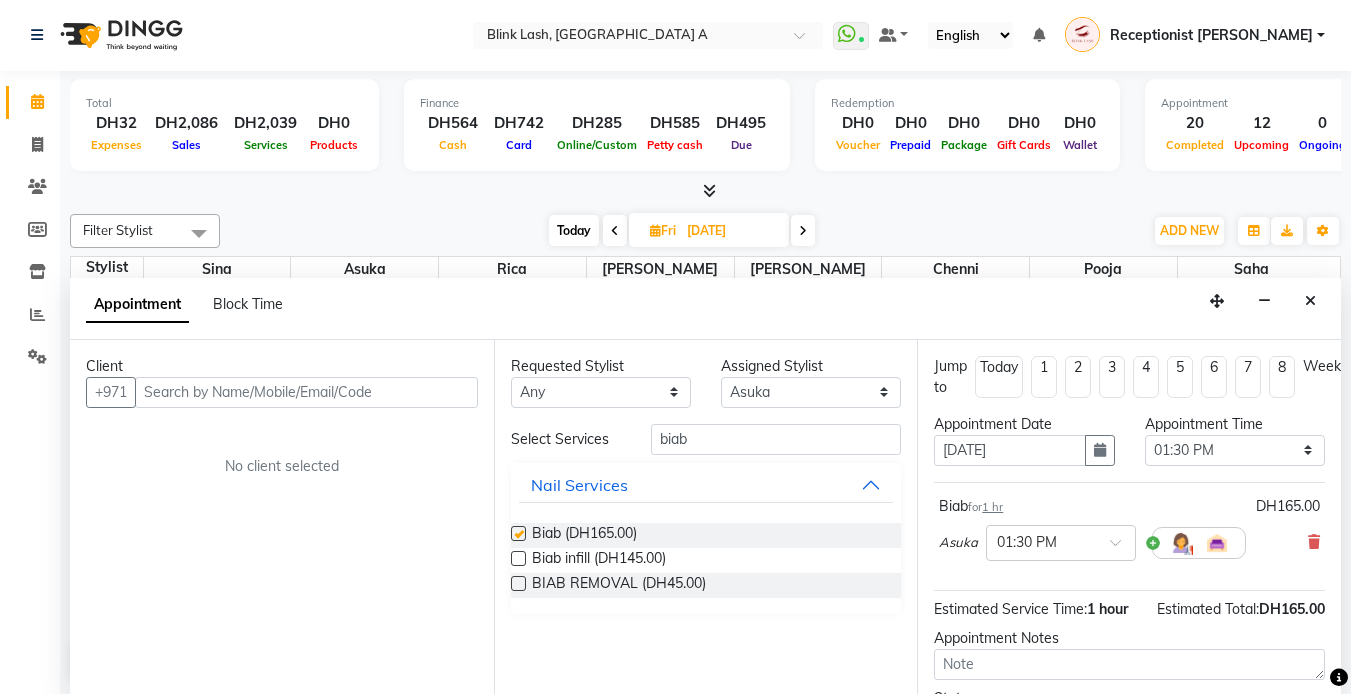 checkbox on "false" 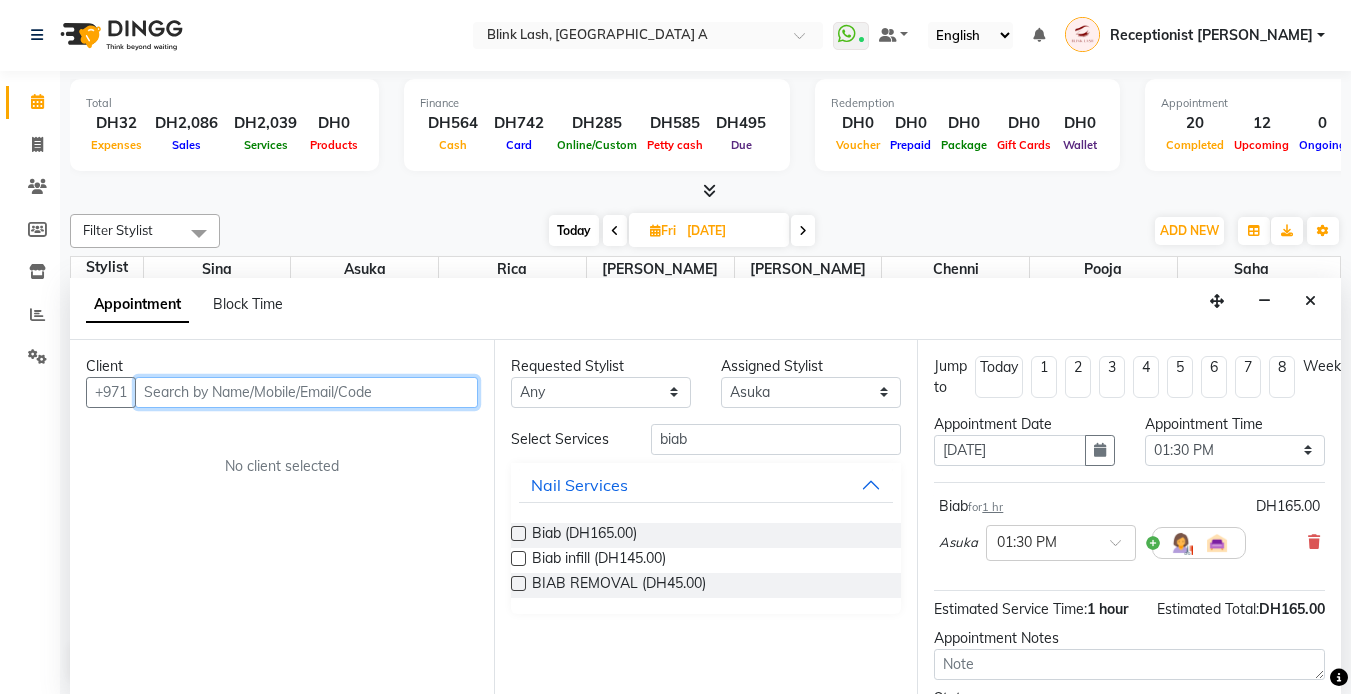 click at bounding box center (306, 392) 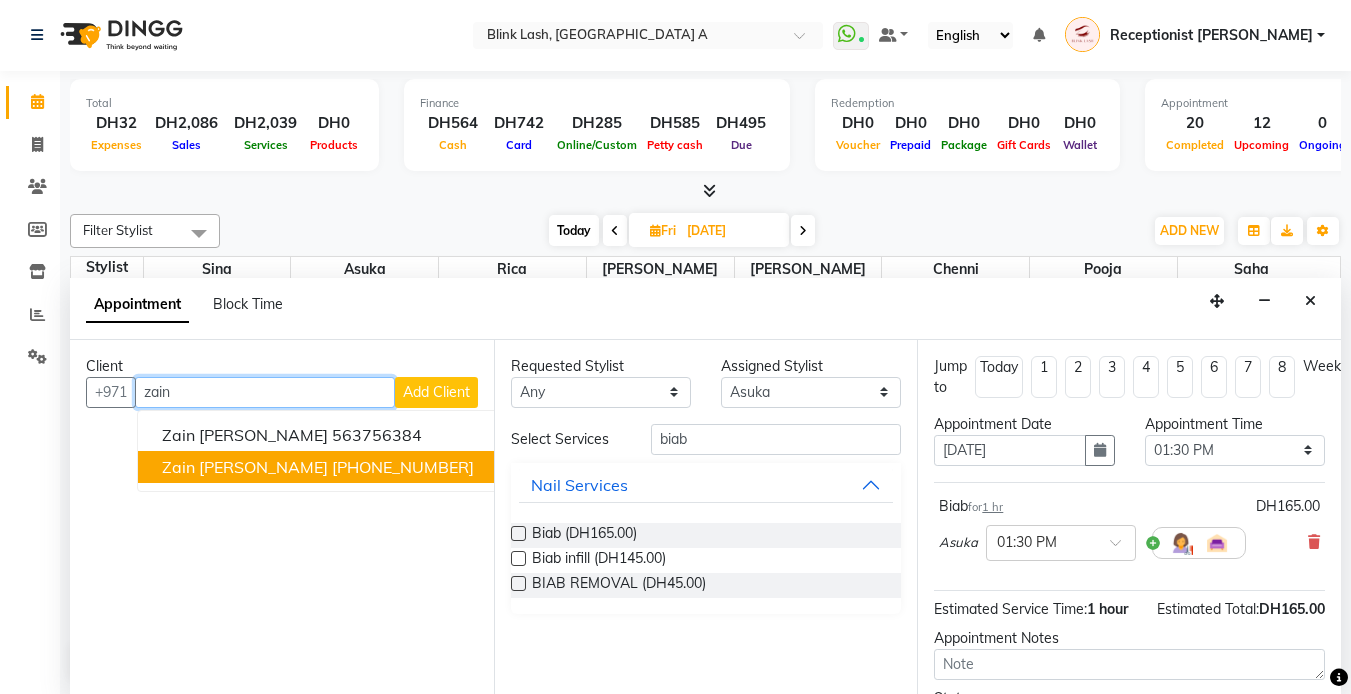 click on "+1  6478813635" at bounding box center (403, 467) 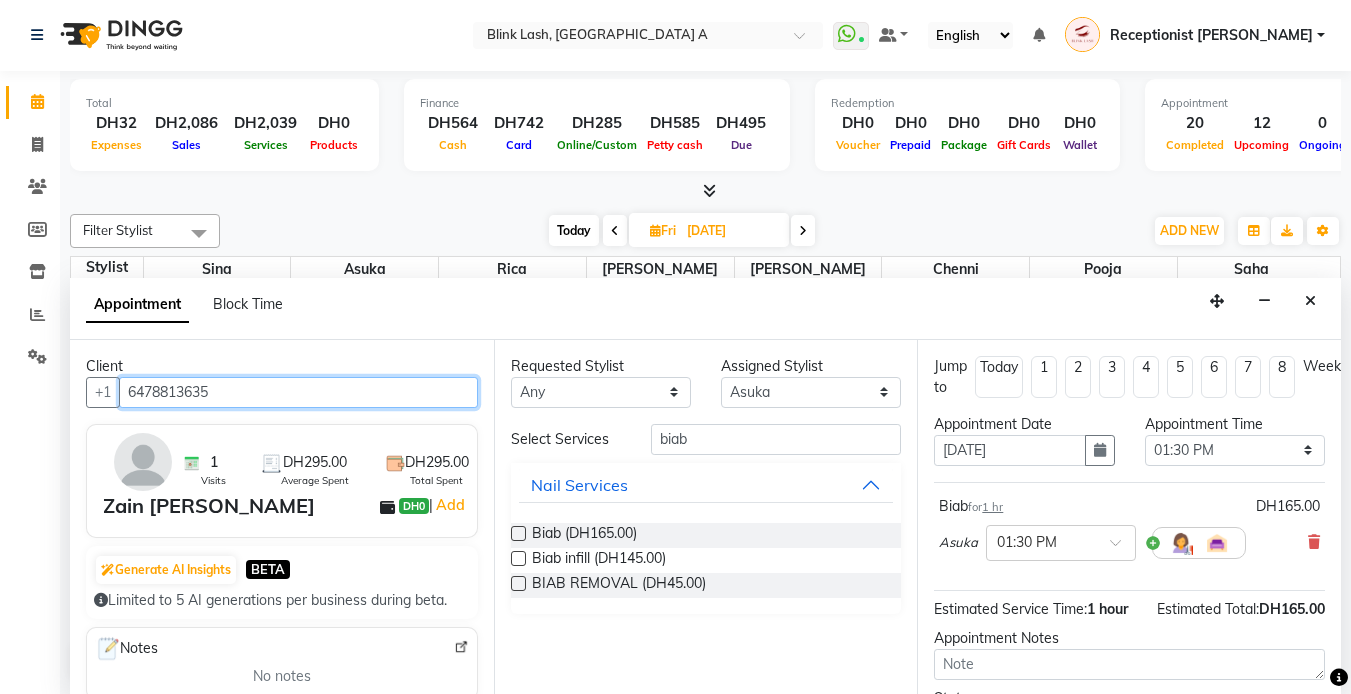 type on "6478813635" 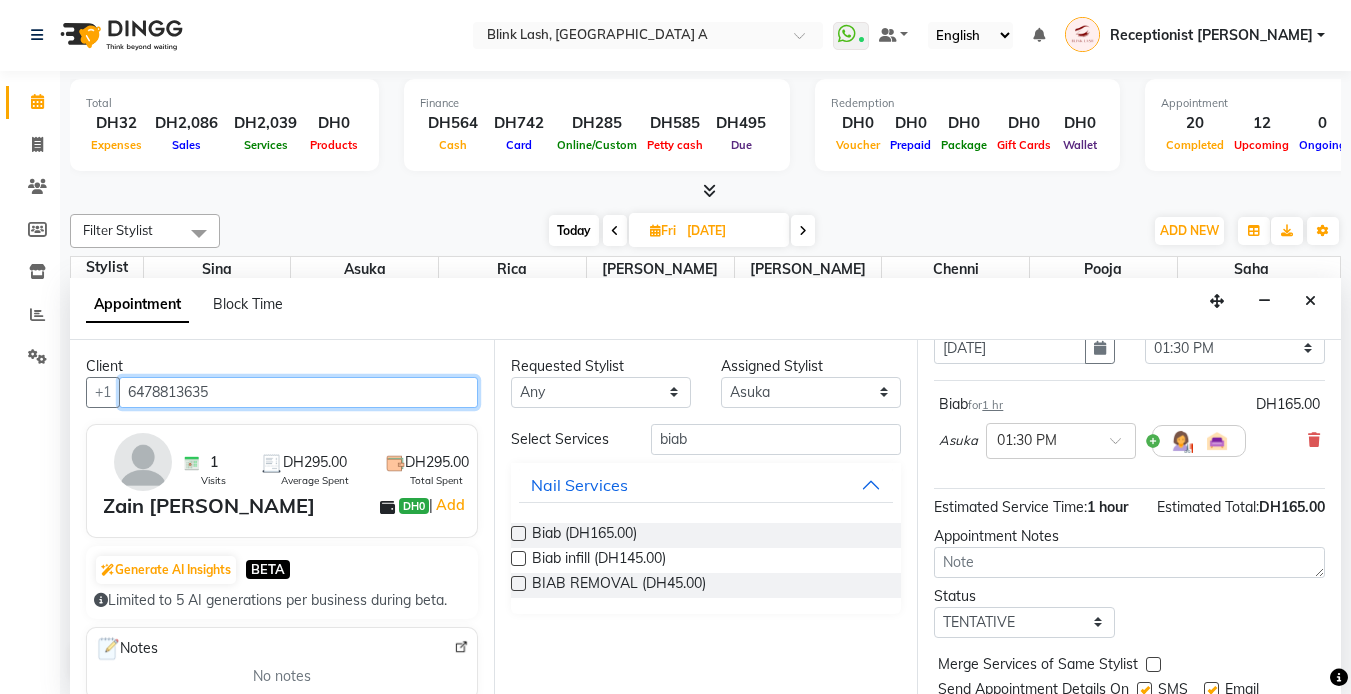 scroll, scrollTop: 187, scrollLeft: 0, axis: vertical 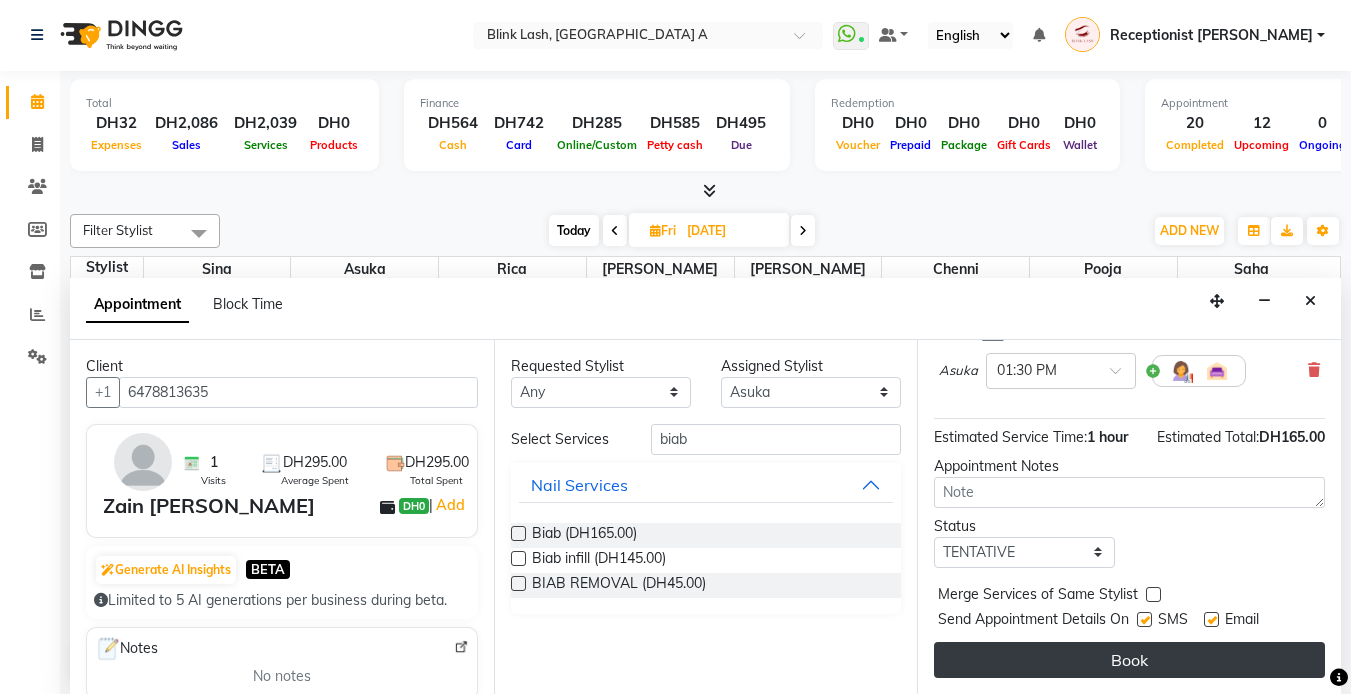 click on "Book" at bounding box center [1129, 660] 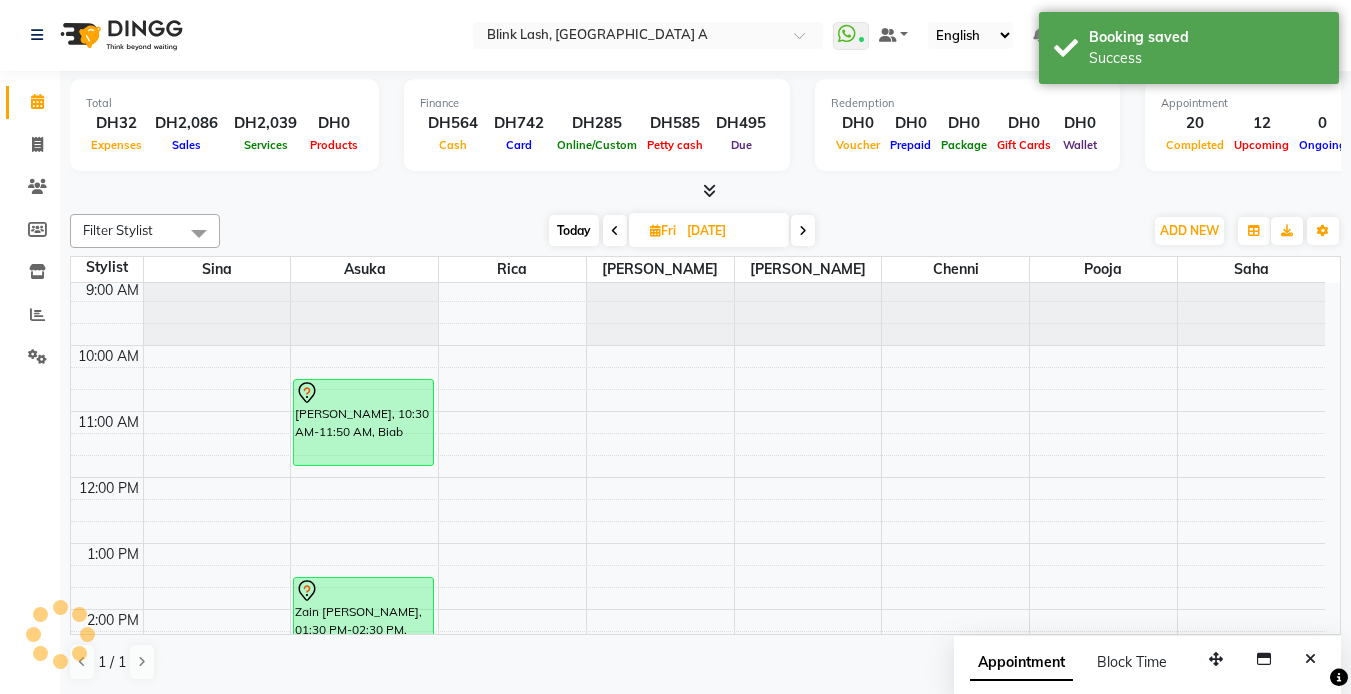 scroll, scrollTop: 0, scrollLeft: 0, axis: both 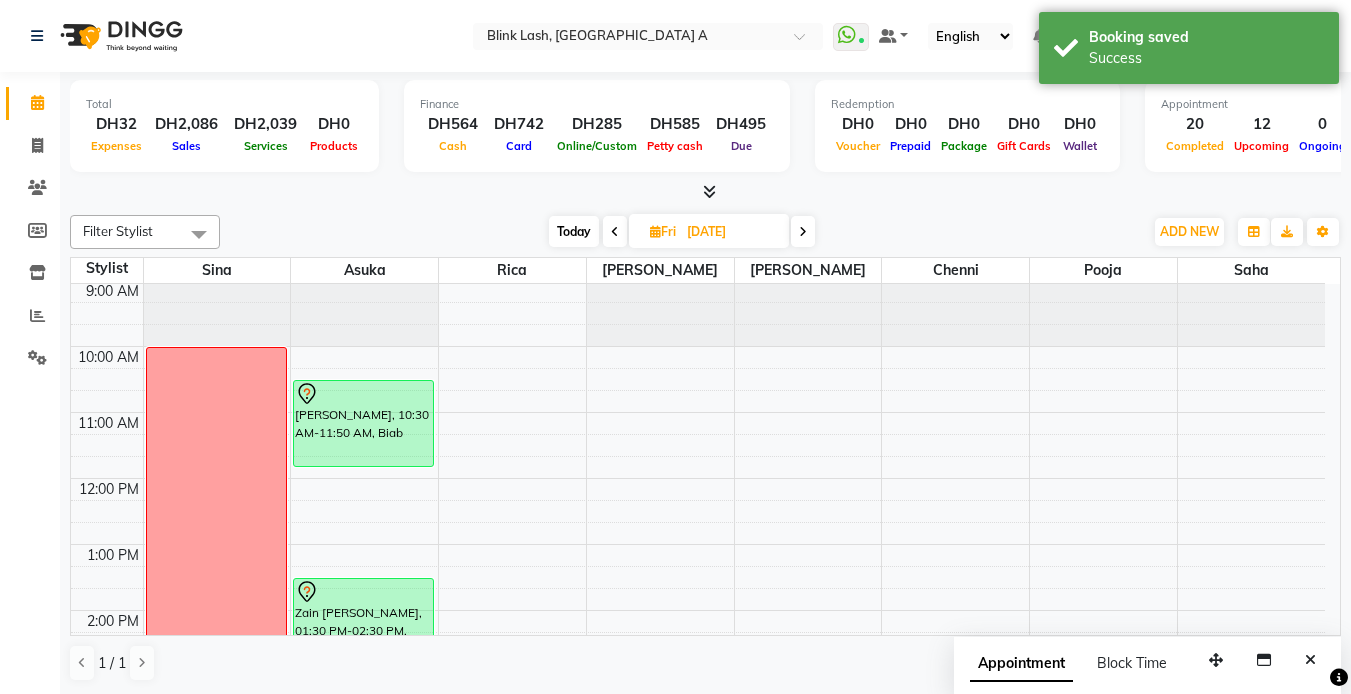 click on "Today" at bounding box center [574, 231] 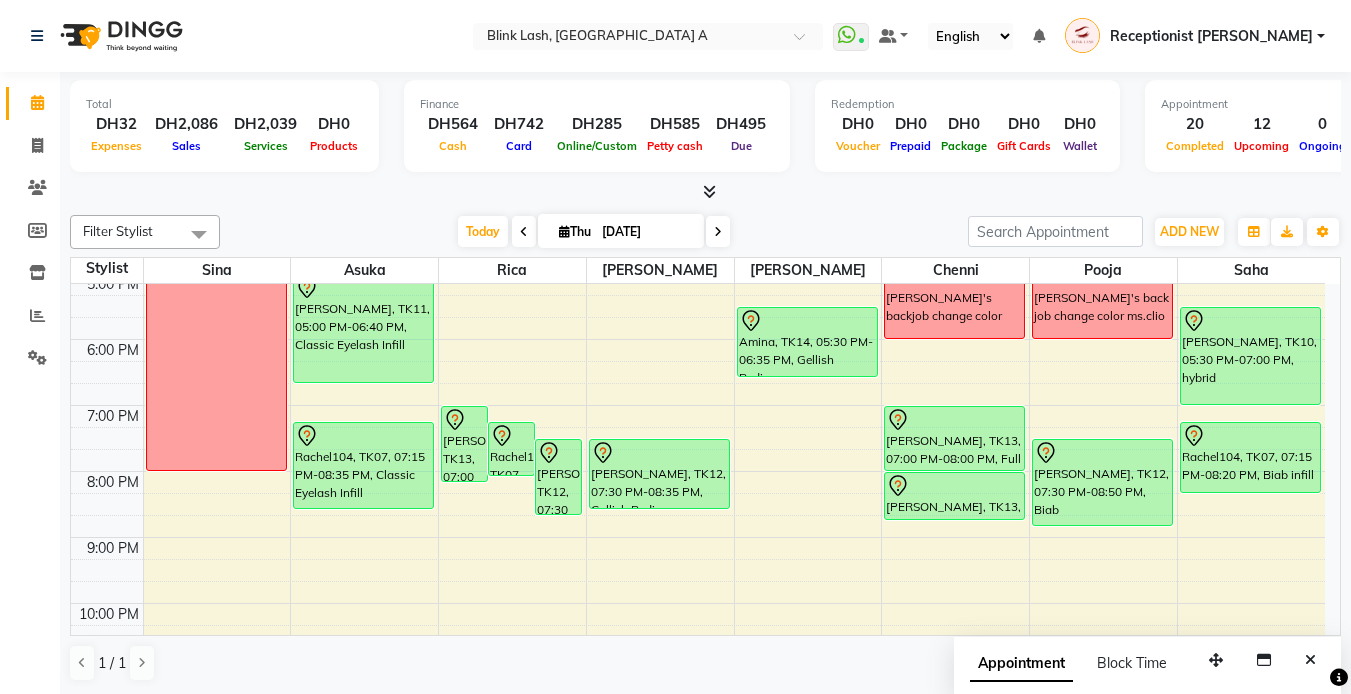 scroll, scrollTop: 438, scrollLeft: 0, axis: vertical 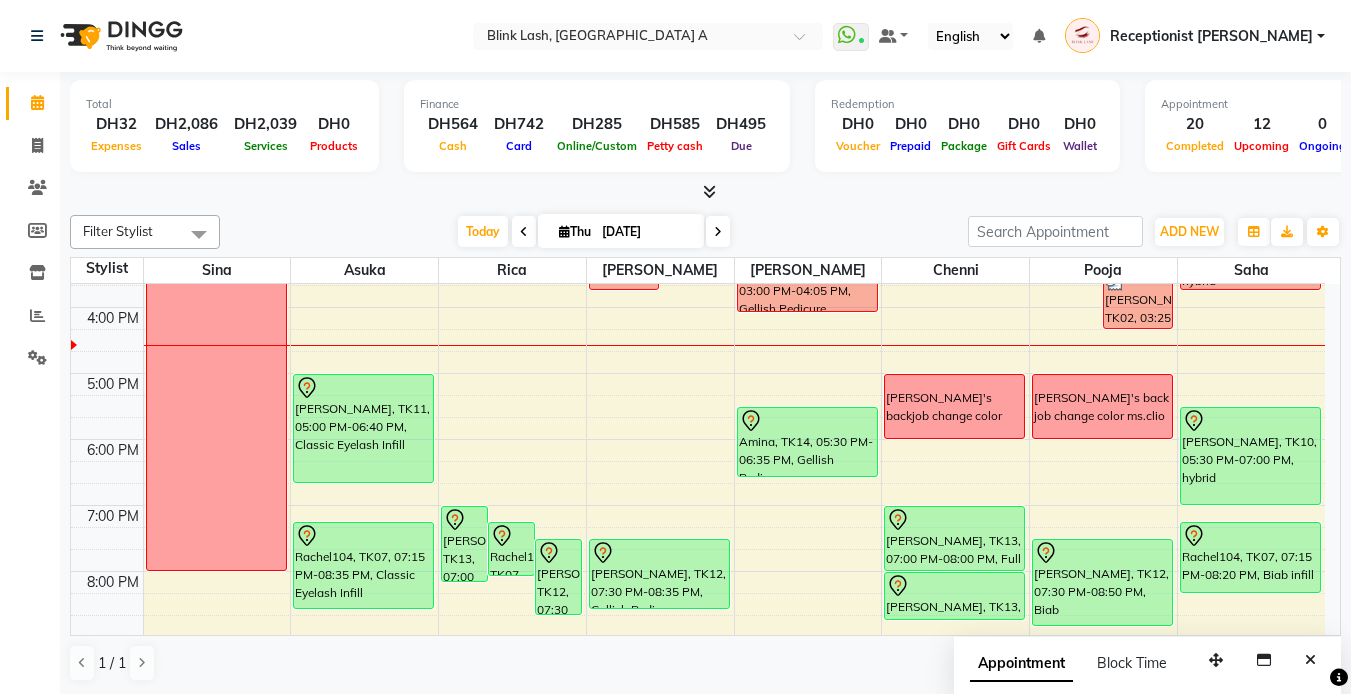 click at bounding box center [718, 231] 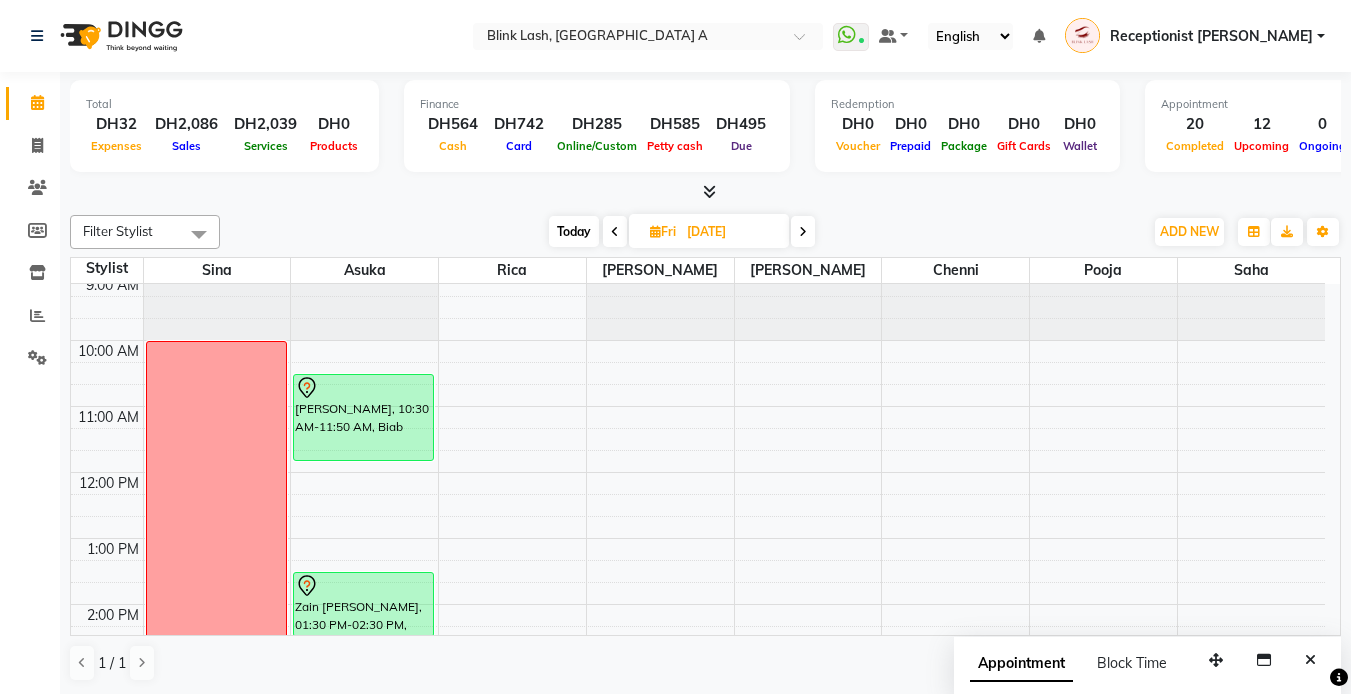 scroll, scrollTop: 0, scrollLeft: 0, axis: both 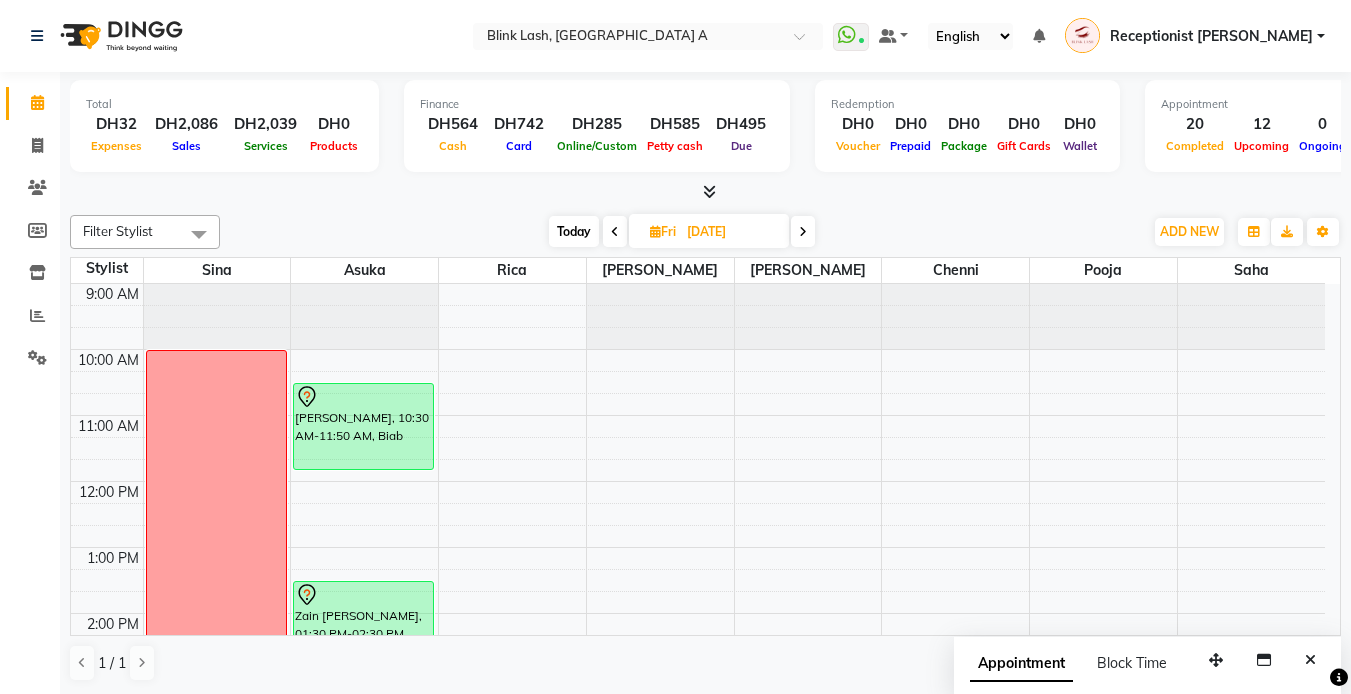 click at bounding box center [615, 232] 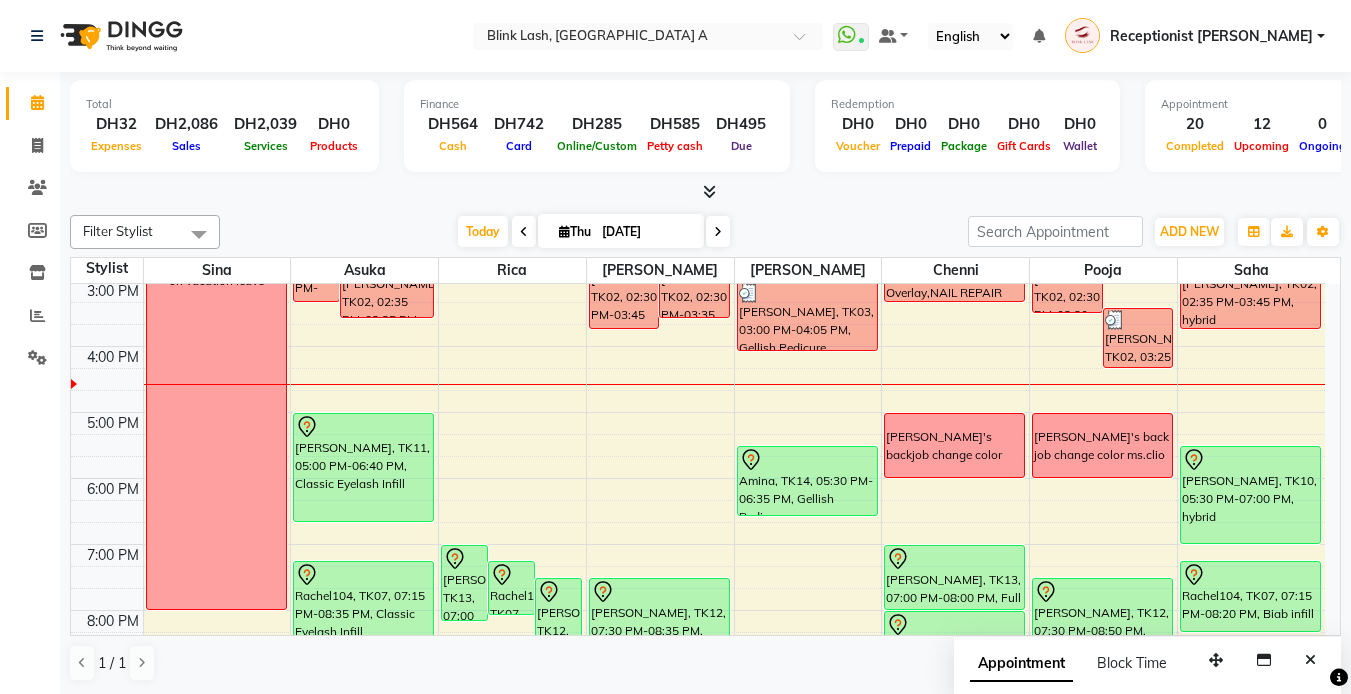 scroll, scrollTop: 363, scrollLeft: 0, axis: vertical 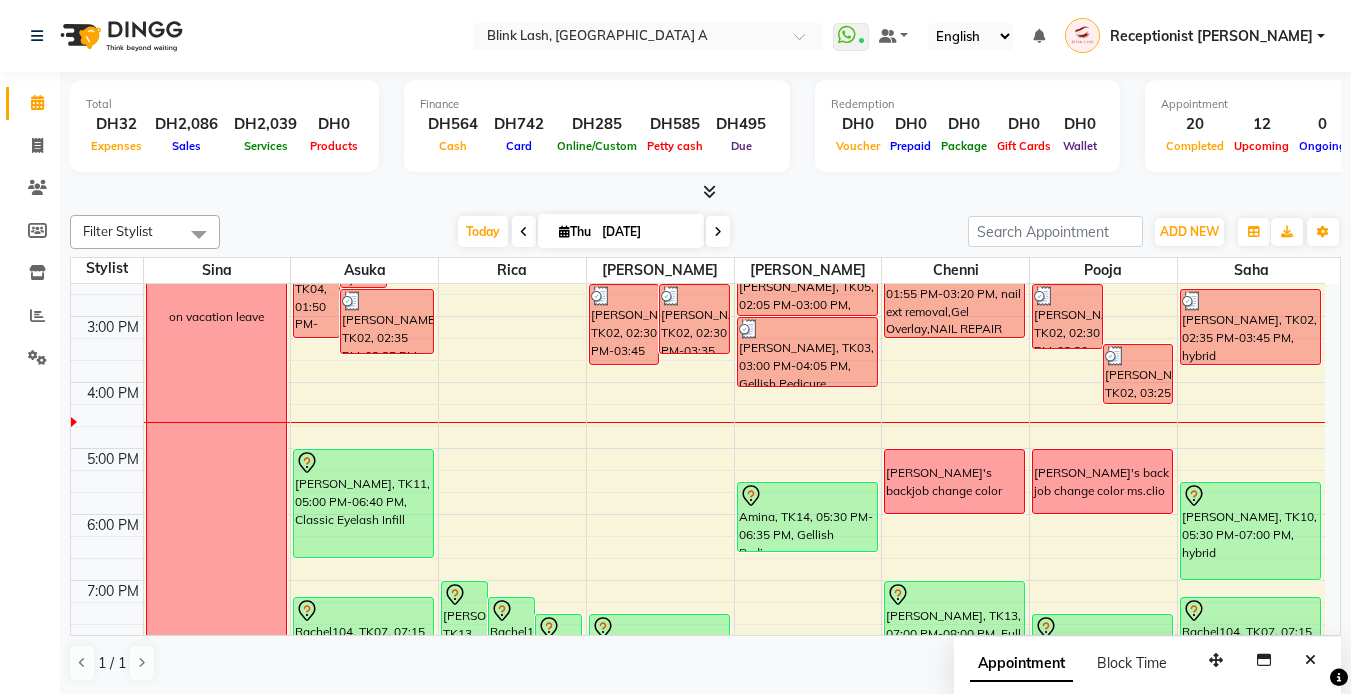 click at bounding box center (524, 231) 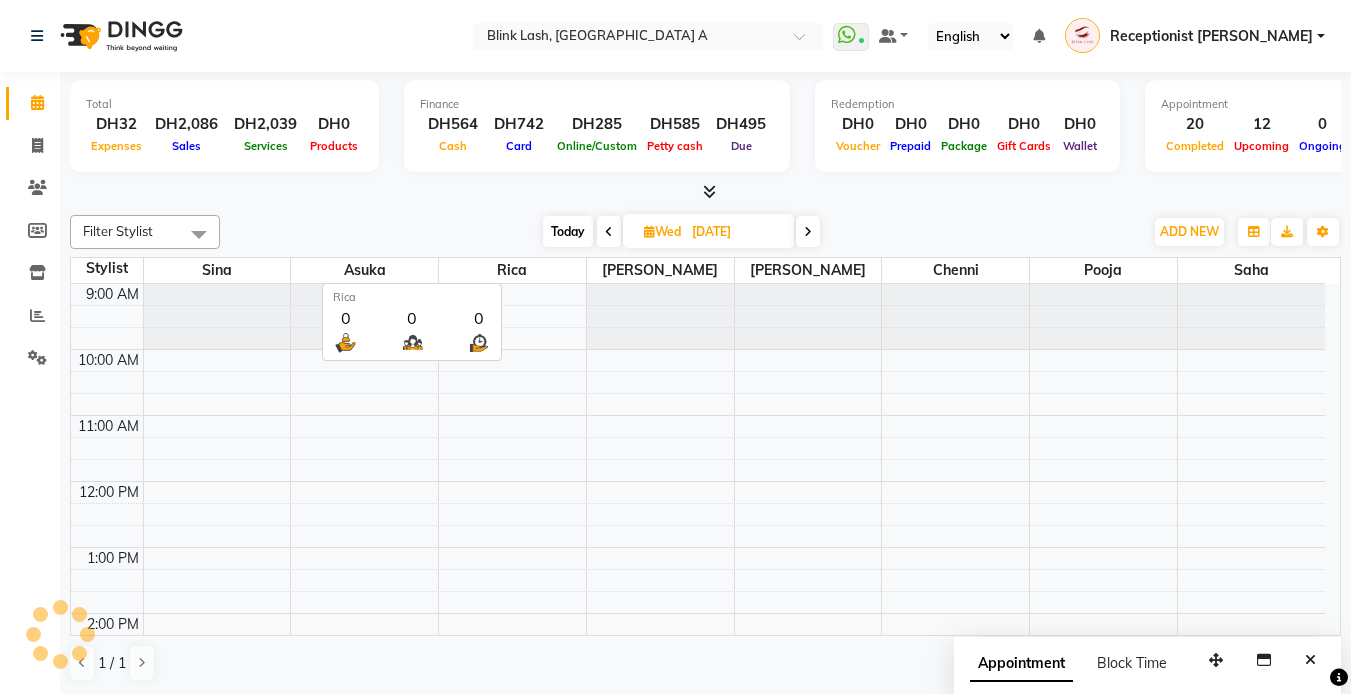 scroll, scrollTop: 463, scrollLeft: 0, axis: vertical 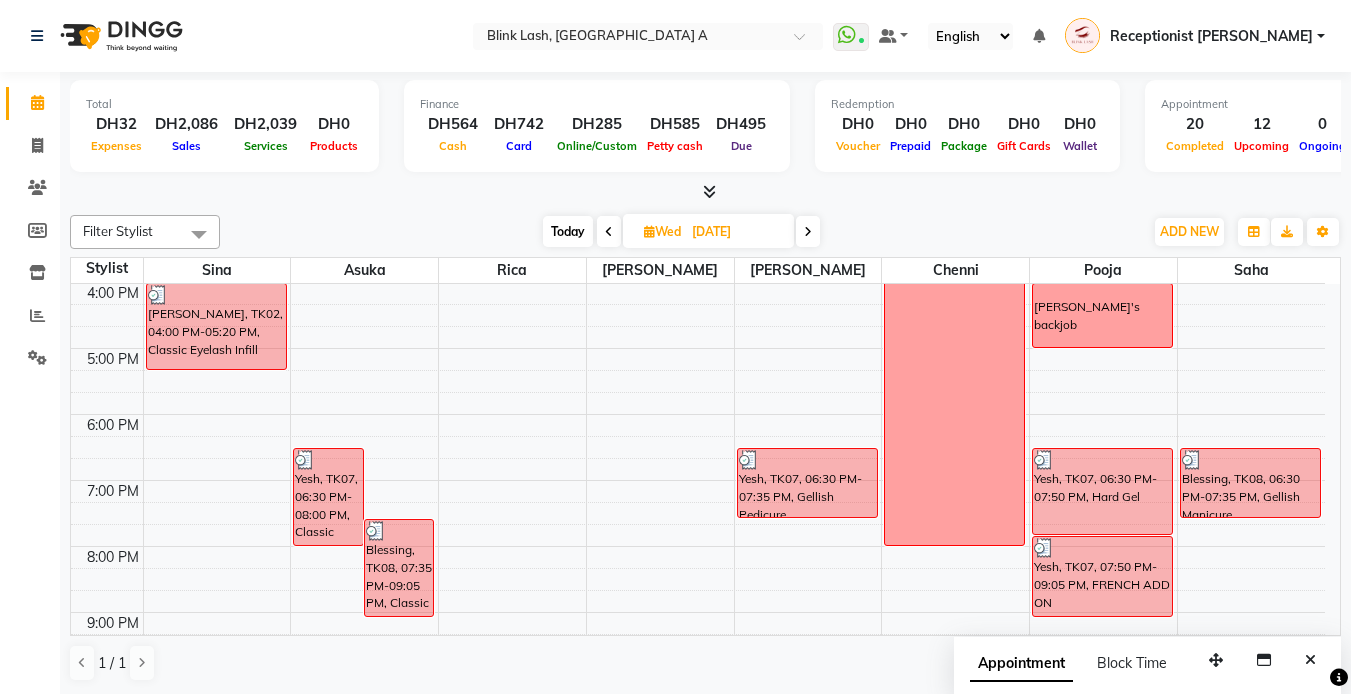 click at bounding box center [609, 231] 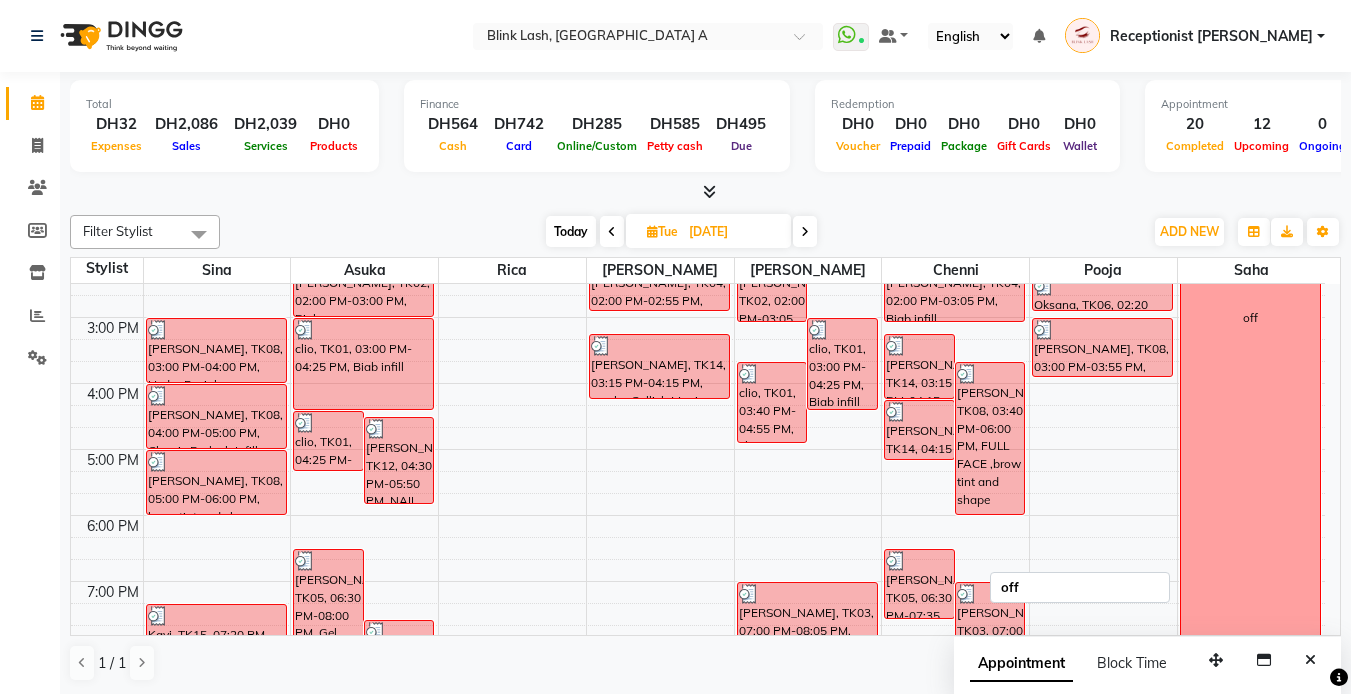 scroll, scrollTop: 363, scrollLeft: 0, axis: vertical 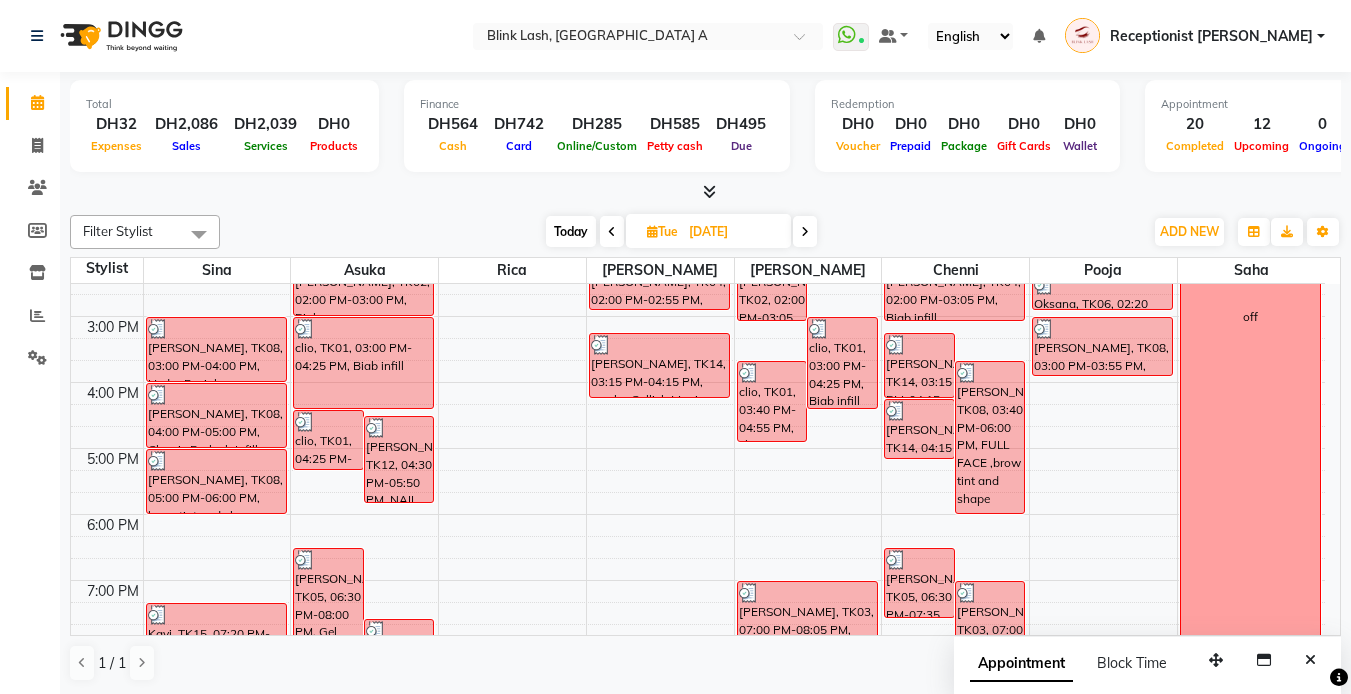 click on "Today" at bounding box center (571, 231) 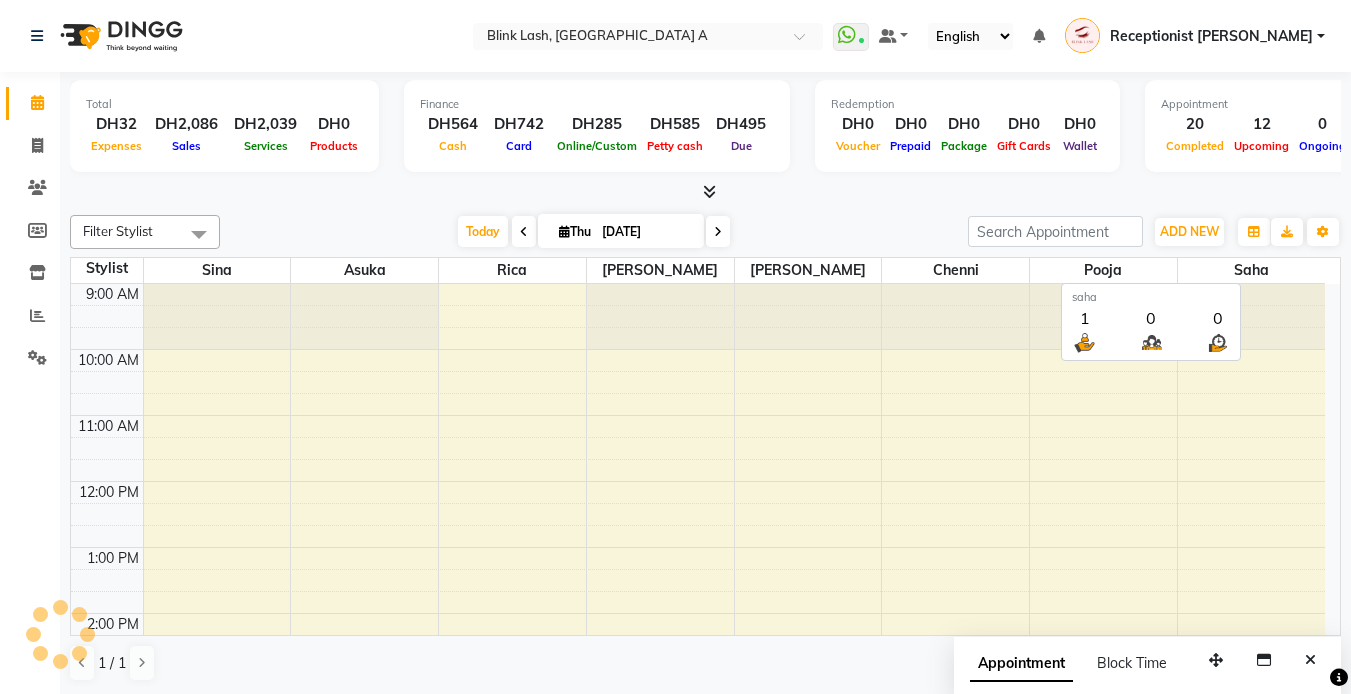 scroll, scrollTop: 463, scrollLeft: 0, axis: vertical 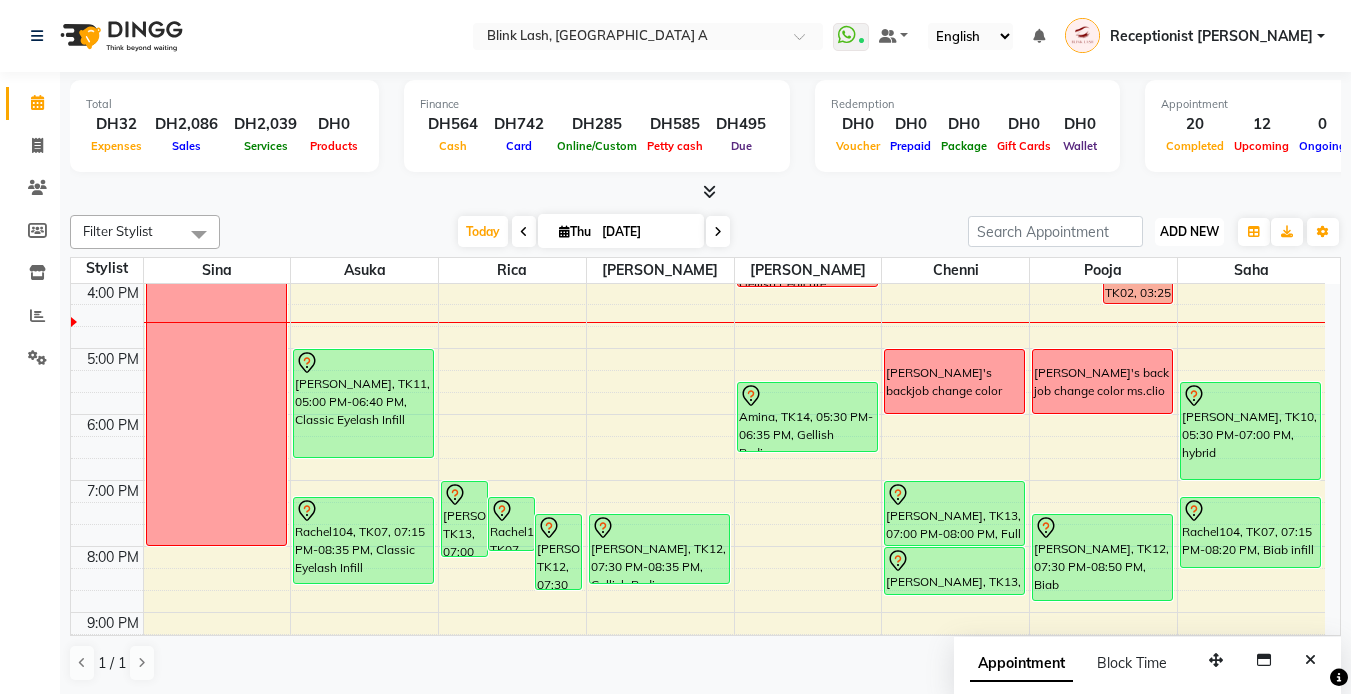 click on "ADD NEW" at bounding box center (1189, 231) 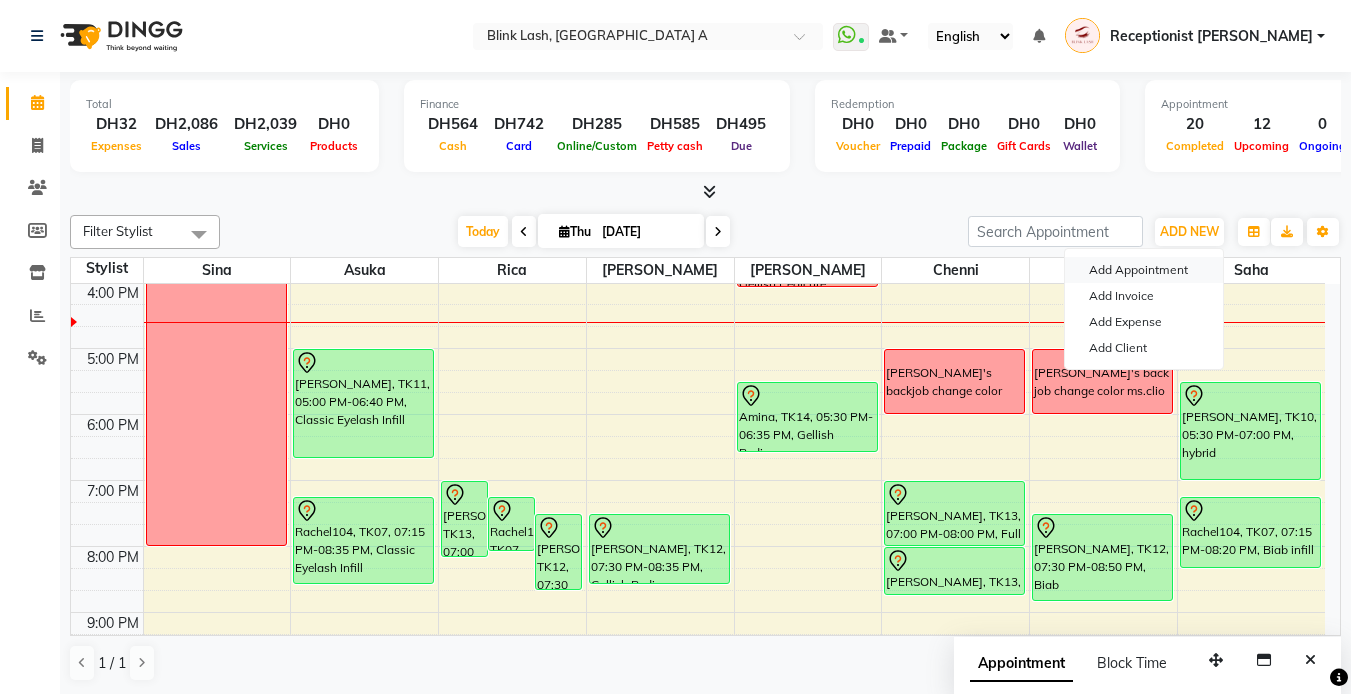 click on "Add Appointment" at bounding box center [1144, 270] 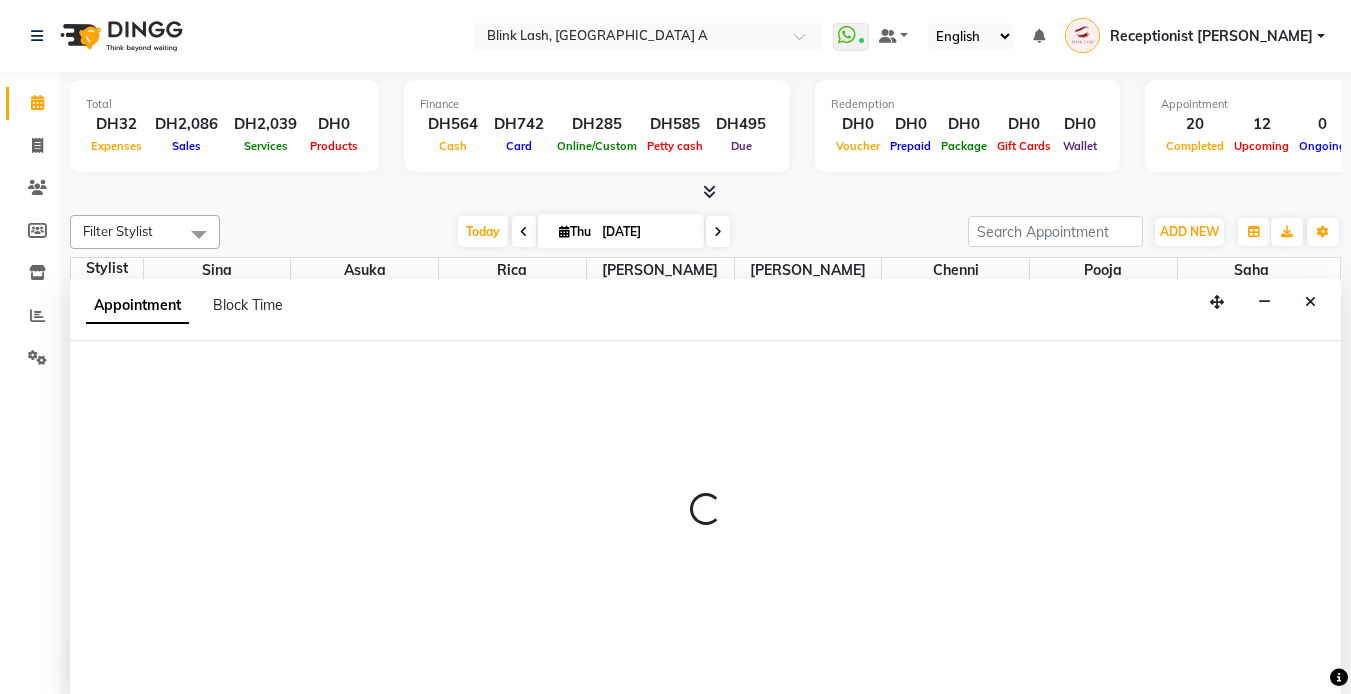 select on "600" 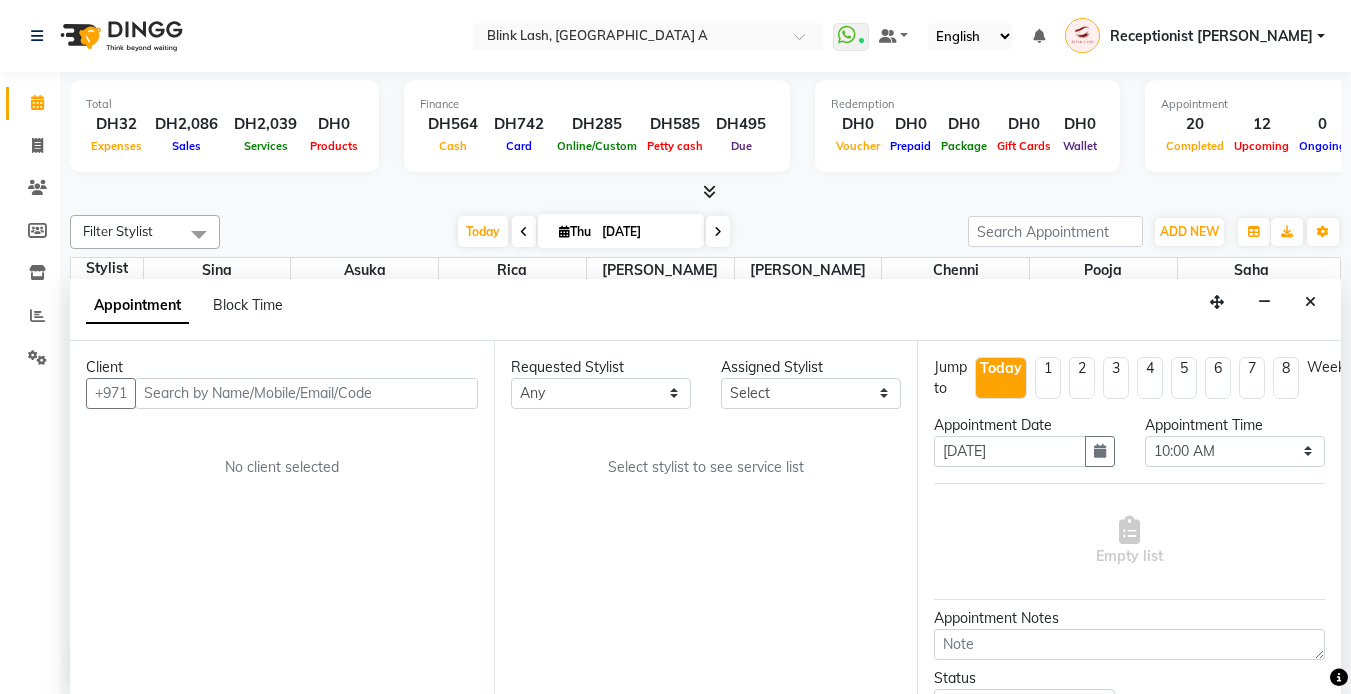 scroll, scrollTop: 1, scrollLeft: 0, axis: vertical 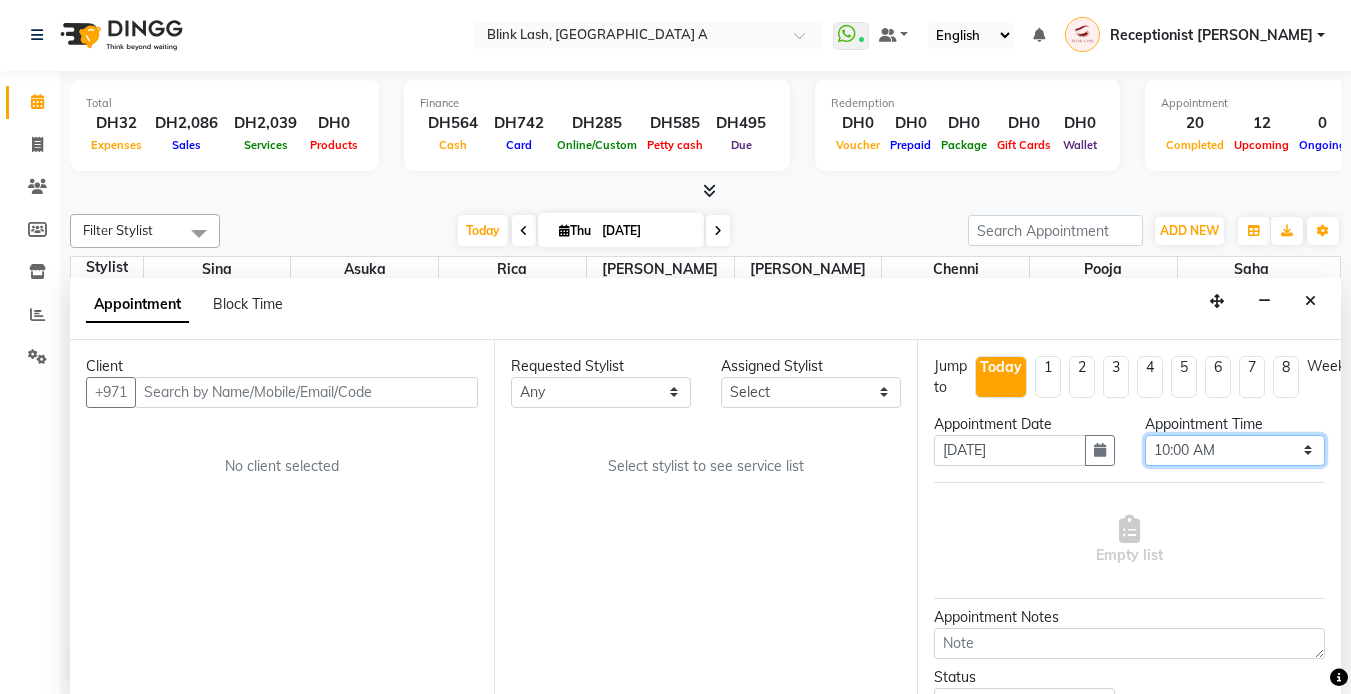 click on "Select 10:00 AM 10:05 AM 10:10 AM 10:15 AM 10:20 AM 10:25 AM 10:30 AM 10:35 AM 10:40 AM 10:45 AM 10:50 AM 10:55 AM 11:00 AM 11:05 AM 11:10 AM 11:15 AM 11:20 AM 11:25 AM 11:30 AM 11:35 AM 11:40 AM 11:45 AM 11:50 AM 11:55 AM 12:00 PM 12:05 PM 12:10 PM 12:15 PM 12:20 PM 12:25 PM 12:30 PM 12:35 PM 12:40 PM 12:45 PM 12:50 PM 12:55 PM 01:00 PM 01:05 PM 01:10 PM 01:15 PM 01:20 PM 01:25 PM 01:30 PM 01:35 PM 01:40 PM 01:45 PM 01:50 PM 01:55 PM 02:00 PM 02:05 PM 02:10 PM 02:15 PM 02:20 PM 02:25 PM 02:30 PM 02:35 PM 02:40 PM 02:45 PM 02:50 PM 02:55 PM 03:00 PM 03:05 PM 03:10 PM 03:15 PM 03:20 PM 03:25 PM 03:30 PM 03:35 PM 03:40 PM 03:45 PM 03:50 PM 03:55 PM 04:00 PM 04:05 PM 04:10 PM 04:15 PM 04:20 PM 04:25 PM 04:30 PM 04:35 PM 04:40 PM 04:45 PM 04:50 PM 04:55 PM 05:00 PM 05:05 PM 05:10 PM 05:15 PM 05:20 PM 05:25 PM 05:30 PM 05:35 PM 05:40 PM 05:45 PM 05:50 PM 05:55 PM 06:00 PM 06:05 PM 06:10 PM 06:15 PM 06:20 PM 06:25 PM 06:30 PM 06:35 PM 06:40 PM 06:45 PM 06:50 PM 06:55 PM 07:00 PM 07:05 PM 07:10 PM 07:15 PM 07:20 PM" at bounding box center [1235, 450] 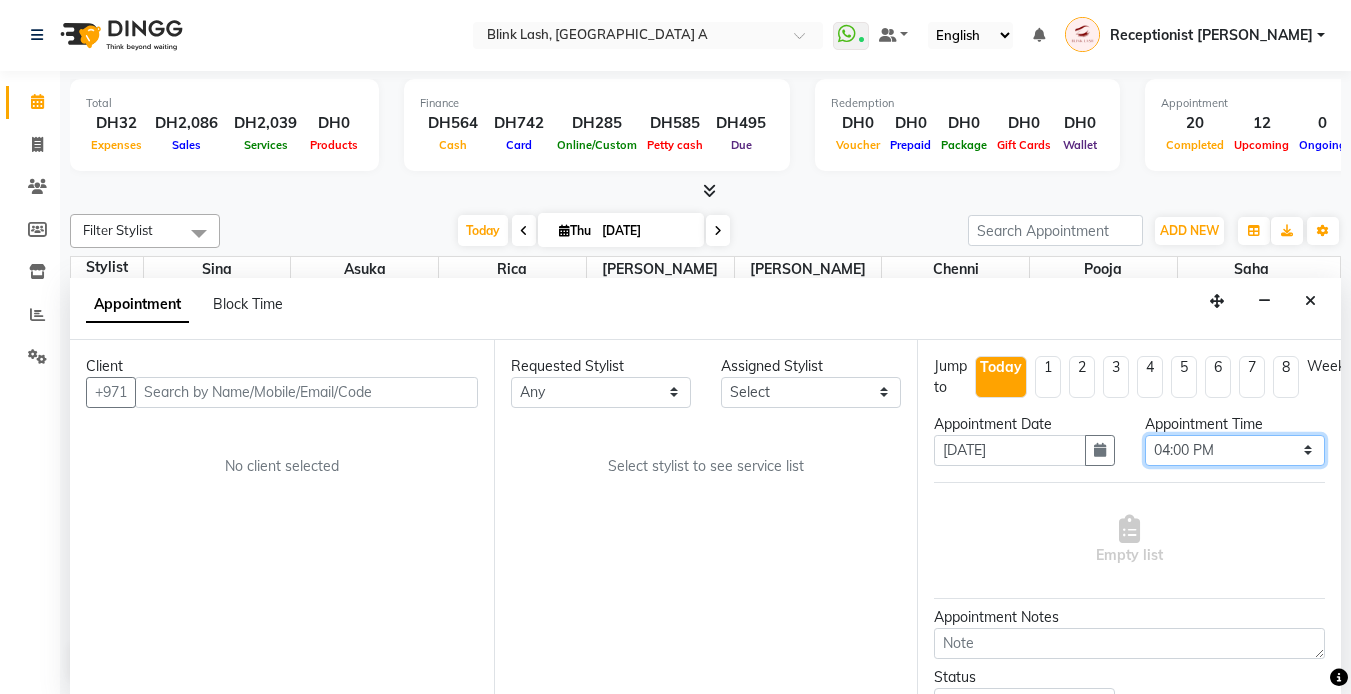 click on "Select 10:00 AM 10:05 AM 10:10 AM 10:15 AM 10:20 AM 10:25 AM 10:30 AM 10:35 AM 10:40 AM 10:45 AM 10:50 AM 10:55 AM 11:00 AM 11:05 AM 11:10 AM 11:15 AM 11:20 AM 11:25 AM 11:30 AM 11:35 AM 11:40 AM 11:45 AM 11:50 AM 11:55 AM 12:00 PM 12:05 PM 12:10 PM 12:15 PM 12:20 PM 12:25 PM 12:30 PM 12:35 PM 12:40 PM 12:45 PM 12:50 PM 12:55 PM 01:00 PM 01:05 PM 01:10 PM 01:15 PM 01:20 PM 01:25 PM 01:30 PM 01:35 PM 01:40 PM 01:45 PM 01:50 PM 01:55 PM 02:00 PM 02:05 PM 02:10 PM 02:15 PM 02:20 PM 02:25 PM 02:30 PM 02:35 PM 02:40 PM 02:45 PM 02:50 PM 02:55 PM 03:00 PM 03:05 PM 03:10 PM 03:15 PM 03:20 PM 03:25 PM 03:30 PM 03:35 PM 03:40 PM 03:45 PM 03:50 PM 03:55 PM 04:00 PM 04:05 PM 04:10 PM 04:15 PM 04:20 PM 04:25 PM 04:30 PM 04:35 PM 04:40 PM 04:45 PM 04:50 PM 04:55 PM 05:00 PM 05:05 PM 05:10 PM 05:15 PM 05:20 PM 05:25 PM 05:30 PM 05:35 PM 05:40 PM 05:45 PM 05:50 PM 05:55 PM 06:00 PM 06:05 PM 06:10 PM 06:15 PM 06:20 PM 06:25 PM 06:30 PM 06:35 PM 06:40 PM 06:45 PM 06:50 PM 06:55 PM 07:00 PM 07:05 PM 07:10 PM 07:15 PM 07:20 PM" at bounding box center [1235, 450] 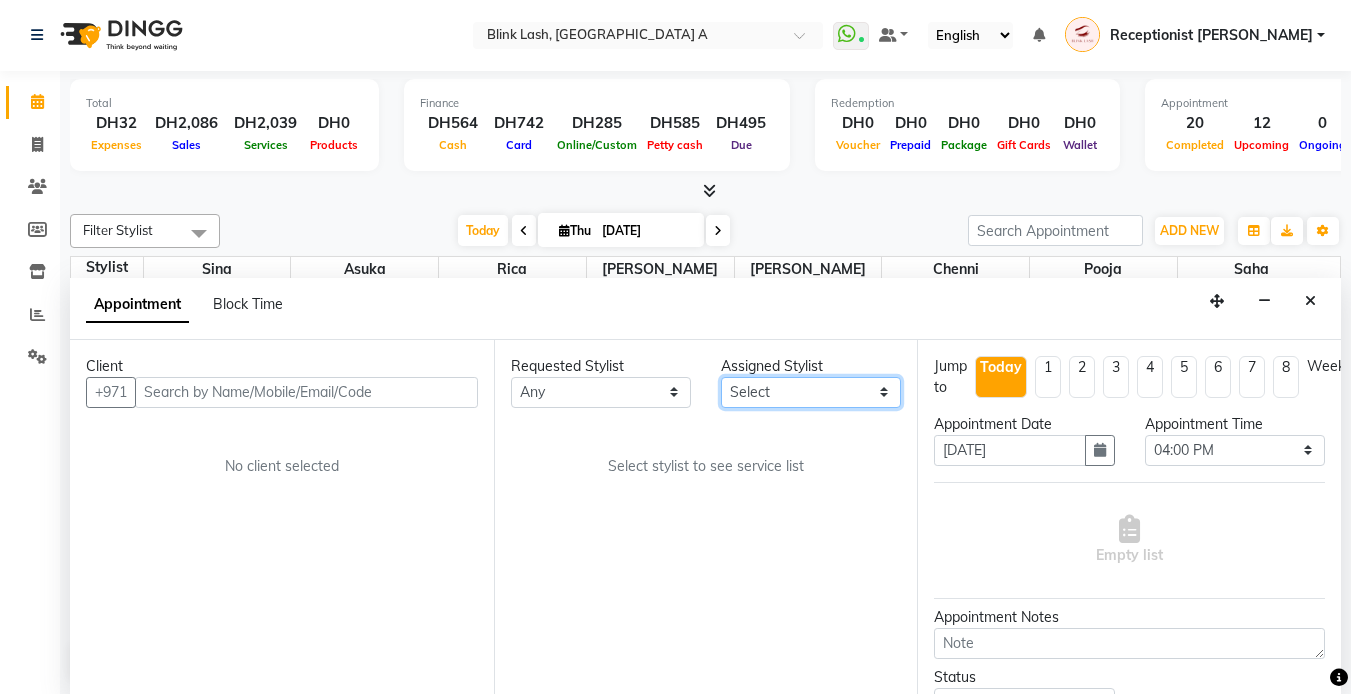 click on "Select [PERSON_NAME] [PERSON_NAME] pooja [PERSON_NAME]" at bounding box center [811, 392] 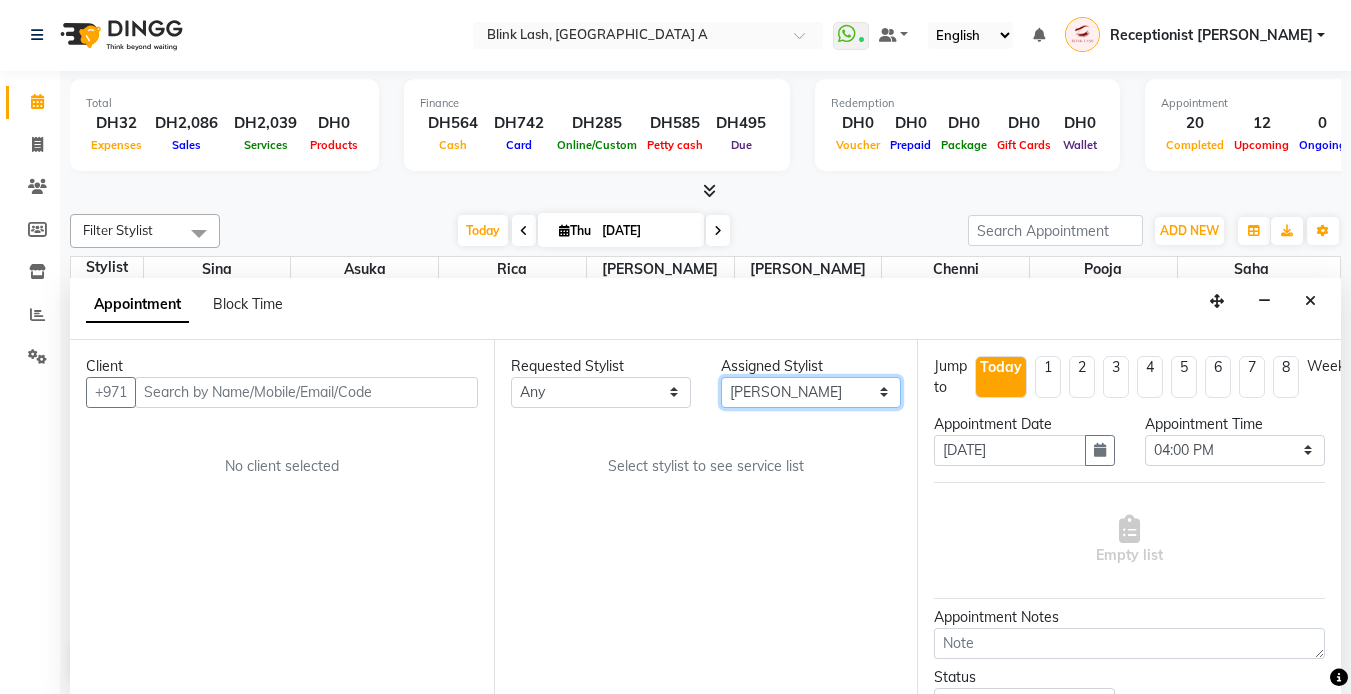click on "Select [PERSON_NAME] [PERSON_NAME] pooja [PERSON_NAME]" at bounding box center (811, 392) 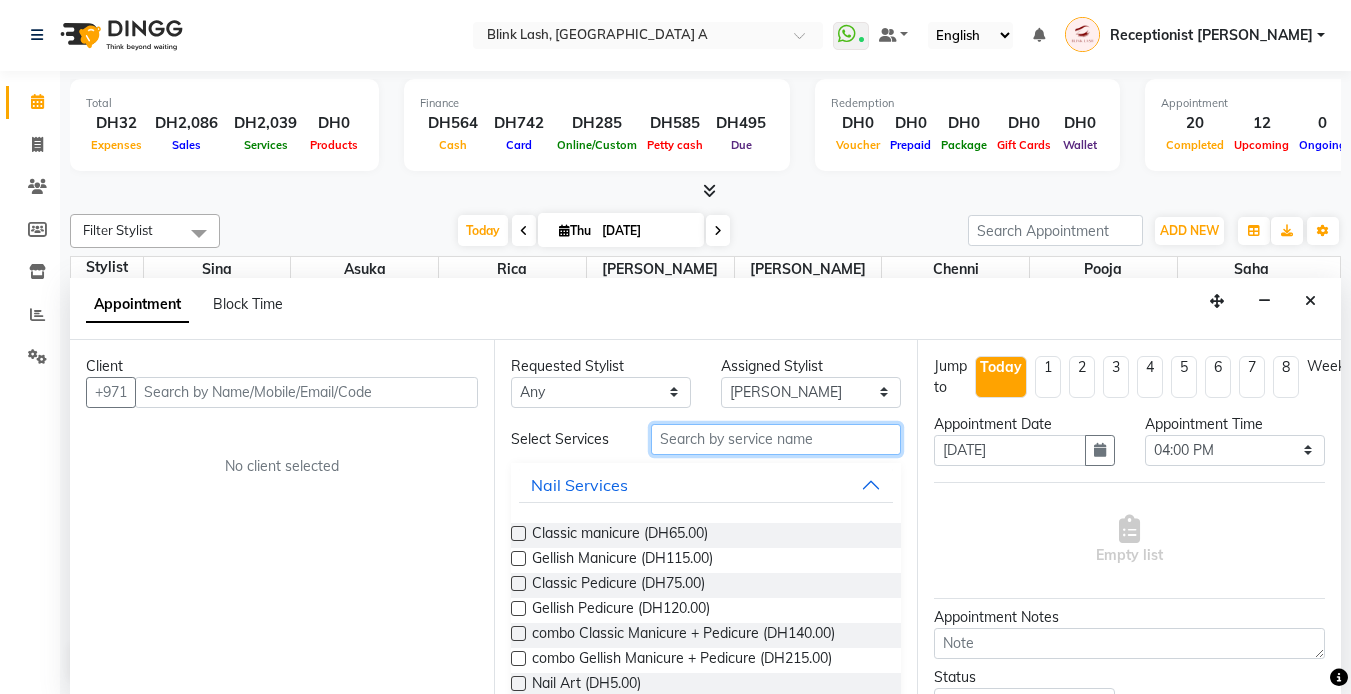 click at bounding box center (776, 439) 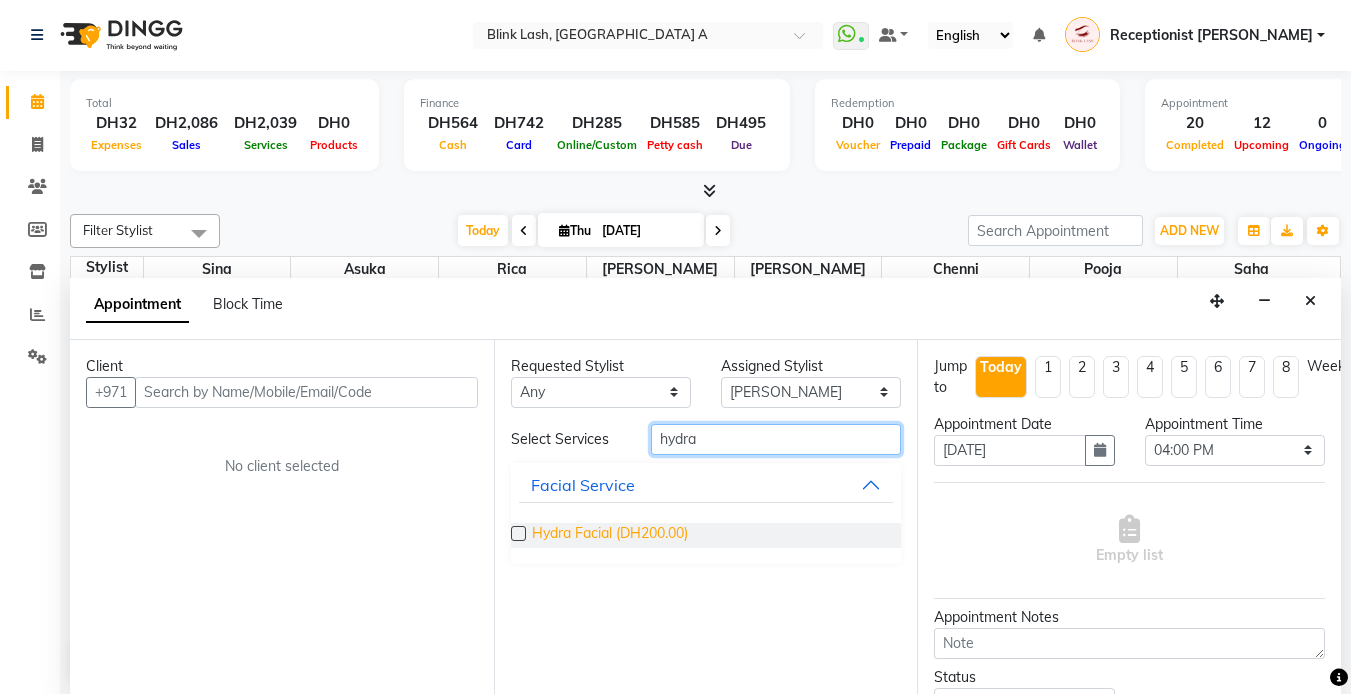 type on "hydra" 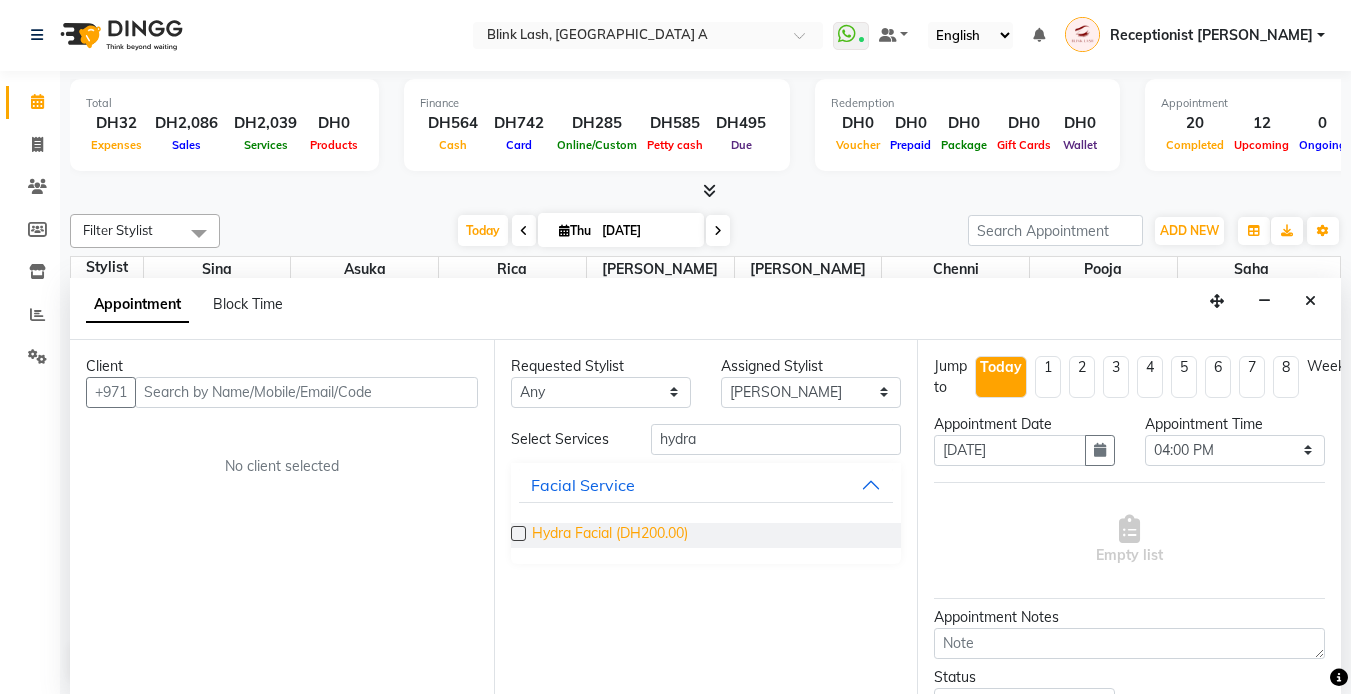 click on "Hydra Facial (DH200.00)" at bounding box center (610, 535) 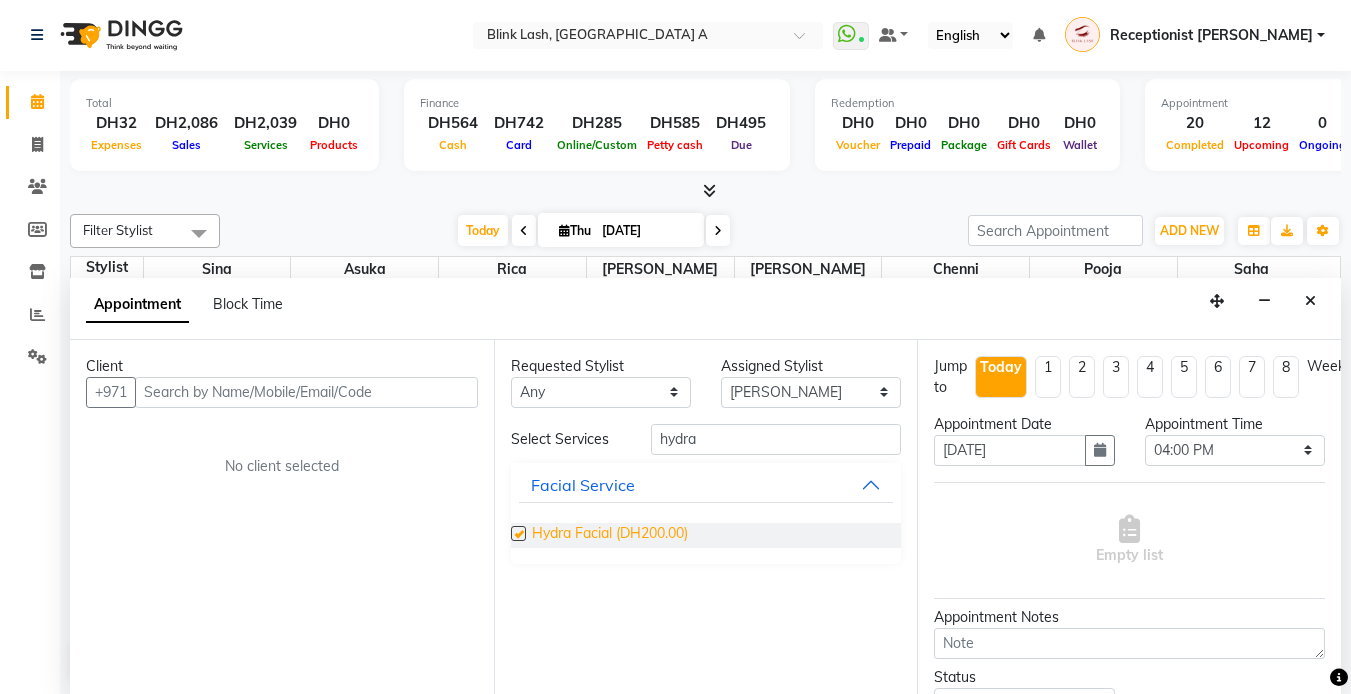 checkbox on "false" 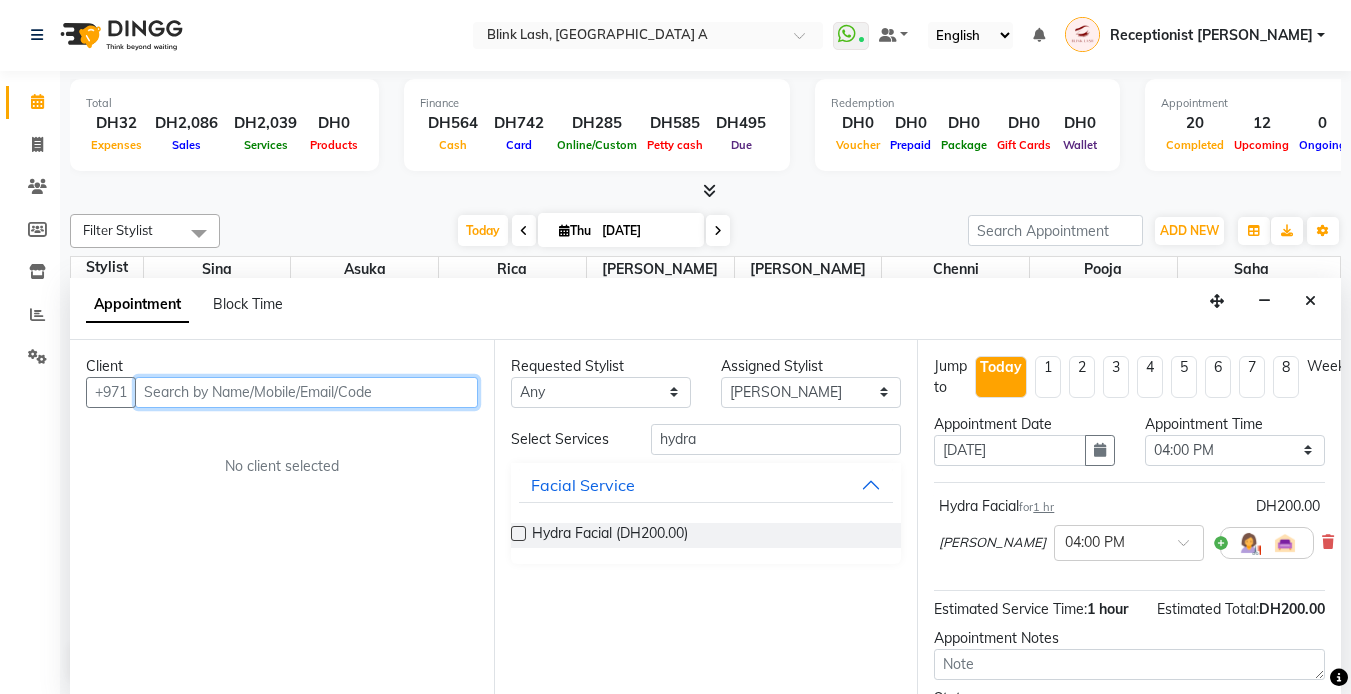 click at bounding box center (306, 392) 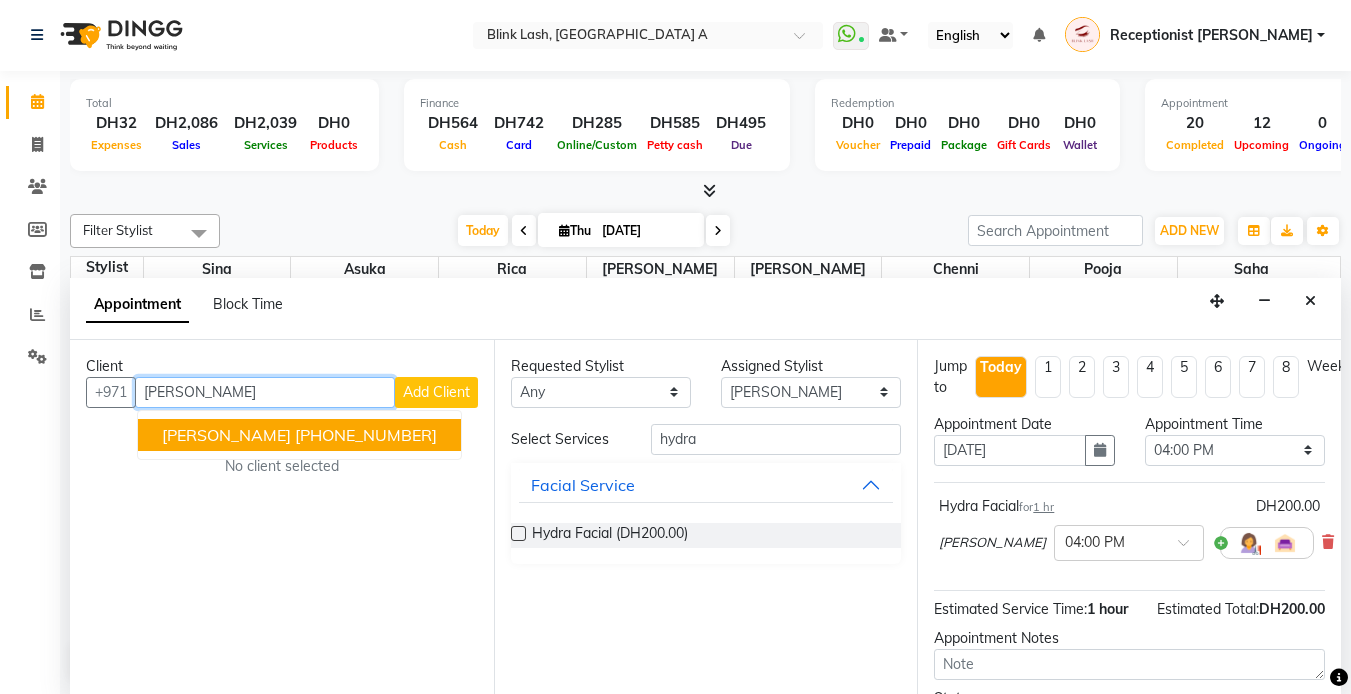 click on "+31  620408530" at bounding box center (366, 435) 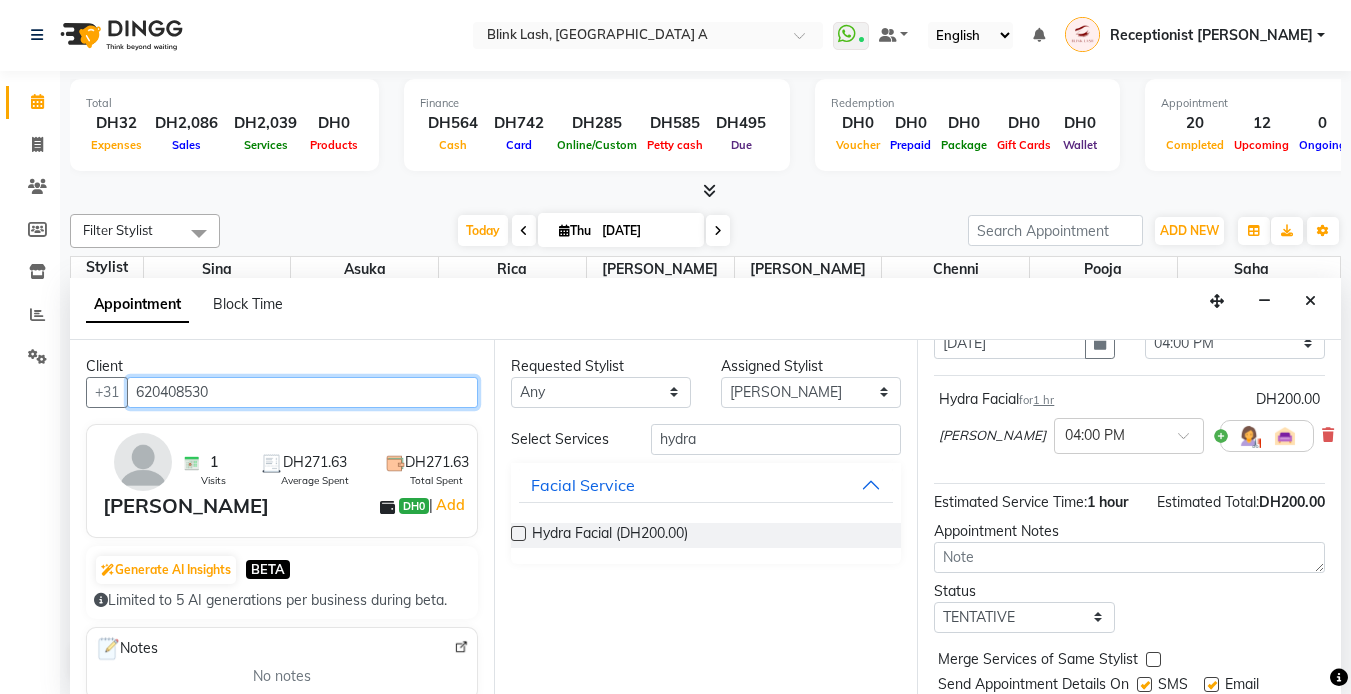 scroll, scrollTop: 187, scrollLeft: 0, axis: vertical 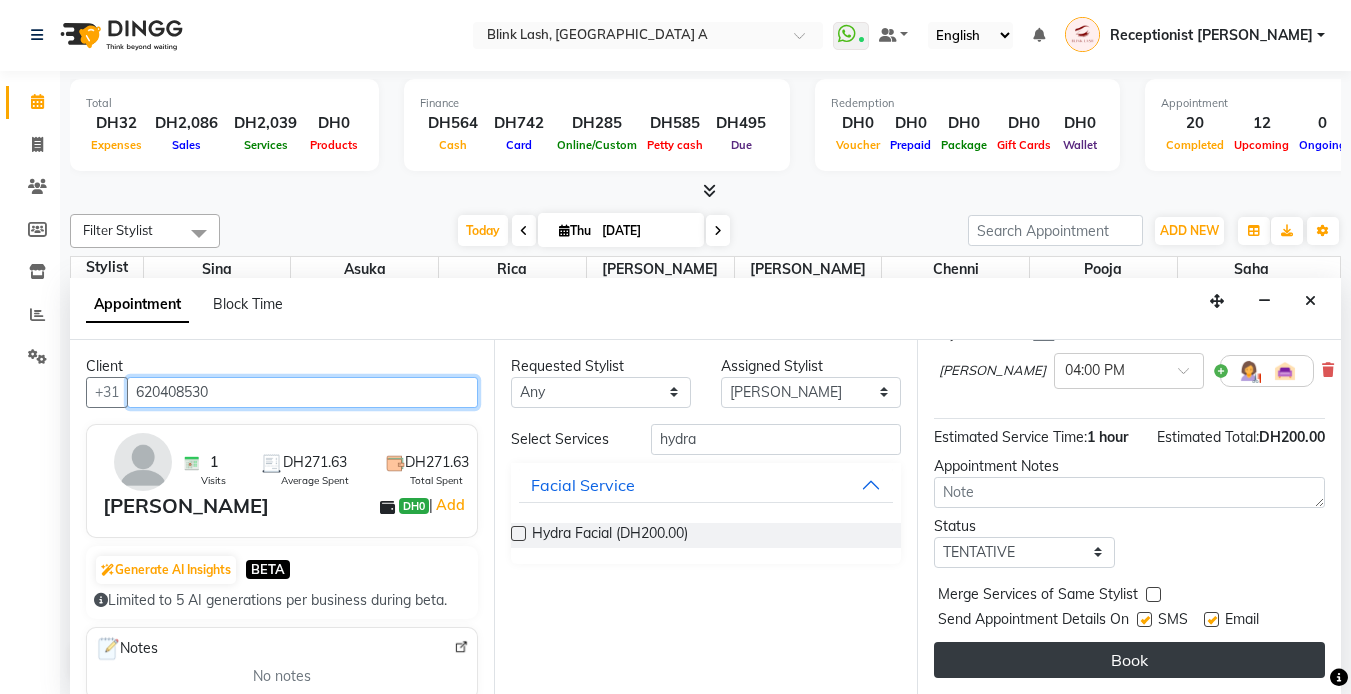 type on "620408530" 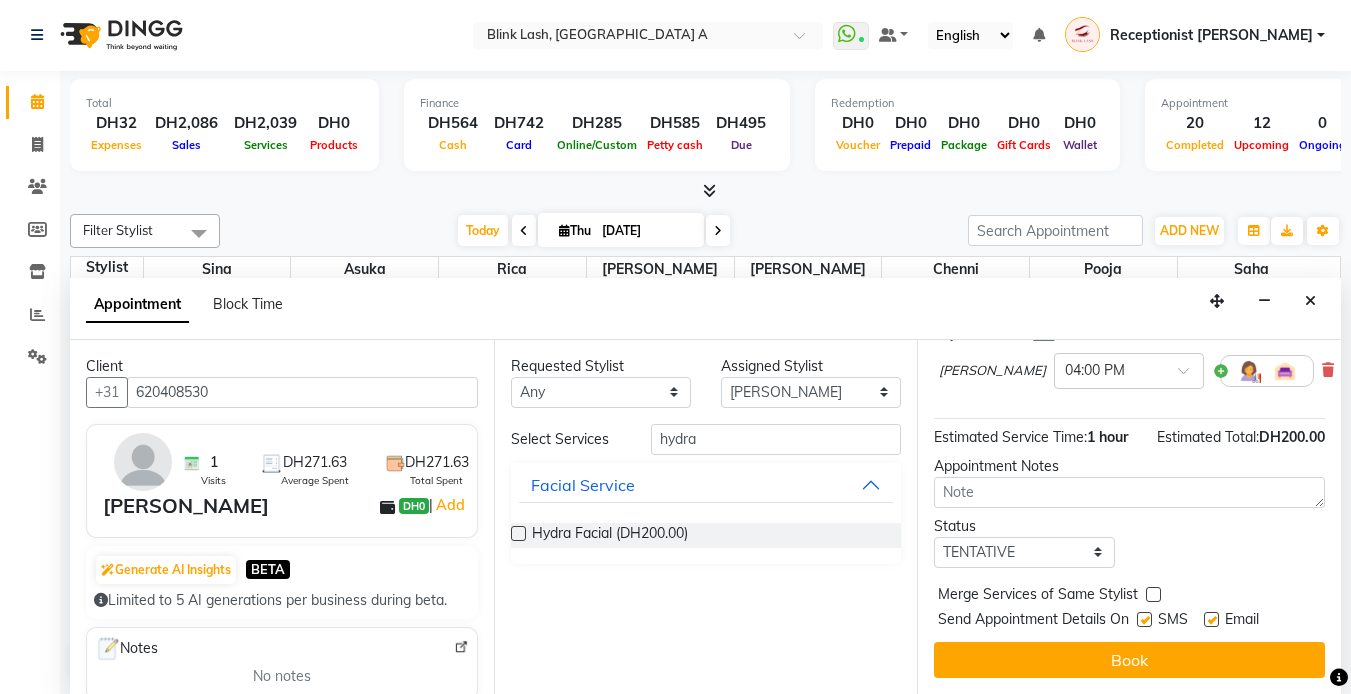 click on "Book" at bounding box center [1129, 660] 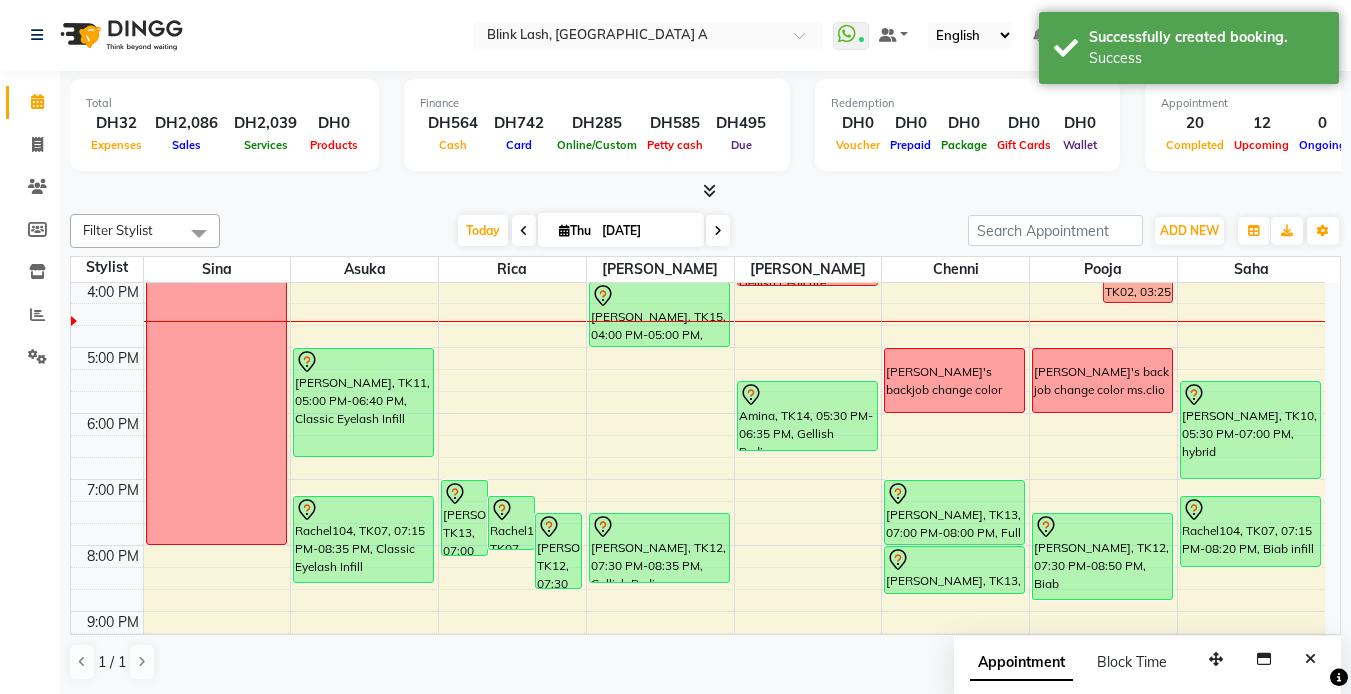 scroll, scrollTop: 0, scrollLeft: 0, axis: both 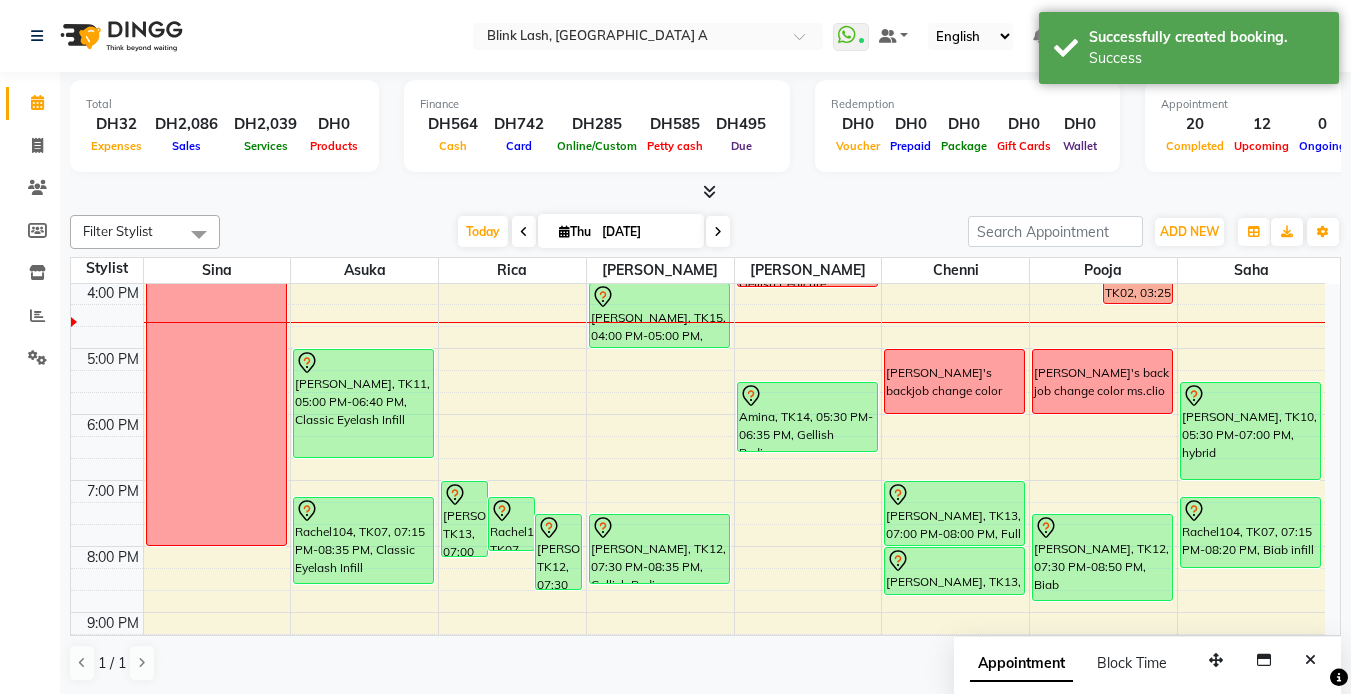 click at bounding box center [718, 232] 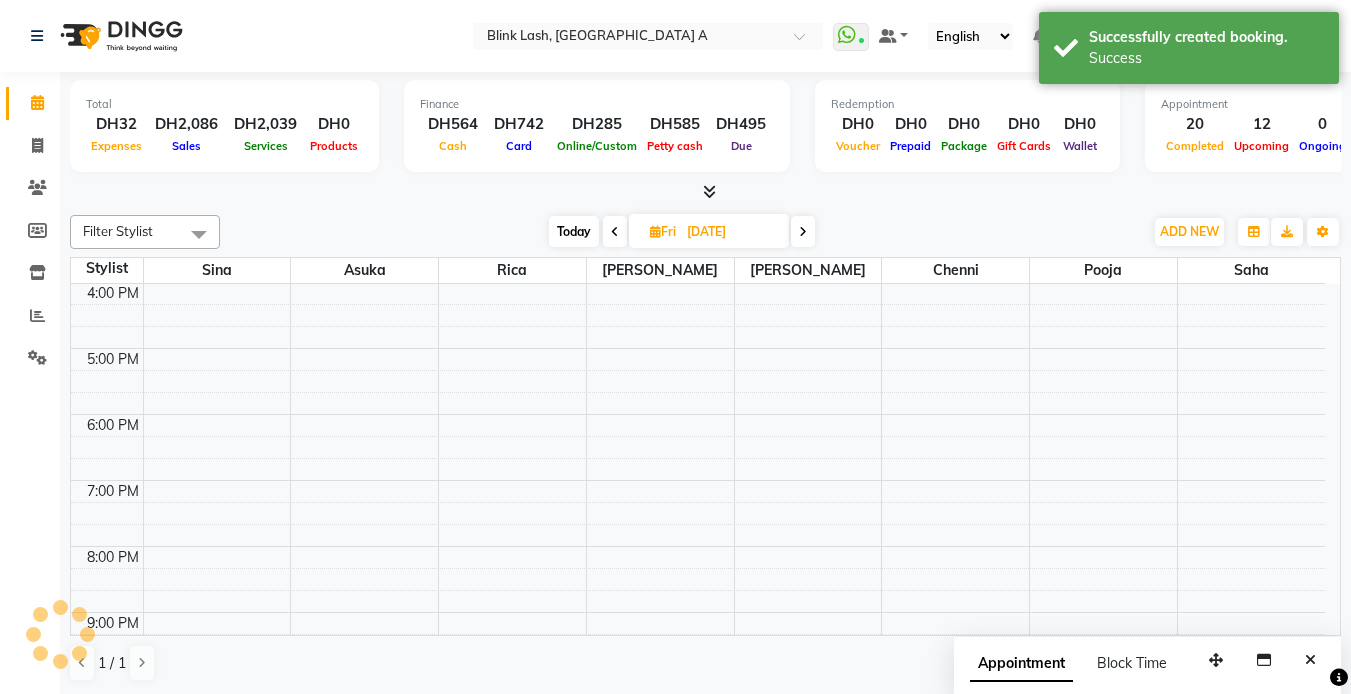 scroll, scrollTop: 463, scrollLeft: 0, axis: vertical 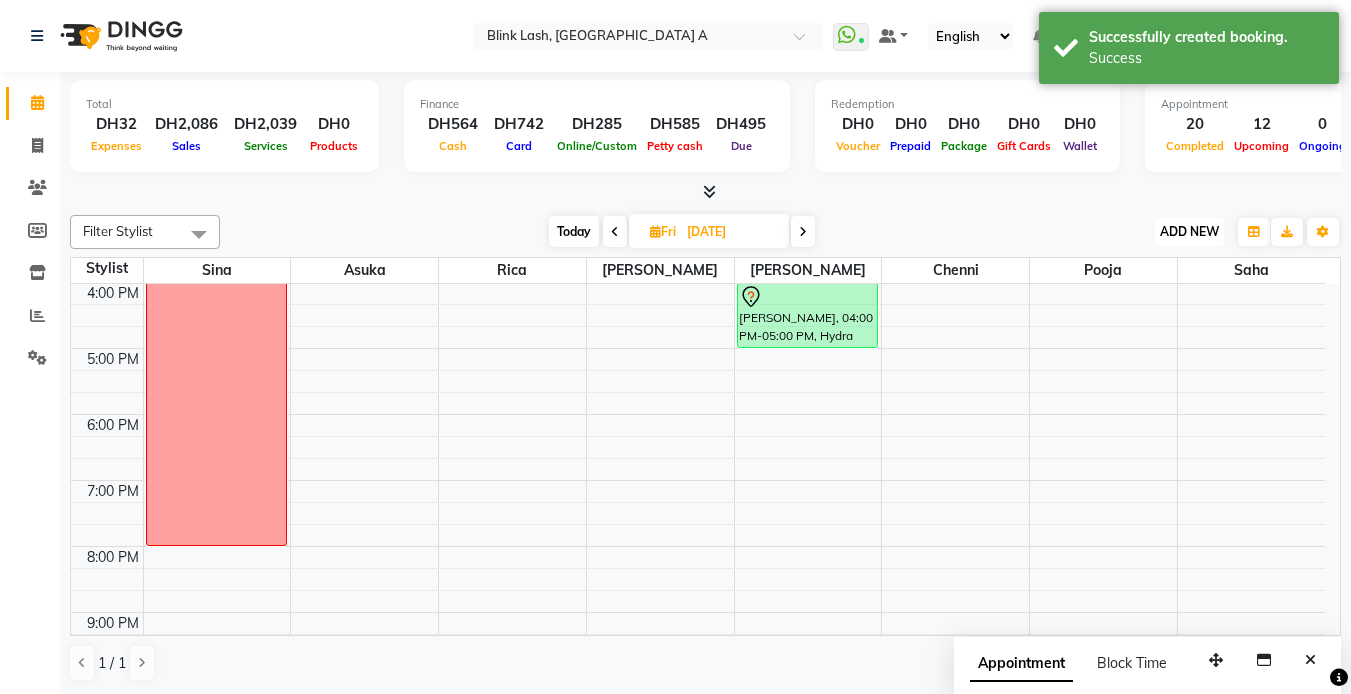 click on "ADD NEW Toggle Dropdown" at bounding box center (1189, 232) 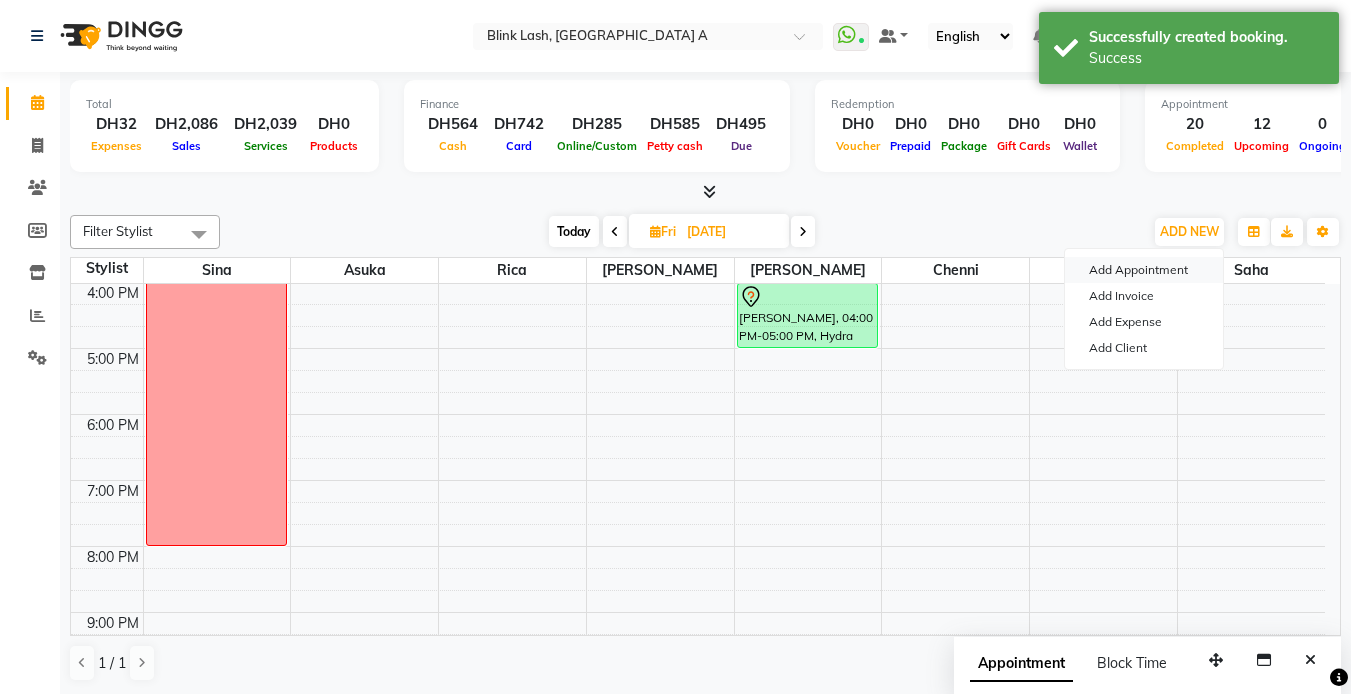 click on "Add Appointment" at bounding box center [1144, 270] 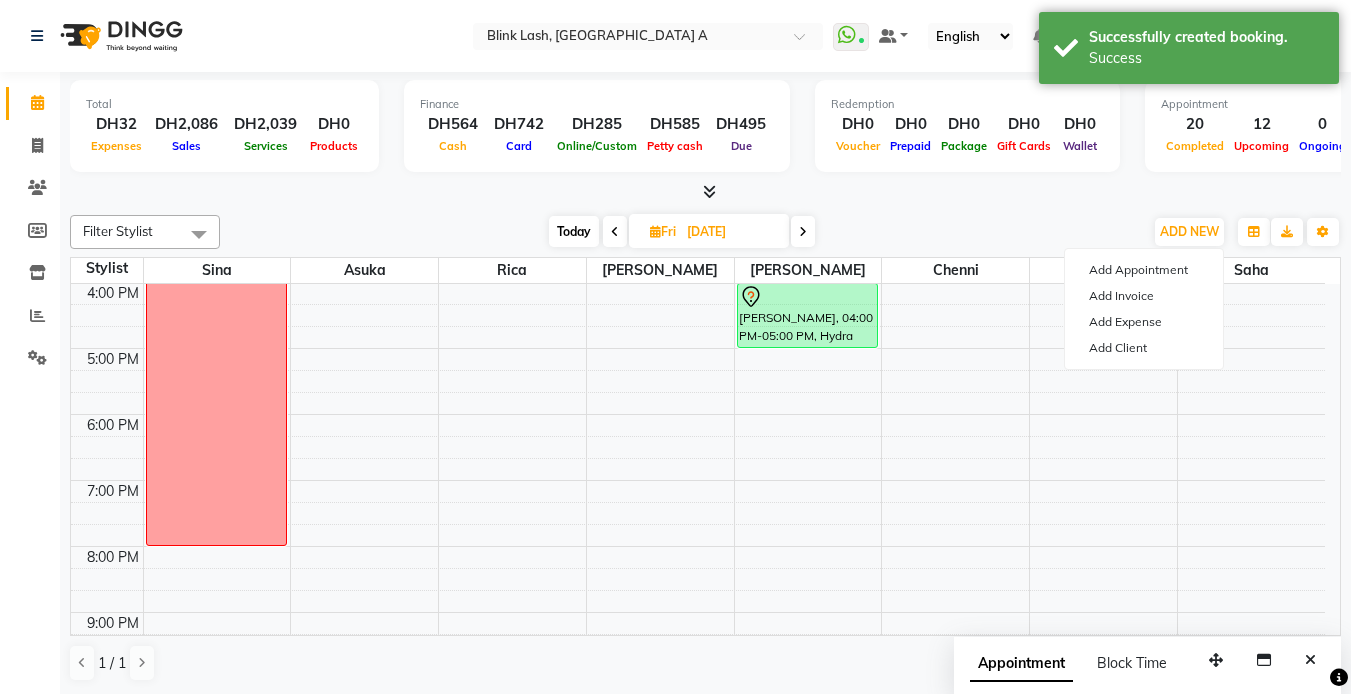 select on "tentative" 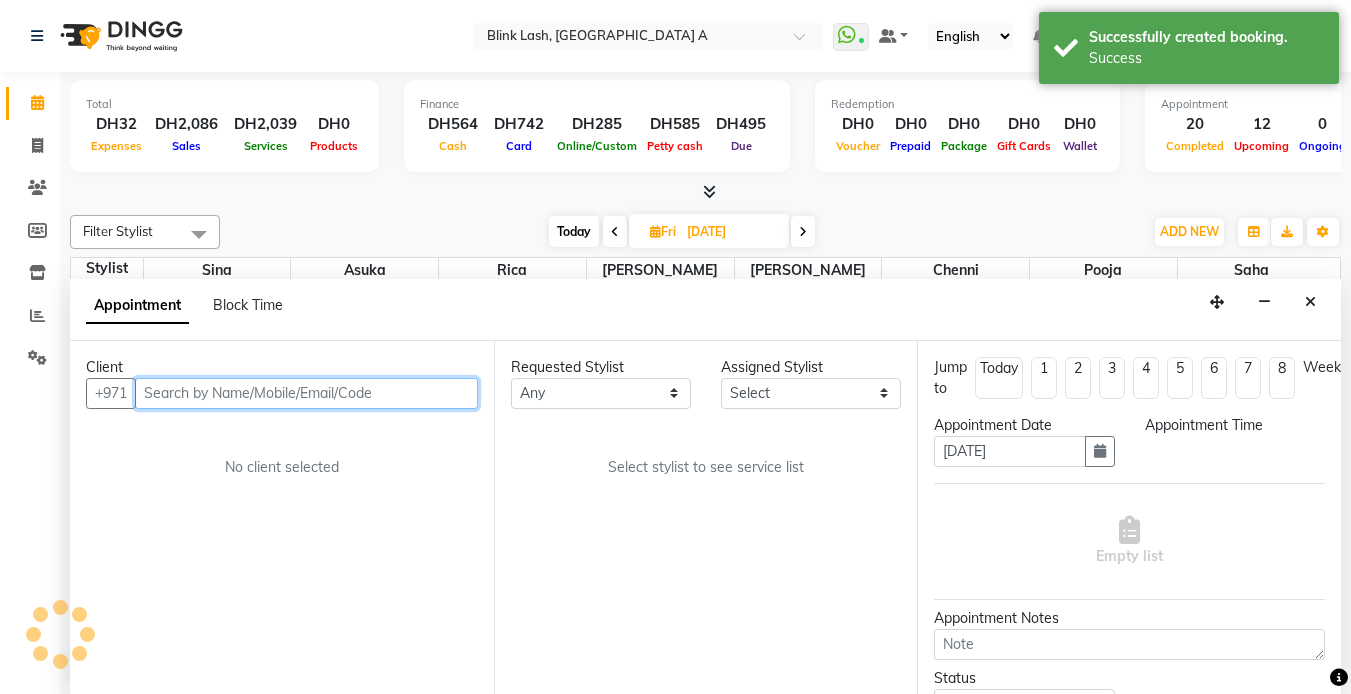 select on "600" 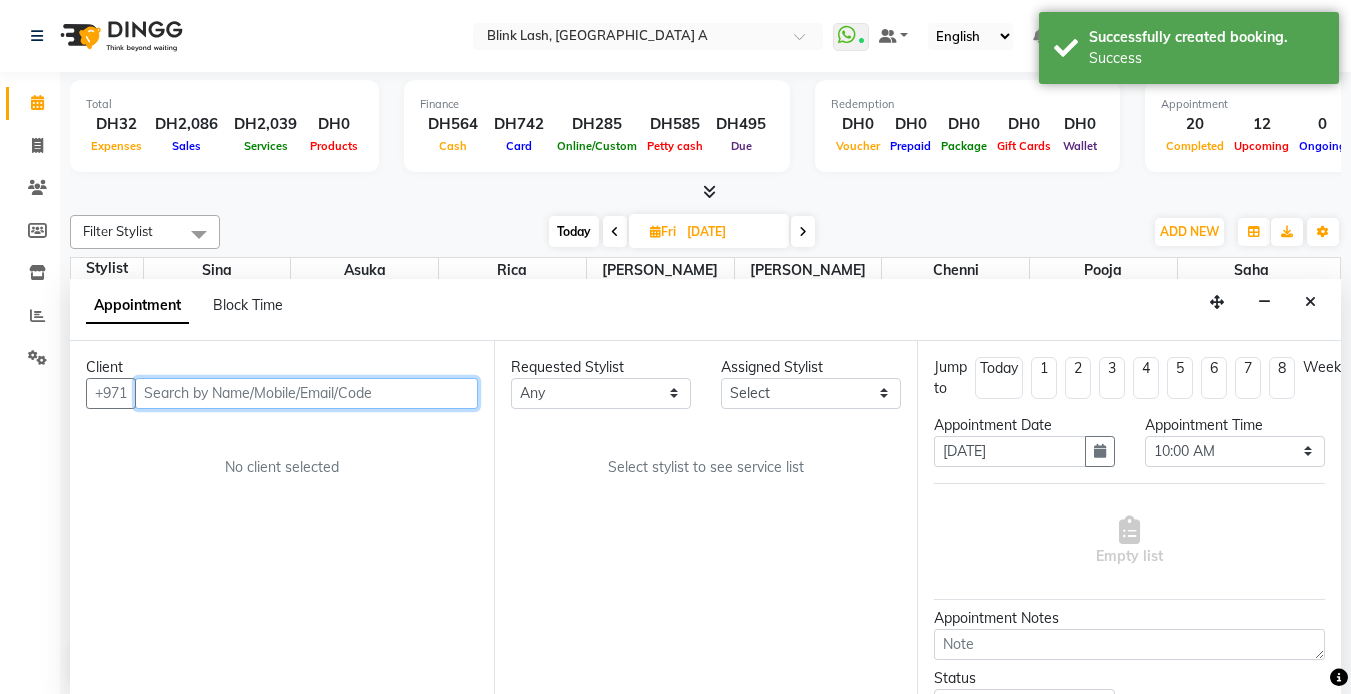 scroll, scrollTop: 1, scrollLeft: 0, axis: vertical 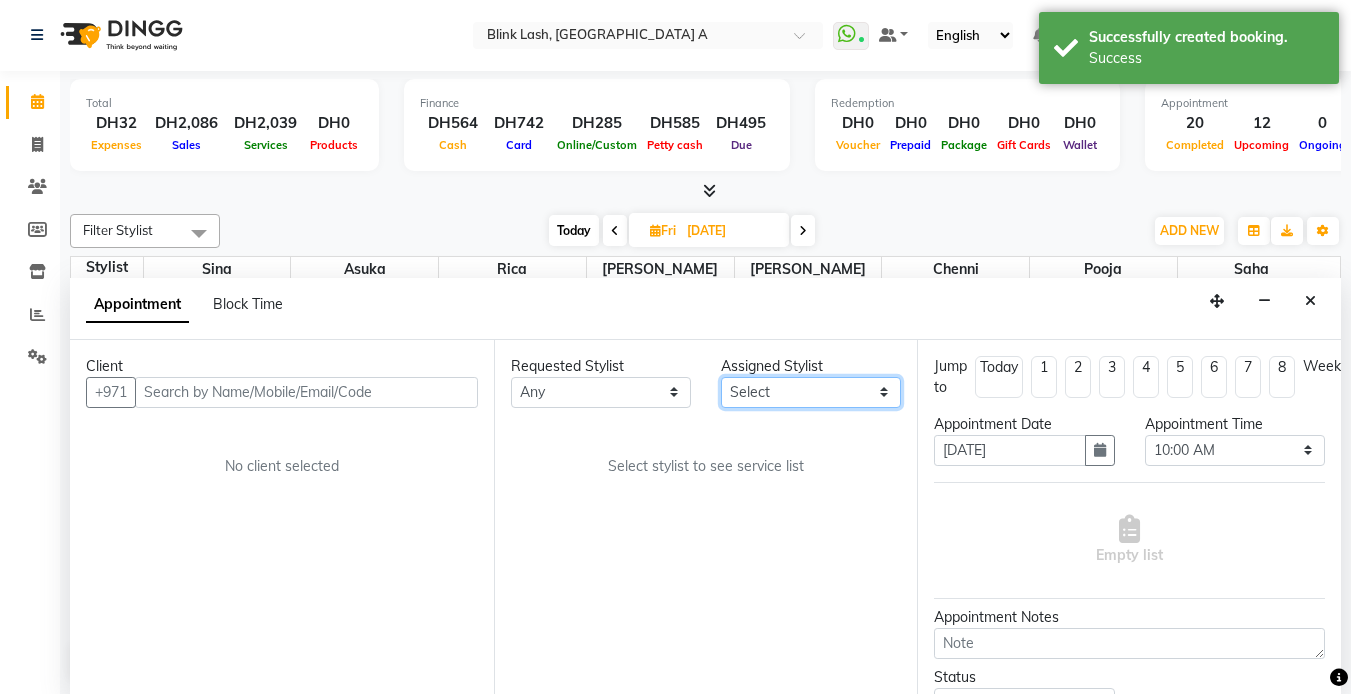 click on "Select [PERSON_NAME] [PERSON_NAME] pooja [PERSON_NAME]" at bounding box center (811, 392) 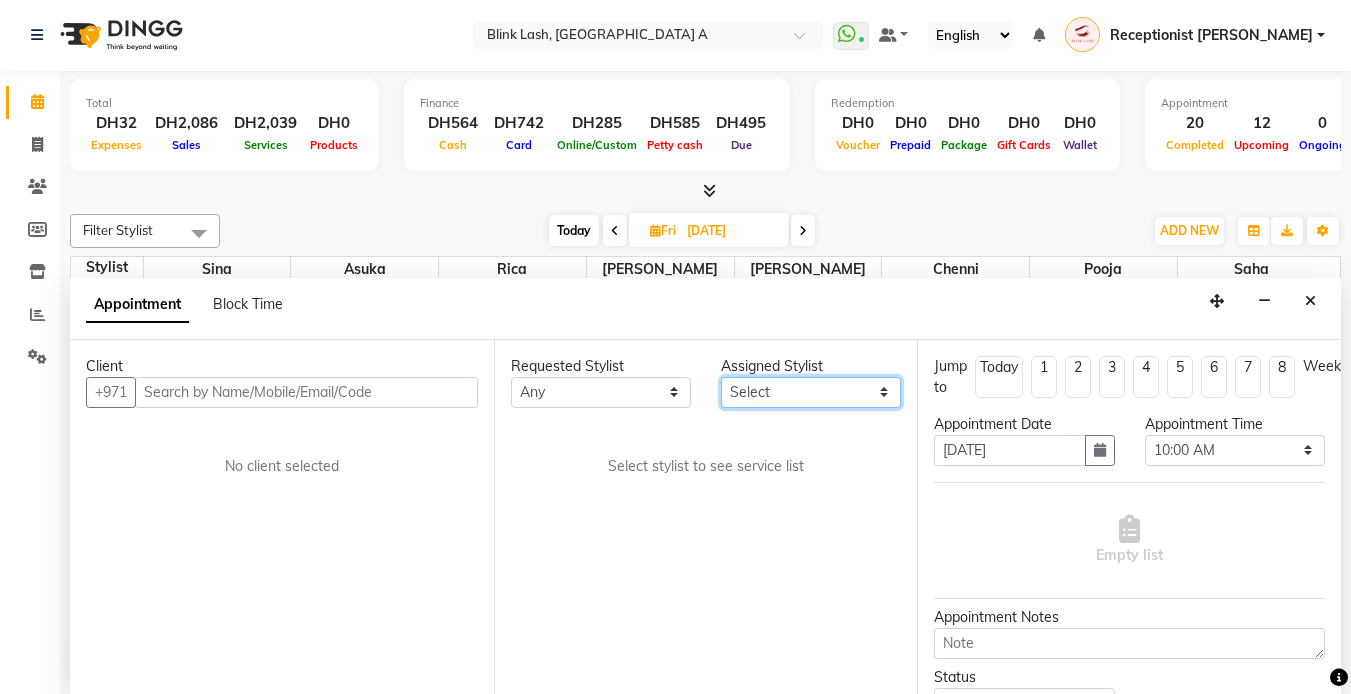 select on "57849" 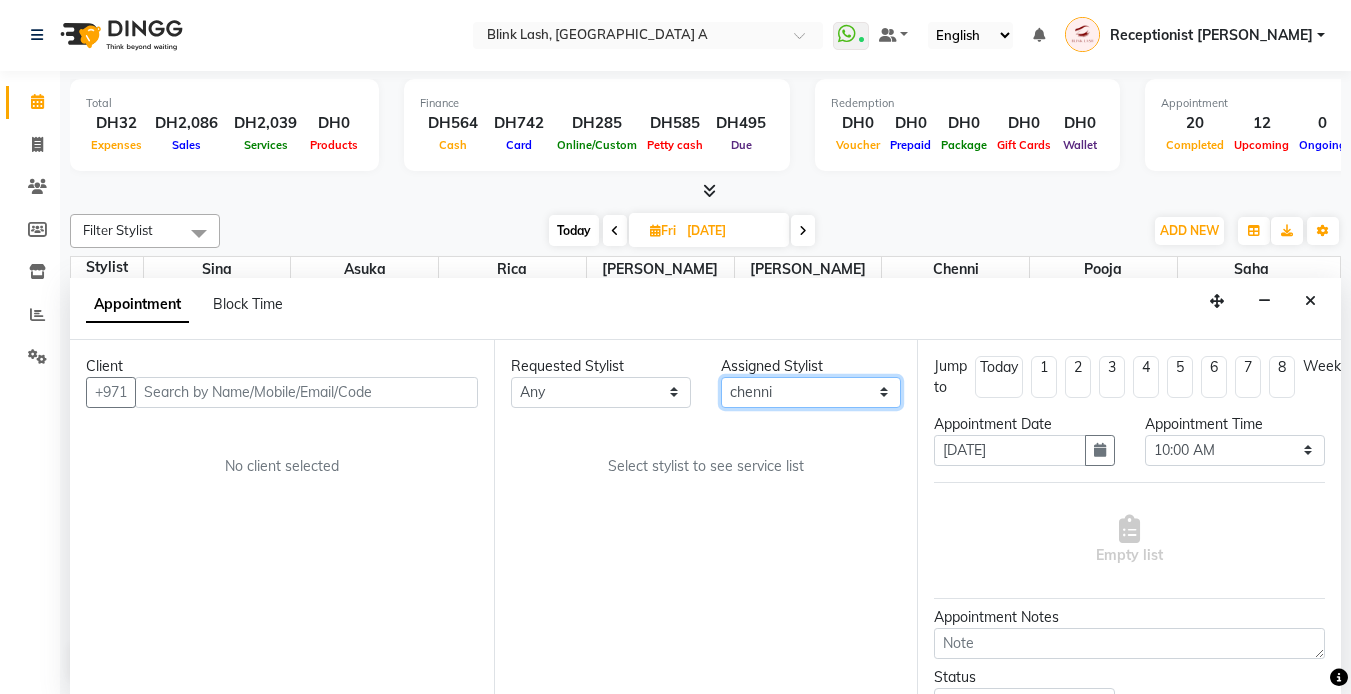 click on "Select [PERSON_NAME] [PERSON_NAME] pooja [PERSON_NAME]" at bounding box center [811, 392] 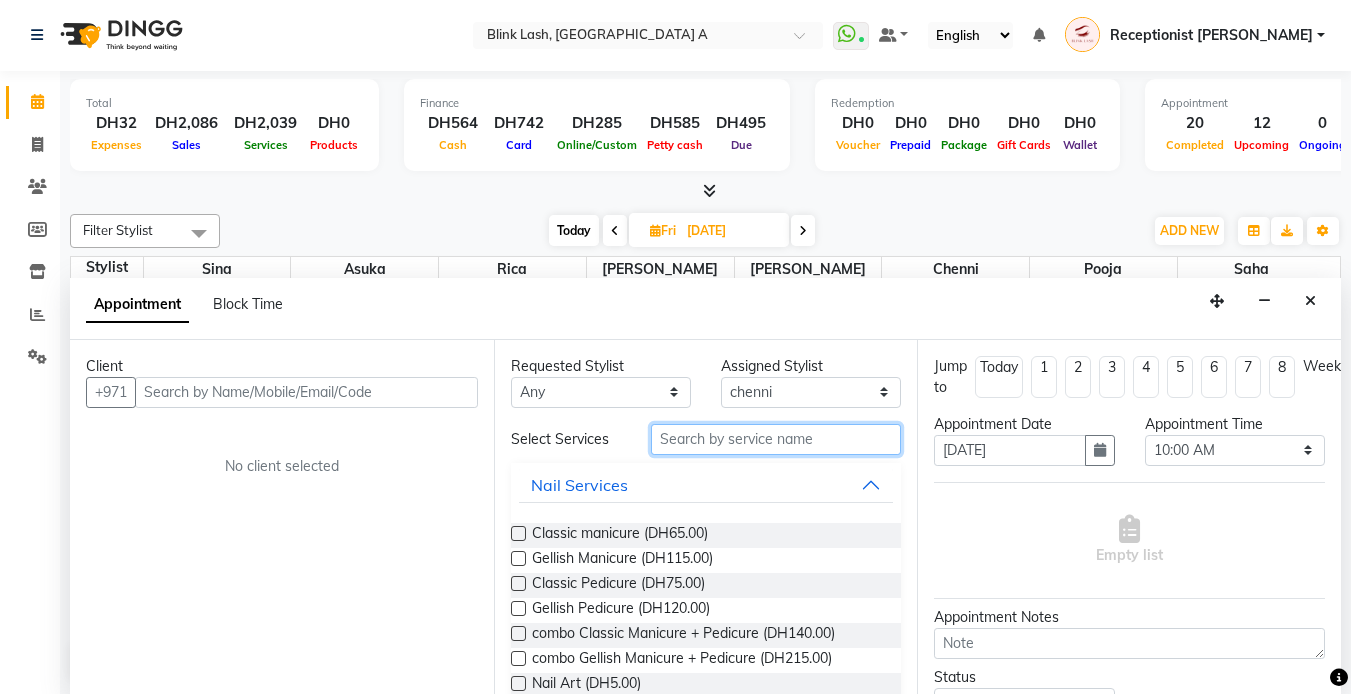 click at bounding box center [776, 439] 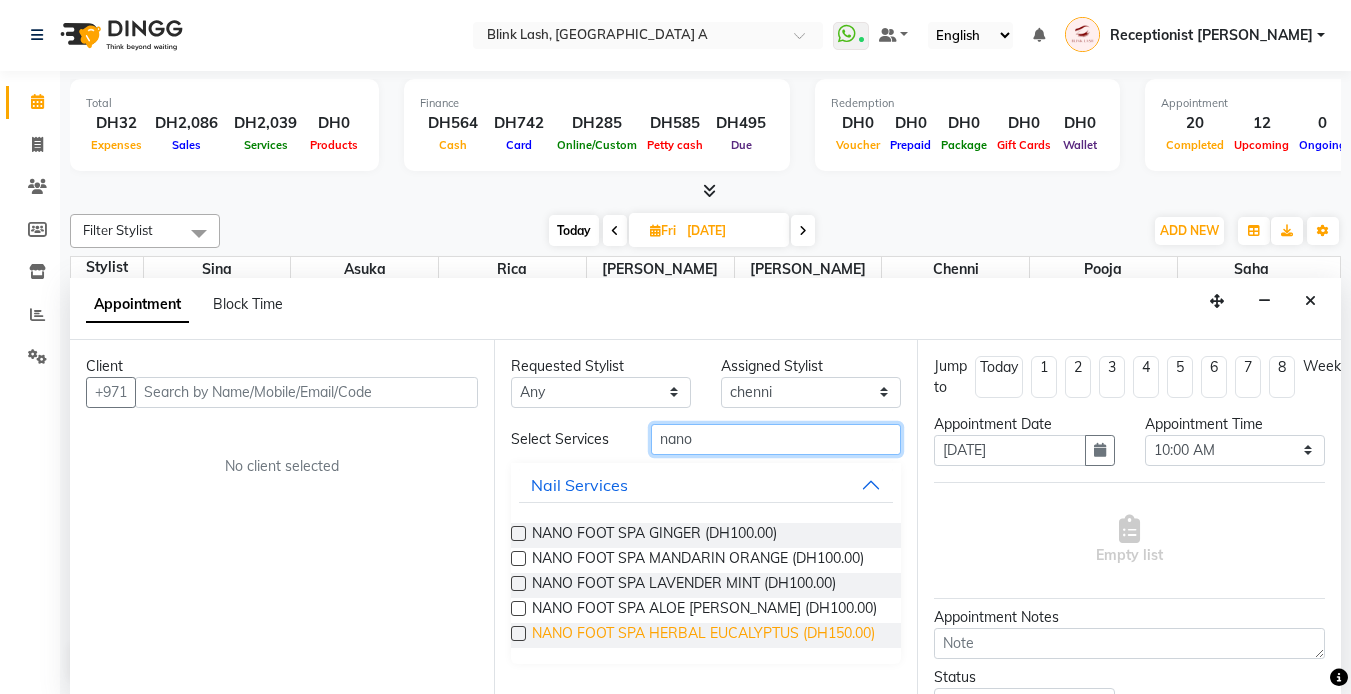 type on "nano" 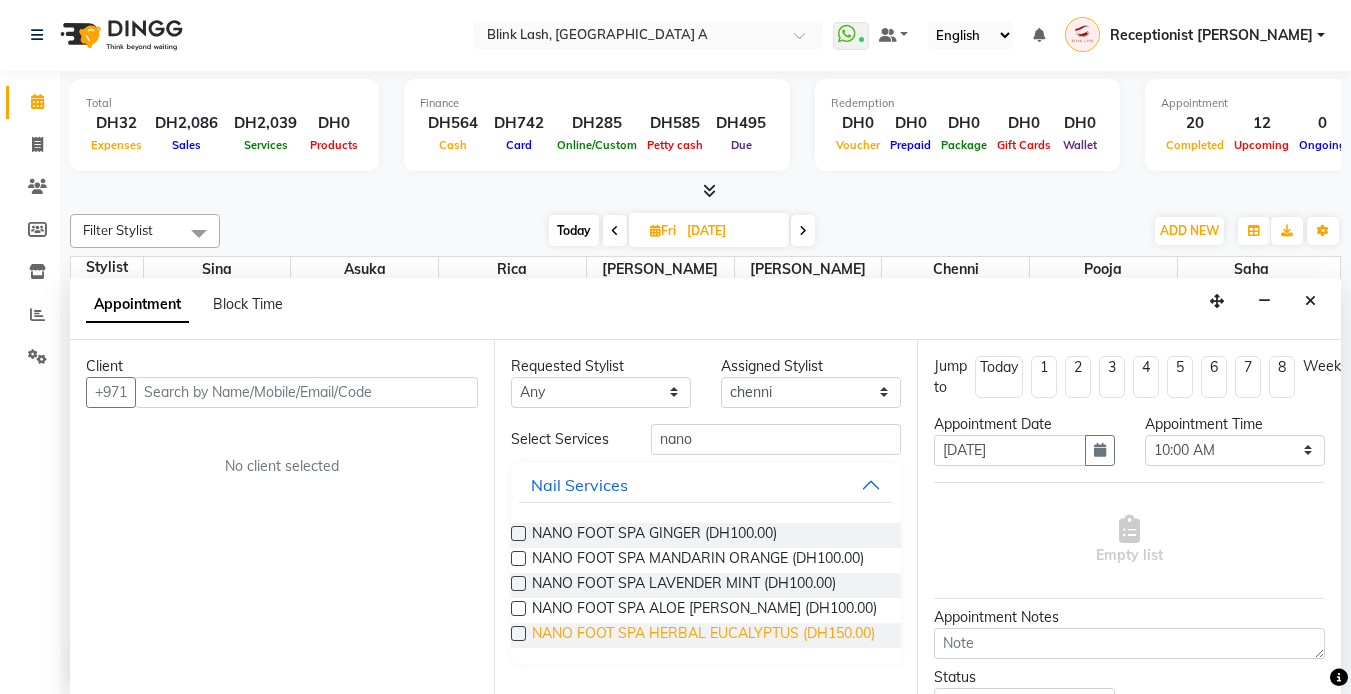 click on "NANO FOOT SPA HERBAL EUCALYPTUS (DH150.00)" at bounding box center (703, 635) 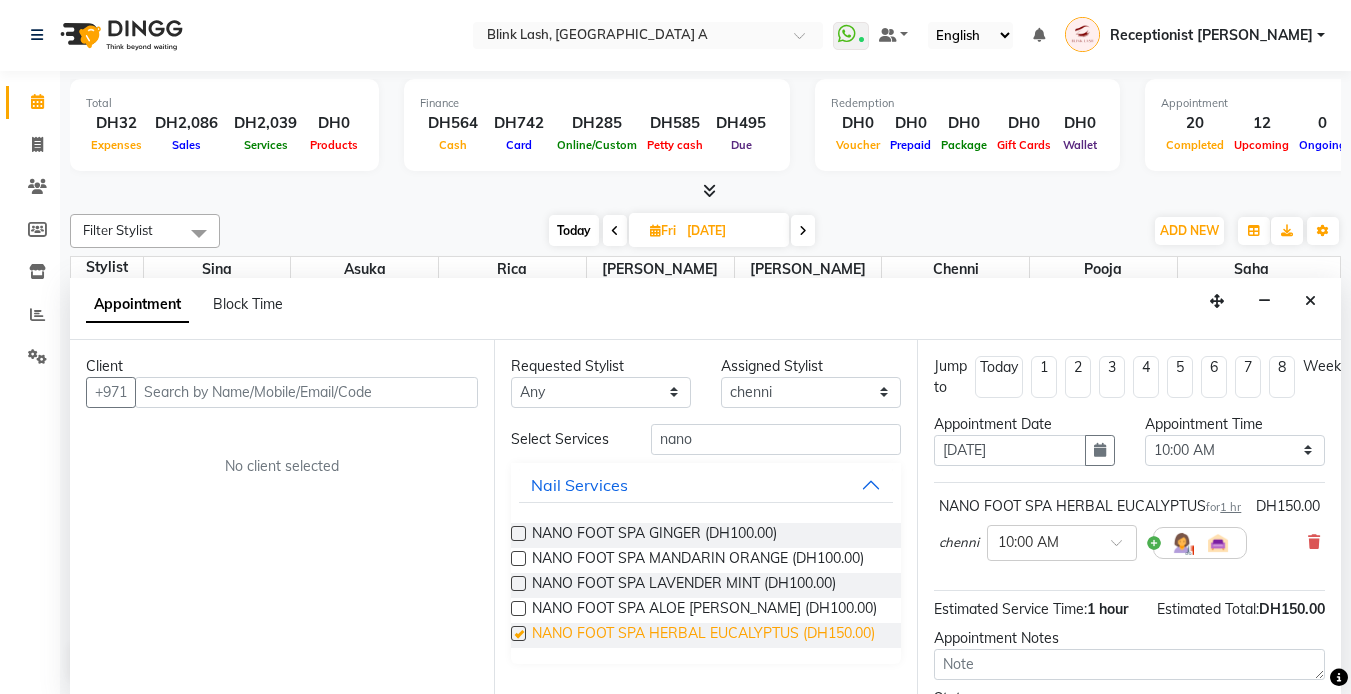 checkbox on "false" 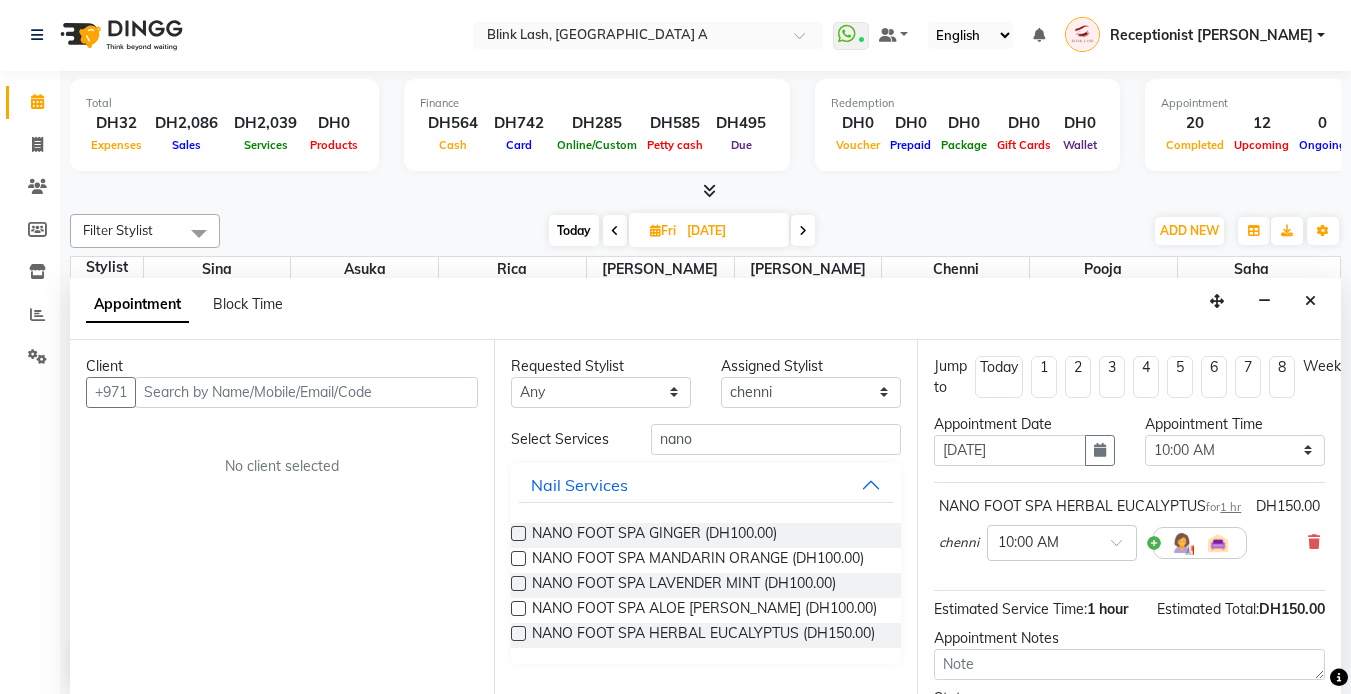 click on "Client +971  No client selected" at bounding box center (282, 517) 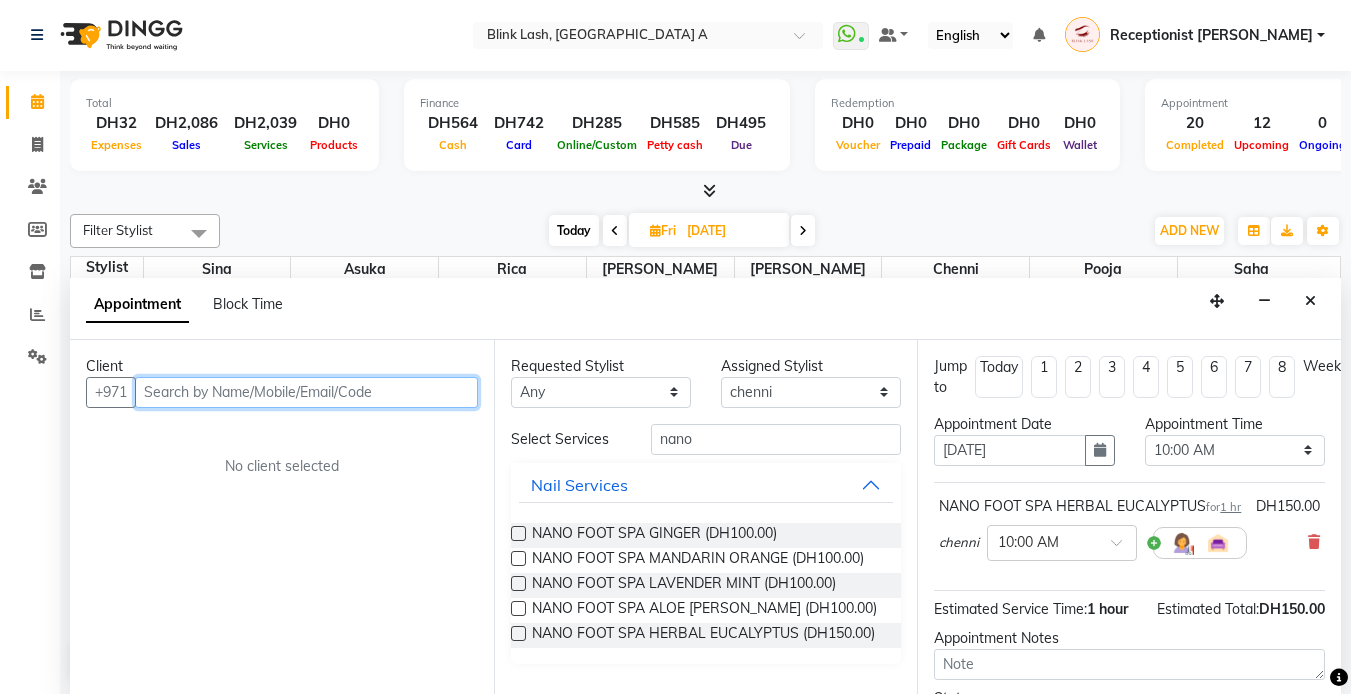 click at bounding box center (306, 392) 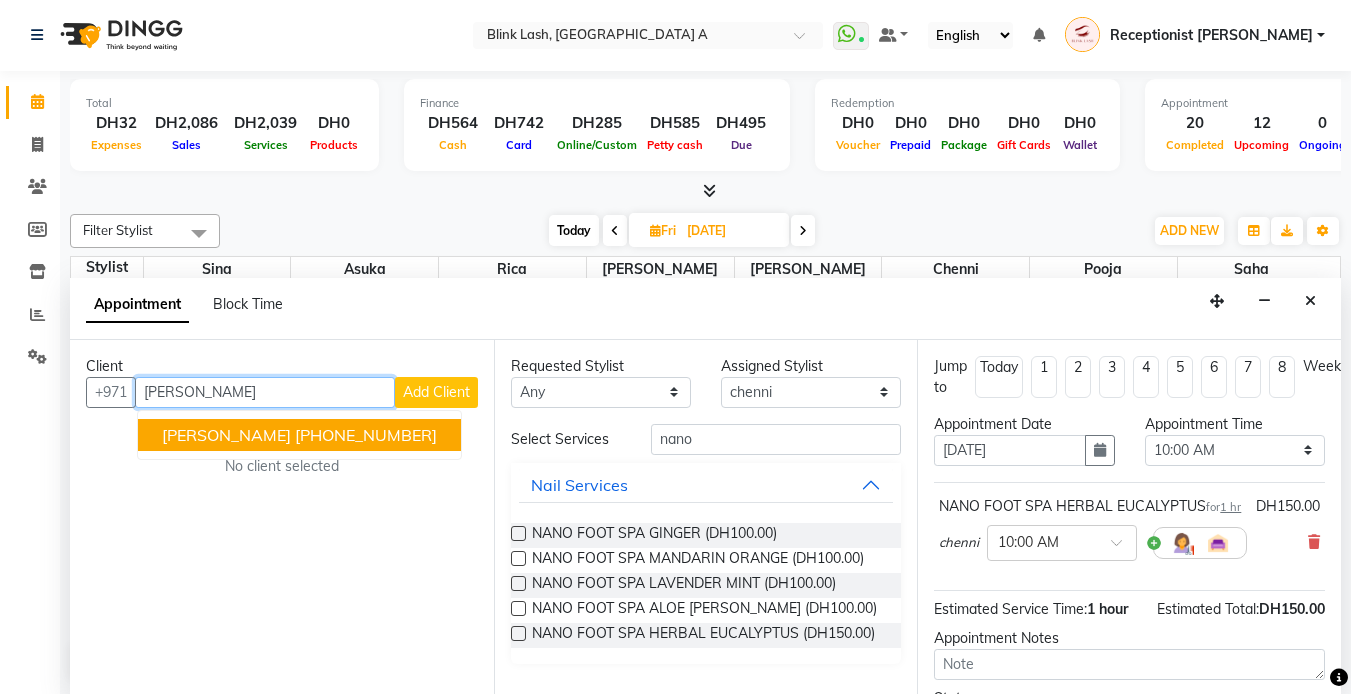 click on "Monica +31  620408530" at bounding box center (299, 435) 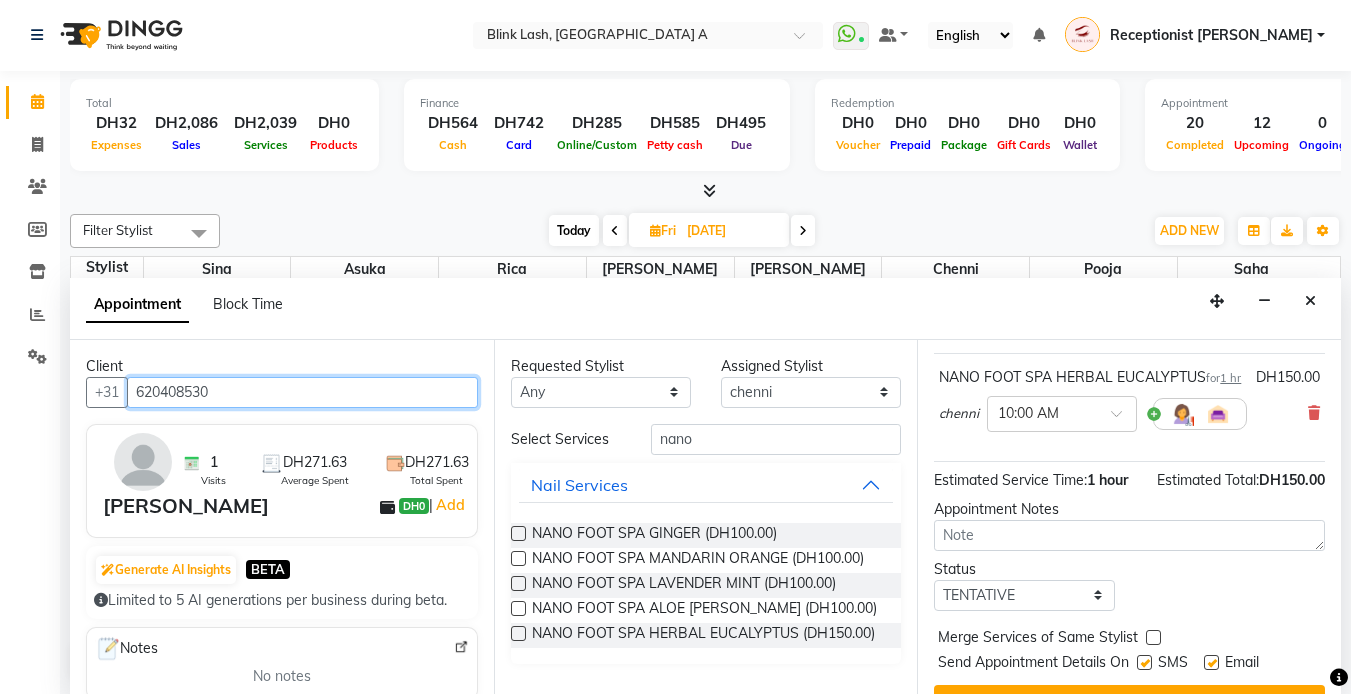 scroll, scrollTop: 208, scrollLeft: 0, axis: vertical 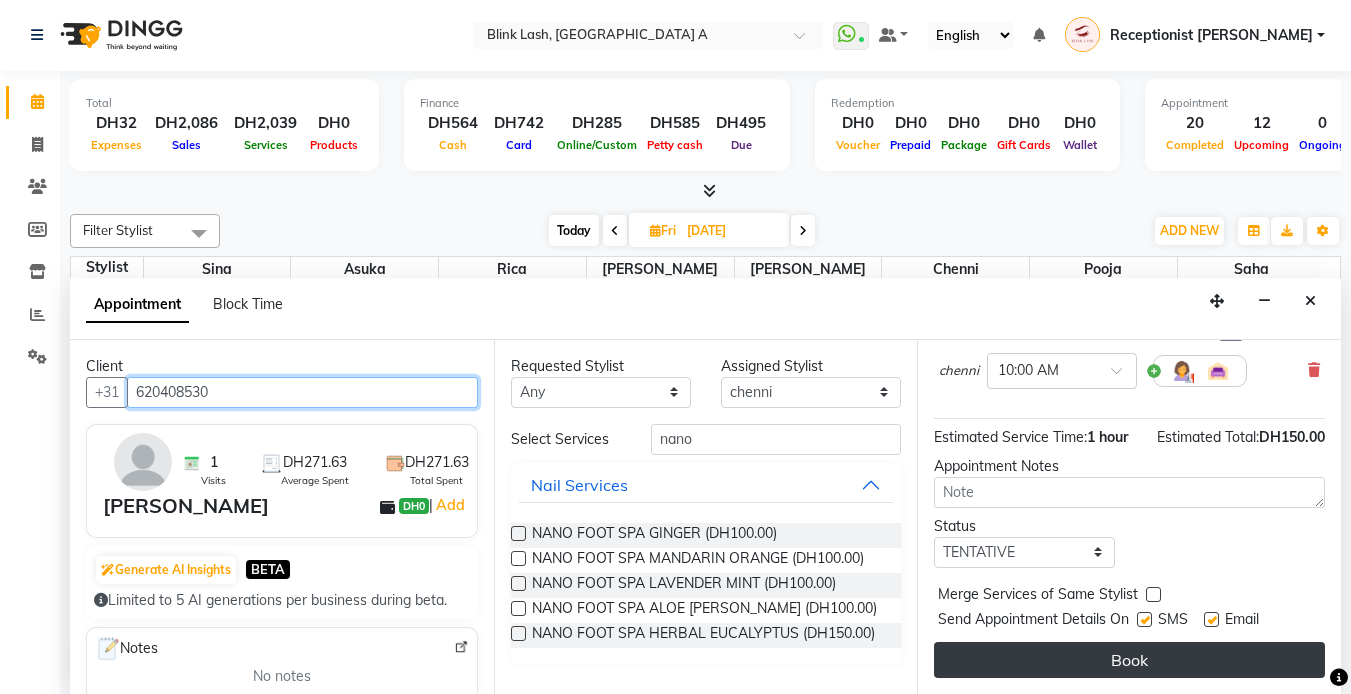 type on "620408530" 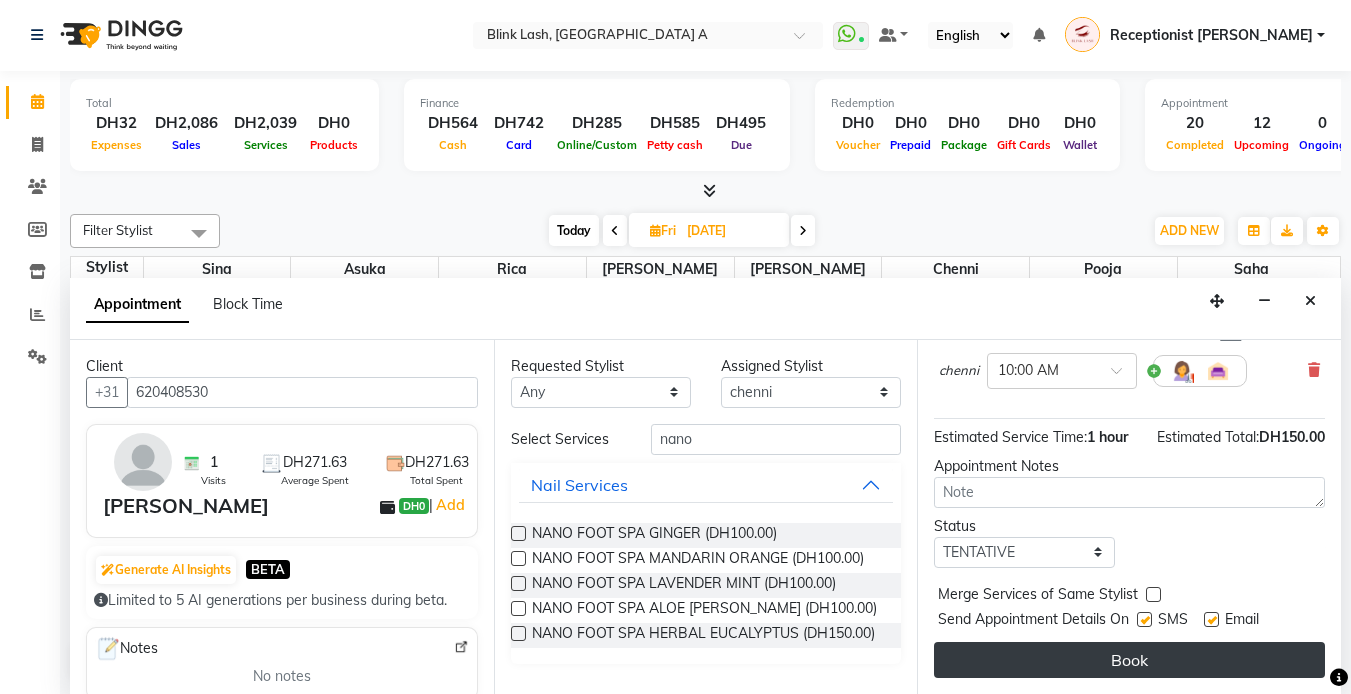 click on "Book" at bounding box center [1129, 660] 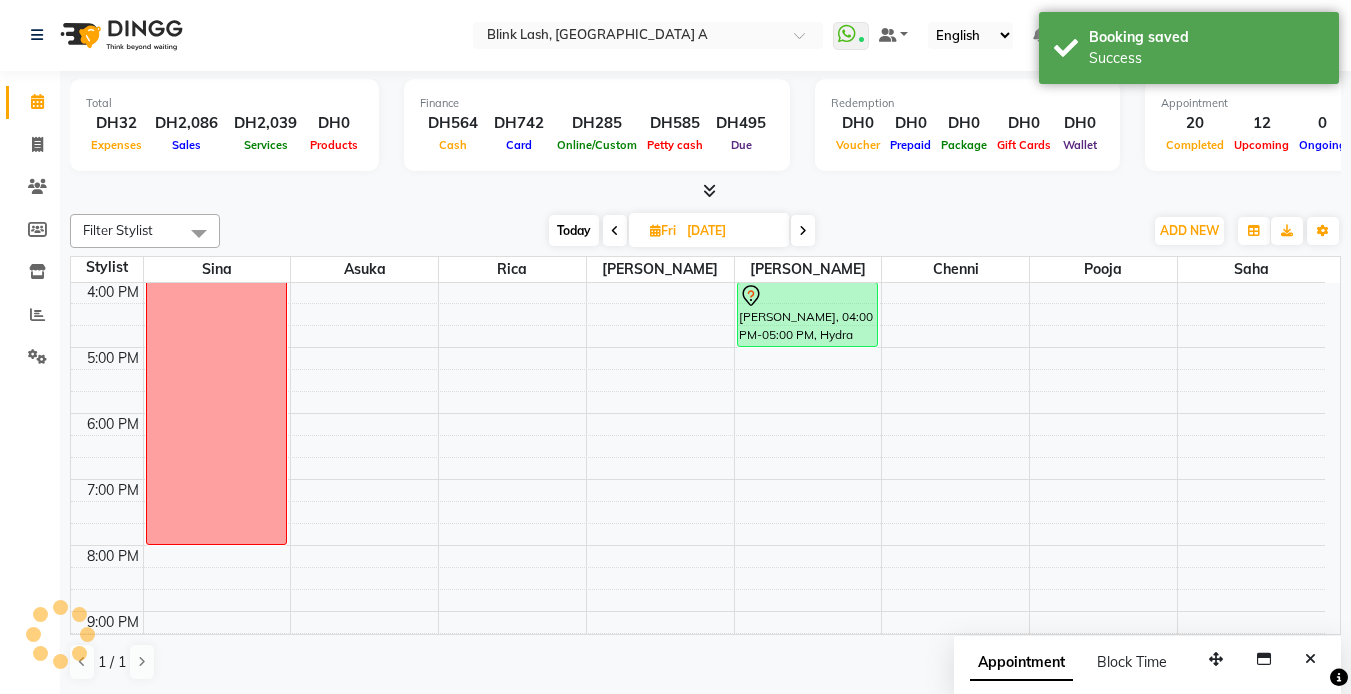 scroll, scrollTop: 0, scrollLeft: 0, axis: both 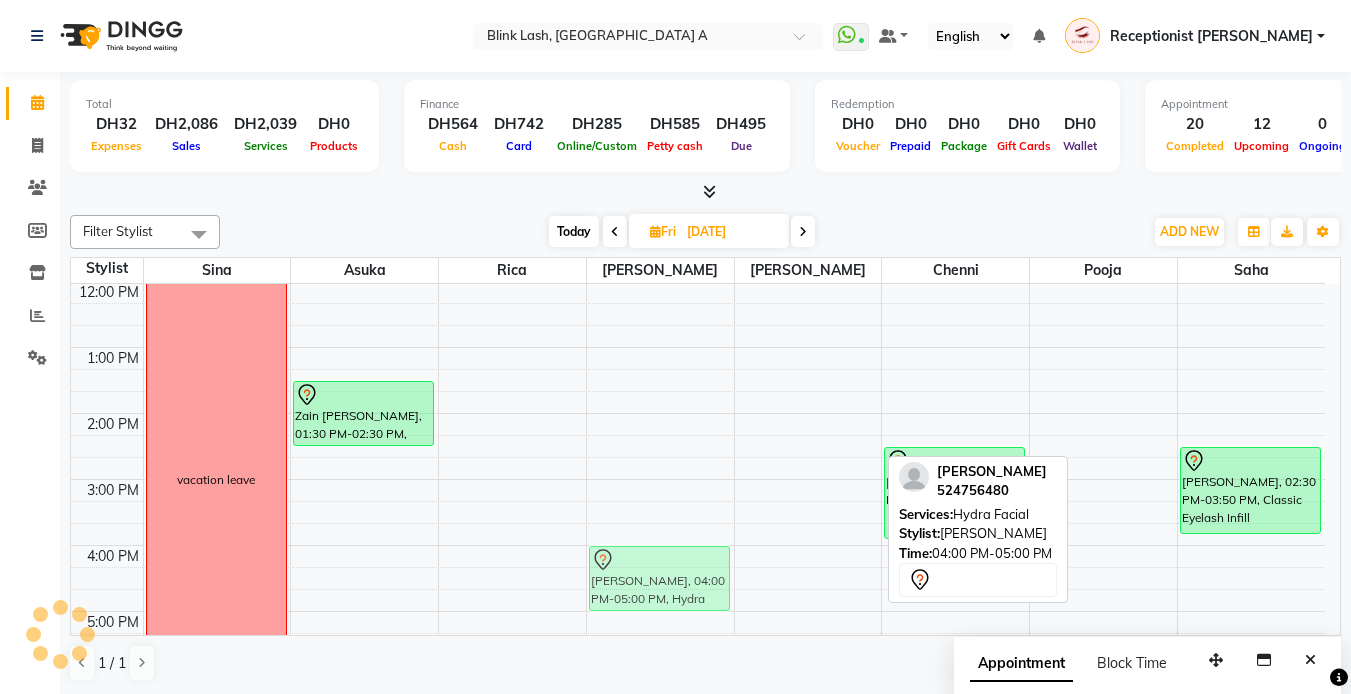 drag, startPoint x: 773, startPoint y: 573, endPoint x: 694, endPoint y: 573, distance: 79 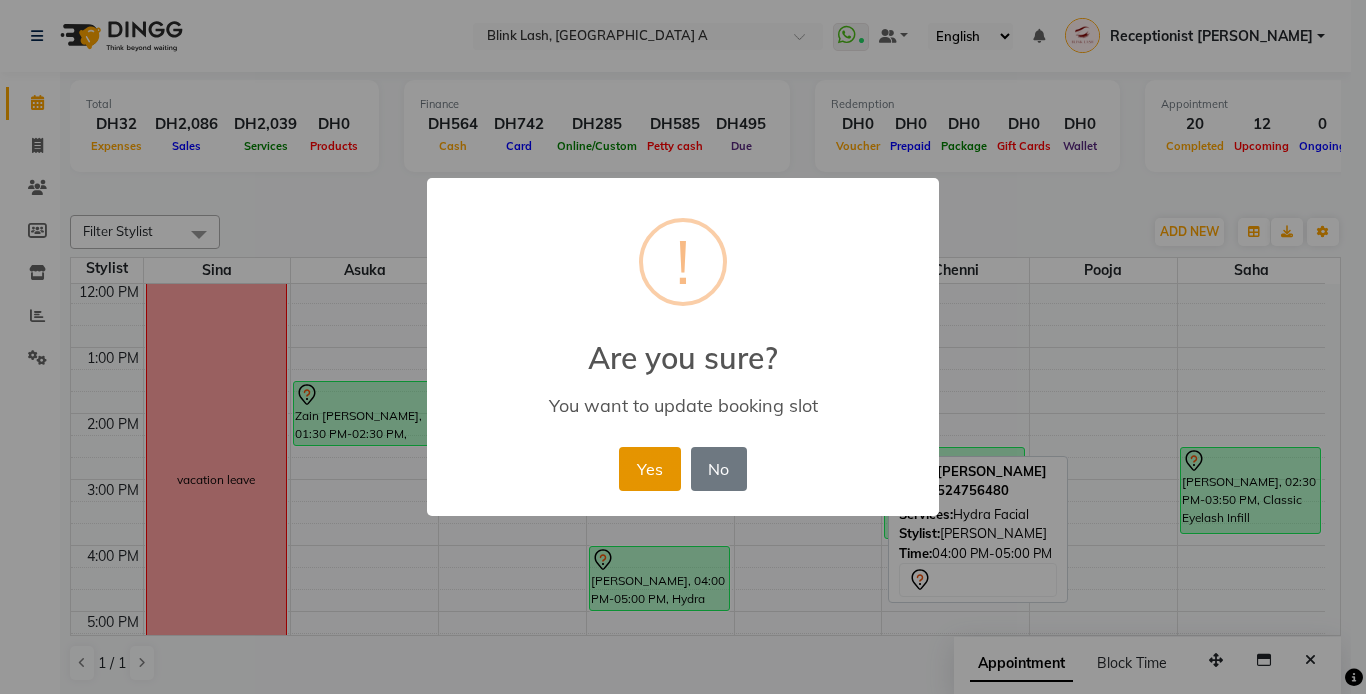 click on "Yes" at bounding box center [649, 469] 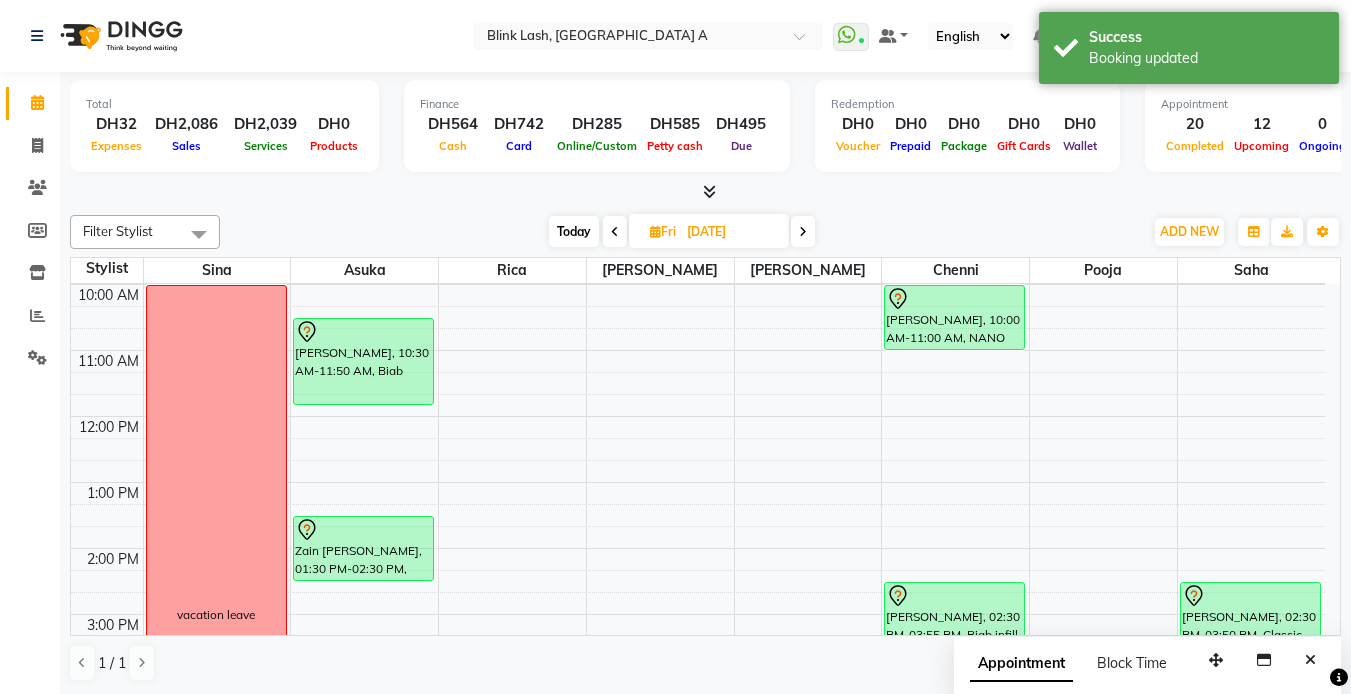 scroll, scrollTop: 100, scrollLeft: 0, axis: vertical 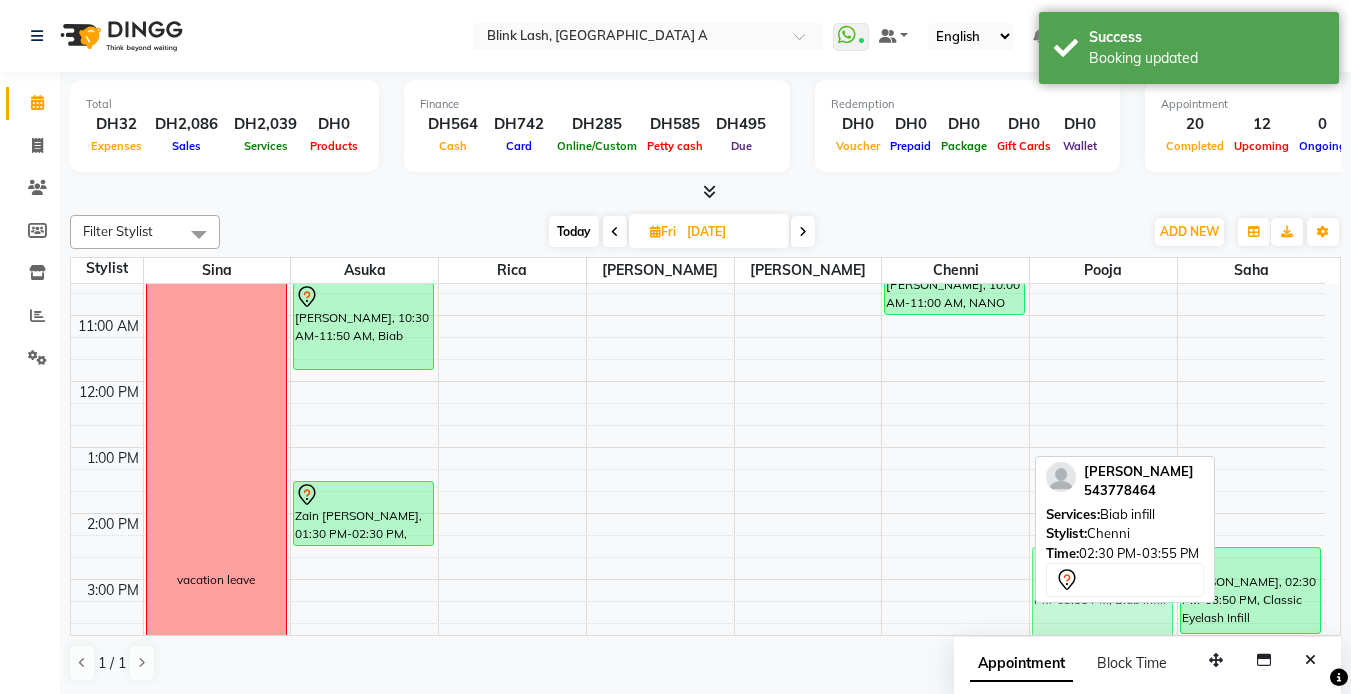 drag, startPoint x: 939, startPoint y: 600, endPoint x: 1061, endPoint y: 598, distance: 122.016396 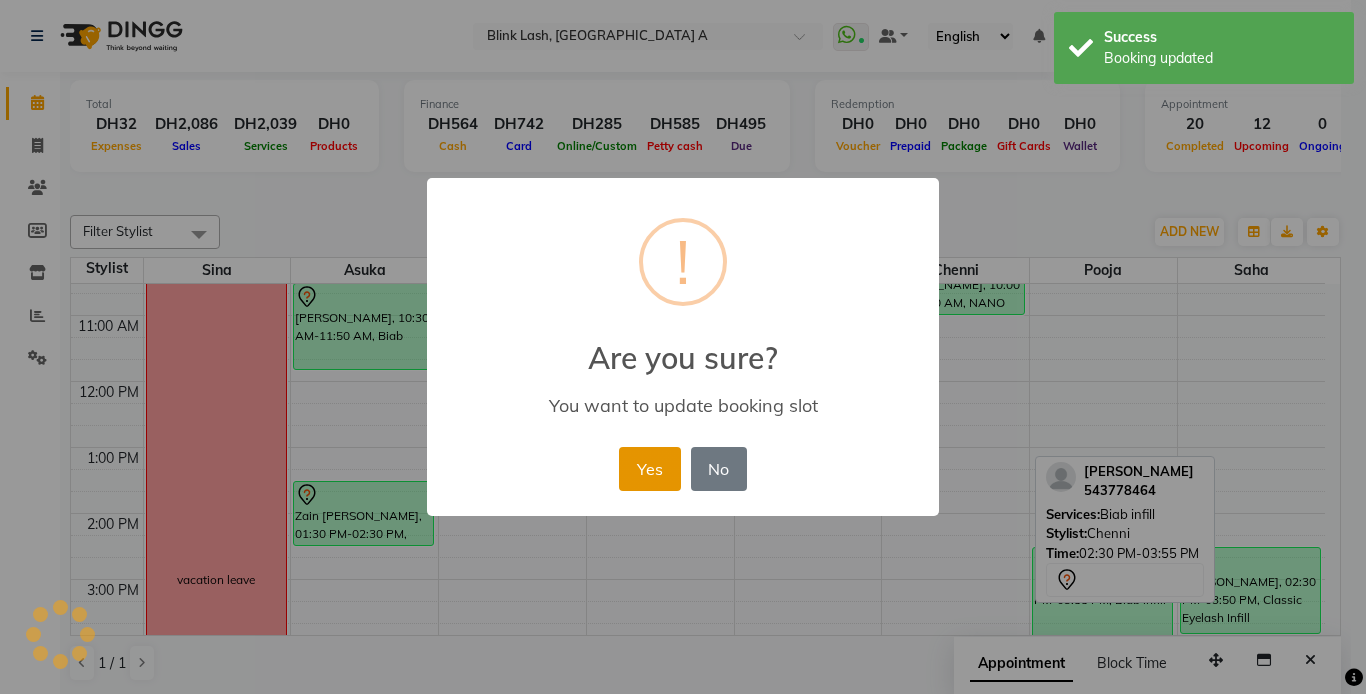 click on "Yes" at bounding box center [649, 469] 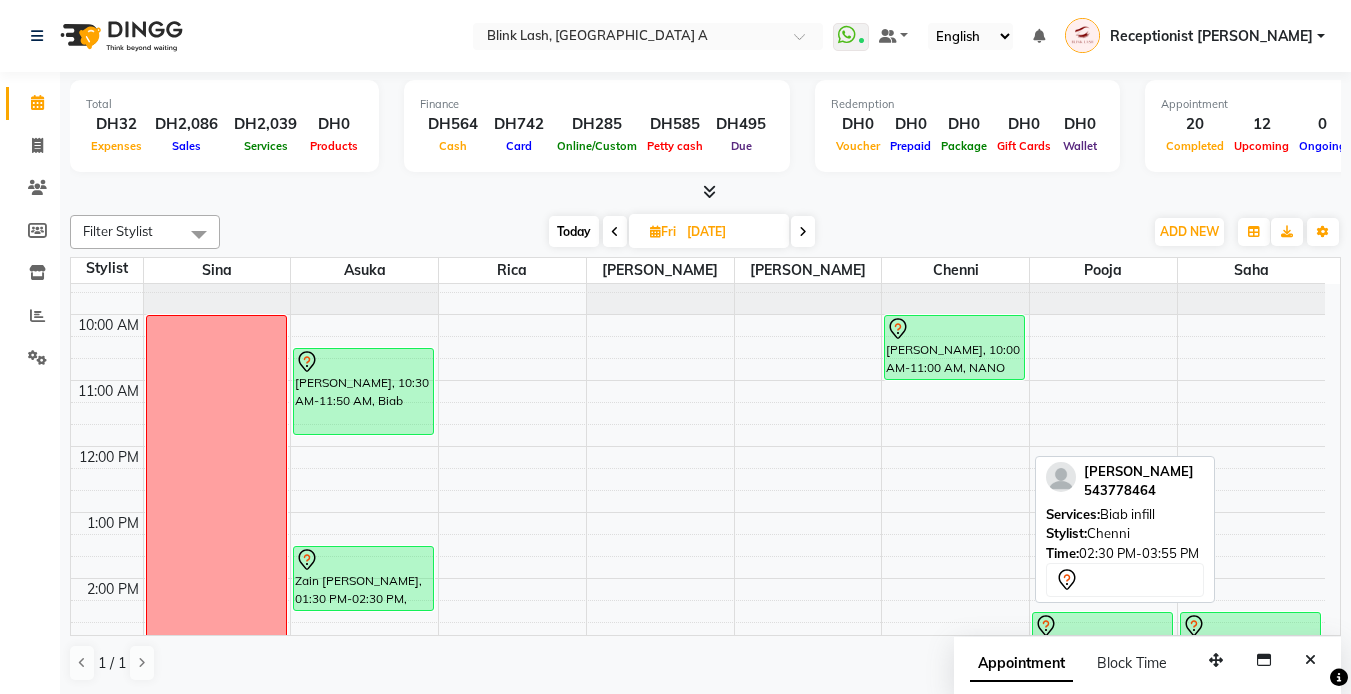 scroll, scrollTop: 0, scrollLeft: 0, axis: both 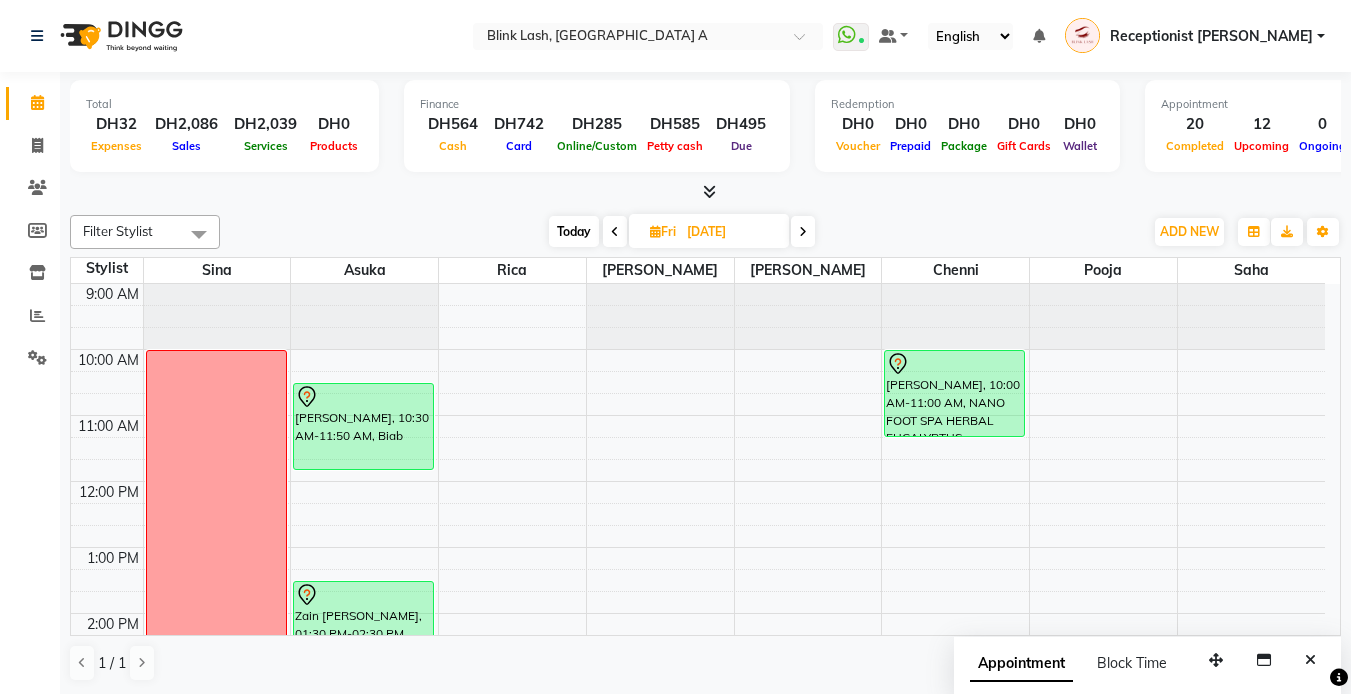 click on "Monica, 10:00 AM-11:00 AM, NANO FOOT SPA HERBAL EUCALYPTUS             Monica, 10:00 AM-11:00 AM, NANO FOOT SPA HERBAL EUCALYPTUS" at bounding box center (955, 778) 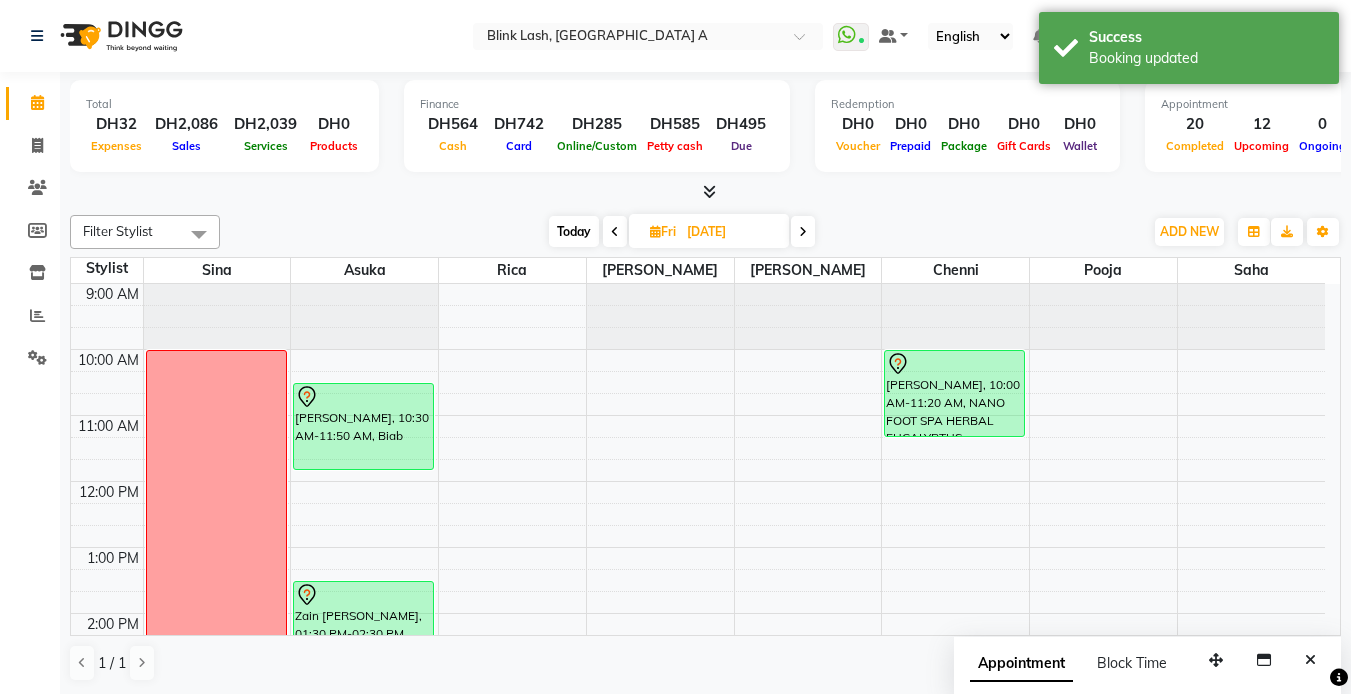scroll, scrollTop: 100, scrollLeft: 0, axis: vertical 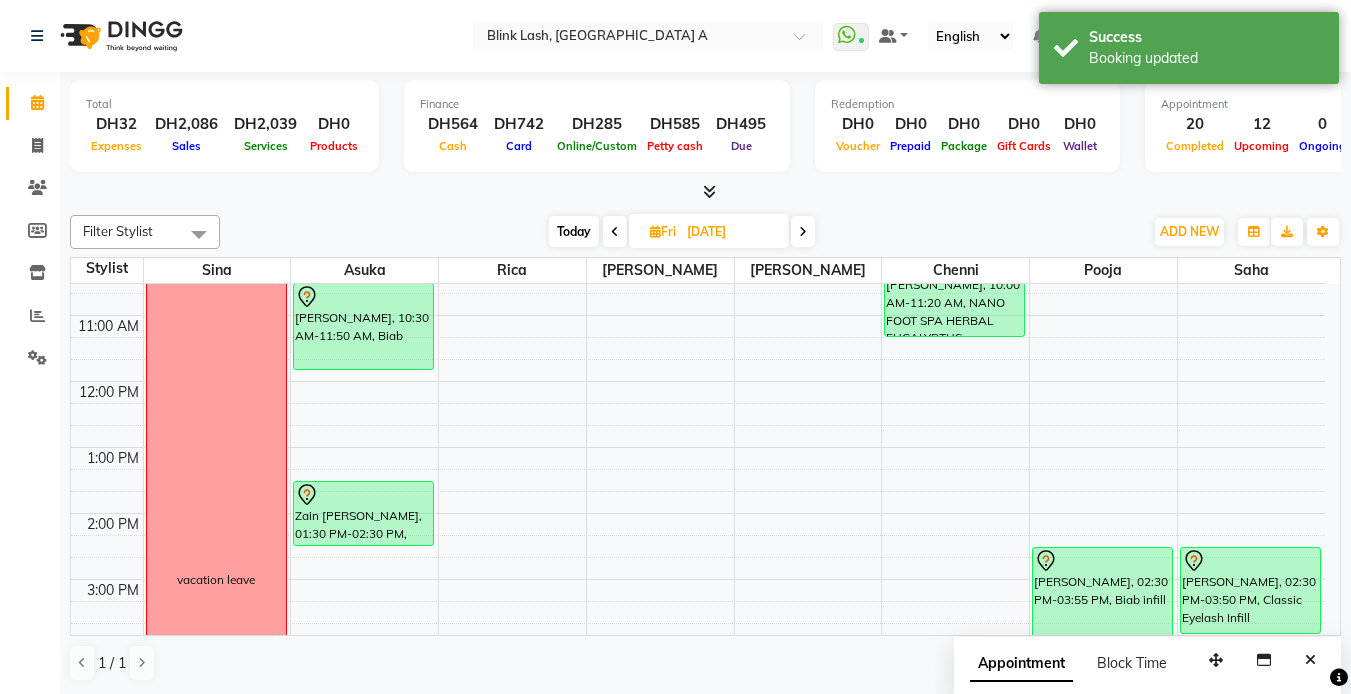 click on "Today" at bounding box center [574, 231] 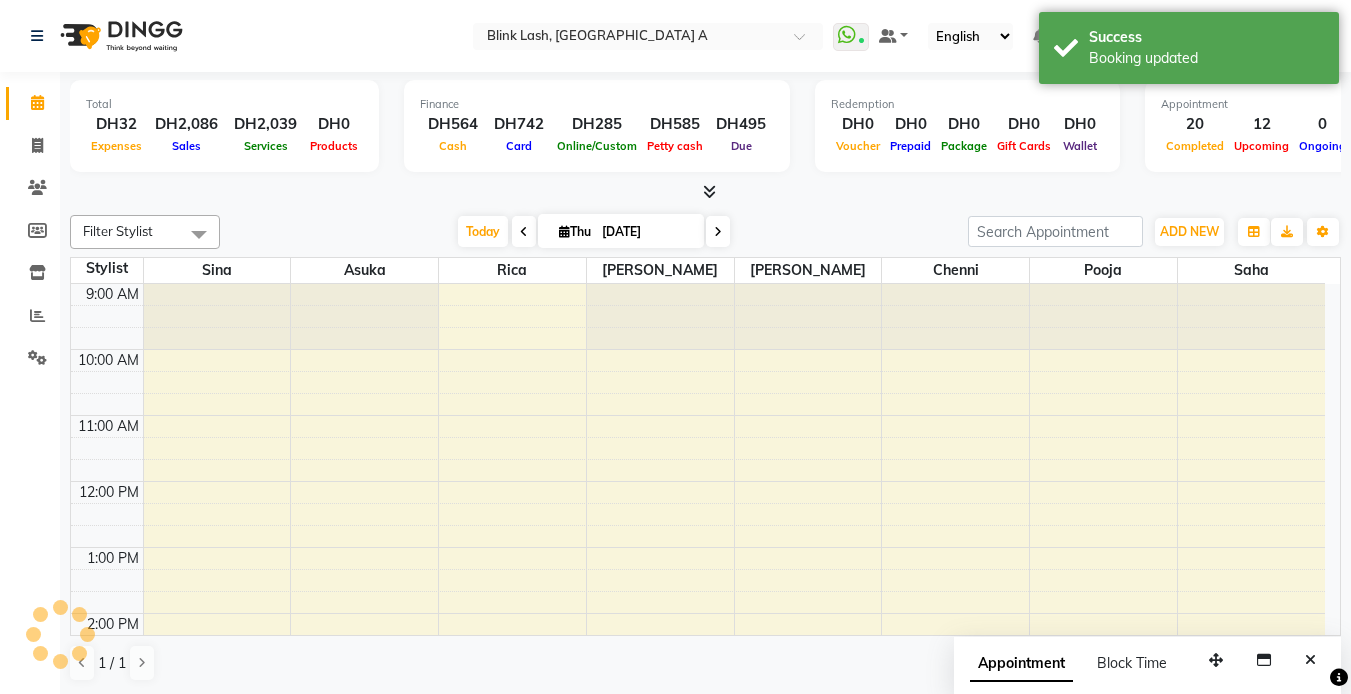 scroll, scrollTop: 463, scrollLeft: 0, axis: vertical 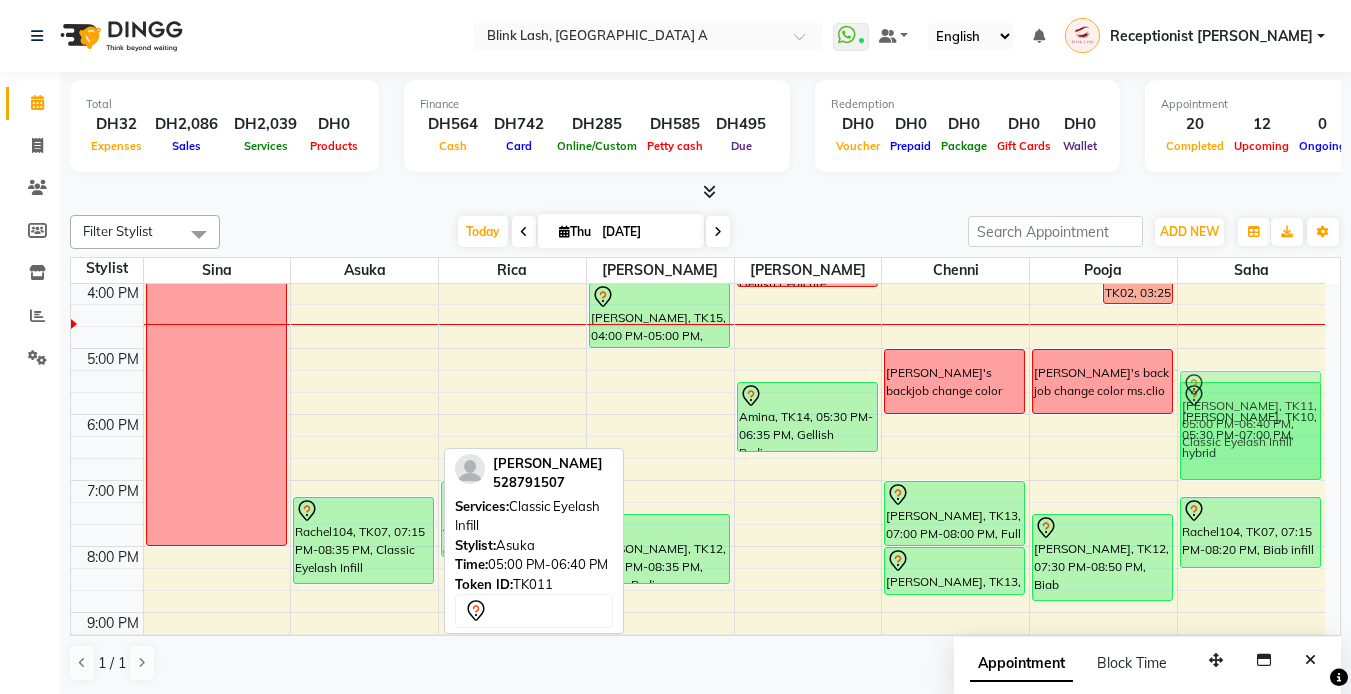 drag, startPoint x: 372, startPoint y: 391, endPoint x: 1289, endPoint y: 422, distance: 917.52386 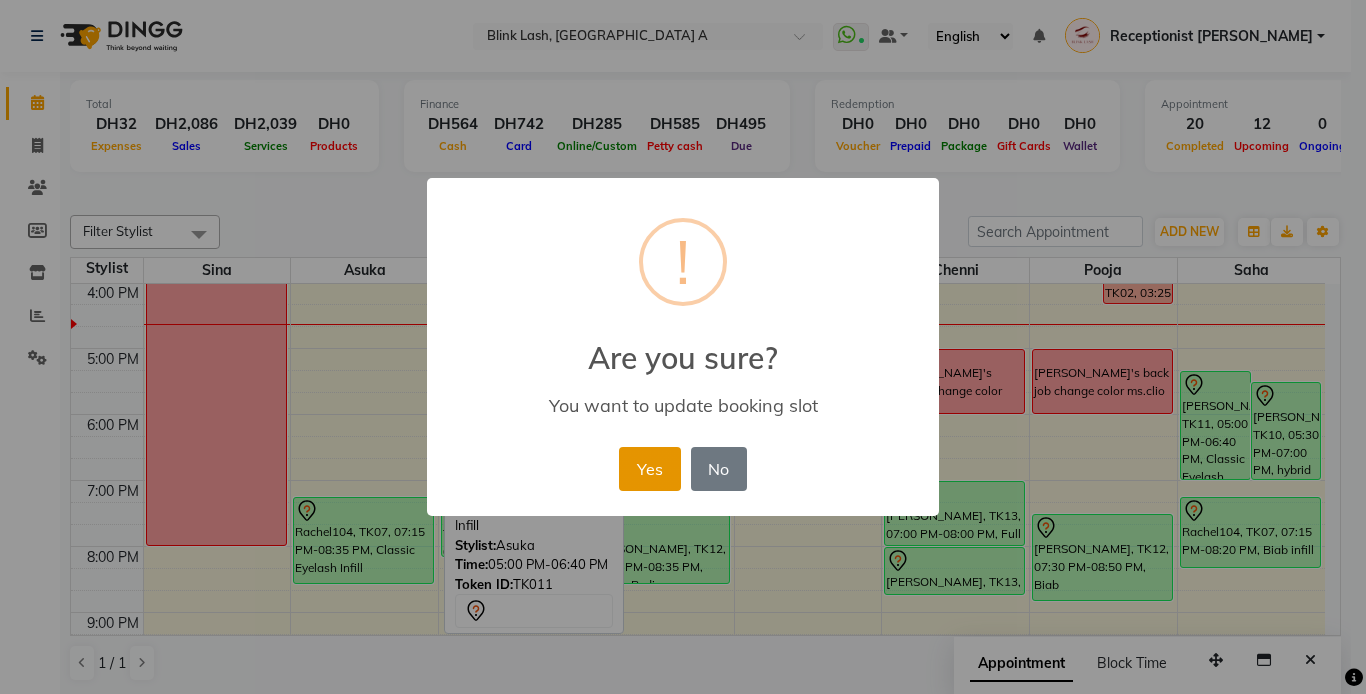click on "Yes" at bounding box center (649, 469) 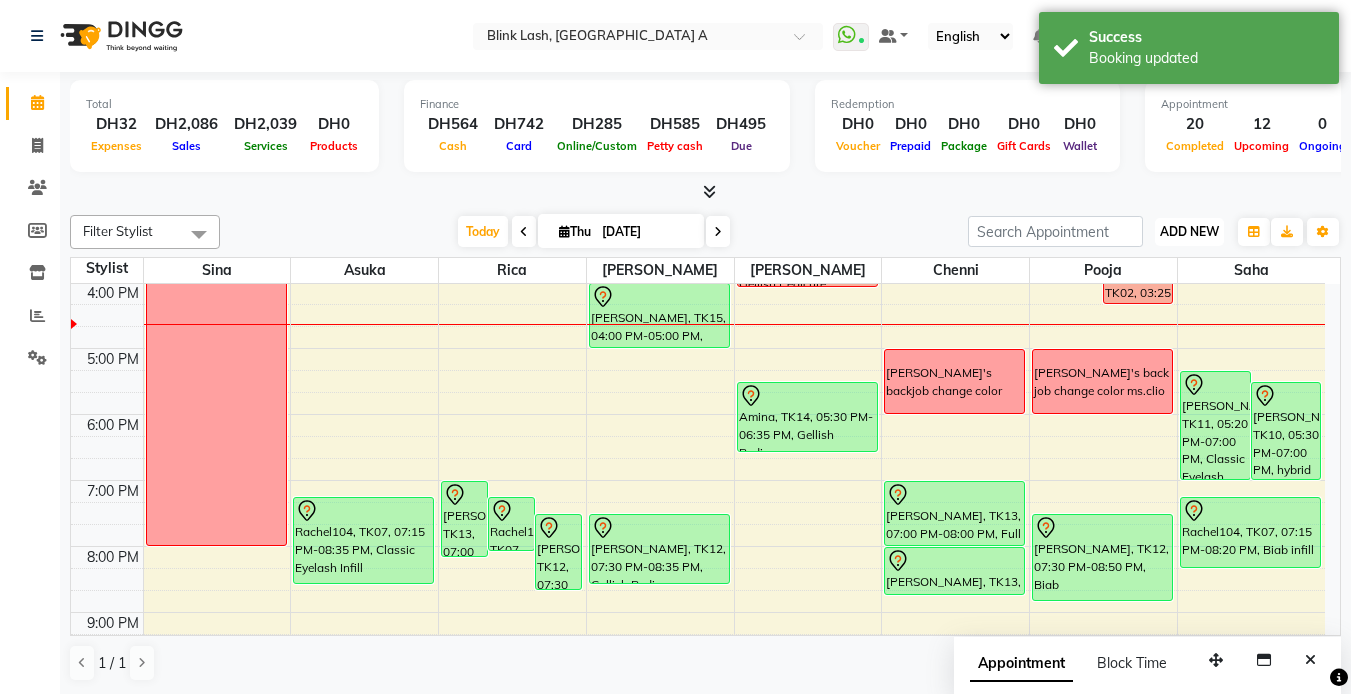 click on "ADD NEW" at bounding box center (1189, 231) 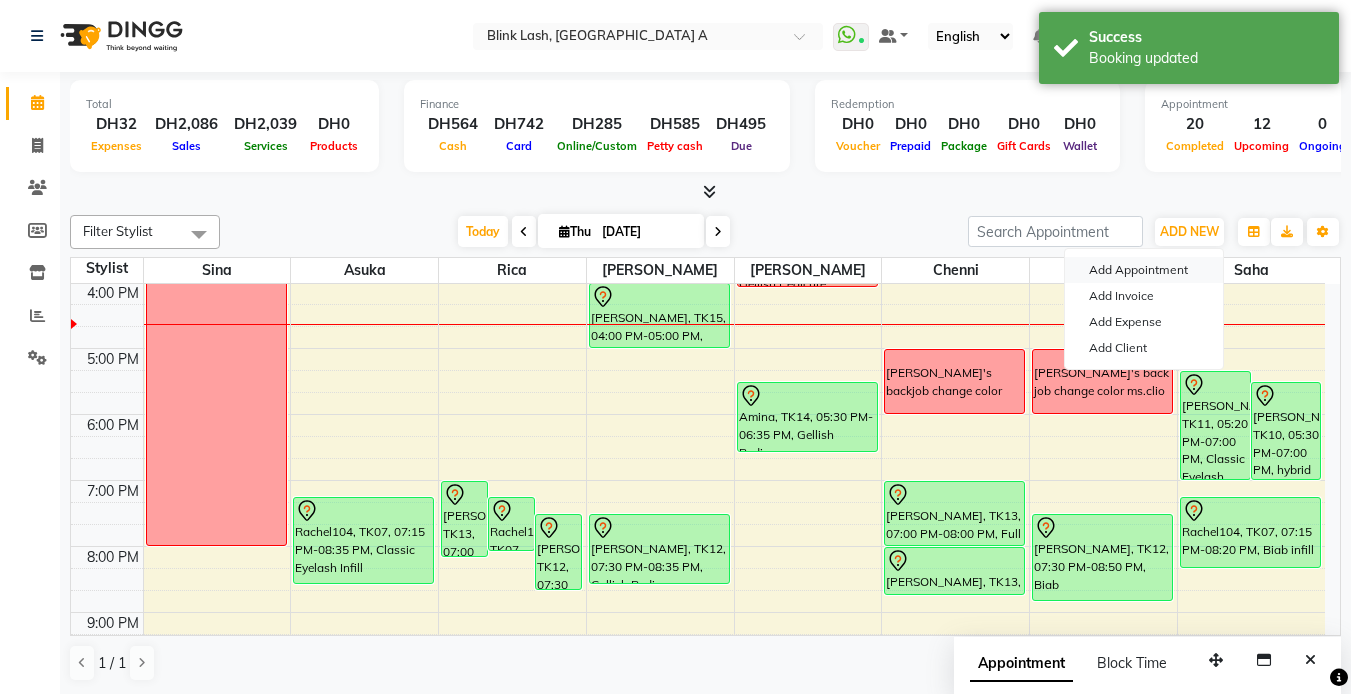 click on "Add Appointment" at bounding box center [1144, 270] 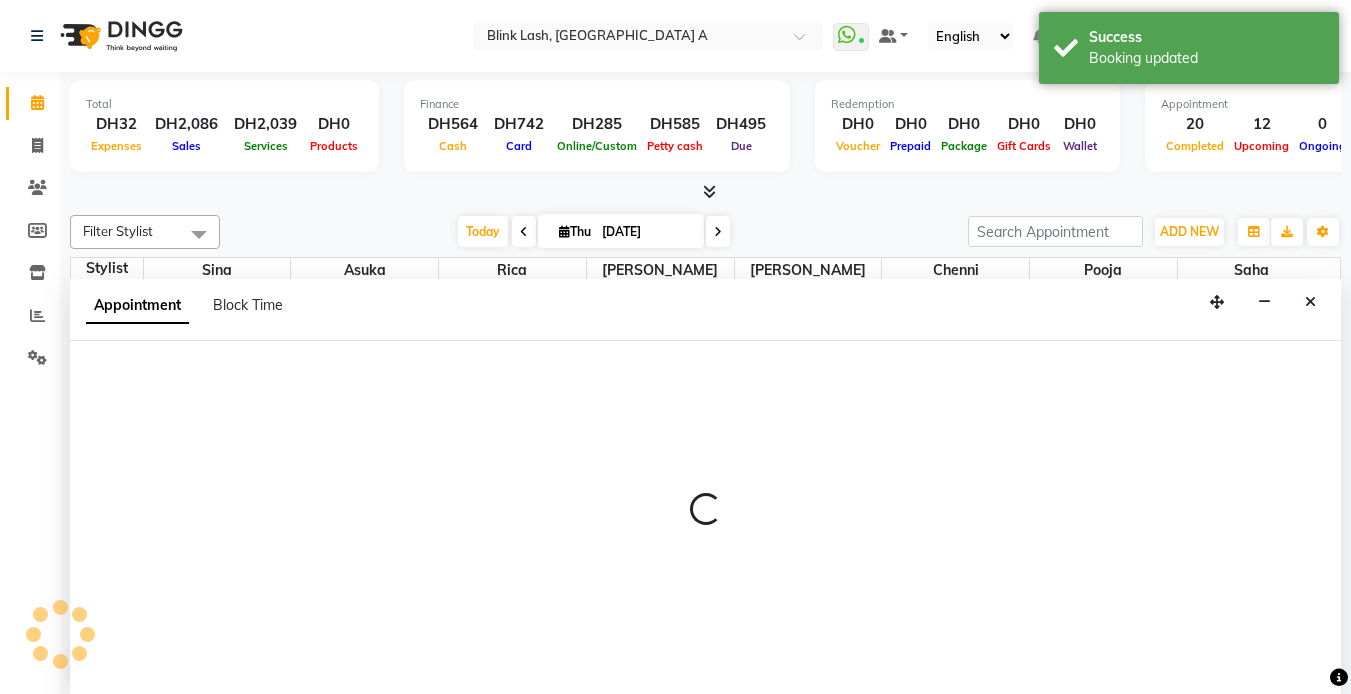 select on "tentative" 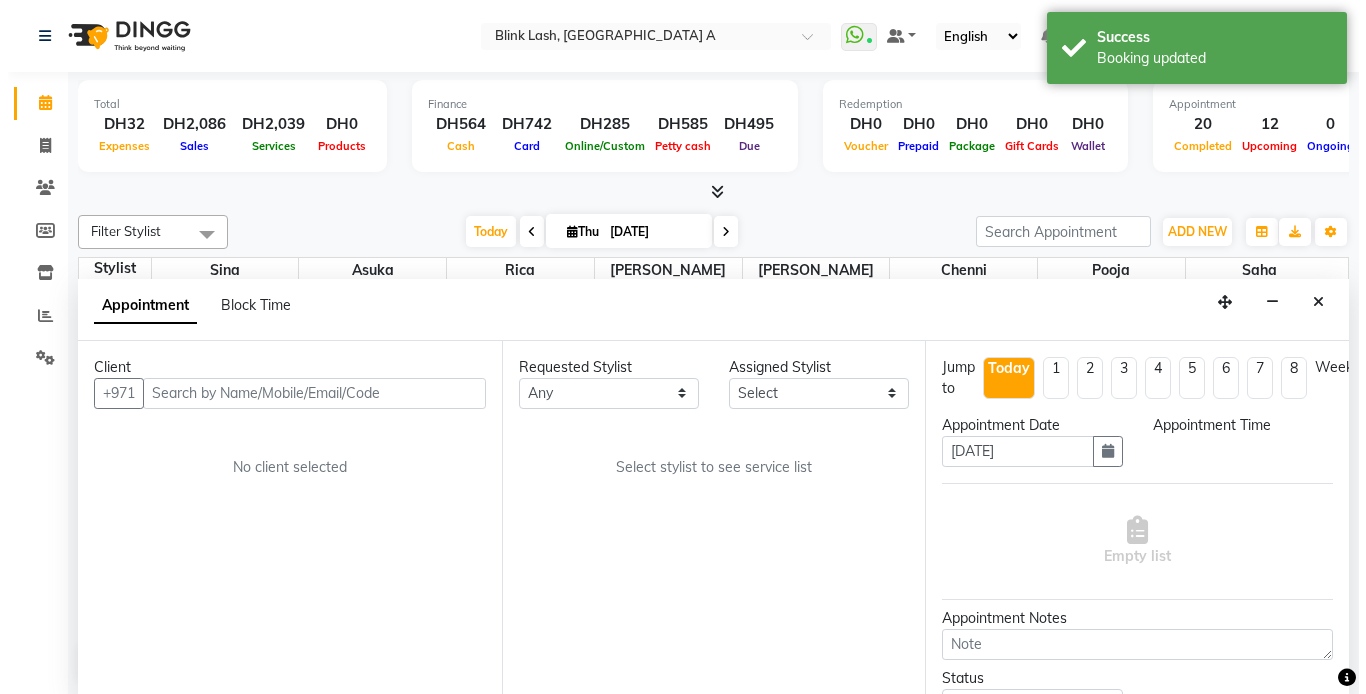 scroll, scrollTop: 1, scrollLeft: 0, axis: vertical 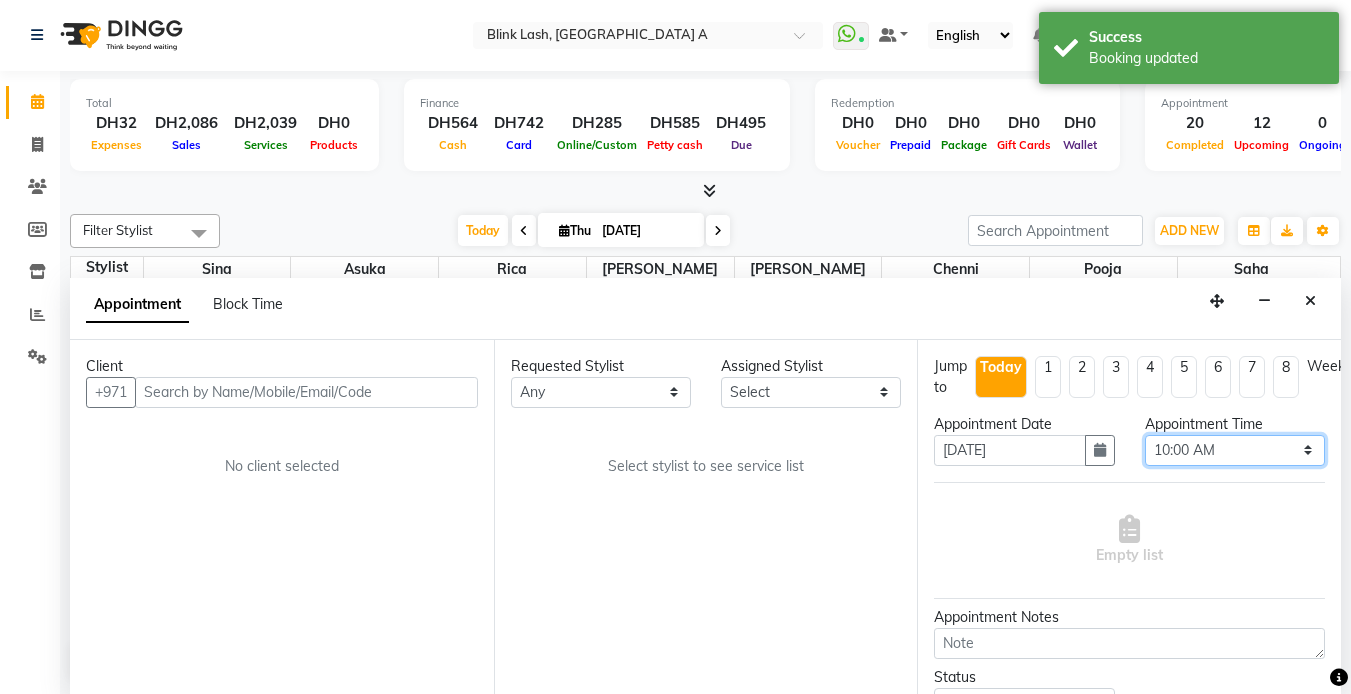 click on "Select 10:00 AM 10:05 AM 10:10 AM 10:15 AM 10:20 AM 10:25 AM 10:30 AM 10:35 AM 10:40 AM 10:45 AM 10:50 AM 10:55 AM 11:00 AM 11:05 AM 11:10 AM 11:15 AM 11:20 AM 11:25 AM 11:30 AM 11:35 AM 11:40 AM 11:45 AM 11:50 AM 11:55 AM 12:00 PM 12:05 PM 12:10 PM 12:15 PM 12:20 PM 12:25 PM 12:30 PM 12:35 PM 12:40 PM 12:45 PM 12:50 PM 12:55 PM 01:00 PM 01:05 PM 01:10 PM 01:15 PM 01:20 PM 01:25 PM 01:30 PM 01:35 PM 01:40 PM 01:45 PM 01:50 PM 01:55 PM 02:00 PM 02:05 PM 02:10 PM 02:15 PM 02:20 PM 02:25 PM 02:30 PM 02:35 PM 02:40 PM 02:45 PM 02:50 PM 02:55 PM 03:00 PM 03:05 PM 03:10 PM 03:15 PM 03:20 PM 03:25 PM 03:30 PM 03:35 PM 03:40 PM 03:45 PM 03:50 PM 03:55 PM 04:00 PM 04:05 PM 04:10 PM 04:15 PM 04:20 PM 04:25 PM 04:30 PM 04:35 PM 04:40 PM 04:45 PM 04:50 PM 04:55 PM 05:00 PM 05:05 PM 05:10 PM 05:15 PM 05:20 PM 05:25 PM 05:30 PM 05:35 PM 05:40 PM 05:45 PM 05:50 PM 05:55 PM 06:00 PM 06:05 PM 06:10 PM 06:15 PM 06:20 PM 06:25 PM 06:30 PM 06:35 PM 06:40 PM 06:45 PM 06:50 PM 06:55 PM 07:00 PM 07:05 PM 07:10 PM 07:15 PM 07:20 PM" at bounding box center [1235, 450] 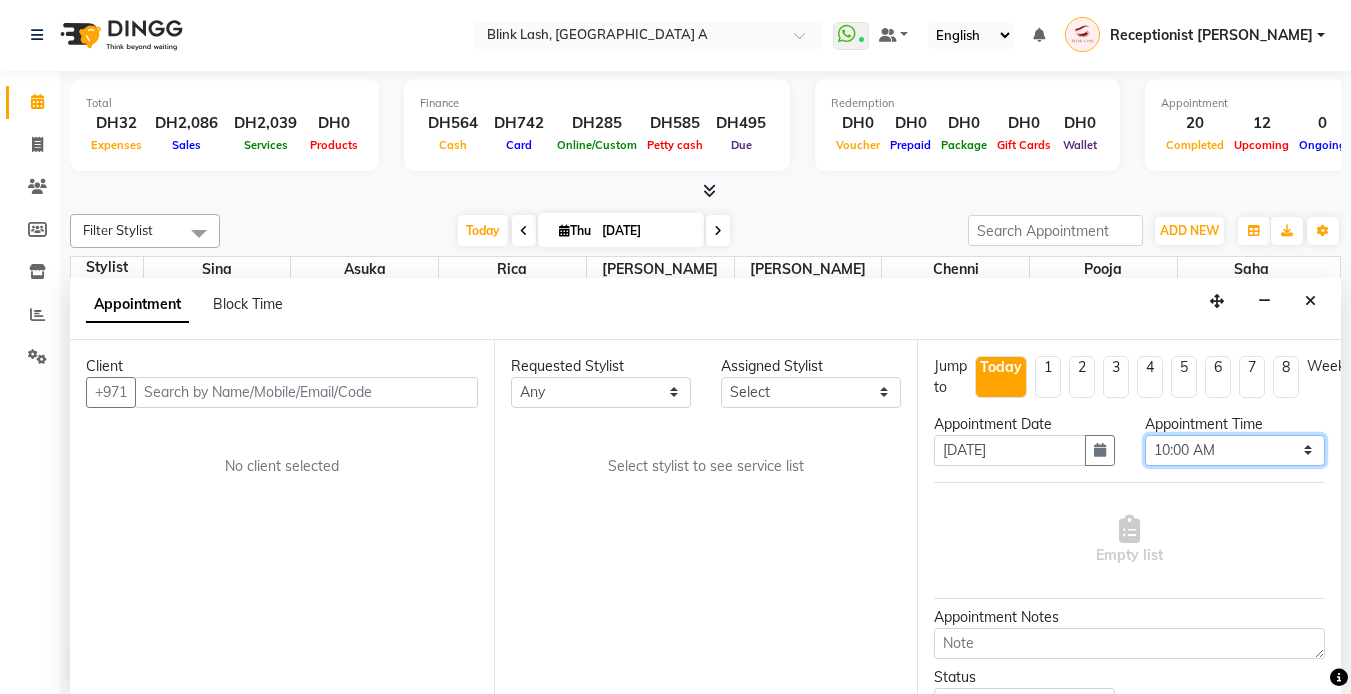 select on "1050" 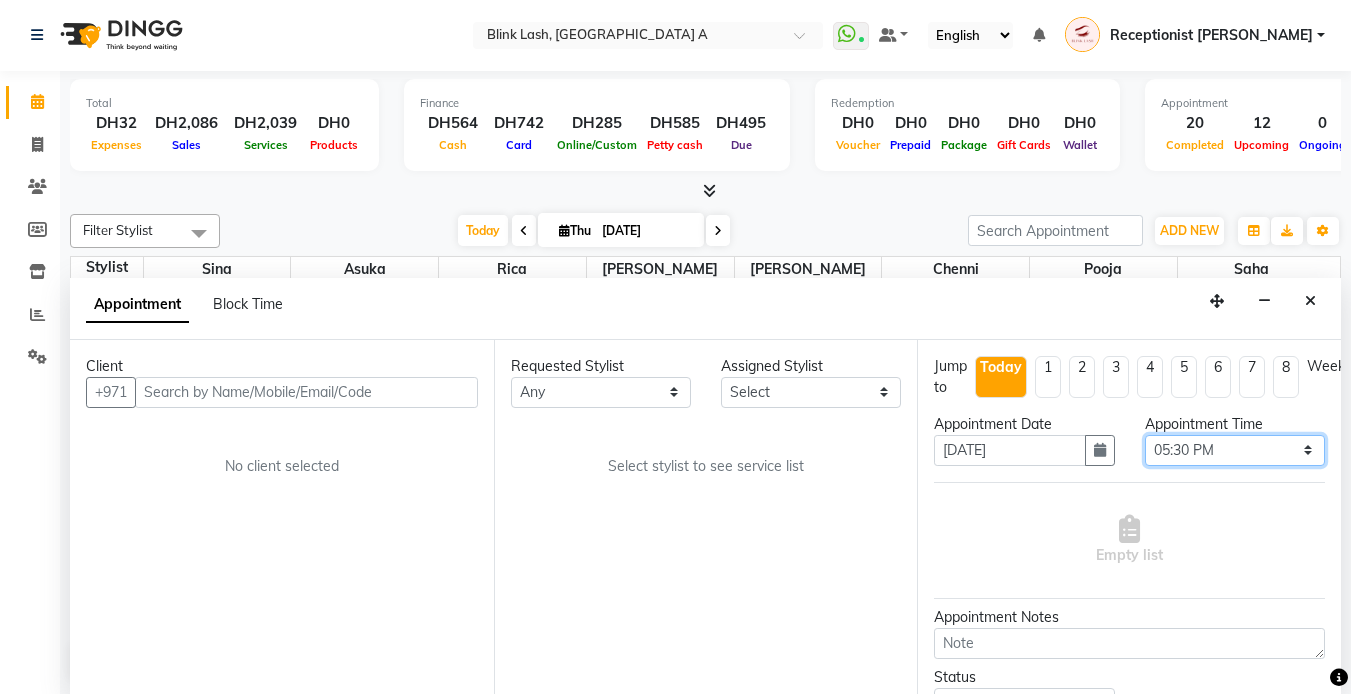 click on "Select 10:00 AM 10:05 AM 10:10 AM 10:15 AM 10:20 AM 10:25 AM 10:30 AM 10:35 AM 10:40 AM 10:45 AM 10:50 AM 10:55 AM 11:00 AM 11:05 AM 11:10 AM 11:15 AM 11:20 AM 11:25 AM 11:30 AM 11:35 AM 11:40 AM 11:45 AM 11:50 AM 11:55 AM 12:00 PM 12:05 PM 12:10 PM 12:15 PM 12:20 PM 12:25 PM 12:30 PM 12:35 PM 12:40 PM 12:45 PM 12:50 PM 12:55 PM 01:00 PM 01:05 PM 01:10 PM 01:15 PM 01:20 PM 01:25 PM 01:30 PM 01:35 PM 01:40 PM 01:45 PM 01:50 PM 01:55 PM 02:00 PM 02:05 PM 02:10 PM 02:15 PM 02:20 PM 02:25 PM 02:30 PM 02:35 PM 02:40 PM 02:45 PM 02:50 PM 02:55 PM 03:00 PM 03:05 PM 03:10 PM 03:15 PM 03:20 PM 03:25 PM 03:30 PM 03:35 PM 03:40 PM 03:45 PM 03:50 PM 03:55 PM 04:00 PM 04:05 PM 04:10 PM 04:15 PM 04:20 PM 04:25 PM 04:30 PM 04:35 PM 04:40 PM 04:45 PM 04:50 PM 04:55 PM 05:00 PM 05:05 PM 05:10 PM 05:15 PM 05:20 PM 05:25 PM 05:30 PM 05:35 PM 05:40 PM 05:45 PM 05:50 PM 05:55 PM 06:00 PM 06:05 PM 06:10 PM 06:15 PM 06:20 PM 06:25 PM 06:30 PM 06:35 PM 06:40 PM 06:45 PM 06:50 PM 06:55 PM 07:00 PM 07:05 PM 07:10 PM 07:15 PM 07:20 PM" at bounding box center [1235, 450] 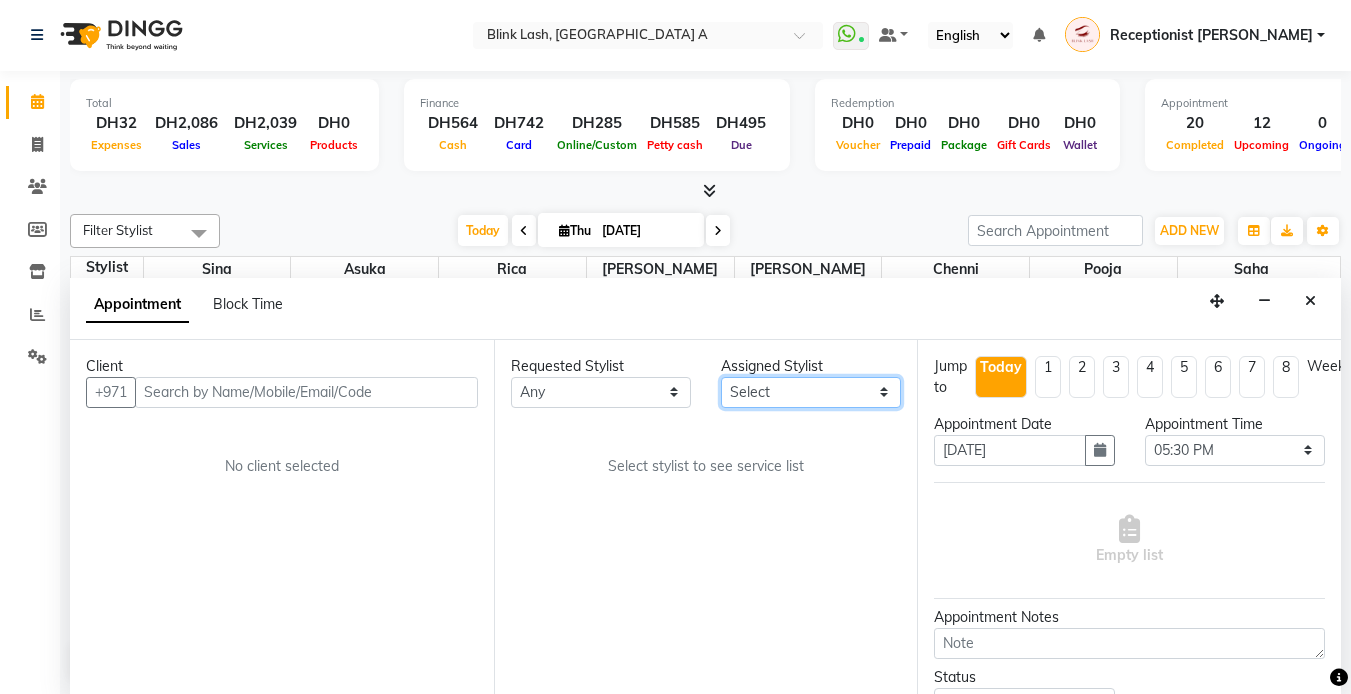 click on "Select [PERSON_NAME] [PERSON_NAME] pooja [PERSON_NAME]" at bounding box center [811, 392] 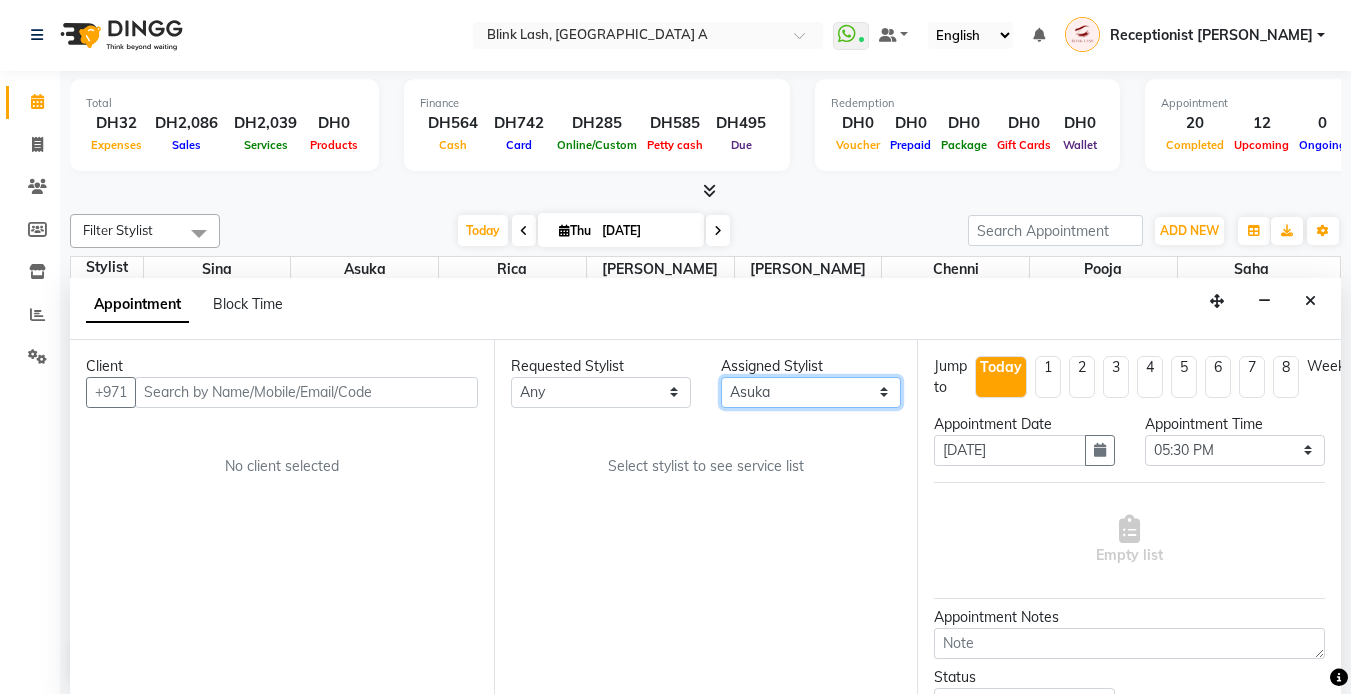 click on "Select [PERSON_NAME] [PERSON_NAME] pooja [PERSON_NAME]" at bounding box center (811, 392) 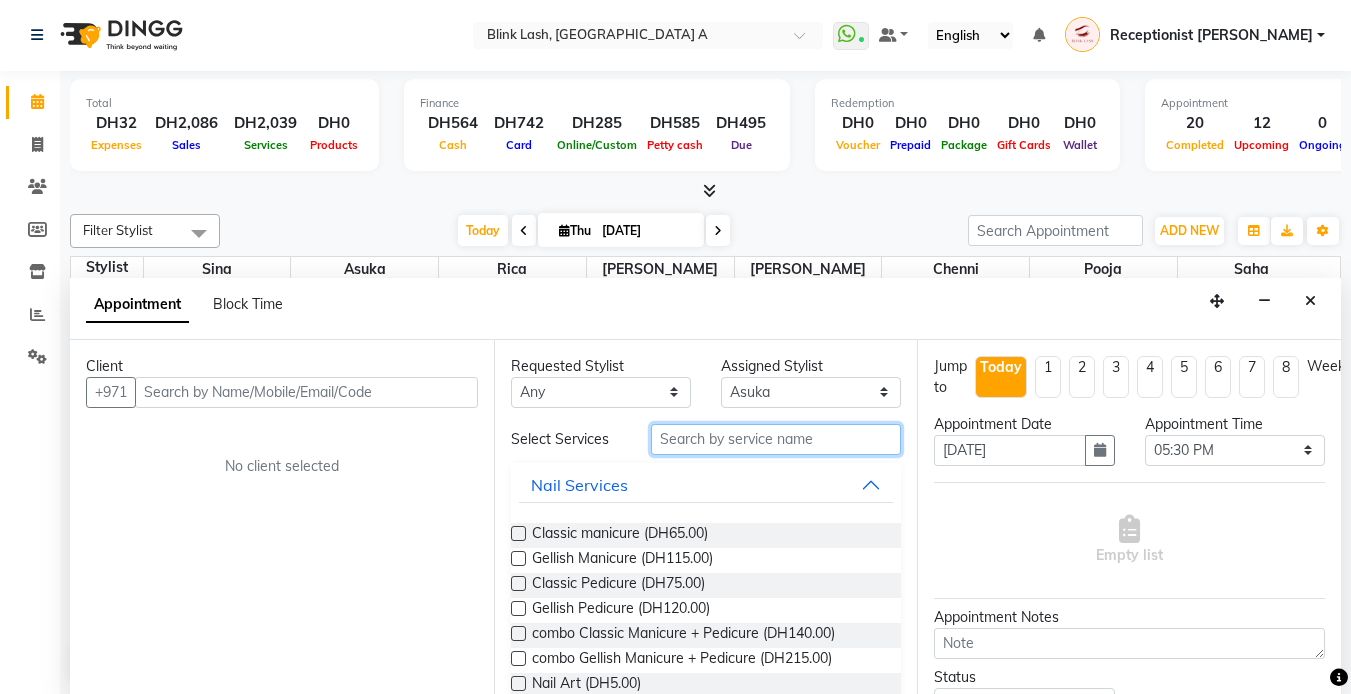 click at bounding box center [776, 439] 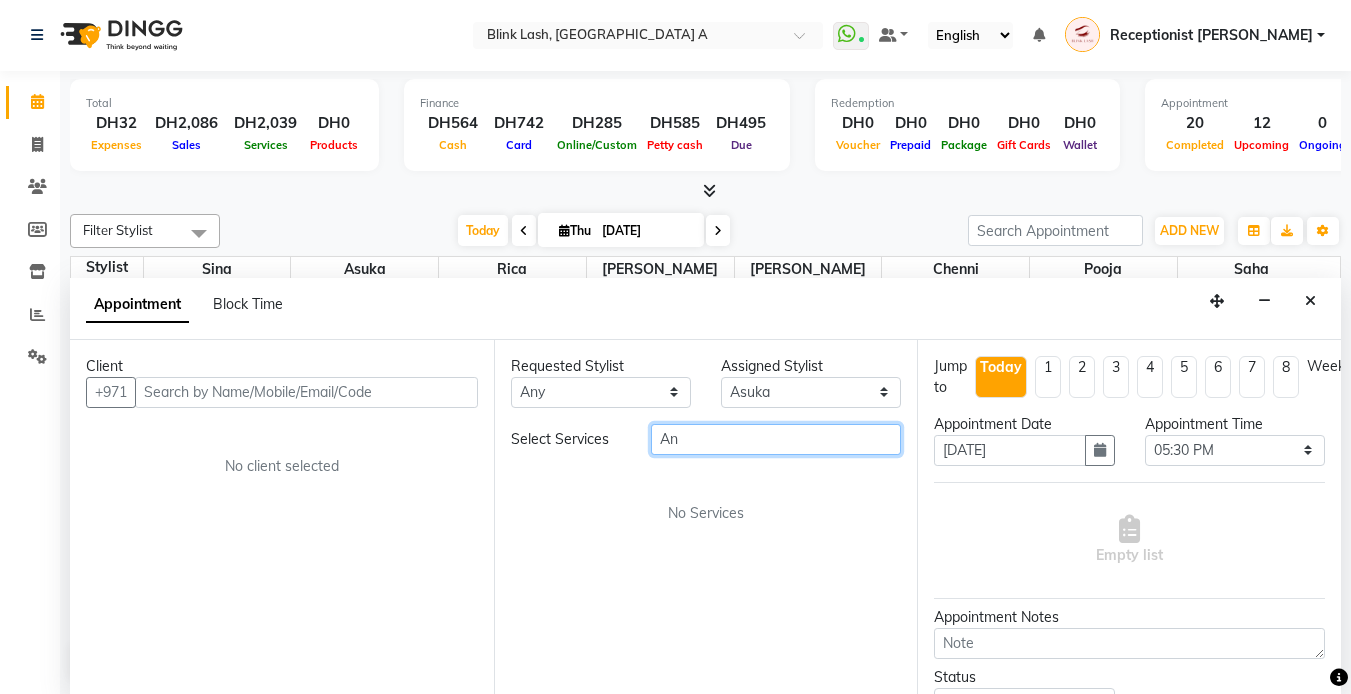 type on "A" 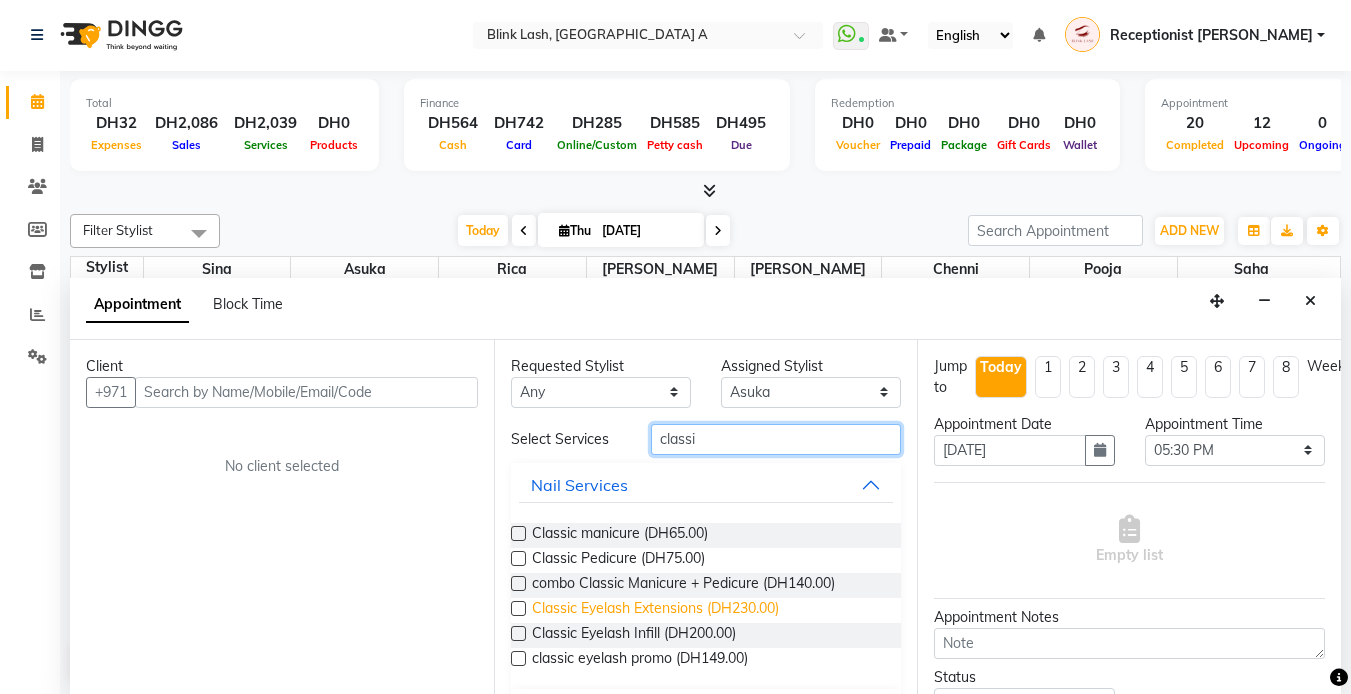 type on "classi" 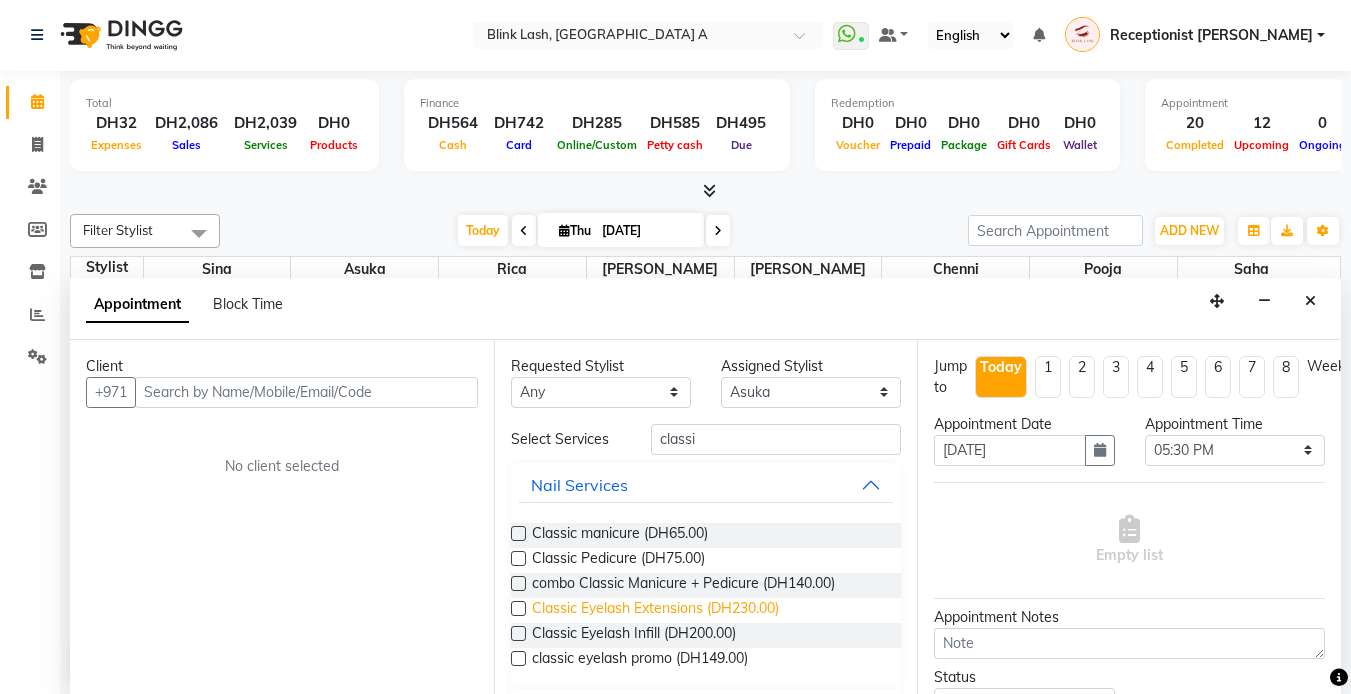 click on "Classic Eyelash Extensions (DH230.00)" at bounding box center (655, 610) 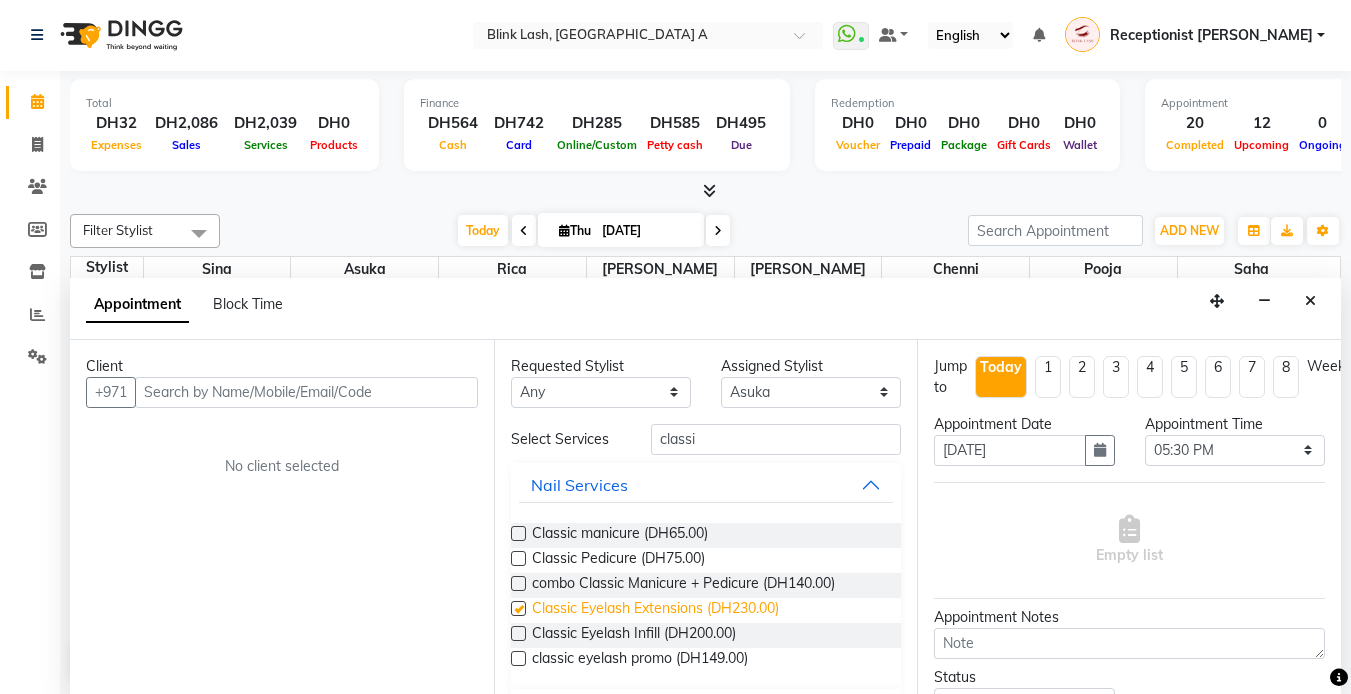 checkbox on "false" 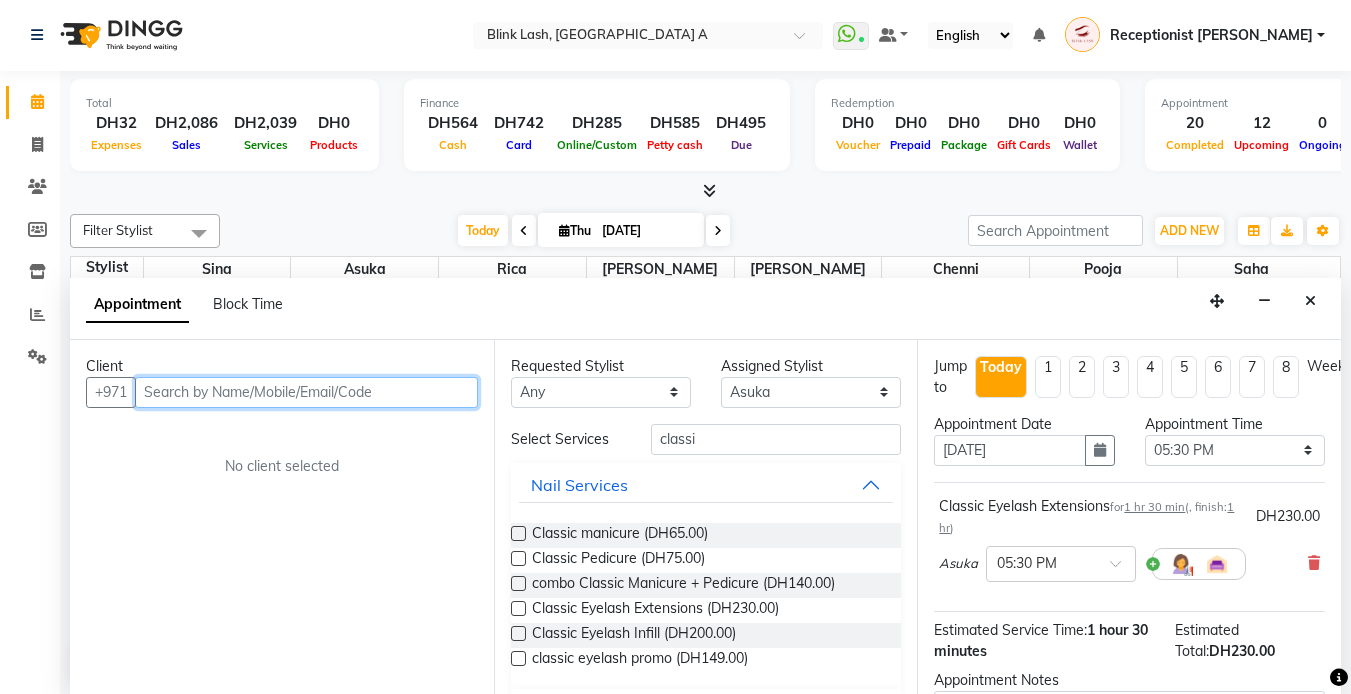 click at bounding box center (306, 392) 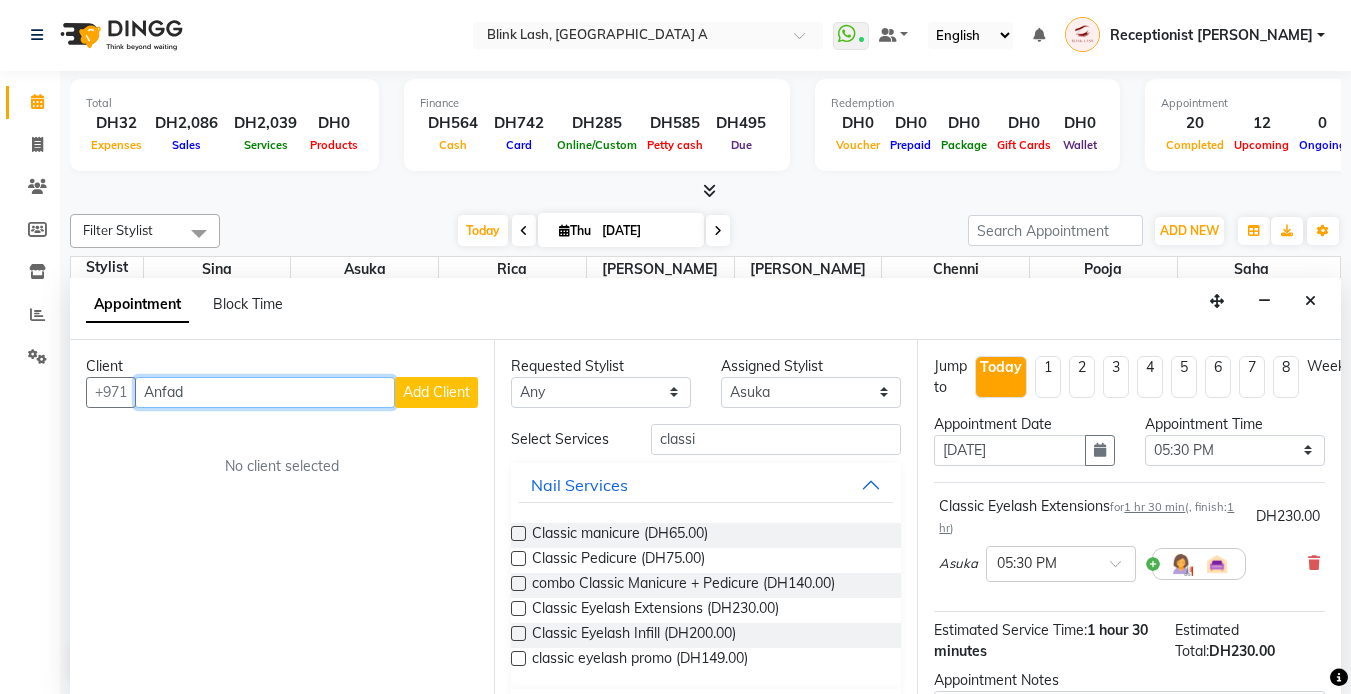 type on "Anfad" 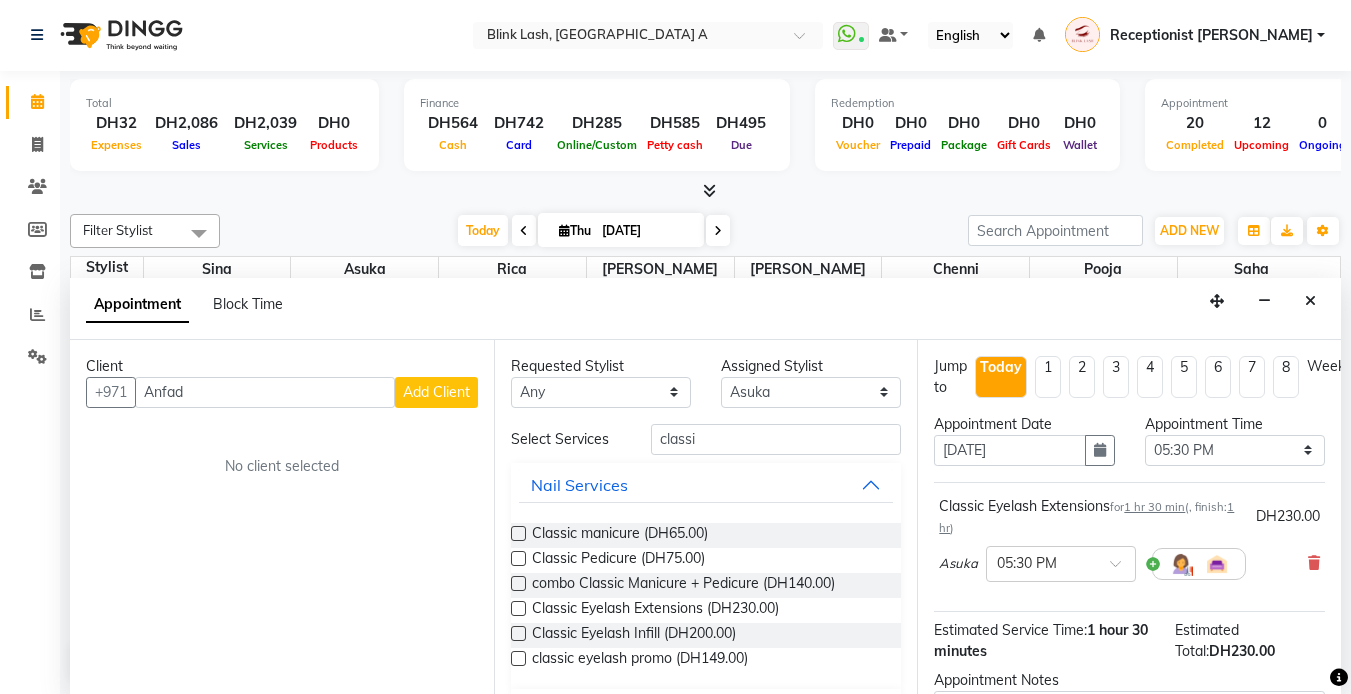 click on "Add Client" at bounding box center [436, 392] 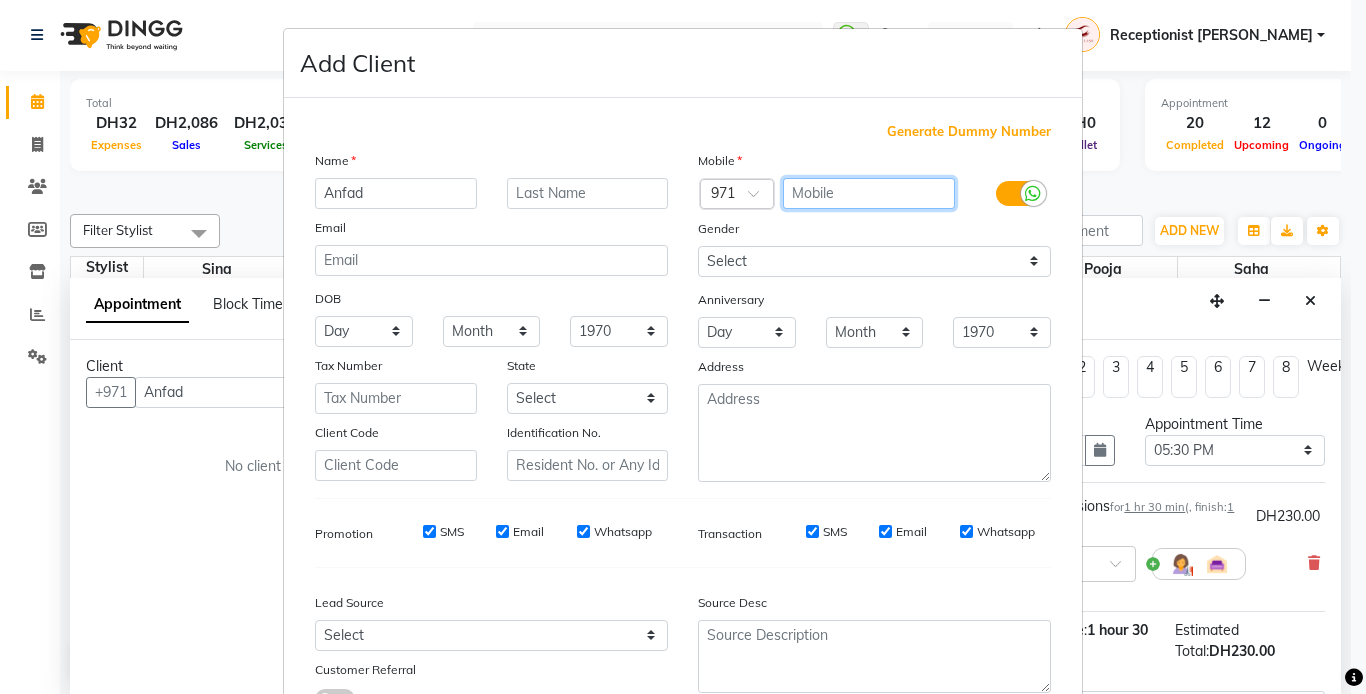 click at bounding box center (869, 193) 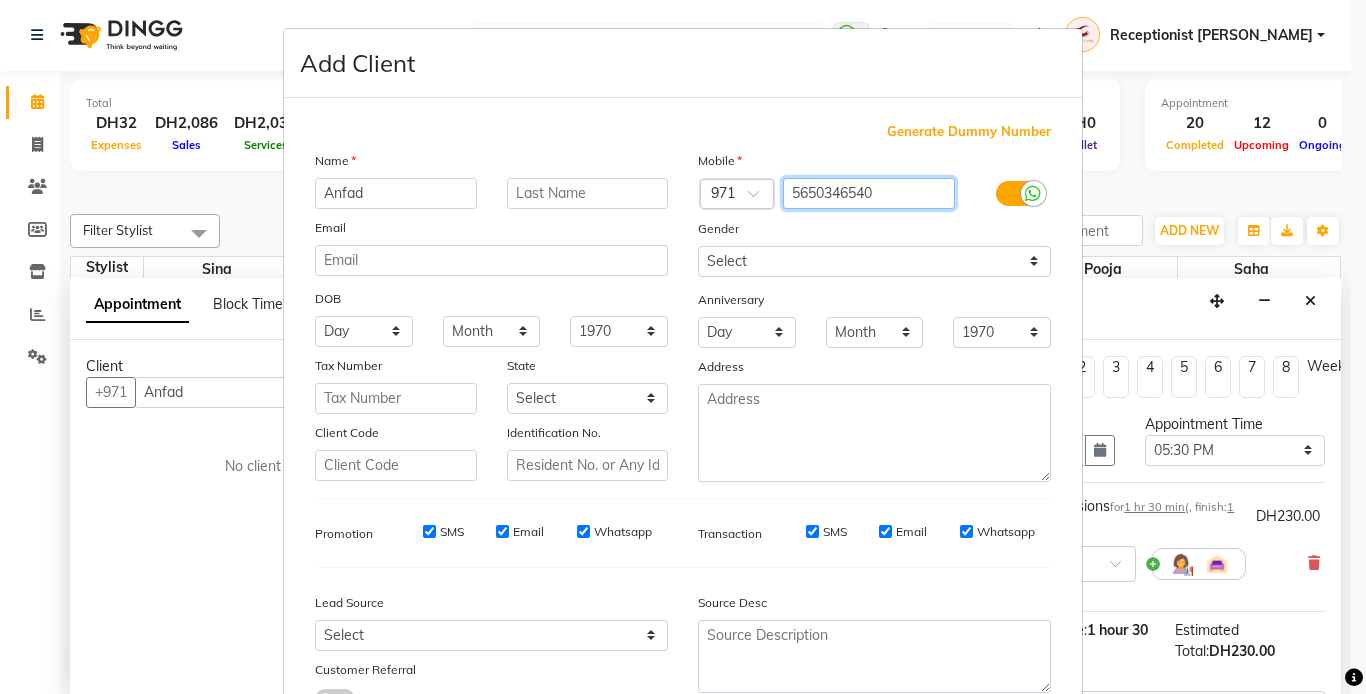 click on "5650346540" at bounding box center (869, 193) 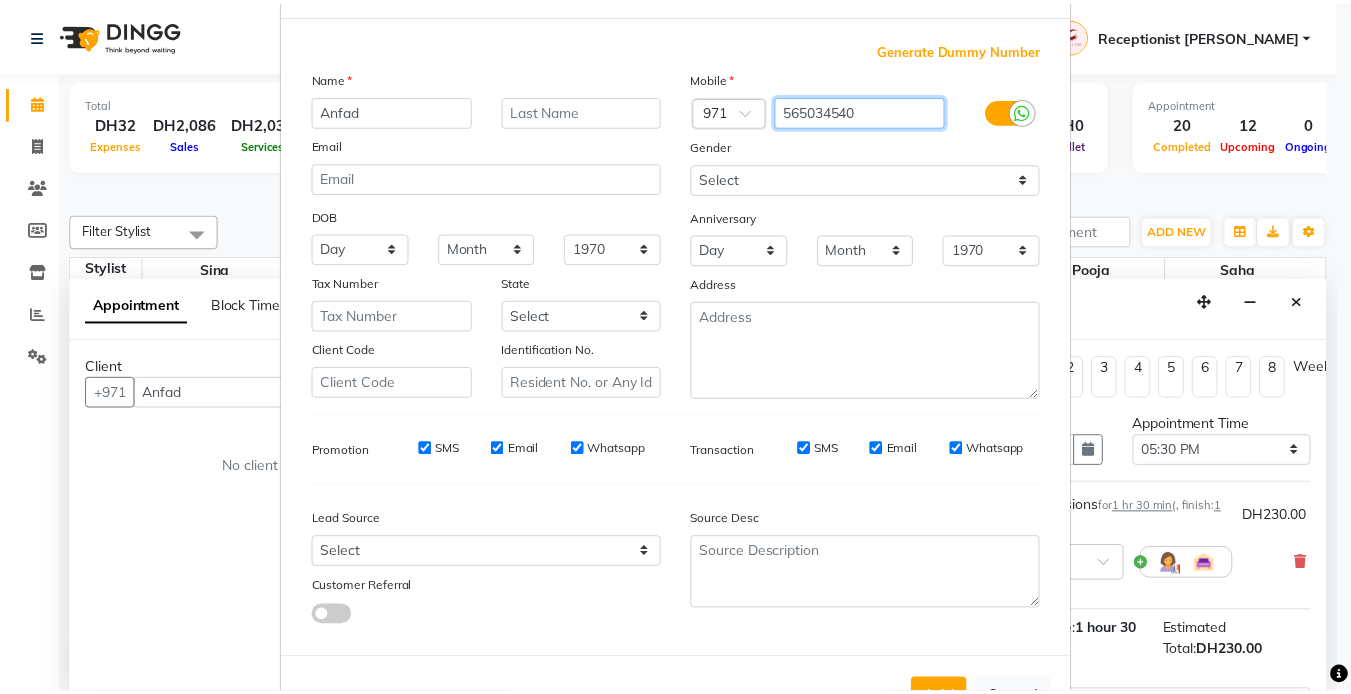 scroll, scrollTop: 155, scrollLeft: 0, axis: vertical 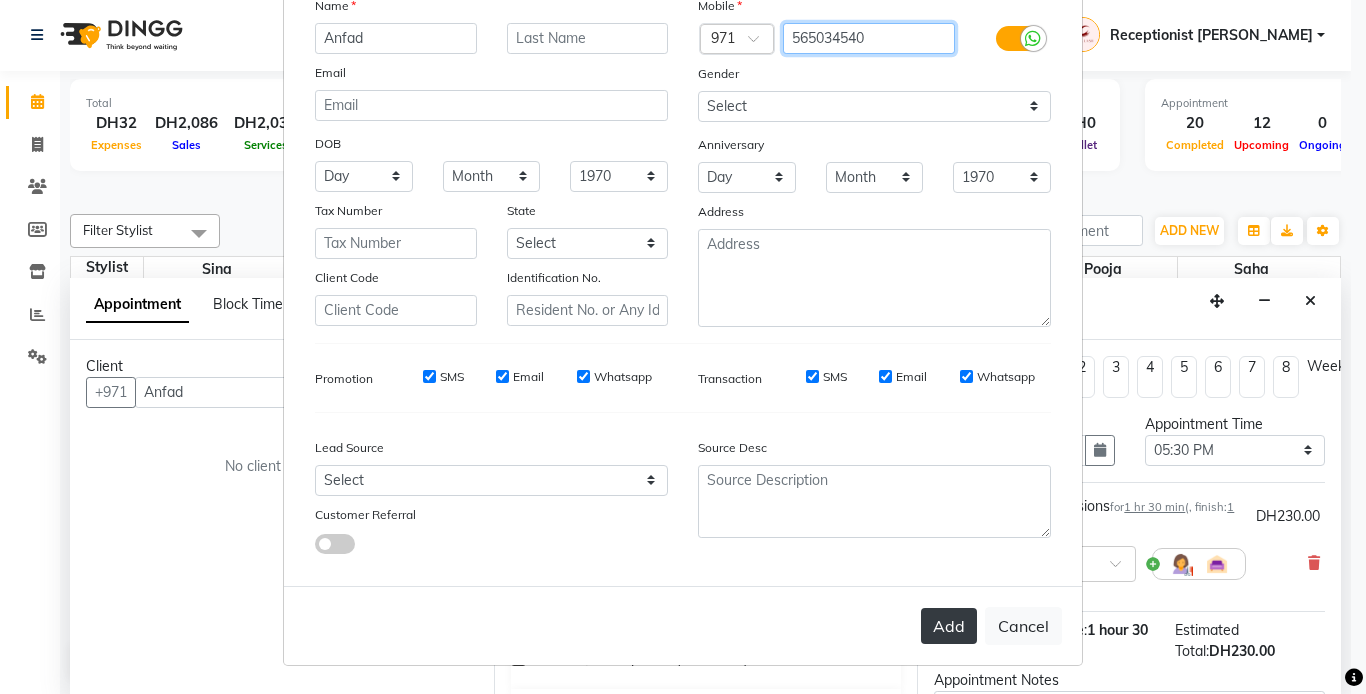 type on "565034540" 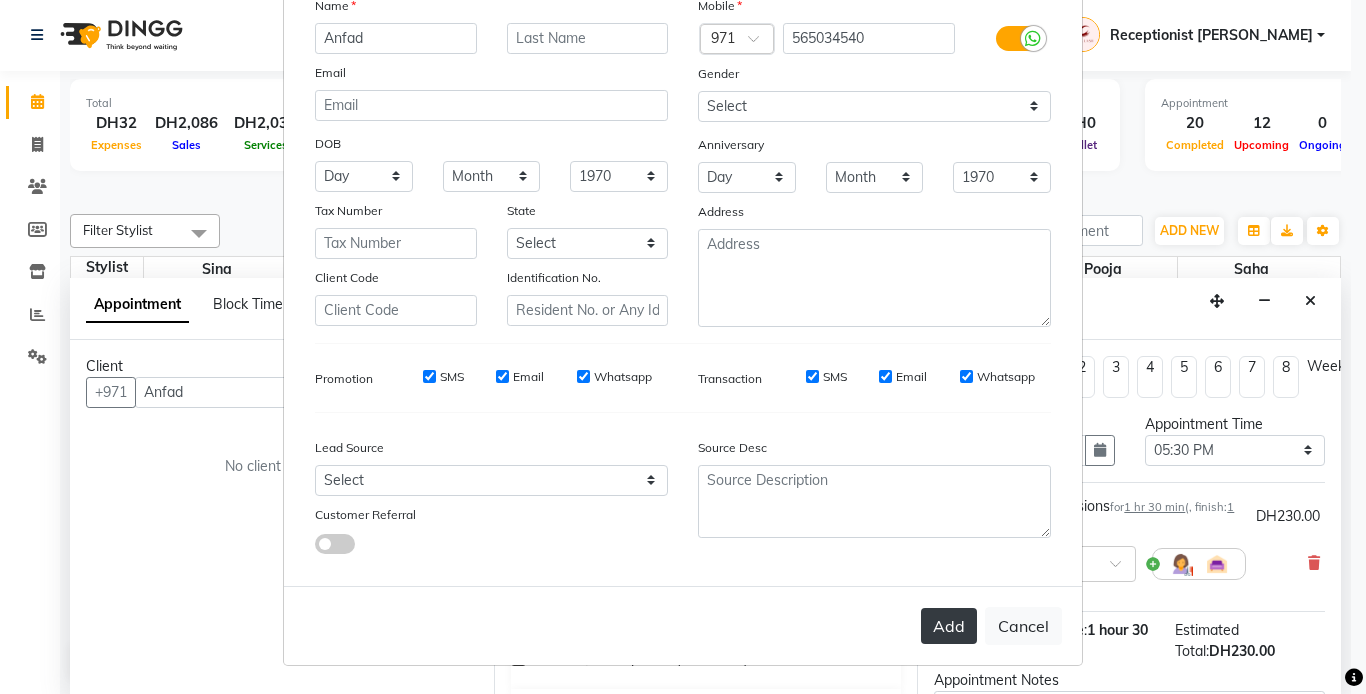 click on "Add" at bounding box center (949, 626) 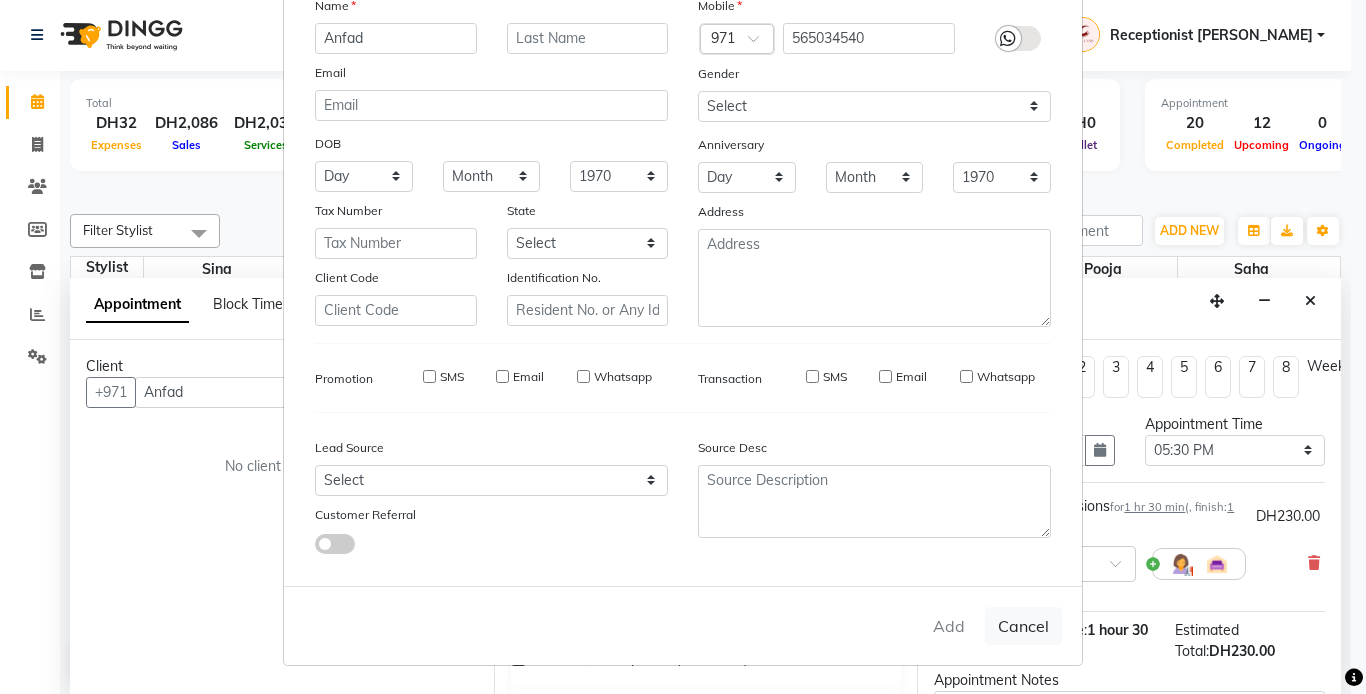 type on "565034540" 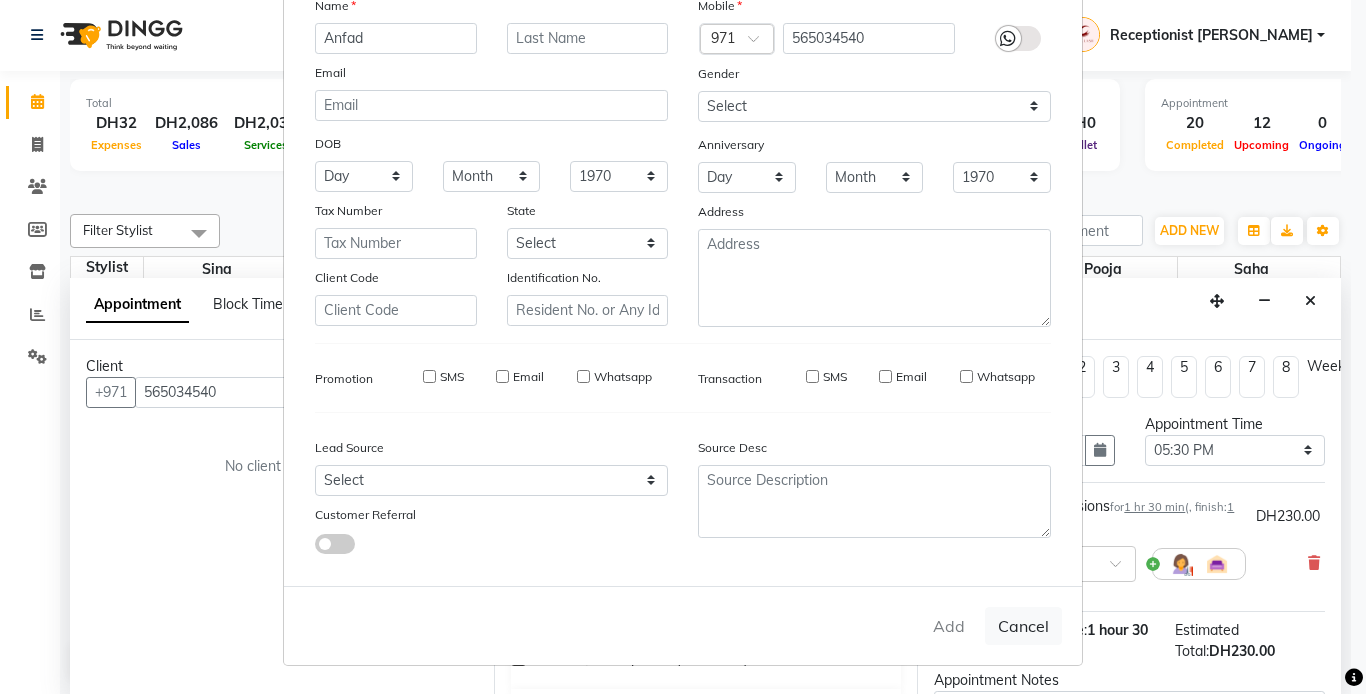 type 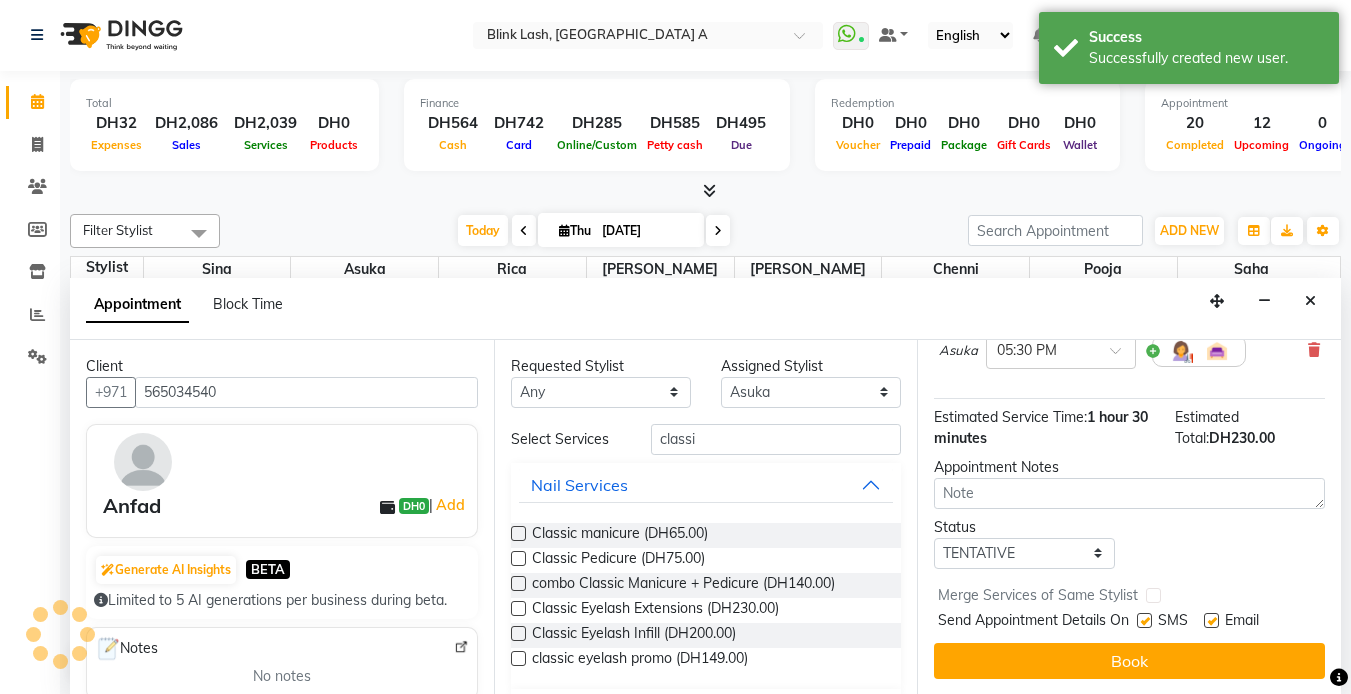 scroll, scrollTop: 229, scrollLeft: 0, axis: vertical 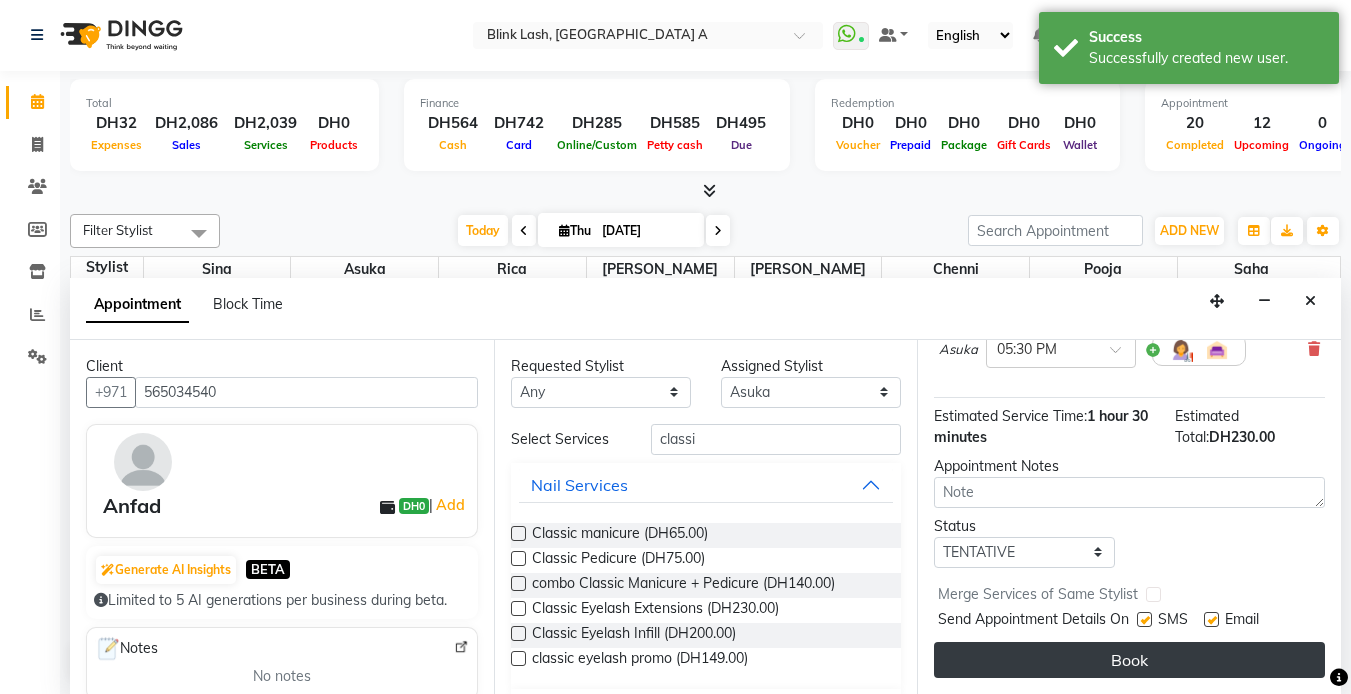 click on "Book" at bounding box center (1129, 660) 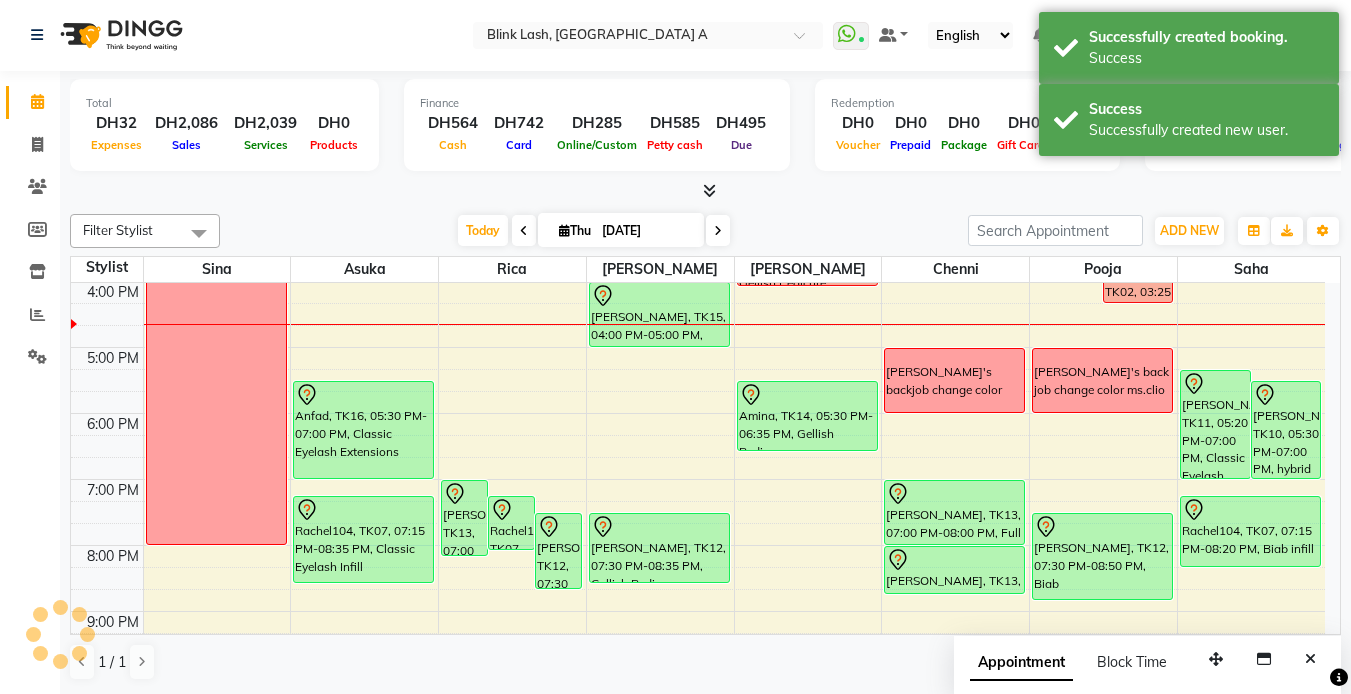 scroll, scrollTop: 0, scrollLeft: 0, axis: both 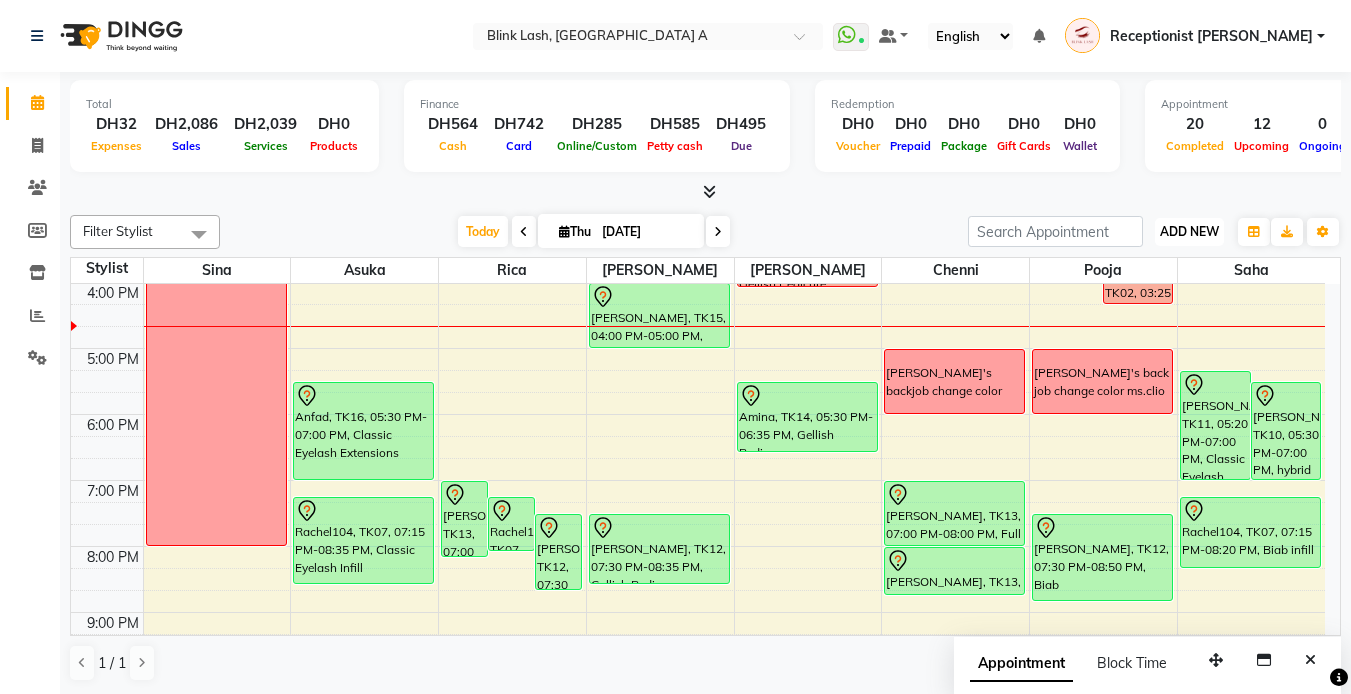 click on "ADD NEW Toggle Dropdown" at bounding box center (1189, 232) 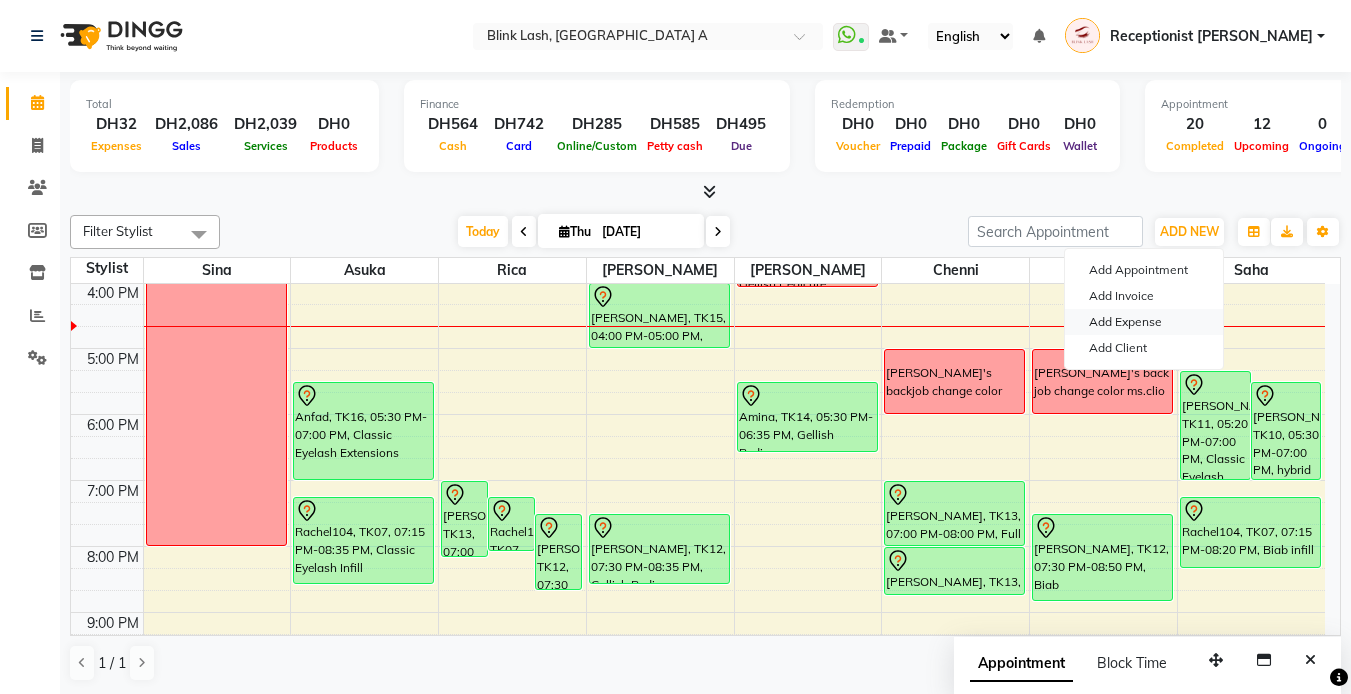 click on "Add Expense" at bounding box center [1144, 322] 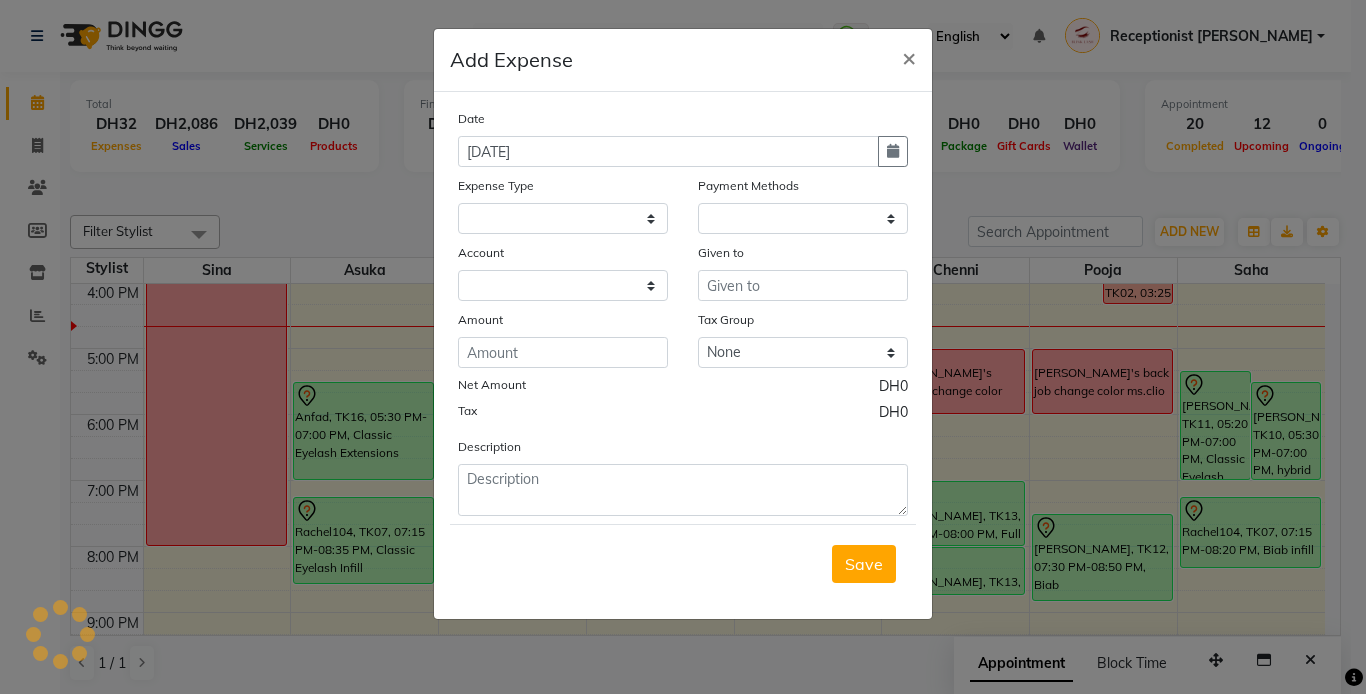 select 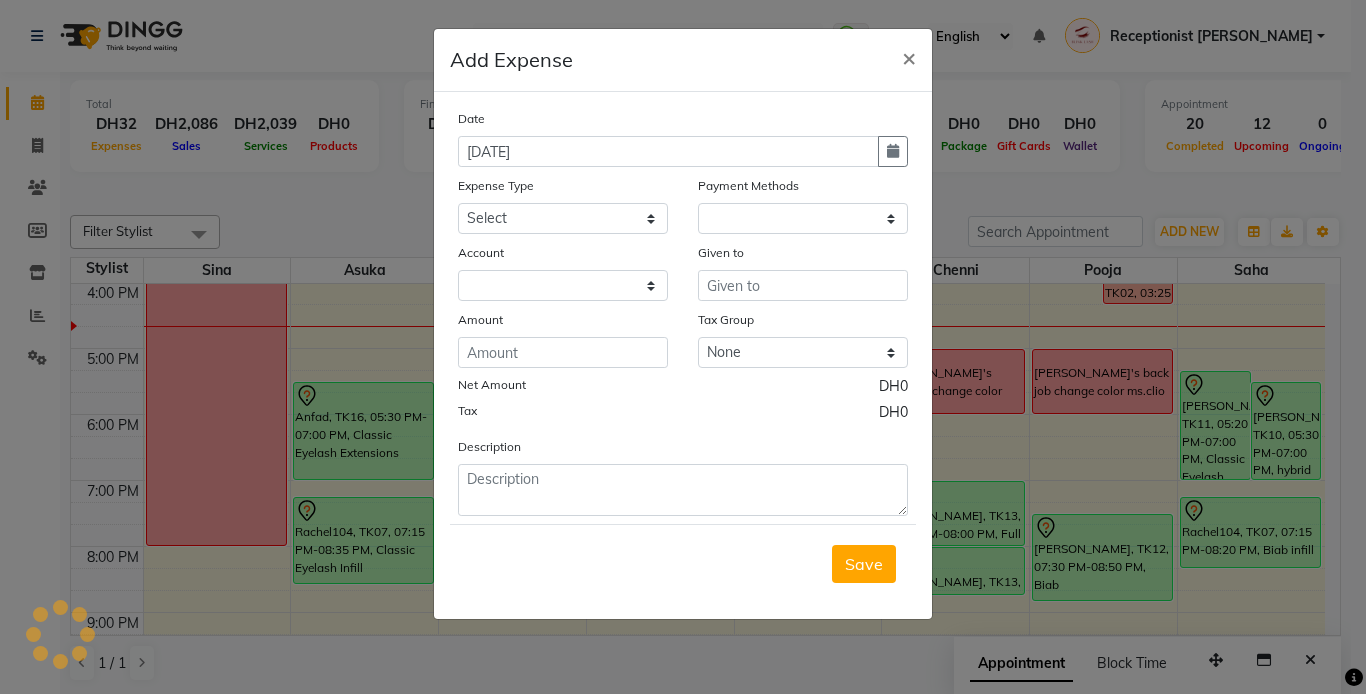 select on "1" 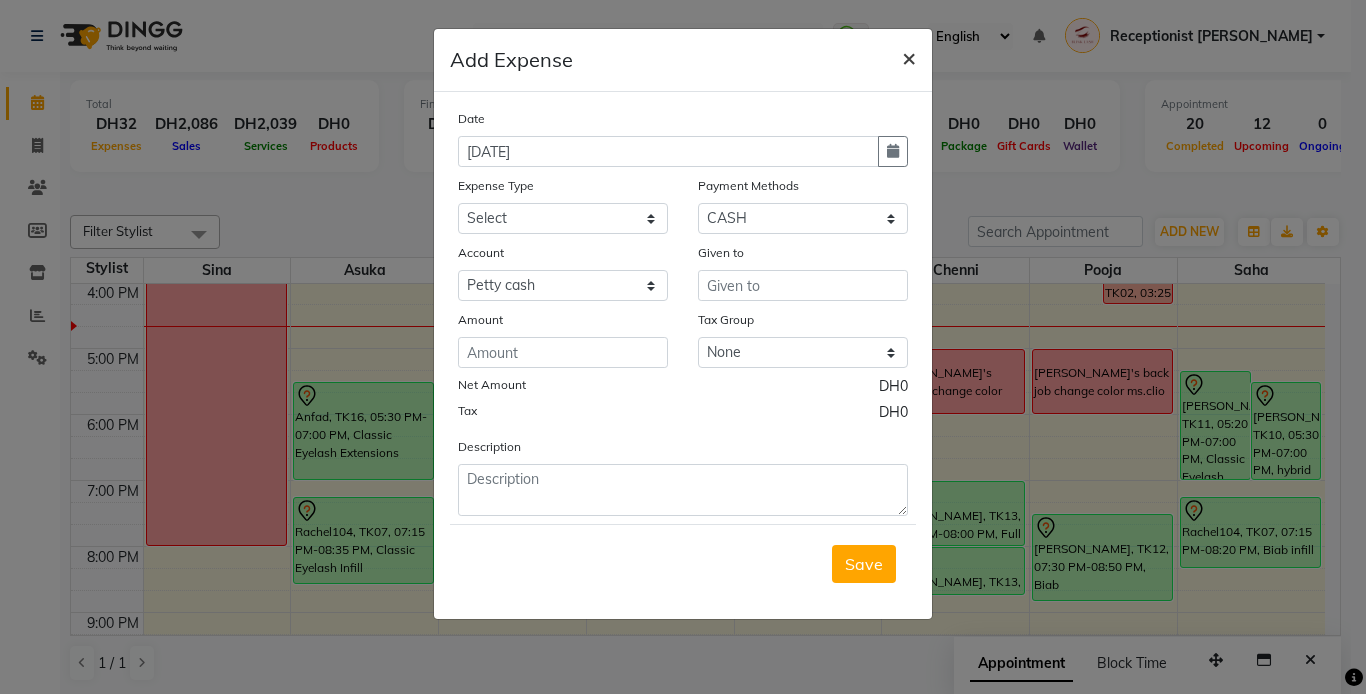 click on "×" 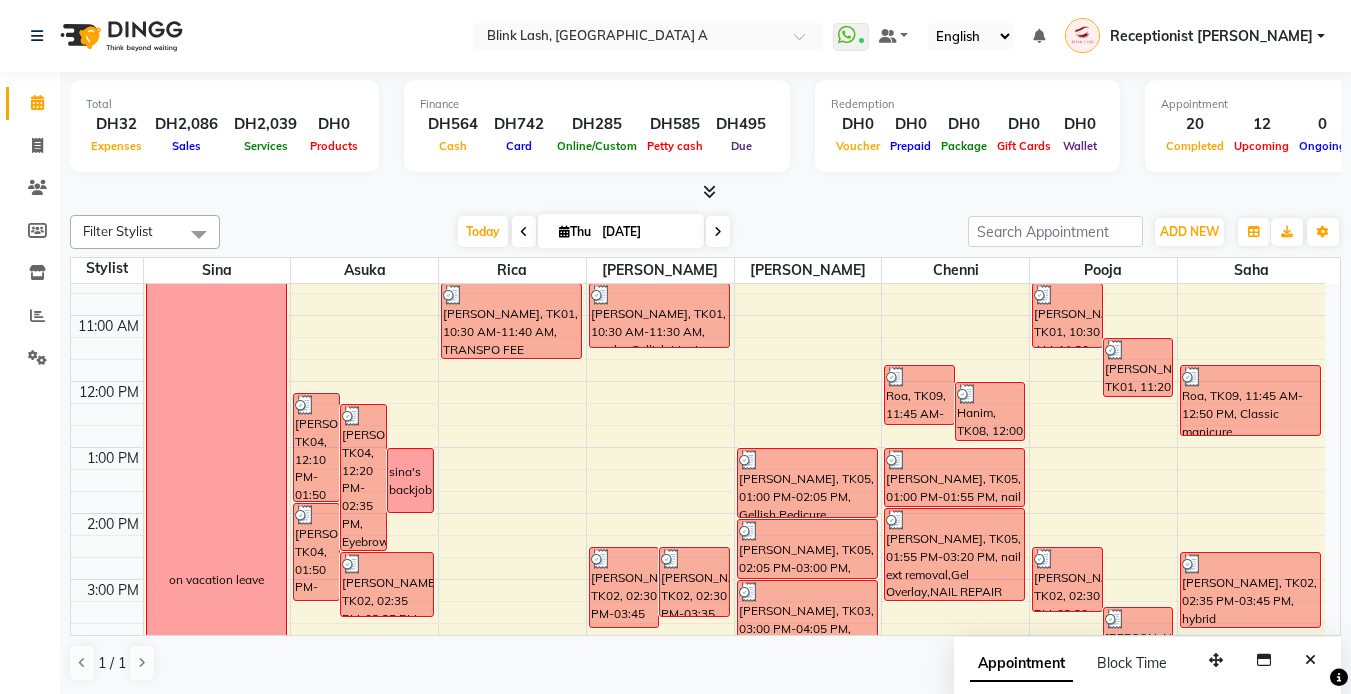 scroll, scrollTop: 0, scrollLeft: 0, axis: both 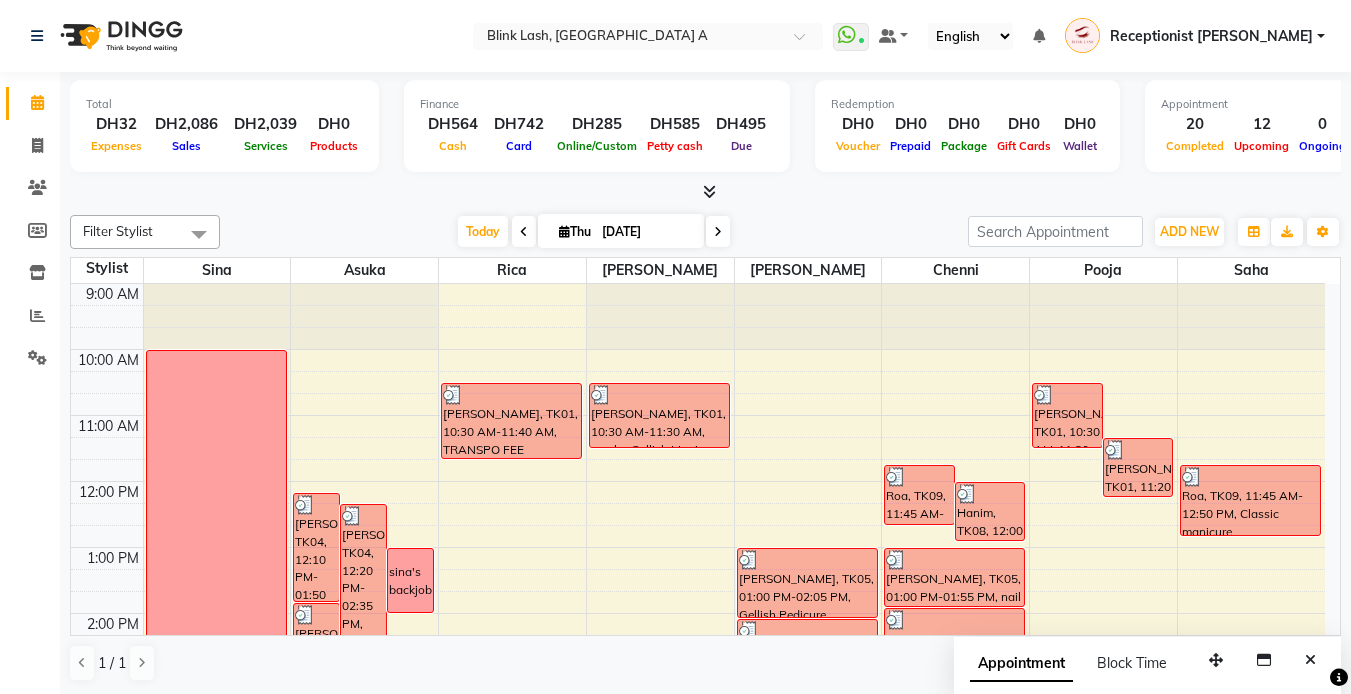 click at bounding box center (705, 192) 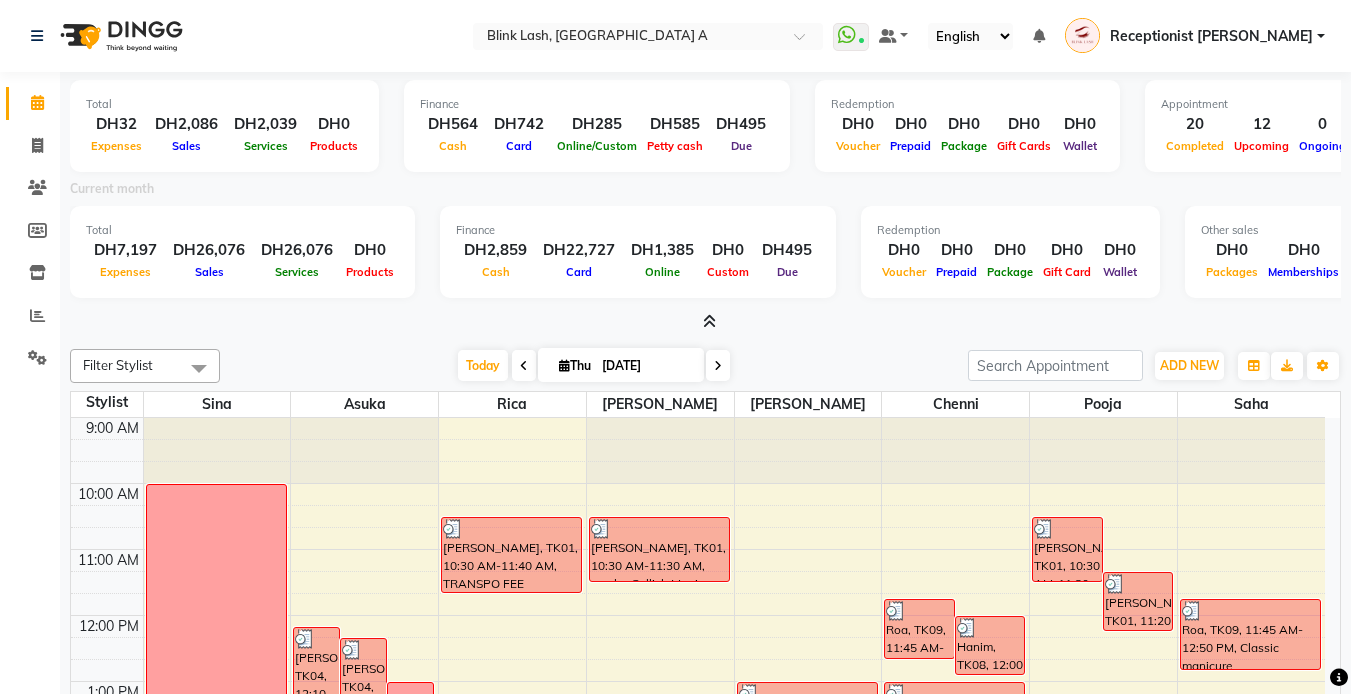 click at bounding box center (709, 321) 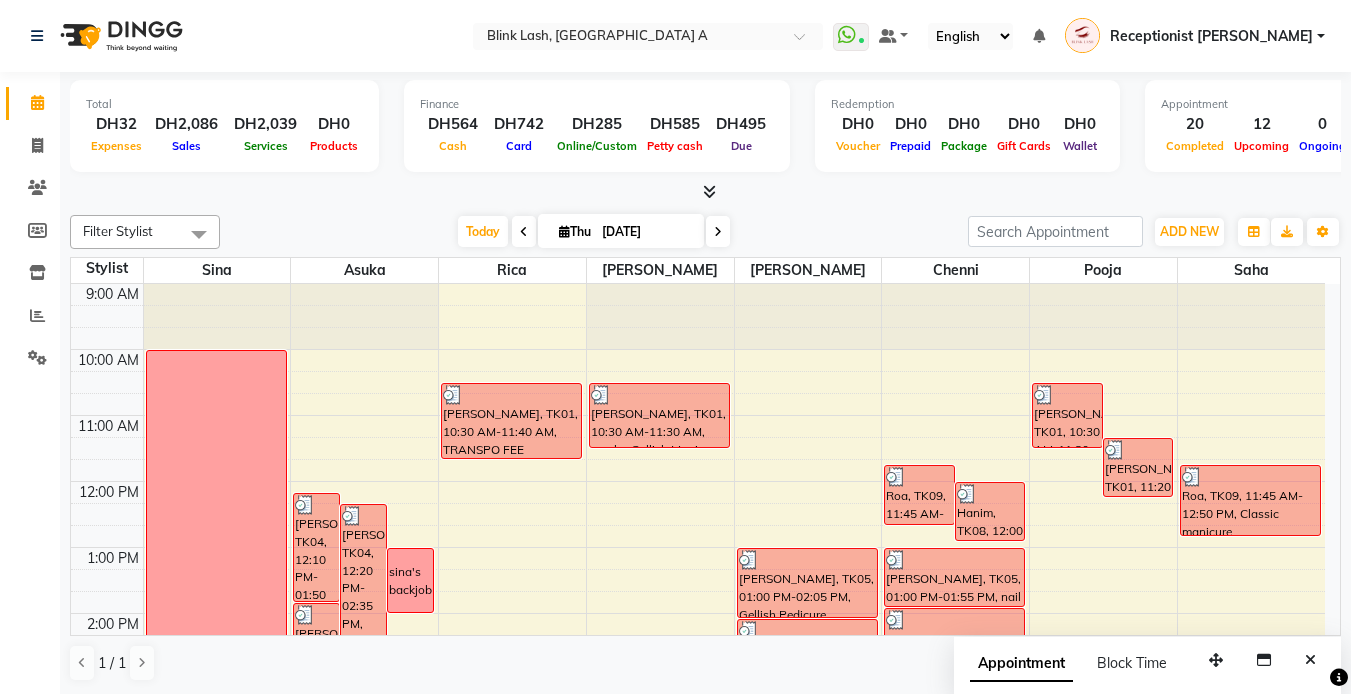 scroll, scrollTop: 100, scrollLeft: 0, axis: vertical 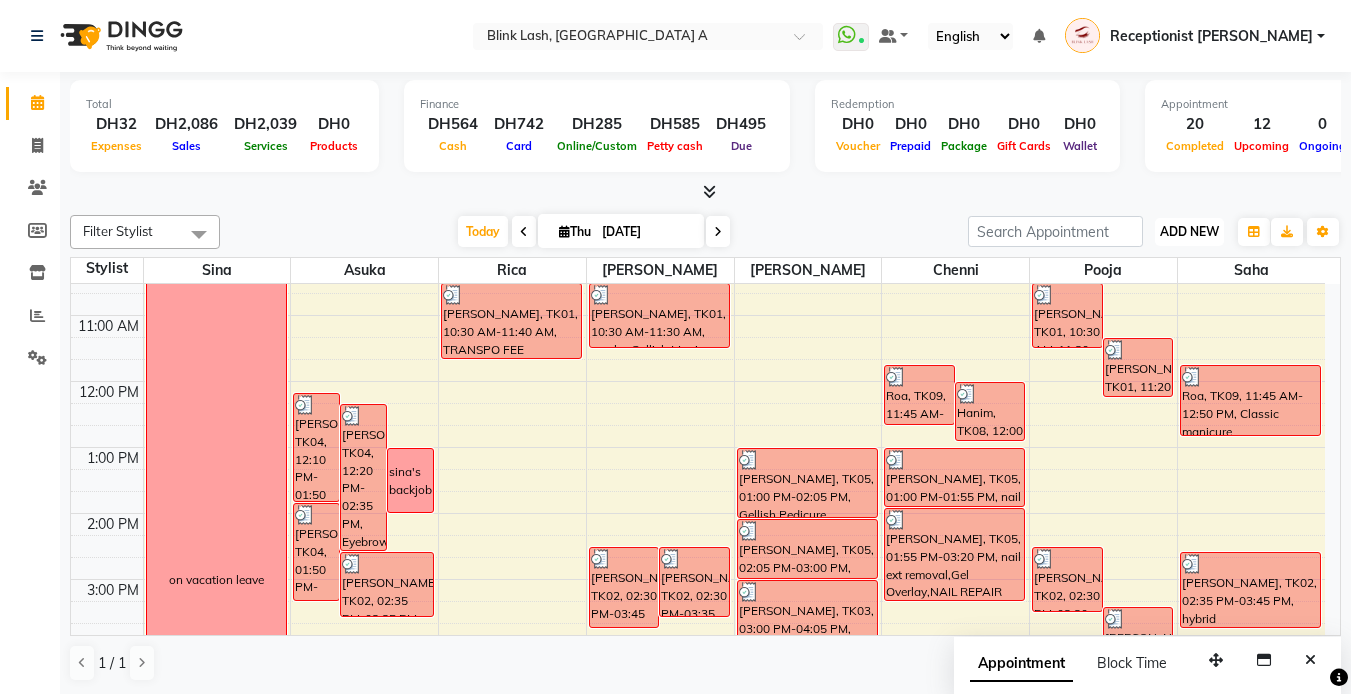click on "ADD NEW" at bounding box center (1189, 231) 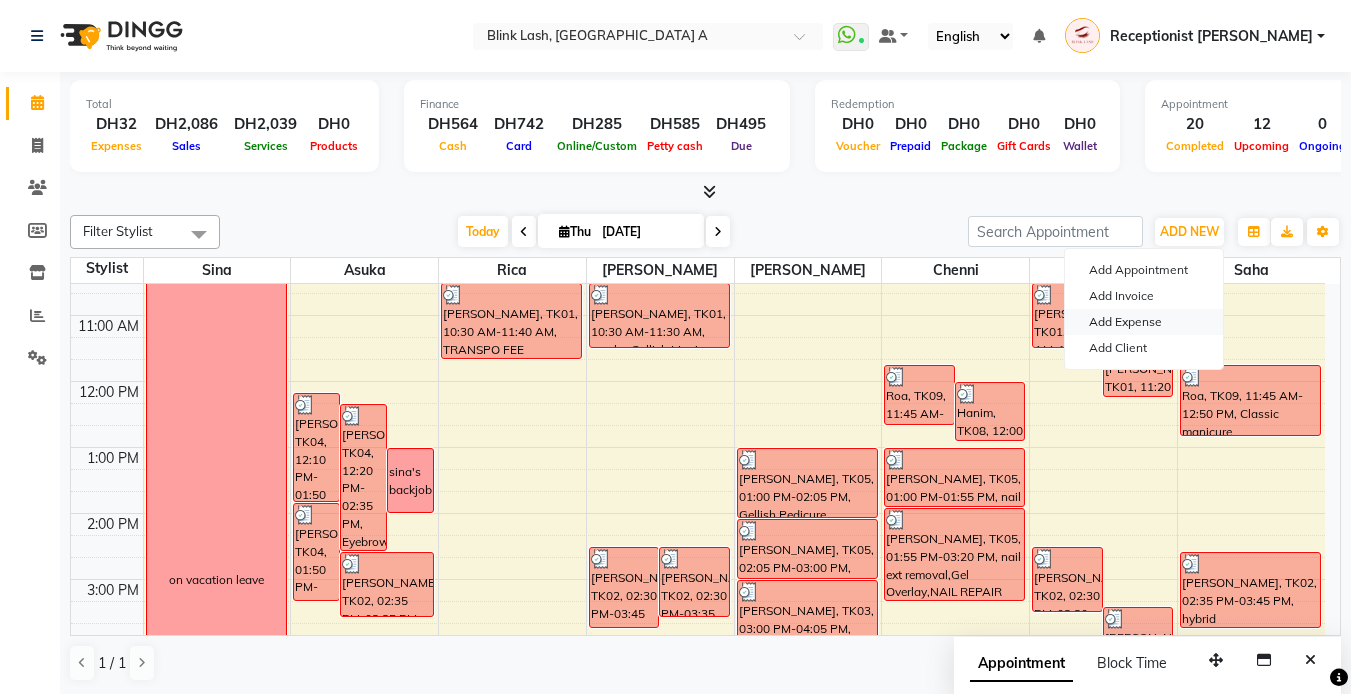 click on "Add Expense" at bounding box center (1144, 322) 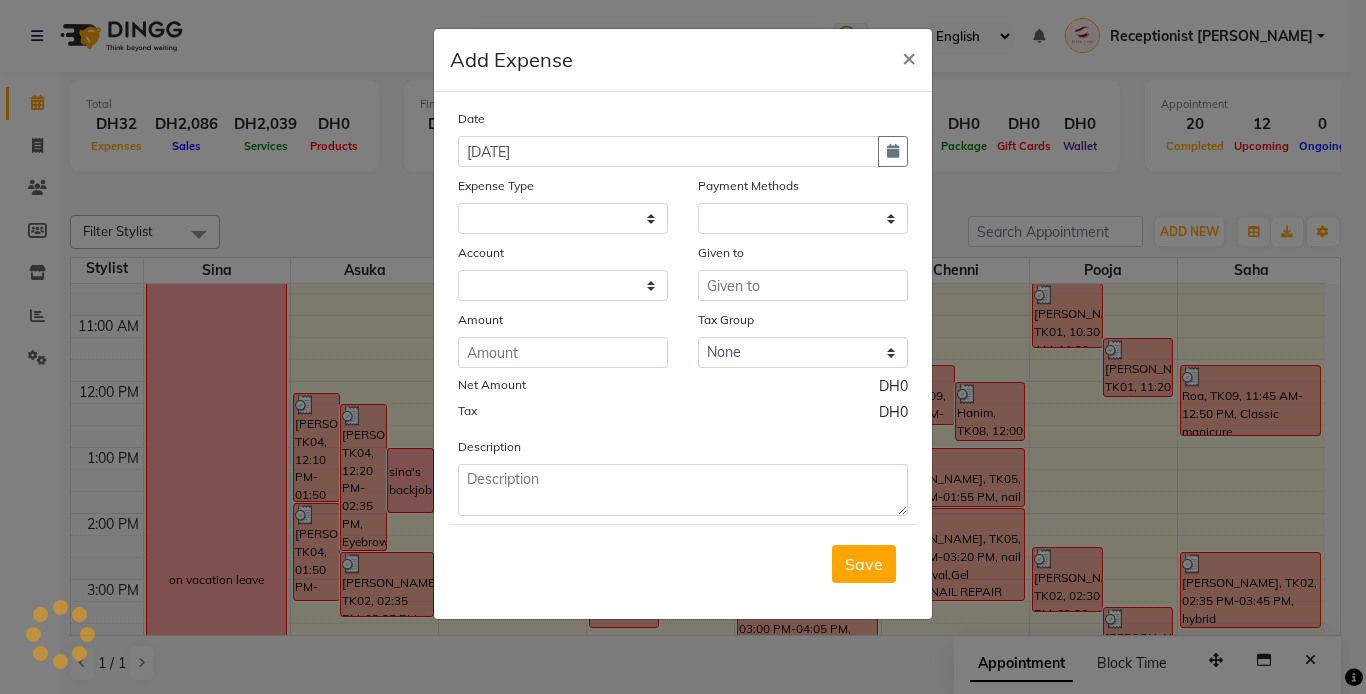 select on "1" 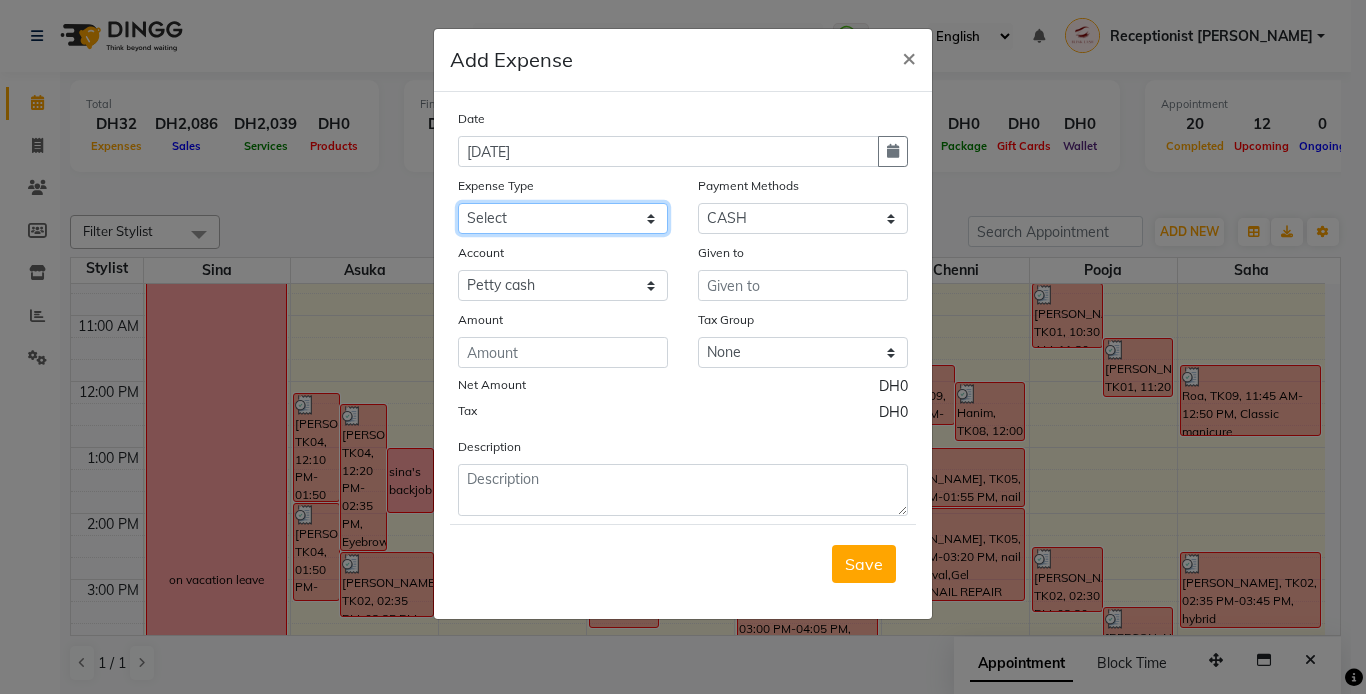 click on "Select ACCOMODATIONS RENT Advance Salary Bank charges carlift Car maintenance  Cash transfer to bank Cash transfer to hub Client Snacks Equipment Fuel Govt fee GROCERY STOCKS Incentive Insurance International purchase INTERNET LICENSE EXPENSES Maintenance Marketing Miscellaneous PRODUCTS Quickbook Refund Rent Salary shop renovation Staff Snacks staff tips Suppliers SUPPLIES Taxi Tips Utilities VISA EXPENSES Water WPS CHARGE" 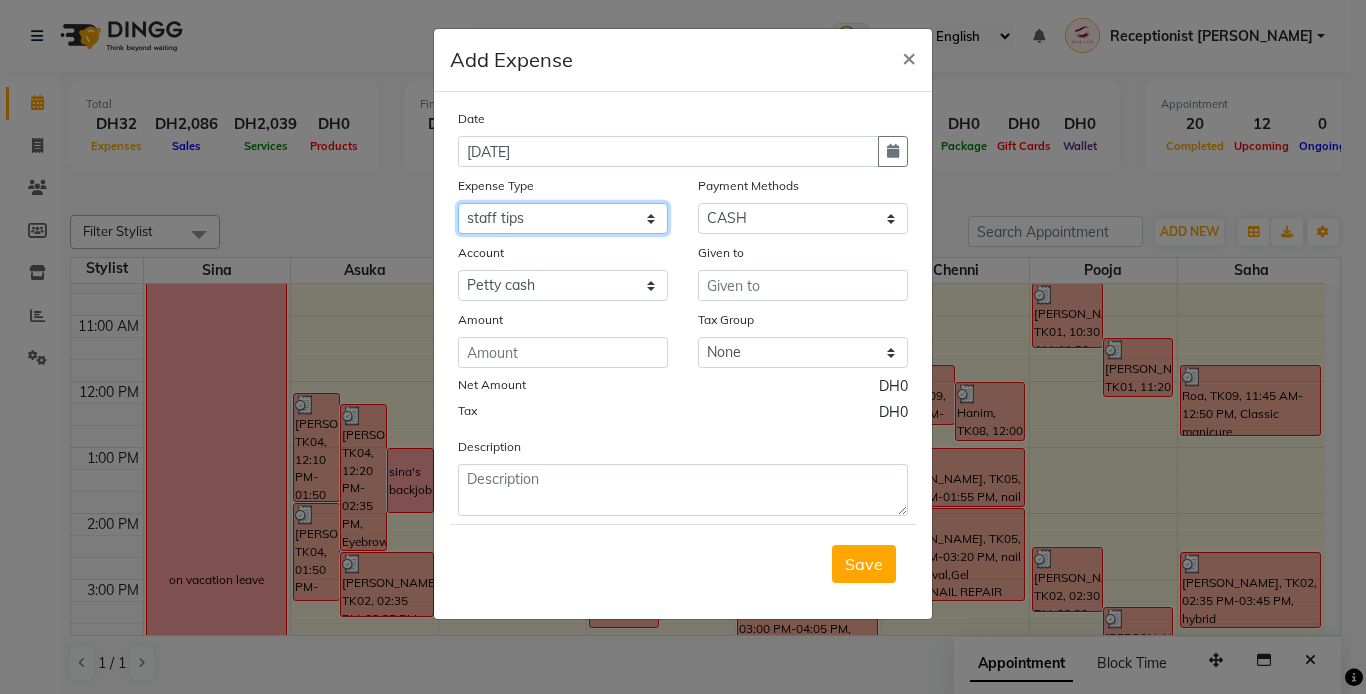 click on "Select ACCOMODATIONS RENT Advance Salary Bank charges carlift Car maintenance  Cash transfer to bank Cash transfer to hub Client Snacks Equipment Fuel Govt fee GROCERY STOCKS Incentive Insurance International purchase INTERNET LICENSE EXPENSES Maintenance Marketing Miscellaneous PRODUCTS Quickbook Refund Rent Salary shop renovation Staff Snacks staff tips Suppliers SUPPLIES Taxi Tips Utilities VISA EXPENSES Water WPS CHARGE" 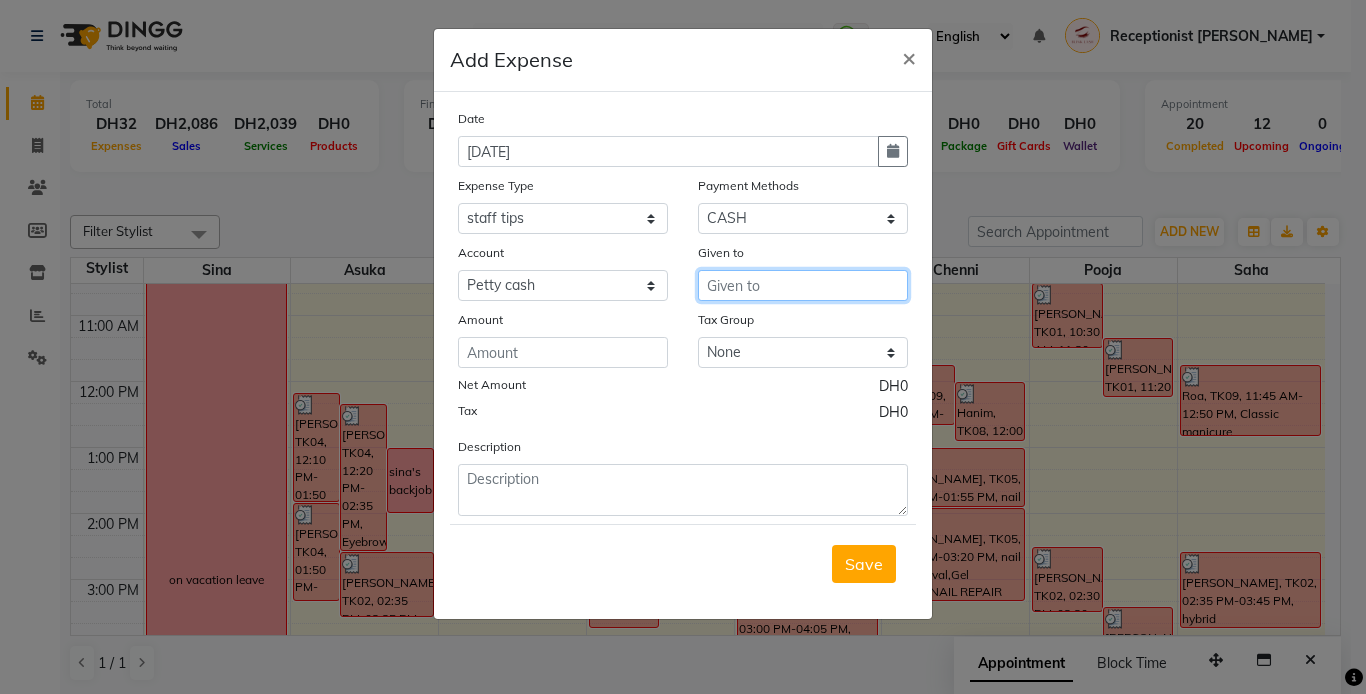 click at bounding box center (803, 285) 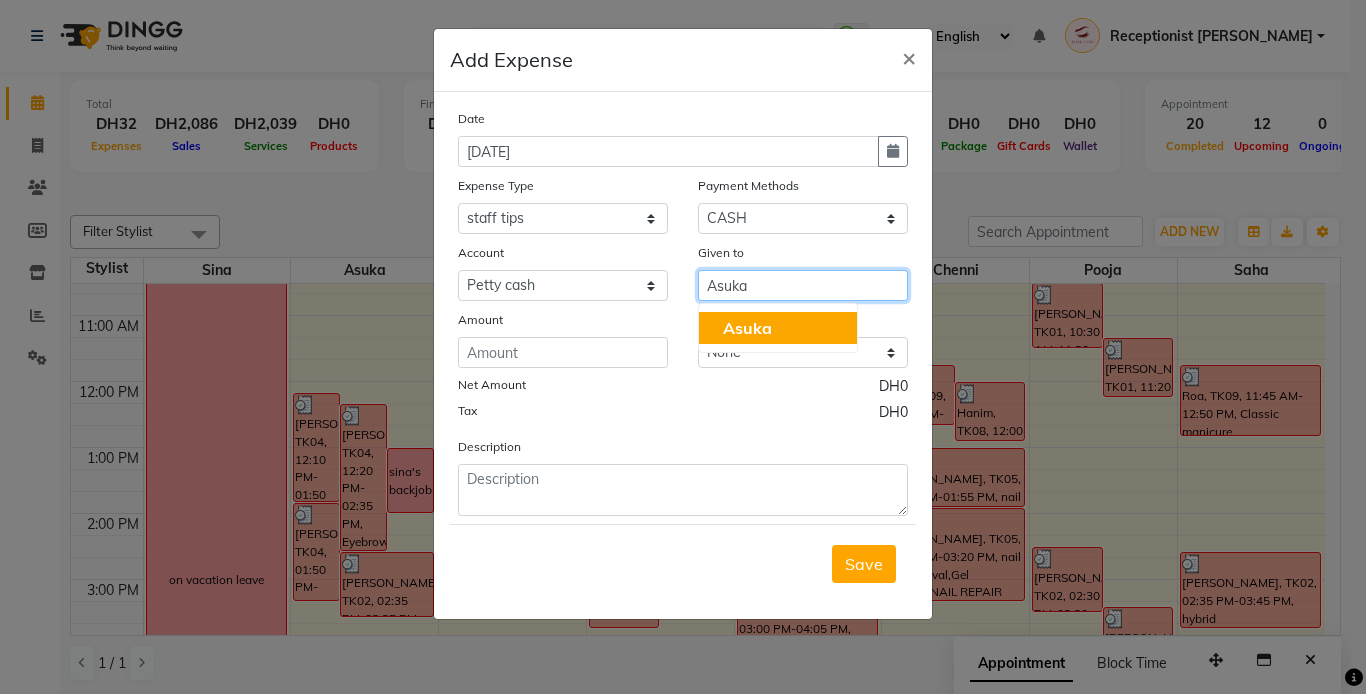 type on "Asuka" 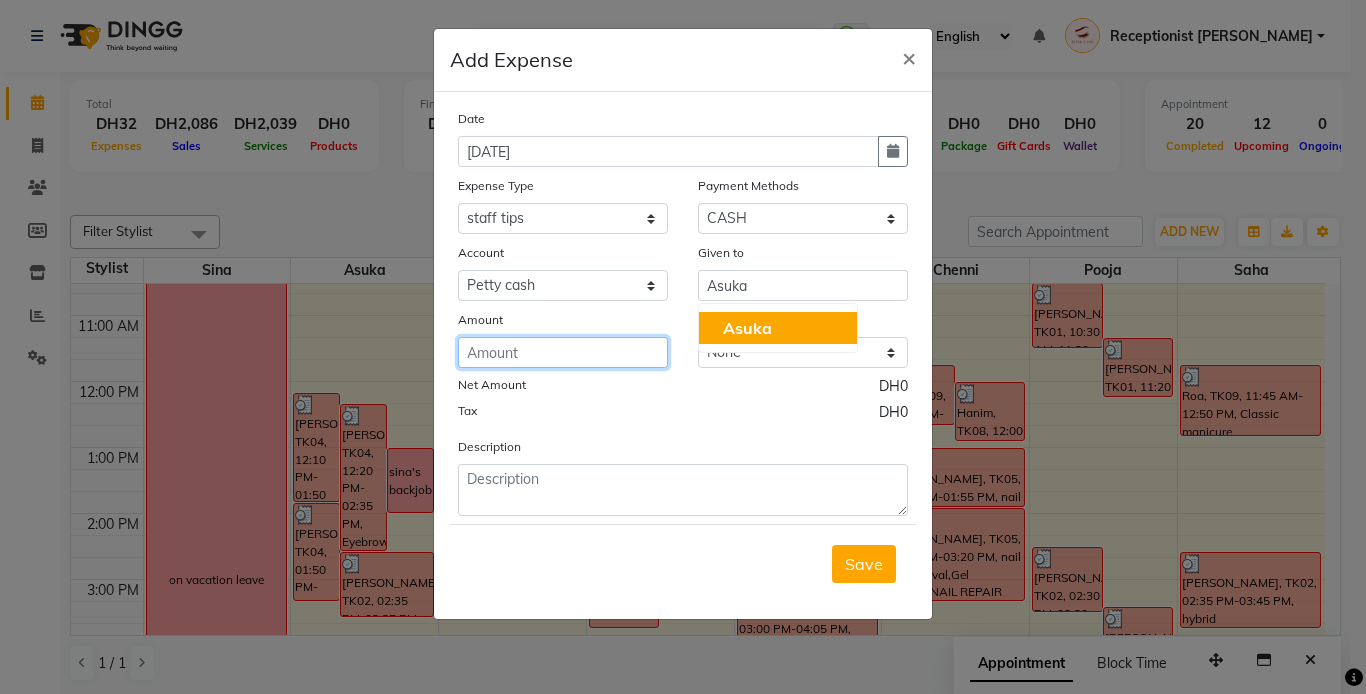 click 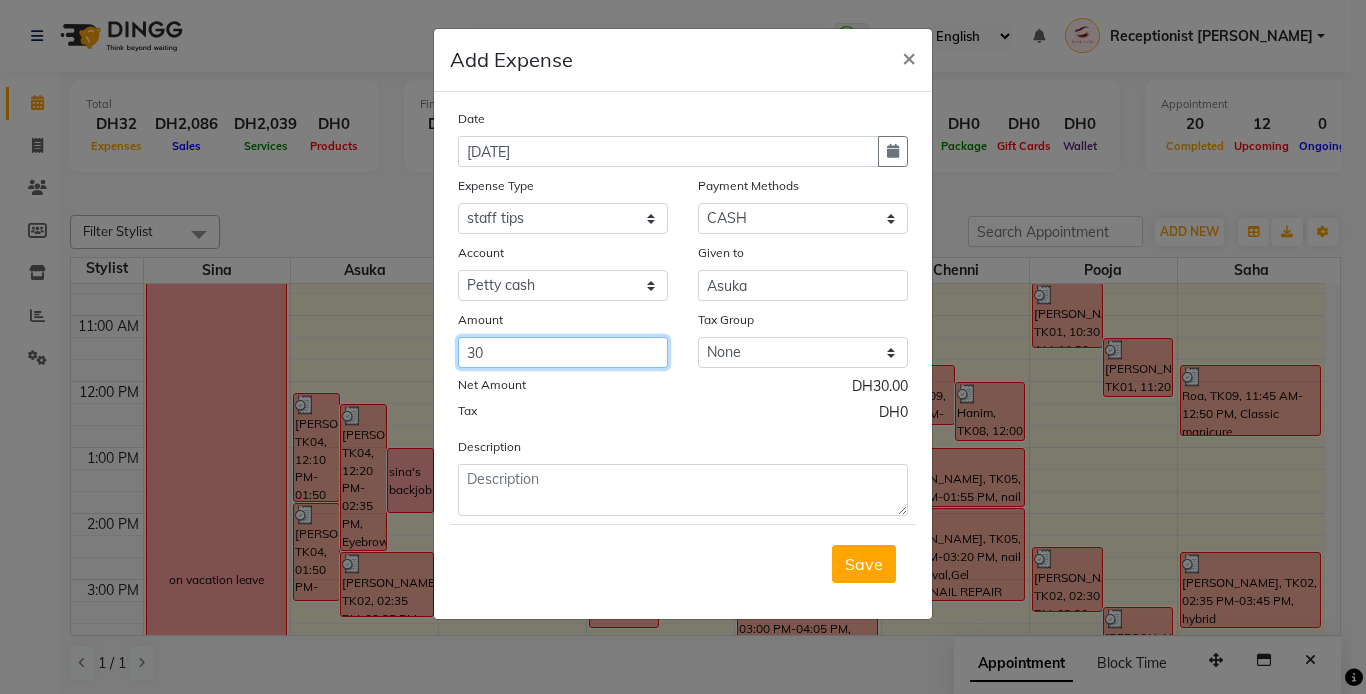 type on "30" 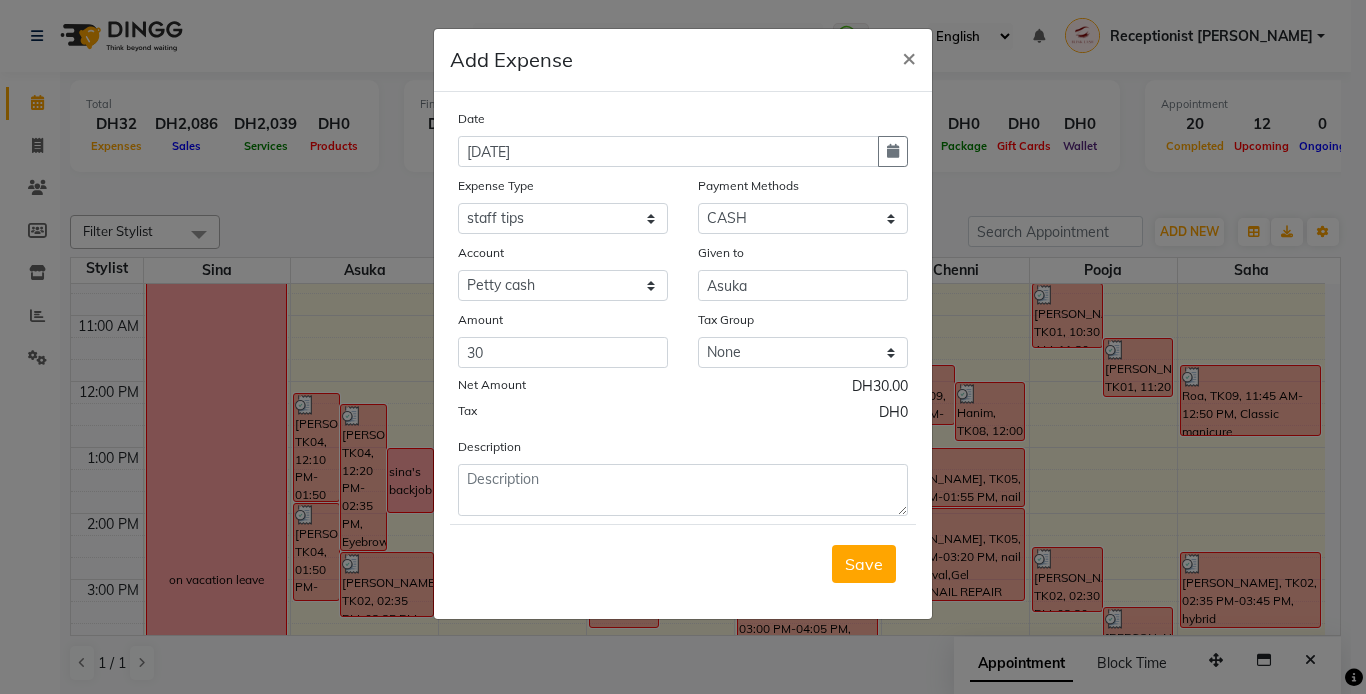 click on "Date 10-07-2025 Expense Type Select ACCOMODATIONS RENT Advance Salary Bank charges carlift Car maintenance  Cash transfer to bank Cash transfer to hub Client Snacks Equipment Fuel Govt fee GROCERY STOCKS Incentive Insurance International purchase INTERNET LICENSE EXPENSES Maintenance Marketing Miscellaneous PRODUCTS Quickbook Refund Rent Salary shop renovation Staff Snacks staff tips Suppliers SUPPLIES Taxi Tips Utilities VISA EXPENSES Water WPS CHARGE Payment Methods Select Gift Card Master Card ONLINE Visa Card CASH Package Cheque Prepaid Voucher Account Select Petty cash Default account Given to Asuka Amount 30 Tax Group None Net Amount DH30.00 Tax DH0 Description  Save" 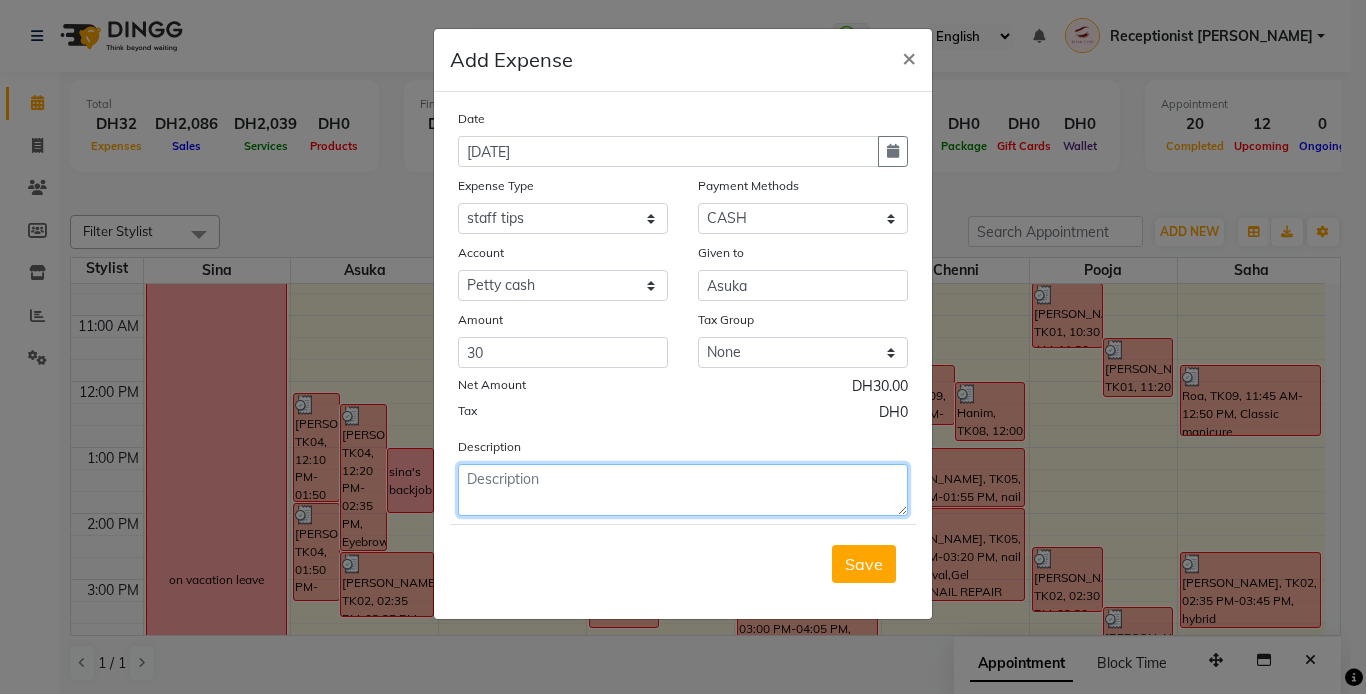 click 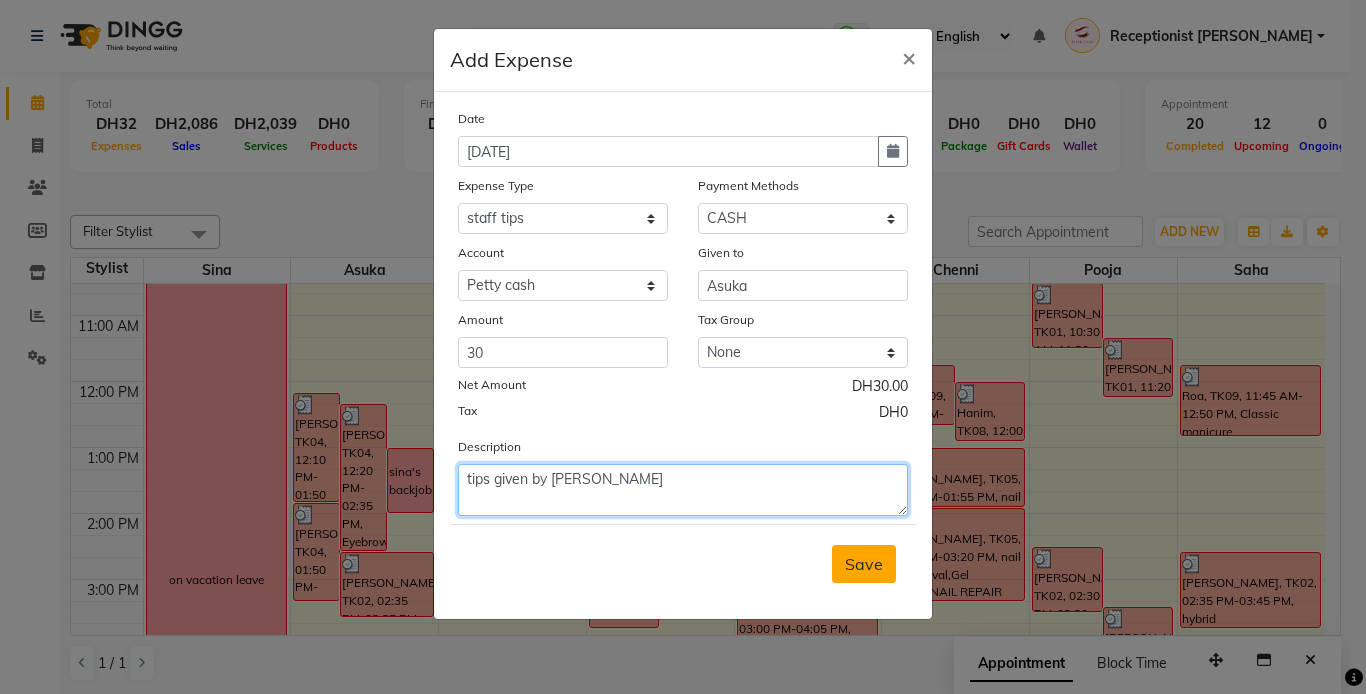 type on "tips given by [PERSON_NAME]" 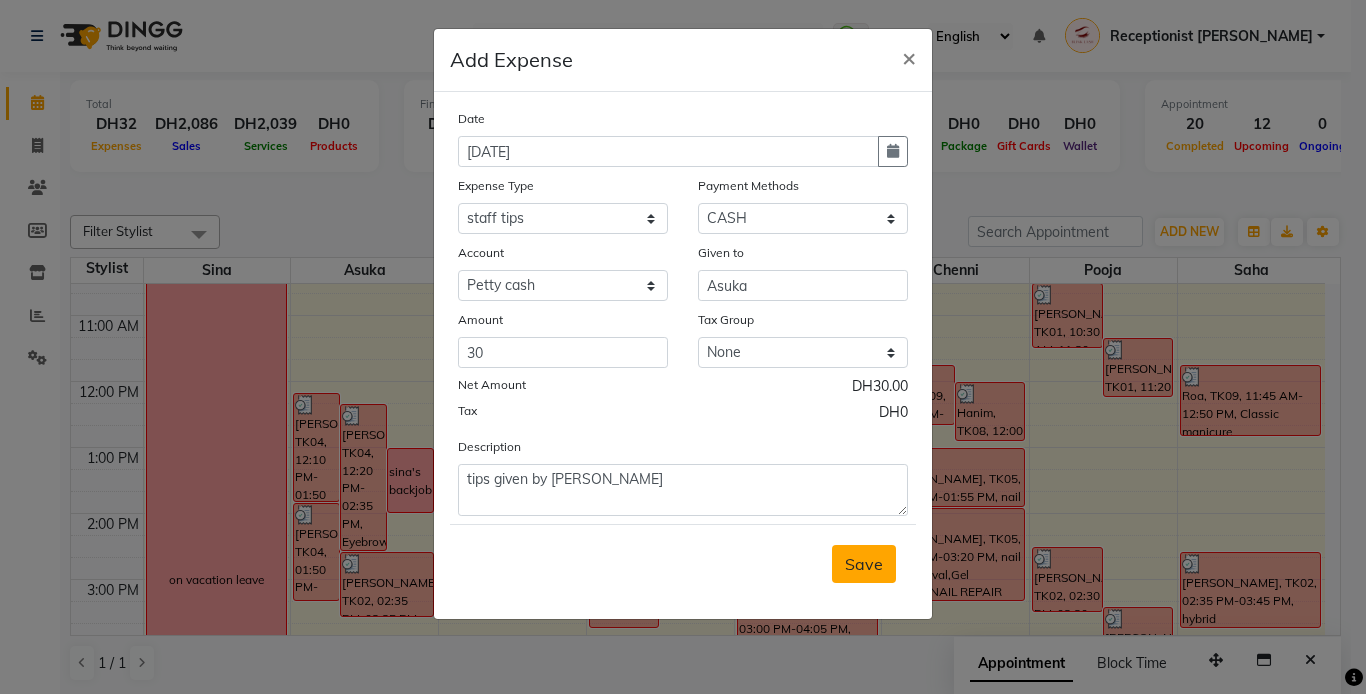 click on "Save" at bounding box center (864, 564) 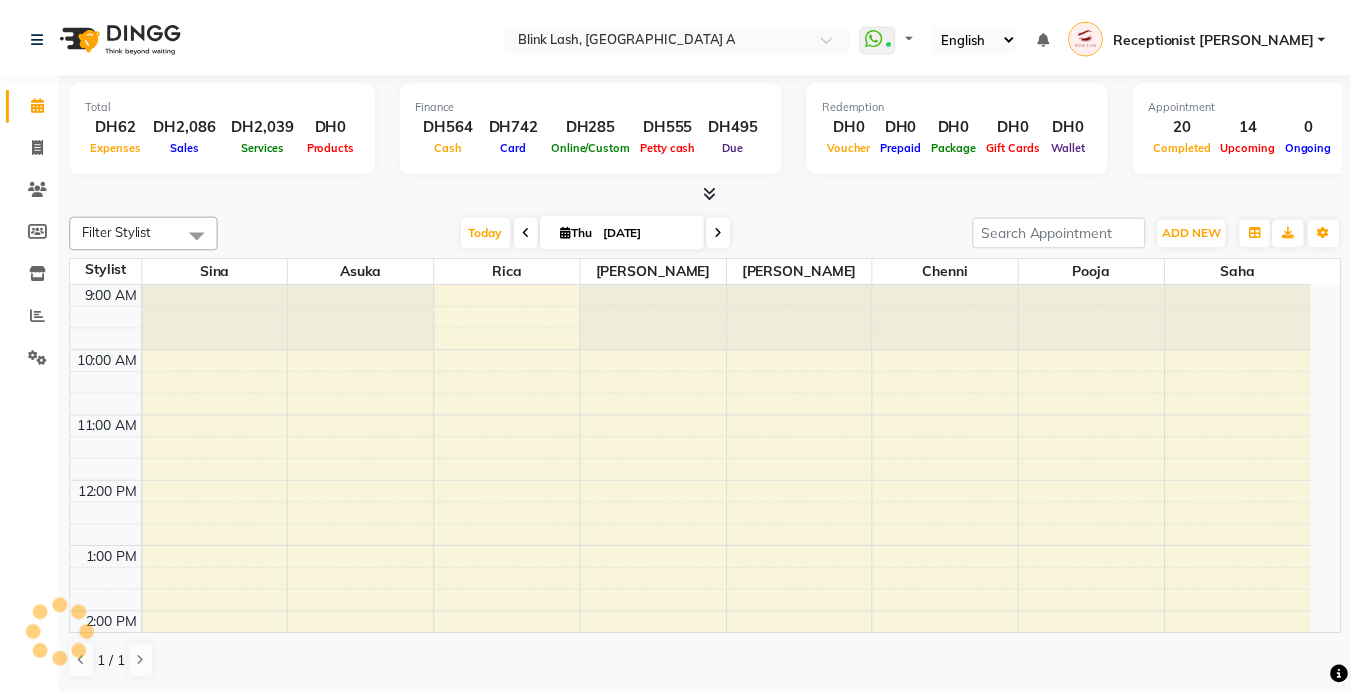 scroll, scrollTop: 0, scrollLeft: 0, axis: both 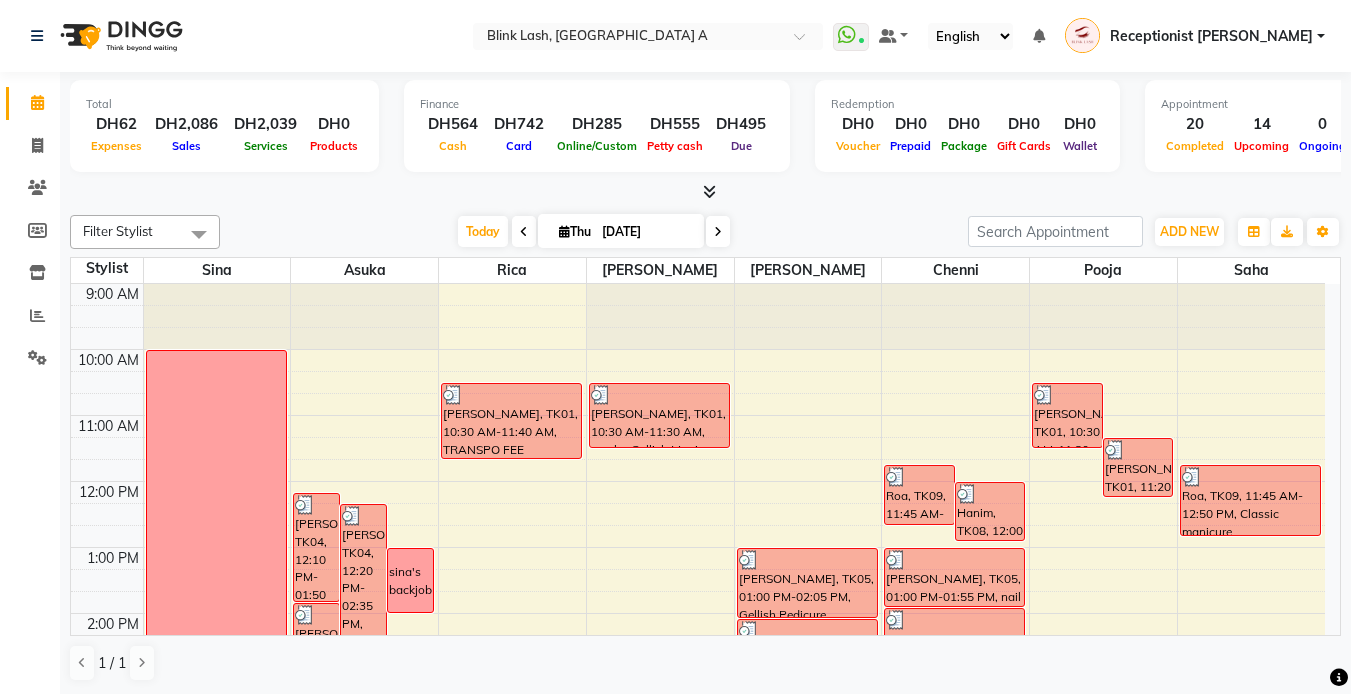 click at bounding box center [718, 232] 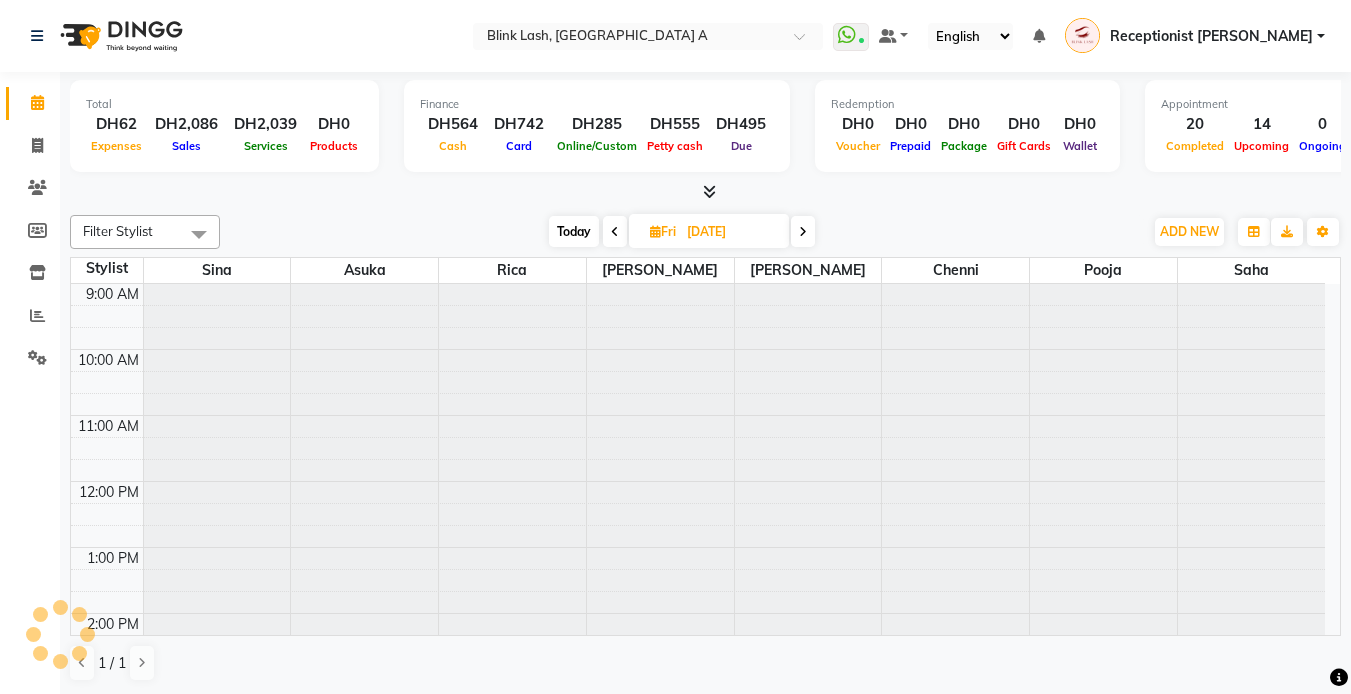 type on "[DATE]" 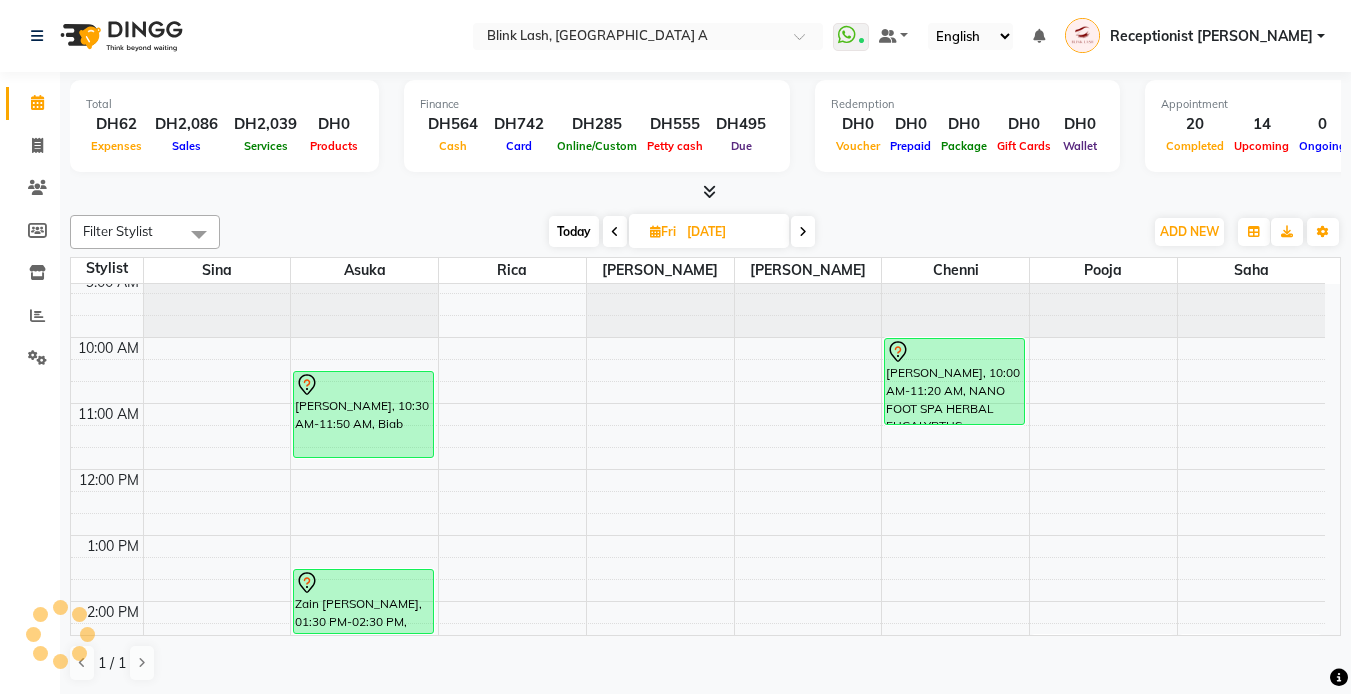 scroll, scrollTop: 0, scrollLeft: 0, axis: both 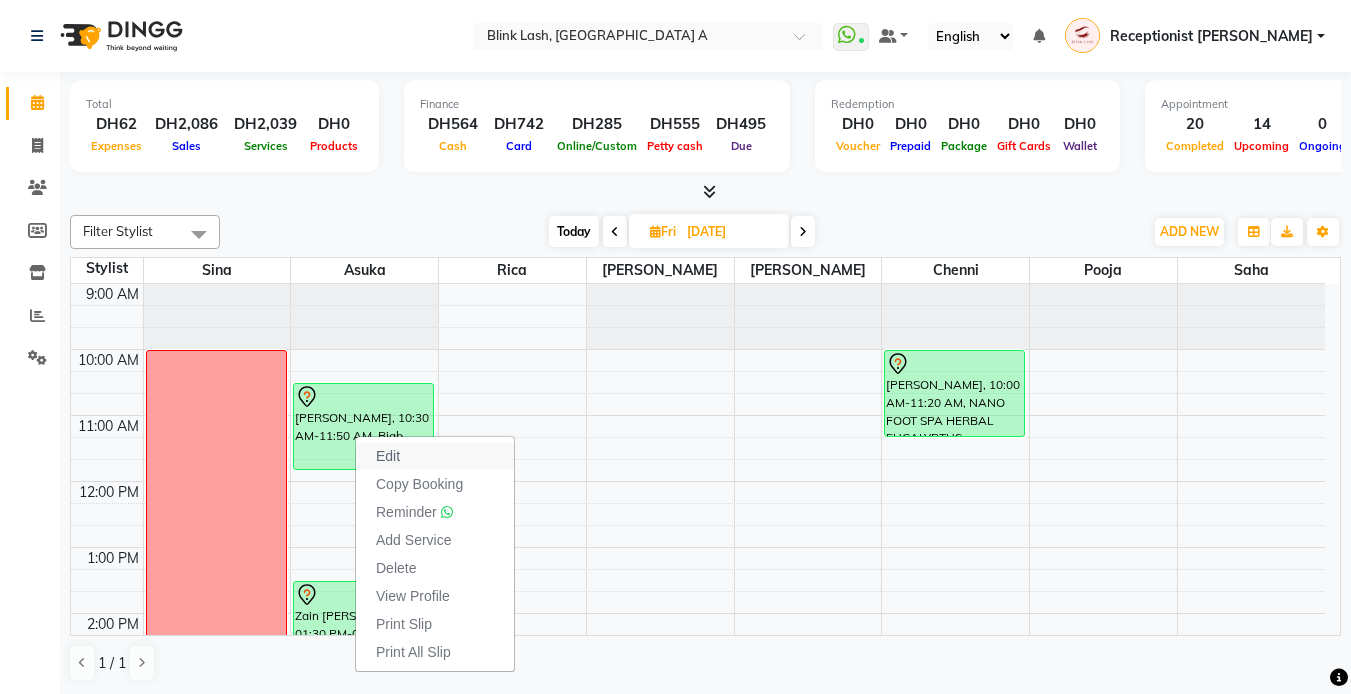 click on "Edit" at bounding box center [388, 456] 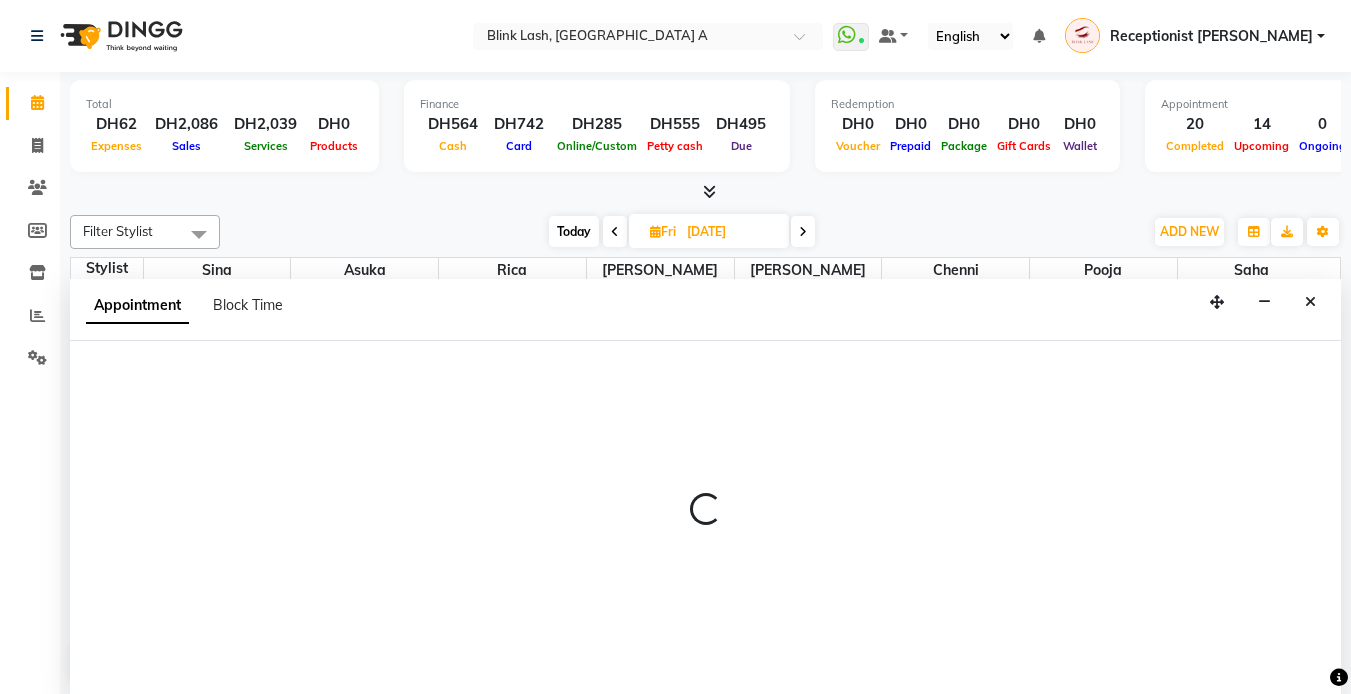 select on "tentative" 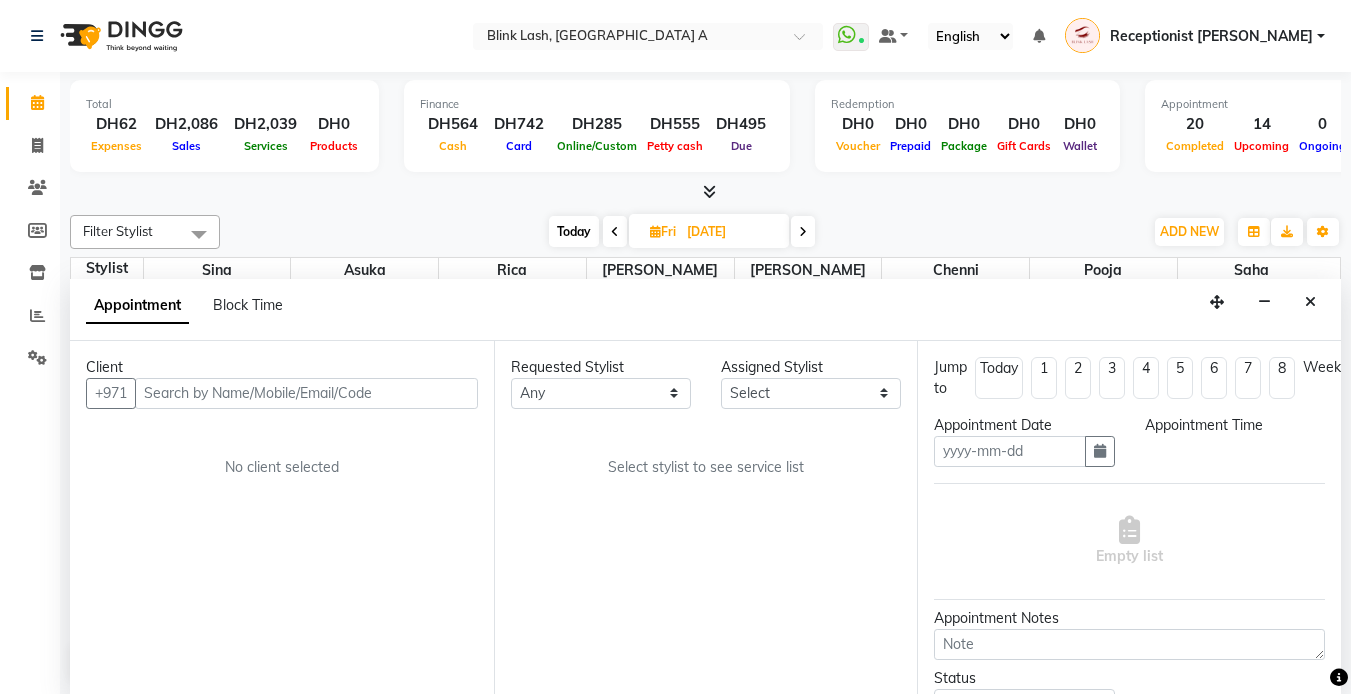 scroll, scrollTop: 1, scrollLeft: 0, axis: vertical 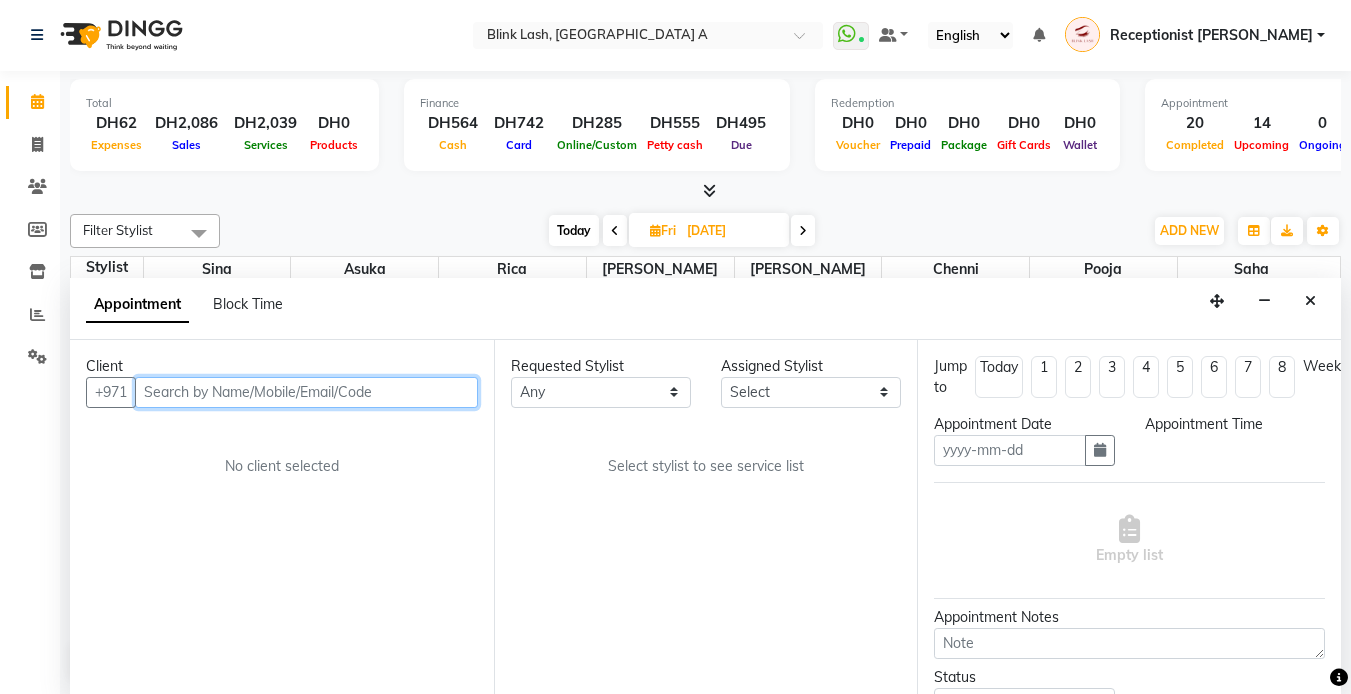 type on "[DATE]" 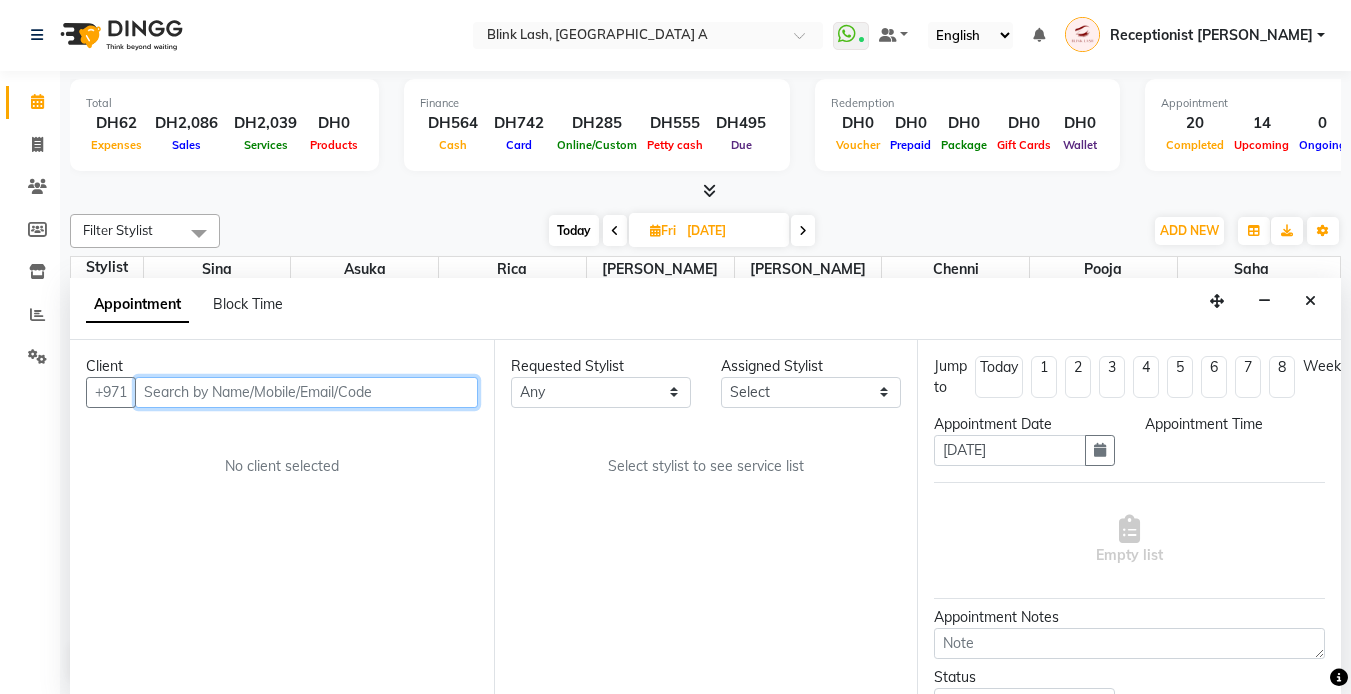 select on "42462" 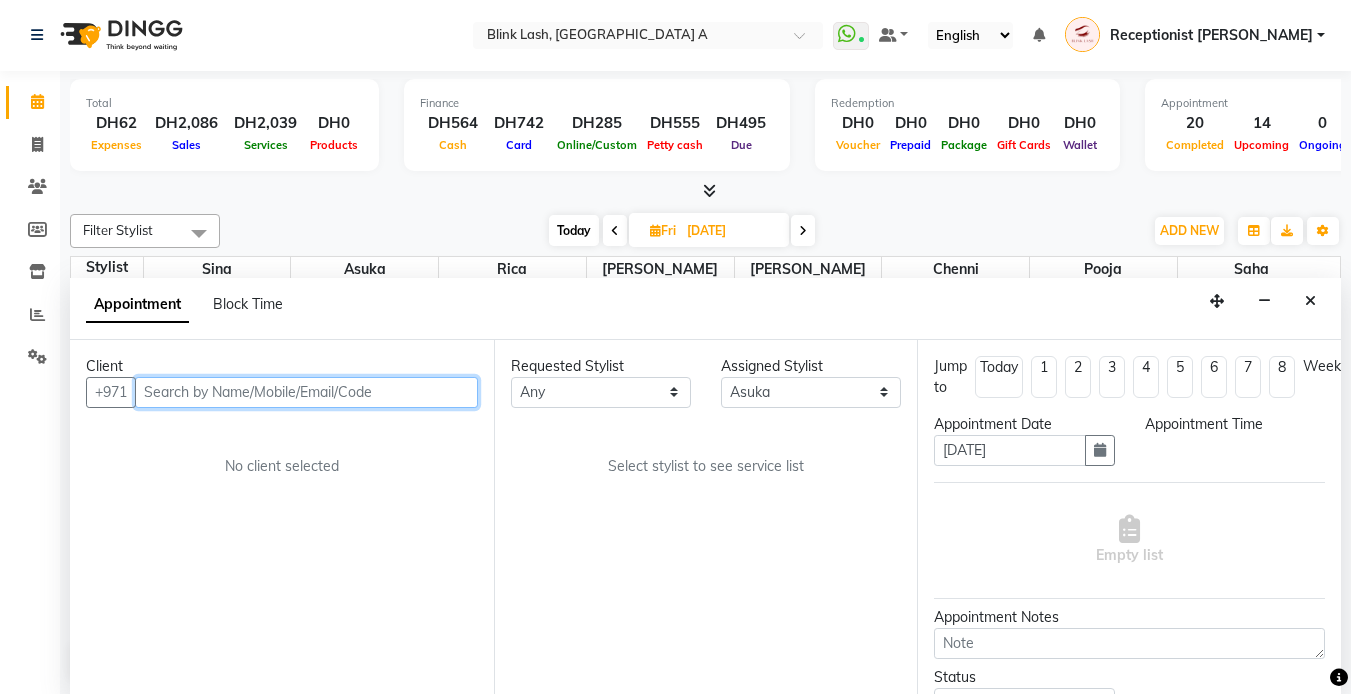 select on "630" 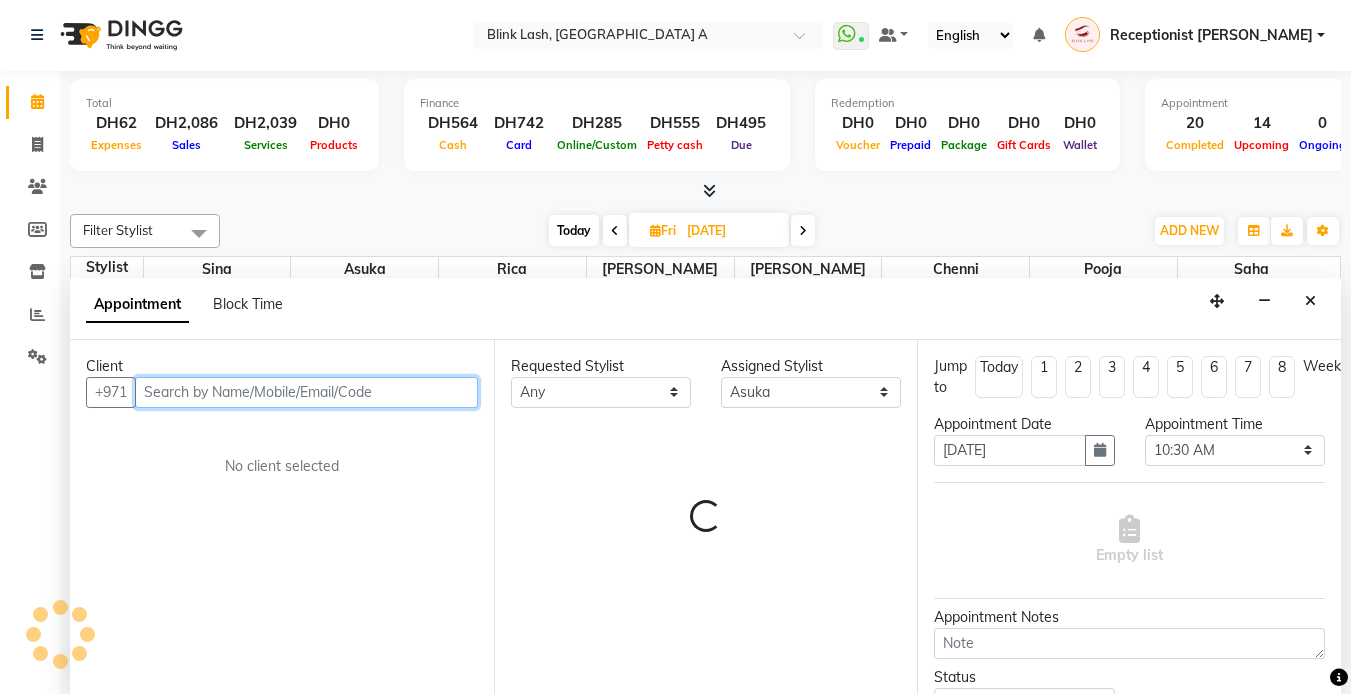 scroll, scrollTop: 463, scrollLeft: 0, axis: vertical 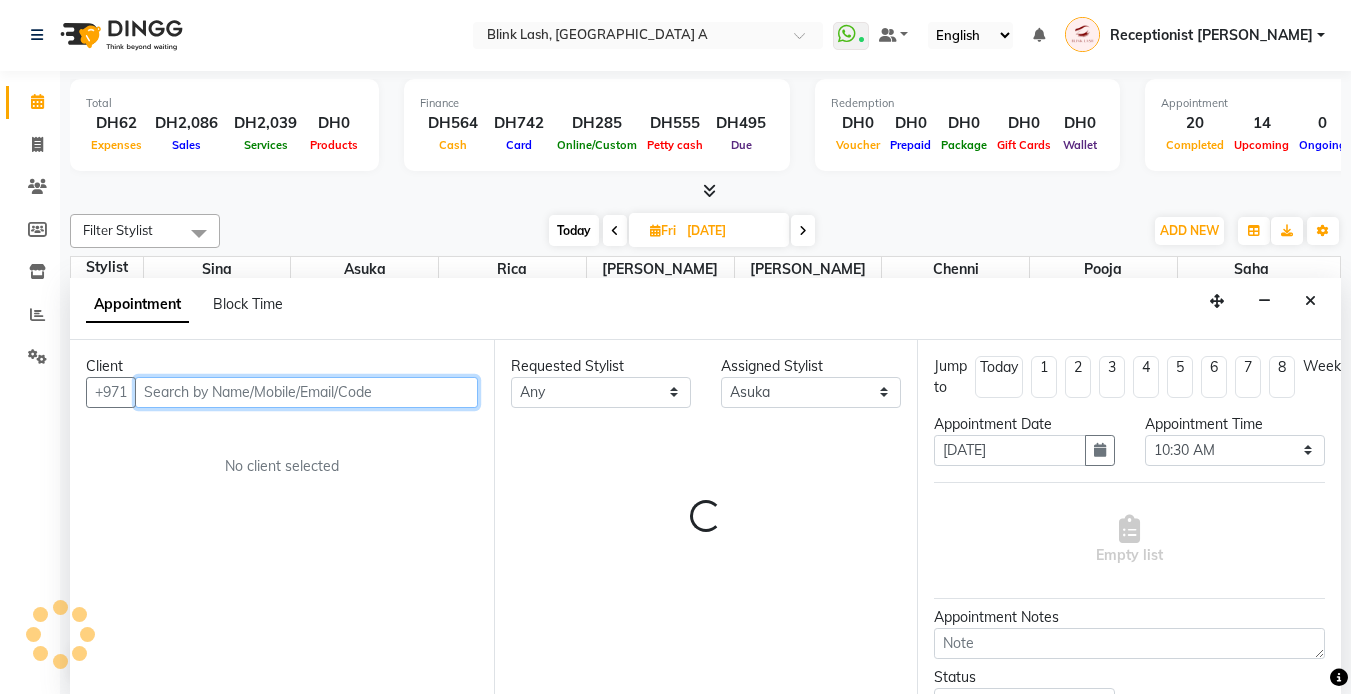 select on "2892" 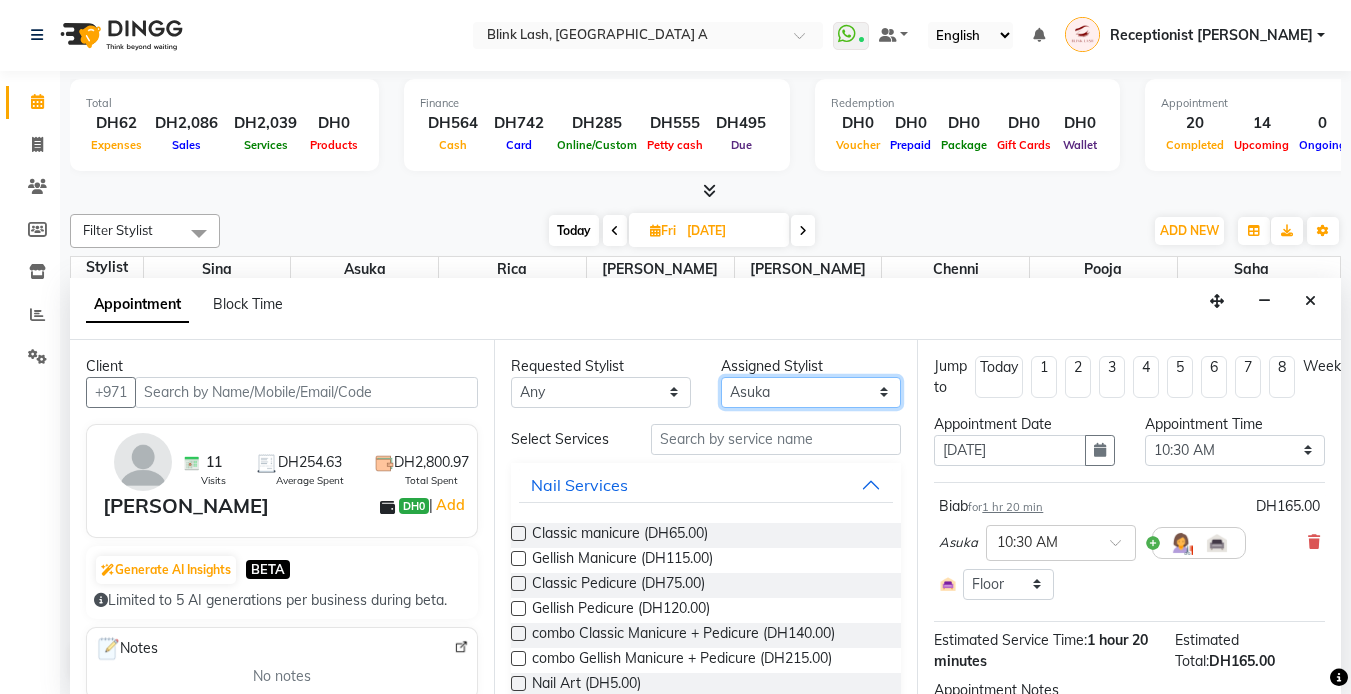 click on "Select [PERSON_NAME] [PERSON_NAME] pooja [PERSON_NAME]" at bounding box center [811, 392] 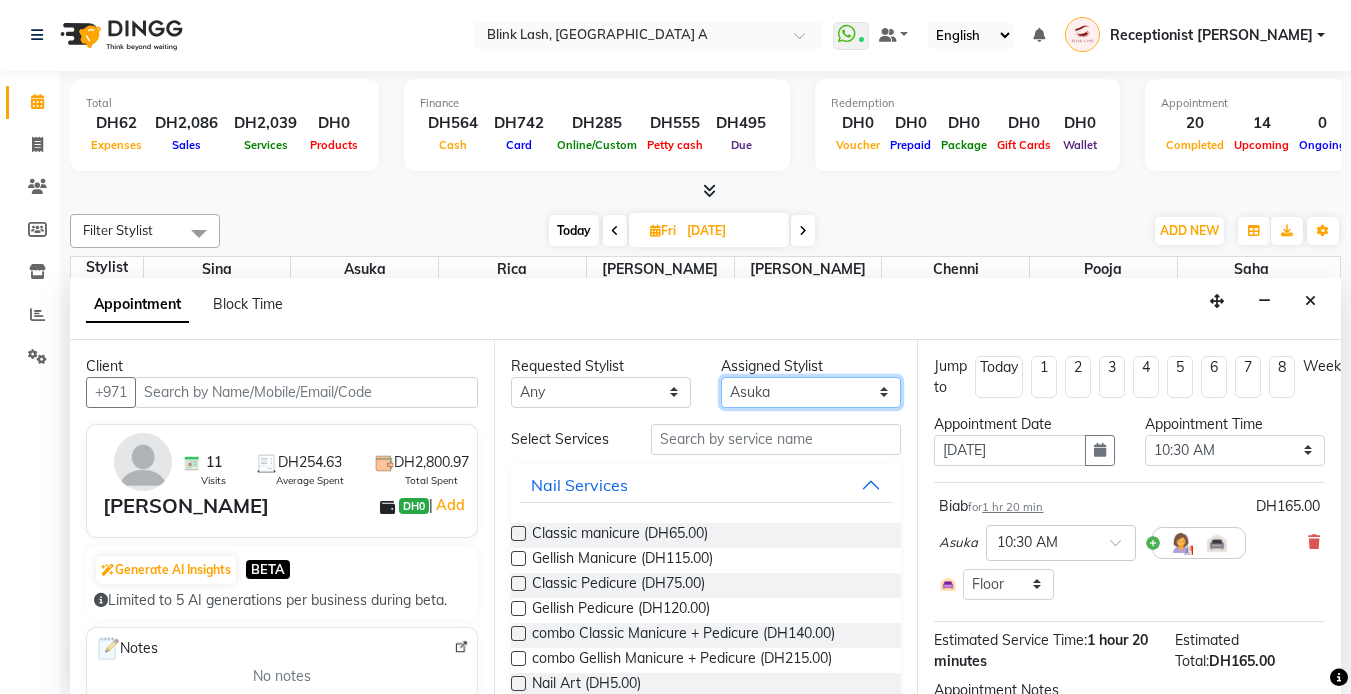 select on "51148" 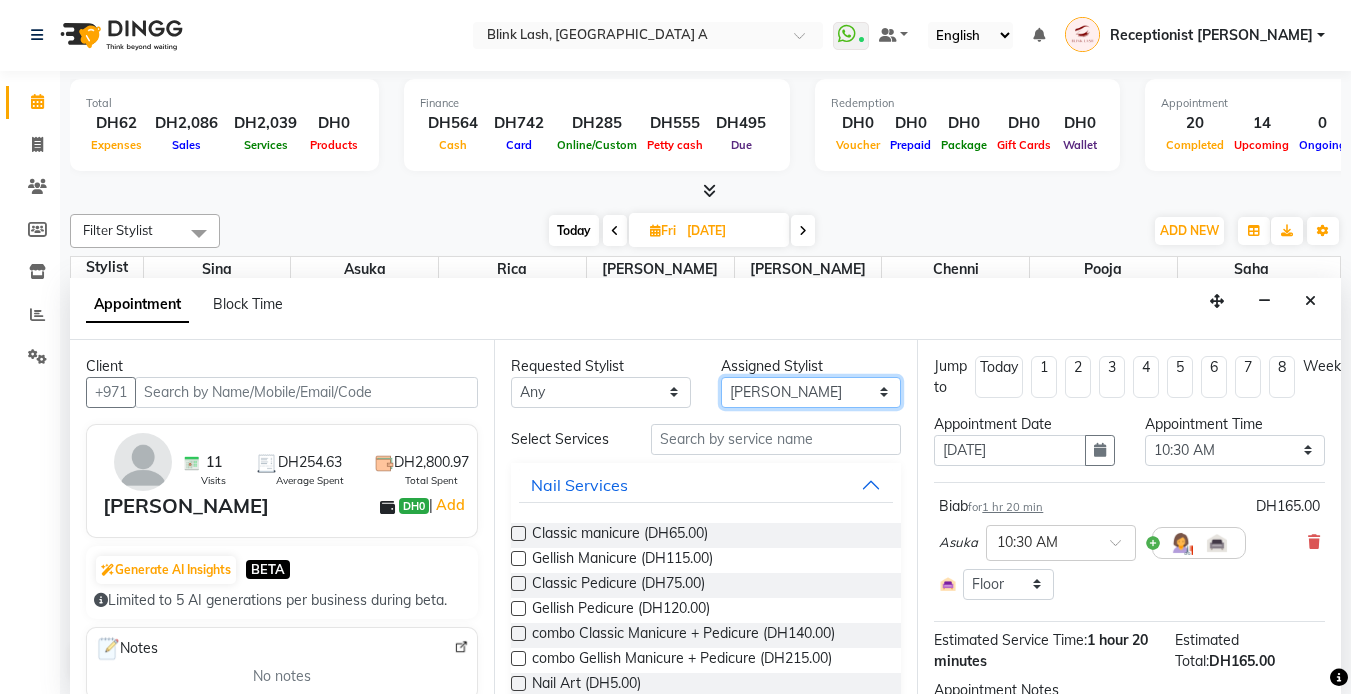 click on "Select [PERSON_NAME] [PERSON_NAME] pooja [PERSON_NAME]" at bounding box center (811, 392) 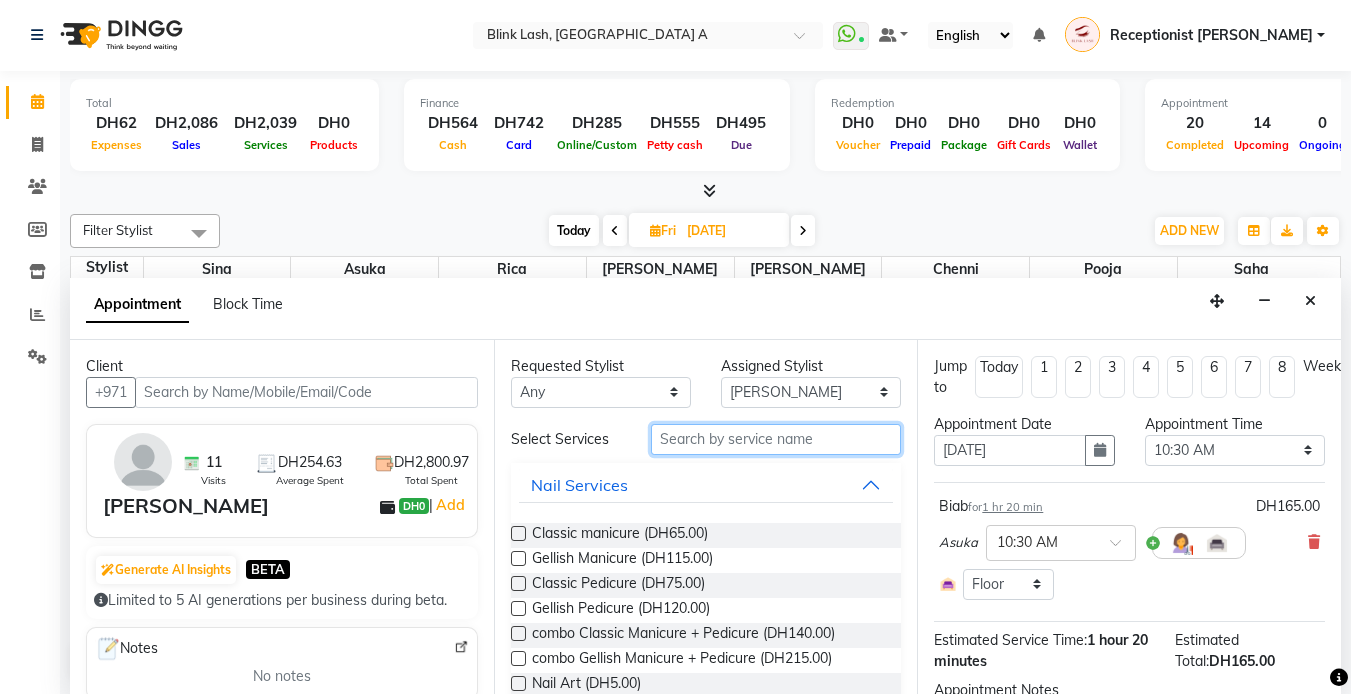 click at bounding box center (776, 439) 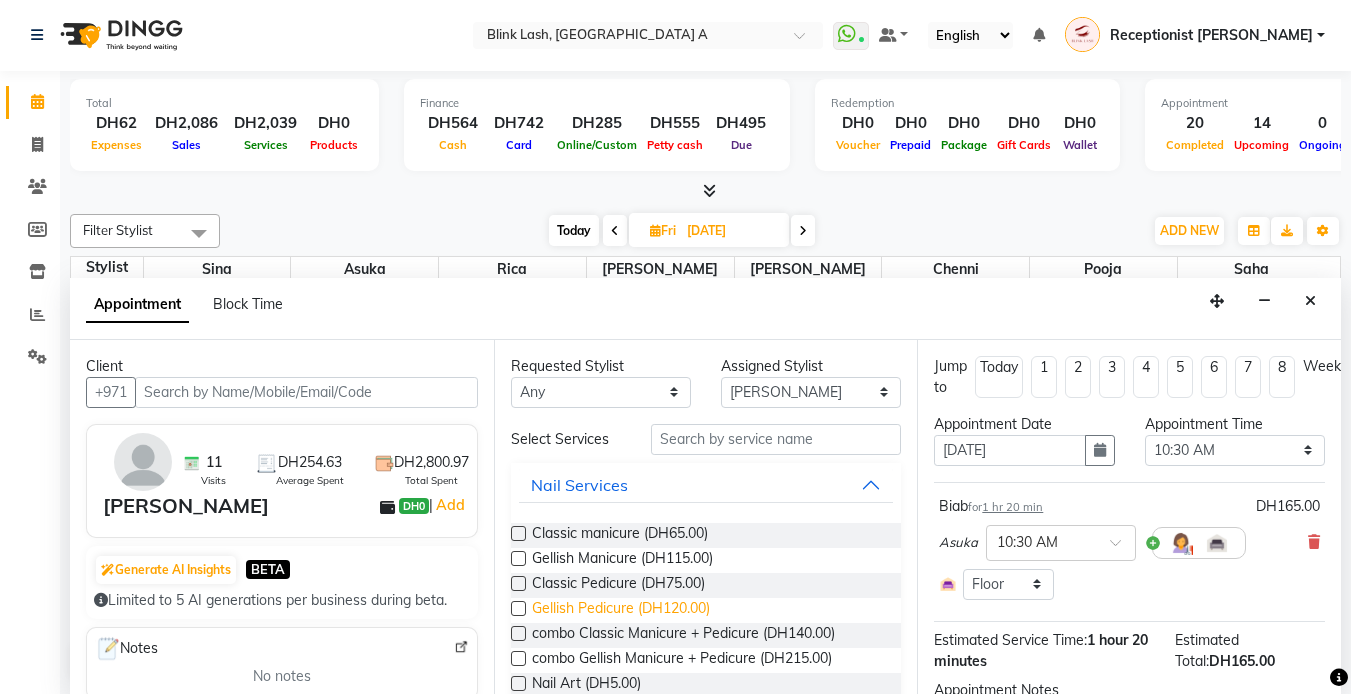 click on "Gellish Pedicure (DH120.00)" at bounding box center (621, 610) 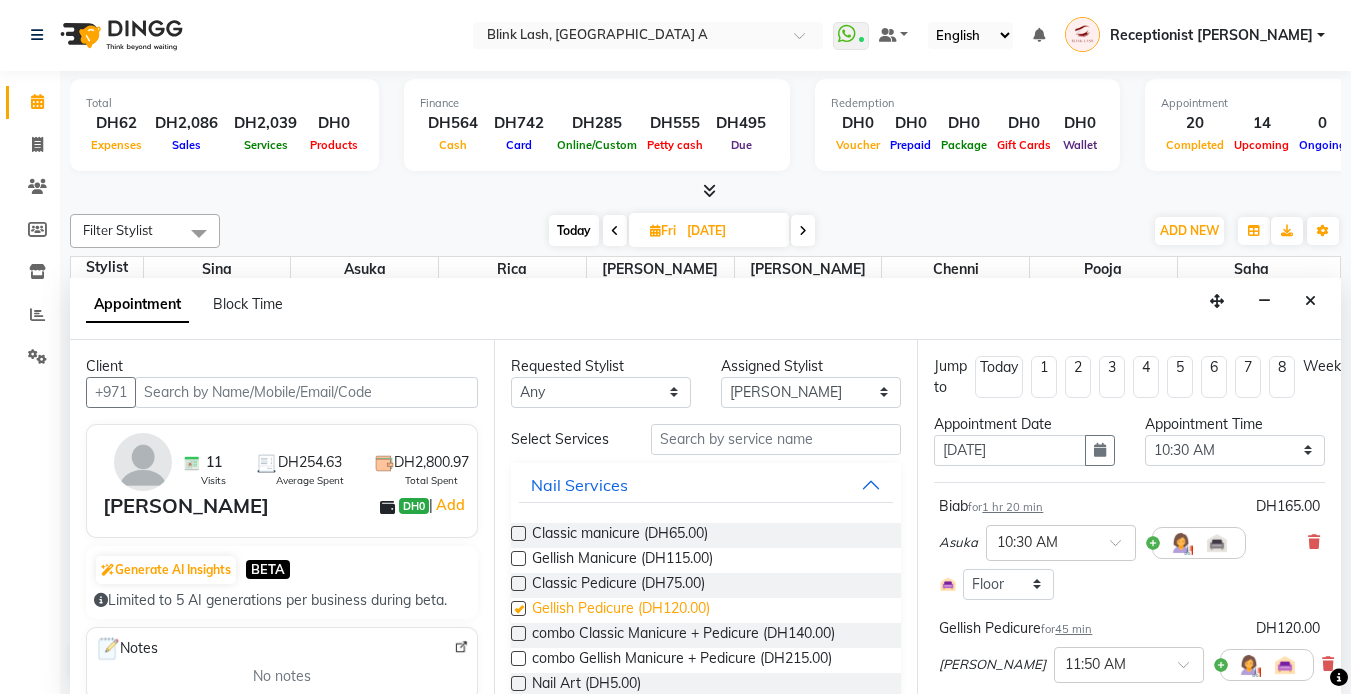 checkbox on "false" 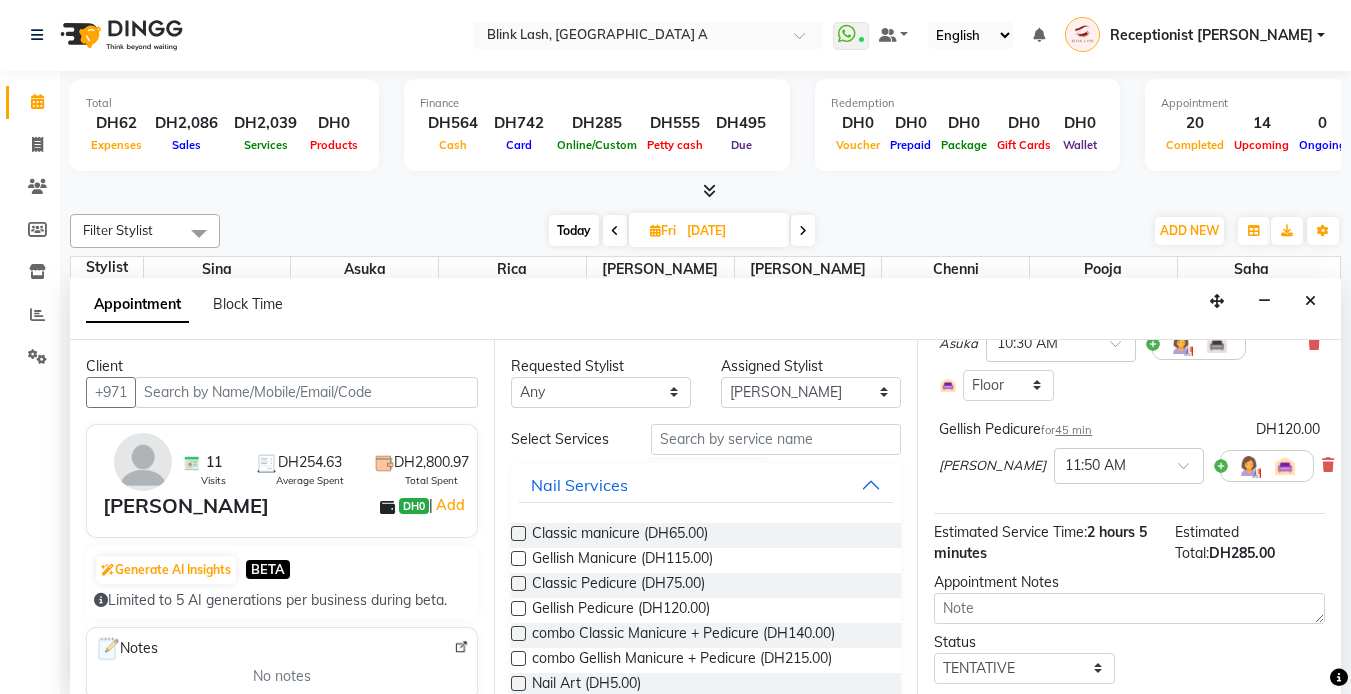 scroll, scrollTop: 200, scrollLeft: 0, axis: vertical 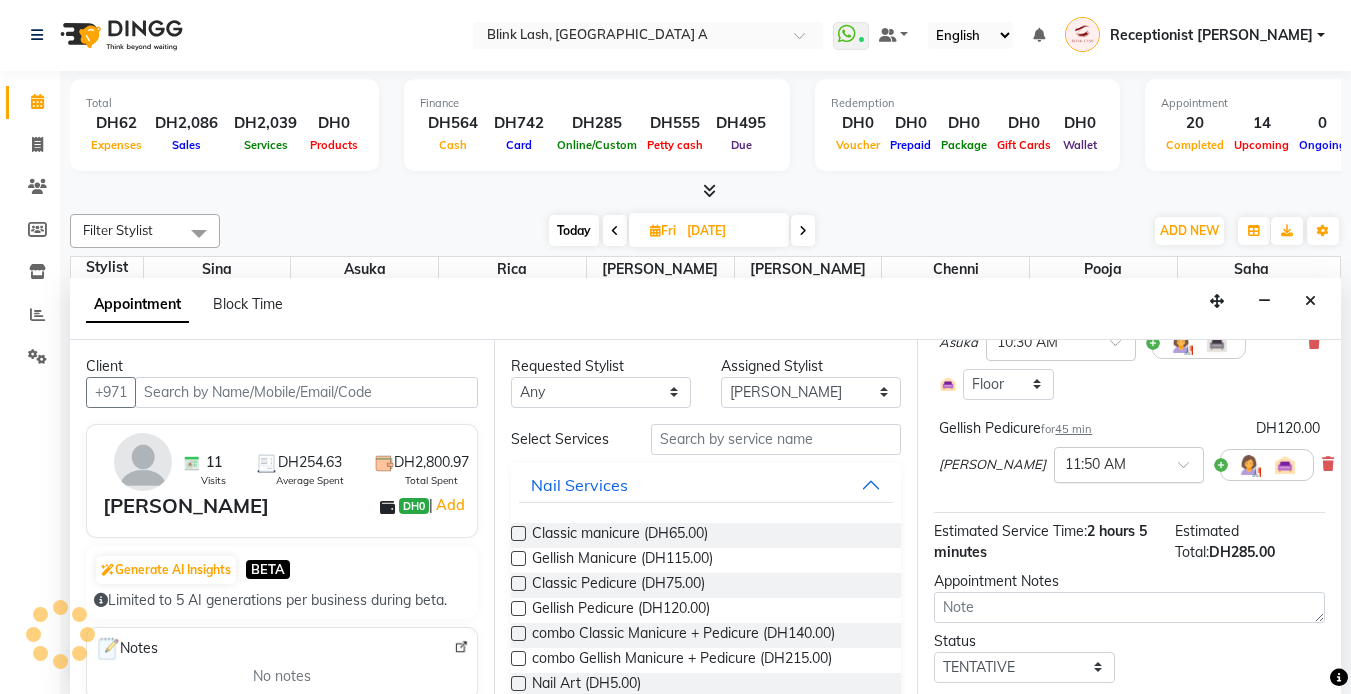 click at bounding box center [1129, 463] 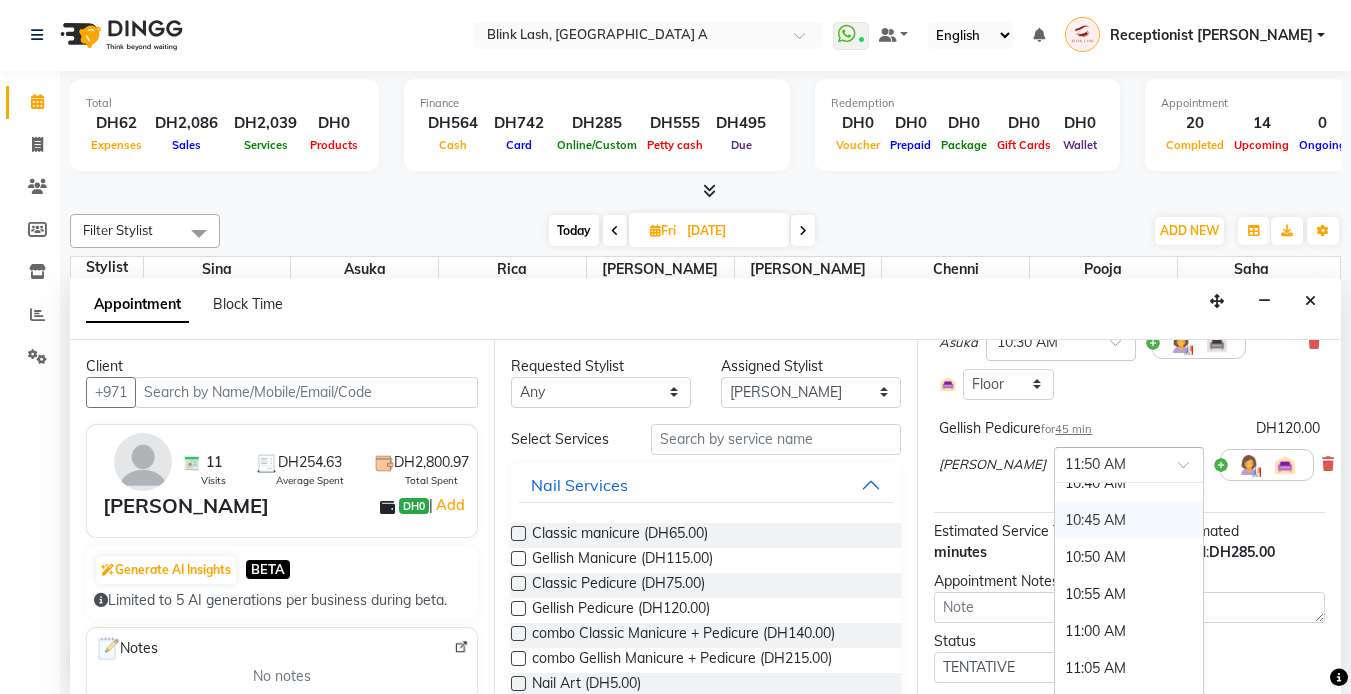 scroll, scrollTop: 214, scrollLeft: 0, axis: vertical 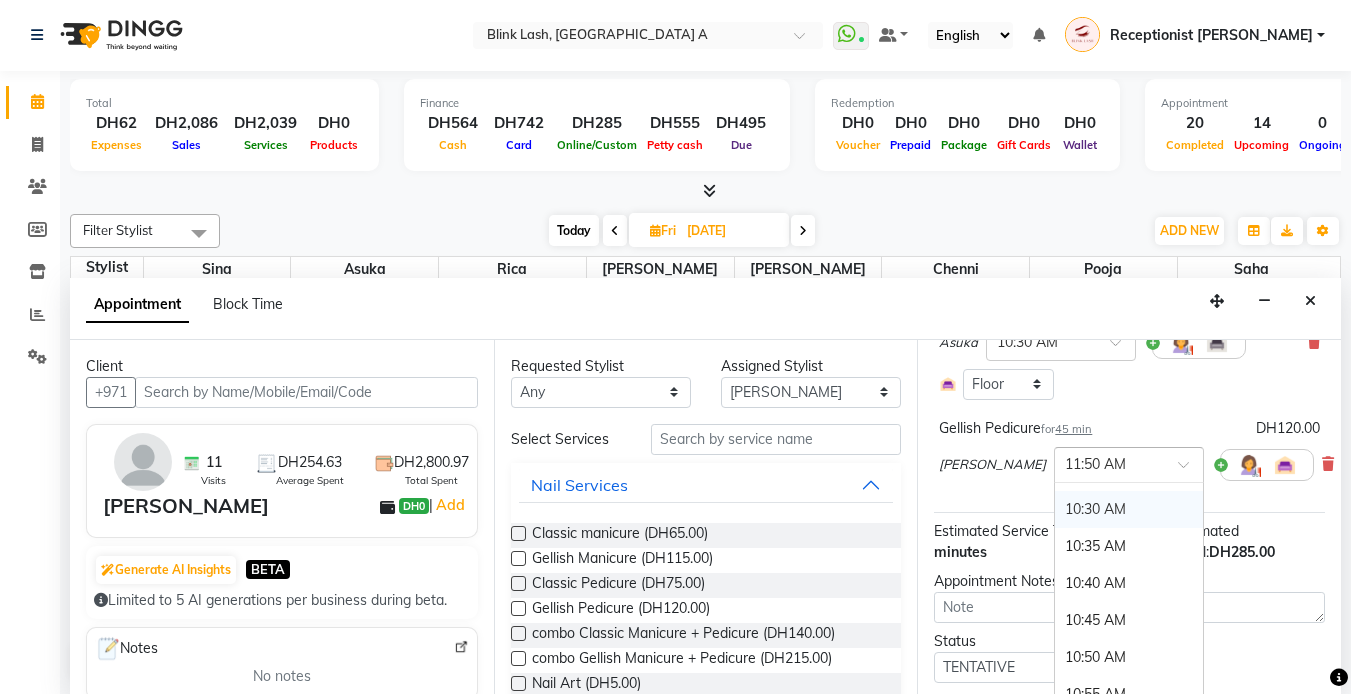 click on "10:30 AM" at bounding box center (1129, 509) 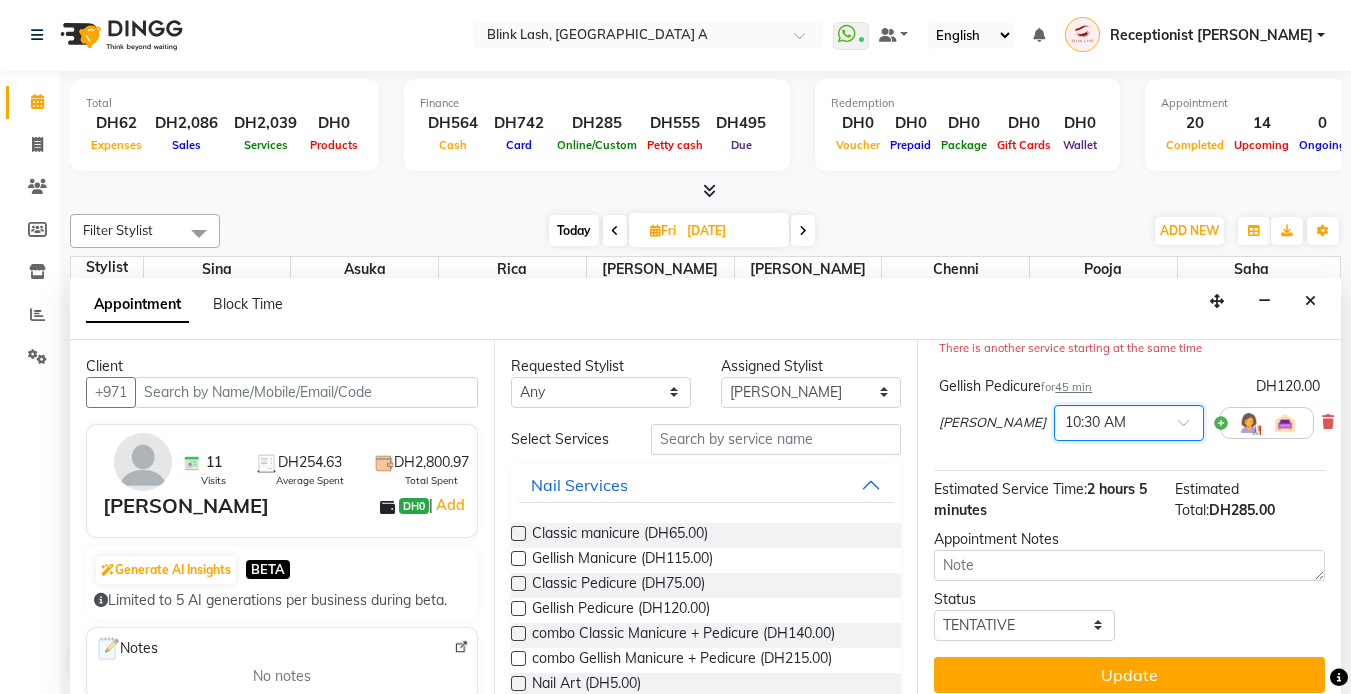 scroll, scrollTop: 293, scrollLeft: 0, axis: vertical 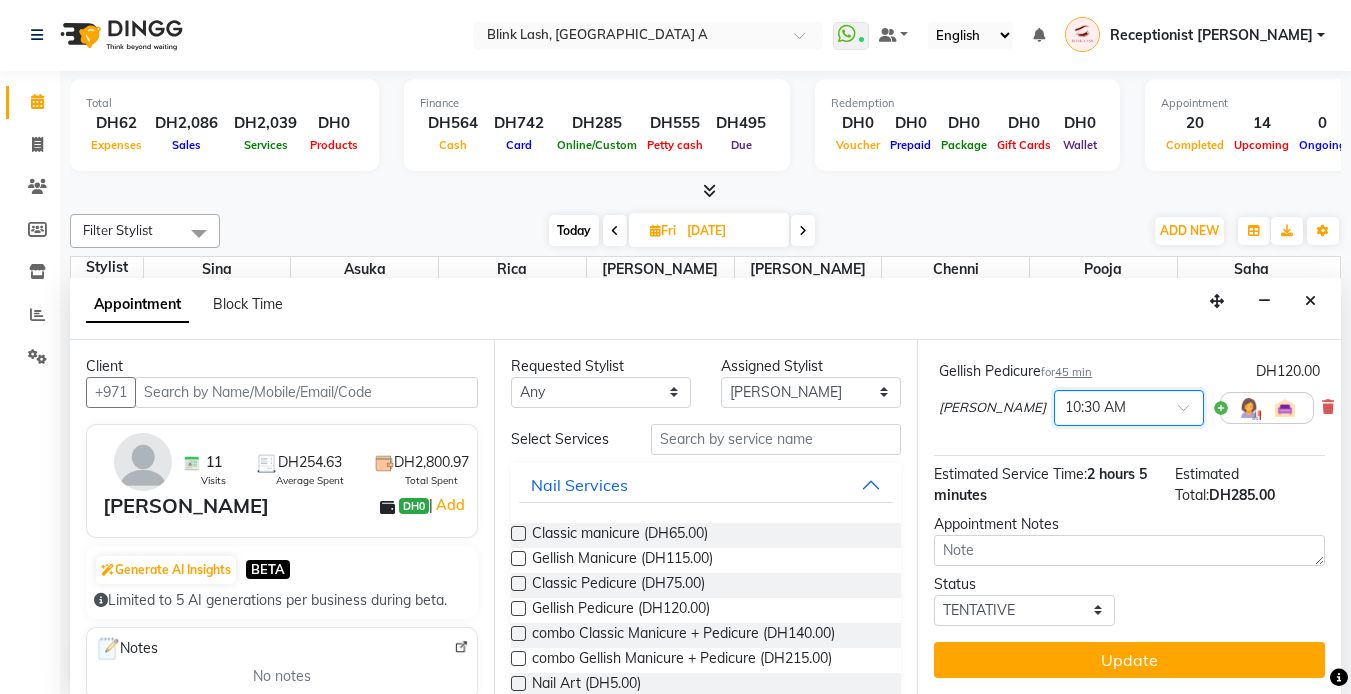 click on "Update" at bounding box center (1129, 660) 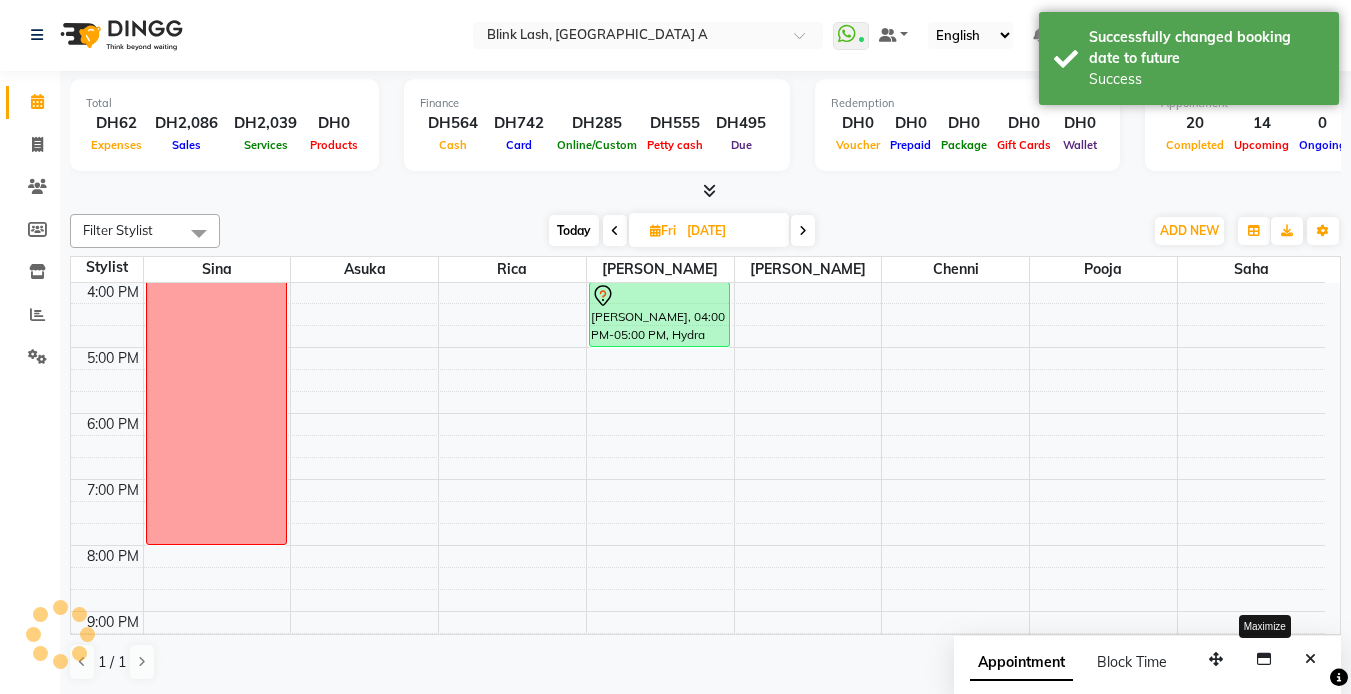 scroll, scrollTop: 0, scrollLeft: 0, axis: both 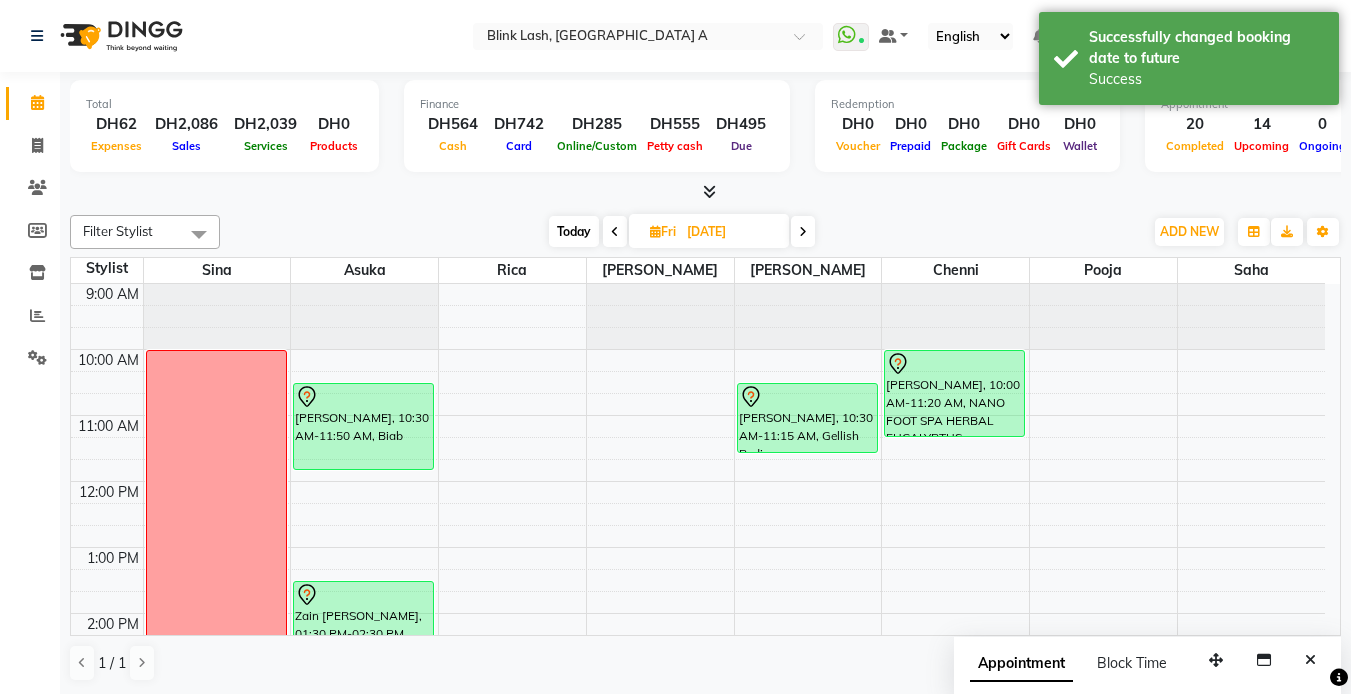 drag, startPoint x: 831, startPoint y: 426, endPoint x: 827, endPoint y: 443, distance: 17.464249 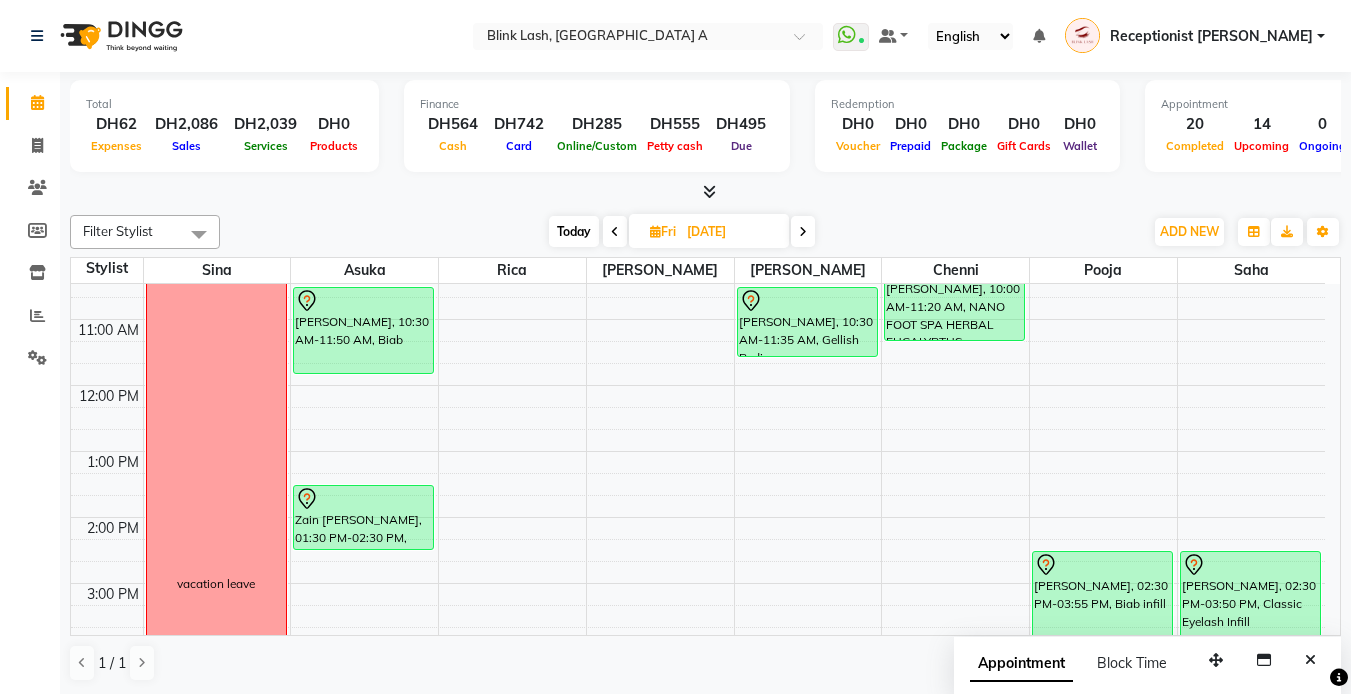 scroll, scrollTop: 0, scrollLeft: 0, axis: both 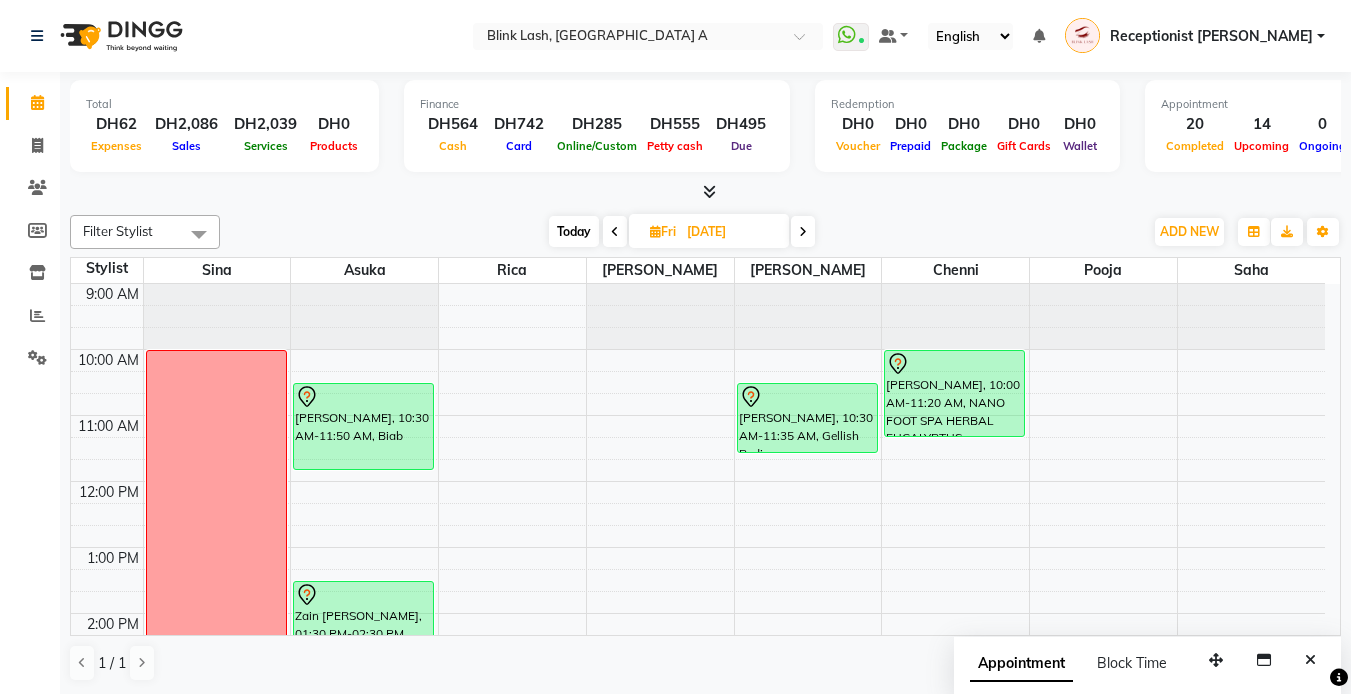 click on "Today" at bounding box center (574, 231) 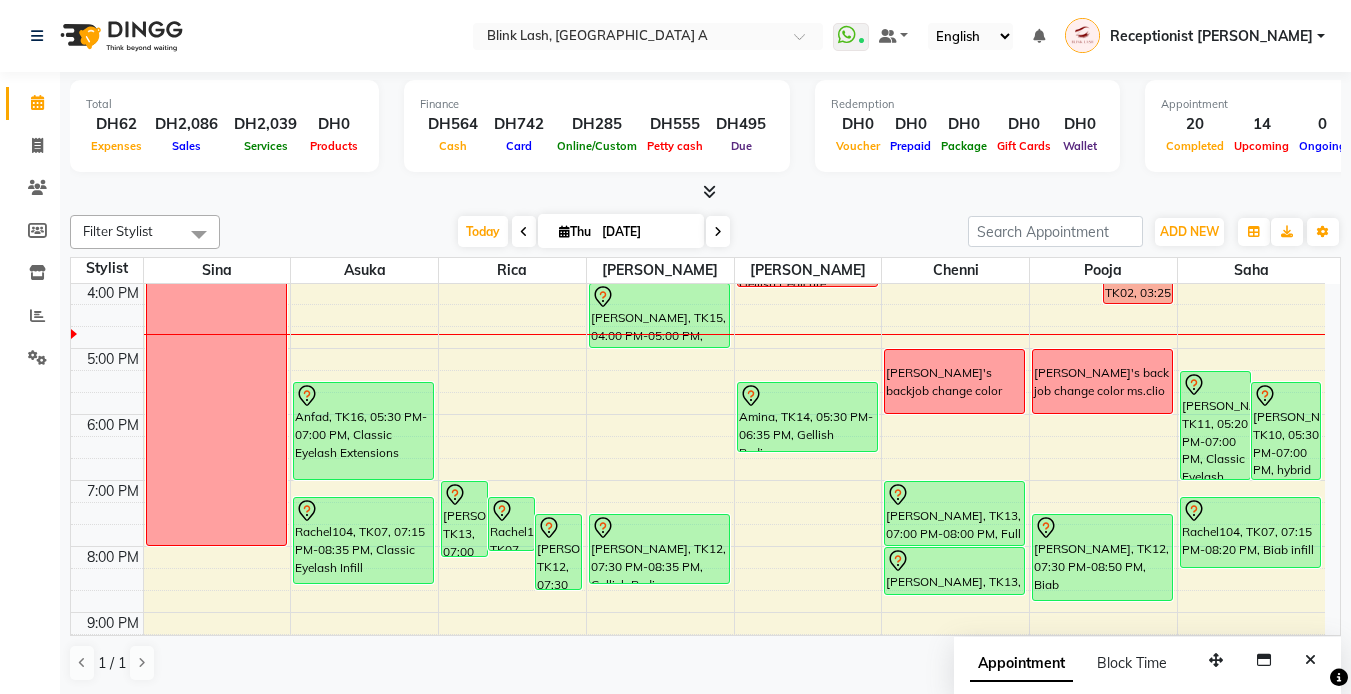 scroll, scrollTop: 163, scrollLeft: 0, axis: vertical 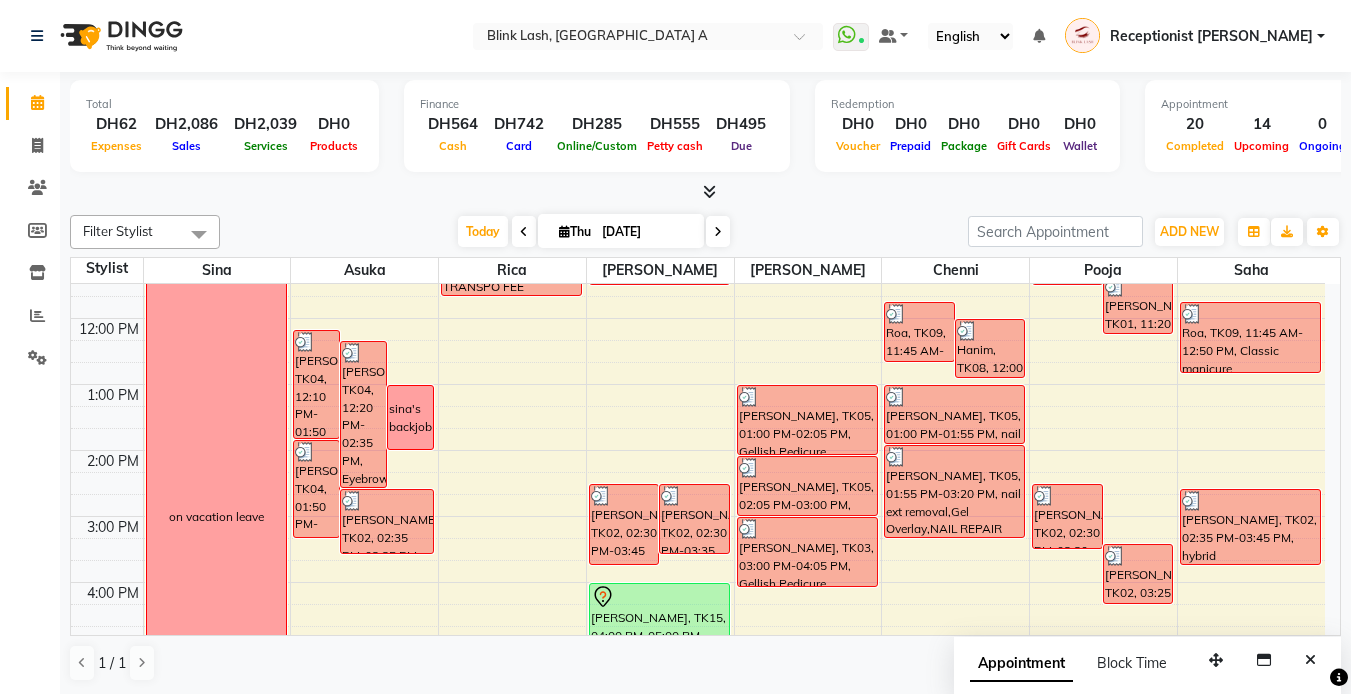 click at bounding box center [524, 231] 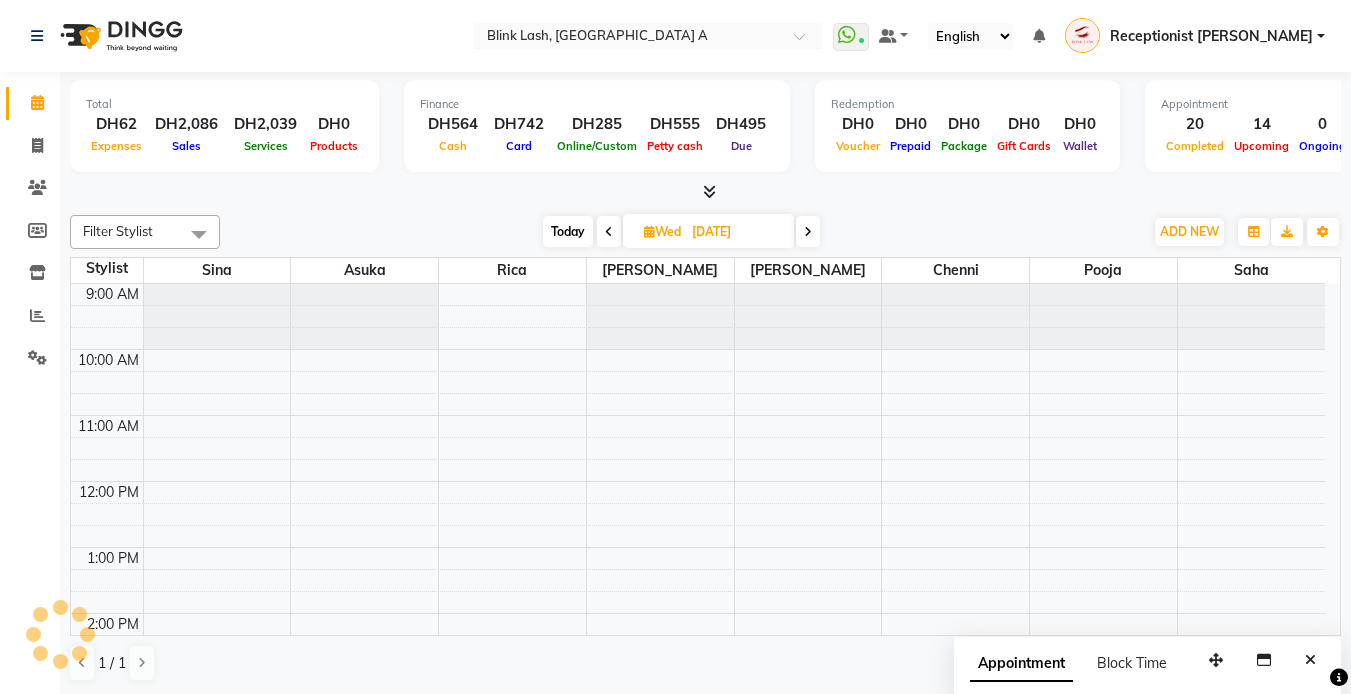 scroll, scrollTop: 463, scrollLeft: 0, axis: vertical 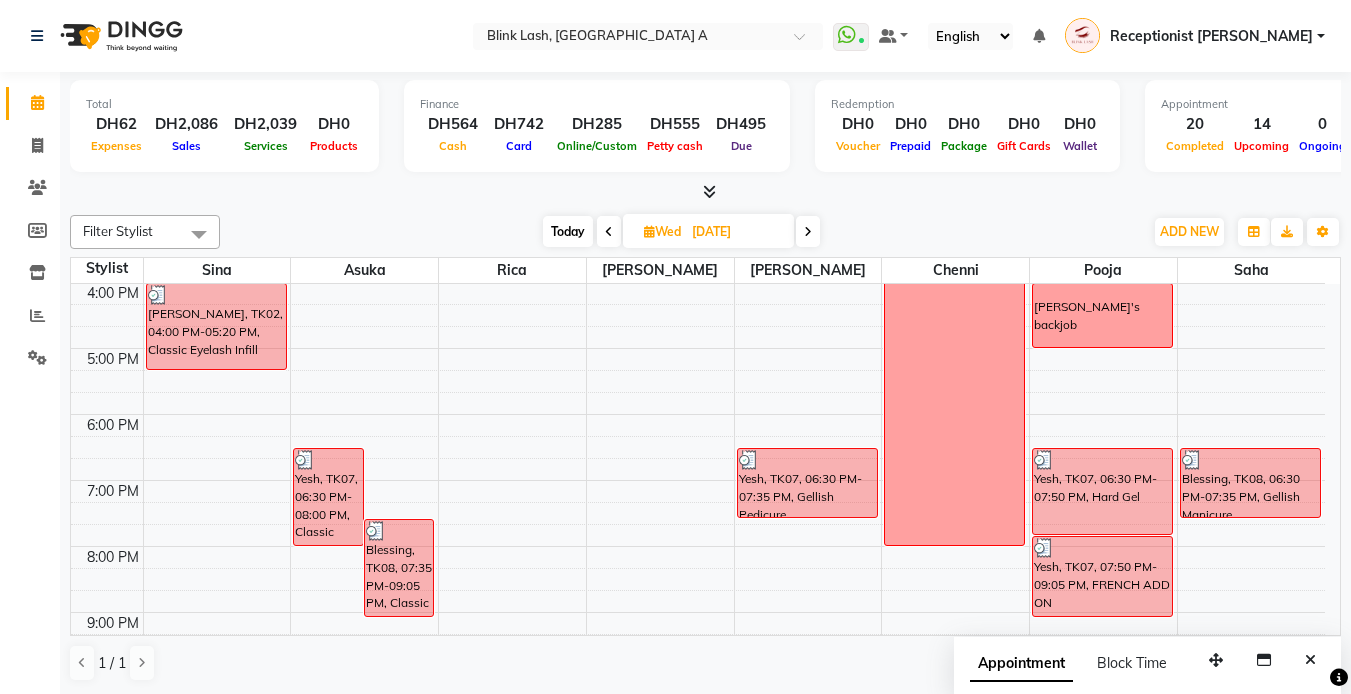 click at bounding box center (609, 232) 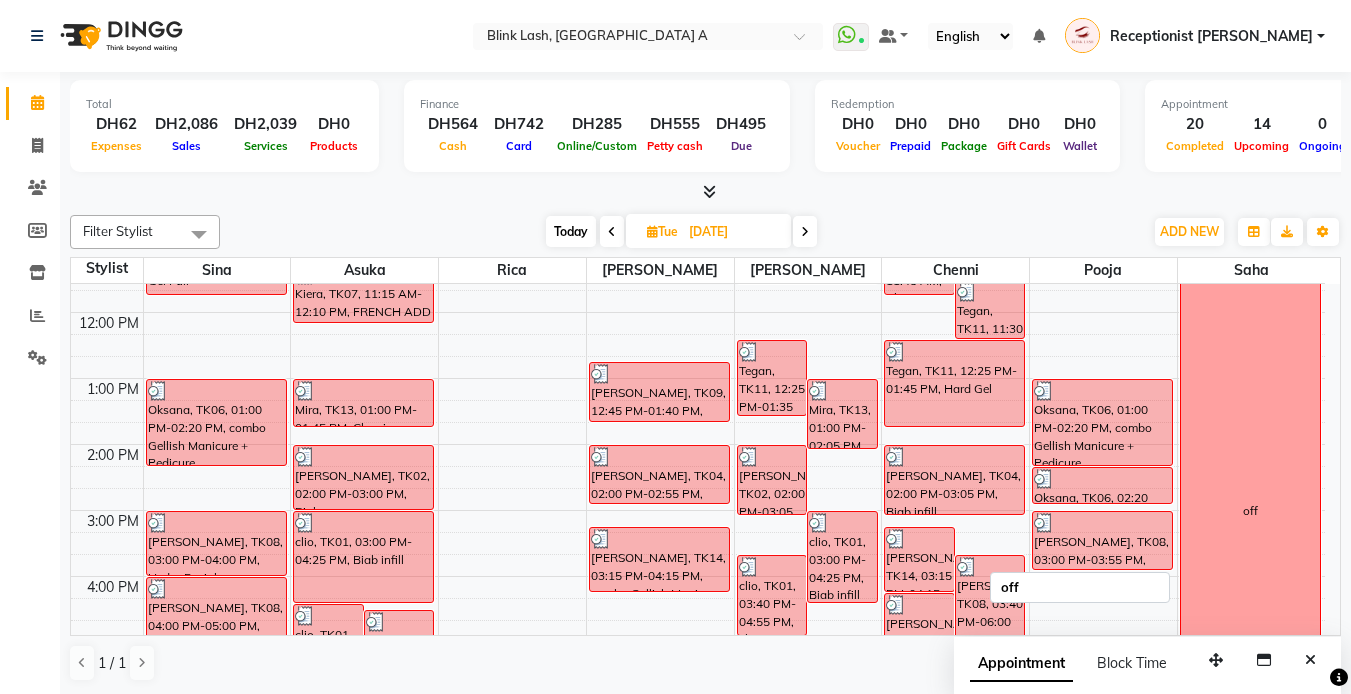 scroll, scrollTop: 163, scrollLeft: 0, axis: vertical 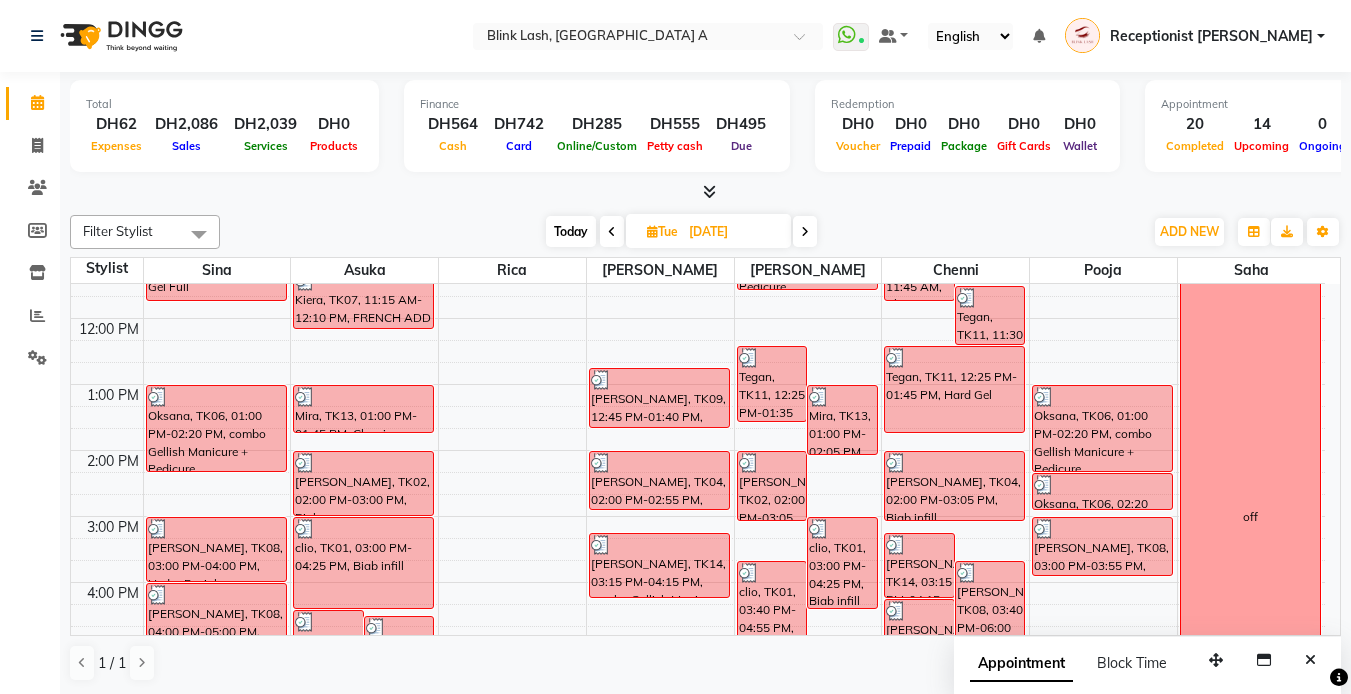 click on "Today" at bounding box center [571, 231] 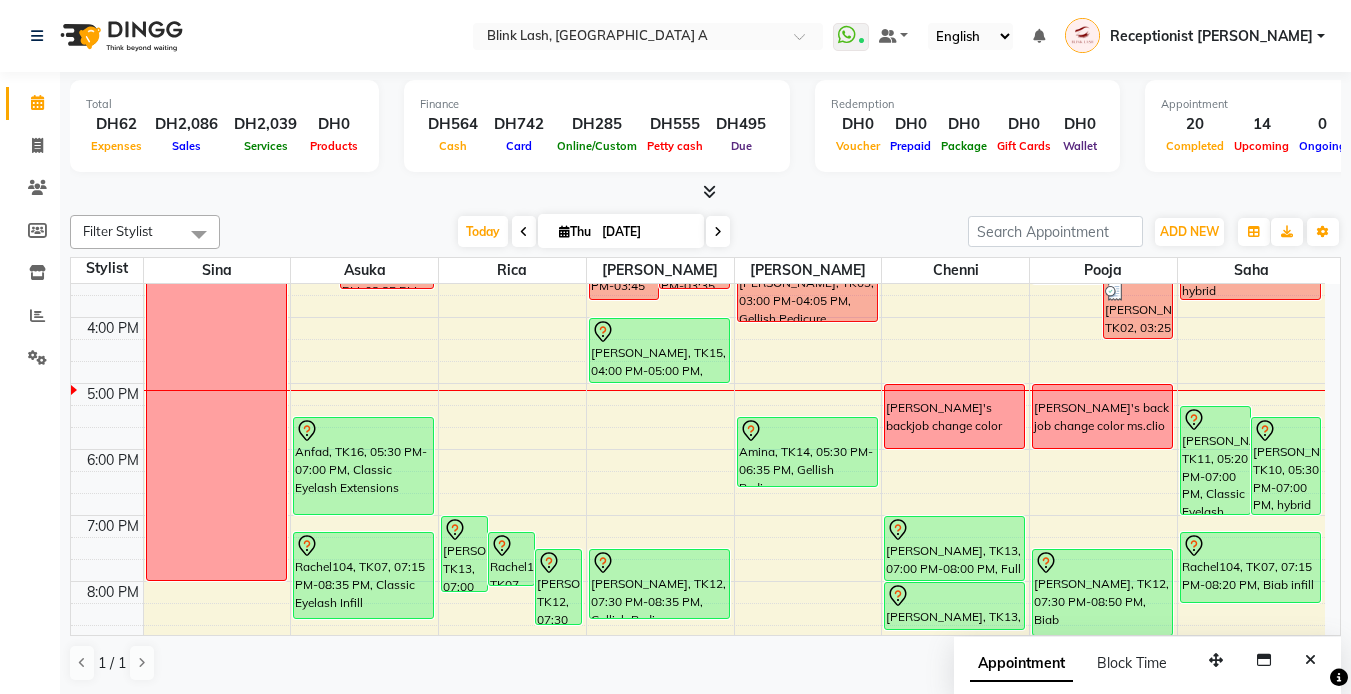 scroll, scrollTop: 463, scrollLeft: 0, axis: vertical 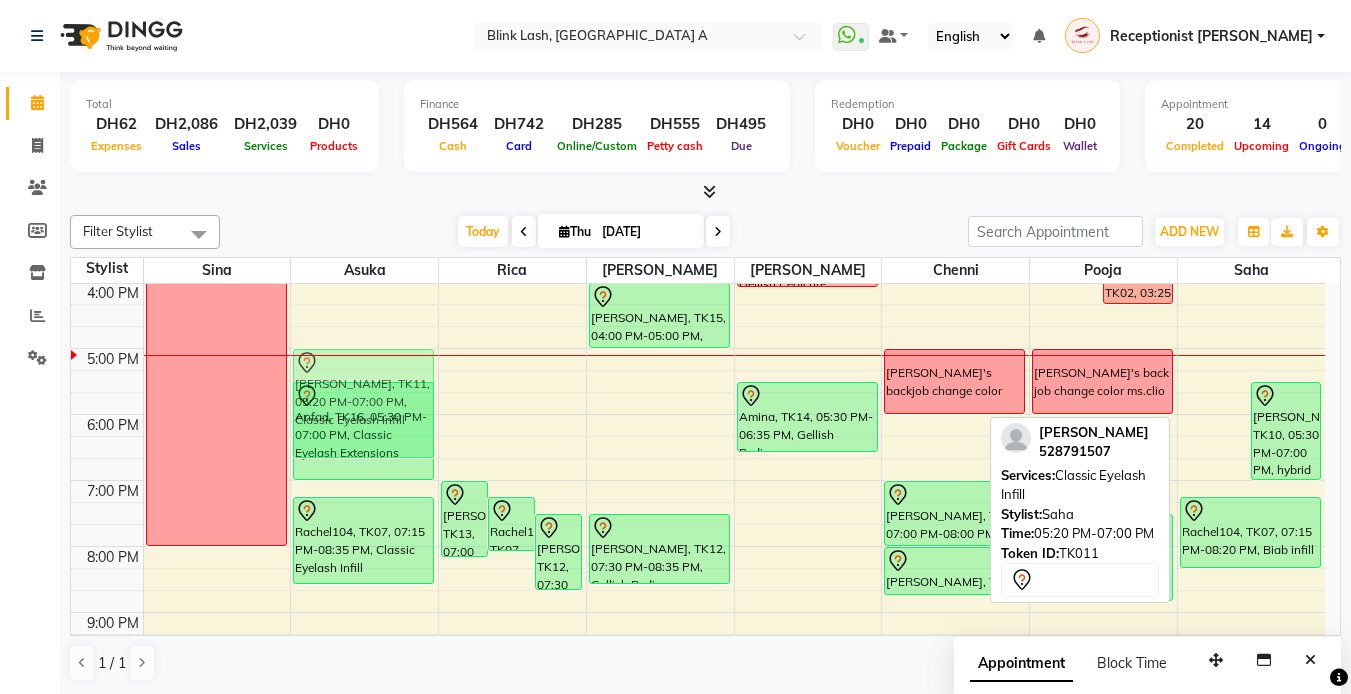 drag, startPoint x: 1223, startPoint y: 436, endPoint x: 395, endPoint y: 421, distance: 828.13586 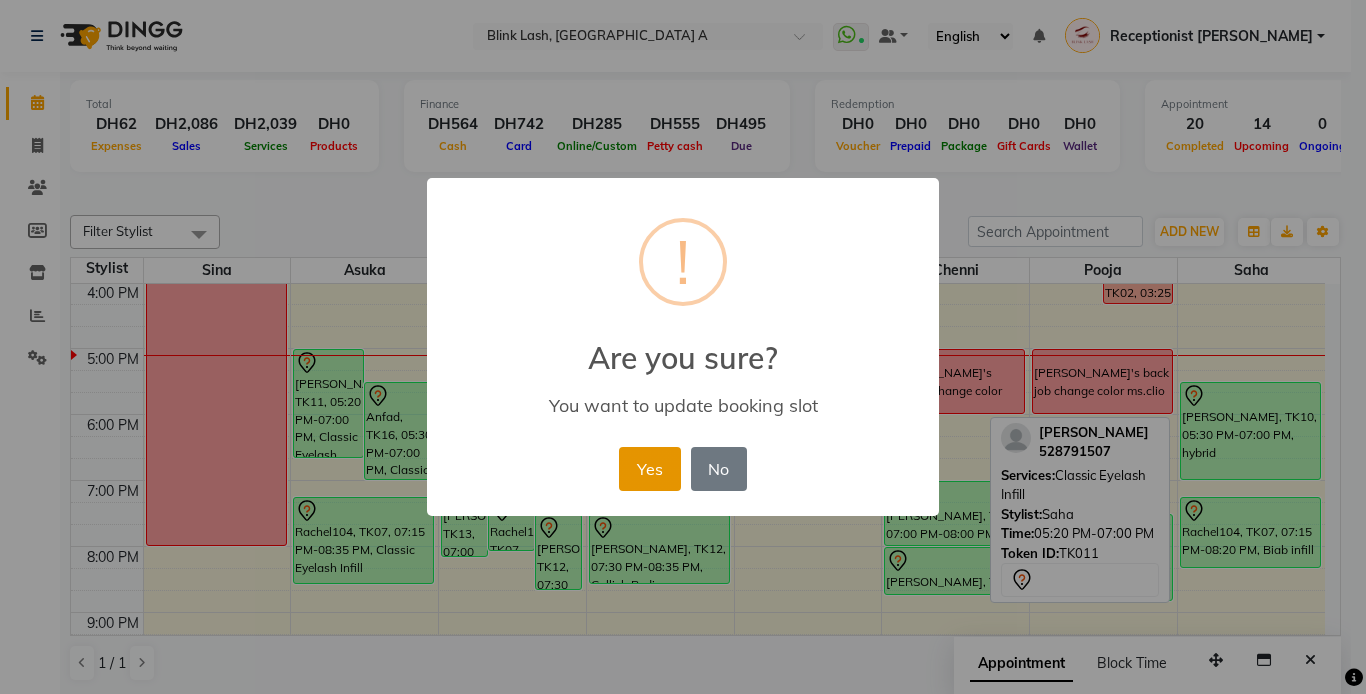 click on "Yes" at bounding box center (649, 469) 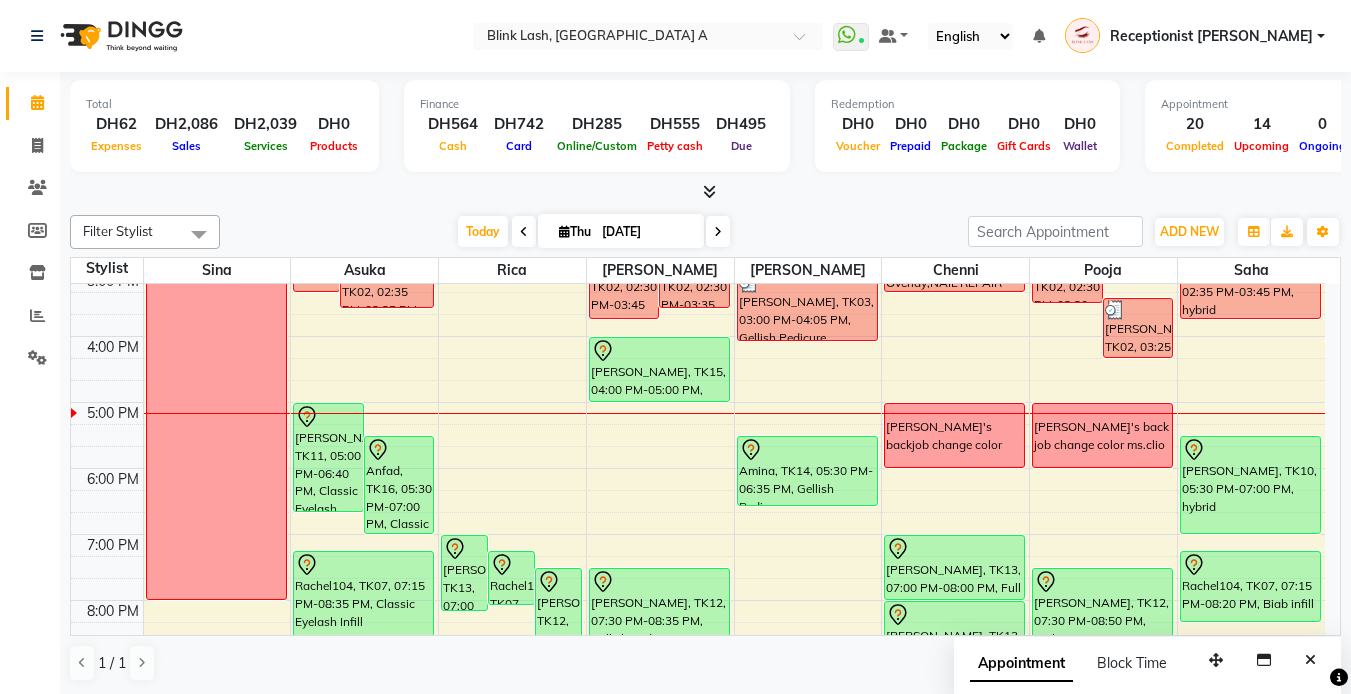 scroll, scrollTop: 363, scrollLeft: 0, axis: vertical 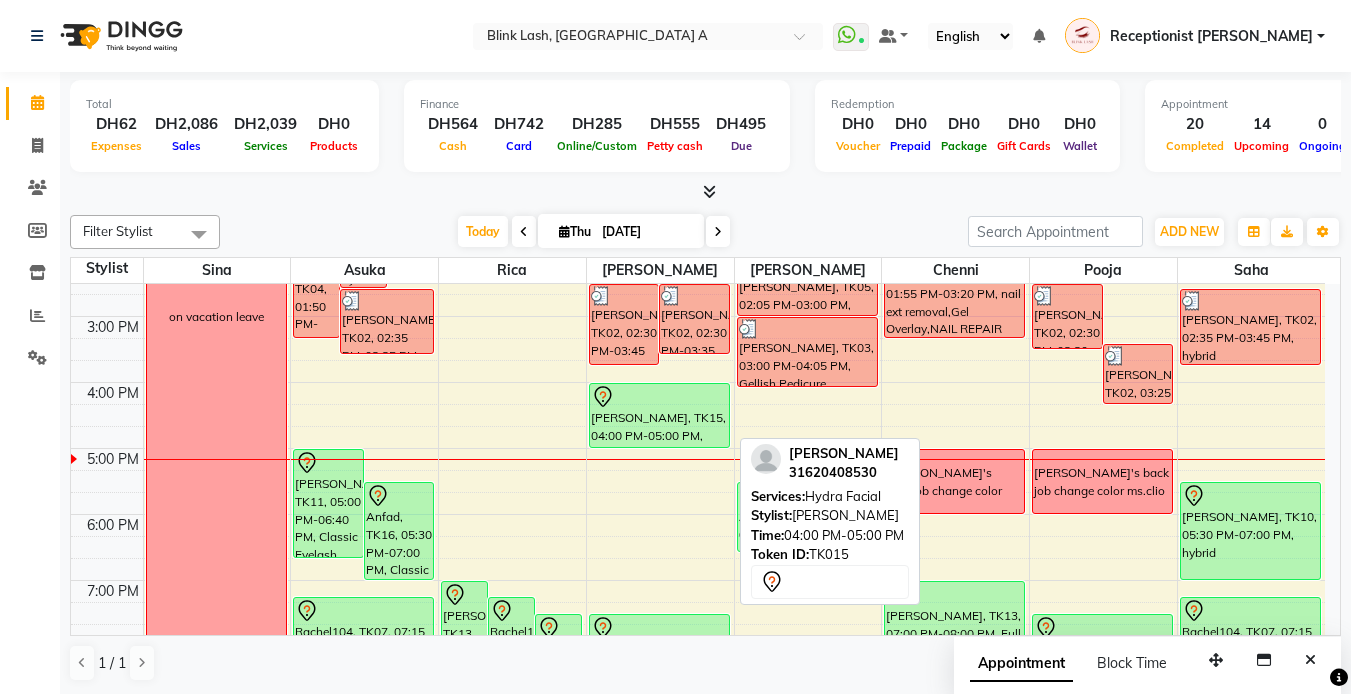click on "[PERSON_NAME], TK15, 04:00 PM-05:00 PM, Hydra Facial" at bounding box center (659, 415) 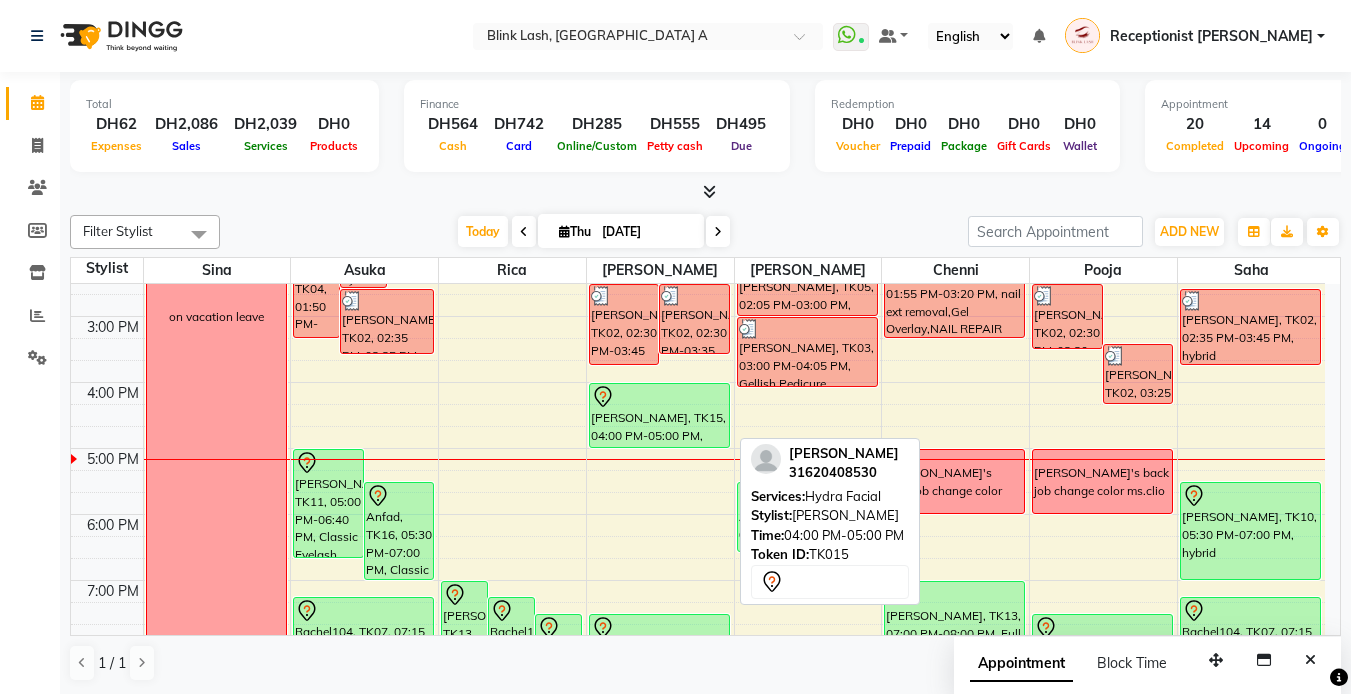 click on "[PERSON_NAME], TK15, 04:00 PM-05:00 PM, Hydra Facial" at bounding box center (659, 415) 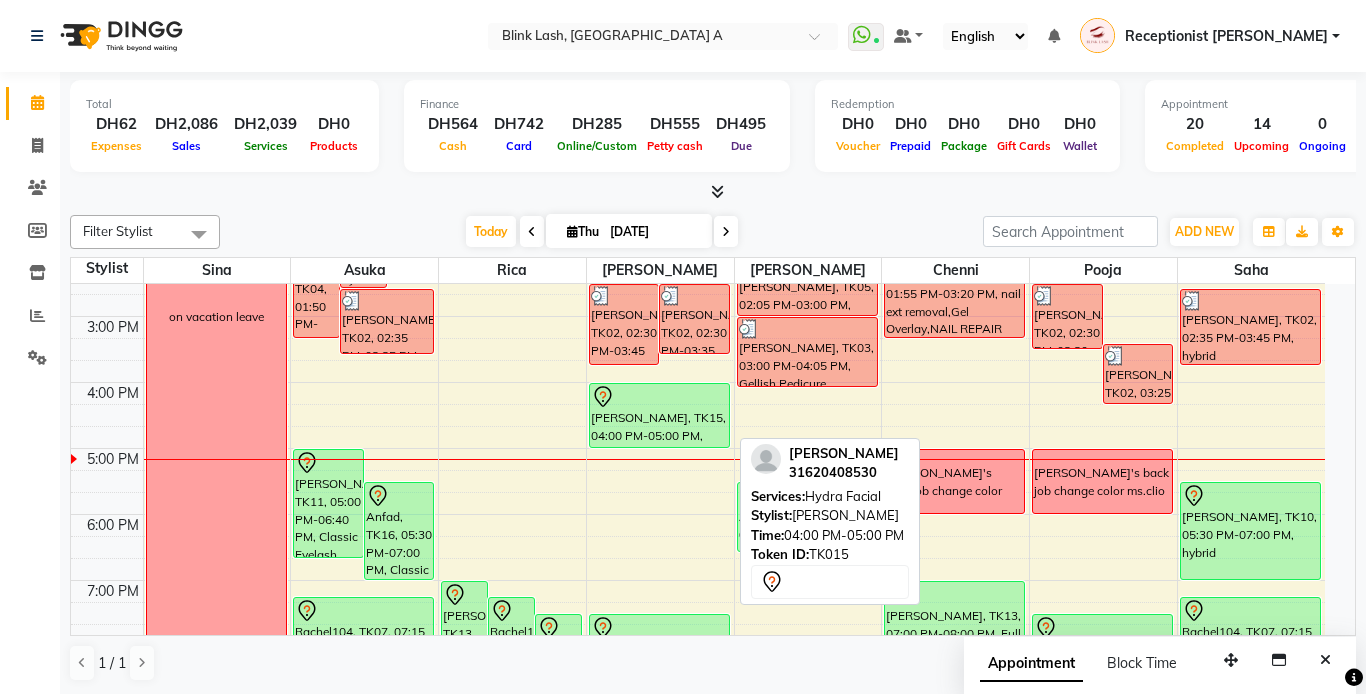 select on "7" 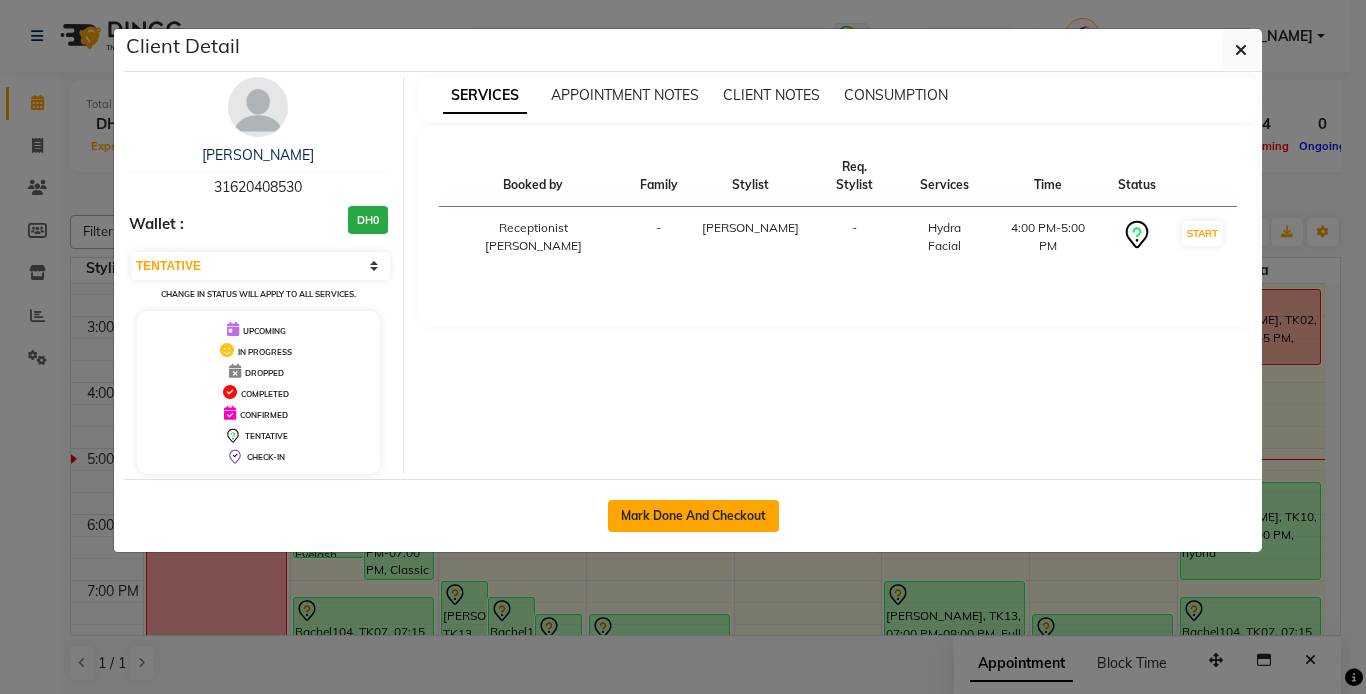 click on "Mark Done And Checkout" 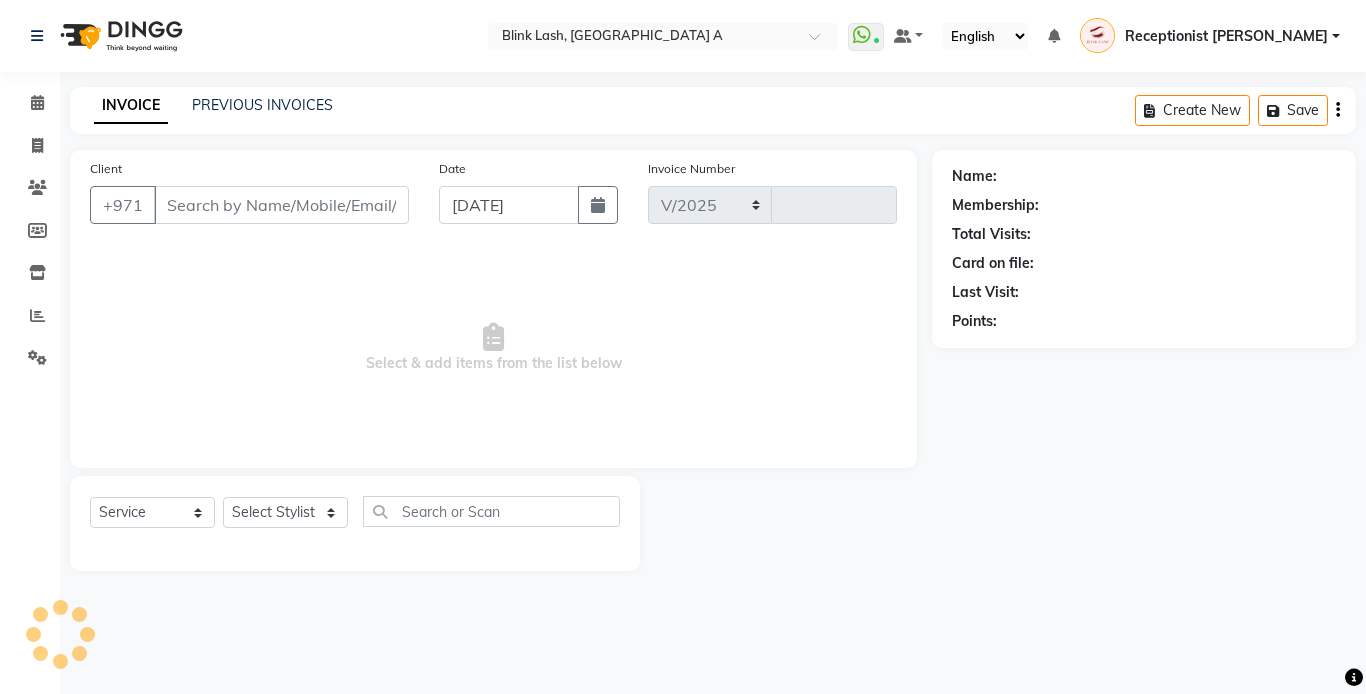 select on "5970" 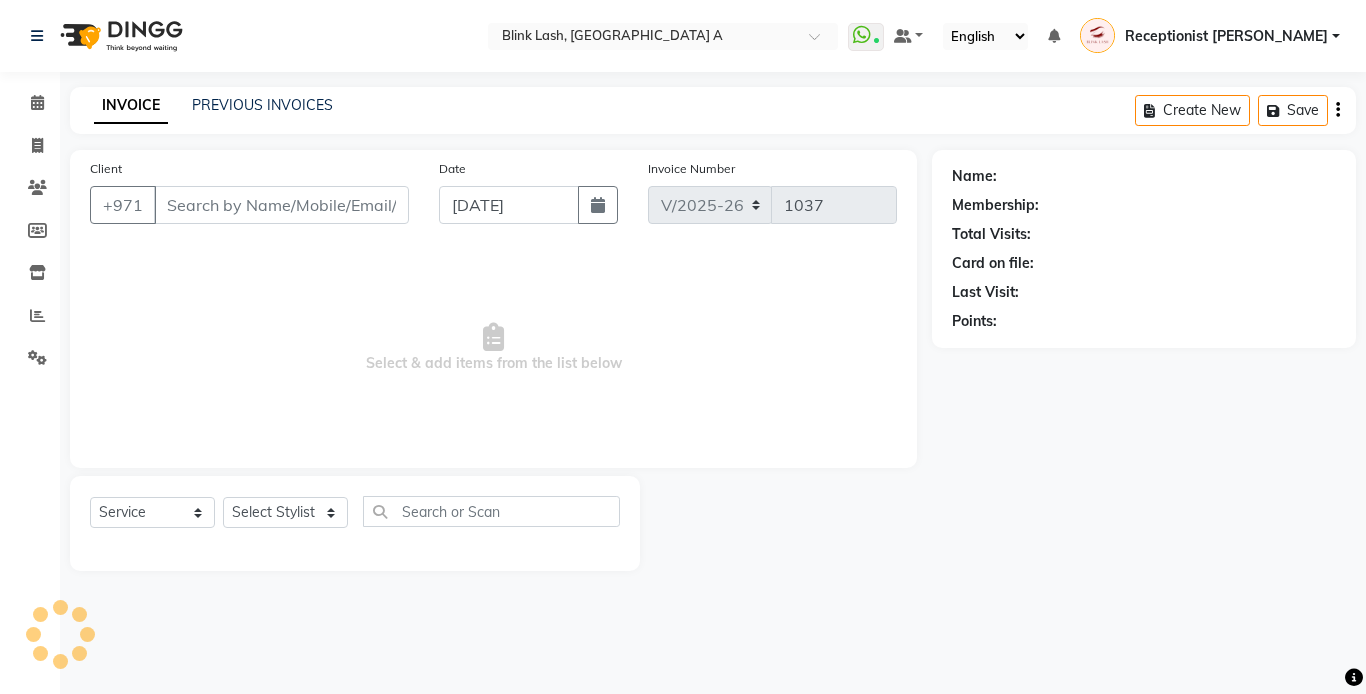 type on "31620408530" 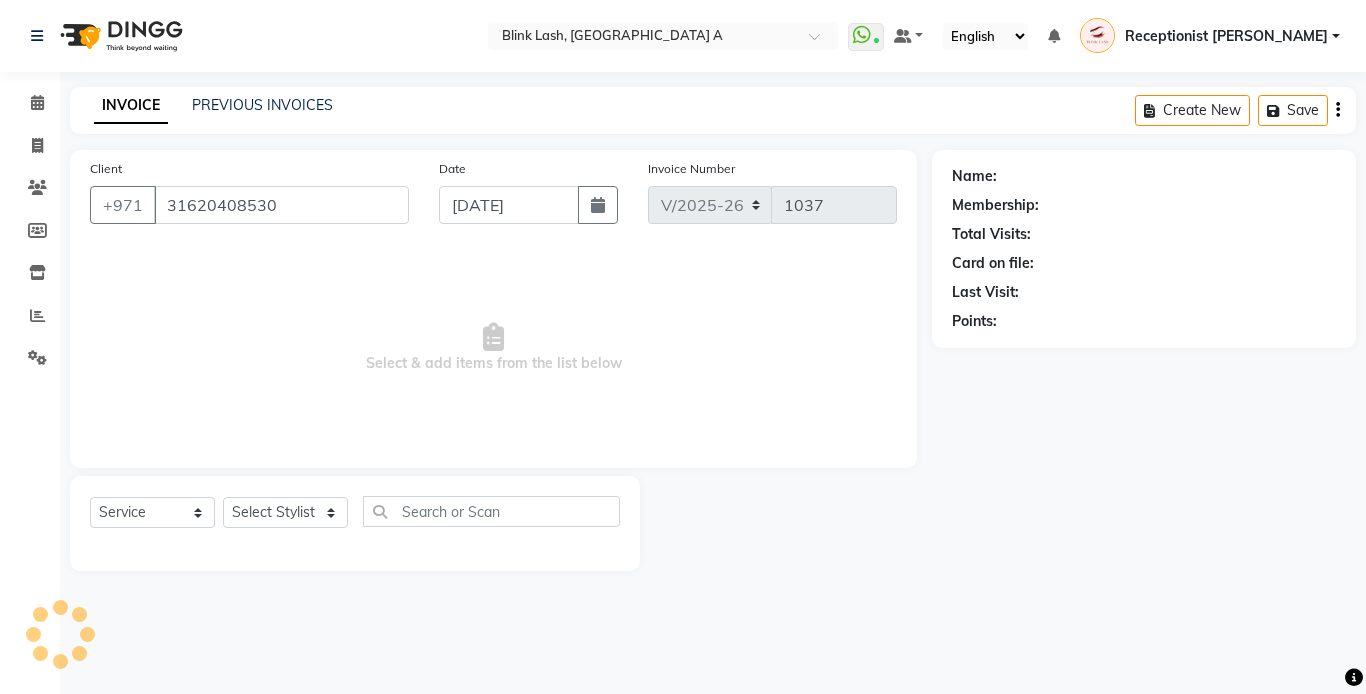 select on "46934" 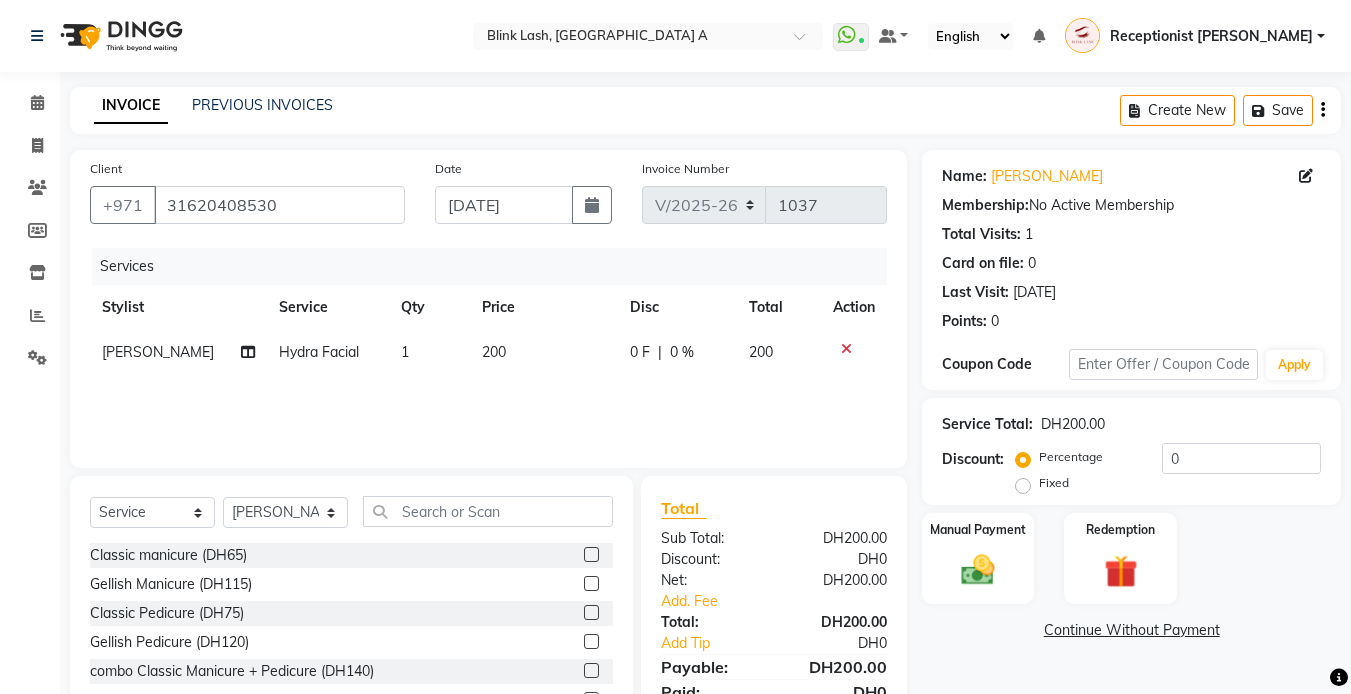 scroll, scrollTop: 107, scrollLeft: 0, axis: vertical 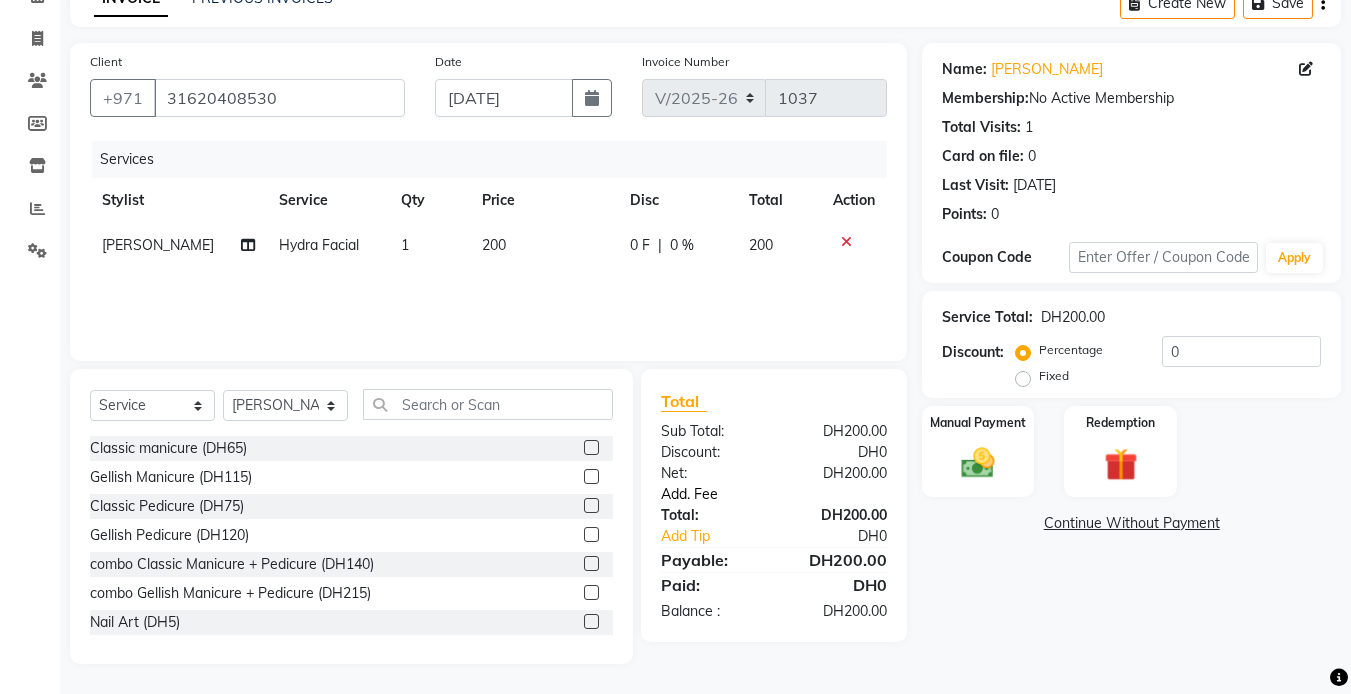 click on "Add. Fee" 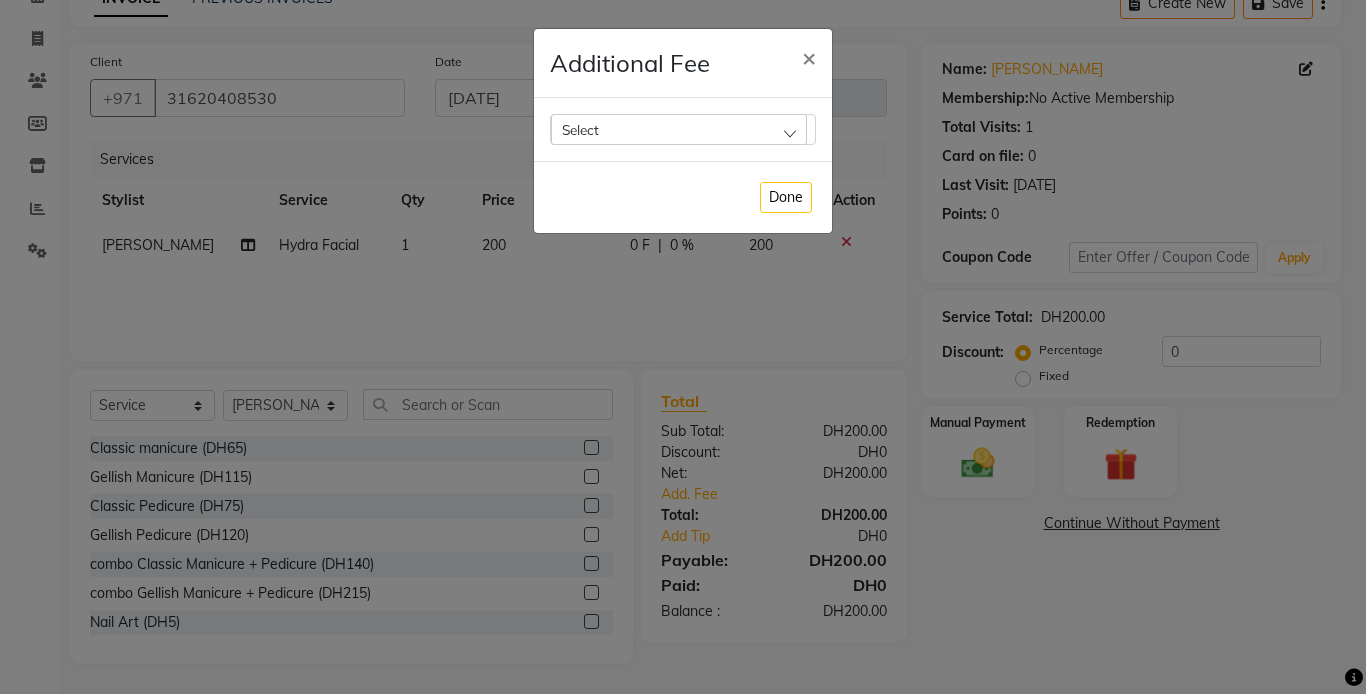 click on "Select" 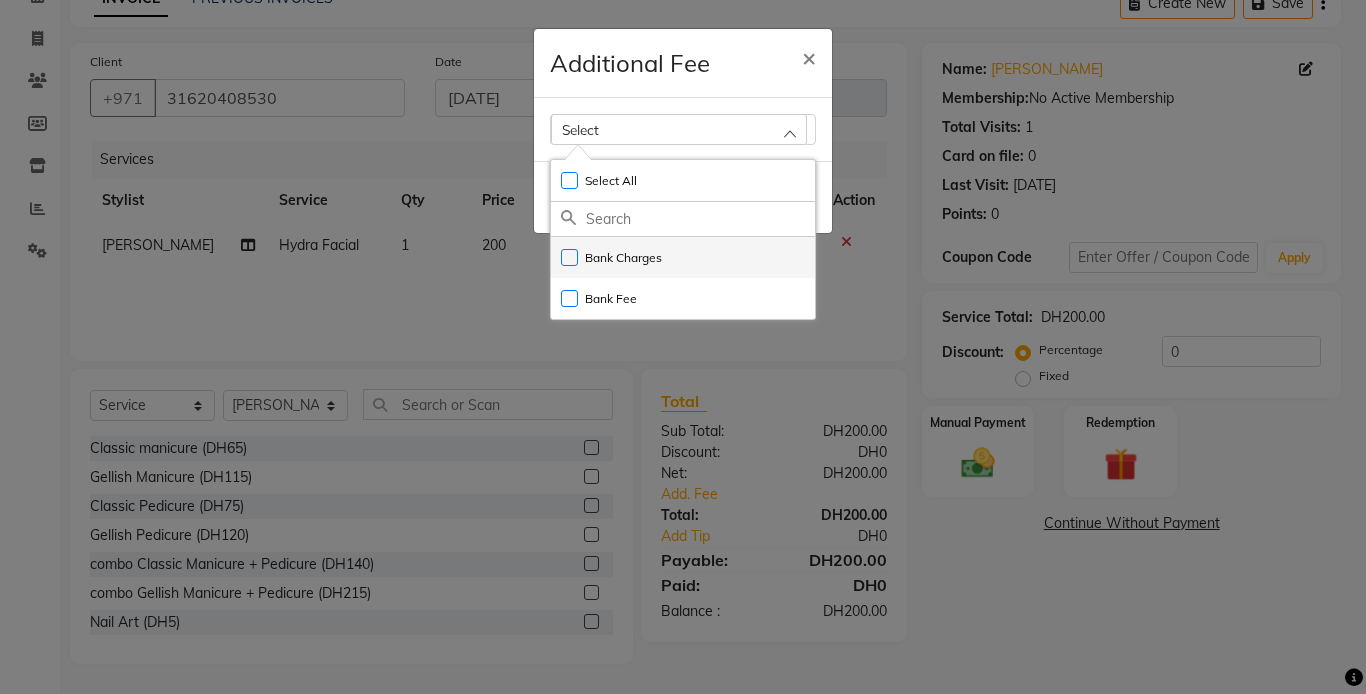 click on "Bank Charges" 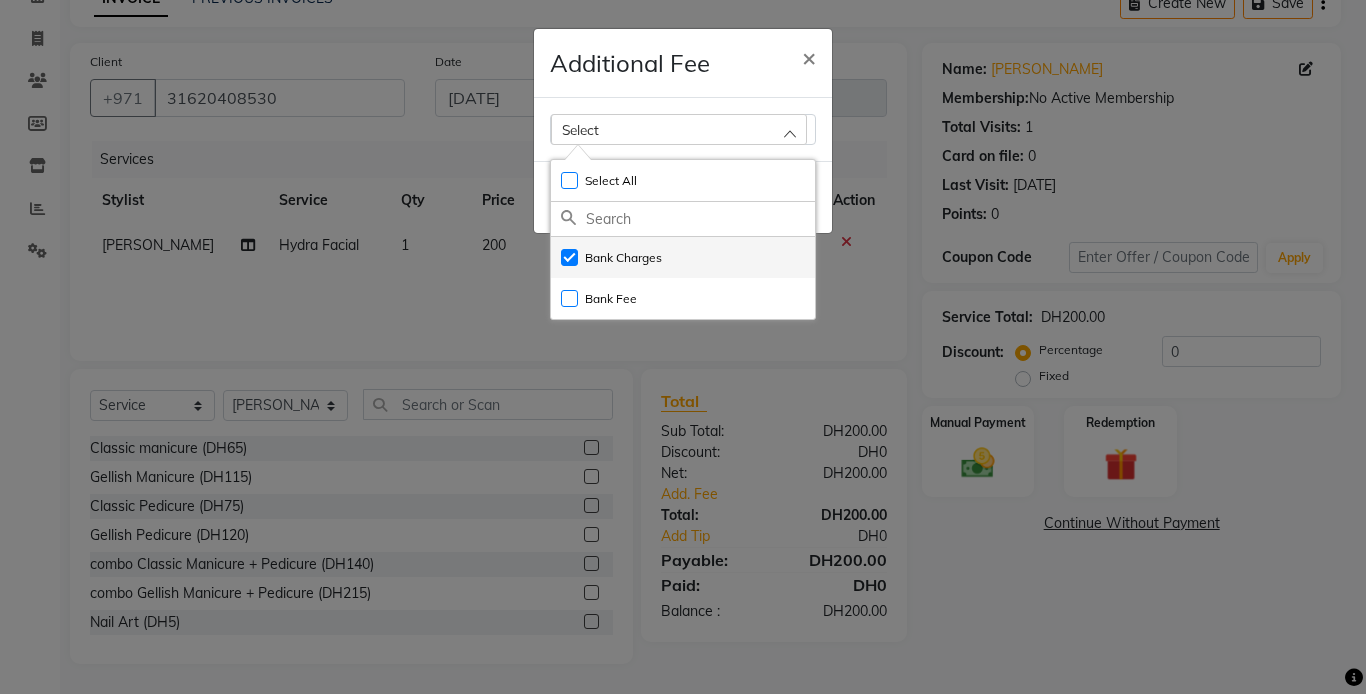 checkbox on "true" 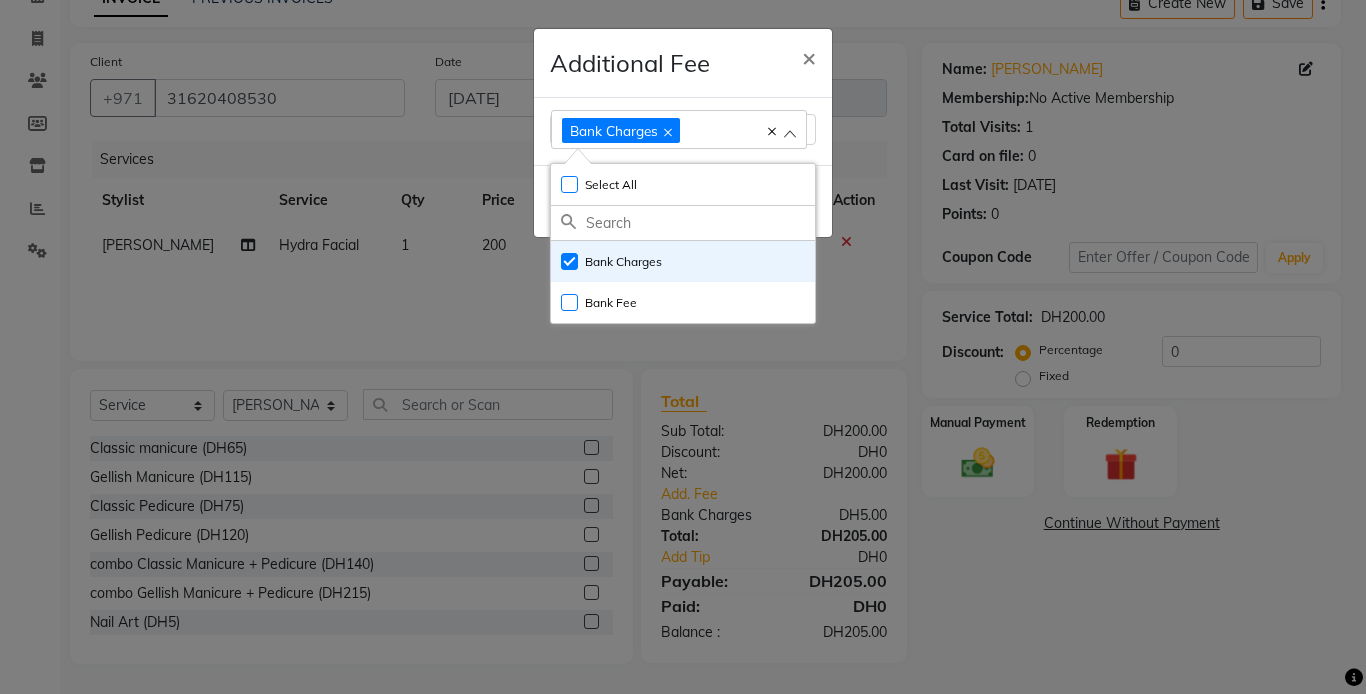 click on "Additional Fee × Bank Charges Select All UnSelect All Bank Charges Bank Fee  Done" 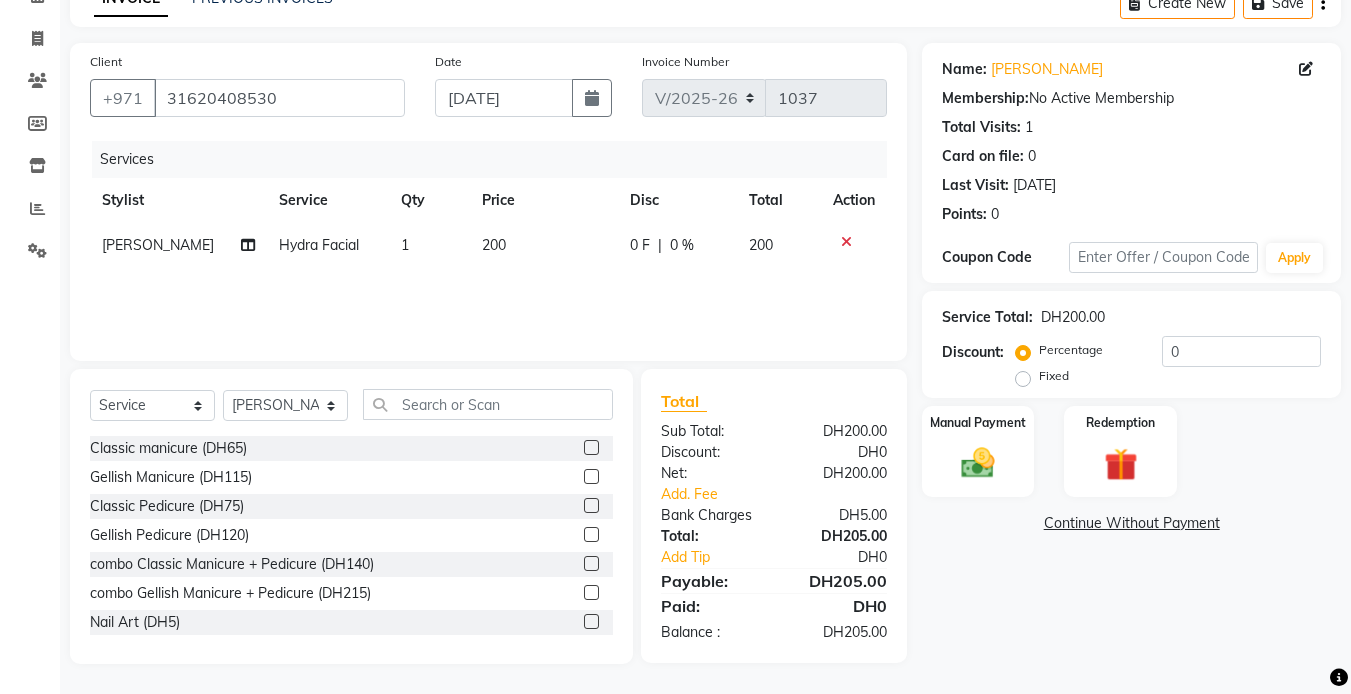 click 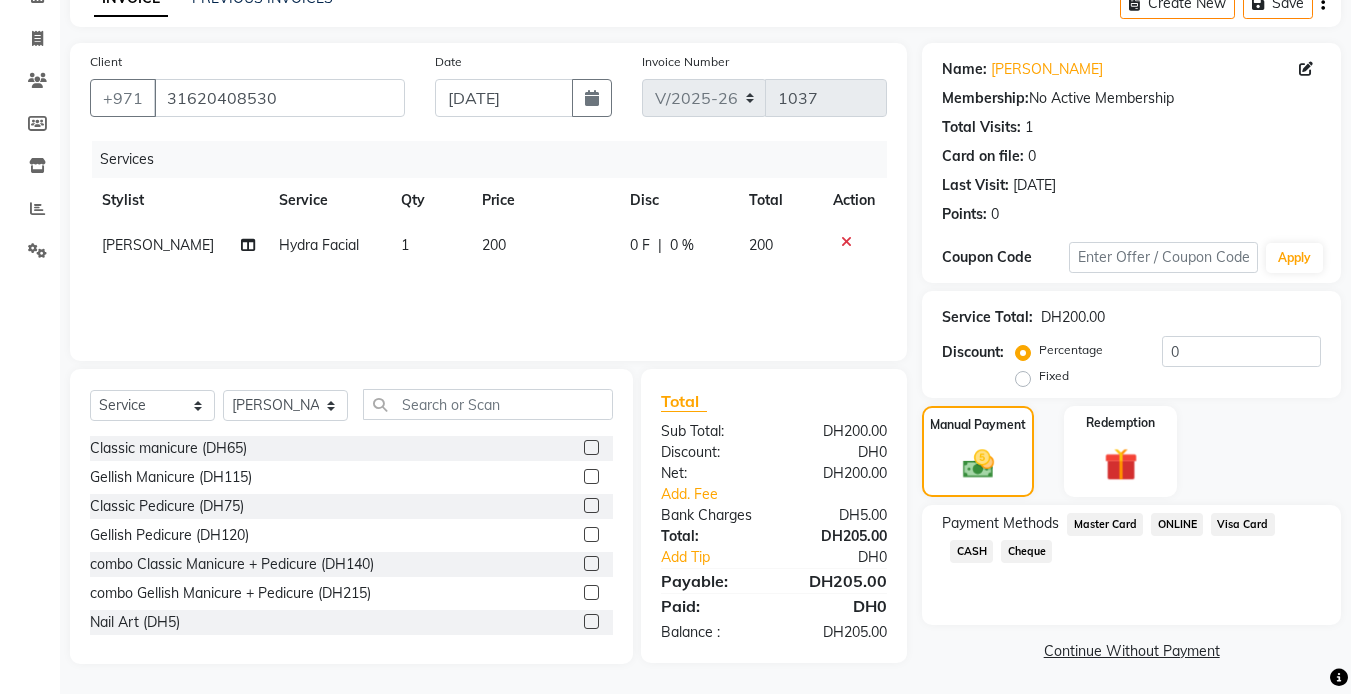click on "Visa Card" 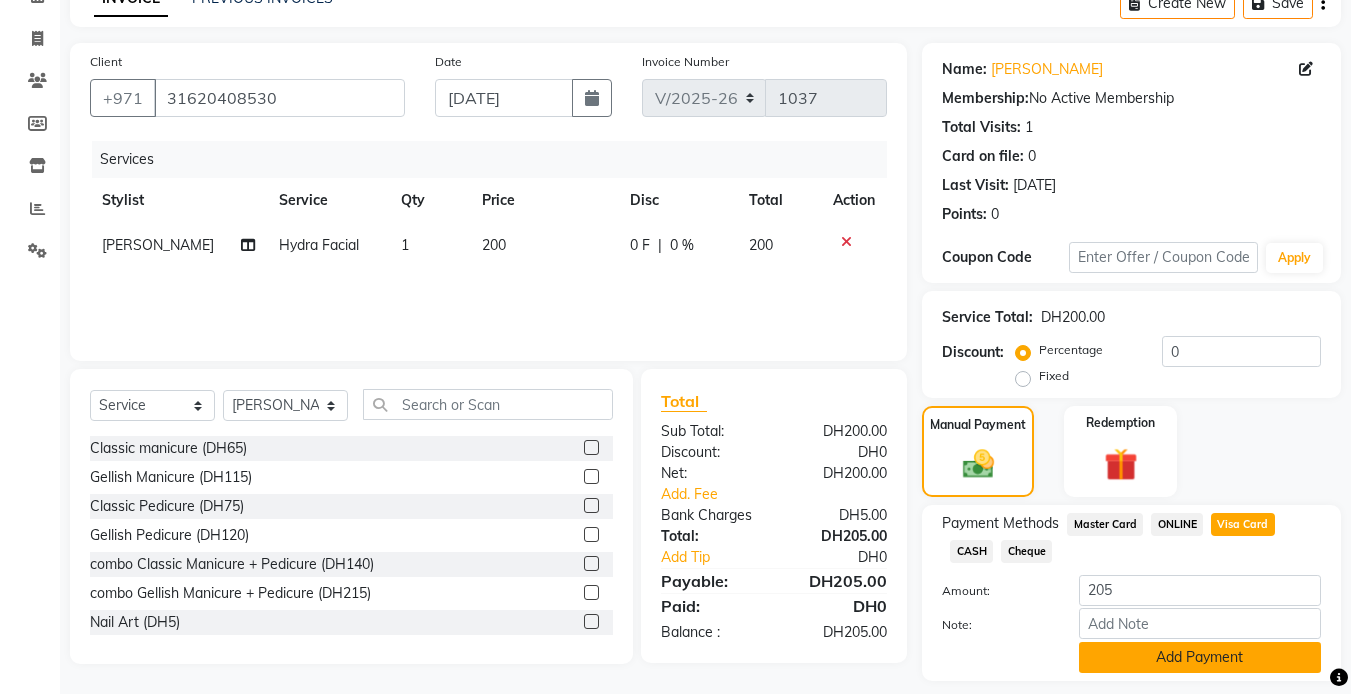 click on "Add Payment" 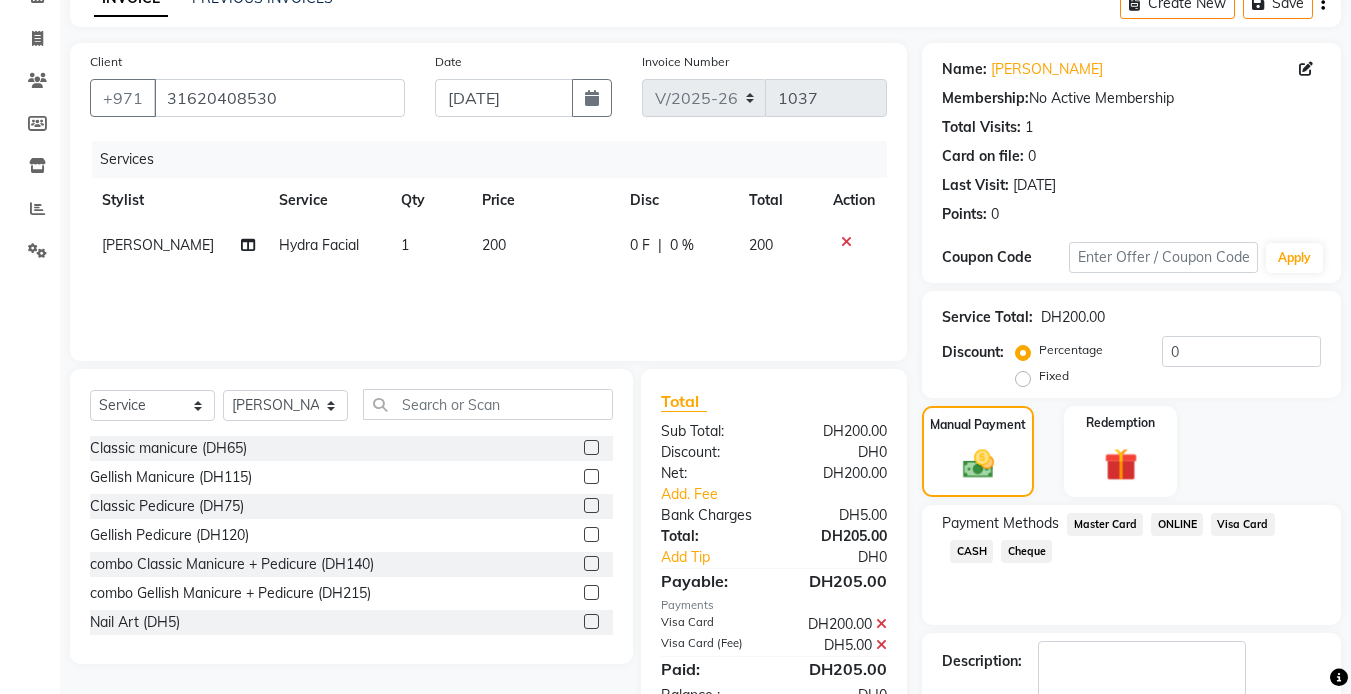 scroll, scrollTop: 222, scrollLeft: 0, axis: vertical 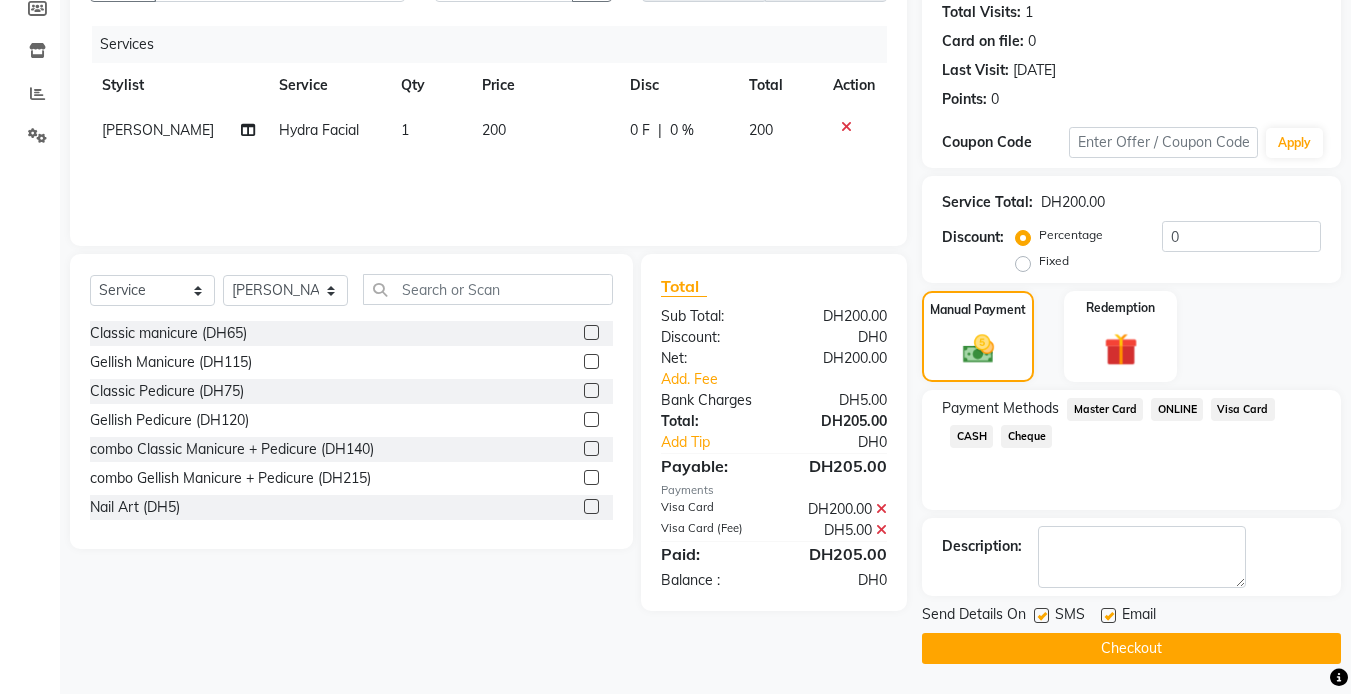 click on "Checkout" 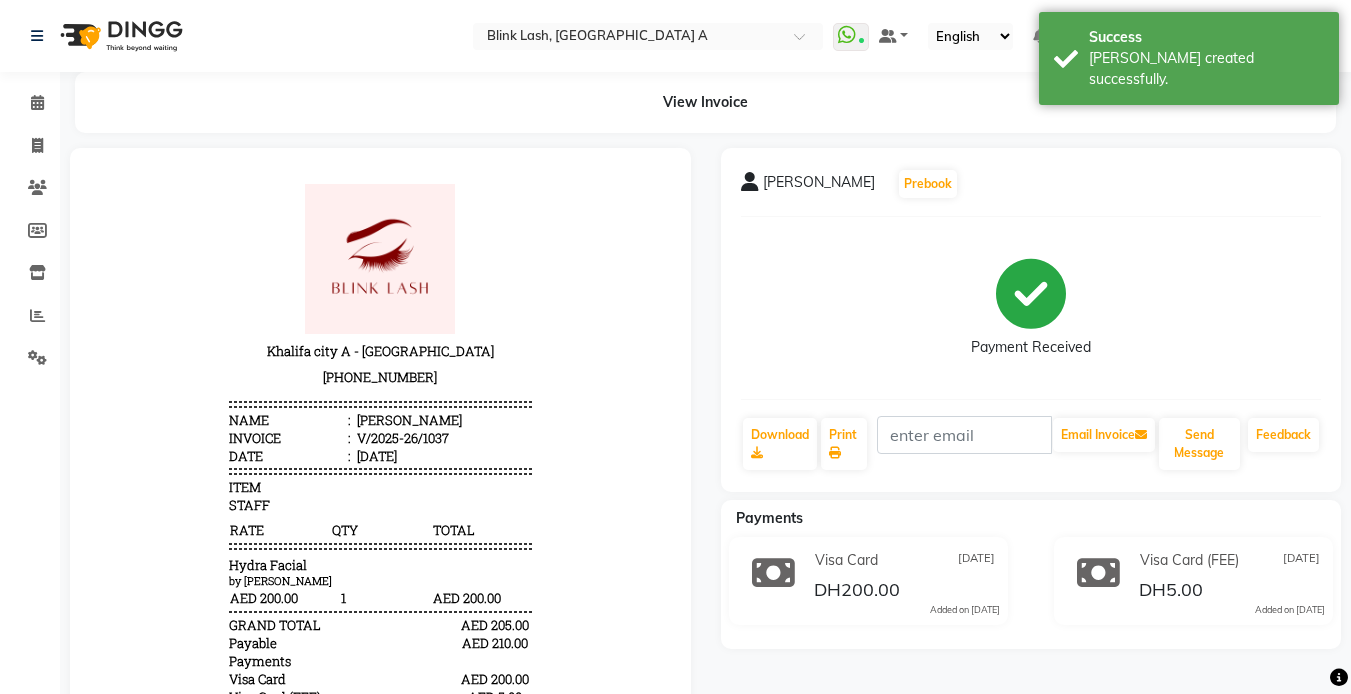 scroll, scrollTop: 0, scrollLeft: 0, axis: both 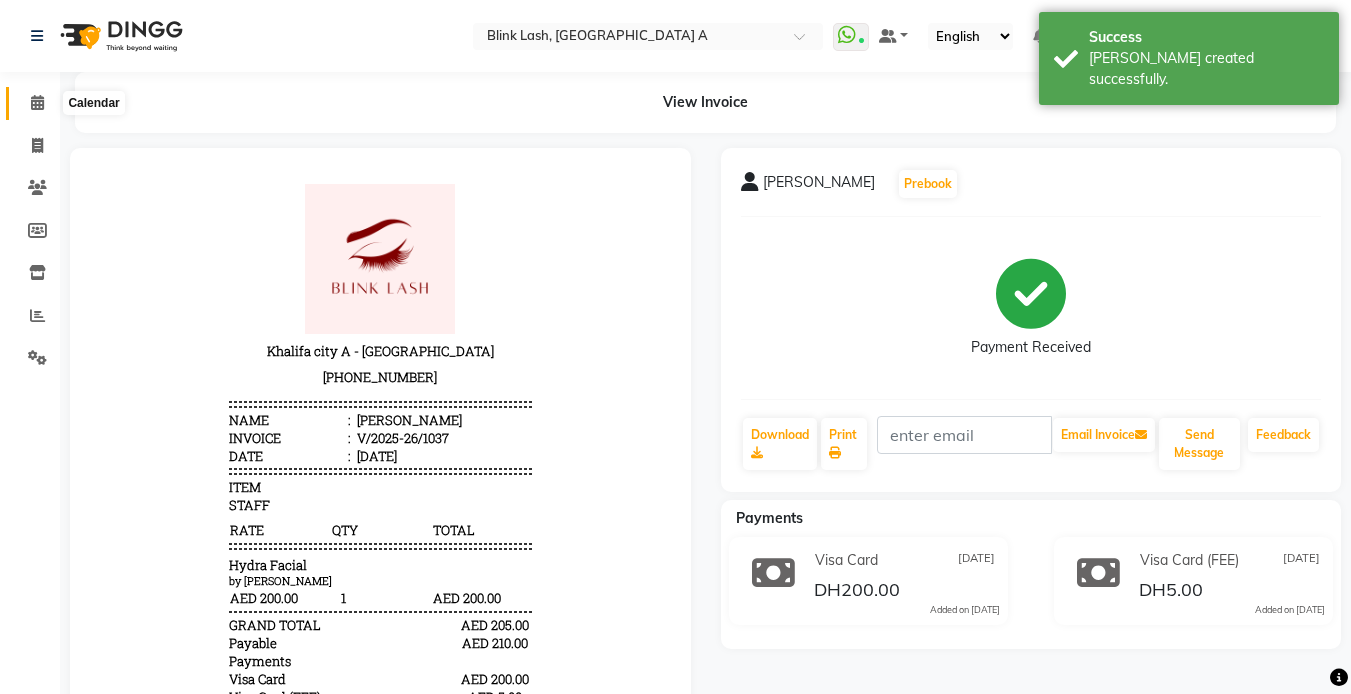 click 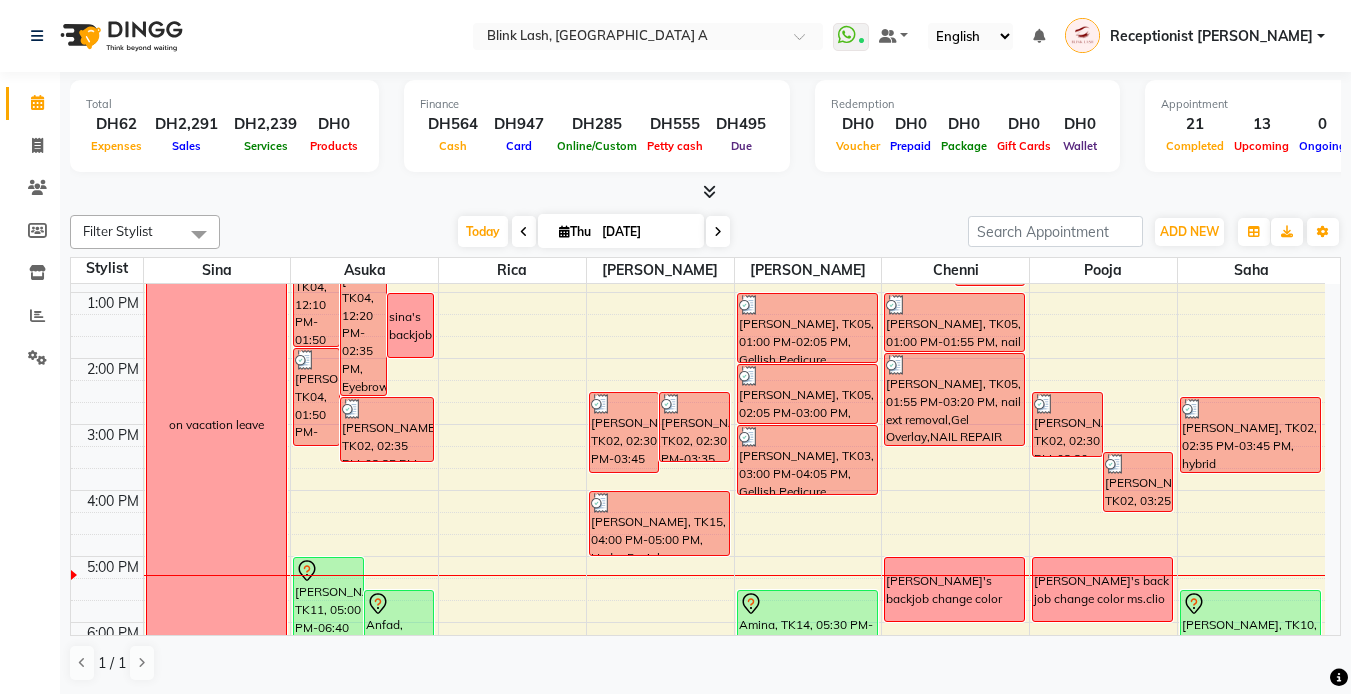scroll, scrollTop: 300, scrollLeft: 0, axis: vertical 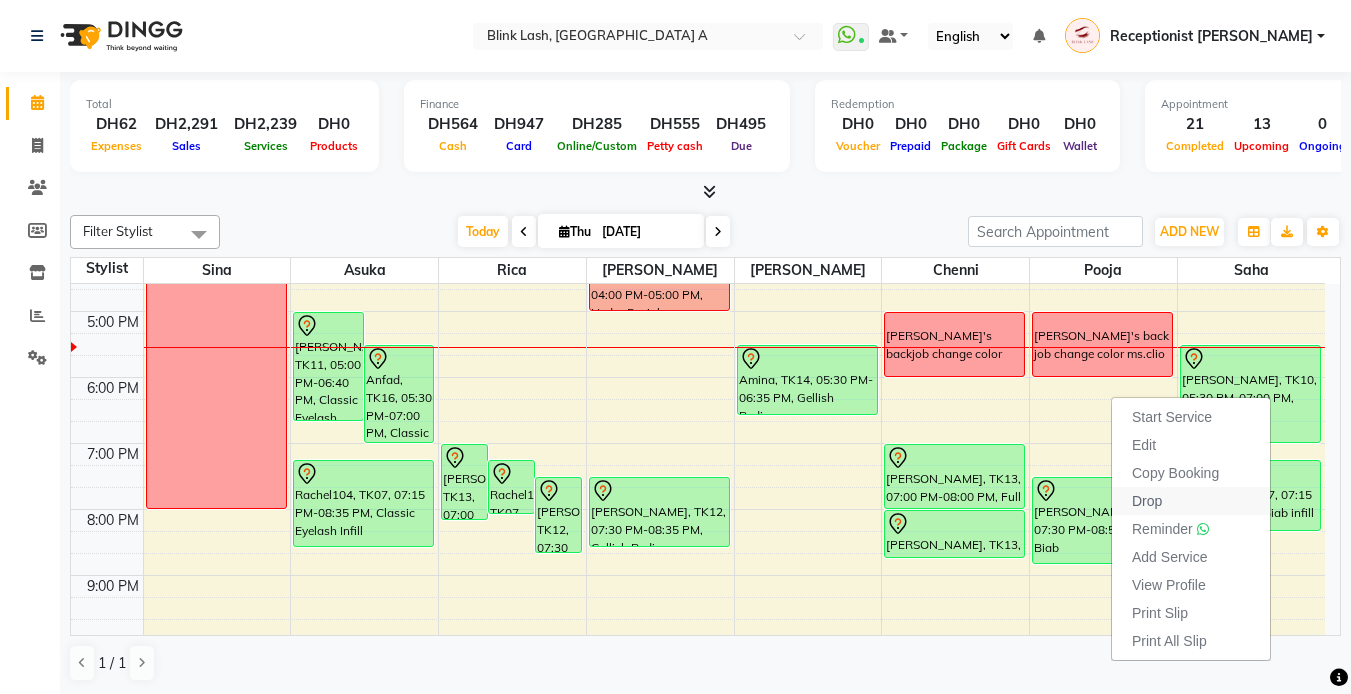 click on "Drop" at bounding box center [1147, 501] 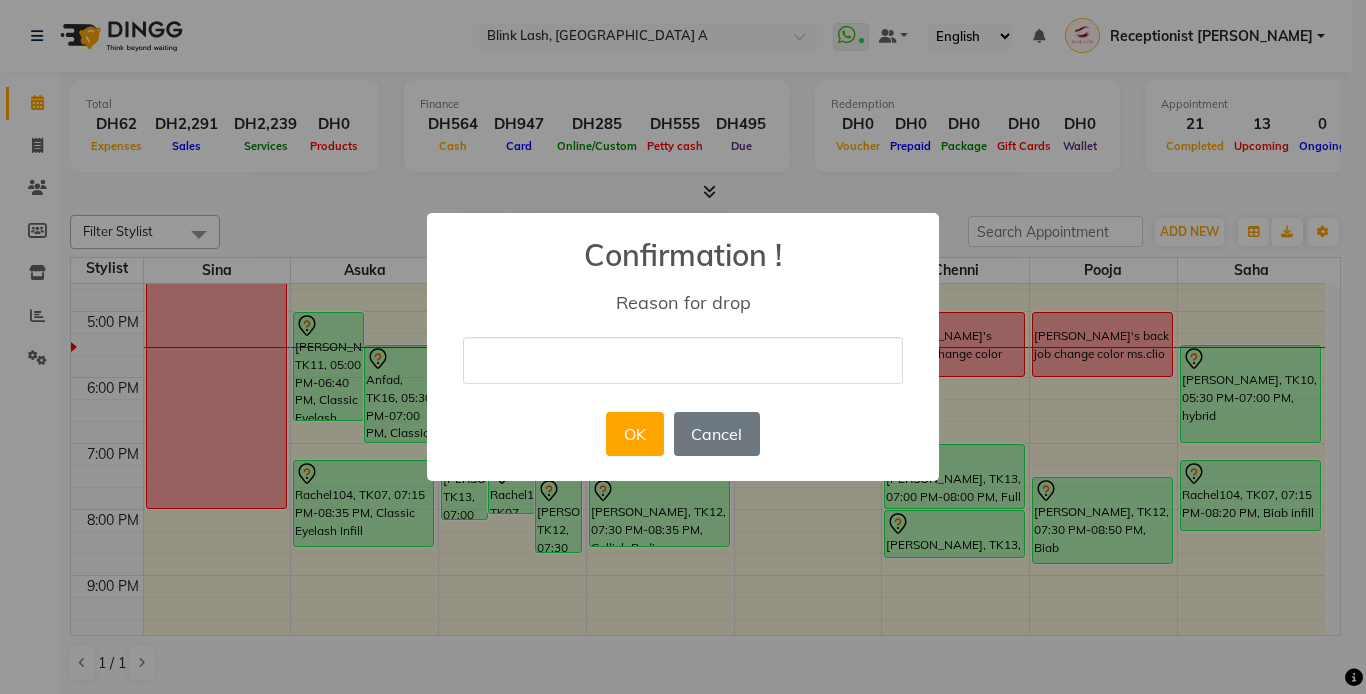 click at bounding box center [683, 360] 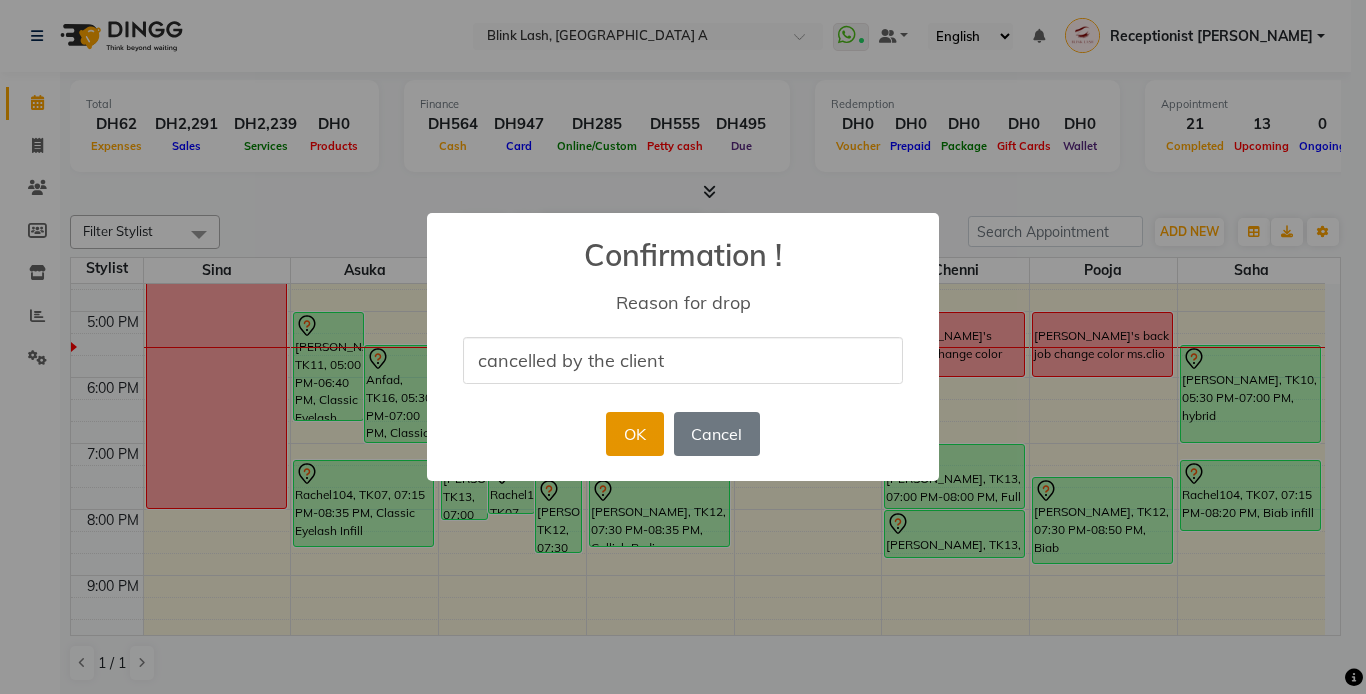 click on "OK" at bounding box center (634, 434) 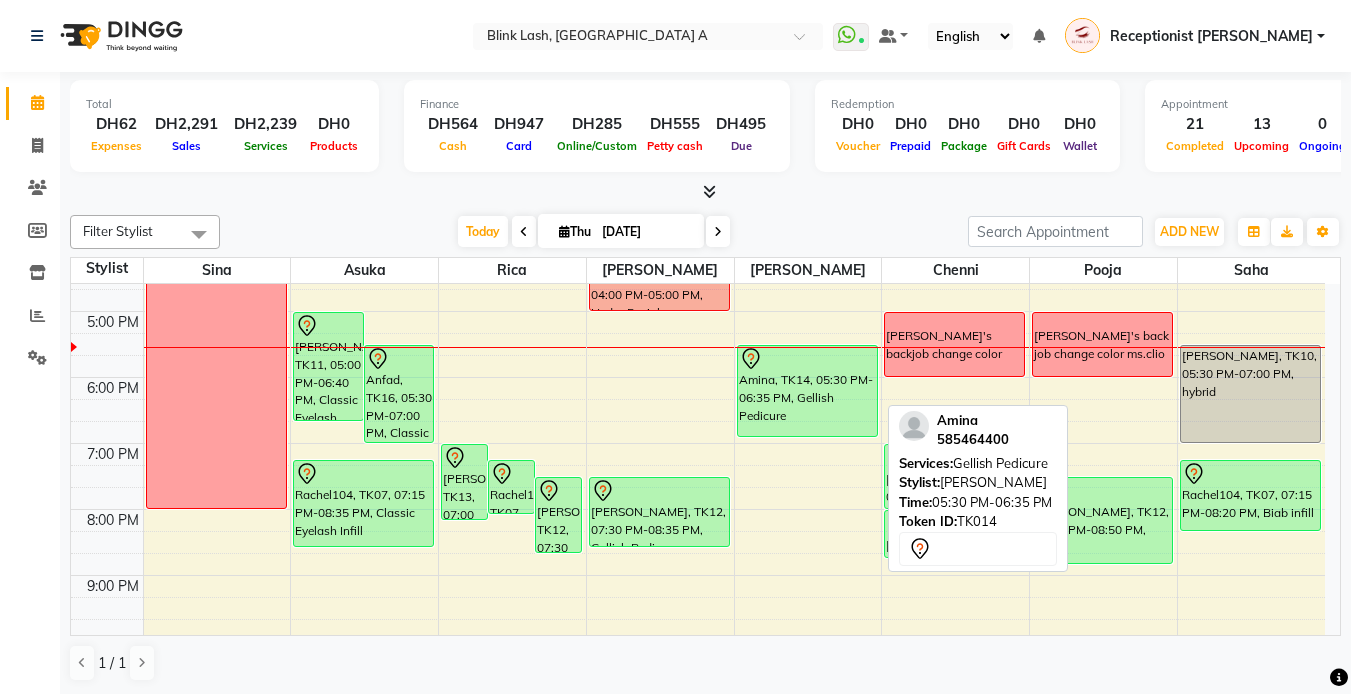 drag, startPoint x: 790, startPoint y: 411, endPoint x: 790, endPoint y: 430, distance: 19 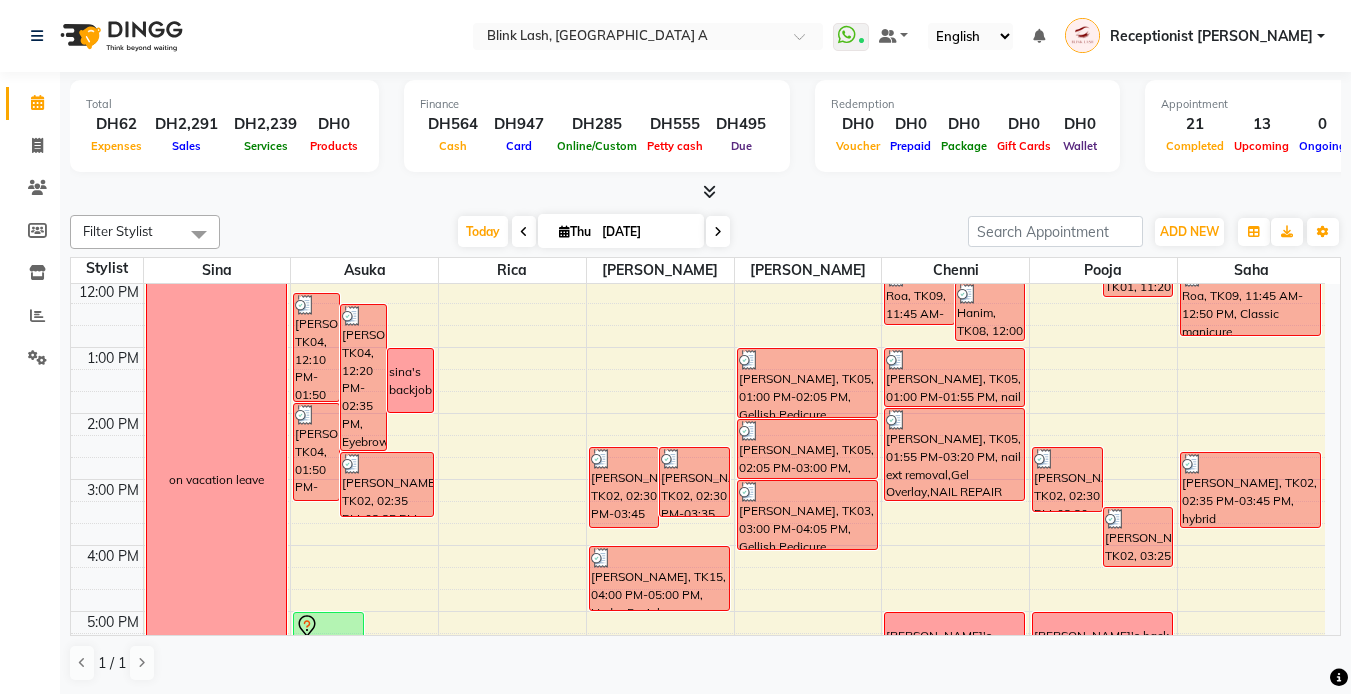 scroll, scrollTop: 500, scrollLeft: 0, axis: vertical 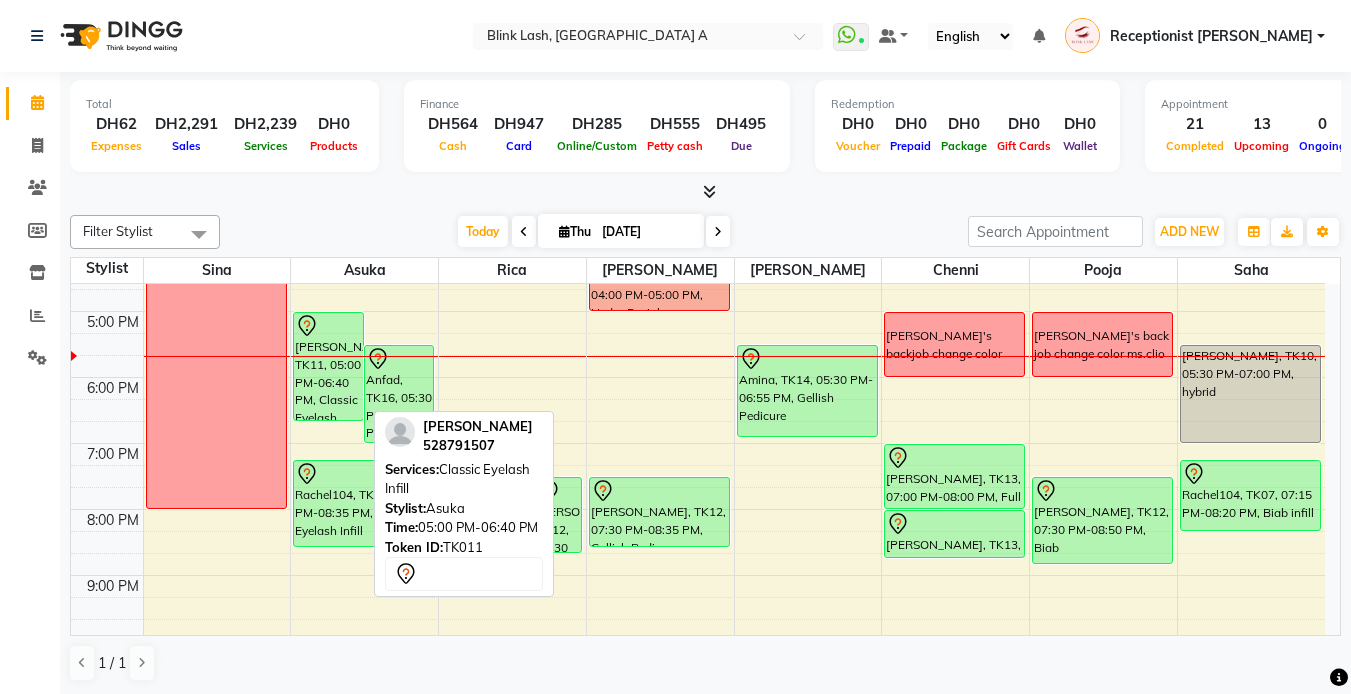 click on "[PERSON_NAME], TK11, 05:00 PM-06:40 PM, Classic Eyelash Infill" at bounding box center (328, 366) 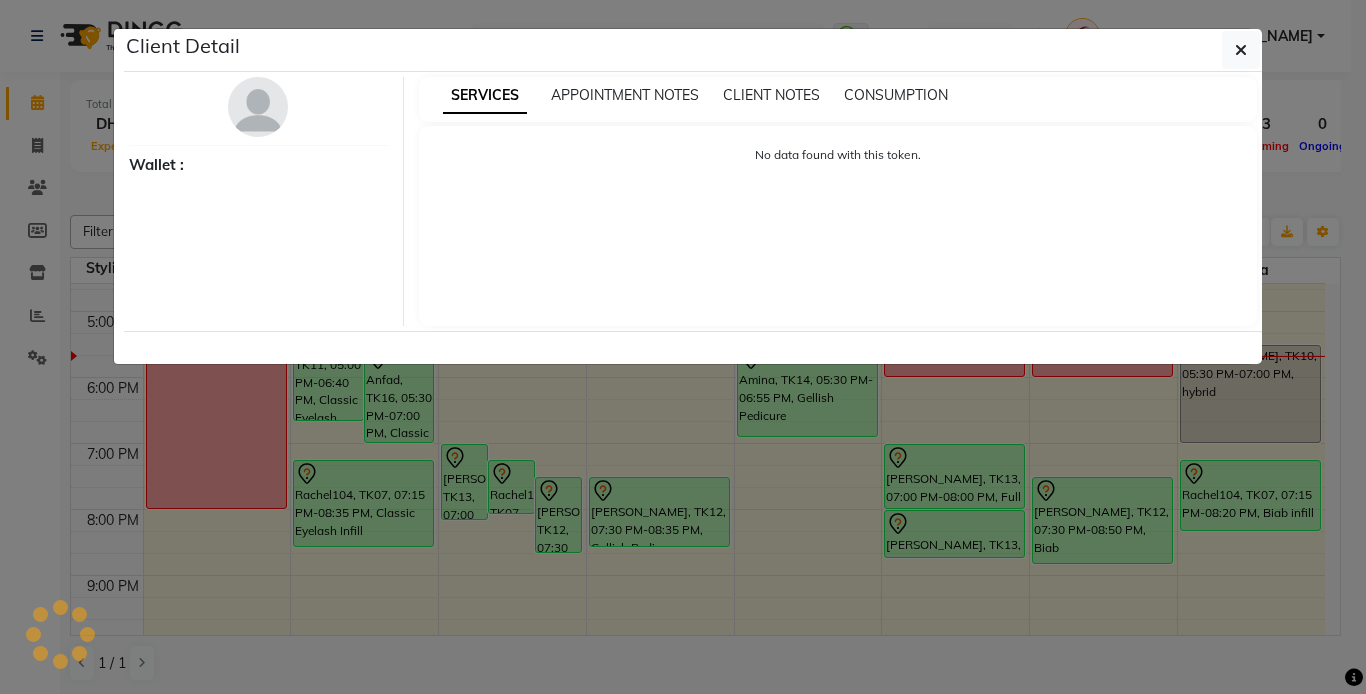 select on "7" 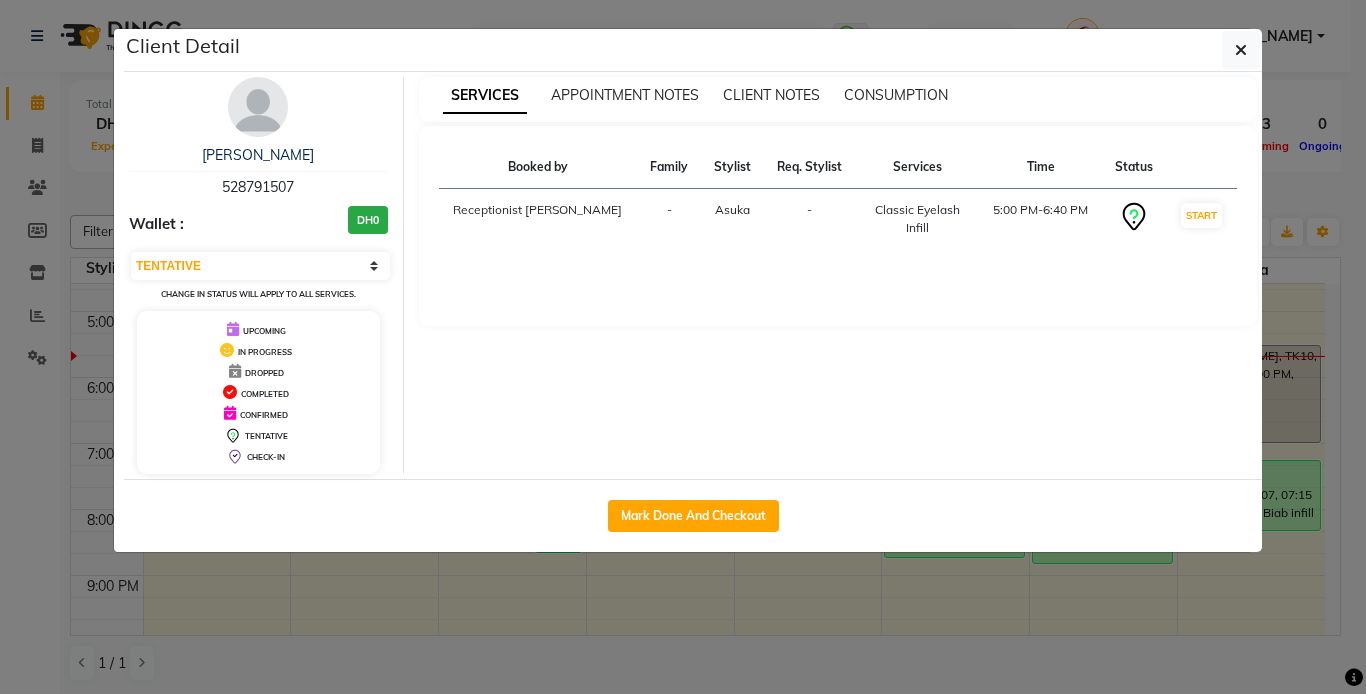 drag, startPoint x: 242, startPoint y: 119, endPoint x: 312, endPoint y: 239, distance: 138.92444 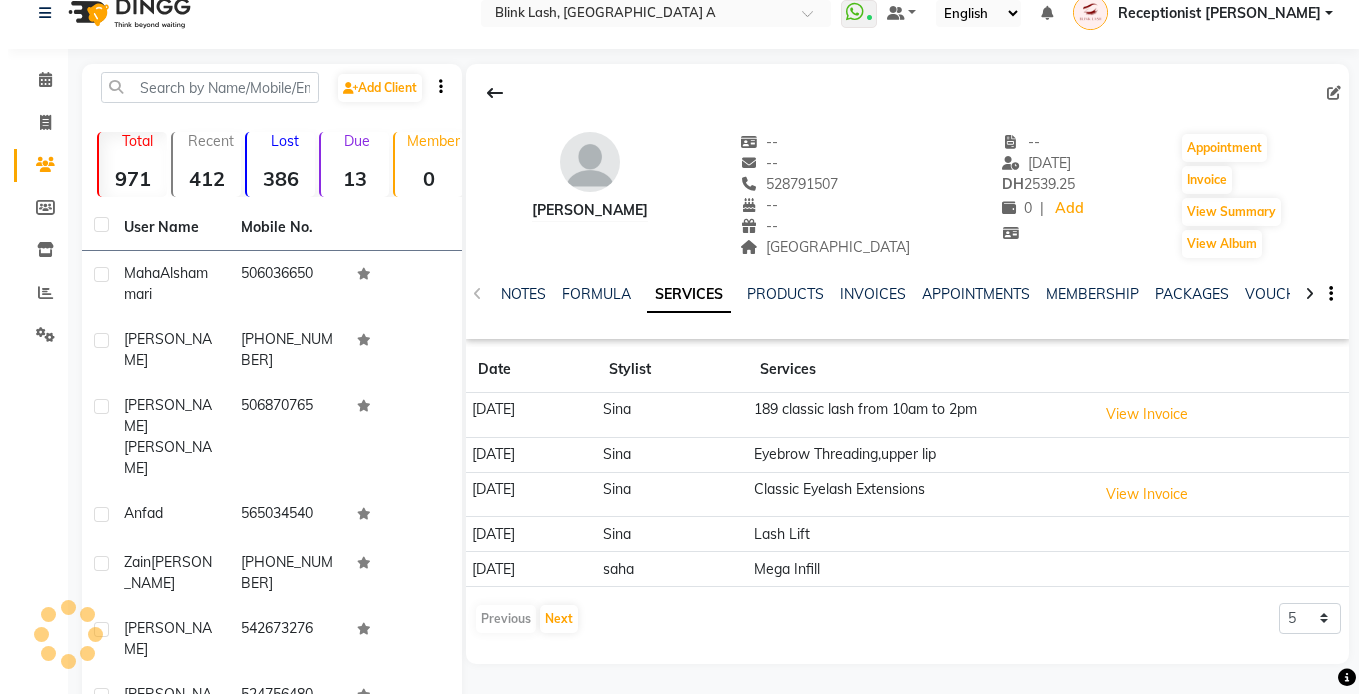 scroll, scrollTop: 100, scrollLeft: 0, axis: vertical 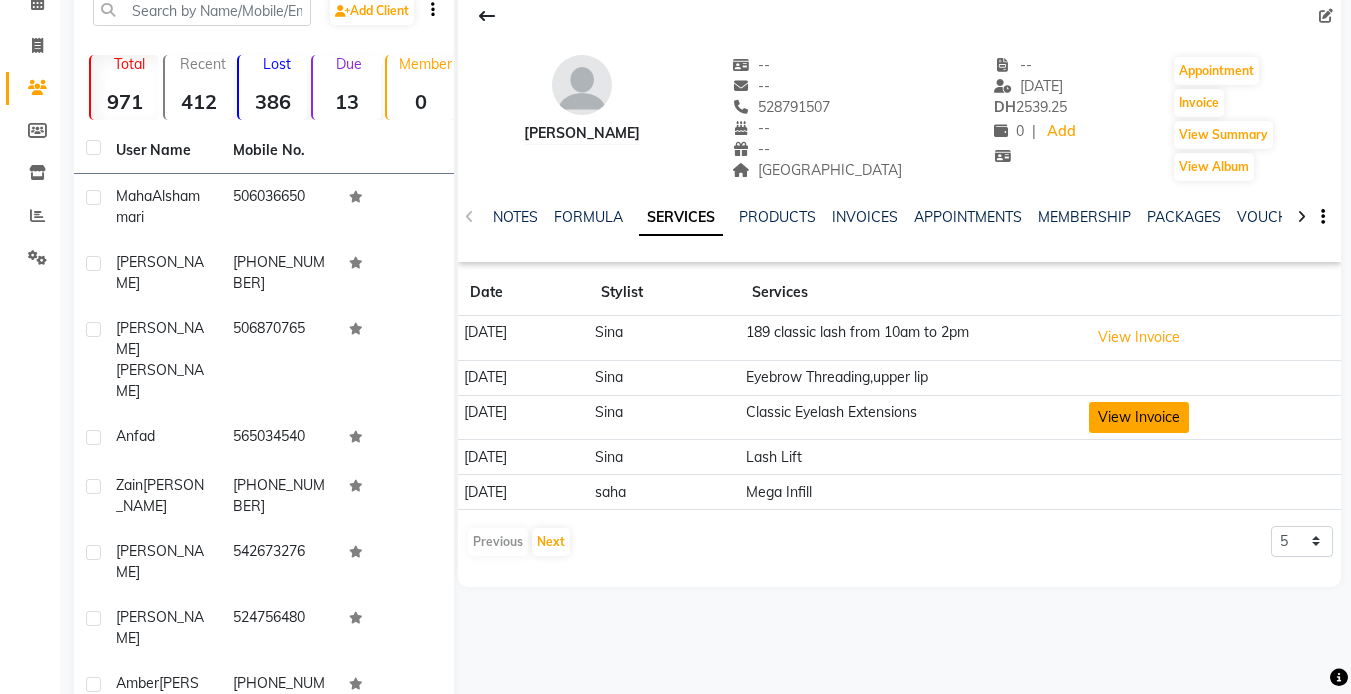 click on "View Invoice" 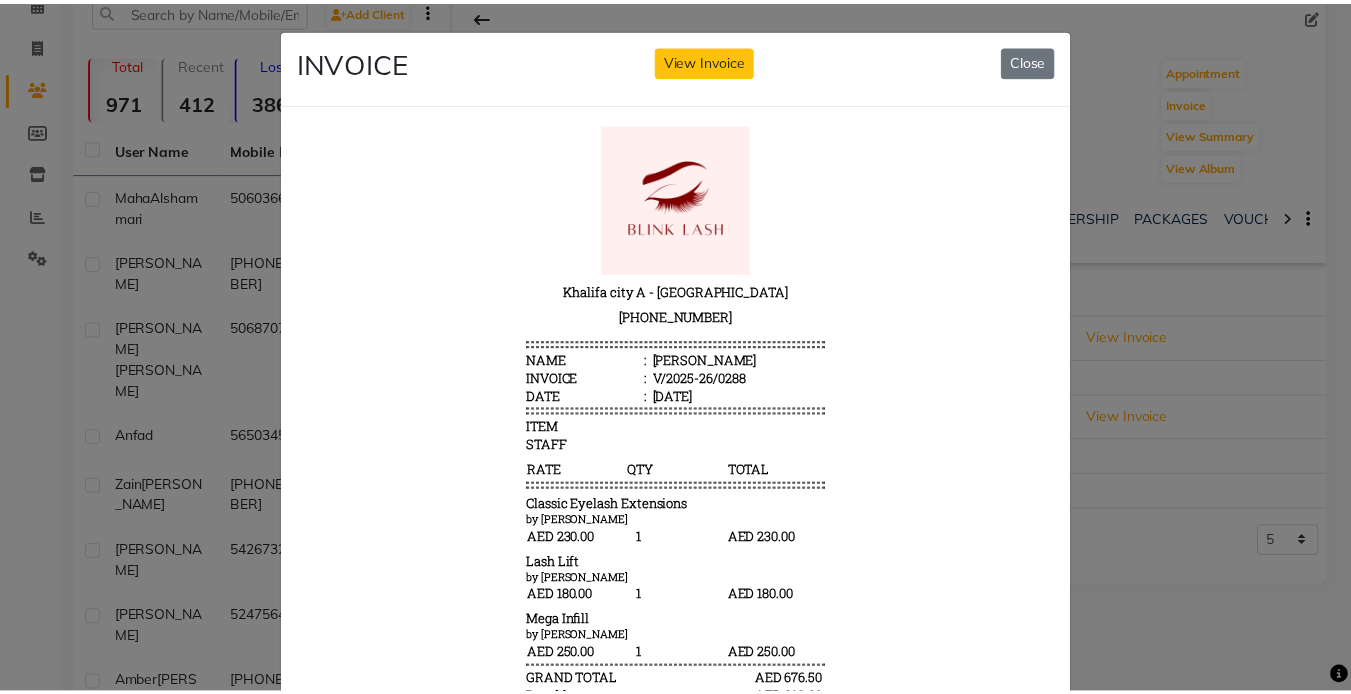scroll, scrollTop: 16, scrollLeft: 0, axis: vertical 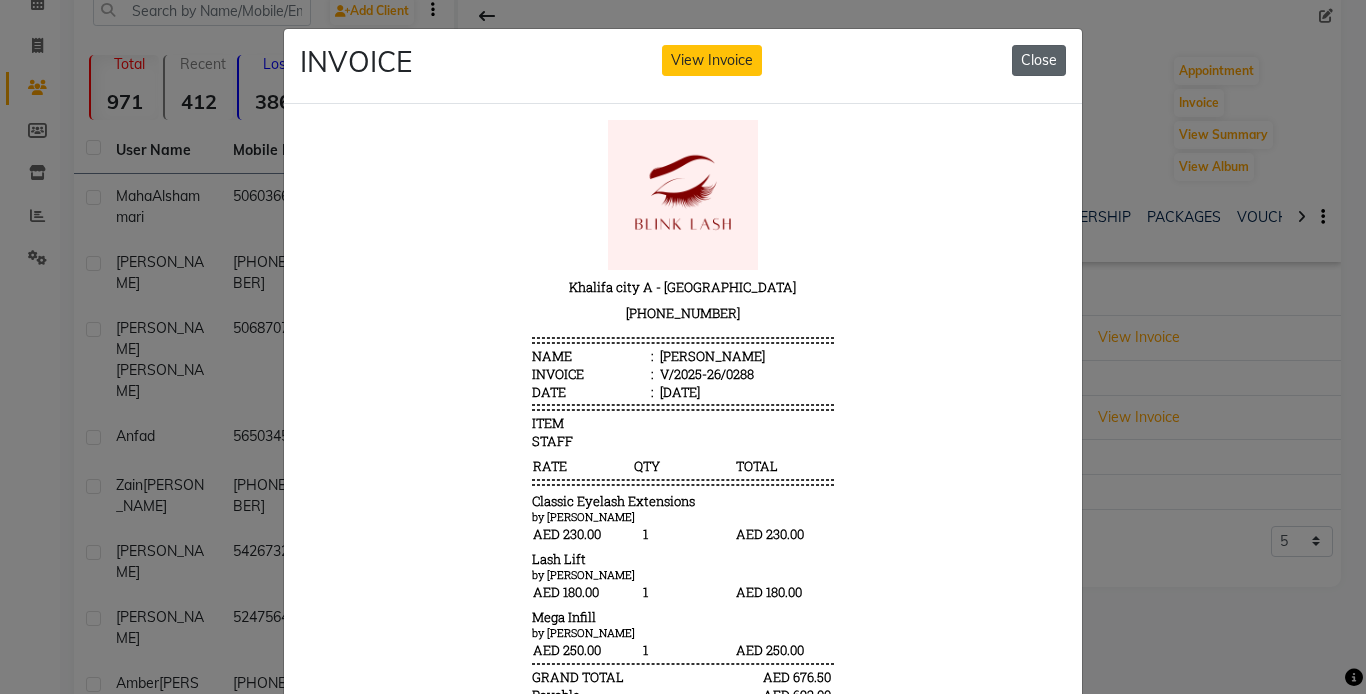click on "Close" 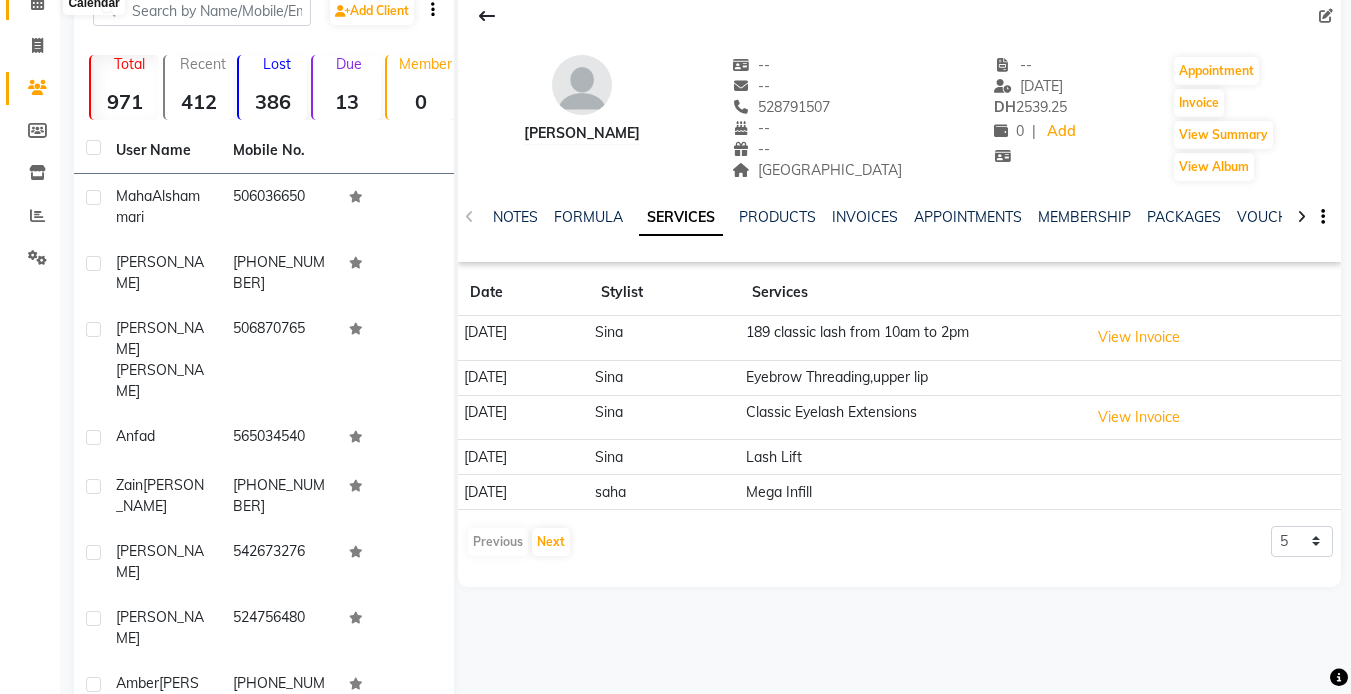 click 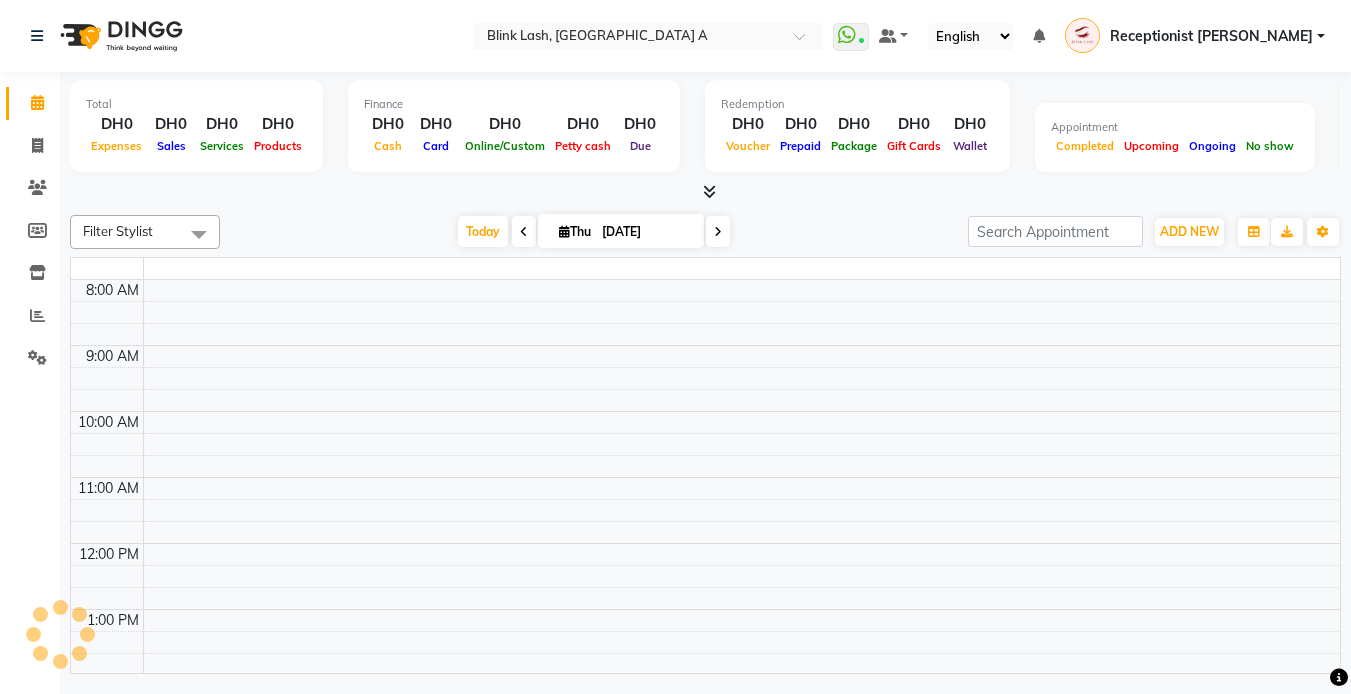 scroll, scrollTop: 0, scrollLeft: 0, axis: both 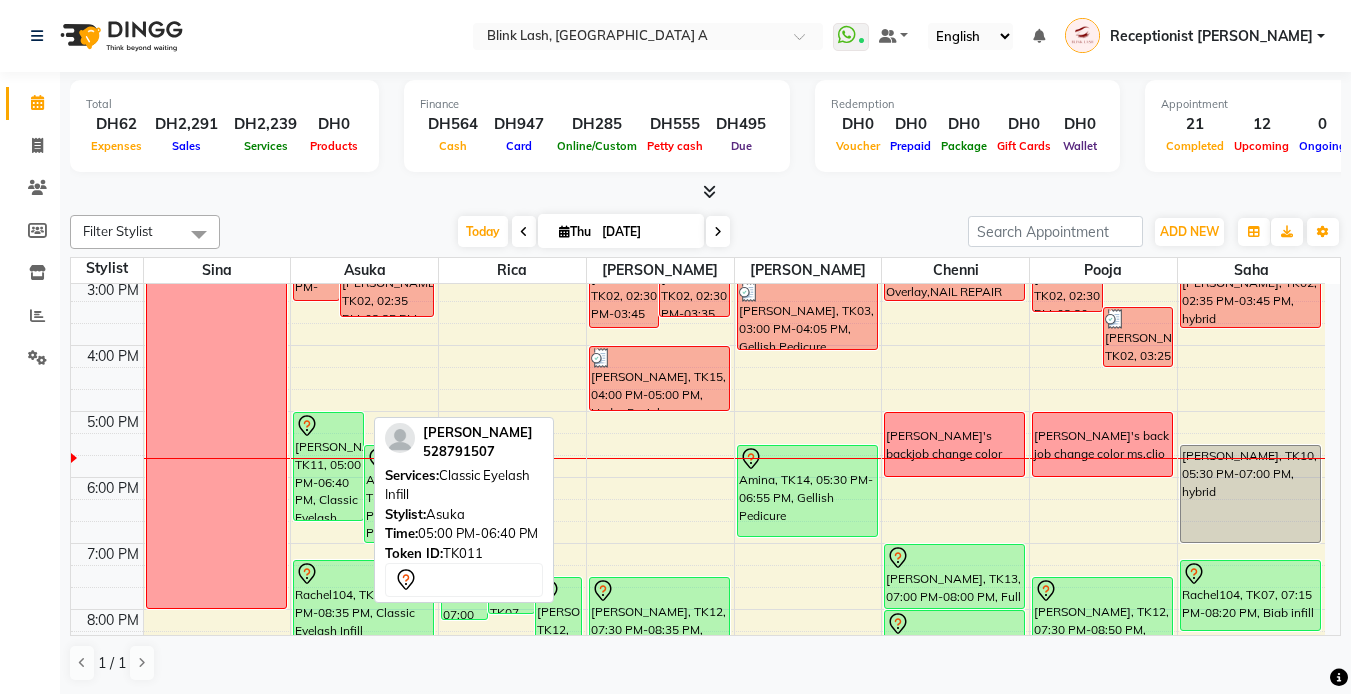 click on "[PERSON_NAME], TK11, 05:00 PM-06:40 PM, Classic Eyelash Infill" at bounding box center [328, 466] 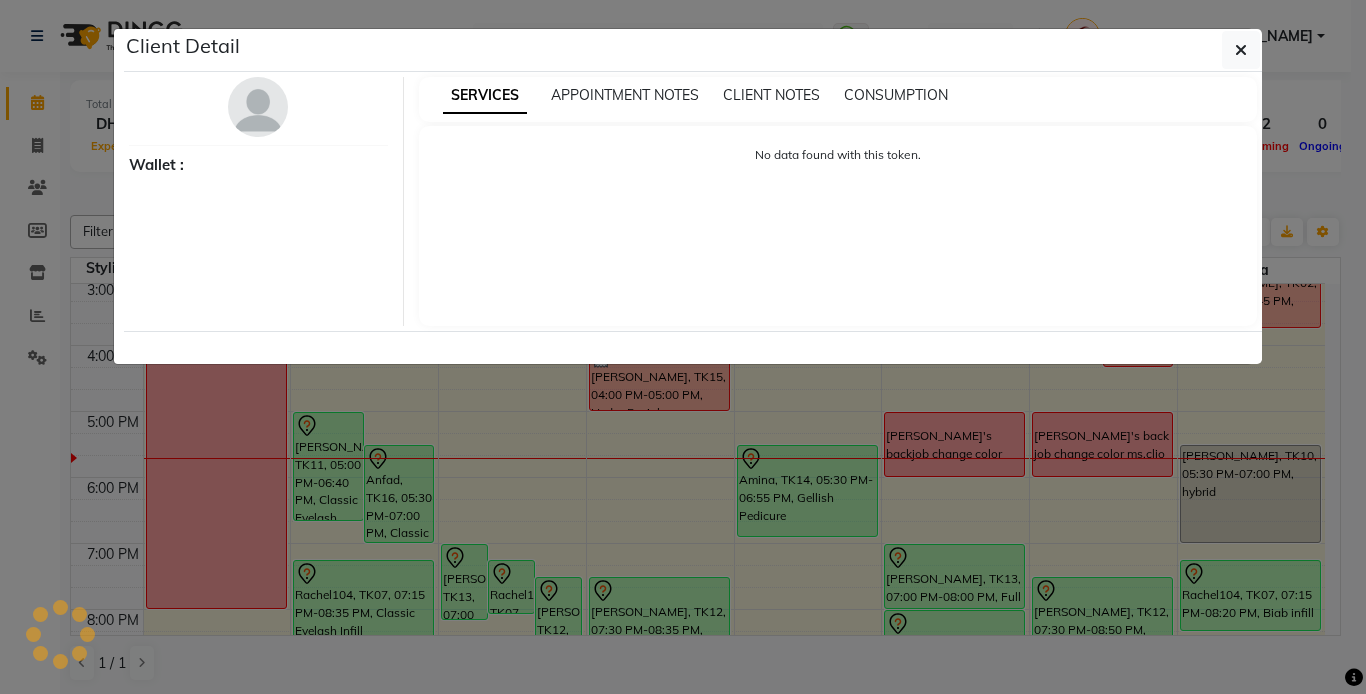 select on "7" 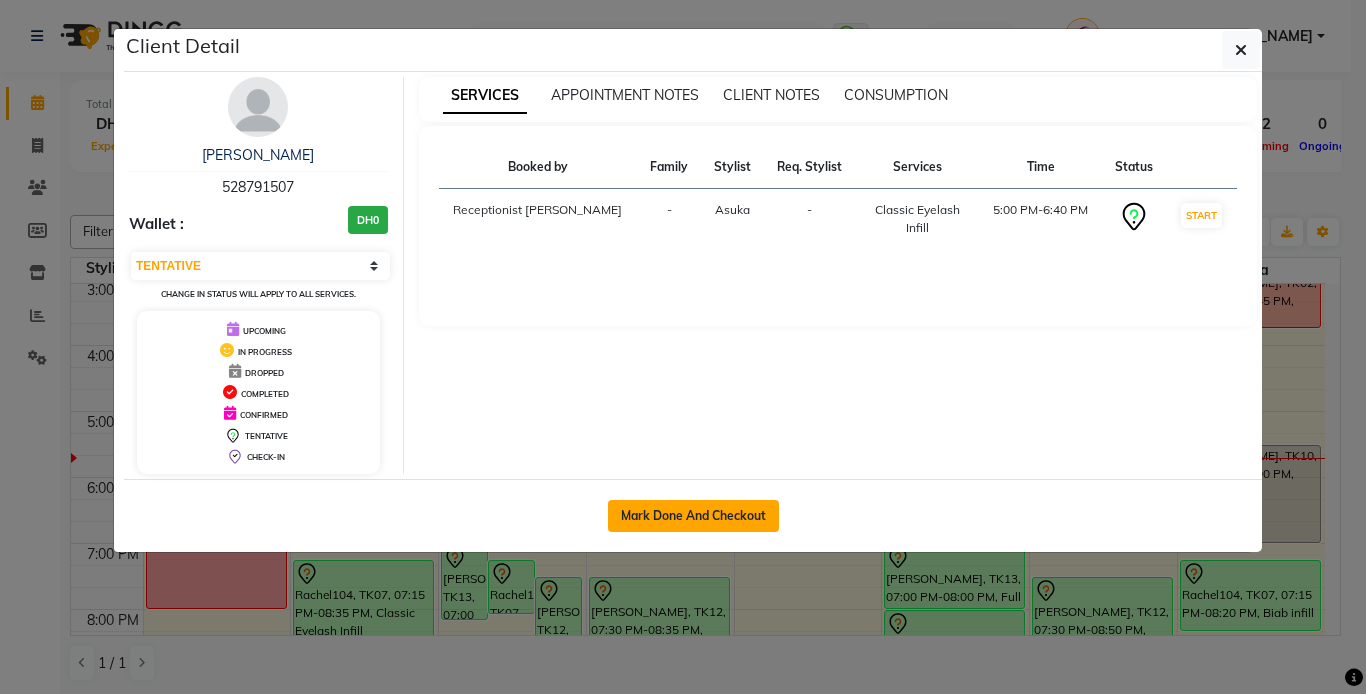 click on "Mark Done And Checkout" 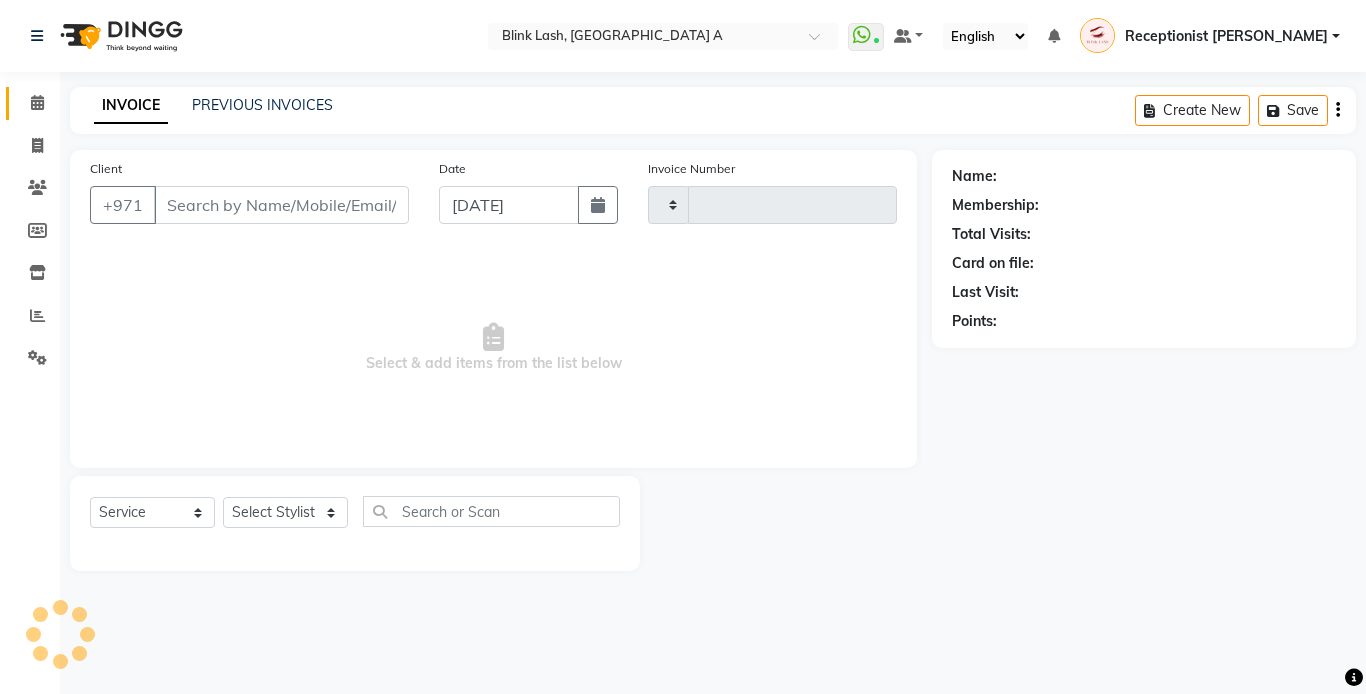 type on "1038" 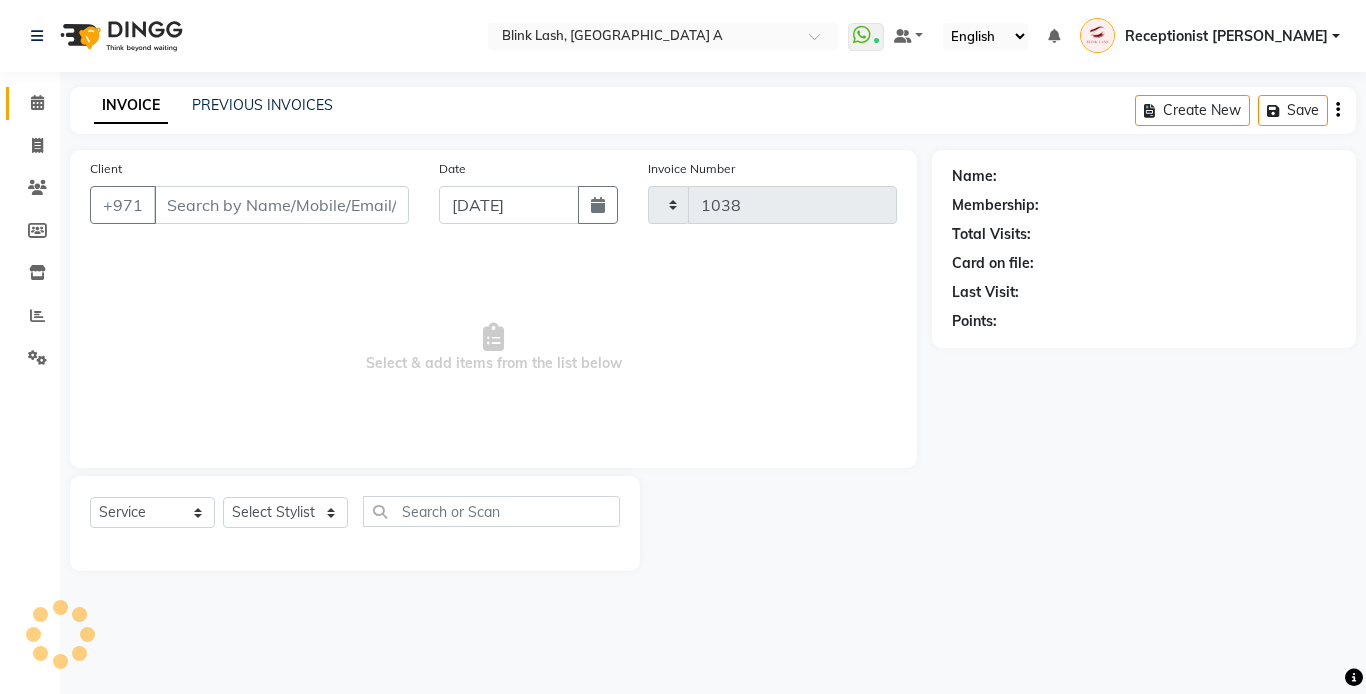 select on "5970" 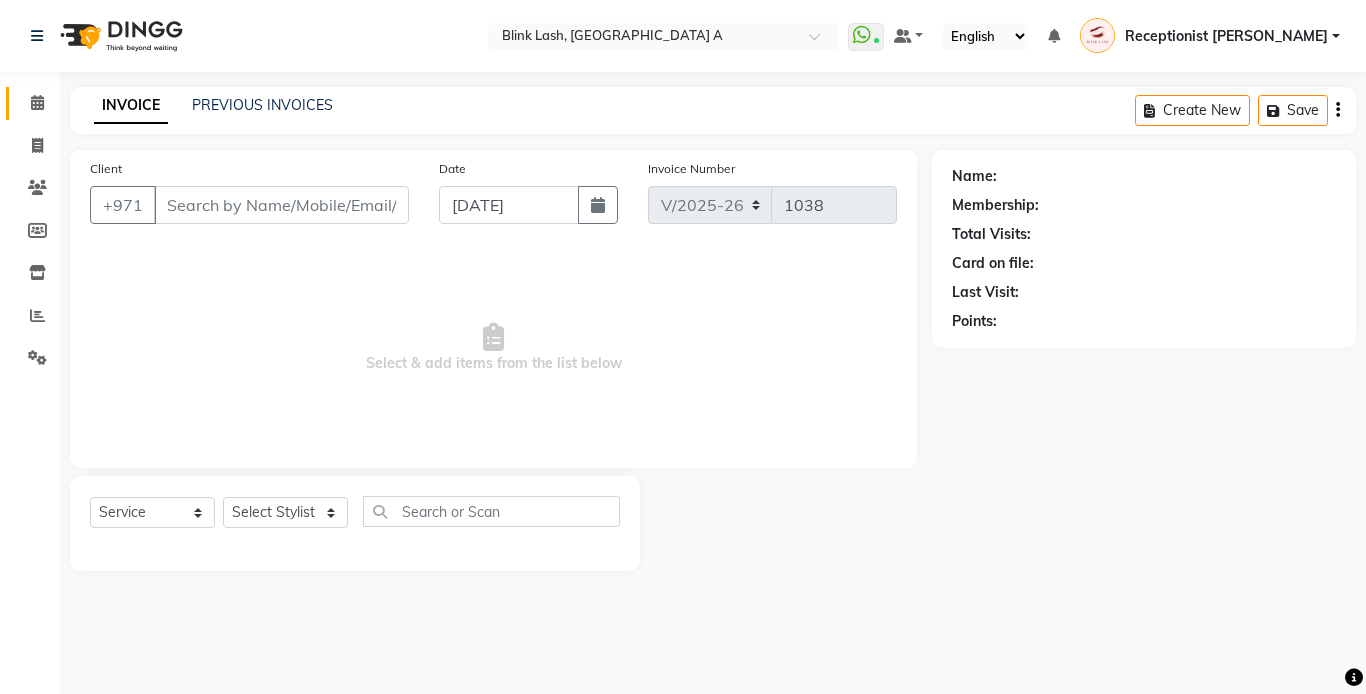 type on "528791507" 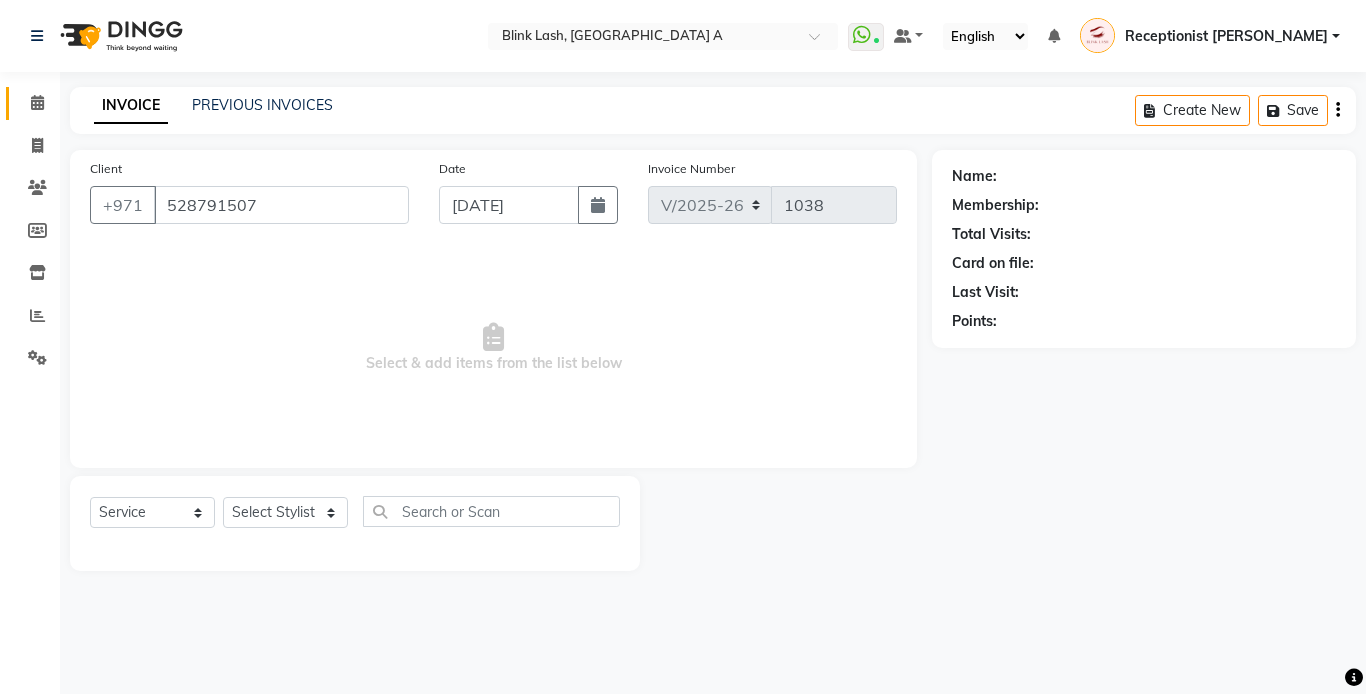 select on "42462" 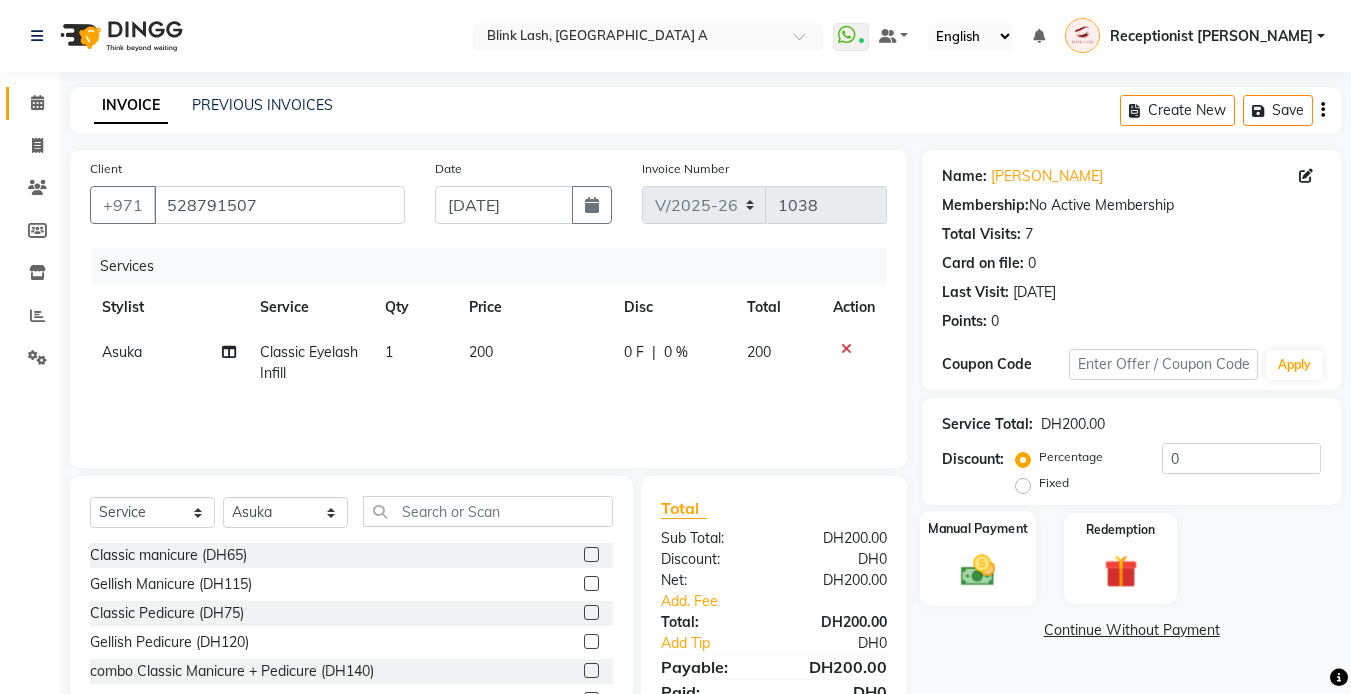 scroll, scrollTop: 107, scrollLeft: 0, axis: vertical 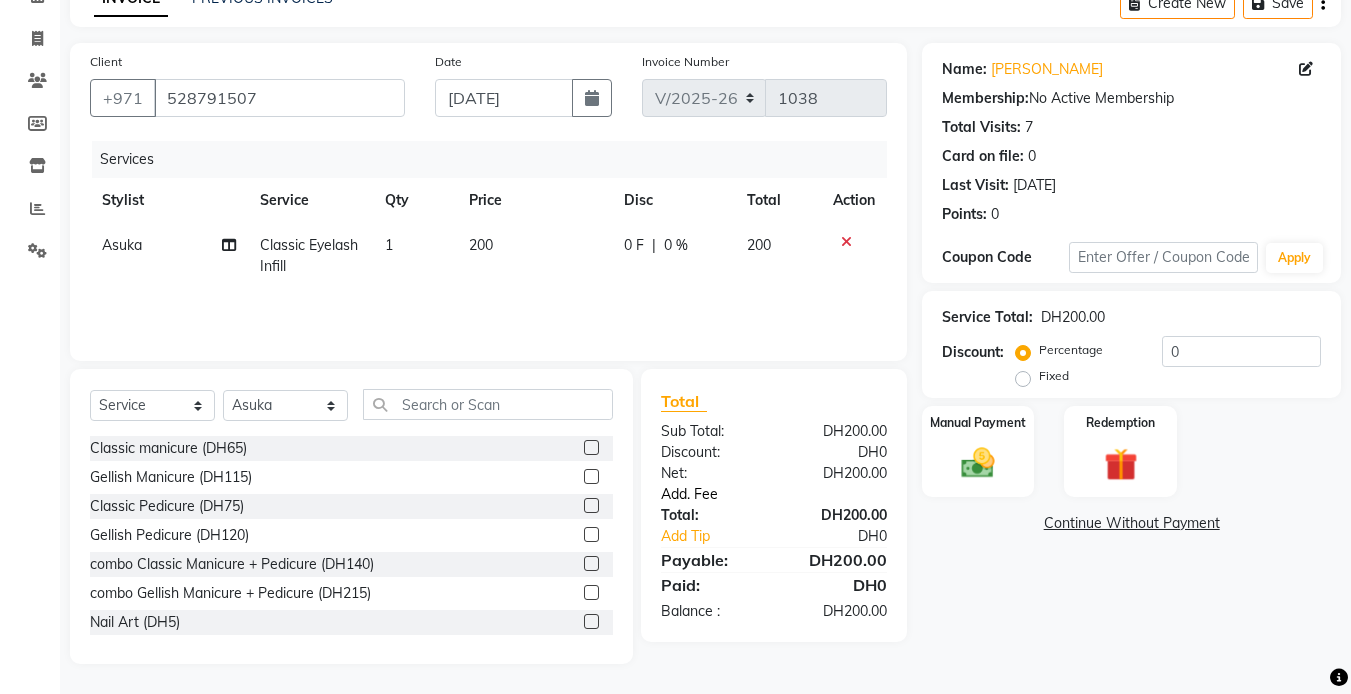 click on "Add. Fee" 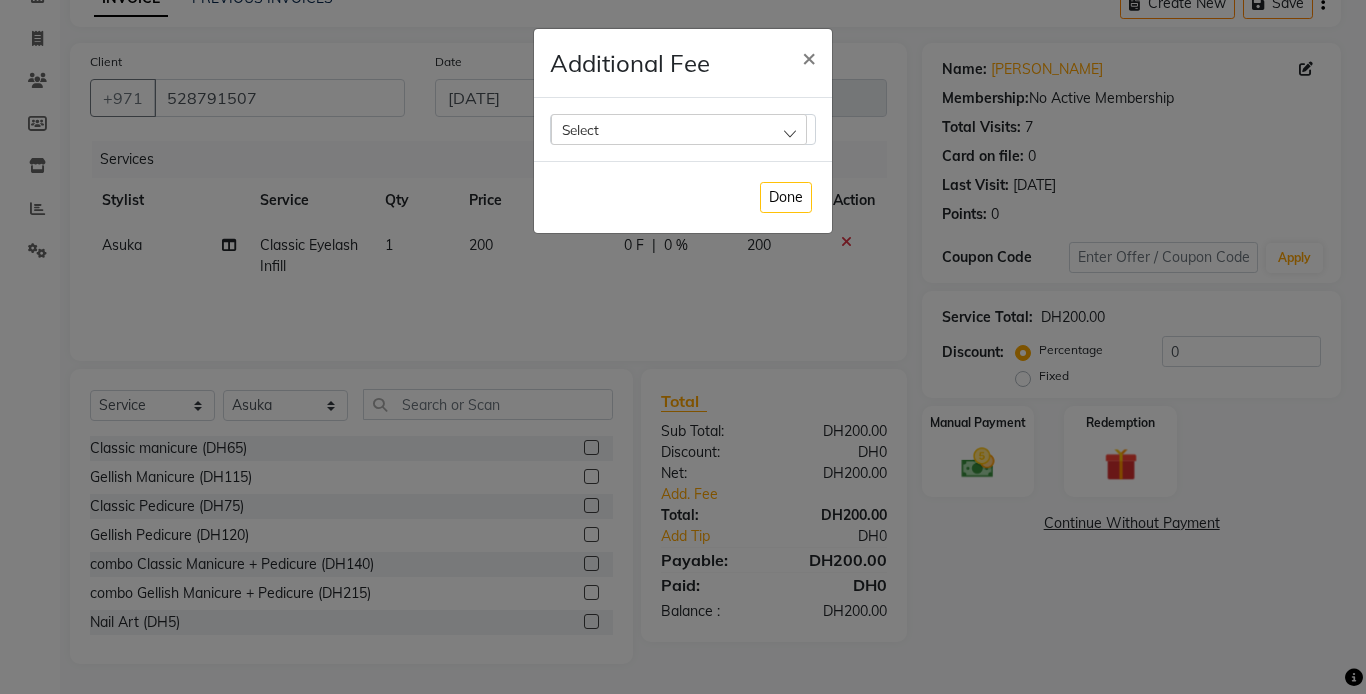 click on "Select" 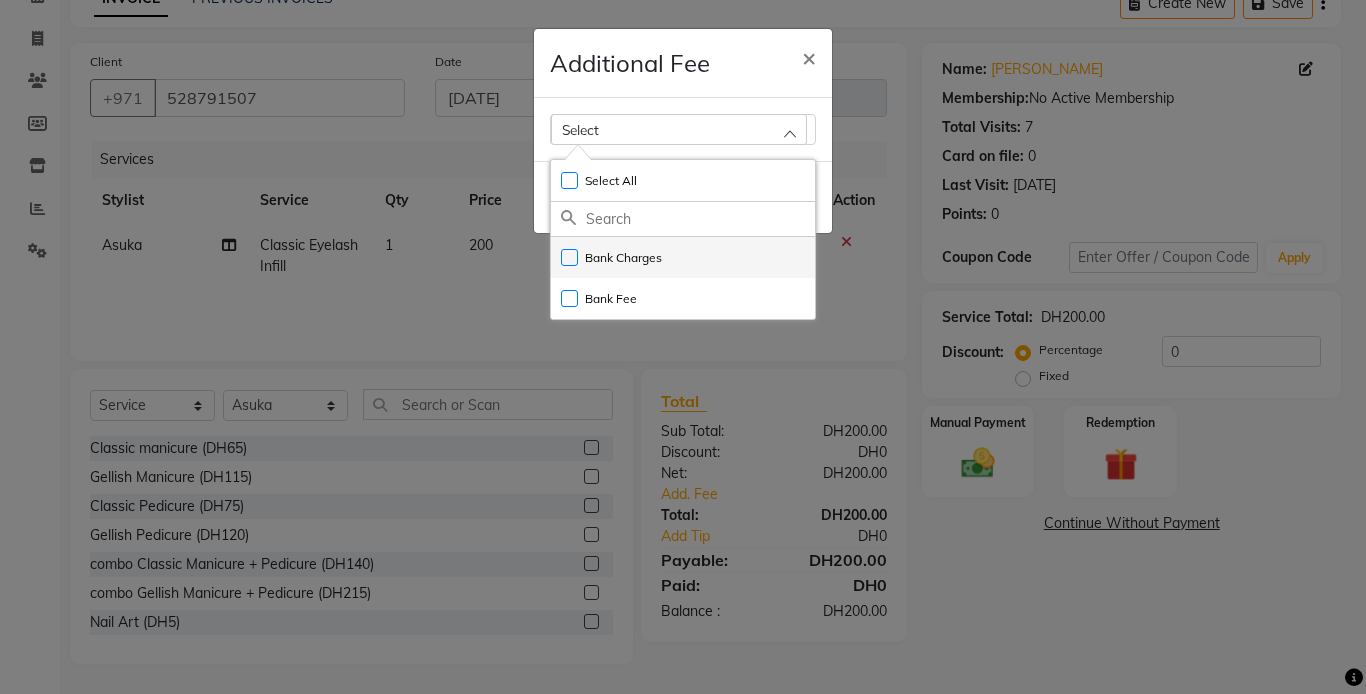 click on "Bank Charges" 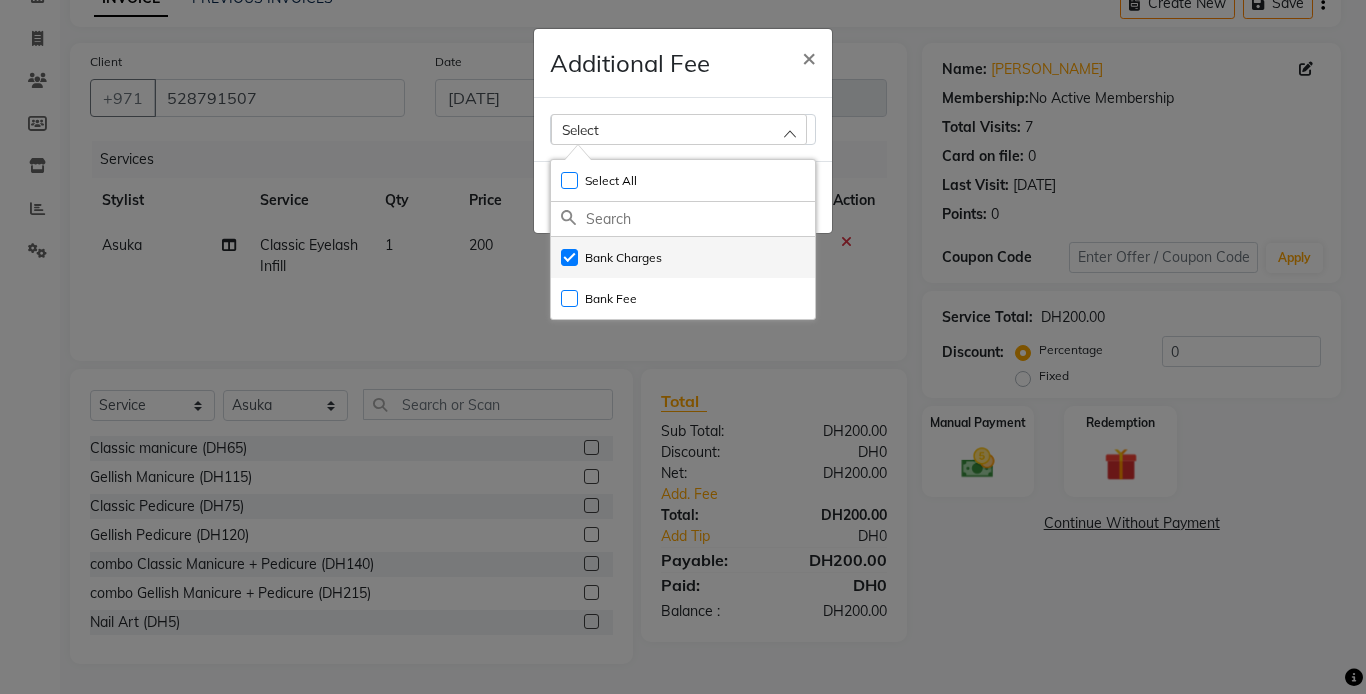 checkbox on "true" 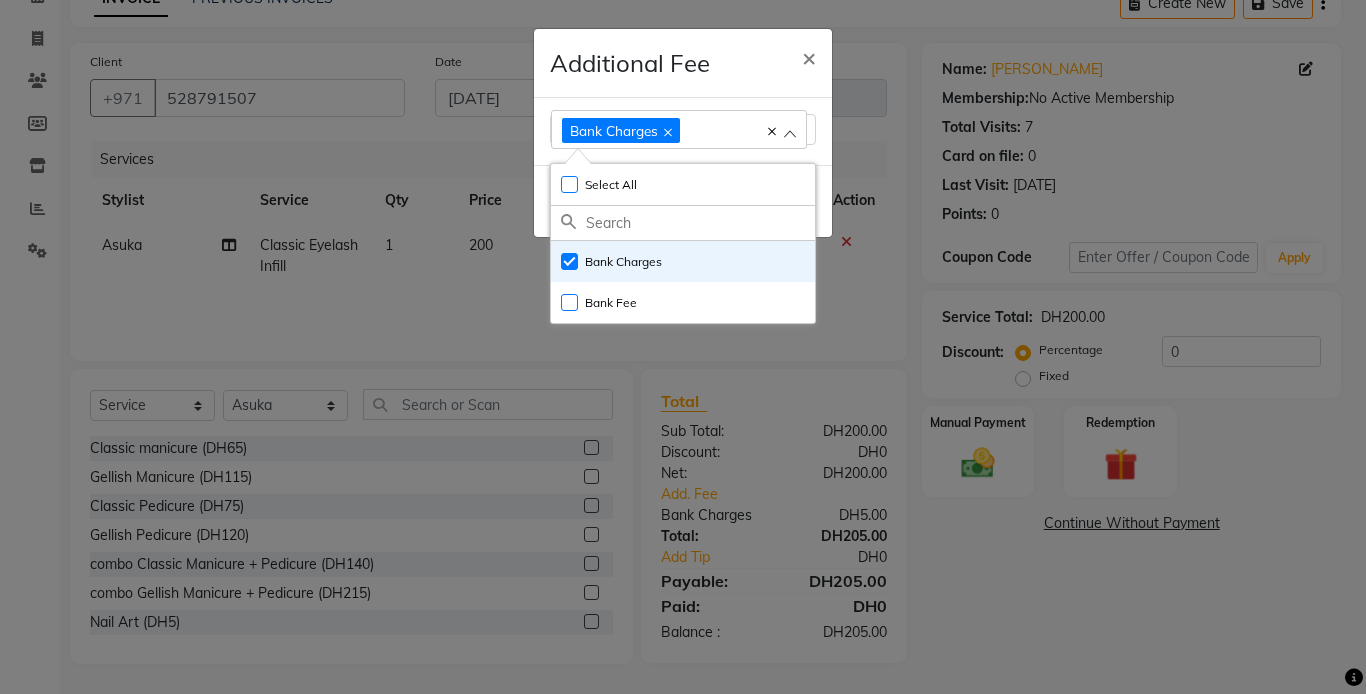 click on "Additional Fee × Bank Charges Select All UnSelect All Bank Charges Bank Fee  Done" 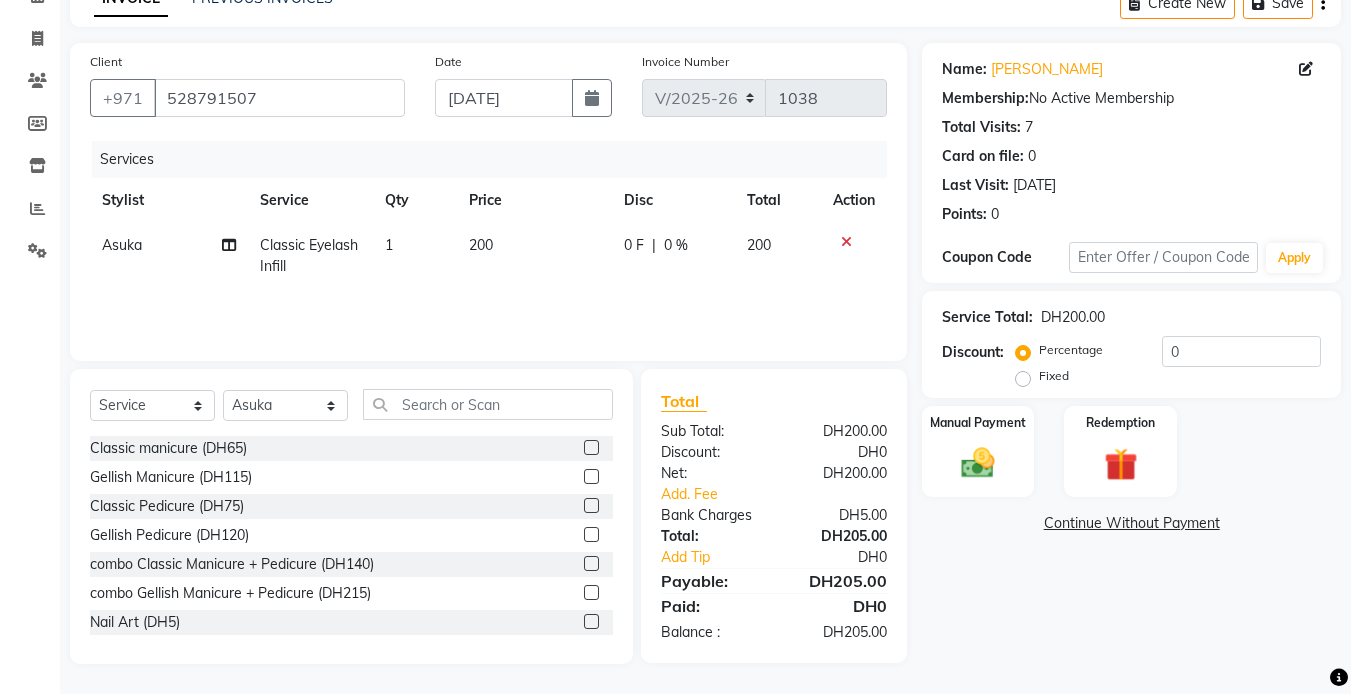 click on "Add Tip" 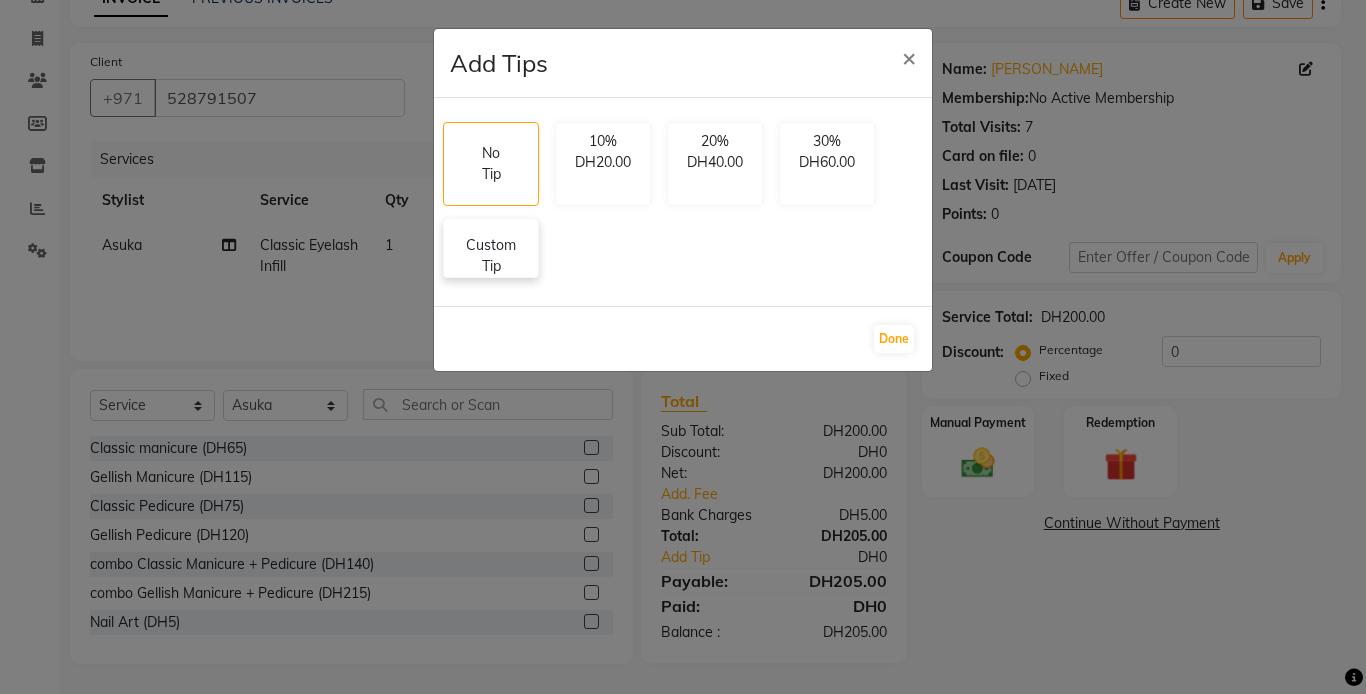 click on "Custom Tip" 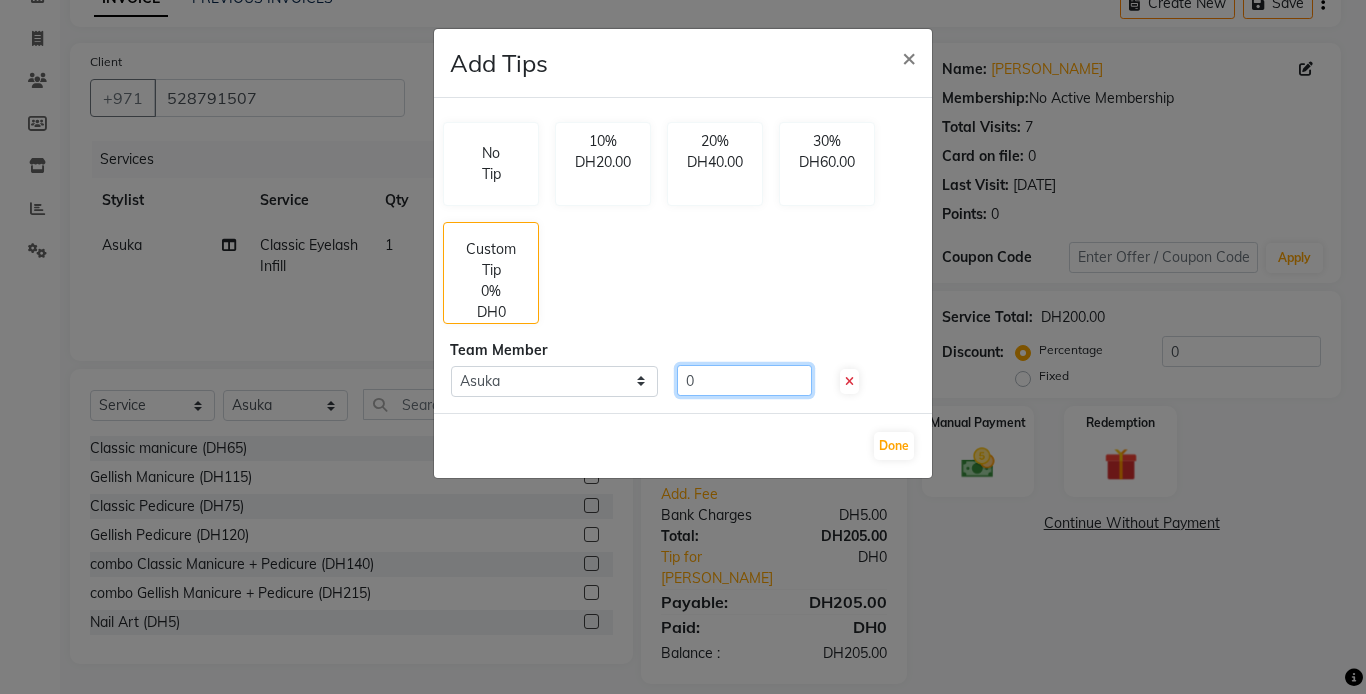 click on "0" 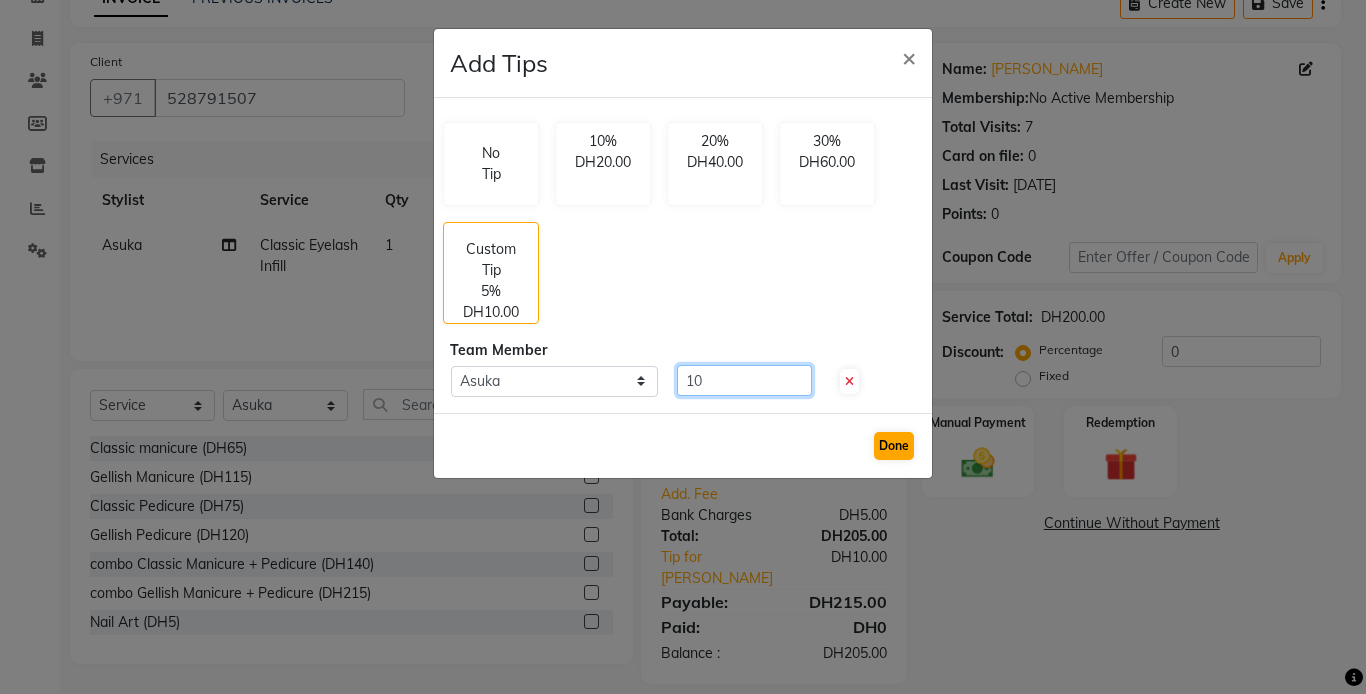 type on "10" 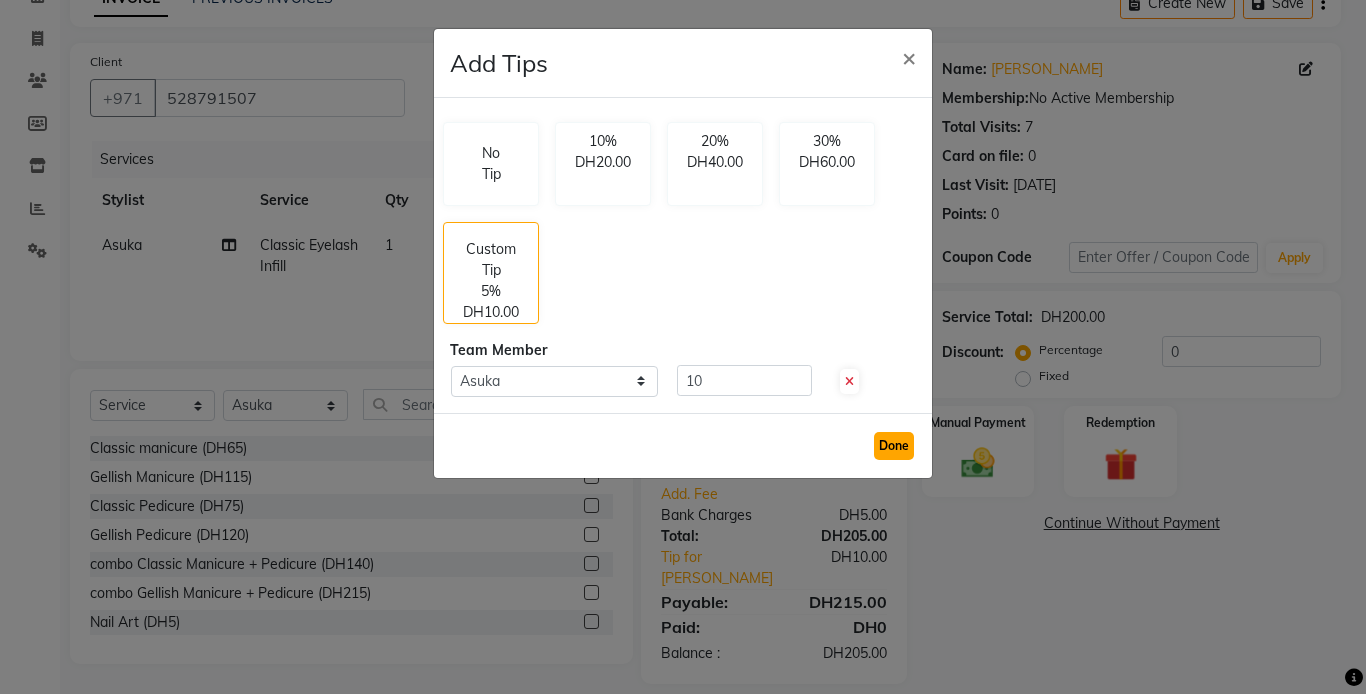 click on "Done" 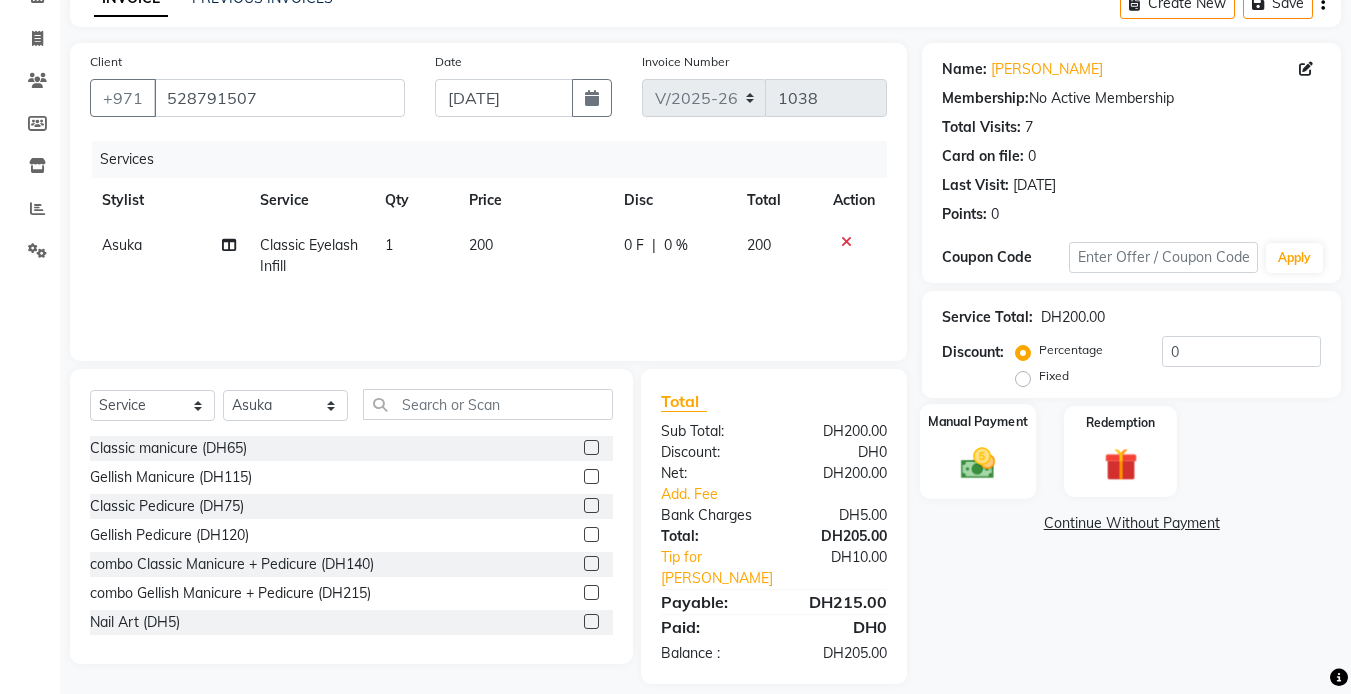 click 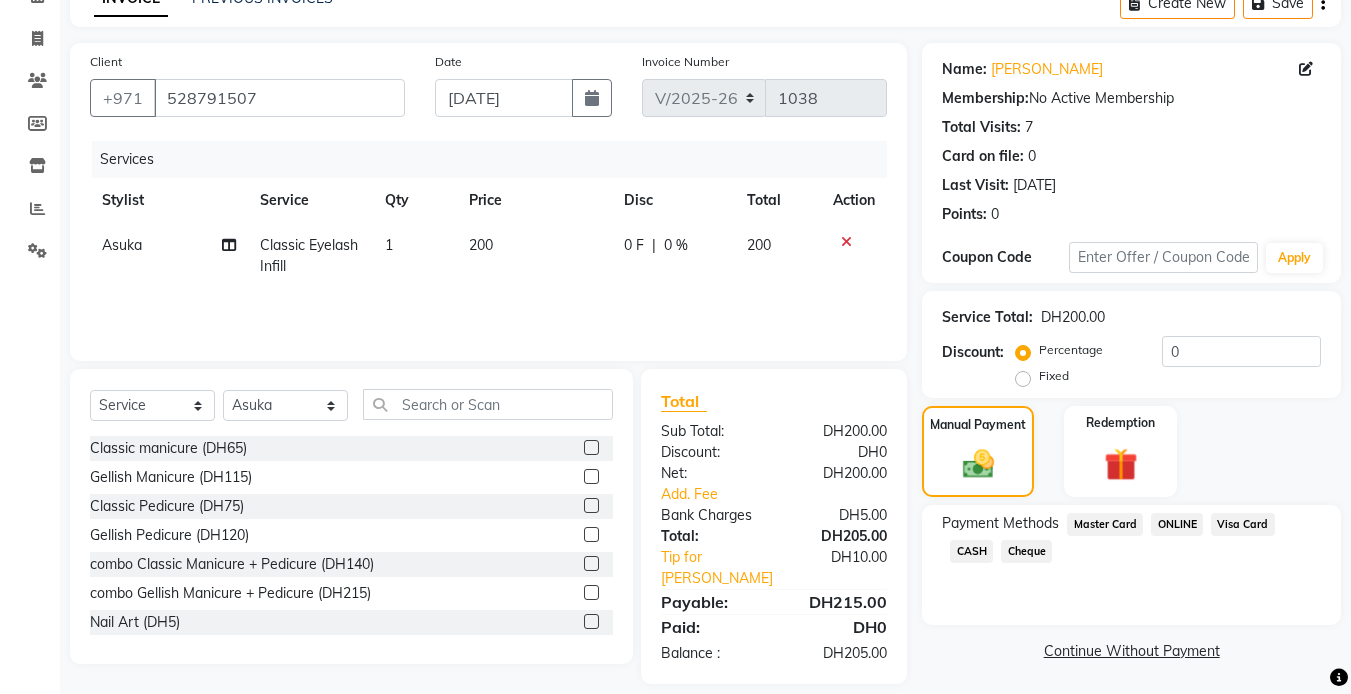 click on "Visa Card" 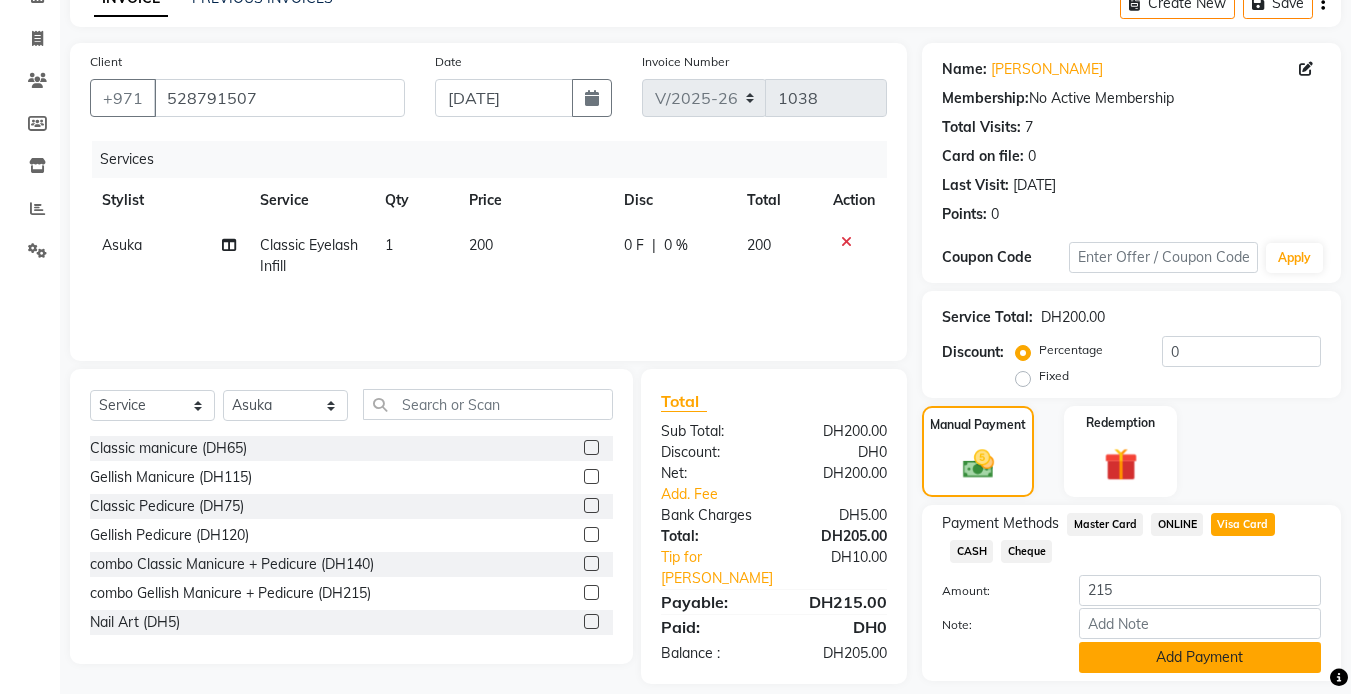 click on "Add Payment" 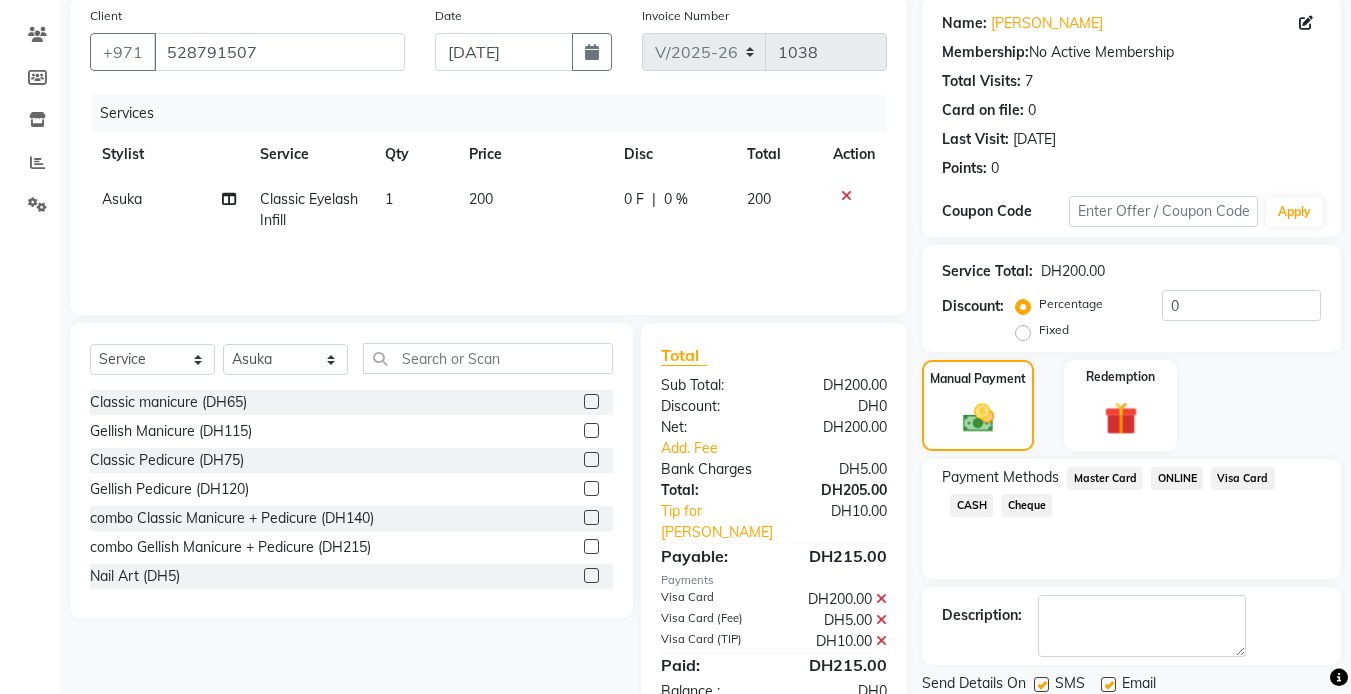 scroll, scrollTop: 222, scrollLeft: 0, axis: vertical 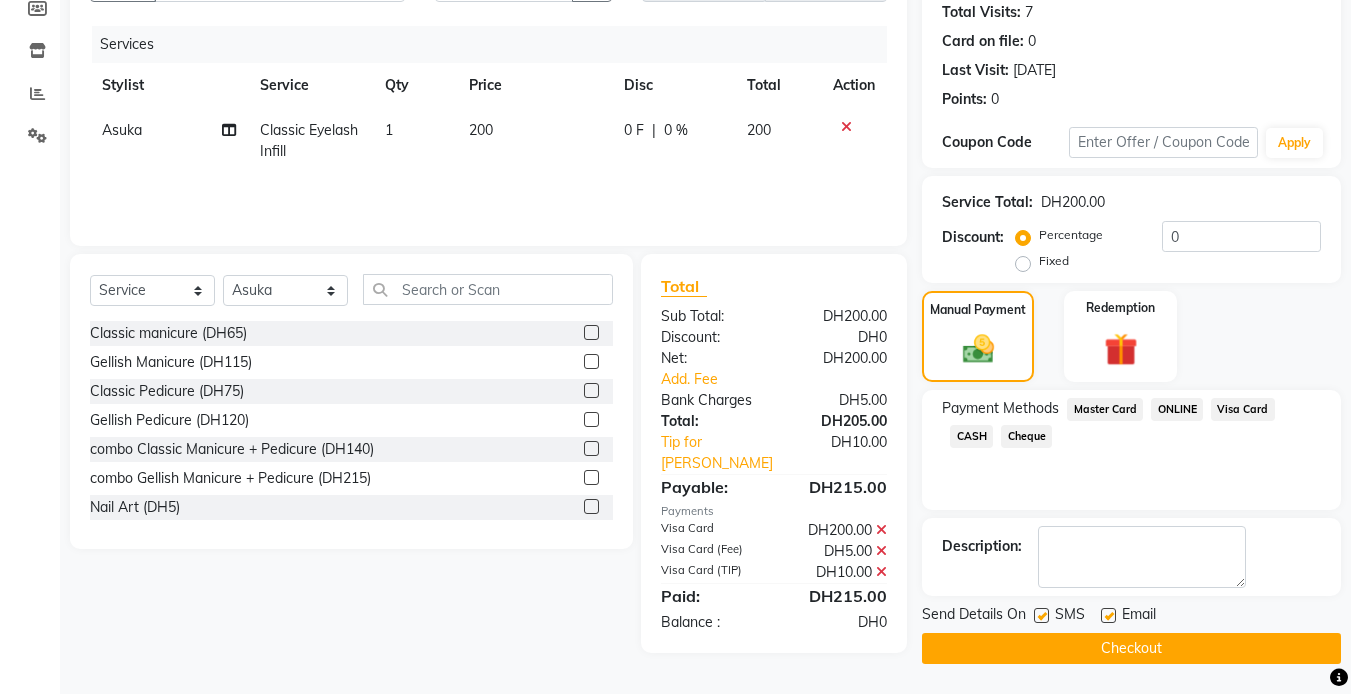 click on "Checkout" 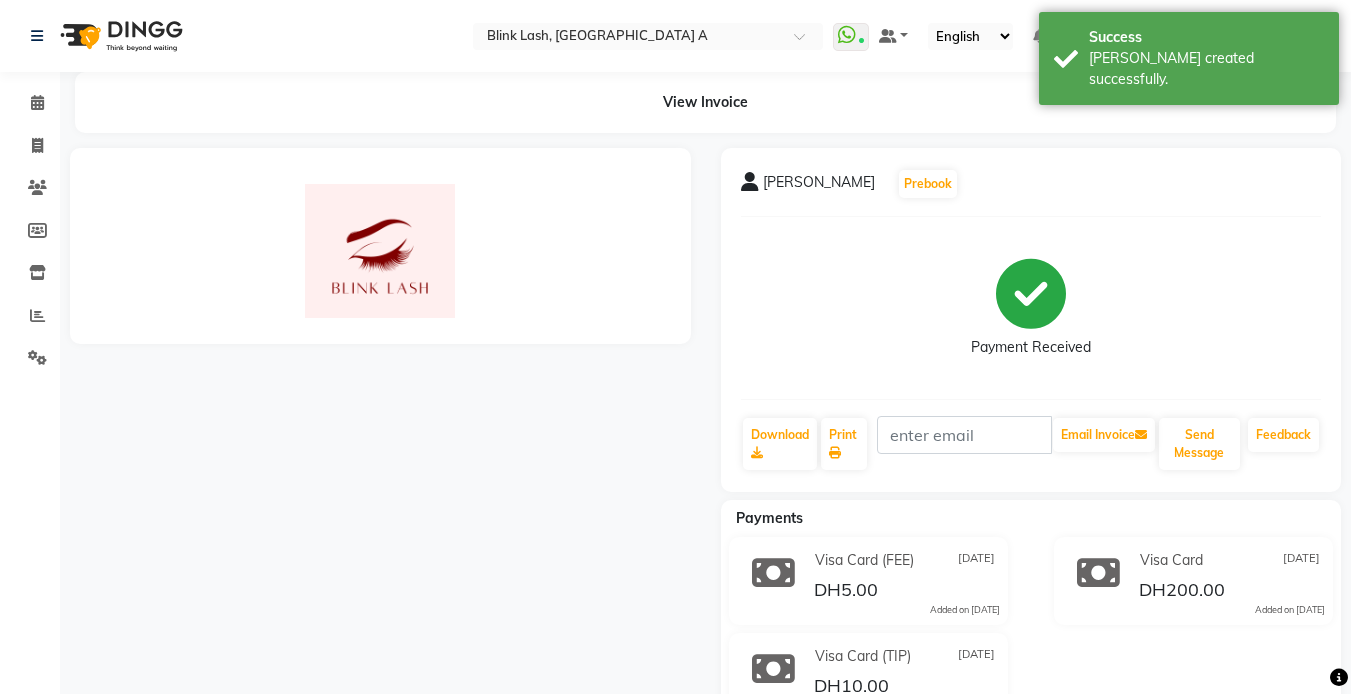 scroll, scrollTop: 0, scrollLeft: 0, axis: both 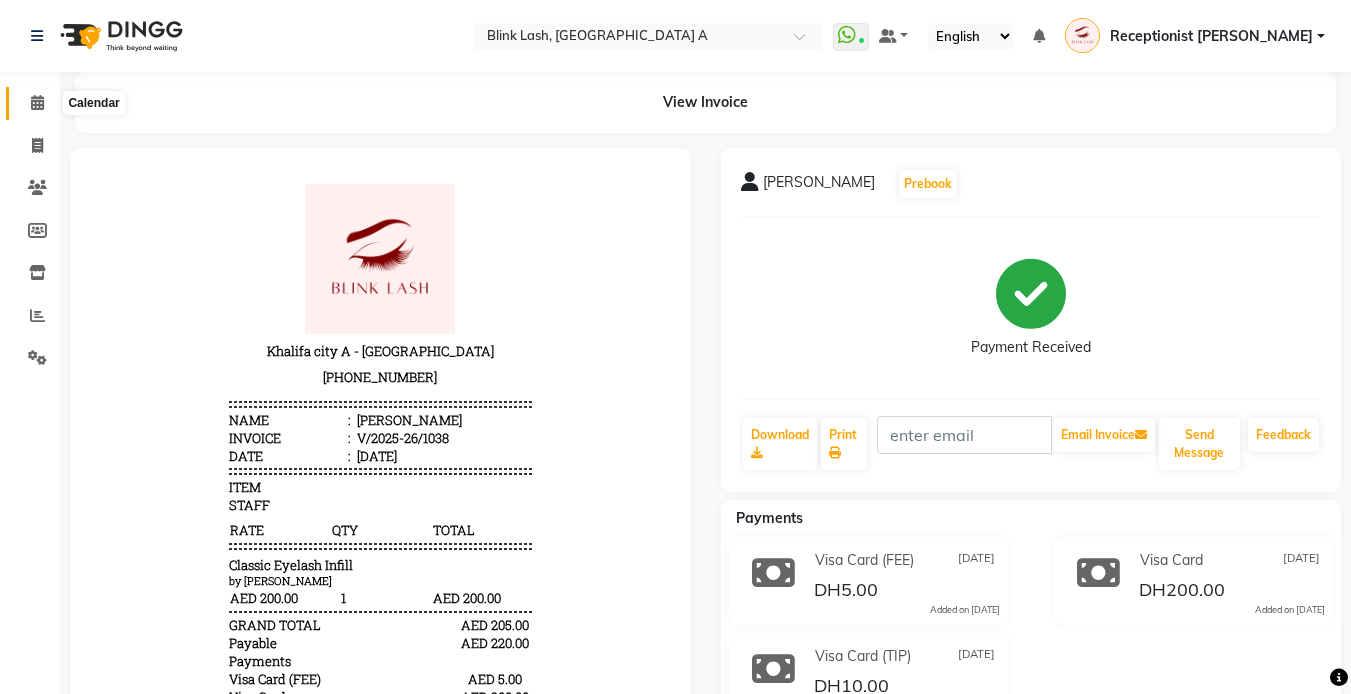 click 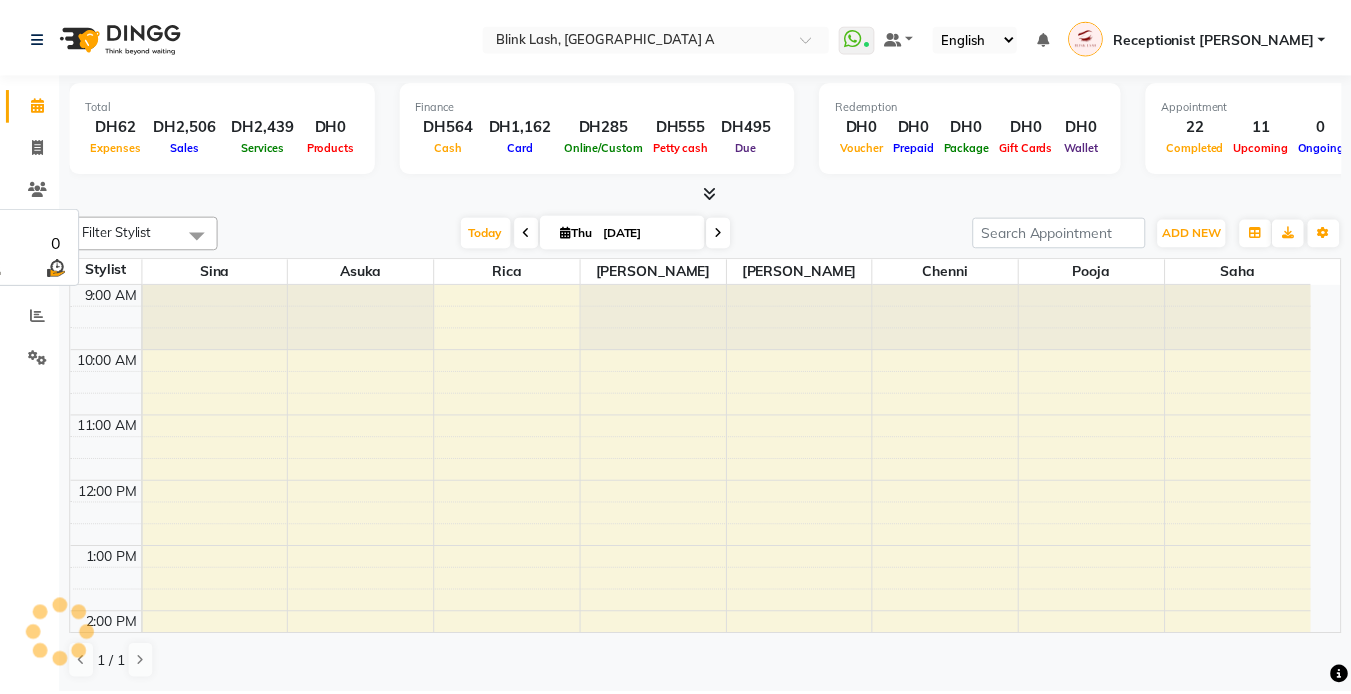 scroll, scrollTop: 0, scrollLeft: 0, axis: both 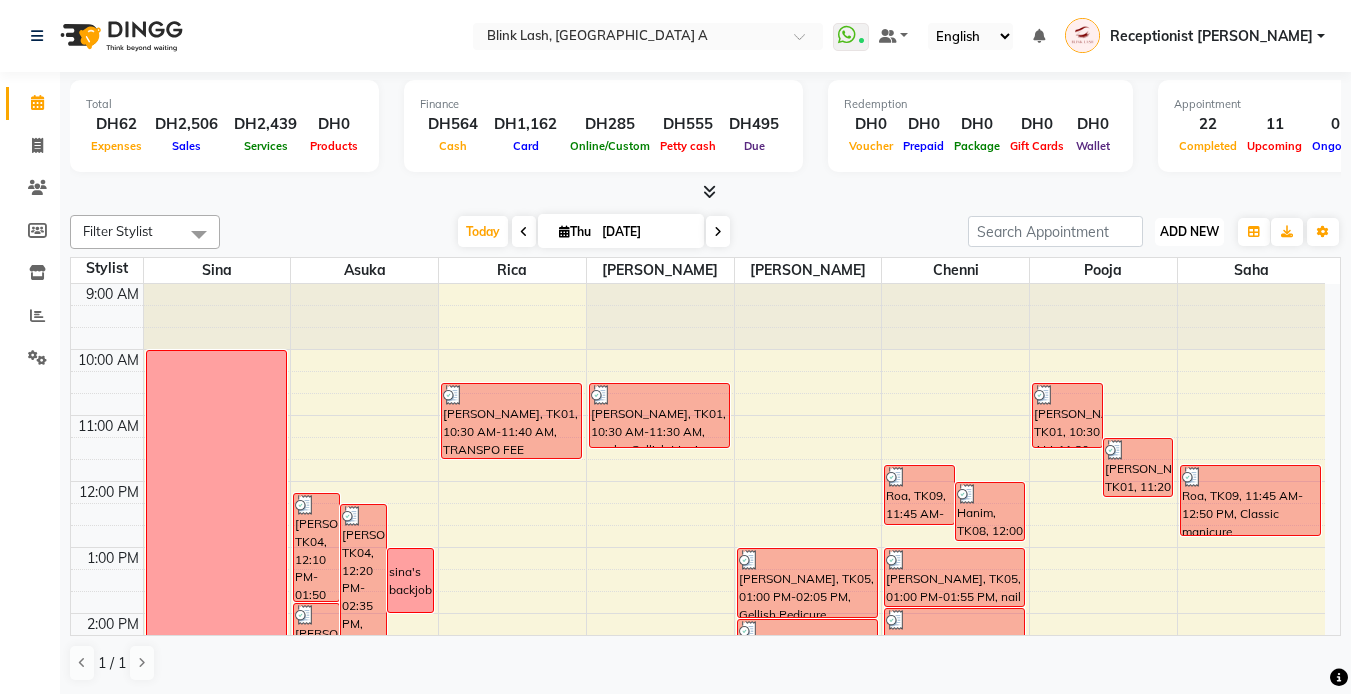 click on "ADD NEW" at bounding box center [1189, 231] 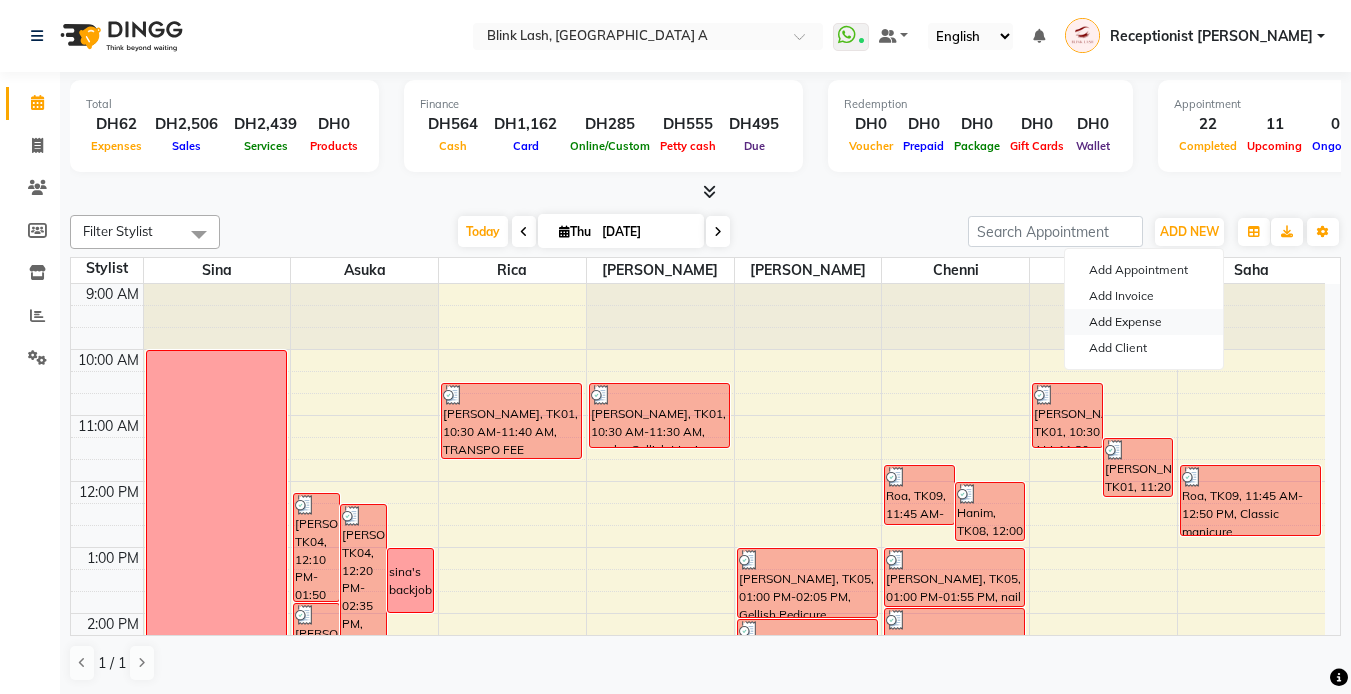 click on "Add Expense" at bounding box center (1144, 322) 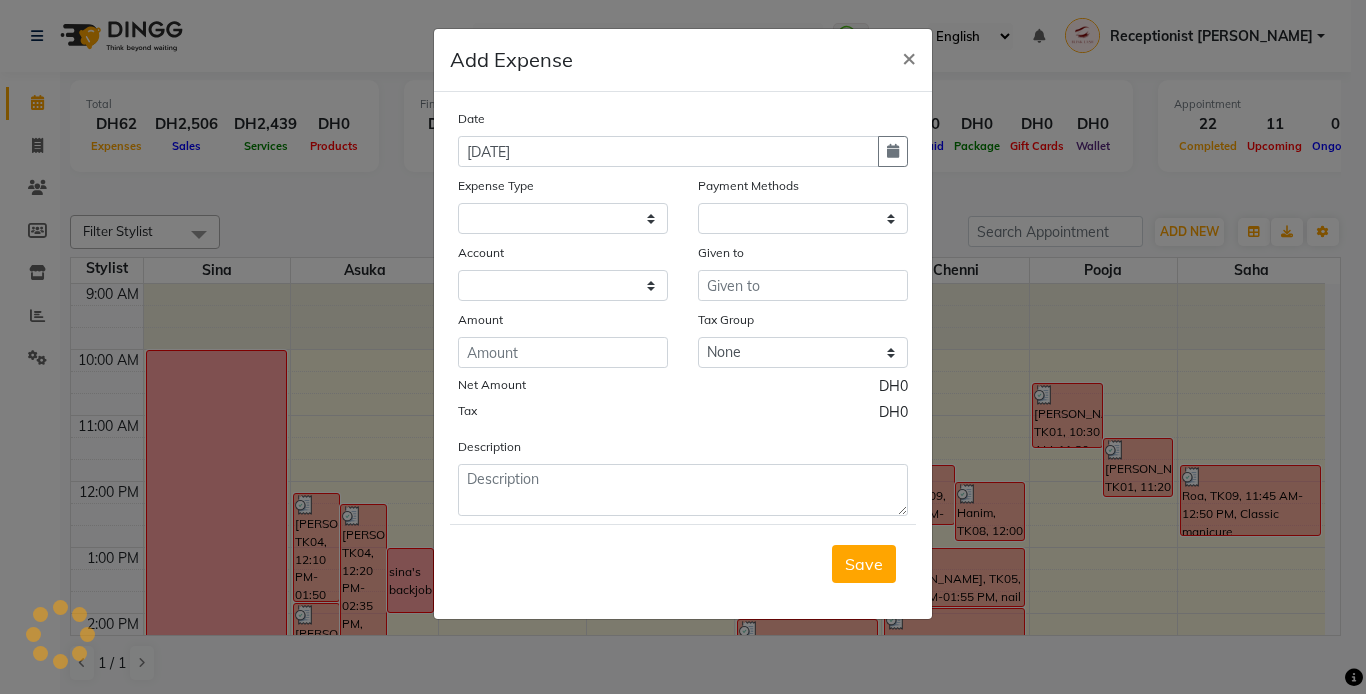 select 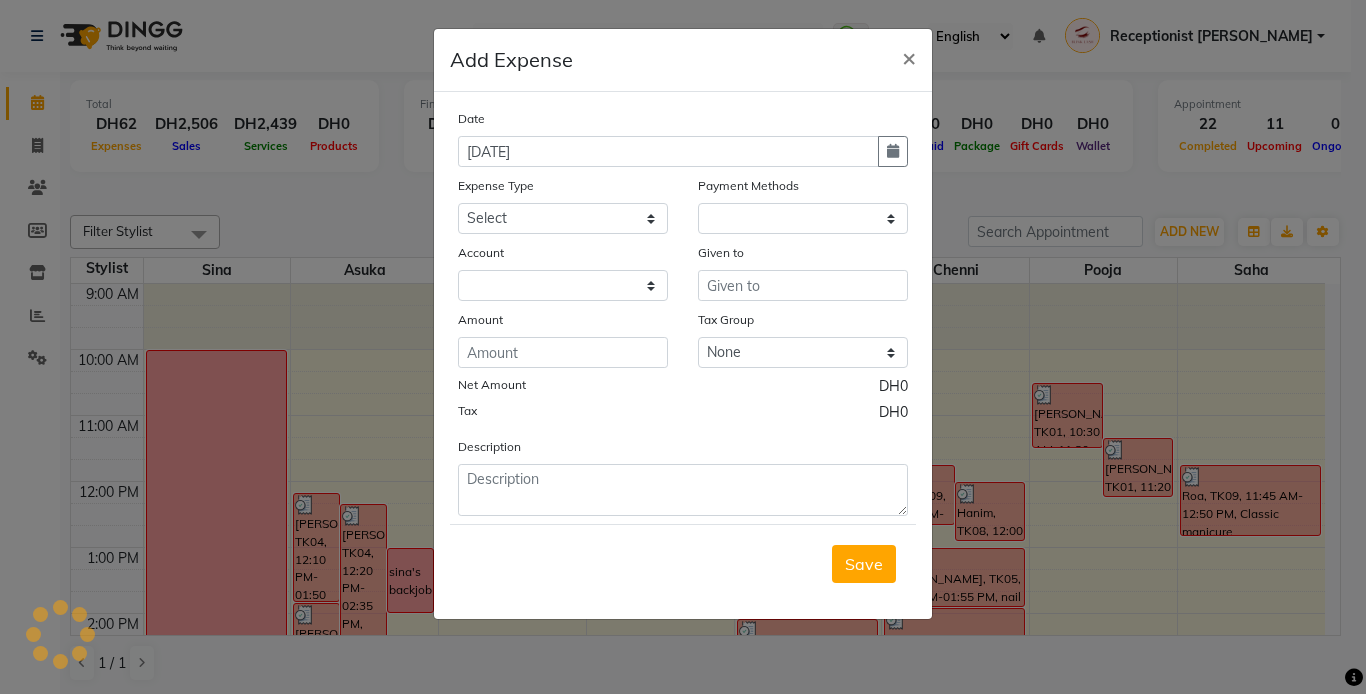 select on "1" 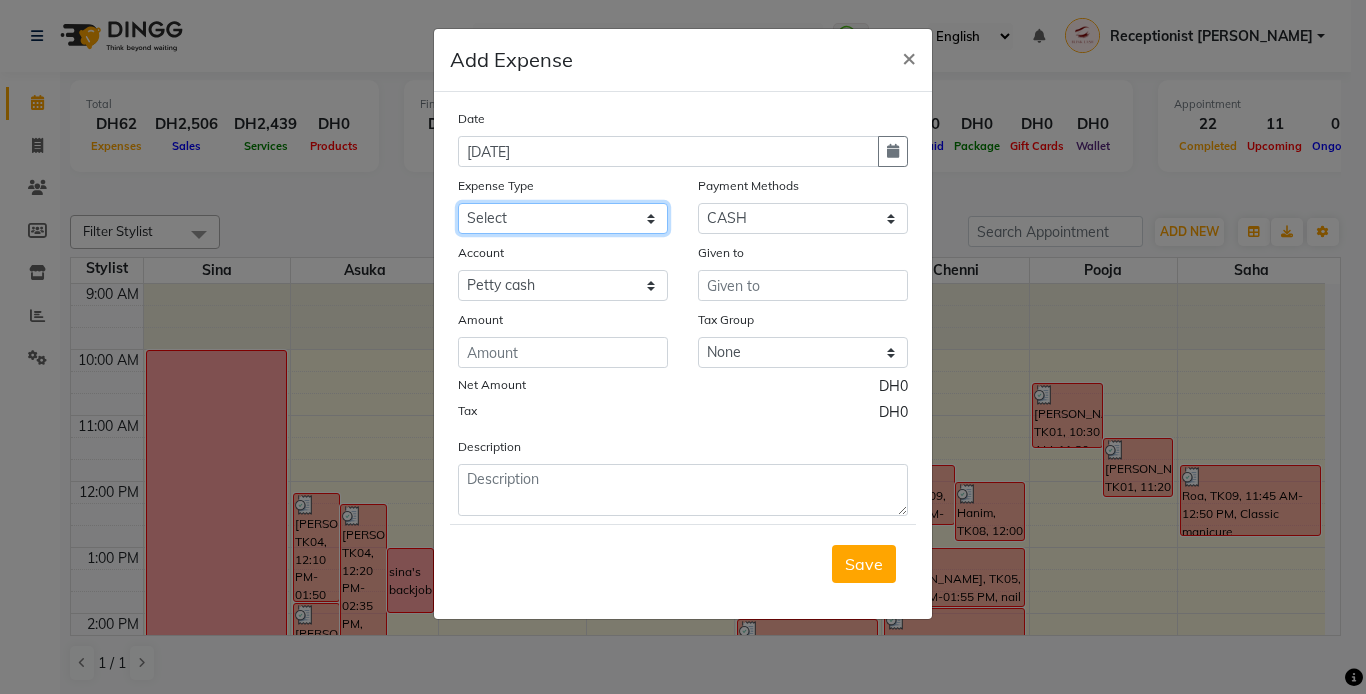 click on "Select ACCOMODATIONS RENT Advance Salary Bank charges carlift Car maintenance  Cash transfer to bank Cash transfer to hub Client Snacks Equipment Fuel Govt fee GROCERY STOCKS Incentive Insurance International purchase INTERNET LICENSE EXPENSES Maintenance Marketing Miscellaneous PRODUCTS Quickbook Refund Rent Salary shop renovation Staff Snacks staff tips Suppliers SUPPLIES Taxi Tips Utilities VISA EXPENSES Water WPS CHARGE" 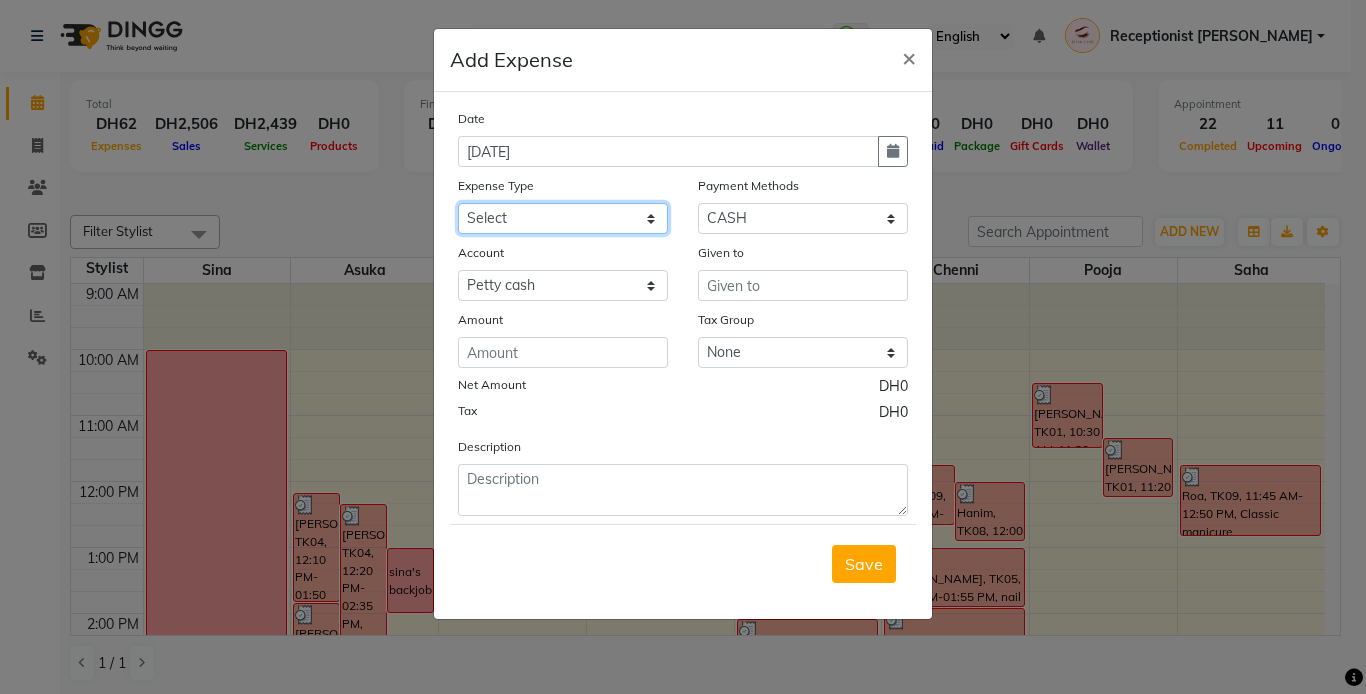 select on "16077" 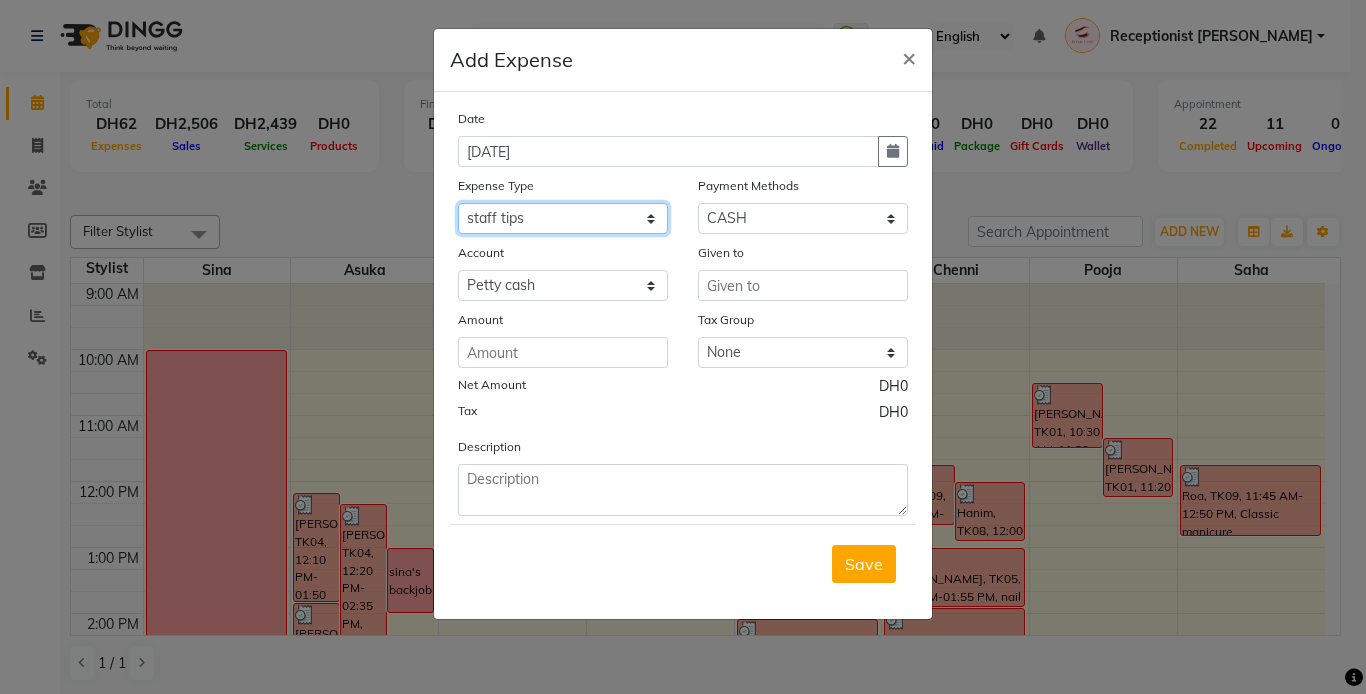click on "Select ACCOMODATIONS RENT Advance Salary Bank charges carlift Car maintenance  Cash transfer to bank Cash transfer to hub Client Snacks Equipment Fuel Govt fee GROCERY STOCKS Incentive Insurance International purchase INTERNET LICENSE EXPENSES Maintenance Marketing Miscellaneous PRODUCTS Quickbook Refund Rent Salary shop renovation Staff Snacks staff tips Suppliers SUPPLIES Taxi Tips Utilities VISA EXPENSES Water WPS CHARGE" 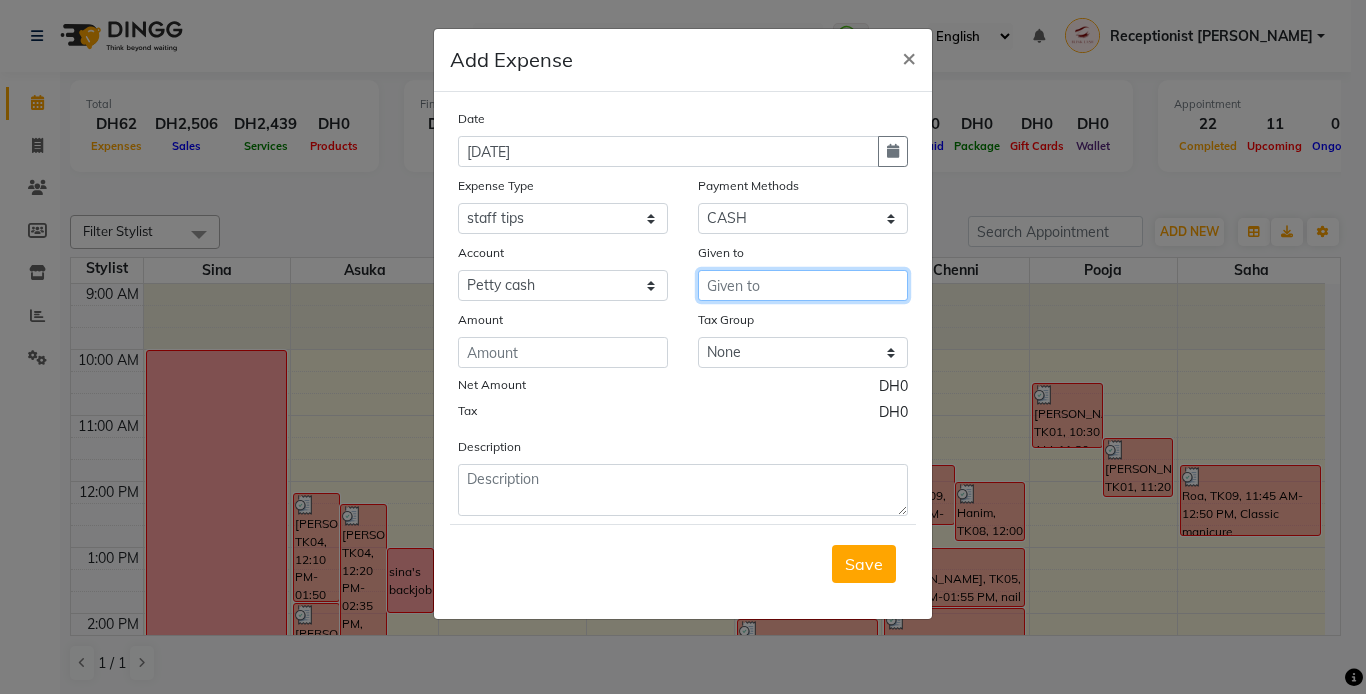 click at bounding box center [803, 285] 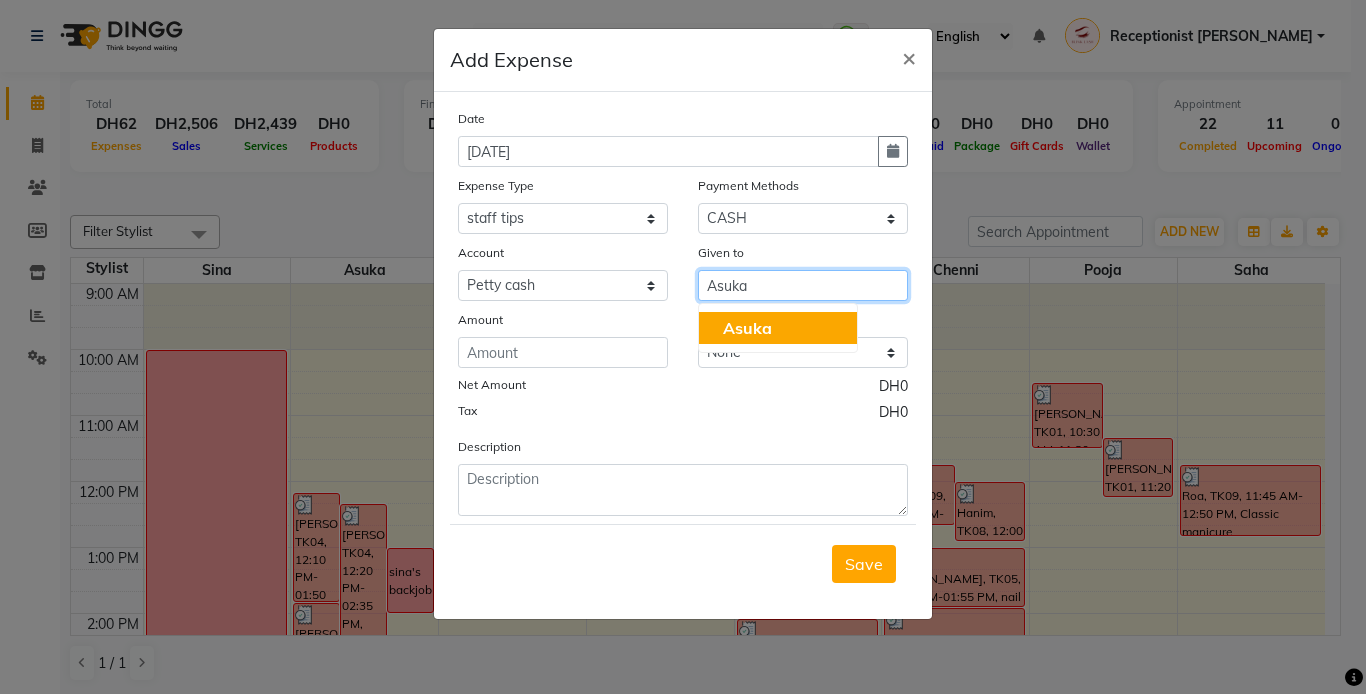 type on "Asuka" 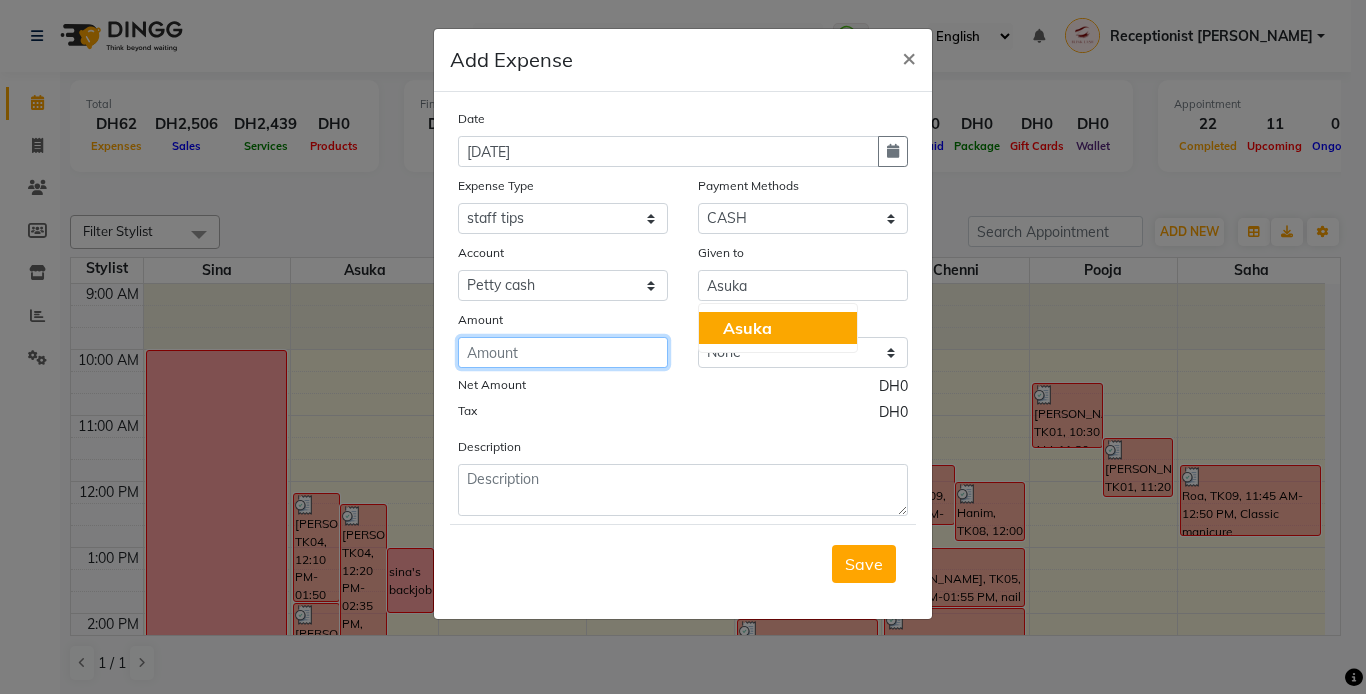 click 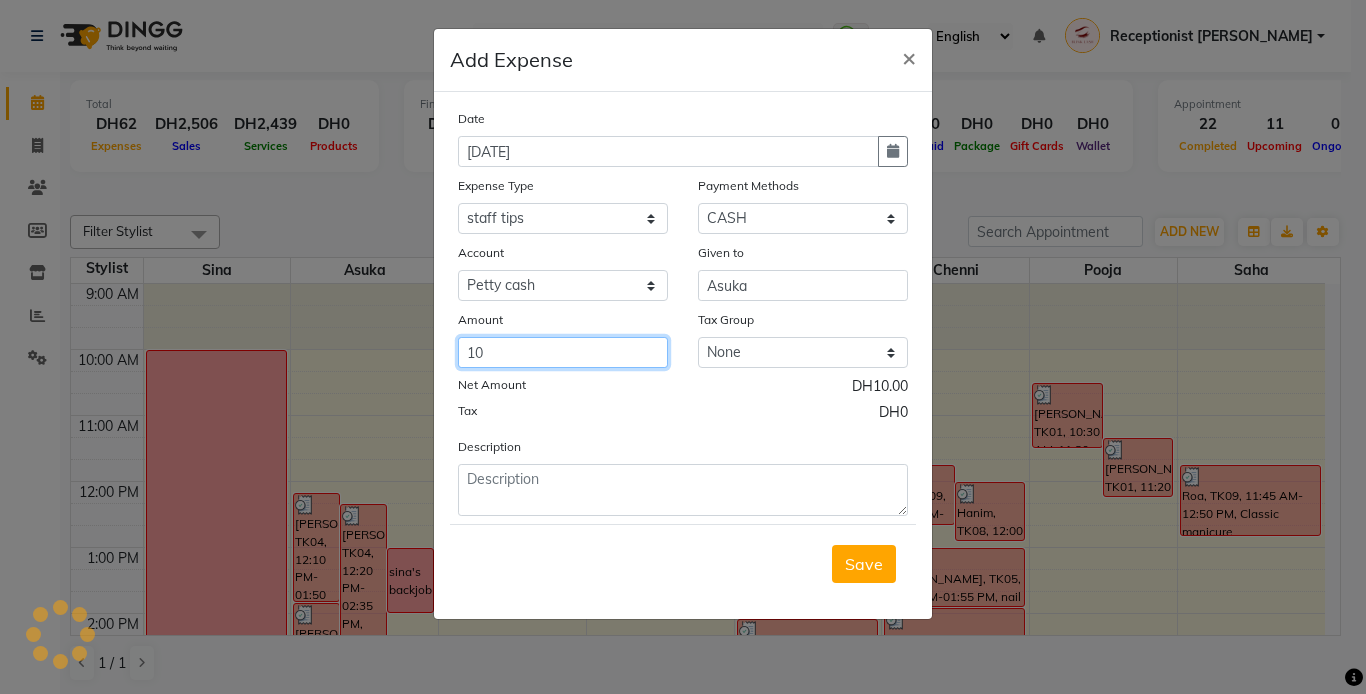 type on "10" 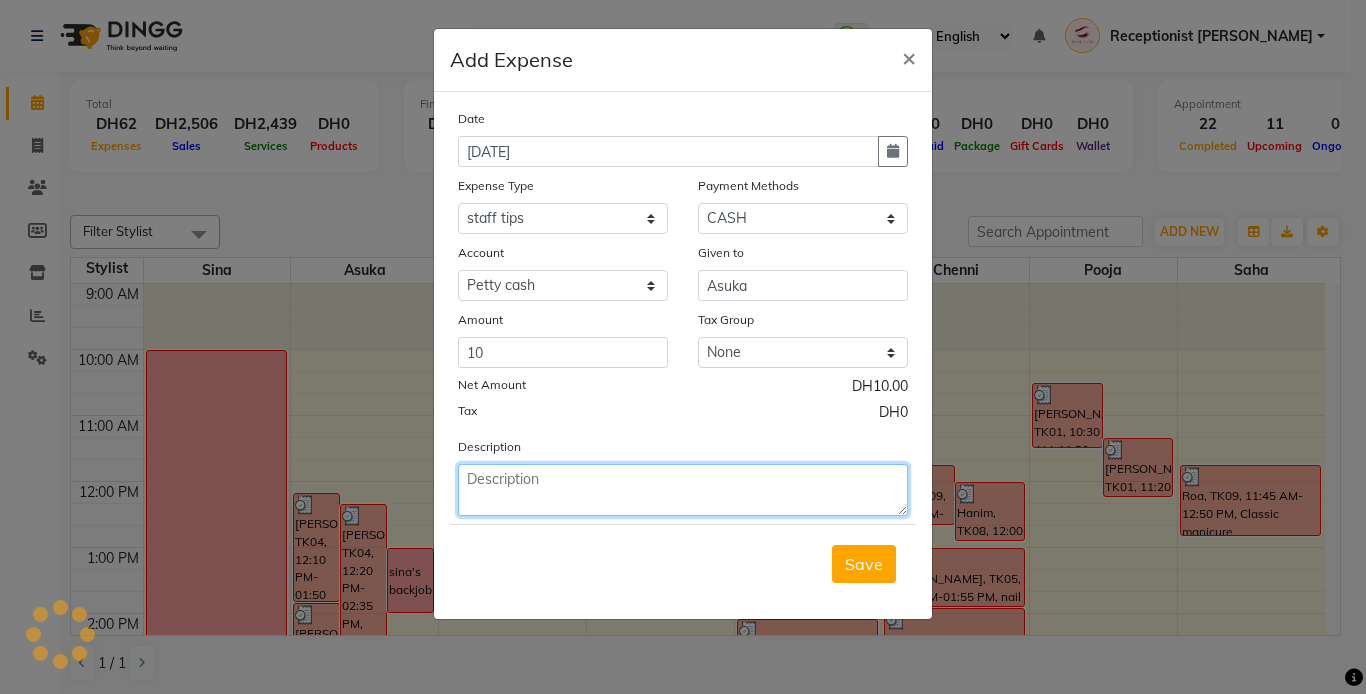click 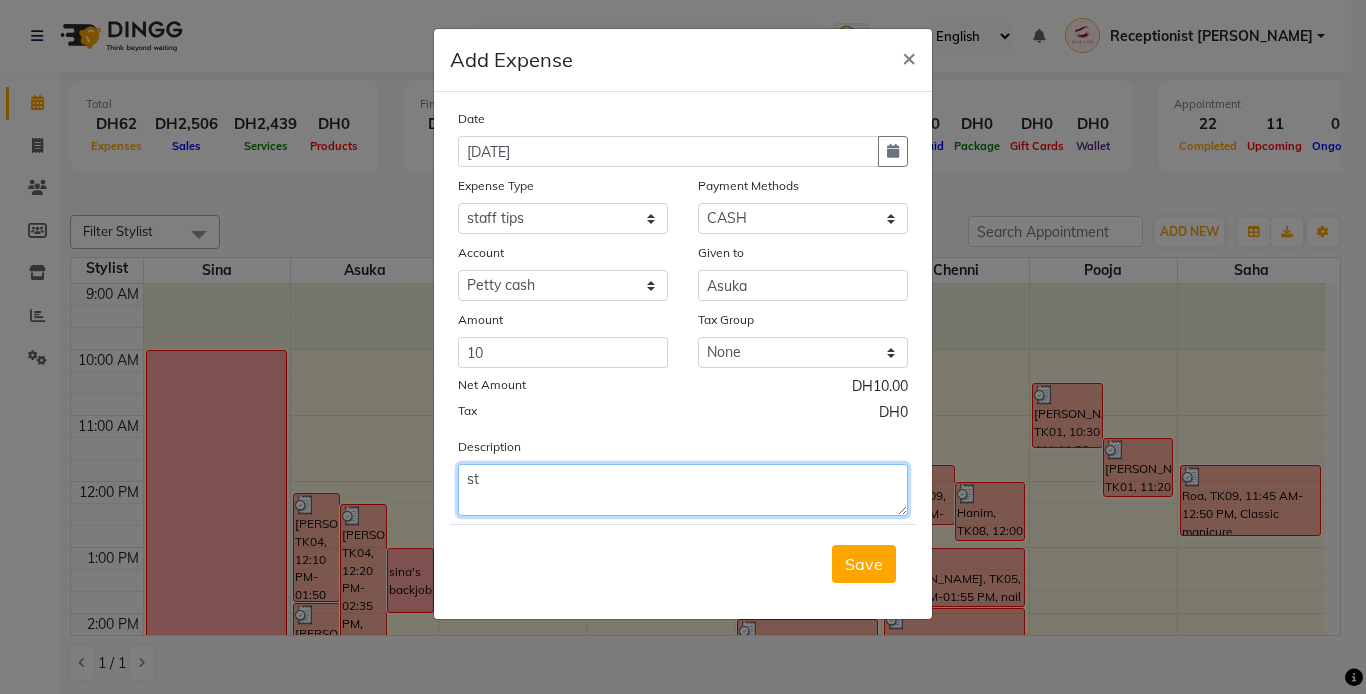 type on "s" 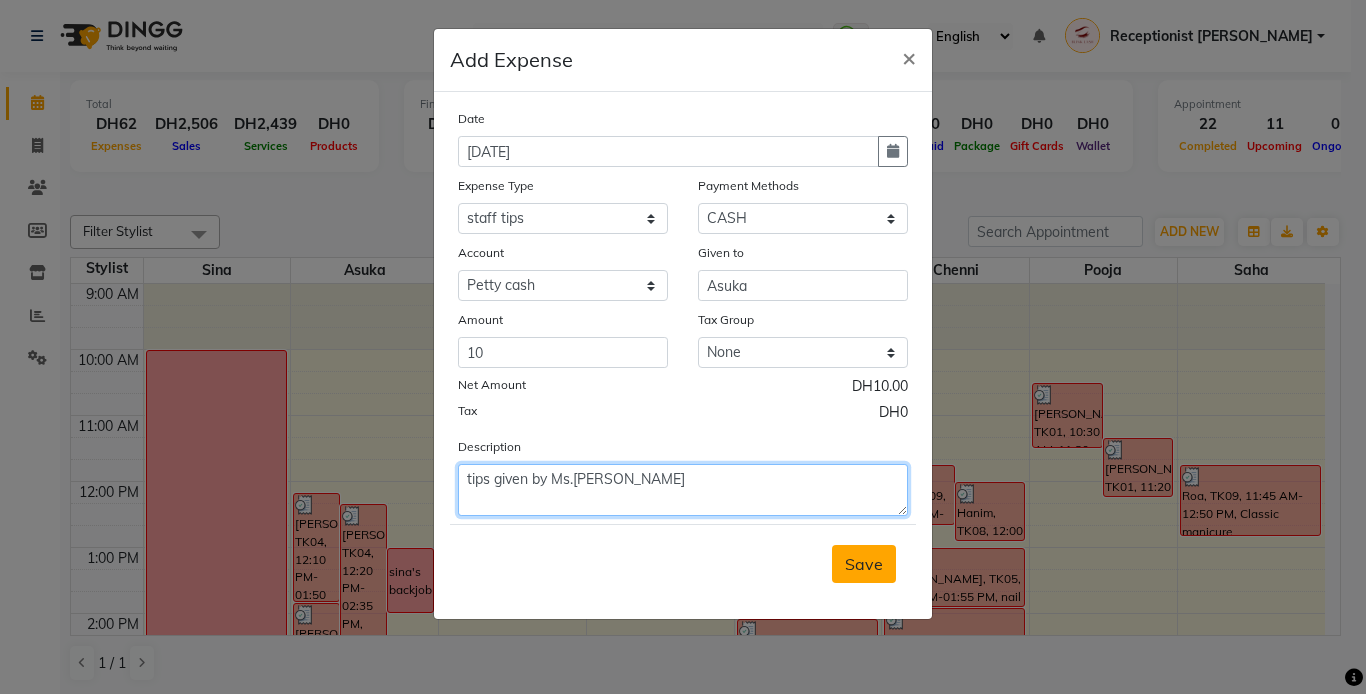 type on "tips given by Ms.[PERSON_NAME]" 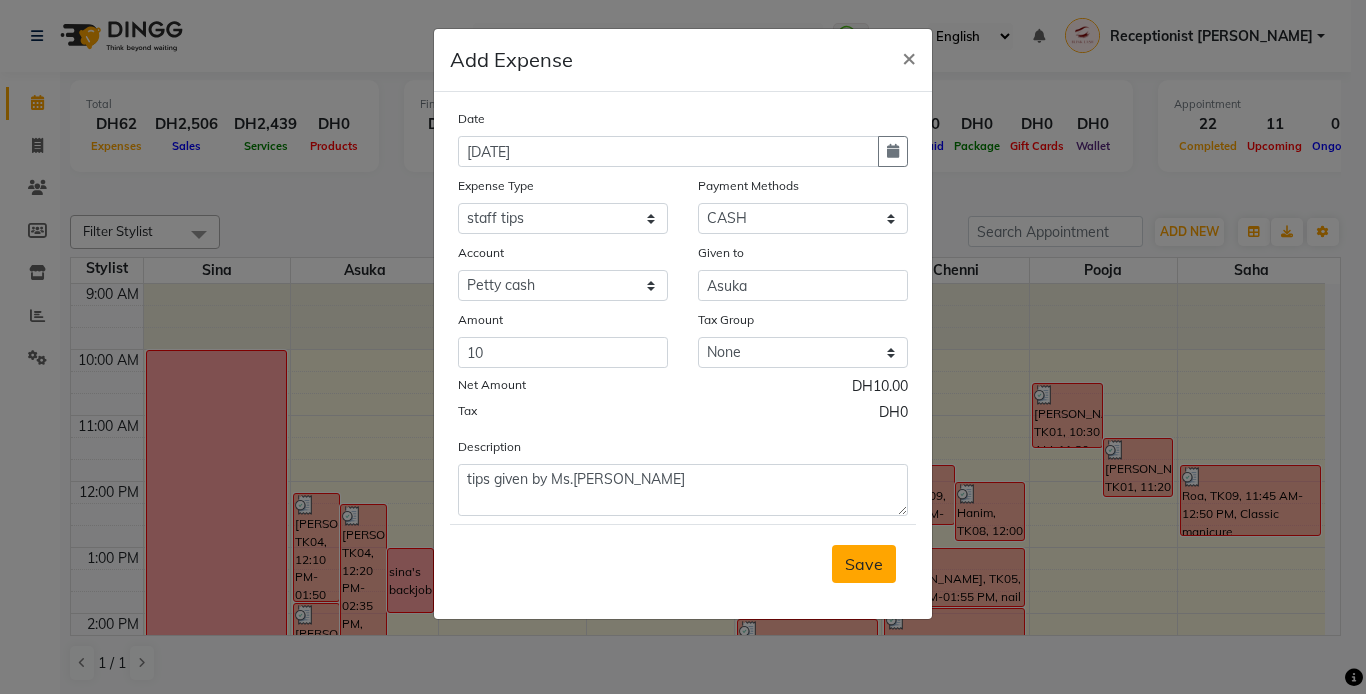 click on "Save" at bounding box center [864, 564] 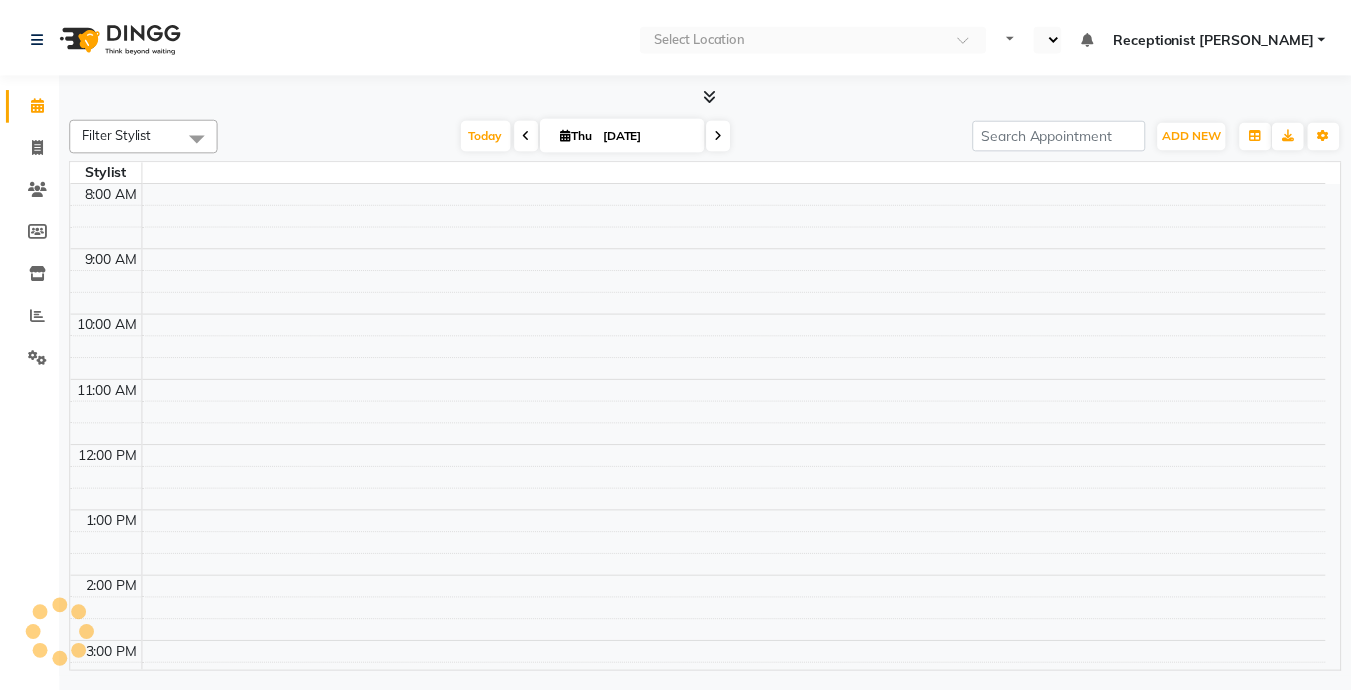 scroll, scrollTop: 0, scrollLeft: 0, axis: both 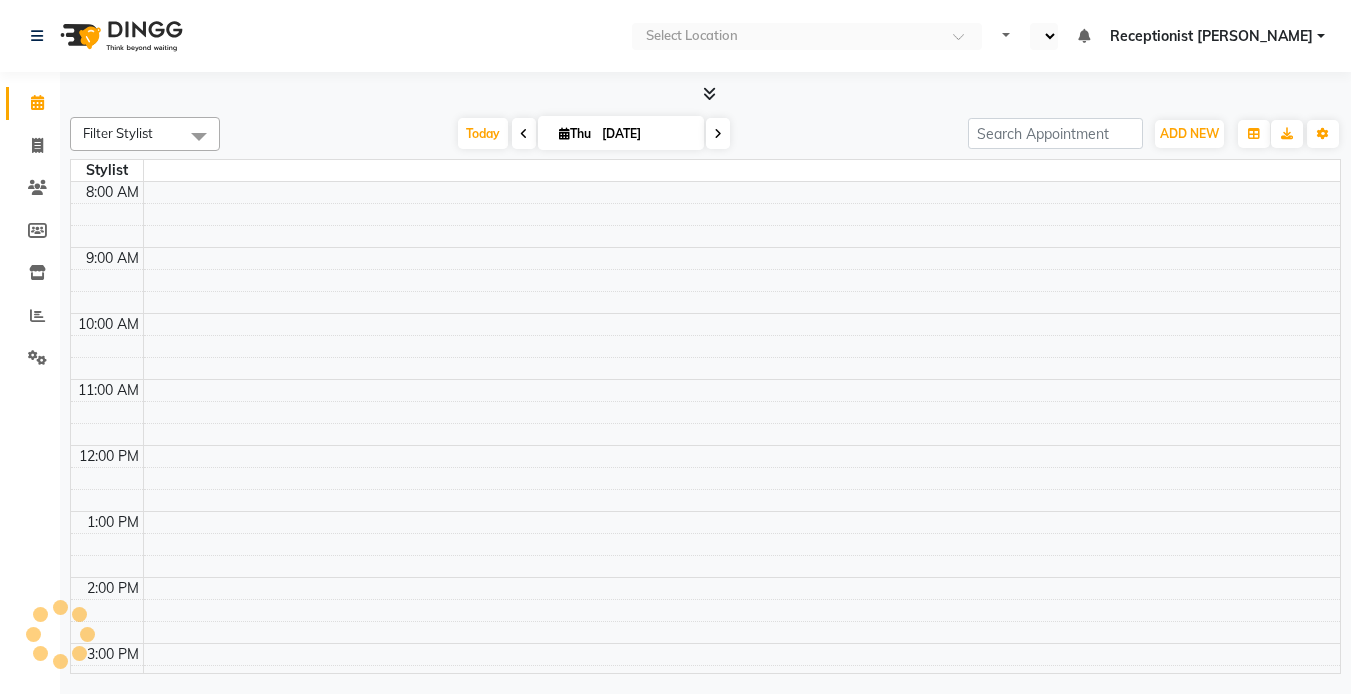 select on "en" 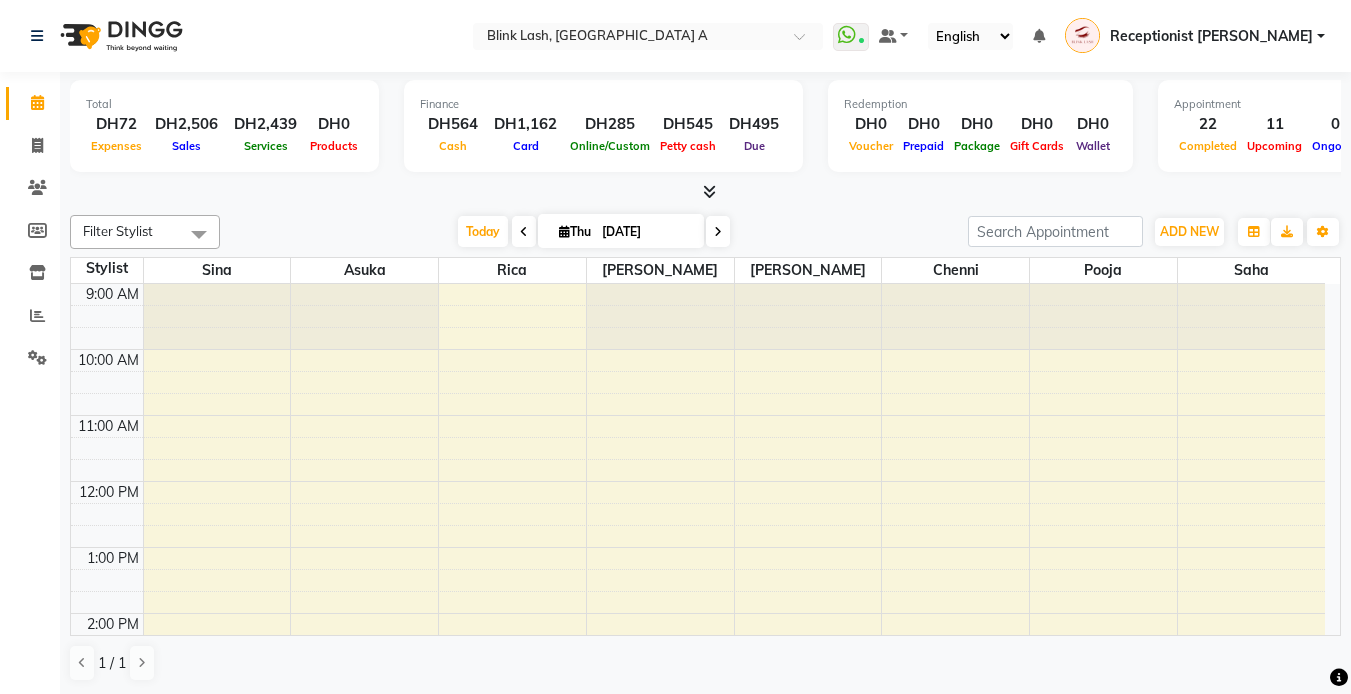scroll, scrollTop: 0, scrollLeft: 0, axis: both 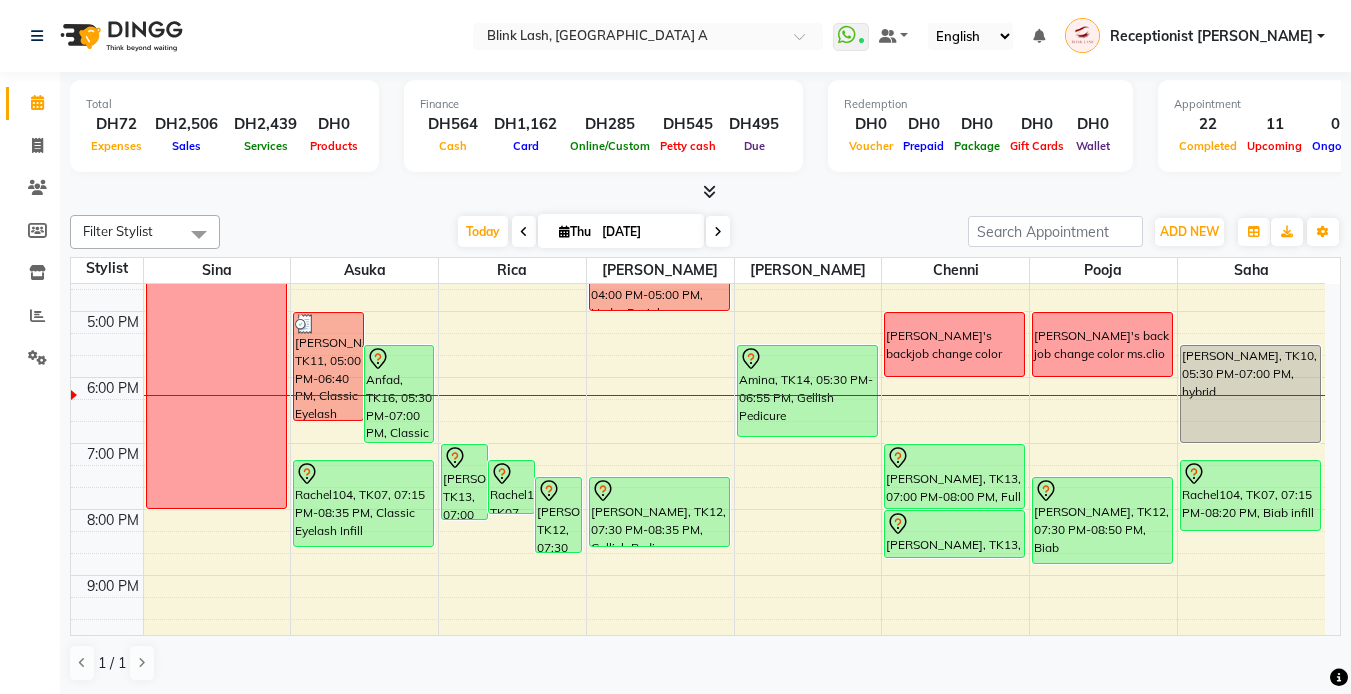 click at bounding box center [718, 231] 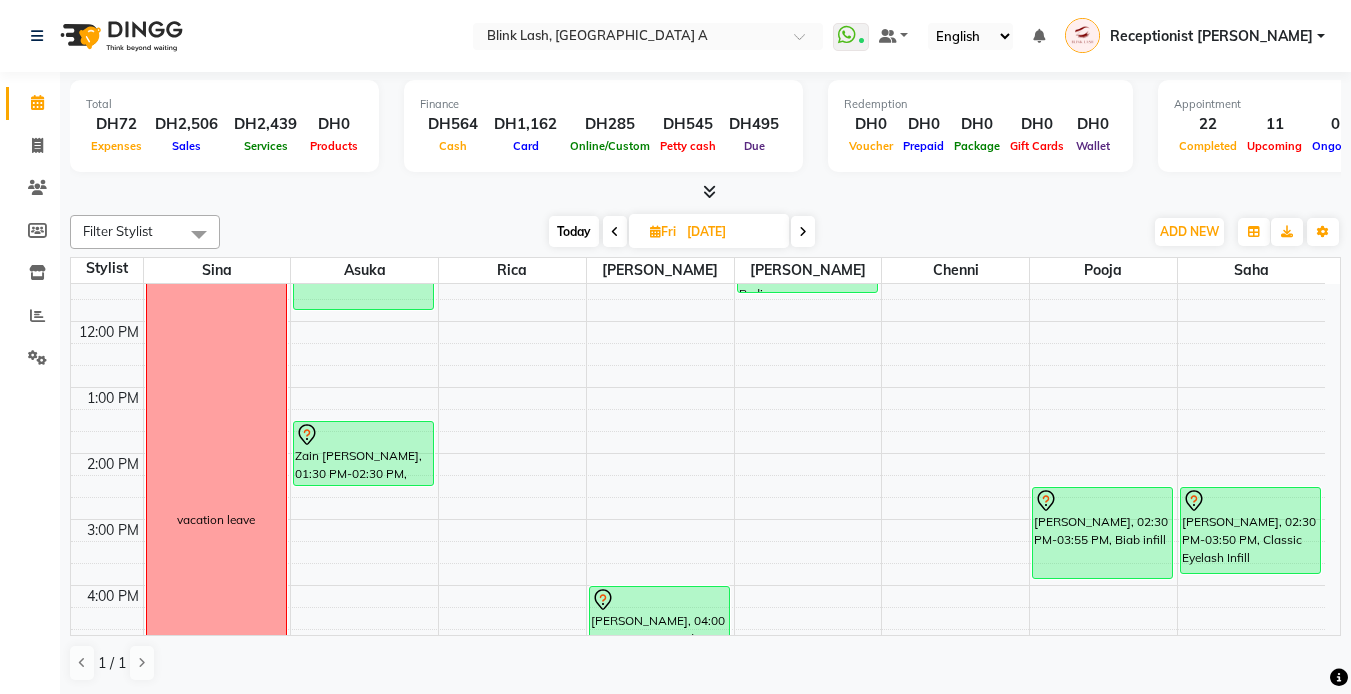 scroll, scrollTop: 195, scrollLeft: 0, axis: vertical 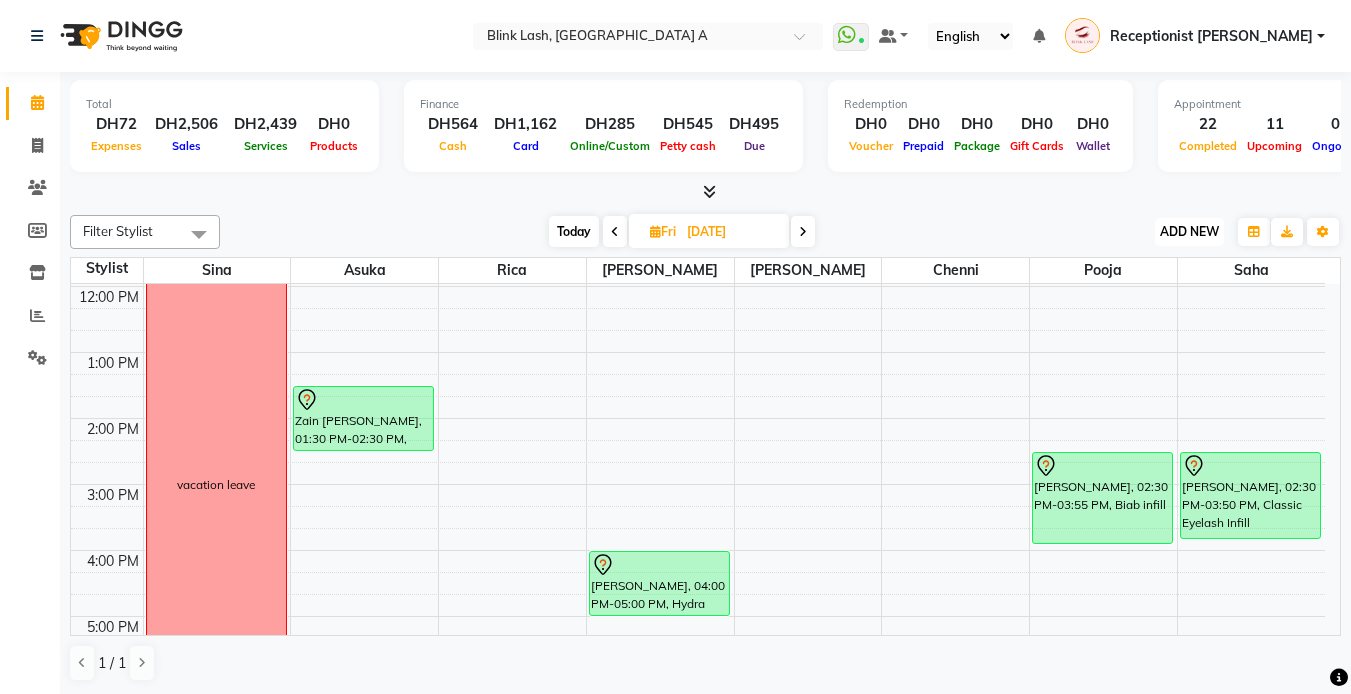 click on "ADD NEW" at bounding box center (1189, 231) 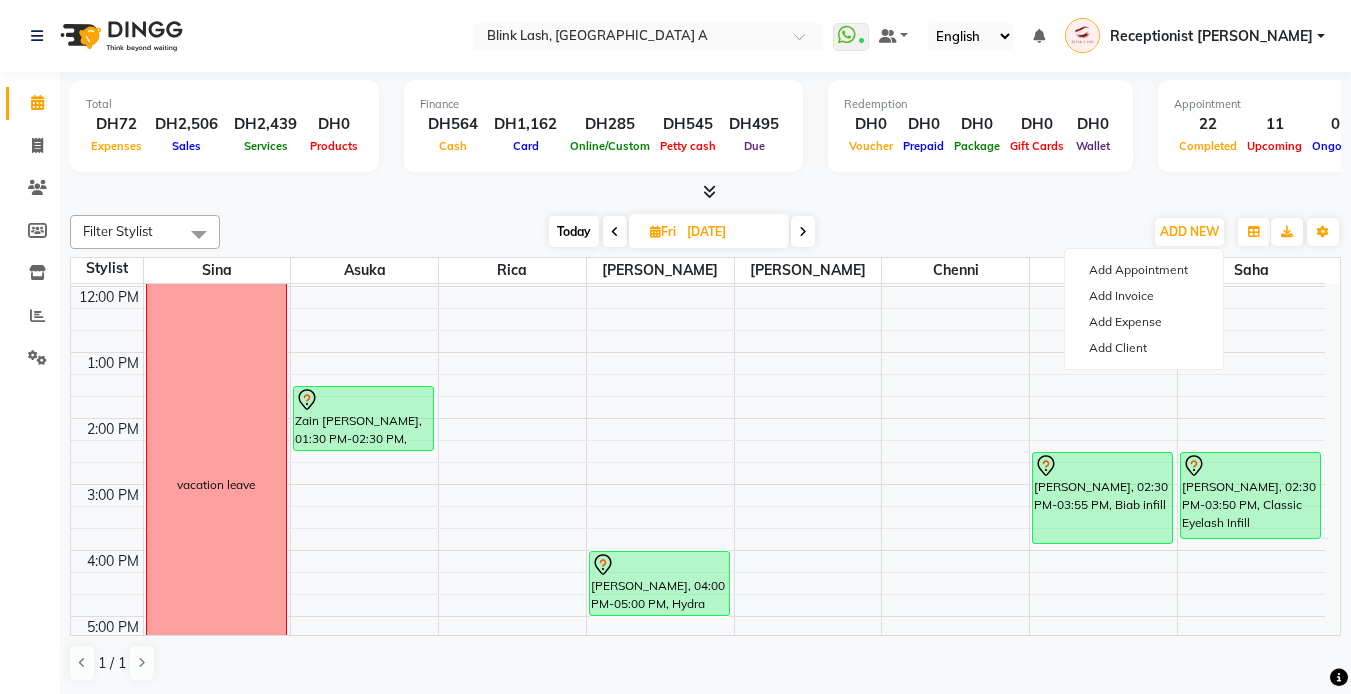 click at bounding box center [705, 192] 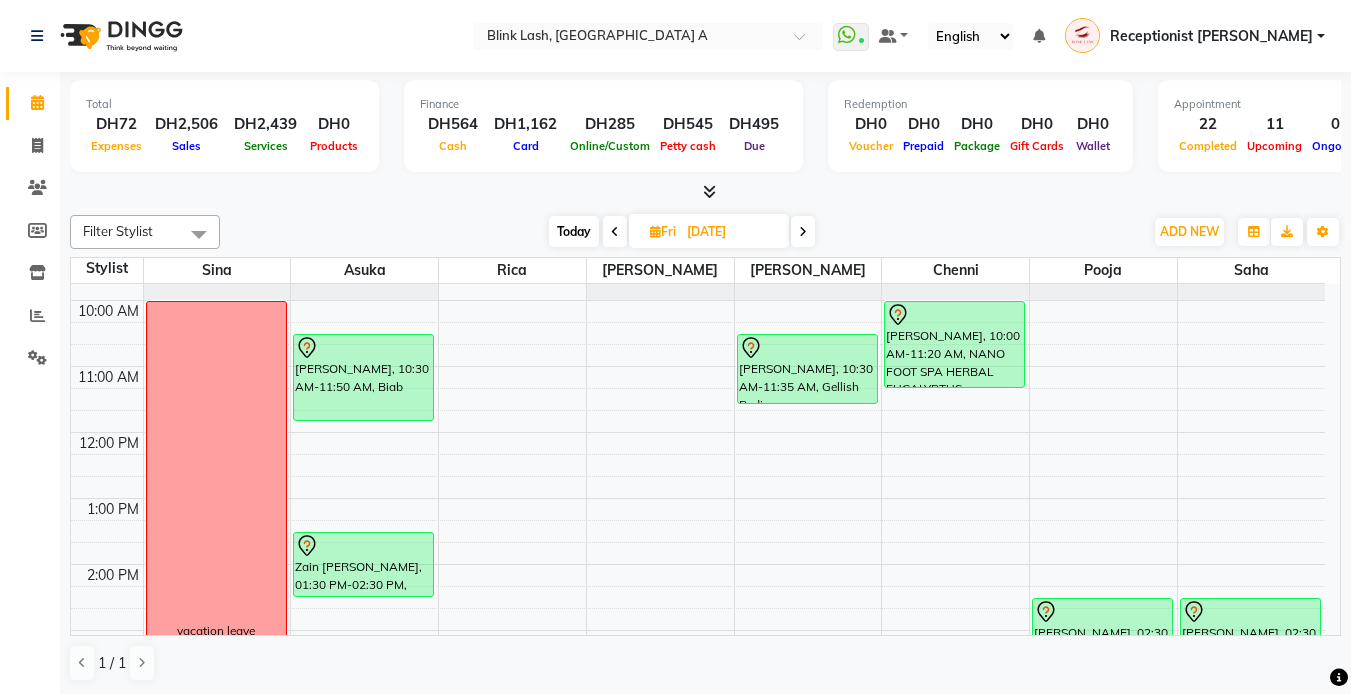 scroll, scrollTop: 0, scrollLeft: 0, axis: both 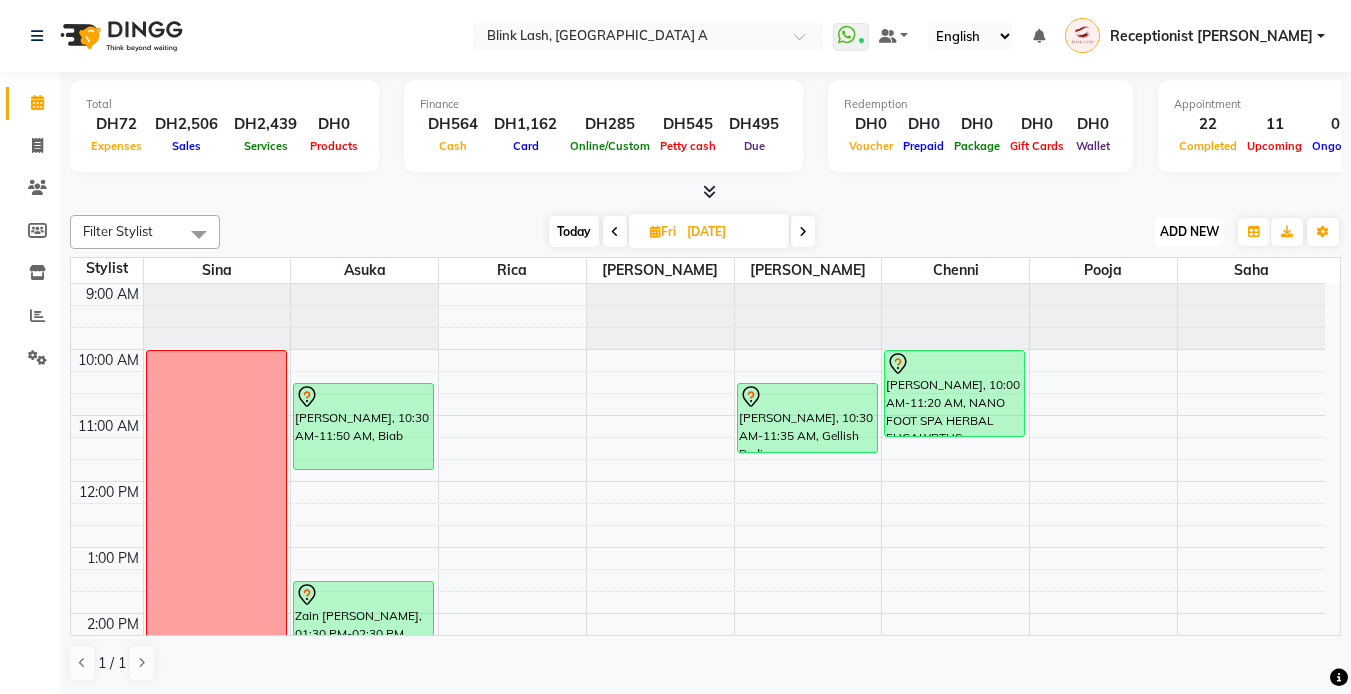 click on "ADD NEW" at bounding box center (1189, 231) 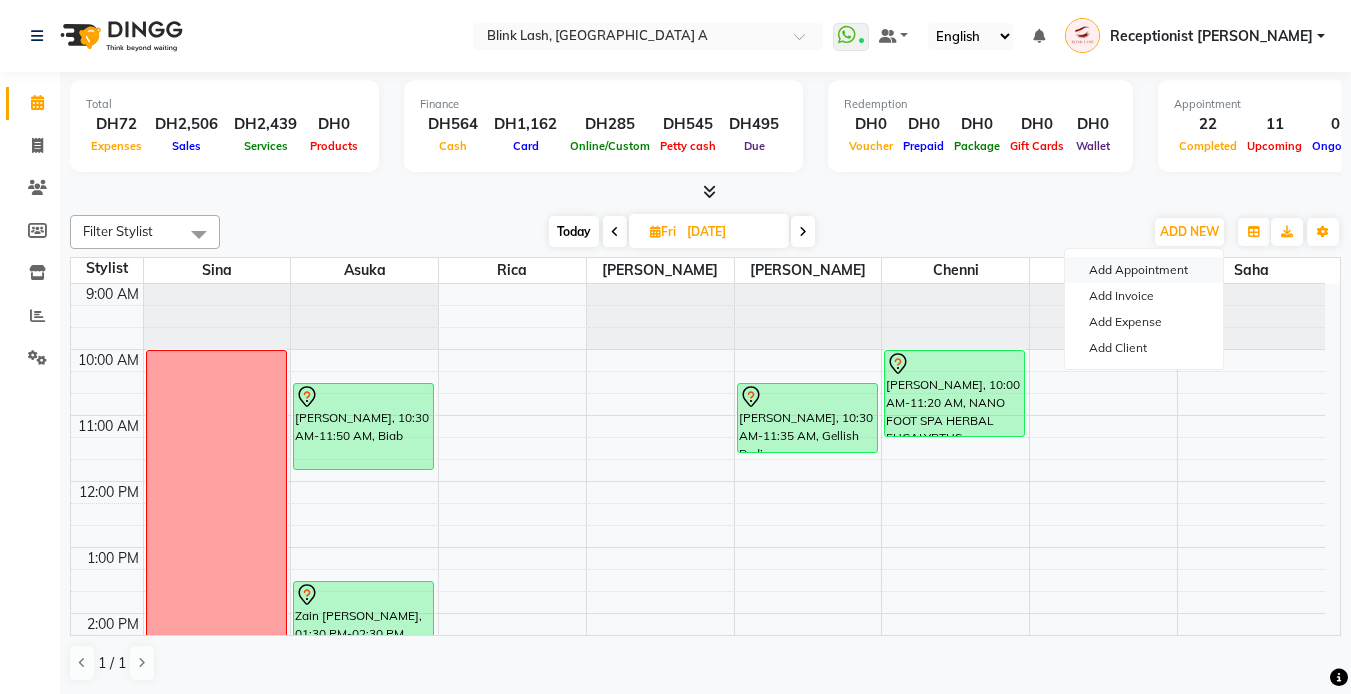 click on "Add Appointment" at bounding box center (1144, 270) 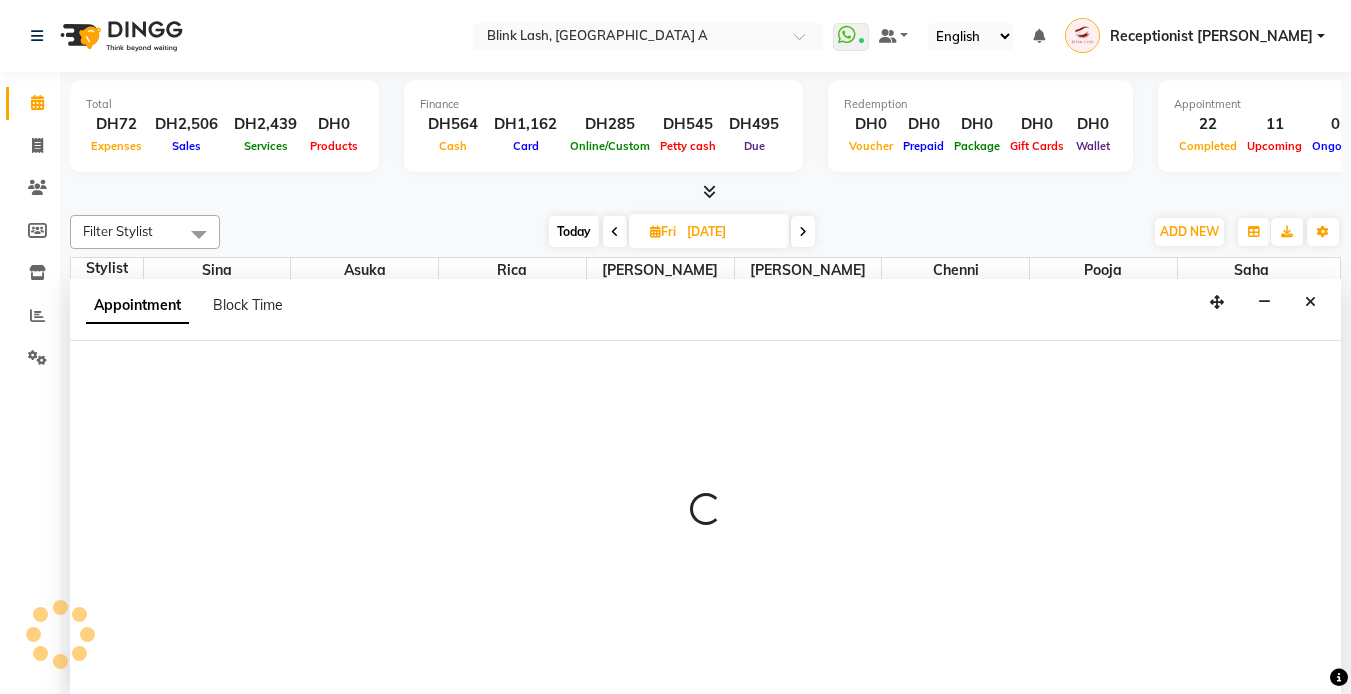 scroll, scrollTop: 1, scrollLeft: 0, axis: vertical 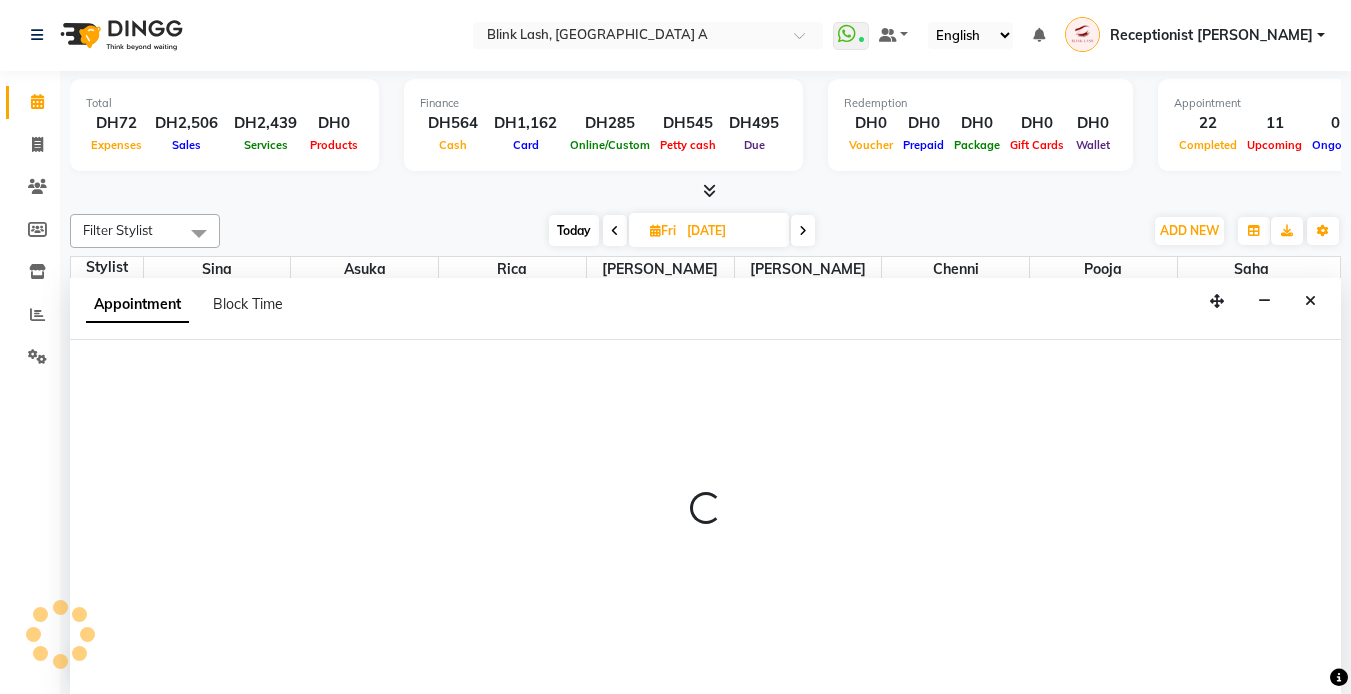 select on "600" 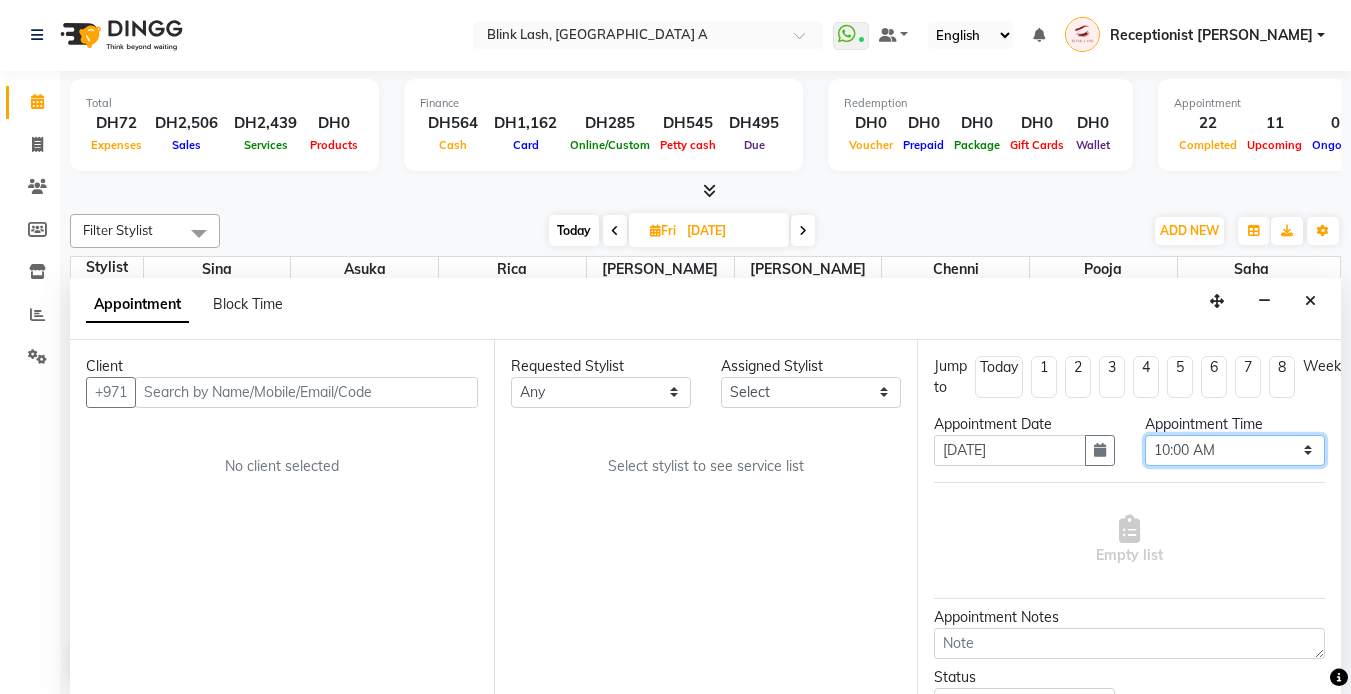 click on "Select 10:00 AM 10:05 AM 10:10 AM 10:15 AM 10:20 AM 10:25 AM 10:30 AM 10:35 AM 10:40 AM 10:45 AM 10:50 AM 10:55 AM 11:00 AM 11:05 AM 11:10 AM 11:15 AM 11:20 AM 11:25 AM 11:30 AM 11:35 AM 11:40 AM 11:45 AM 11:50 AM 11:55 AM 12:00 PM 12:05 PM 12:10 PM 12:15 PM 12:20 PM 12:25 PM 12:30 PM 12:35 PM 12:40 PM 12:45 PM 12:50 PM 12:55 PM 01:00 PM 01:05 PM 01:10 PM 01:15 PM 01:20 PM 01:25 PM 01:30 PM 01:35 PM 01:40 PM 01:45 PM 01:50 PM 01:55 PM 02:00 PM 02:05 PM 02:10 PM 02:15 PM 02:20 PM 02:25 PM 02:30 PM 02:35 PM 02:40 PM 02:45 PM 02:50 PM 02:55 PM 03:00 PM 03:05 PM 03:10 PM 03:15 PM 03:20 PM 03:25 PM 03:30 PM 03:35 PM 03:40 PM 03:45 PM 03:50 PM 03:55 PM 04:00 PM 04:05 PM 04:10 PM 04:15 PM 04:20 PM 04:25 PM 04:30 PM 04:35 PM 04:40 PM 04:45 PM 04:50 PM 04:55 PM 05:00 PM 05:05 PM 05:10 PM 05:15 PM 05:20 PM 05:25 PM 05:30 PM 05:35 PM 05:40 PM 05:45 PM 05:50 PM 05:55 PM 06:00 PM 06:05 PM 06:10 PM 06:15 PM 06:20 PM 06:25 PM 06:30 PM 06:35 PM 06:40 PM 06:45 PM 06:50 PM 06:55 PM 07:00 PM 07:05 PM 07:10 PM 07:15 PM 07:20 PM" at bounding box center [1235, 450] 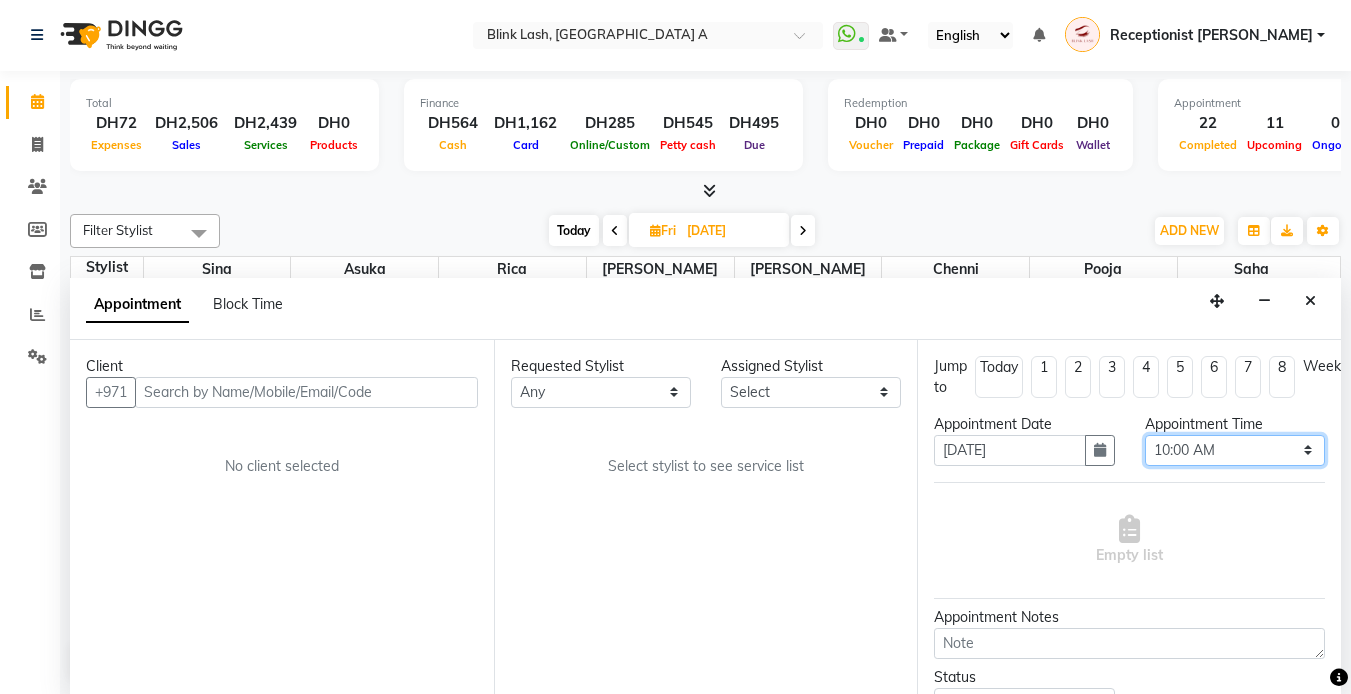 select on "810" 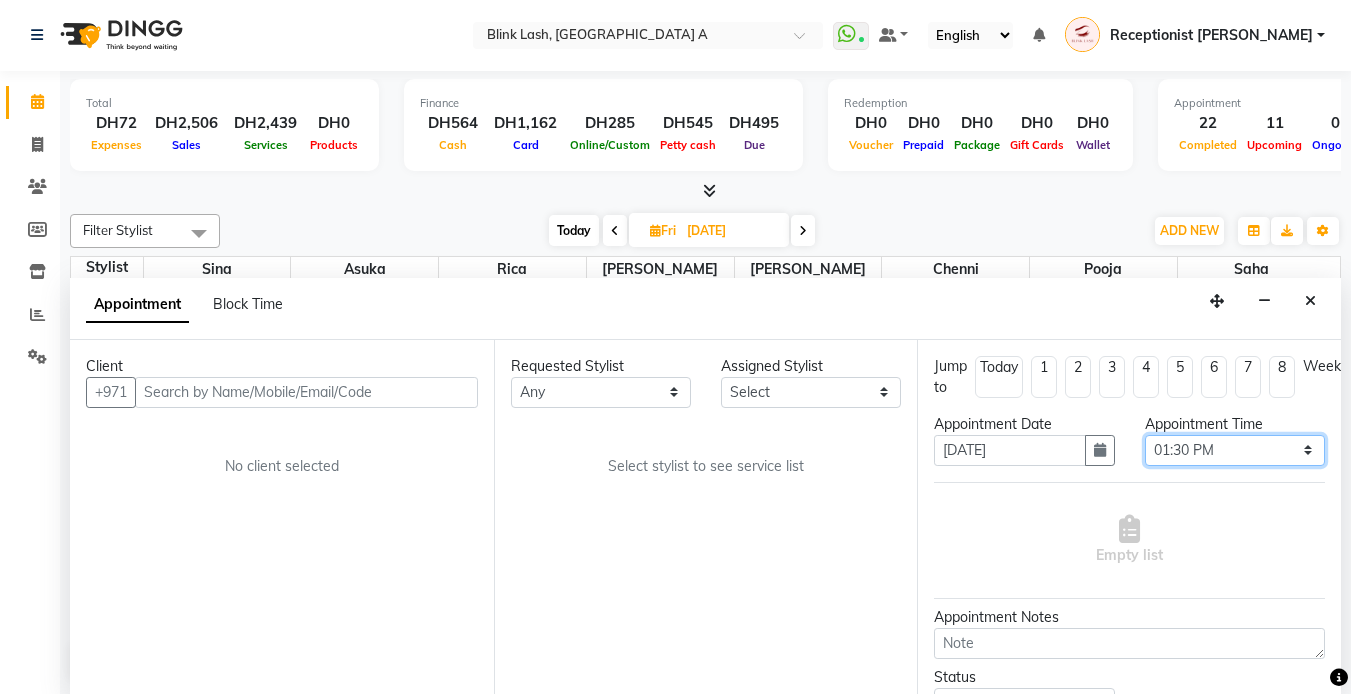 click on "Select 10:00 AM 10:05 AM 10:10 AM 10:15 AM 10:20 AM 10:25 AM 10:30 AM 10:35 AM 10:40 AM 10:45 AM 10:50 AM 10:55 AM 11:00 AM 11:05 AM 11:10 AM 11:15 AM 11:20 AM 11:25 AM 11:30 AM 11:35 AM 11:40 AM 11:45 AM 11:50 AM 11:55 AM 12:00 PM 12:05 PM 12:10 PM 12:15 PM 12:20 PM 12:25 PM 12:30 PM 12:35 PM 12:40 PM 12:45 PM 12:50 PM 12:55 PM 01:00 PM 01:05 PM 01:10 PM 01:15 PM 01:20 PM 01:25 PM 01:30 PM 01:35 PM 01:40 PM 01:45 PM 01:50 PM 01:55 PM 02:00 PM 02:05 PM 02:10 PM 02:15 PM 02:20 PM 02:25 PM 02:30 PM 02:35 PM 02:40 PM 02:45 PM 02:50 PM 02:55 PM 03:00 PM 03:05 PM 03:10 PM 03:15 PM 03:20 PM 03:25 PM 03:30 PM 03:35 PM 03:40 PM 03:45 PM 03:50 PM 03:55 PM 04:00 PM 04:05 PM 04:10 PM 04:15 PM 04:20 PM 04:25 PM 04:30 PM 04:35 PM 04:40 PM 04:45 PM 04:50 PM 04:55 PM 05:00 PM 05:05 PM 05:10 PM 05:15 PM 05:20 PM 05:25 PM 05:30 PM 05:35 PM 05:40 PM 05:45 PM 05:50 PM 05:55 PM 06:00 PM 06:05 PM 06:10 PM 06:15 PM 06:20 PM 06:25 PM 06:30 PM 06:35 PM 06:40 PM 06:45 PM 06:50 PM 06:55 PM 07:00 PM 07:05 PM 07:10 PM 07:15 PM 07:20 PM" at bounding box center [1235, 450] 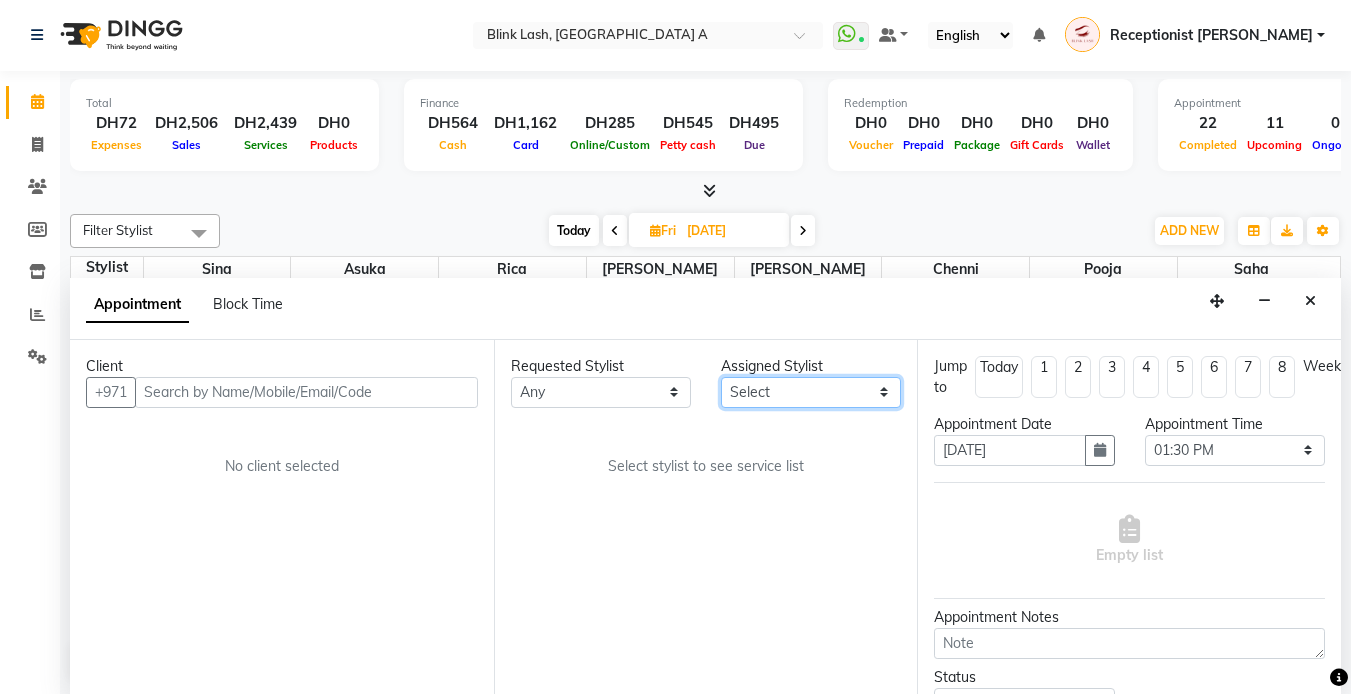 click on "Select [PERSON_NAME] [PERSON_NAME] pooja [PERSON_NAME]" at bounding box center [811, 392] 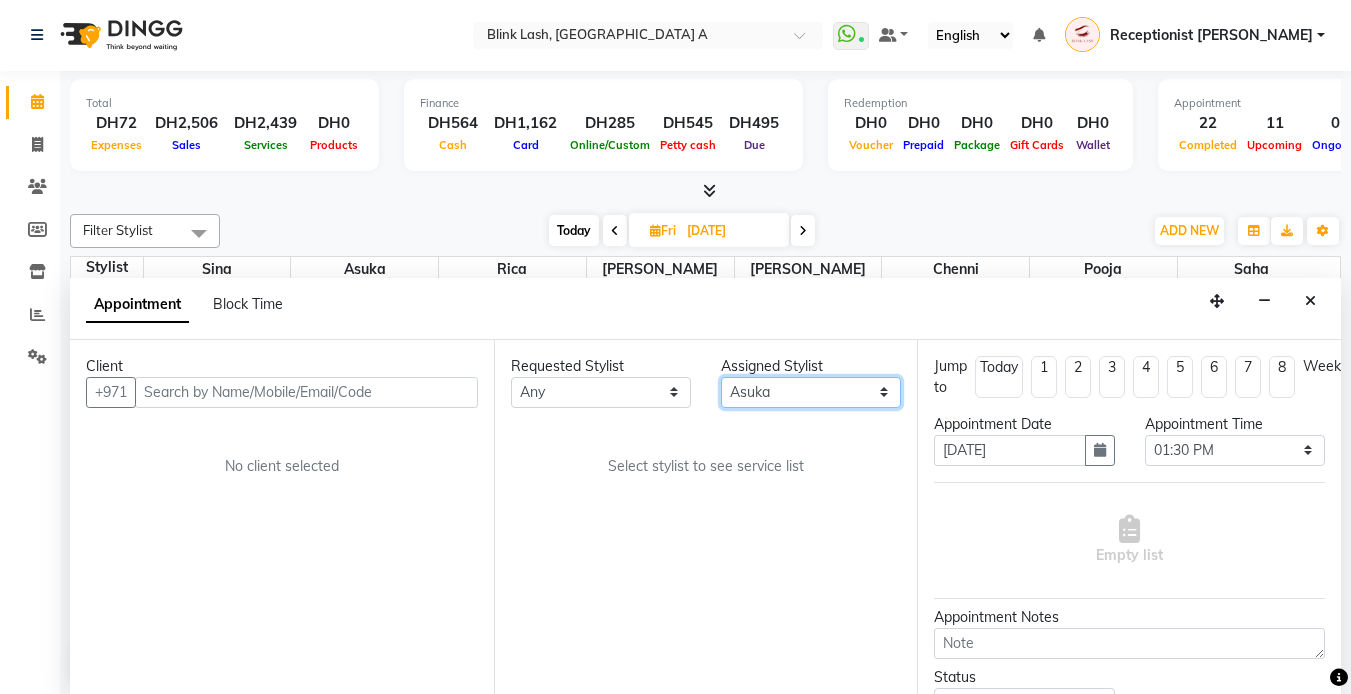 click on "Select [PERSON_NAME] [PERSON_NAME] pooja [PERSON_NAME]" at bounding box center [811, 392] 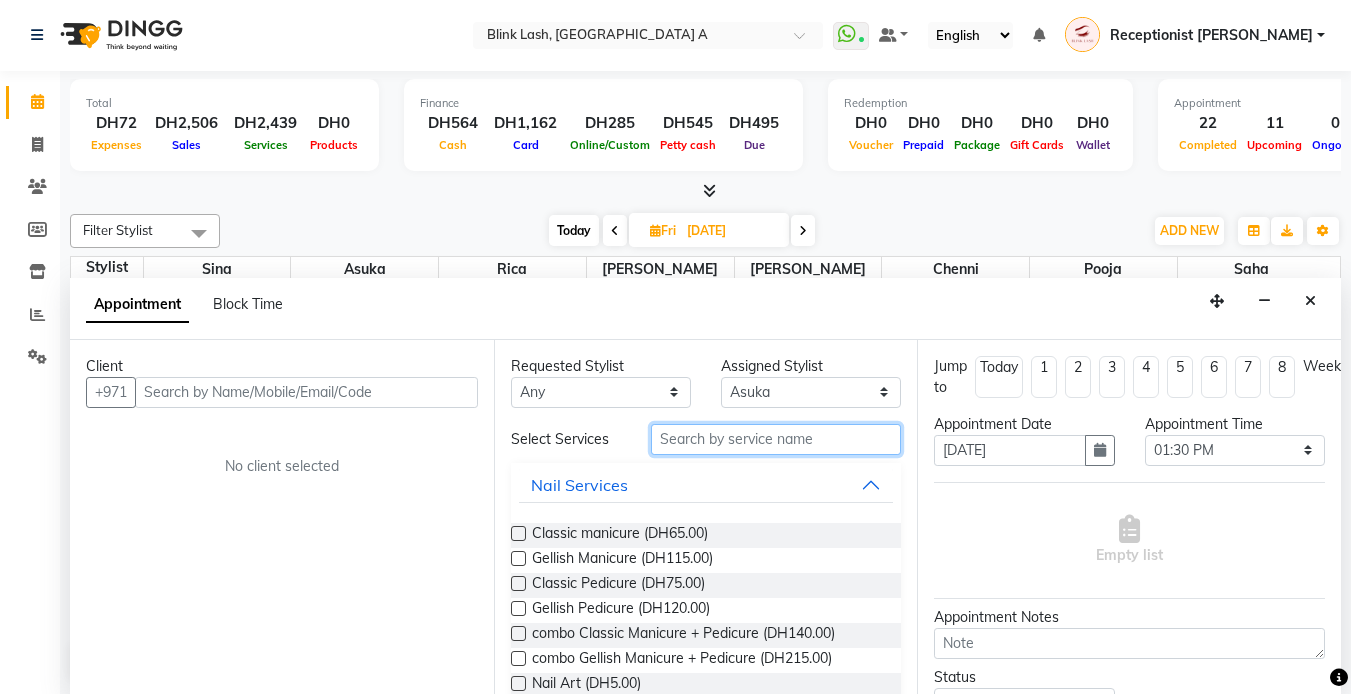 click at bounding box center (776, 439) 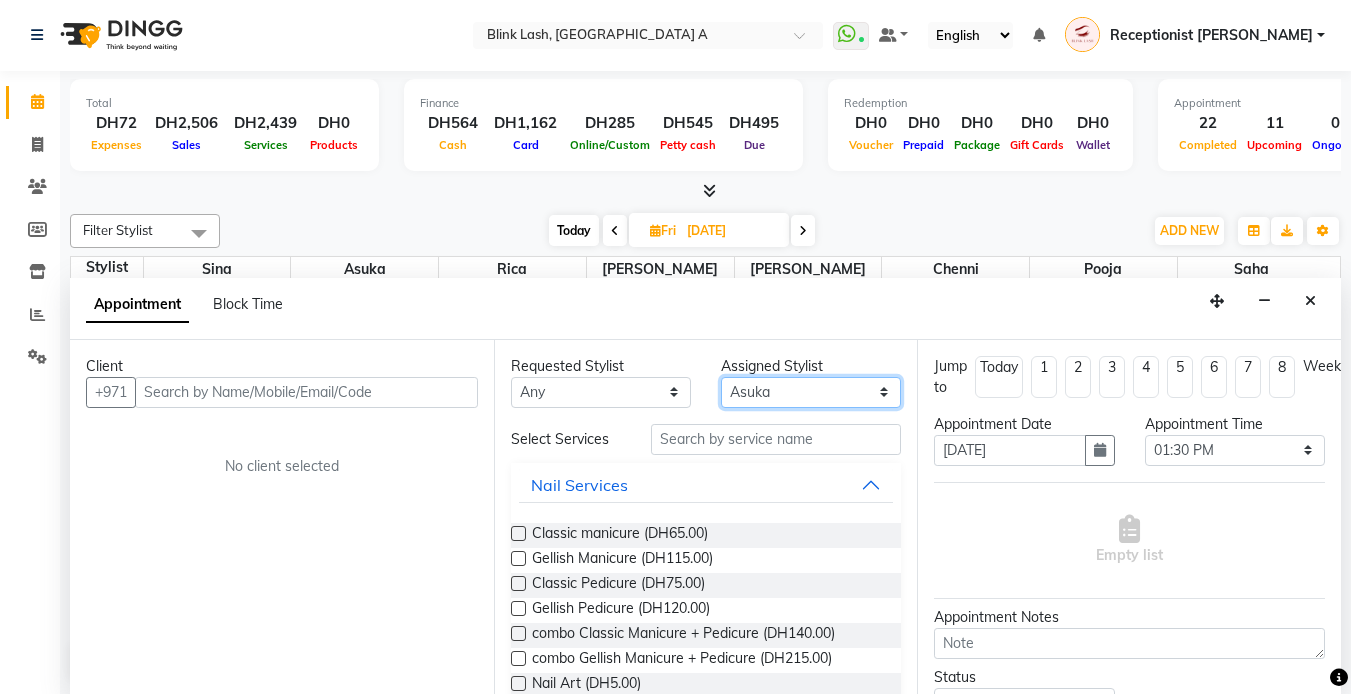 click on "Select [PERSON_NAME] [PERSON_NAME] pooja [PERSON_NAME]" at bounding box center [811, 392] 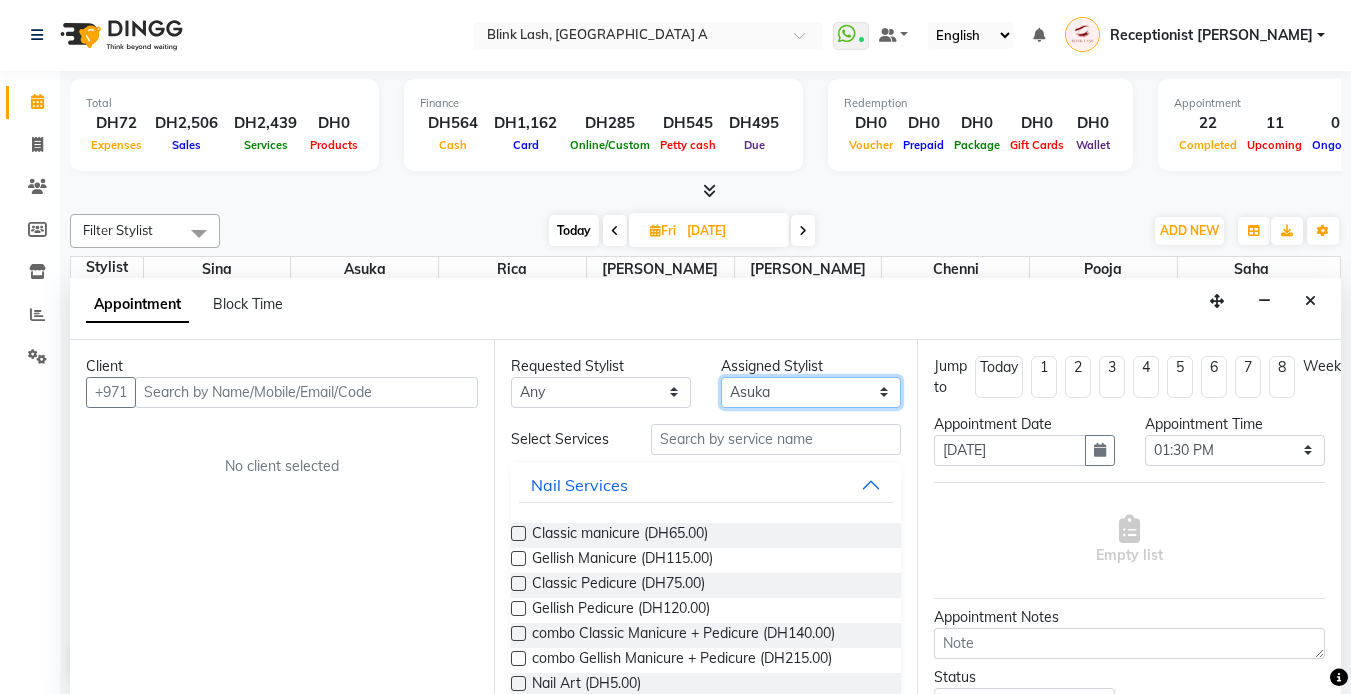 select on "57849" 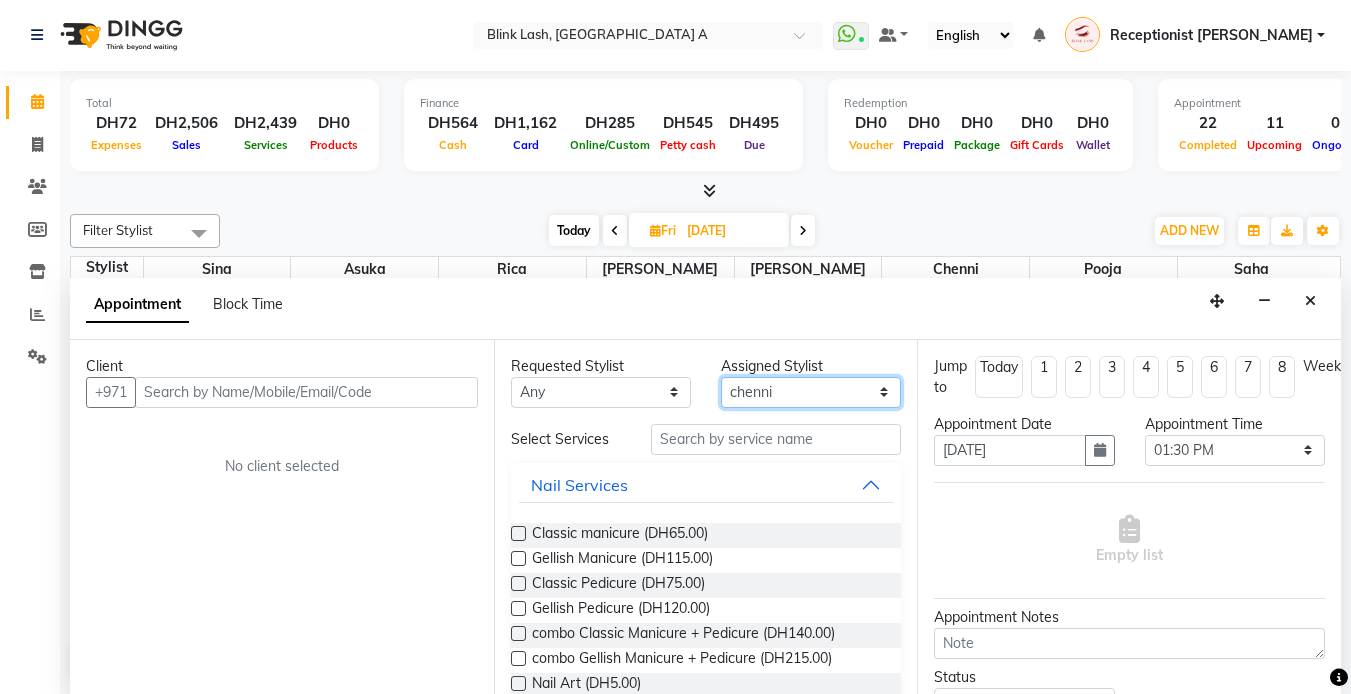 click on "Select [PERSON_NAME] [PERSON_NAME] pooja [PERSON_NAME]" at bounding box center [811, 392] 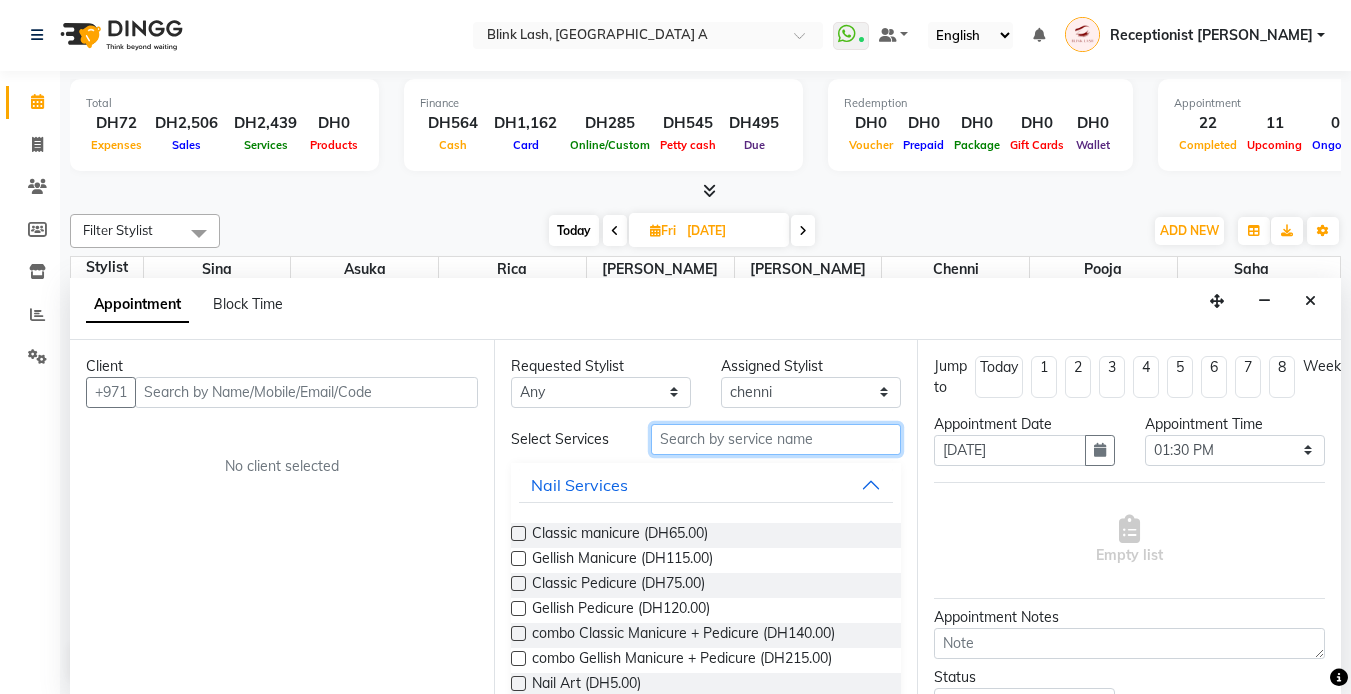 click at bounding box center (776, 439) 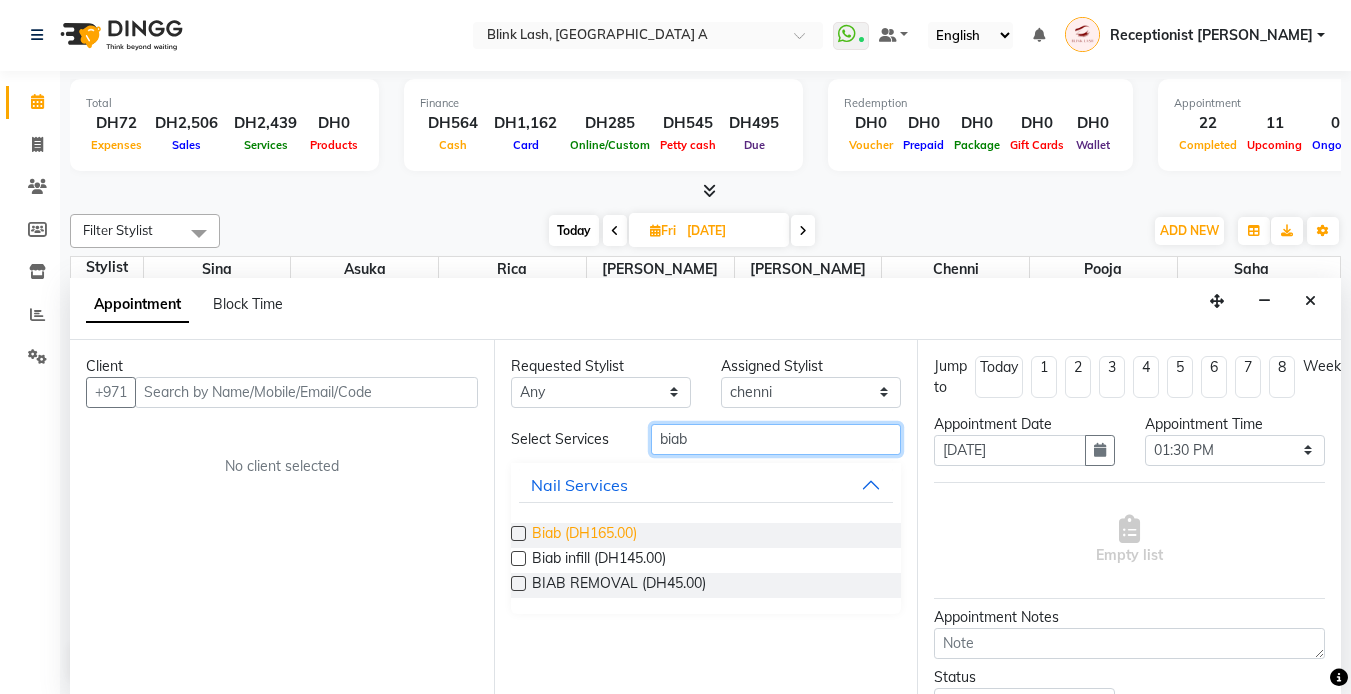 type on "biab" 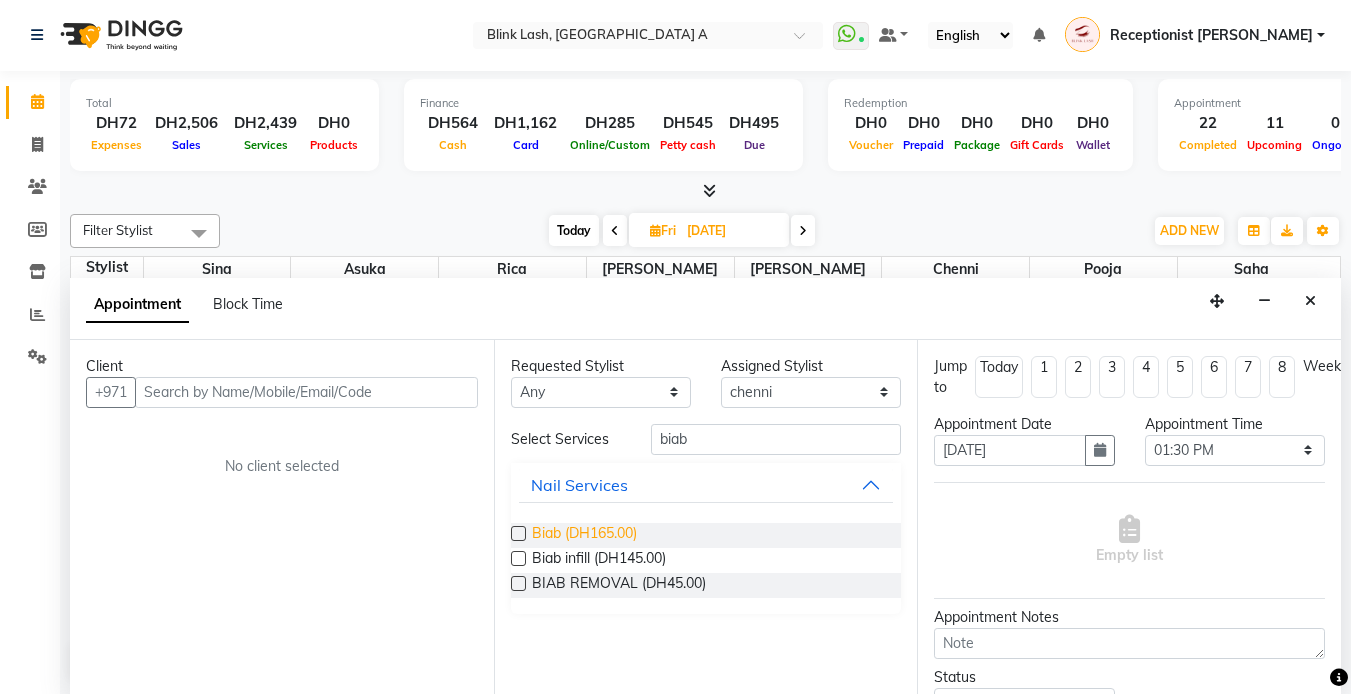 click on "Biab (DH165.00)" at bounding box center (584, 535) 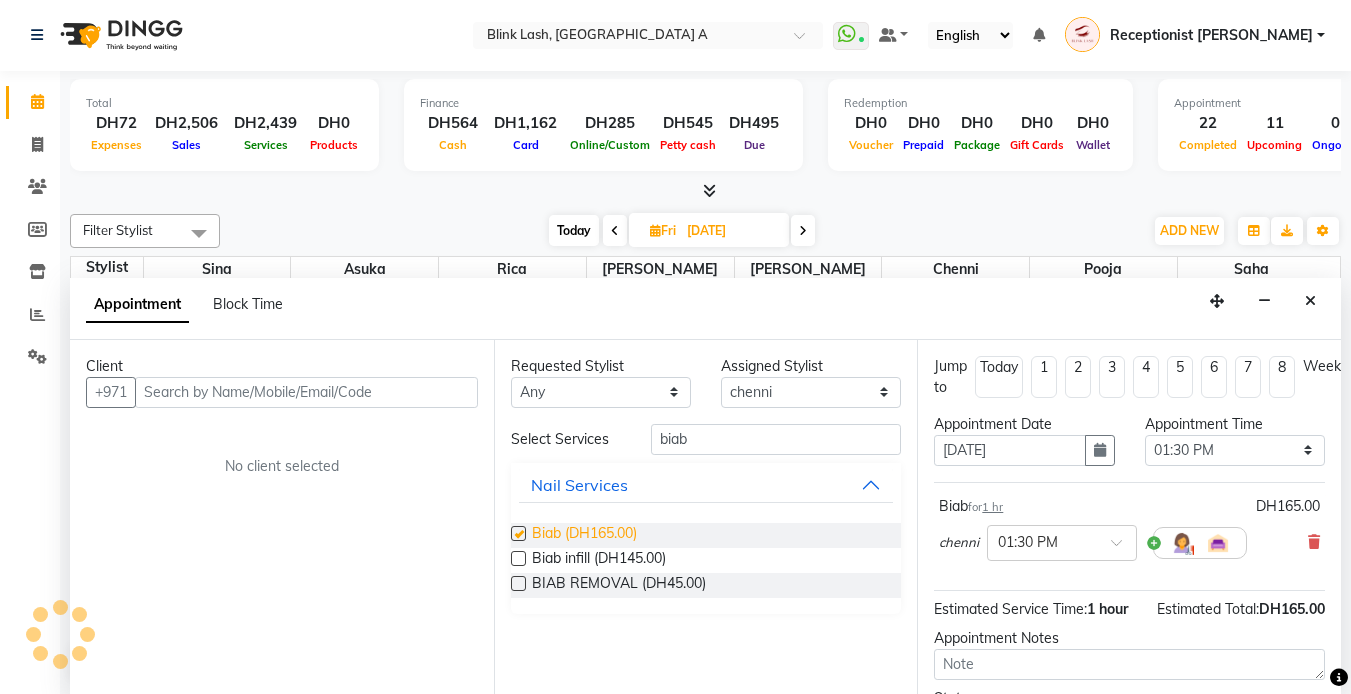 checkbox on "false" 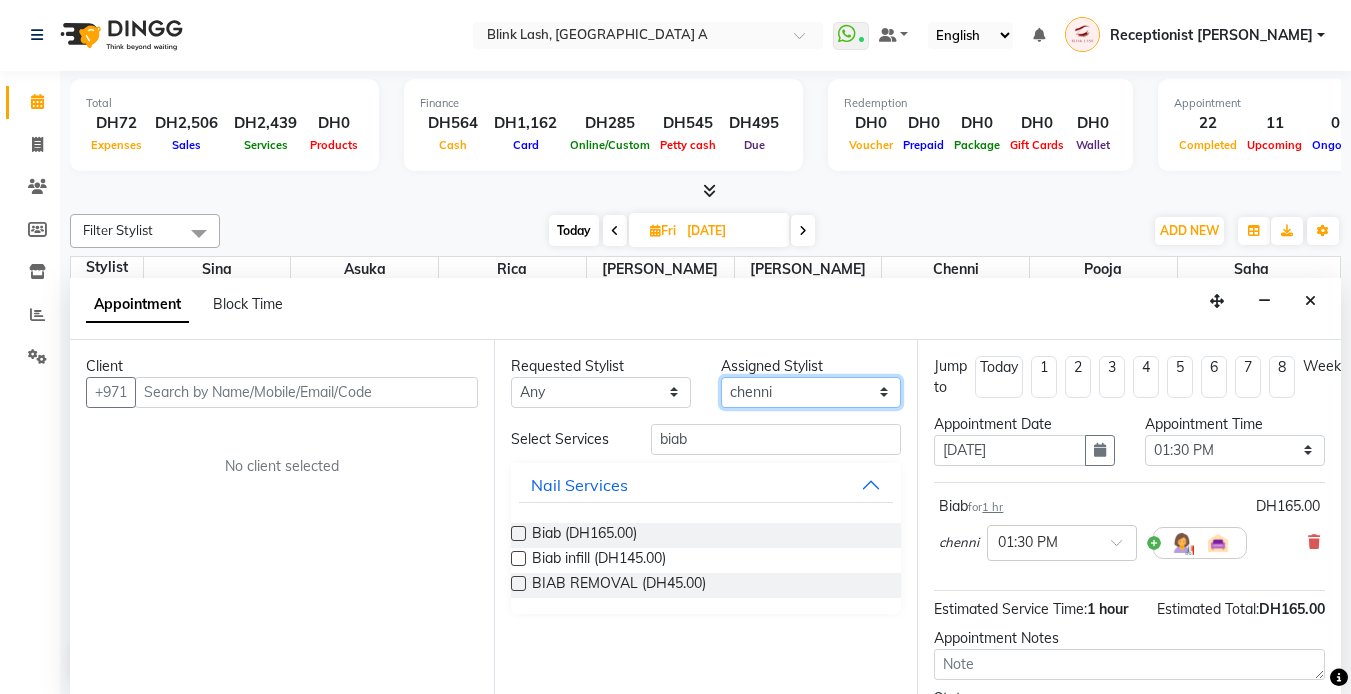 click on "Select [PERSON_NAME] [PERSON_NAME] pooja [PERSON_NAME]" at bounding box center [811, 392] 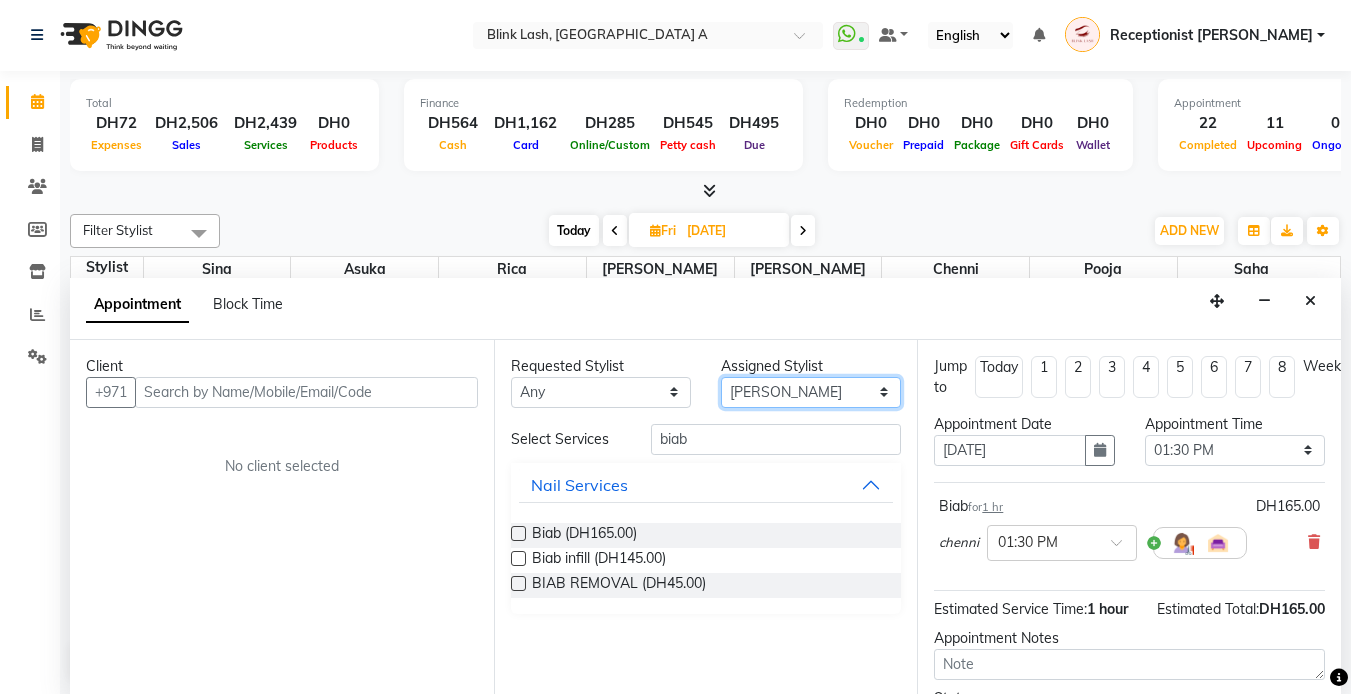 click on "Select [PERSON_NAME] [PERSON_NAME] pooja [PERSON_NAME]" at bounding box center (811, 392) 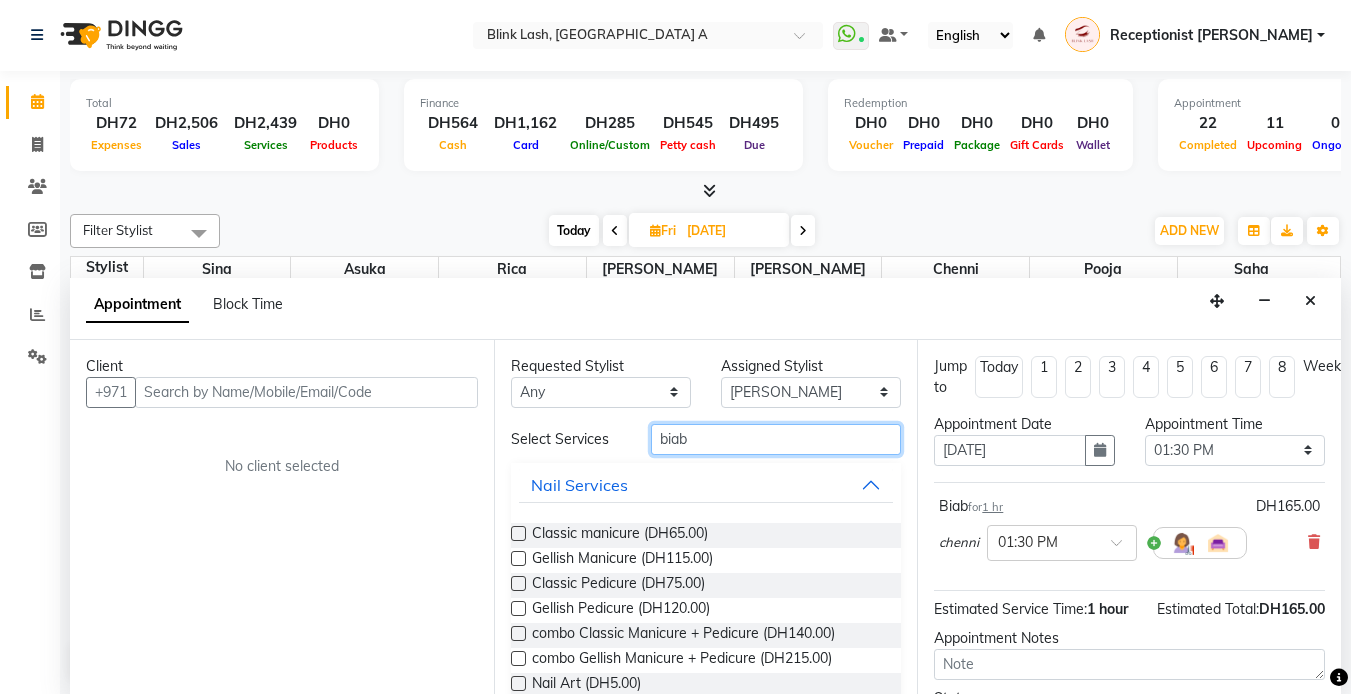 click on "biab" at bounding box center [776, 439] 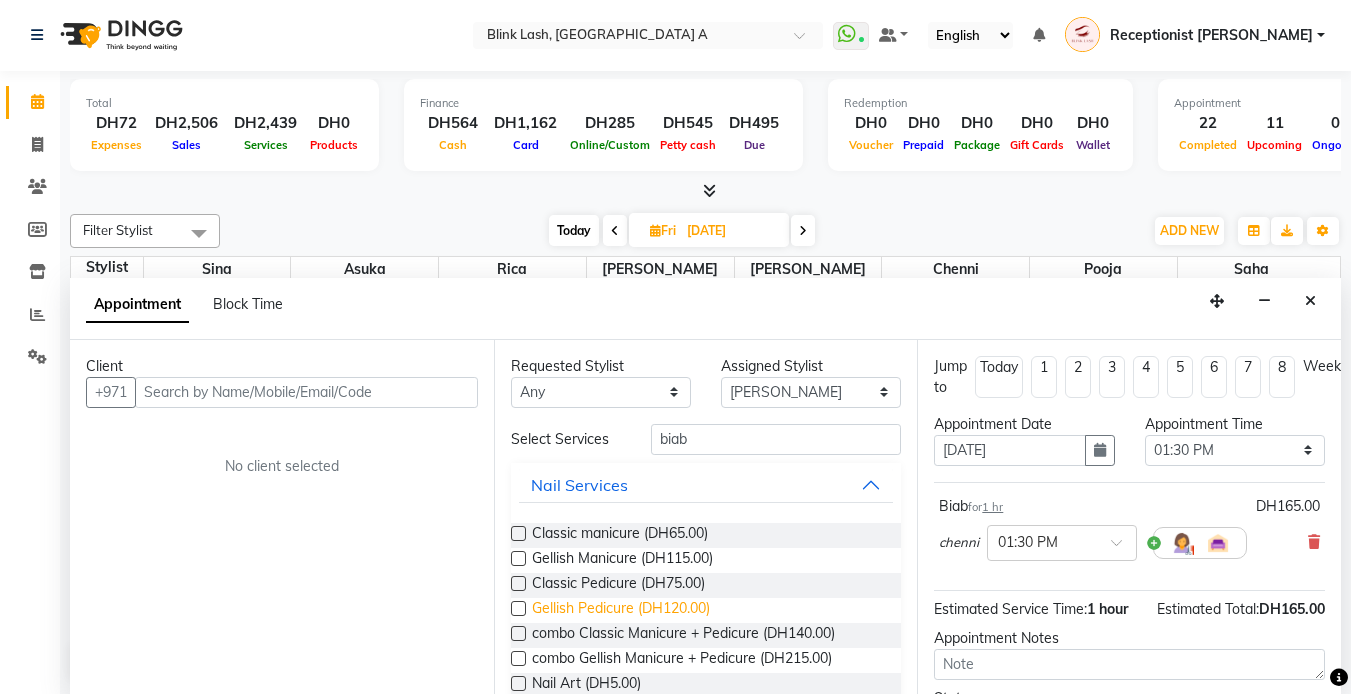 click on "Gellish Pedicure (DH120.00)" at bounding box center (621, 610) 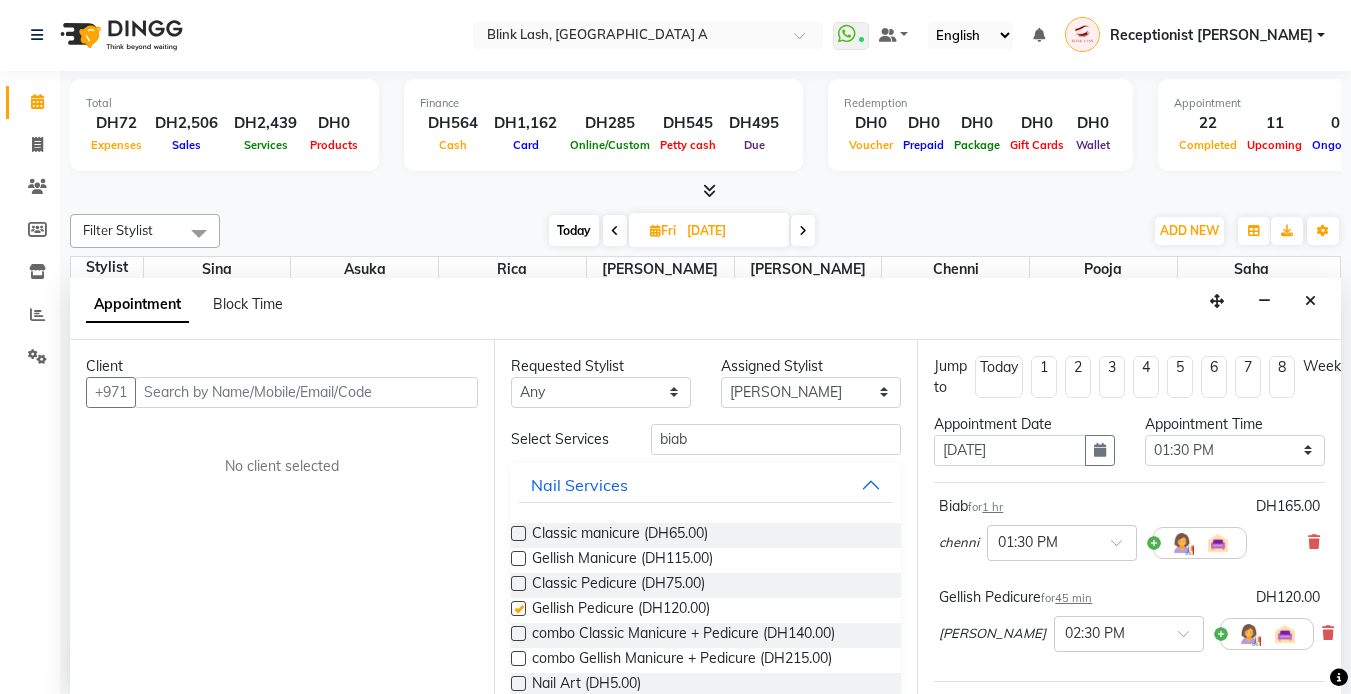 checkbox on "false" 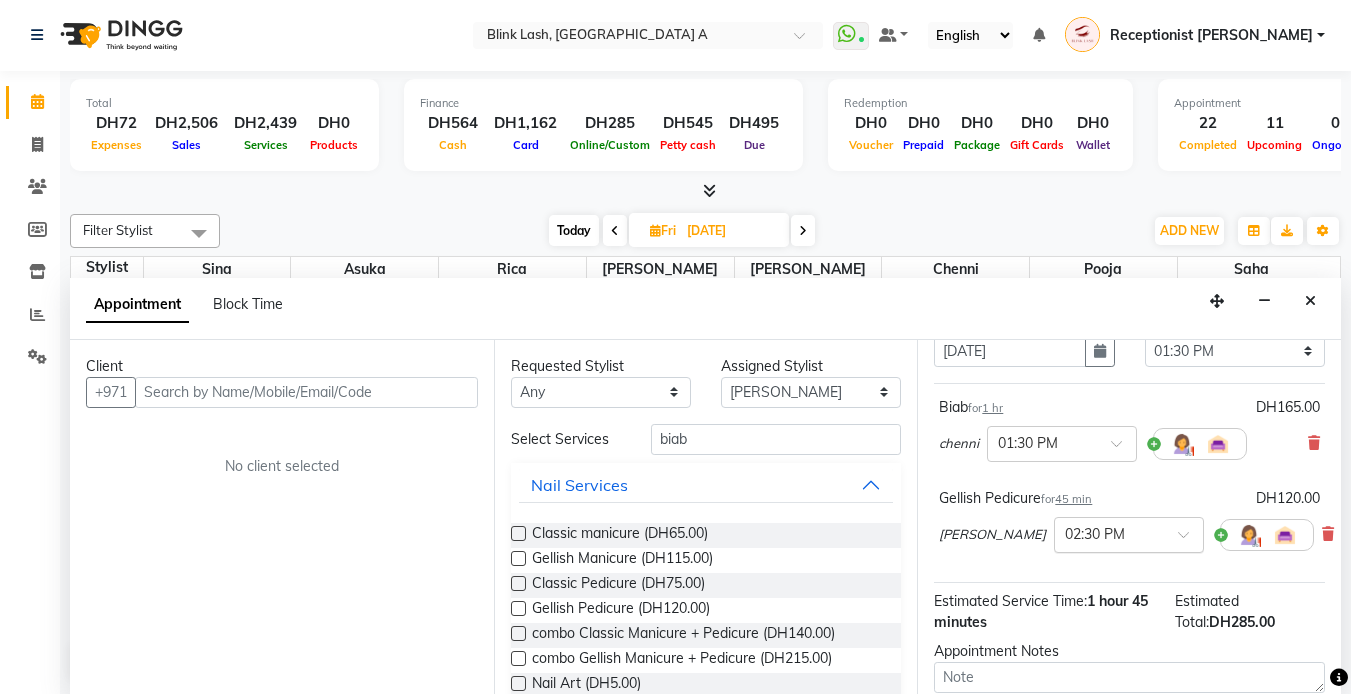 scroll, scrollTop: 100, scrollLeft: 0, axis: vertical 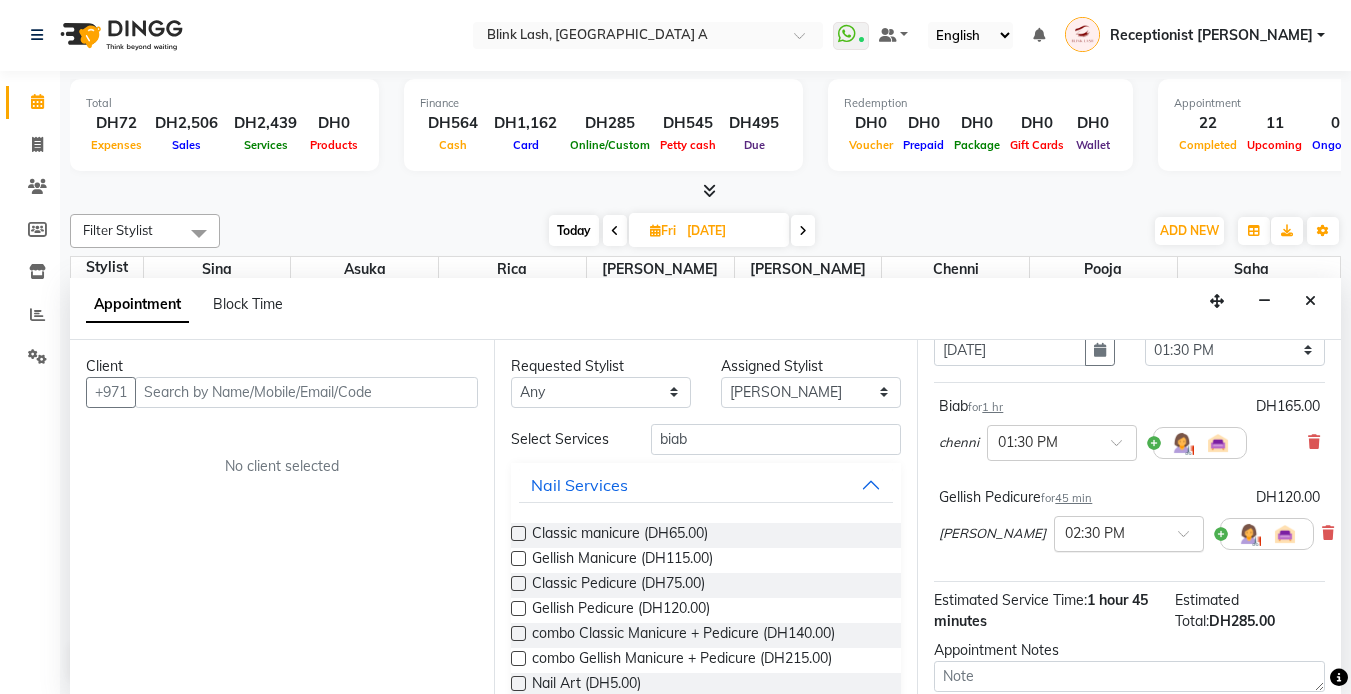 click at bounding box center (1129, 532) 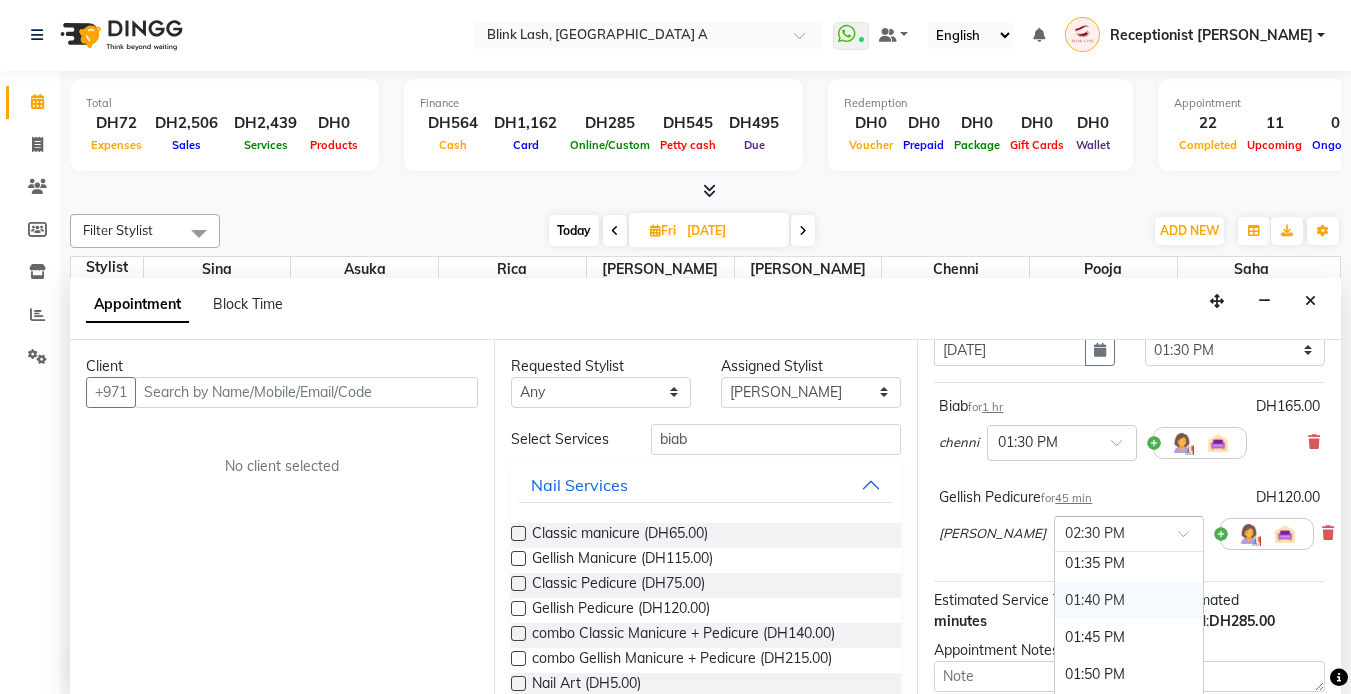 scroll, scrollTop: 1498, scrollLeft: 0, axis: vertical 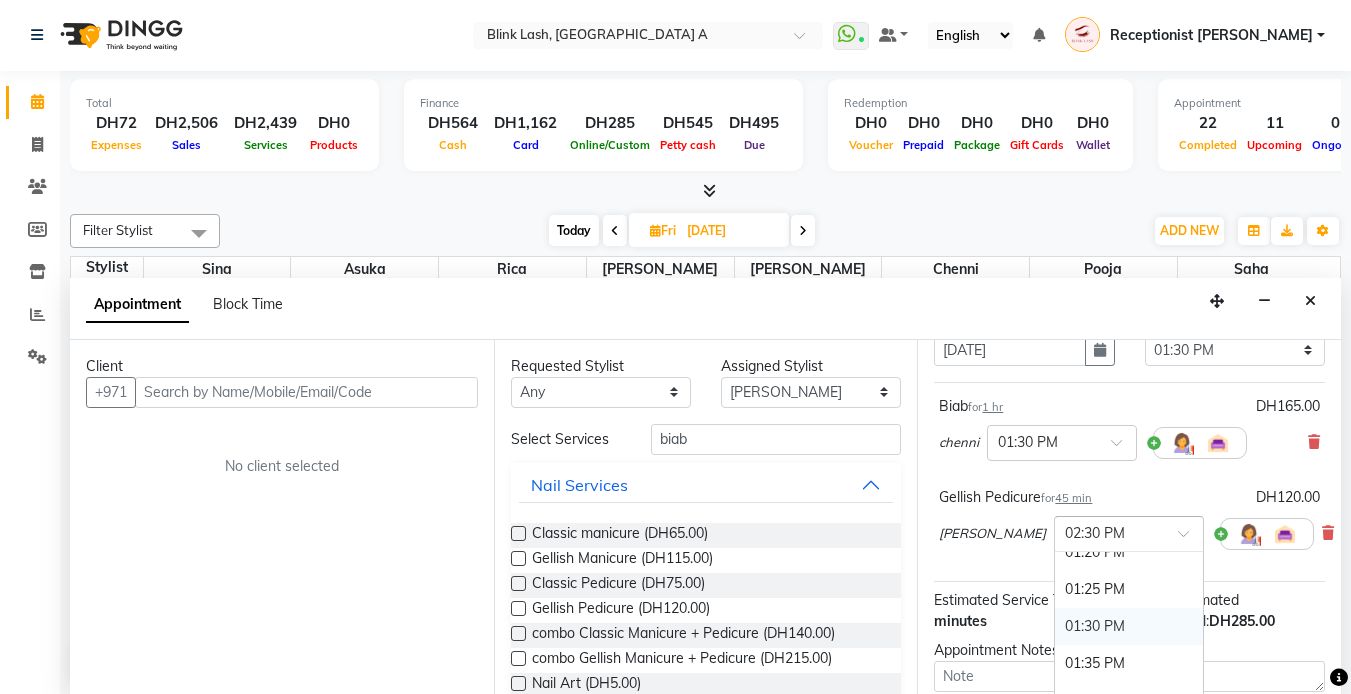 click on "01:30 PM" at bounding box center (1129, 626) 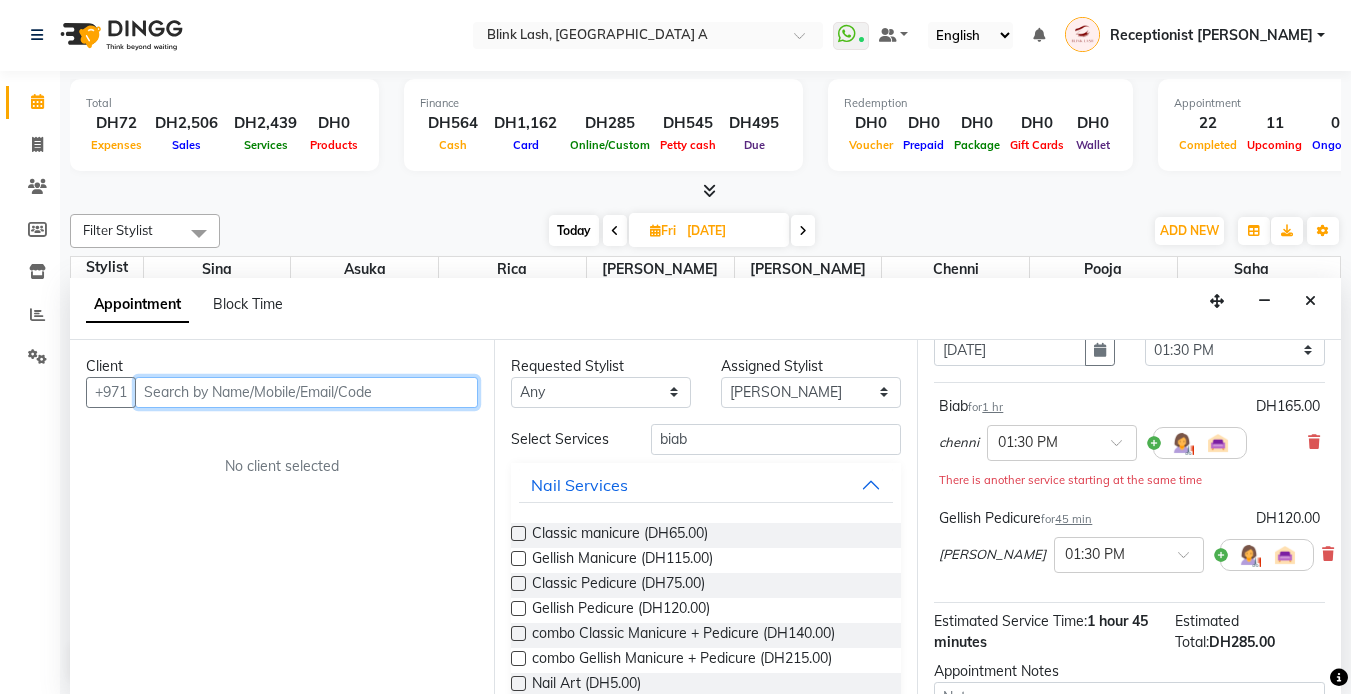 click at bounding box center (306, 392) 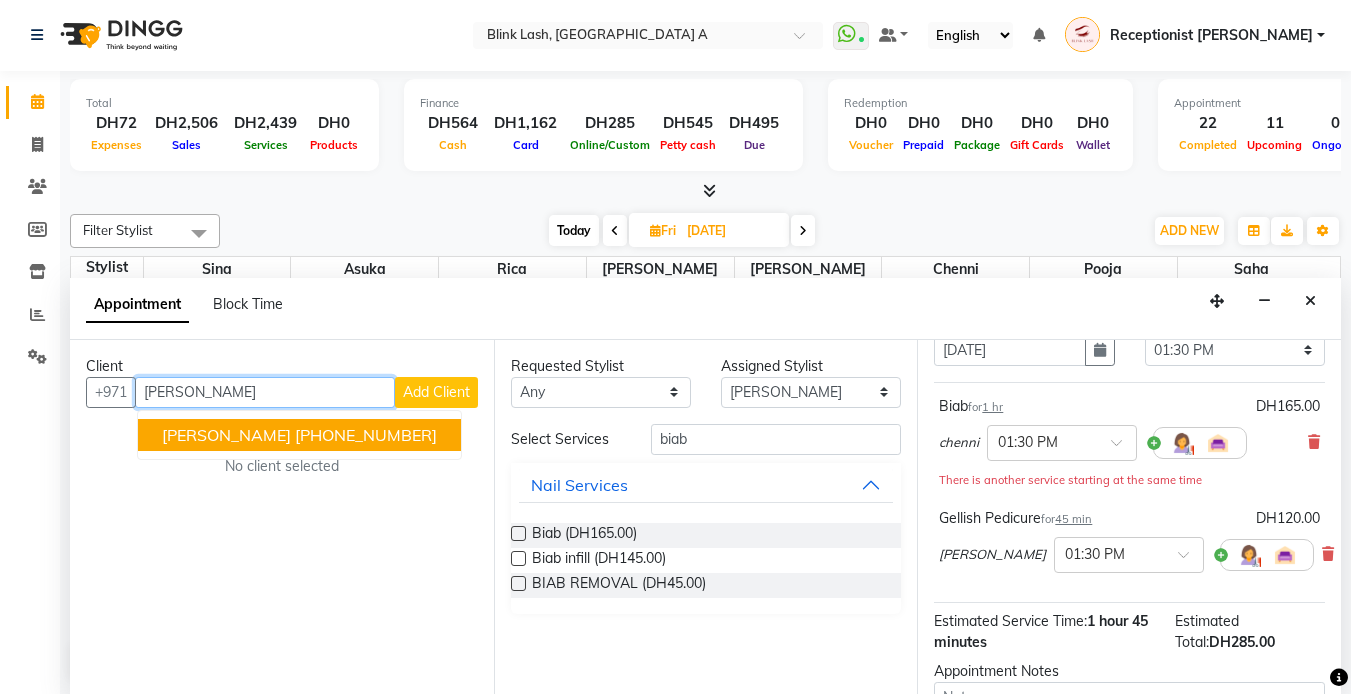 click on "[PHONE_NUMBER]" at bounding box center [366, 435] 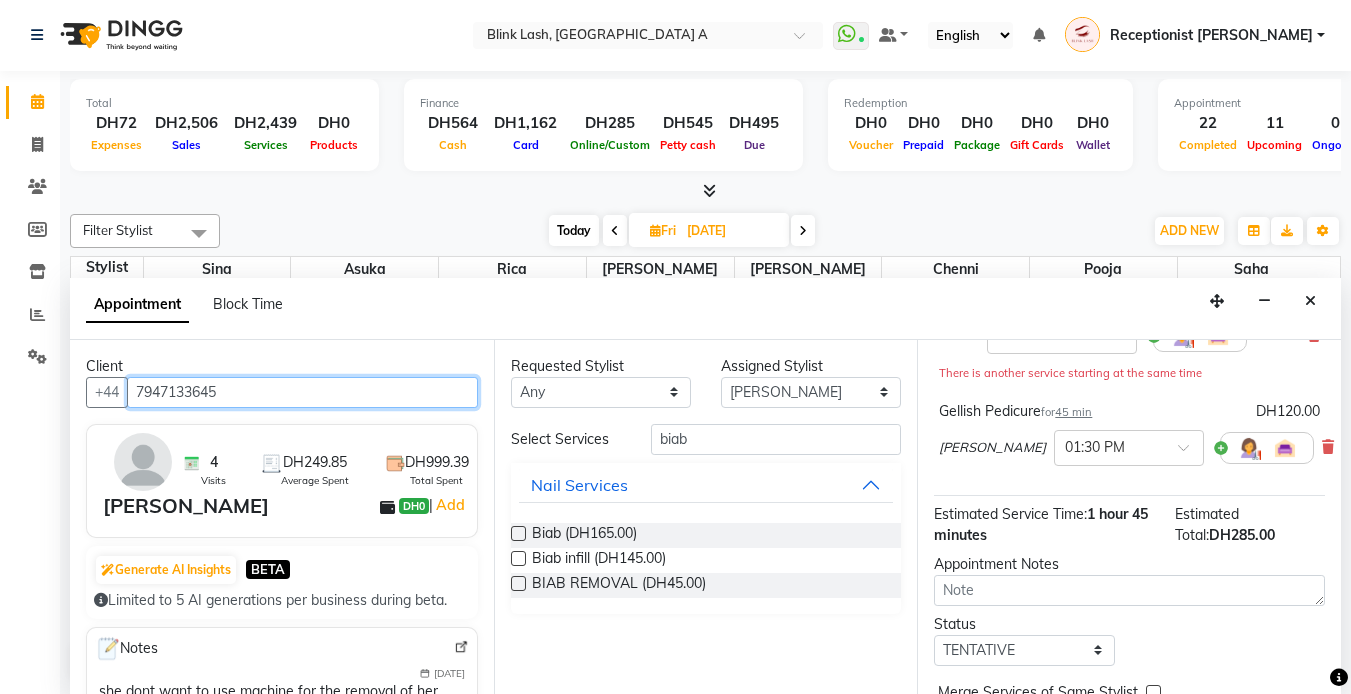 scroll, scrollTop: 320, scrollLeft: 0, axis: vertical 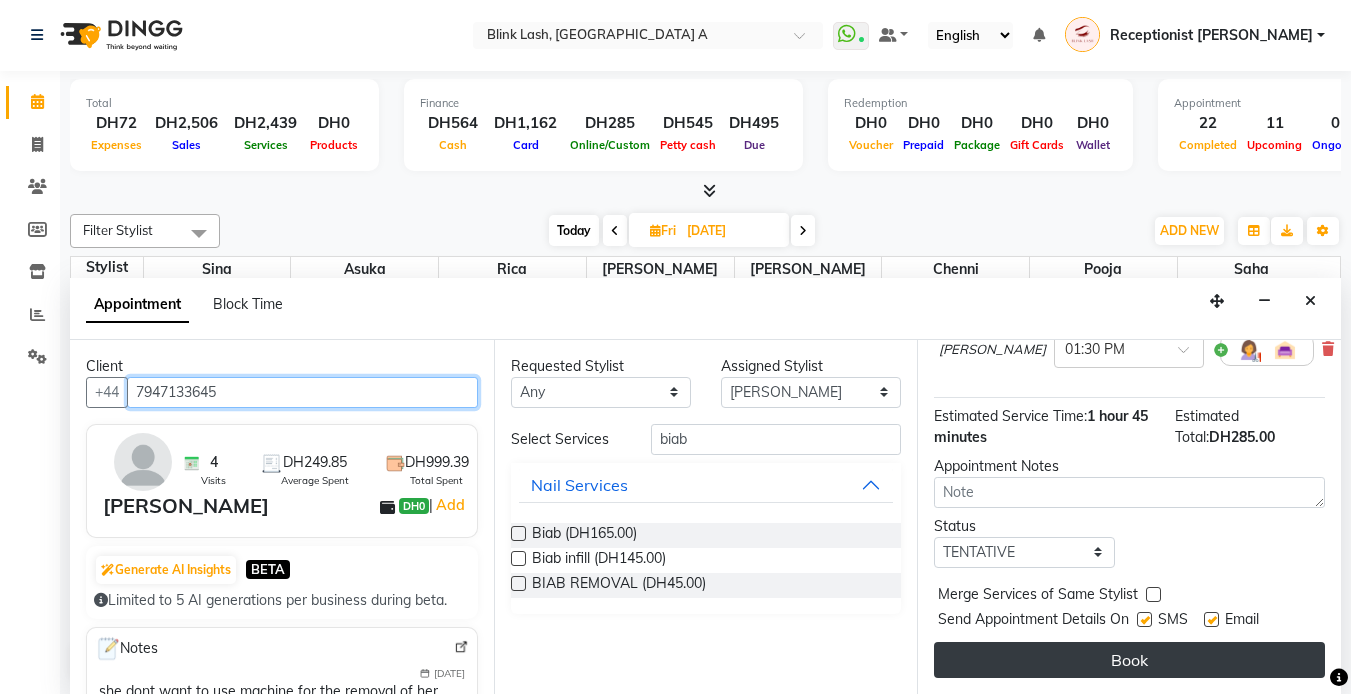 type on "7947133645" 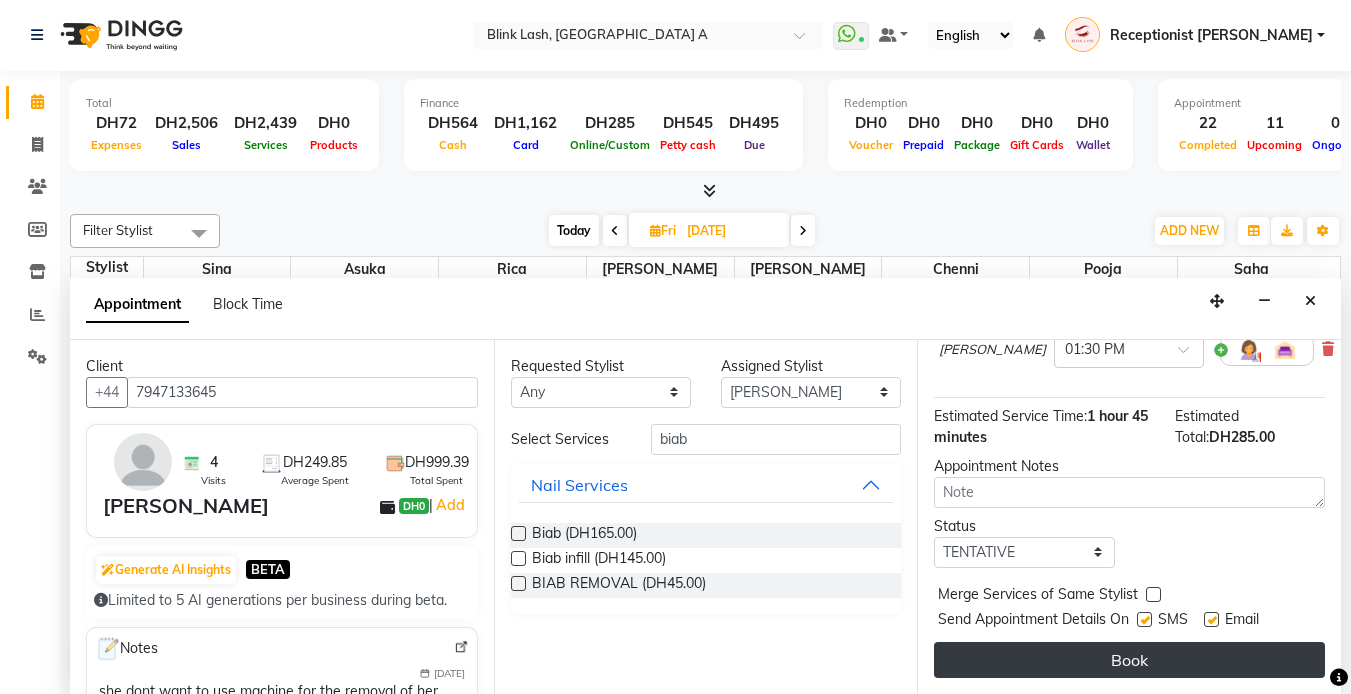 click on "Book" at bounding box center [1129, 660] 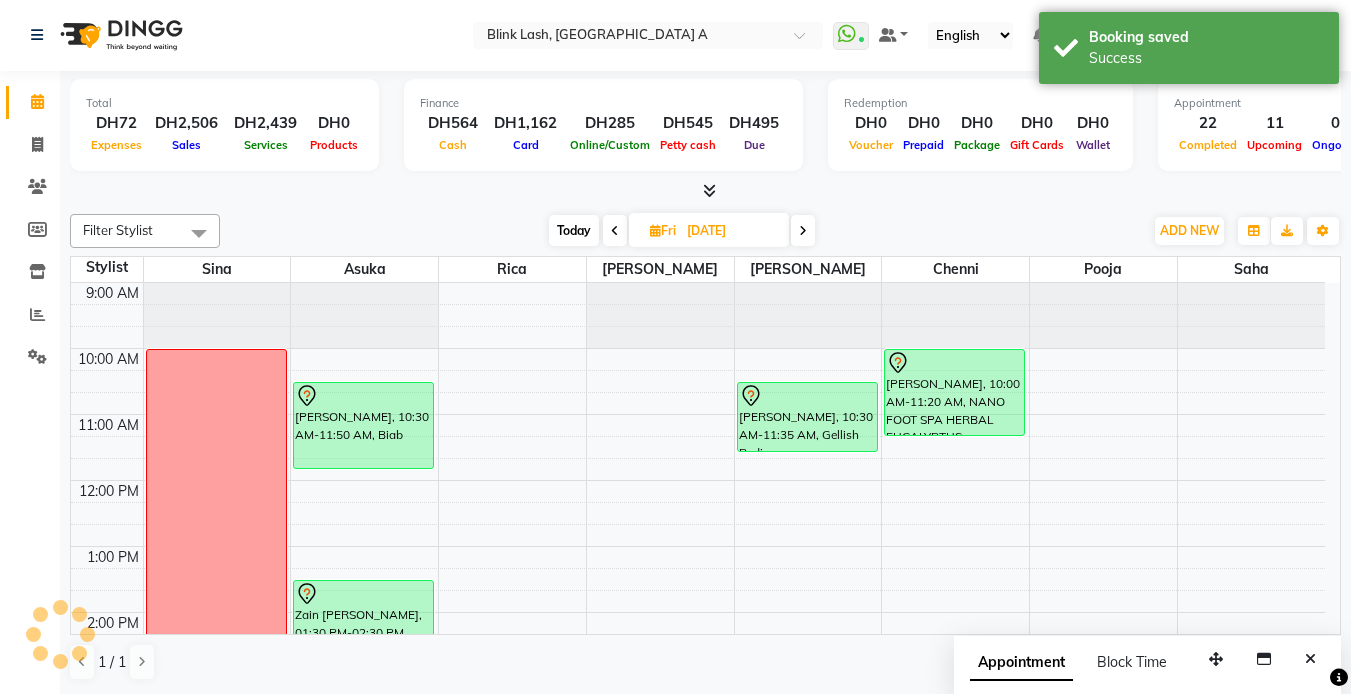 scroll, scrollTop: 0, scrollLeft: 0, axis: both 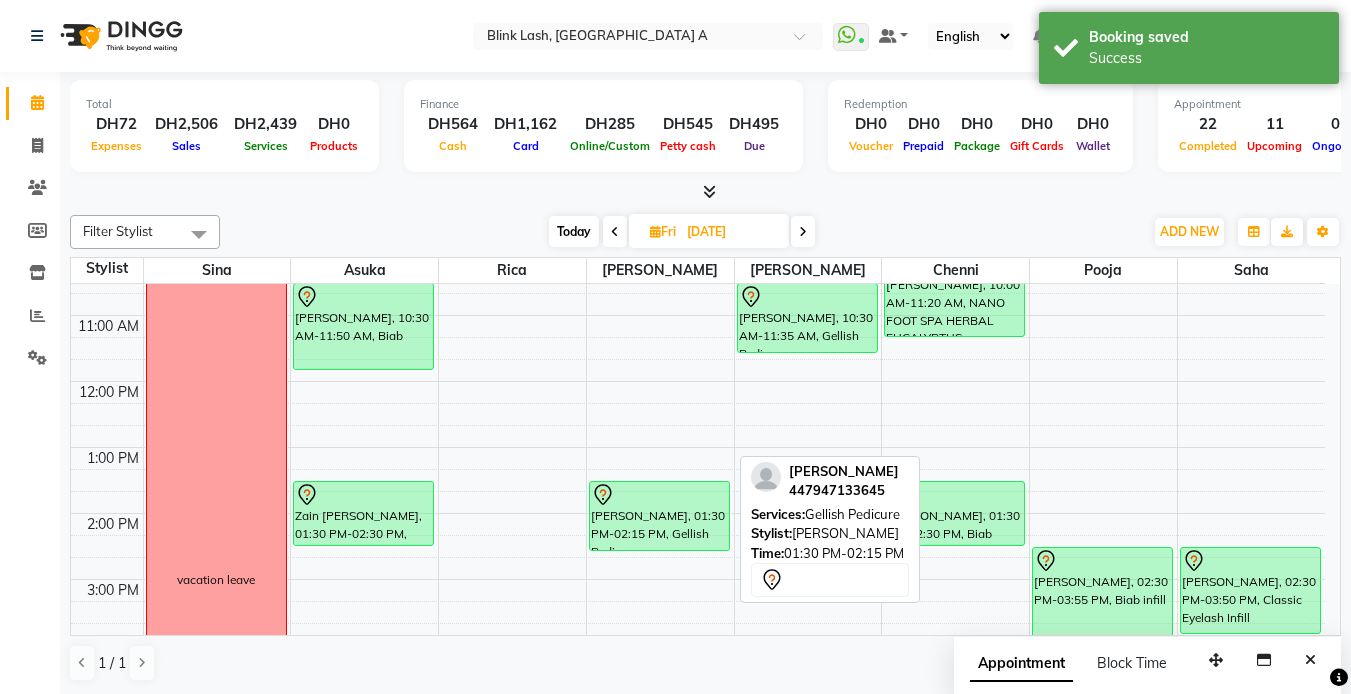 drag, startPoint x: 657, startPoint y: 523, endPoint x: 657, endPoint y: 537, distance: 14 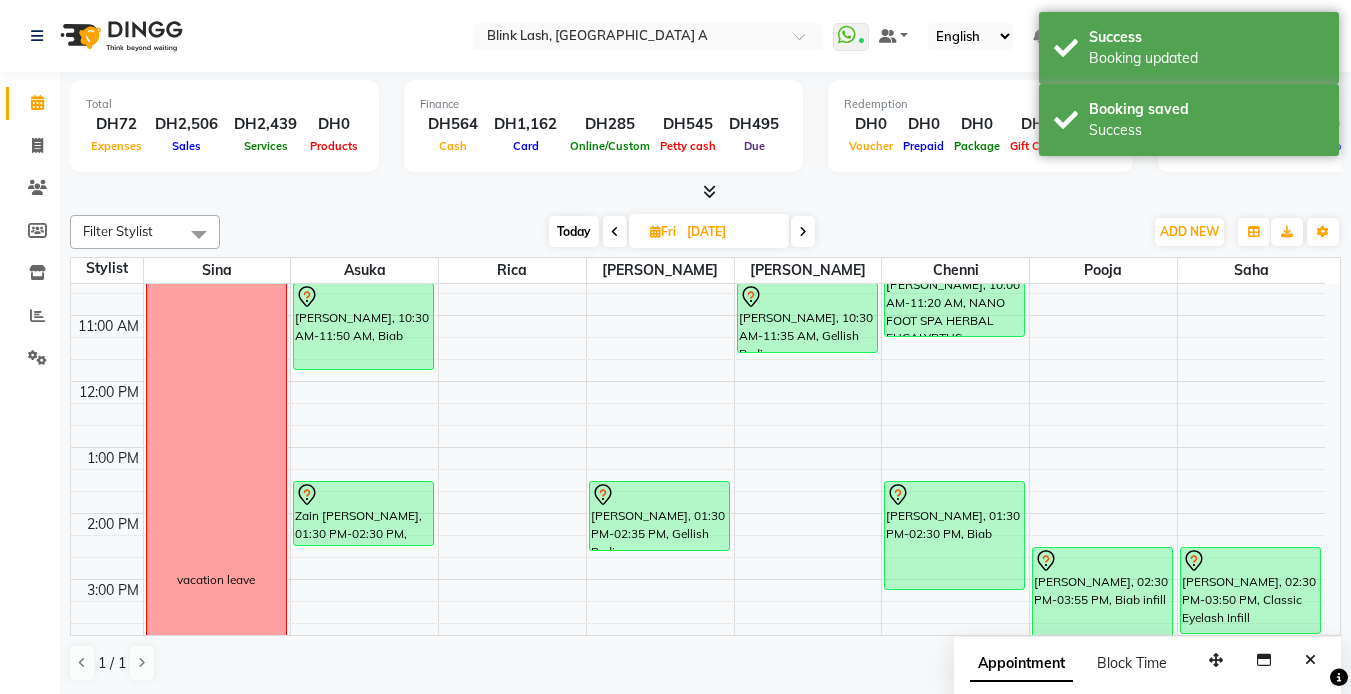 drag, startPoint x: 953, startPoint y: 541, endPoint x: 952, endPoint y: 581, distance: 40.012497 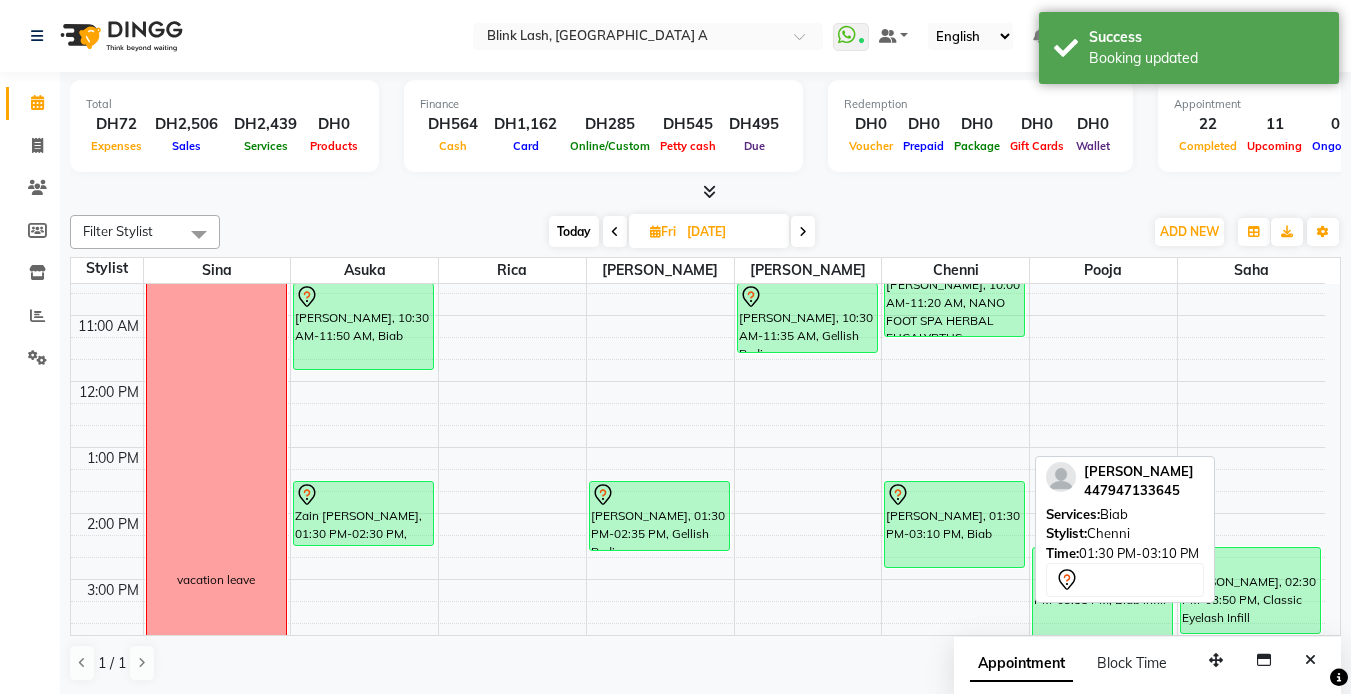 drag, startPoint x: 959, startPoint y: 586, endPoint x: 961, endPoint y: 573, distance: 13.152946 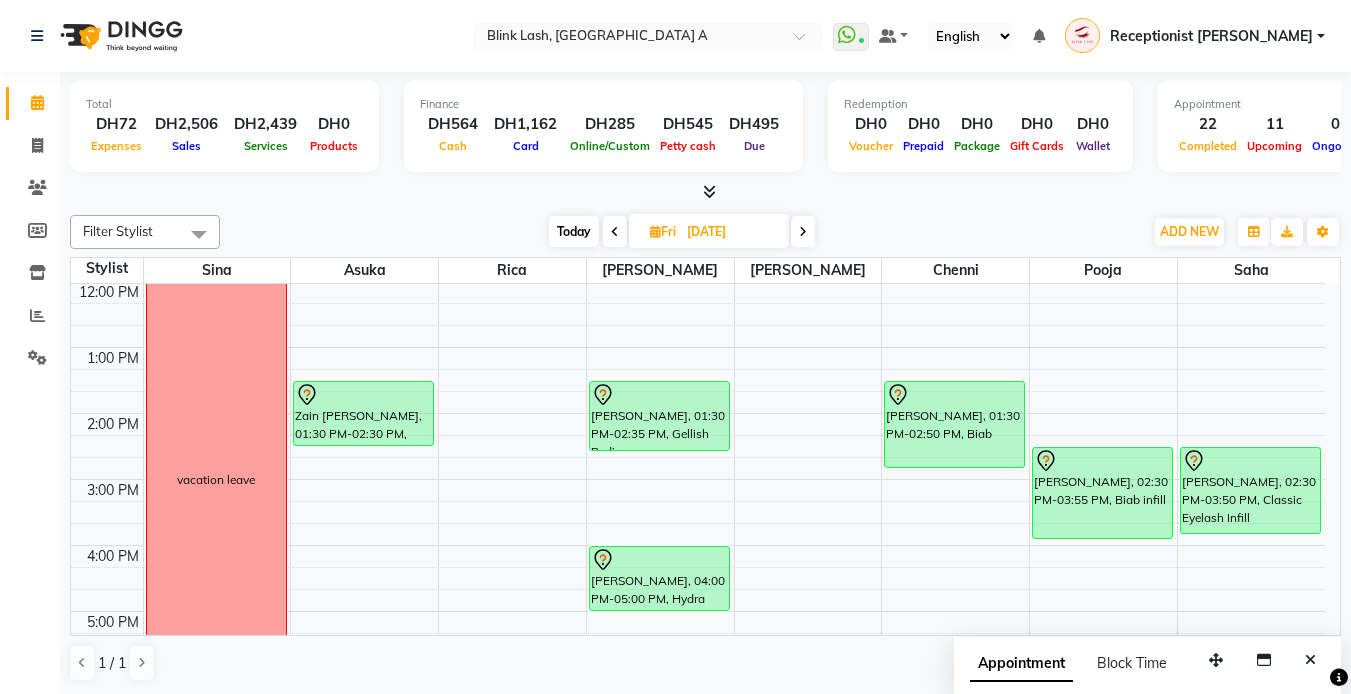 scroll, scrollTop: 0, scrollLeft: 0, axis: both 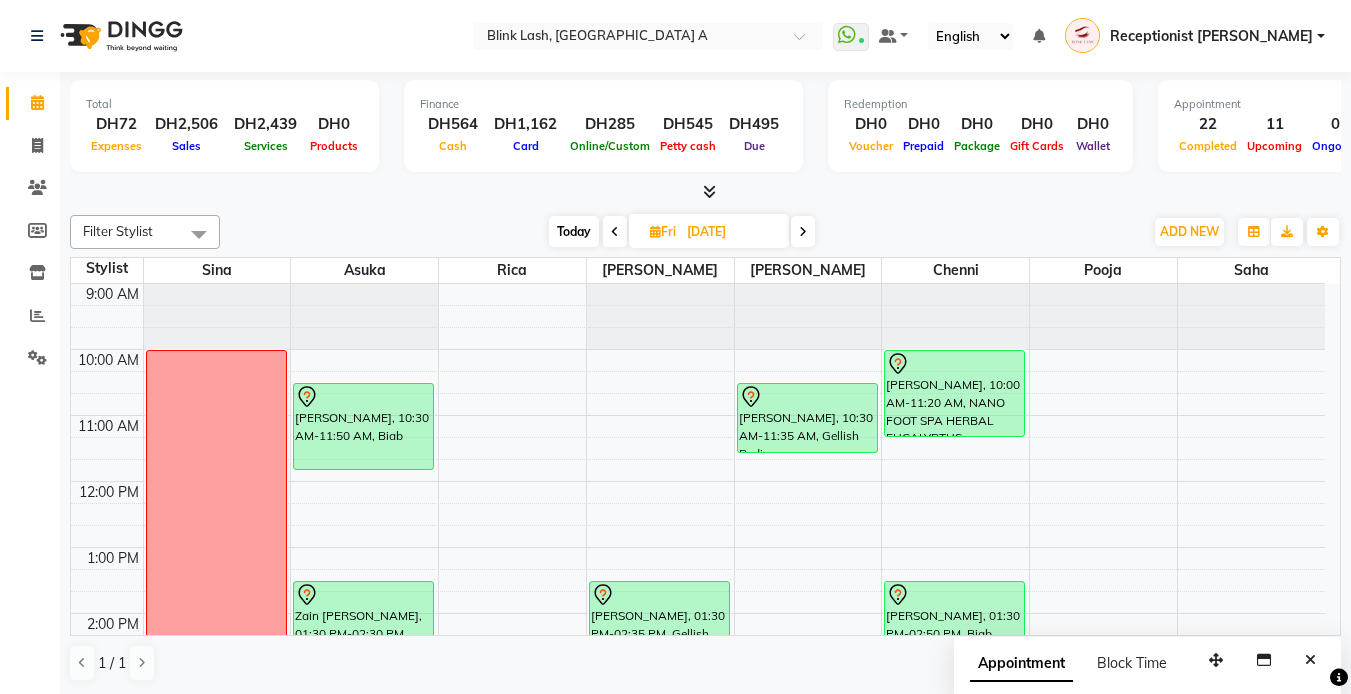 click on "Today" at bounding box center [574, 231] 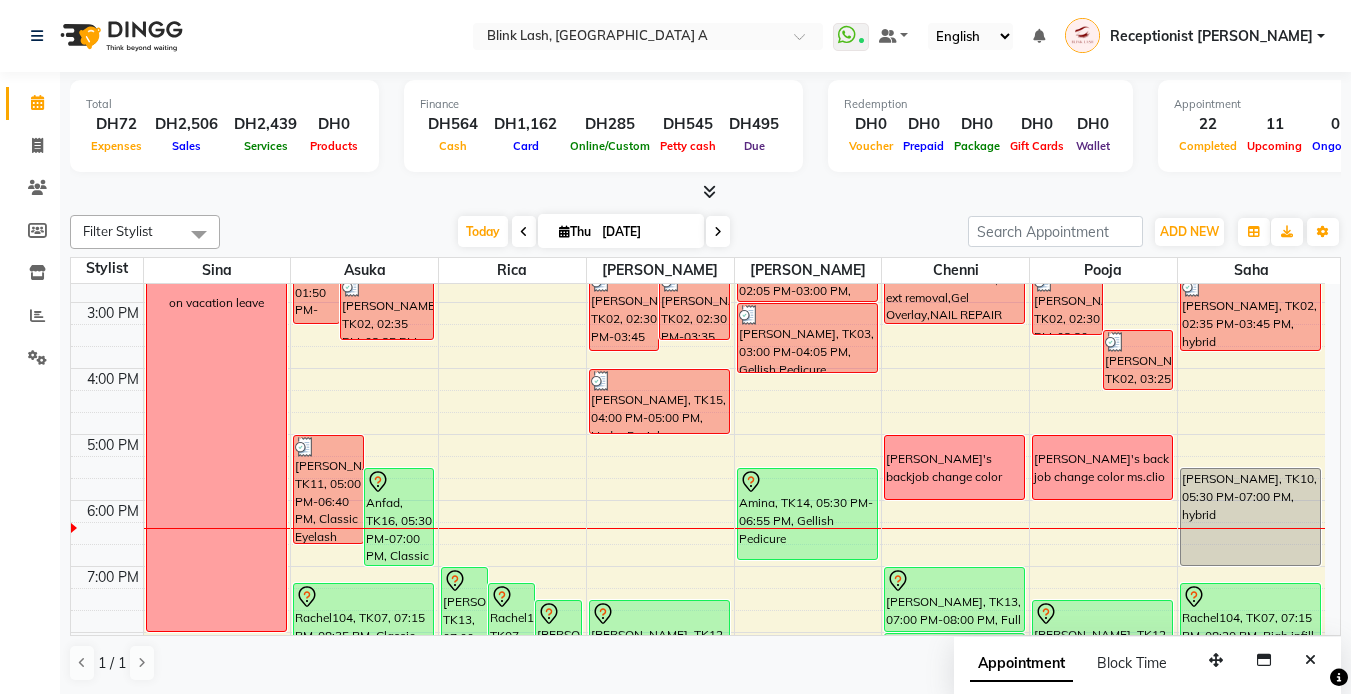 scroll, scrollTop: 400, scrollLeft: 0, axis: vertical 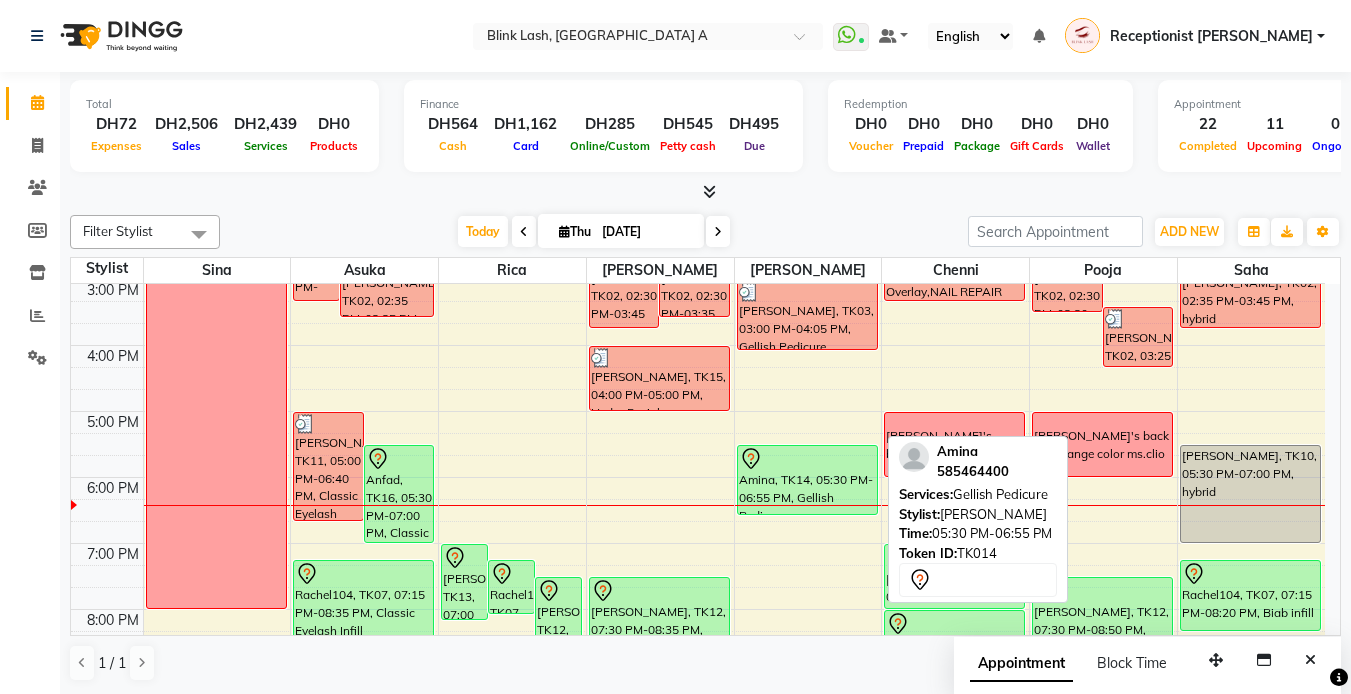 click on "[PERSON_NAME], TK05, 01:00 PM-02:05 PM, Gellish Pedicure     [PERSON_NAME], TK05, 02:05 PM-03:00 PM, NAIL REPAIR     amber [GEOGRAPHIC_DATA], TK03, 03:00 PM-04:05 PM, Gellish Pedicure             Amina, TK14, 05:30 PM-06:55 PM, Gellish Pedicure             Amina, TK14, 05:30 PM-06:55 PM, Gellish Pedicure" at bounding box center (808, 378) 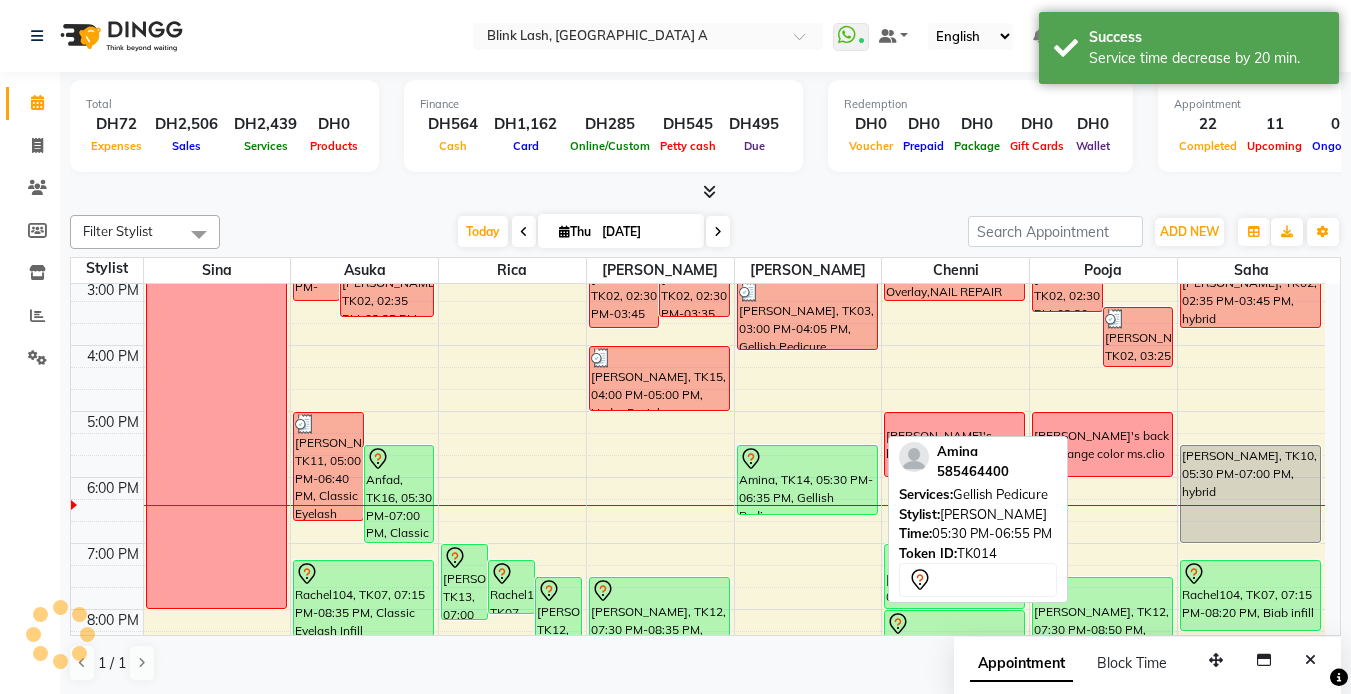 click on "Amina, TK14, 05:30 PM-06:35 PM, Gellish Pedicure" at bounding box center [807, 480] 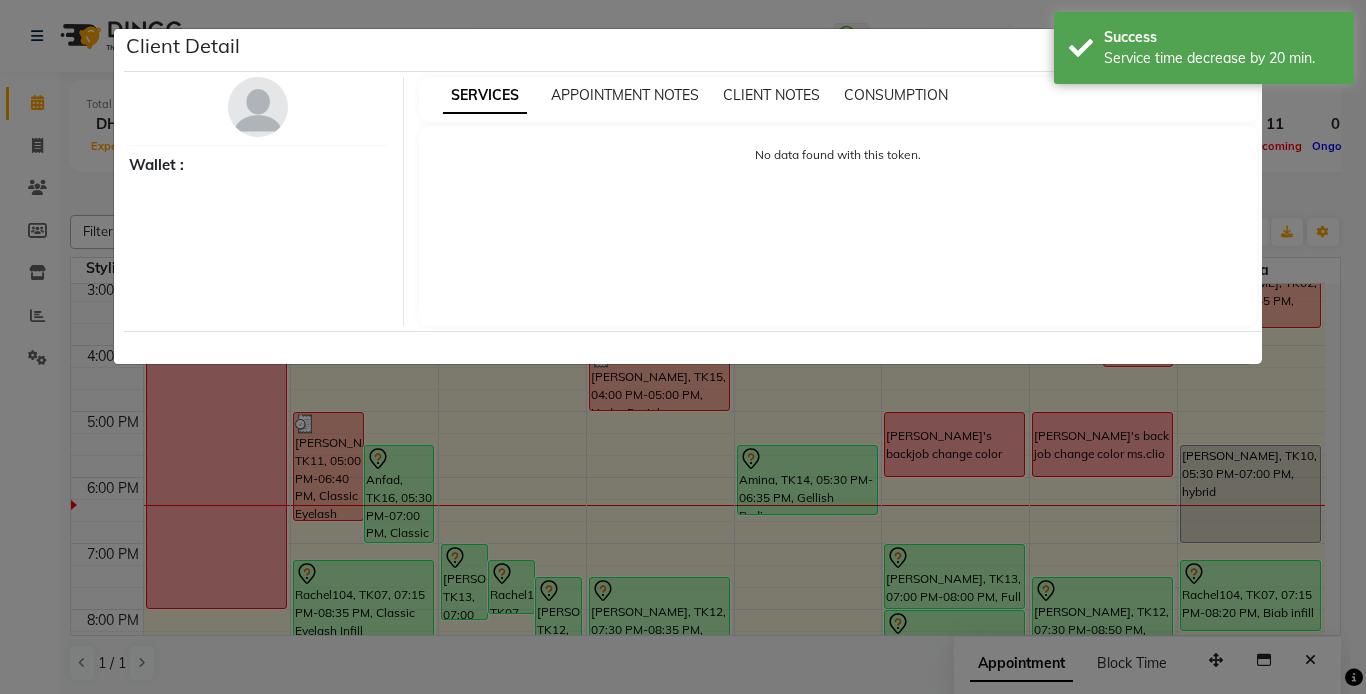 select on "7" 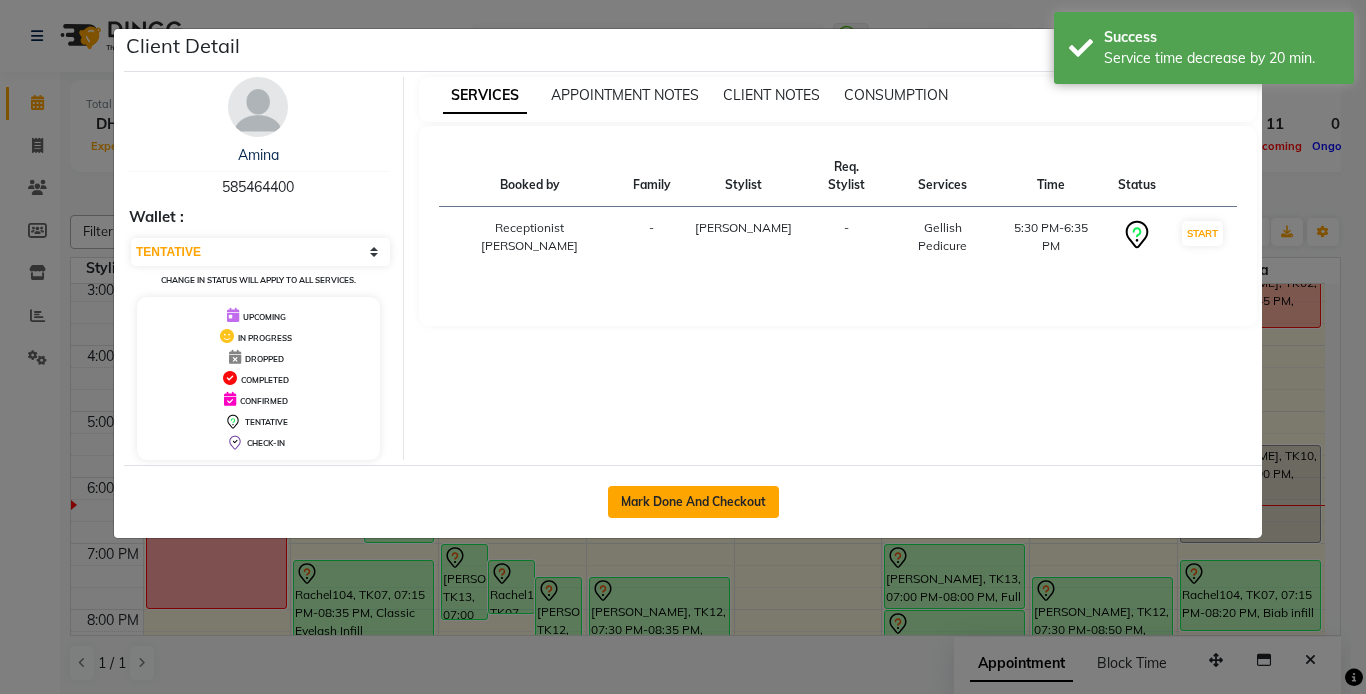 click on "Mark Done And Checkout" 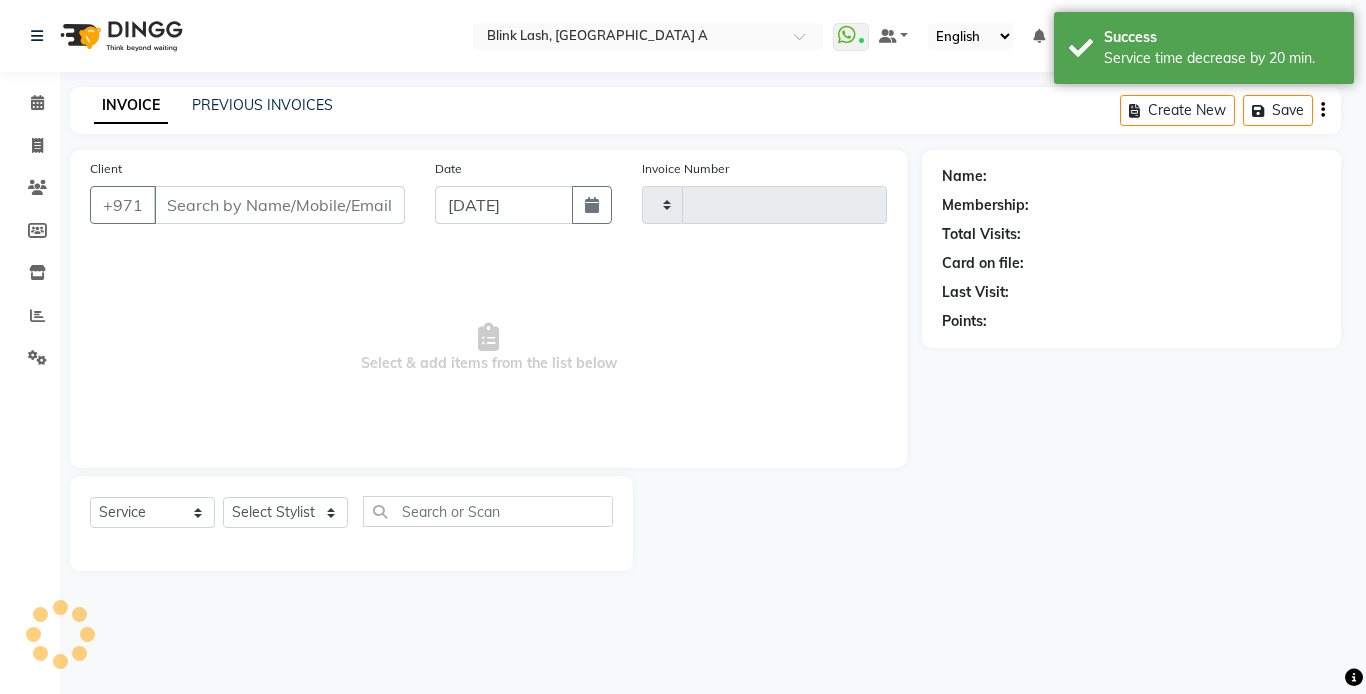 type on "1039" 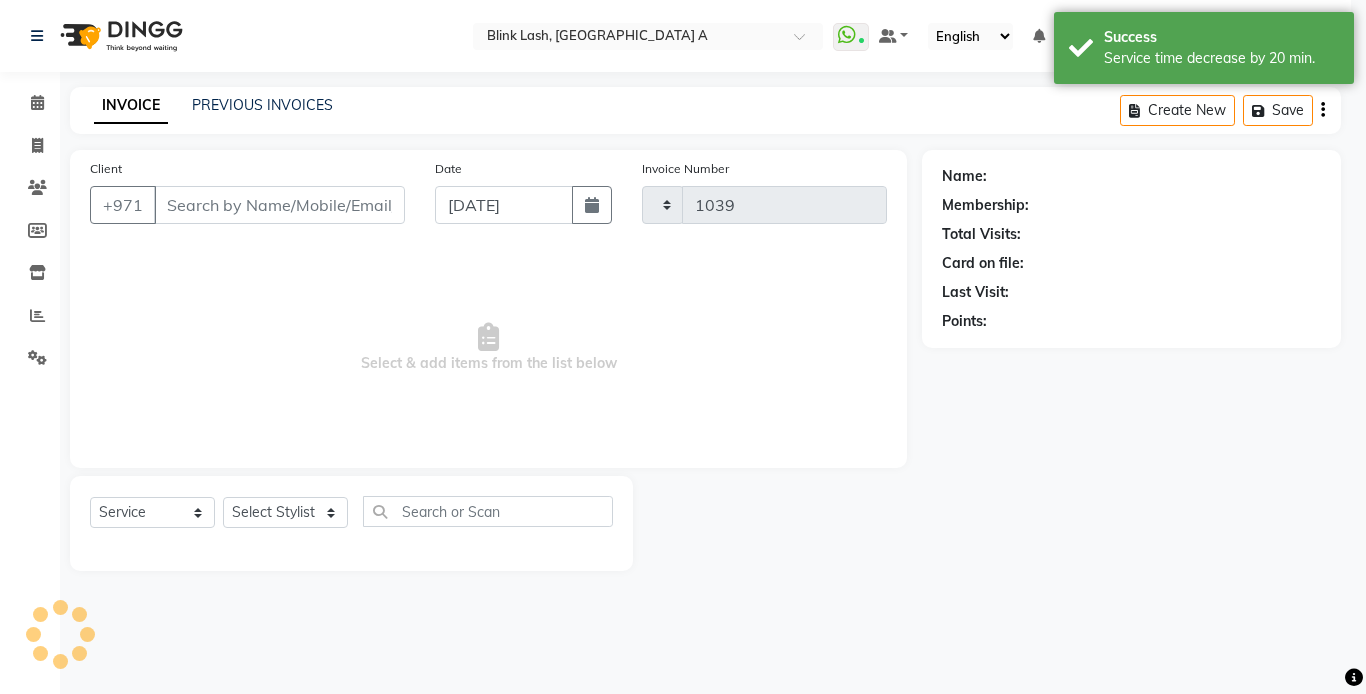 select on "5970" 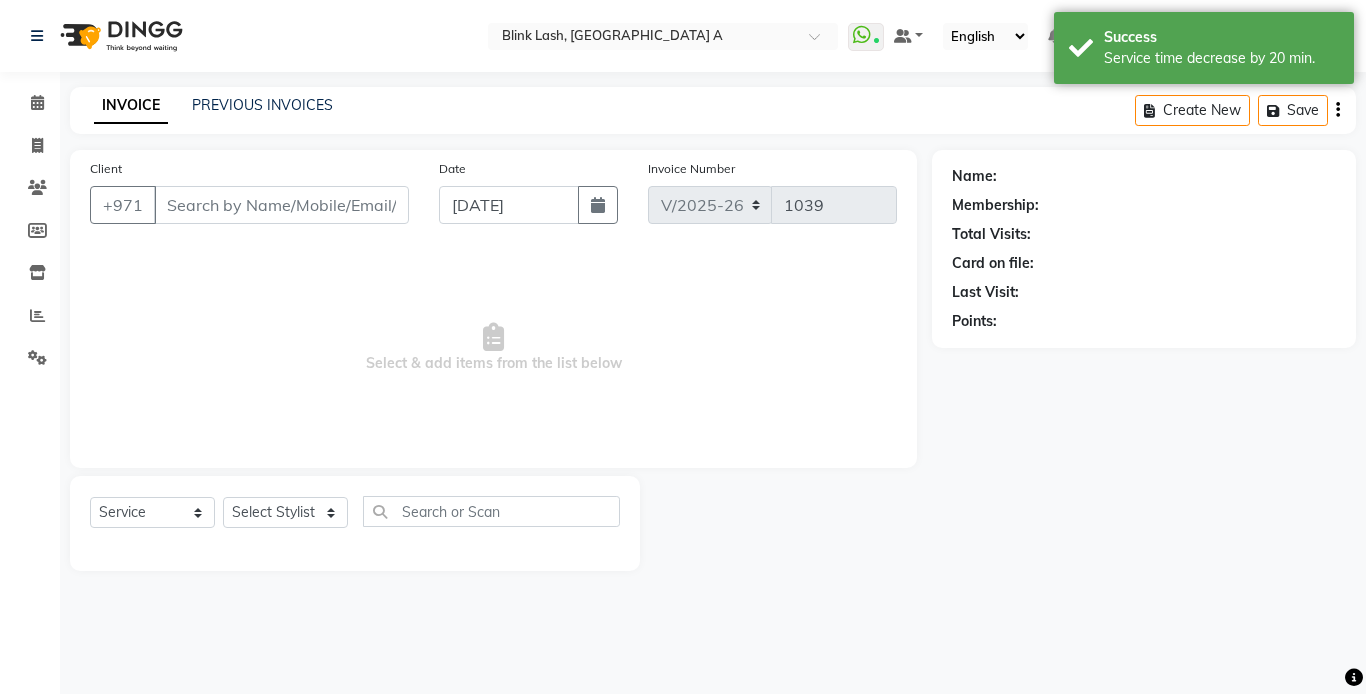 type on "585464400" 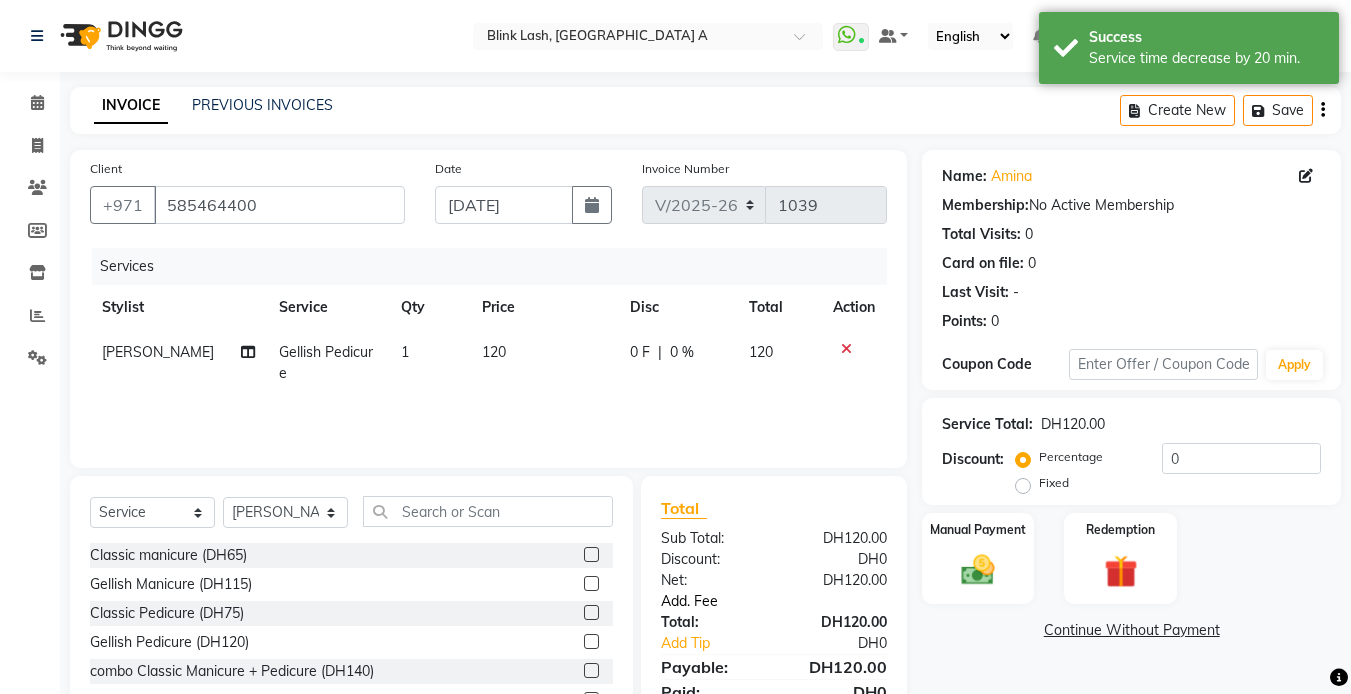 click on "Add. Fee" 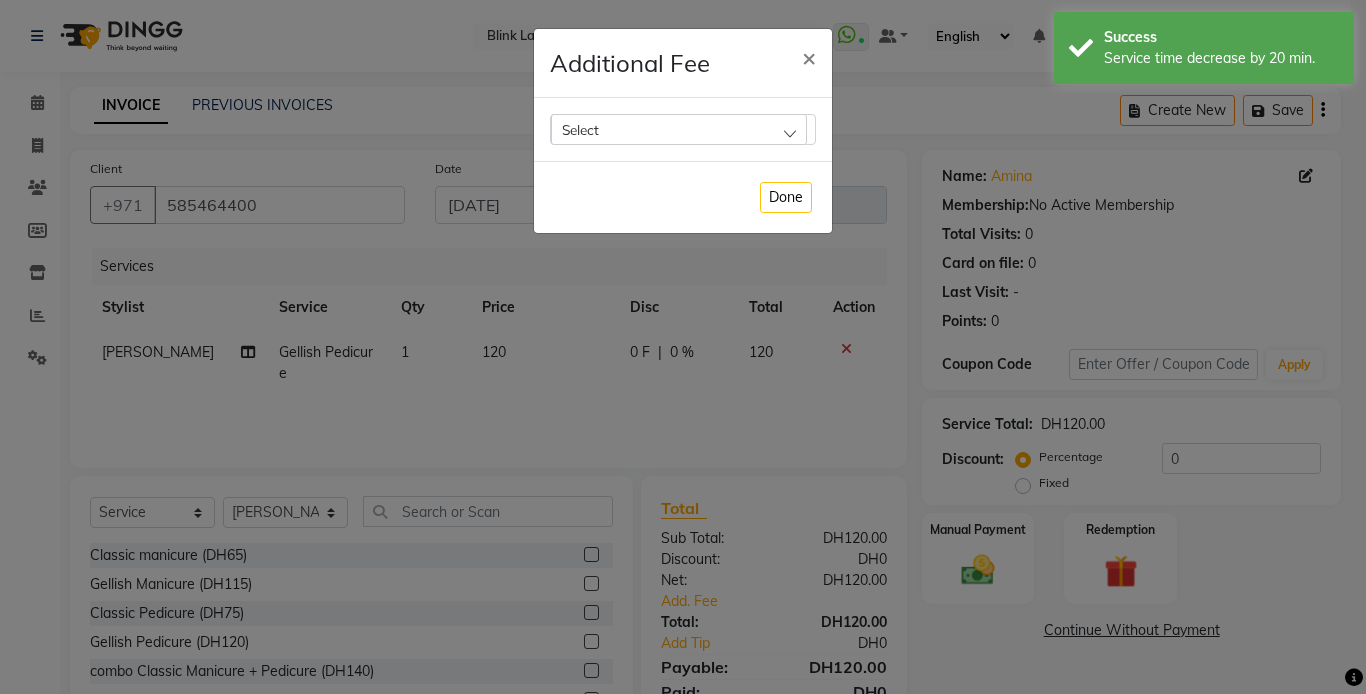 click on "Select" 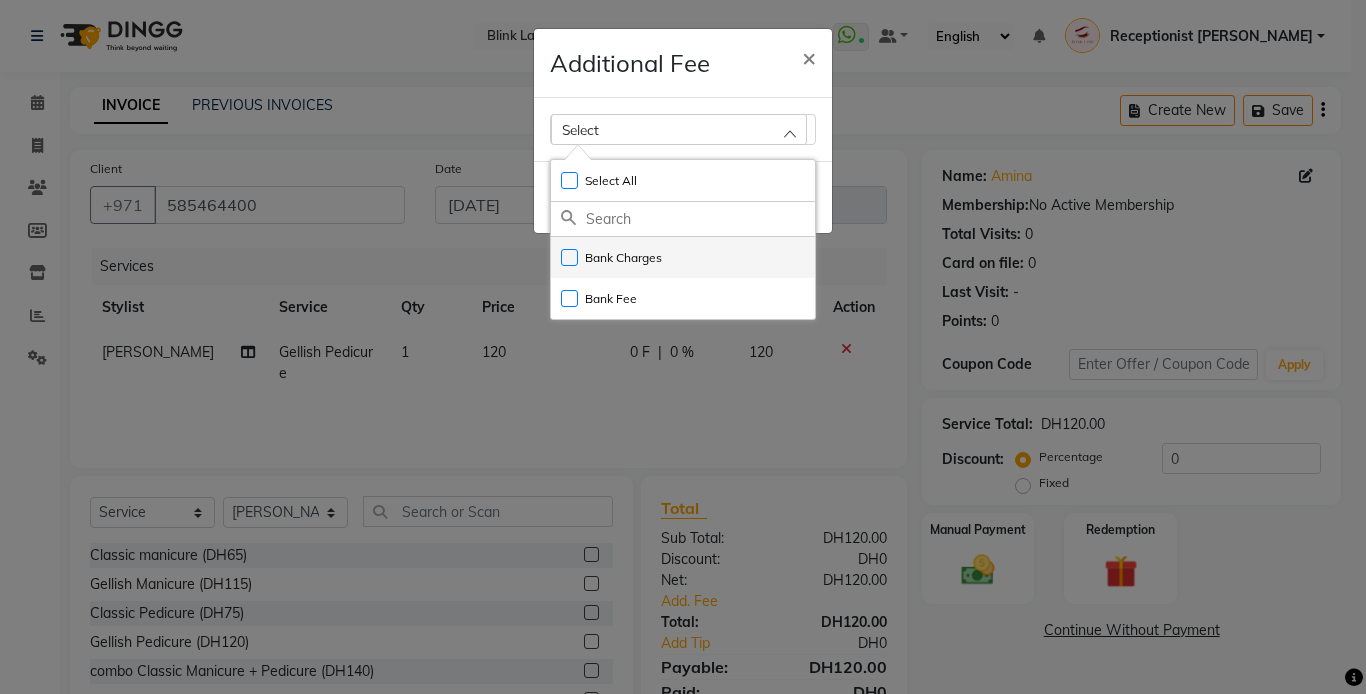 click on "Bank Charges" 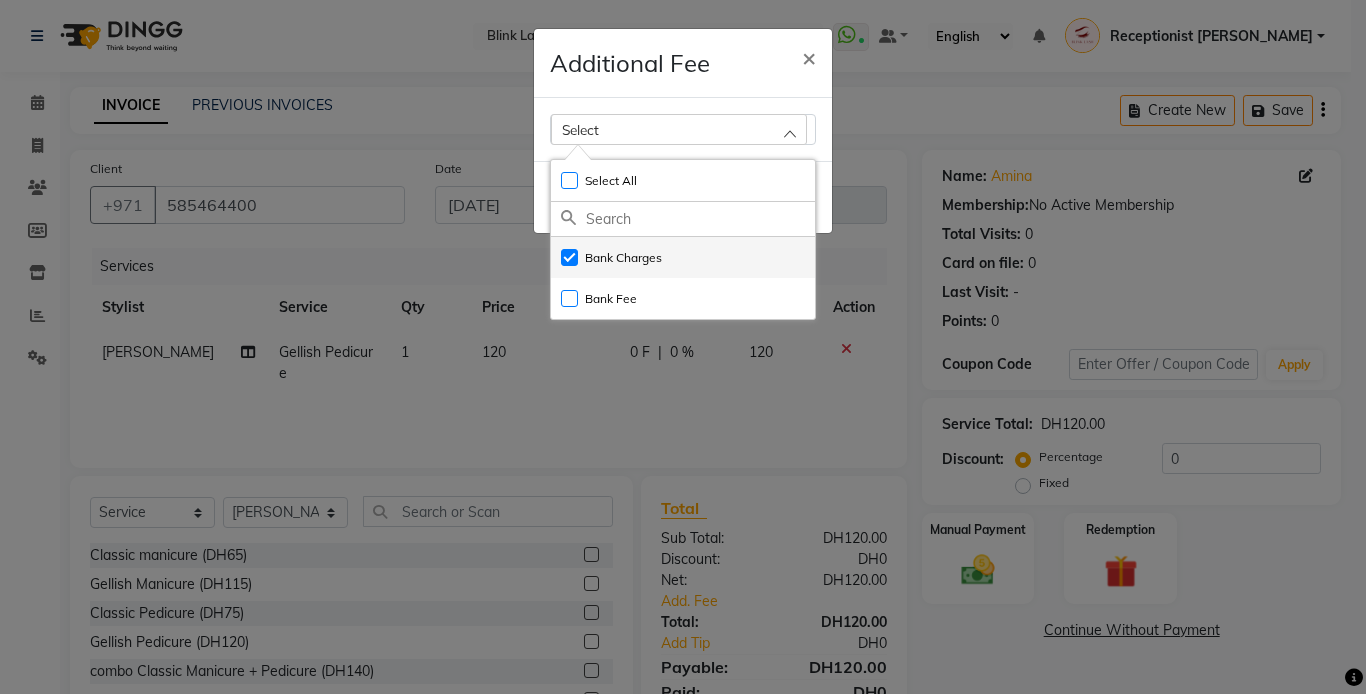 checkbox on "true" 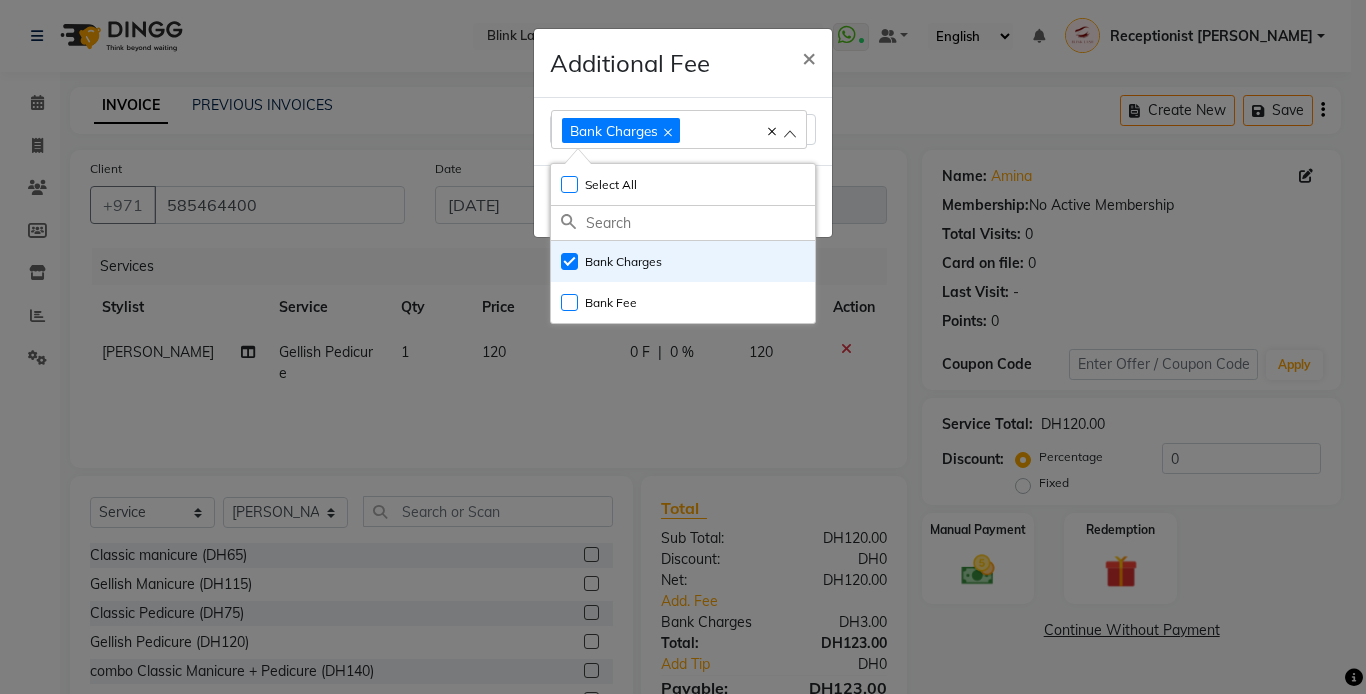 click on "Additional Fee × Bank Charges Select All UnSelect All Bank Charges Bank Fee  Done" 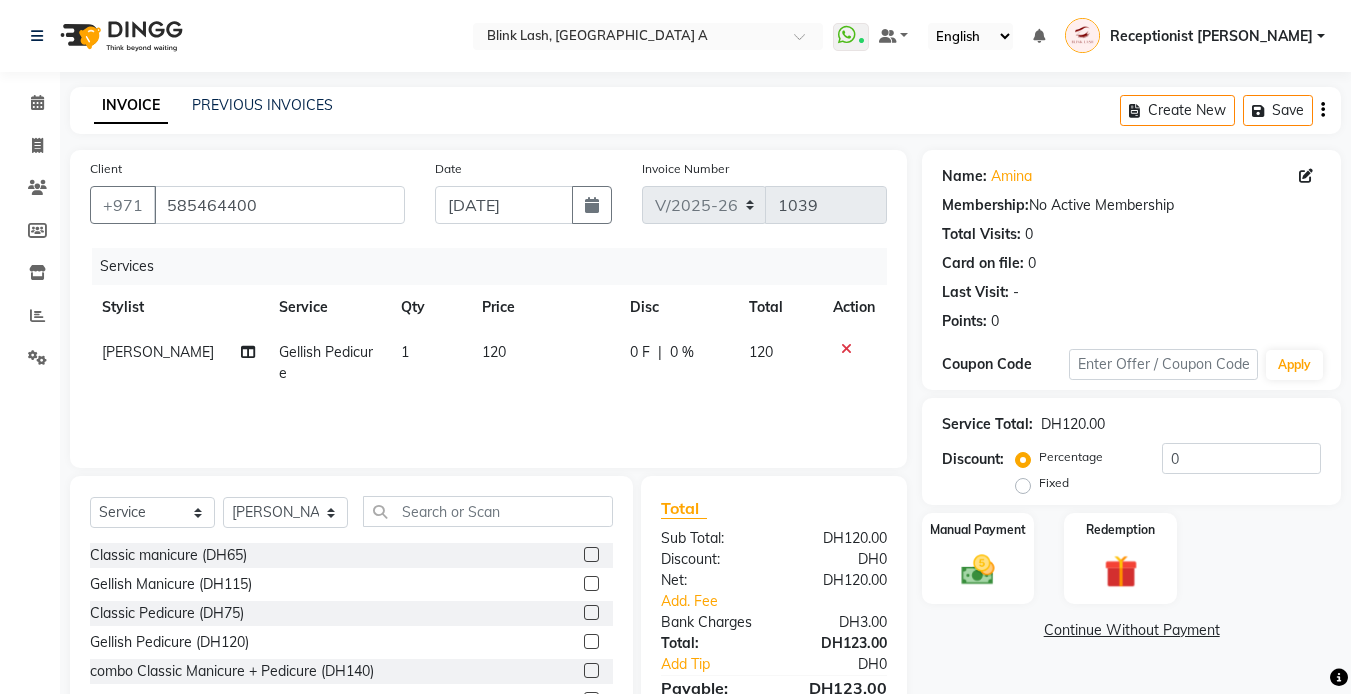 click 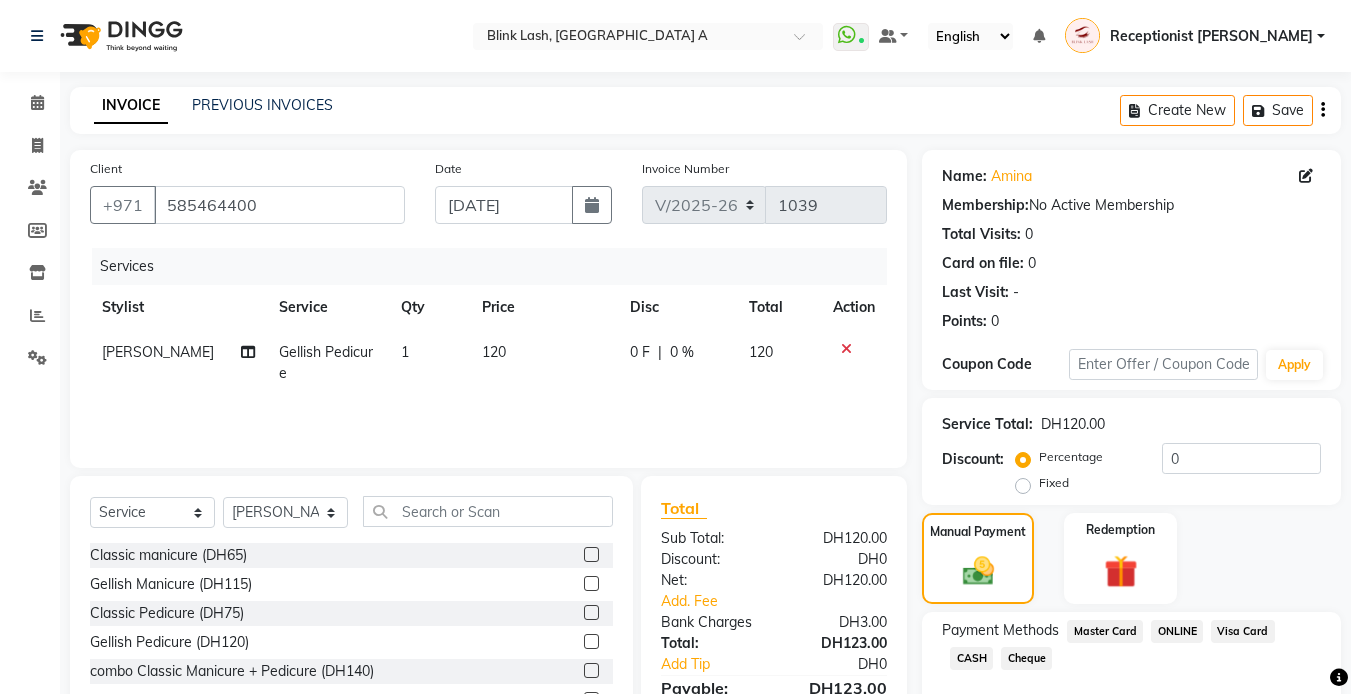 click on "Visa Card" 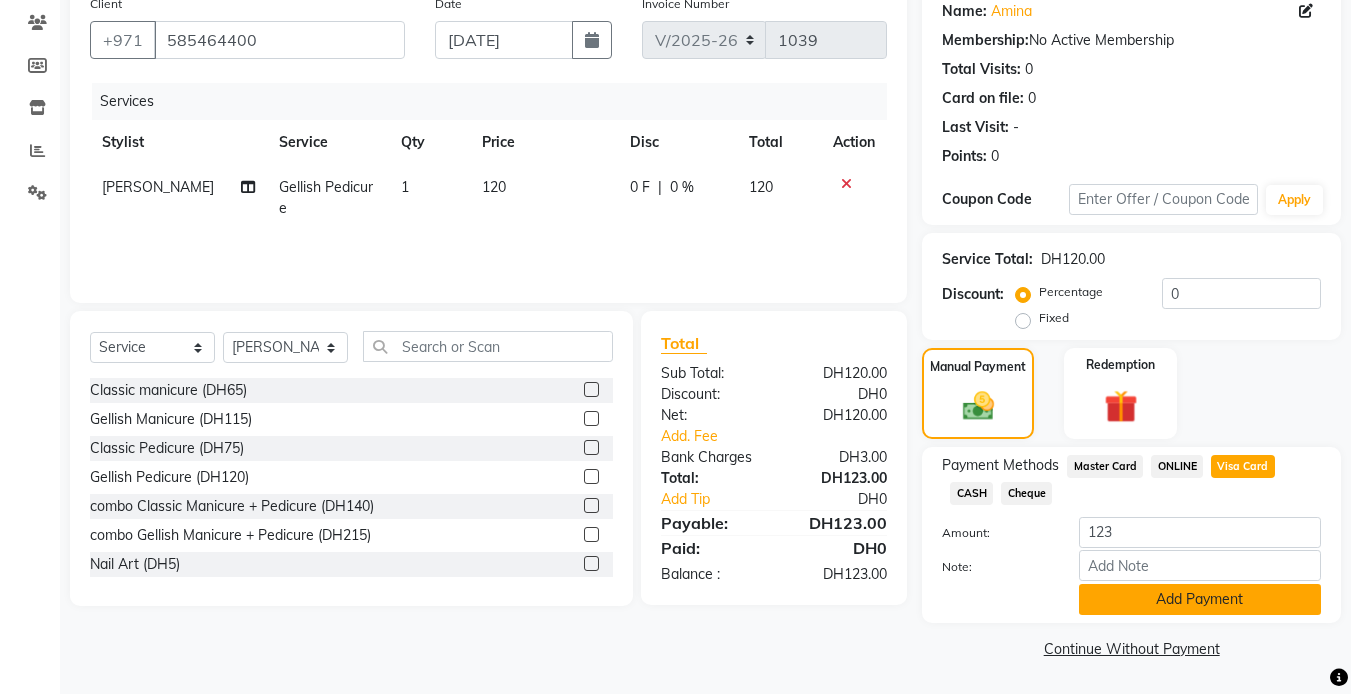 click on "Add Payment" 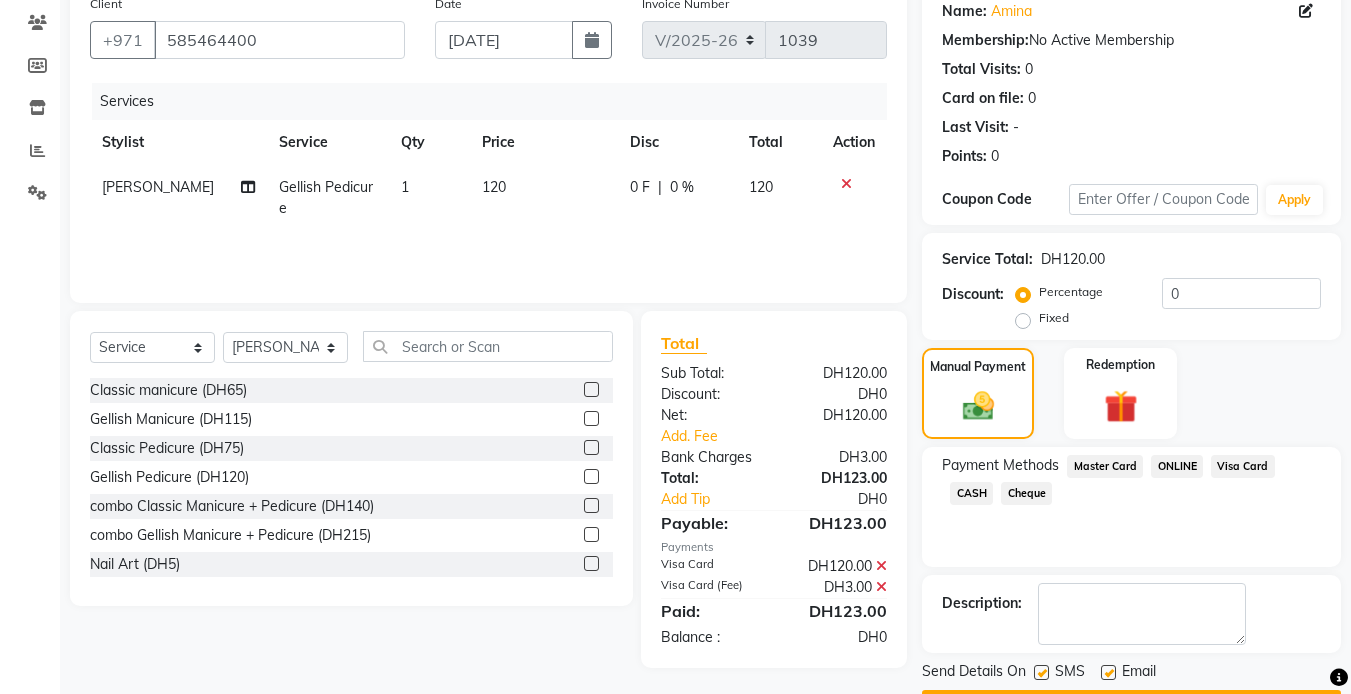 scroll, scrollTop: 222, scrollLeft: 0, axis: vertical 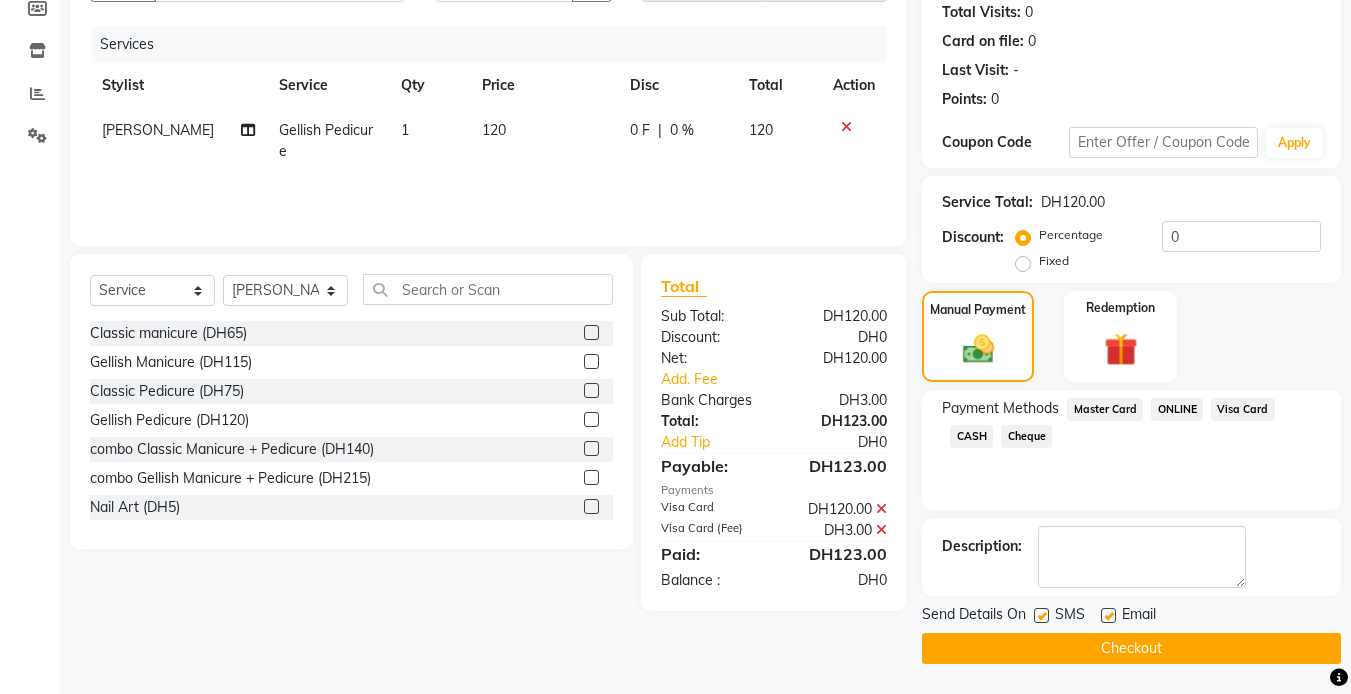 click on "Checkout" 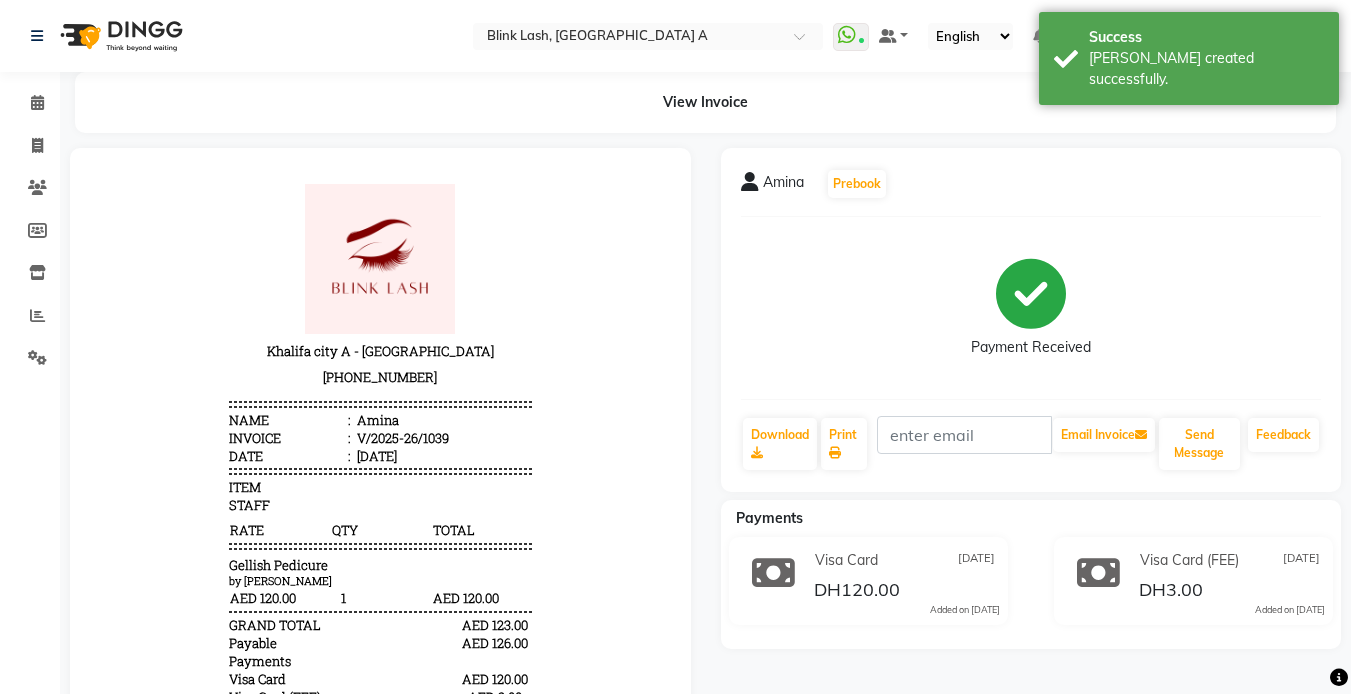 scroll, scrollTop: 0, scrollLeft: 0, axis: both 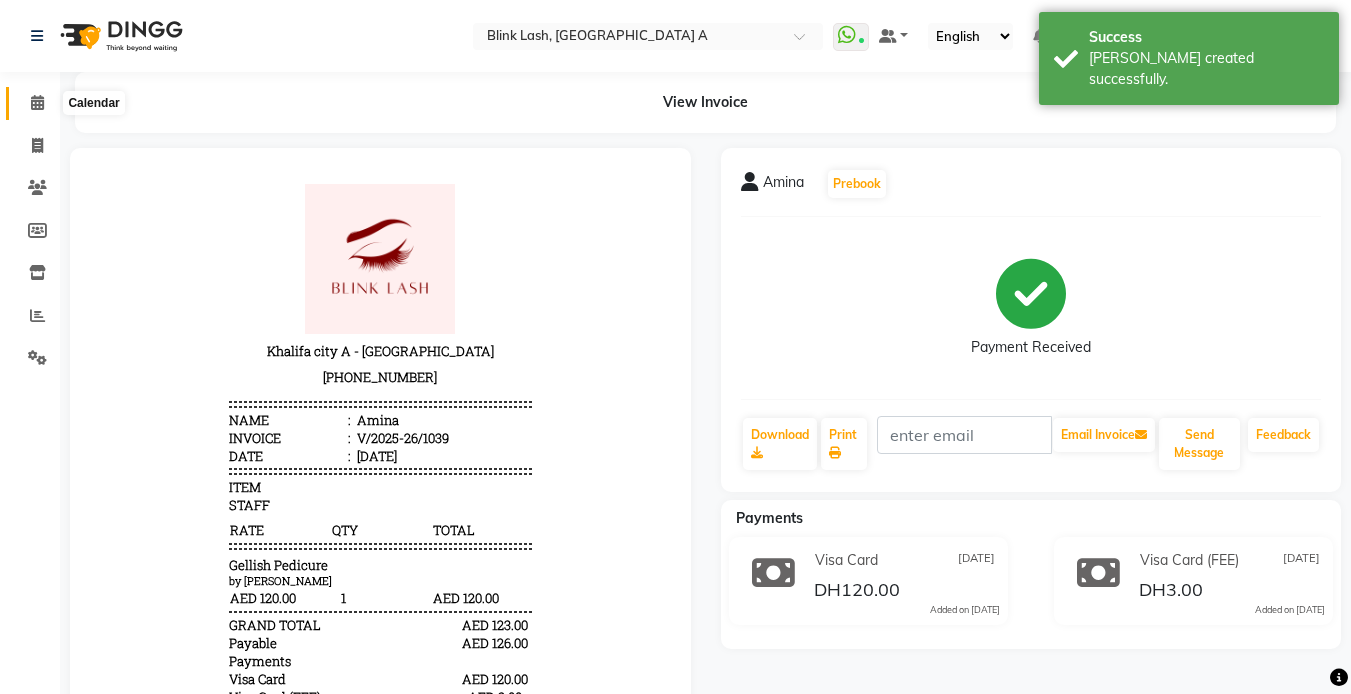 click 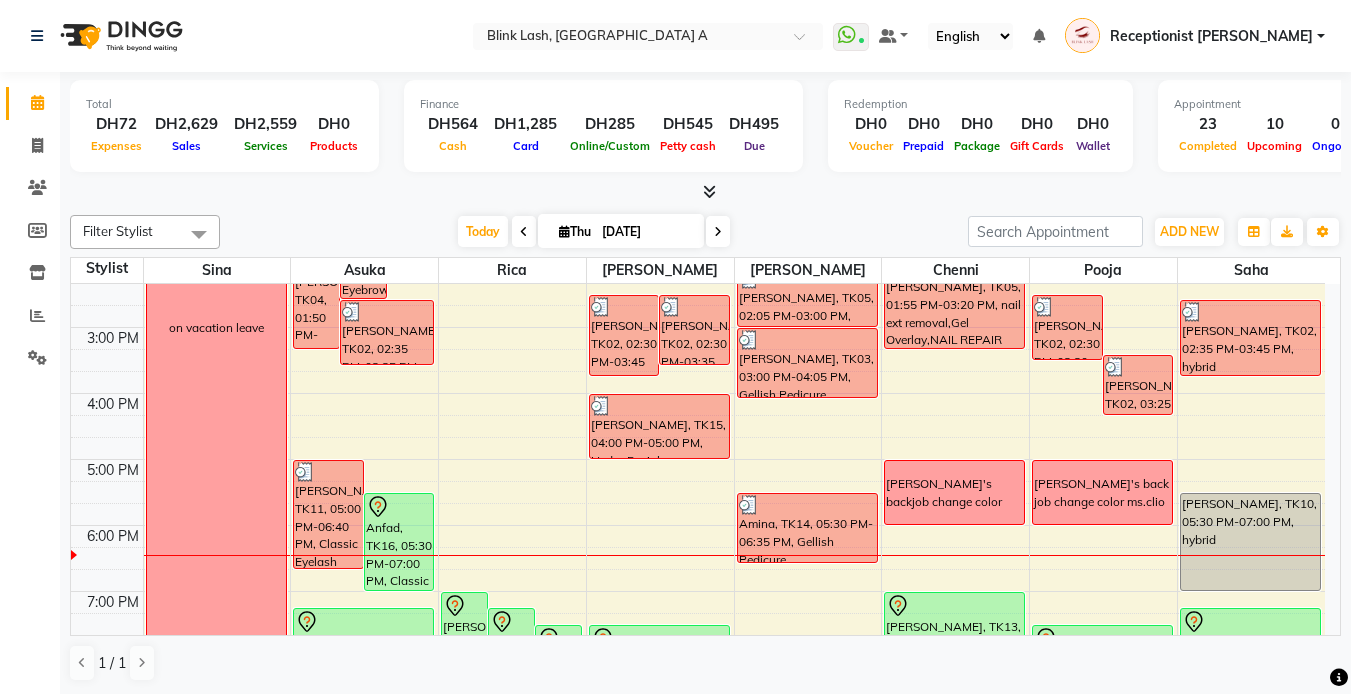 scroll, scrollTop: 400, scrollLeft: 0, axis: vertical 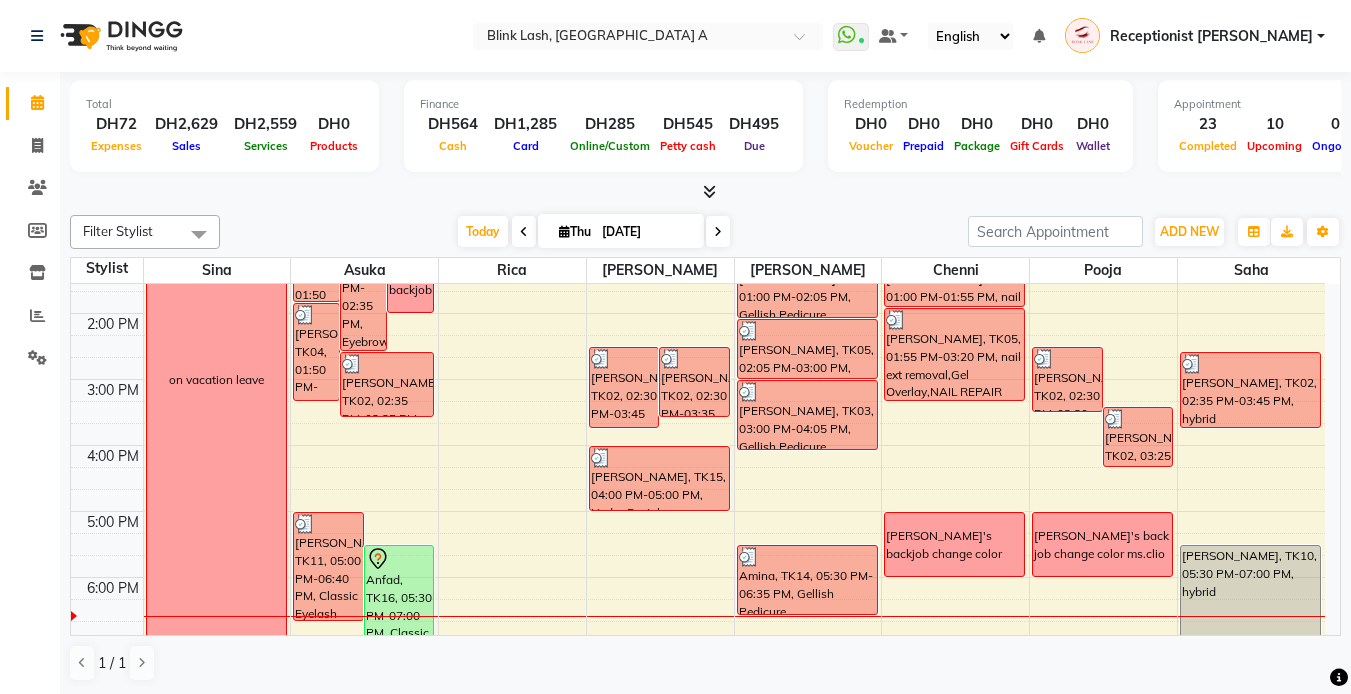 click at bounding box center (705, 192) 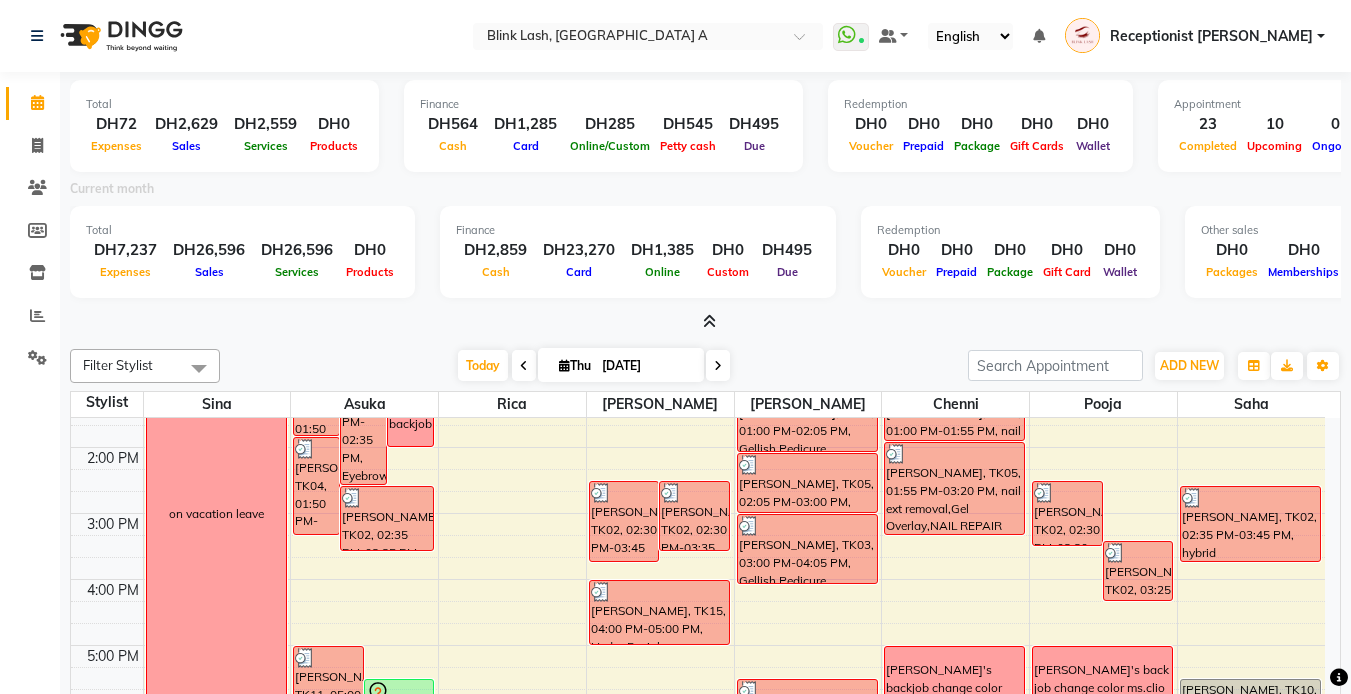 click at bounding box center [705, 322] 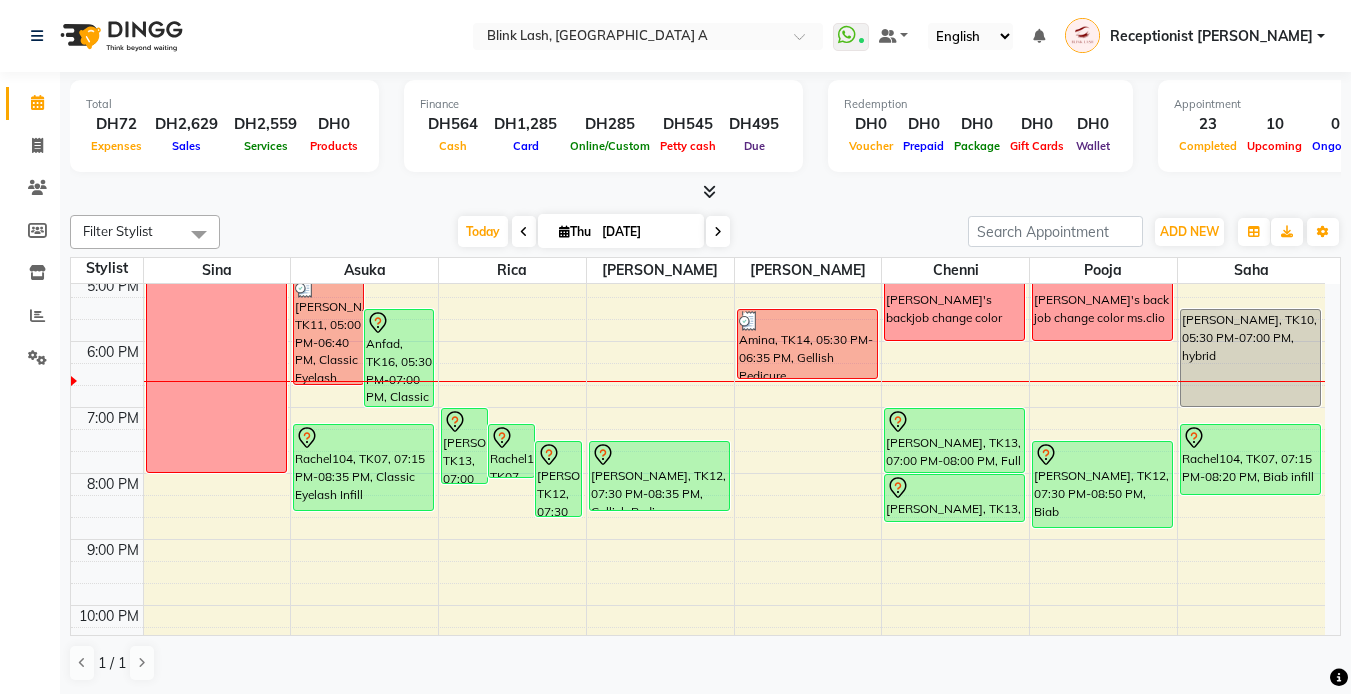 scroll, scrollTop: 500, scrollLeft: 0, axis: vertical 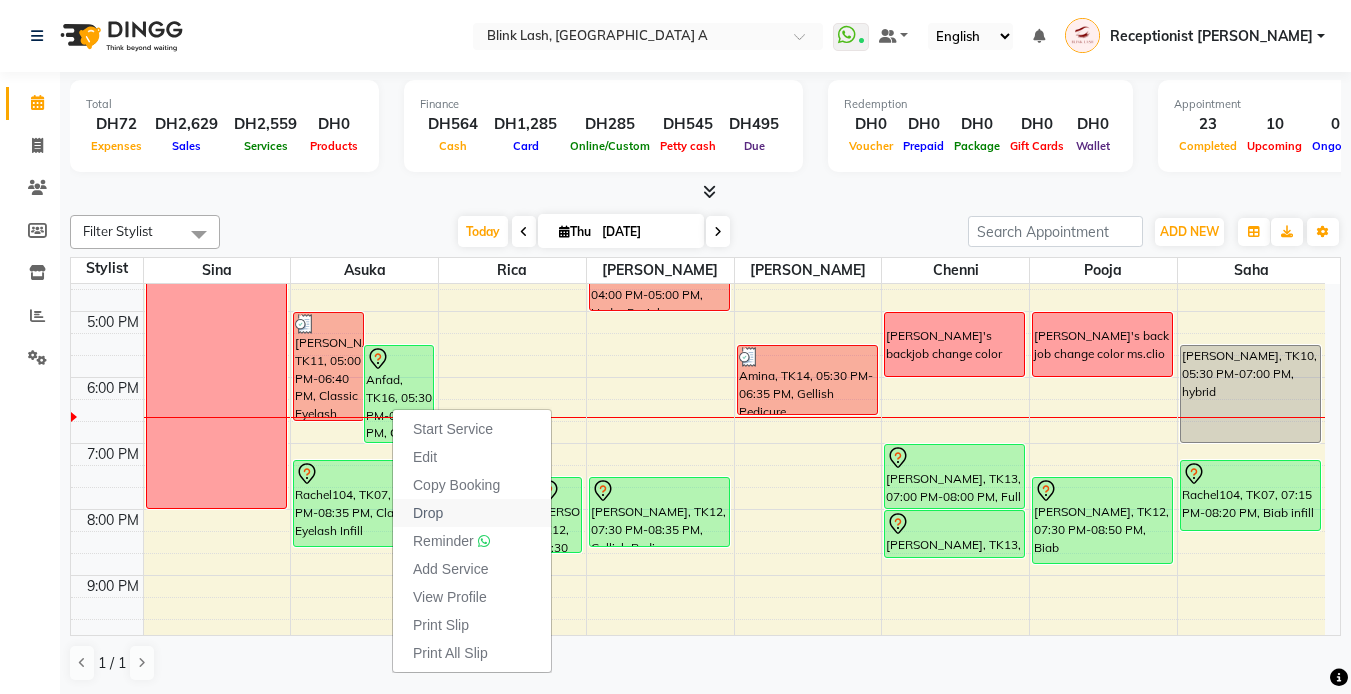 click on "Drop" at bounding box center (428, 513) 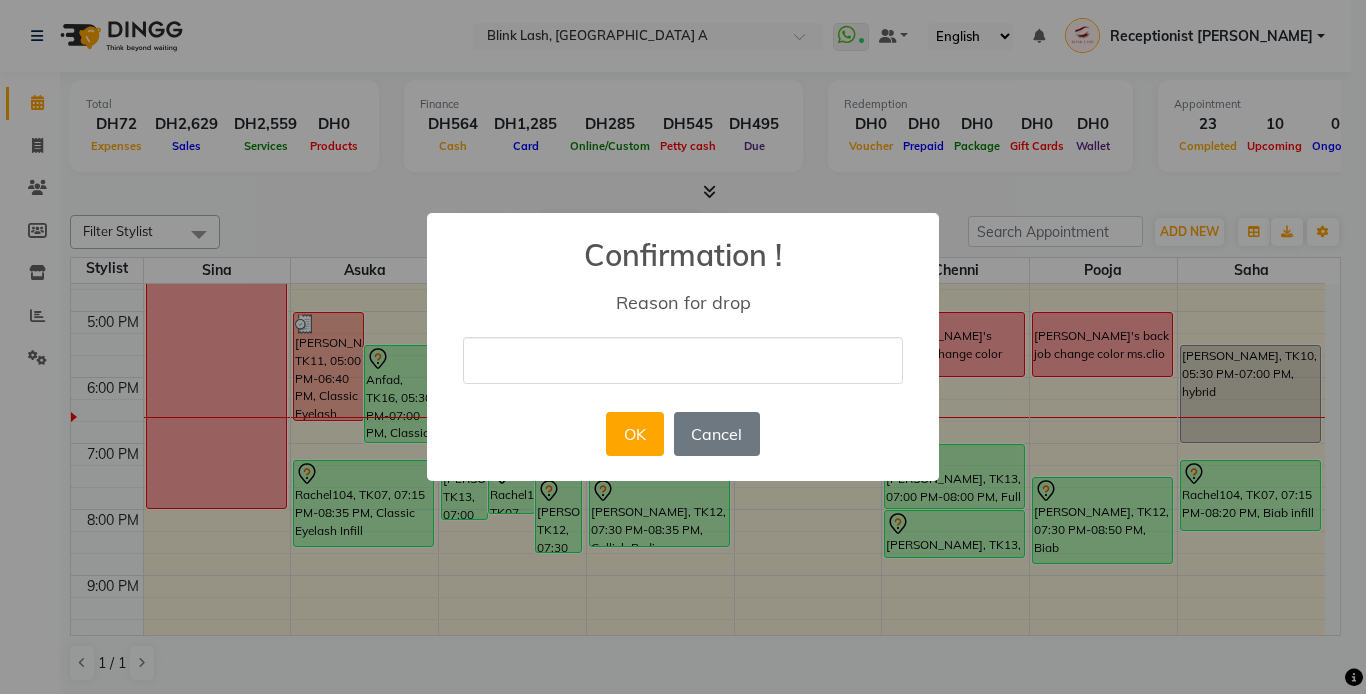 click at bounding box center (683, 360) 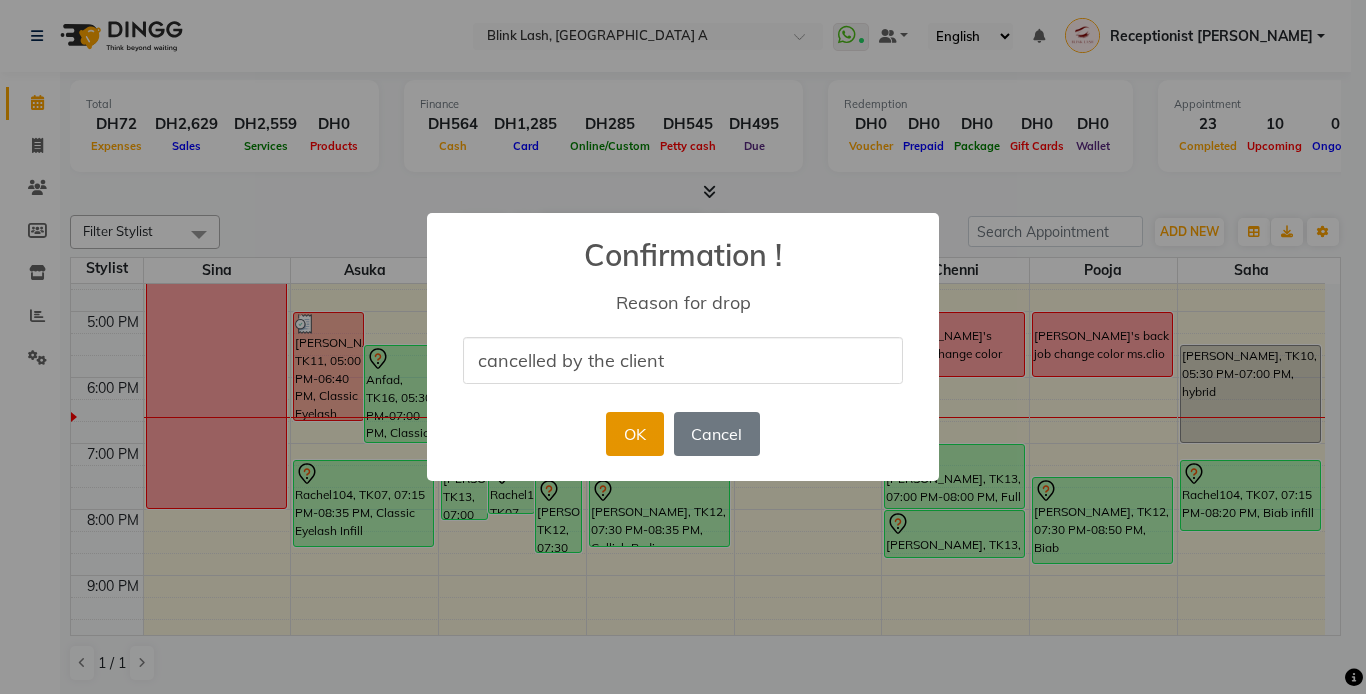 click on "OK" at bounding box center (634, 434) 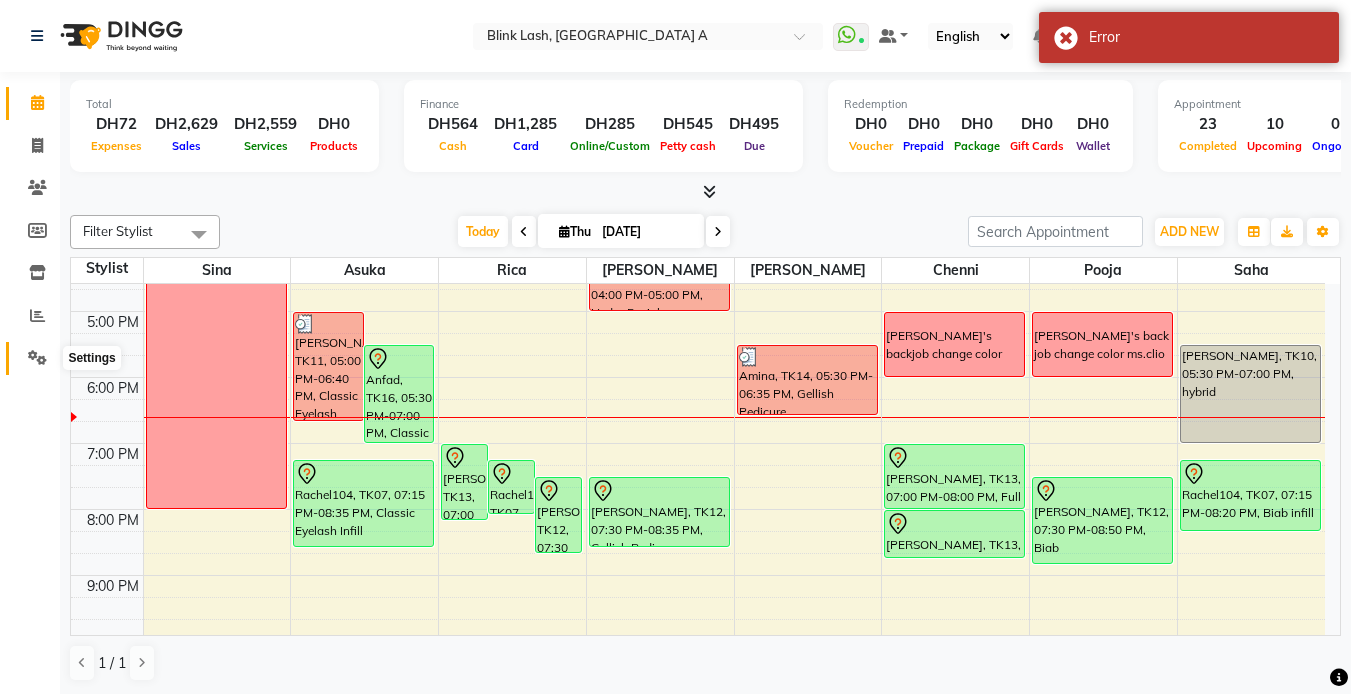 click 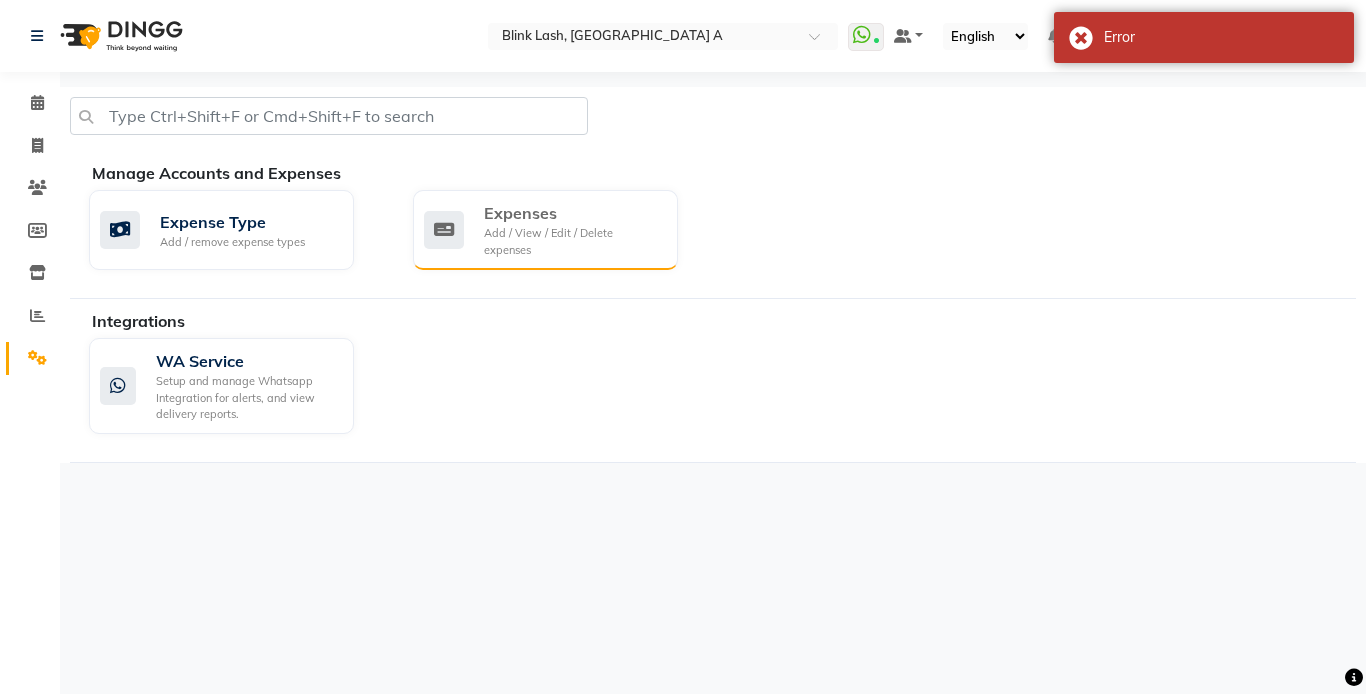 click on "Expenses Add / View / Edit / Delete expenses" 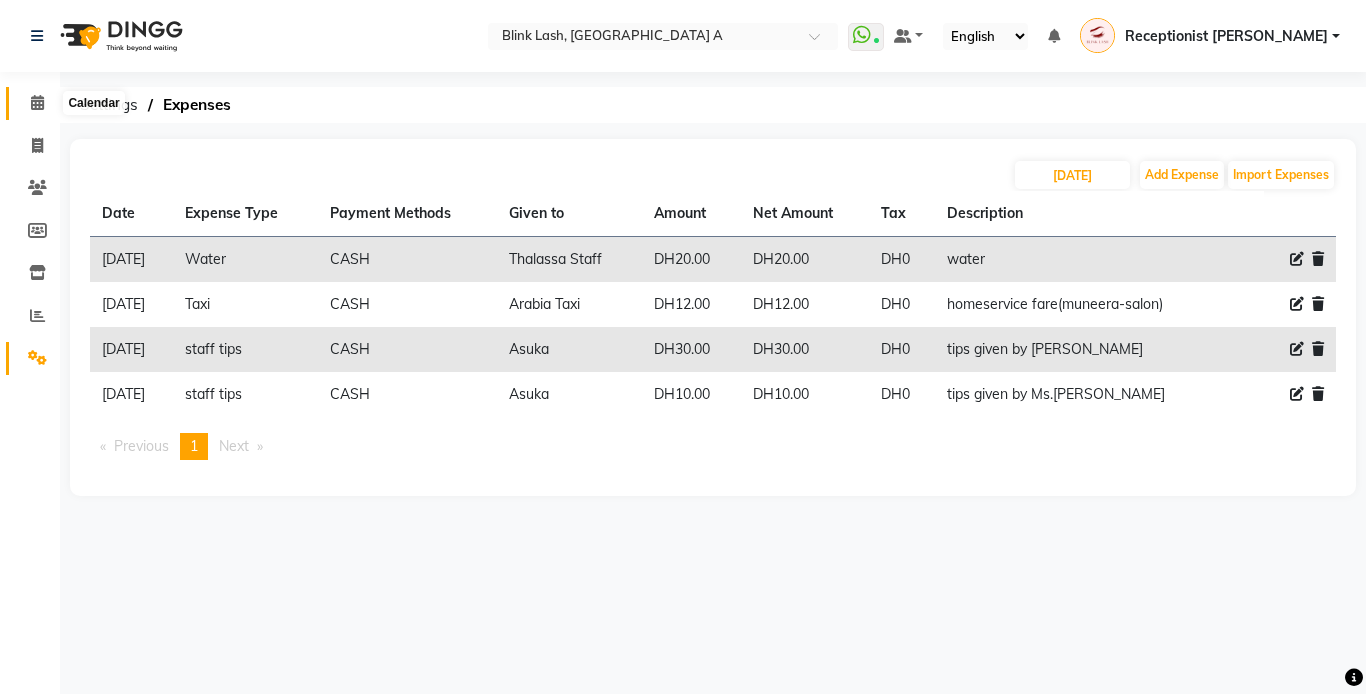 click 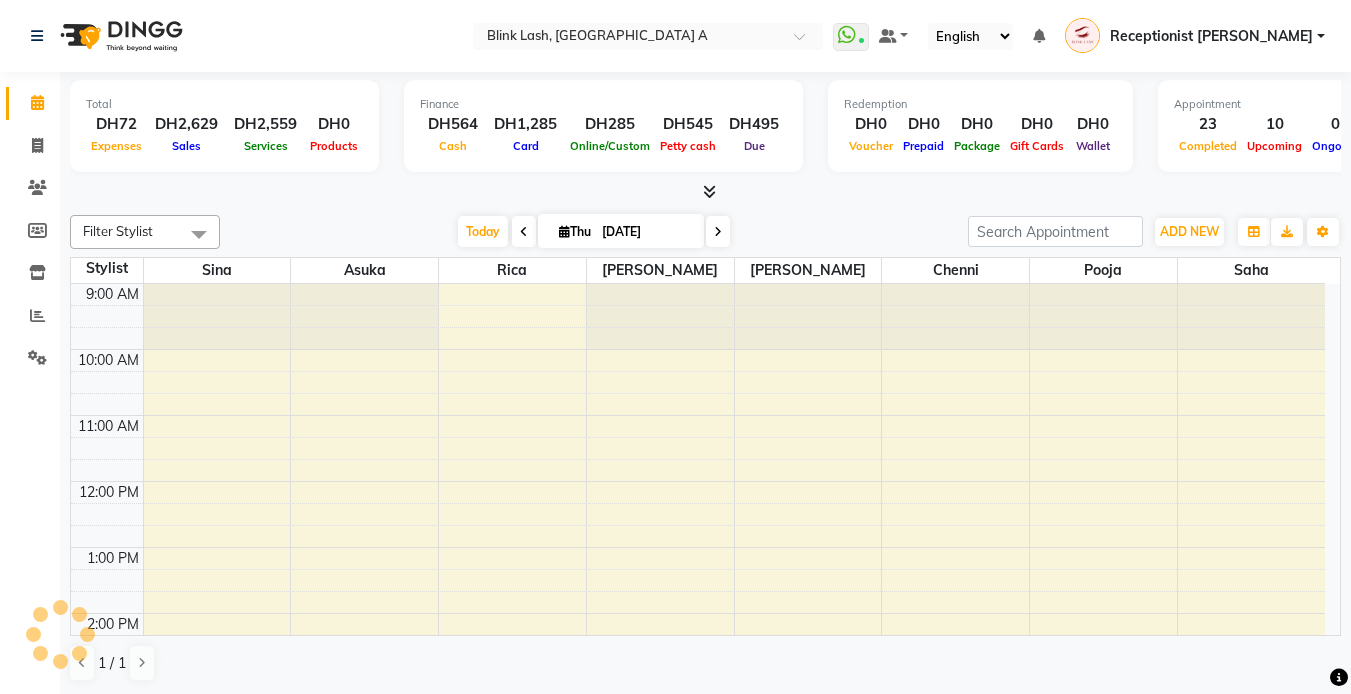 scroll, scrollTop: 0, scrollLeft: 0, axis: both 